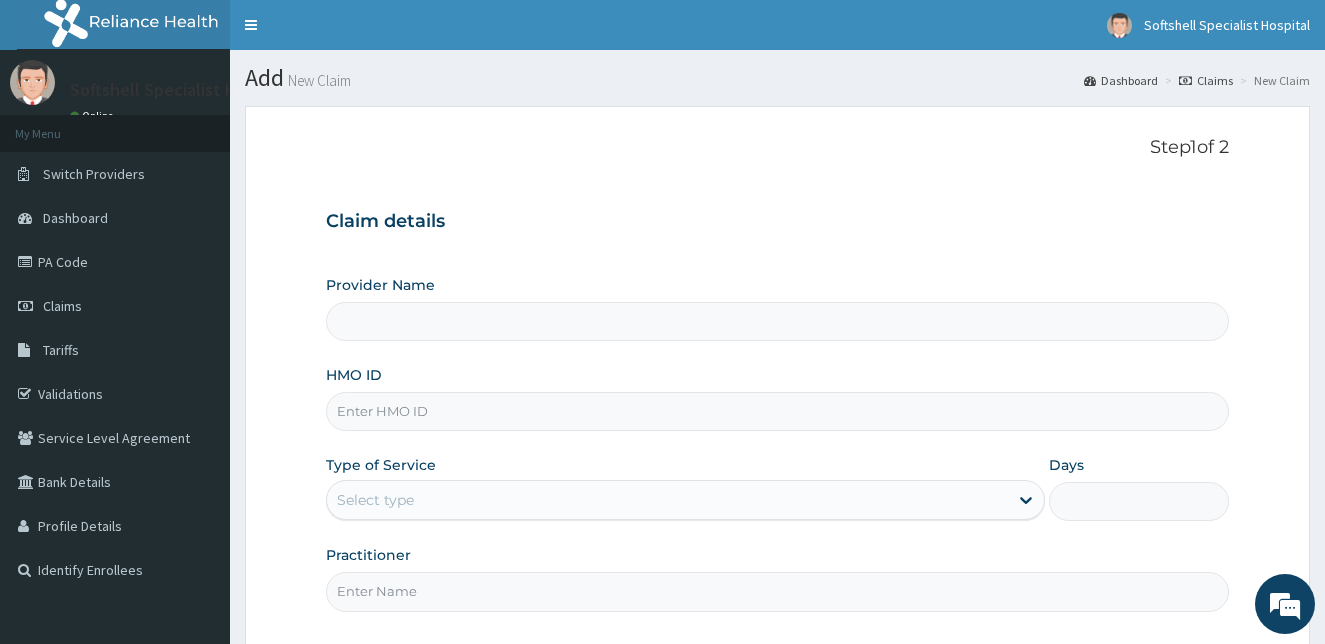type on "Softshell Specialist Hospital" 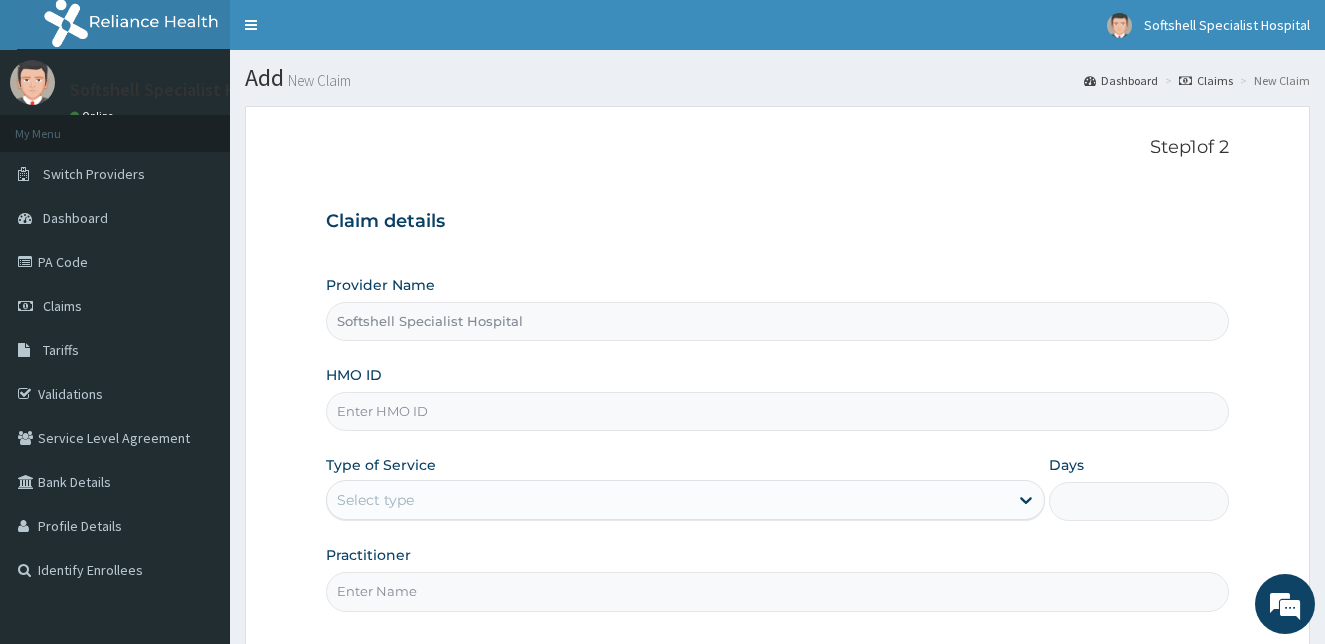 scroll, scrollTop: 0, scrollLeft: 0, axis: both 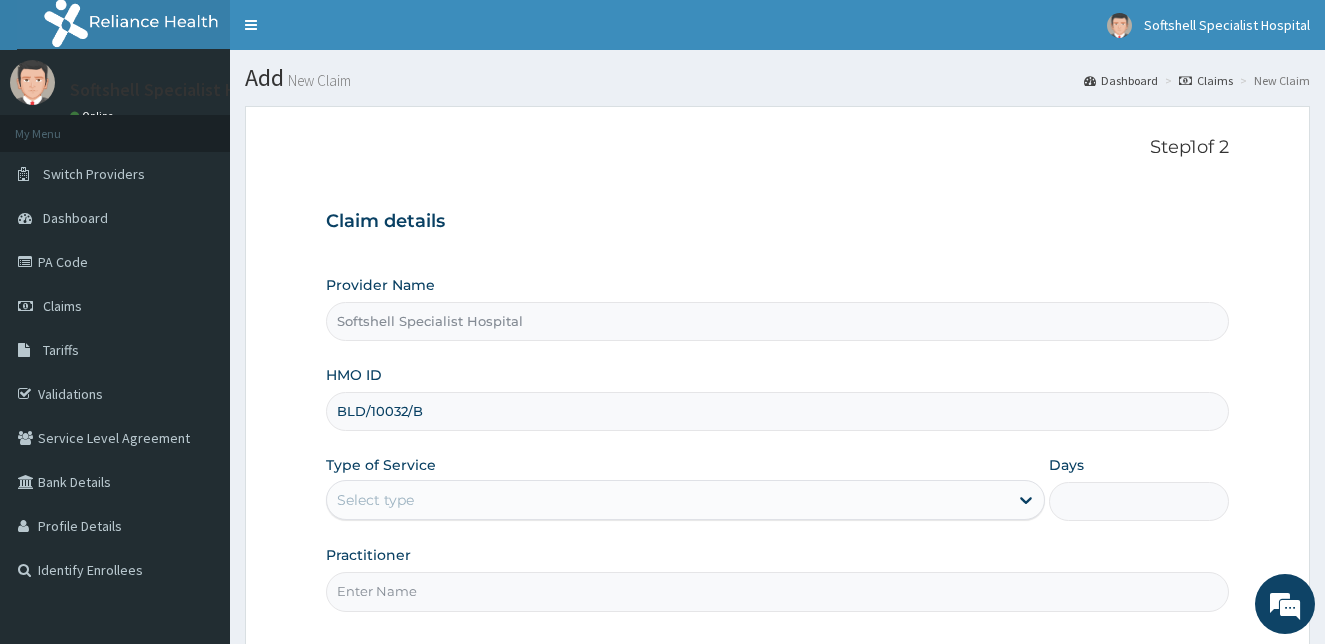 type on "BLD/10032/B" 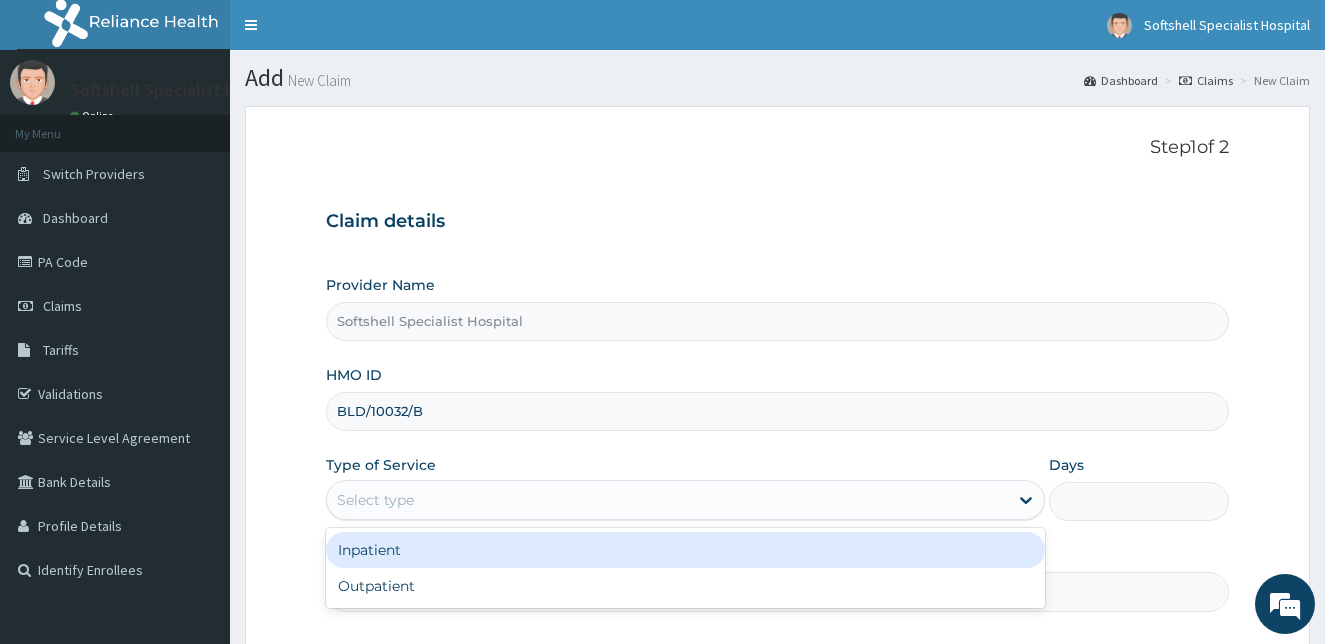 click on "Select type" at bounding box center (668, 500) 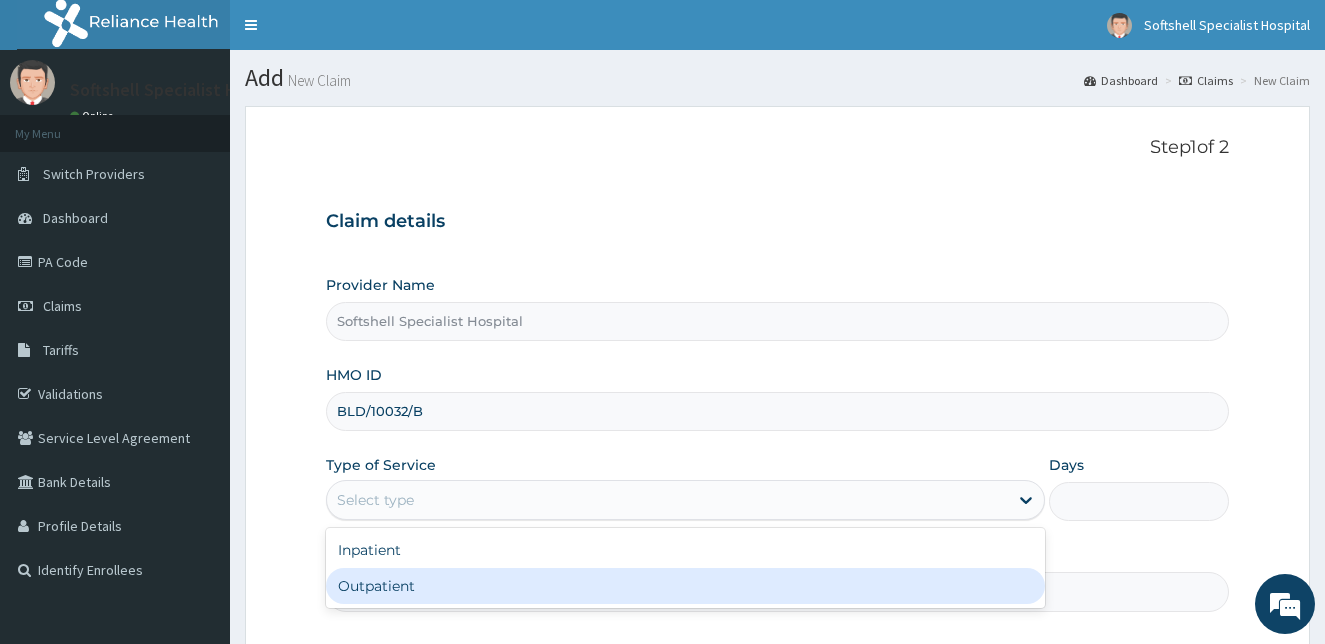 click on "Outpatient" at bounding box center (686, 586) 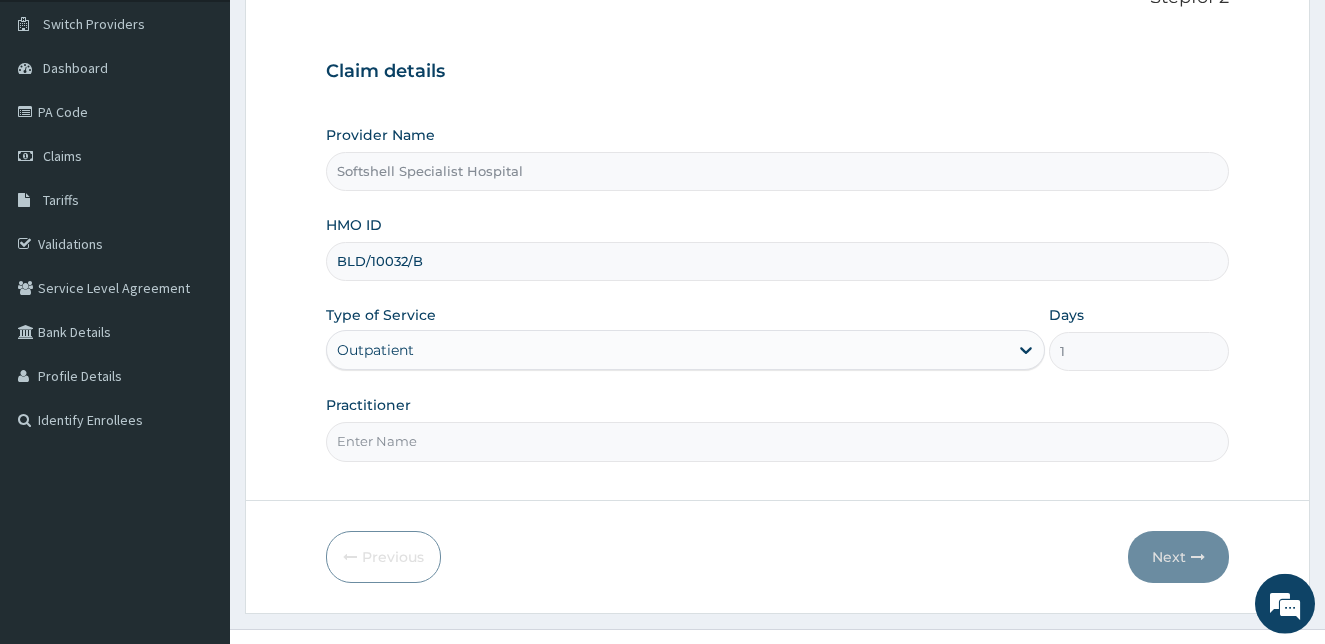 scroll, scrollTop: 153, scrollLeft: 0, axis: vertical 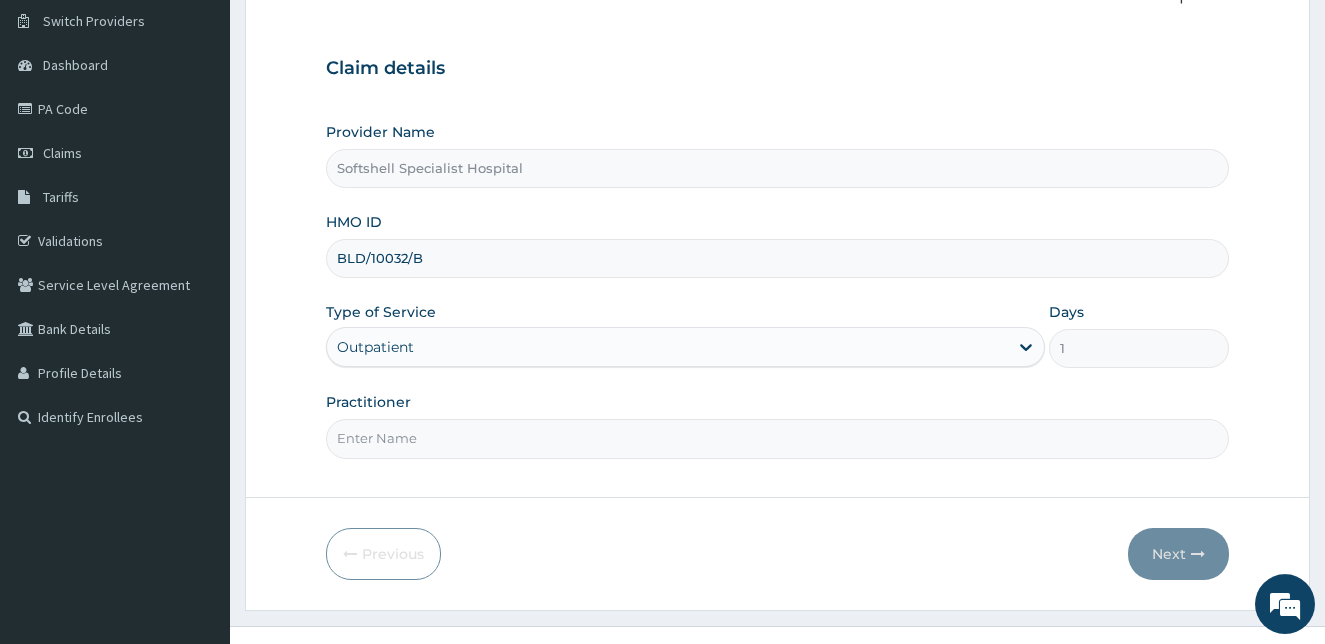 click on "Practitioner" at bounding box center (778, 438) 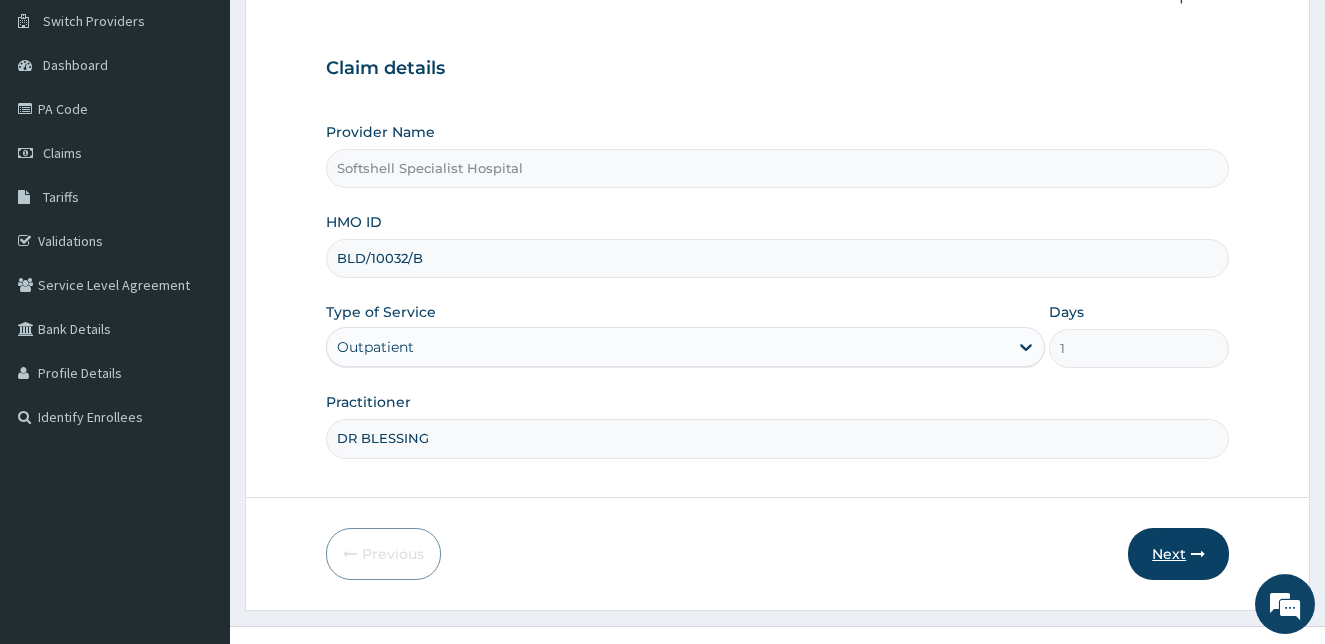type on "DR BLESSING" 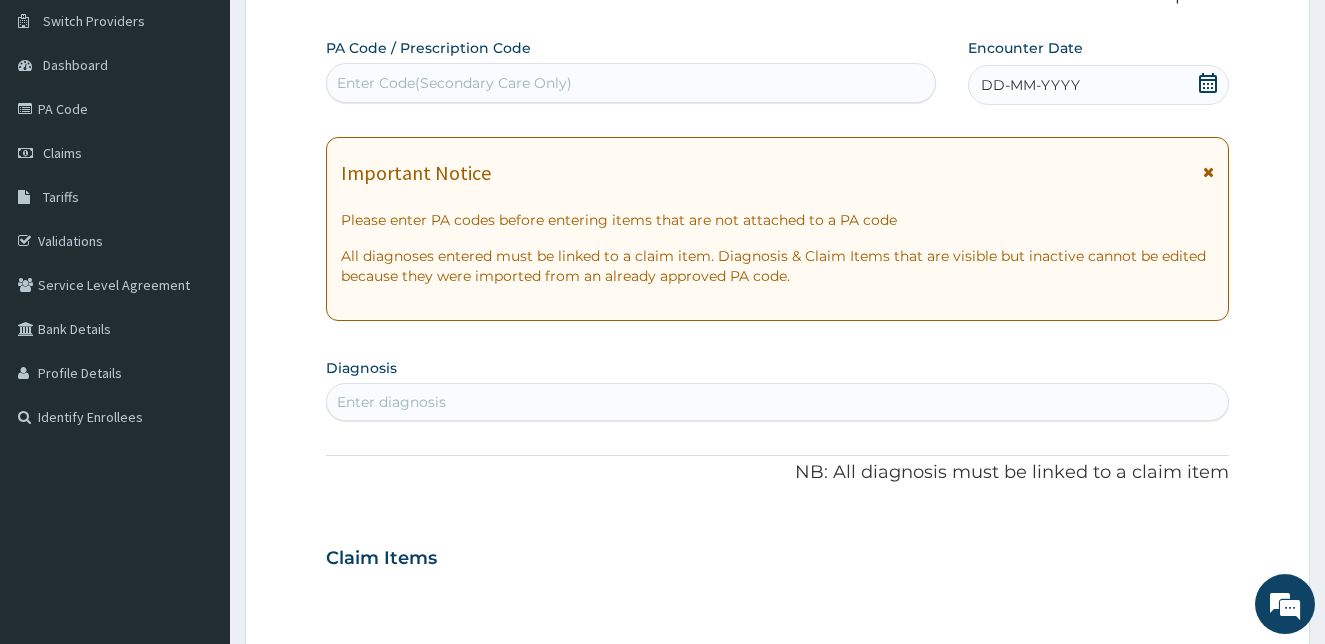 click 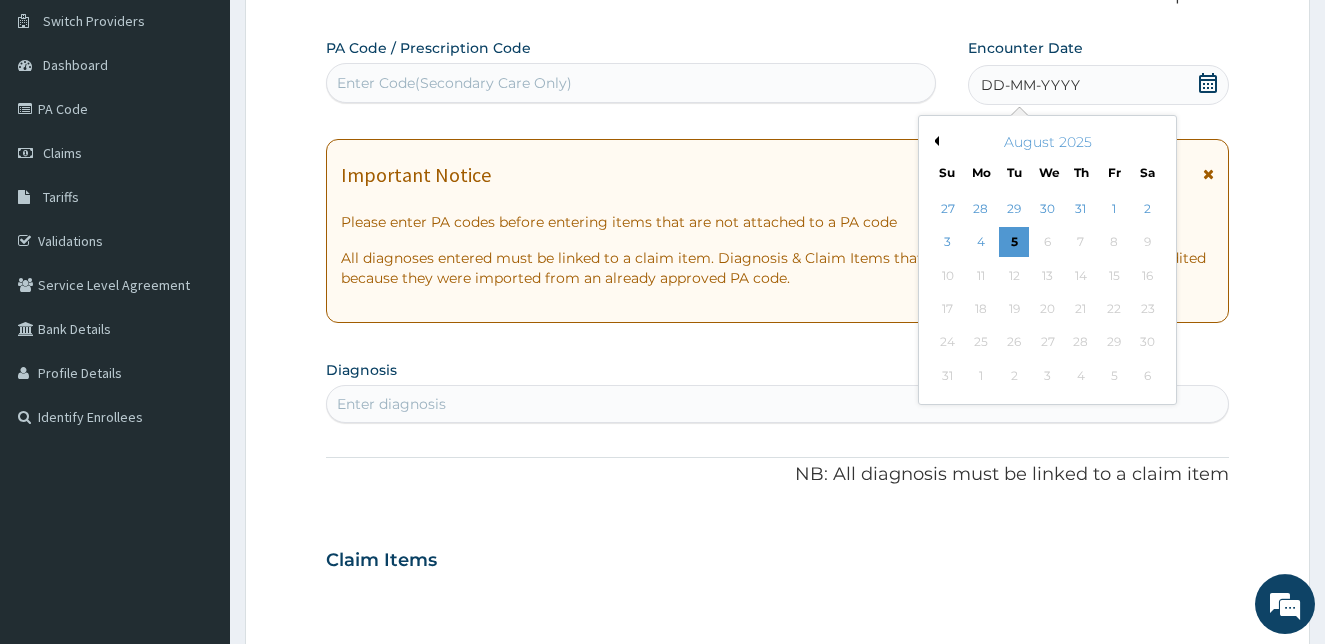 click on "Previous Month" at bounding box center (934, 141) 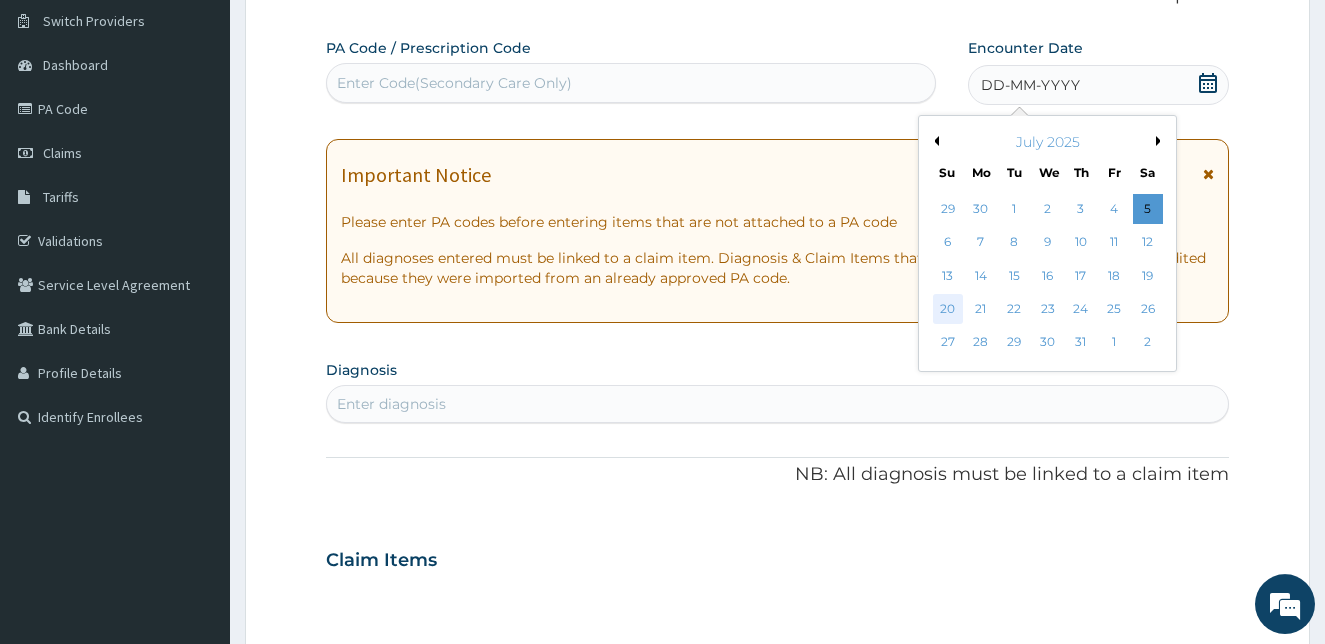 click on "20" at bounding box center [947, 309] 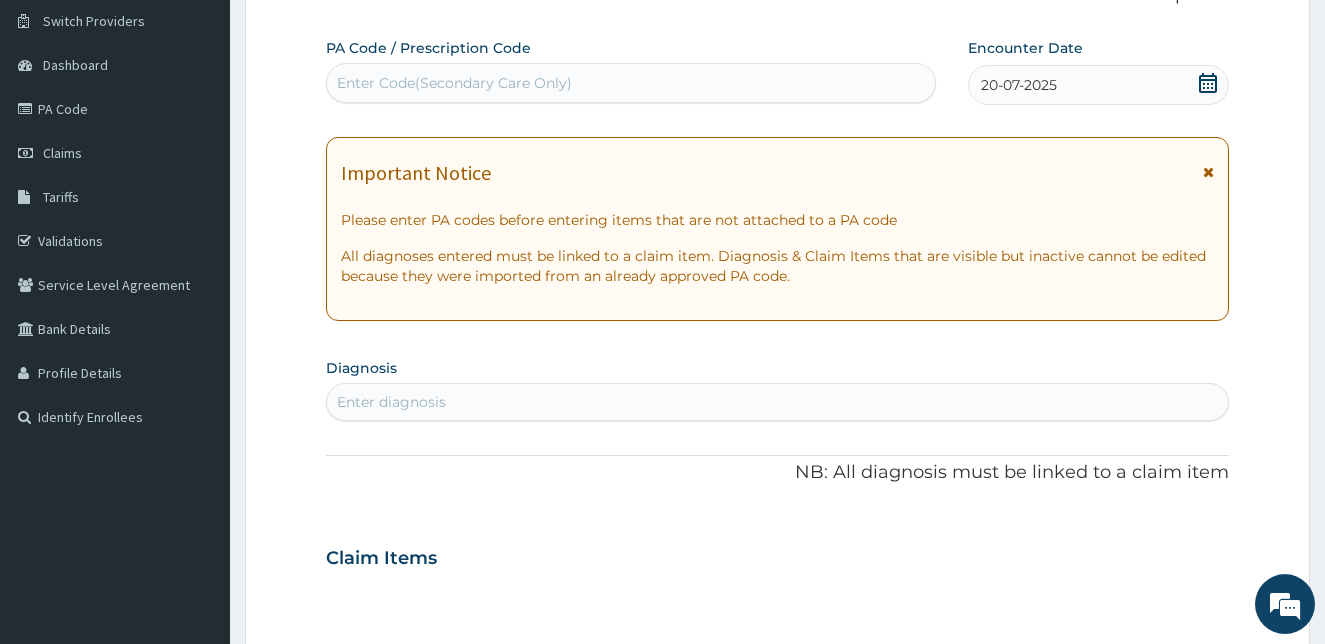 click 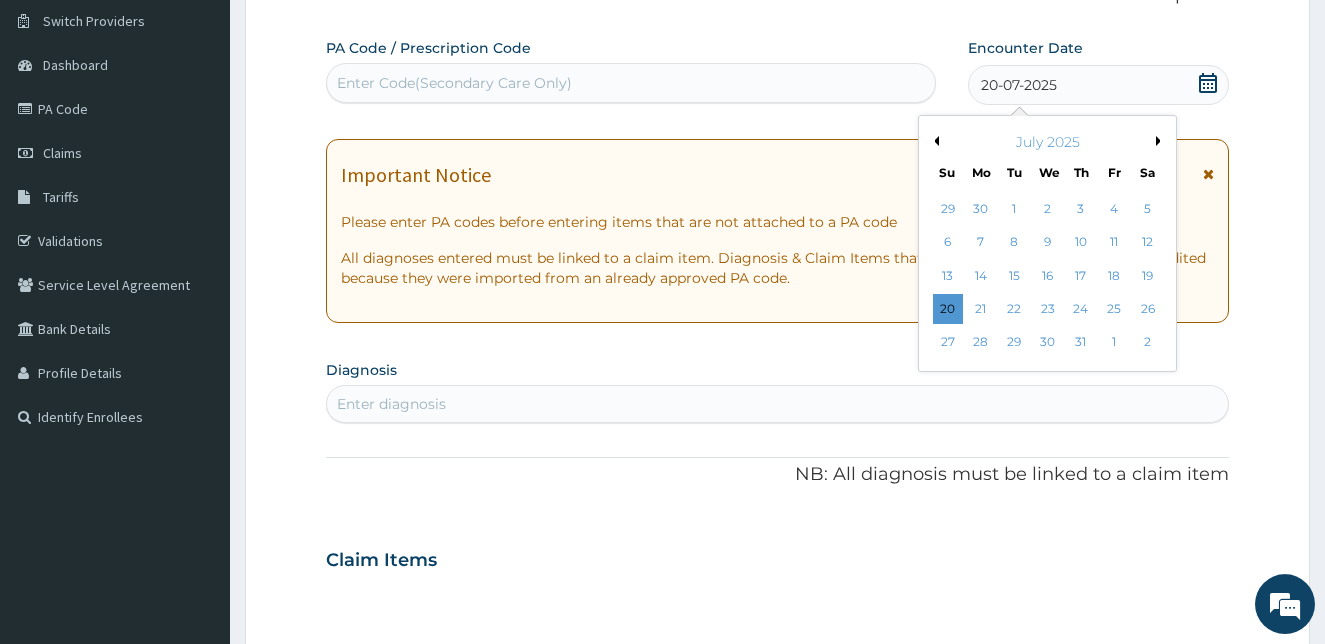 click on "Enter Code(Secondary Care Only)" at bounding box center [454, 83] 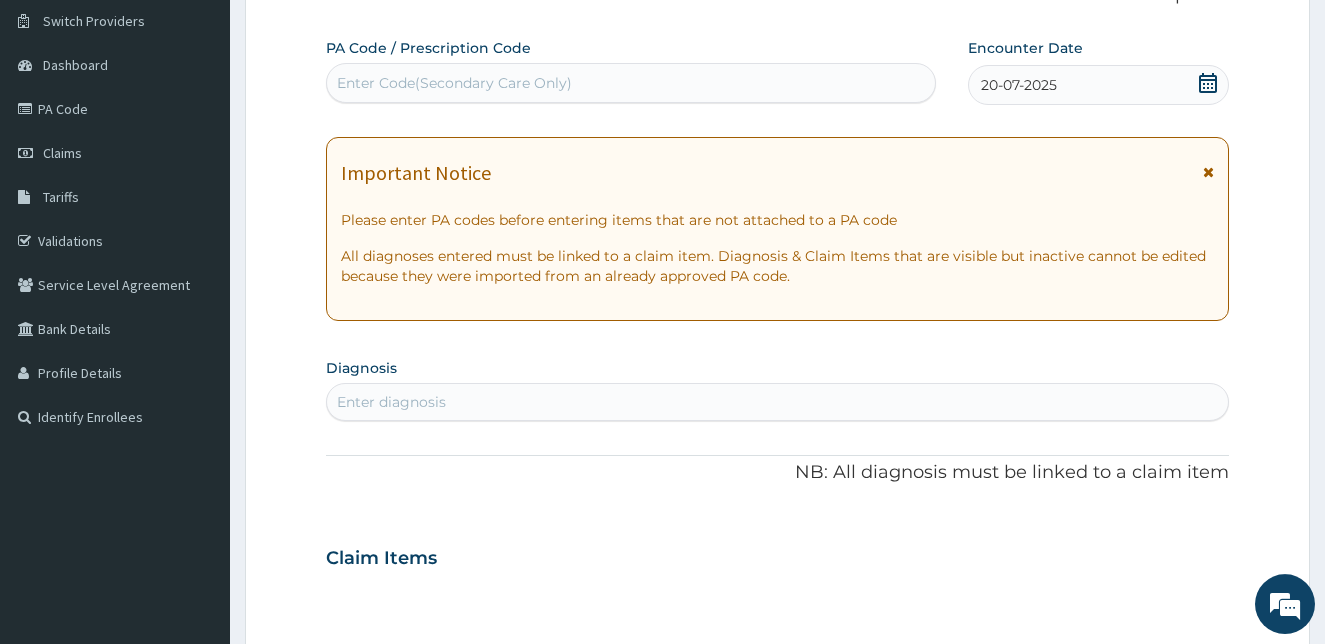 click on "Enter Code(Secondary Care Only)" at bounding box center [454, 83] 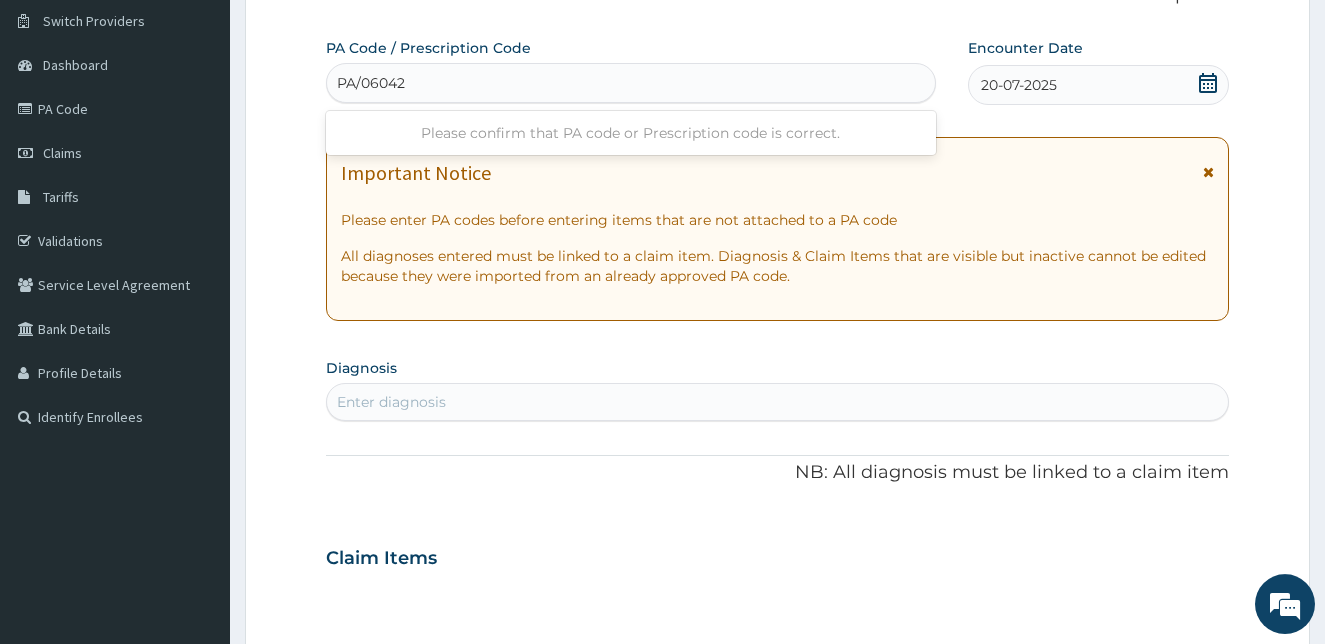 type on "PA/060425" 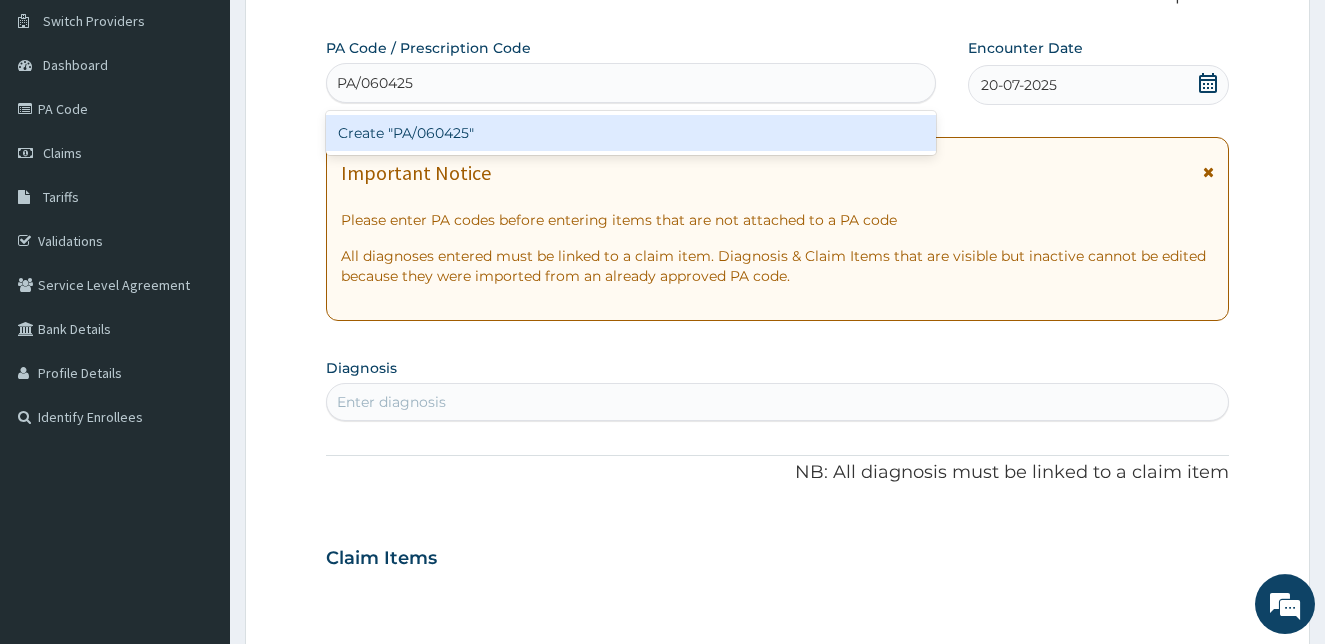 click on "Create "PA/060425"" at bounding box center (631, 133) 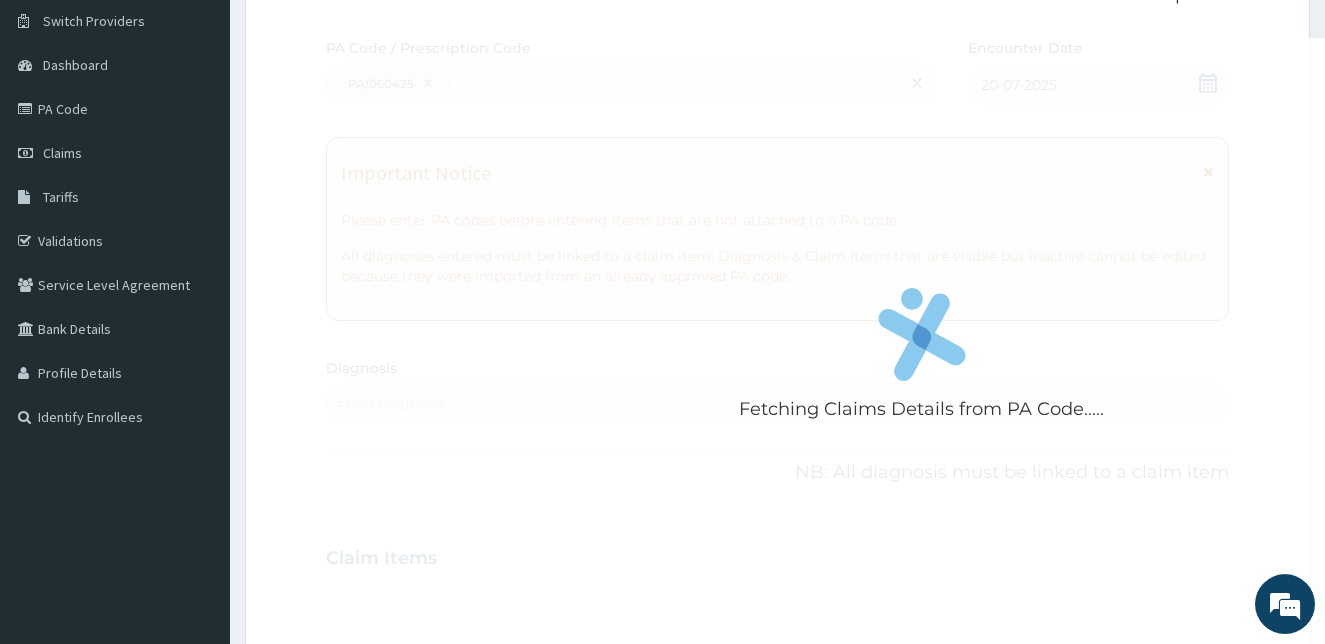 type 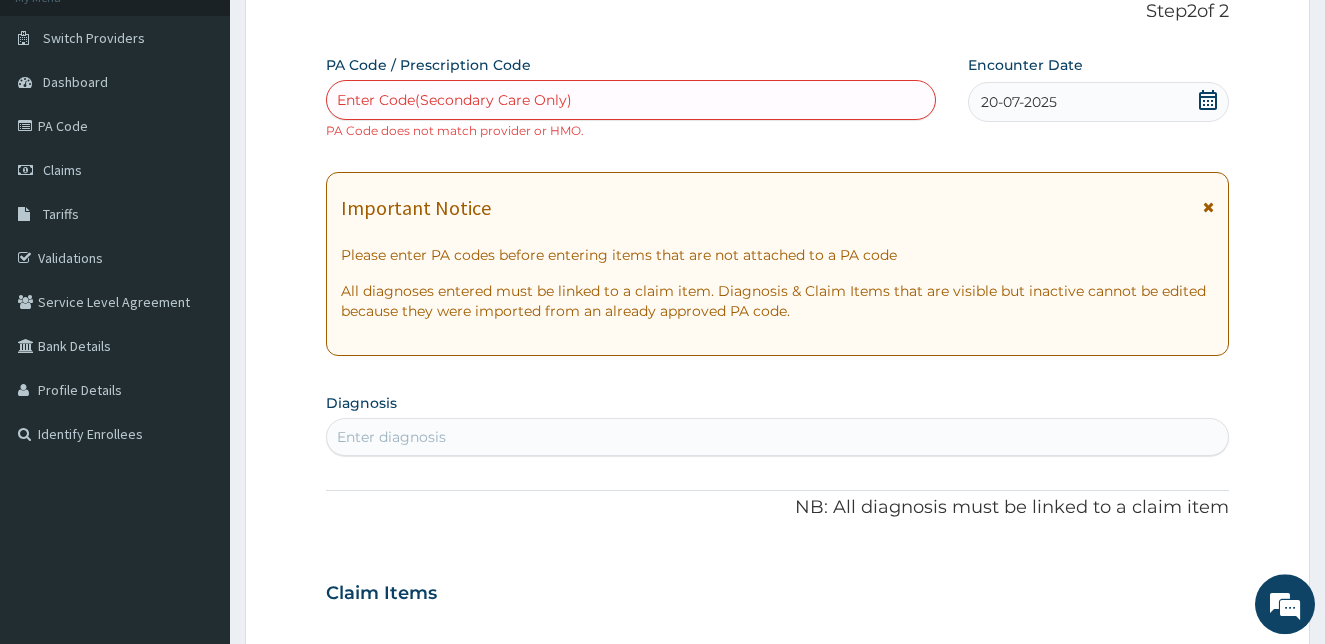 scroll, scrollTop: 129, scrollLeft: 0, axis: vertical 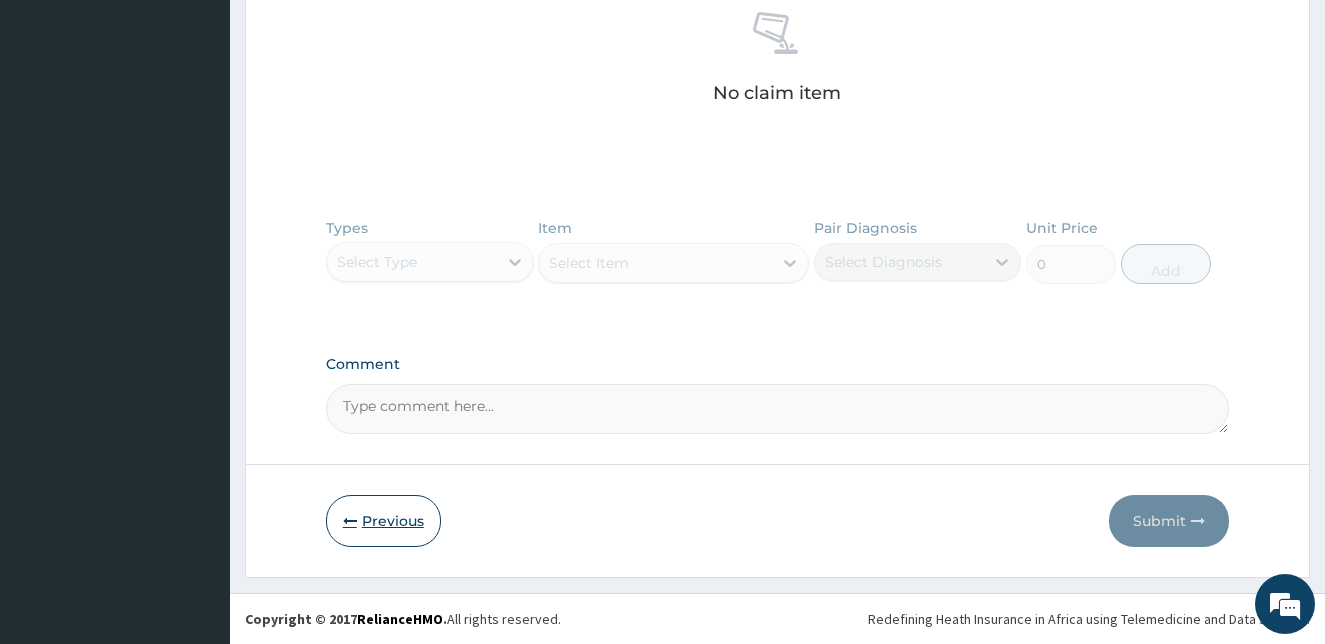 click on "Previous" at bounding box center (383, 521) 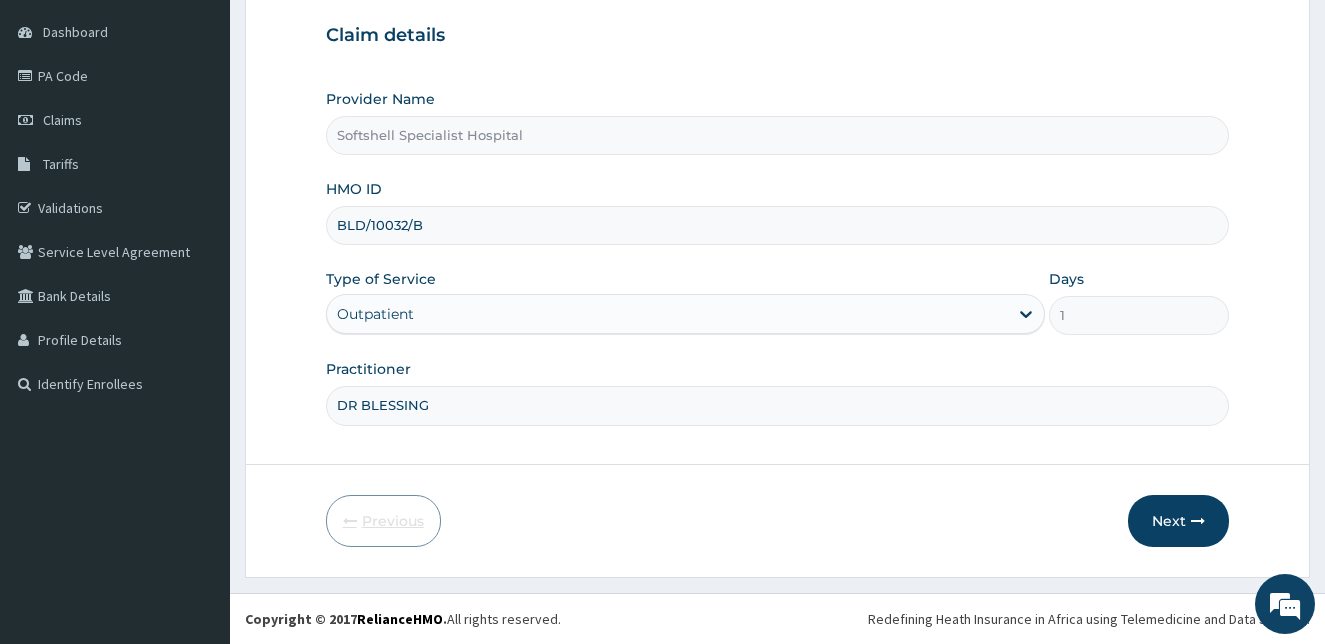 scroll, scrollTop: 186, scrollLeft: 0, axis: vertical 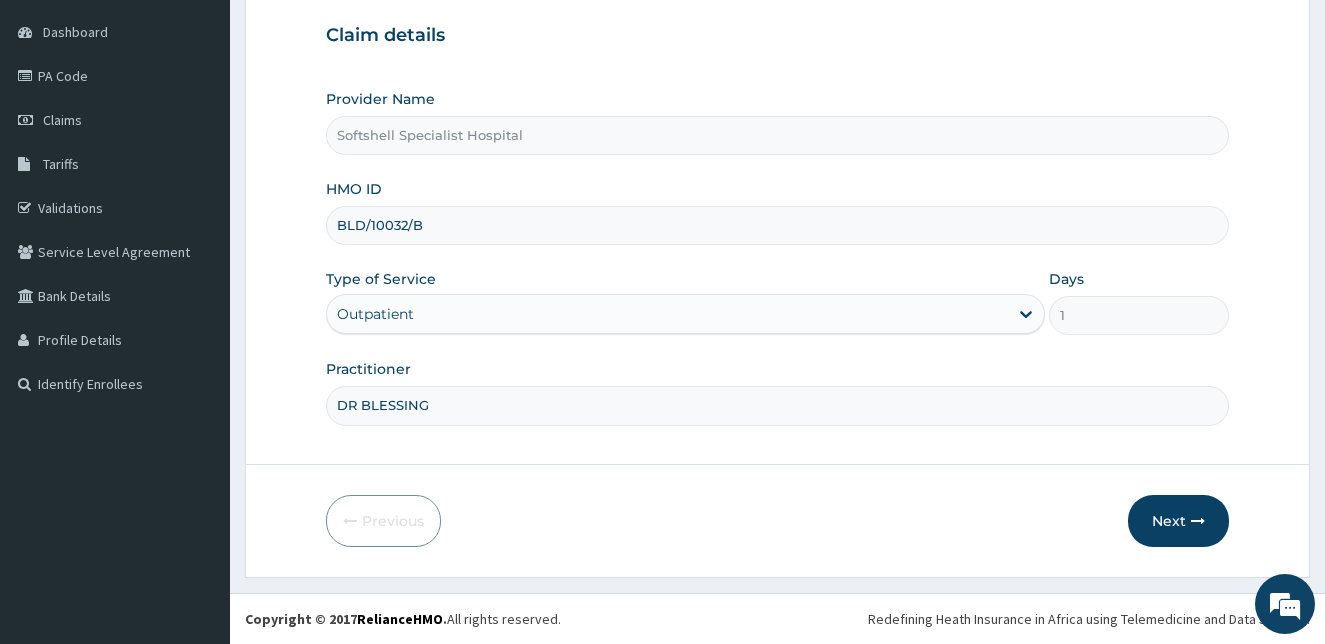 drag, startPoint x: 436, startPoint y: 225, endPoint x: 263, endPoint y: 223, distance: 173.01157 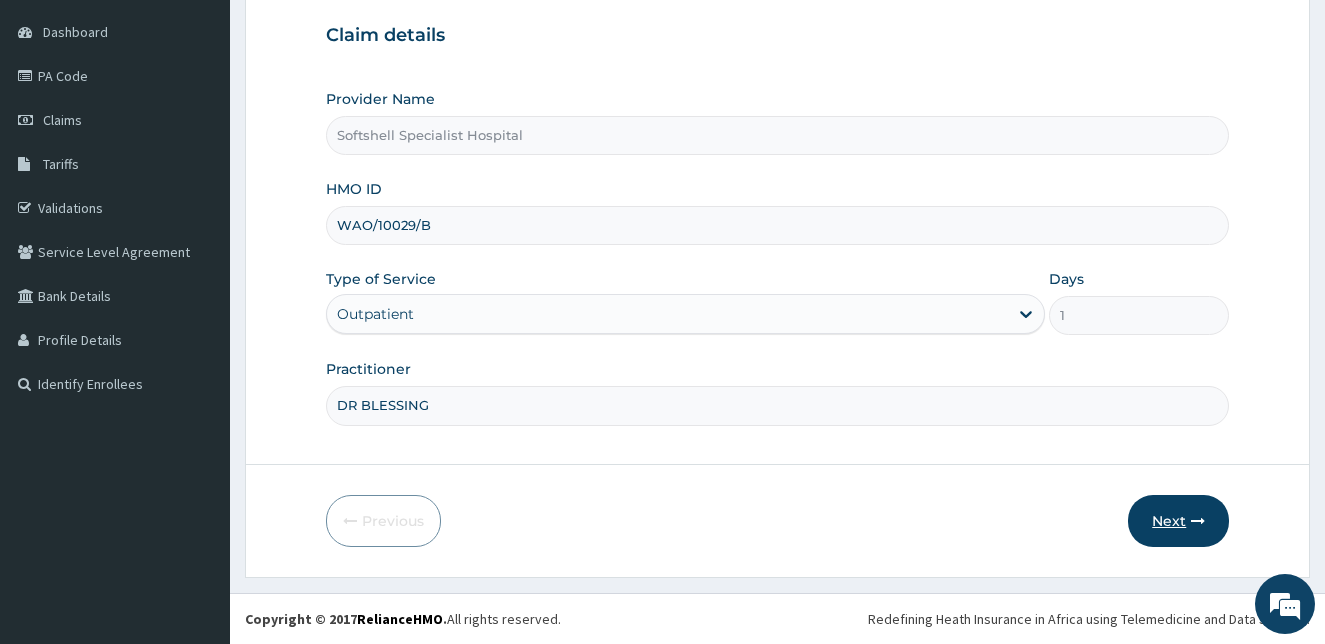 type on "WAO/10029/B" 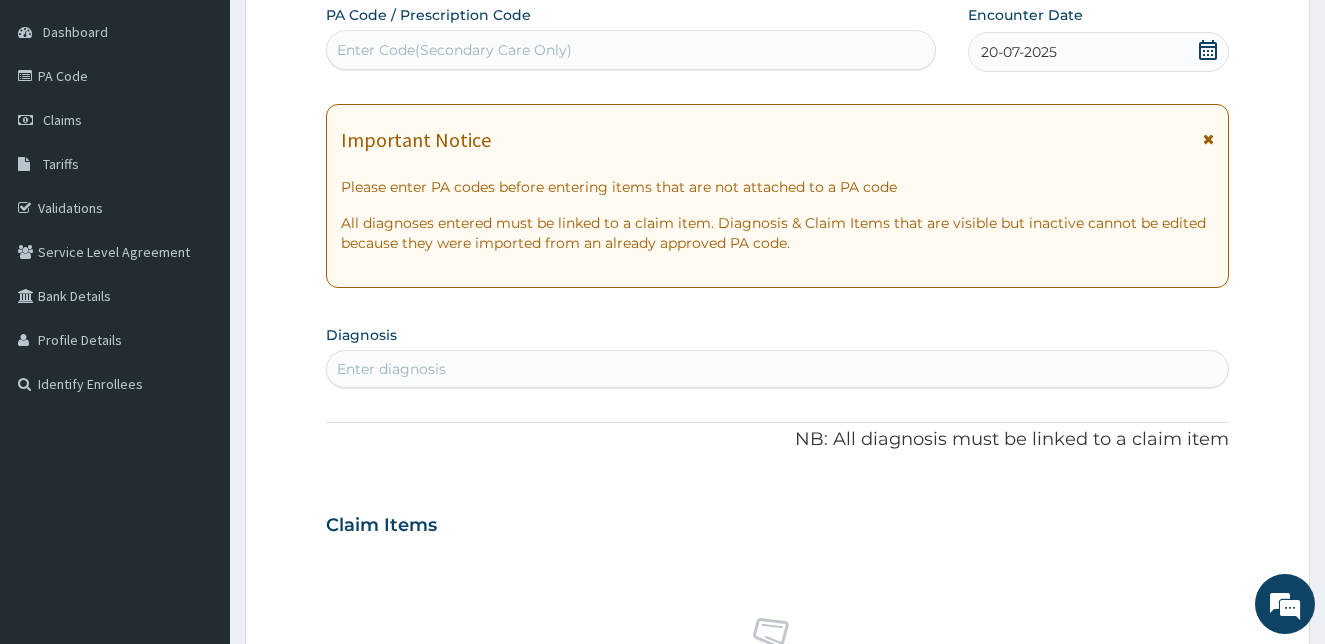scroll, scrollTop: 152, scrollLeft: 0, axis: vertical 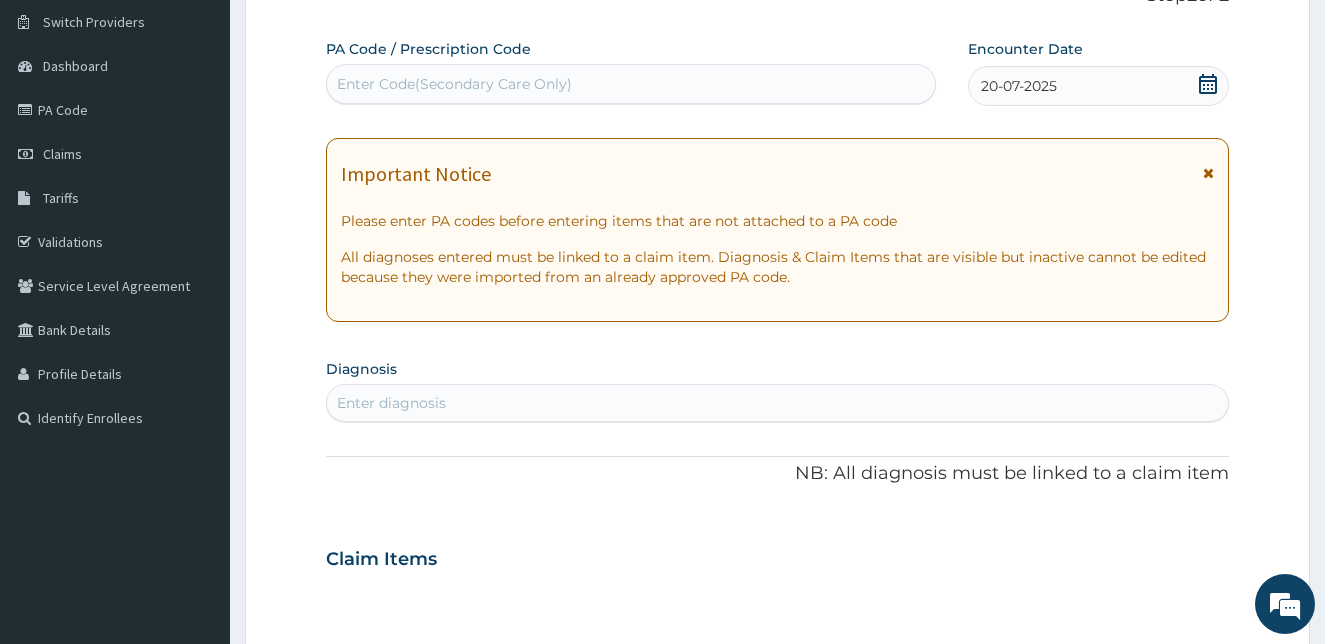 click 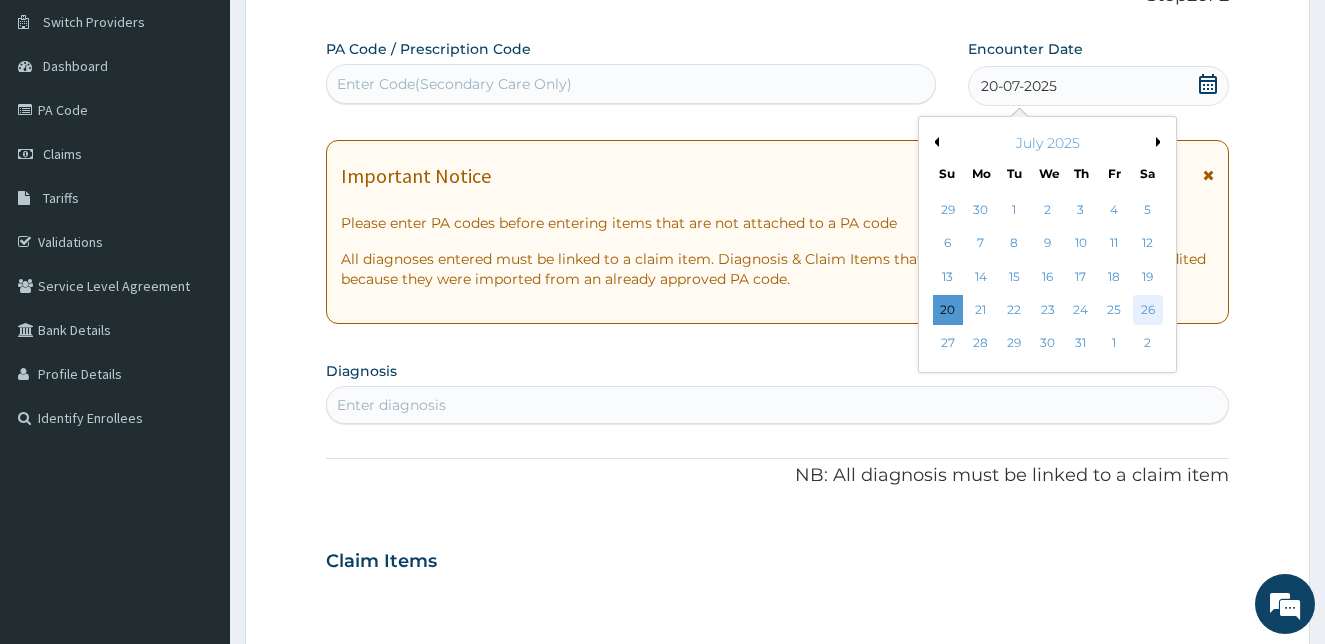 click on "26" at bounding box center (1147, 310) 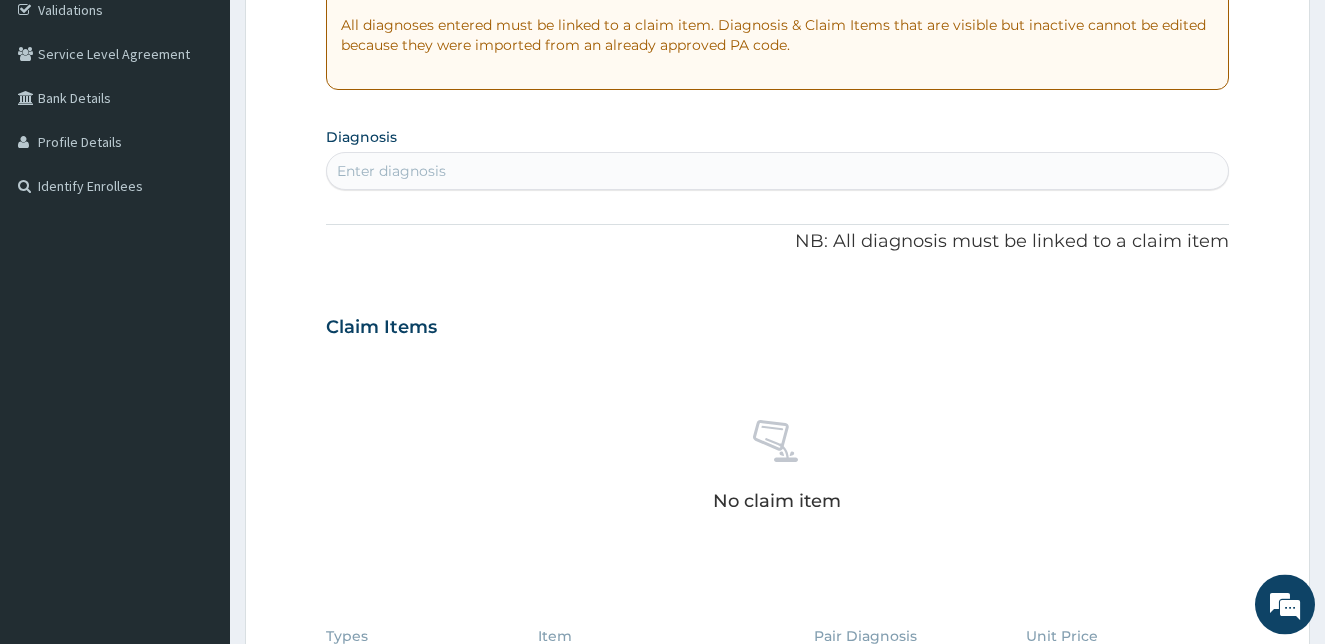 scroll, scrollTop: 386, scrollLeft: 0, axis: vertical 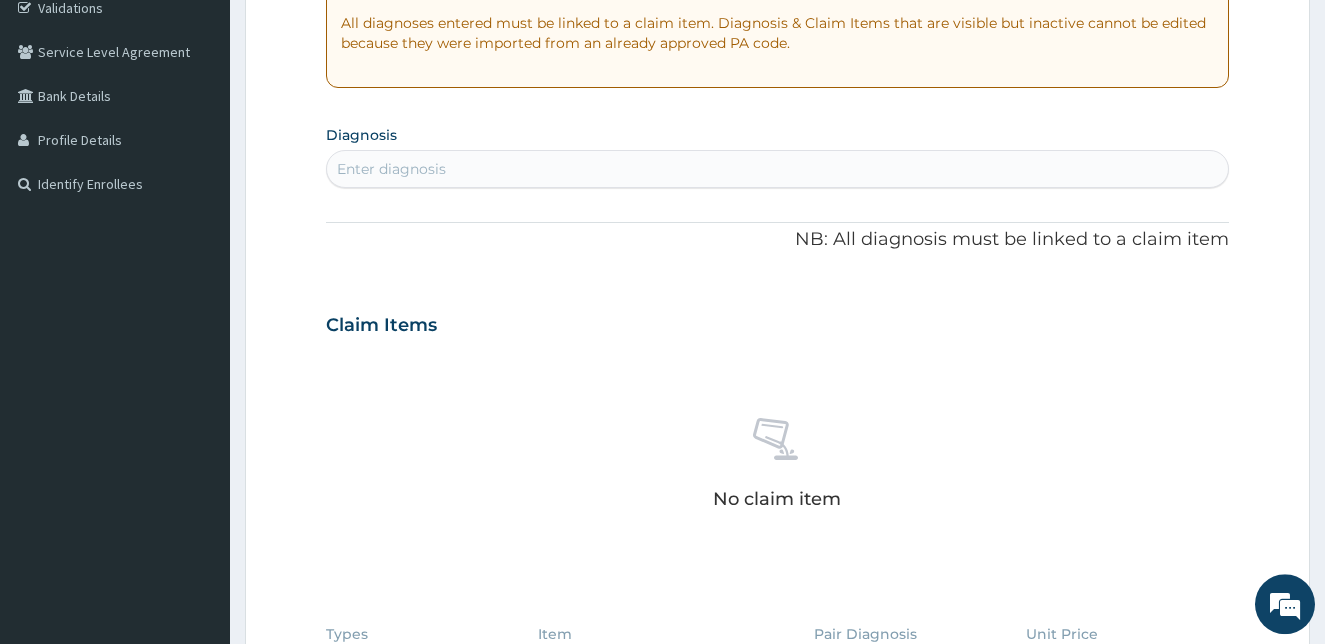 click on "Diagnosis Enter diagnosis" at bounding box center (778, 154) 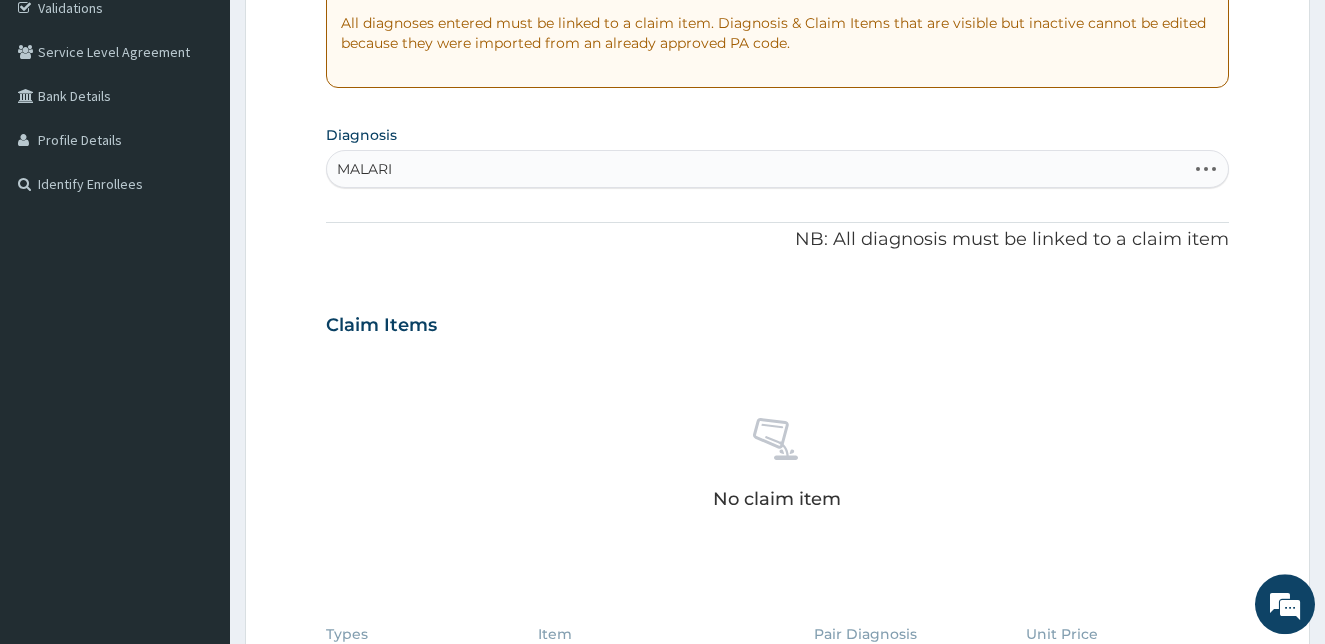 type on "MALARIA" 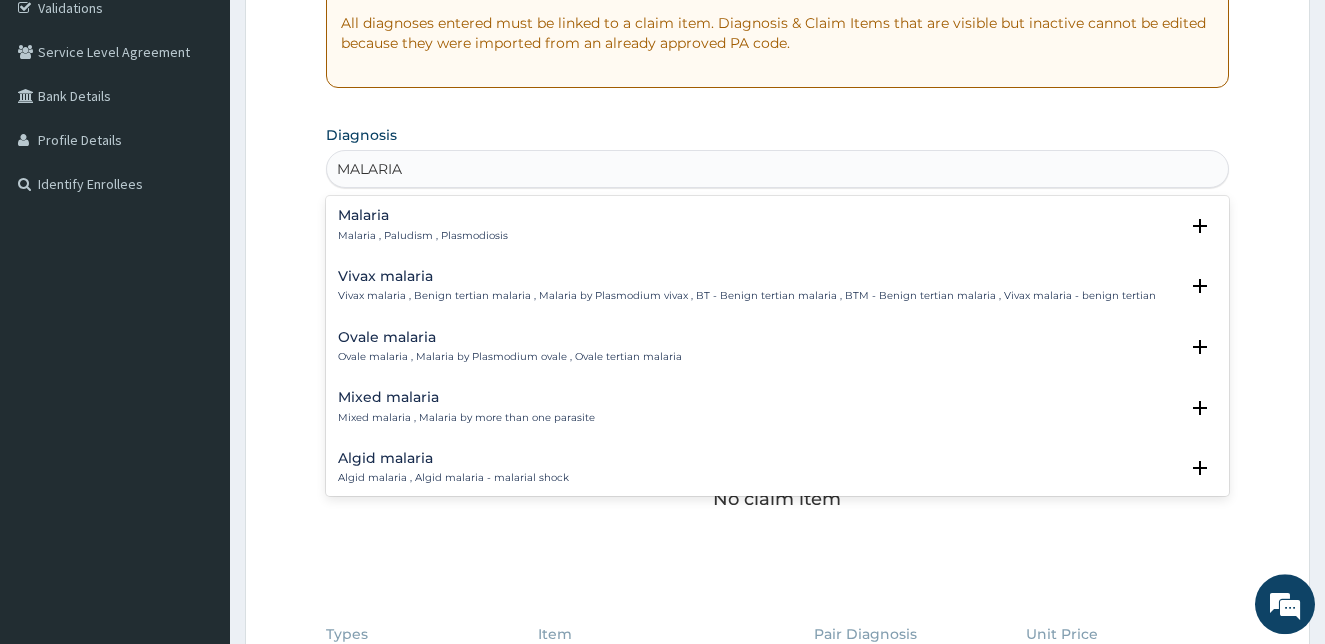click on "Malaria" at bounding box center [423, 215] 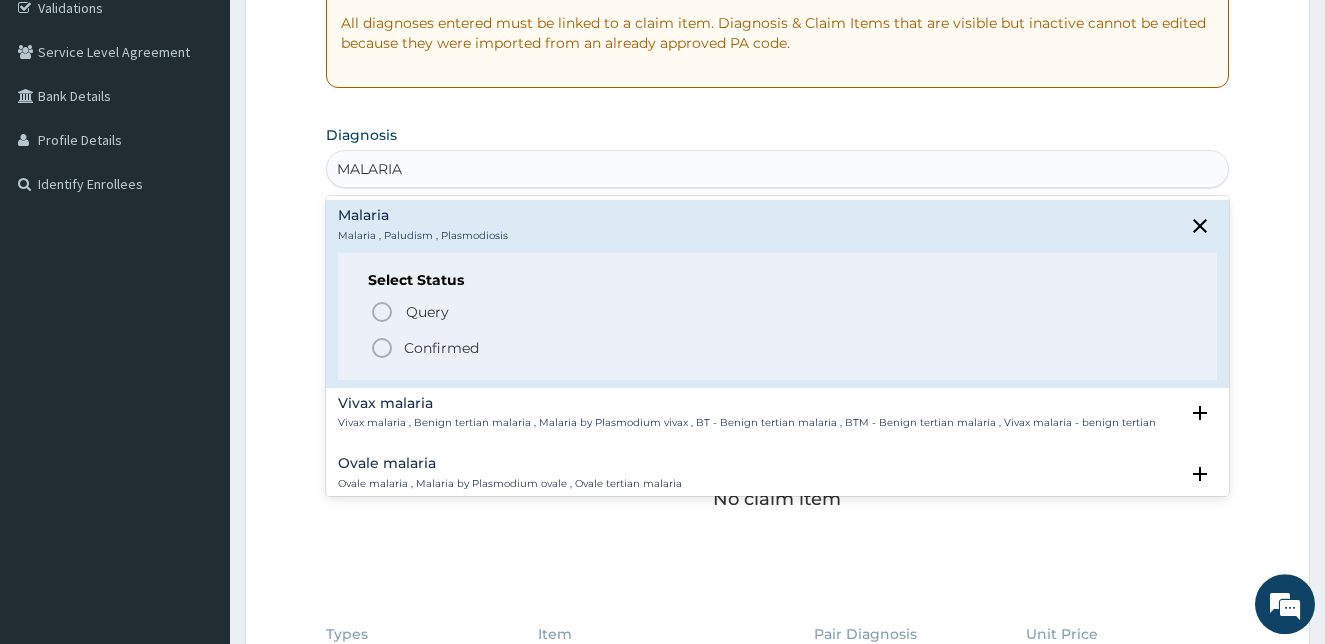 click 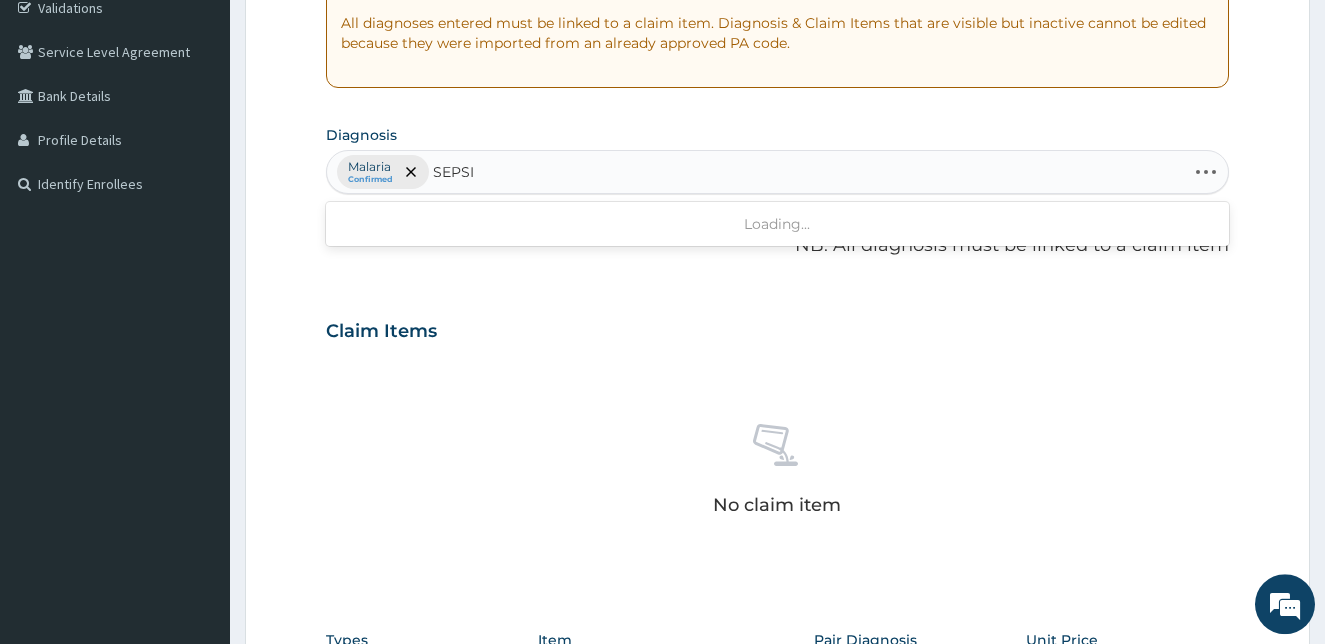 type on "SEPSIS" 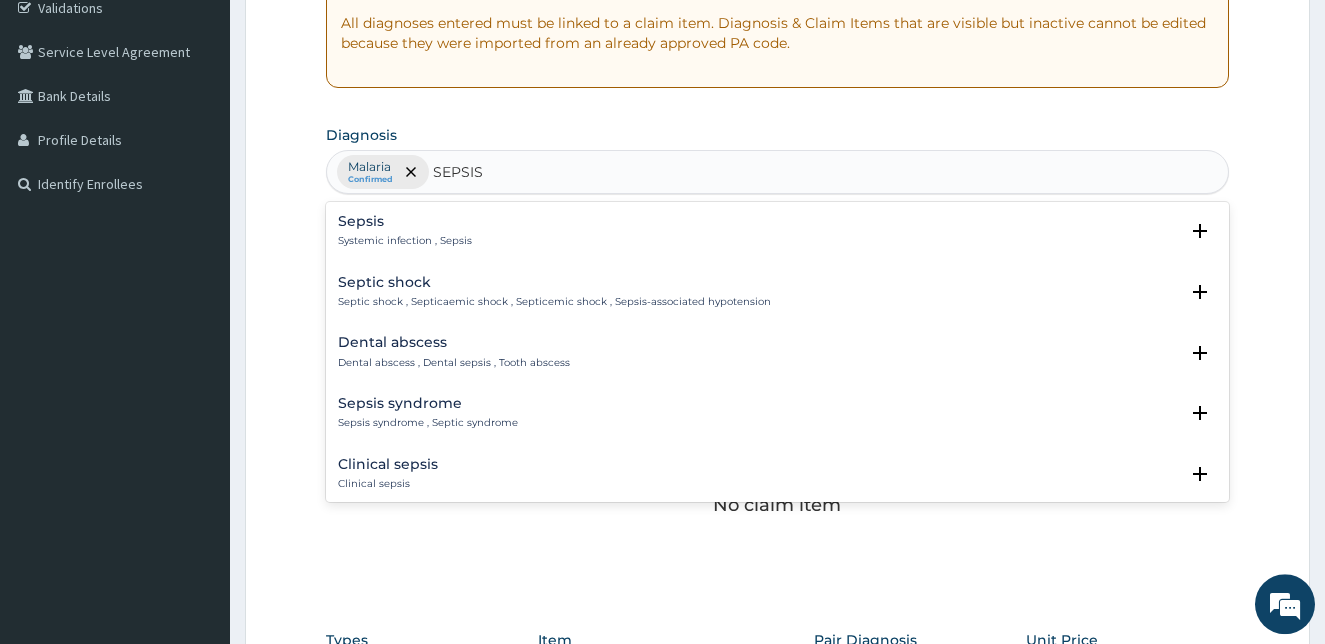 click on "Systemic infection , Sepsis" at bounding box center [405, 241] 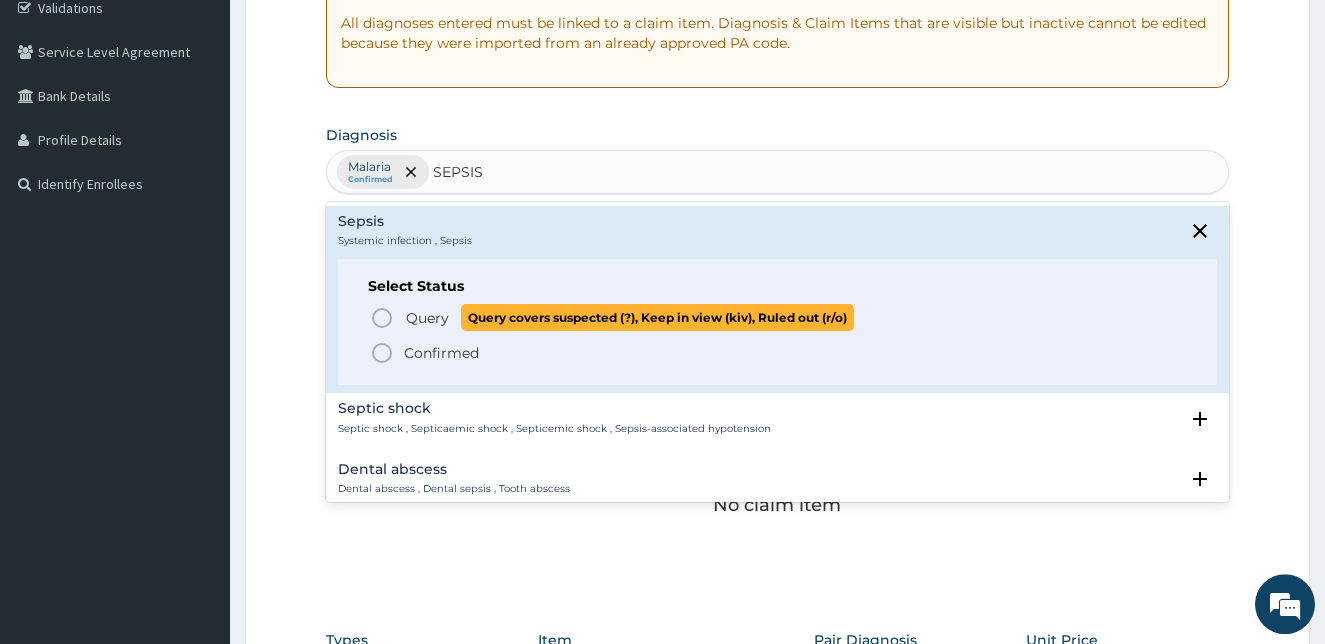 click 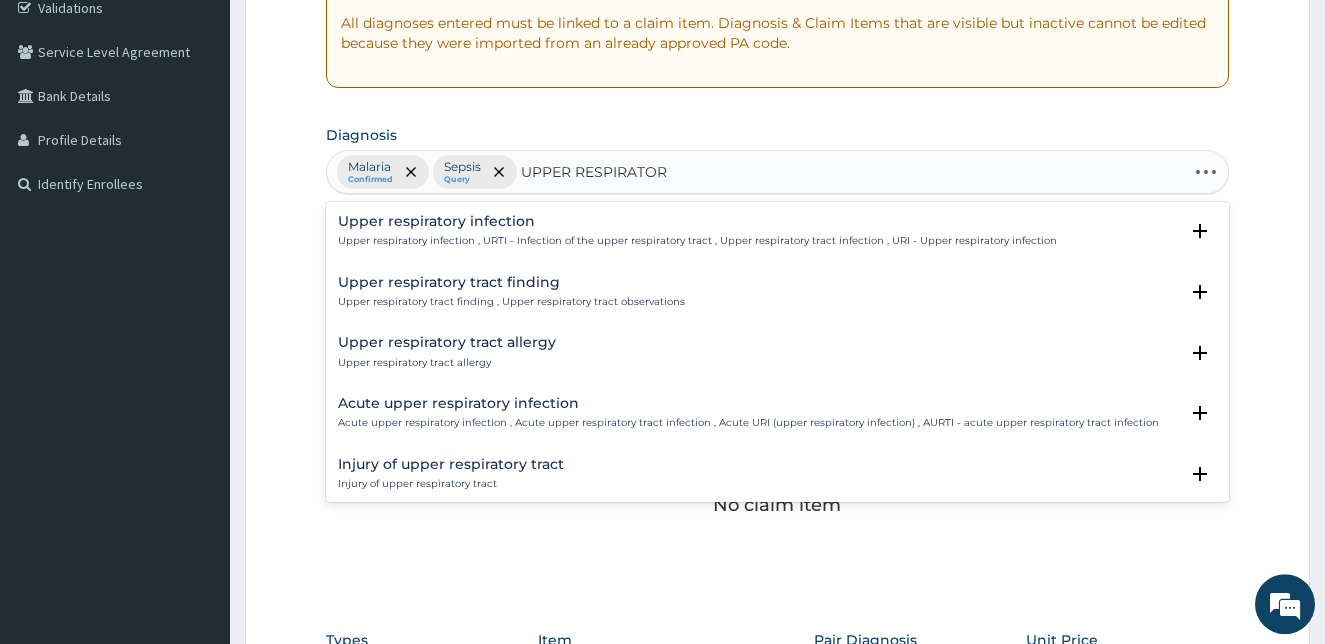 type on "UPPER RESPIRATORY" 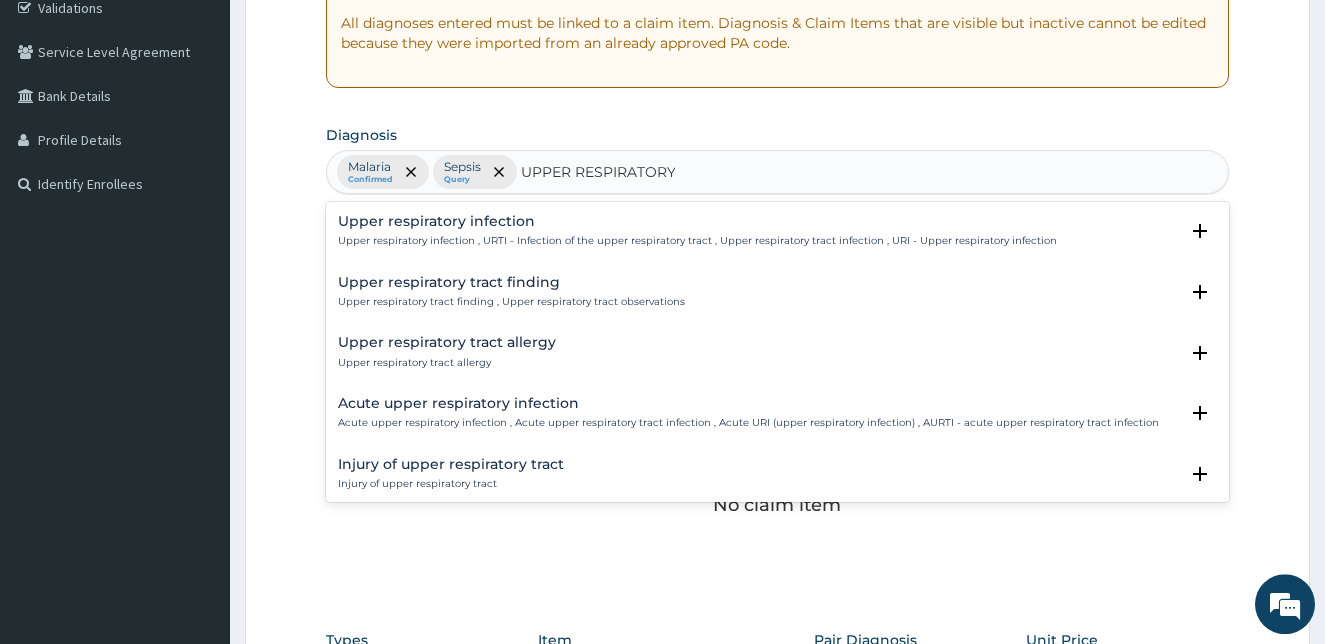 click on "Upper respiratory infection" at bounding box center (697, 221) 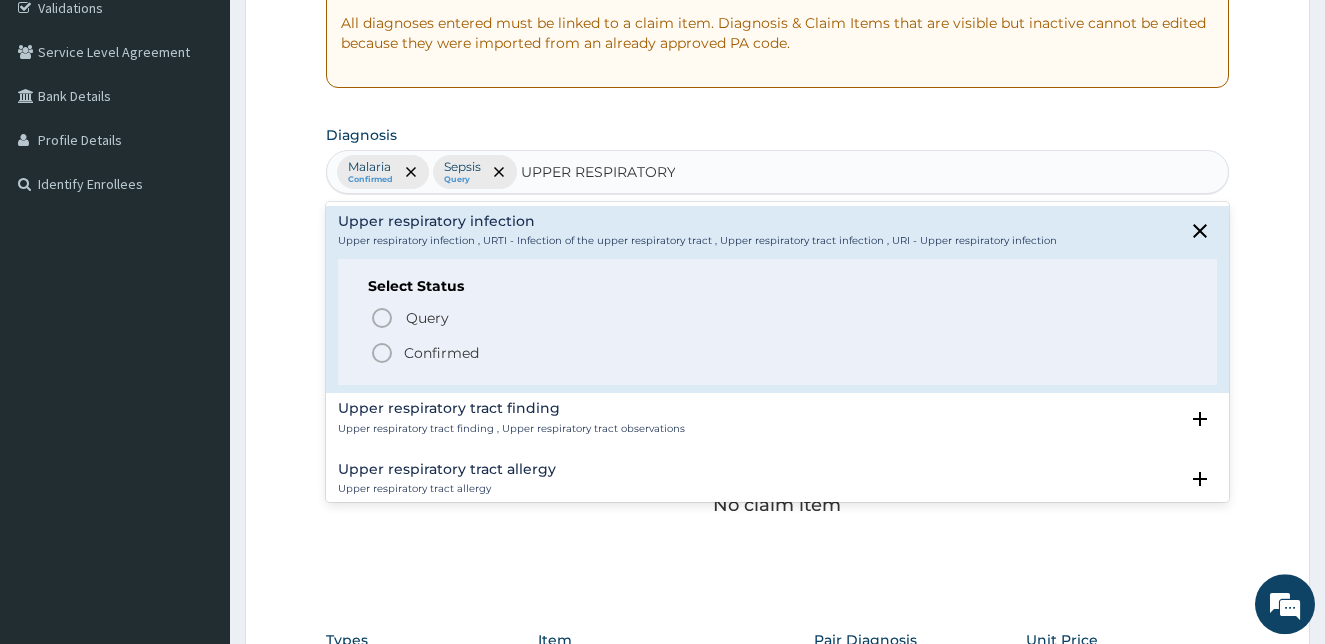 click 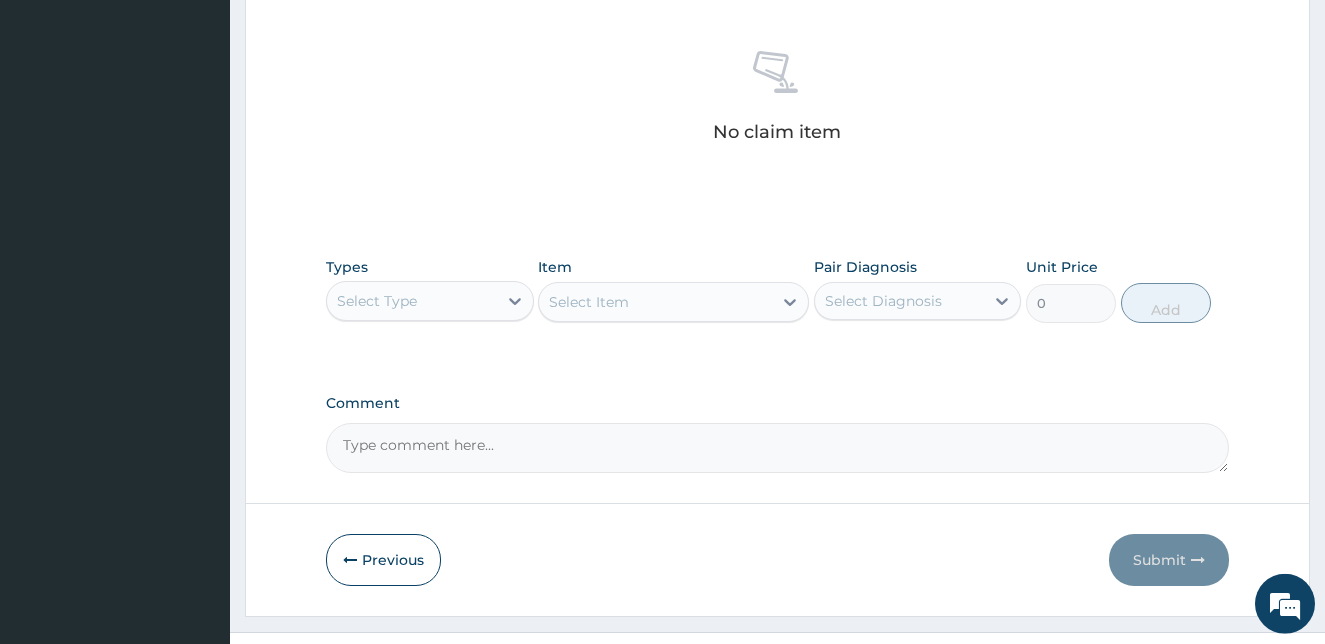 scroll, scrollTop: 798, scrollLeft: 0, axis: vertical 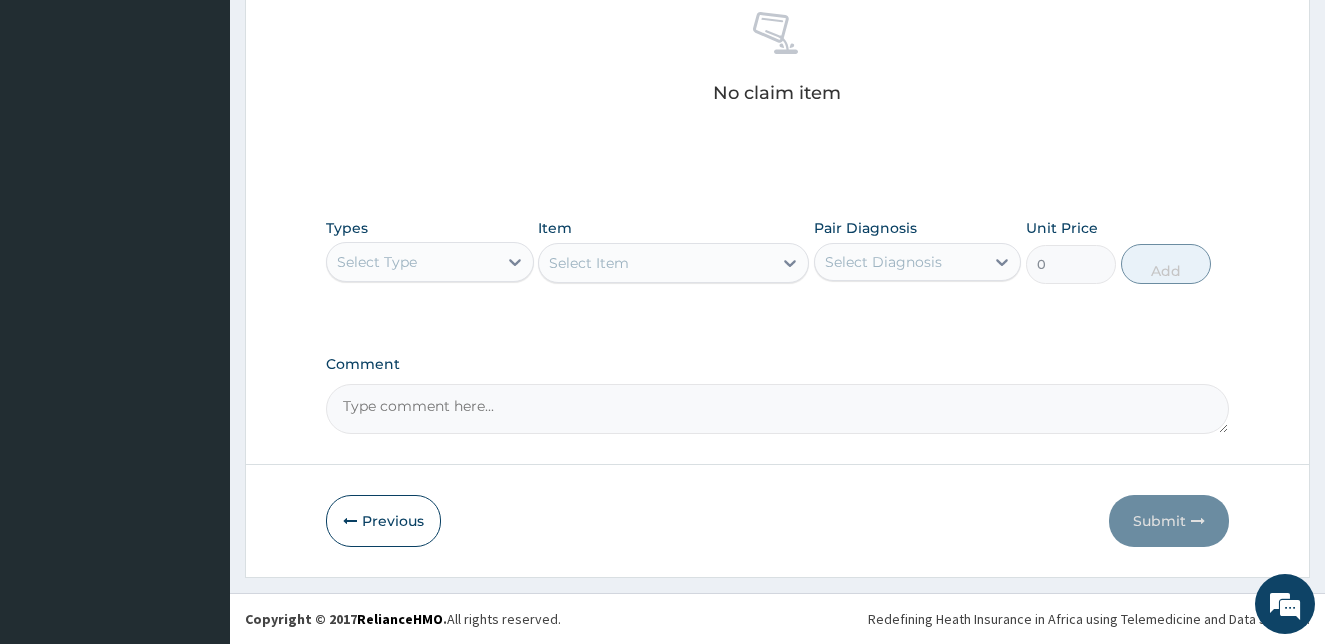 click on "Select Type" at bounding box center [412, 262] 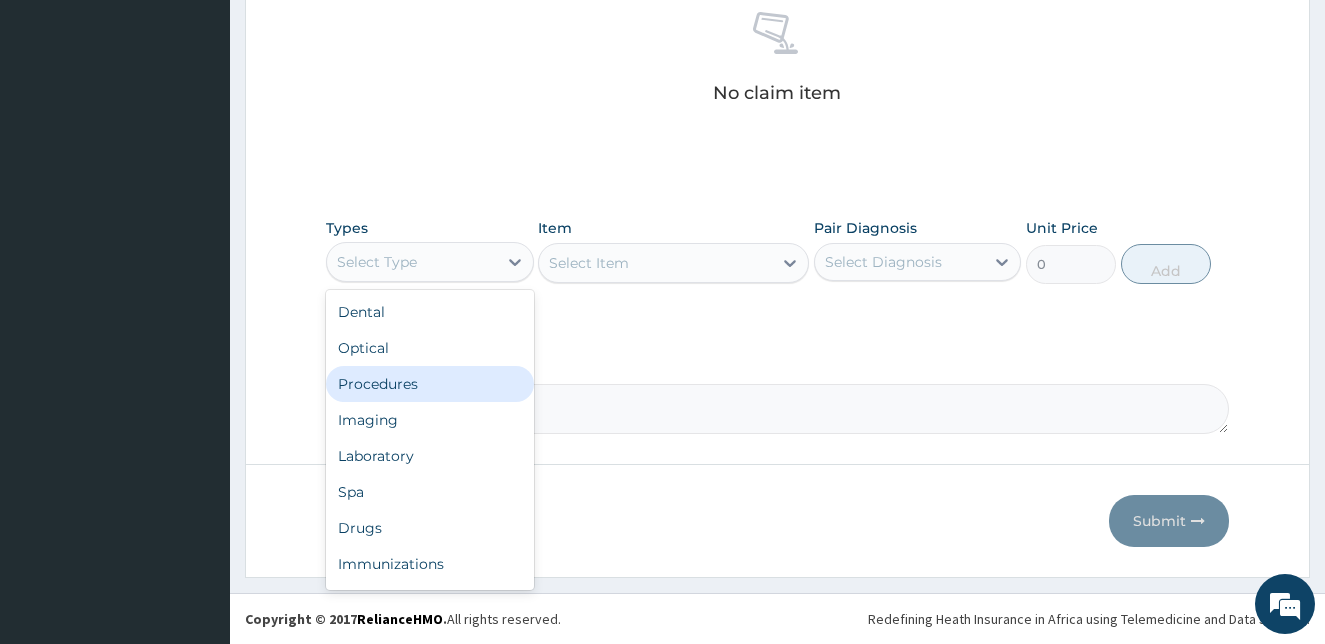 click on "Procedures" at bounding box center (430, 384) 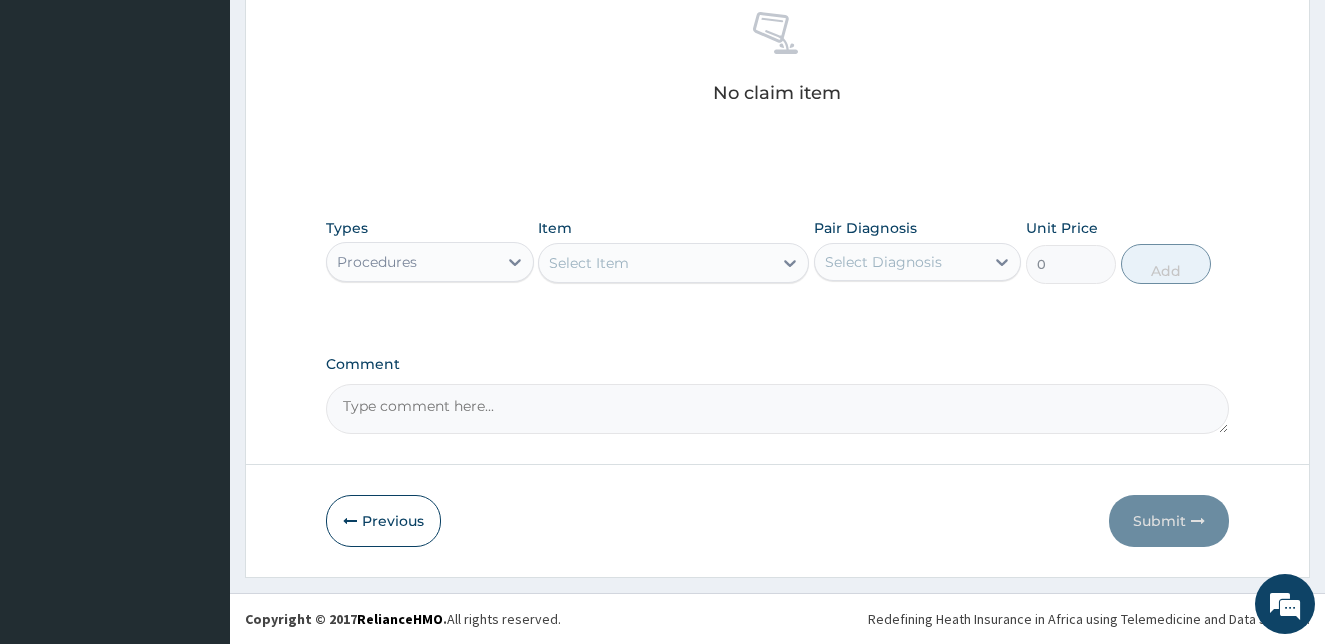 click on "Select Item" at bounding box center [655, 263] 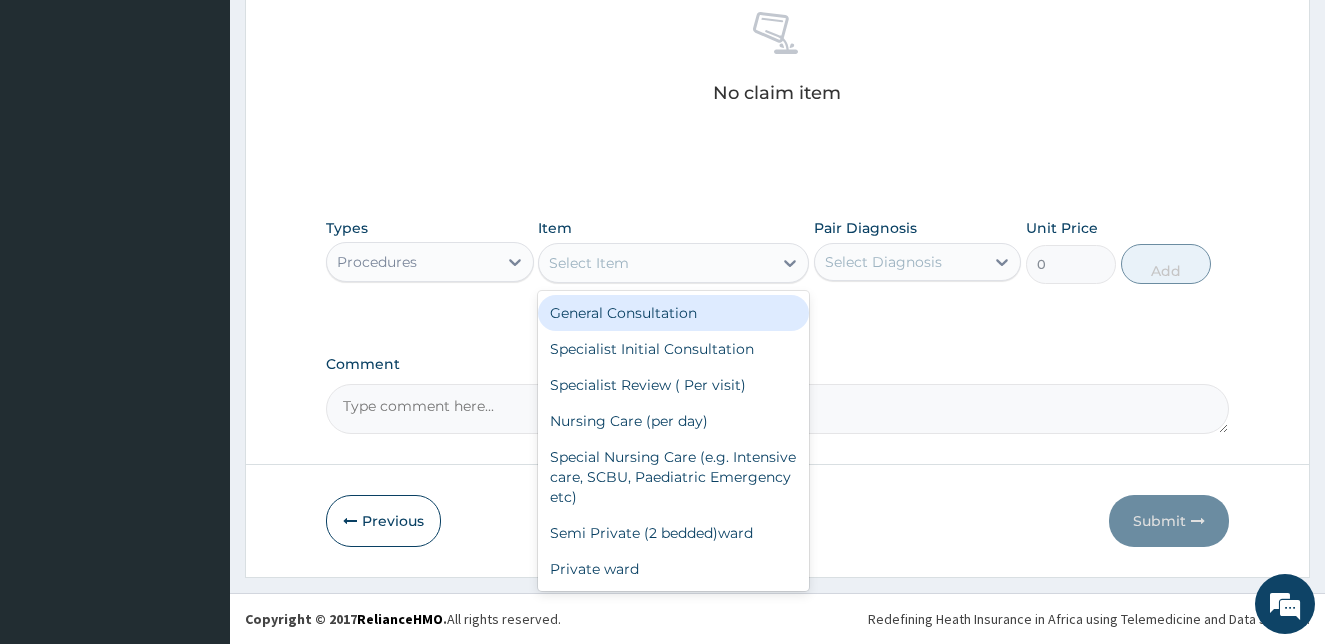 click on "General Consultation" at bounding box center (673, 313) 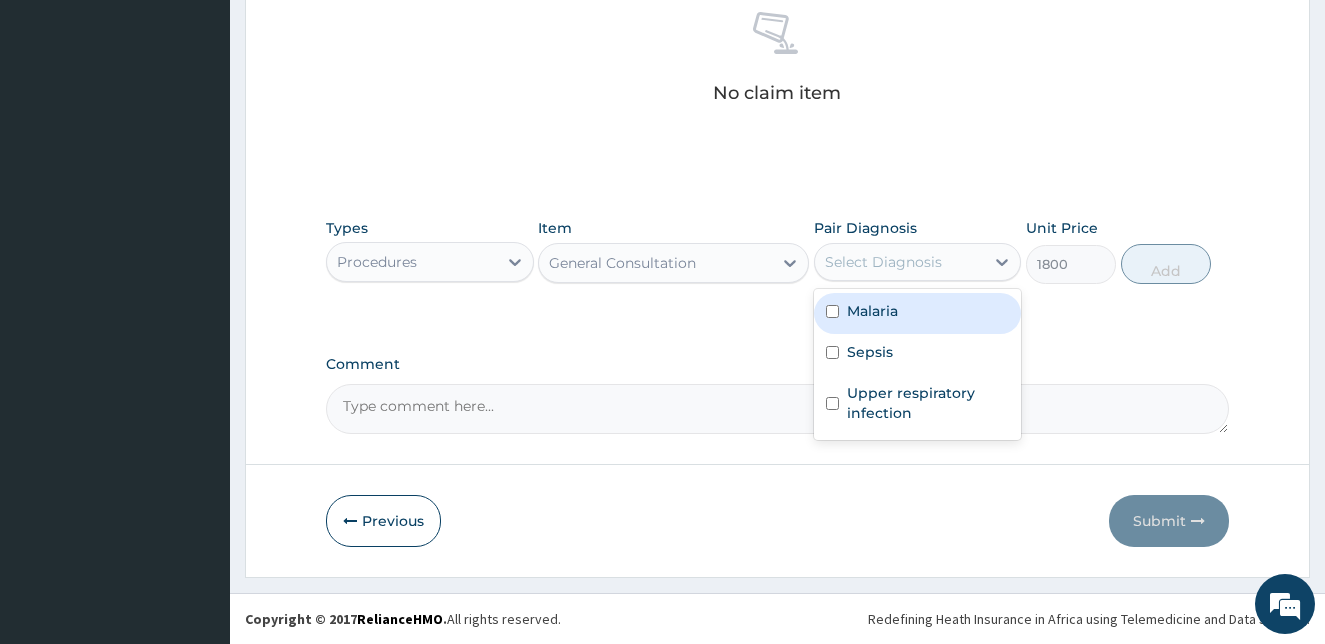 click on "Select Diagnosis" at bounding box center [883, 262] 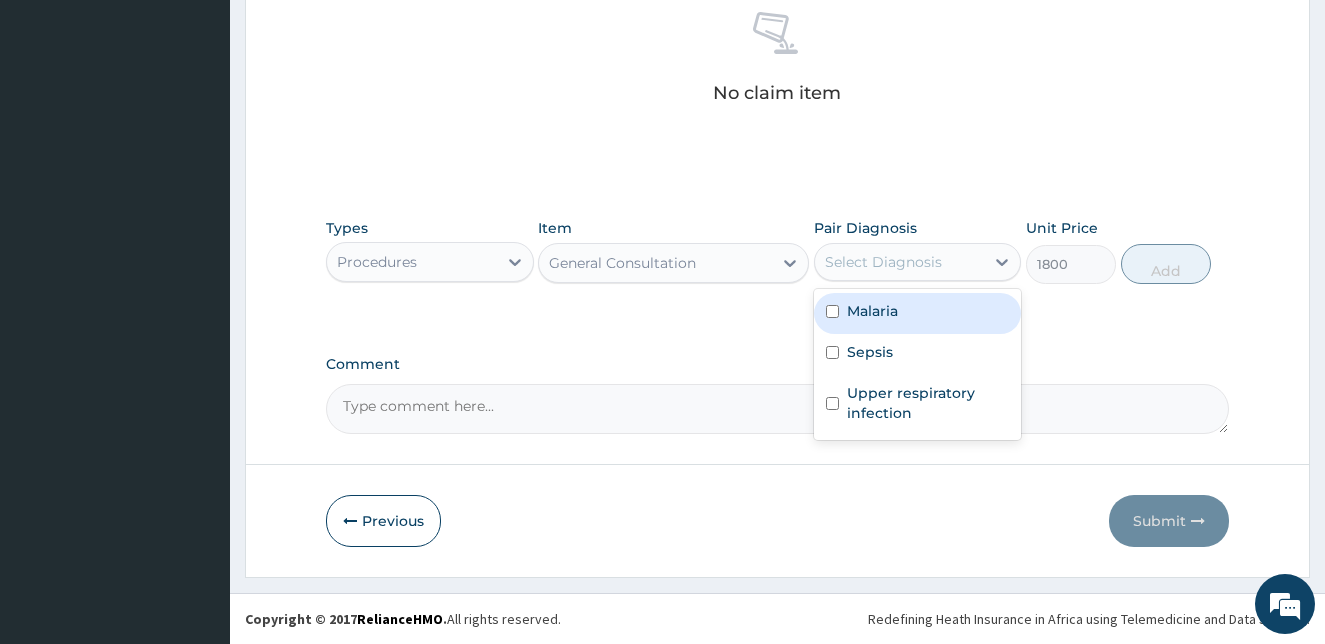 click at bounding box center [832, 311] 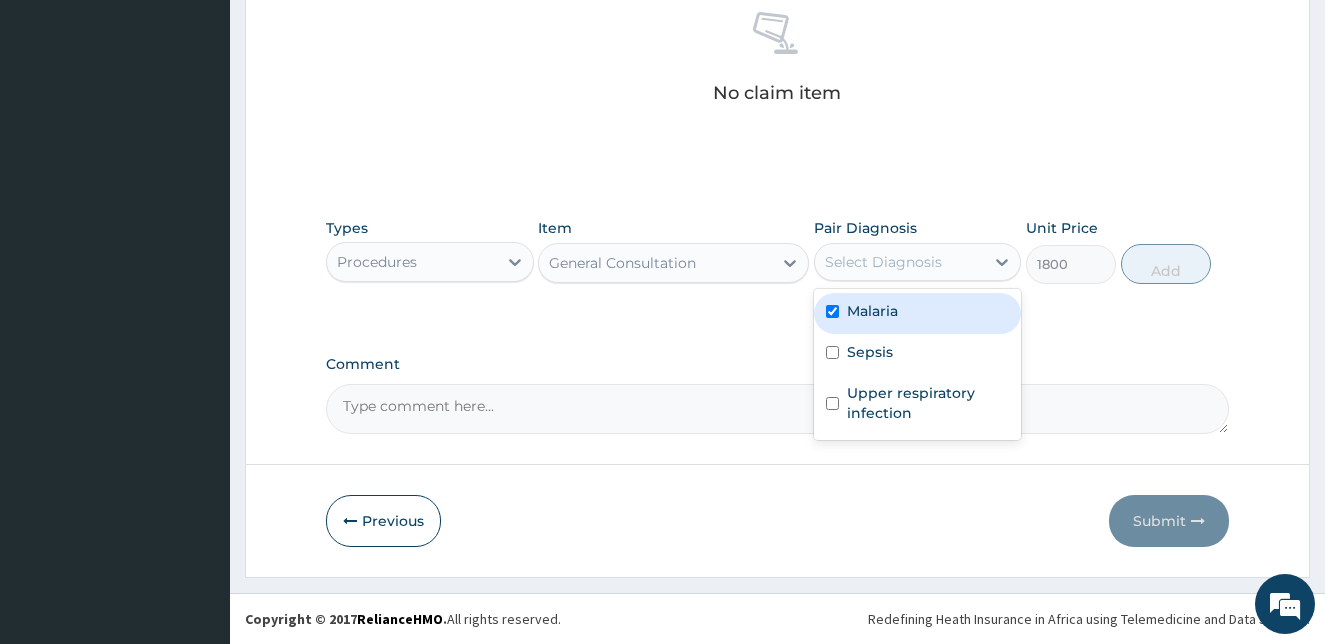 checkbox on "true" 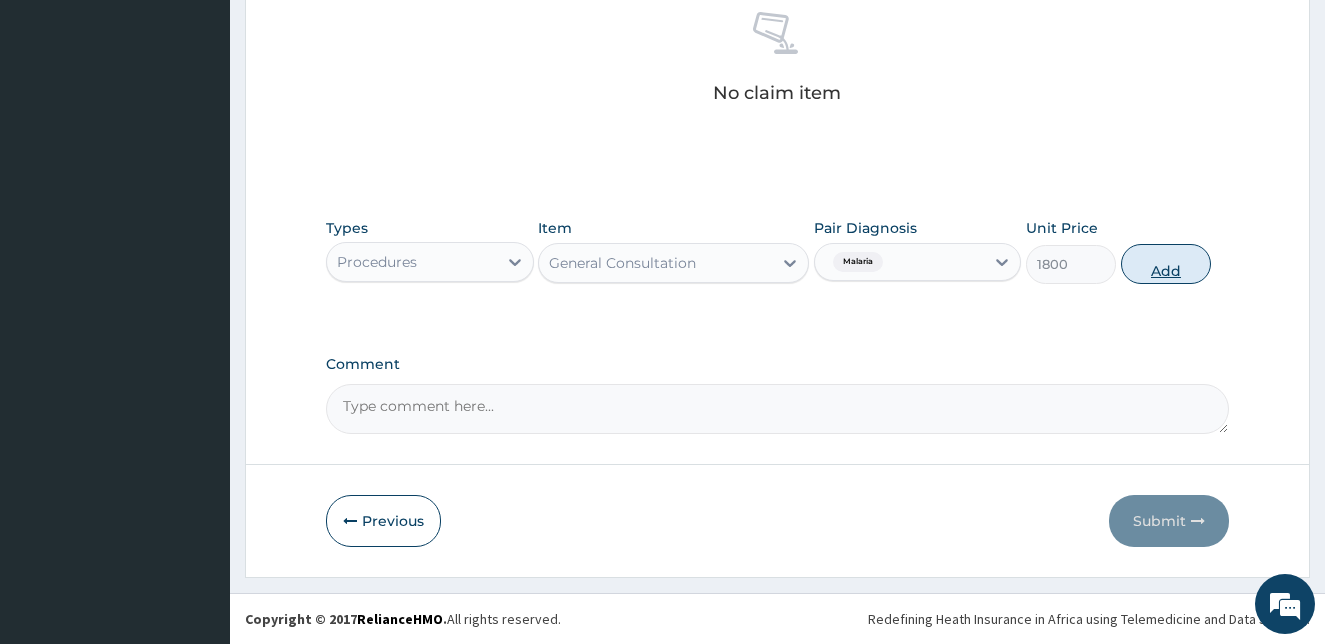click on "Add" at bounding box center [1166, 264] 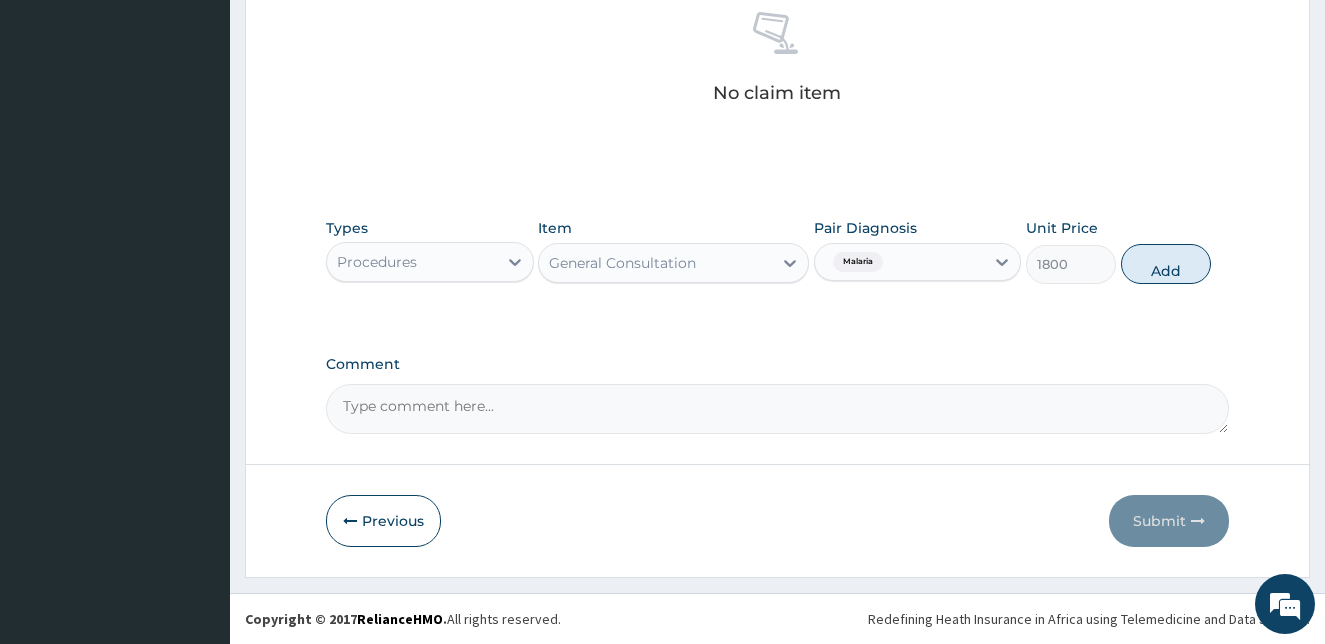 type on "0" 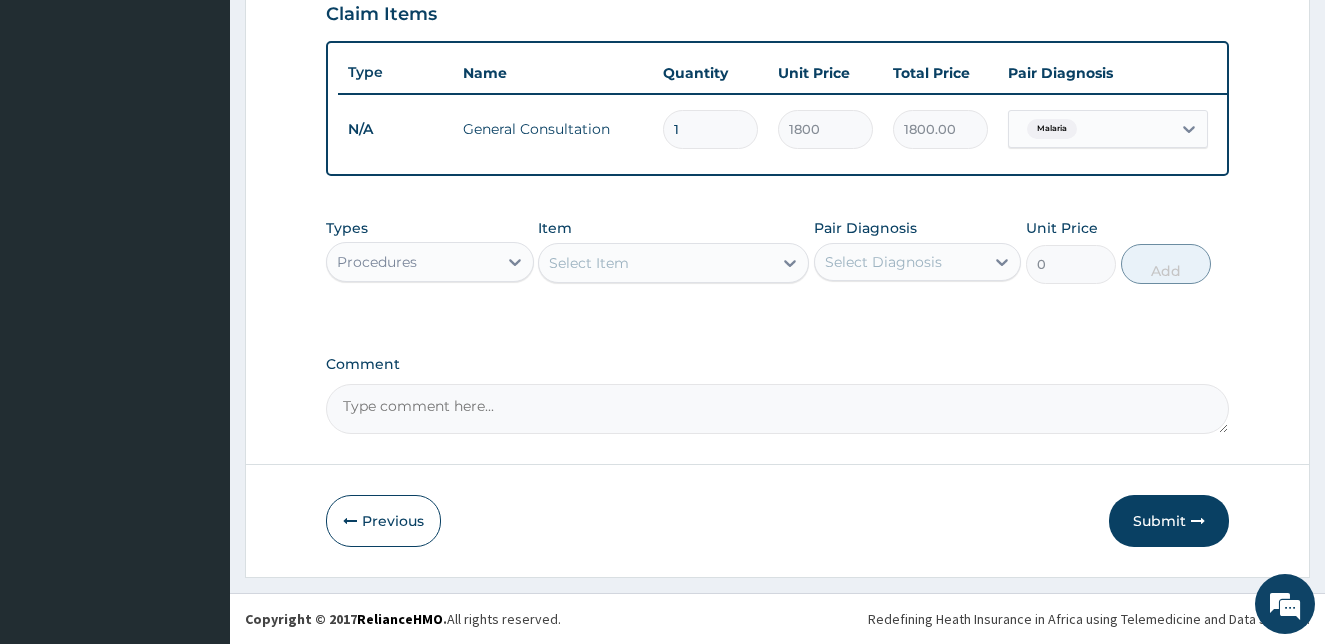 scroll, scrollTop: 720, scrollLeft: 0, axis: vertical 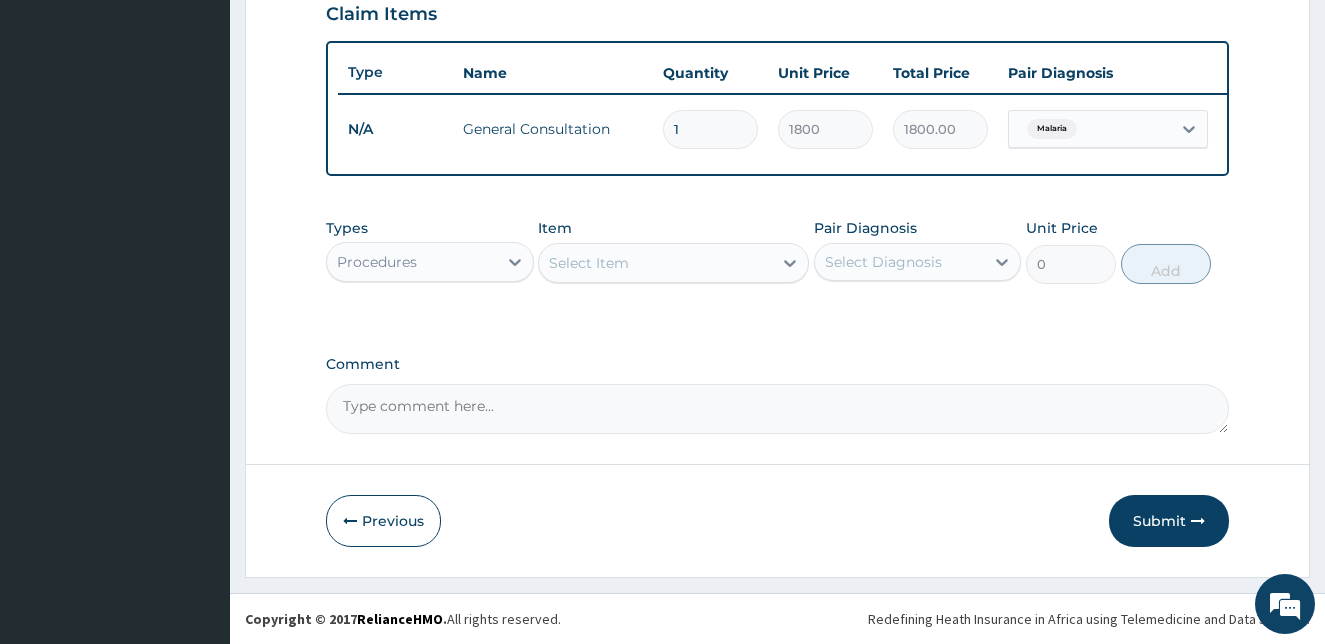 click on "Procedures" at bounding box center [412, 262] 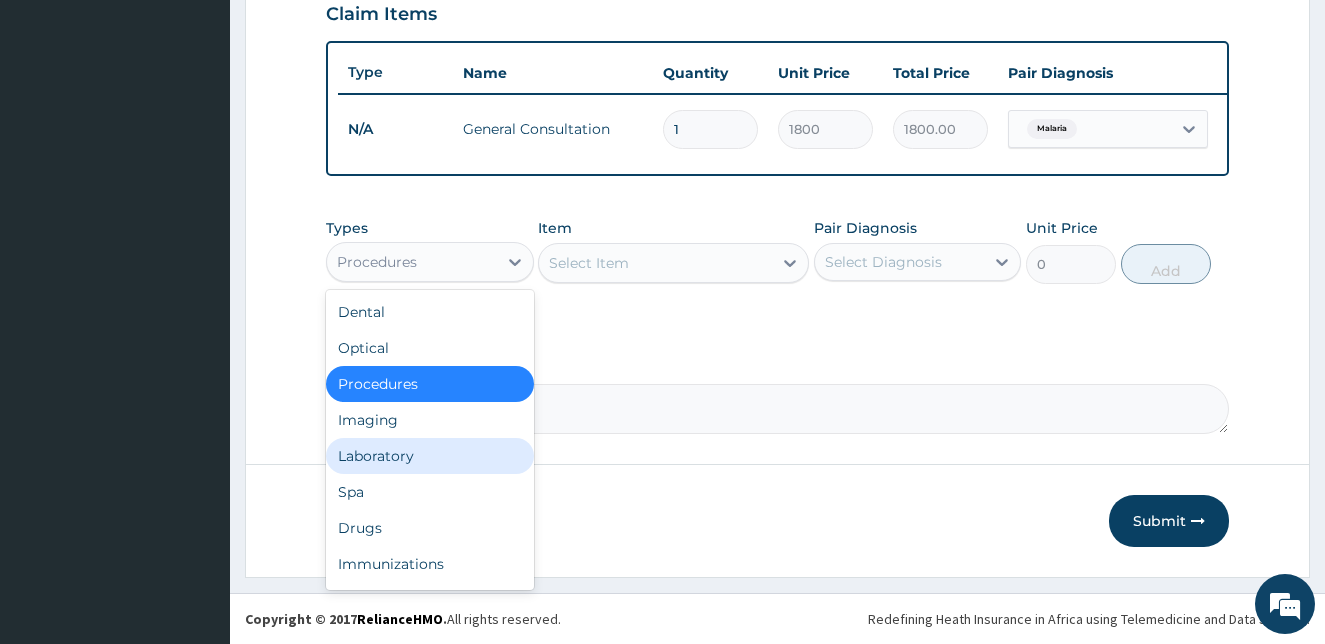 click on "Laboratory" at bounding box center (430, 456) 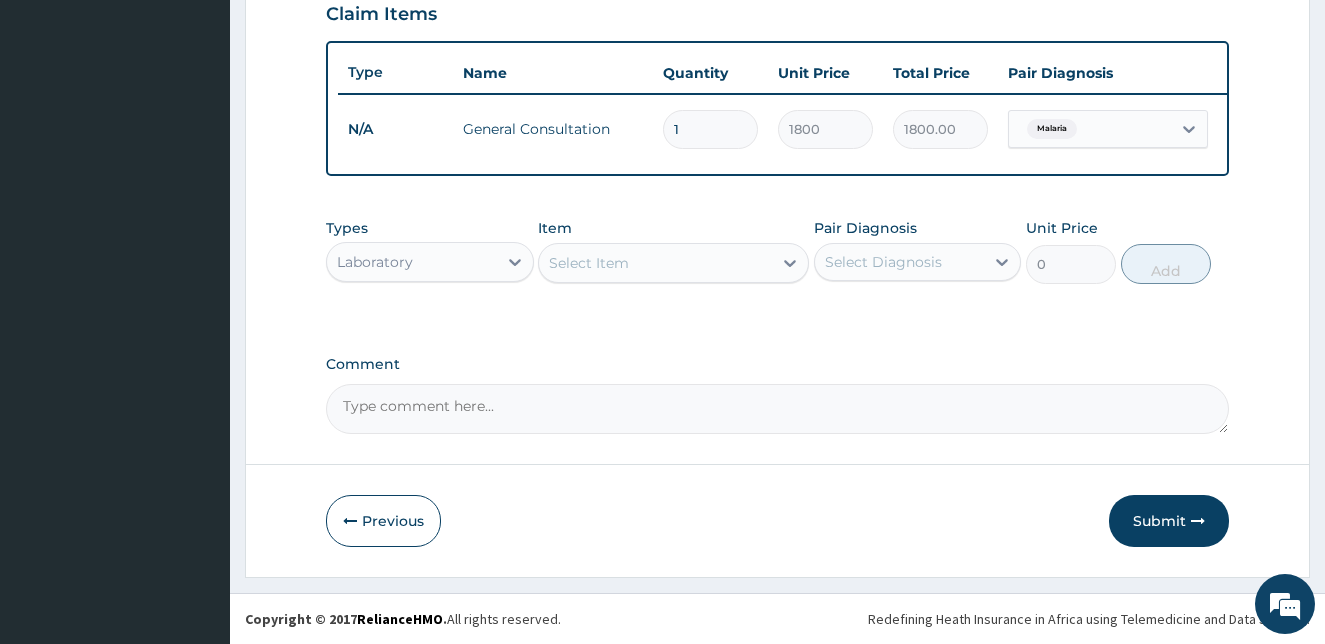 click on "Select Item" at bounding box center [655, 263] 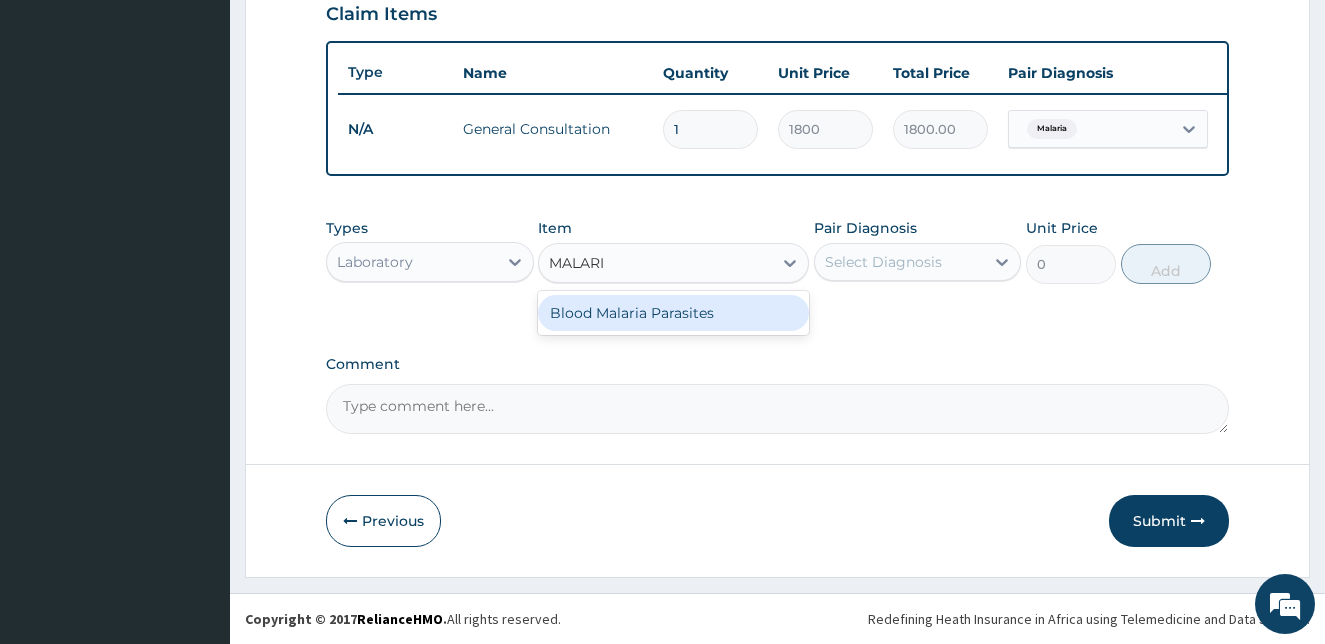 type on "MALARIA" 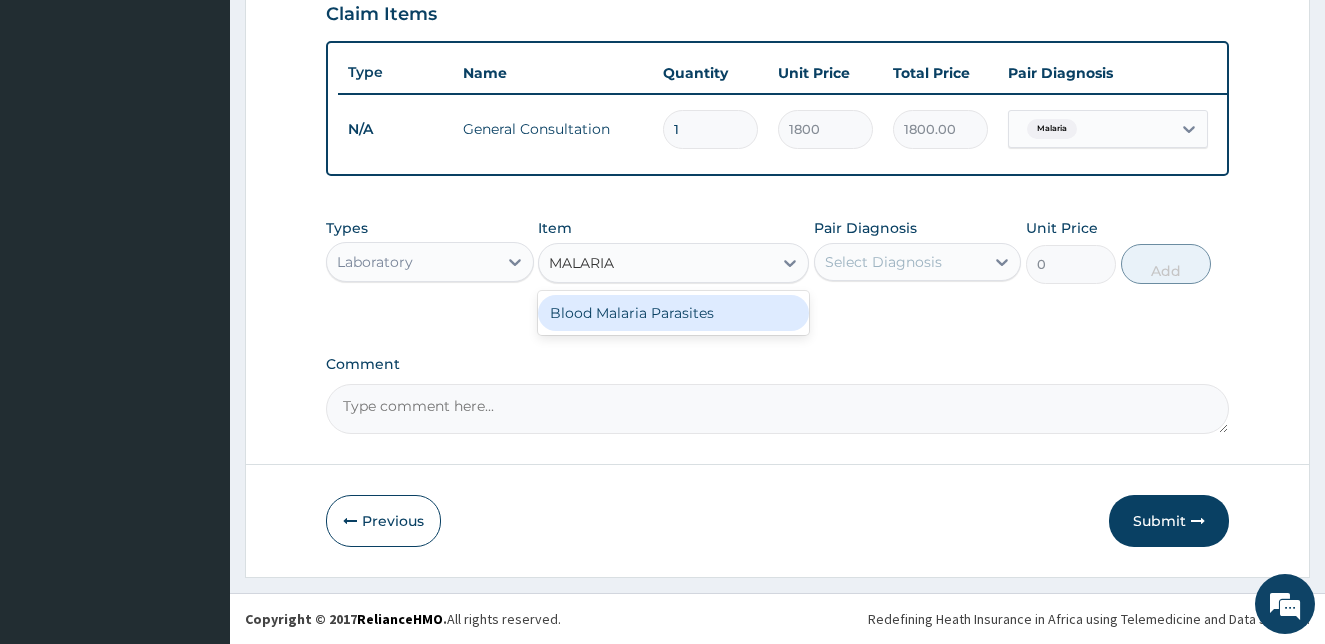 click on "Blood  Malaria Parasites" at bounding box center [673, 313] 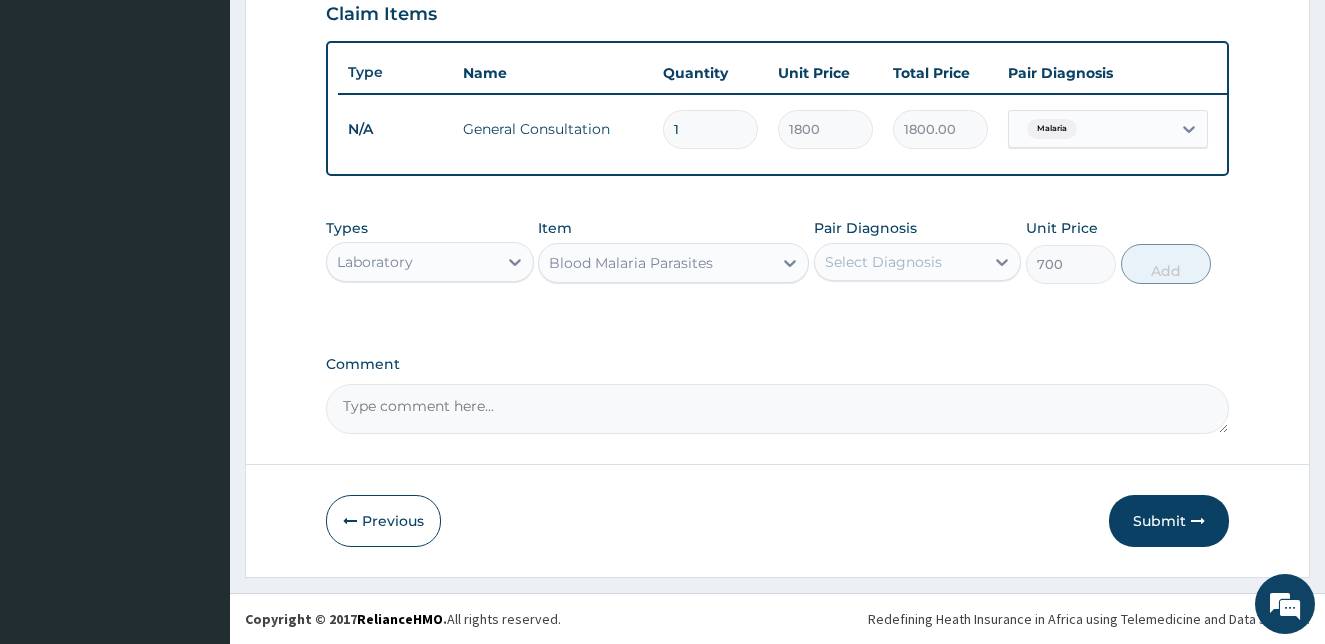 click on "Select Diagnosis" at bounding box center (883, 262) 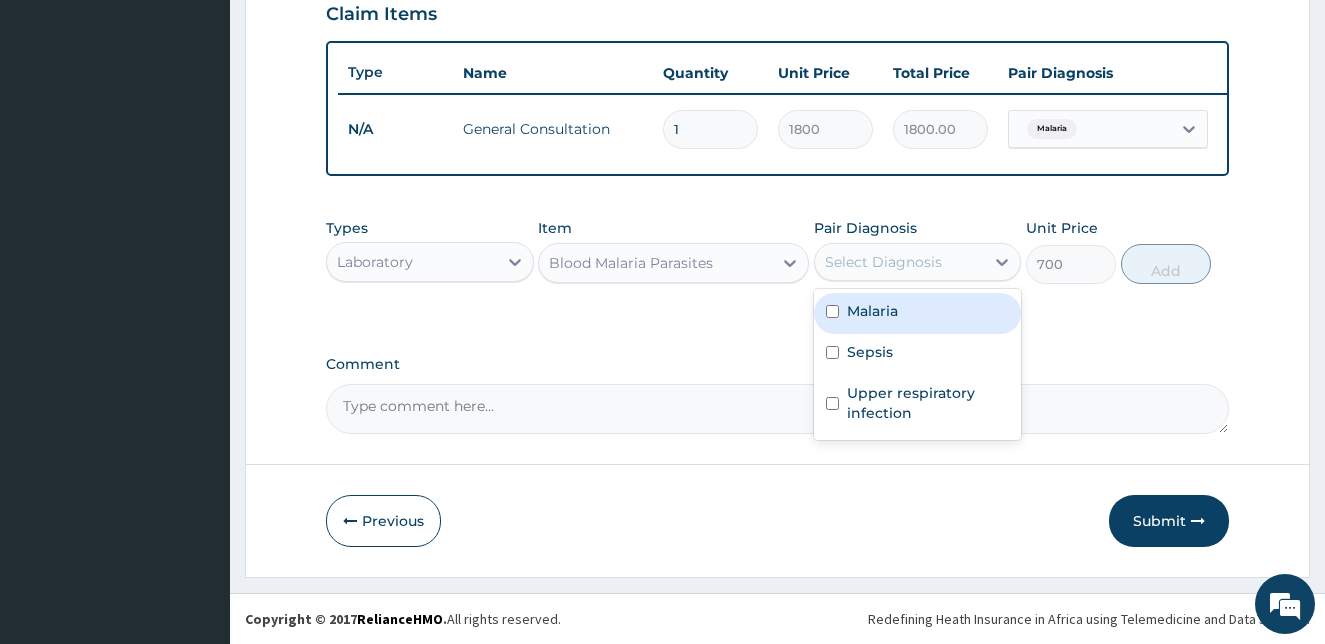click at bounding box center [832, 311] 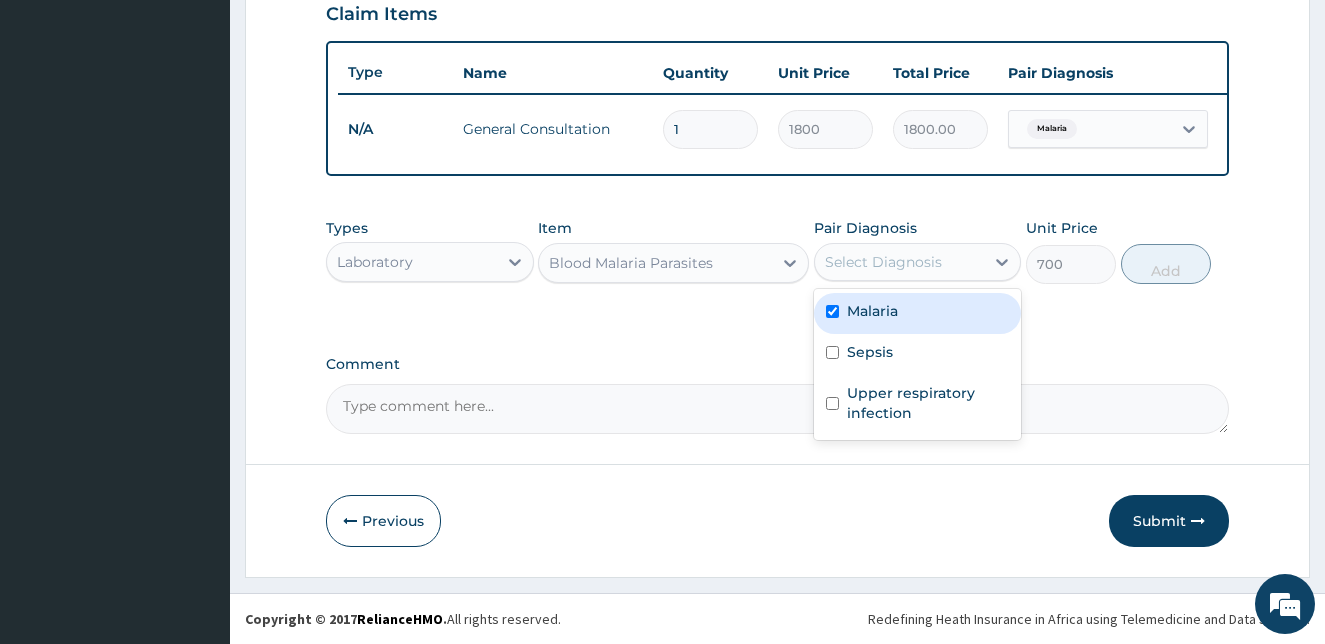 checkbox on "true" 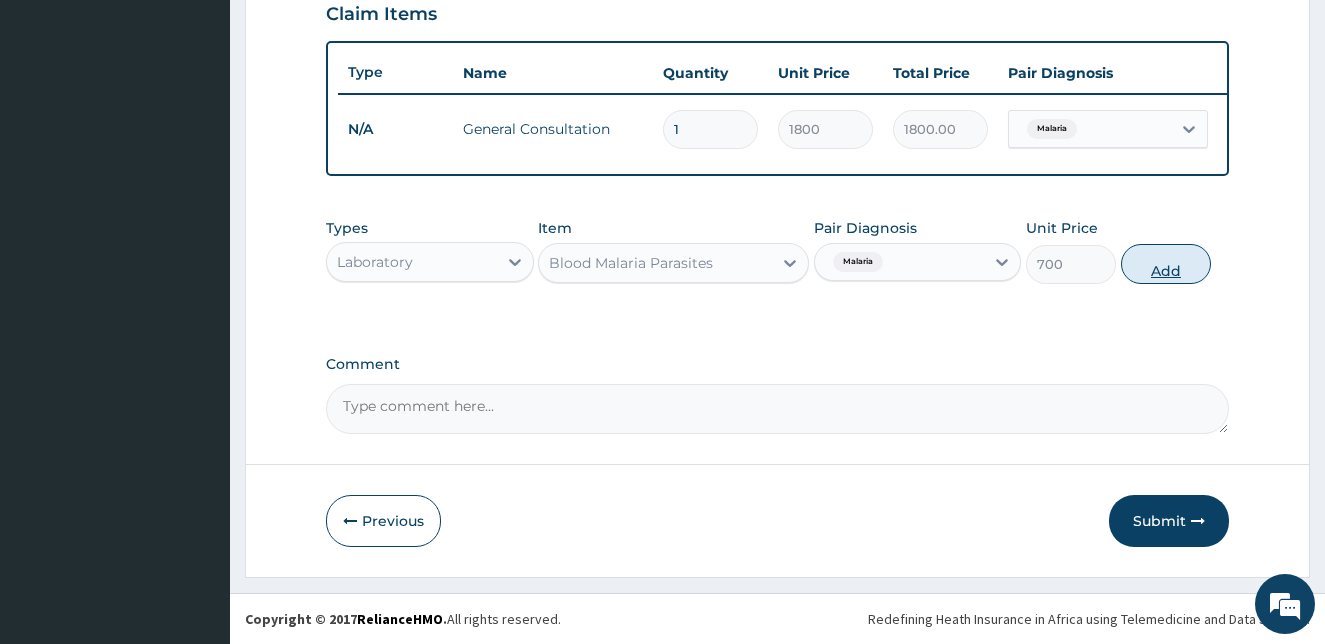 click on "Add" at bounding box center (1166, 264) 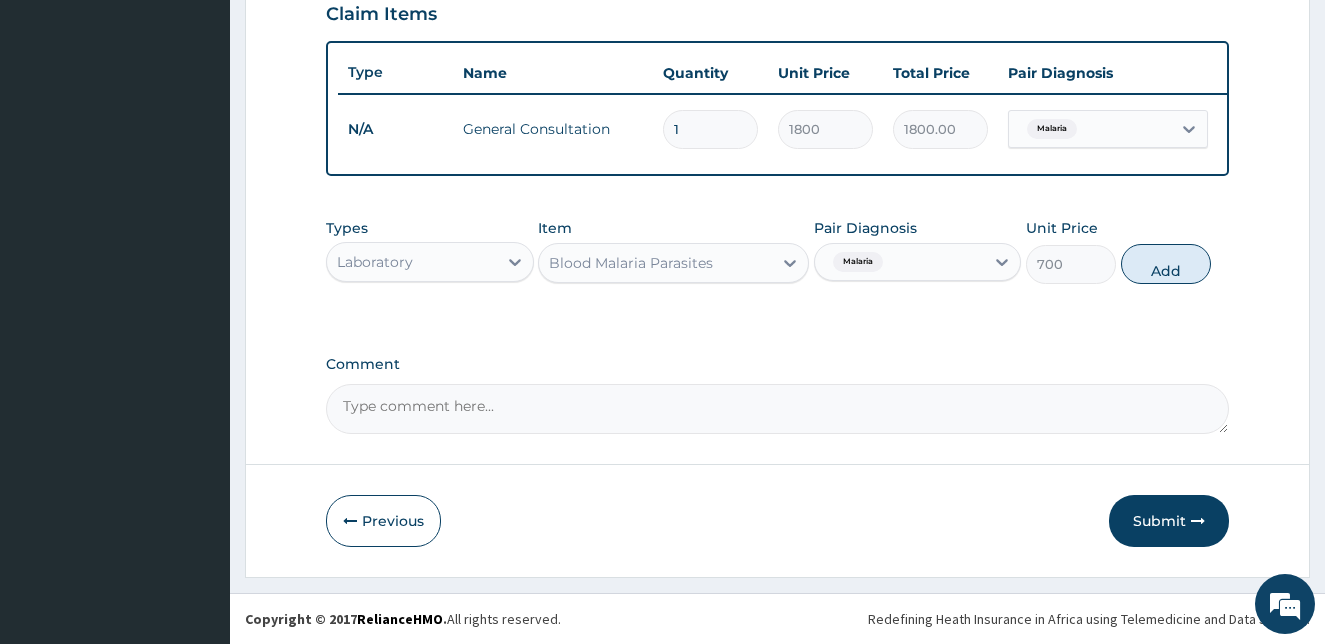 type on "0" 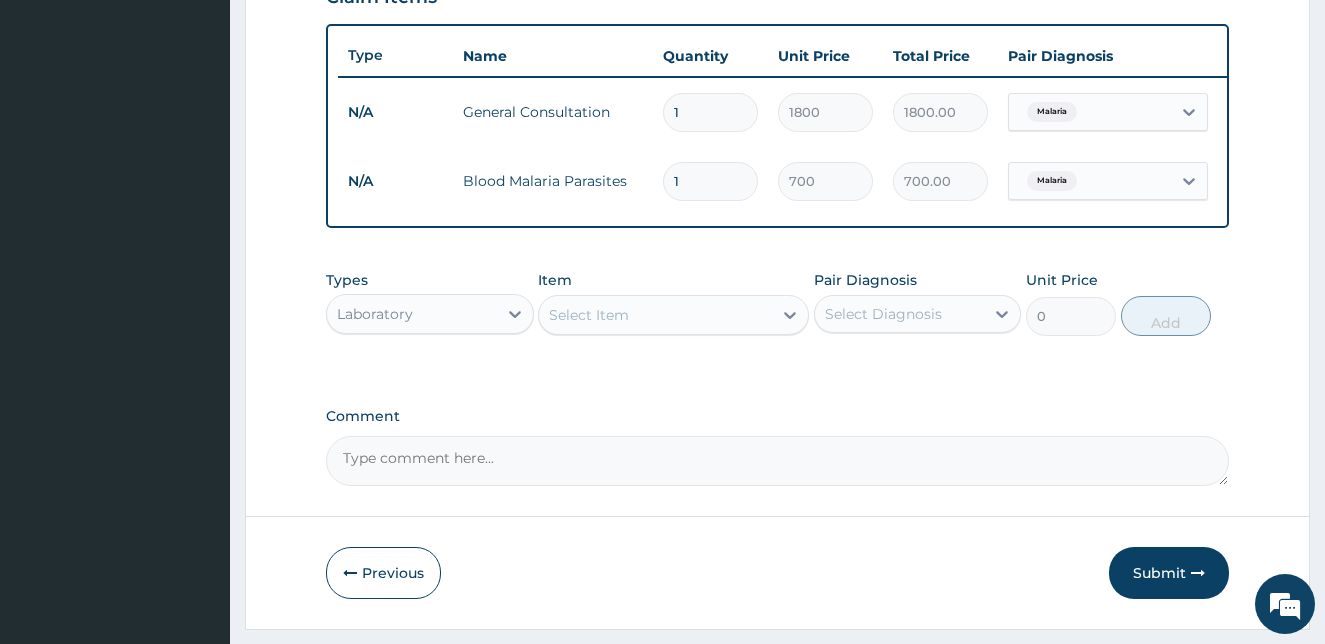 click on "Laboratory" at bounding box center (412, 314) 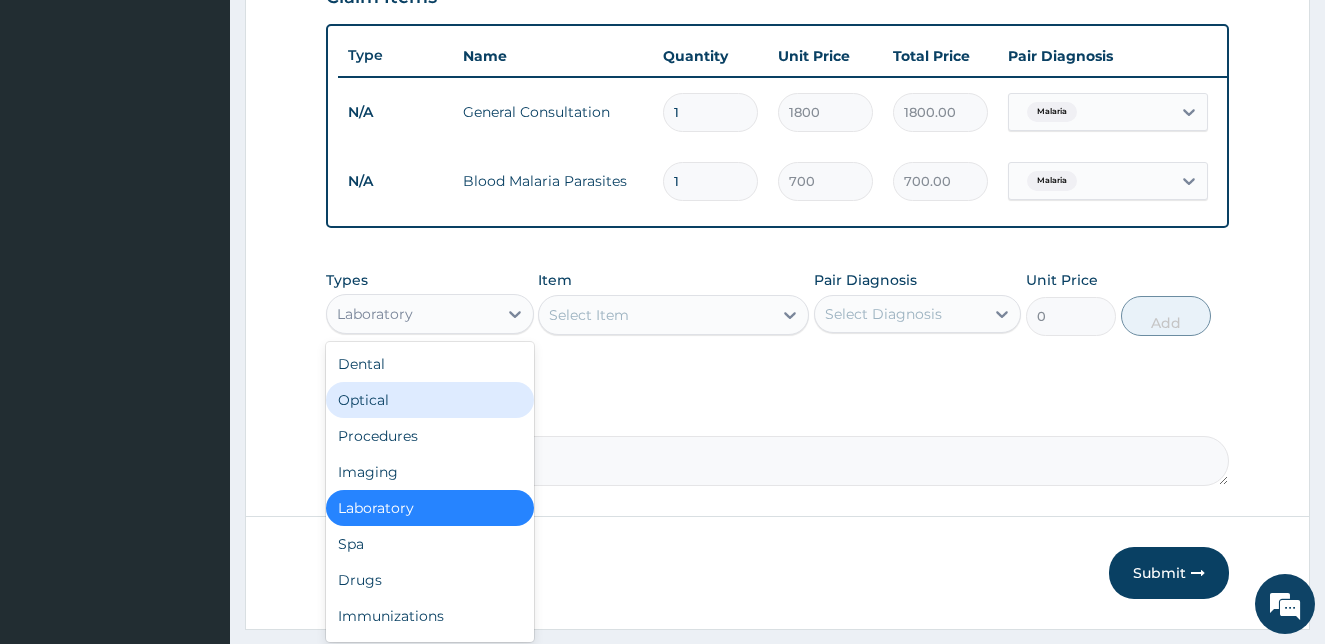 click on "Select Item" at bounding box center [655, 315] 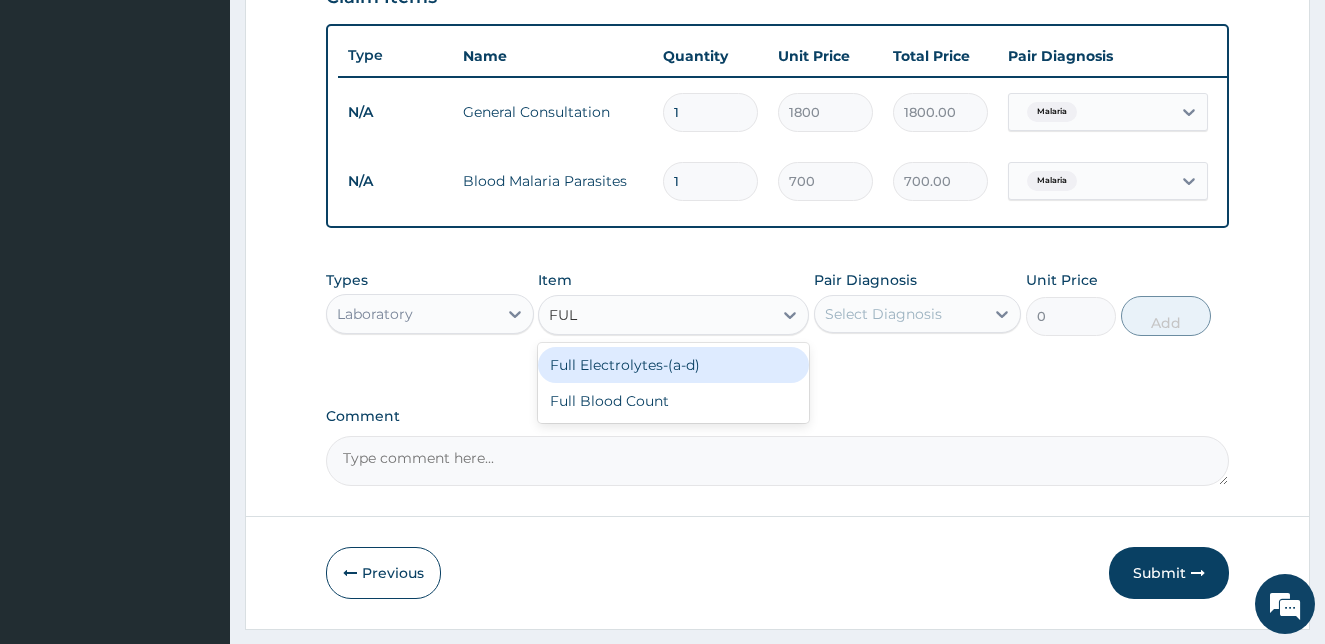 type on "FULL" 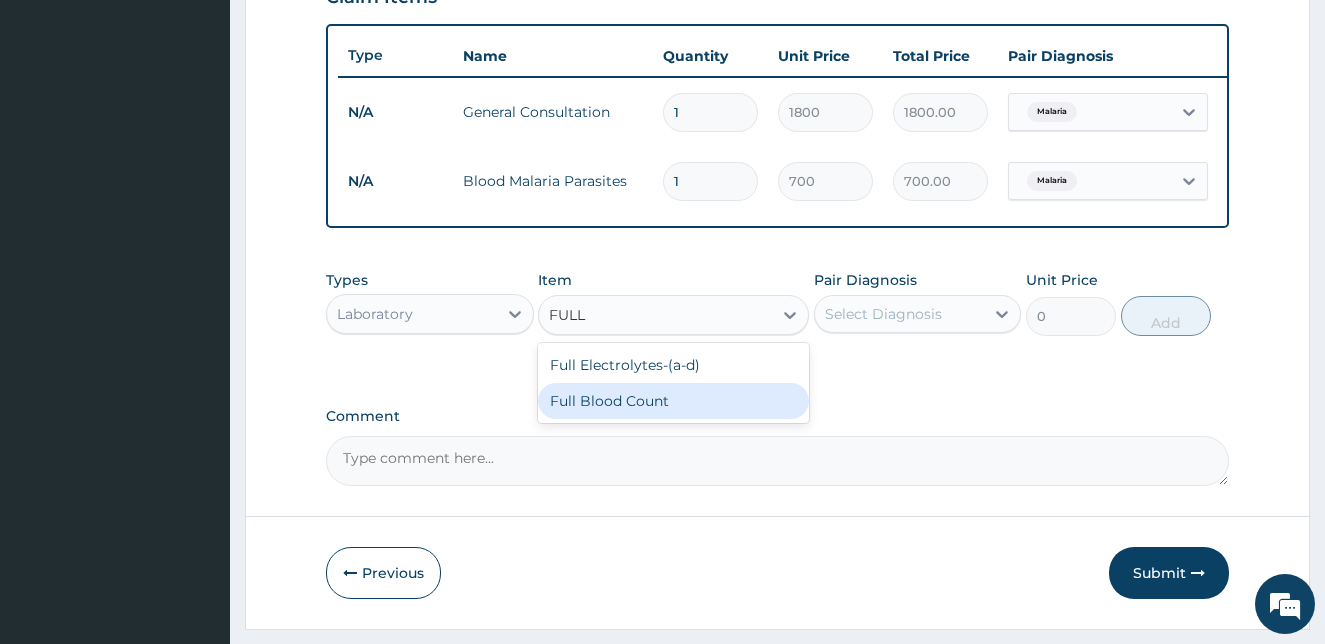 click on "Full Blood Count" at bounding box center [673, 401] 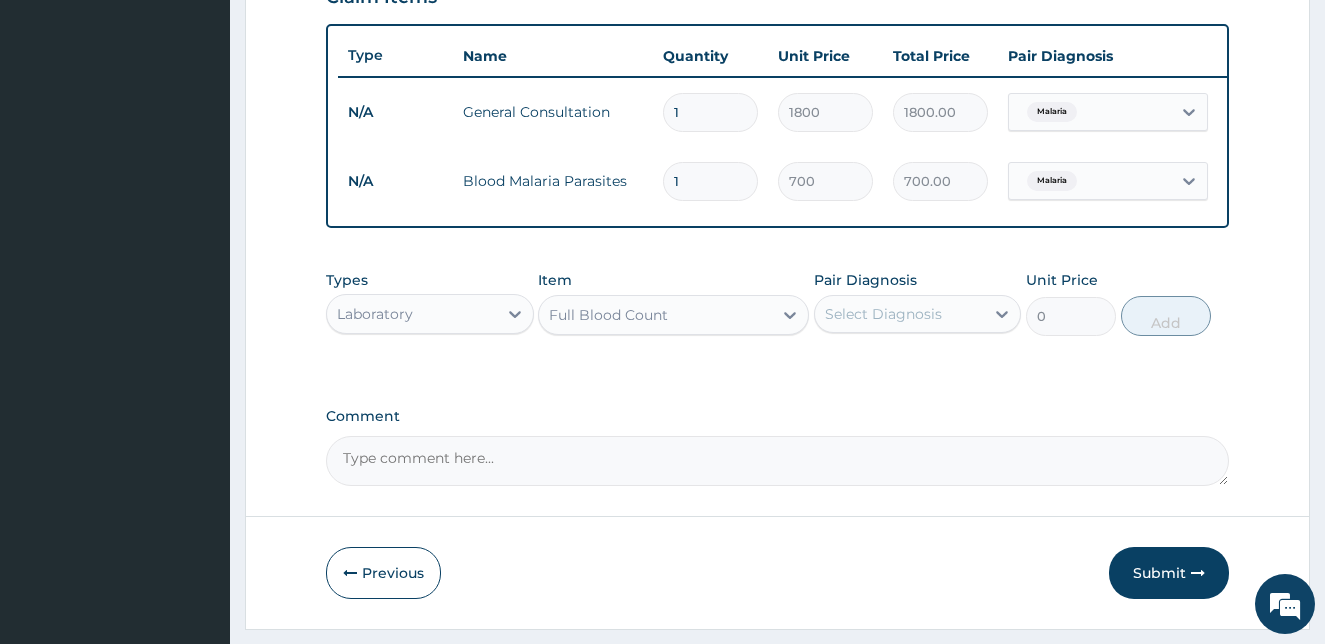 type 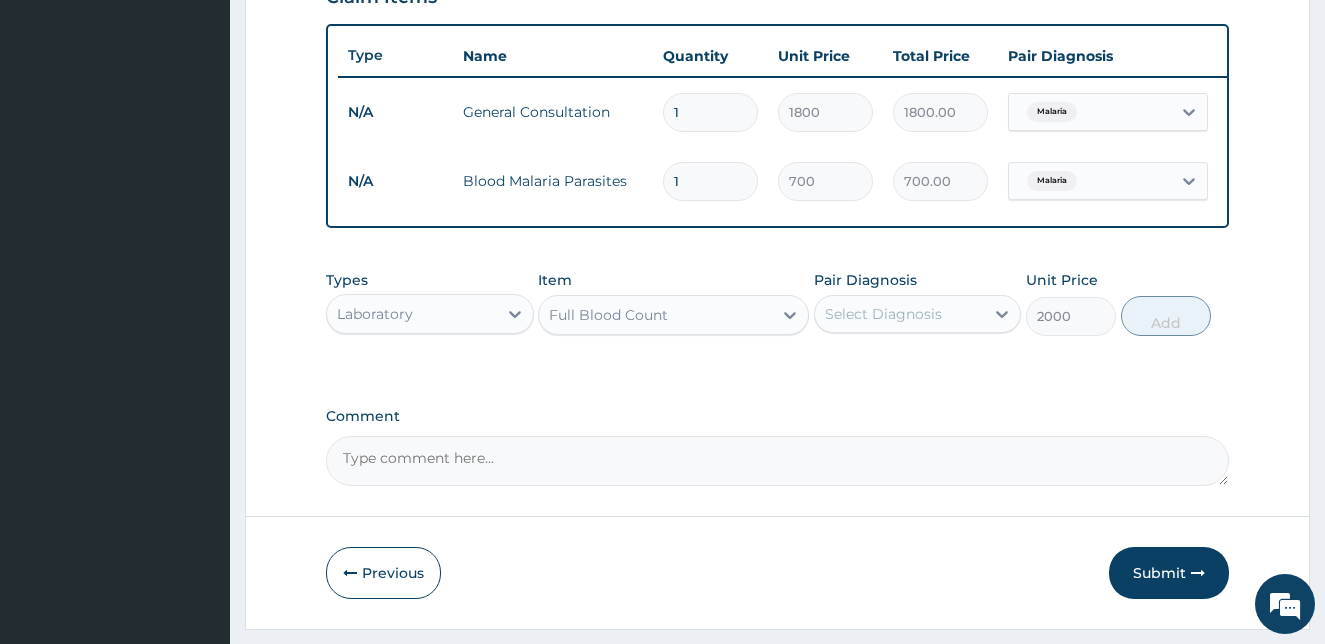 click on "Select Diagnosis" at bounding box center (900, 314) 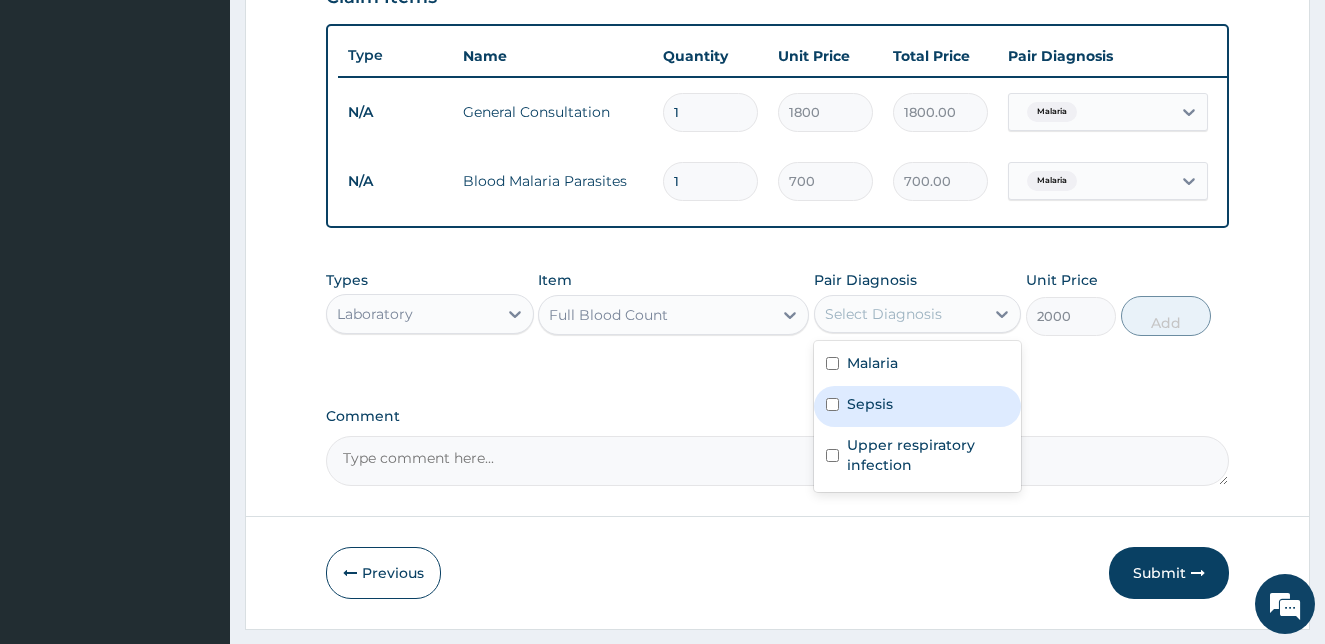 click at bounding box center (832, 404) 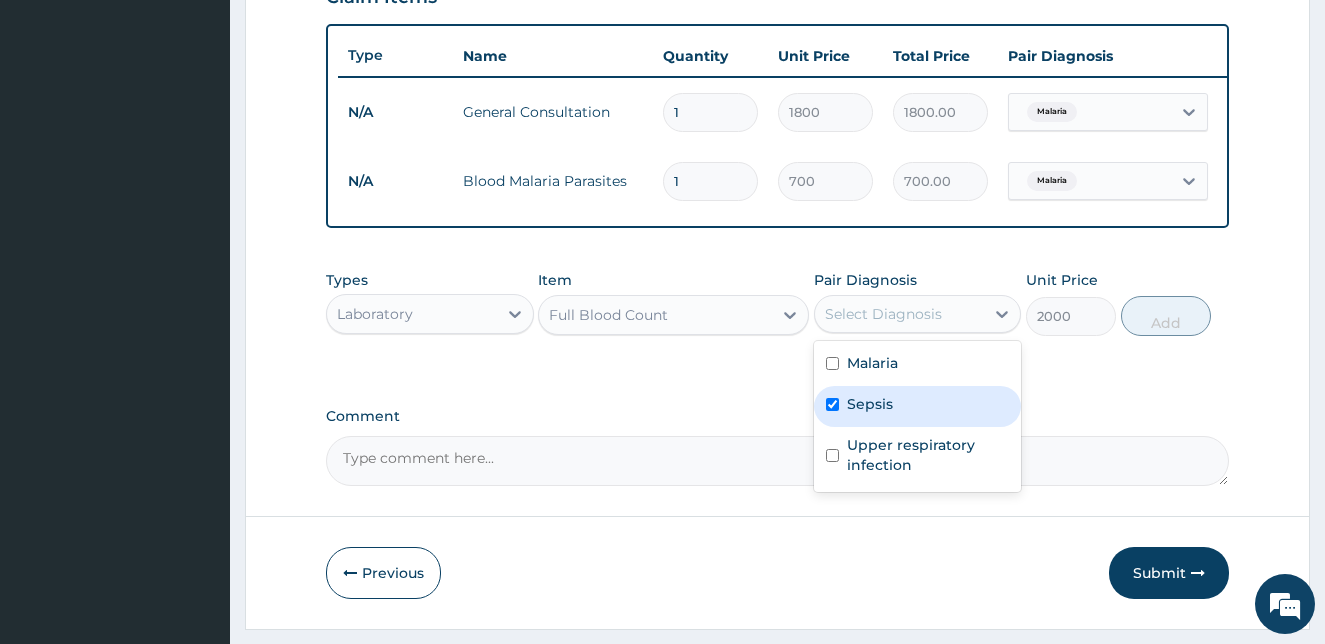 checkbox on "true" 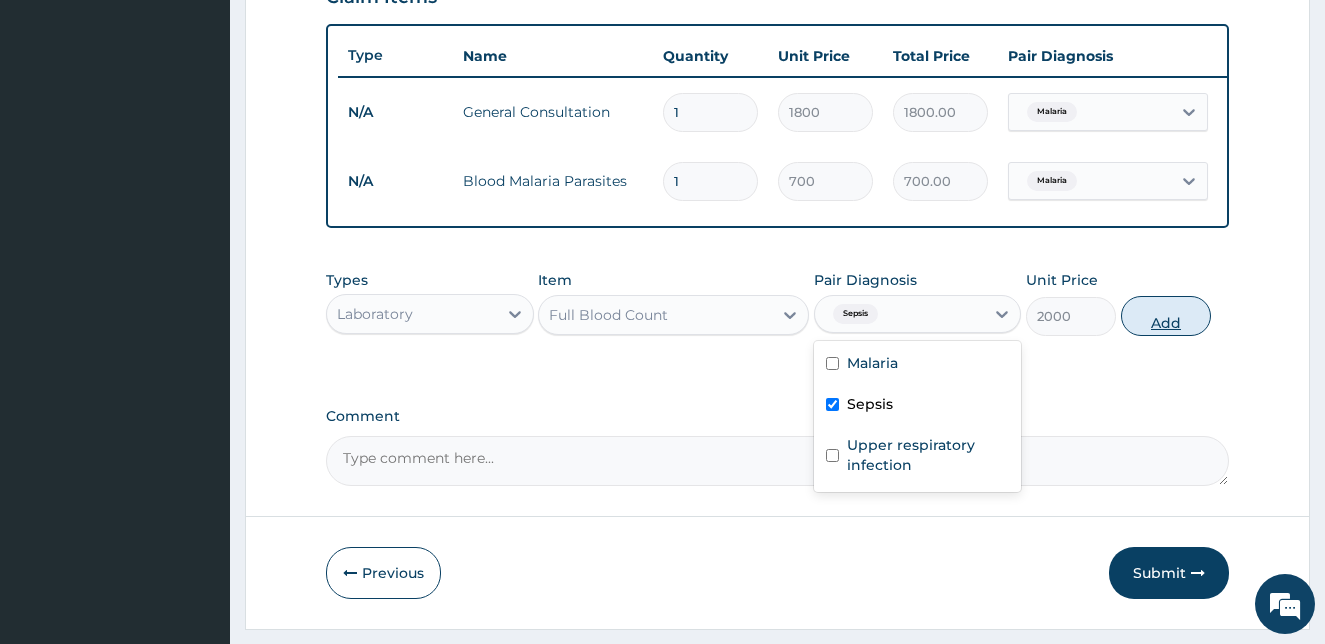click on "Add" at bounding box center [1166, 316] 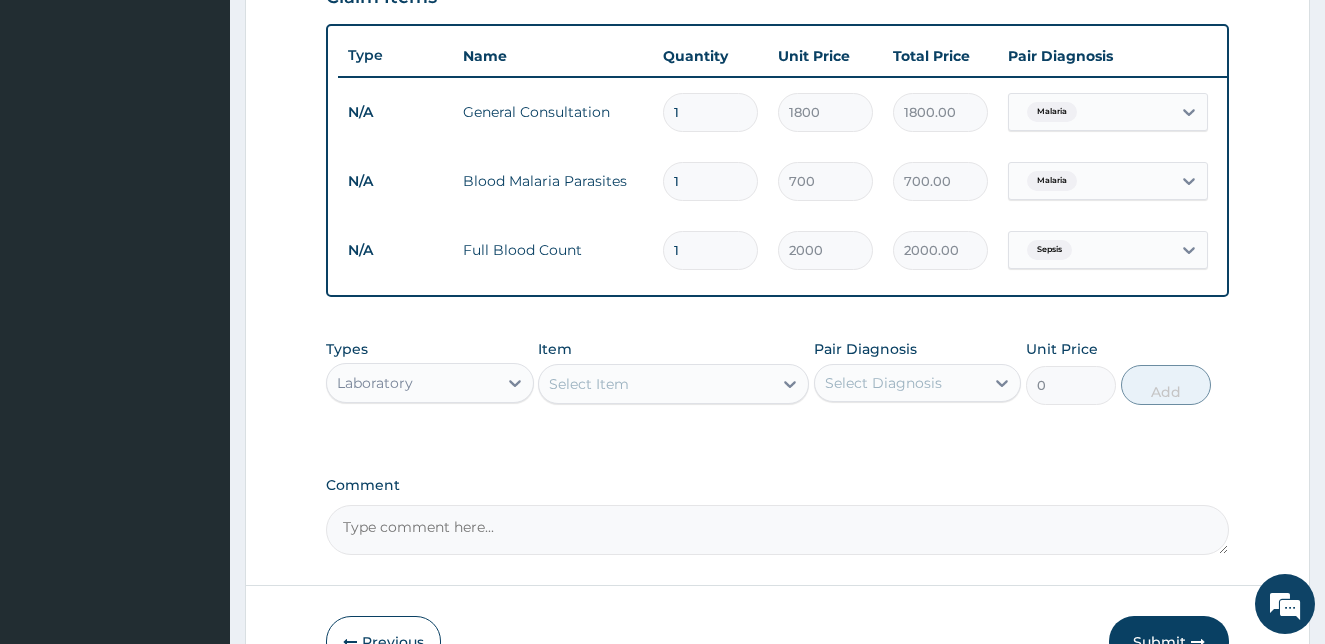 scroll, scrollTop: 858, scrollLeft: 0, axis: vertical 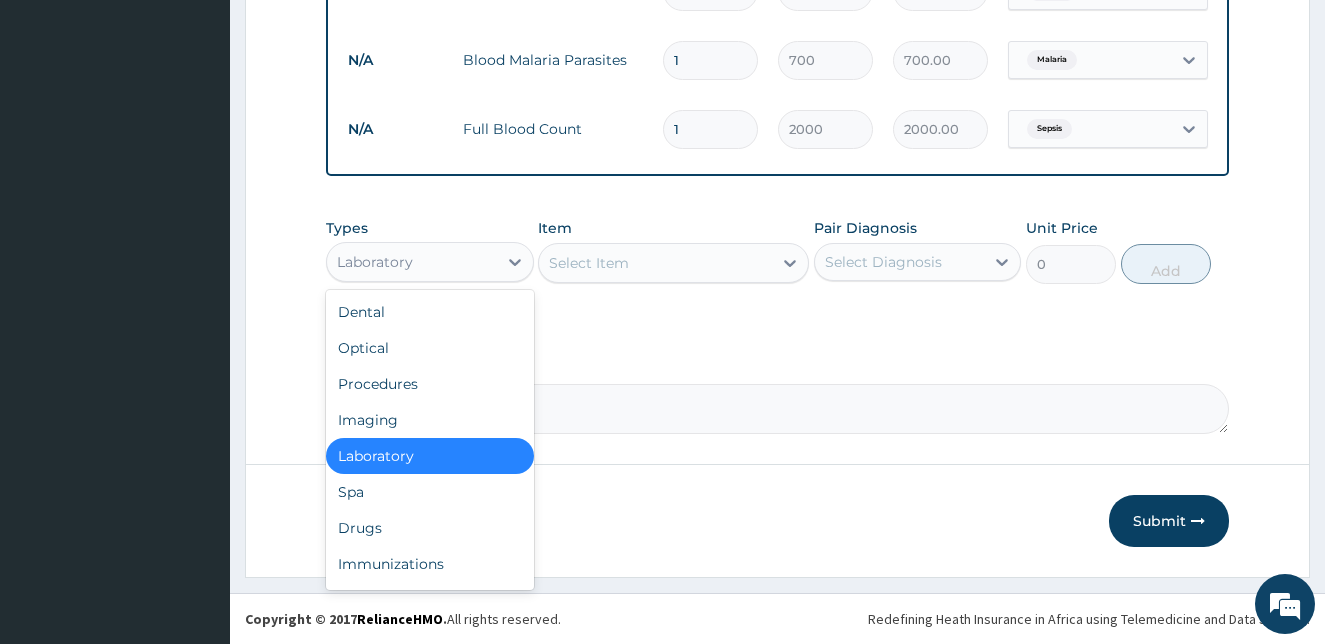 click on "Laboratory" at bounding box center (412, 262) 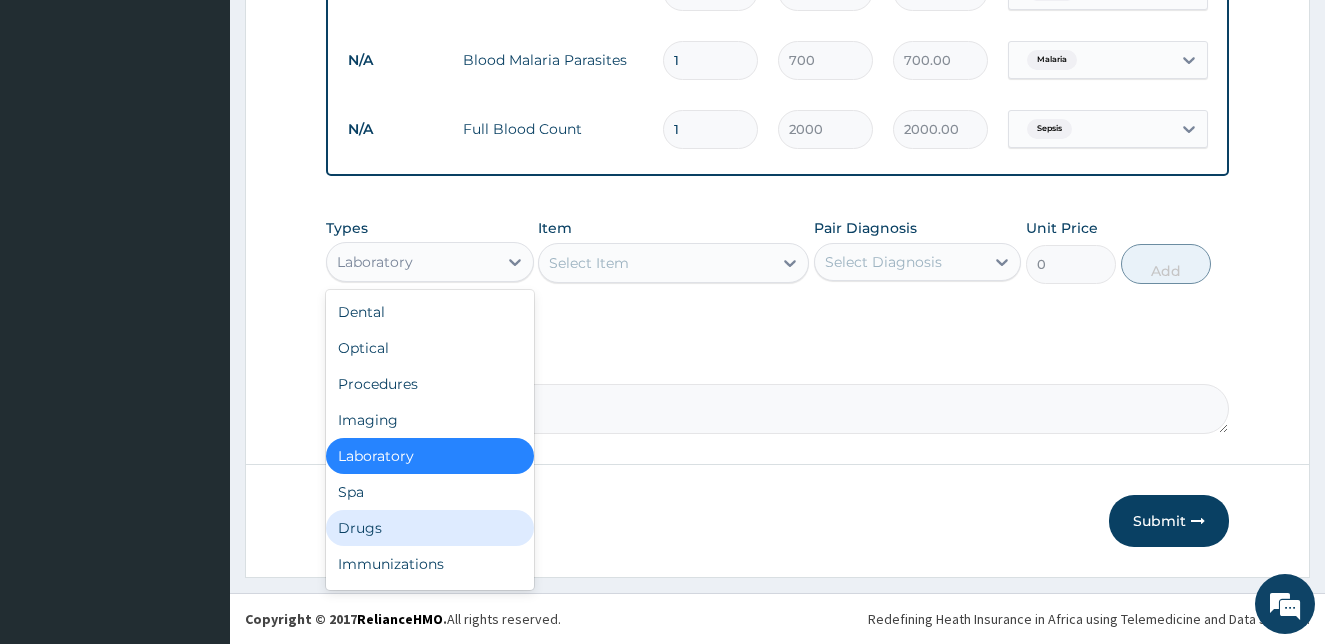 click on "Drugs" at bounding box center [430, 528] 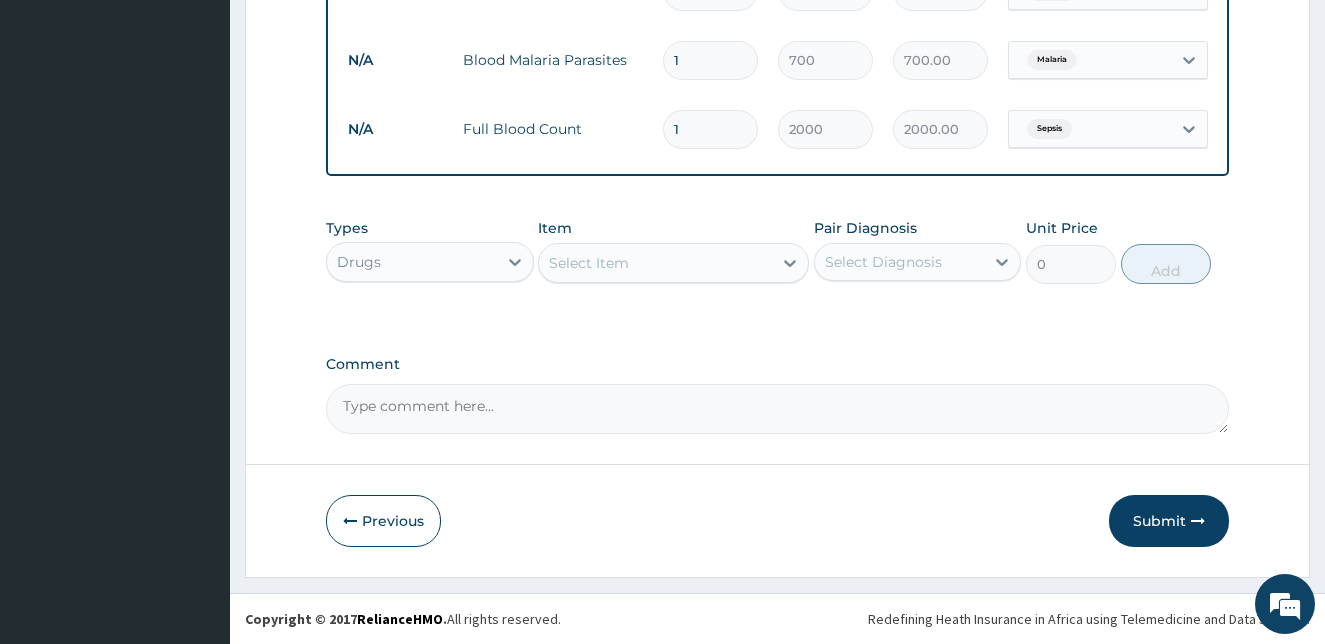 click on "Select Item" at bounding box center [655, 263] 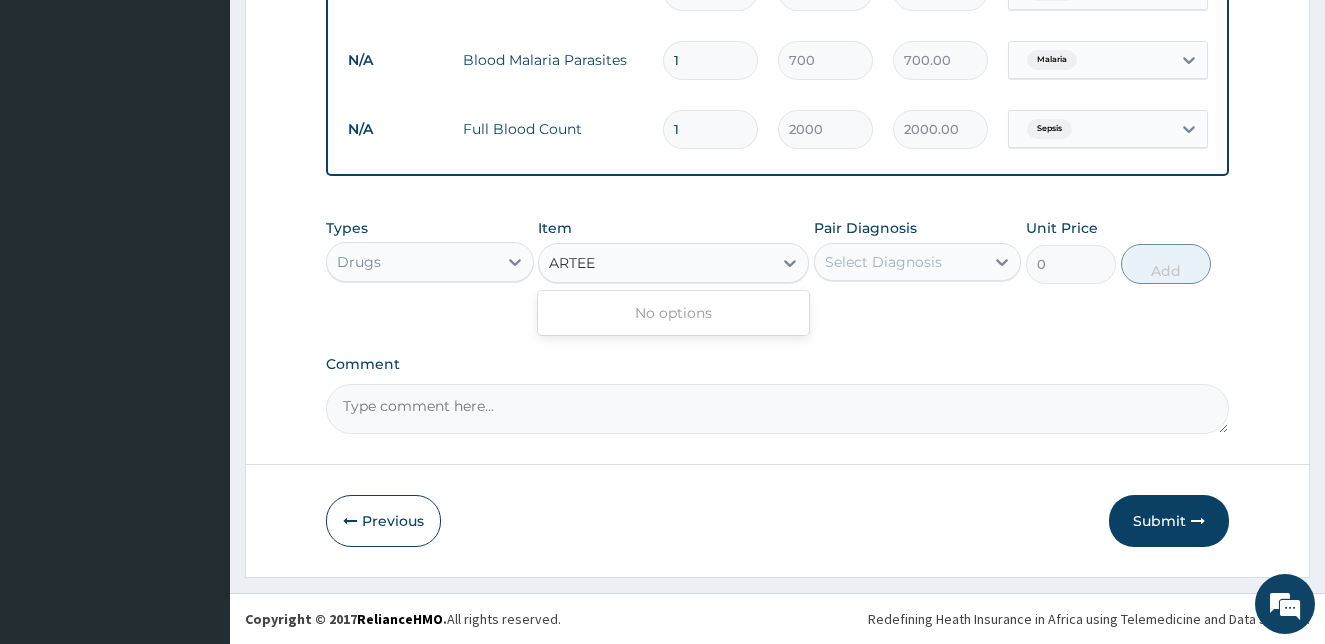 type on "ARTE" 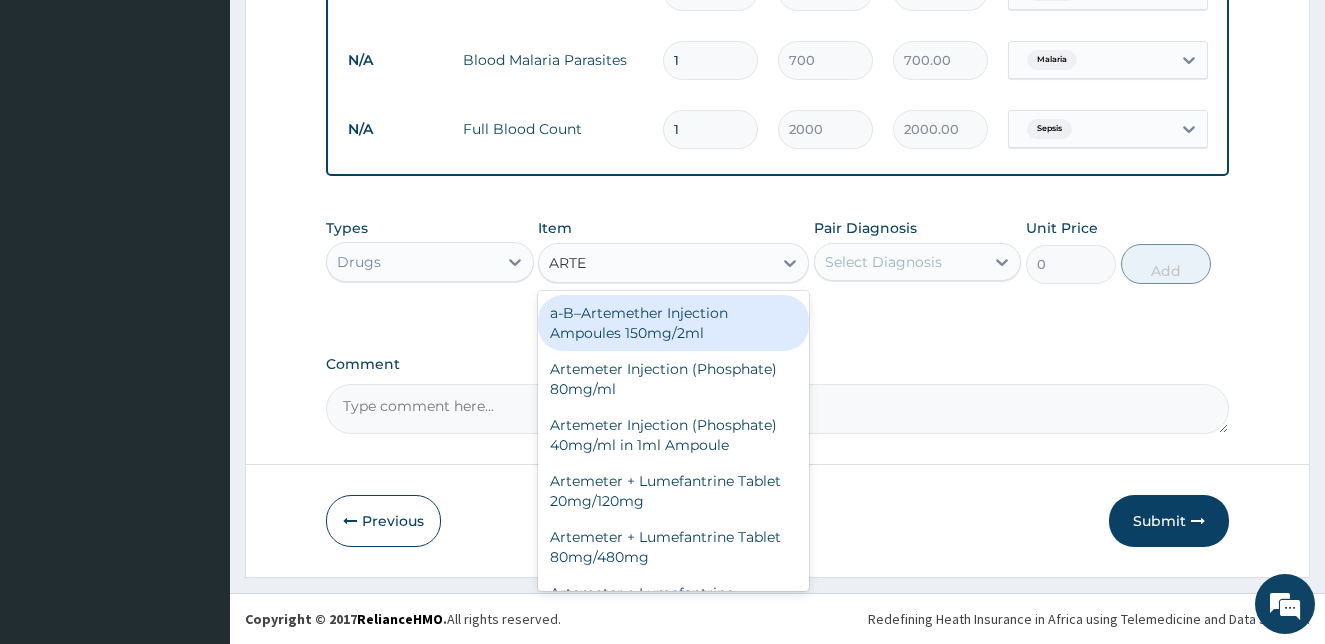 click on "a-B–Artemether Injection Ampoules 150mg/2ml" at bounding box center (673, 323) 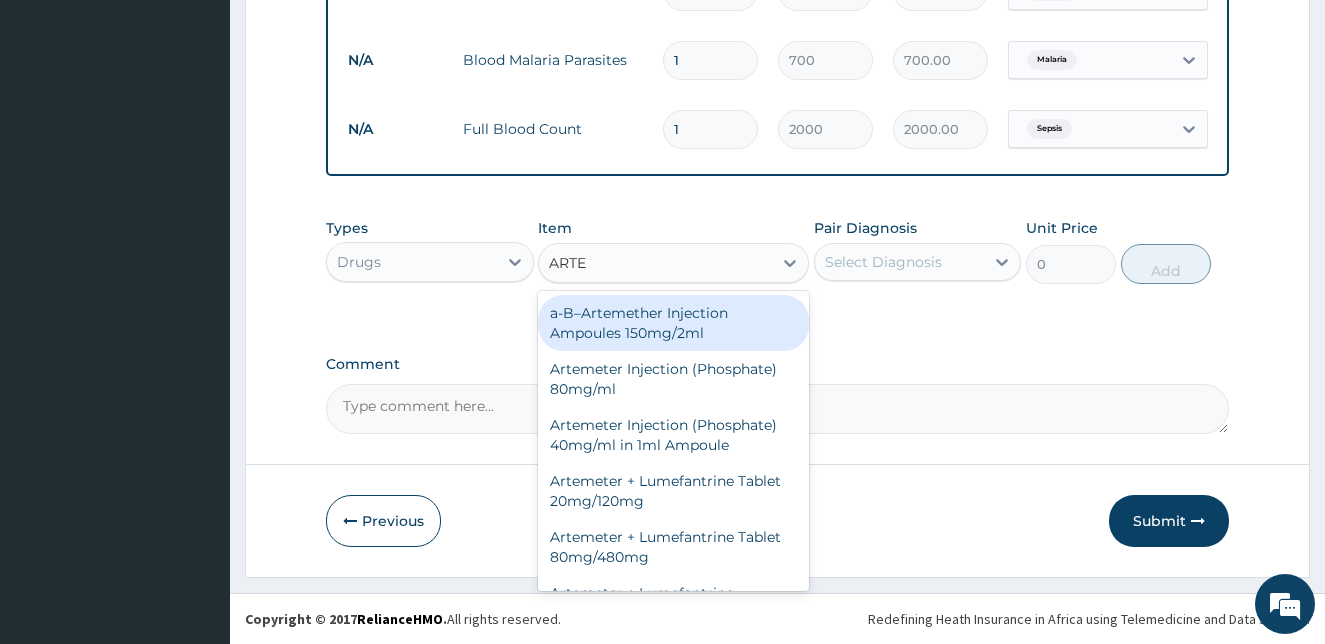type 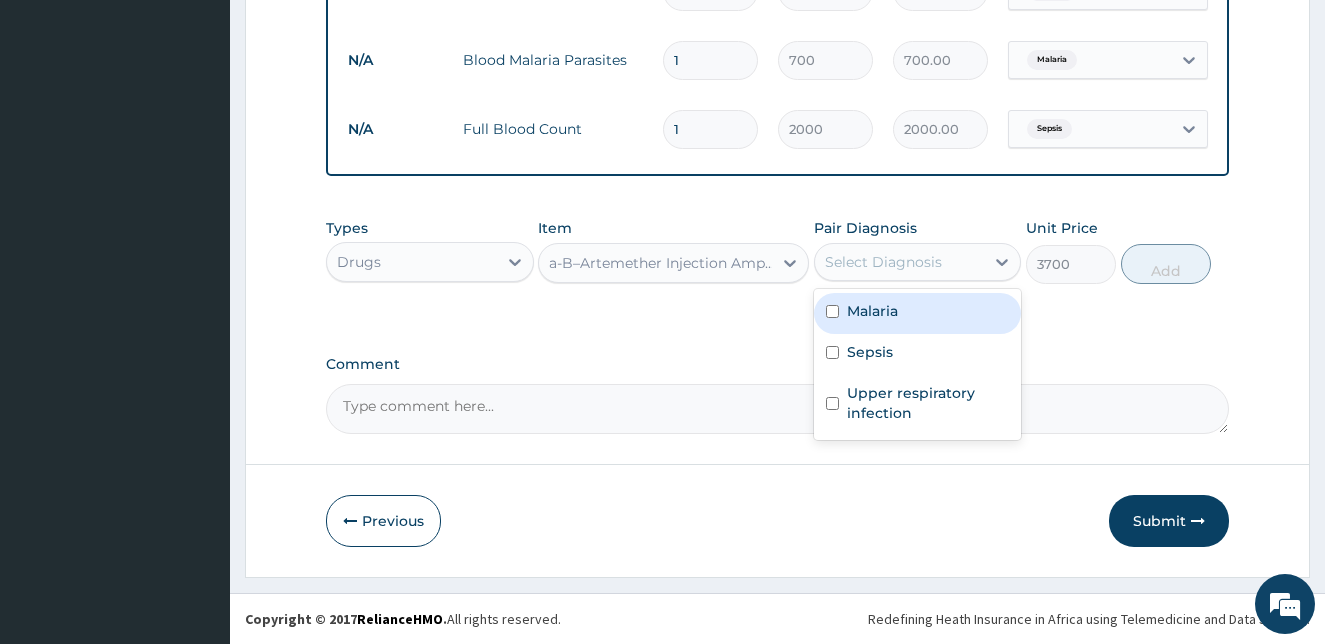 click on "Select Diagnosis" at bounding box center (883, 262) 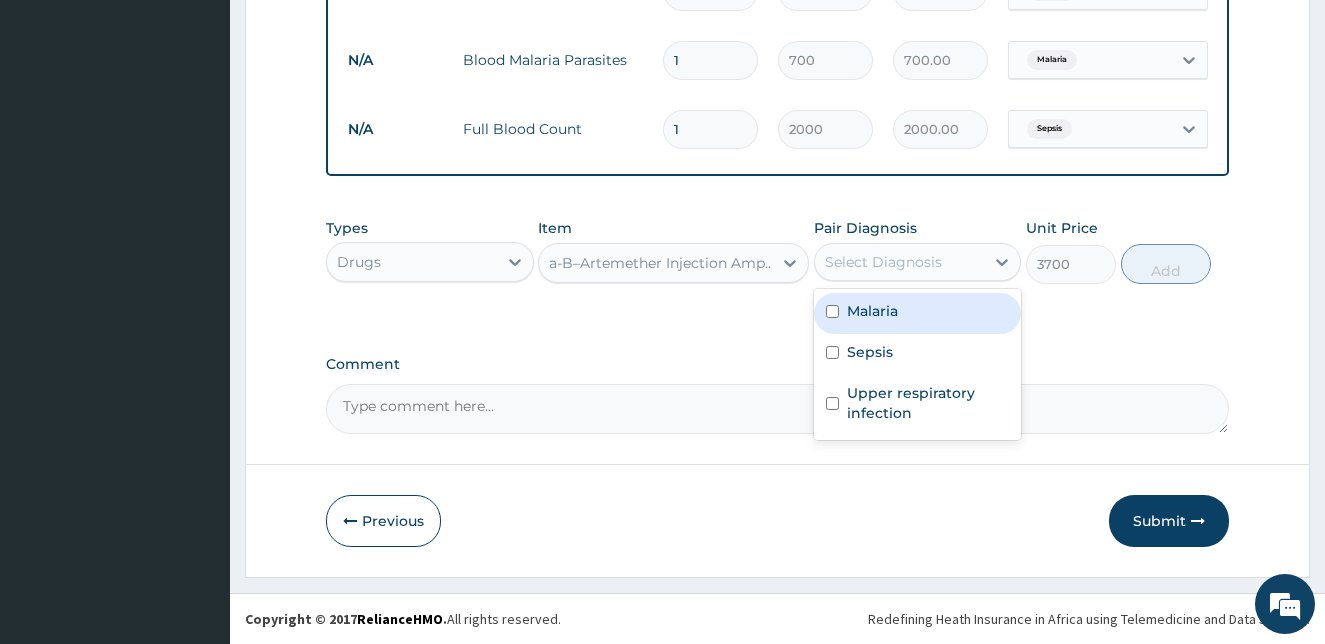 click at bounding box center (832, 311) 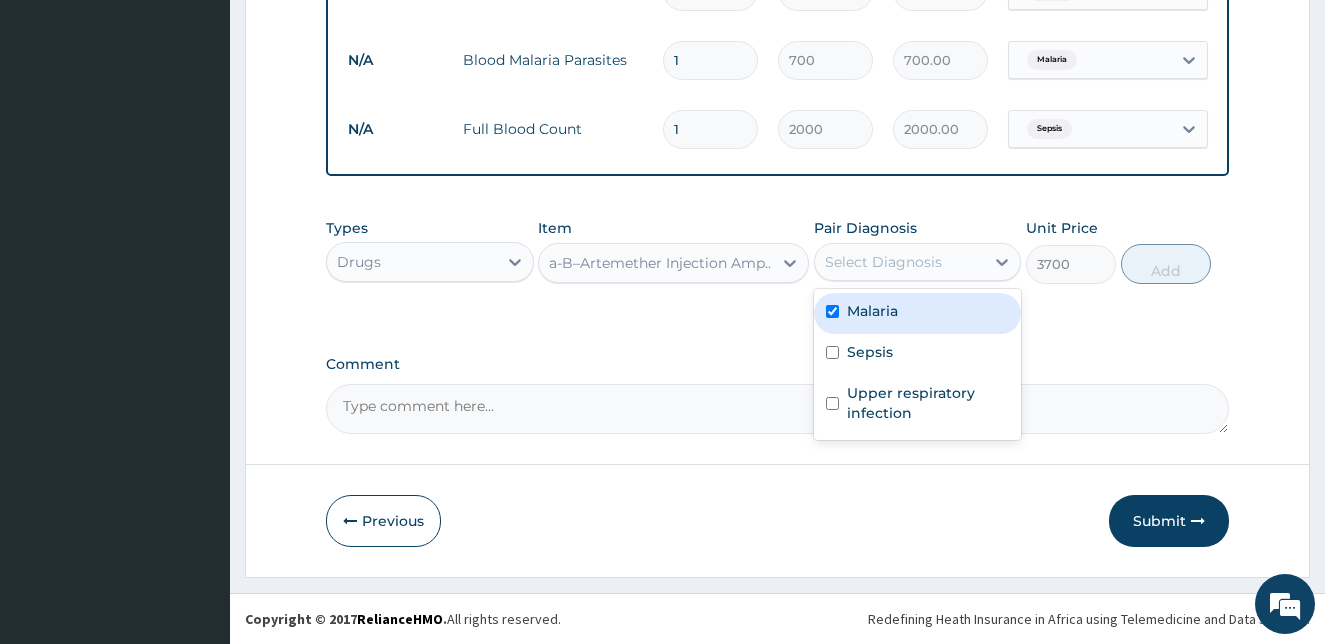checkbox on "true" 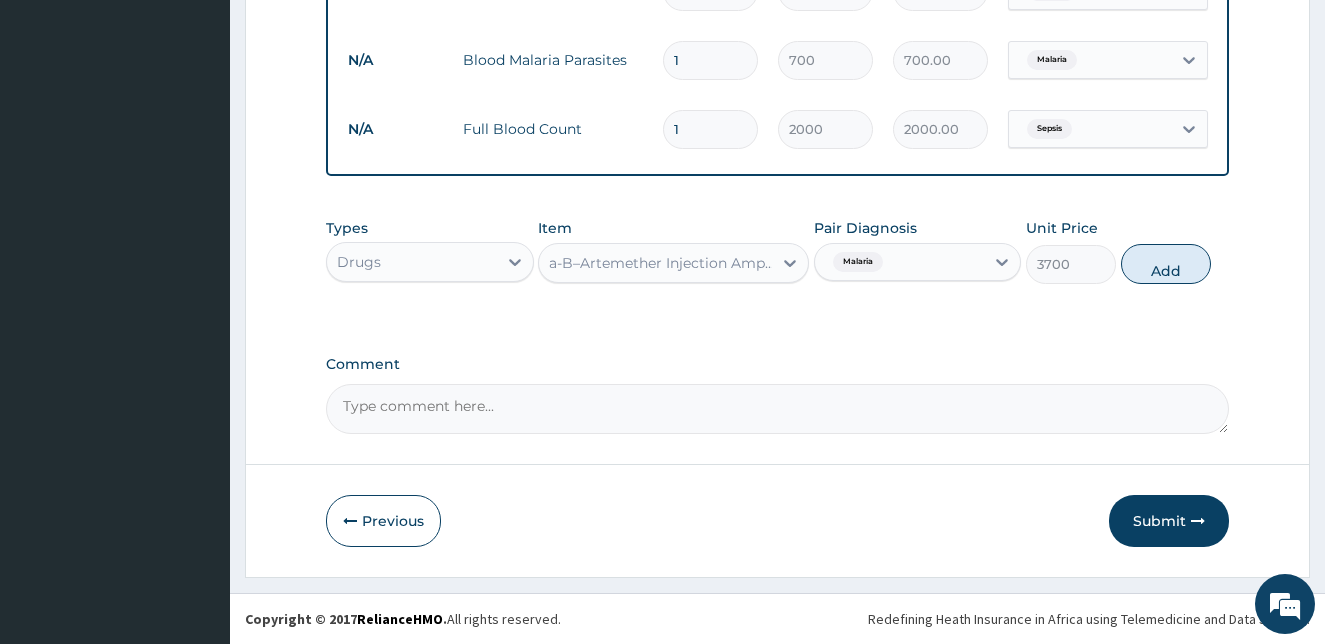 drag, startPoint x: 1154, startPoint y: 264, endPoint x: 963, endPoint y: 323, distance: 199.90498 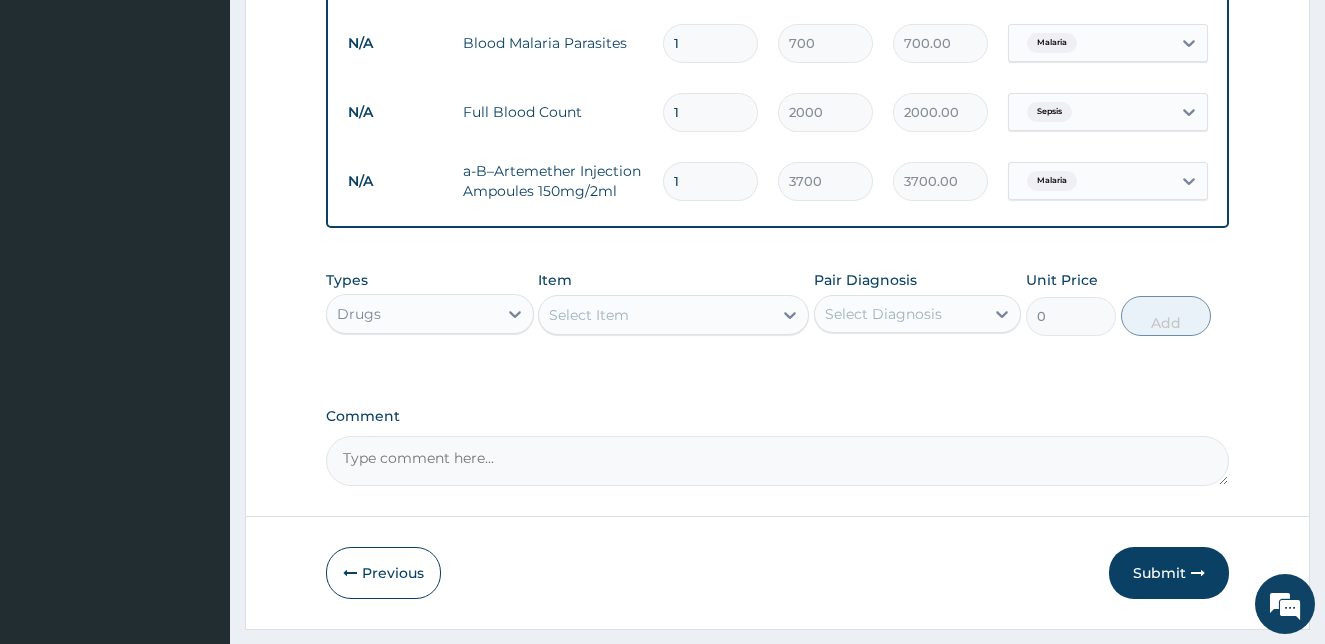click on "Select Item" at bounding box center (589, 315) 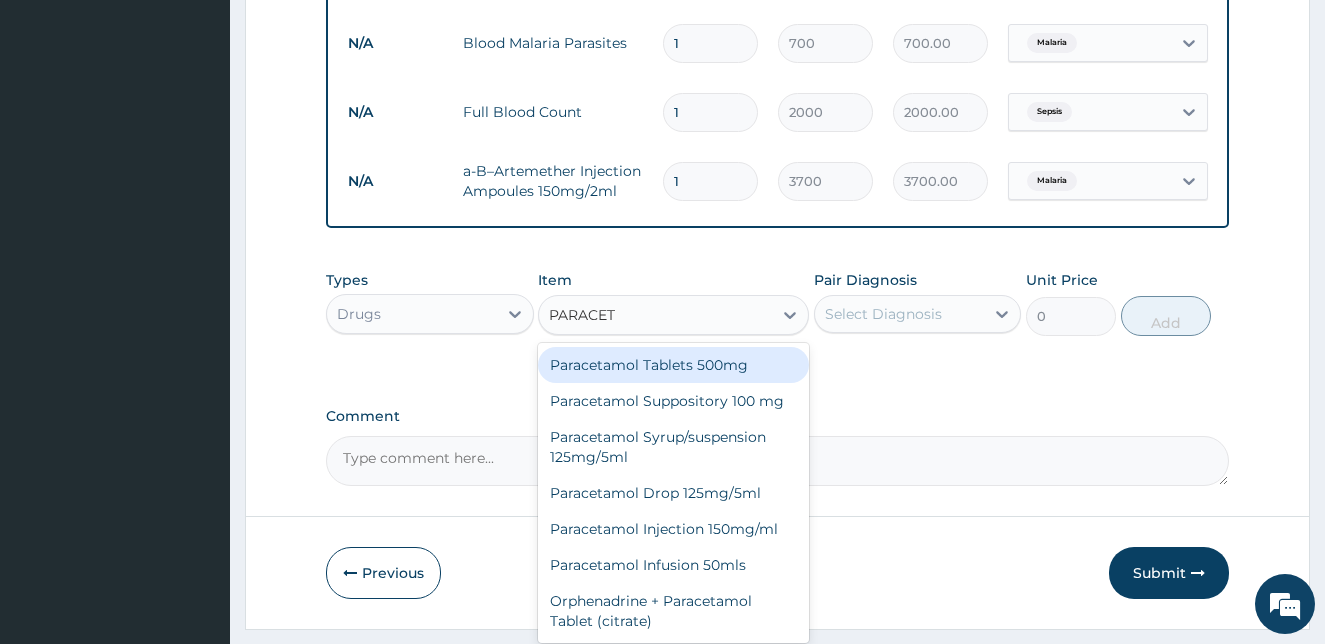 type on "PARACETA" 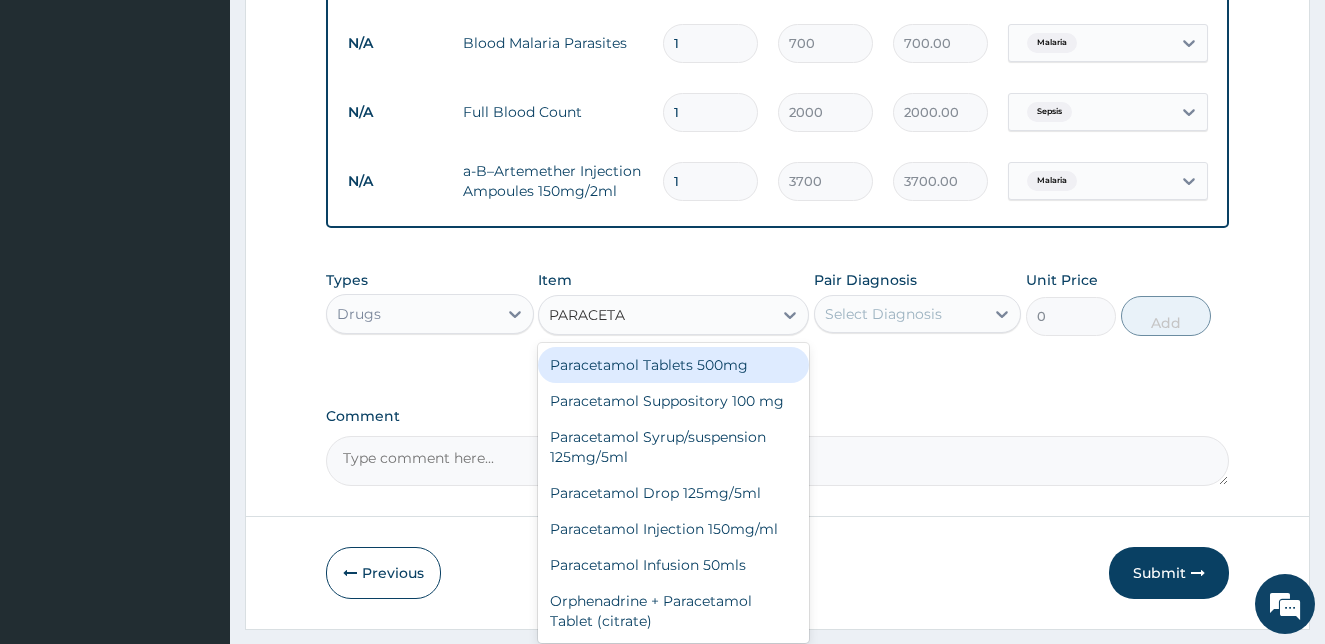 drag, startPoint x: 620, startPoint y: 387, endPoint x: 847, endPoint y: 377, distance: 227.22015 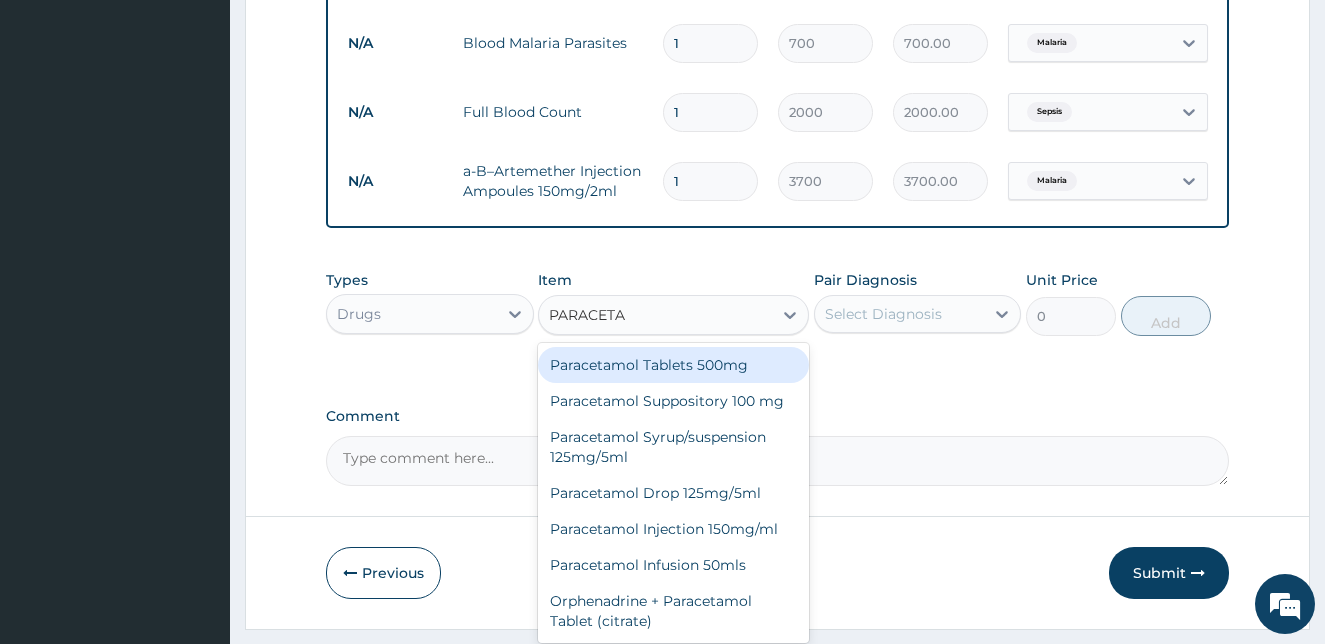 click on "Paracetamol Tablets 500mg" at bounding box center [673, 365] 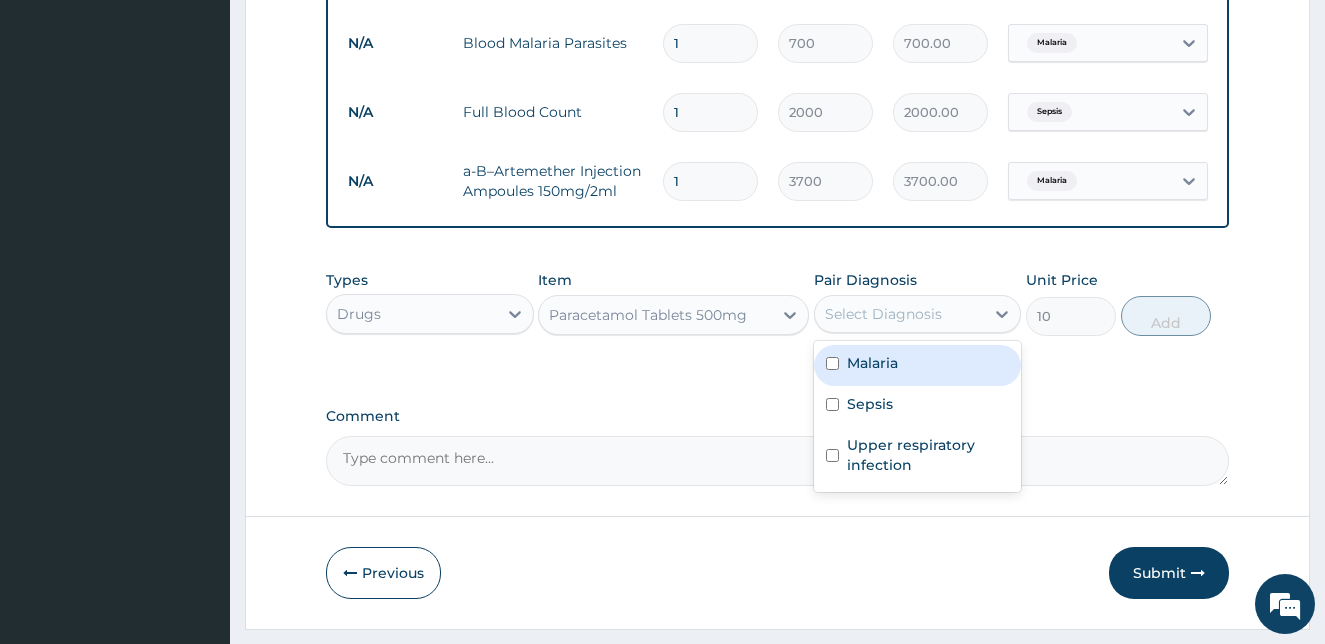 click on "Select Diagnosis" at bounding box center (883, 314) 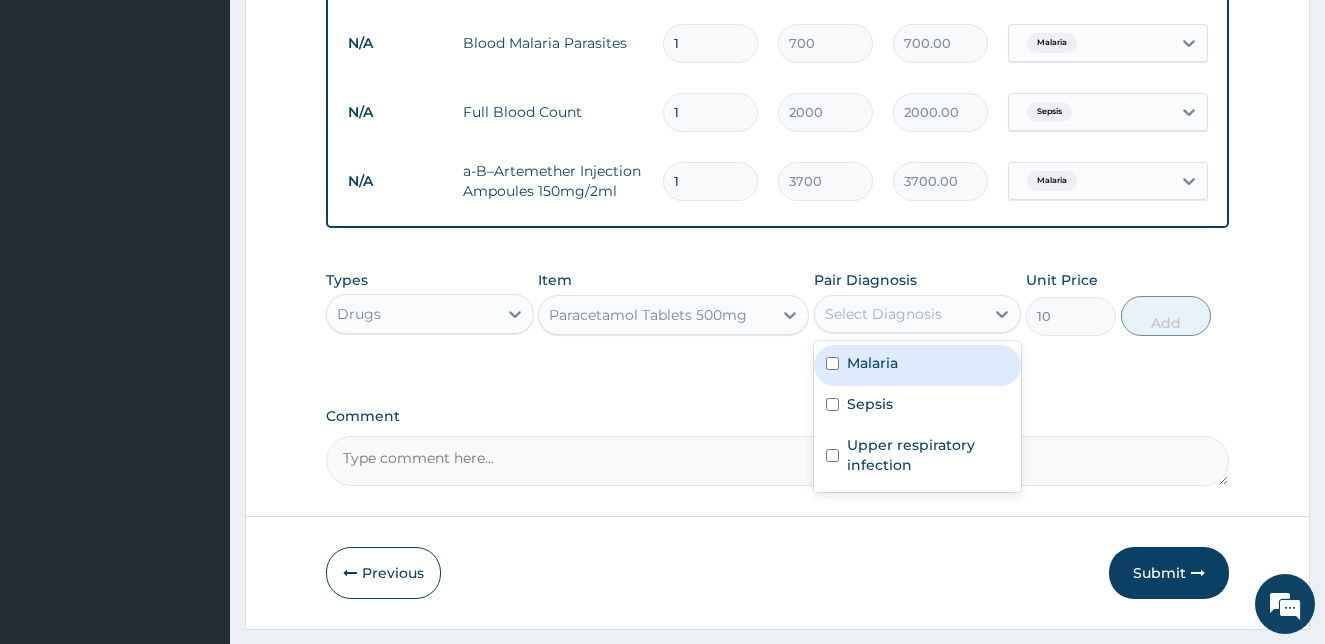 click at bounding box center (832, 363) 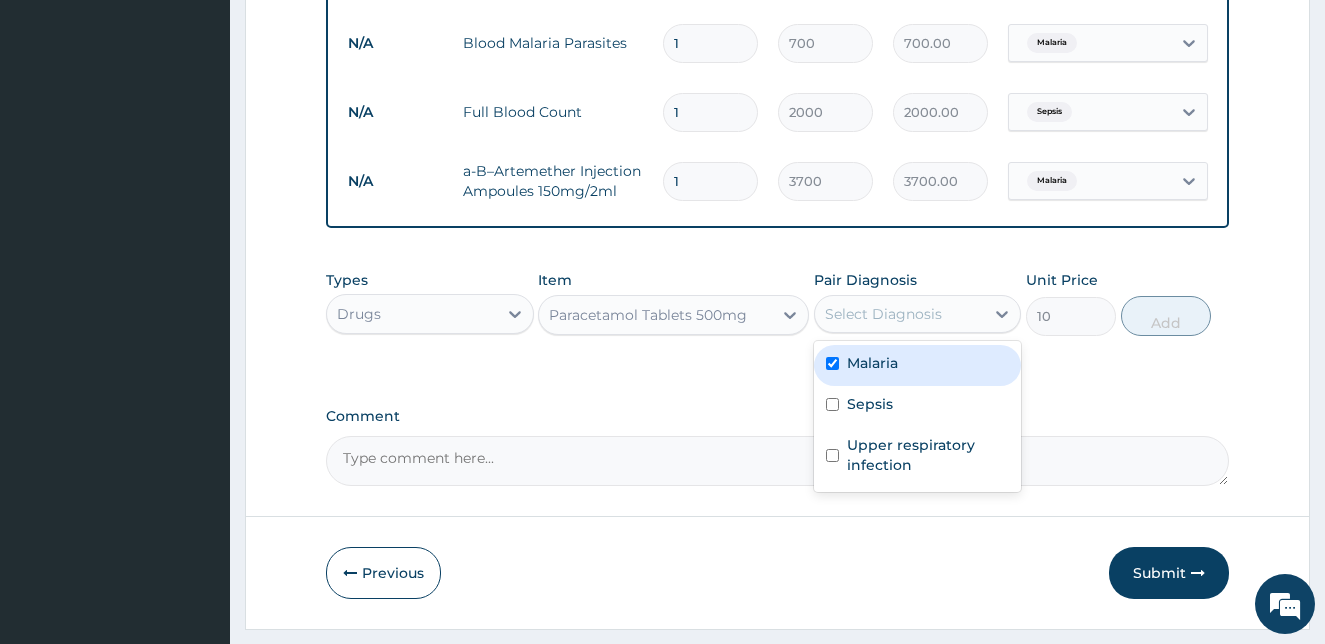 checkbox on "true" 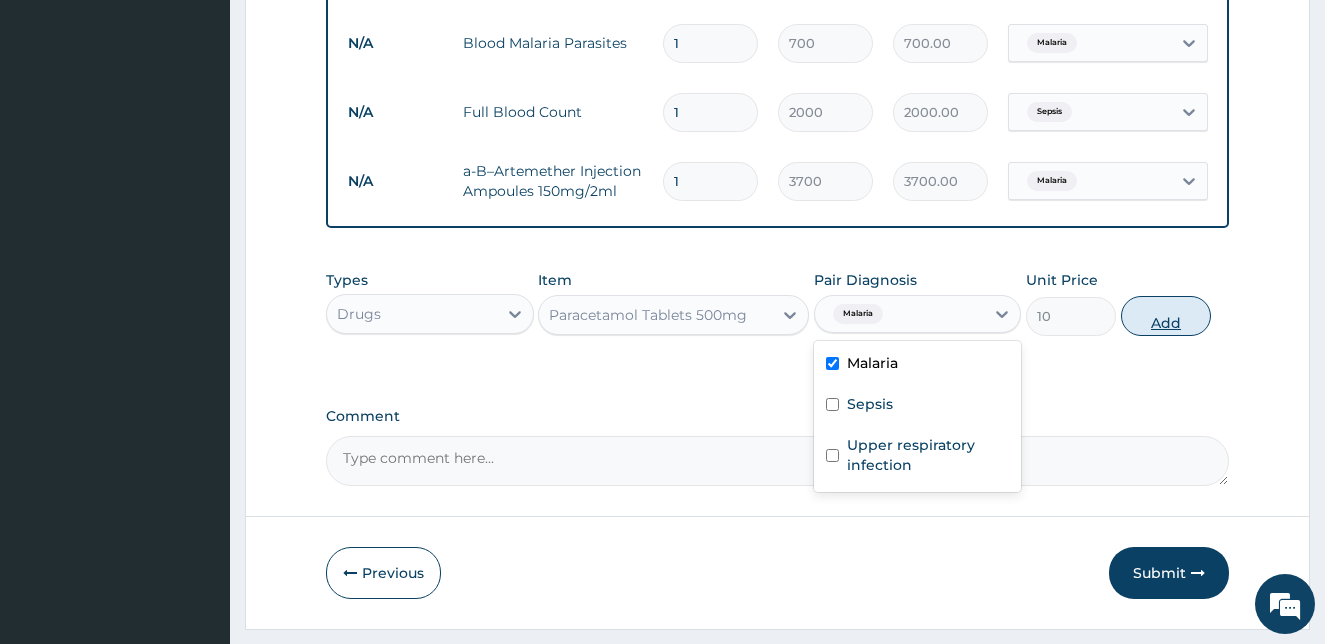 click on "Add" at bounding box center [1166, 316] 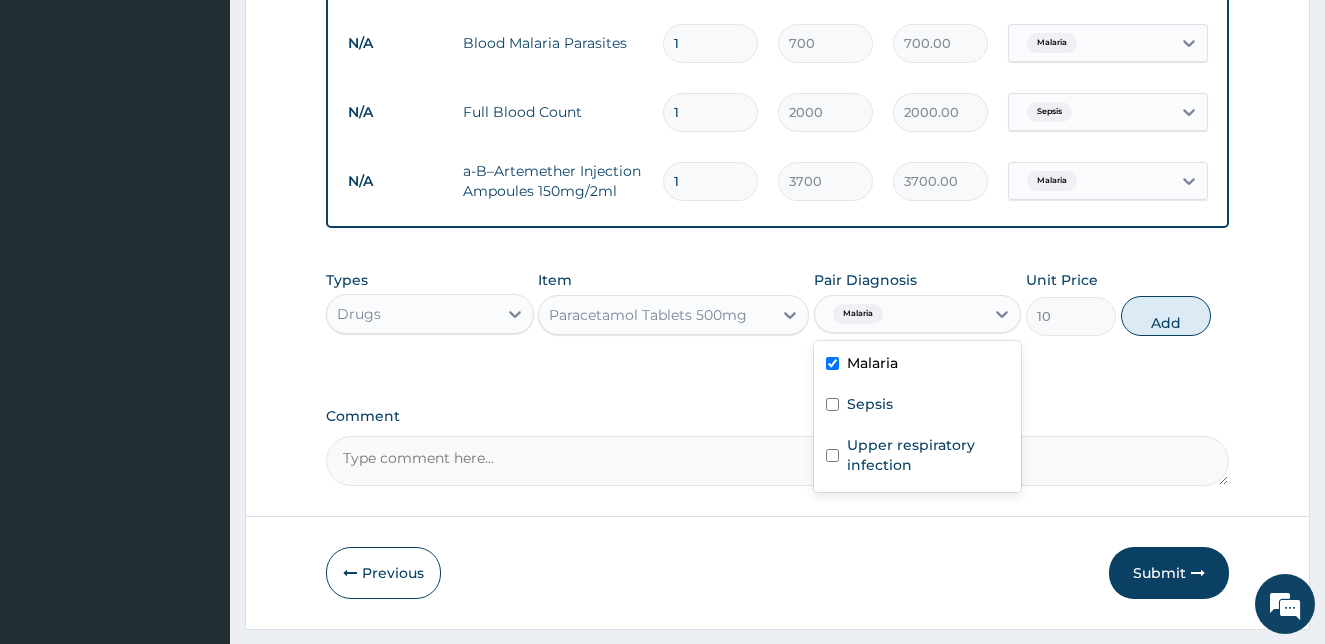 type on "0" 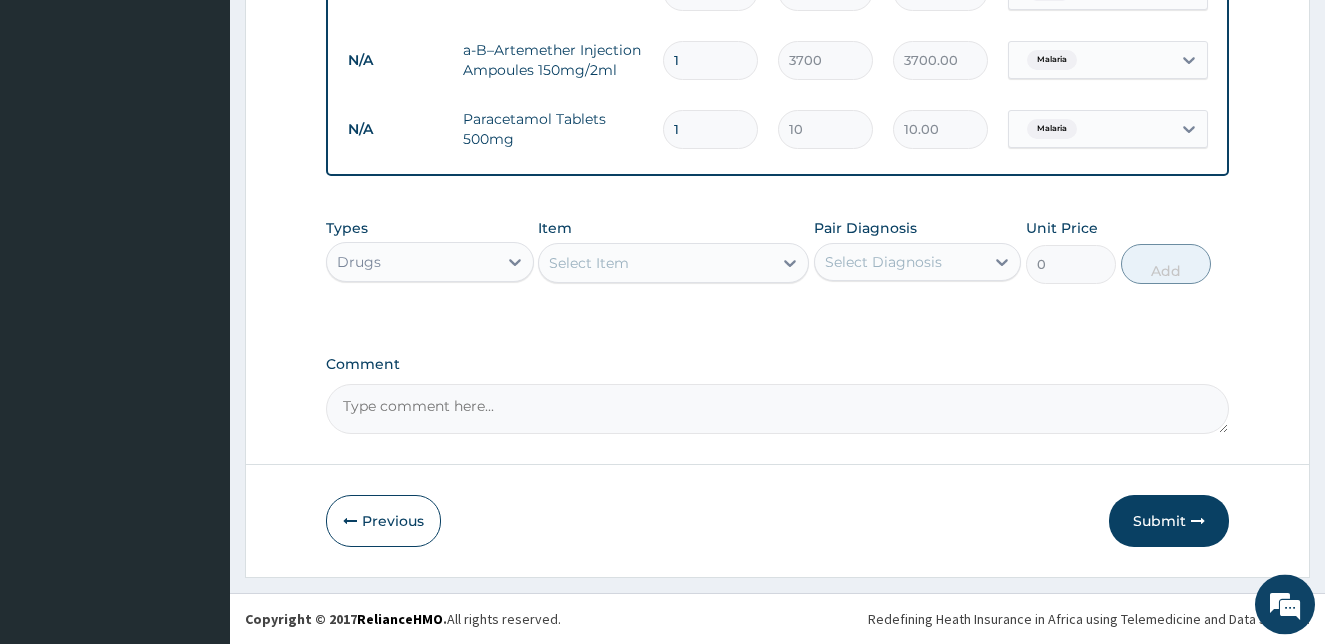scroll, scrollTop: 996, scrollLeft: 0, axis: vertical 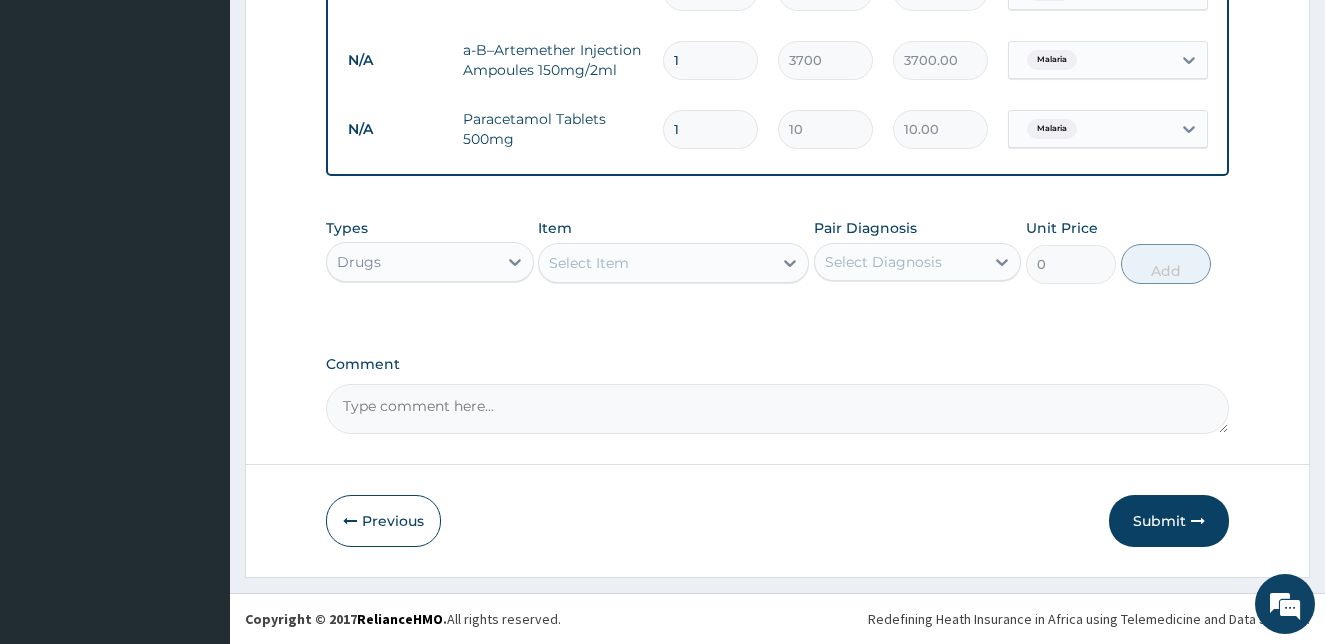 click on "Select Item" at bounding box center [589, 263] 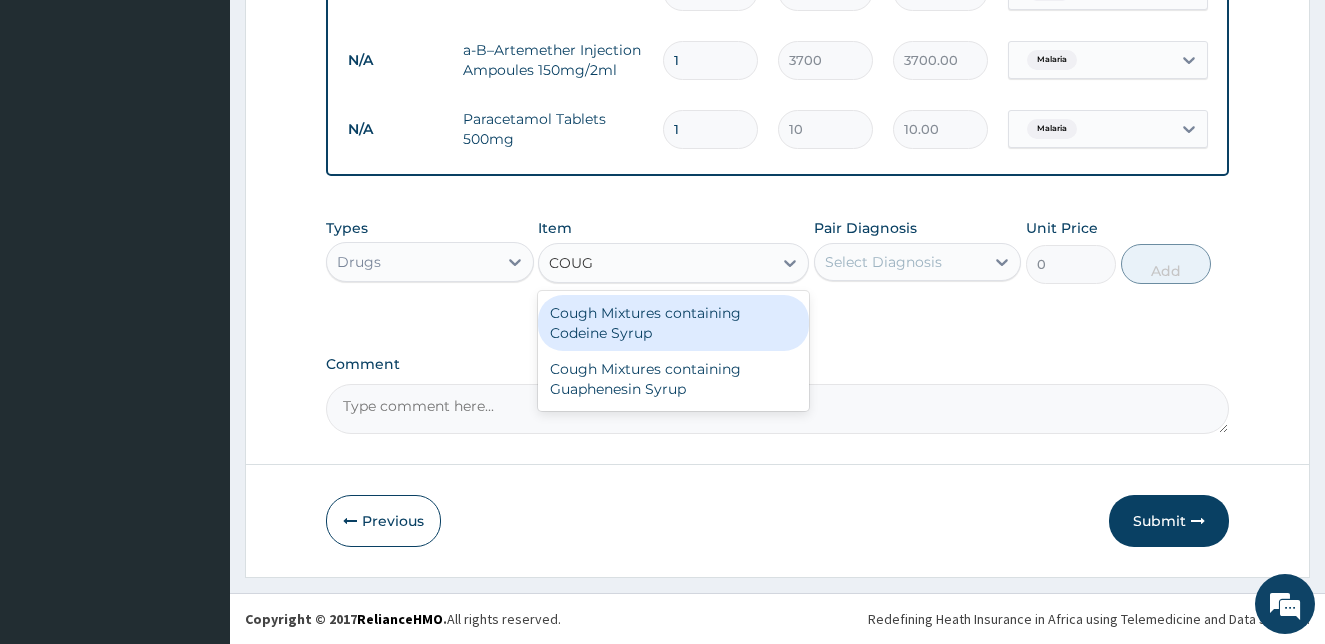 type on "COUGH" 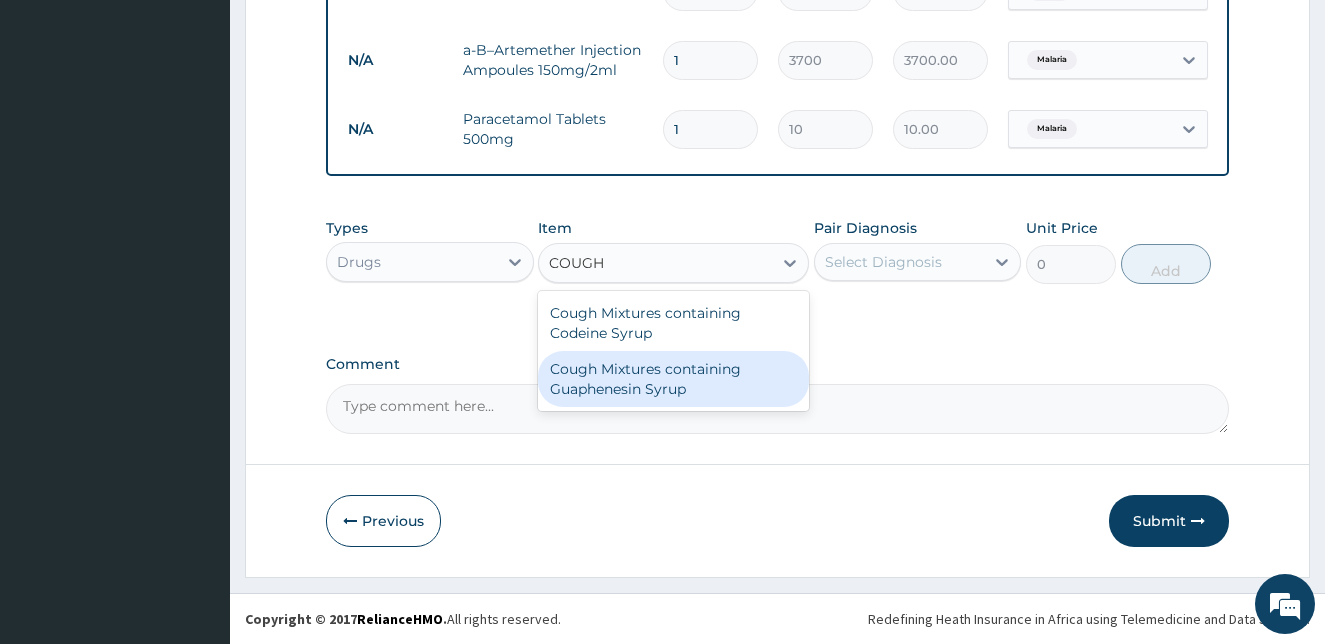 click on "Cough Mixtures containing Guaphenesin Syrup" at bounding box center (673, 379) 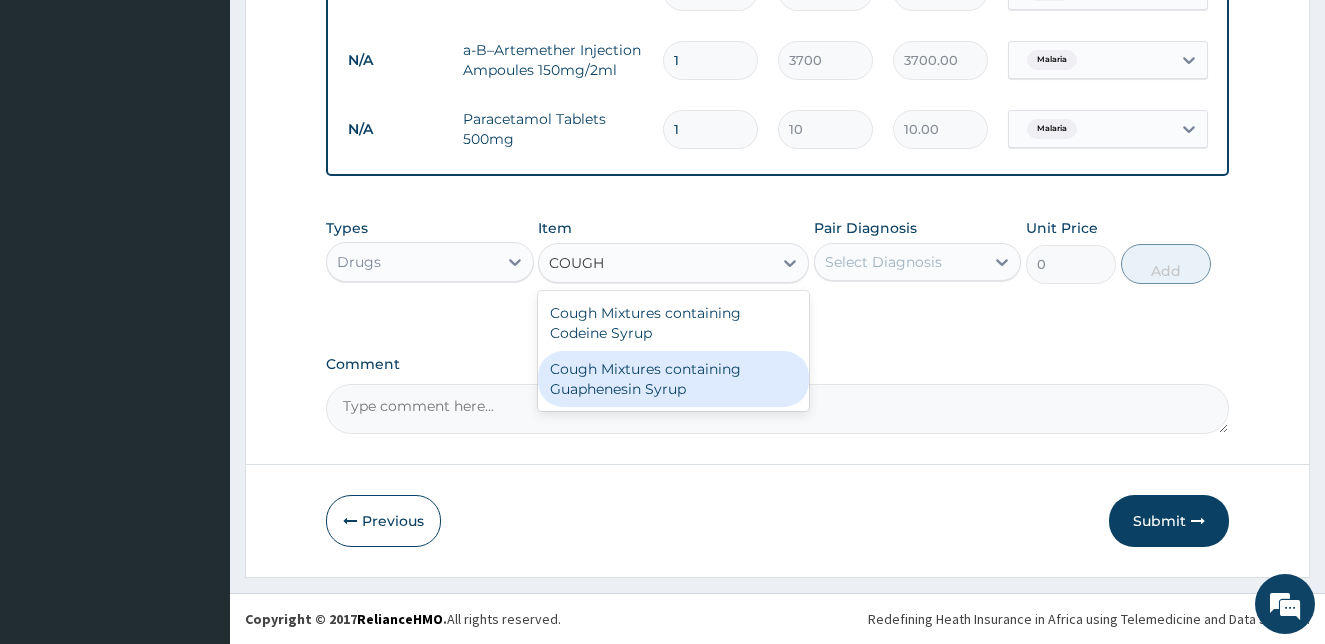 type 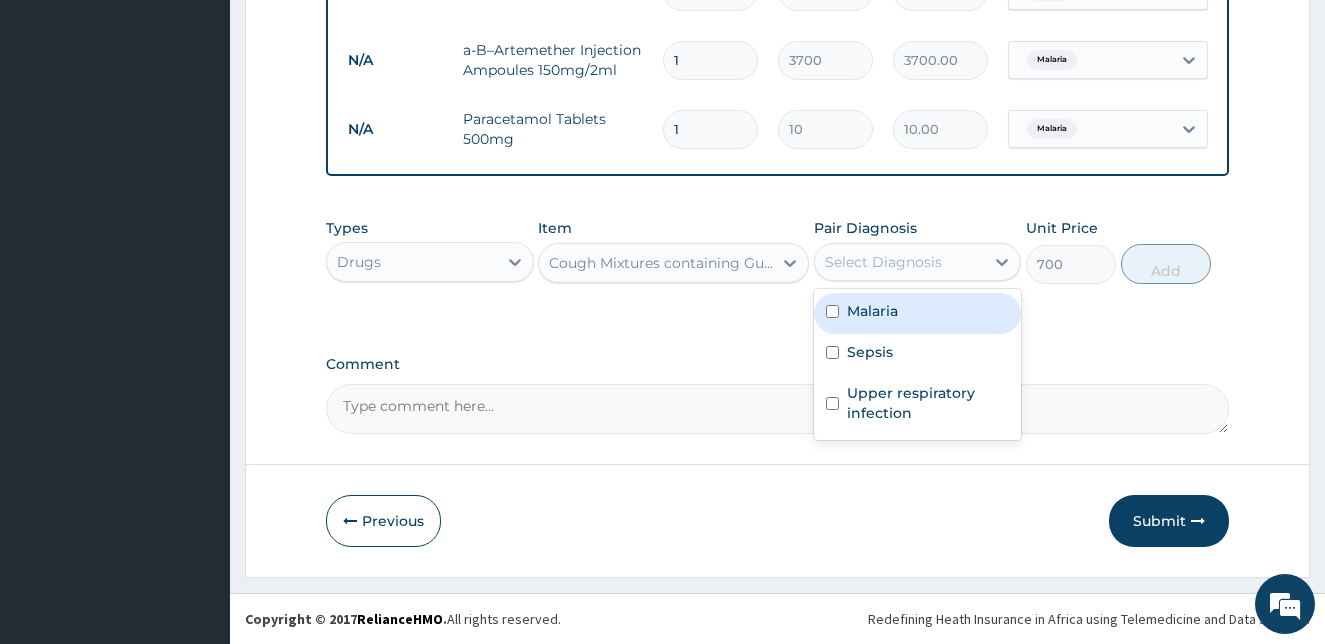click on "Select Diagnosis" at bounding box center [900, 262] 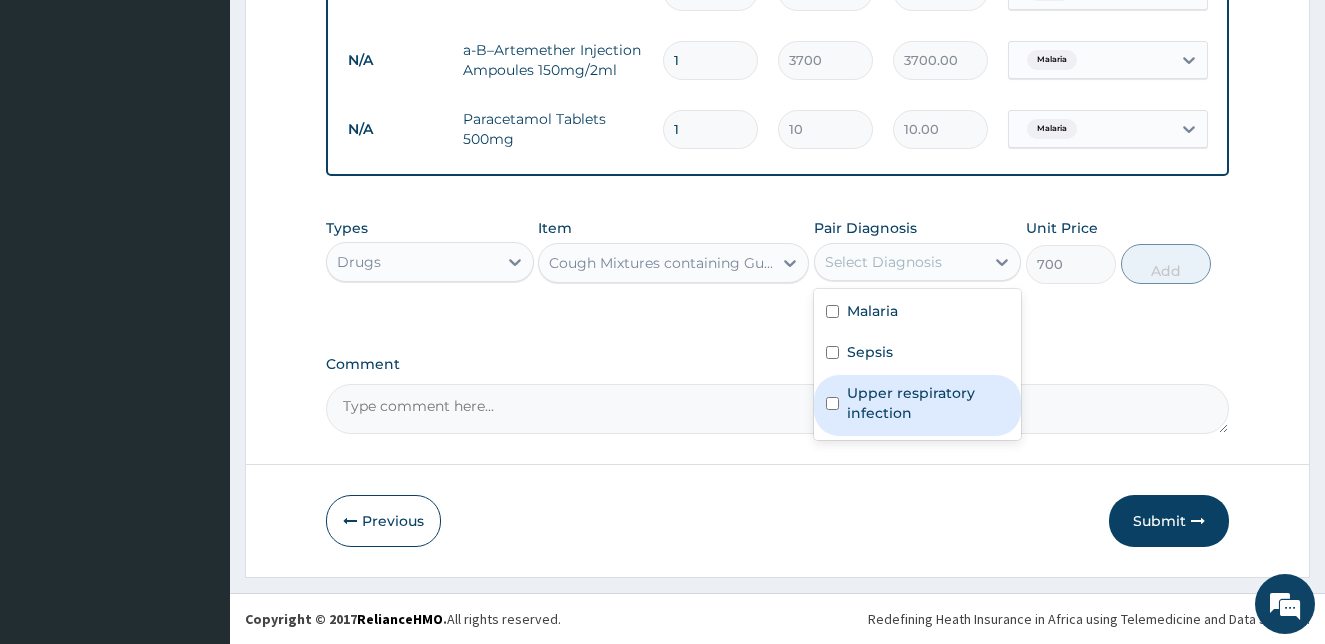 click at bounding box center [832, 403] 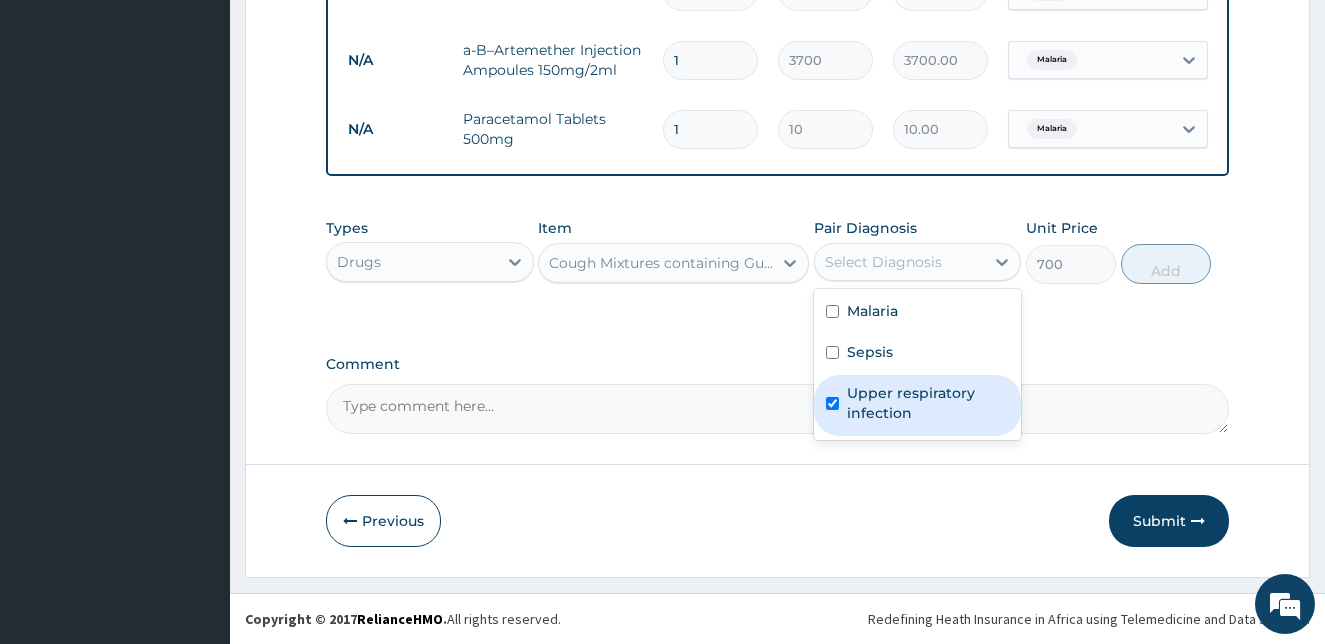 checkbox on "true" 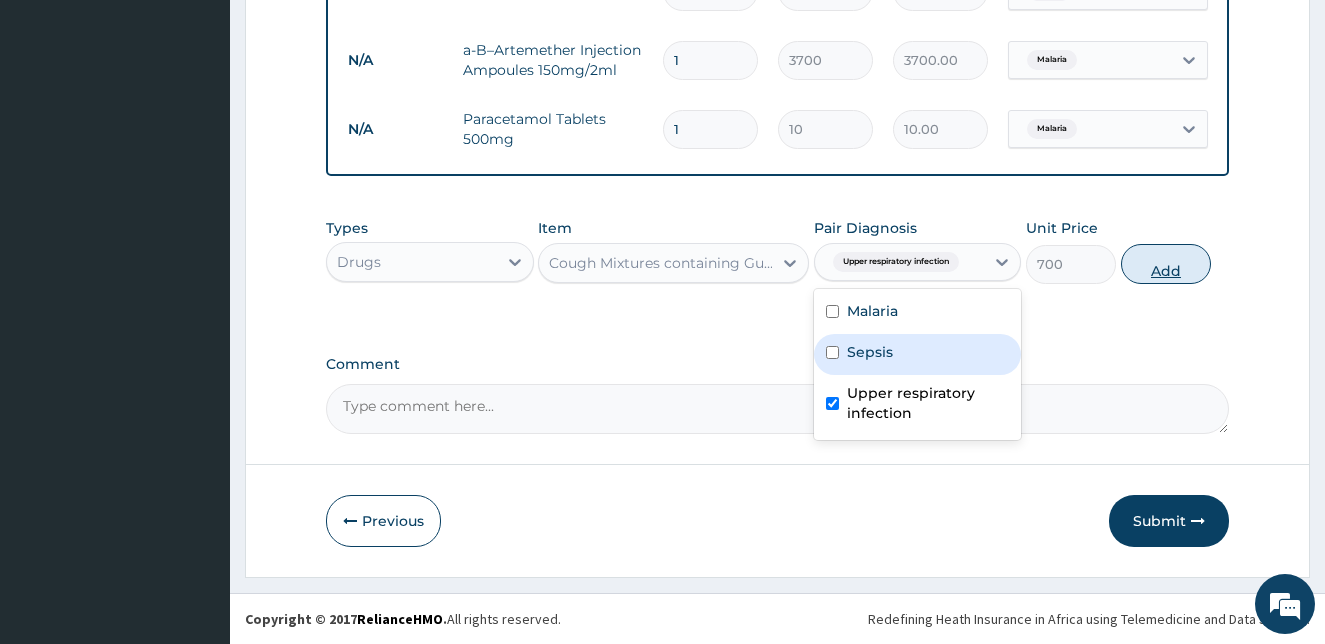 click on "Add" at bounding box center (1166, 264) 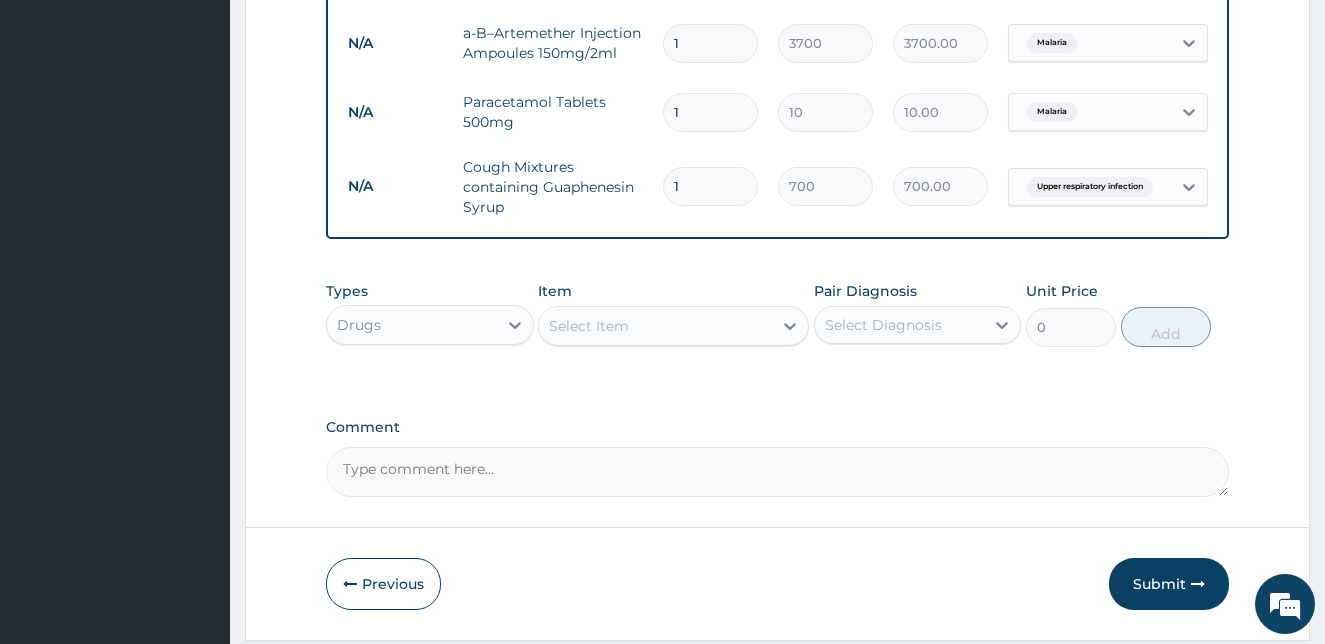 click on "Select Item" at bounding box center [589, 326] 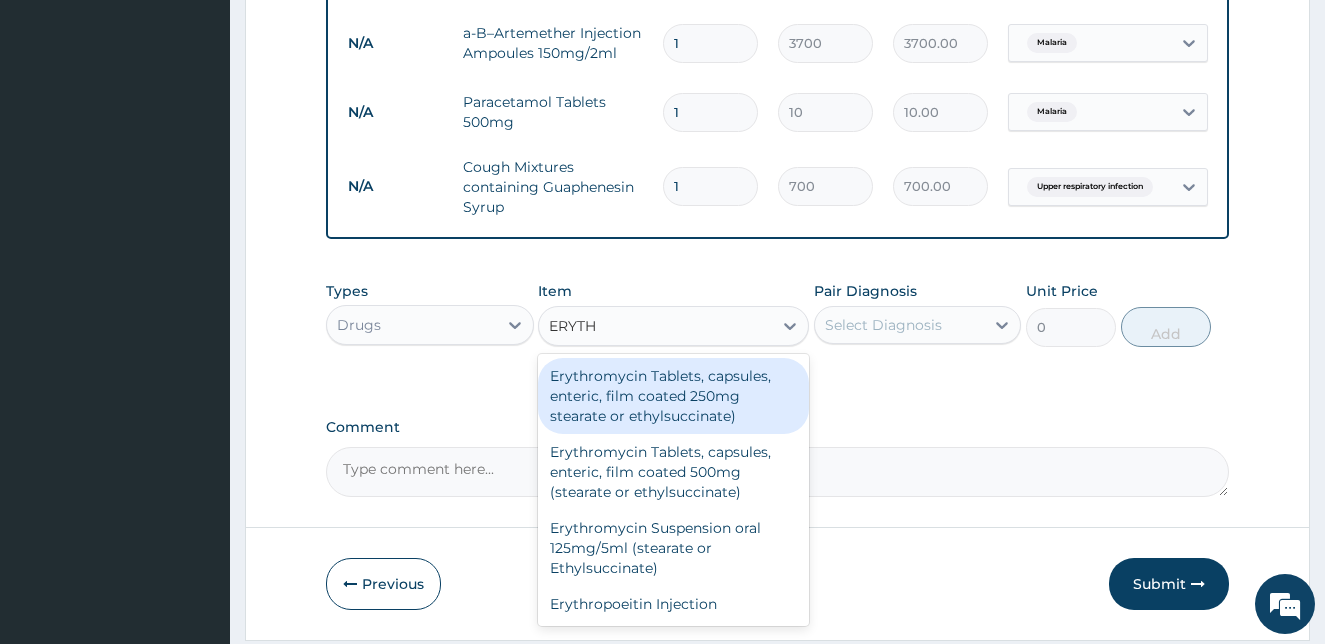 type on "ERYTHR" 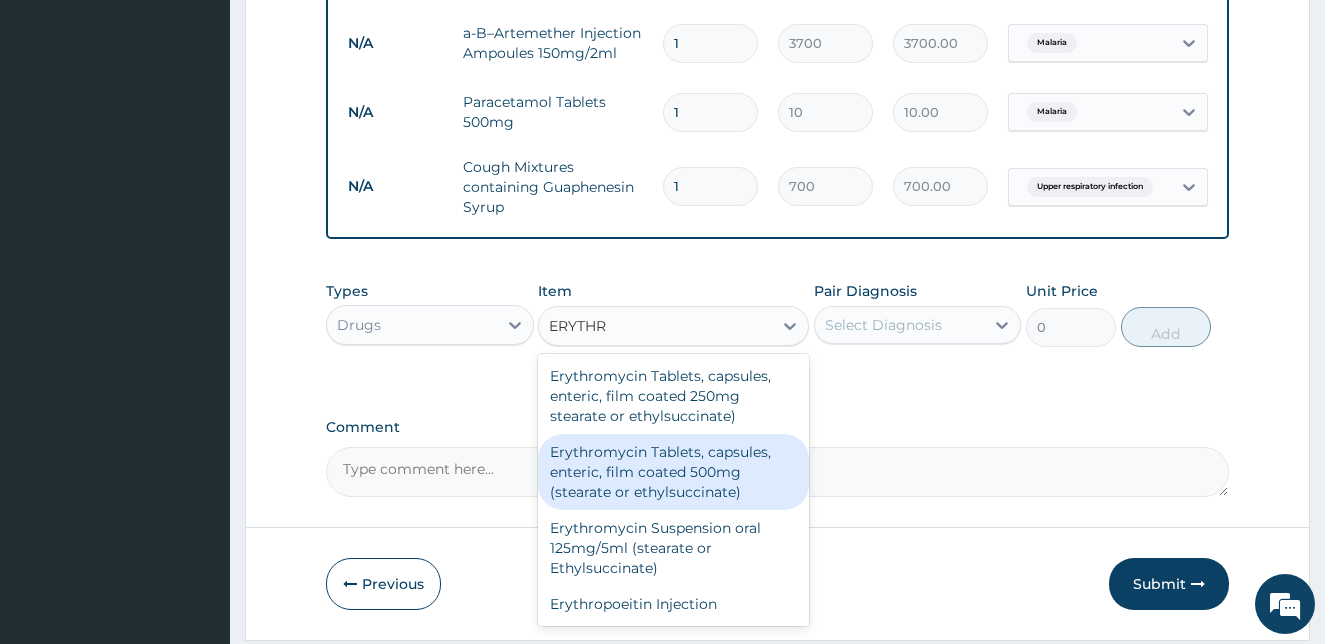 click on "Erythromycin Tablets, capsules, enteric, film coated 500mg (stearate or ethylsuccinate)" at bounding box center [673, 472] 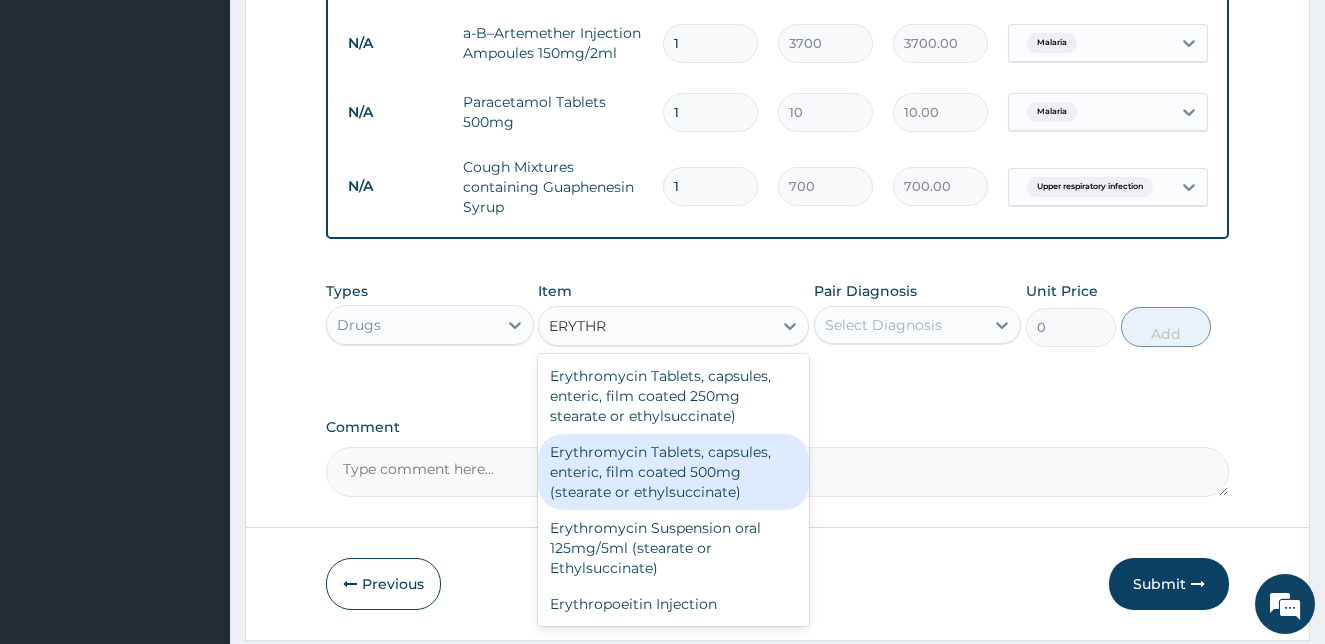 type 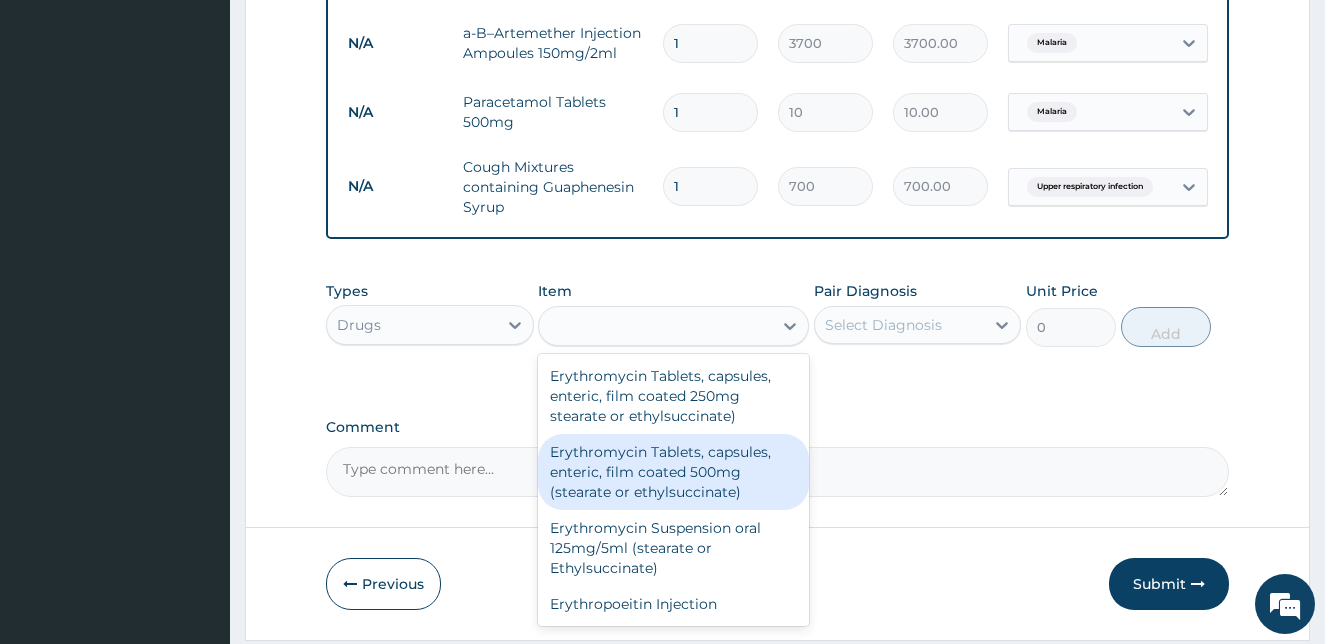 type on "75" 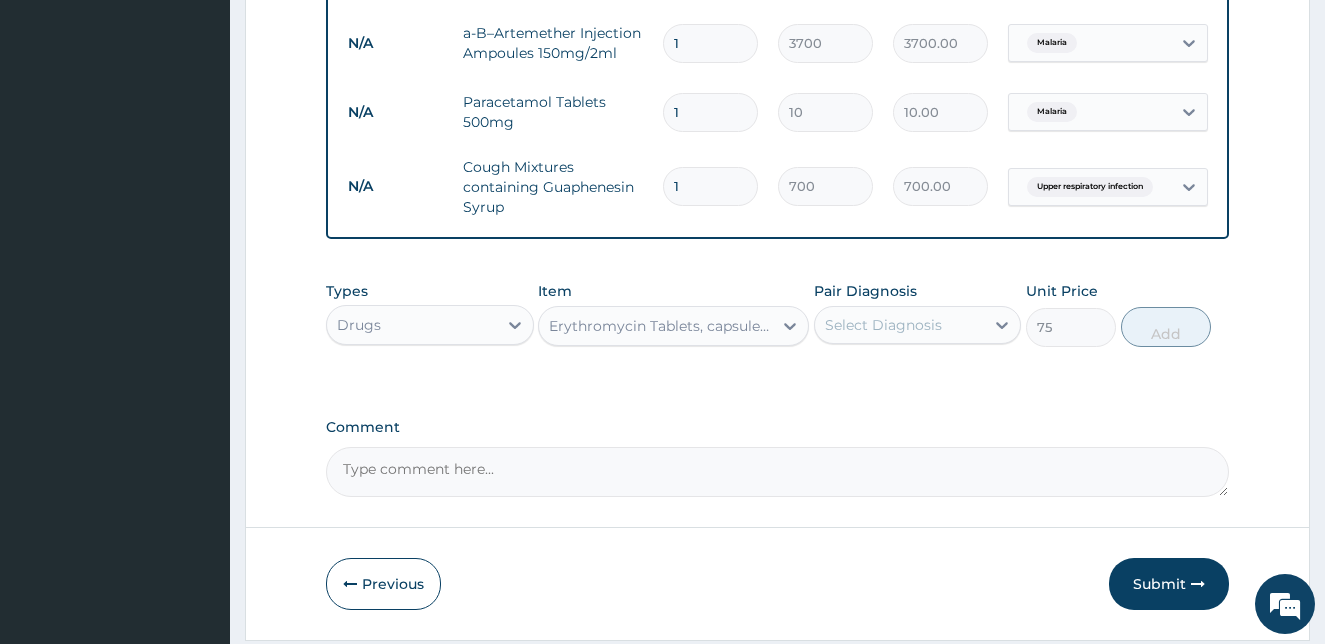 click on "Select Diagnosis" at bounding box center [883, 325] 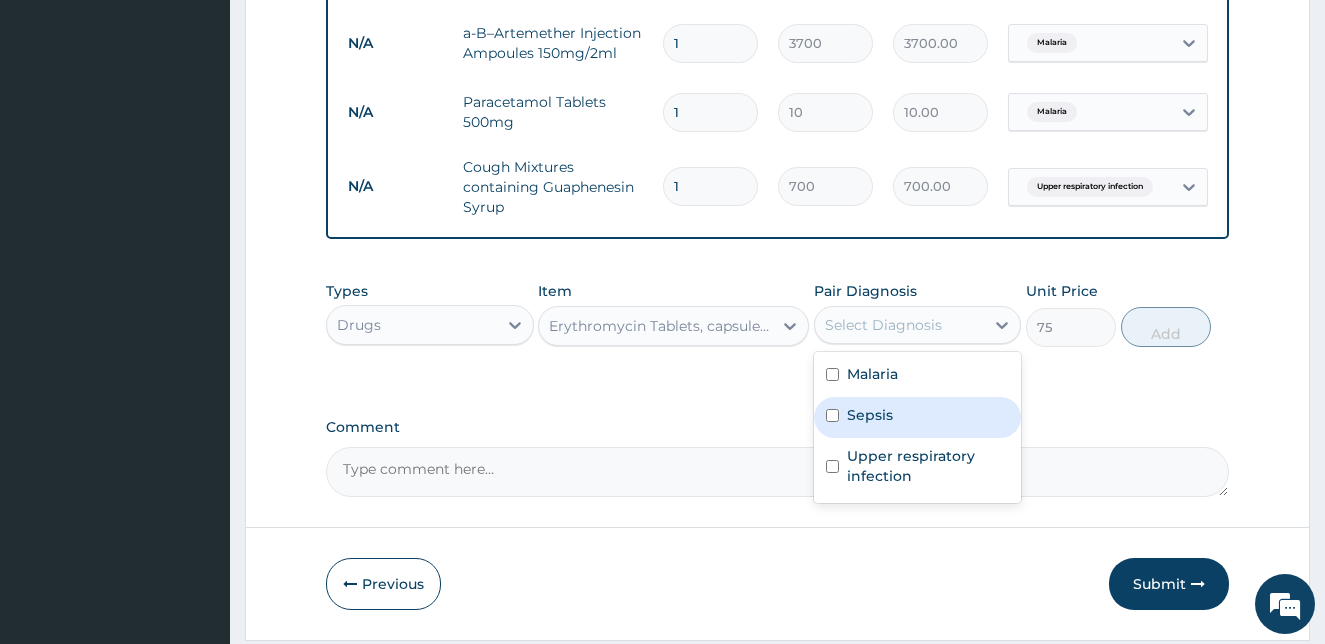 click at bounding box center [832, 415] 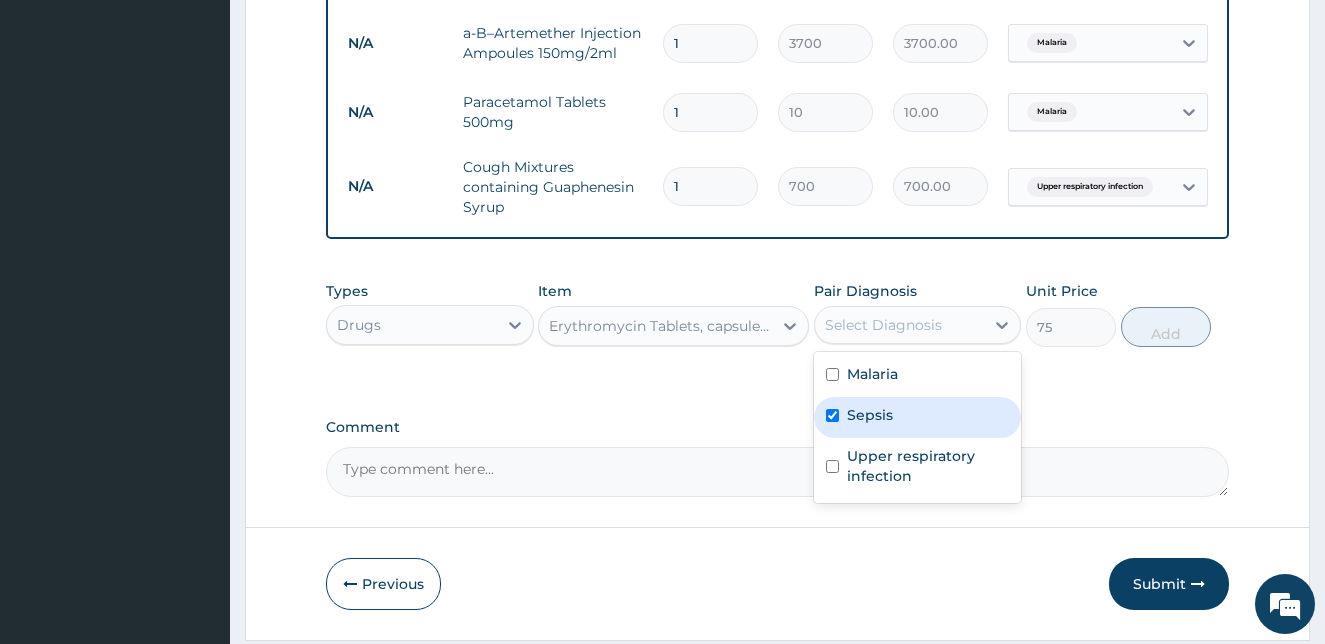 checkbox on "true" 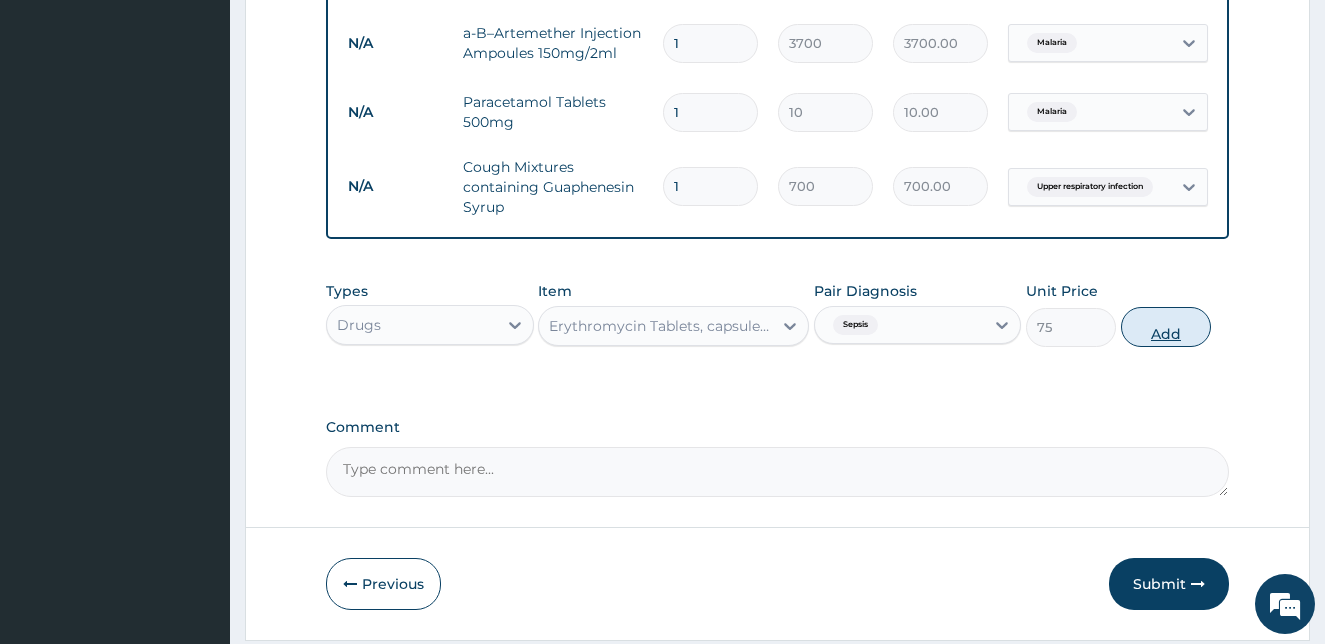 click on "Add" at bounding box center [1166, 327] 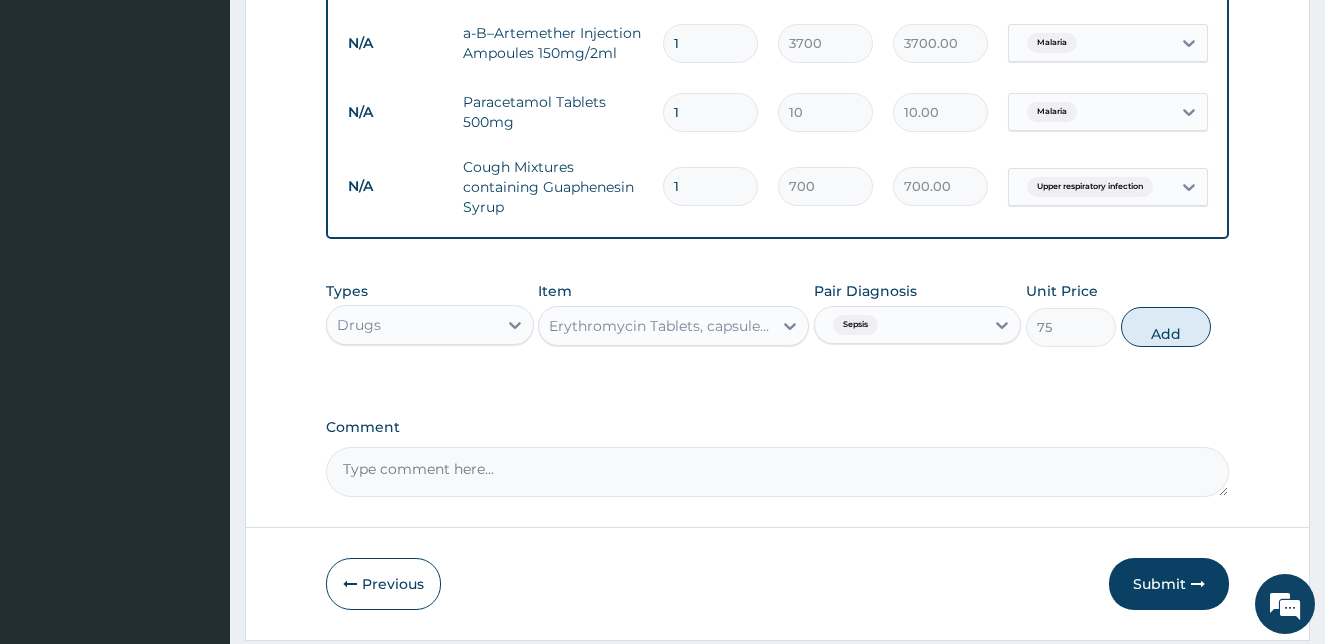 type on "0" 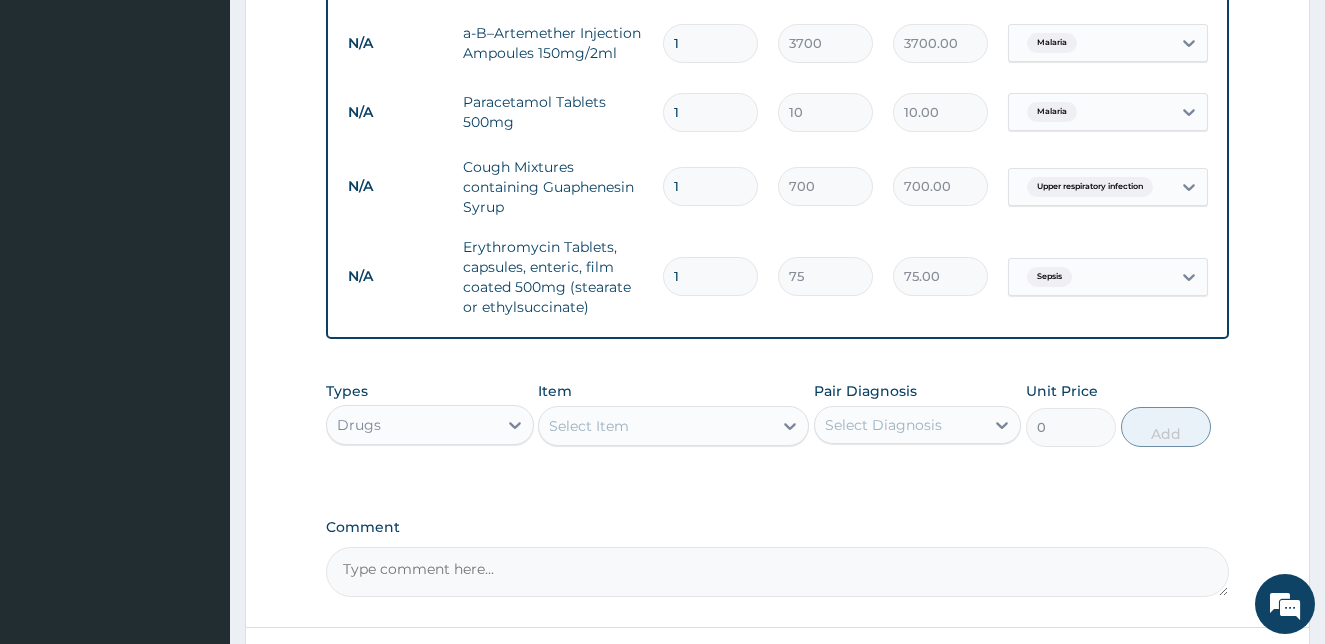 click on "1" at bounding box center [710, 276] 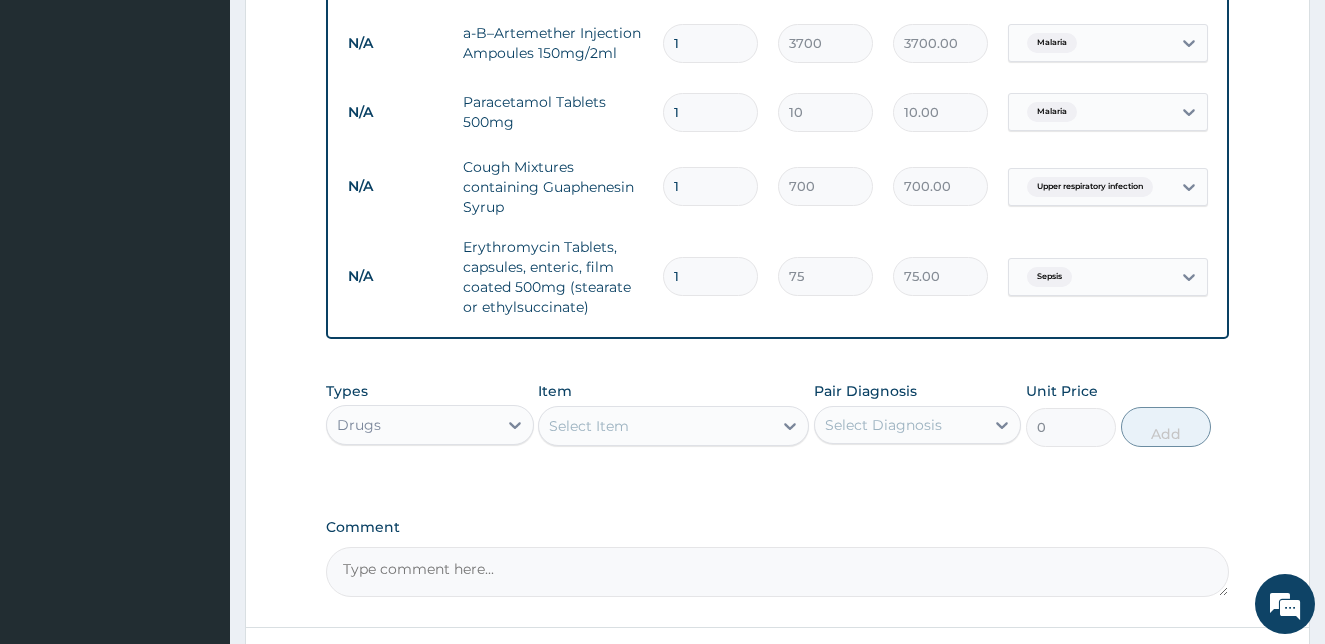 type on "10" 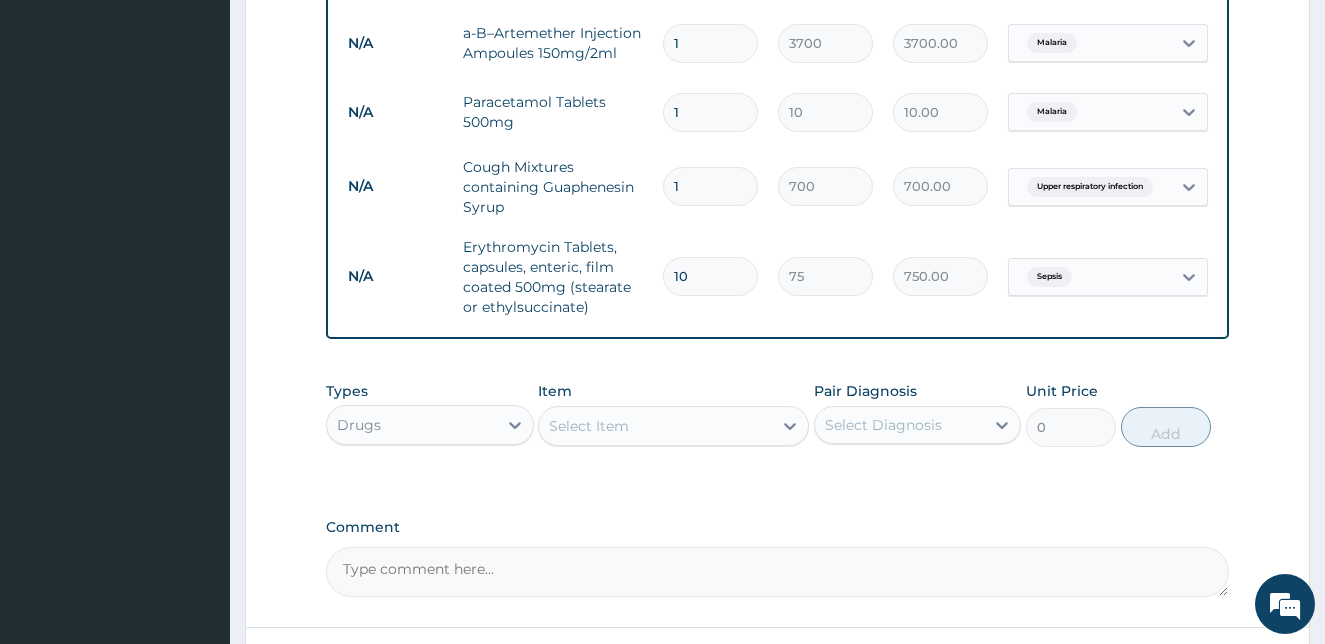 type on "10" 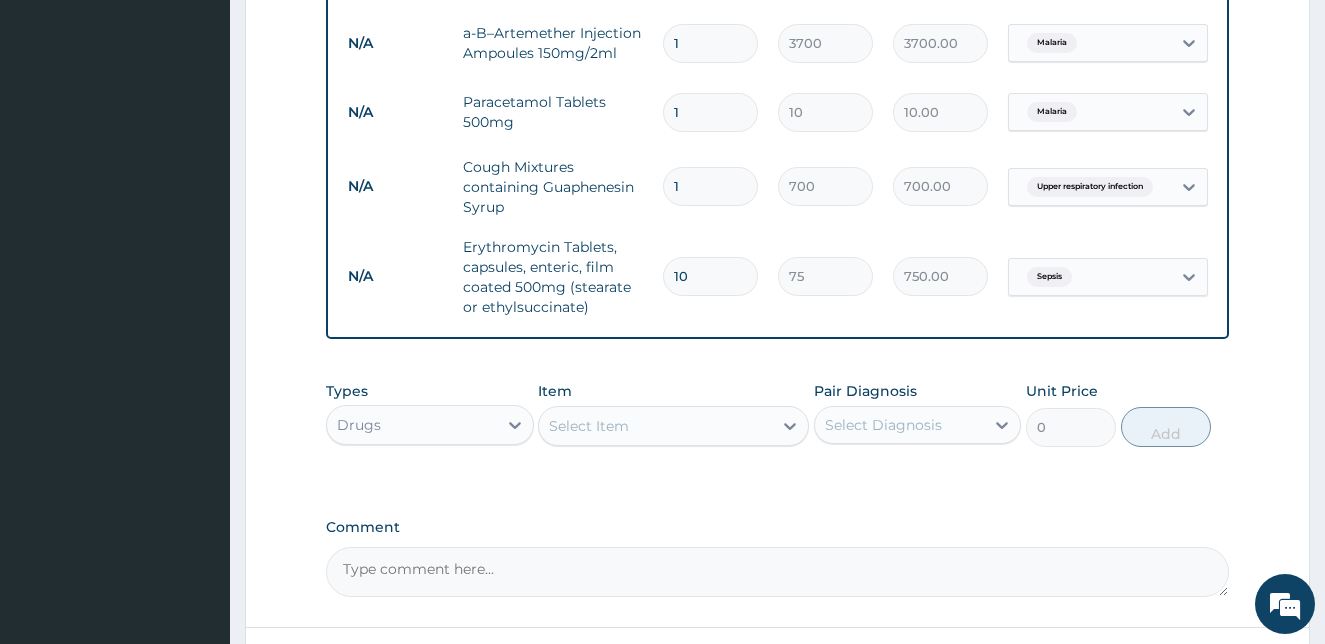 click on "1" at bounding box center [710, 112] 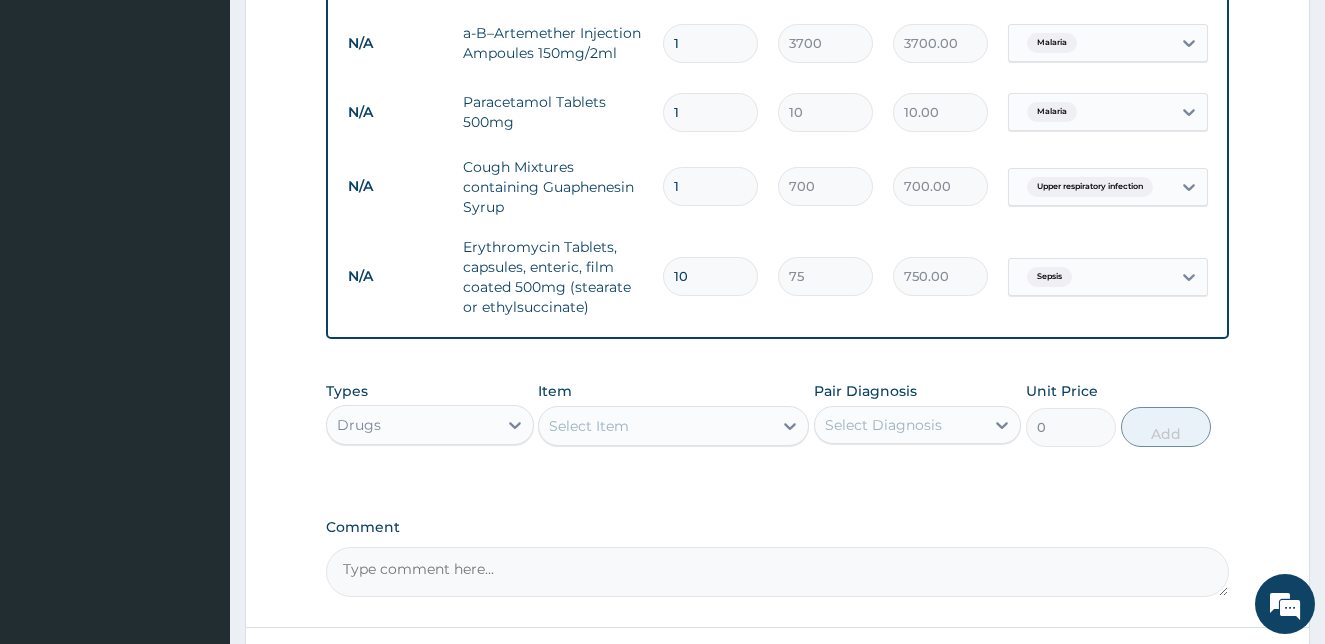type on "18" 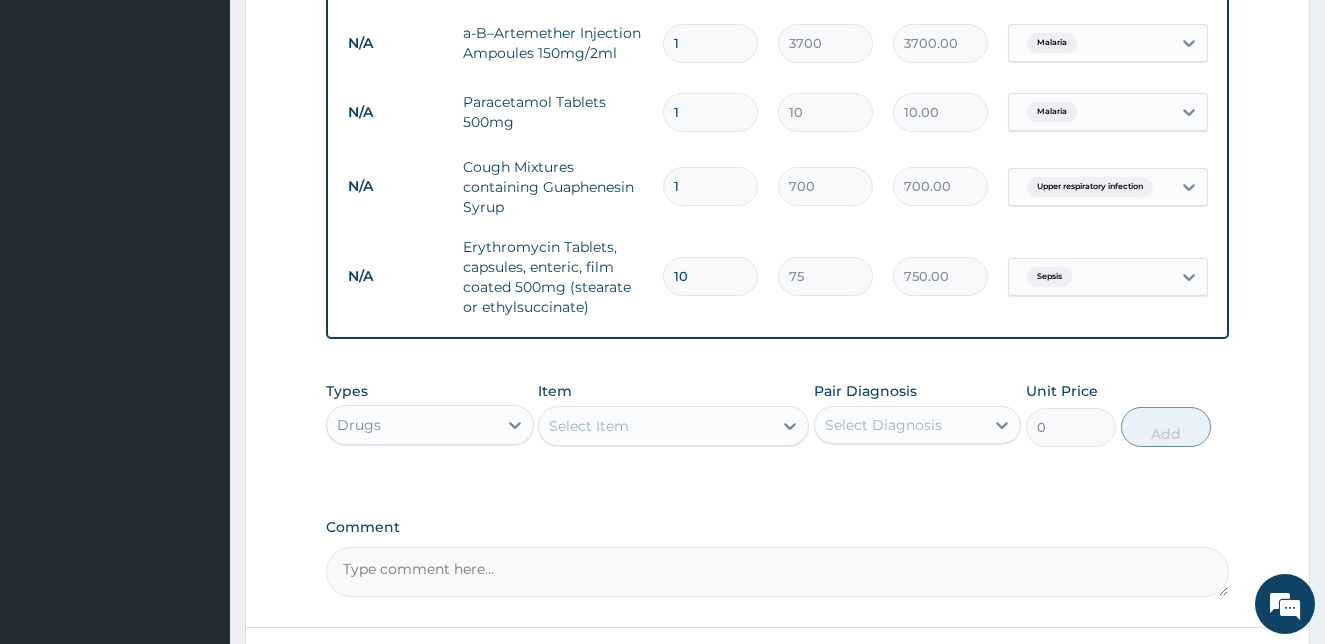 type on "180.00" 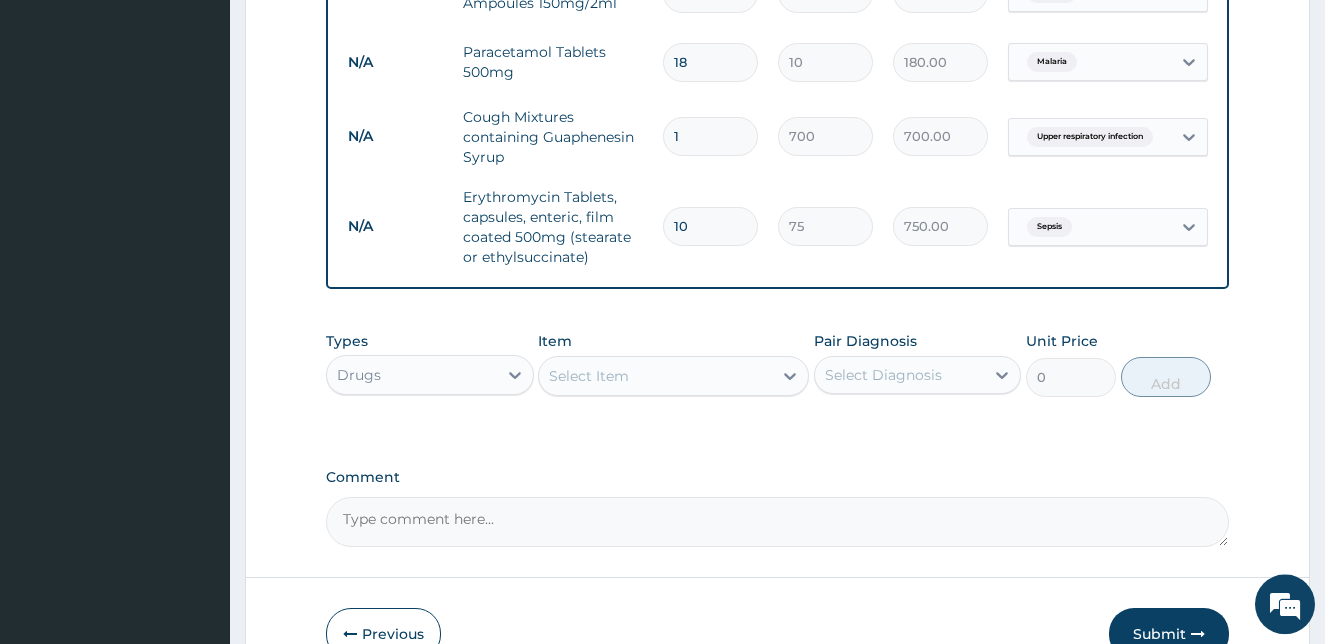 scroll, scrollTop: 1176, scrollLeft: 0, axis: vertical 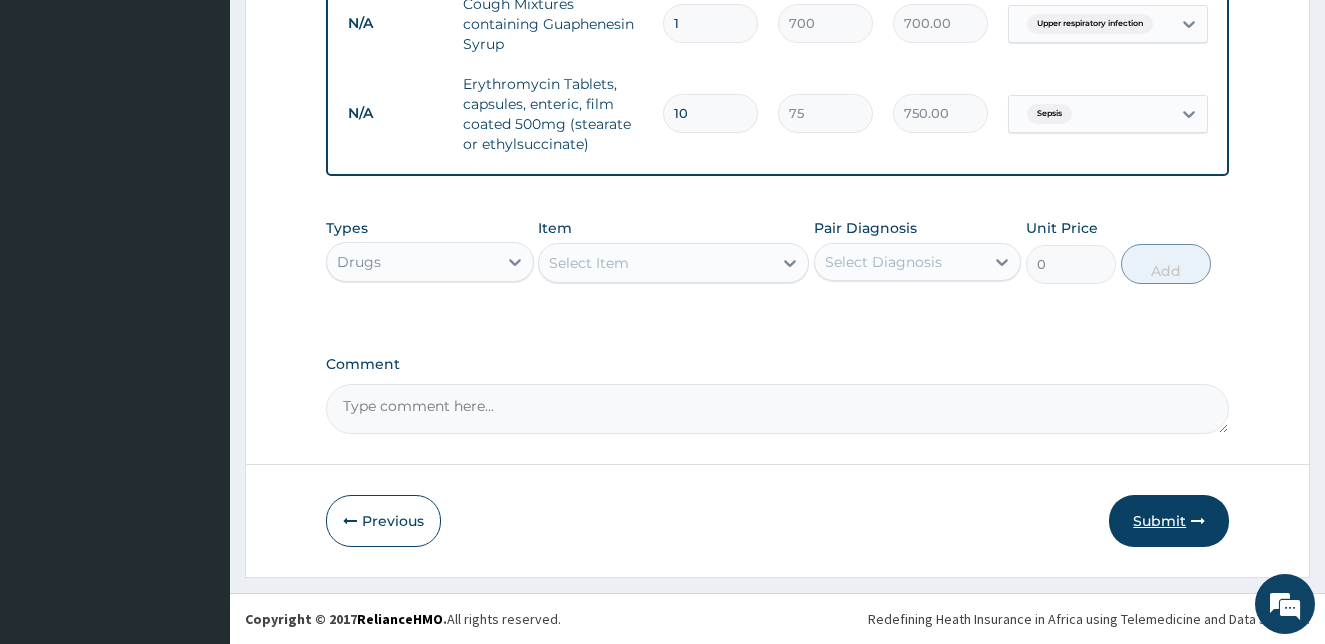 type on "18" 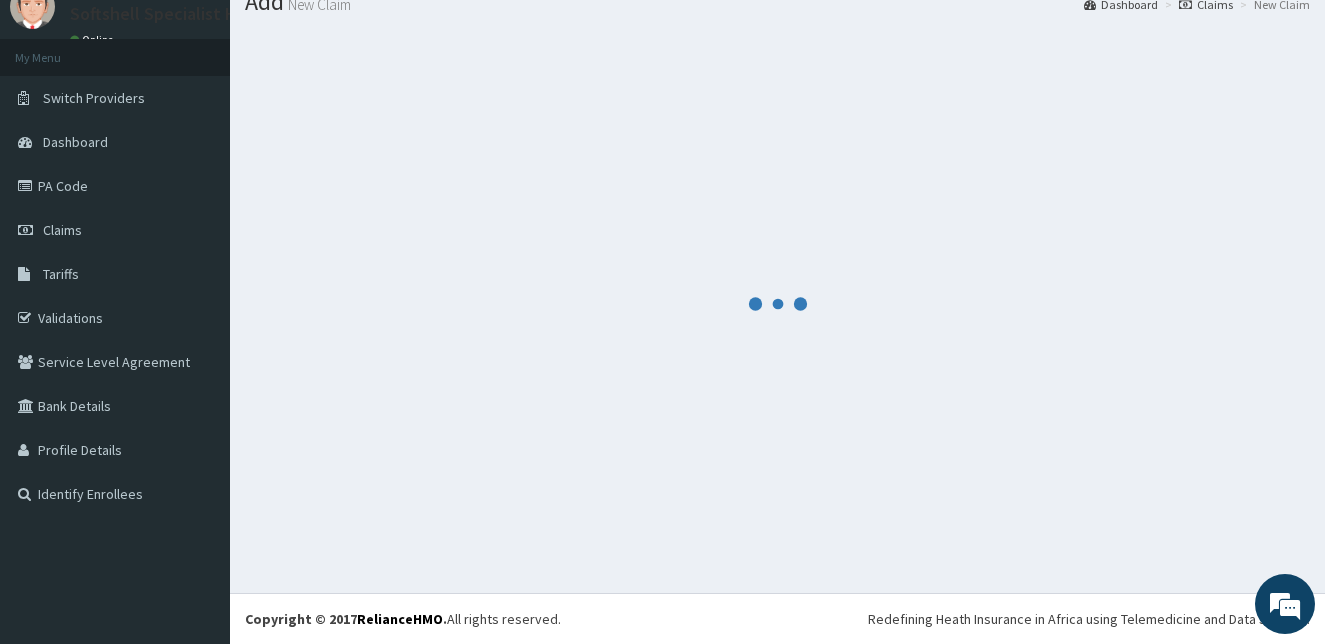 scroll, scrollTop: 76, scrollLeft: 0, axis: vertical 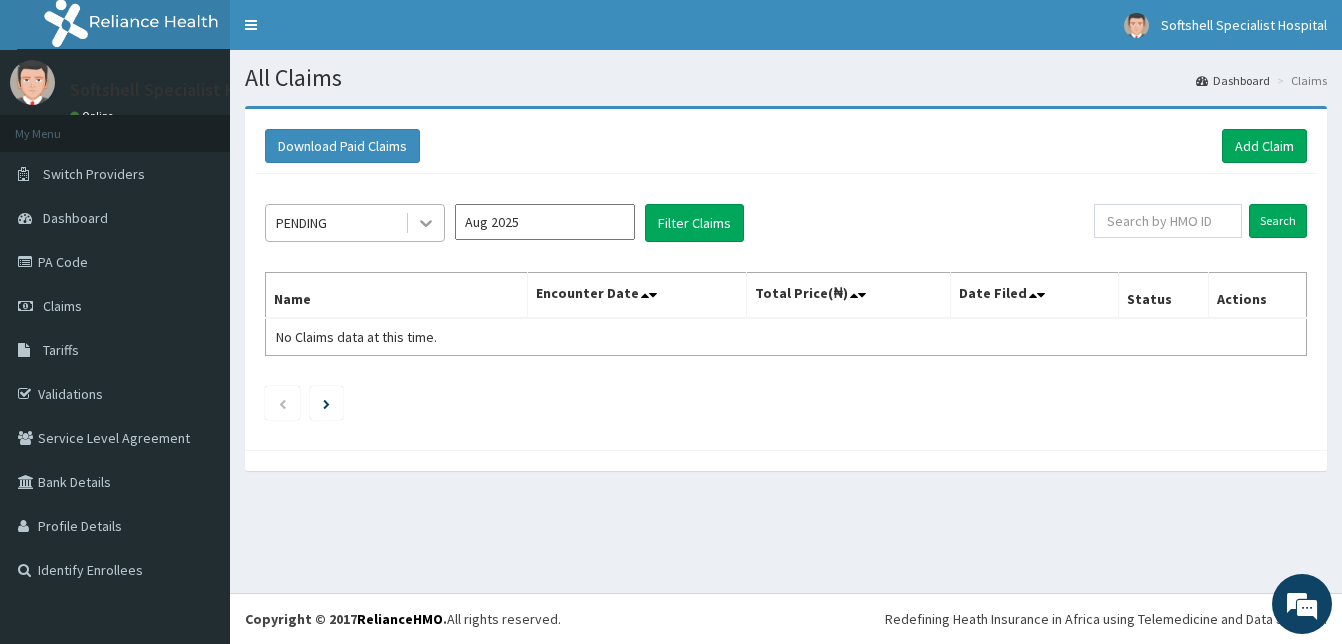 click 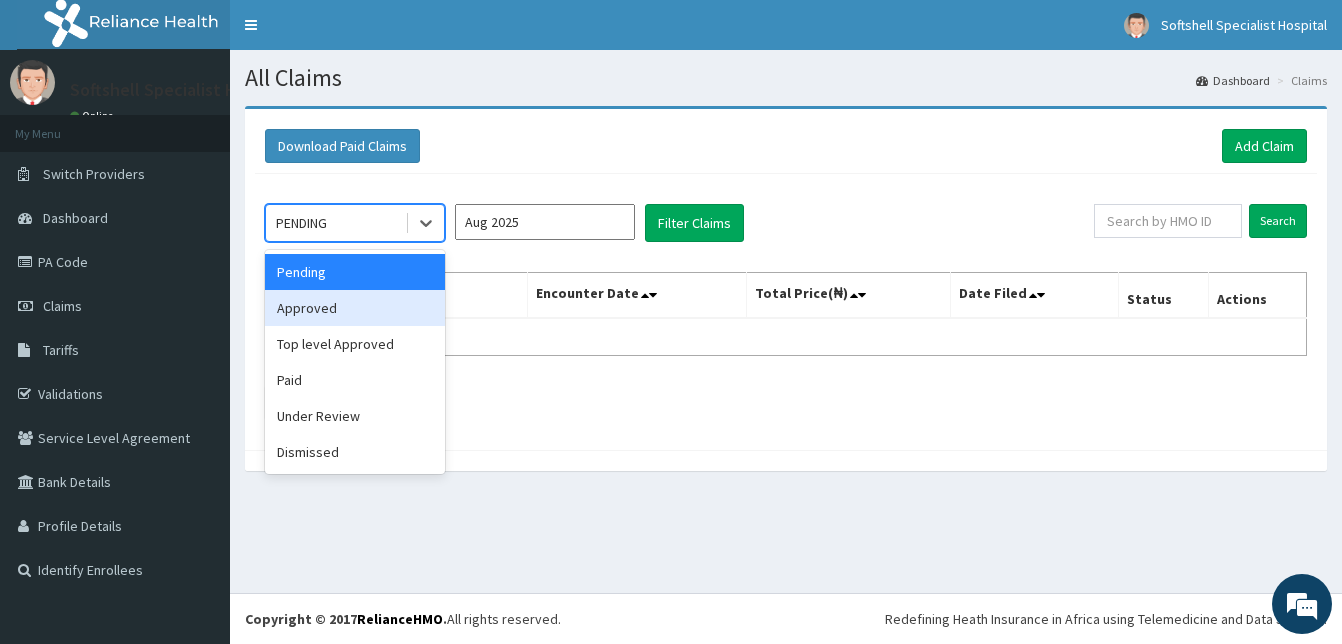 click on "Approved" at bounding box center (355, 308) 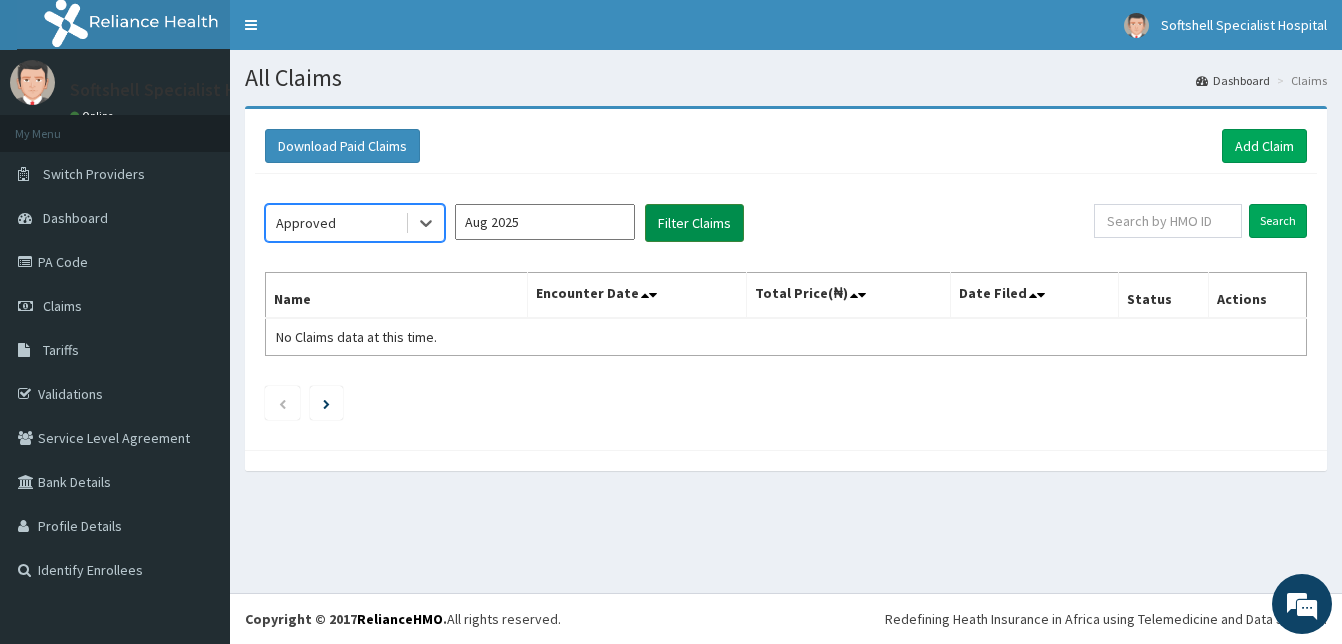 click on "Filter Claims" at bounding box center [694, 223] 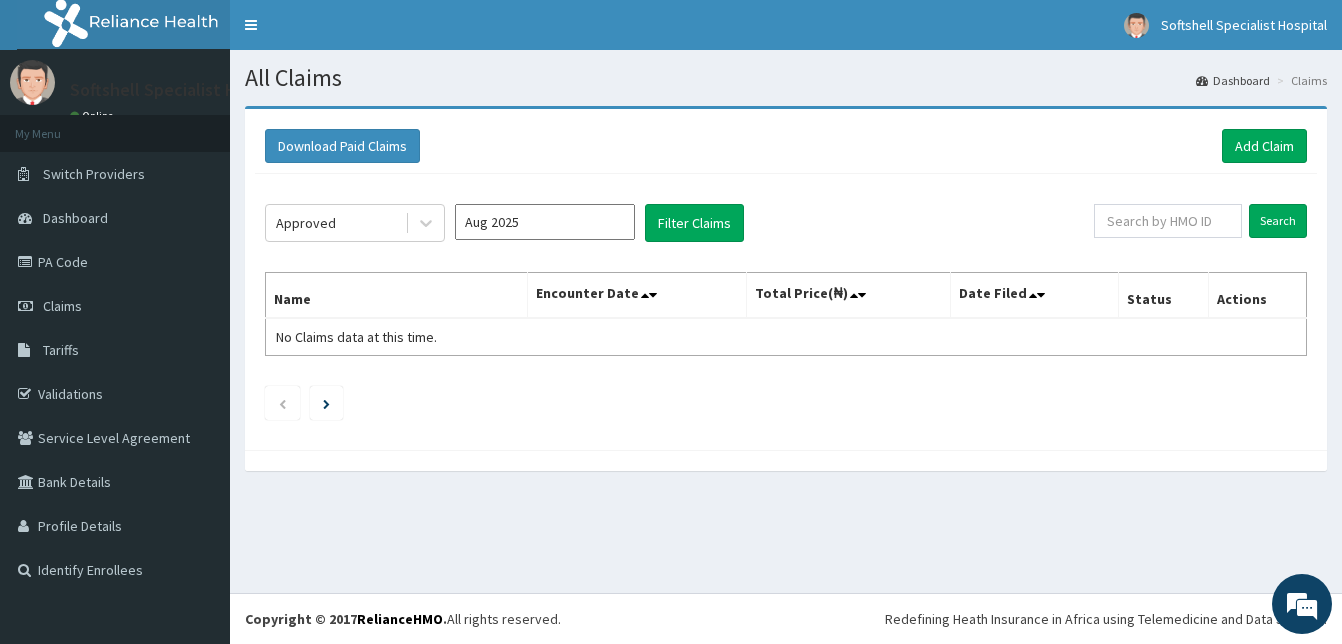 click on "Aug 2025" at bounding box center (545, 222) 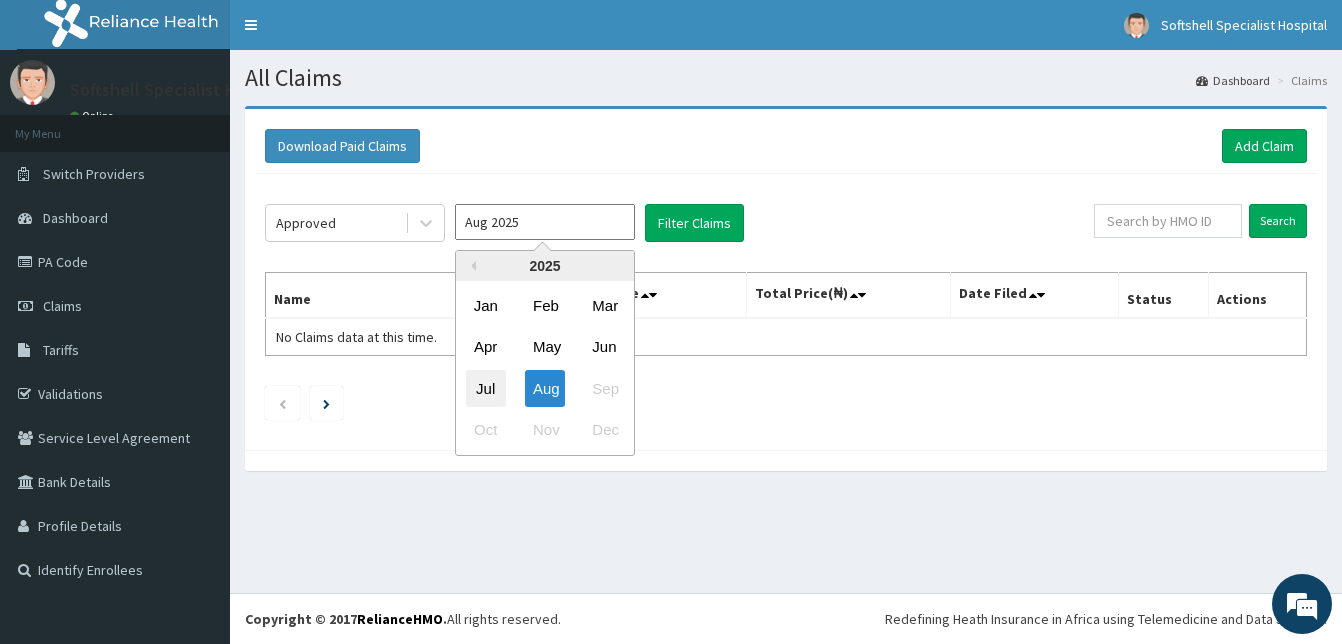 click on "Jul" at bounding box center (486, 388) 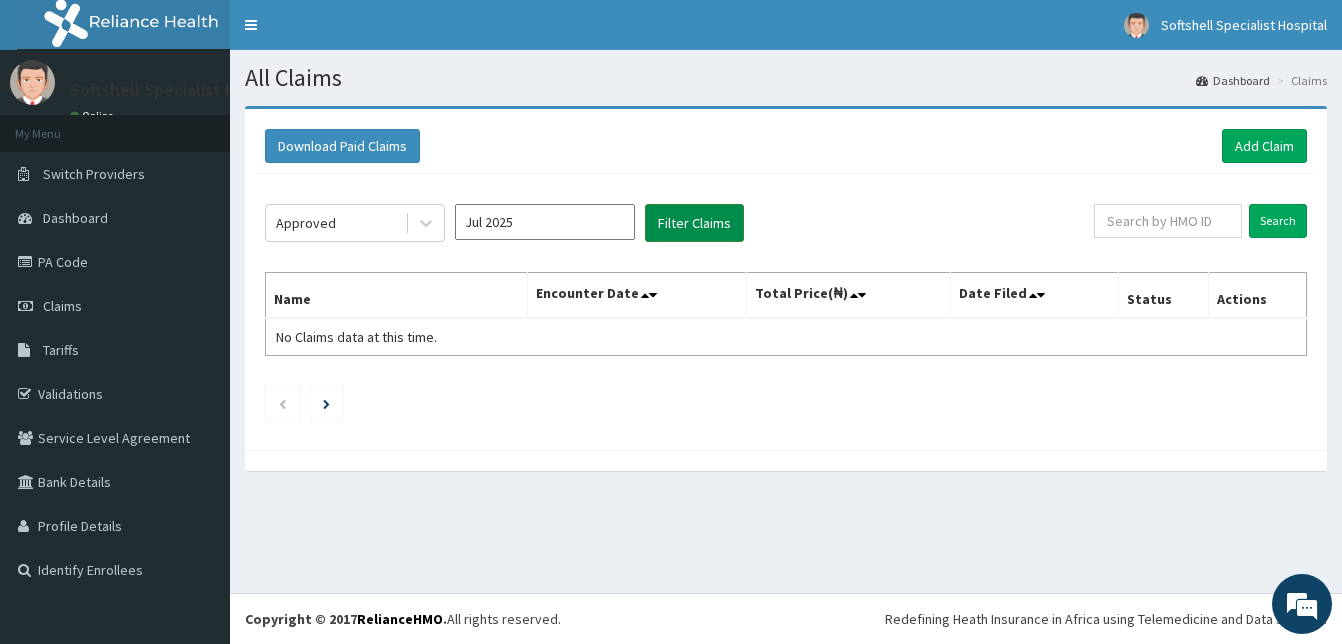 click on "Filter Claims" at bounding box center (694, 223) 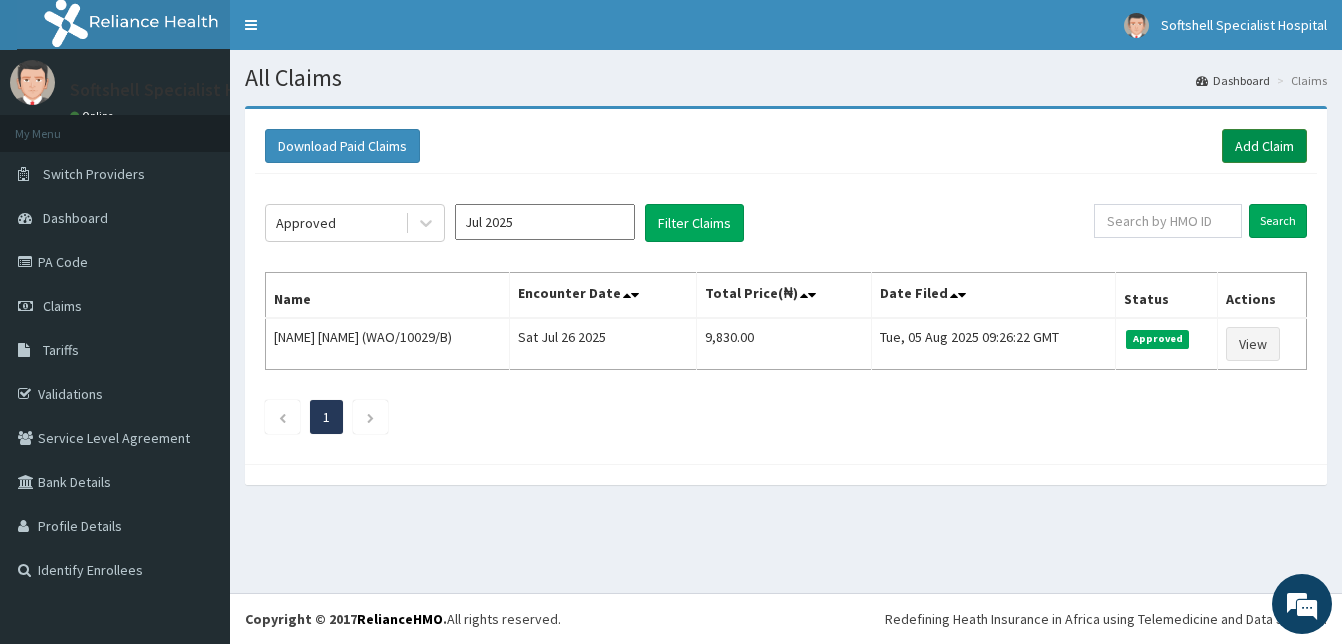 click on "Add Claim" at bounding box center [1264, 146] 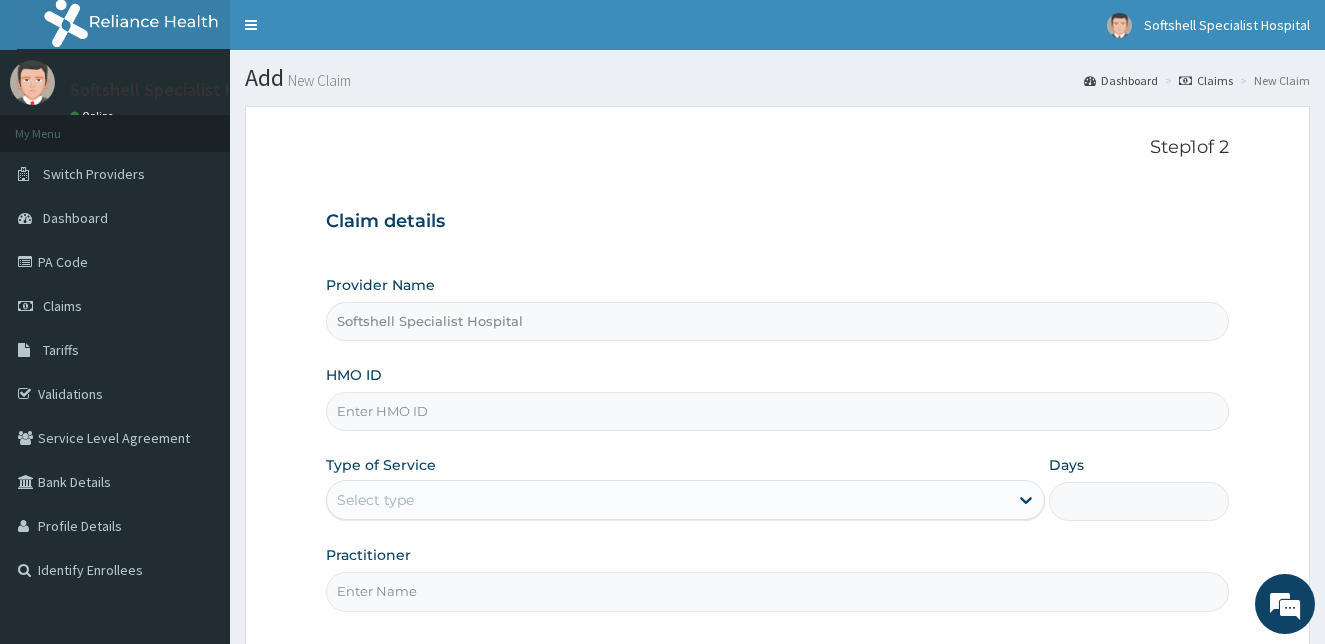 scroll, scrollTop: 0, scrollLeft: 0, axis: both 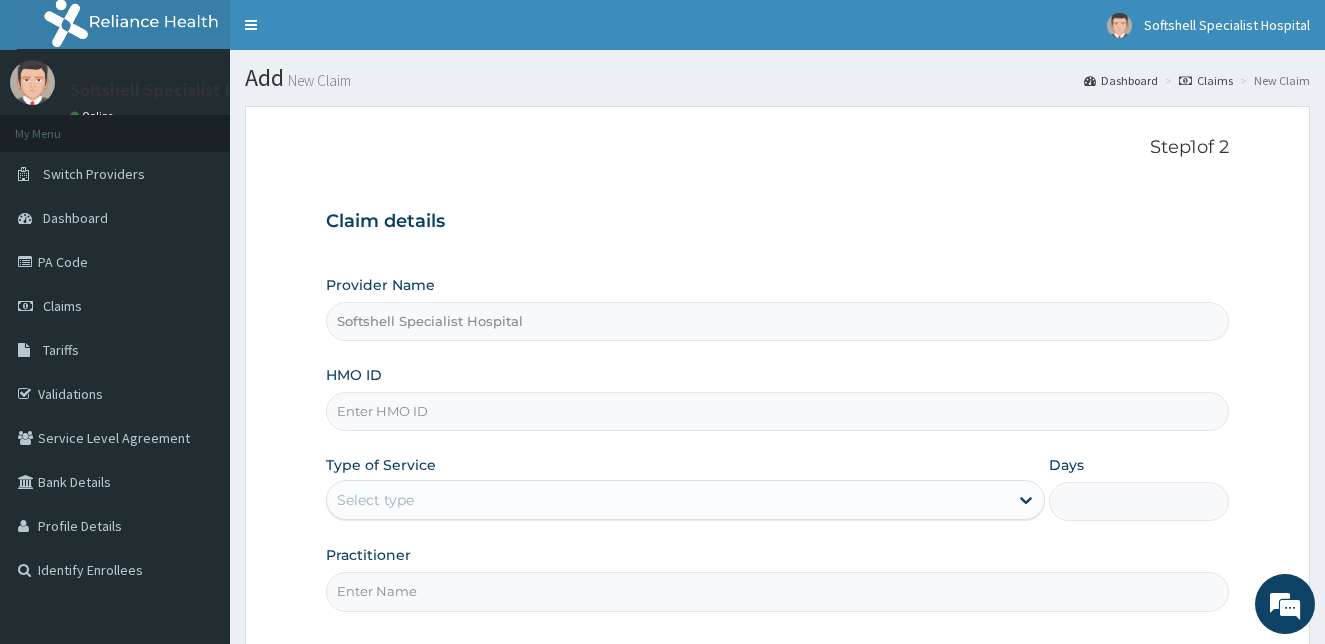 click on "HMO ID" at bounding box center (778, 411) 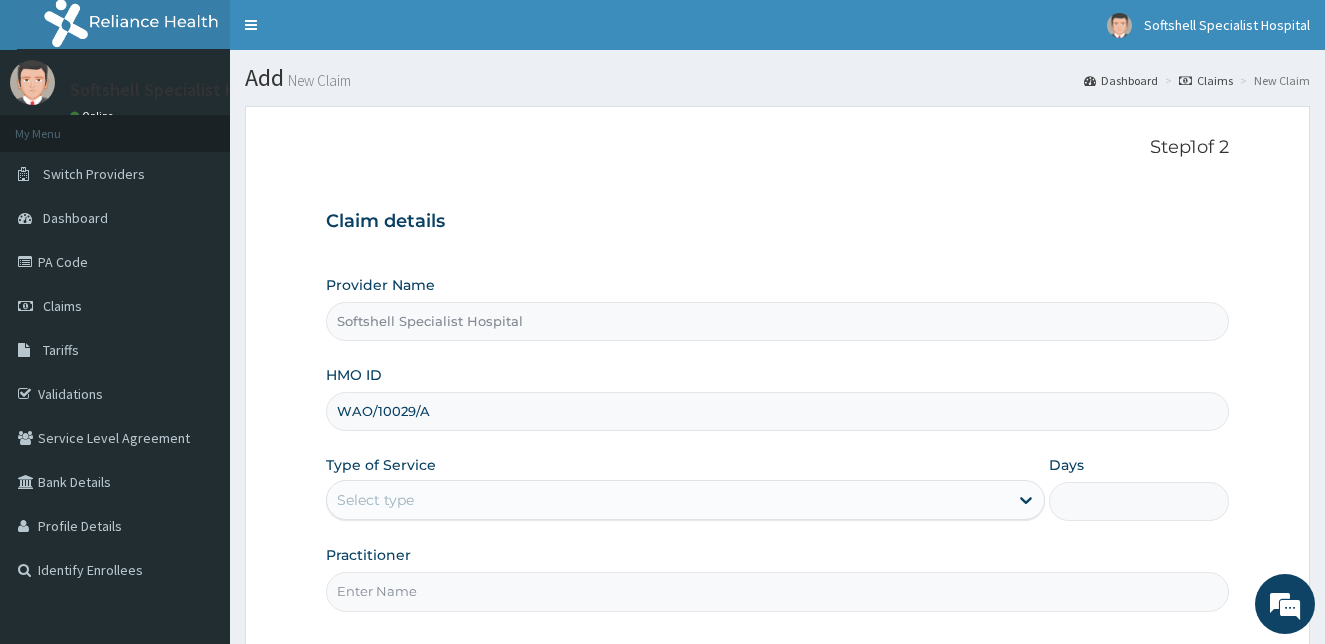 type on "WAO/10029/A" 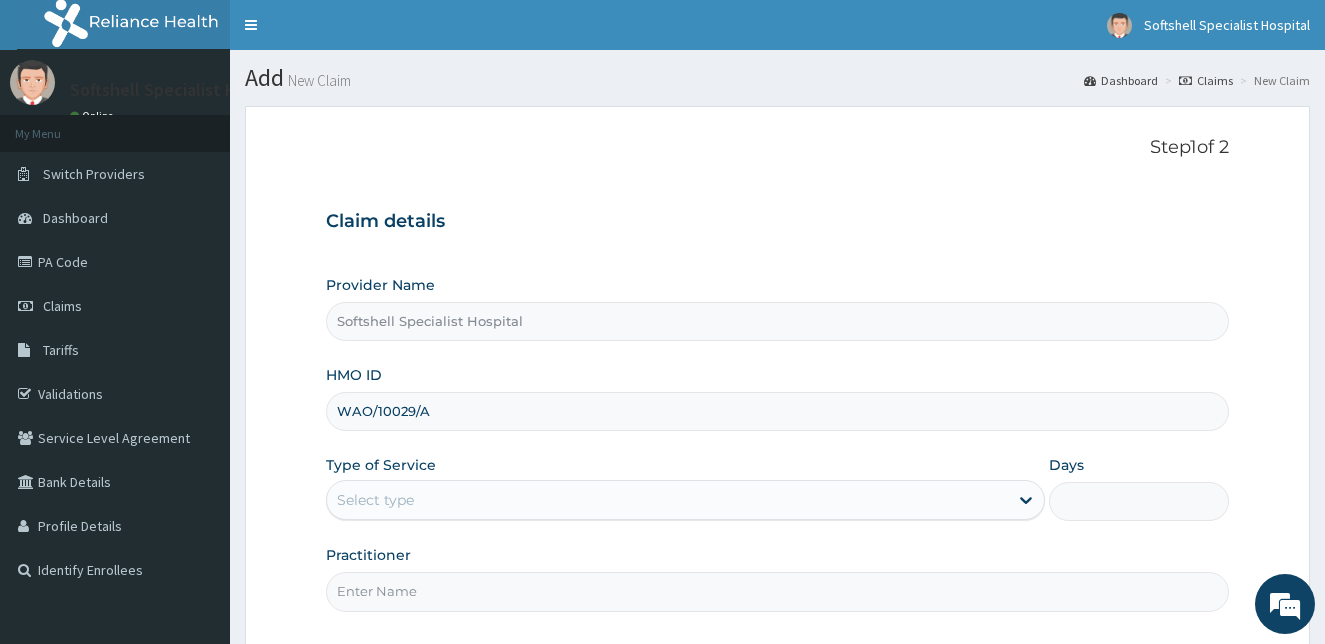 click on "Provider Name Softshell Specialist Hospital HMO ID WAO/10029/A Type of Service Select type Days Practitioner" at bounding box center (778, 443) 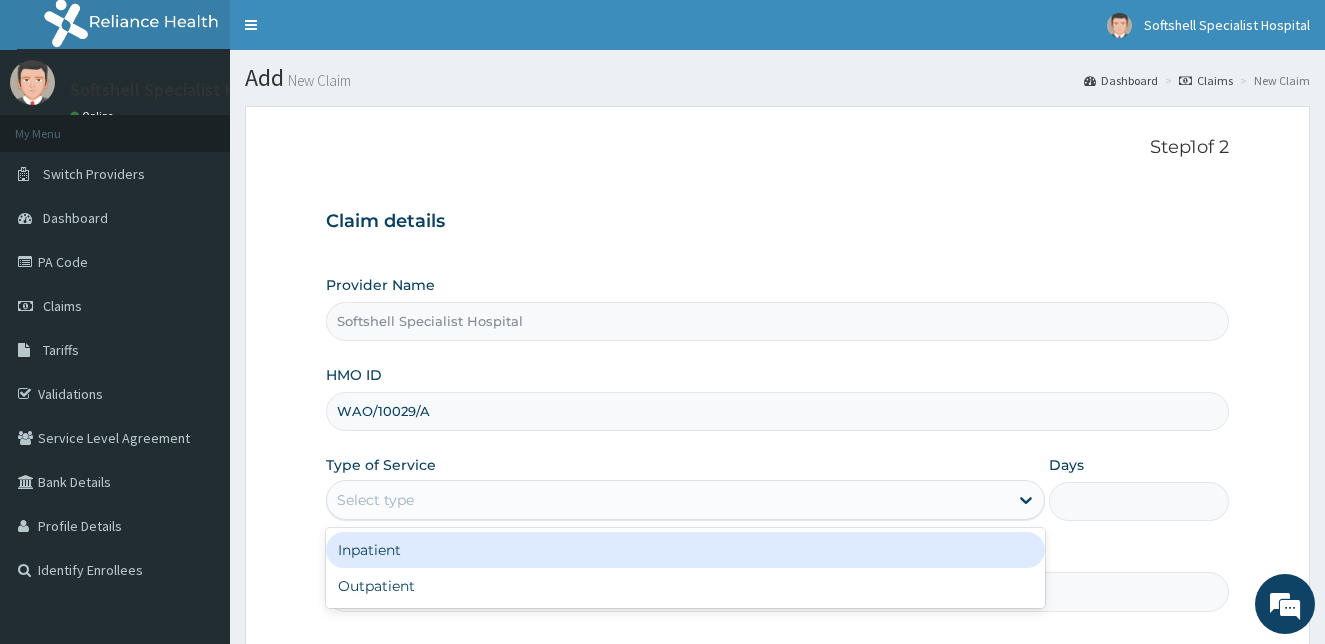 scroll, scrollTop: 0, scrollLeft: 0, axis: both 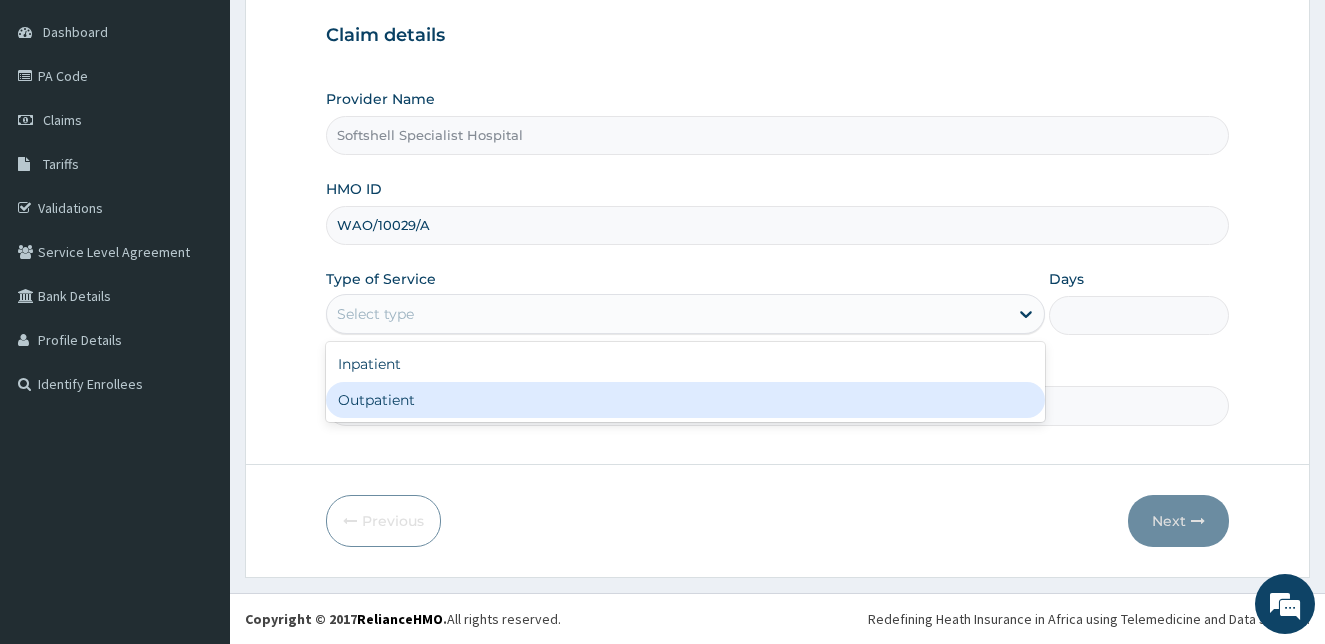 click on "Outpatient" at bounding box center [686, 400] 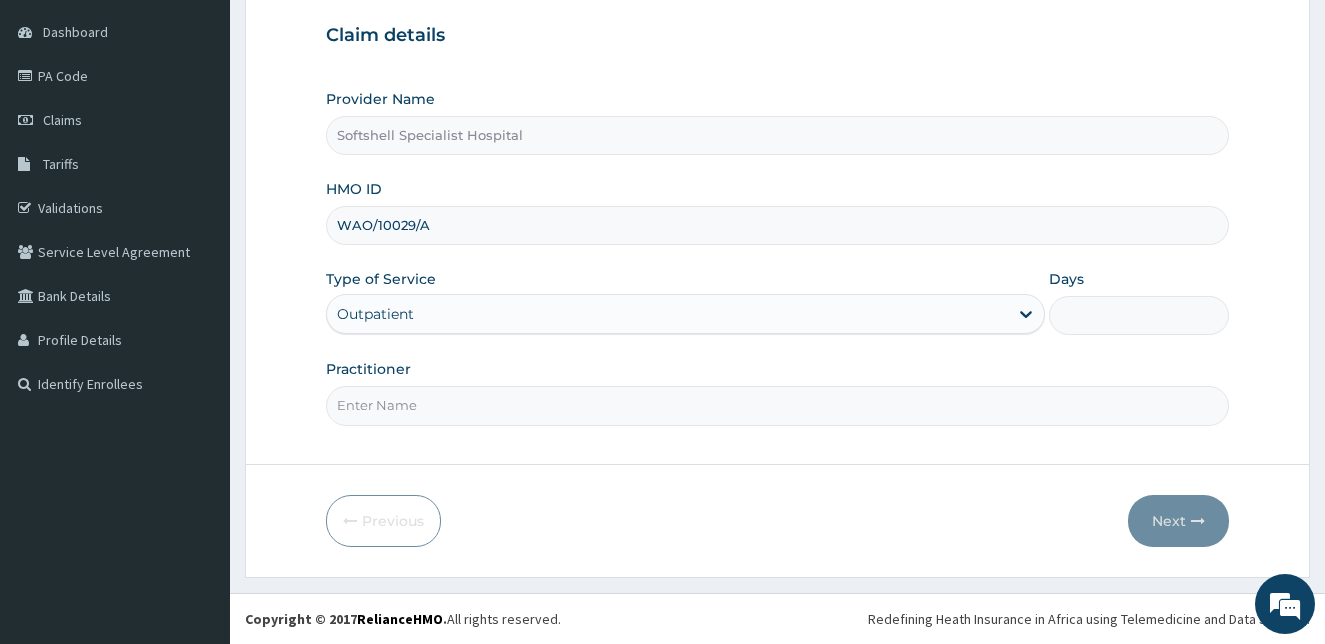 type on "1" 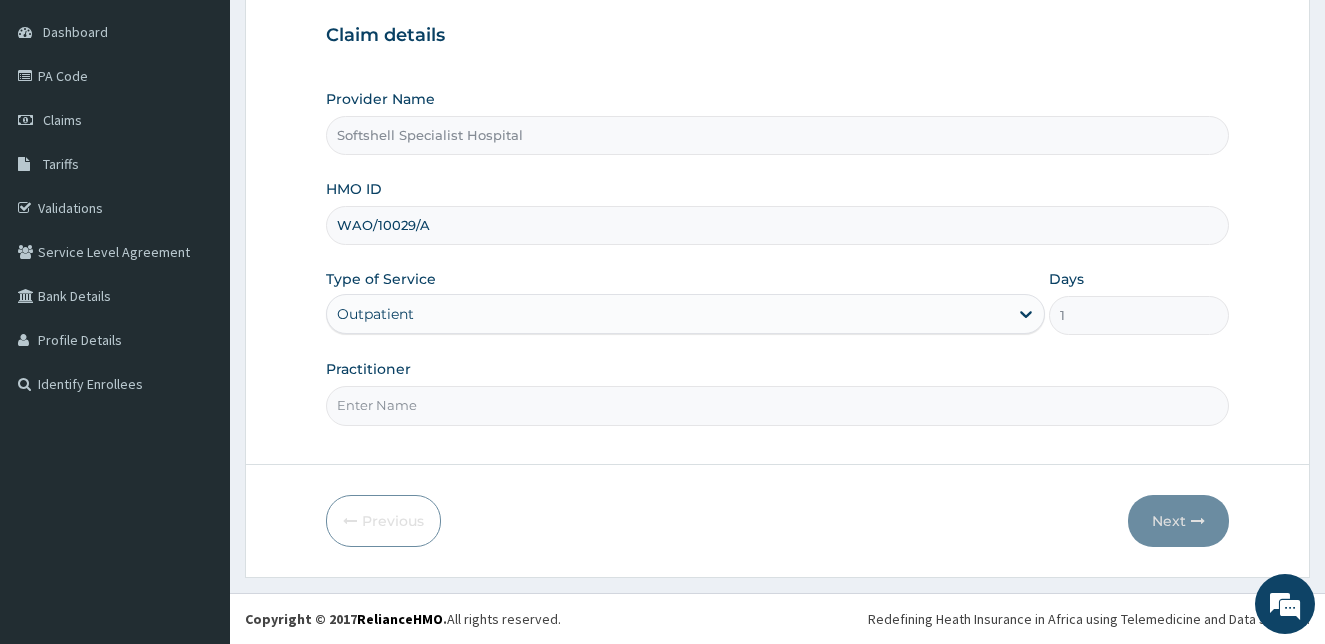 click on "Practitioner" at bounding box center [778, 405] 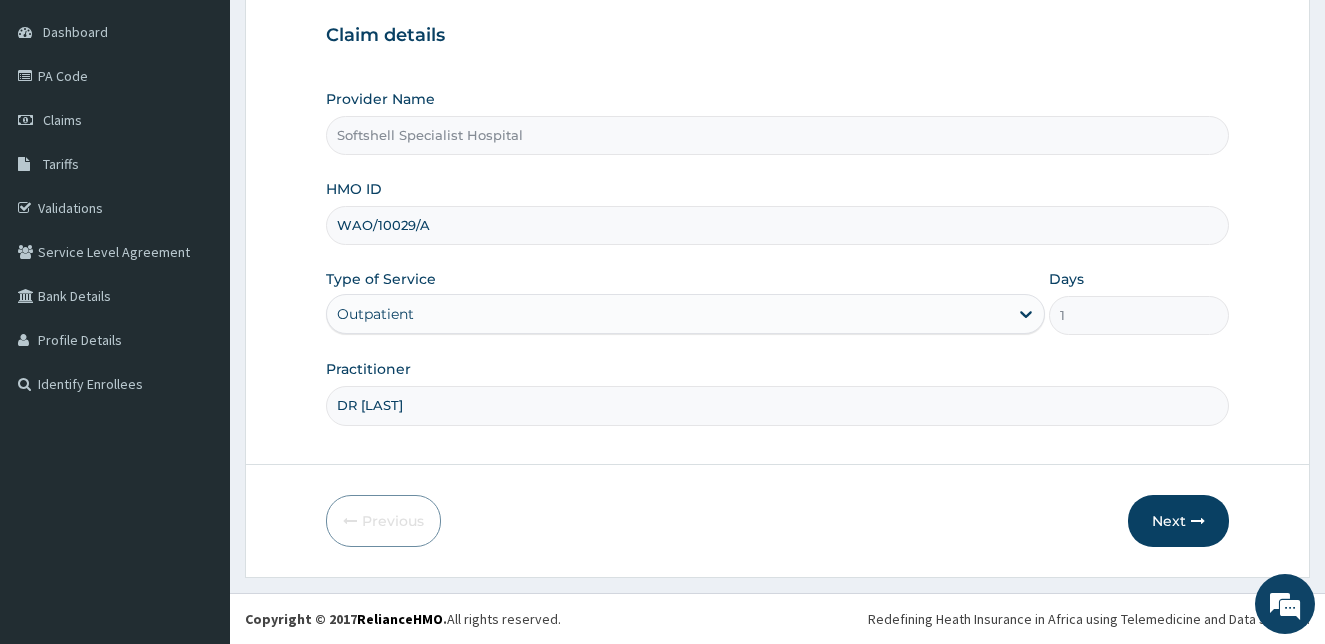 type on "DR BLESSING" 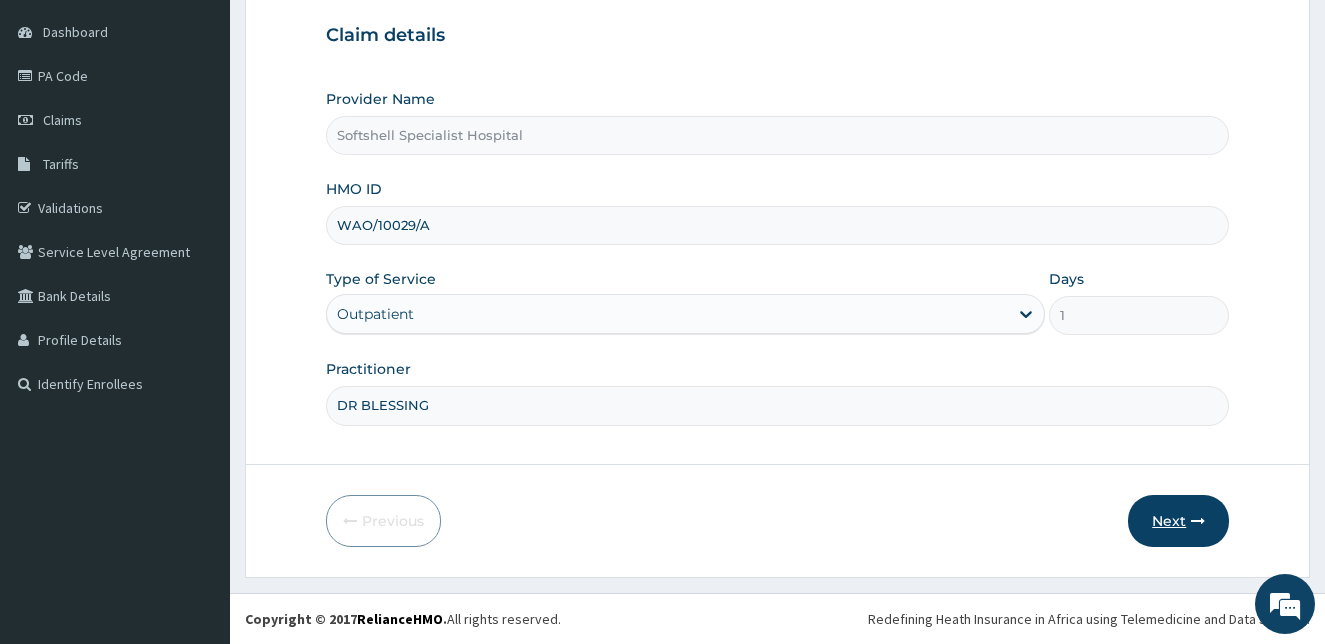 click on "Next" at bounding box center [1178, 521] 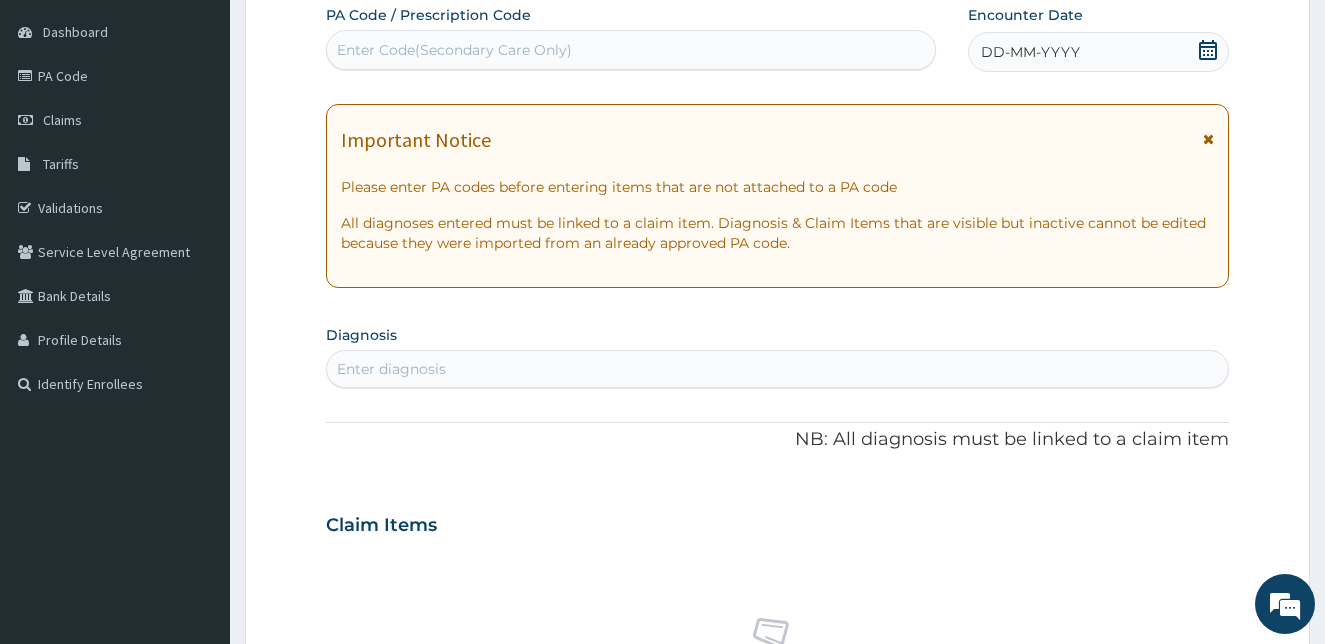 click 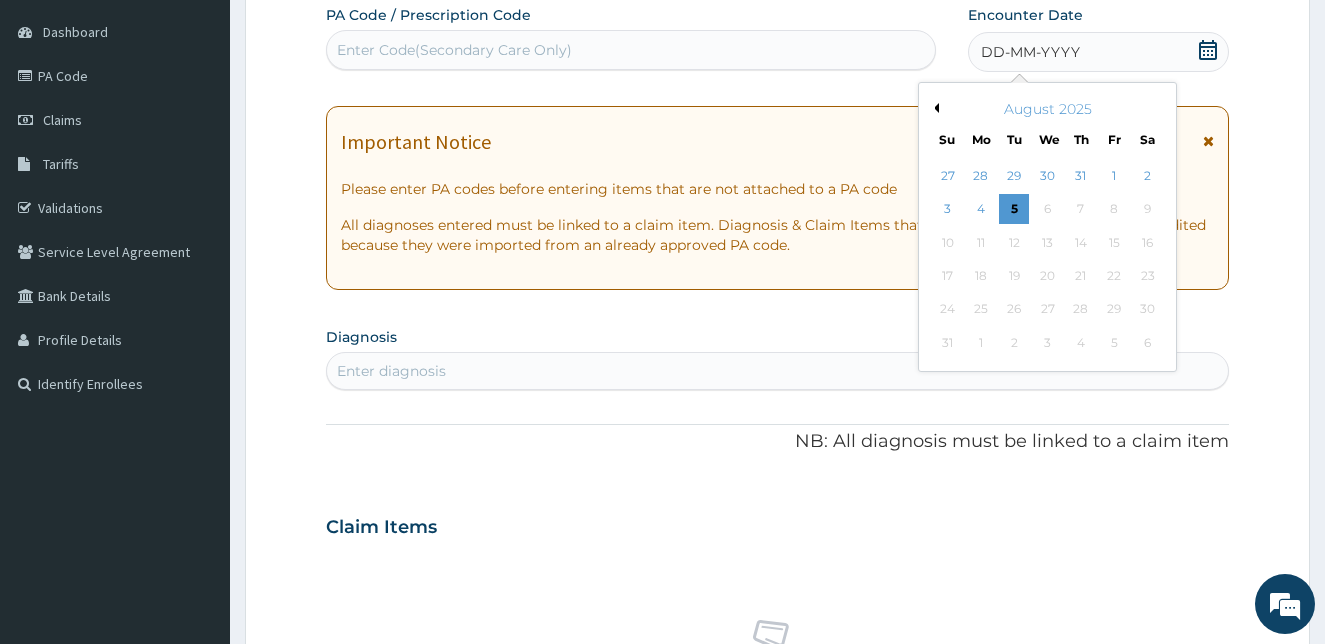 click on "Previous Month" at bounding box center (934, 108) 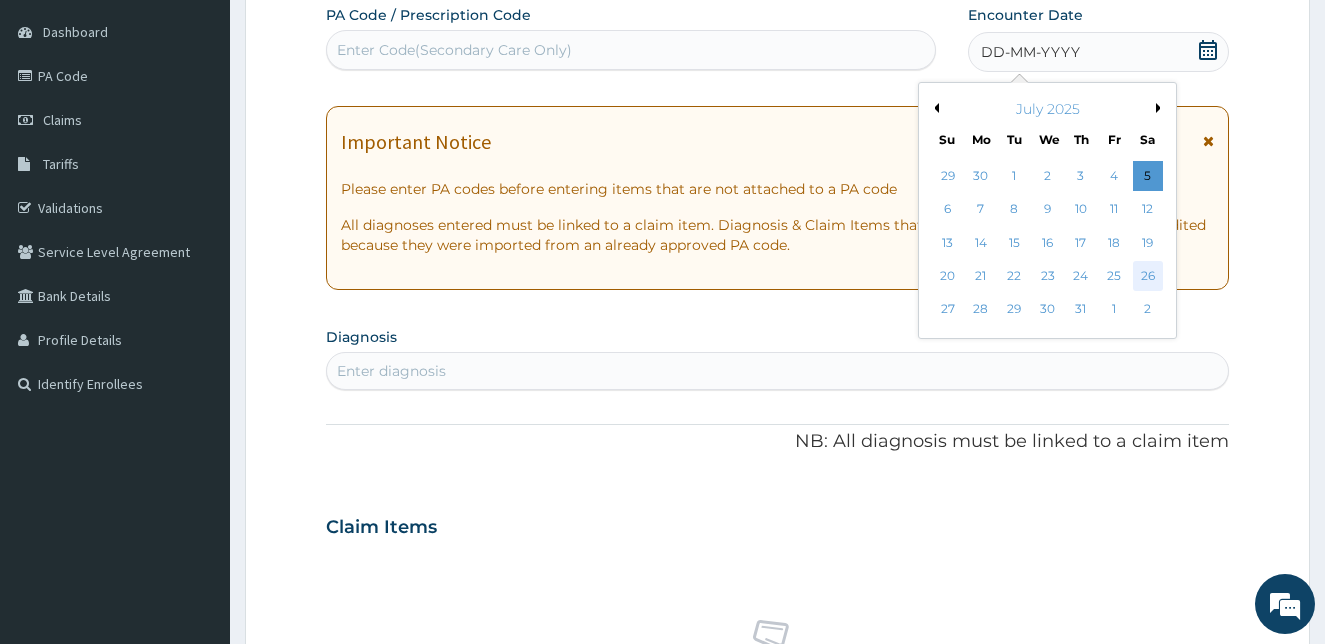 click on "26" at bounding box center (1147, 276) 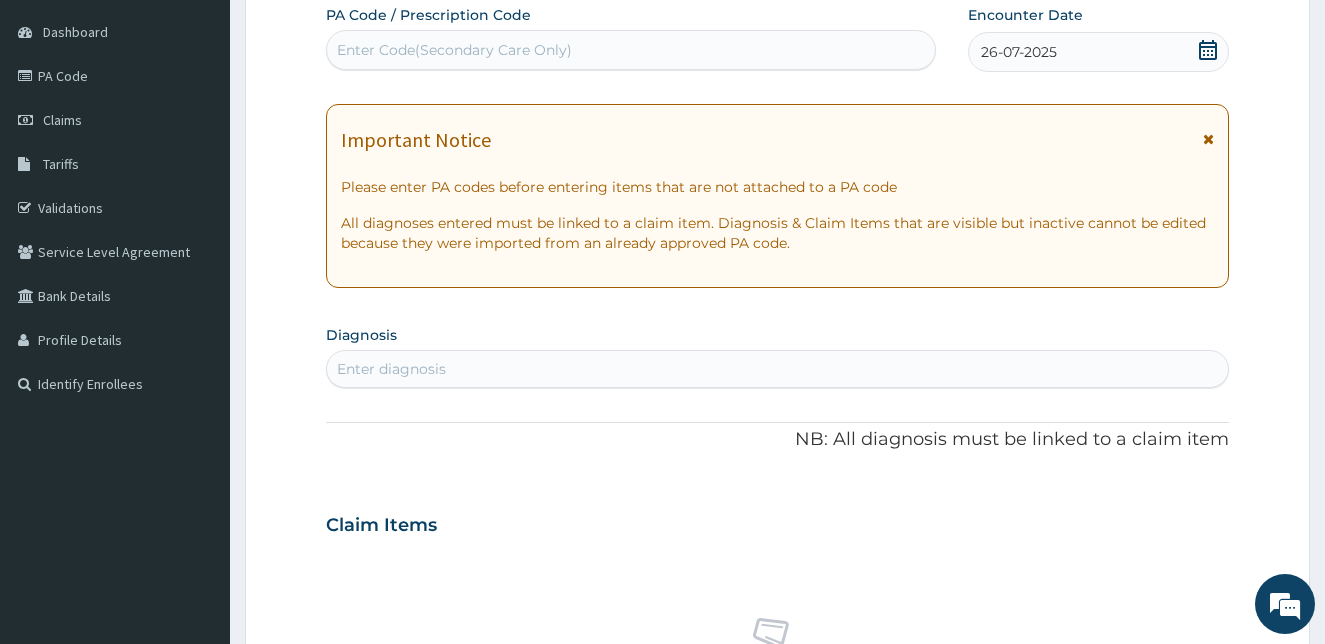 scroll, scrollTop: 379, scrollLeft: 0, axis: vertical 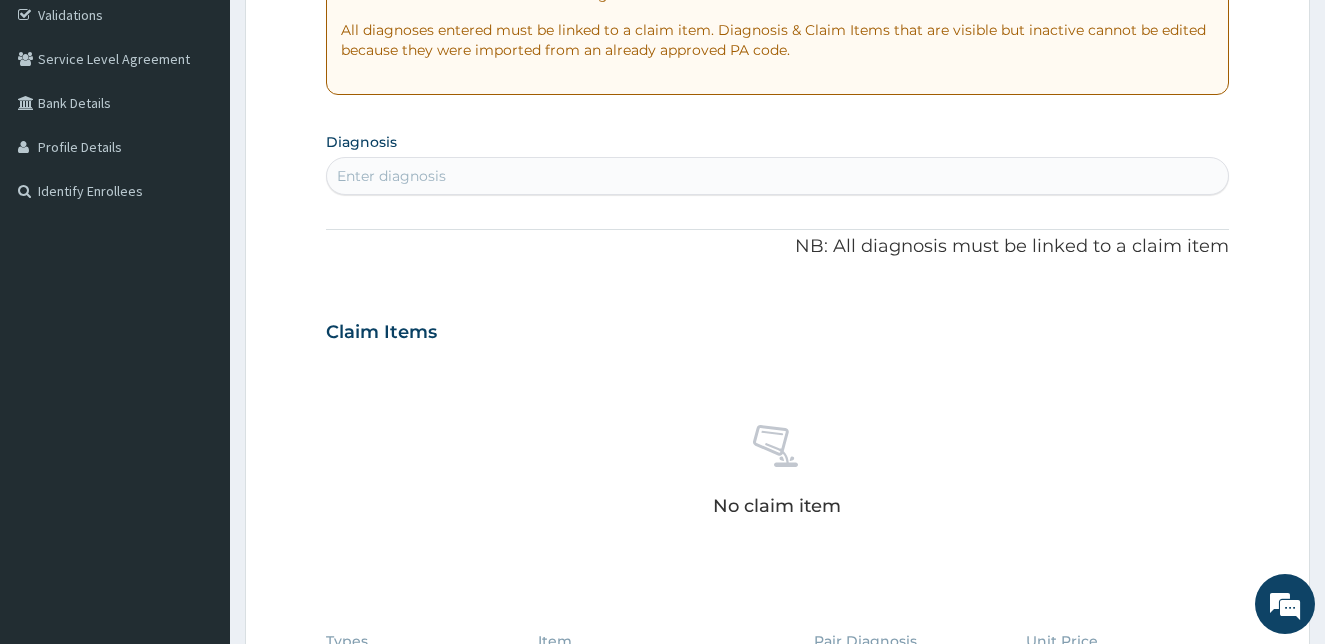click on "Enter diagnosis" at bounding box center [778, 176] 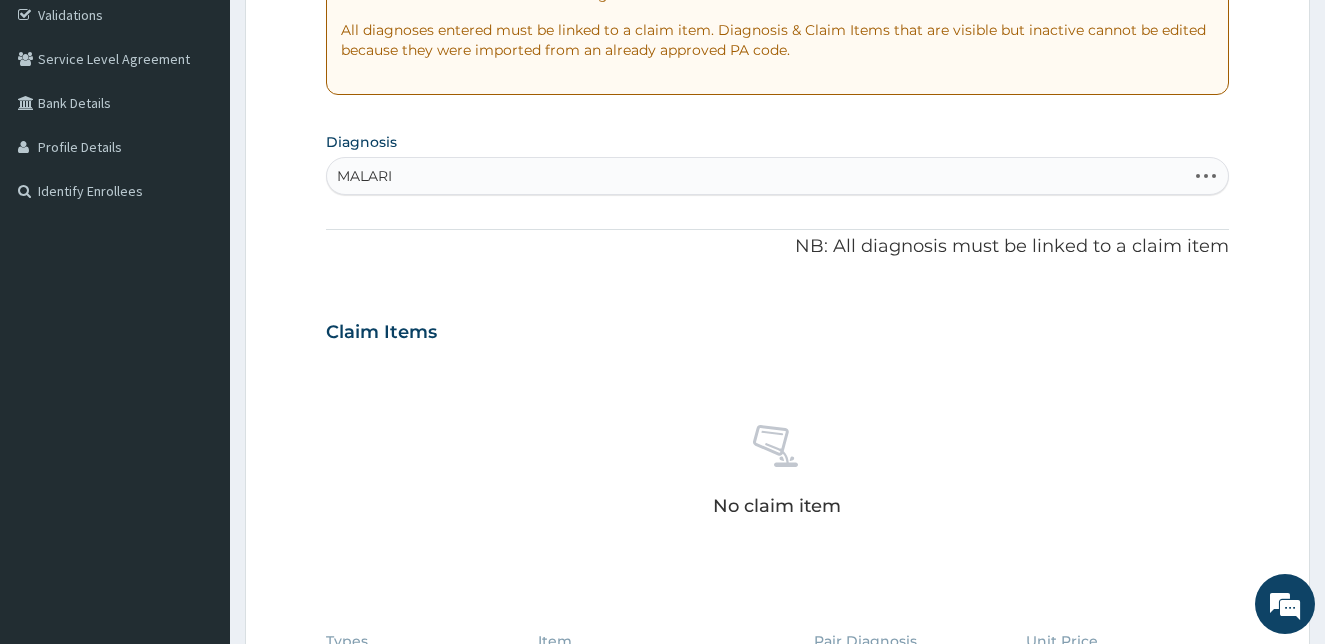 type on "MALARIA" 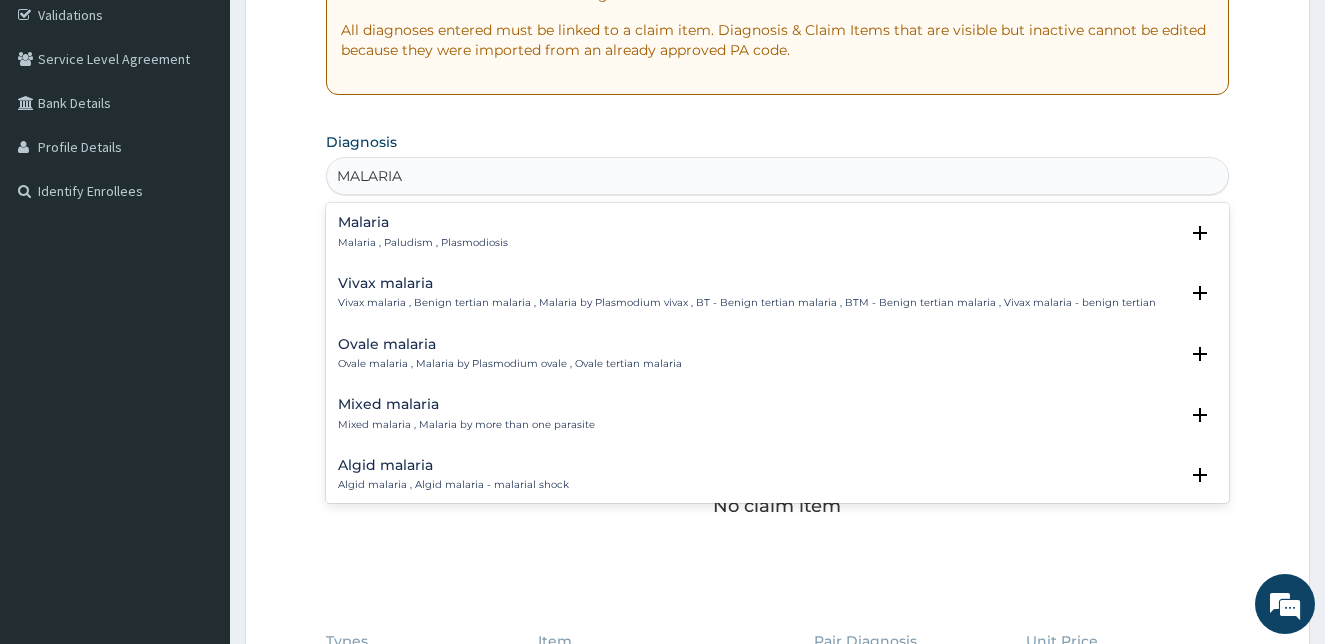click on "Malaria Malaria , Paludism , Plasmodiosis" at bounding box center (423, 232) 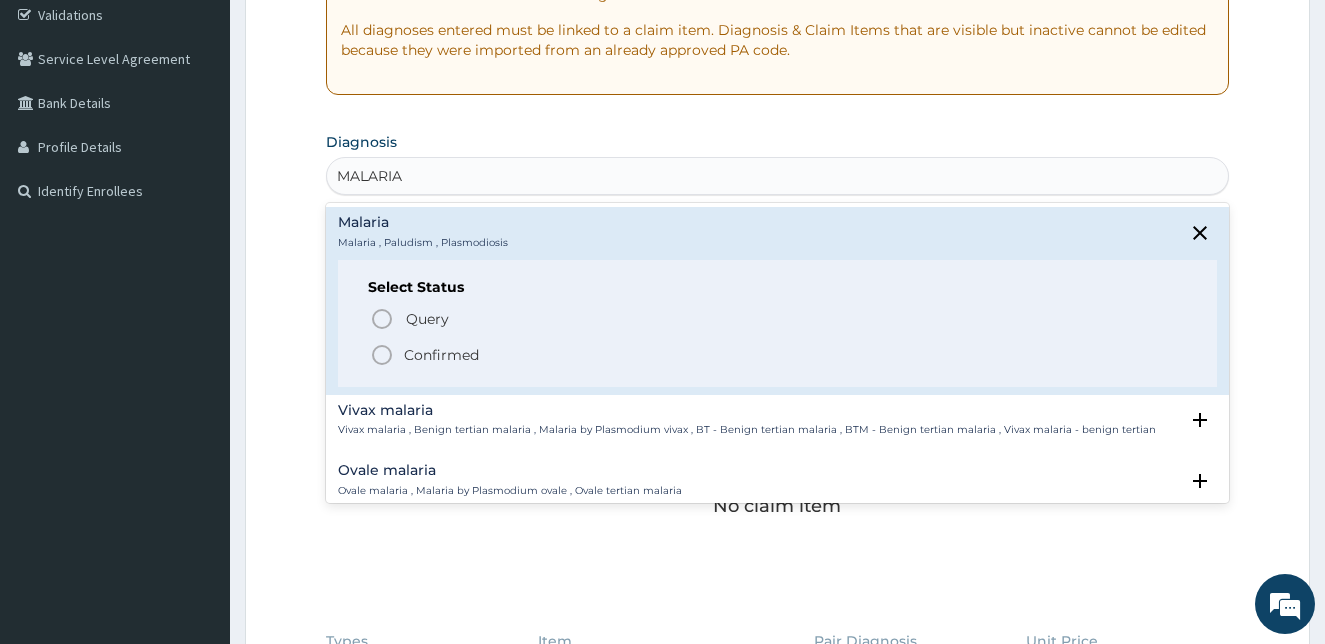 click 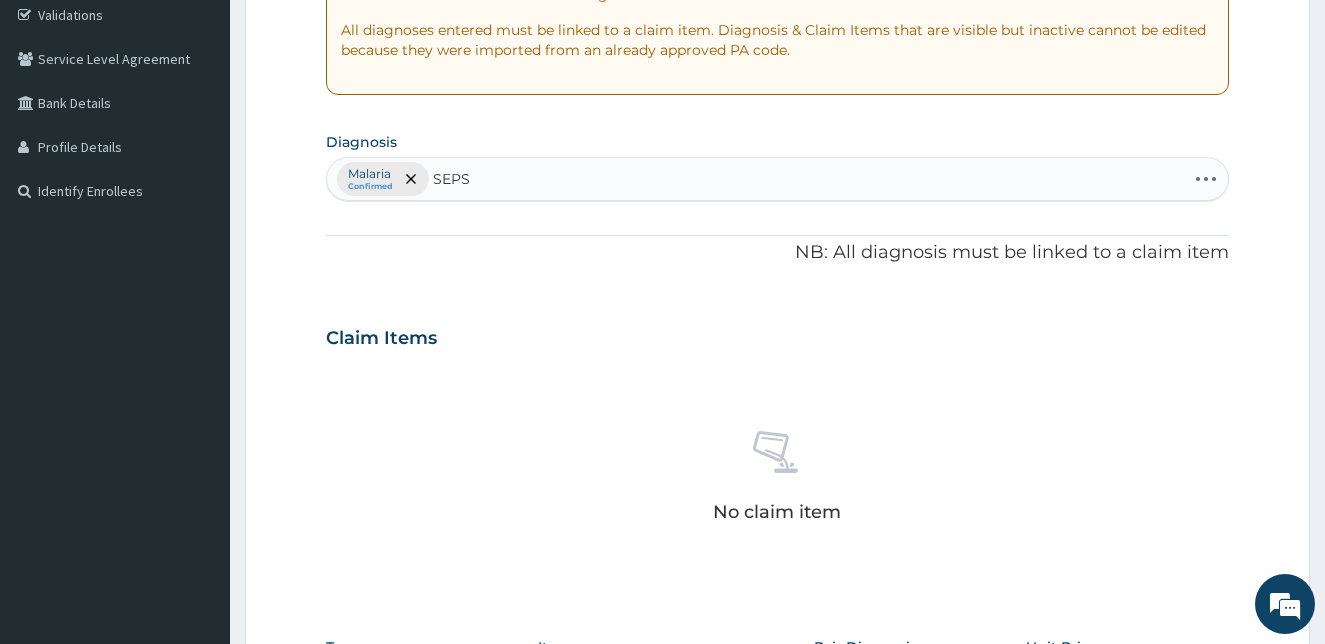 type on "SEPSIS" 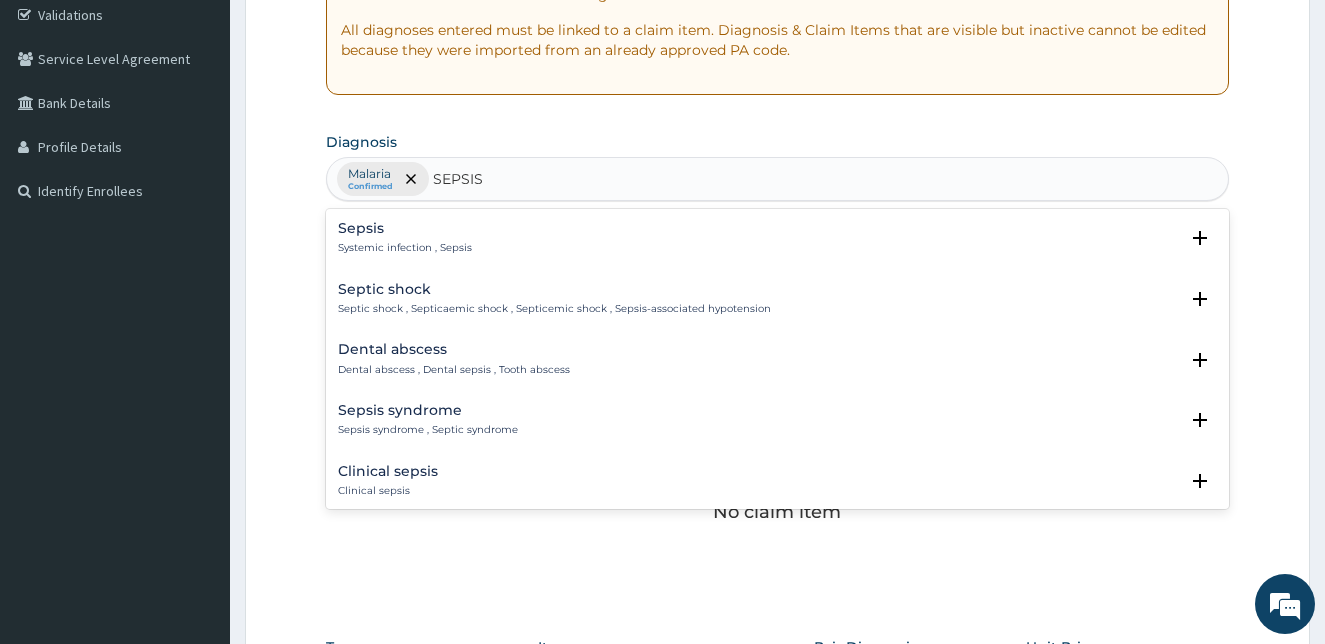 click on "Sepsis" at bounding box center (405, 228) 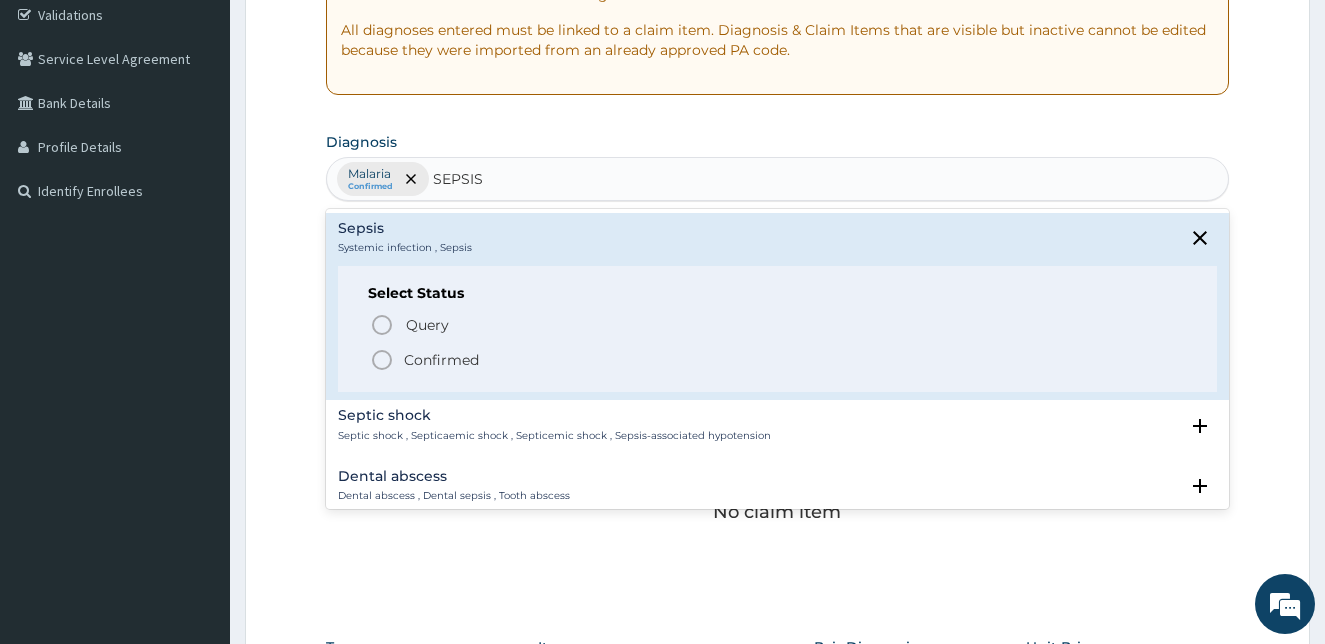click 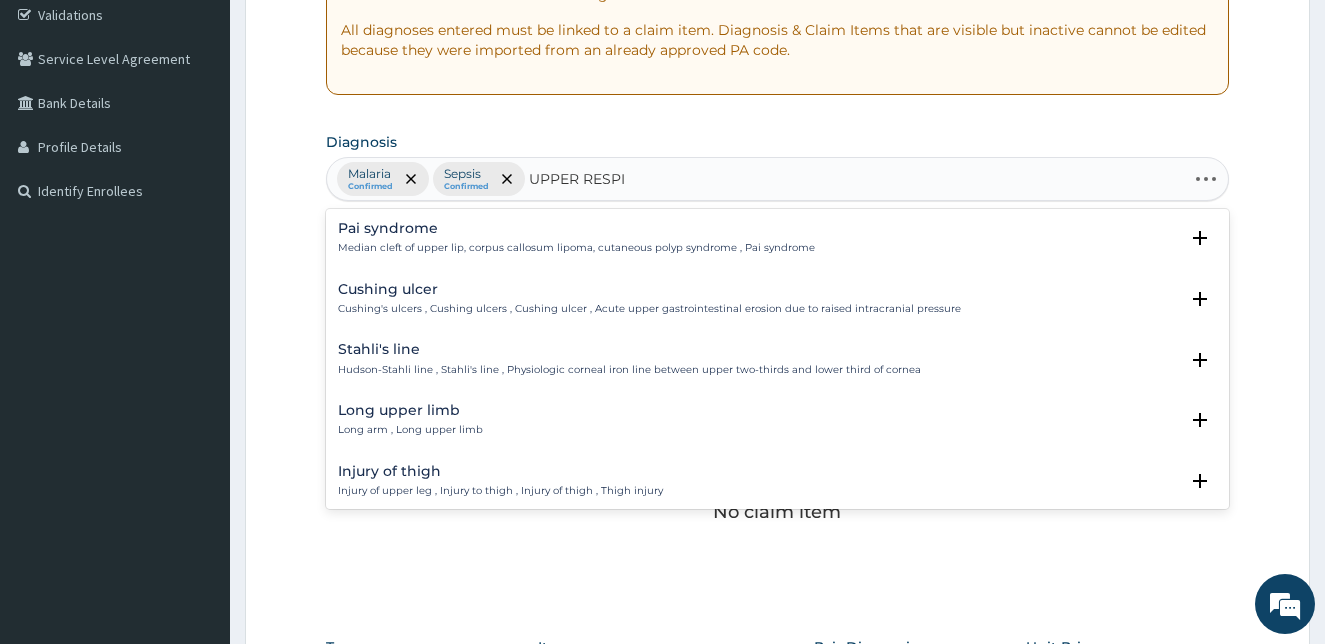 type on "UPPER RESPIR" 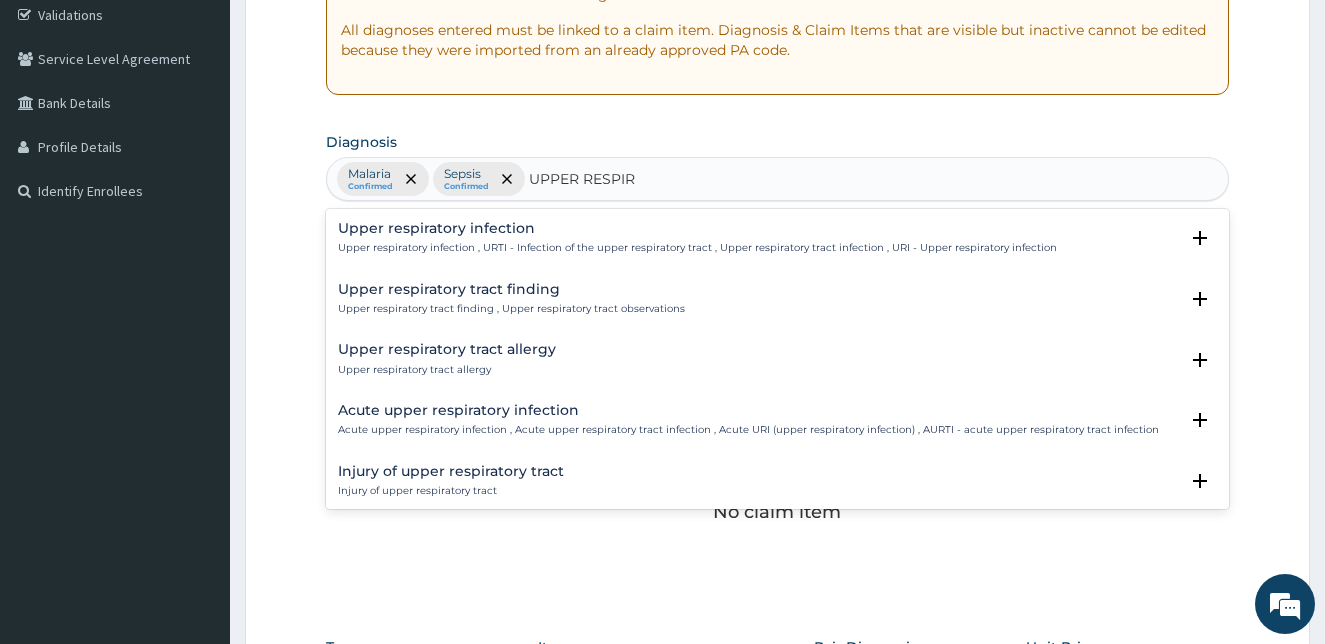 click on "Upper respiratory infection" at bounding box center [697, 228] 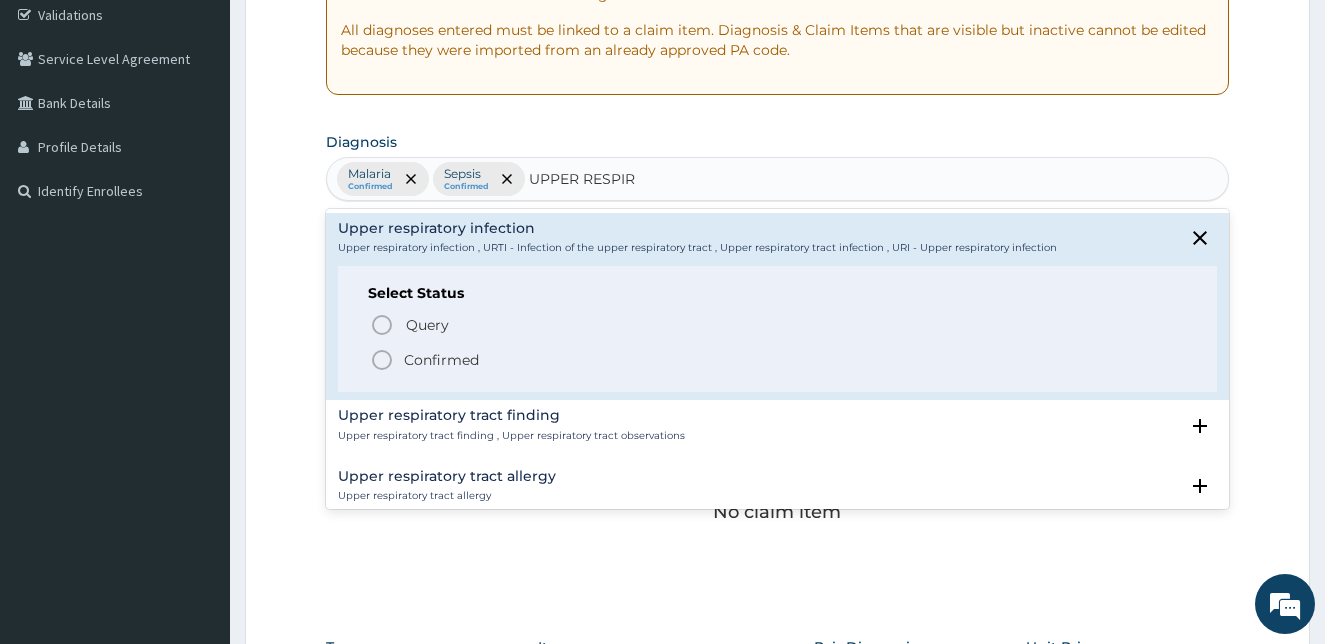 click 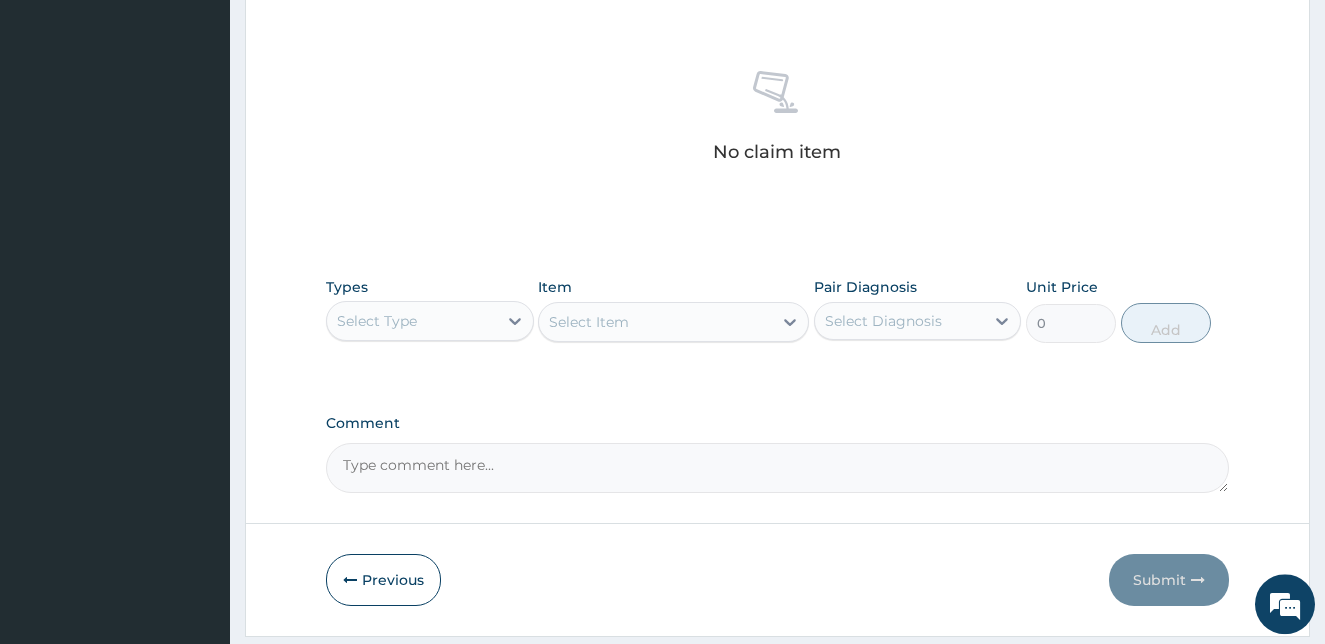 scroll, scrollTop: 798, scrollLeft: 0, axis: vertical 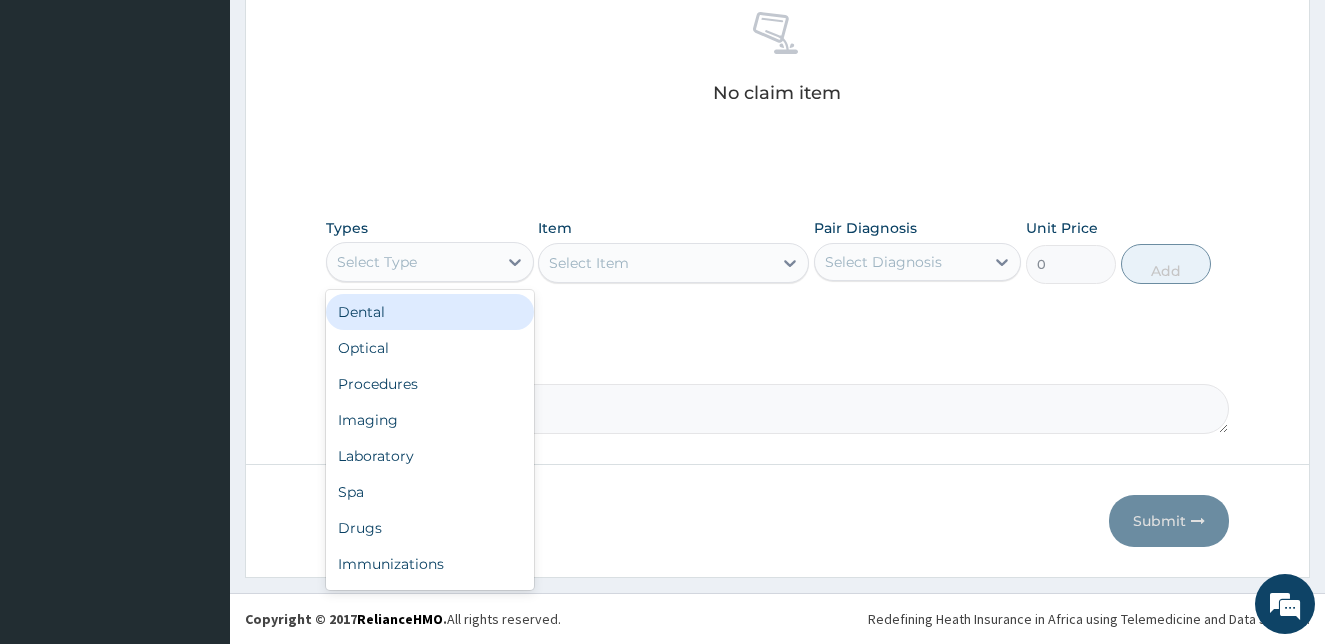 click on "Select Type" at bounding box center [412, 262] 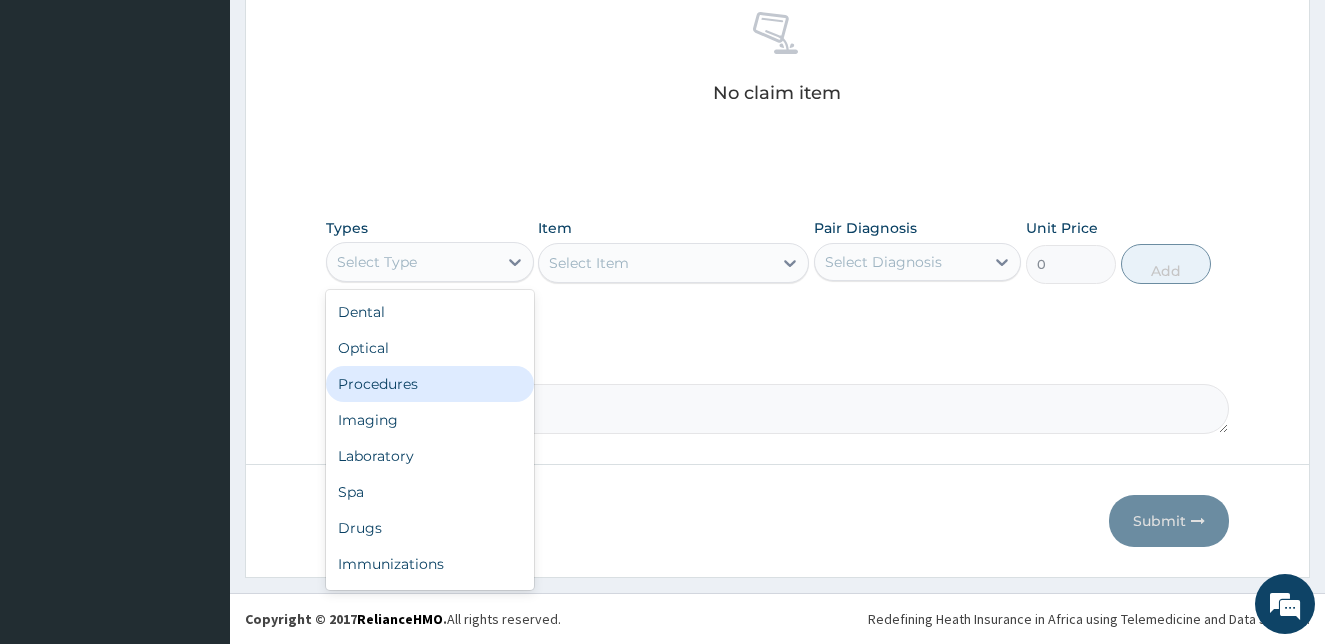 click on "Procedures" at bounding box center [430, 384] 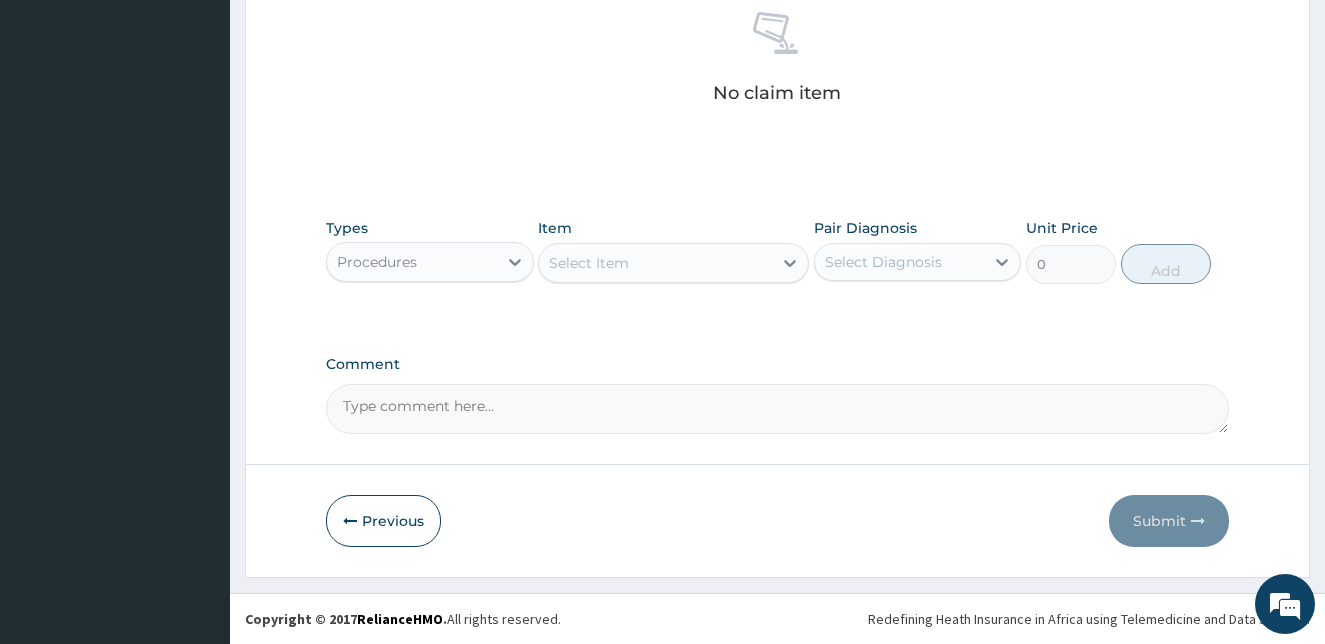 click on "Select Item" at bounding box center (655, 263) 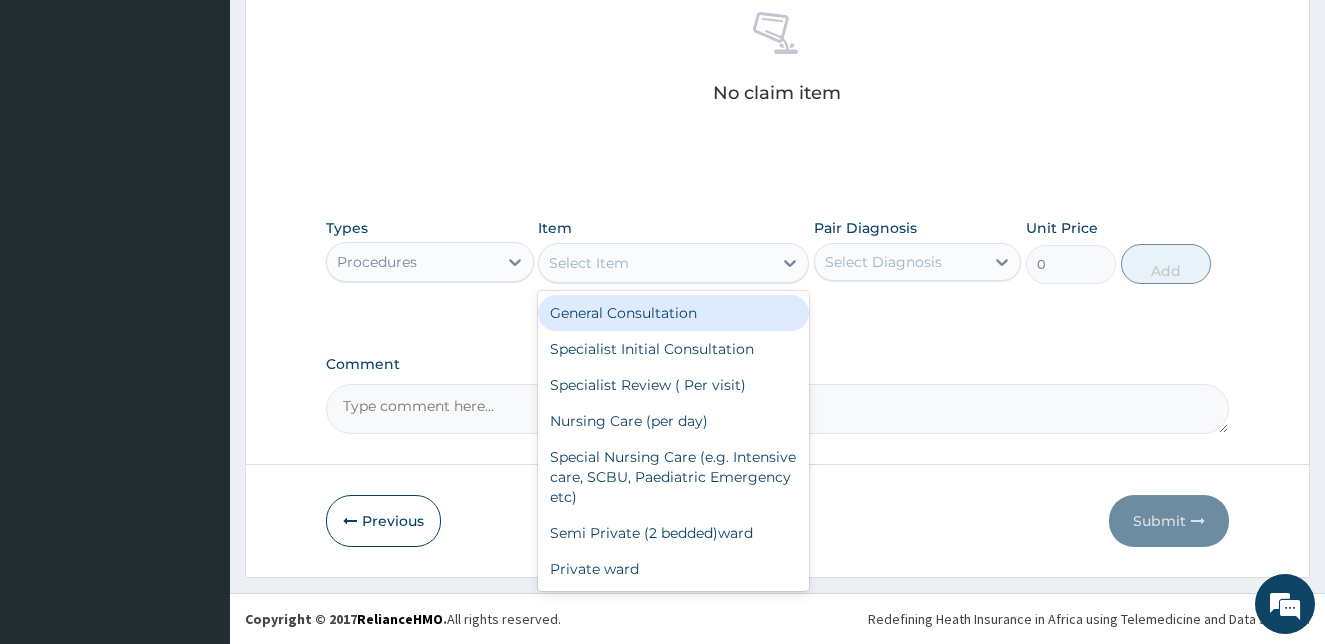 click on "General Consultation" at bounding box center (673, 313) 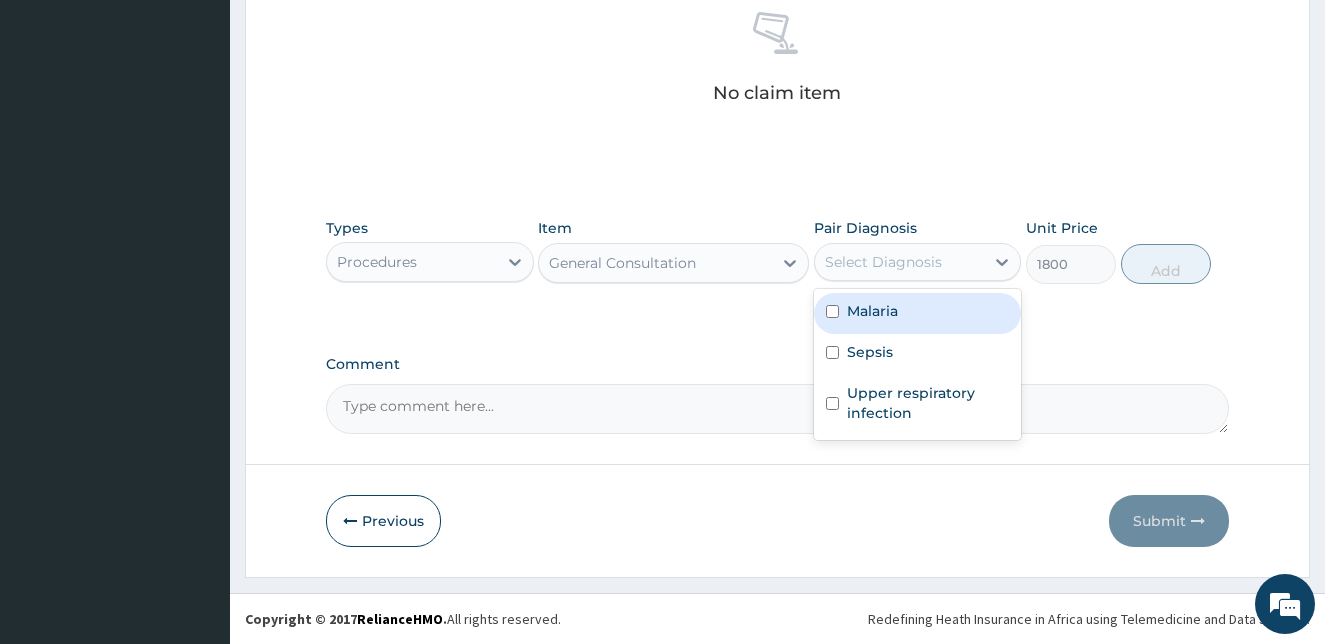 click on "Select Diagnosis" at bounding box center (883, 262) 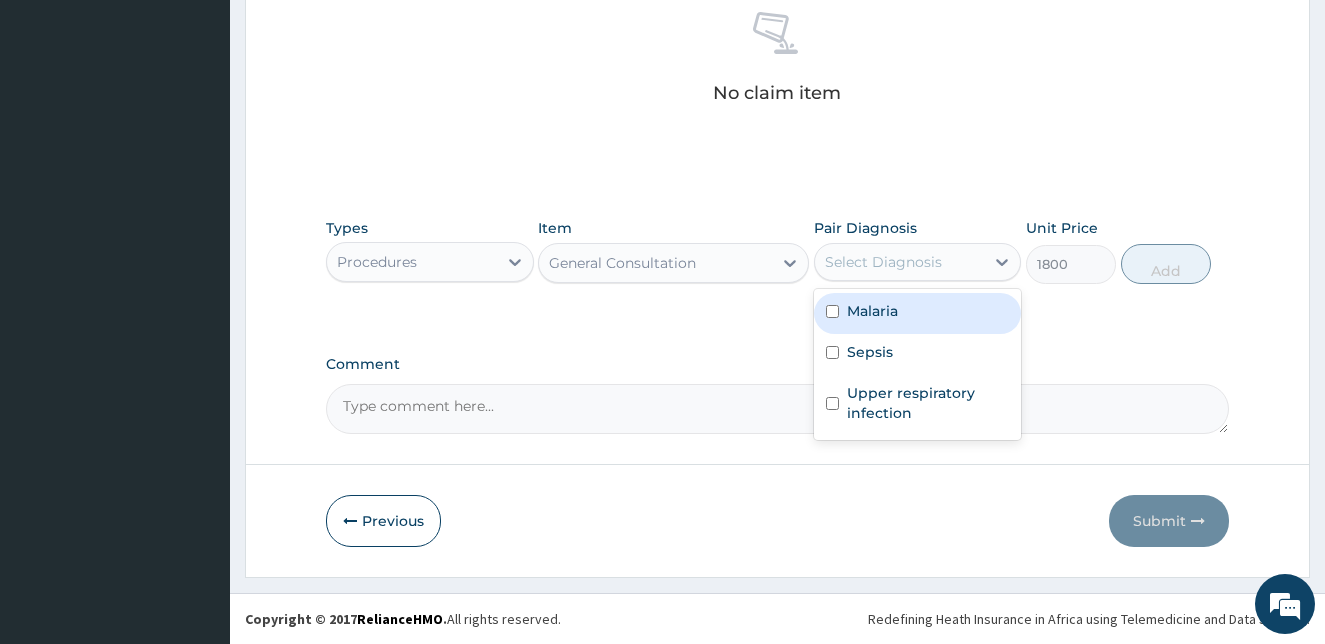 click at bounding box center (832, 311) 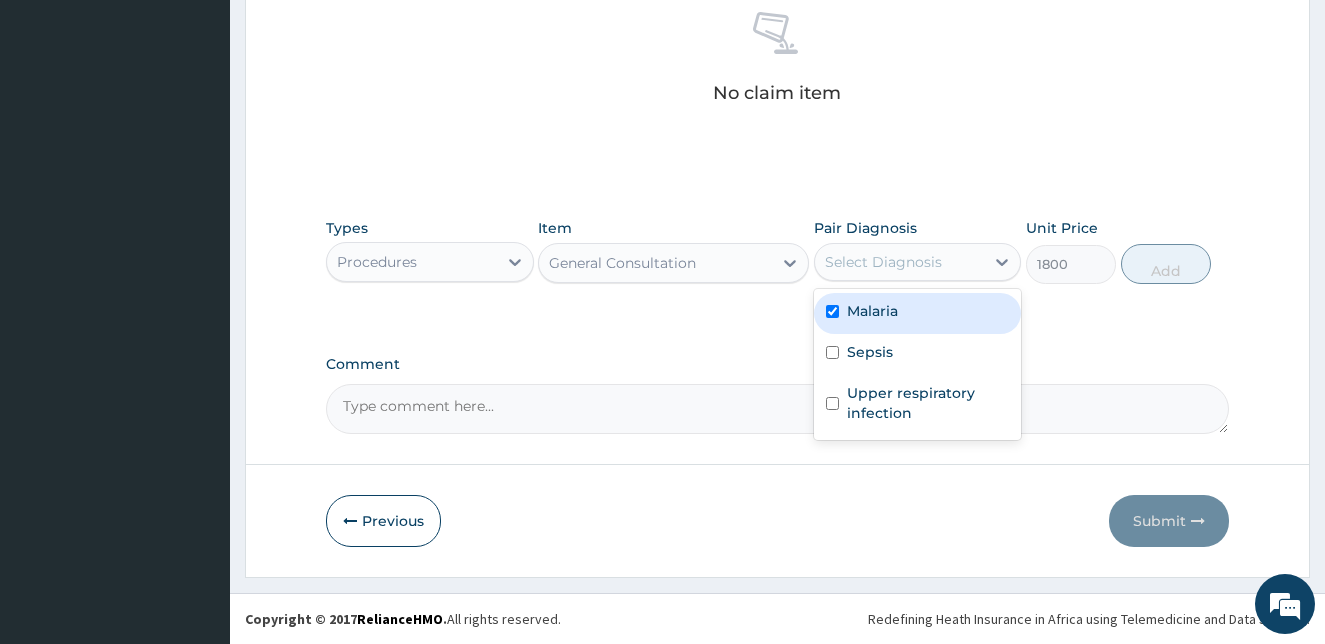 checkbox on "true" 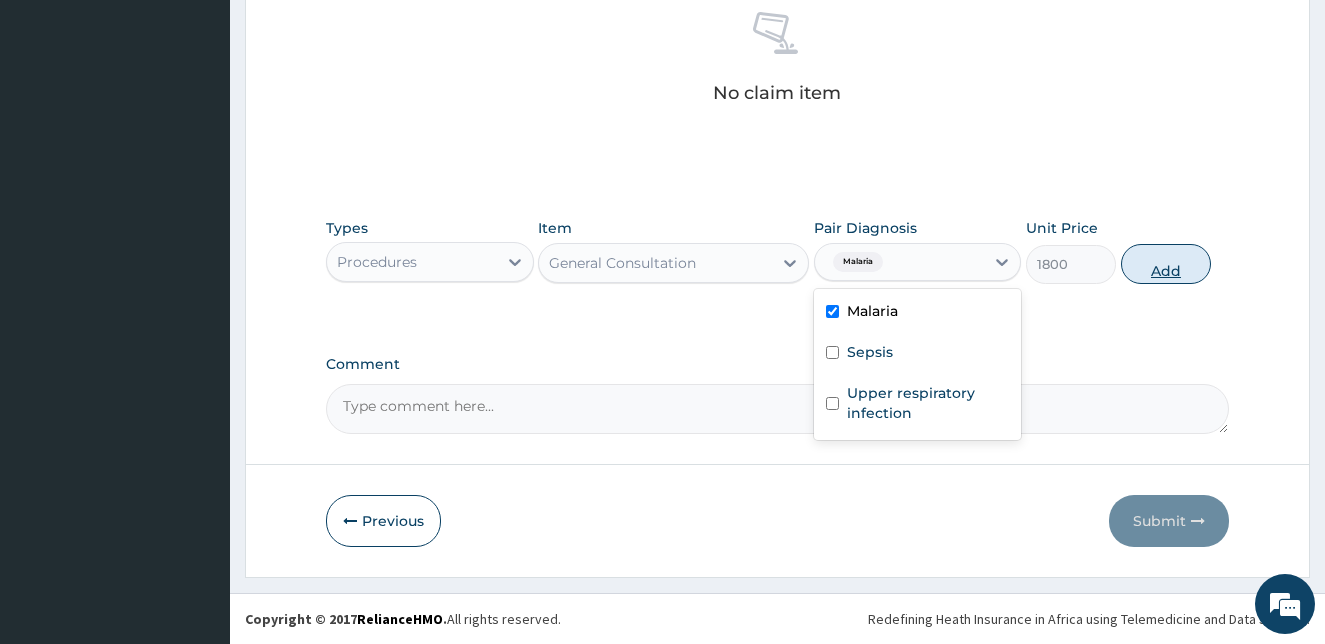click on "Add" at bounding box center (1166, 264) 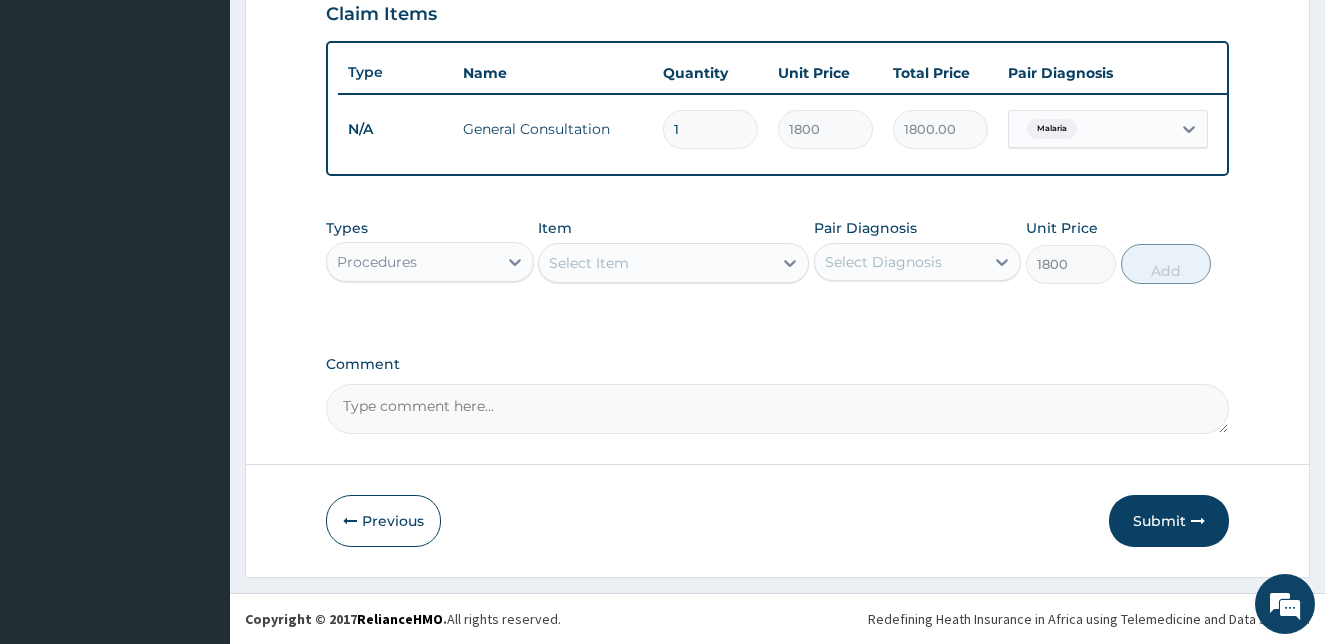 type on "0" 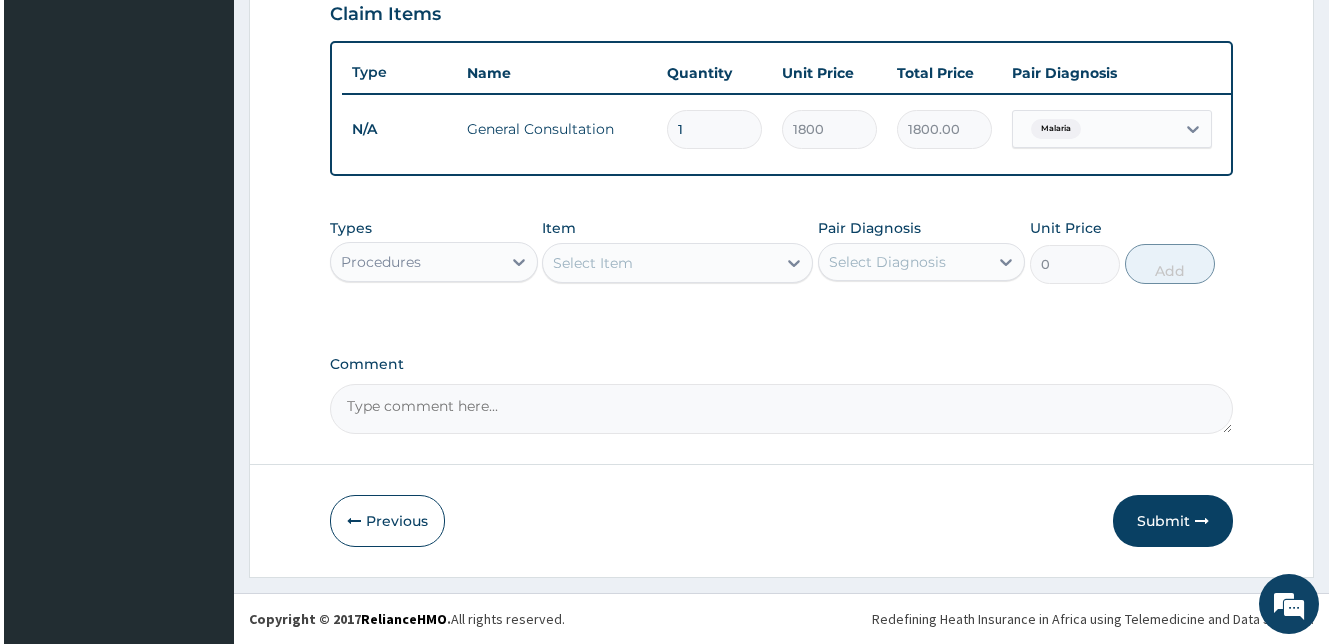 scroll, scrollTop: 720, scrollLeft: 0, axis: vertical 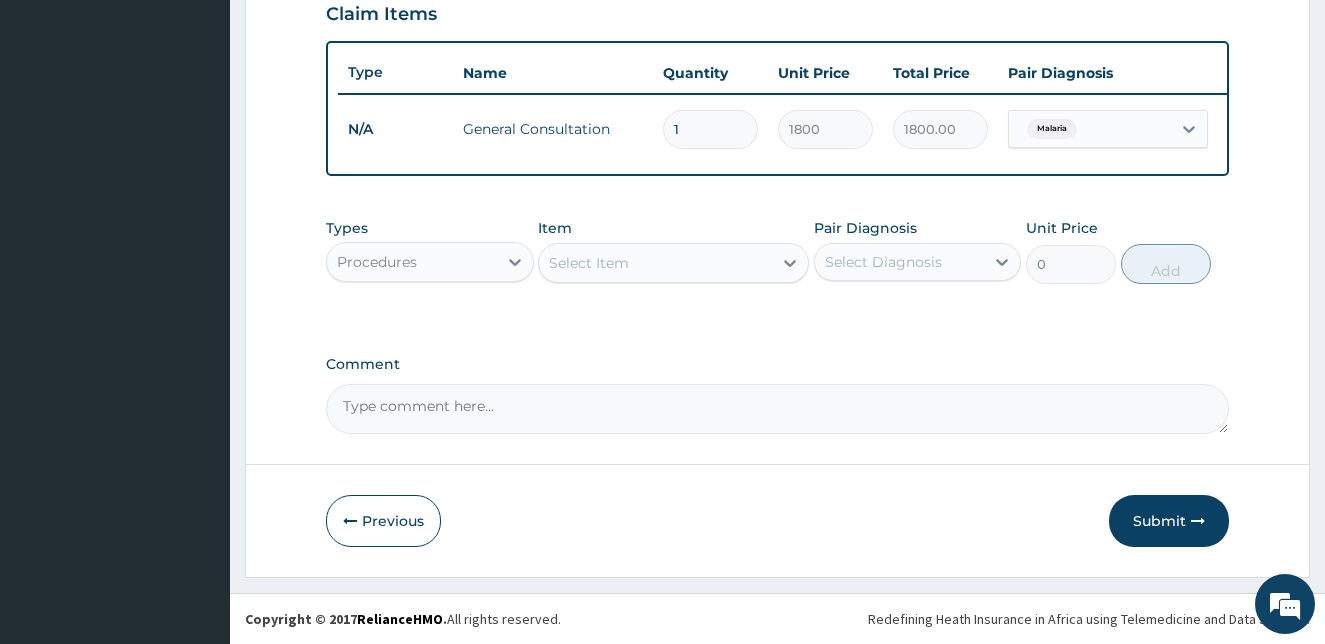 click on "Procedures" at bounding box center (412, 262) 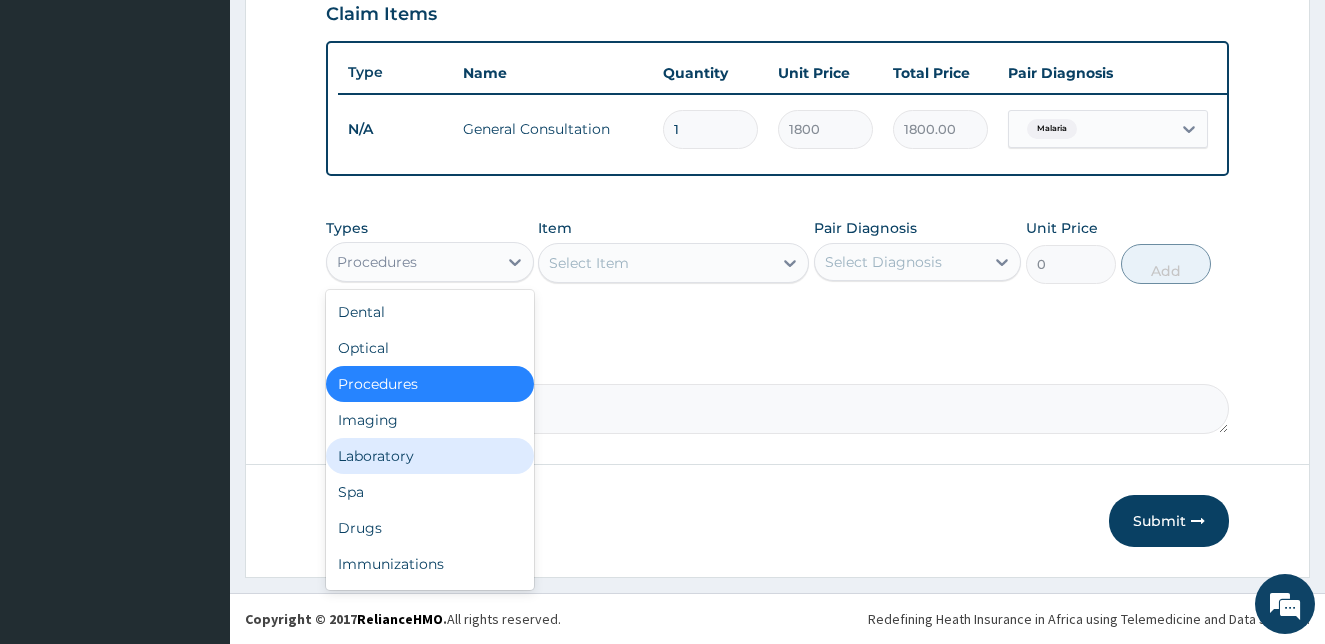 click on "Laboratory" at bounding box center (430, 456) 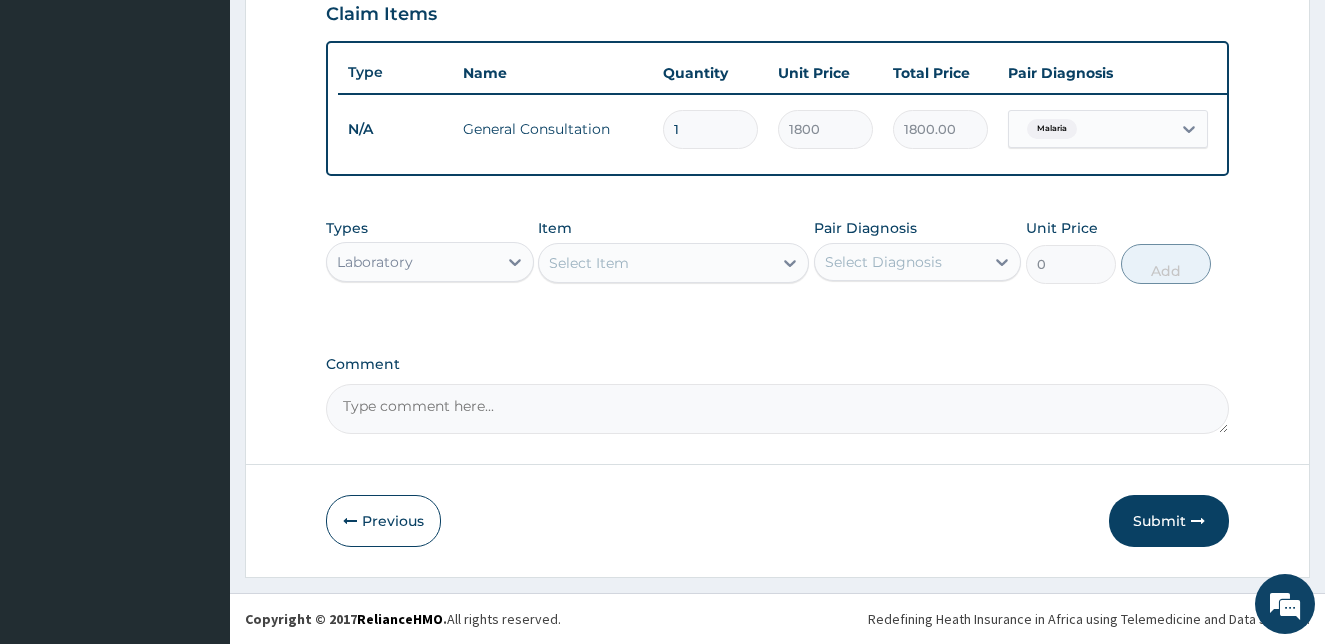 click on "Select Item" at bounding box center (655, 263) 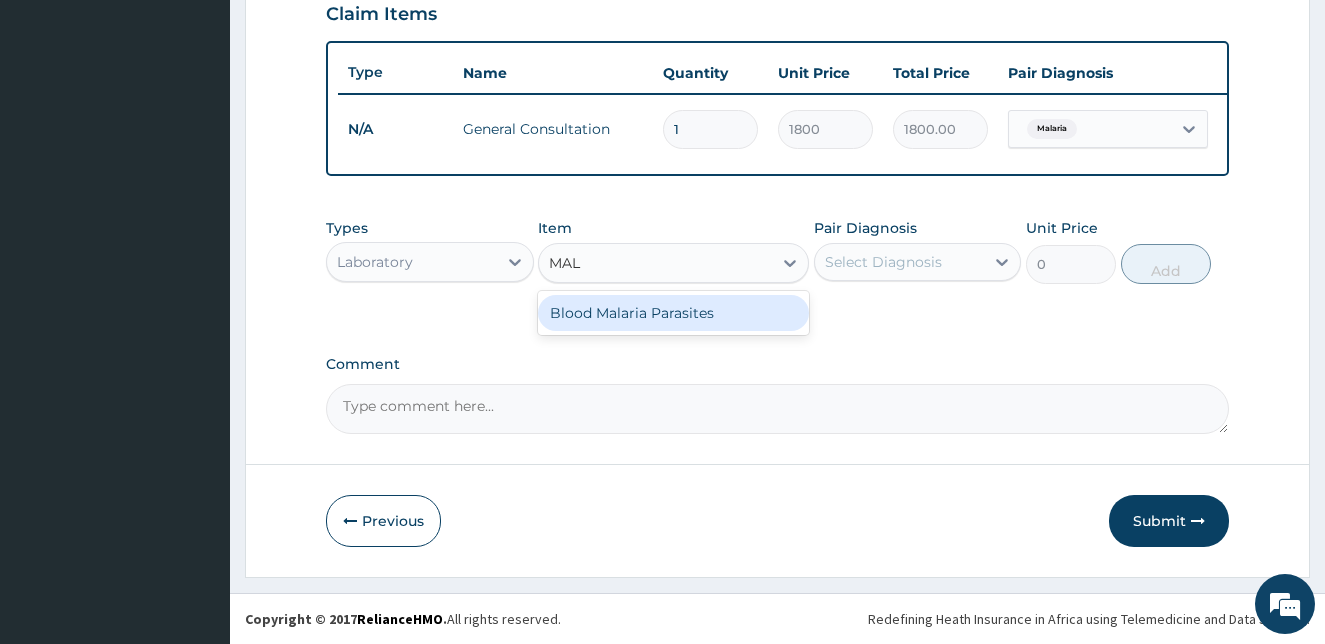 type on "MALA" 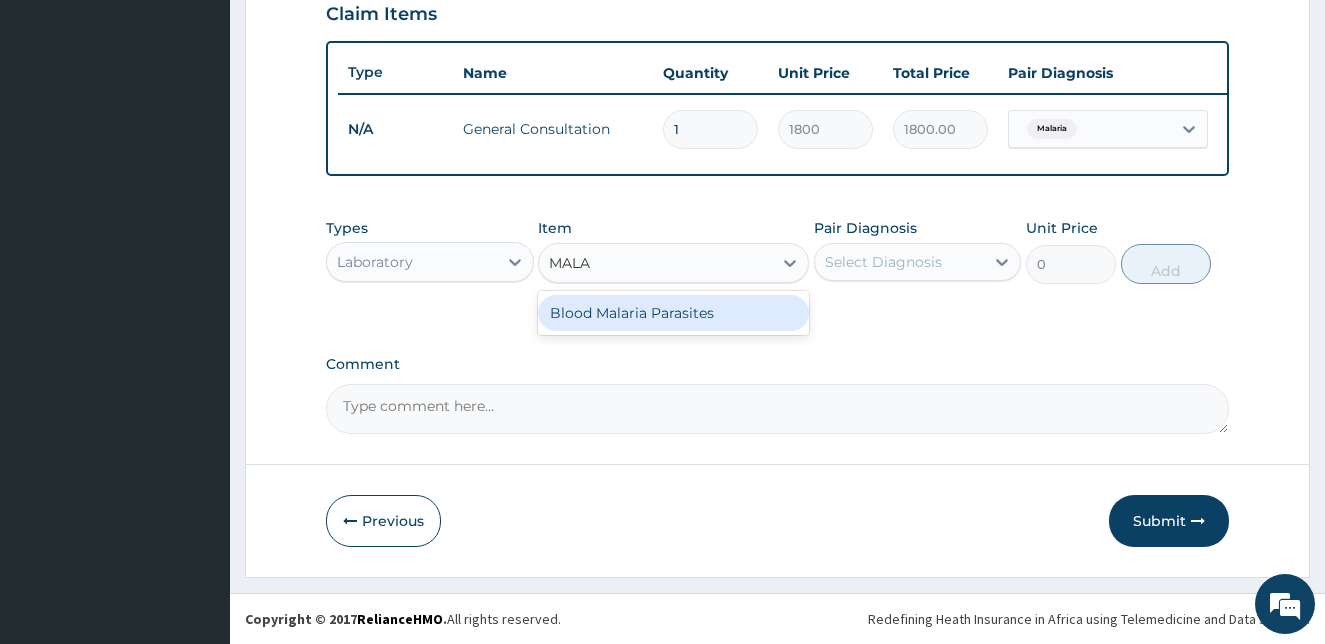 click on "Blood  Malaria Parasites" at bounding box center (673, 313) 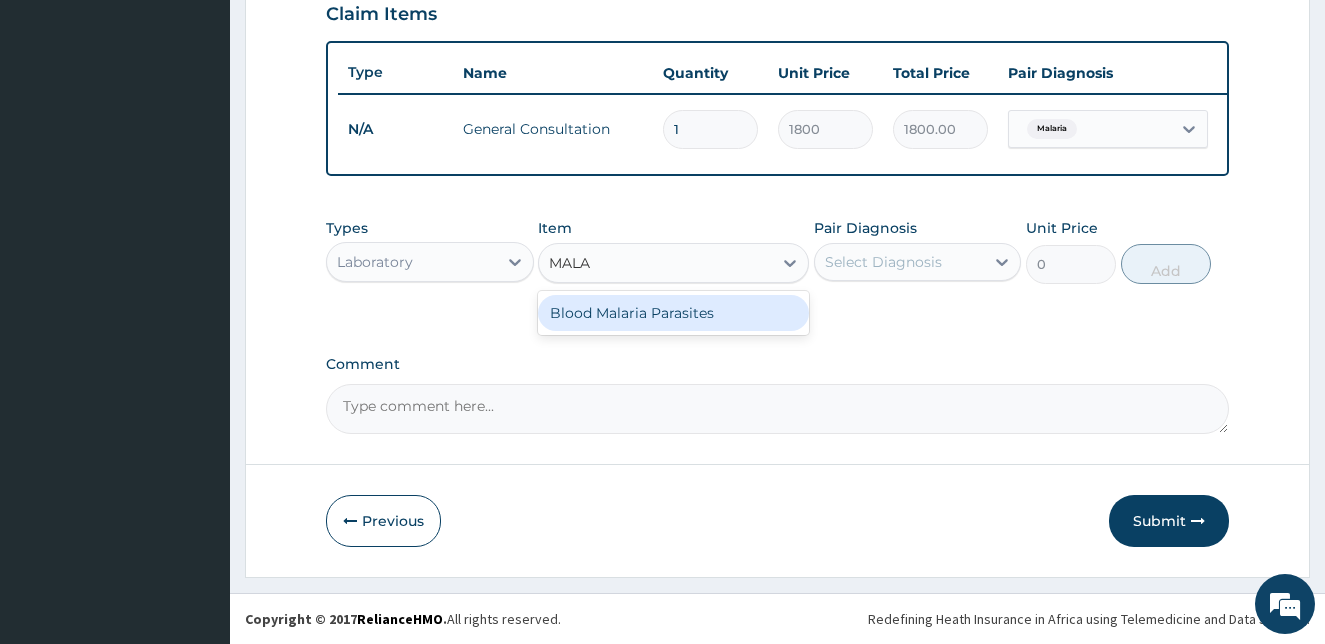 type 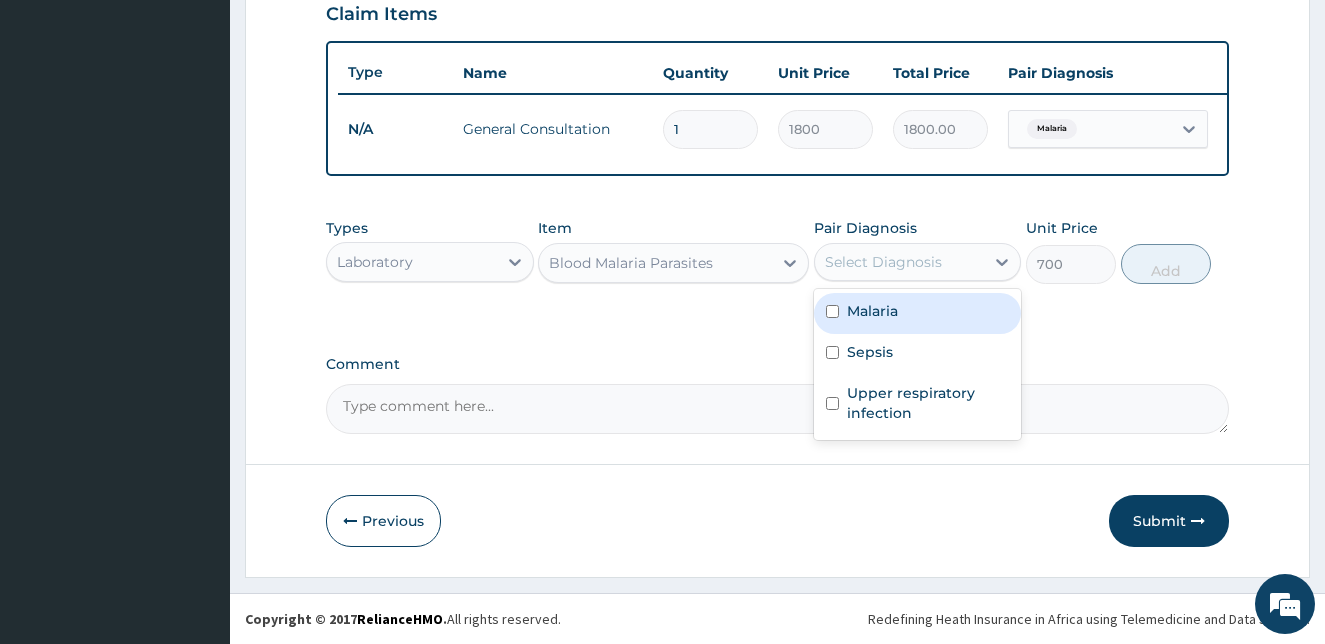 click on "Select Diagnosis" at bounding box center [883, 262] 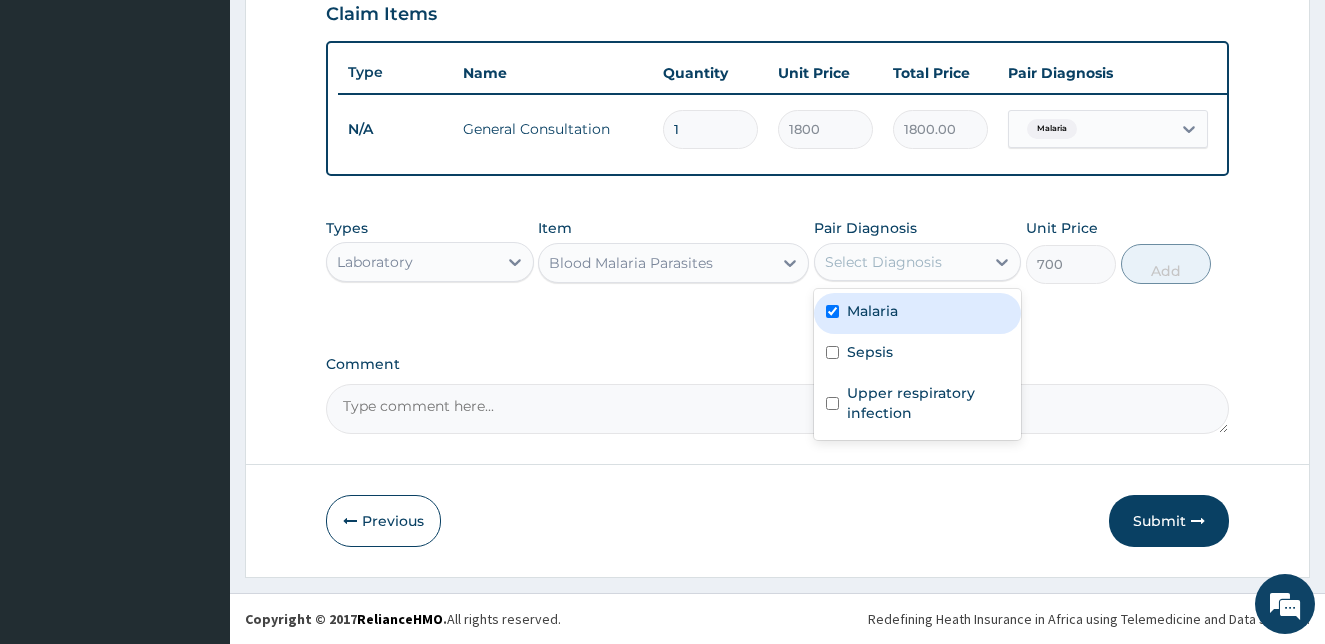checkbox on "true" 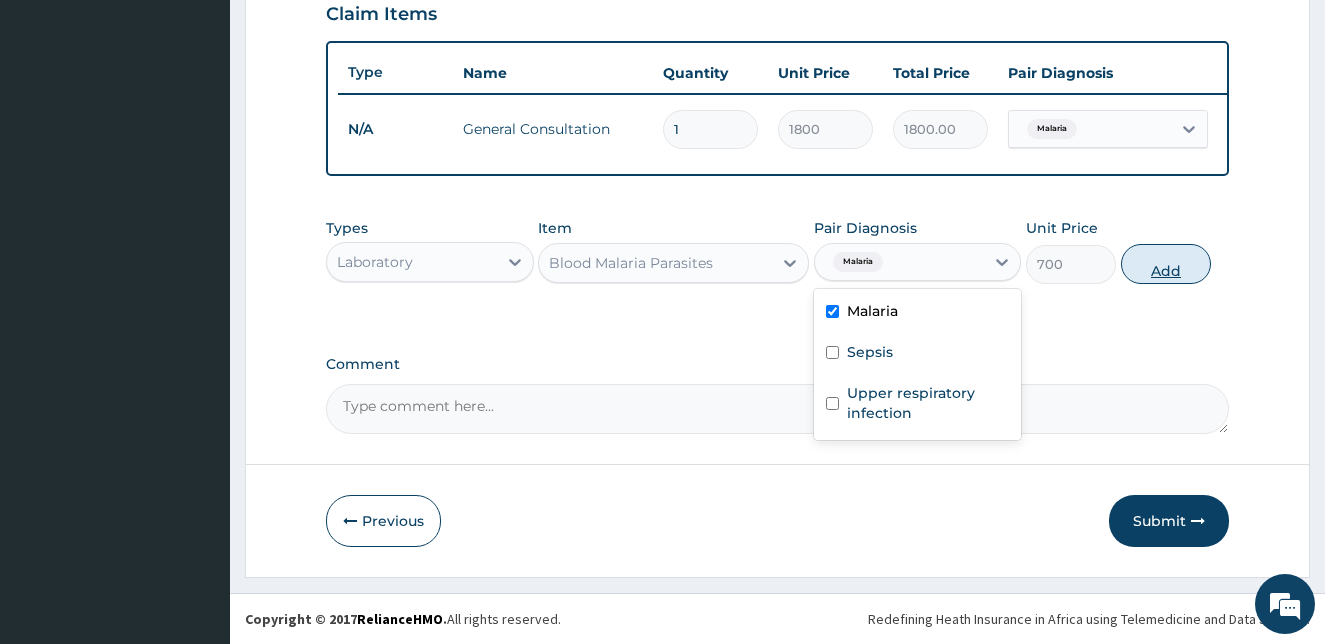 click on "Add" at bounding box center (1166, 264) 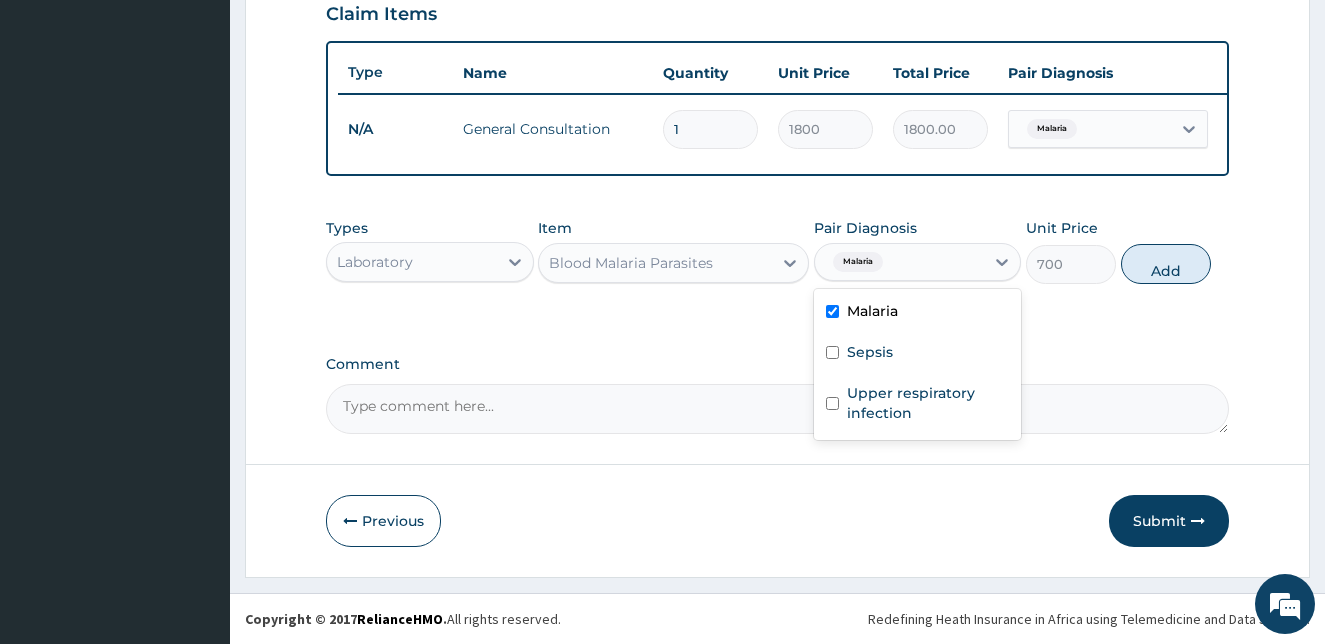 type on "0" 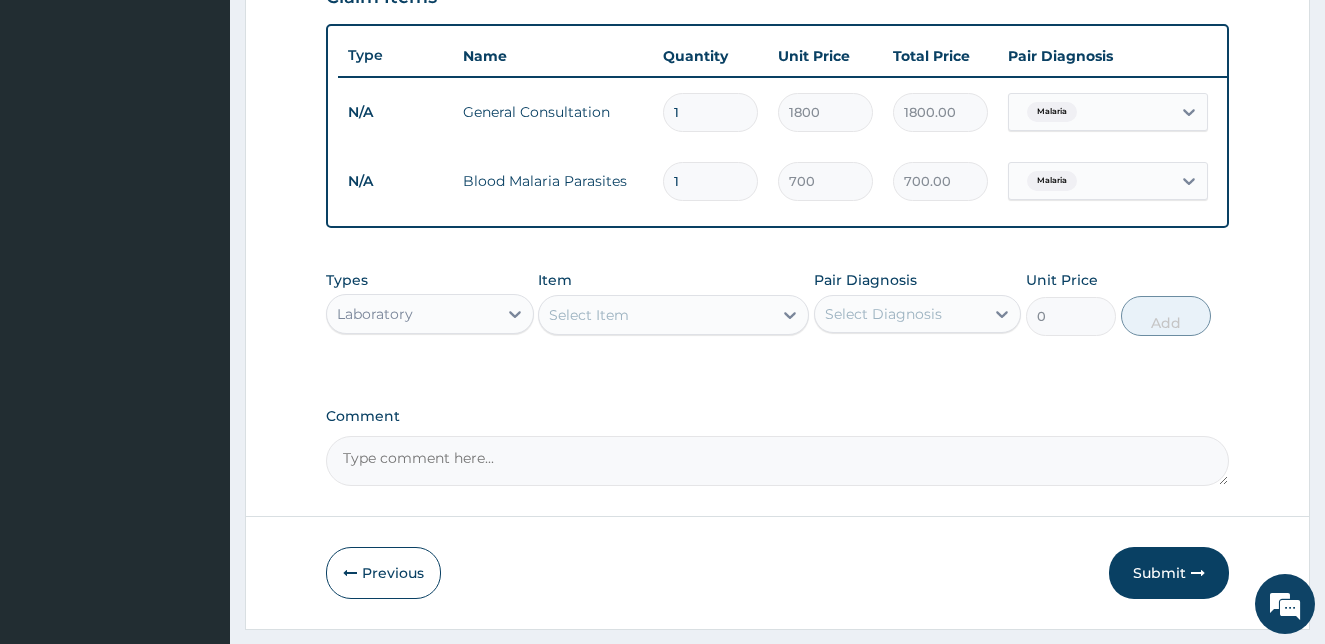 click on "Select Item" at bounding box center [655, 315] 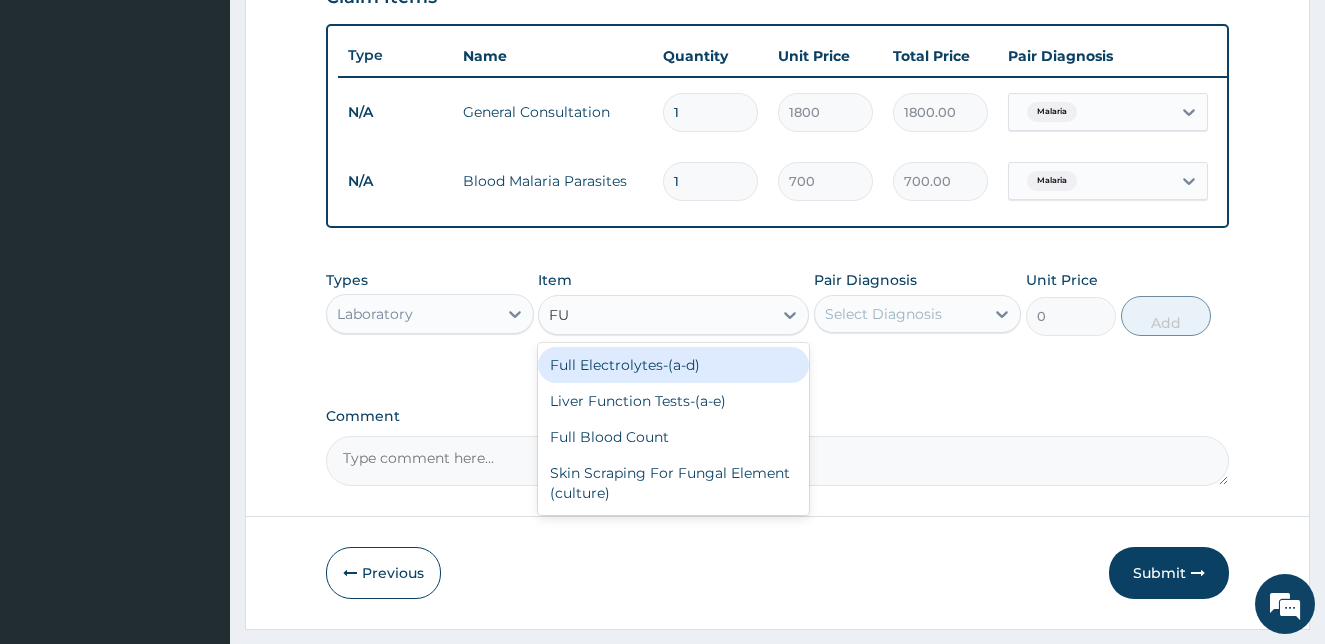type on "FUL" 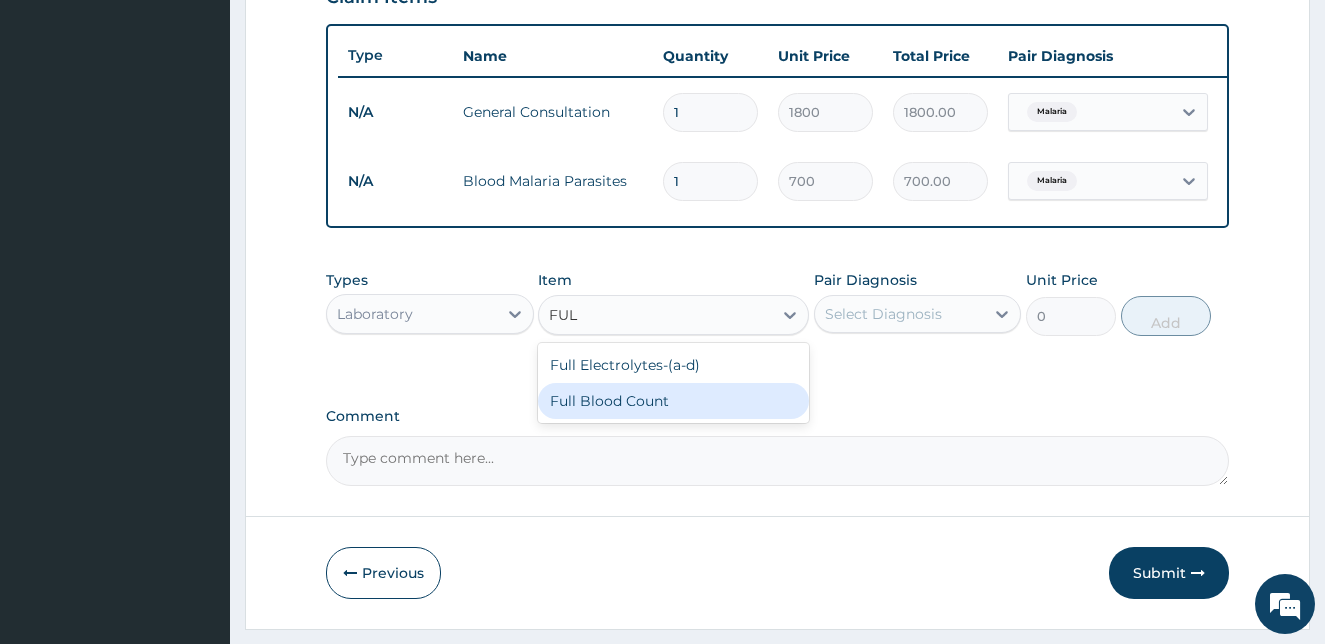click on "Full Blood Count" at bounding box center (673, 401) 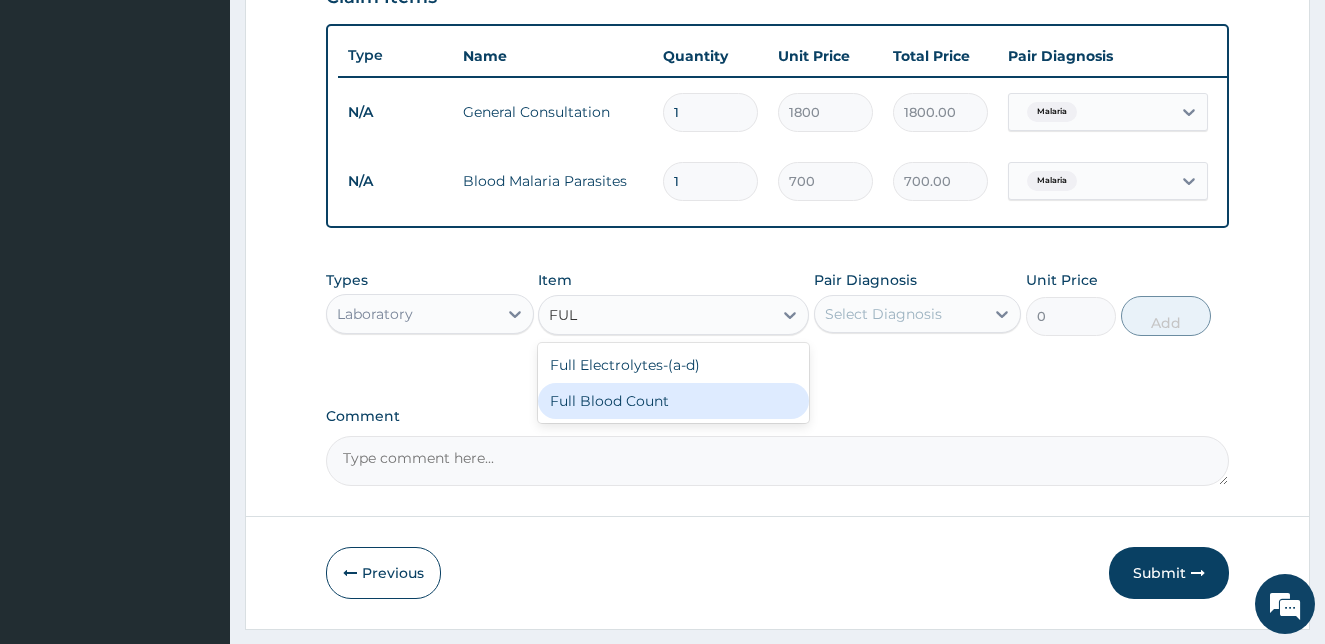 type 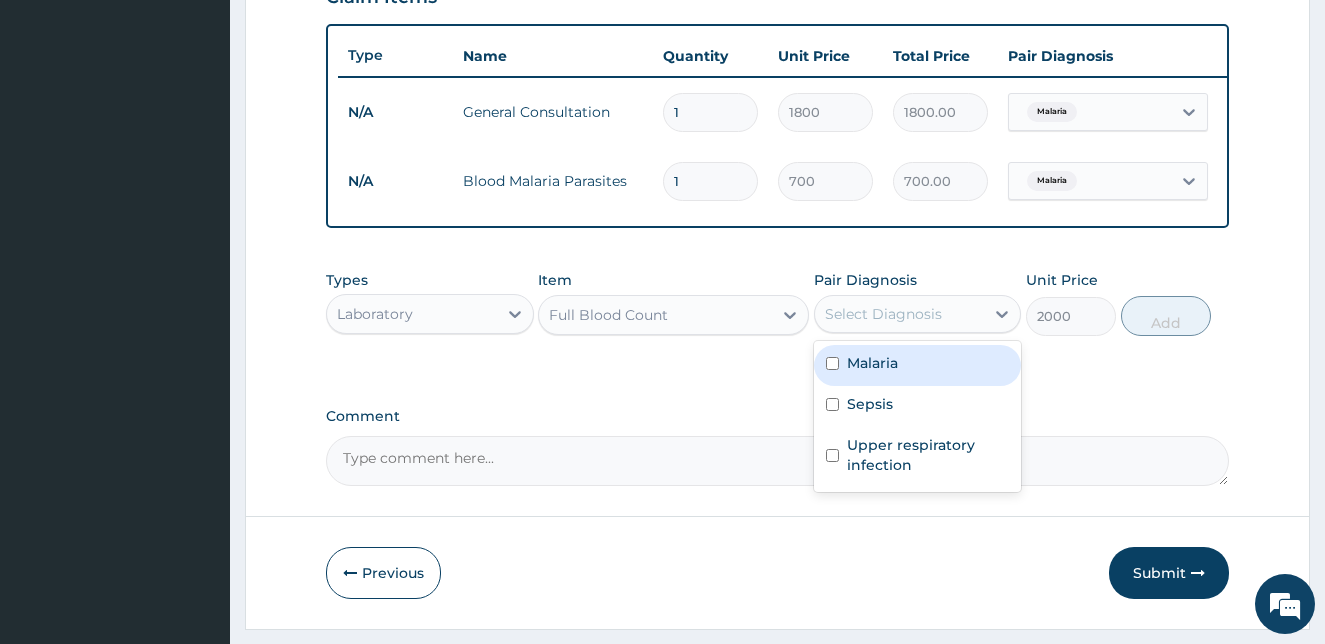 click on "Select Diagnosis" at bounding box center [883, 314] 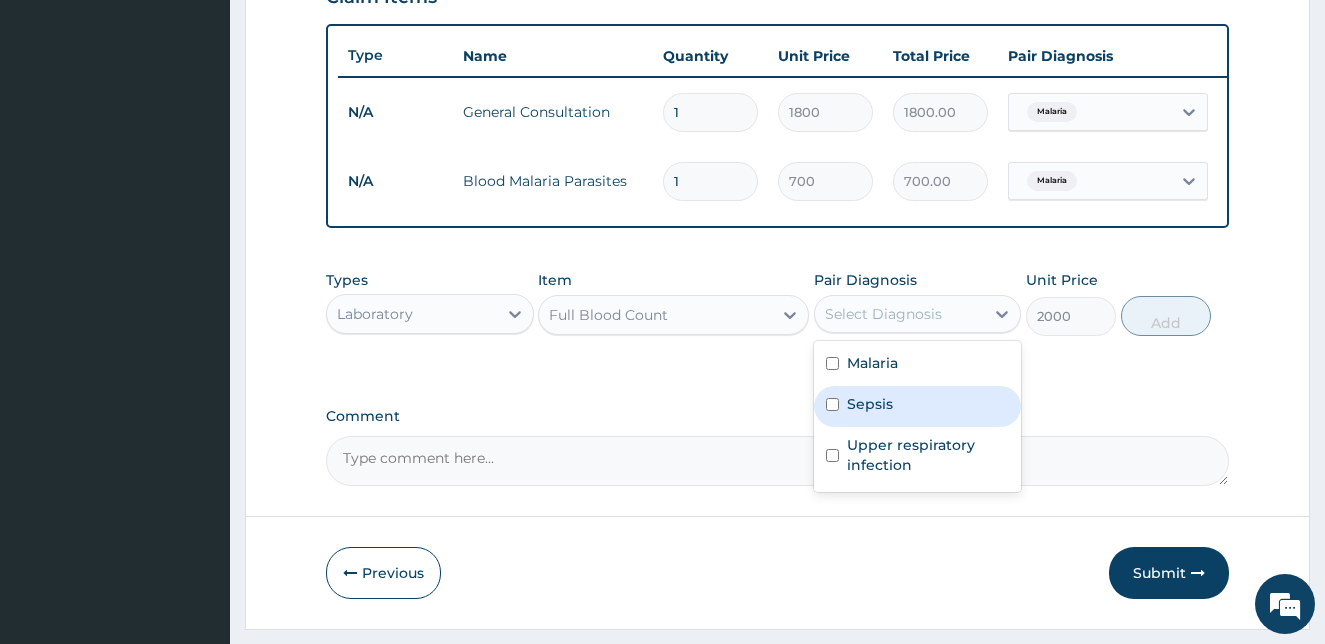 click at bounding box center (832, 404) 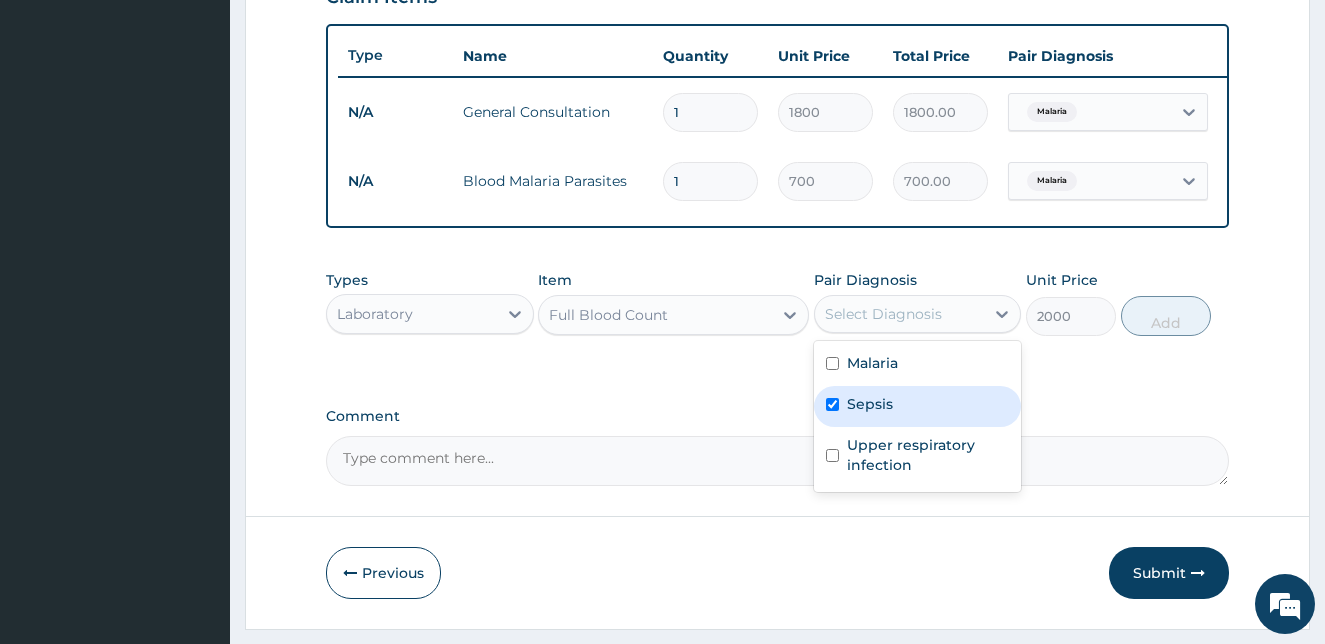 checkbox on "true" 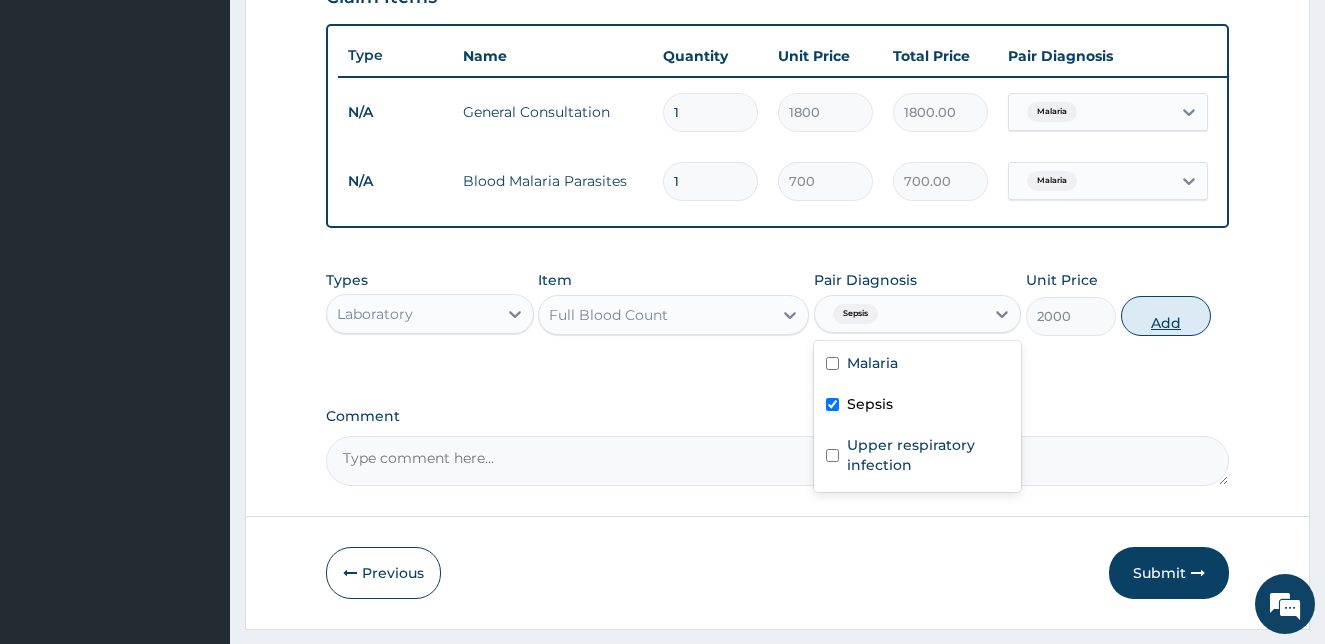 click on "Add" at bounding box center (1166, 316) 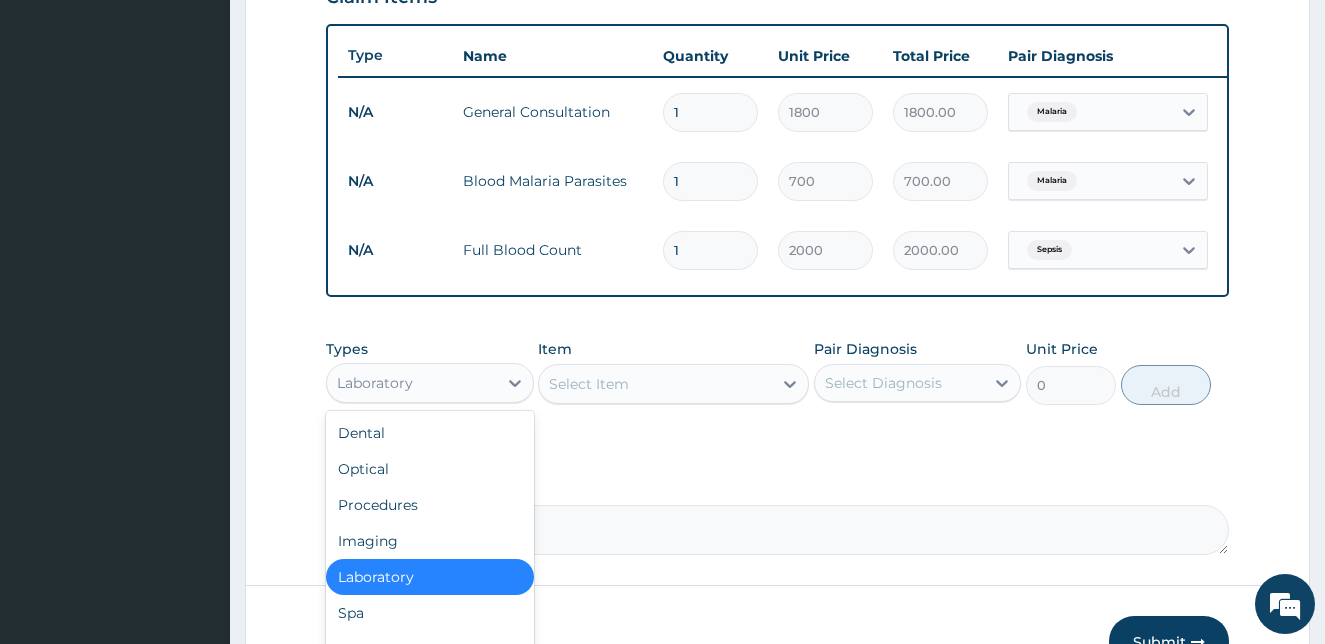 click on "Laboratory" at bounding box center [412, 383] 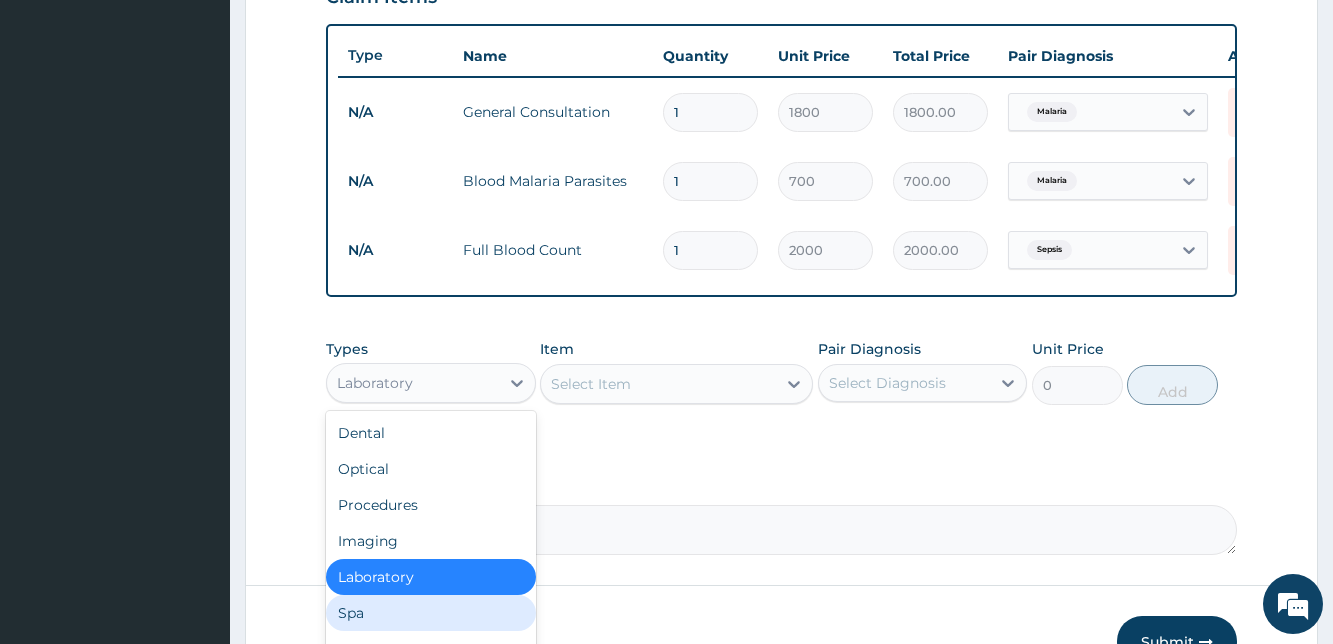 scroll, scrollTop: 858, scrollLeft: 0, axis: vertical 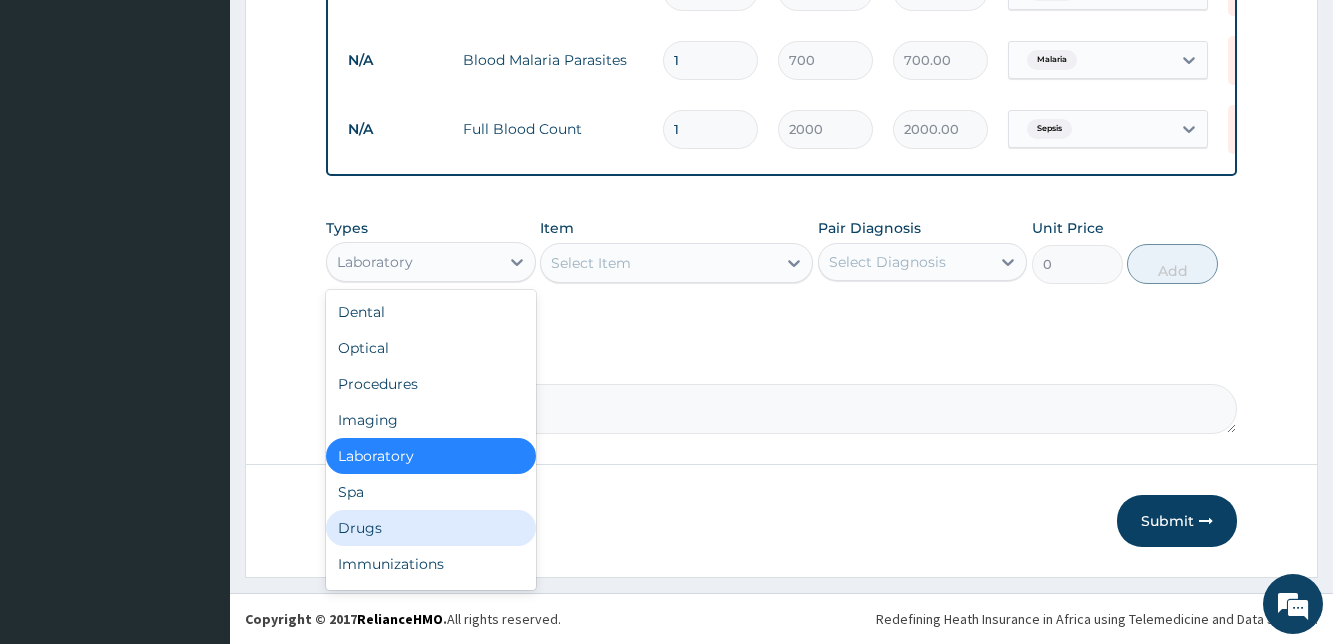 click on "Drugs" at bounding box center [430, 528] 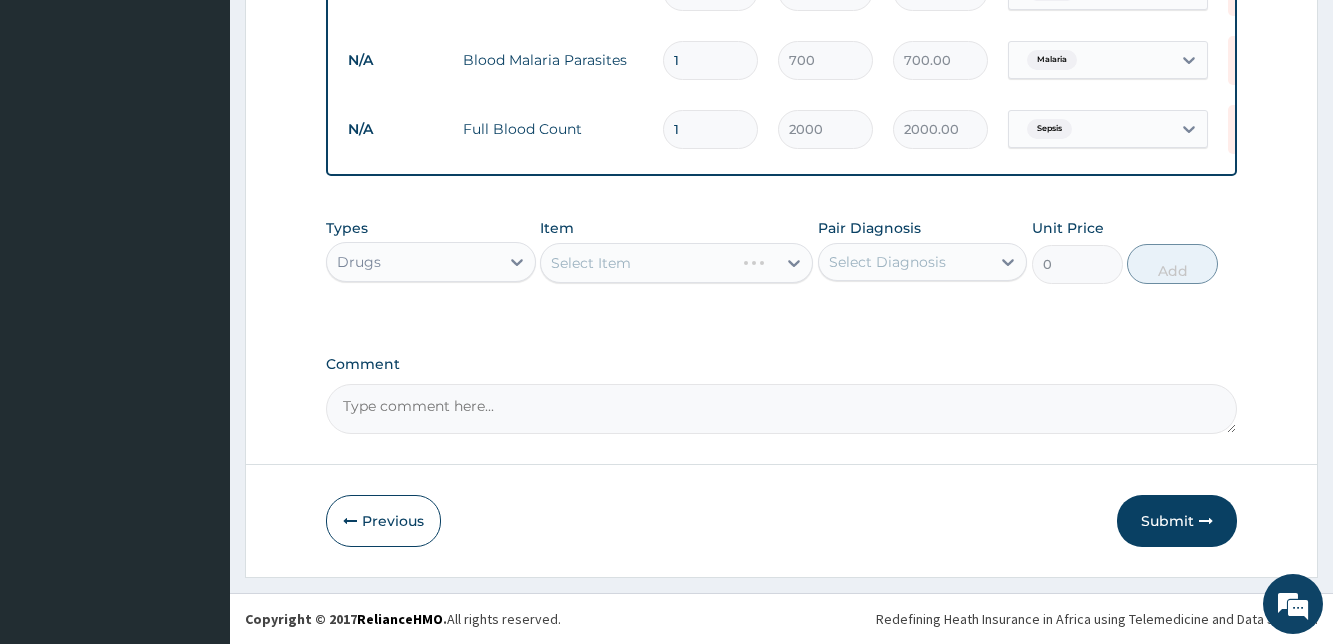 click on "Select Item" at bounding box center (676, 263) 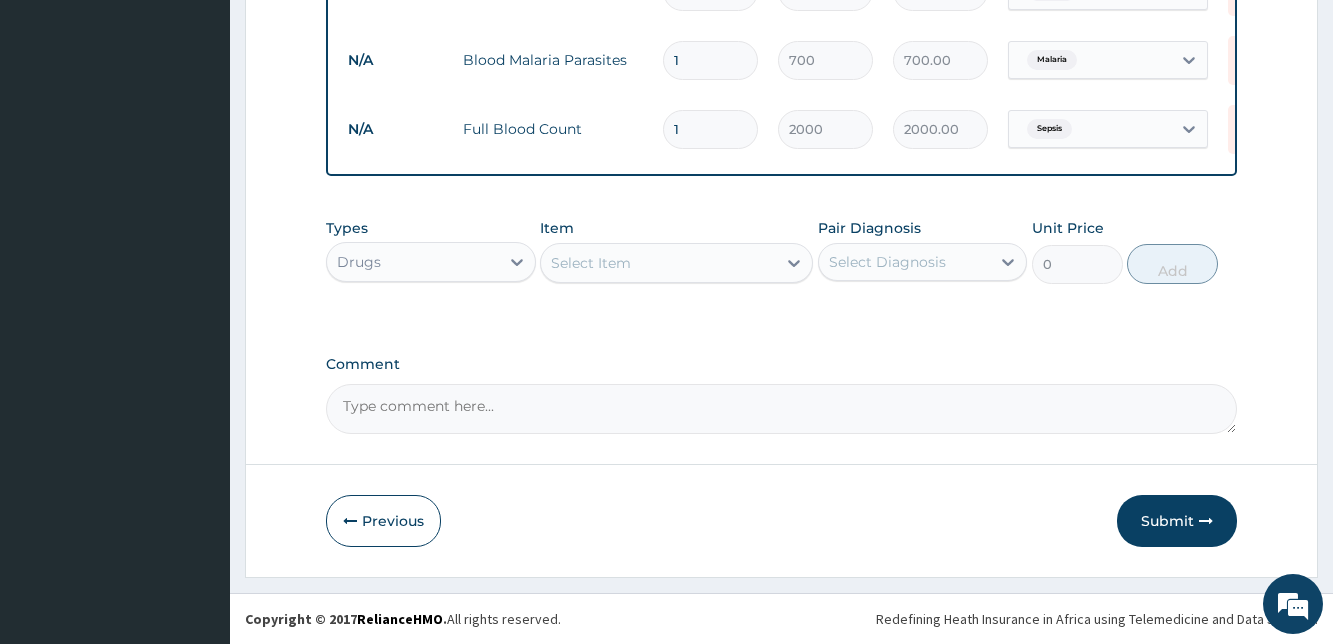 click on "Select Item" at bounding box center (658, 263) 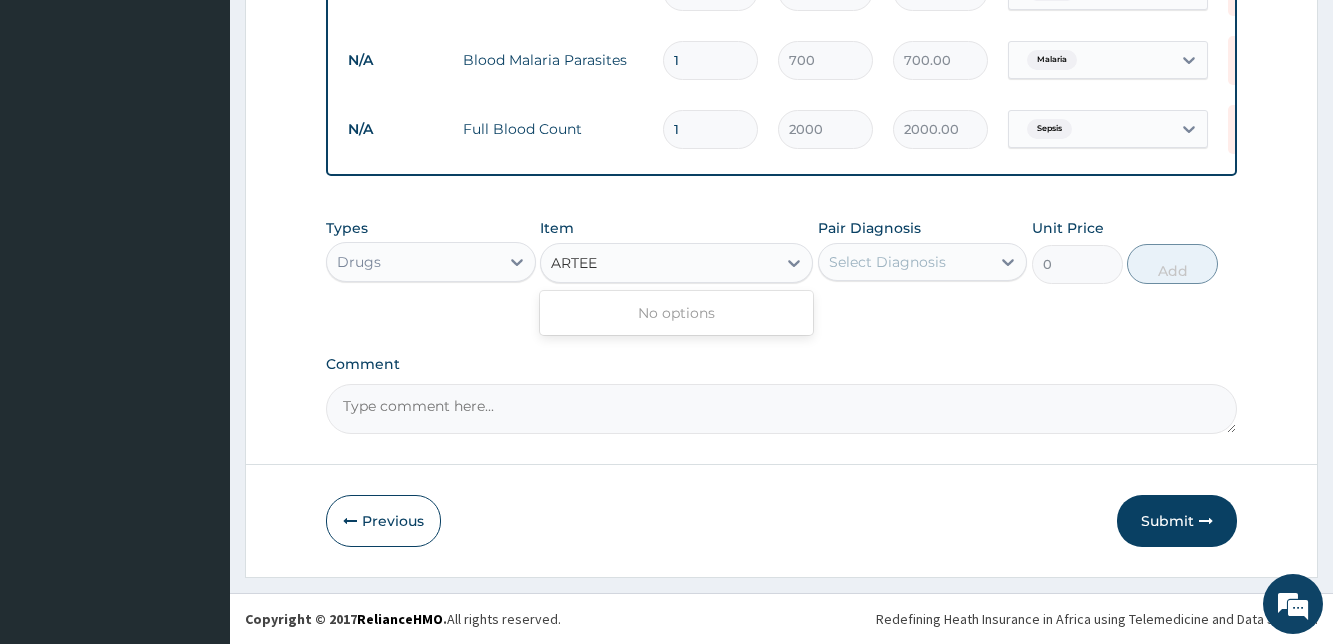 type on "ARTE" 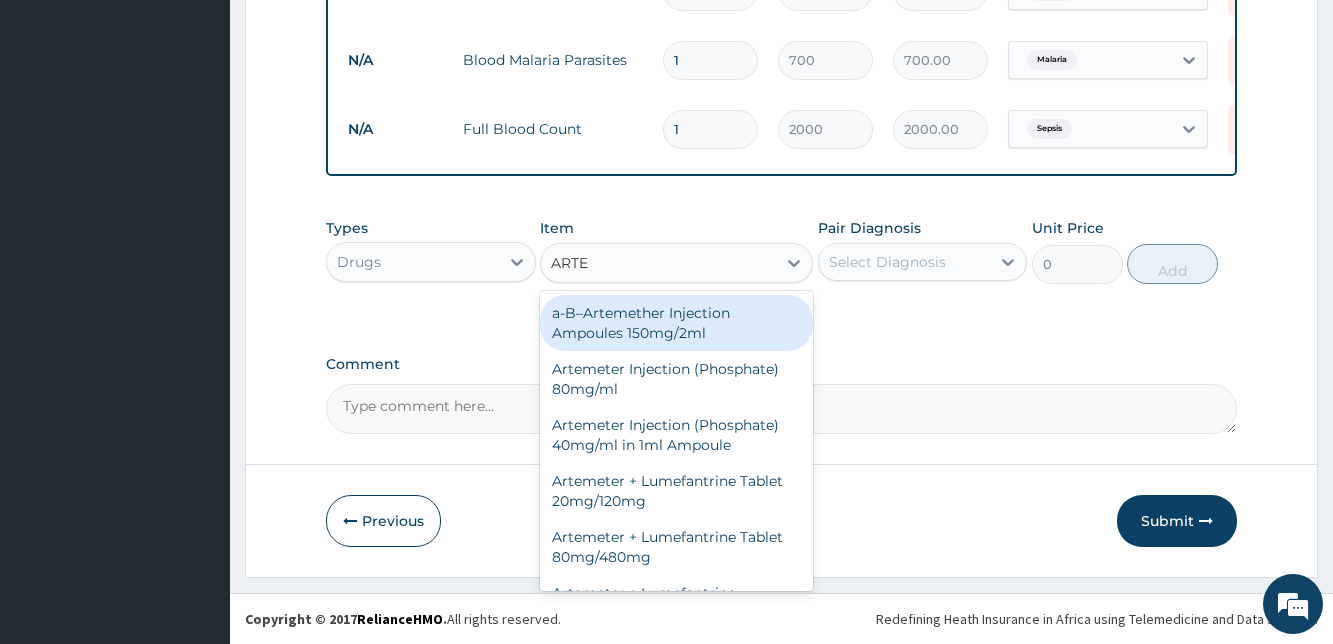 click on "a-B–Artemether Injection Ampoules 150mg/2ml" at bounding box center [676, 323] 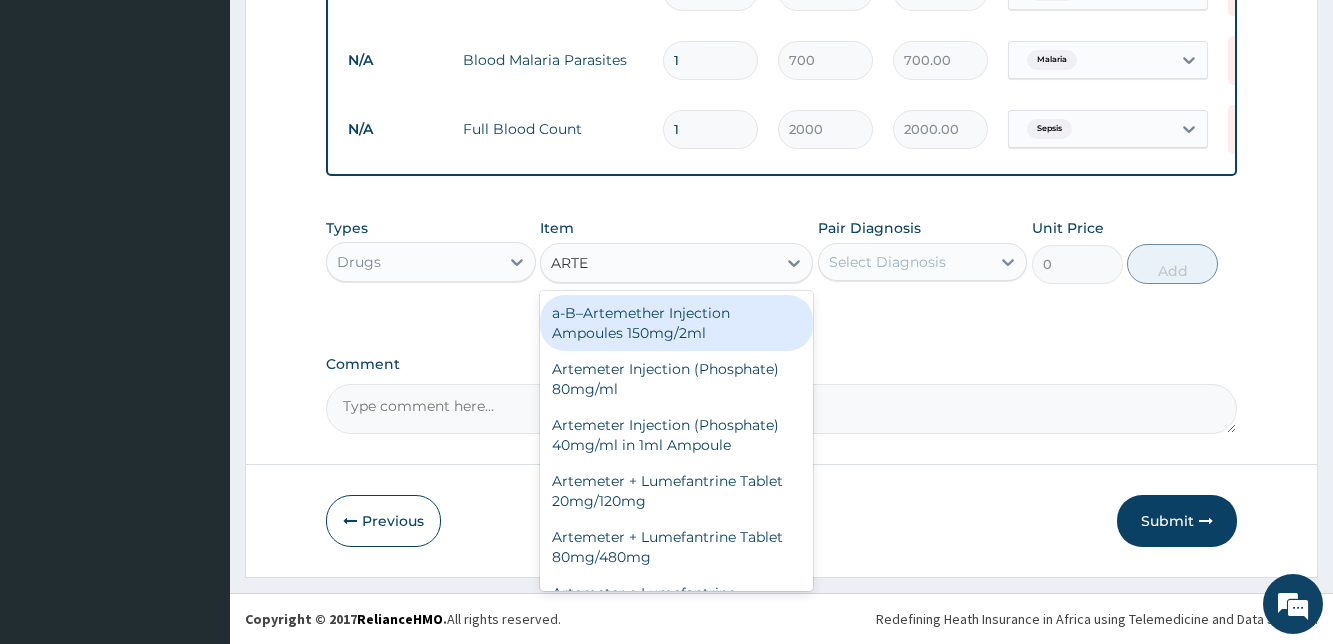 type 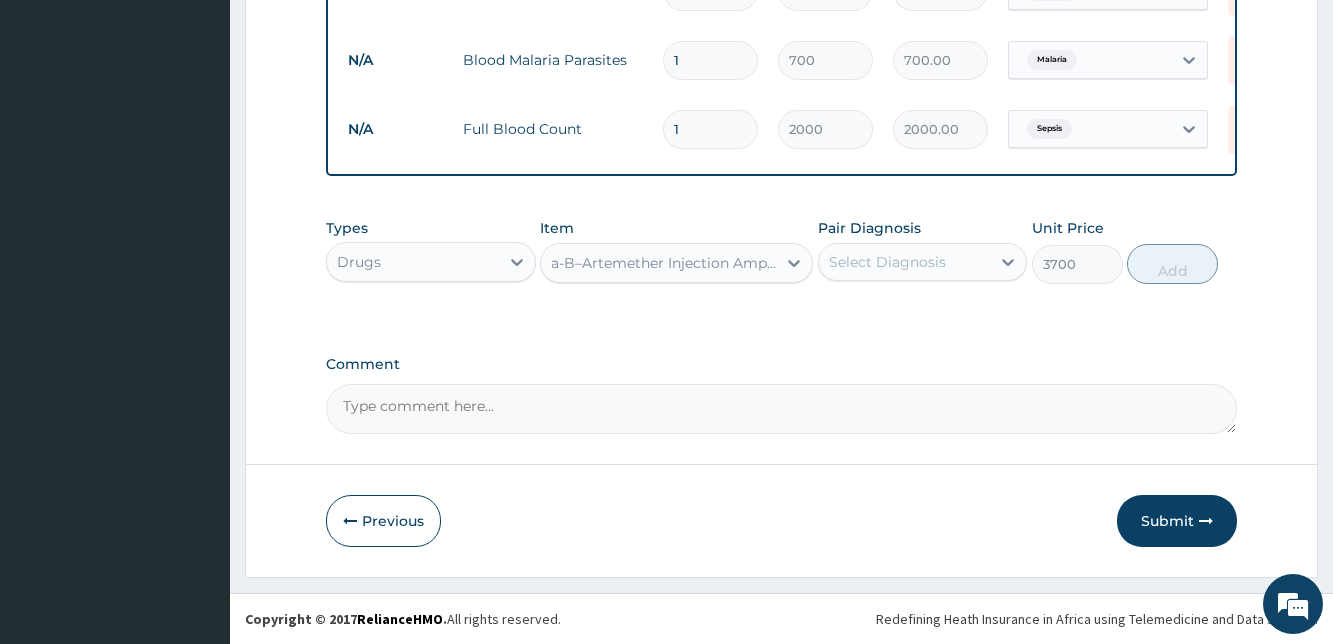 click on "Select Diagnosis" at bounding box center (887, 262) 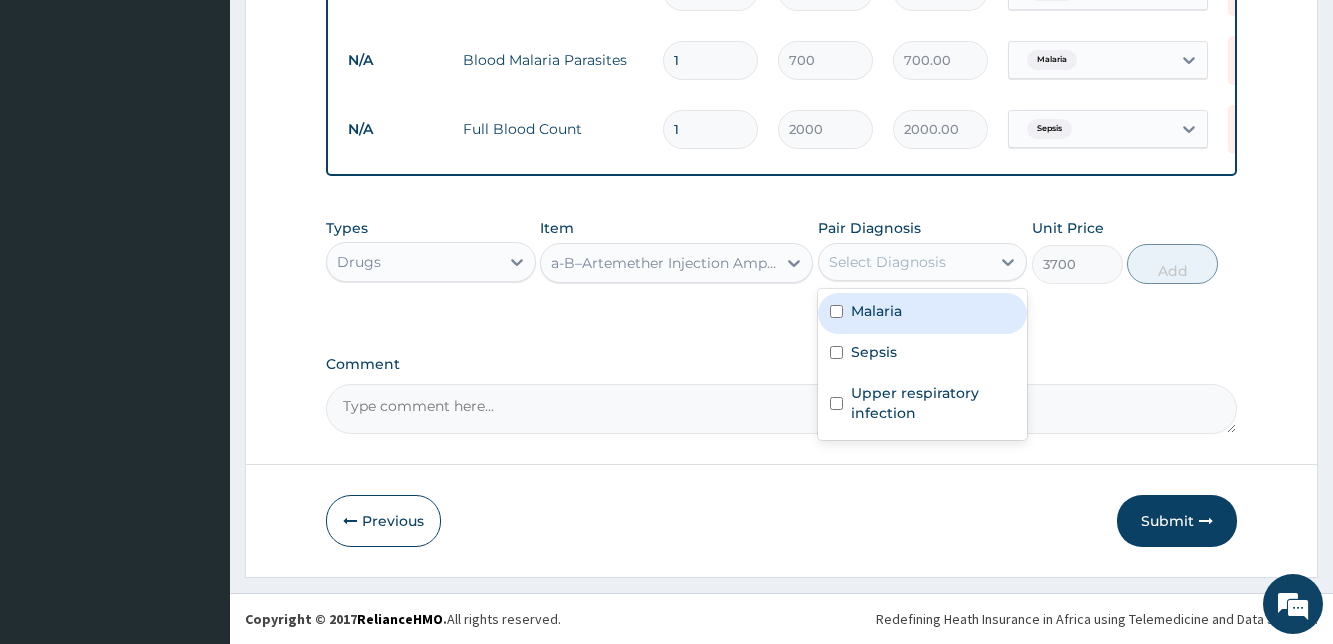 click at bounding box center [836, 311] 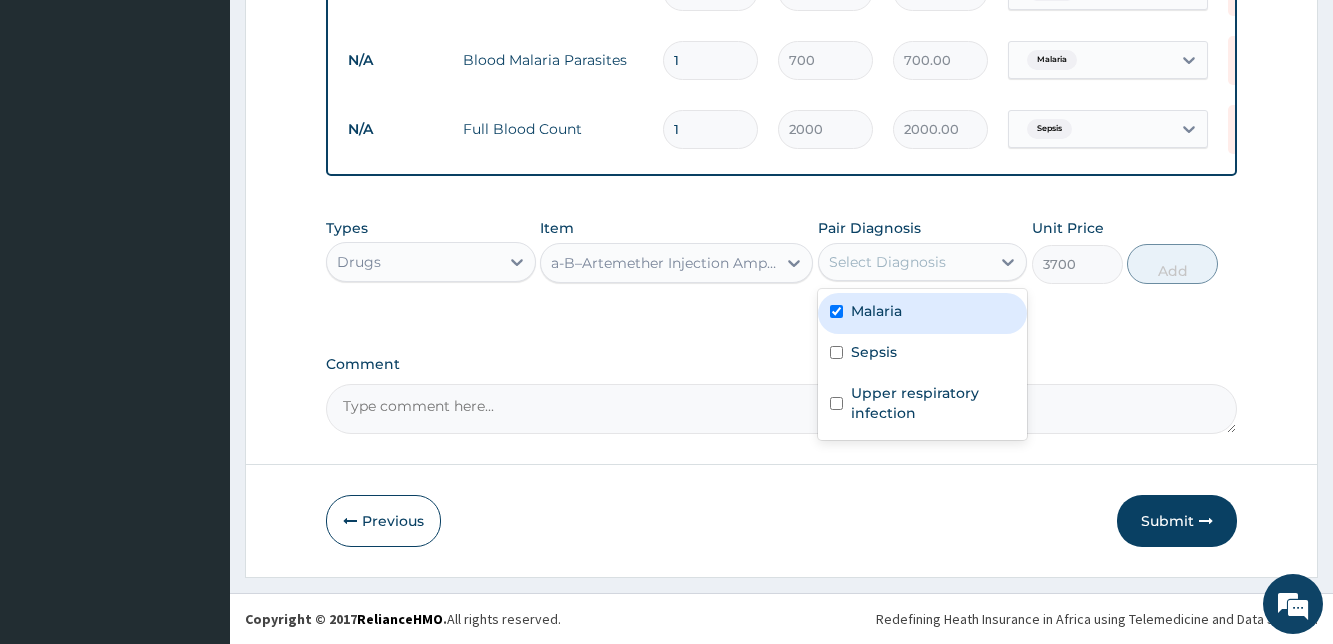 checkbox on "true" 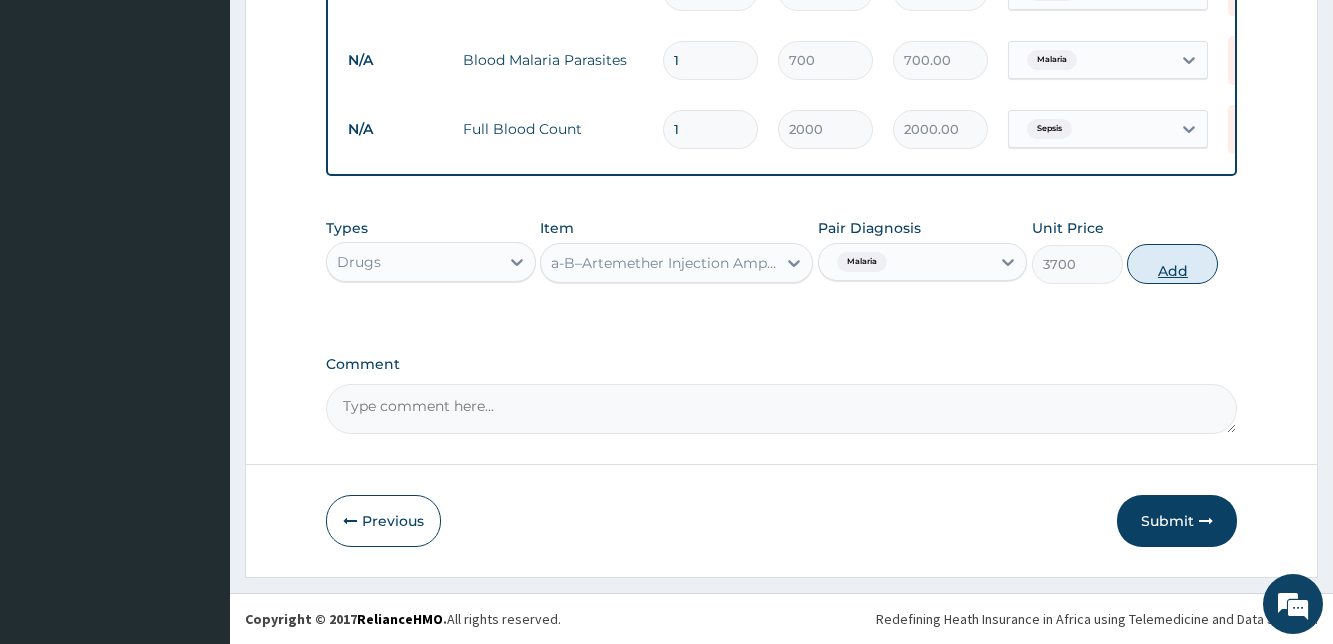 click on "Add" at bounding box center [1172, 264] 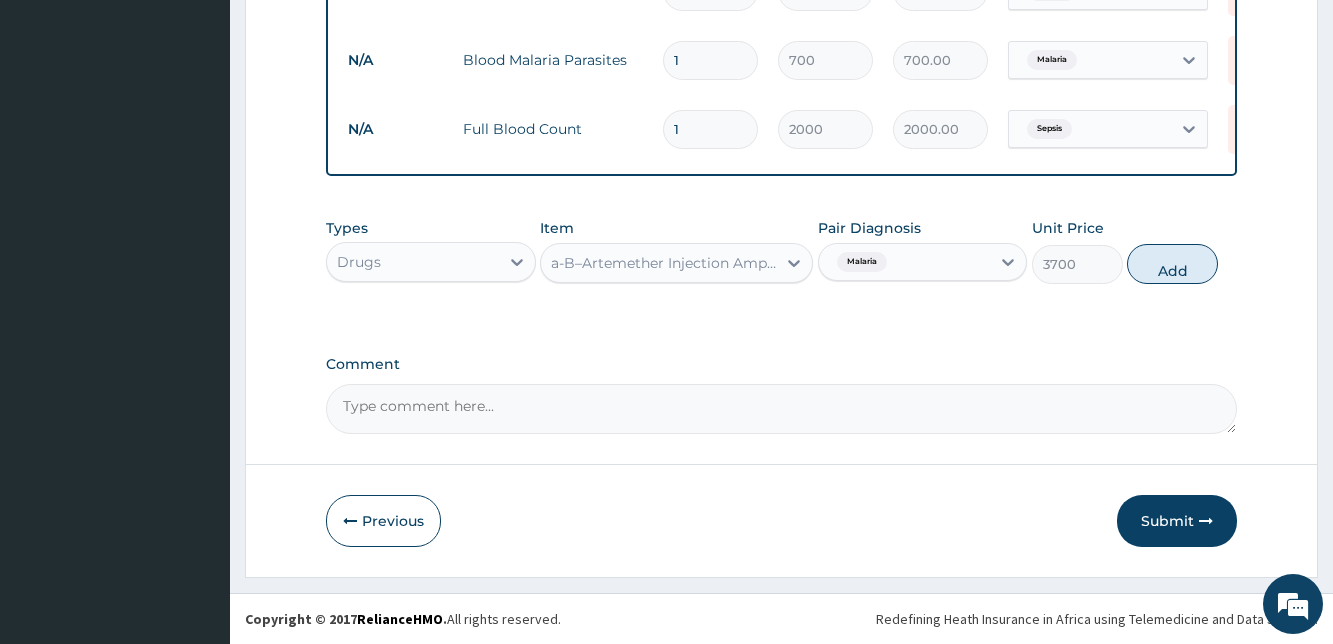 type on "0" 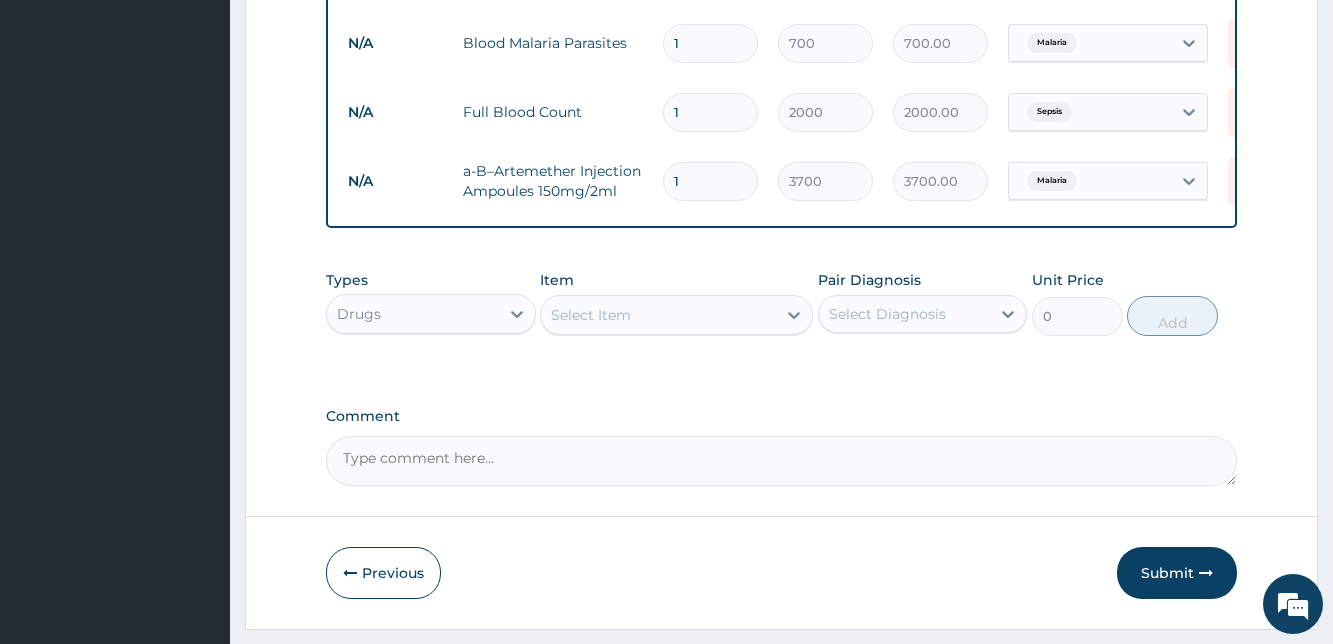 click on "Select Item" at bounding box center [591, 315] 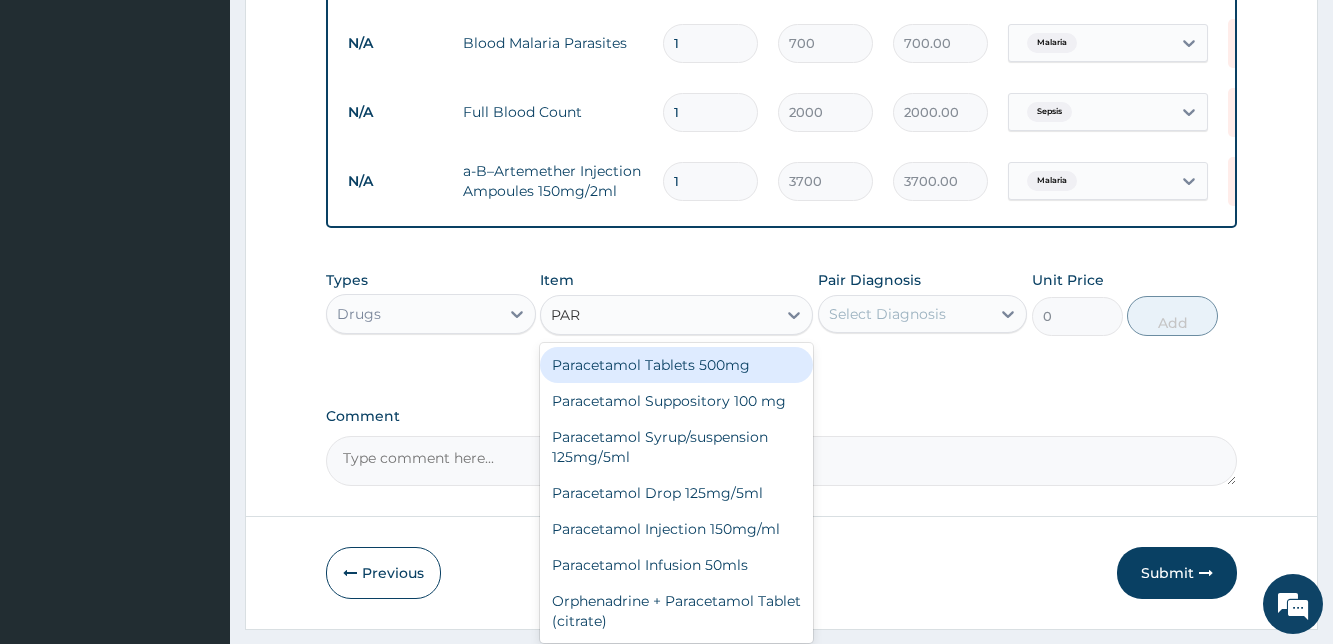 type on "PARA" 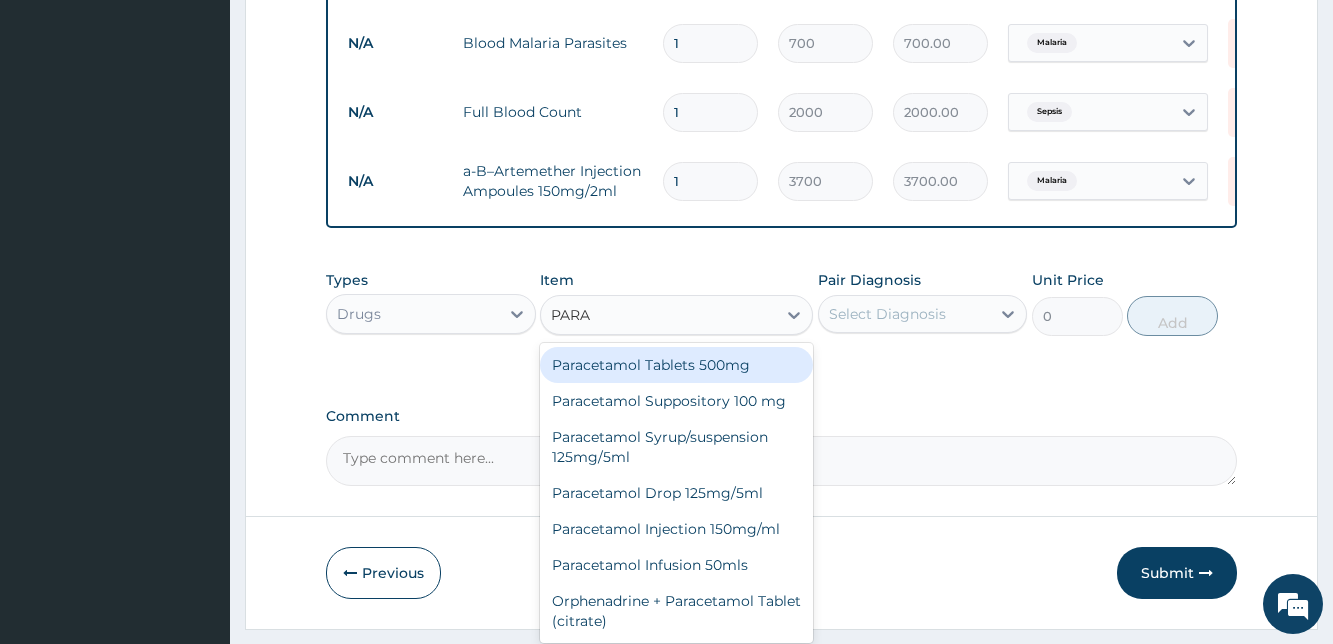 click on "Paracetamol Tablets 500mg" at bounding box center [676, 365] 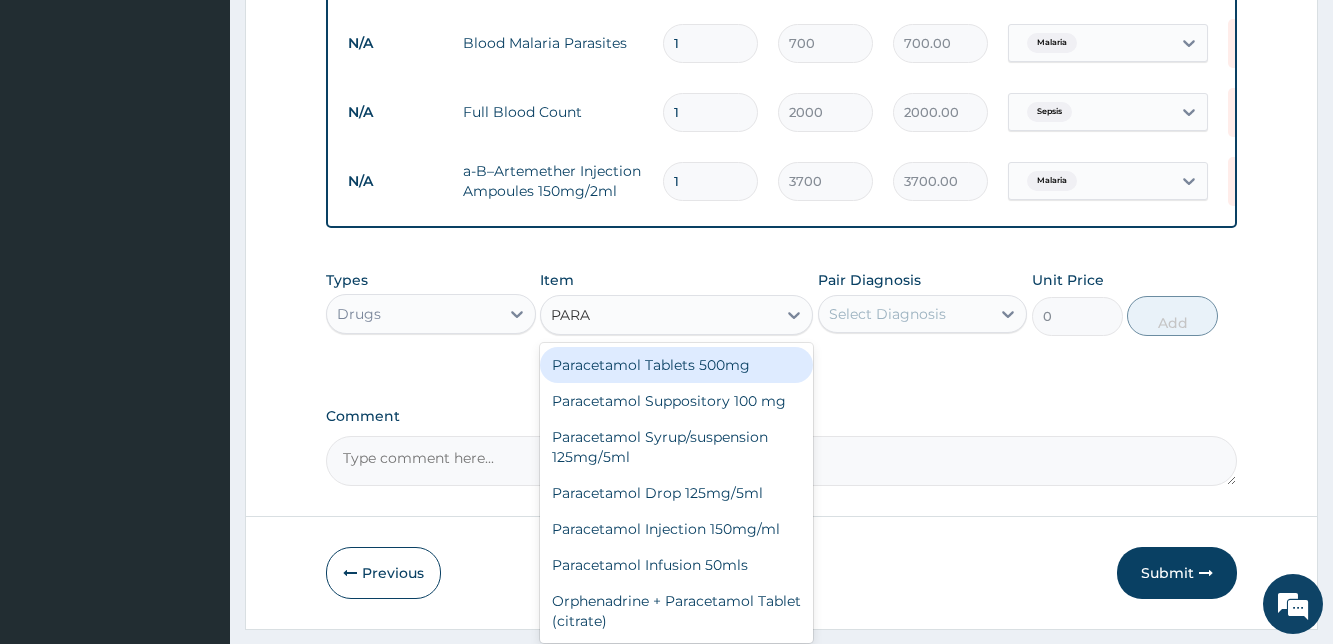 type 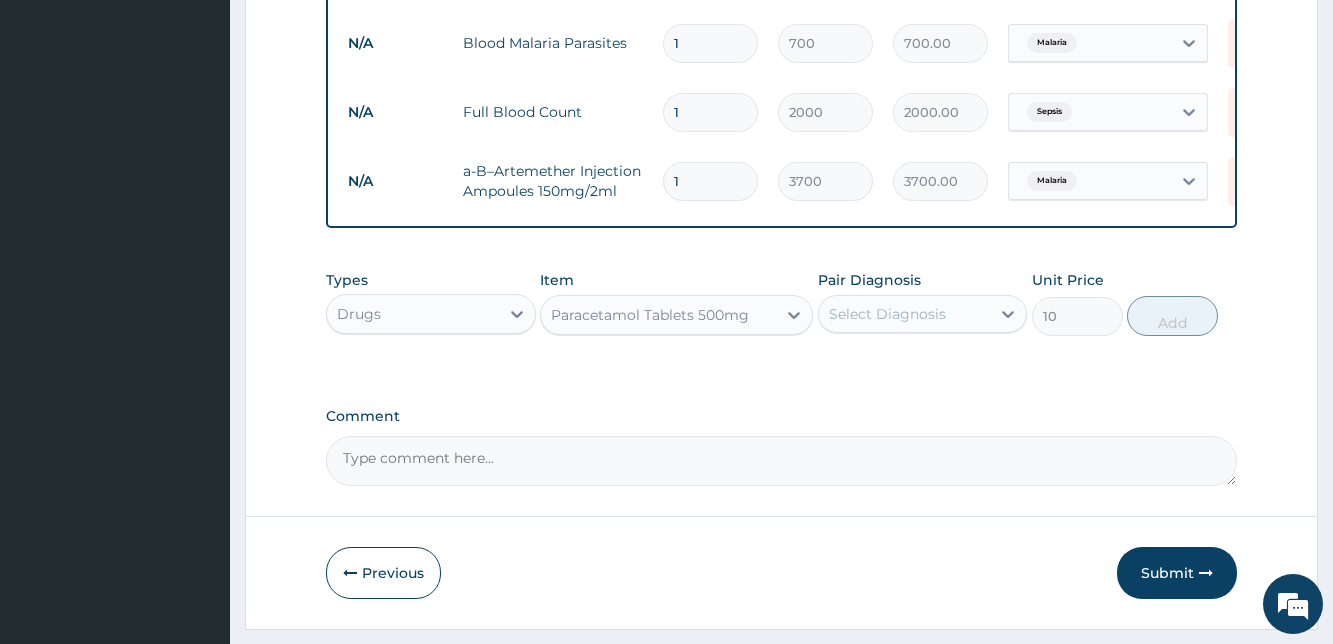 click on "Select Diagnosis" at bounding box center (887, 314) 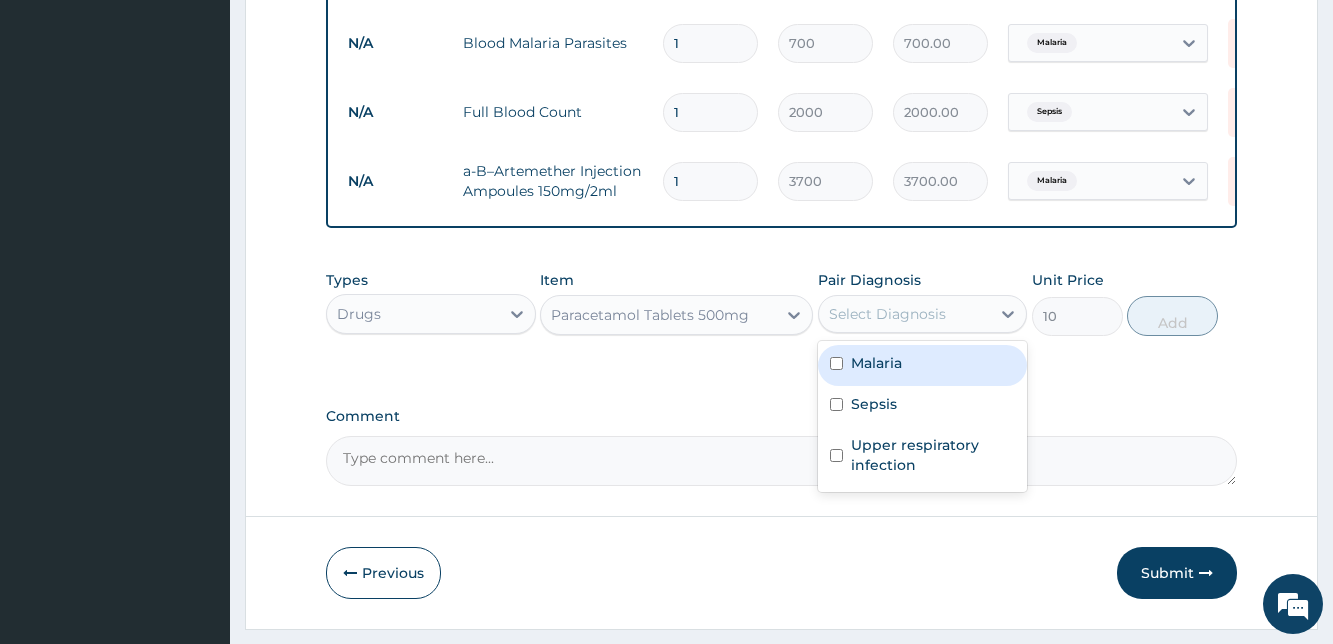 click at bounding box center [836, 363] 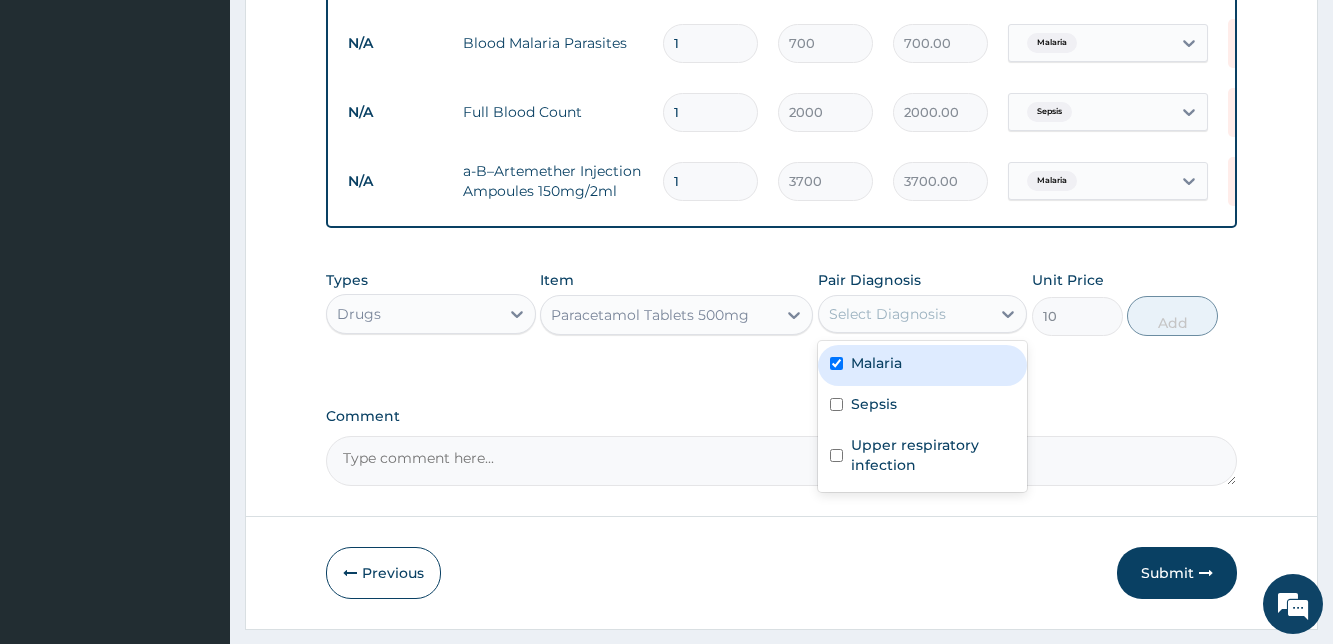 checkbox on "true" 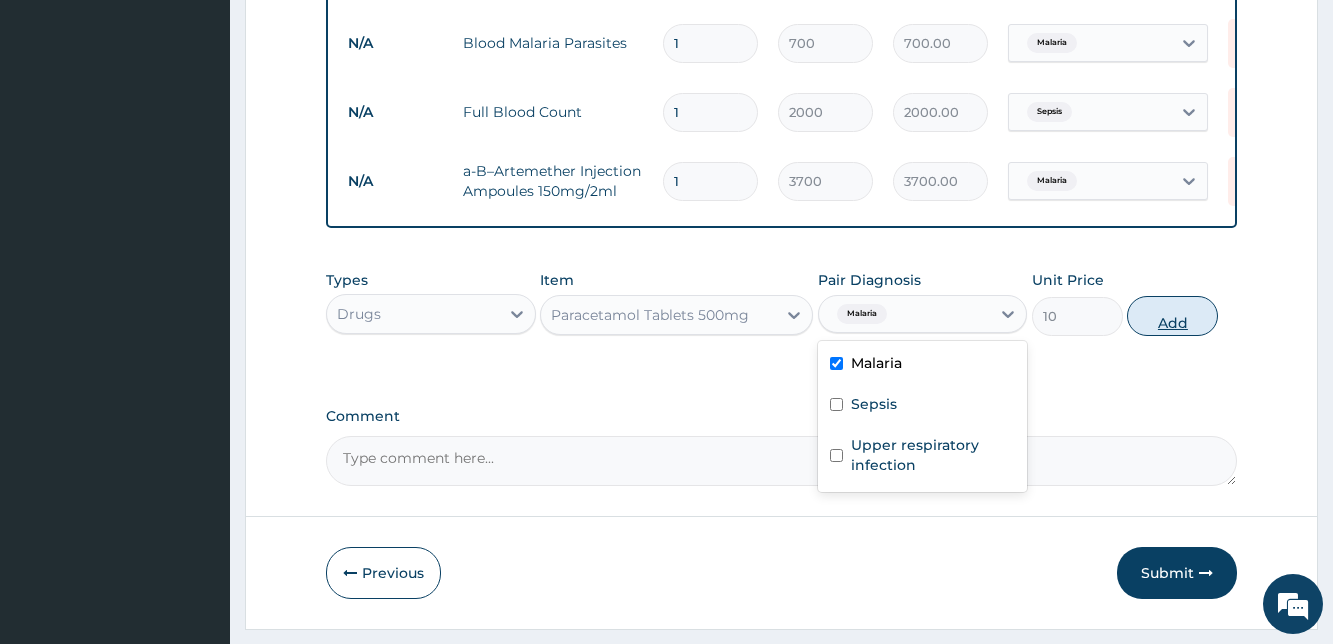 click on "Add" at bounding box center [1172, 316] 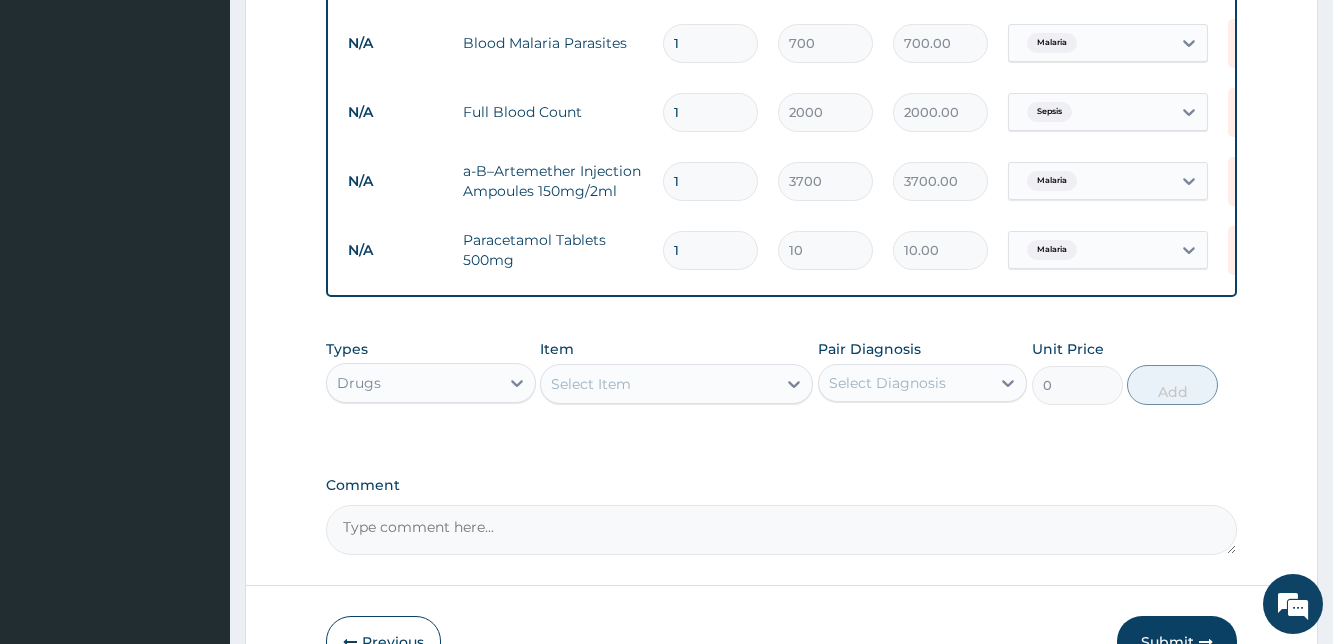 type on "18" 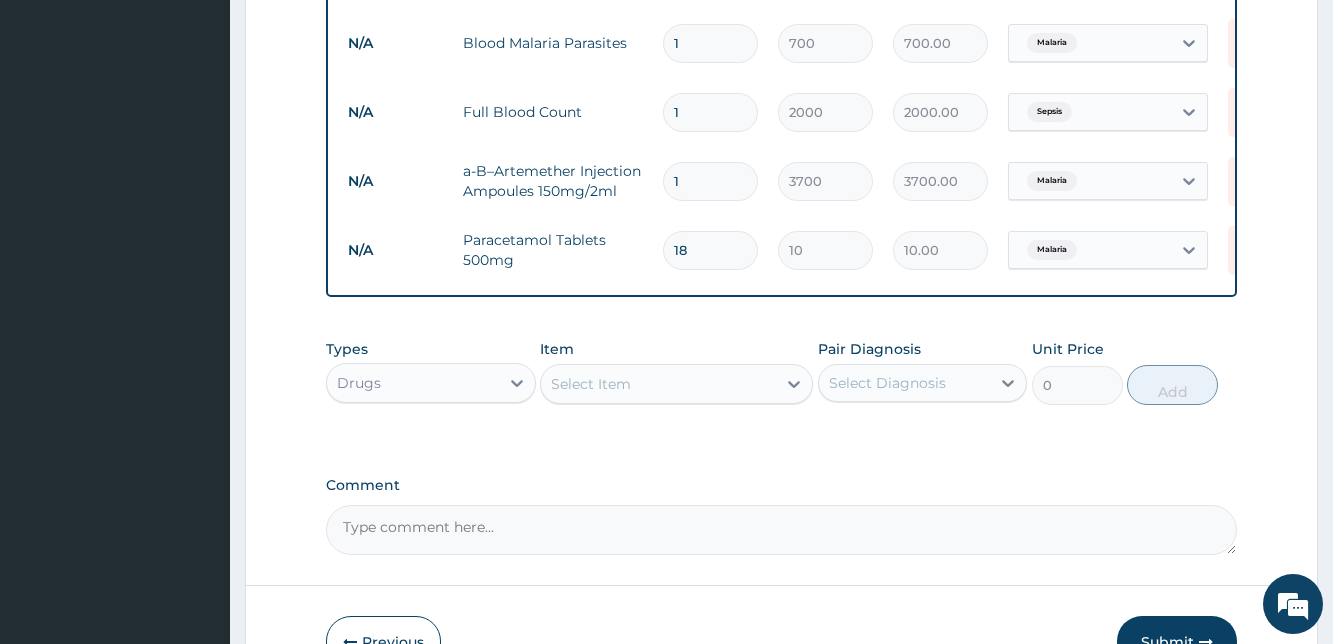 type on "180.00" 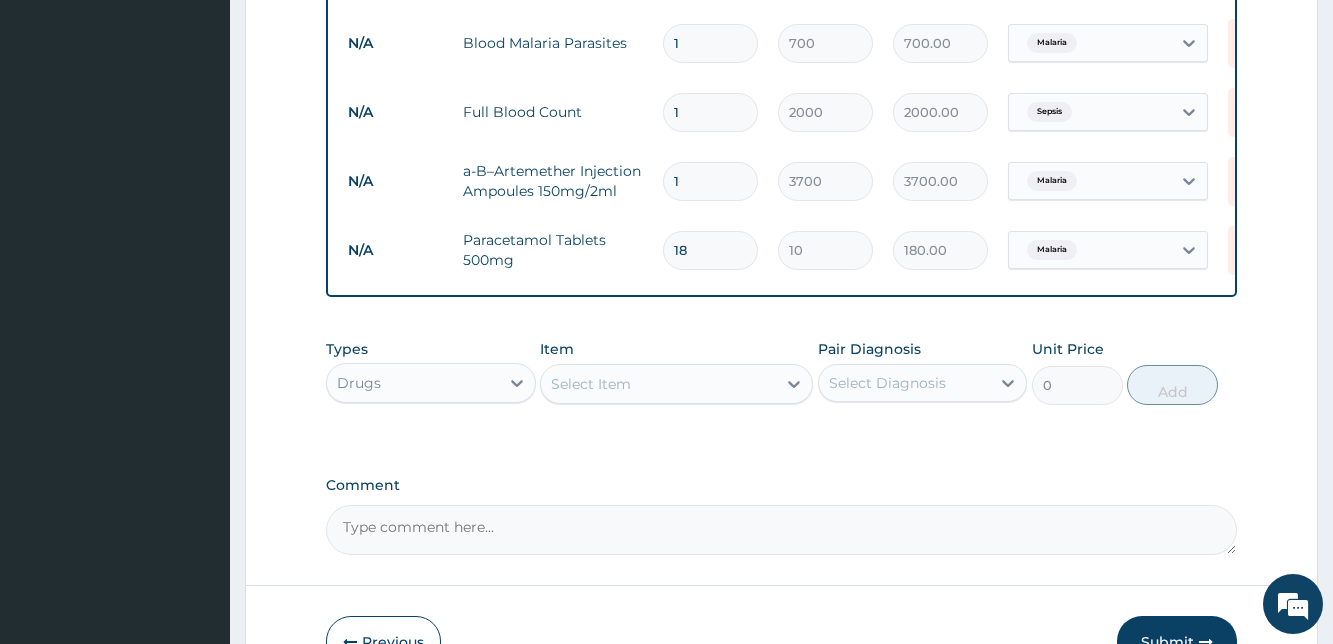 scroll, scrollTop: 996, scrollLeft: 0, axis: vertical 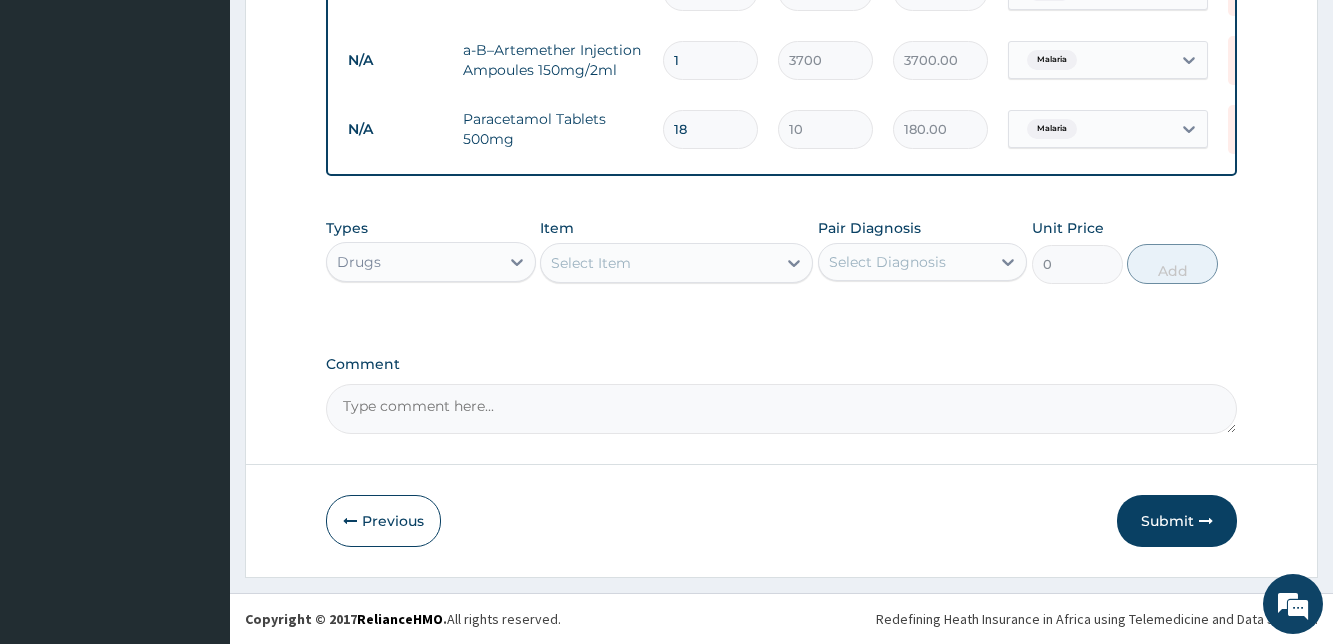 type on "18" 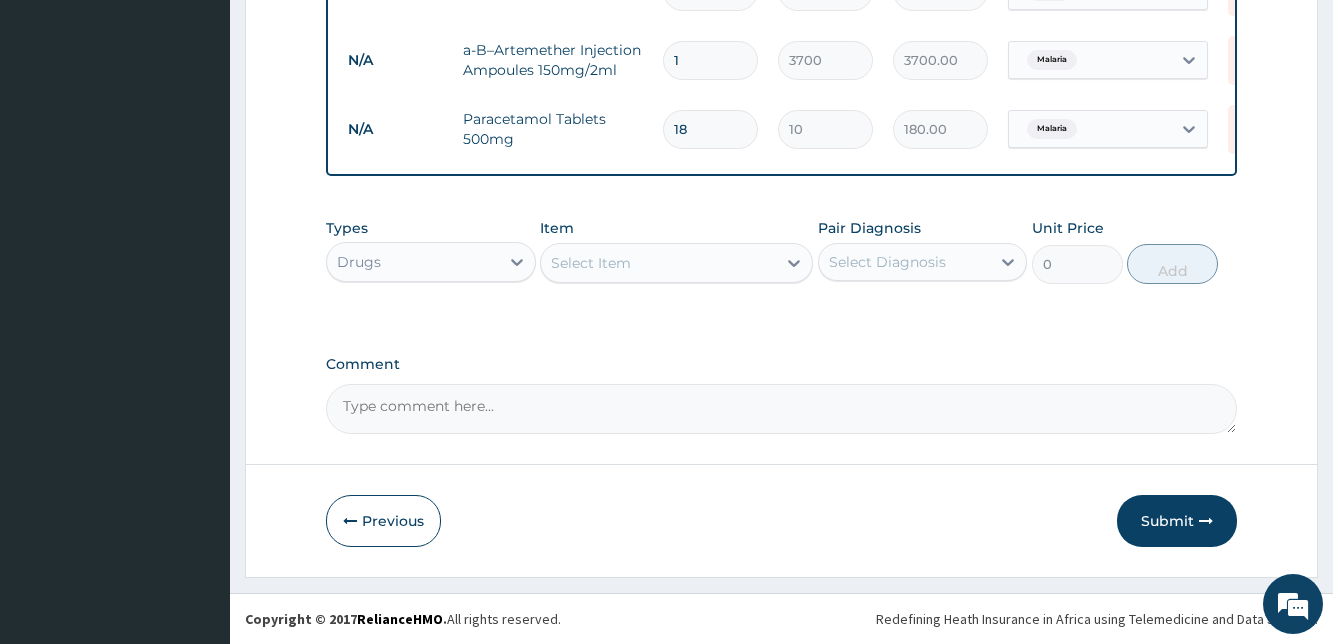 click on "Select Item" at bounding box center [591, 263] 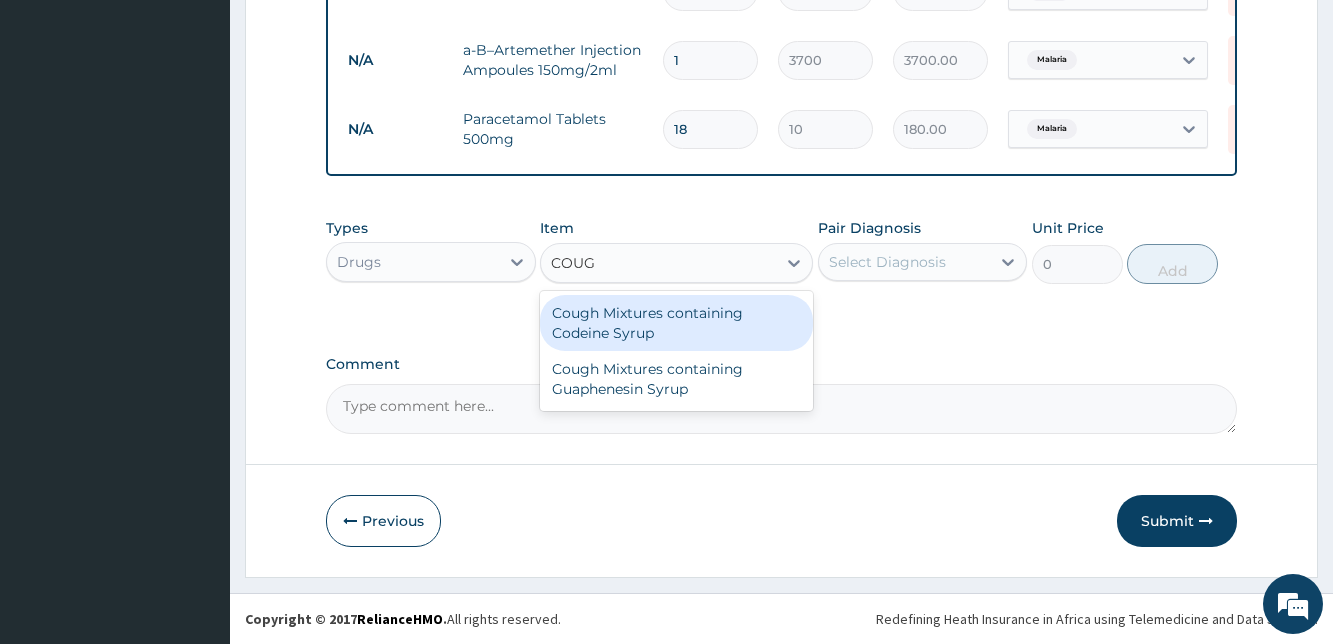 type on "COUGH" 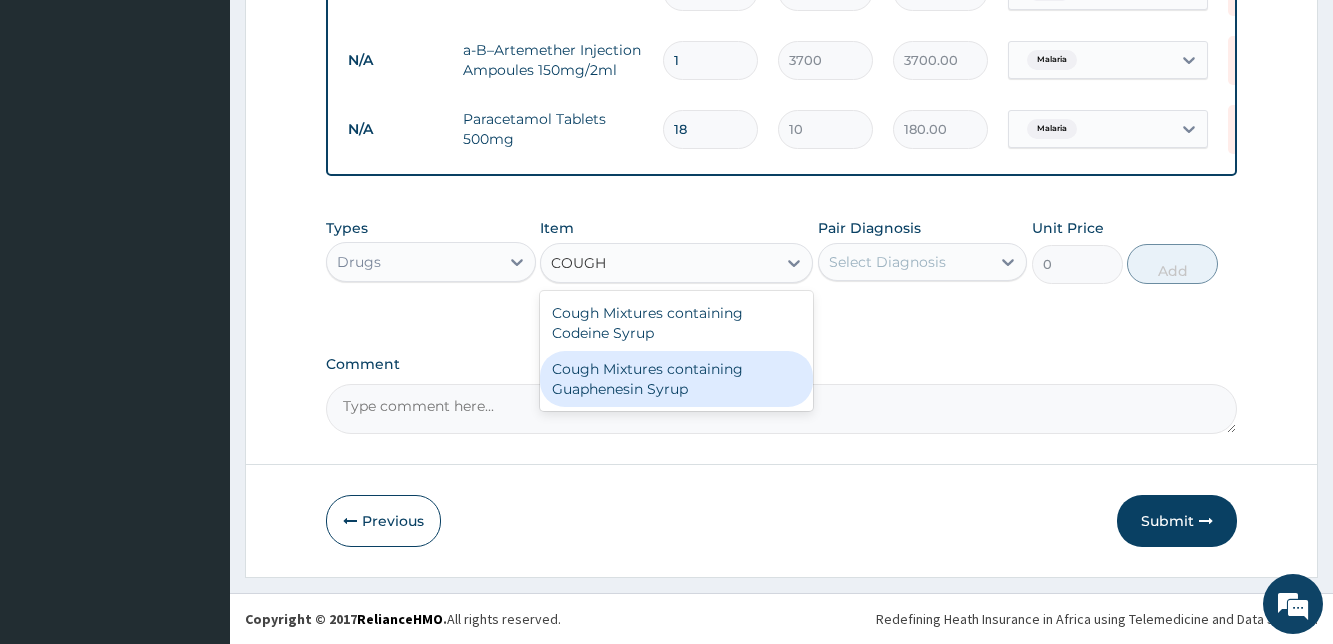 click on "Cough Mixtures containing Guaphenesin Syrup" at bounding box center [676, 379] 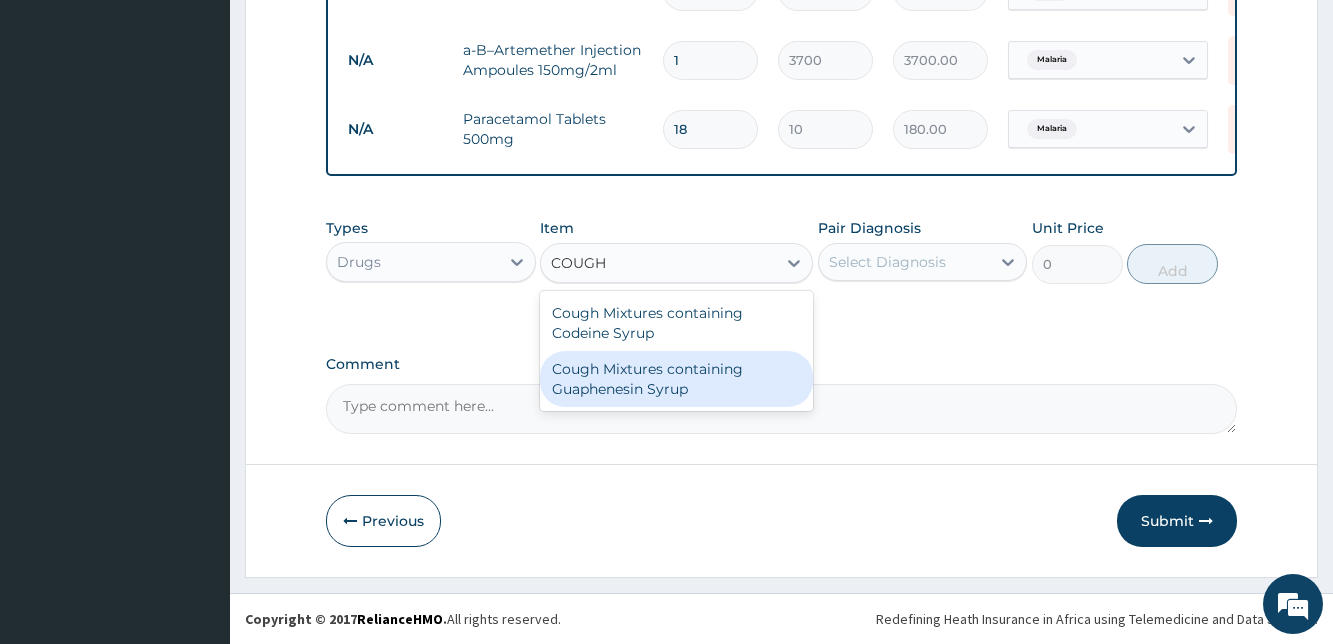 type 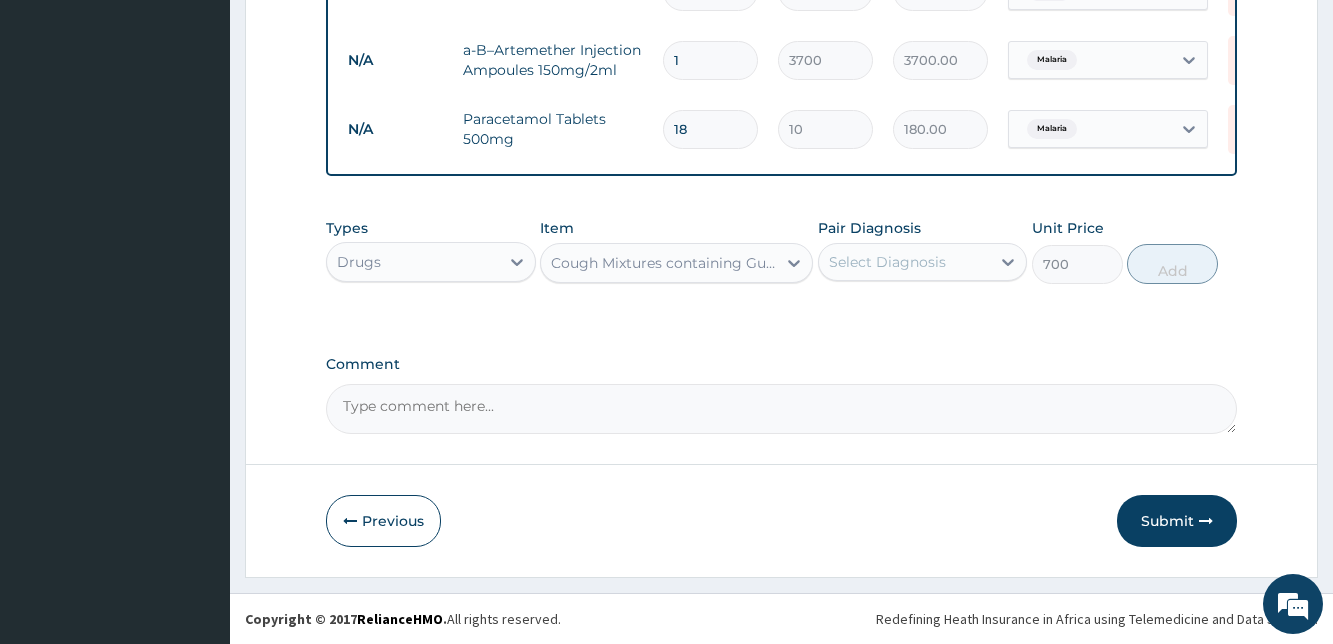 click on "Select Diagnosis" at bounding box center [887, 262] 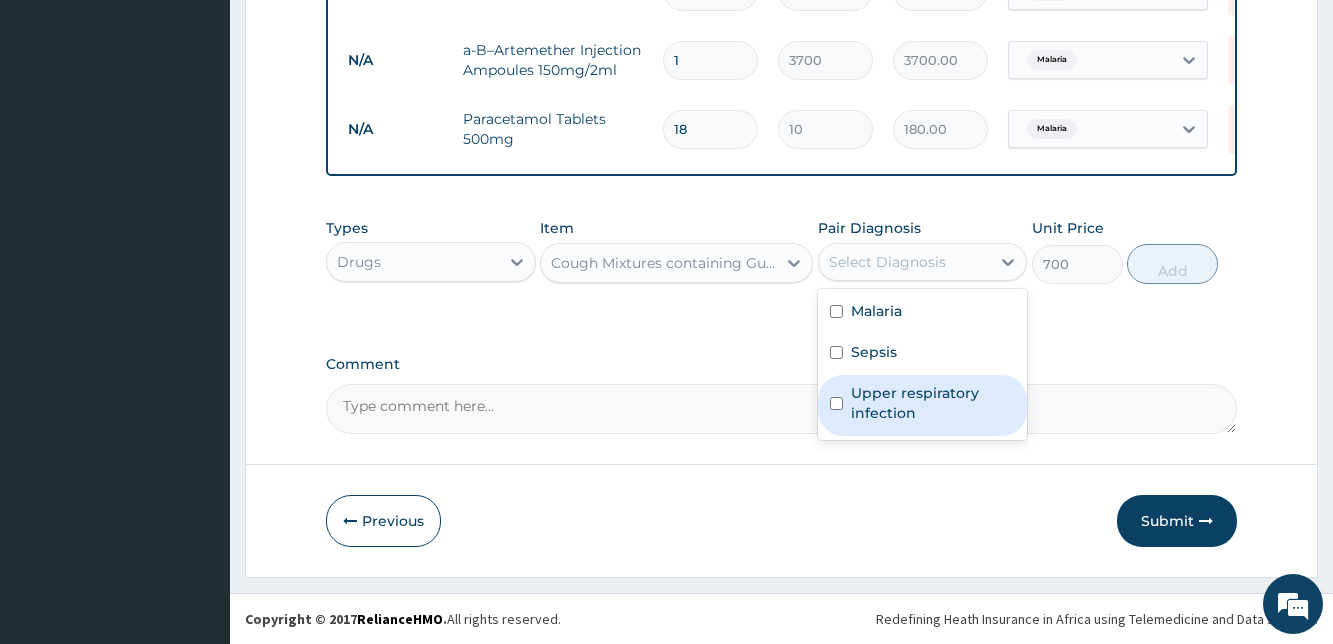 click at bounding box center (836, 403) 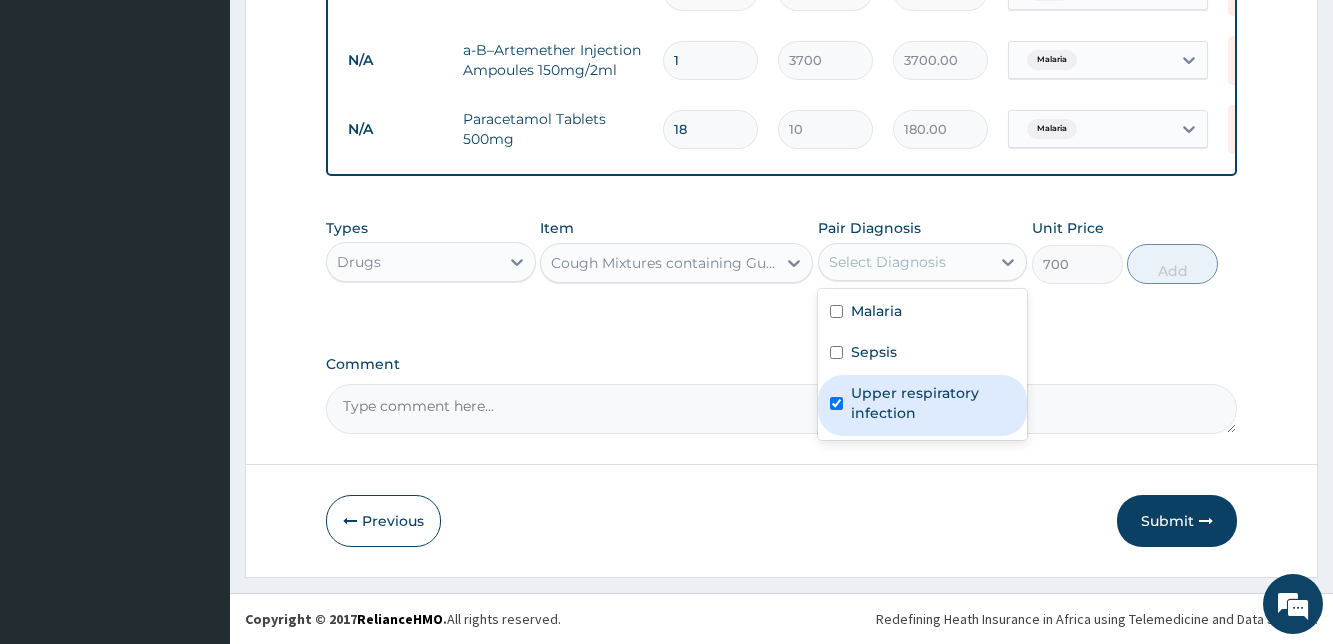 checkbox on "true" 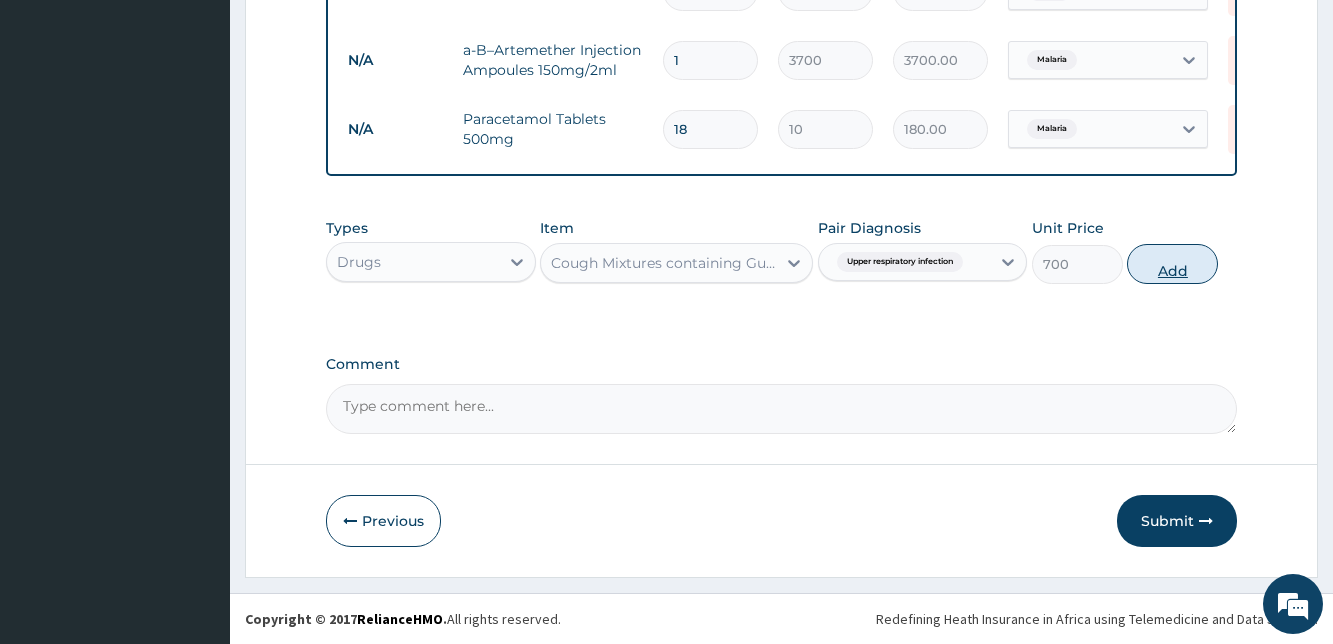 click on "Add" at bounding box center (1172, 264) 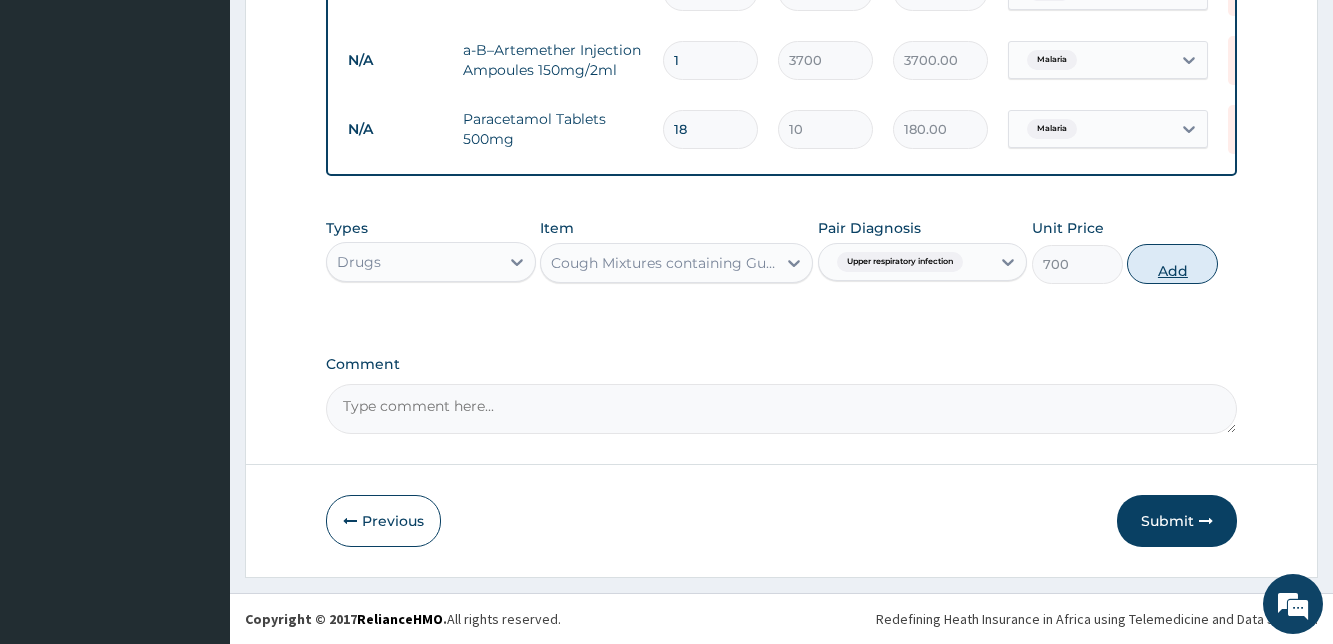 type on "0" 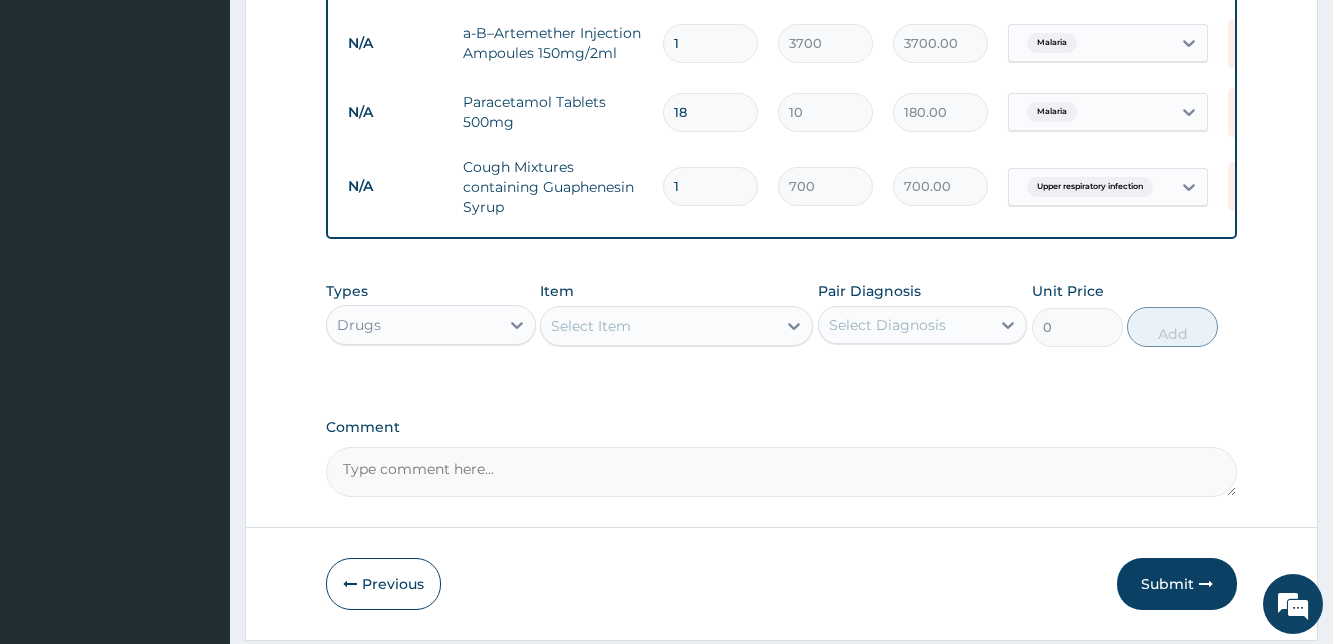 click on "Select Item" at bounding box center (591, 326) 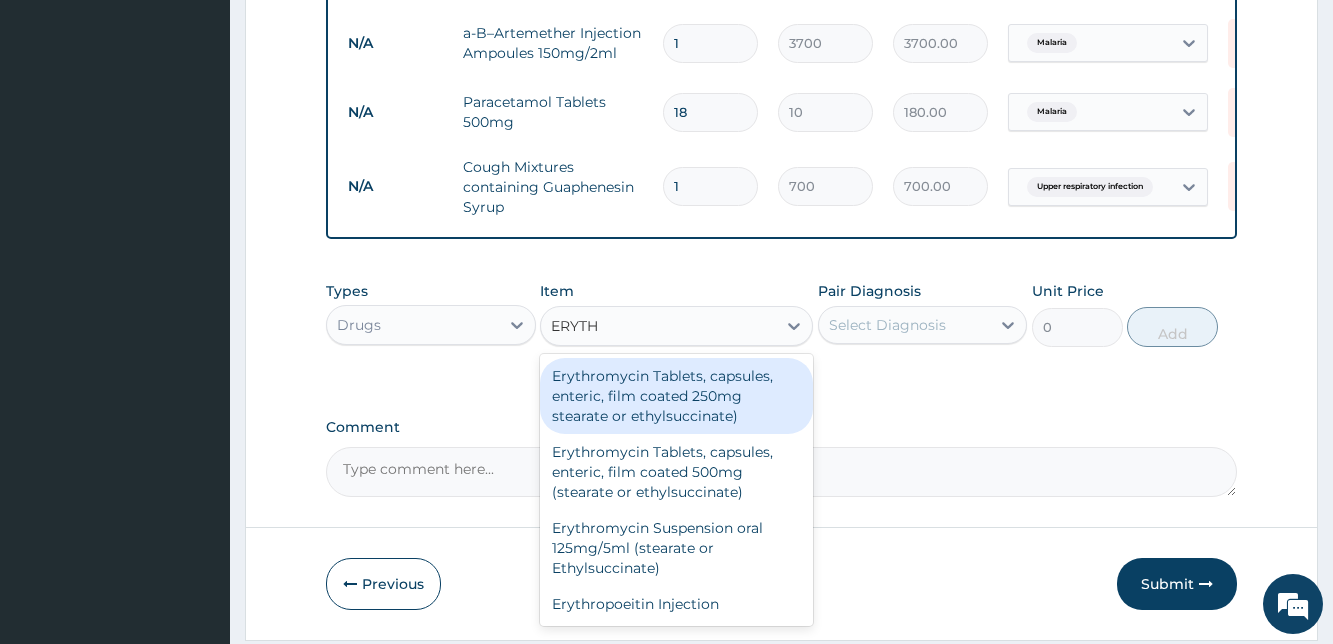 type on "ERYTHR" 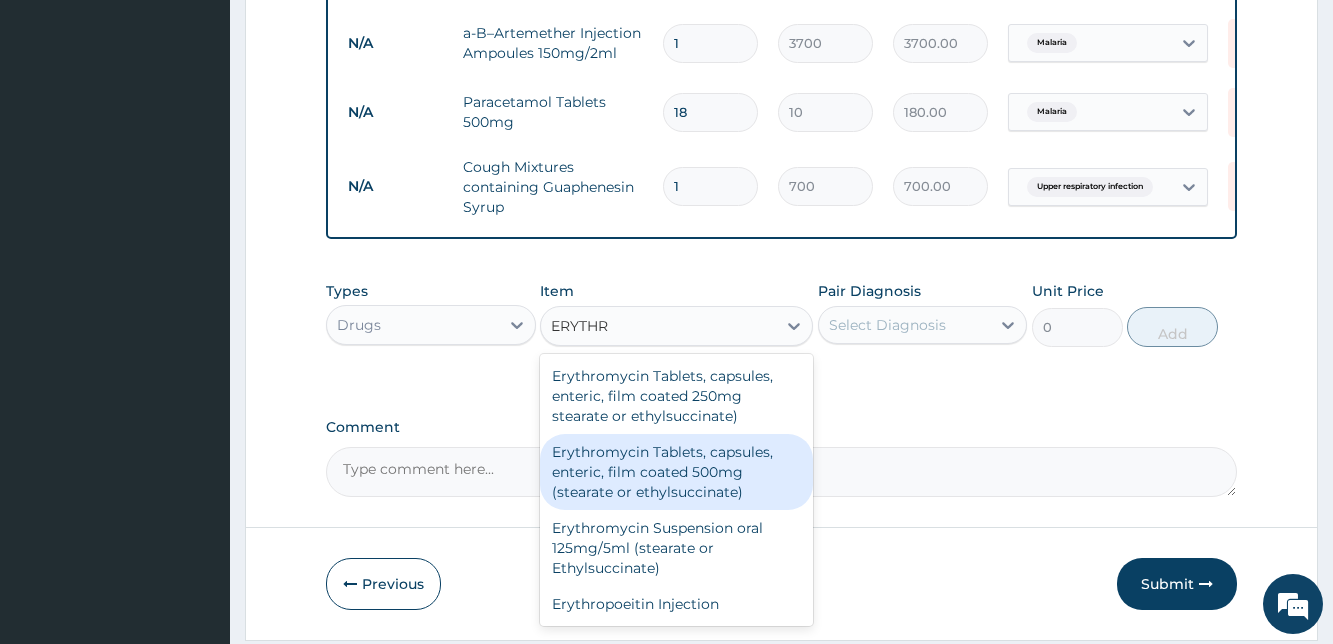 click on "Erythromycin Tablets, capsules, enteric, film coated 500mg (stearate or ethylsuccinate)" at bounding box center [676, 472] 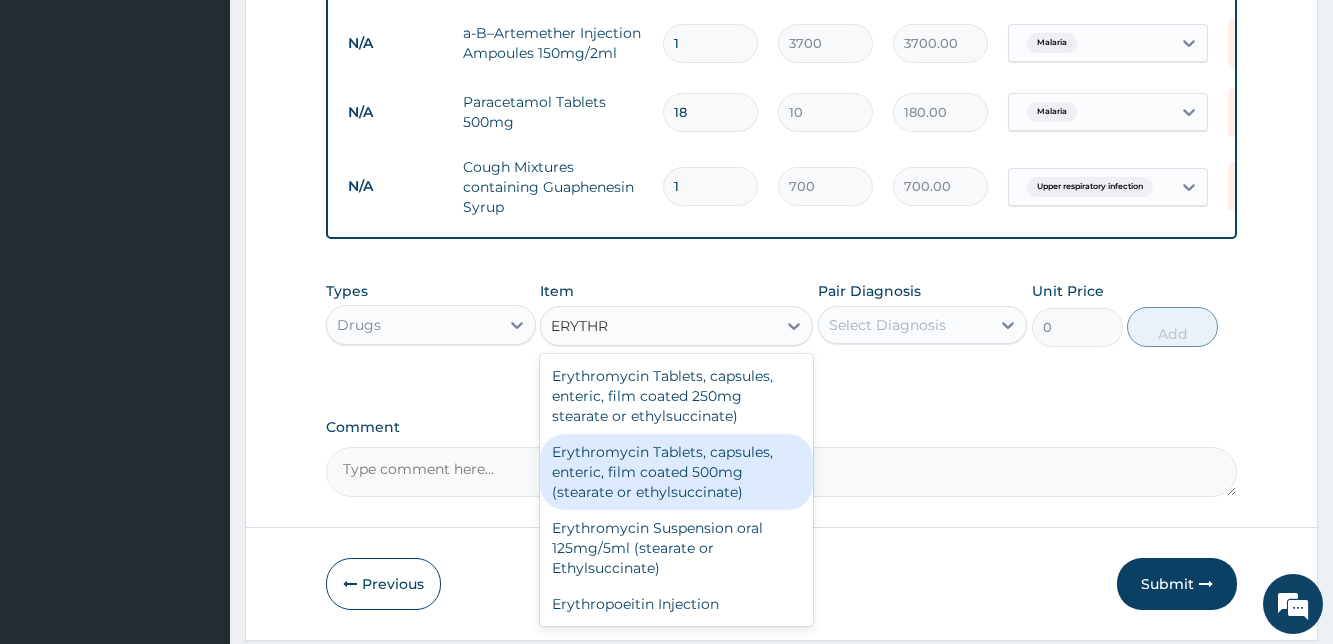 type 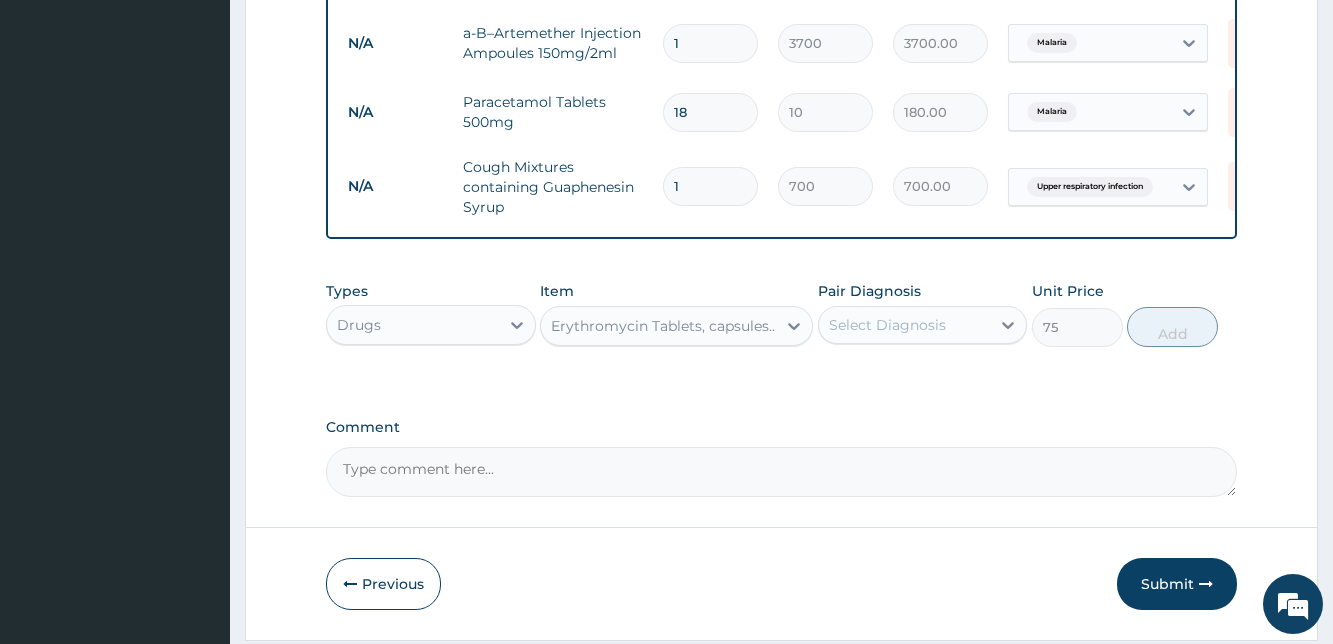 click on "Select Diagnosis" at bounding box center [904, 325] 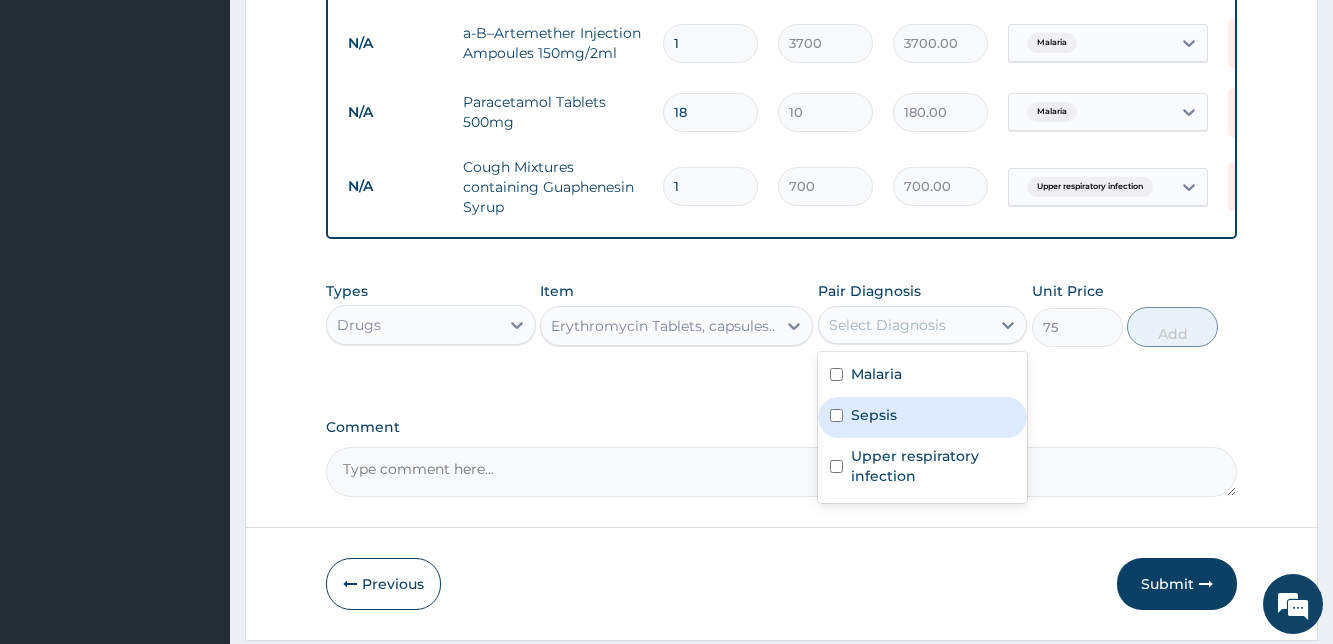 click at bounding box center [836, 415] 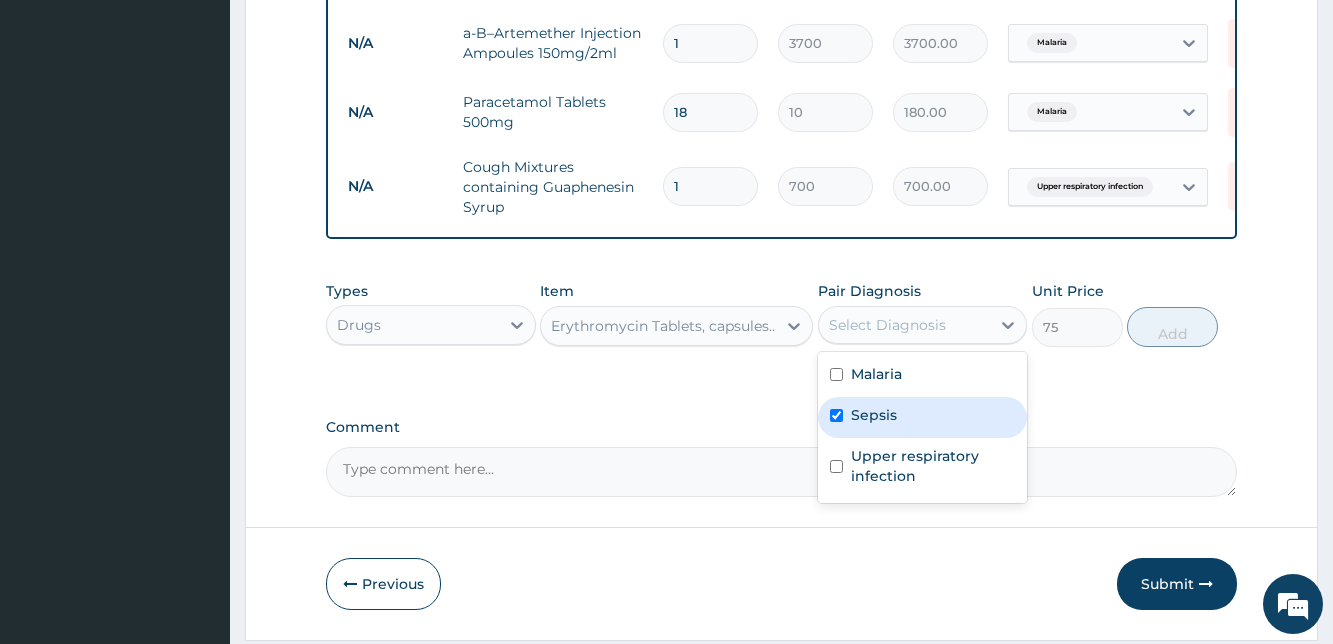 checkbox on "true" 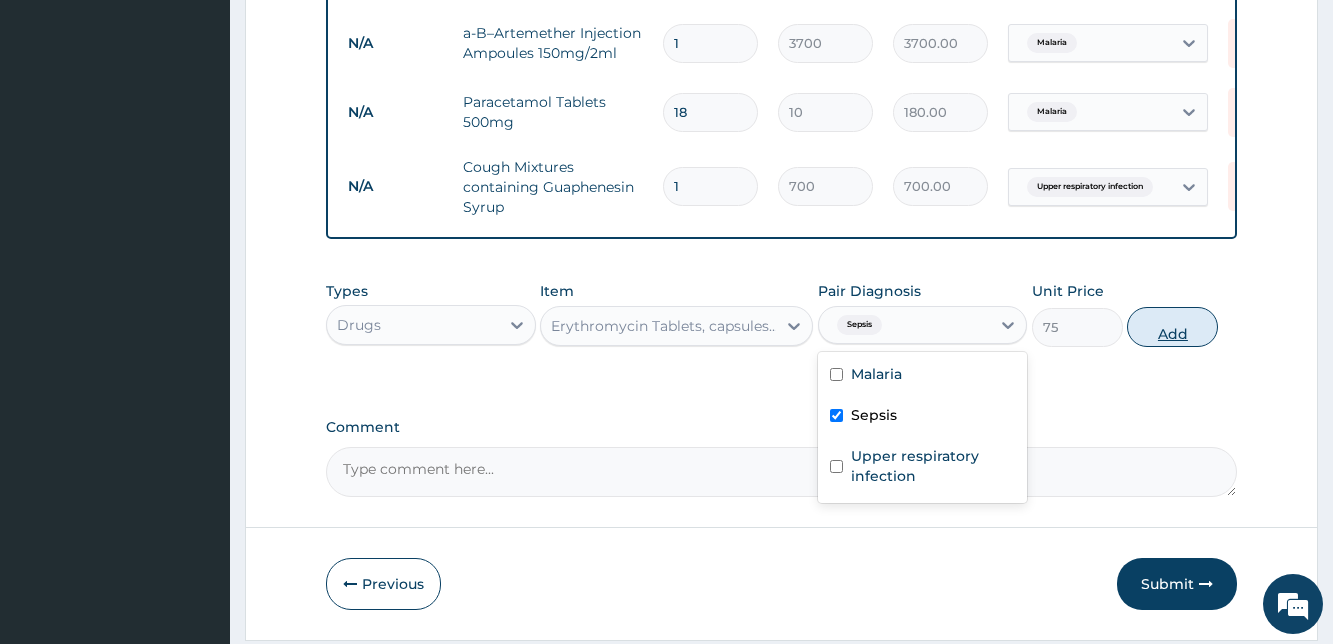 click on "Add" at bounding box center (1172, 327) 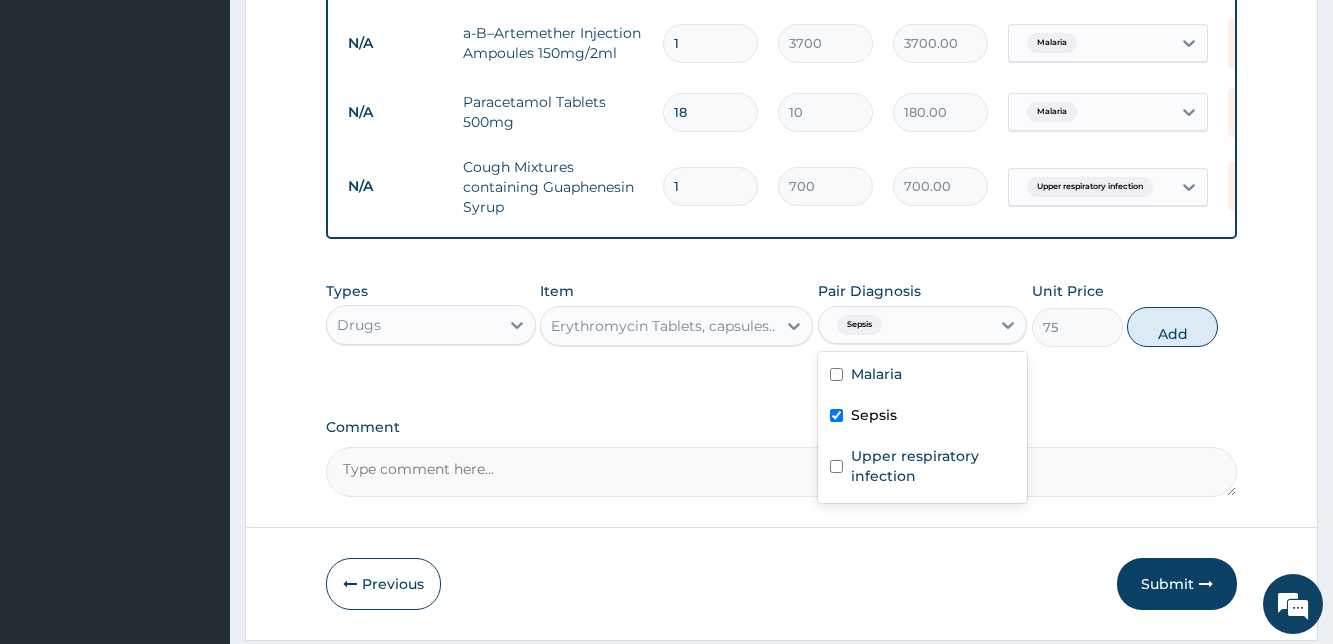 type on "0" 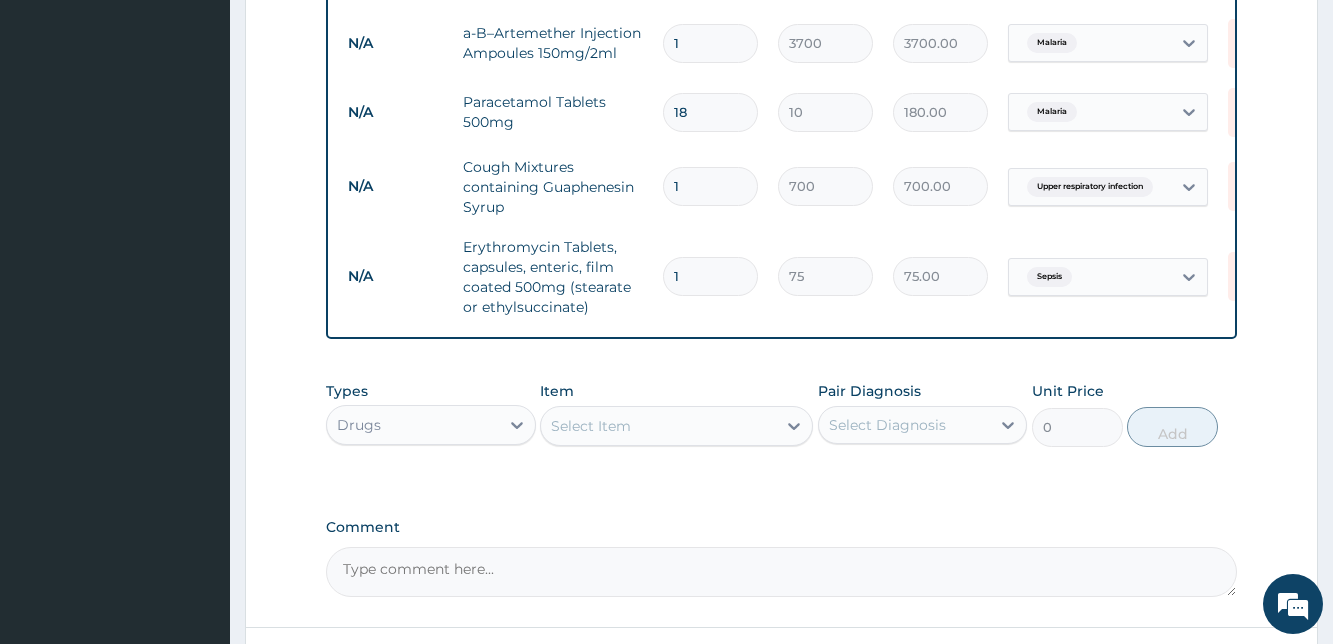 click on "1" at bounding box center (710, 276) 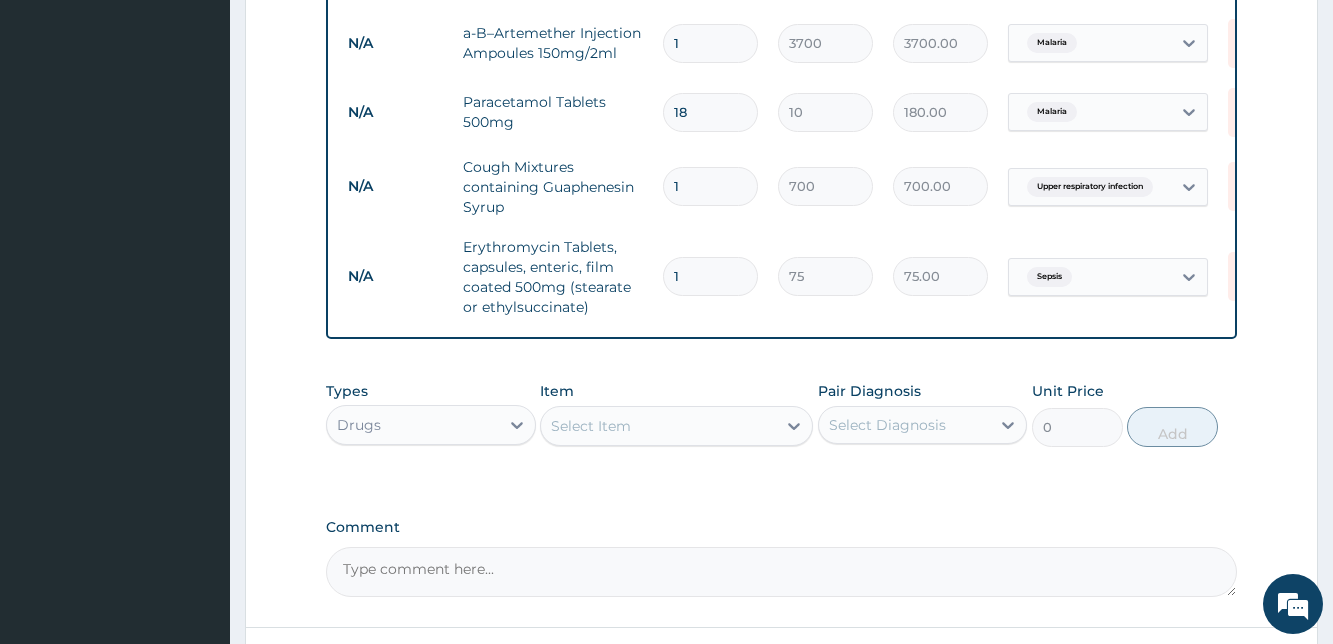 type on "10" 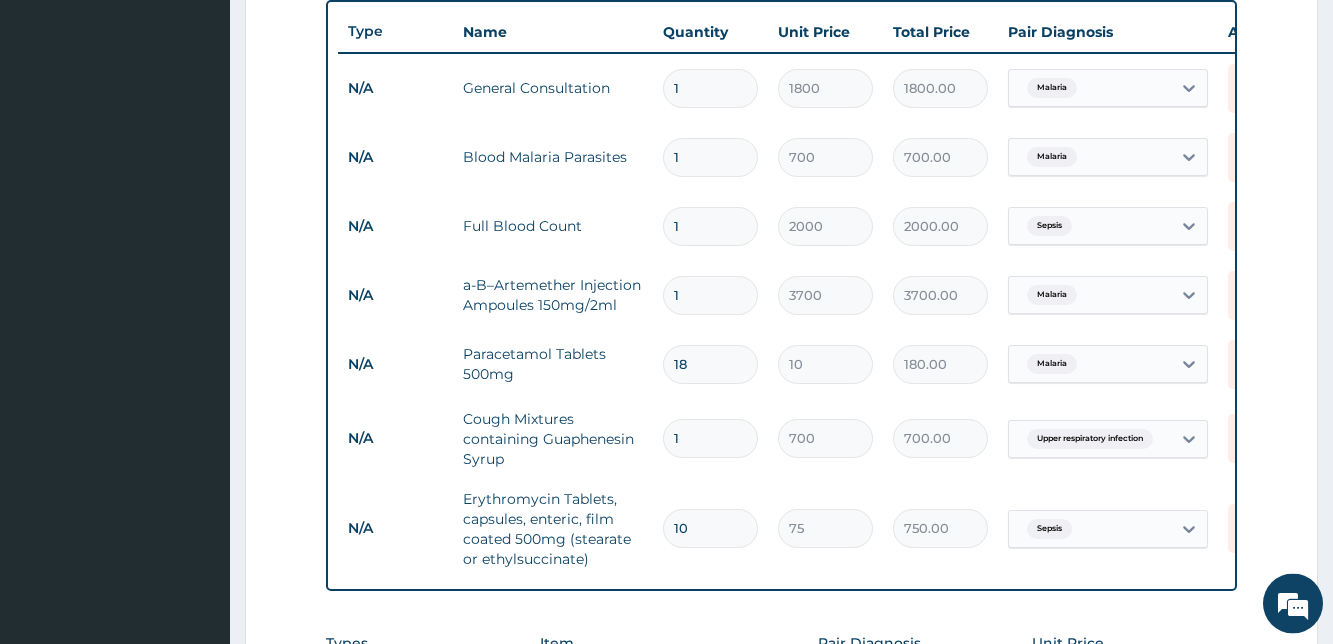 scroll, scrollTop: 1176, scrollLeft: 0, axis: vertical 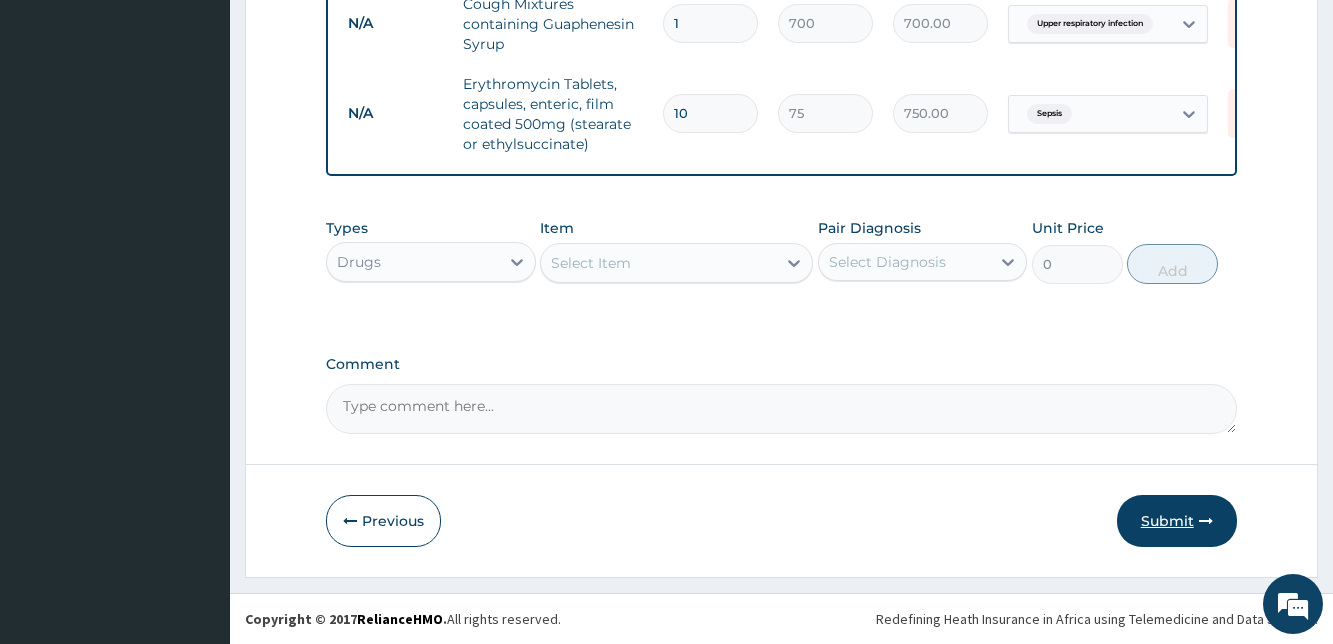type on "10" 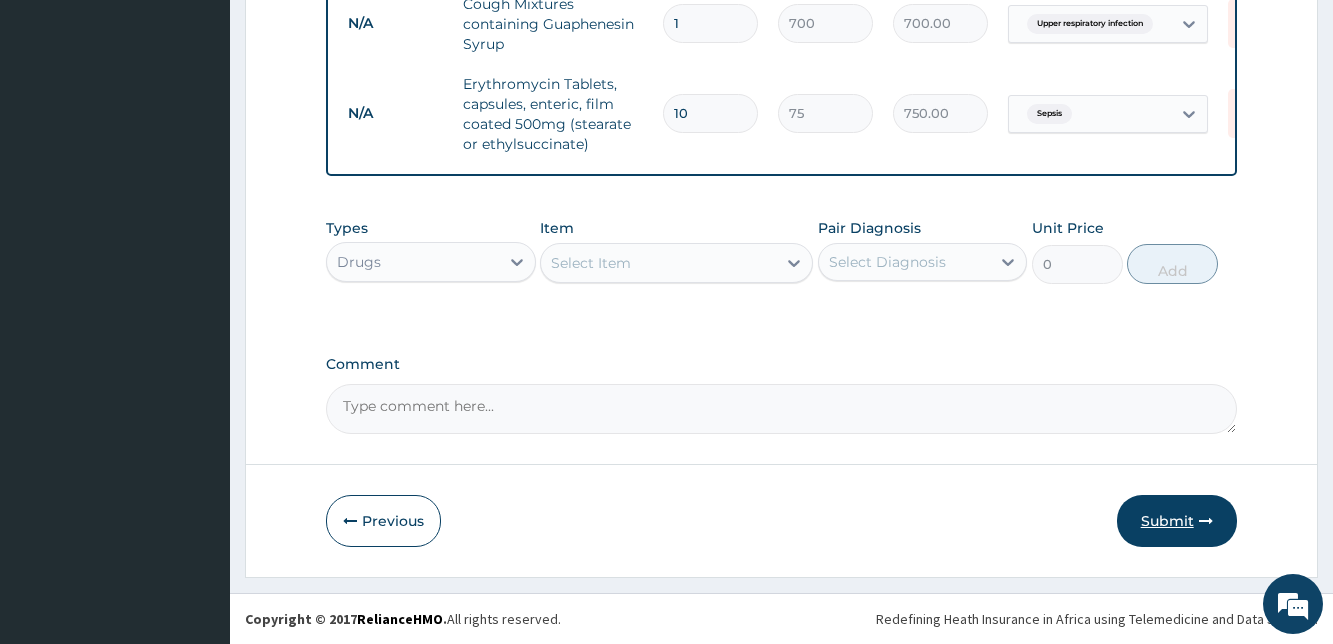 click on "Submit" at bounding box center (1177, 521) 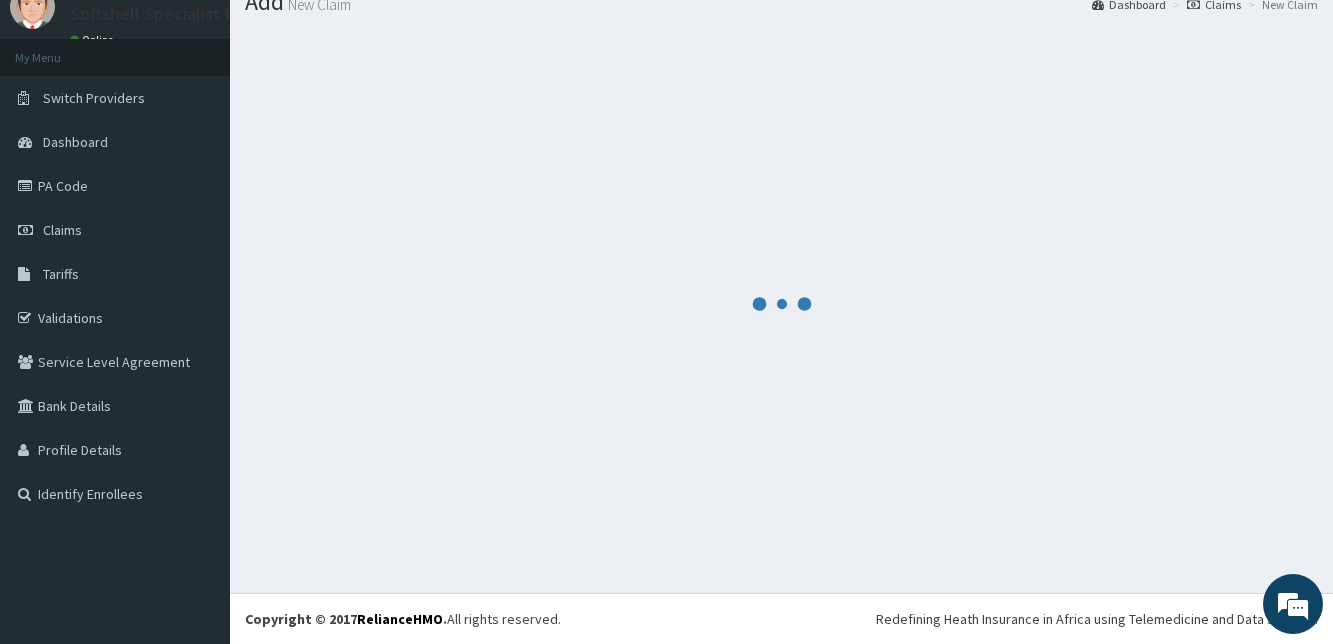 scroll, scrollTop: 76, scrollLeft: 0, axis: vertical 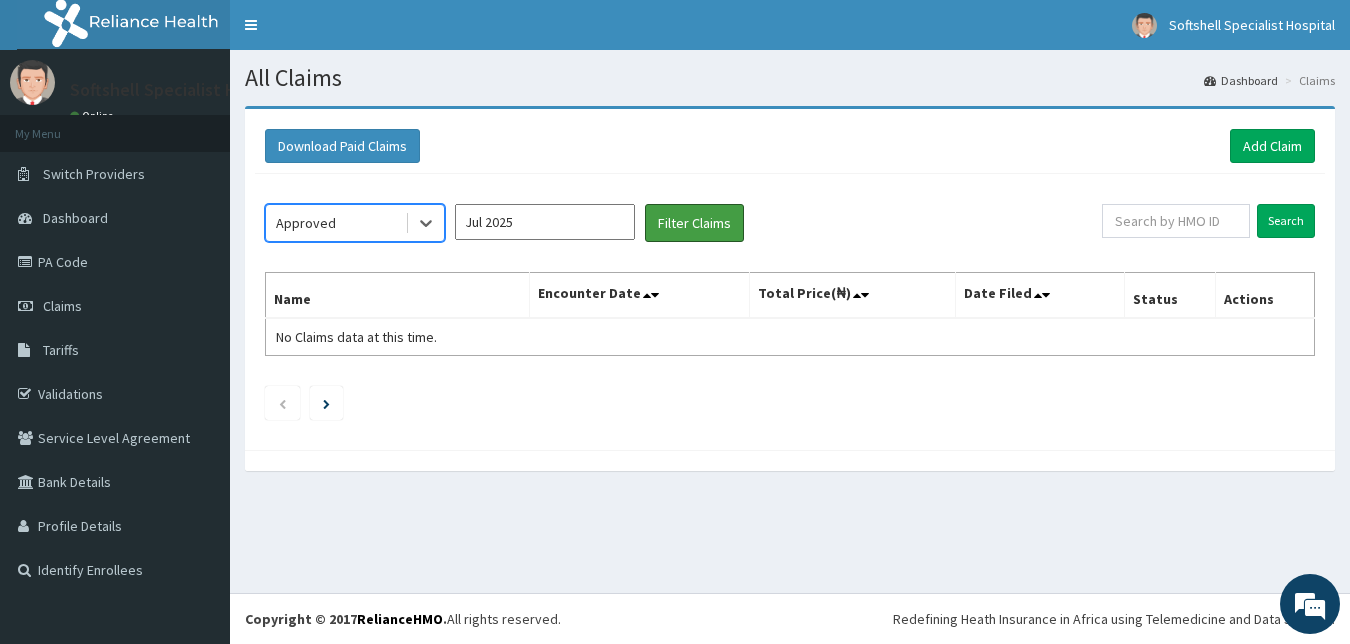 click on "Filter Claims" at bounding box center [694, 223] 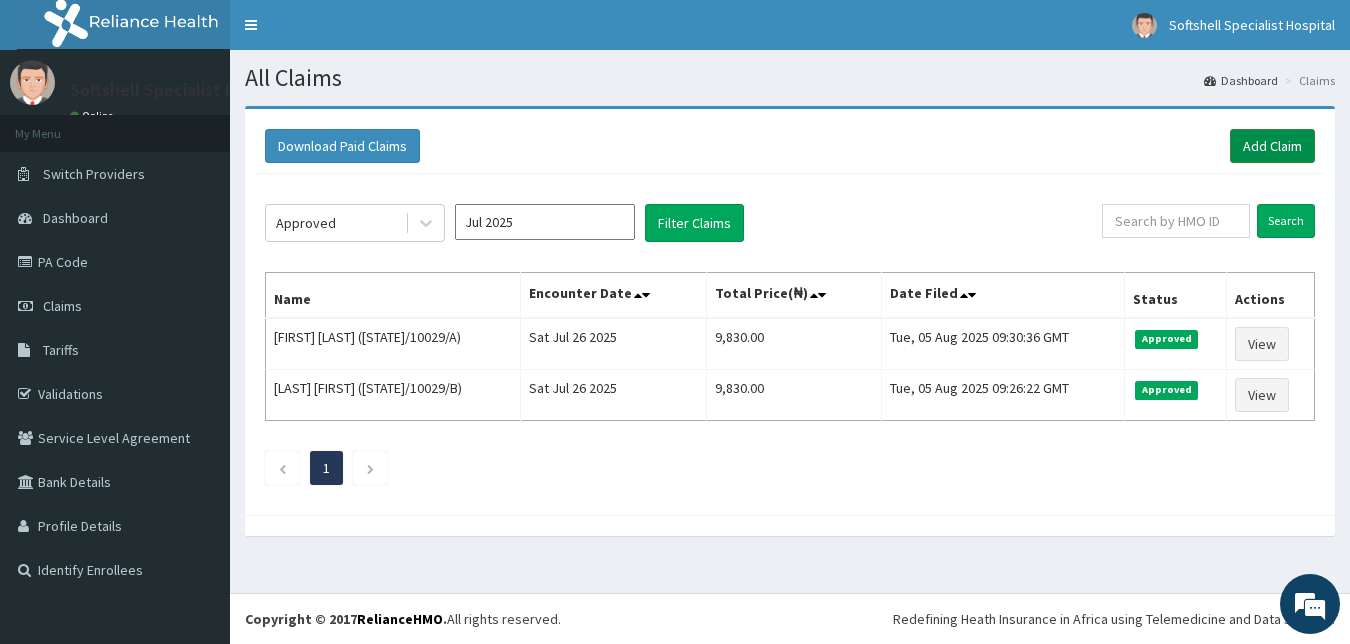 click on "Add Claim" at bounding box center [1272, 146] 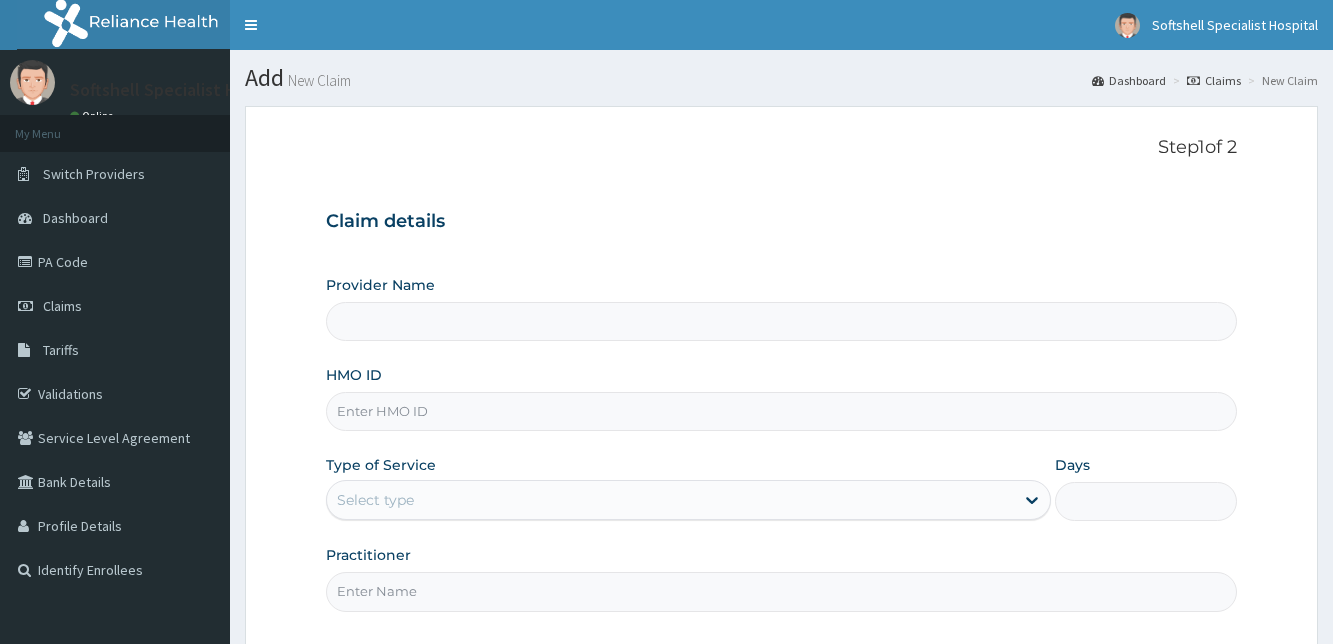 scroll, scrollTop: 0, scrollLeft: 0, axis: both 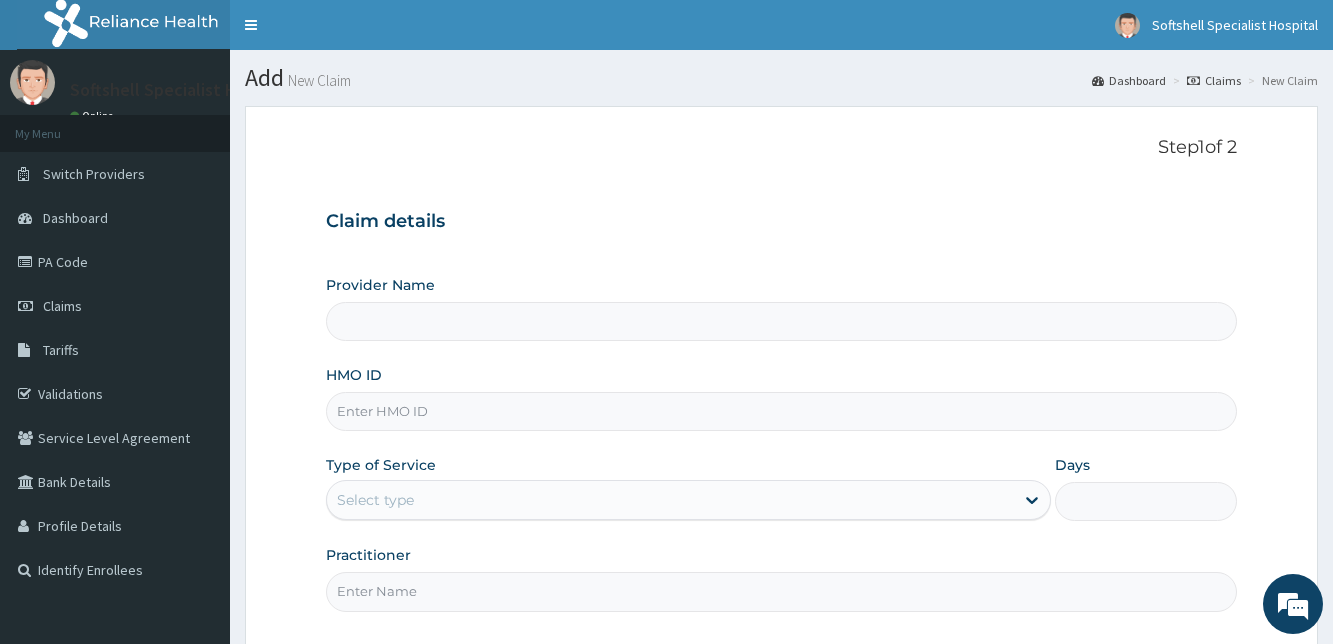 type on "Softshell Specialist Hospital" 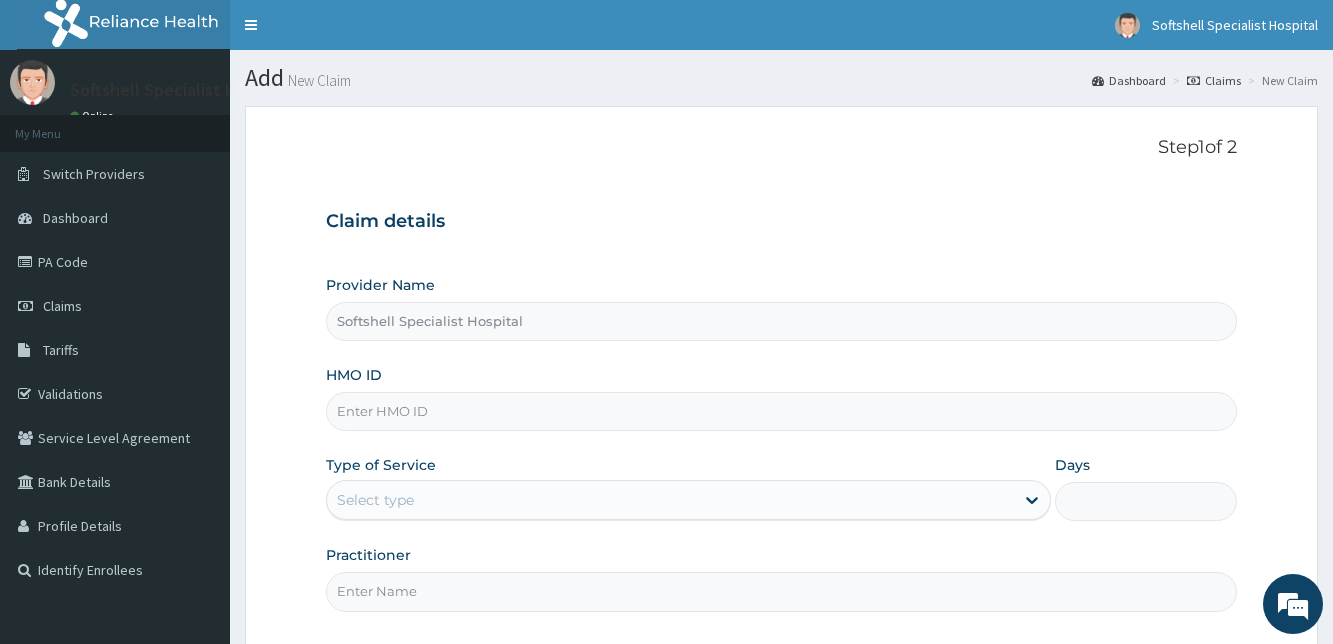 click on "HMO ID" at bounding box center [781, 411] 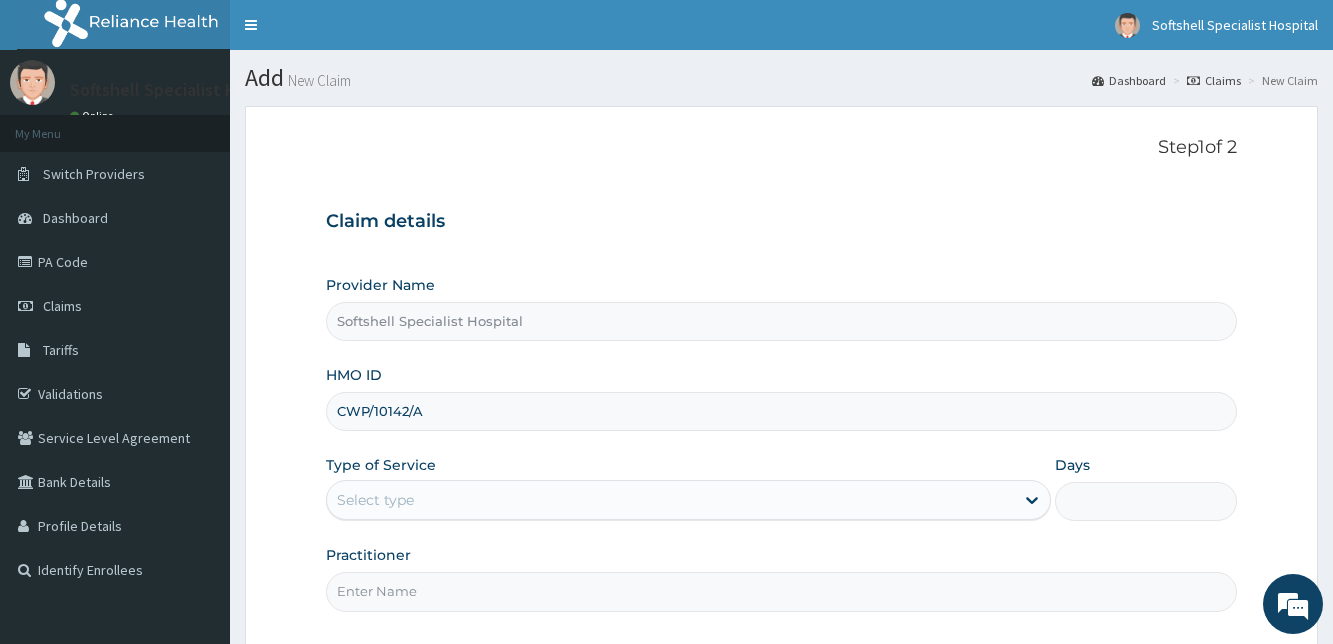type on "CWP/10142/A" 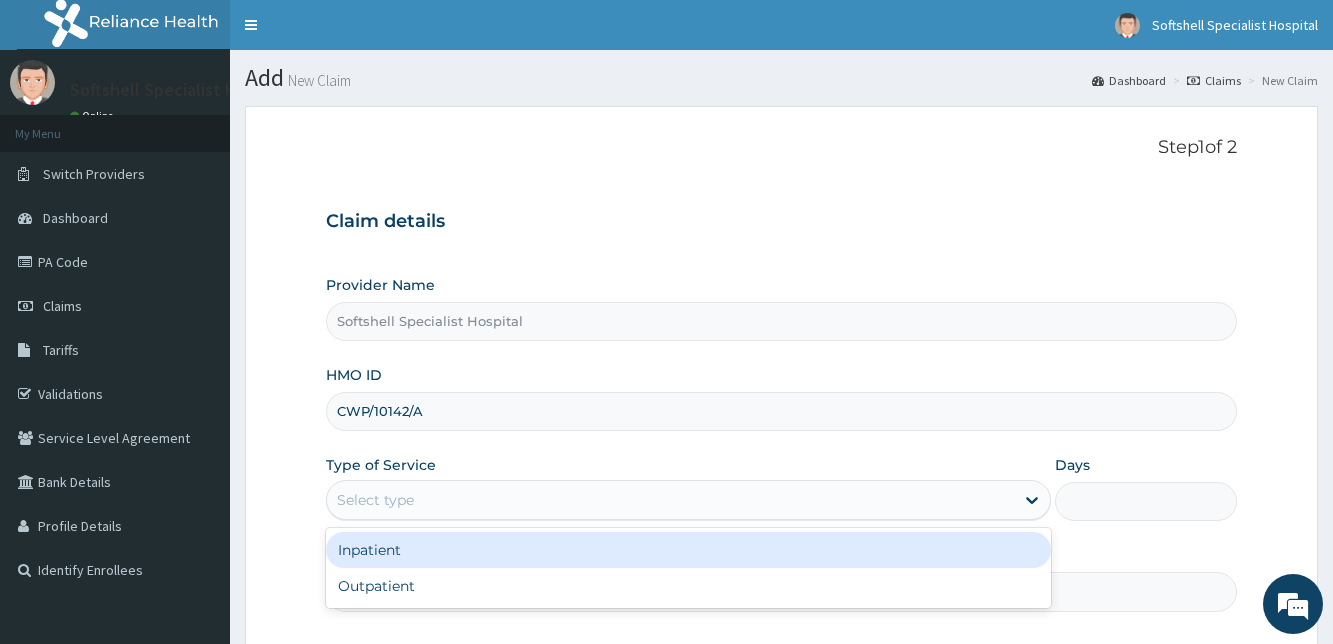scroll, scrollTop: 0, scrollLeft: 0, axis: both 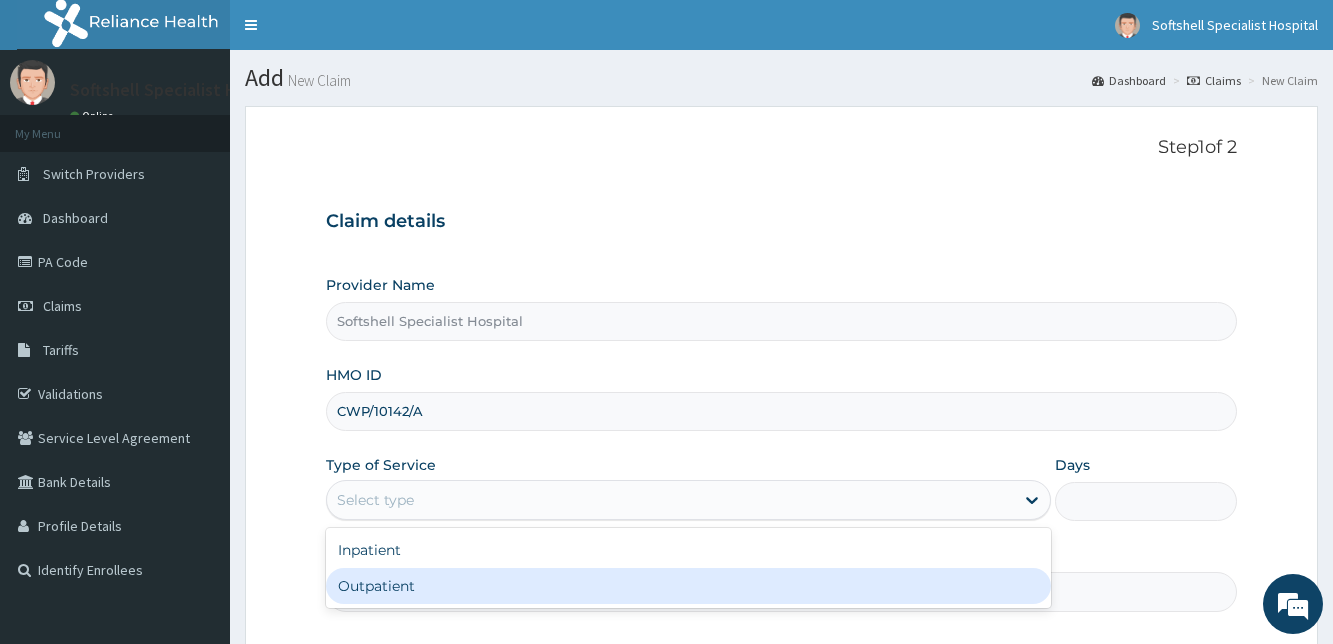 click on "Outpatient" at bounding box center [688, 586] 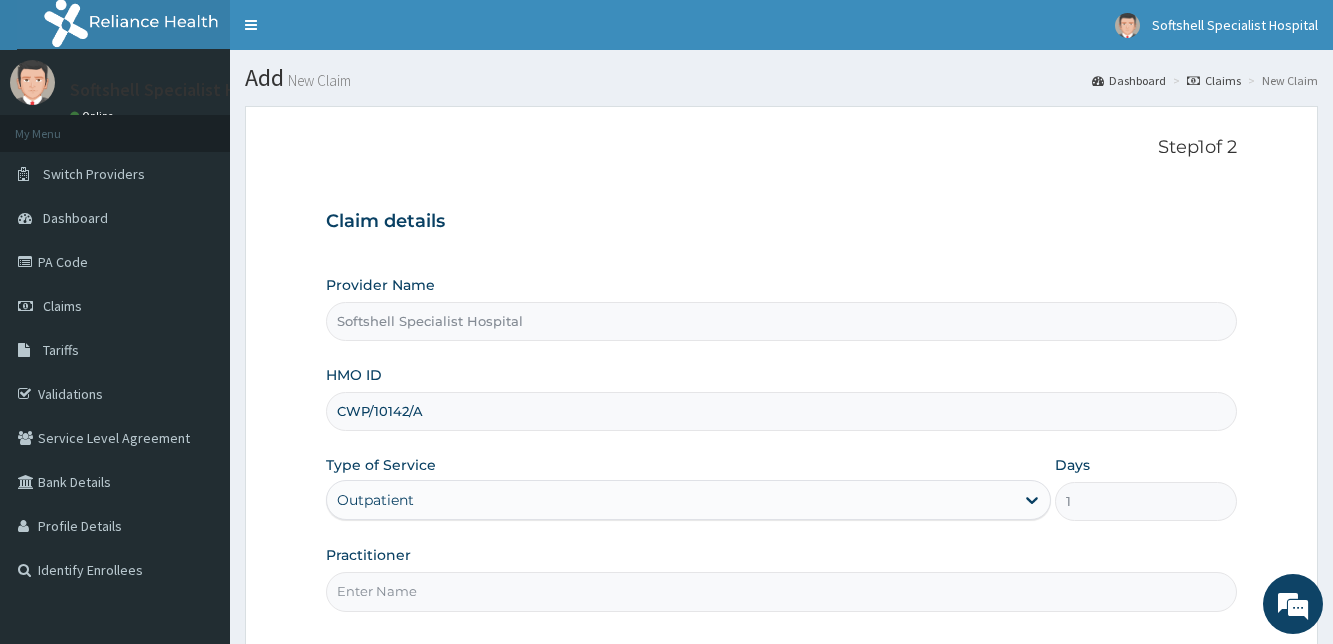 scroll, scrollTop: 176, scrollLeft: 0, axis: vertical 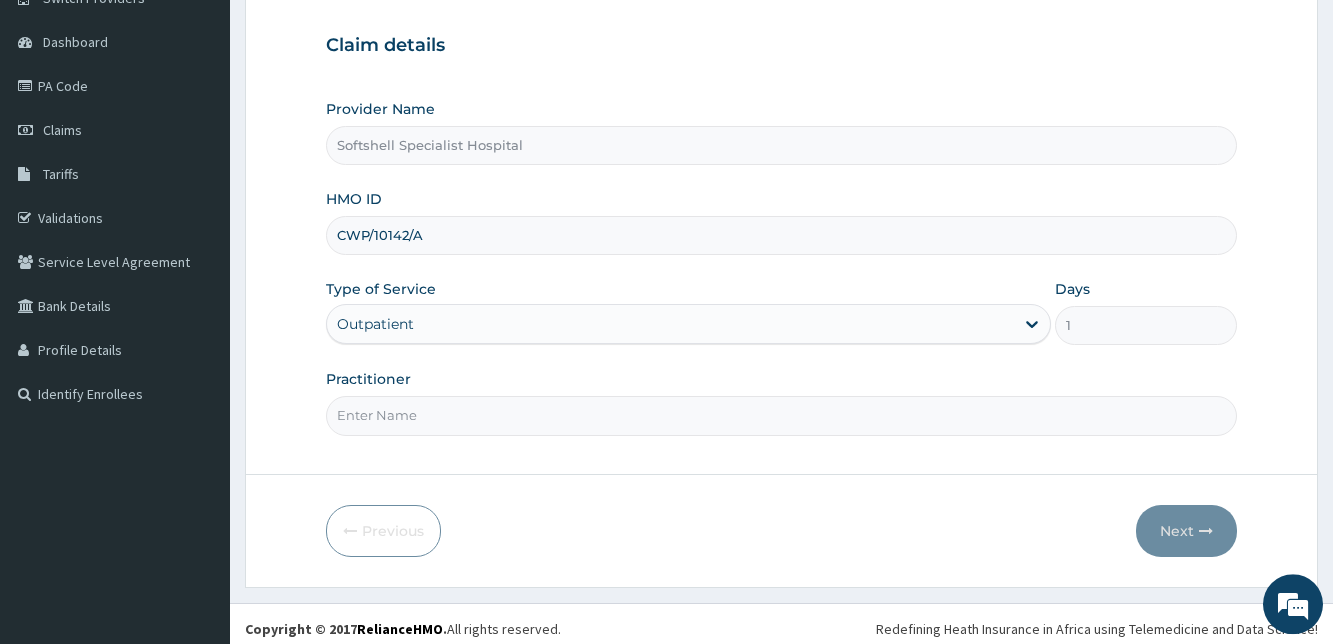 click on "Practitioner" at bounding box center (781, 415) 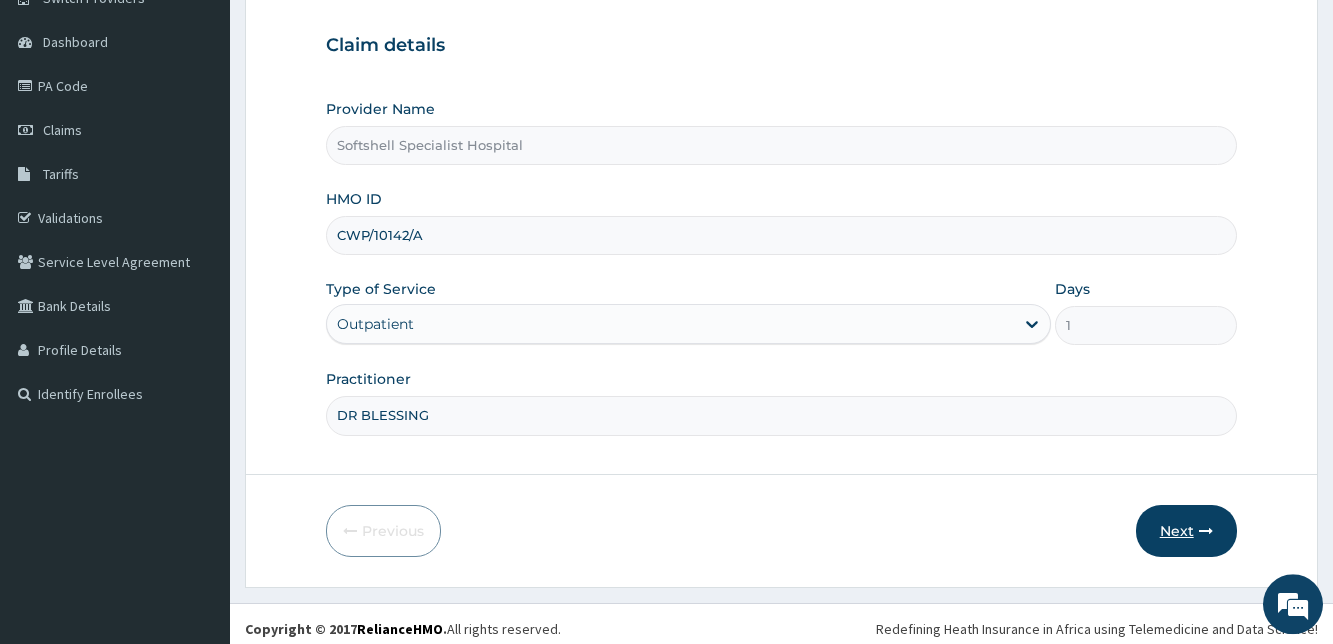 type on "DR BLESSING" 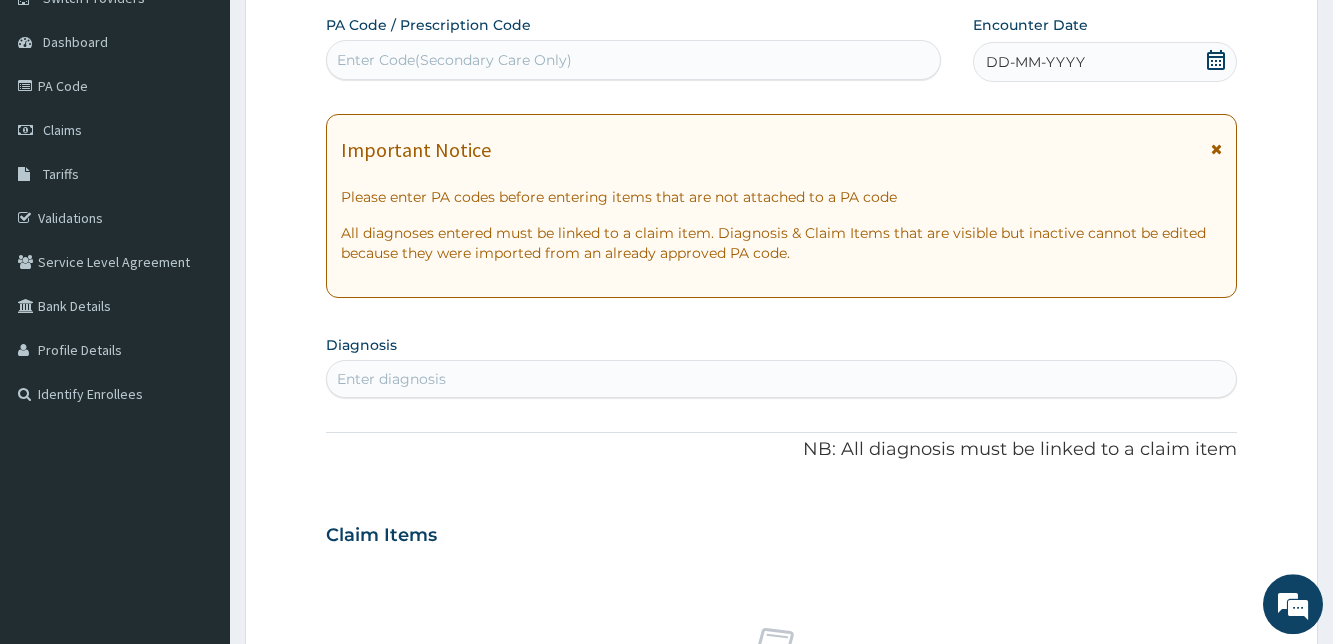 drag, startPoint x: 1214, startPoint y: 63, endPoint x: 1202, endPoint y: 64, distance: 12.0415945 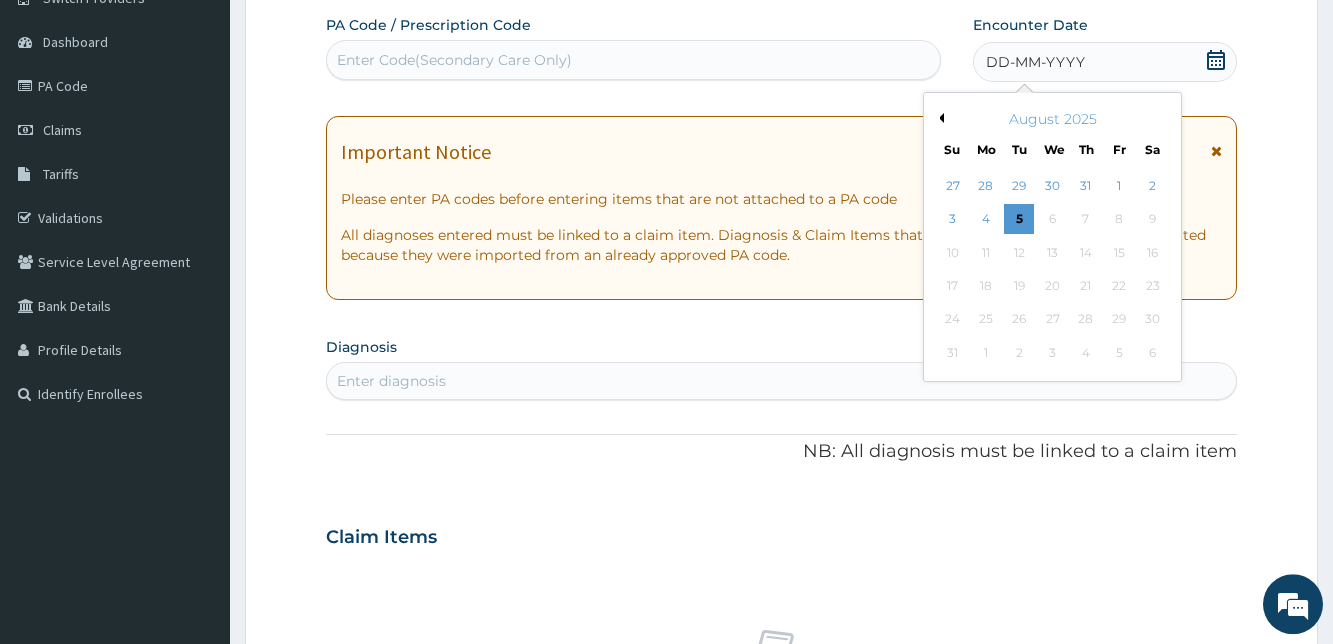 click on "Previous Month" at bounding box center [939, 118] 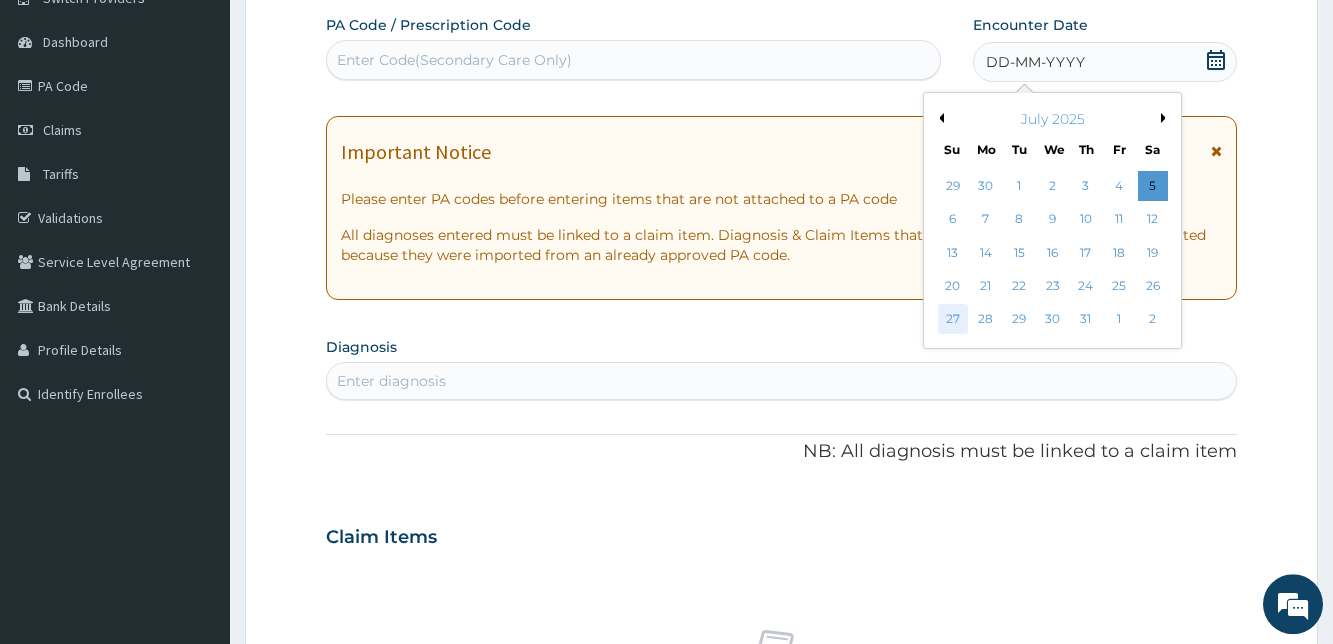 click on "27" at bounding box center [953, 320] 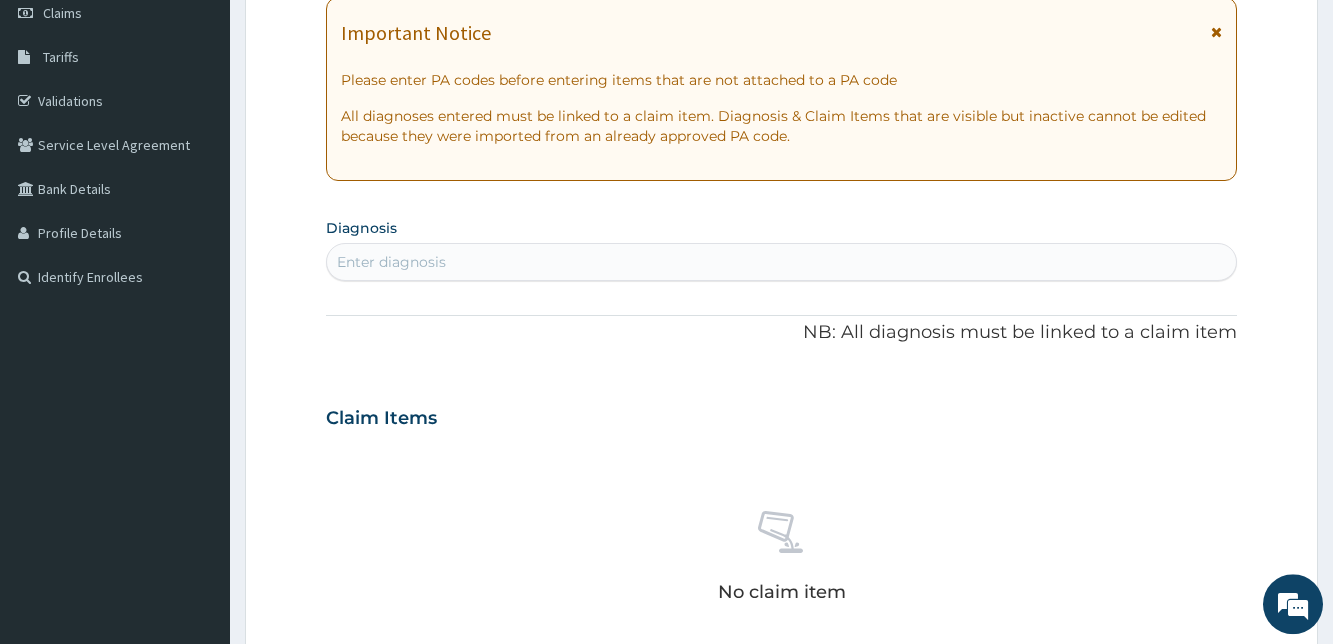scroll, scrollTop: 356, scrollLeft: 0, axis: vertical 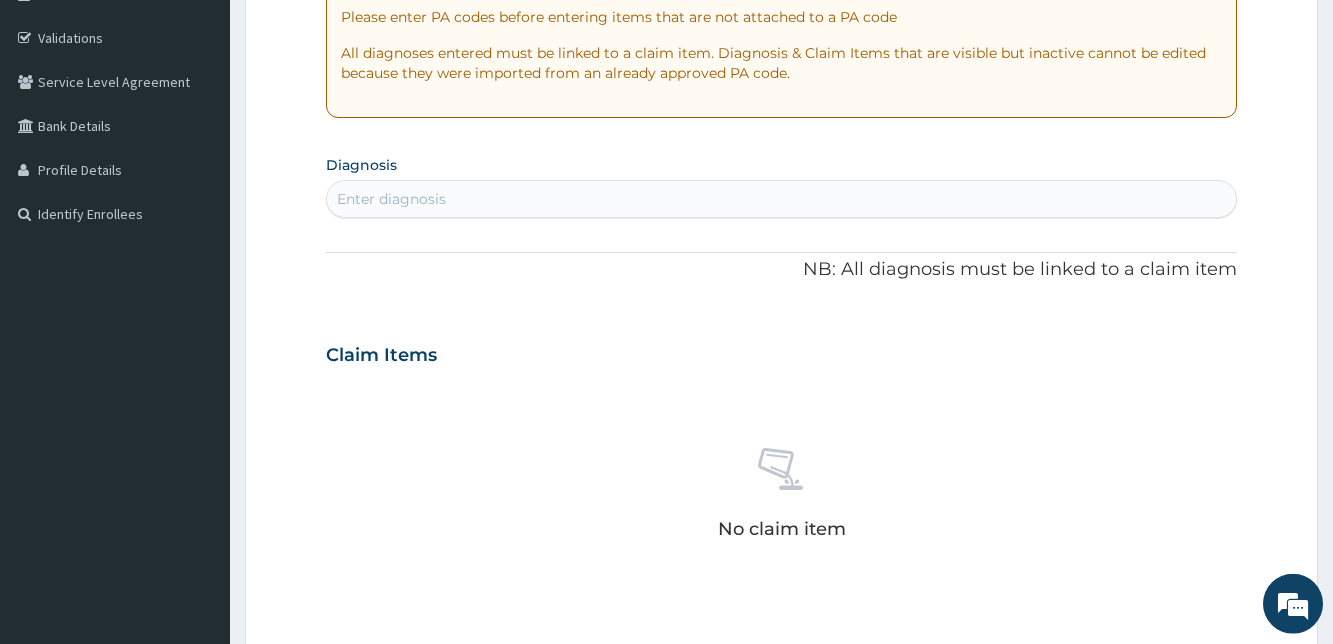 click on "Enter diagnosis" at bounding box center (781, 199) 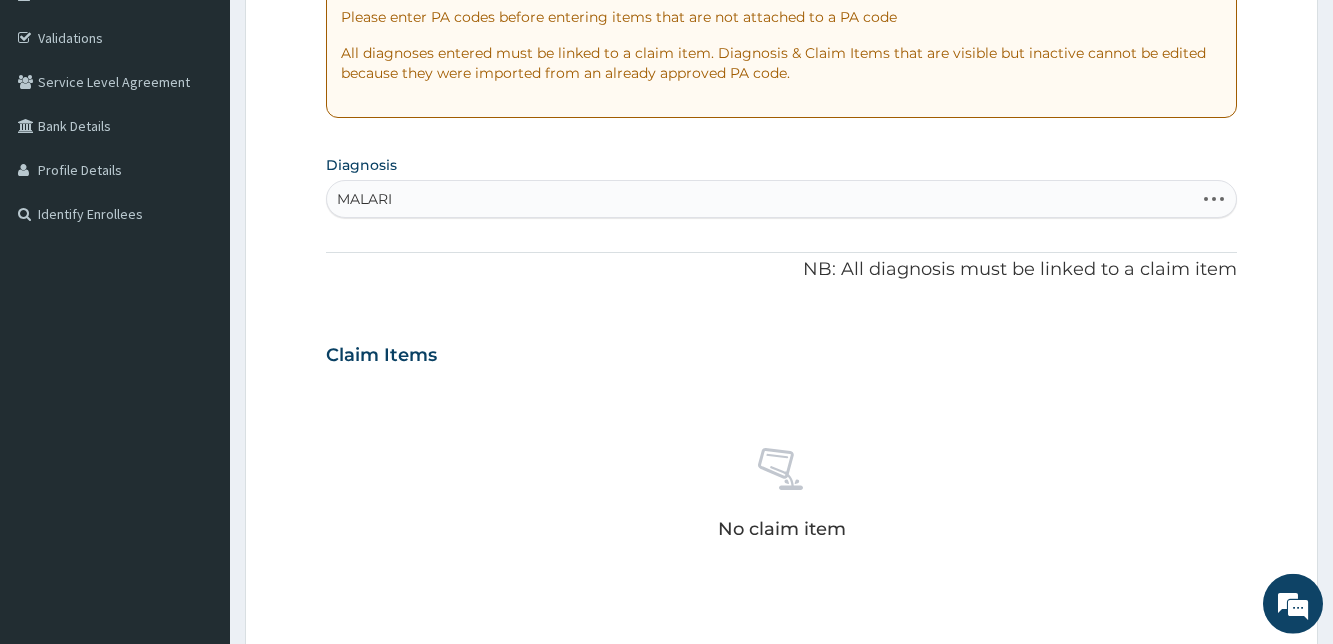 type on "MALARIA" 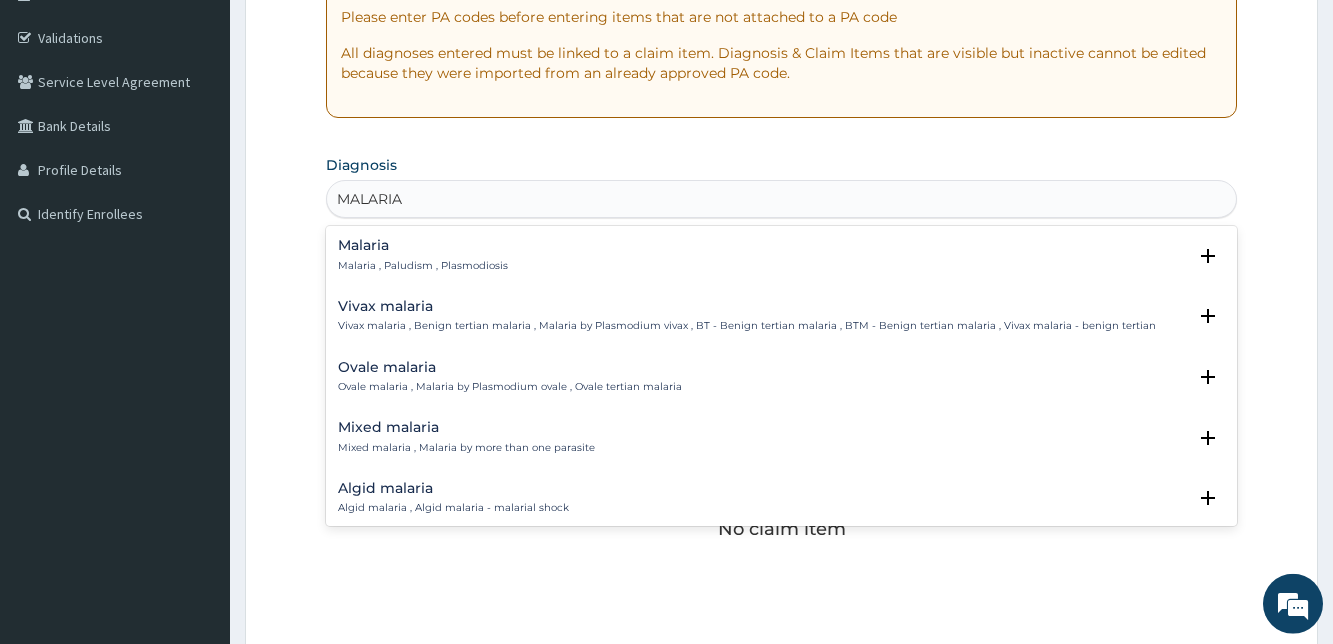 click on "Malaria , Paludism , Plasmodiosis" at bounding box center [423, 266] 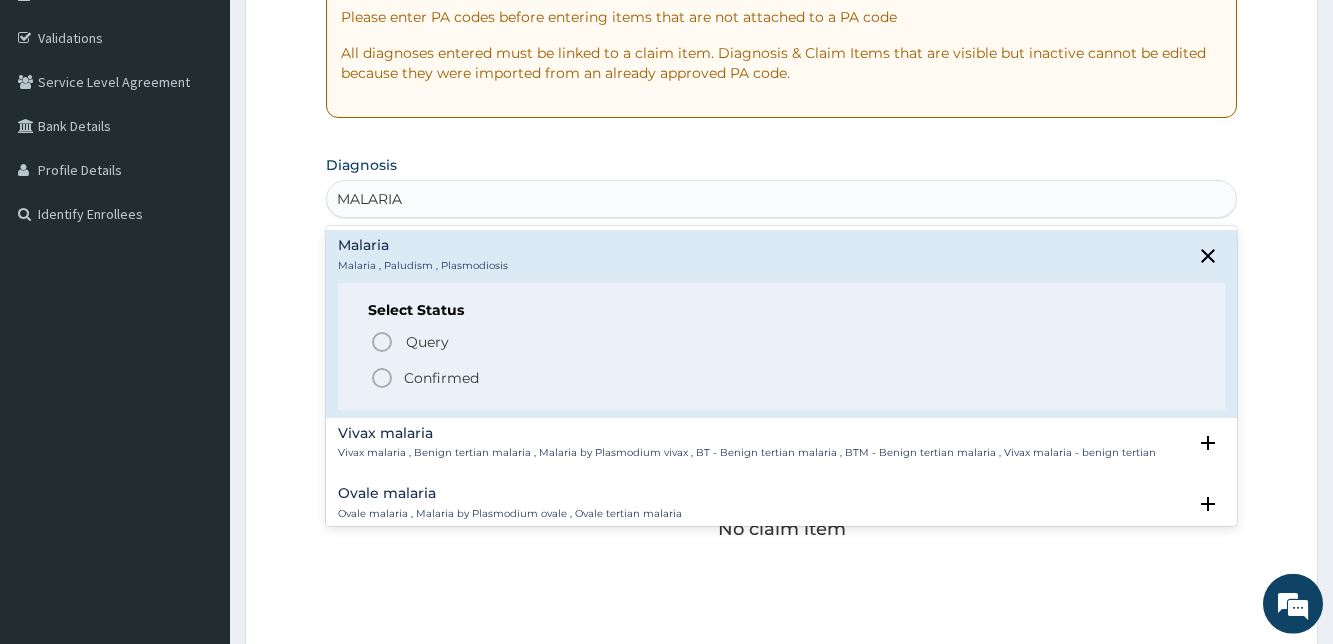click 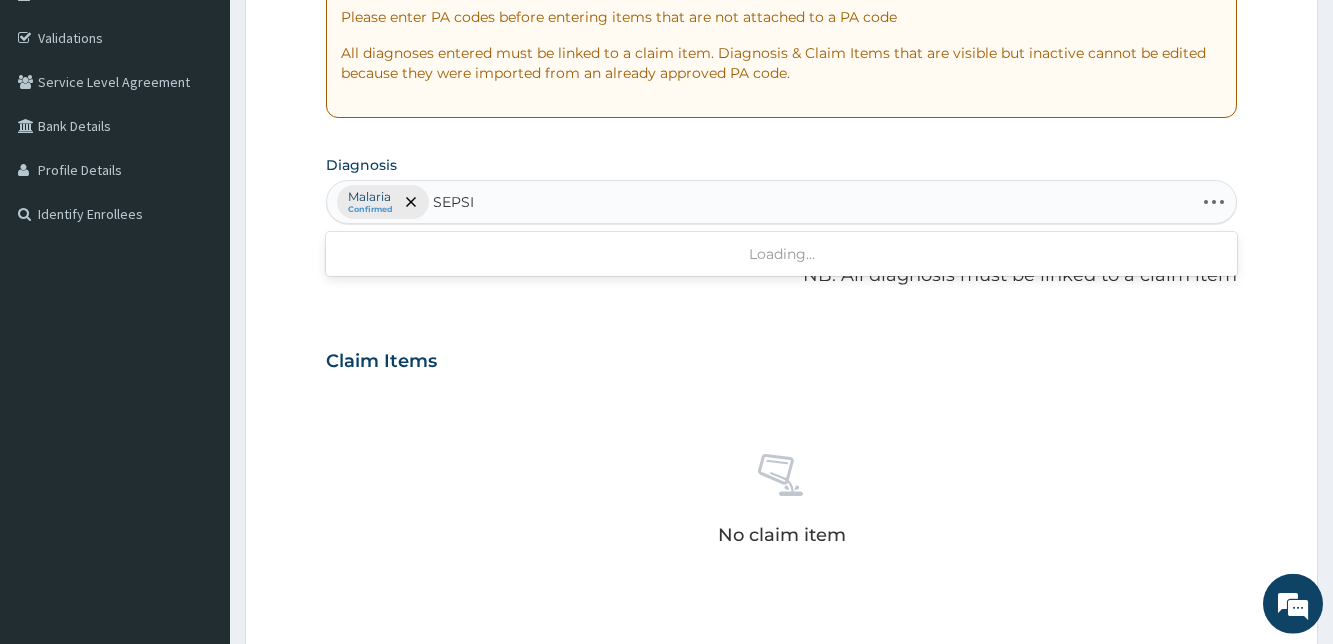 type on "SEPSIS" 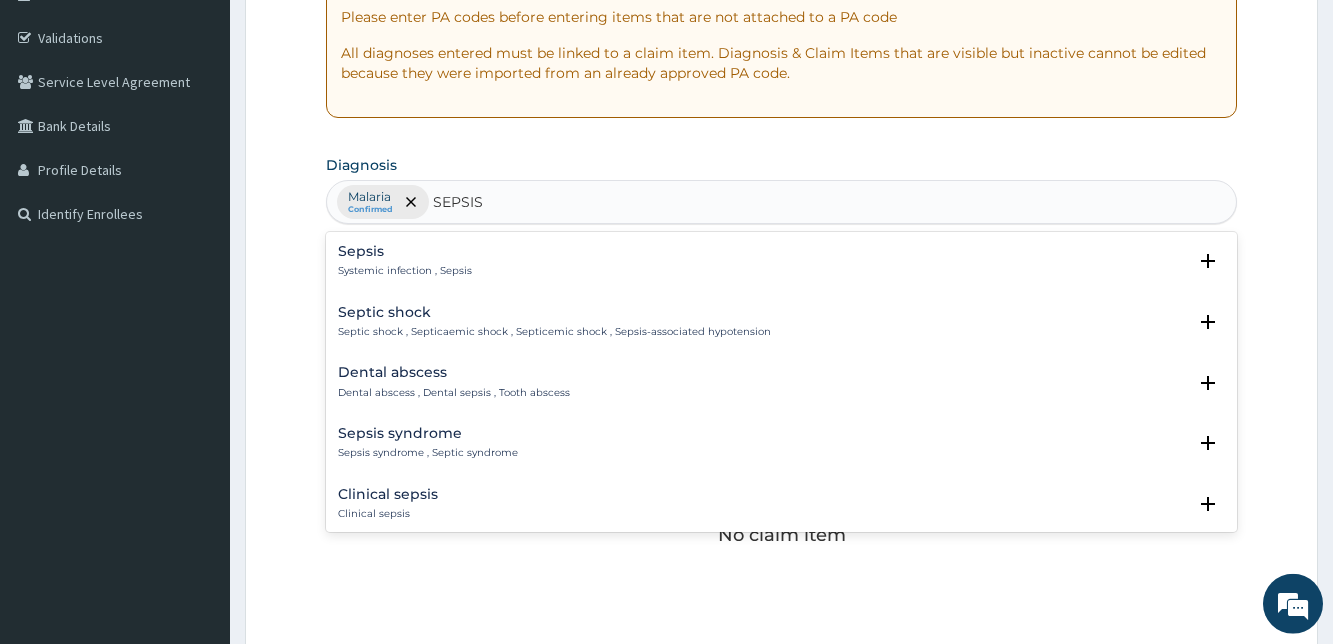 click on "Systemic infection , Sepsis" at bounding box center (405, 271) 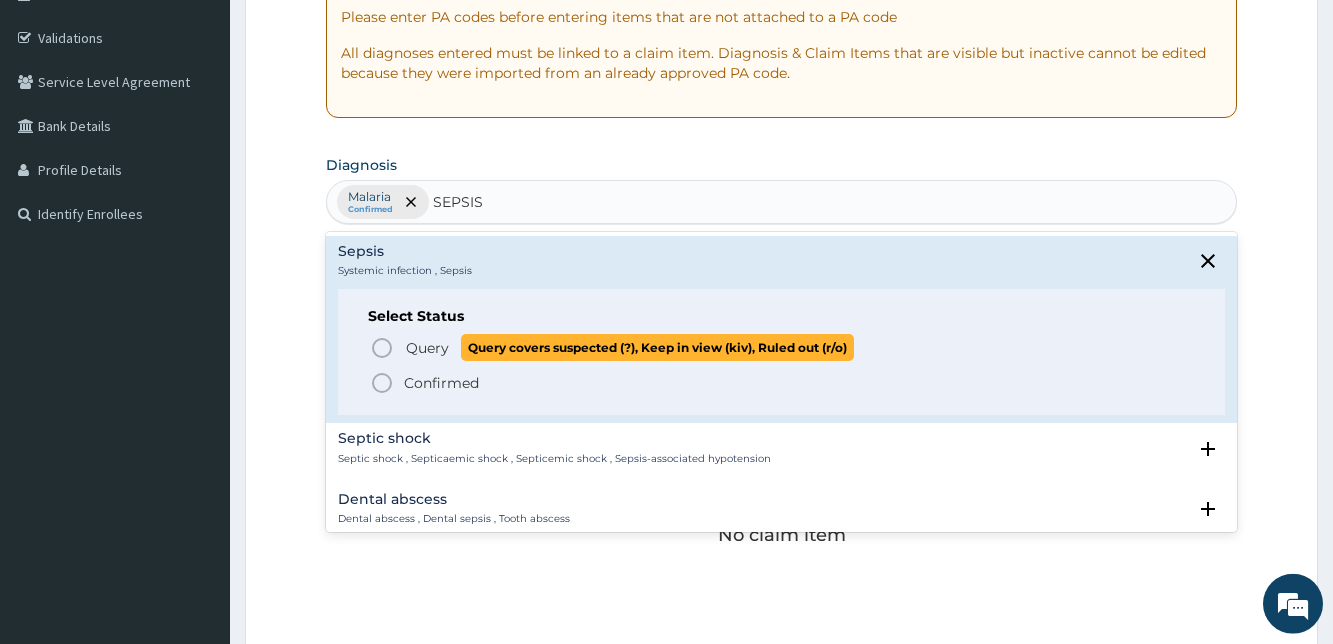 click 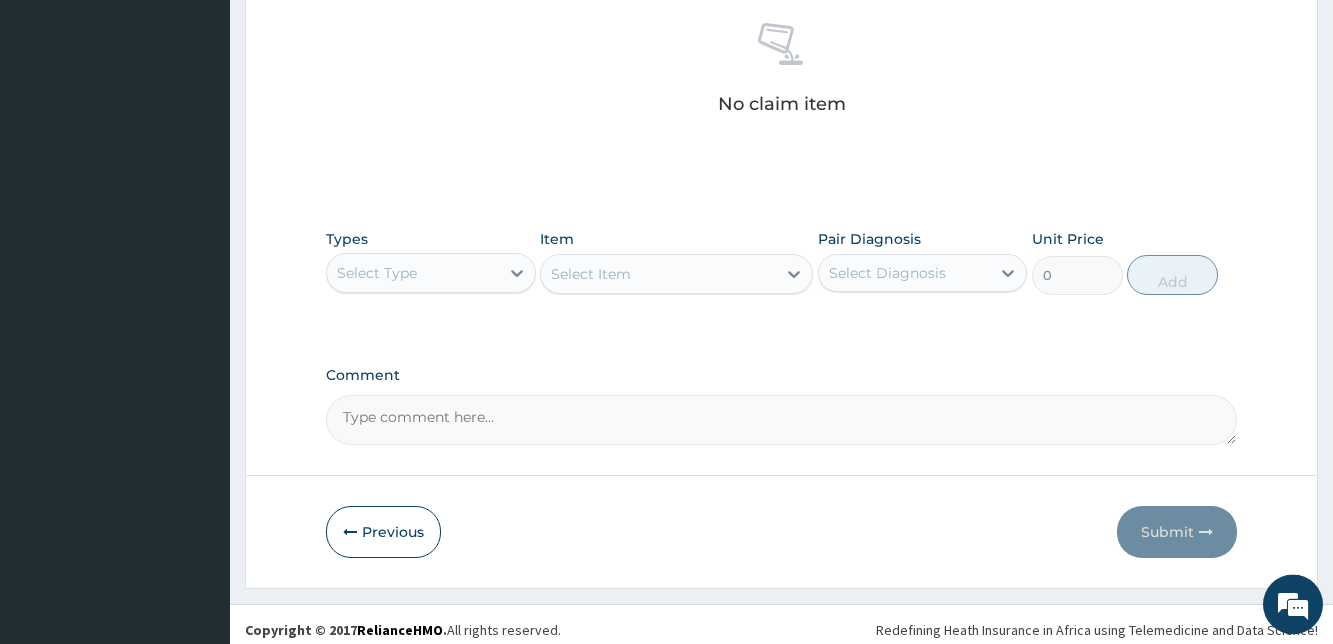 scroll, scrollTop: 798, scrollLeft: 0, axis: vertical 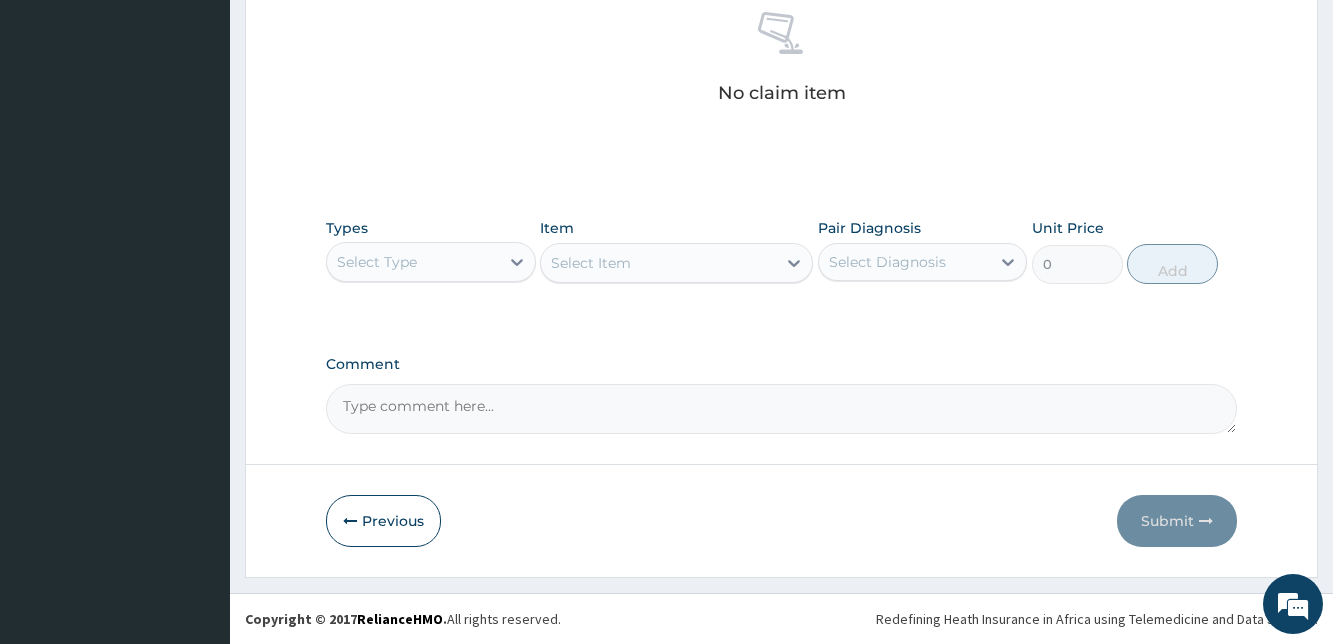 click on "Select Type" at bounding box center (412, 262) 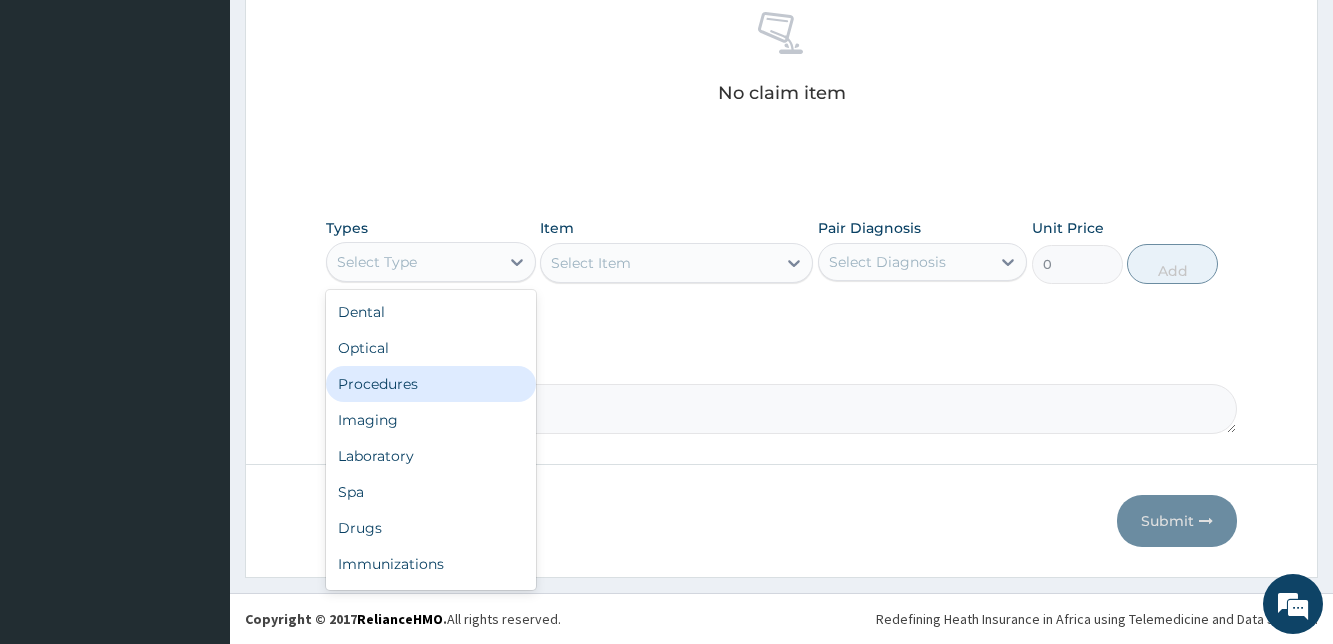 click on "Procedures" at bounding box center (430, 384) 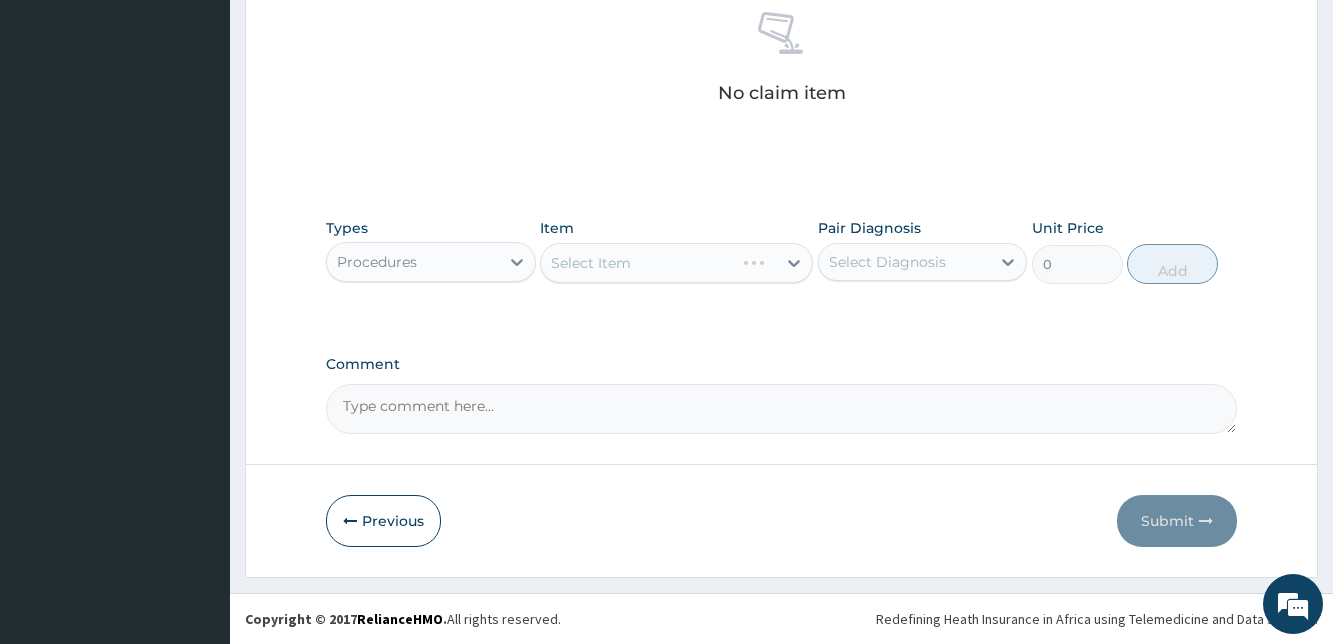 click on "Select Item" at bounding box center (676, 263) 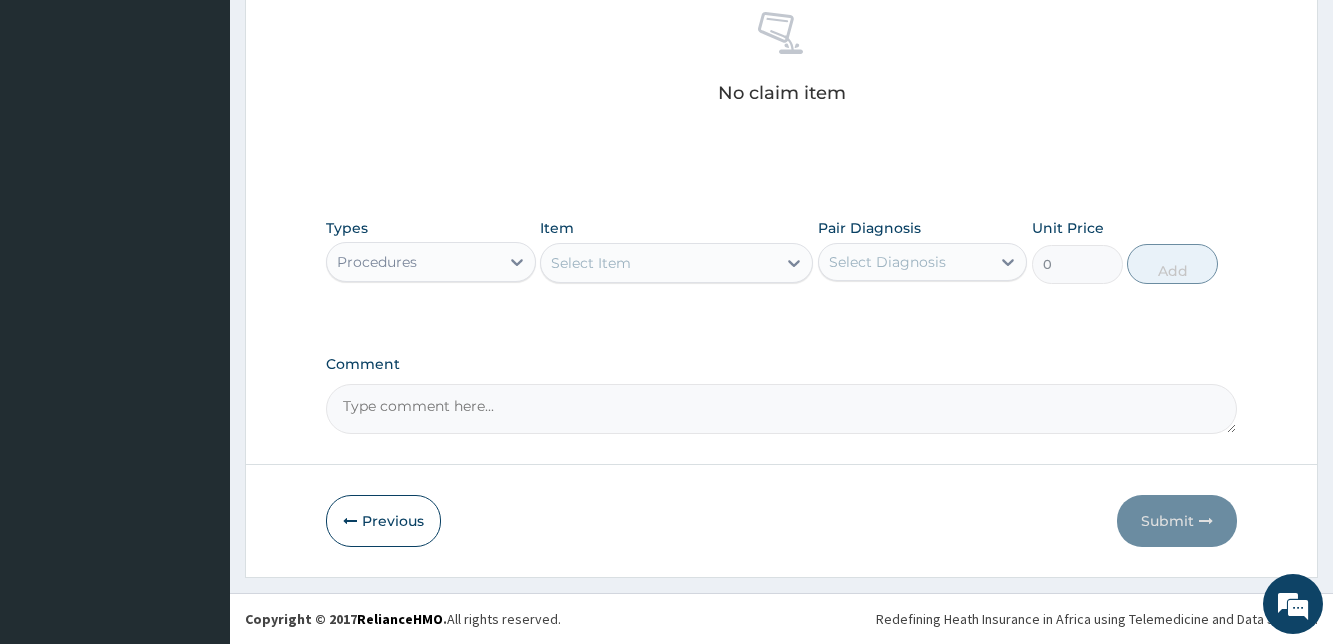 click on "Select Item" at bounding box center [658, 263] 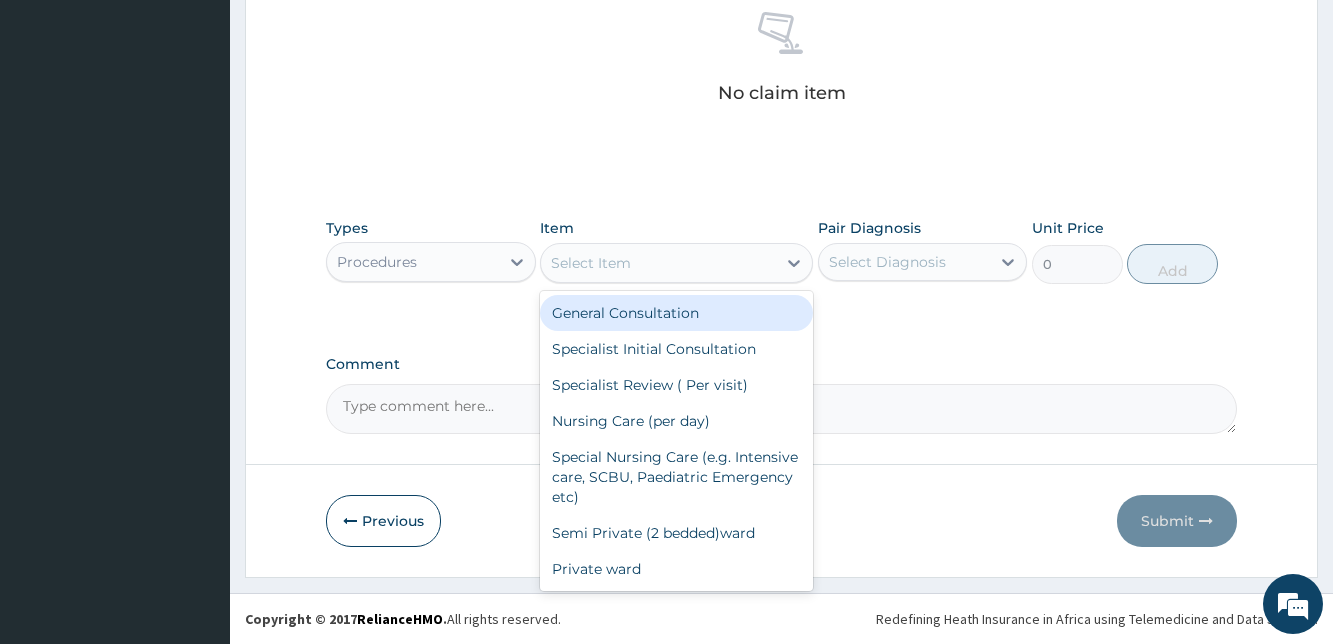 click on "General Consultation" at bounding box center (676, 313) 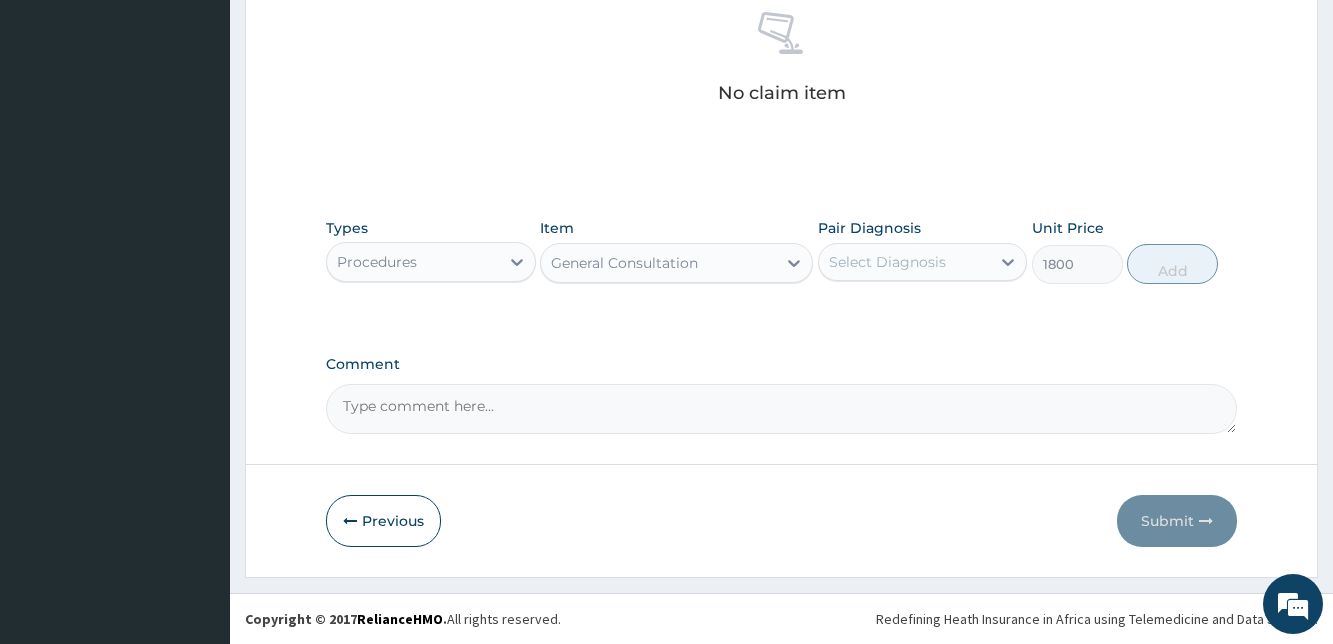 click on "Select Diagnosis" at bounding box center (887, 262) 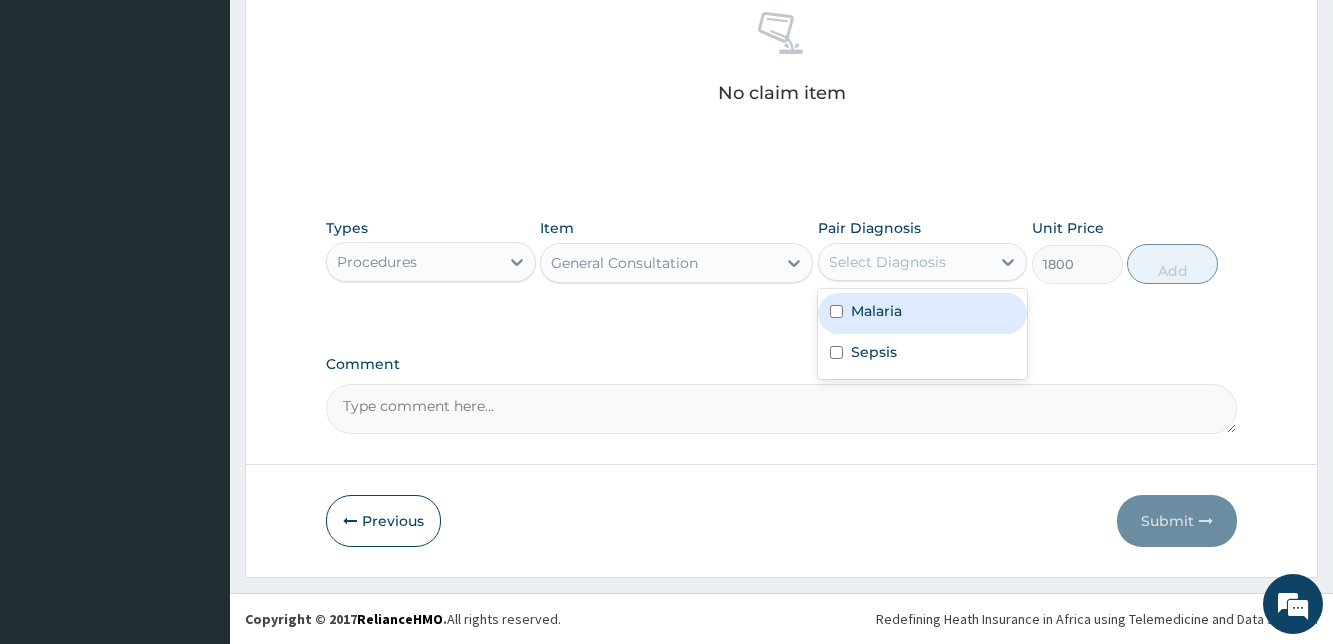 click at bounding box center [836, 311] 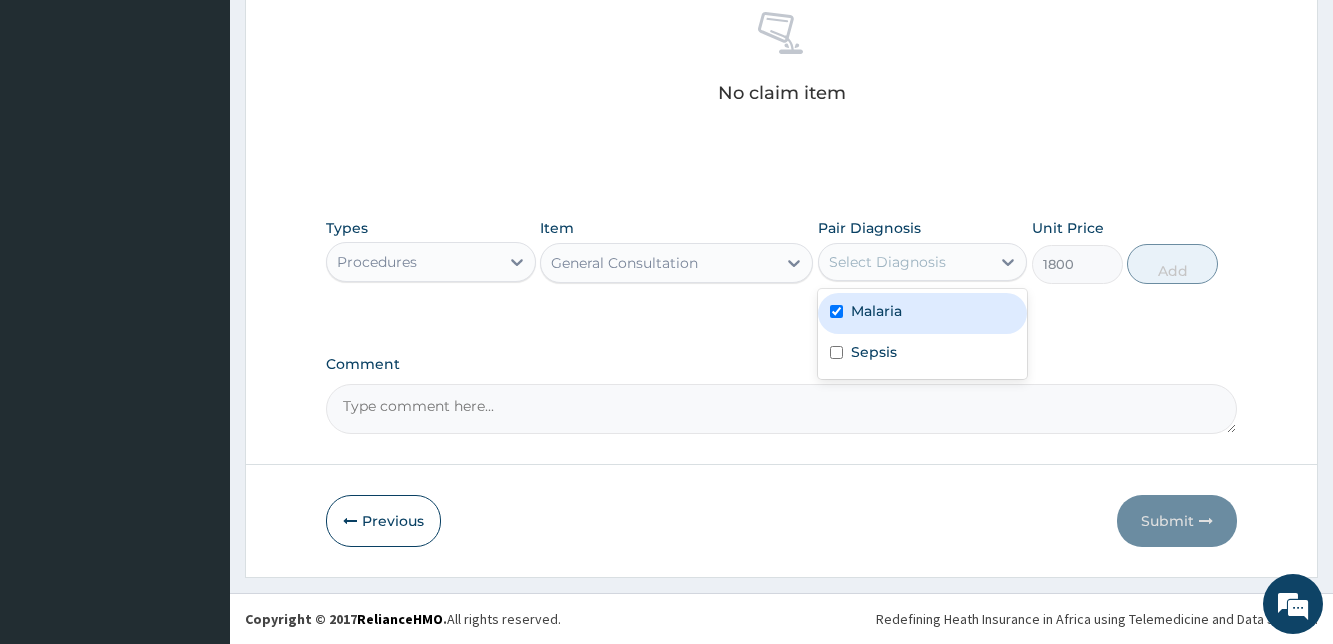 checkbox on "true" 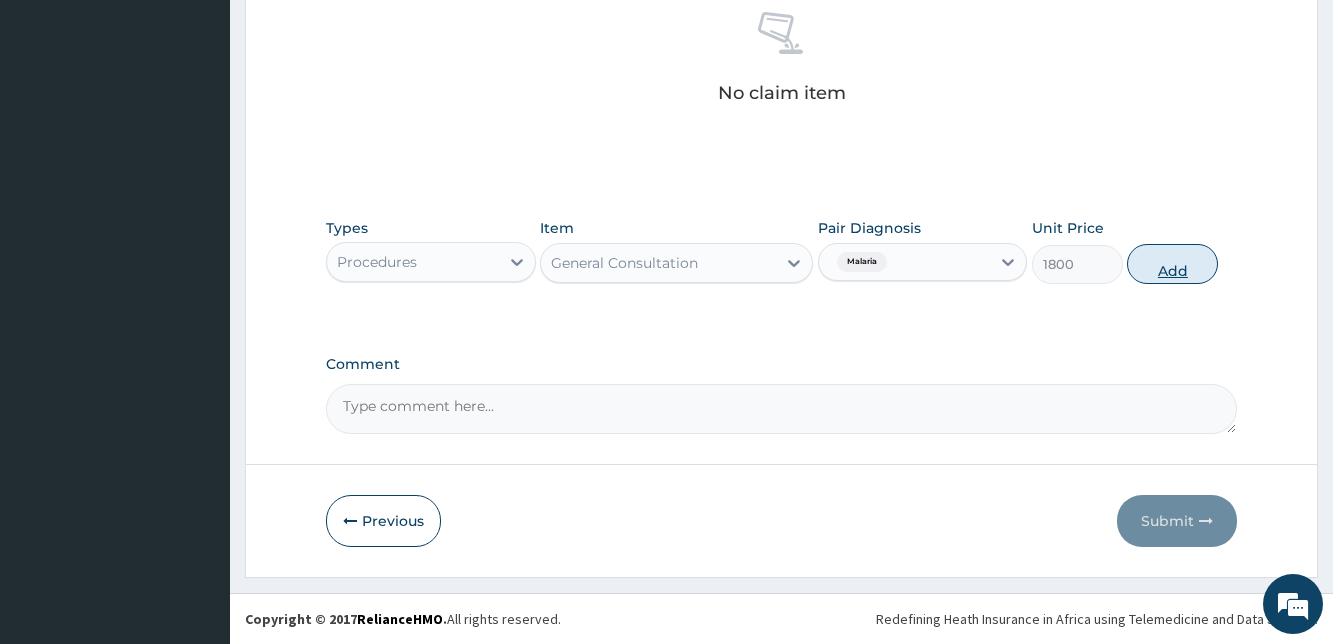 click on "Add" at bounding box center [1172, 264] 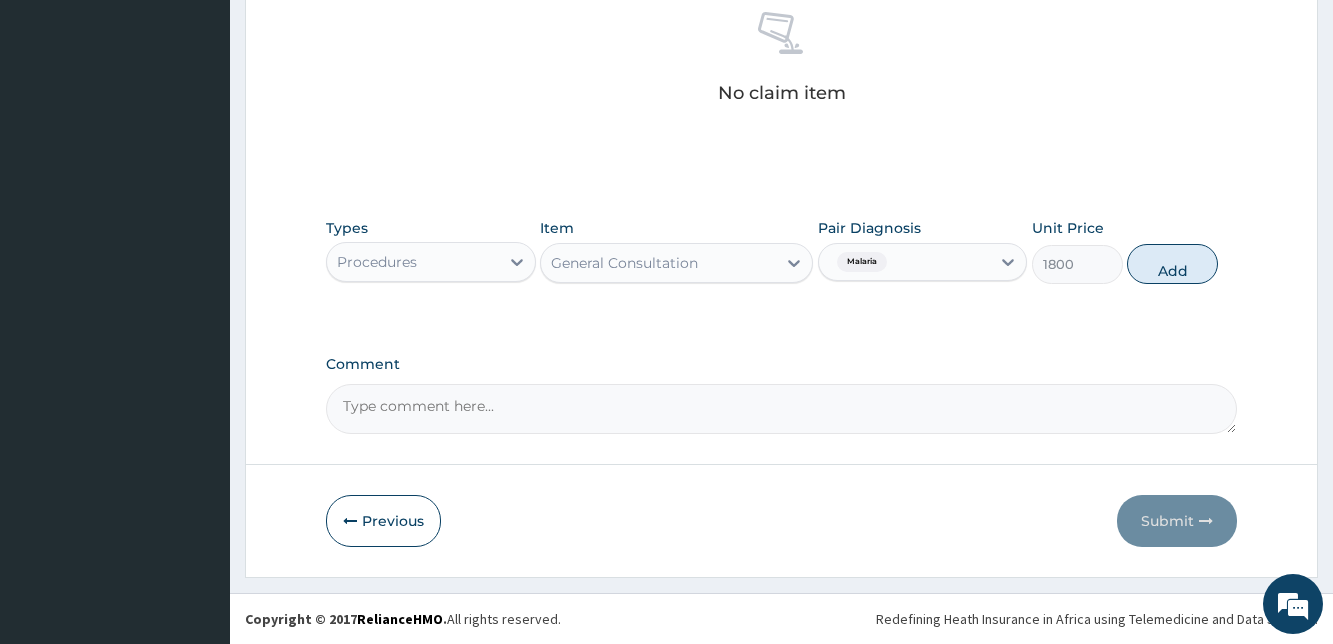 type on "0" 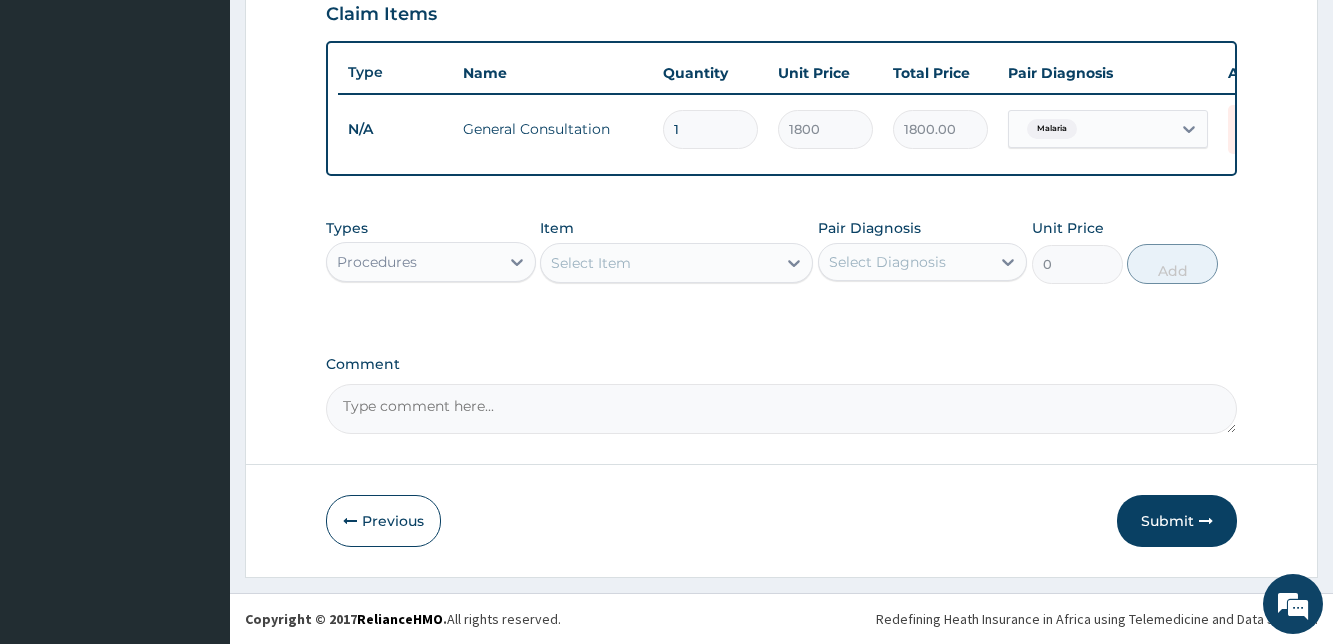 scroll, scrollTop: 720, scrollLeft: 0, axis: vertical 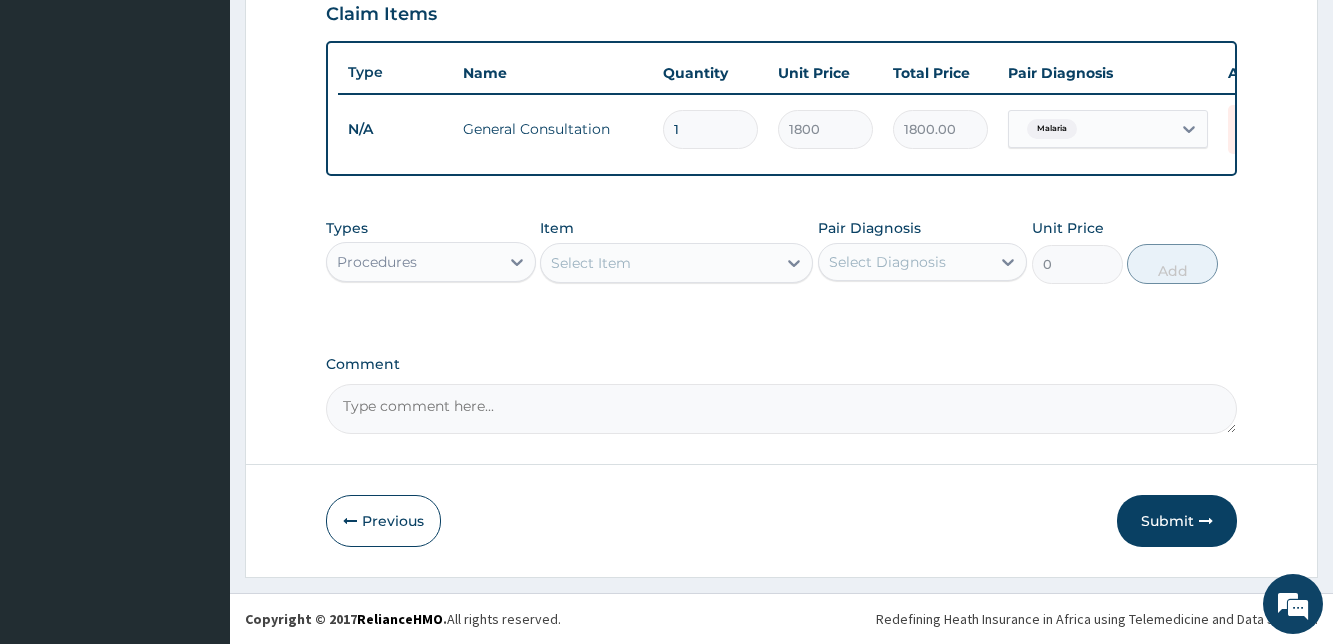 click on "Procedures" at bounding box center (412, 262) 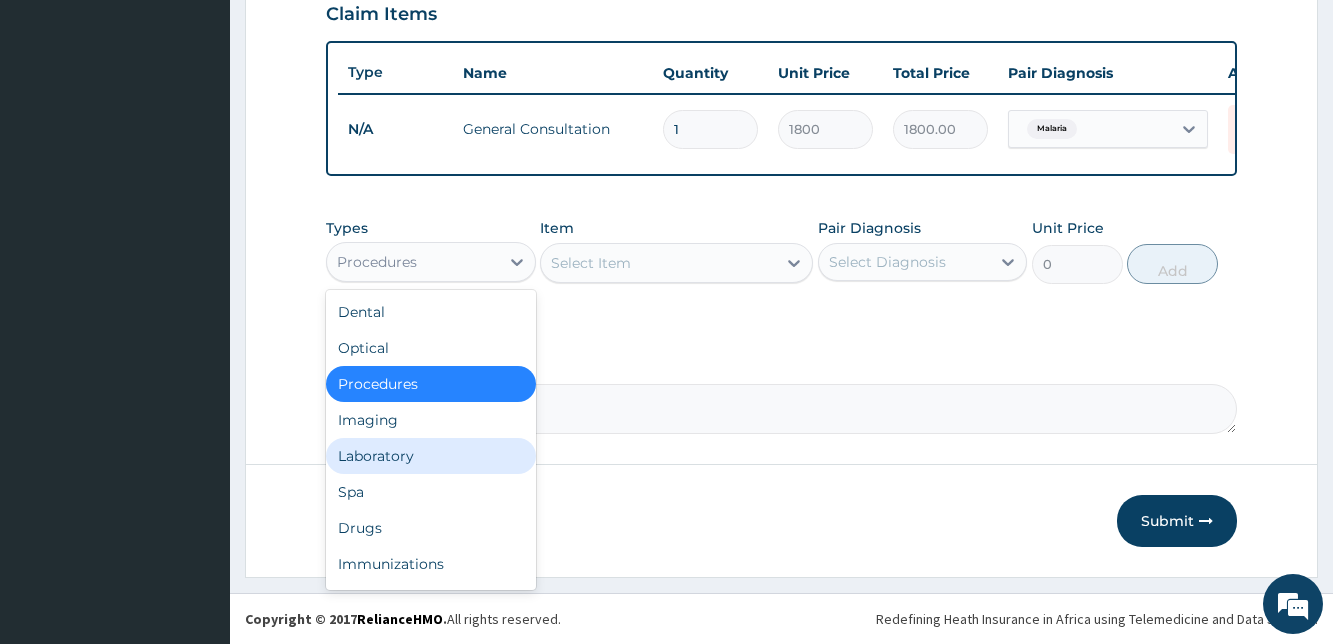 click on "Laboratory" at bounding box center [430, 456] 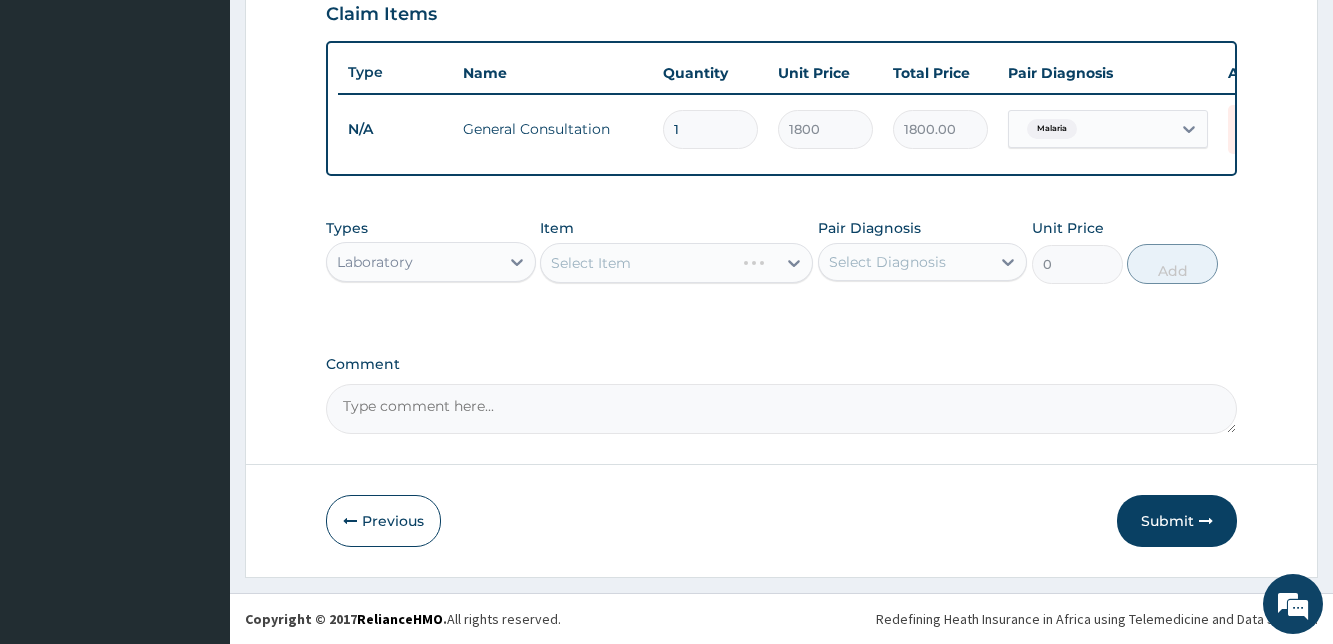click on "Select Item" at bounding box center (676, 263) 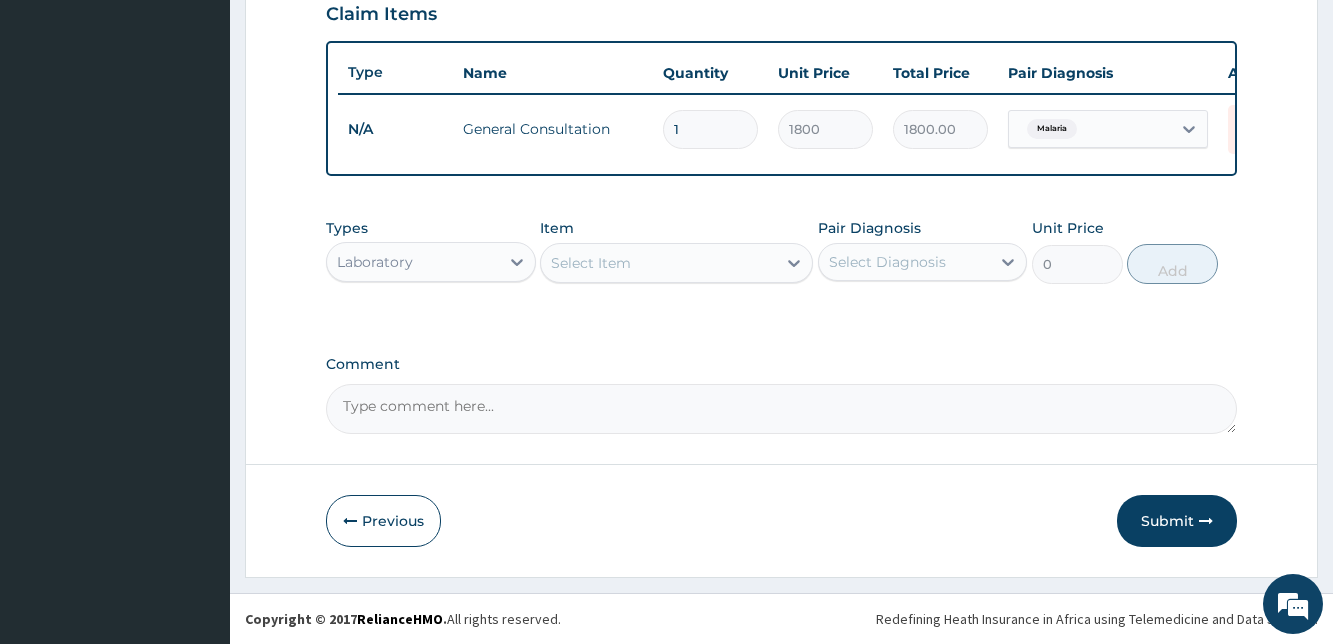 click on "Select Item" at bounding box center (658, 263) 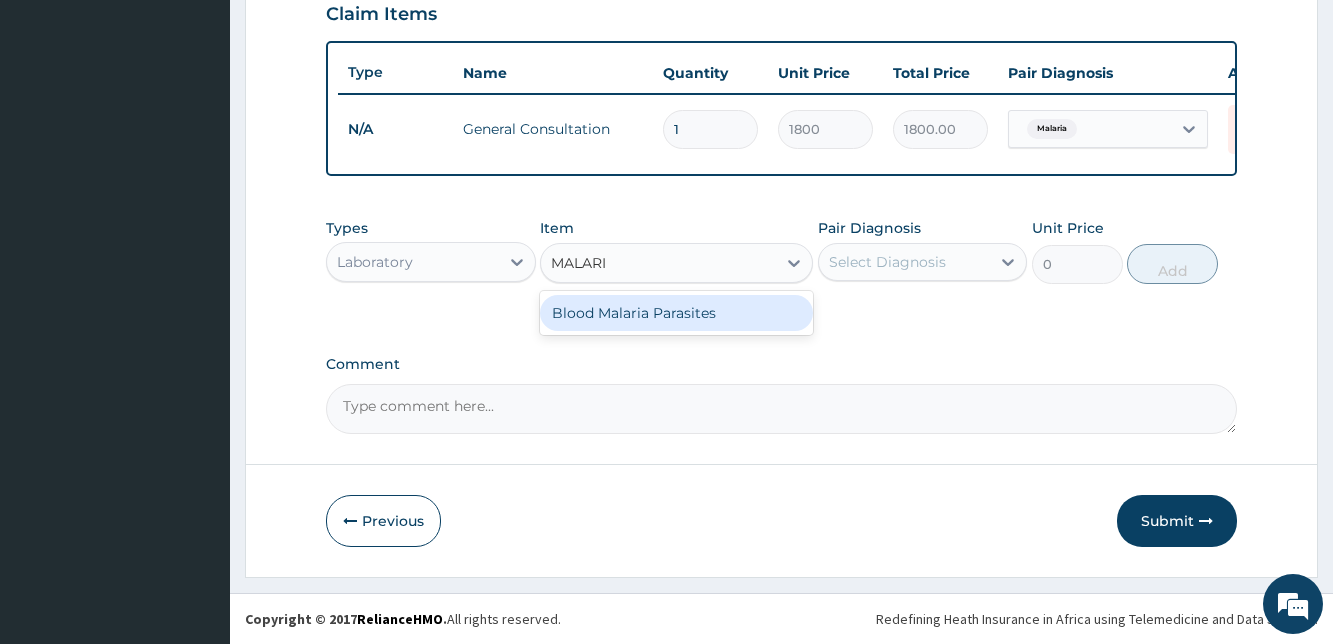 type on "MALARIA" 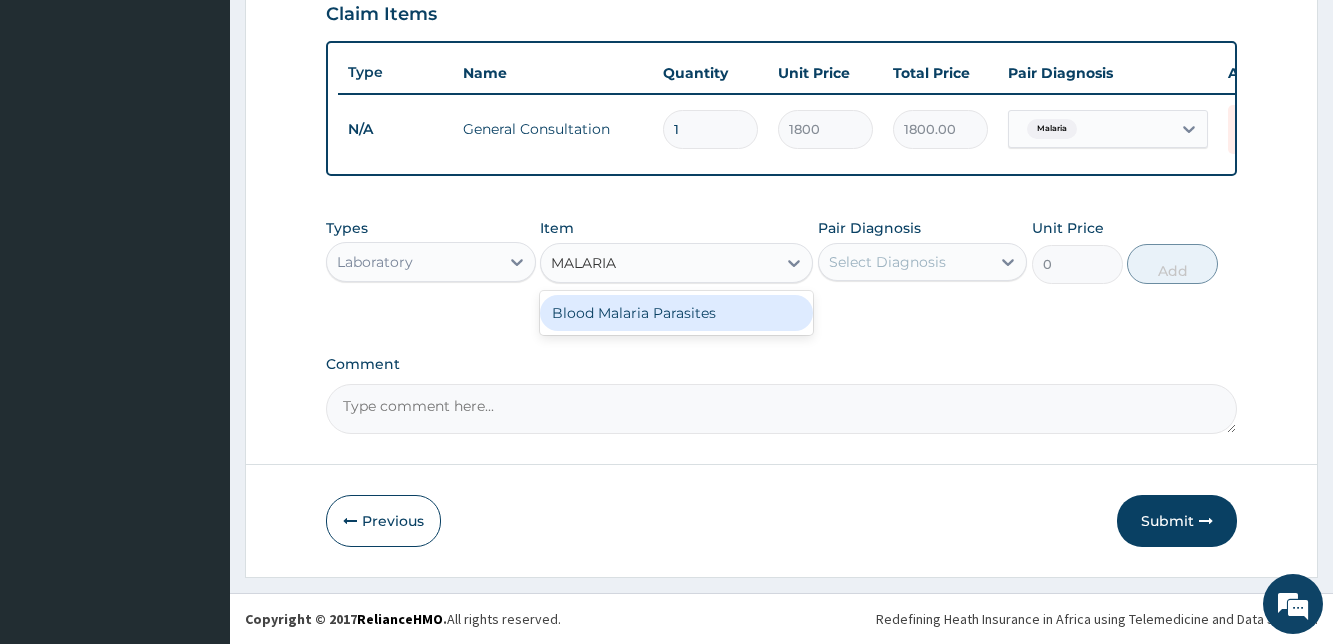 drag, startPoint x: 700, startPoint y: 308, endPoint x: 841, endPoint y: 288, distance: 142.41138 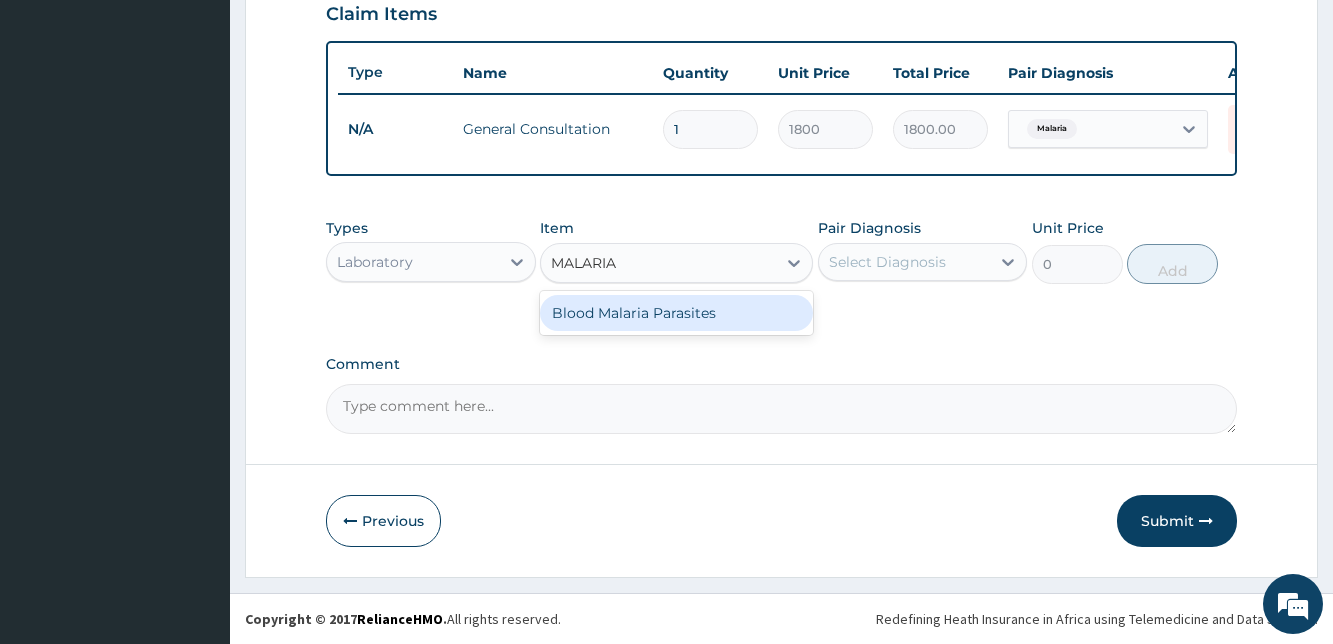 click on "Blood  Malaria Parasites" at bounding box center [676, 313] 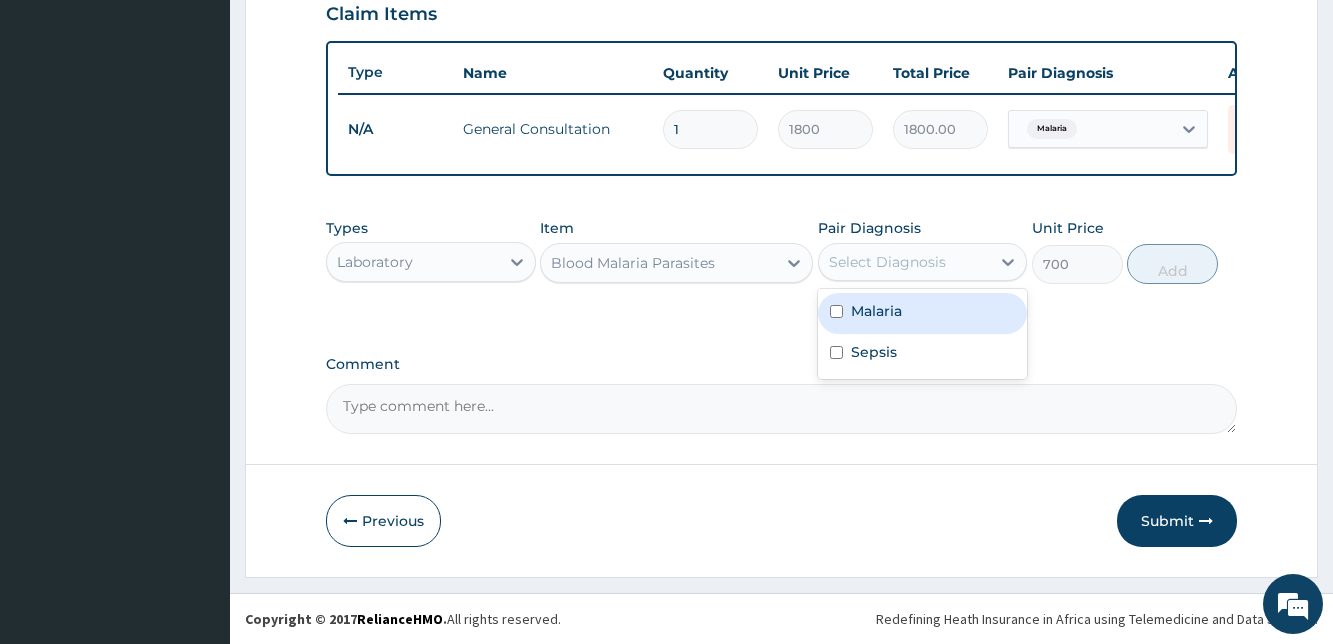 click on "Select Diagnosis" at bounding box center (904, 262) 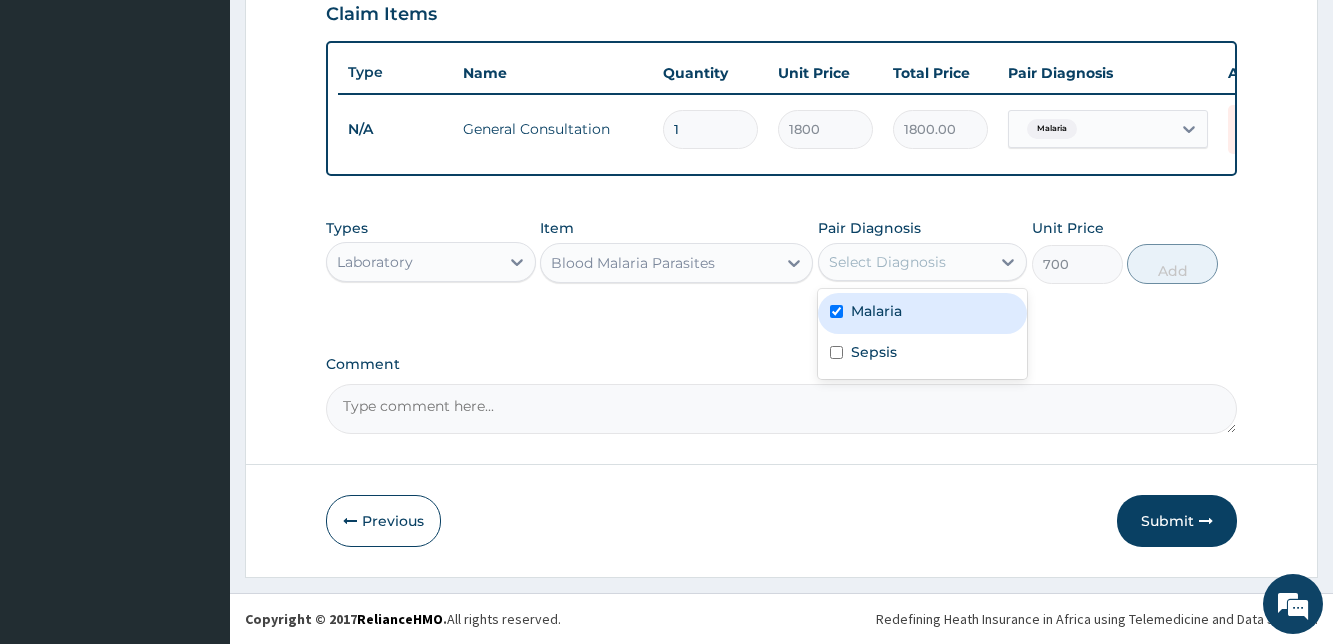 checkbox on "true" 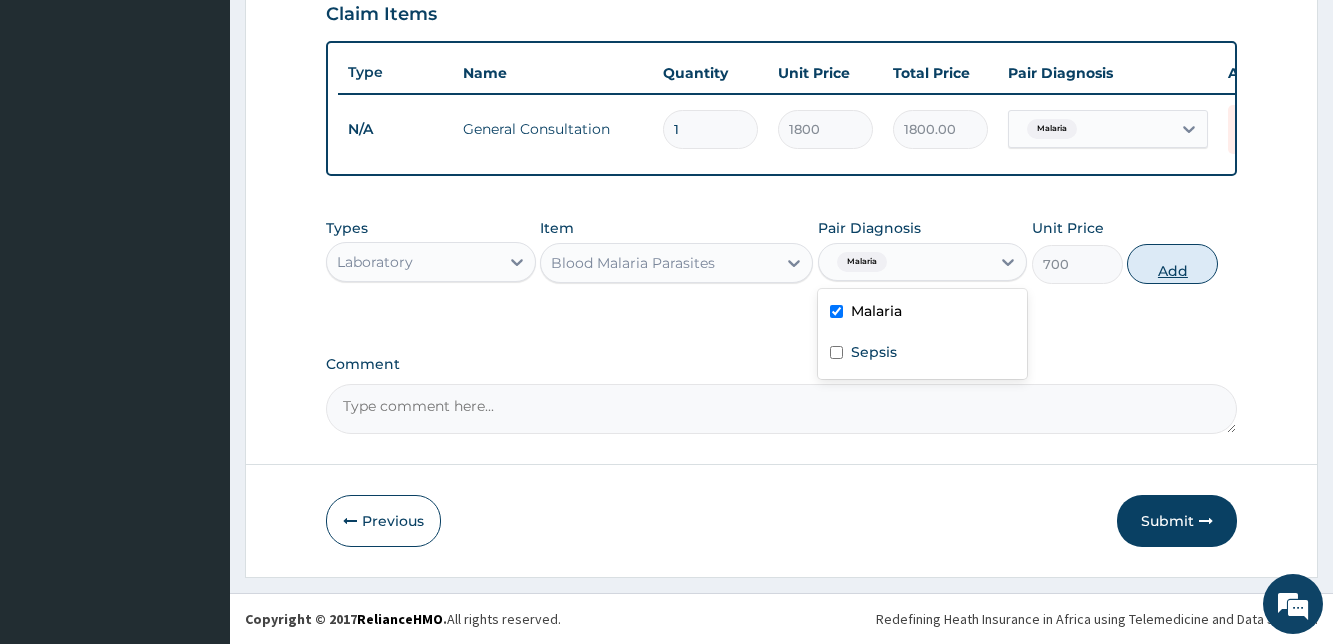 click on "Add" at bounding box center (1172, 264) 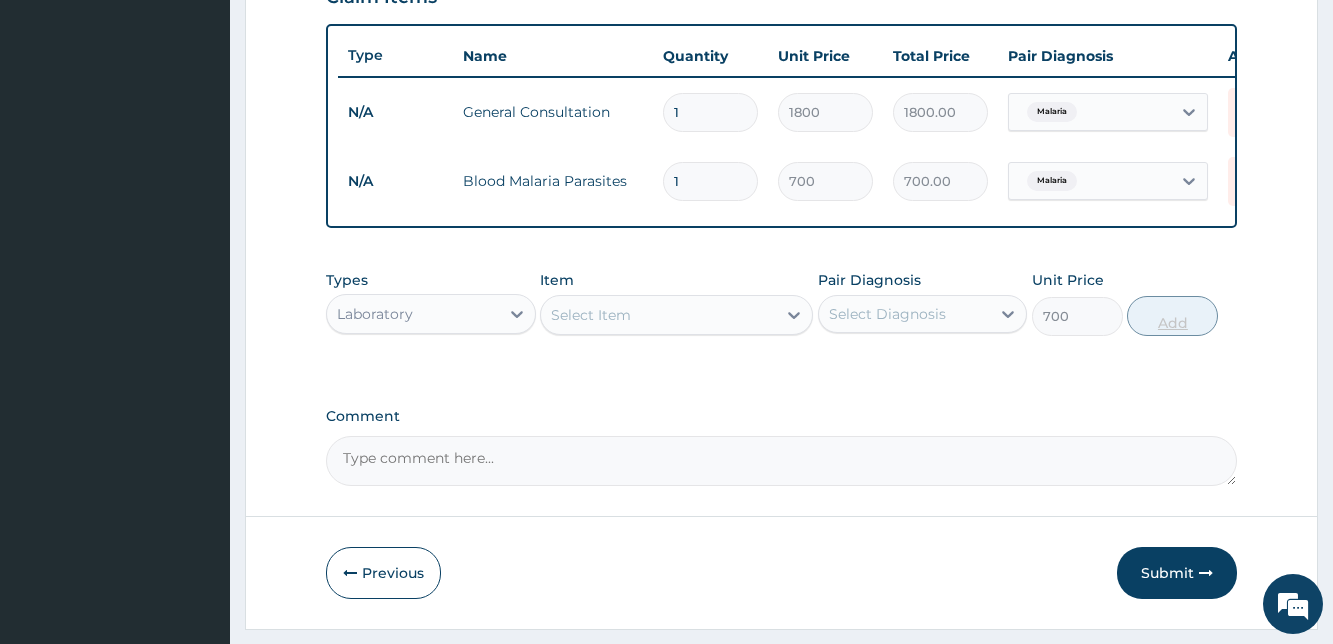type on "0" 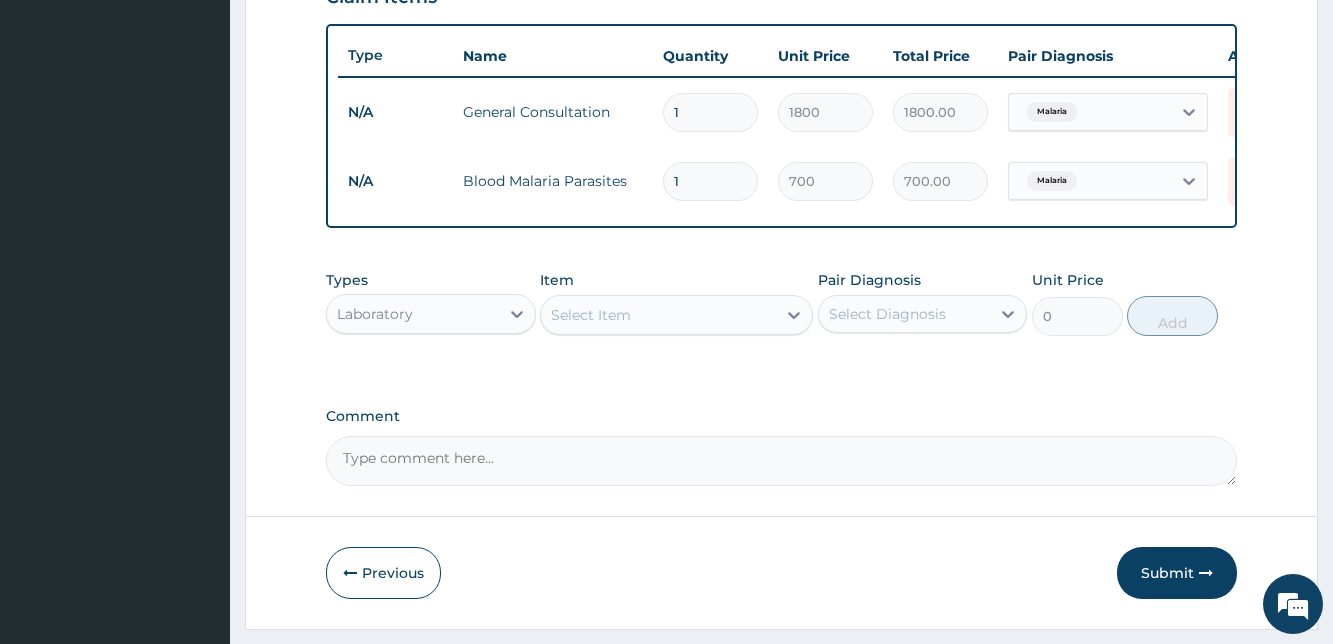 click on "Select Item" at bounding box center (591, 315) 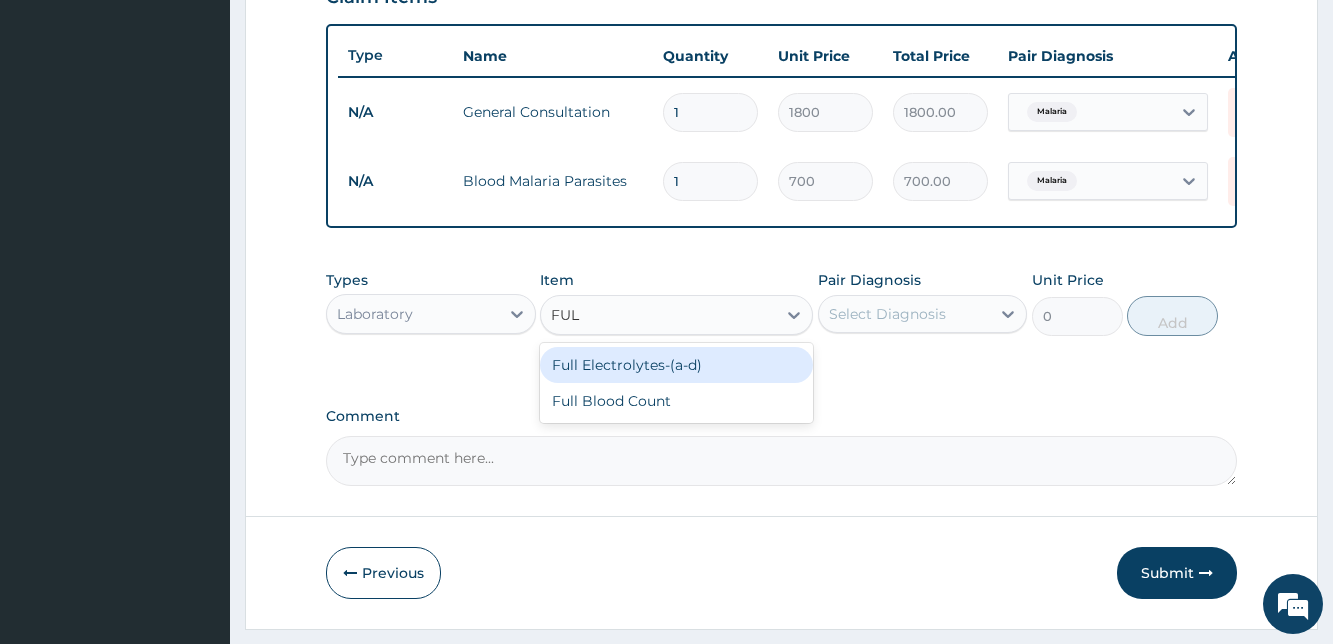 type on "FULL" 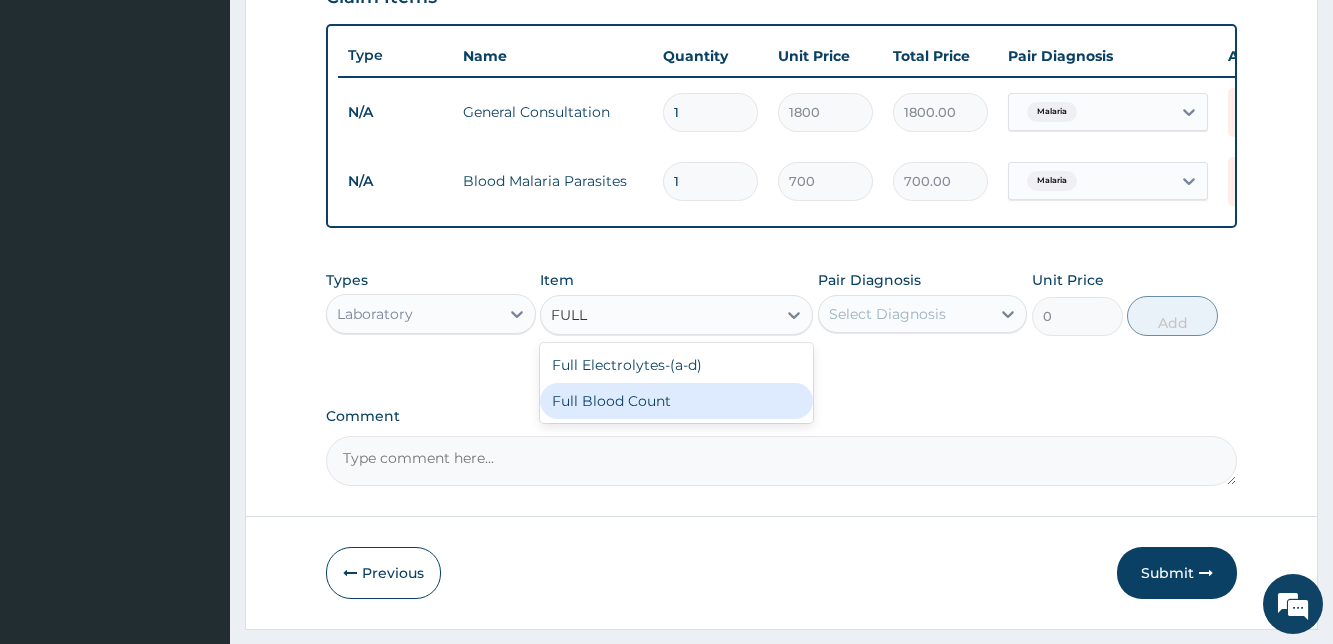 click on "Full Blood Count" at bounding box center (676, 401) 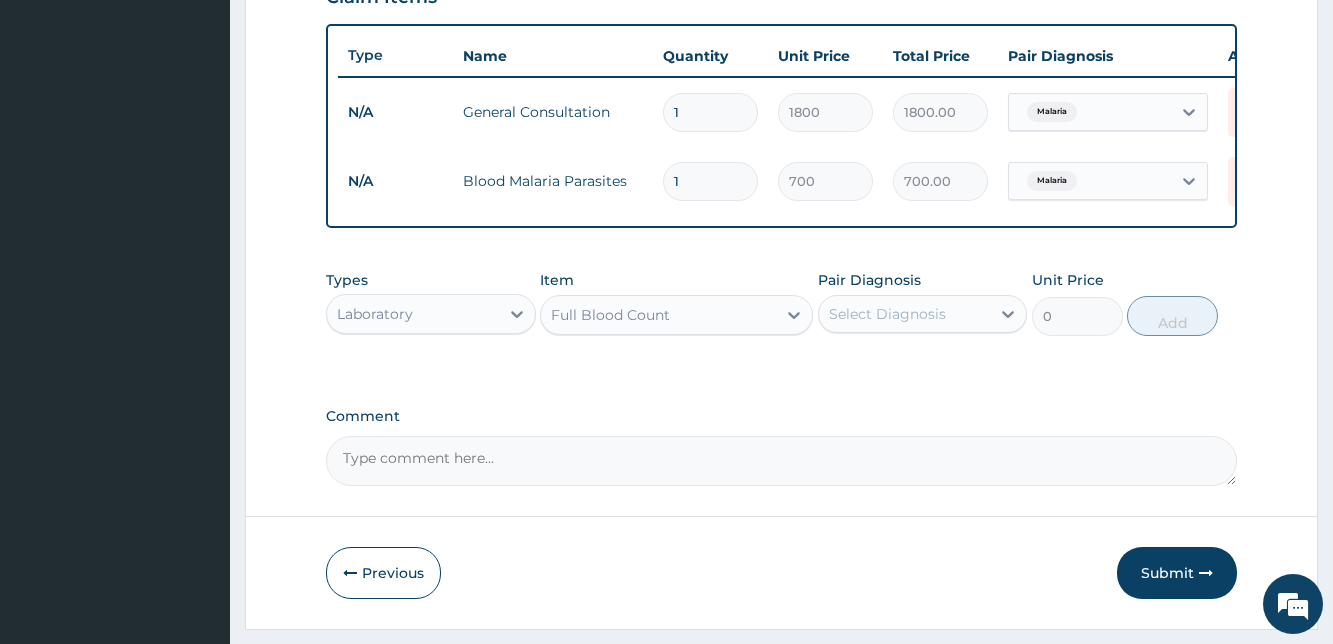 type 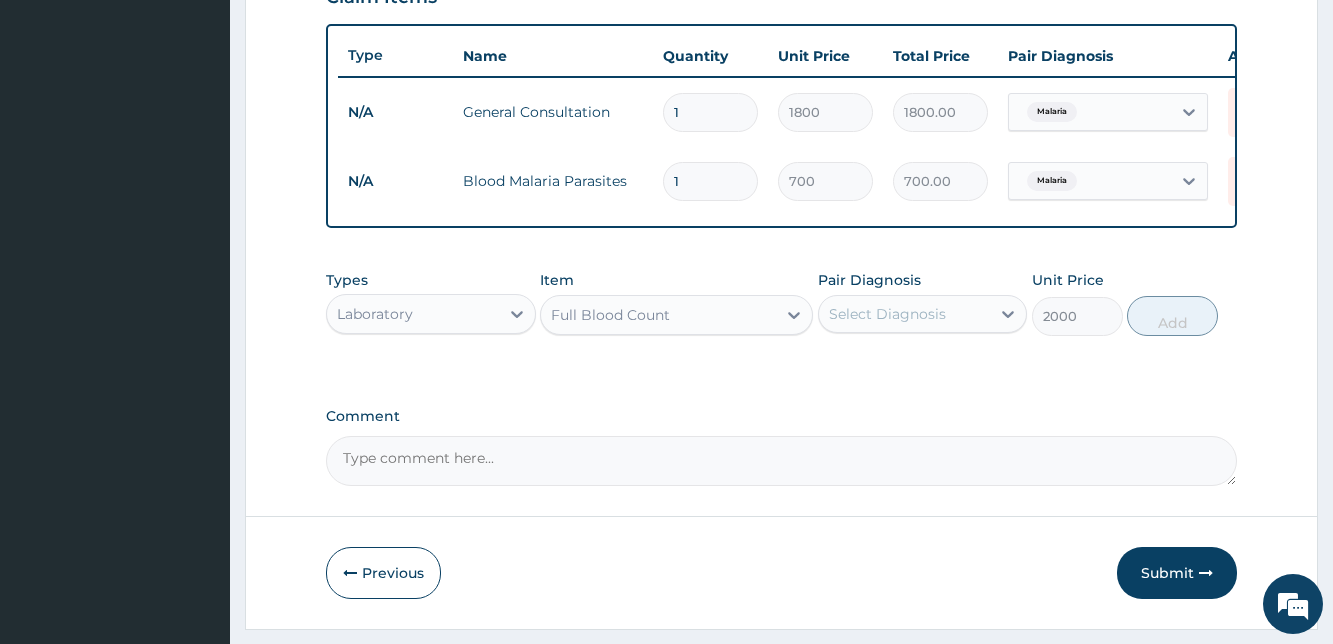 click on "Select Diagnosis" at bounding box center [904, 314] 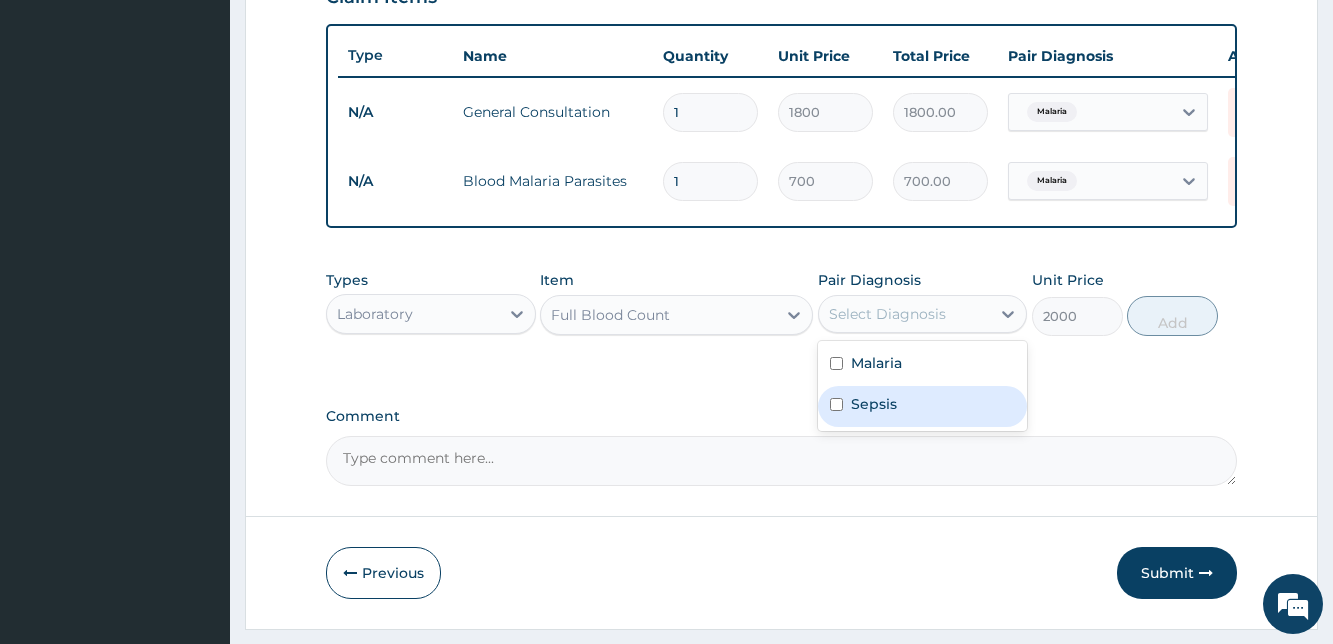 click at bounding box center [836, 404] 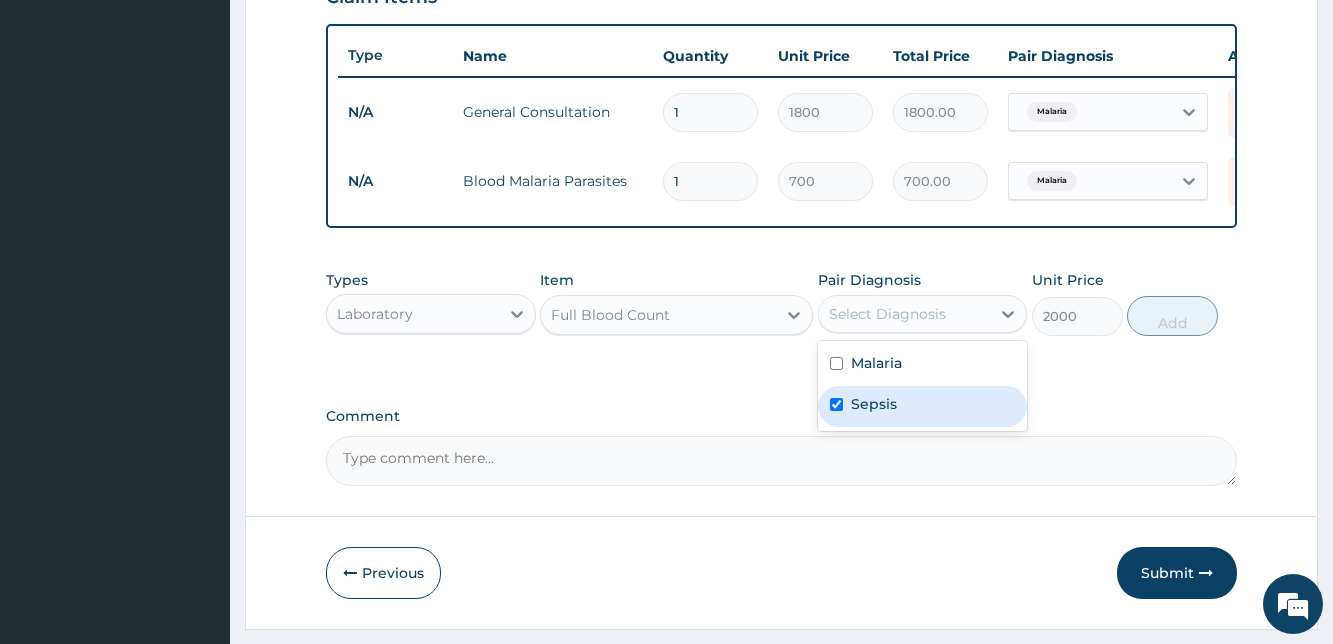 checkbox on "true" 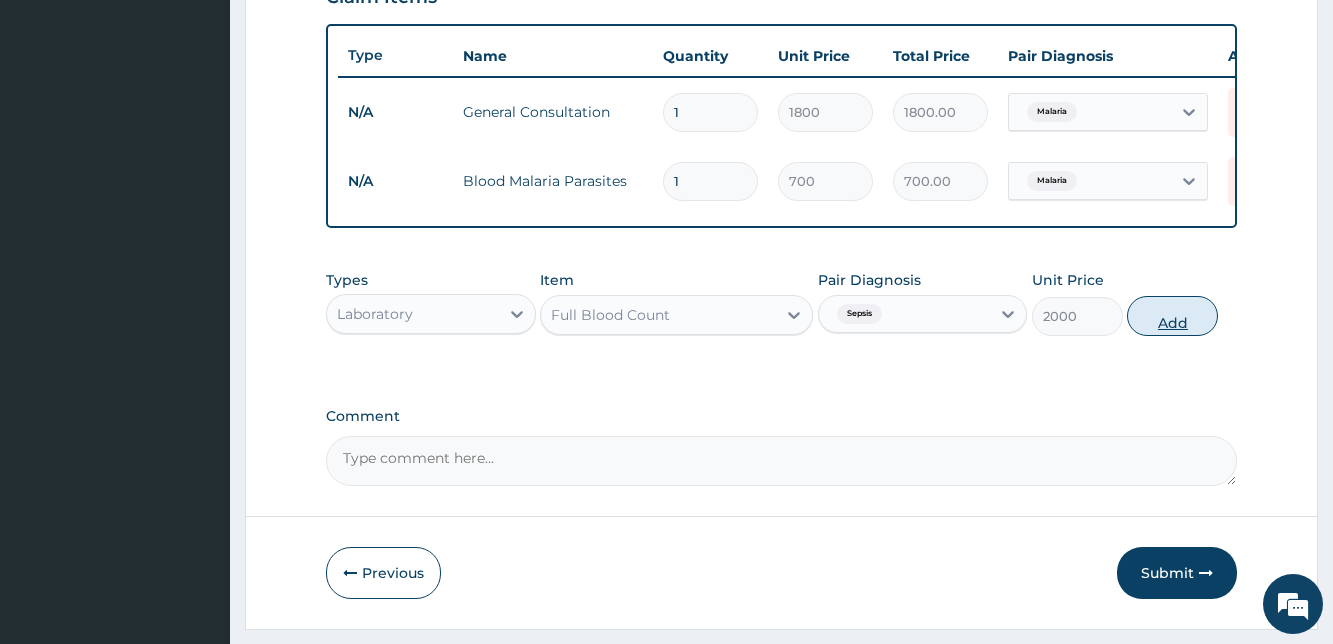 click on "Add" at bounding box center (1172, 316) 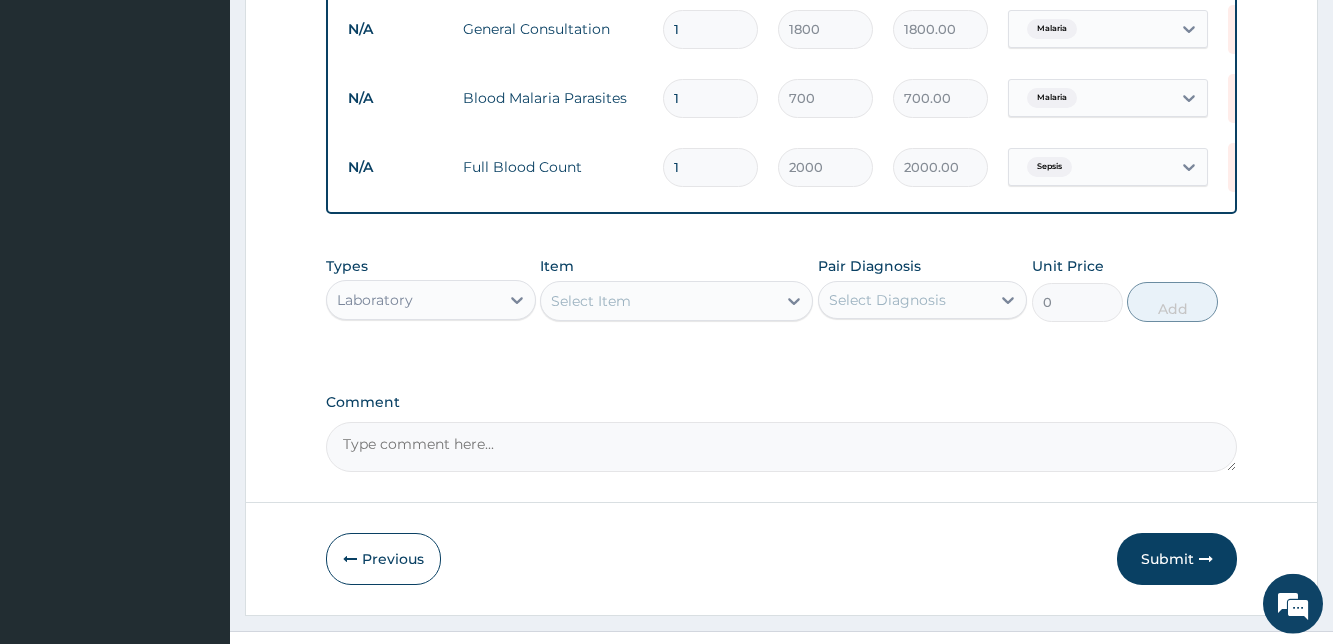 scroll, scrollTop: 858, scrollLeft: 0, axis: vertical 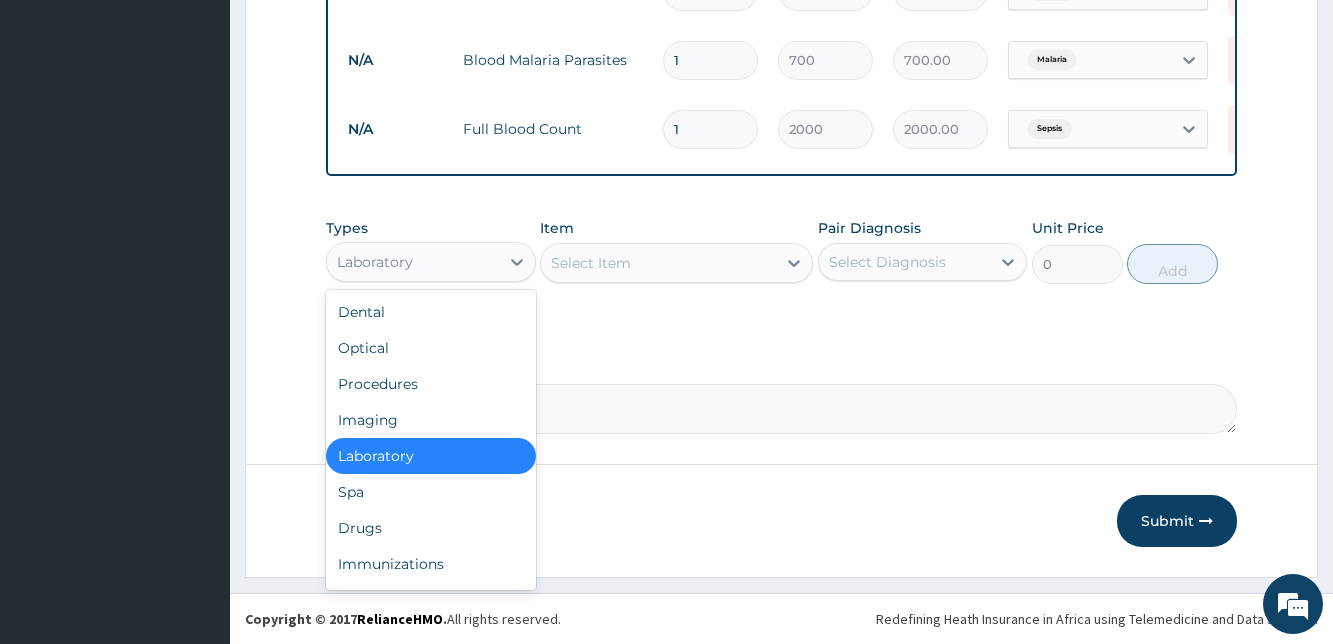 click on "Laboratory" at bounding box center [412, 262] 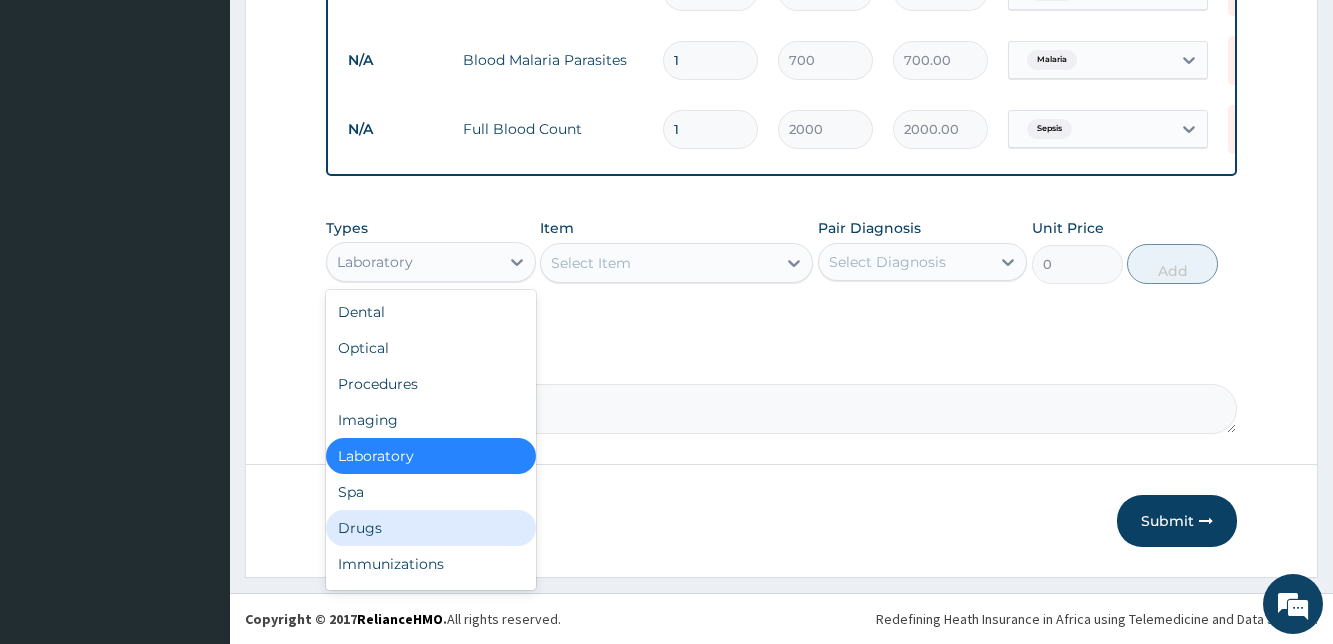 click on "Drugs" at bounding box center (430, 528) 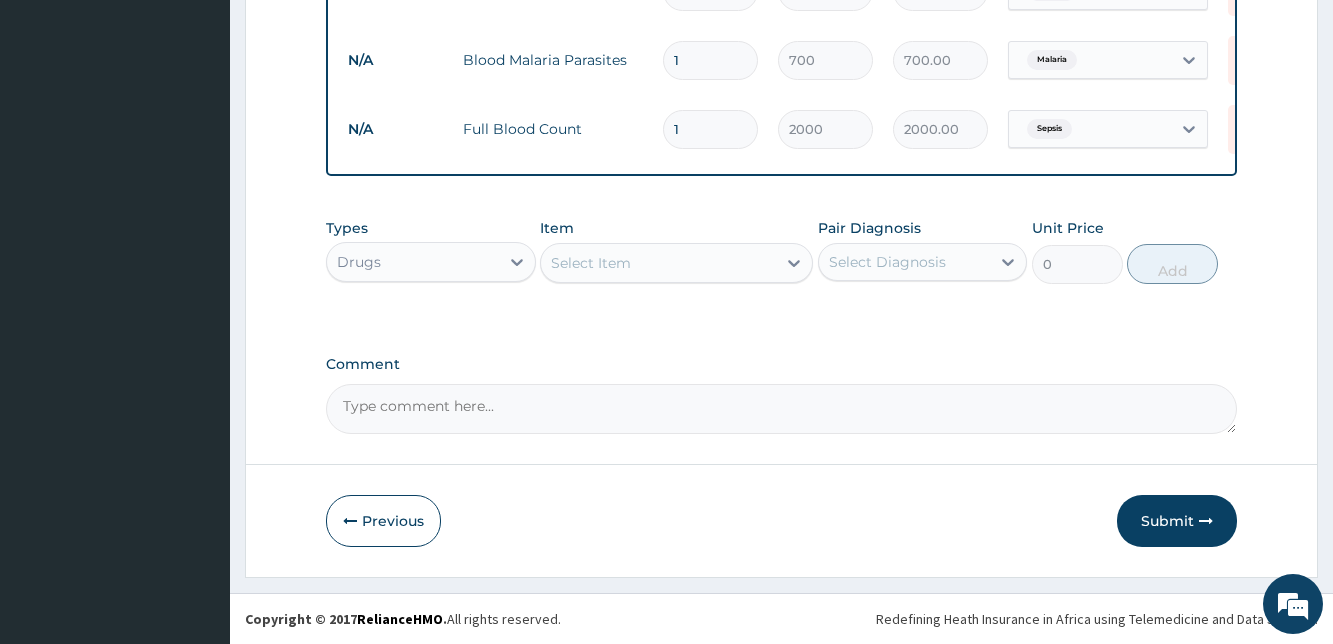 click on "Select Item" at bounding box center [591, 263] 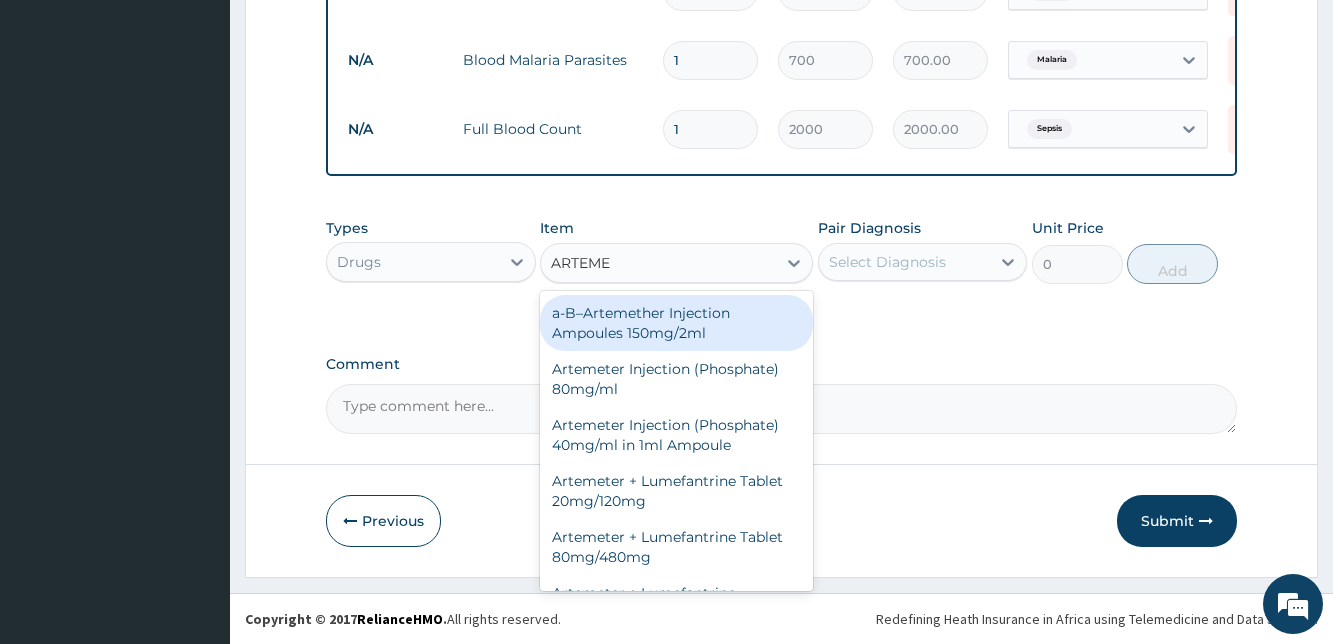 type on "ARTEMET" 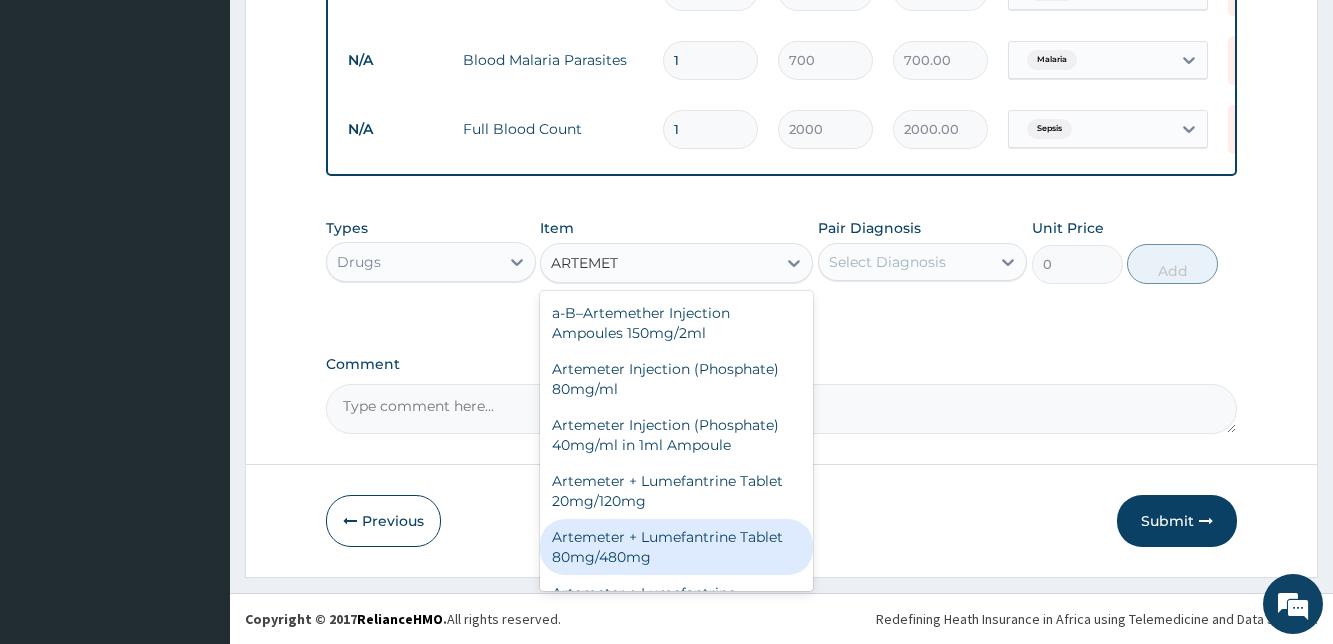 click on "Artemeter + Lumefantrine Tablet 80mg/480mg" at bounding box center (676, 547) 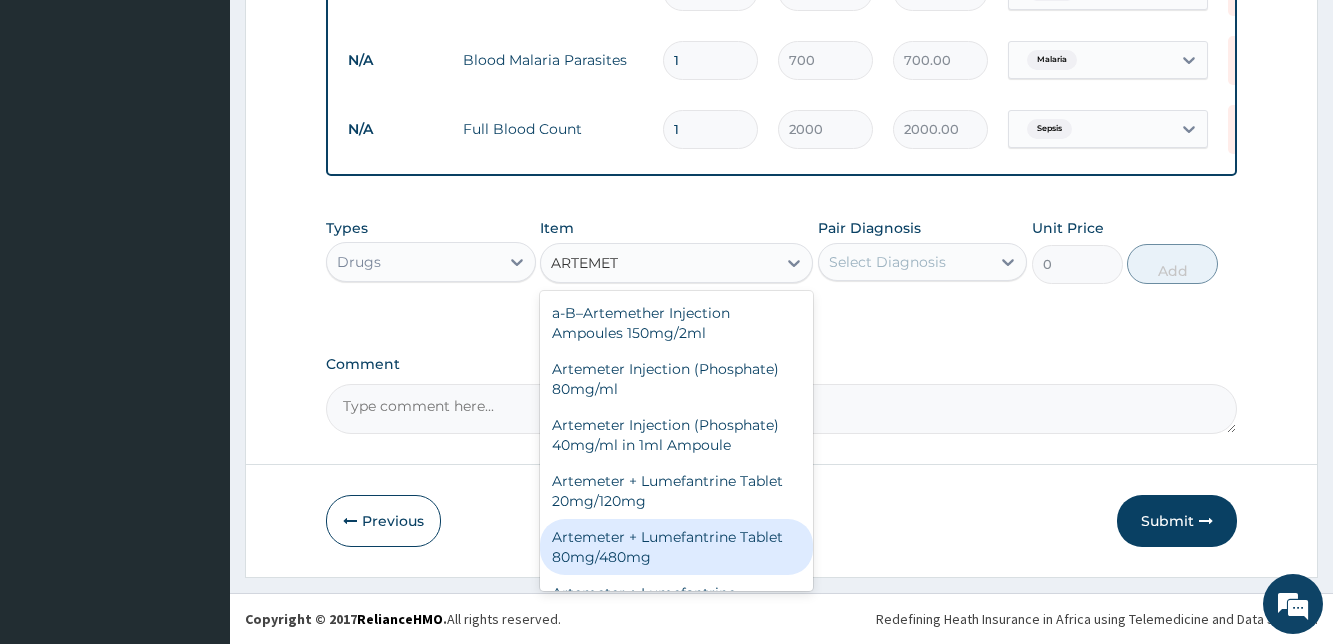 type 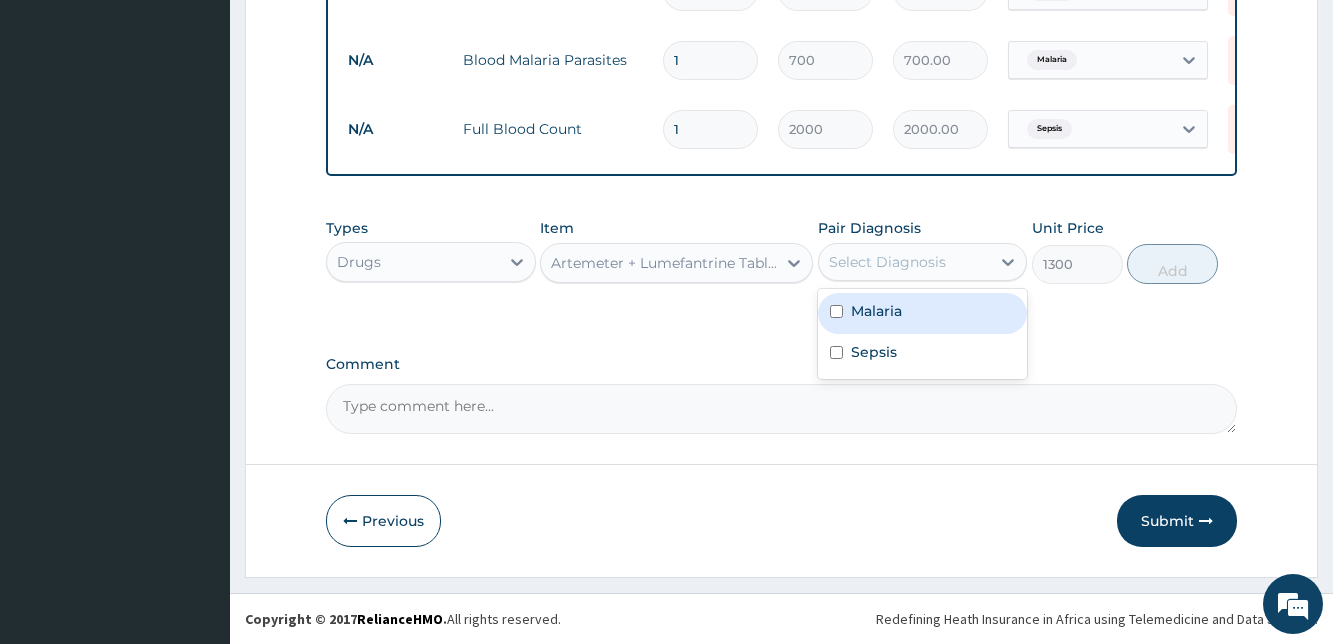 click on "Select Diagnosis" at bounding box center (887, 262) 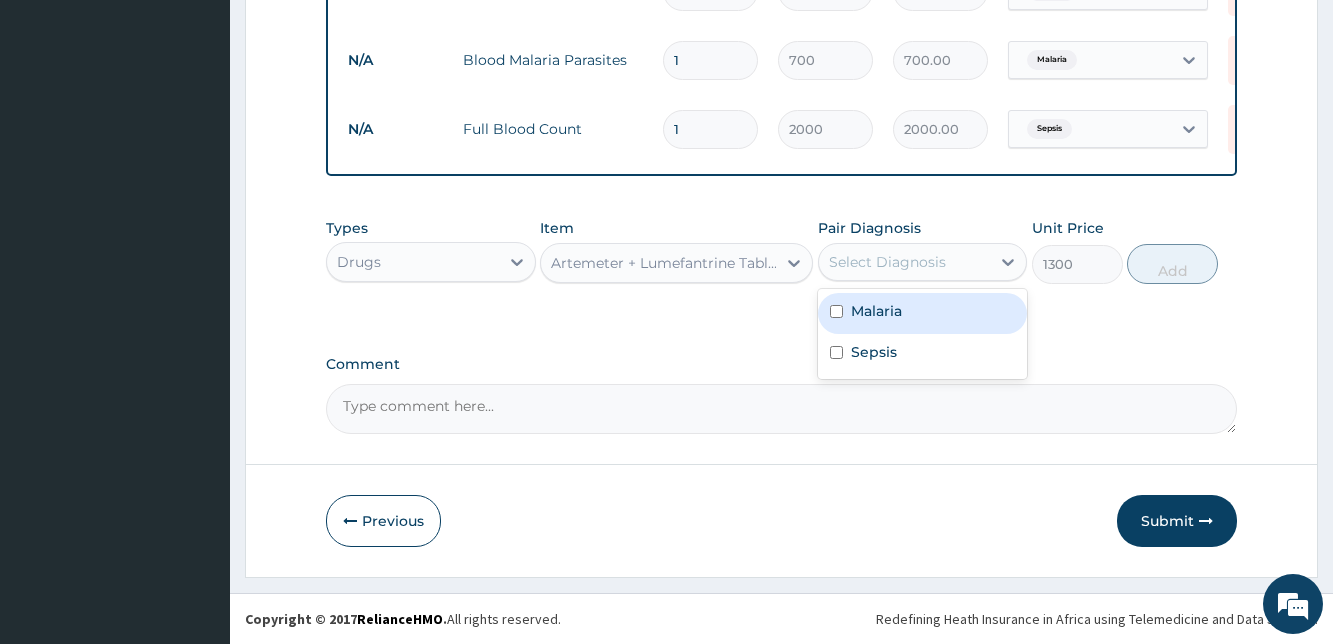 click at bounding box center (836, 311) 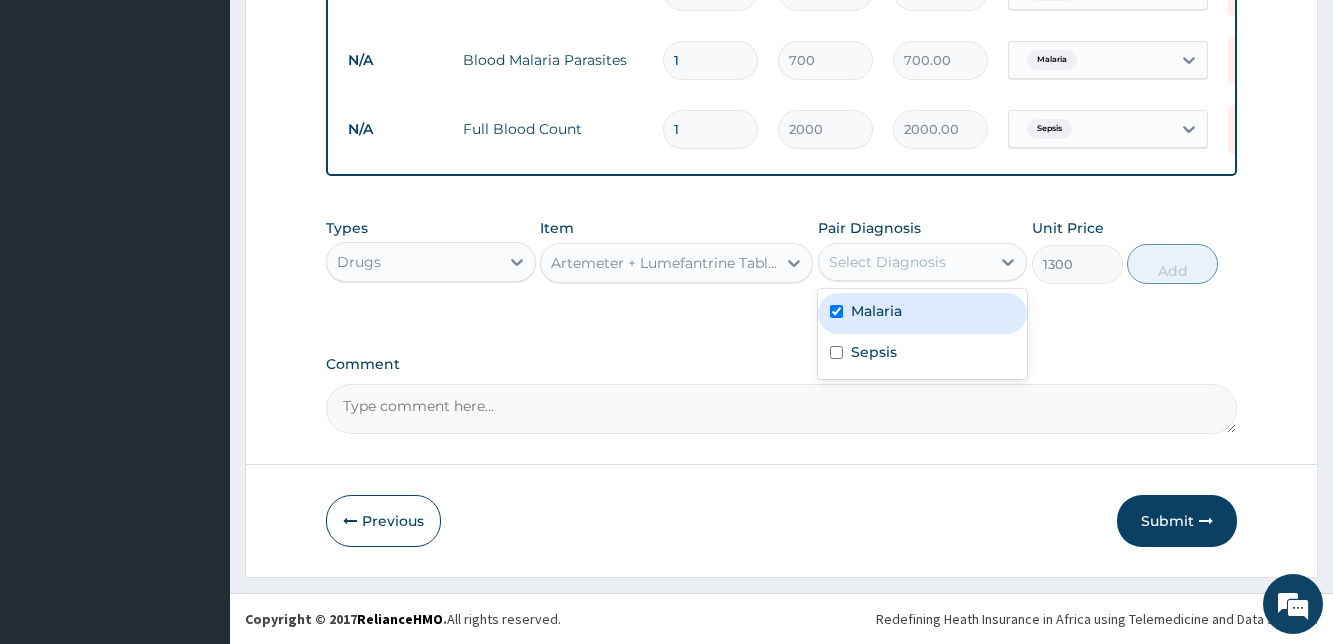checkbox on "true" 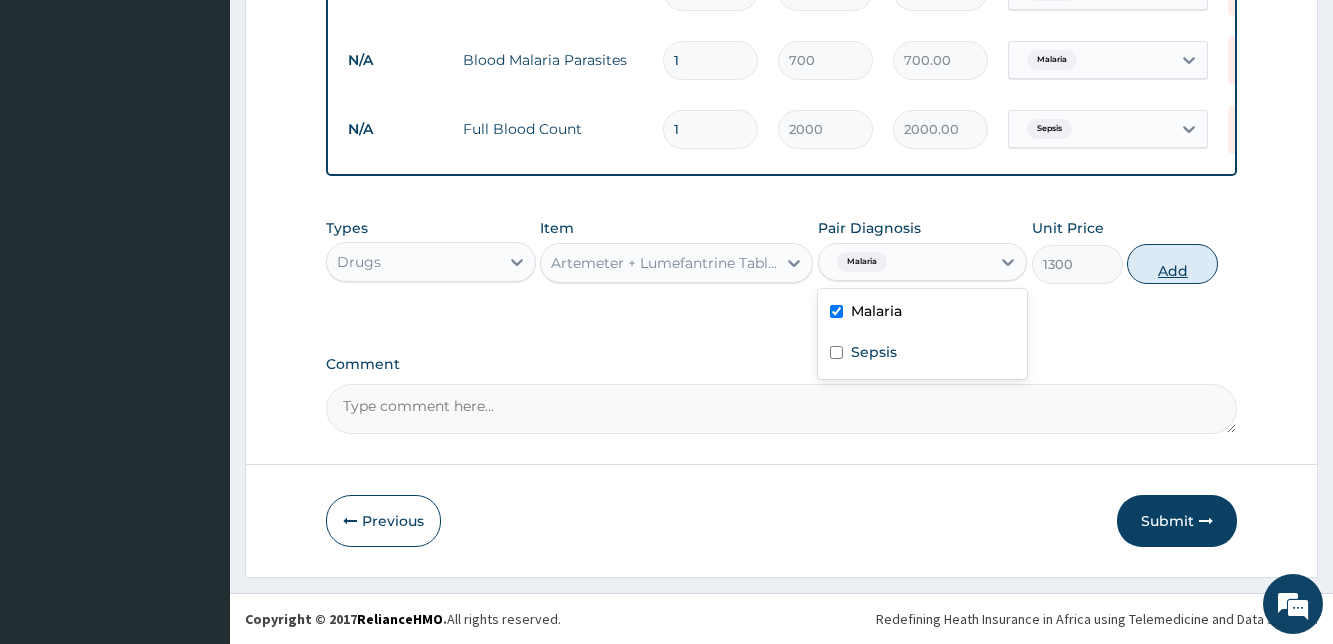 click on "Add" at bounding box center [1172, 264] 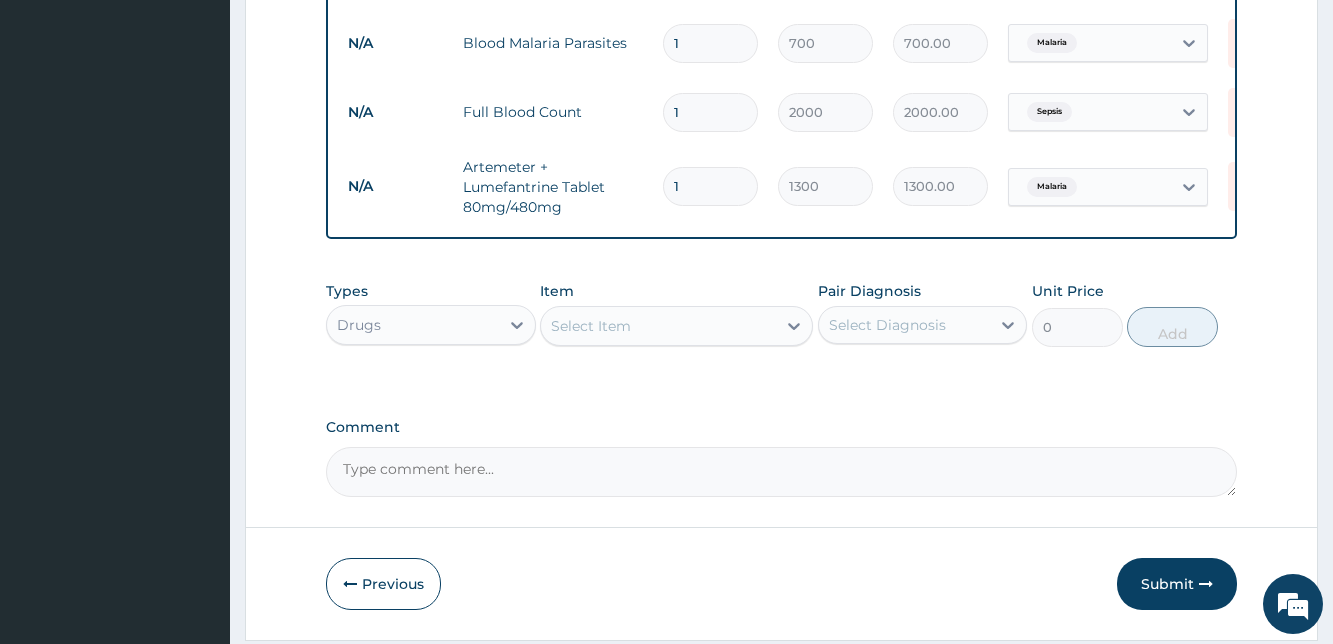 click on "Select Item" at bounding box center (658, 326) 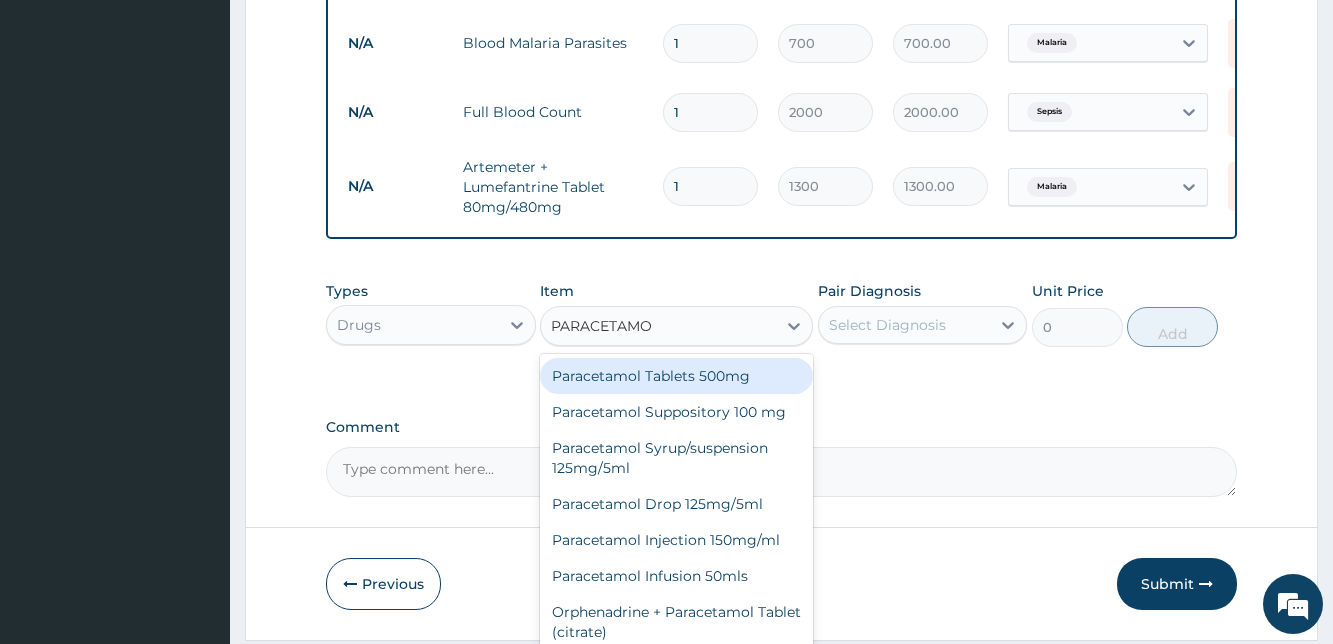 type on "PARACETAMOL" 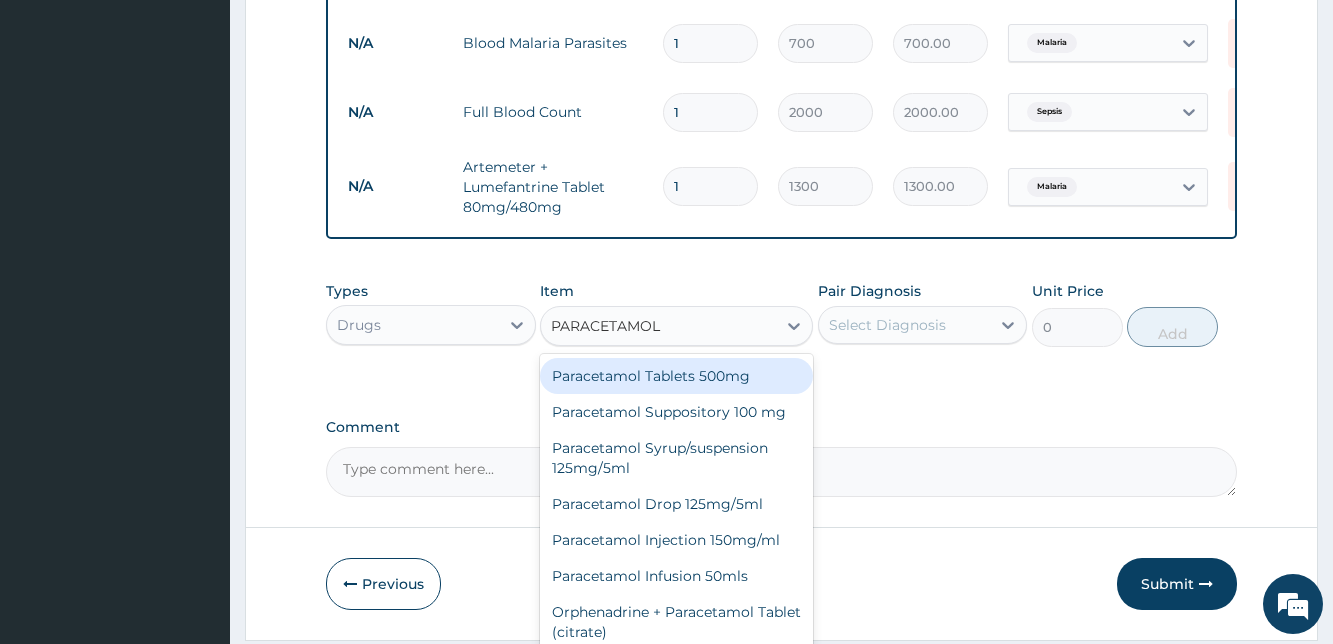 click on "Paracetamol Tablets 500mg" at bounding box center [676, 376] 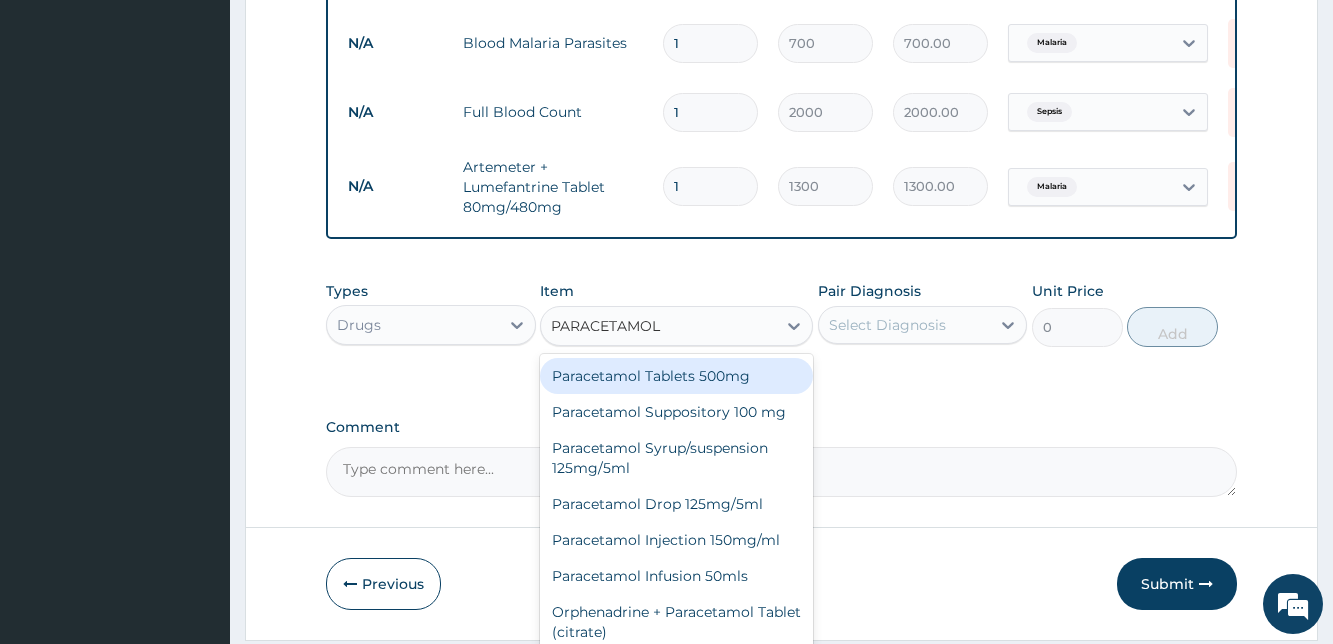 type 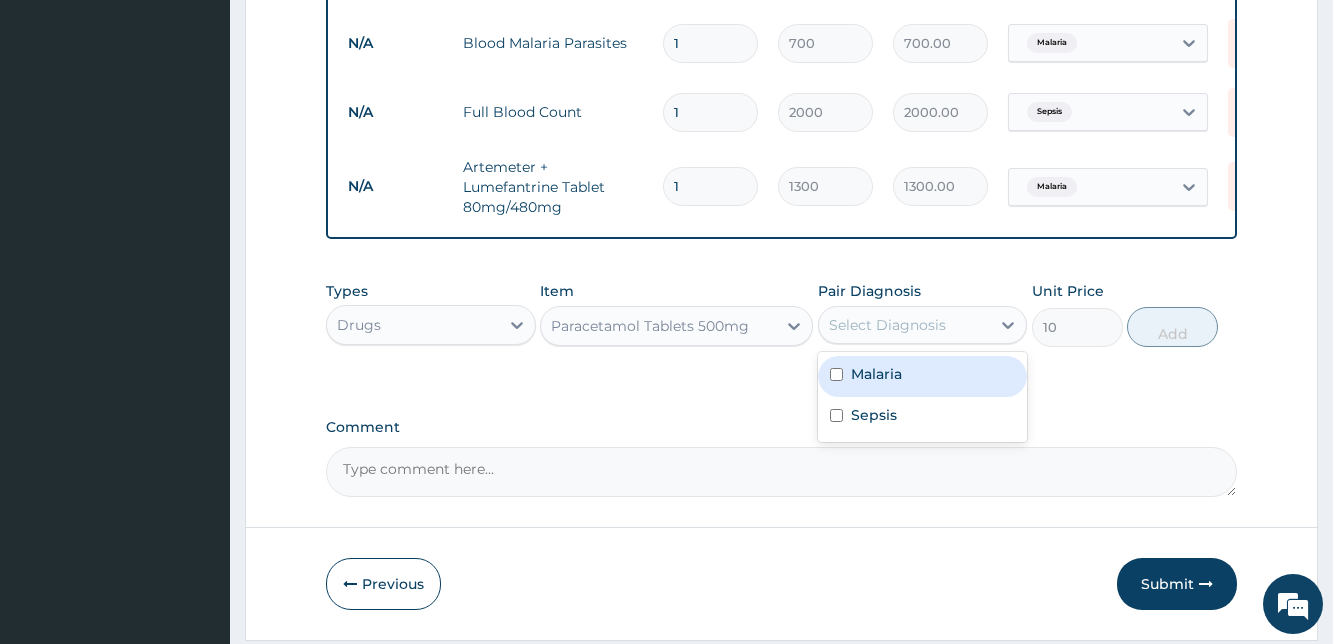 click on "Select Diagnosis" at bounding box center (887, 325) 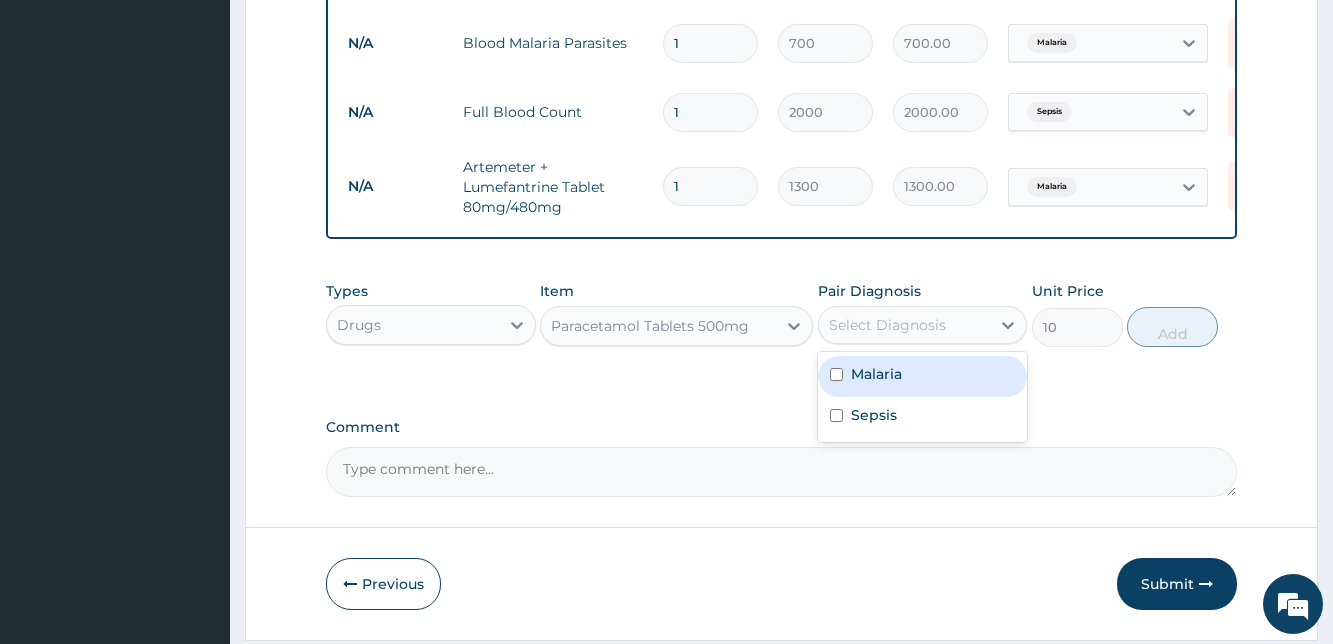 click at bounding box center [836, 374] 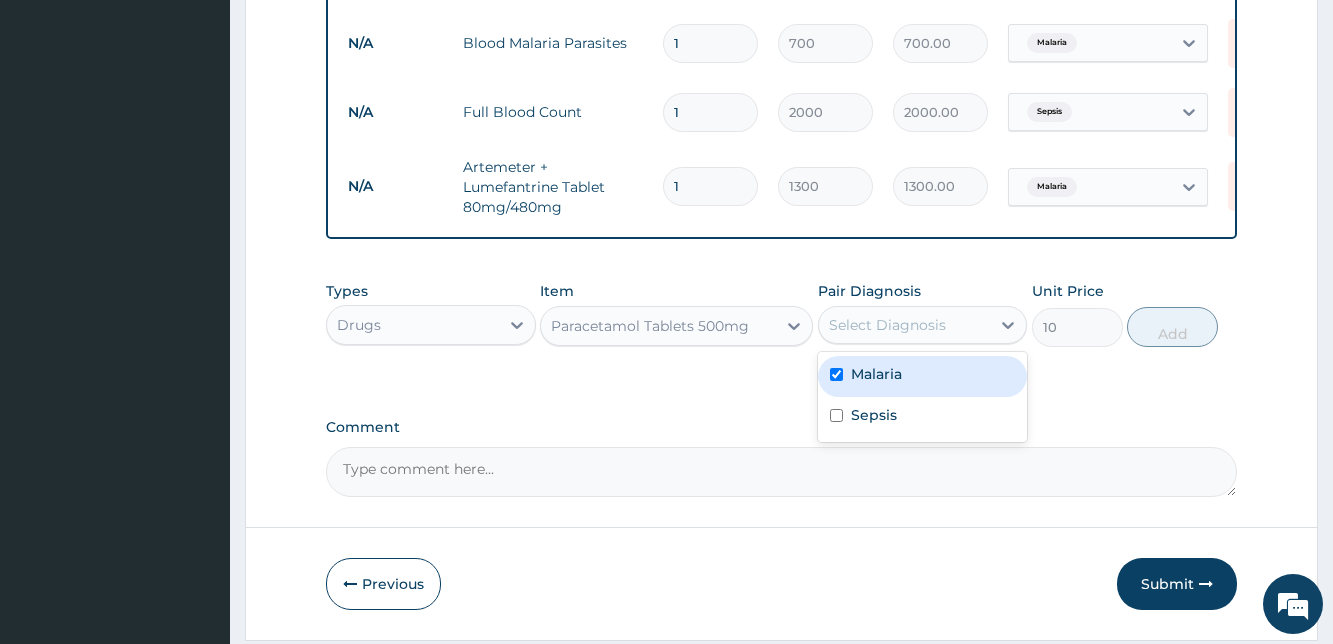 checkbox on "true" 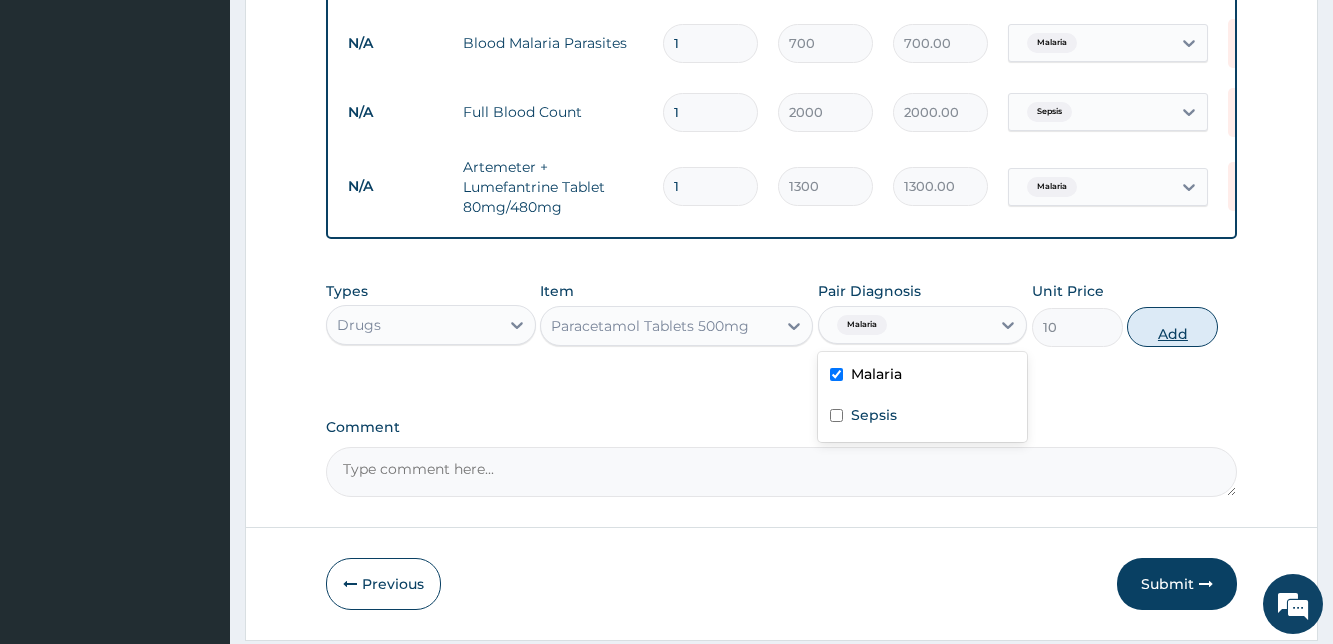 click on "Add" at bounding box center [1172, 327] 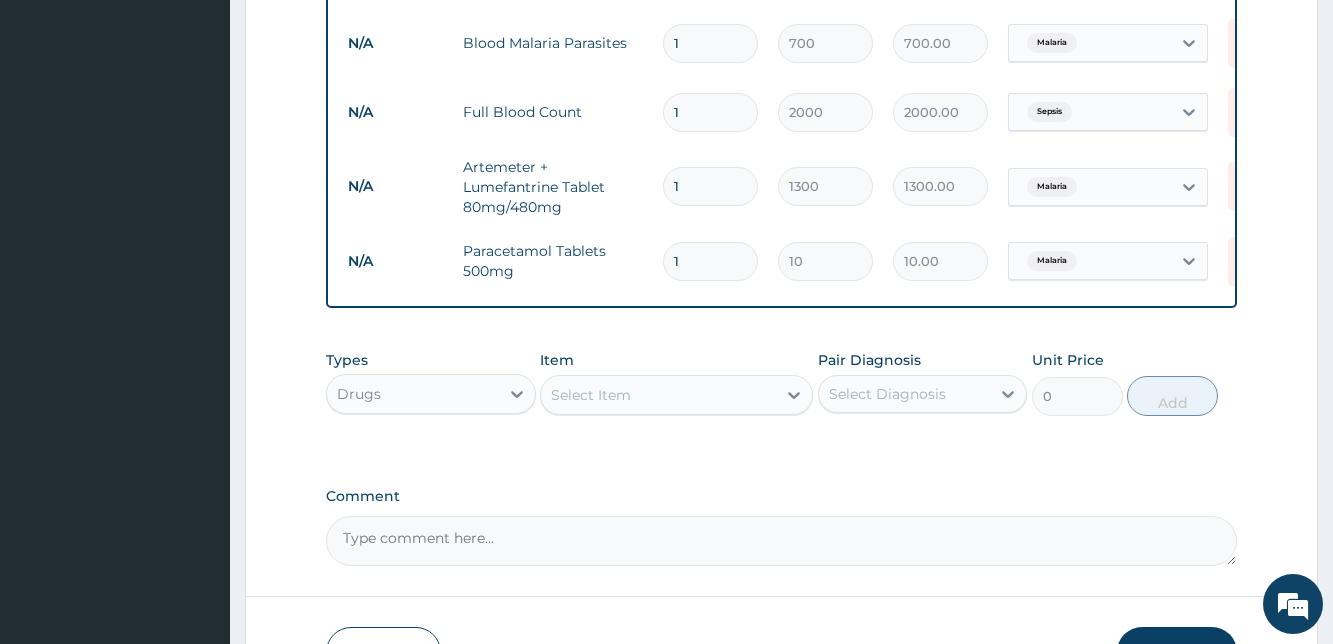 type on "18" 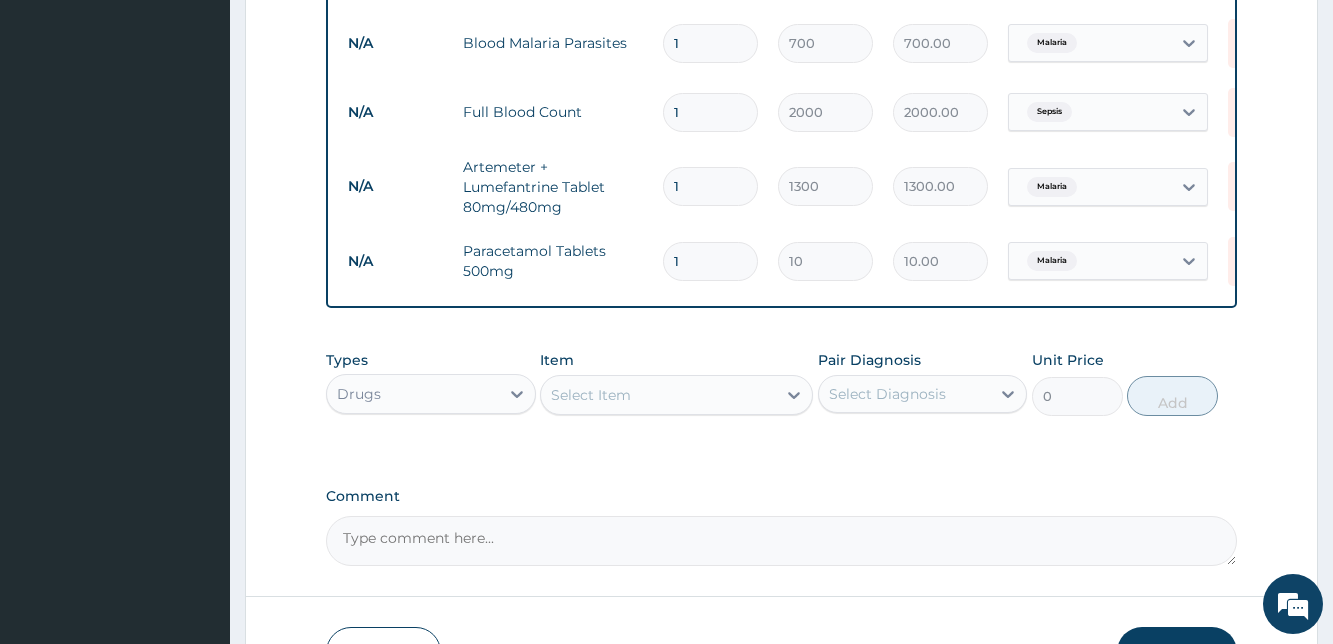 type on "180.00" 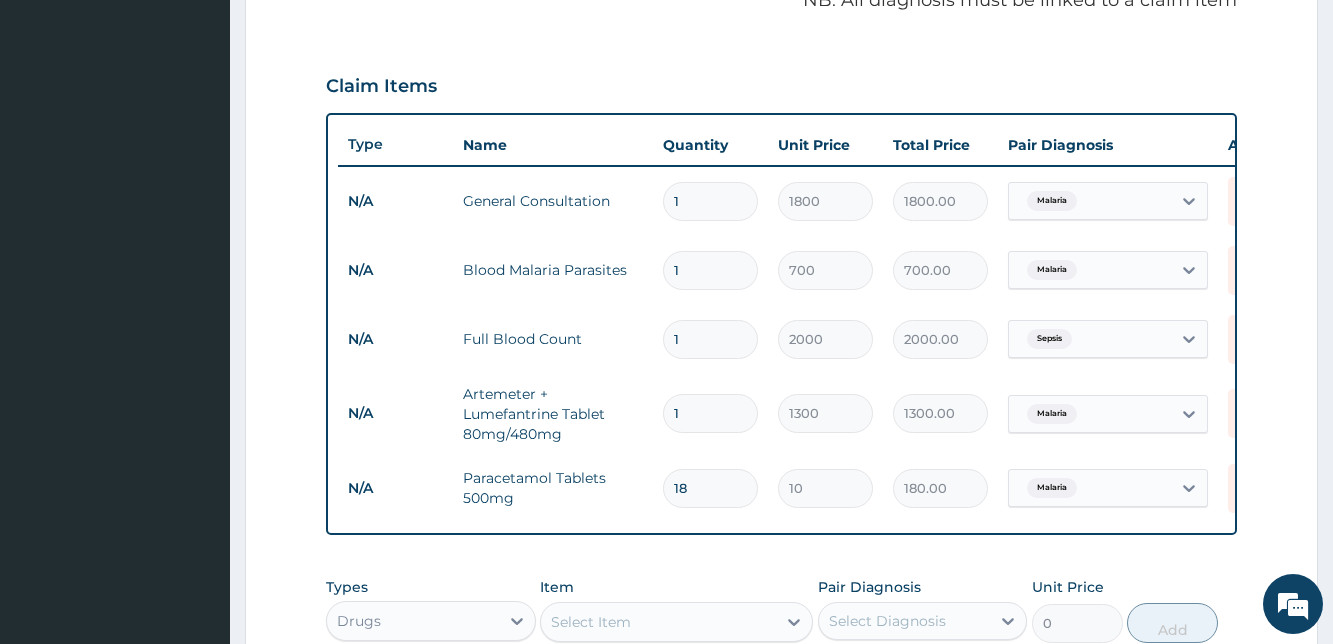 scroll, scrollTop: 647, scrollLeft: 0, axis: vertical 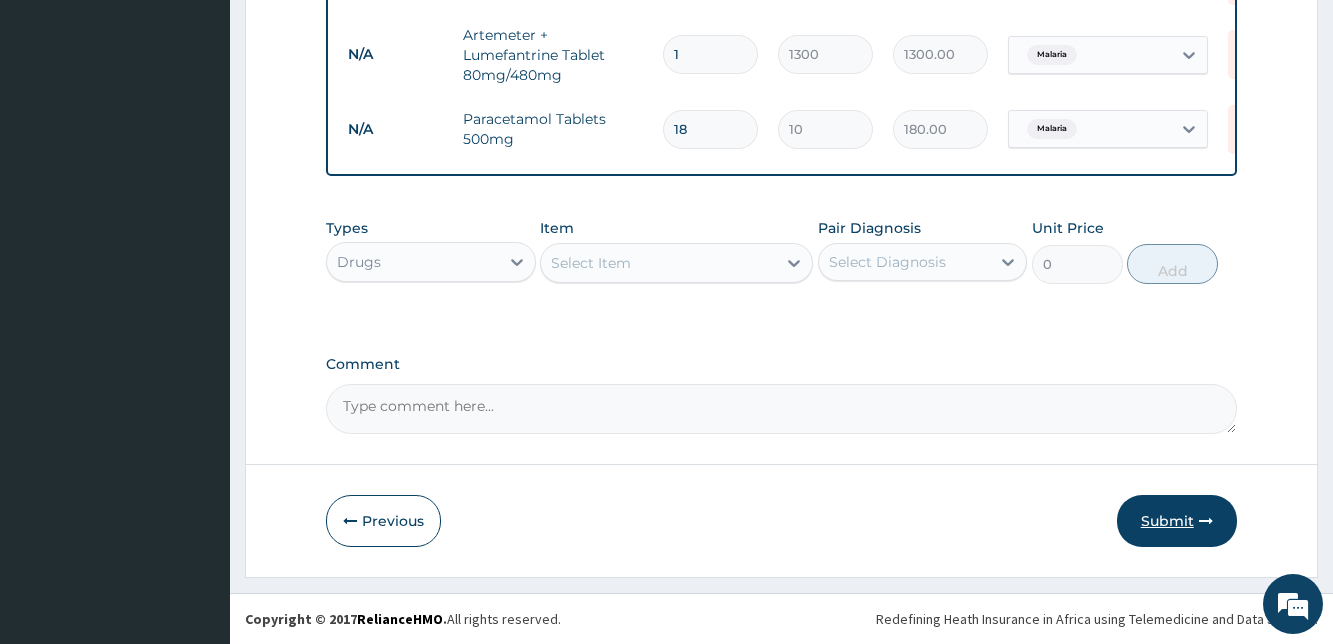 type on "18" 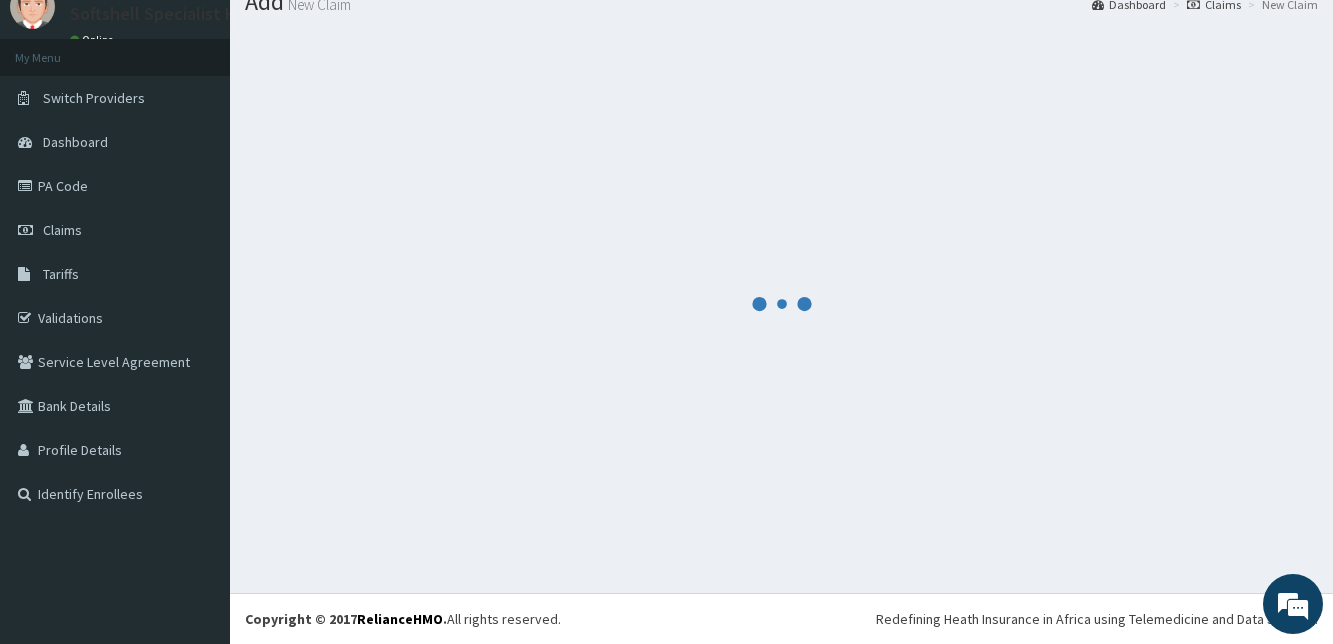 scroll, scrollTop: 76, scrollLeft: 0, axis: vertical 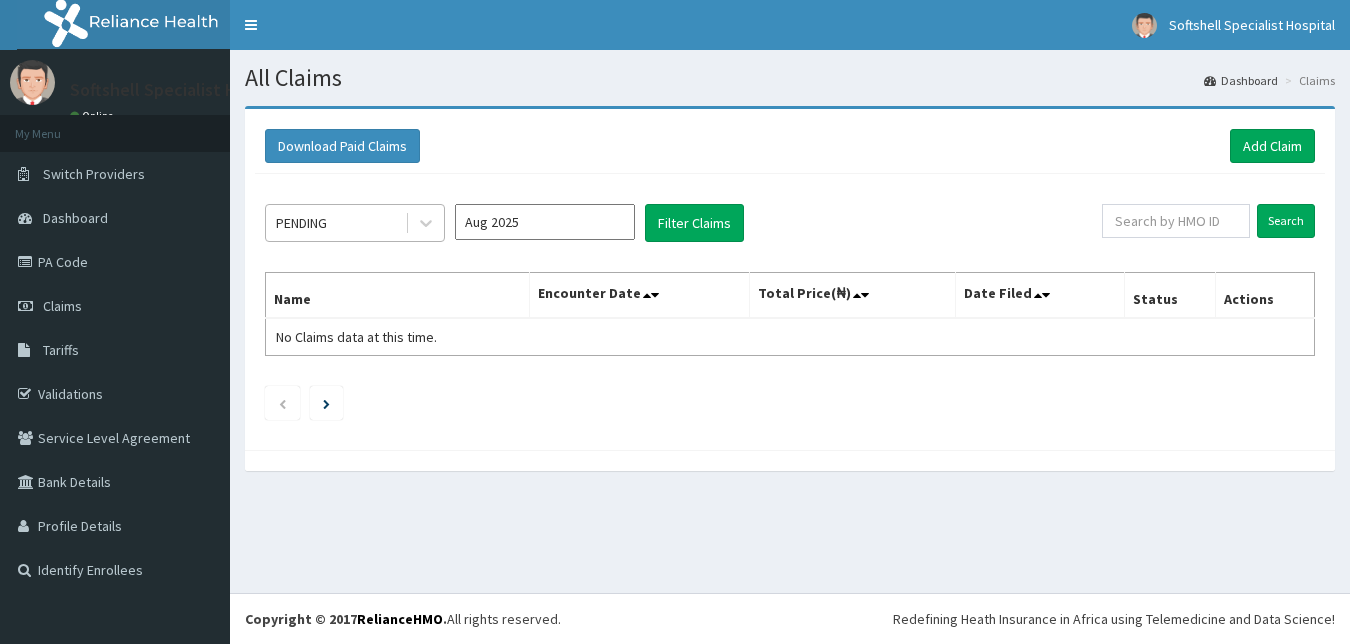 click on "PENDING" at bounding box center (335, 223) 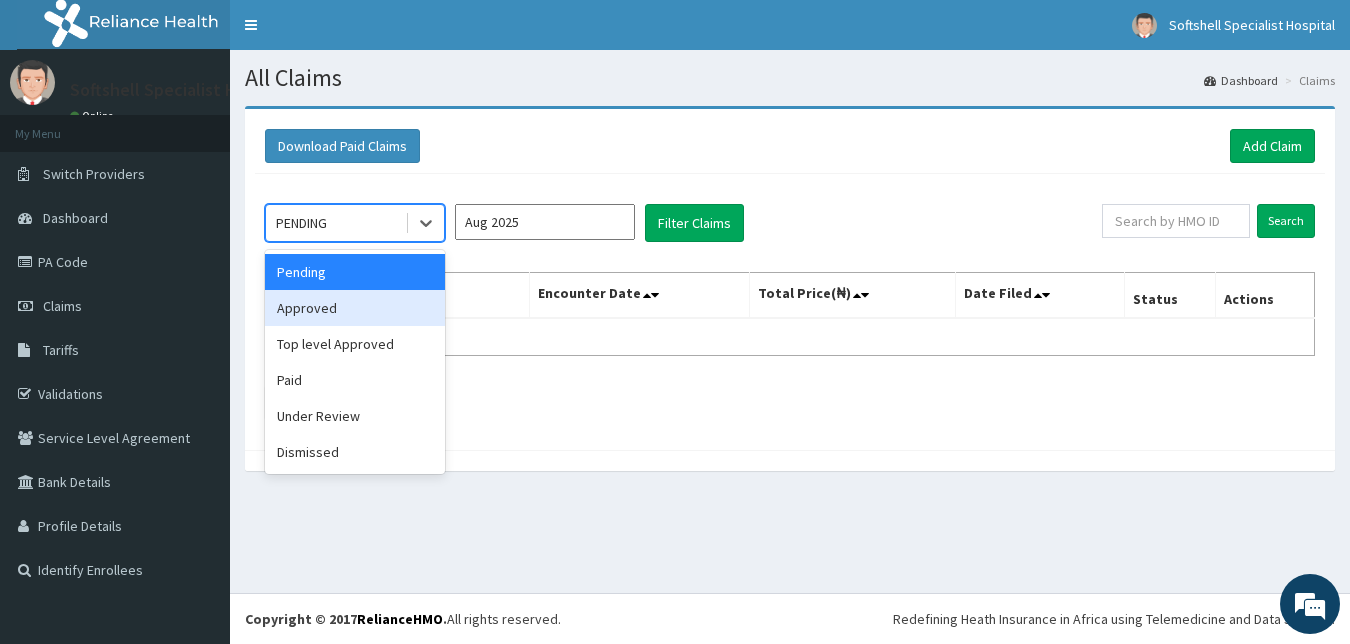 click on "Approved" at bounding box center [355, 308] 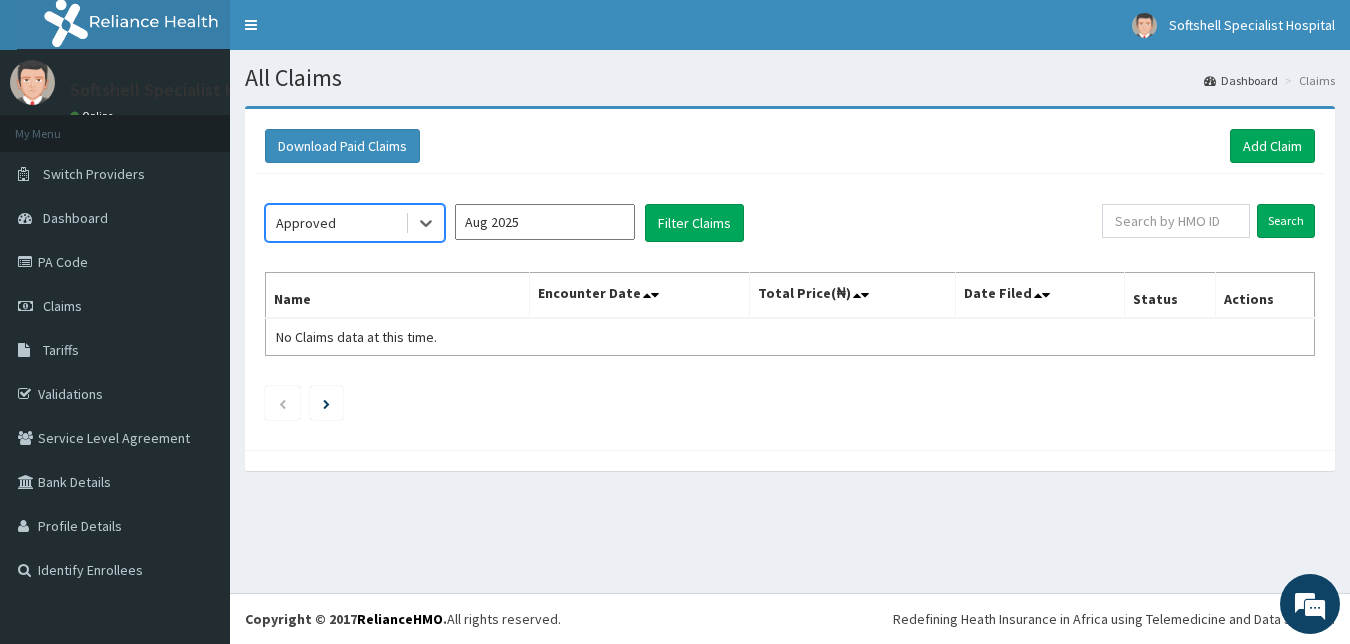 click on "Aug 2025" at bounding box center [545, 222] 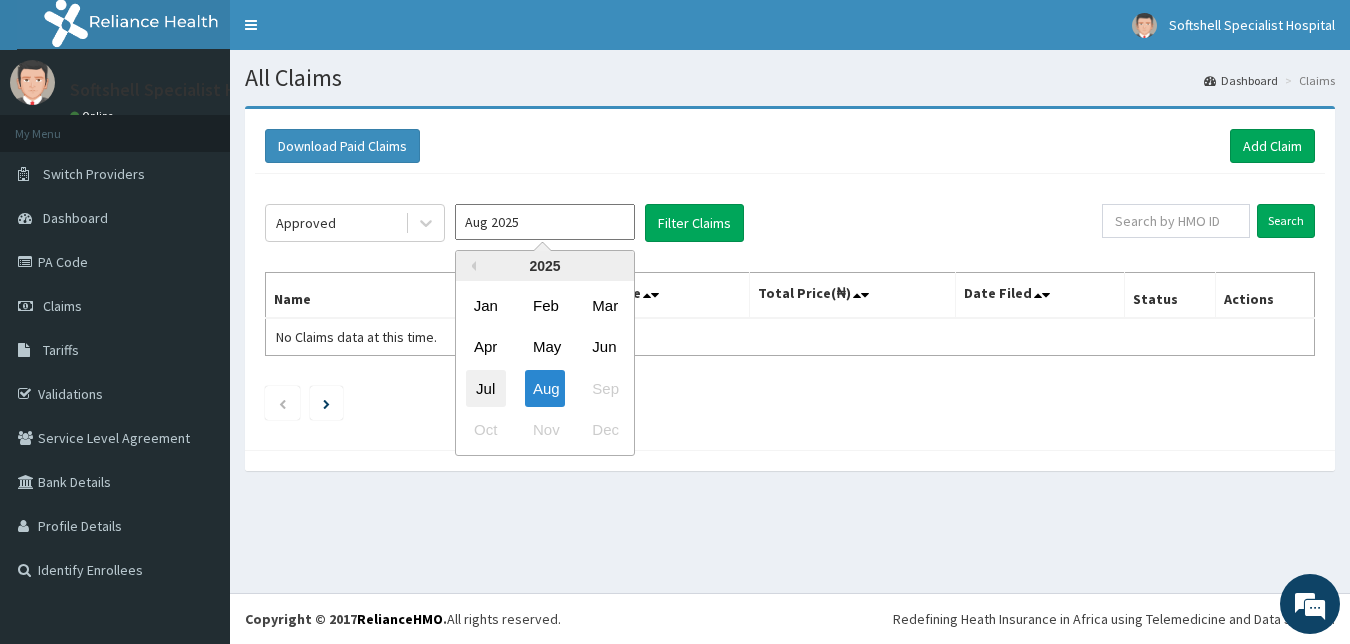 click on "Jul" at bounding box center [486, 388] 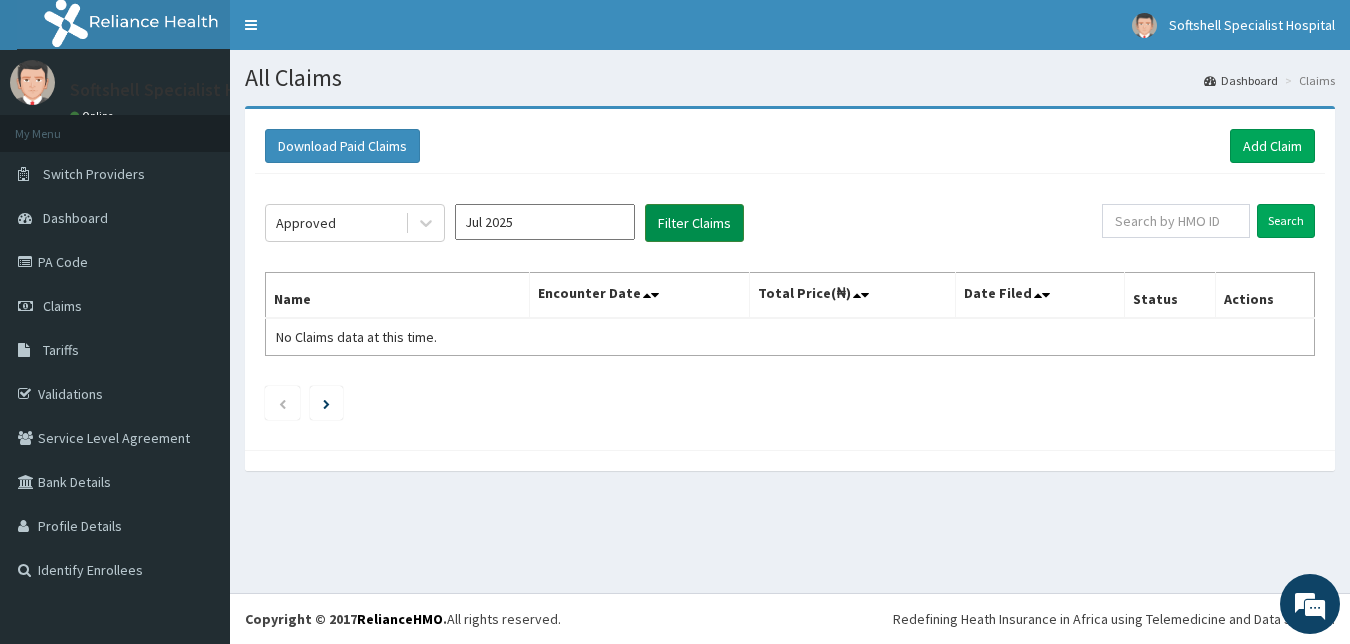 click on "Filter Claims" at bounding box center [694, 223] 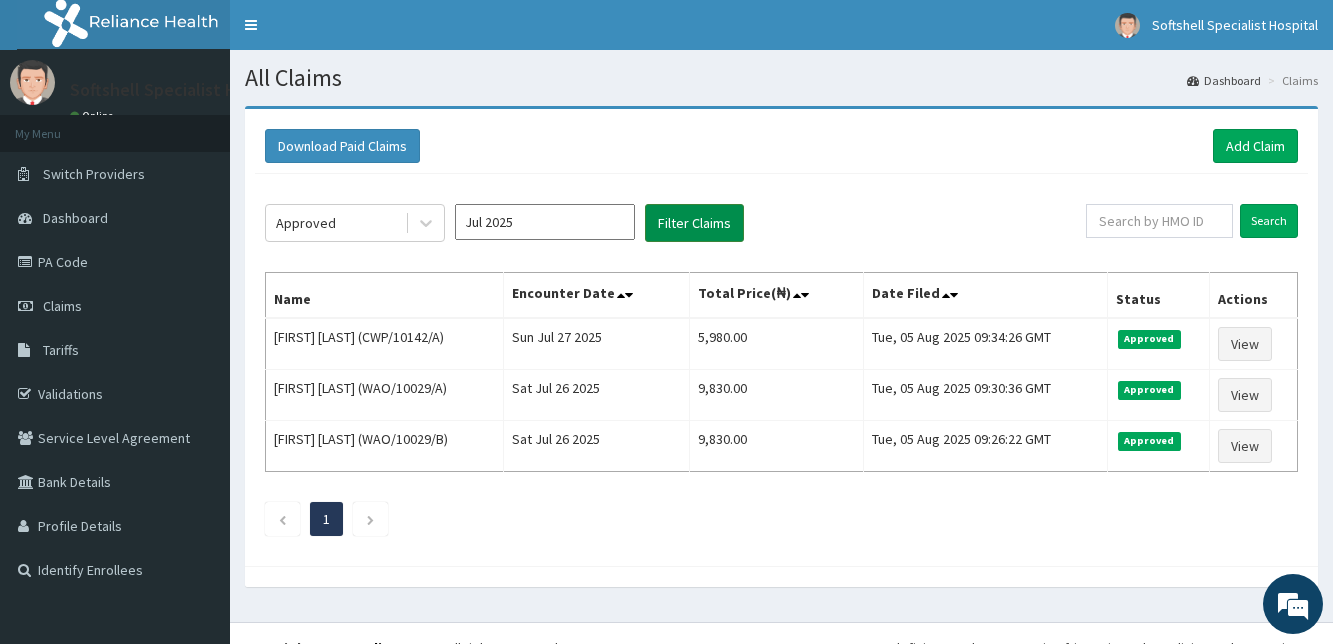 scroll, scrollTop: 0, scrollLeft: 0, axis: both 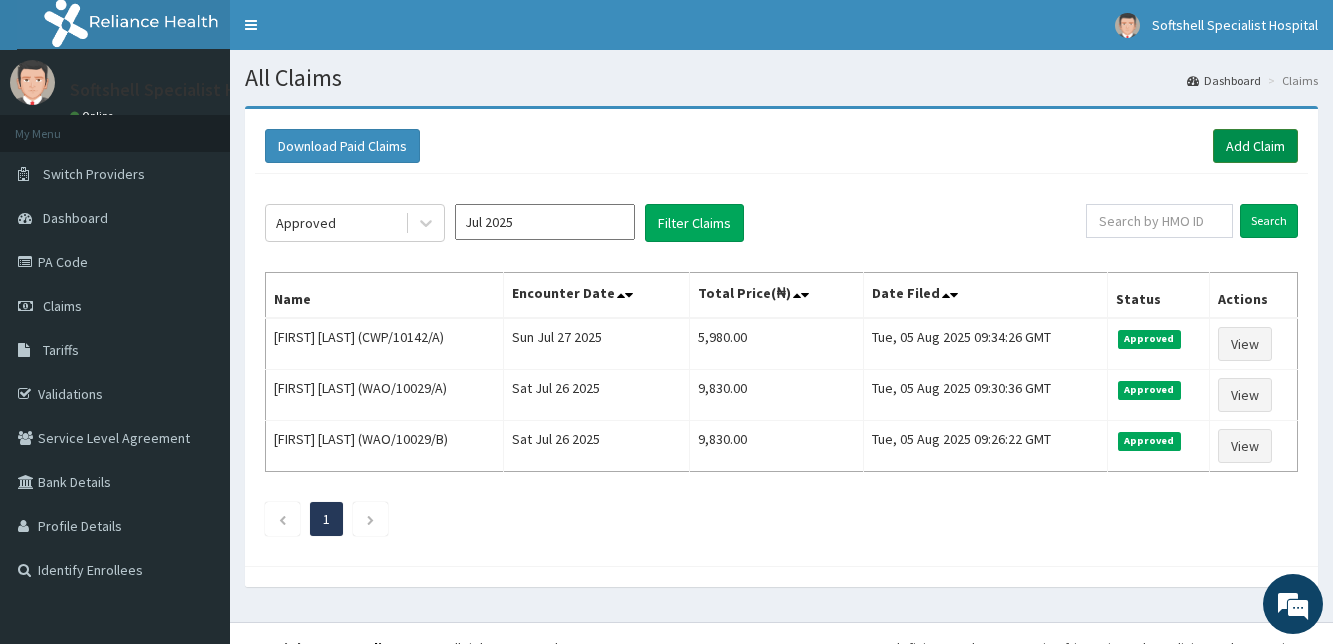 click on "Add Claim" at bounding box center (1255, 146) 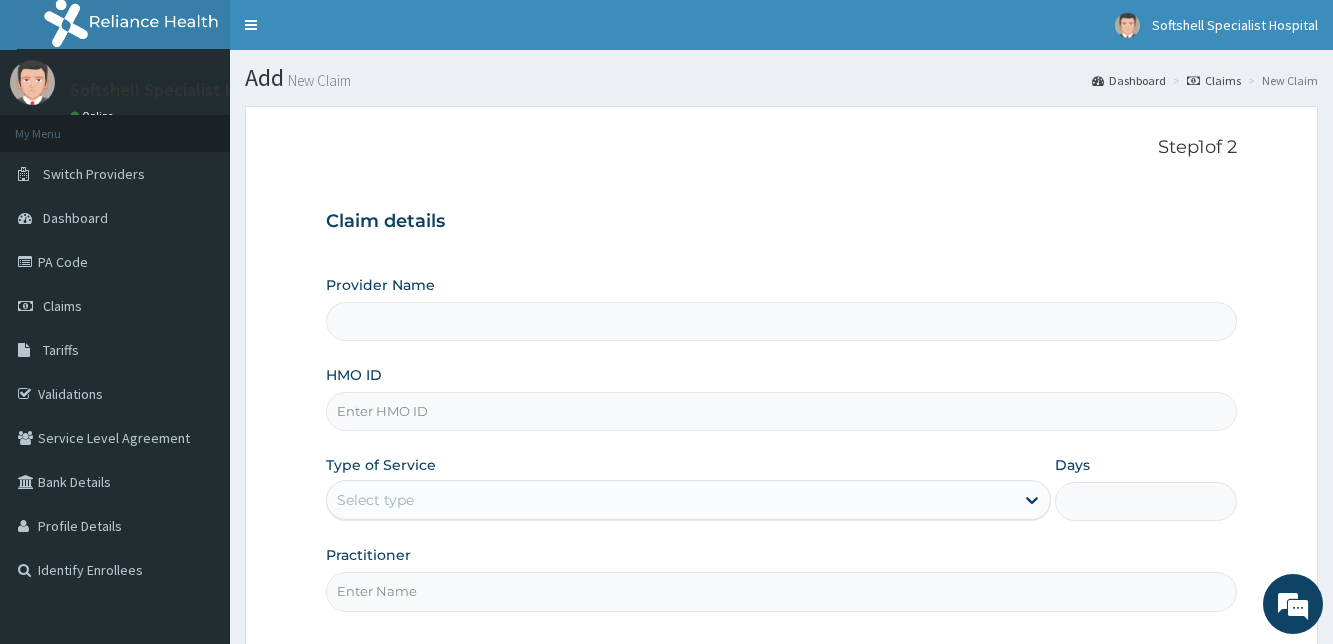 scroll, scrollTop: 0, scrollLeft: 0, axis: both 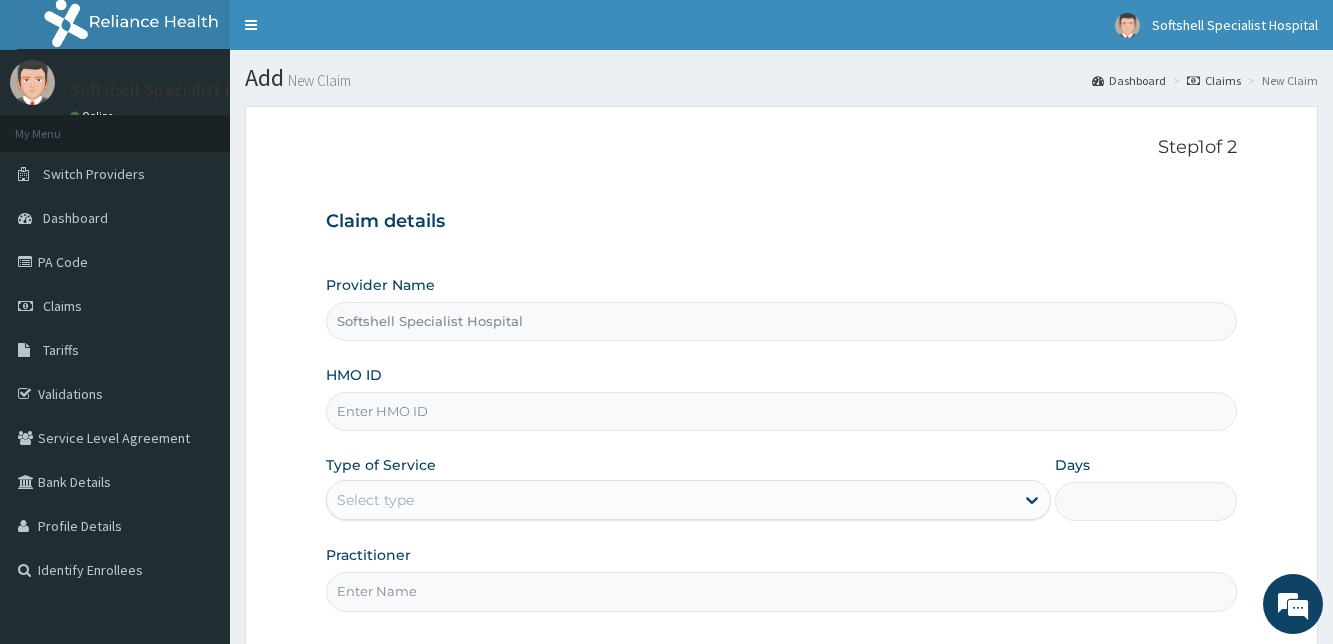 click on "HMO ID" at bounding box center (781, 411) 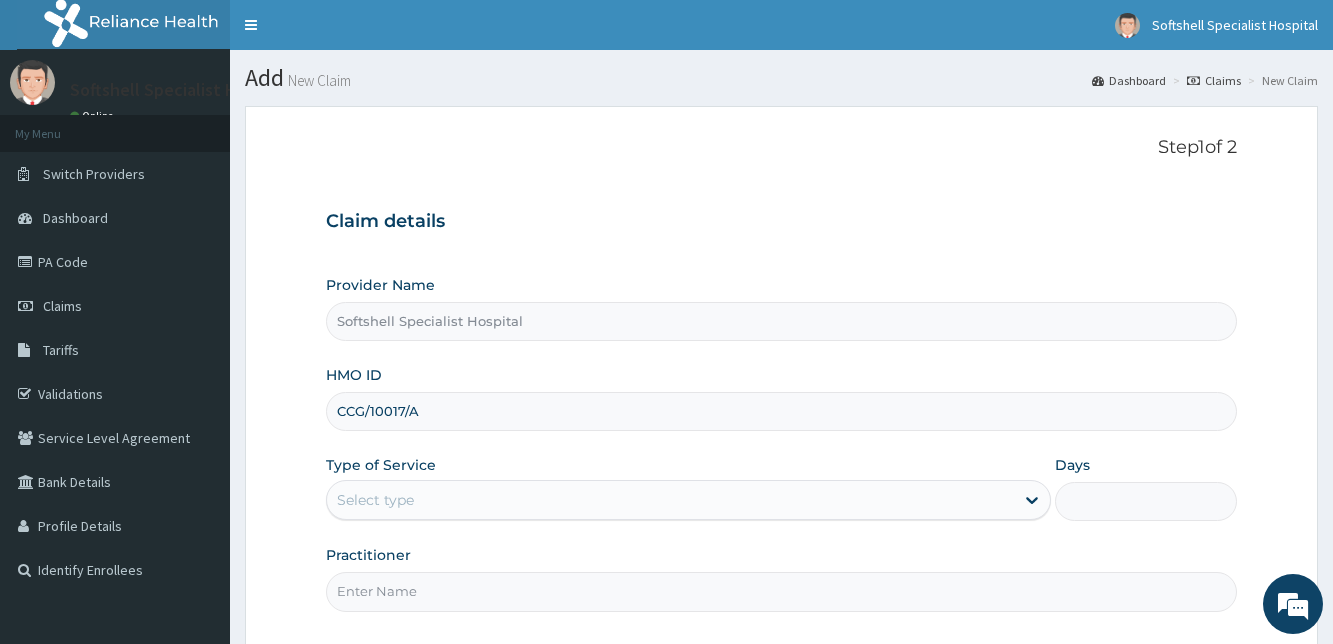 type on "CCG/10017/A" 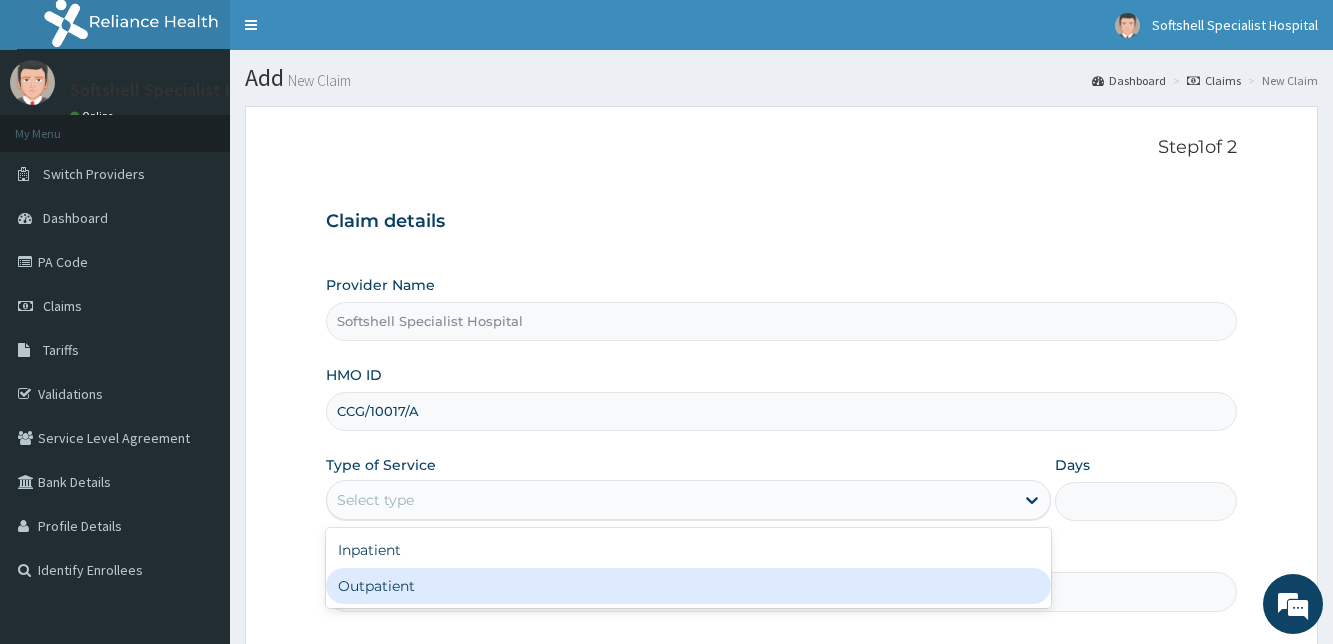 click on "Outpatient" at bounding box center (688, 586) 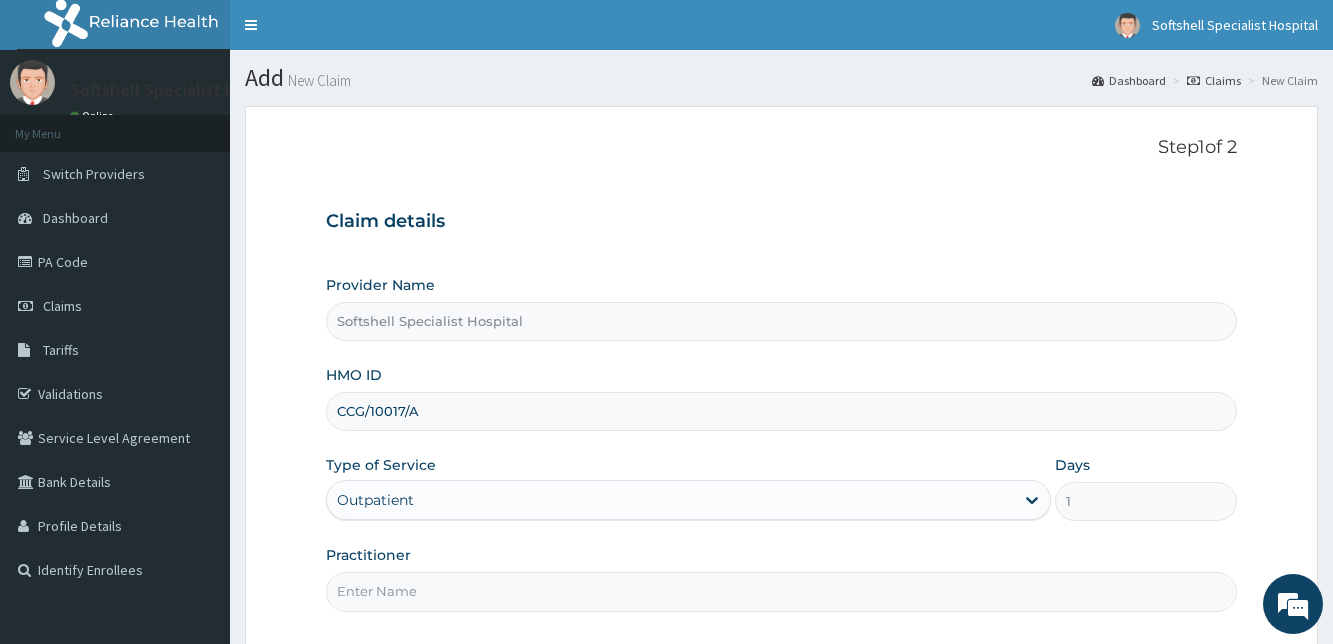 scroll, scrollTop: 186, scrollLeft: 0, axis: vertical 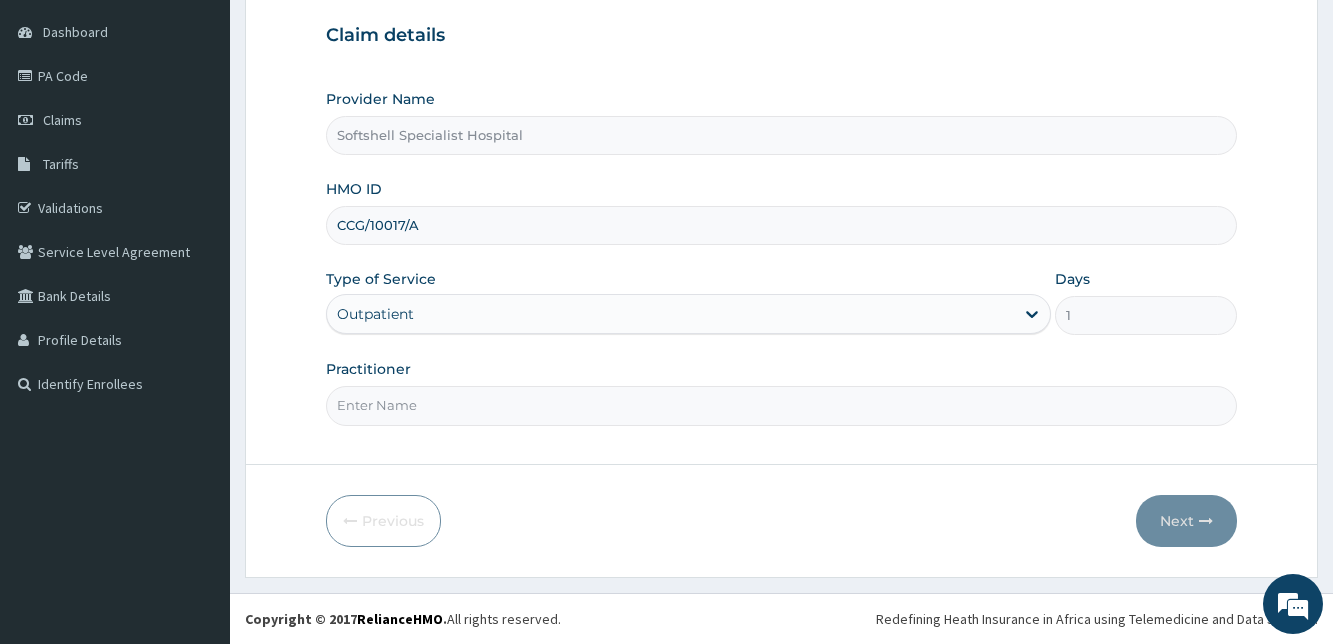 click on "Practitioner" at bounding box center (781, 405) 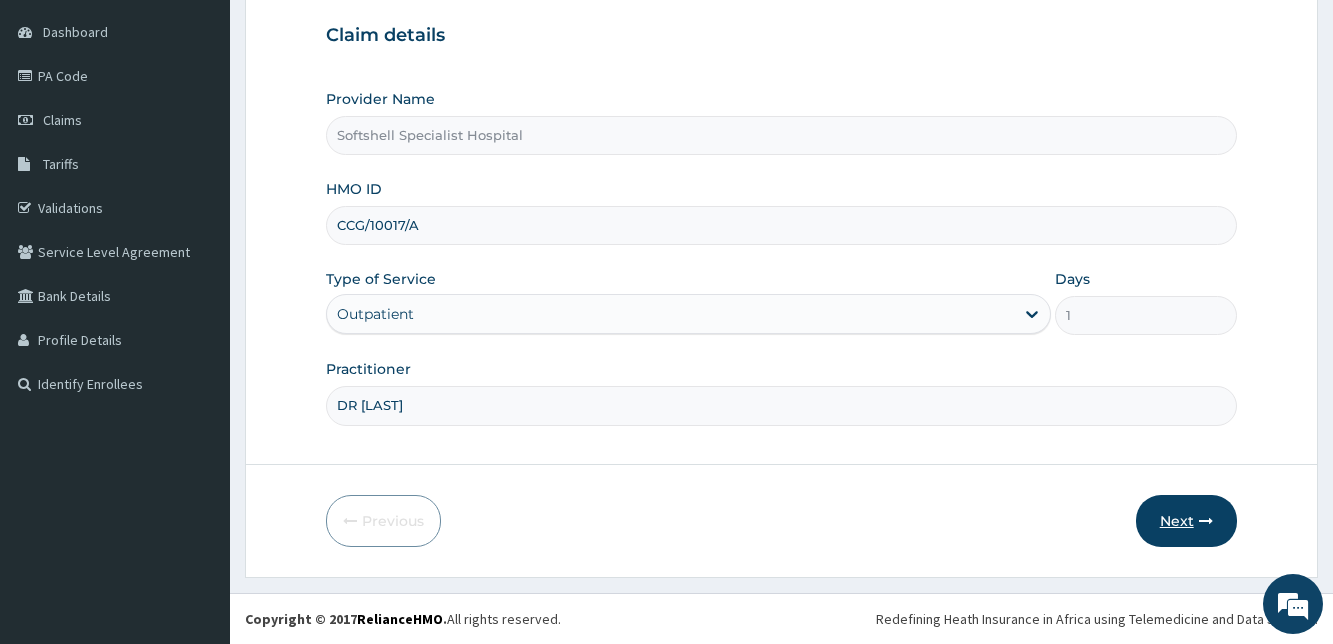 type on "DR [LAST]" 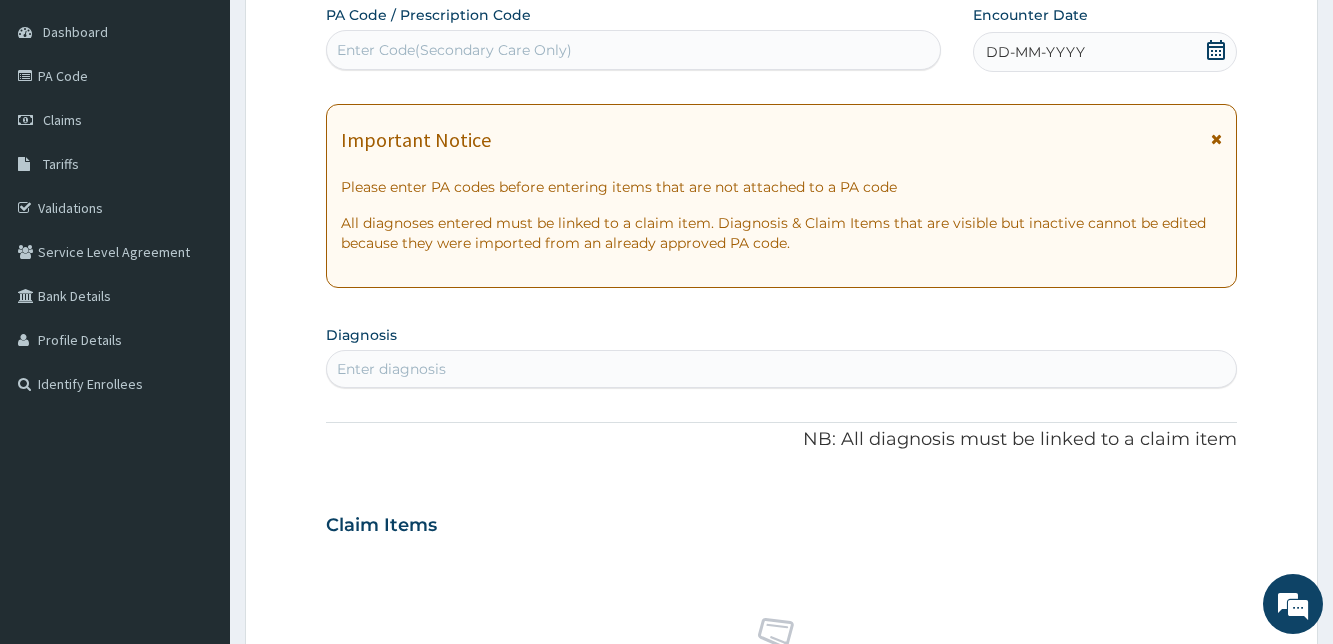 click 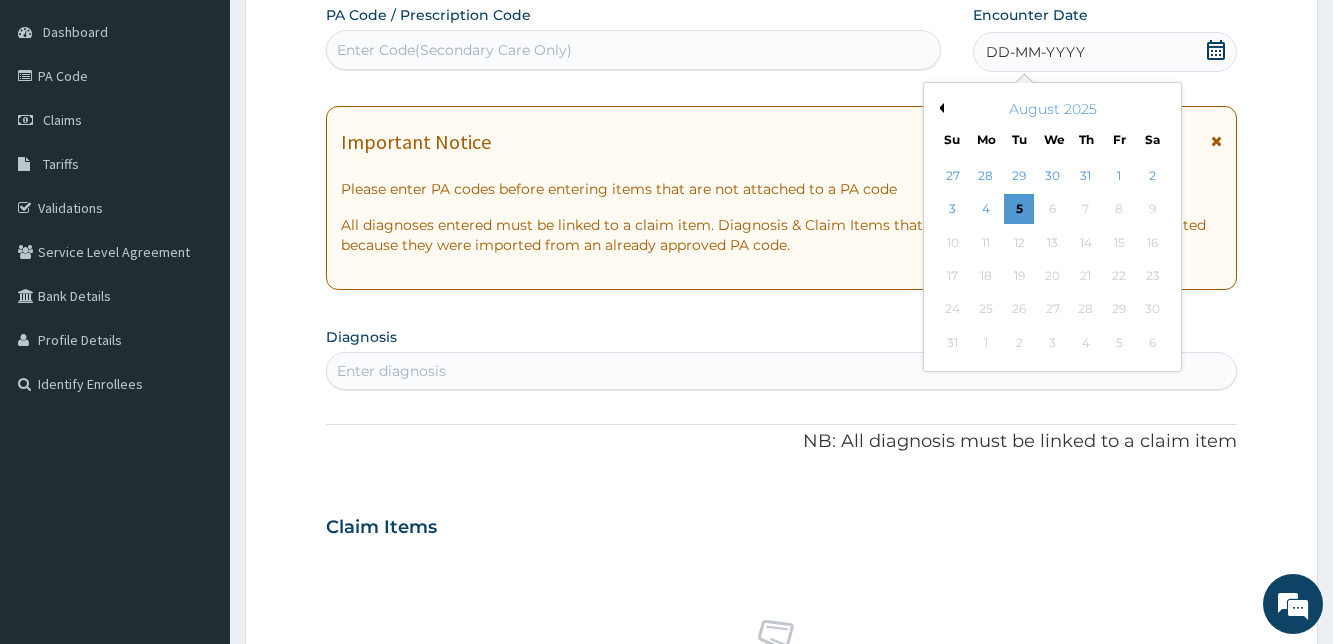 click on "Previous Month" at bounding box center [939, 108] 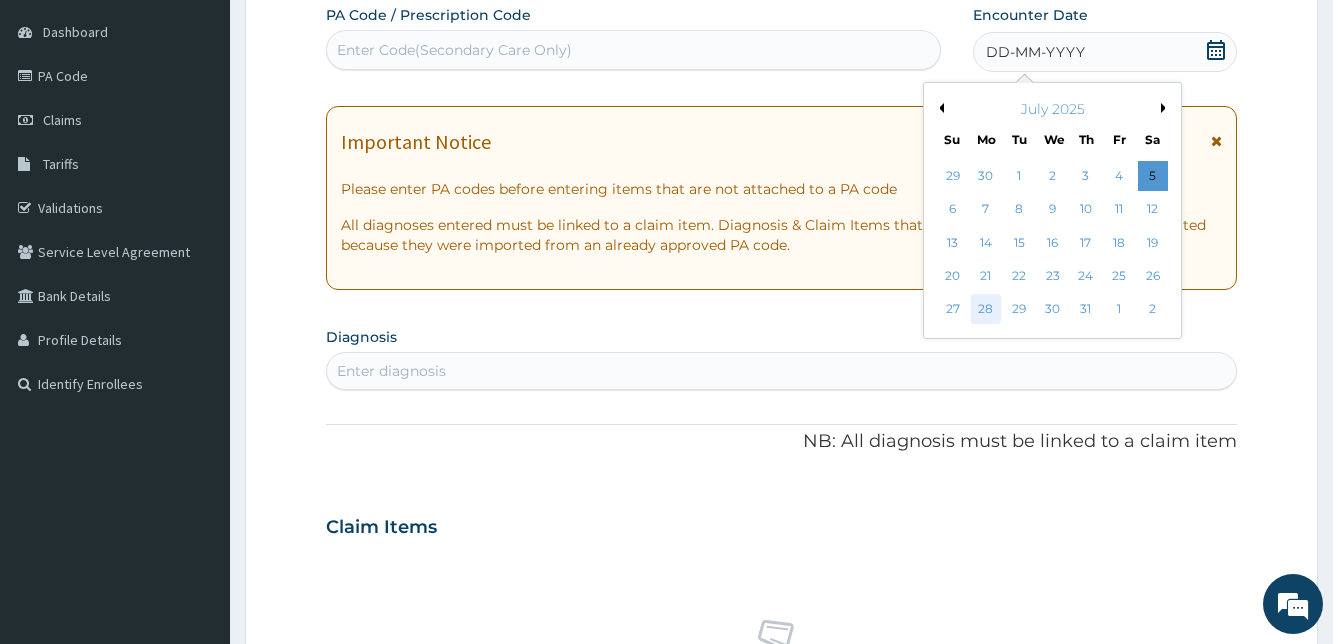 click on "28" at bounding box center [986, 310] 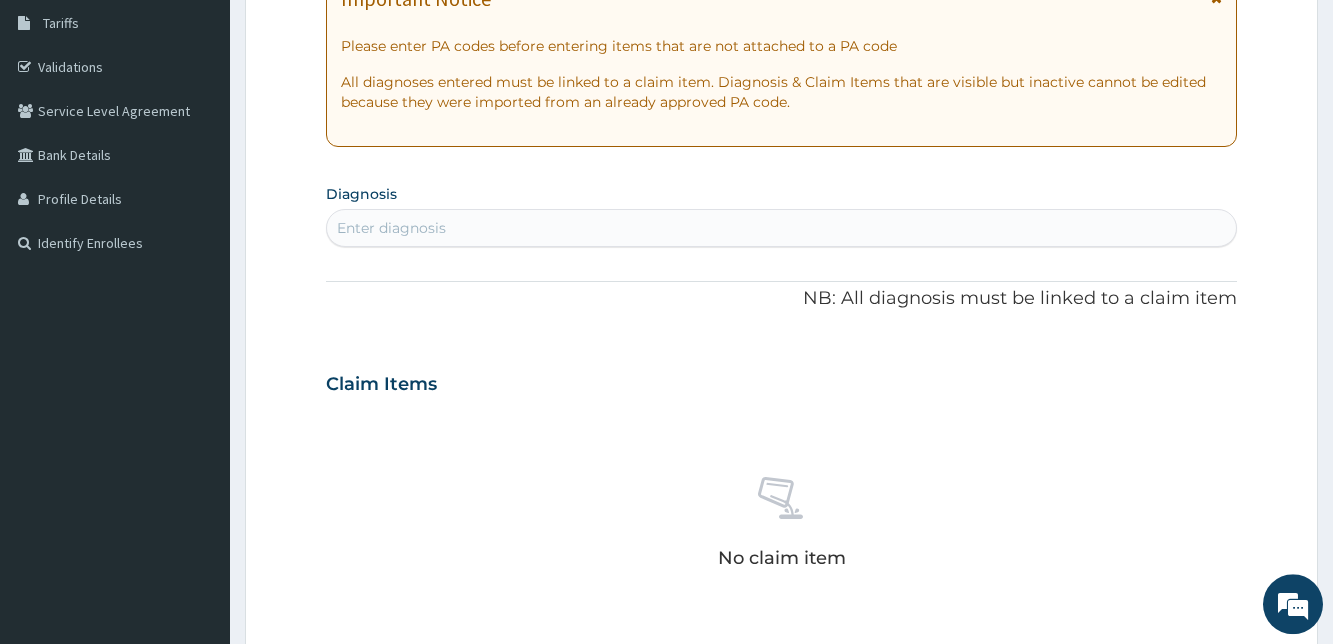 scroll, scrollTop: 377, scrollLeft: 0, axis: vertical 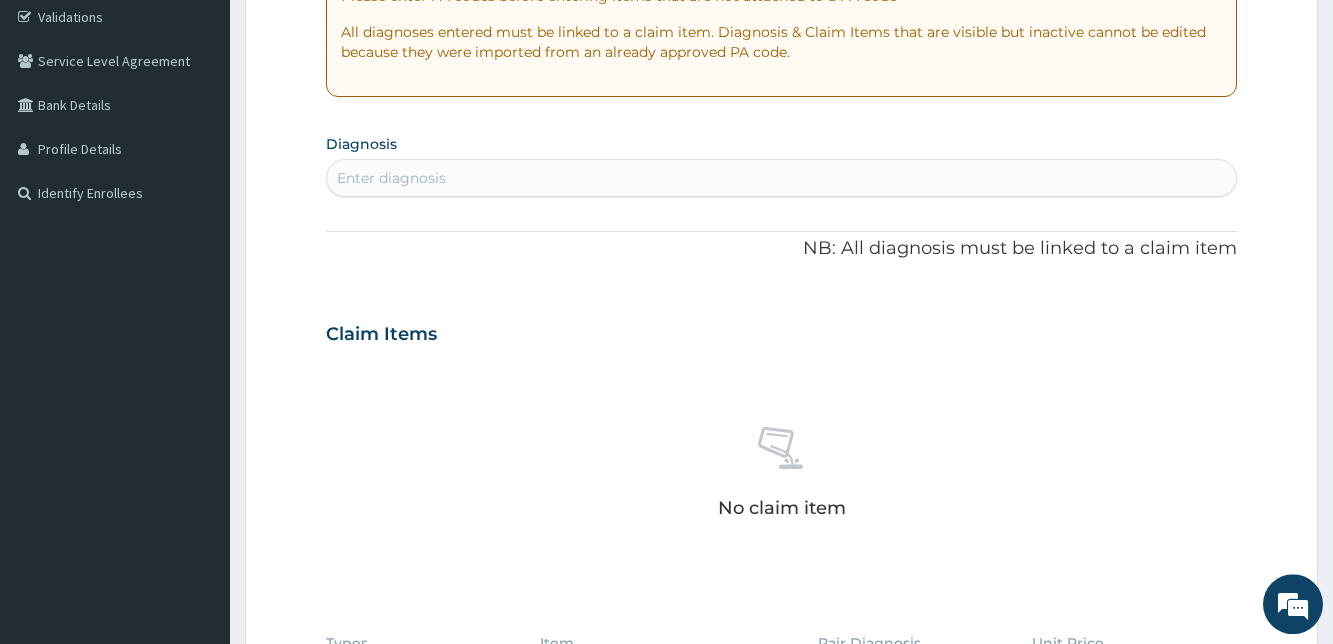 click on "Enter diagnosis" at bounding box center (781, 178) 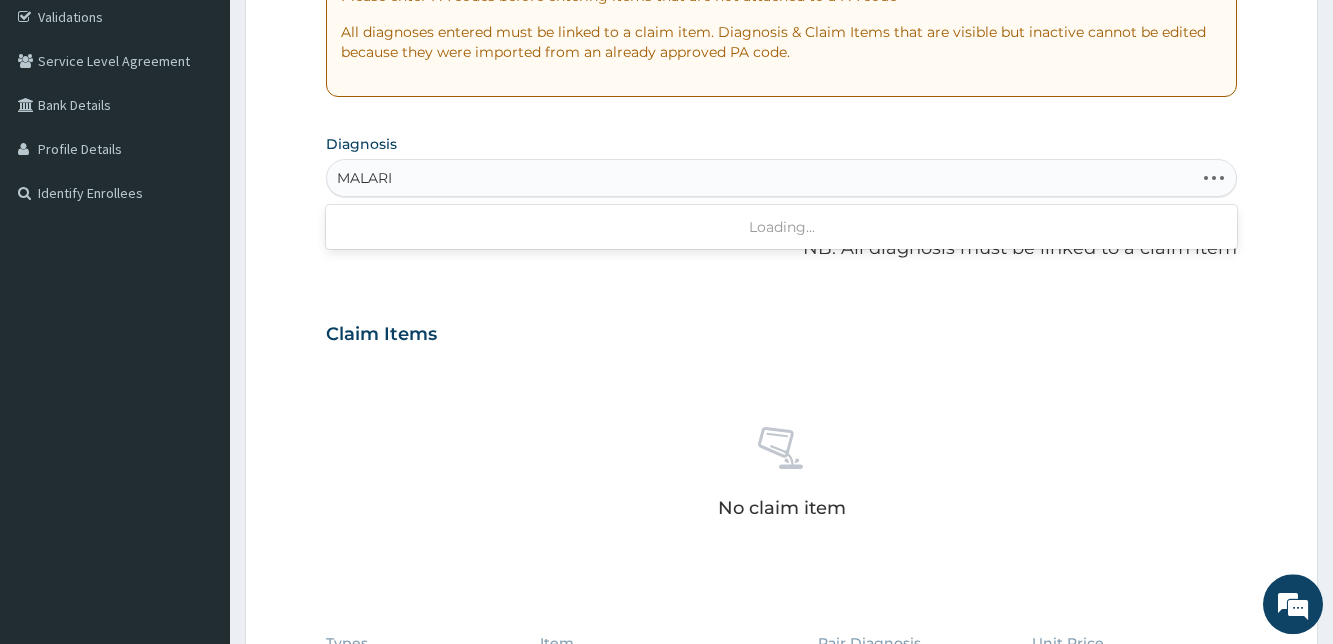 type on "MALARIA" 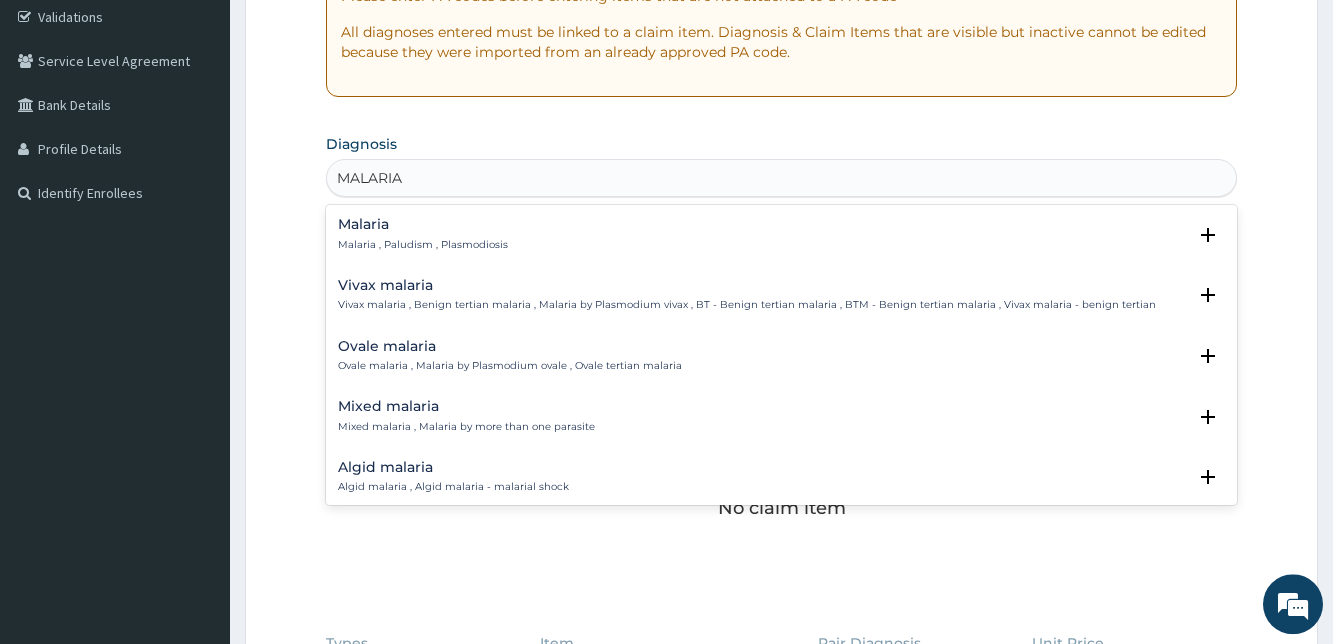 click on "Malaria" at bounding box center (423, 224) 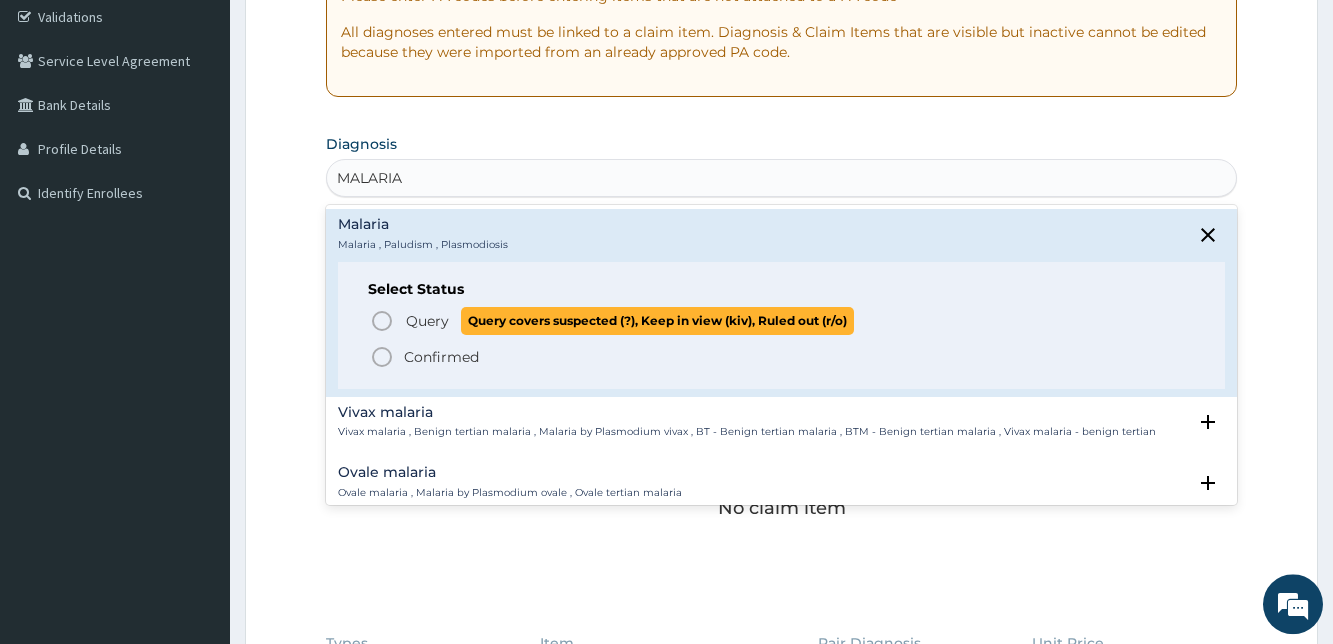 click 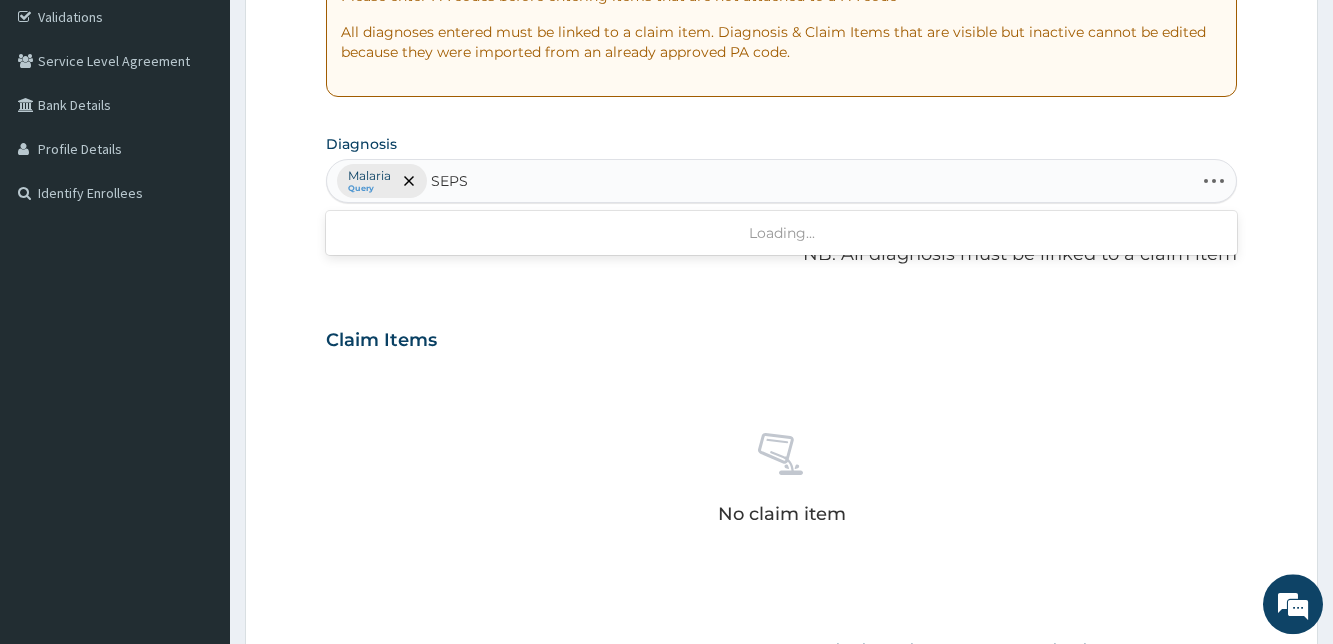type on "SEPSIS" 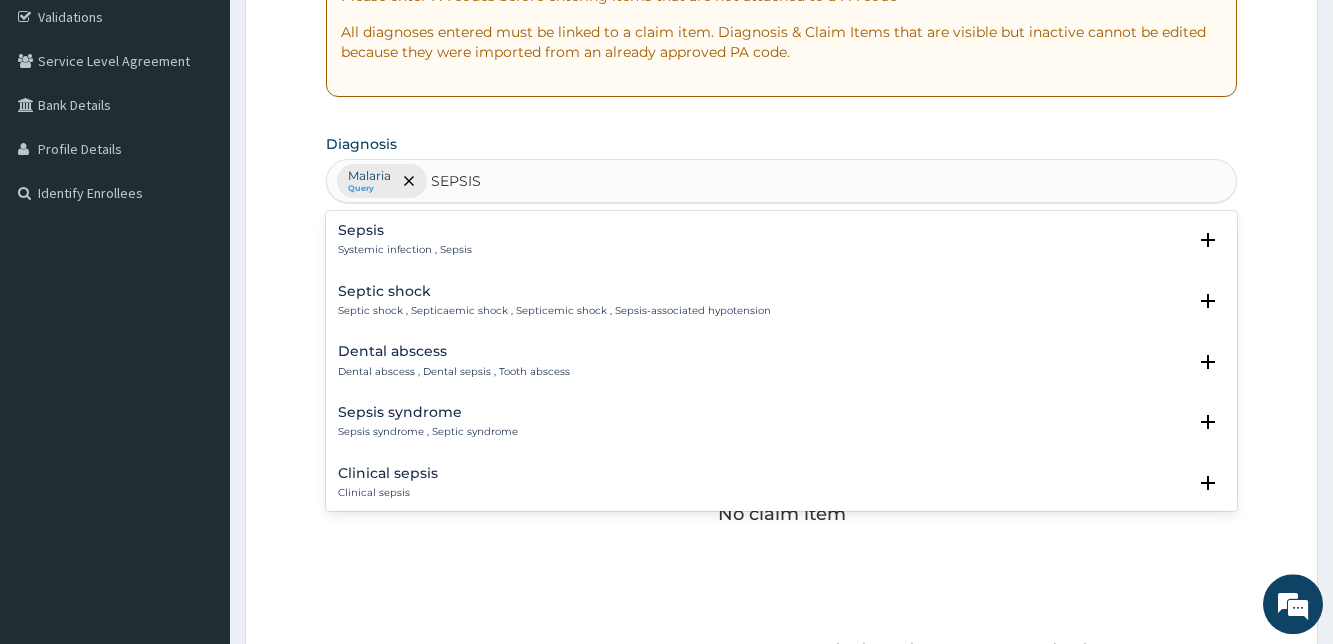 click on "Sepsis" at bounding box center [405, 230] 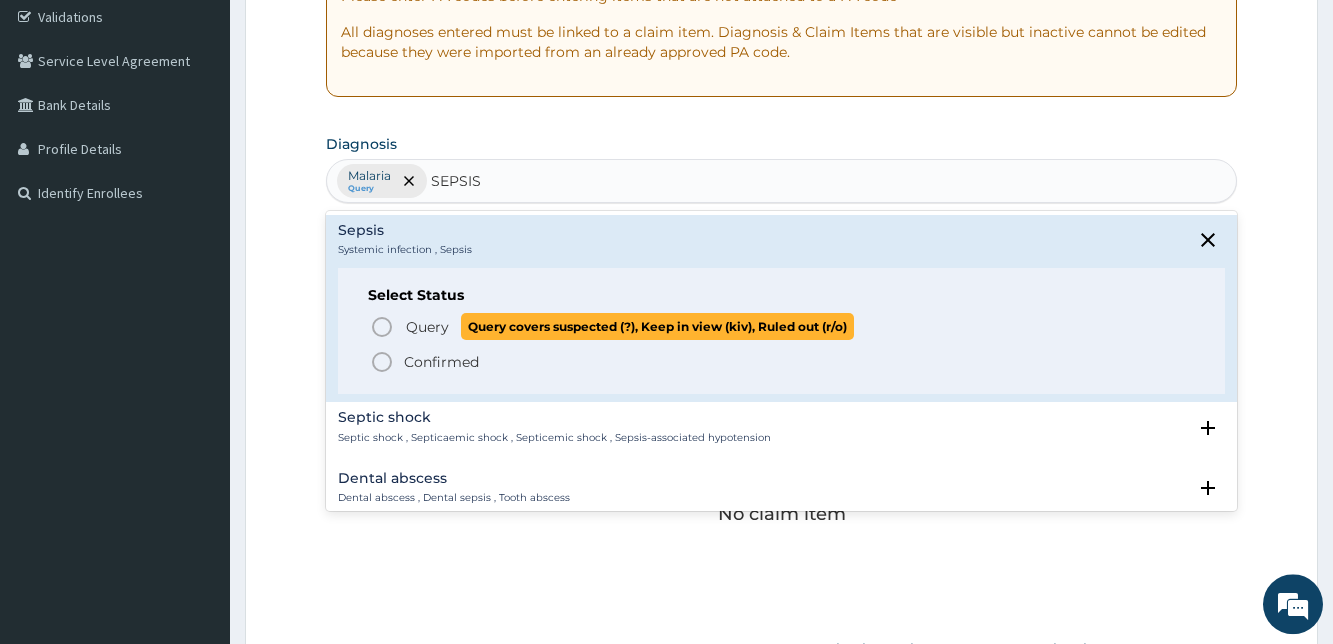 click 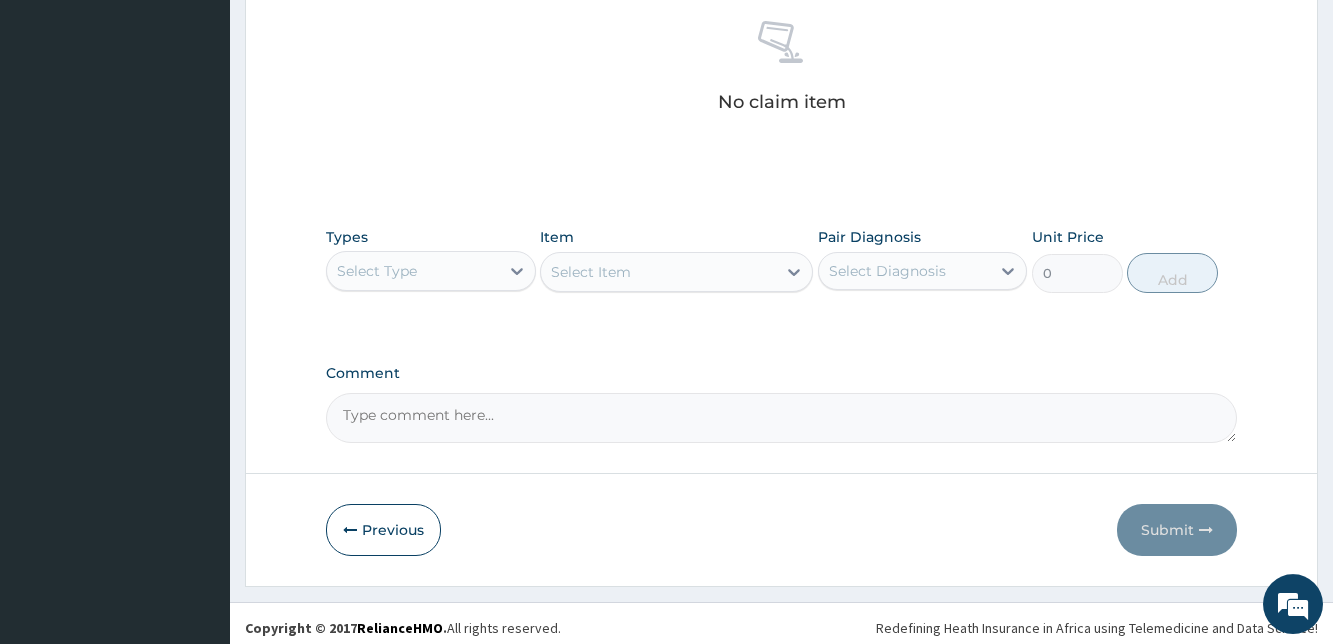 scroll, scrollTop: 798, scrollLeft: 0, axis: vertical 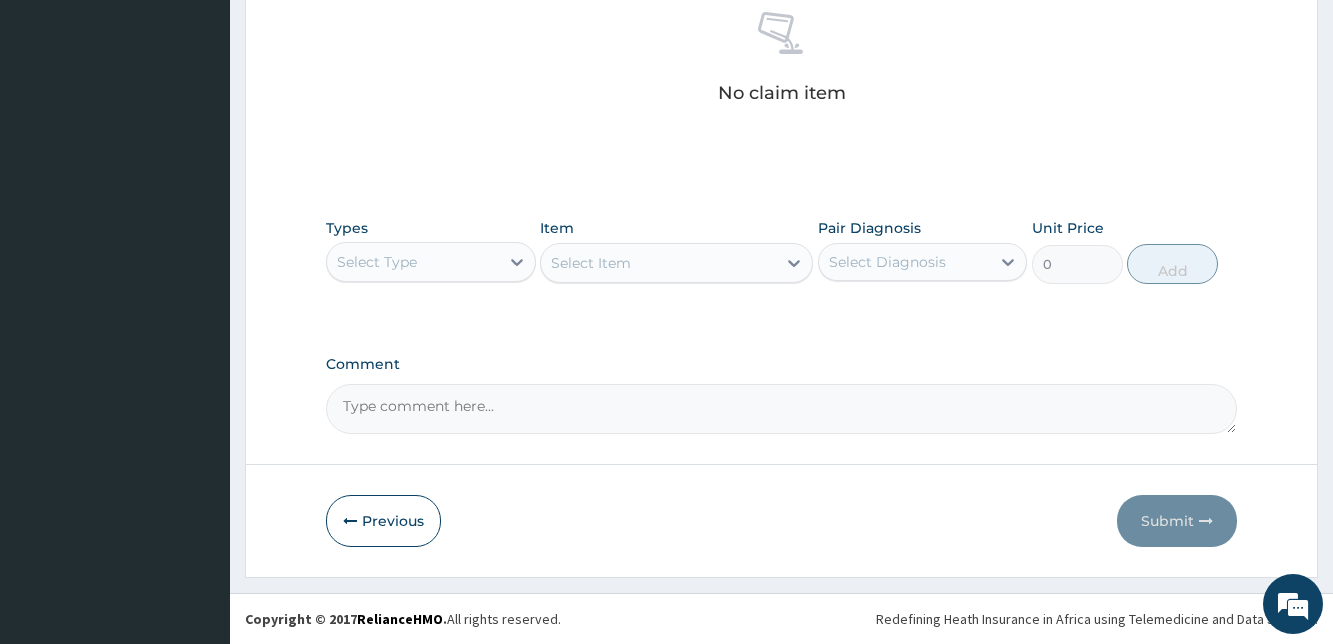 click on "Select Type" at bounding box center [377, 262] 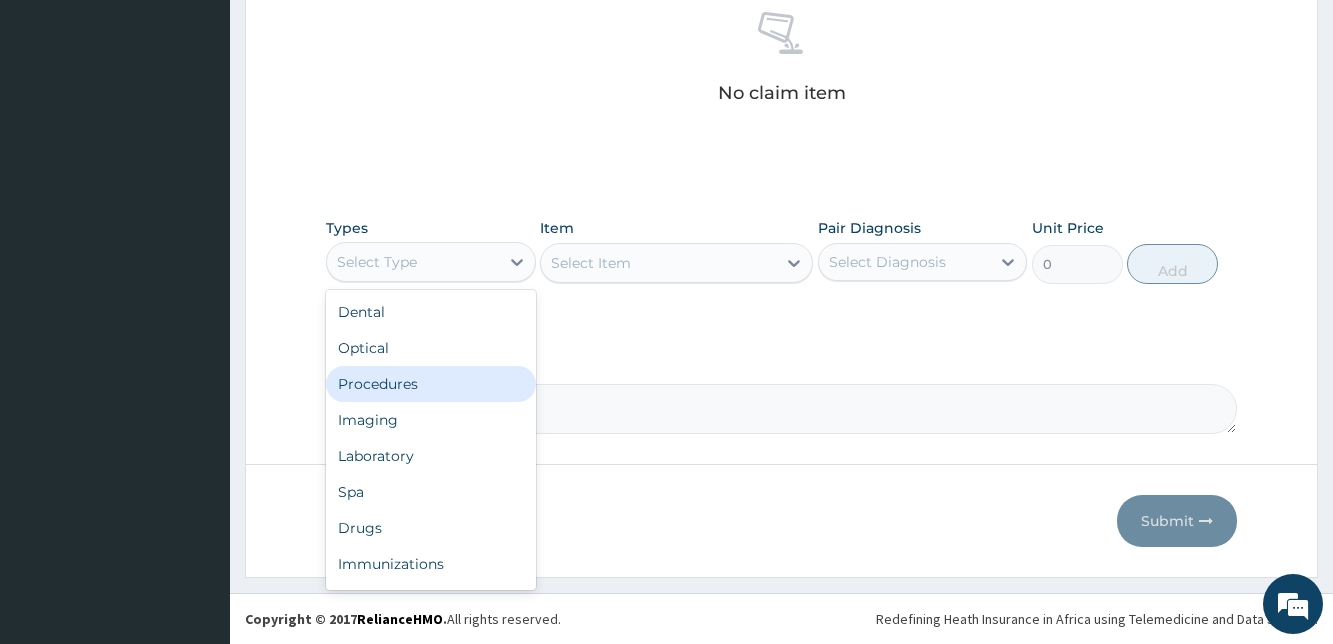 click on "Procedures" at bounding box center [430, 384] 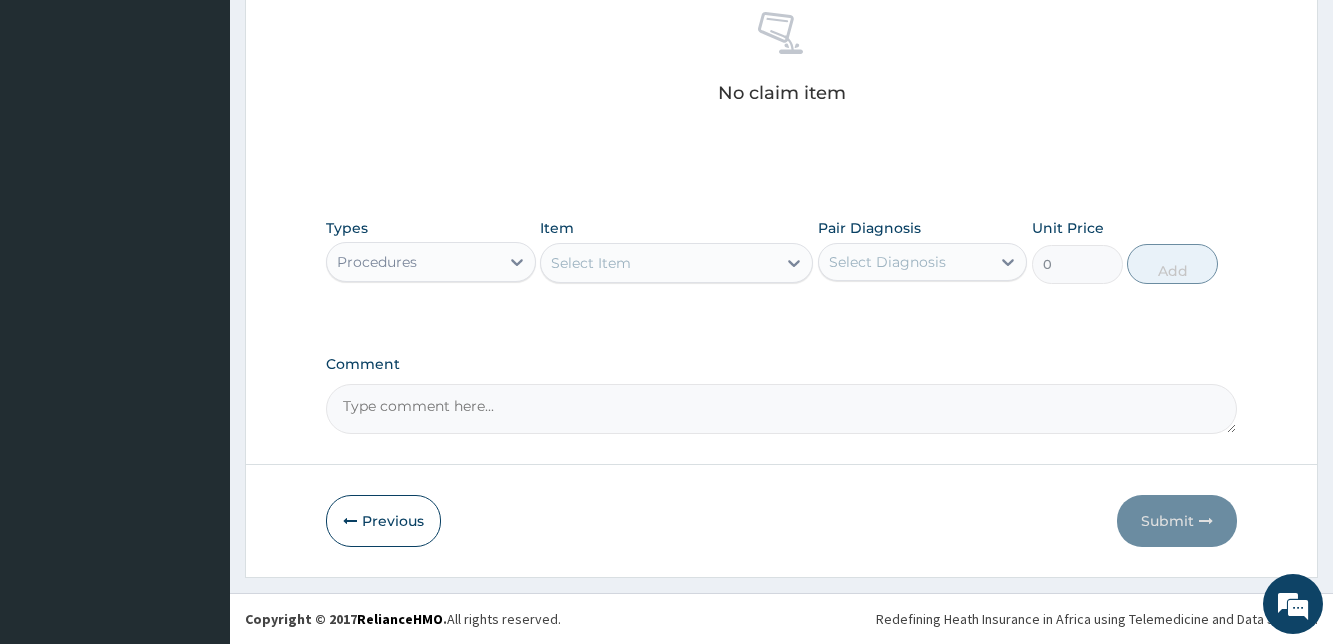 click on "Select Item" at bounding box center (658, 263) 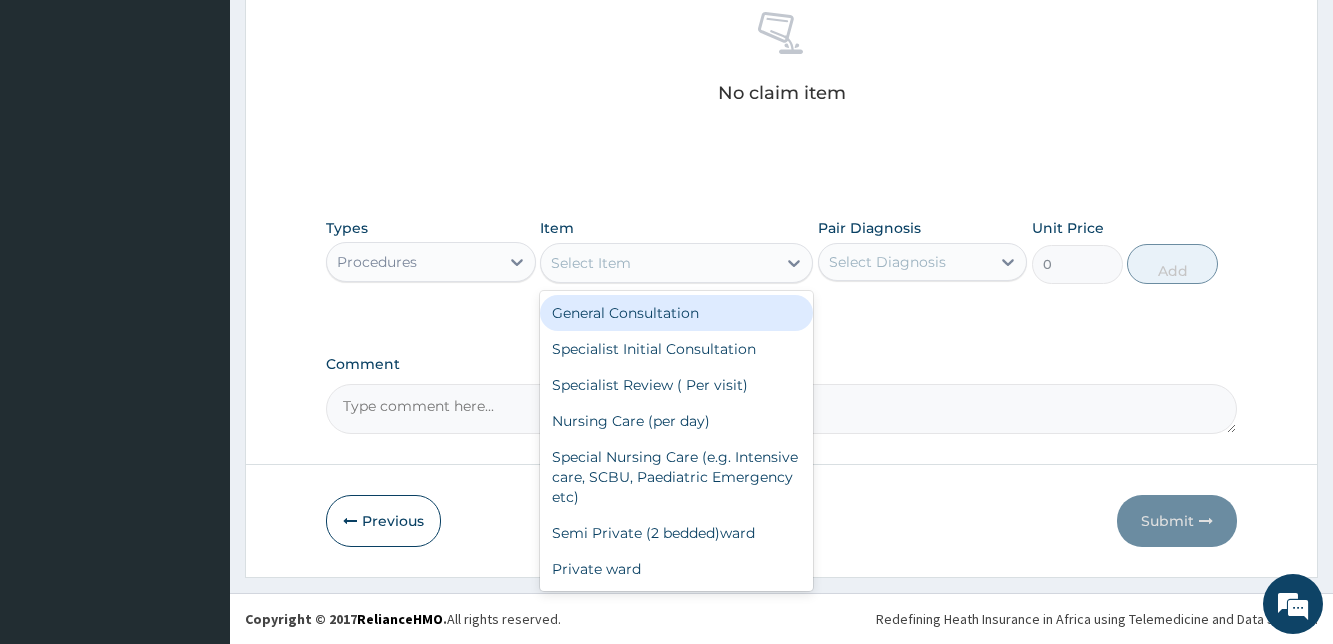 click on "General Consultation" at bounding box center (676, 313) 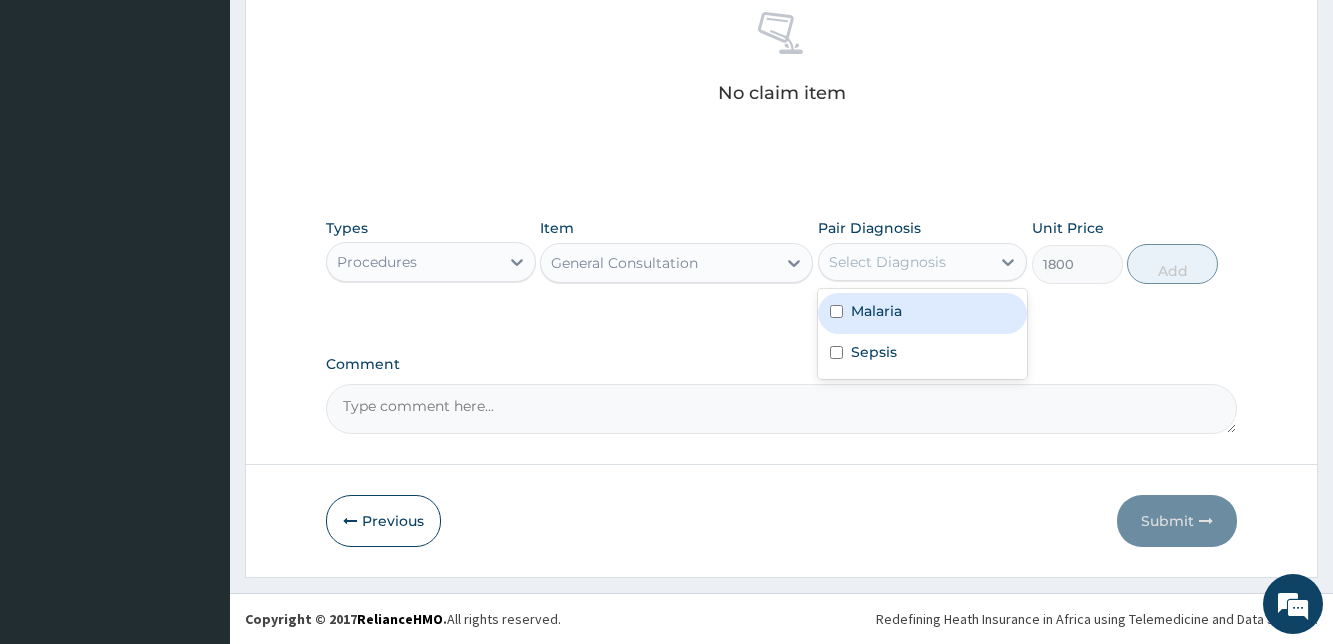 click on "Select Diagnosis" at bounding box center [887, 262] 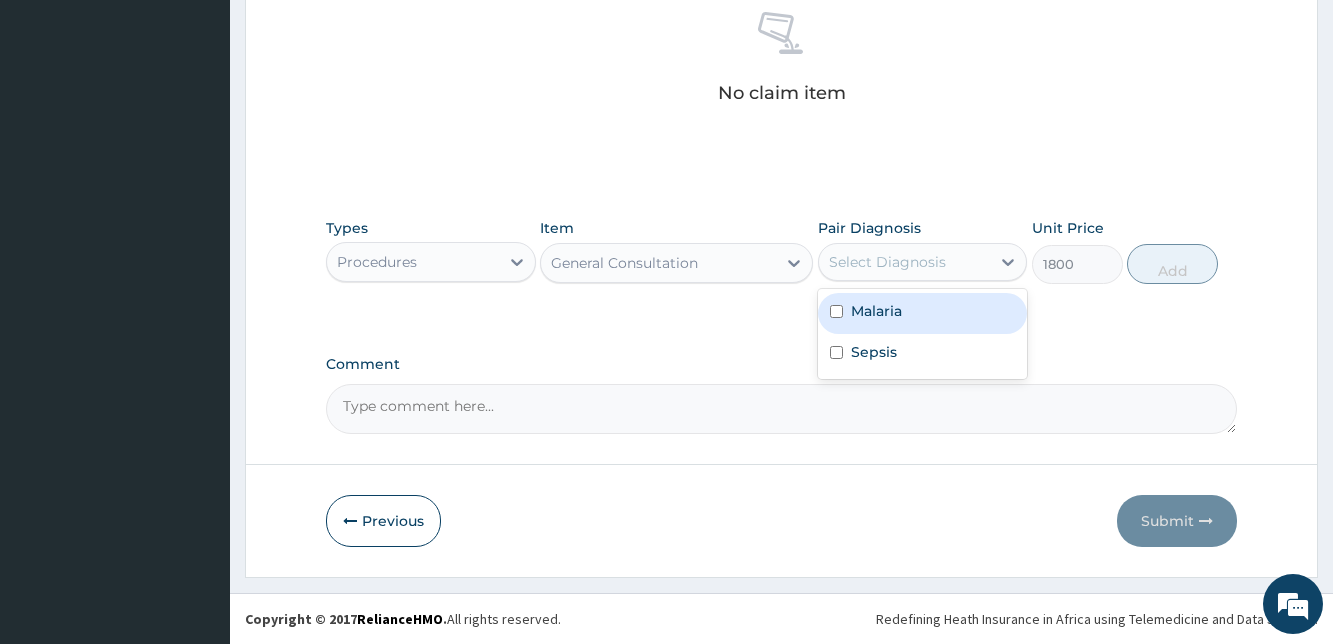 click at bounding box center [836, 311] 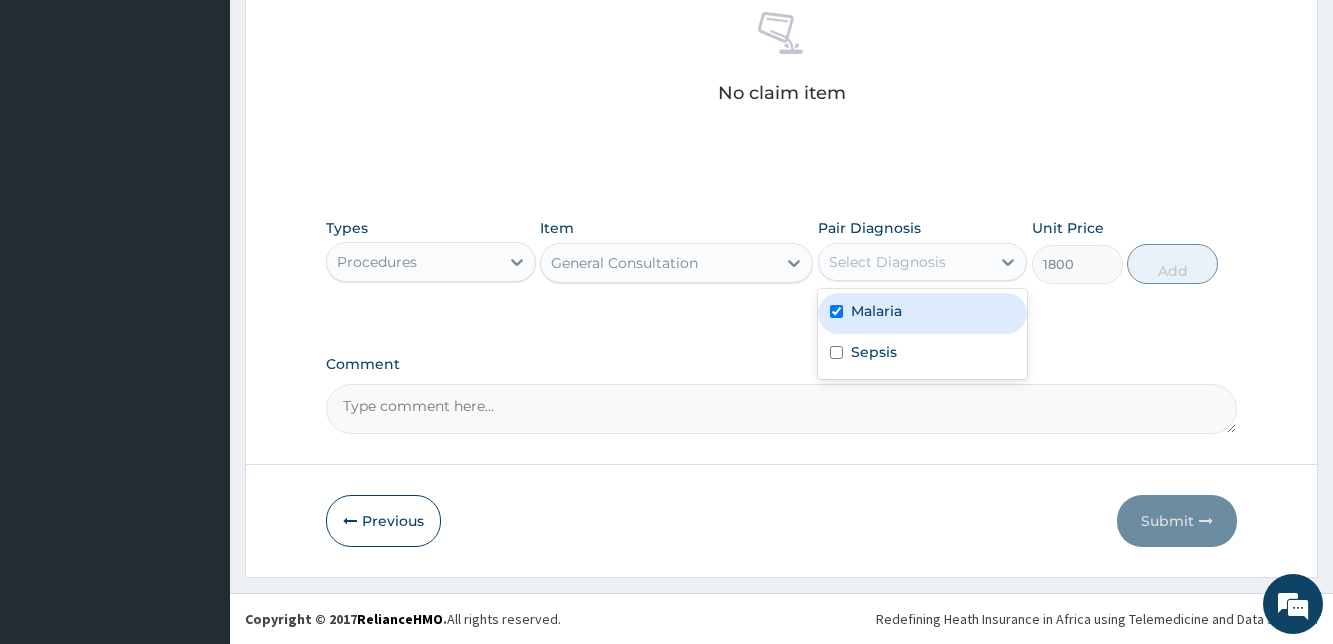 checkbox on "true" 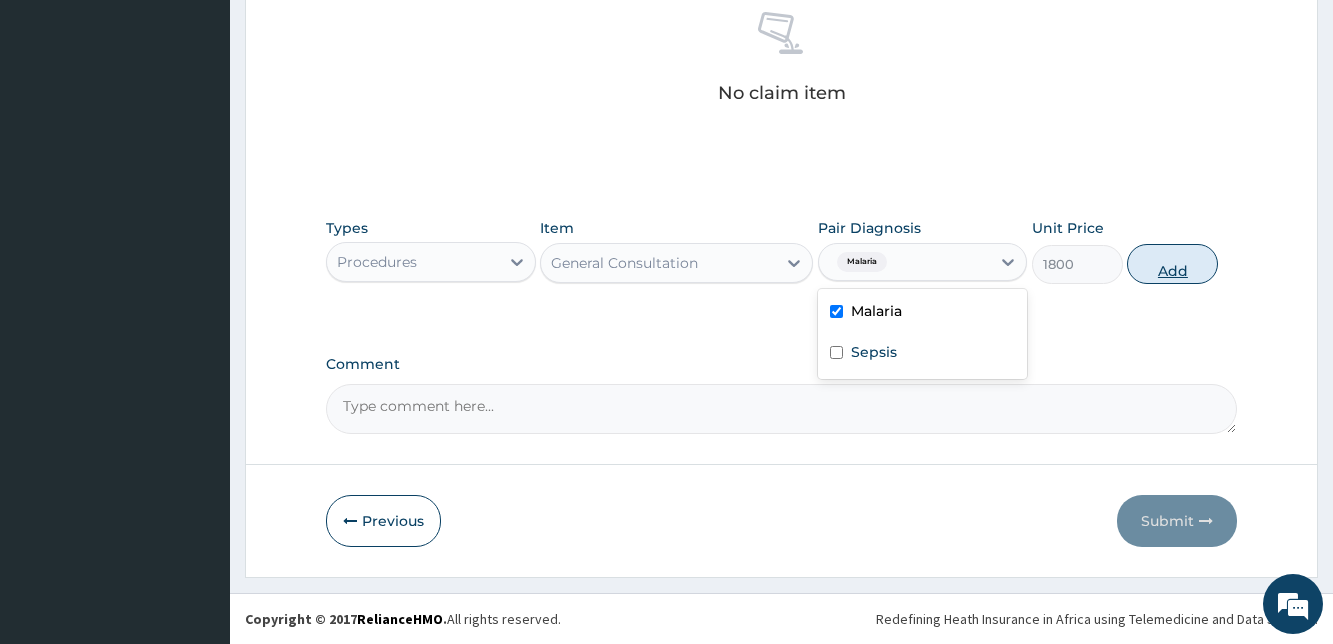 click on "Add" at bounding box center (1172, 264) 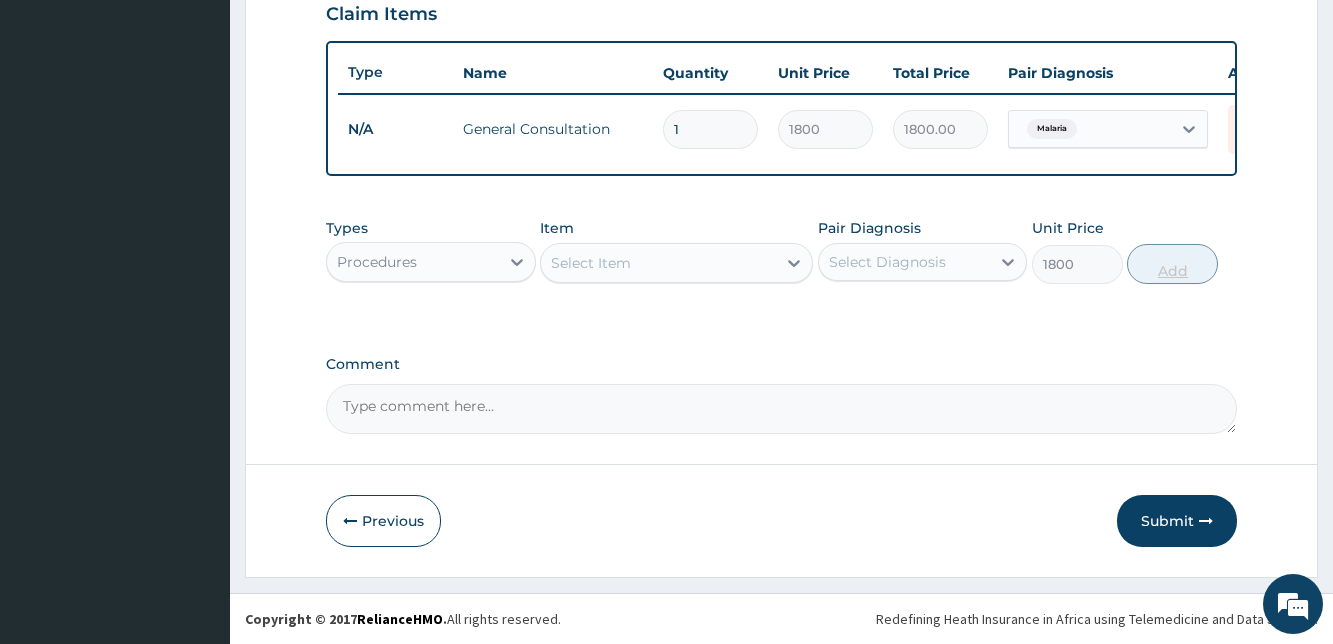 type on "0" 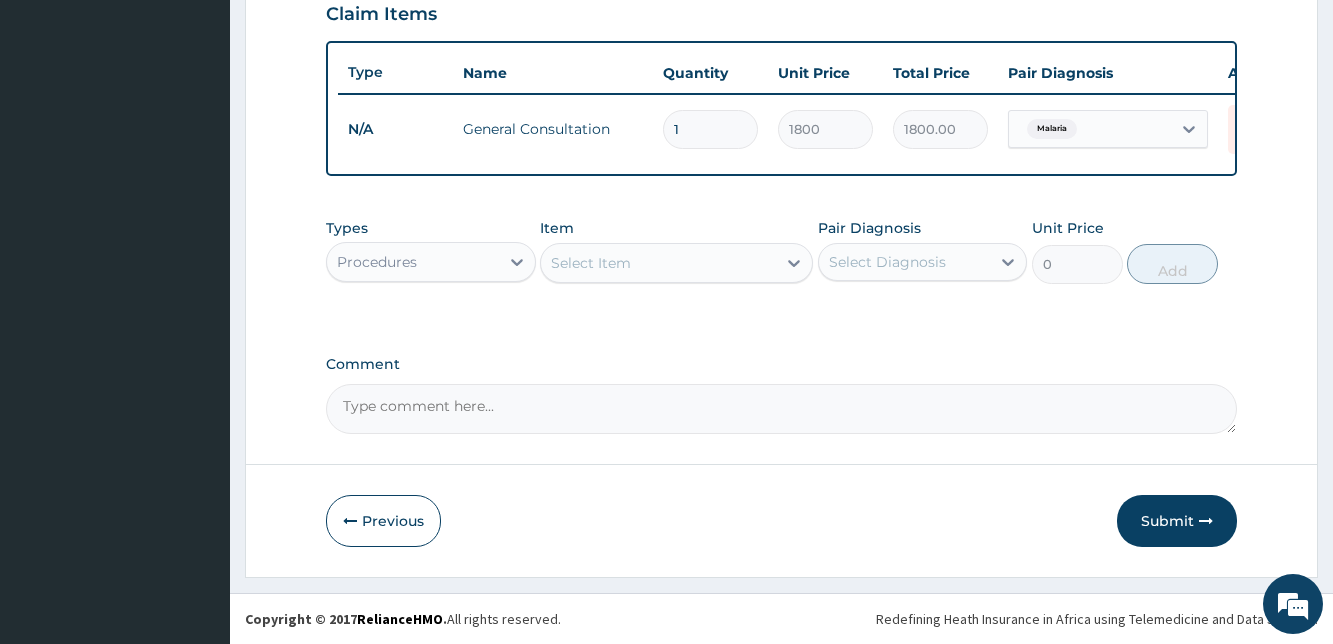 scroll, scrollTop: 720, scrollLeft: 0, axis: vertical 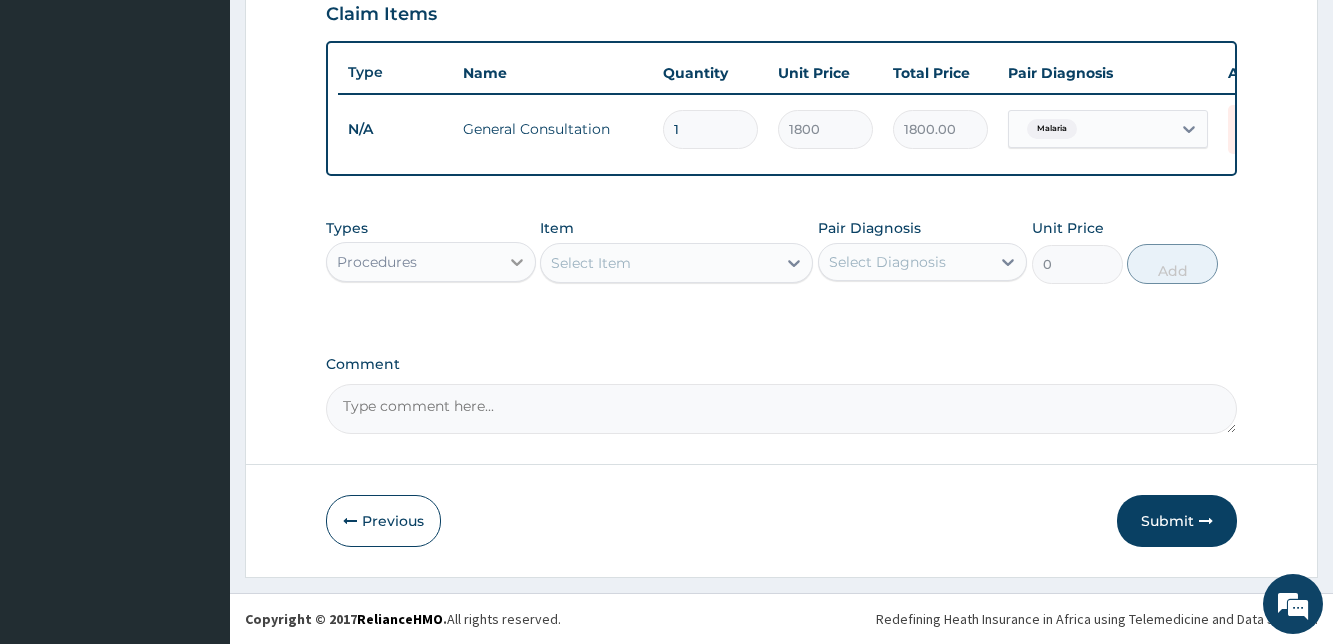 click at bounding box center [517, 262] 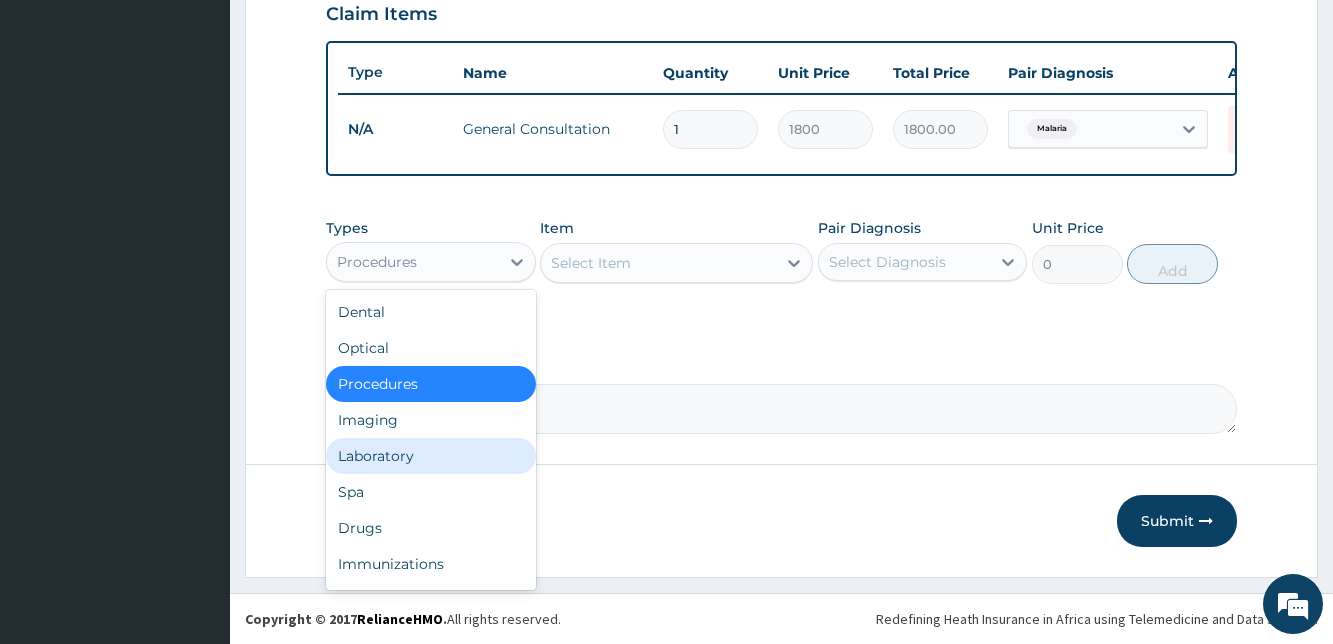 click on "Laboratory" at bounding box center (430, 456) 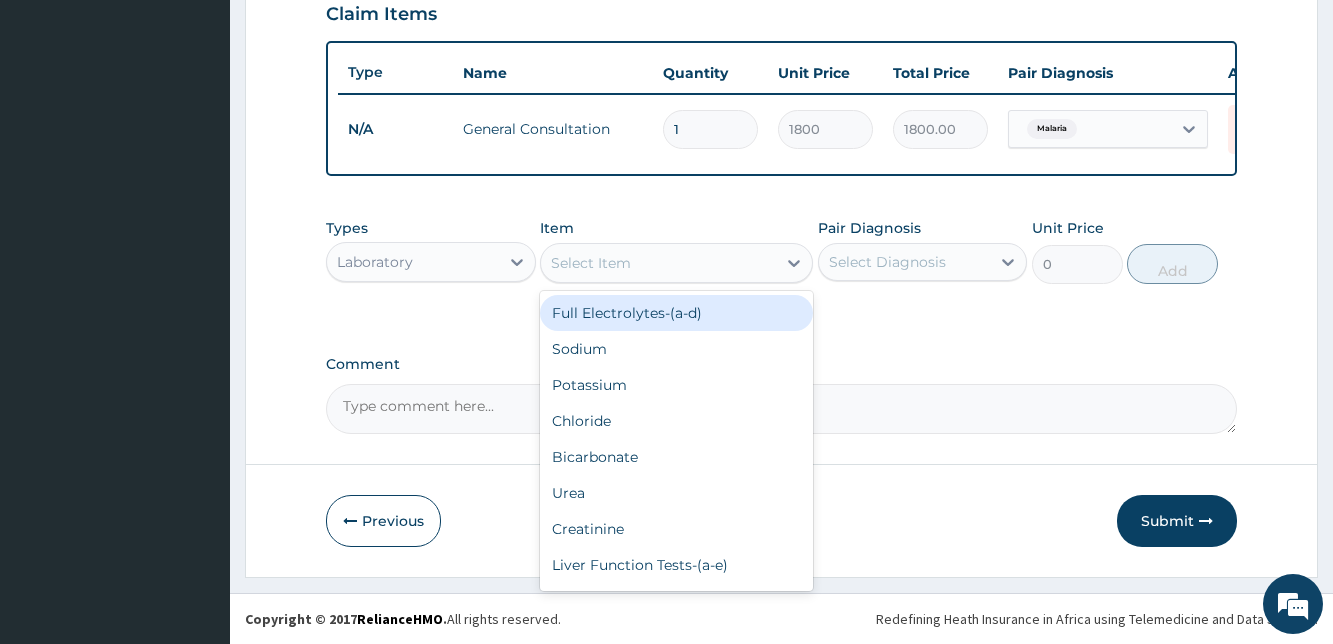 click on "Select Item" at bounding box center (658, 263) 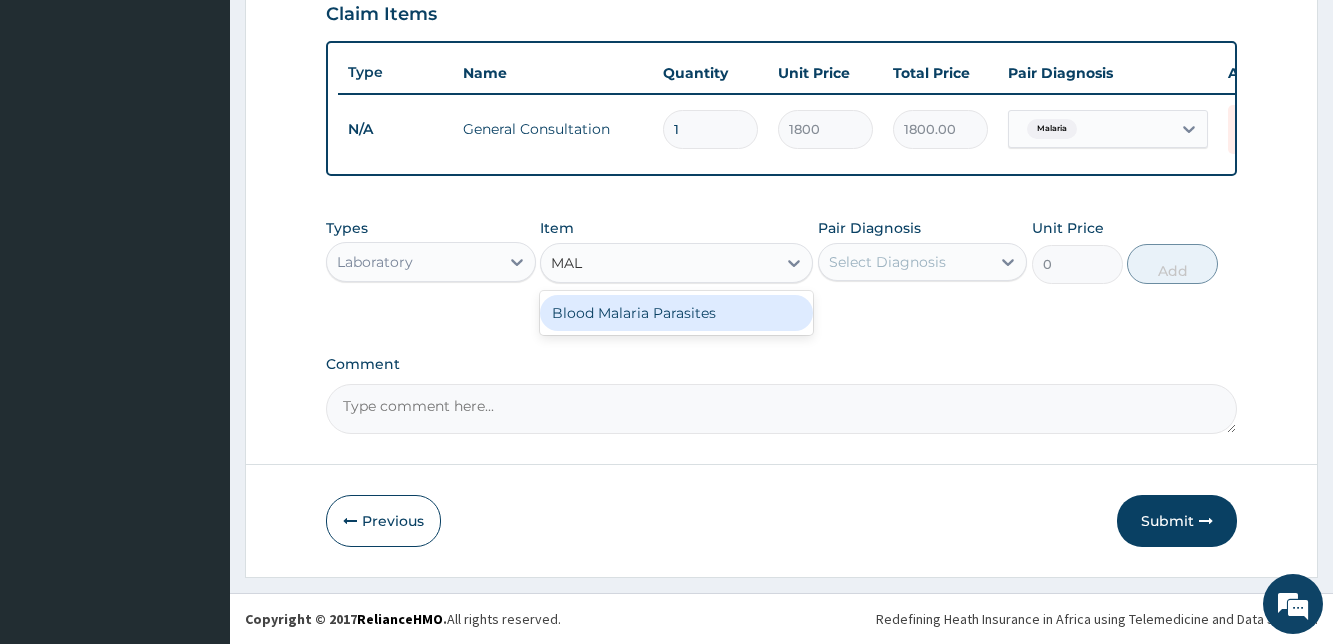 type on "MALA" 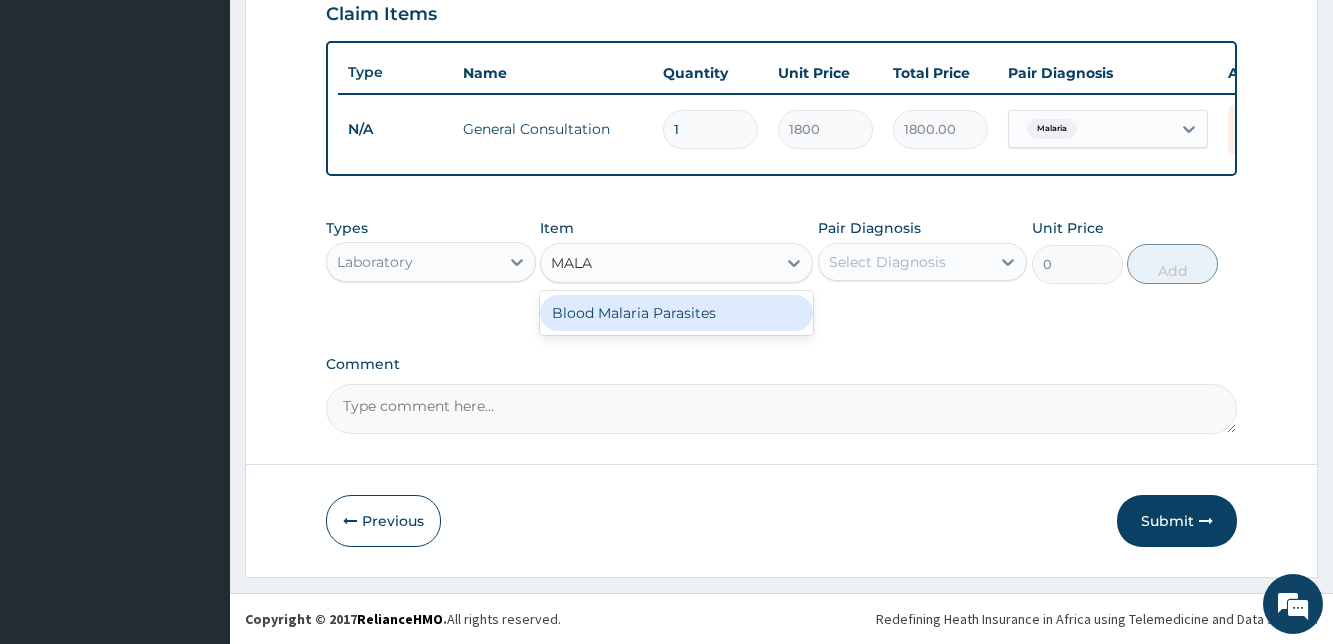 click on "Blood  Malaria Parasites" at bounding box center (676, 313) 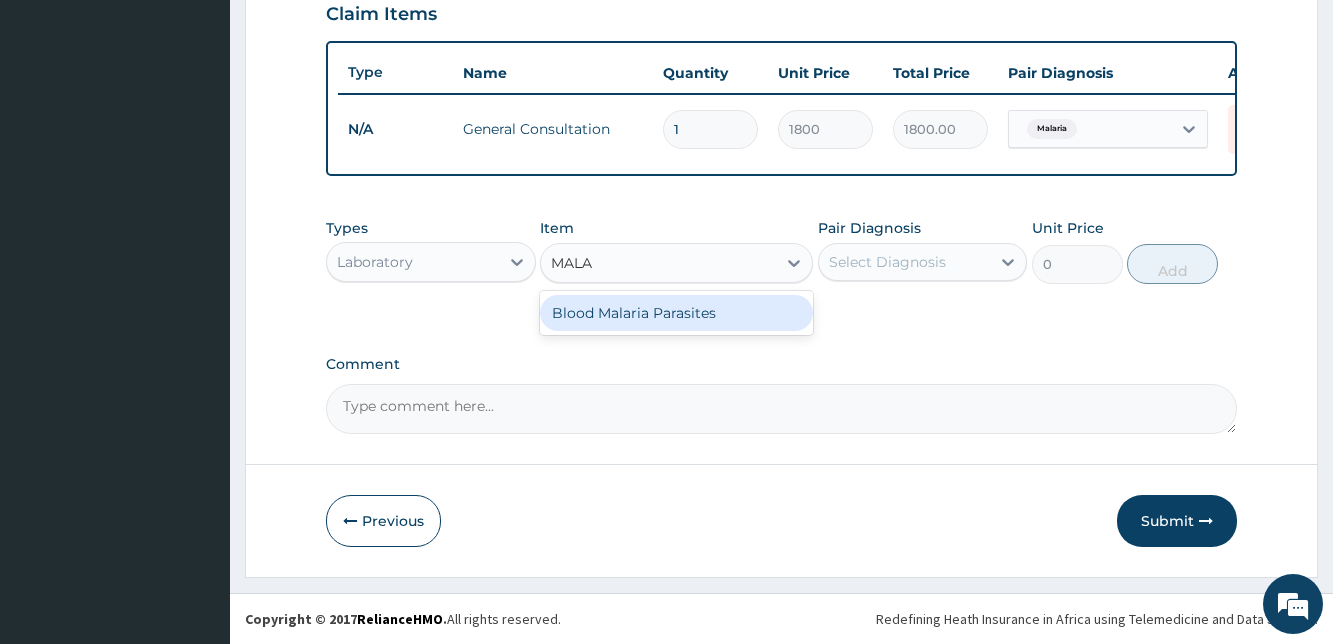 type 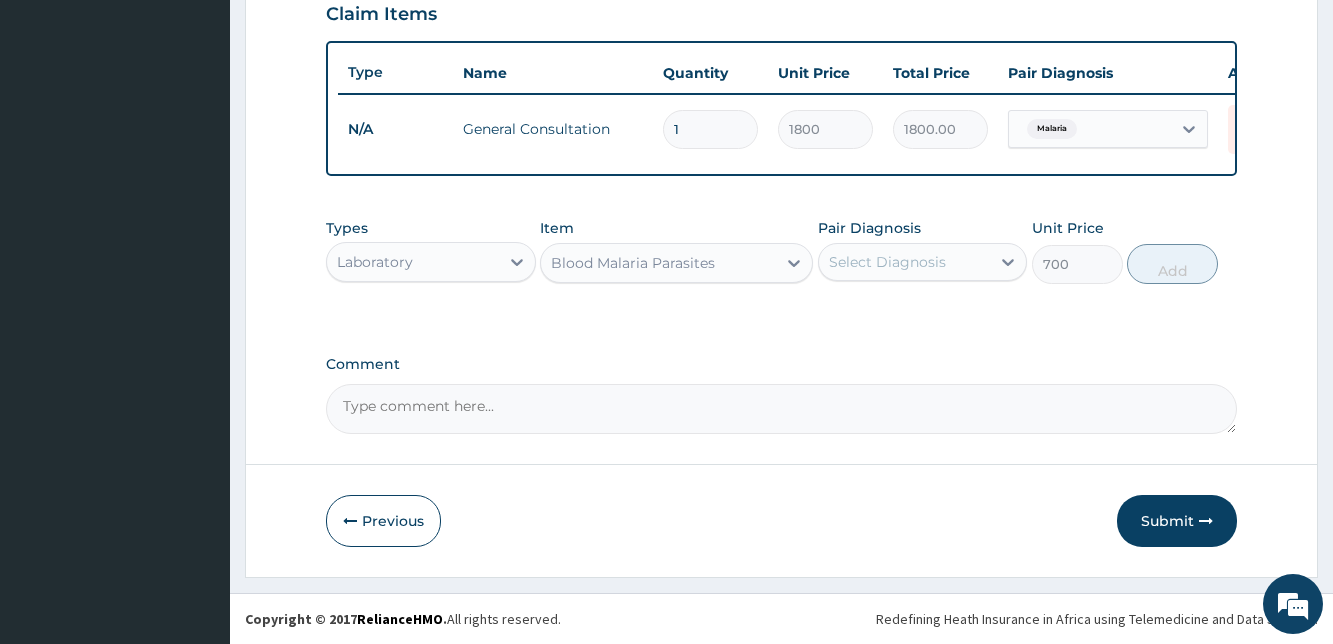 click on "Select Diagnosis" at bounding box center [887, 262] 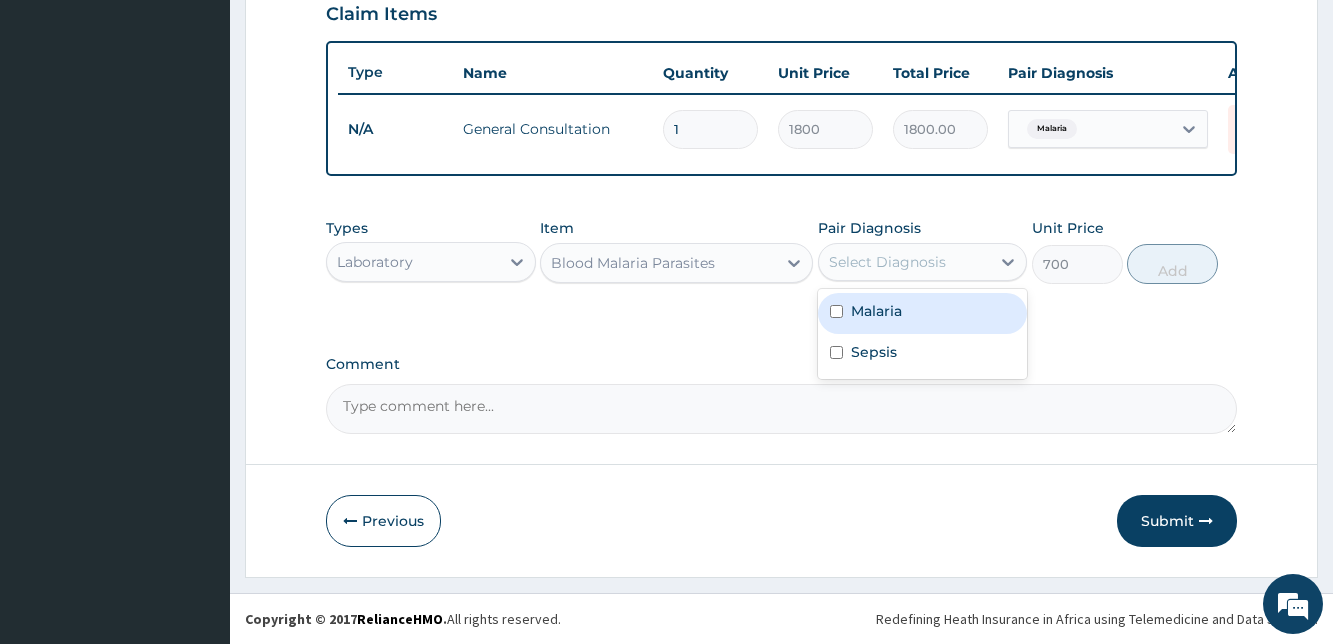 click at bounding box center [836, 311] 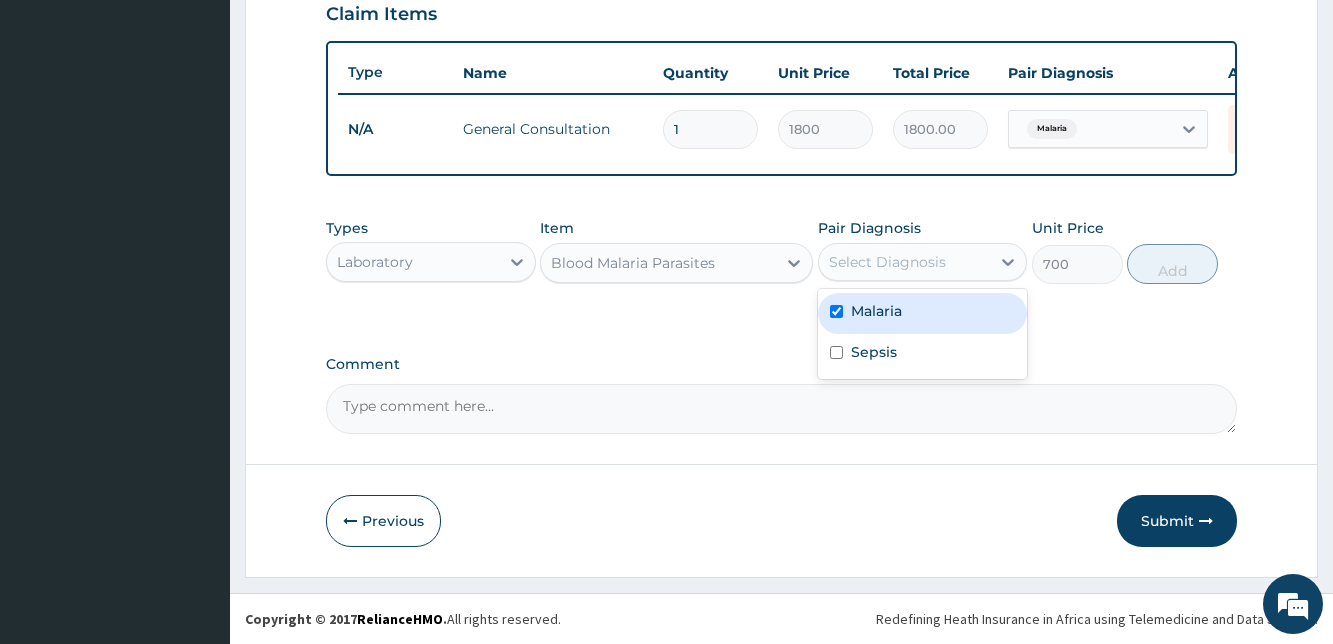 checkbox on "true" 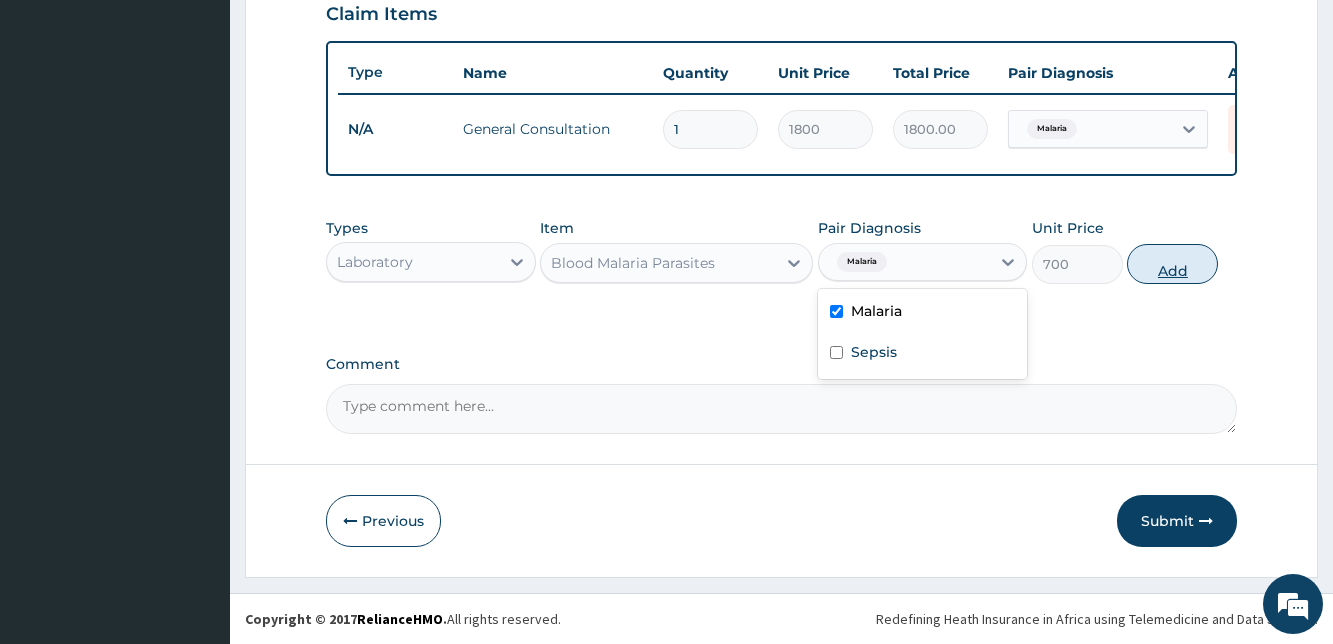 click on "Add" at bounding box center [1172, 264] 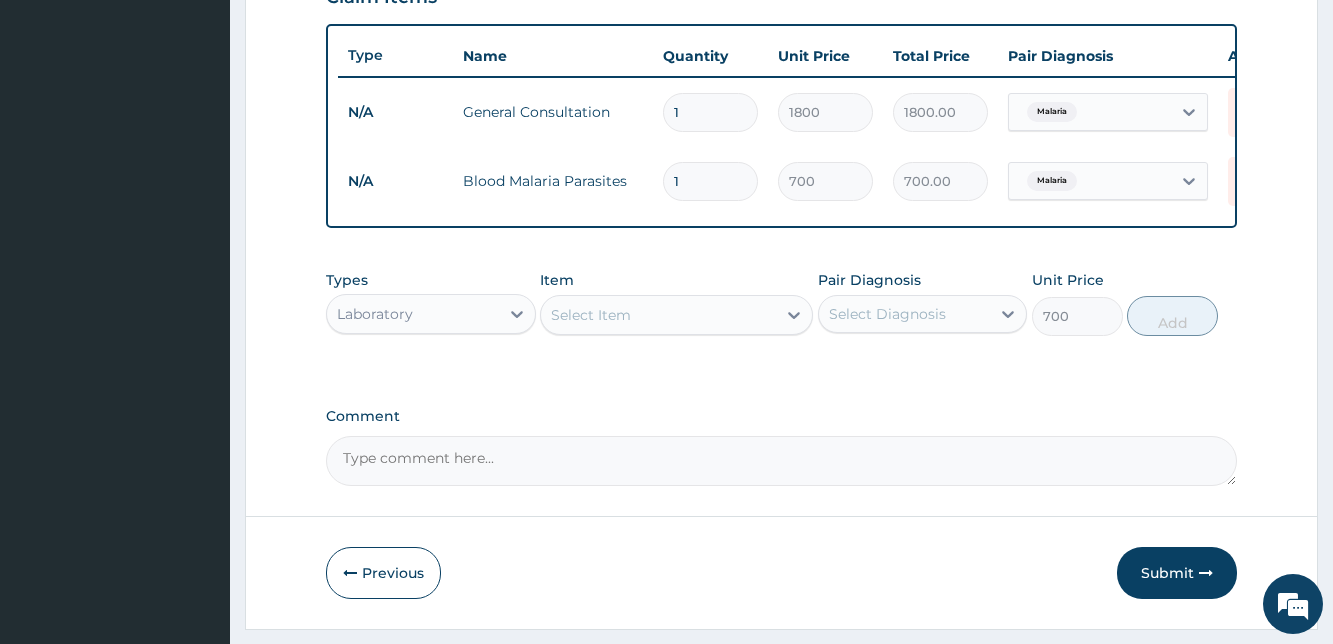 type on "0" 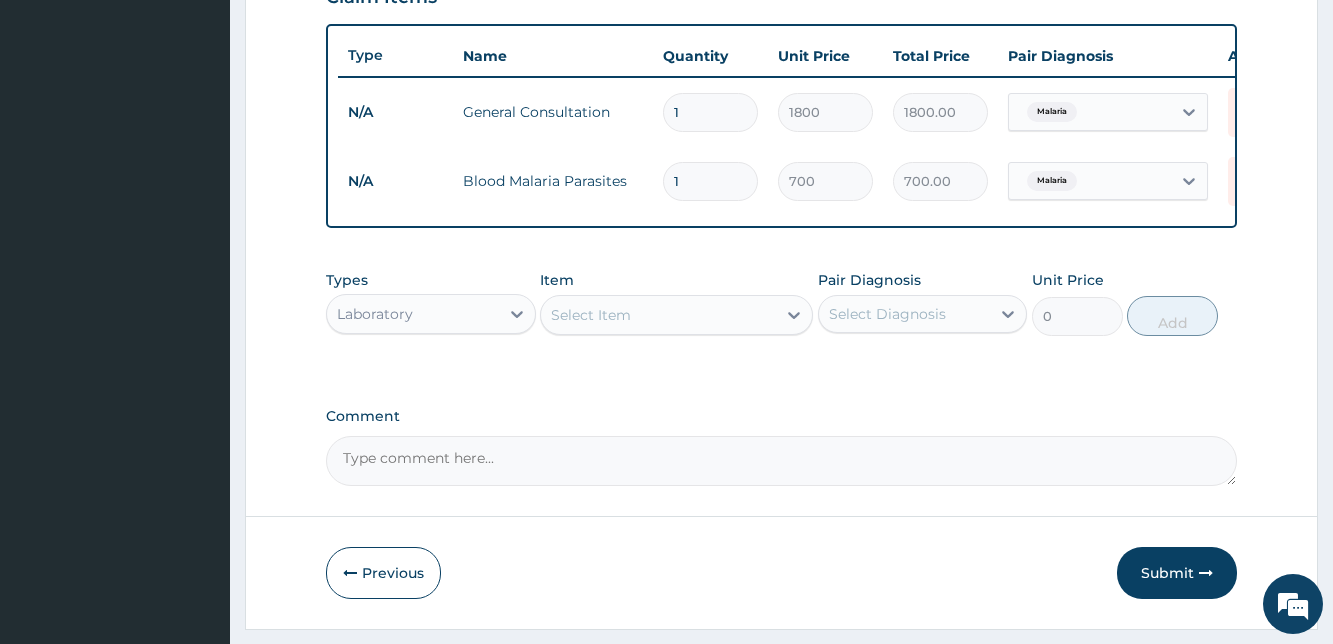 click on "Select Item" at bounding box center (658, 315) 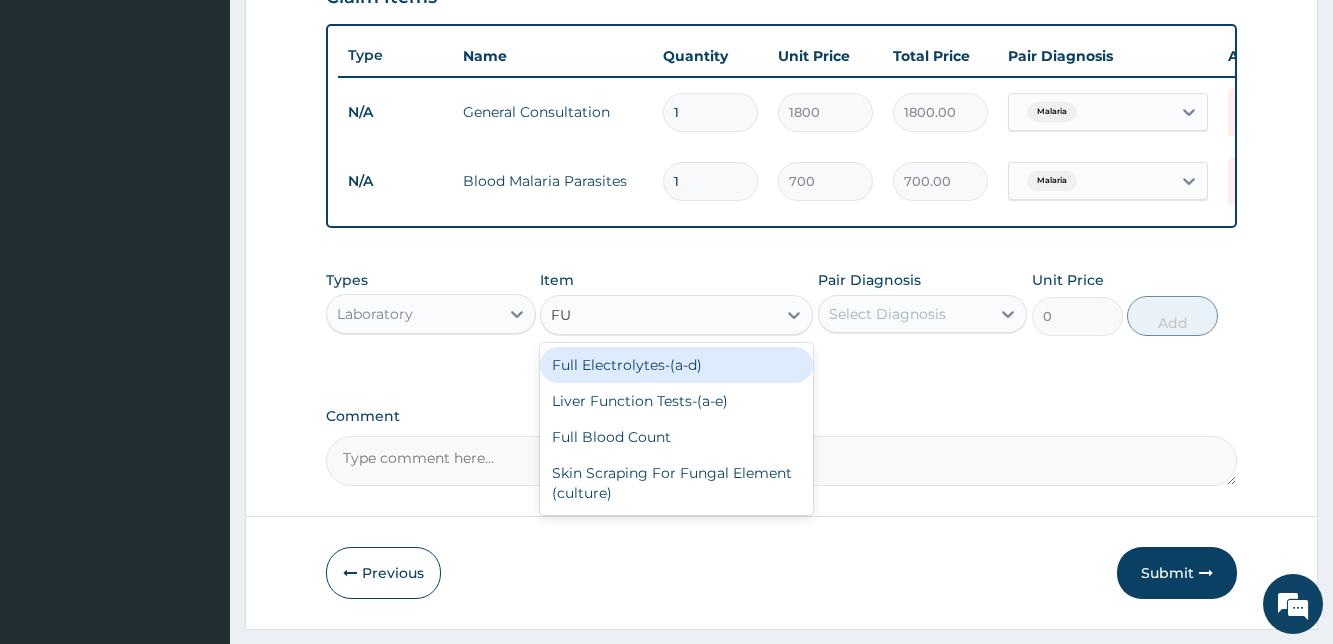 type on "FUL" 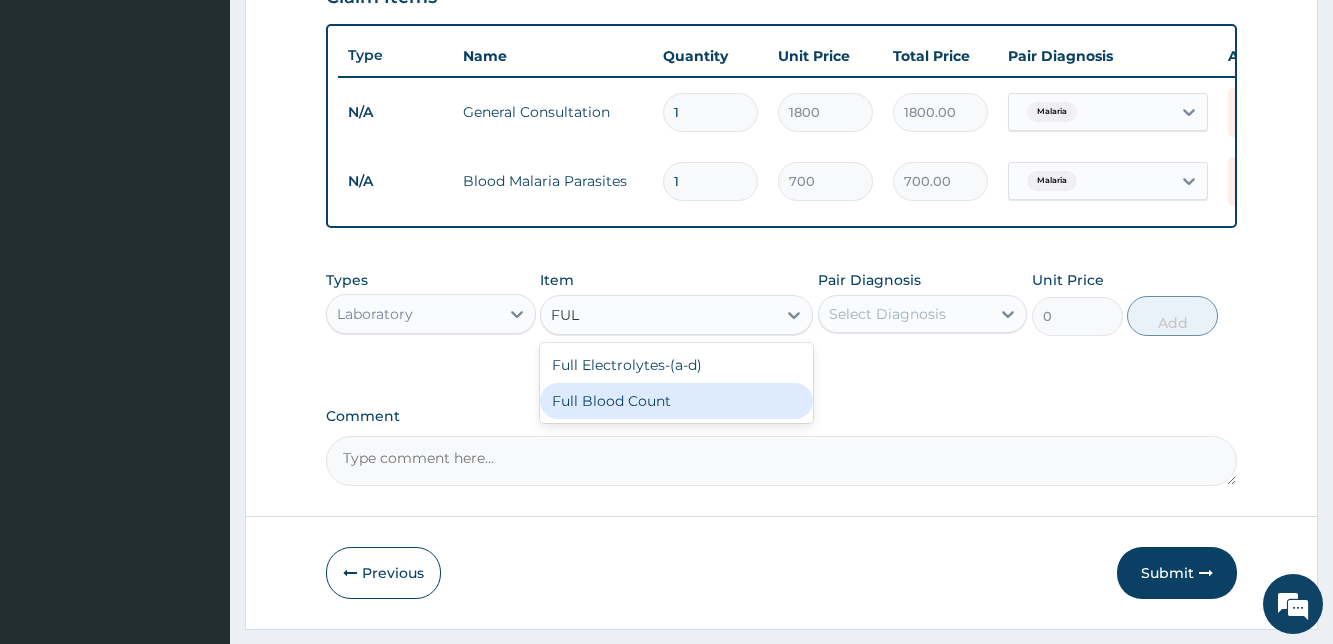 click on "Full Blood Count" at bounding box center [676, 401] 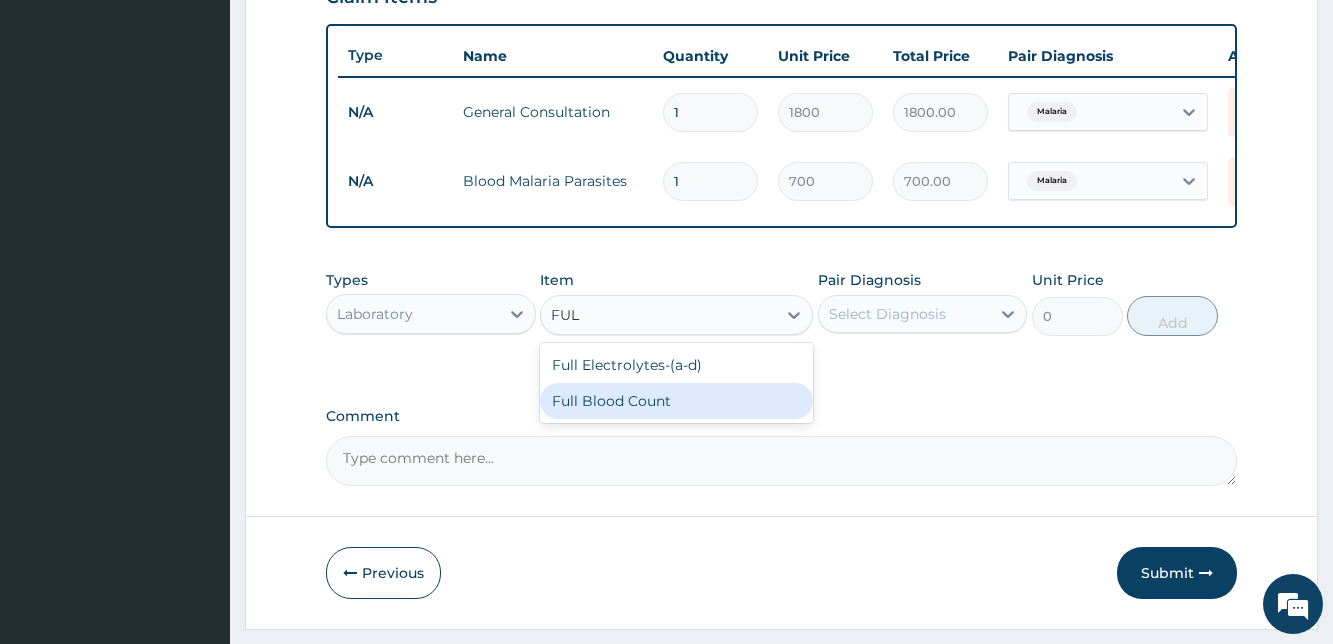 type 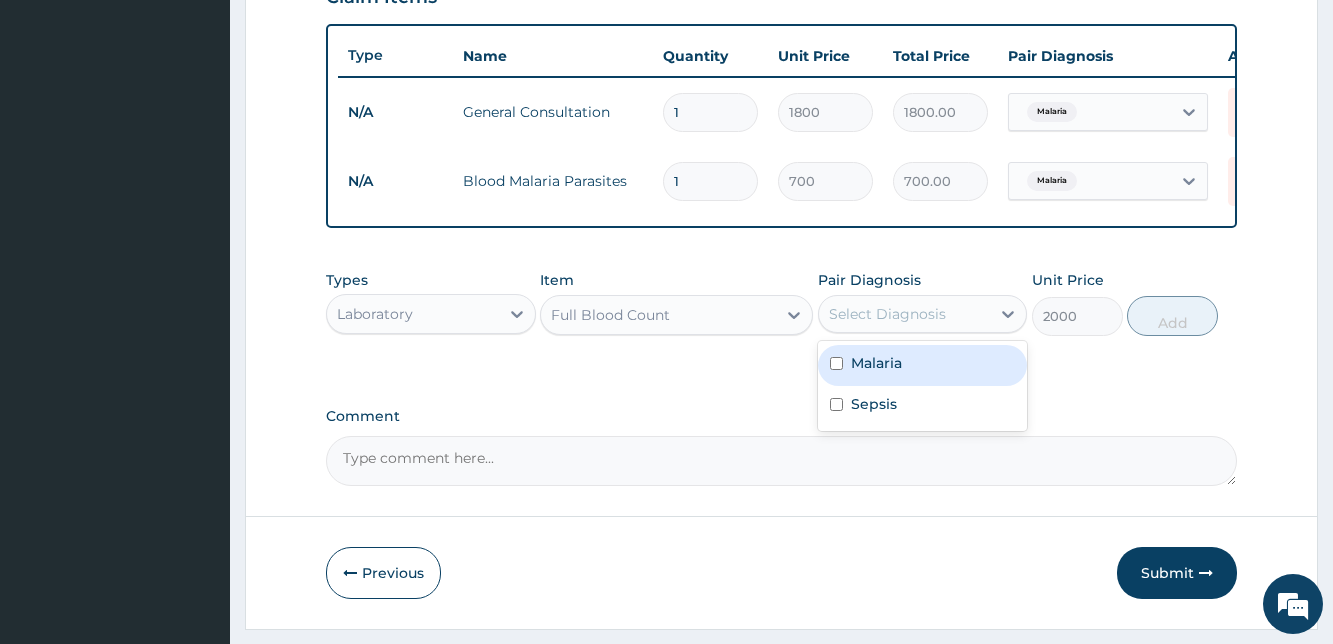 click on "Select Diagnosis" at bounding box center [887, 314] 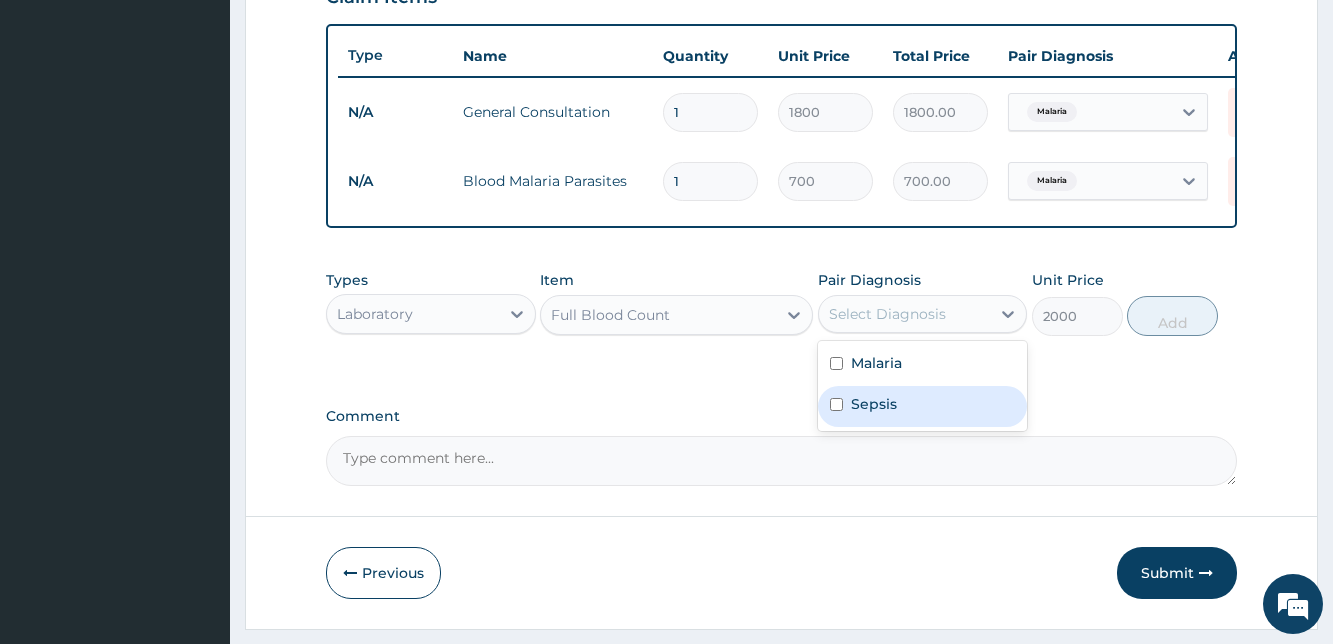 click at bounding box center (836, 404) 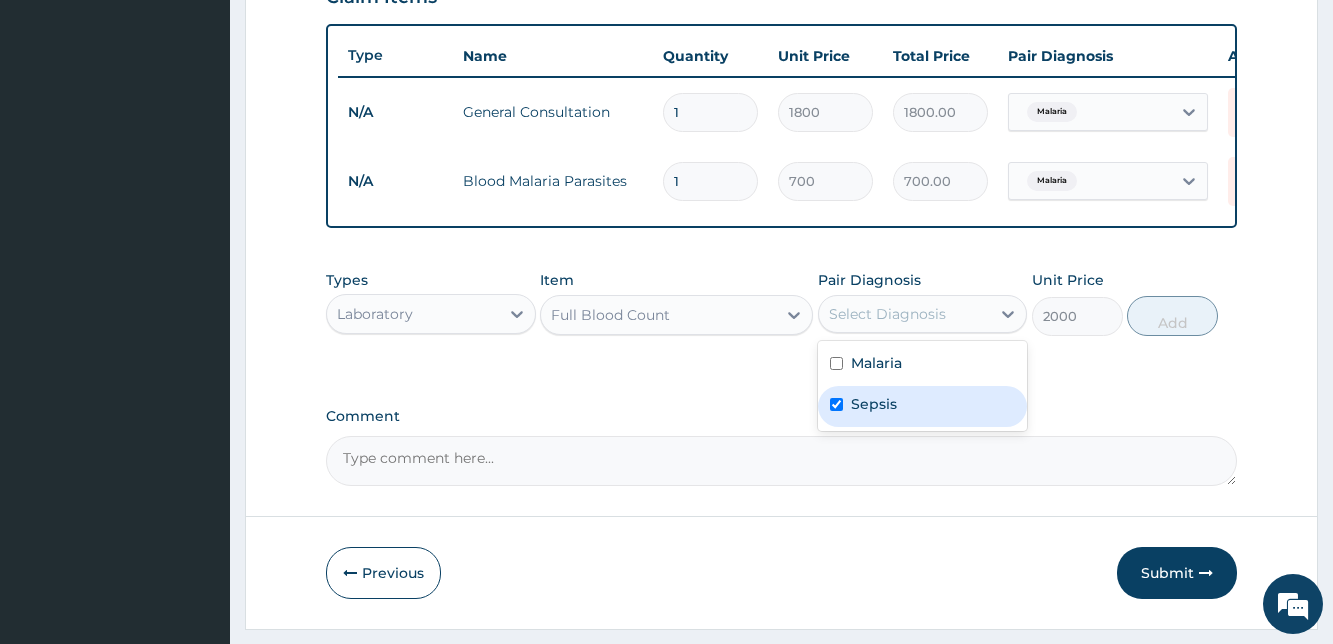 checkbox on "true" 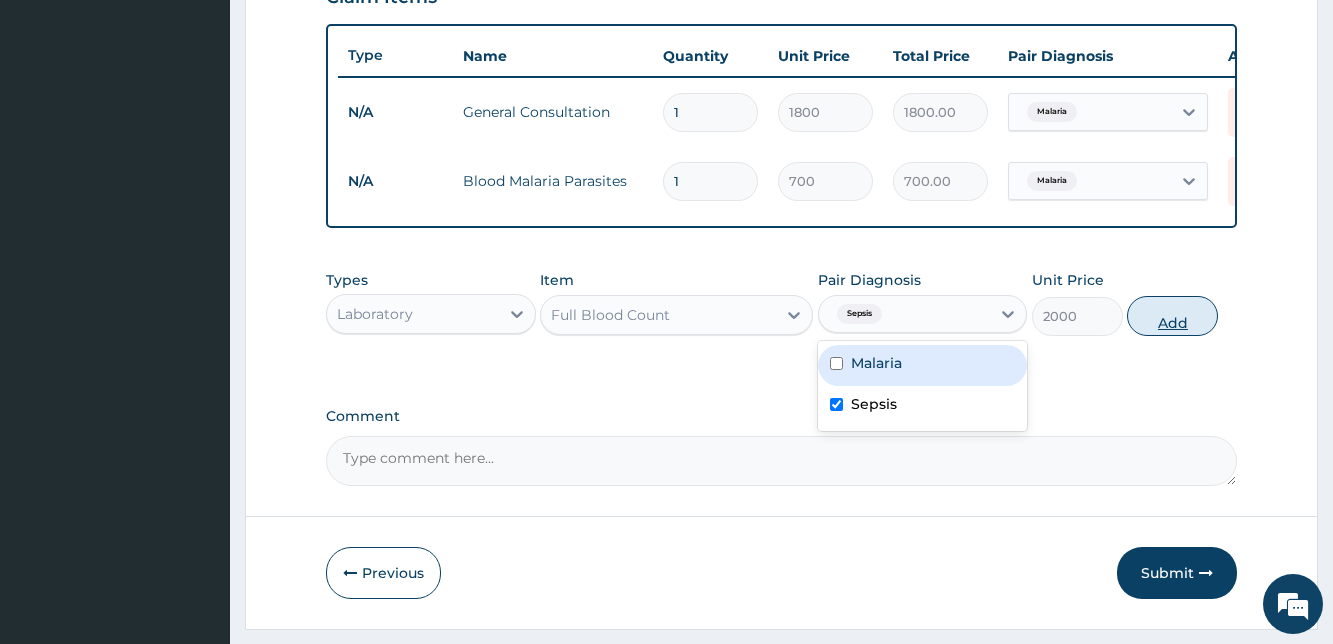 click on "Add" at bounding box center (1172, 316) 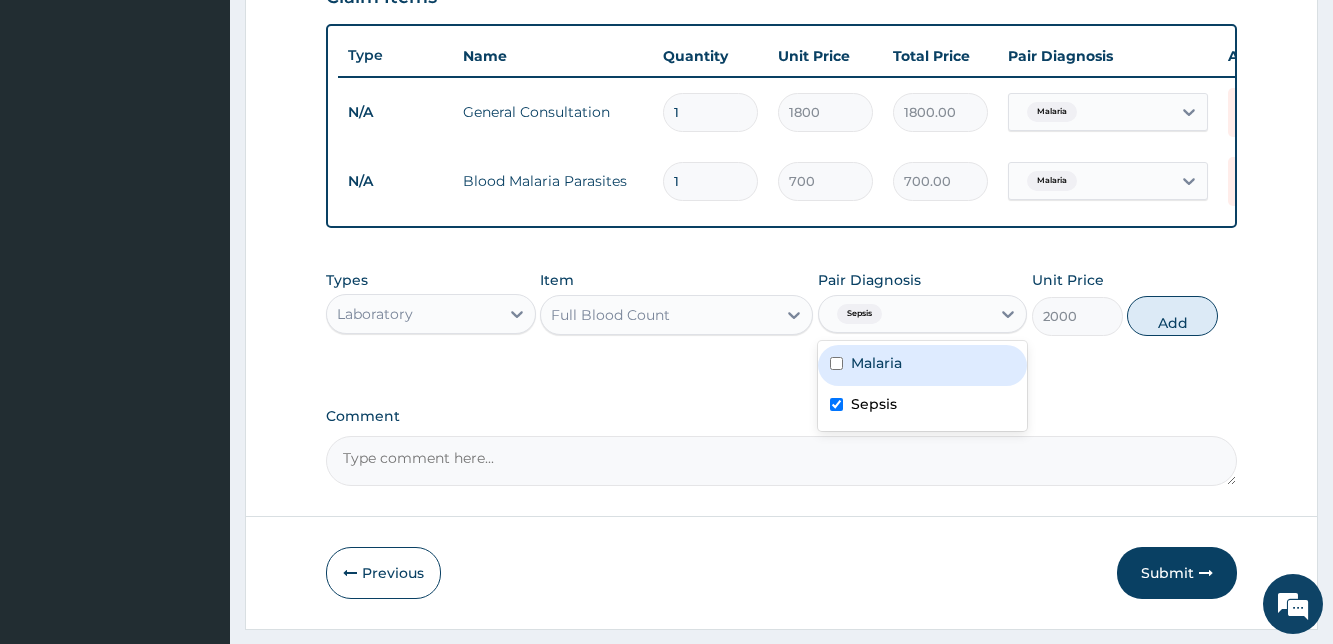 type on "0" 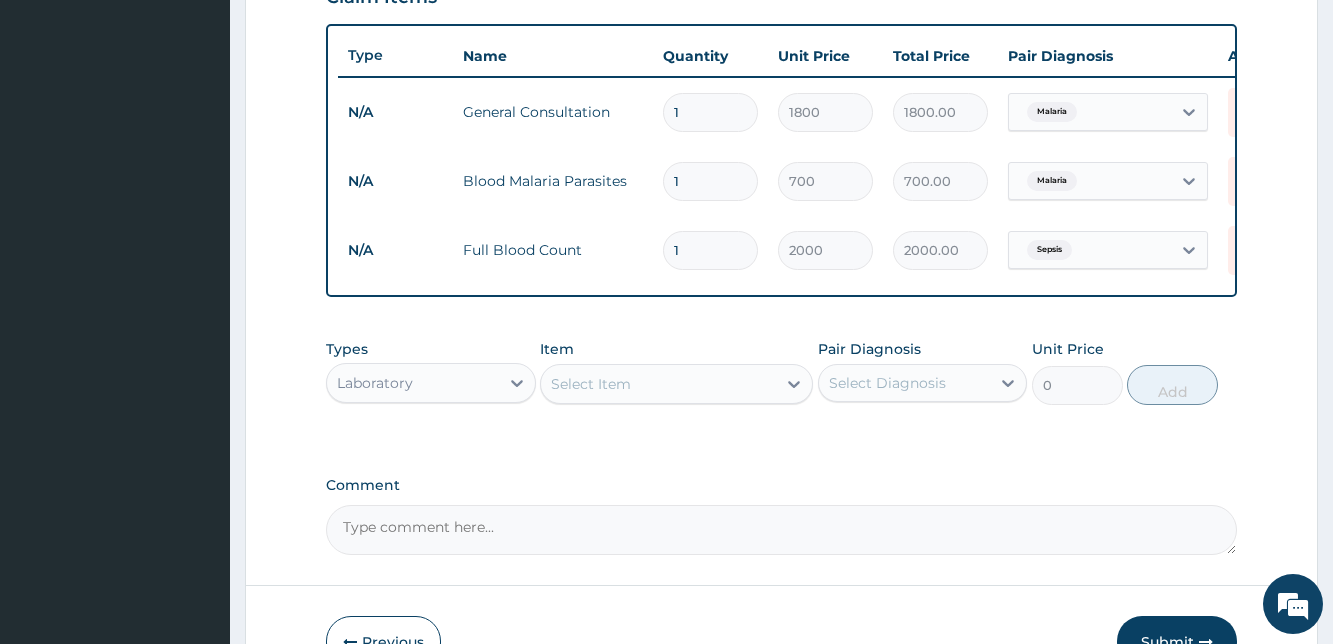 scroll, scrollTop: 858, scrollLeft: 0, axis: vertical 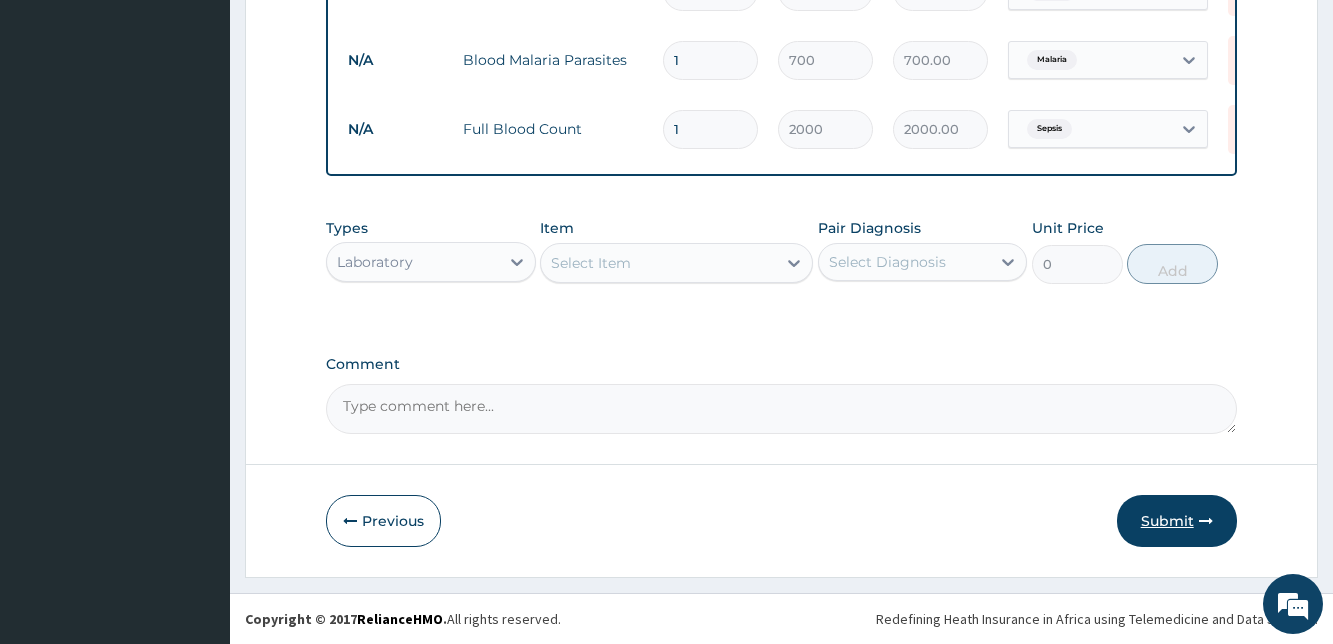 click on "Submit" at bounding box center (1177, 521) 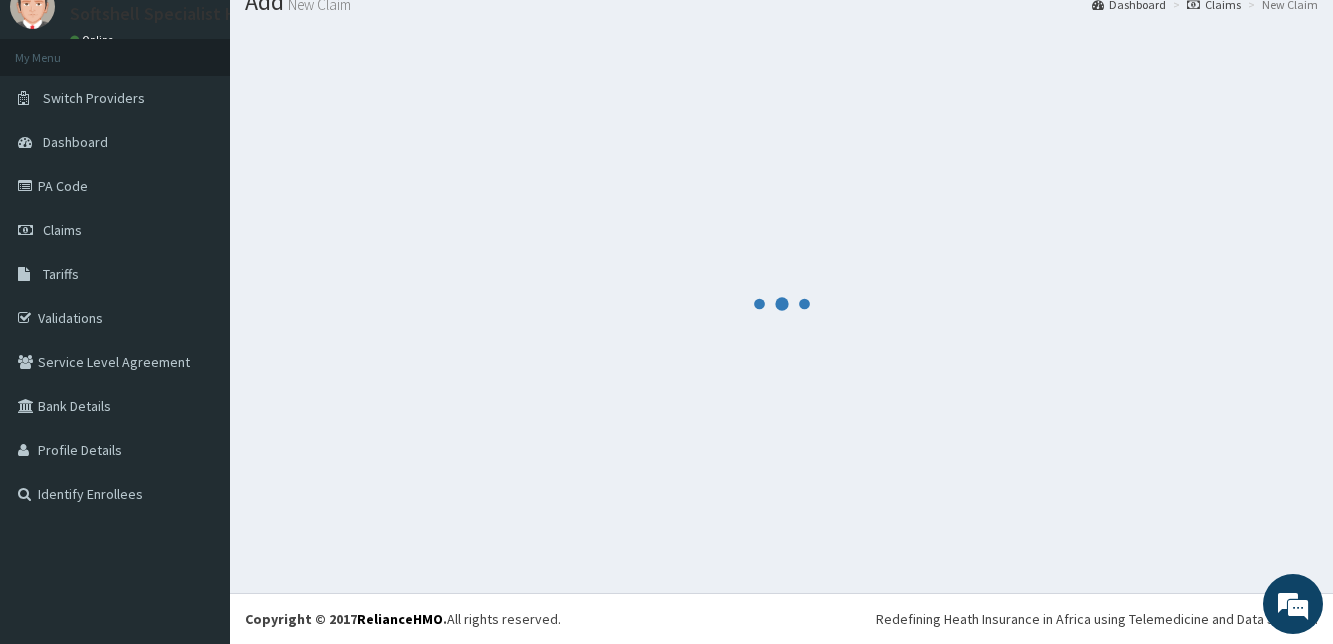 scroll, scrollTop: 76, scrollLeft: 0, axis: vertical 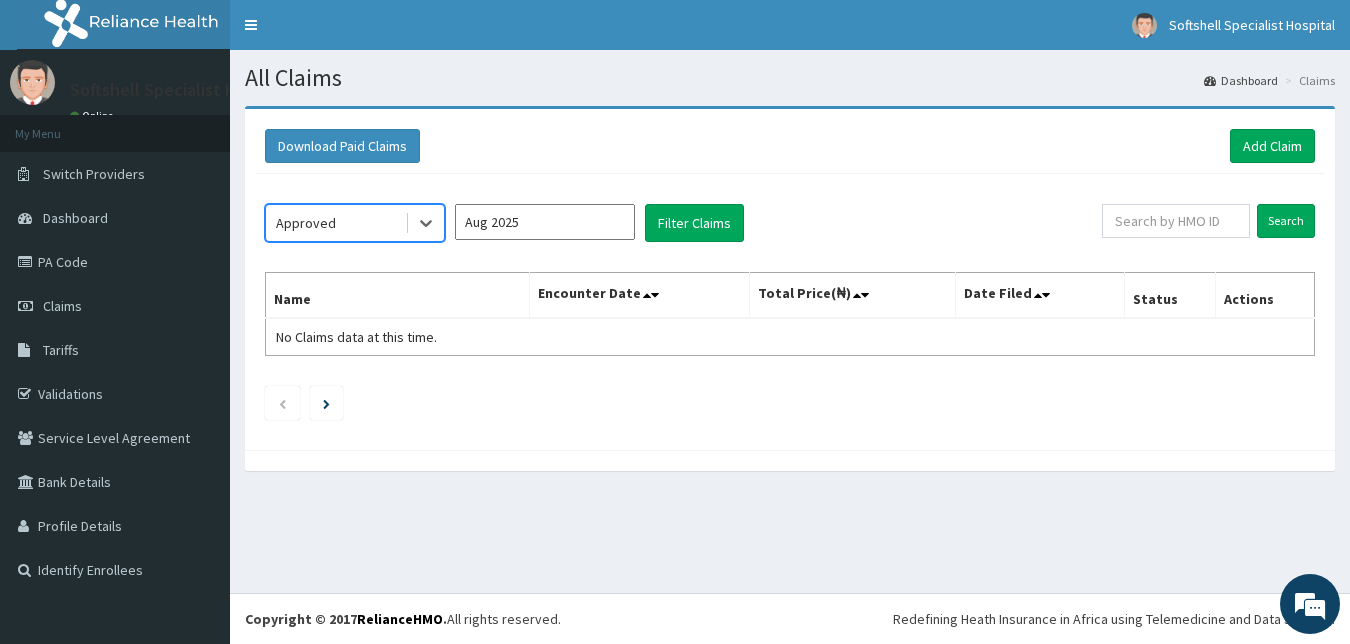 click on "Aug 2025" at bounding box center [545, 222] 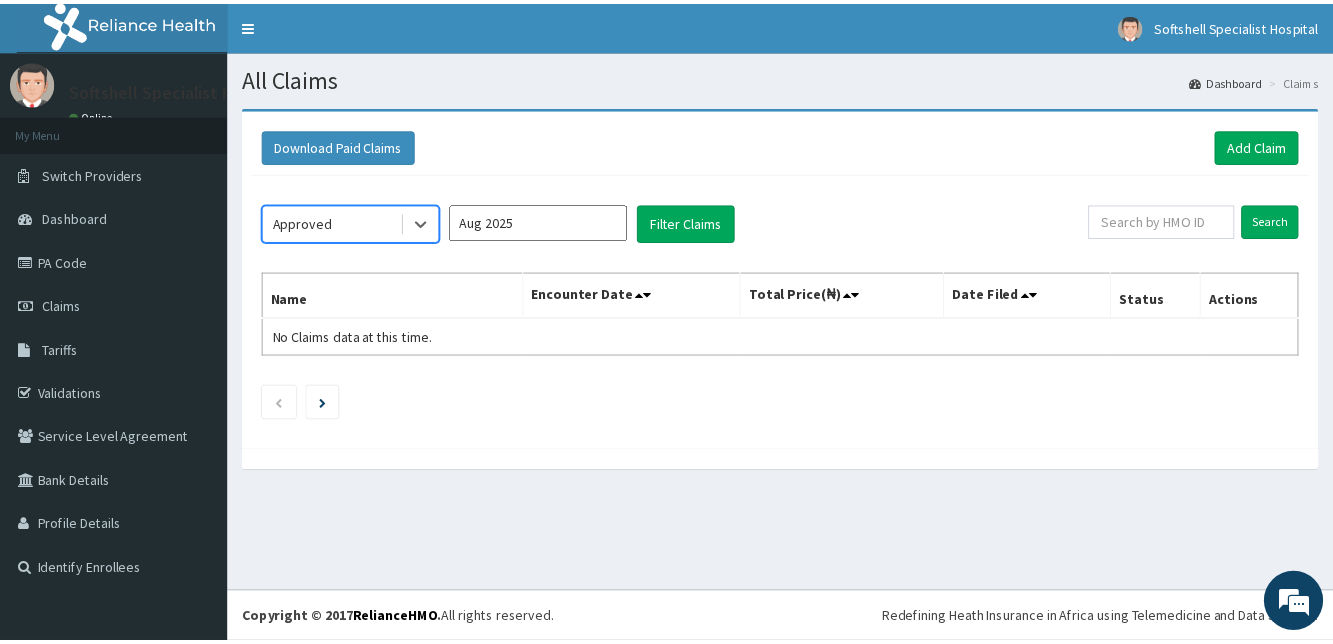 scroll, scrollTop: 0, scrollLeft: 0, axis: both 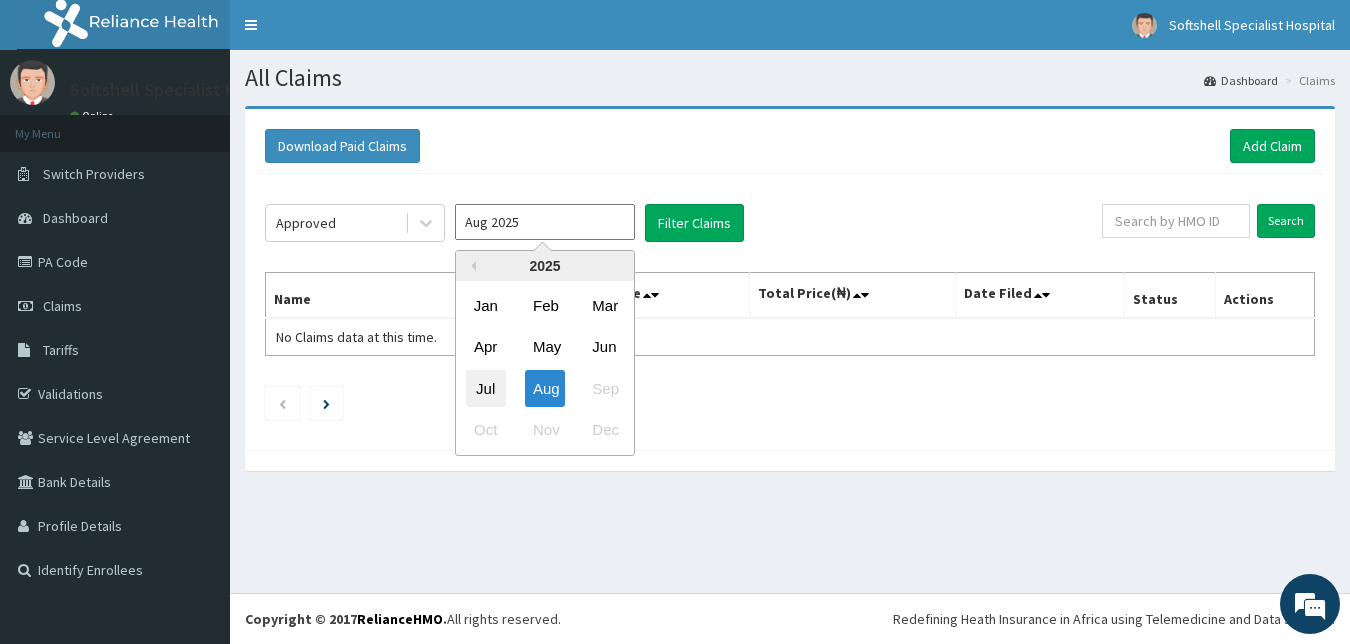 click on "Jul" at bounding box center [486, 388] 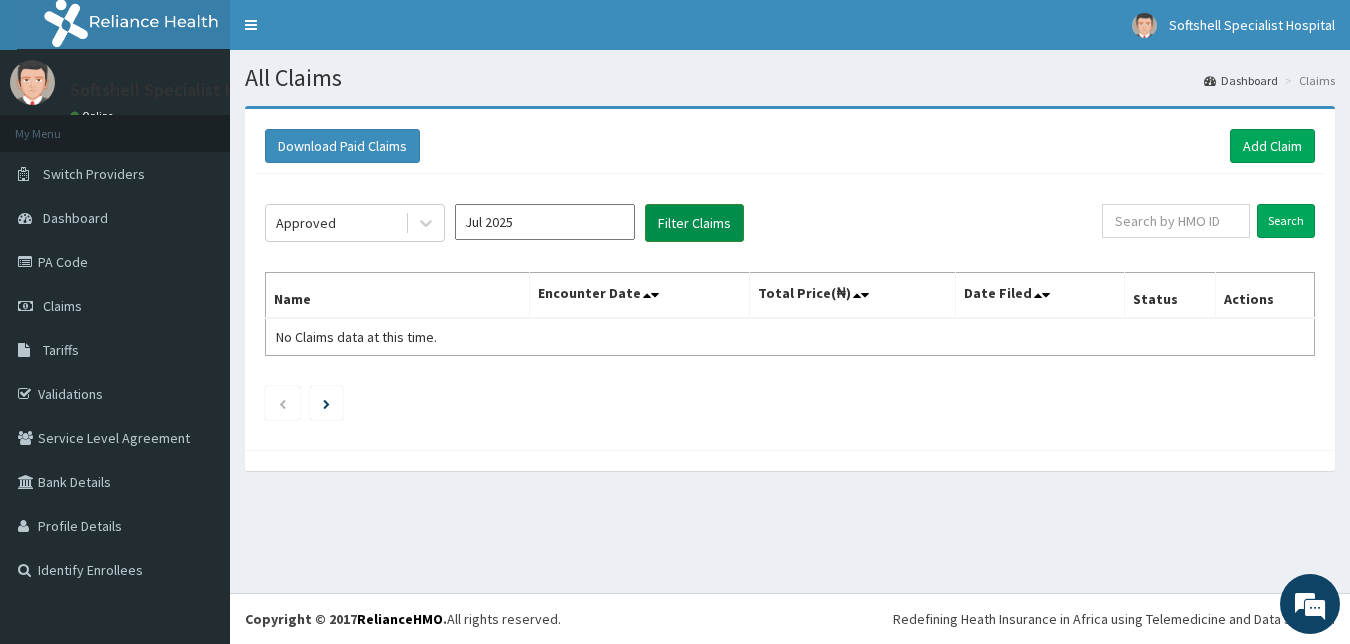 click on "Filter Claims" at bounding box center (694, 223) 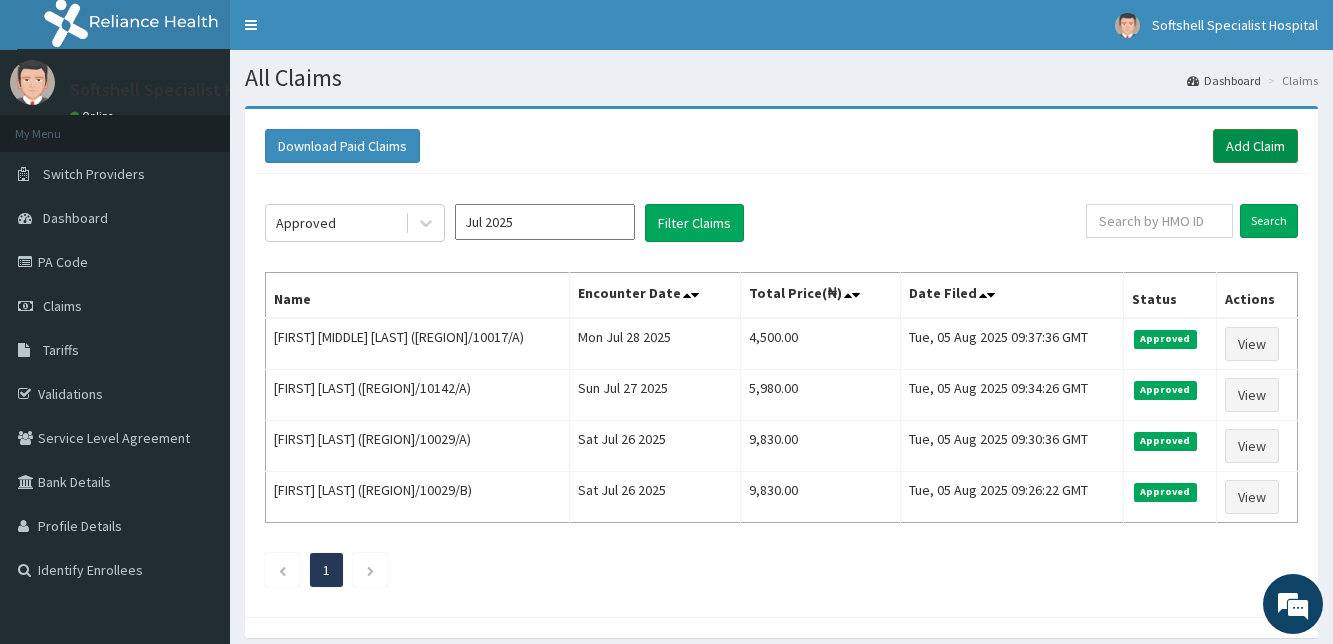 click on "Add Claim" at bounding box center [1255, 146] 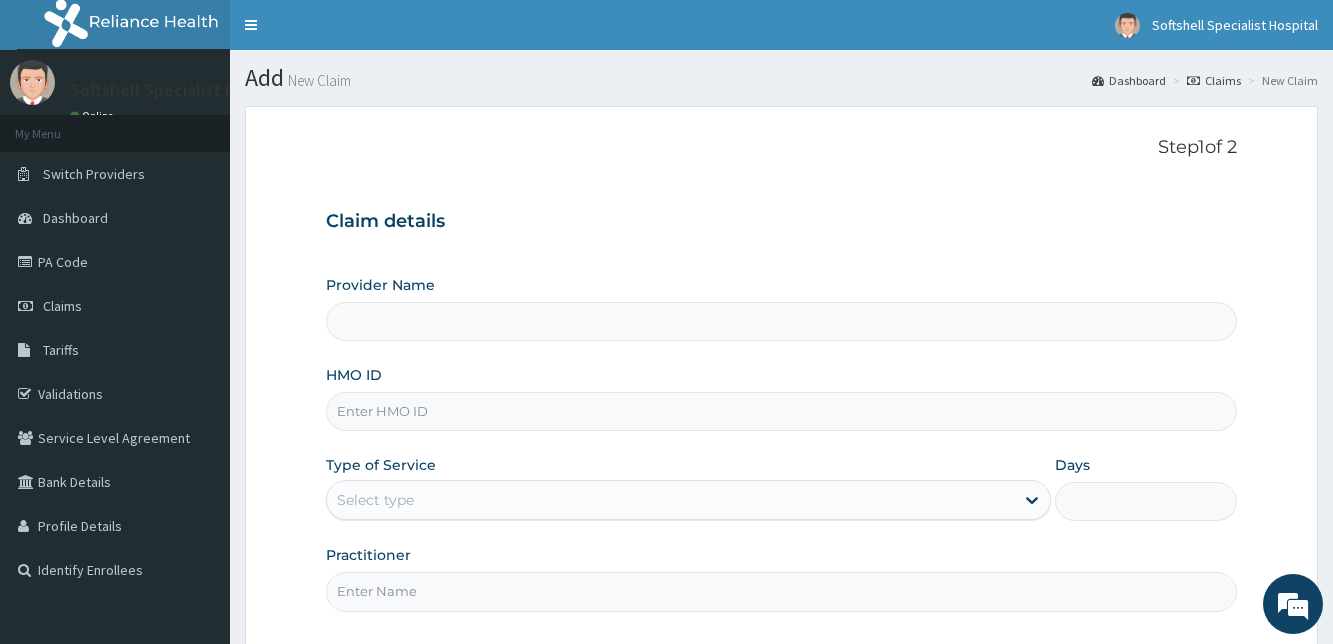 scroll, scrollTop: 0, scrollLeft: 0, axis: both 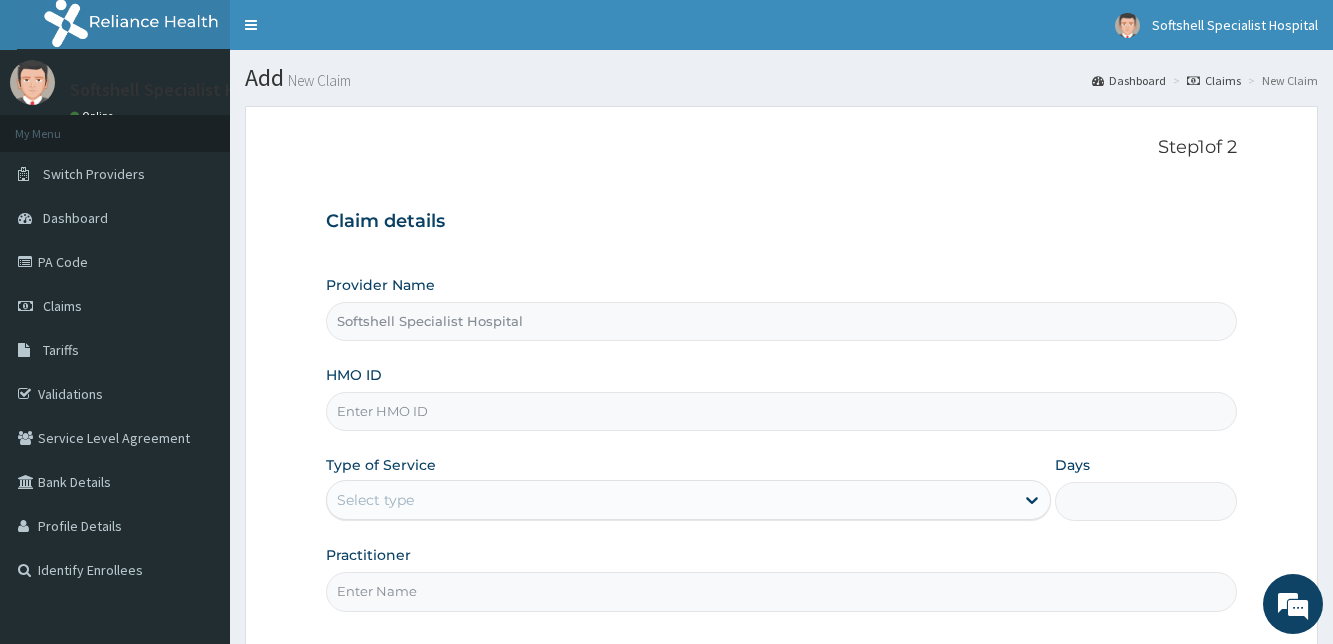 type on "Softshell Specialist Hospital" 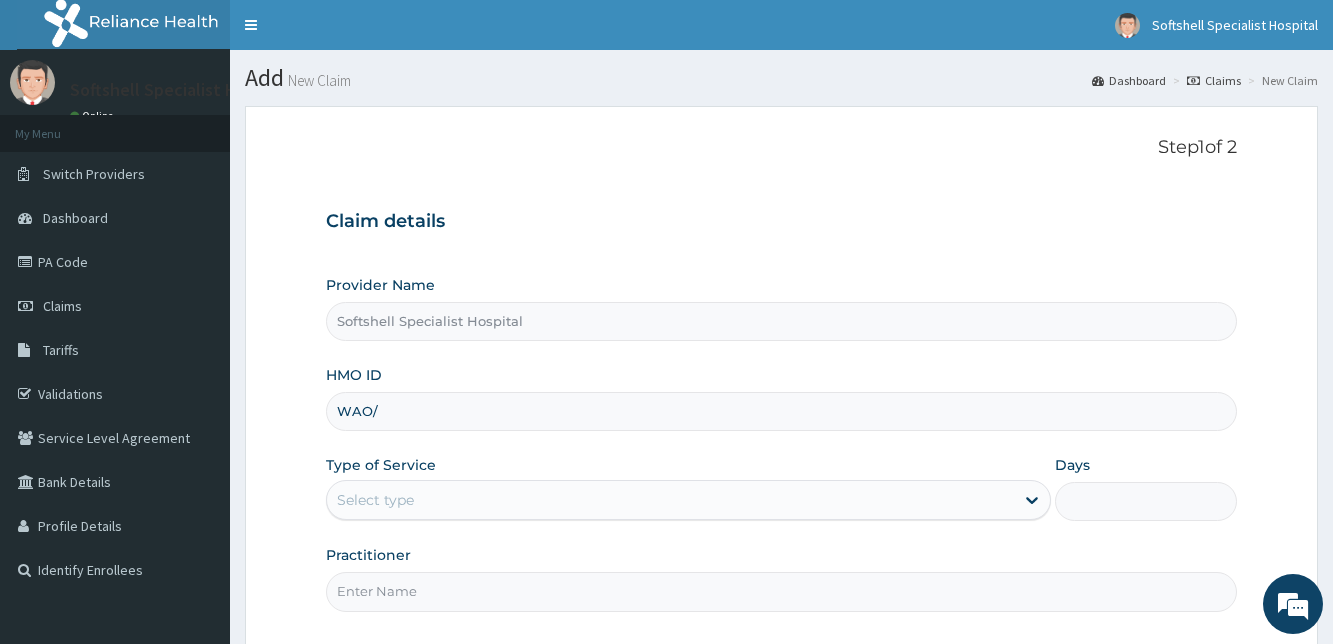 scroll, scrollTop: 0, scrollLeft: 0, axis: both 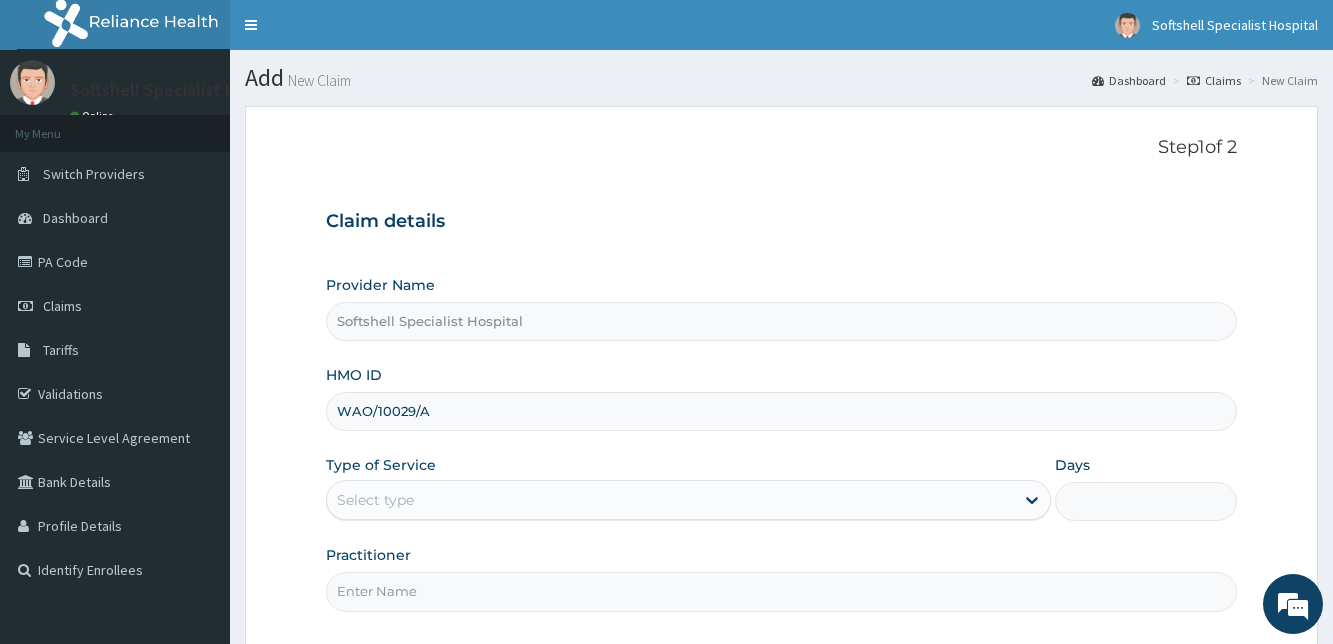 type on "WAO/10029/A" 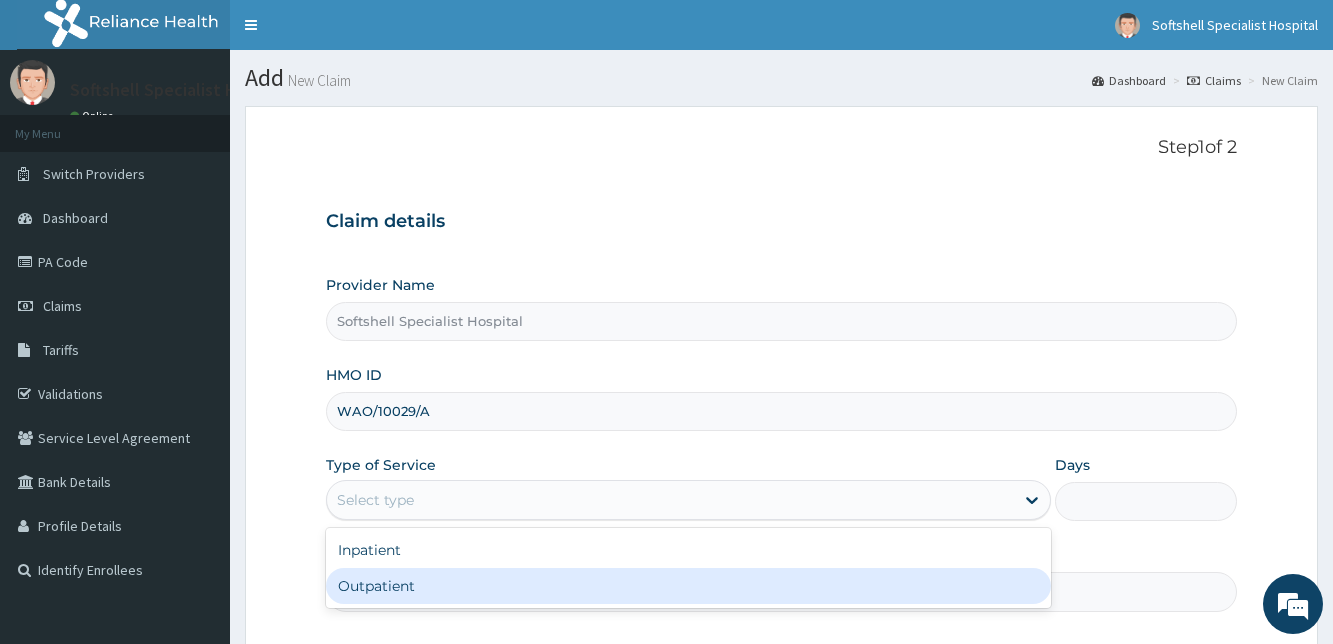 click on "Outpatient" at bounding box center (688, 586) 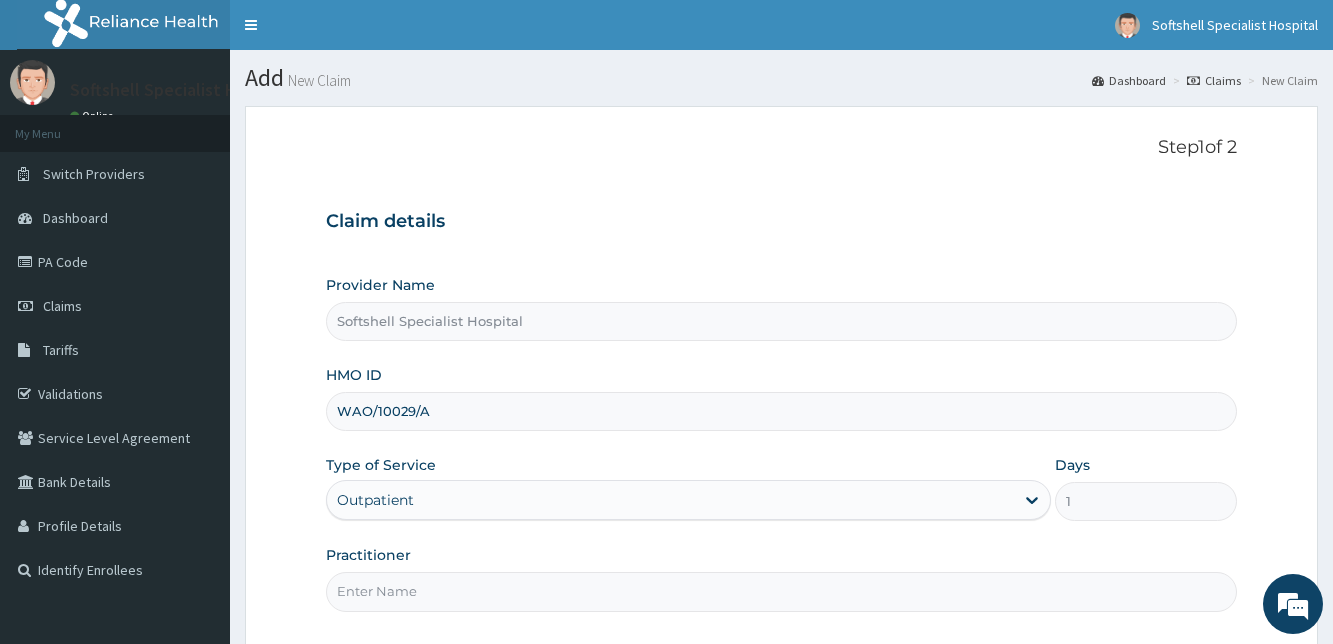 scroll, scrollTop: 186, scrollLeft: 0, axis: vertical 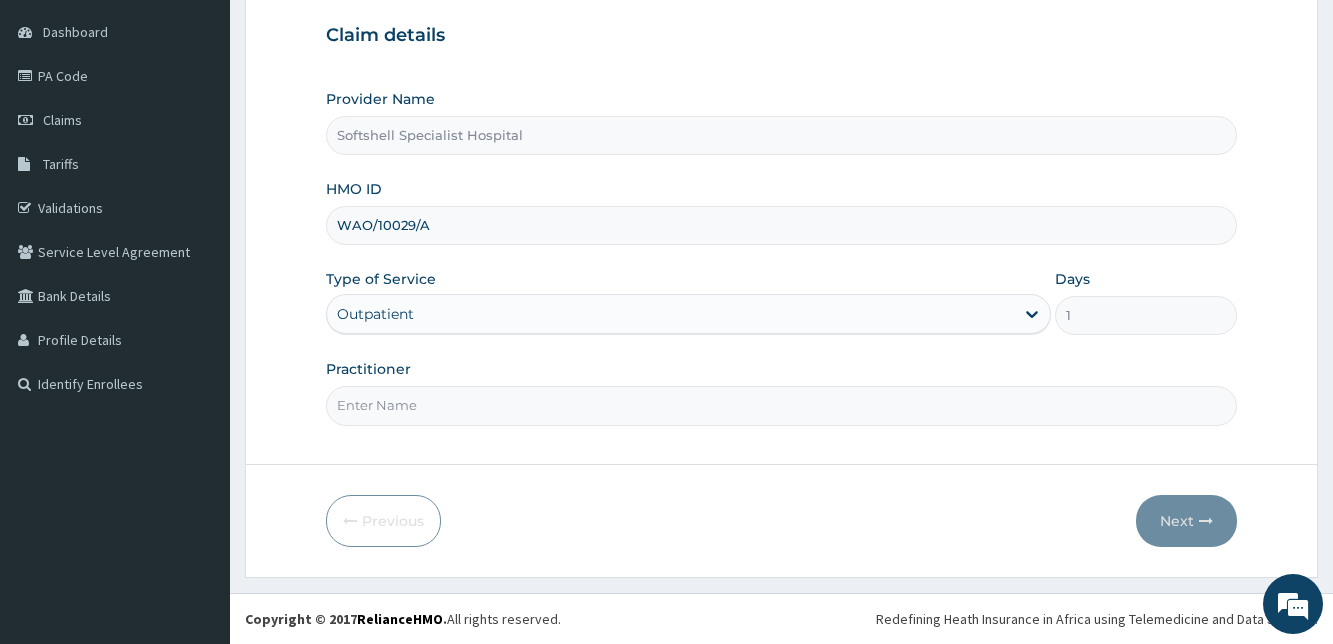 click on "Practitioner" at bounding box center [781, 405] 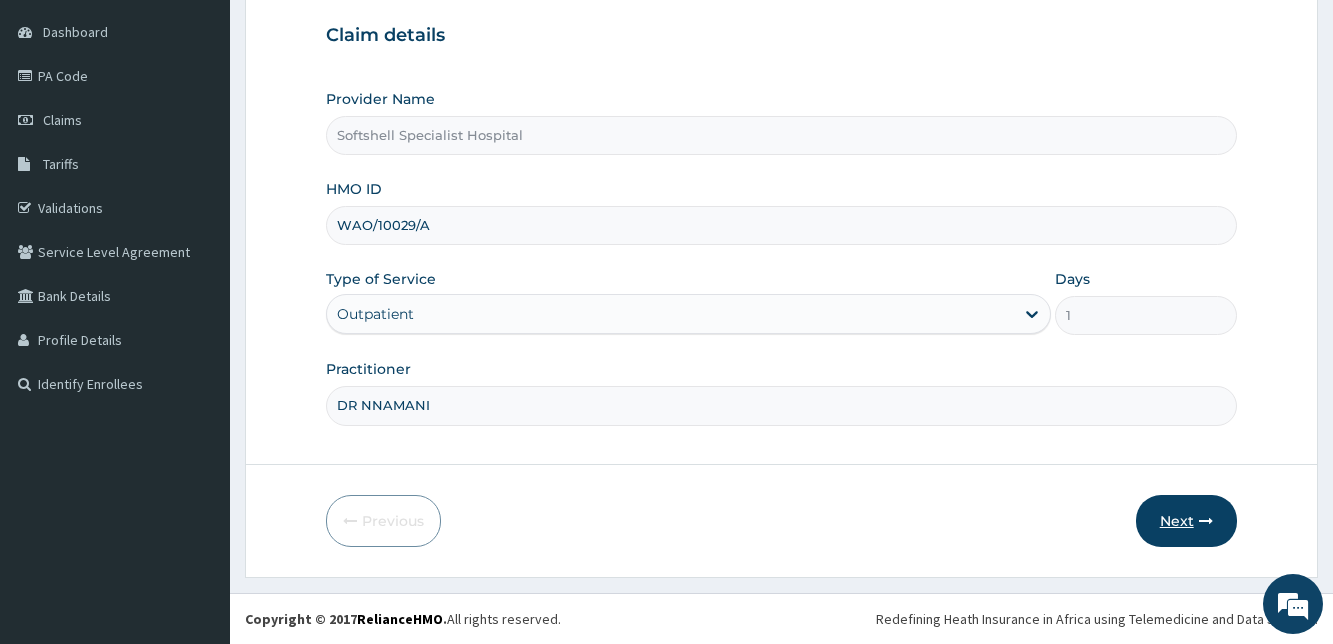 type on "DR NNAMANI" 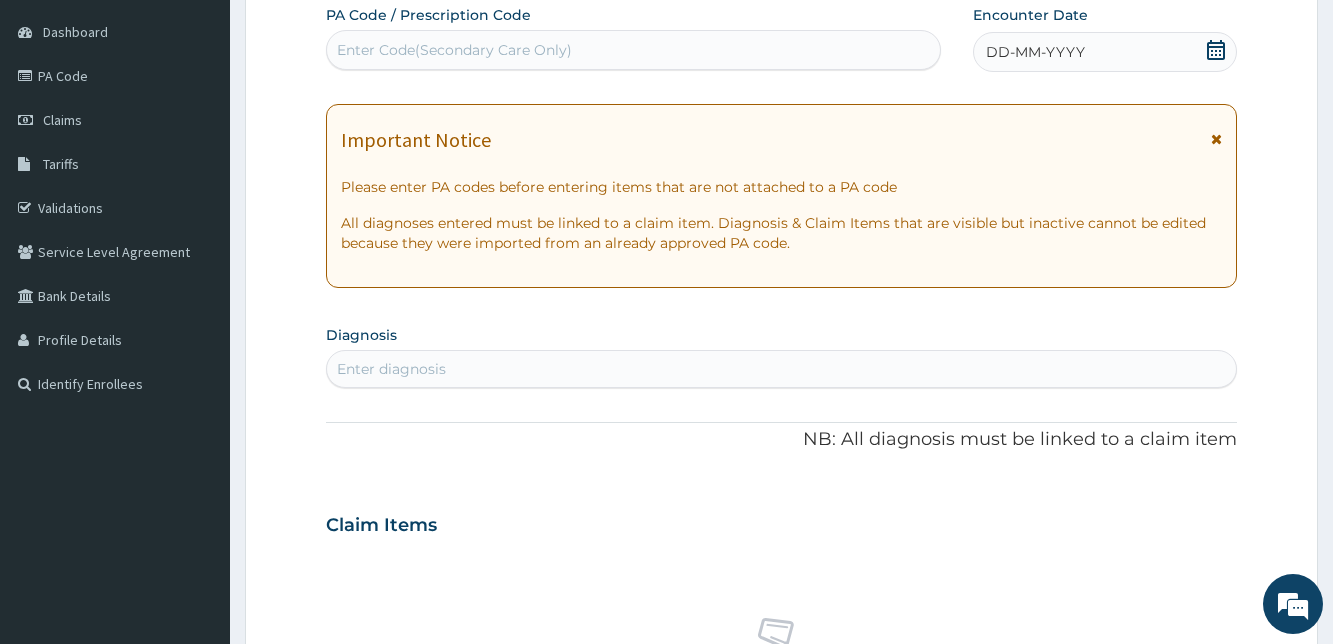 click 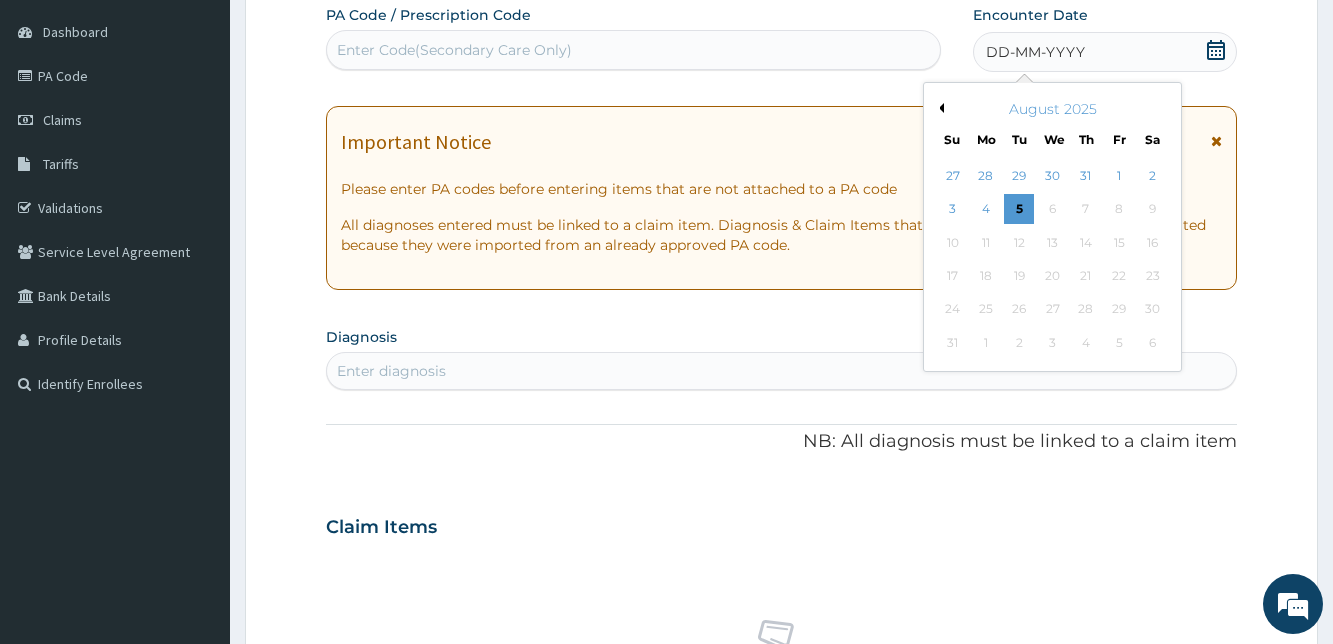 click on "Previous Month" at bounding box center (939, 108) 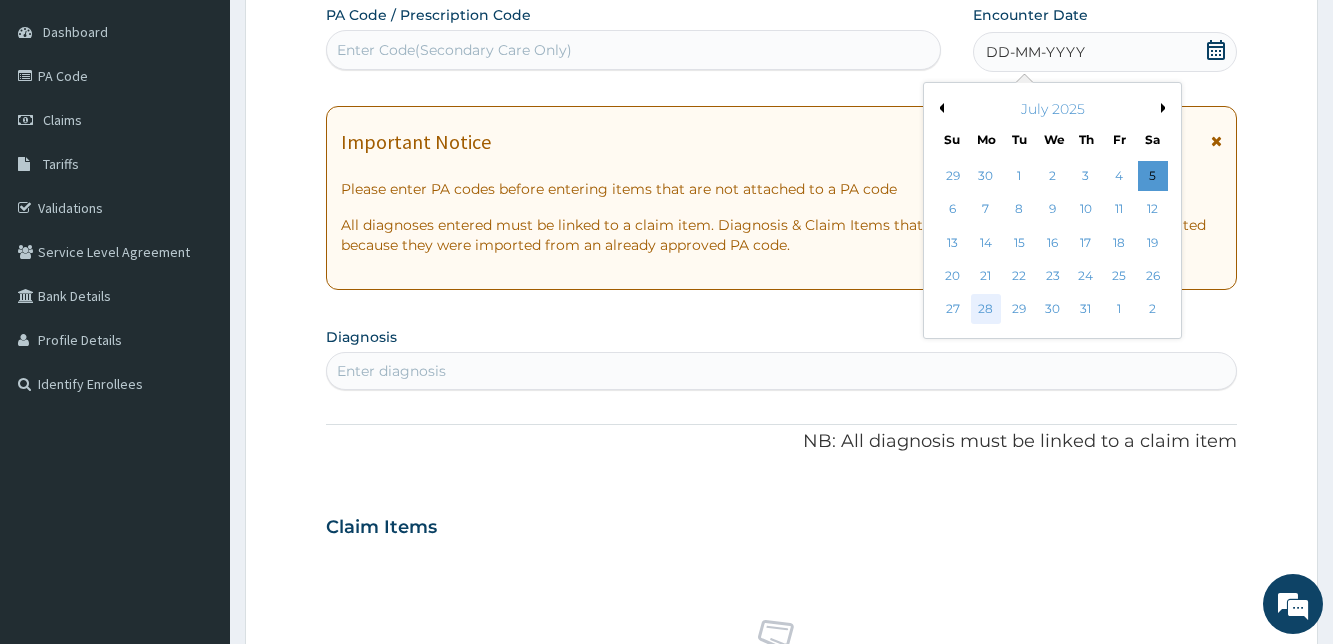 click on "28" at bounding box center [986, 310] 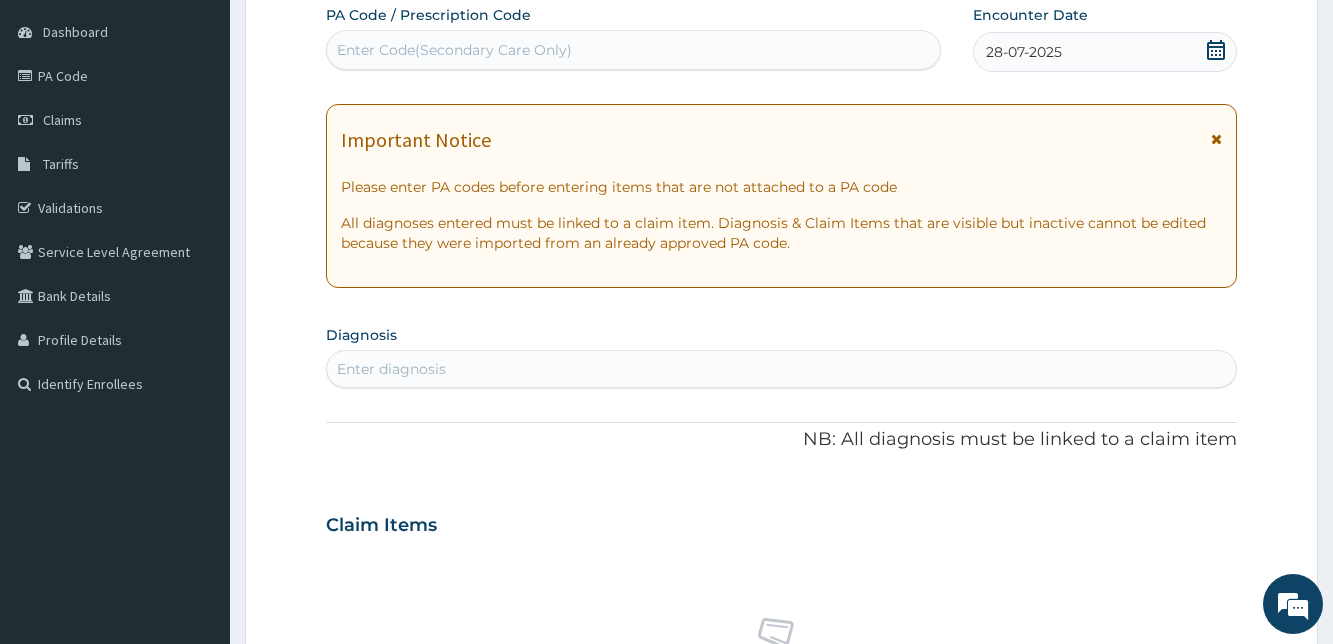 click on "Enter diagnosis" at bounding box center [781, 369] 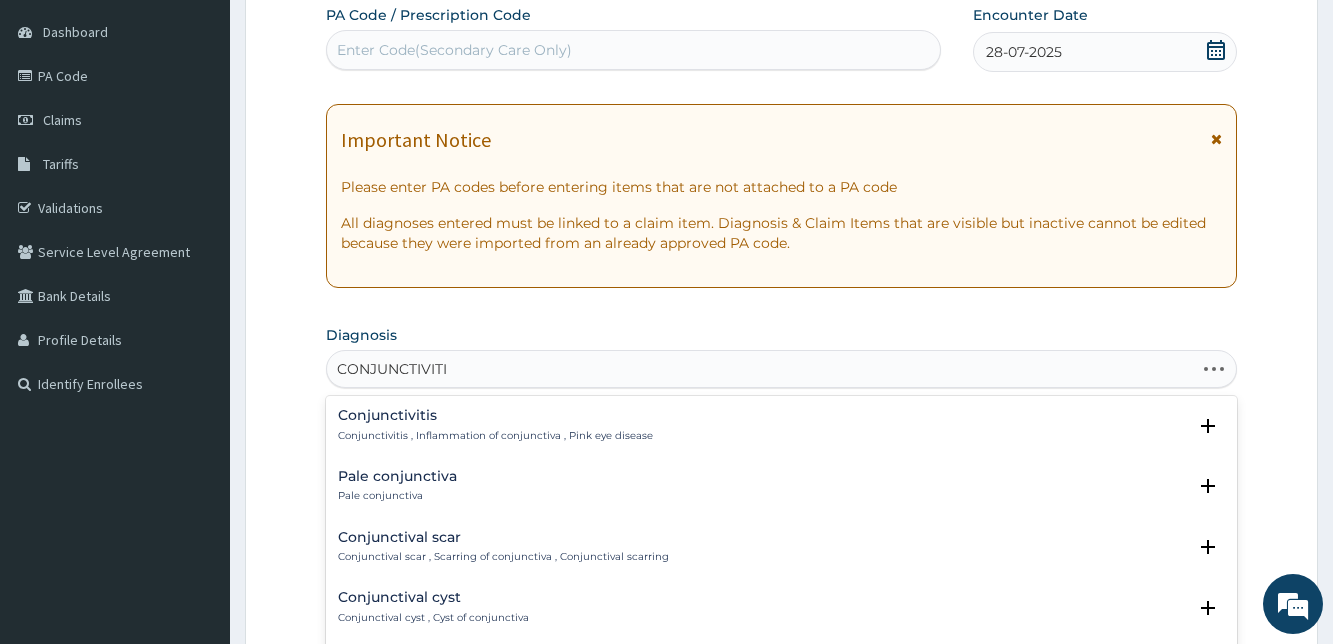 type on "CONJUNCTIVITIS" 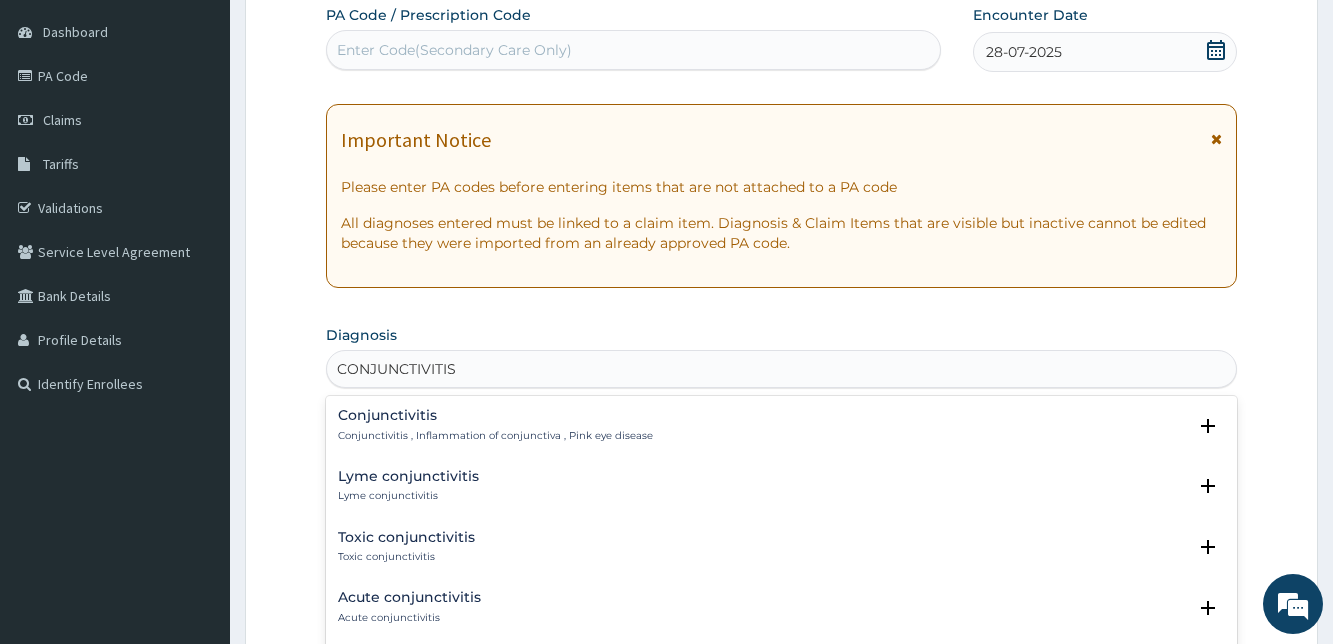 click on "Conjunctivitis" at bounding box center (495, 415) 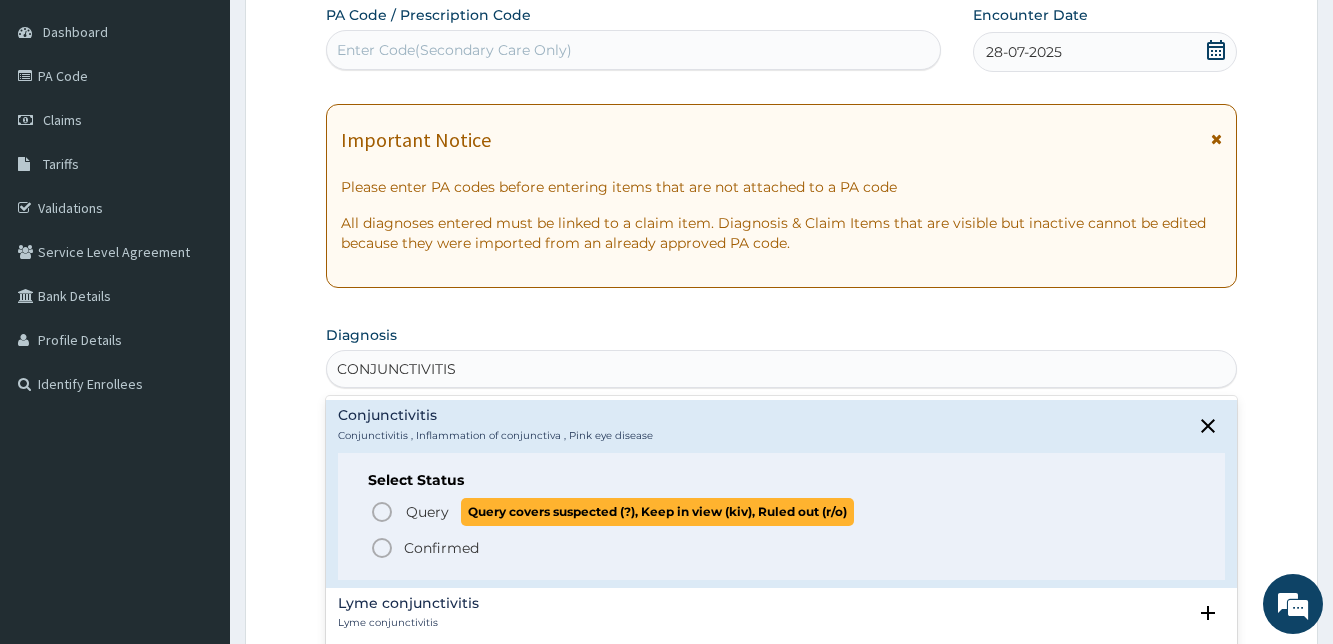click 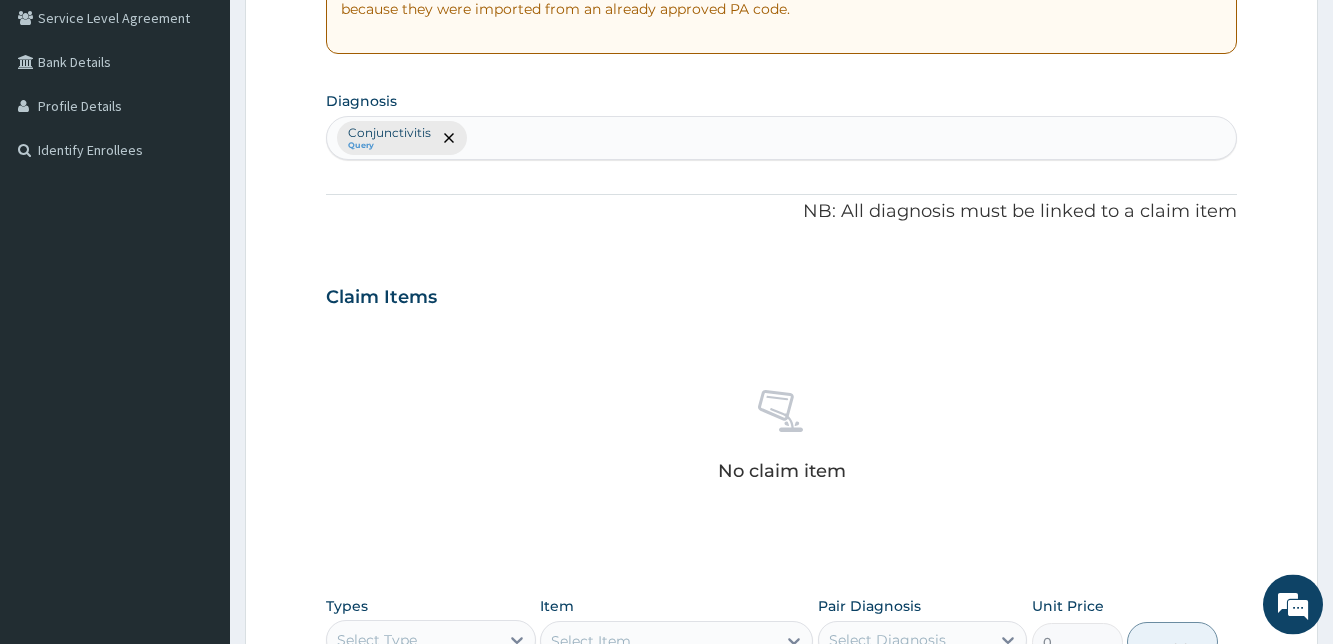 scroll, scrollTop: 383, scrollLeft: 0, axis: vertical 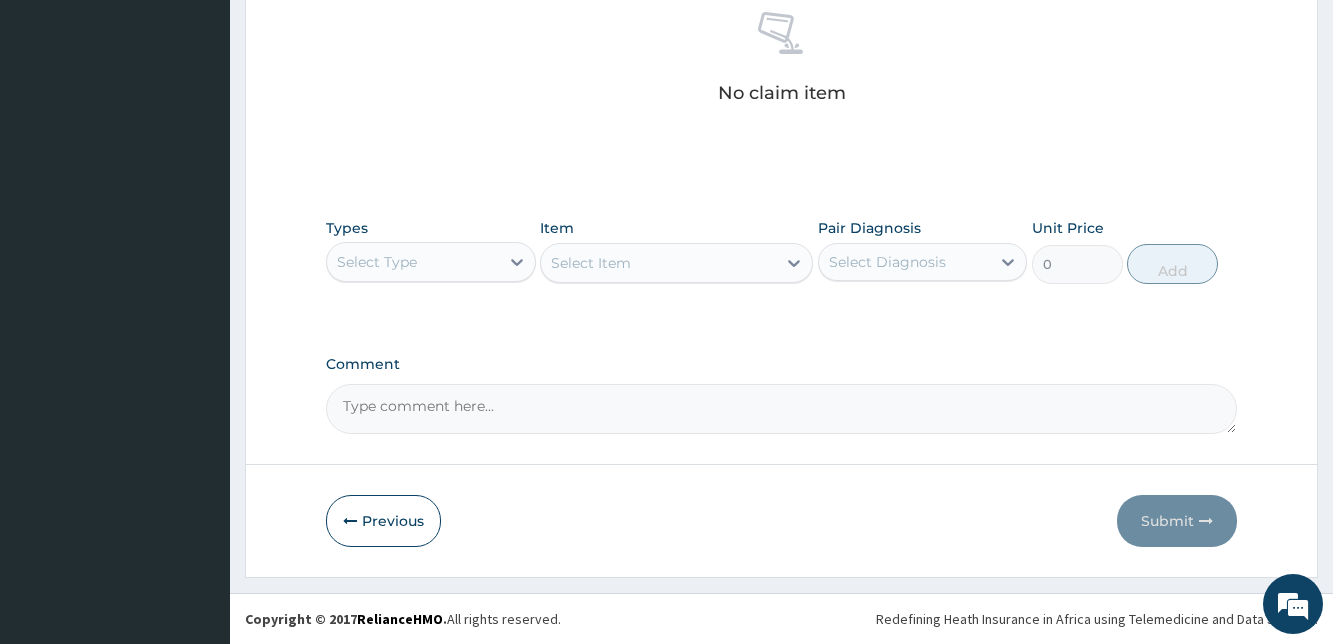 click on "Select Type" at bounding box center (412, 262) 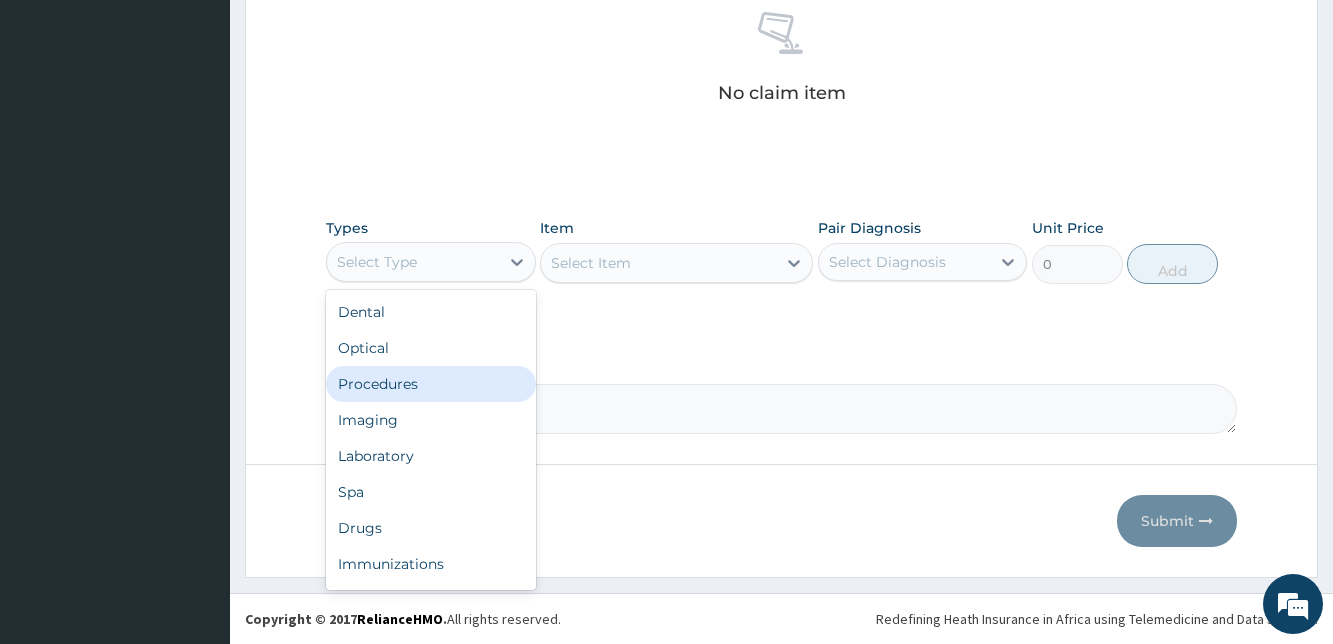 click on "Procedures" at bounding box center (430, 384) 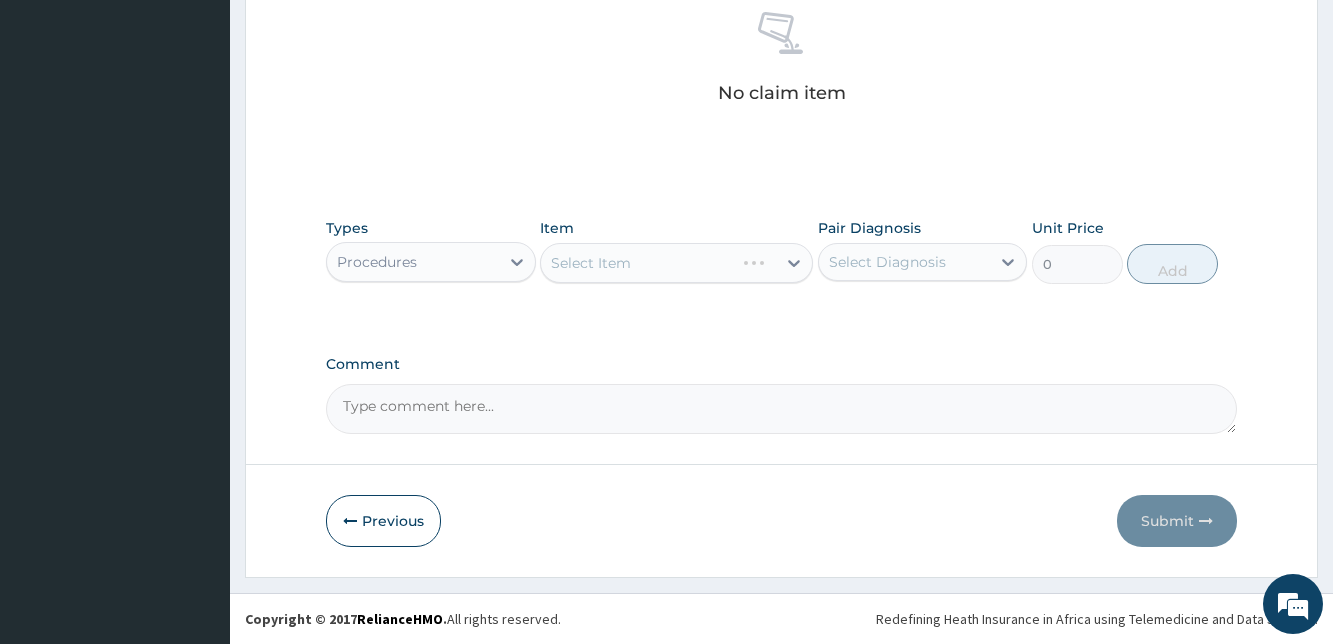 click on "Select Item" at bounding box center (676, 263) 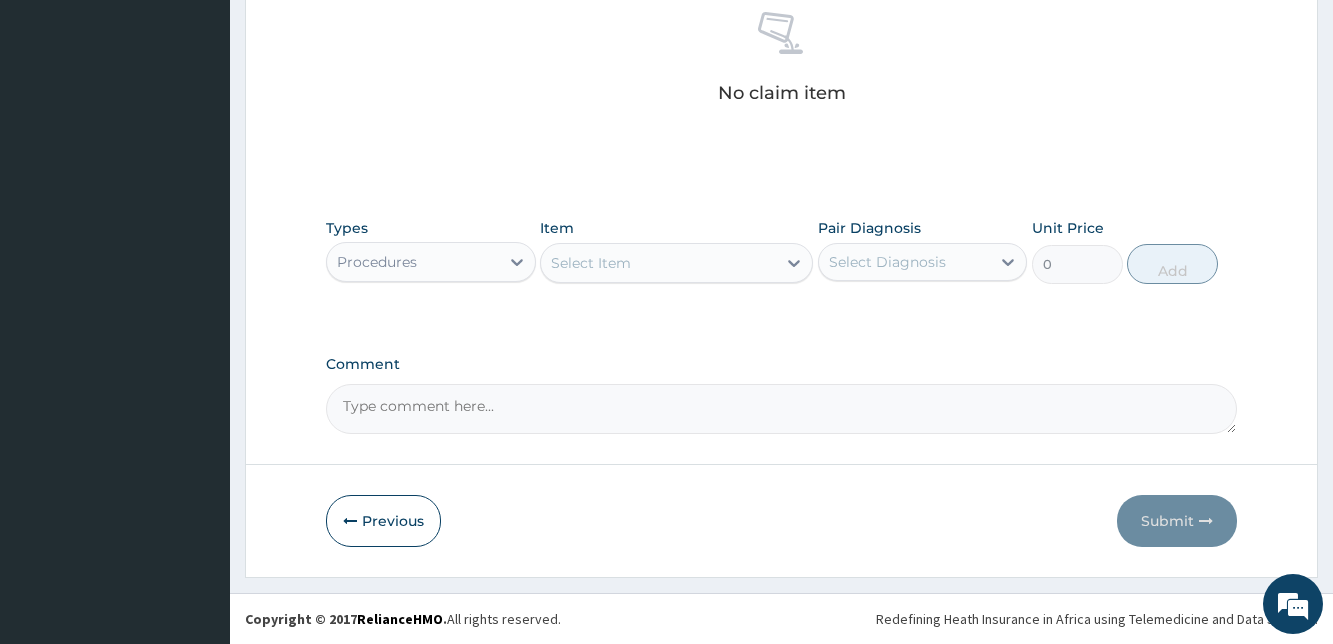 click on "Select Item" at bounding box center (658, 263) 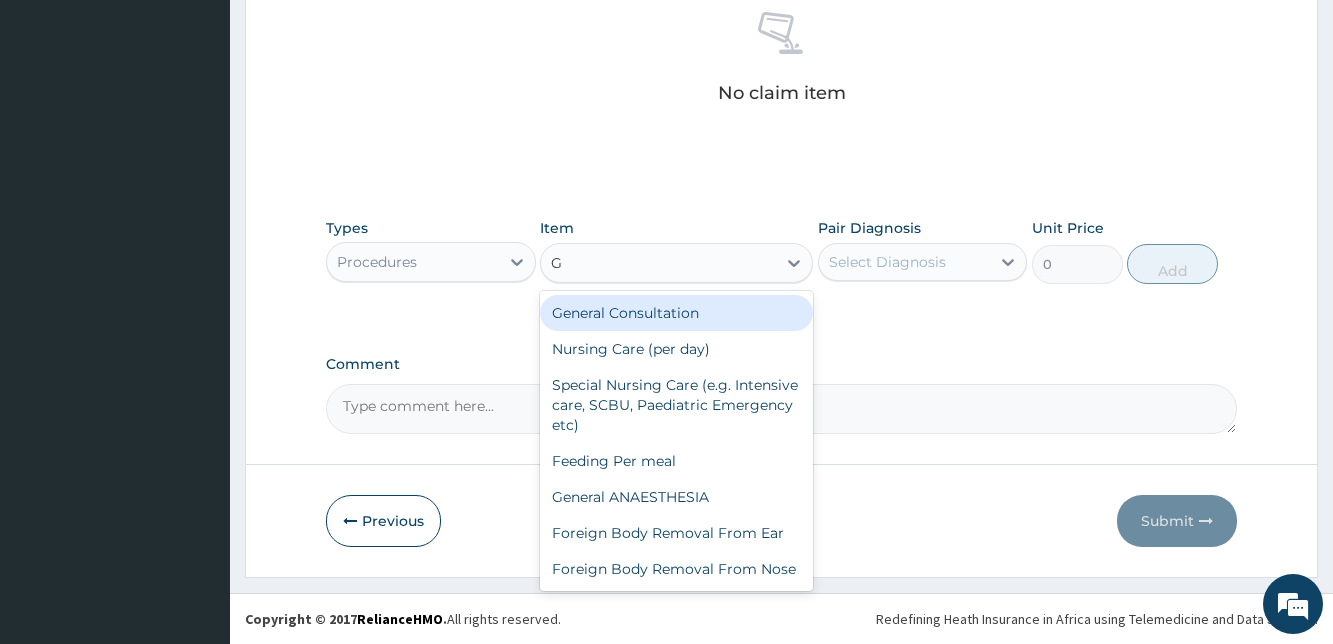 type on "GP" 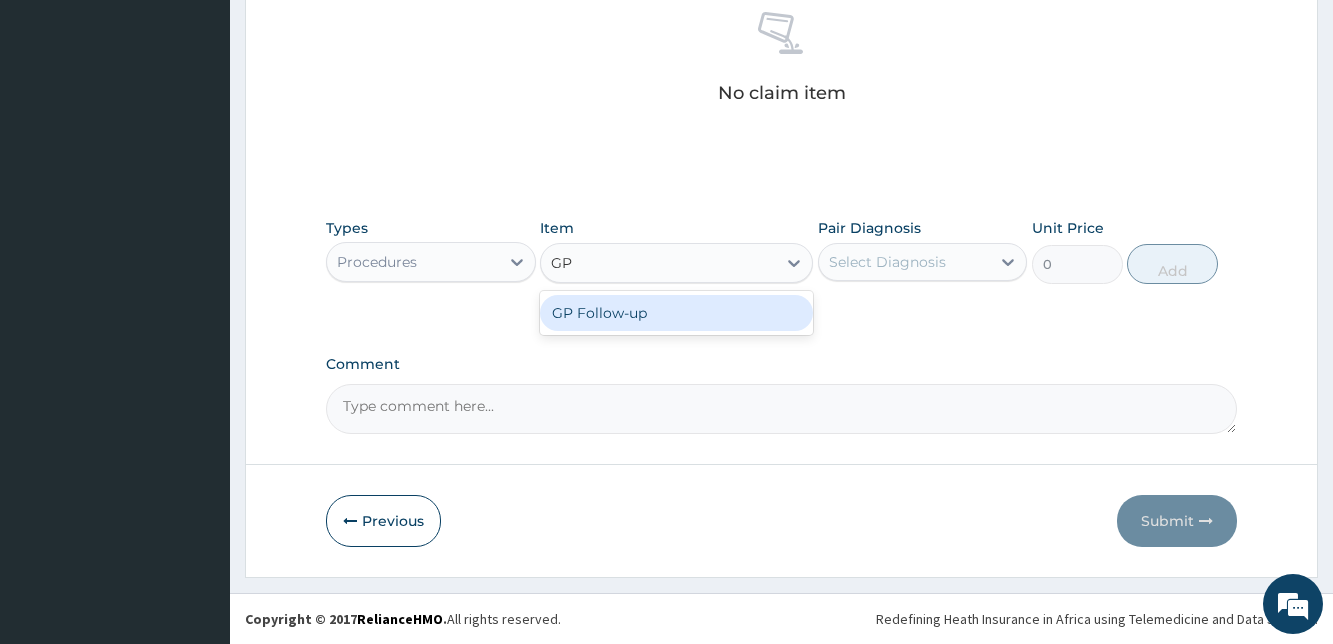 click on "GP Follow-up" at bounding box center [676, 313] 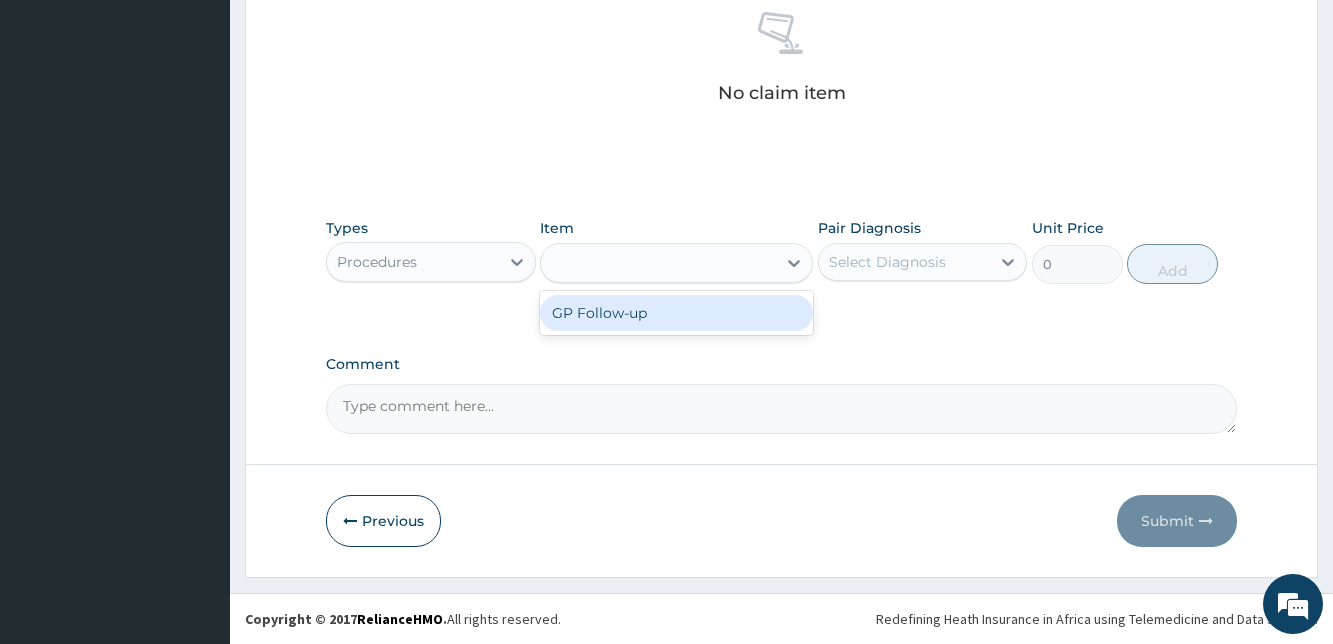 type on "1000" 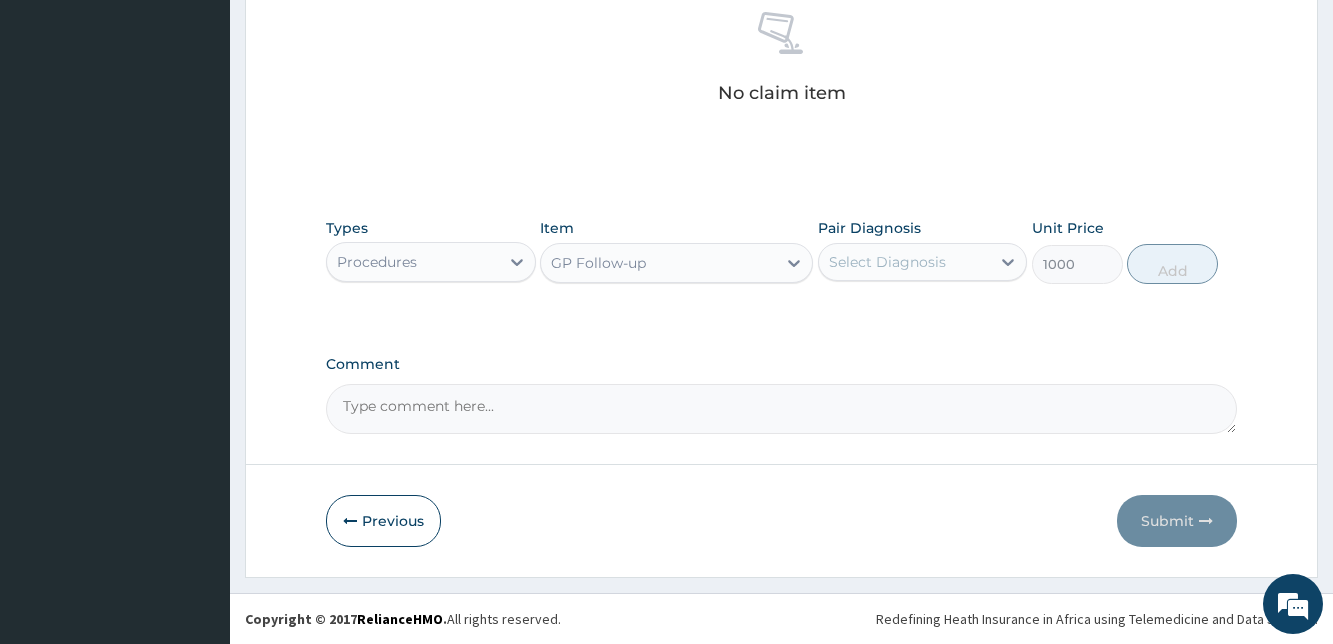 click on "Select Diagnosis" at bounding box center (904, 262) 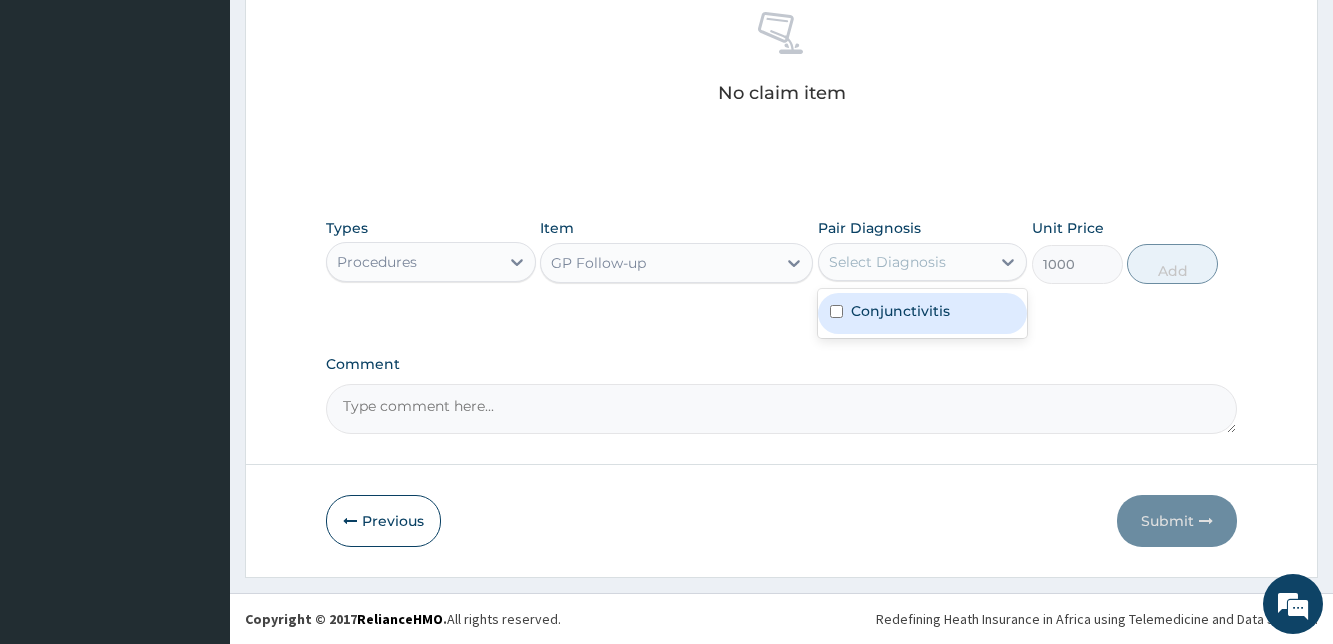 click at bounding box center (836, 311) 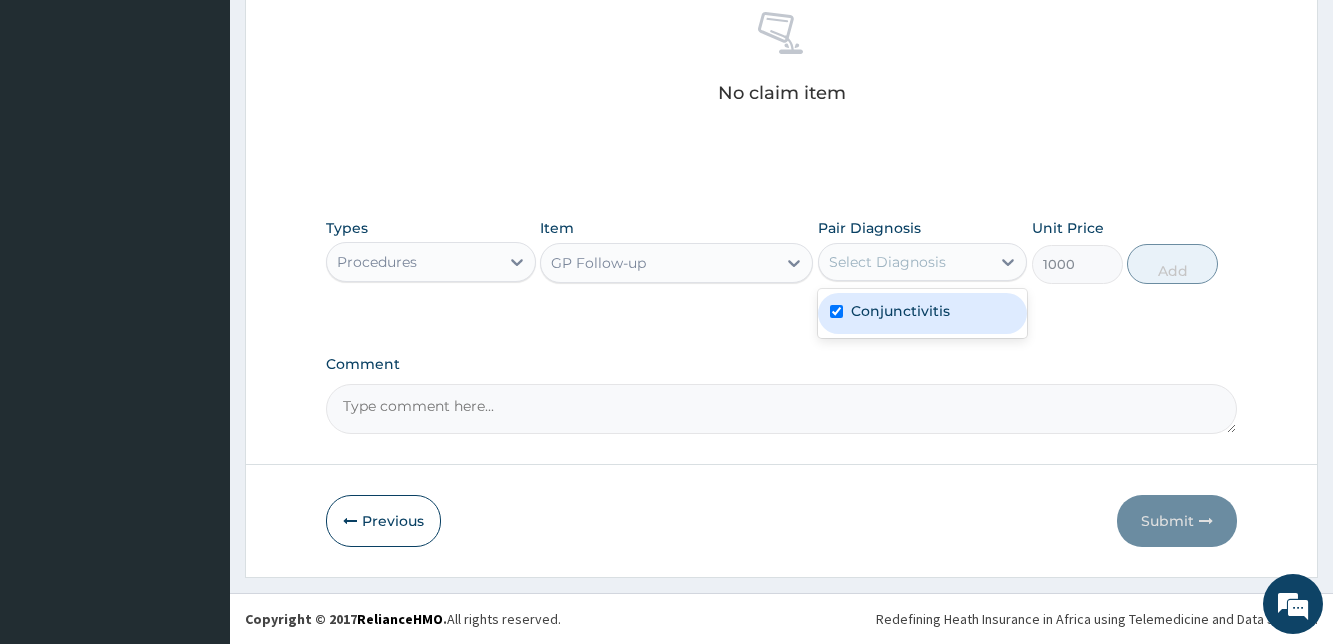 checkbox on "true" 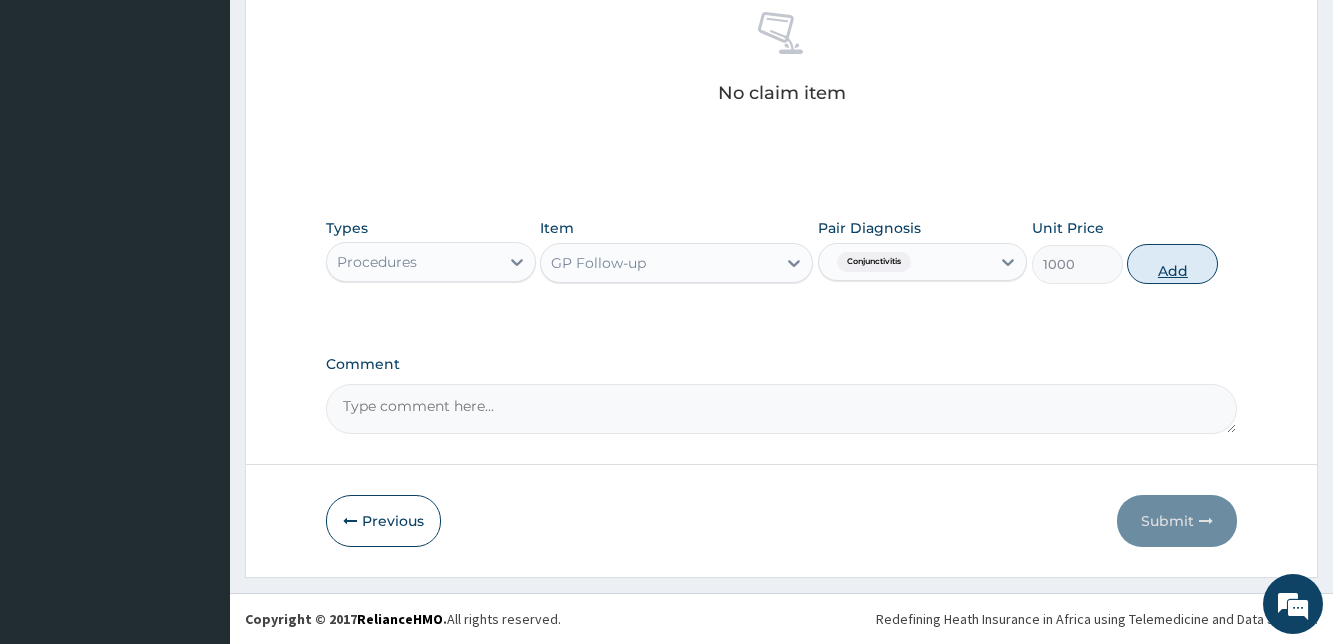 click on "Add" at bounding box center (1172, 264) 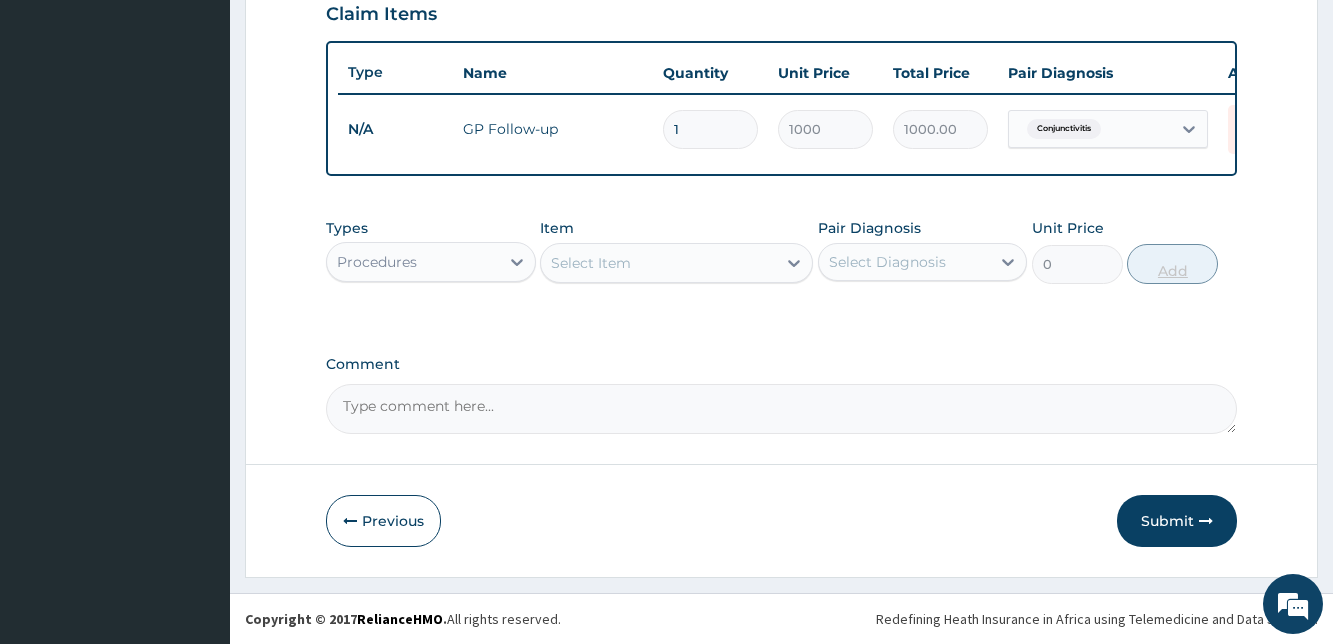 scroll, scrollTop: 720, scrollLeft: 0, axis: vertical 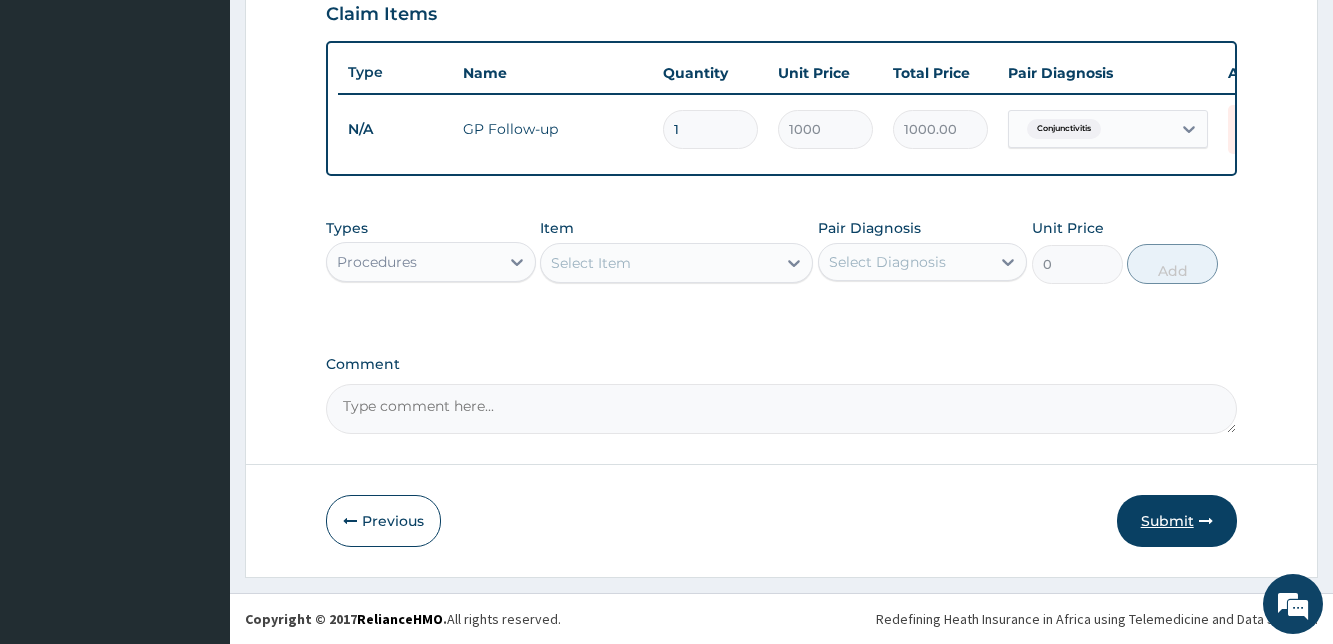 click on "Submit" at bounding box center [1177, 521] 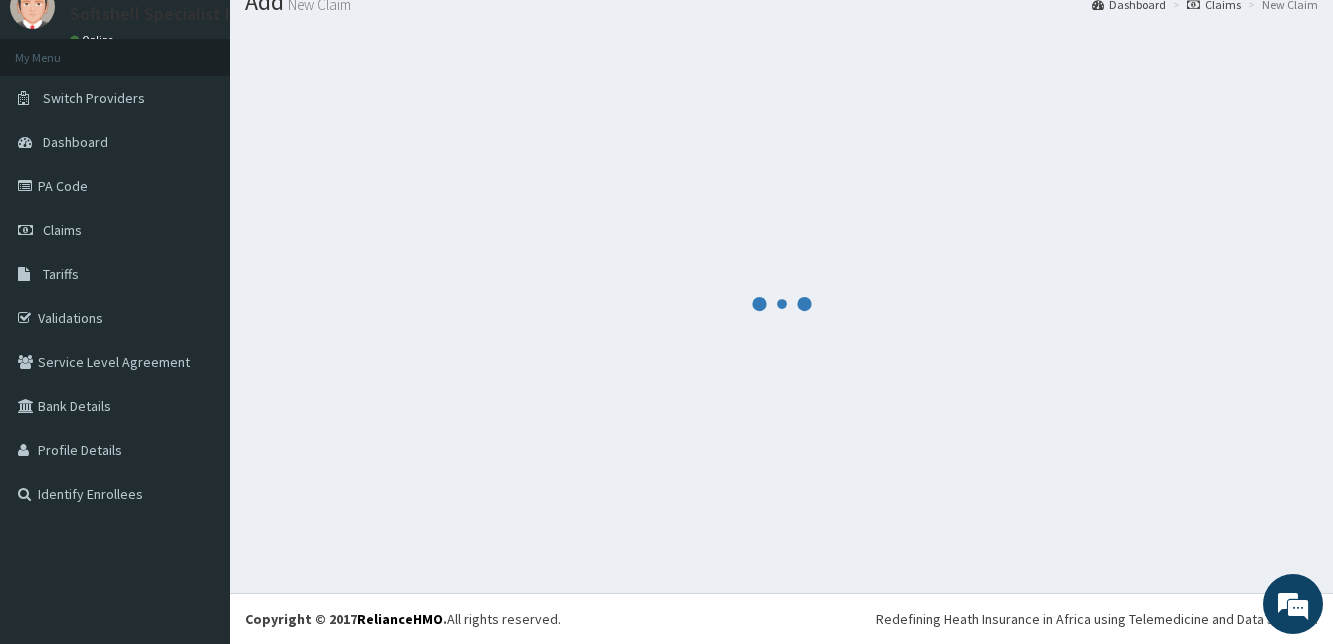 scroll, scrollTop: 76, scrollLeft: 0, axis: vertical 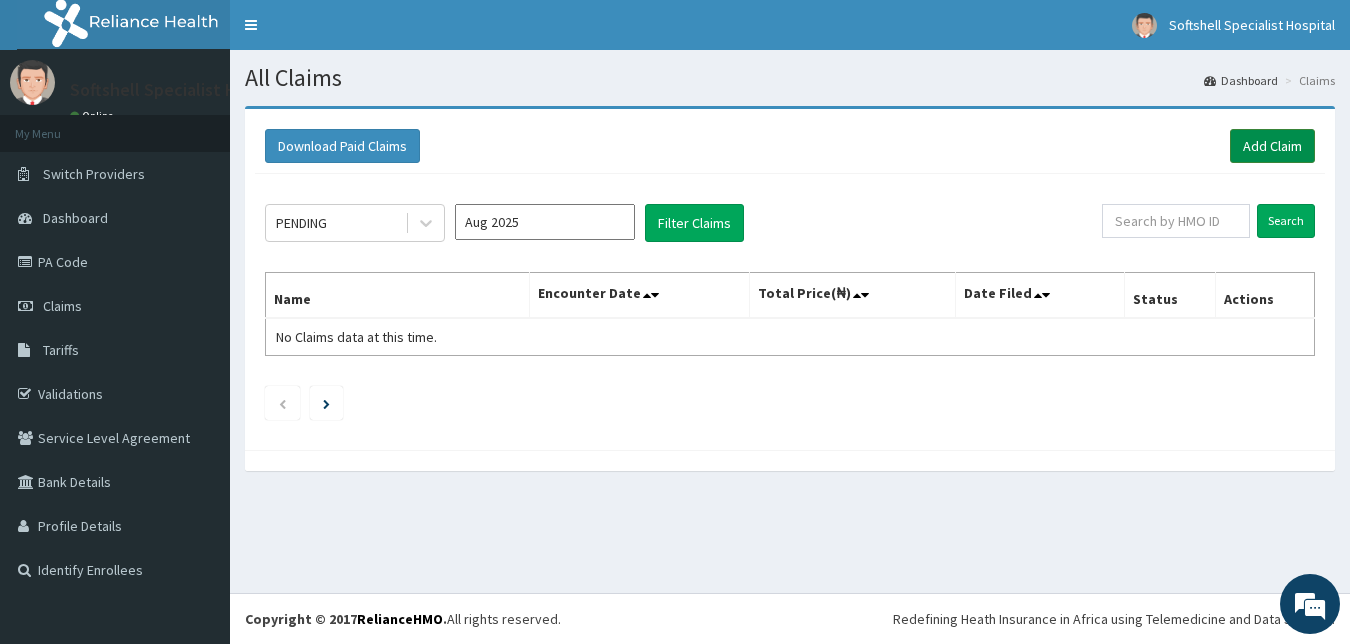 click on "Add Claim" at bounding box center [1272, 146] 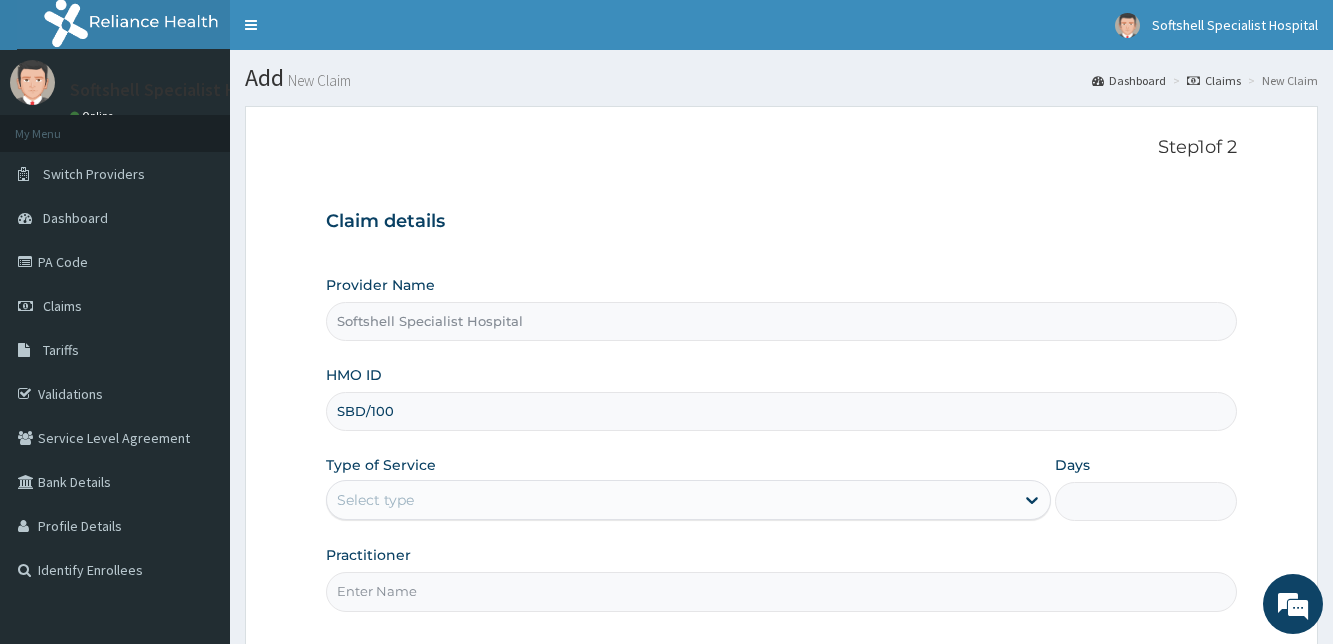 scroll, scrollTop: 0, scrollLeft: 0, axis: both 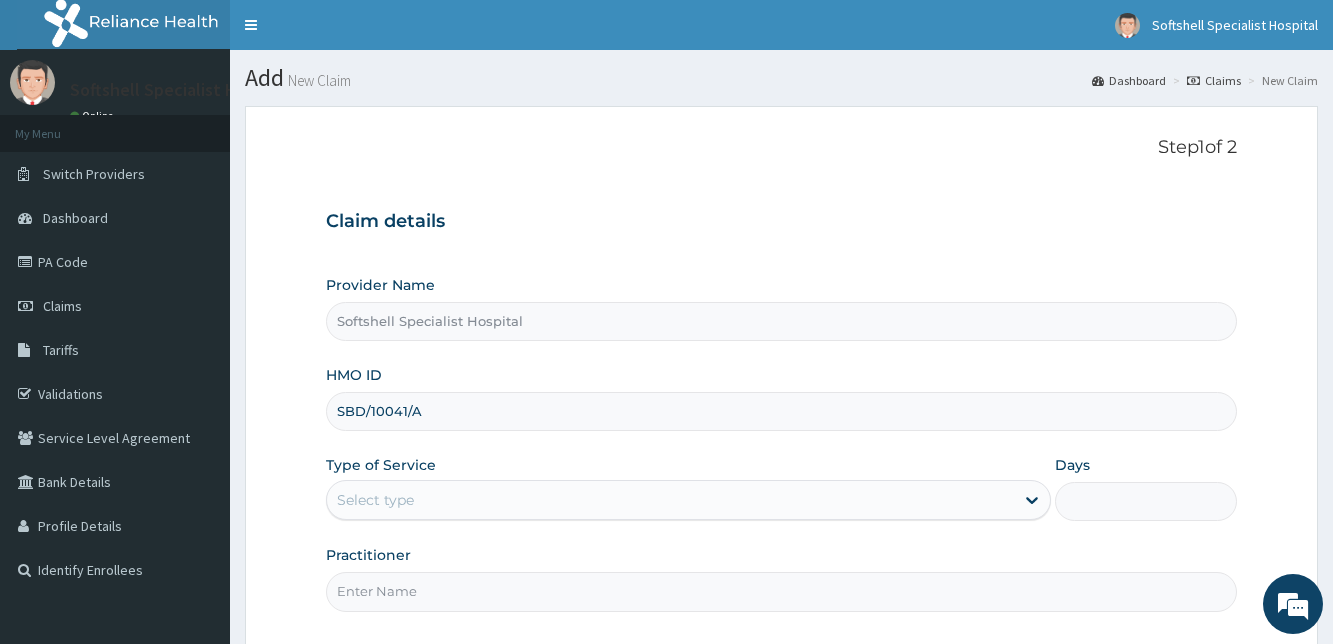 click on "SBD/10041/A" at bounding box center (781, 411) 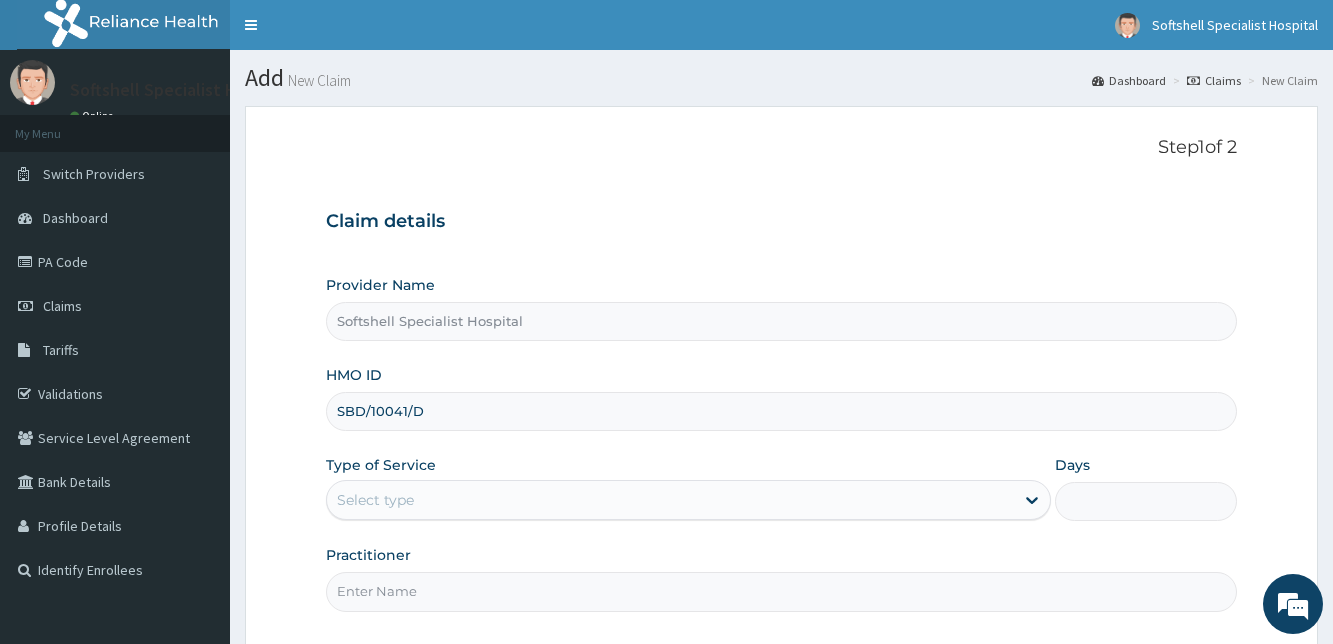 scroll, scrollTop: 0, scrollLeft: 0, axis: both 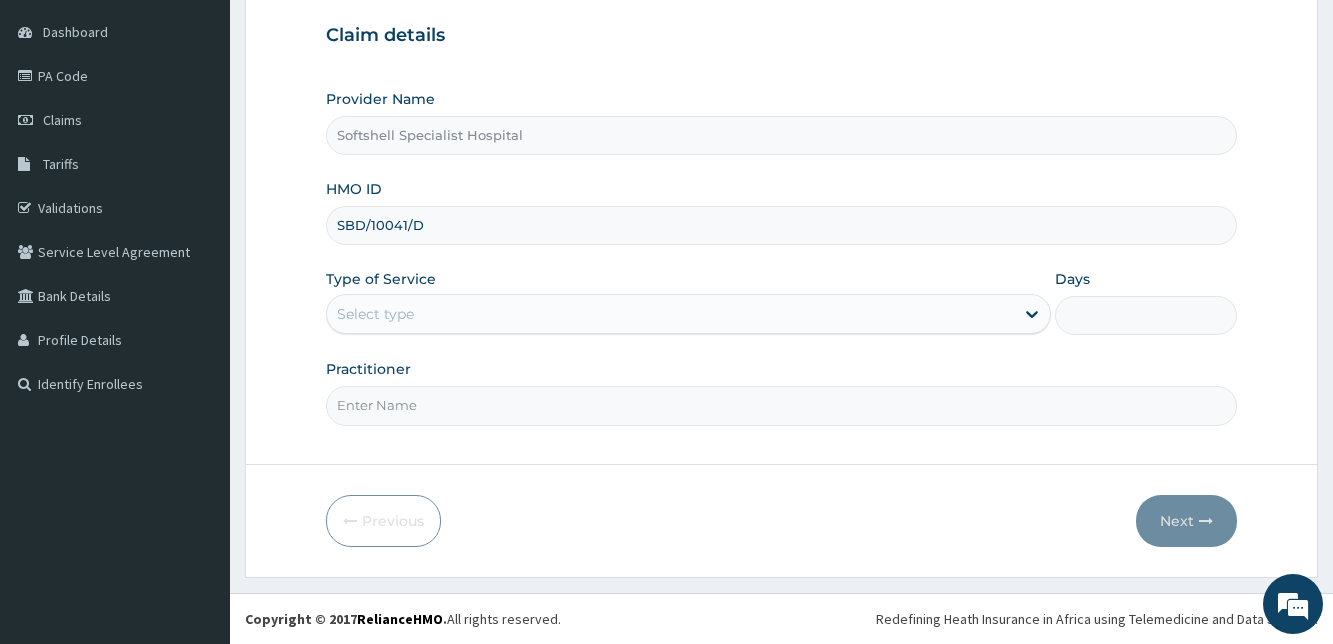 type on "SBD/10041/D" 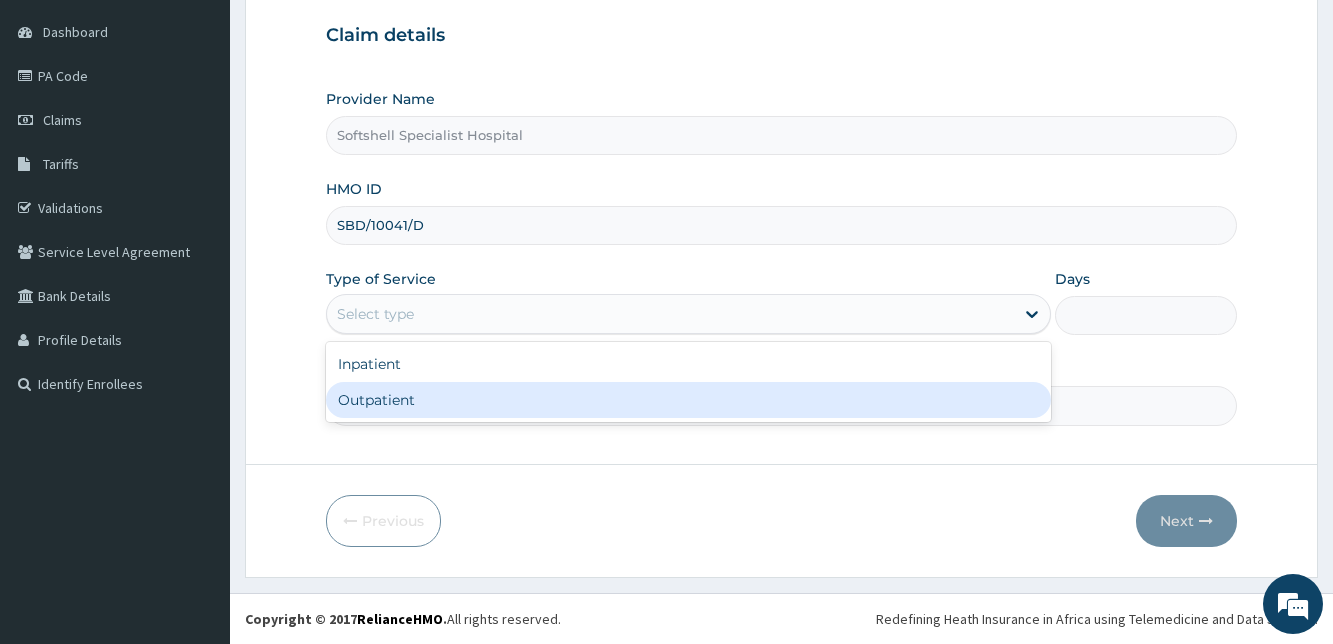 click on "Outpatient" at bounding box center [688, 400] 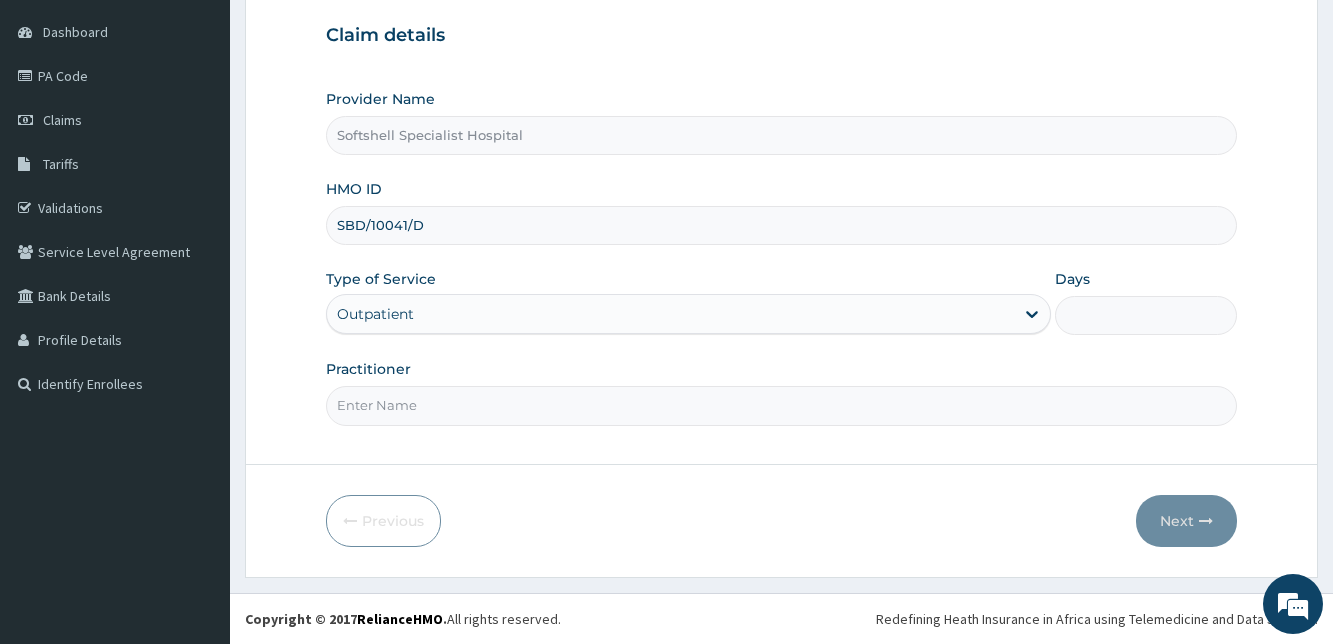 type on "1" 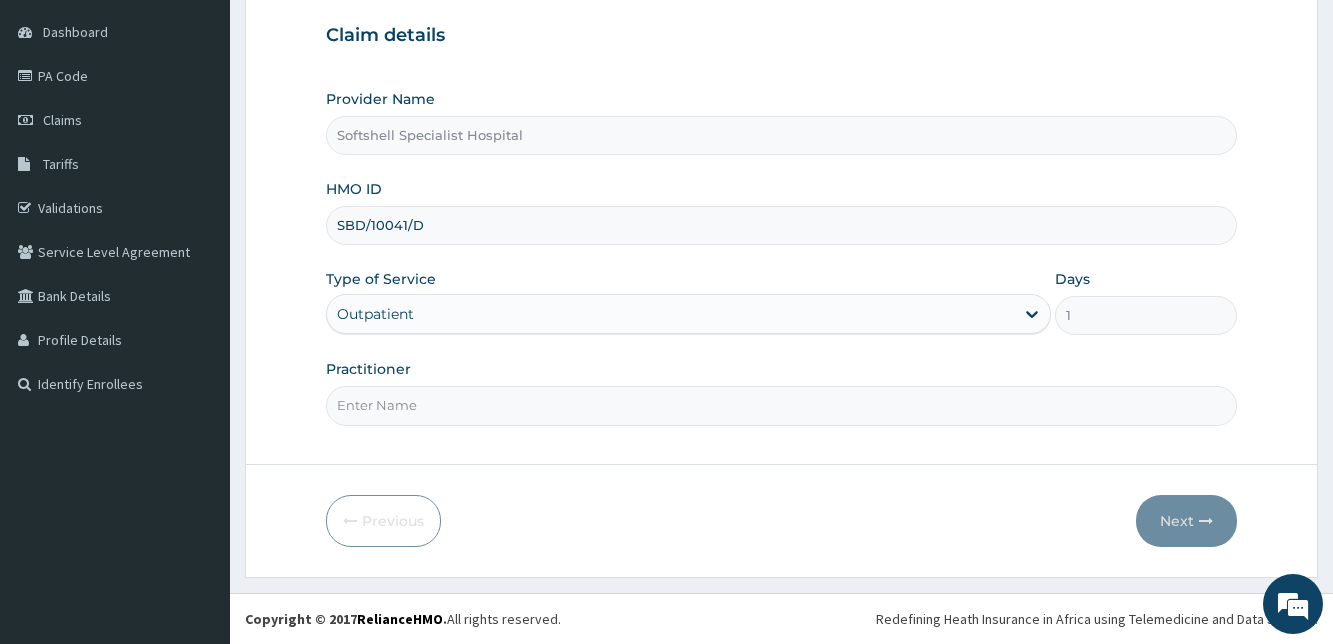 click on "Practitioner" at bounding box center [781, 405] 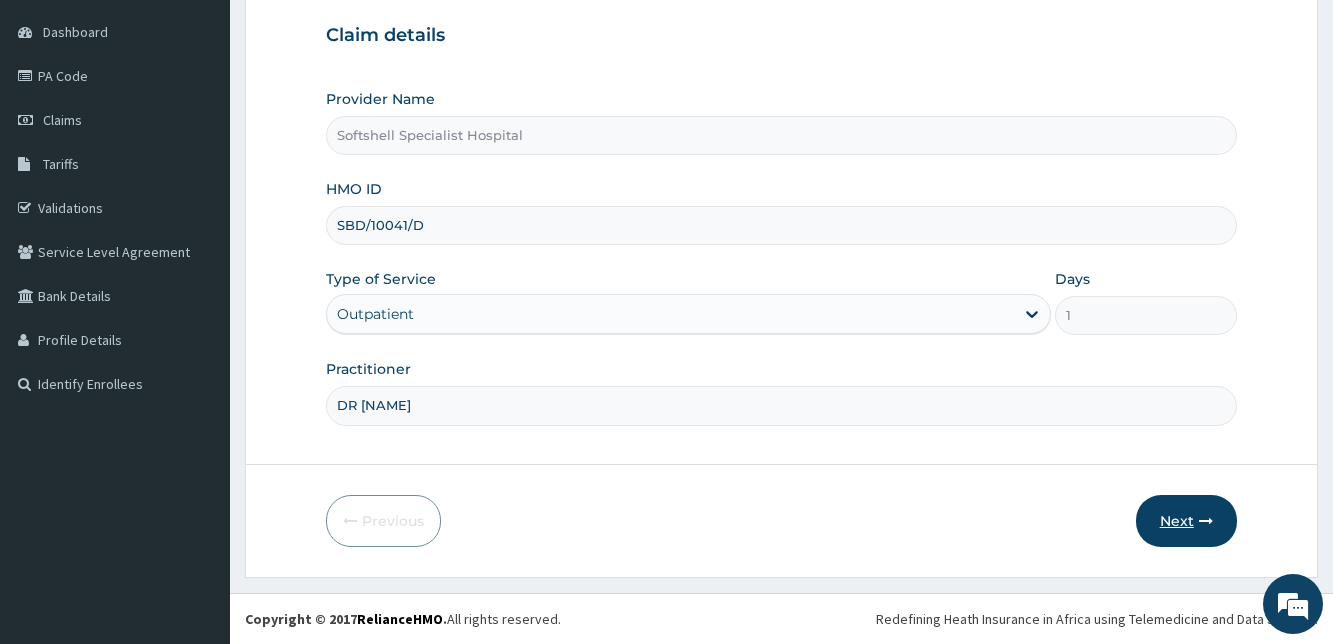type on "DR [NAME]" 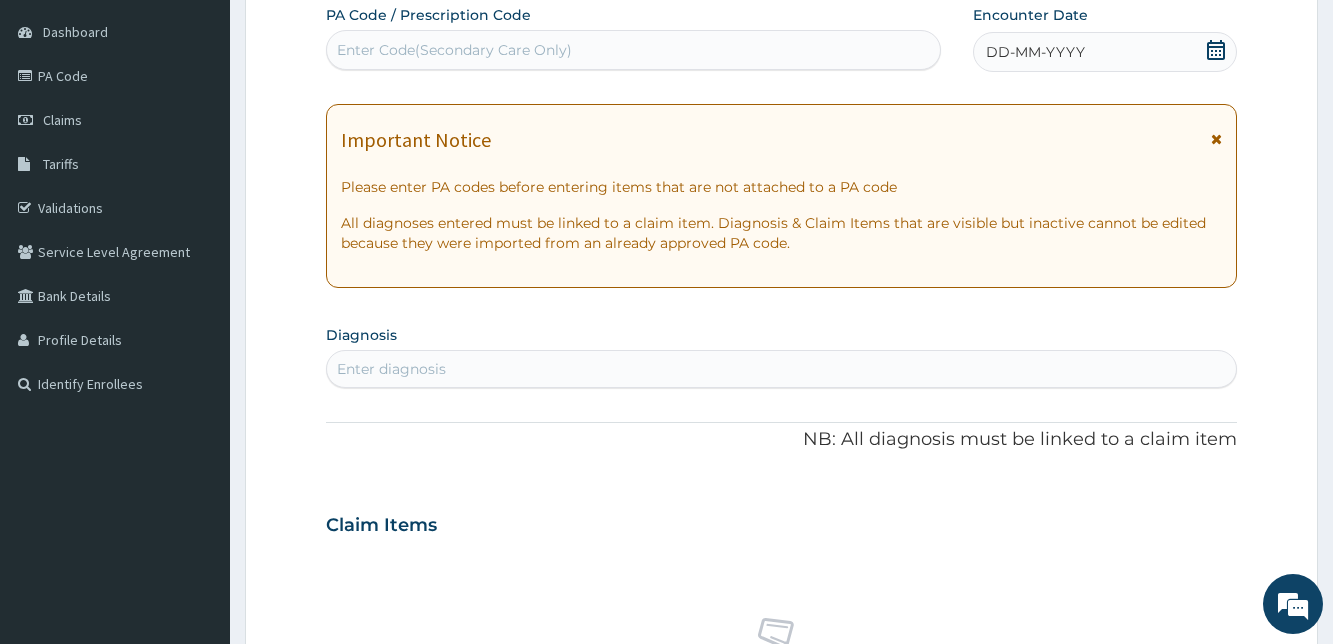click 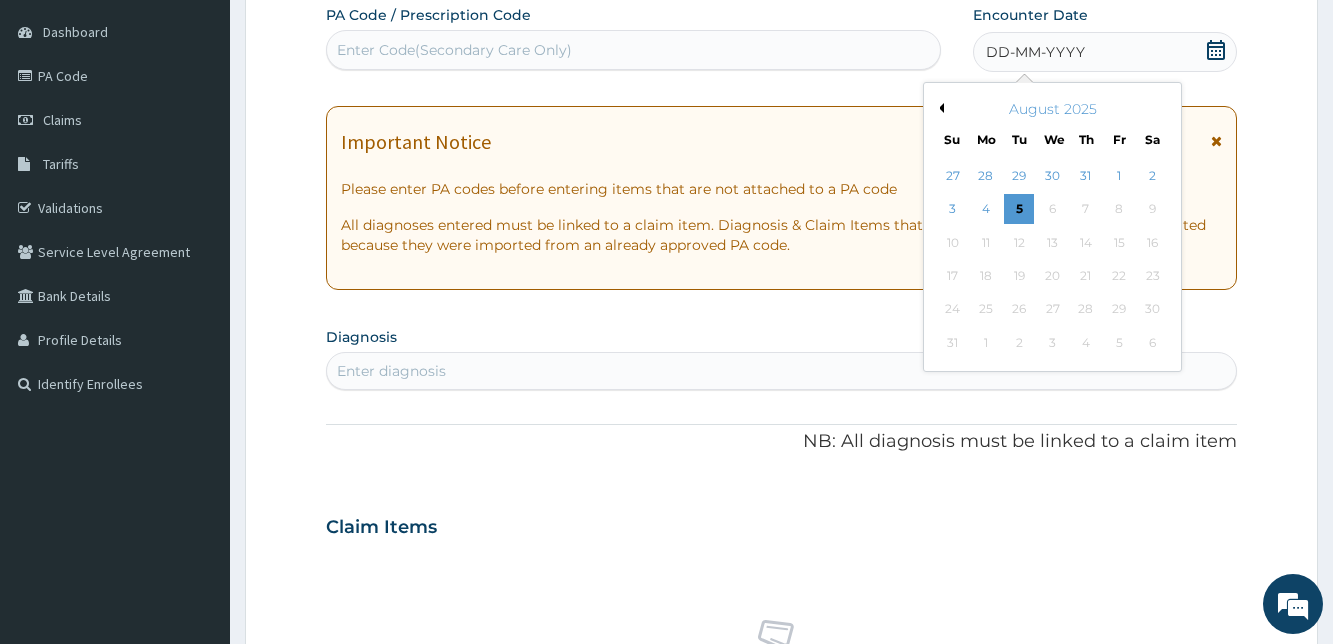 click on "Previous Month" at bounding box center [939, 108] 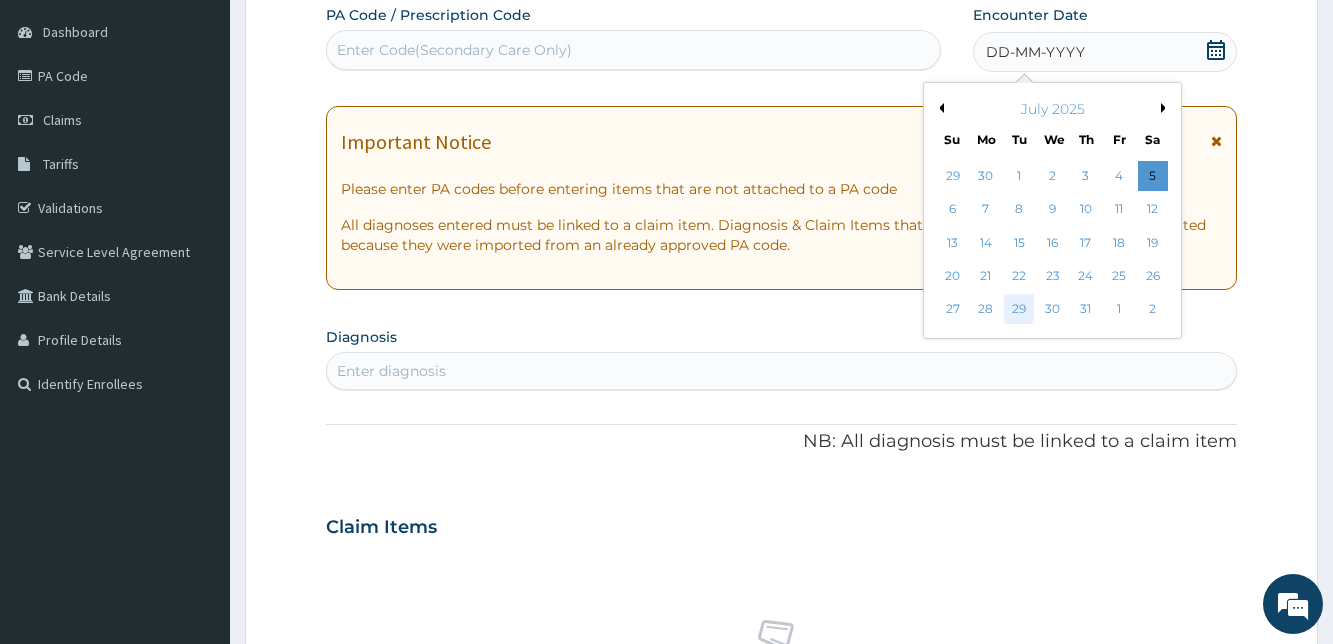 click on "29" at bounding box center (1019, 310) 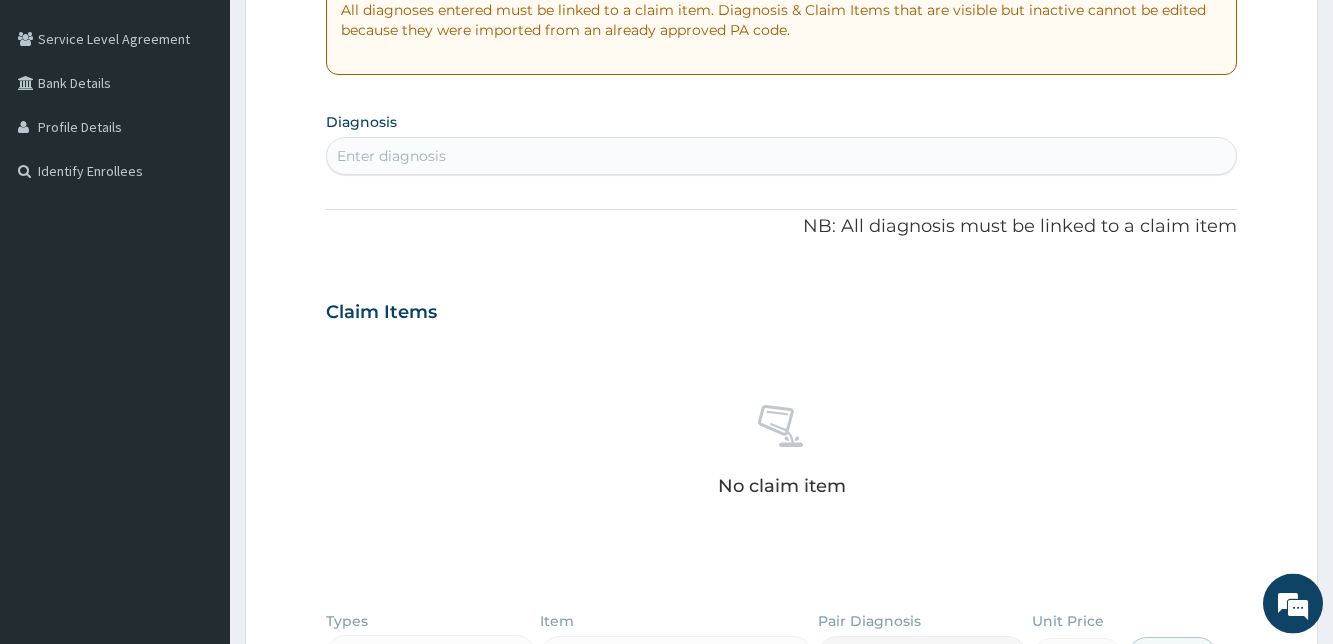 scroll, scrollTop: 402, scrollLeft: 0, axis: vertical 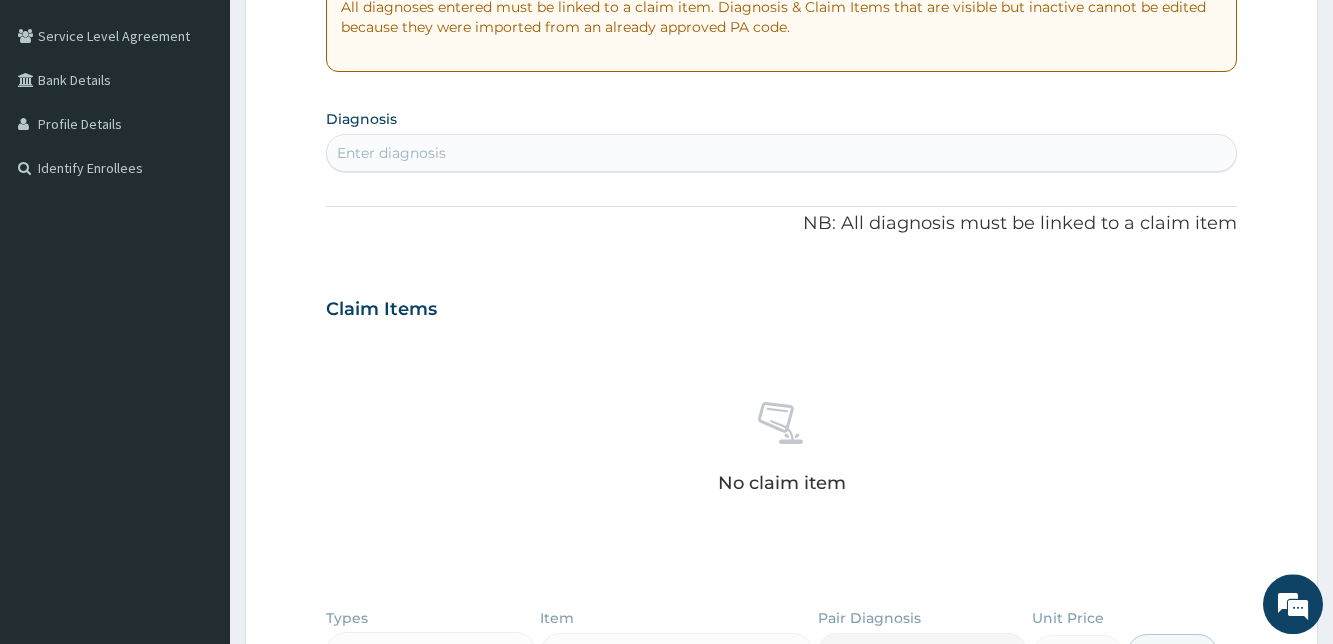 click on "Enter diagnosis" at bounding box center (781, 153) 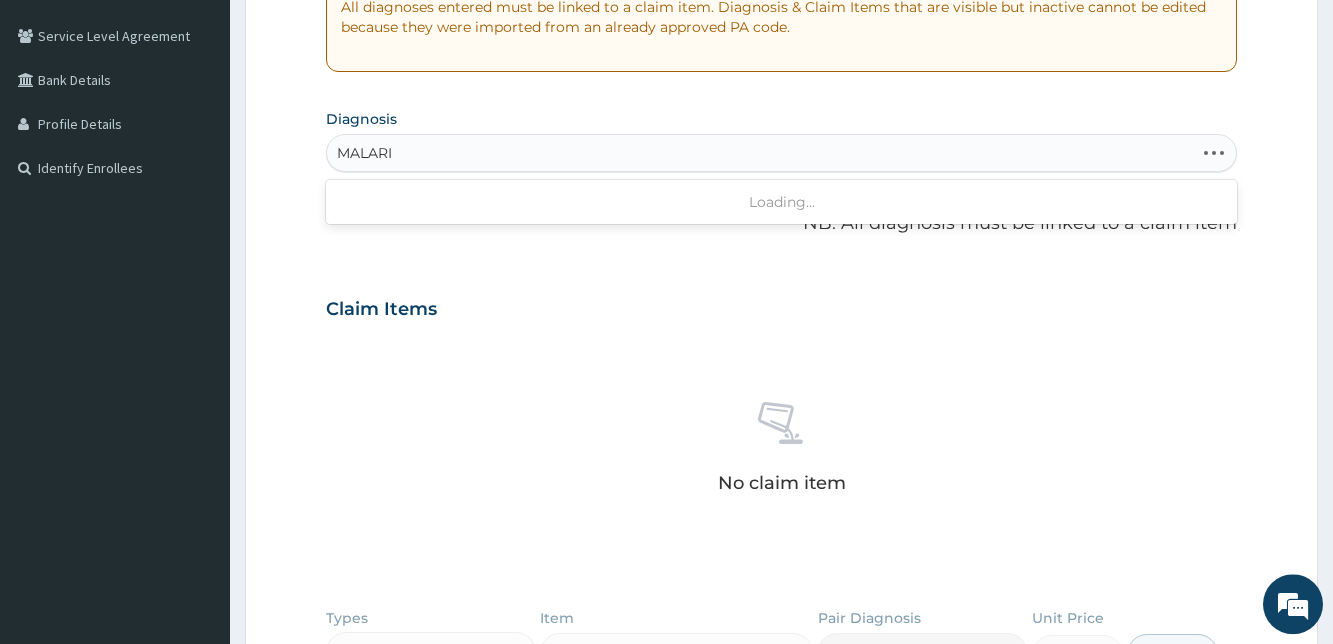 type on "MALARIA" 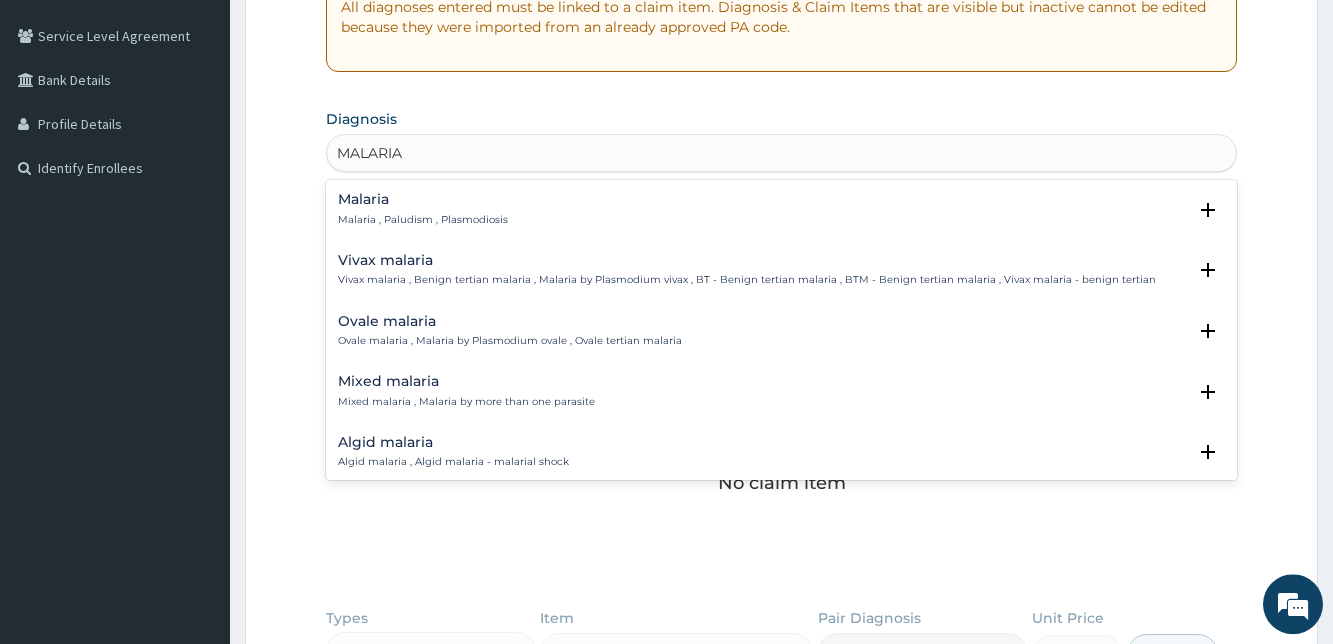click on "Malaria Malaria , Paludism , Plasmodiosis" at bounding box center (423, 209) 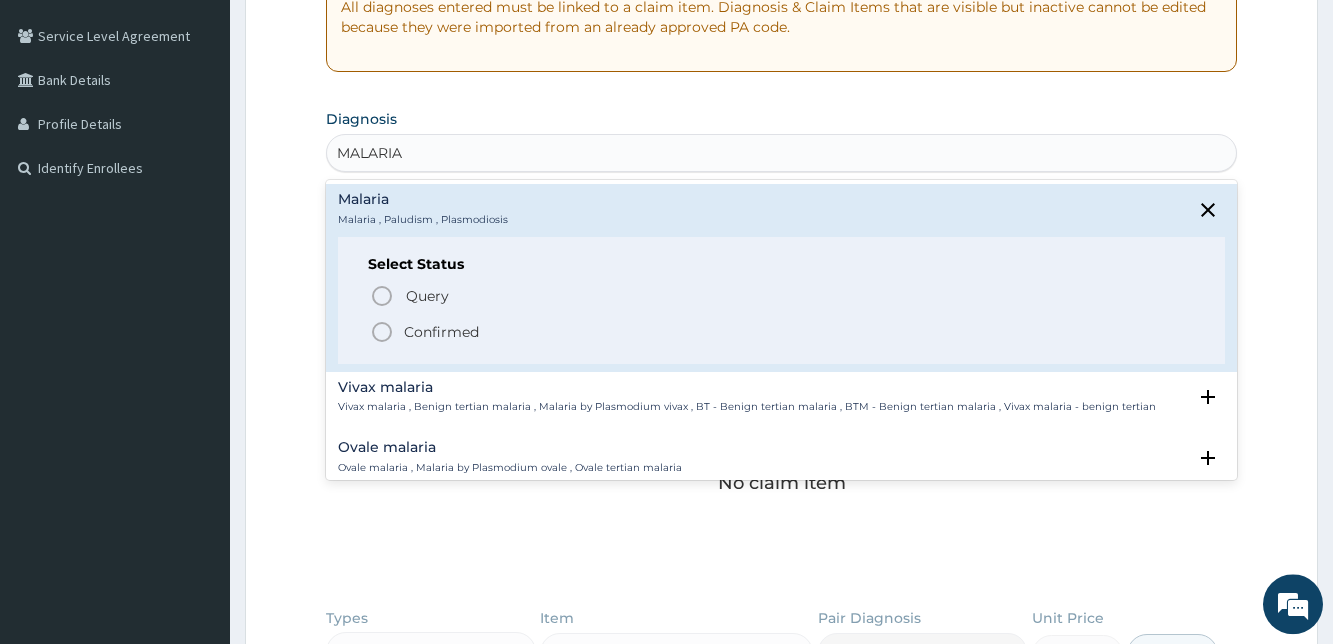 click 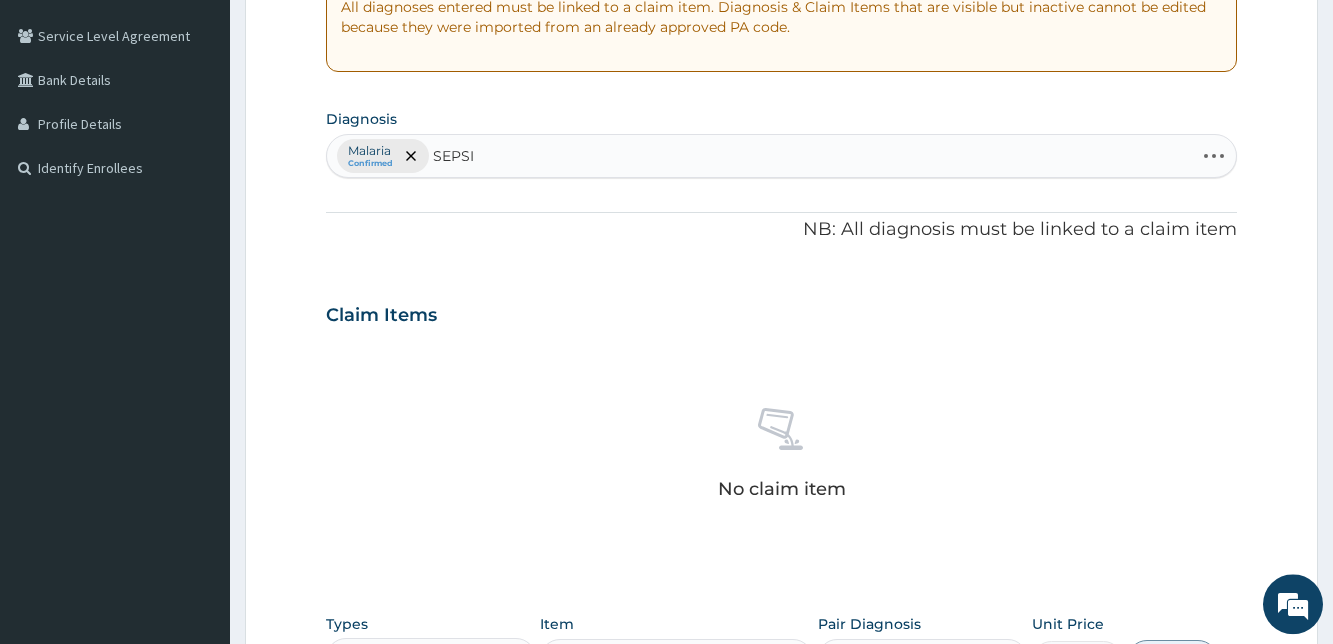 type on "SEPSIS" 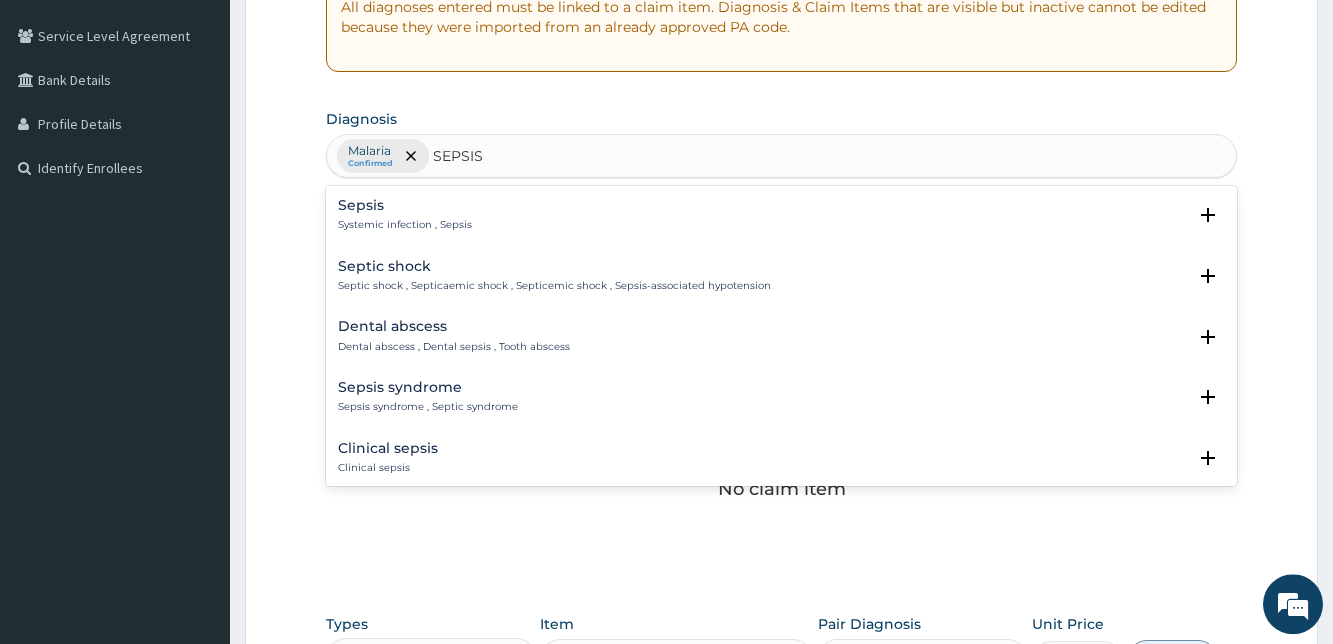 click on "Sepsis" at bounding box center (405, 205) 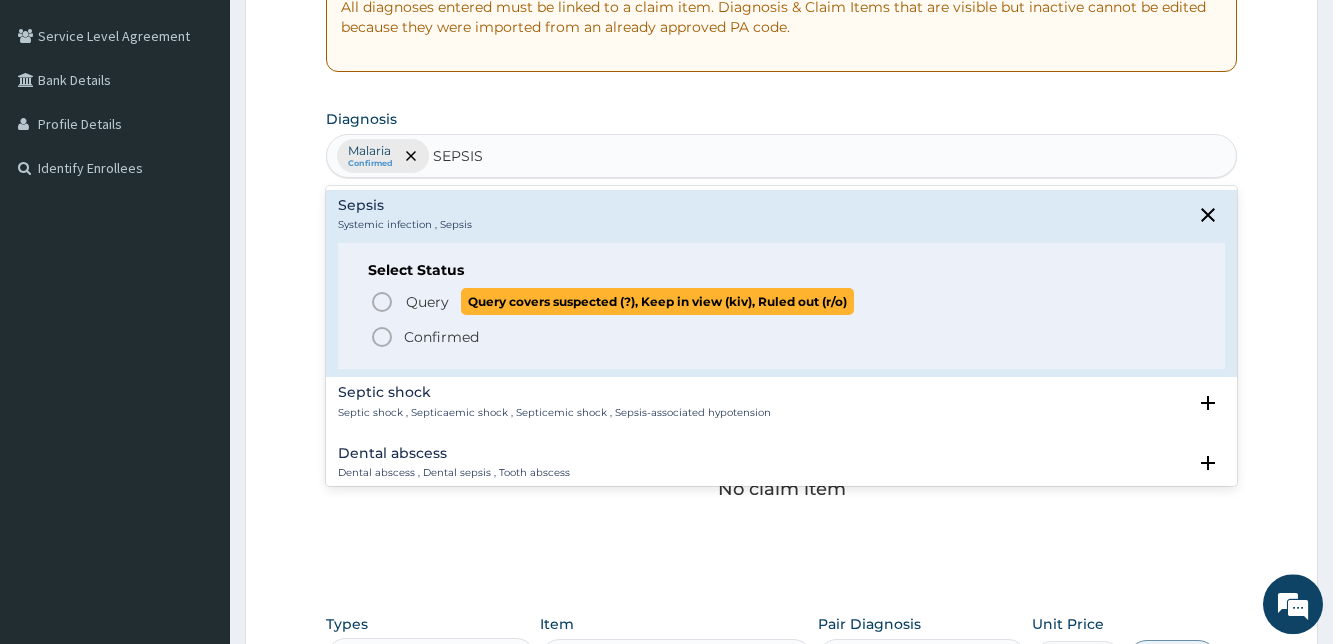 click 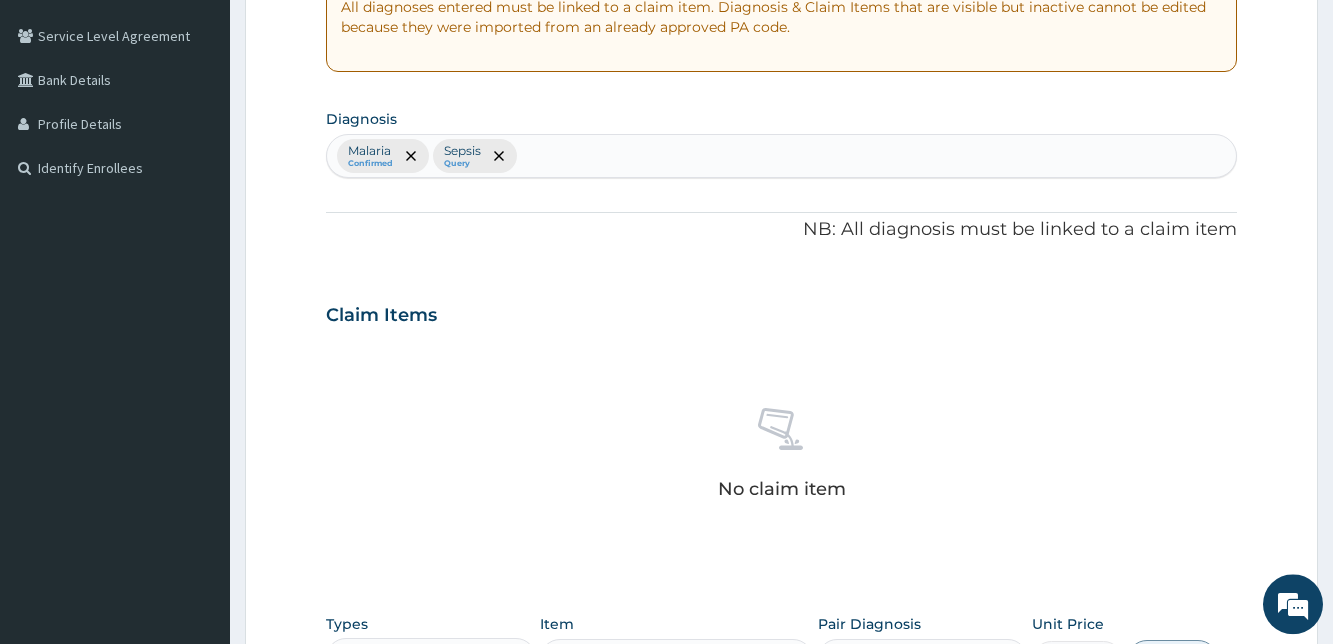 scroll, scrollTop: 798, scrollLeft: 0, axis: vertical 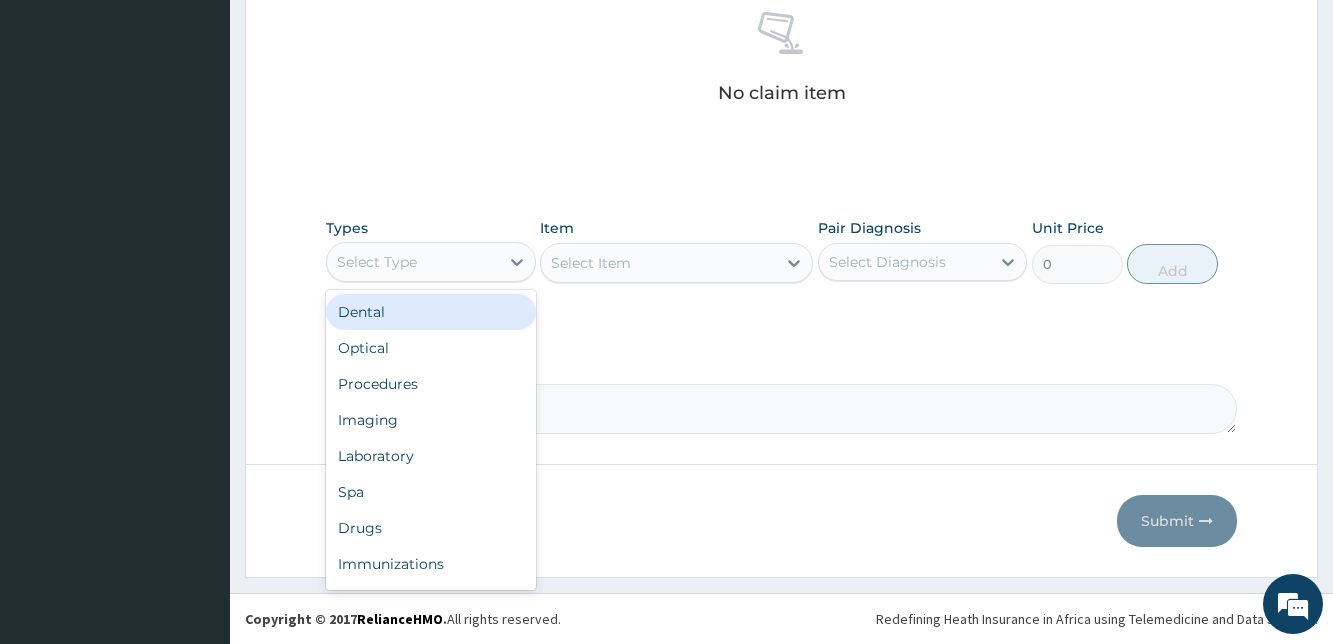 click on "Select Type" at bounding box center (412, 262) 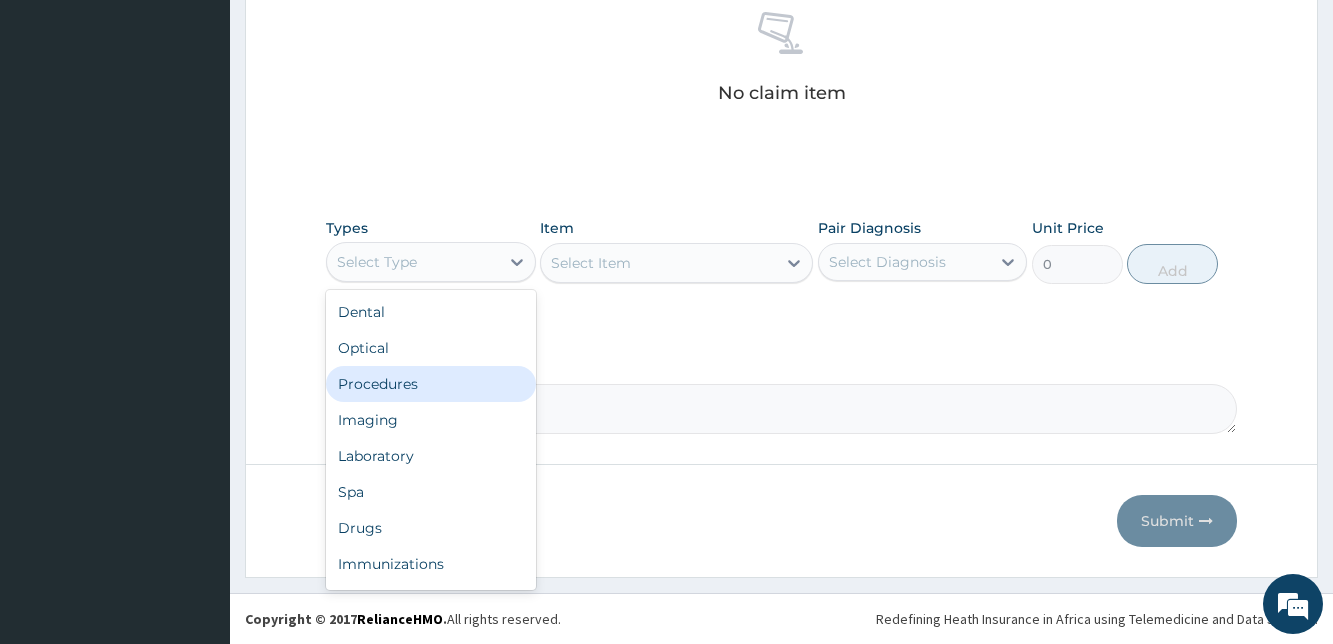 drag, startPoint x: 427, startPoint y: 386, endPoint x: 488, endPoint y: 368, distance: 63.600315 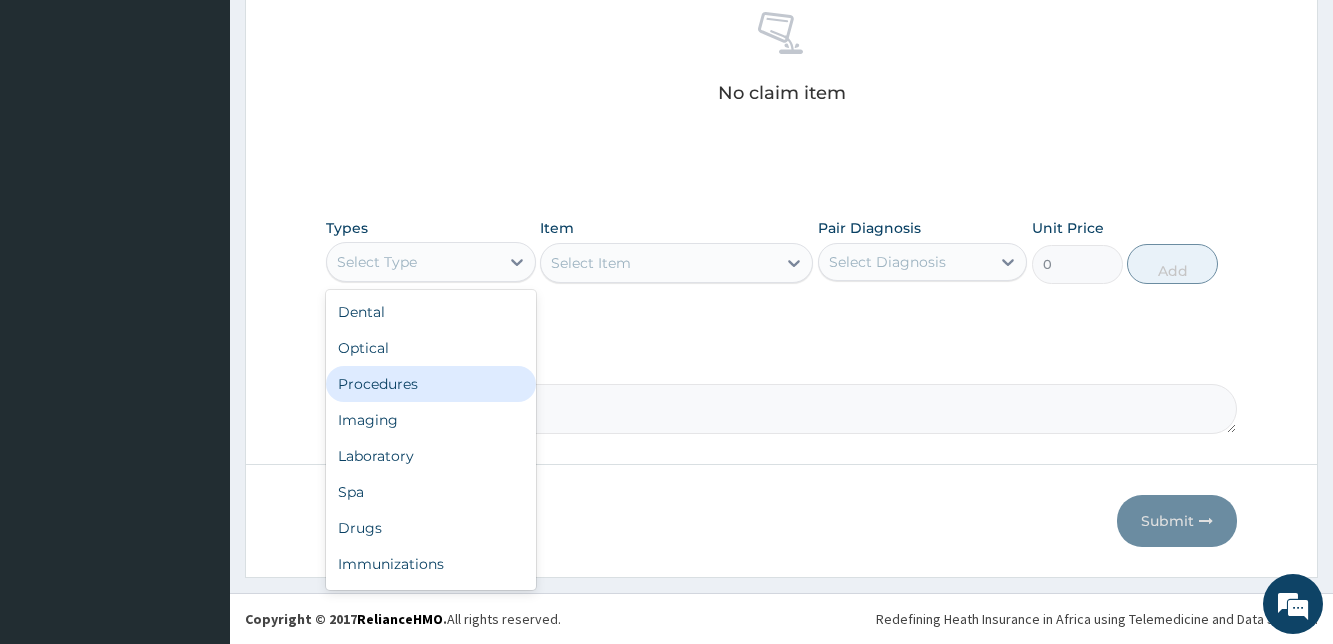 click on "Procedures" at bounding box center (430, 384) 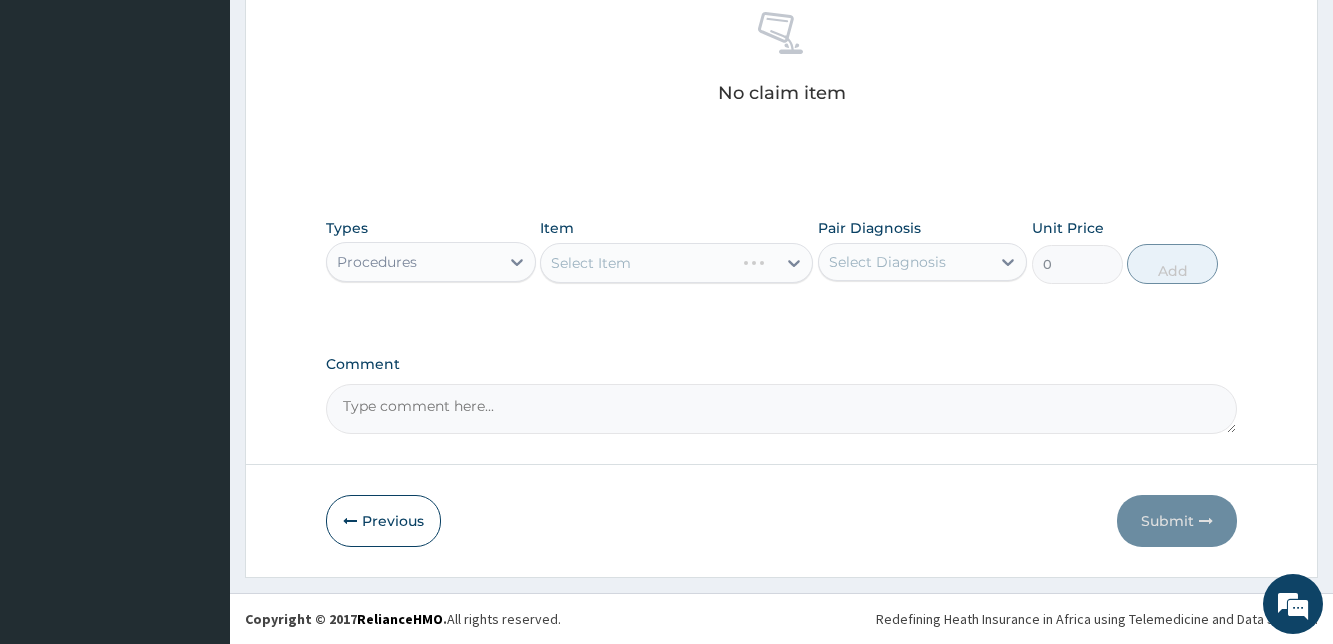 click on "Select Item" at bounding box center (676, 263) 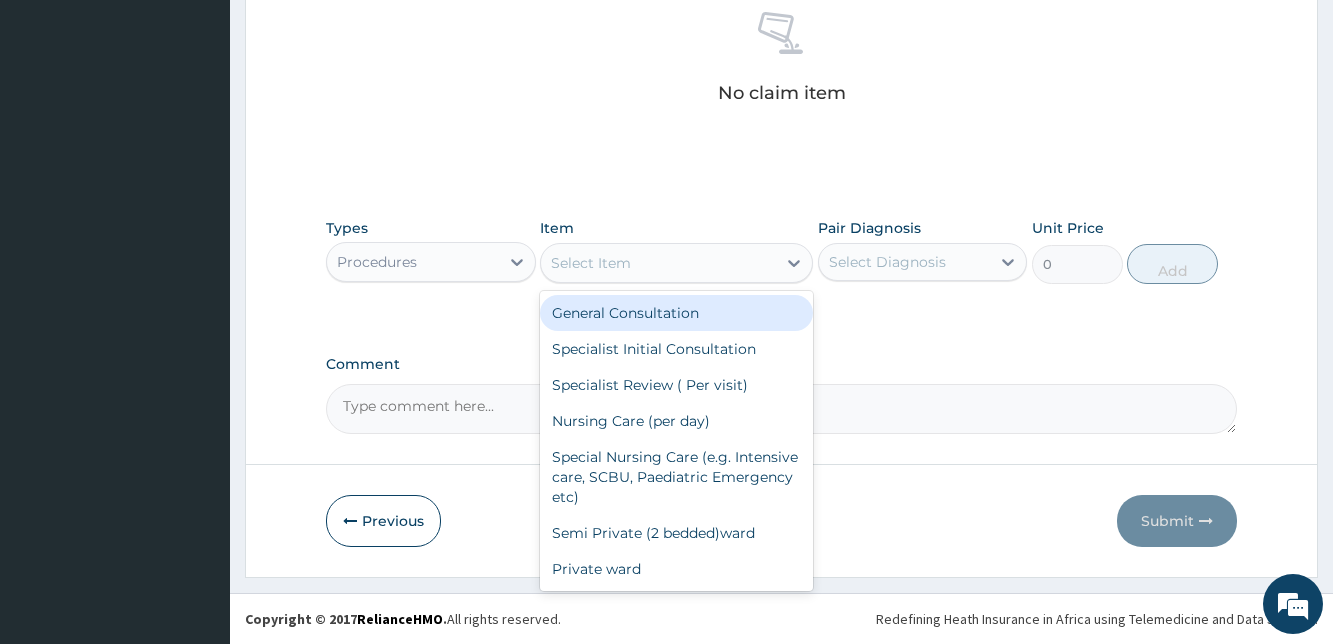 click on "Select Item" at bounding box center (658, 263) 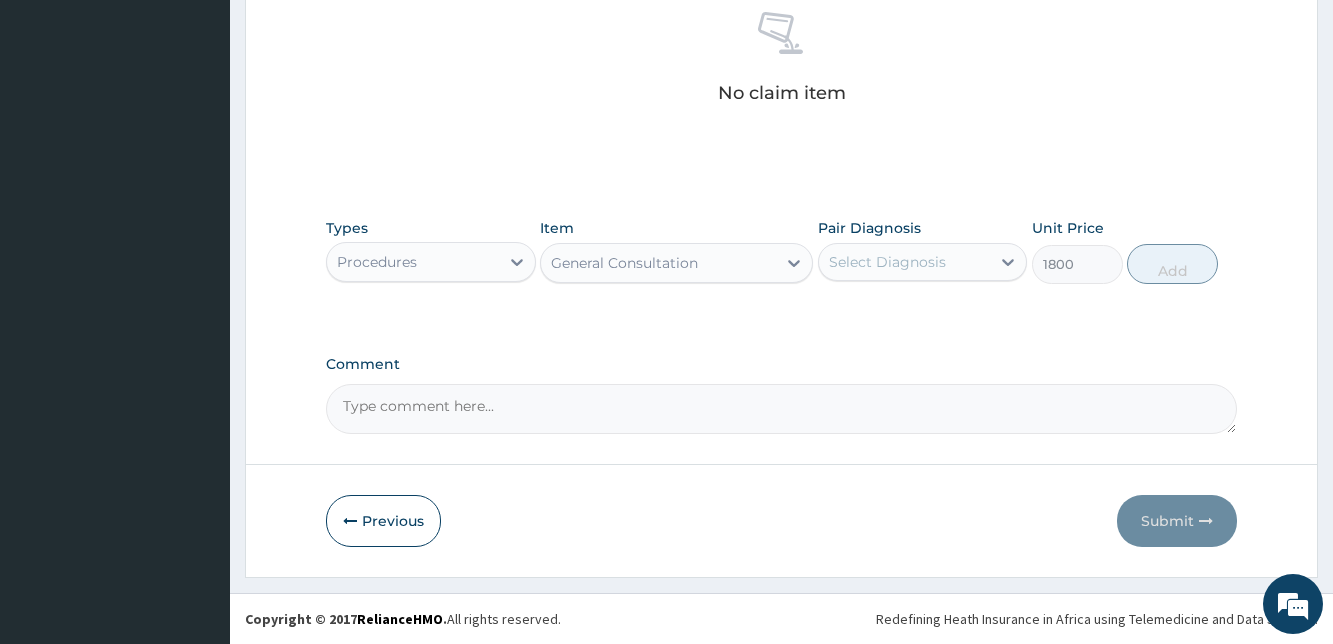 click on "Select Diagnosis" at bounding box center [887, 262] 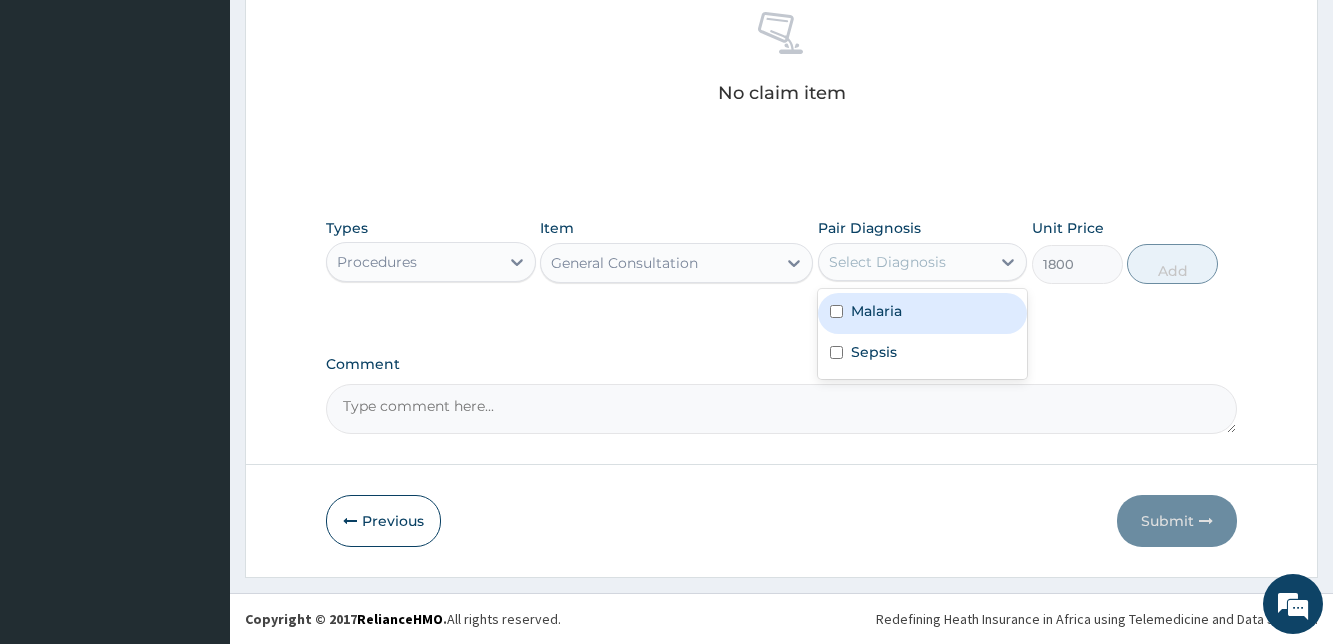 click at bounding box center [836, 311] 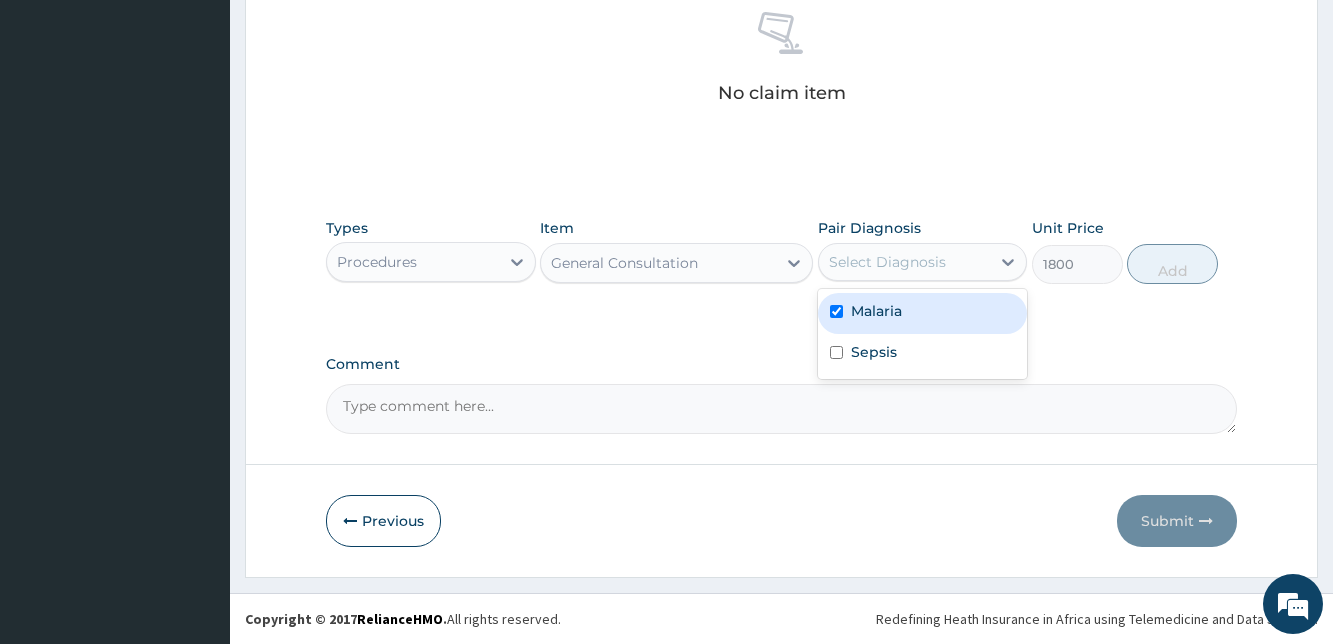 checkbox on "true" 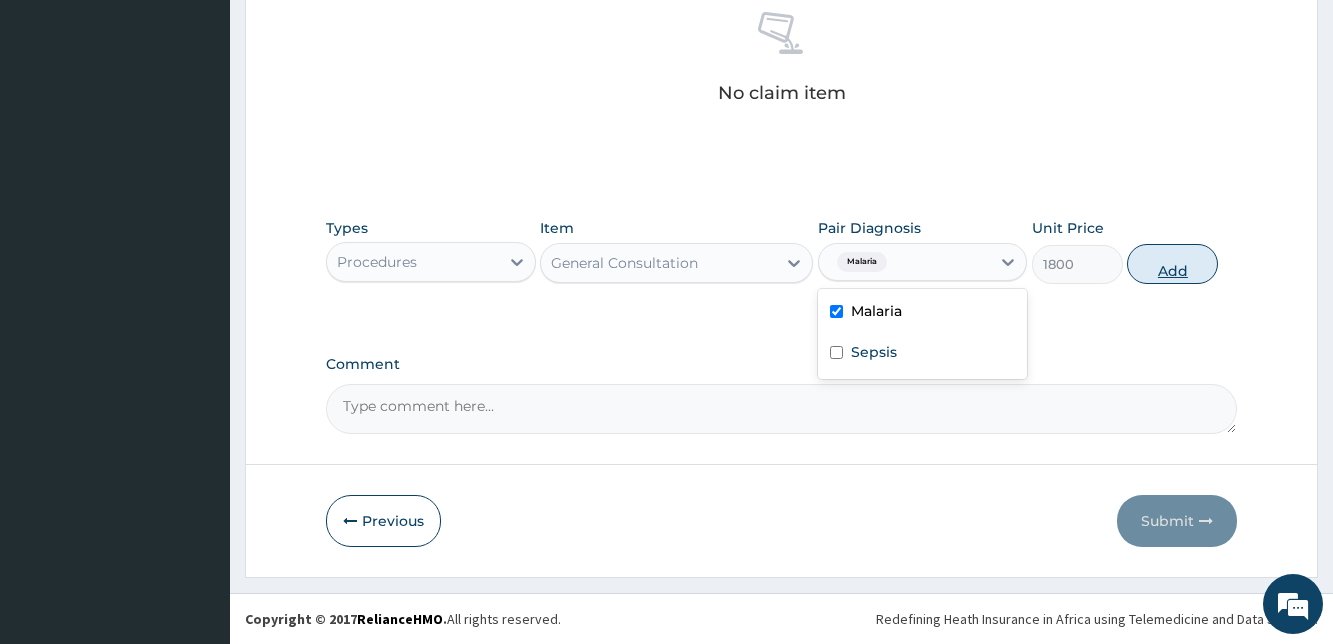click on "Add" at bounding box center (1172, 264) 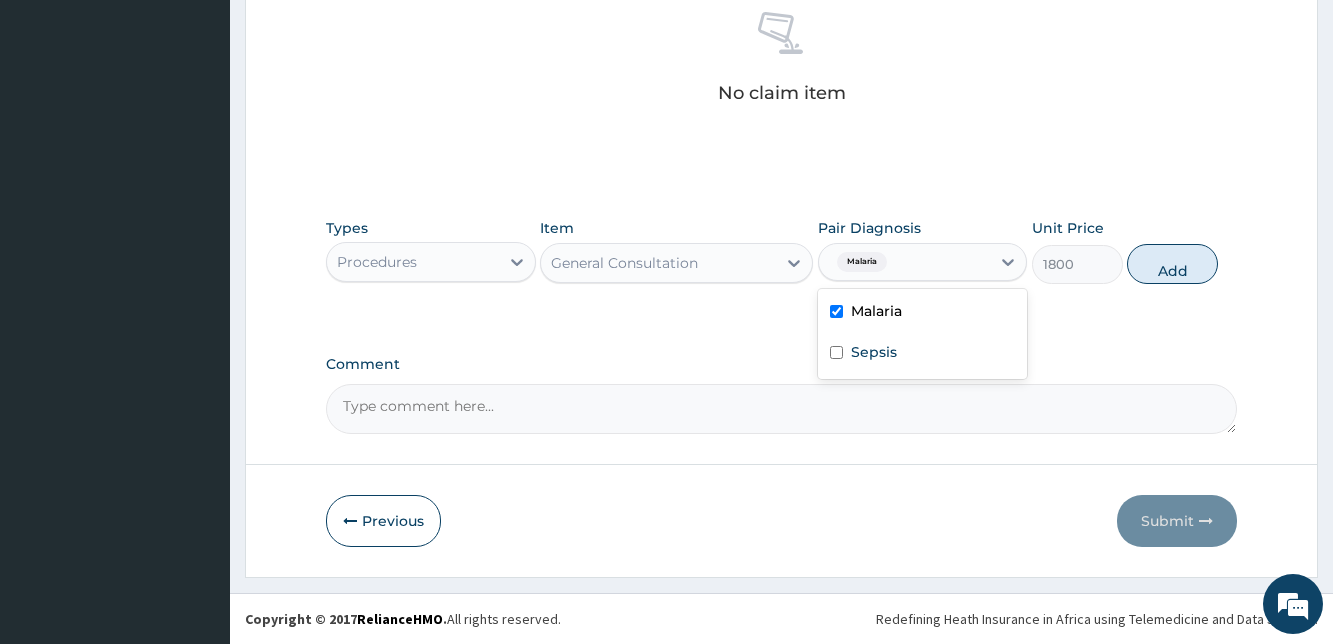 type on "0" 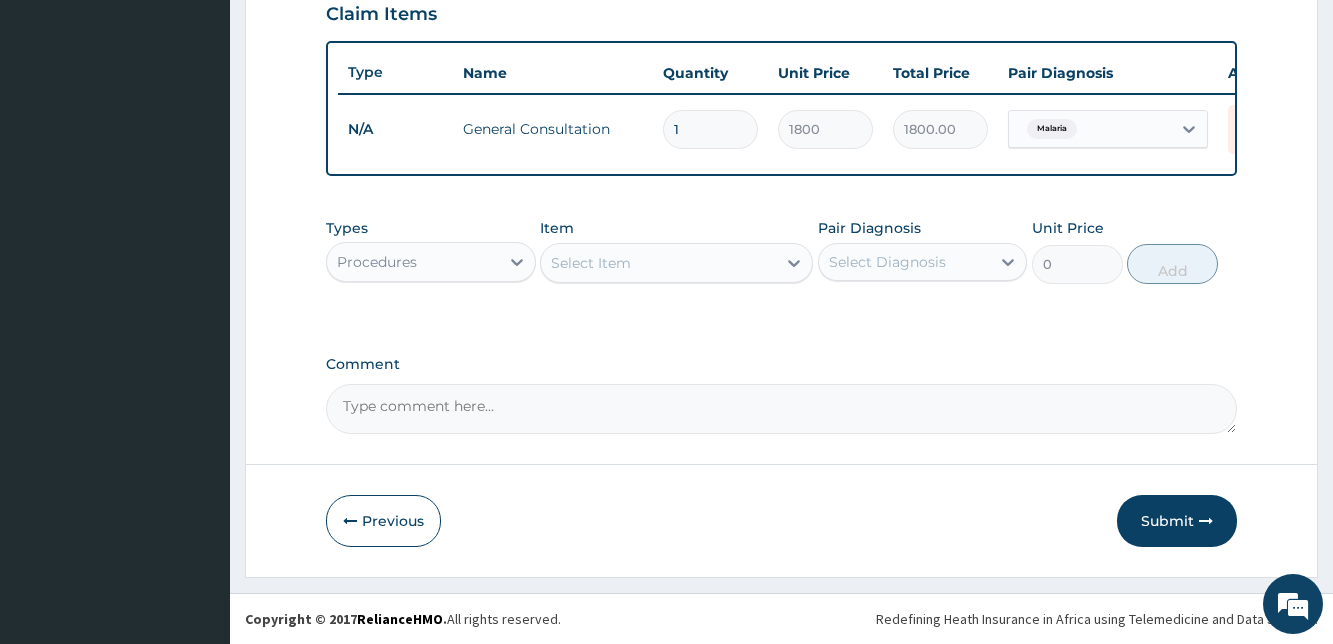 scroll, scrollTop: 720, scrollLeft: 0, axis: vertical 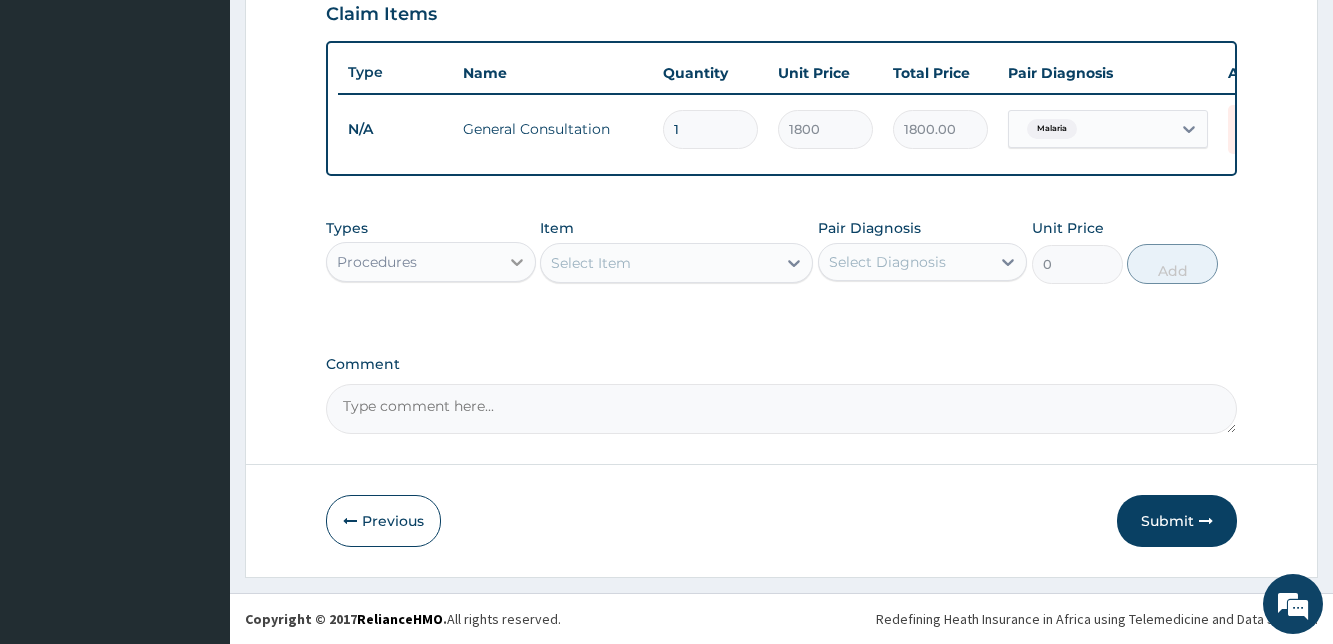 click 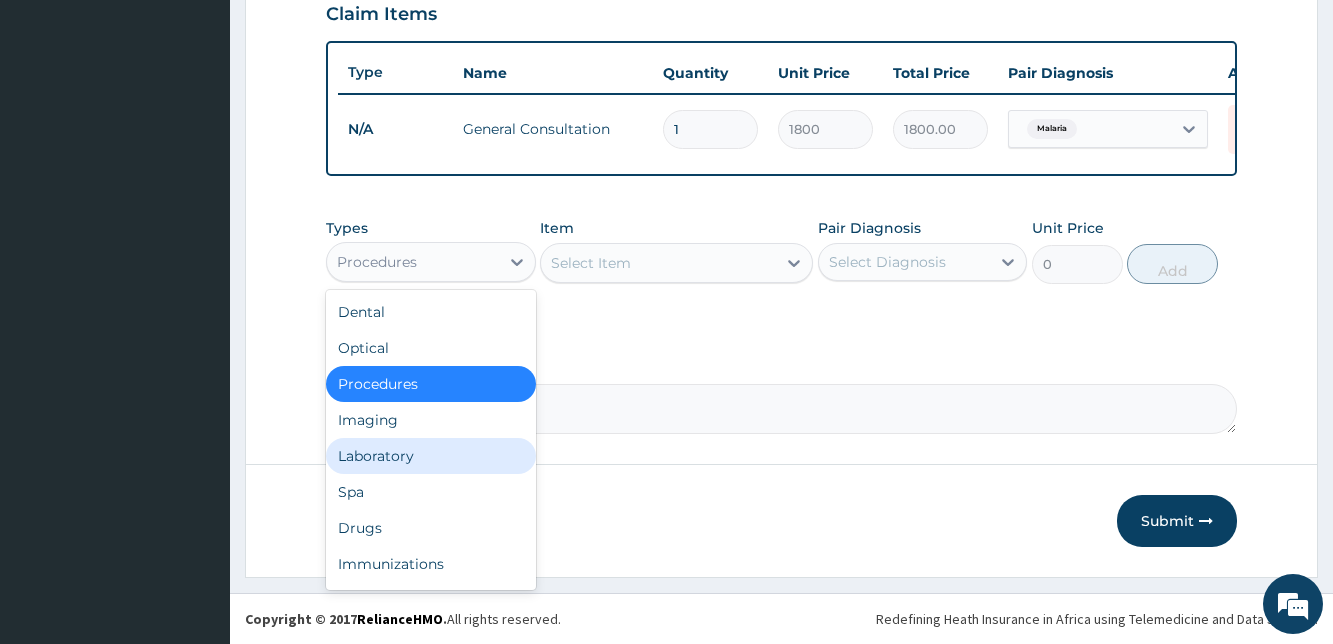click on "Laboratory" at bounding box center [430, 456] 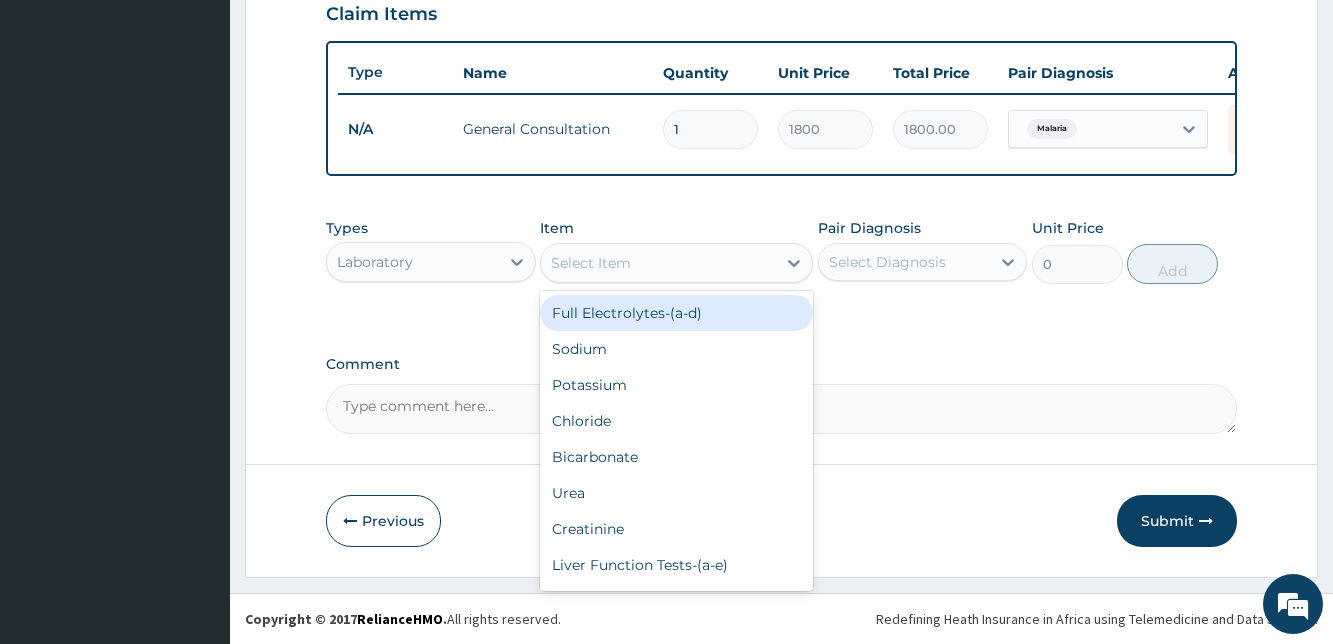 click on "Select Item" at bounding box center [658, 263] 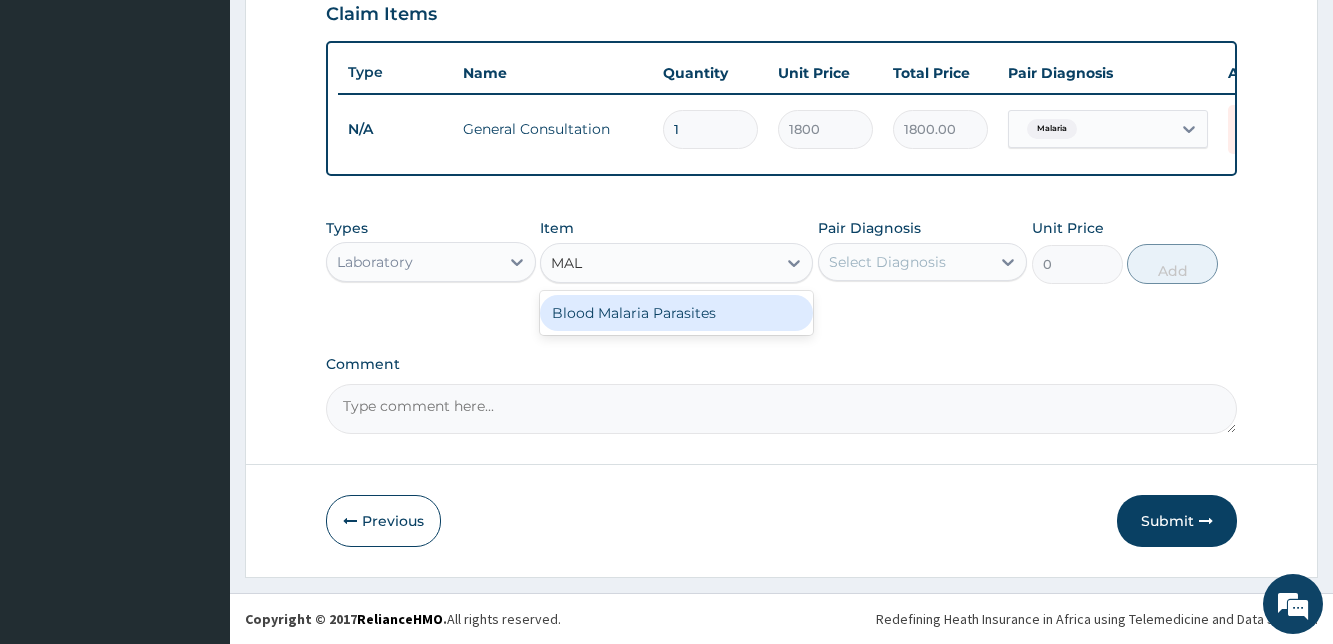 type on "MALA" 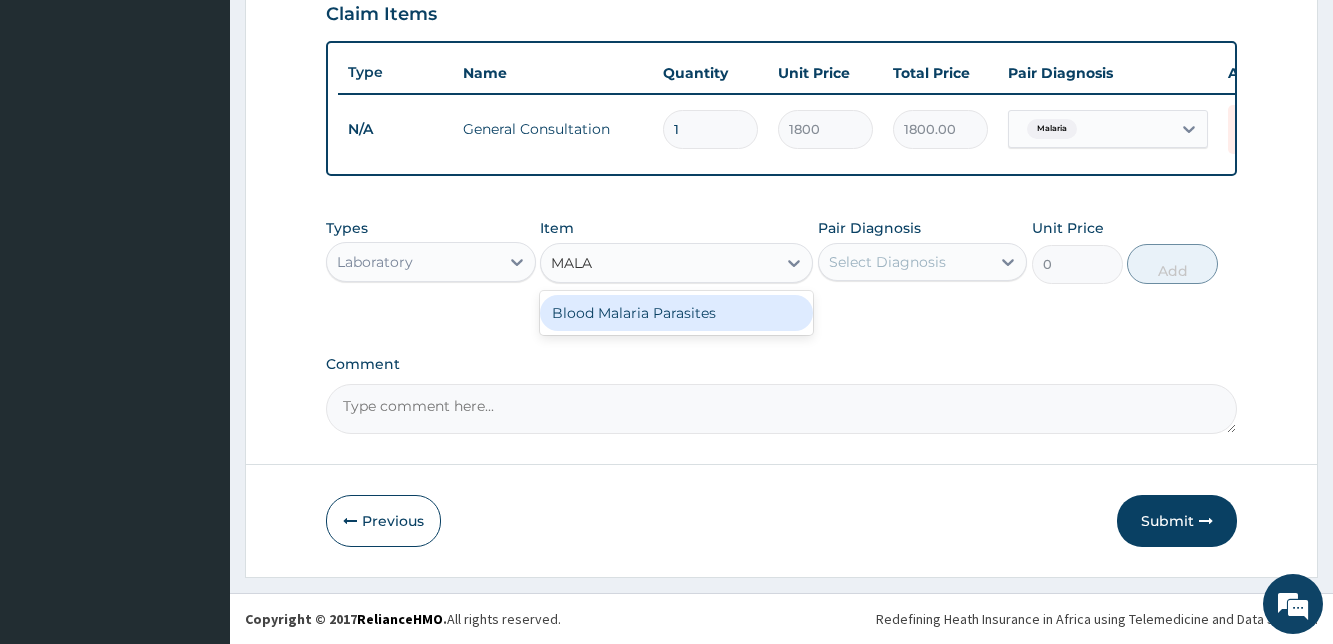 click on "Blood  Malaria Parasites" at bounding box center (676, 313) 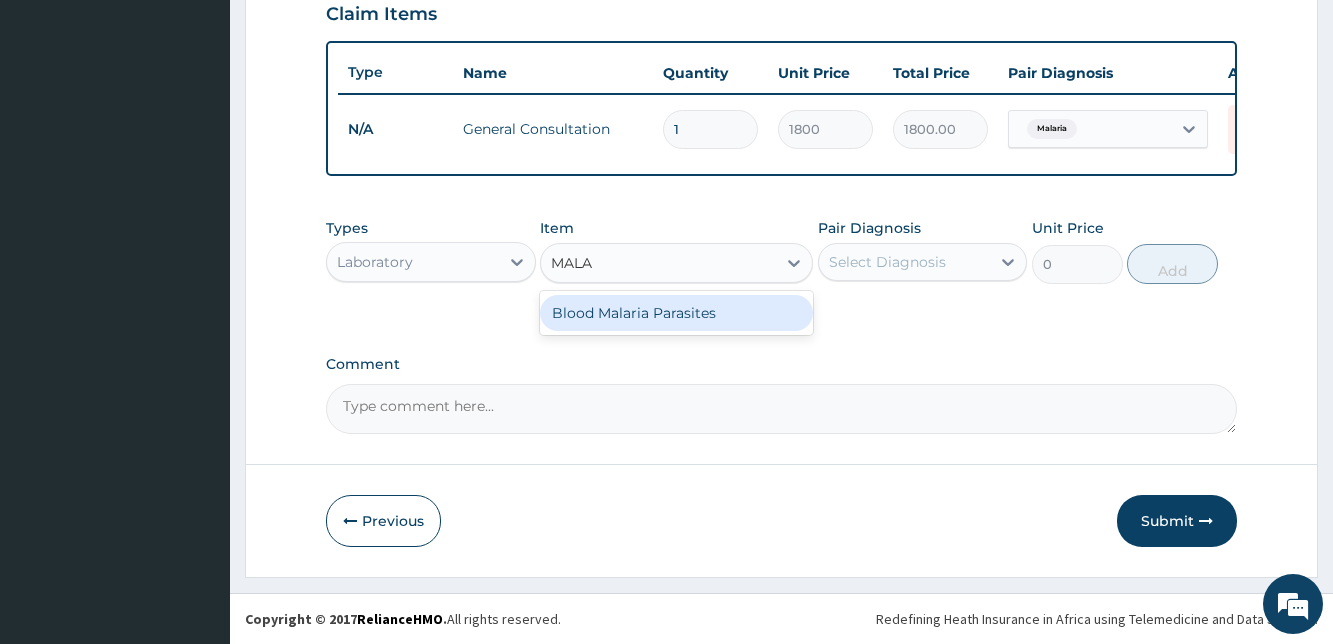 type 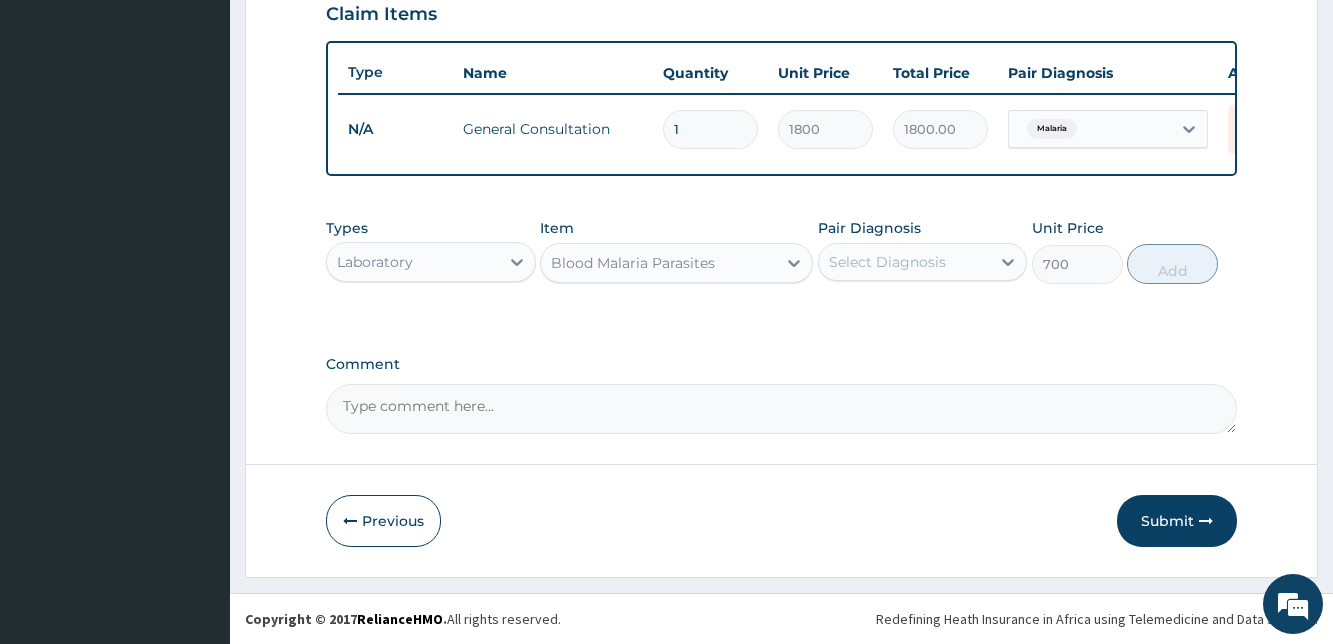 click on "Select Diagnosis" at bounding box center [887, 262] 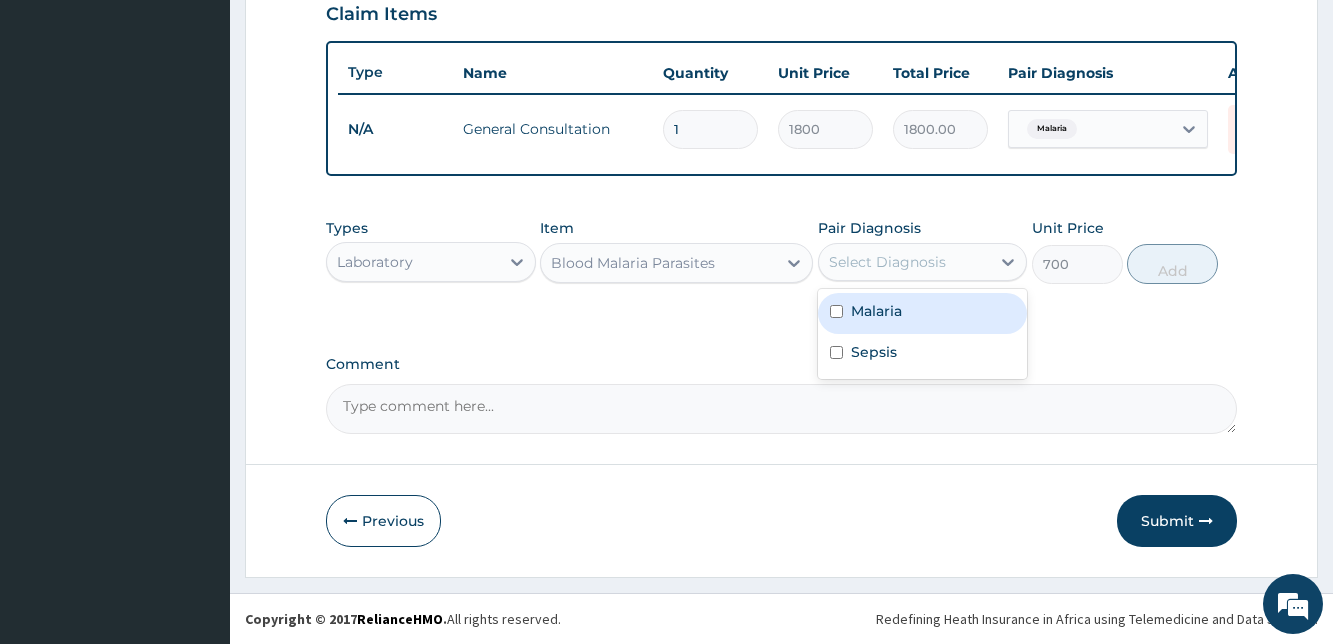 click at bounding box center (836, 311) 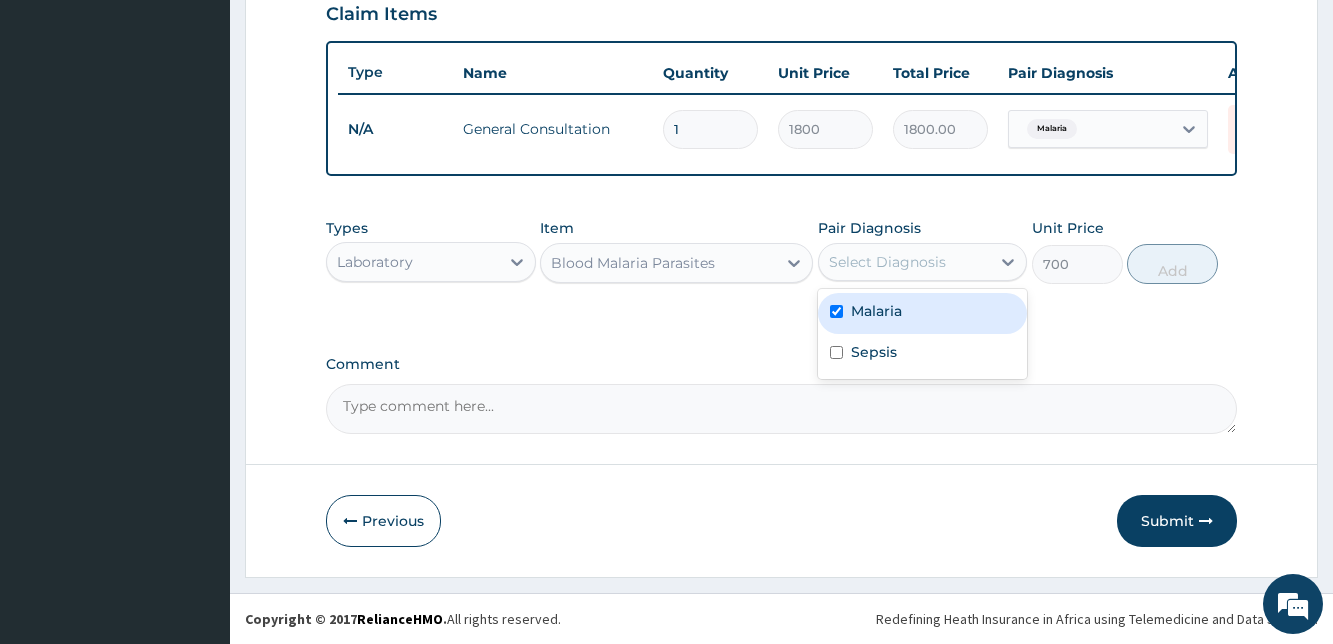 checkbox on "true" 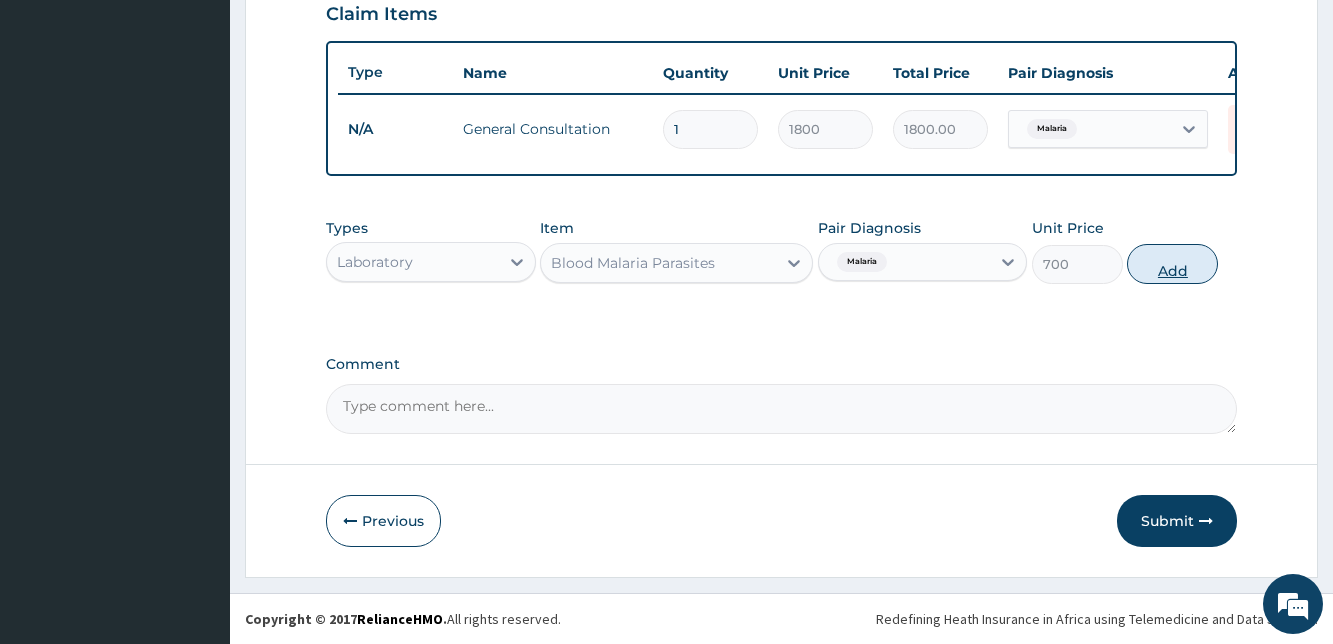 click on "Add" at bounding box center (1172, 264) 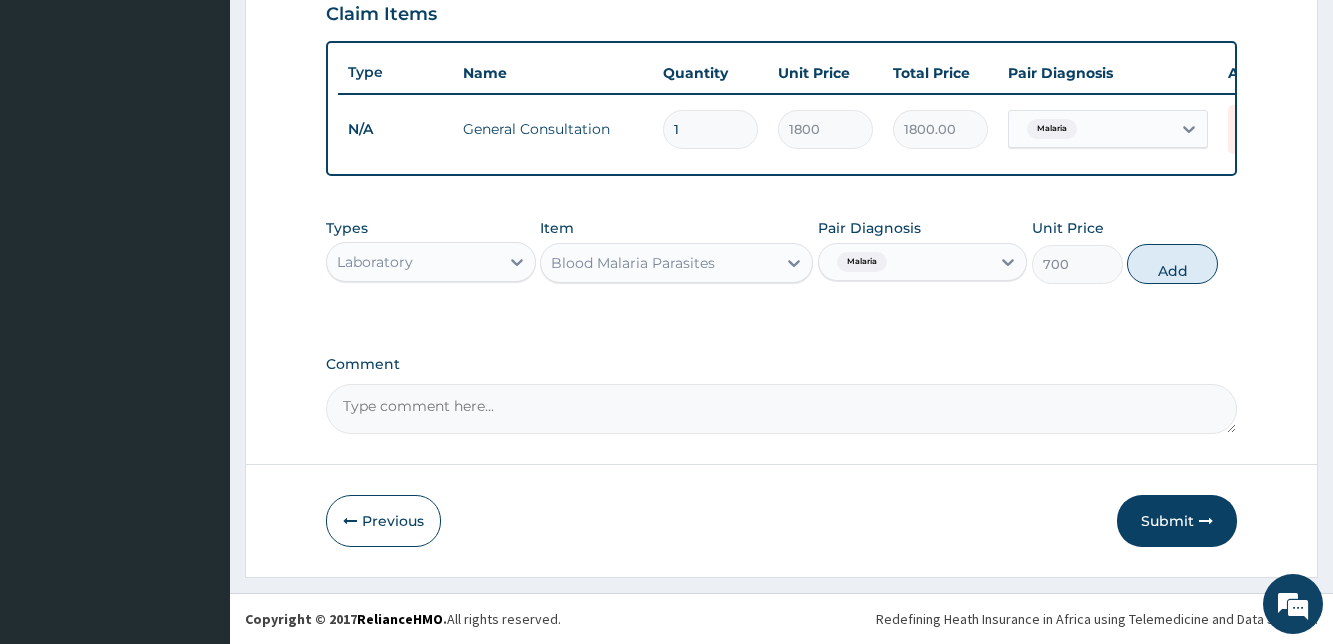type on "0" 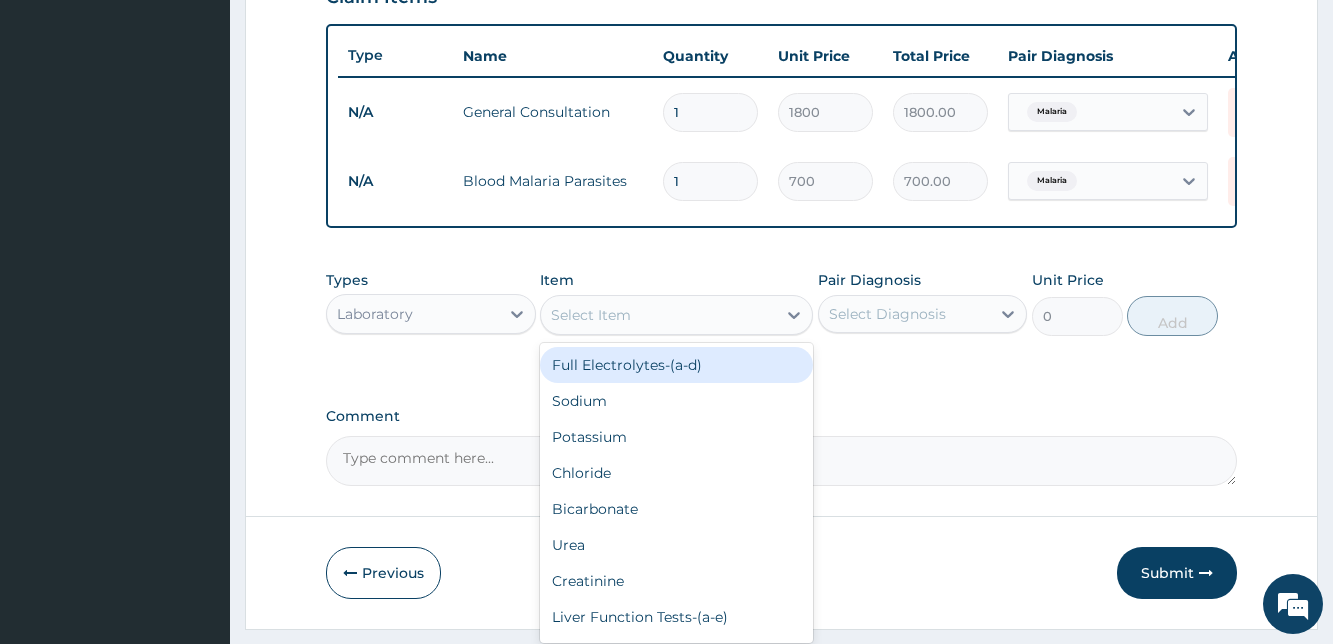 click on "Select Item" at bounding box center [658, 315] 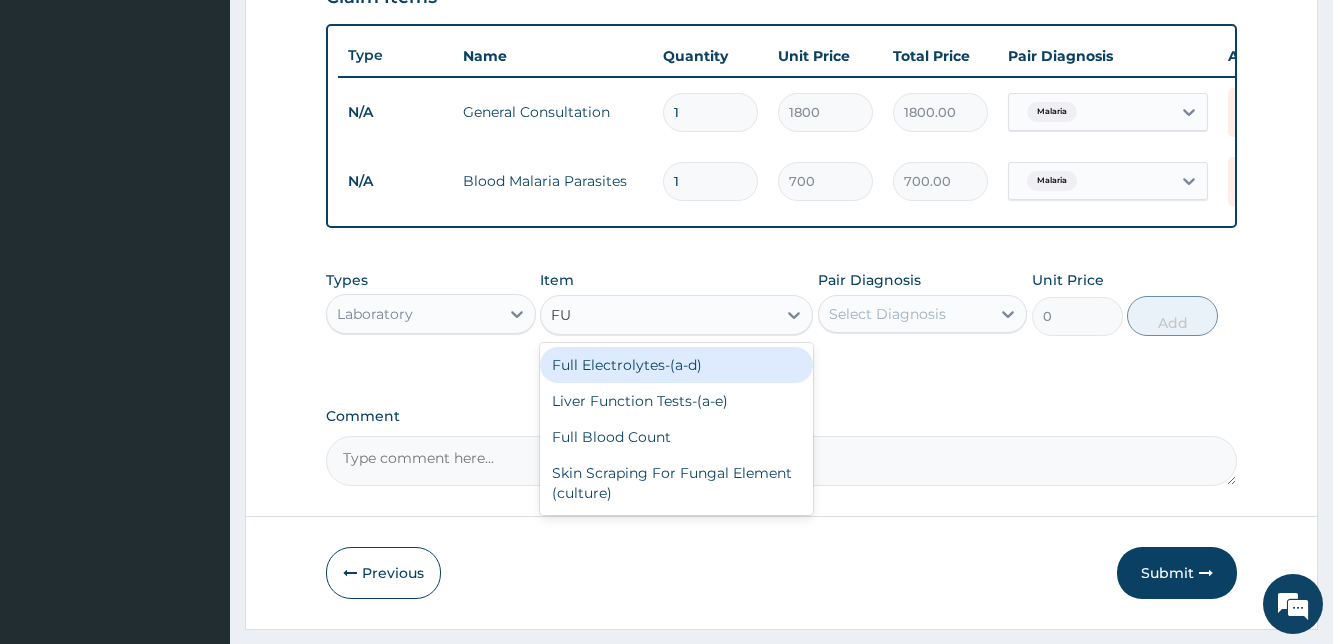 type on "FUL" 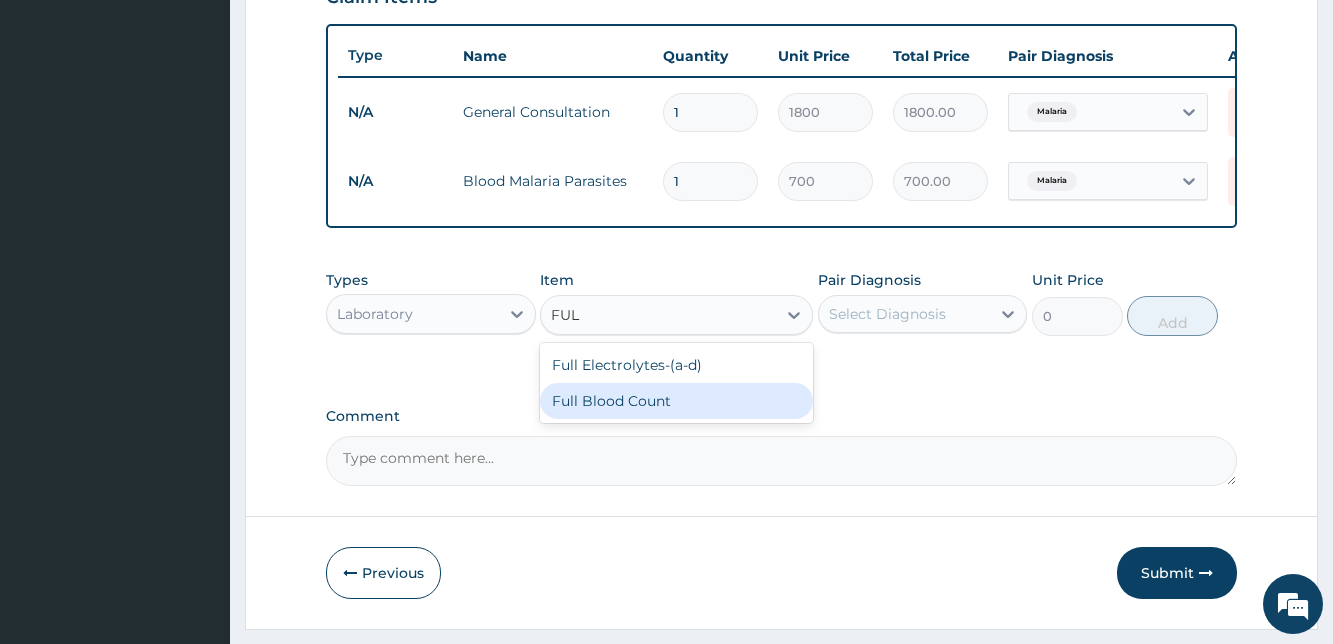 click on "Full Blood Count" at bounding box center [676, 401] 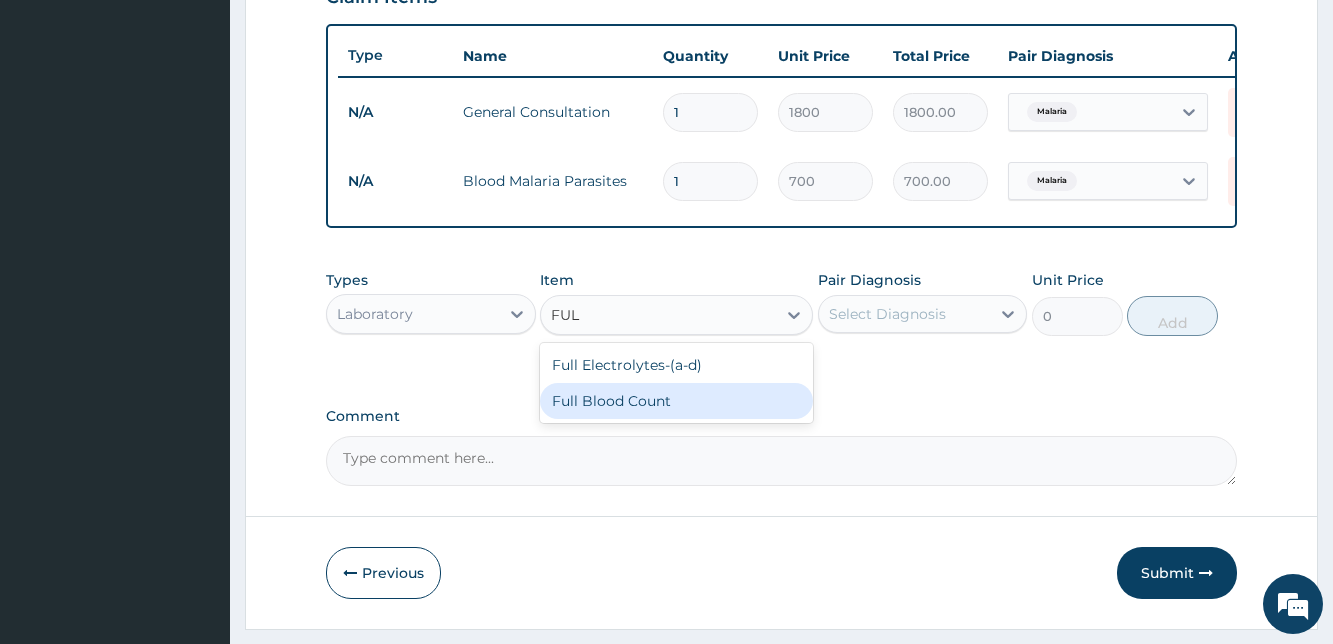 type 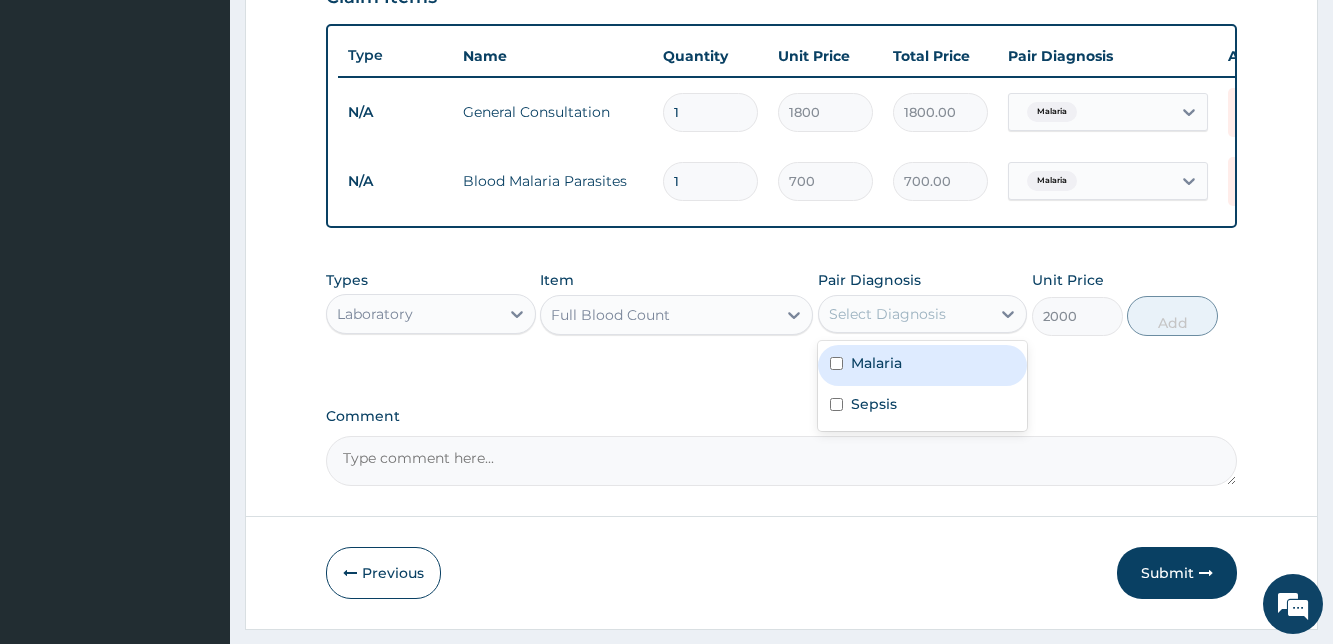 click on "Select Diagnosis" at bounding box center [904, 314] 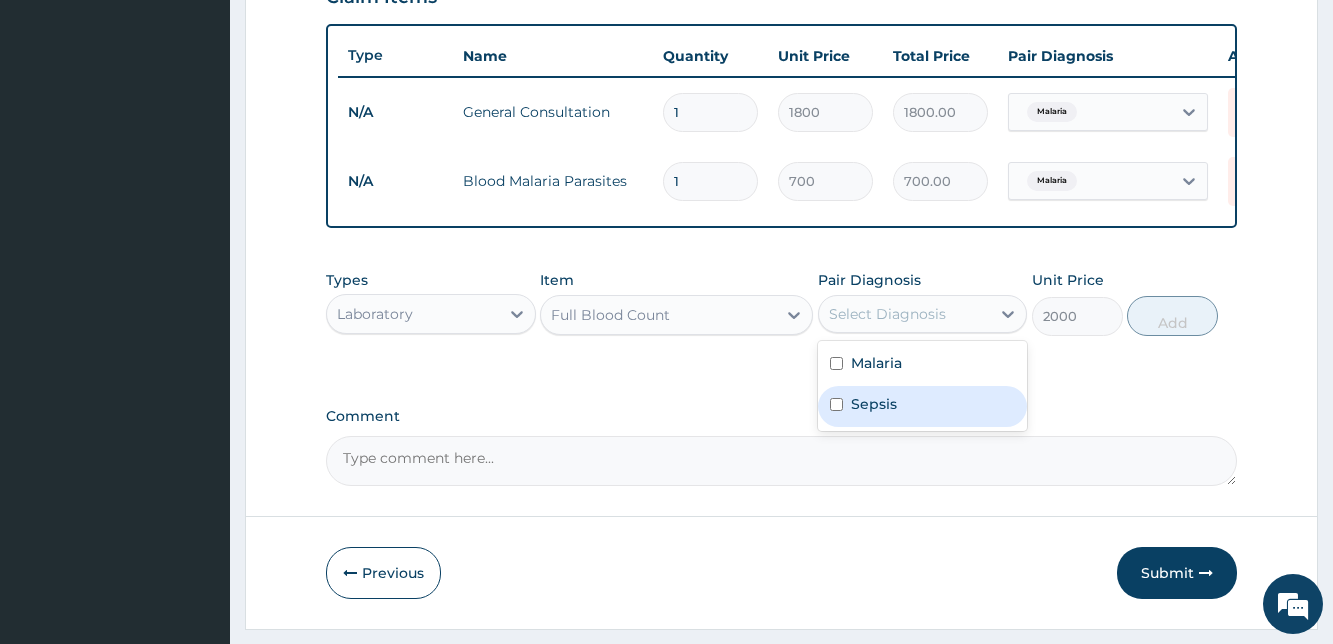 click at bounding box center [836, 404] 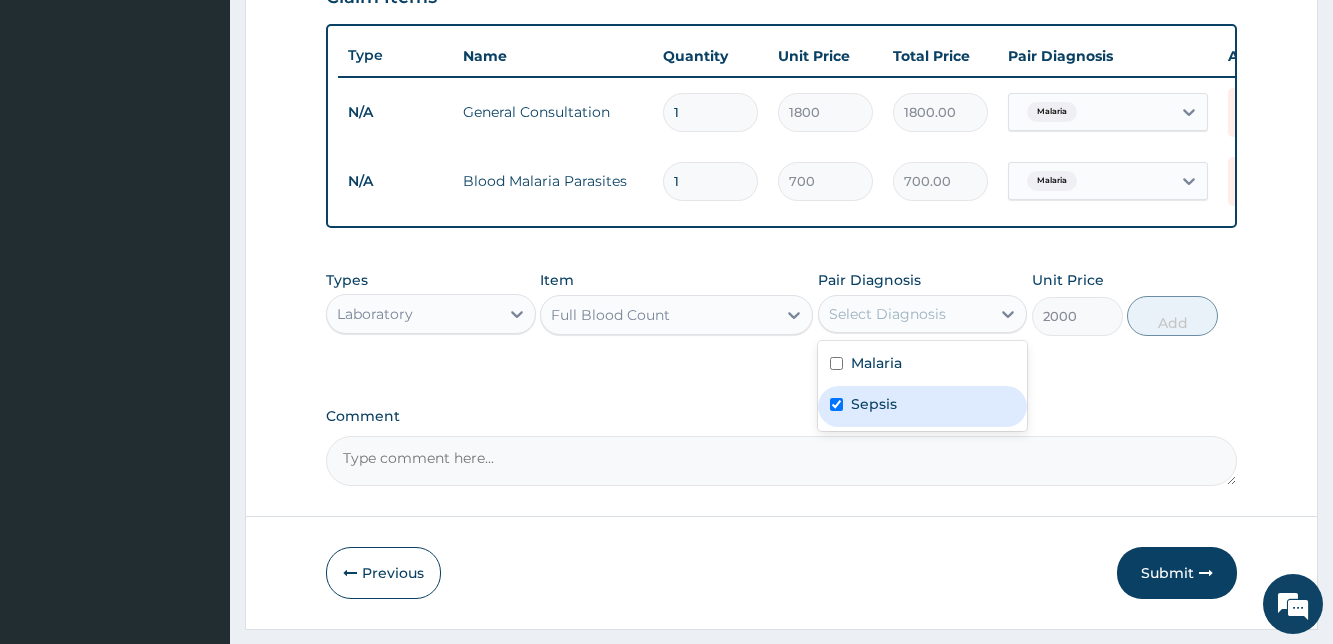 checkbox on "true" 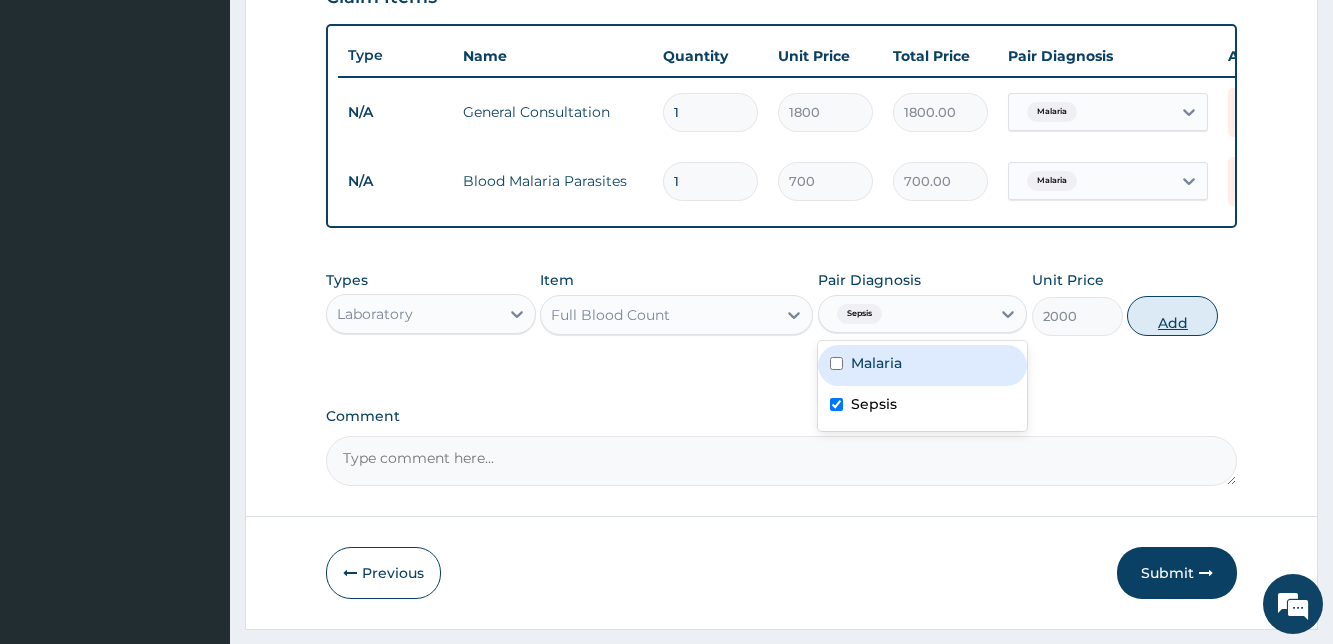 click on "Add" at bounding box center [1172, 316] 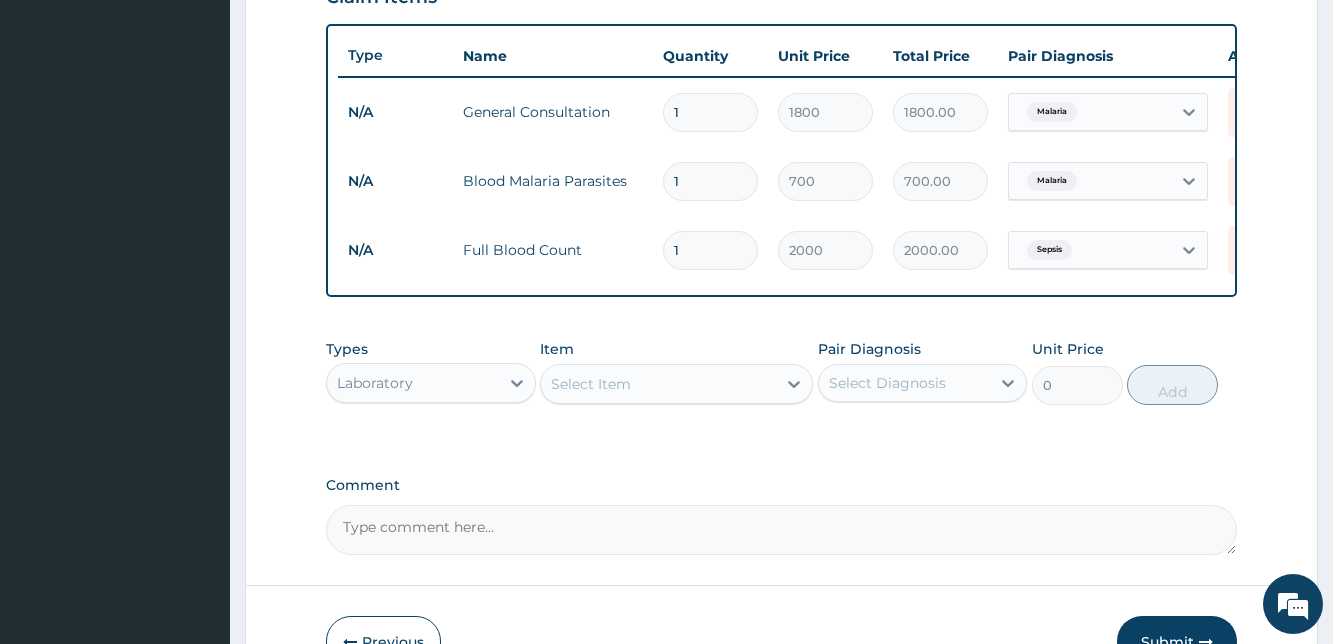 scroll, scrollTop: 858, scrollLeft: 0, axis: vertical 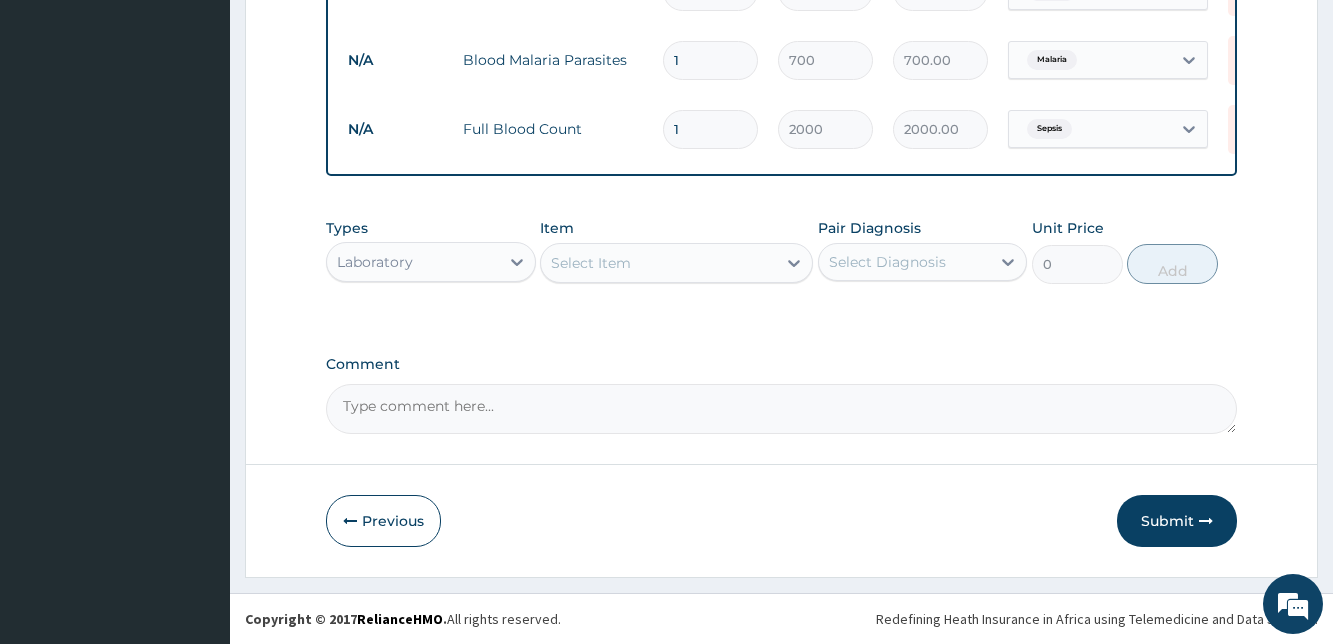 click on "Laboratory" at bounding box center (412, 262) 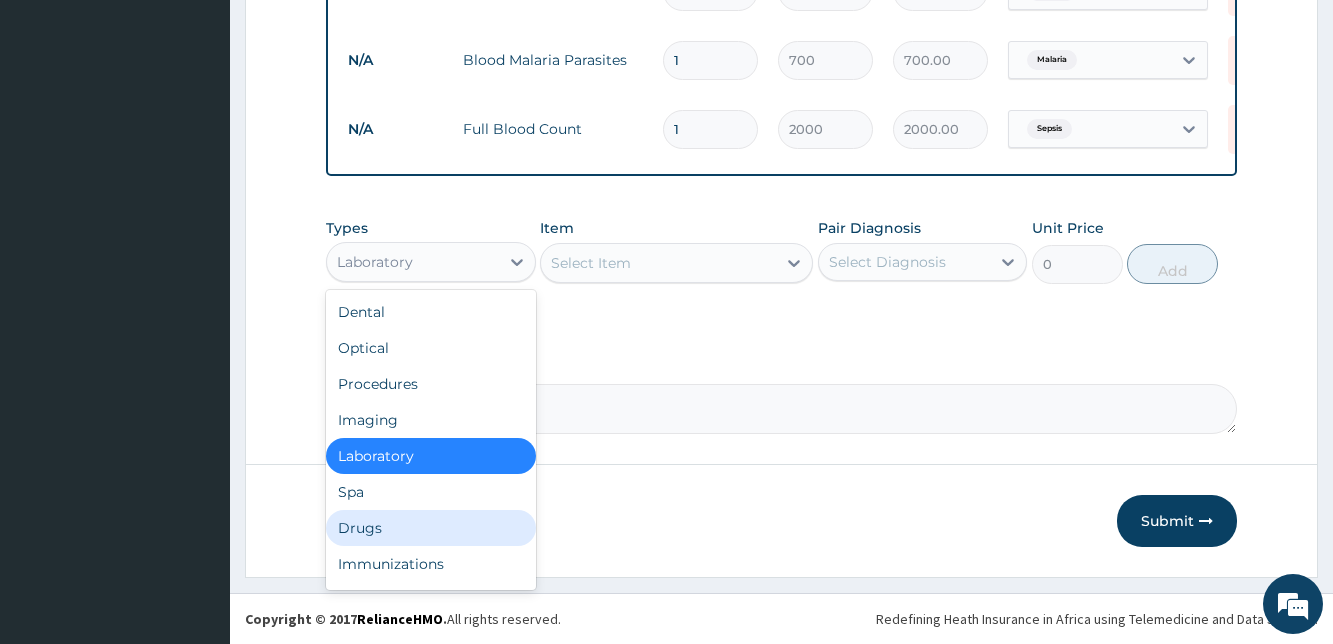click on "Drugs" at bounding box center [430, 528] 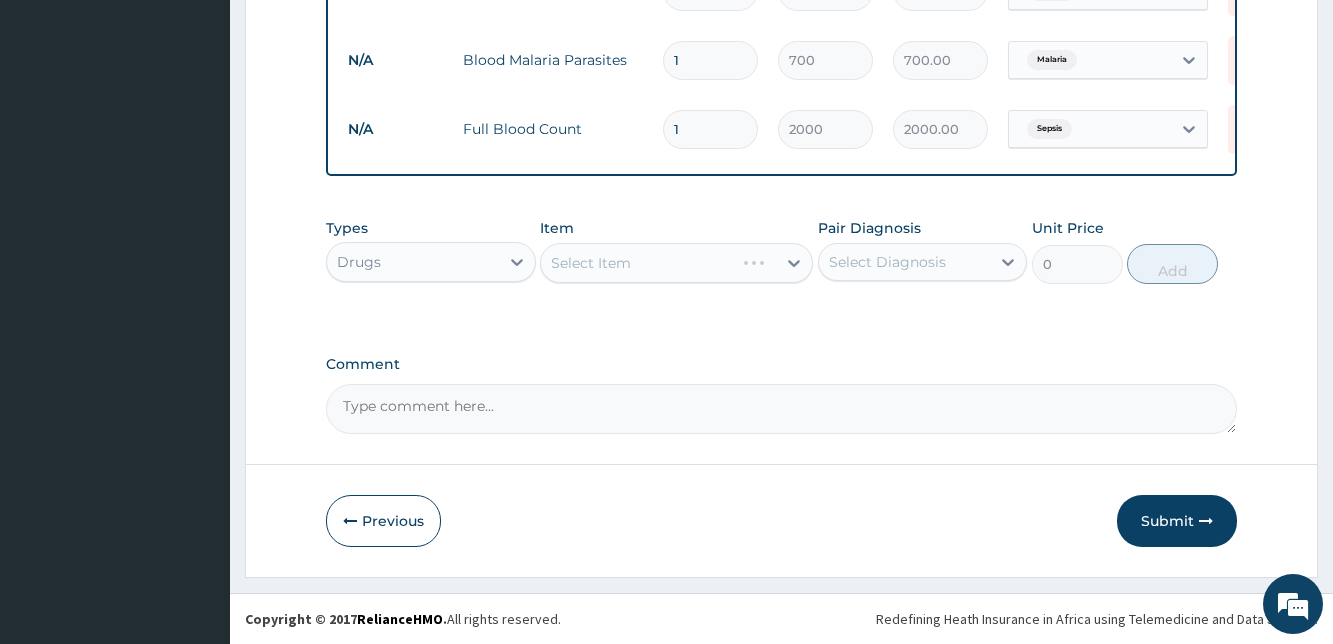 click on "Select Item" at bounding box center [676, 263] 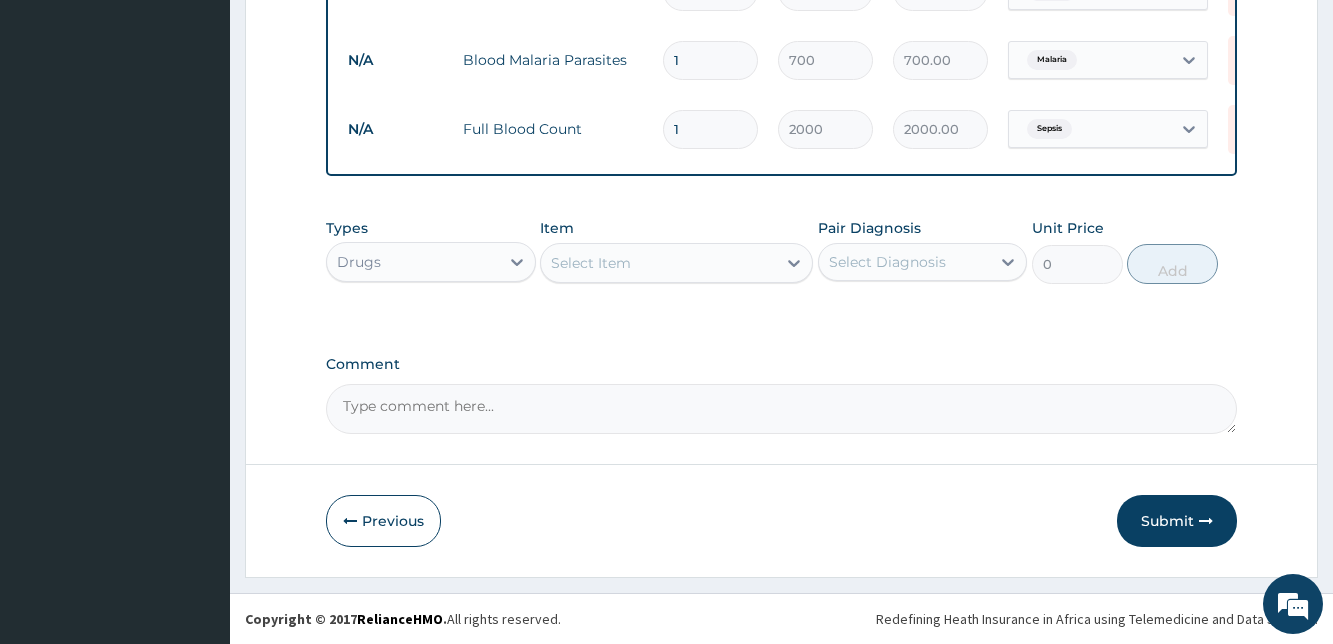 click on "Select Item" at bounding box center [658, 263] 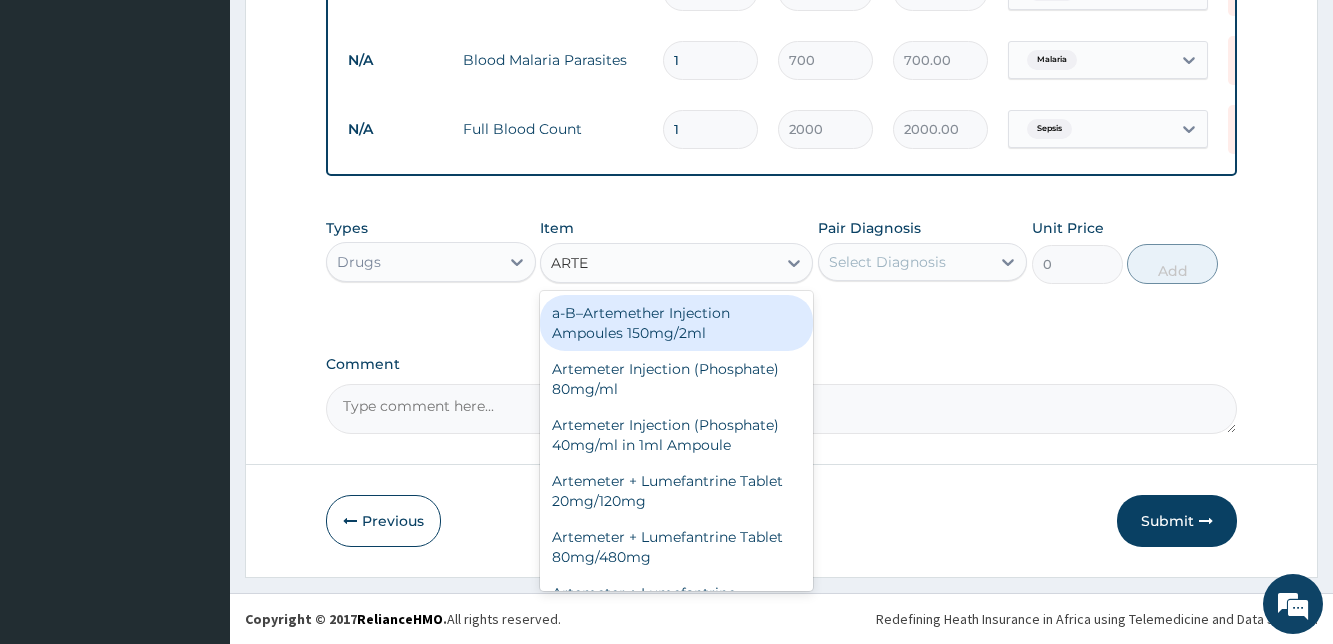 type on "ARTEM" 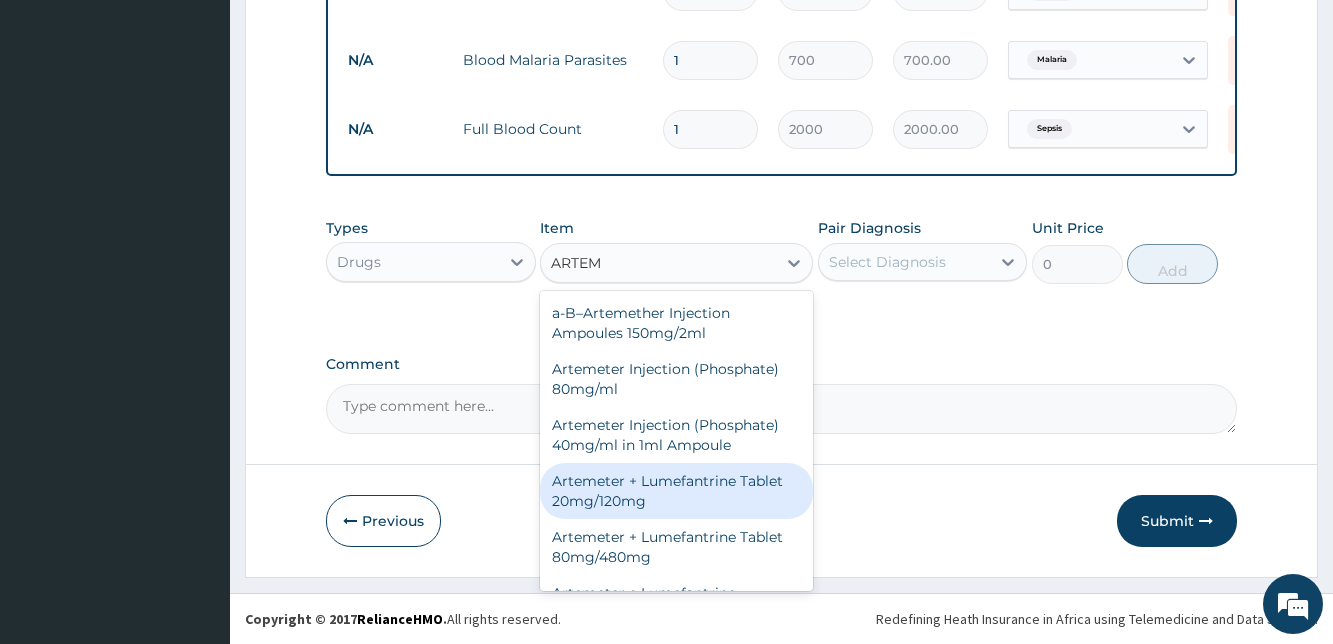 click on "Artemeter + Lumefantrine Tablet 20mg/120mg" at bounding box center [676, 491] 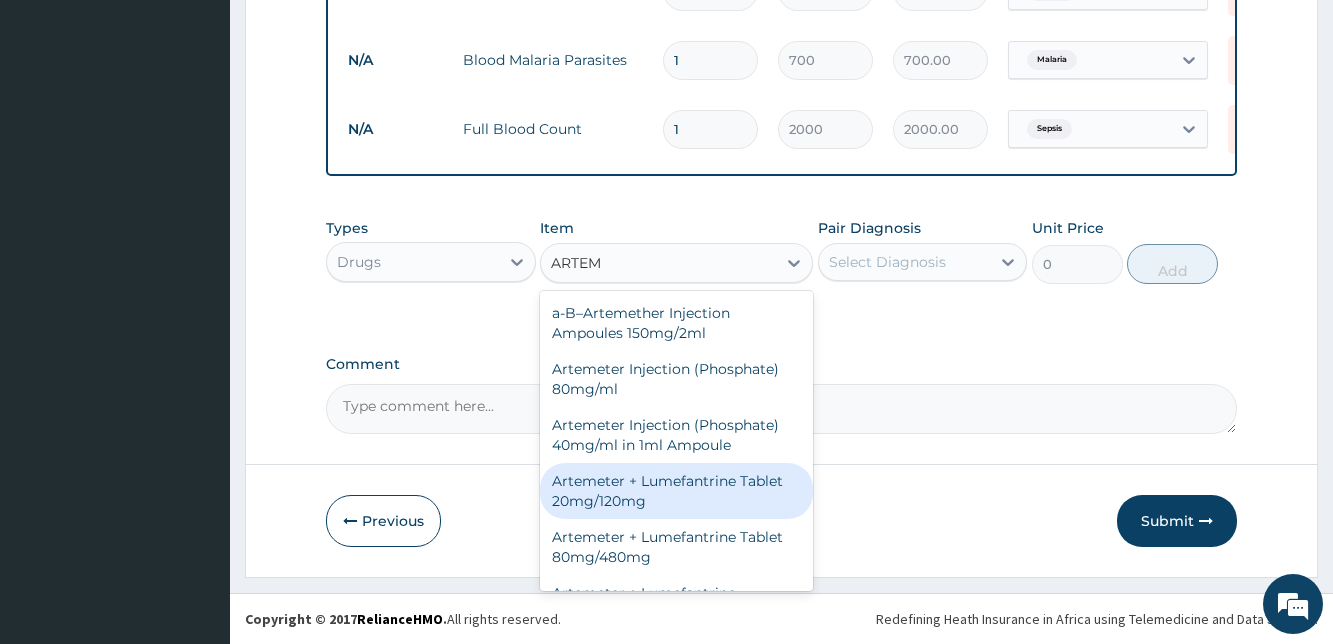 type 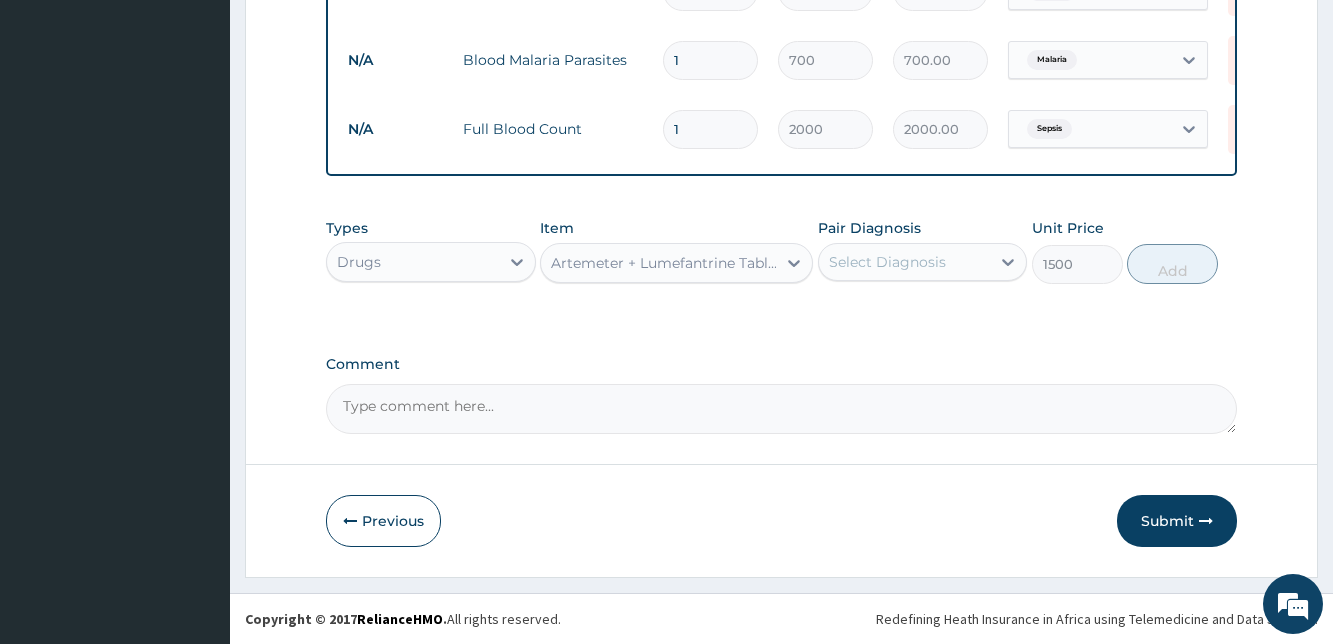 click on "Select Diagnosis" at bounding box center [904, 262] 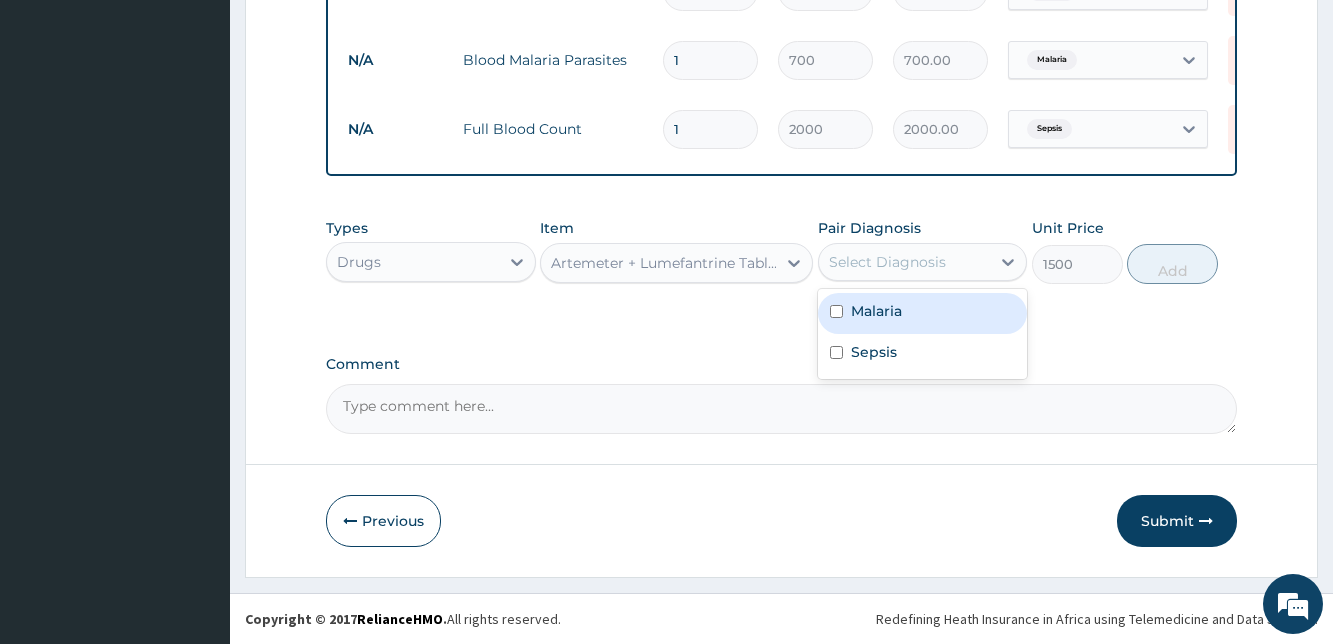 drag, startPoint x: 836, startPoint y: 312, endPoint x: 1186, endPoint y: 306, distance: 350.05142 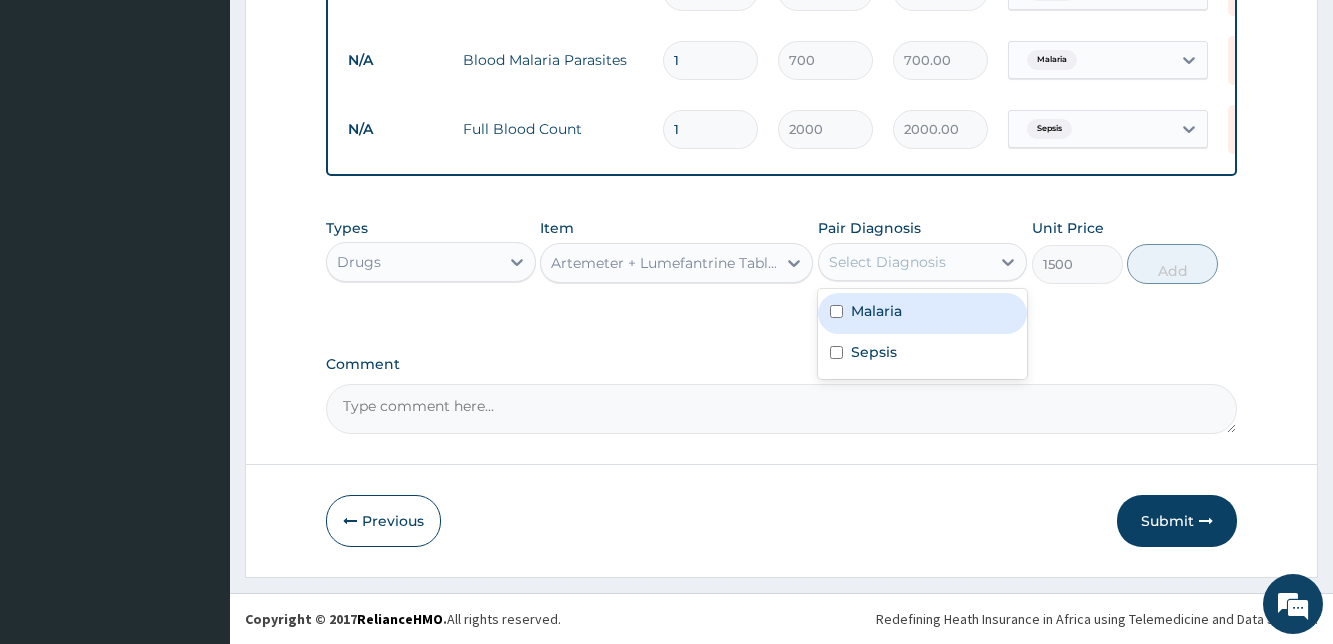 click at bounding box center [836, 311] 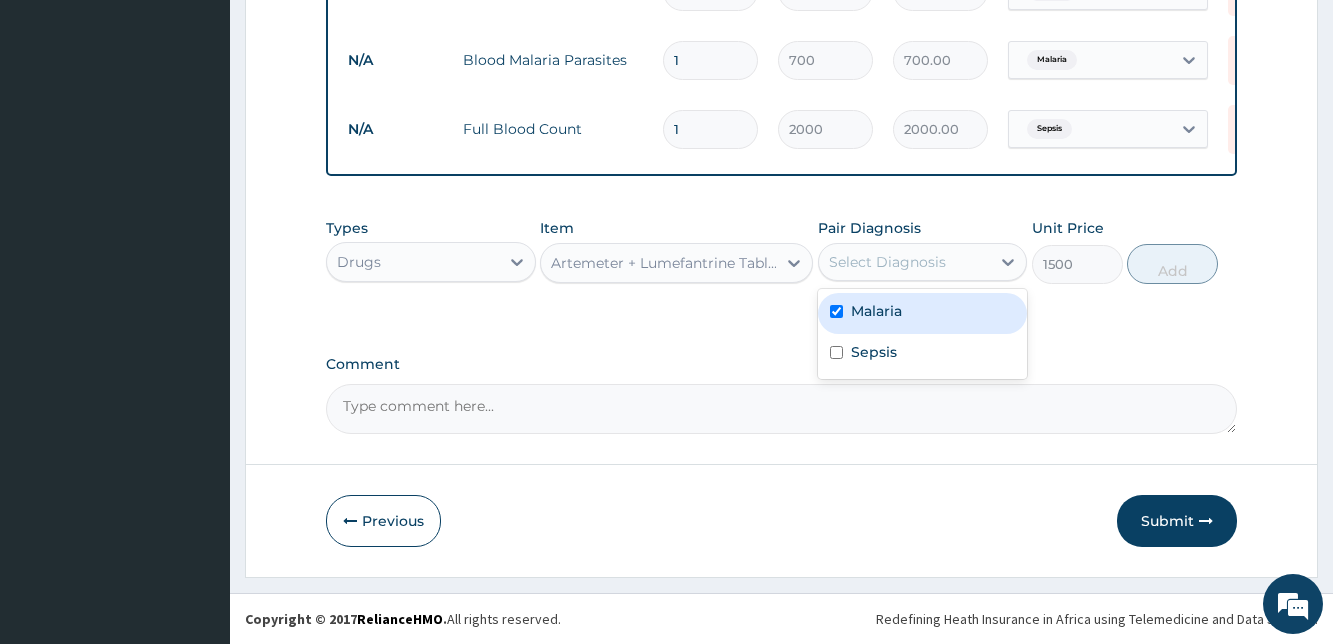 checkbox on "true" 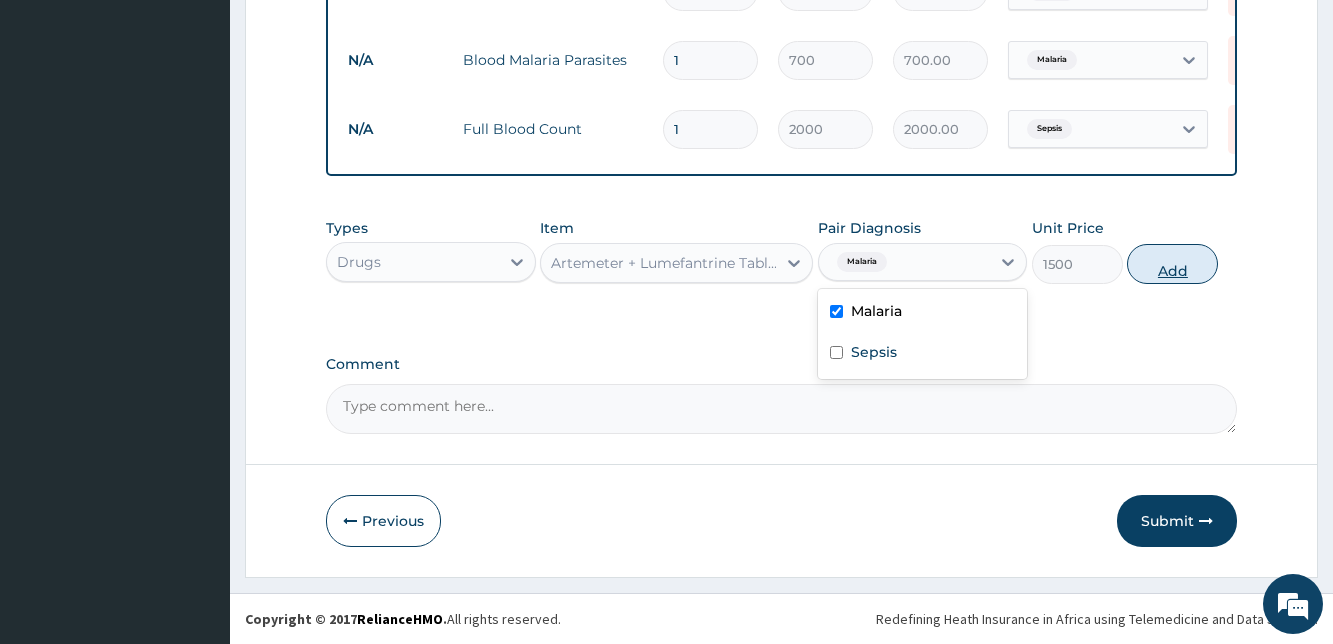 click on "Add" at bounding box center (1172, 264) 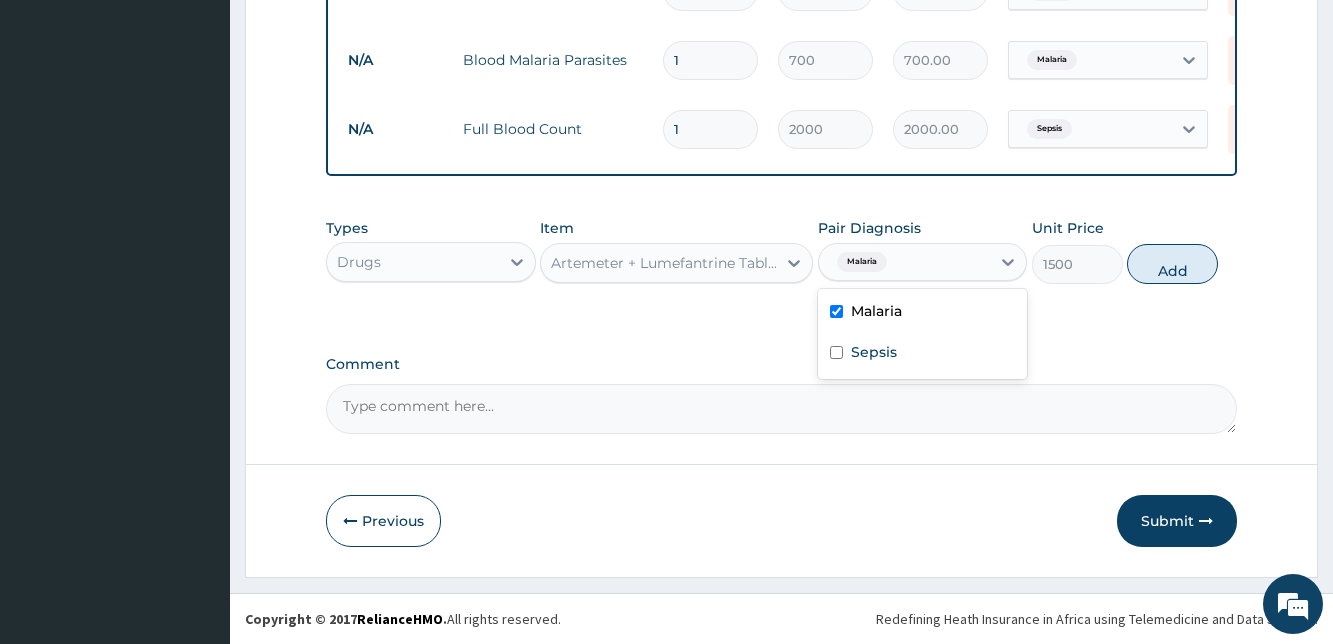 type on "0" 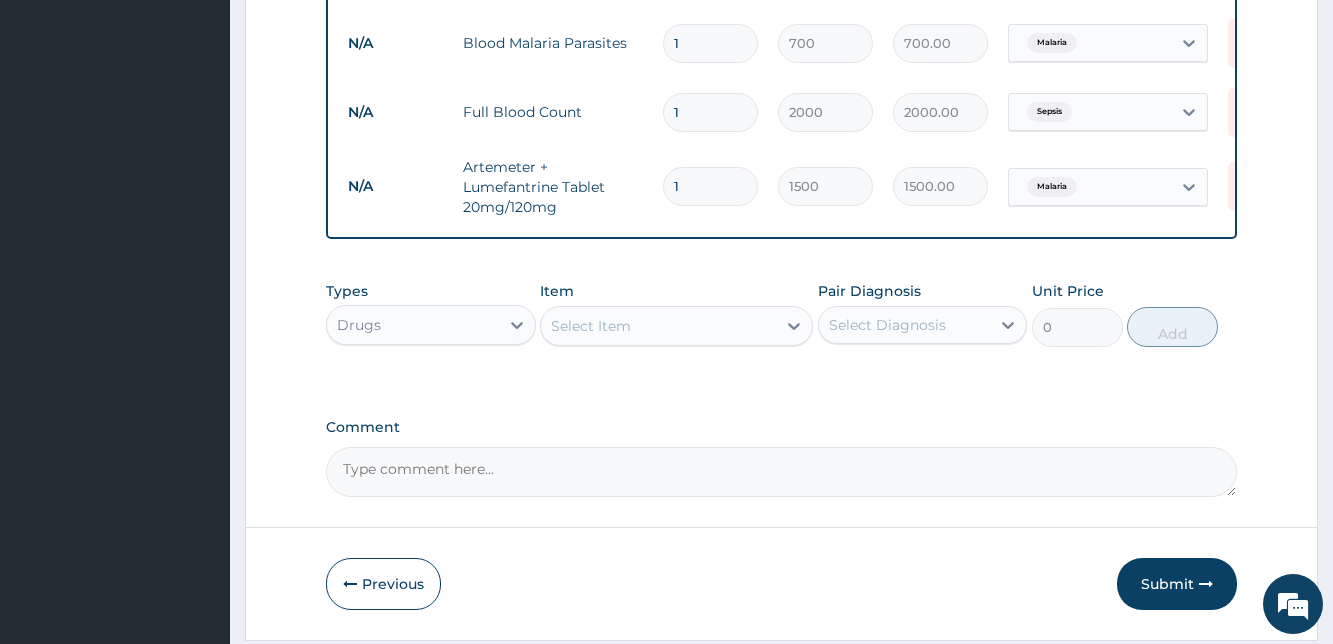 click on "1" at bounding box center (710, 186) 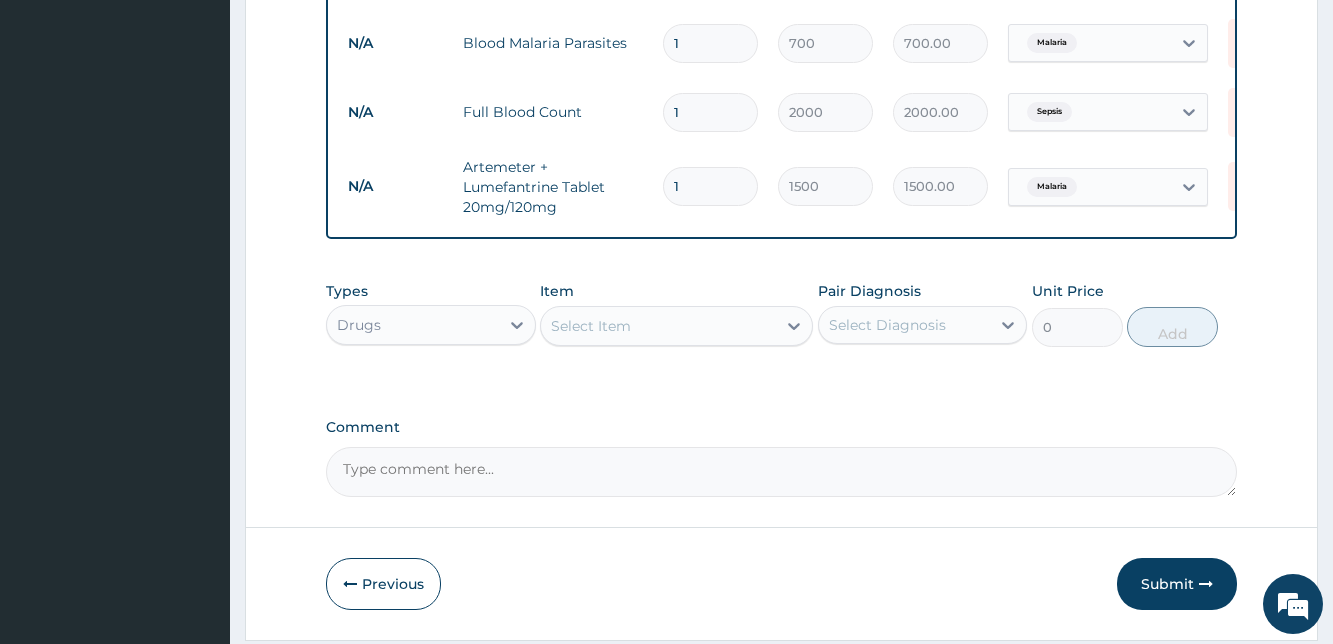 type on "12" 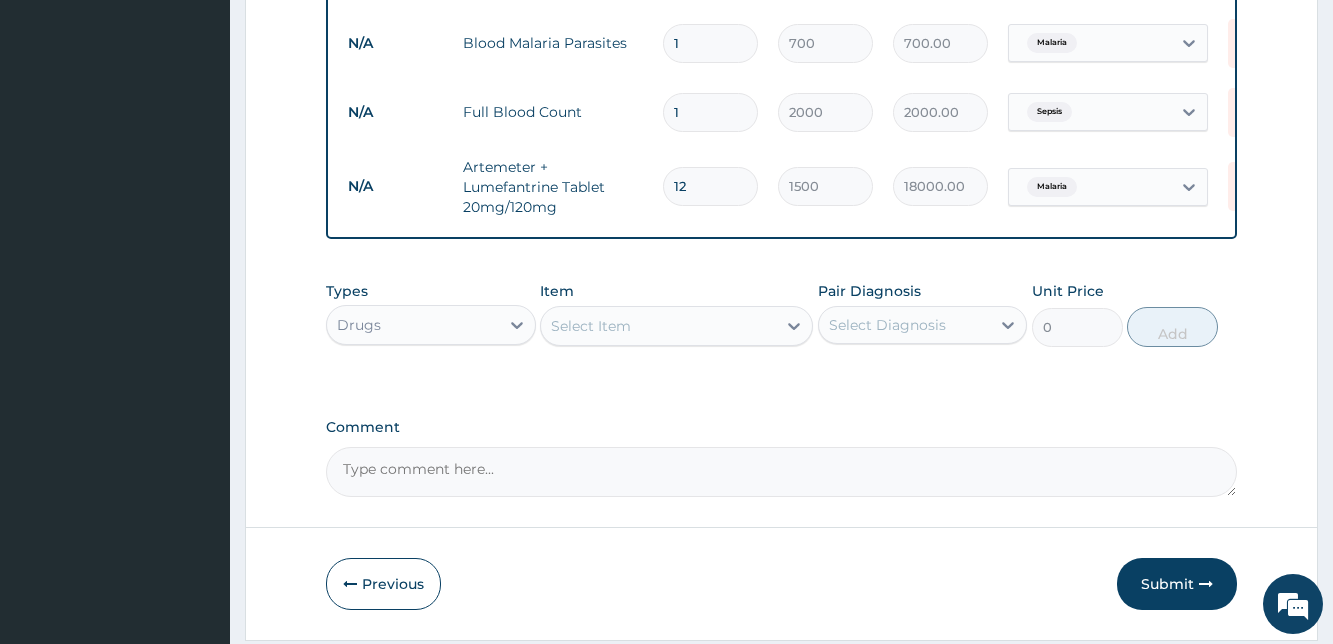 click on "Select Item" at bounding box center (658, 326) 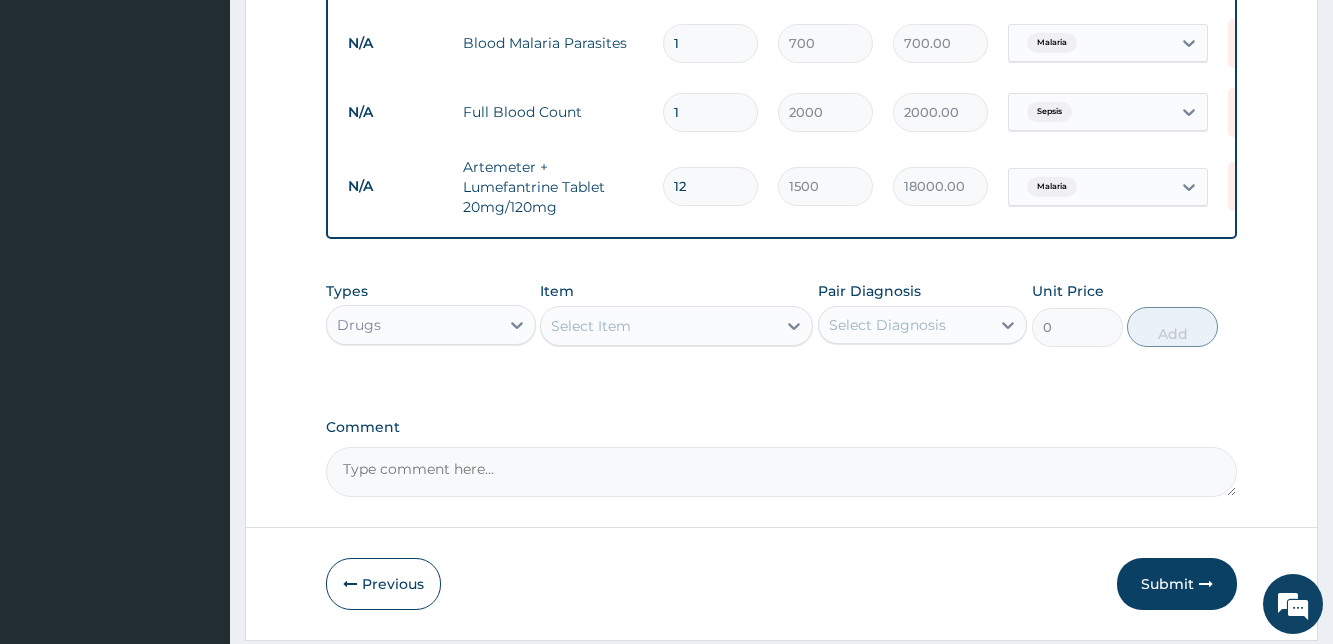 click on "12" at bounding box center (710, 186) 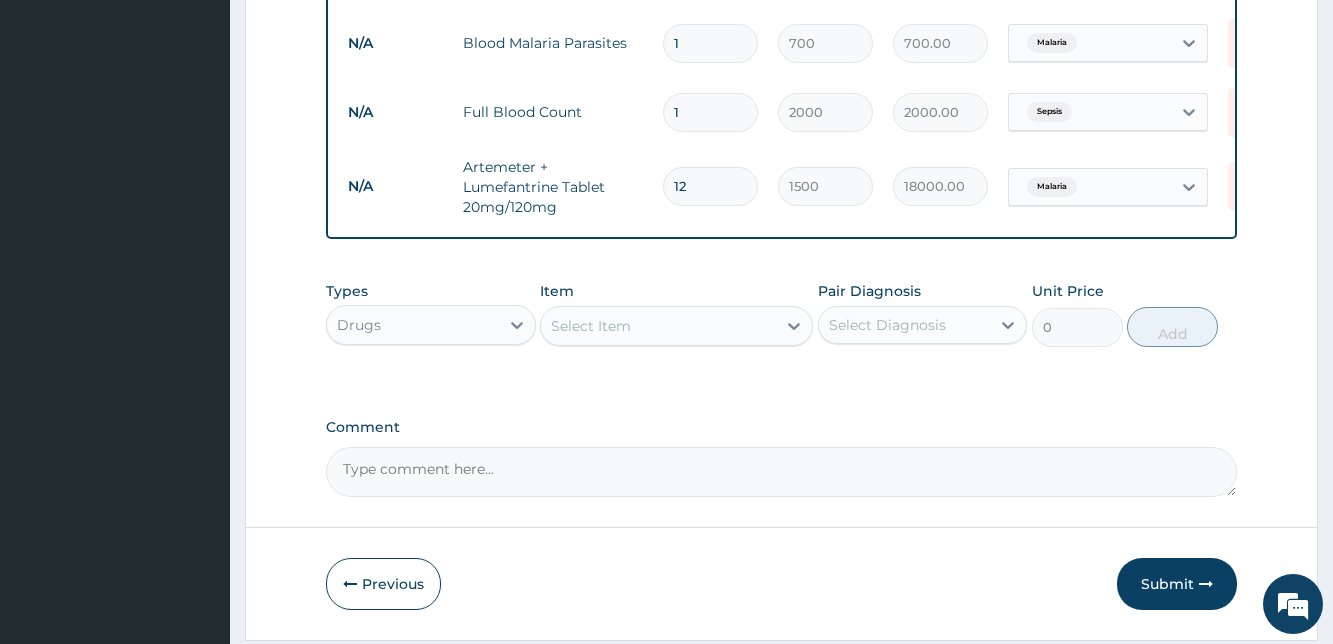 type on "1" 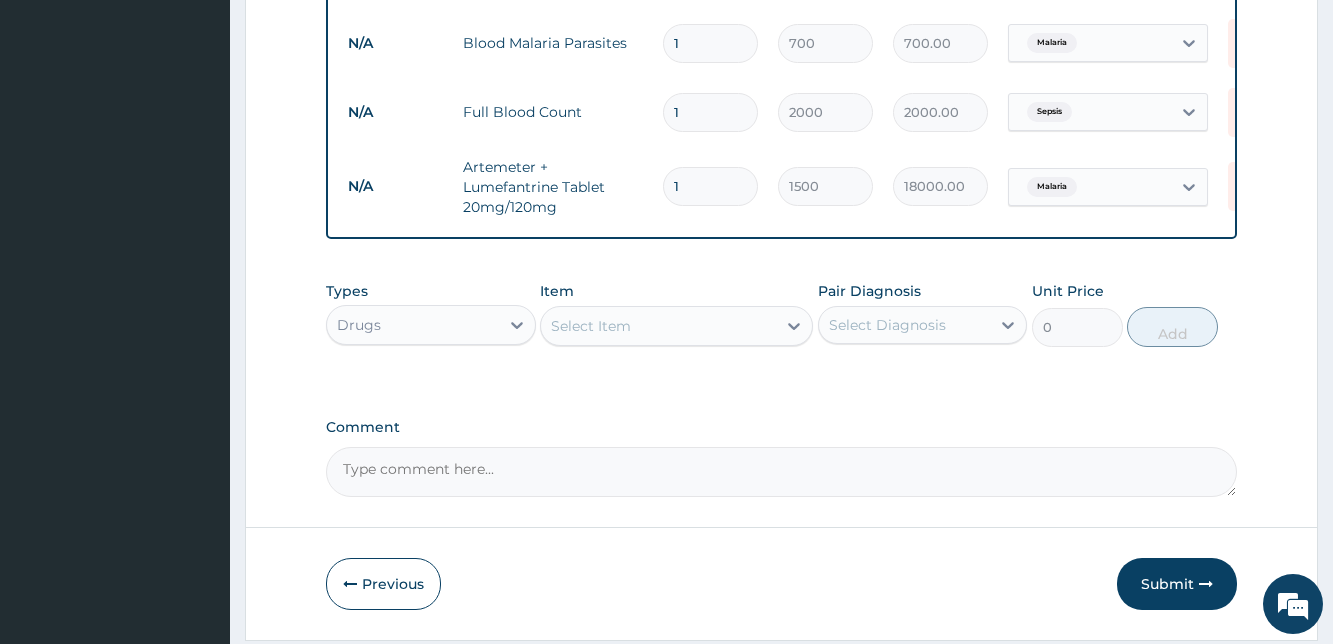 type on "1500.00" 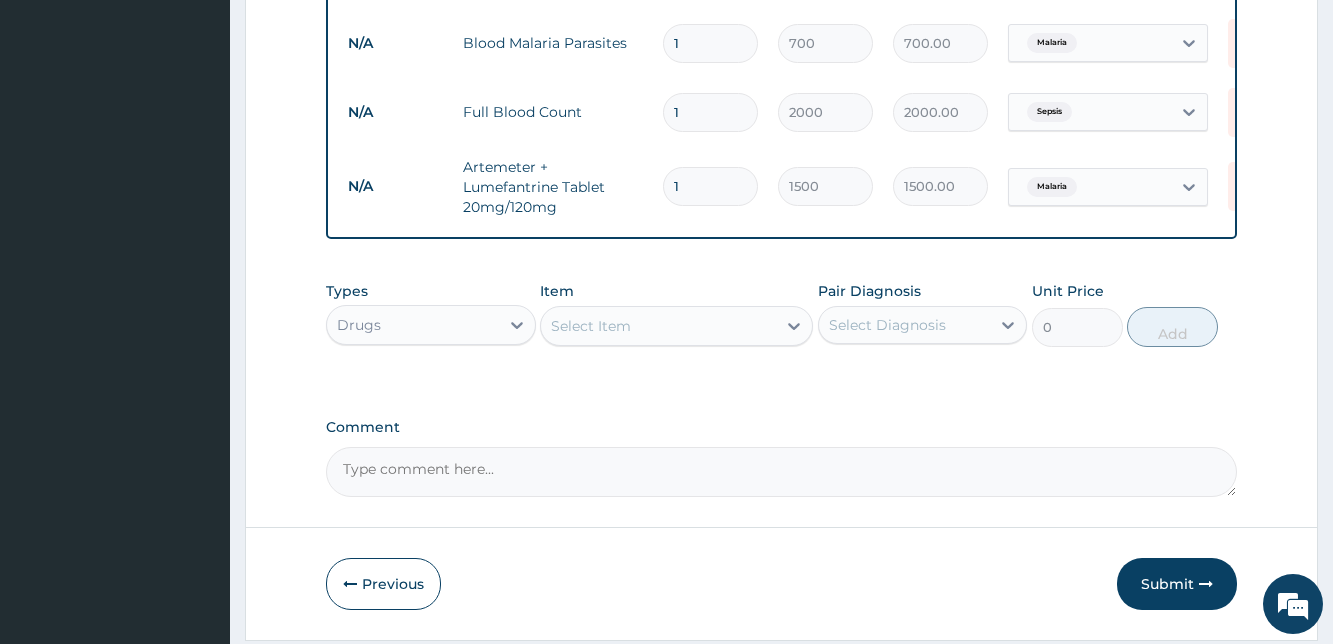 type on "1" 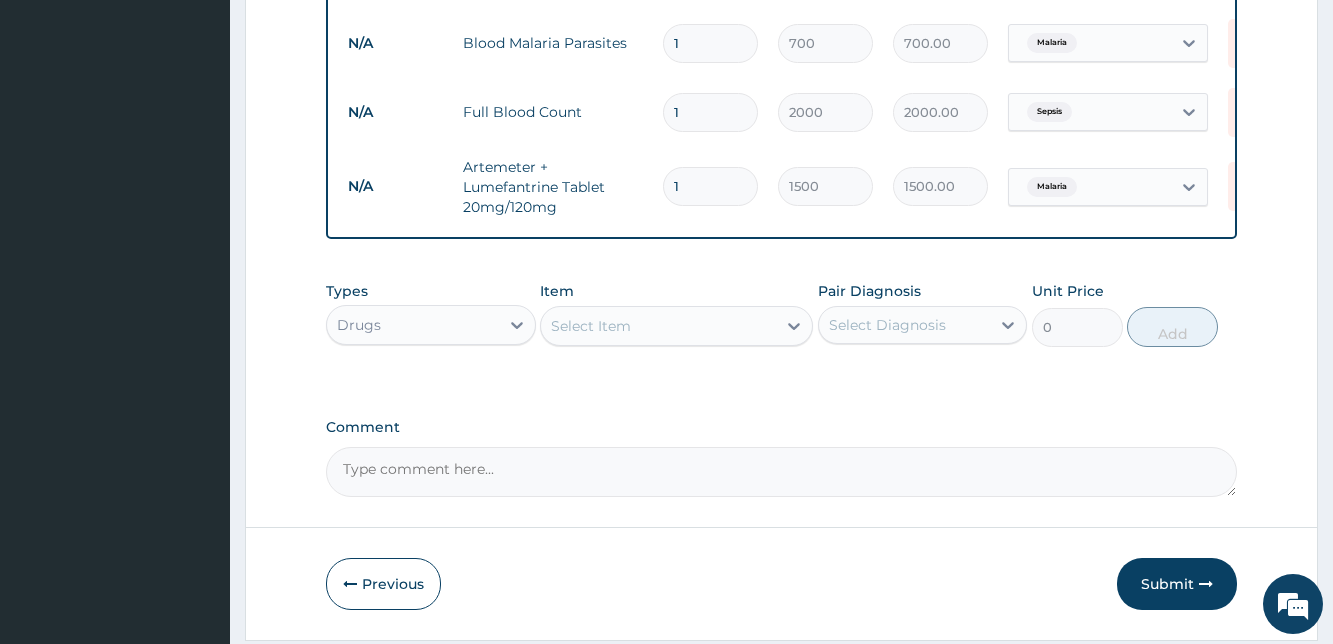 click on "Select Item" at bounding box center [658, 326] 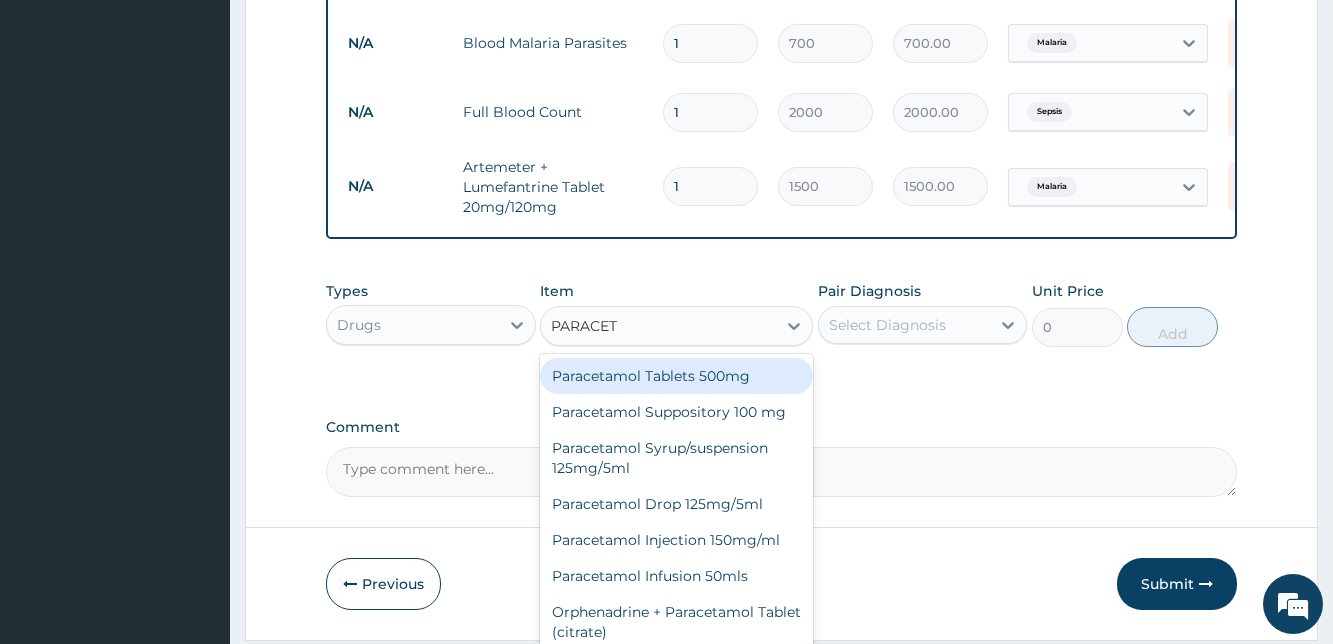 type on "PARACETA" 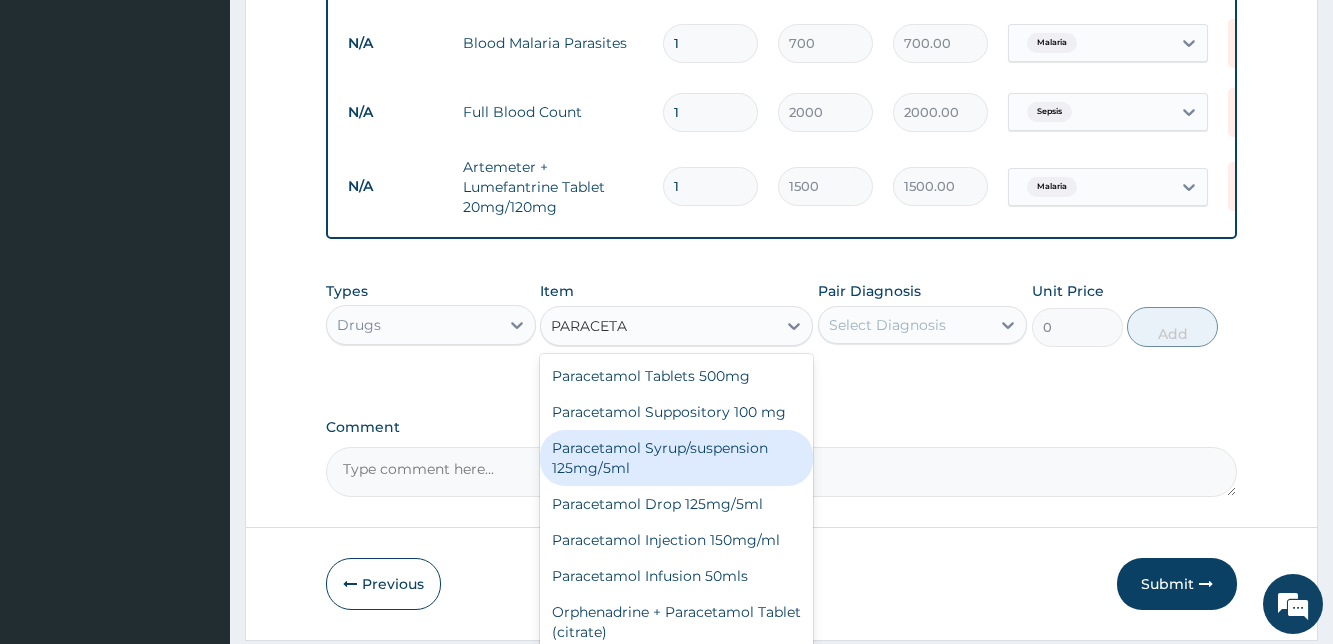 click on "Paracetamol Syrup/suspension 125mg/5ml" at bounding box center [676, 458] 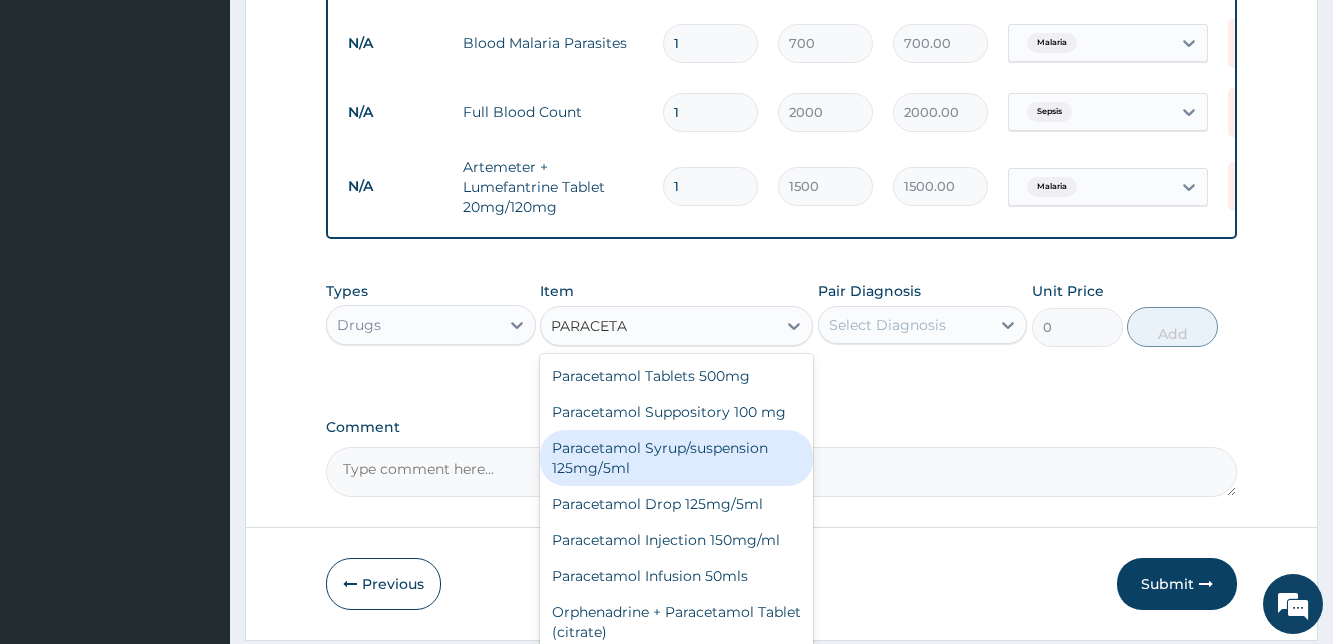 type 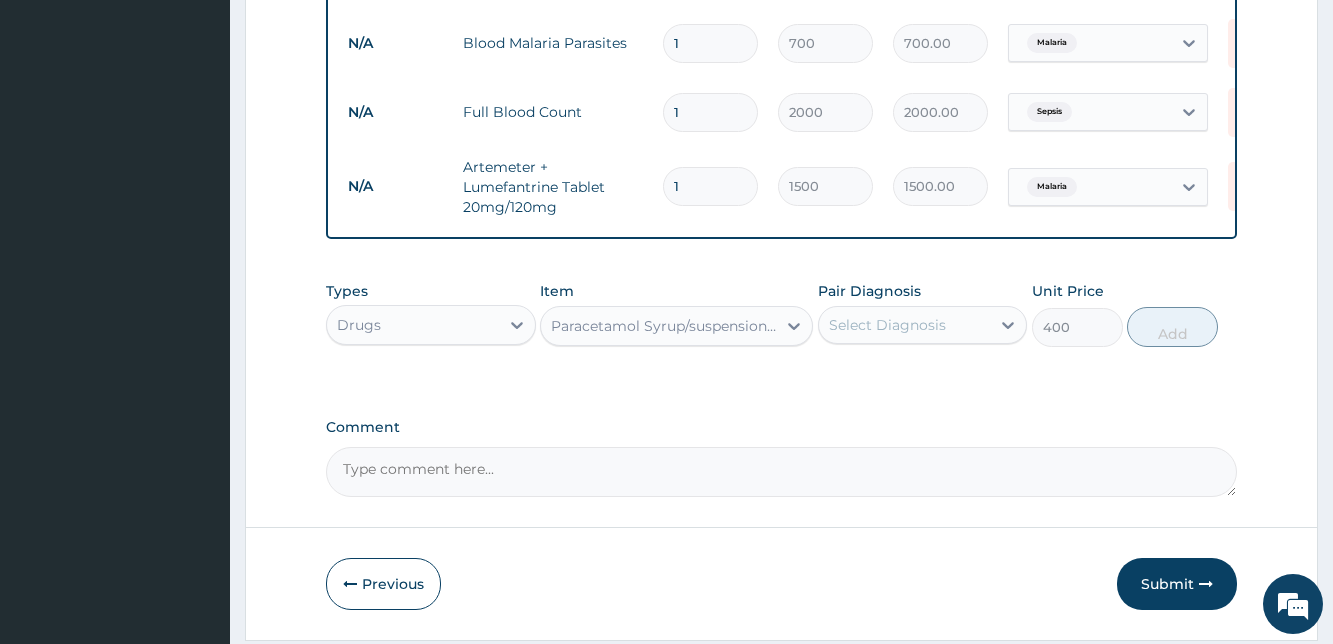 click on "Select Diagnosis" at bounding box center (904, 325) 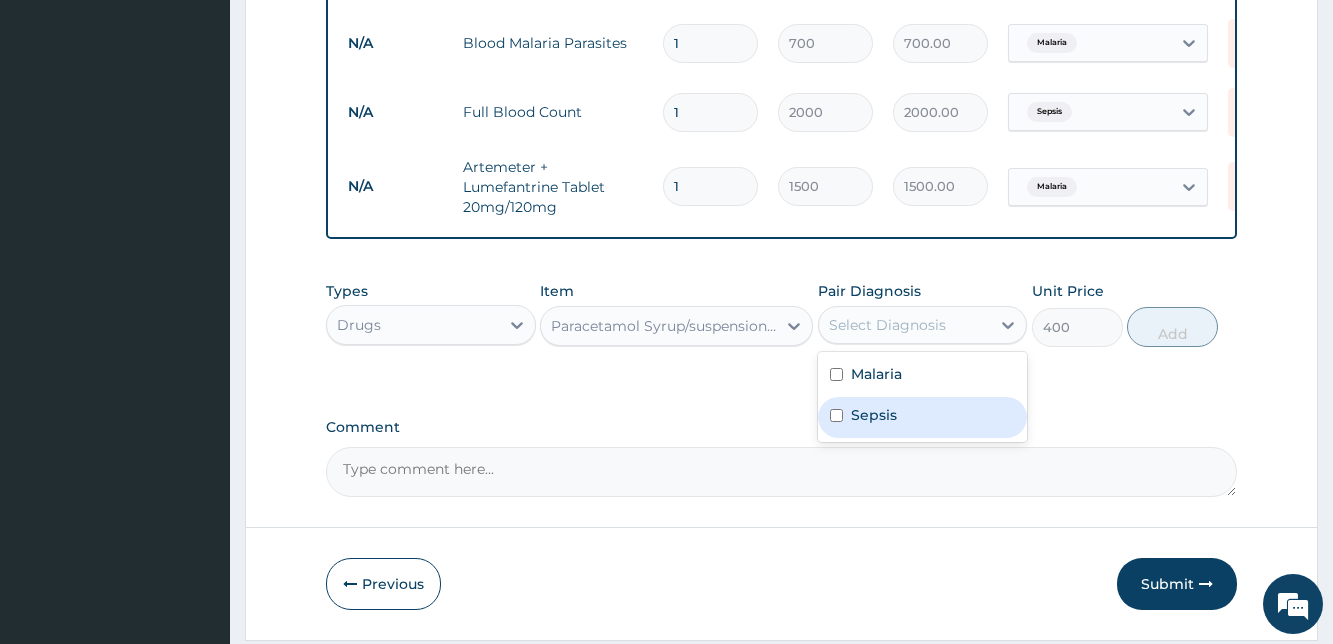 click at bounding box center (836, 415) 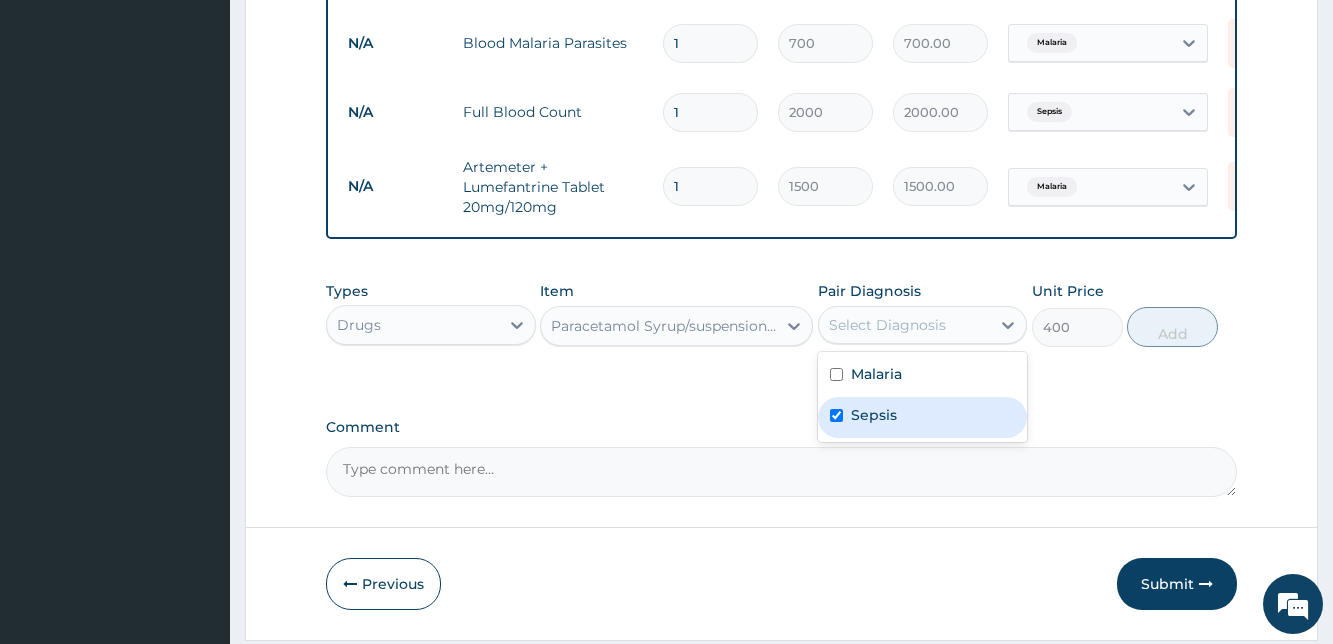 checkbox on "true" 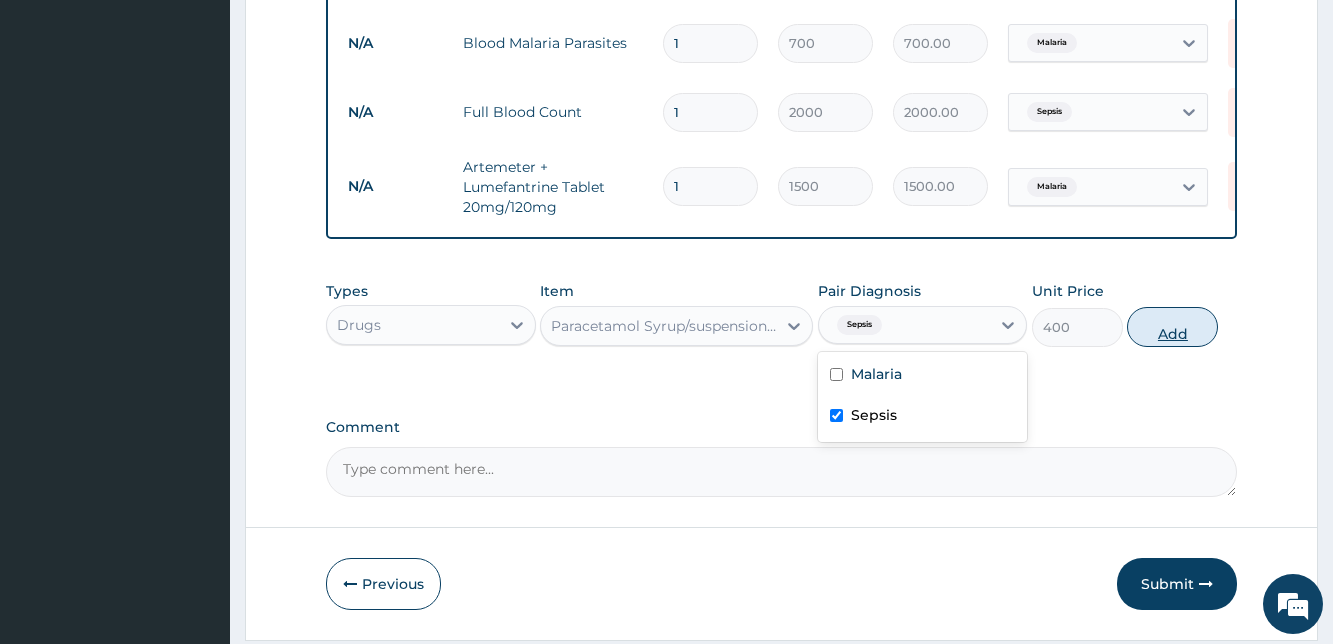 click on "Add" at bounding box center [1172, 327] 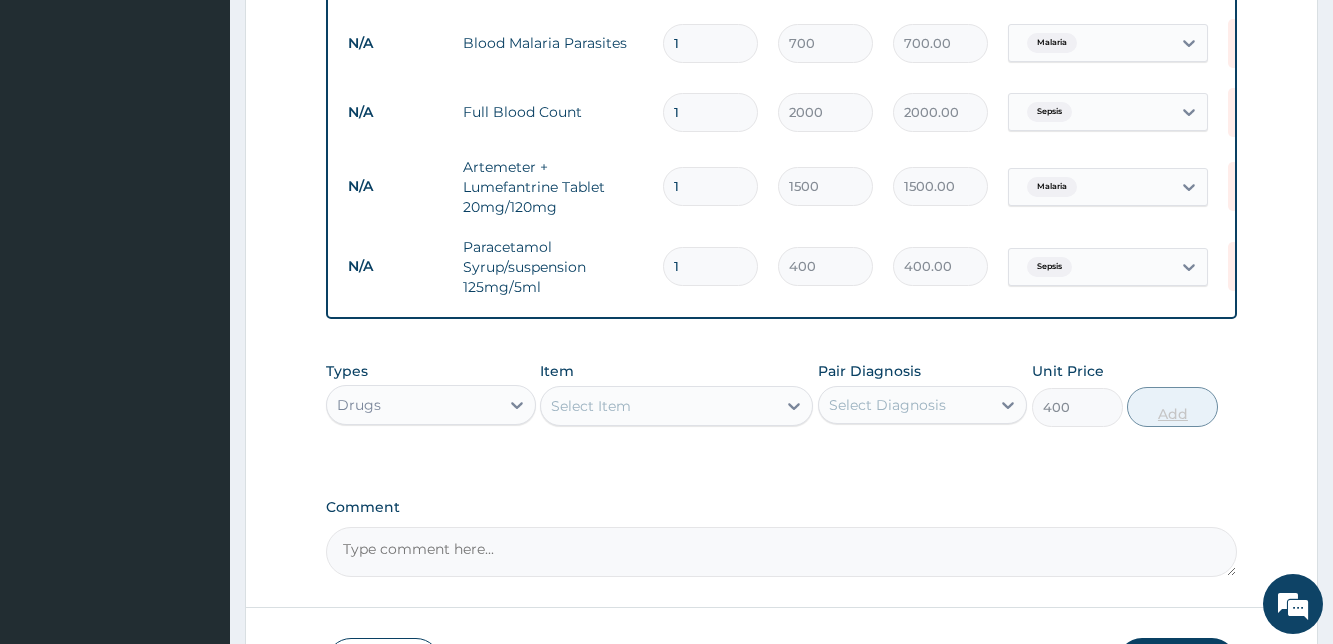 type on "0" 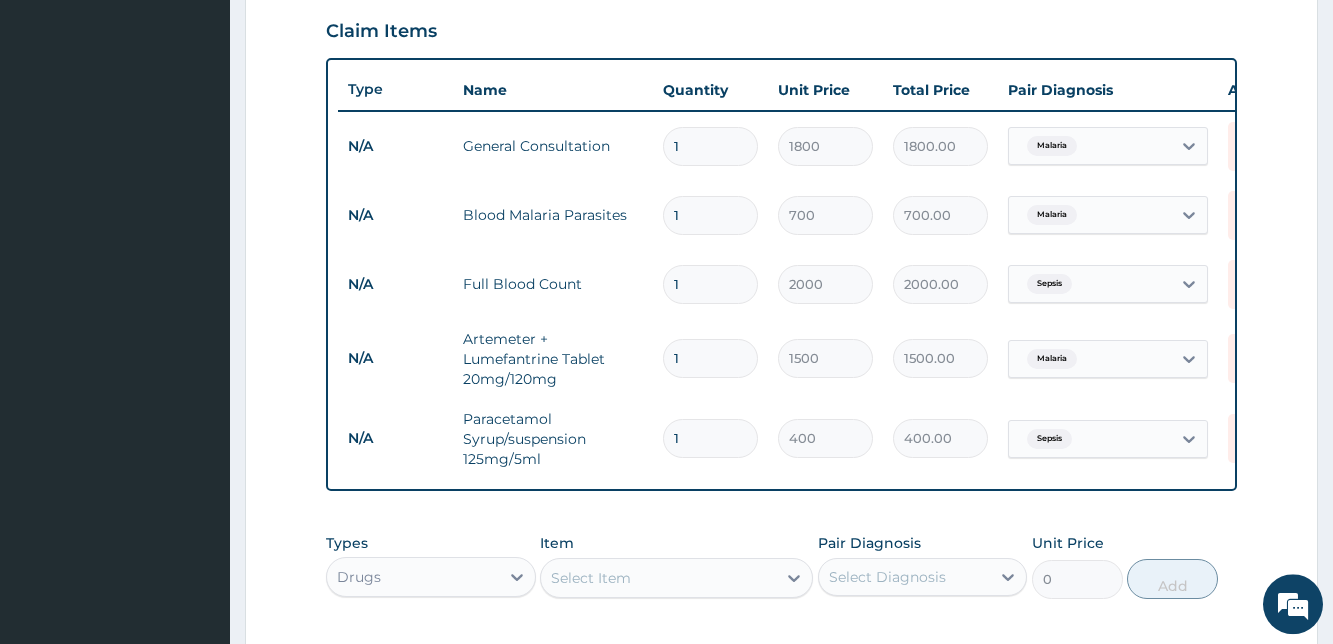 scroll, scrollTop: 996, scrollLeft: 0, axis: vertical 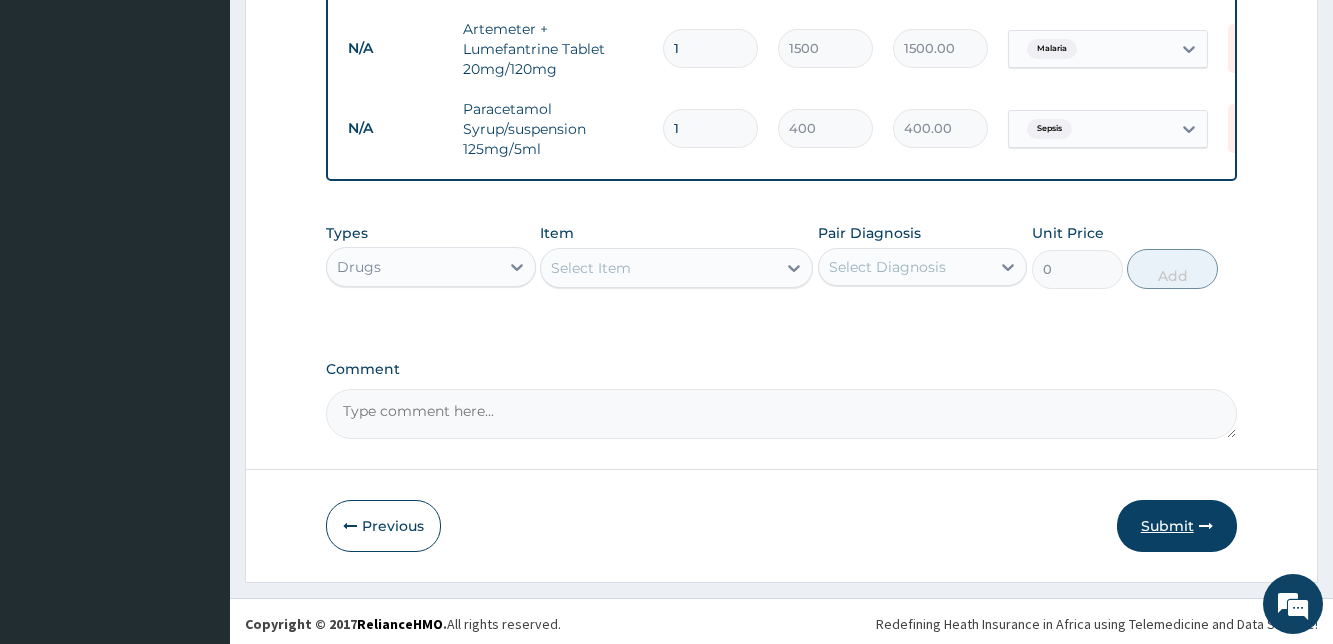click on "Submit" at bounding box center [1177, 526] 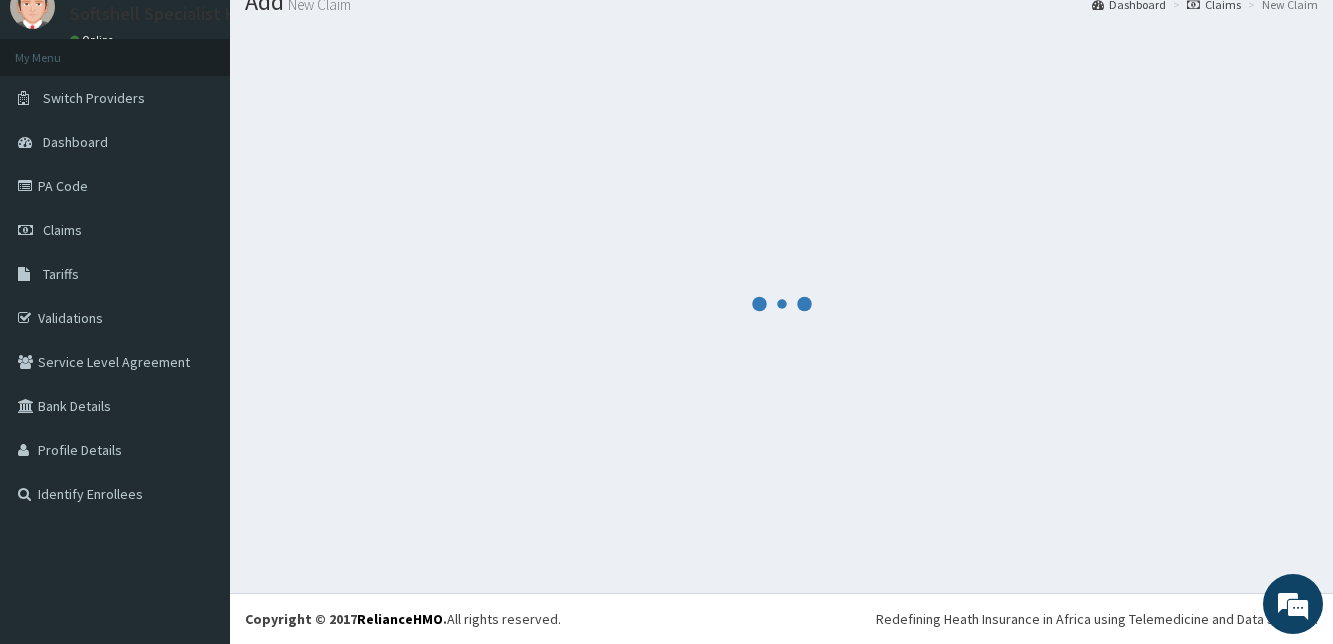 scroll, scrollTop: 76, scrollLeft: 0, axis: vertical 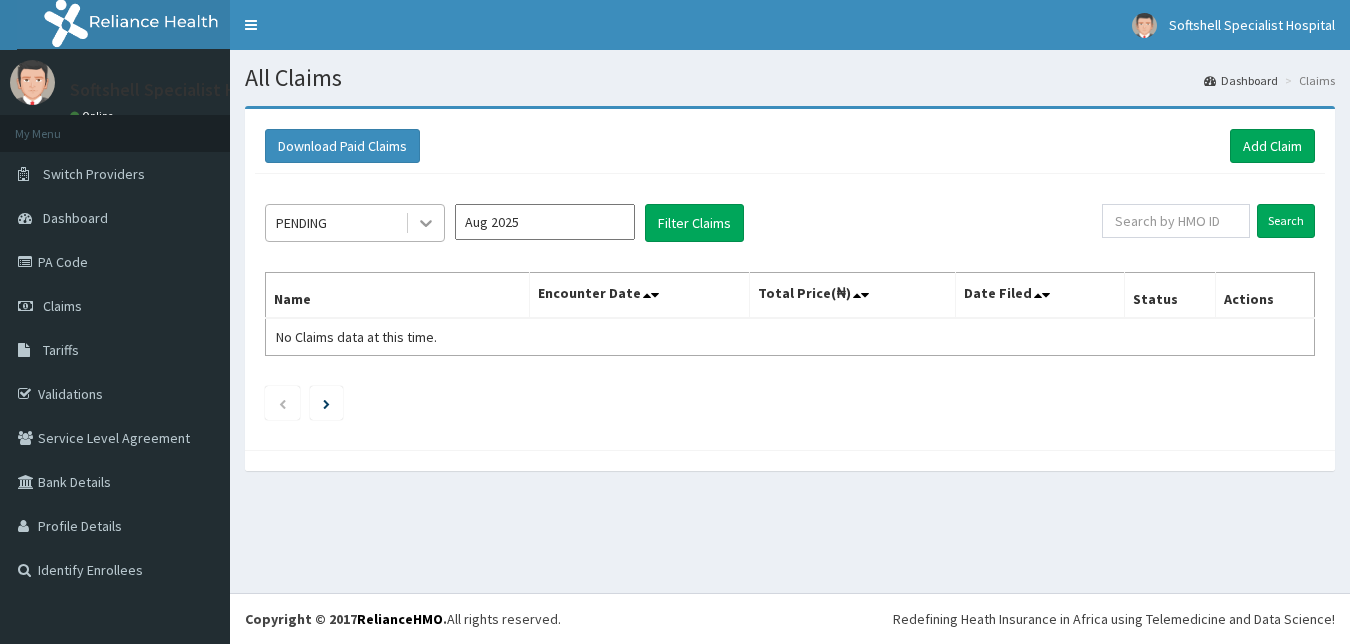 click on "PENDING" at bounding box center (335, 223) 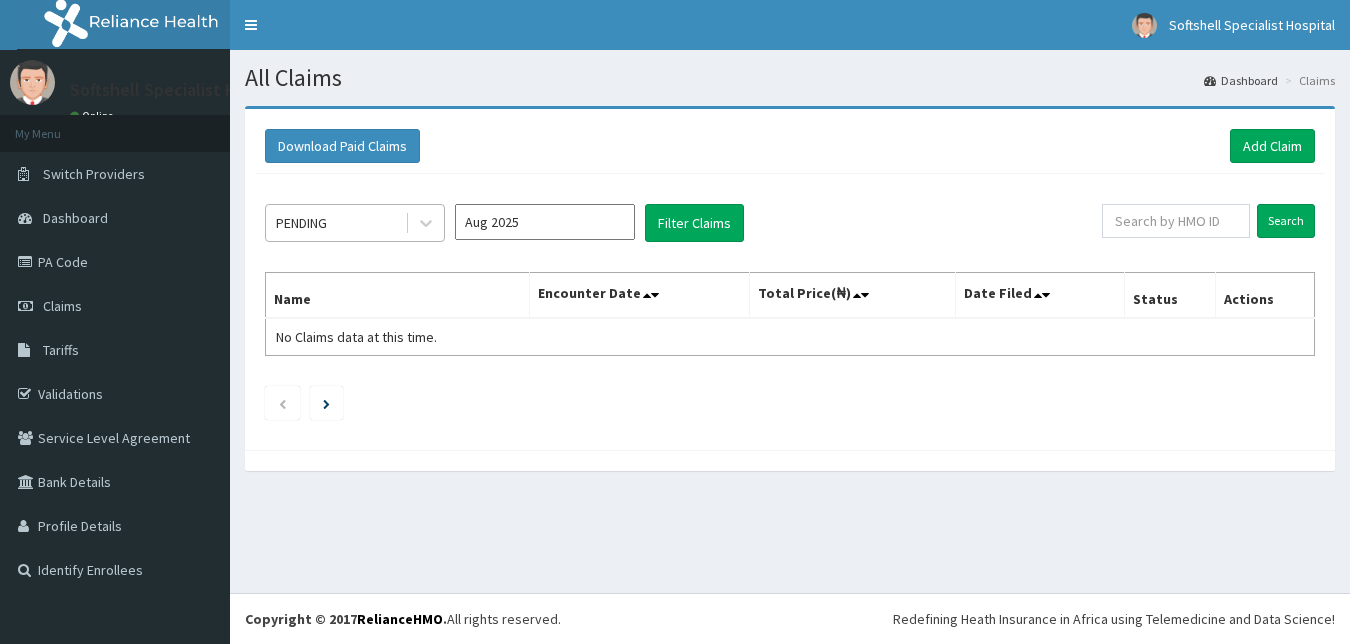 click on "Name" at bounding box center (398, 296) 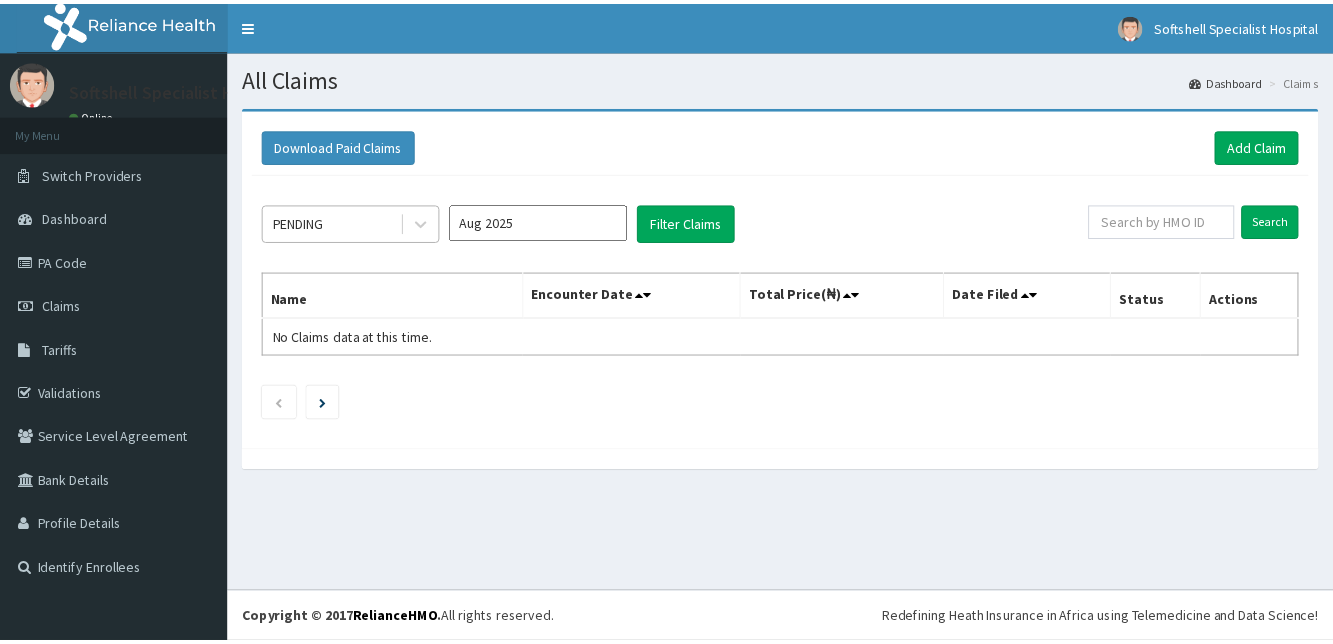 scroll, scrollTop: 0, scrollLeft: 0, axis: both 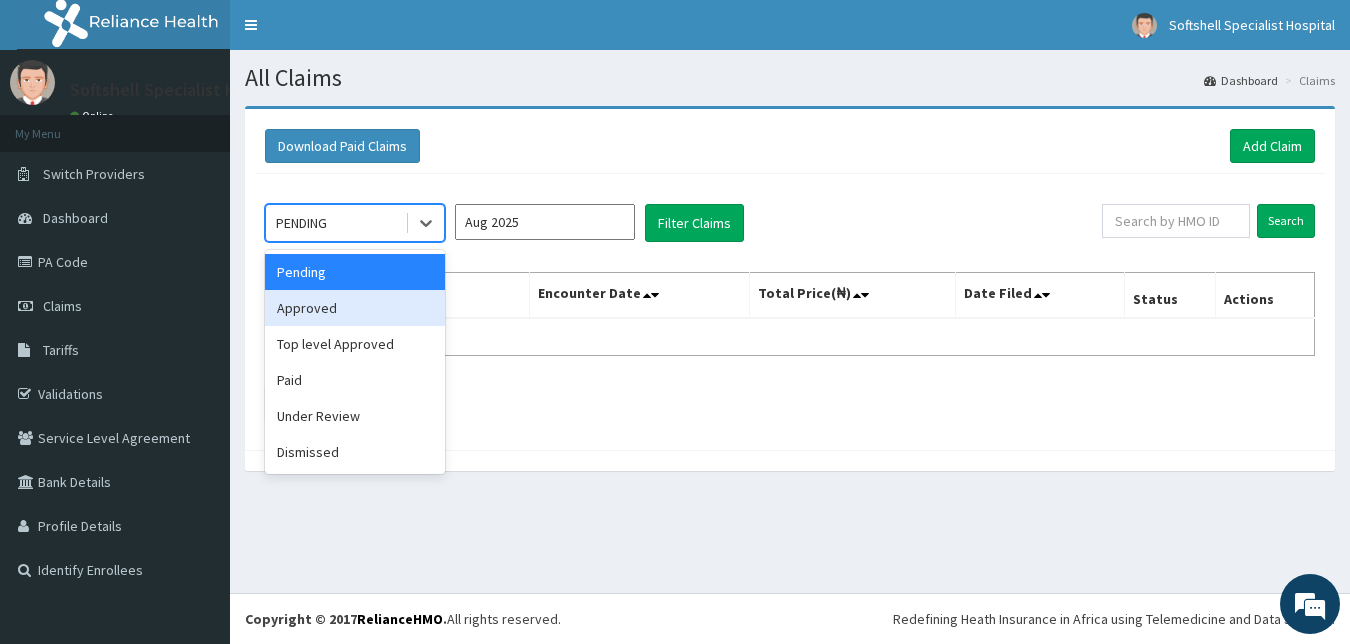 click on "Approved" at bounding box center (355, 308) 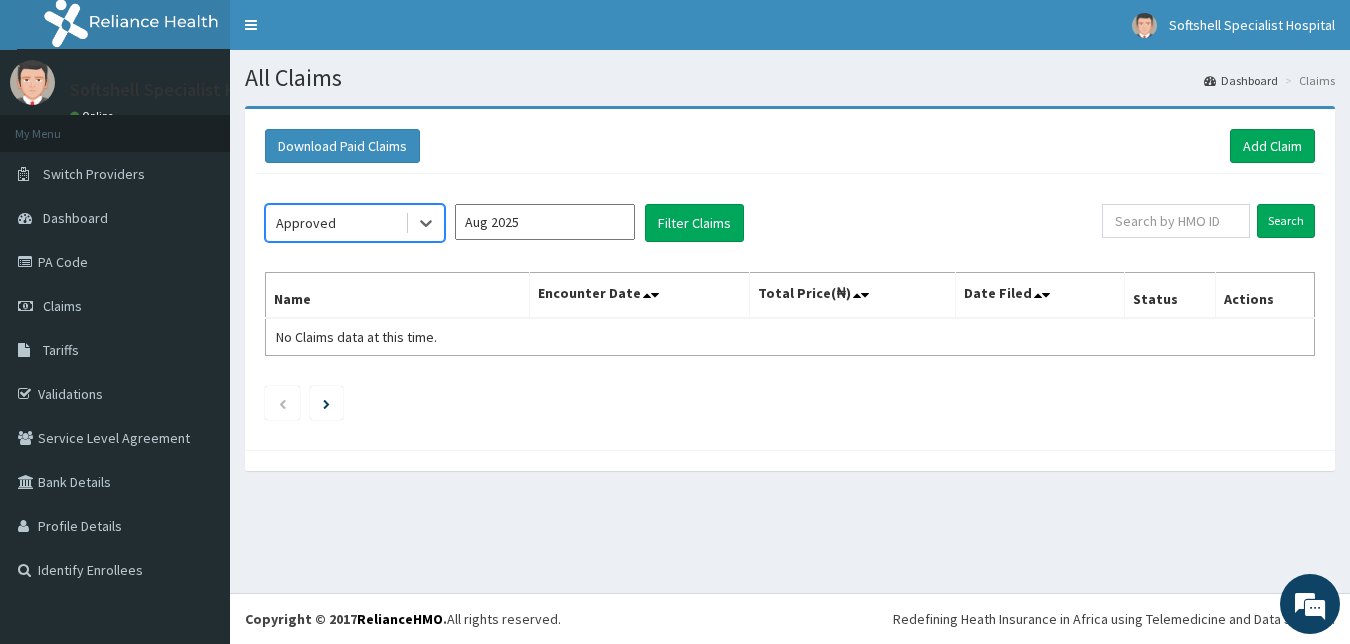 click on "Aug 2025" at bounding box center [545, 222] 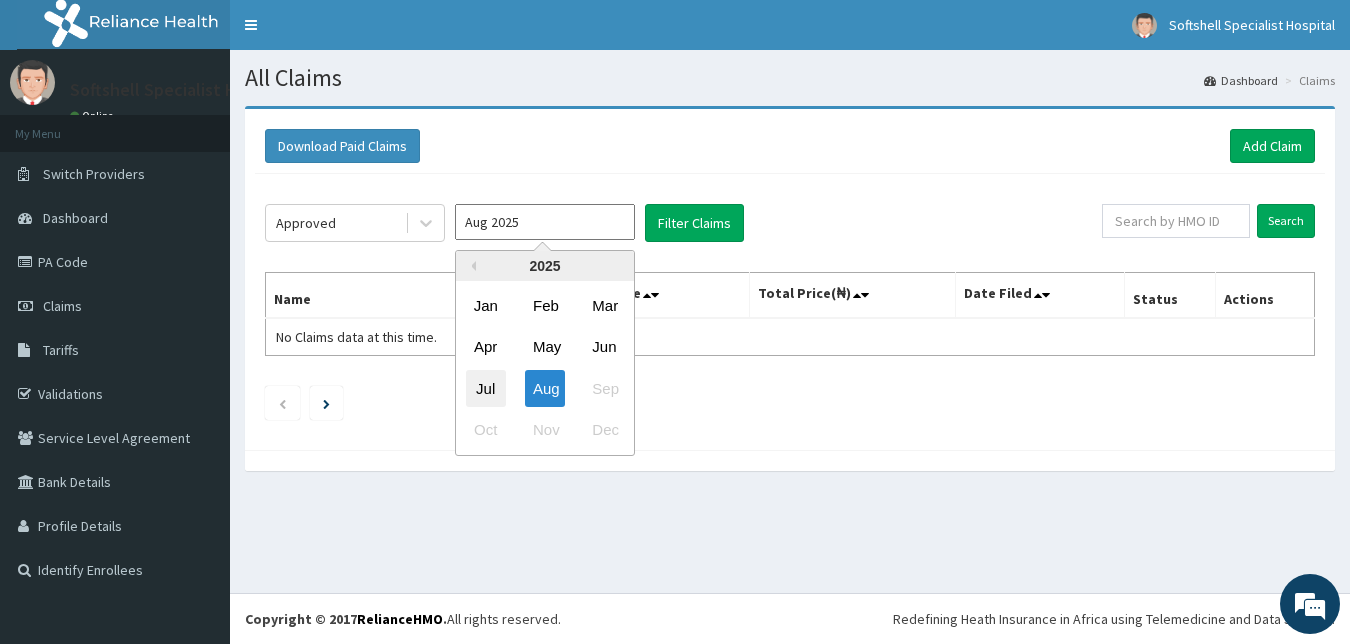 click on "Jul" at bounding box center (486, 388) 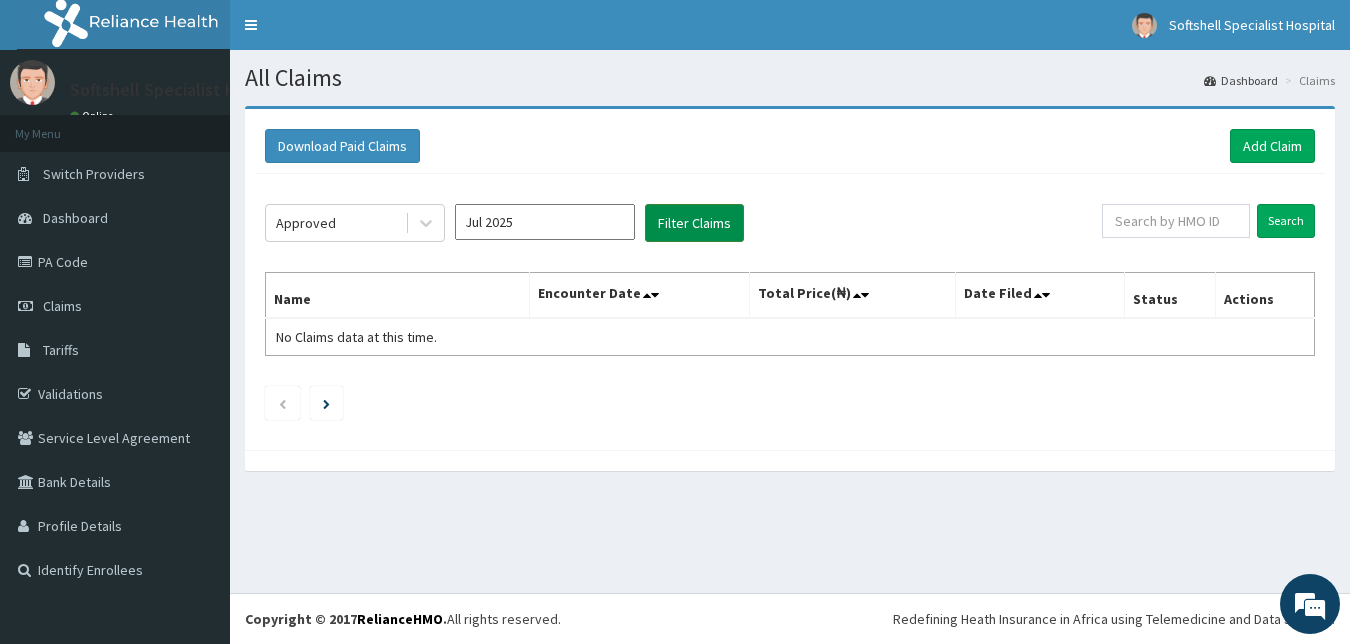click on "Filter Claims" at bounding box center (694, 223) 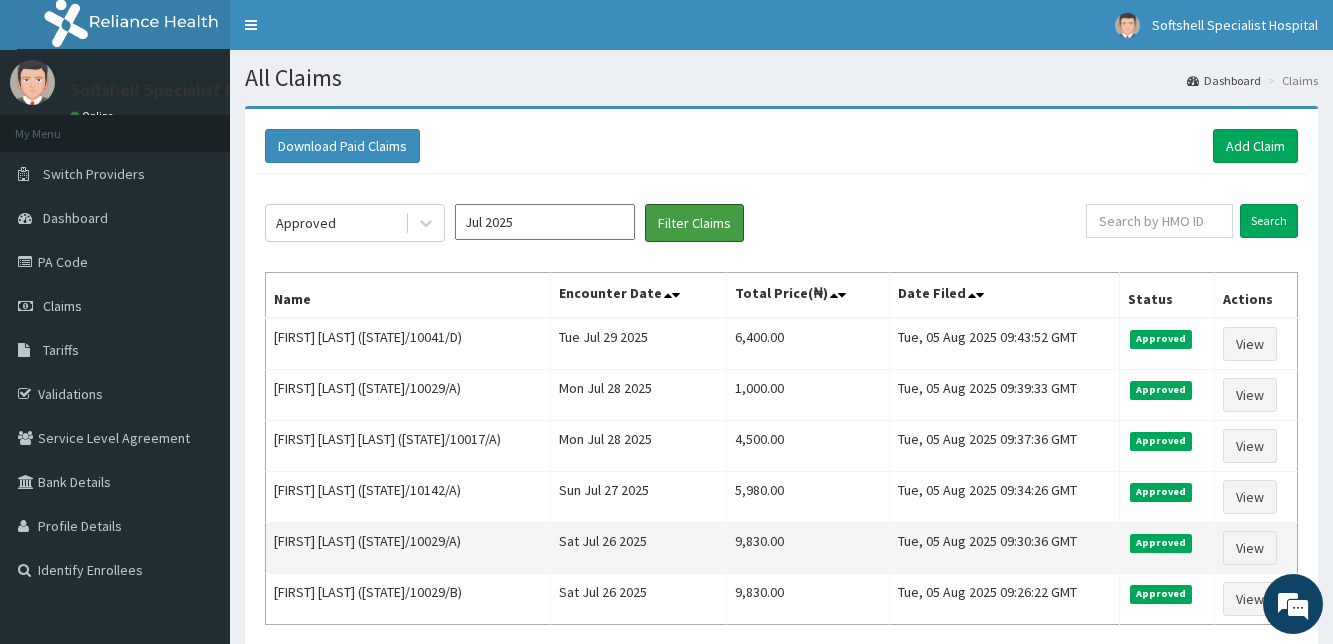 scroll, scrollTop: 0, scrollLeft: 0, axis: both 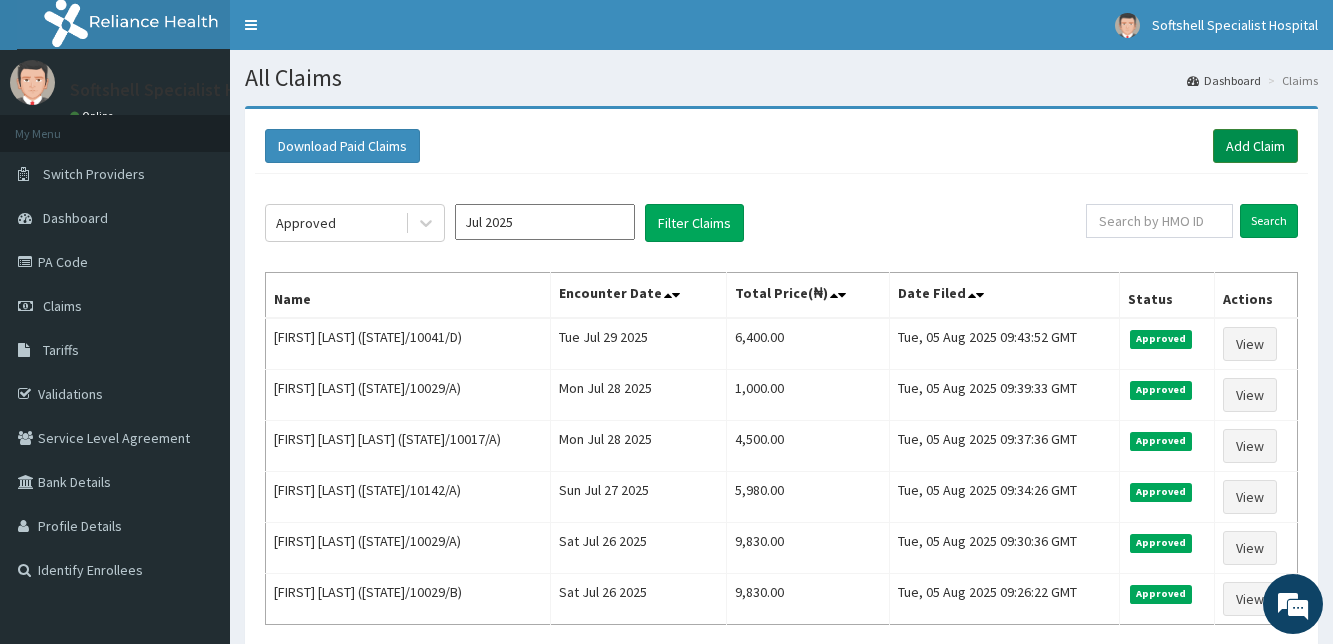 click on "Add Claim" at bounding box center [1255, 146] 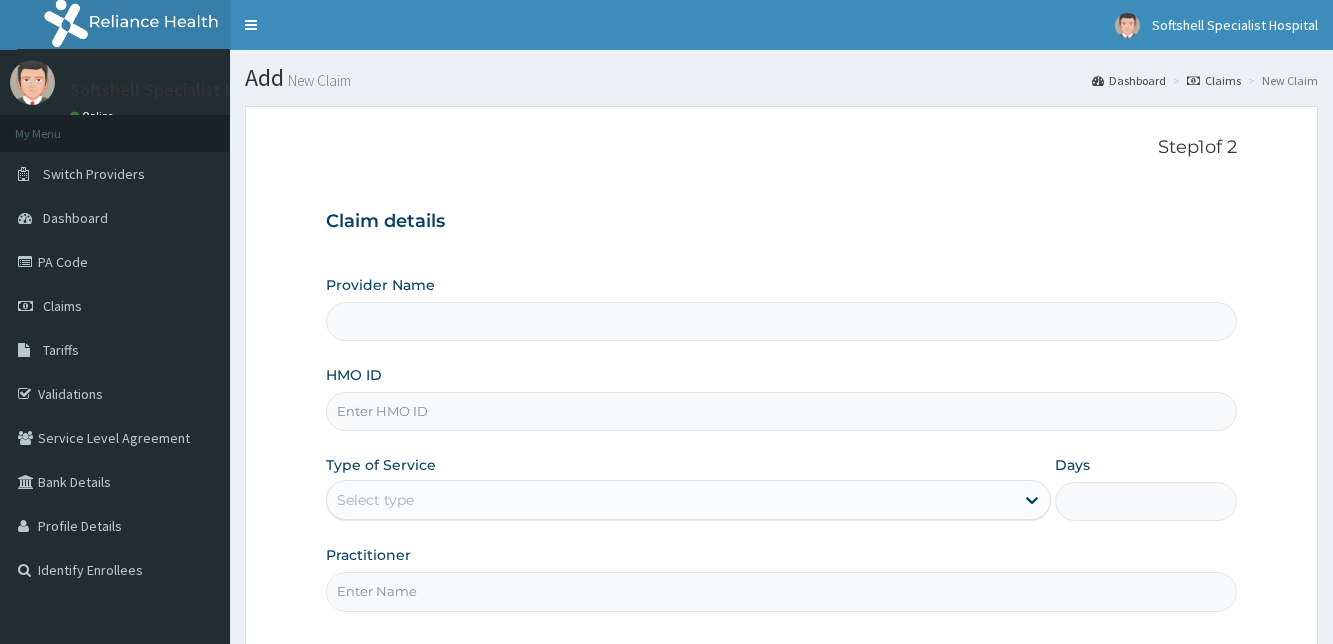 scroll, scrollTop: 0, scrollLeft: 0, axis: both 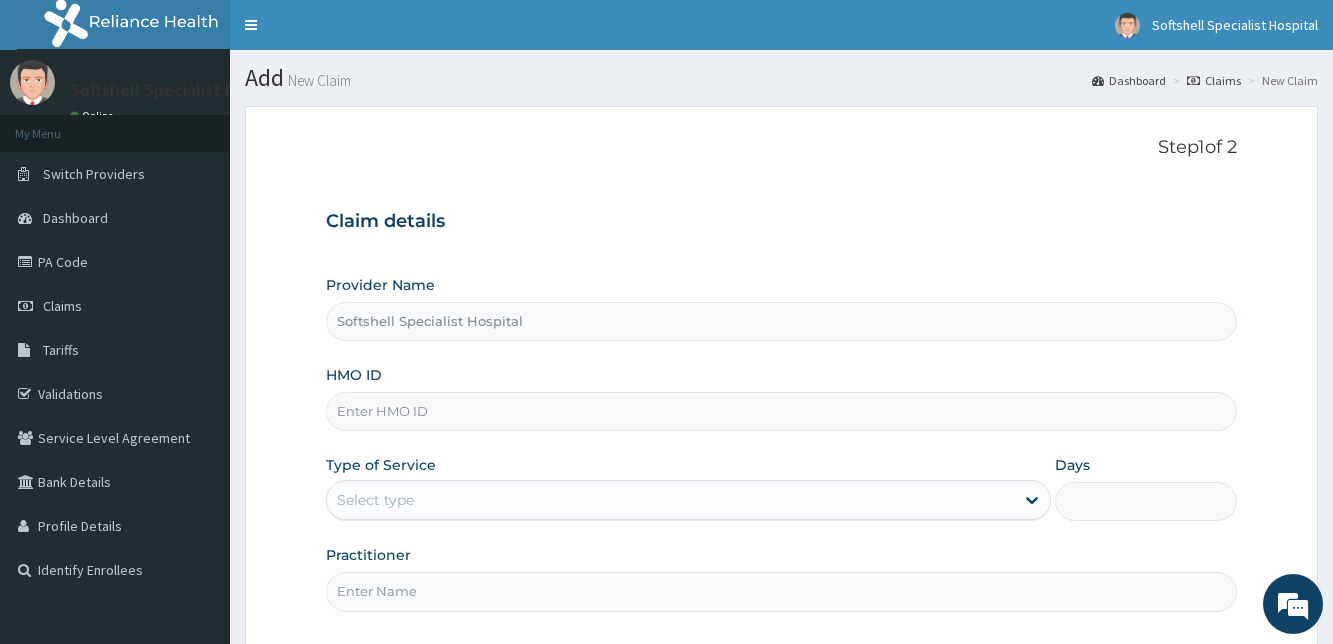 click on "HMO ID" at bounding box center [781, 411] 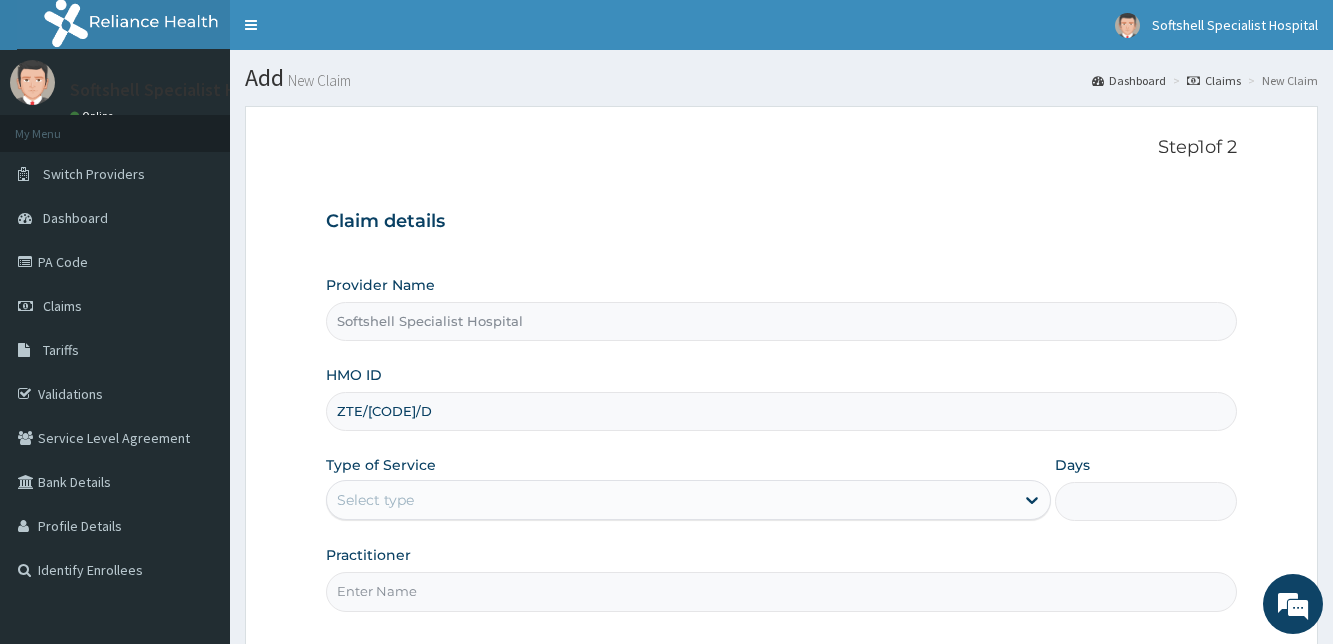 type on "ZTE/10022/D" 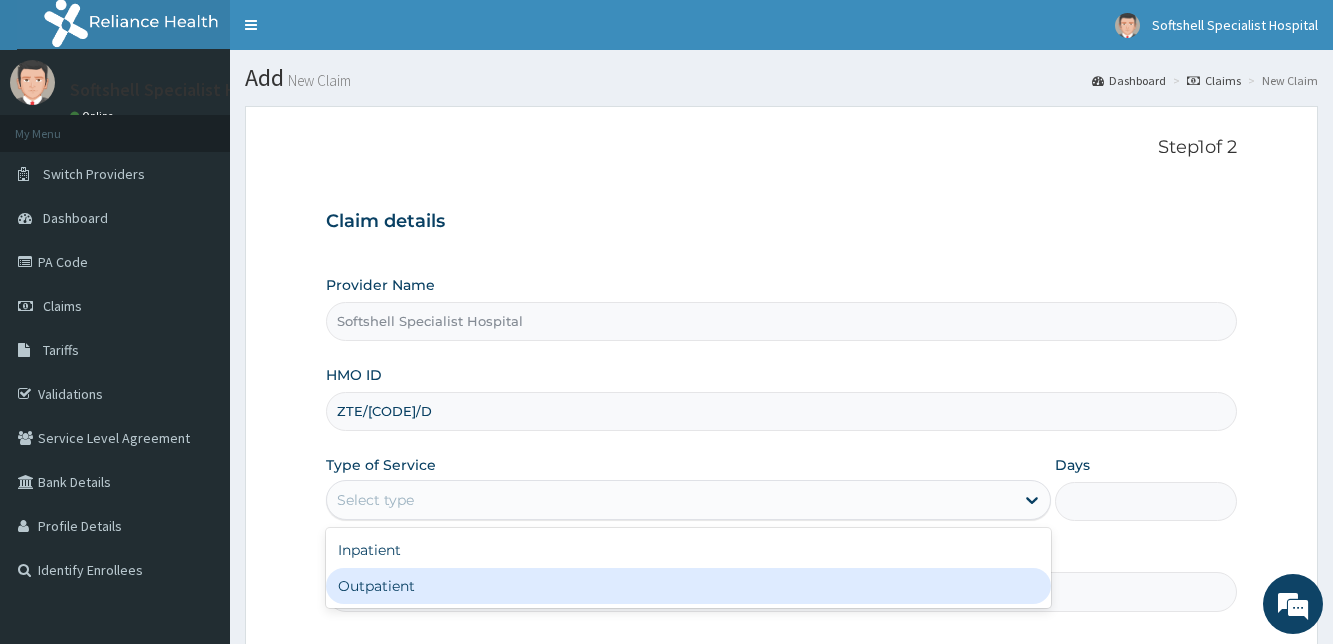 click on "Outpatient" at bounding box center (688, 586) 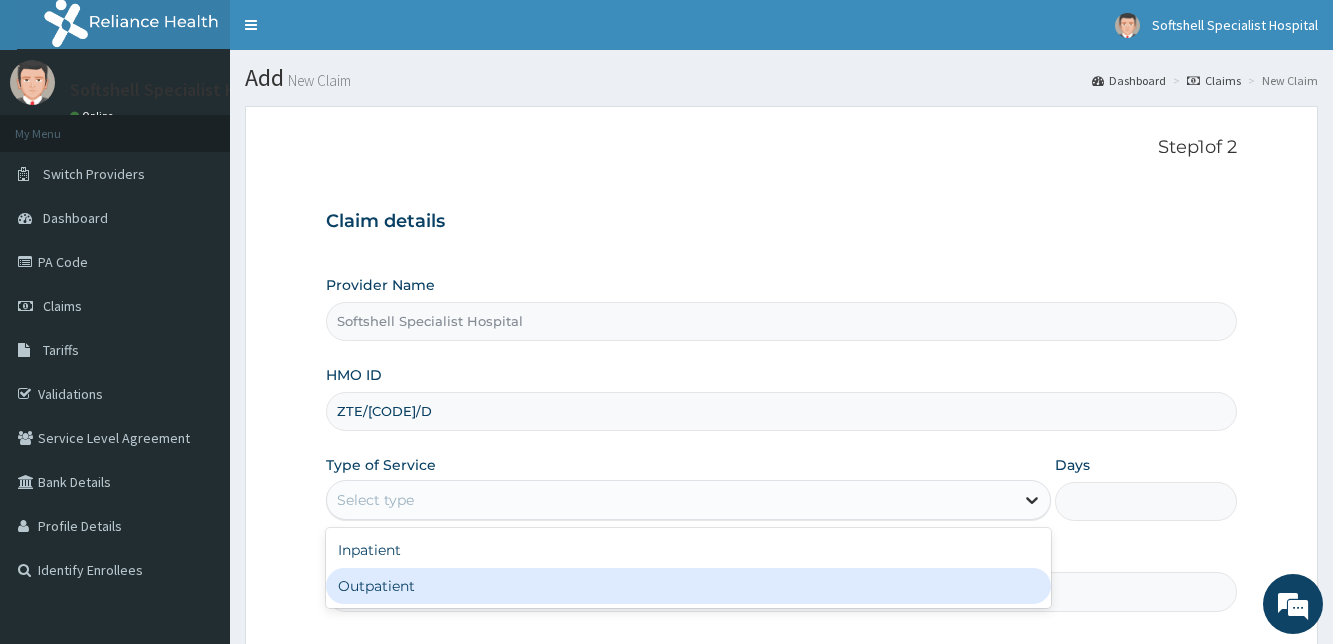 type on "1" 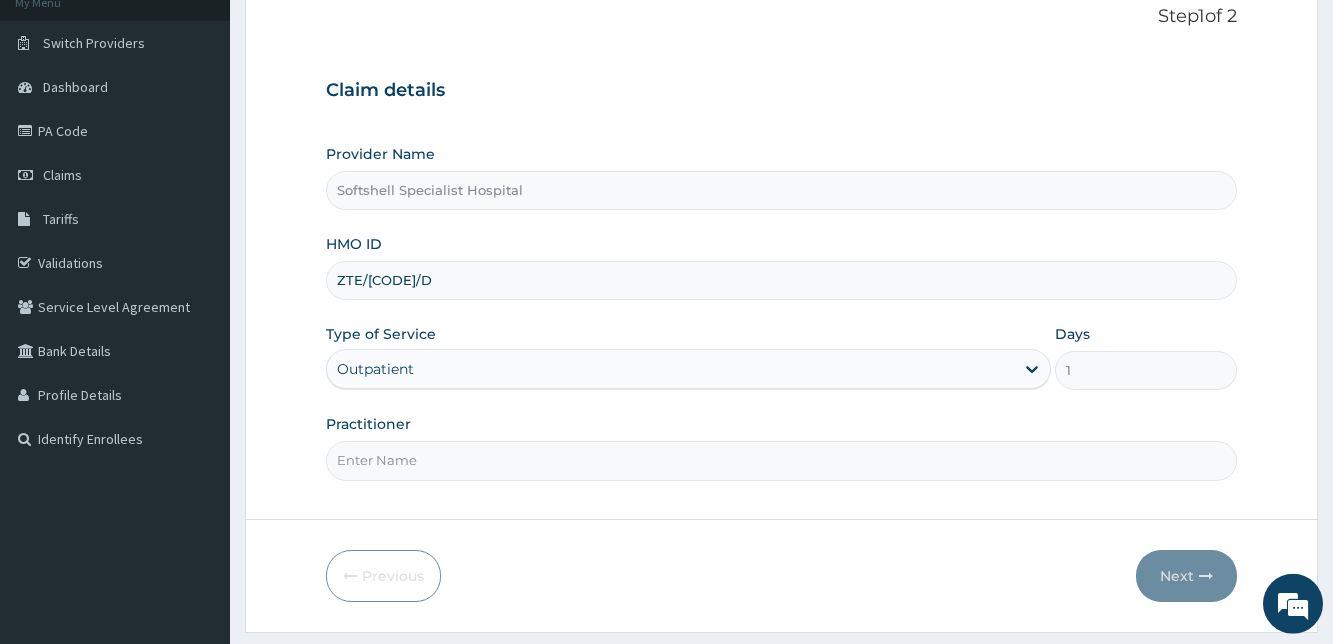 scroll, scrollTop: 171, scrollLeft: 0, axis: vertical 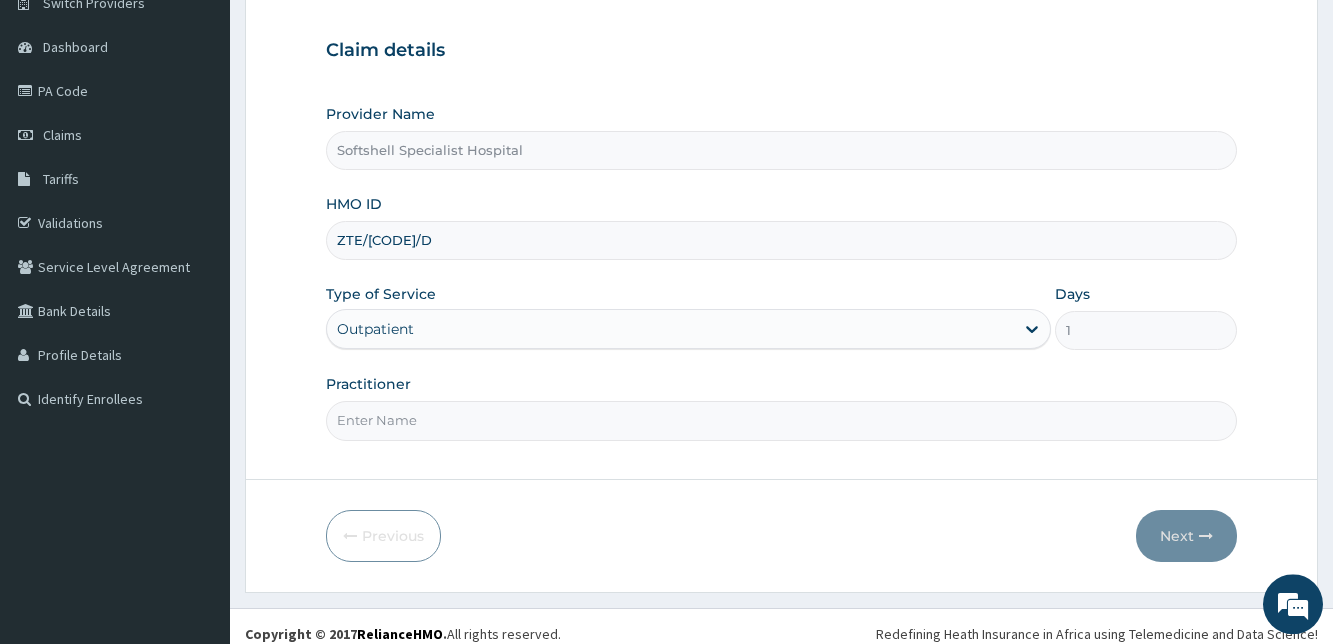 click on "Practitioner" at bounding box center [781, 420] 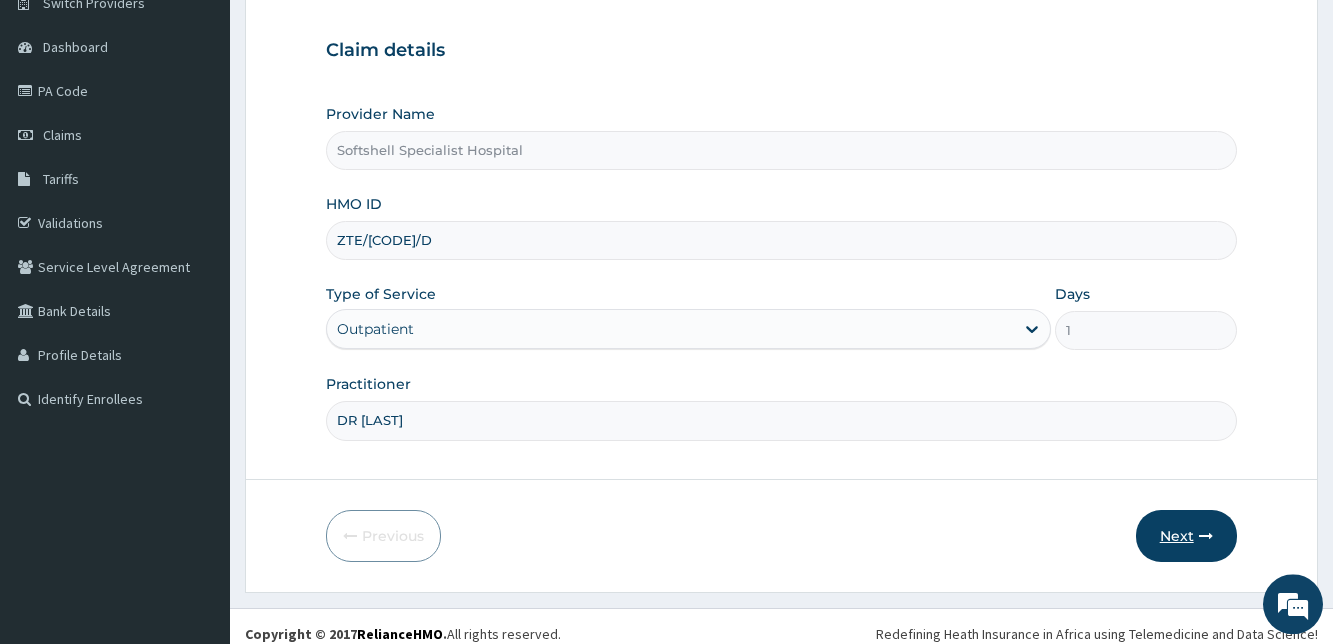 type on "DR [NAME]" 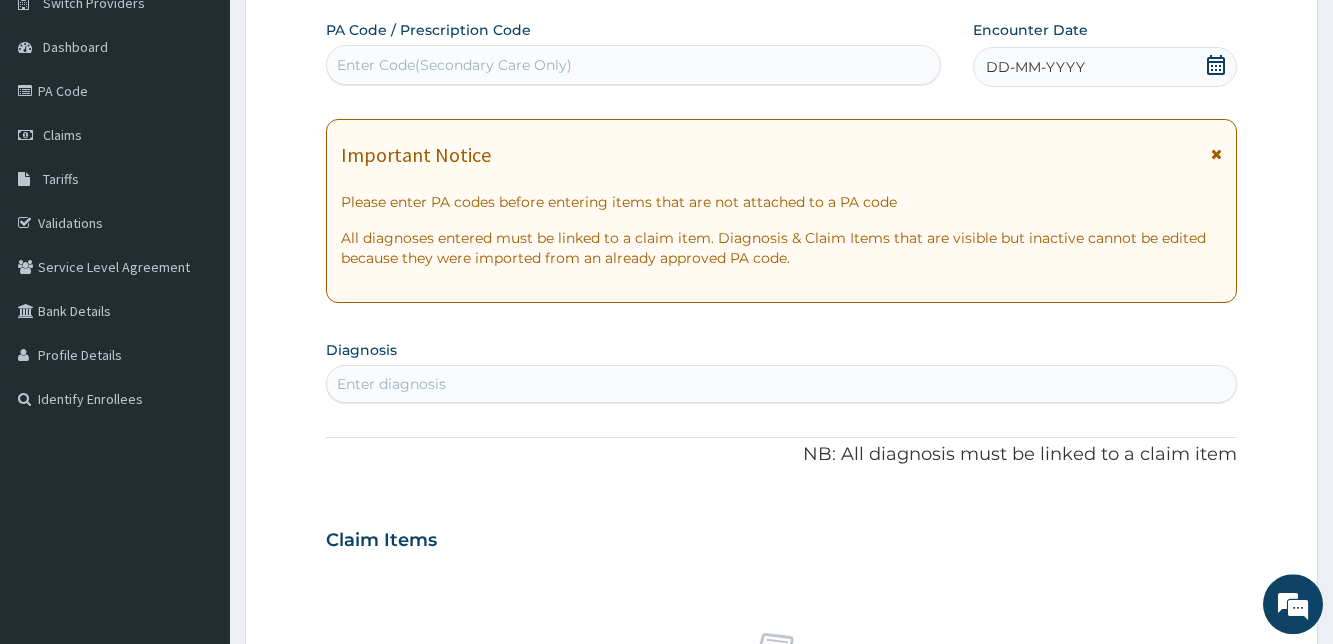 click 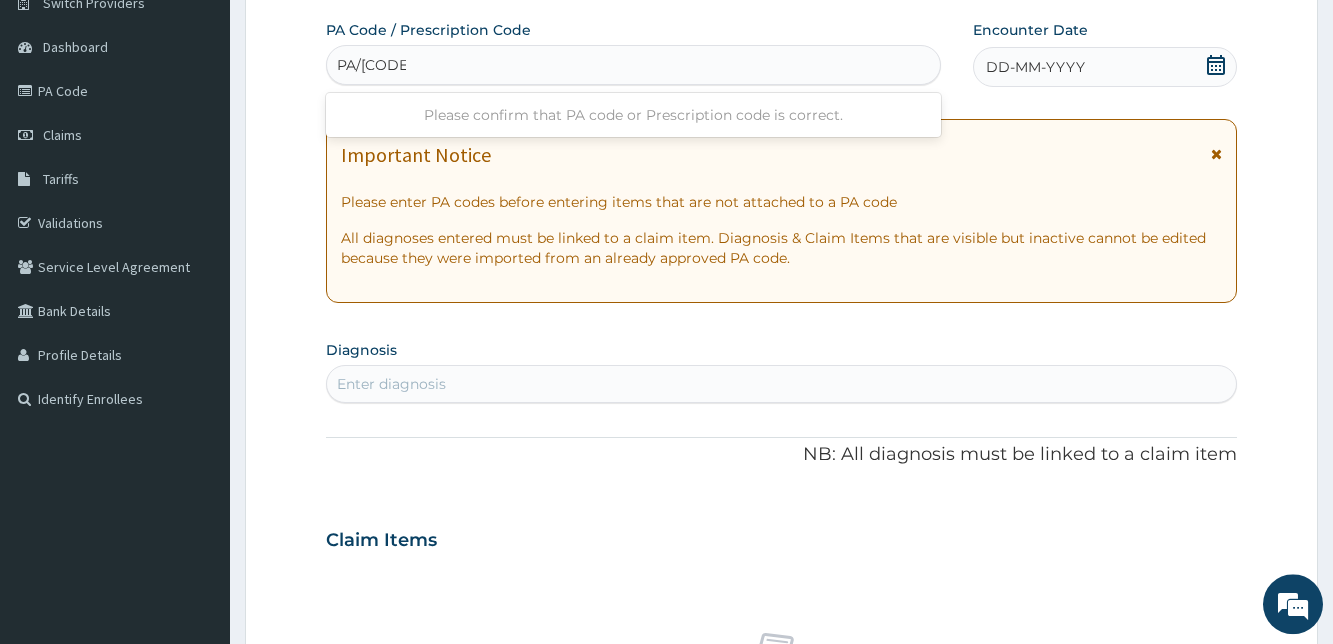 type on "PA/4EF5E5" 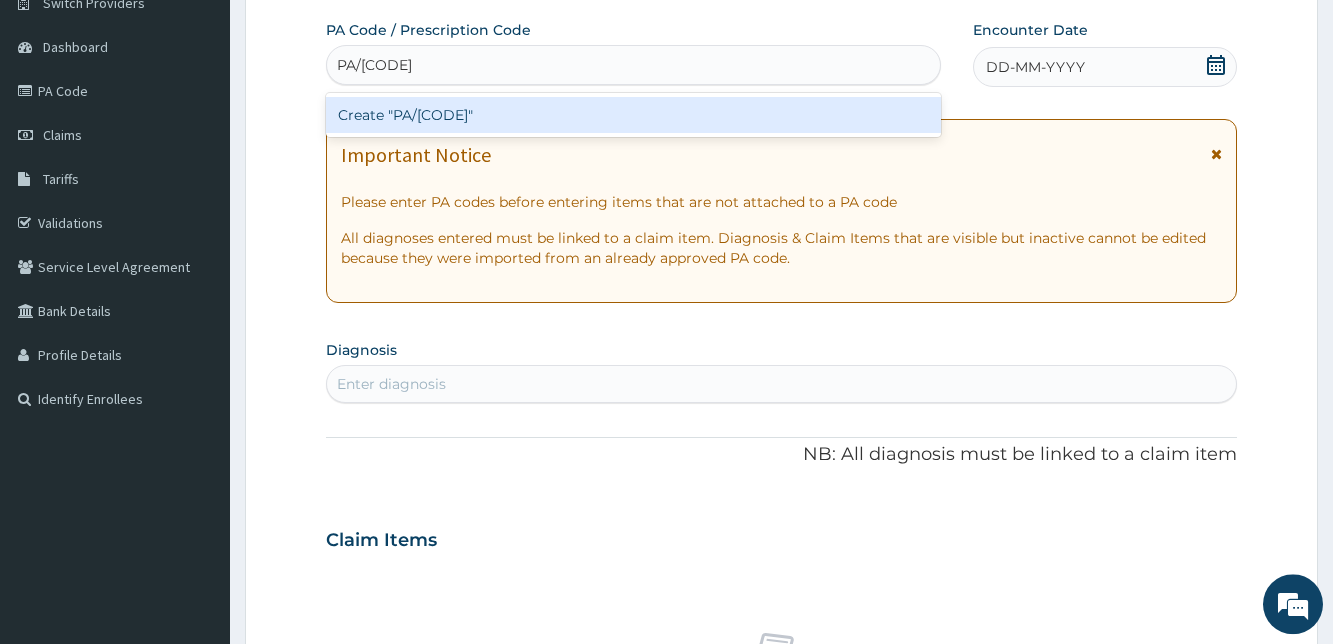 click on "Create "PA/4EF5E5"" at bounding box center (633, 115) 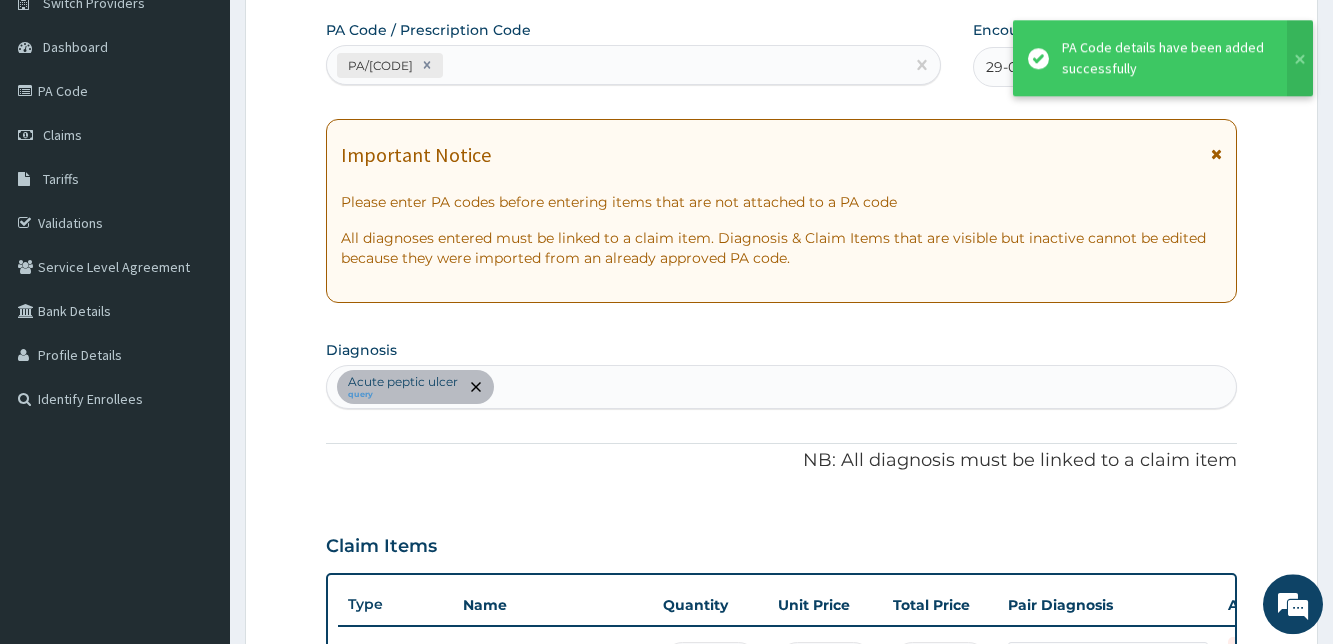 scroll, scrollTop: 510, scrollLeft: 0, axis: vertical 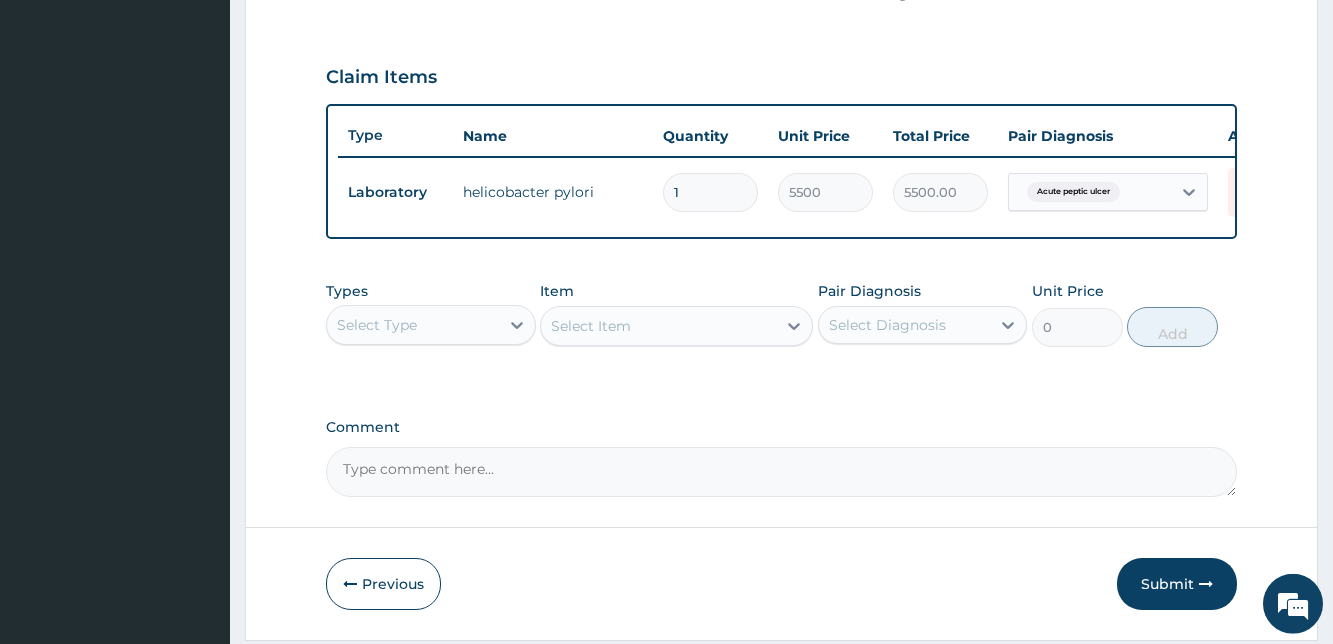 click on "Select Type" at bounding box center (412, 325) 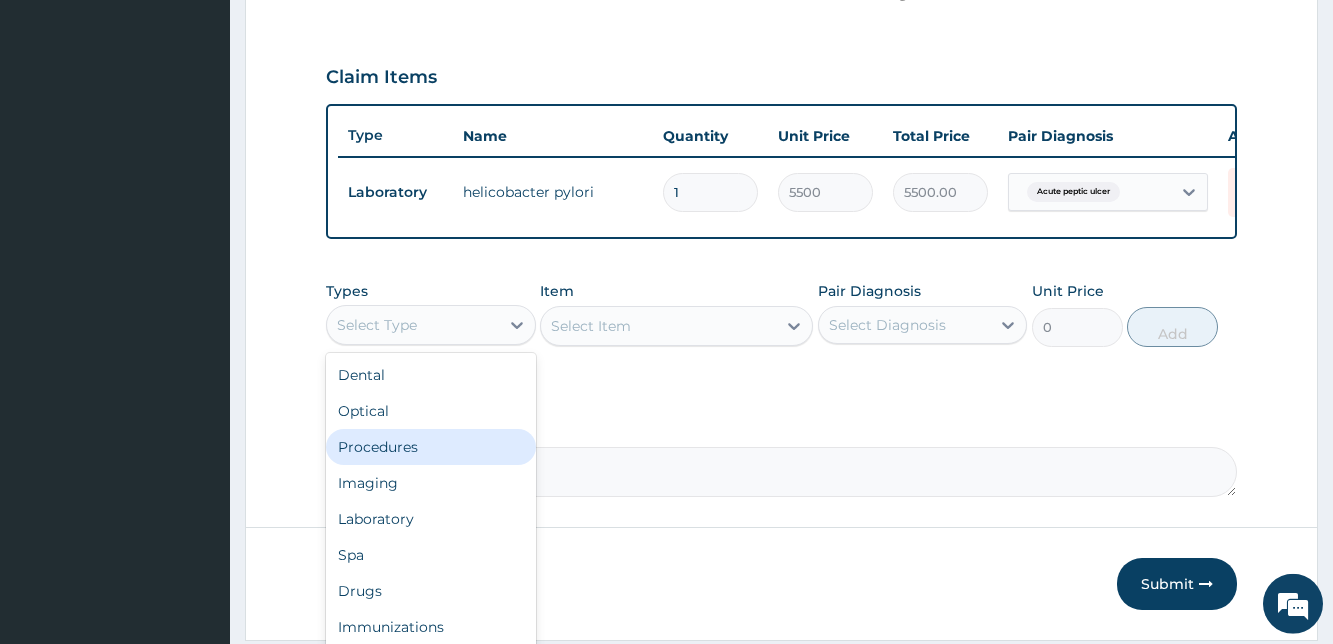 click on "Procedures" at bounding box center (430, 447) 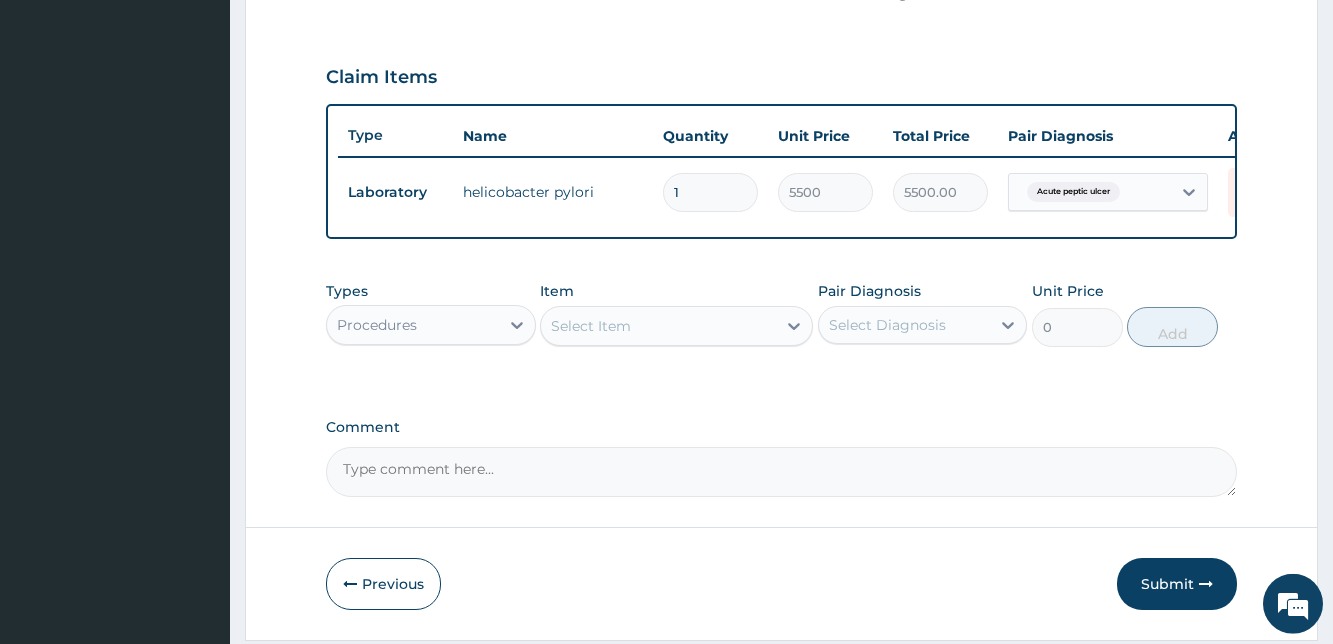 click on "Select Item" at bounding box center (658, 326) 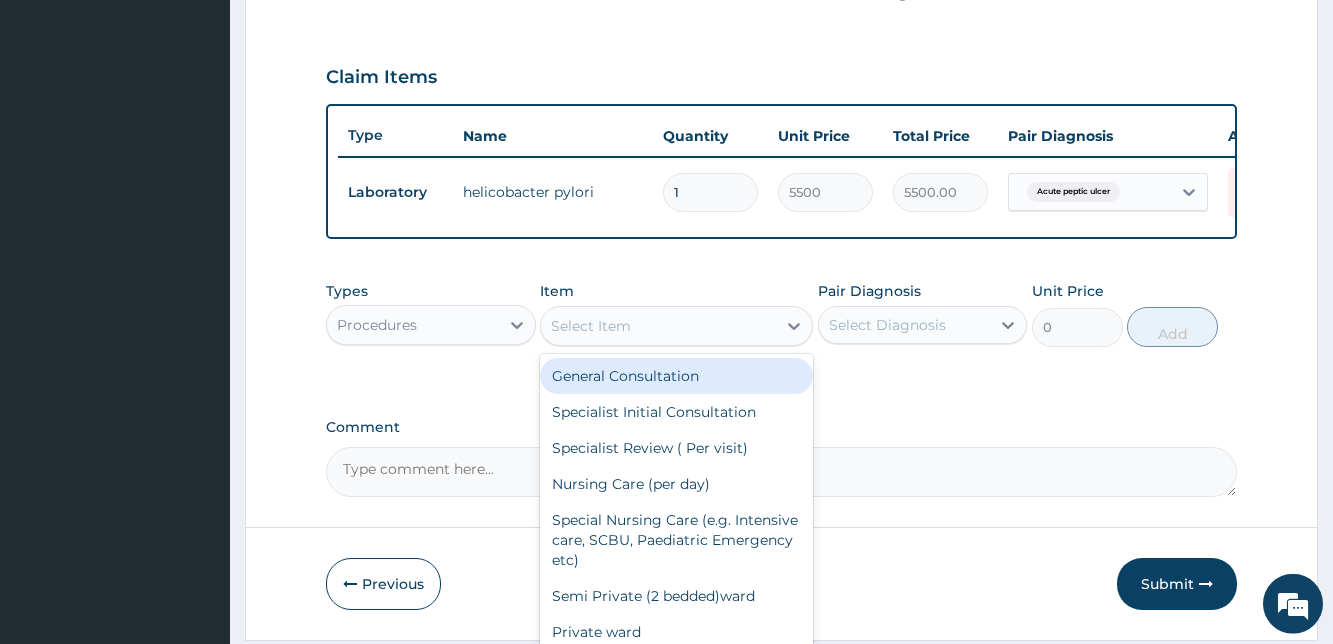 click on "Procedures" at bounding box center (412, 325) 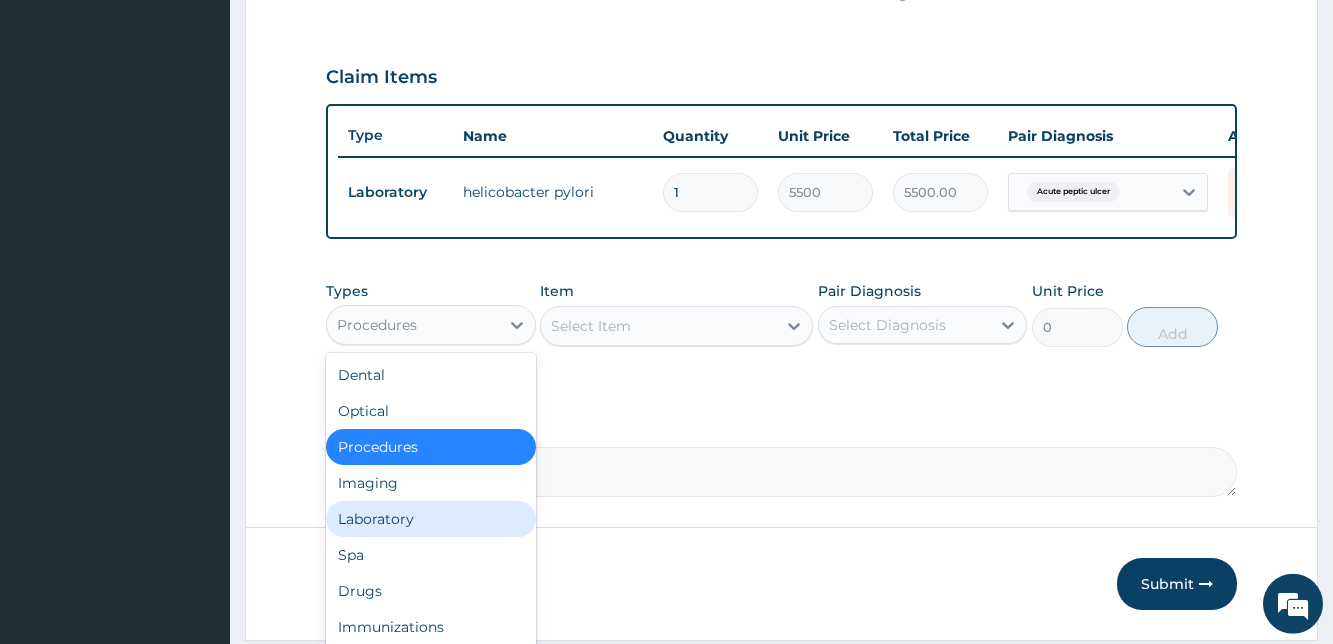 click on "Laboratory" at bounding box center (430, 519) 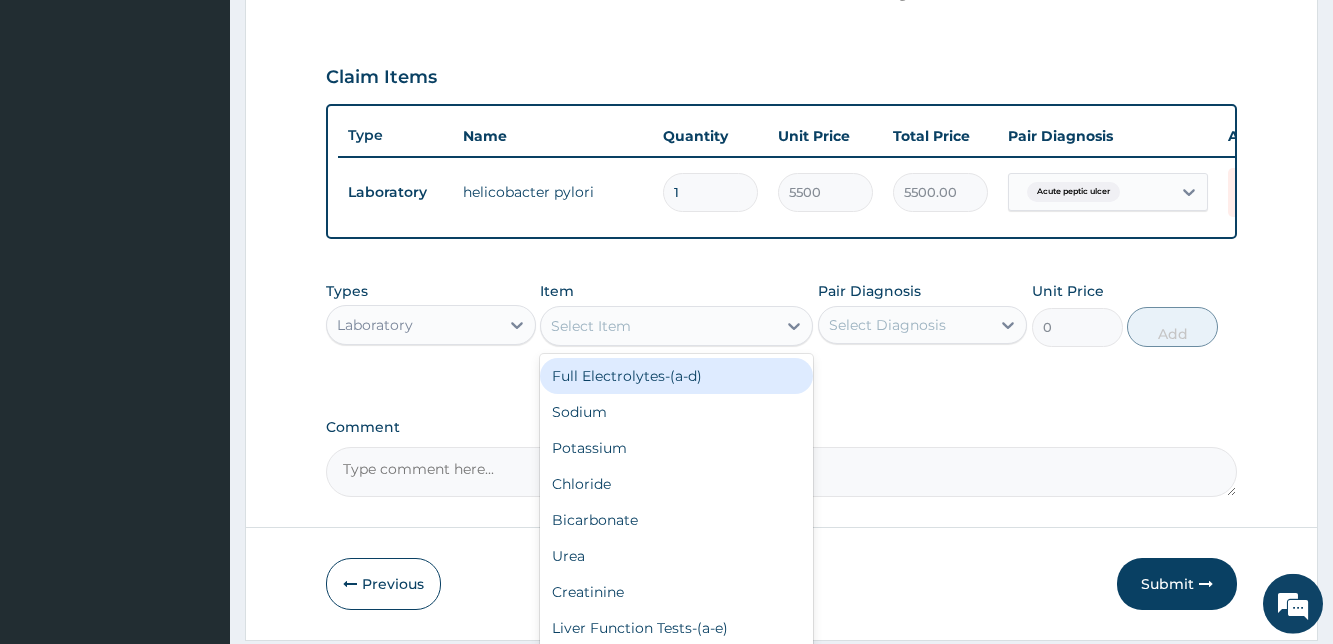 click on "Select Item" at bounding box center (658, 326) 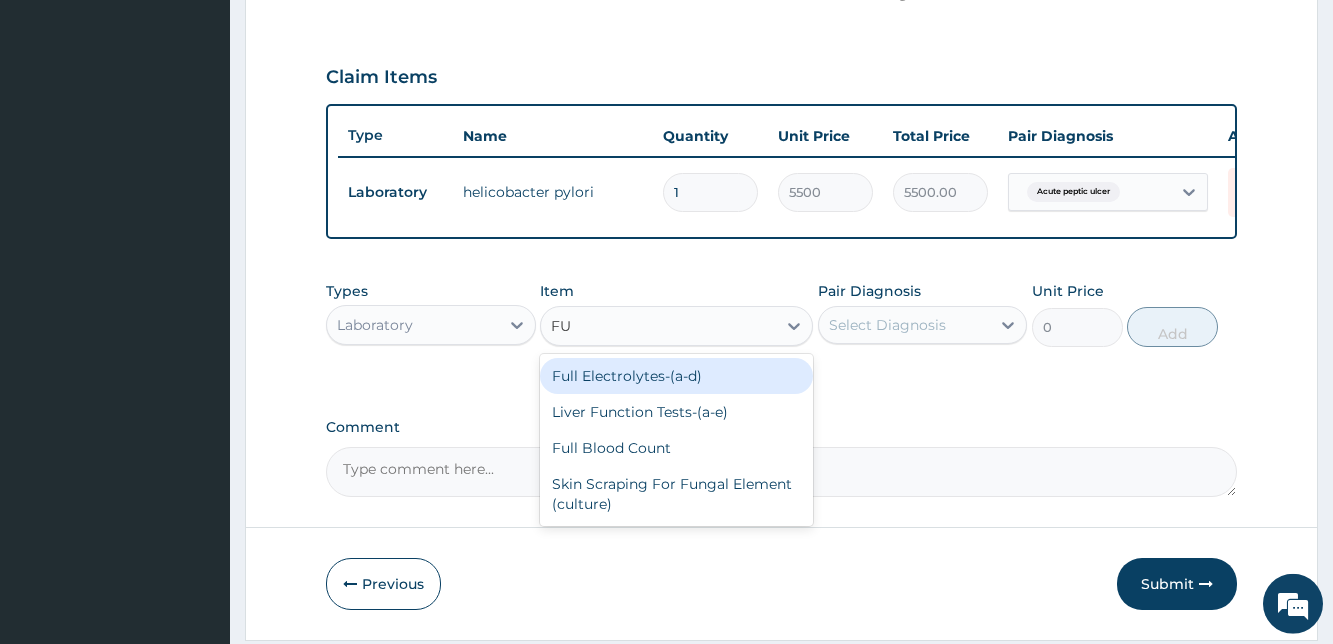type on "FUL" 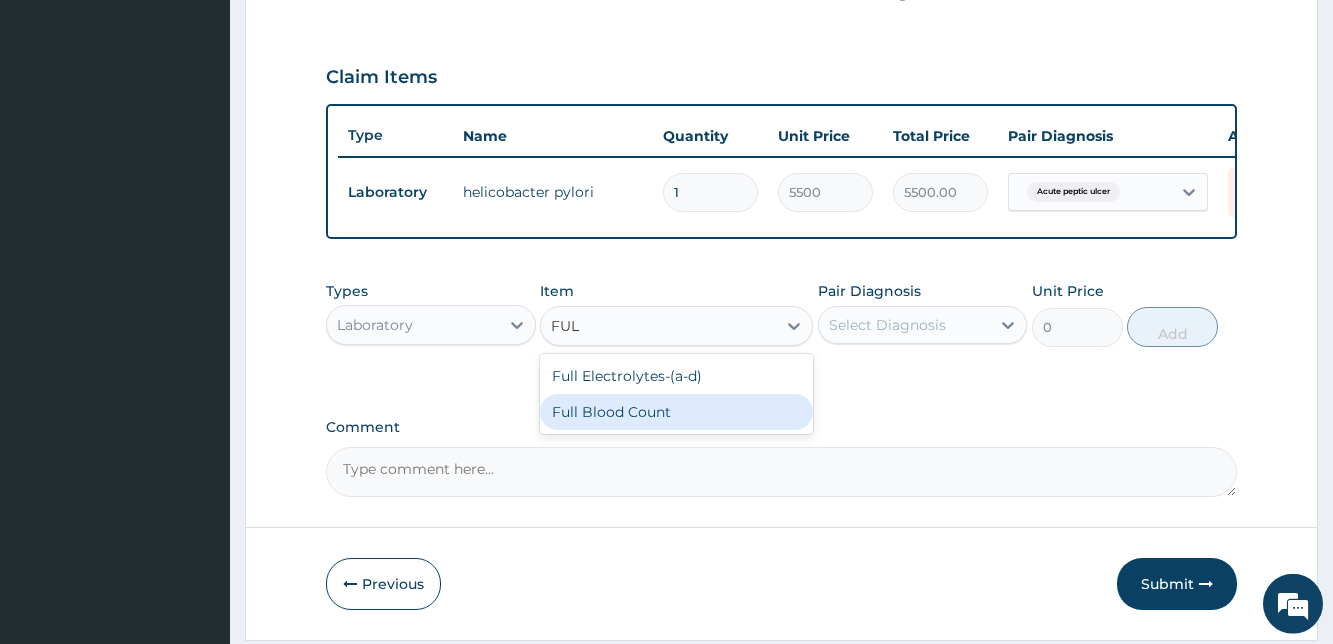 click on "Full Blood Count" at bounding box center [676, 412] 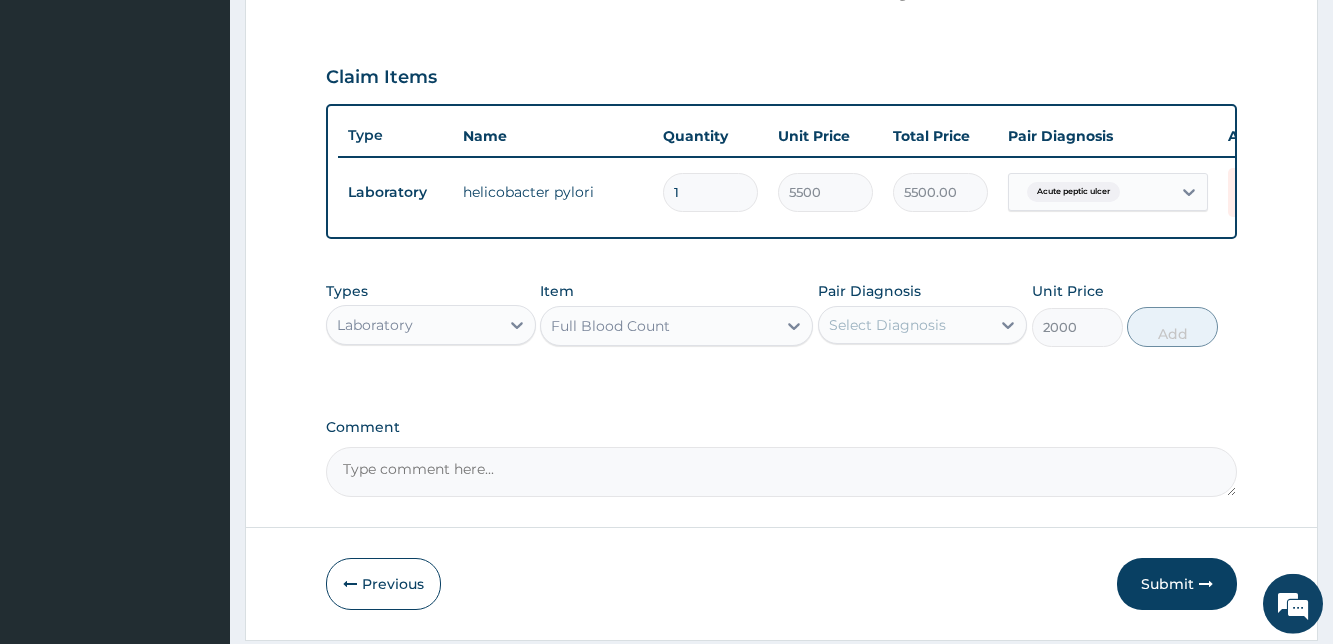 click on "Select Diagnosis" at bounding box center (904, 325) 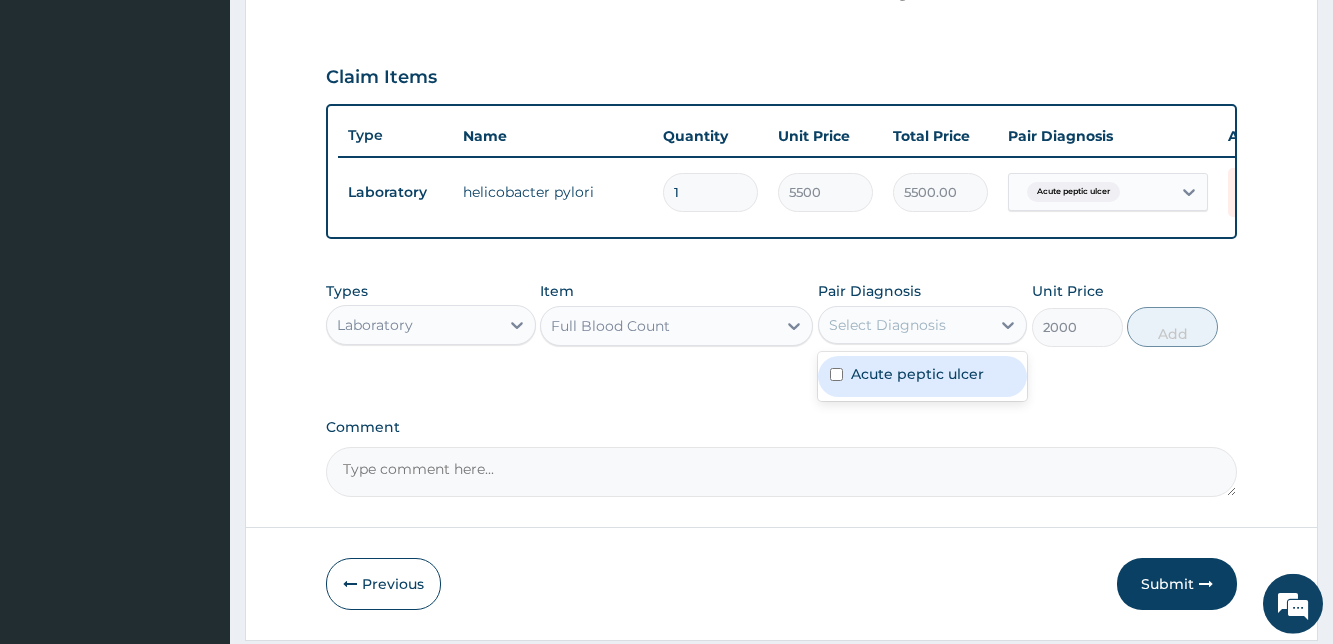 click on "Step  2  of 2 PA Code / Prescription Code PA/4EF5E5 Encounter Date 29-07-2025 Important Notice Please enter PA codes before entering items that are not attached to a PA code   All diagnoses entered must be linked to a claim item. Diagnosis & Claim Items that are visible but inactive cannot be edited because they were imported from an already approved PA code. Diagnosis Acute peptic ulcer query NB: All diagnosis must be linked to a claim item Claim Items Type Name Quantity Unit Price Total Price Pair Diagnosis Actions Laboratory helicobacter pylori 1 5500 5500.00 Acute peptic ulcer Delete Types Laboratory Item Full Blood Count Pair Diagnosis option Acute peptic ulcer focused, 1 of 1. 1 result available. Use Up and Down to choose options, press Enter to select the currently focused option, press Escape to exit the menu, press Tab to select the option and exit the menu. Select Diagnosis Acute peptic ulcer Unit Price 2000 Add Comment     Previous   Submit" at bounding box center (781, 53) 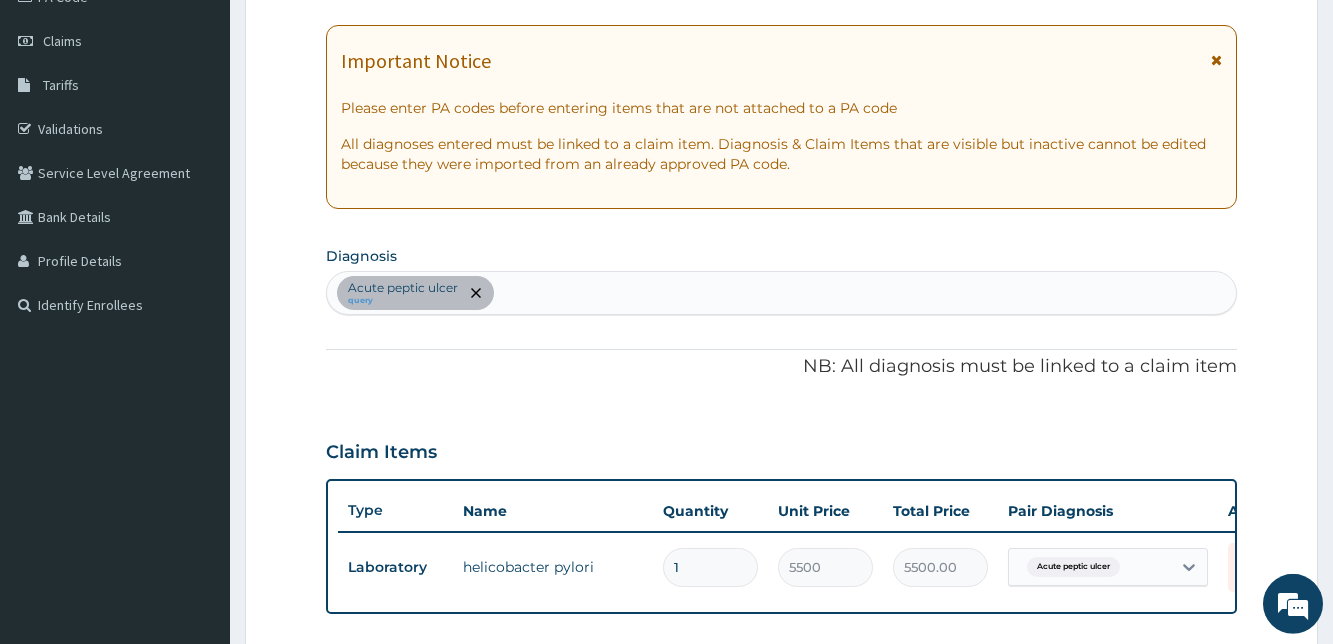scroll, scrollTop: 218, scrollLeft: 0, axis: vertical 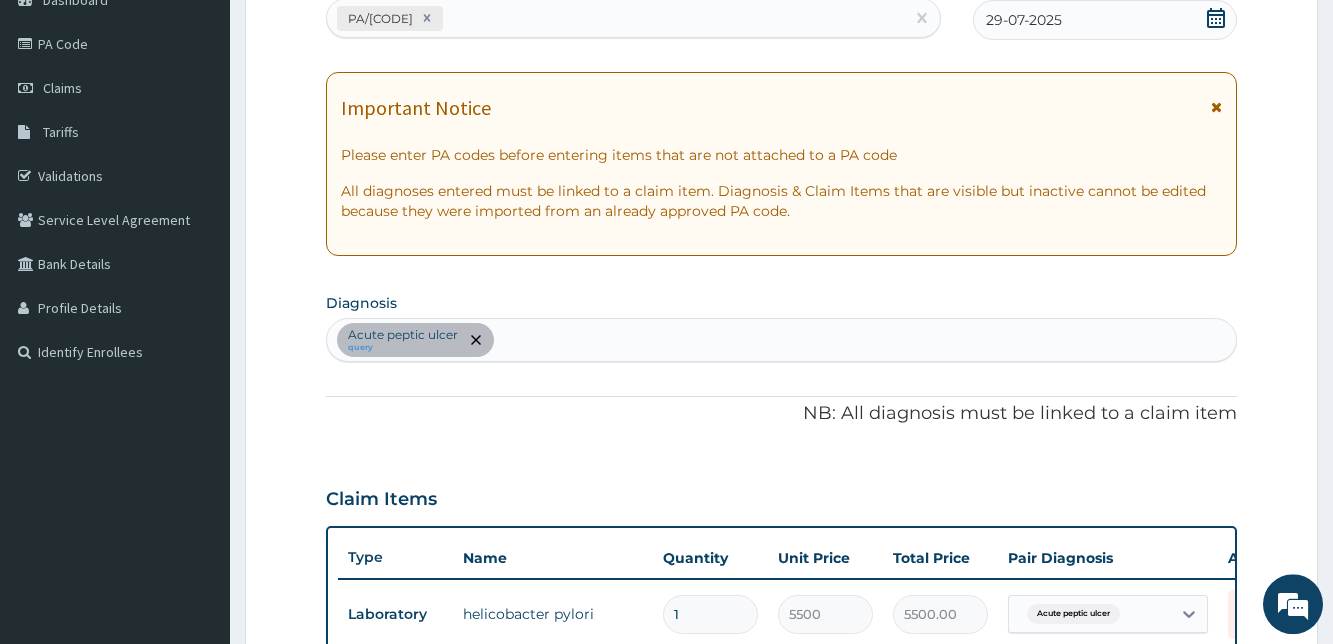 click on "Acute peptic ulcer query" at bounding box center [781, 340] 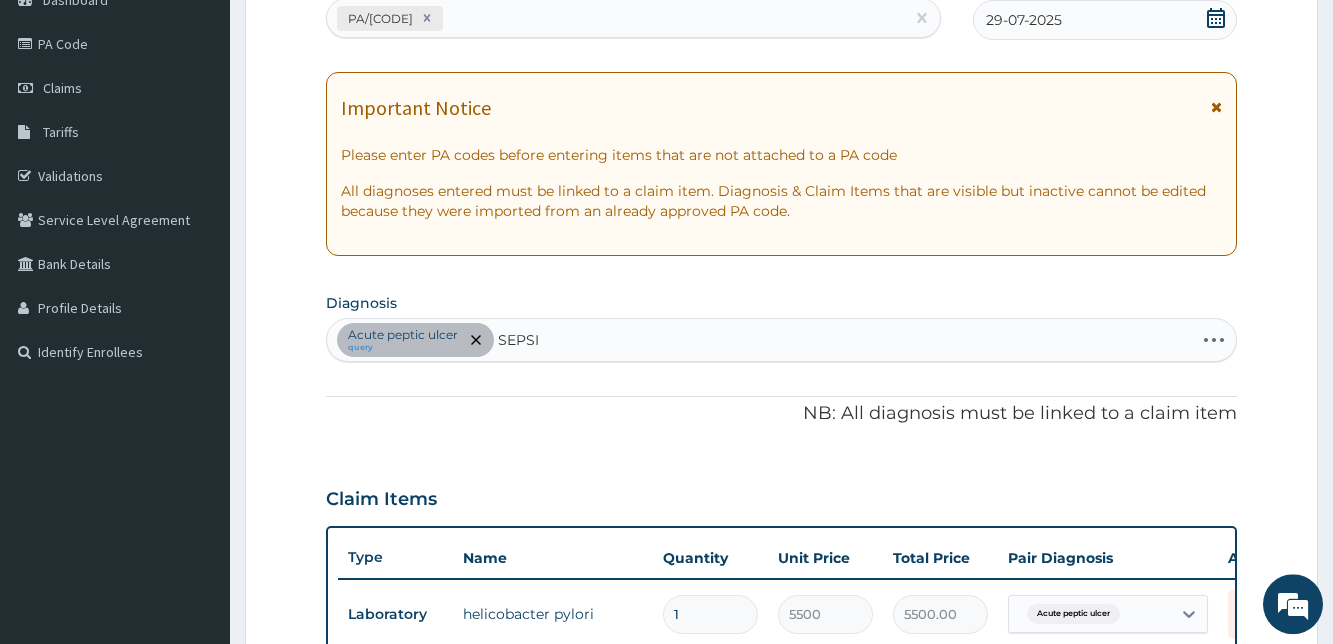 type on "SEPSIS" 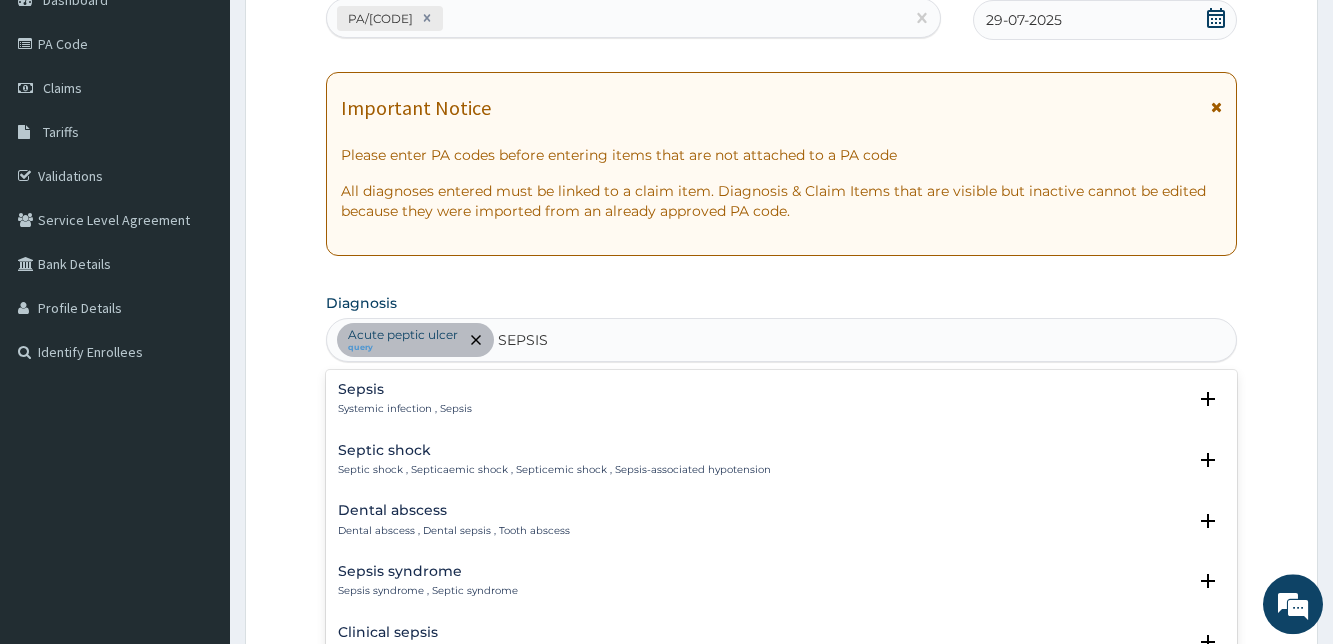 click on "Sepsis" at bounding box center [405, 389] 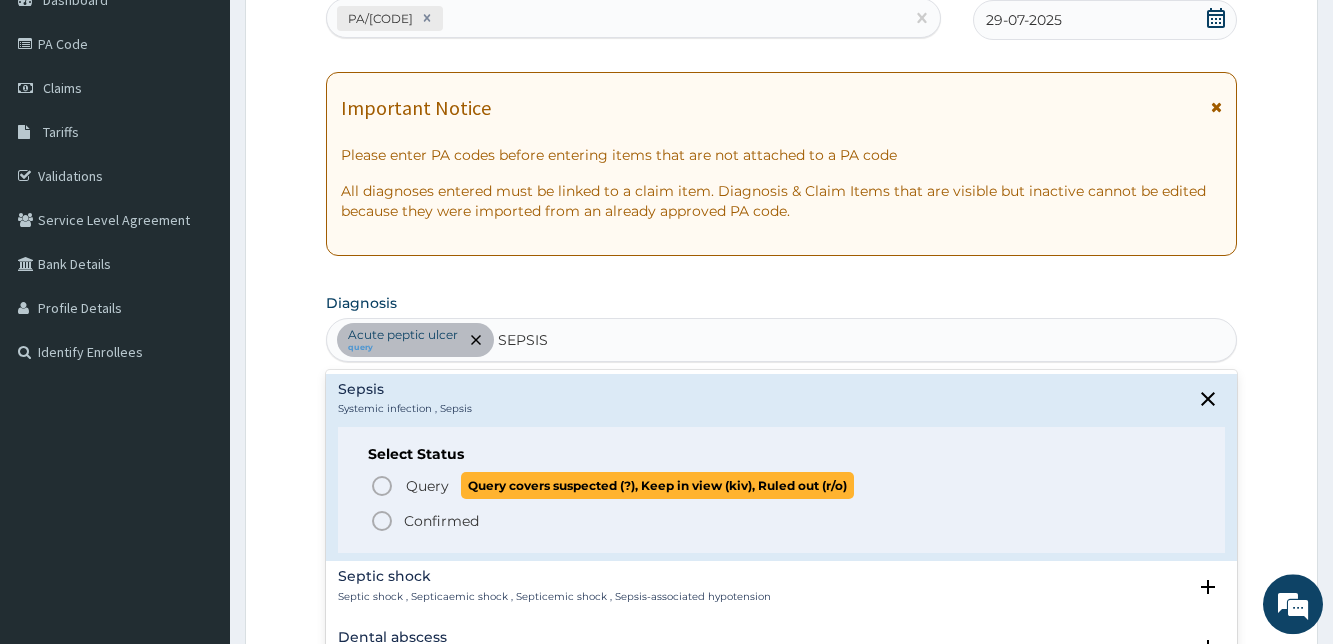 click 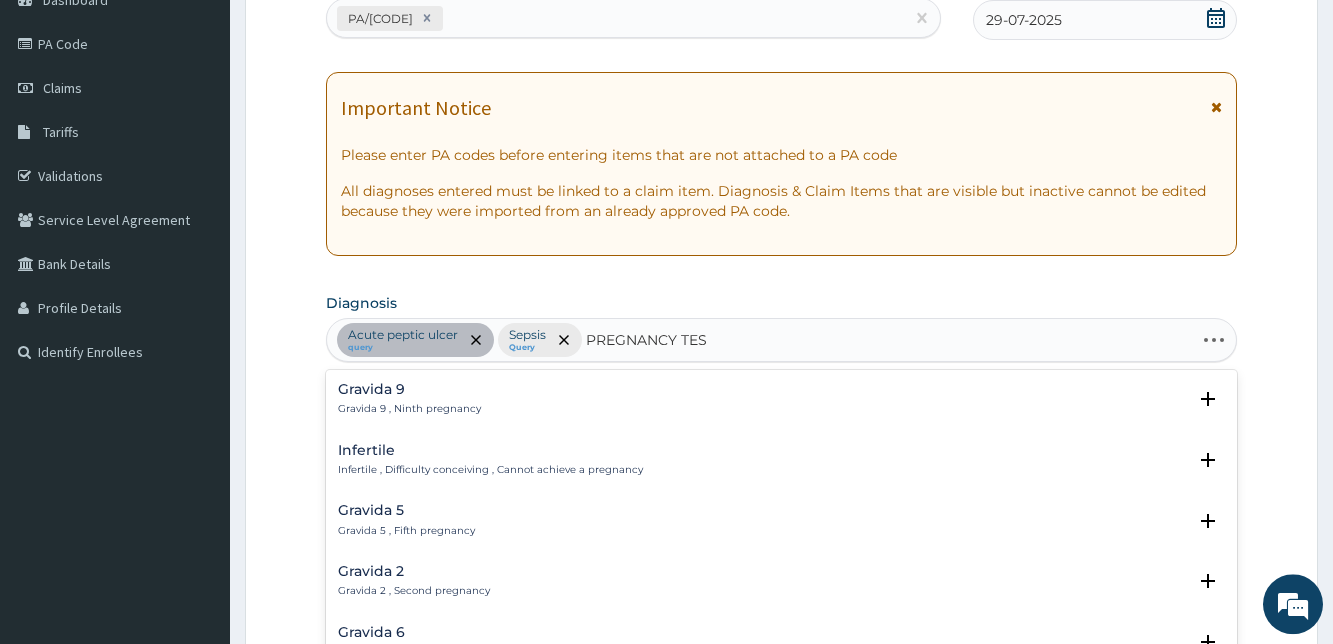 type on "PREGNANCY TEST" 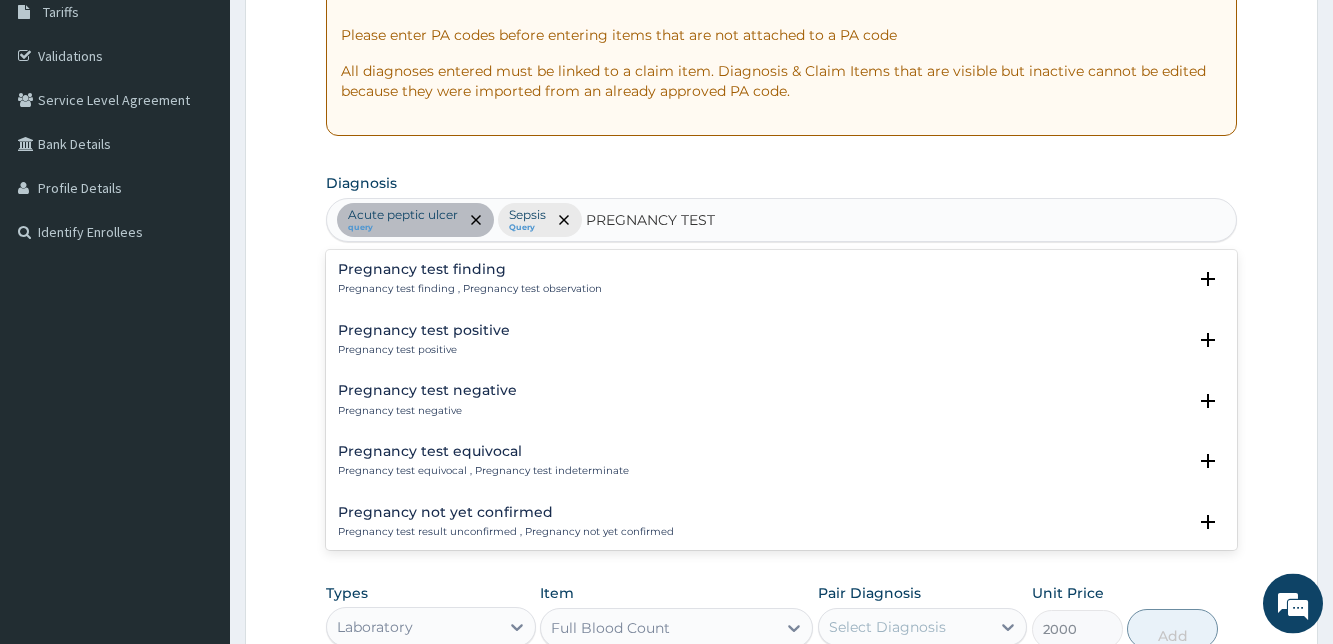 scroll, scrollTop: 377, scrollLeft: 0, axis: vertical 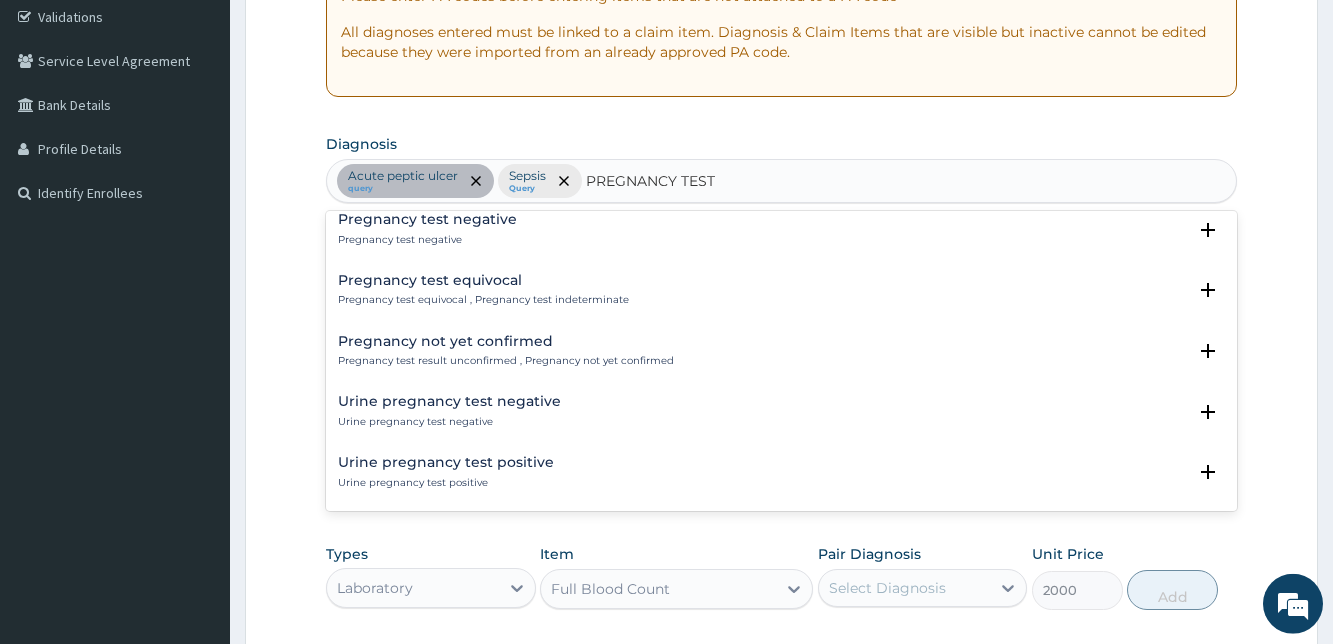 click on "Pregnancy test negative Pregnancy test negative" at bounding box center (427, 229) 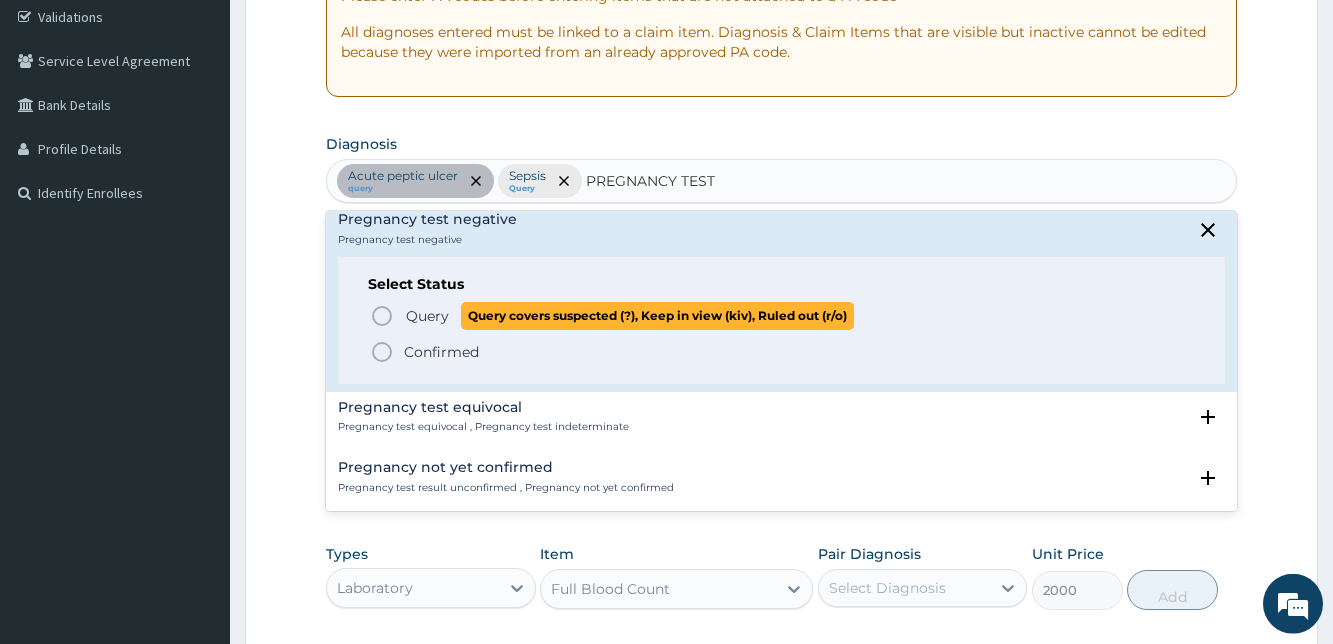 click 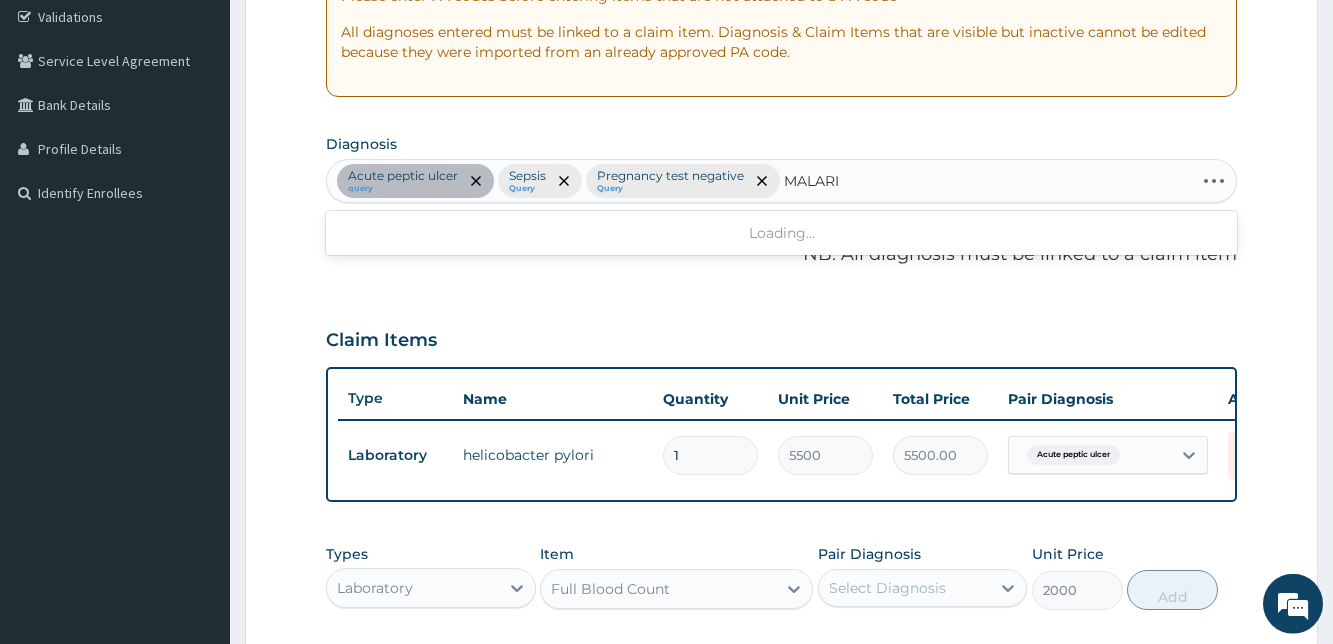type on "MALARIA" 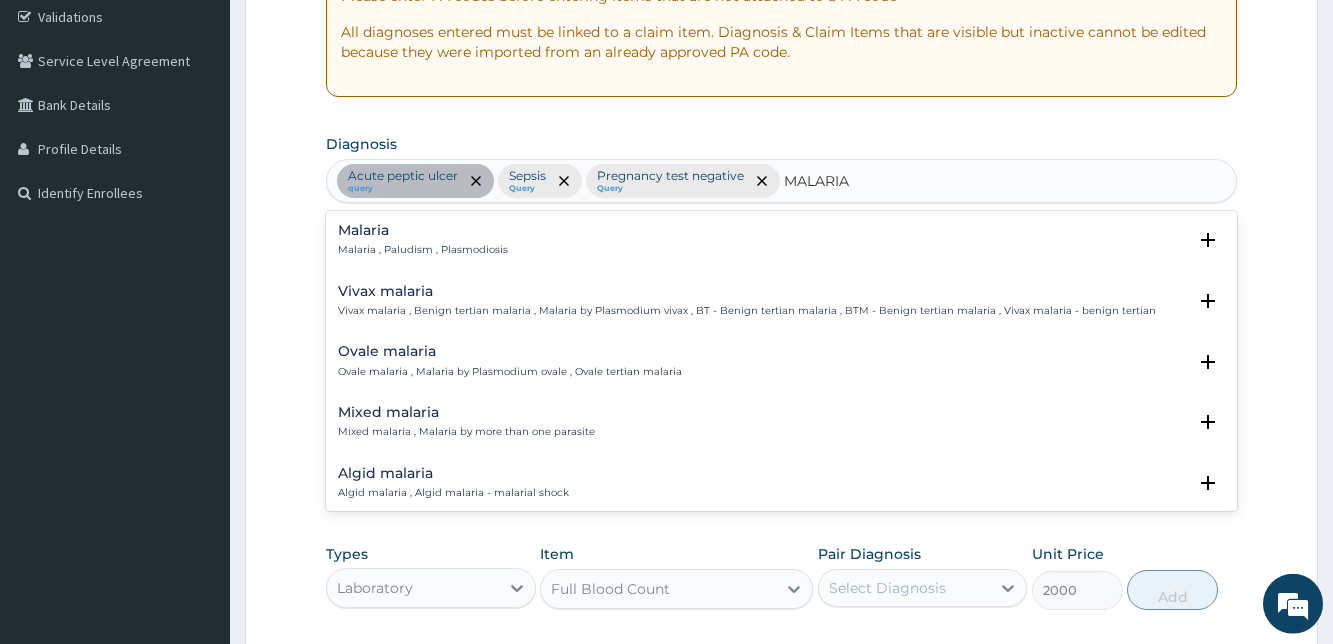 click on "Malaria Malaria , Paludism , Plasmodiosis" at bounding box center [423, 240] 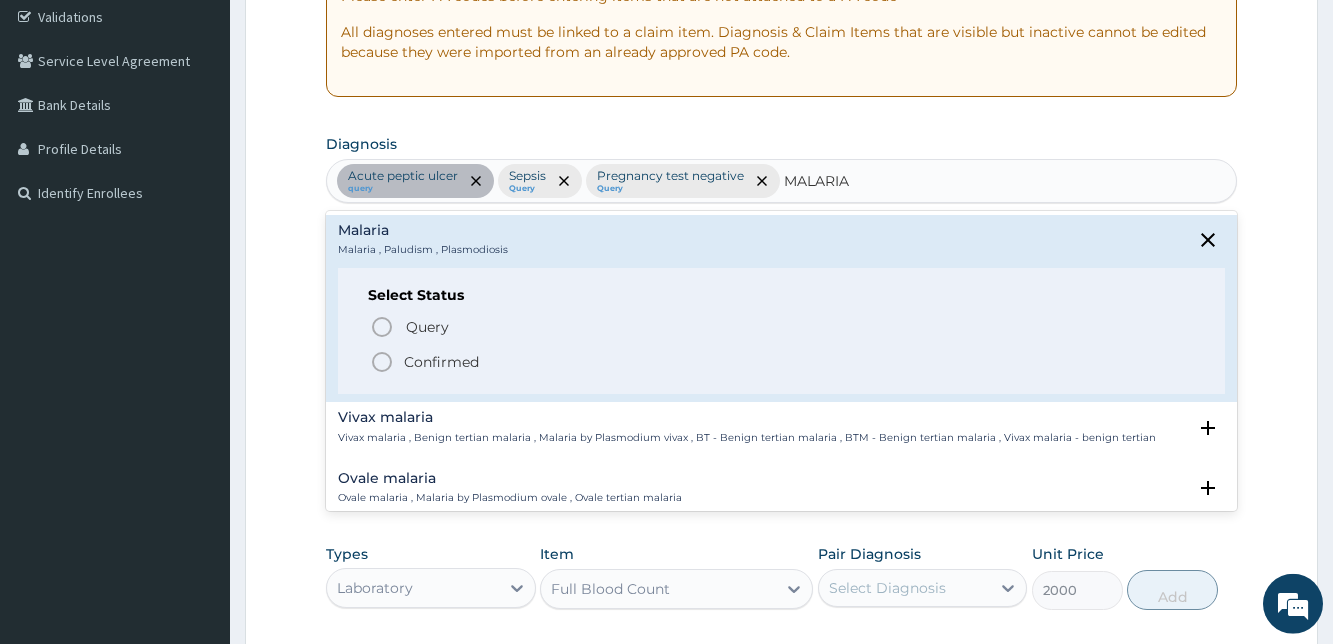 click 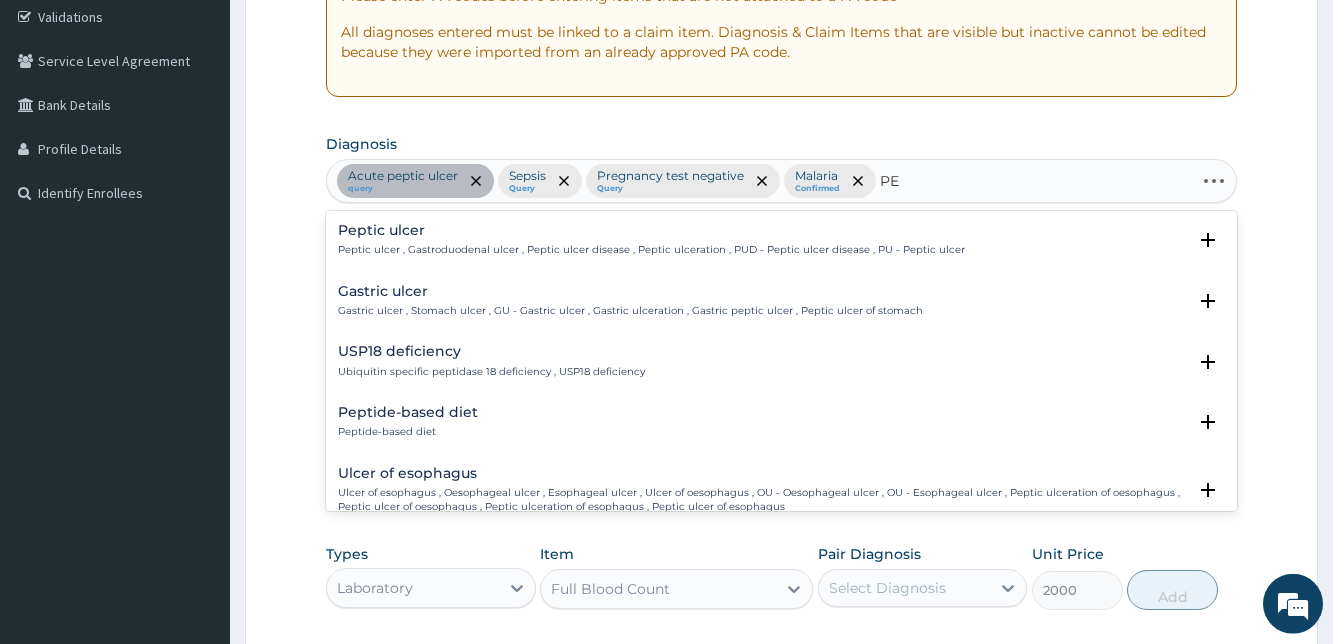 type on "P" 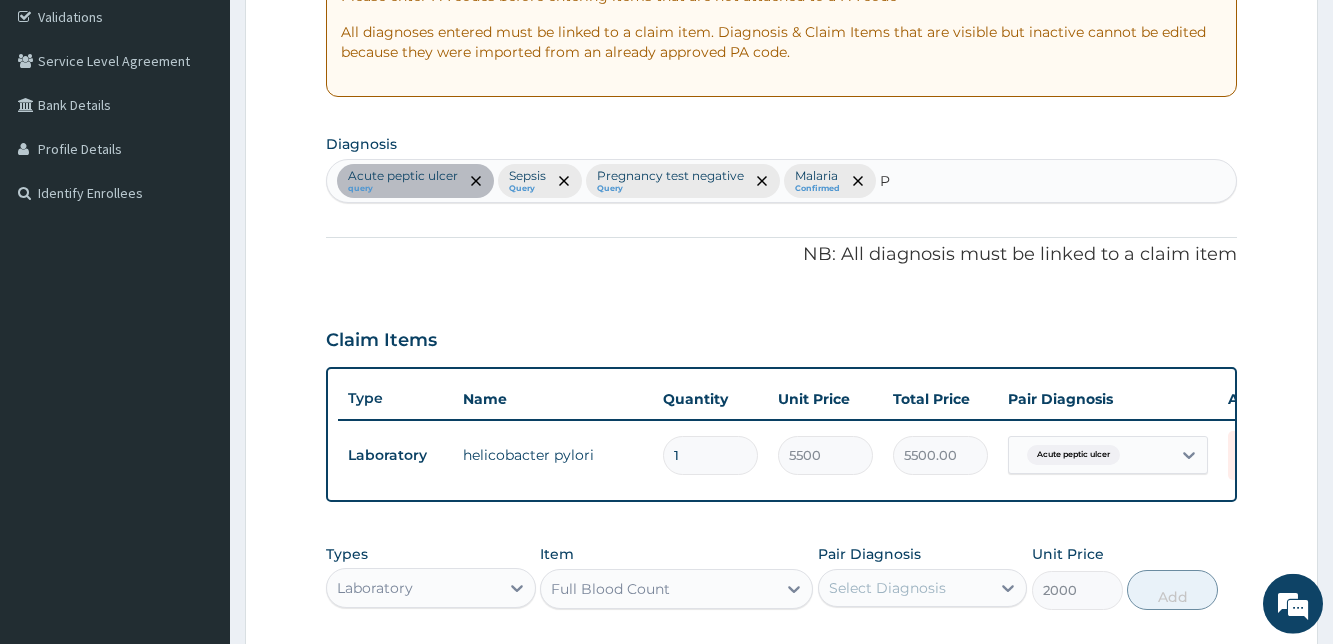 type 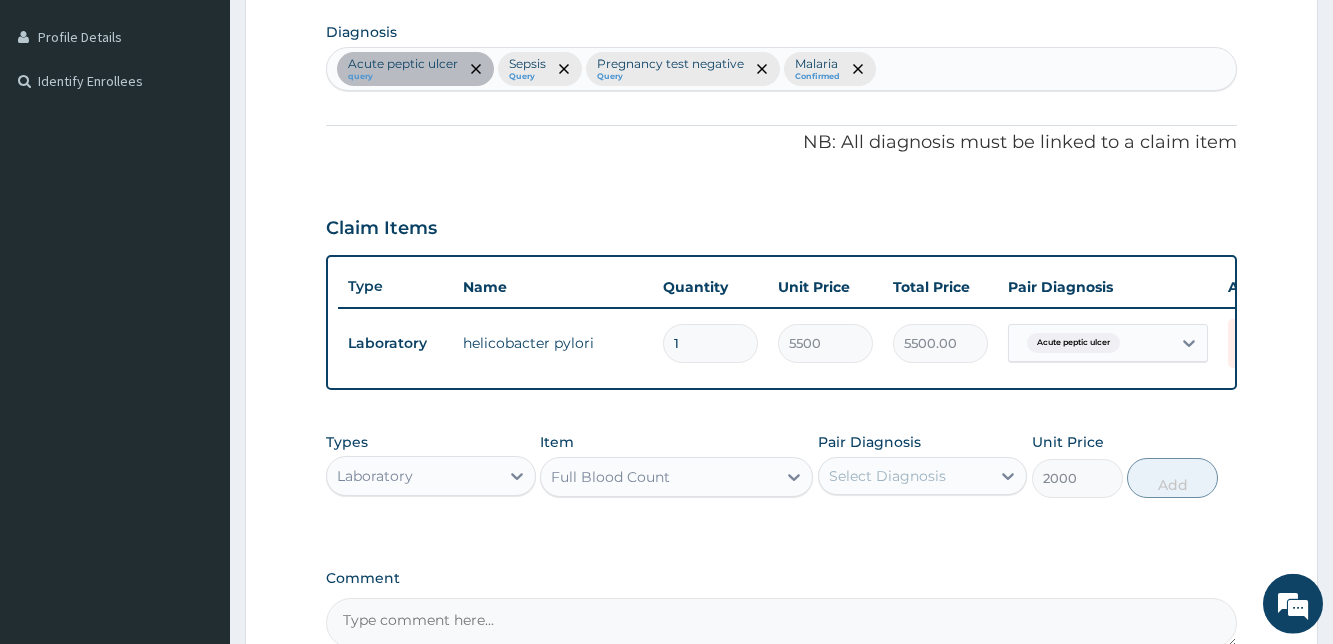 scroll, scrollTop: 720, scrollLeft: 0, axis: vertical 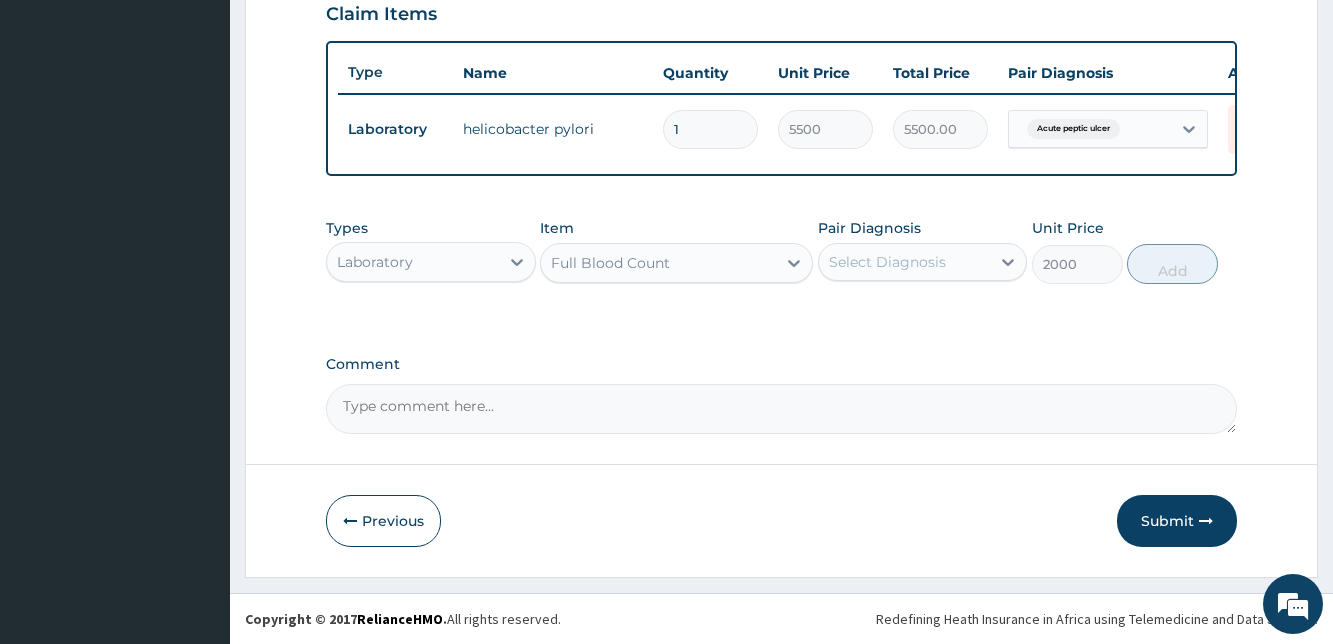 click on "Select Diagnosis" at bounding box center (887, 262) 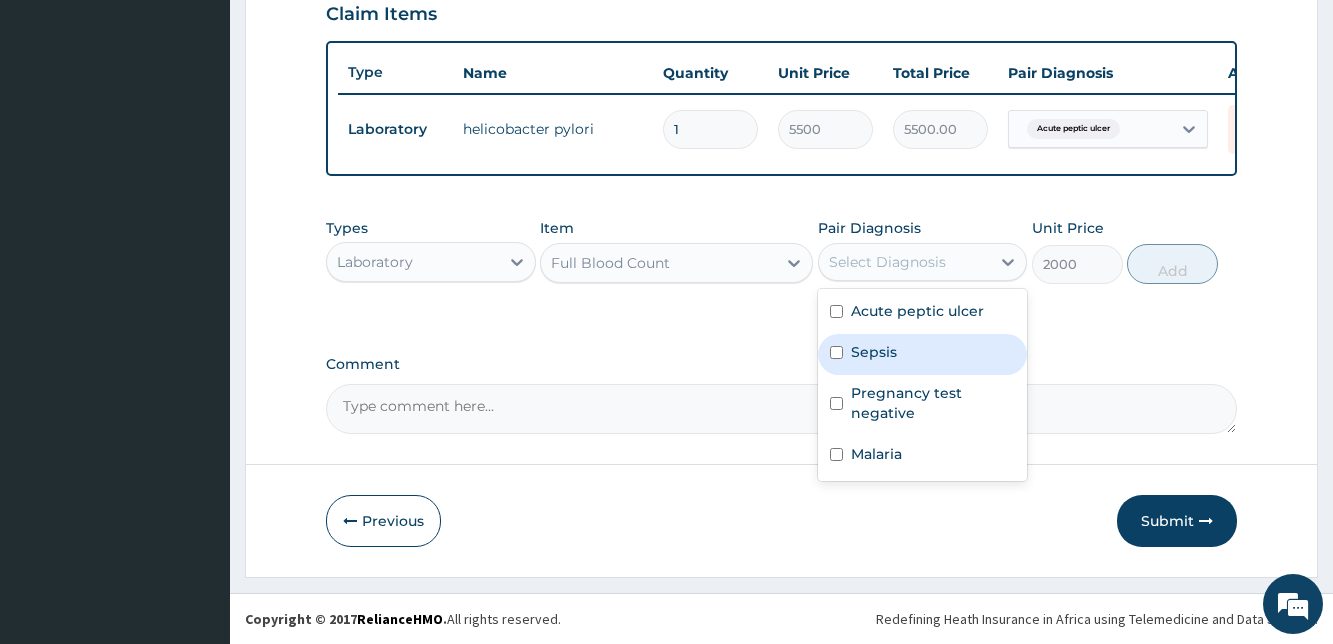 click at bounding box center (836, 352) 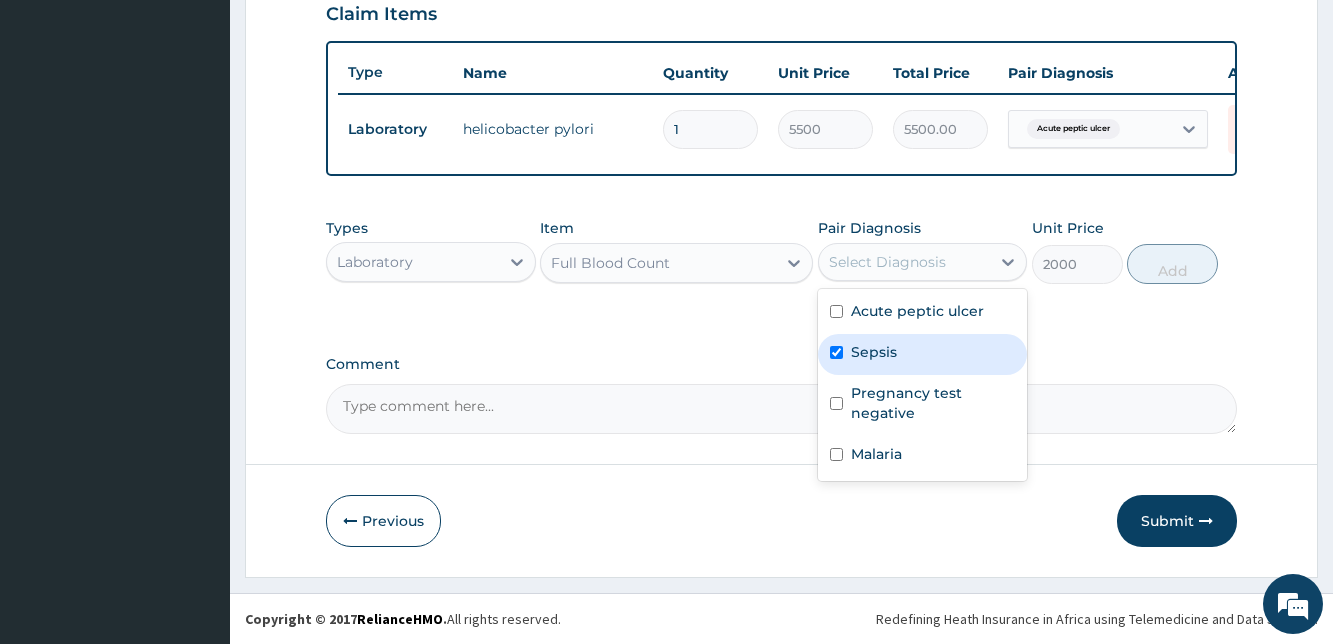 checkbox on "true" 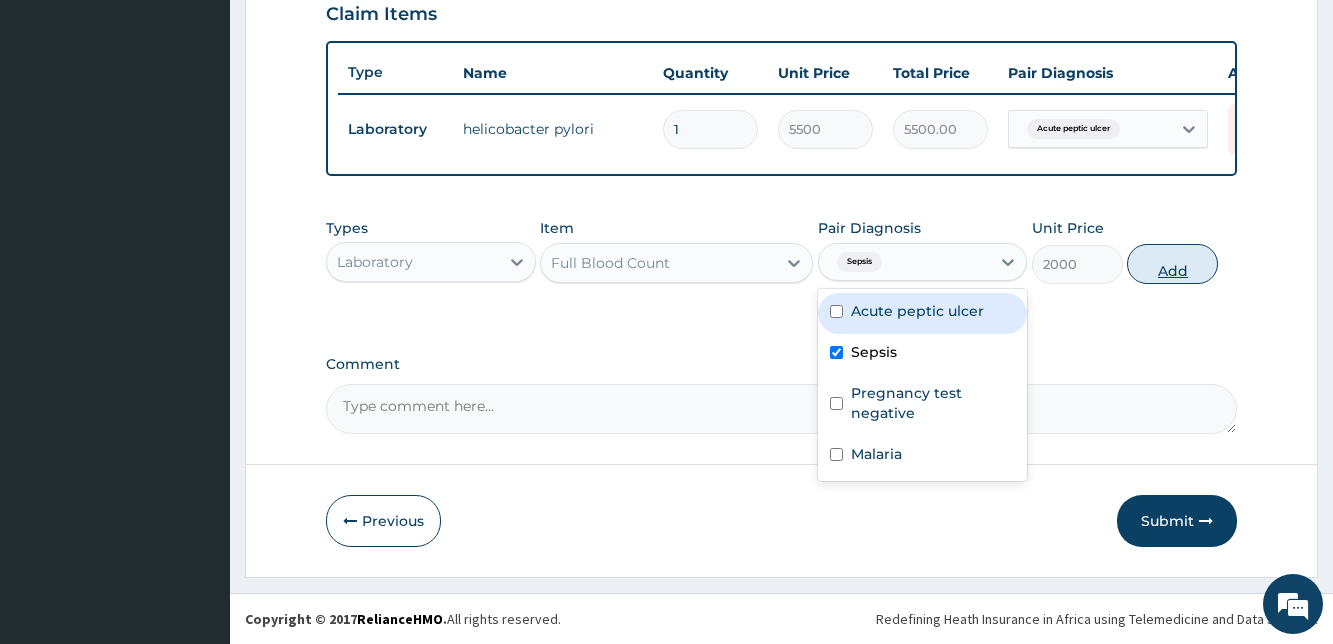 click on "Add" at bounding box center (1172, 264) 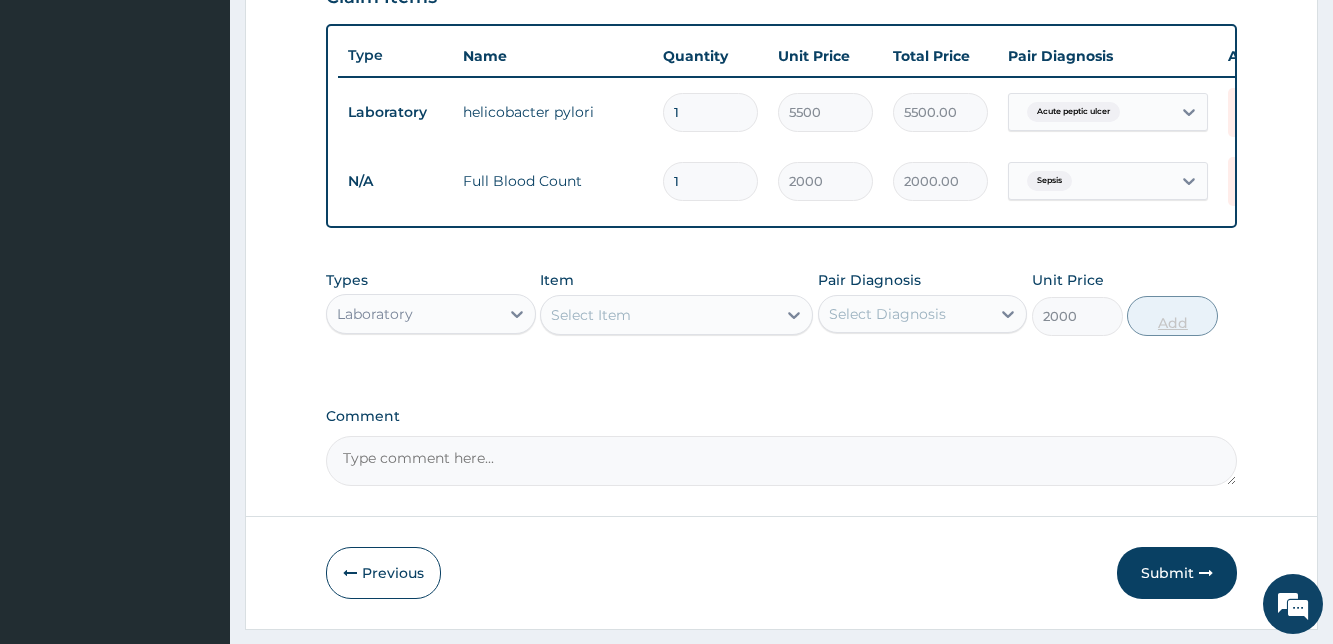 type on "0" 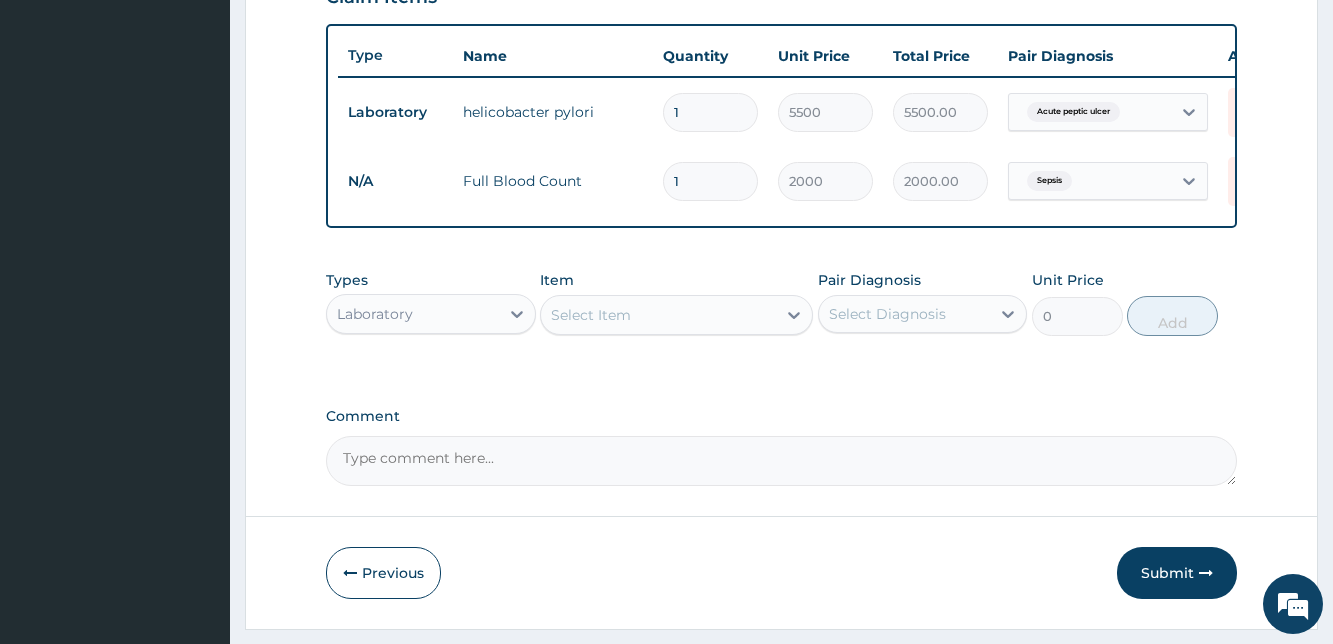 click on "Select Item" at bounding box center [658, 315] 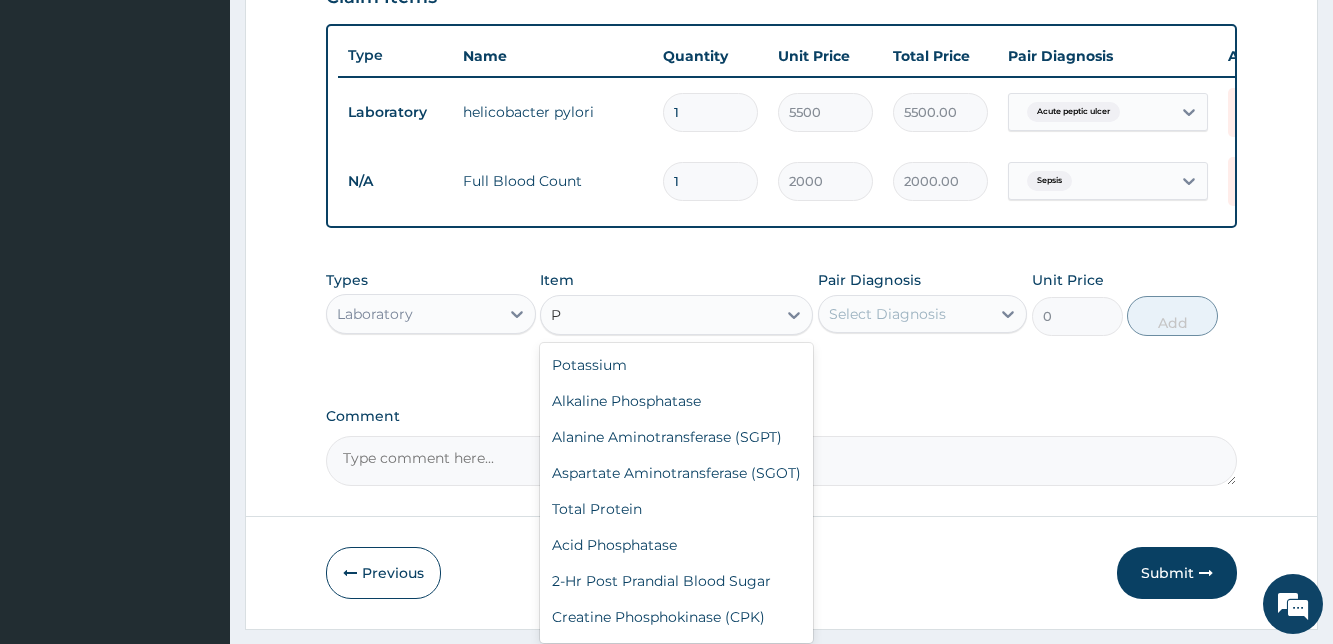 type on "PT" 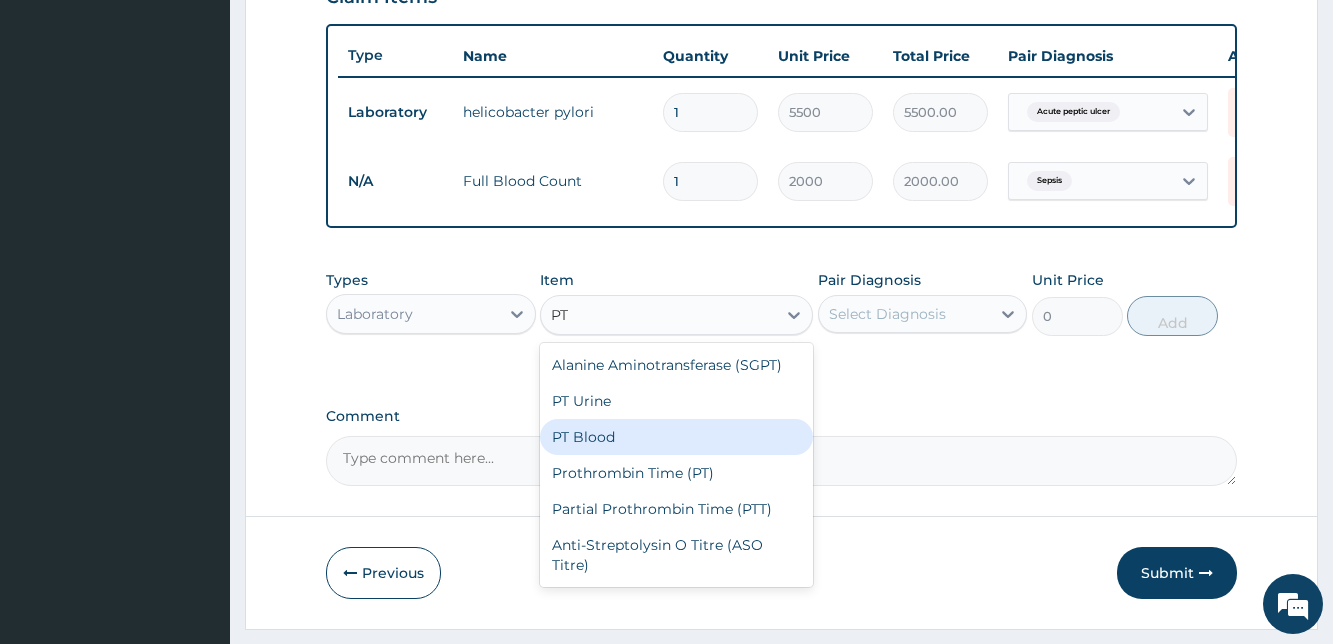 click on "PT Blood" at bounding box center [676, 437] 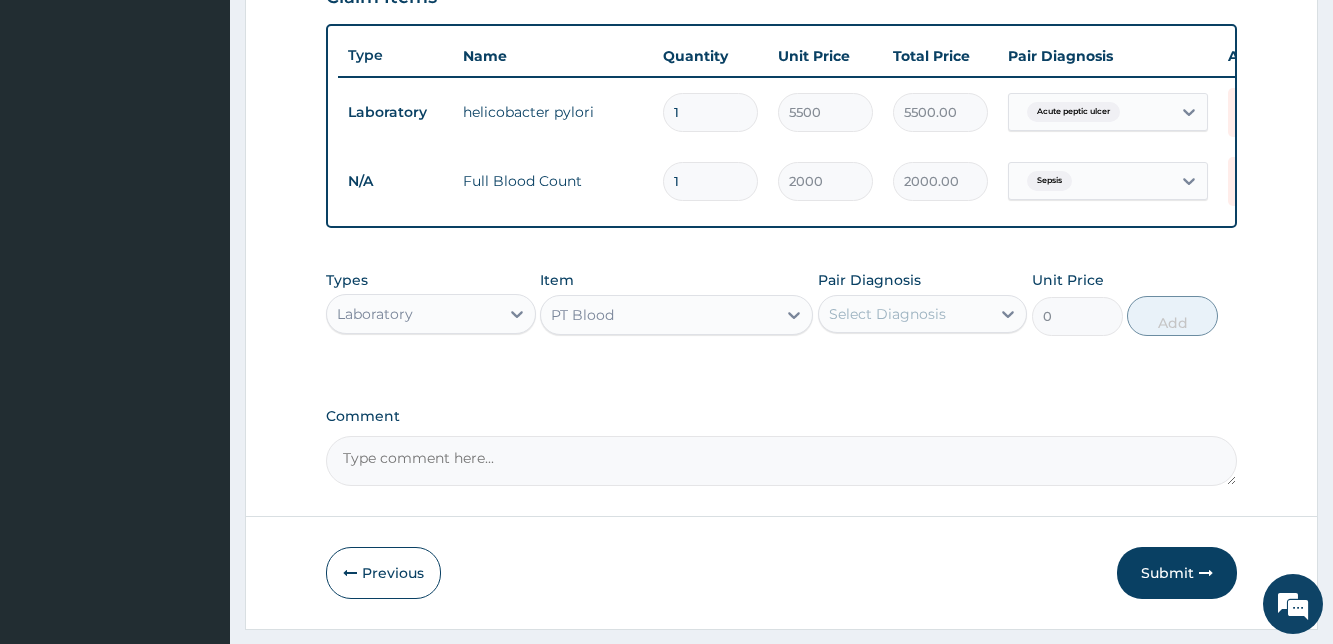 type 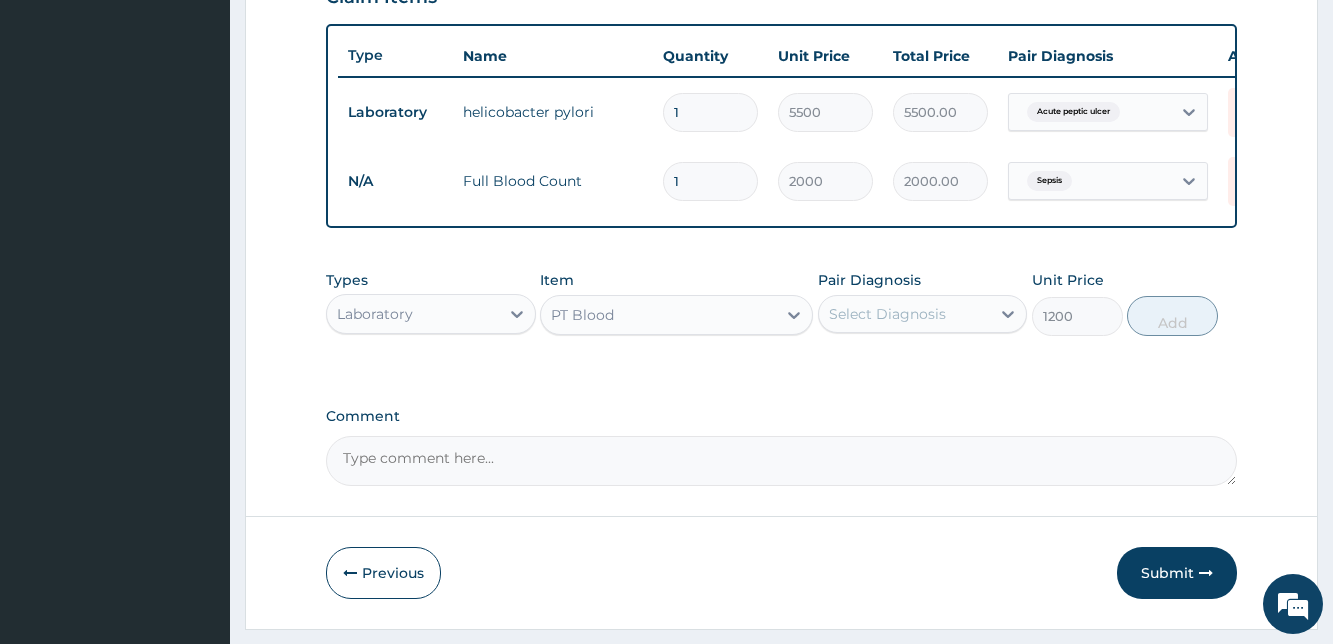 click on "Select Diagnosis" at bounding box center (904, 314) 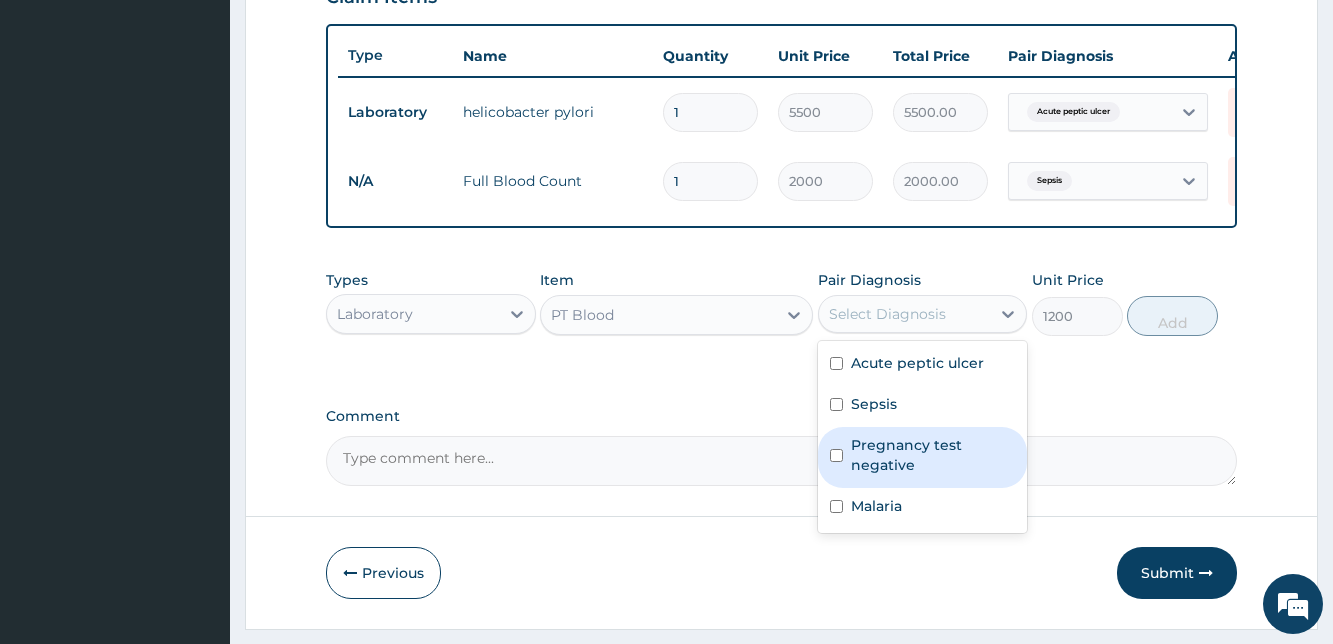 click at bounding box center (836, 455) 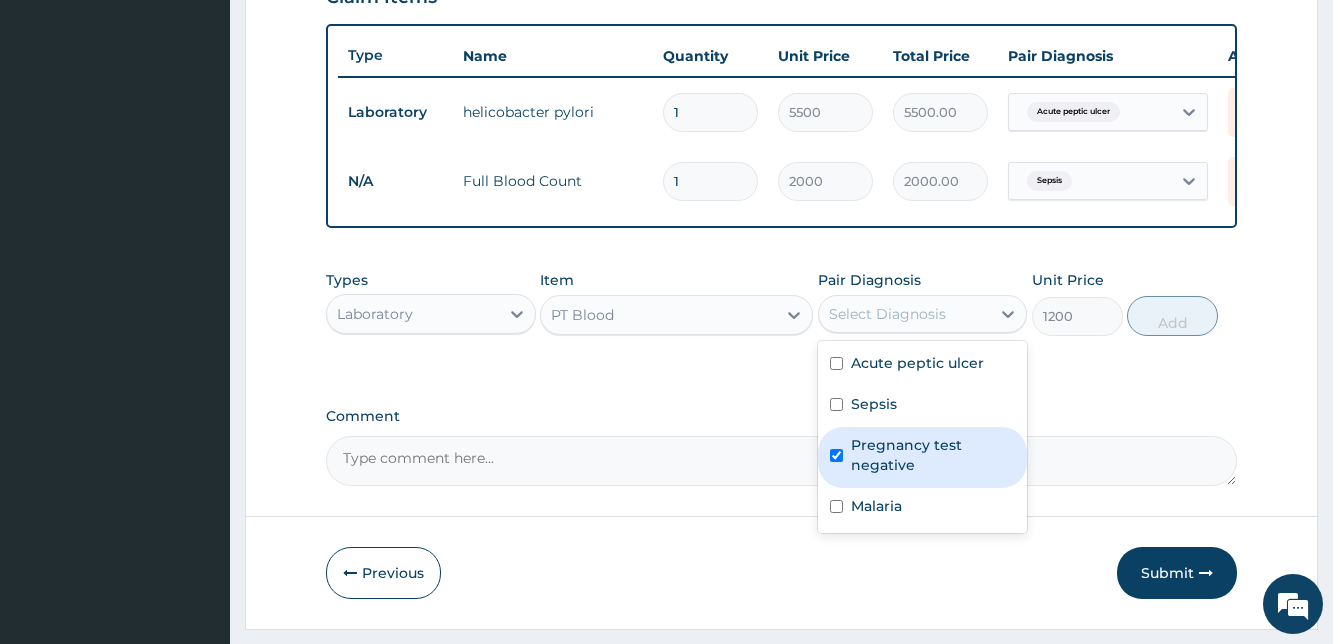 checkbox on "true" 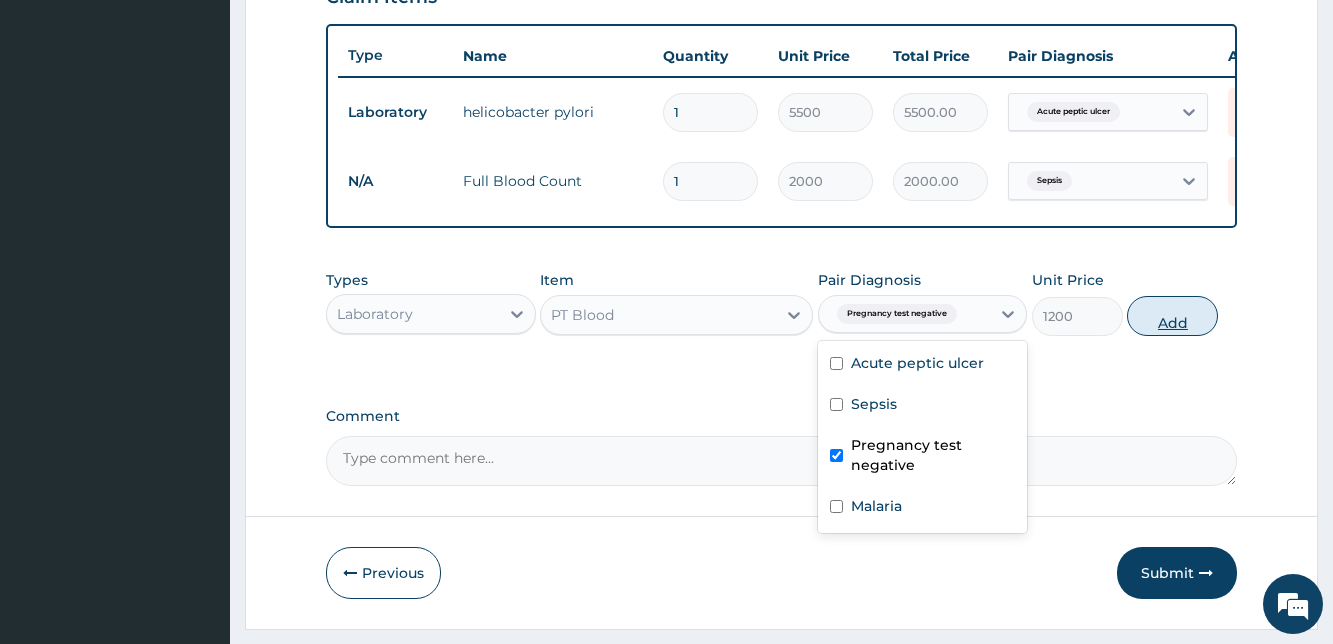 click on "Add" at bounding box center (1172, 316) 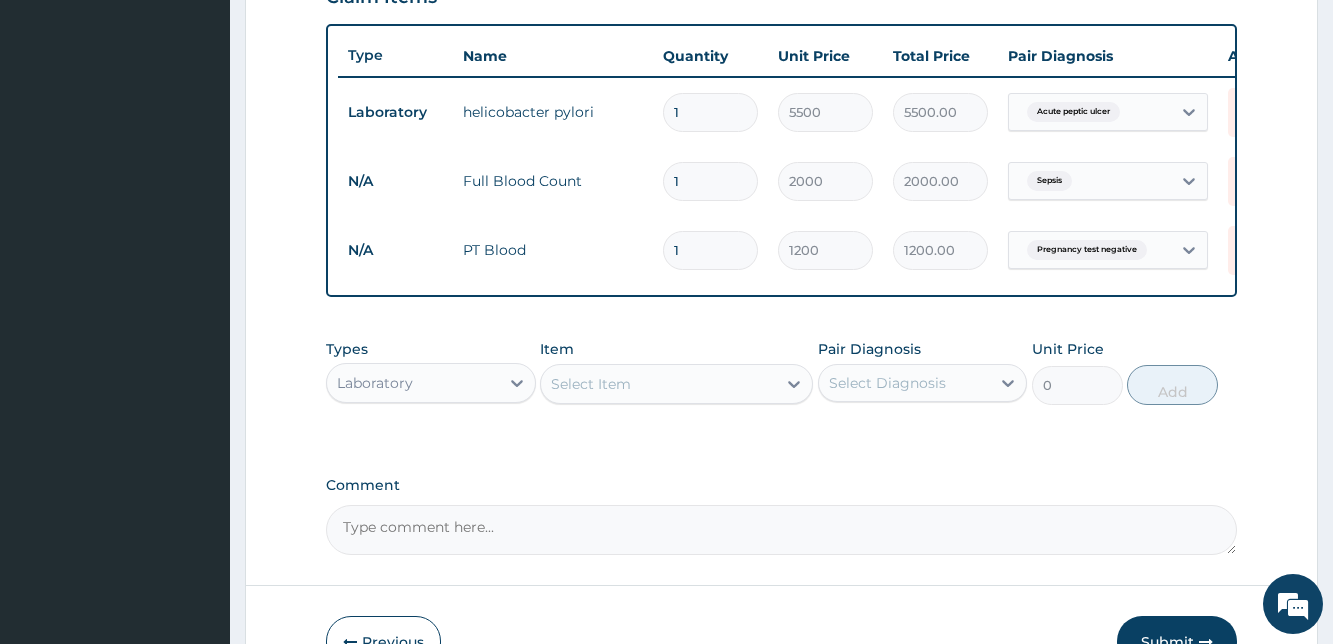 click on "Laboratory" at bounding box center (412, 383) 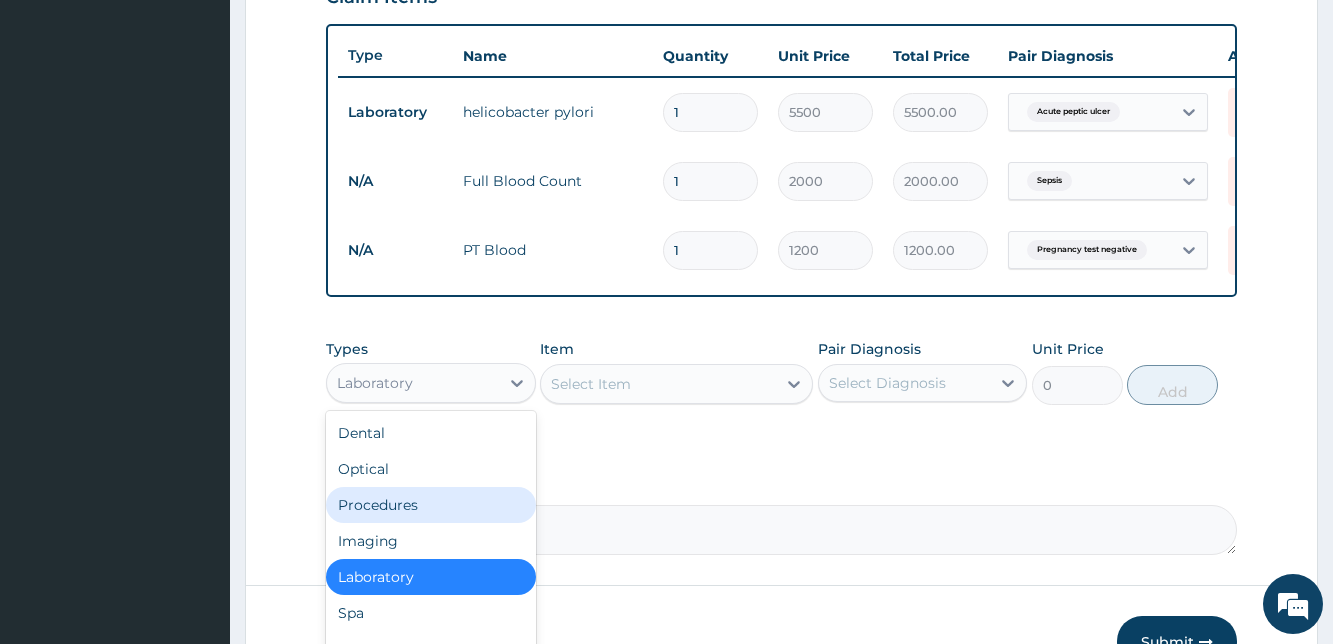click on "Procedures" at bounding box center [430, 505] 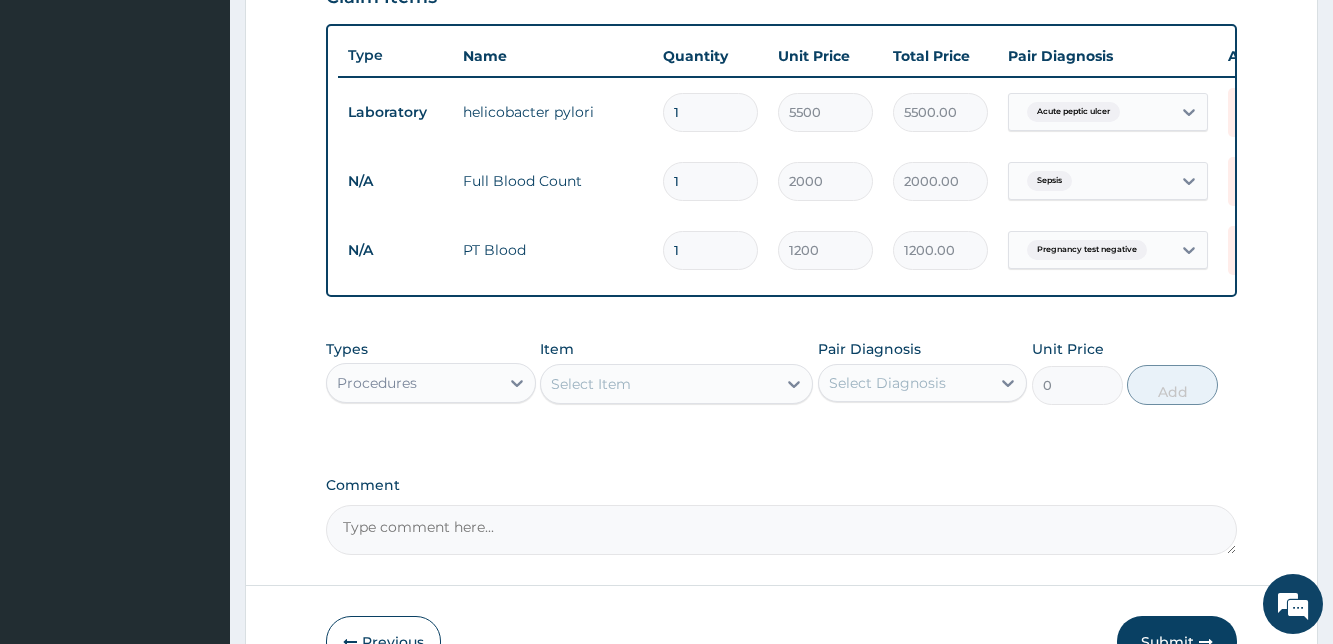 click on "Select Item" at bounding box center [658, 384] 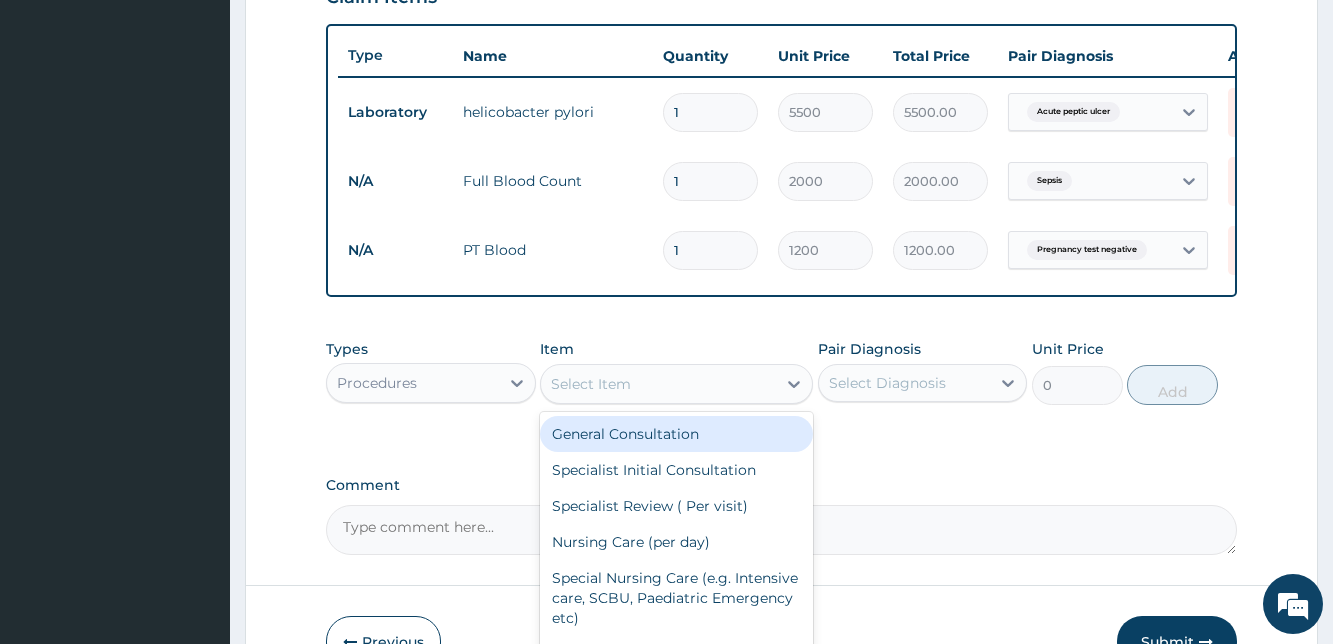 click on "General Consultation" at bounding box center [676, 434] 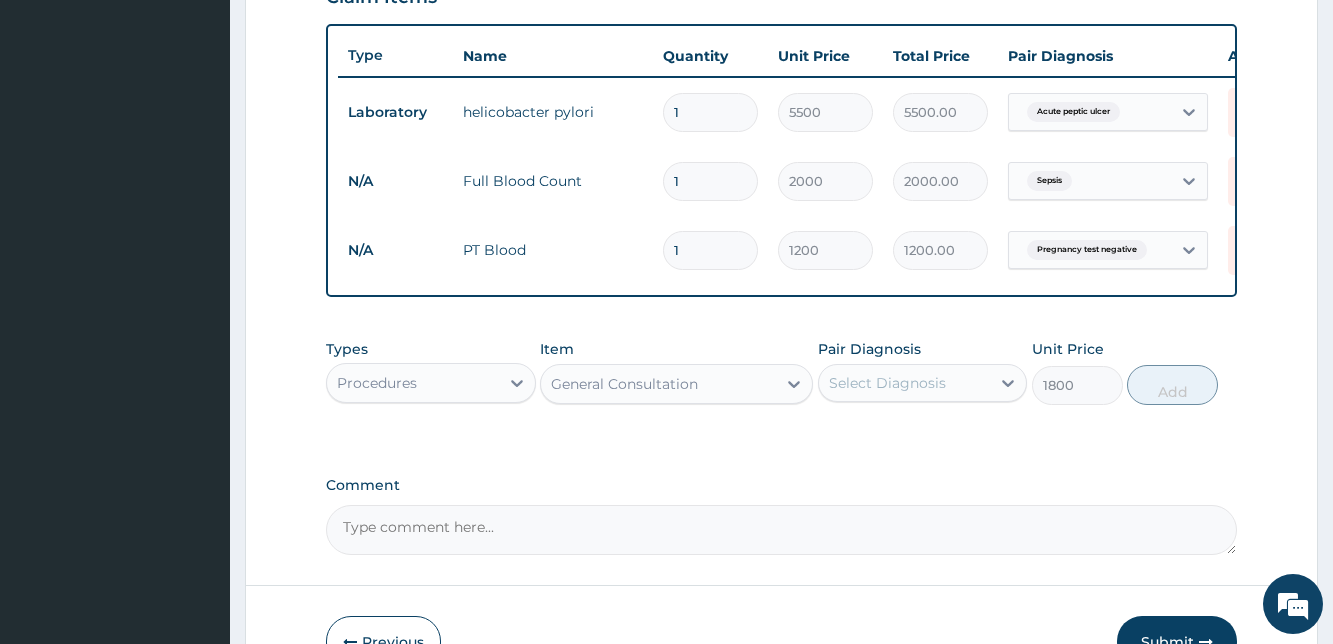 click on "Select Diagnosis" at bounding box center [904, 383] 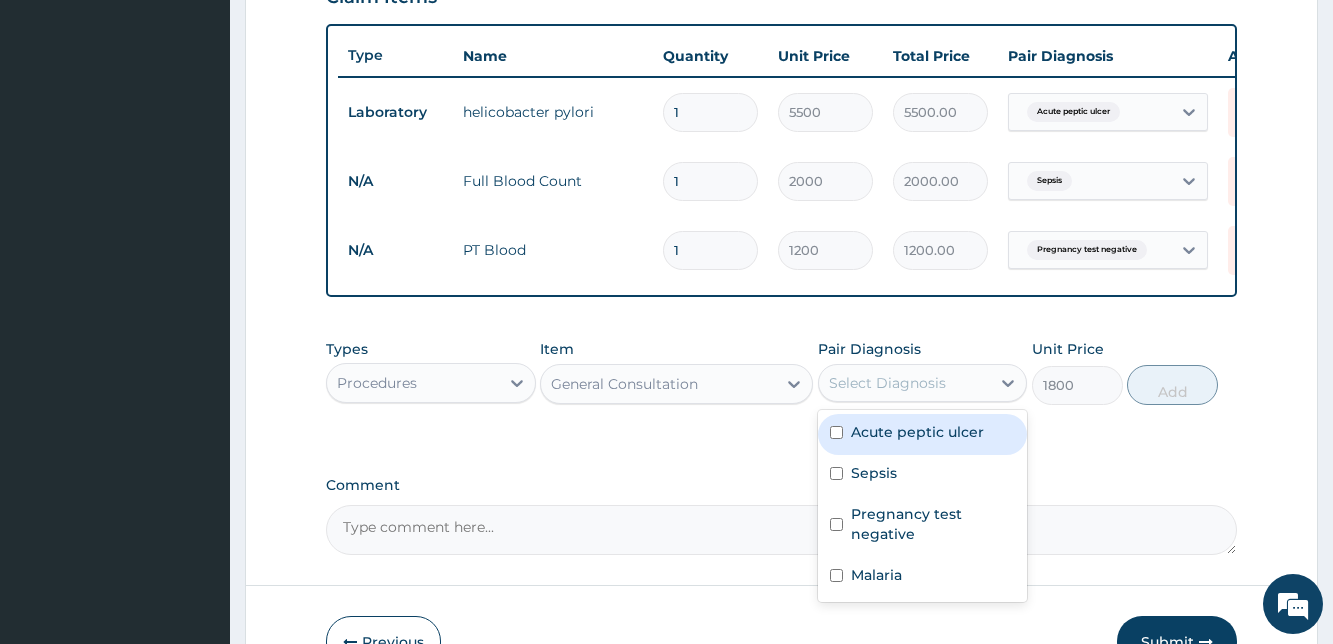 click at bounding box center [836, 432] 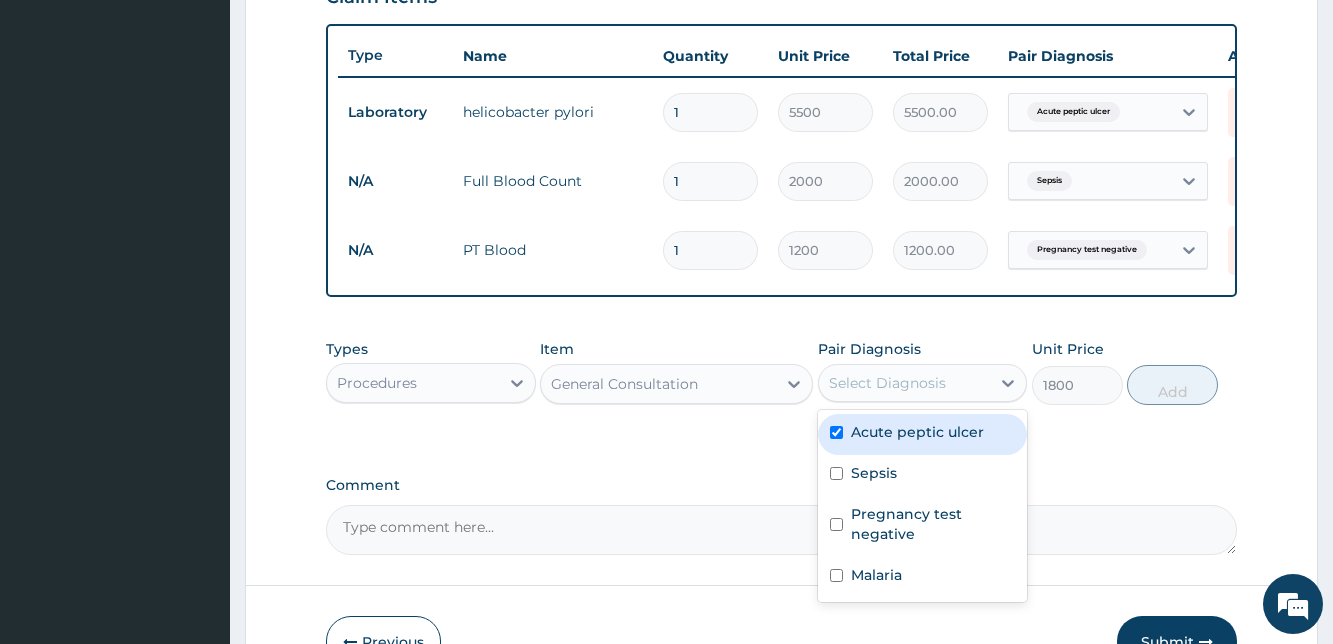 checkbox on "true" 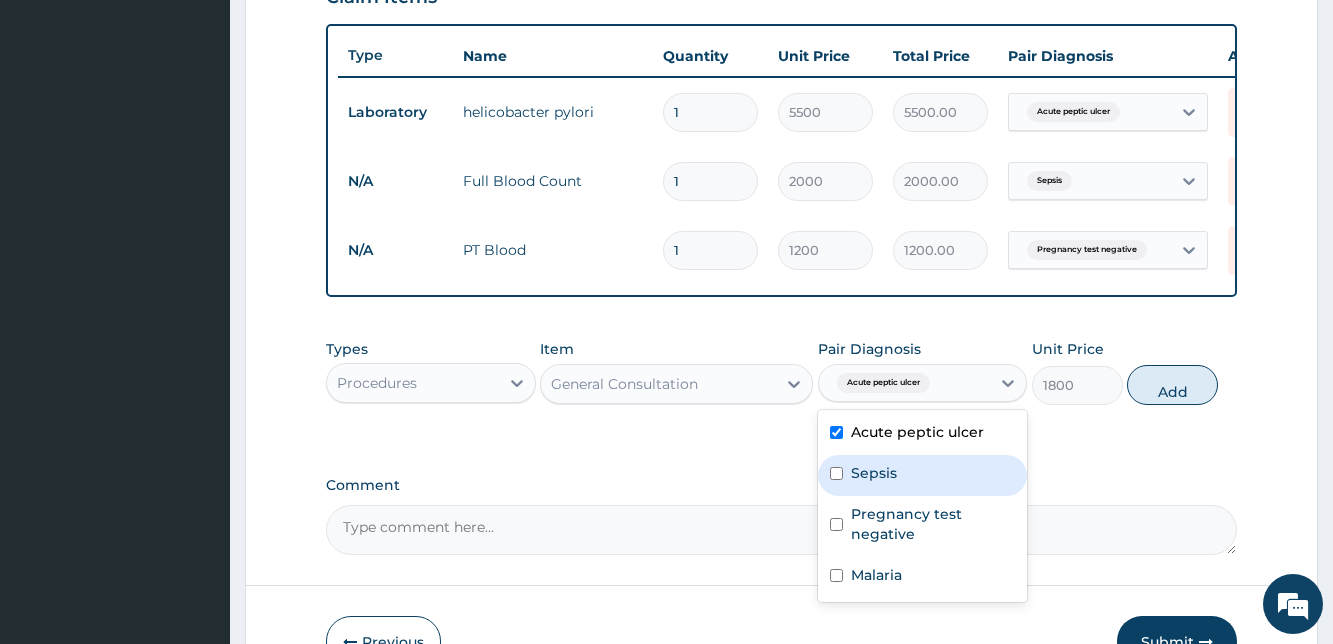 click at bounding box center [836, 473] 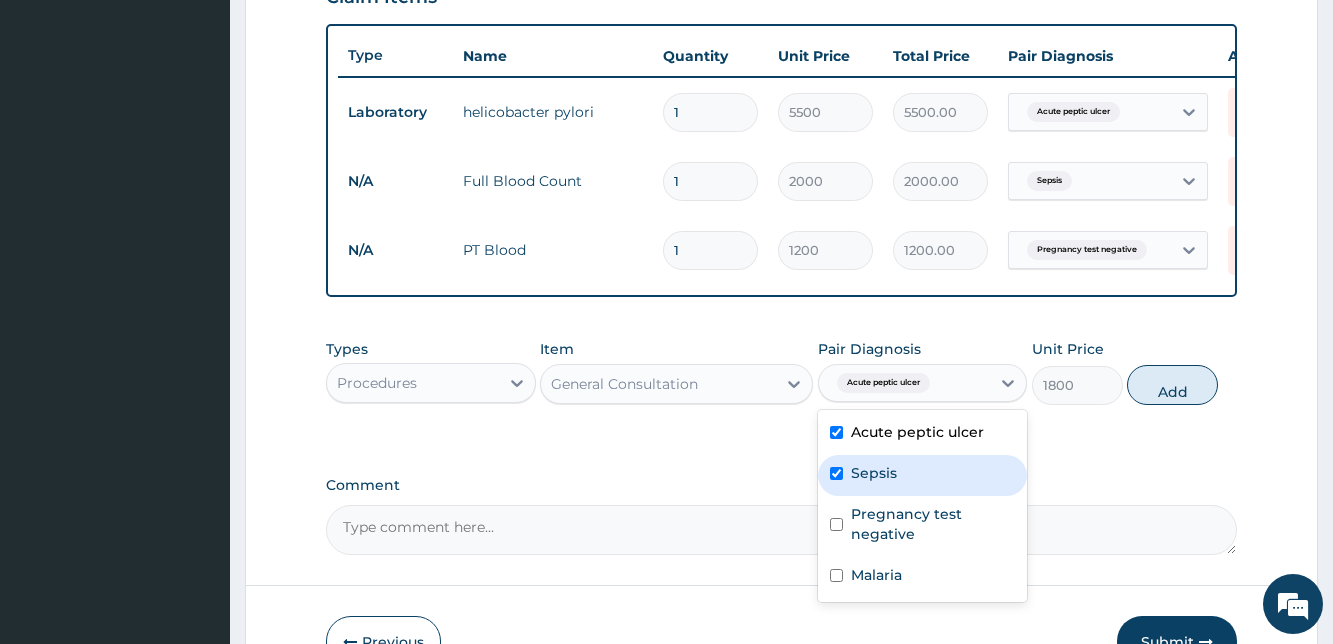 checkbox on "true" 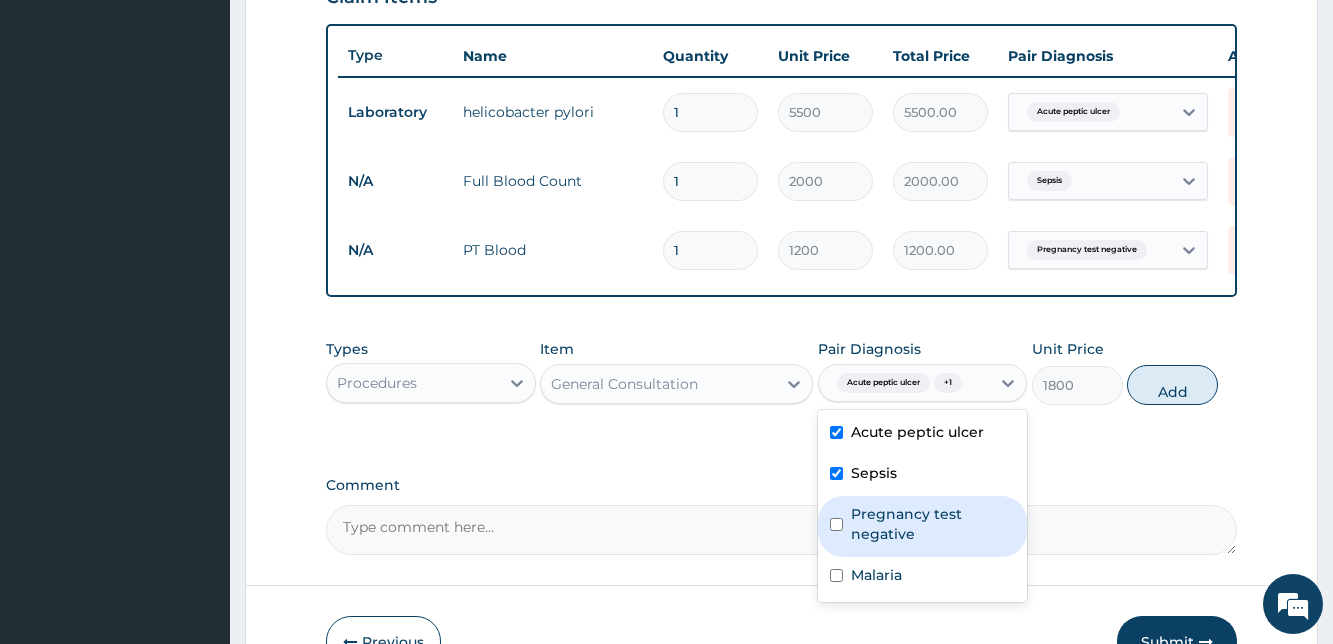 click at bounding box center (836, 524) 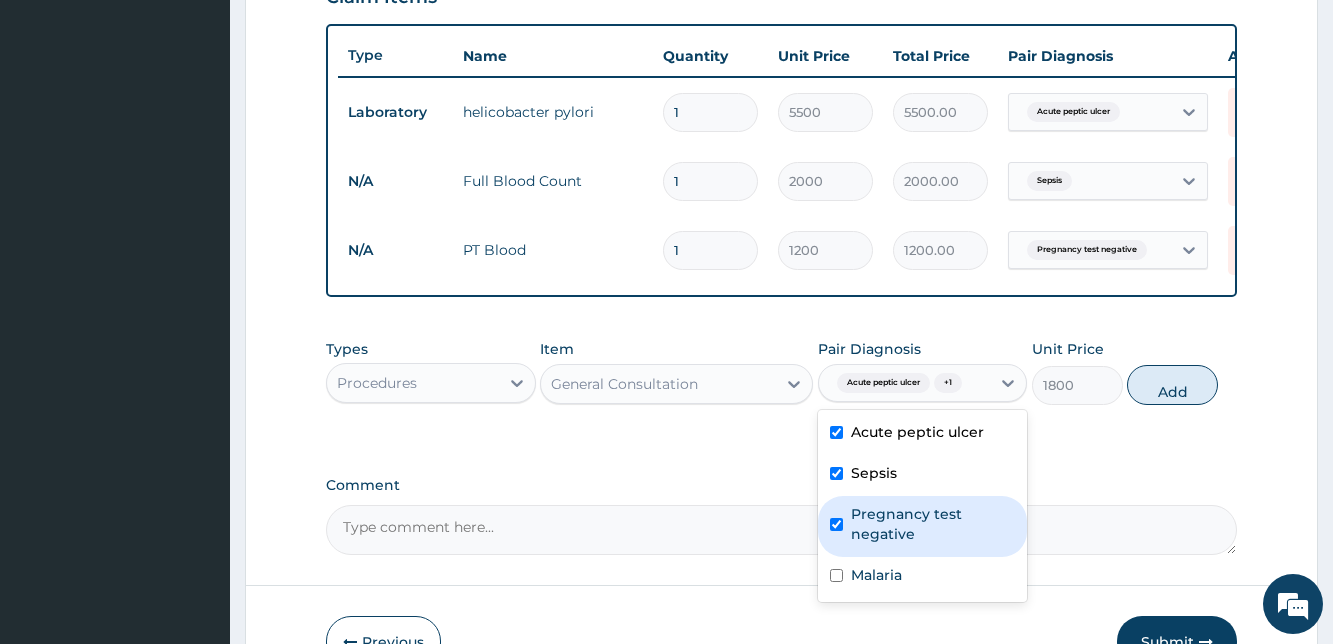 checkbox on "true" 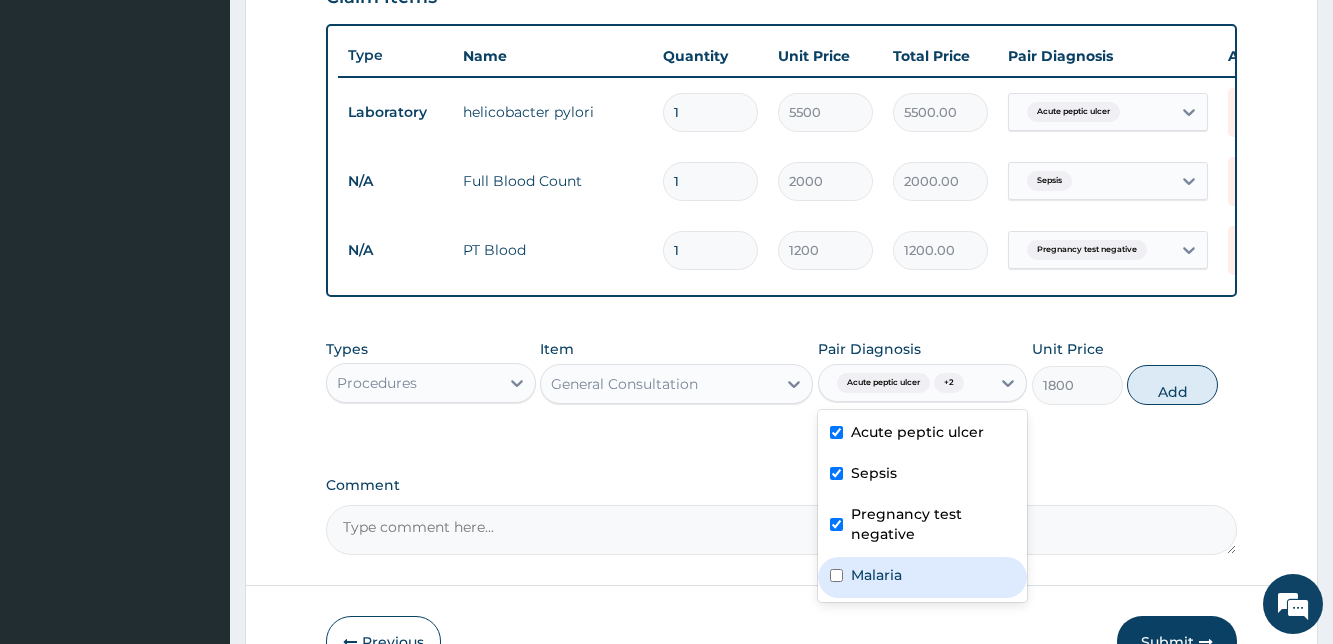 click at bounding box center (836, 575) 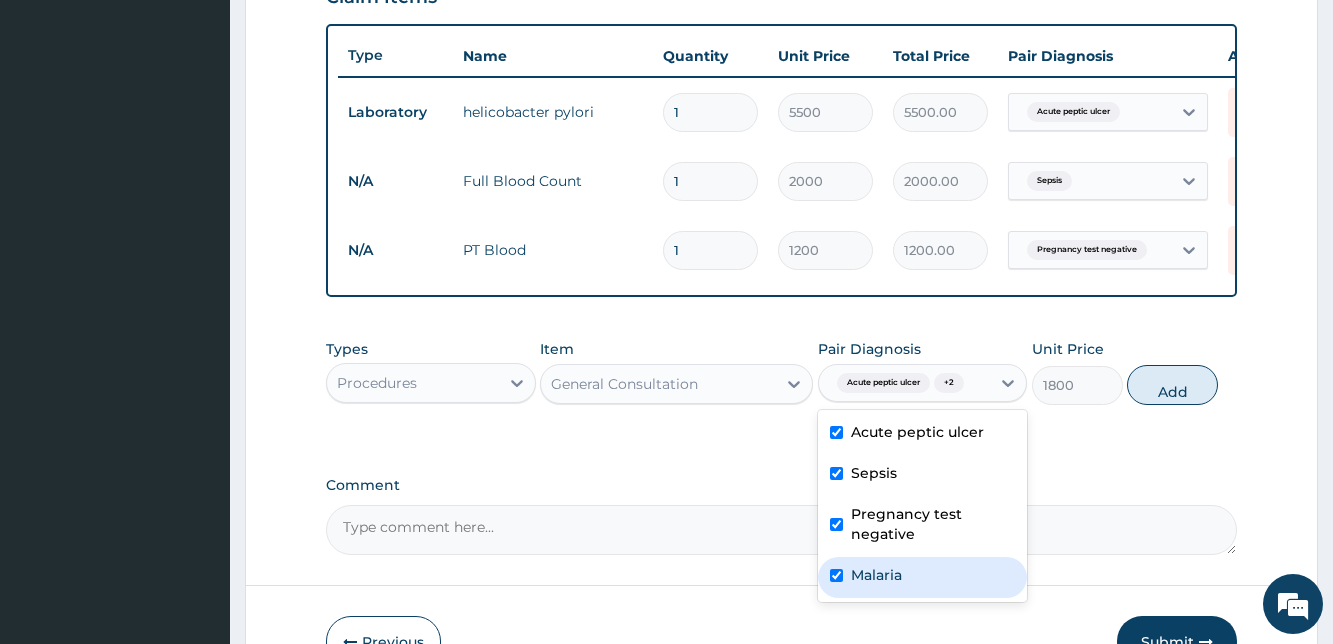 checkbox on "true" 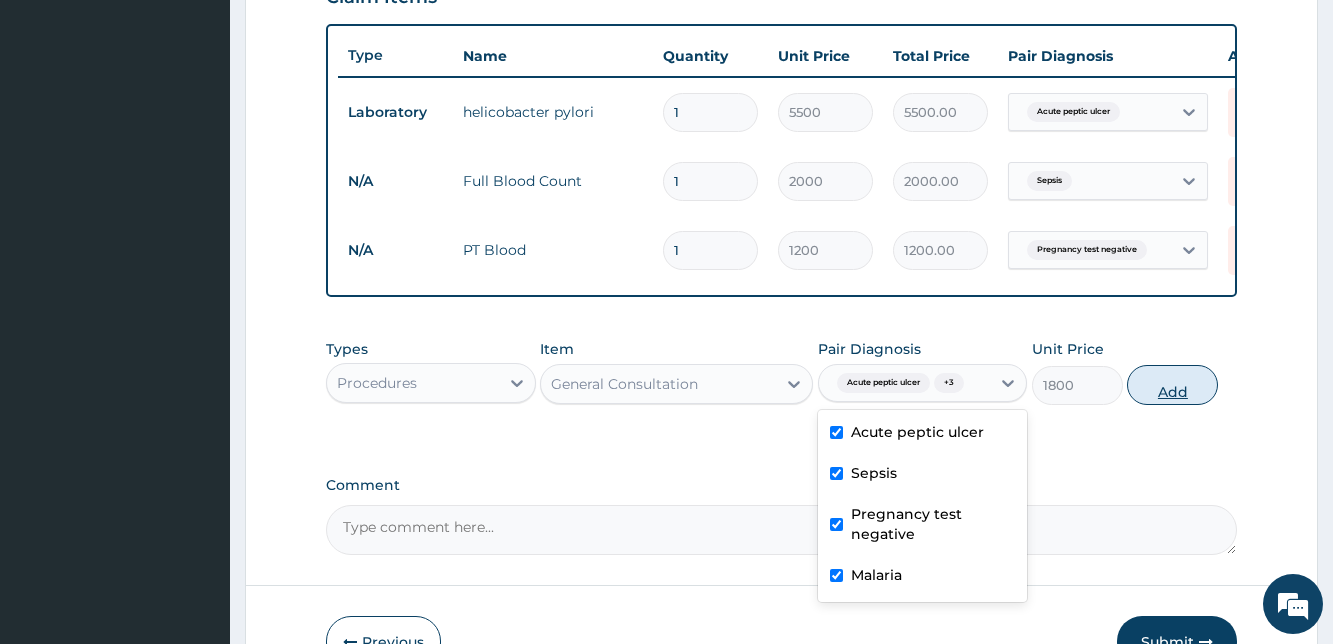 click on "Add" at bounding box center [1172, 385] 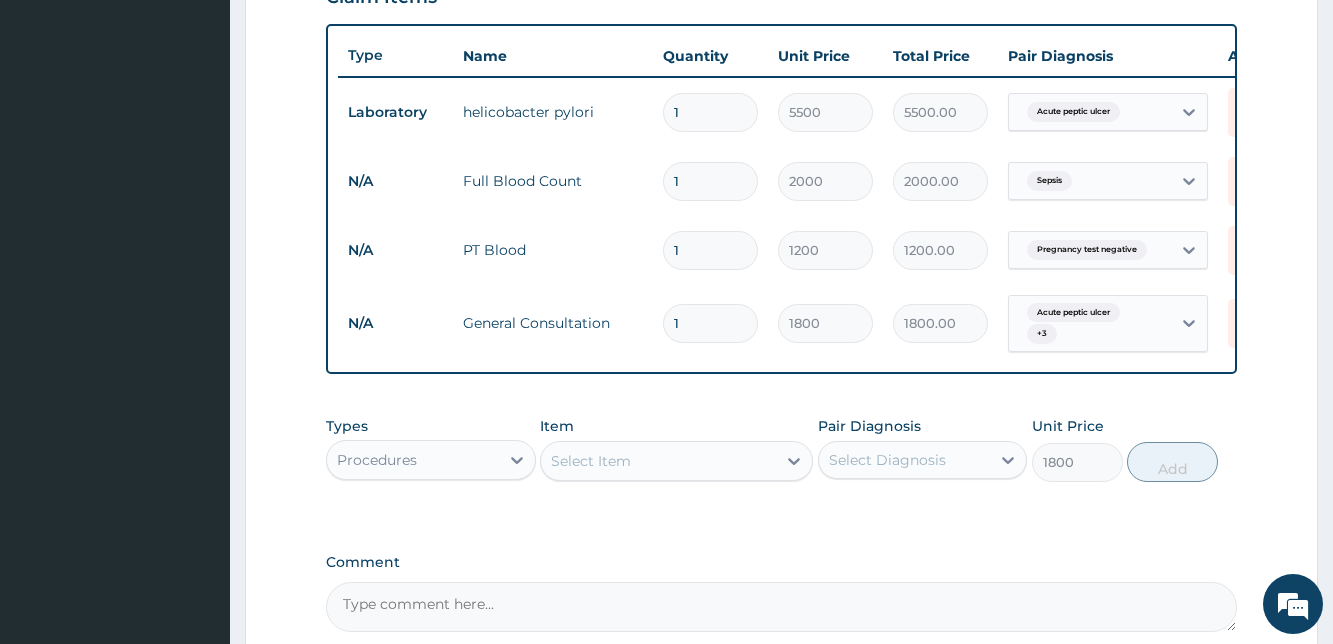 type on "0" 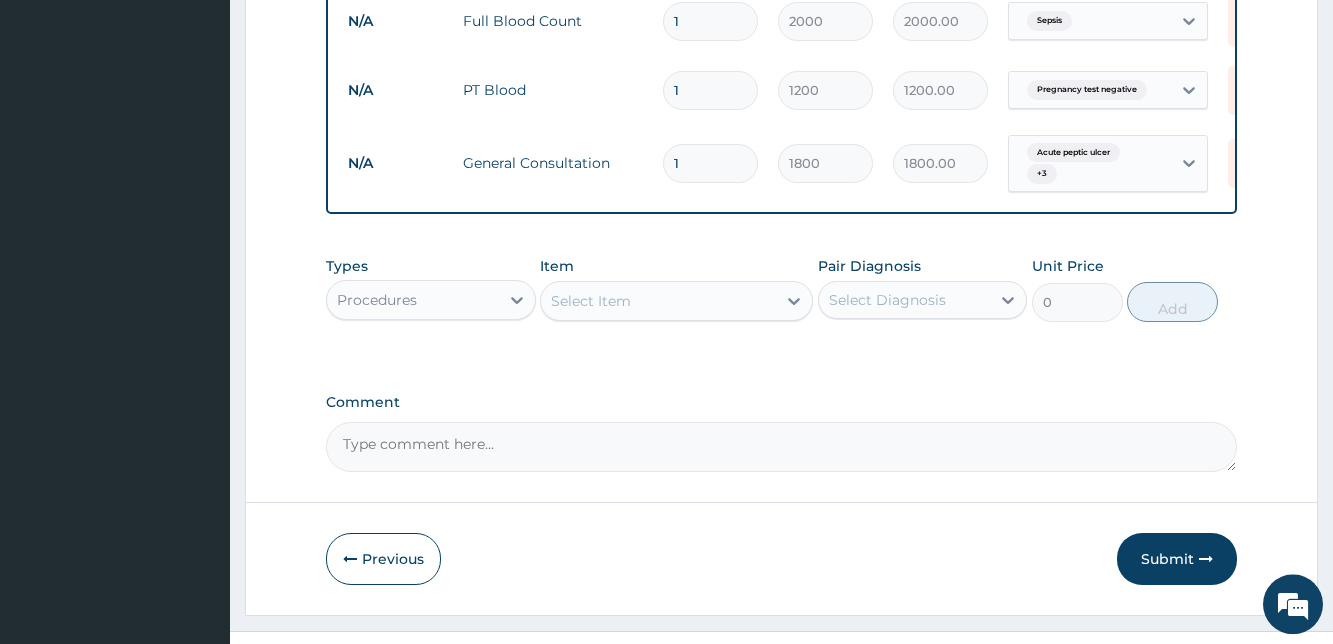 scroll, scrollTop: 927, scrollLeft: 0, axis: vertical 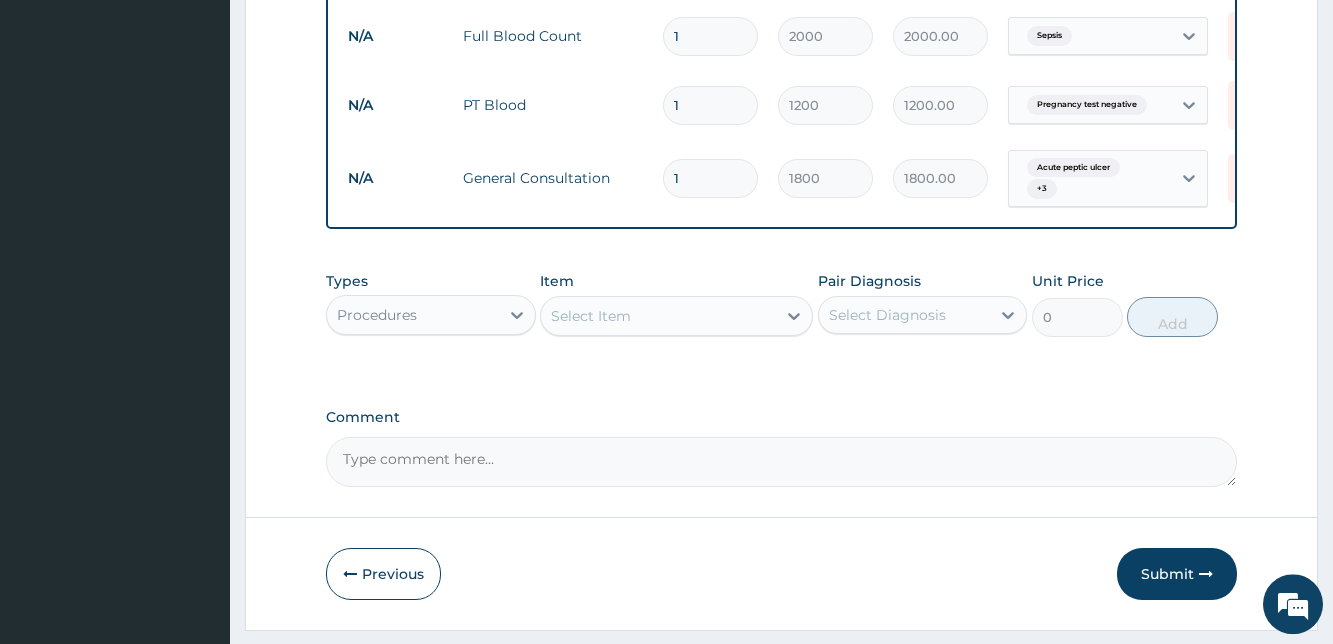 click on "Procedures" at bounding box center (412, 315) 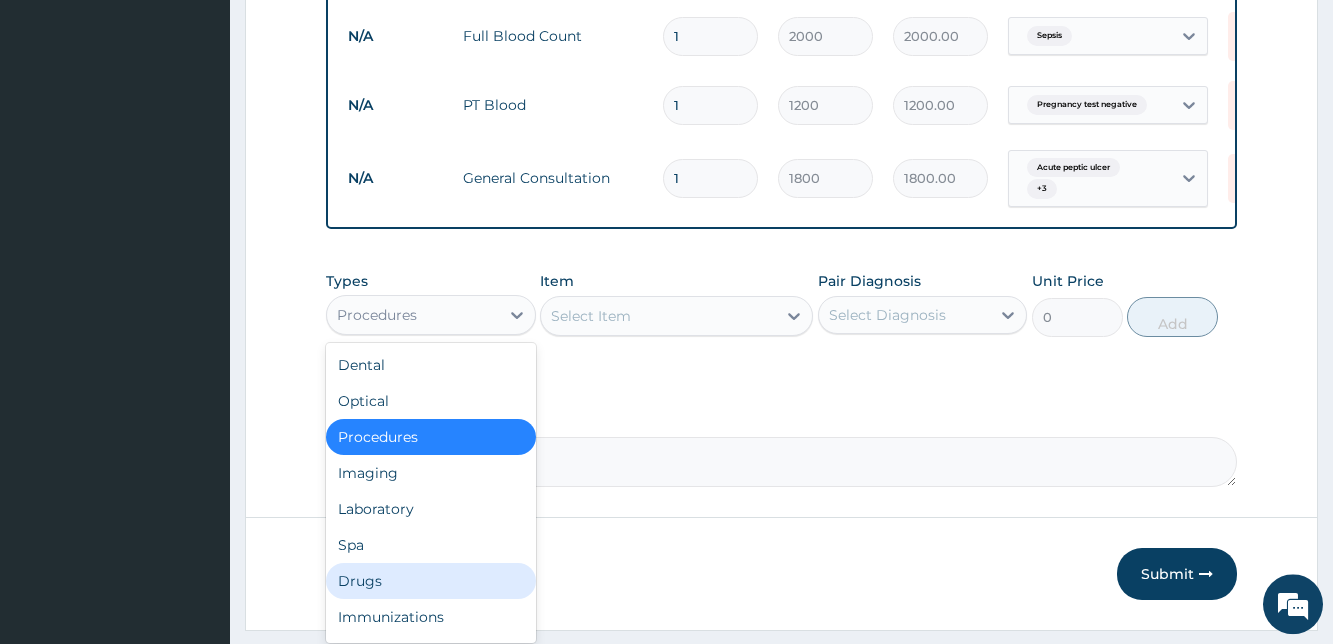 click on "Drugs" at bounding box center [430, 581] 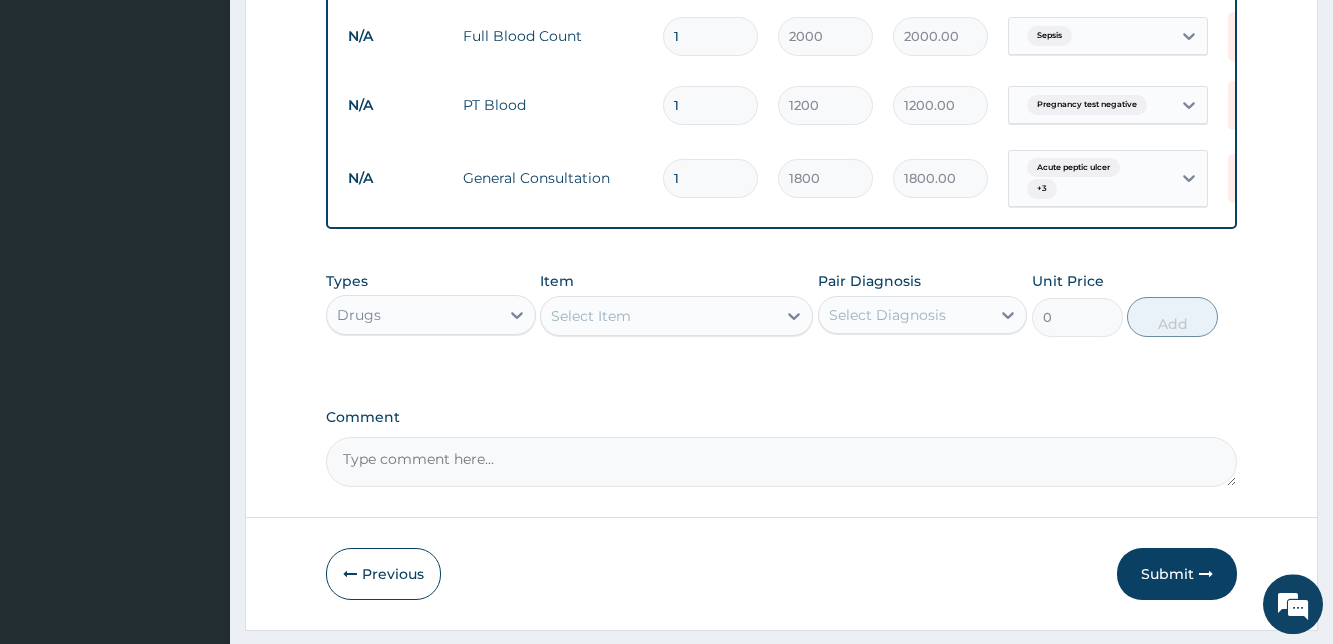 click on "Select Item" at bounding box center (658, 316) 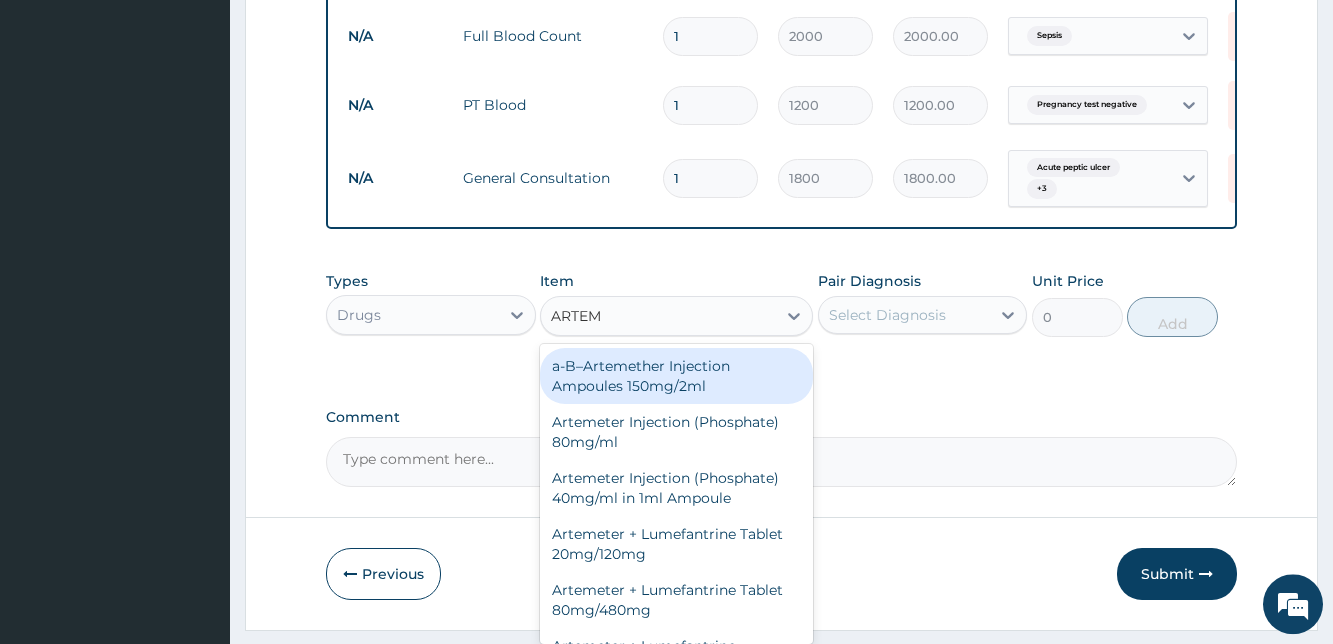 type on "ARTEME" 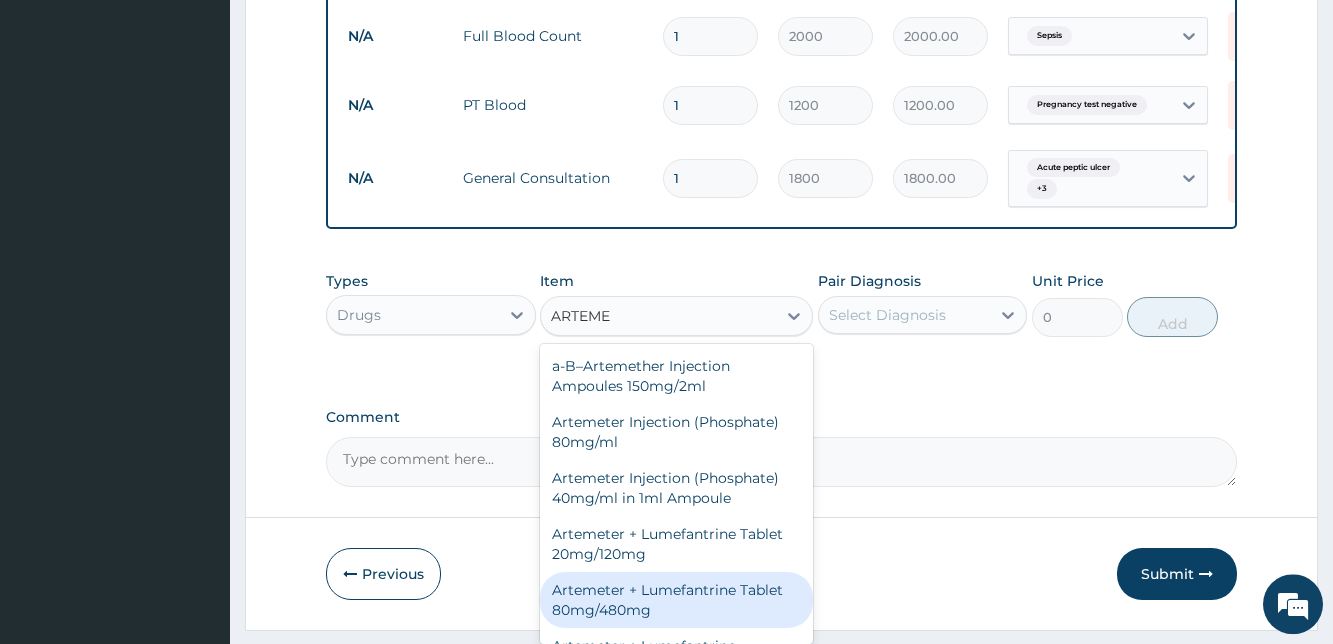 click on "Artemeter + Lumefantrine Tablet 80mg/480mg" at bounding box center [676, 600] 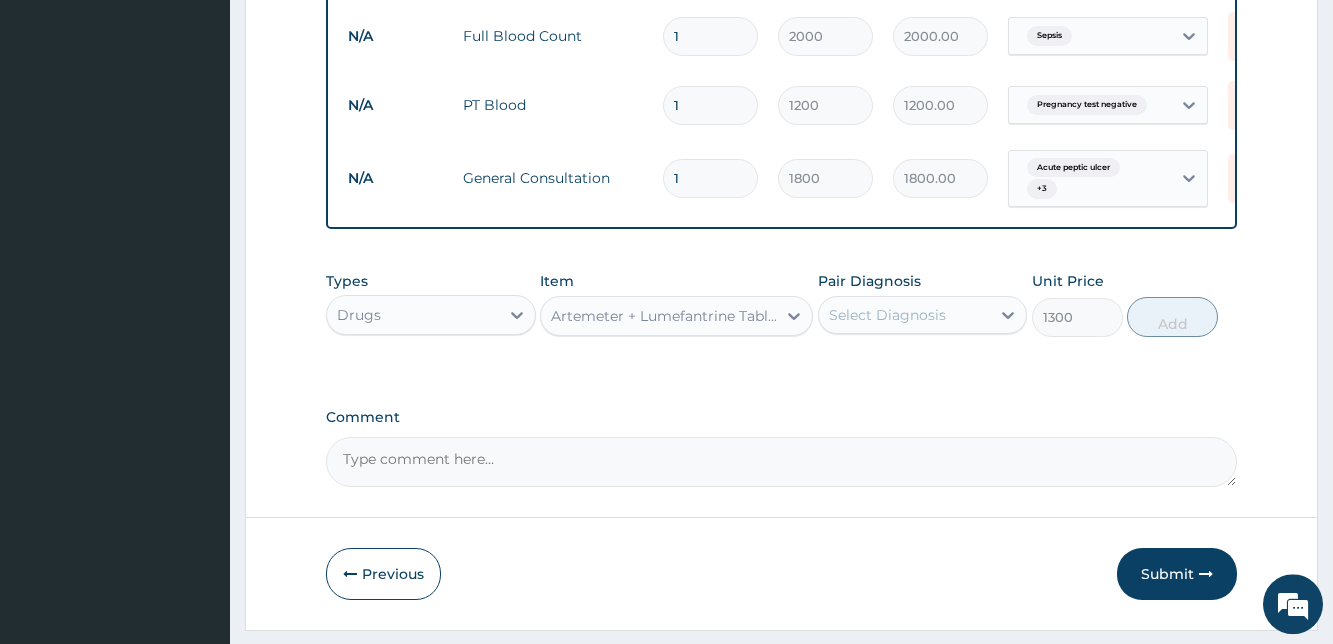 click on "Select Diagnosis" at bounding box center (887, 315) 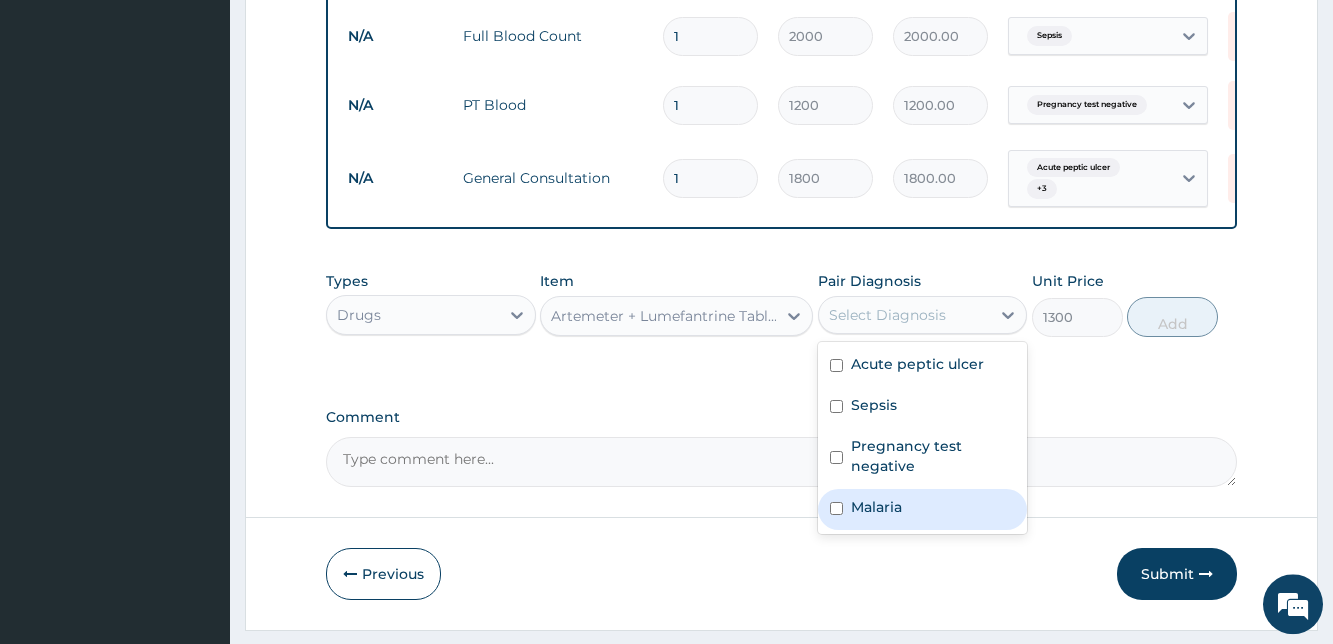 click at bounding box center (836, 508) 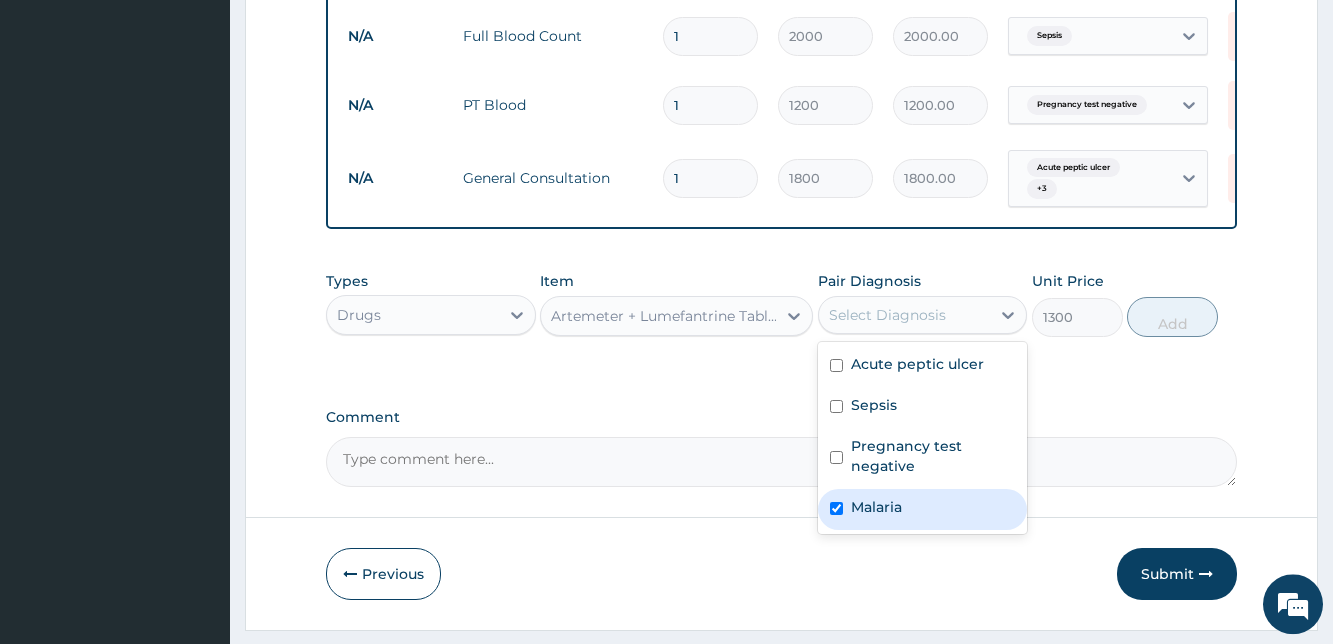 checkbox on "true" 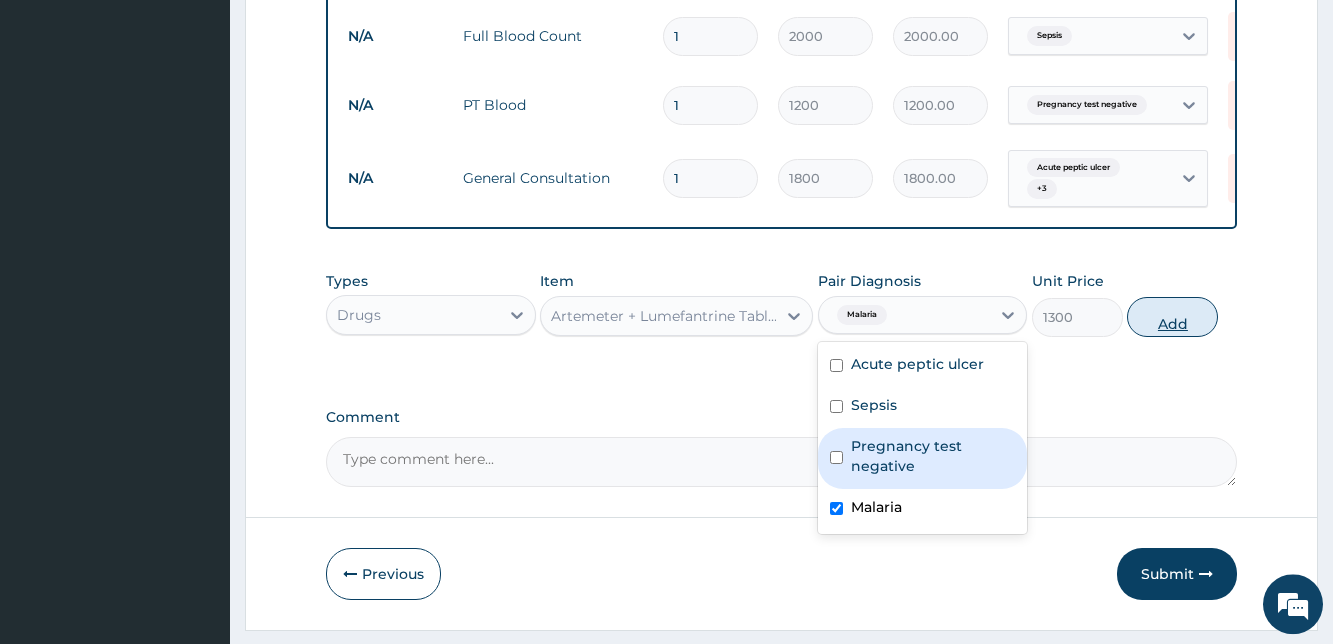 click on "Add" at bounding box center (1172, 317) 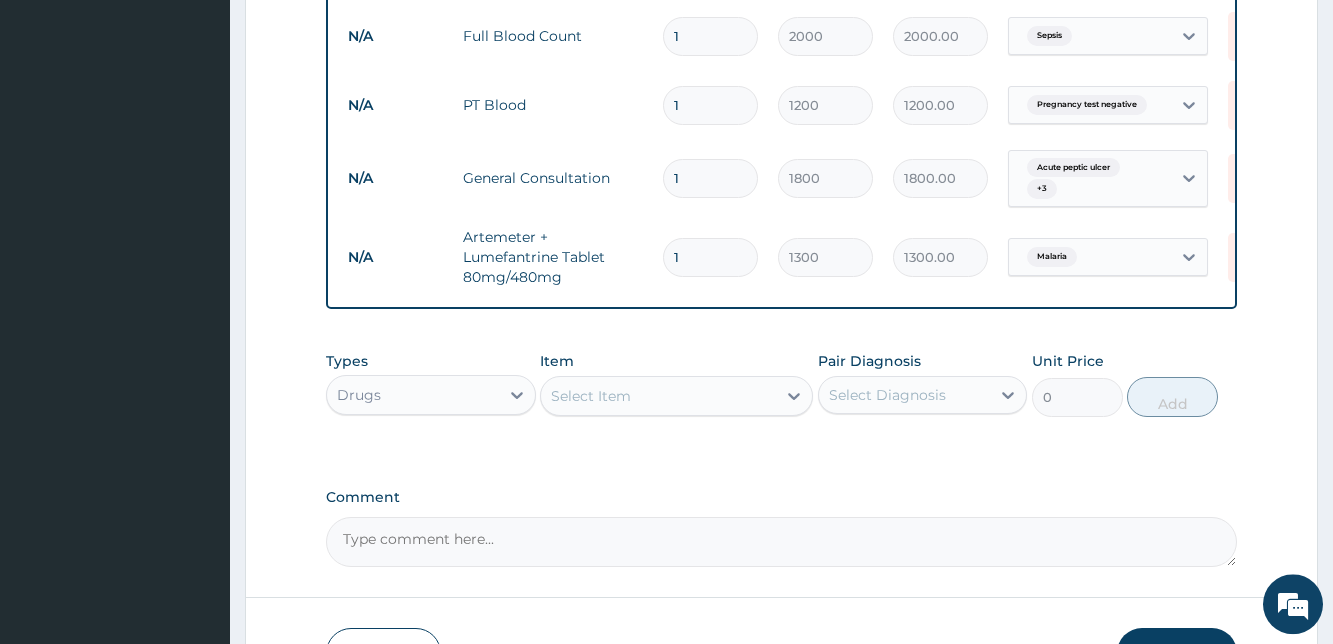 scroll, scrollTop: 996, scrollLeft: 0, axis: vertical 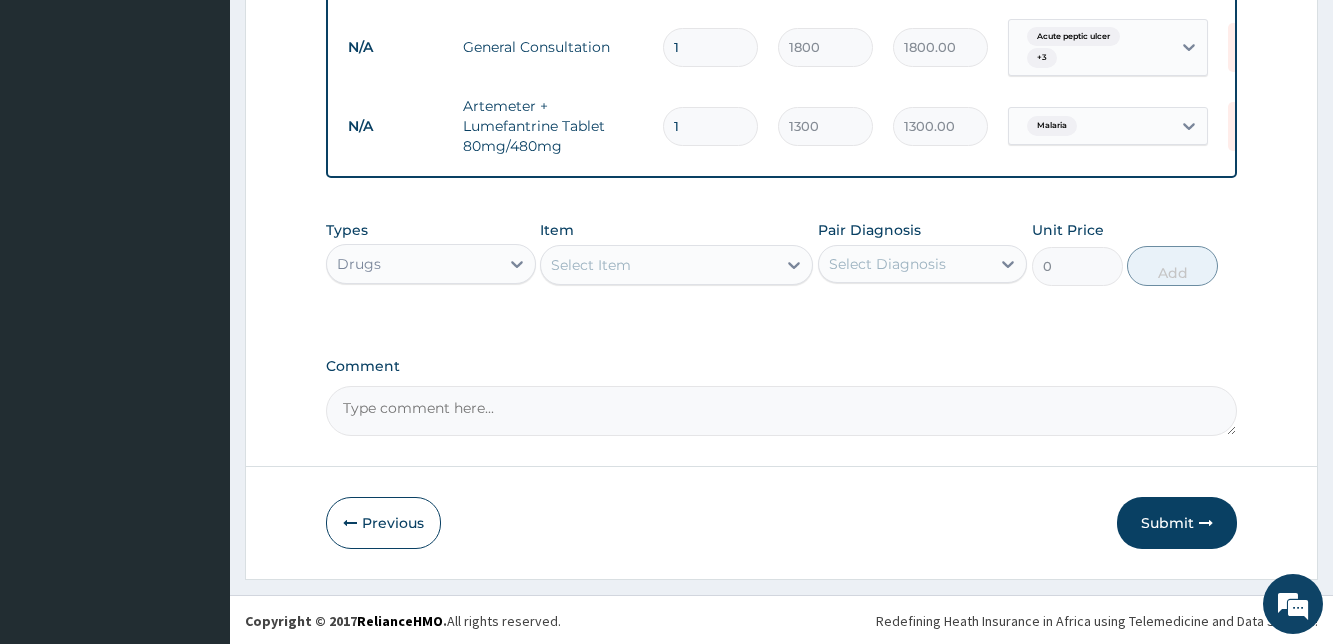 click on "Select Item" at bounding box center [658, 265] 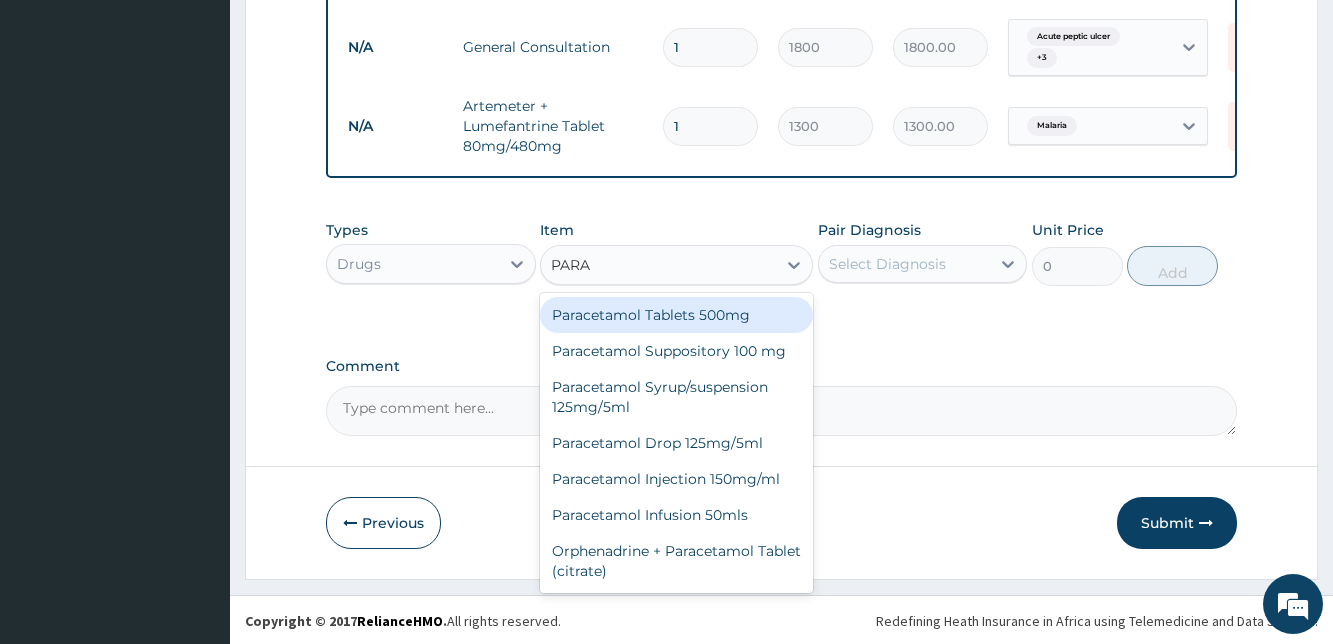 type on "PARAC" 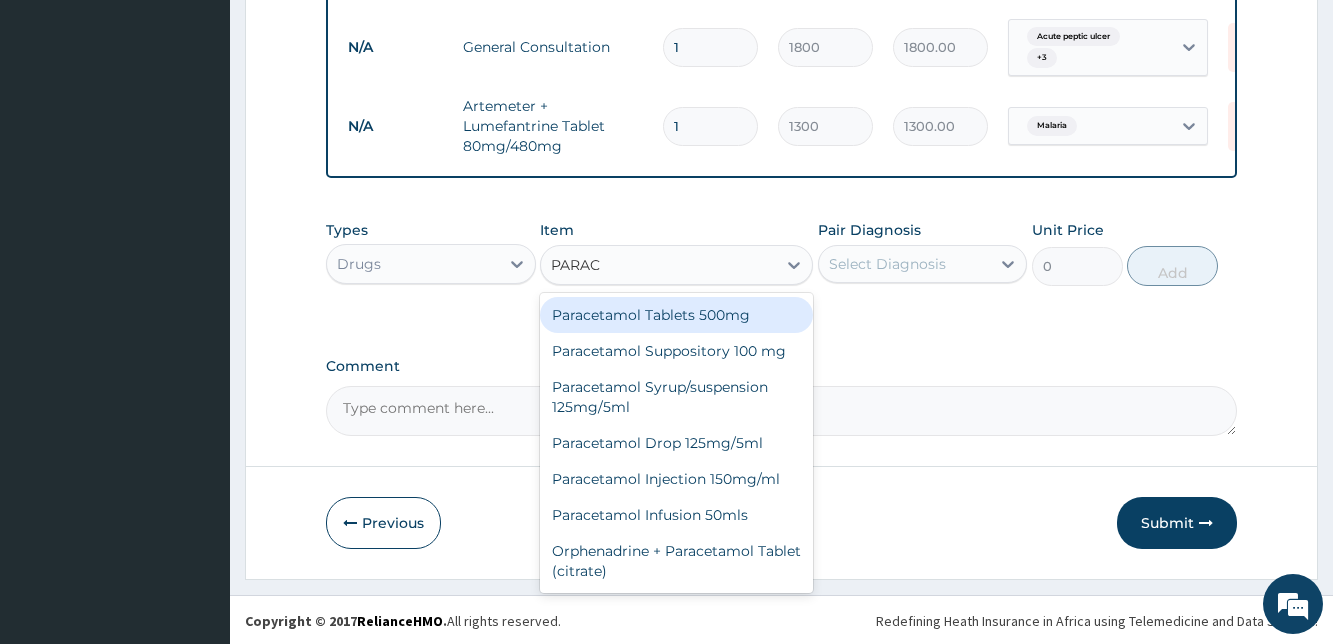 click on "Paracetamol Tablets 500mg" at bounding box center (676, 315) 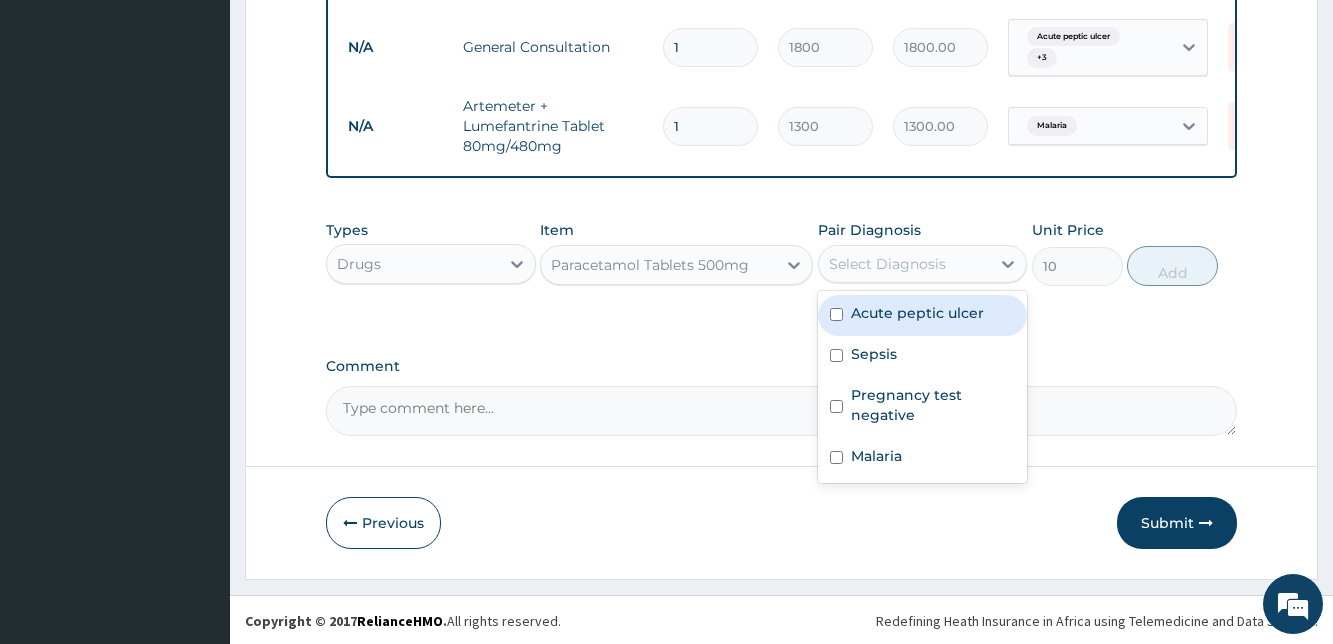 click on "Select Diagnosis" at bounding box center [887, 264] 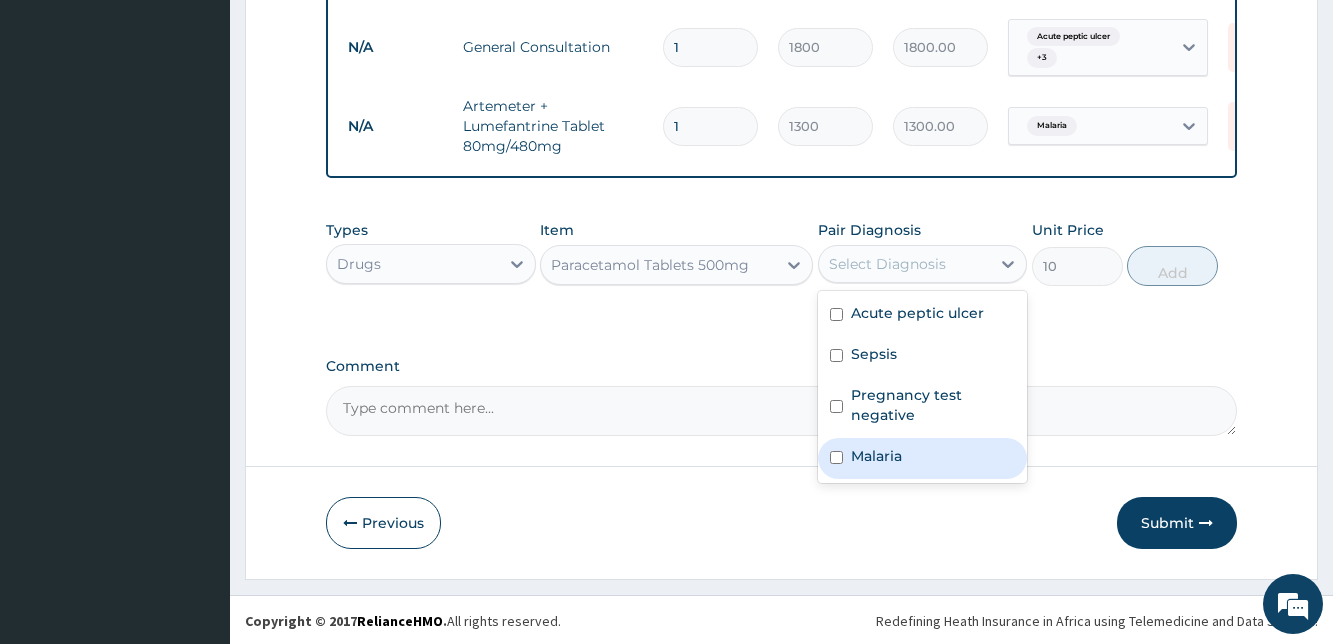 click at bounding box center [836, 457] 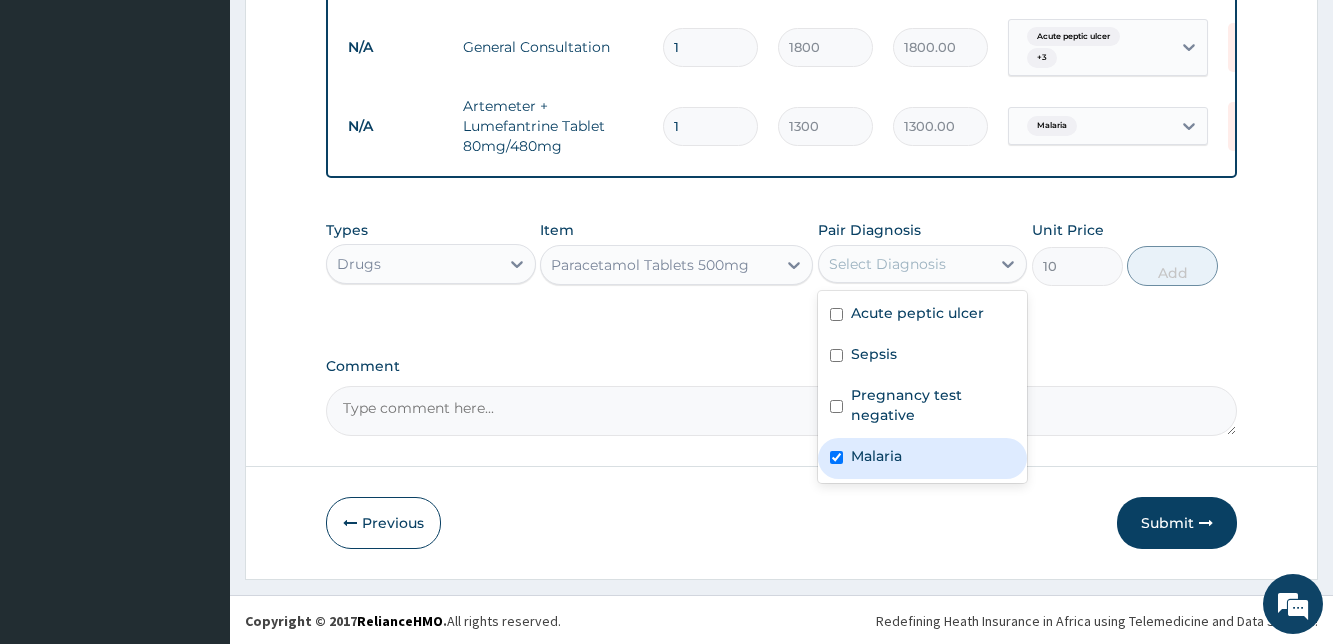 checkbox on "true" 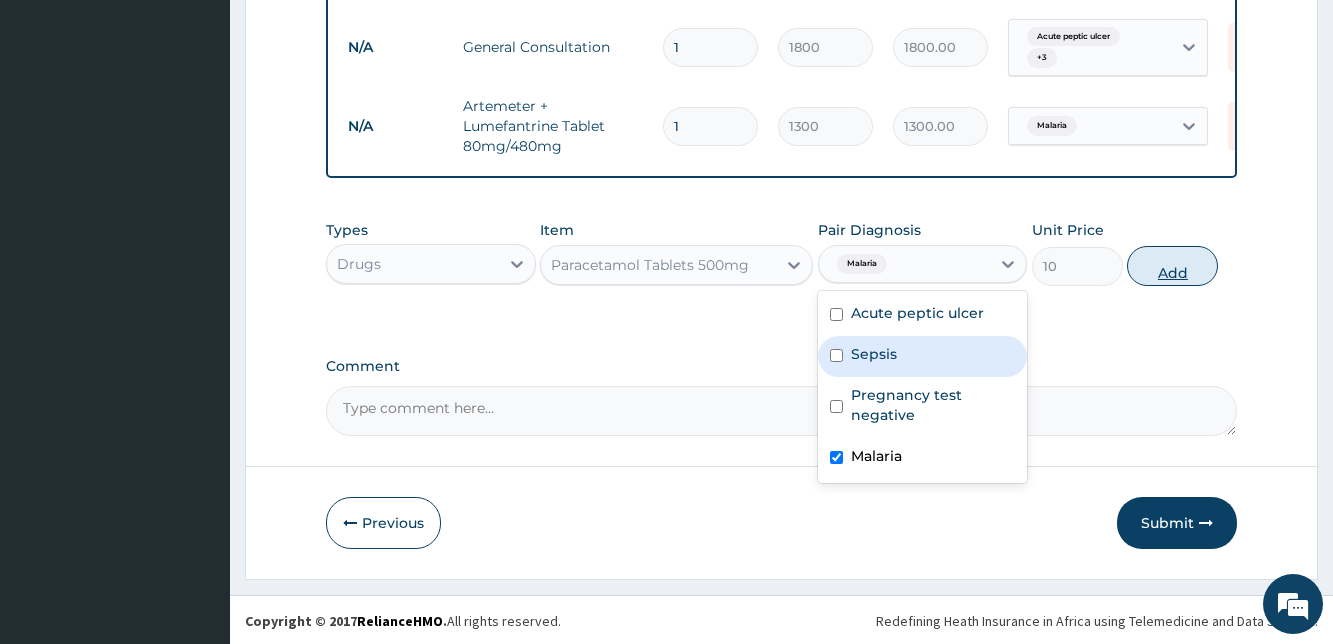 click on "Add" at bounding box center (1172, 266) 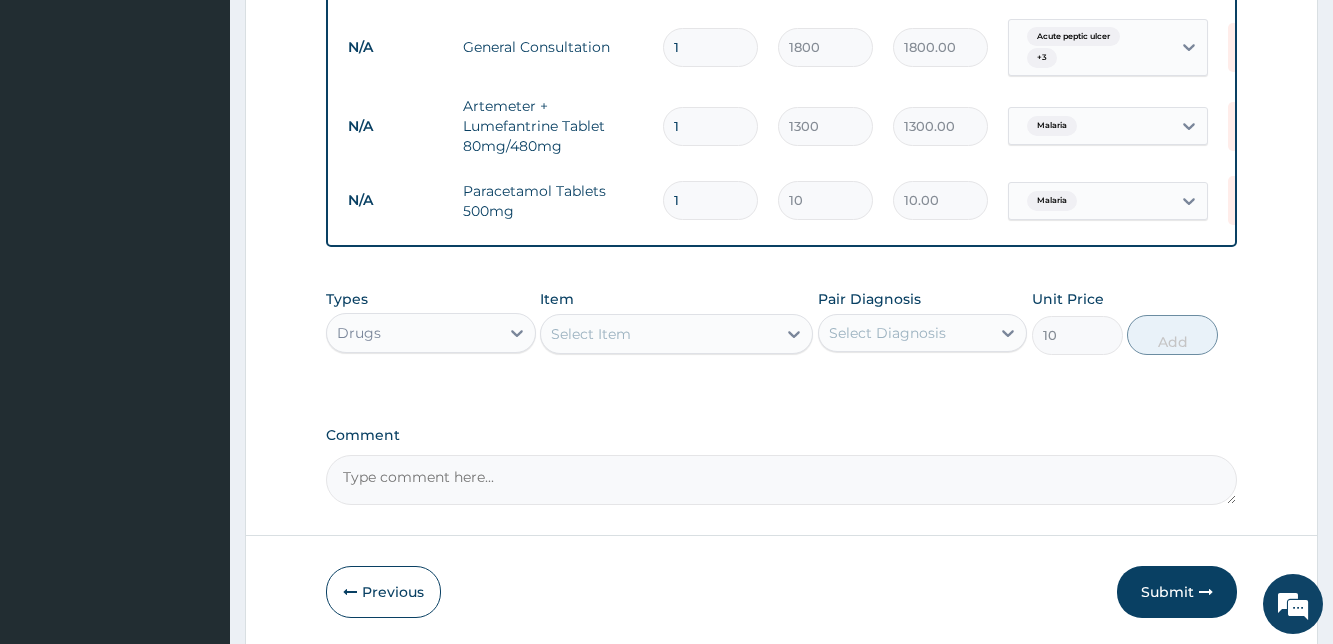 type on "0" 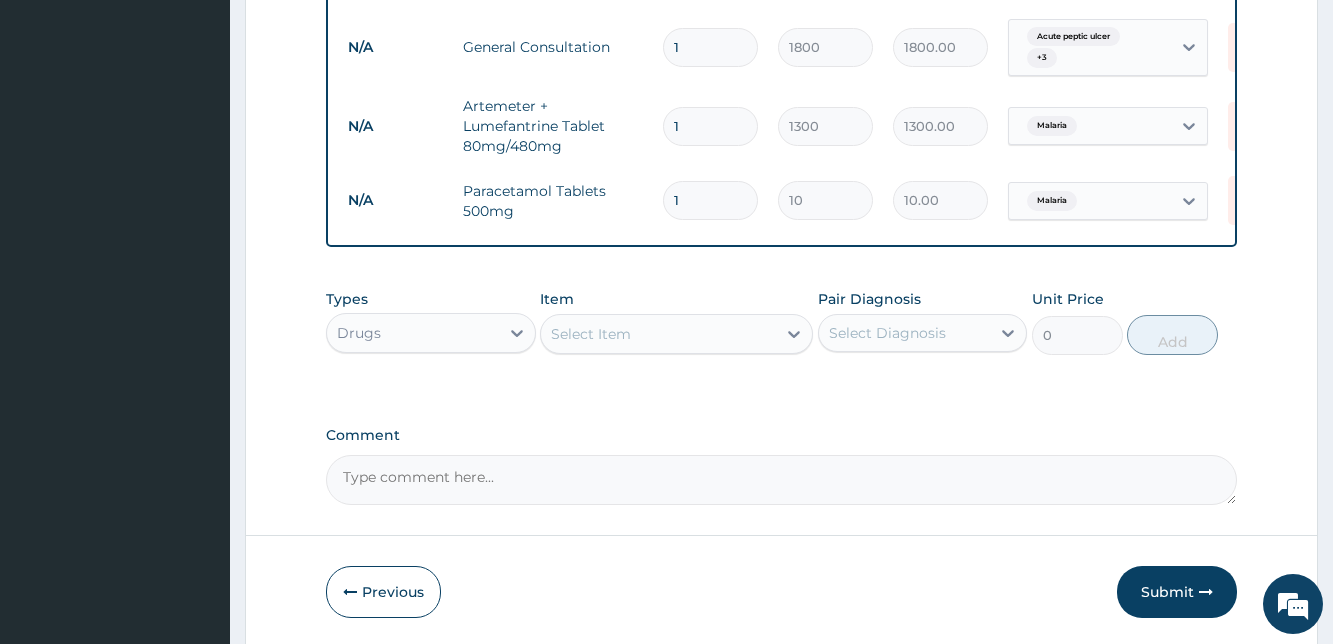 click on "1" at bounding box center [710, 200] 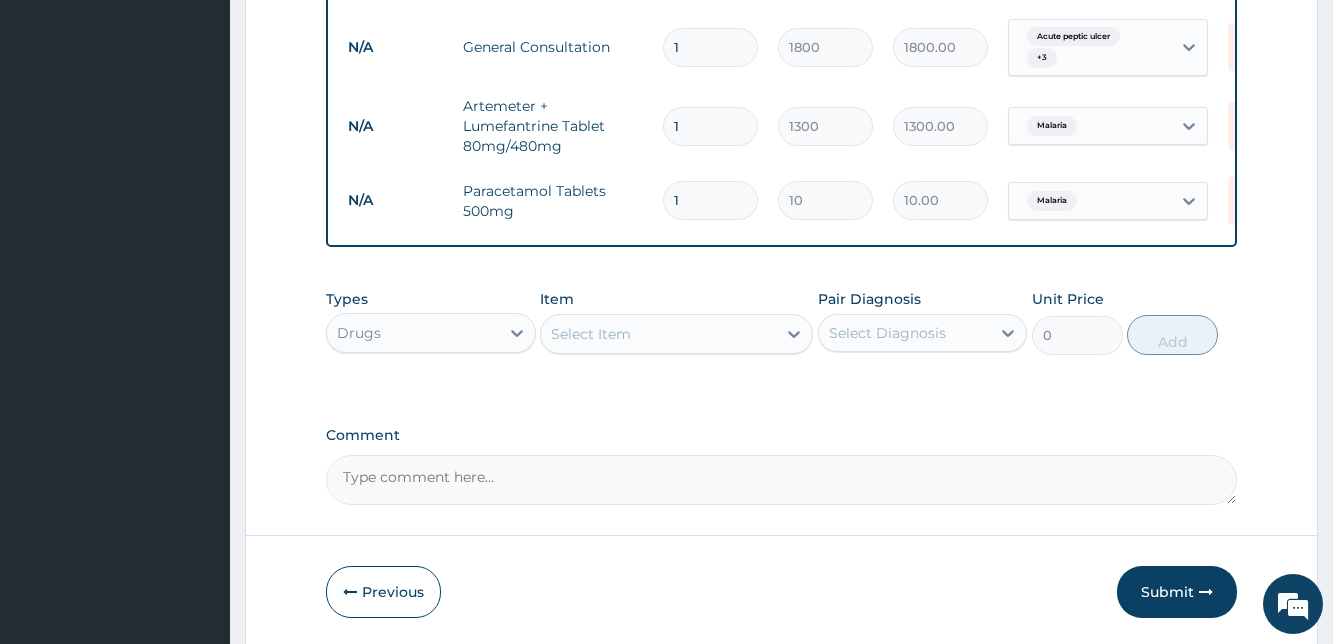 type on "18" 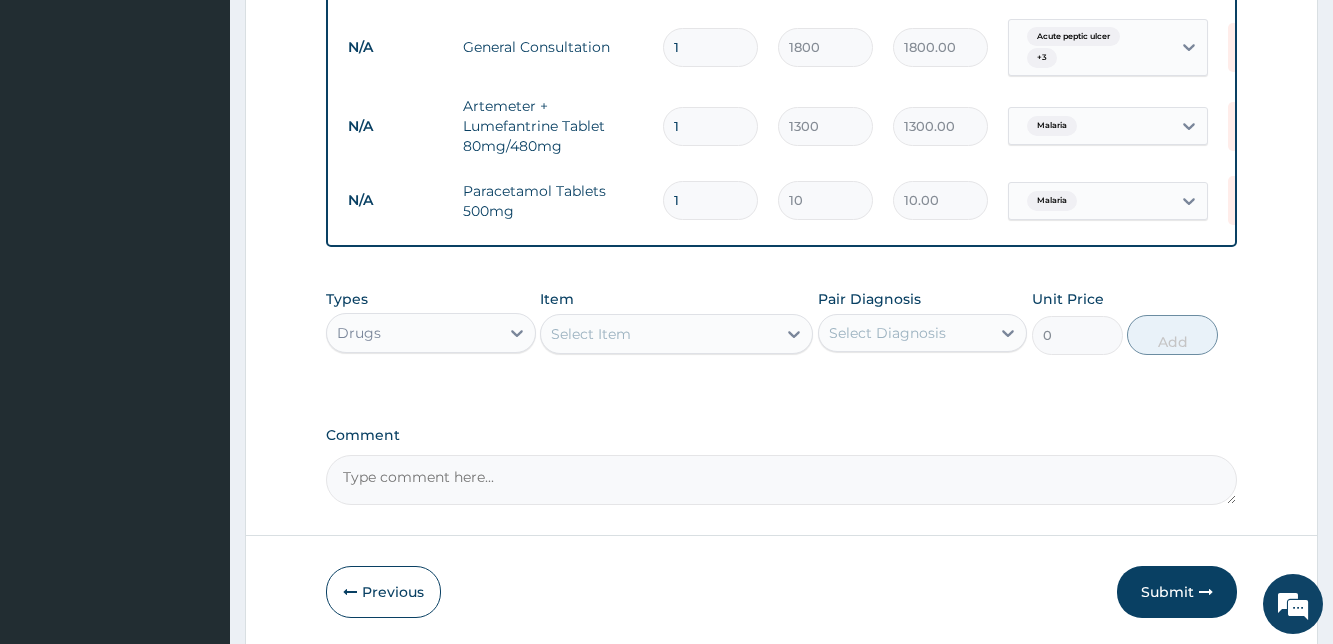 type on "180.00" 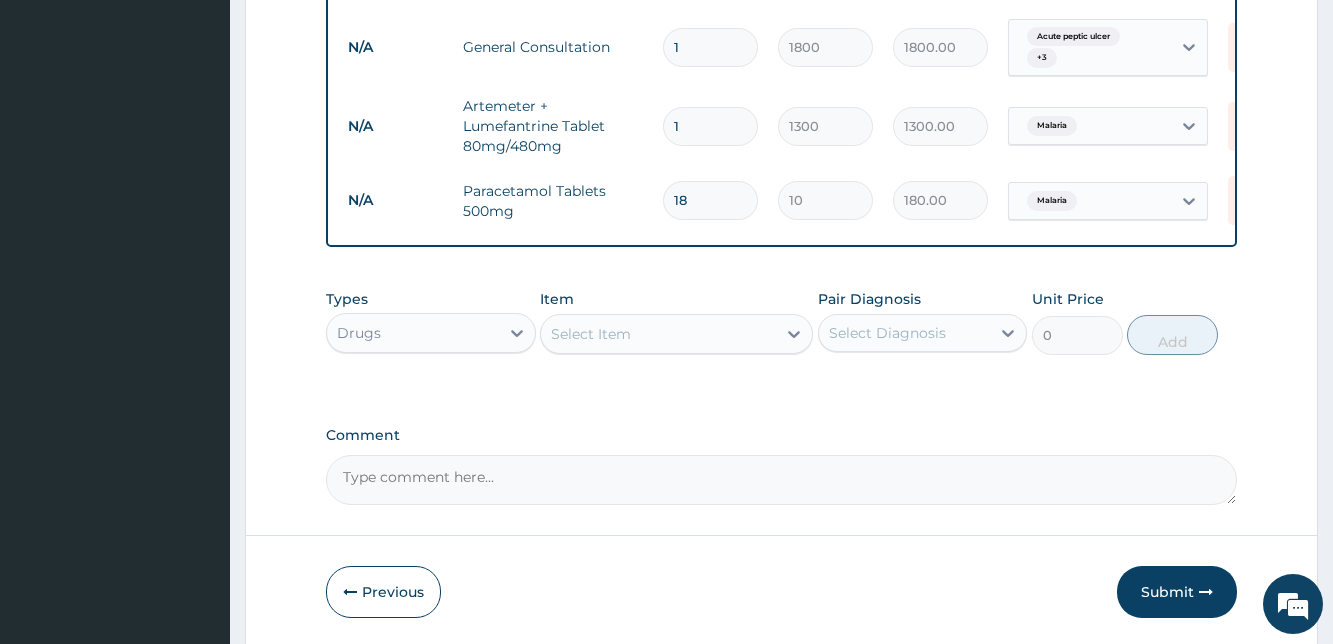type on "18" 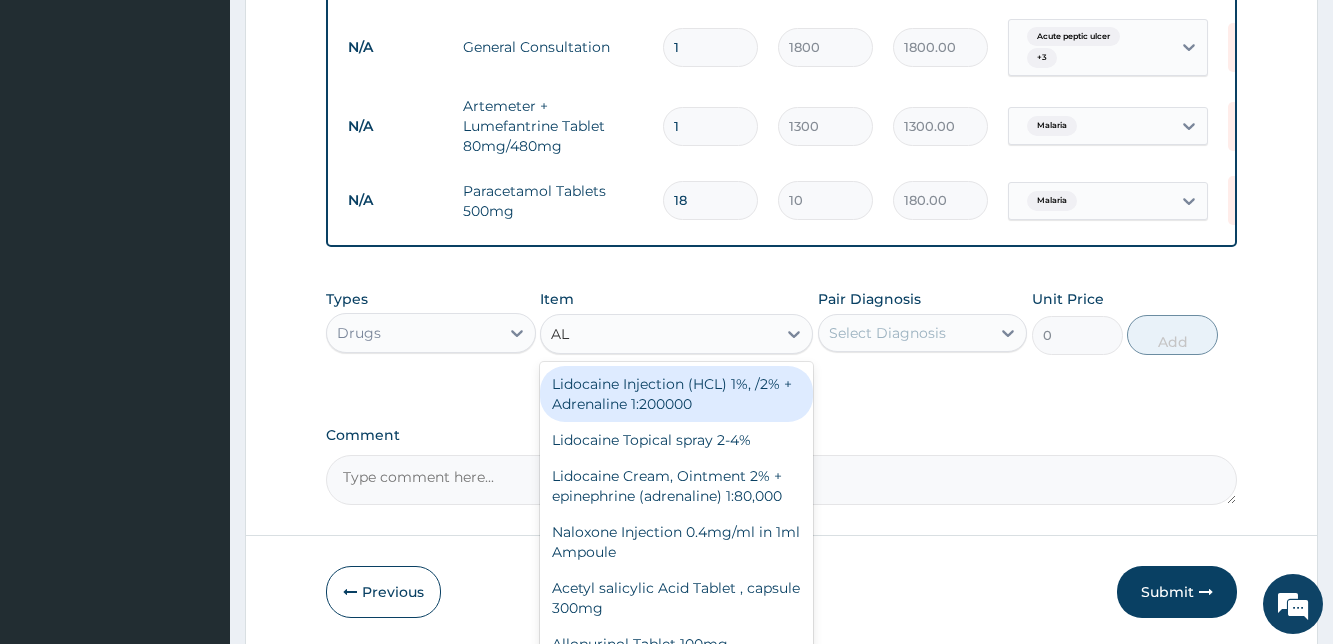 type on "ALU" 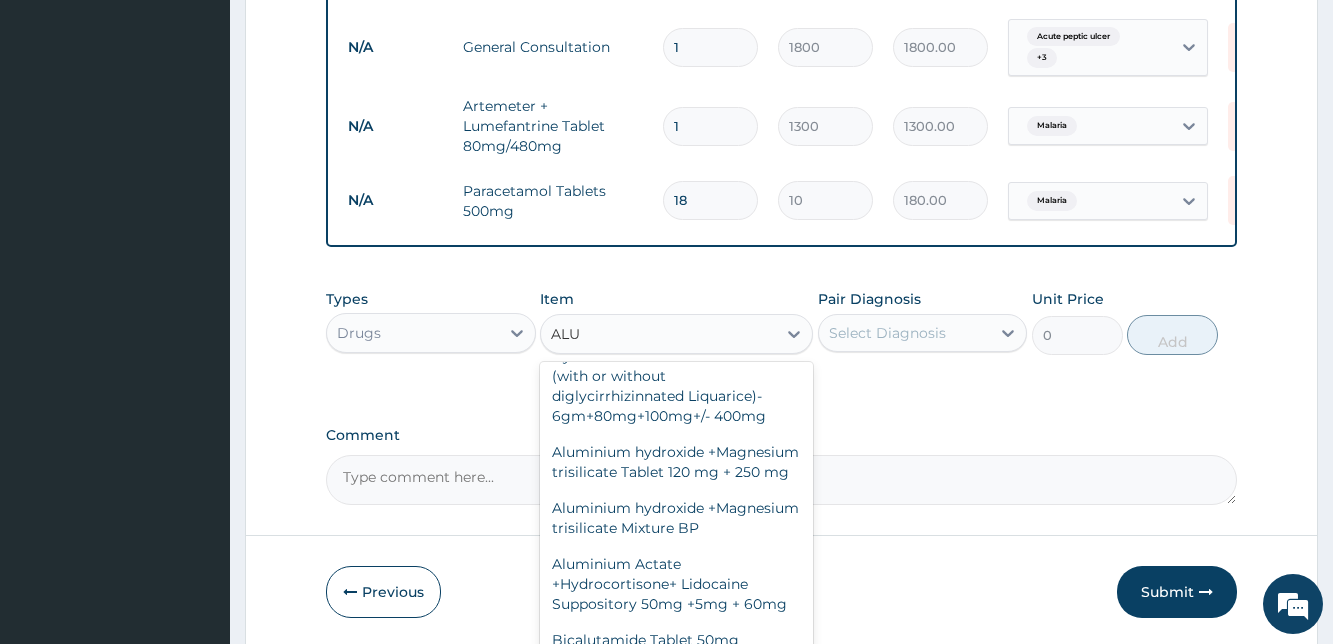 scroll, scrollTop: 316, scrollLeft: 0, axis: vertical 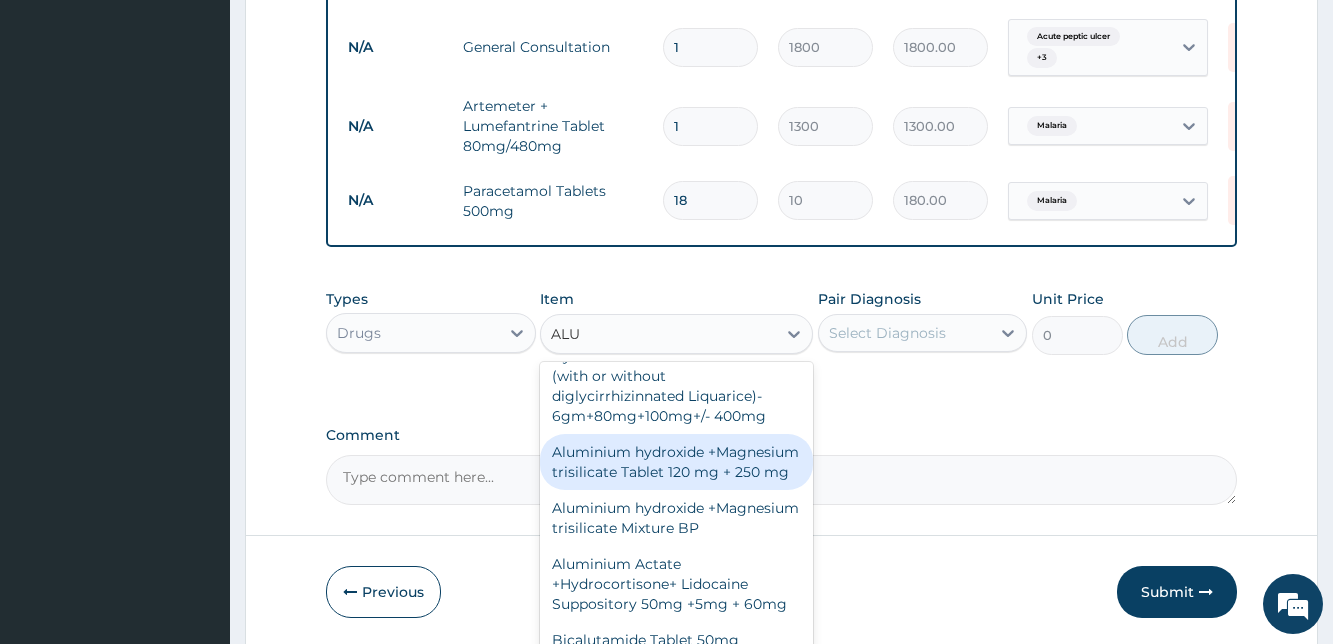 click on "Aluminium hydroxide +Magnesium trisilicate Tablet 120 mg + 250 mg" at bounding box center [676, 462] 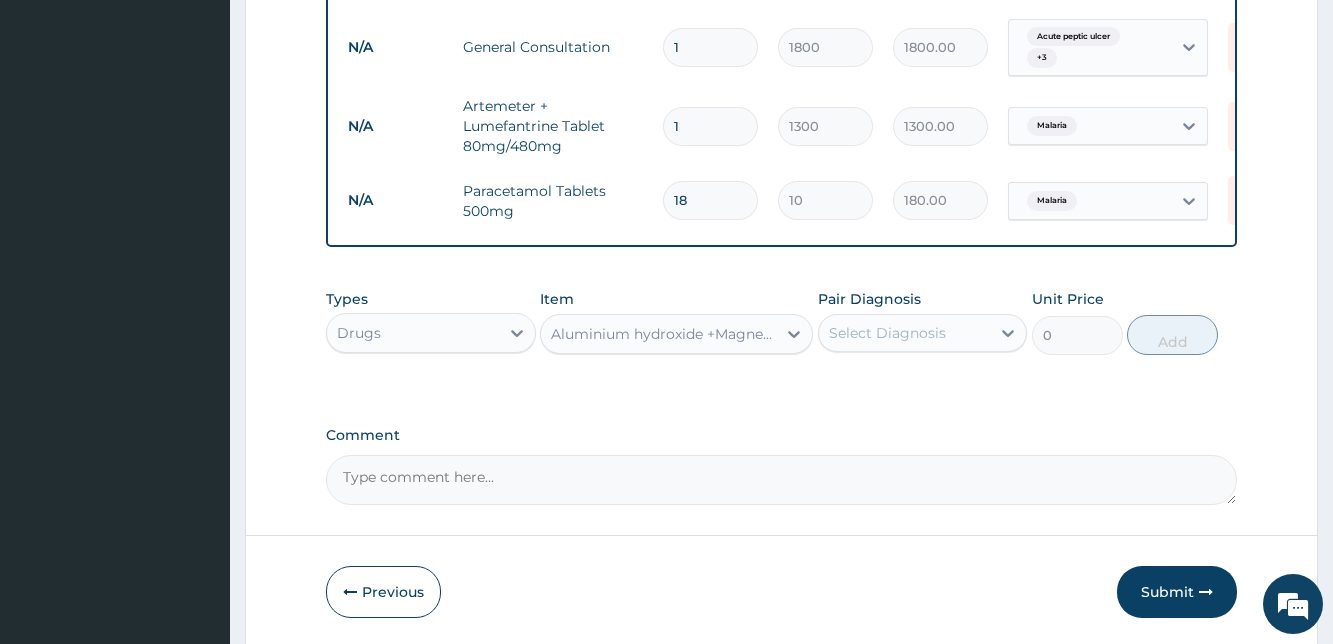 type 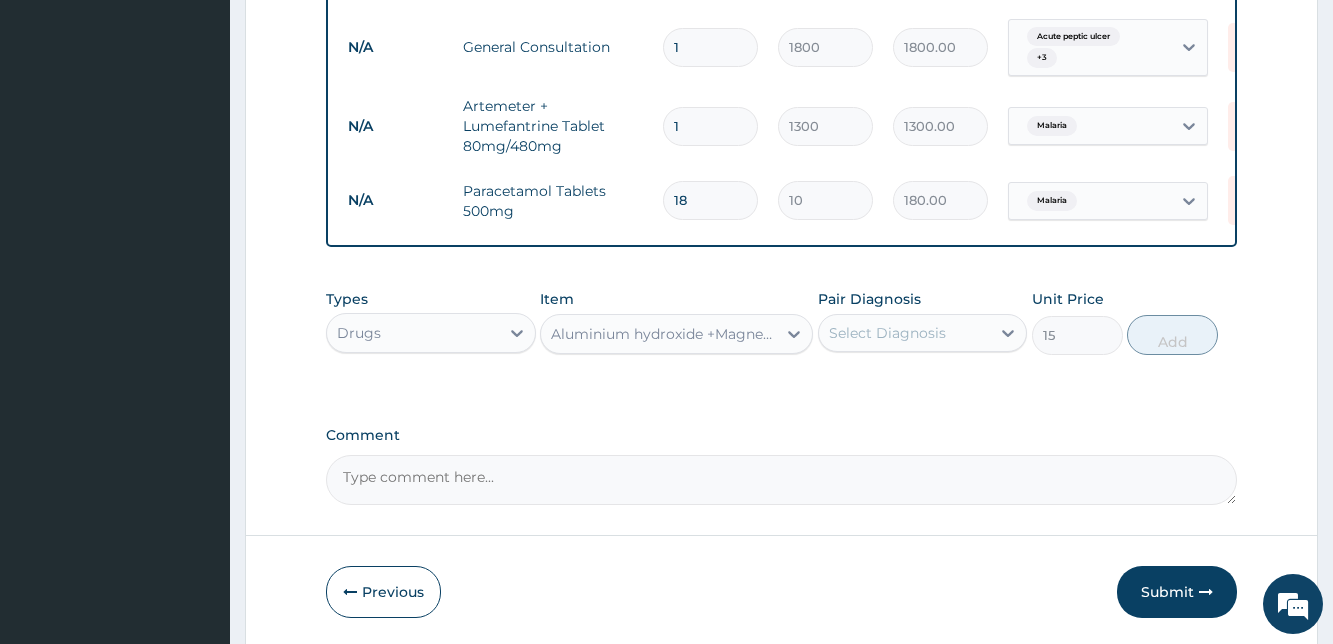 click on "Select Diagnosis" at bounding box center (887, 333) 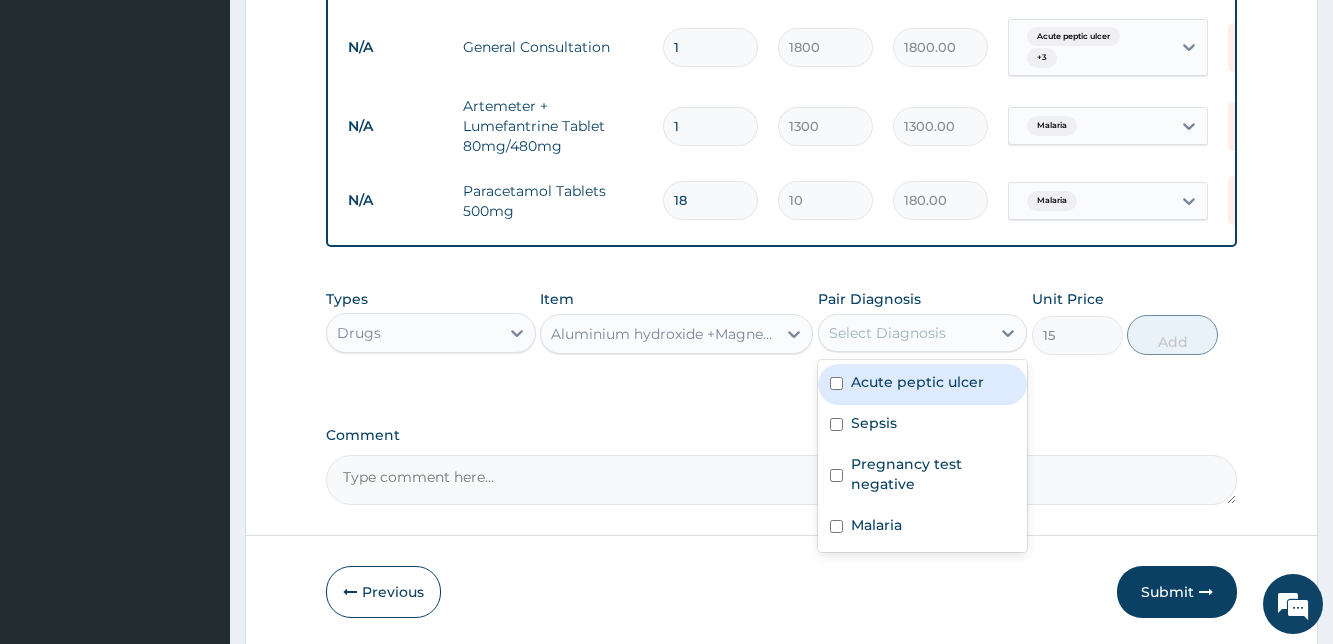 click at bounding box center [836, 383] 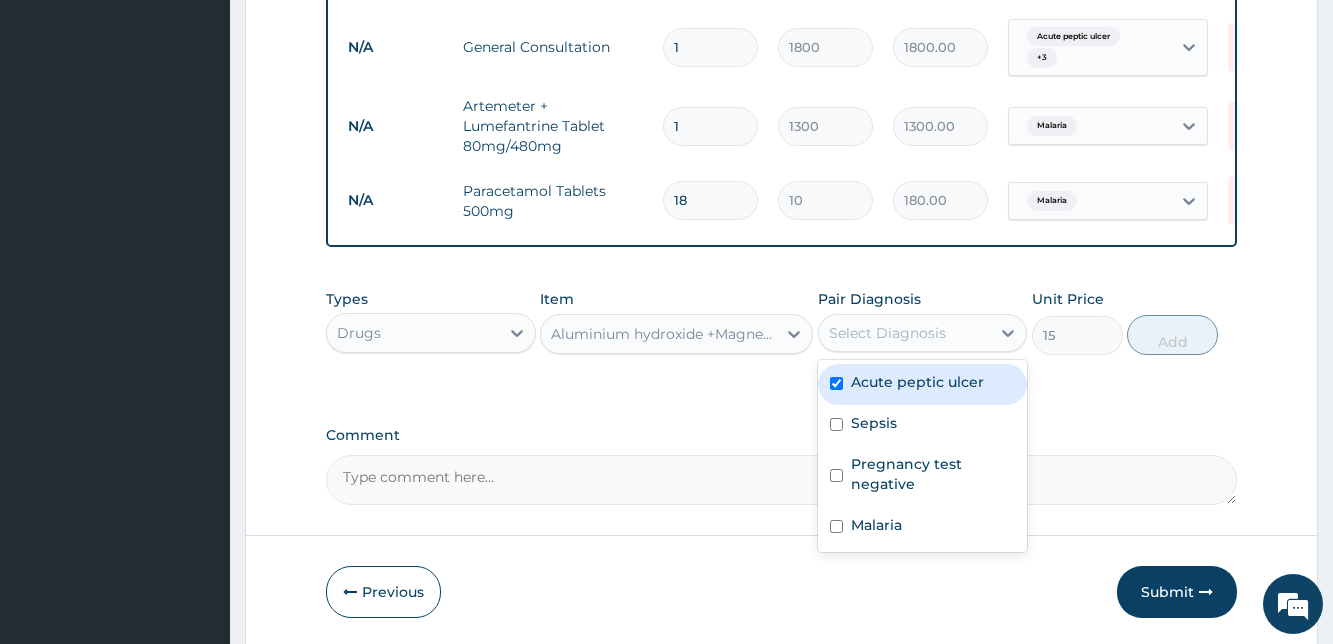 checkbox on "true" 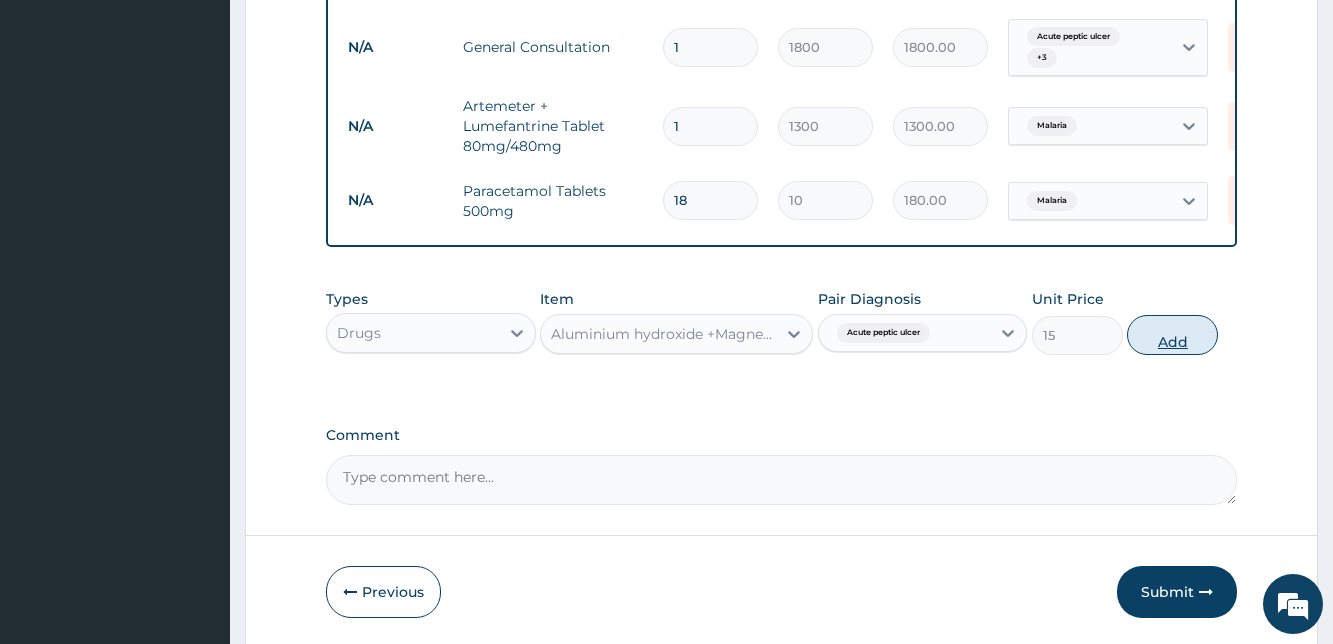 click on "Add" at bounding box center (1172, 335) 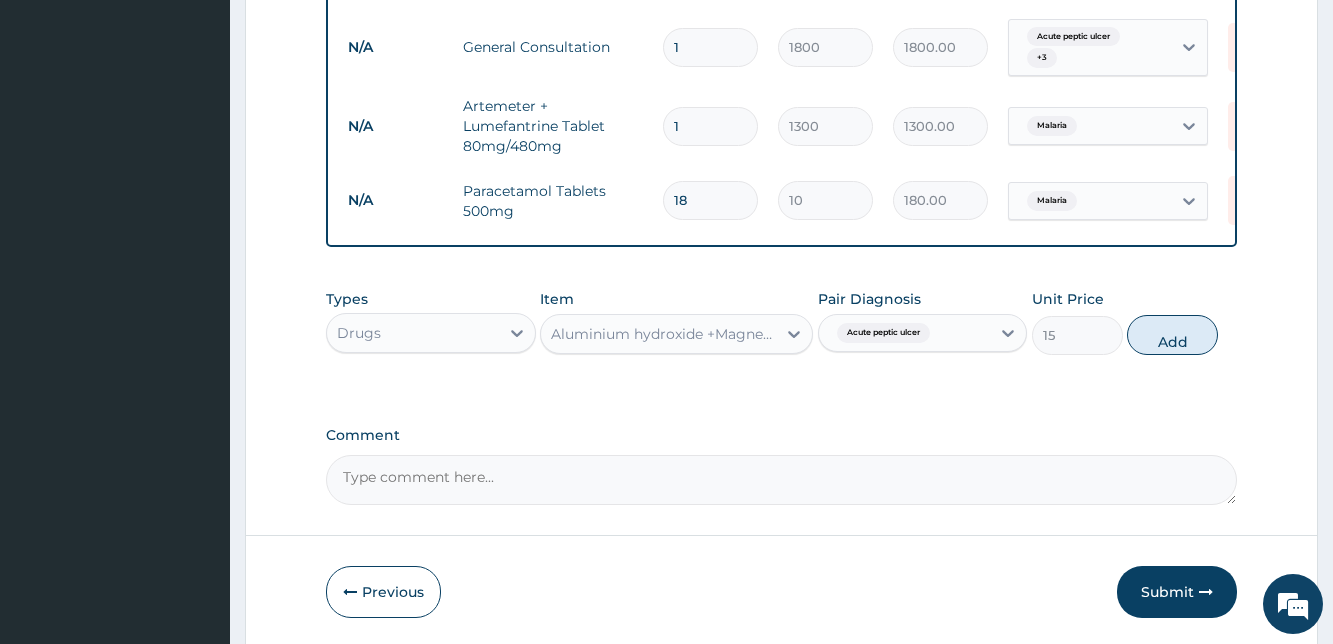 type on "0" 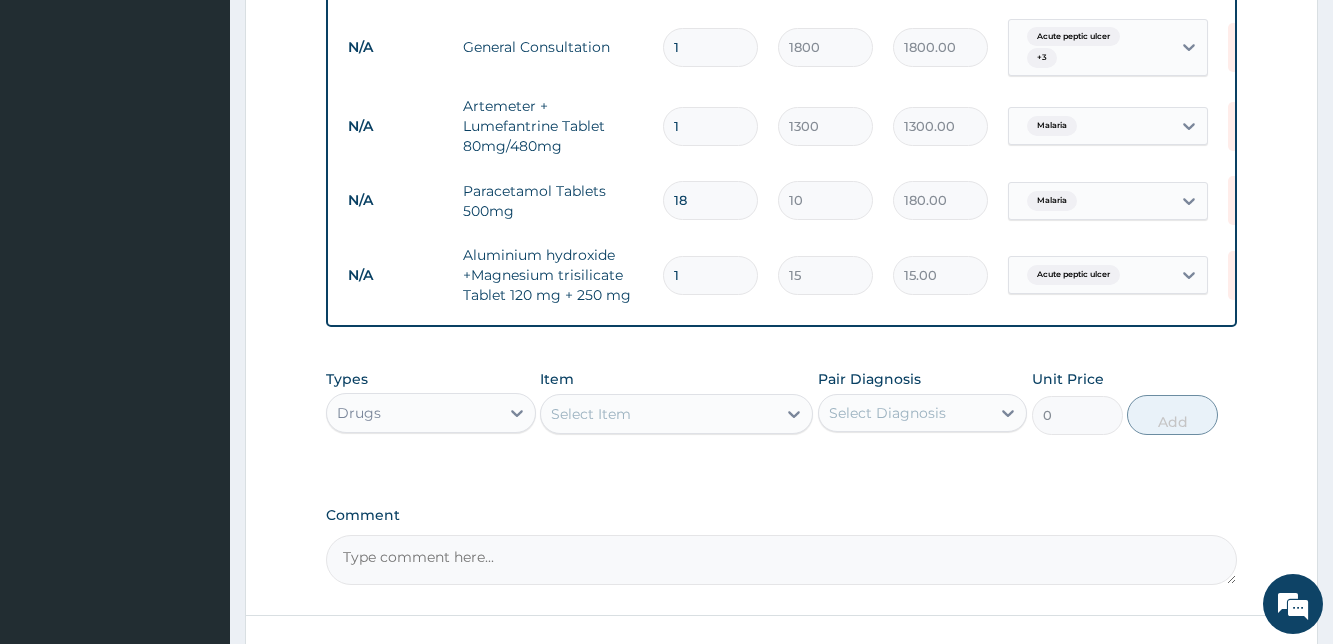 drag, startPoint x: 693, startPoint y: 252, endPoint x: 664, endPoint y: 259, distance: 29.832869 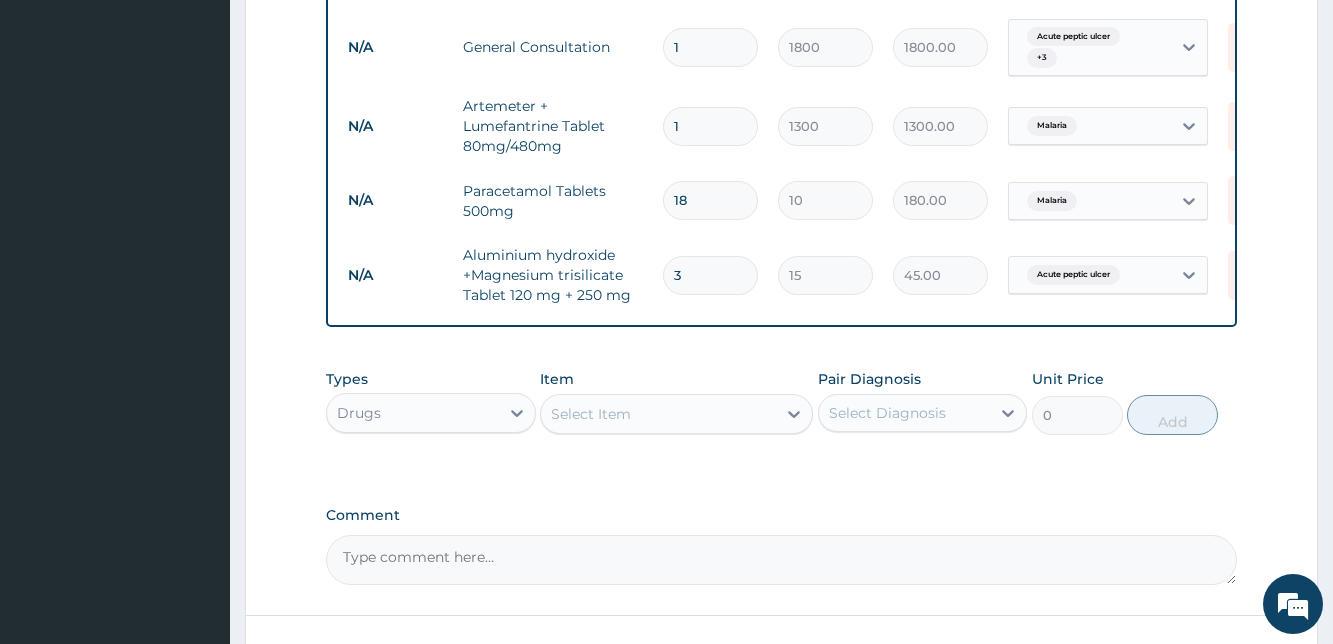 type on "30" 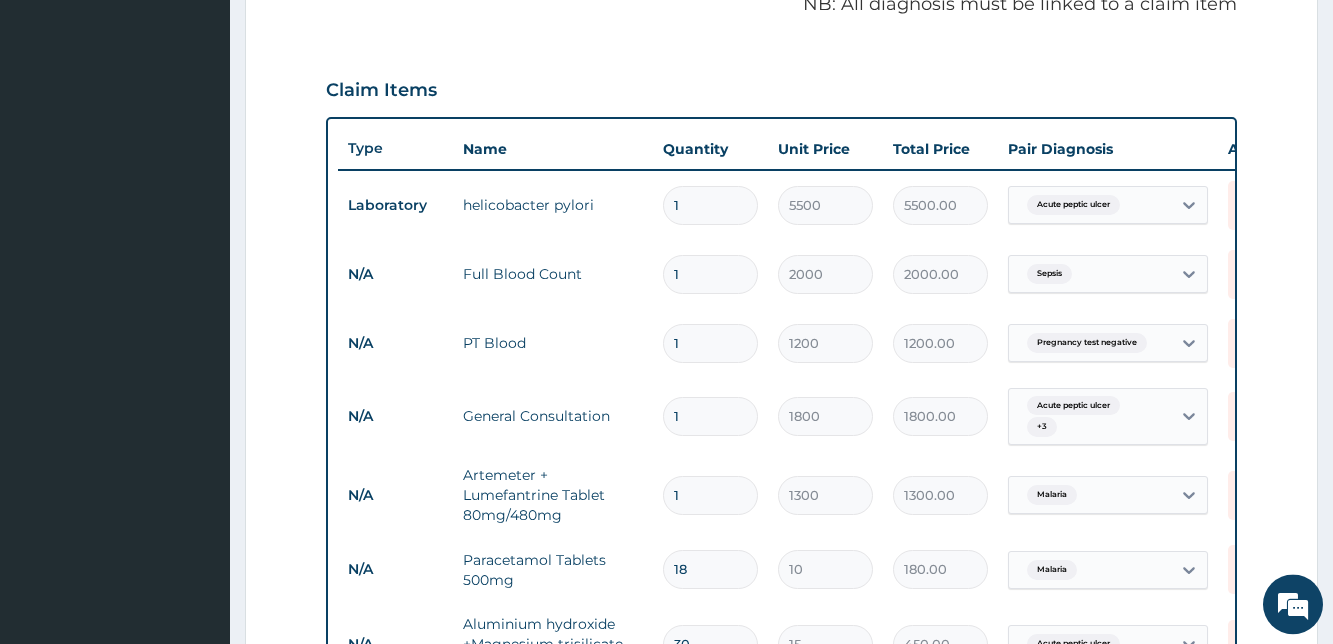 scroll, scrollTop: 678, scrollLeft: 0, axis: vertical 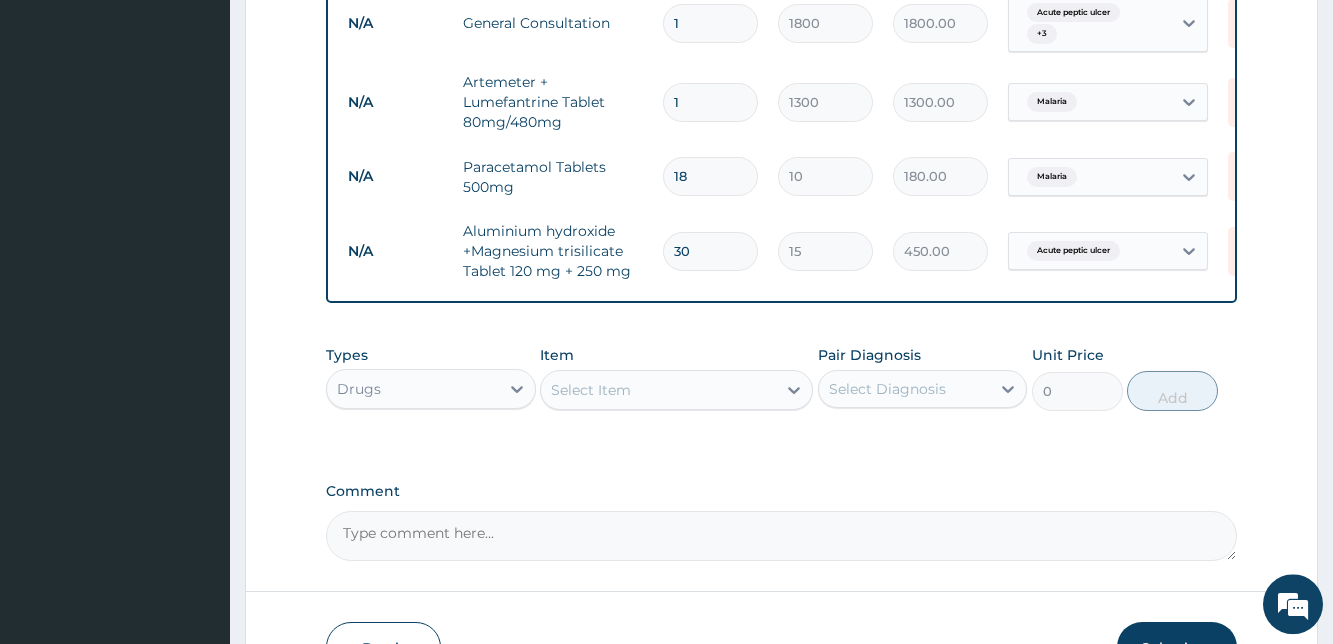 type on "30" 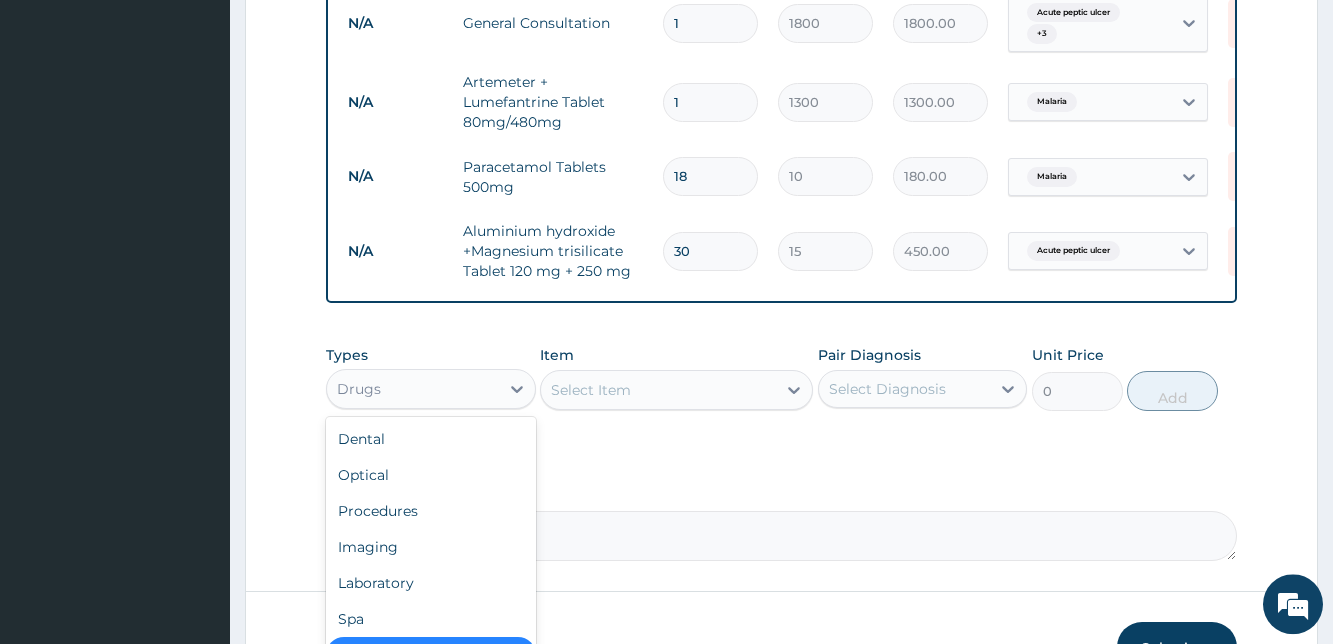 click on "Drugs" at bounding box center [412, 389] 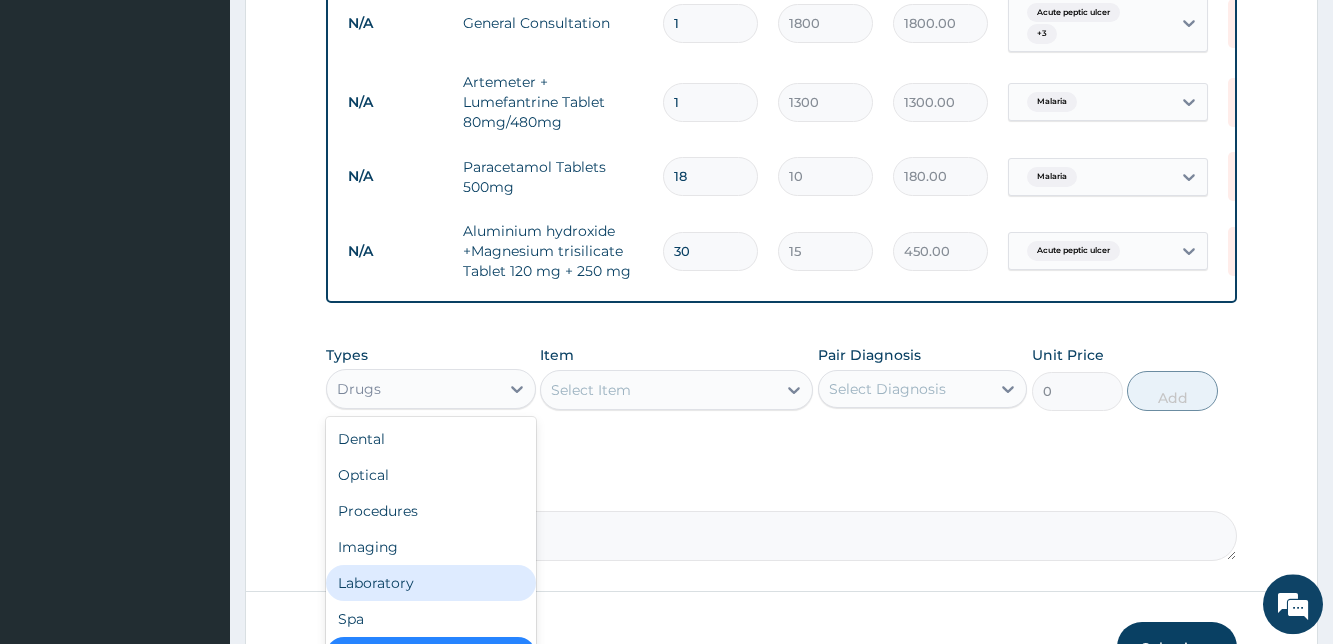 click on "Laboratory" at bounding box center [430, 583] 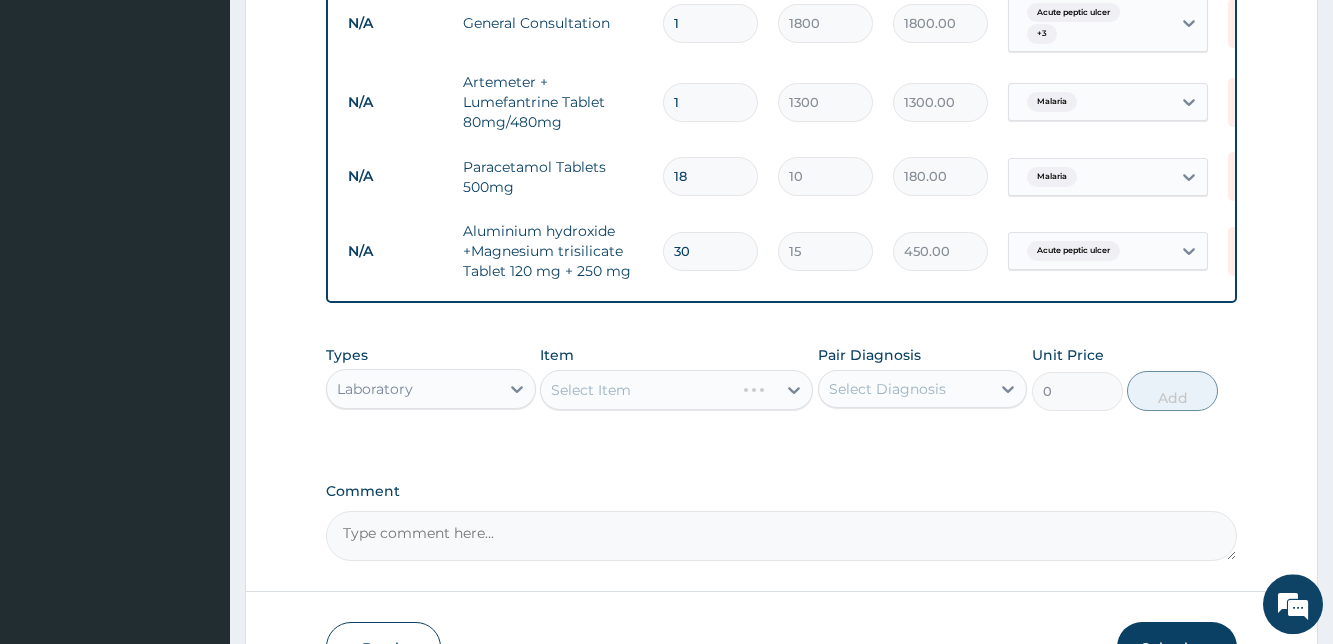 click on "Select Item" at bounding box center [676, 390] 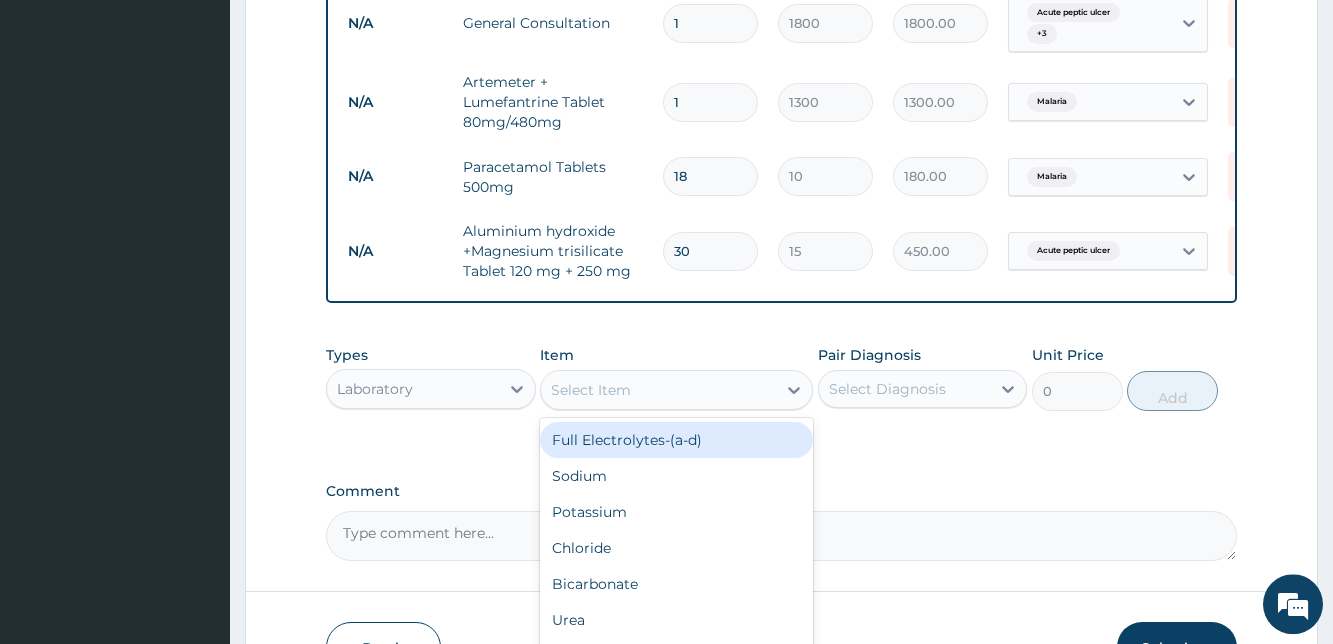 click on "Select Item" at bounding box center [658, 390] 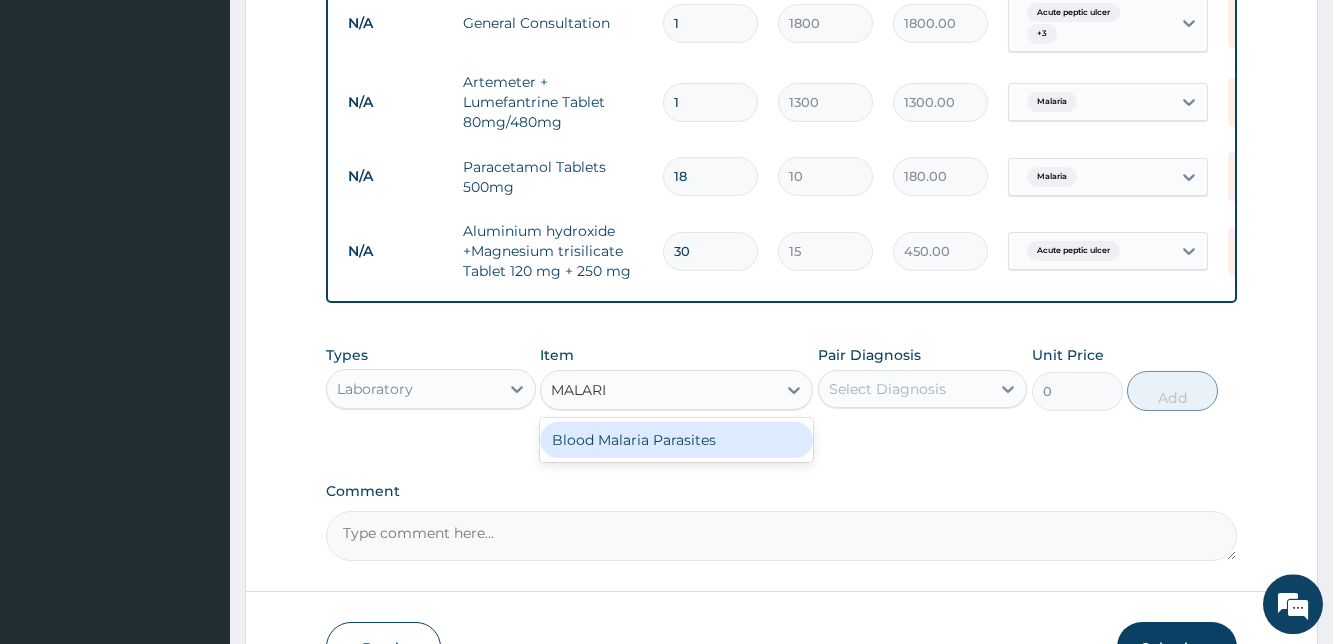 type on "MALARIA" 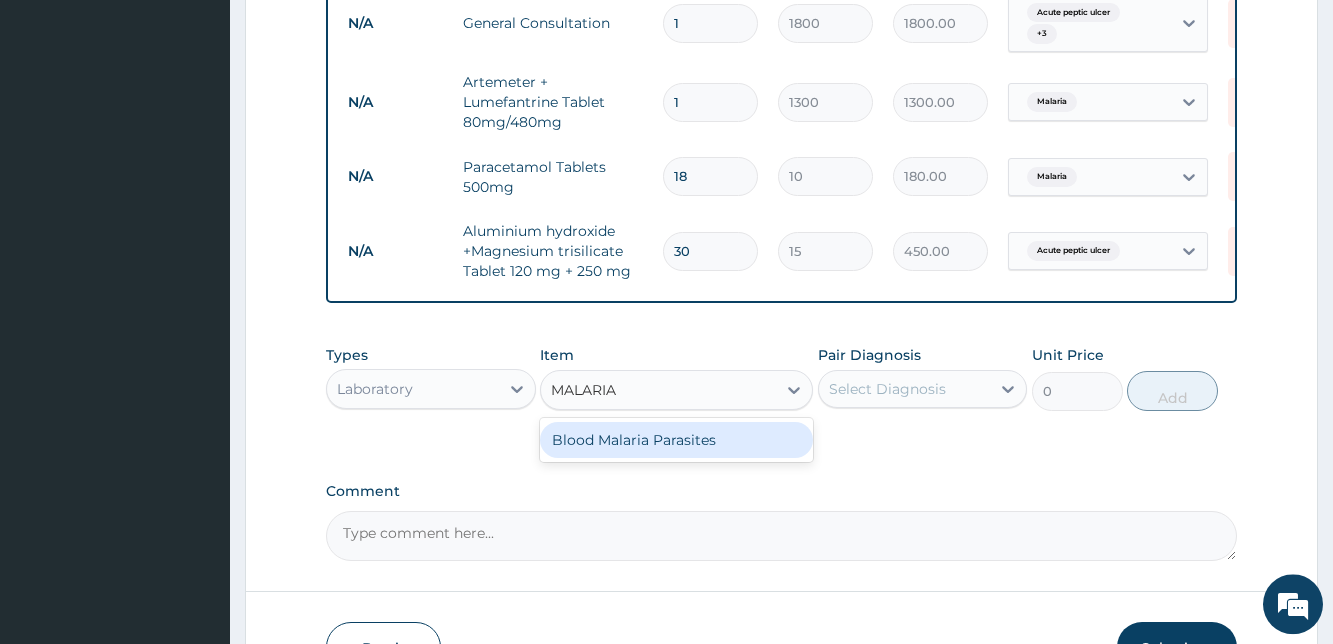 click on "Blood  Malaria Parasites" at bounding box center [676, 440] 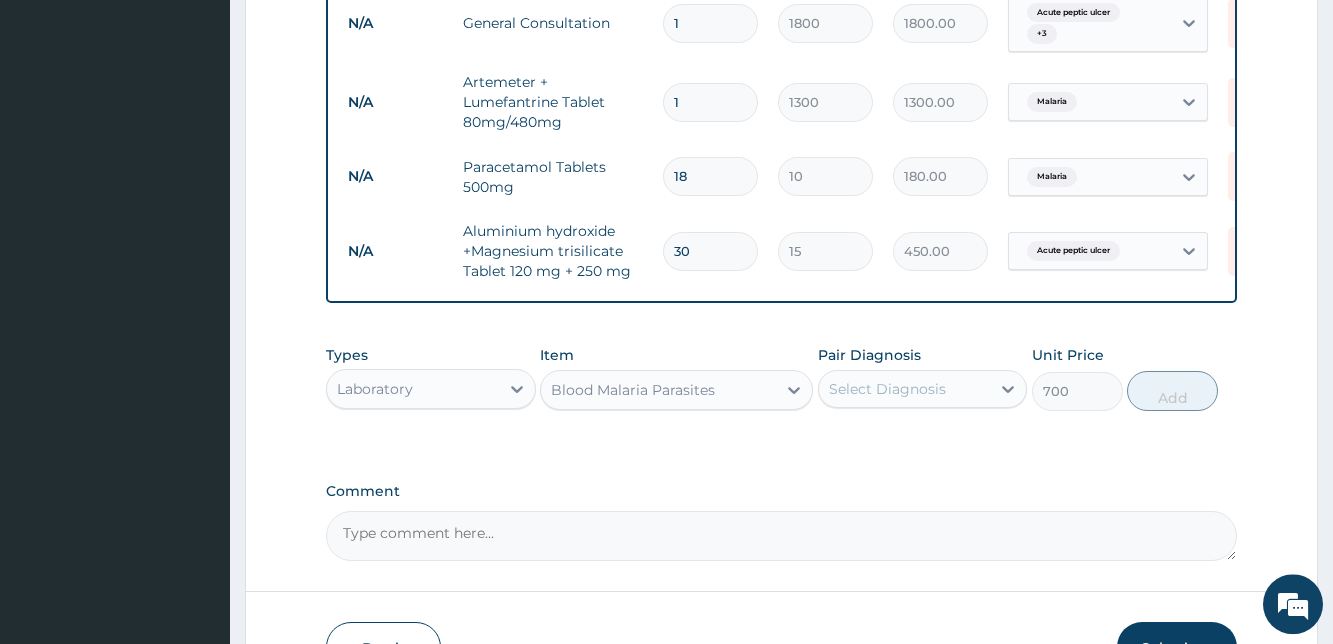 click on "Select Diagnosis" at bounding box center (887, 389) 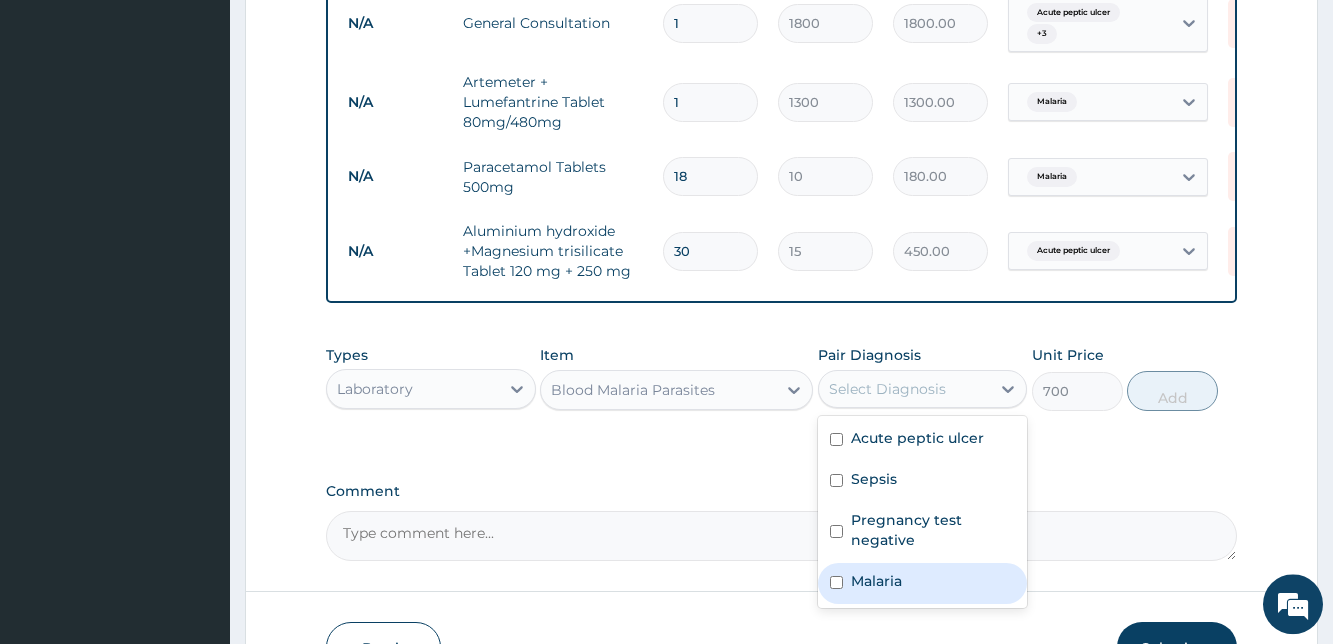 click at bounding box center (836, 582) 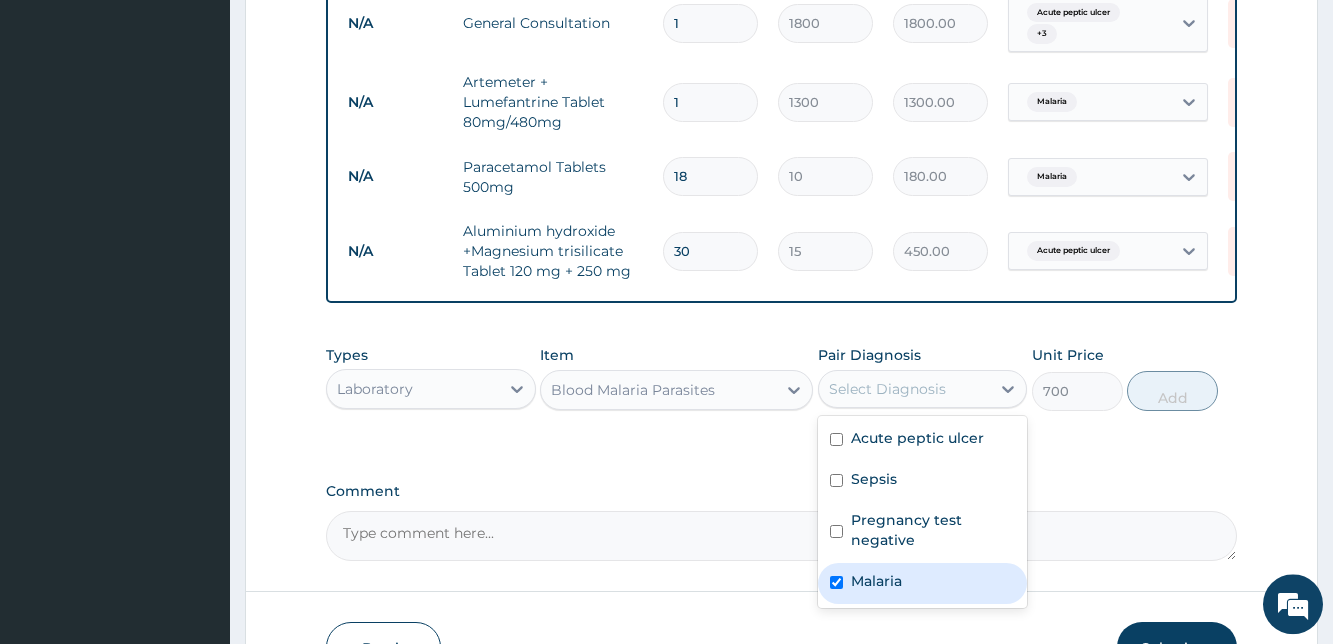 checkbox on "true" 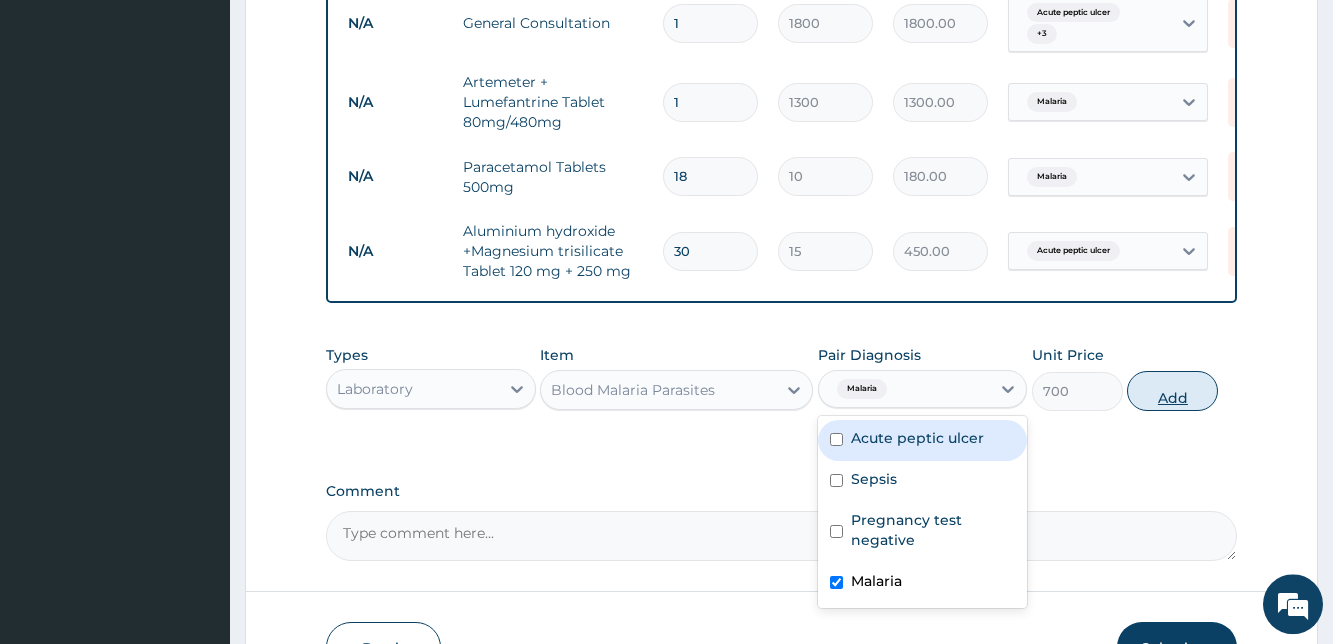 click on "Add" at bounding box center [1172, 391] 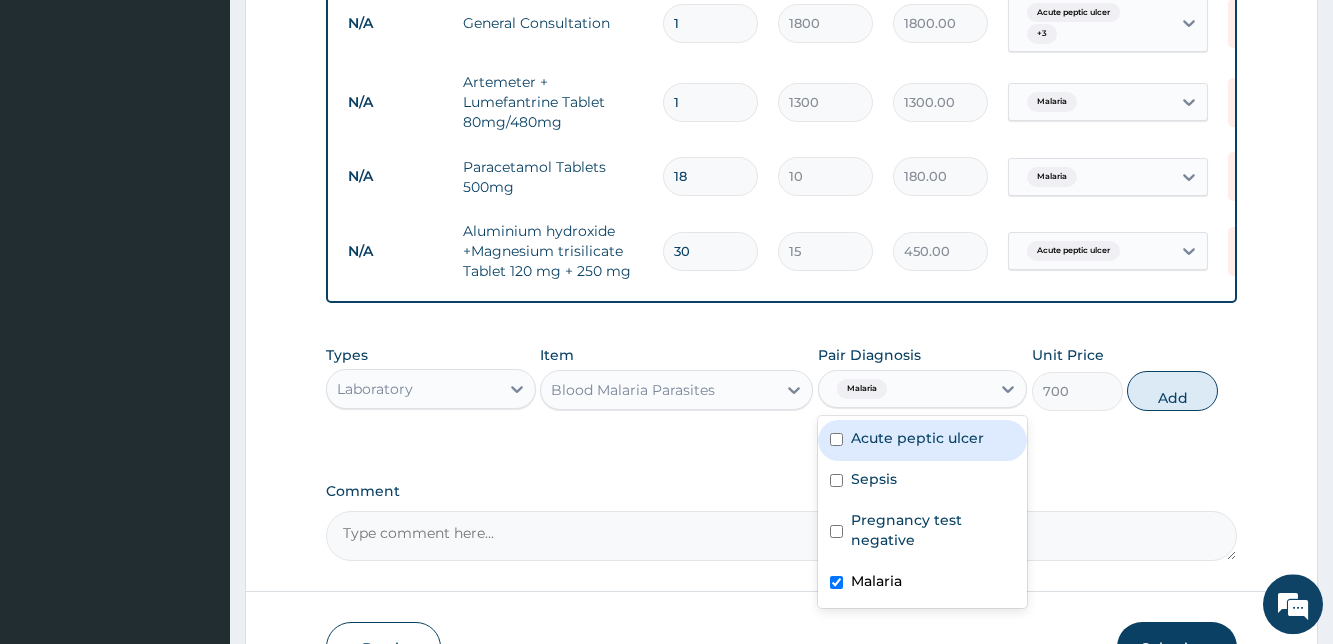 type on "0" 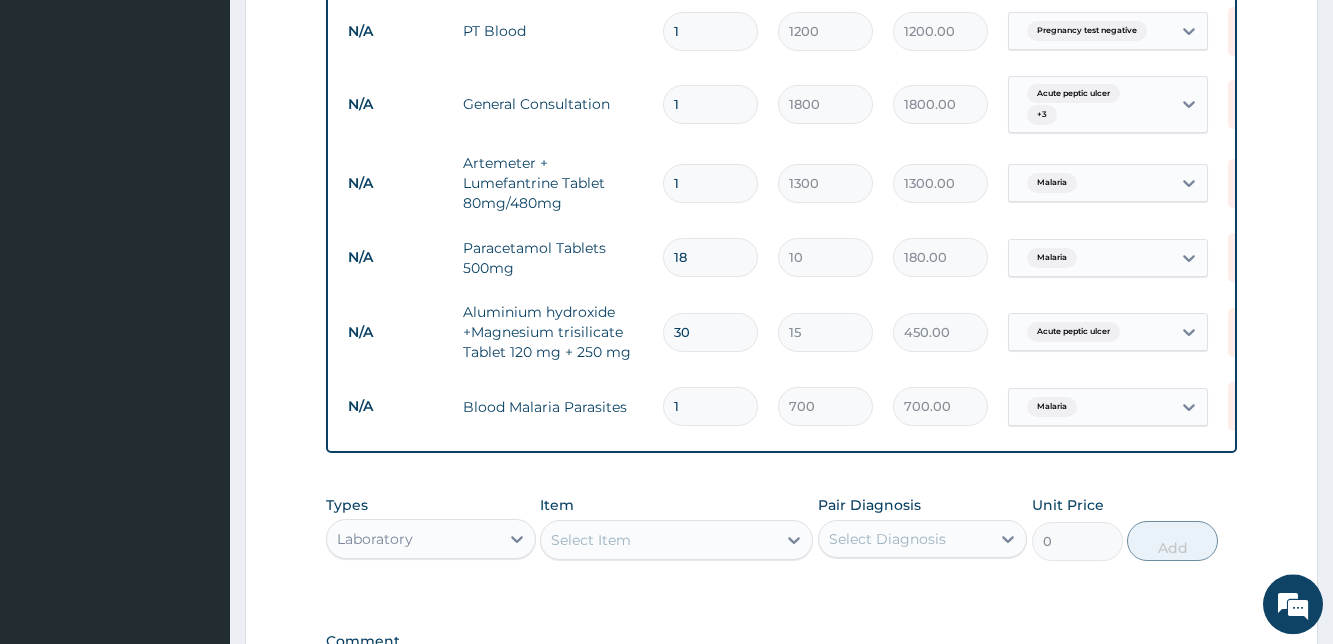 scroll, scrollTop: 921, scrollLeft: 0, axis: vertical 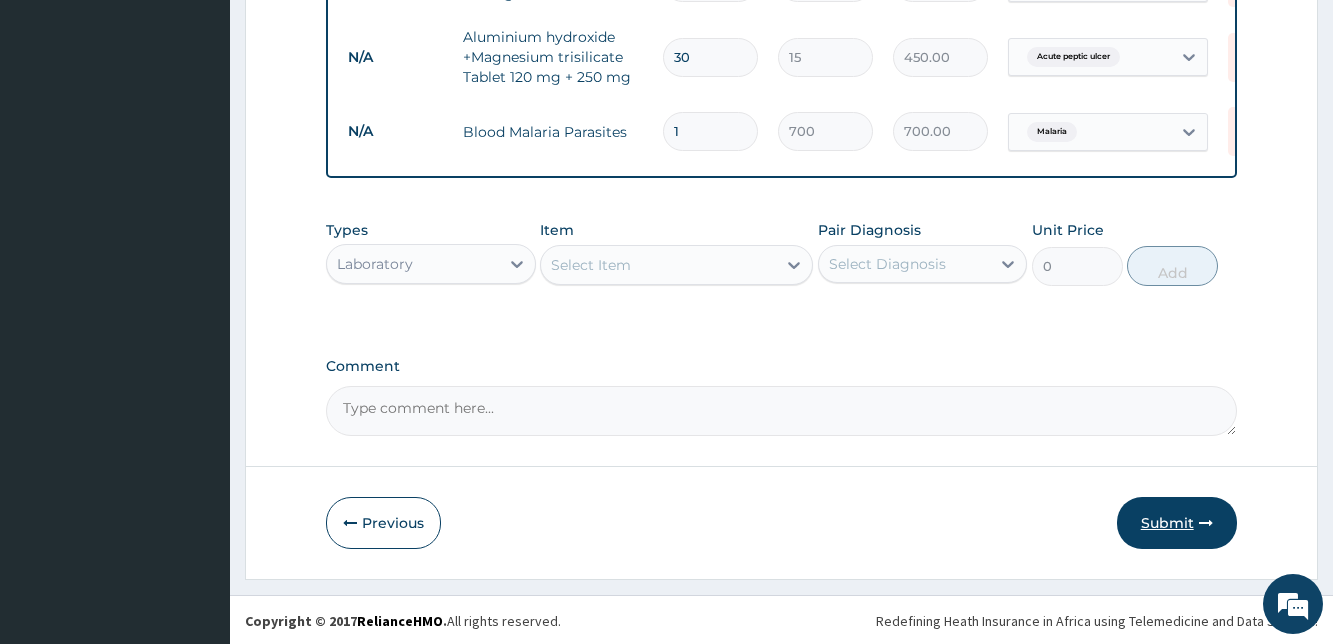 click on "Submit" at bounding box center (1177, 523) 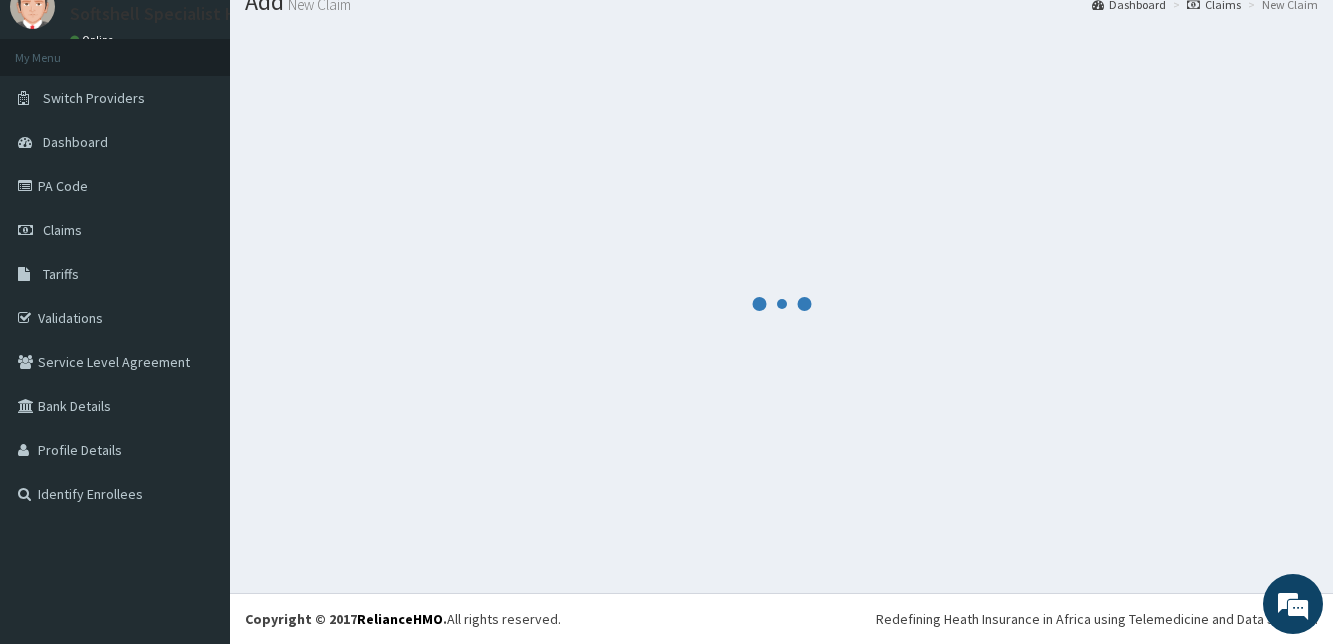 scroll, scrollTop: 76, scrollLeft: 0, axis: vertical 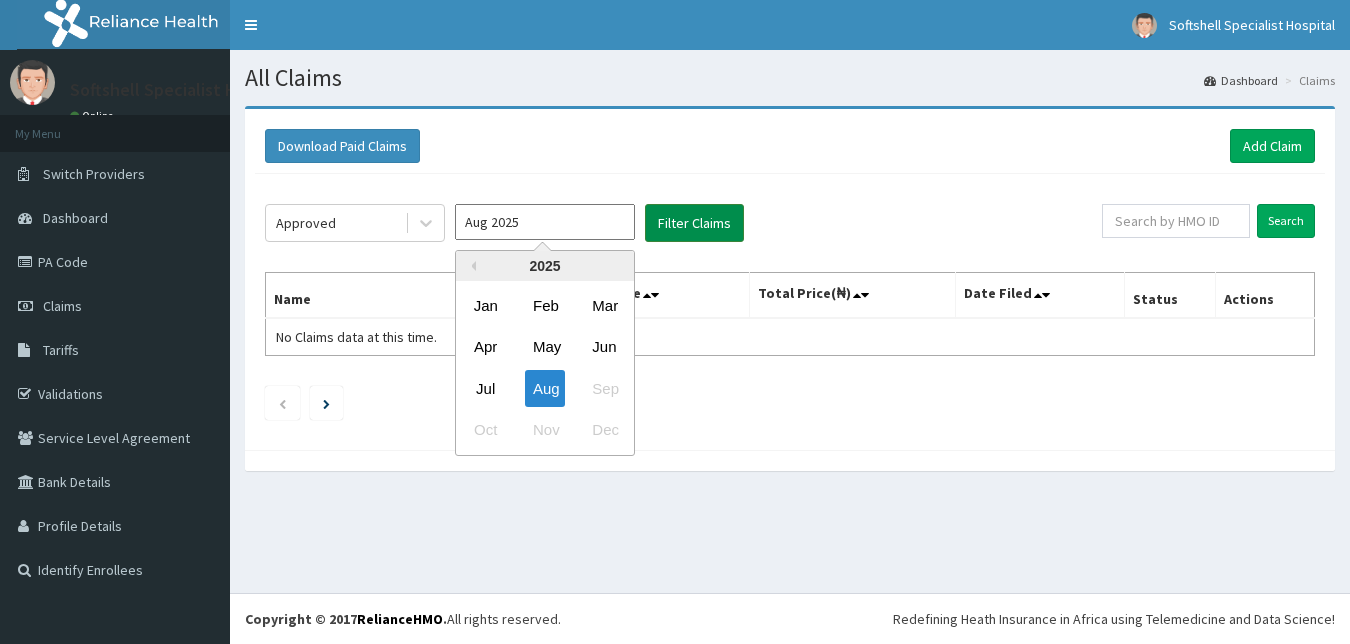 click on "Jul" at bounding box center [486, 388] 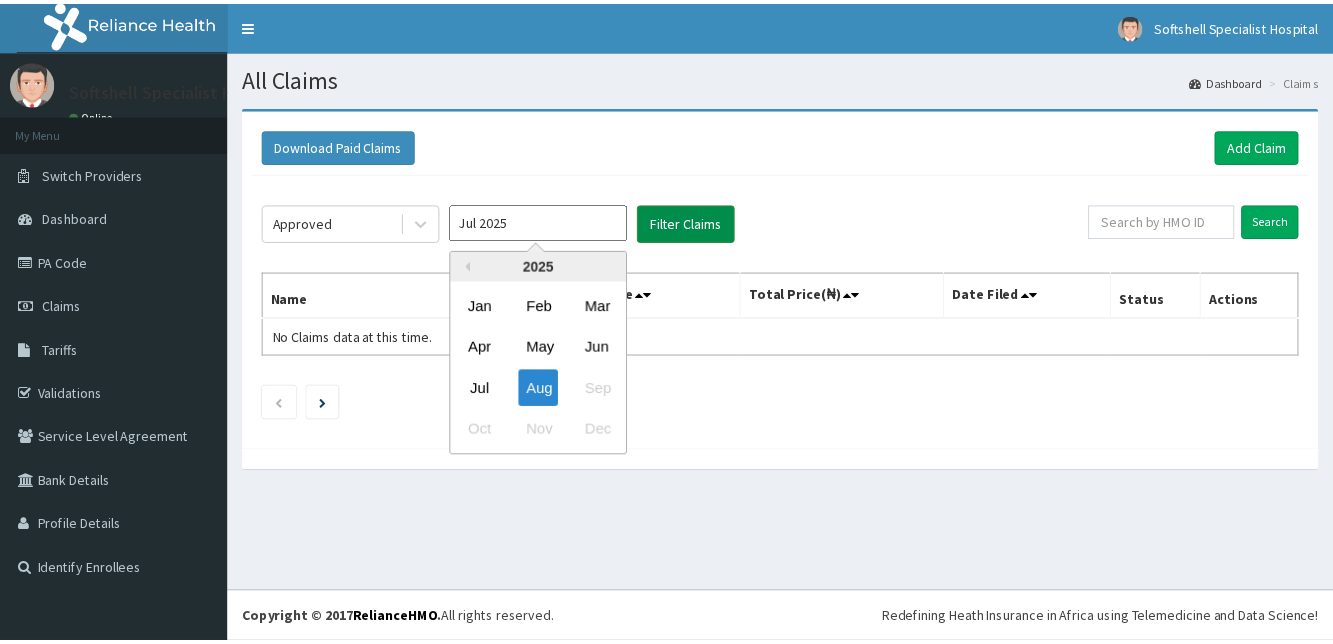 scroll, scrollTop: 0, scrollLeft: 0, axis: both 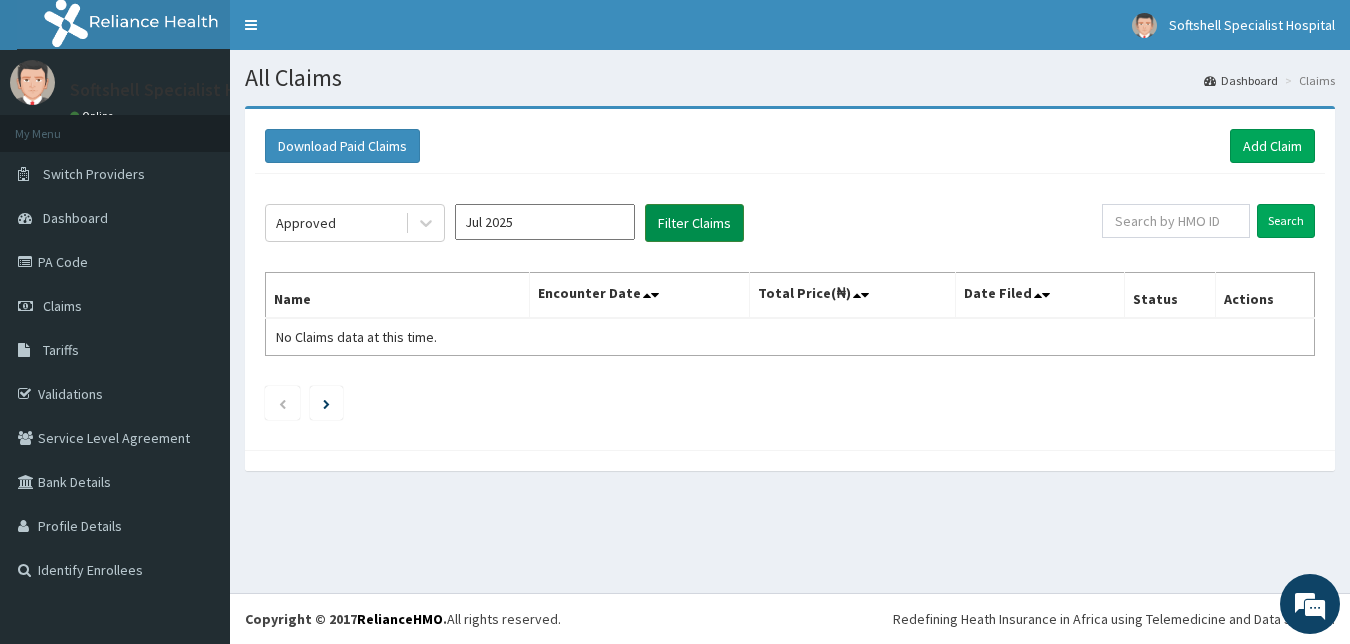 click on "Filter Claims" at bounding box center (694, 223) 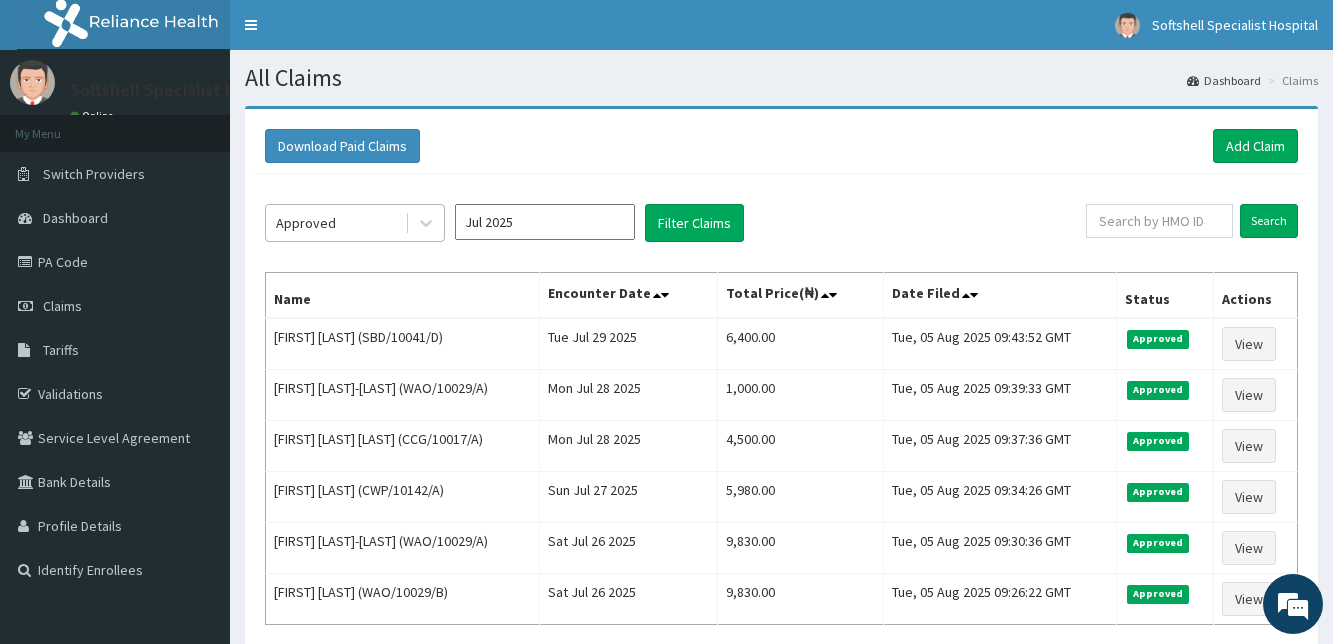 click on "Approved" at bounding box center (335, 223) 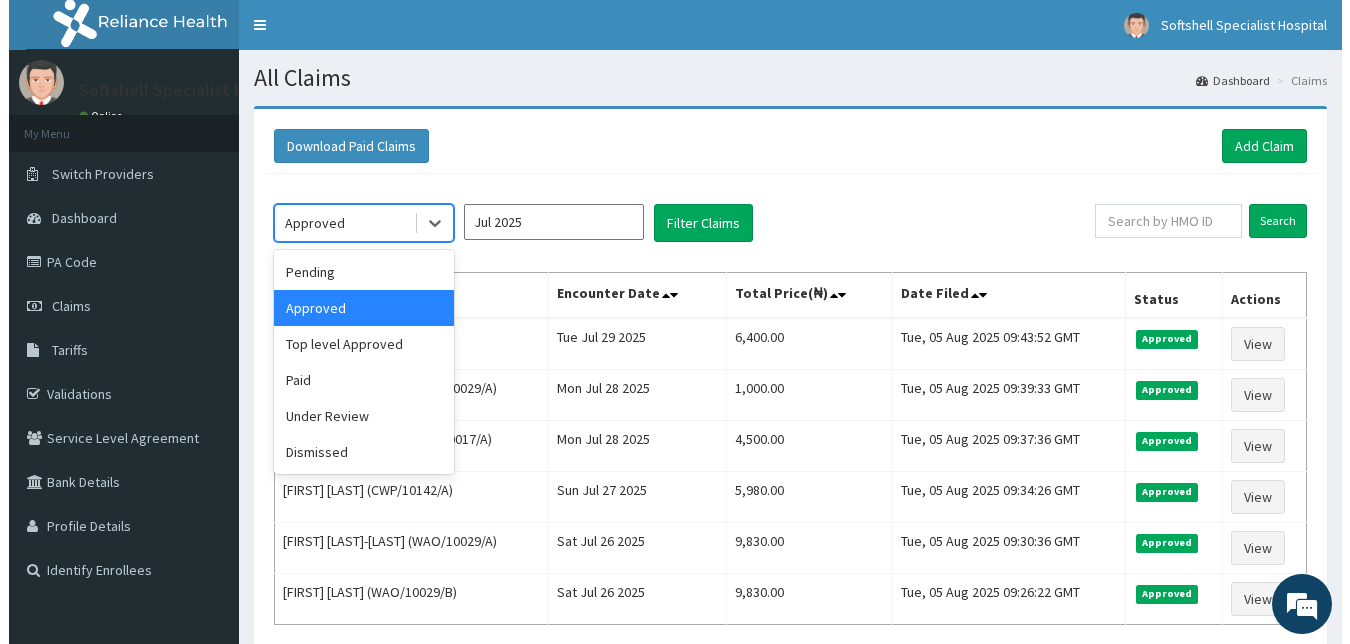 scroll, scrollTop: 0, scrollLeft: 0, axis: both 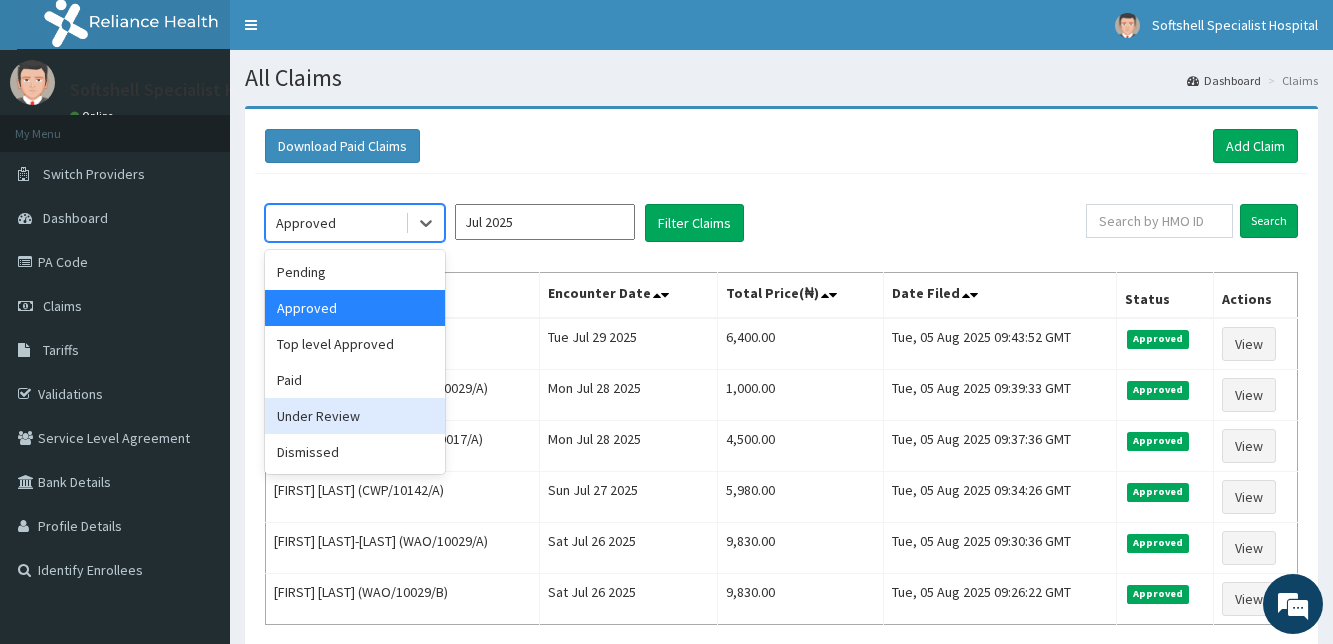 click on "Under Review" at bounding box center [355, 416] 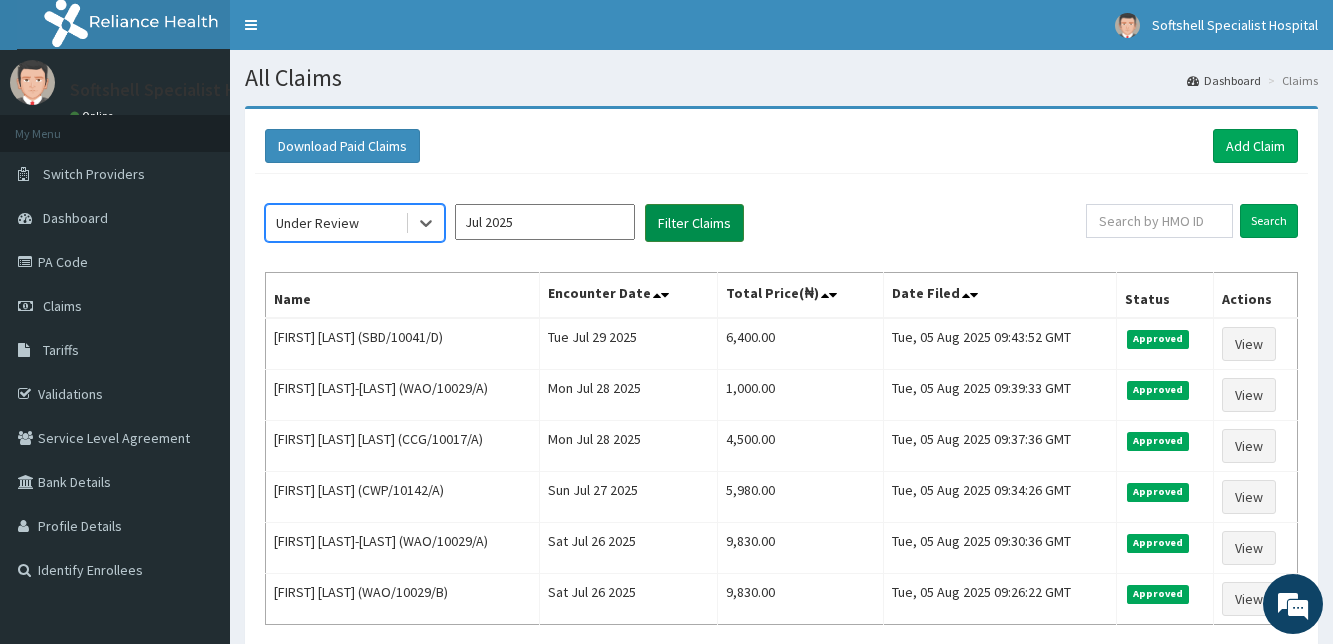 click on "Filter Claims" at bounding box center (694, 223) 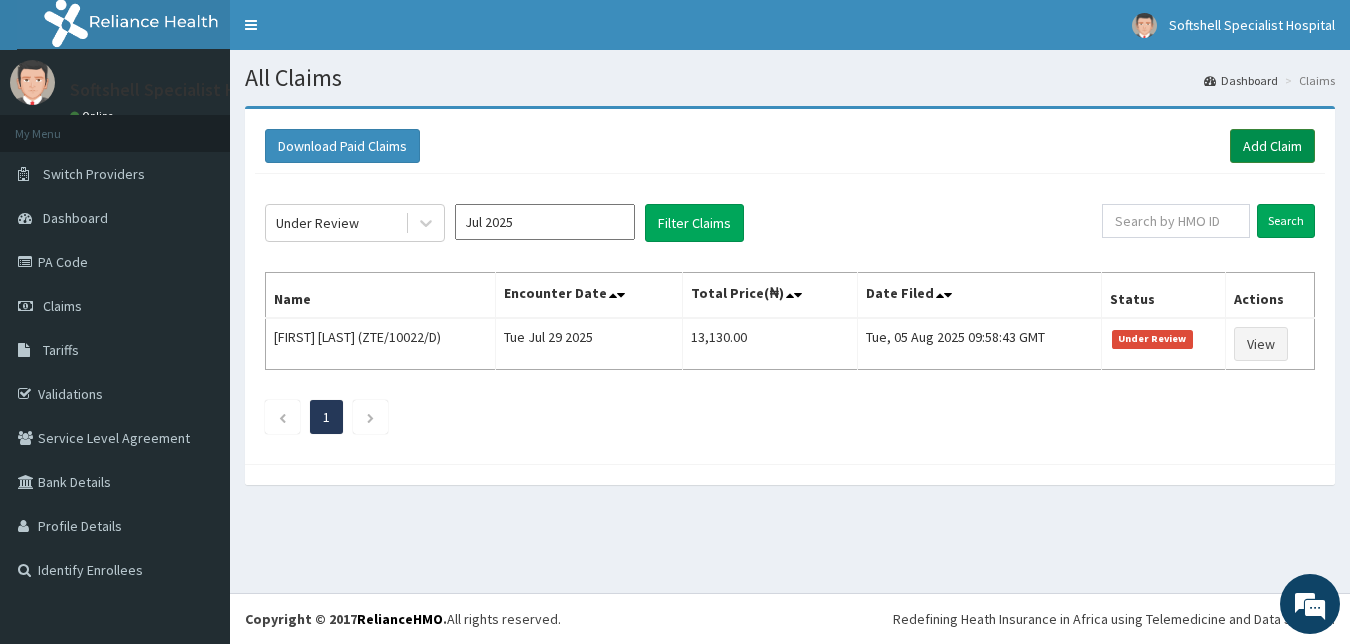 click on "Add Claim" at bounding box center [1272, 146] 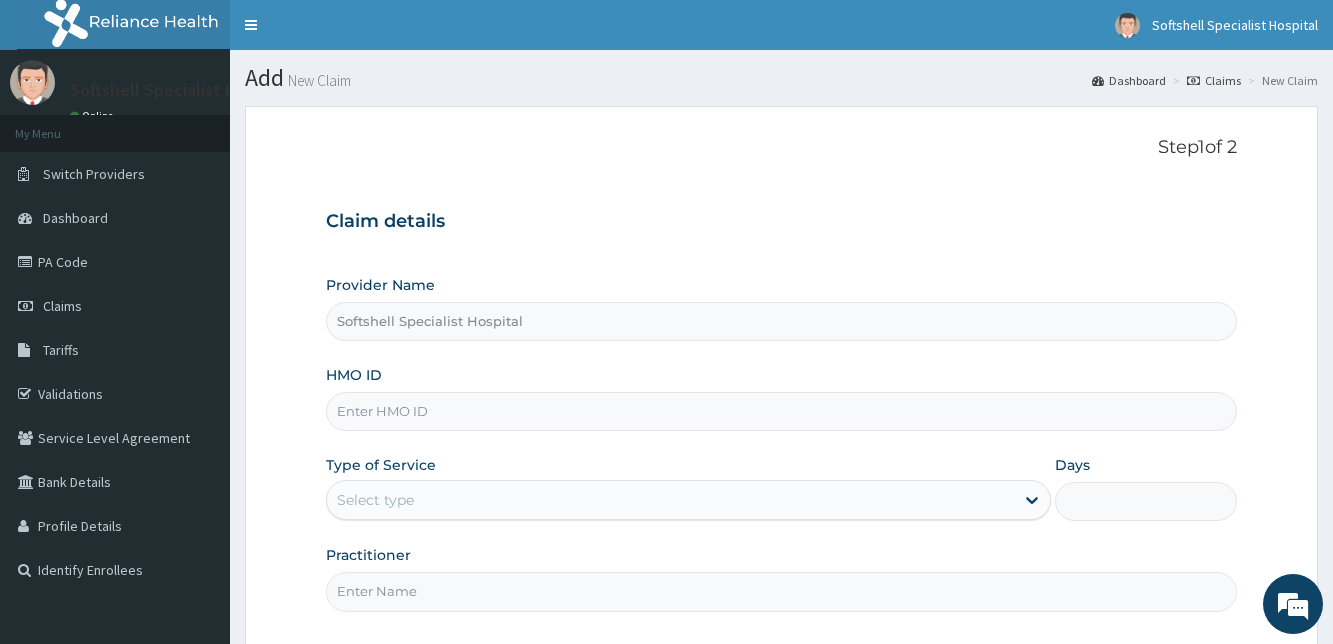 scroll, scrollTop: 0, scrollLeft: 0, axis: both 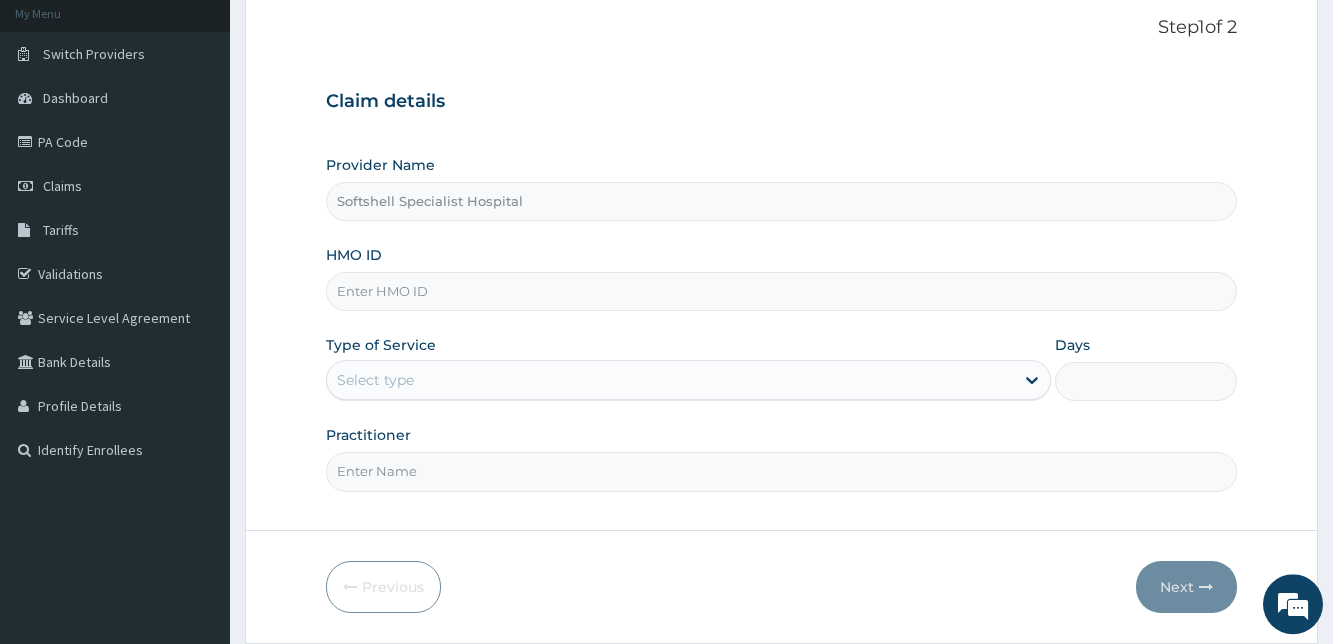 click on "HMO ID" at bounding box center (781, 291) 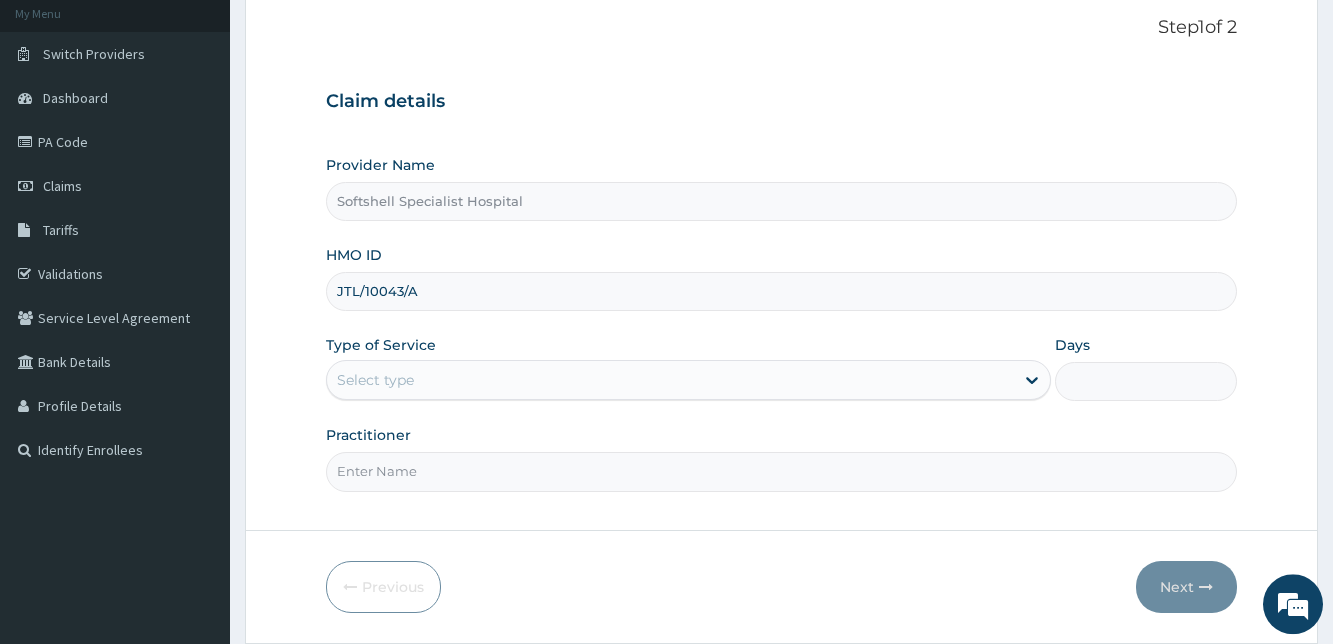 type on "JTL/10043/A" 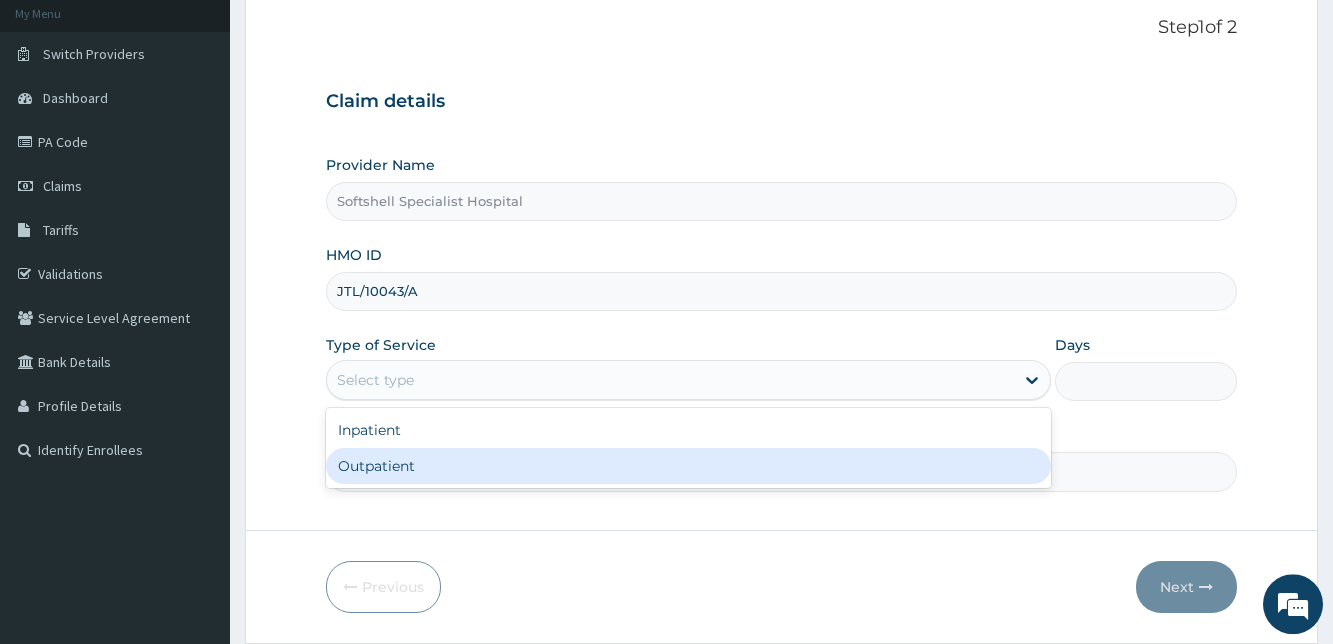 click on "Outpatient" at bounding box center [688, 466] 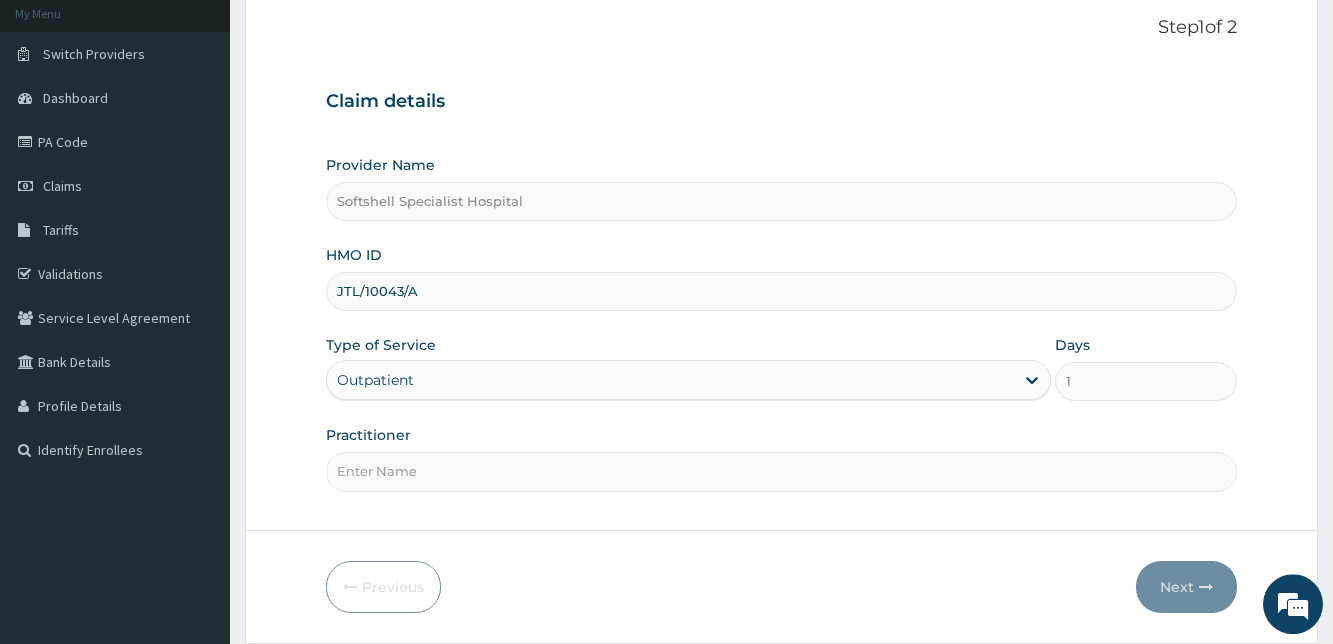 click on "Practitioner" at bounding box center [781, 471] 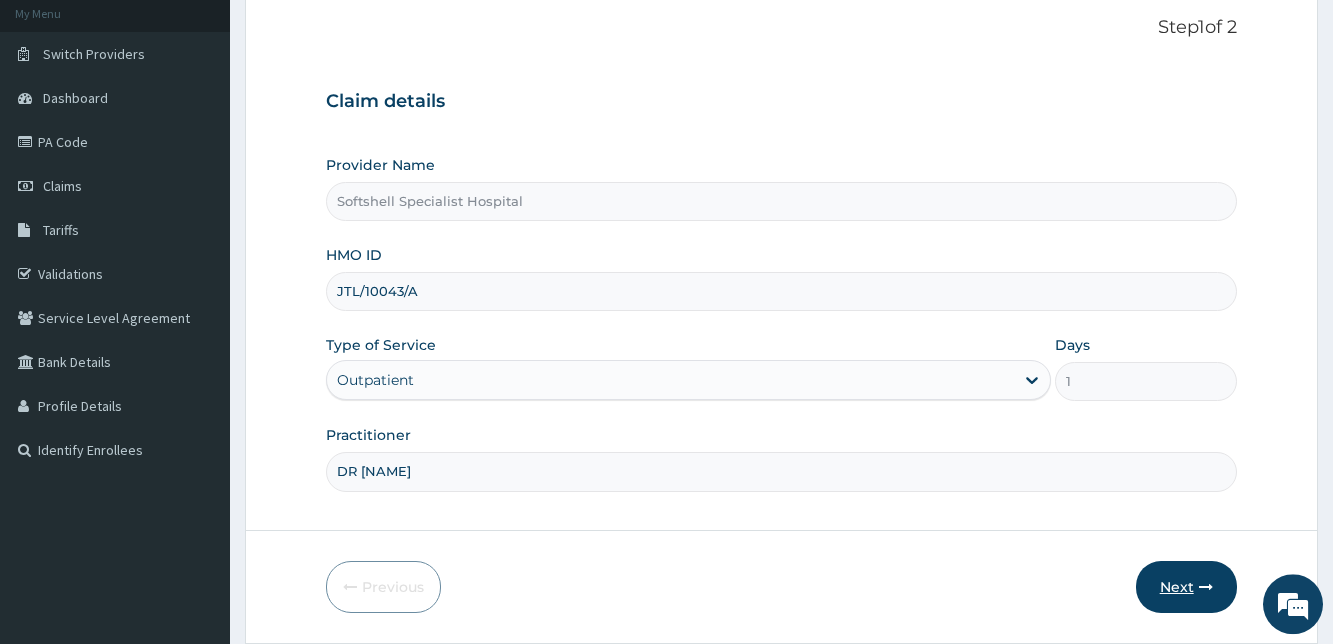 type on "DR [NAME]" 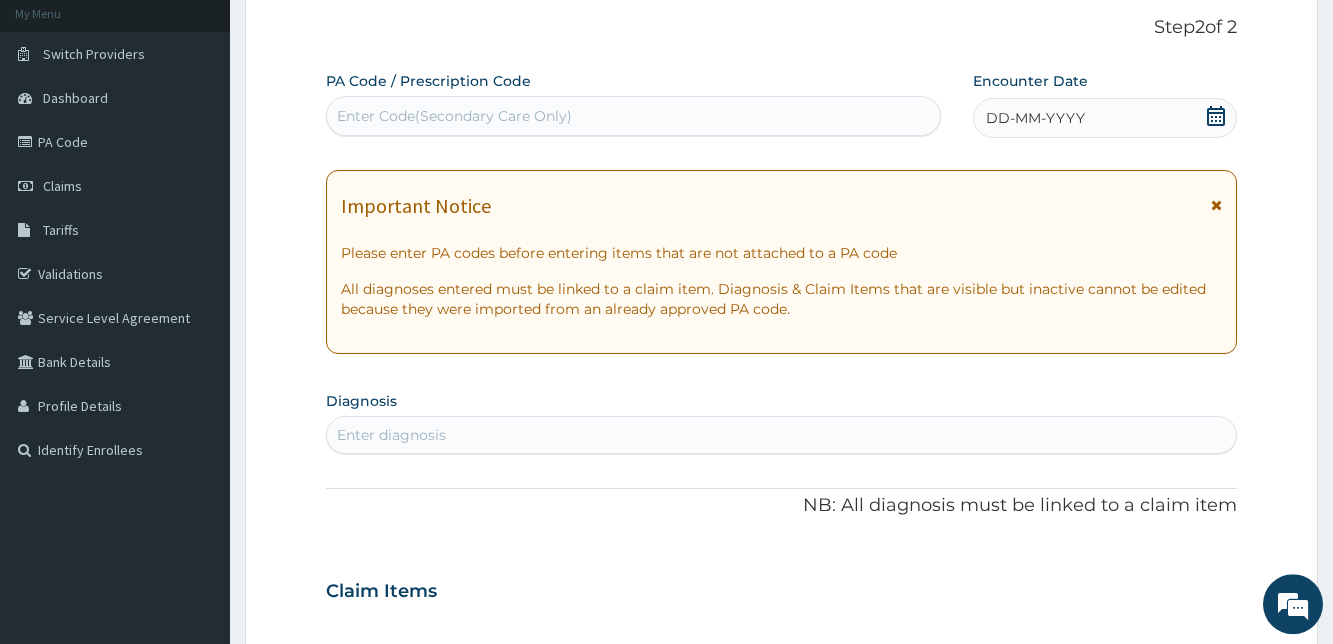 click 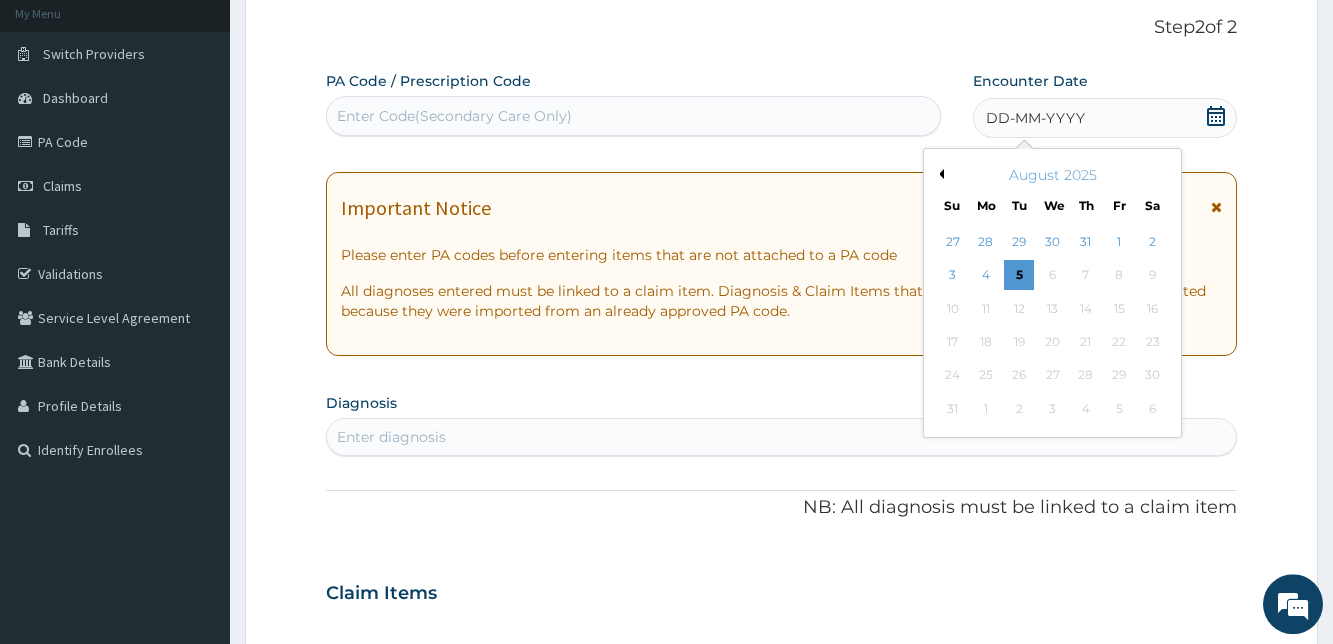 click on "Previous Month" at bounding box center [939, 174] 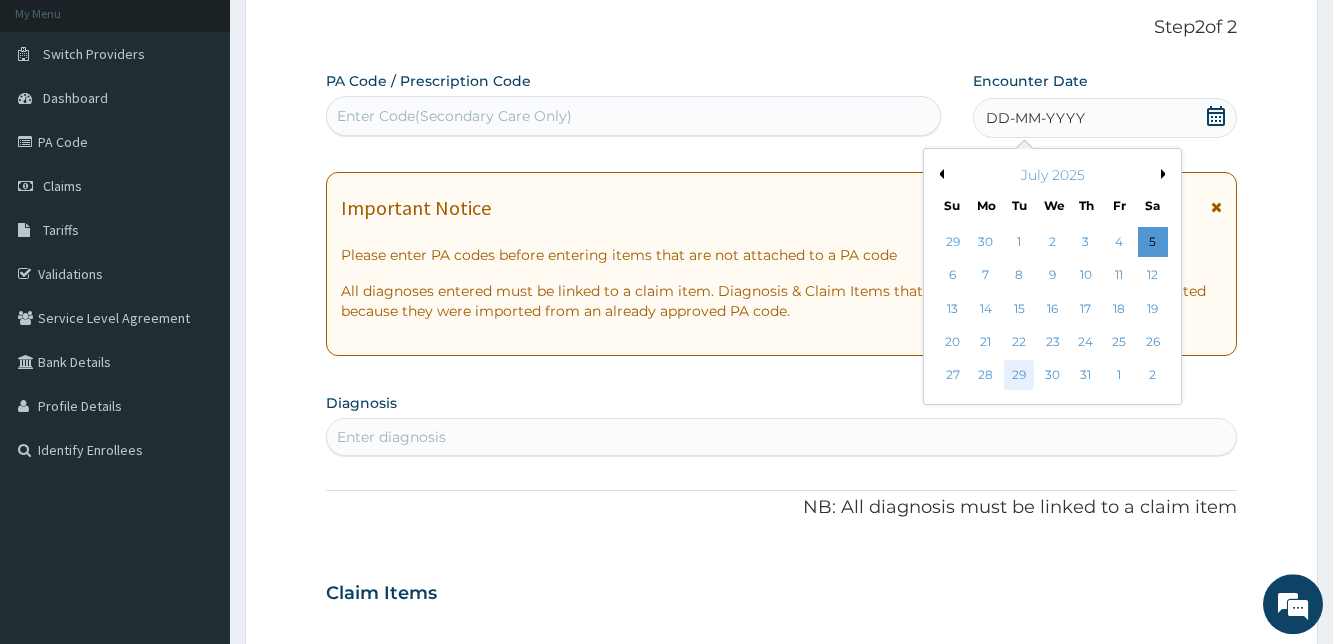 click on "29" at bounding box center [1019, 376] 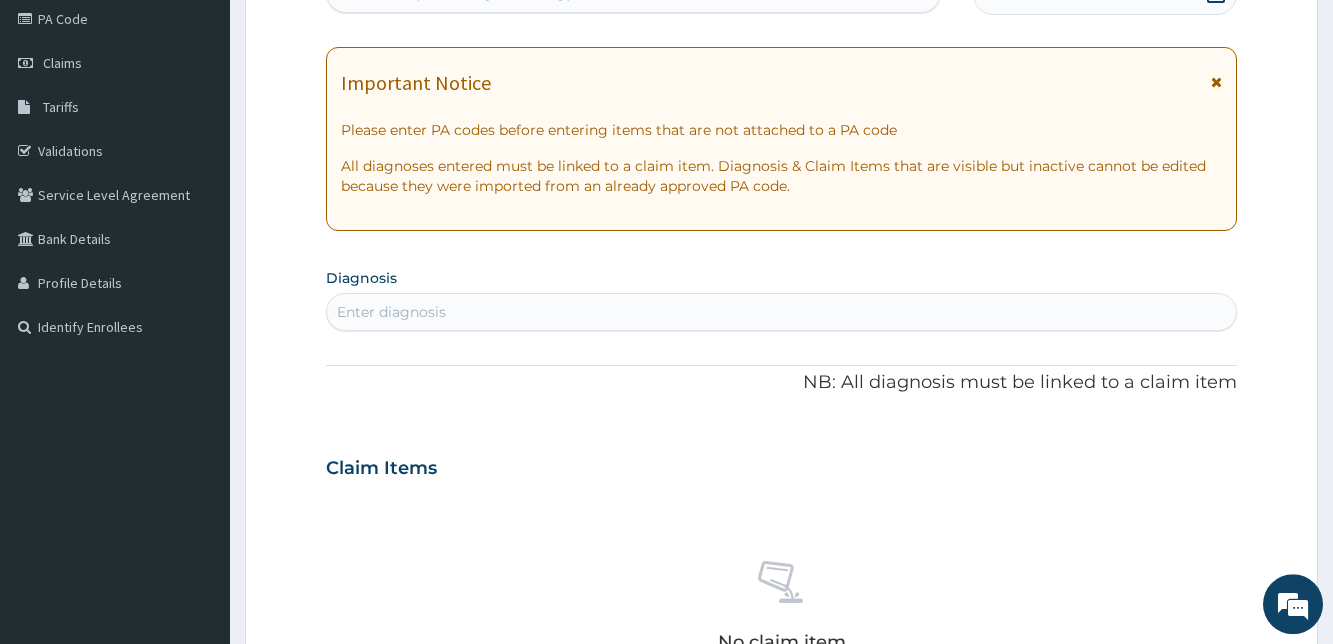 scroll, scrollTop: 313, scrollLeft: 0, axis: vertical 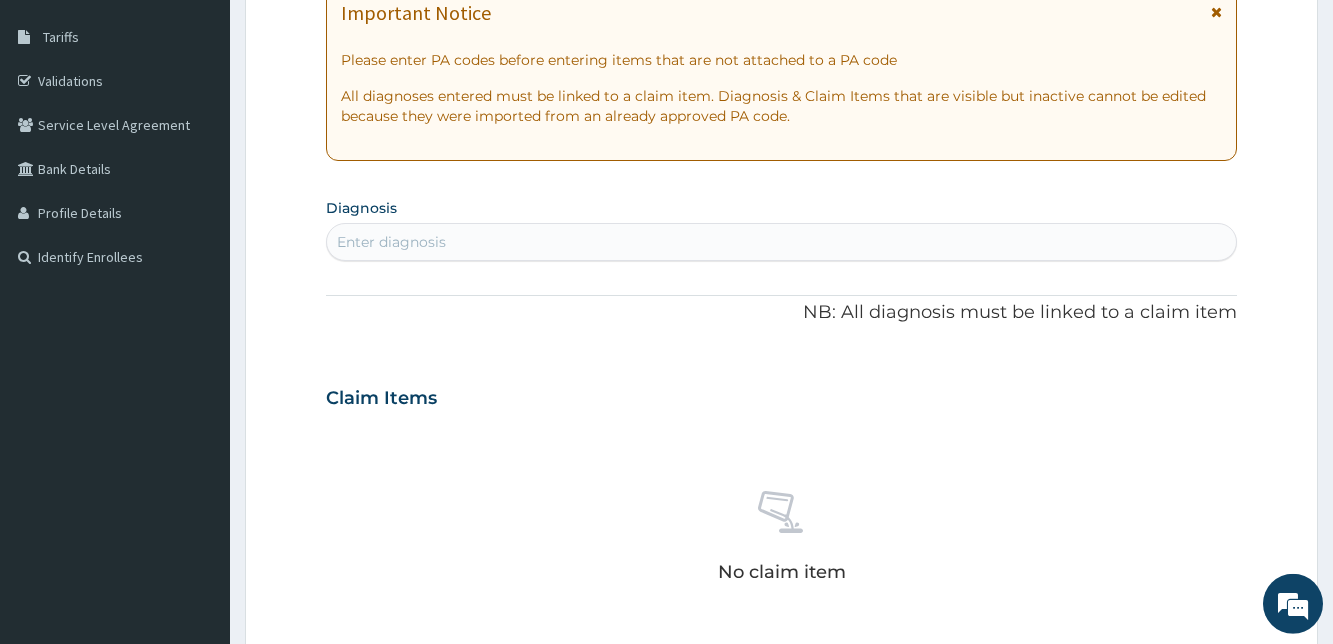 click on "Enter diagnosis" at bounding box center (781, 242) 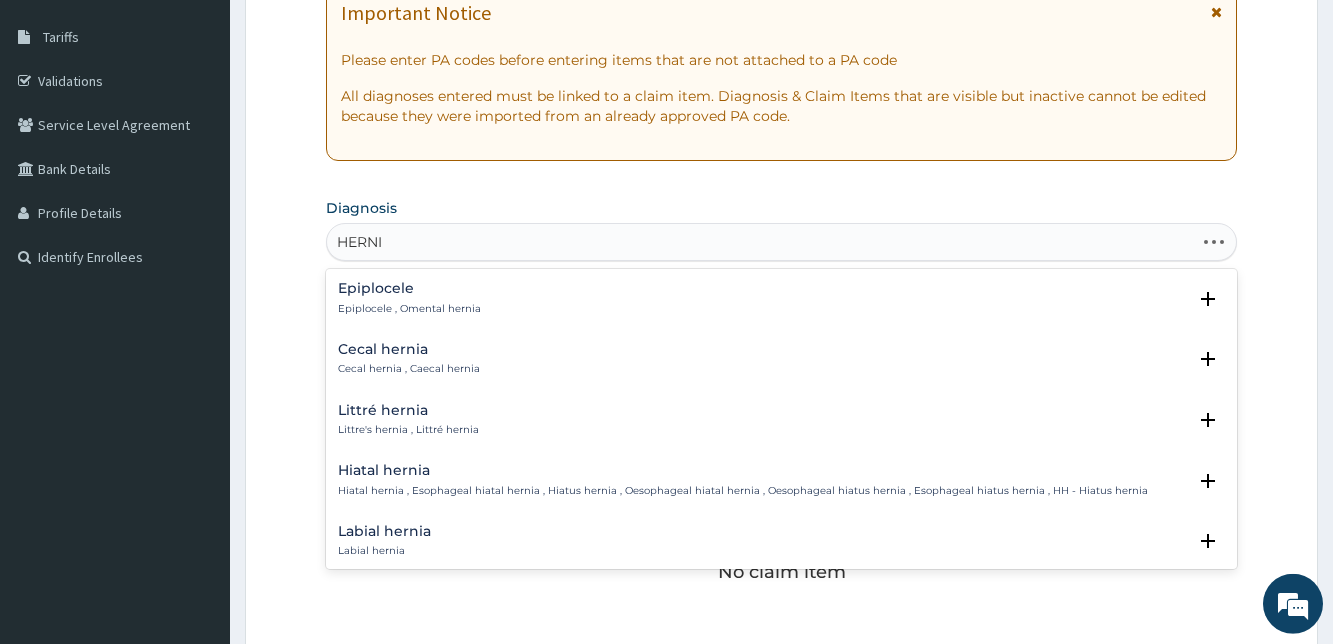 type on "HERNIA" 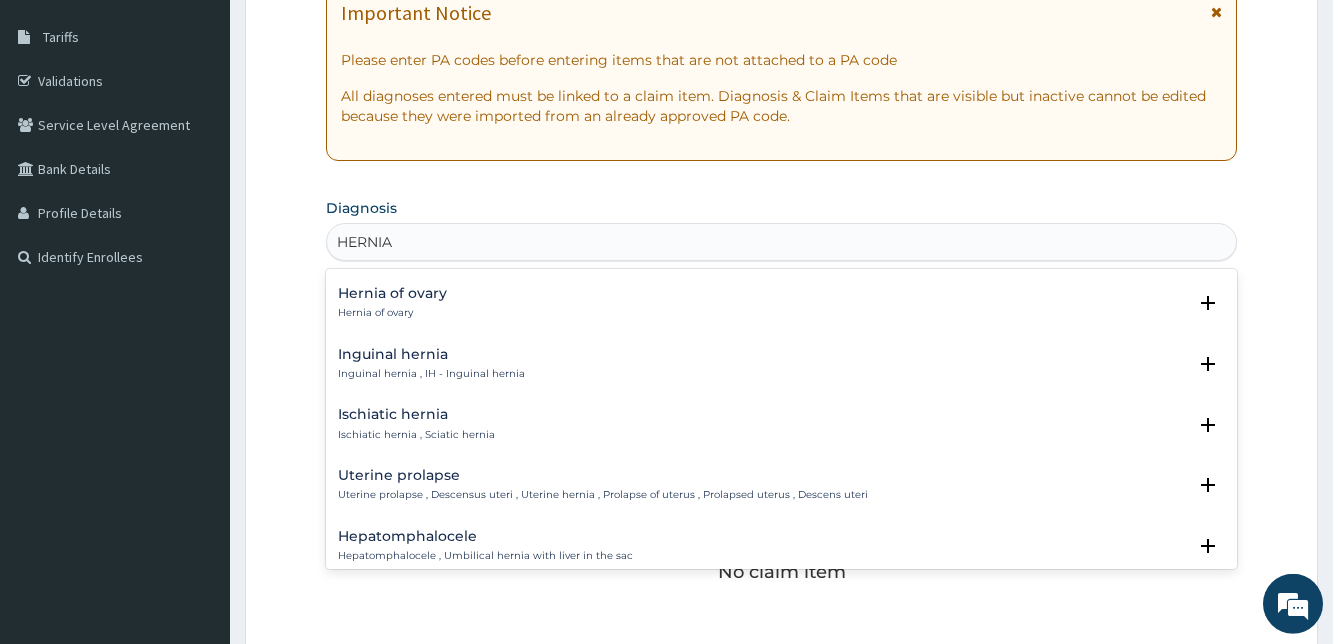 scroll, scrollTop: 870, scrollLeft: 0, axis: vertical 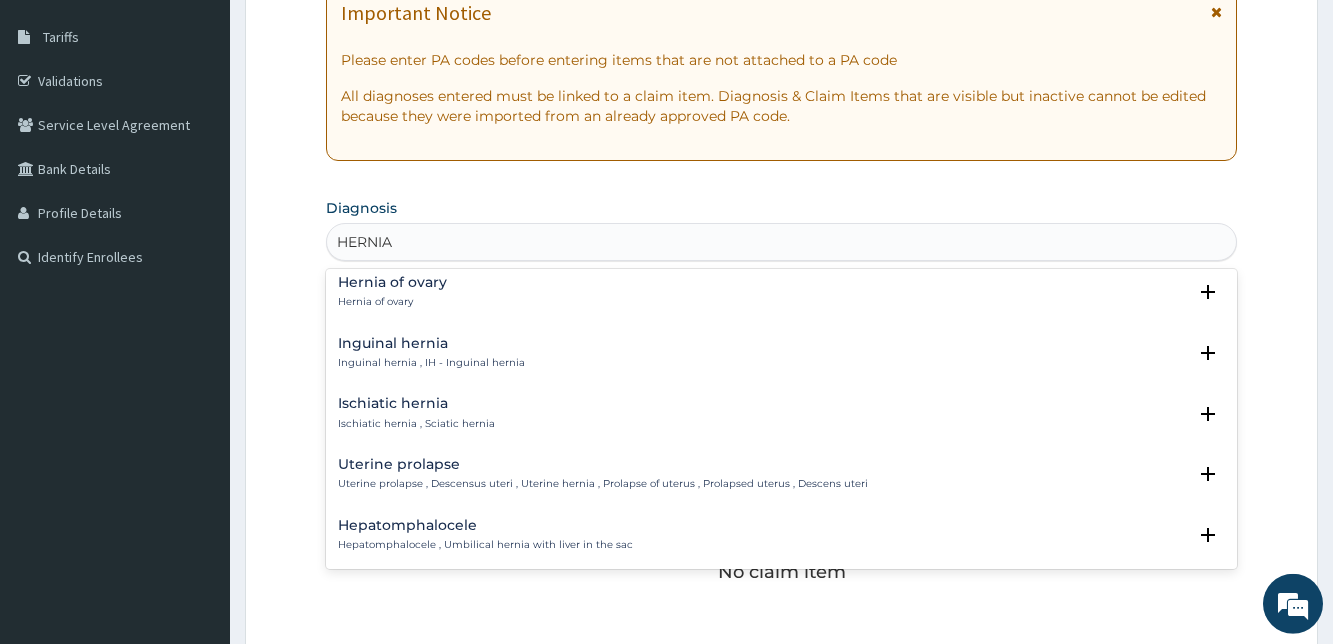 click on "Inguinal hernia , IH - Inguinal hernia" at bounding box center [431, 363] 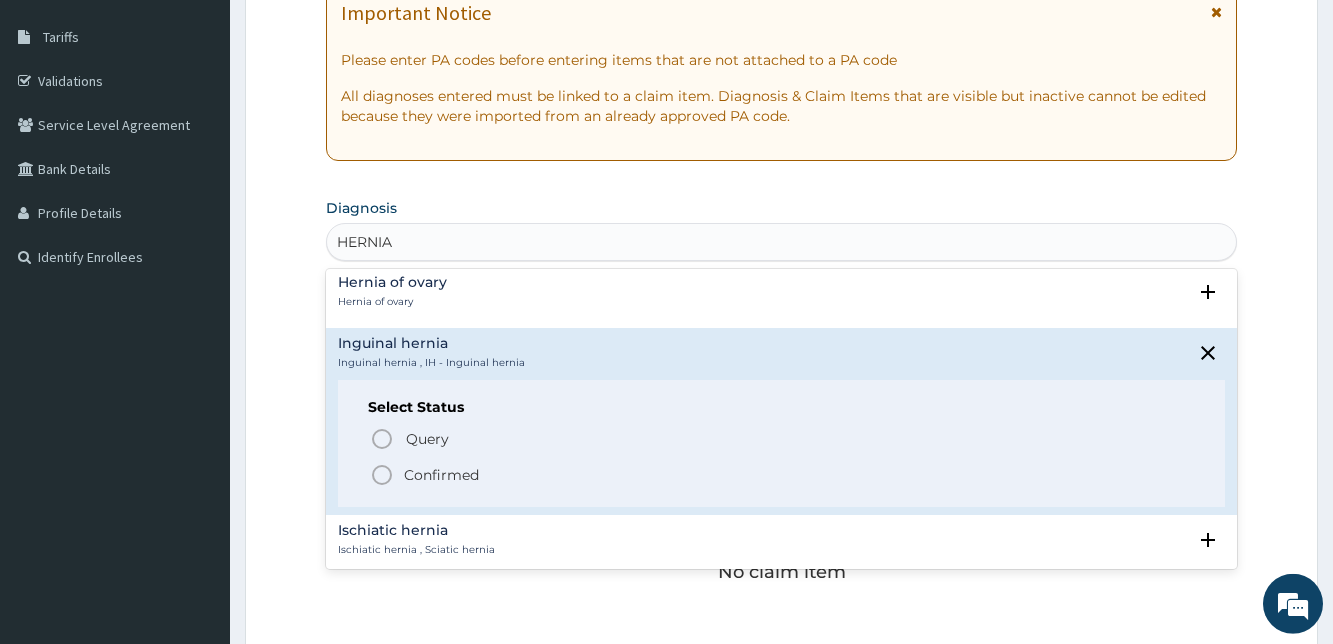 click 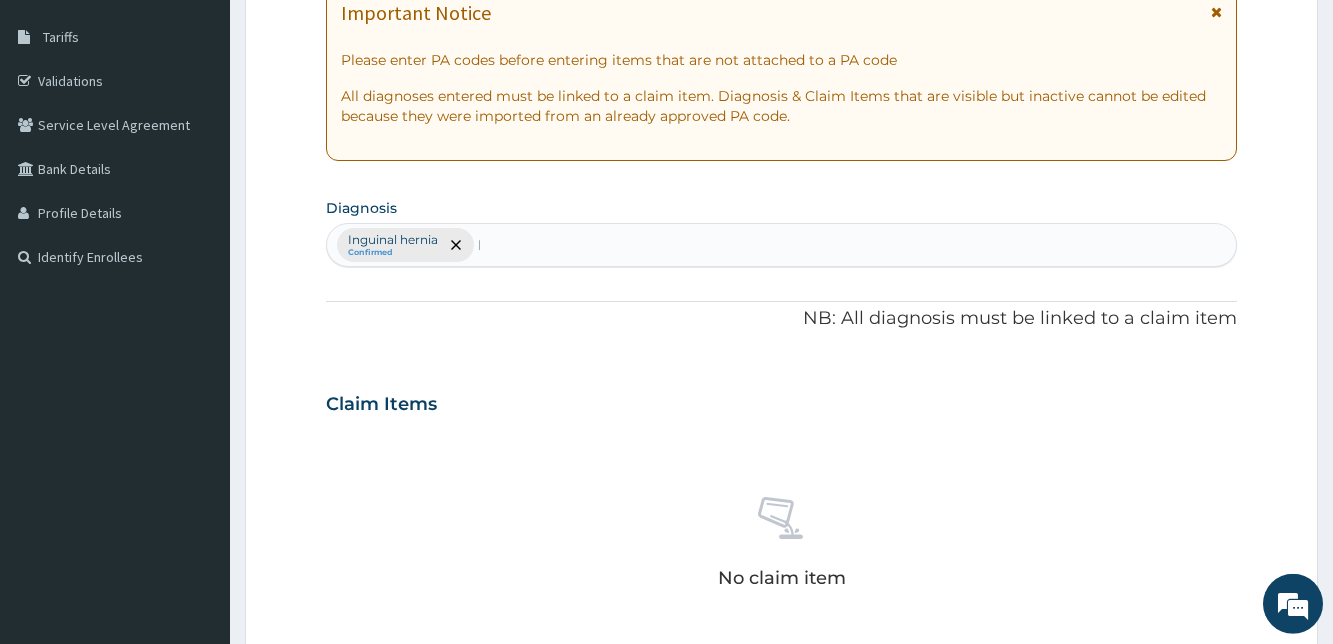 type 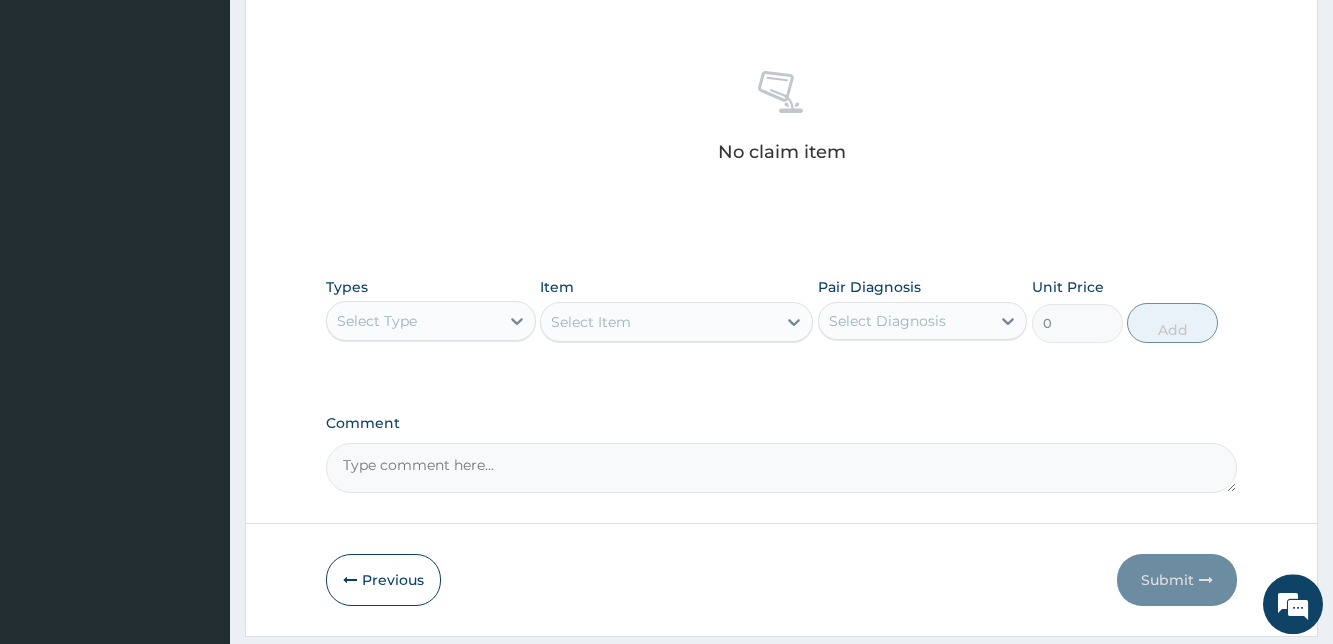 scroll, scrollTop: 798, scrollLeft: 0, axis: vertical 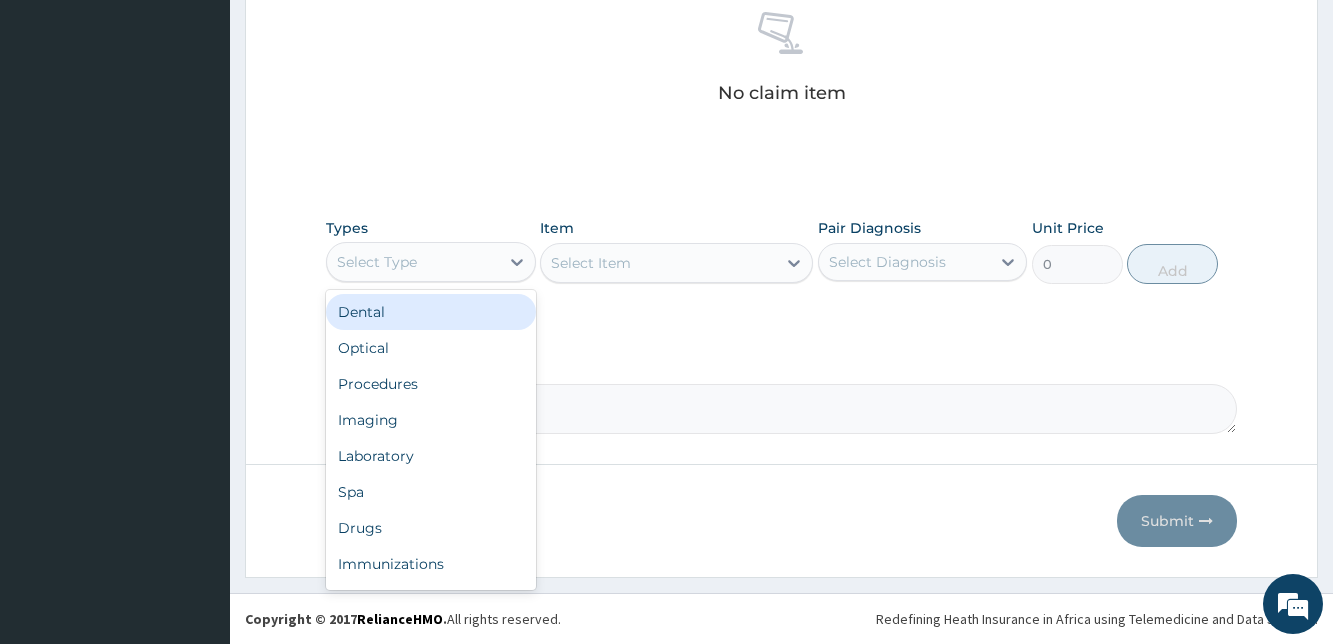 click on "Select Type" at bounding box center [412, 262] 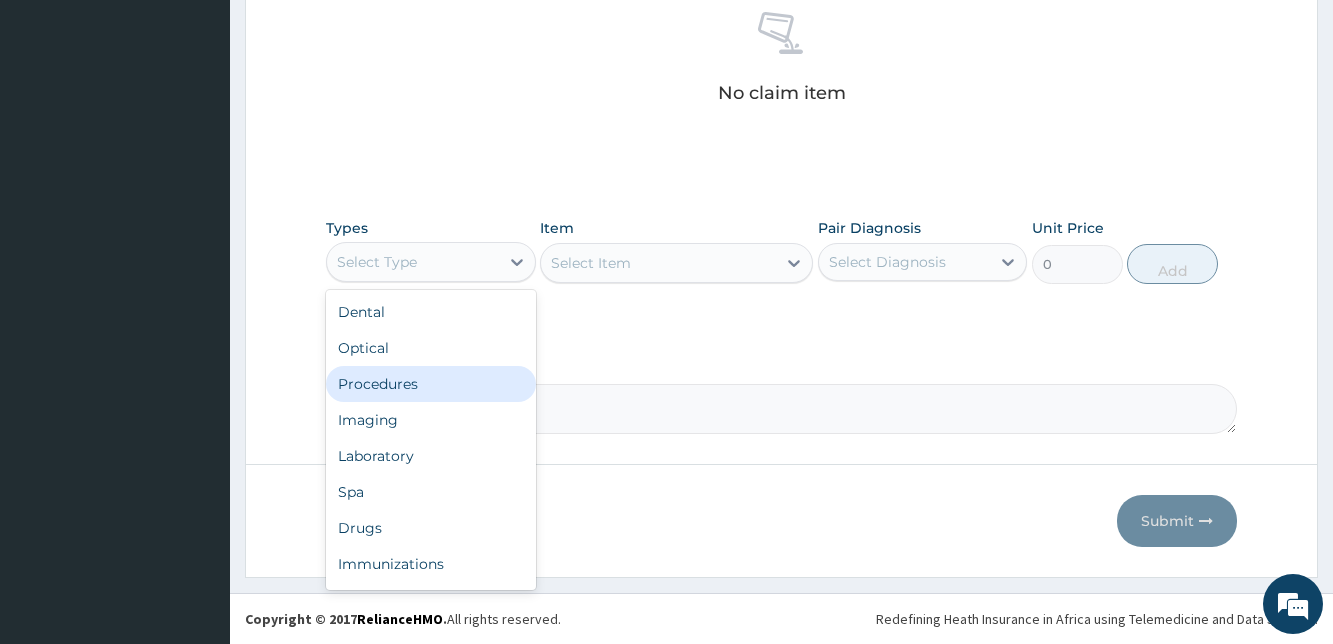 click on "Procedures" at bounding box center [430, 384] 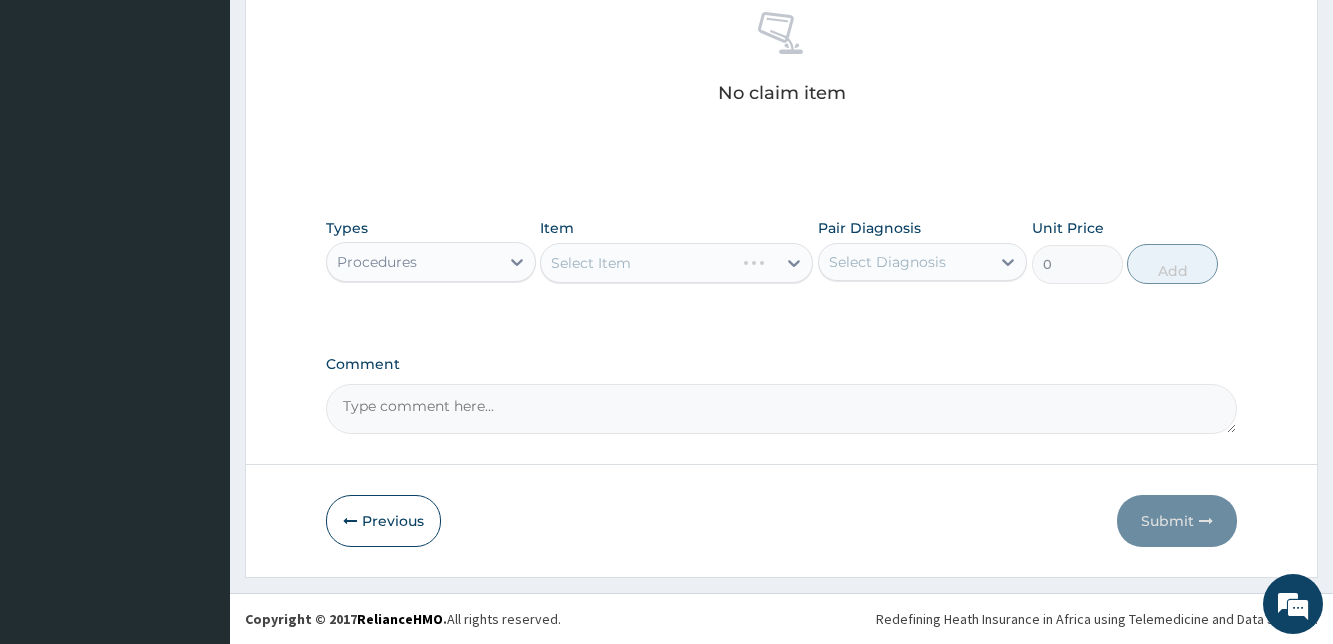 click on "Select Item" at bounding box center (676, 263) 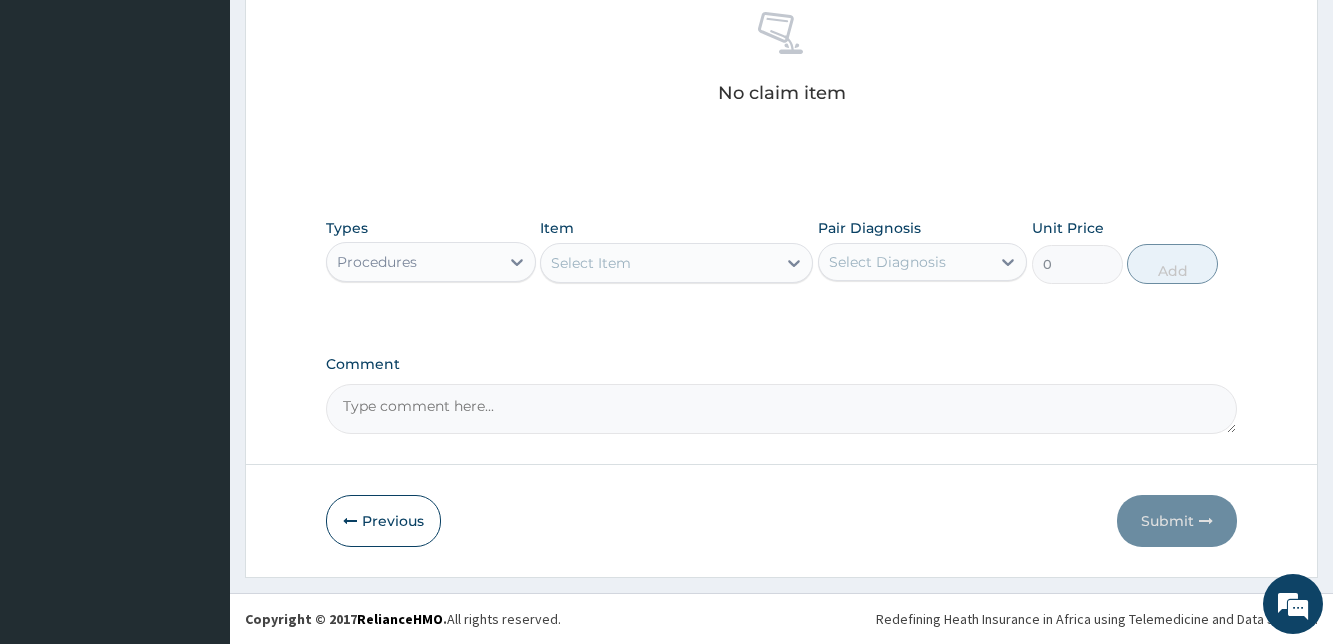 click on "Select Item" at bounding box center [658, 263] 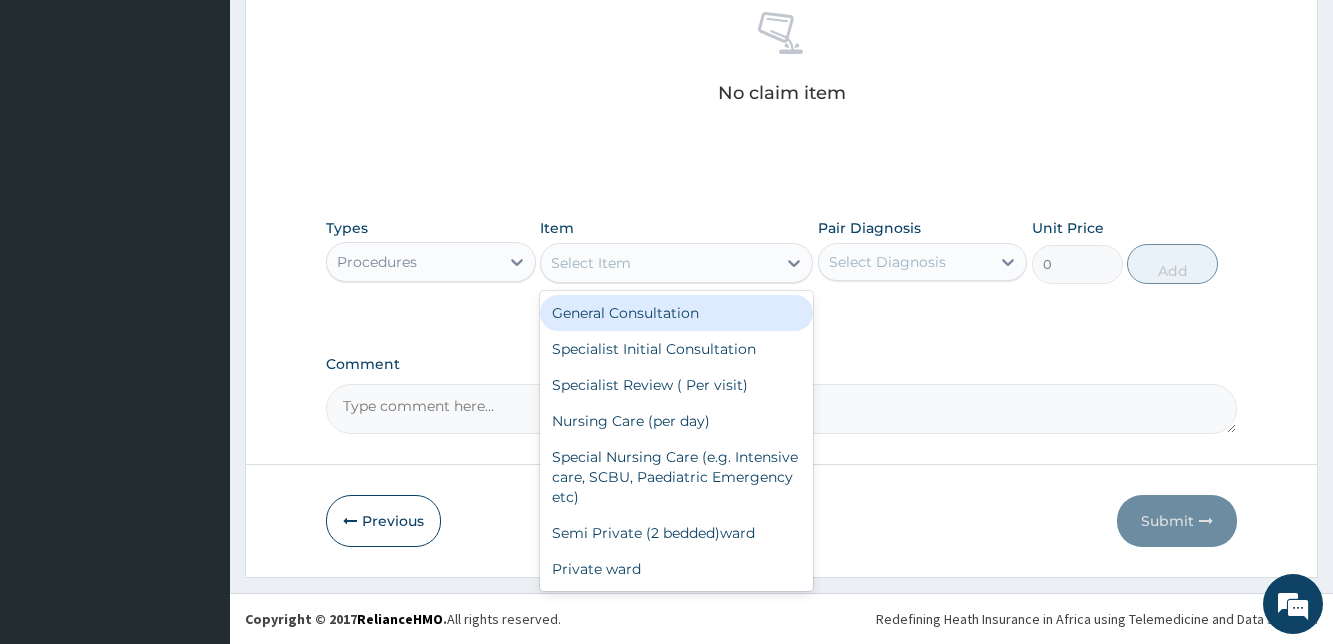 click on "General Consultation" at bounding box center [676, 313] 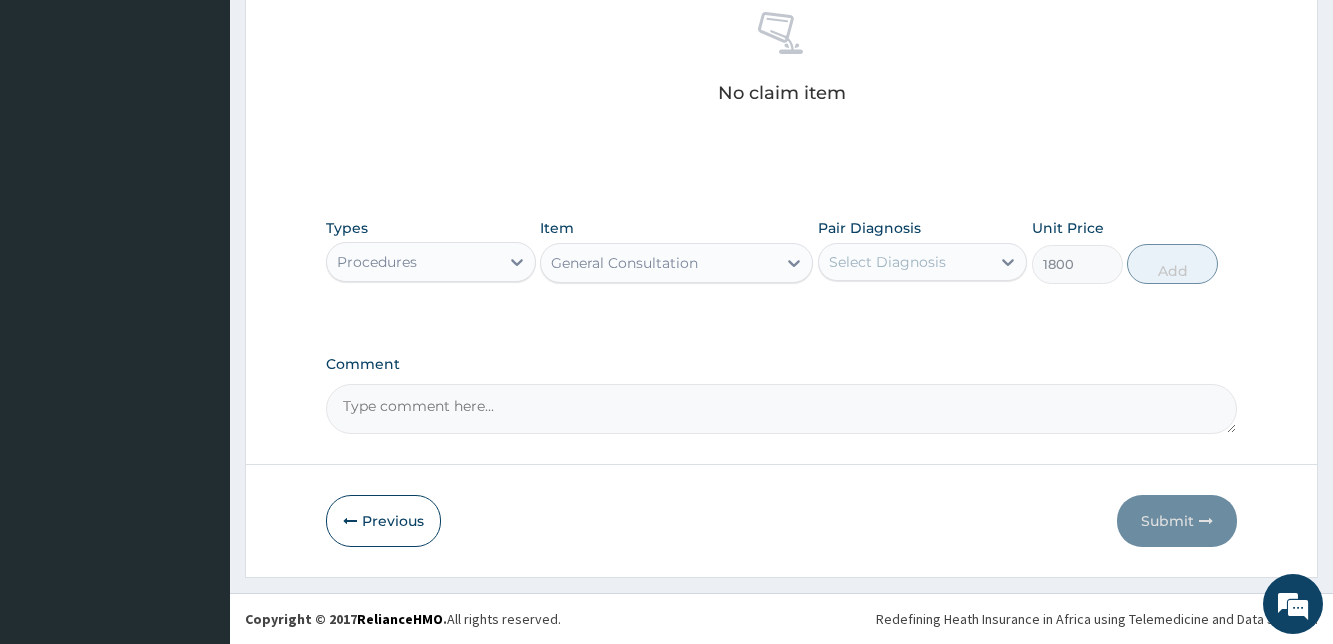 click on "Select Diagnosis" at bounding box center [904, 262] 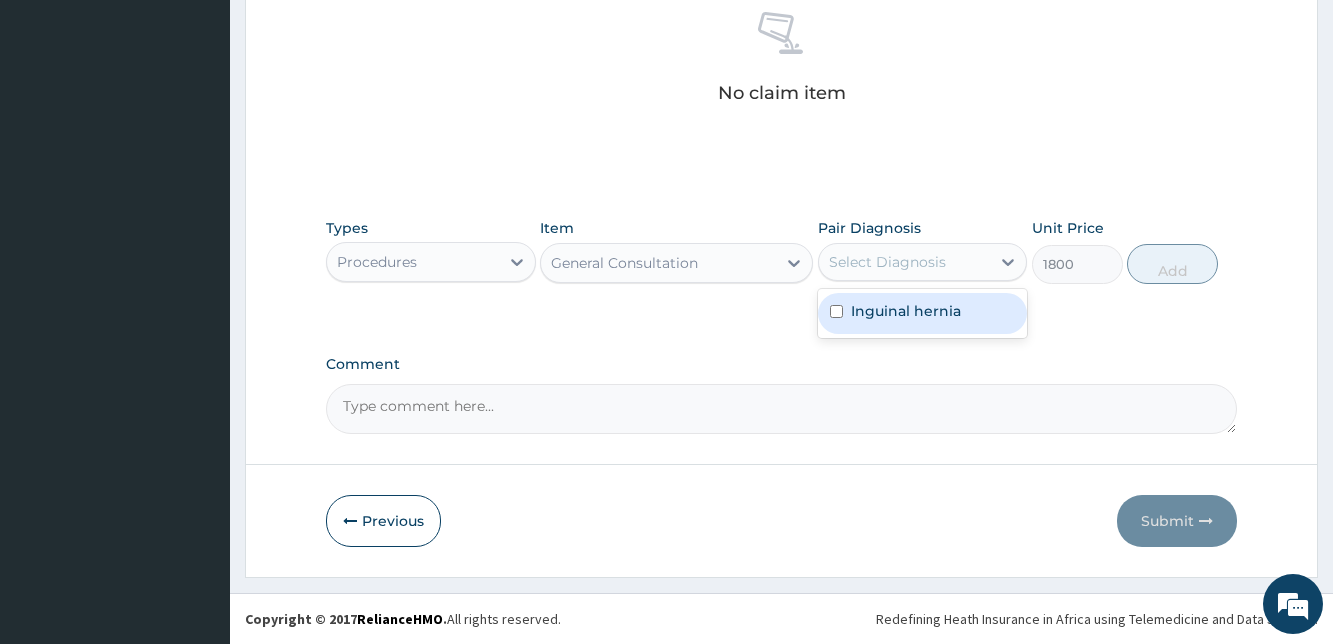 click at bounding box center [836, 311] 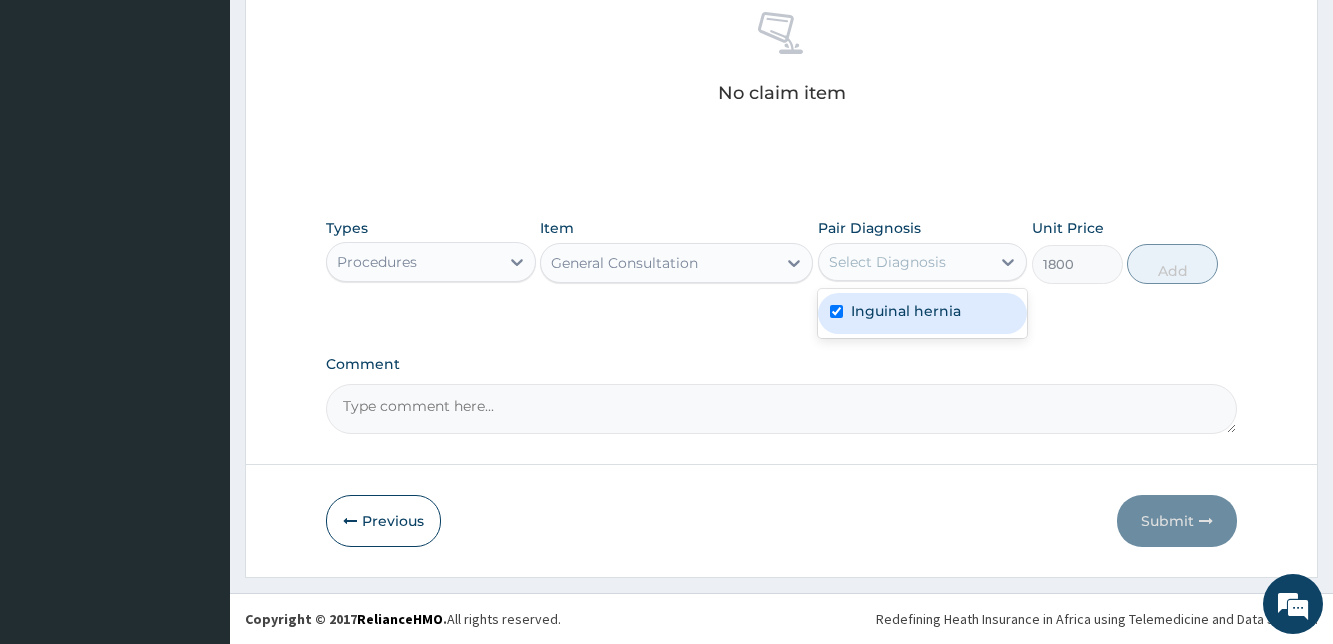 checkbox on "true" 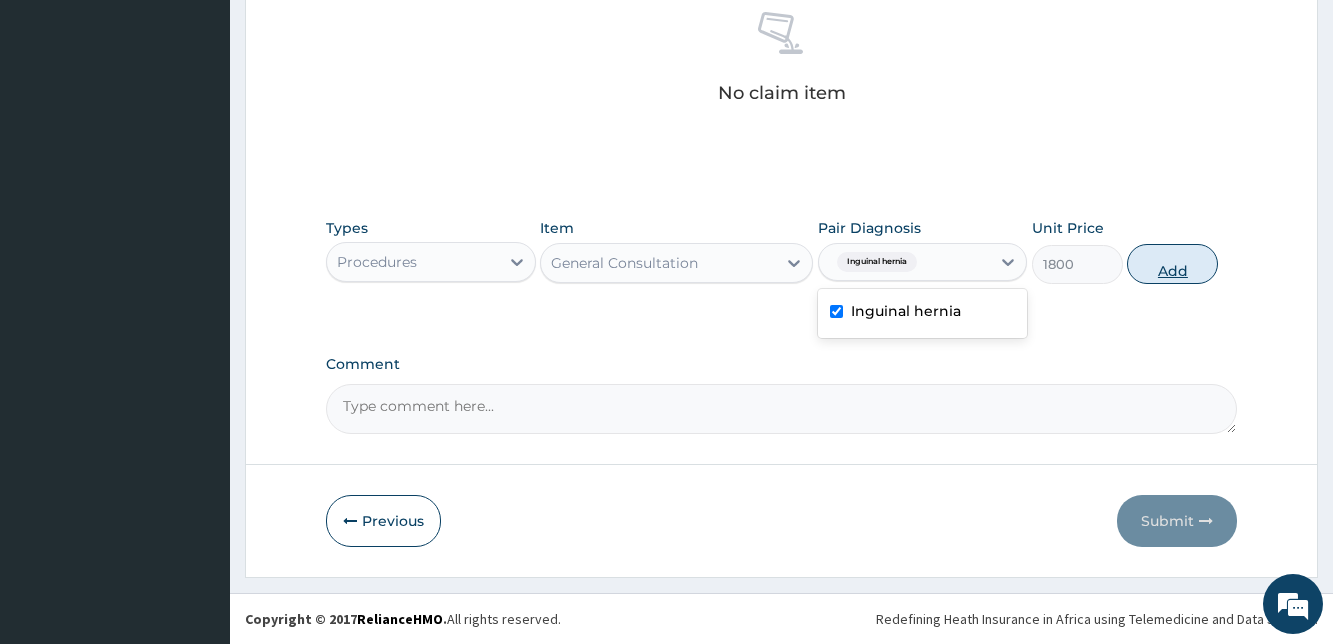 click on "Add" at bounding box center [1172, 264] 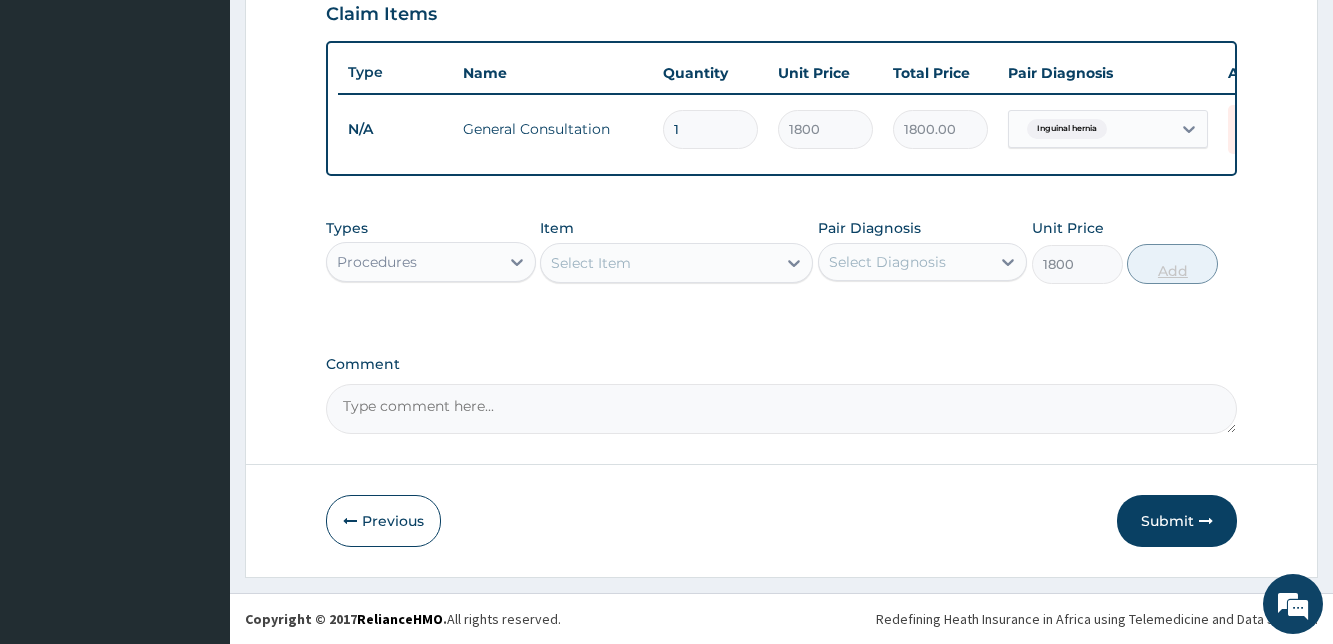 type on "0" 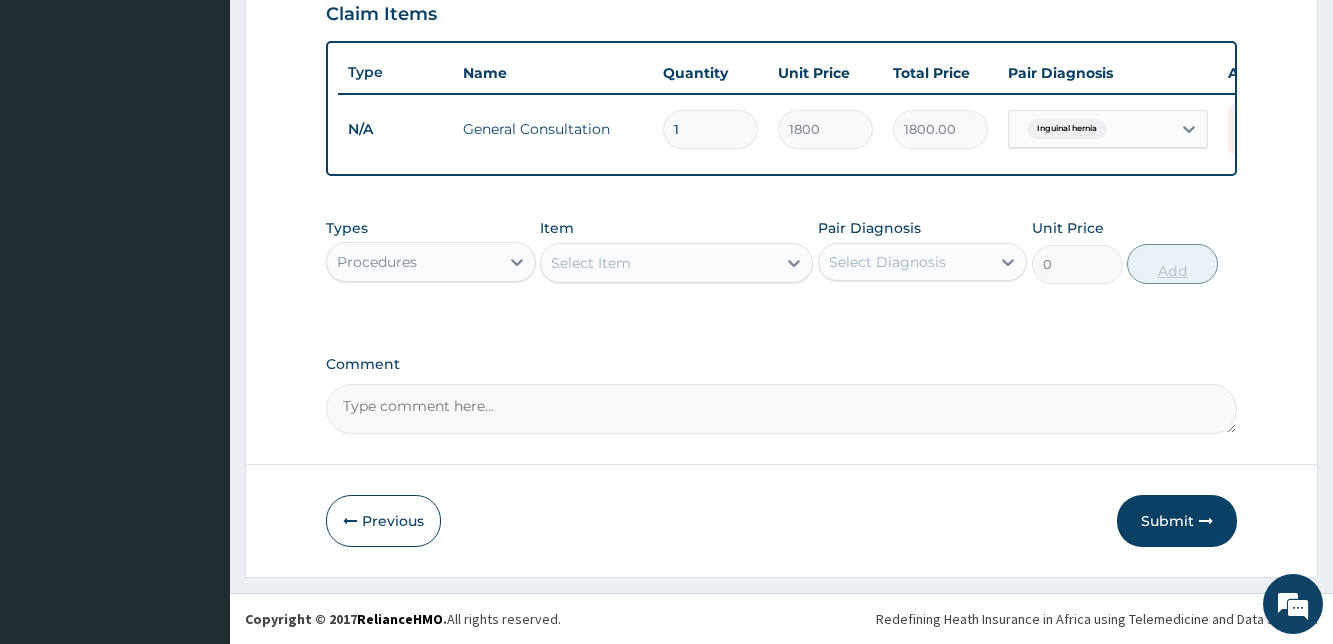 scroll, scrollTop: 720, scrollLeft: 0, axis: vertical 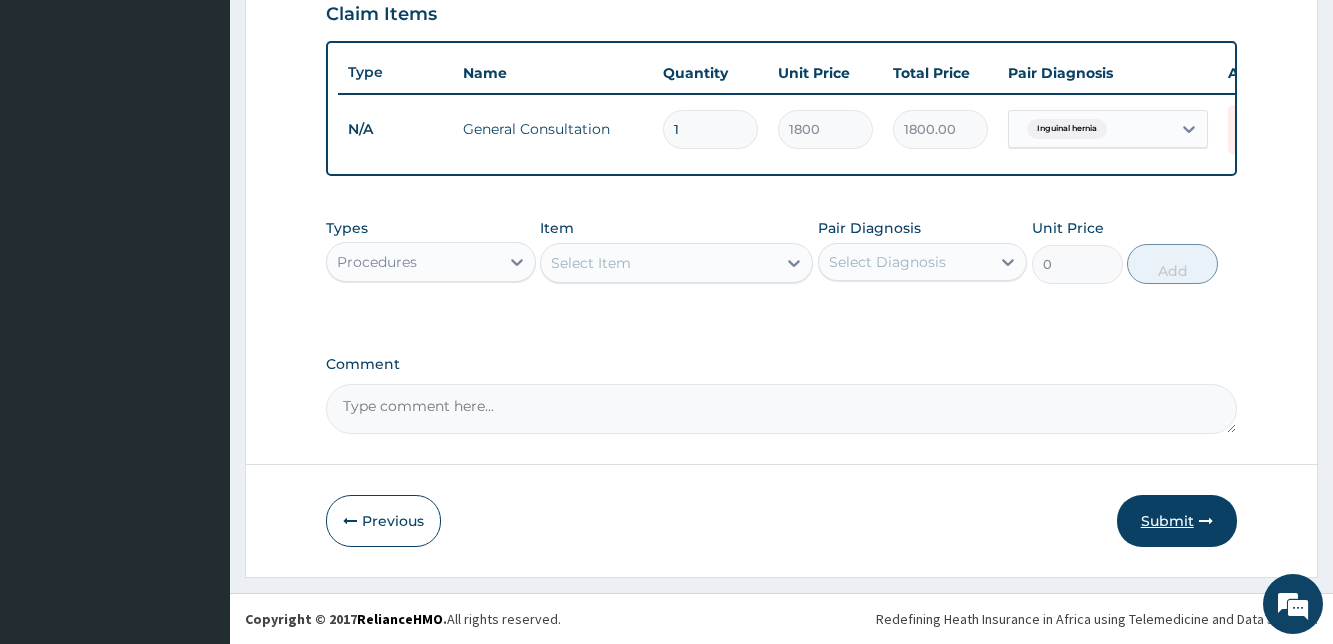 click on "Submit" at bounding box center (1177, 521) 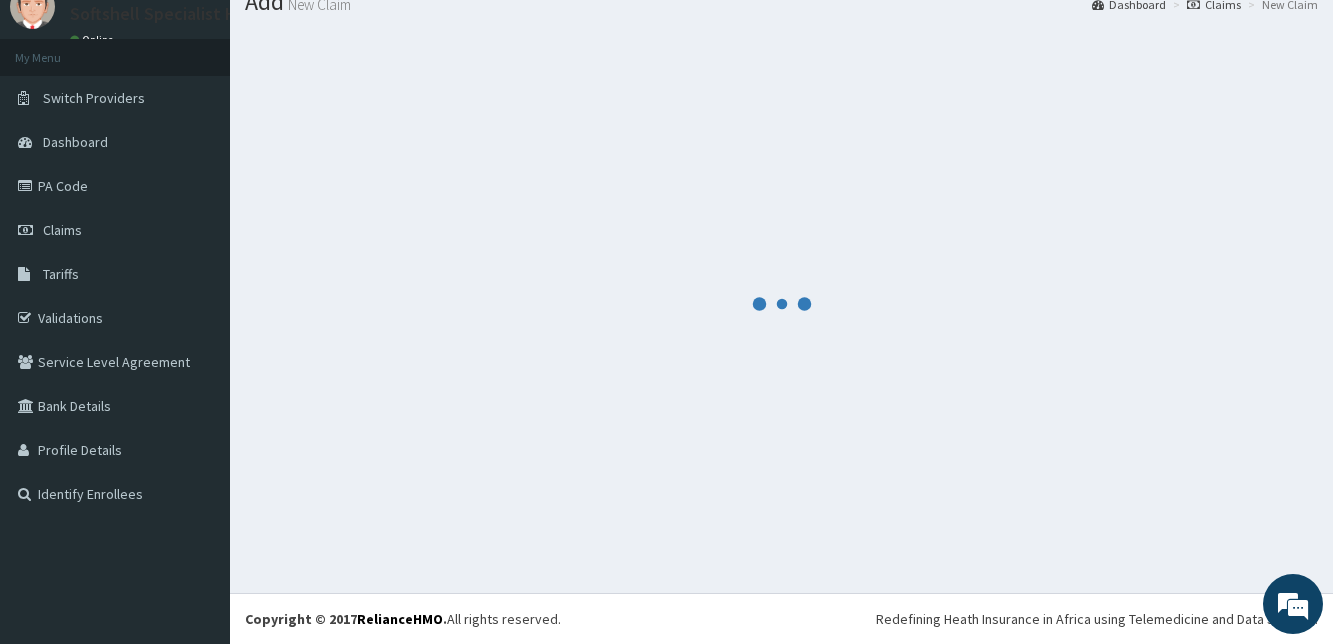 scroll, scrollTop: 76, scrollLeft: 0, axis: vertical 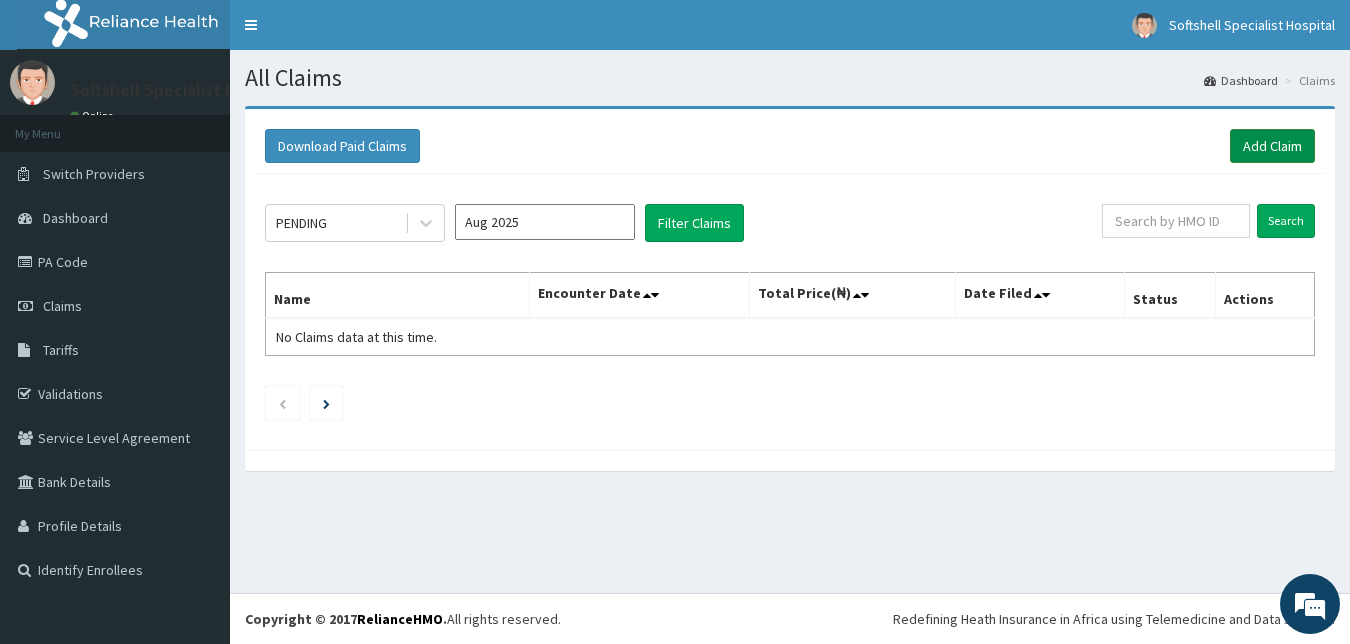 click on "Add Claim" at bounding box center (1272, 146) 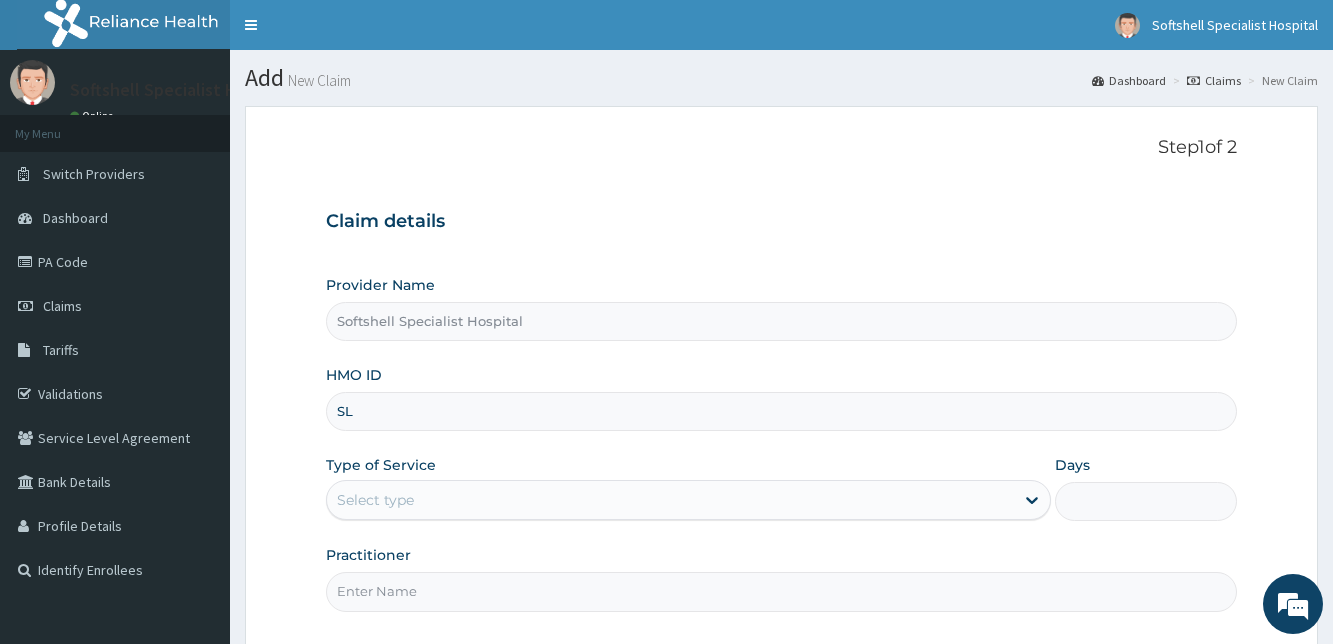 scroll, scrollTop: 0, scrollLeft: 0, axis: both 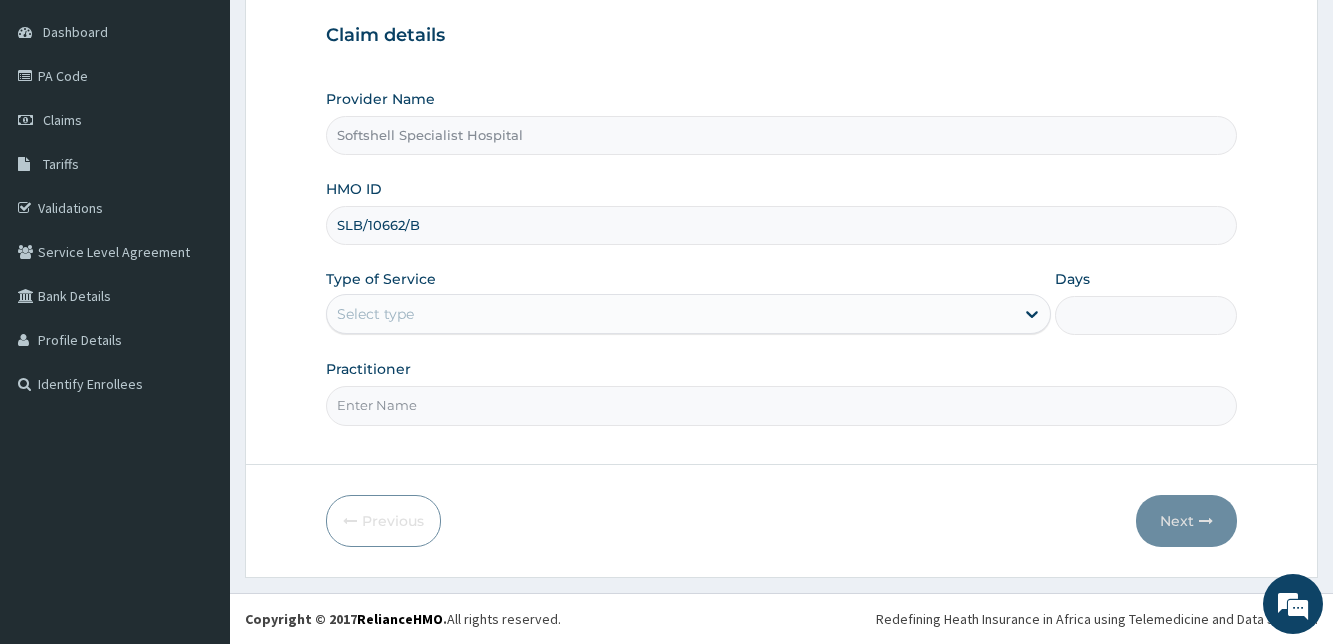 type on "SLB/10662/B" 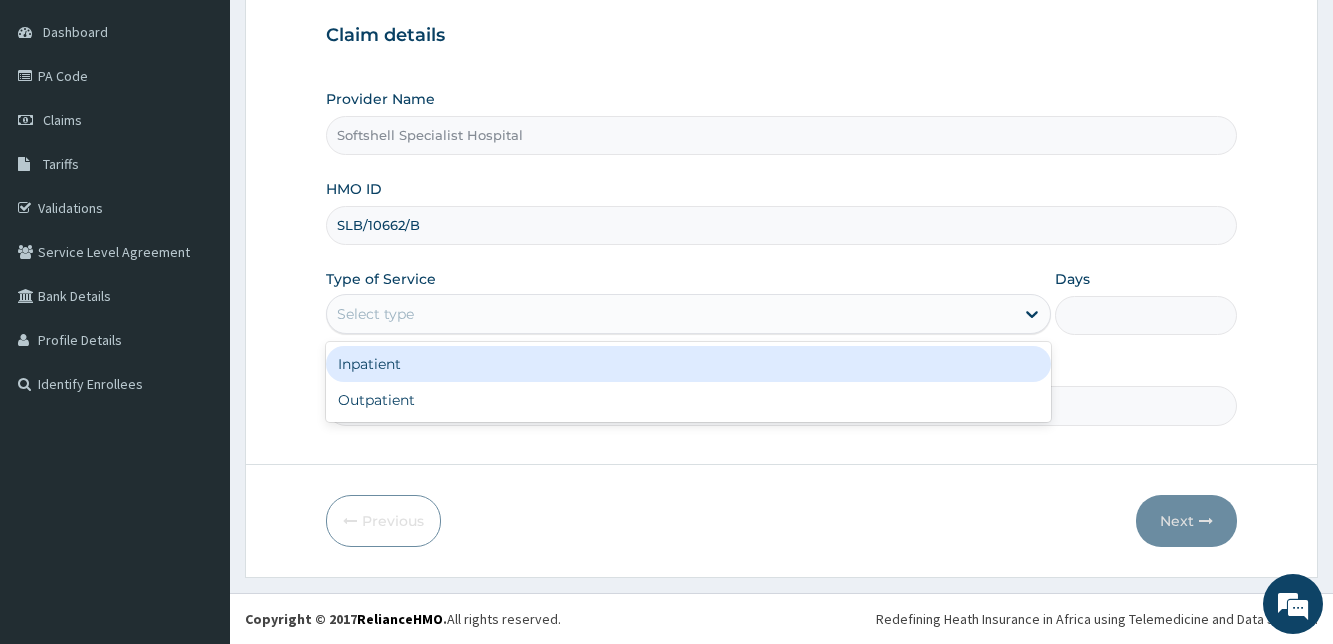 click on "Inpatient" at bounding box center [688, 364] 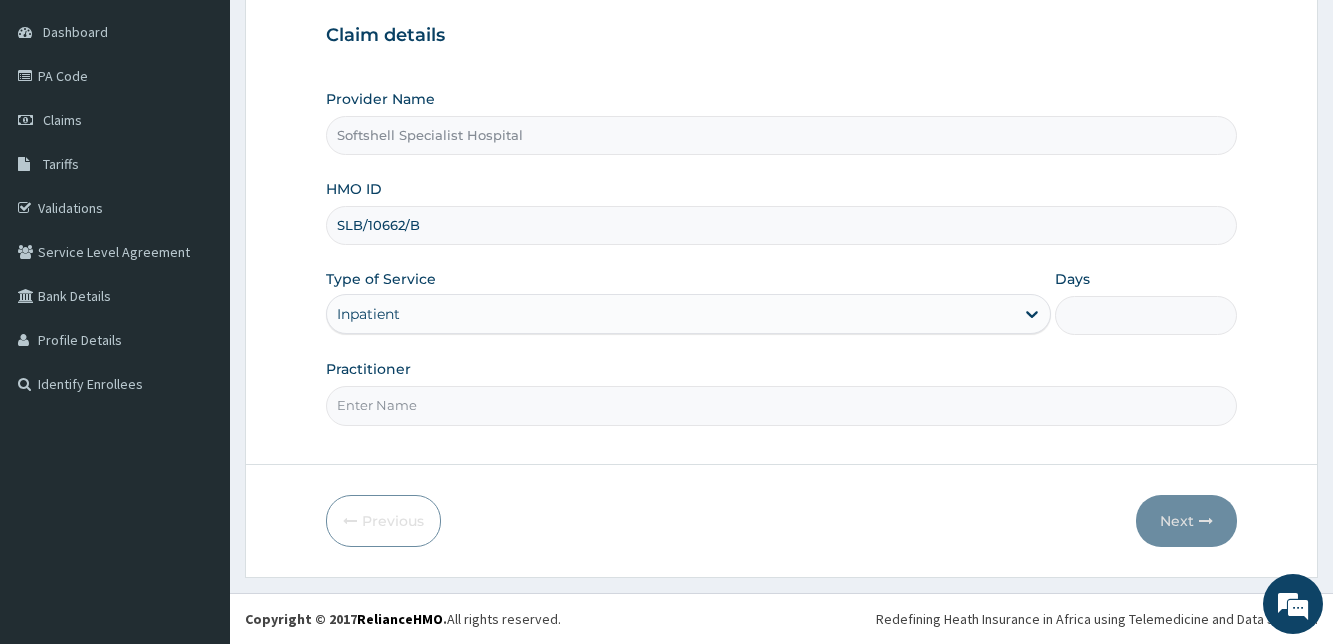 click on "Days" at bounding box center [1145, 315] 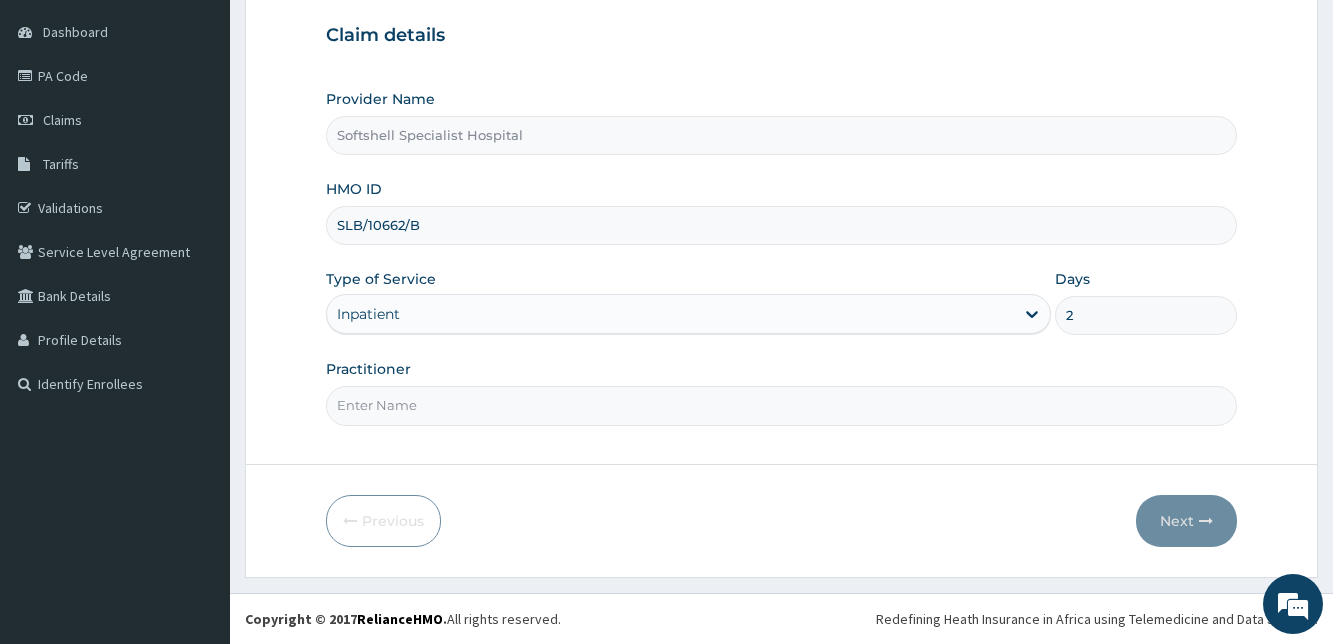 type on "2" 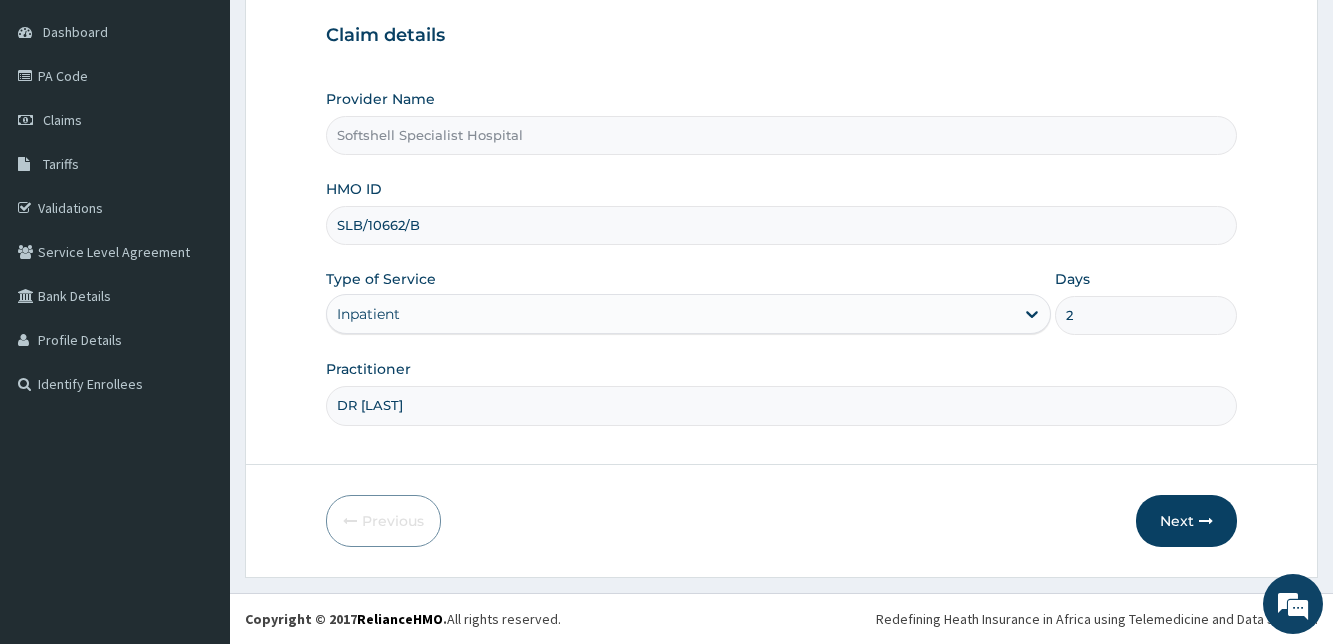 type on "DR BLESSING" 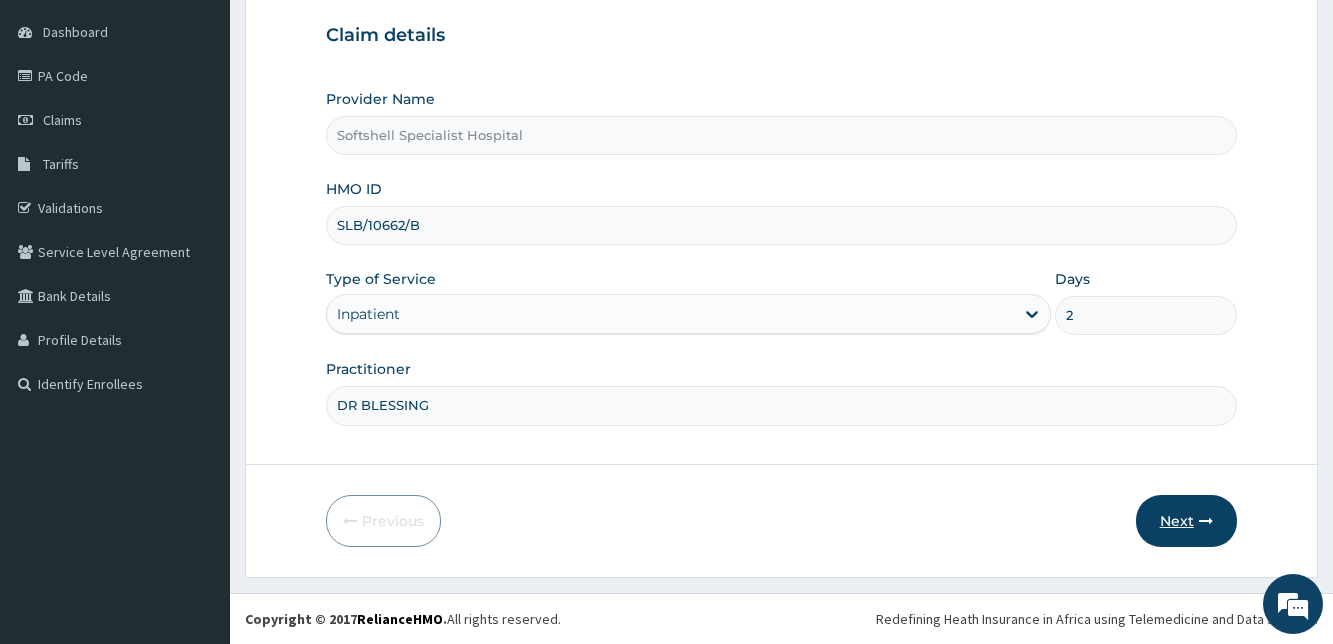 click on "Next" at bounding box center [1186, 521] 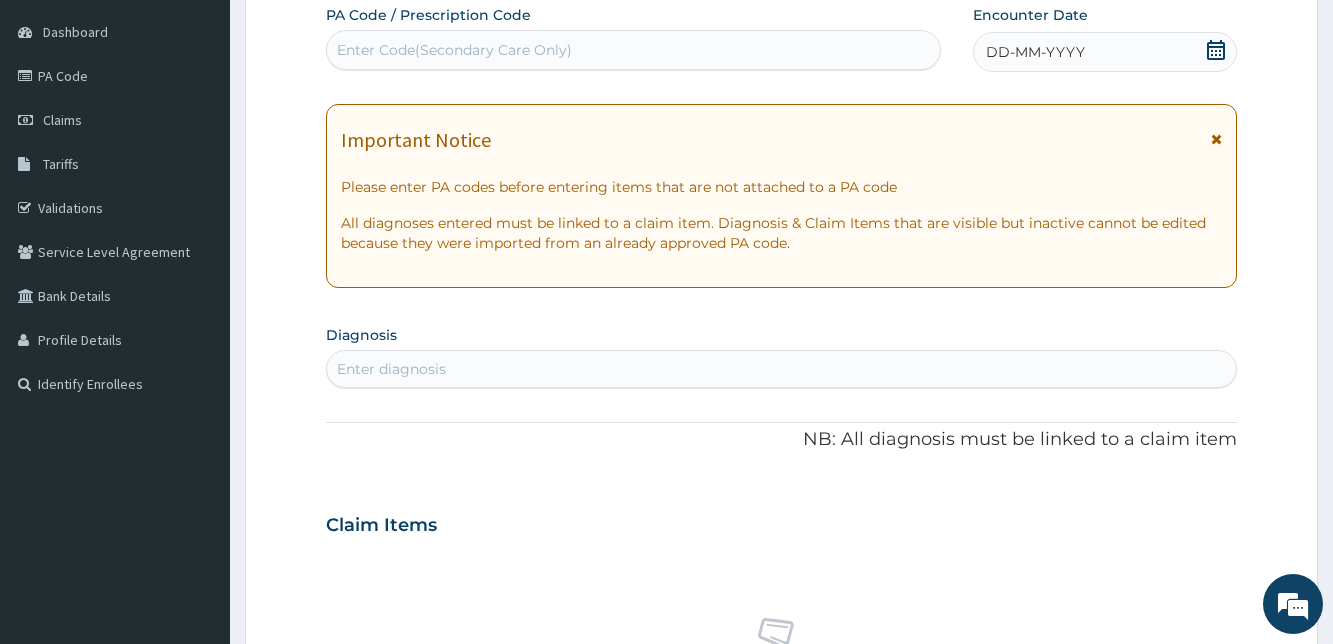 click on "Enter Code(Secondary Care Only)" at bounding box center [633, 50] 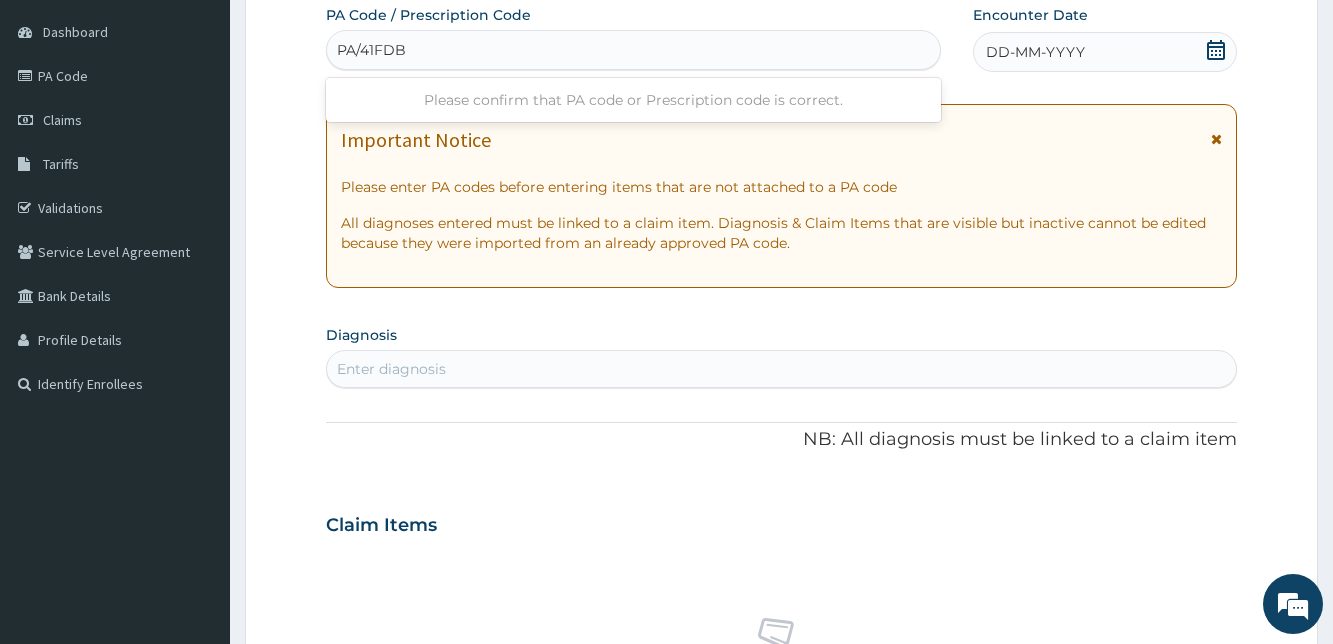 type on "PA/41FDBB" 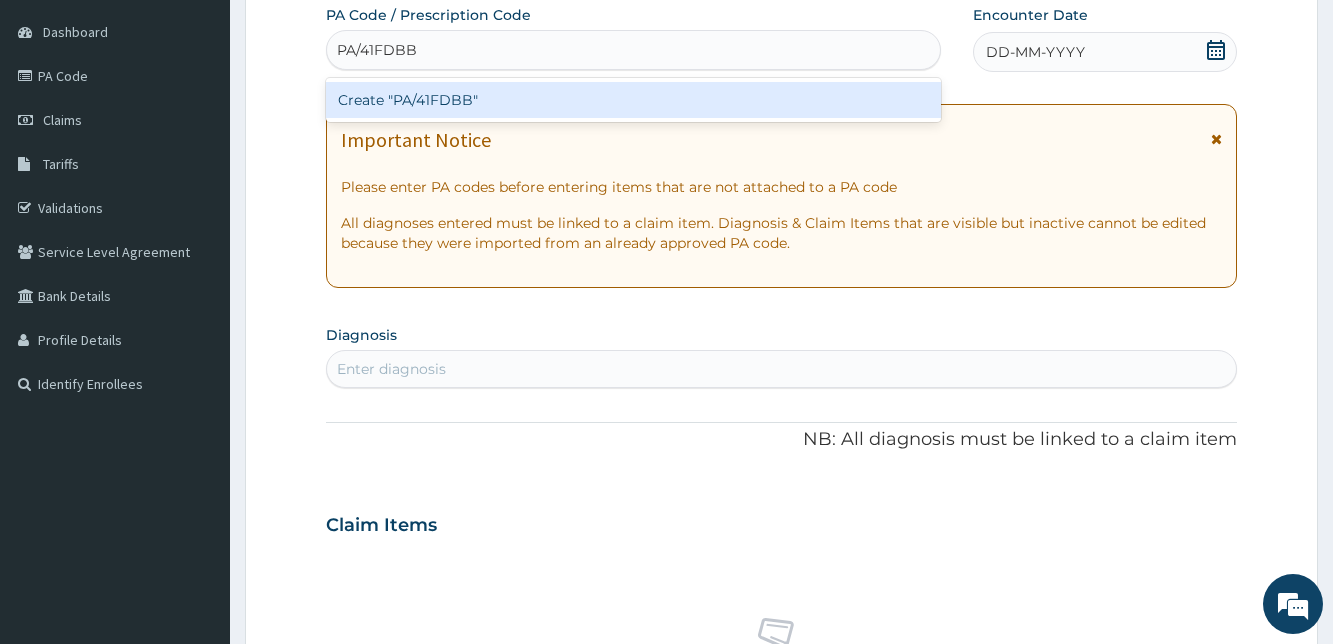 click on "Create "PA/41FDBB"" at bounding box center (633, 100) 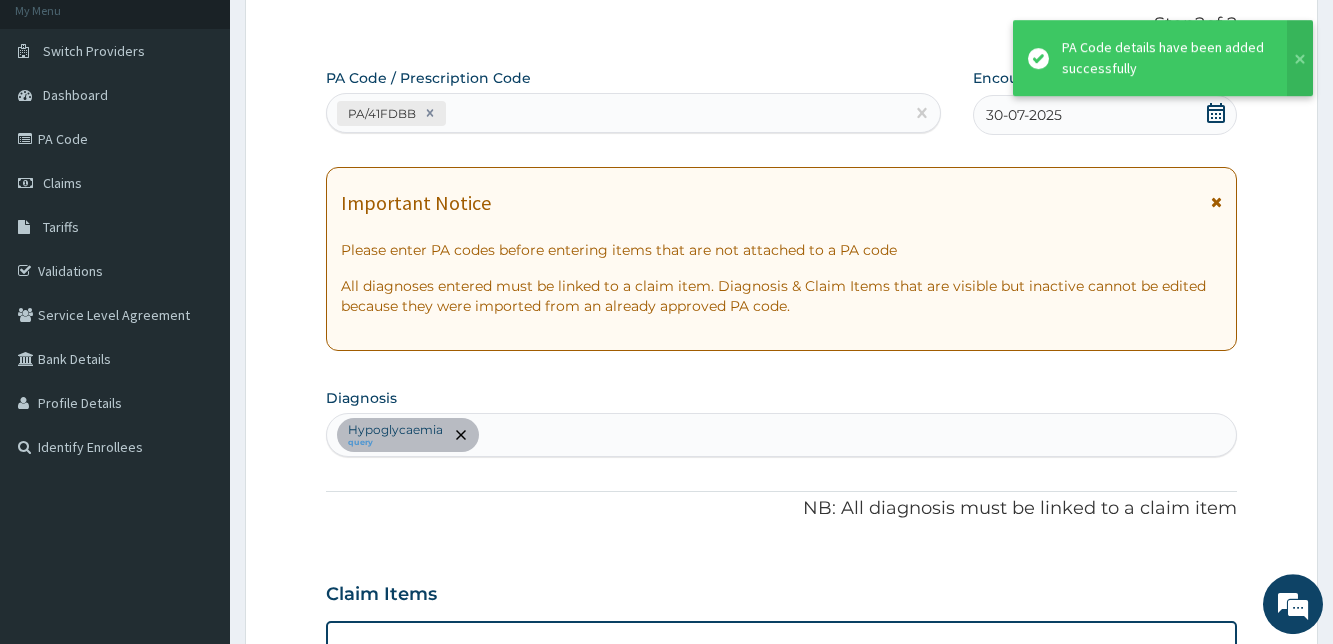 scroll, scrollTop: 121, scrollLeft: 0, axis: vertical 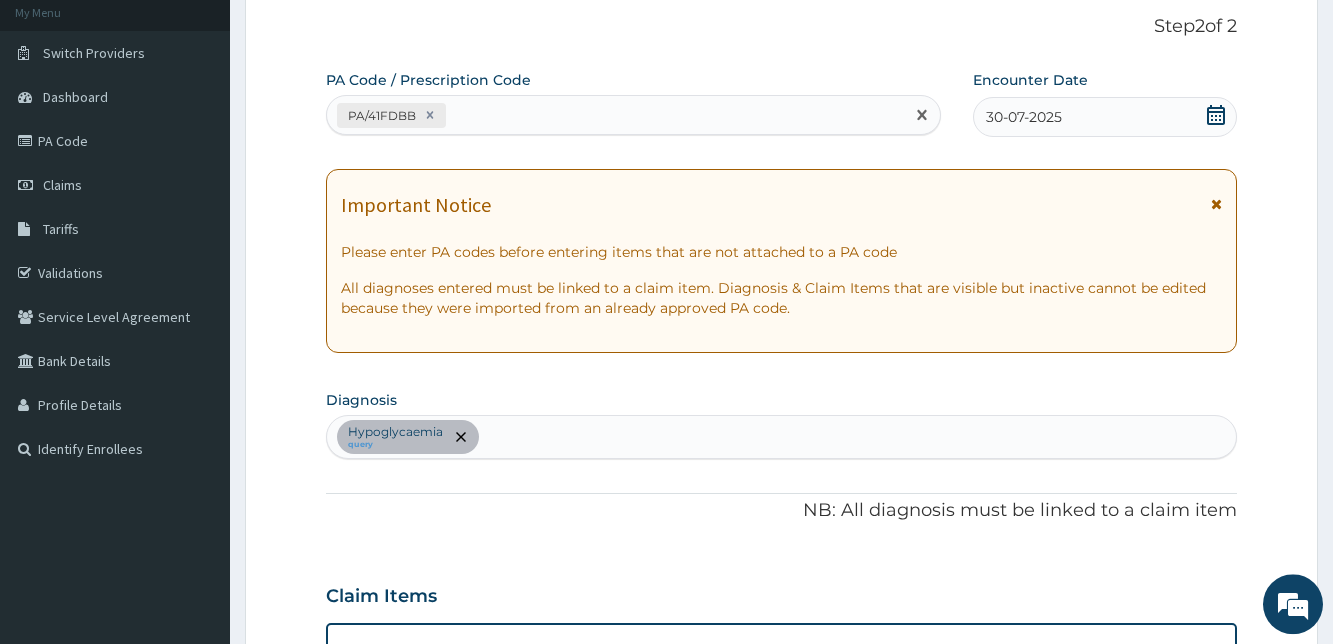 click on "PA/41FDBB" at bounding box center [615, 115] 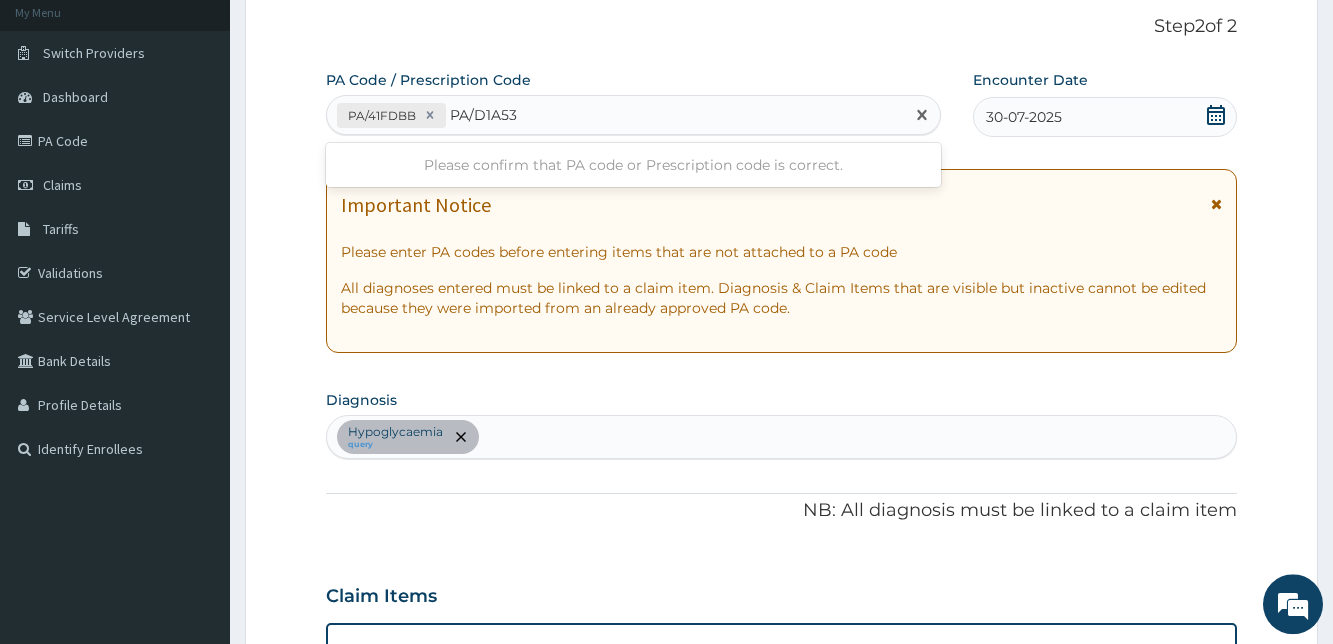 type on "PA/D1A53A" 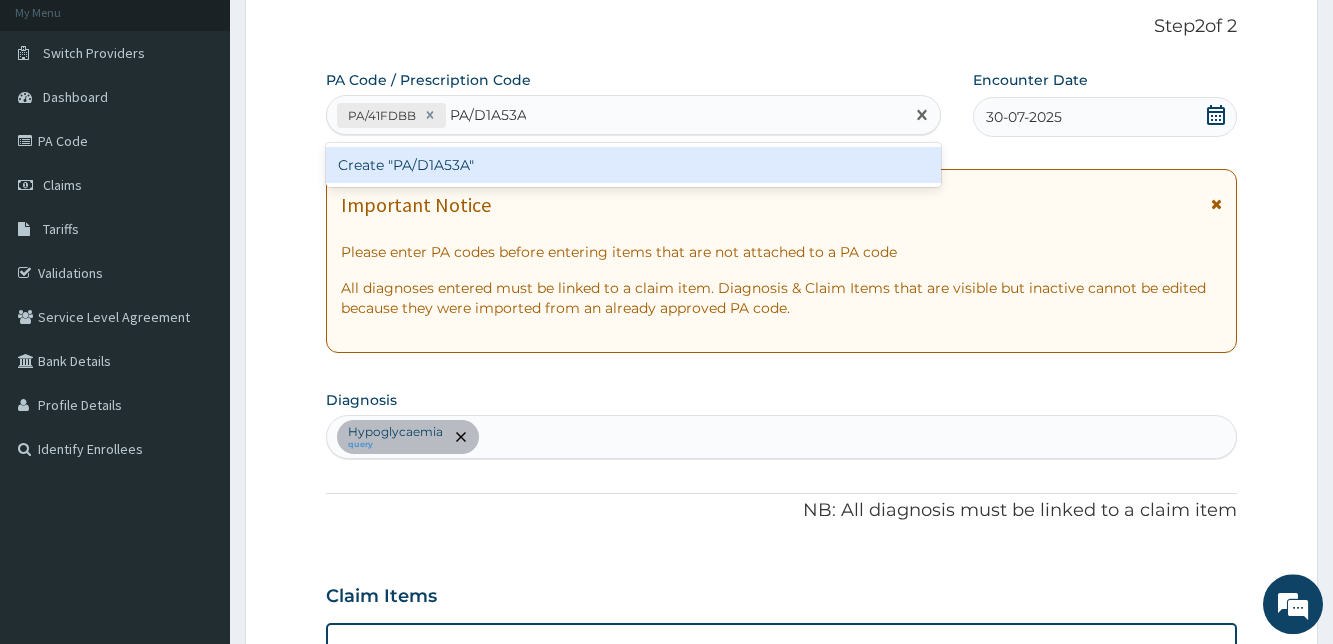 click on "Create "PA/D1A53A"" at bounding box center (633, 165) 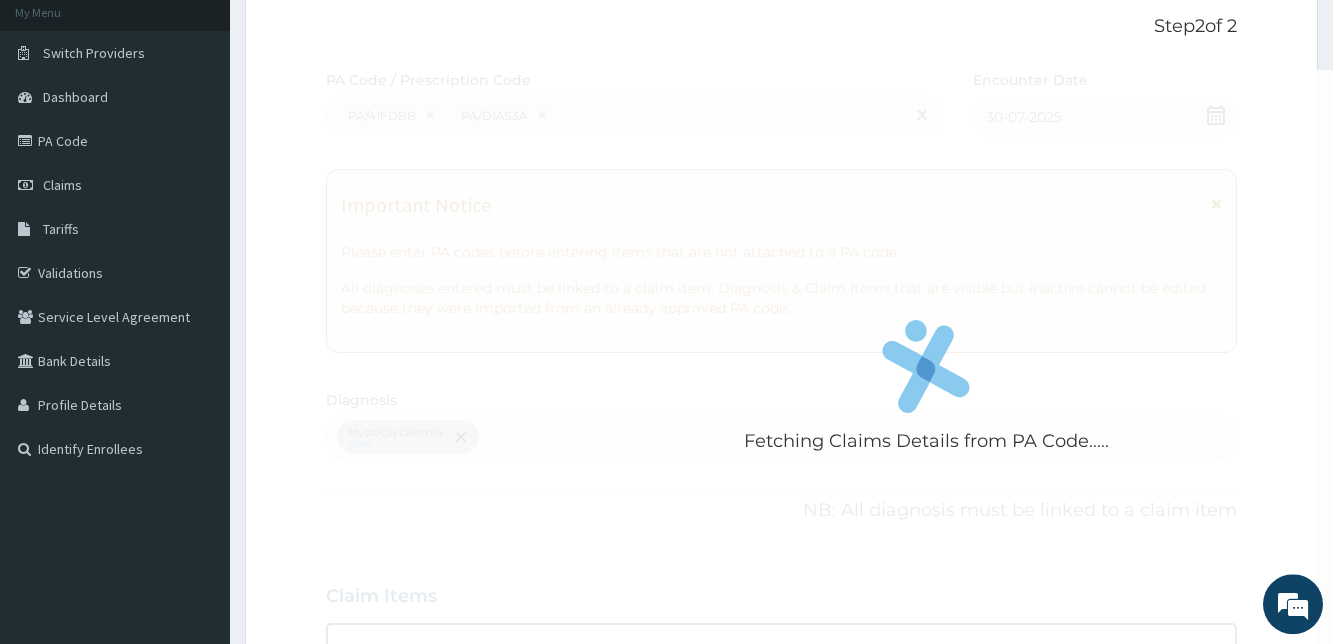 scroll, scrollTop: 579, scrollLeft: 0, axis: vertical 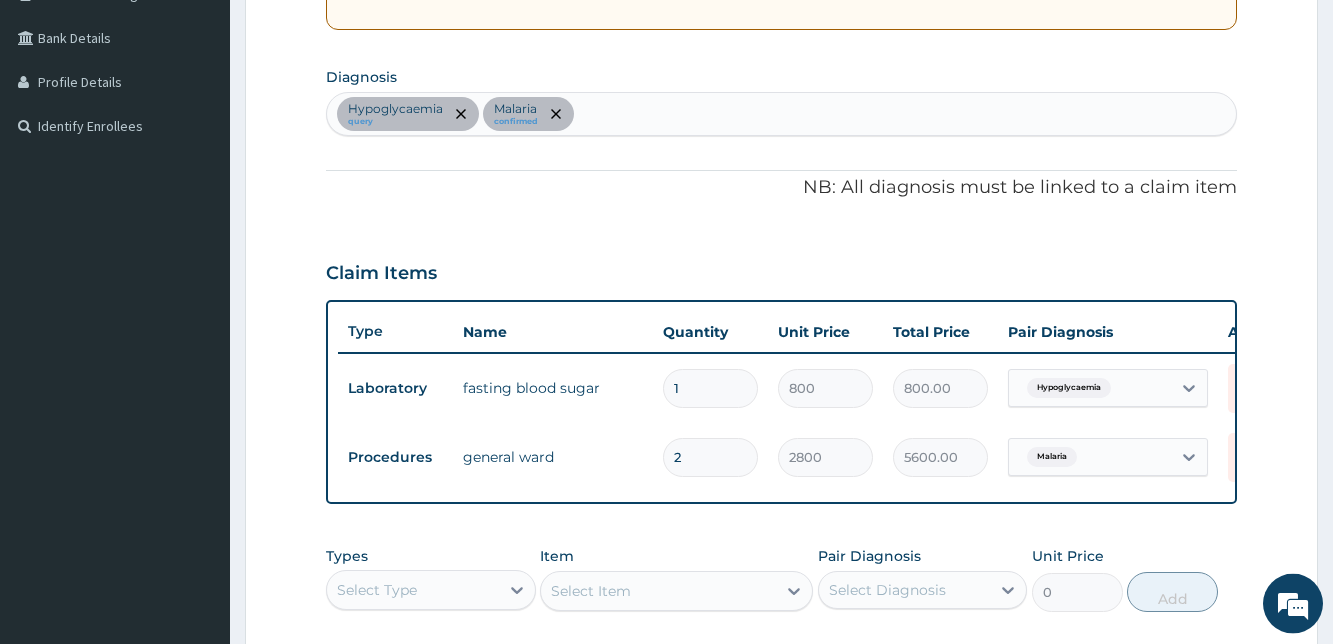 click on "Hypoglycaemia query Malaria confirmed" at bounding box center (781, 114) 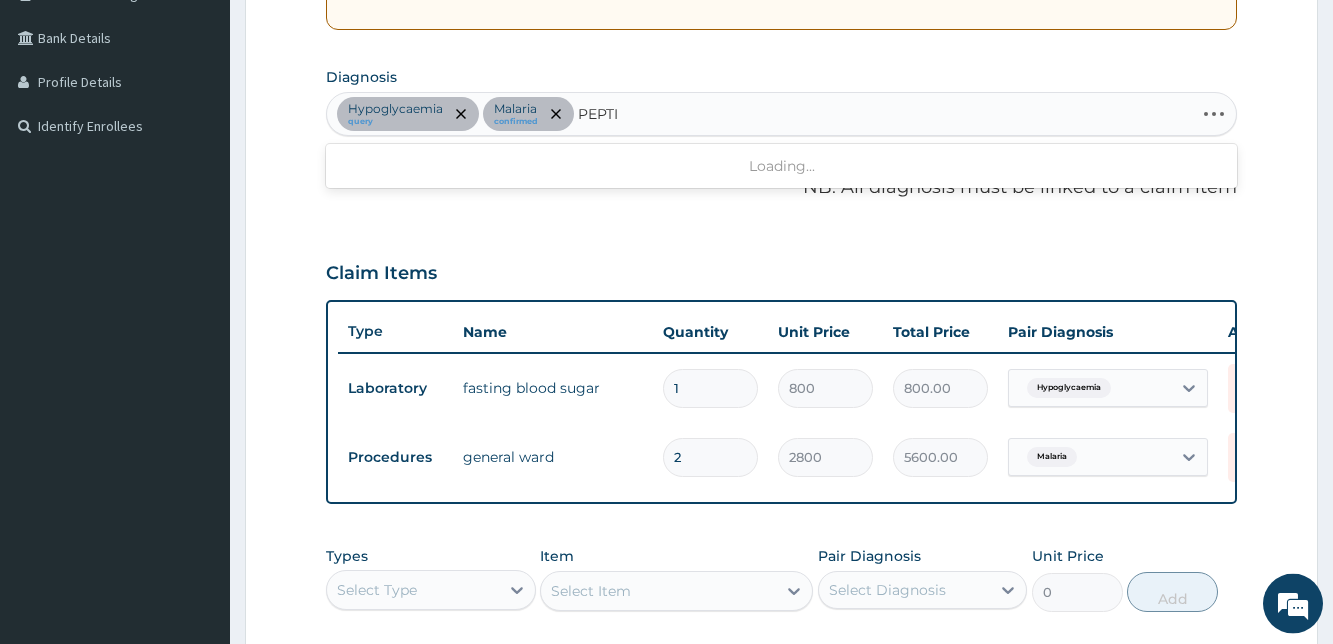 type on "PEPTIC" 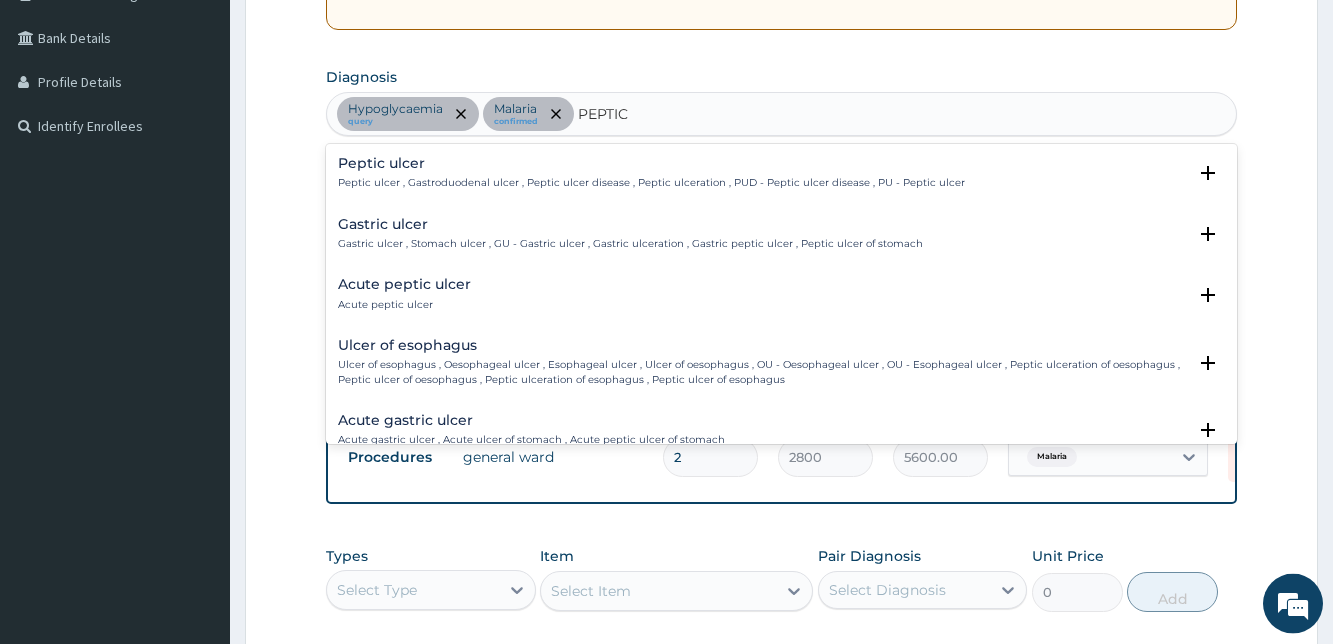 click on "Peptic ulcer" at bounding box center [651, 163] 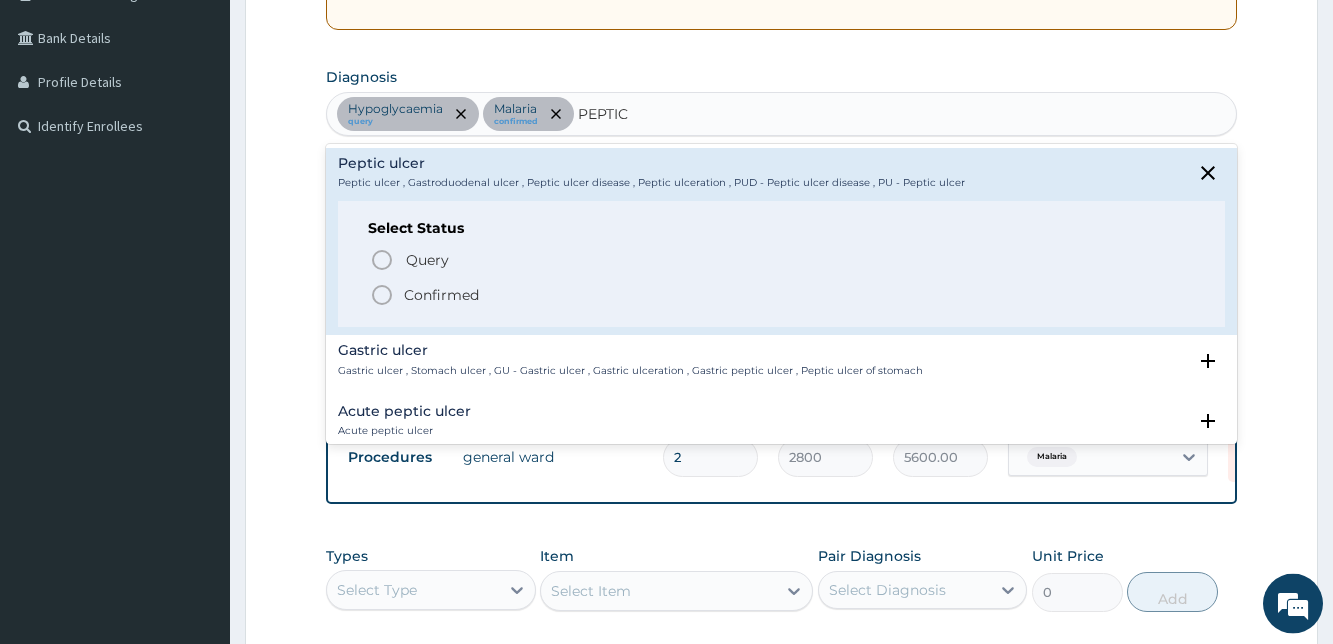 click 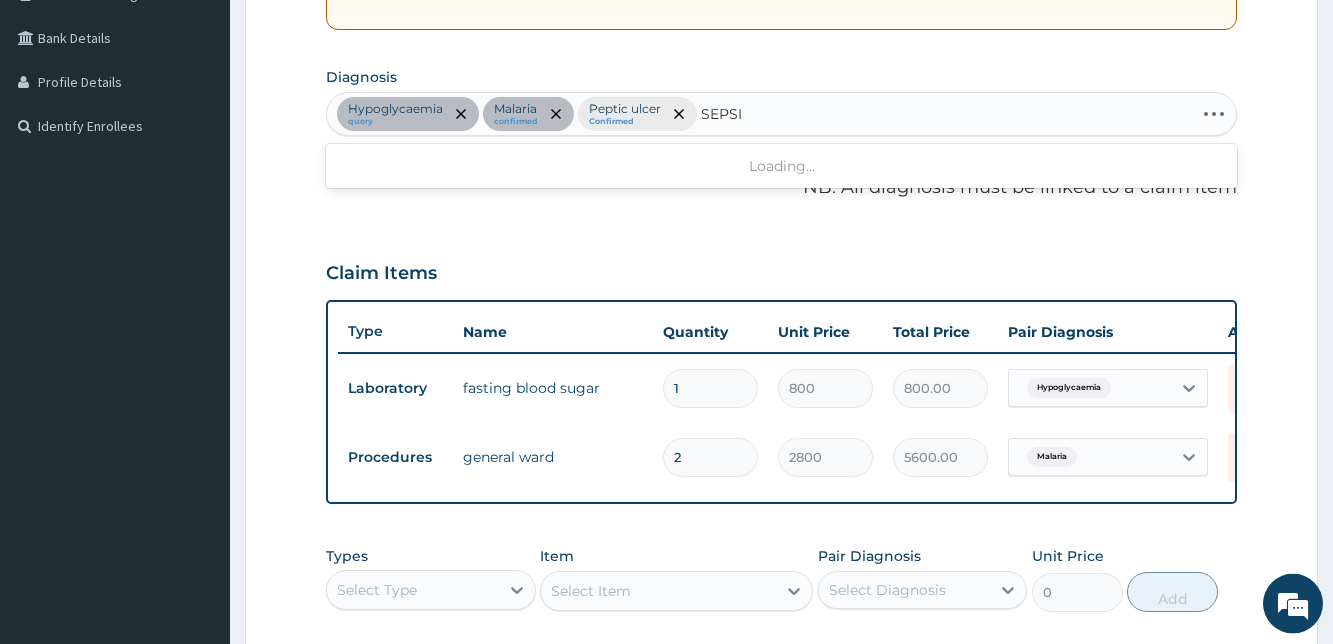 type on "SEPSIS" 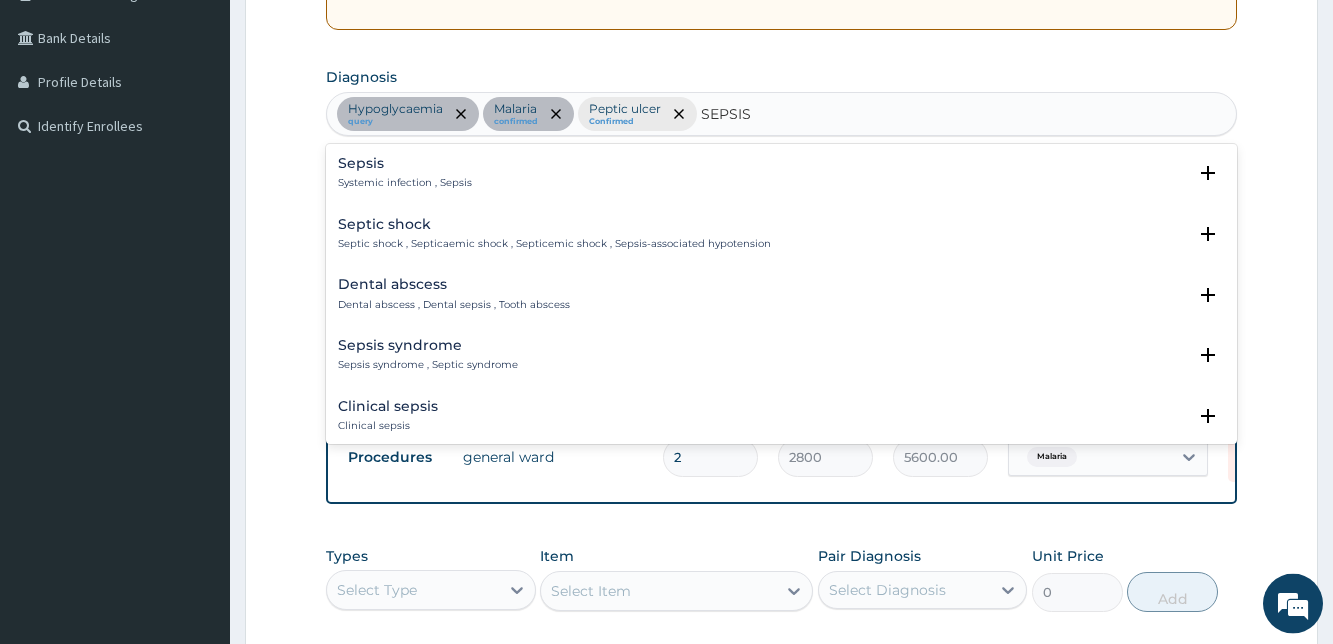 click on "Sepsis" at bounding box center (405, 163) 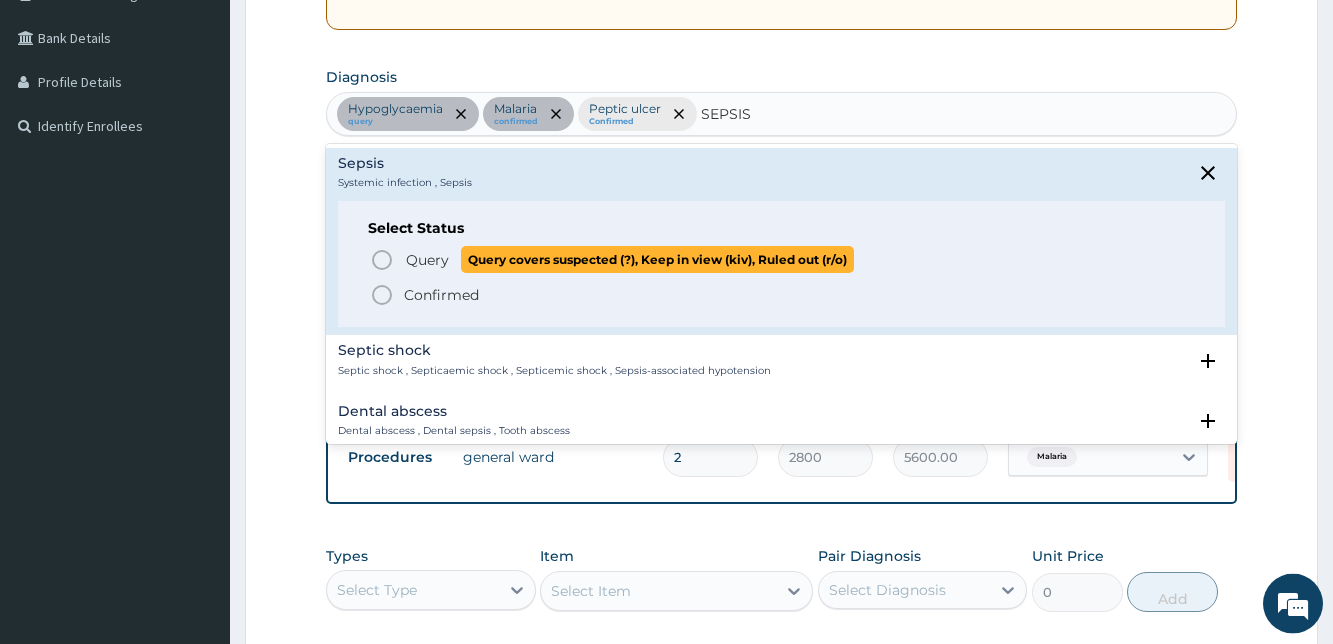 click 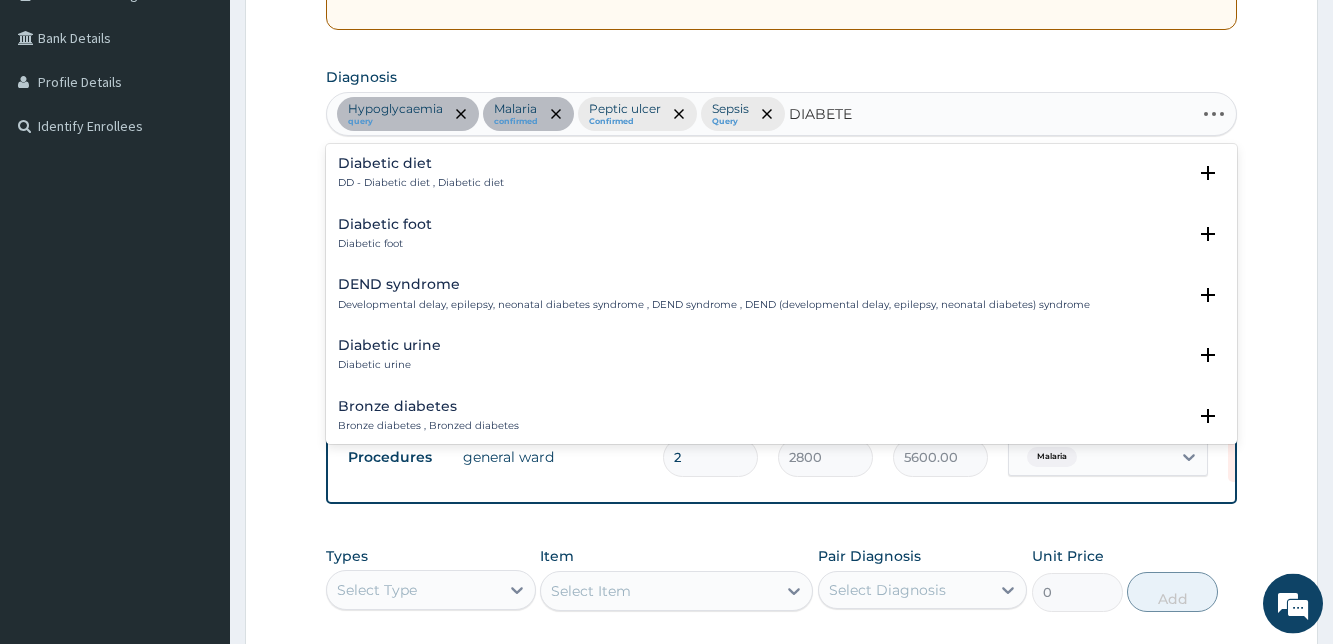 type on "DIABETES" 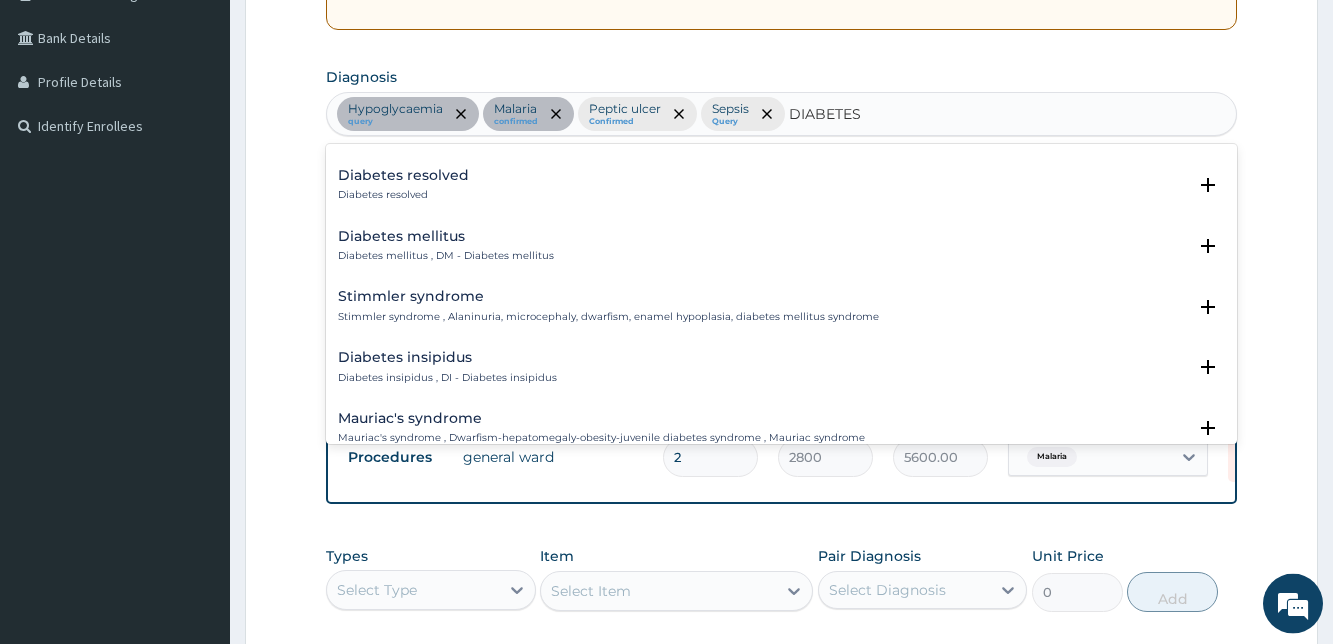 scroll, scrollTop: 182, scrollLeft: 0, axis: vertical 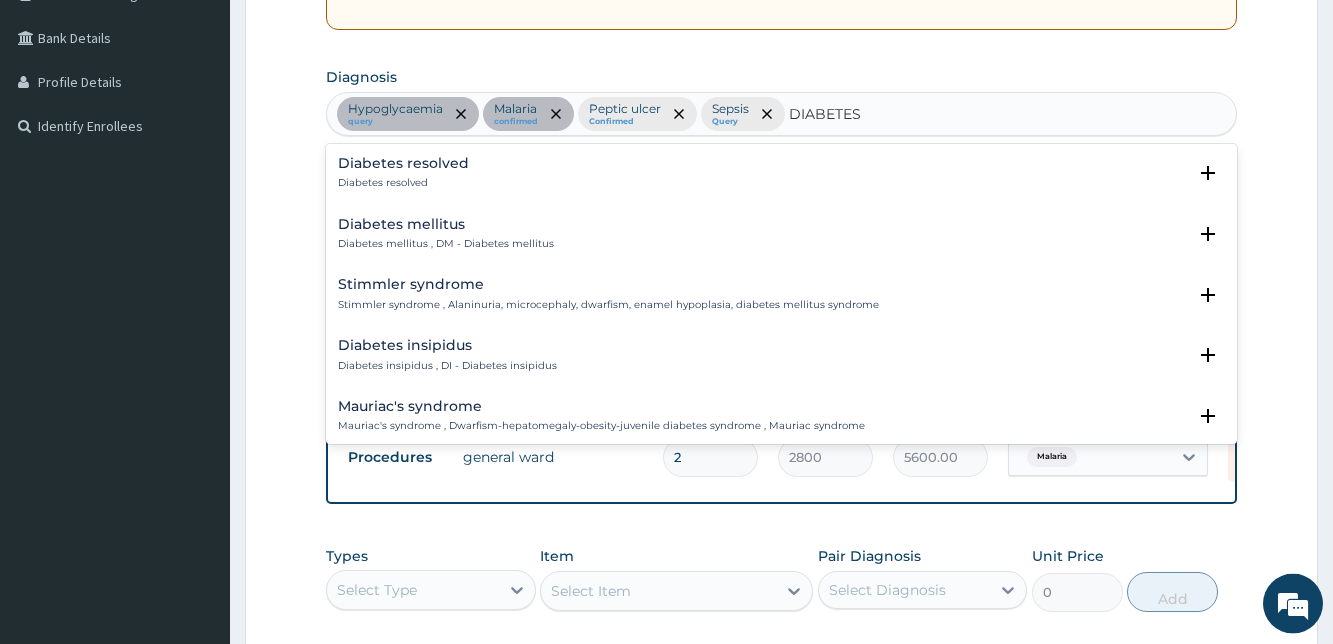 click on "Diabetes mellitus" at bounding box center (446, 224) 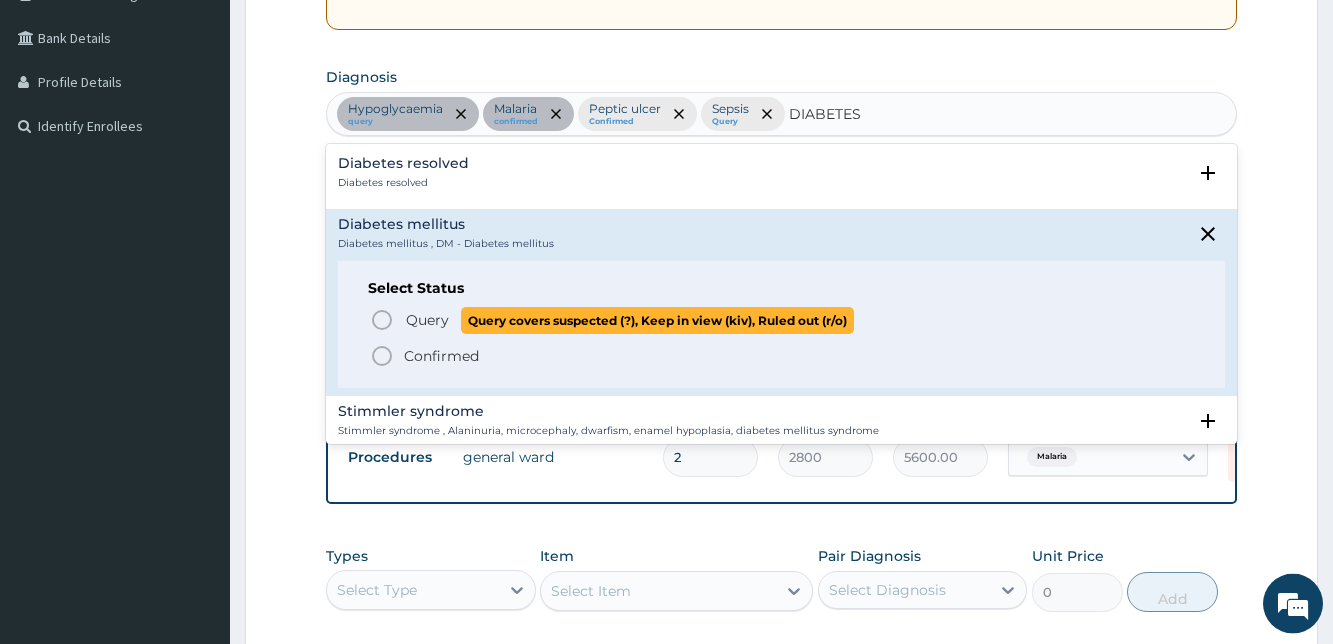 click 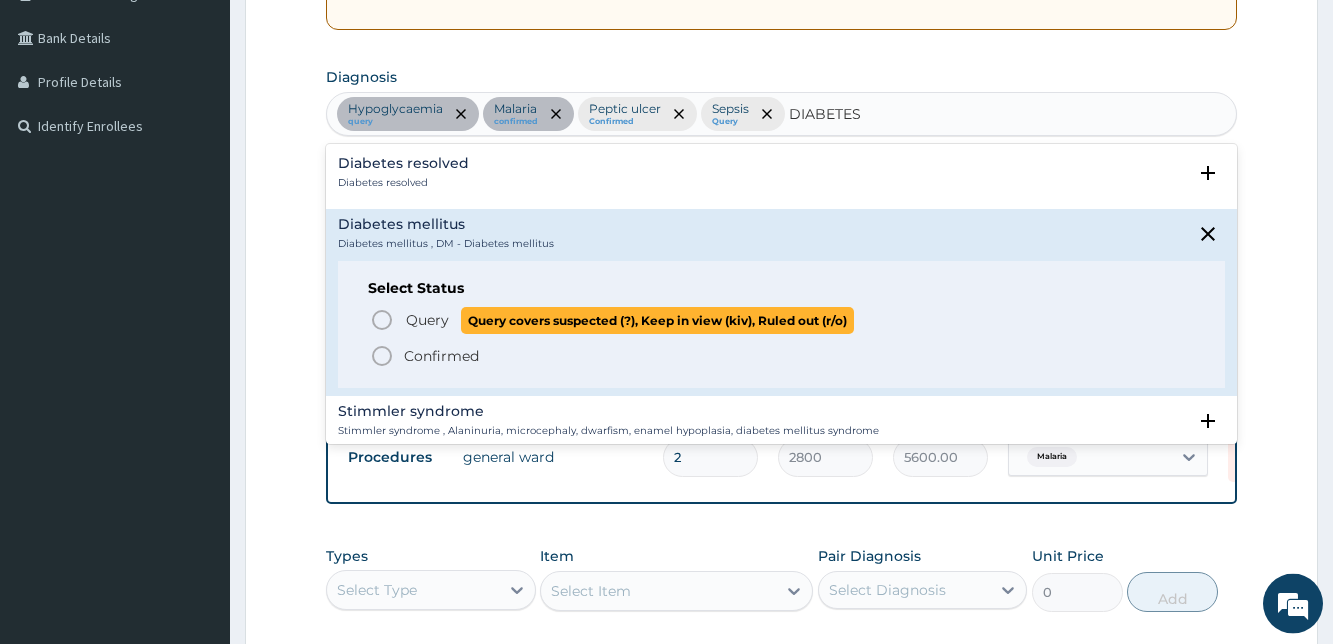 type 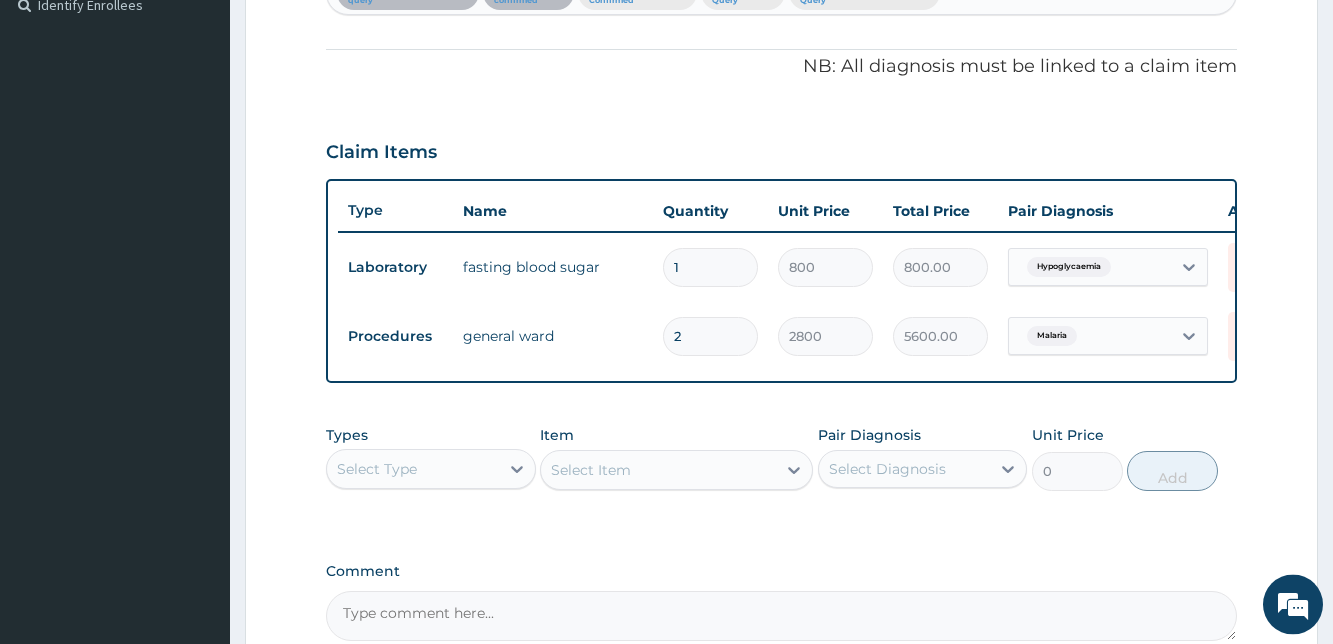 scroll, scrollTop: 571, scrollLeft: 0, axis: vertical 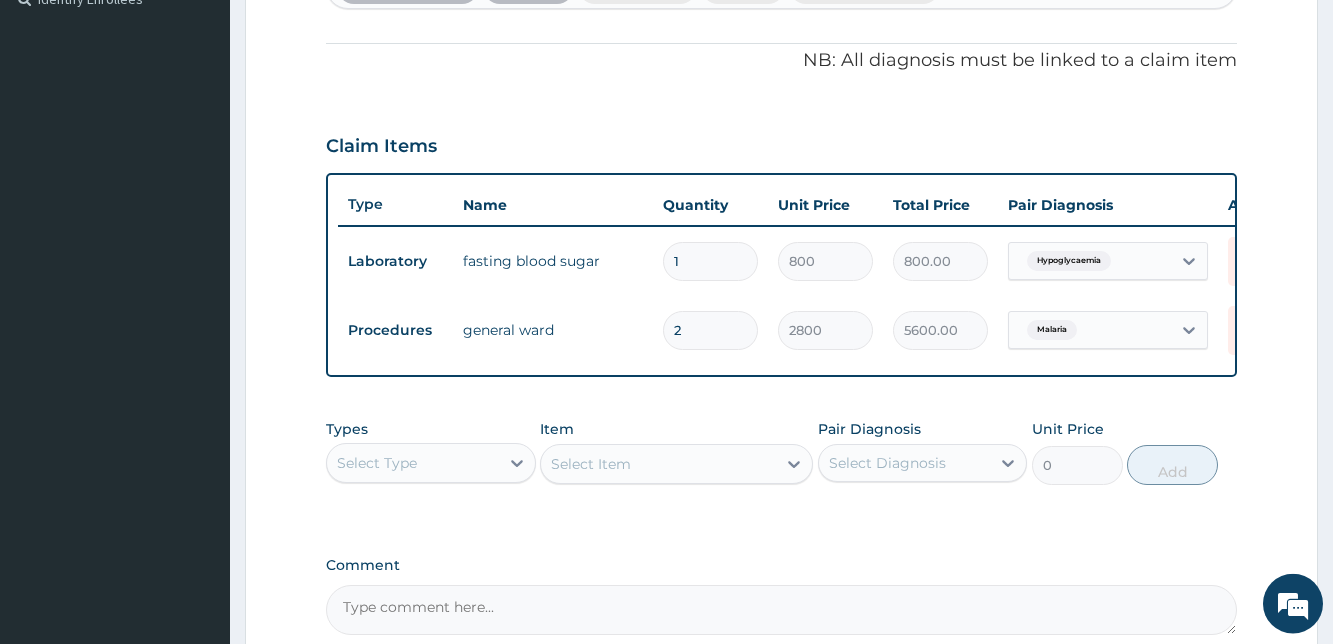 click on "Select Type" at bounding box center (412, 463) 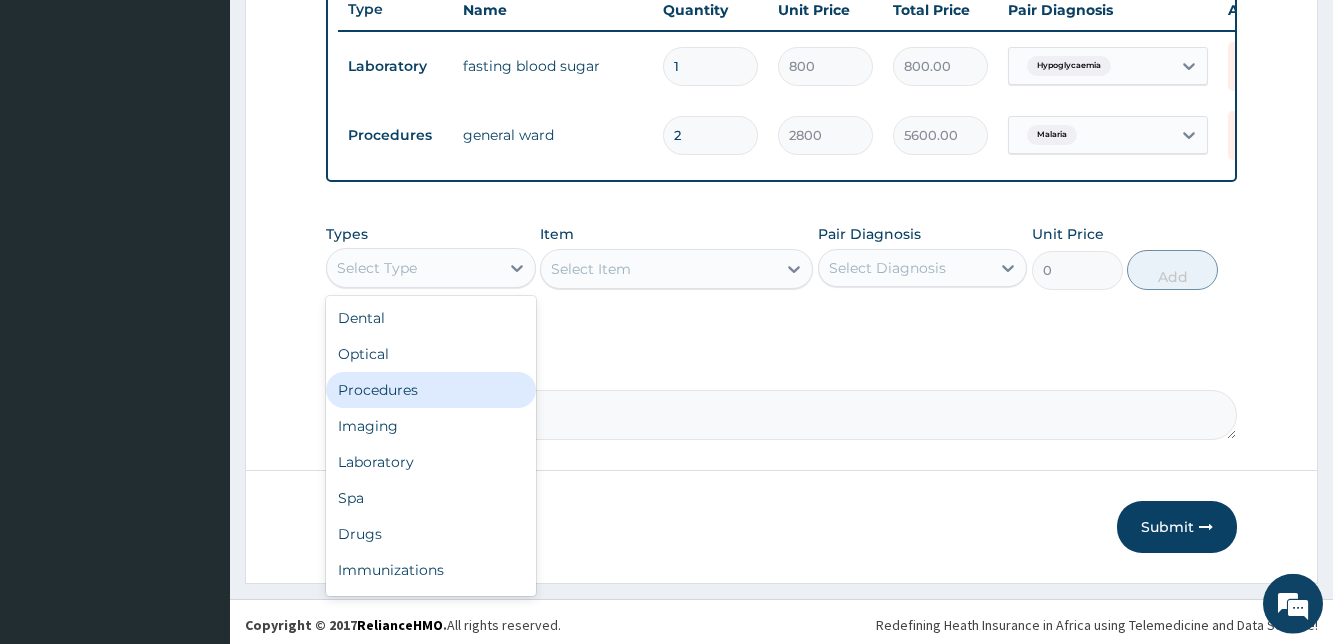 scroll, scrollTop: 789, scrollLeft: 0, axis: vertical 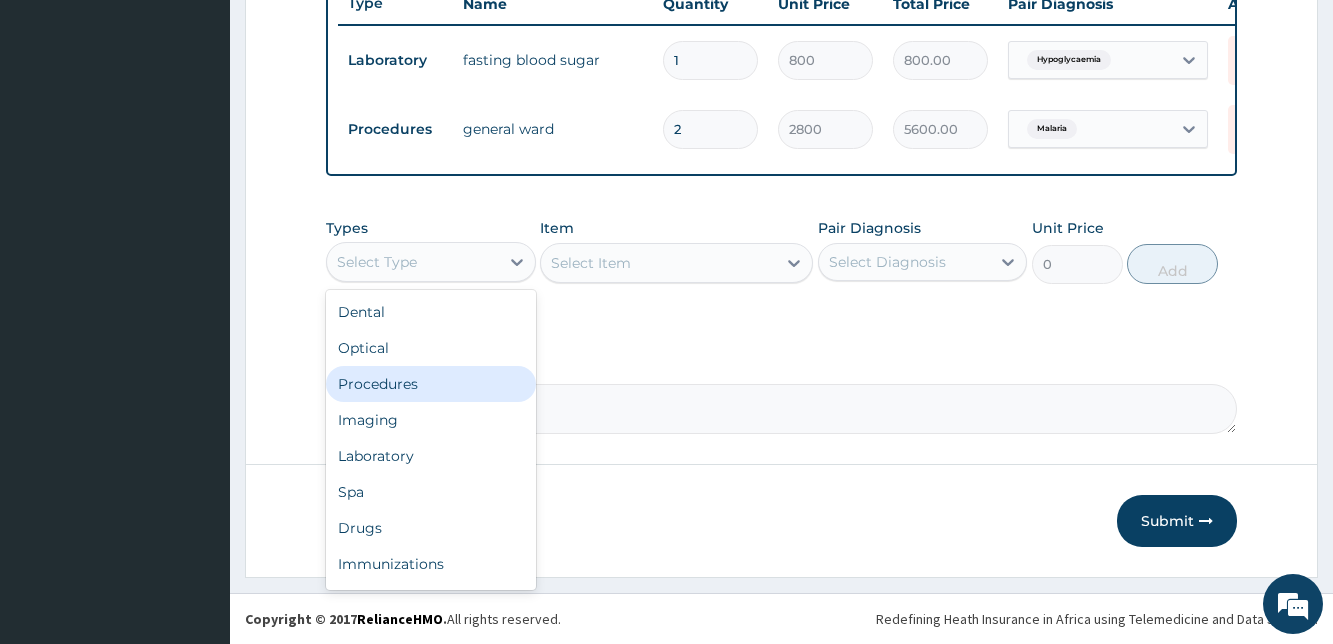 click on "Procedures" at bounding box center [430, 384] 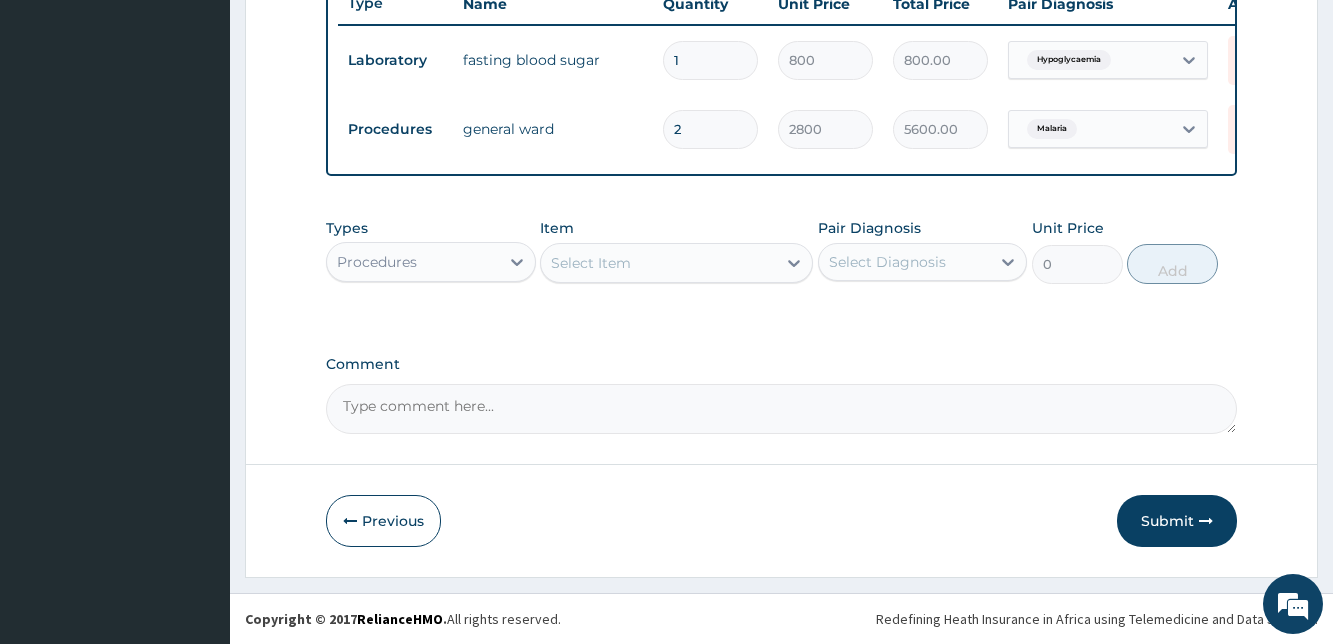 click on "Select Item" at bounding box center [658, 263] 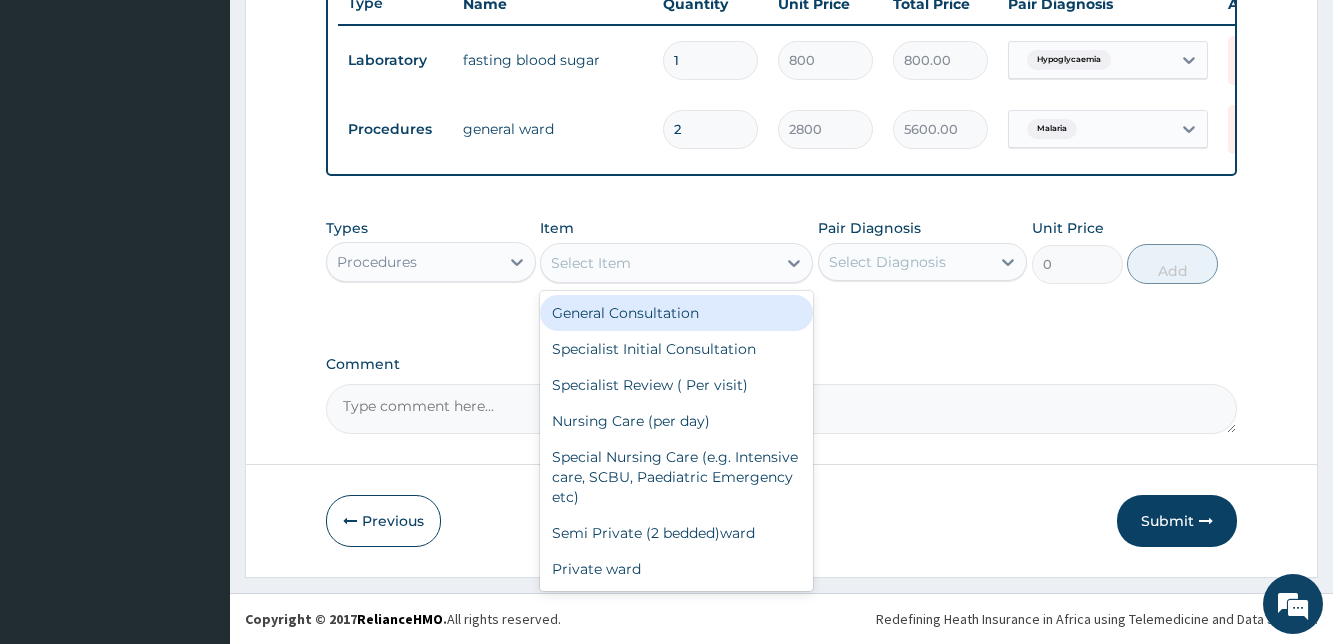 click on "General Consultation" at bounding box center [676, 313] 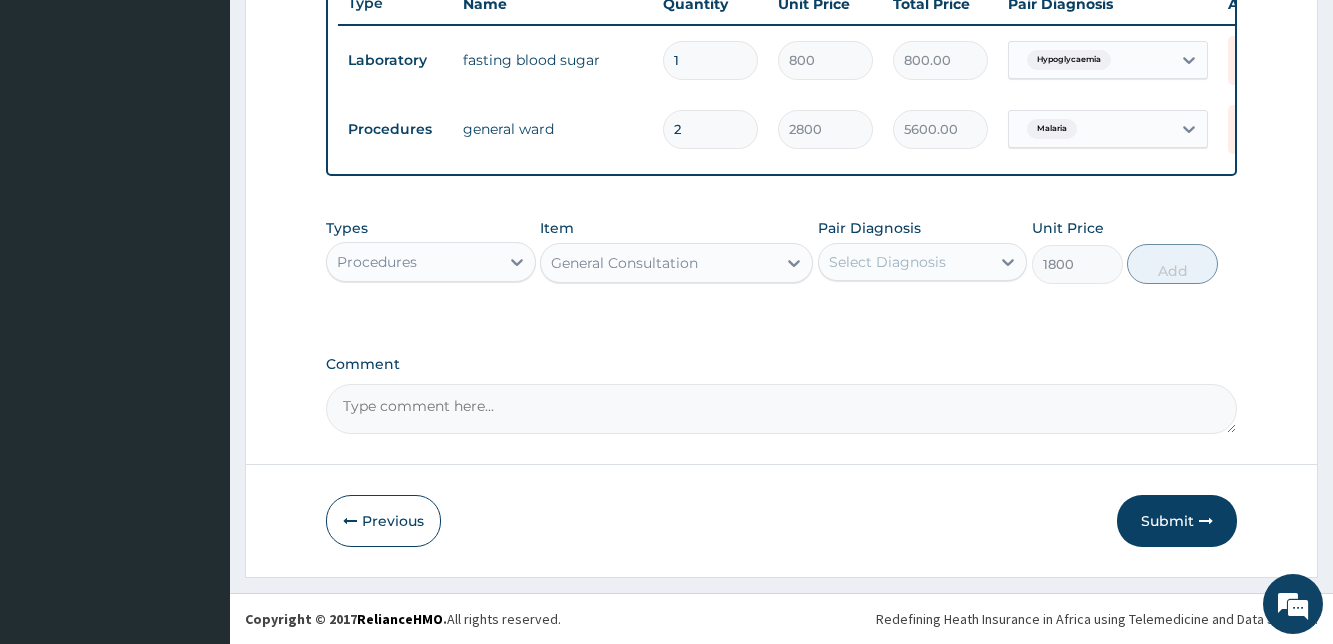click on "Select Diagnosis" at bounding box center [887, 262] 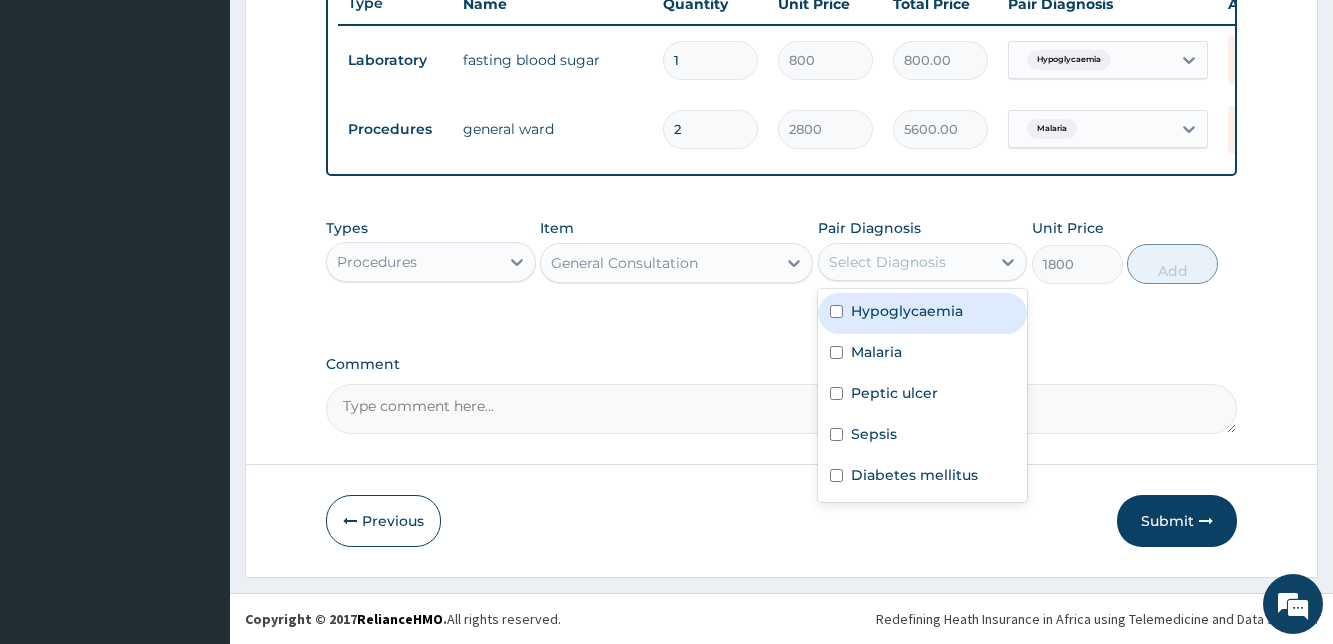 click at bounding box center [836, 311] 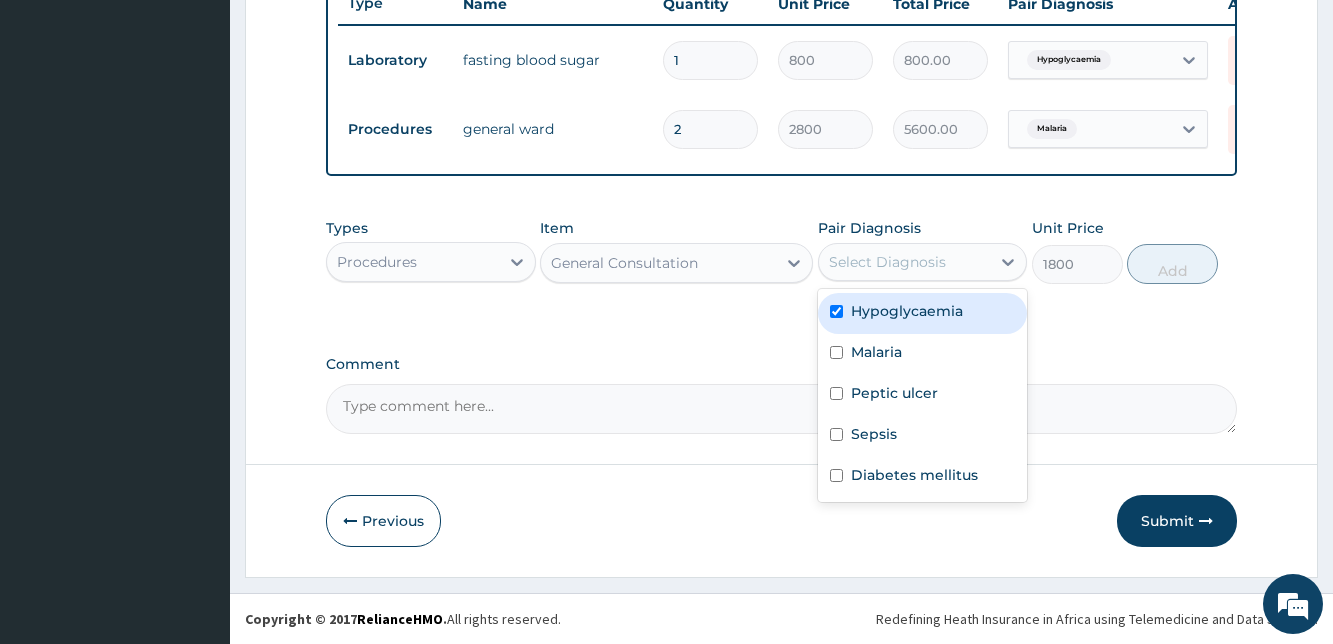 checkbox on "true" 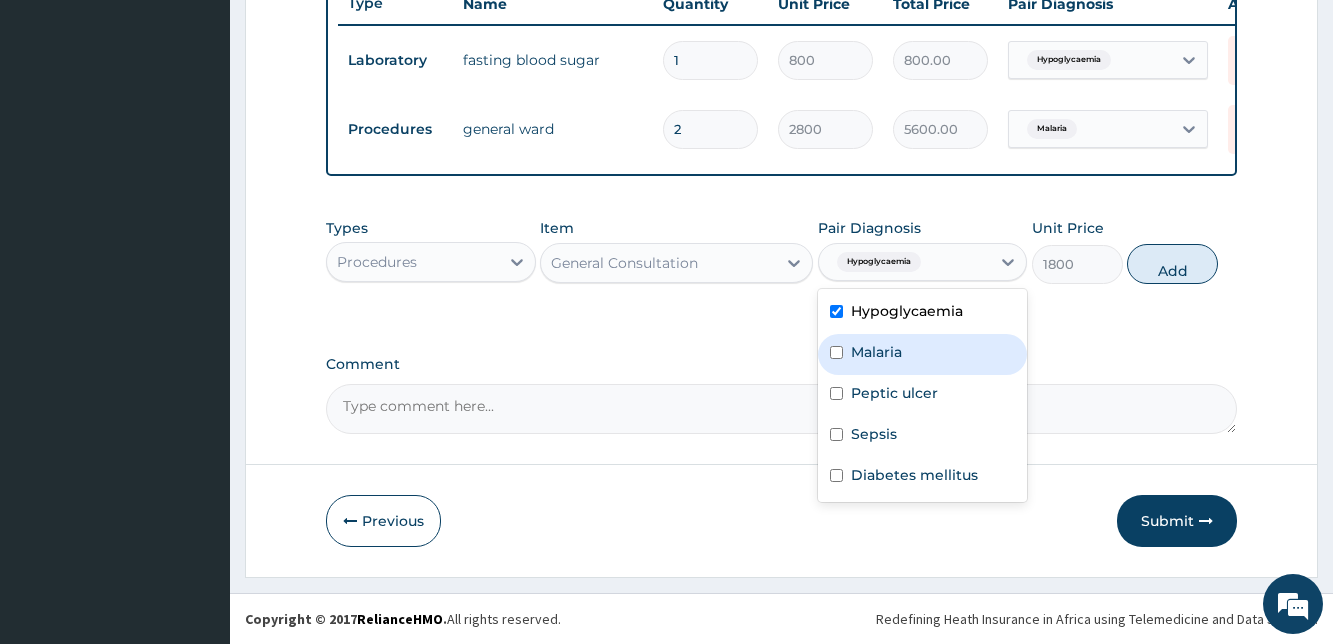 click at bounding box center (836, 352) 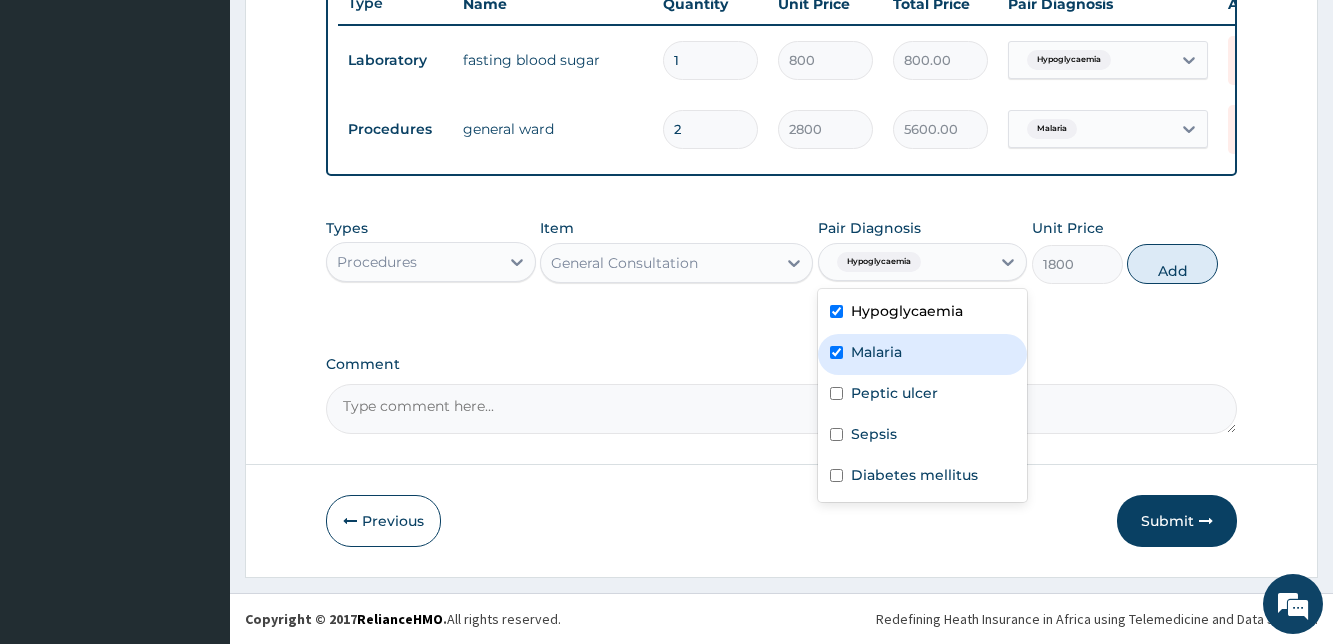 checkbox on "true" 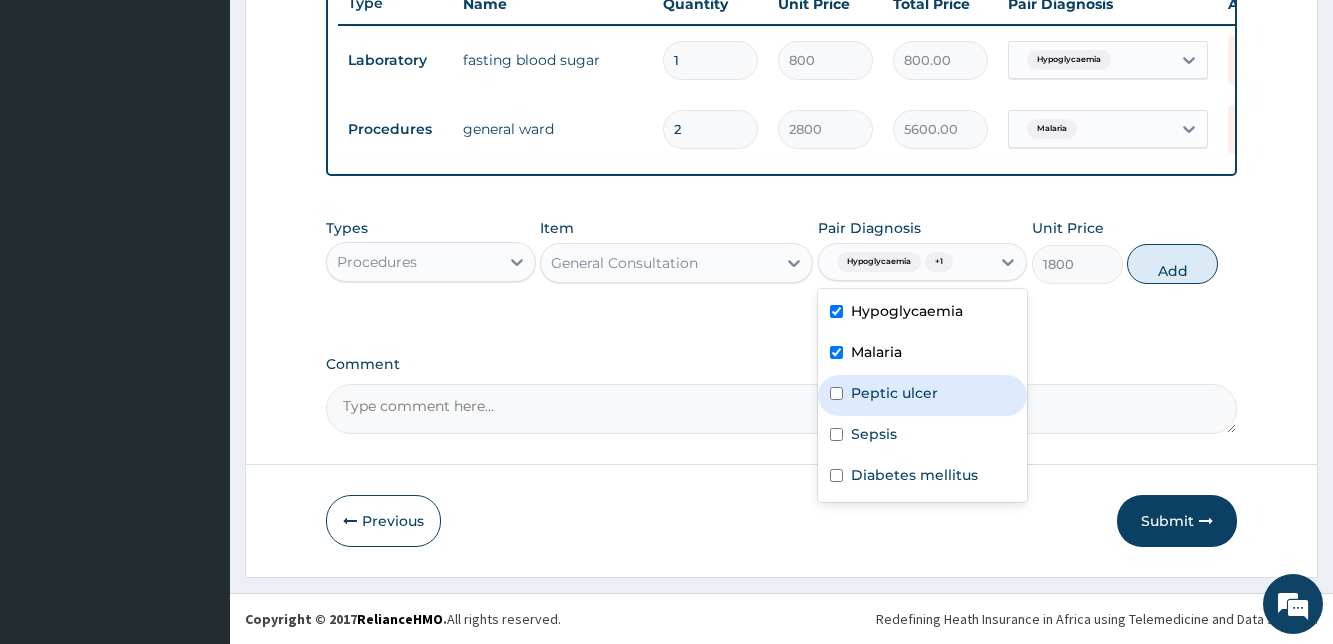 click at bounding box center (836, 393) 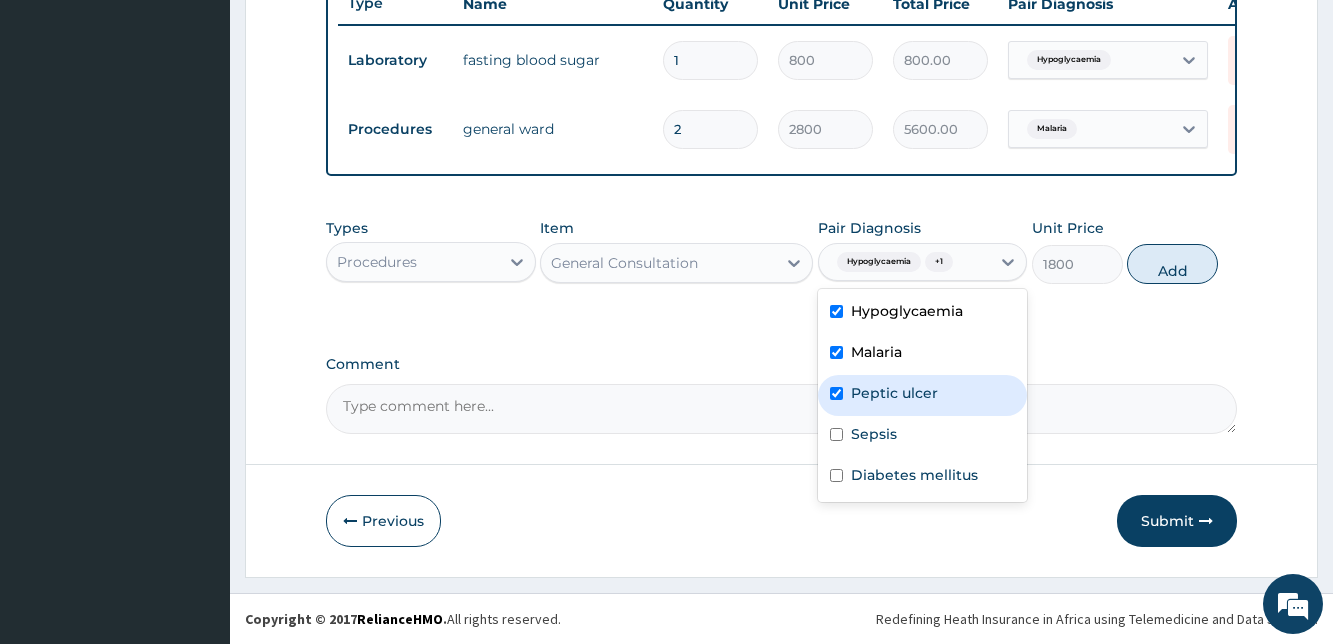 checkbox on "true" 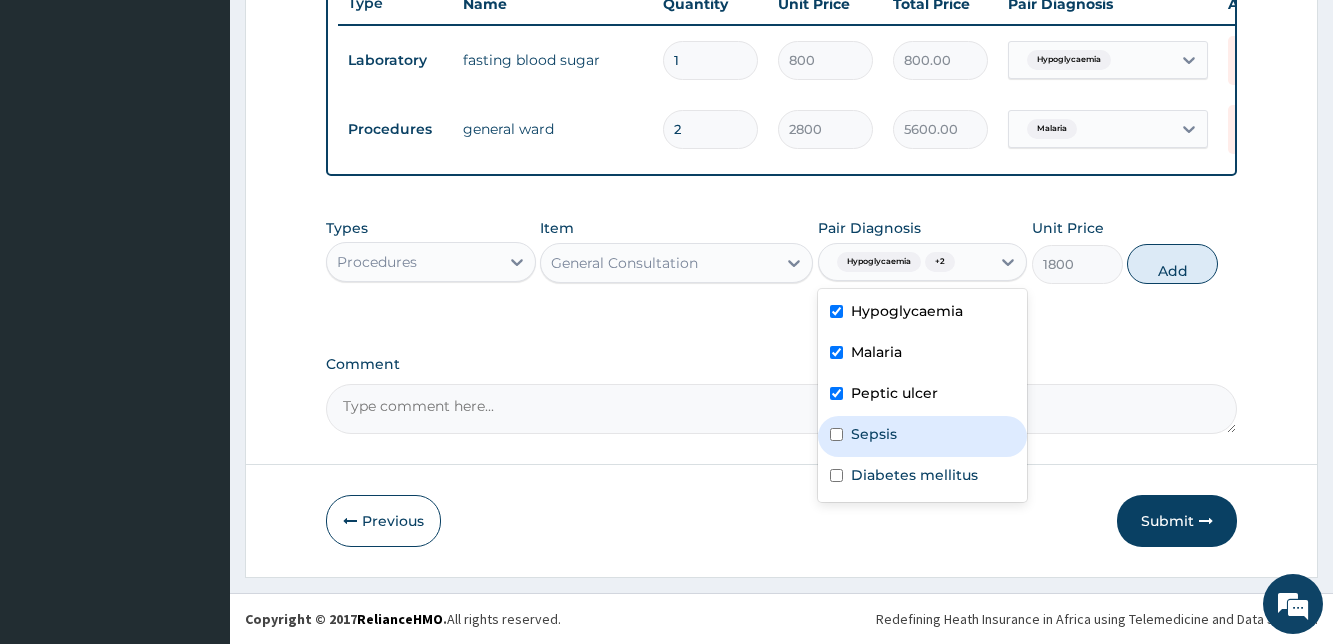 click at bounding box center (836, 434) 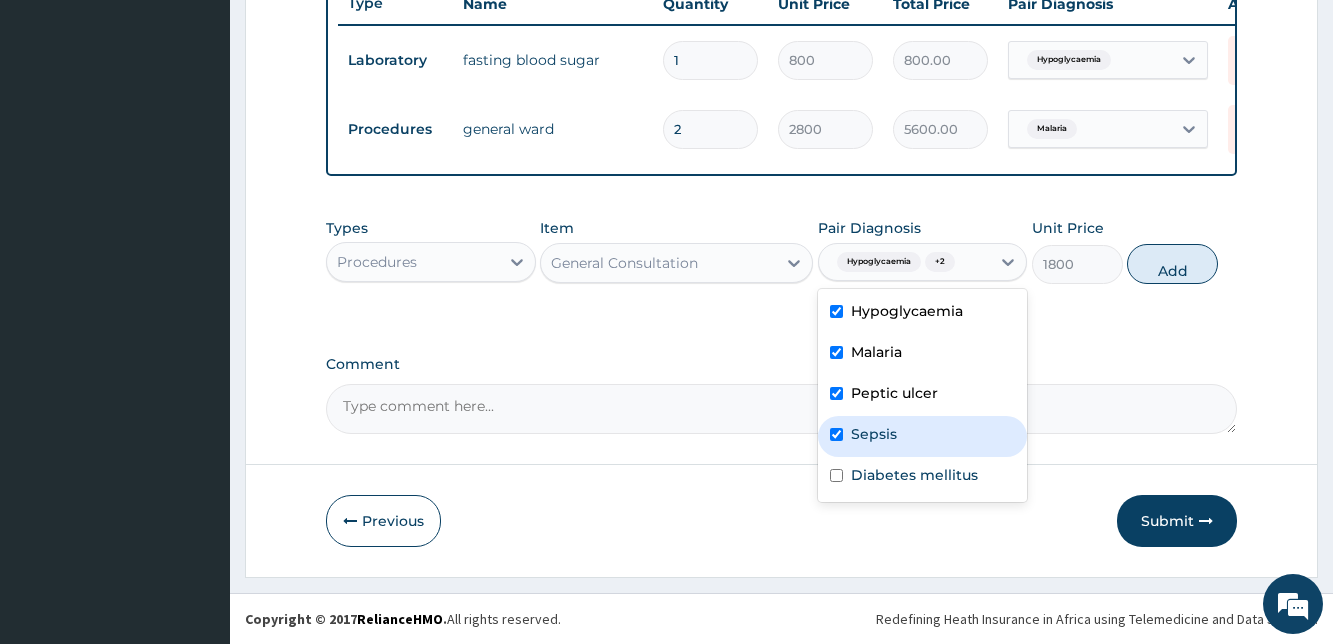checkbox on "true" 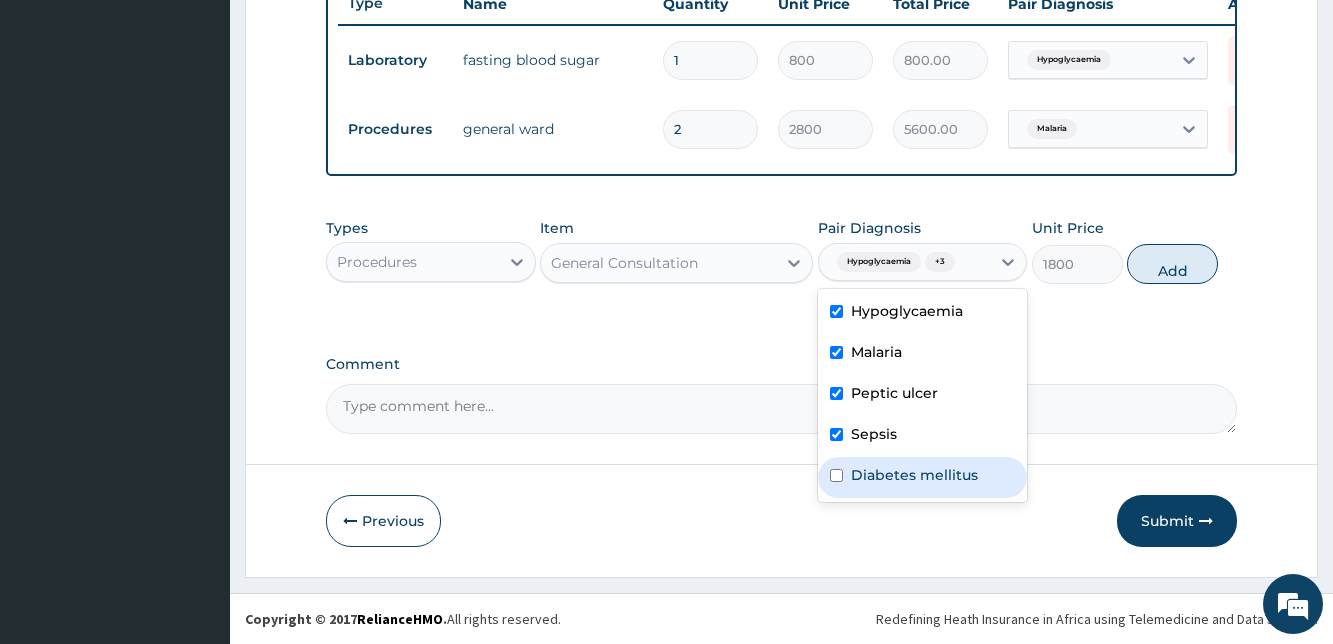 click at bounding box center (836, 475) 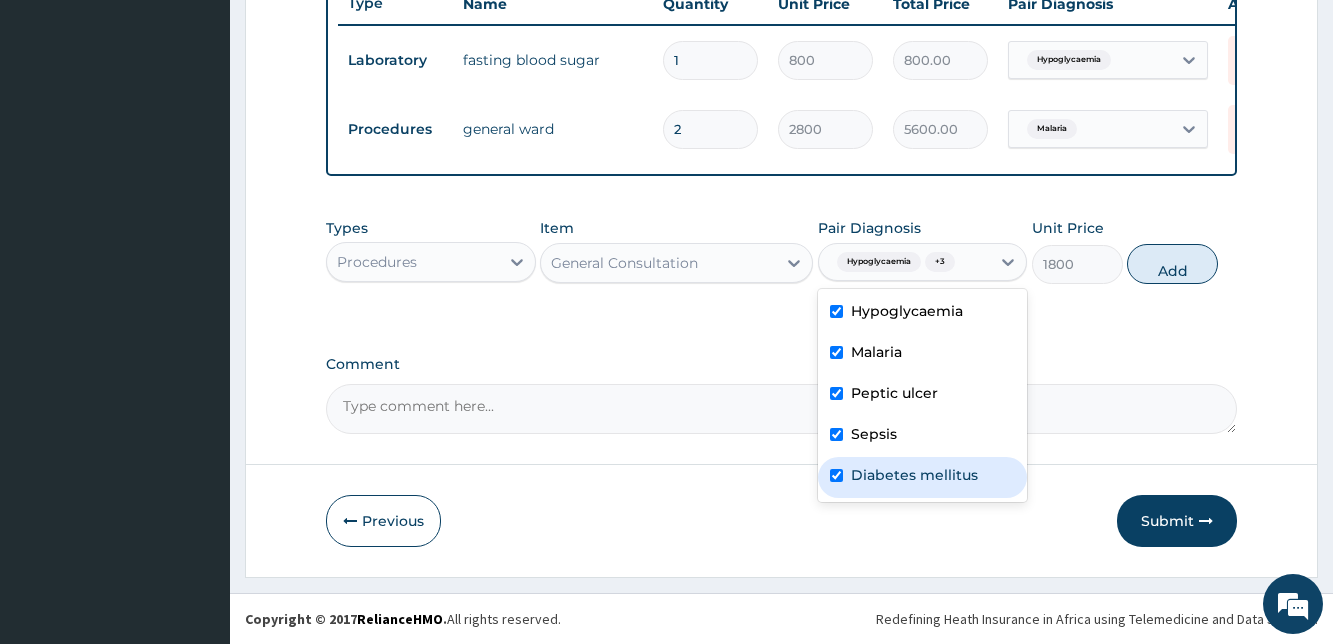 checkbox on "true" 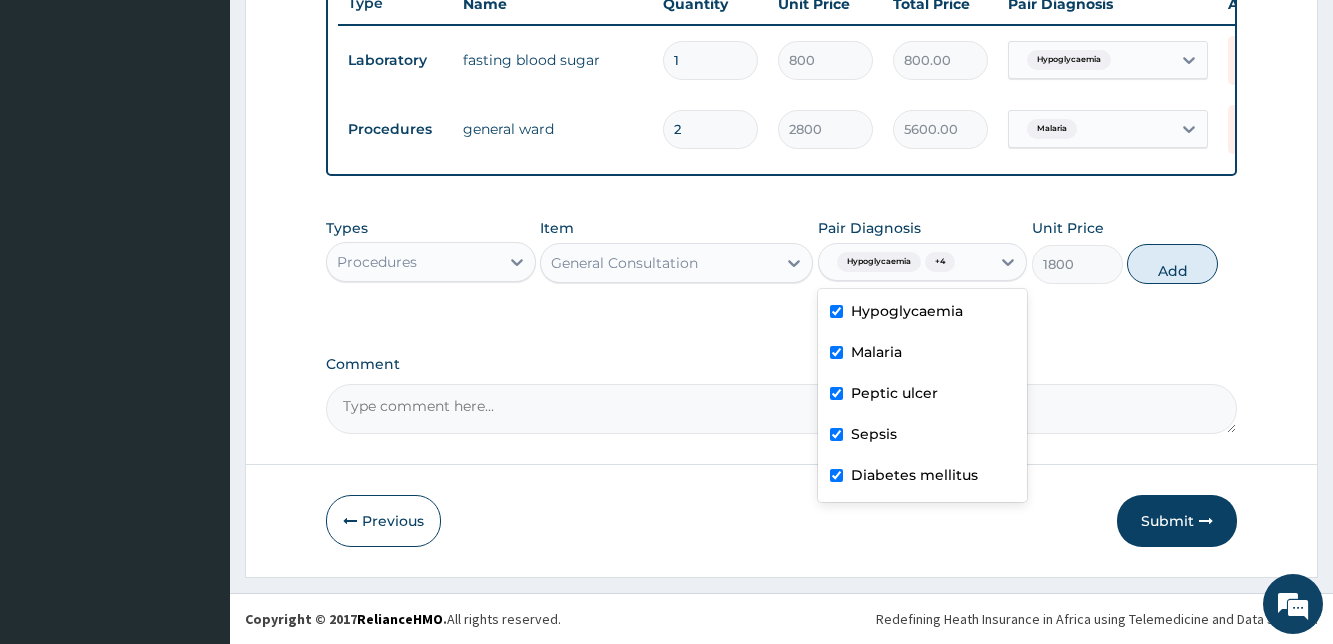 click on "Add" at bounding box center (1172, 264) 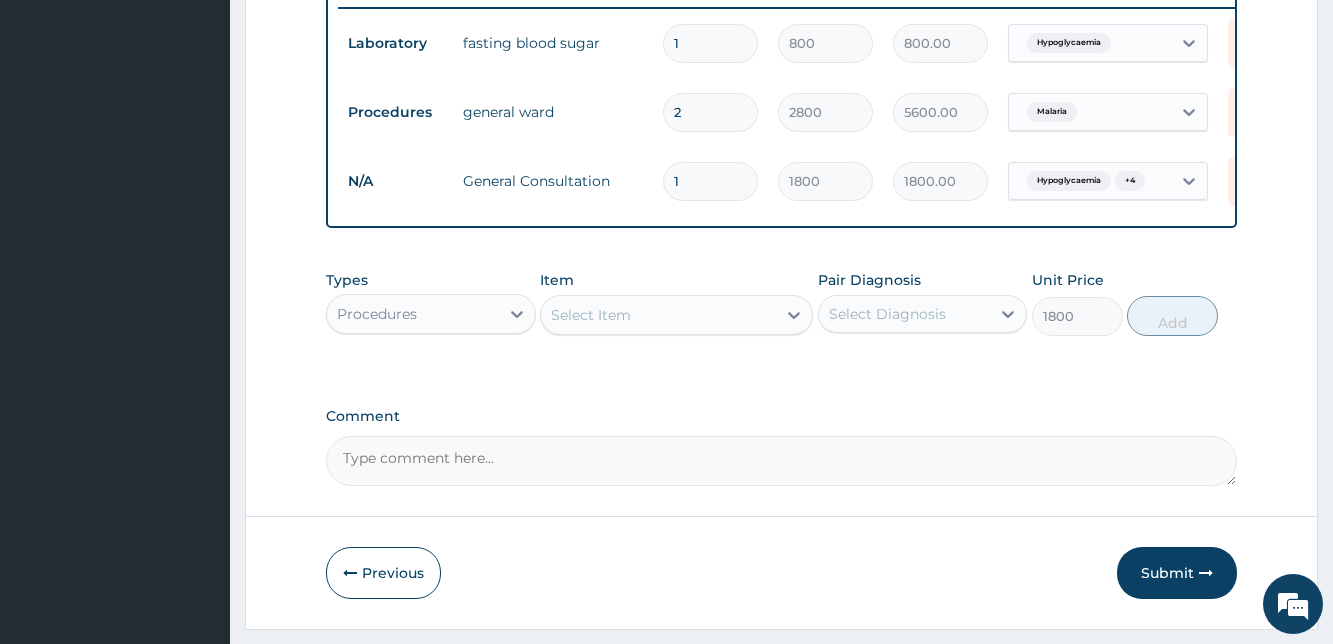 type on "0" 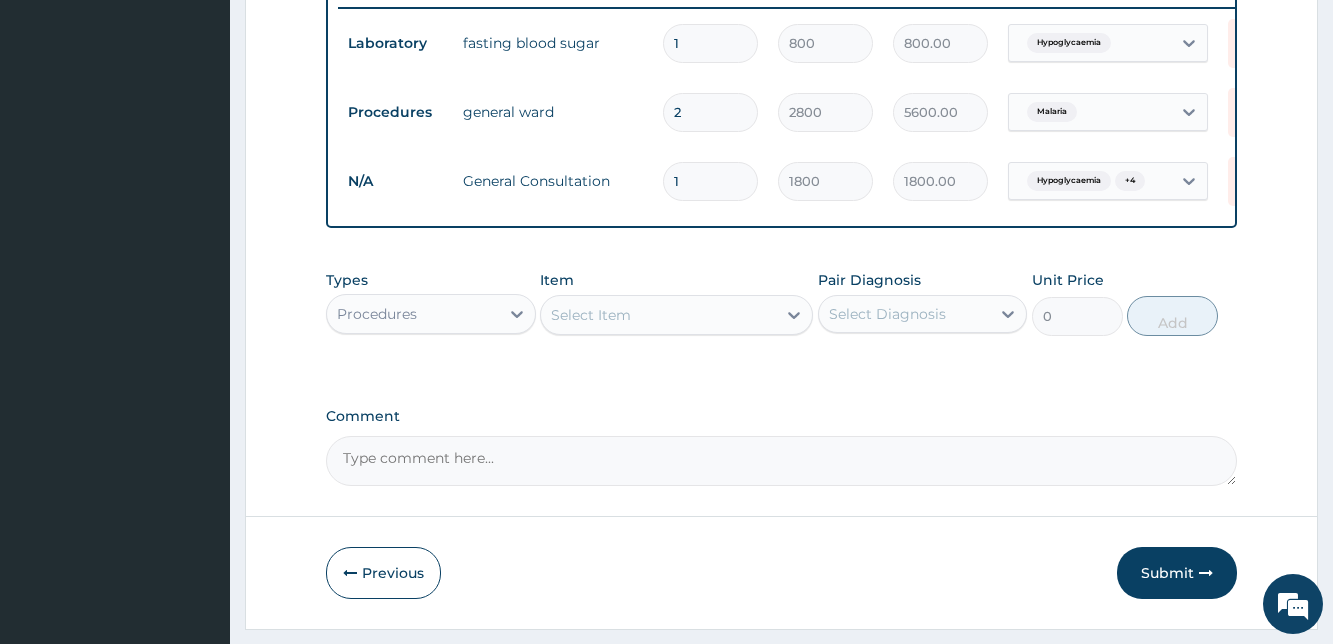 click on "Select Item" at bounding box center (658, 315) 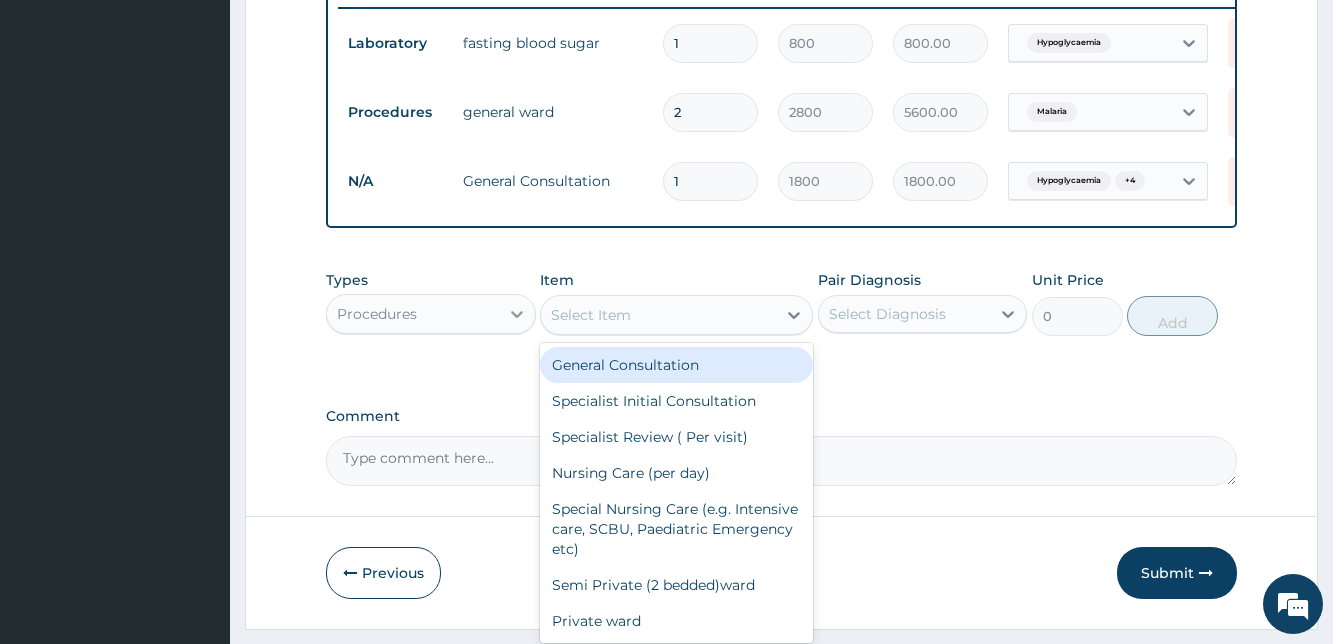 click at bounding box center (517, 314) 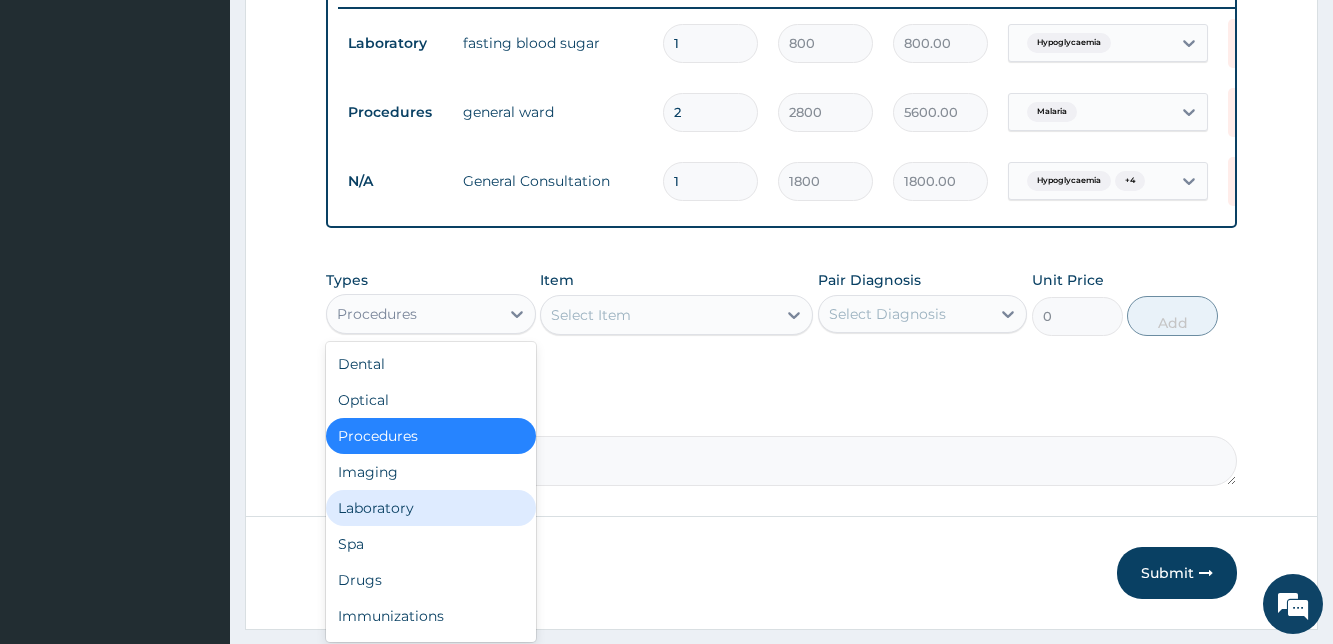 click on "Laboratory" at bounding box center (430, 508) 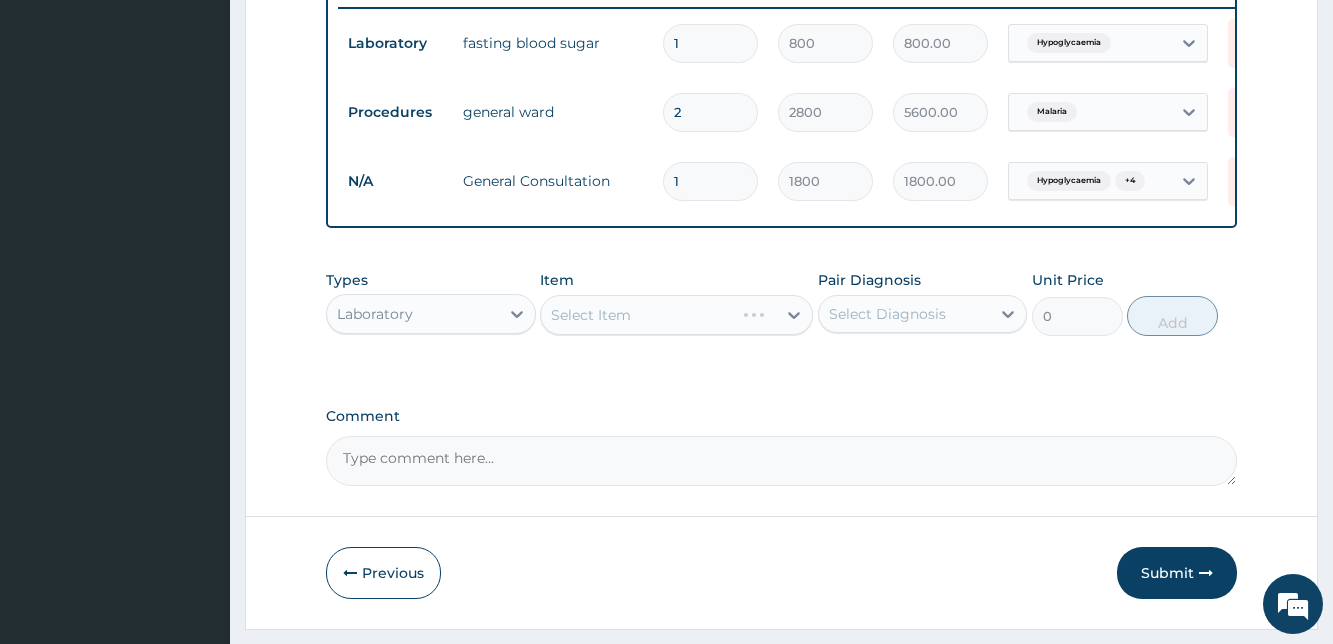 click on "Select Item" at bounding box center (676, 315) 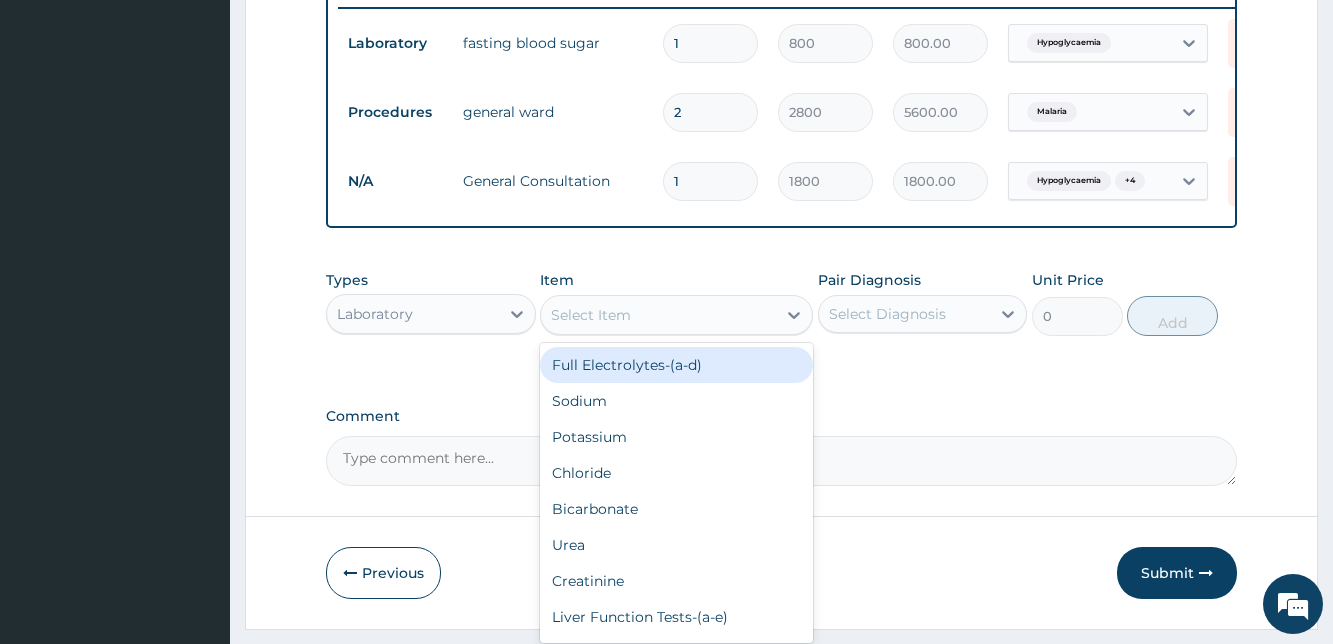click on "Select Item" at bounding box center (658, 315) 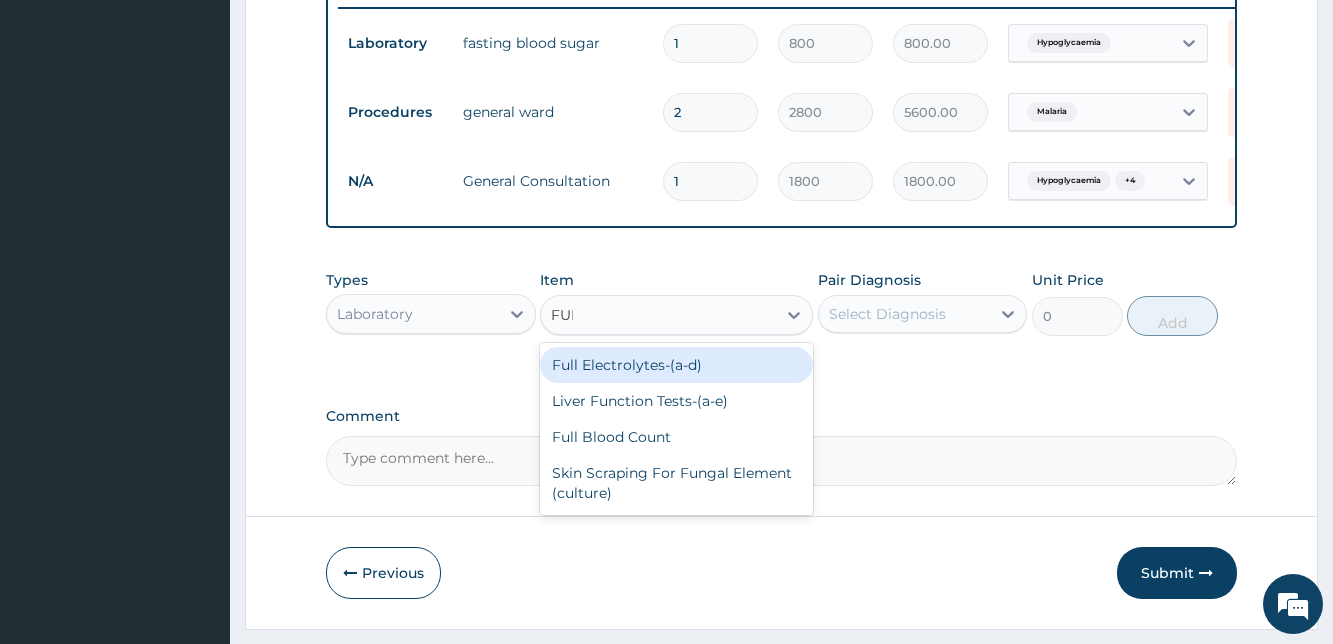 type on "FULL" 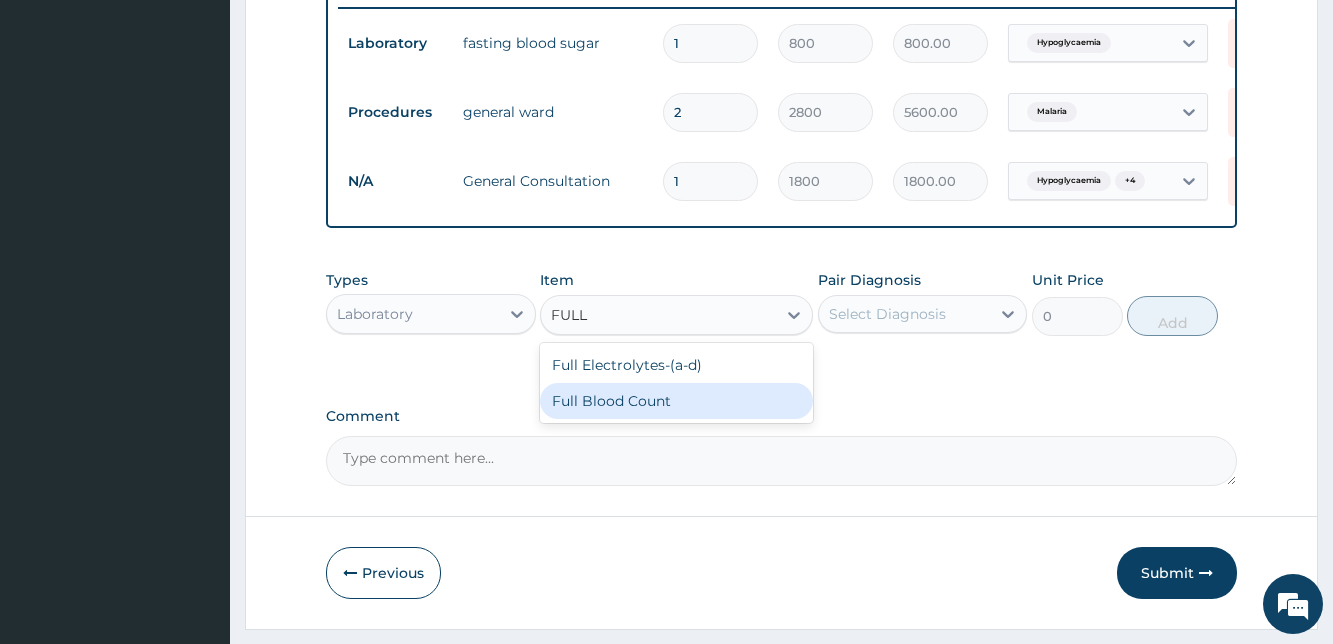 click on "Full Blood Count" at bounding box center (676, 401) 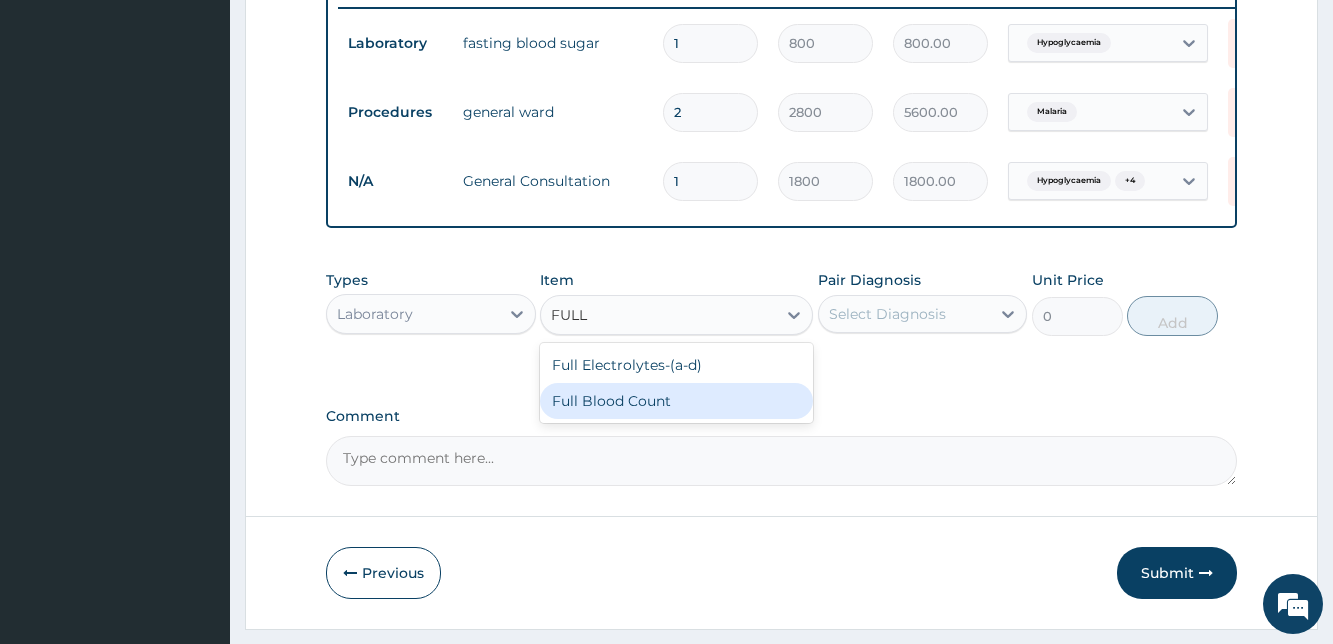 type 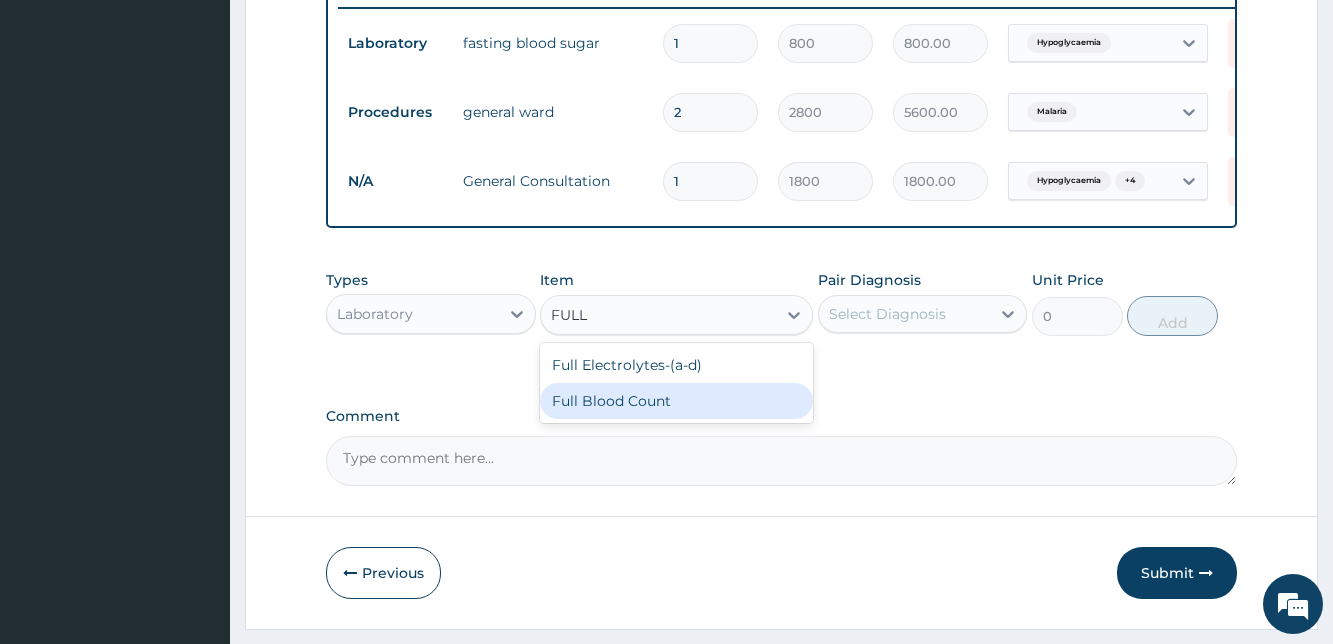 type on "2000" 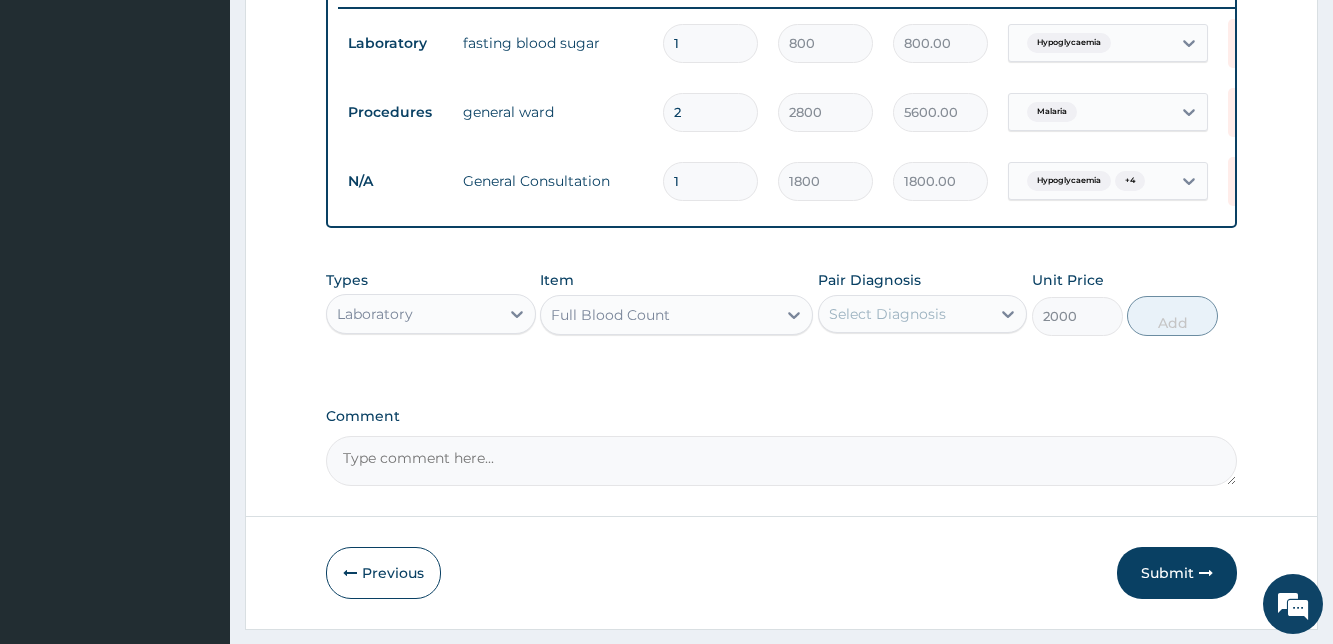 click on "Select Diagnosis" at bounding box center [904, 314] 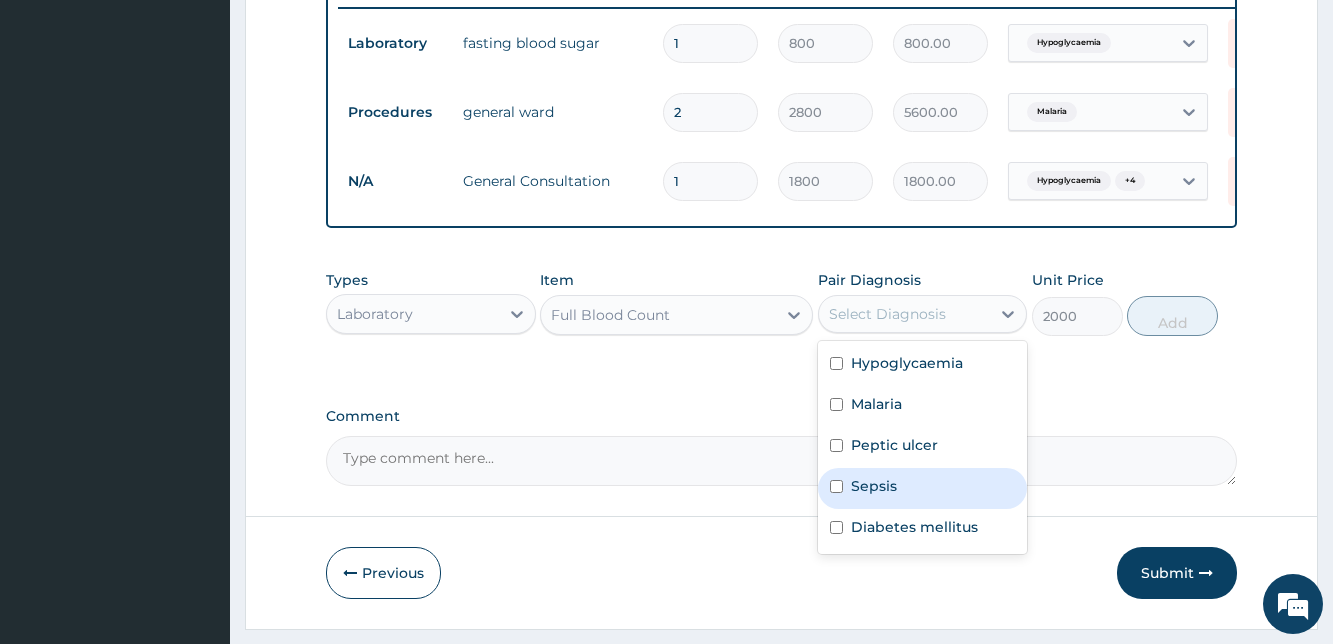 click at bounding box center (836, 486) 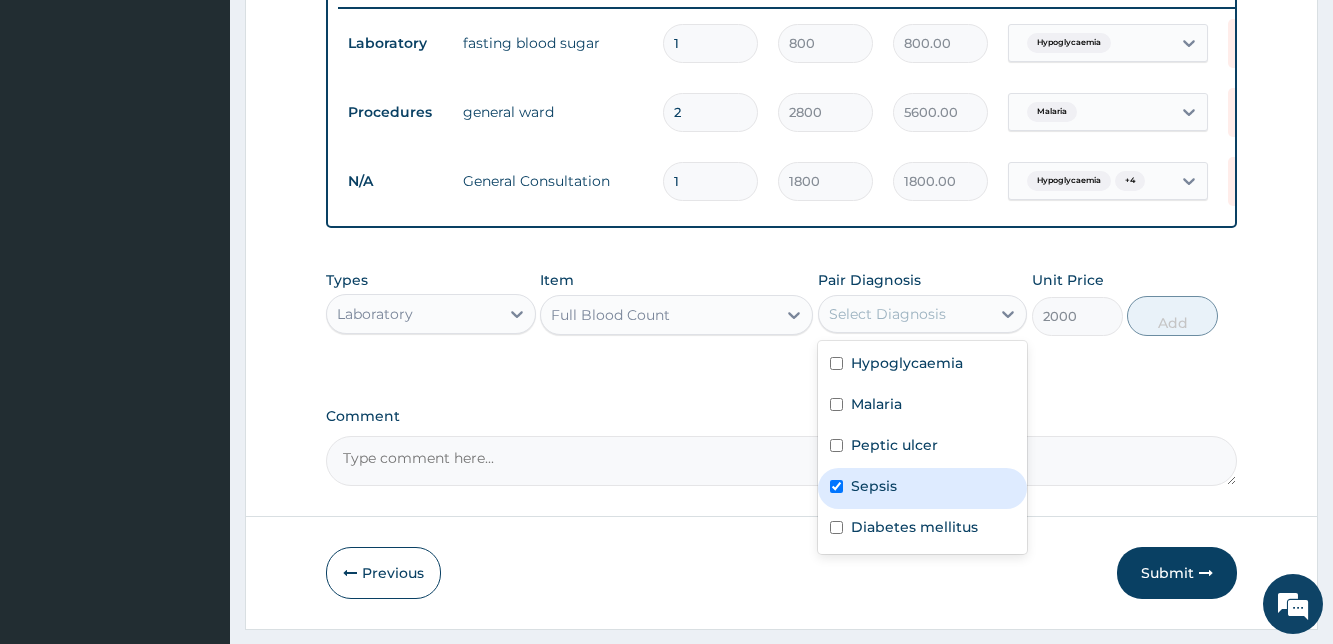 checkbox on "true" 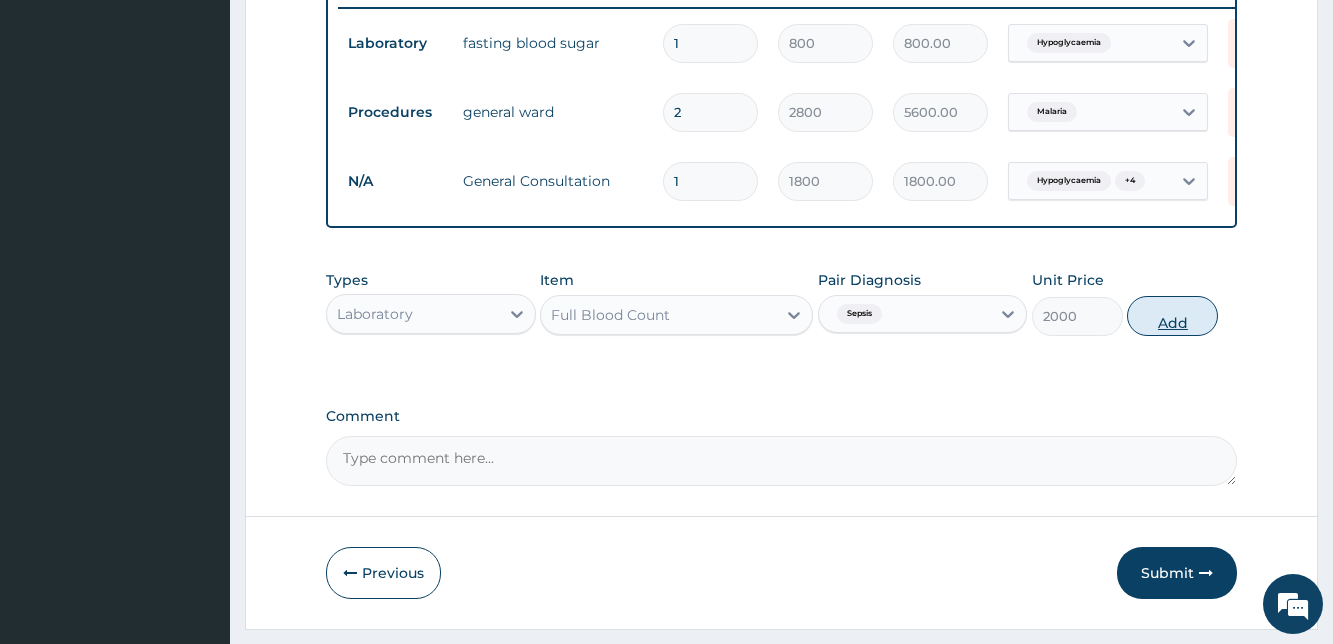 click on "Add" at bounding box center (1172, 316) 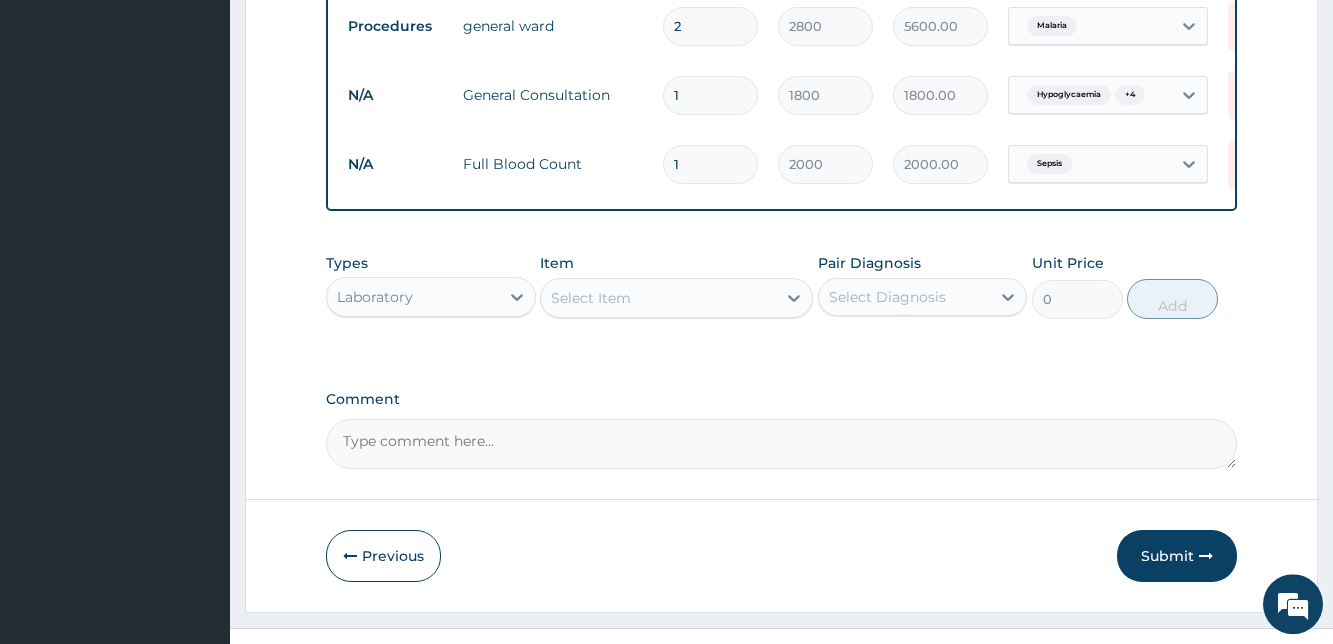 scroll, scrollTop: 880, scrollLeft: 0, axis: vertical 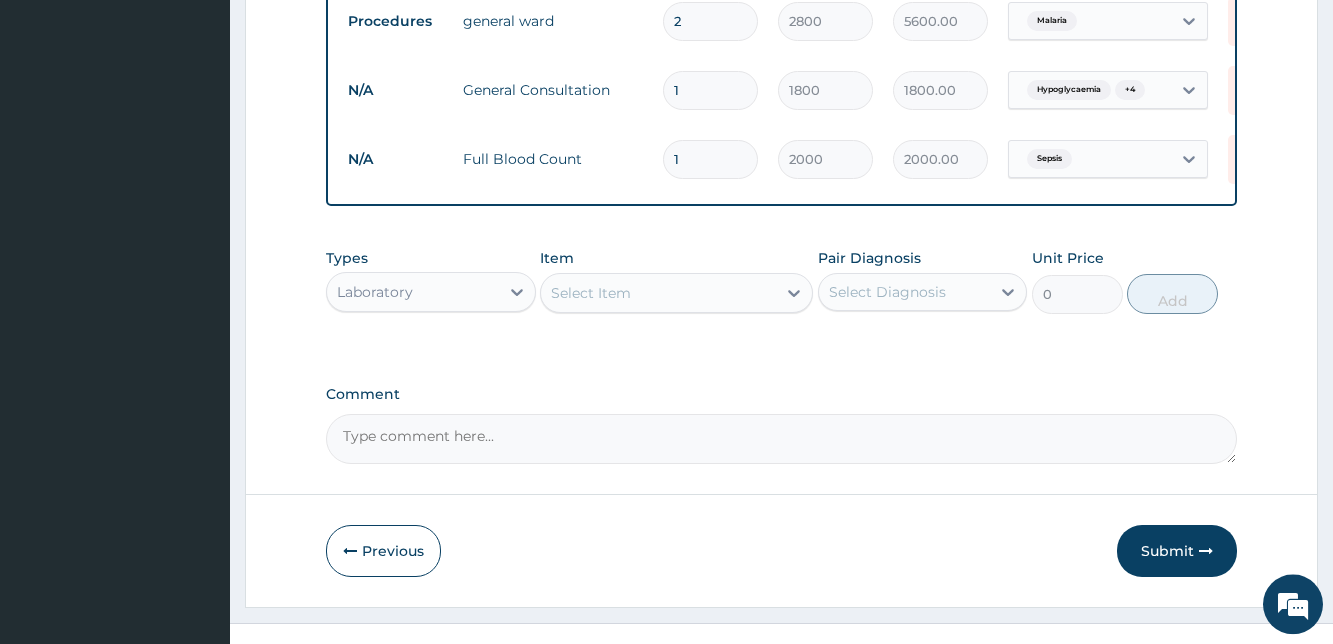 click on "Laboratory" at bounding box center [412, 292] 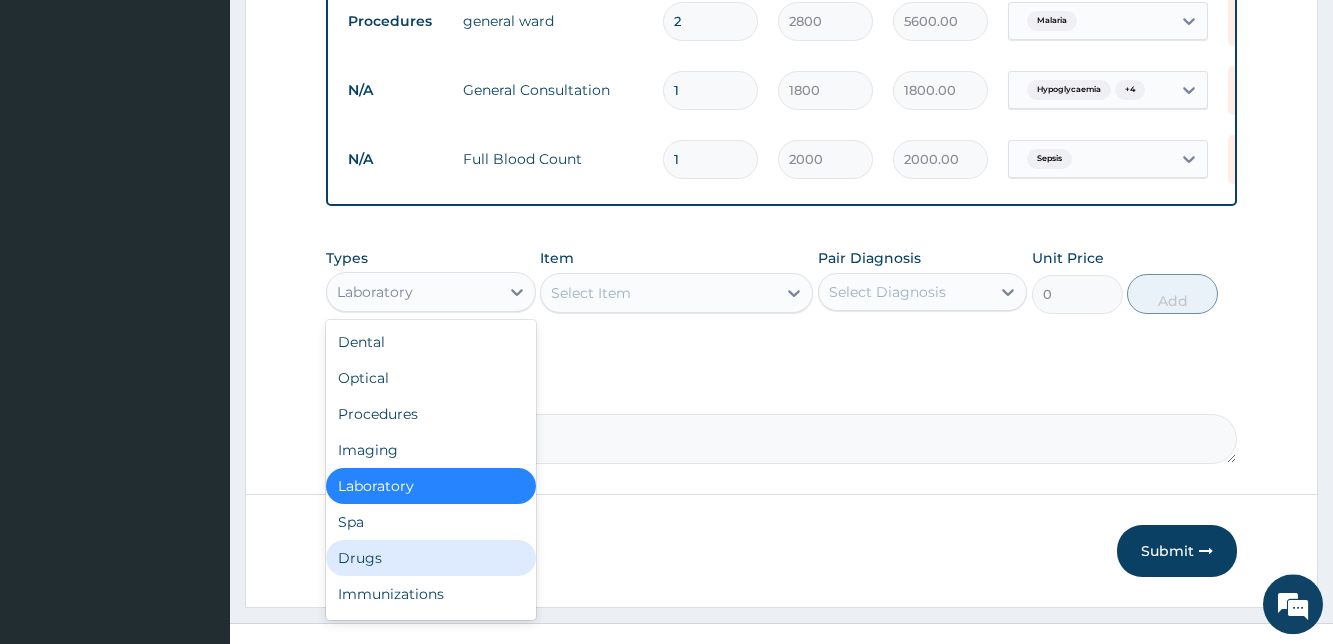 click on "Drugs" at bounding box center (430, 558) 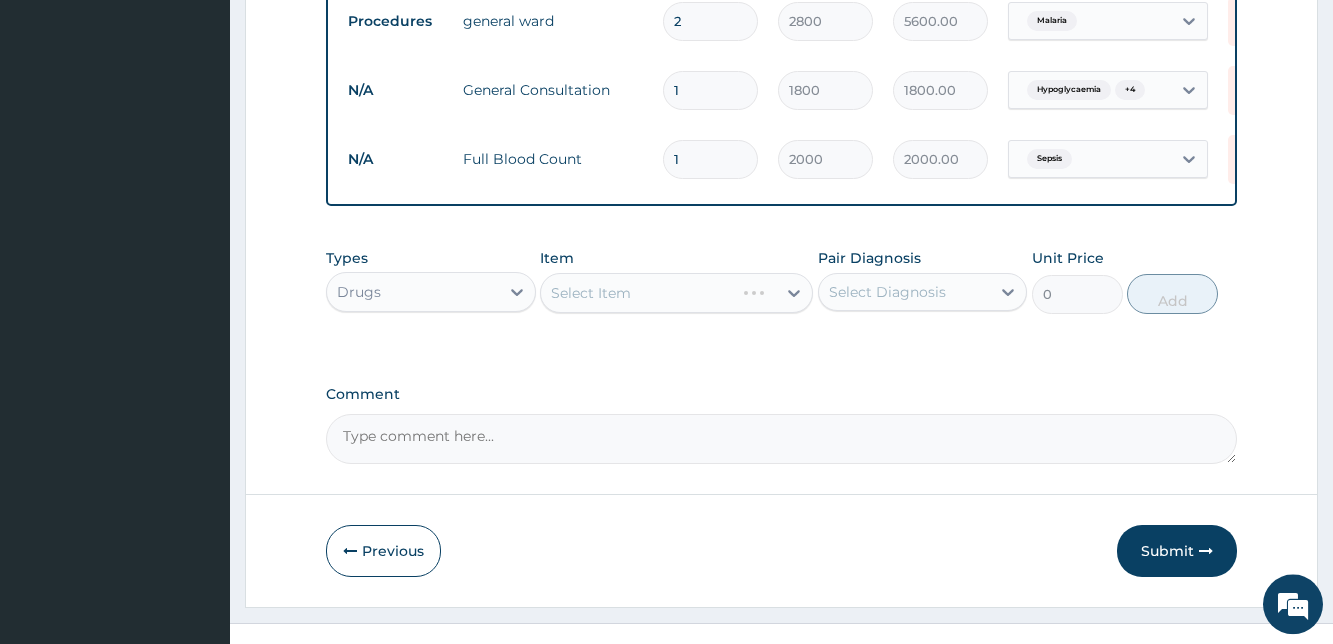 click on "Select Item" at bounding box center (676, 293) 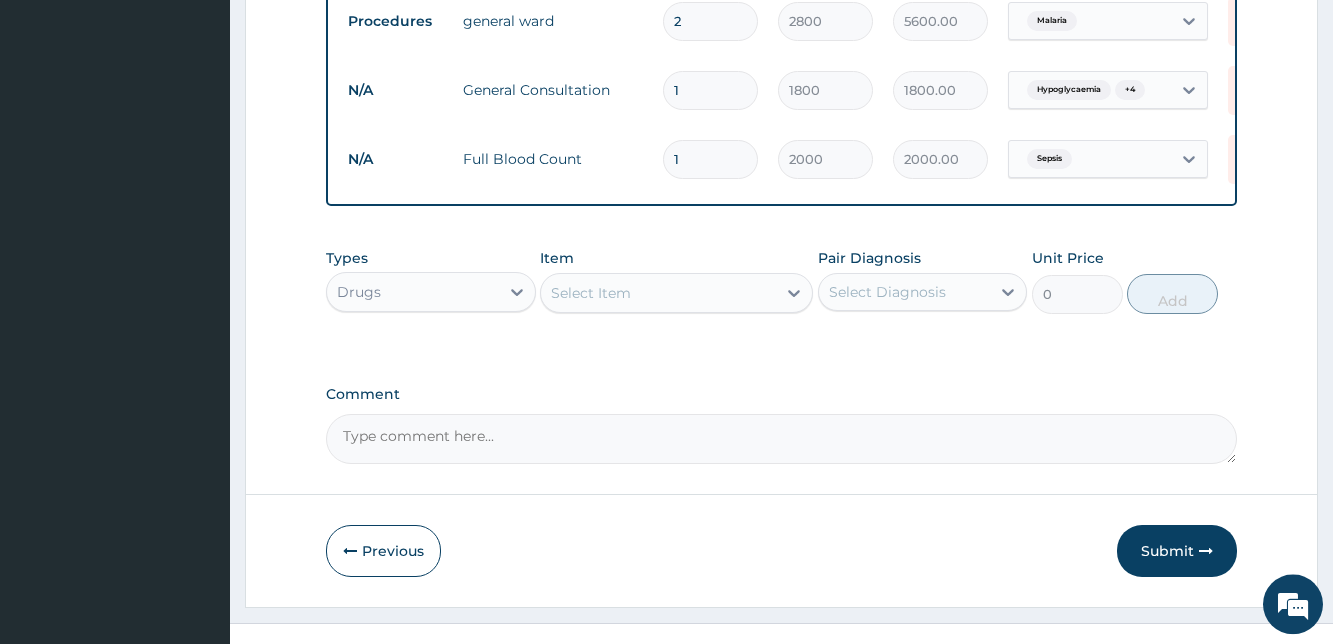 click on "Select Item" at bounding box center (658, 293) 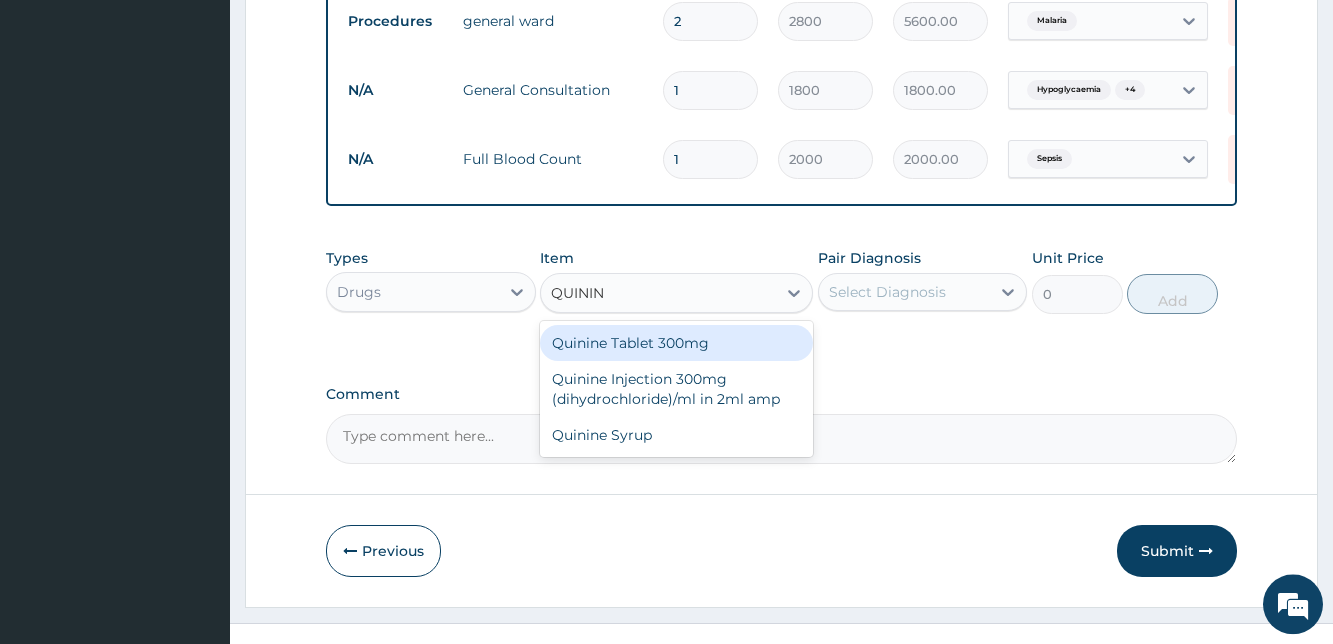 type on "QUININE" 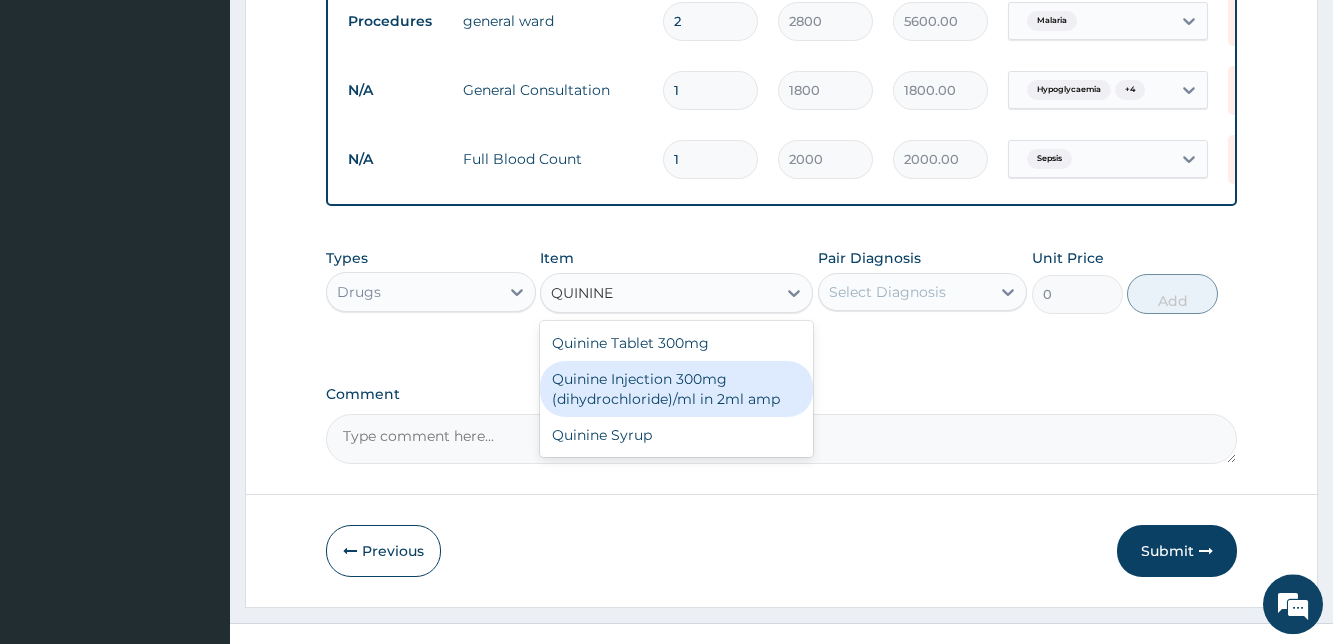 click on "Quinine Injection 300mg (dihydrochloride)/ml in 2ml amp" at bounding box center (676, 389) 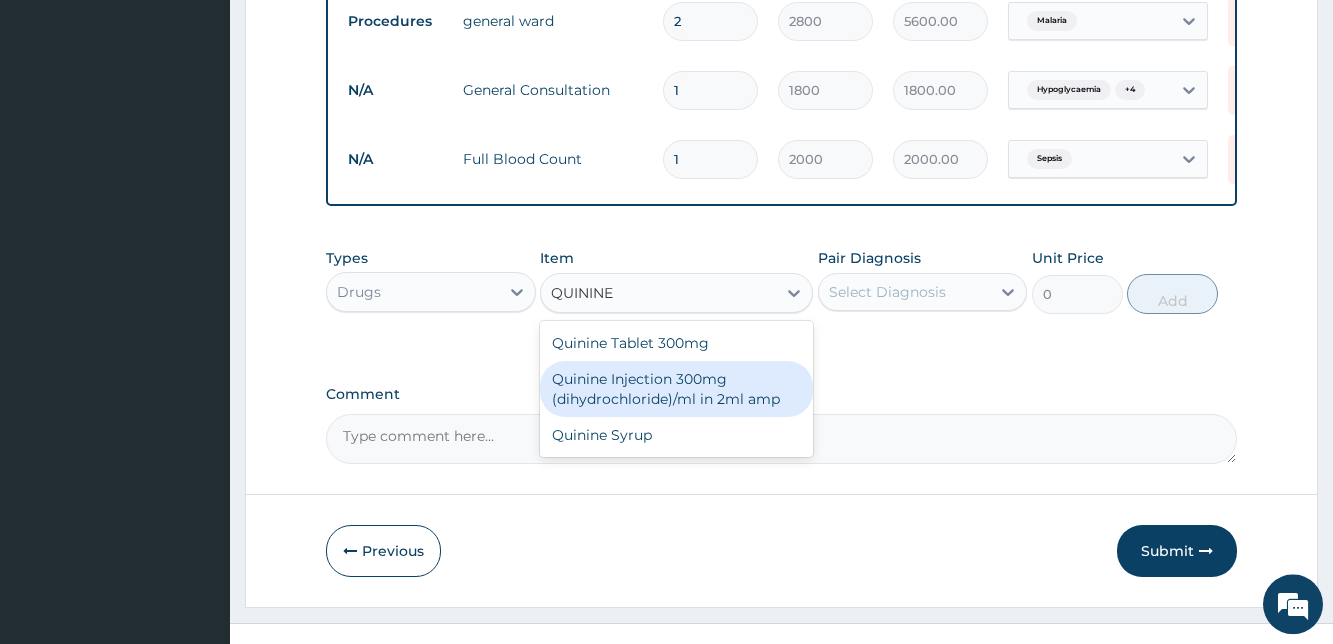 type 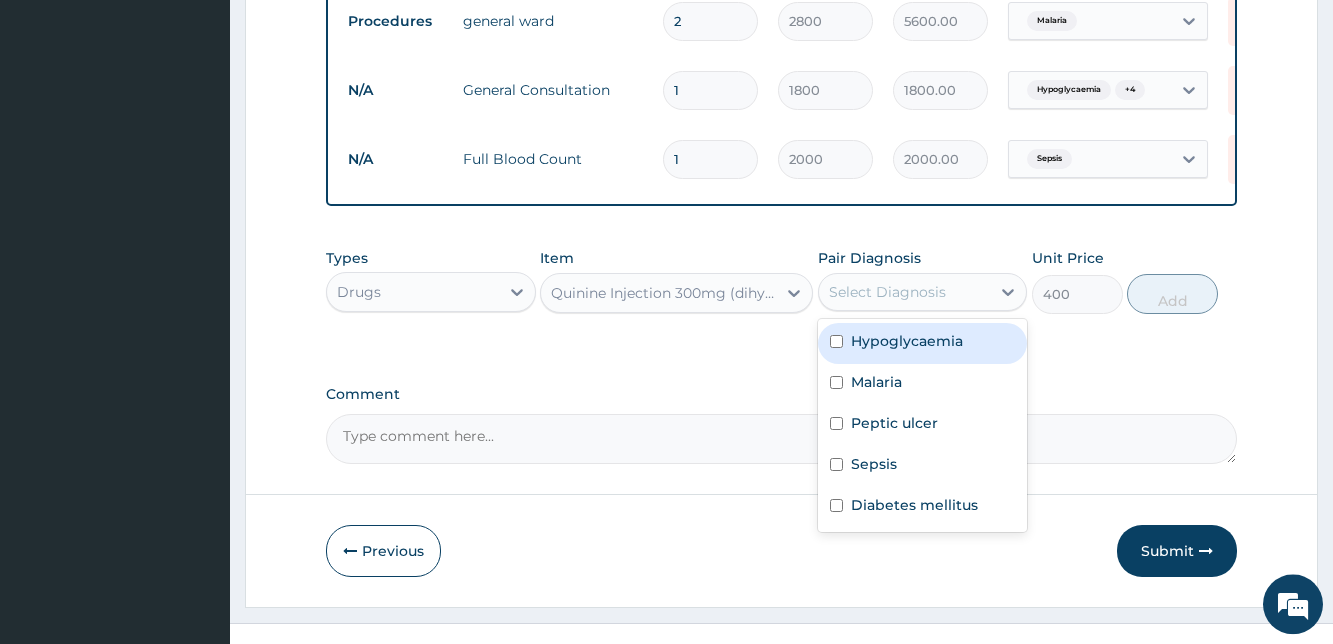 click on "Select Diagnosis" at bounding box center [887, 292] 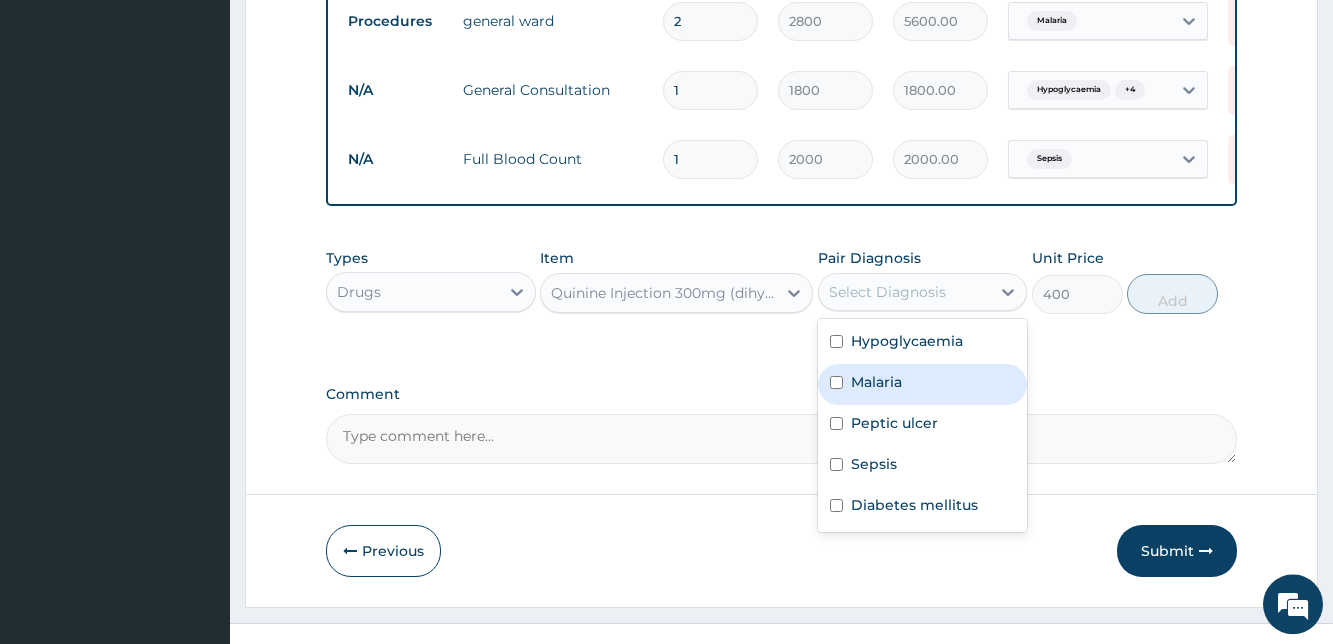 click at bounding box center [836, 382] 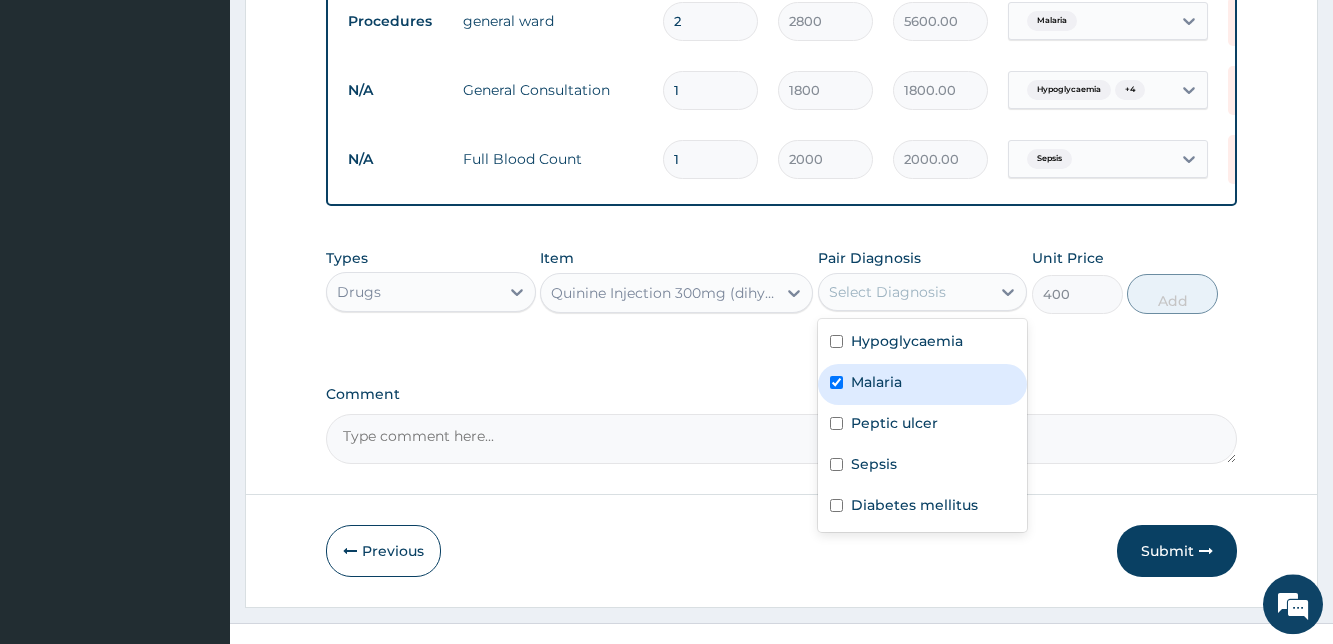 checkbox on "true" 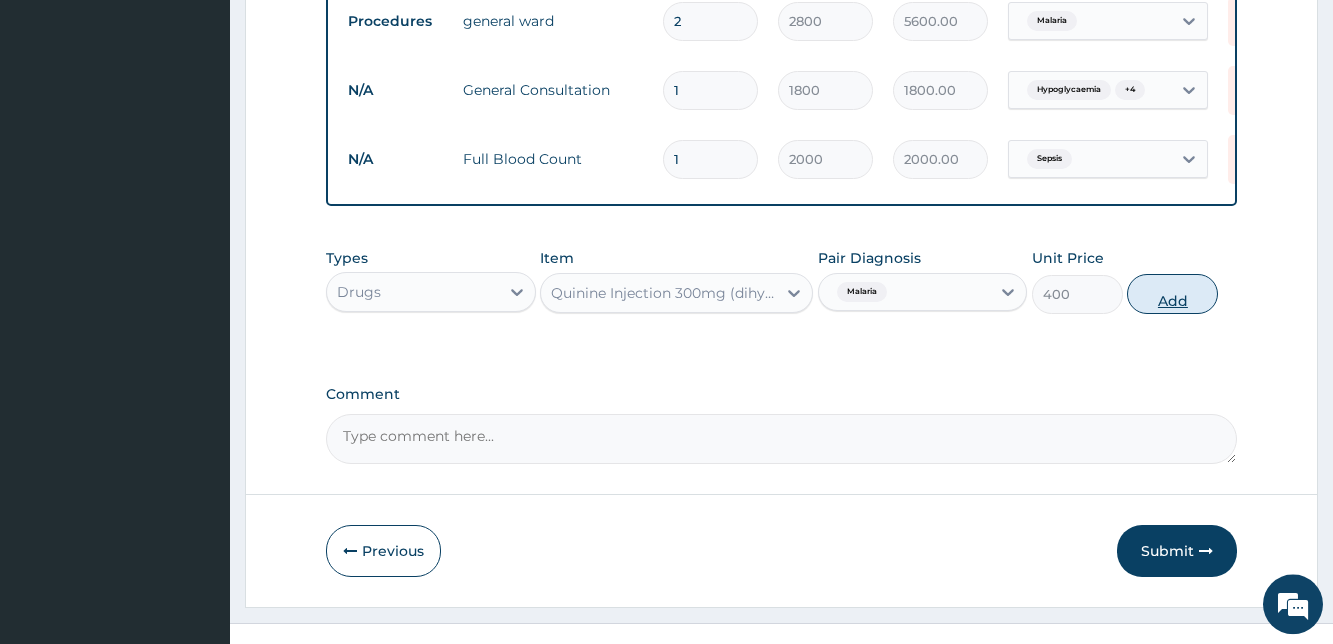 click on "Add" at bounding box center (1172, 294) 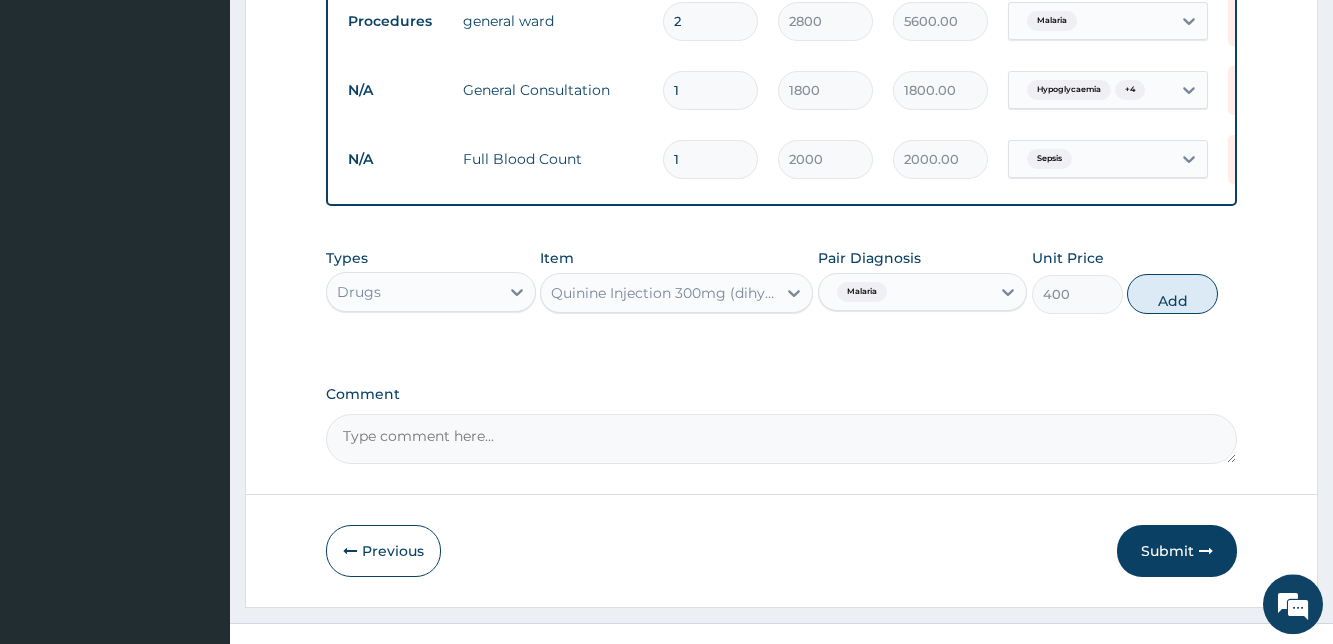 type on "0" 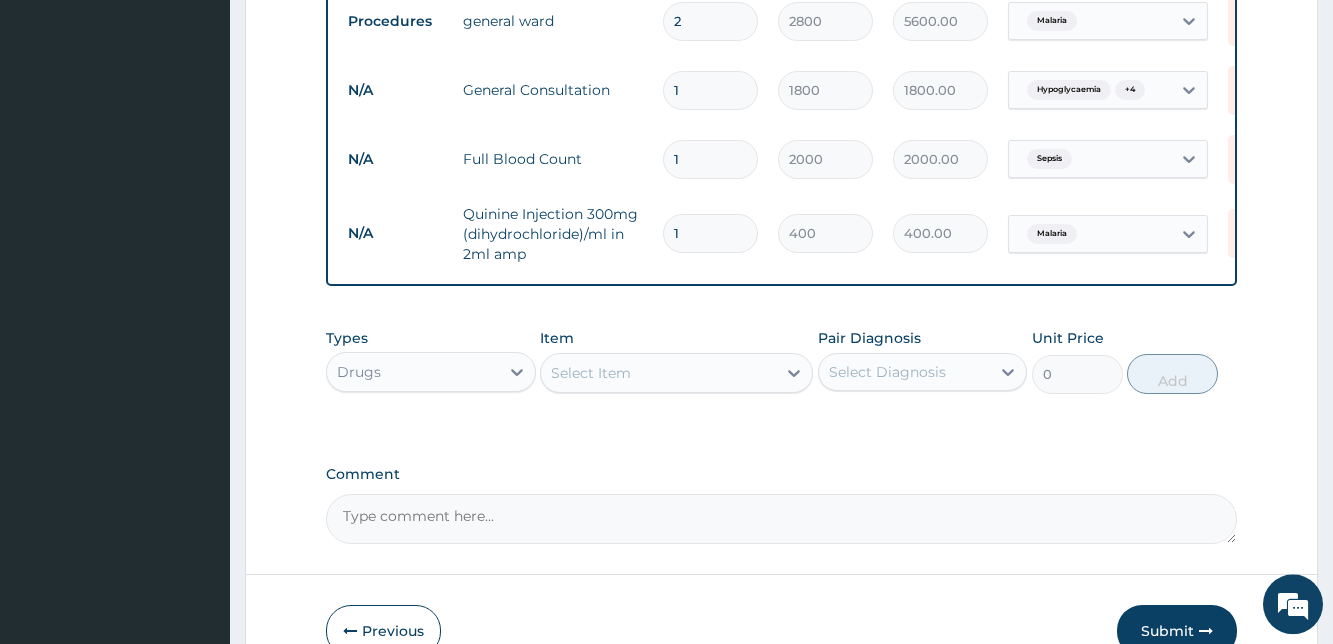 drag, startPoint x: 698, startPoint y: 225, endPoint x: 641, endPoint y: 237, distance: 58.249462 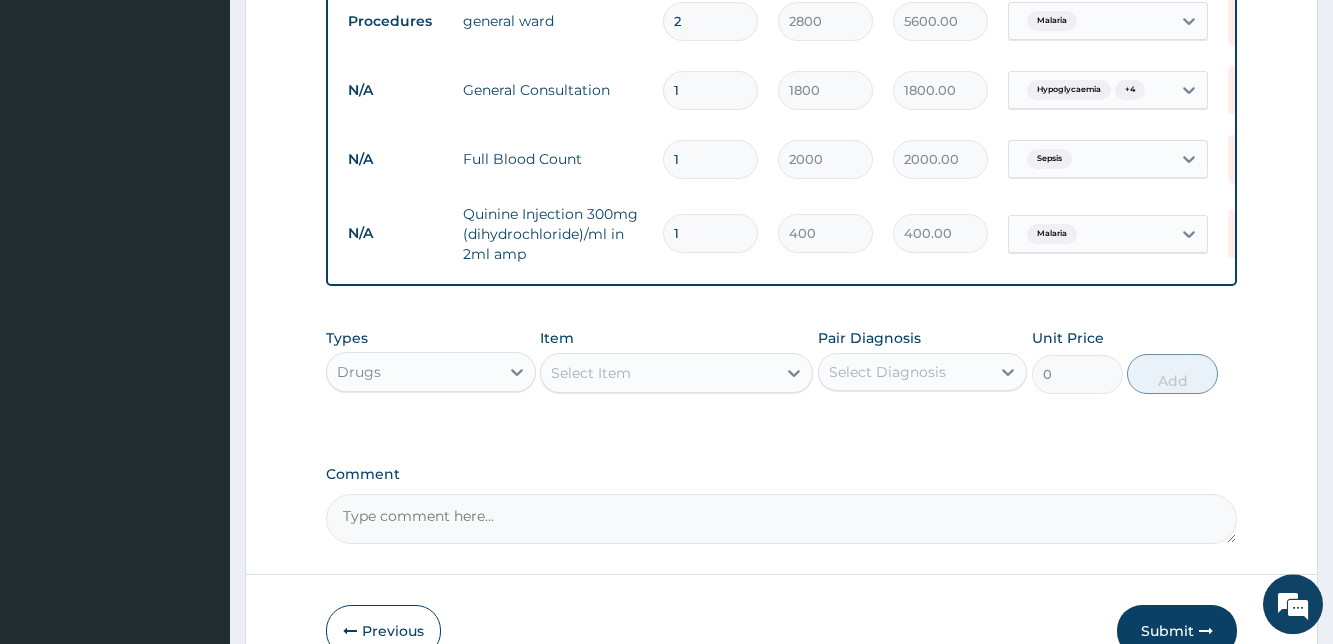click on "1" at bounding box center [710, 233] 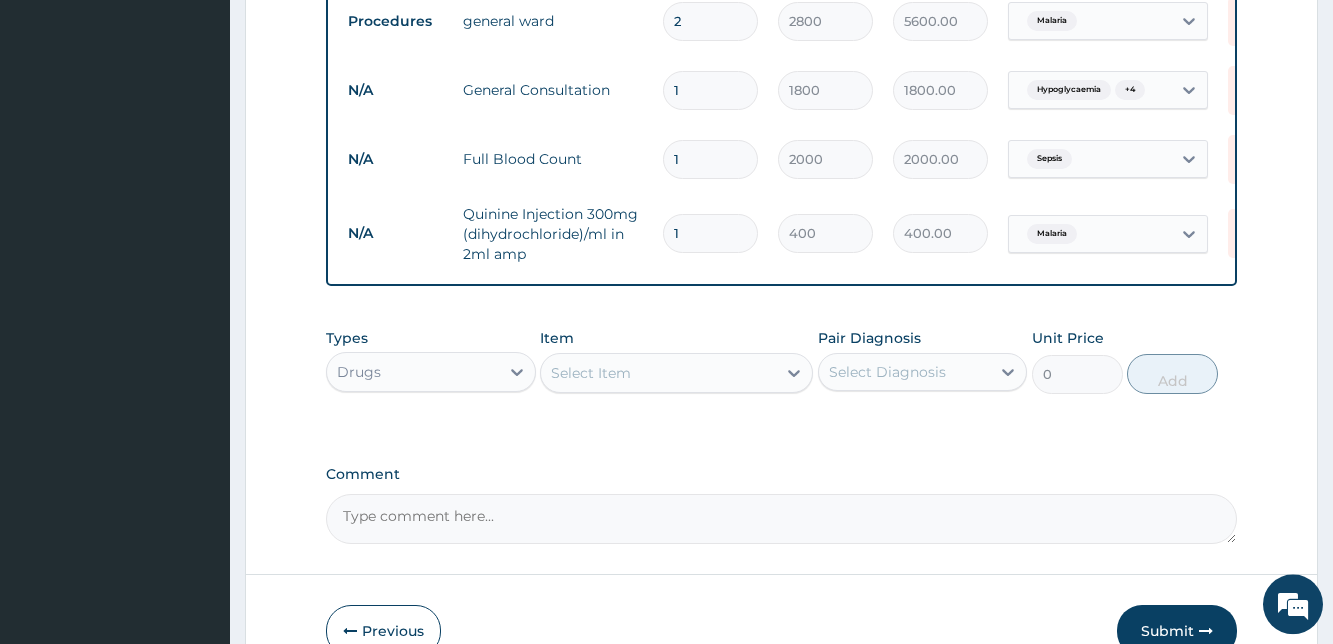 type on "4" 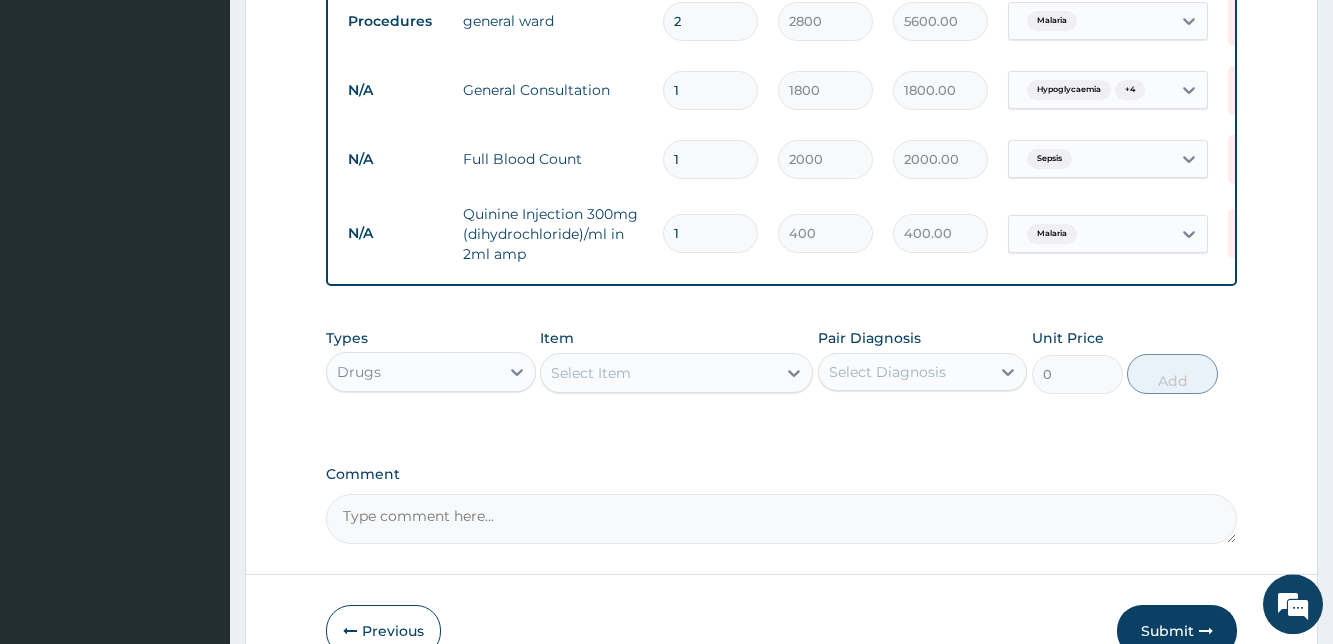 type on "1600.00" 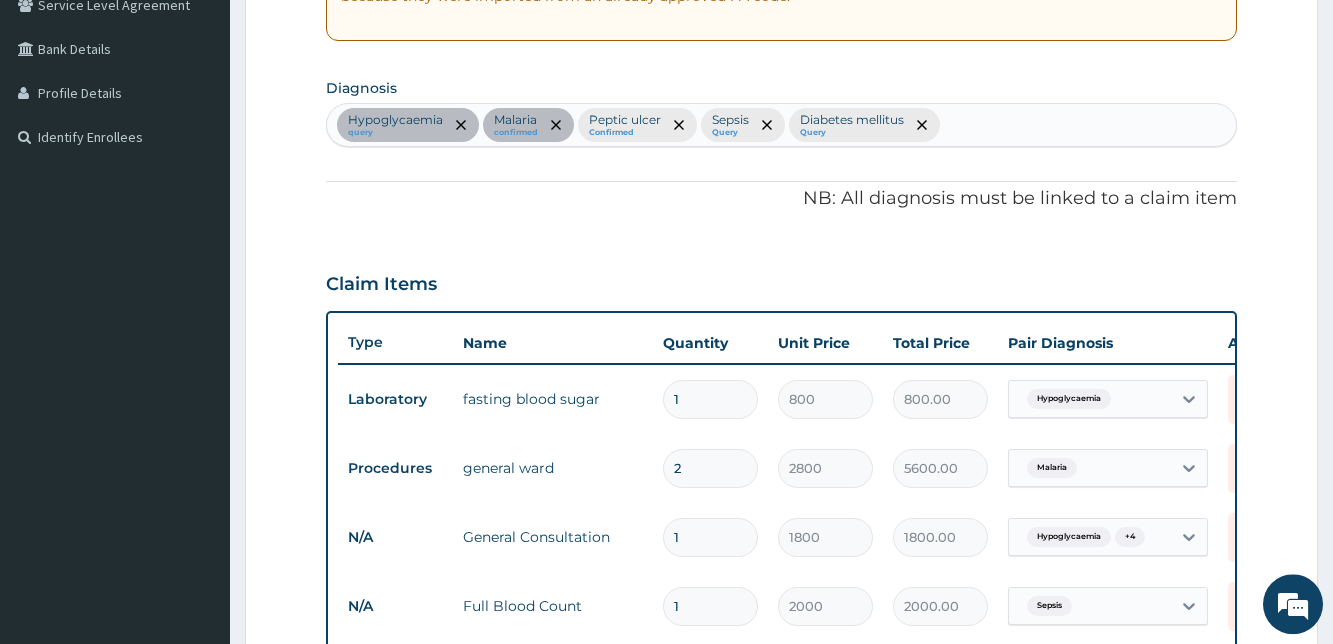 scroll, scrollTop: 430, scrollLeft: 0, axis: vertical 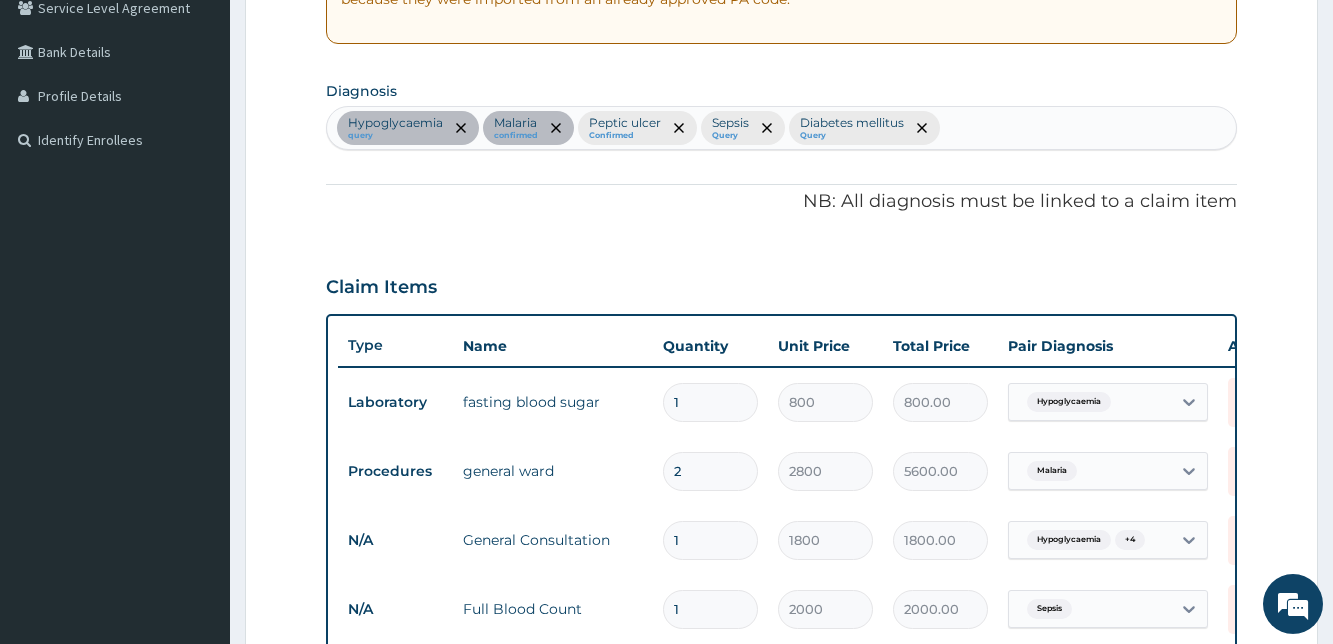 type on "4" 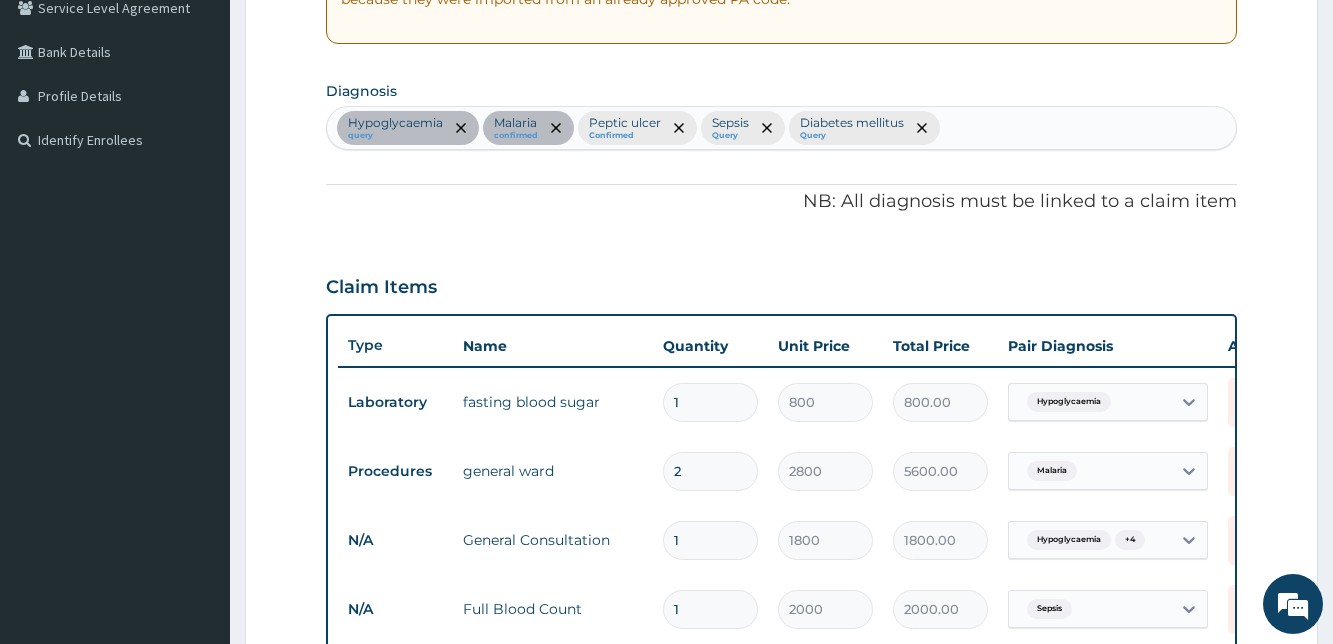 click on "Hypoglycaemia query Malaria confirmed Peptic ulcer Confirmed Sepsis Query Diabetes mellitus Query" at bounding box center (781, 128) 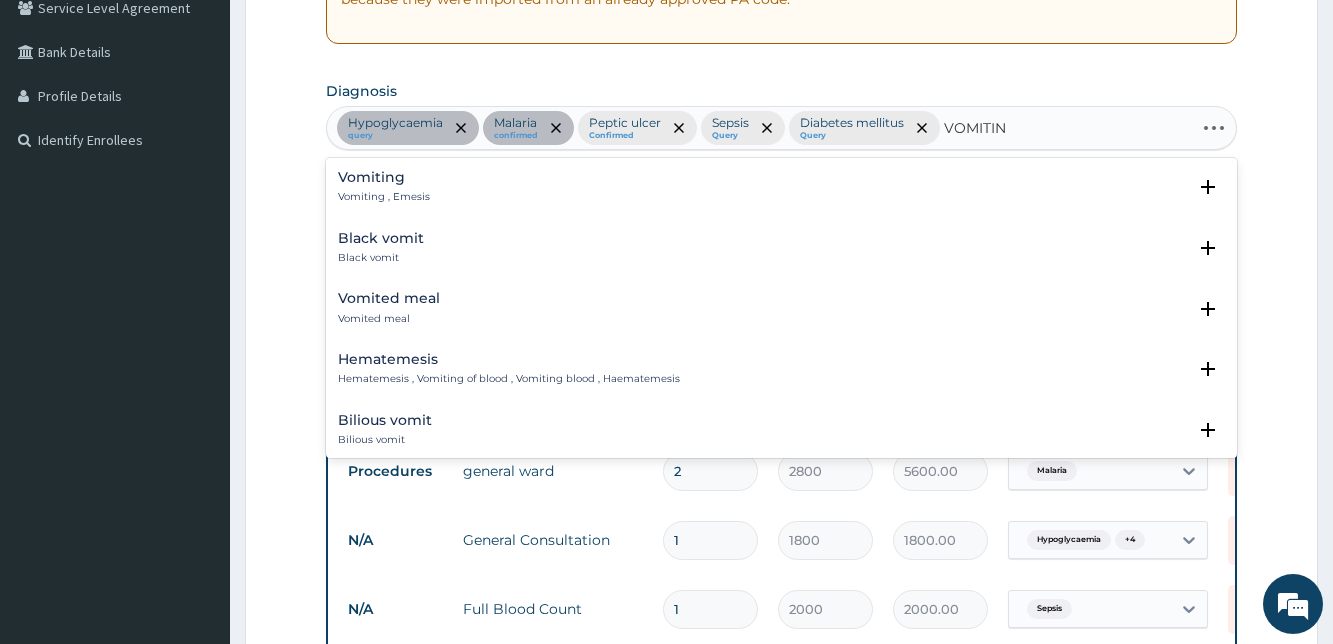 type on "VOMITING" 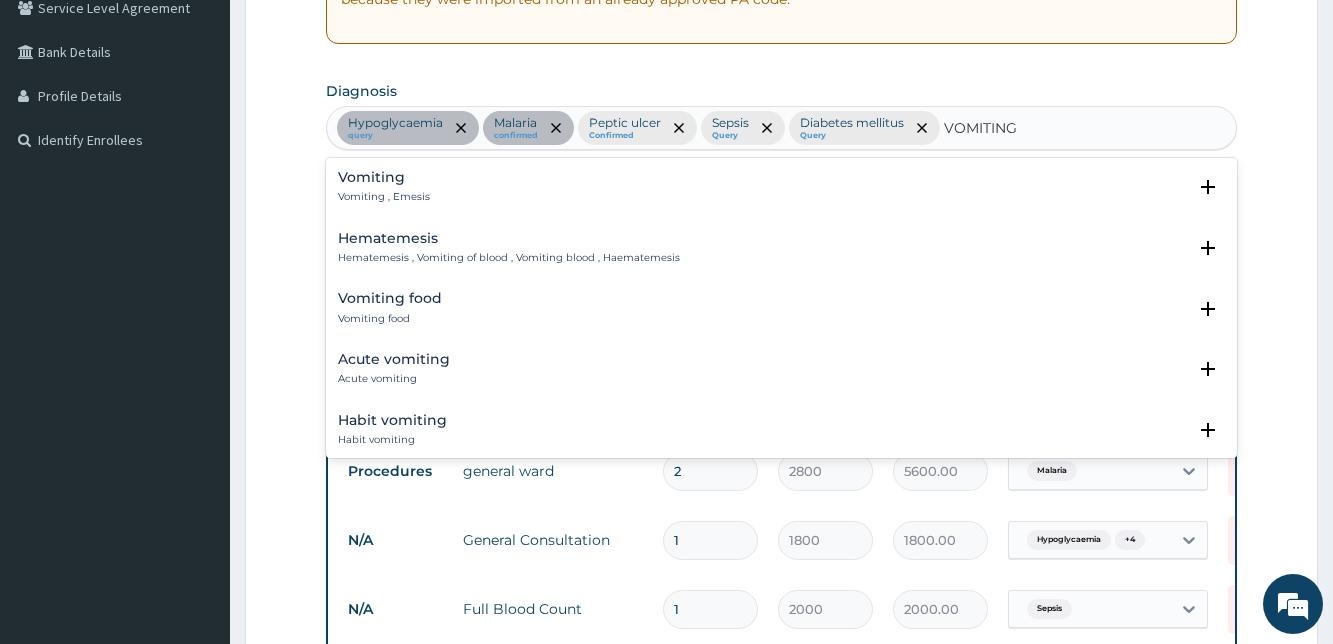 click on "Vomiting" at bounding box center (384, 177) 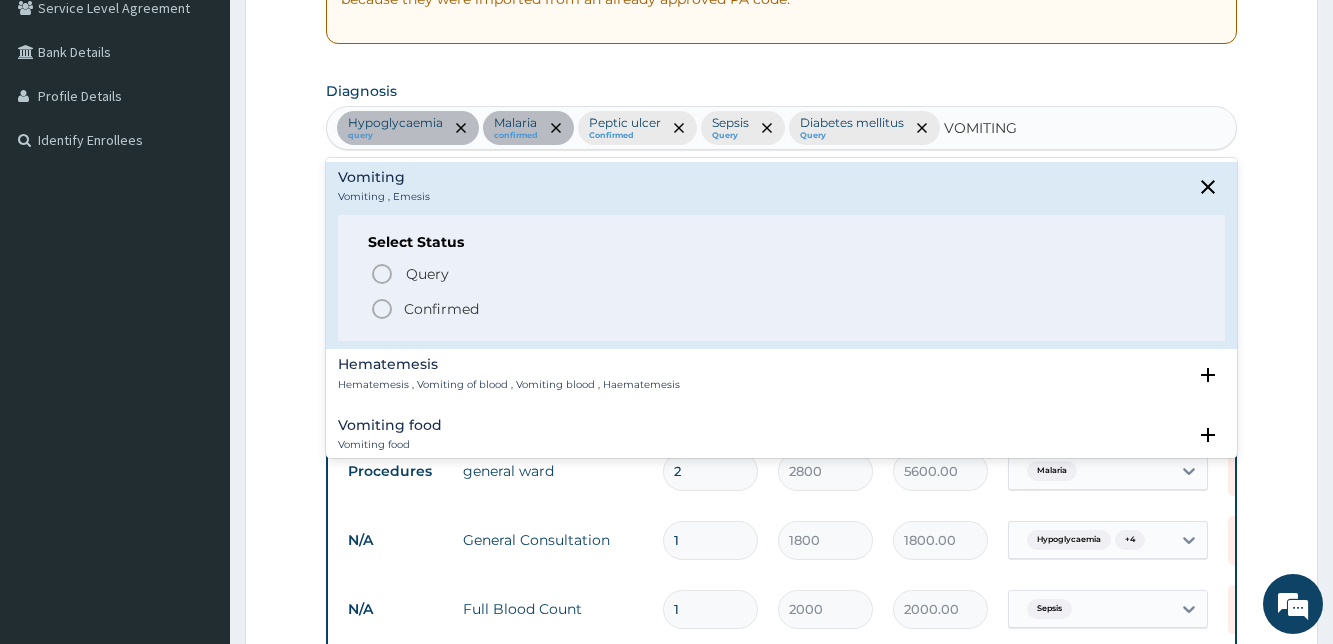 click 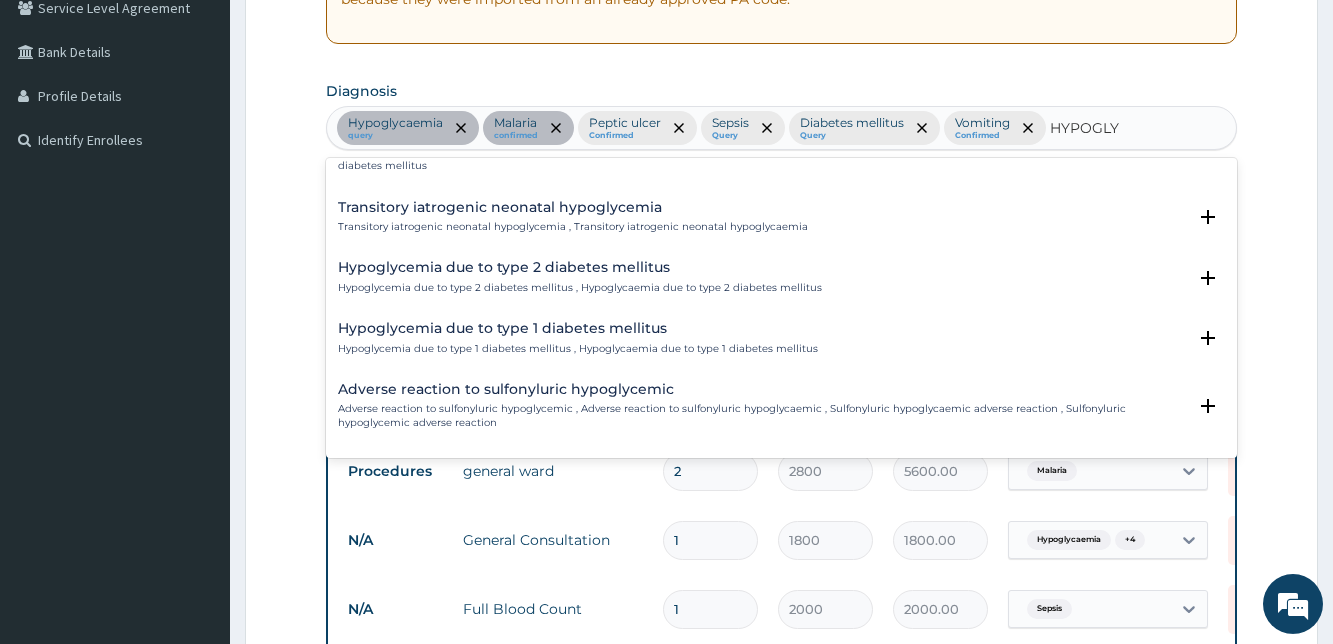 scroll, scrollTop: 2753, scrollLeft: 0, axis: vertical 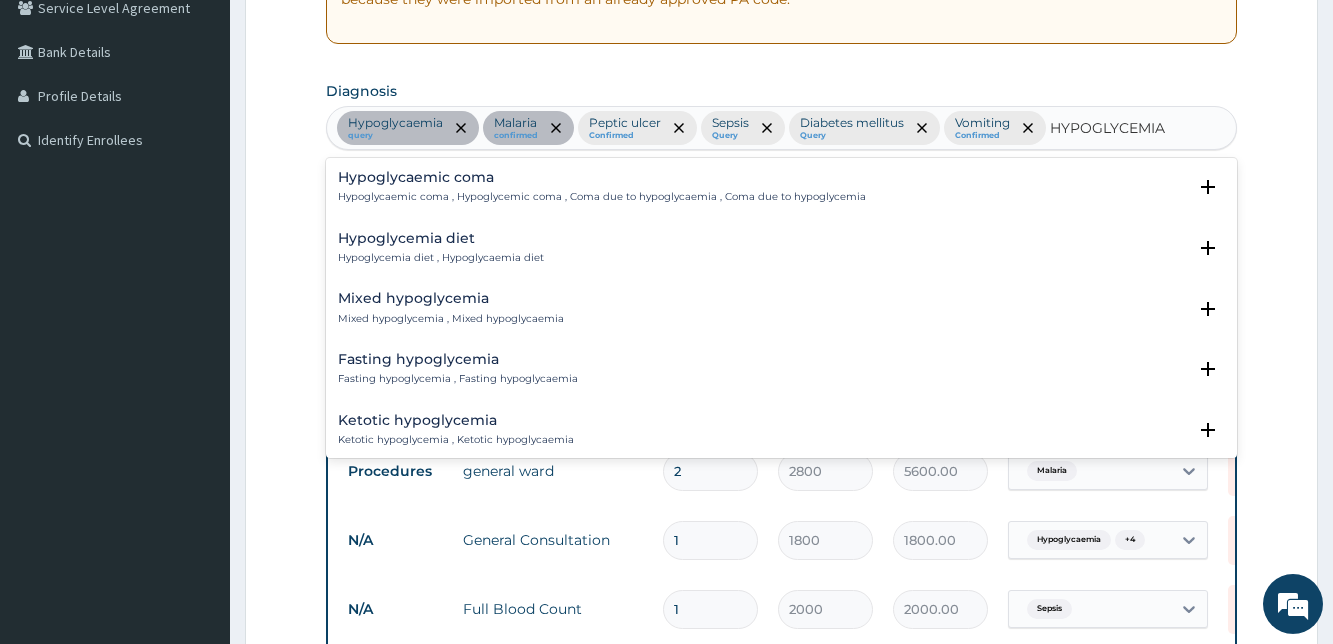 type on "HYPOGLYCEMIA" 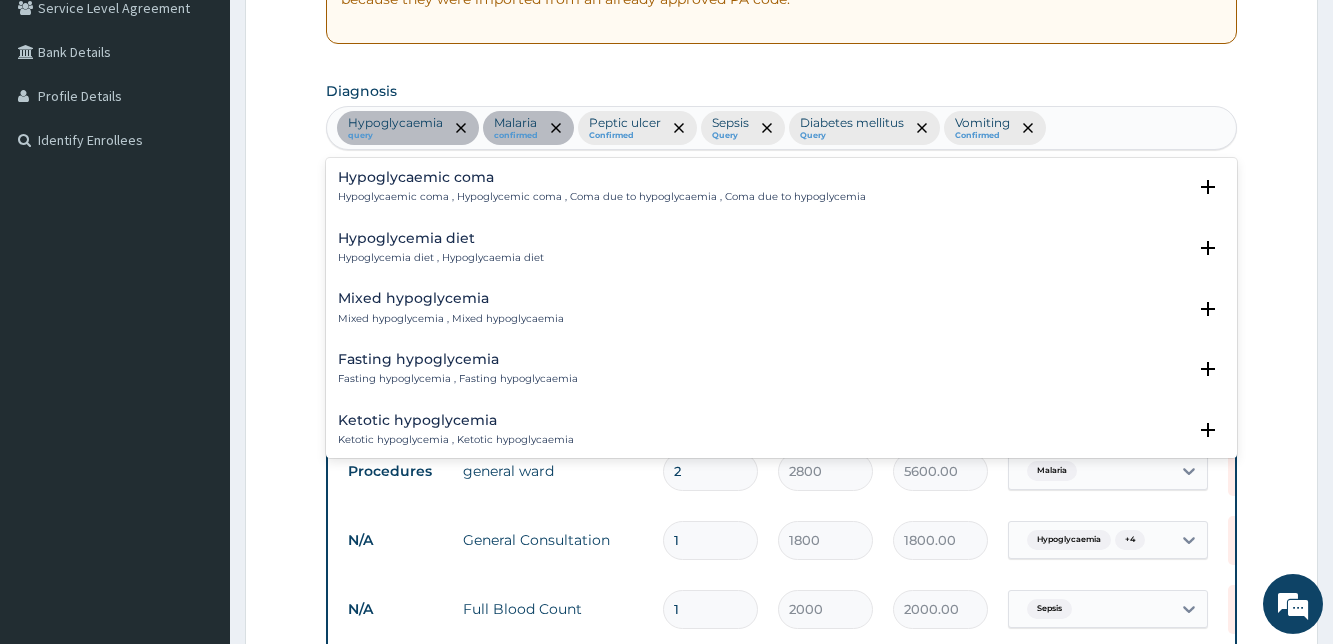 click on "Step  2  of 2 PA Code / Prescription Code PA/41FDBB PA/D1A53A Encounter Date 30-07-2025 Important Notice Please enter PA codes before entering items that are not attached to a PA code   All diagnoses entered must be linked to a claim item. Diagnosis & Claim Items that are visible but inactive cannot be edited because they were imported from an already approved PA code. Diagnosis option Vomiting, selected. option Mixed hypoglycemia focused, 4 of 50. 49 results available for search term HYPOGLYCEMIA. Use Up and Down to choose options, press Enter to select the currently focused option, press Escape to exit the menu, press Tab to select the option and exit the menu. Hypoglycaemia query Malaria confirmed Peptic ulcer Confirmed Sepsis Query Diabetes mellitus Query Vomiting Confirmed HYPOGLYCEMIA Hypoglycaemic coma Hypoglycaemic coma , Hypoglycemic coma , Coma due to hypoglycaemia , Coma due to hypoglycemia Select Status Query Query covers suspected (?), Keep in view (kiv), Ruled out (r/o) Confirmed Select Status 1" at bounding box center [781, 406] 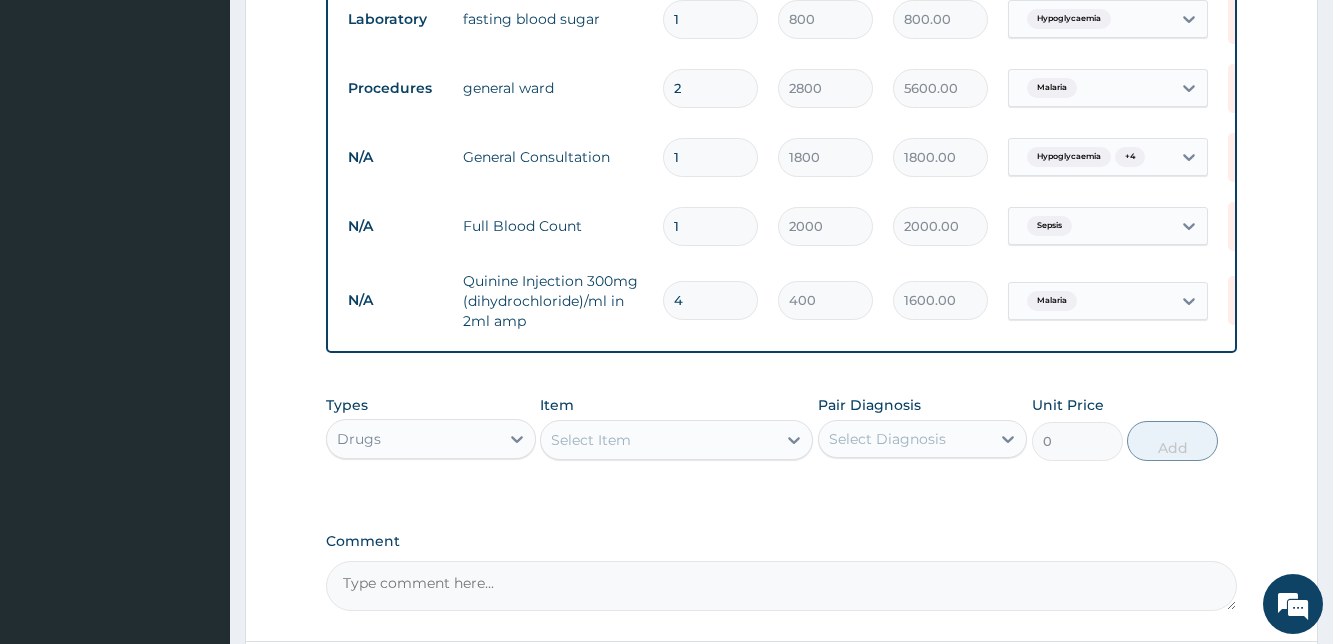 scroll, scrollTop: 826, scrollLeft: 0, axis: vertical 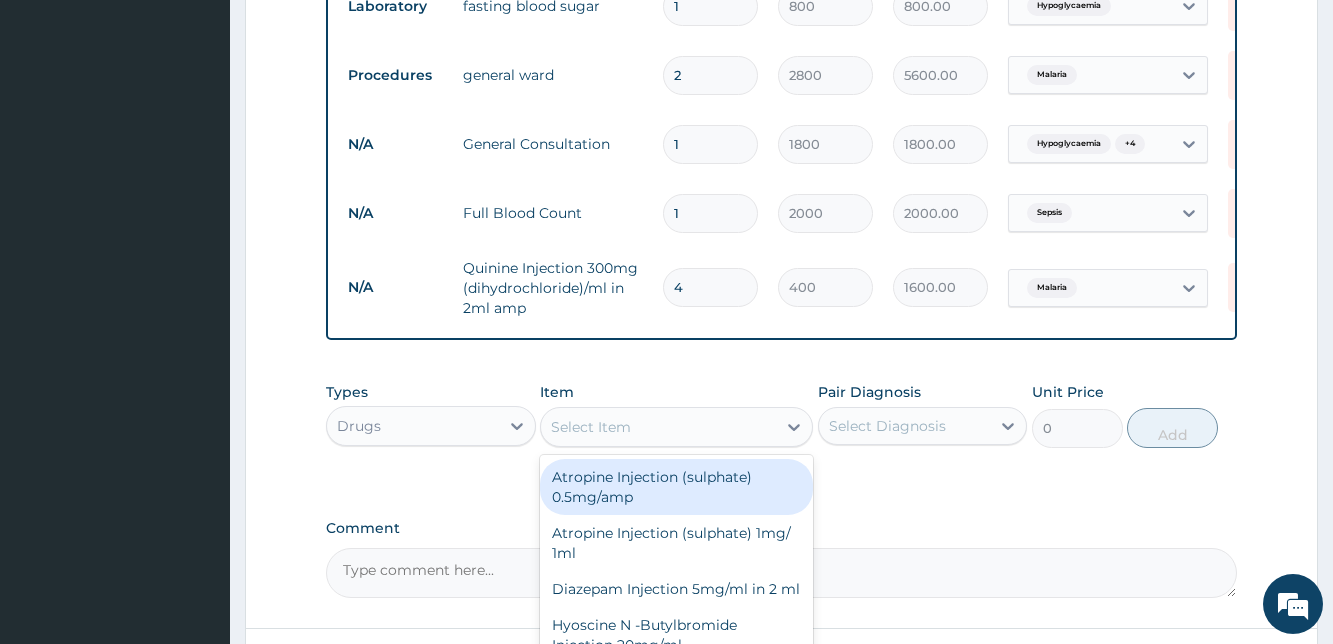 click on "Select Item" at bounding box center [591, 427] 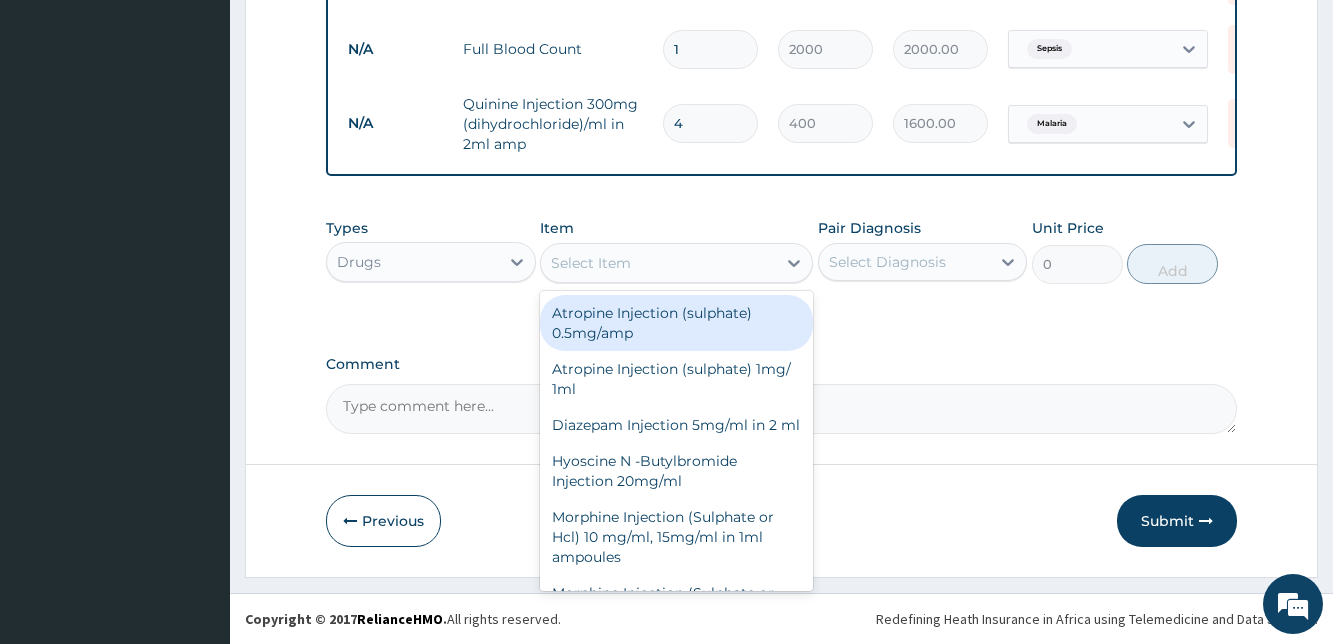 click on "Select Item" at bounding box center [591, 263] 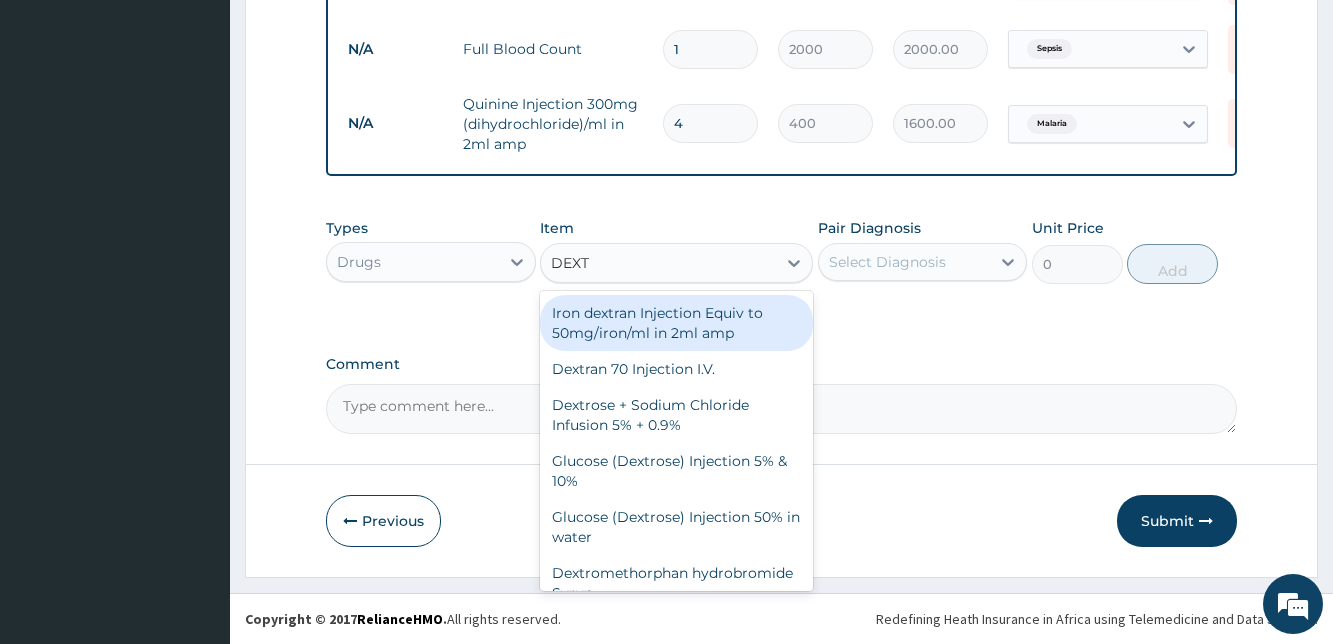 type on "DEXTR" 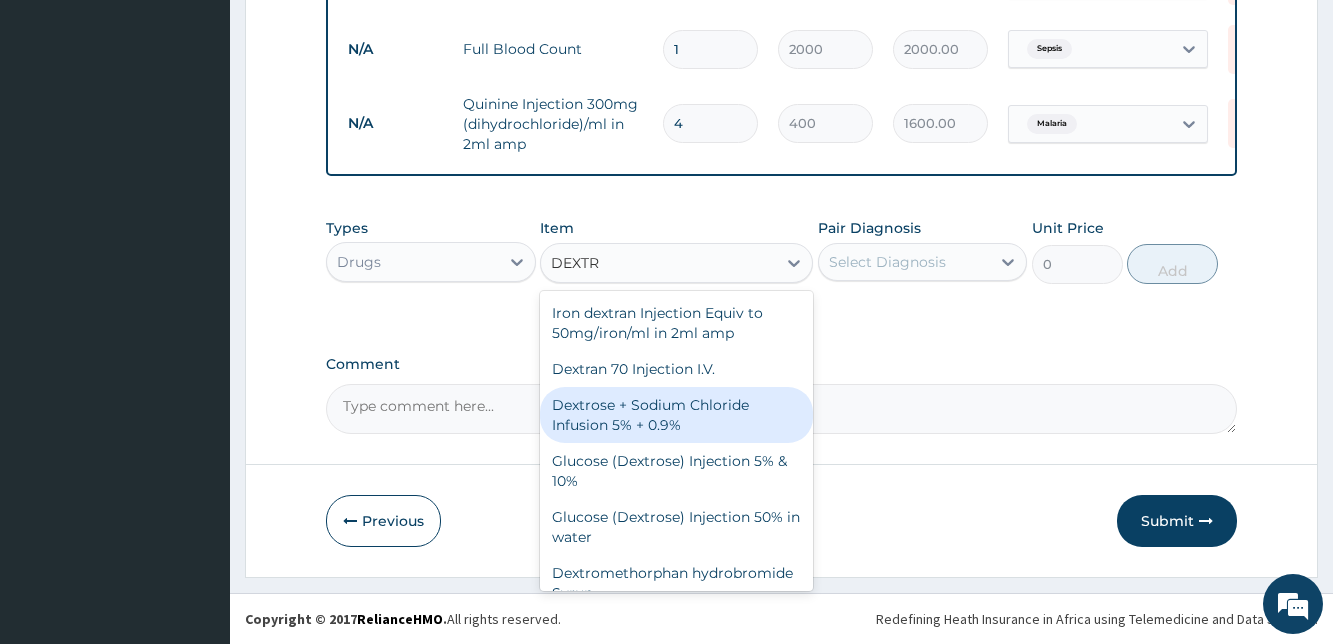 click on "Dextrose + Sodium Chloride Infusion 5% + 0.9%" at bounding box center (676, 415) 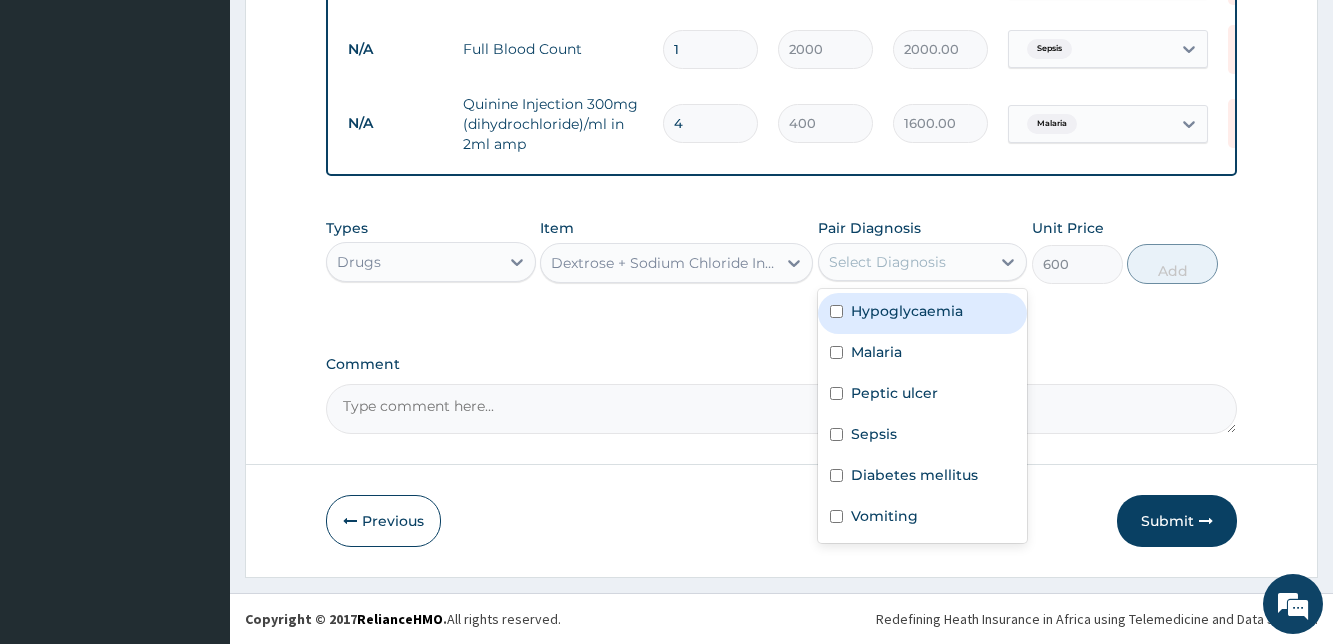 click on "Select Diagnosis" at bounding box center [887, 262] 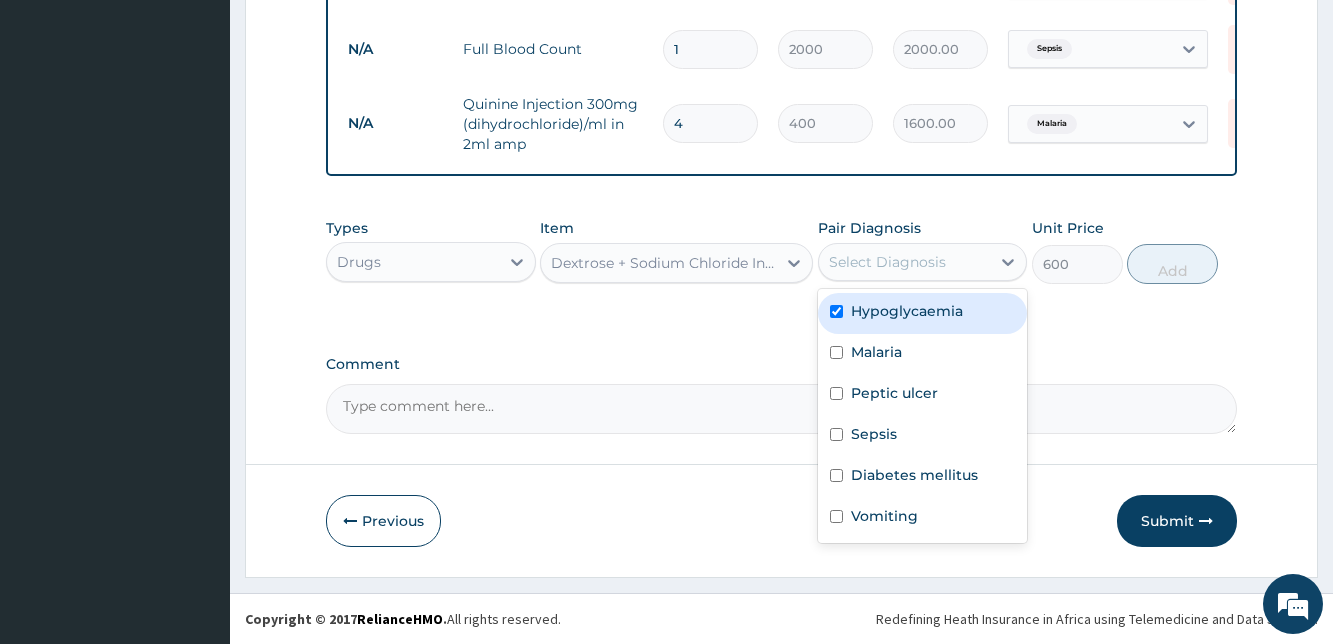checkbox on "true" 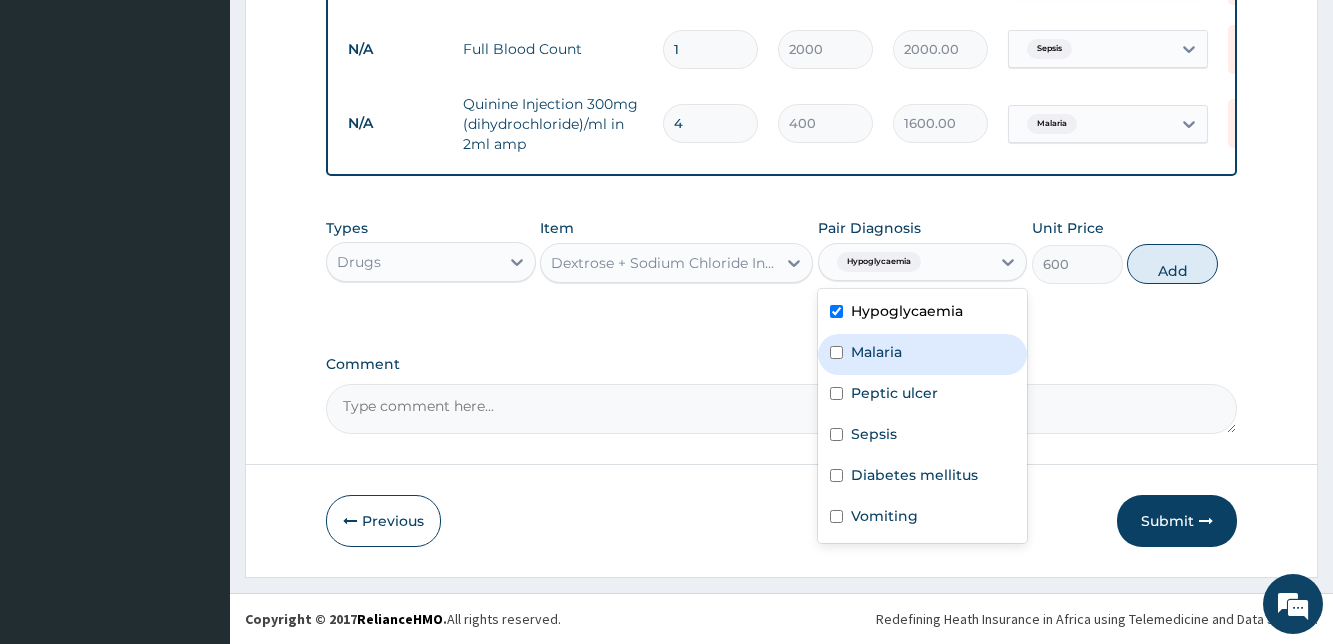 click at bounding box center [836, 352] 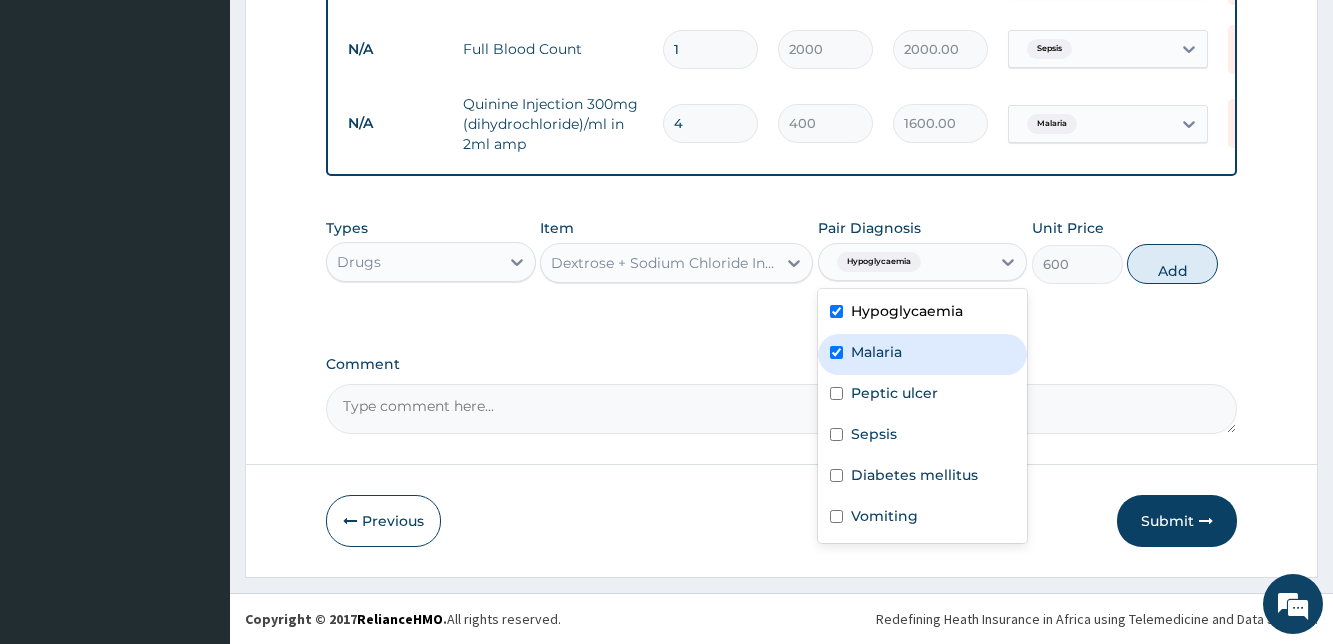 checkbox on "true" 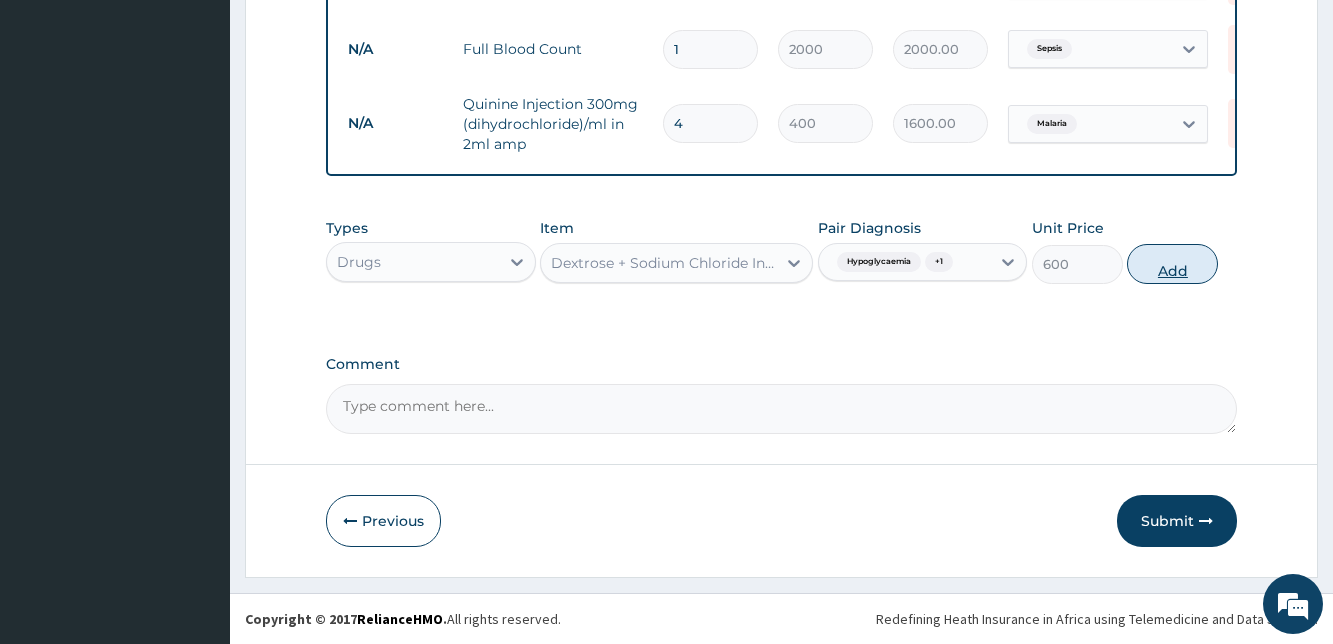 click on "Add" at bounding box center [1172, 264] 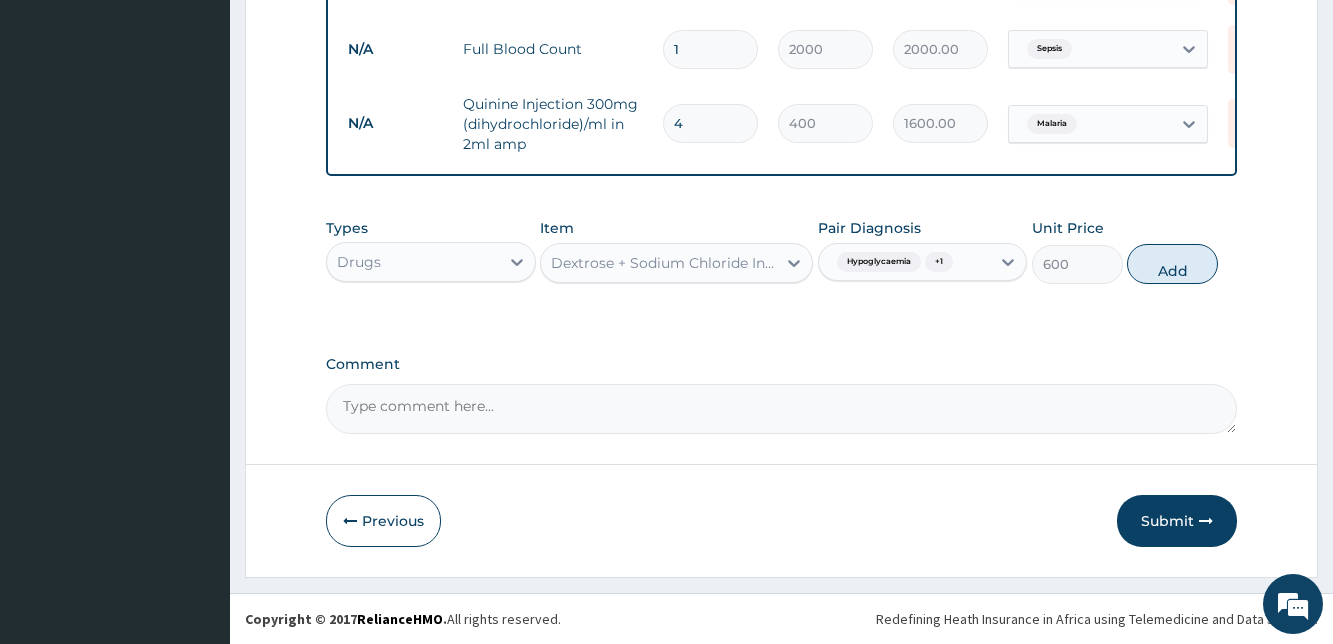 type on "0" 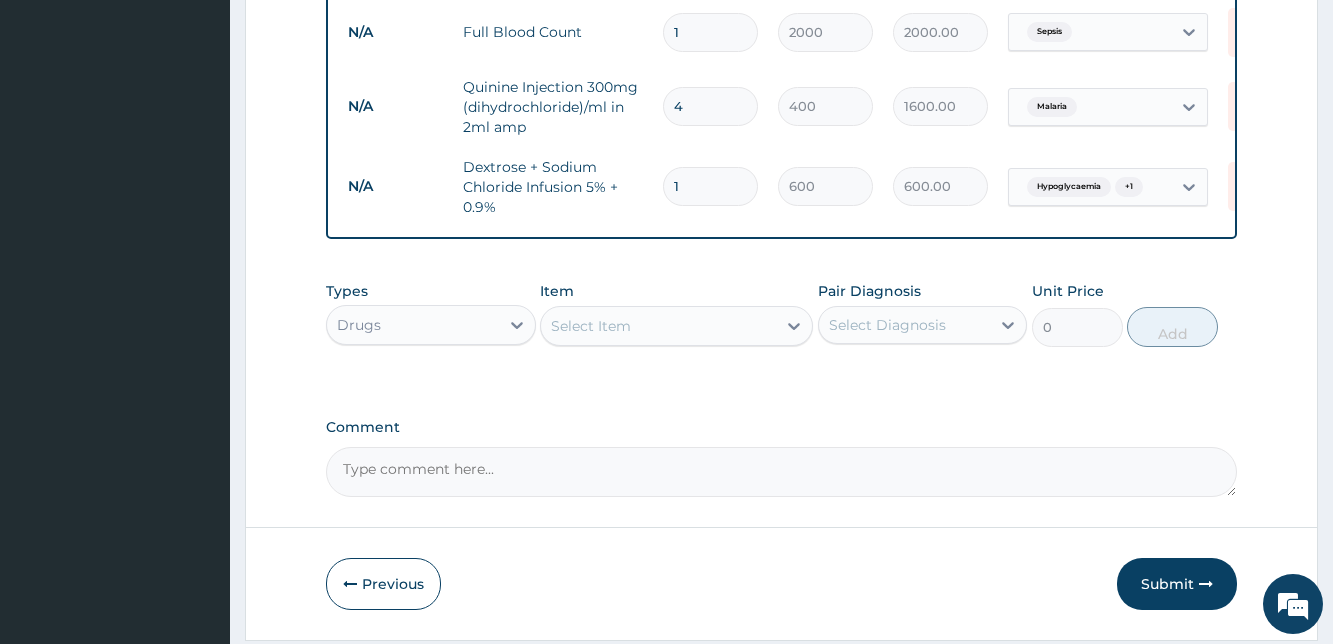 drag, startPoint x: 683, startPoint y: 191, endPoint x: 659, endPoint y: 195, distance: 24.33105 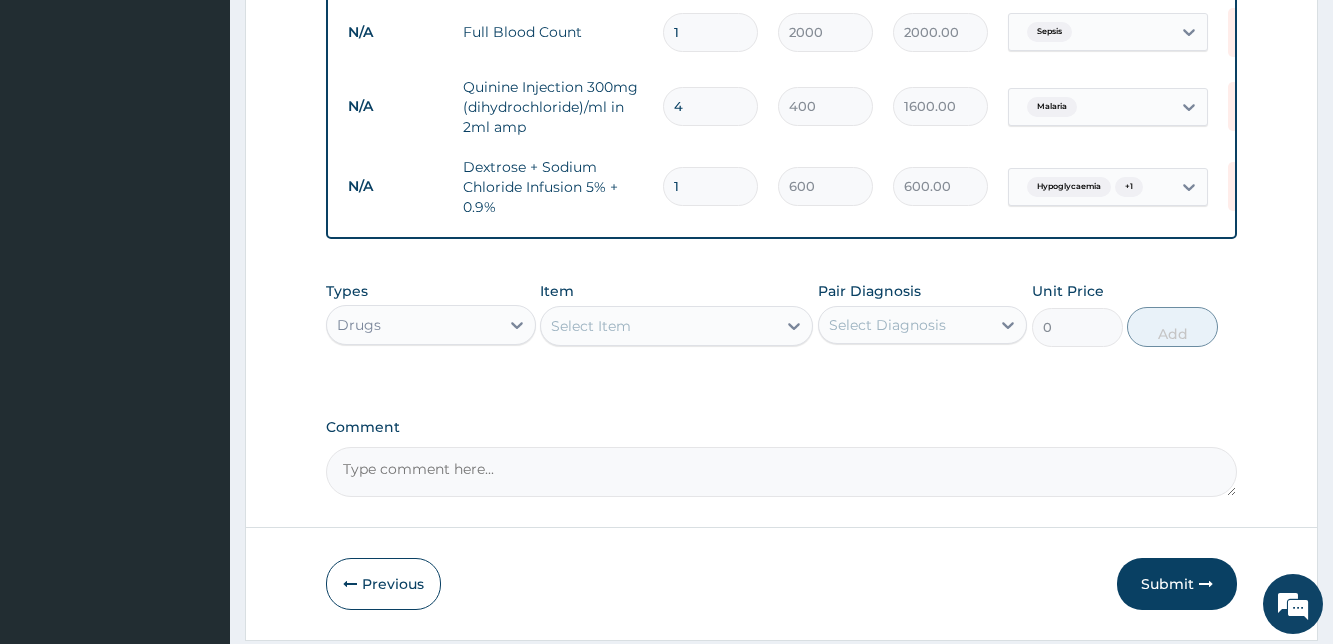 type on "3" 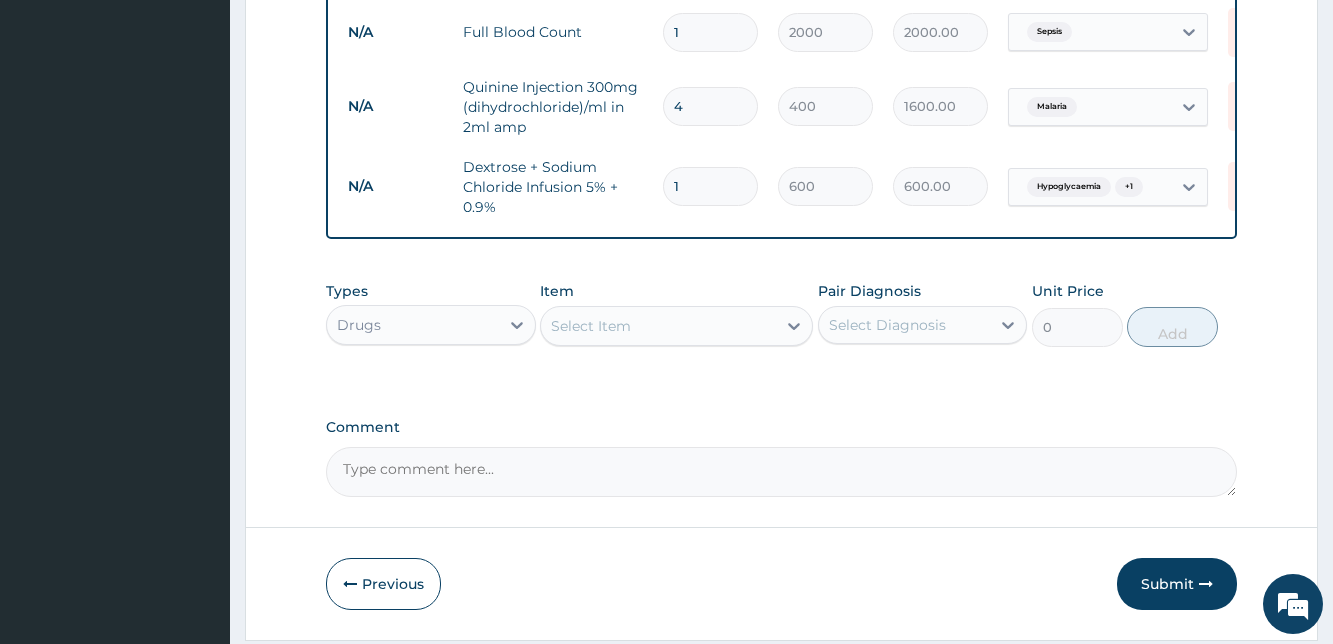 type on "1800.00" 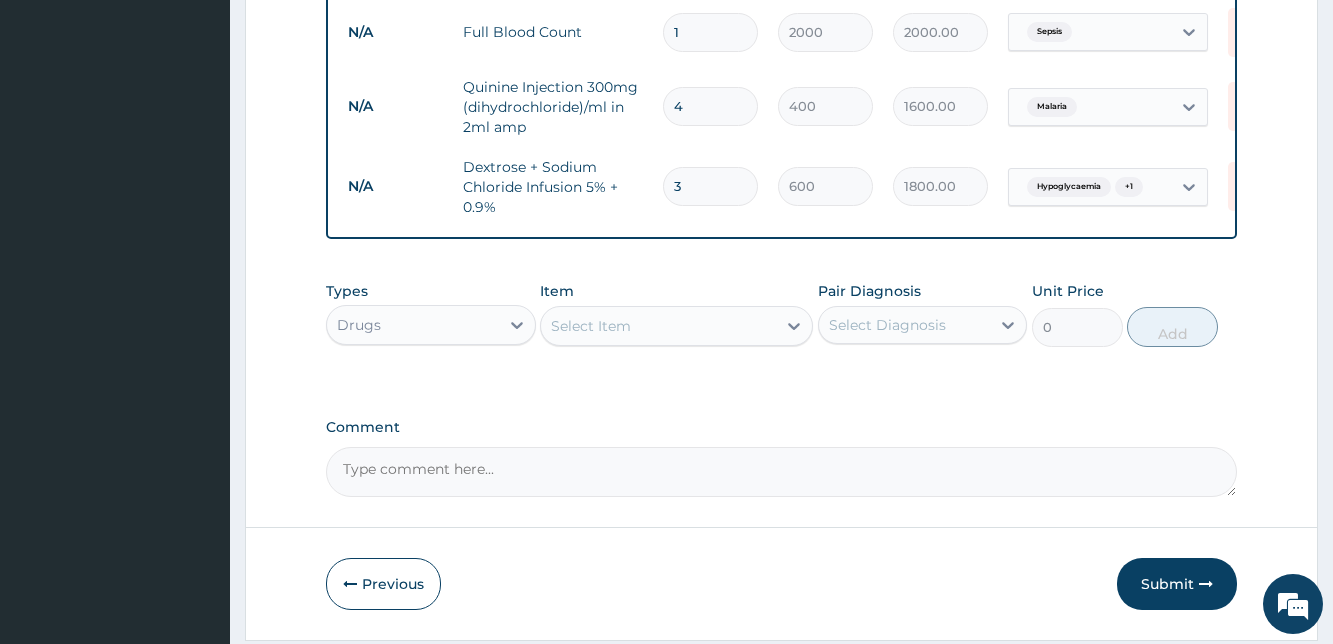 type on "3" 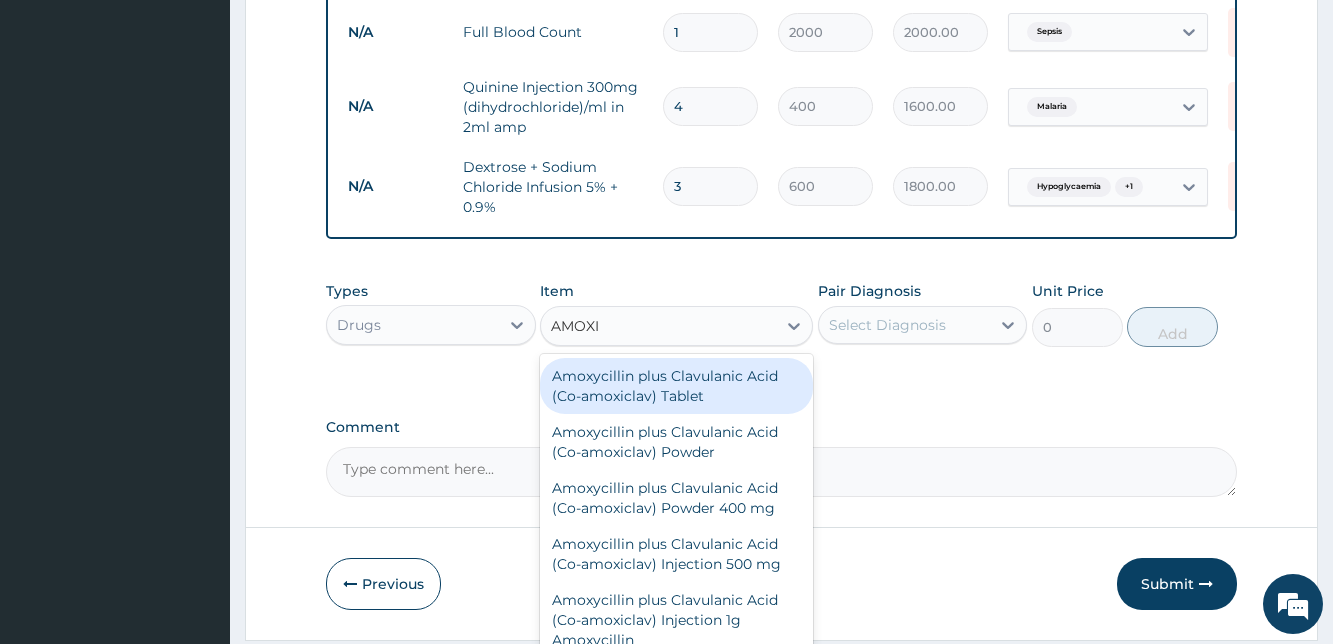 scroll, scrollTop: 1087, scrollLeft: 0, axis: vertical 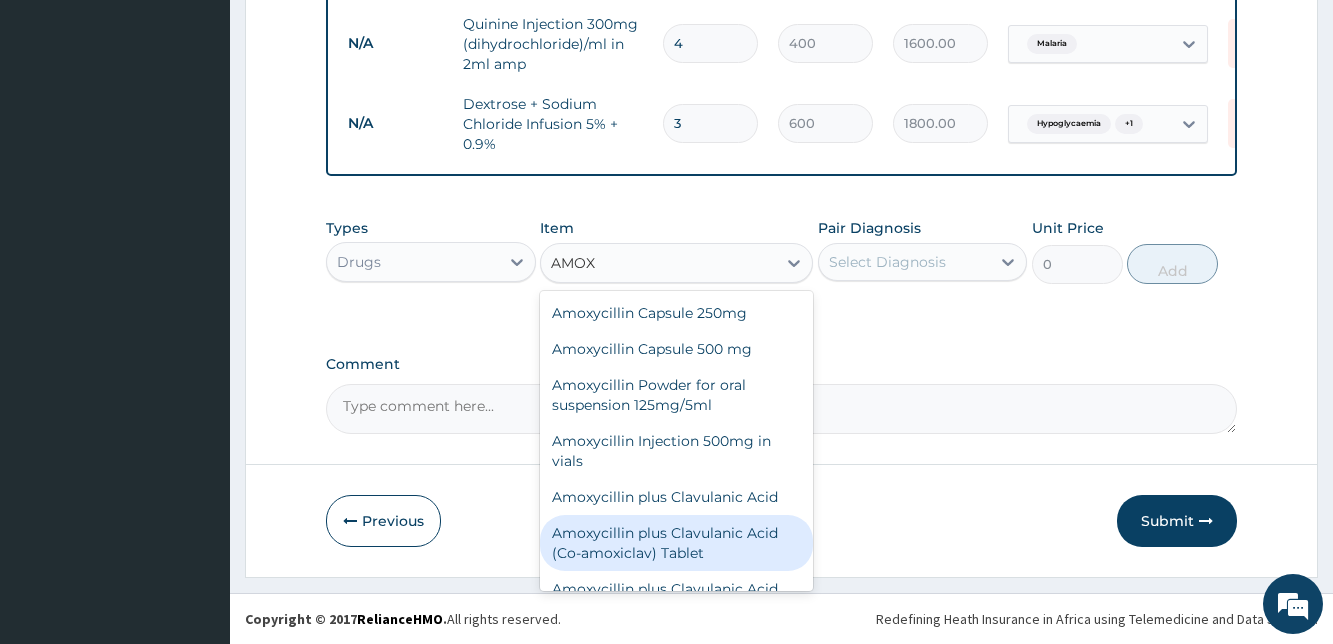 type on "AMOXY" 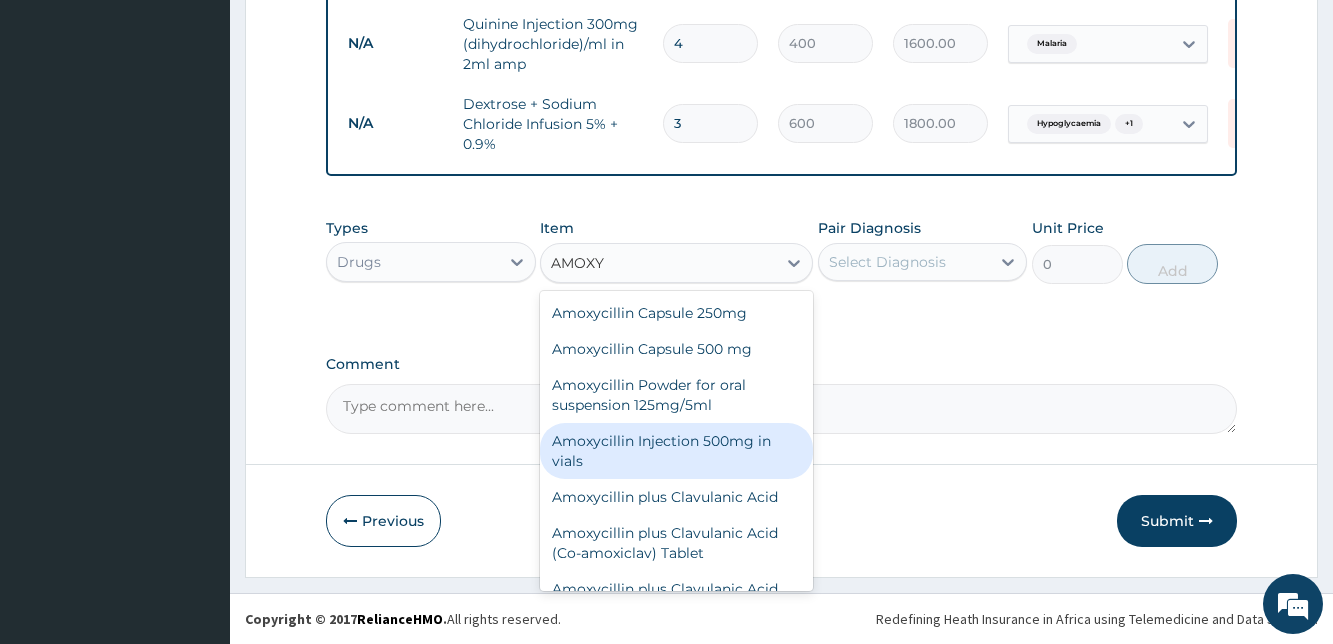 click on "Amoxycillin Injection 500mg in vials" at bounding box center [676, 451] 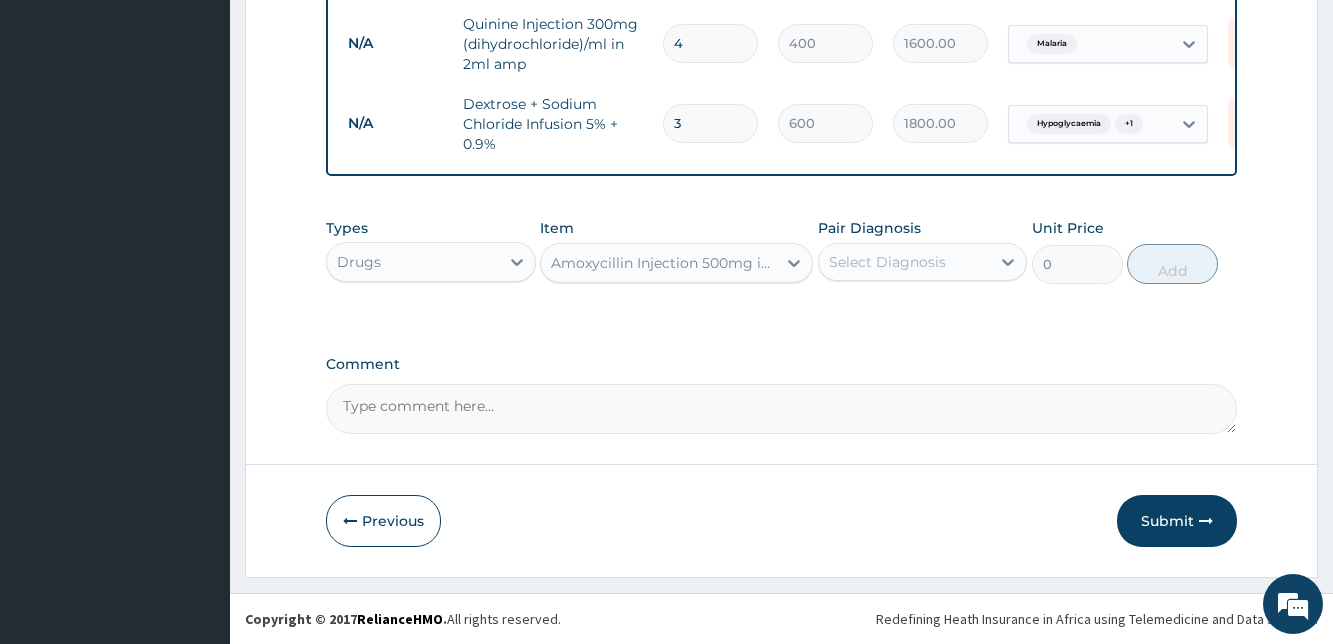 type 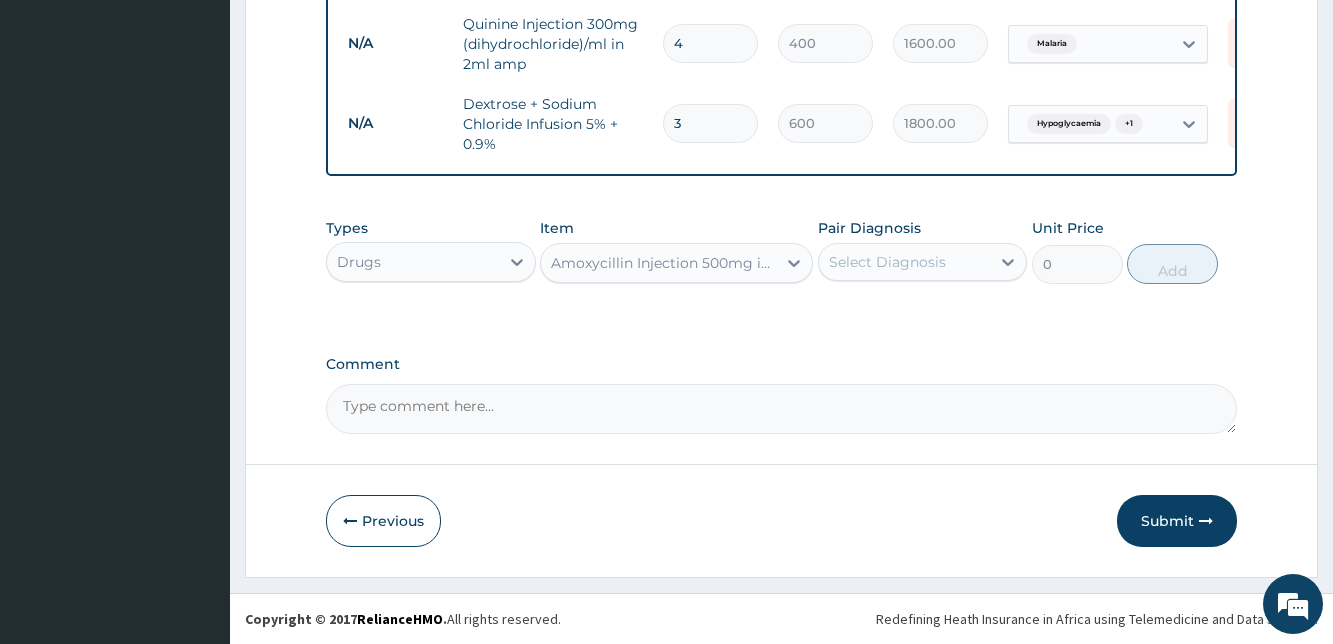 type on "500" 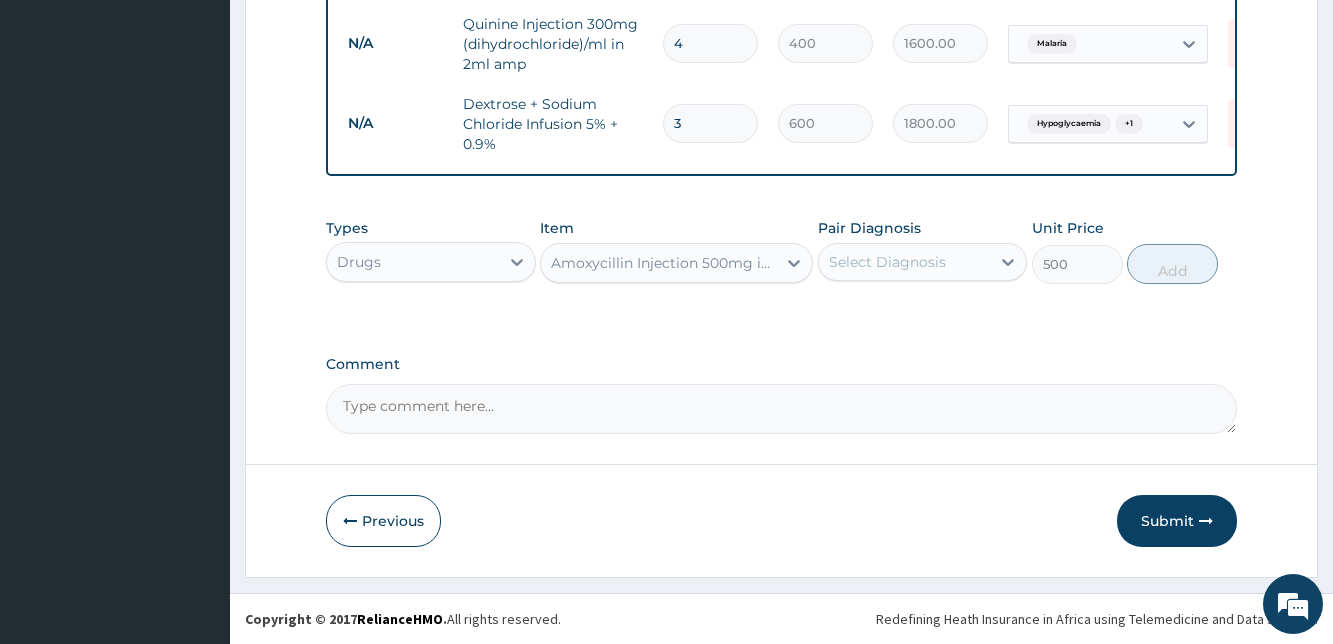 click on "Select Diagnosis" at bounding box center (904, 262) 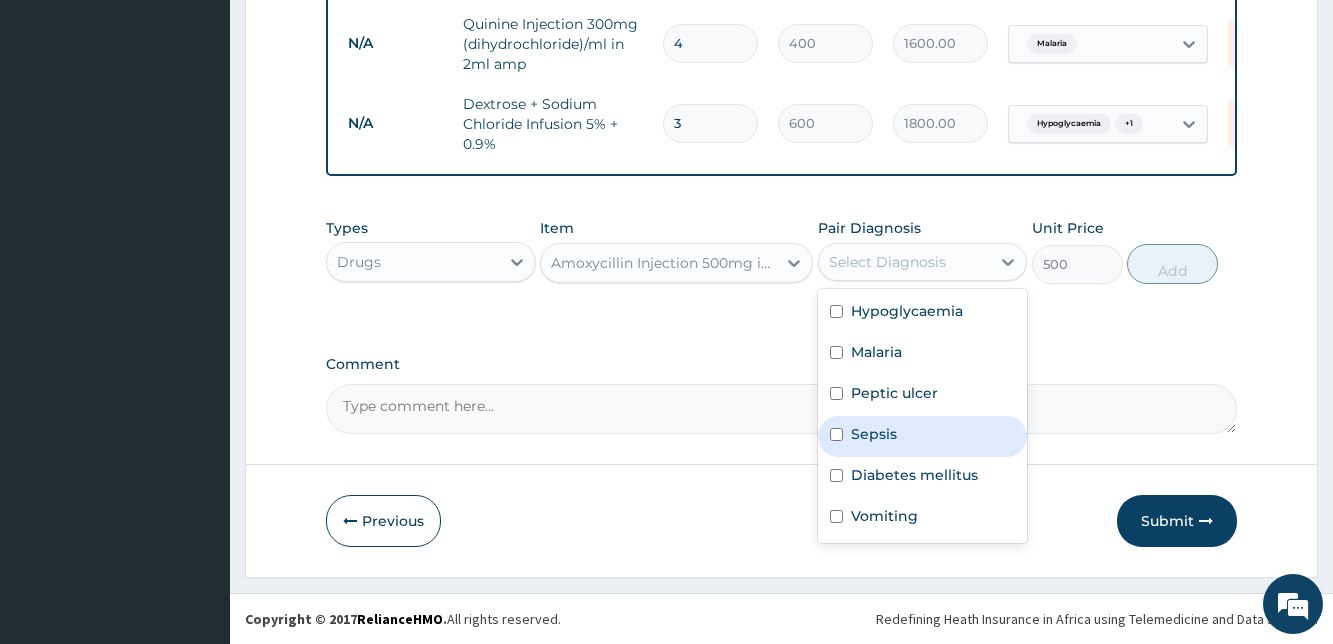 click at bounding box center [836, 434] 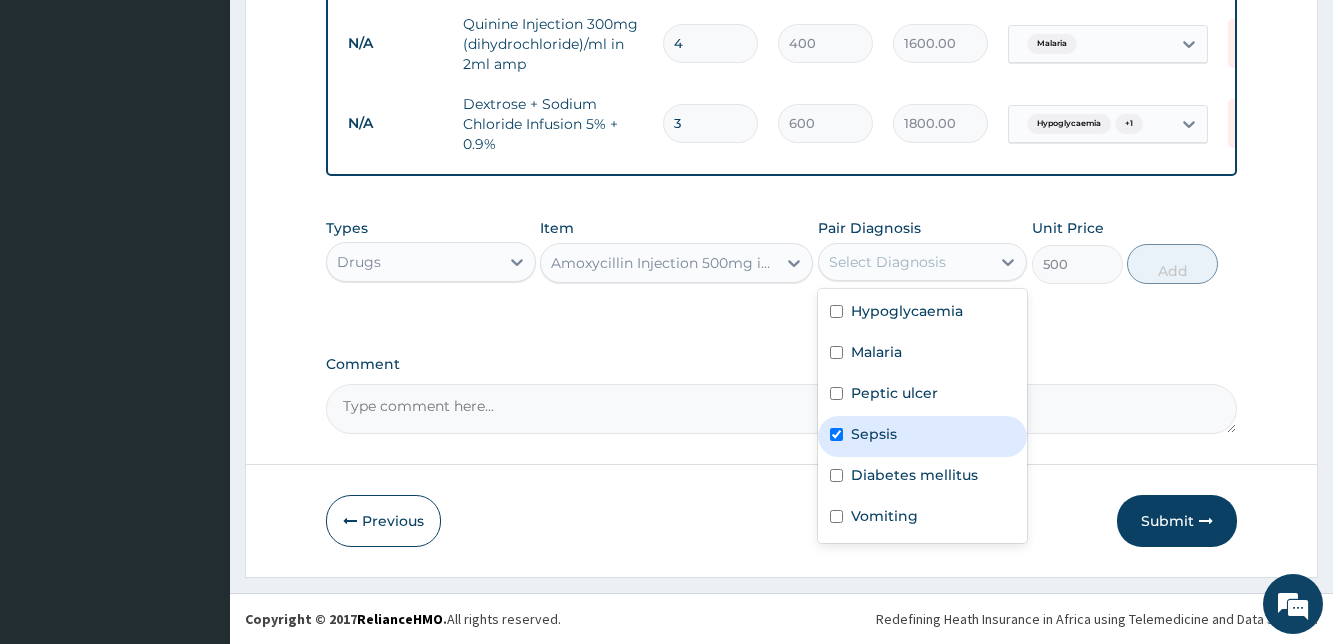 checkbox on "true" 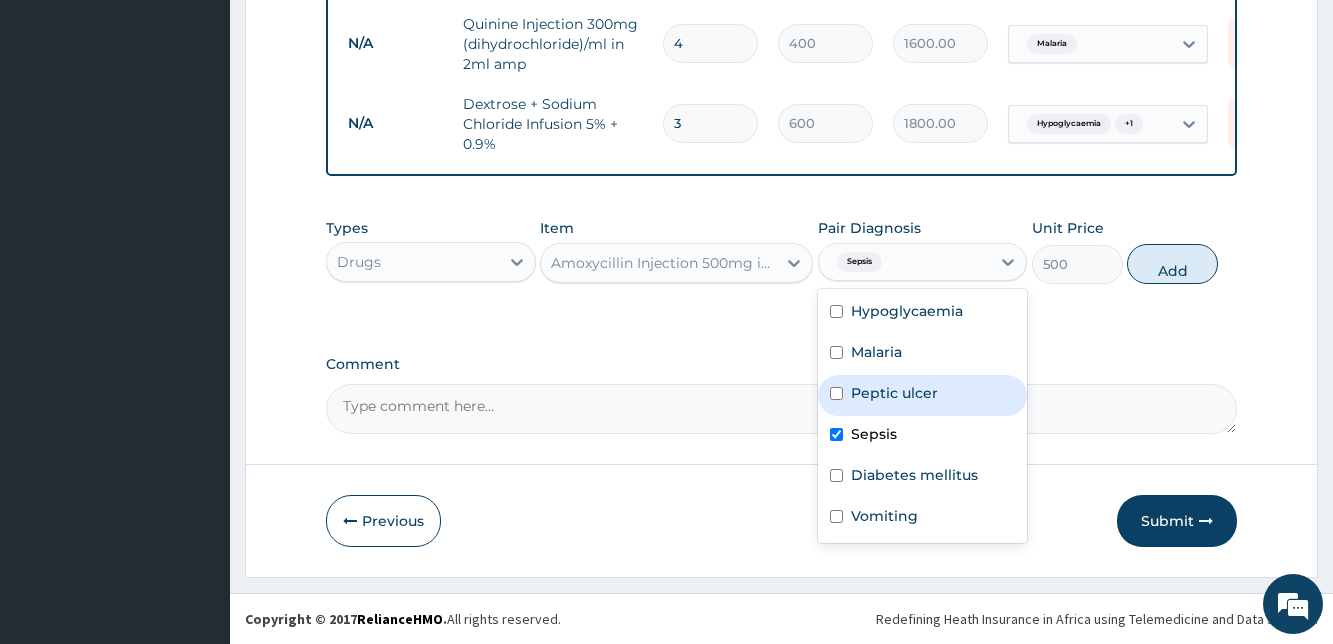 click at bounding box center (836, 393) 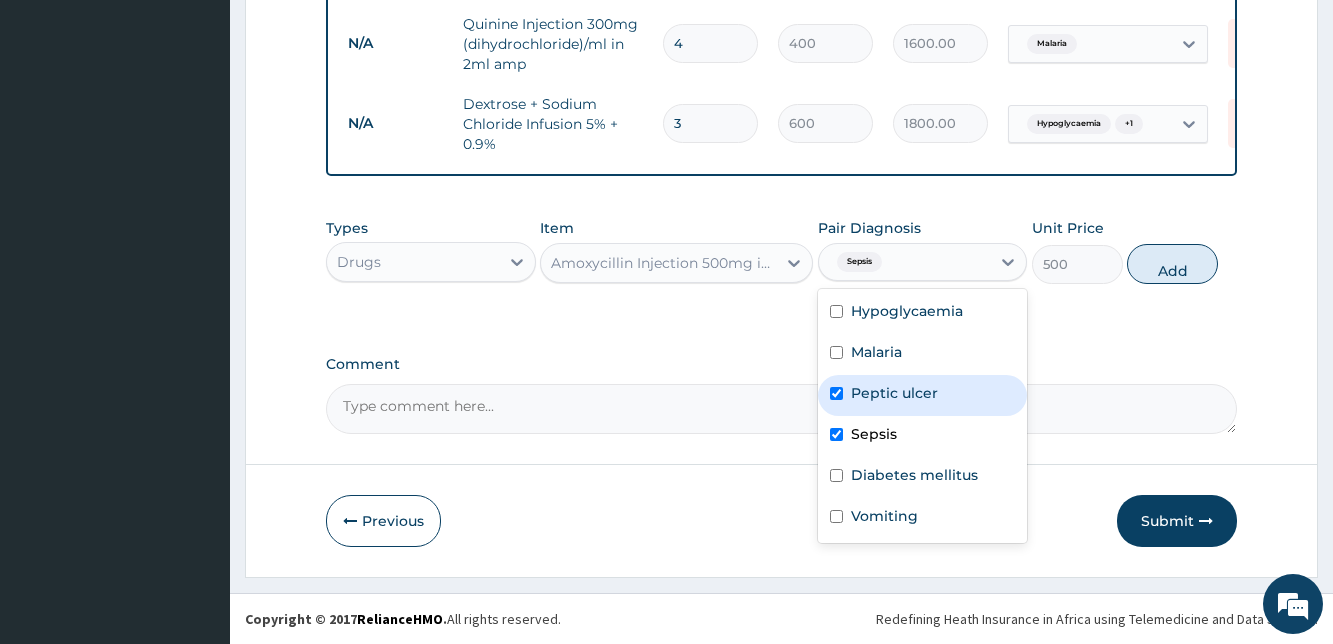 checkbox on "true" 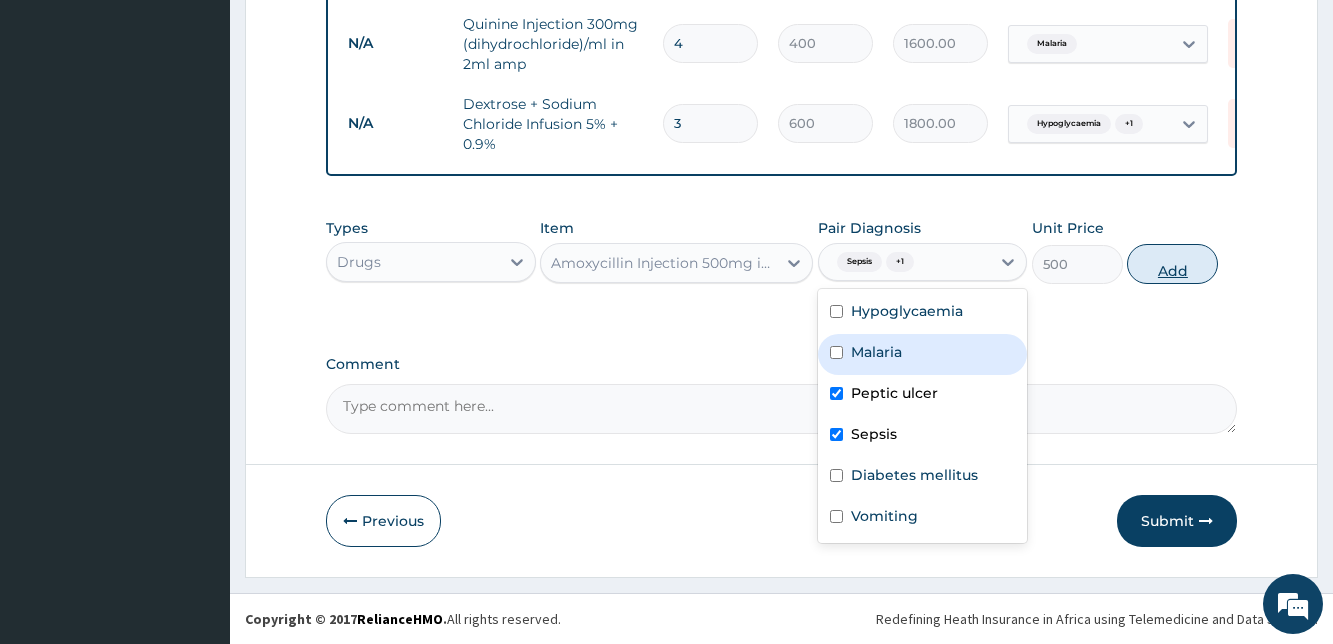click on "Add" at bounding box center (1172, 264) 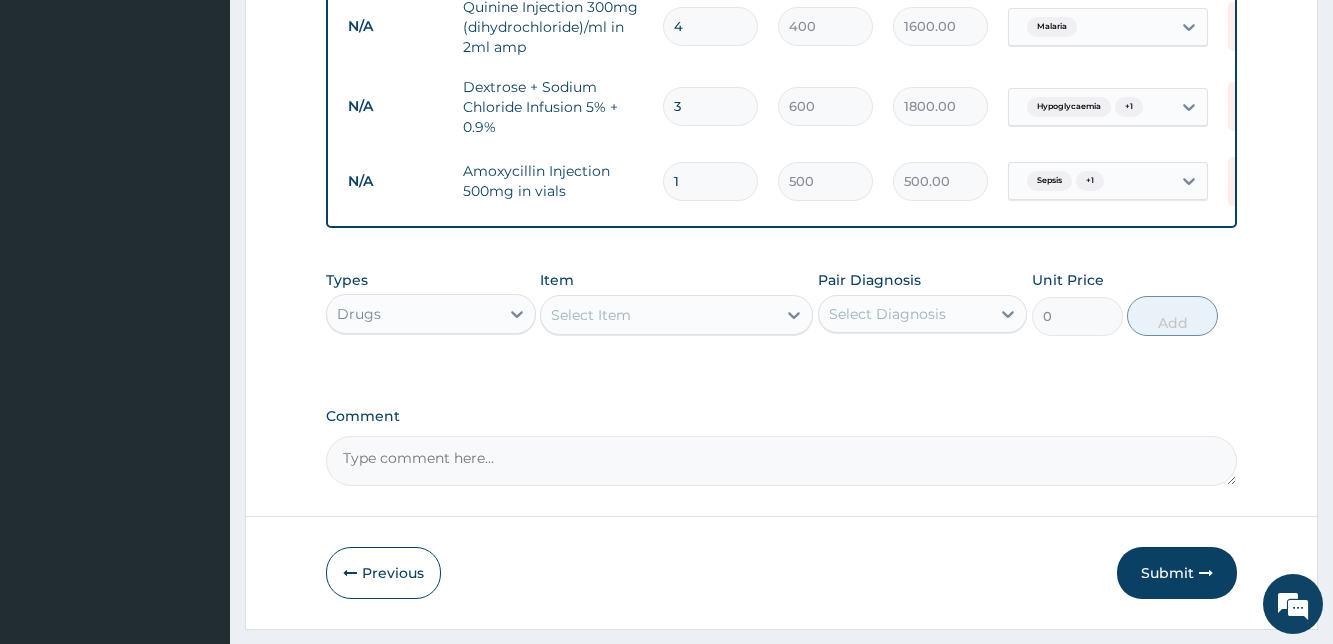 drag, startPoint x: 693, startPoint y: 176, endPoint x: 643, endPoint y: 192, distance: 52.49762 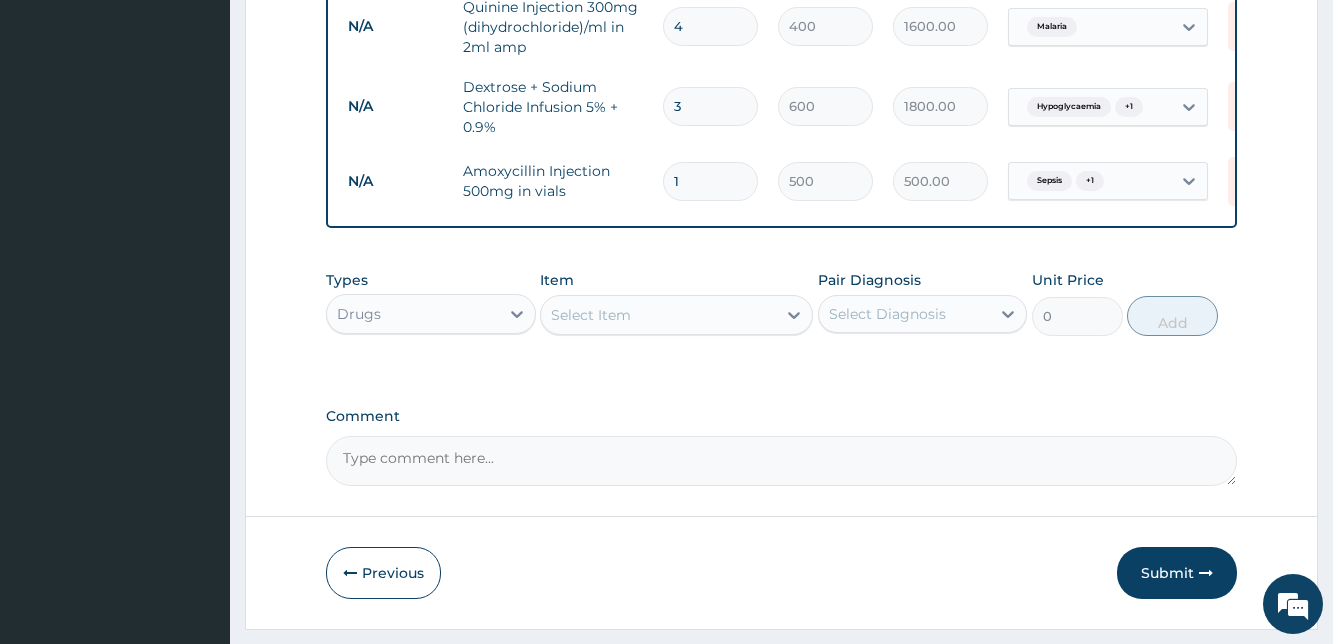 type on "5" 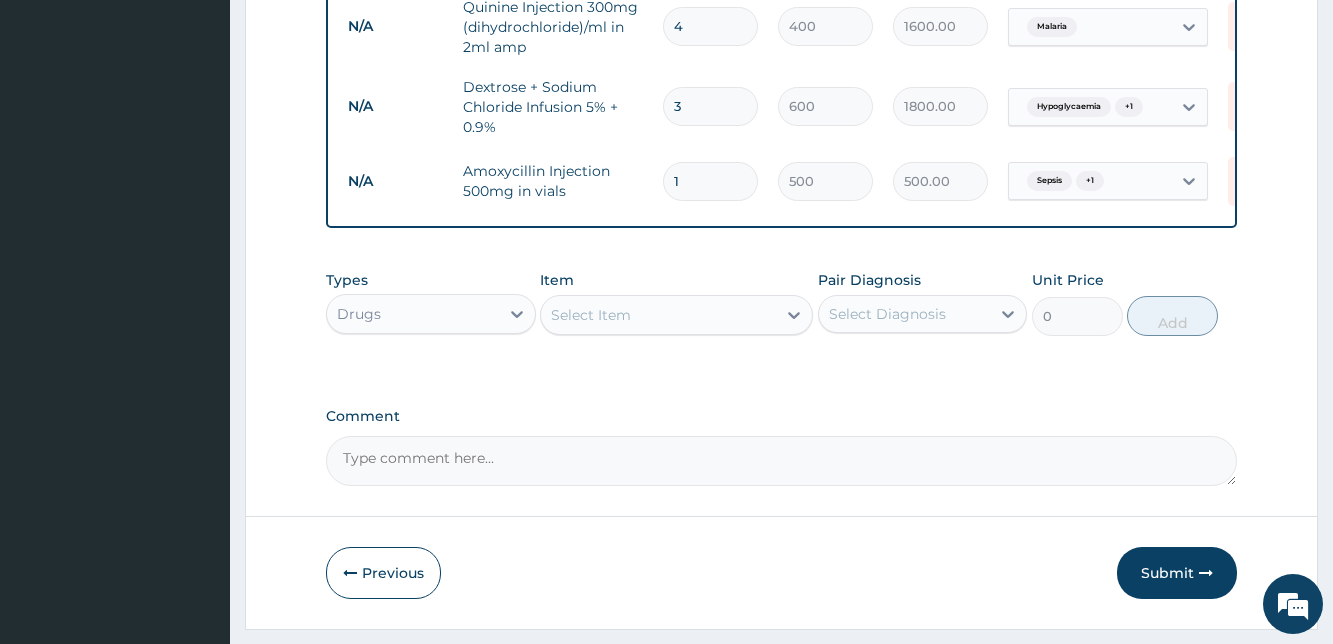 type on "2500.00" 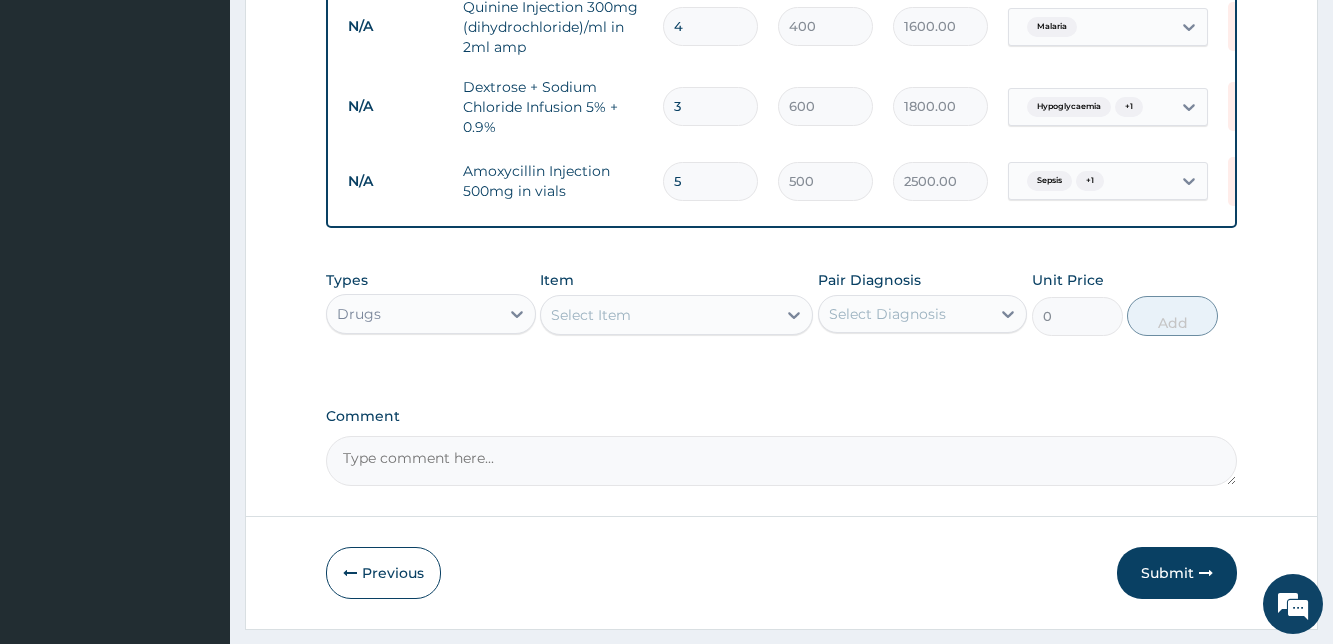 type on "5" 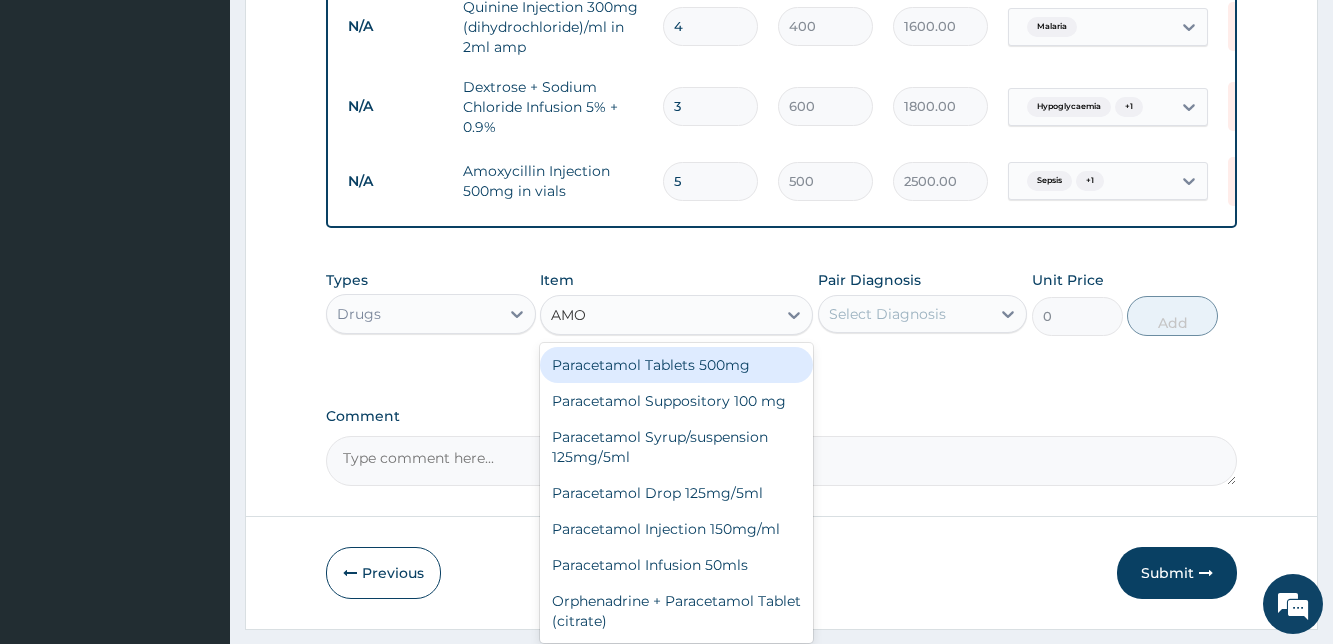 type on "AMOX" 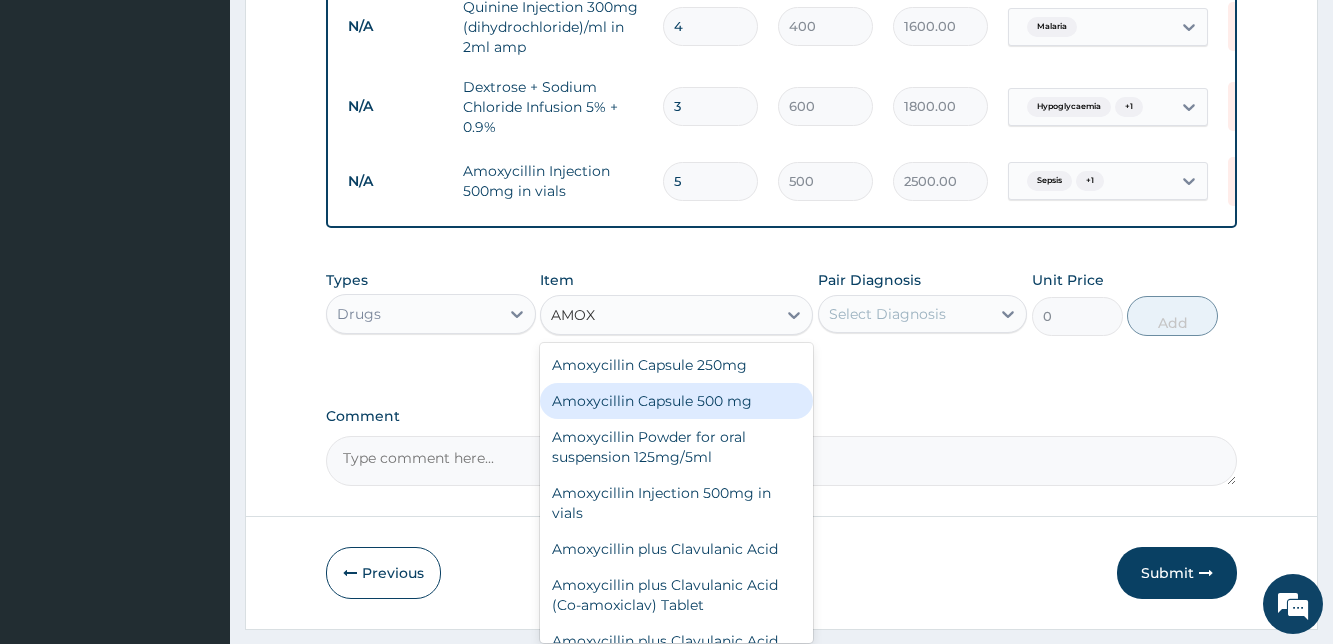 click on "Amoxycillin Capsule 500 mg" at bounding box center [676, 401] 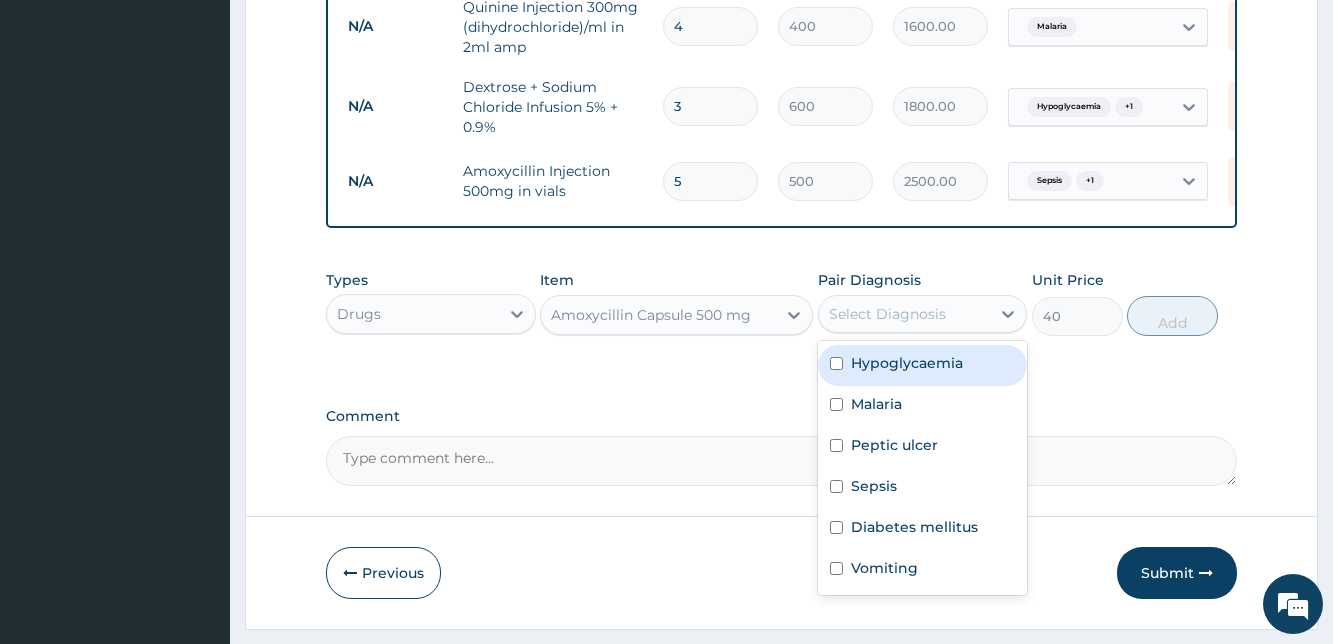 click on "Select Diagnosis" at bounding box center (904, 314) 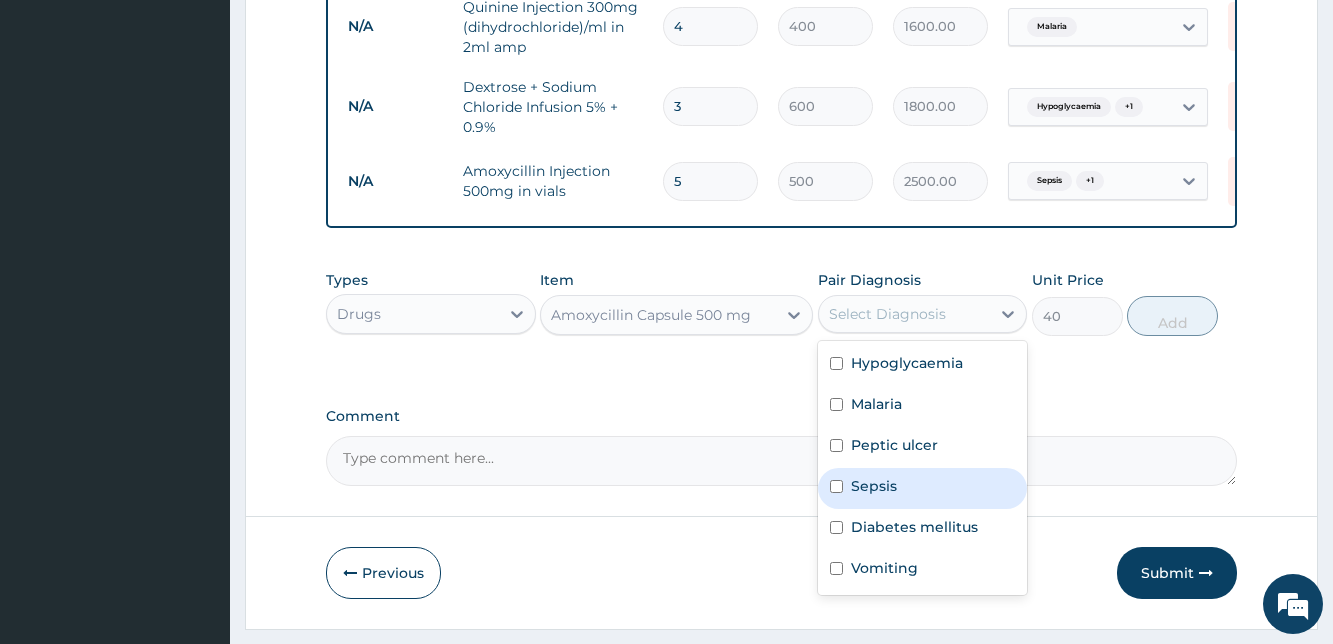 click at bounding box center [836, 486] 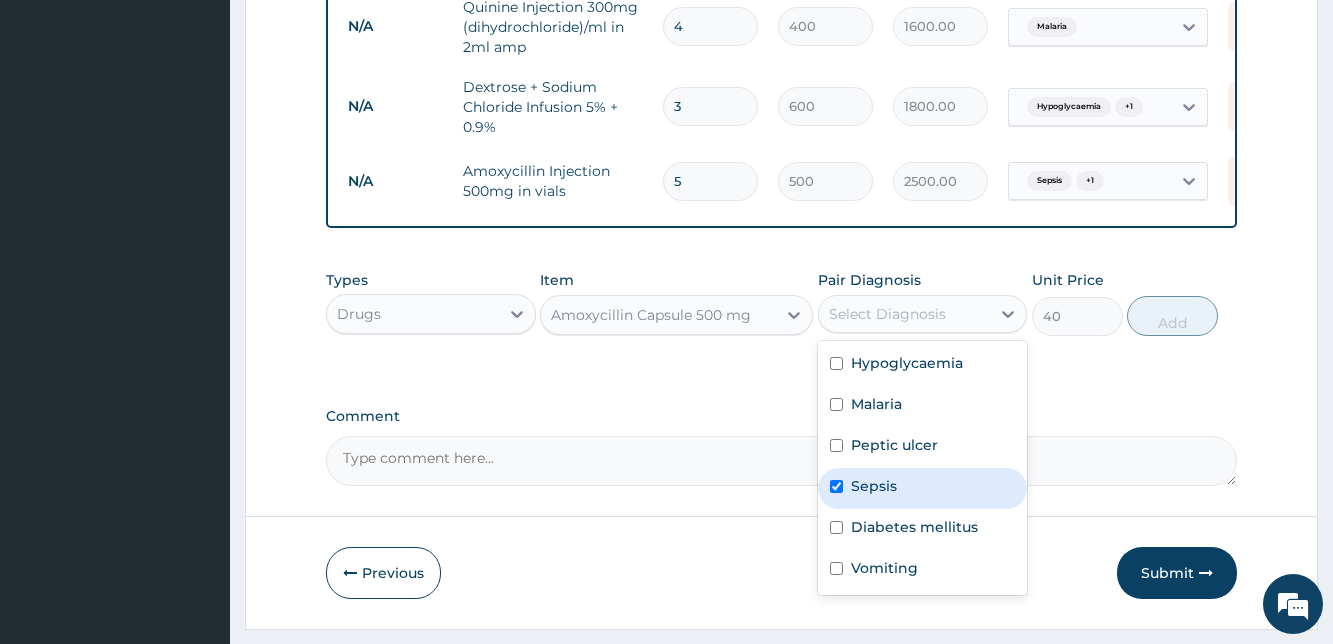 checkbox on "true" 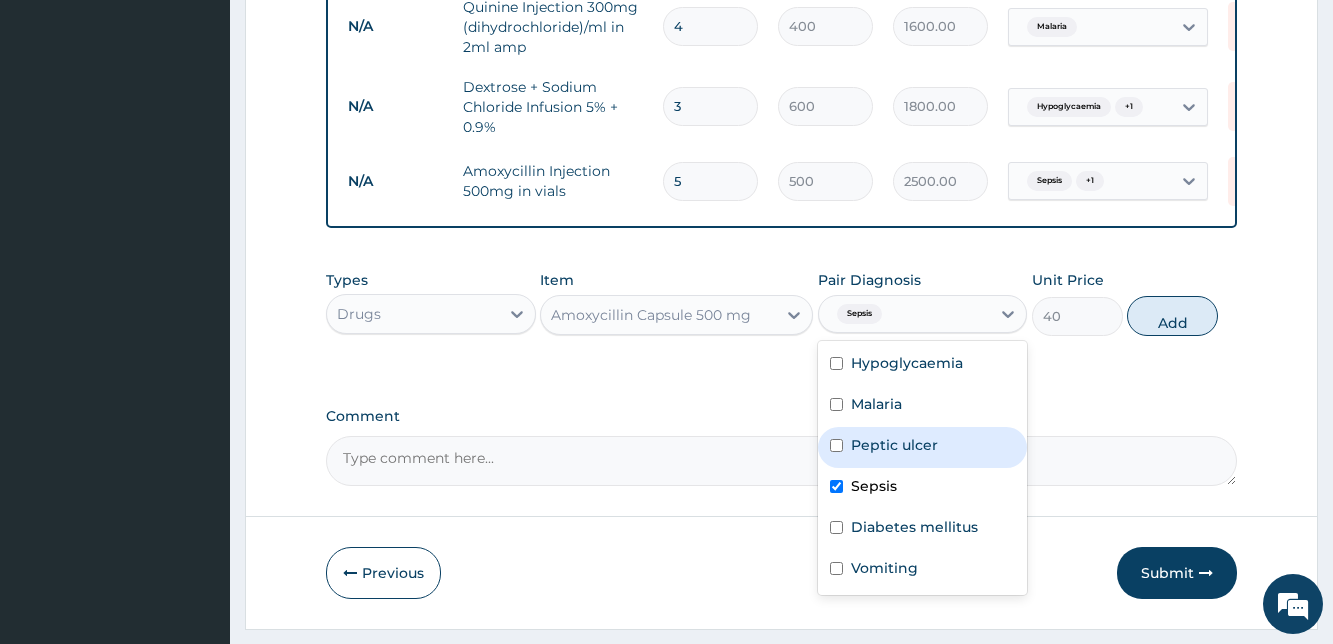 click at bounding box center [836, 445] 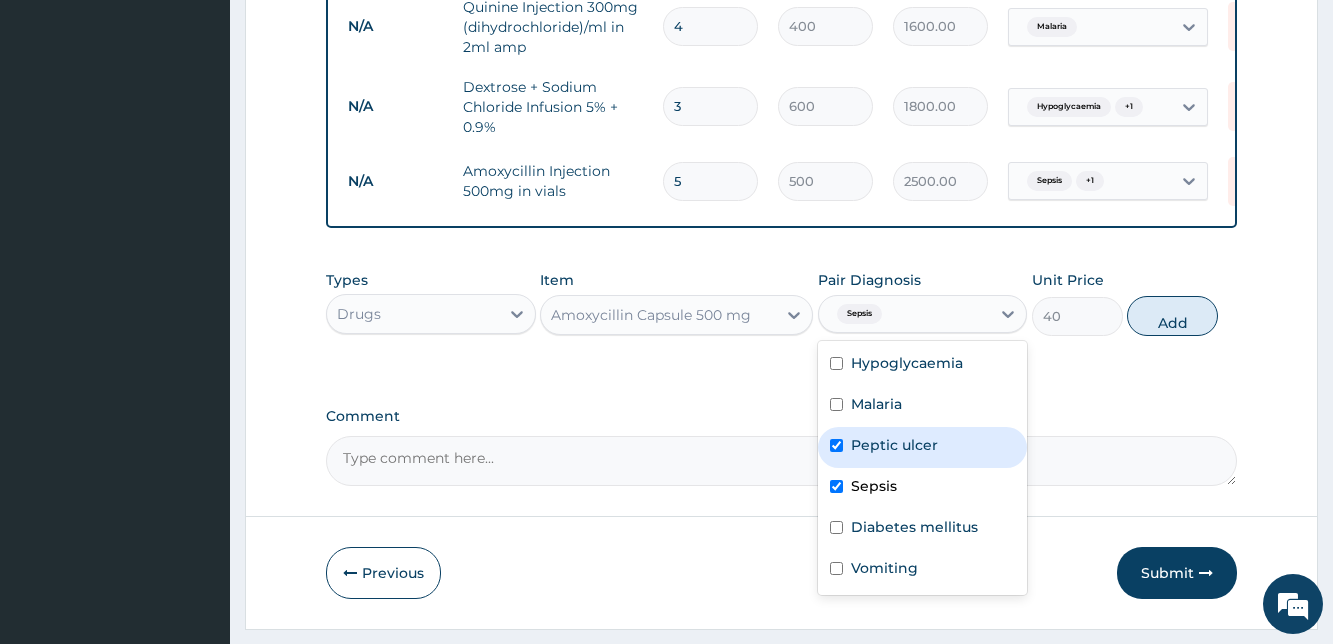 checkbox on "true" 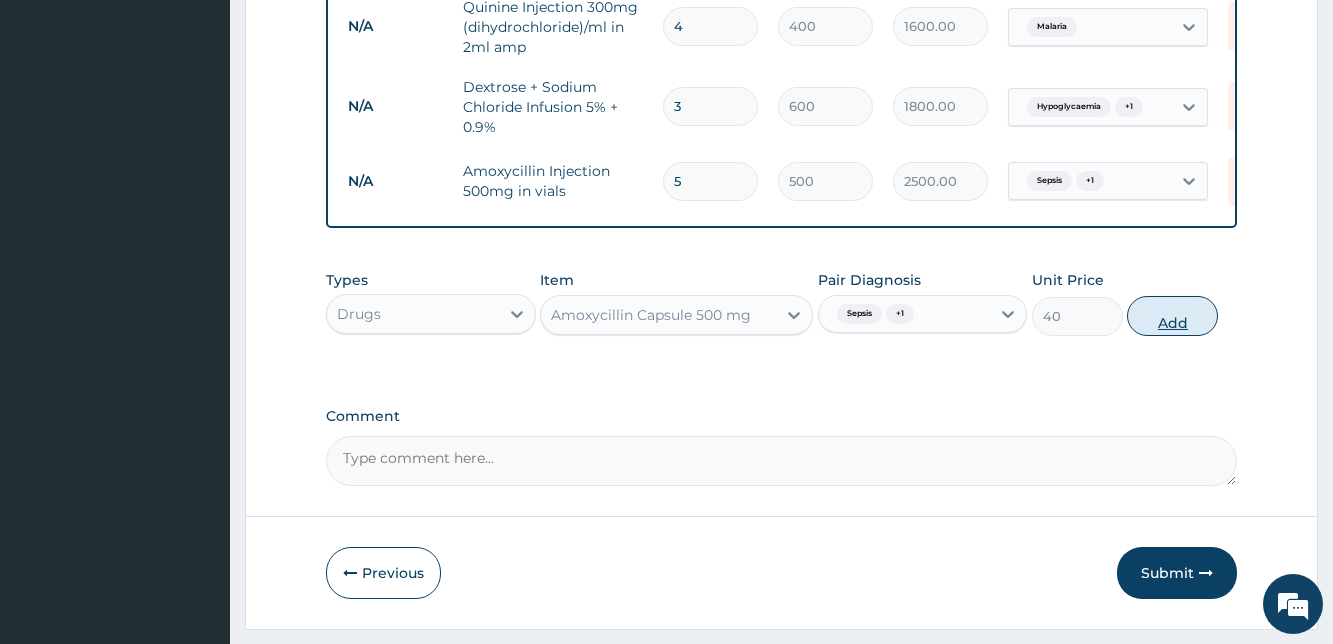 click on "Add" at bounding box center [1172, 316] 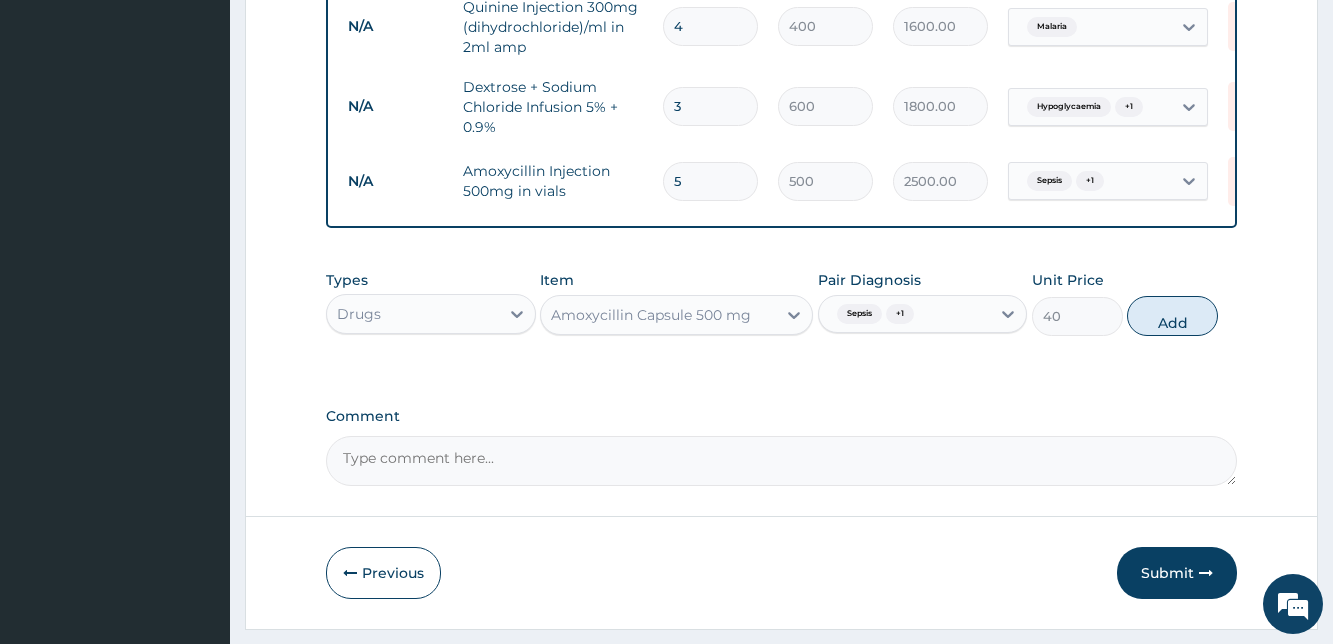 type on "0" 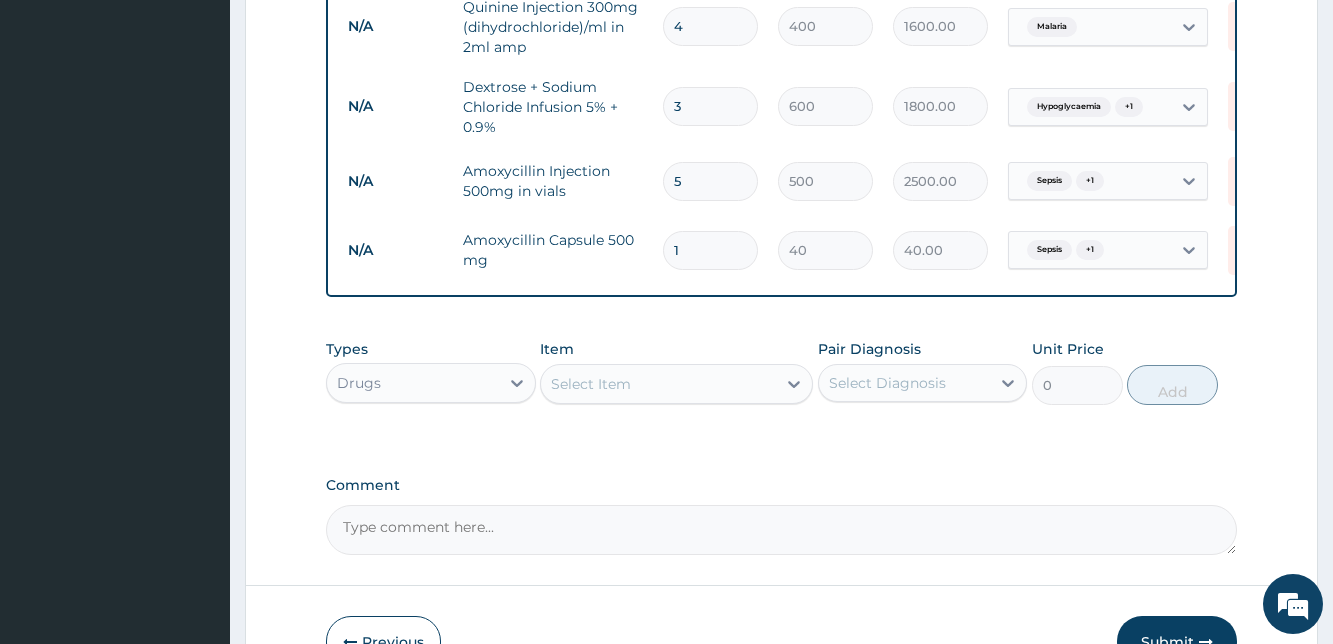 click on "1" at bounding box center (710, 250) 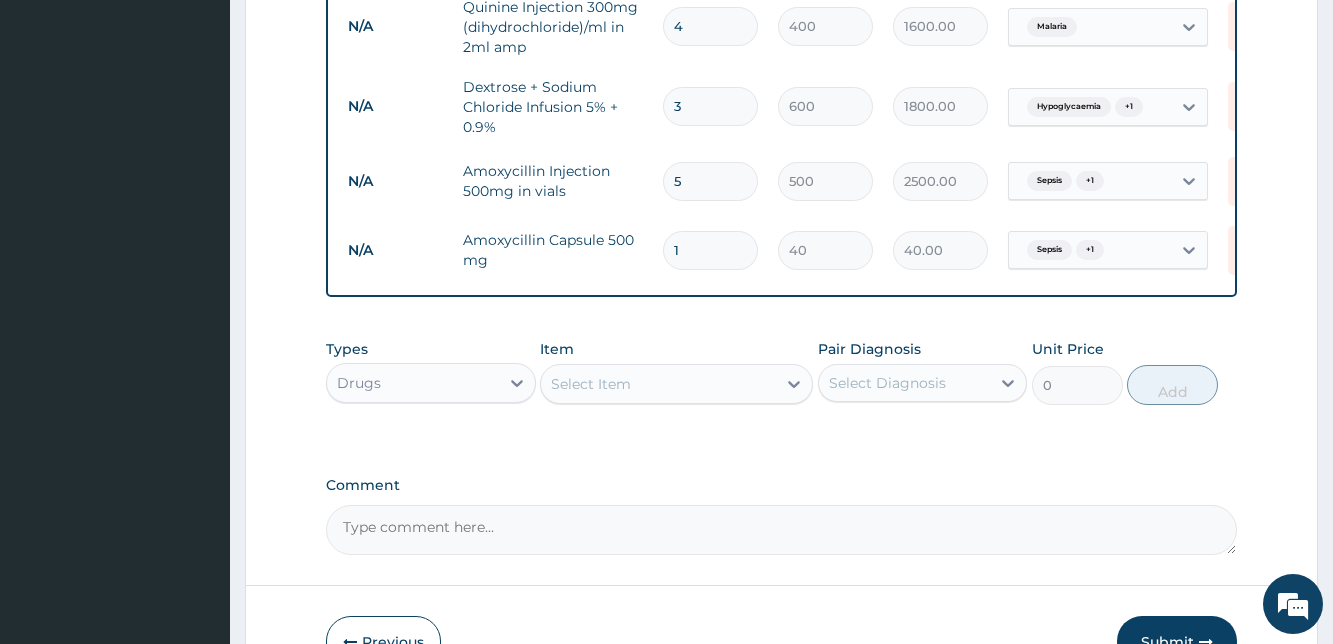type on "15" 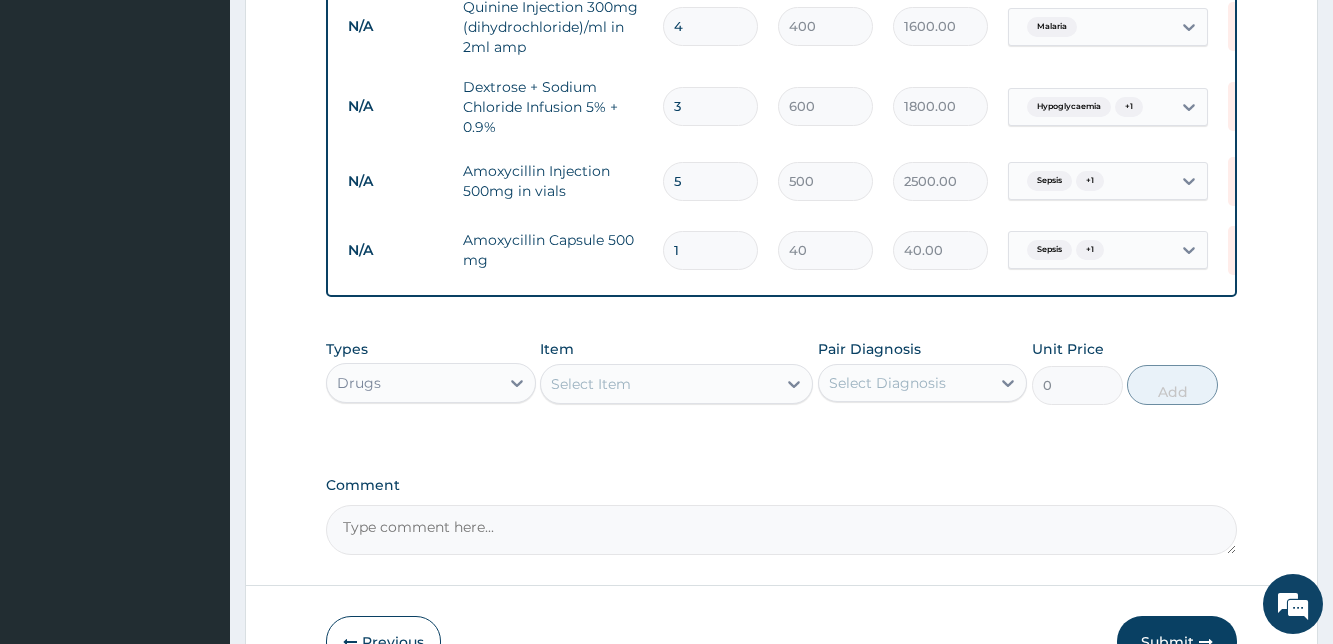 type on "600.00" 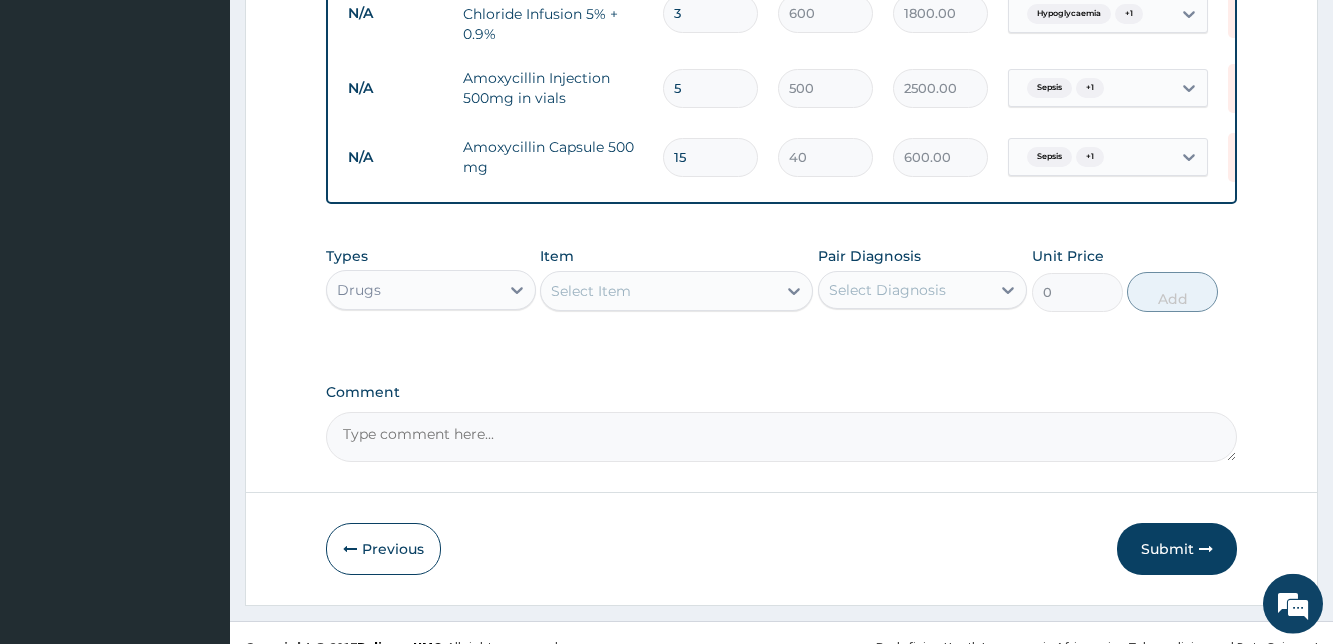 scroll, scrollTop: 1186, scrollLeft: 0, axis: vertical 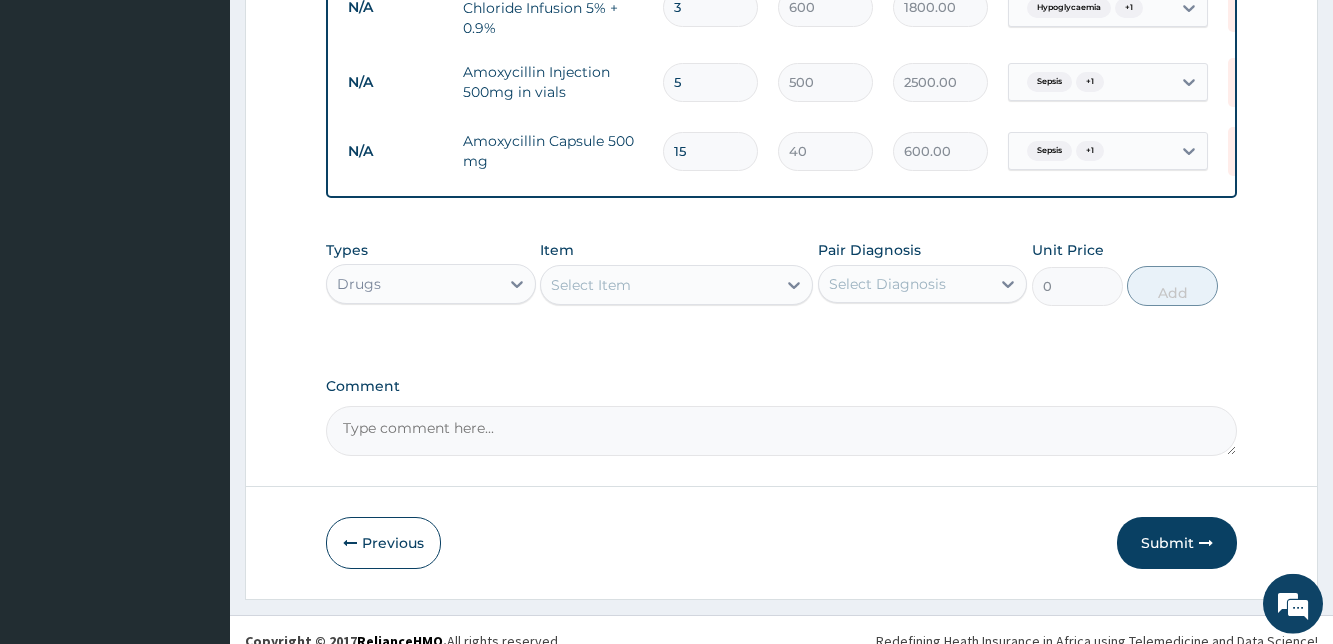 type on "15" 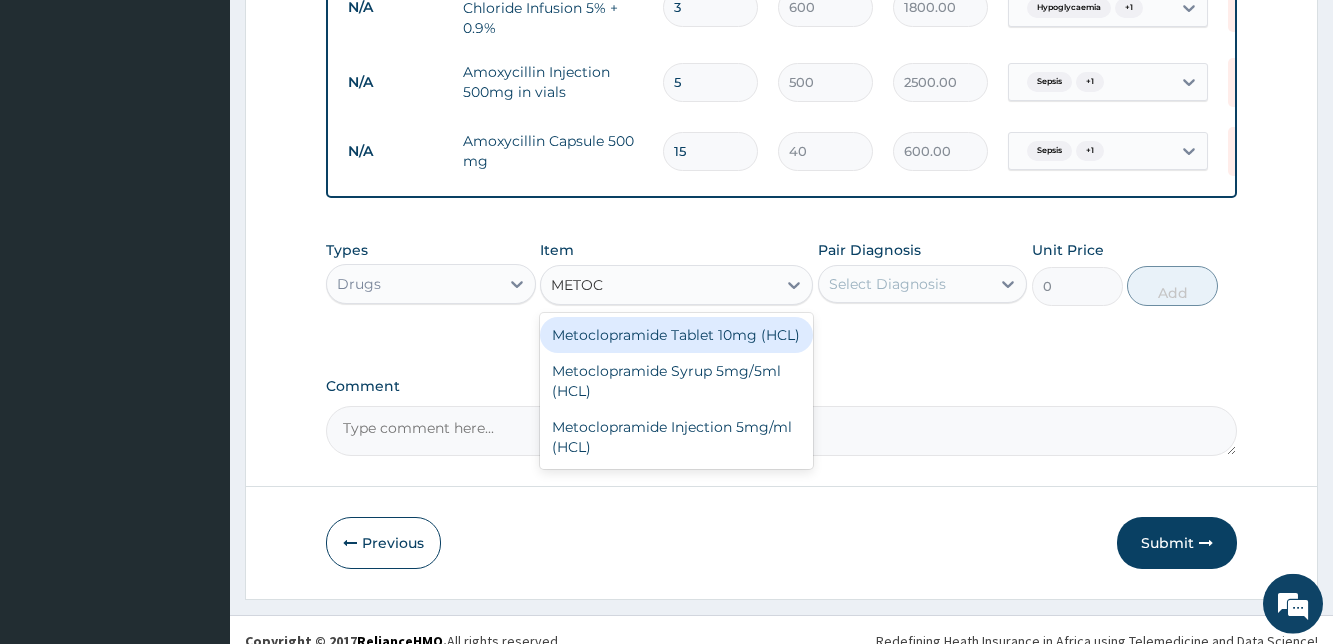 type on "METOCL" 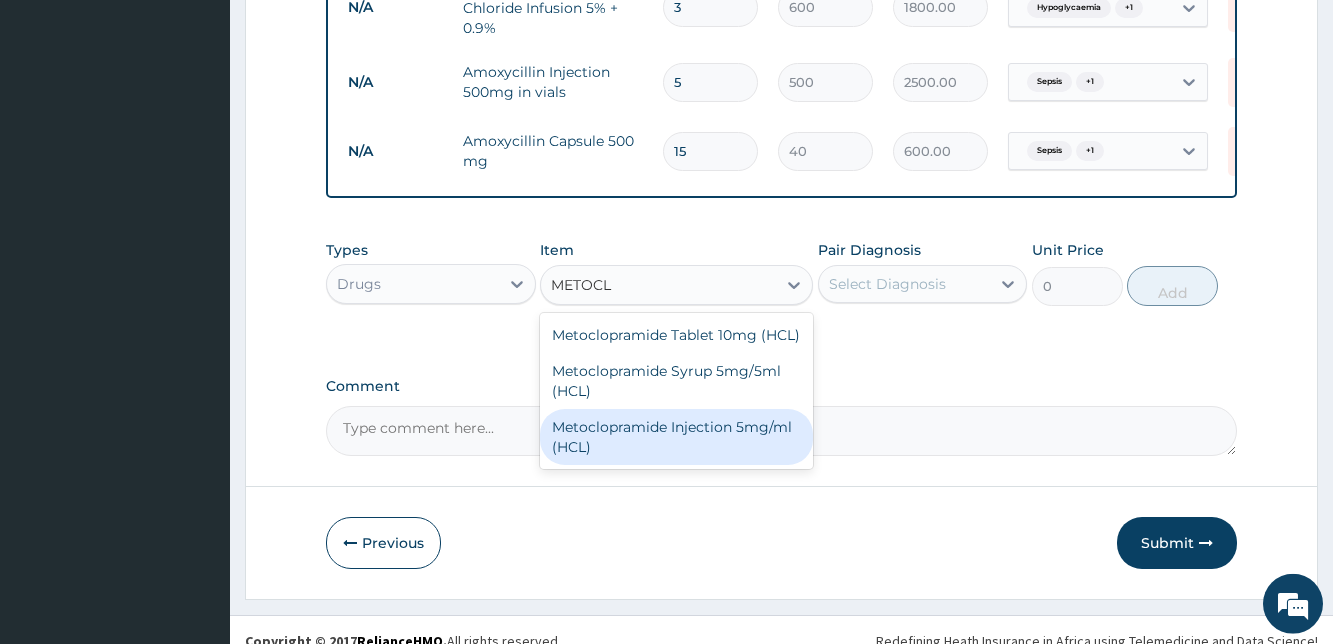 click on "Metoclopramide Injection 5mg/ml  (HCL)" at bounding box center [676, 437] 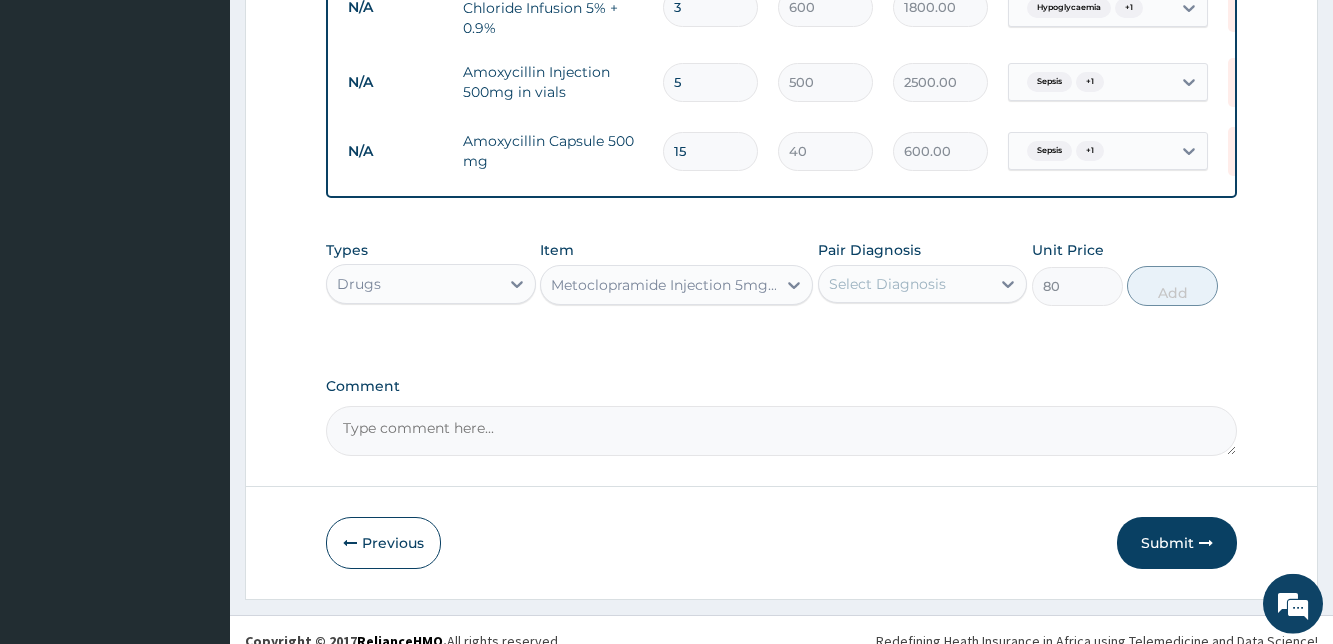 click on "Select Diagnosis" at bounding box center (904, 284) 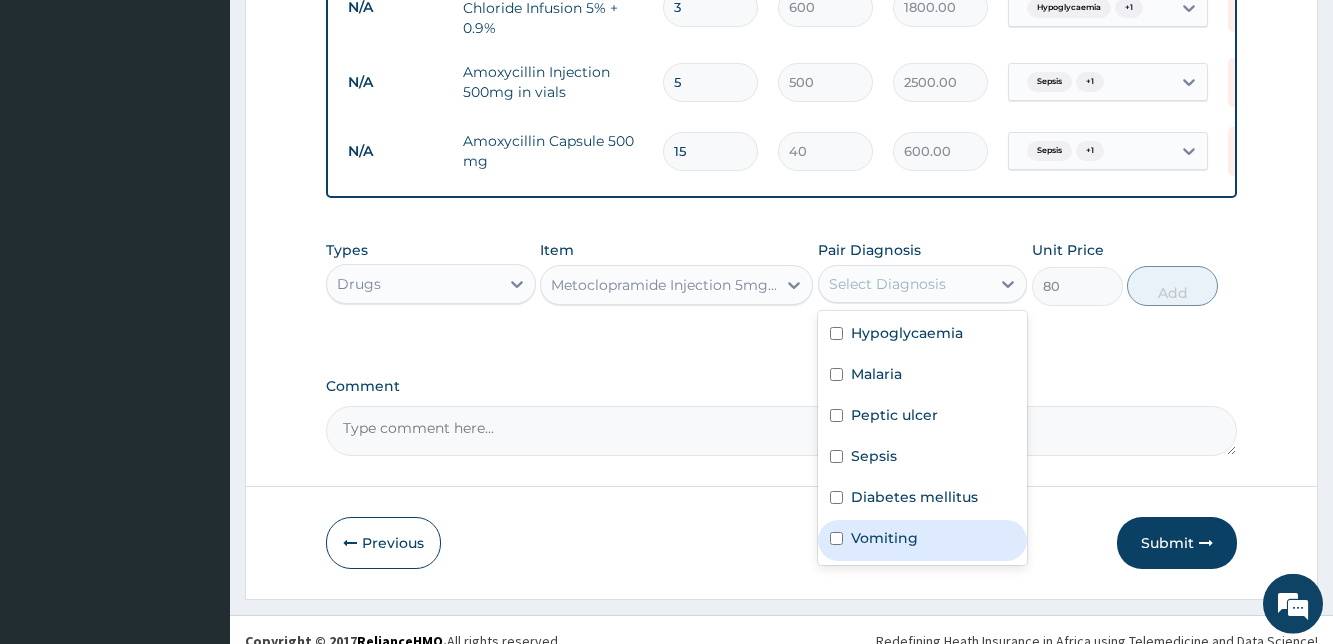 click at bounding box center [836, 538] 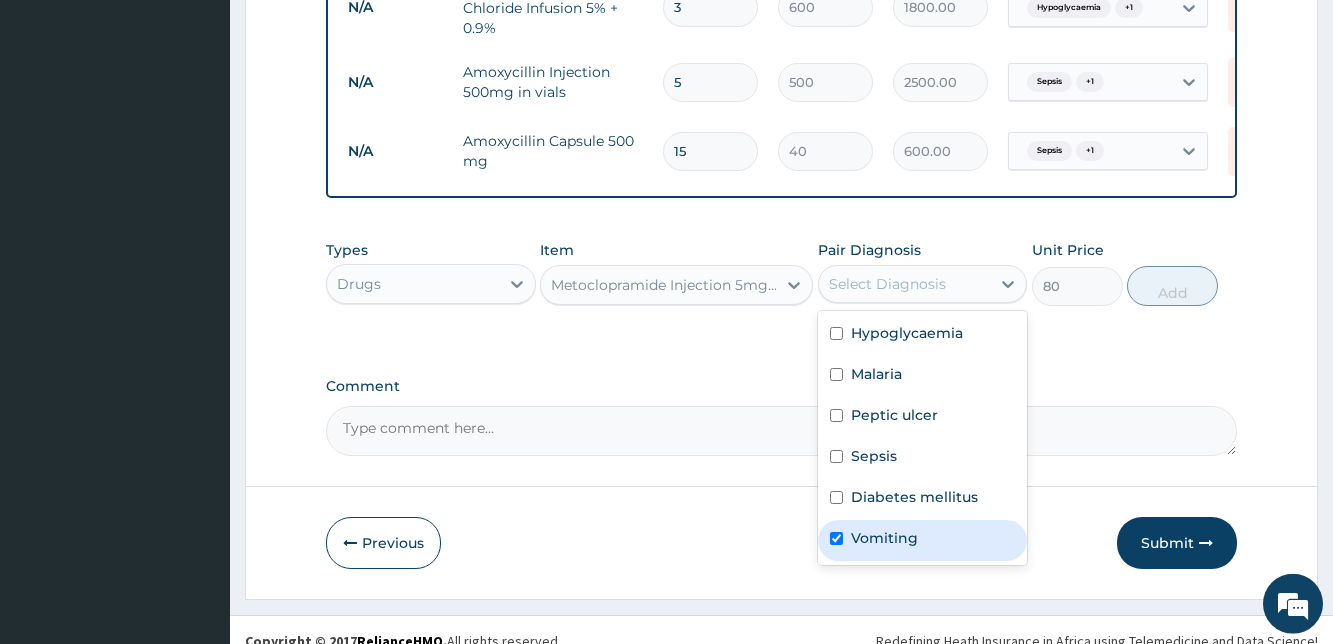 checkbox on "true" 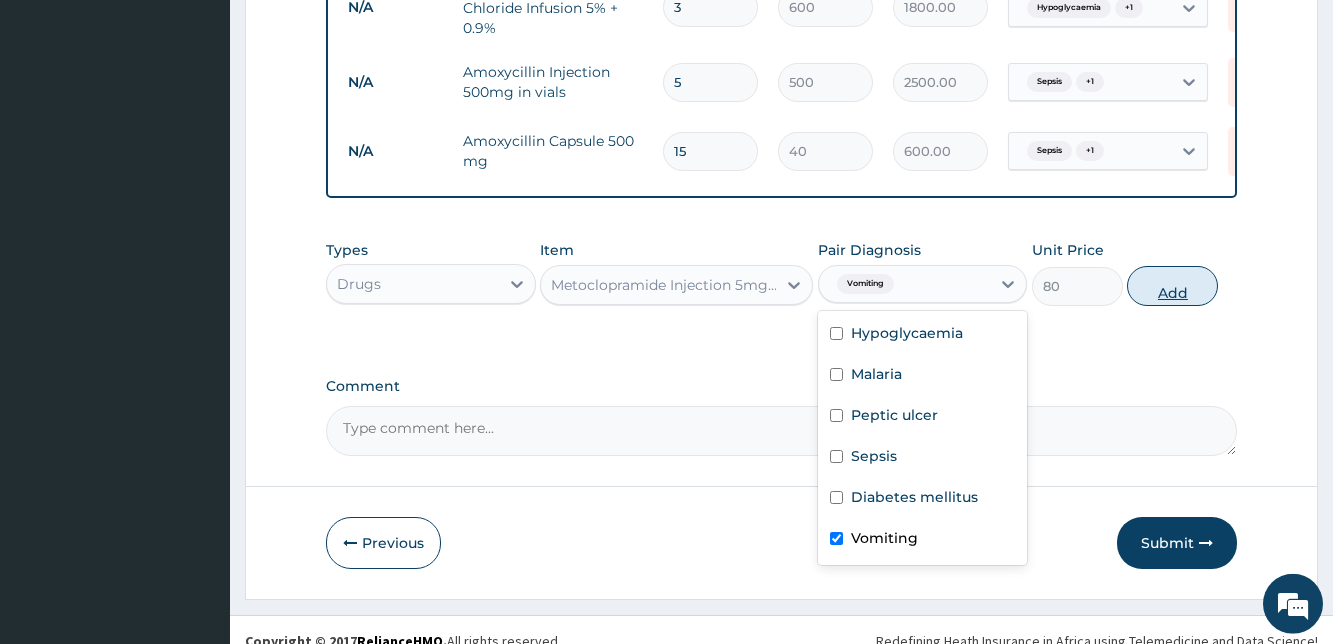 click on "Add" at bounding box center [1172, 286] 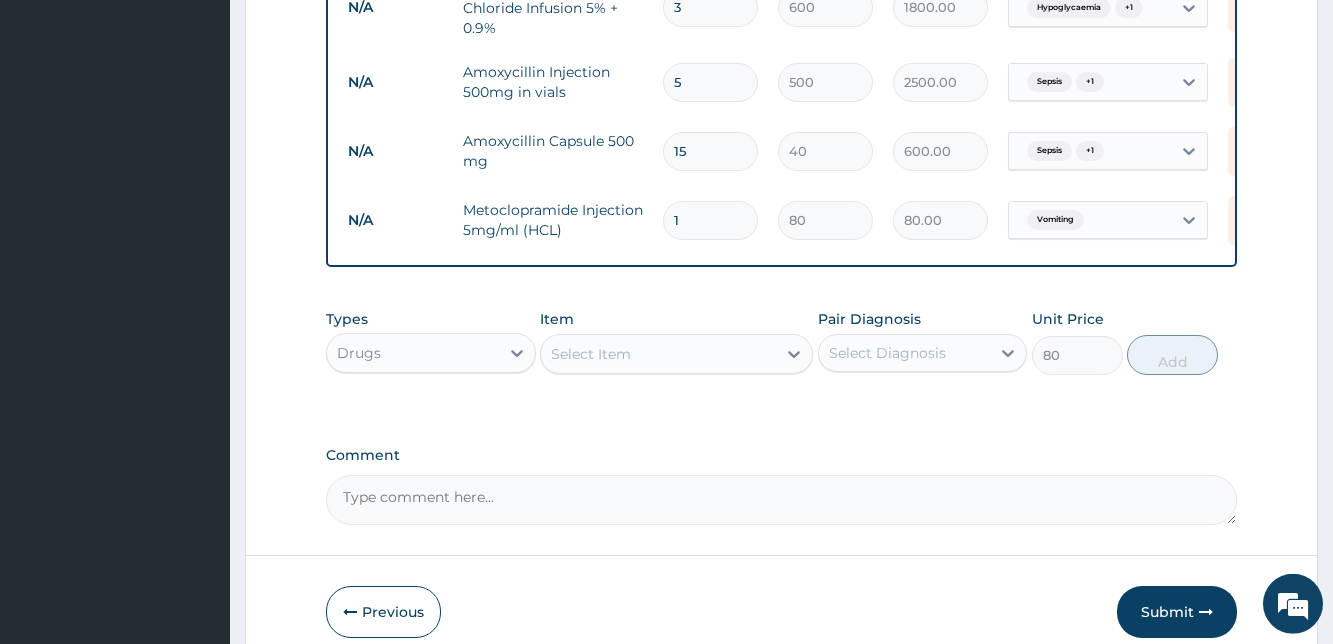 type on "0" 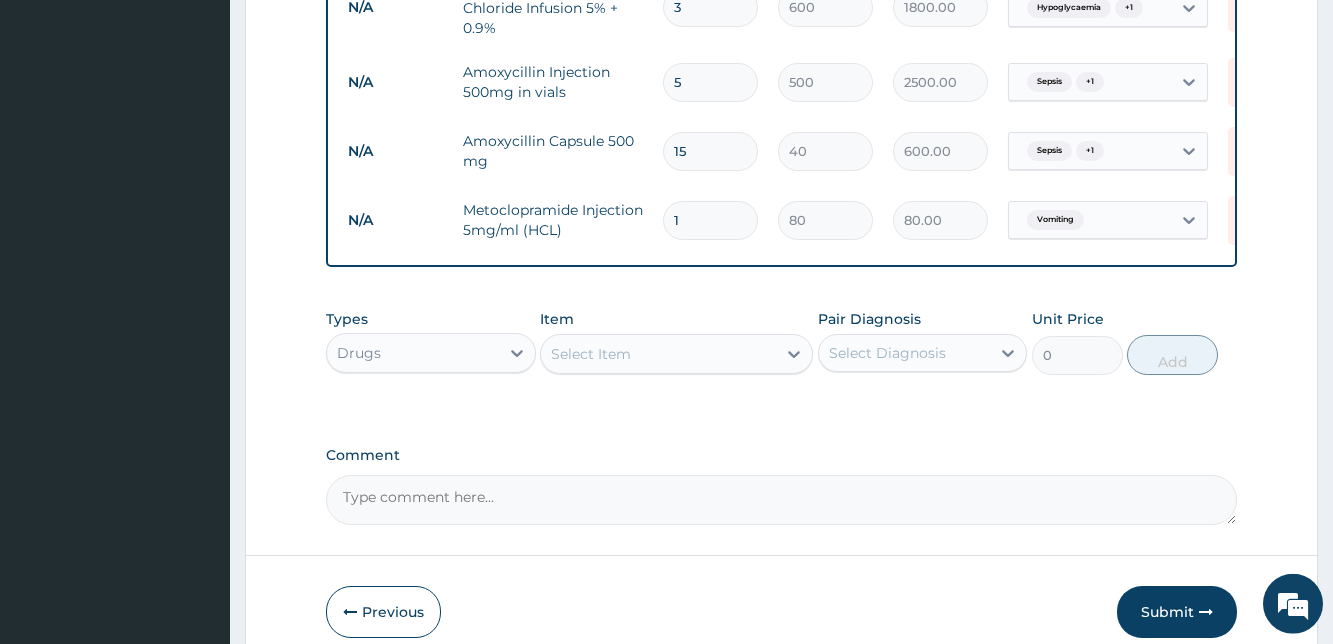 drag, startPoint x: 677, startPoint y: 221, endPoint x: 667, endPoint y: 223, distance: 10.198039 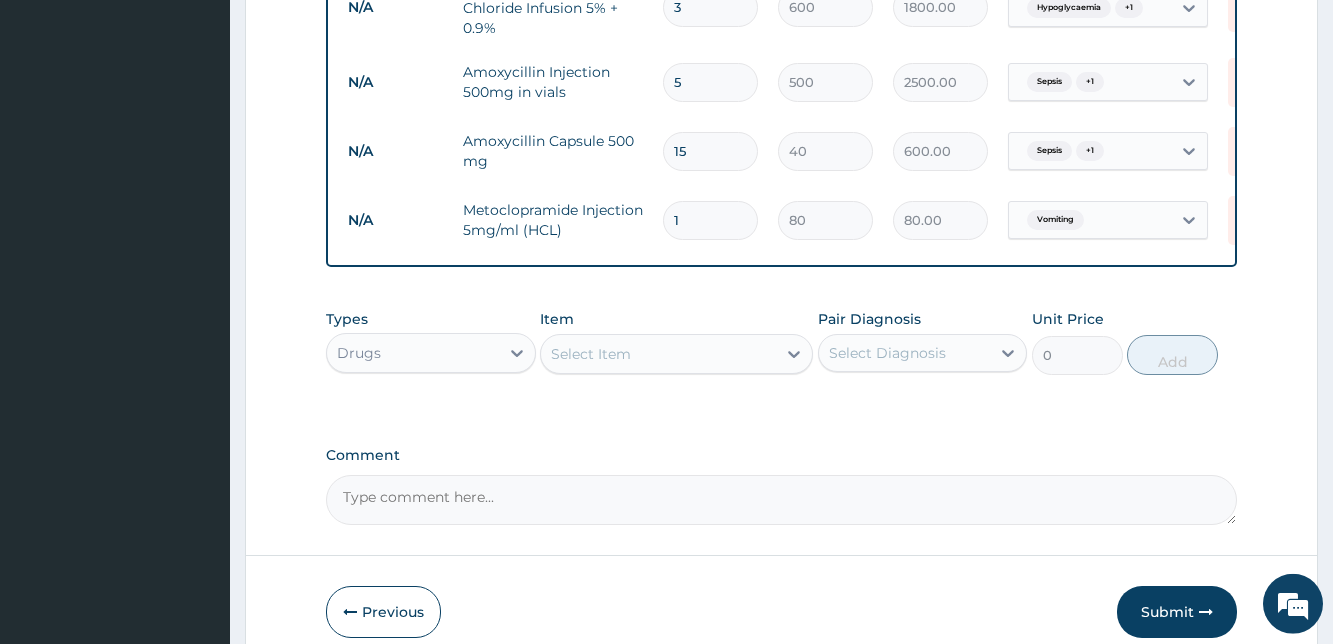 type on "2" 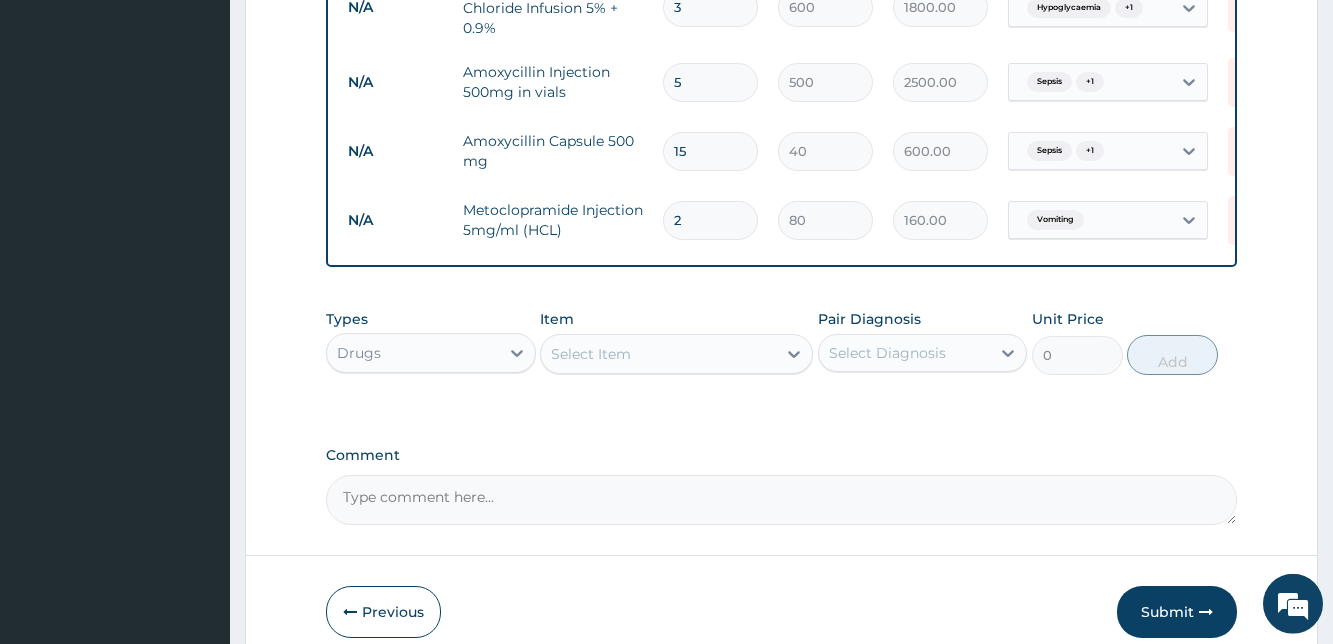type on "160.00" 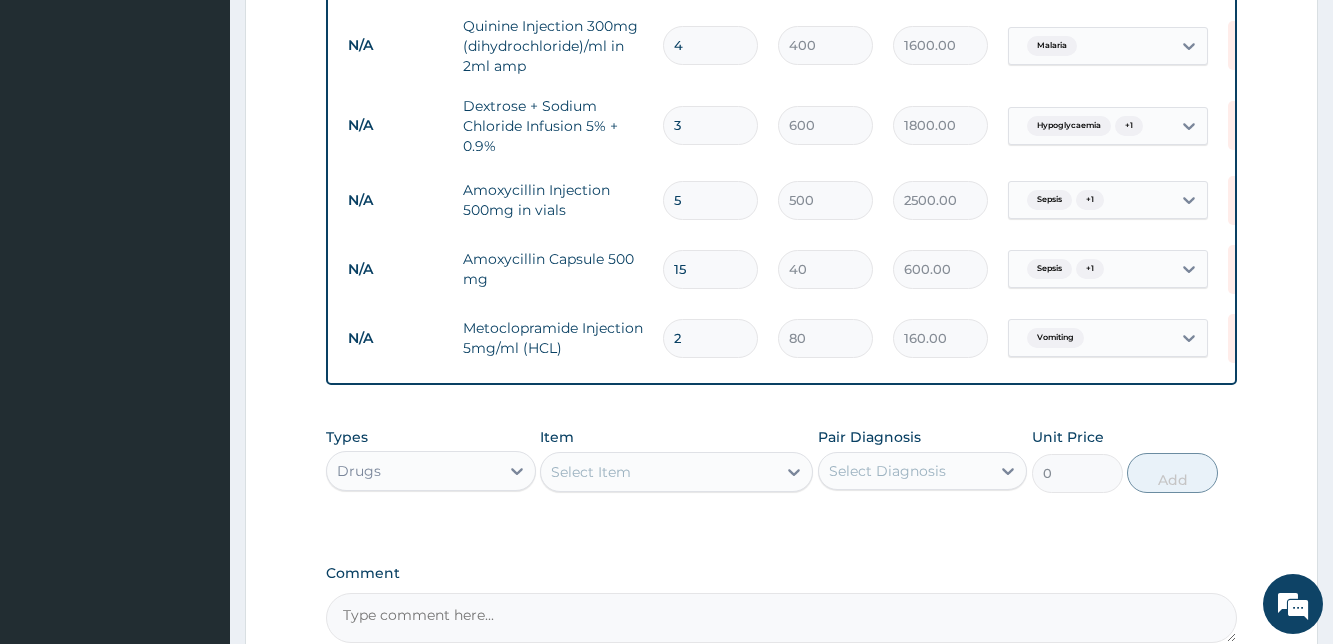 scroll, scrollTop: 1170, scrollLeft: 0, axis: vertical 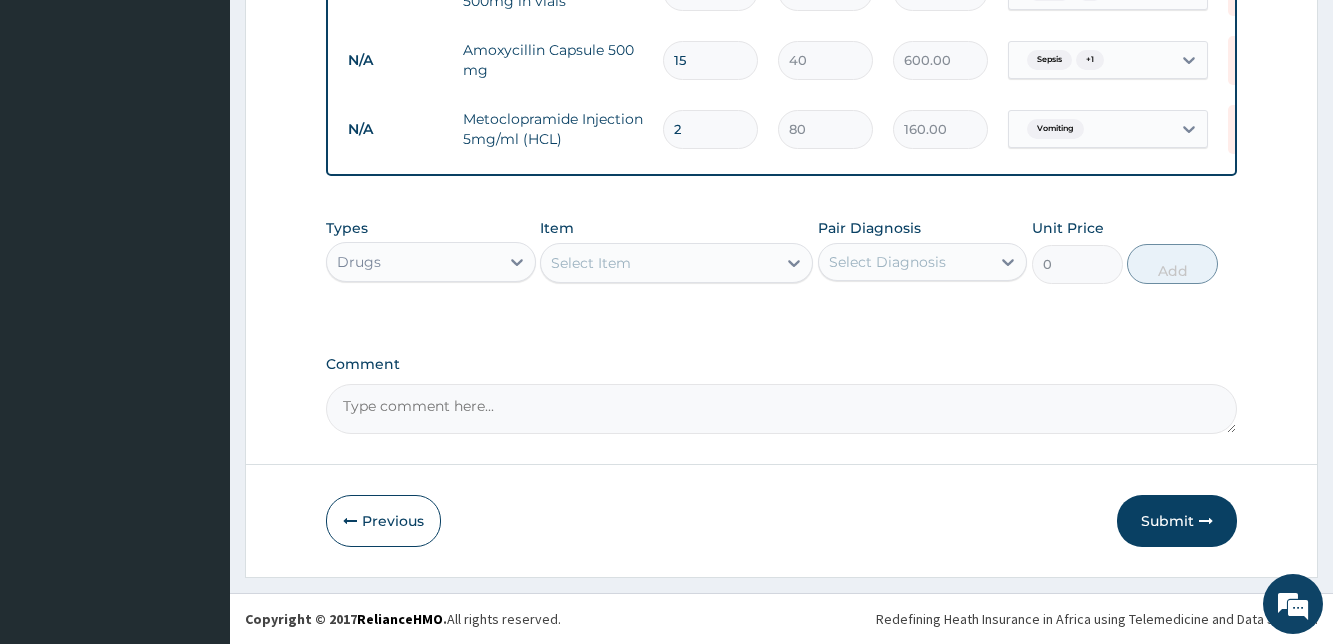type on "2" 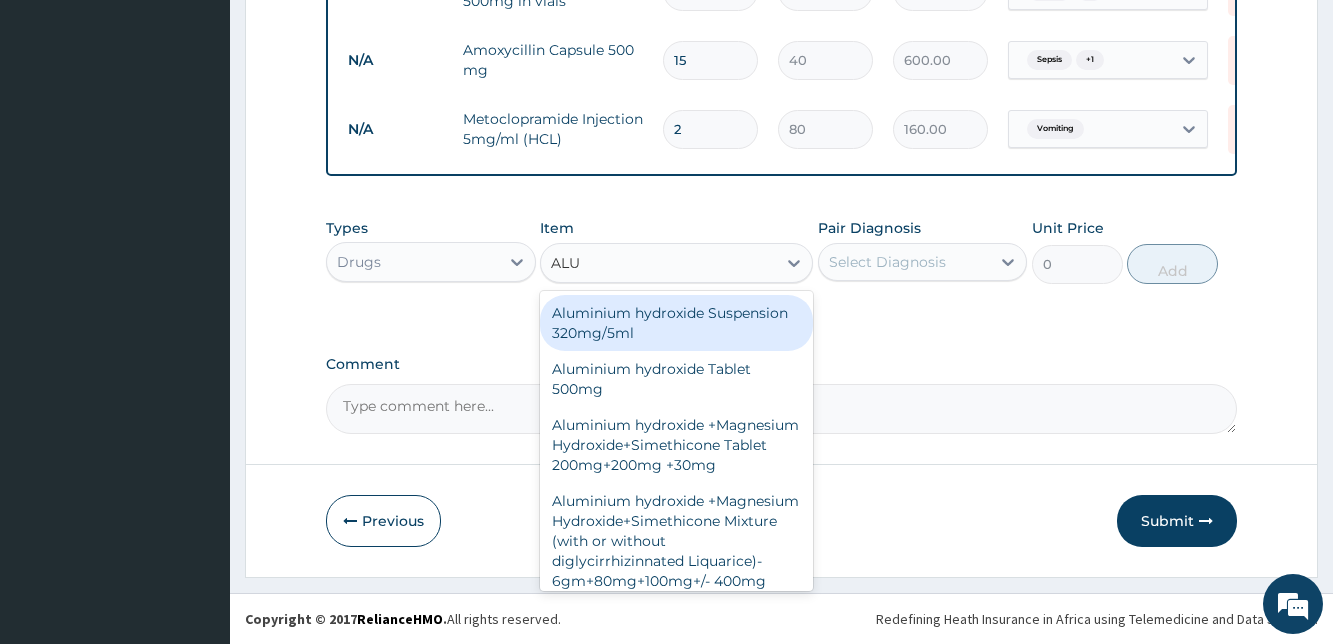 type on "ALUM" 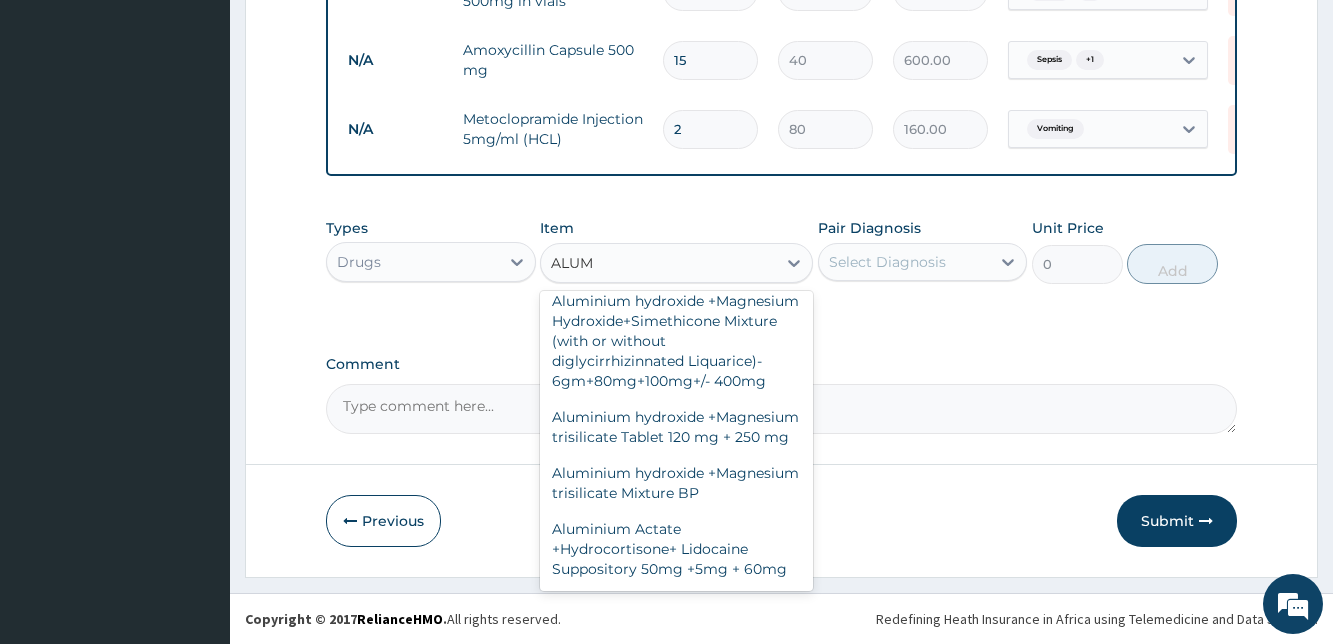 scroll, scrollTop: 203, scrollLeft: 0, axis: vertical 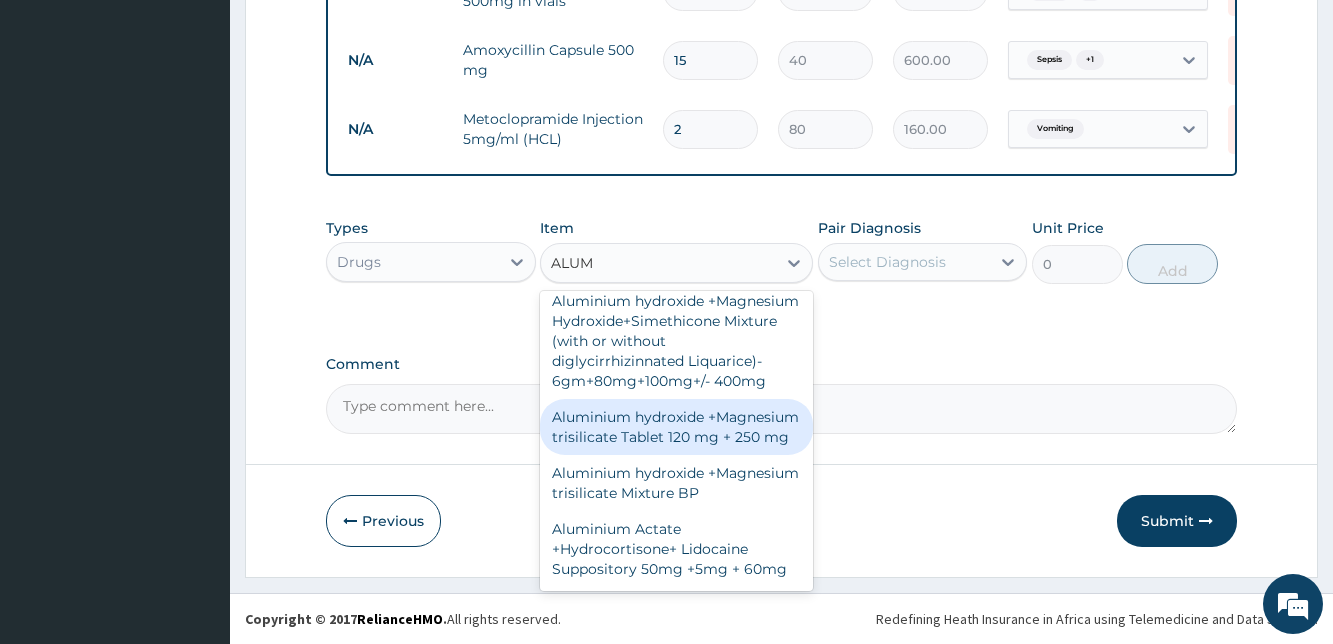 click on "Aluminium hydroxide +Magnesium trisilicate Tablet 120 mg + 250 mg" at bounding box center (676, 427) 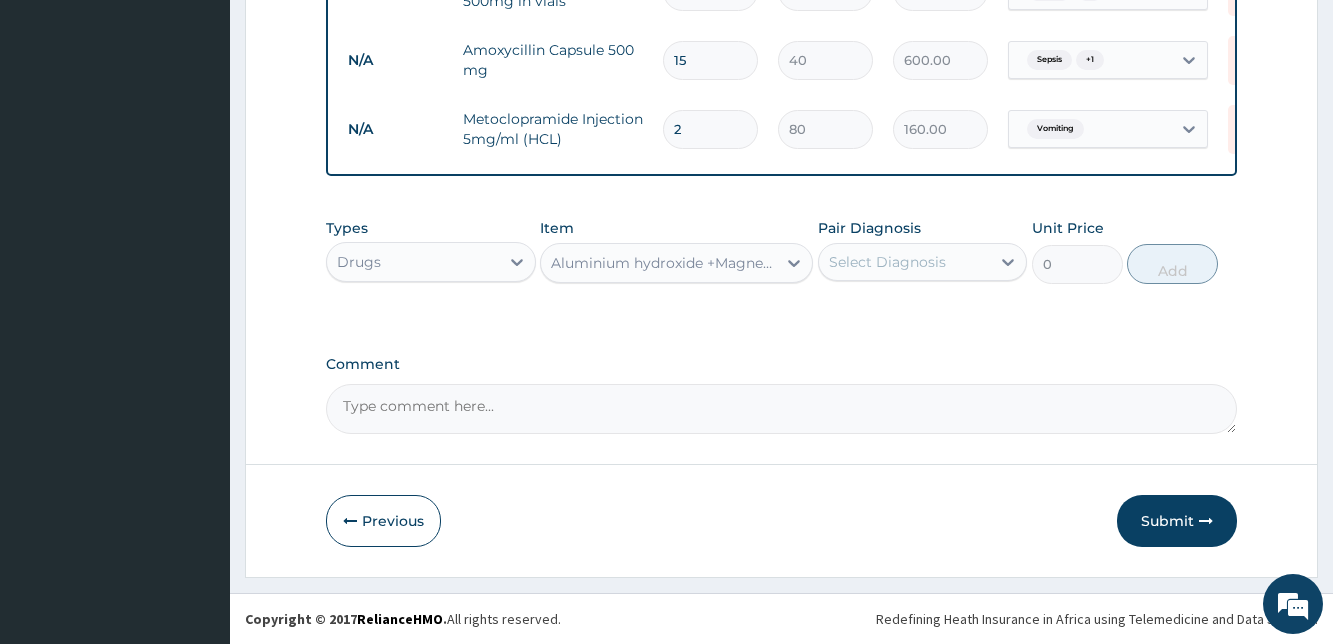 type 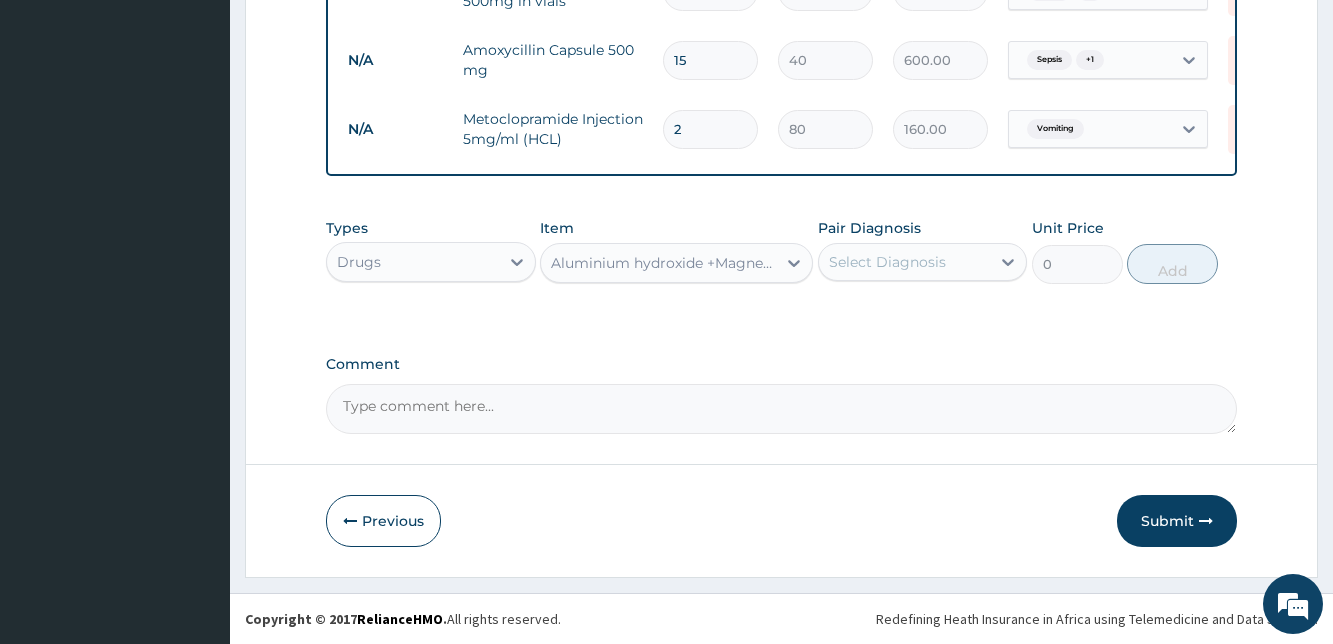 type on "15" 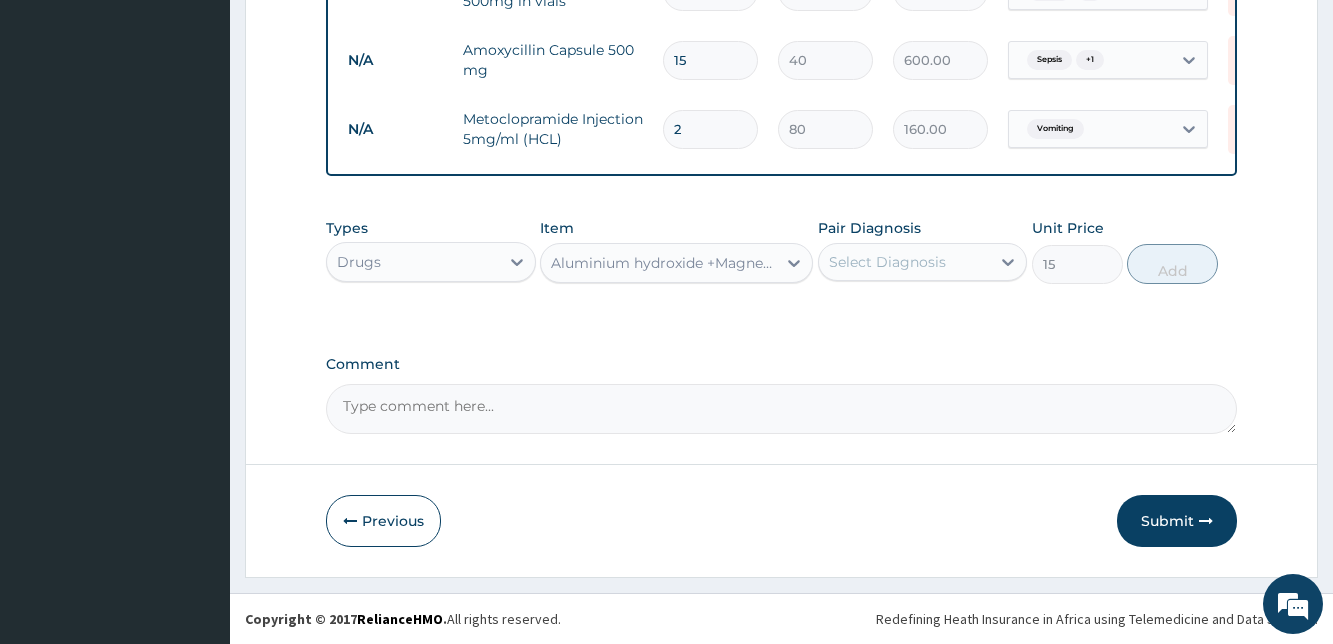 click on "Select Diagnosis" at bounding box center (887, 262) 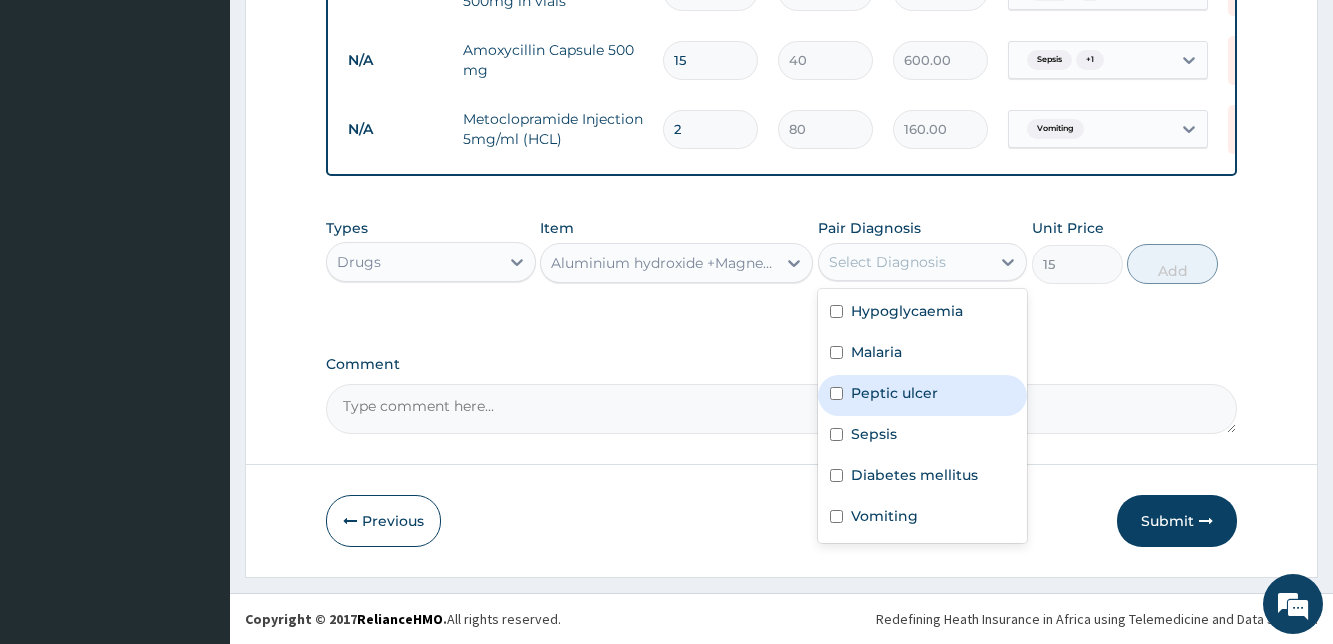 click at bounding box center (836, 393) 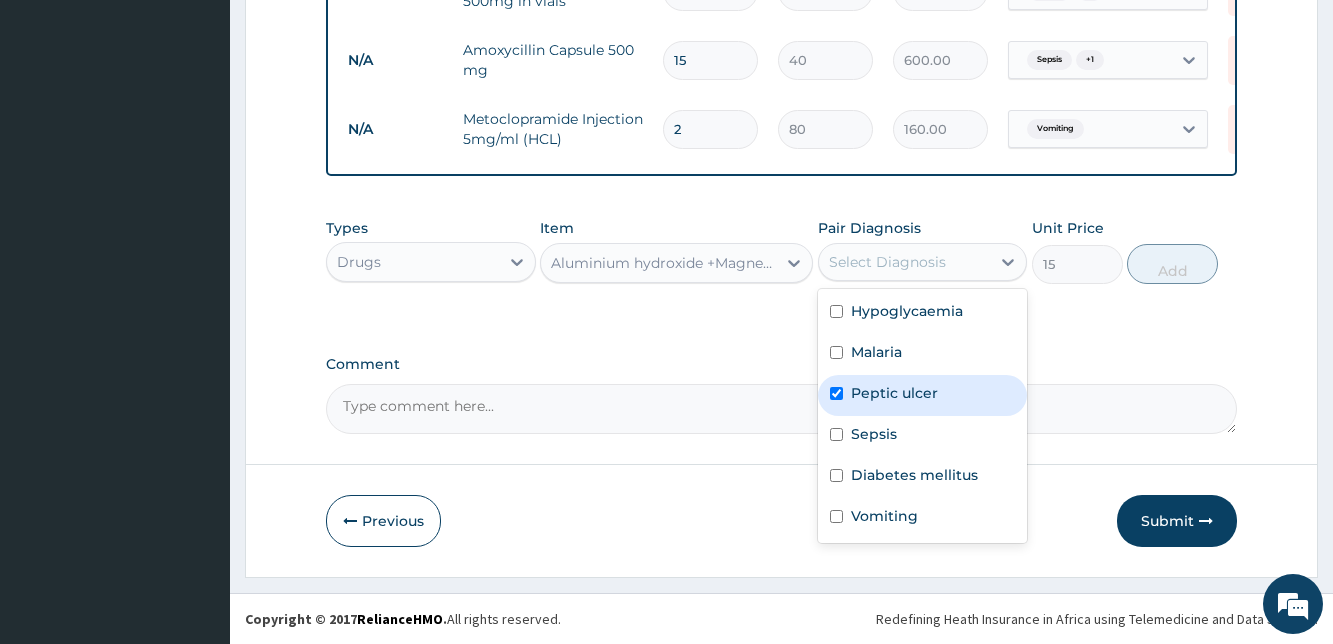 checkbox on "true" 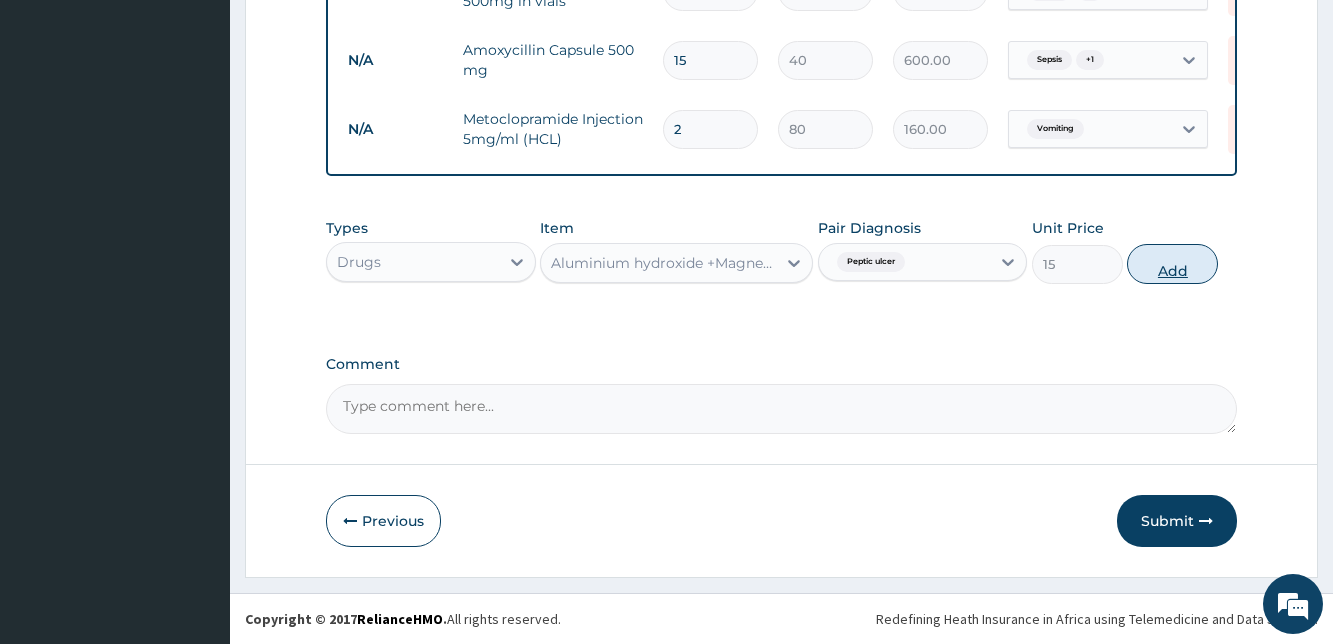 click on "Add" at bounding box center [1172, 264] 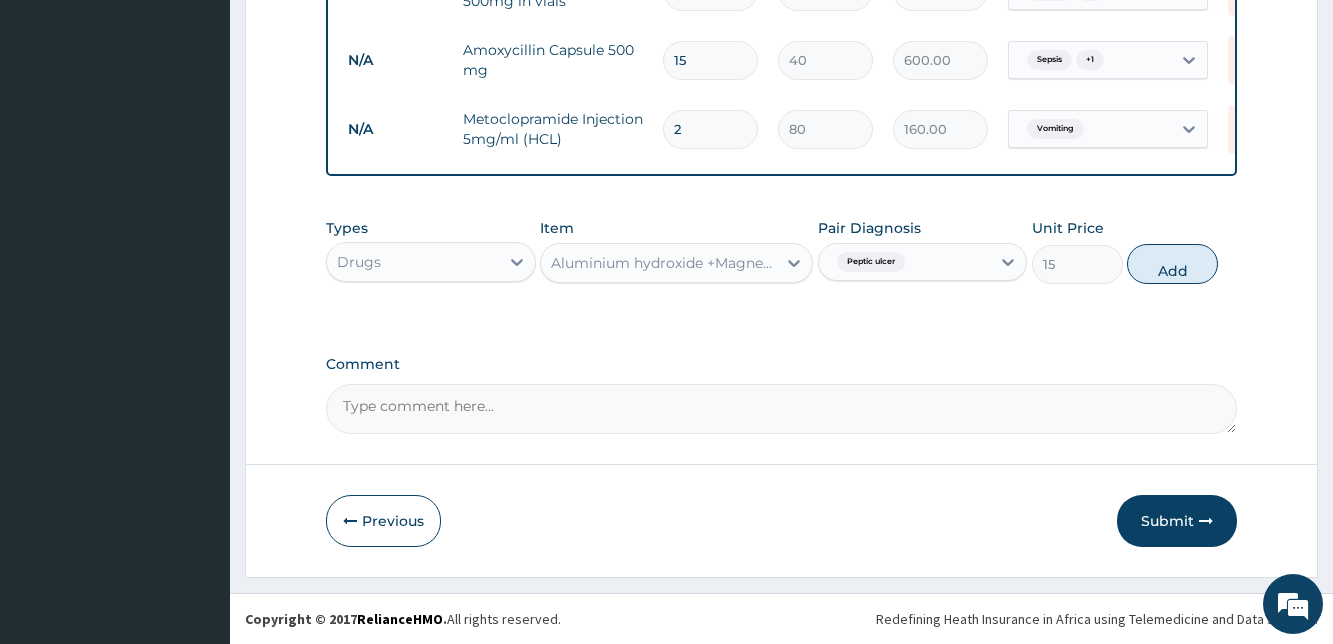 type on "0" 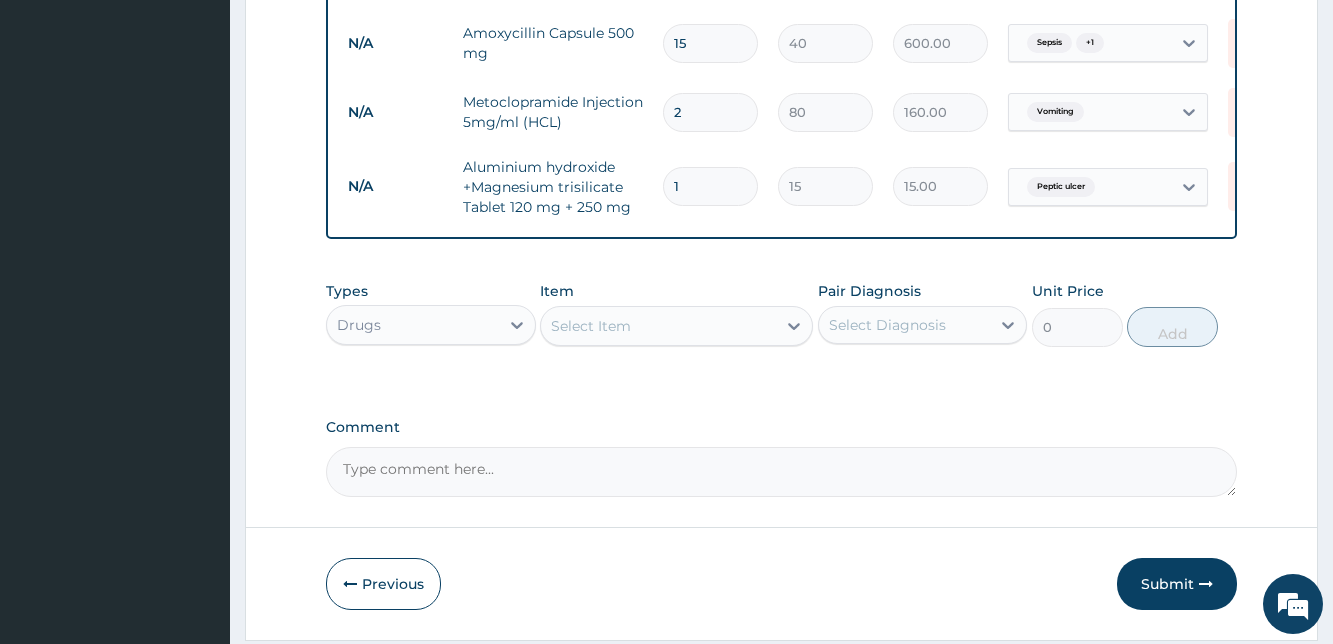 drag, startPoint x: 686, startPoint y: 188, endPoint x: 666, endPoint y: 190, distance: 20.09975 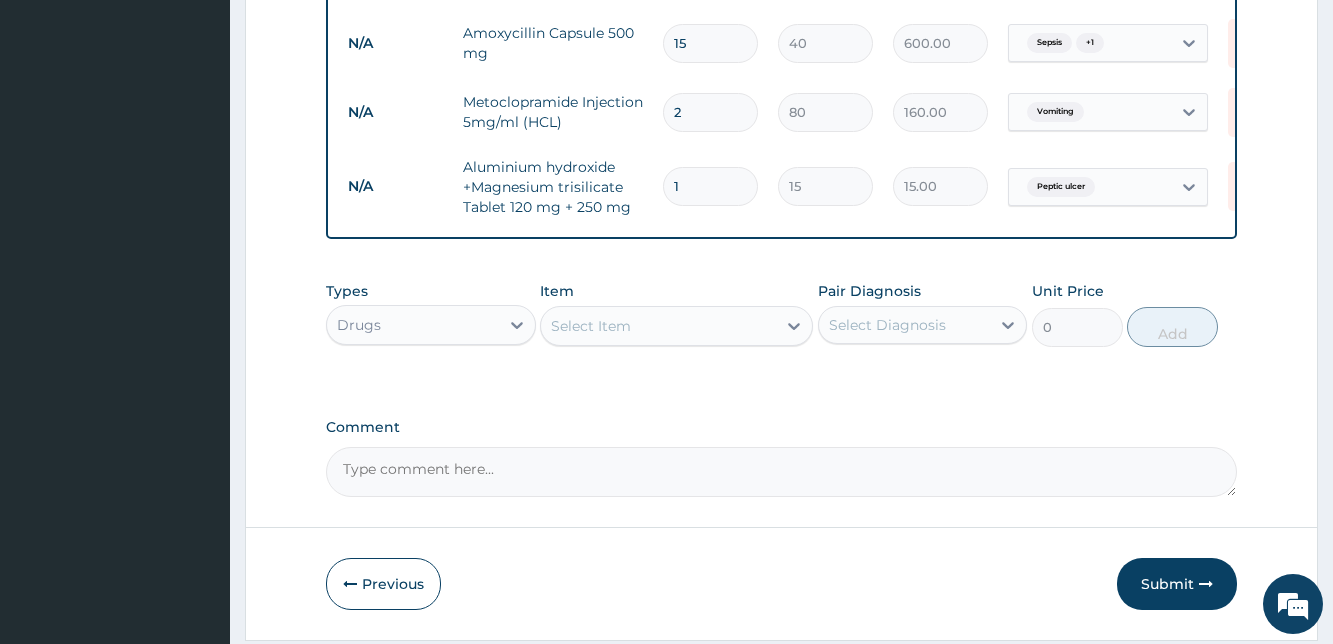 type on "3" 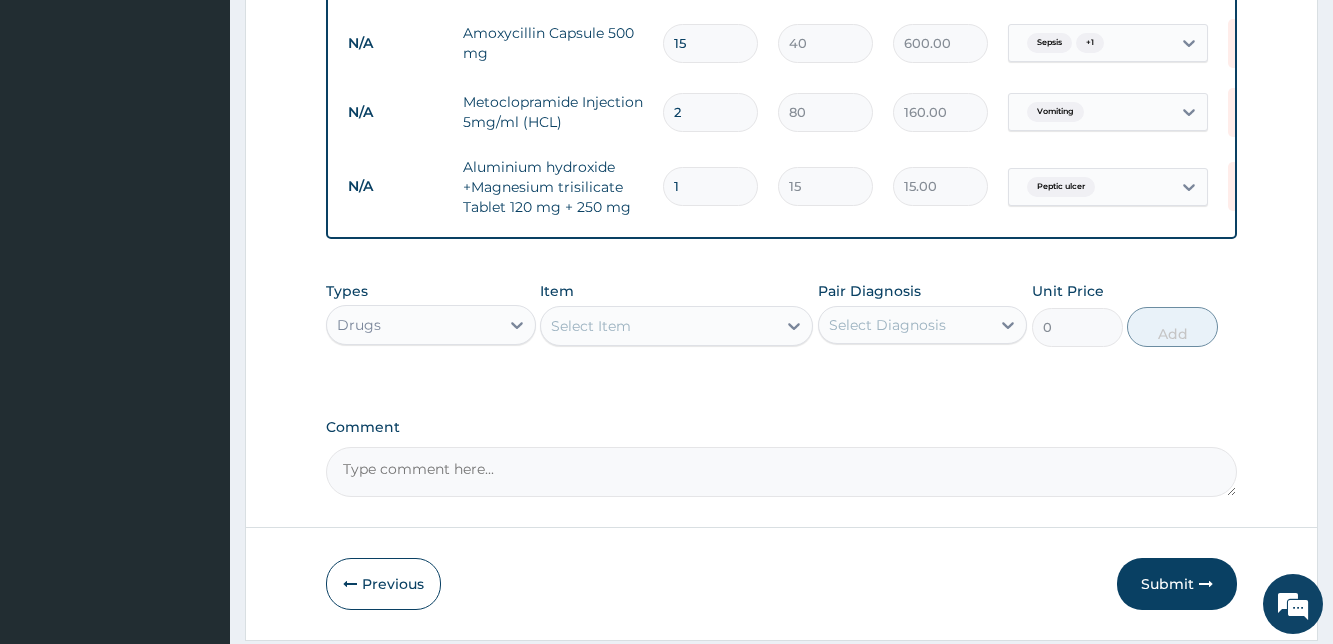 type on "45.00" 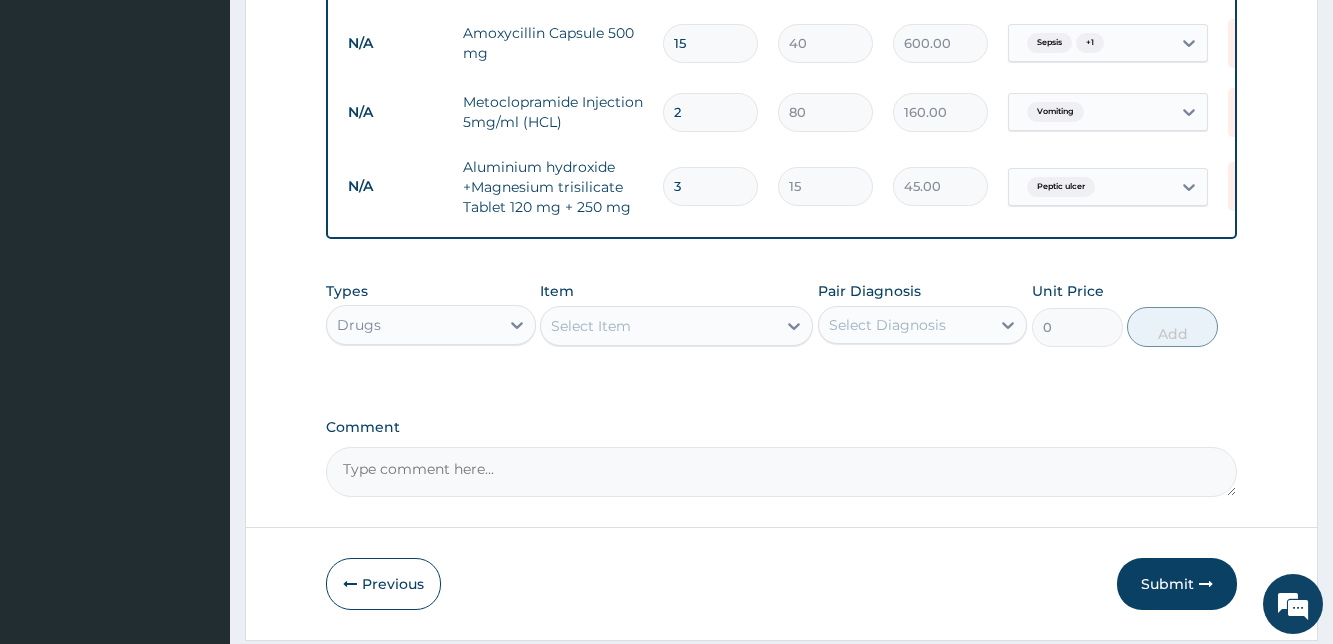 type on "30" 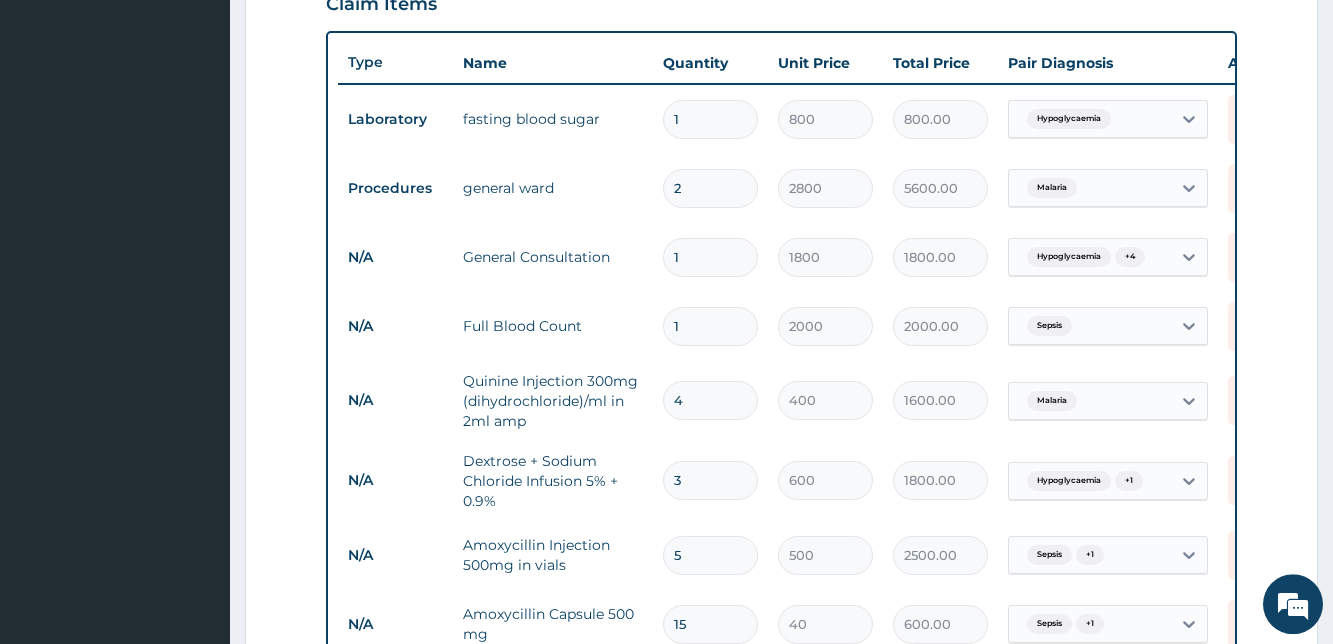 scroll, scrollTop: 706, scrollLeft: 0, axis: vertical 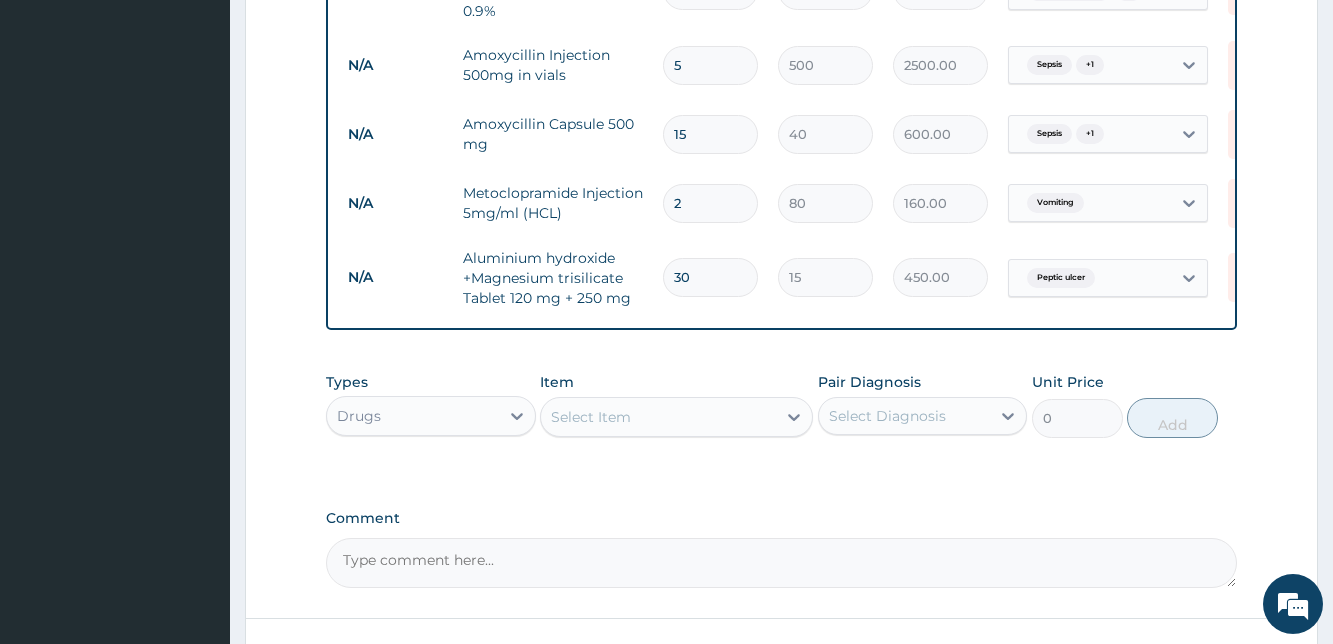 type on "30" 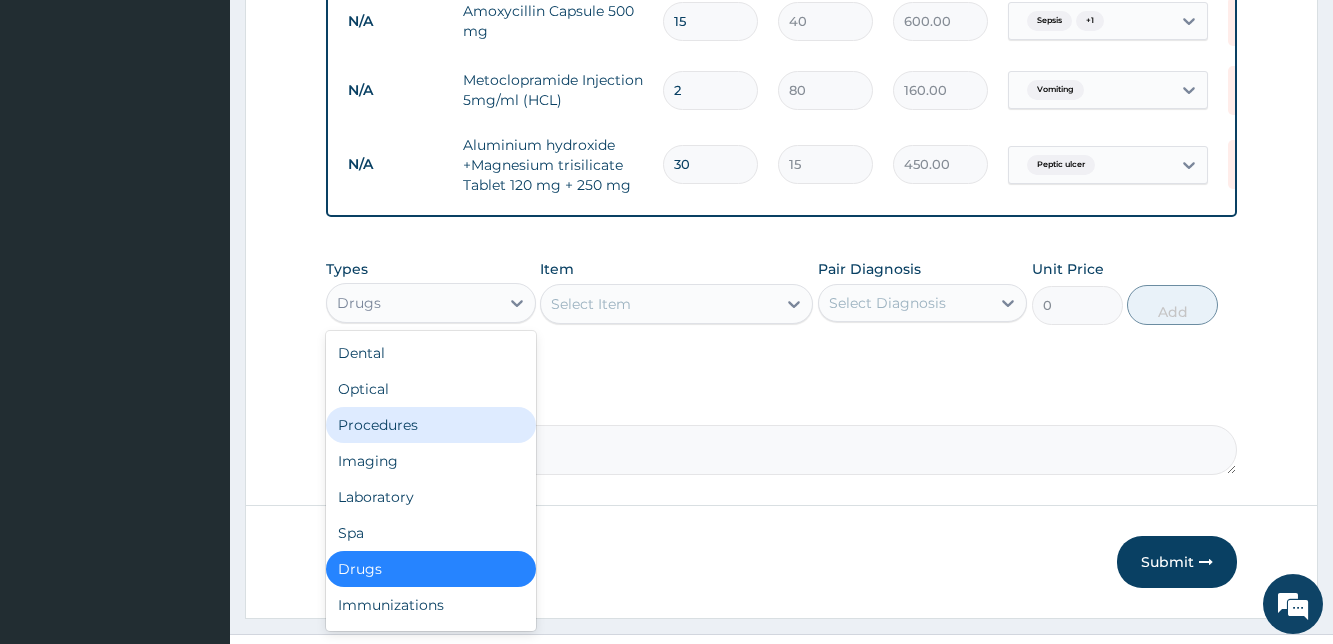 scroll, scrollTop: 1374, scrollLeft: 0, axis: vertical 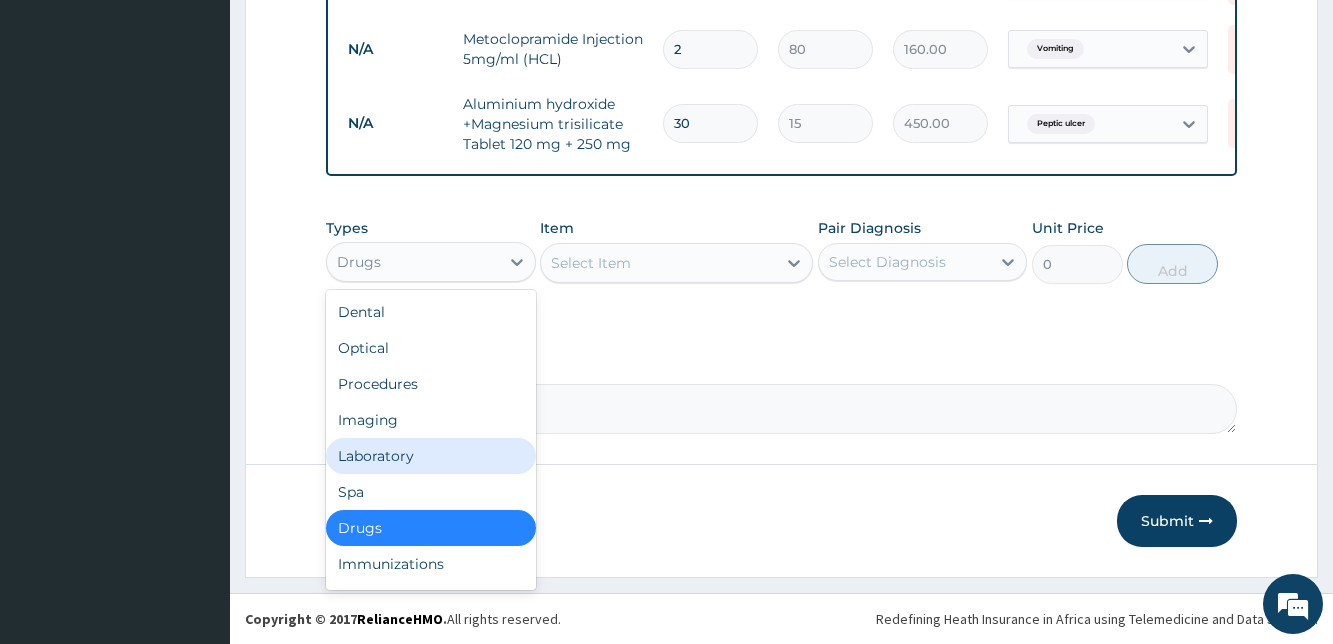 click on "Laboratory" at bounding box center [430, 456] 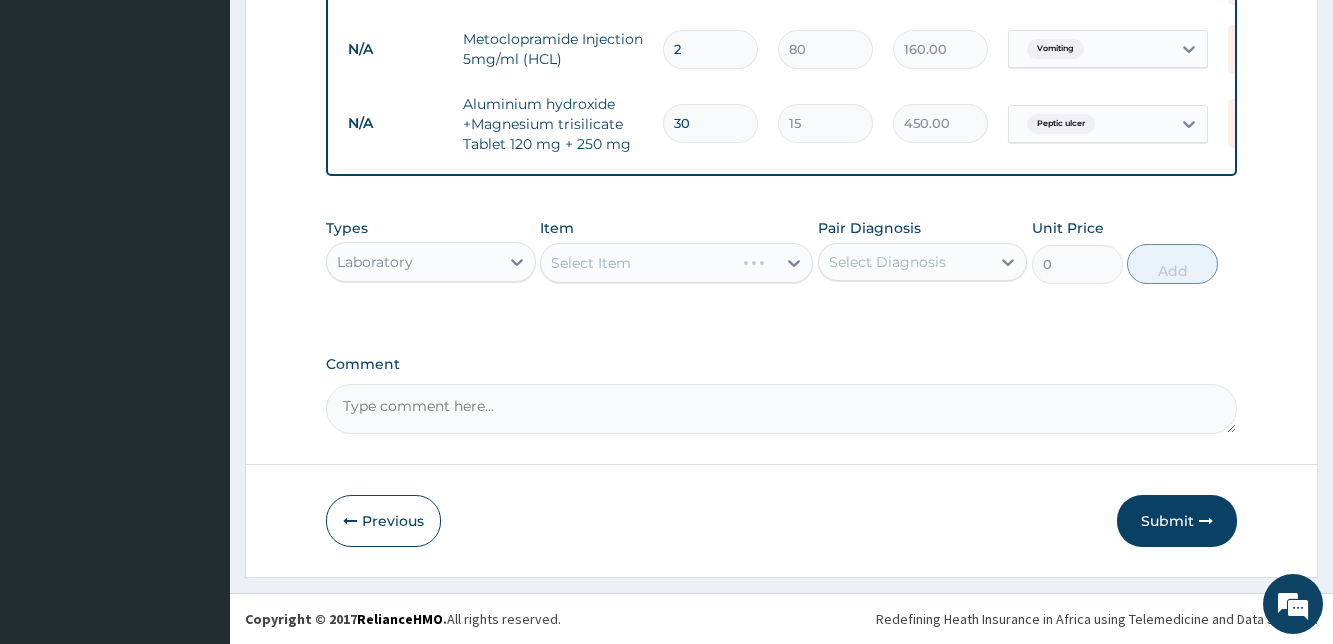 click on "Select Item" at bounding box center (676, 263) 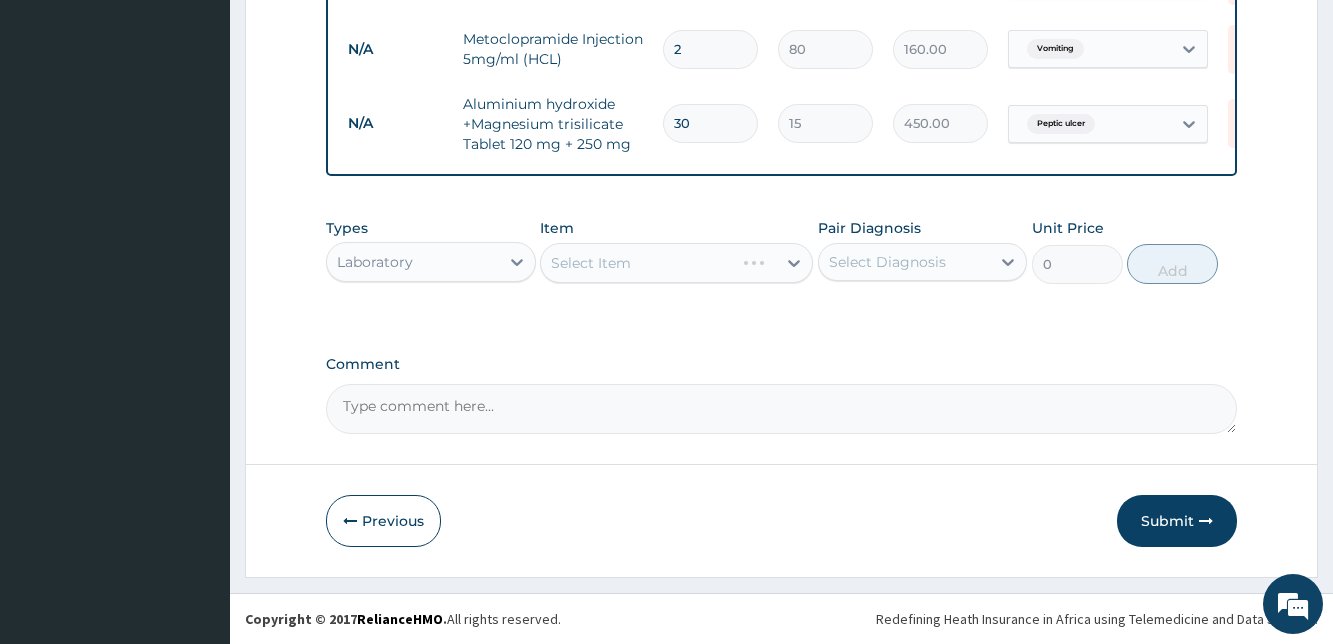 click on "Select Item" at bounding box center (676, 263) 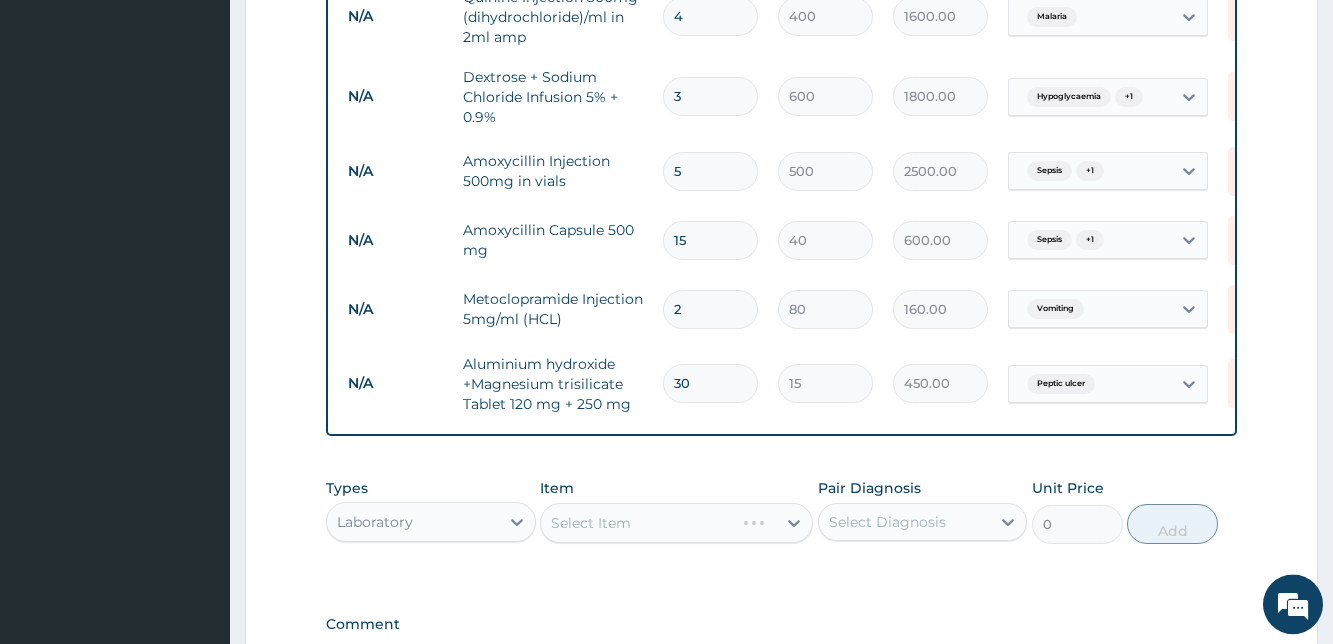 scroll, scrollTop: 1090, scrollLeft: 0, axis: vertical 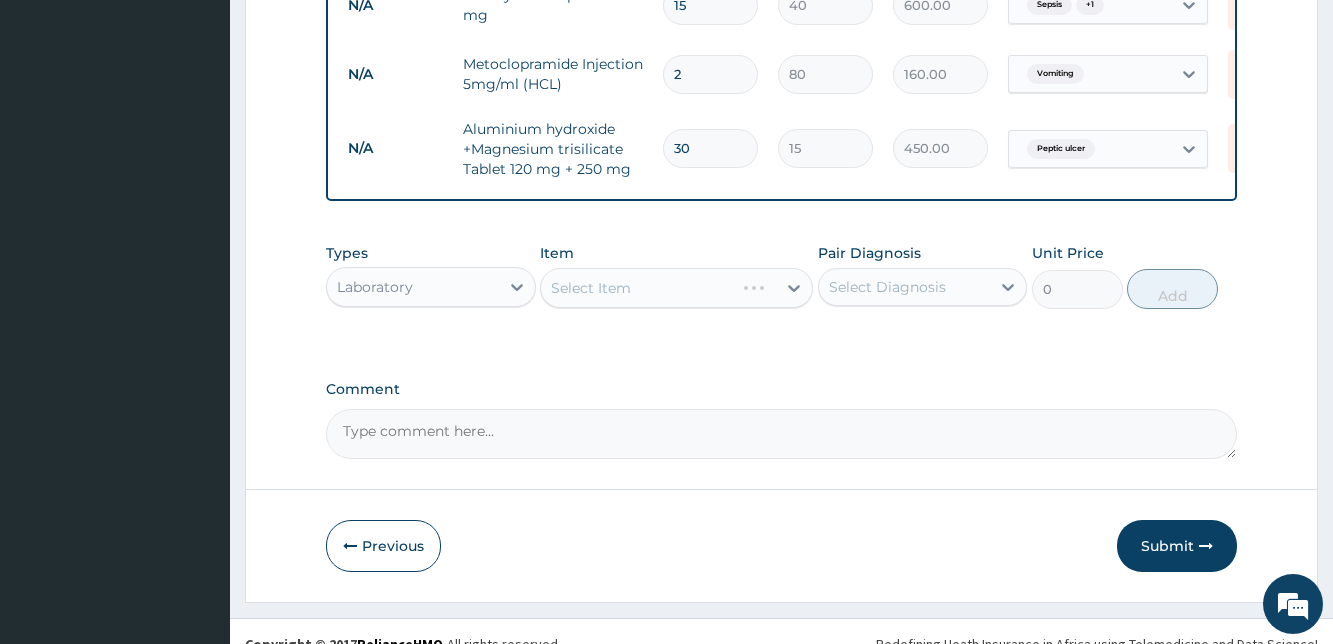 click on "Select Item" at bounding box center (676, 288) 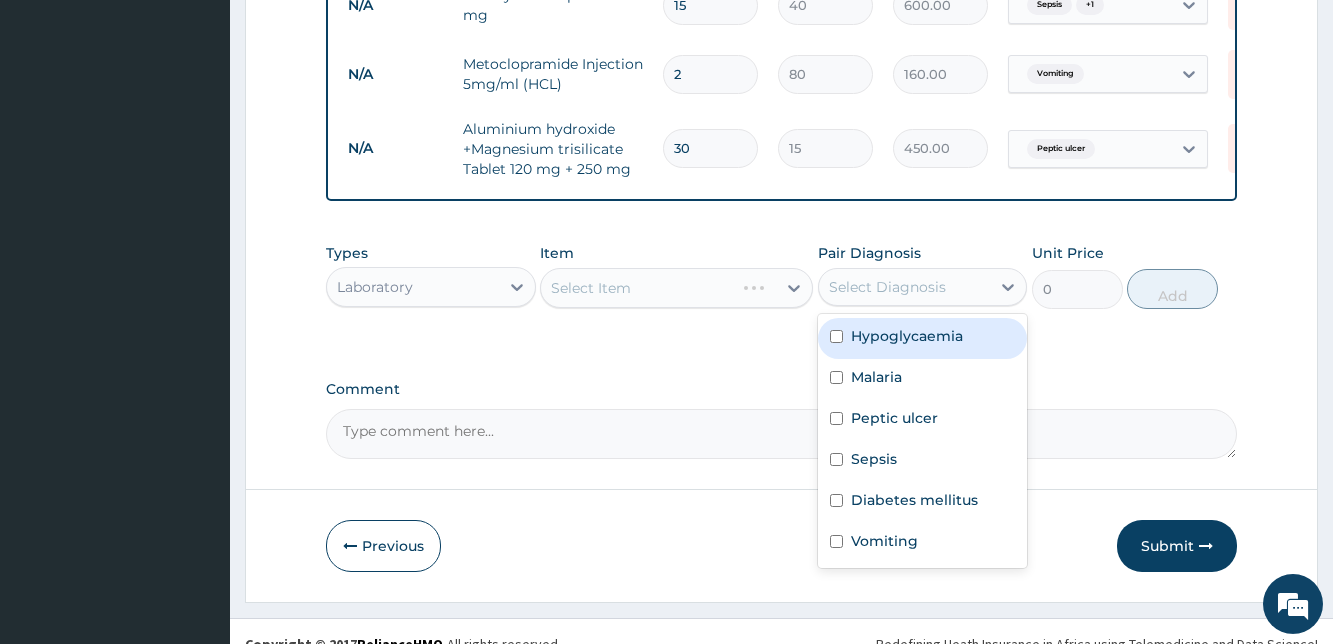 click on "Select Diagnosis" at bounding box center (887, 287) 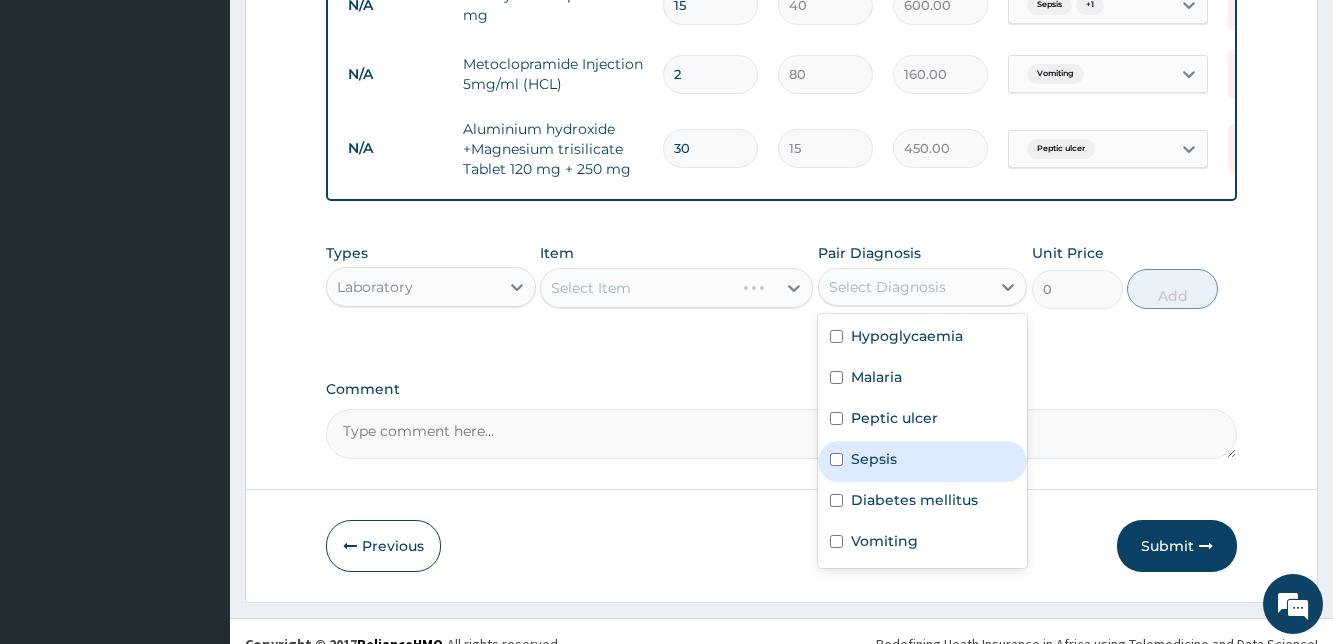 click at bounding box center (836, 459) 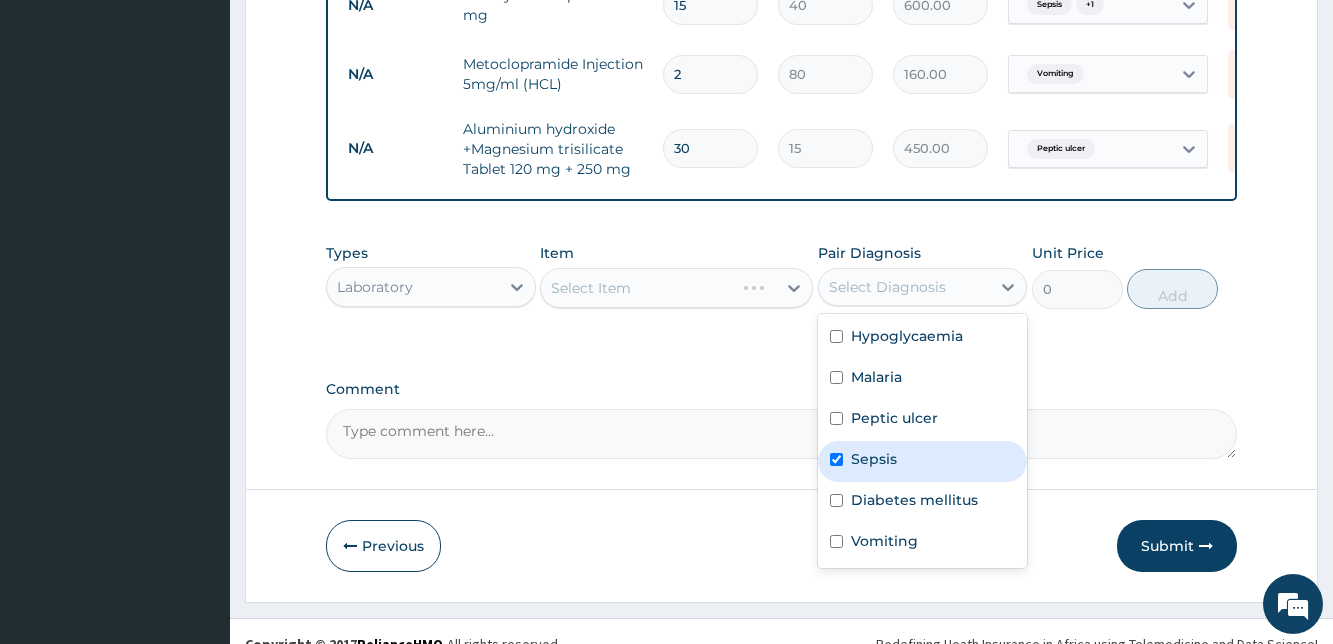 checkbox on "true" 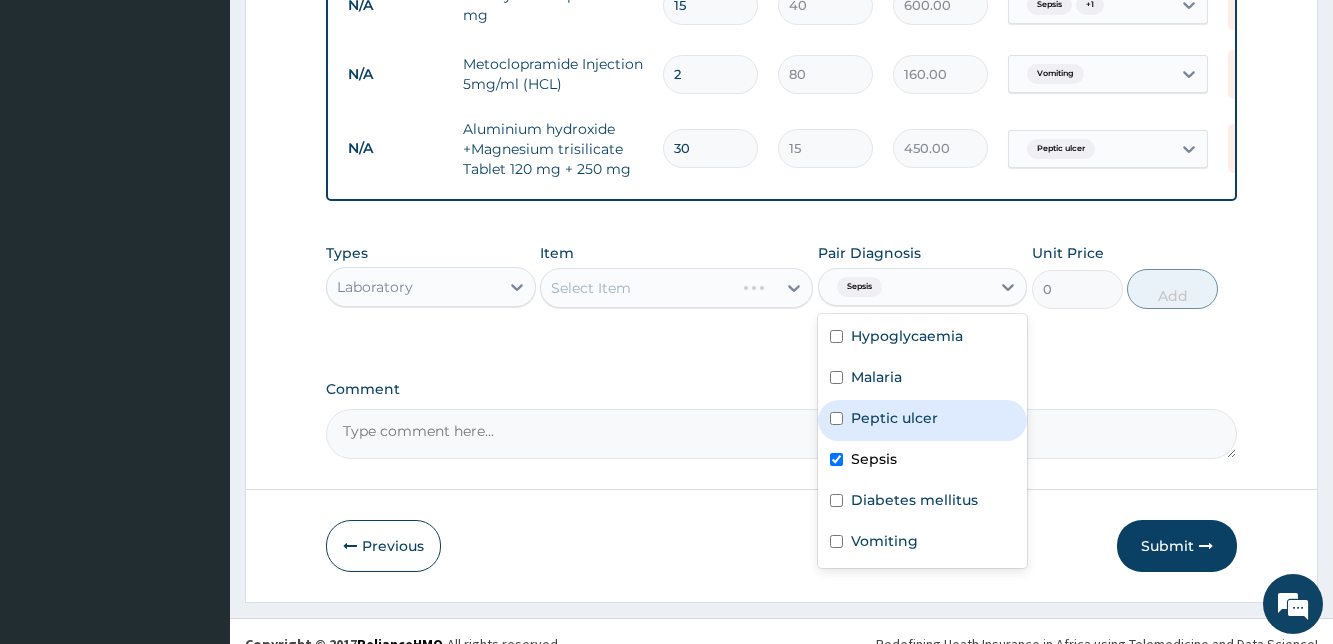 click on "PA Code / Prescription Code PA/41FDBB PA/D1A53A Encounter Date 30-07-2025 Important Notice Please enter PA codes before entering items that are not attached to a PA code   All diagnoses entered must be linked to a claim item. Diagnosis & Claim Items that are visible but inactive cannot be edited because they were imported from an already approved PA code. Diagnosis Hypoglycaemia query Malaria confirmed Peptic ulcer Confirmed Sepsis Query Diabetes mellitus Query Vomiting Confirmed NB: All diagnosis must be linked to a claim item Claim Items Type Name Quantity Unit Price Total Price Pair Diagnosis Actions Laboratory fasting blood sugar 1 800 800.00 Hypoglycaemia Delete Procedures general ward 2 2800 5600.00 Malaria Delete N/A General Consultation 1 1800 1800.00 Hypoglycaemia  + 4 Delete N/A Full Blood Count 1 2000 2000.00 Sepsis Delete N/A Quinine Injection 300mg (dihydrochloride)/ml in 2ml amp 4 400 1600.00 Malaria Delete N/A Dextrose + Sodium Chloride Infusion 5% + 0.9% 3 600 1800.00 Hypoglycaemia  + 1 Delete" at bounding box center (781, -341) 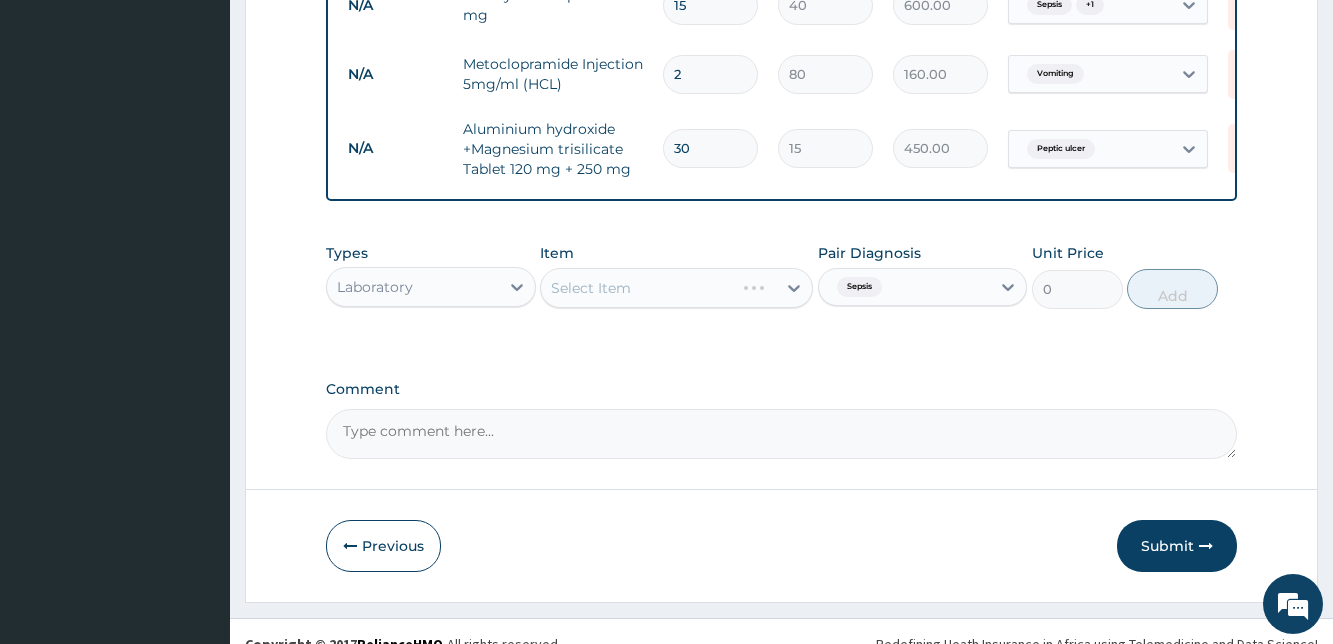 click on "Select Item" at bounding box center [676, 288] 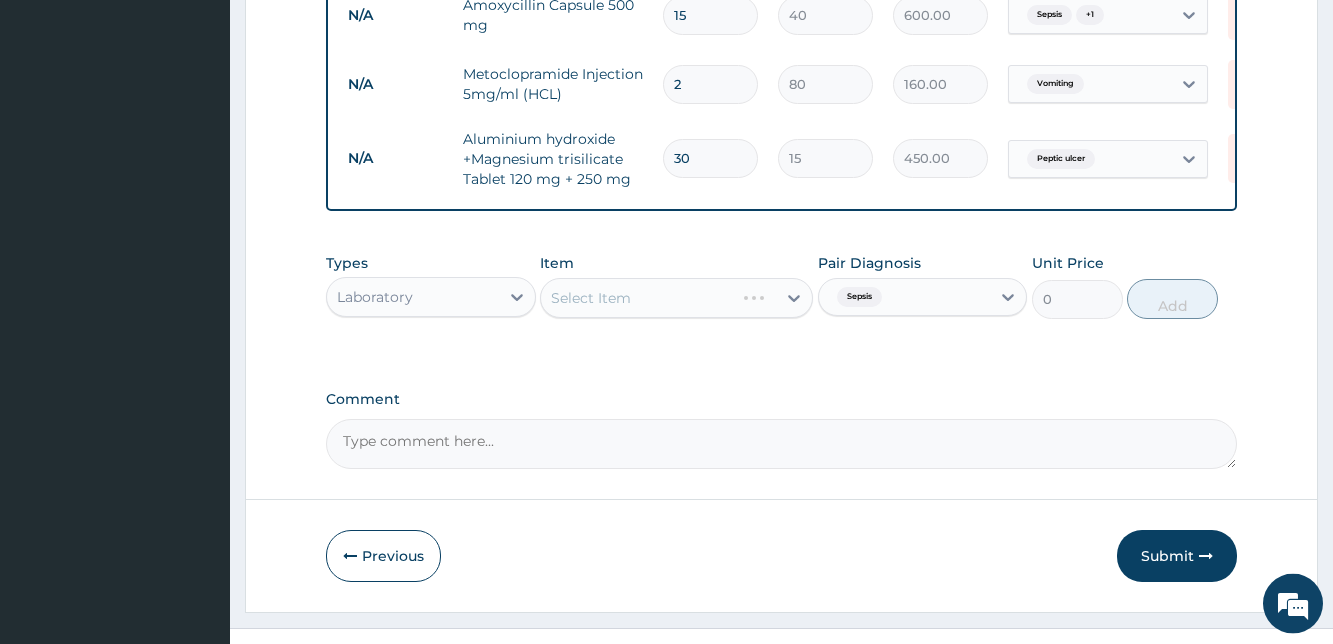 scroll, scrollTop: 1316, scrollLeft: 0, axis: vertical 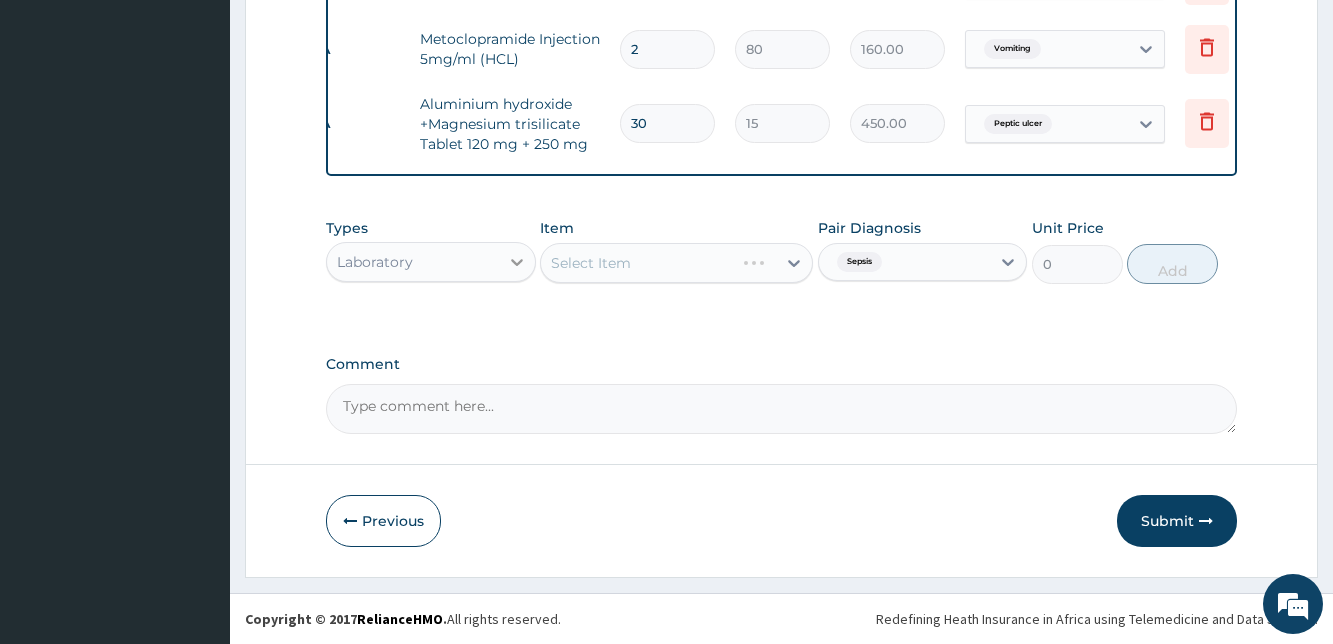click at bounding box center (517, 262) 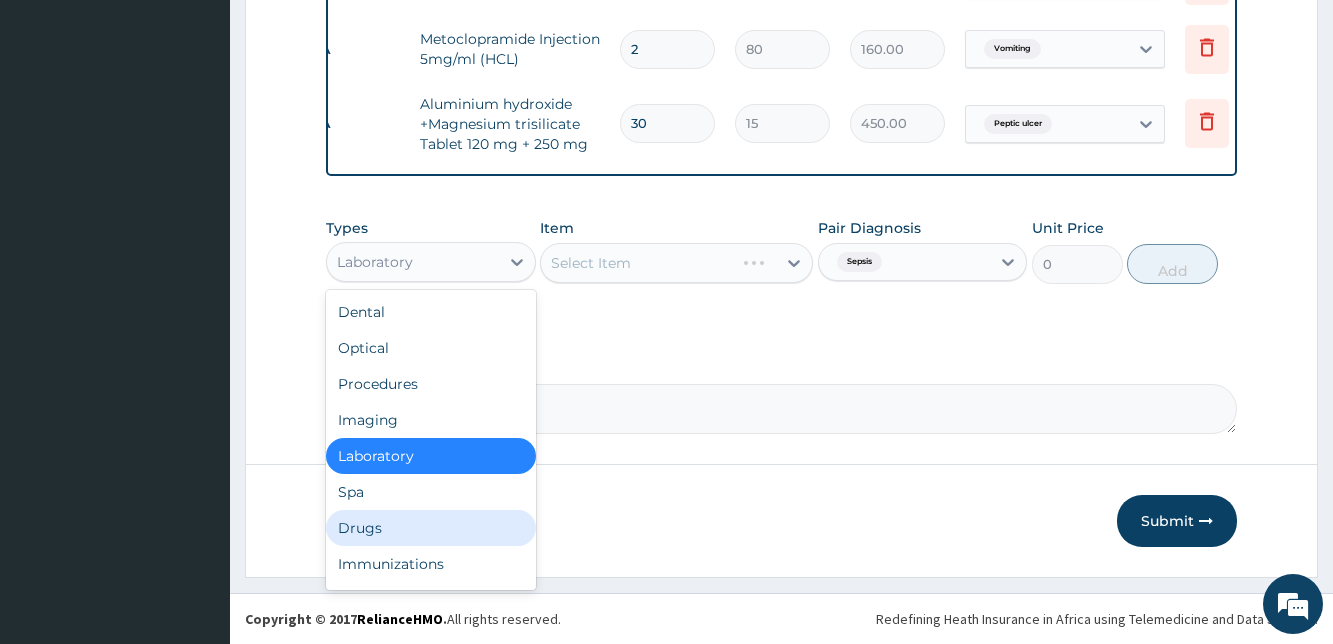 click on "Drugs" at bounding box center [430, 528] 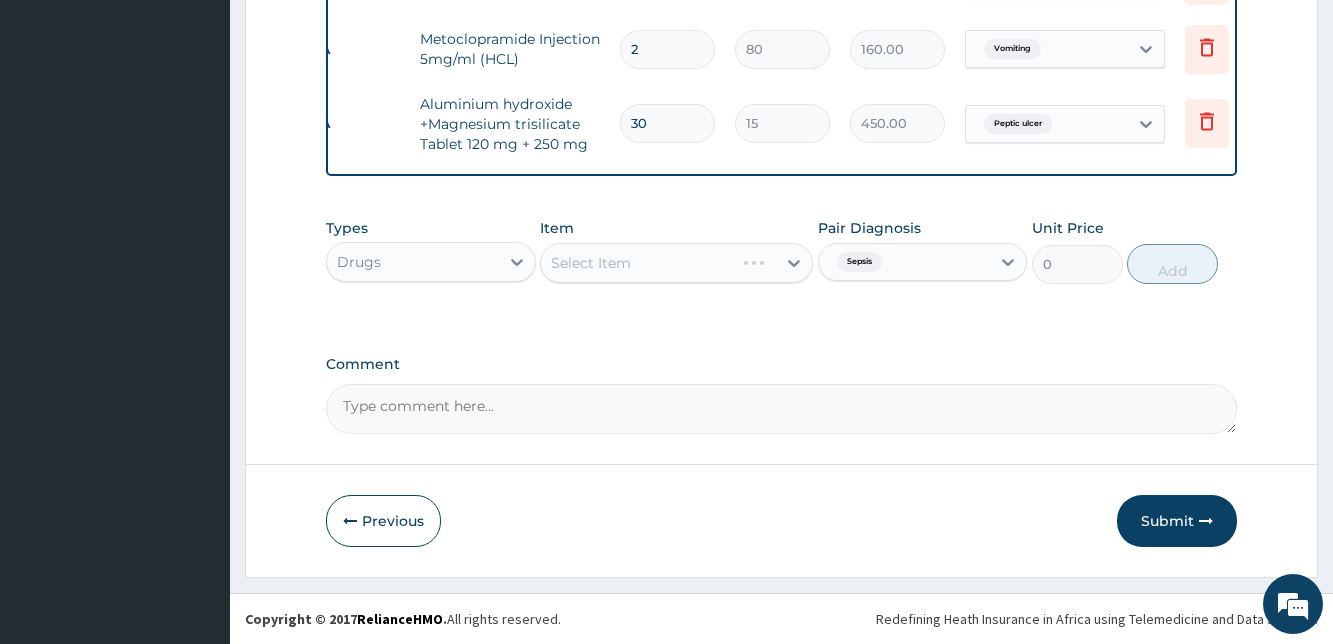 click on "Select Item" at bounding box center (676, 263) 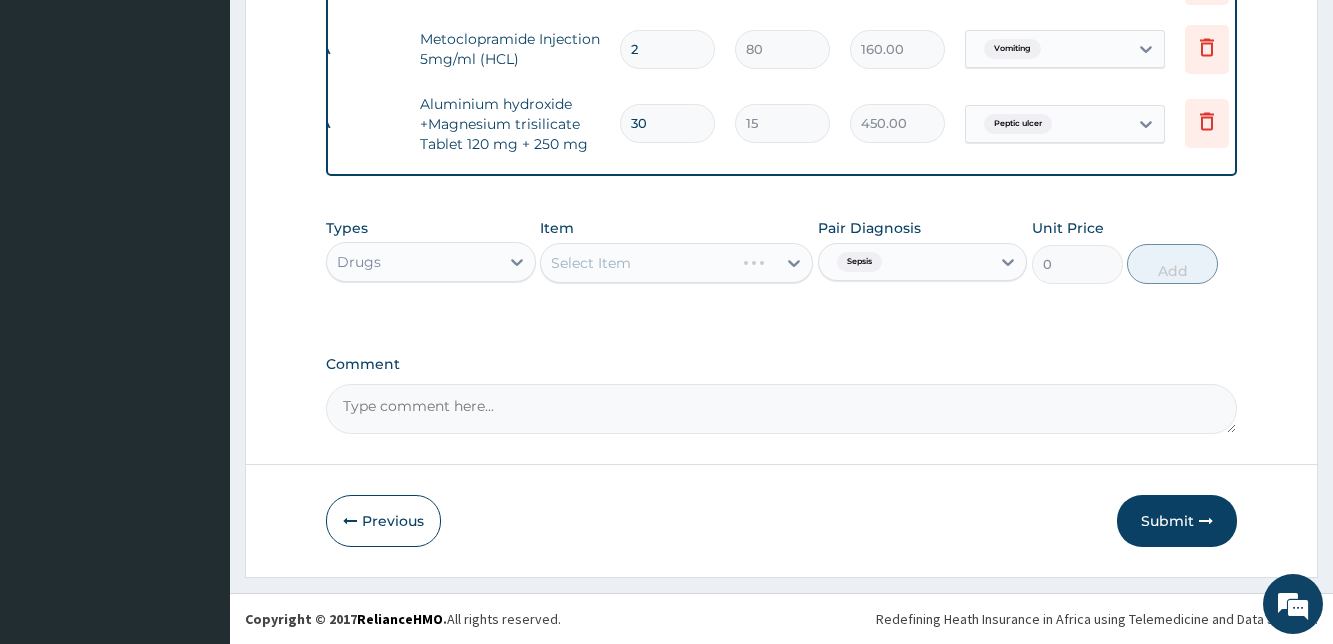 click on "Sepsis" at bounding box center (904, 262) 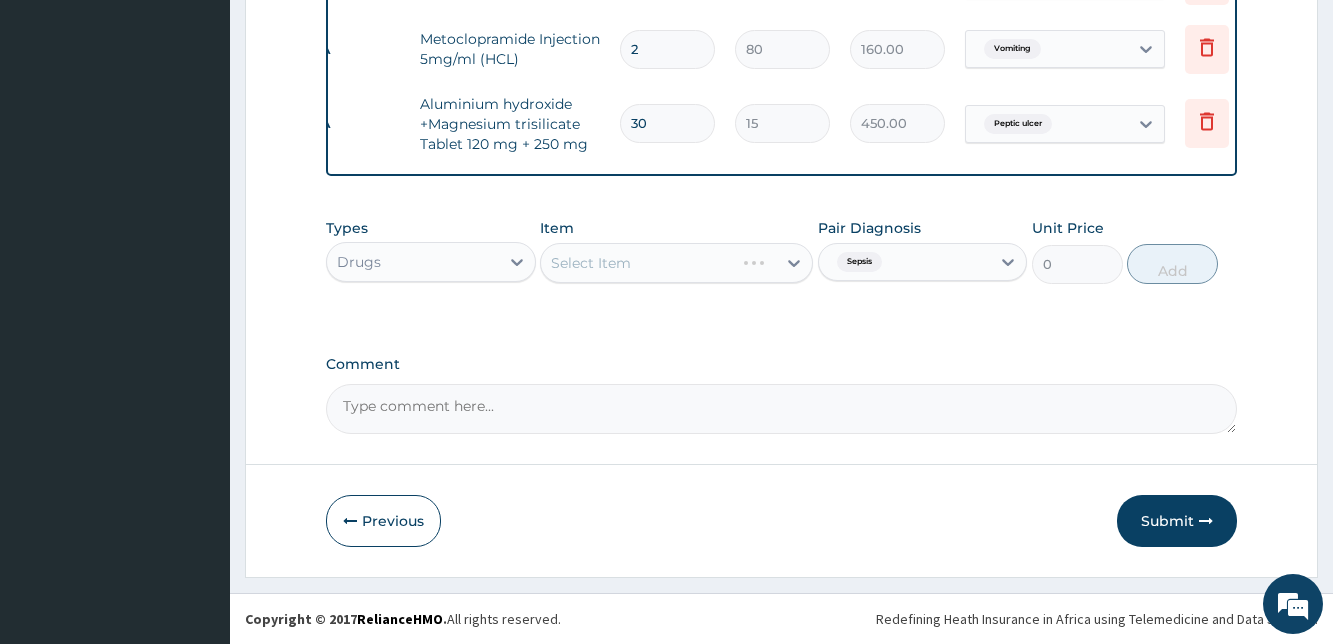 click on "PA Code / Prescription Code PA/41FDBB PA/D1A53A Encounter Date 30-07-2025 Important Notice Please enter PA codes before entering items that are not attached to a PA code   All diagnoses entered must be linked to a claim item. Diagnosis & Claim Items that are visible but inactive cannot be edited because they were imported from an already approved PA code. Diagnosis Hypoglycaemia query Malaria confirmed Peptic ulcer Confirmed Sepsis Query Diabetes mellitus Query Vomiting Confirmed NB: All diagnosis must be linked to a claim item Claim Items Type Name Quantity Unit Price Total Price Pair Diagnosis Actions Laboratory fasting blood sugar 1 800 800.00 Hypoglycaemia Delete Procedures general ward 2 2800 5600.00 Malaria Delete N/A General Consultation 1 1800 1800.00 Hypoglycaemia  + 4 Delete N/A Full Blood Count 1 2000 2000.00 Sepsis Delete N/A Quinine Injection 300mg (dihydrochloride)/ml in 2ml amp 4 400 1600.00 Malaria Delete N/A Dextrose + Sodium Chloride Infusion 5% + 0.9% 3 600 1800.00 Hypoglycaemia  + 1 Delete" at bounding box center (781, -366) 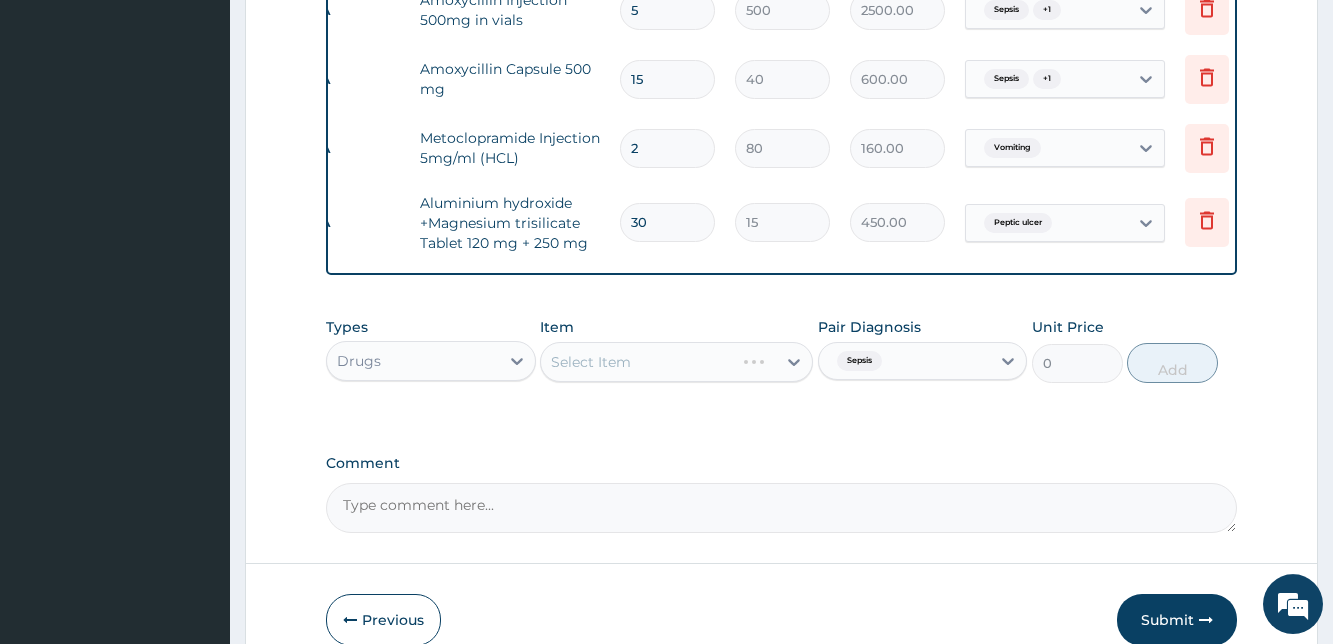 scroll, scrollTop: 1374, scrollLeft: 0, axis: vertical 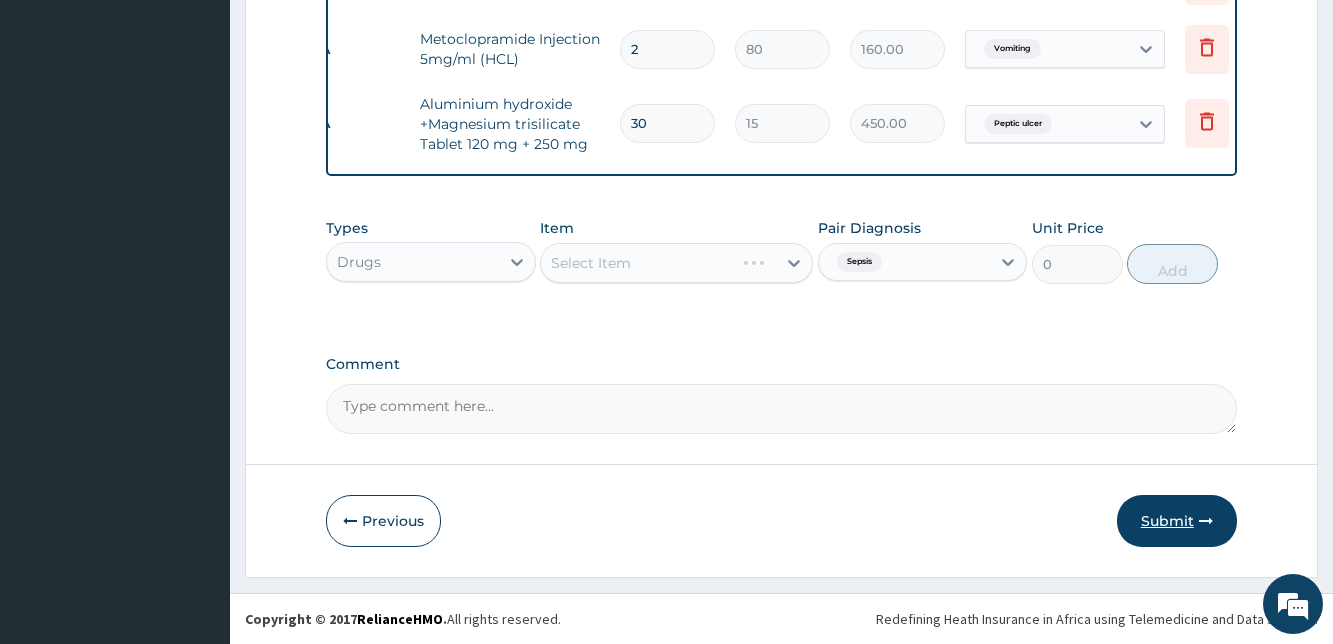 click on "Submit" at bounding box center (1177, 521) 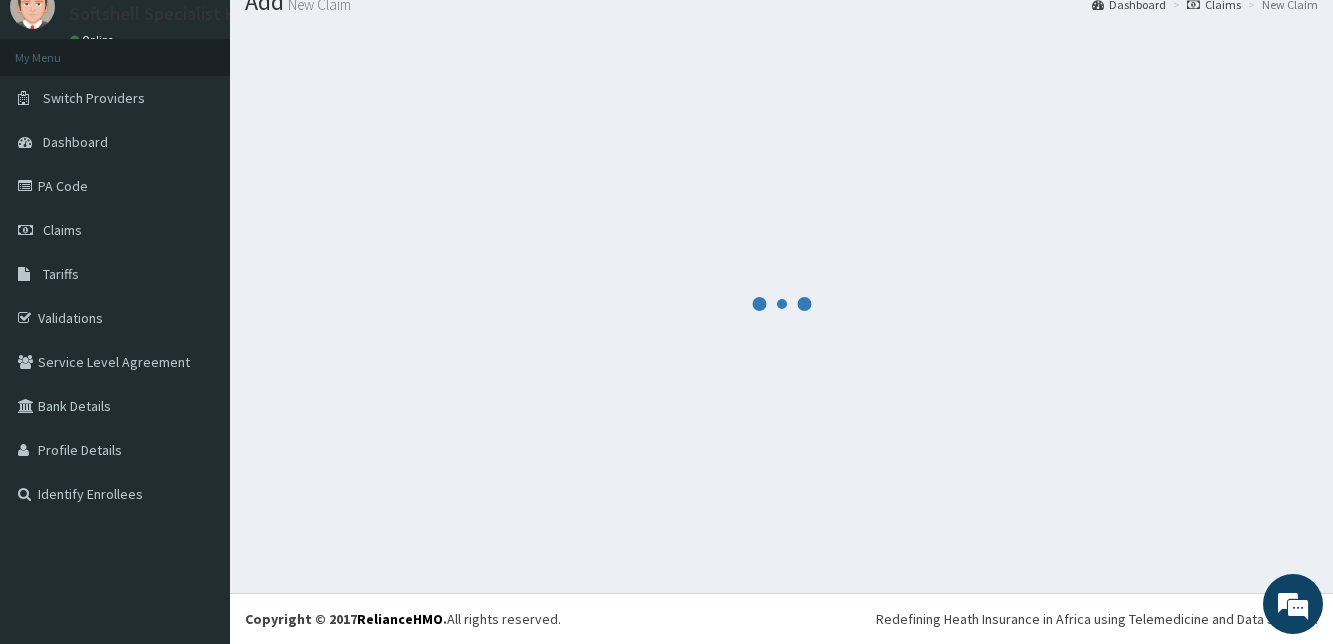 scroll, scrollTop: 76, scrollLeft: 0, axis: vertical 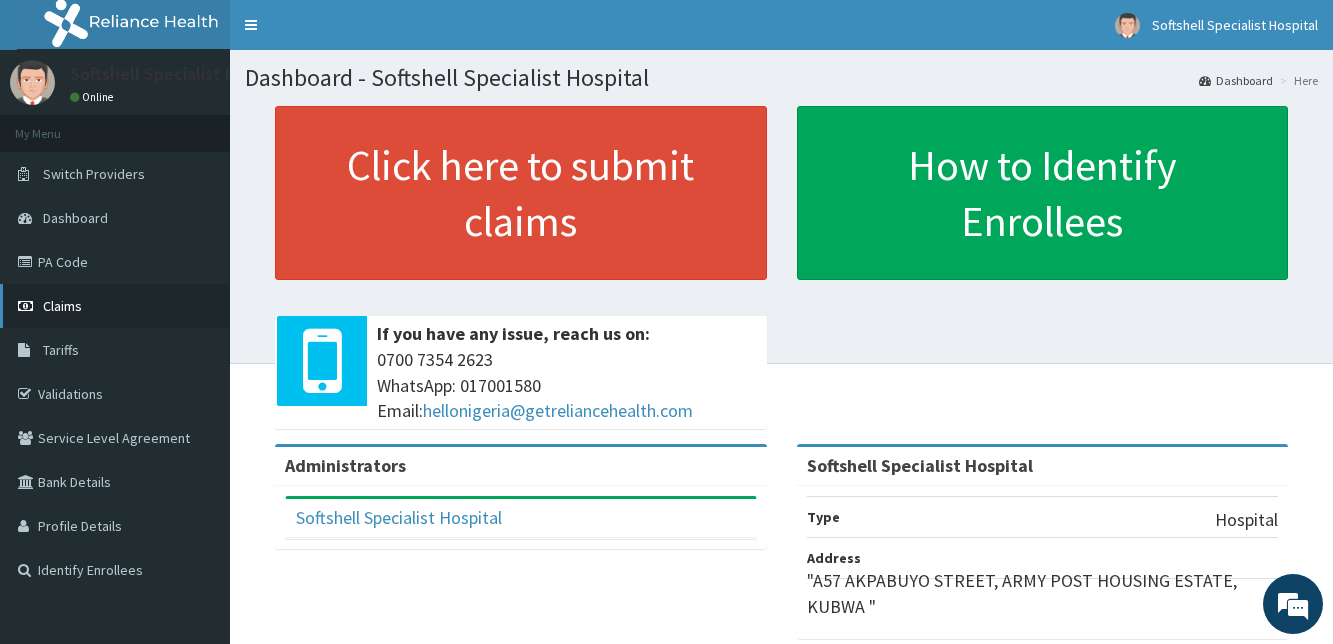 click on "Claims" at bounding box center (62, 306) 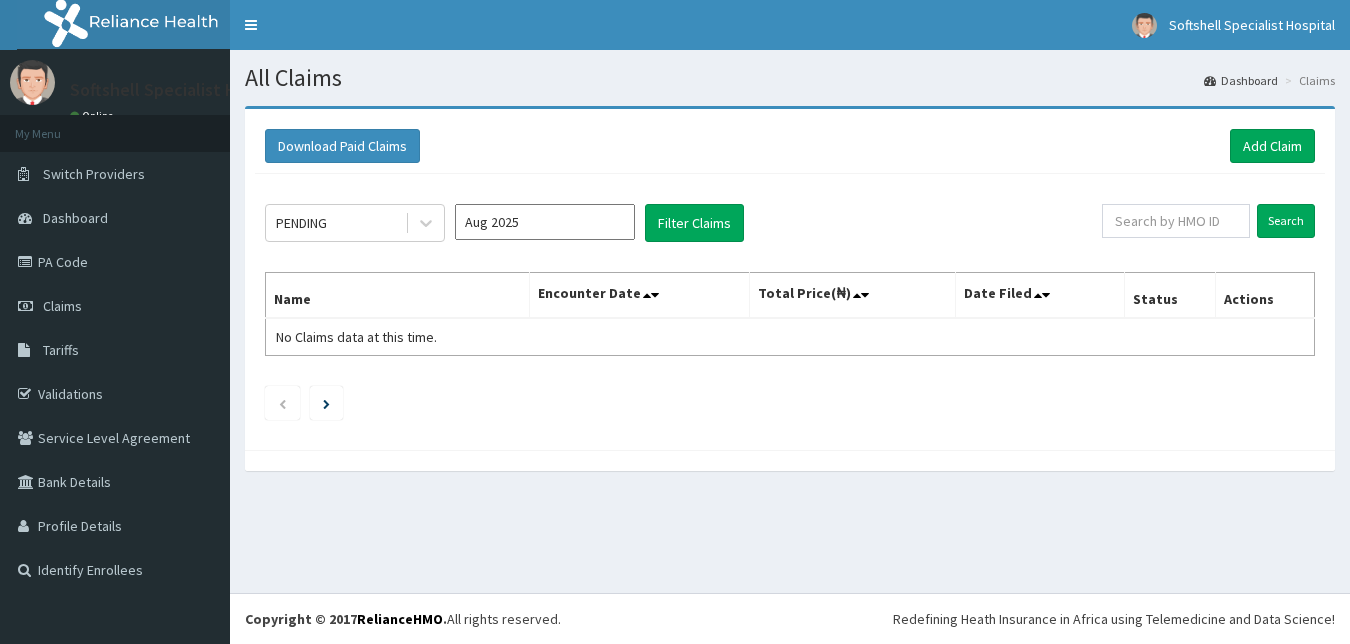 scroll, scrollTop: 0, scrollLeft: 0, axis: both 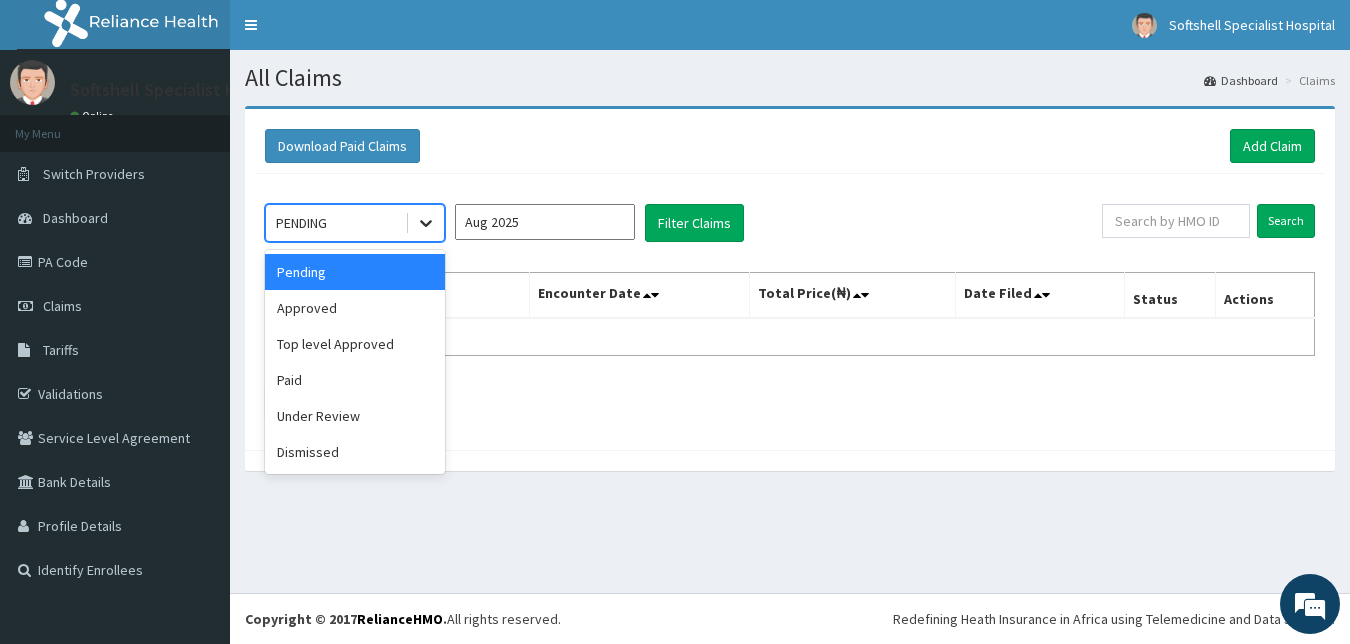 click 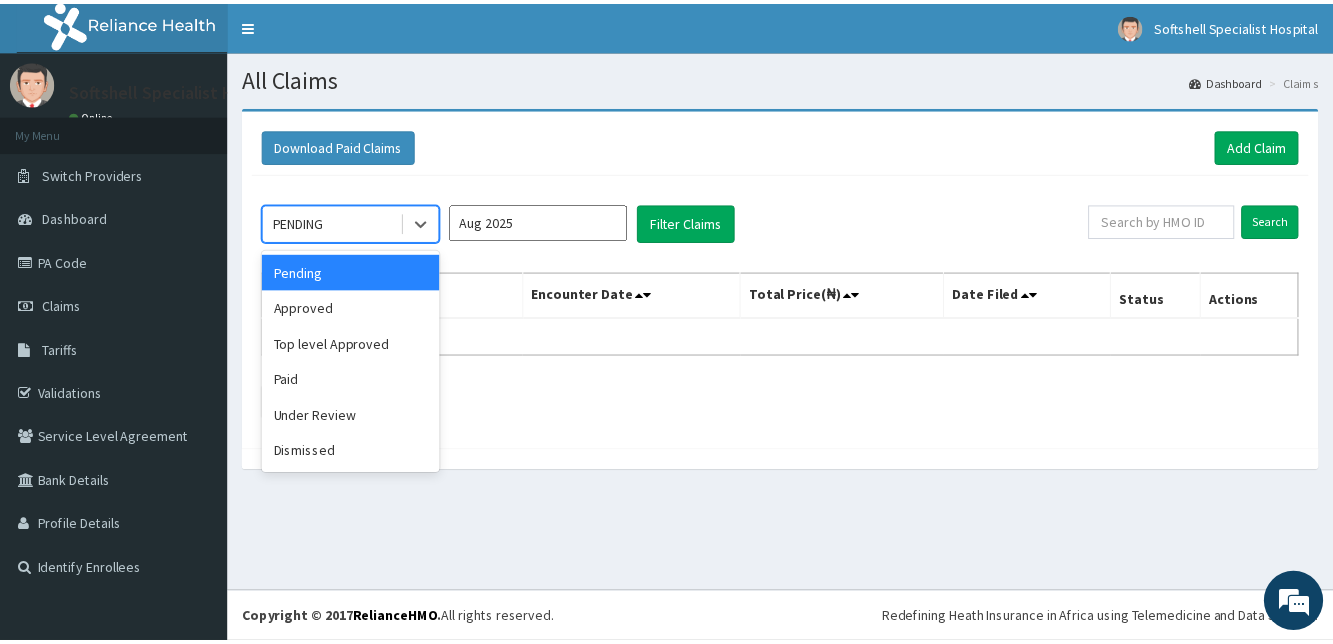 scroll, scrollTop: 0, scrollLeft: 0, axis: both 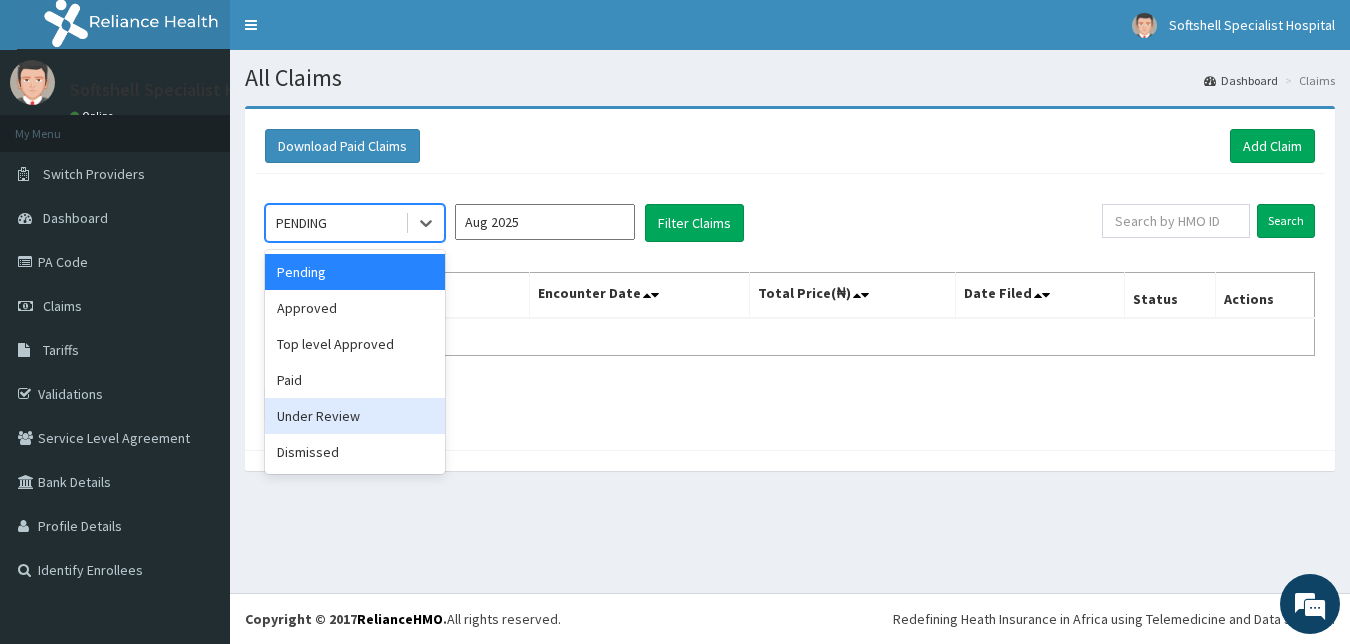 click on "Under Review" at bounding box center (355, 416) 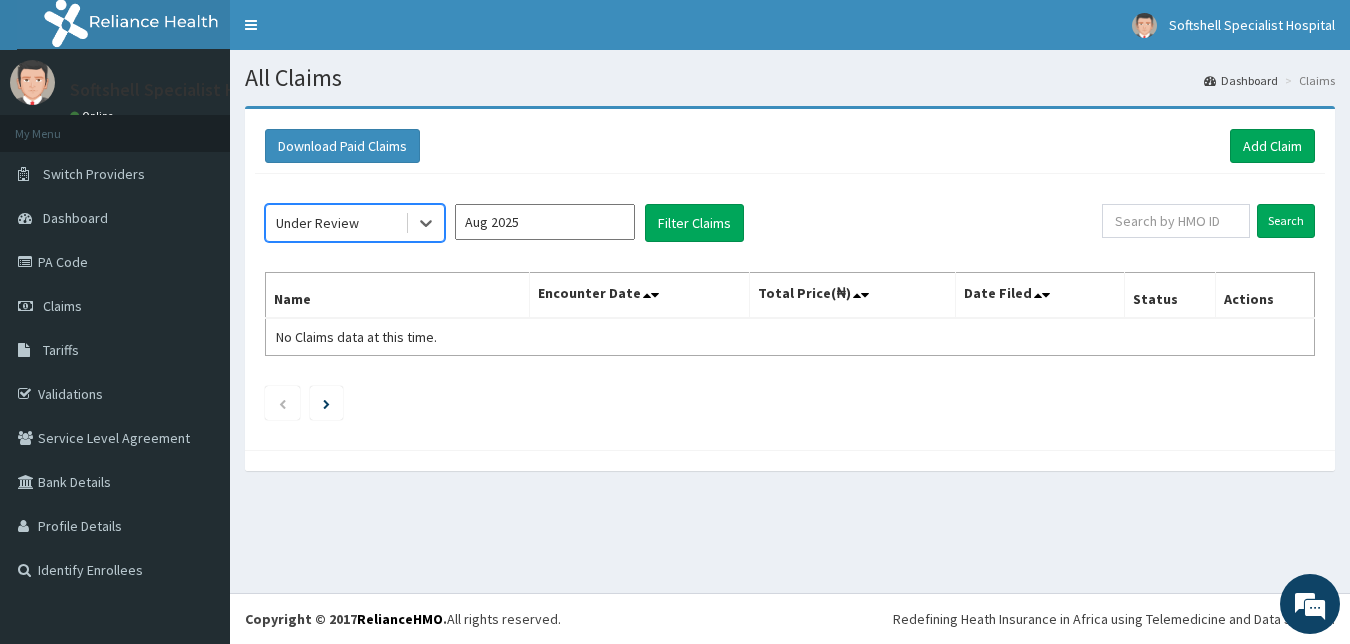 click on "Aug 2025" at bounding box center (545, 222) 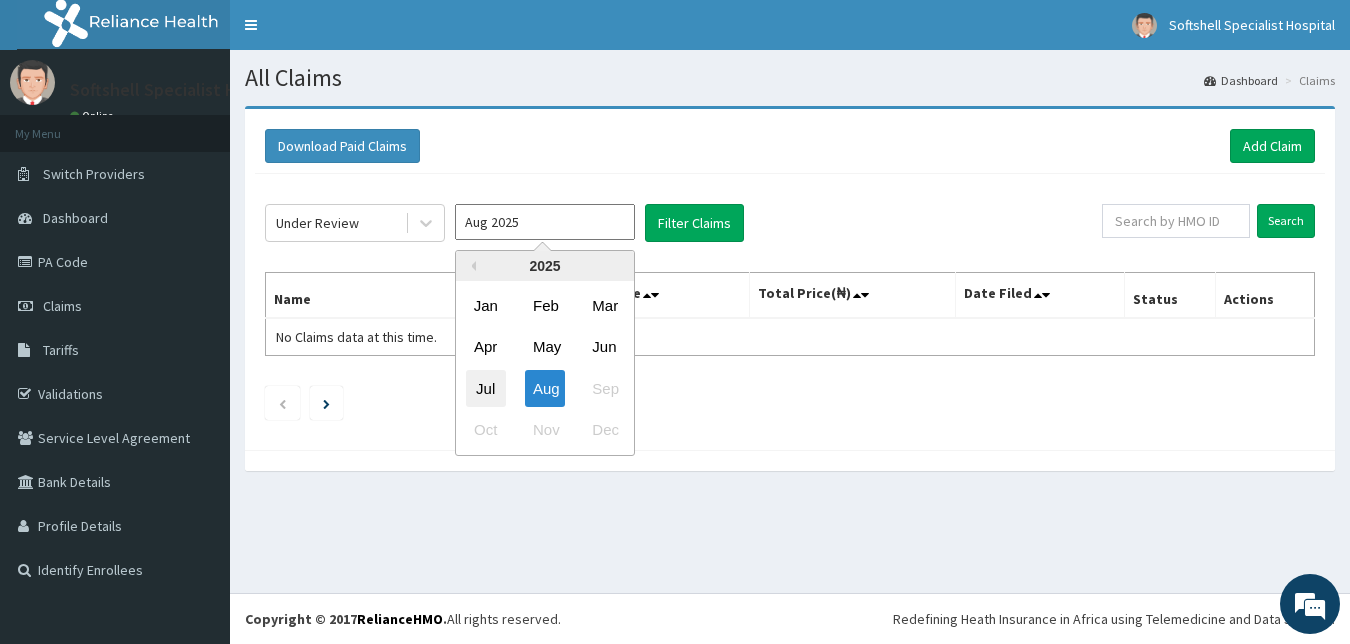 click on "Jul" at bounding box center [486, 388] 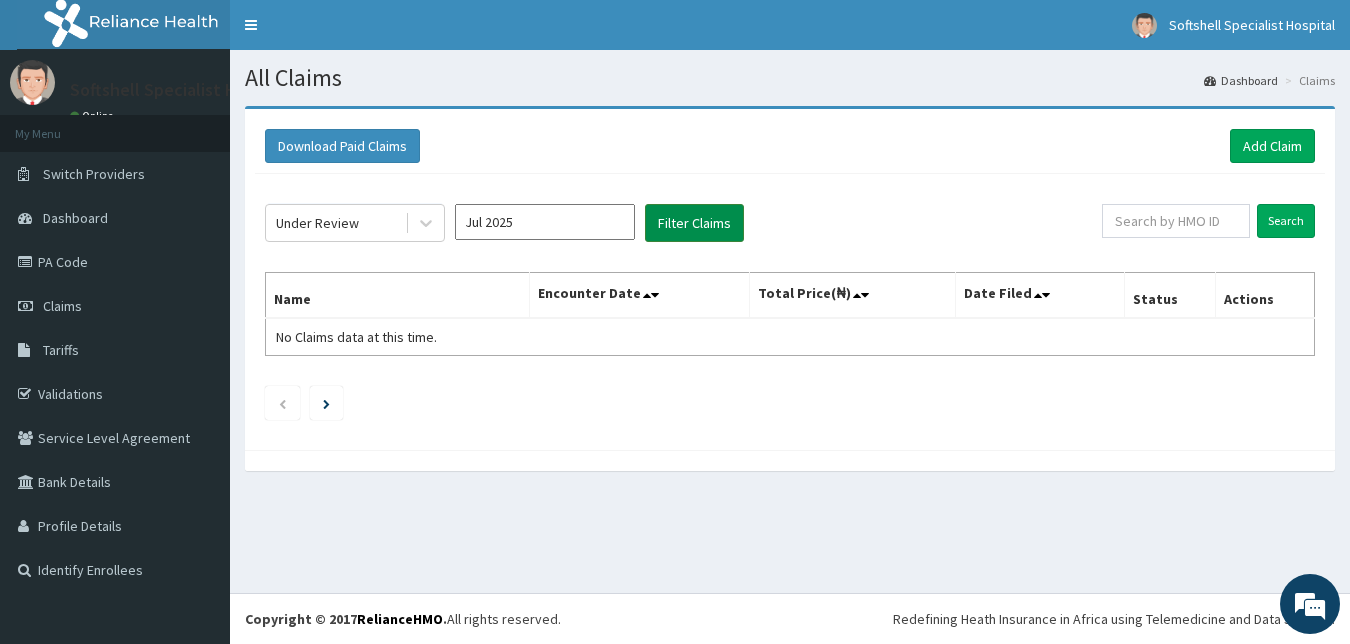 click on "Filter Claims" at bounding box center (694, 223) 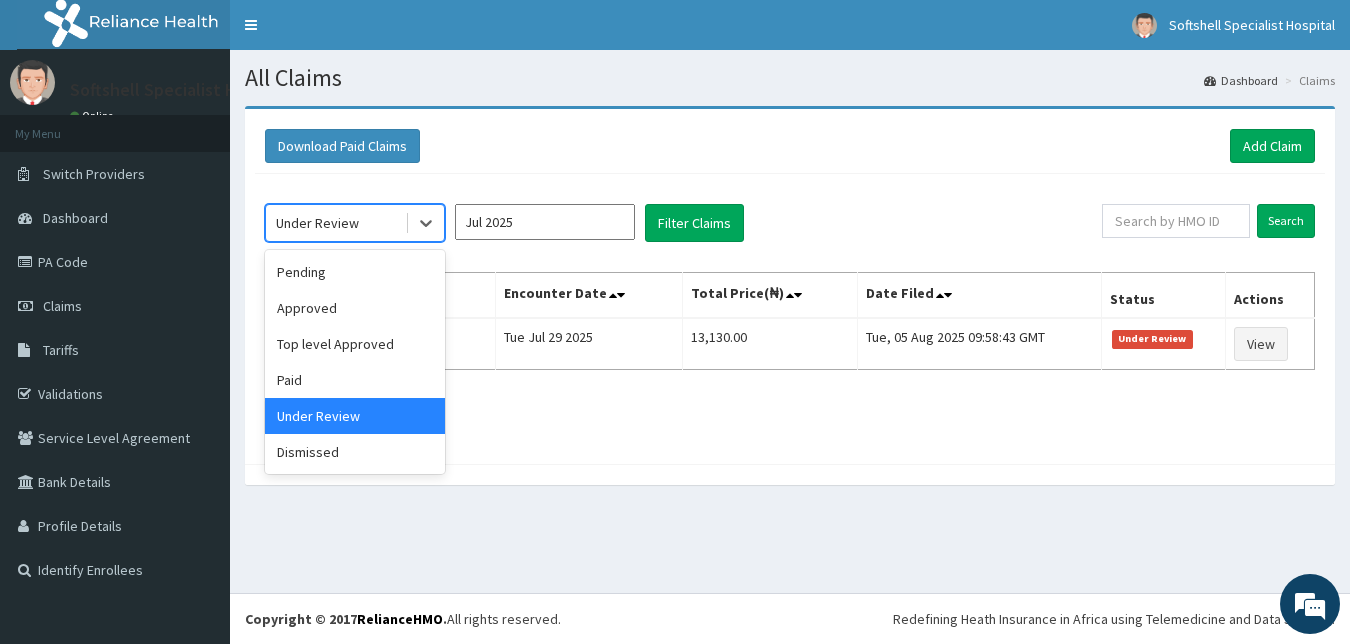 click at bounding box center (424, 223) 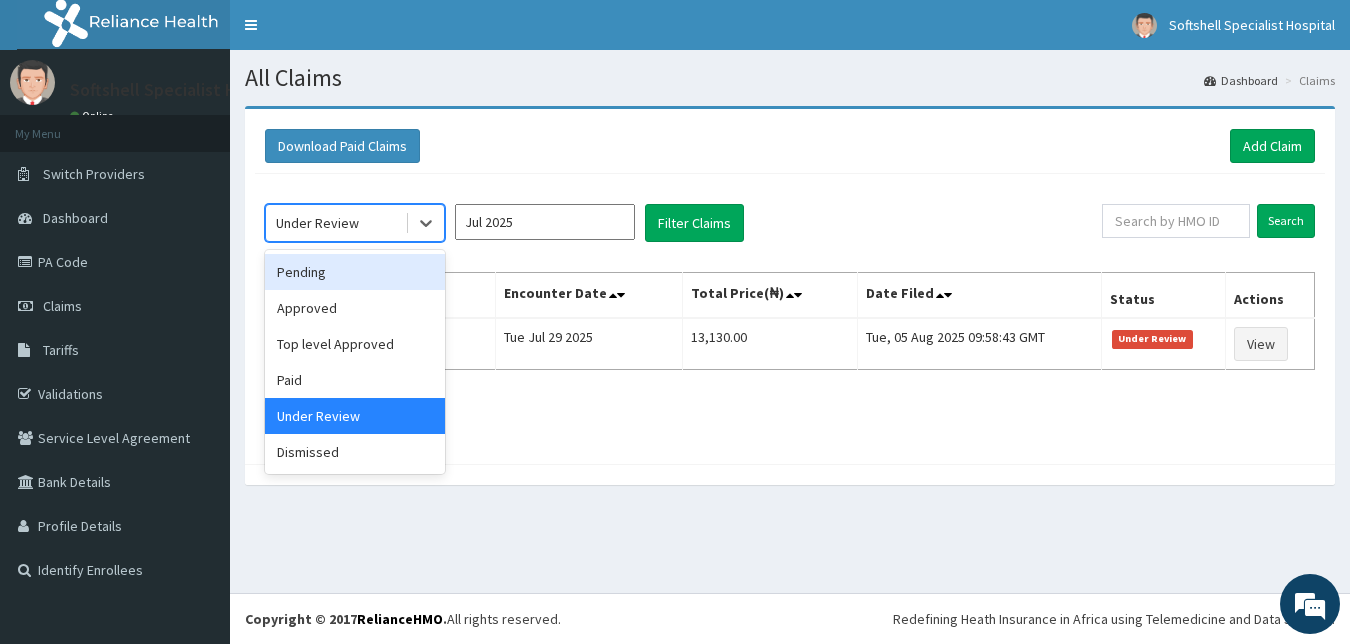 click on "Pending" at bounding box center (355, 272) 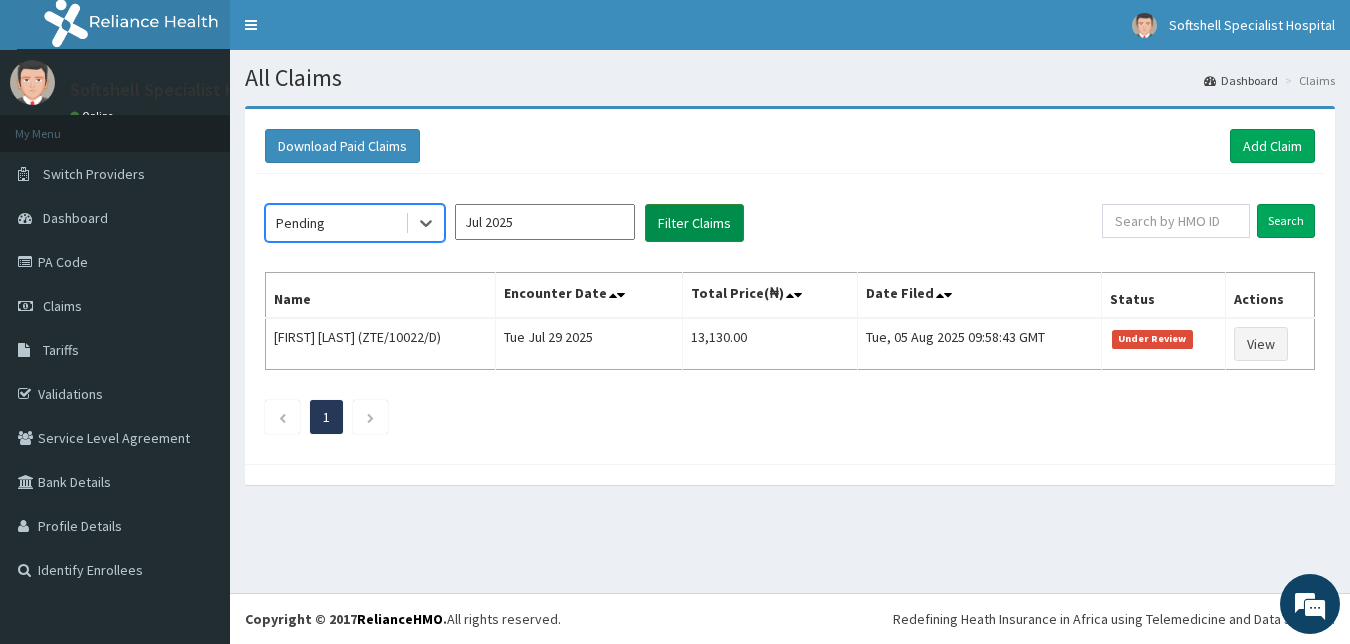 click on "Filter Claims" at bounding box center [694, 223] 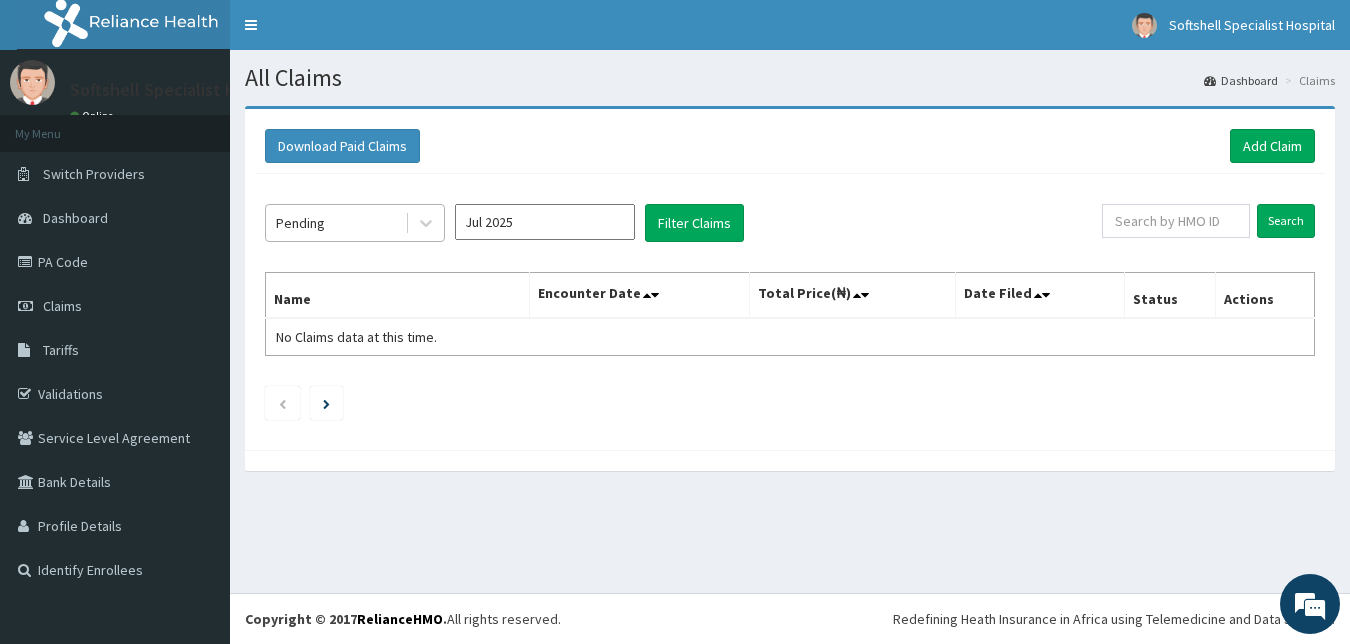 click on "Pending" at bounding box center [335, 223] 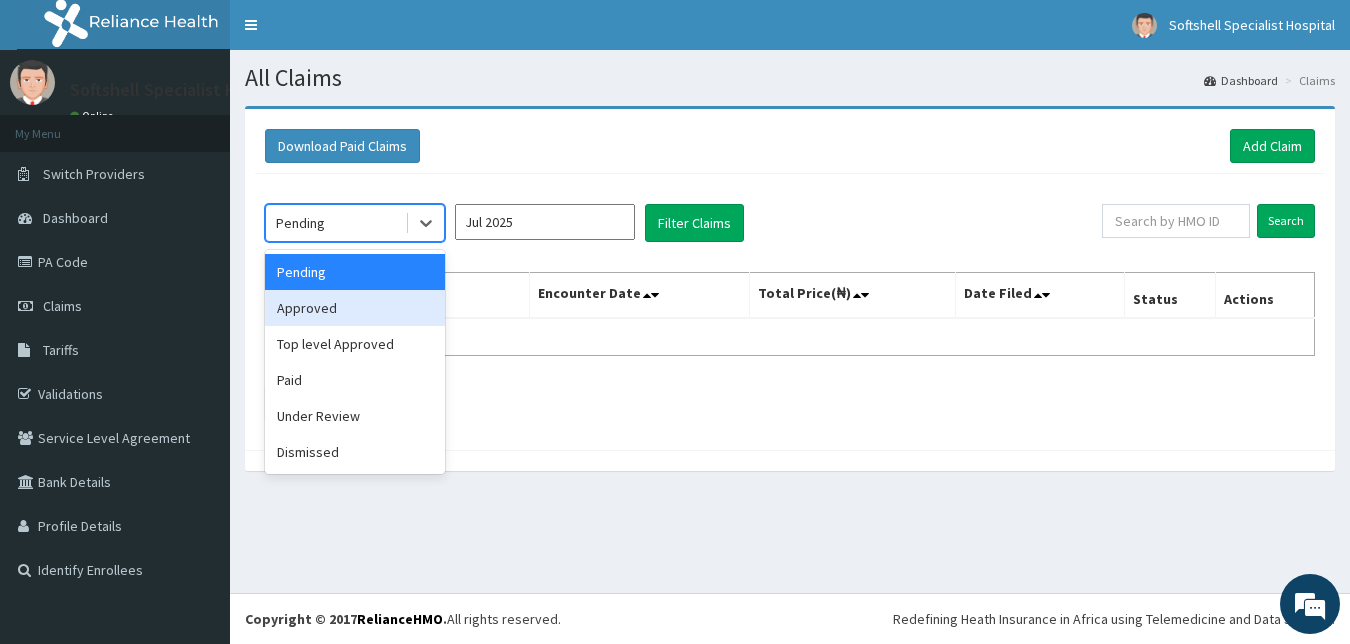 click on "Approved" at bounding box center (355, 308) 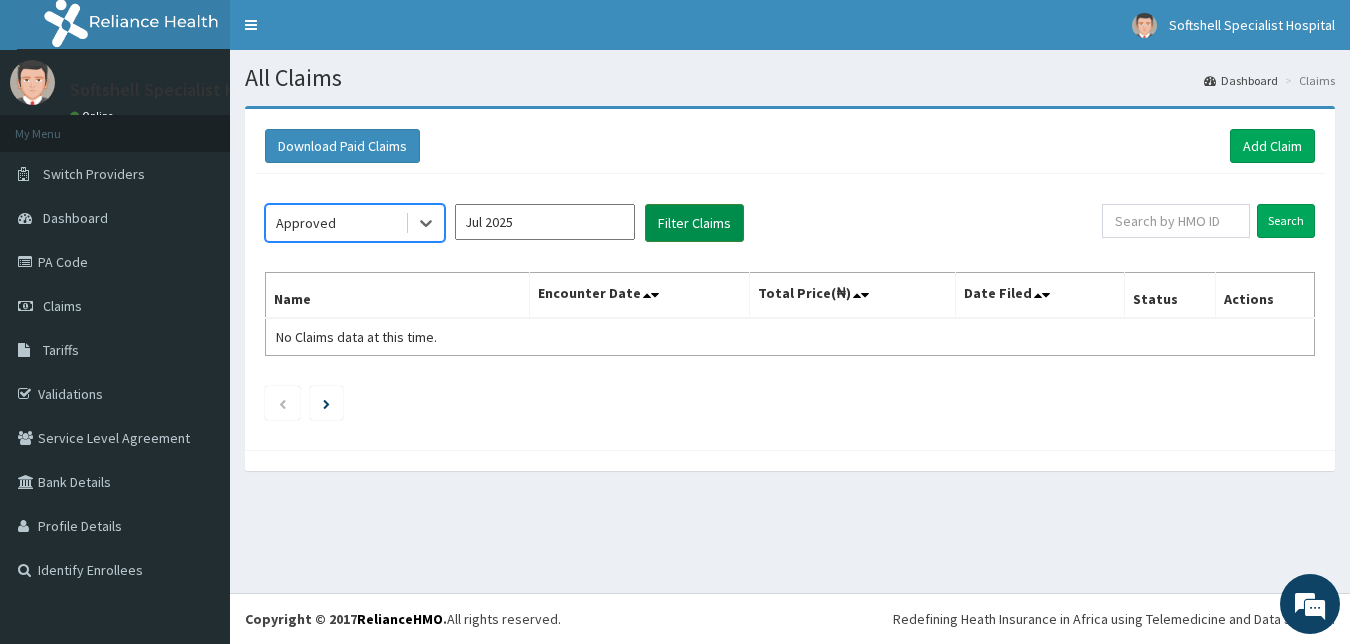 click on "Filter Claims" at bounding box center (694, 223) 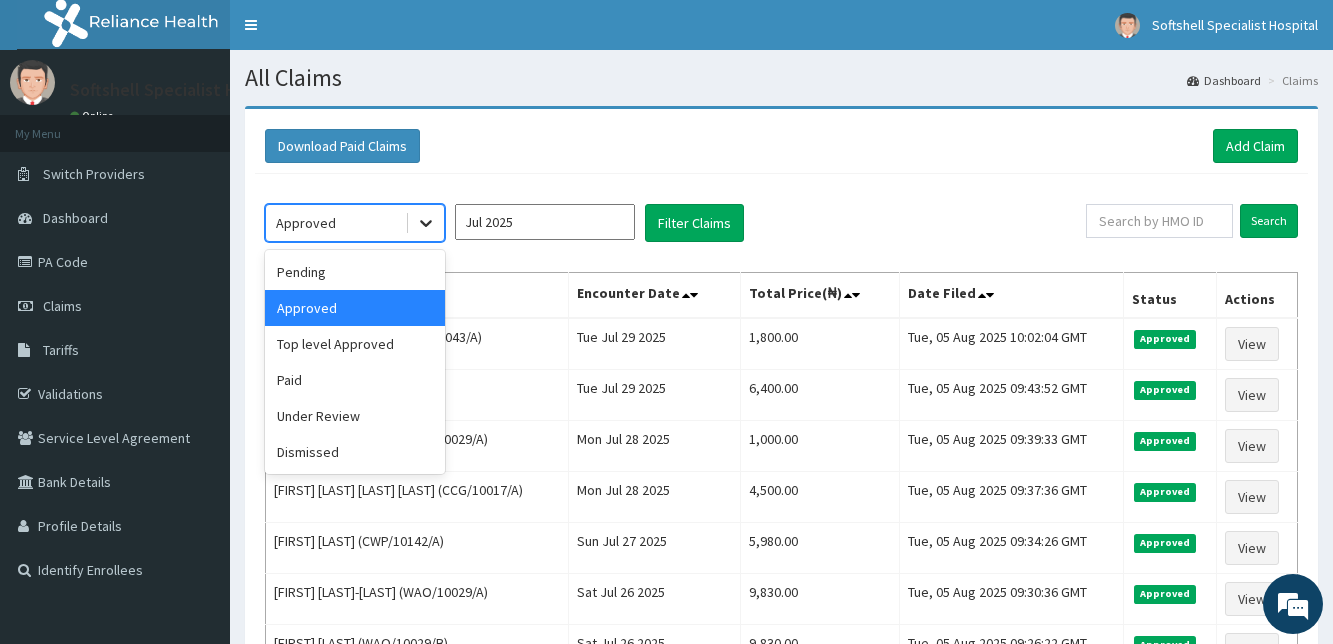 click 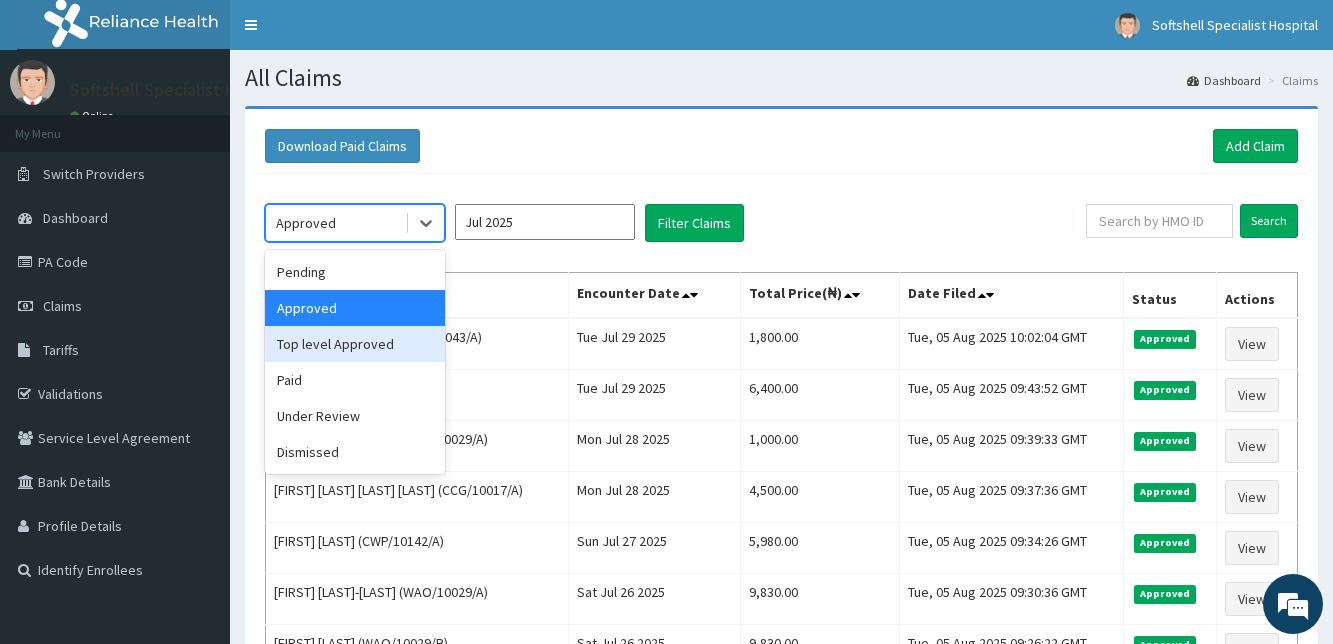 click on "Top level Approved" at bounding box center [355, 344] 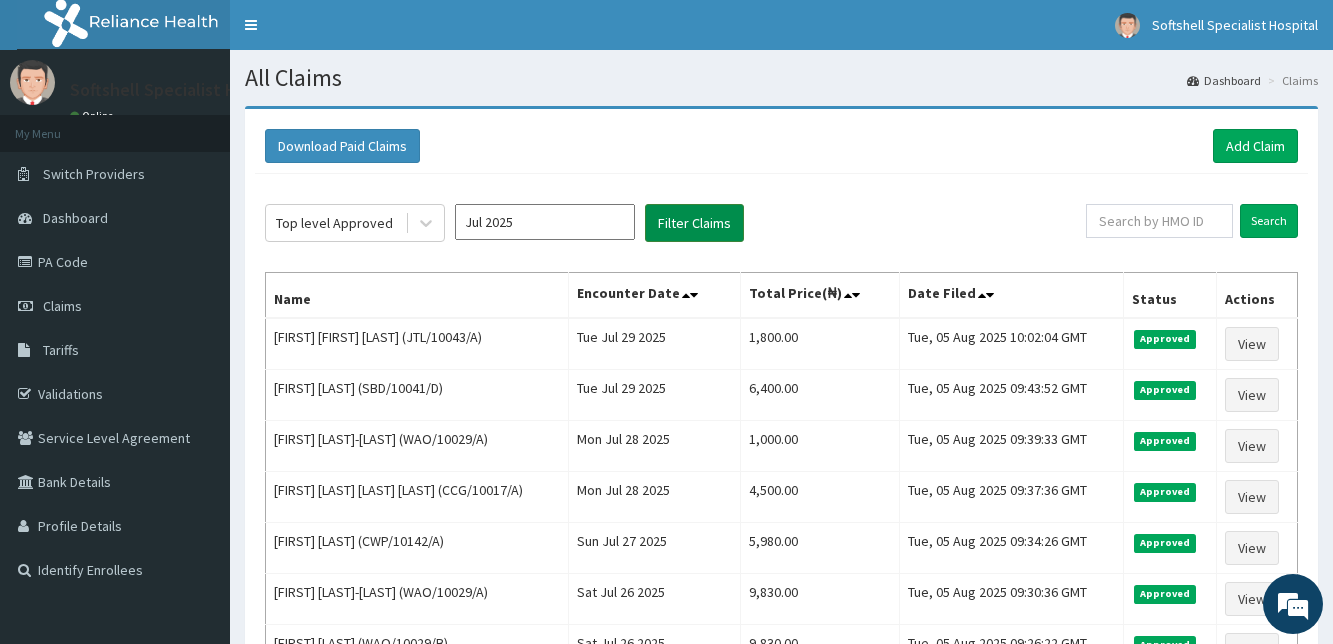 click on "Filter Claims" at bounding box center [694, 223] 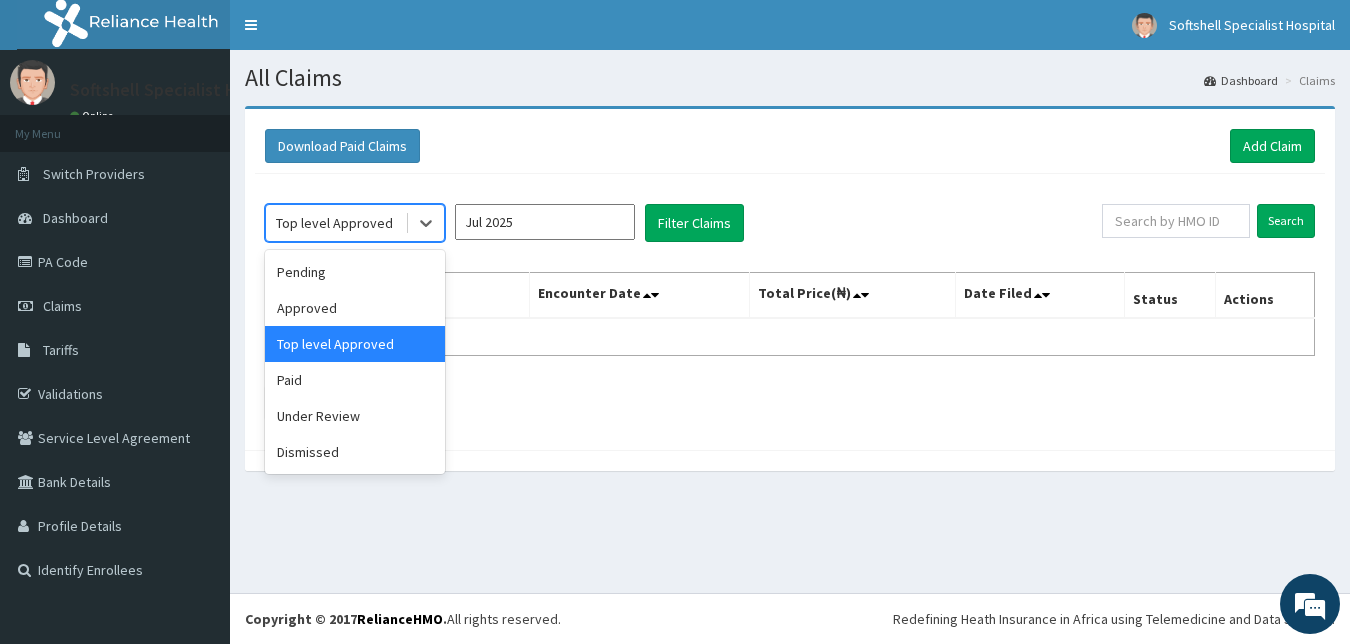 click on "Top level Approved" at bounding box center (335, 223) 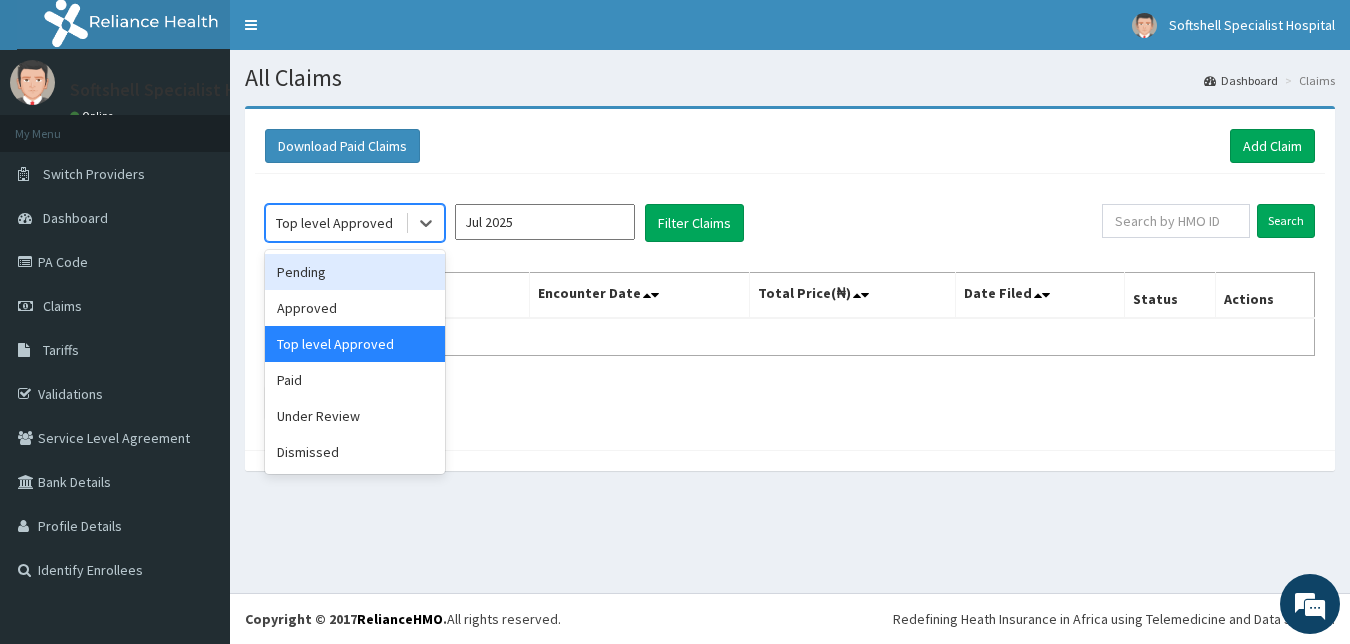 click on "Pending" at bounding box center (355, 272) 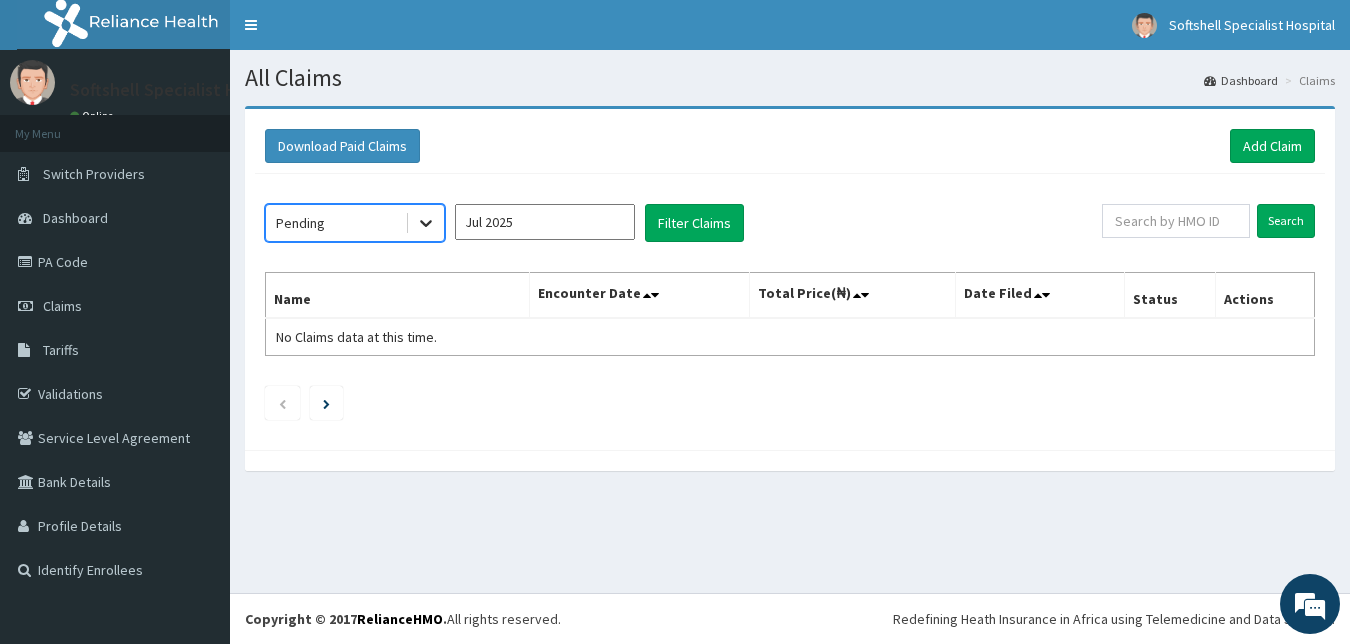 click 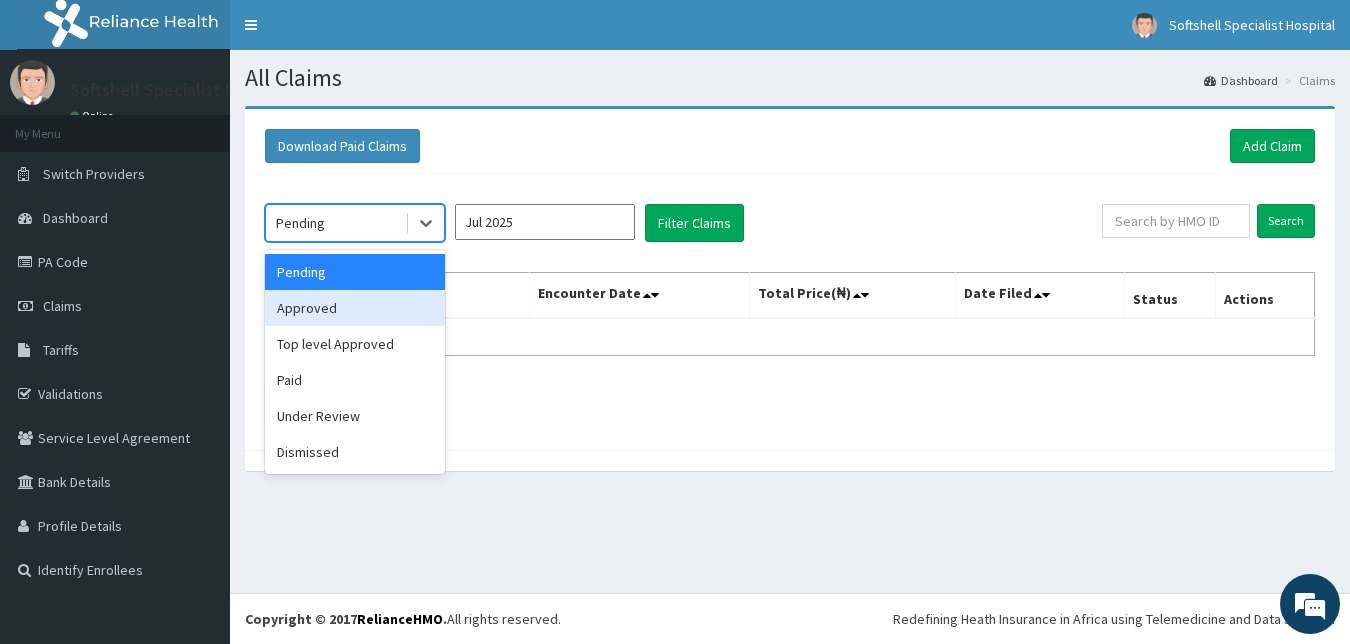 click on "Approved" at bounding box center (355, 308) 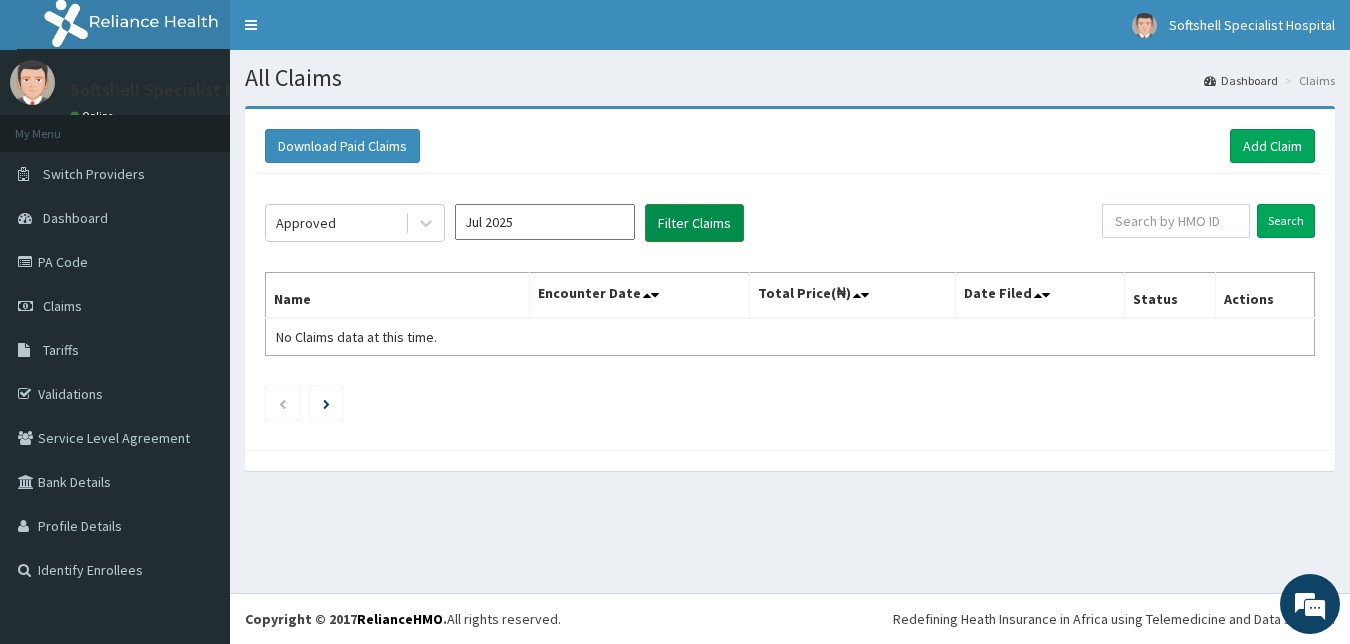 click on "Filter Claims" at bounding box center (694, 223) 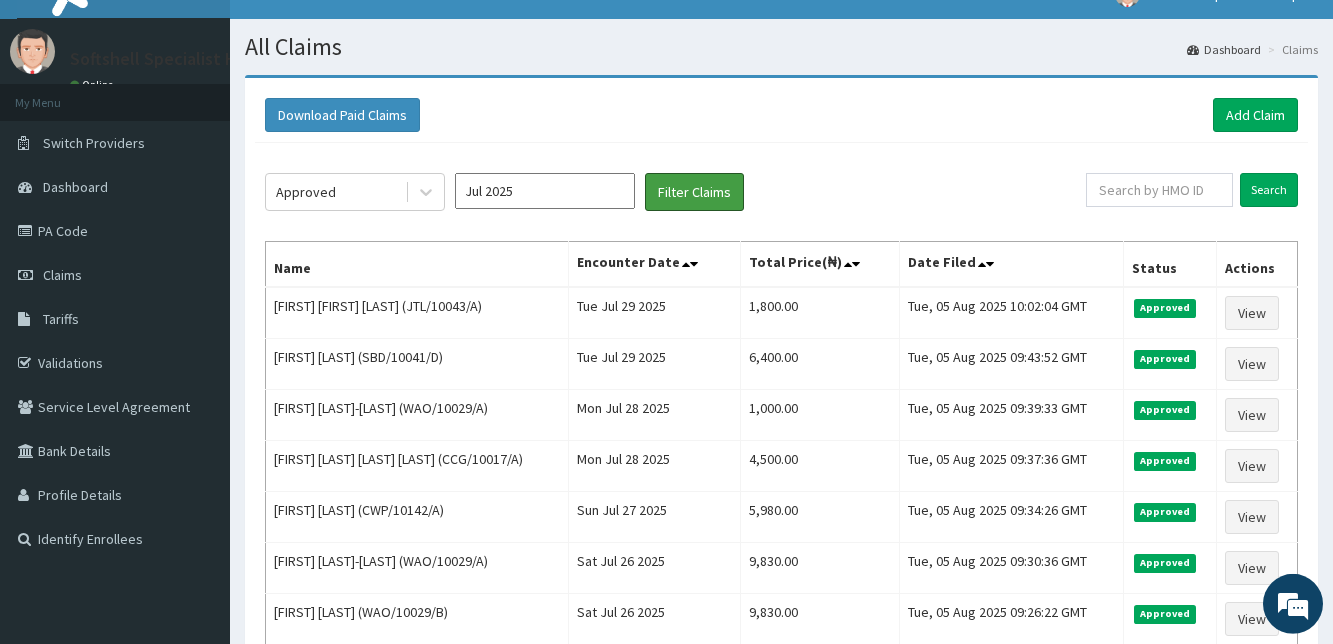 scroll, scrollTop: 24, scrollLeft: 0, axis: vertical 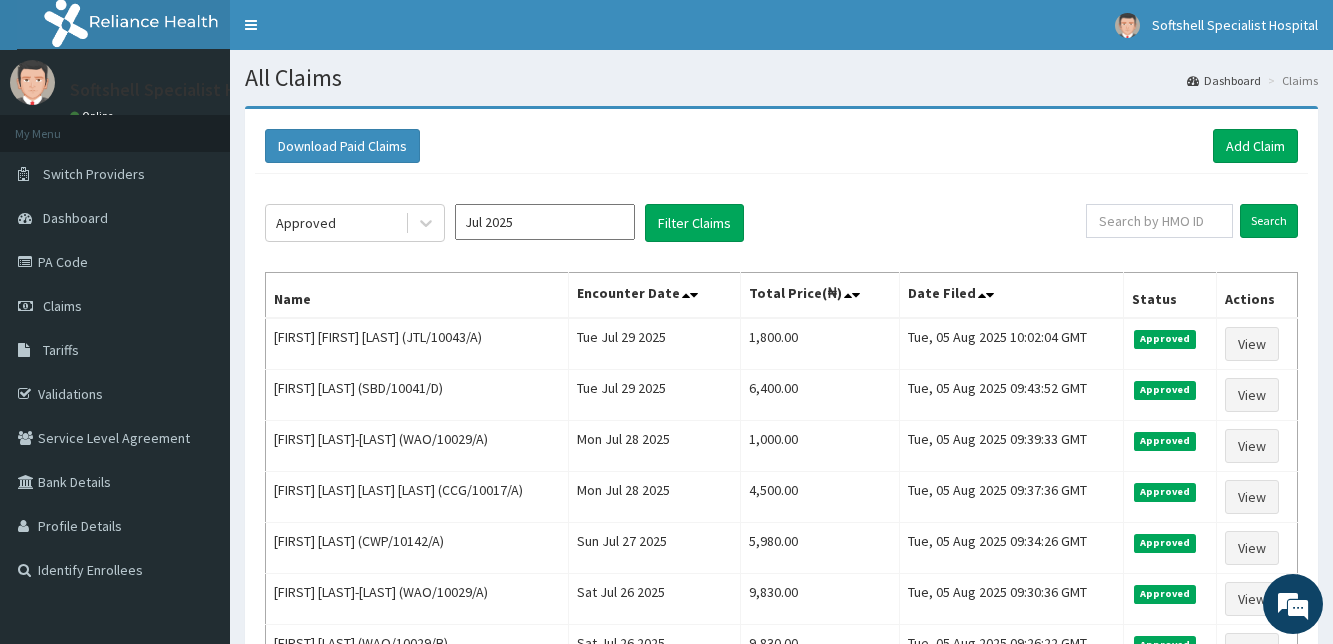 drag, startPoint x: 1331, startPoint y: 188, endPoint x: 1330, endPoint y: 240, distance: 52.009613 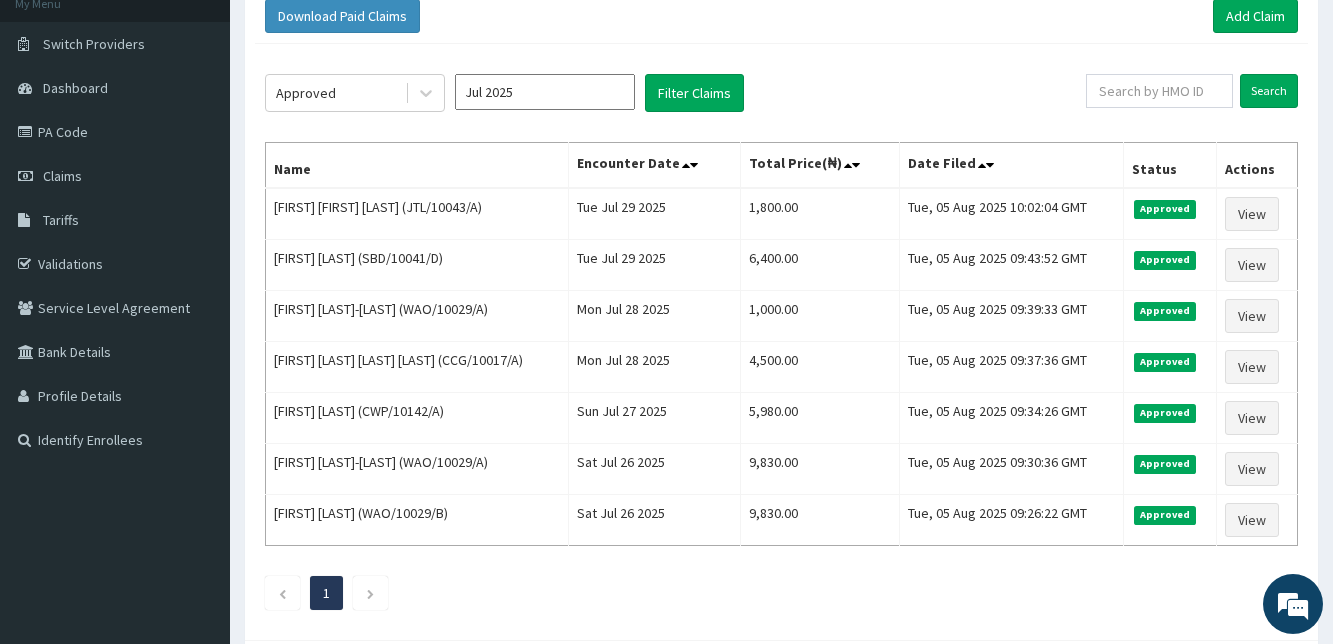 scroll, scrollTop: 126, scrollLeft: 0, axis: vertical 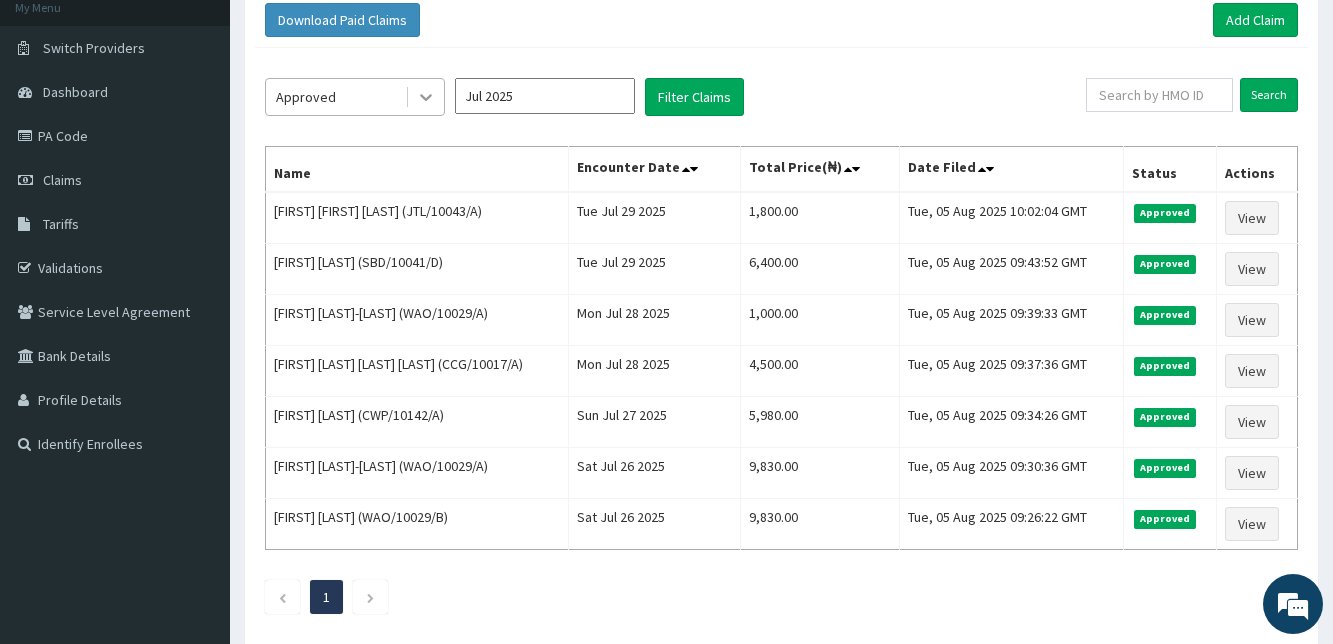 click 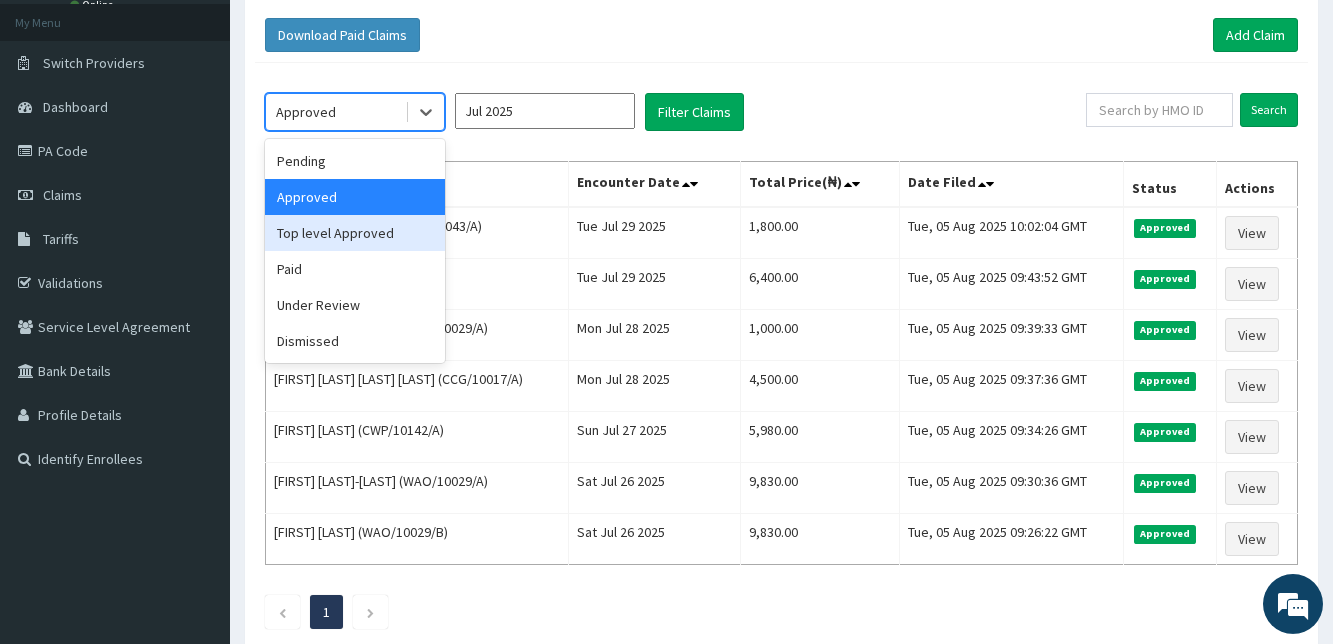 scroll, scrollTop: 110, scrollLeft: 0, axis: vertical 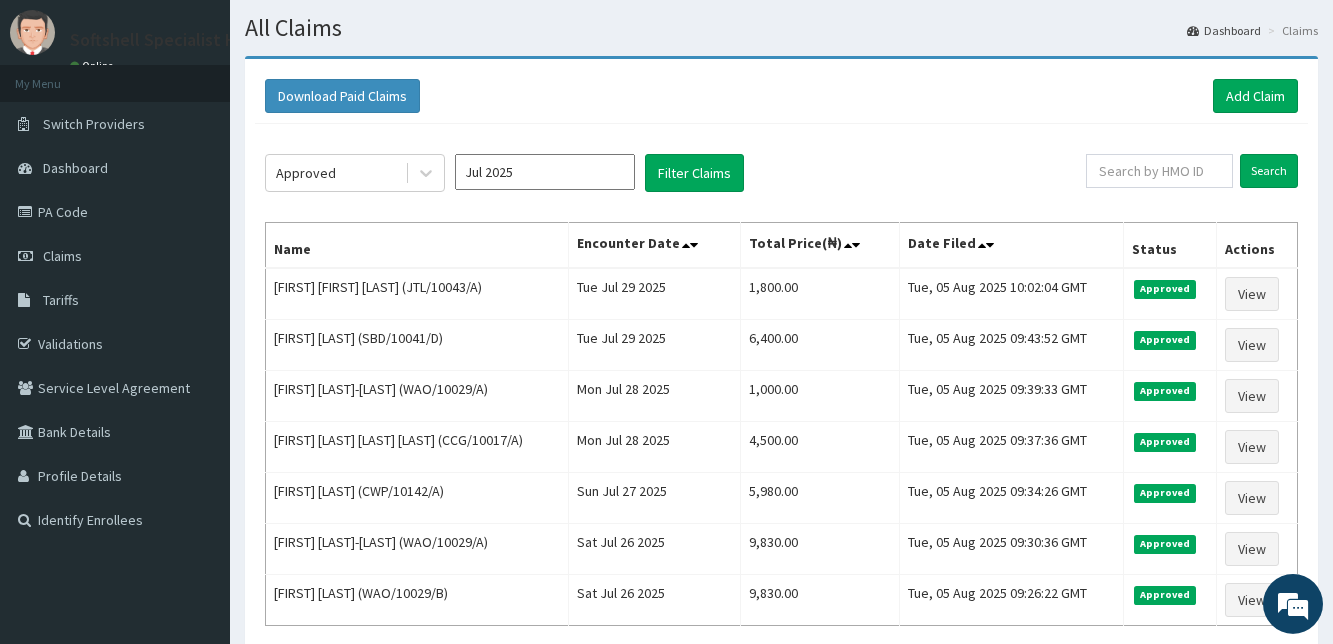 click on "Approved Jul 2025 Filter Claims Search Name Encounter Date Total Price(₦) Date Filed Status Actions JESUFEMI ISAAC UTHMAN (JTL/10043/A) Tue Jul 29 2025 1,800.00 Tue, 05 Aug 2025 10:02:04 GMT Approved View Adeyinka Olukotun (SBD/10041/D) Tue Jul 29 2025 6,400.00 Tue, 05 Aug 2025 09:43:52 GMT Approved View Sabina James-Festus (WAO/10029/A) Mon Jul 28 2025 1,000.00 Tue, 05 Aug 2025 09:39:33 GMT Approved View PRISCILLA OMAJARE  ABAH  (CCG/10017/A) Mon Jul 28 2025 4,500.00 Tue, 05 Aug 2025 09:37:36 GMT Approved View TOBI OGUNDIRAN (CWP/10142/A) Sun Jul 27 2025 5,980.00 Tue, 05 Aug 2025 09:34:26 GMT Approved View Sabina James-Festus (WAO/10029/A) Sat Jul 26 2025 9,830.00 Tue, 05 Aug 2025 09:30:36 GMT Approved View James Adonu (WAO/10029/B) Sat Jul 26 2025 9,830.00 Tue, 05 Aug 2025 09:26:22 GMT Approved View 1" 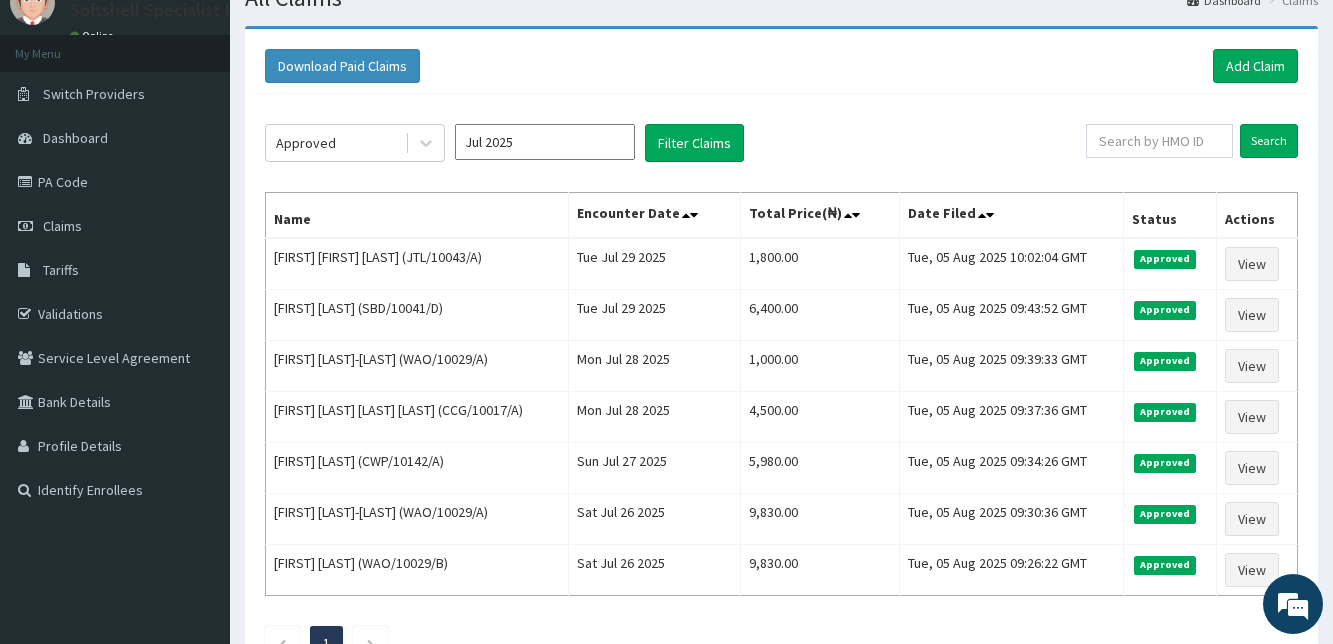 scroll, scrollTop: 0, scrollLeft: 0, axis: both 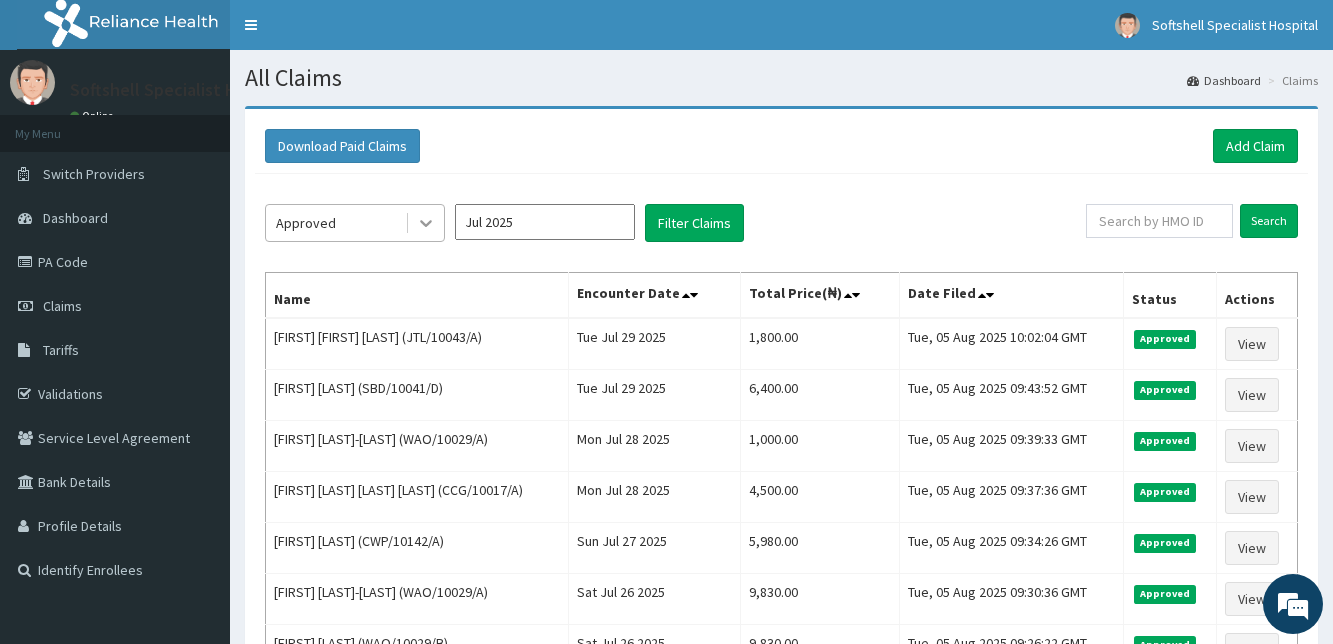 click 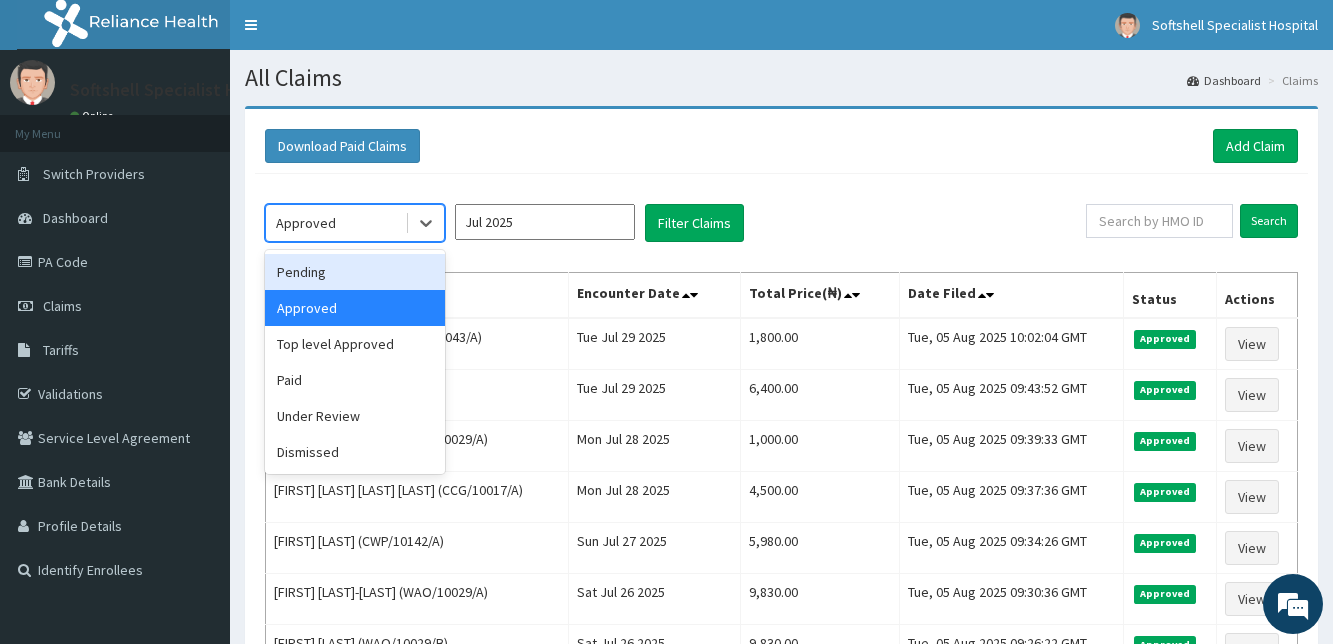 click on "Pending" at bounding box center (355, 272) 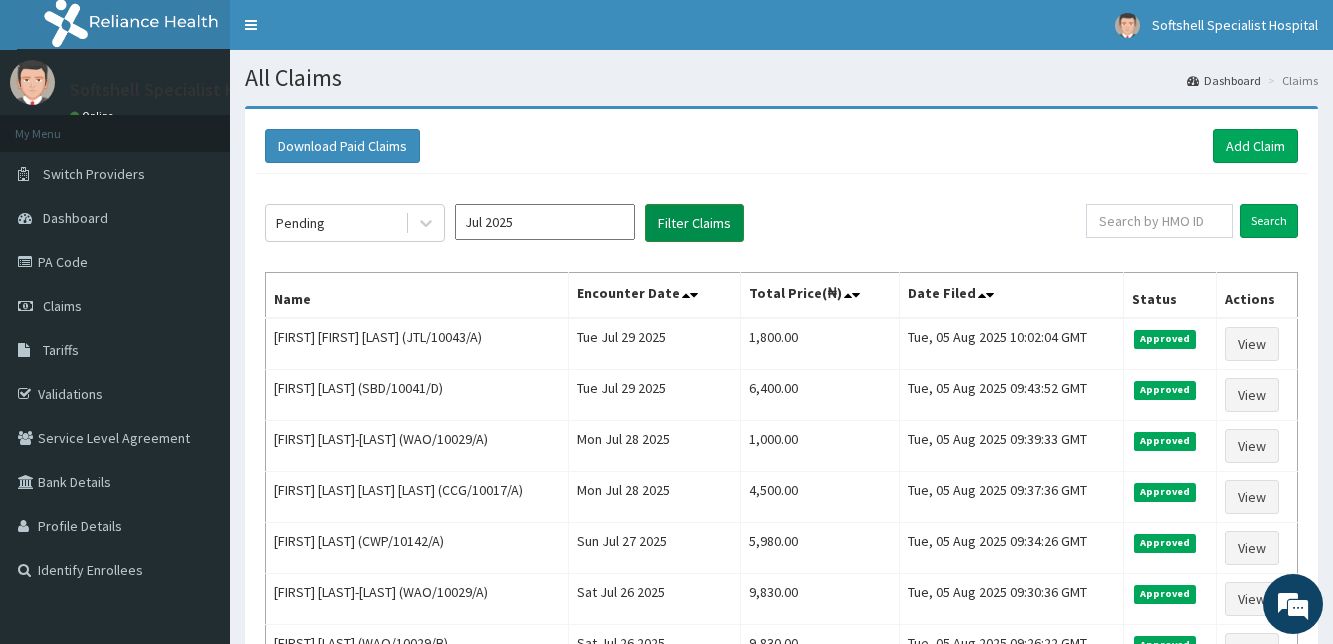 click on "Filter Claims" at bounding box center (694, 223) 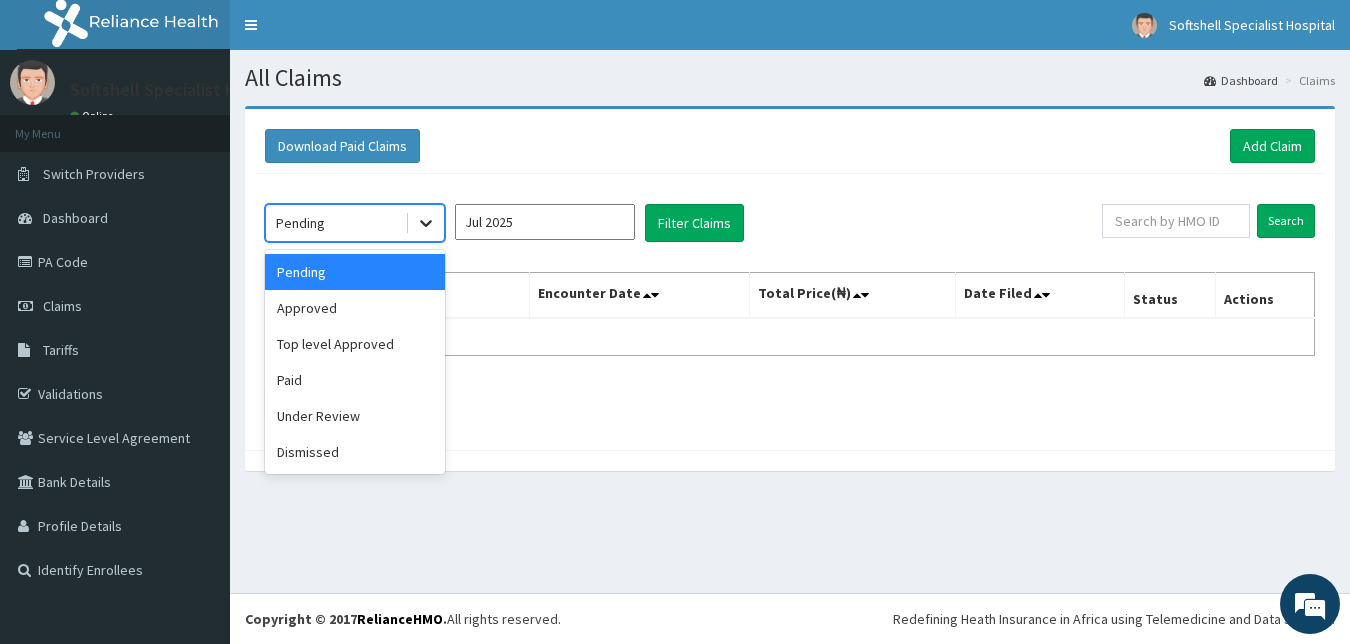click at bounding box center (426, 223) 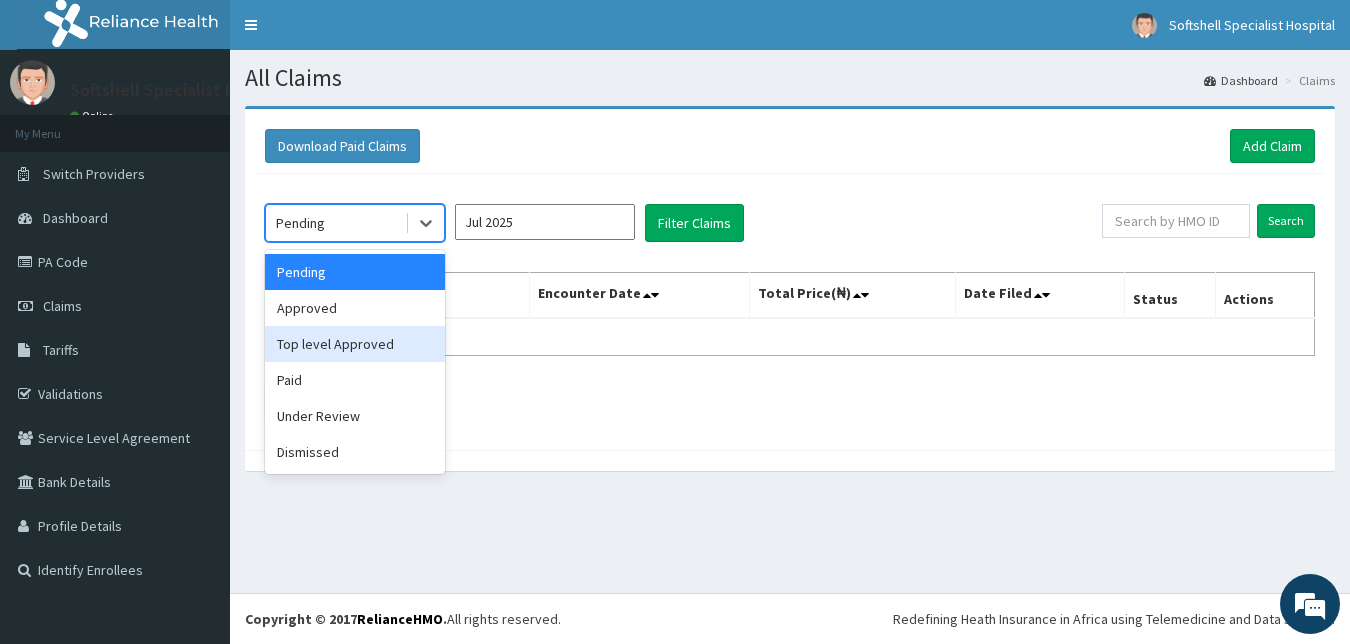 click on "Top level Approved" at bounding box center [355, 344] 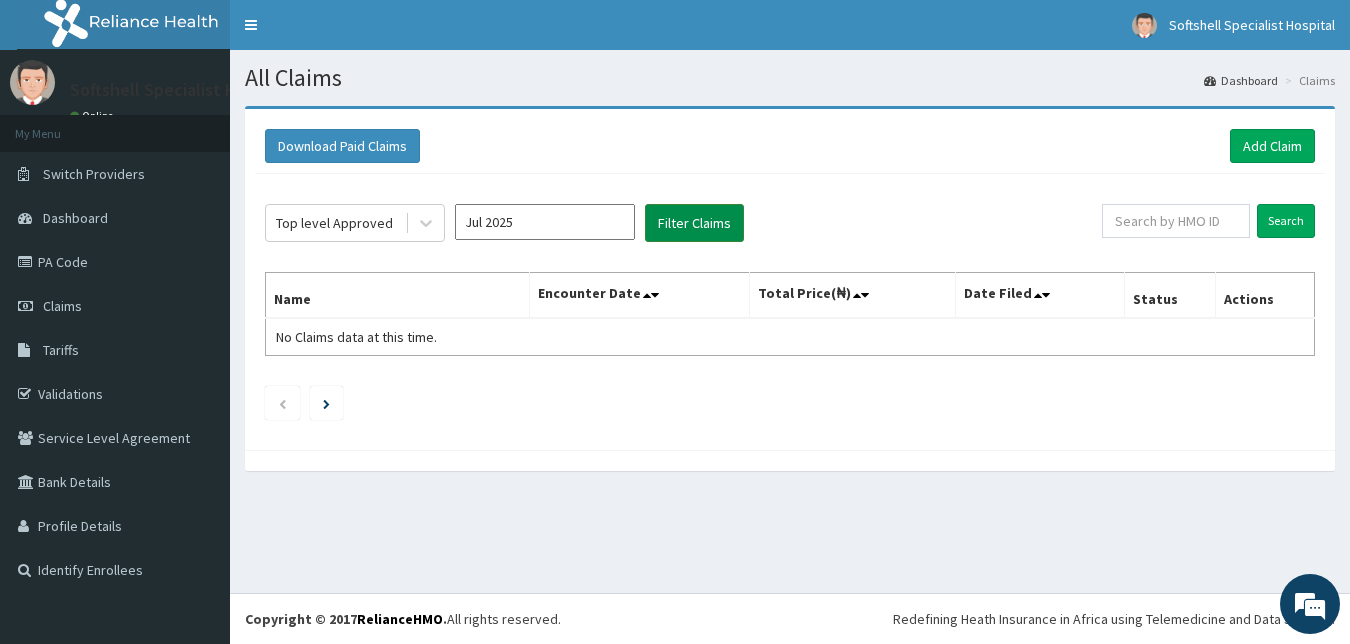 click on "Filter Claims" at bounding box center (694, 223) 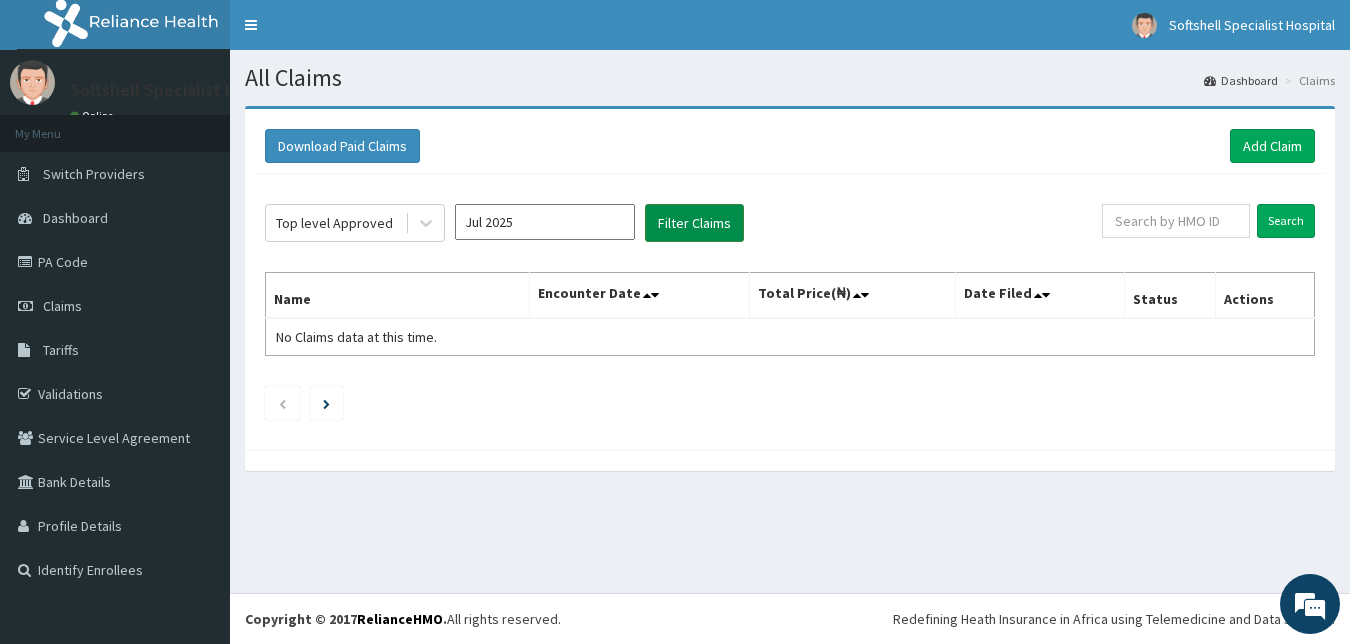 click on "Filter Claims" at bounding box center (694, 223) 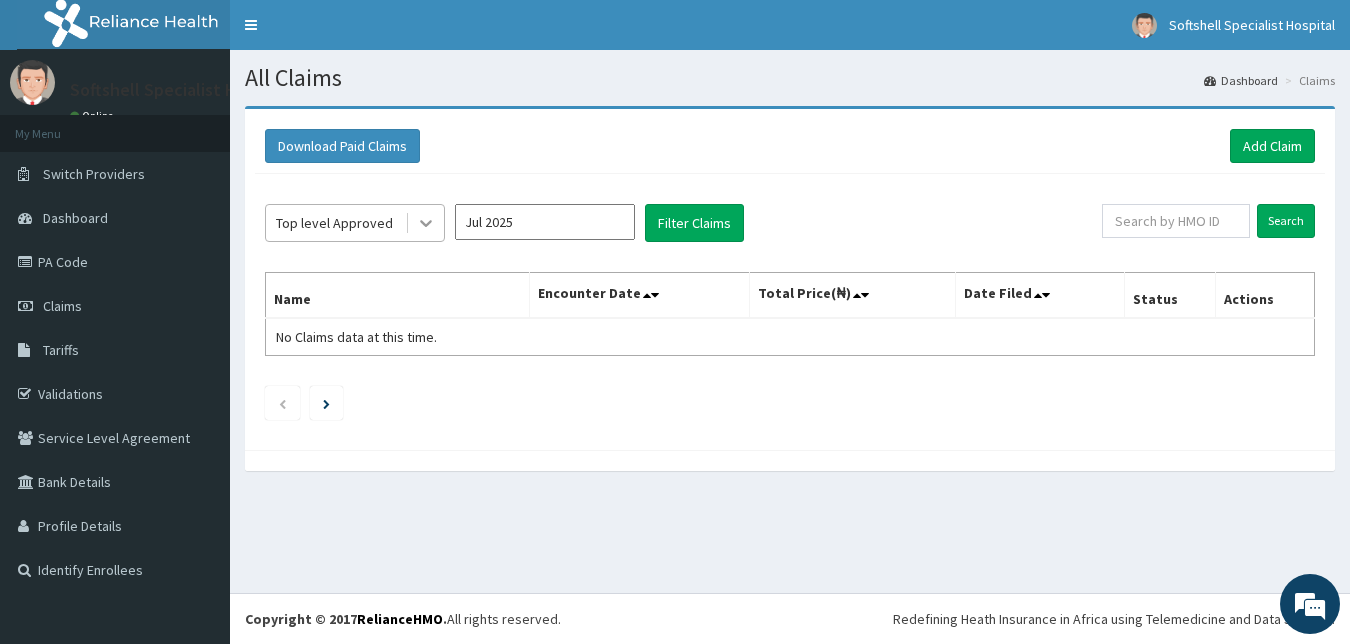 click 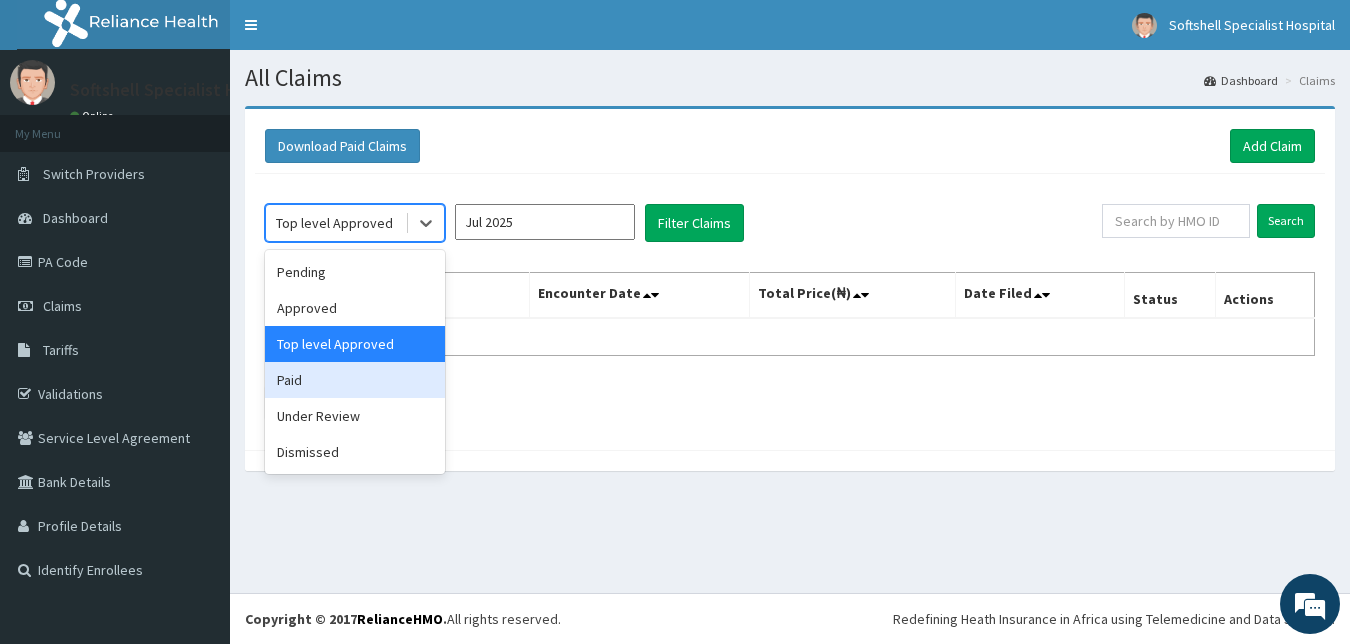 click on "Paid" at bounding box center [355, 380] 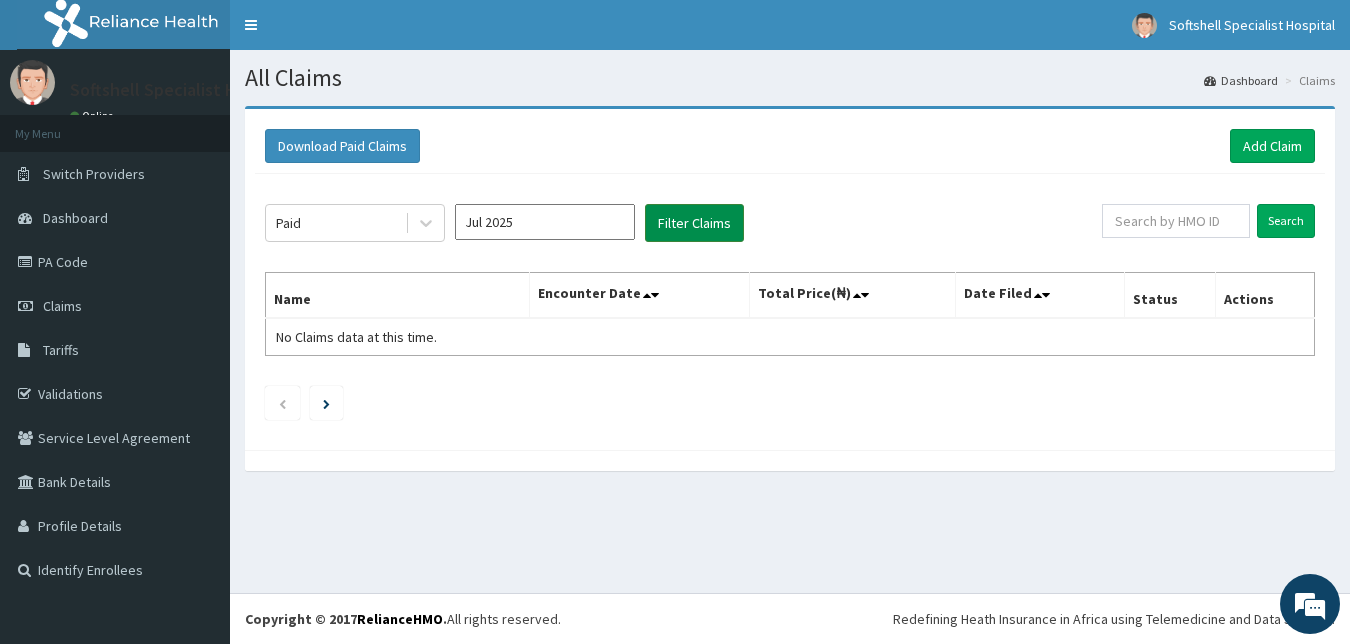 click on "Filter Claims" at bounding box center (694, 223) 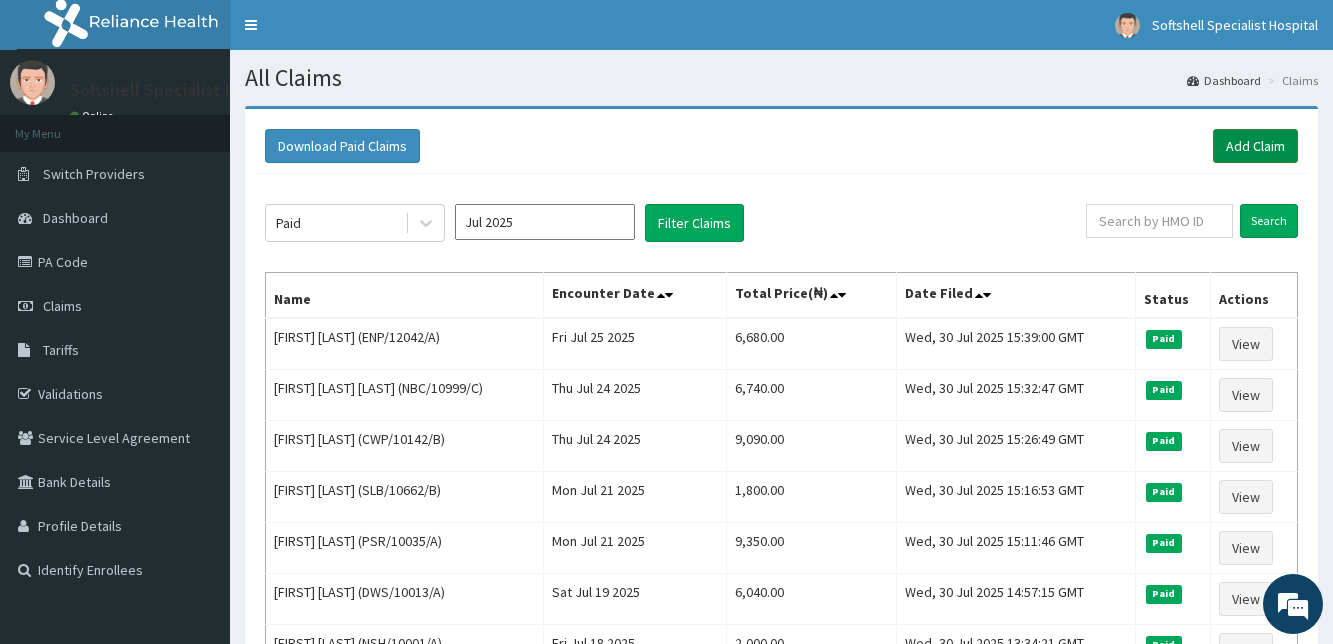click on "Add Claim" at bounding box center (1255, 146) 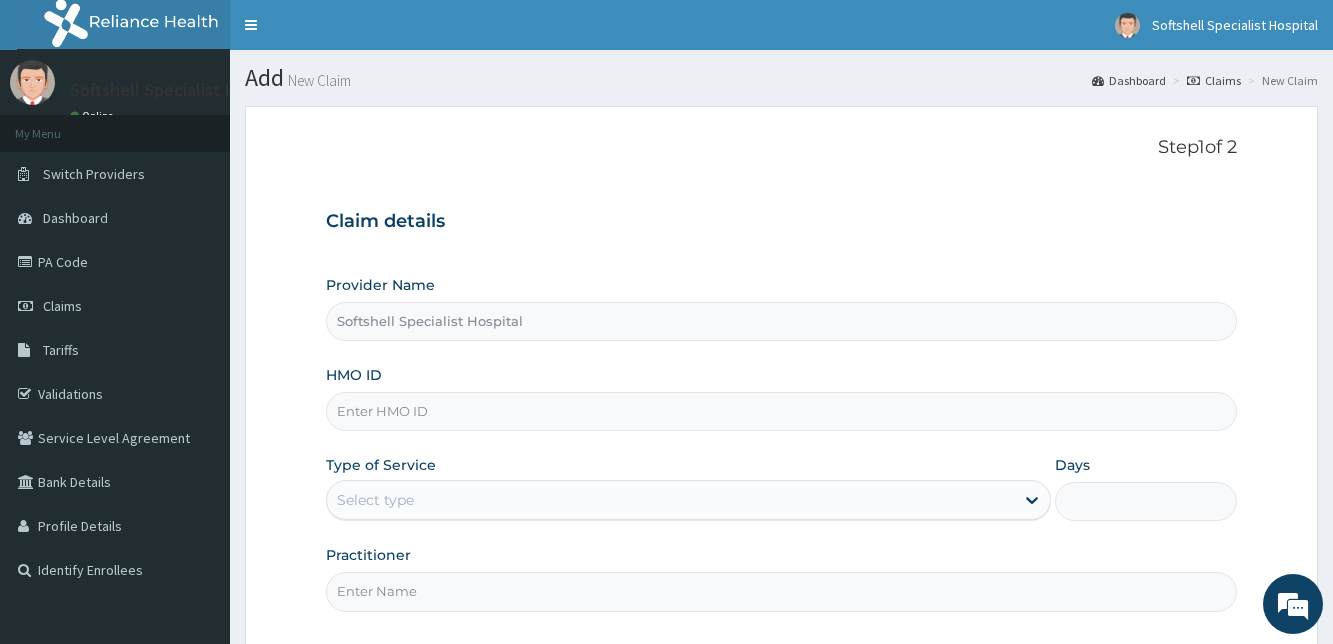 scroll, scrollTop: 0, scrollLeft: 0, axis: both 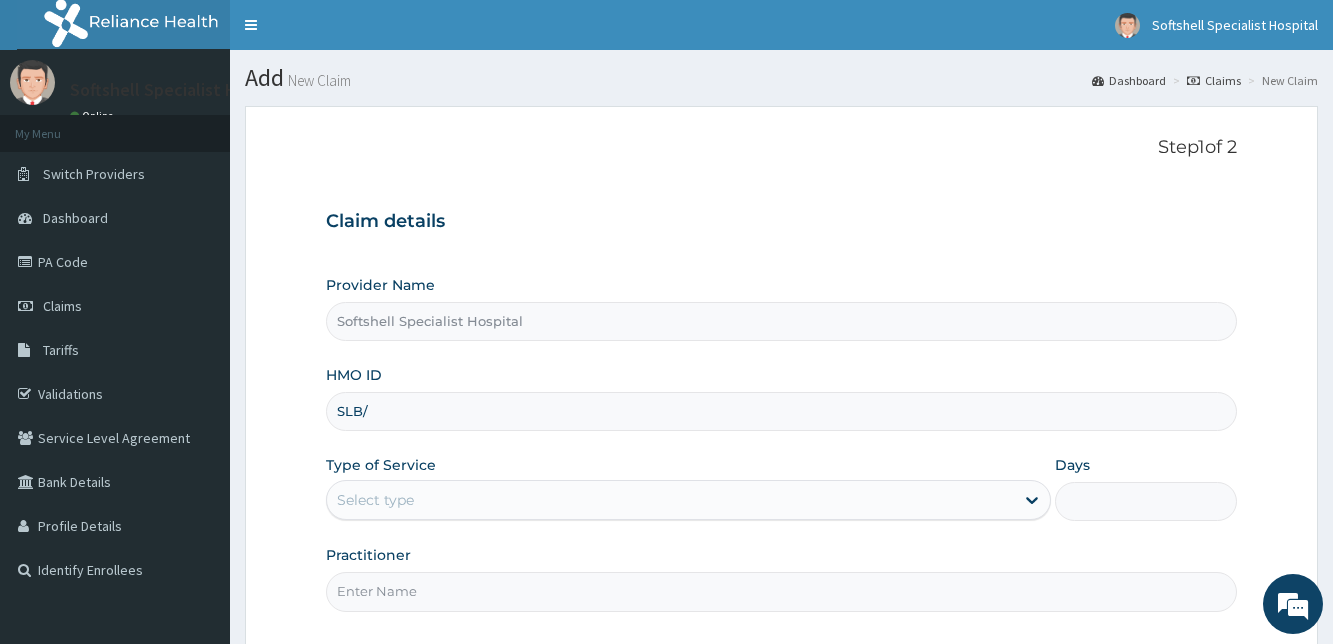 click on "SLB/" at bounding box center (781, 411) 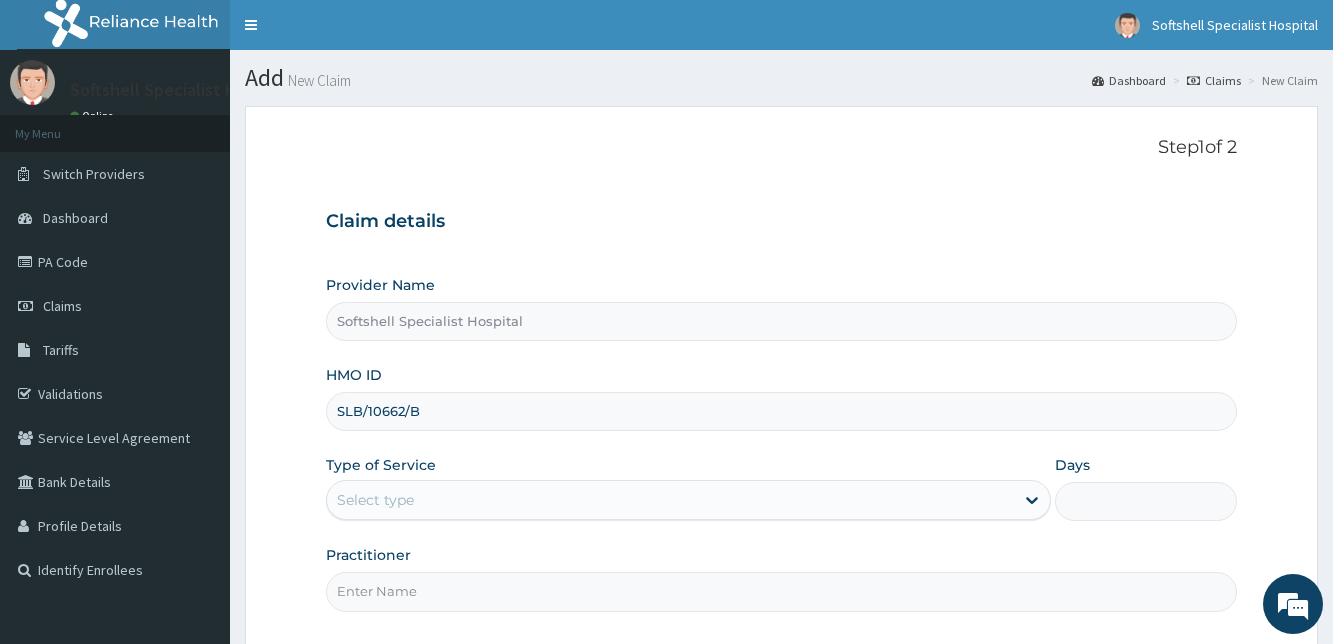 type on "SLB/10662/B" 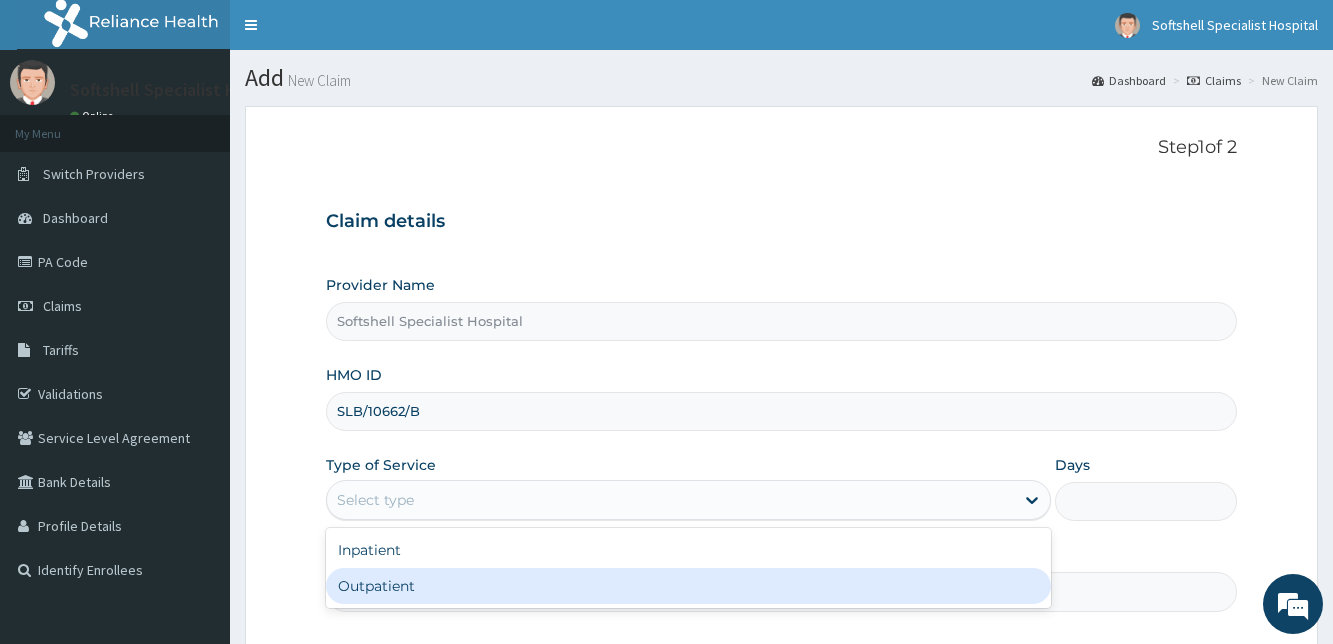 click on "Outpatient" at bounding box center [688, 586] 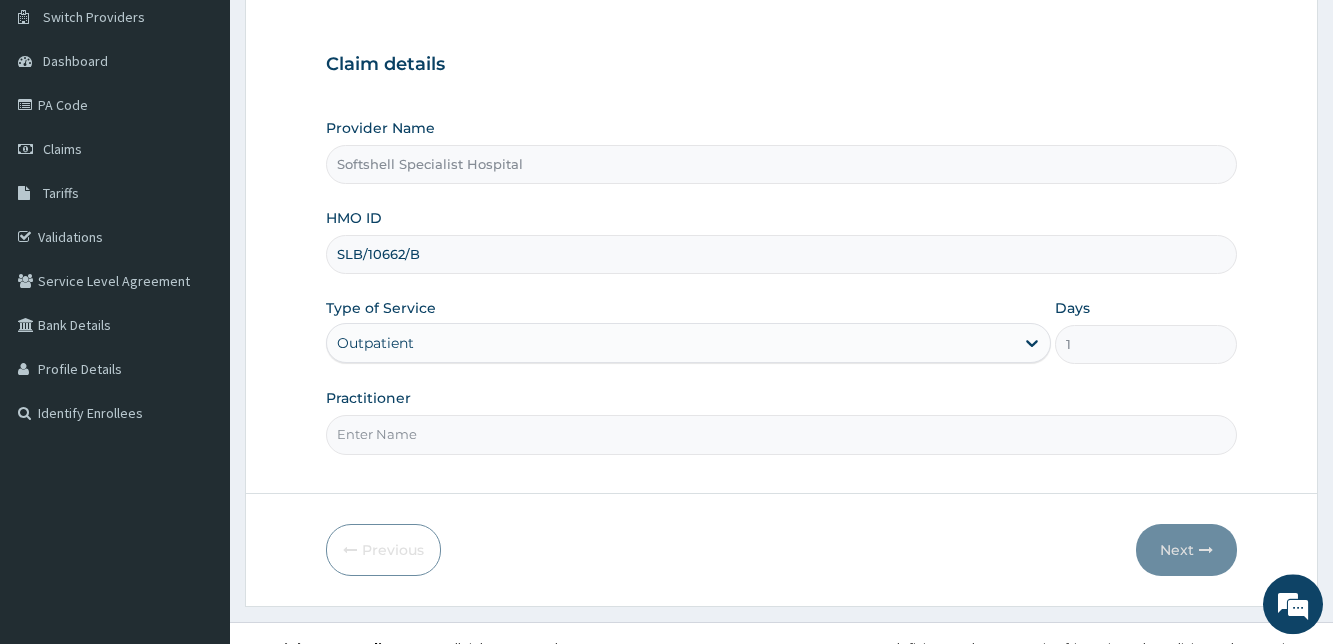 scroll, scrollTop: 186, scrollLeft: 0, axis: vertical 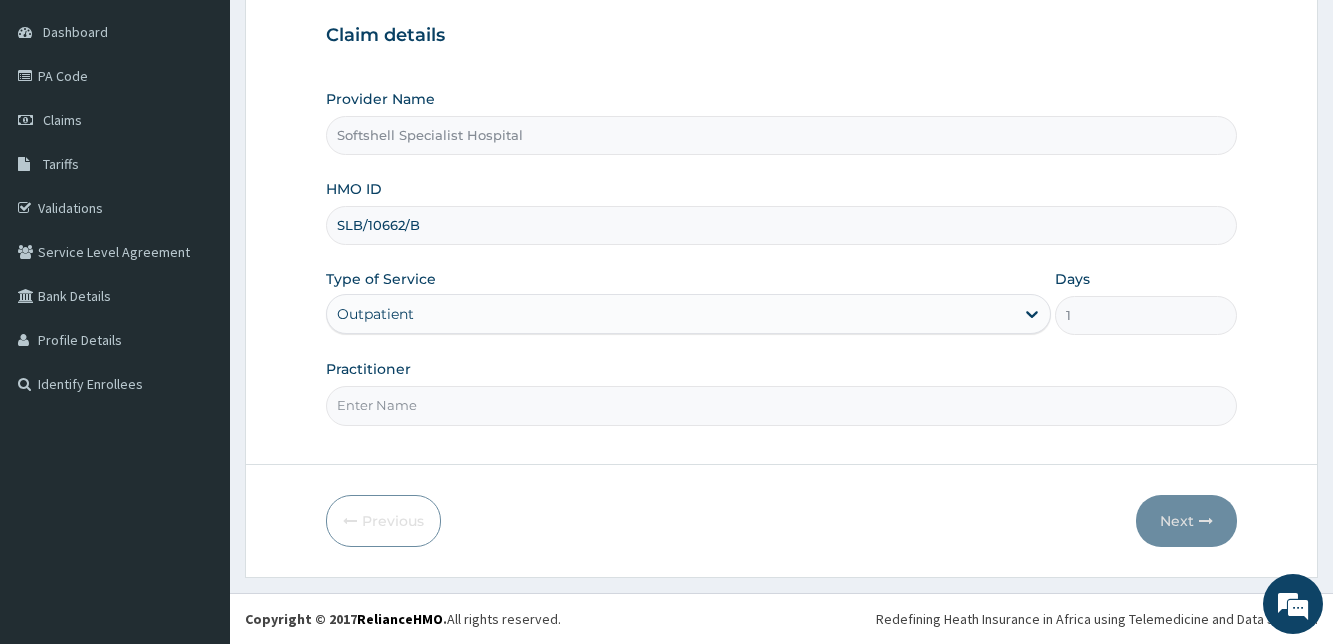 click on "Practitioner" at bounding box center (781, 405) 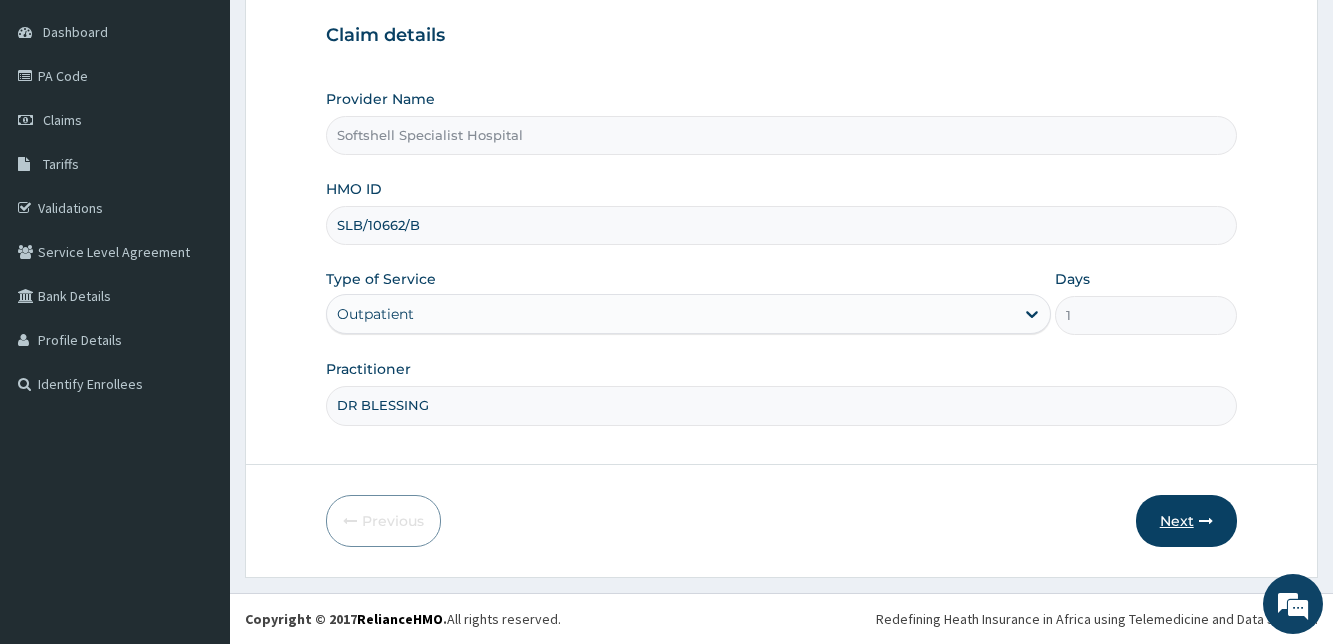 type on "DR BLESSING" 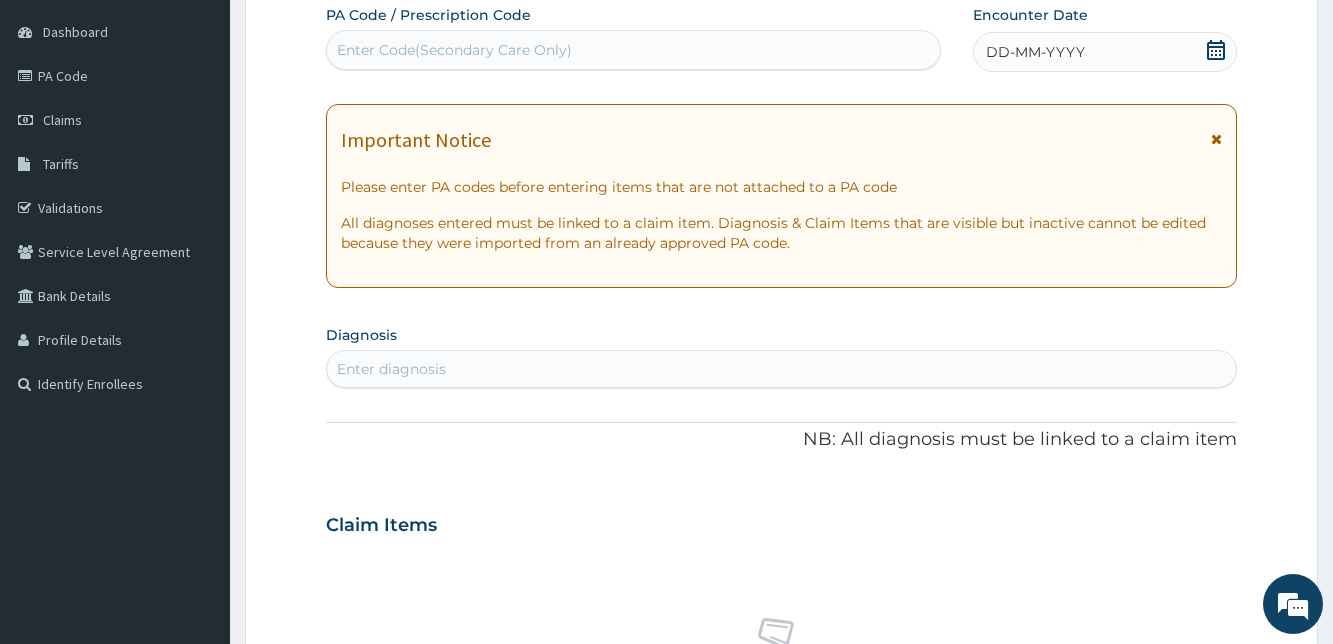 click on "Enter Code(Secondary Care Only)" at bounding box center (454, 50) 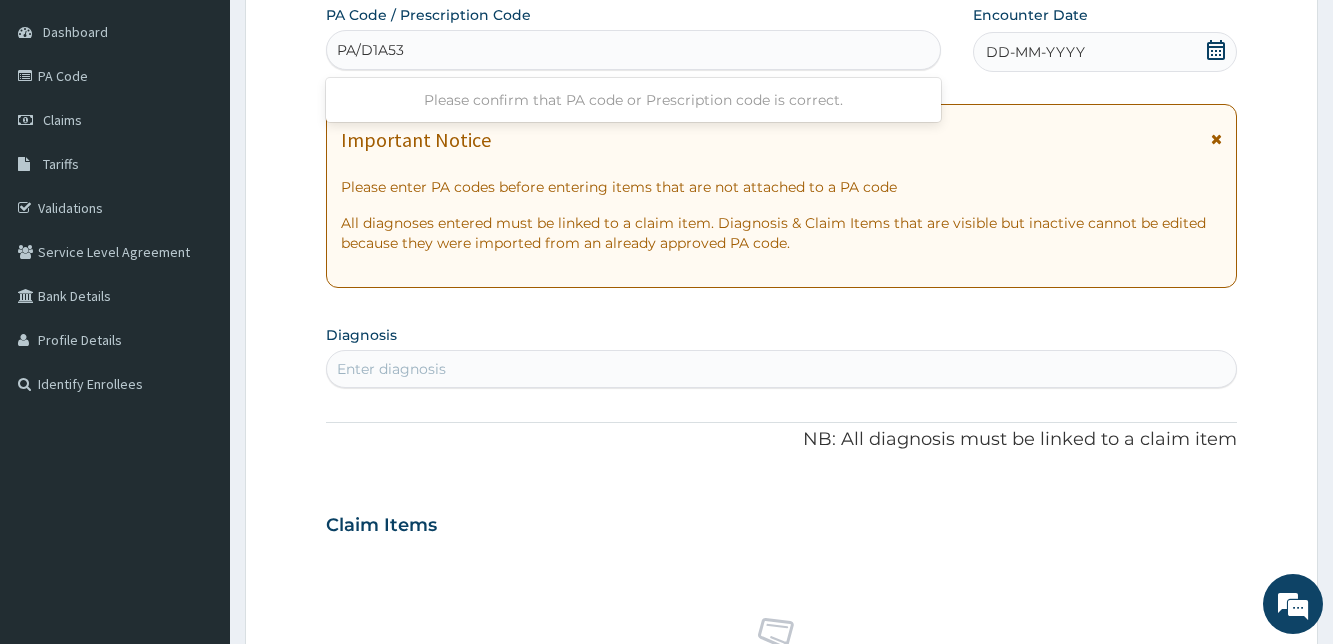 type on "PA/D1A53A" 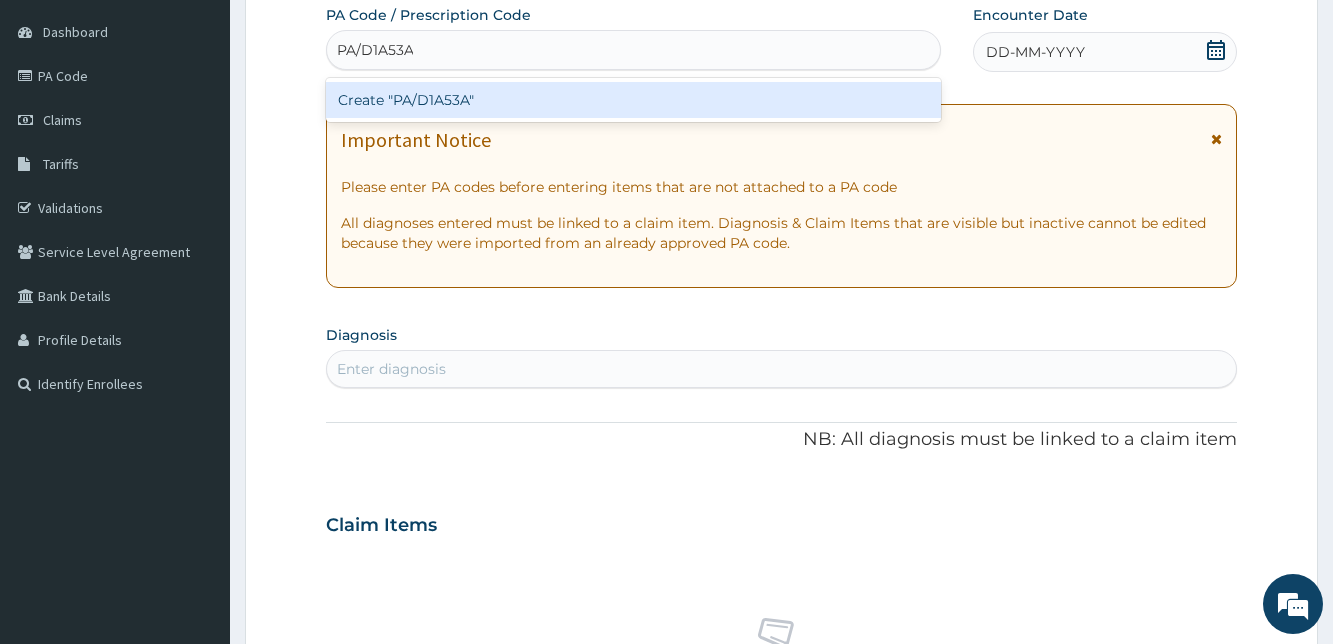 click on "Create "PA/D1A53A"" at bounding box center [633, 100] 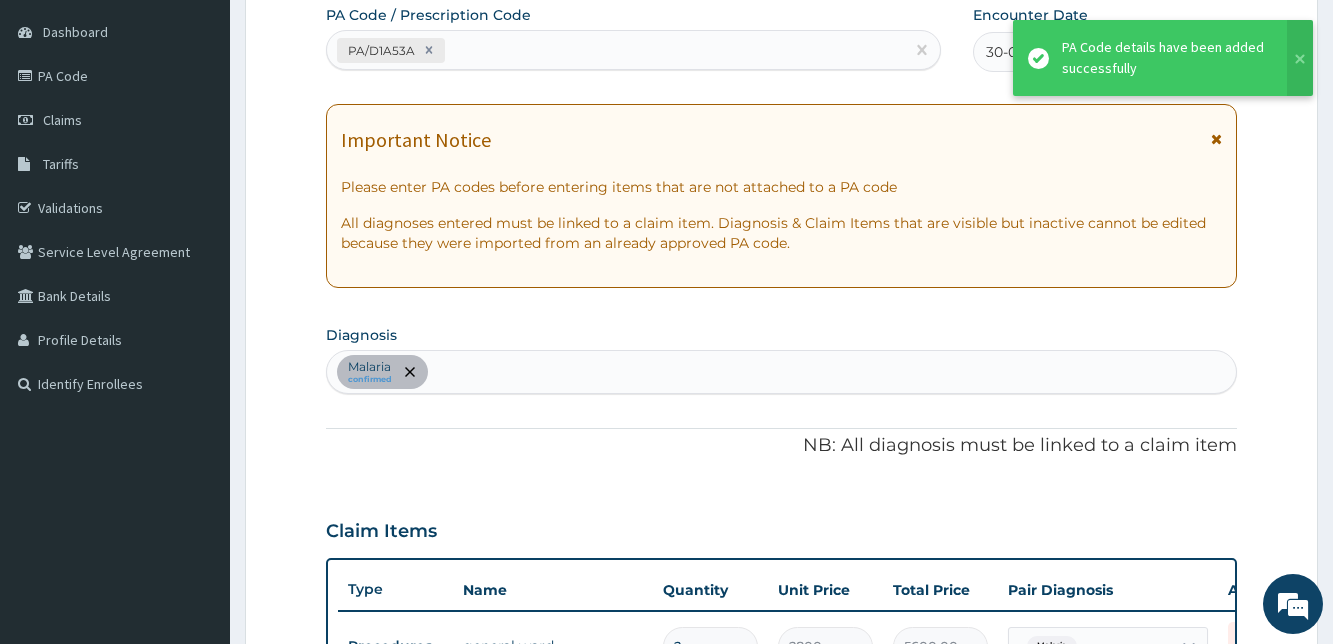 scroll, scrollTop: 196, scrollLeft: 0, axis: vertical 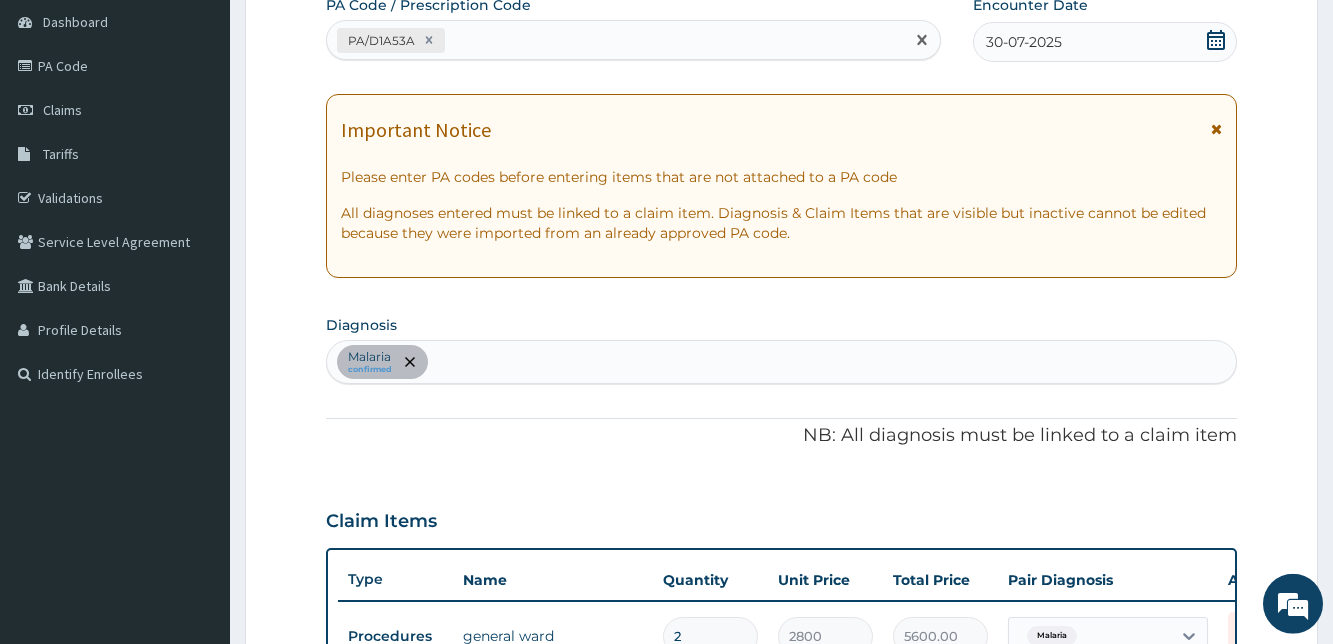 click on "PA/D1A53A" at bounding box center (615, 40) 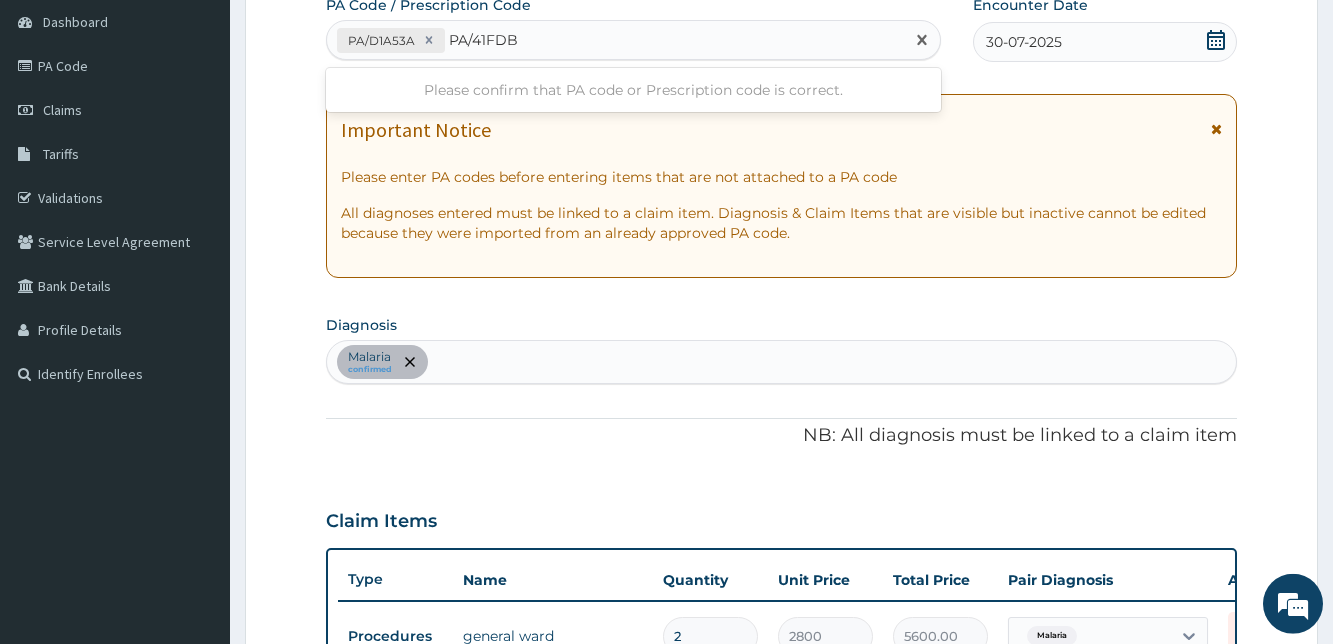 type on "PA/41FDBD" 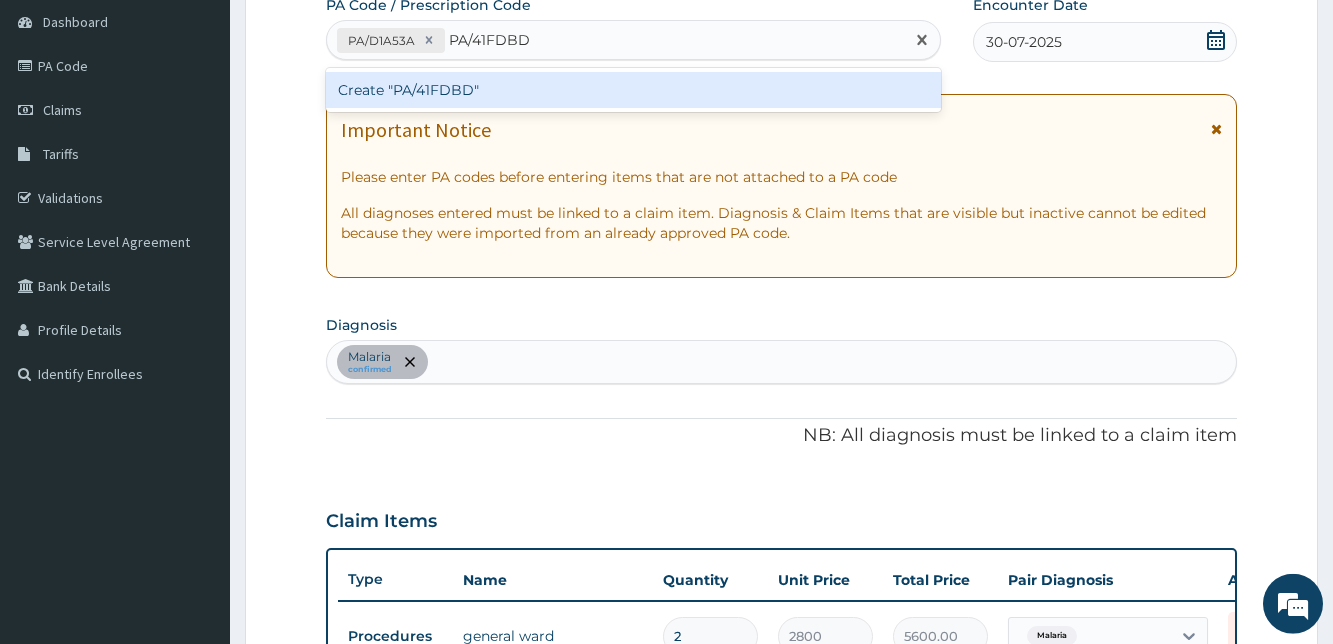 click on "Create "PA/41FDBD"" at bounding box center [633, 90] 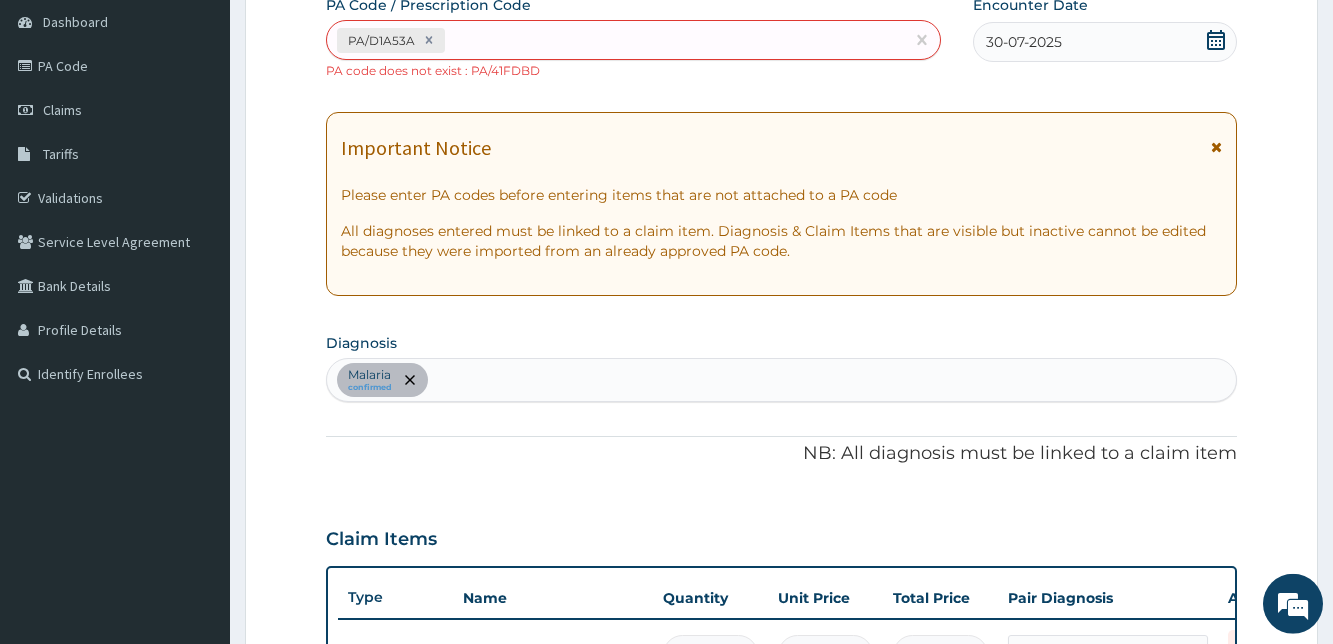 scroll, scrollTop: 528, scrollLeft: 0, axis: vertical 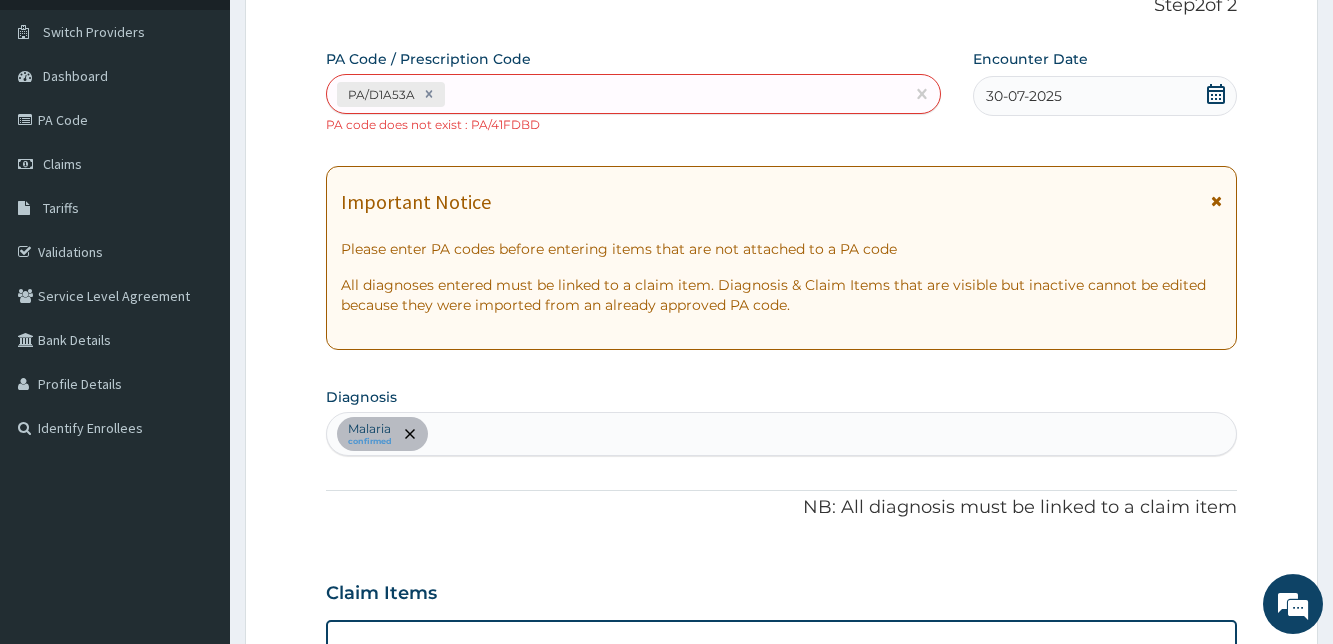 click on "PA/D1A53A" at bounding box center (615, 94) 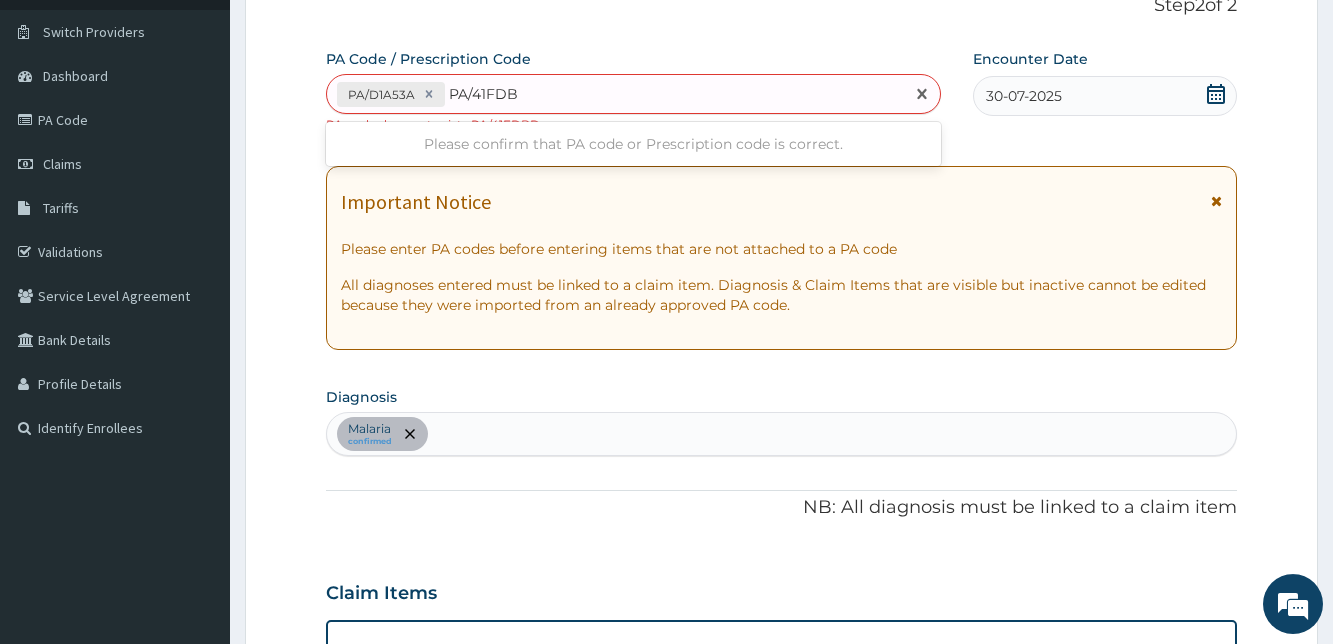 type on "PA/41FDBD" 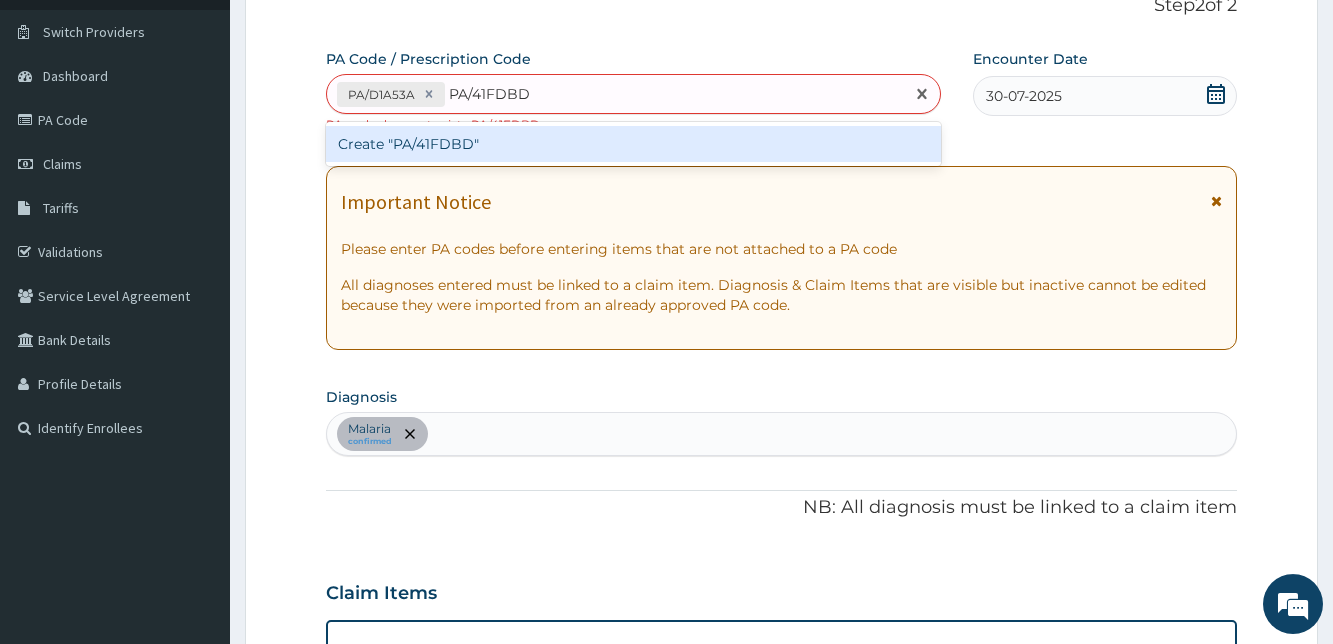 click on "Create "PA/41FDBD"" at bounding box center (633, 144) 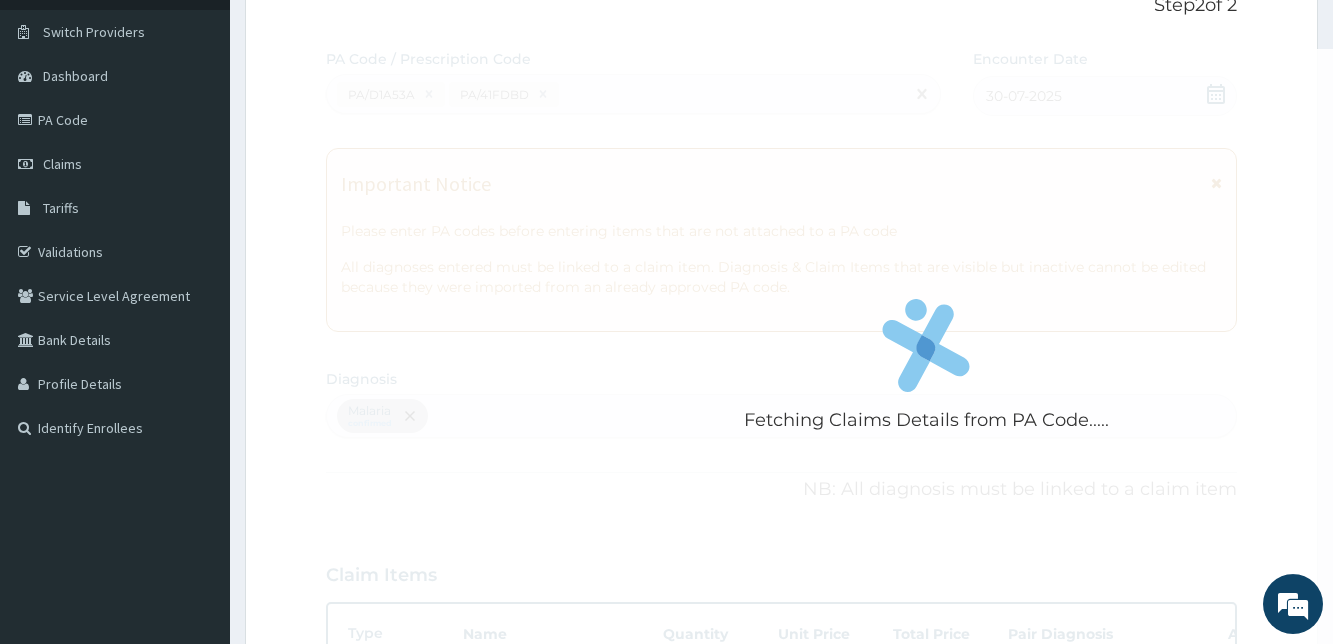 scroll, scrollTop: 528, scrollLeft: 0, axis: vertical 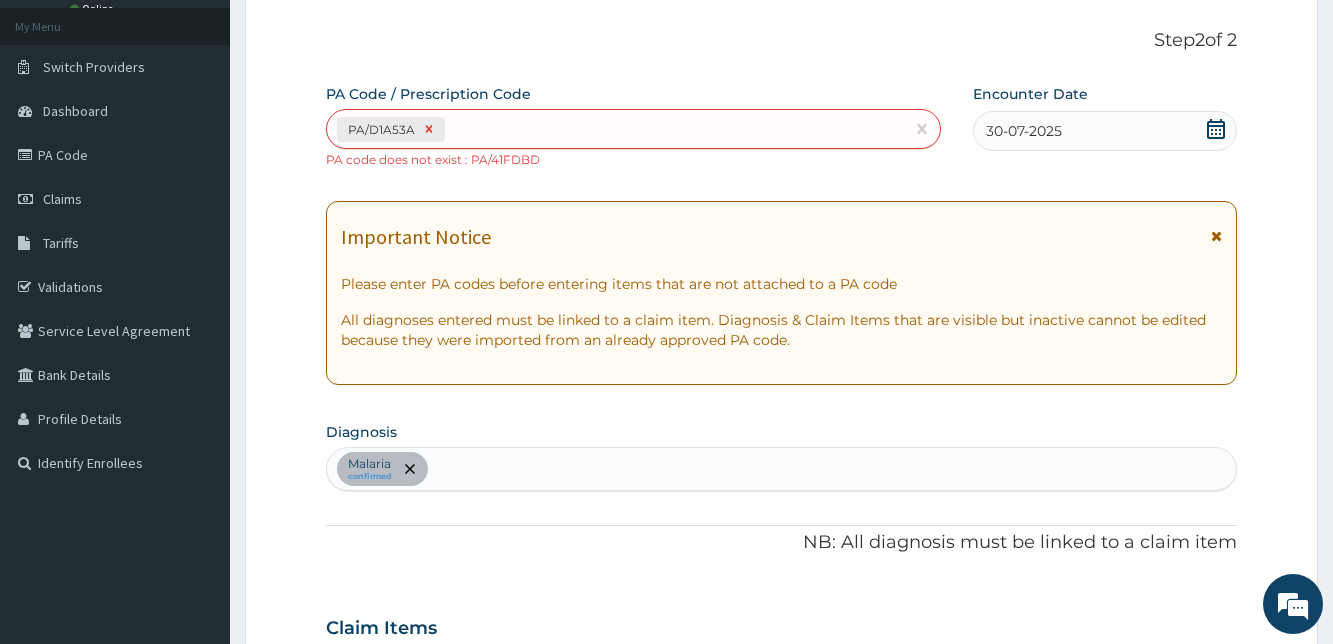 click 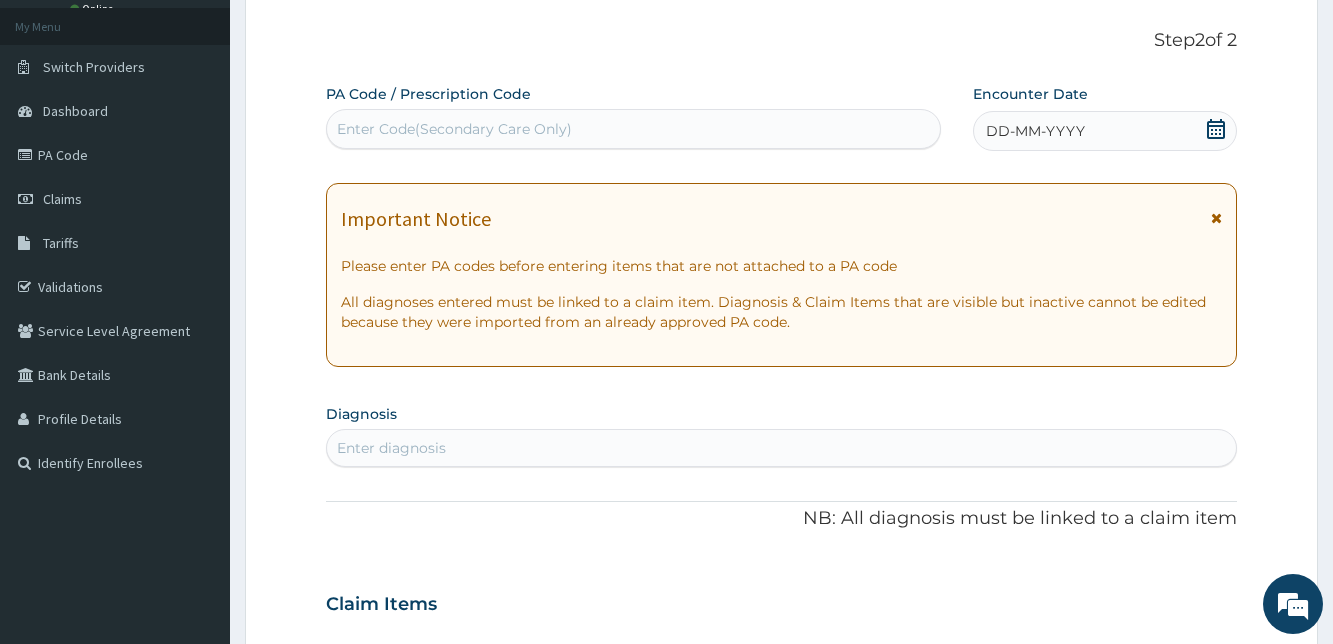 click on "Enter Code(Secondary Care Only)" at bounding box center [454, 129] 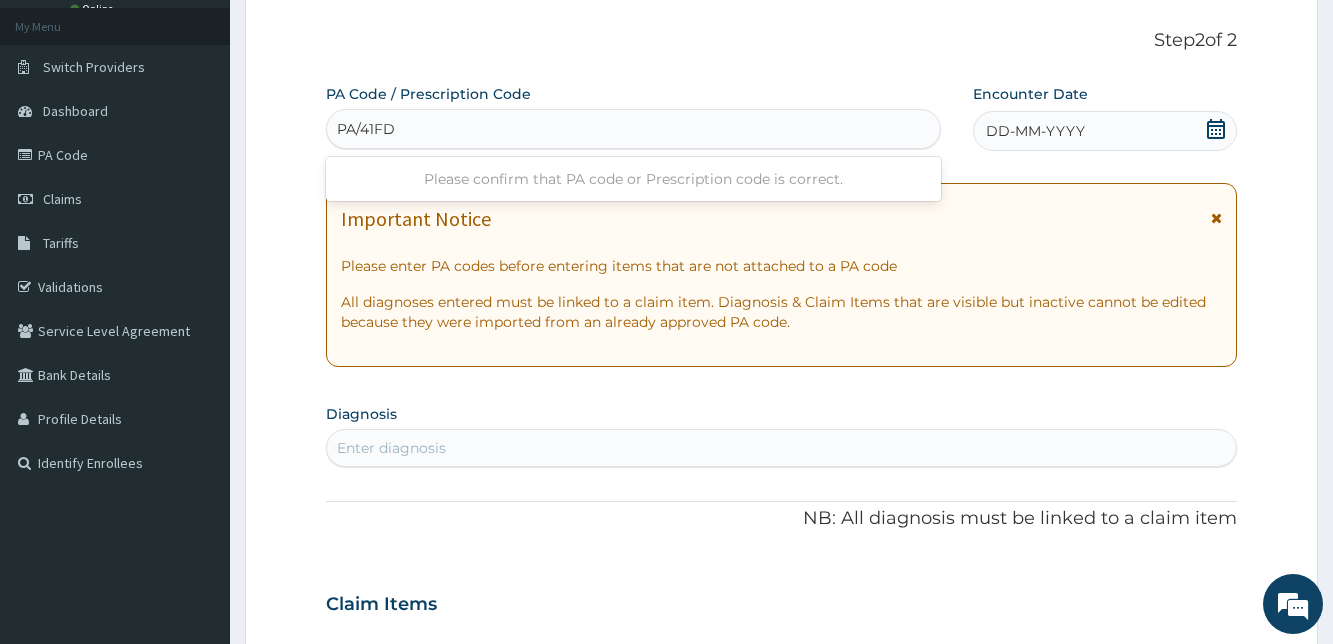 type on "PA/41FDBB" 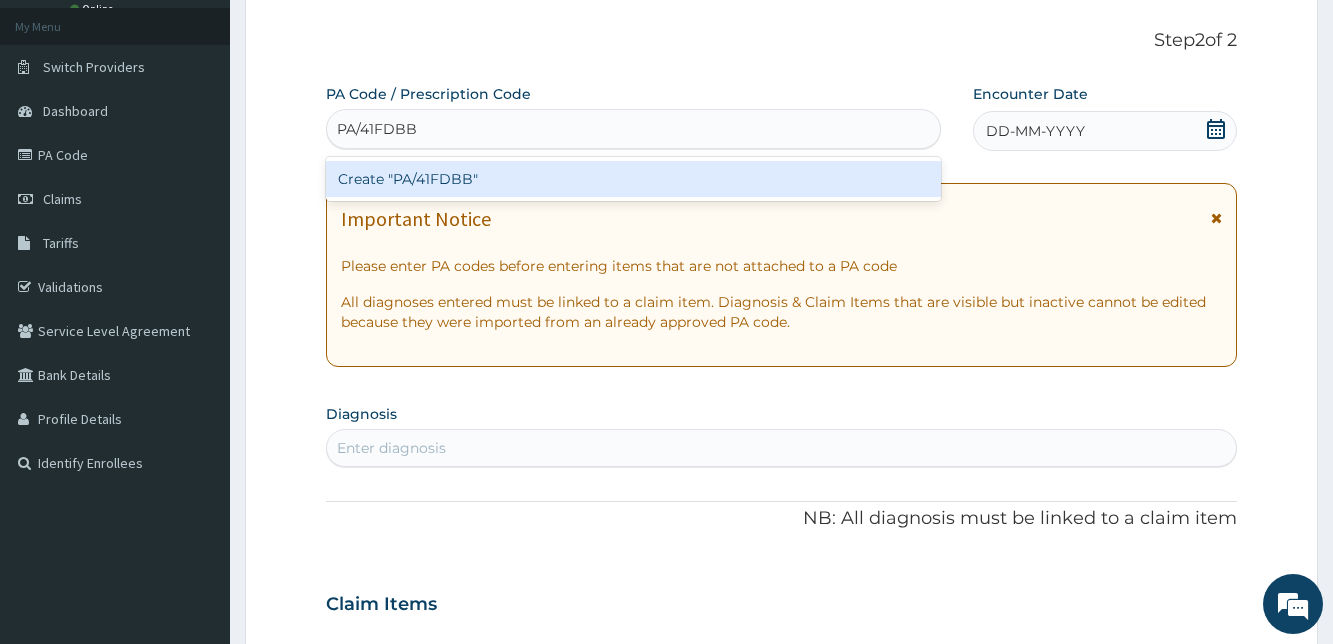 click on "Create "PA/41FDBB"" at bounding box center (633, 179) 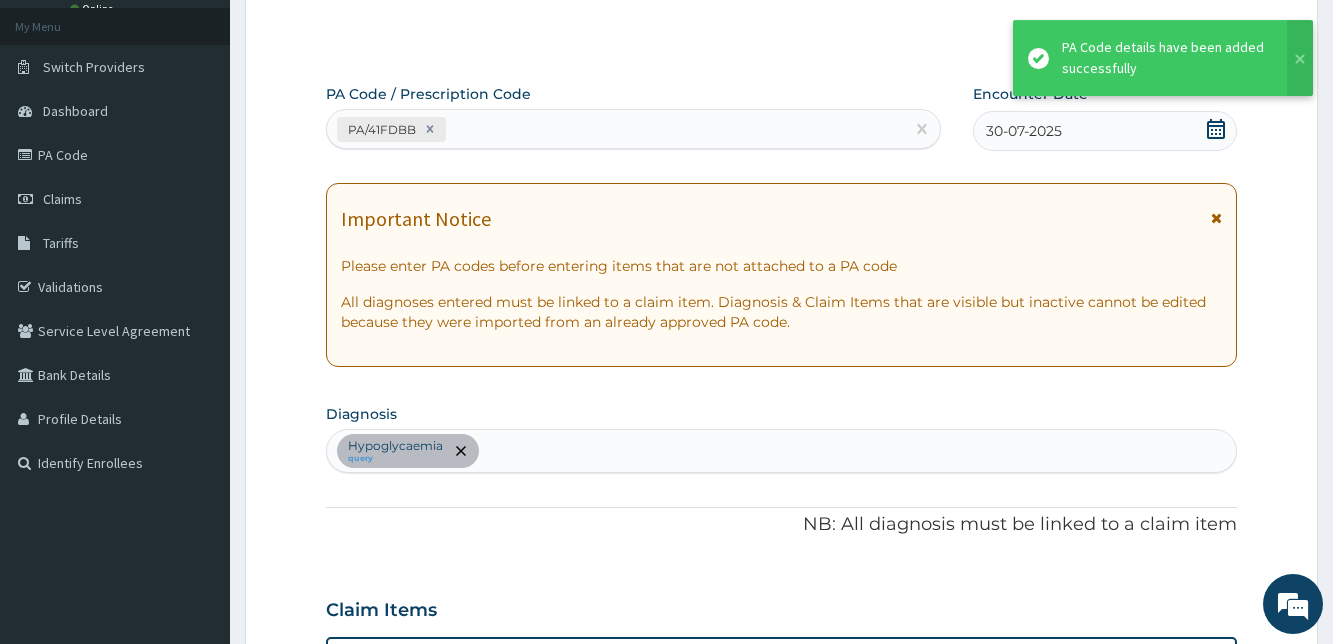 scroll, scrollTop: 510, scrollLeft: 0, axis: vertical 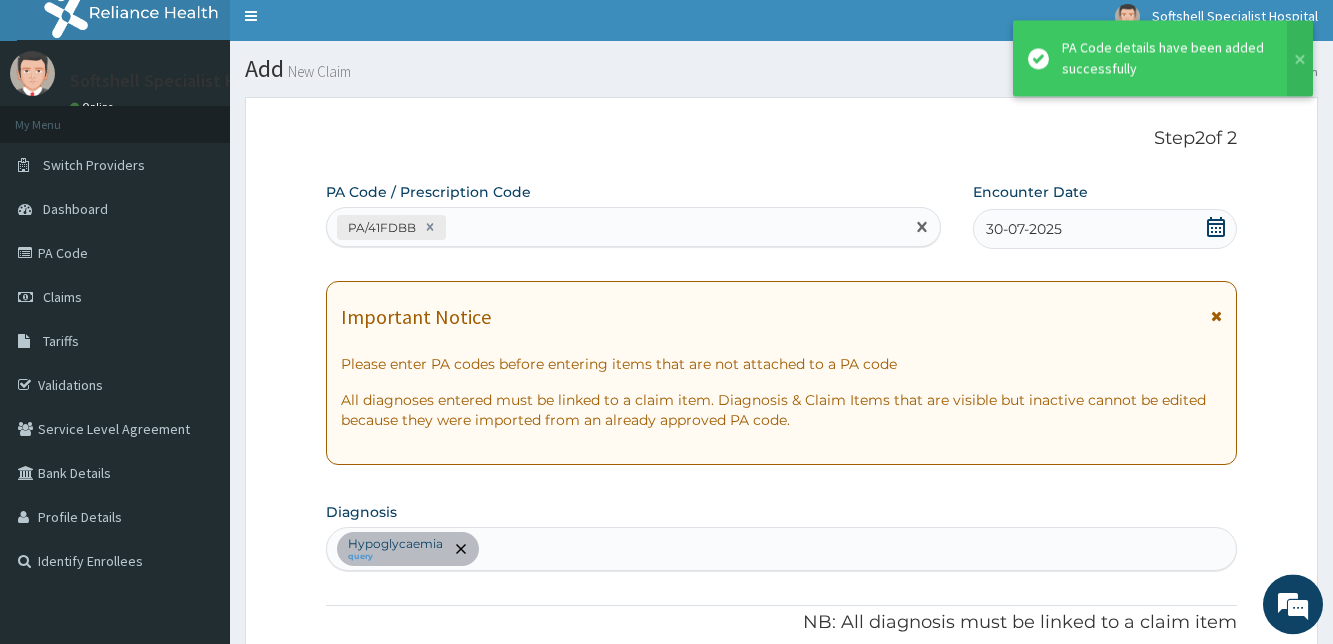 click on "PA/41FDBB" at bounding box center (615, 227) 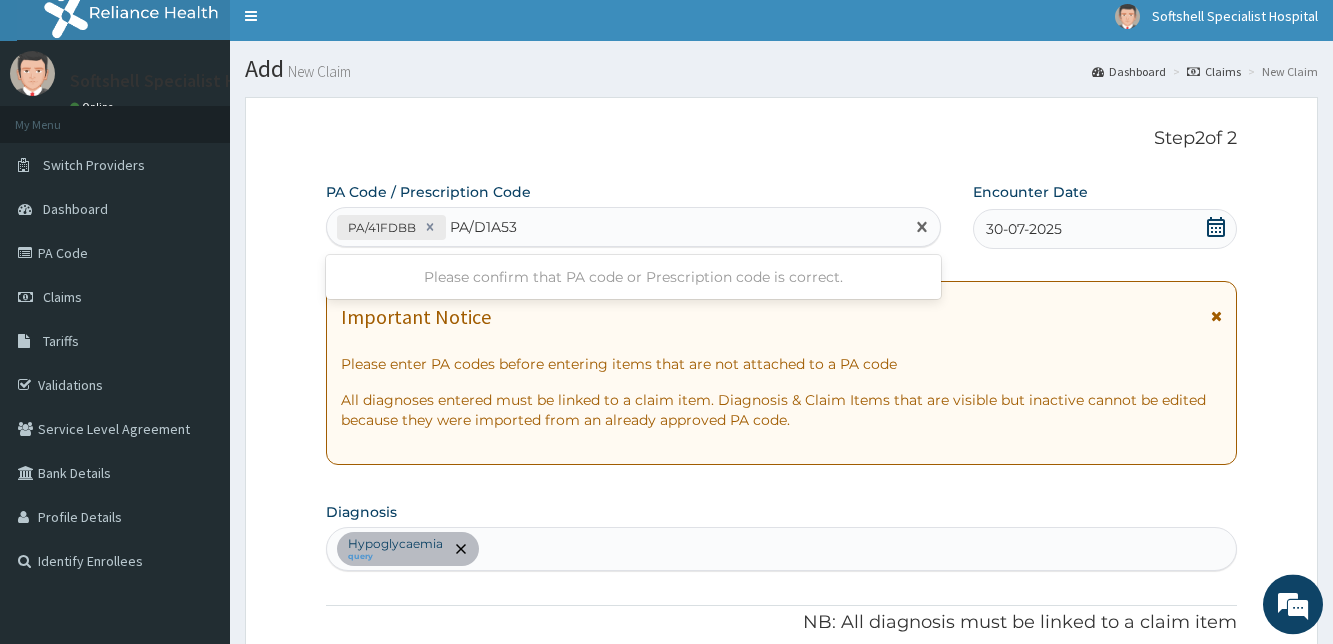 type on "PA/D1A53A" 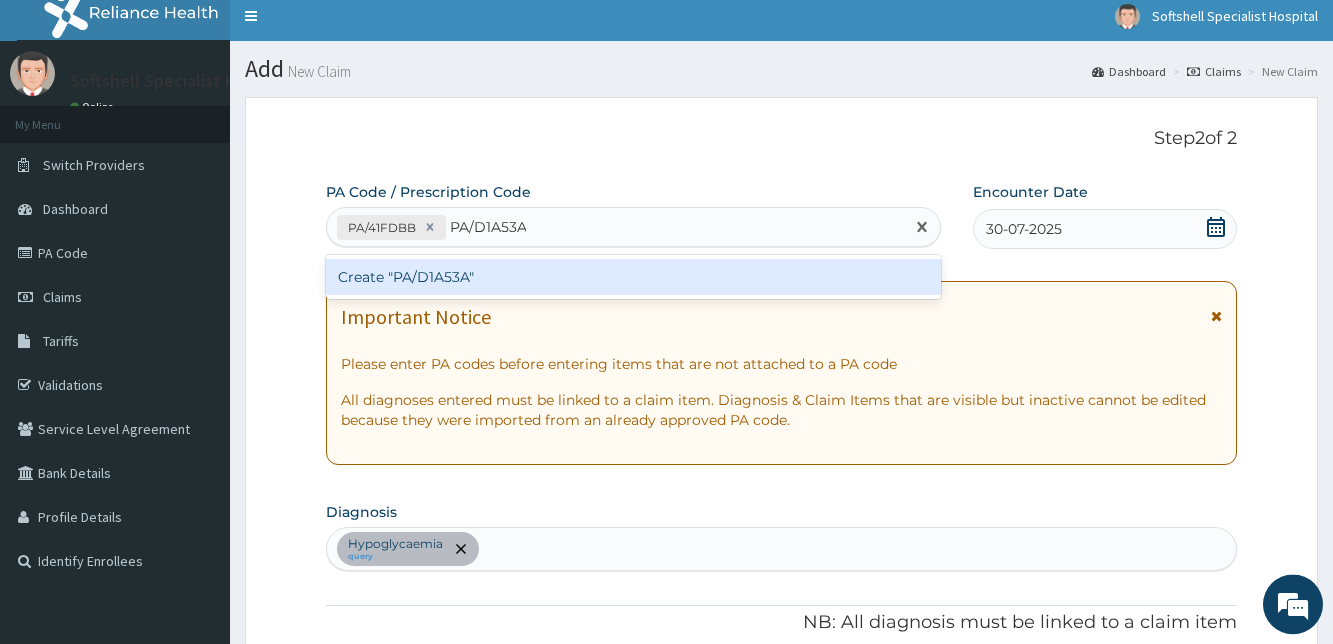 click on "Create "PA/D1A53A"" at bounding box center (633, 277) 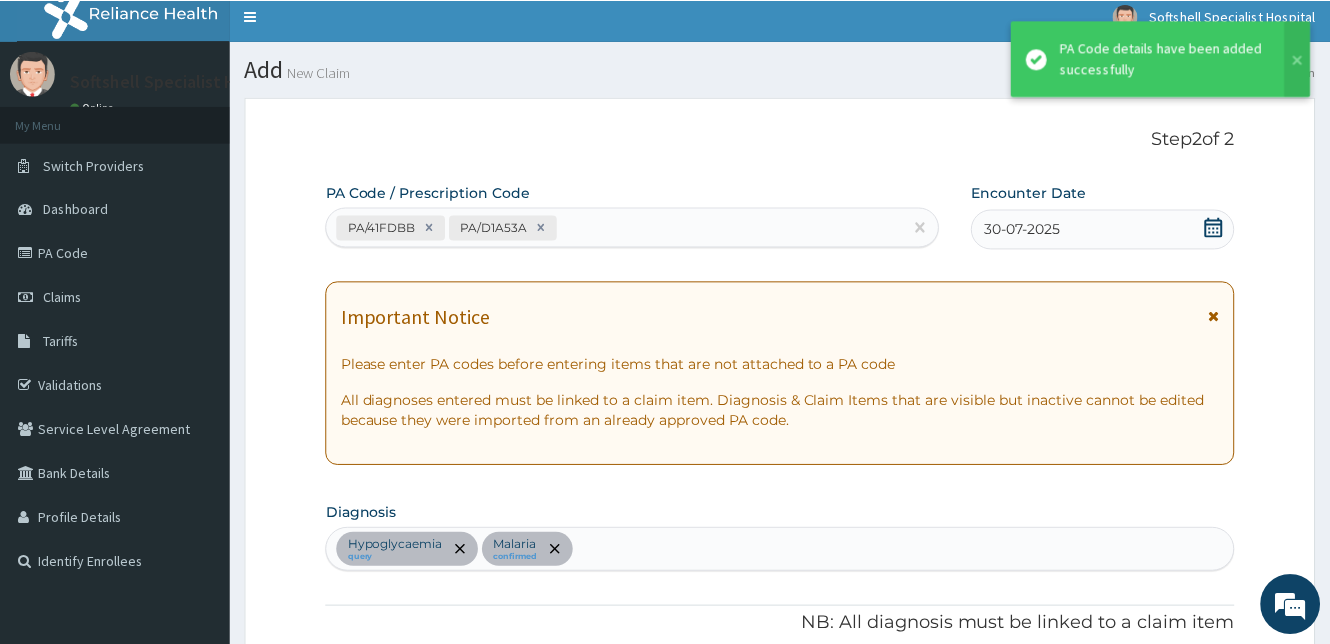 scroll, scrollTop: 579, scrollLeft: 0, axis: vertical 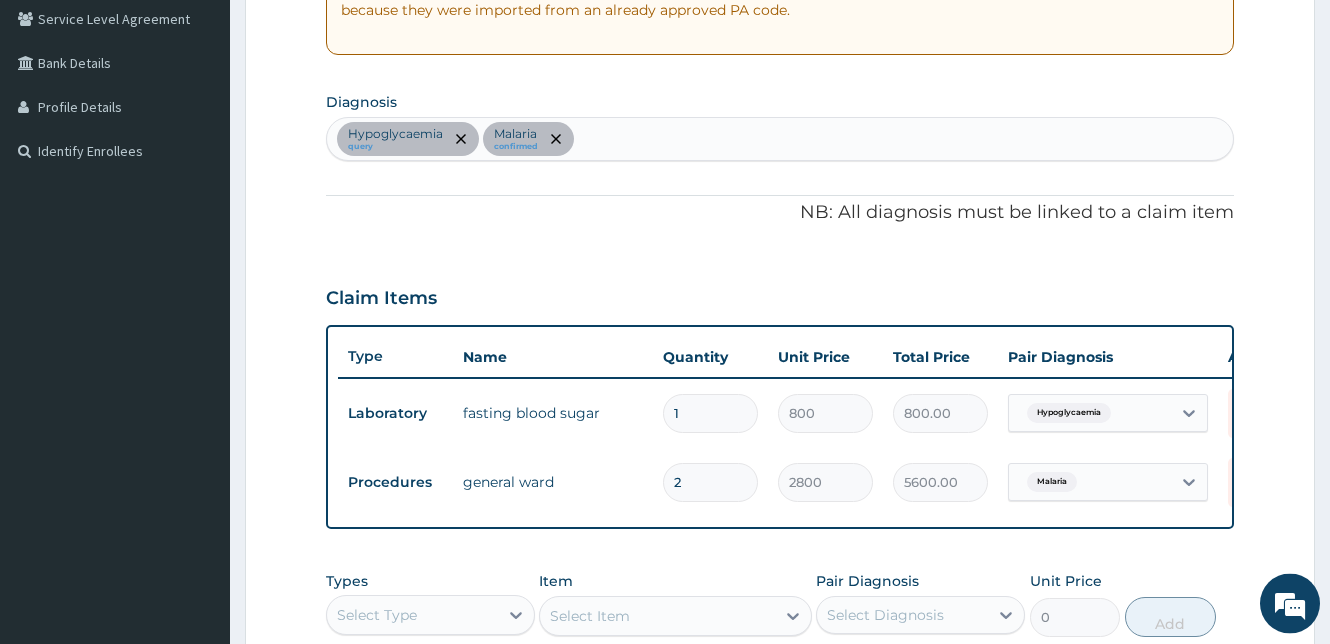 click on "Hypoglycaemia query Malaria confirmed" at bounding box center [780, 139] 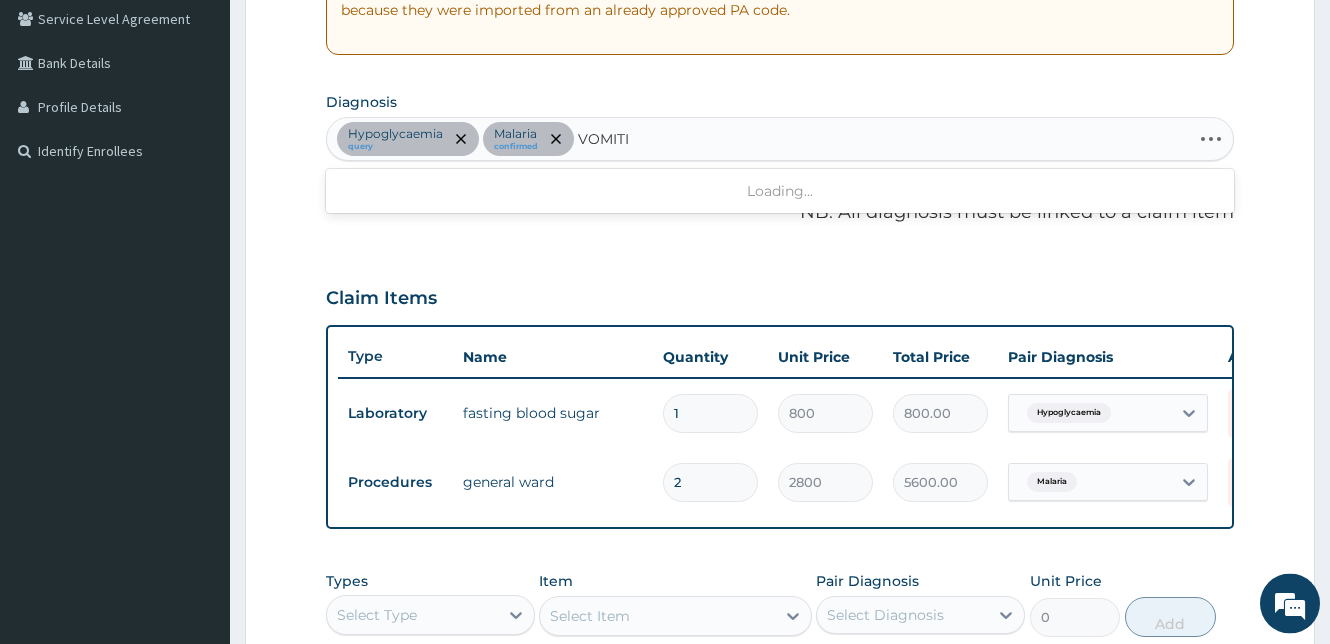 type on "VOMITIN" 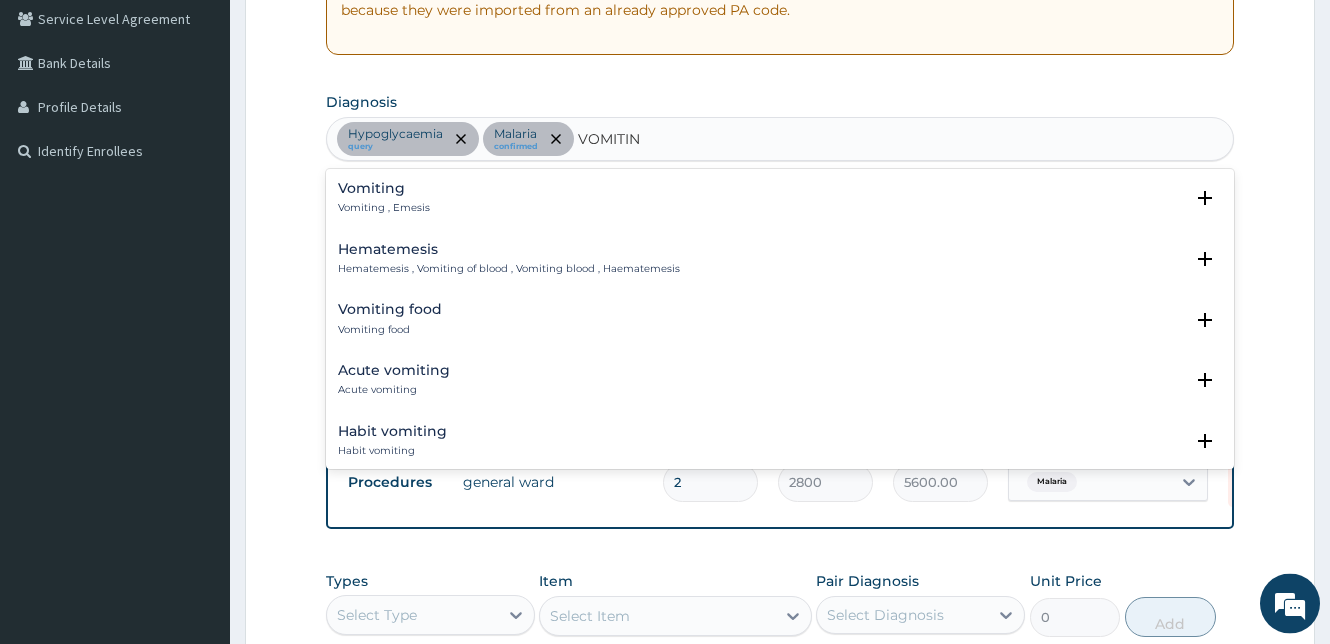 click on "Vomiting Vomiting , Emesis" at bounding box center (384, 198) 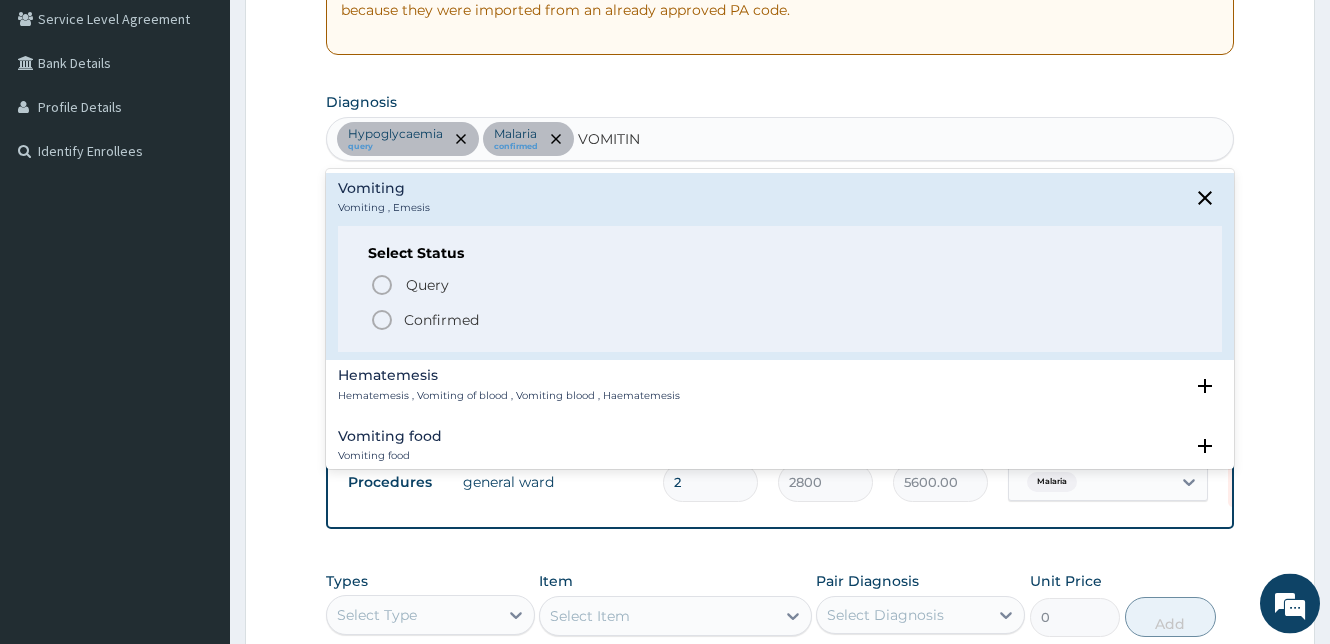 click 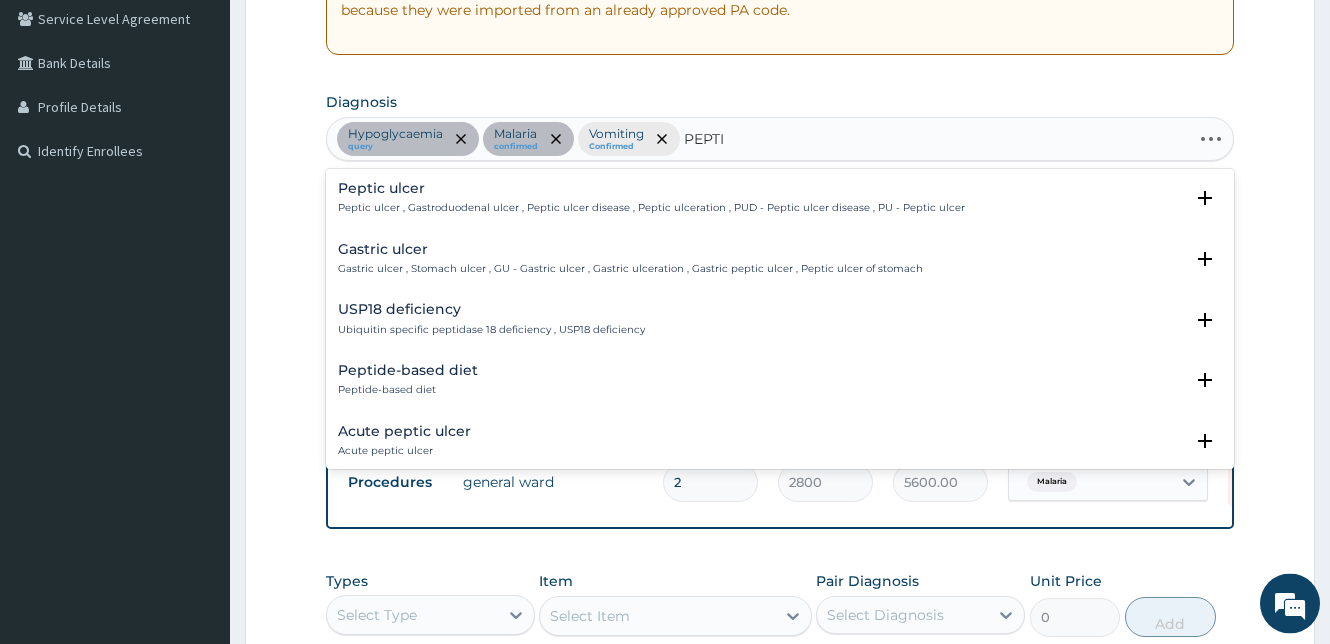 type on "PEPTIC" 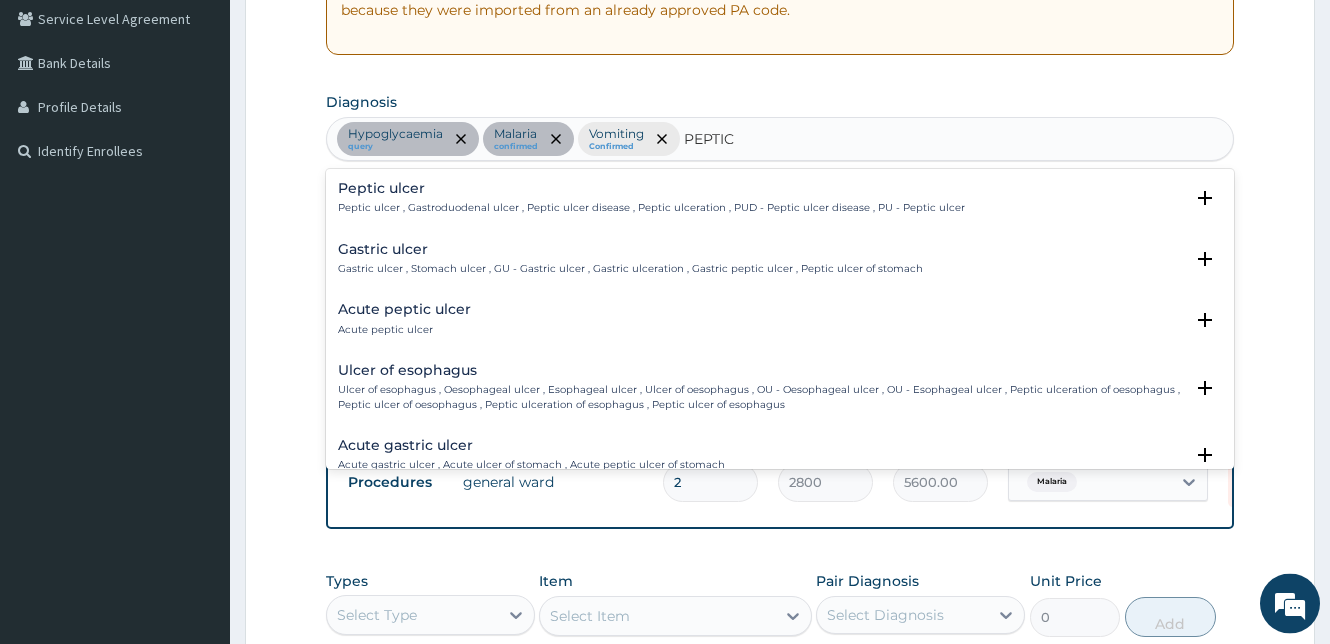 click on "Peptic ulcer Peptic ulcer , Gastroduodenal ulcer , Peptic ulcer disease , Peptic ulceration , PUD - Peptic ulcer disease , PU - Peptic ulcer" at bounding box center [651, 198] 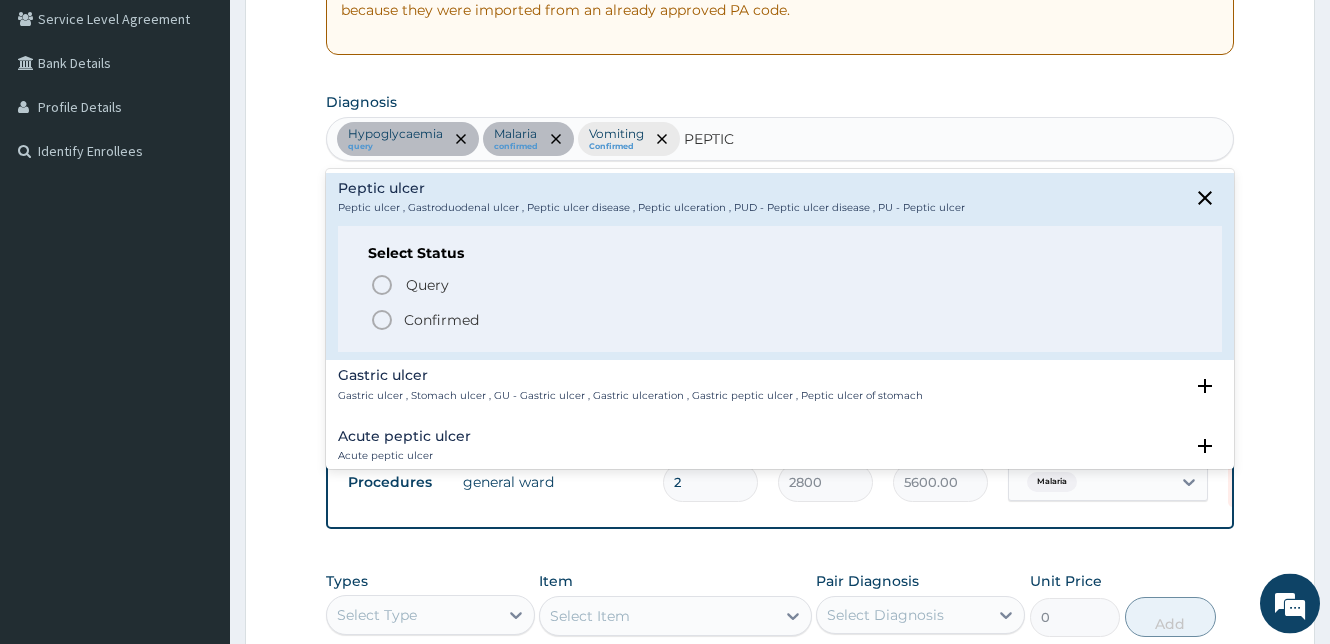 click 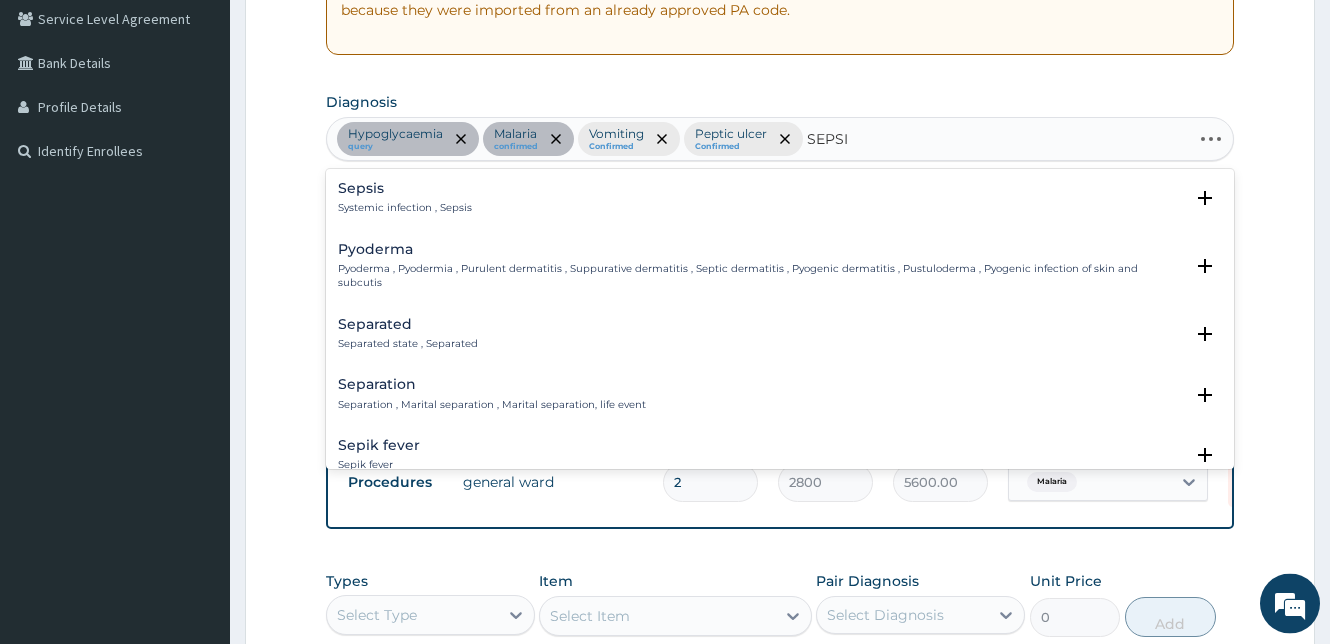 type on "SEPSIS" 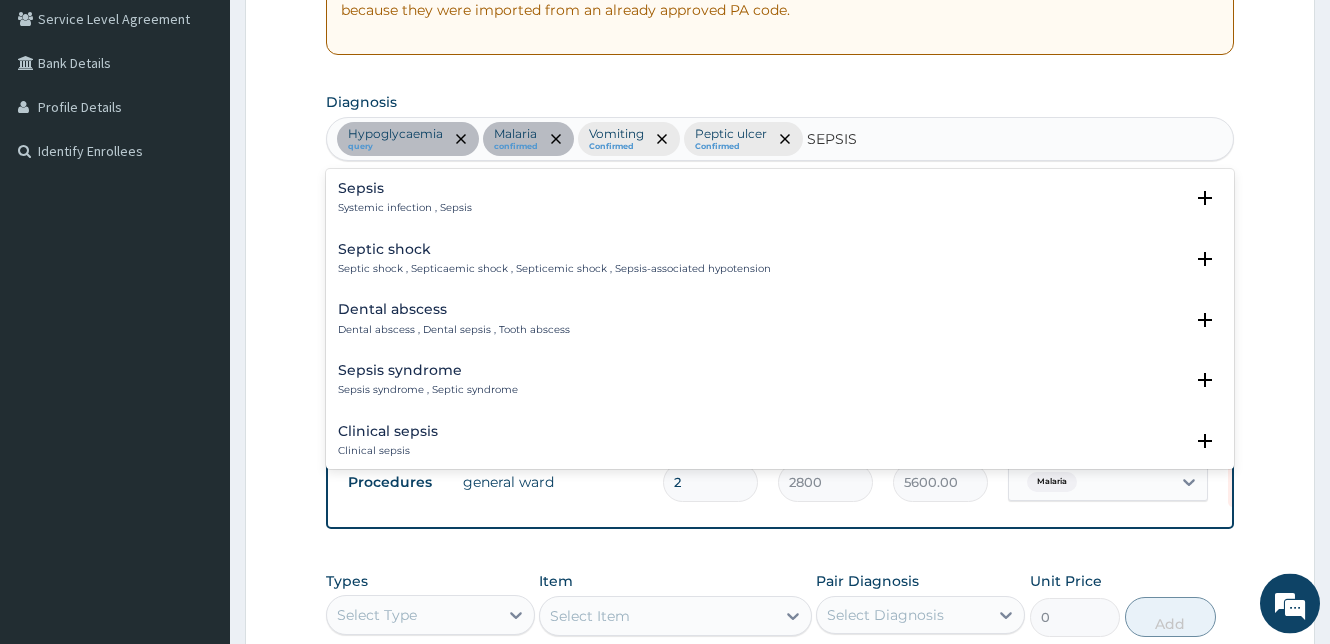 click on "Sepsis" at bounding box center (405, 188) 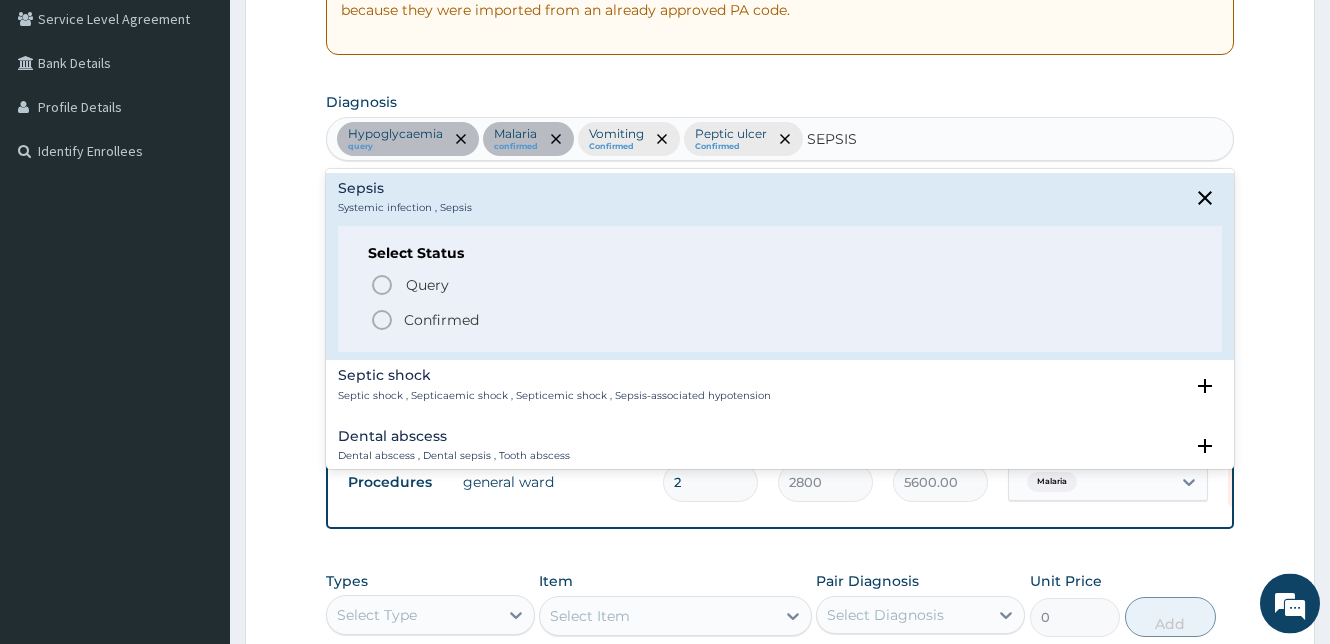 click 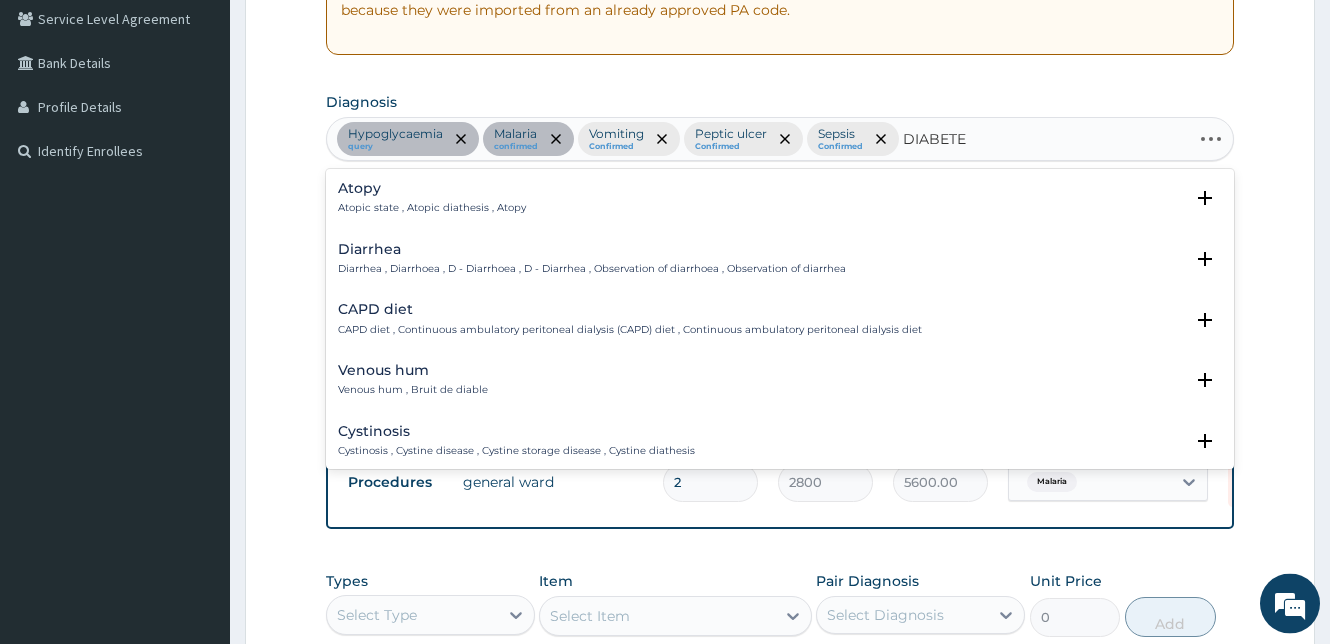 type on "DIABETES" 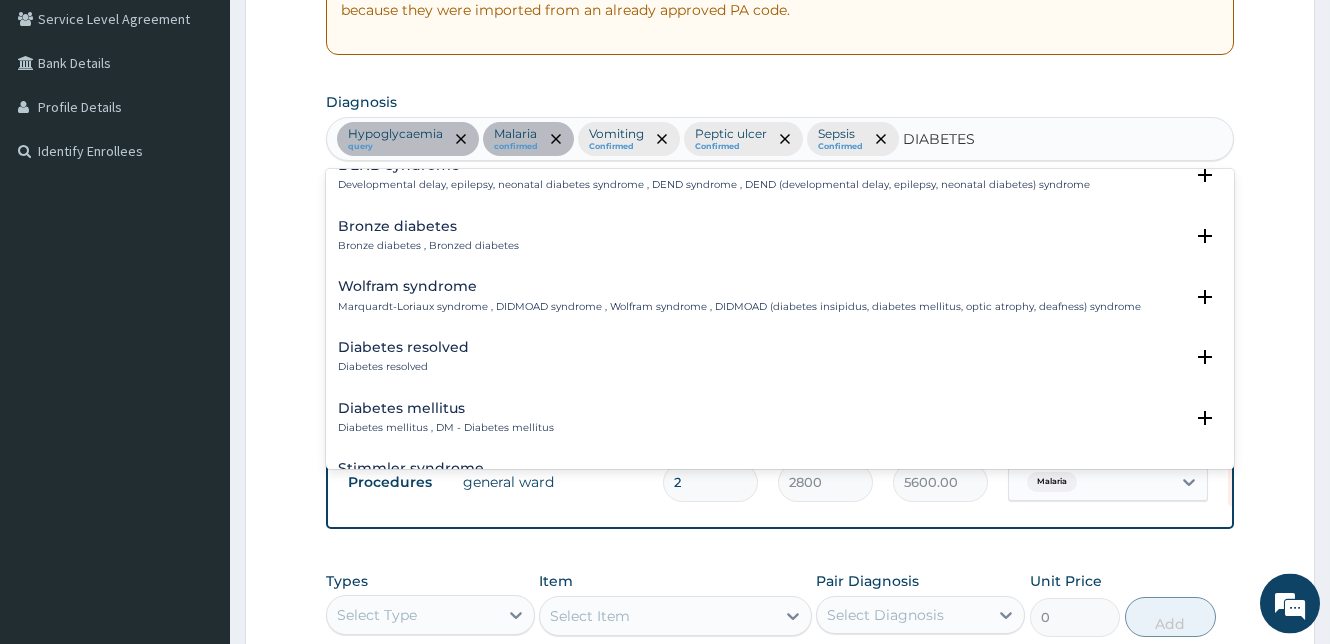 scroll, scrollTop: 68, scrollLeft: 0, axis: vertical 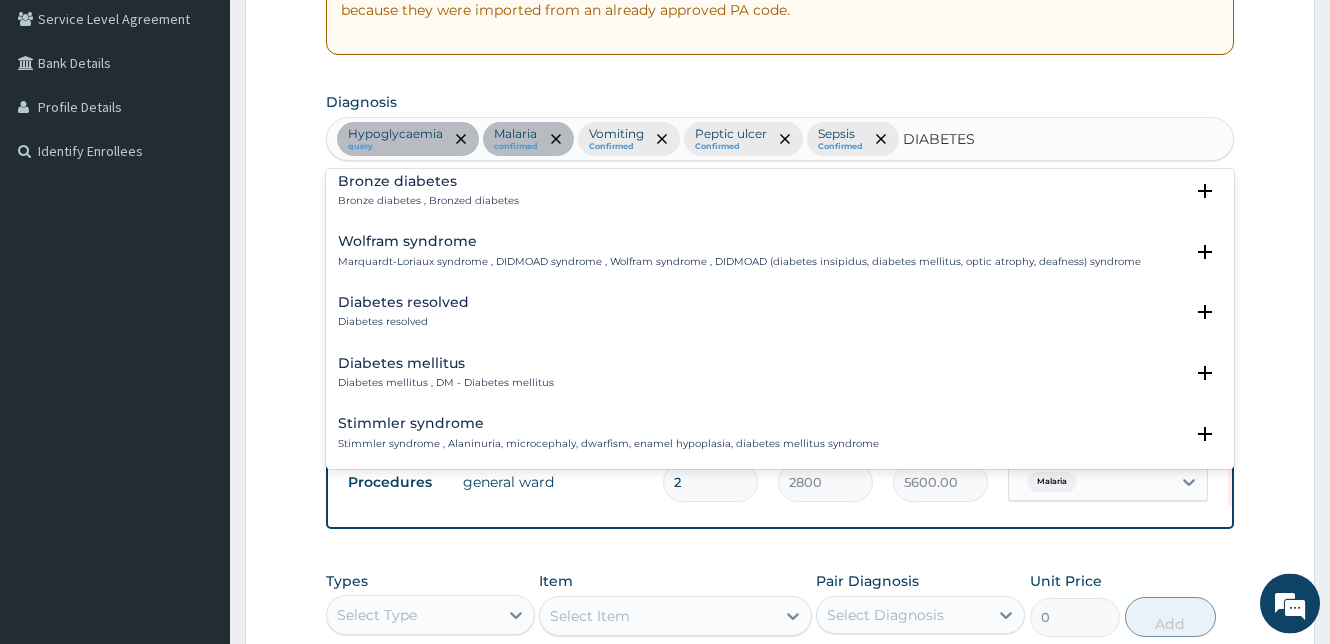 click on "Diabetes mellitus , DM - Diabetes mellitus" at bounding box center [446, 383] 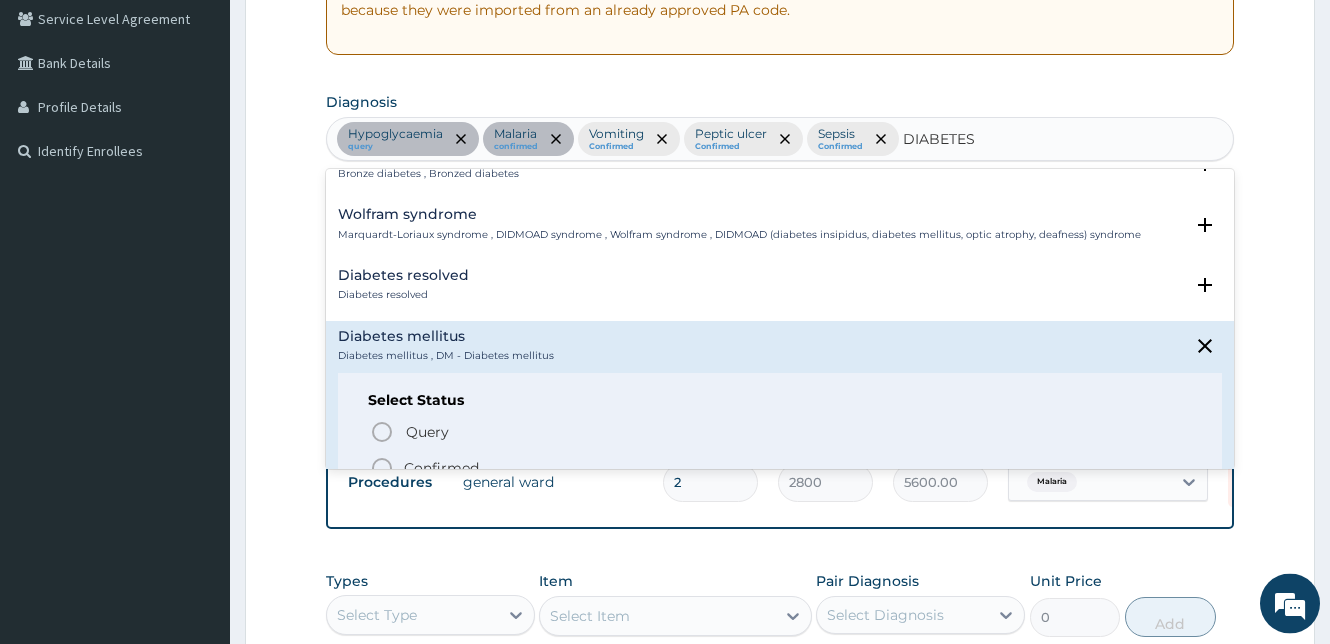 scroll, scrollTop: 166, scrollLeft: 0, axis: vertical 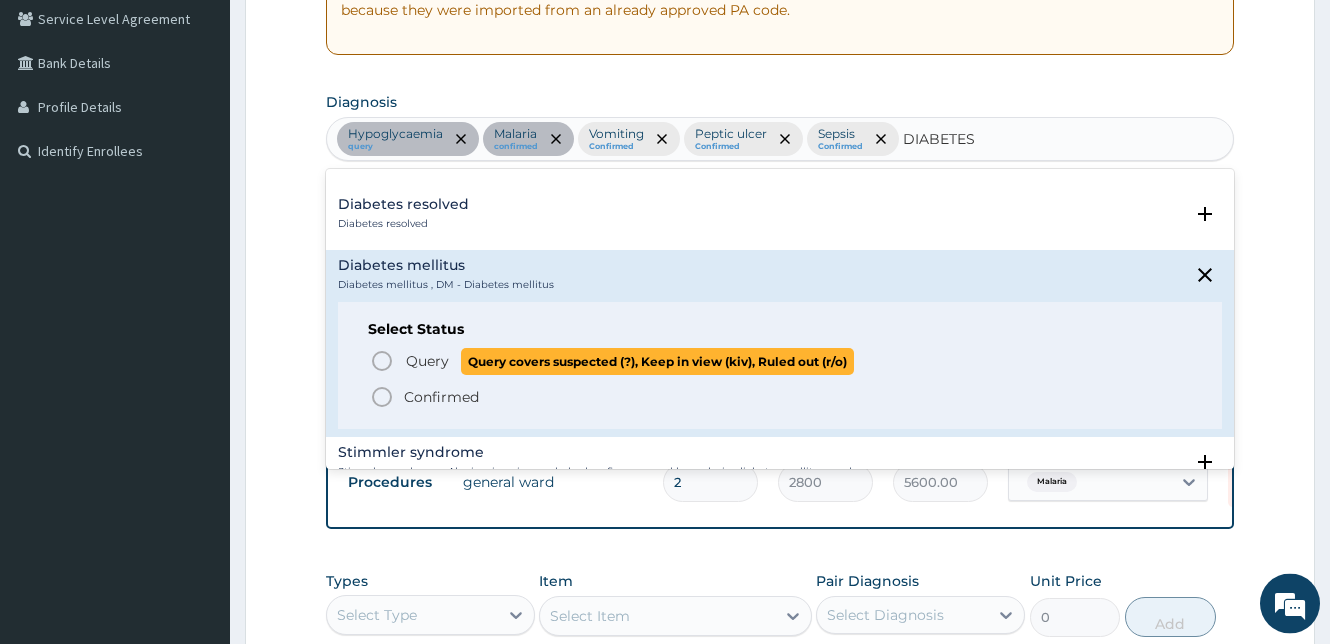 click 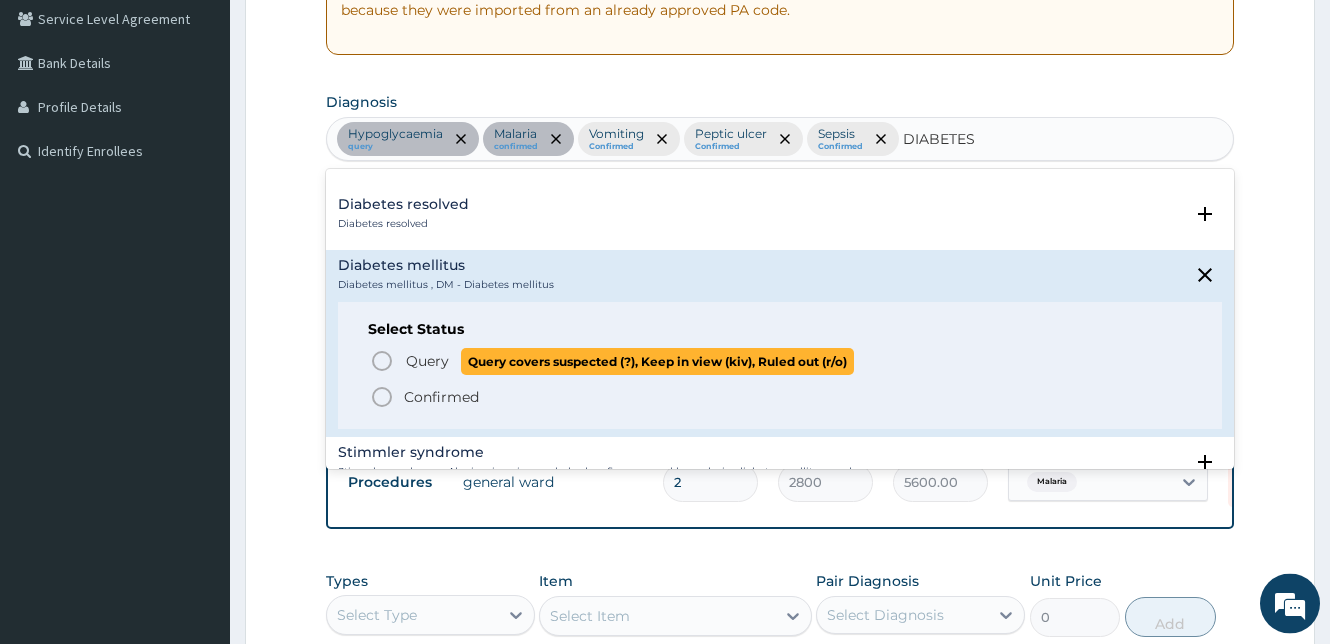 type 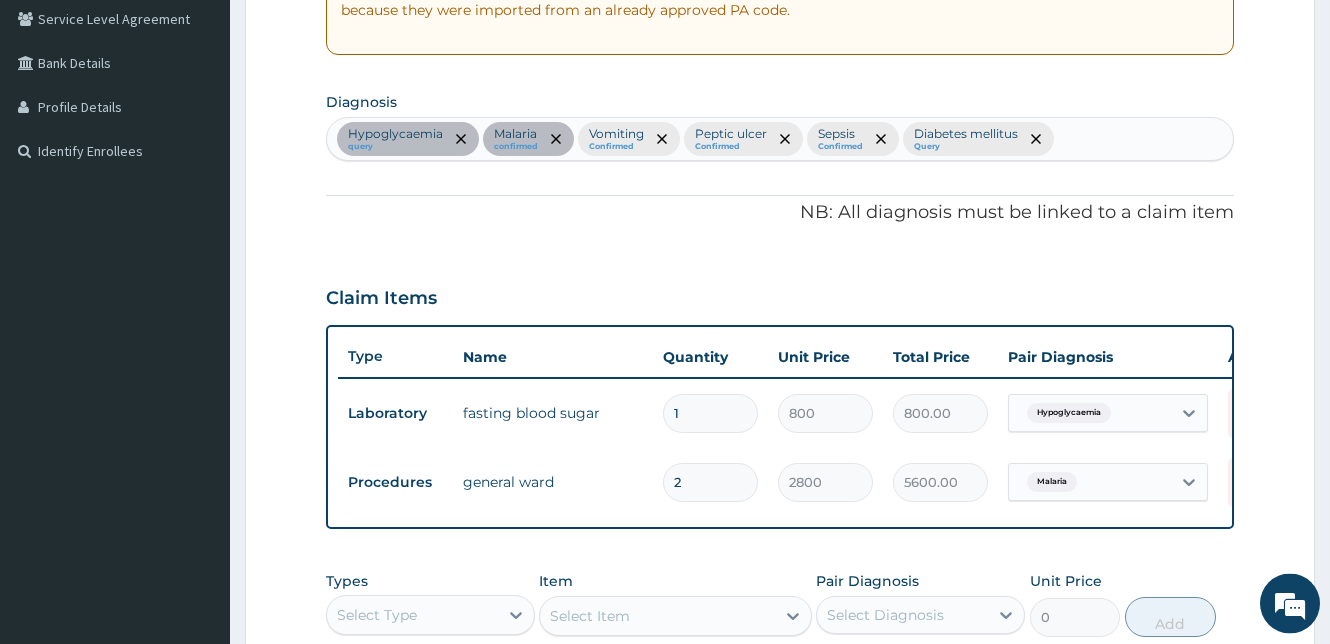scroll, scrollTop: 789, scrollLeft: 0, axis: vertical 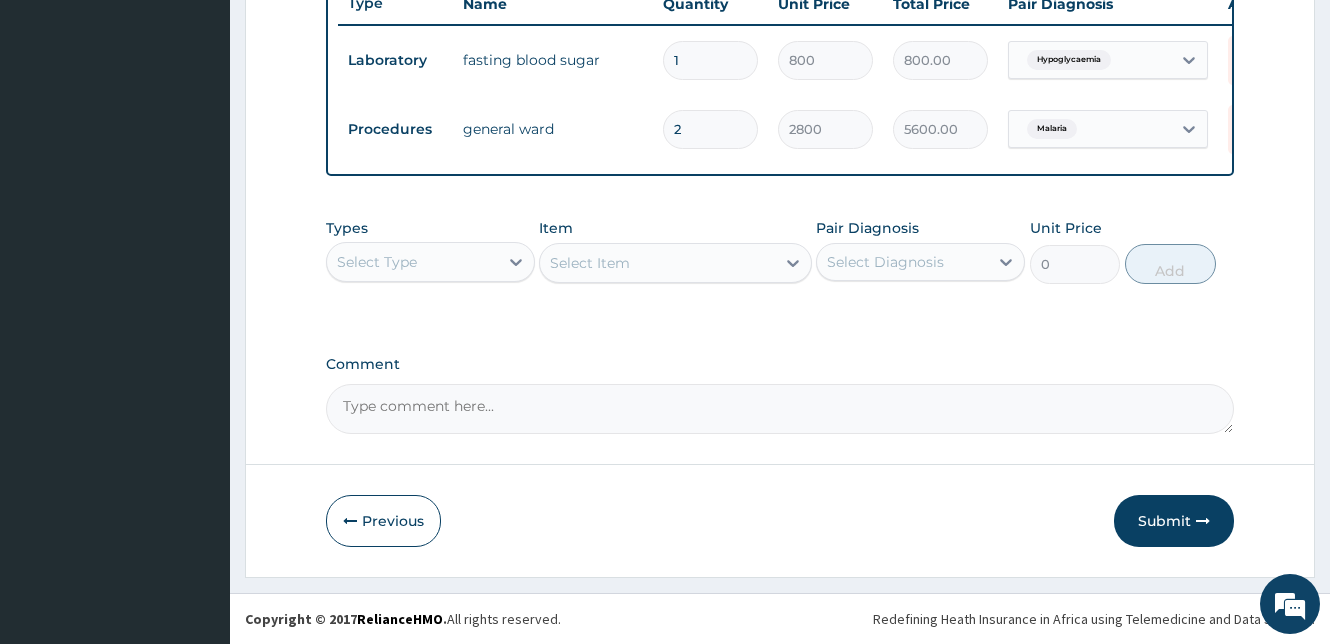 click on "Select Type" at bounding box center (412, 262) 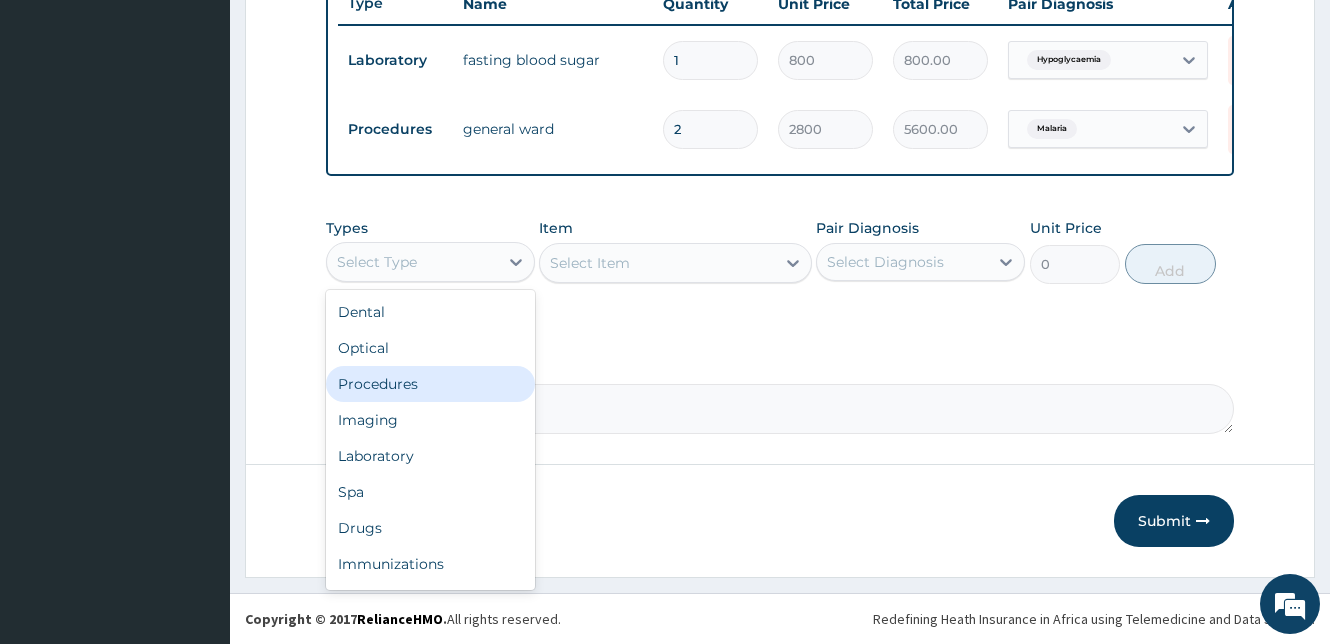 click on "Procedures" at bounding box center [430, 384] 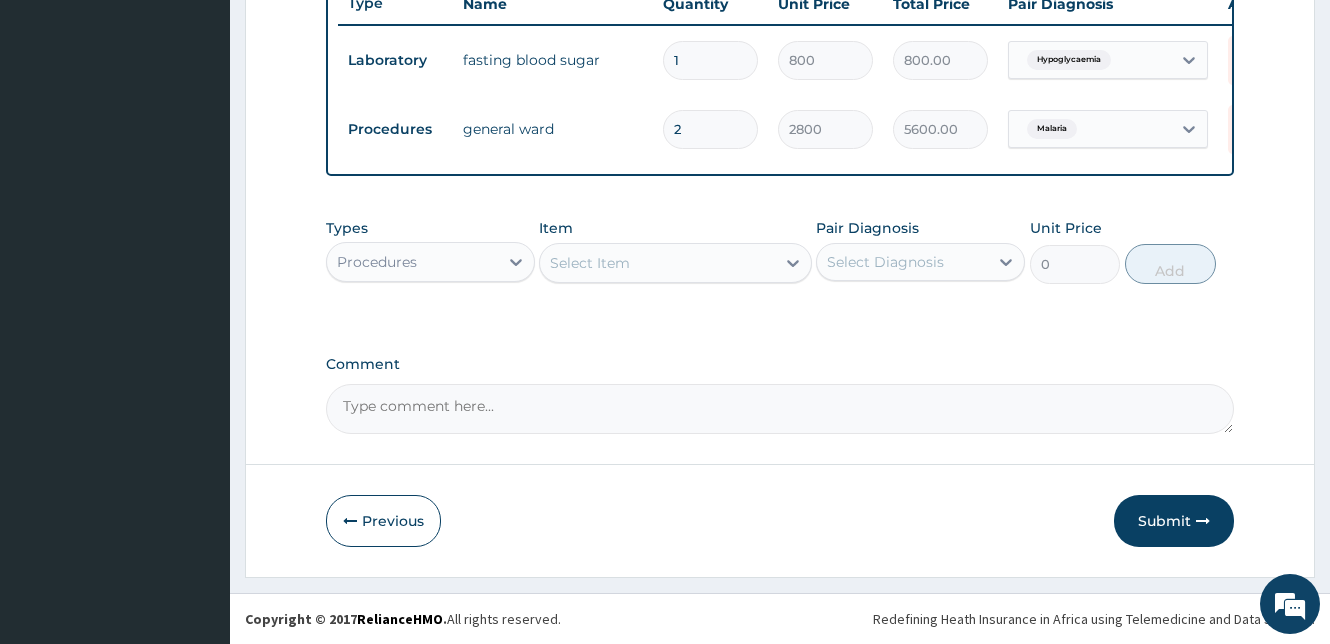 click on "Select Item" at bounding box center [657, 263] 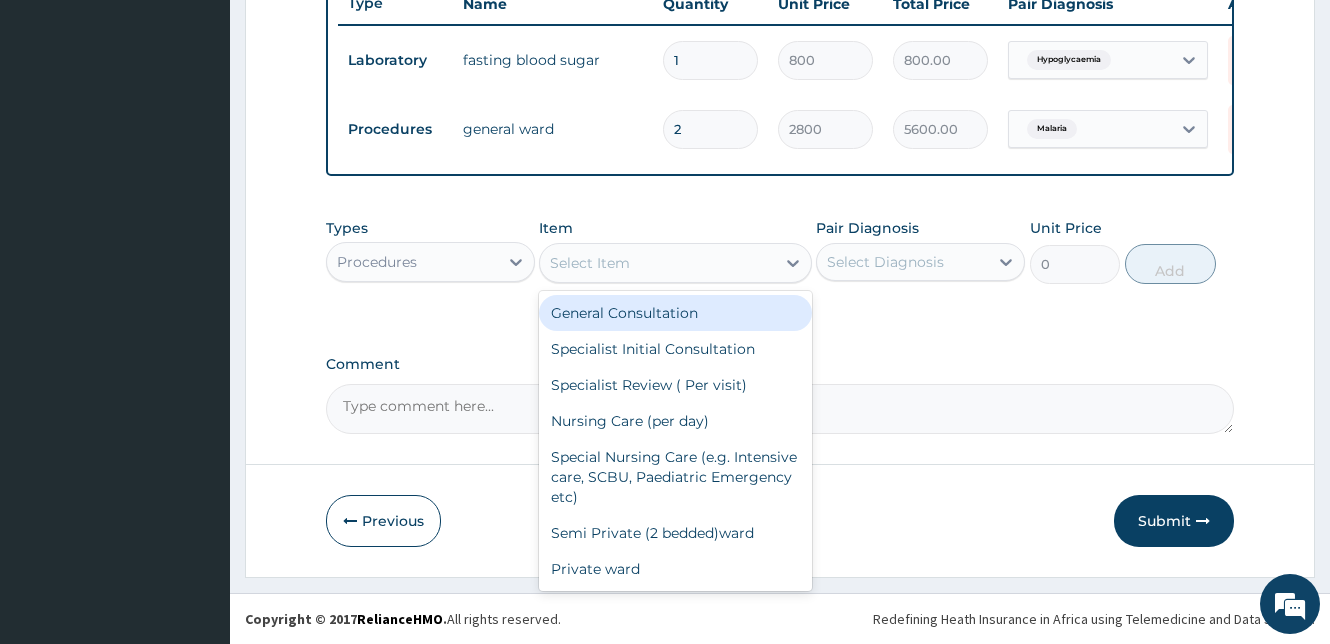 click on "General Consultation" at bounding box center [675, 313] 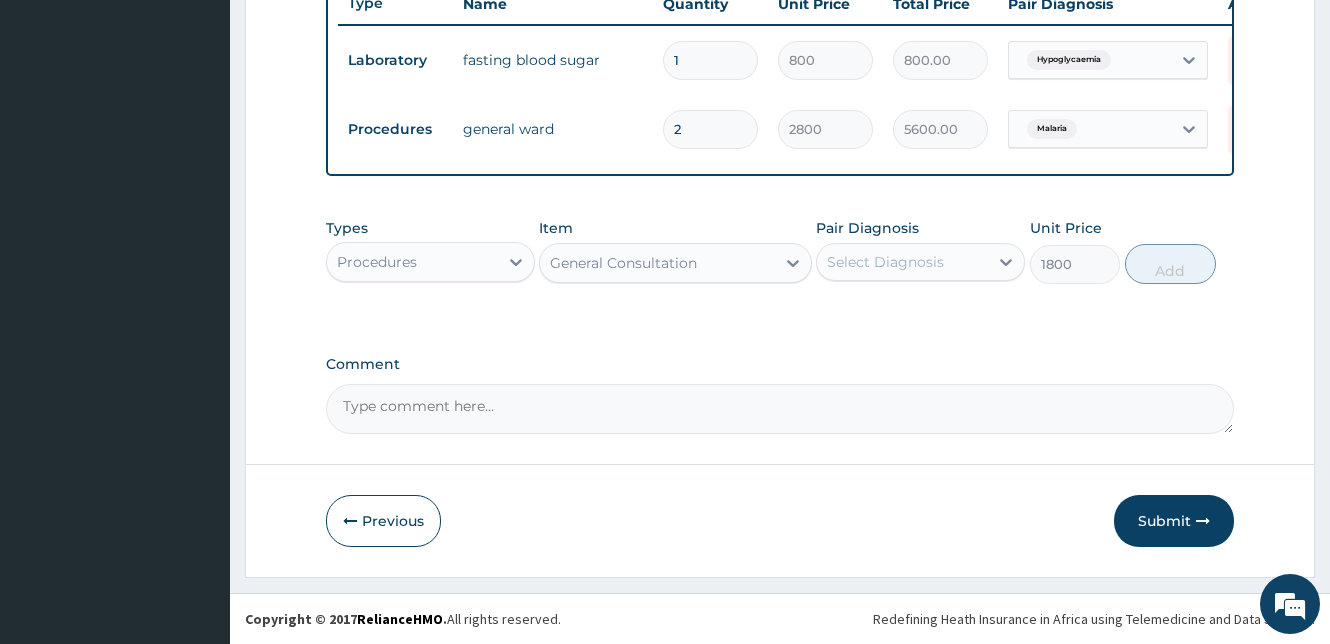 type on "1800" 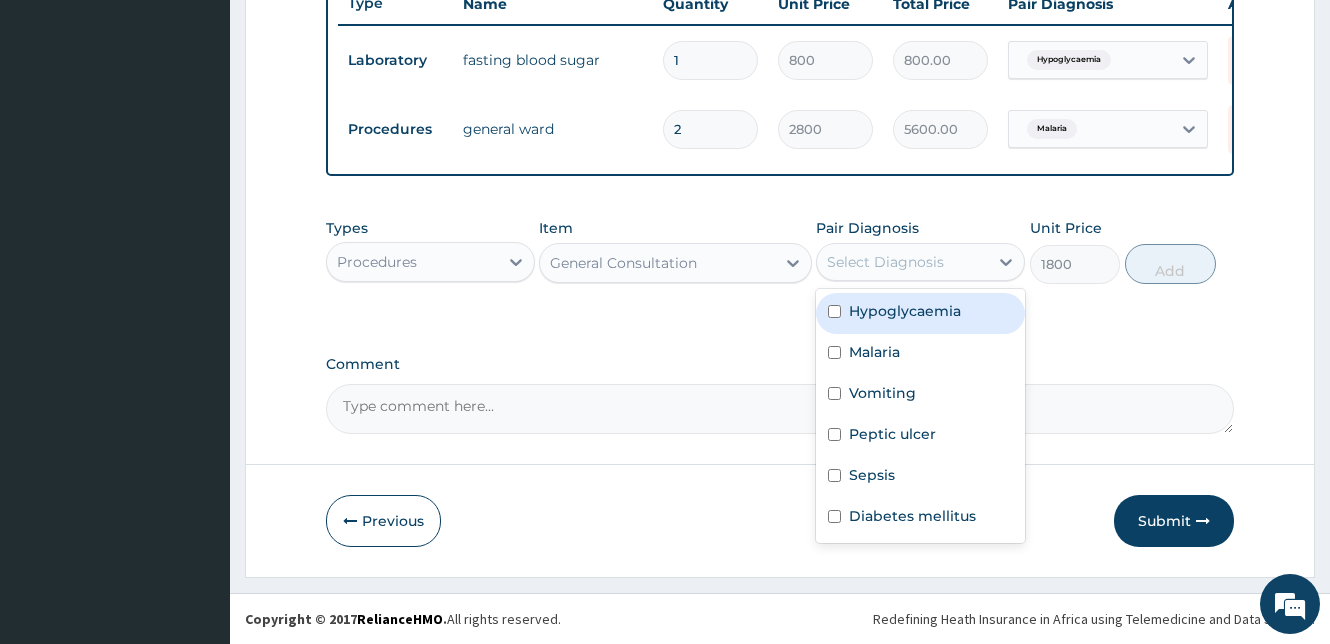 click on "Select Diagnosis" at bounding box center [902, 262] 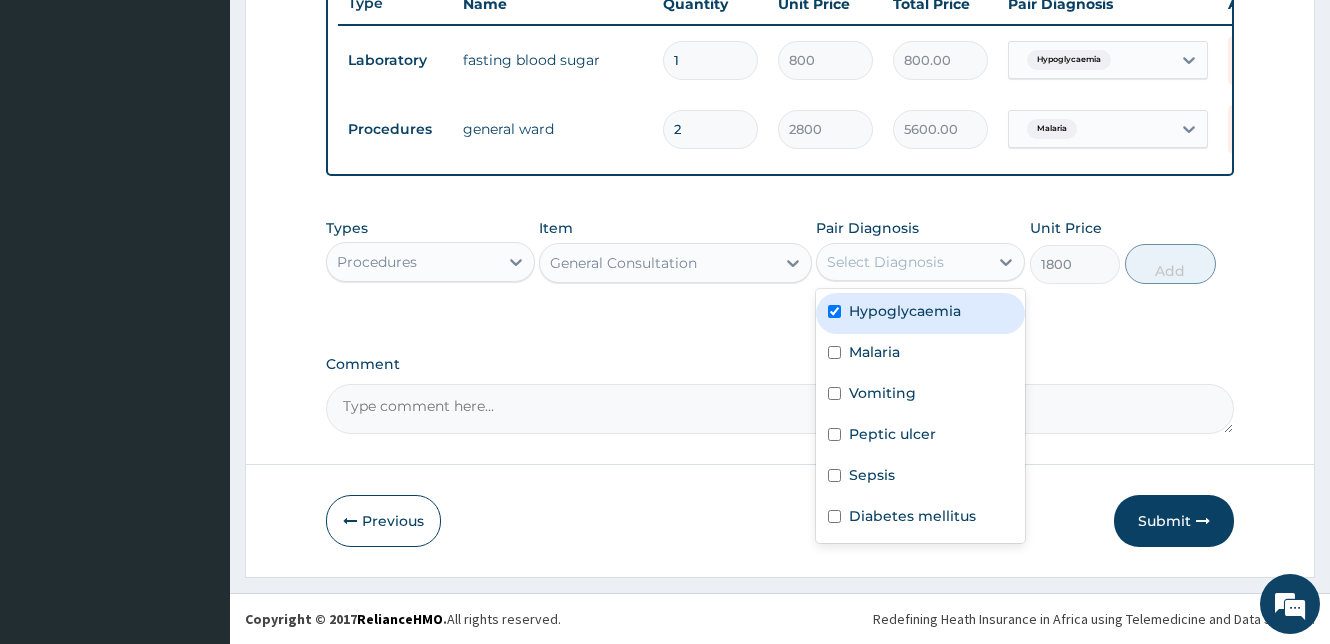 checkbox on "true" 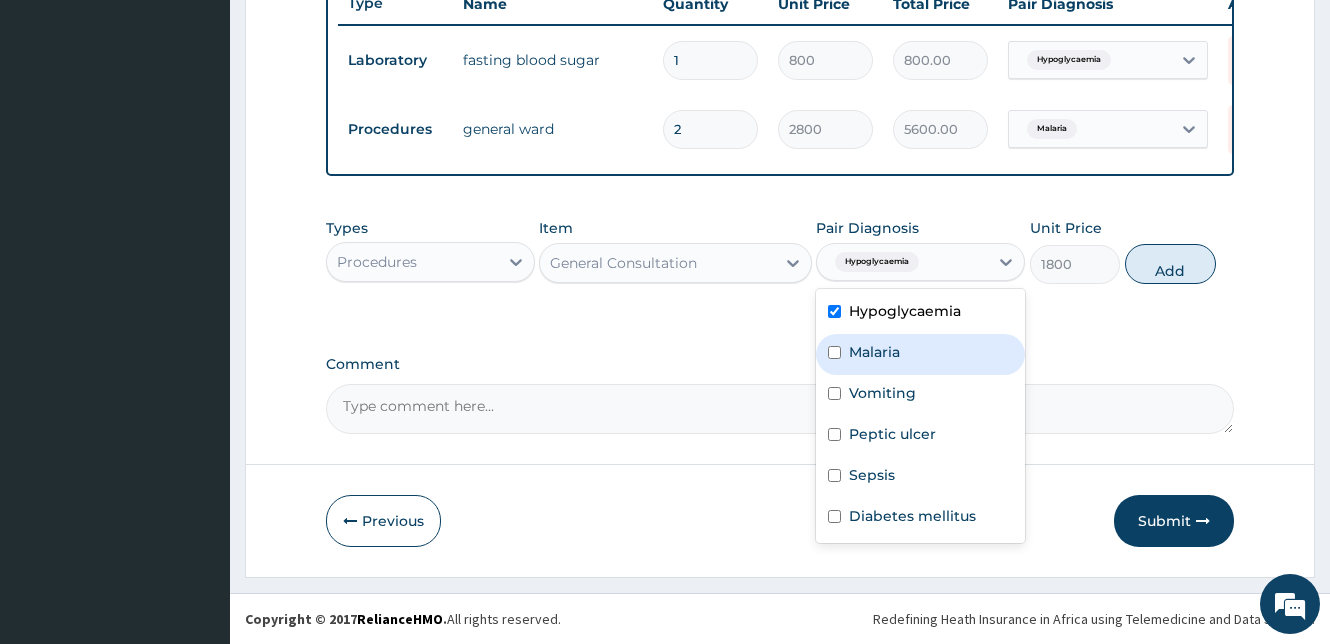 click at bounding box center (834, 352) 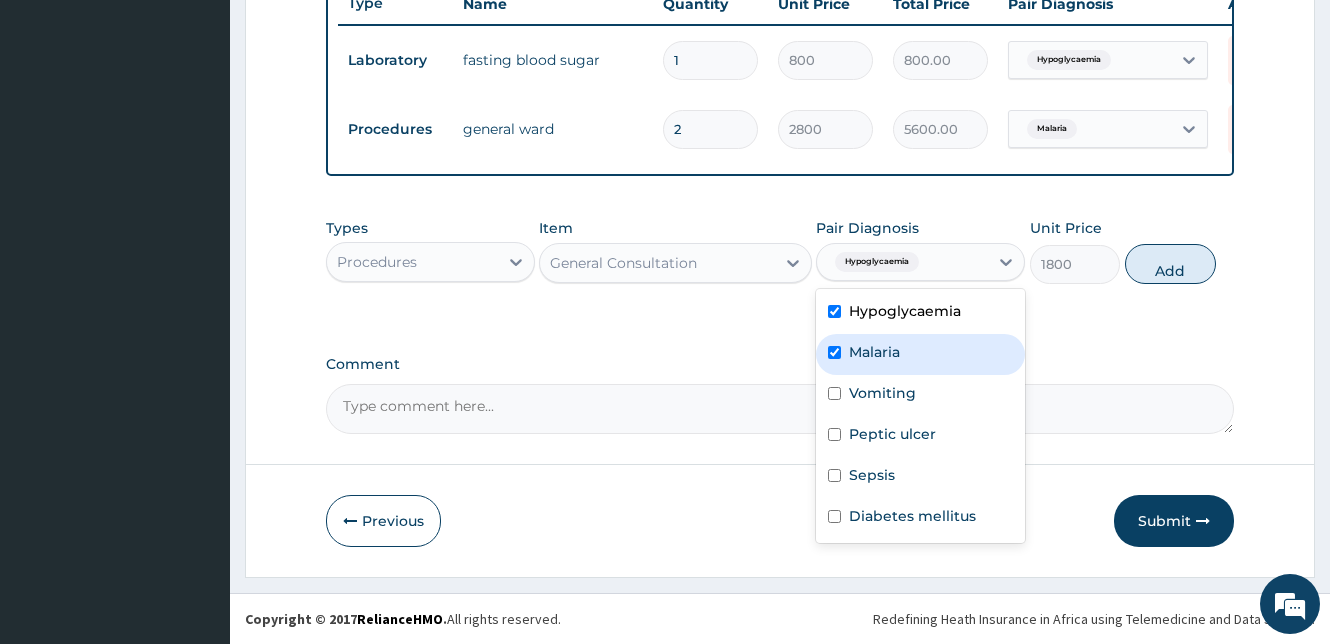 checkbox on "true" 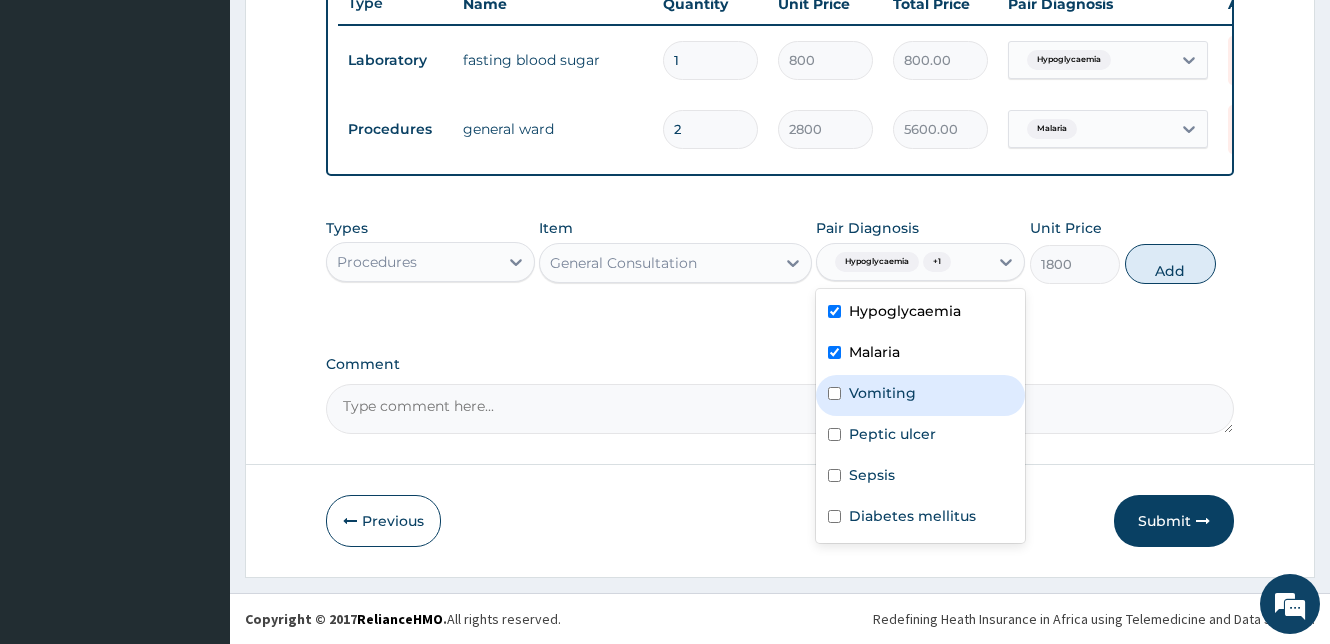 click at bounding box center [834, 393] 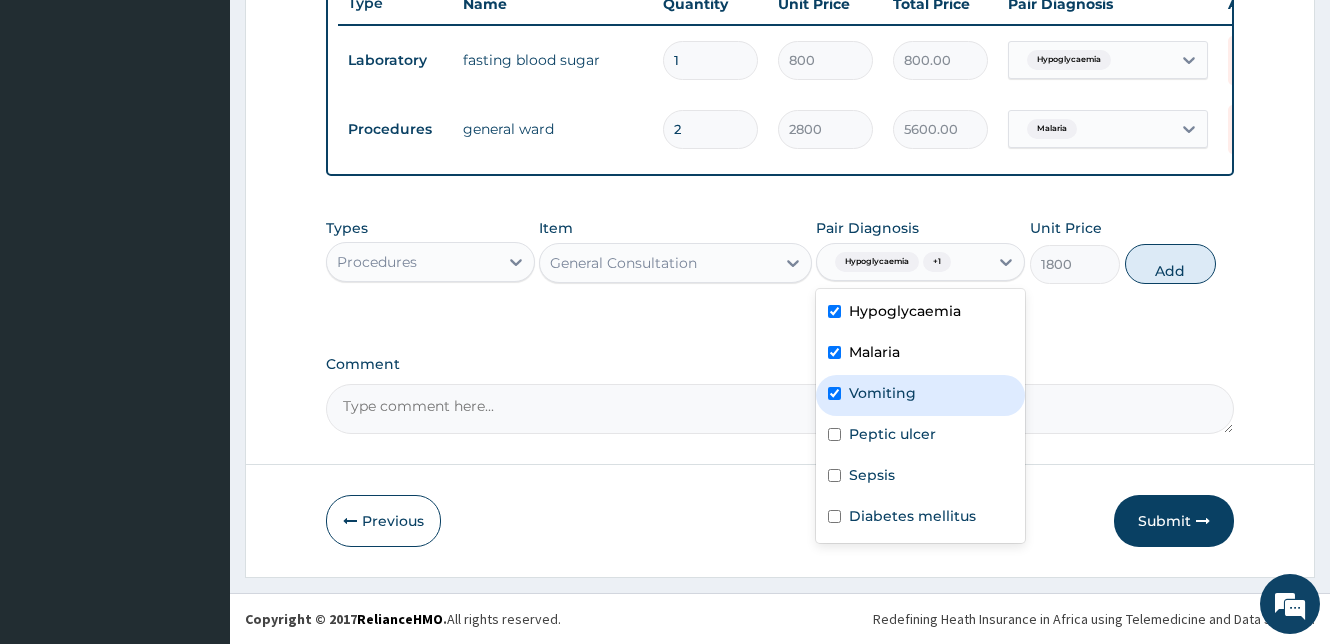 checkbox on "true" 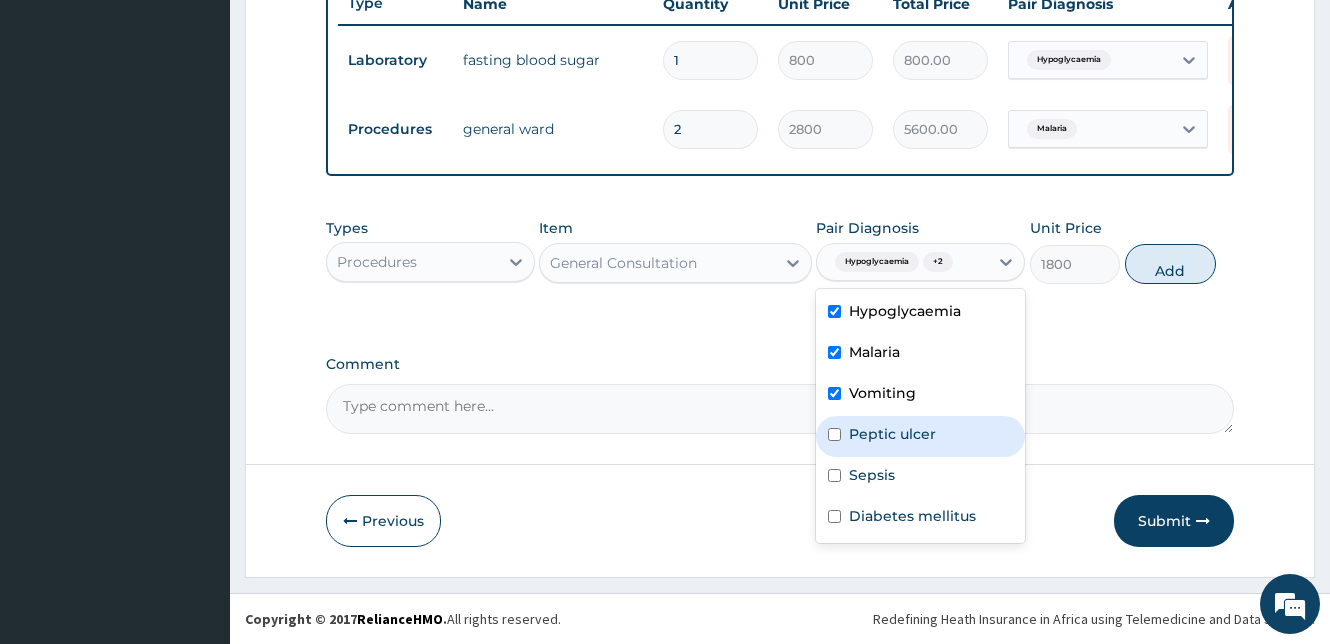 click at bounding box center (834, 434) 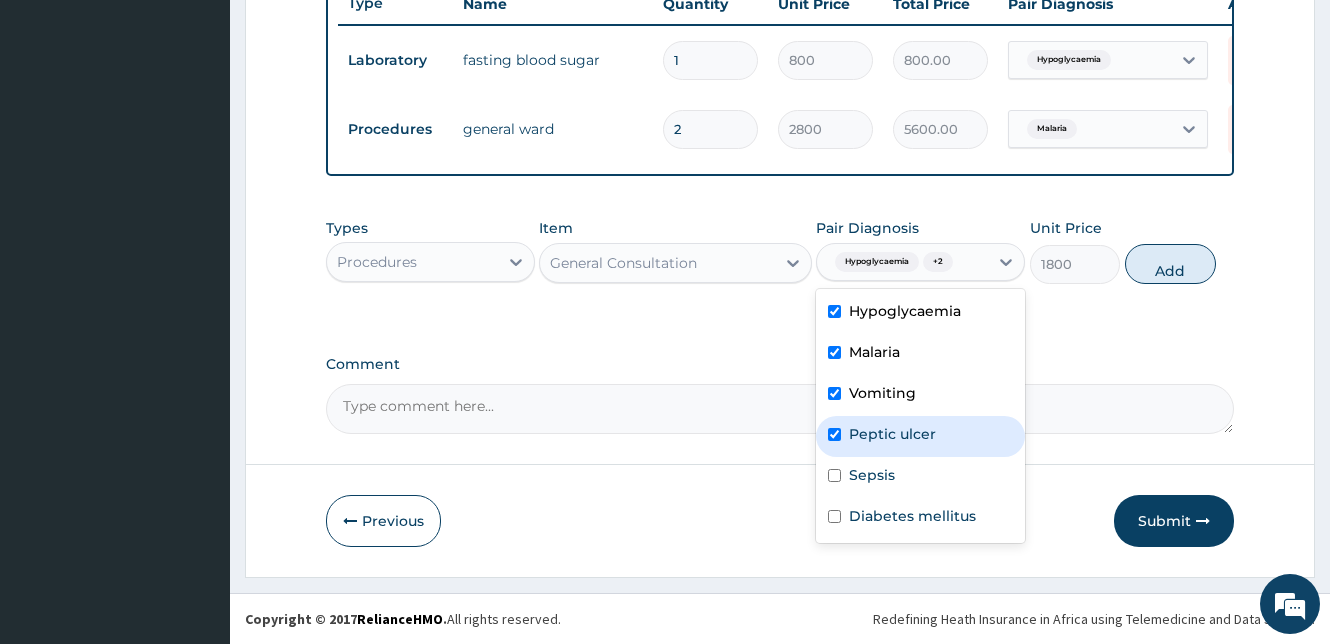checkbox on "true" 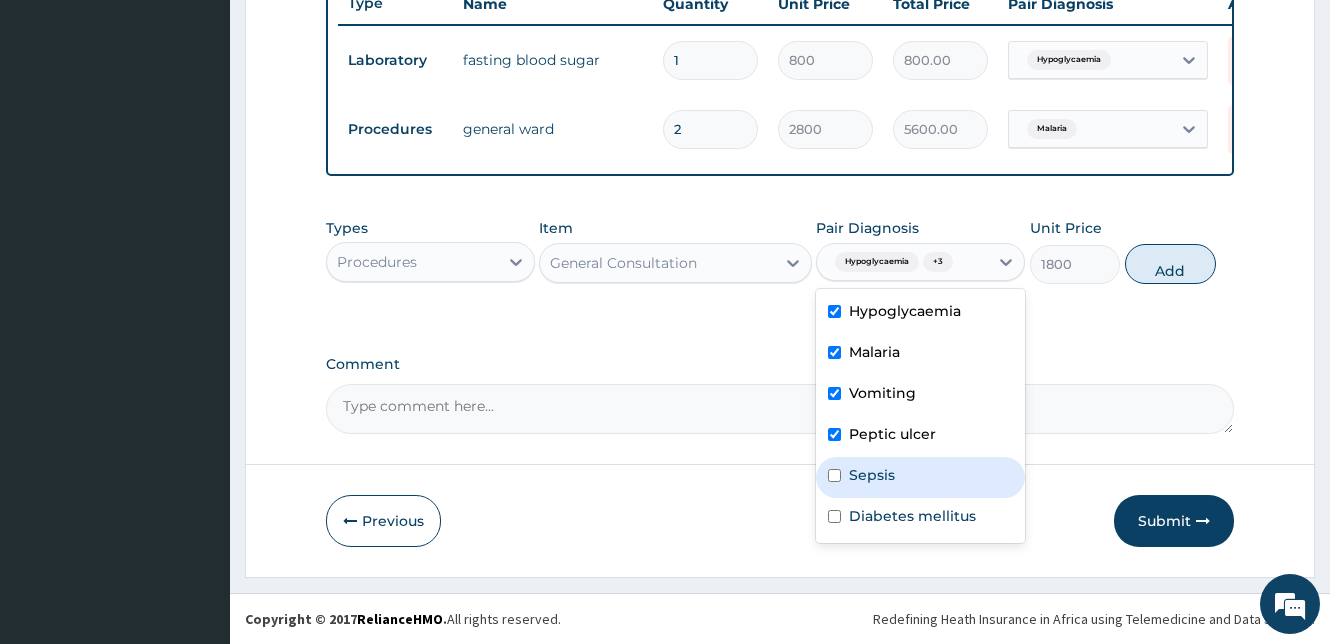 click at bounding box center (834, 475) 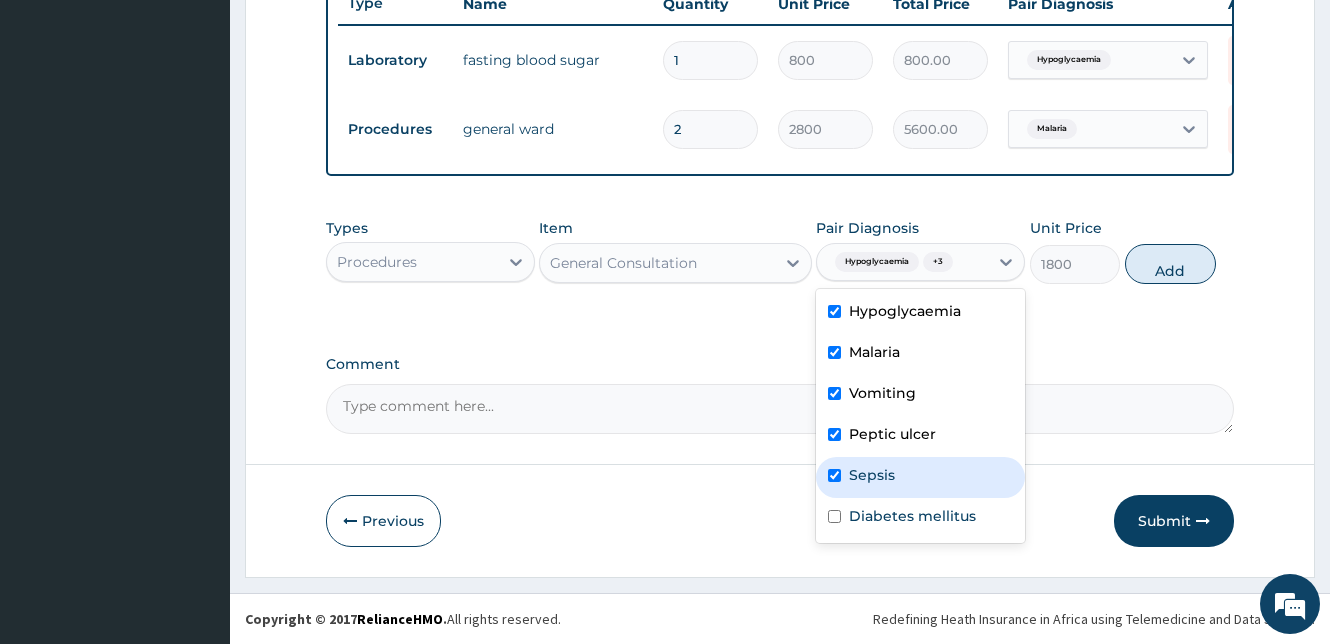 checkbox on "true" 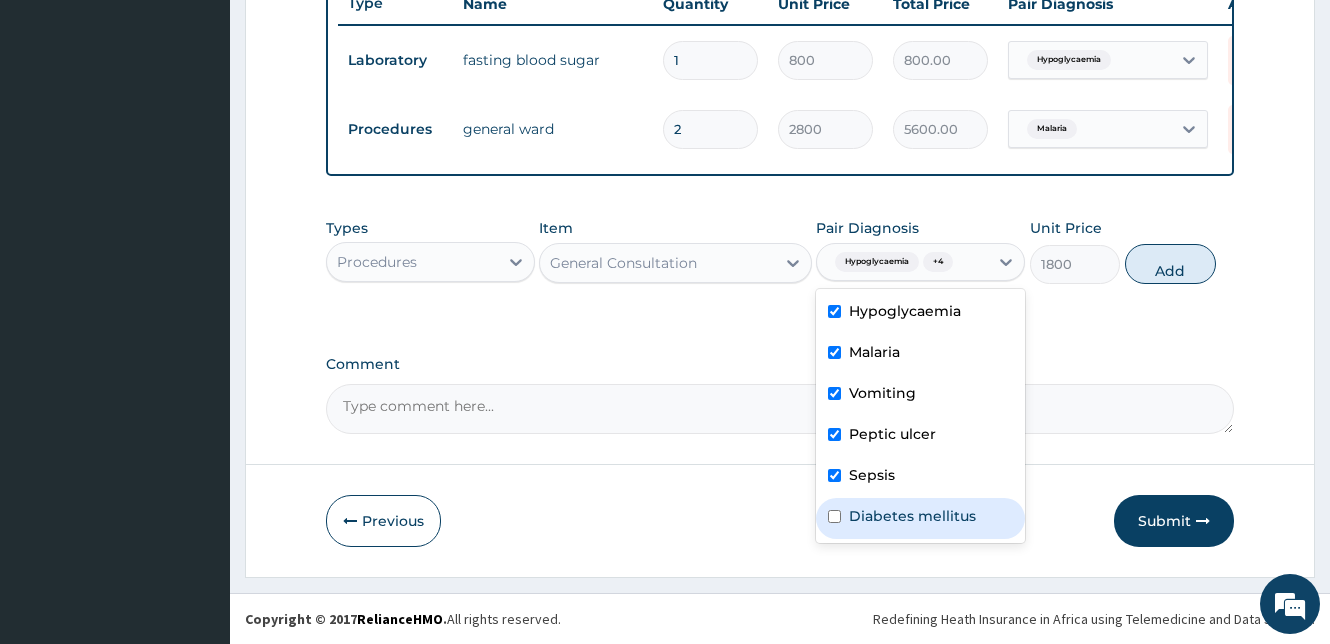 click at bounding box center [834, 516] 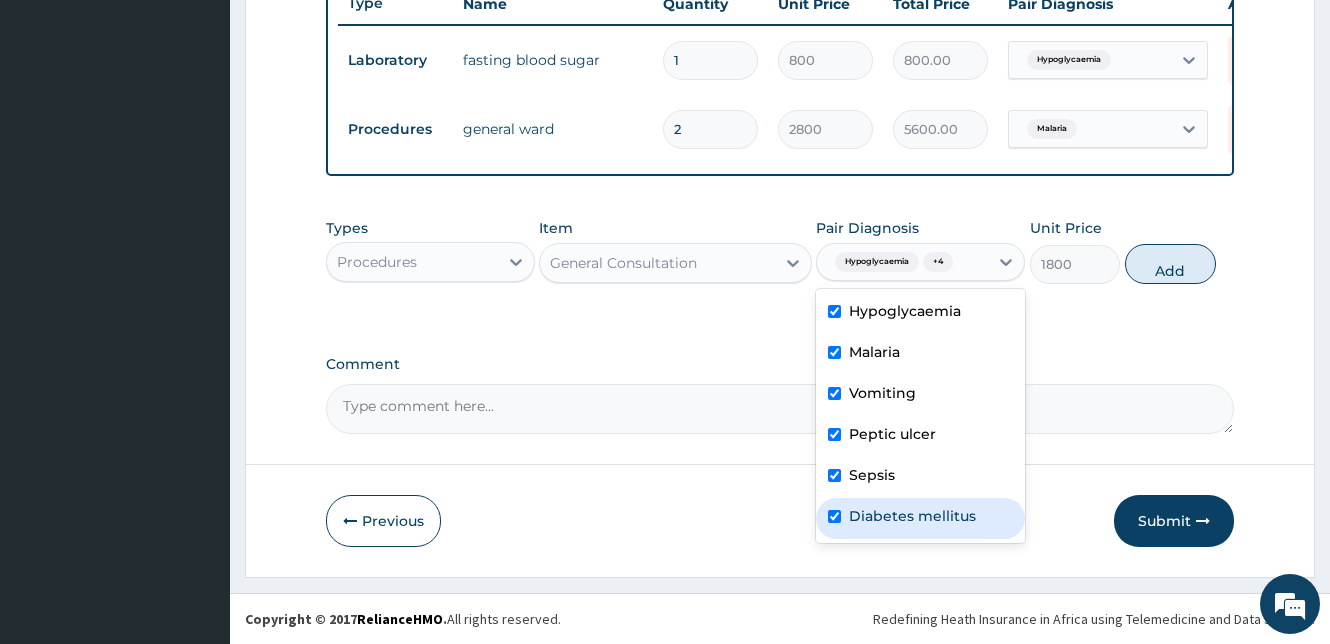 checkbox on "true" 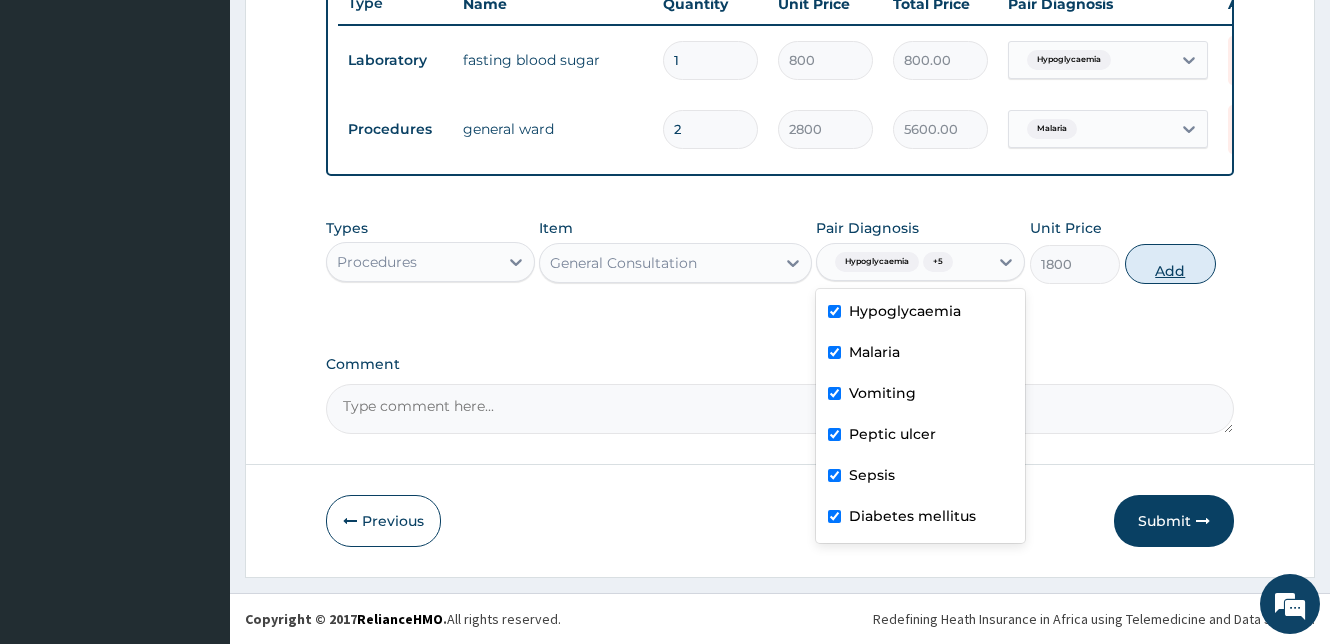click on "Add" at bounding box center (1170, 264) 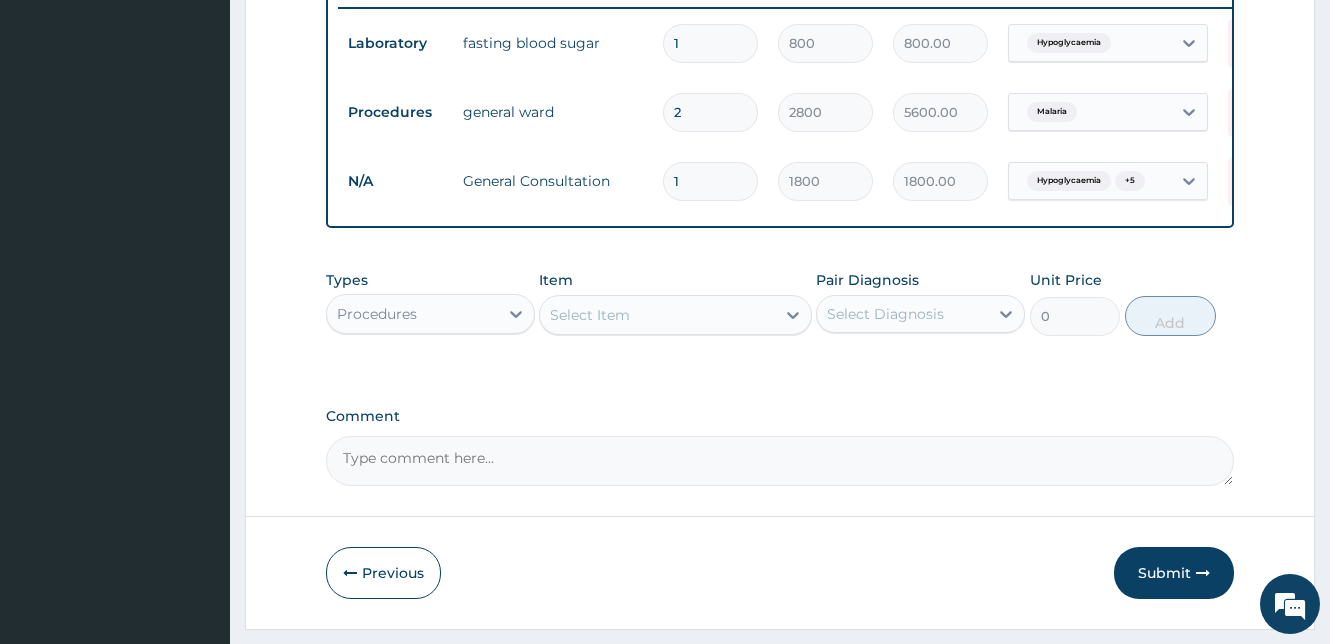 click on "Procedures" at bounding box center [412, 314] 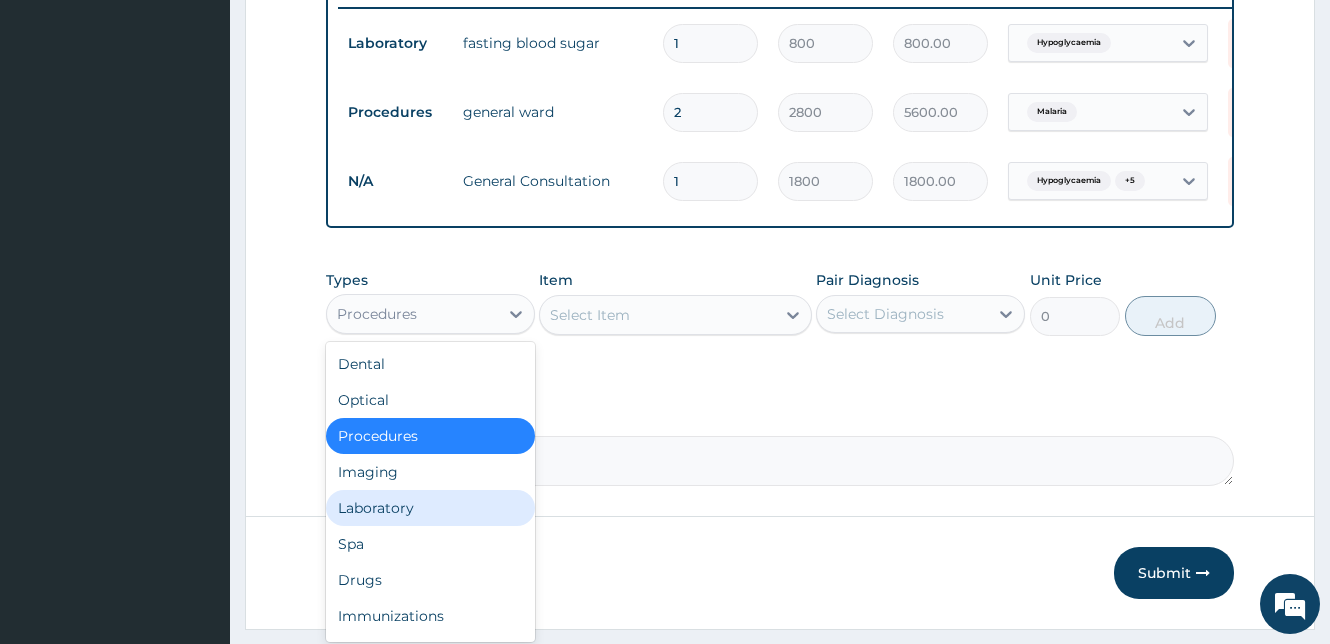 click on "Laboratory" at bounding box center (430, 508) 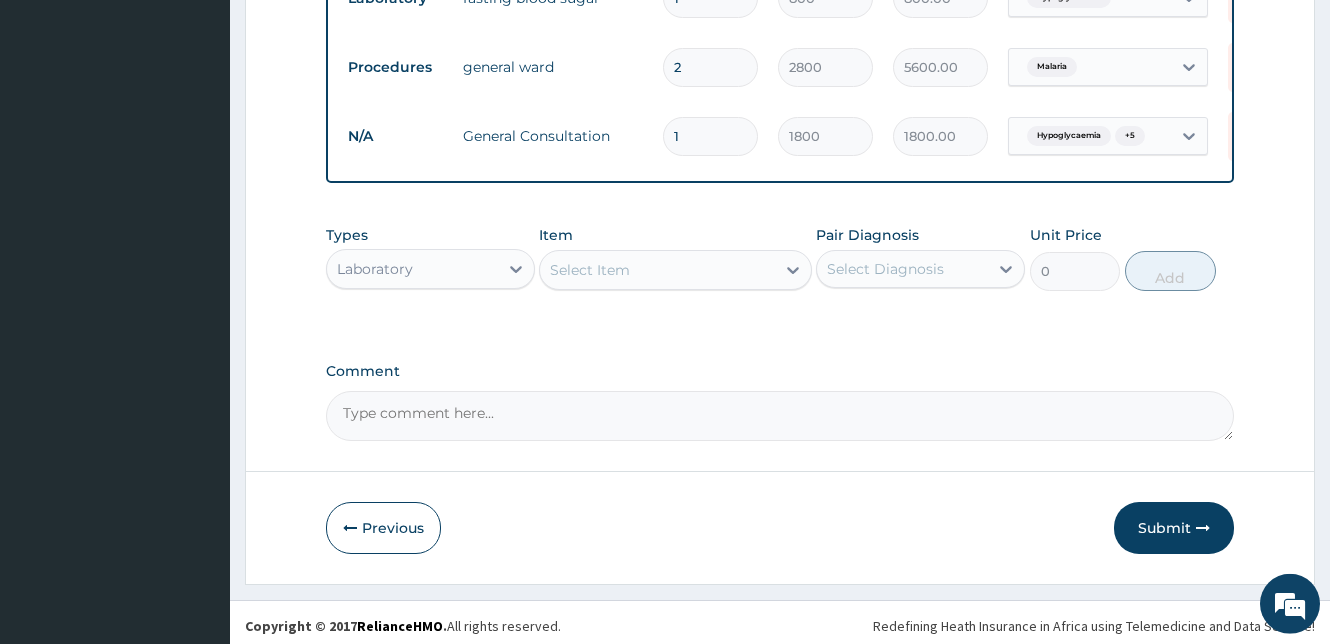 scroll, scrollTop: 844, scrollLeft: 0, axis: vertical 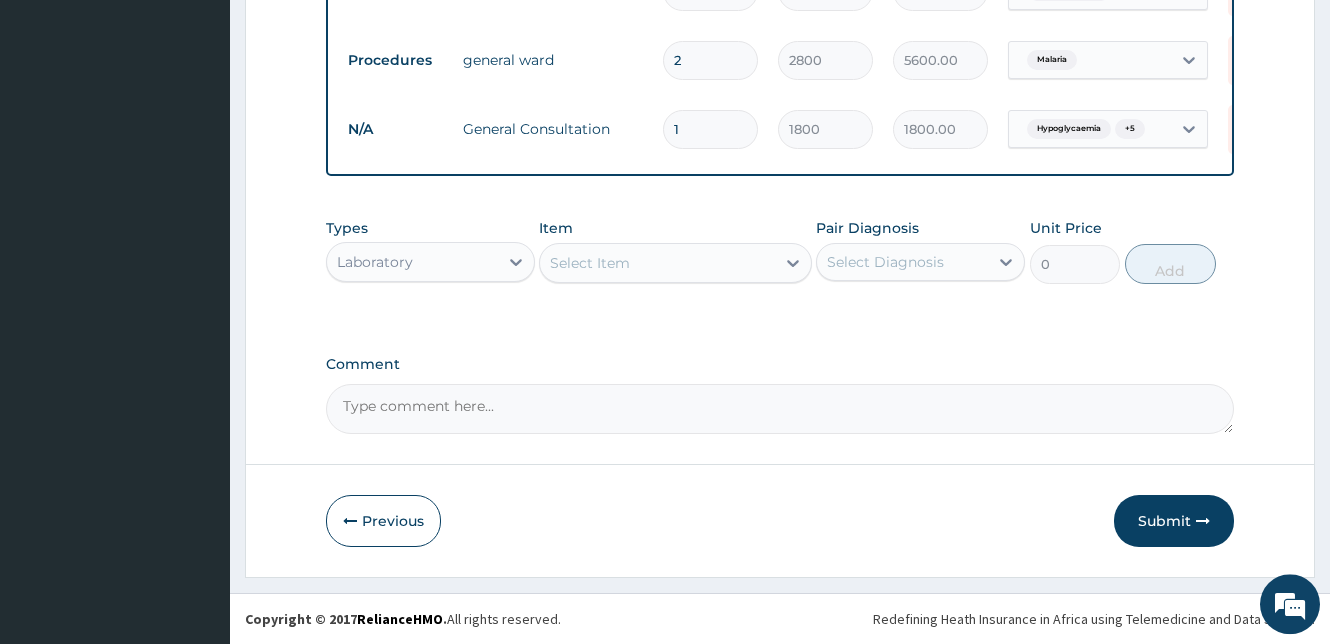 click on "Select Item" at bounding box center (657, 263) 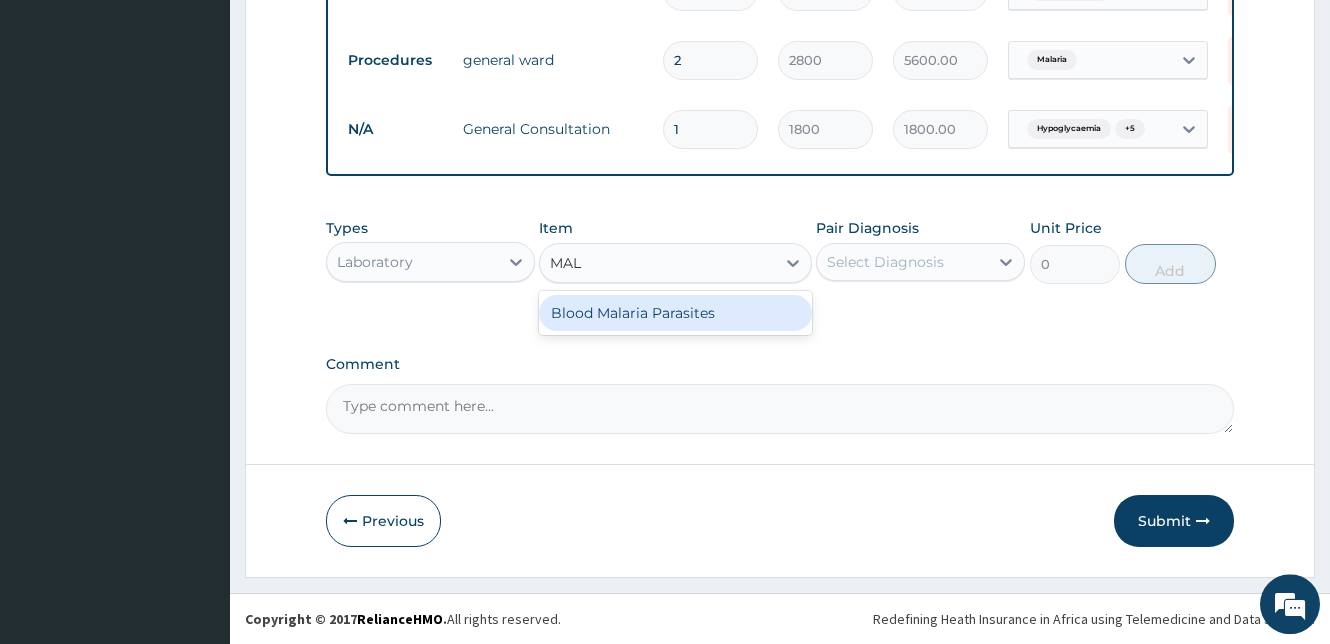 type on "MALA" 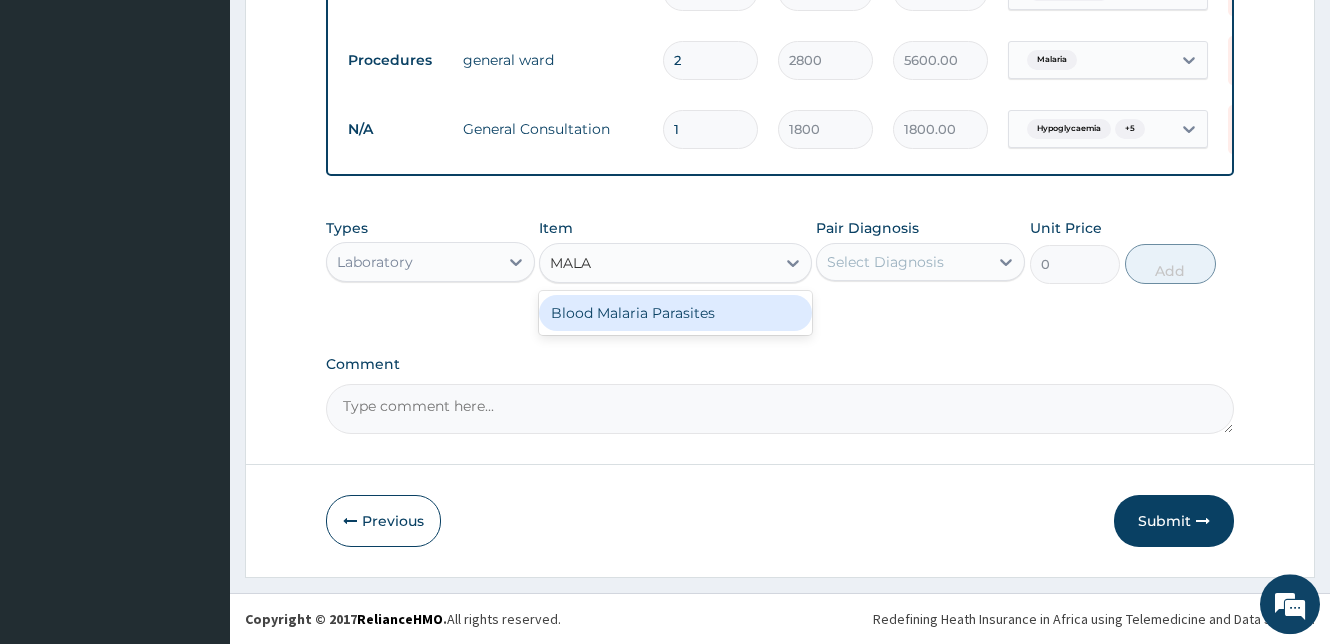 click on "Blood  Malaria Parasites" at bounding box center (675, 313) 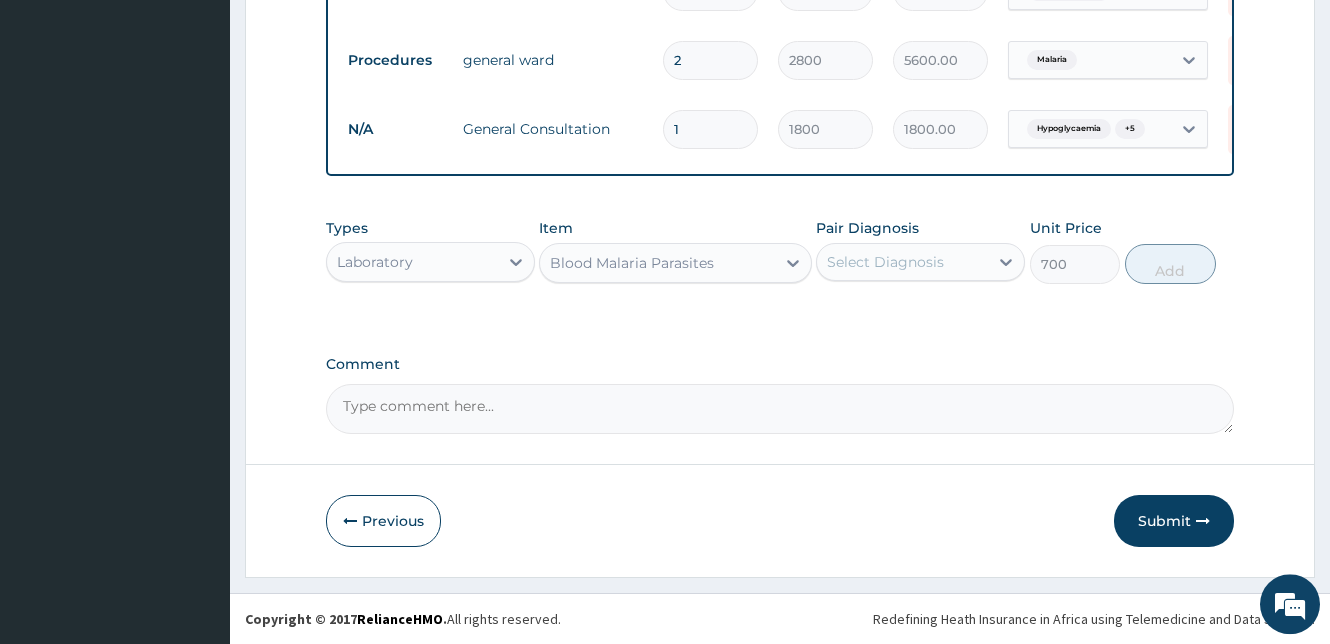 click on "Select Diagnosis" at bounding box center [885, 262] 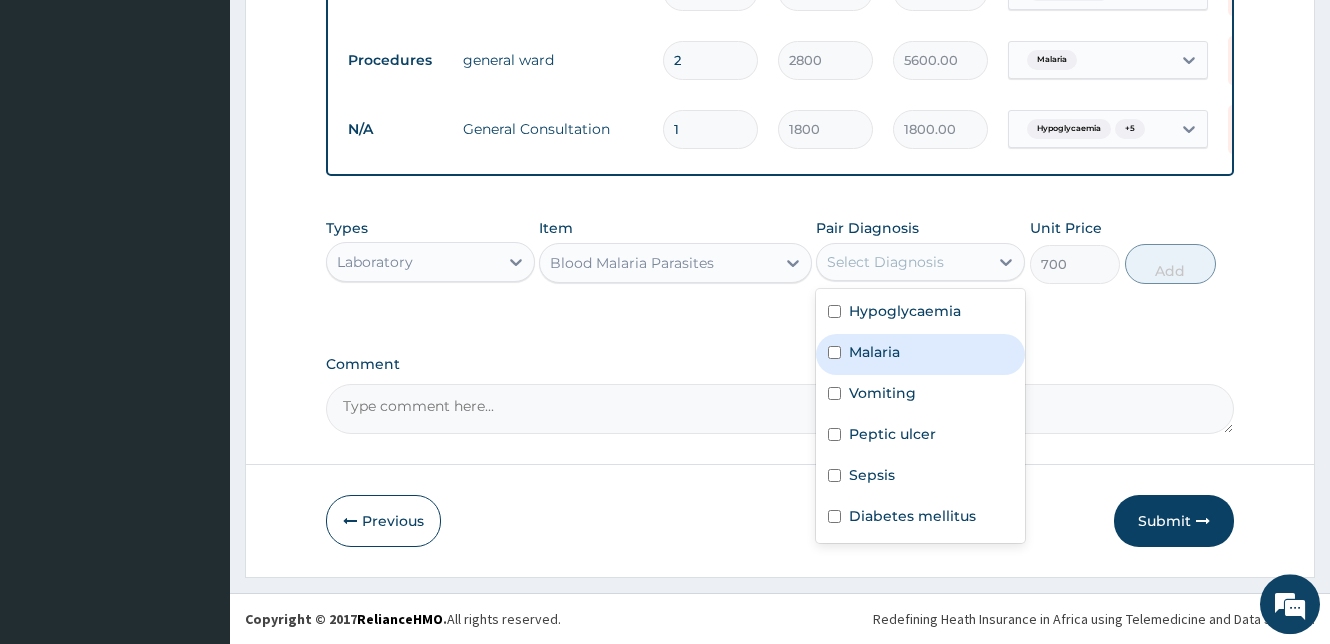click at bounding box center (834, 352) 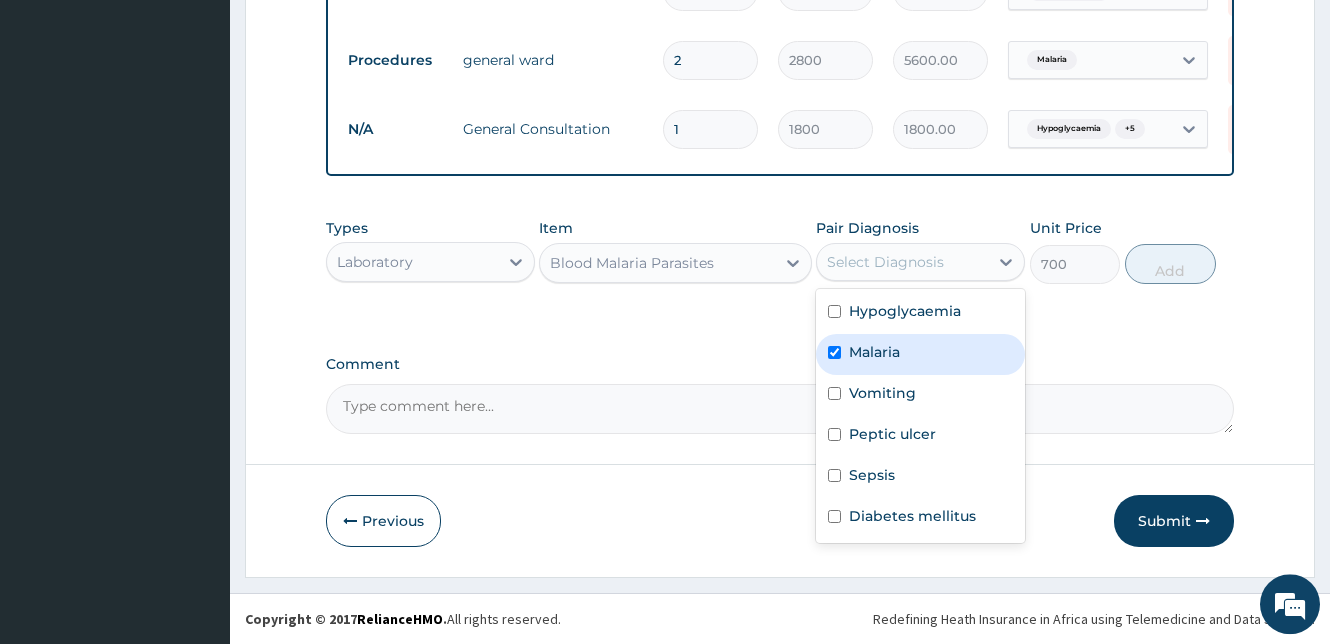 checkbox on "true" 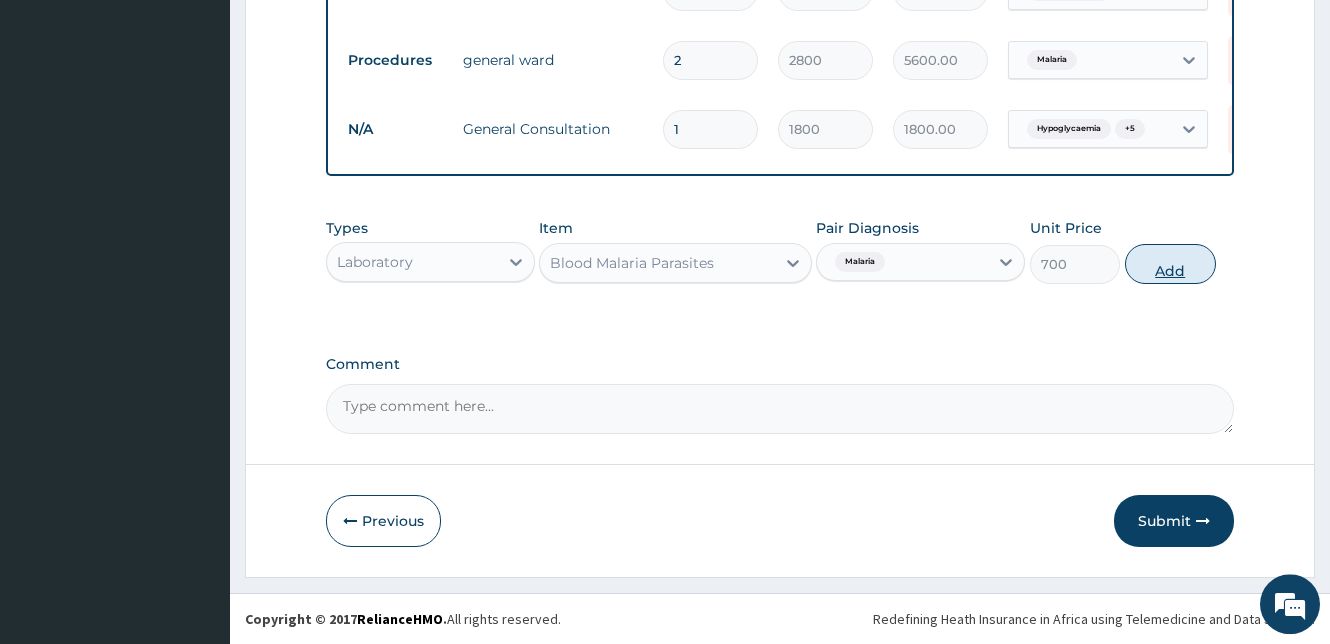 click on "Add" at bounding box center [1170, 264] 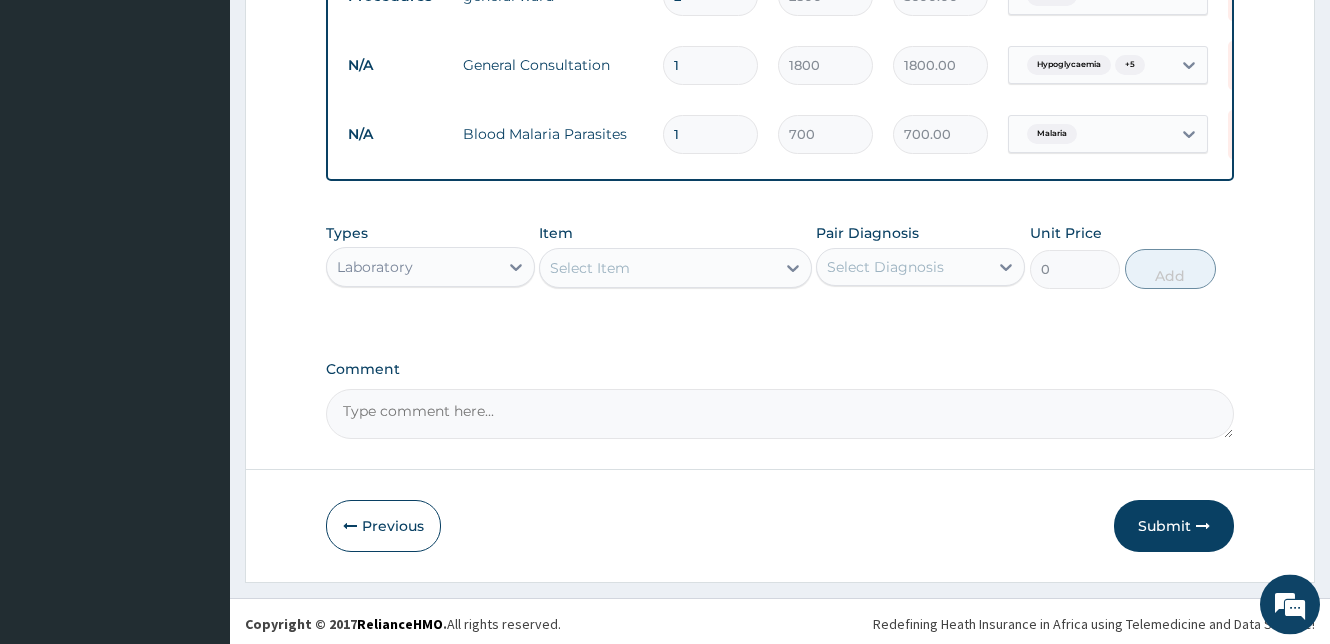 scroll, scrollTop: 927, scrollLeft: 0, axis: vertical 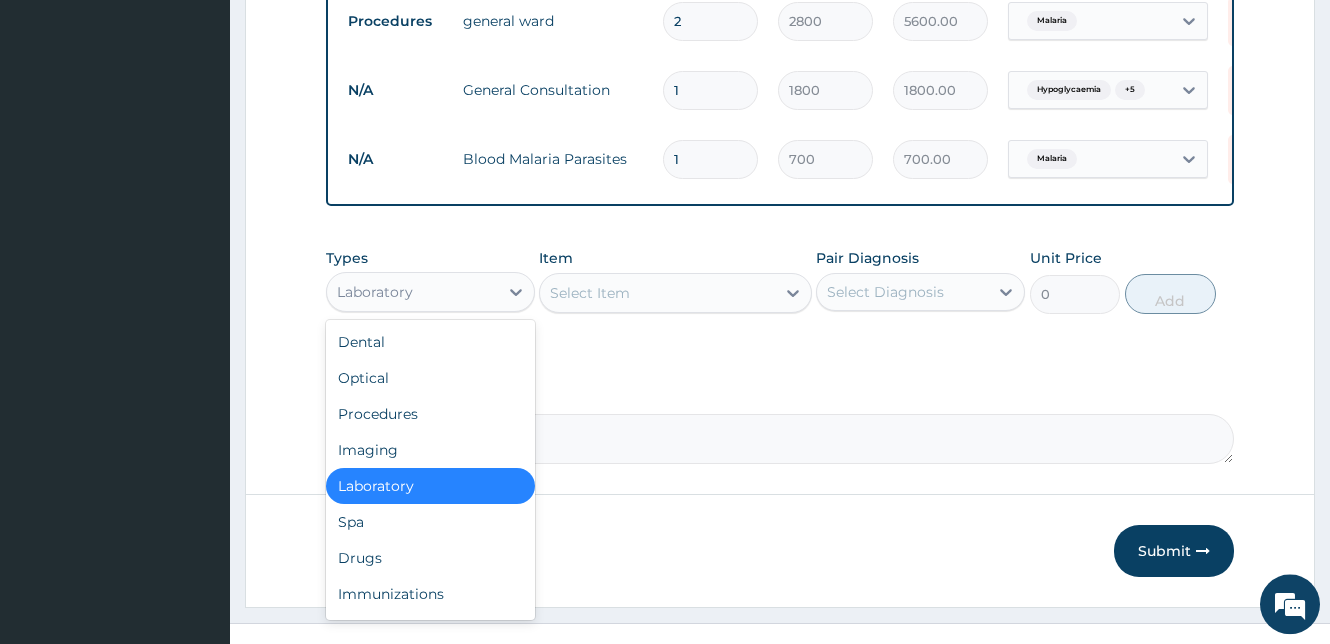 click on "Laboratory" at bounding box center (412, 292) 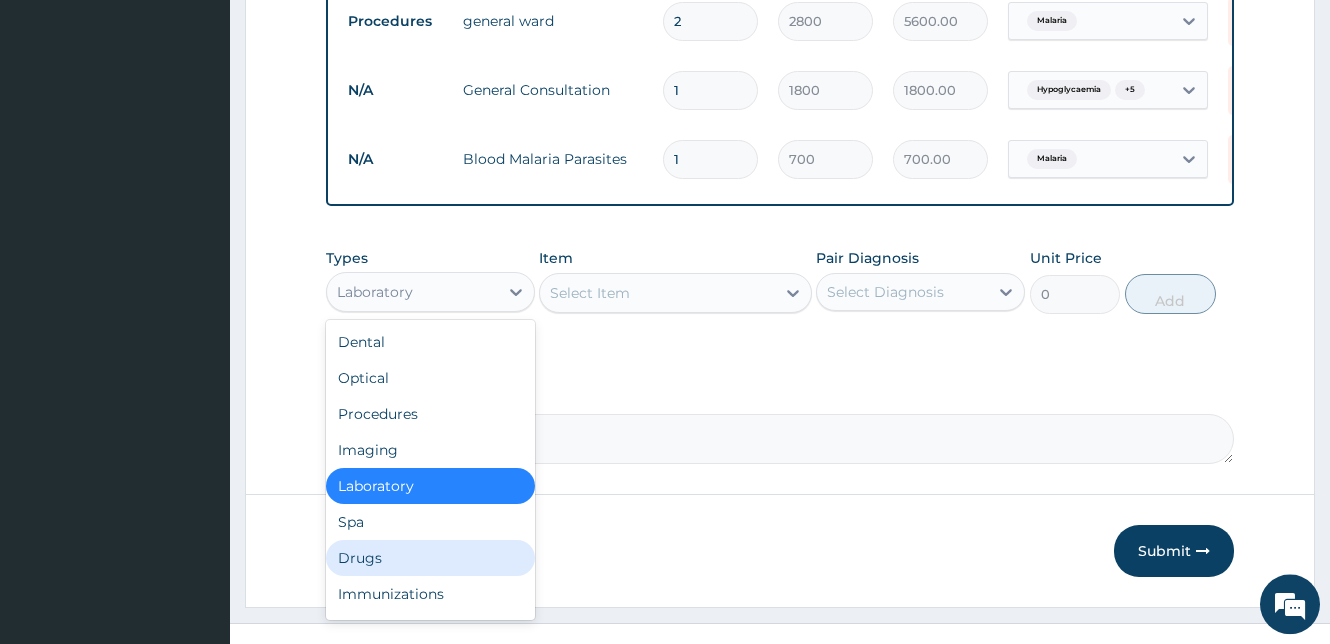 click on "Drugs" at bounding box center (430, 558) 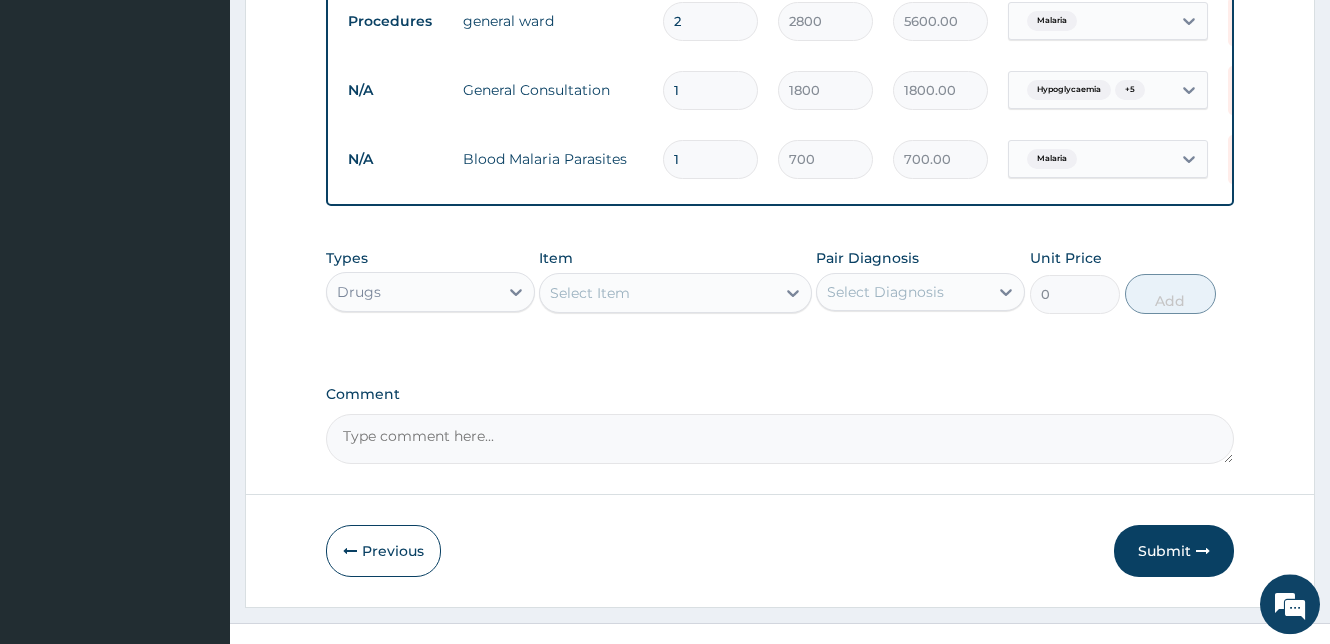 click on "Select Item" at bounding box center (657, 293) 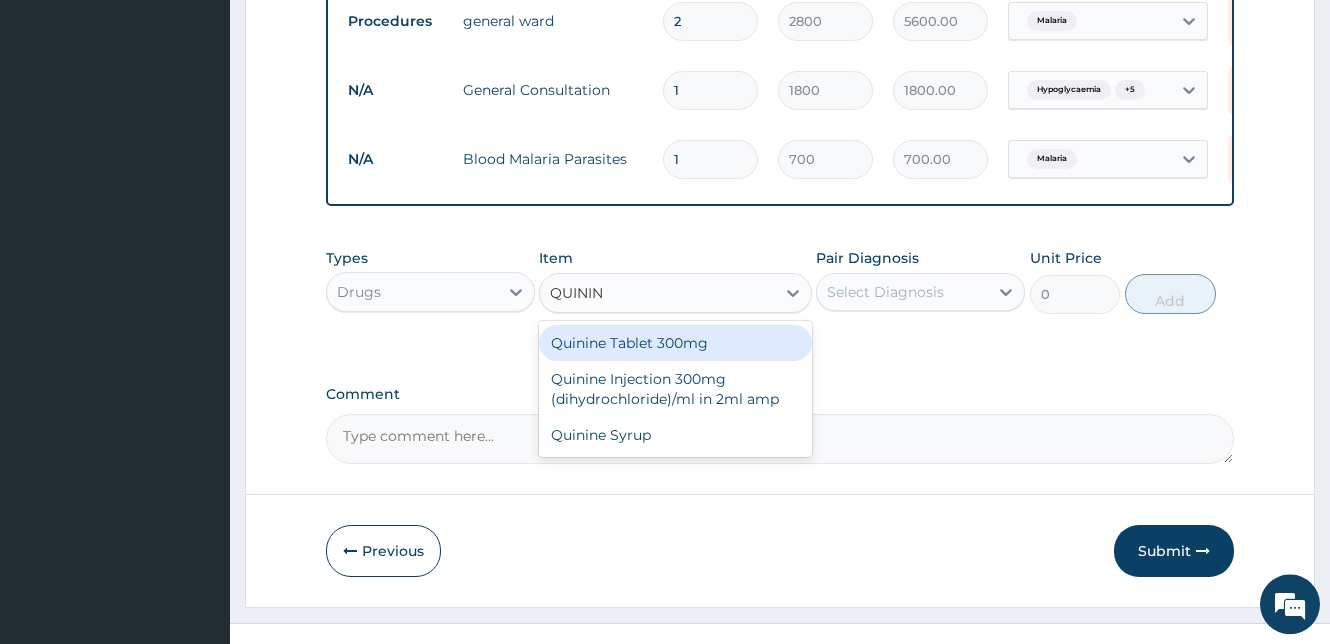 type on "QUININE" 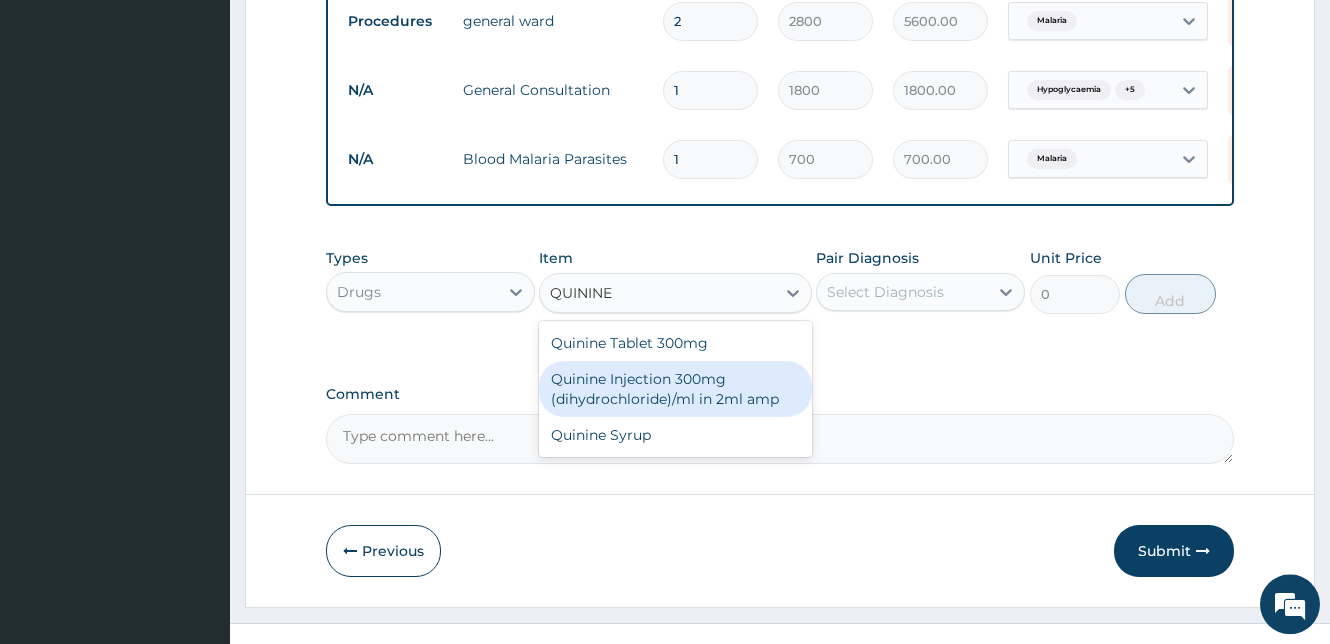click on "Quinine Injection 300mg (dihydrochloride)/ml in 2ml amp" at bounding box center [675, 389] 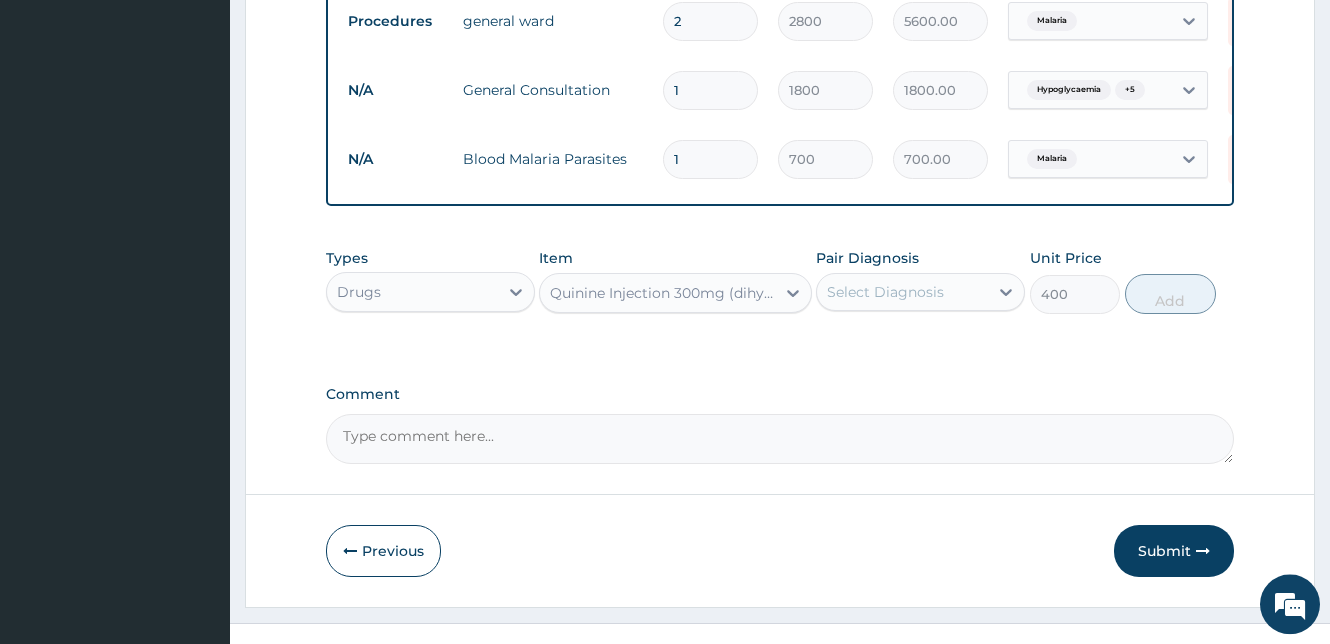 click on "Select Diagnosis" at bounding box center (885, 292) 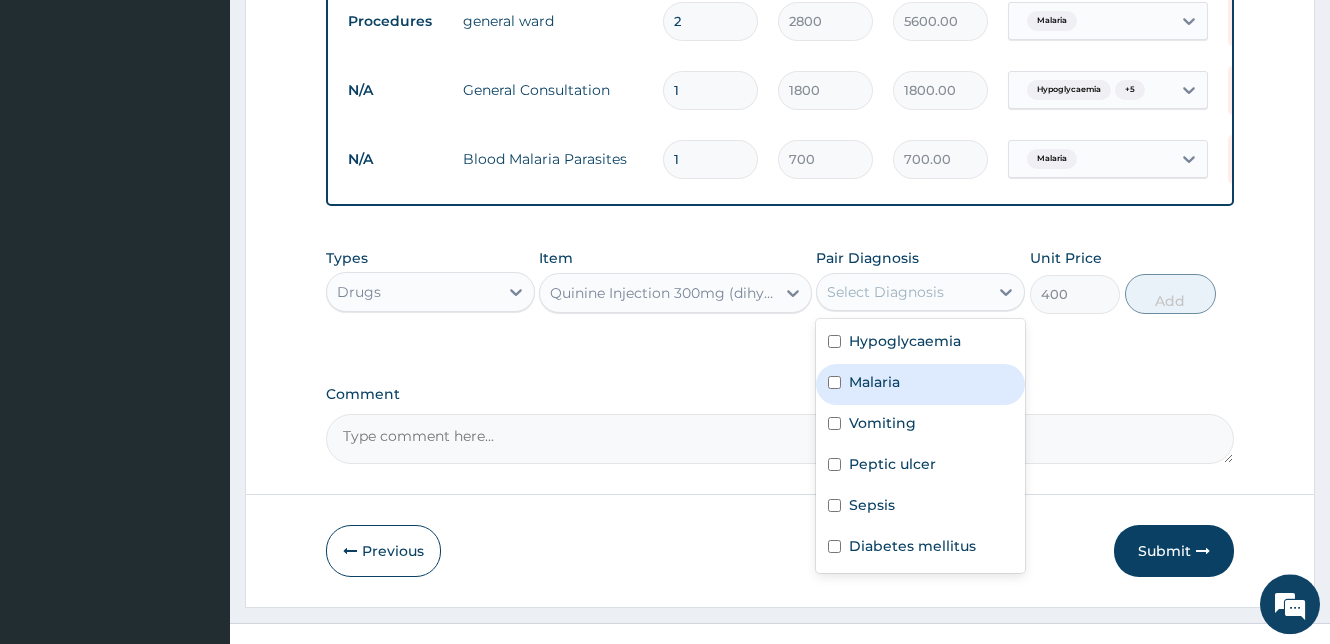 click at bounding box center (834, 382) 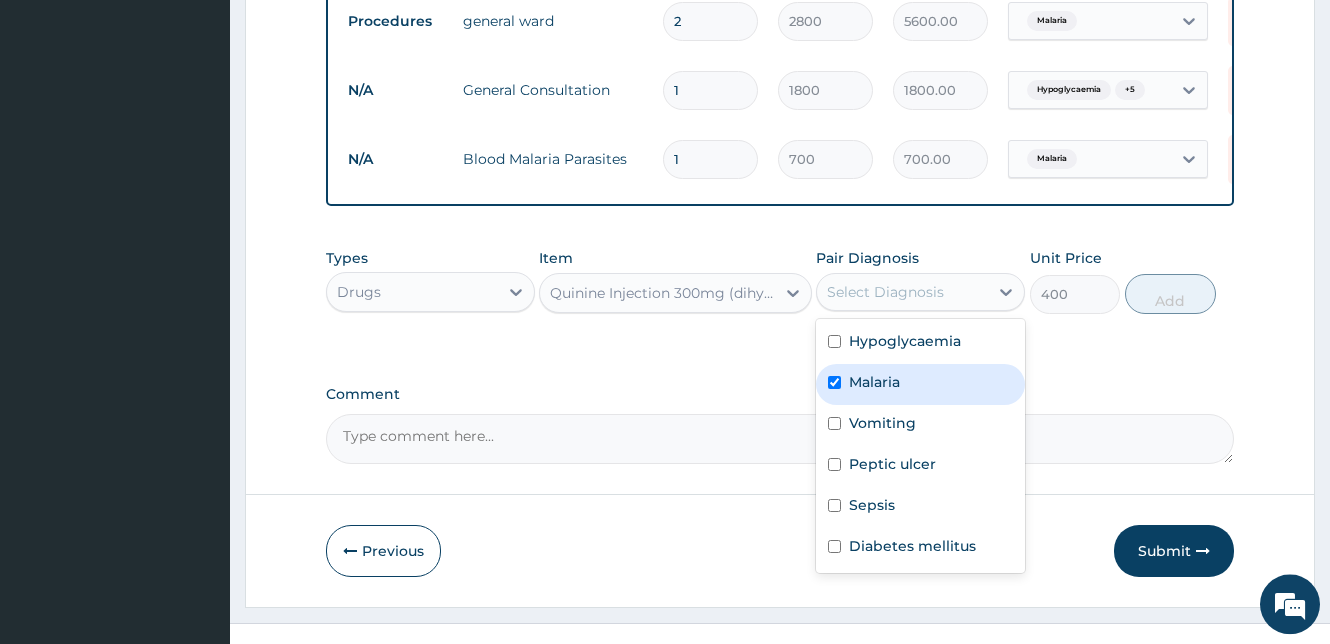 checkbox on "true" 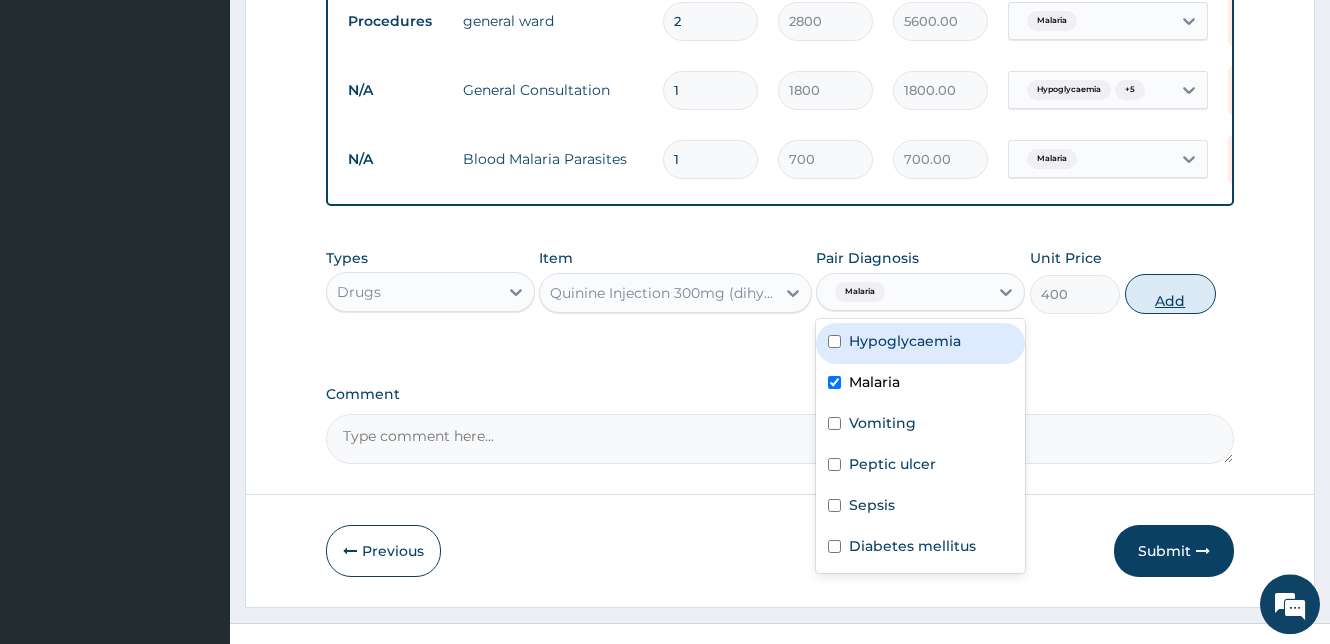 click on "Add" at bounding box center [1170, 294] 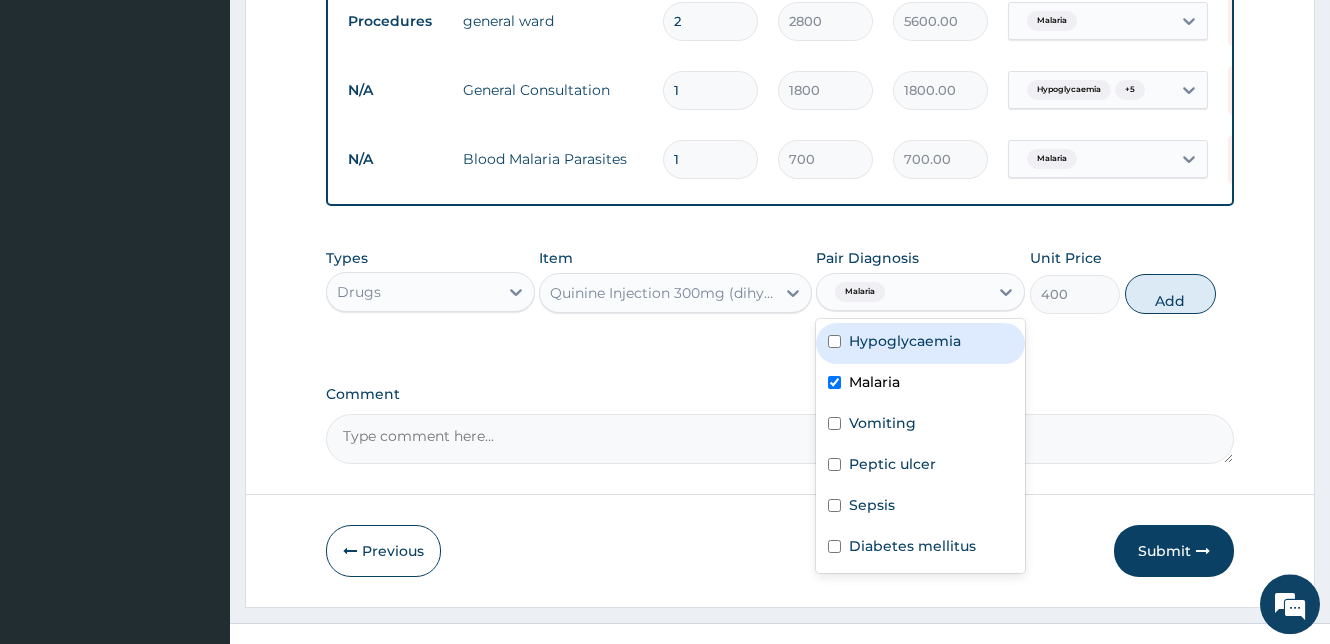 type on "0" 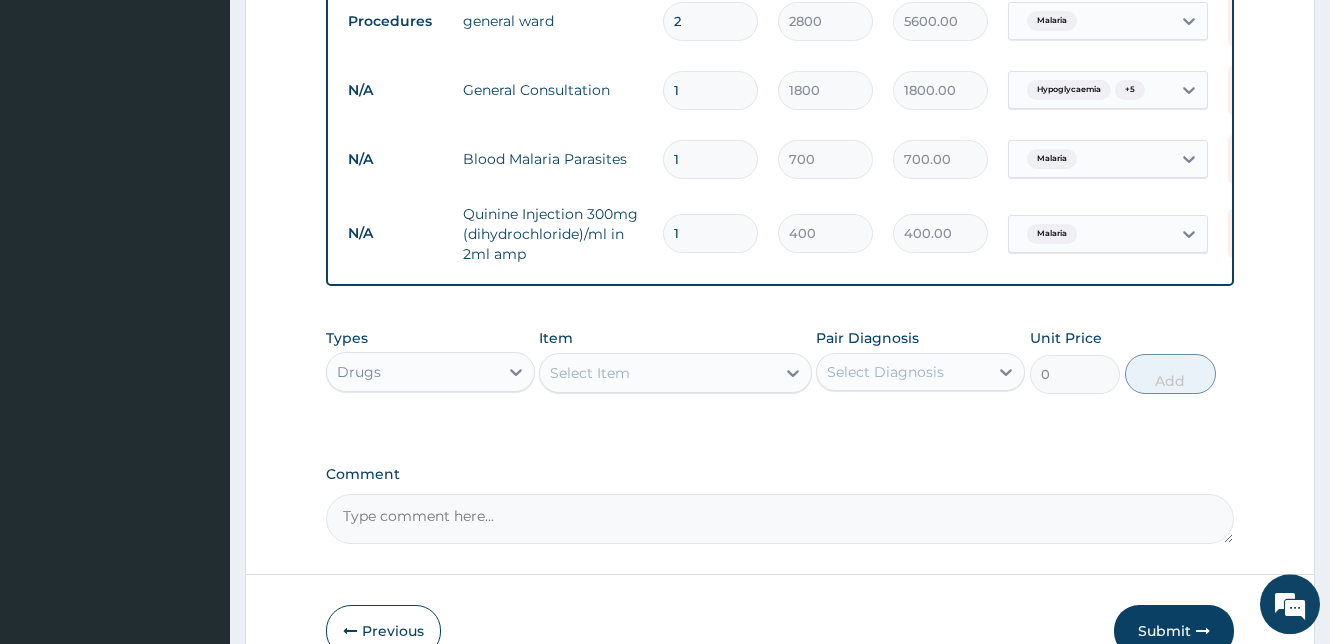 drag, startPoint x: 690, startPoint y: 228, endPoint x: 657, endPoint y: 238, distance: 34.48188 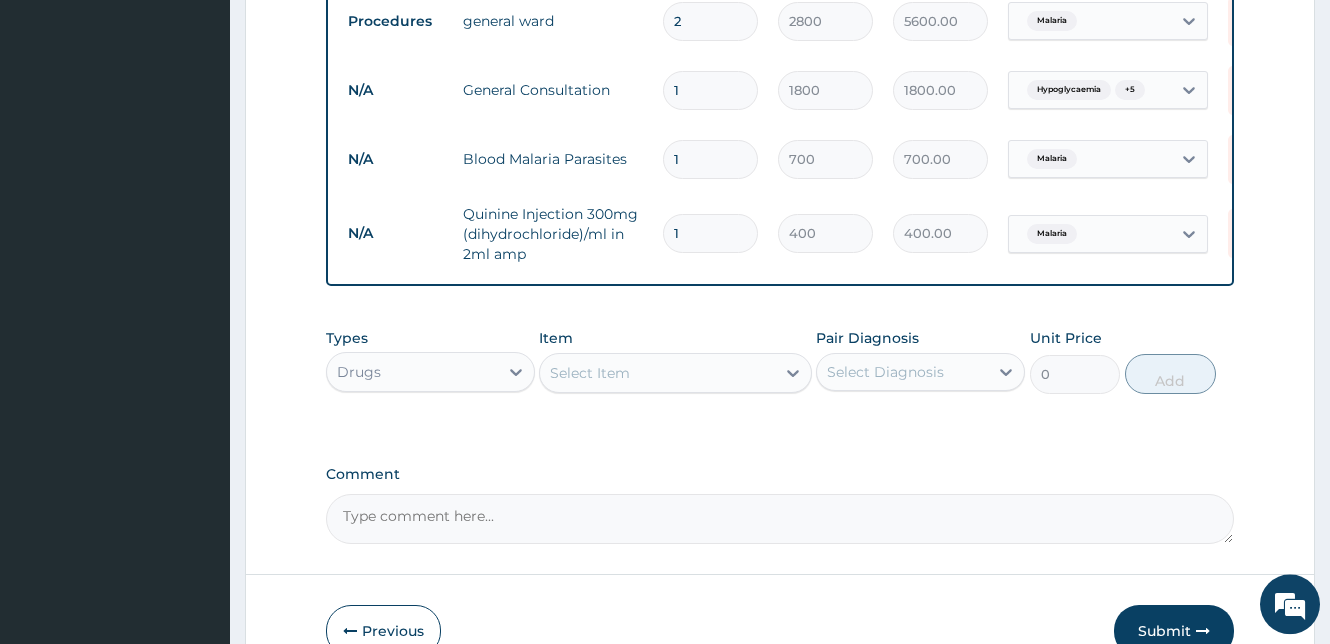 type on "4" 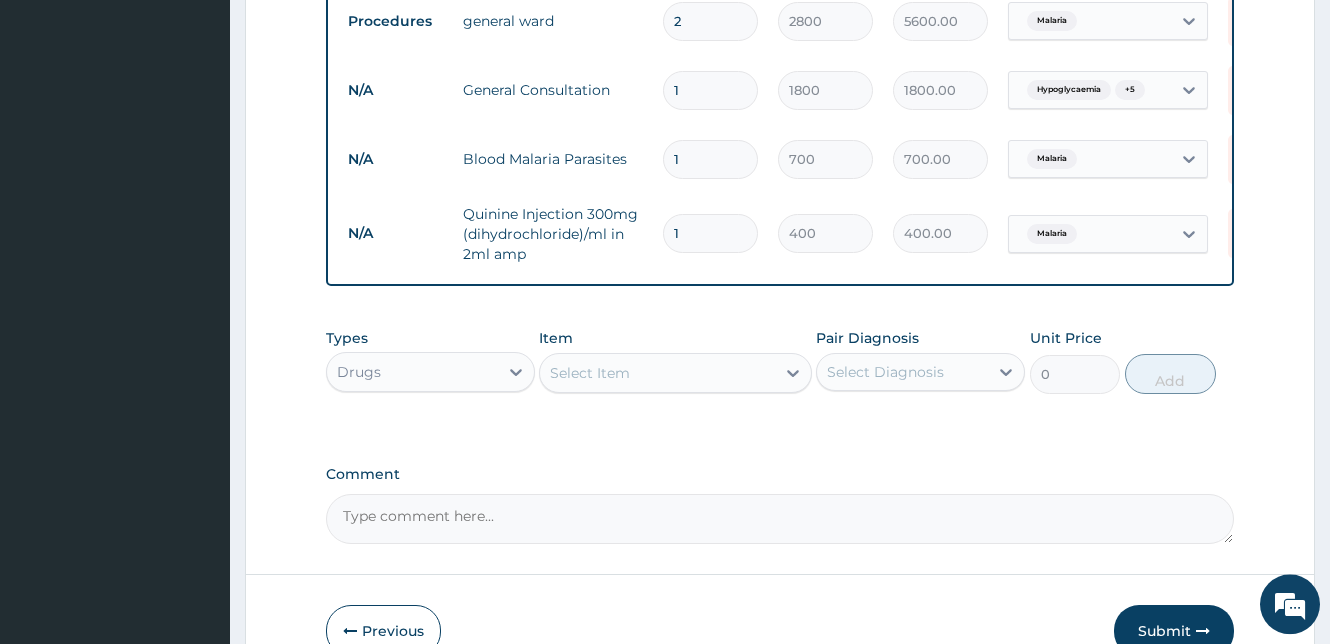 type on "1600.00" 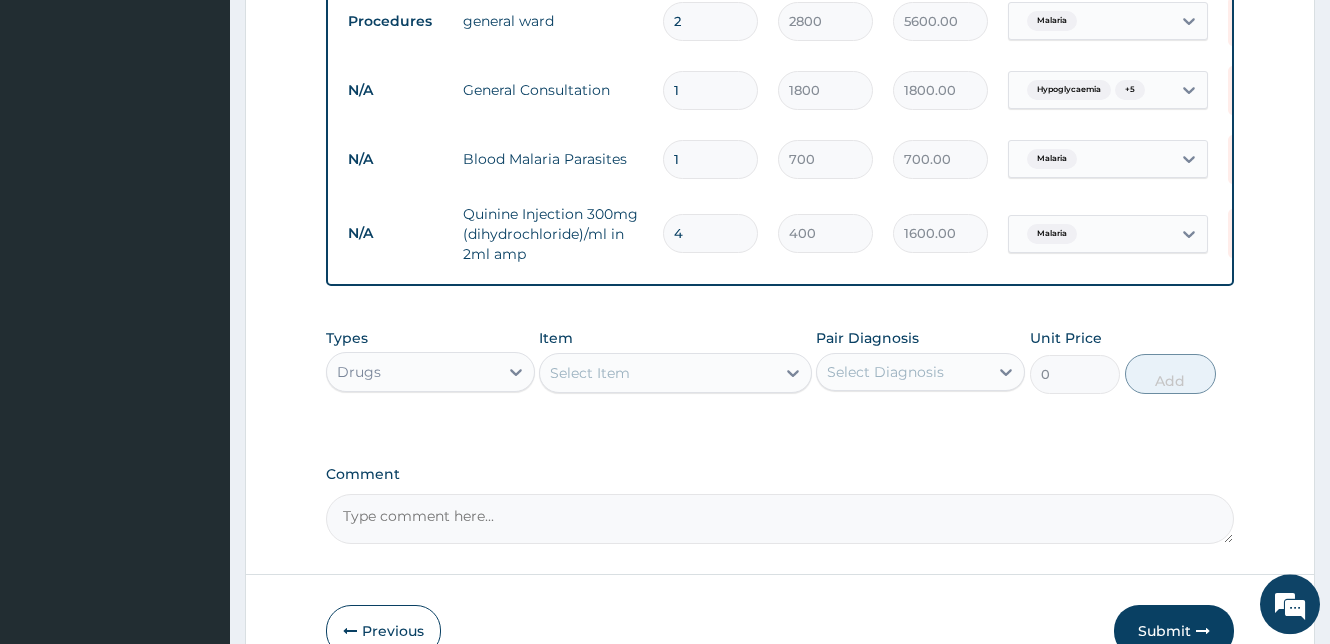scroll, scrollTop: 1007, scrollLeft: 0, axis: vertical 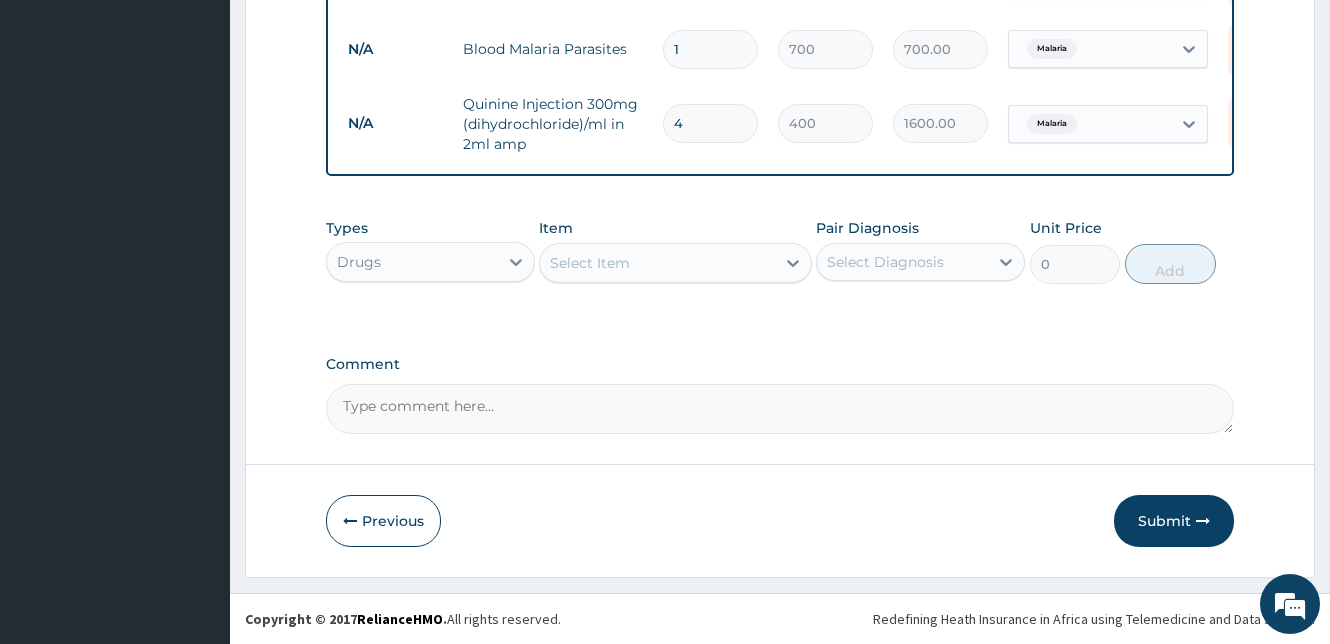 type on "4" 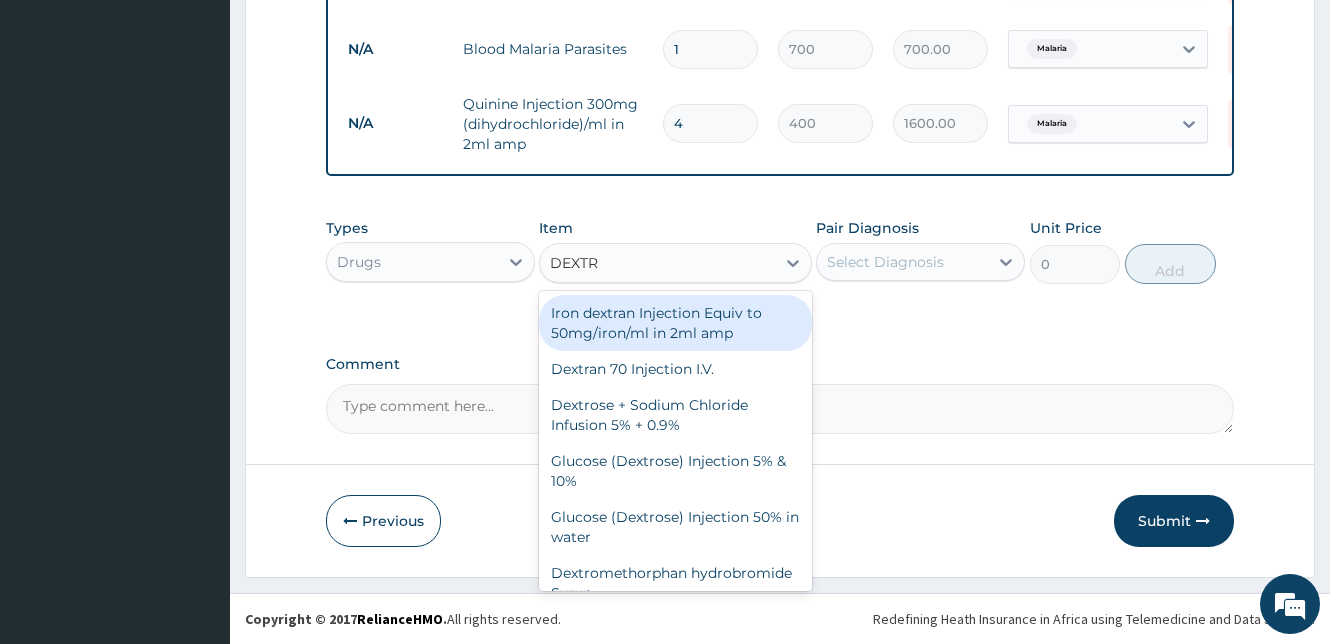 type on "DEXTRO" 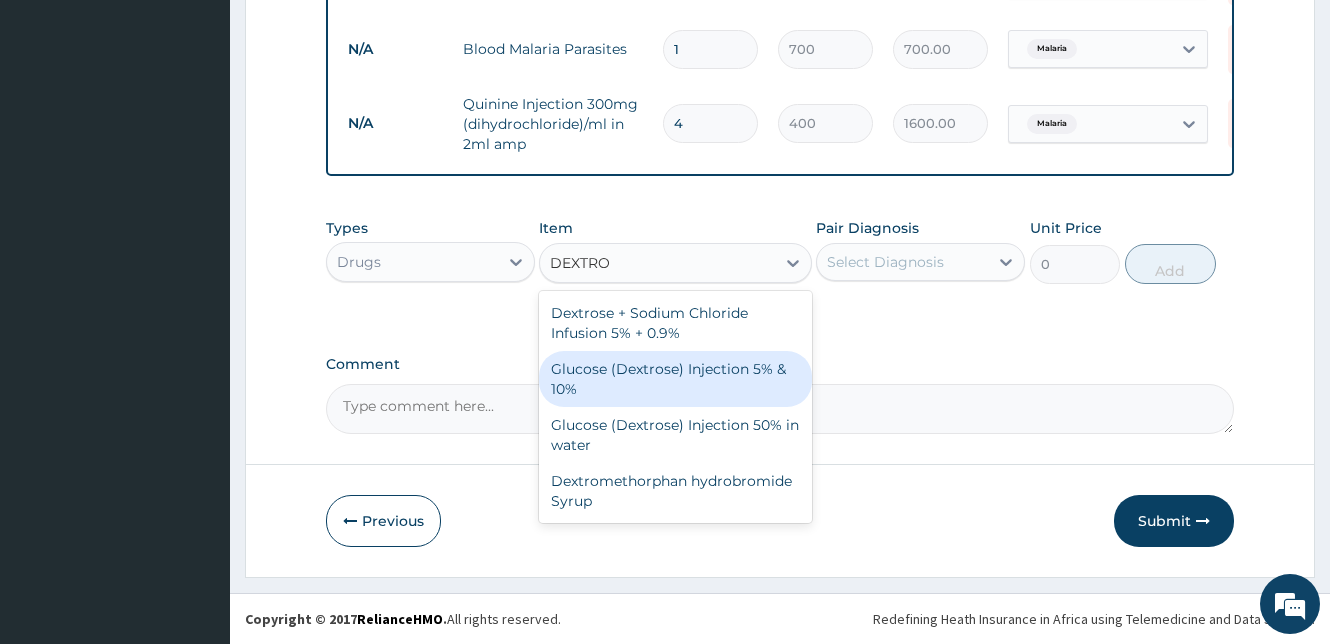 click on "Glucose (Dextrose) Injection 5% & 10%" at bounding box center (675, 379) 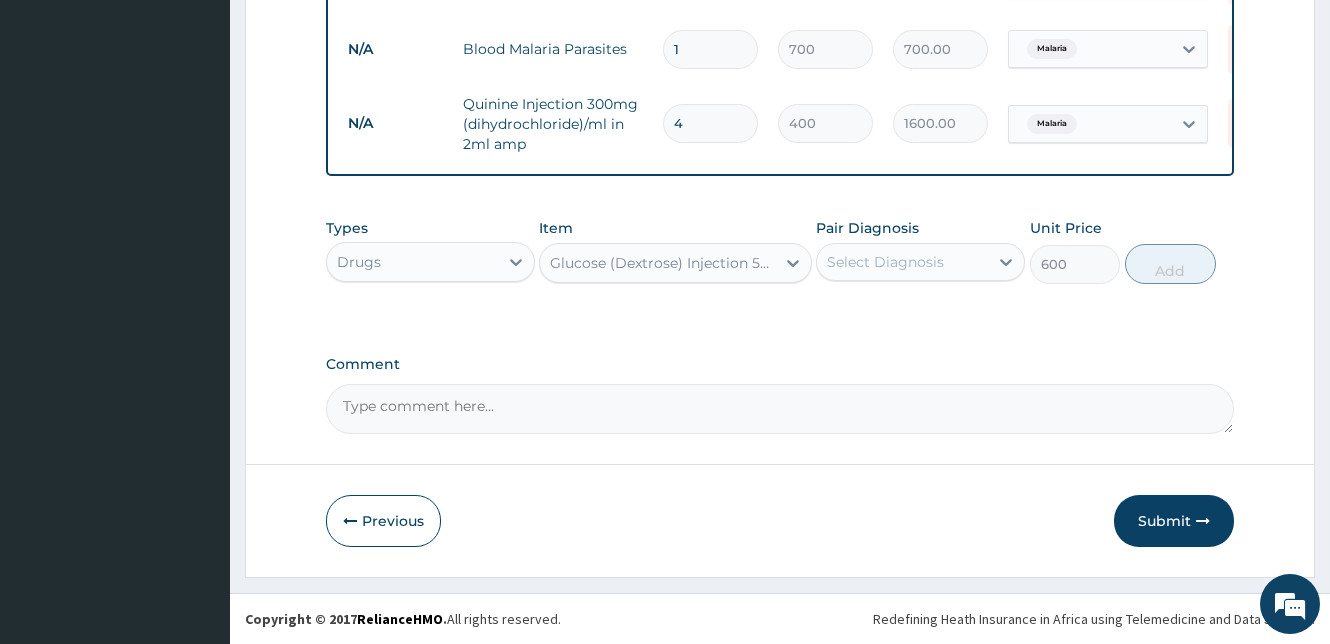 click on "Select Diagnosis" at bounding box center [885, 262] 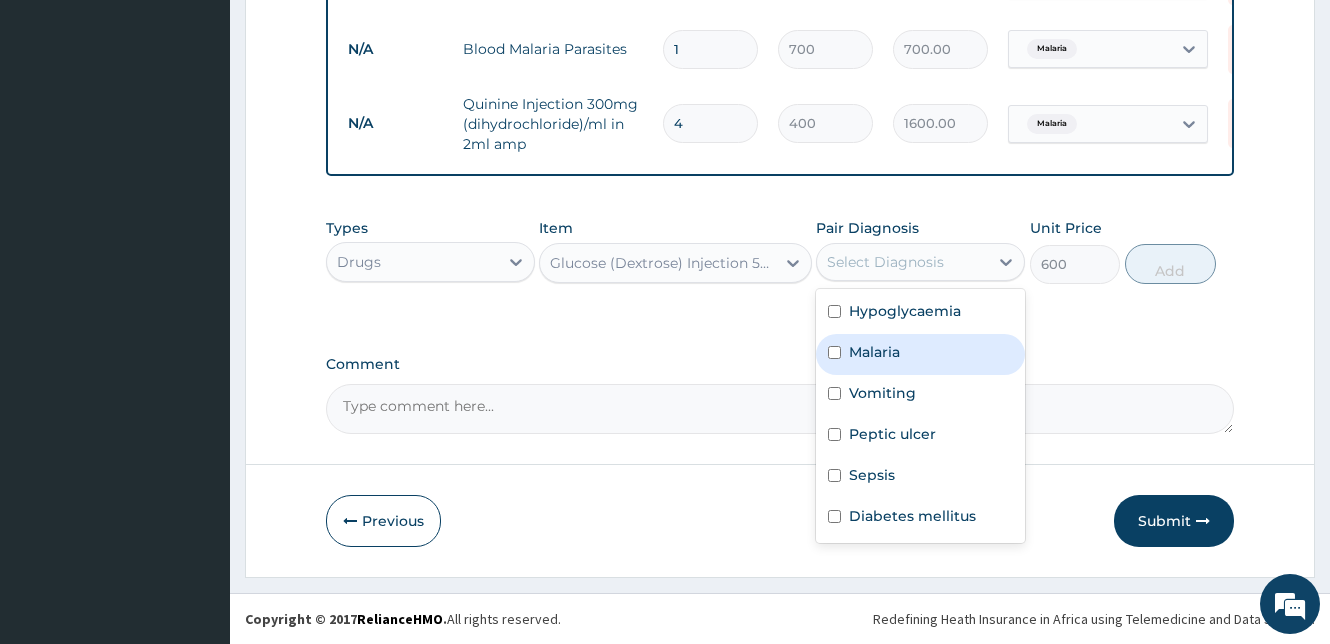 click at bounding box center [834, 352] 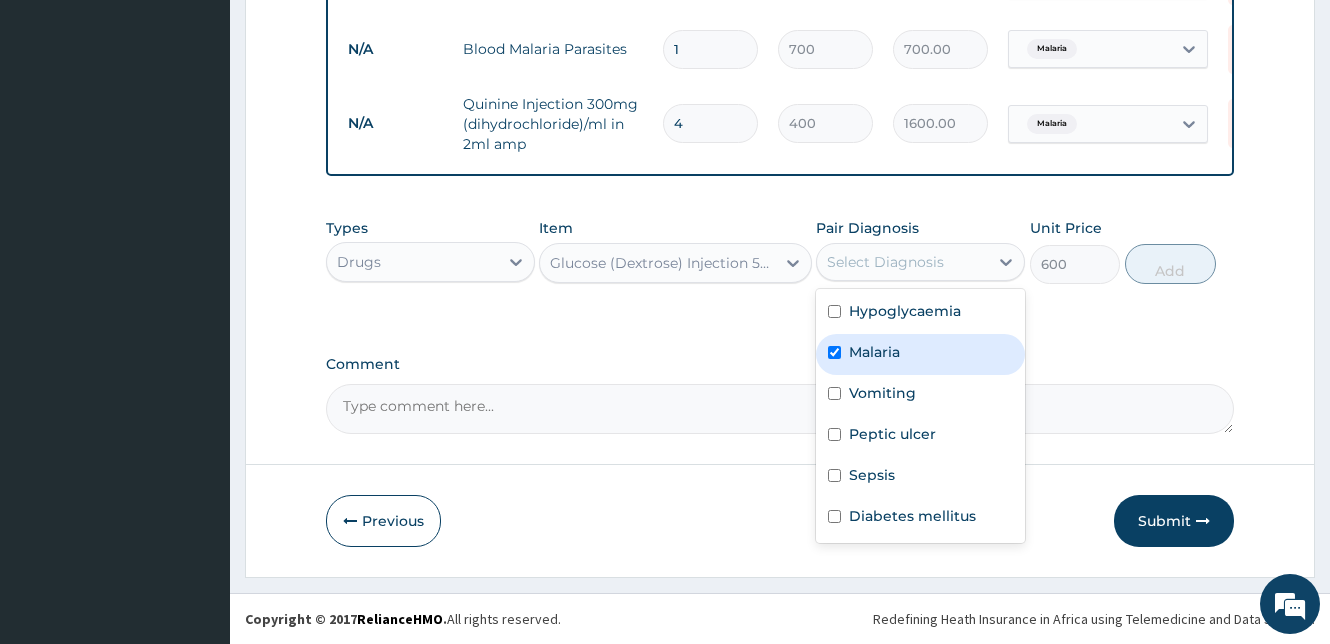 checkbox on "true" 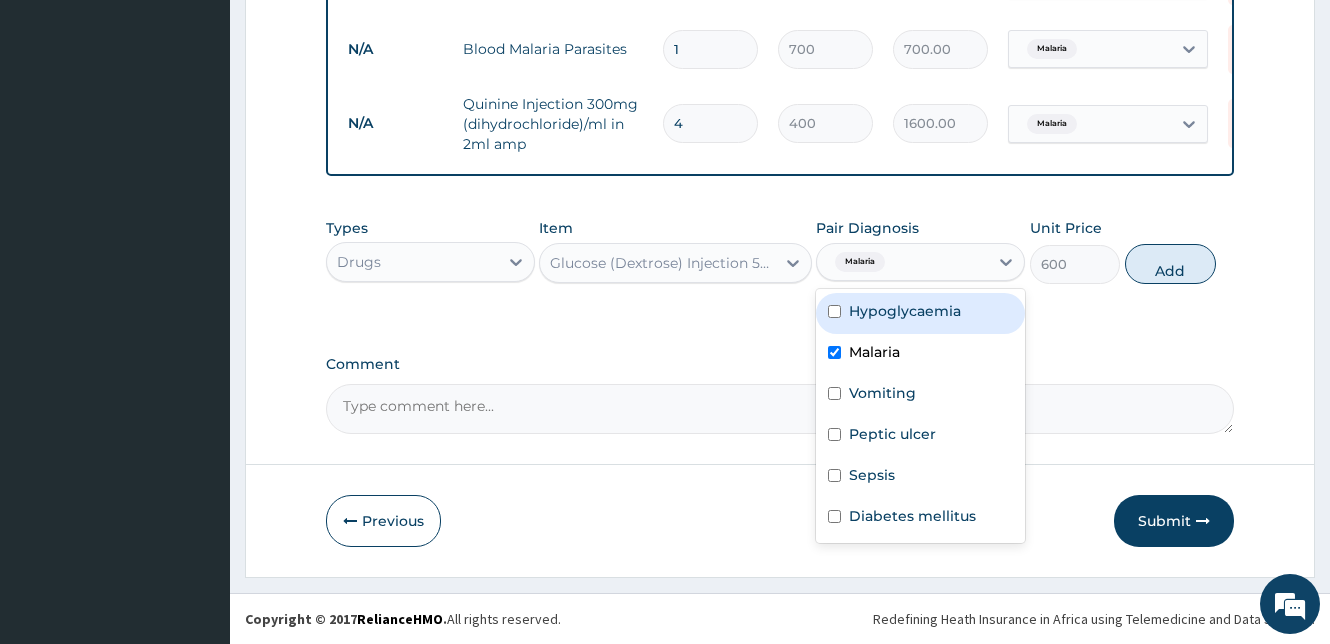 click at bounding box center (834, 311) 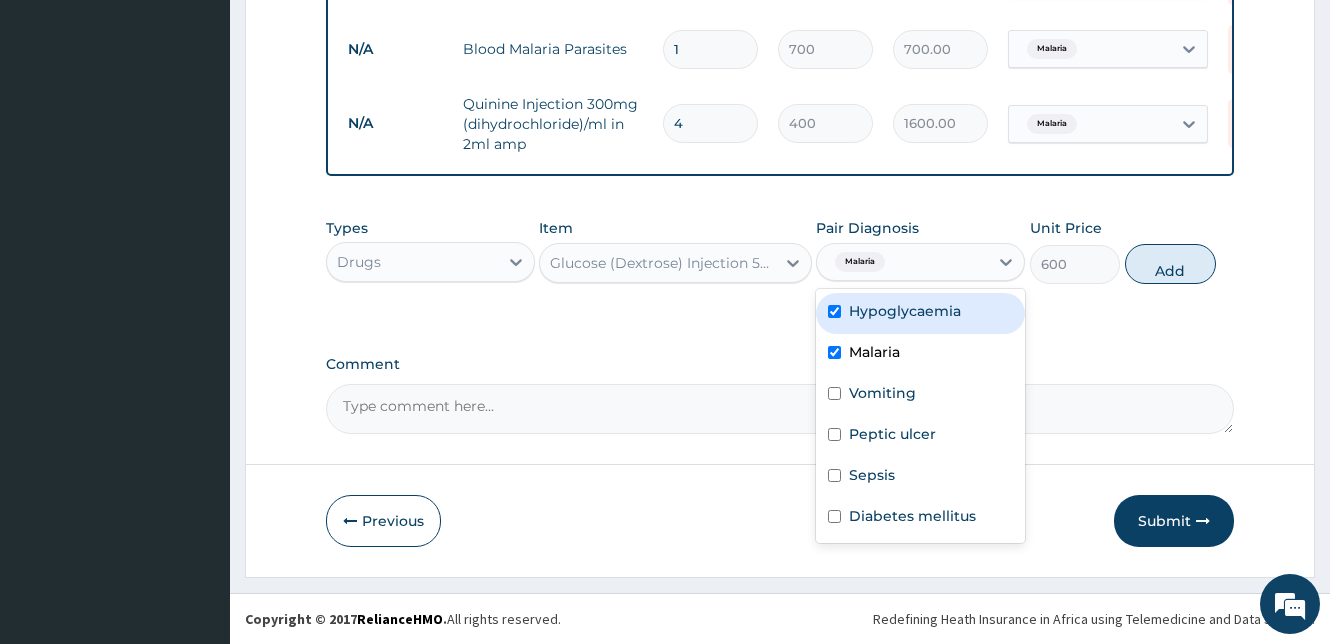 checkbox on "true" 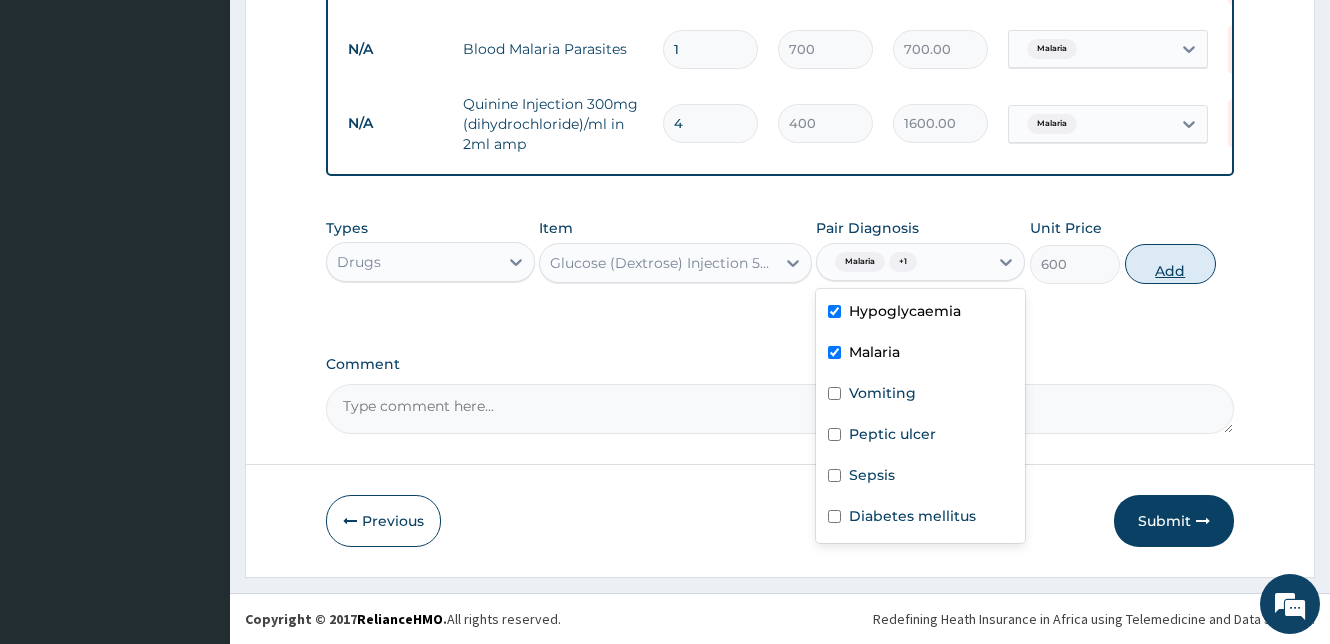 click on "Add" at bounding box center [1170, 264] 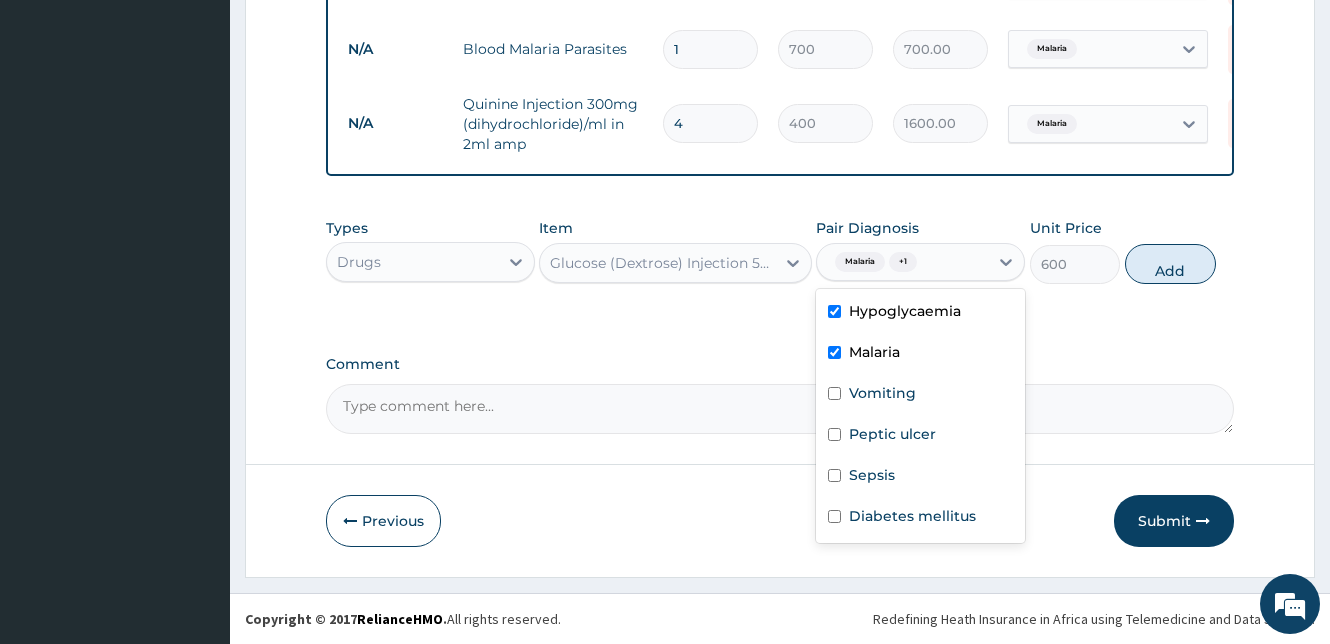 type on "0" 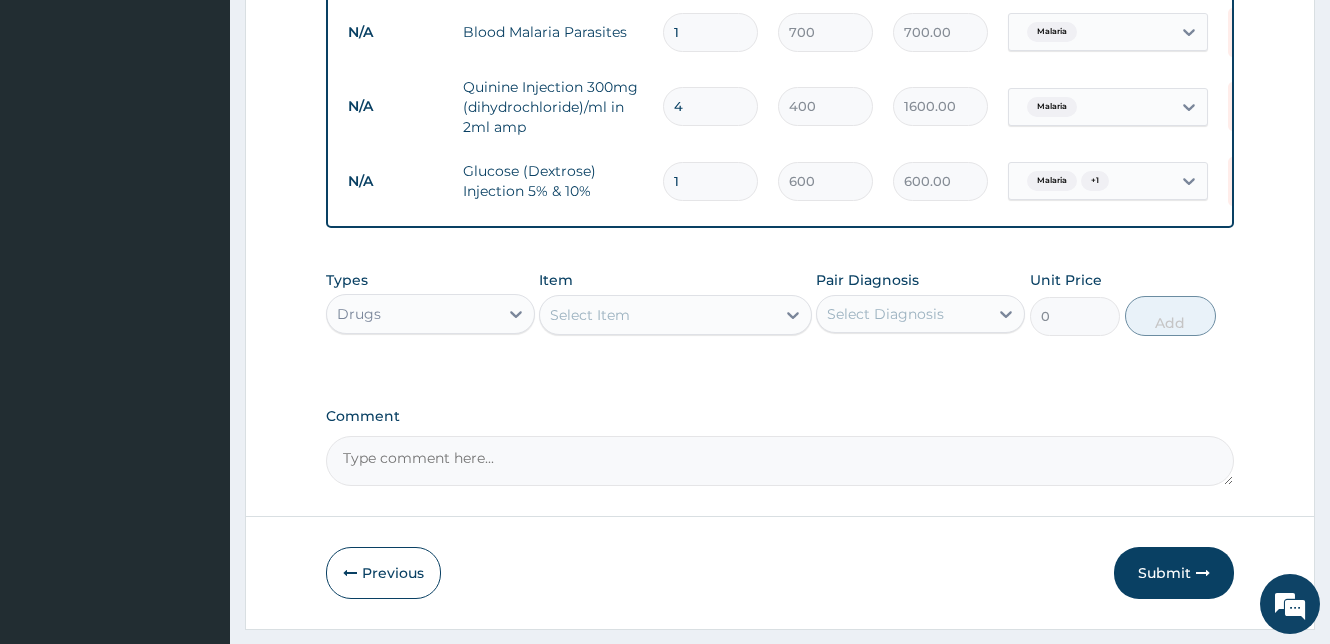 drag, startPoint x: 682, startPoint y: 180, endPoint x: 665, endPoint y: 184, distance: 17.464249 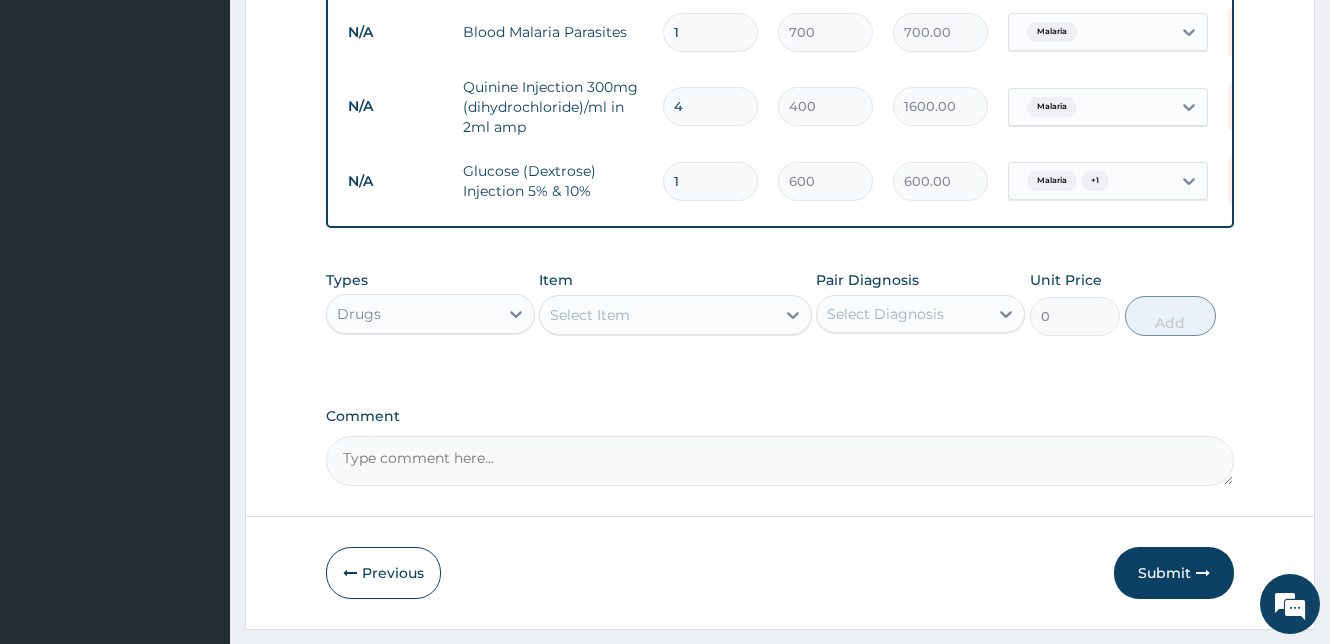 click on "1" at bounding box center (710, 181) 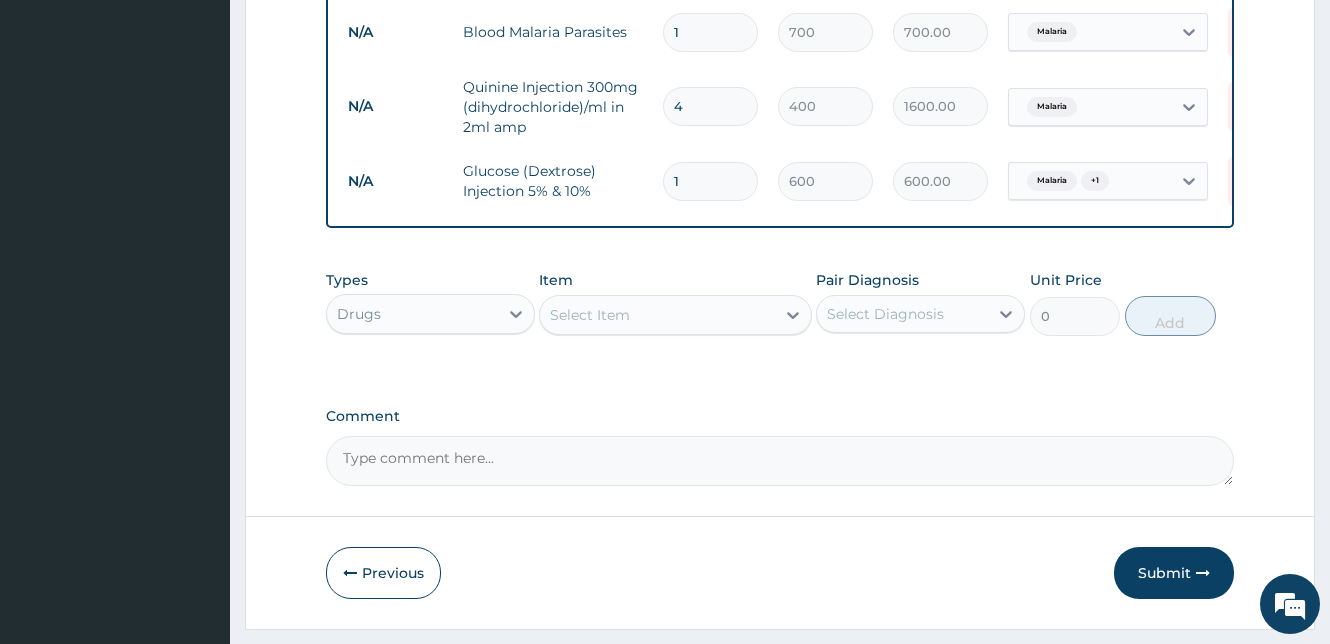 type on "3" 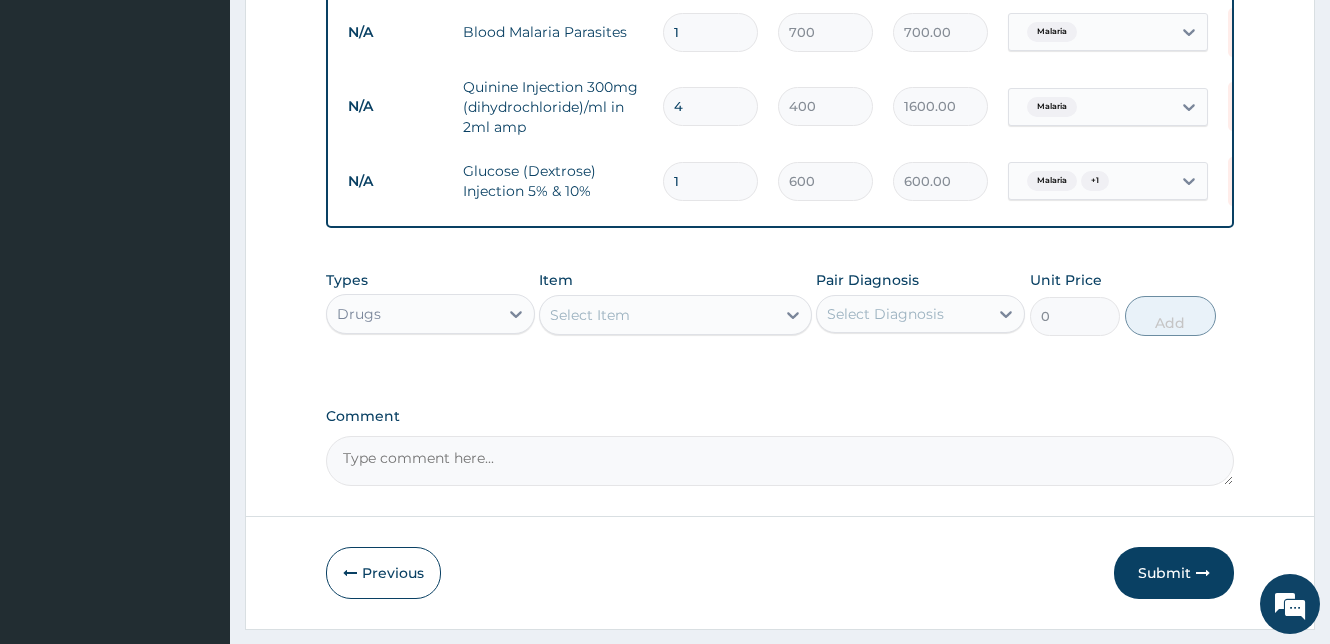 type on "1800.00" 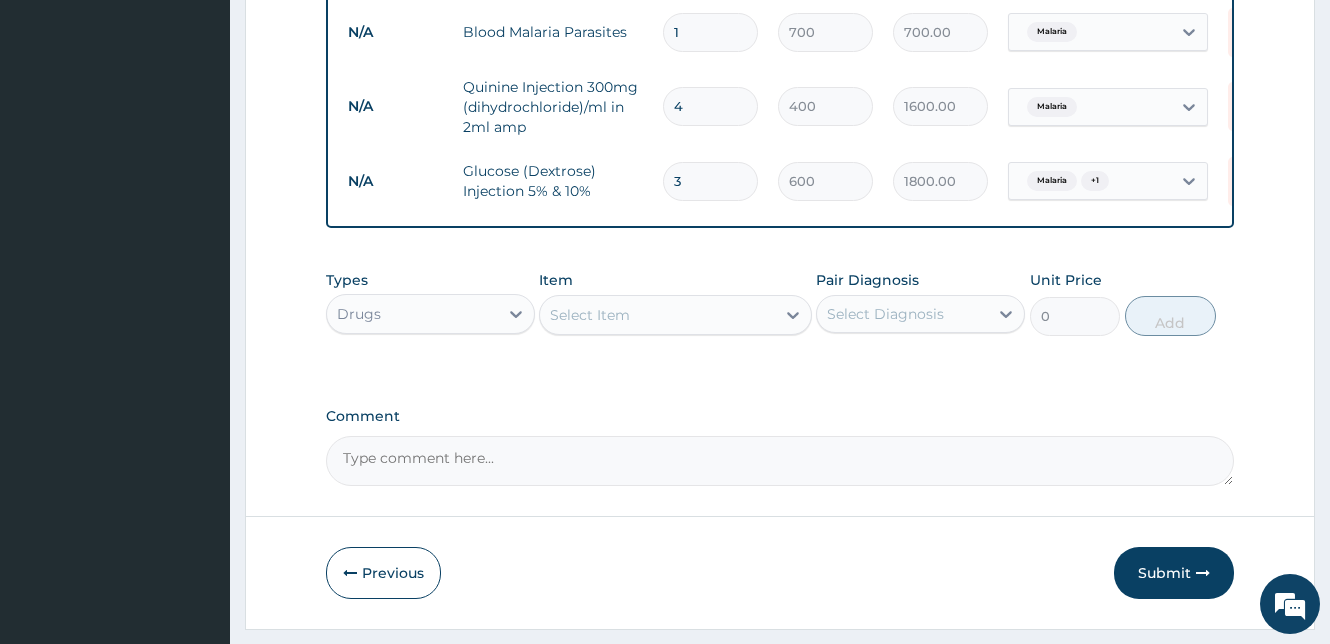 scroll, scrollTop: 1076, scrollLeft: 0, axis: vertical 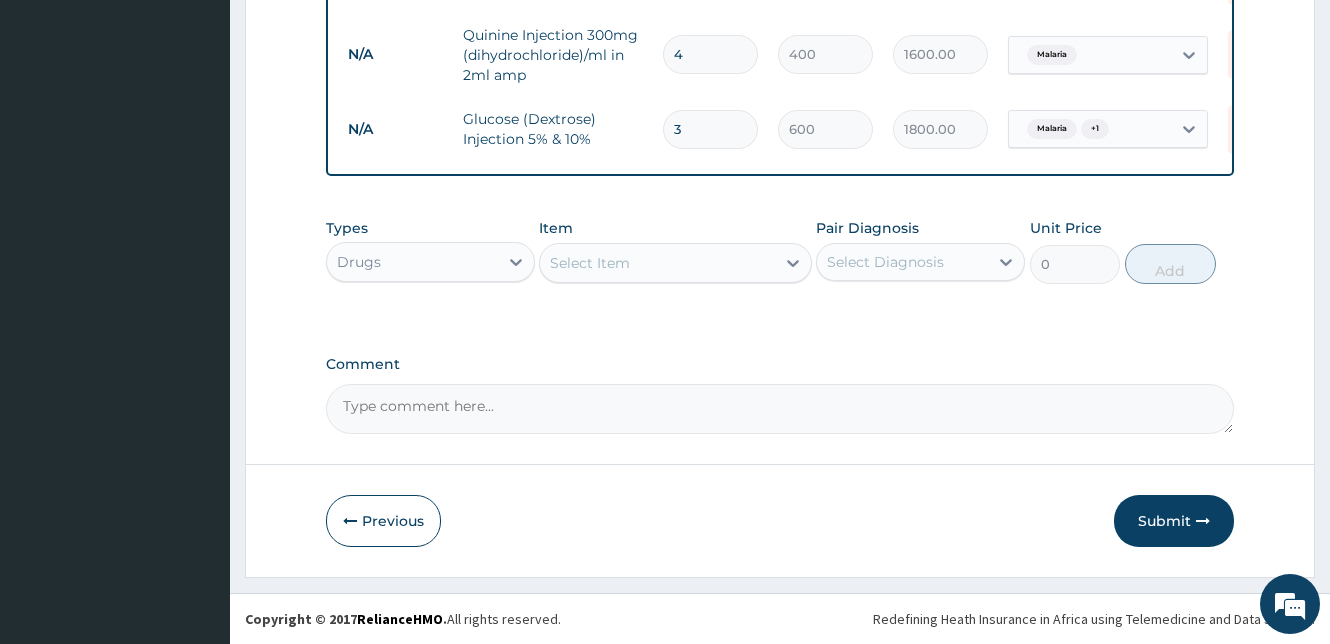 type on "3" 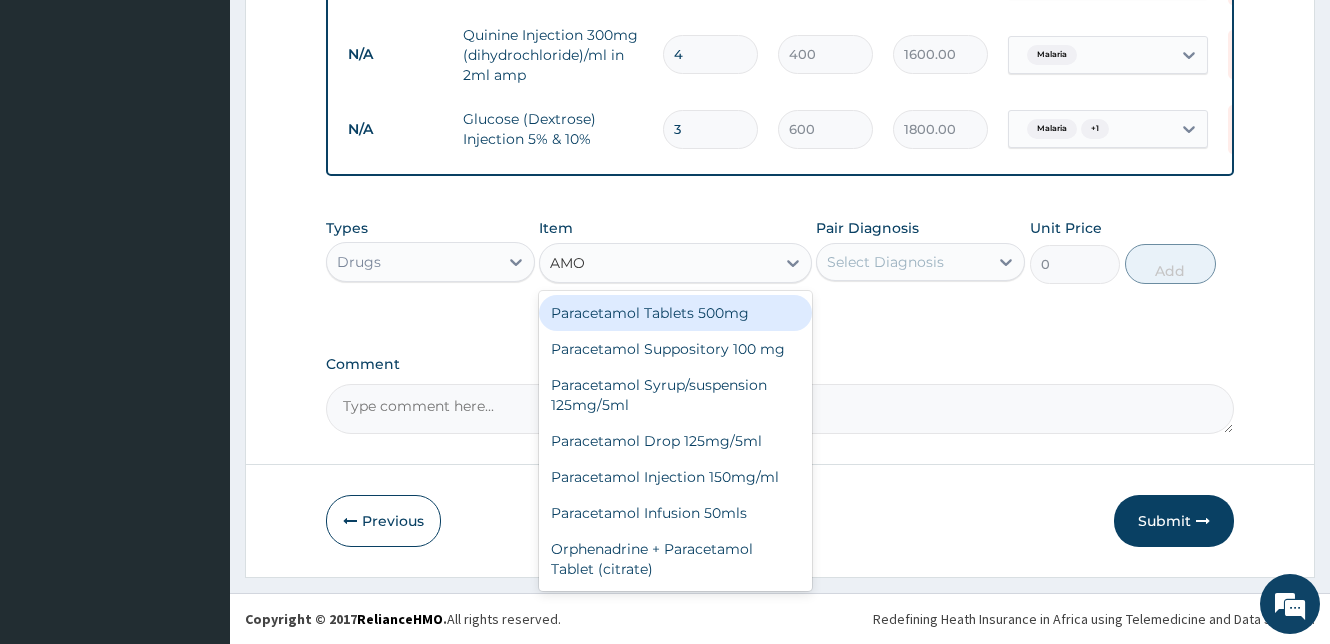 type on "AMOX" 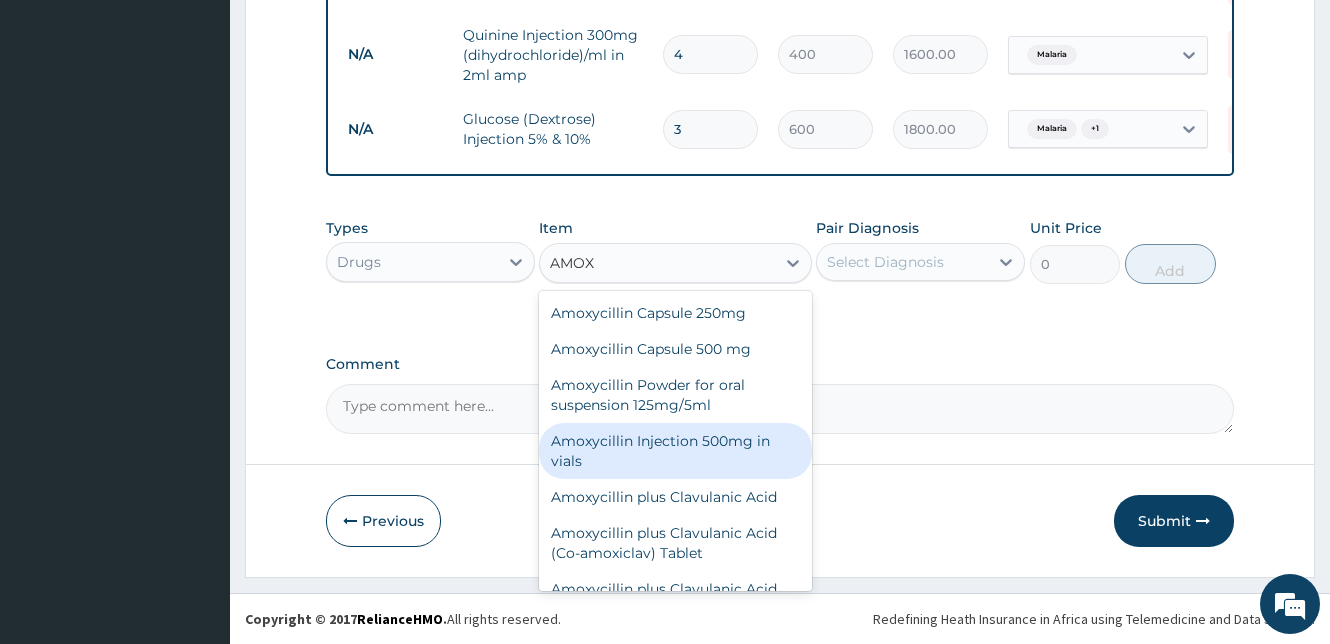 click on "Amoxycillin Injection 500mg in vials" at bounding box center (675, 451) 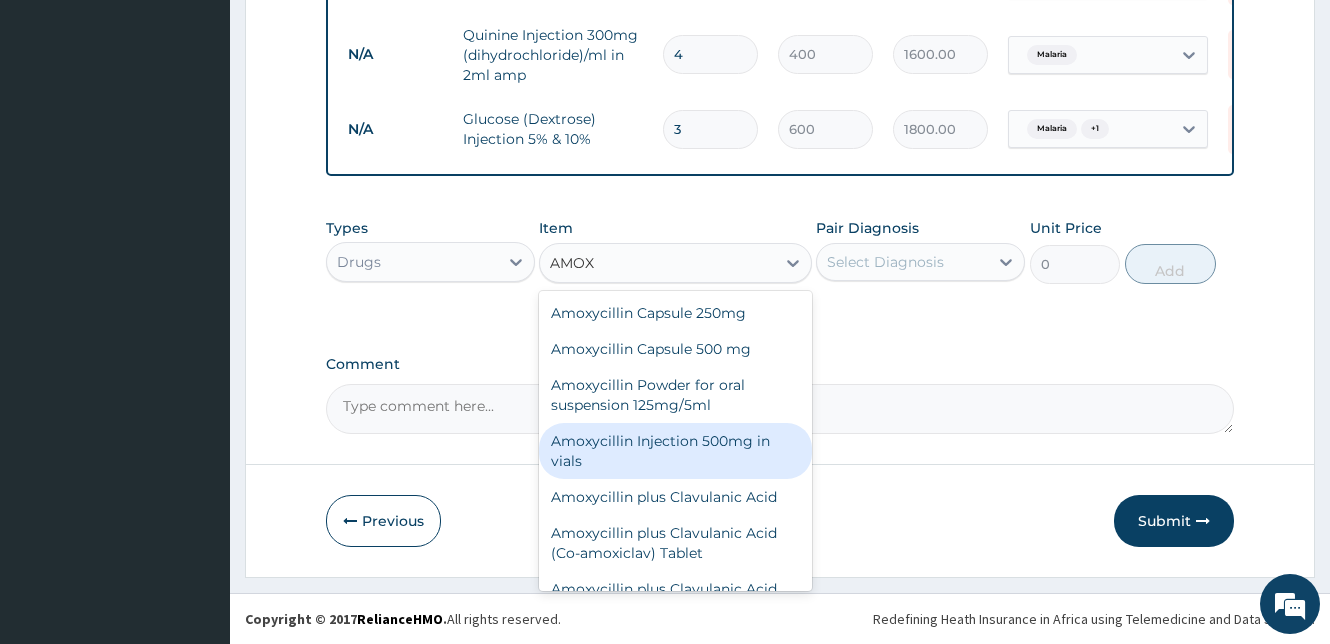 type 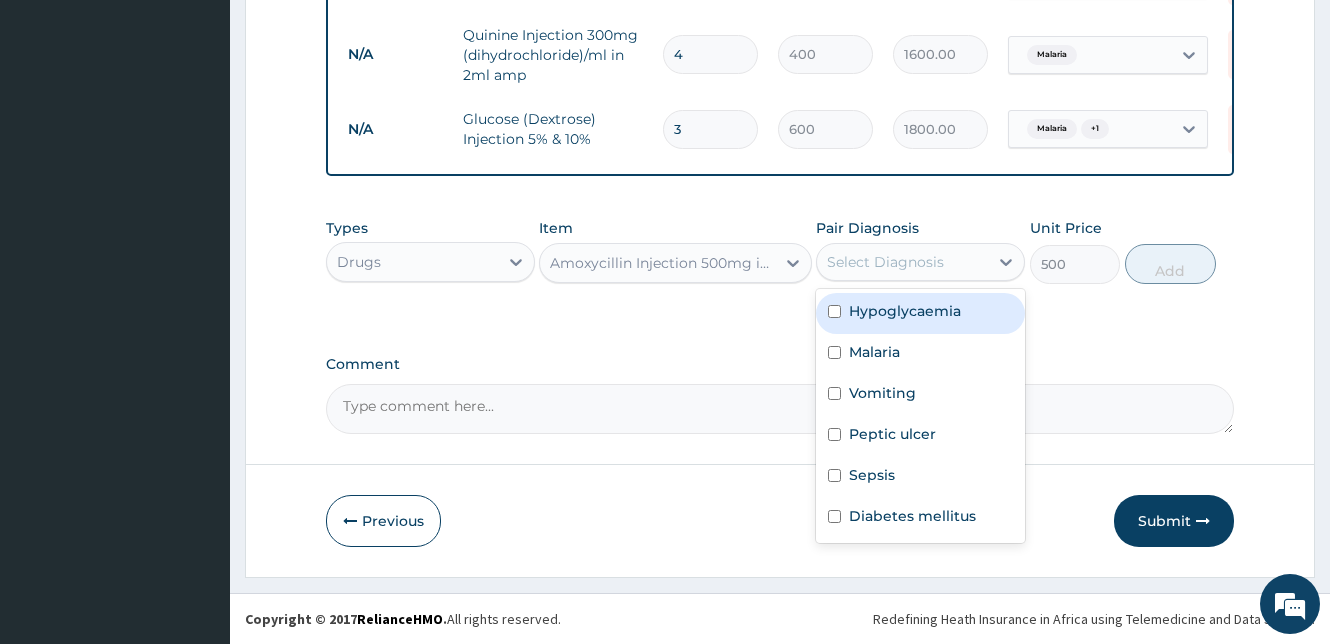 click on "Select Diagnosis" at bounding box center [885, 262] 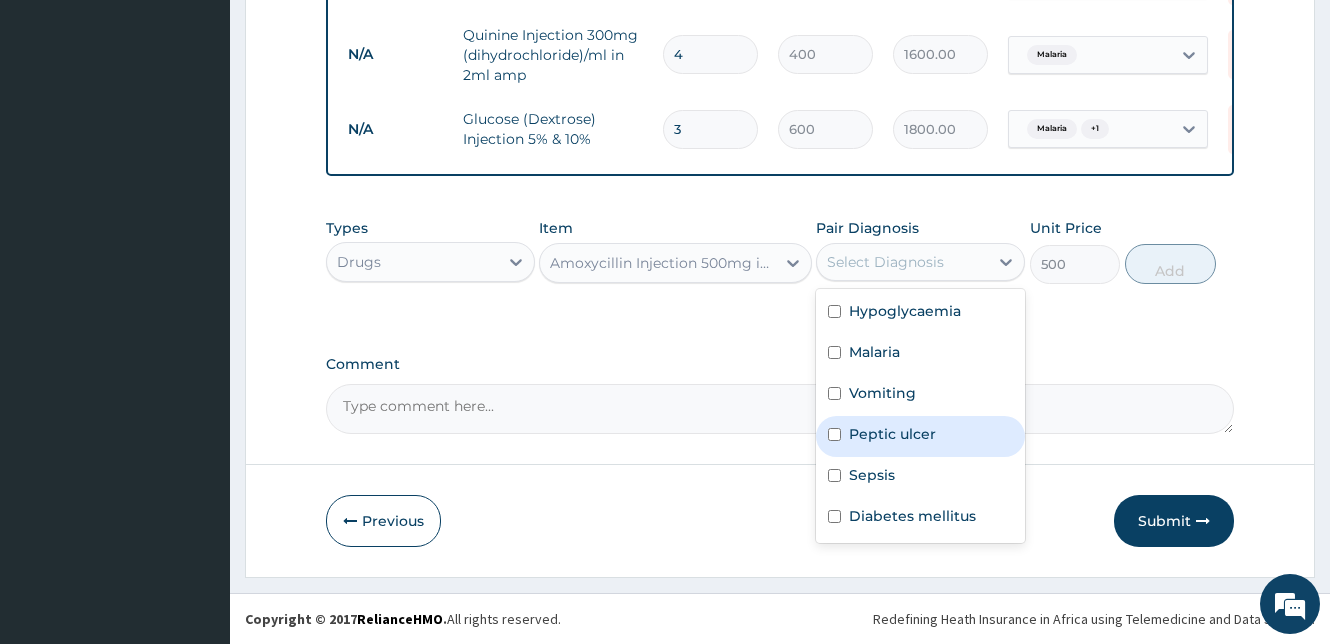 click at bounding box center (834, 434) 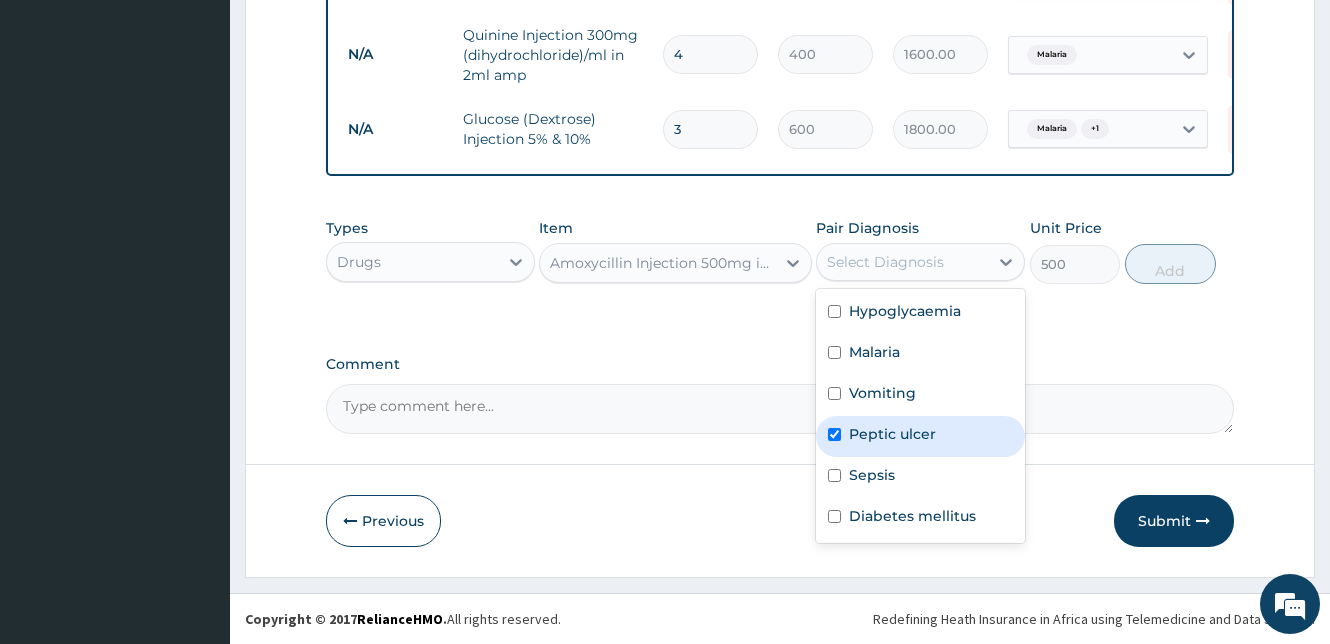 checkbox on "true" 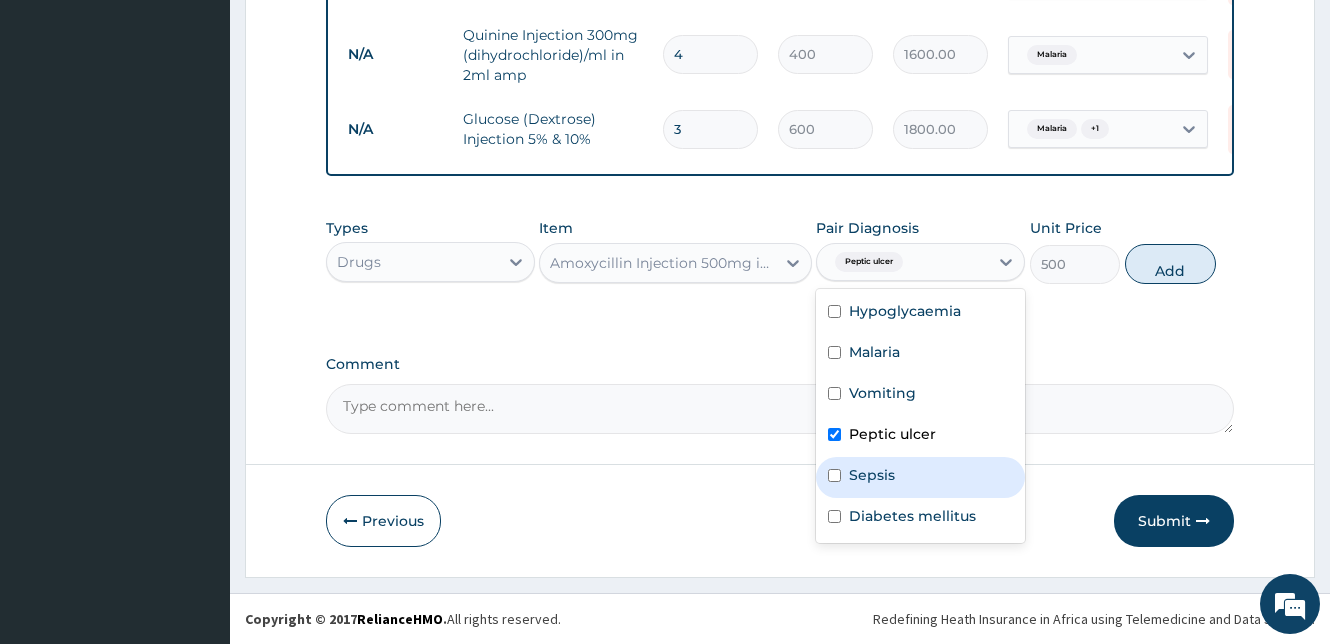 click at bounding box center (834, 475) 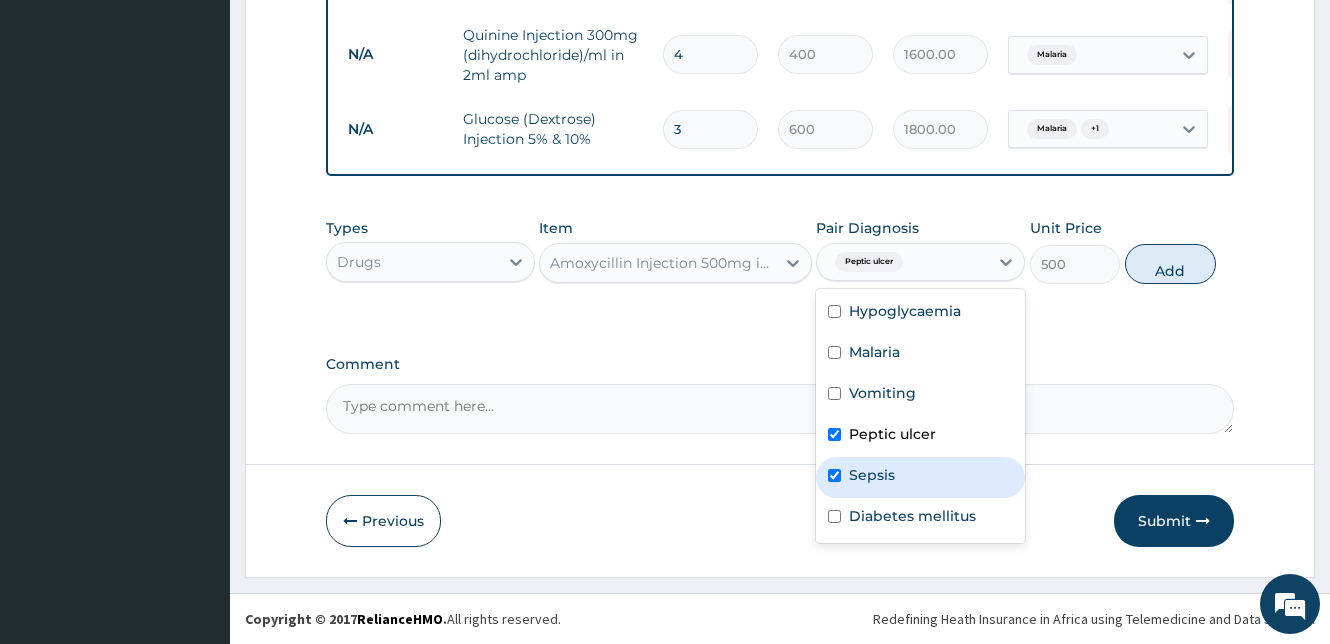 checkbox on "true" 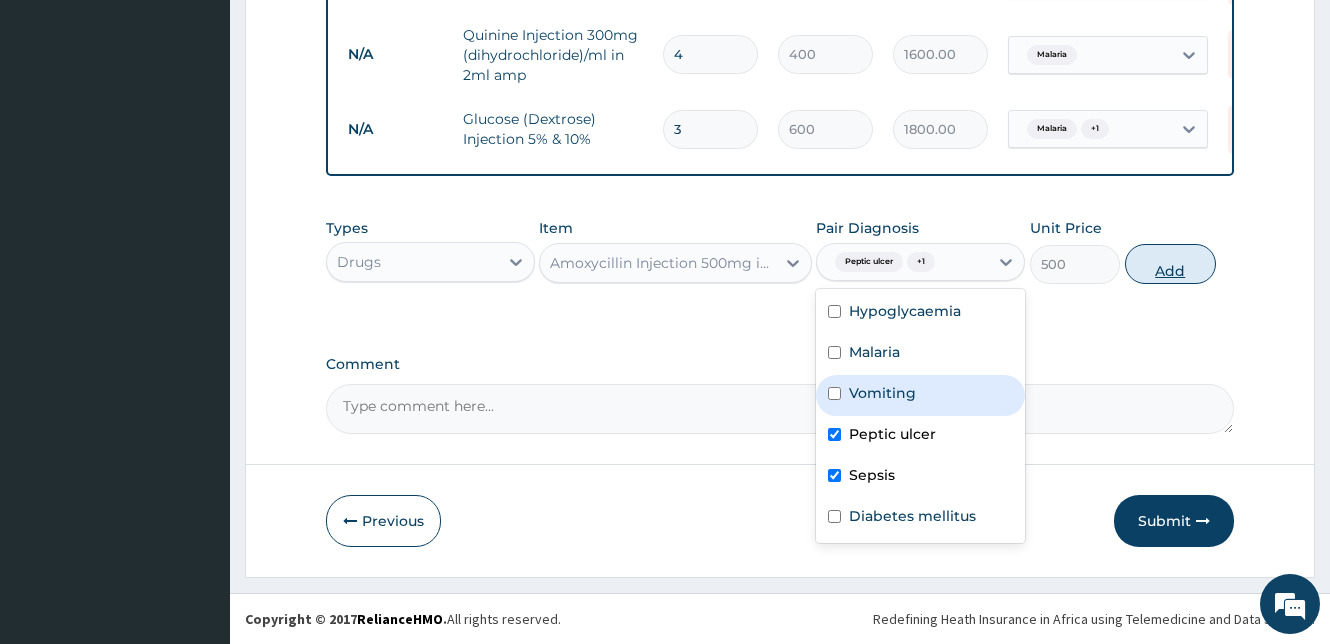 click on "Add" at bounding box center [1170, 264] 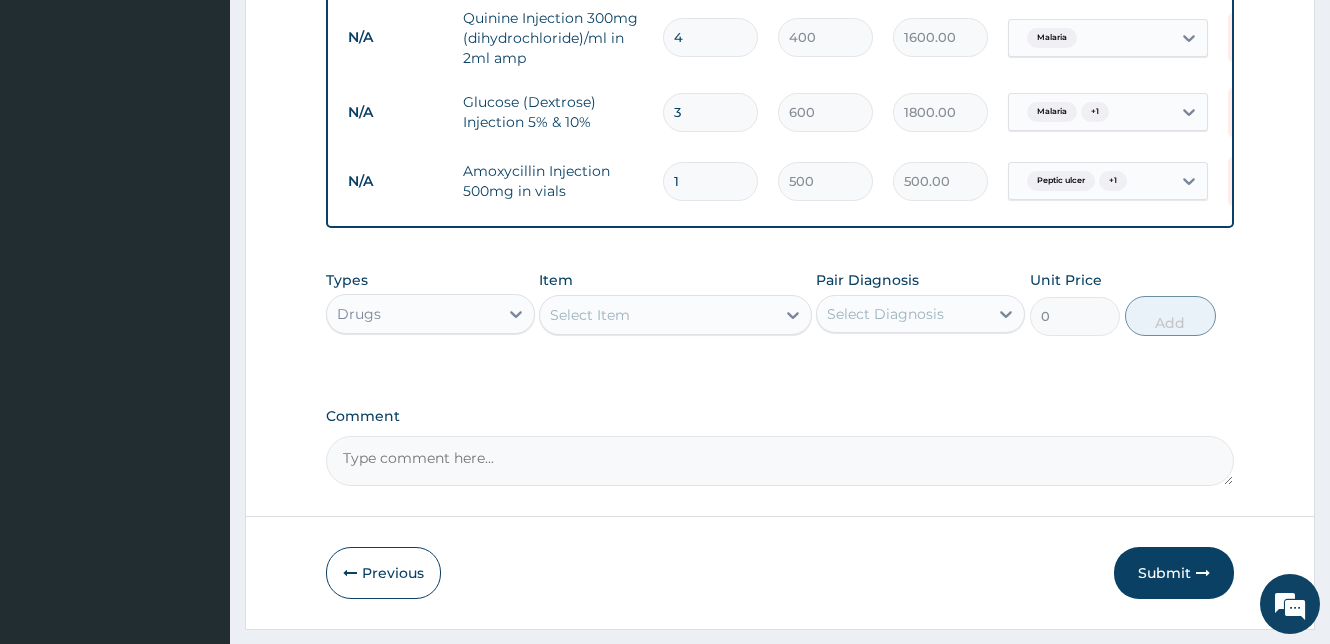 drag, startPoint x: 693, startPoint y: 182, endPoint x: 654, endPoint y: 183, distance: 39.012817 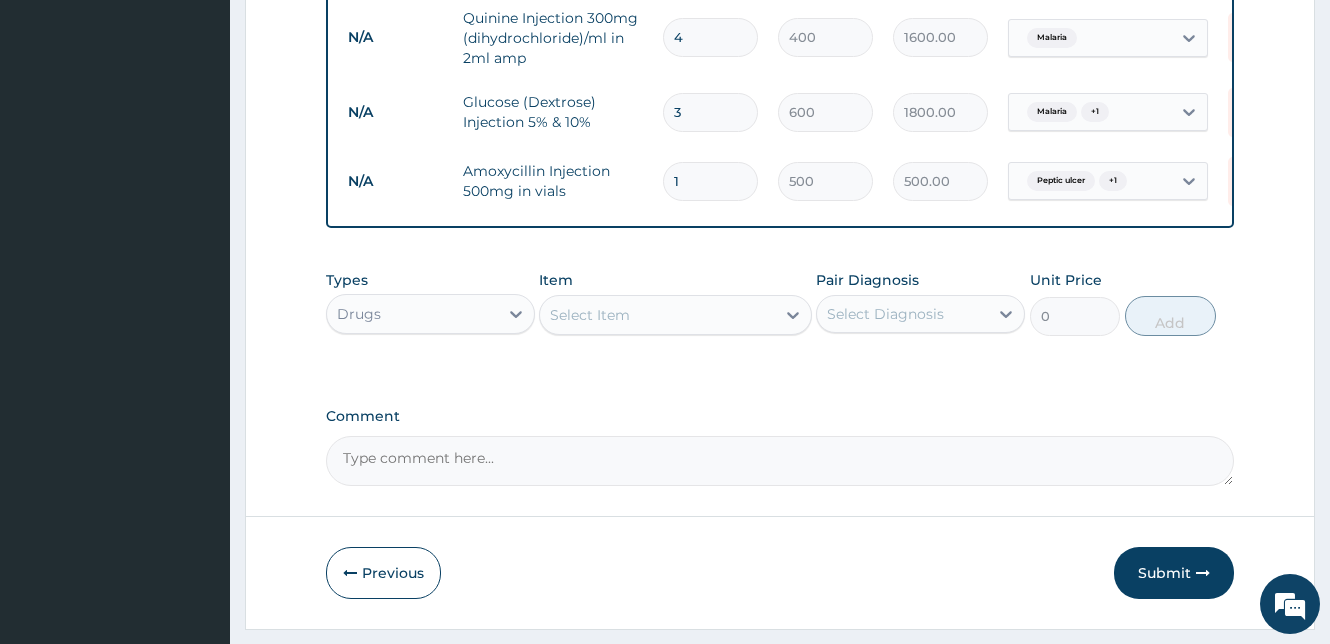 click on "1" at bounding box center (710, 181) 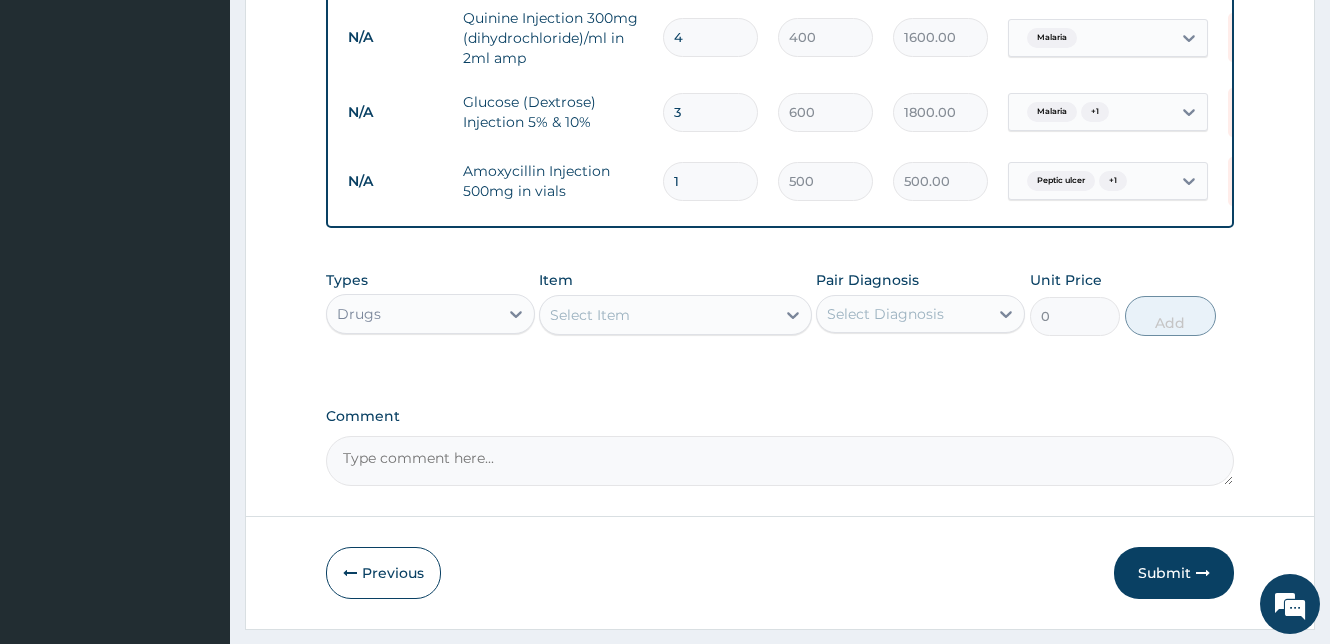 type on "2500.00" 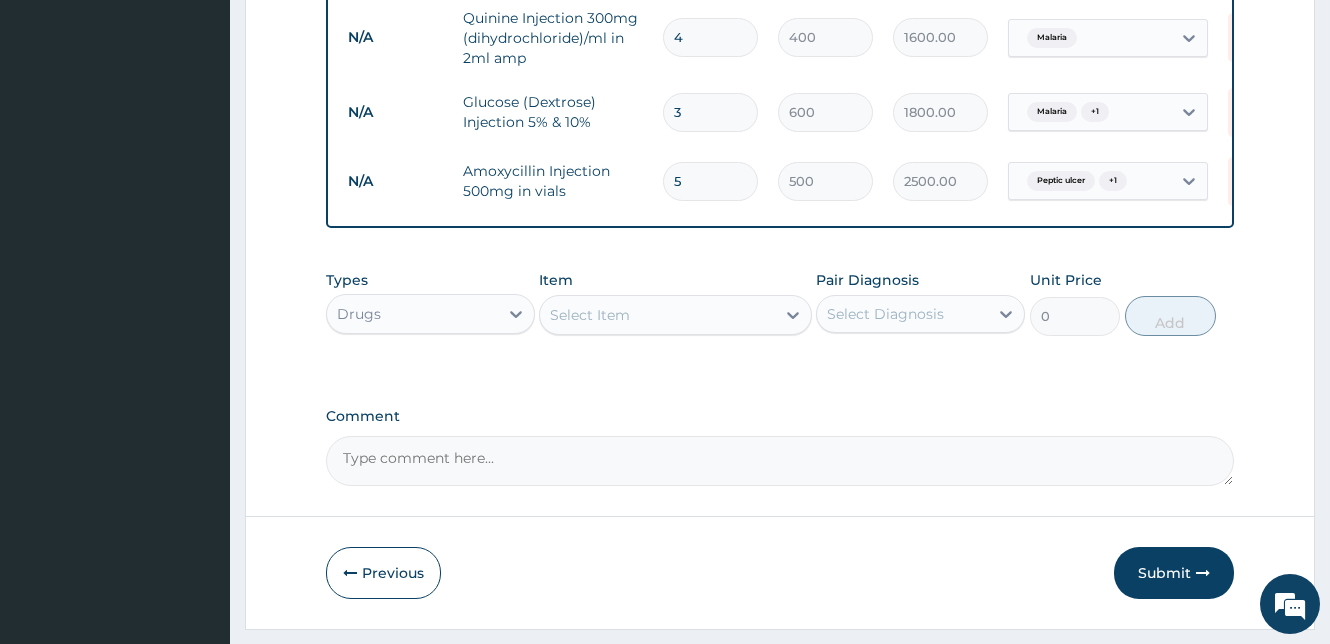 type on "5" 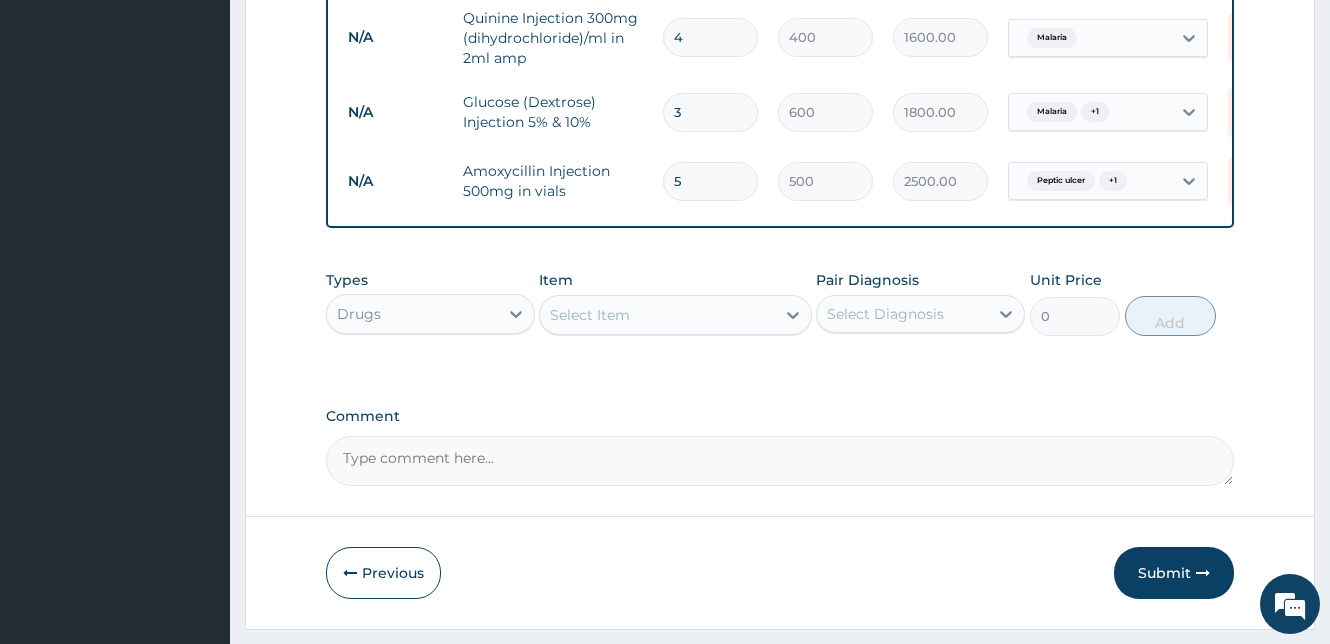 click on "Select Item" at bounding box center (590, 315) 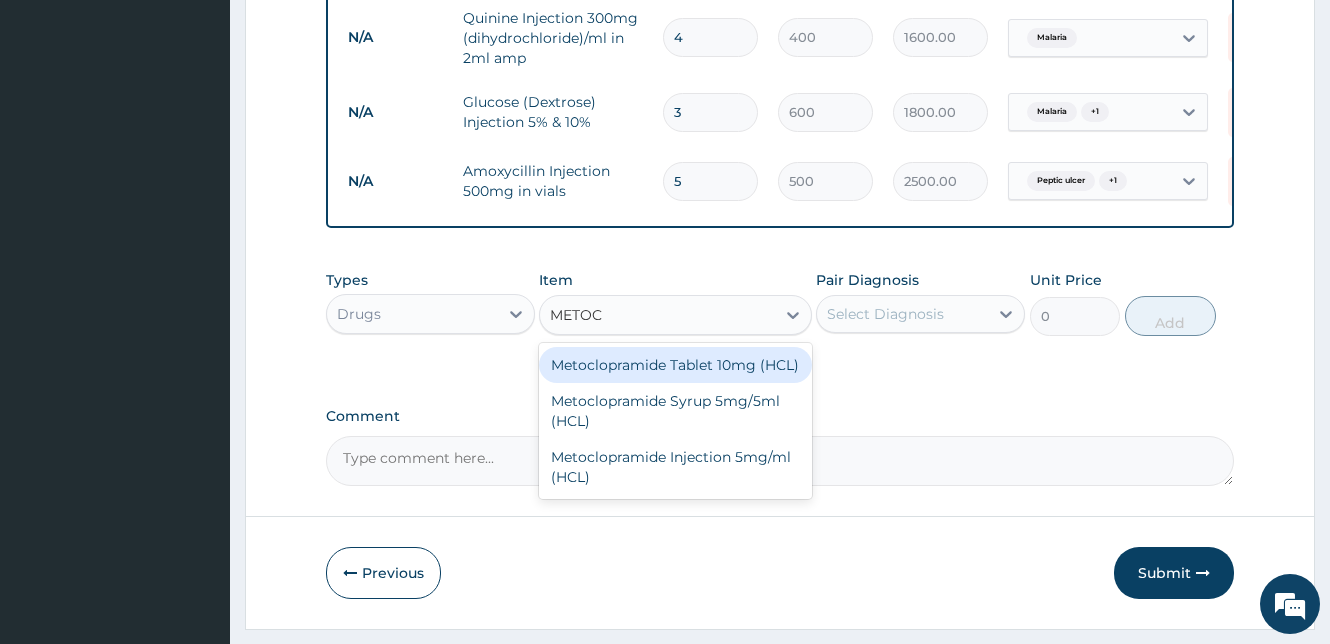 type on "METOCL" 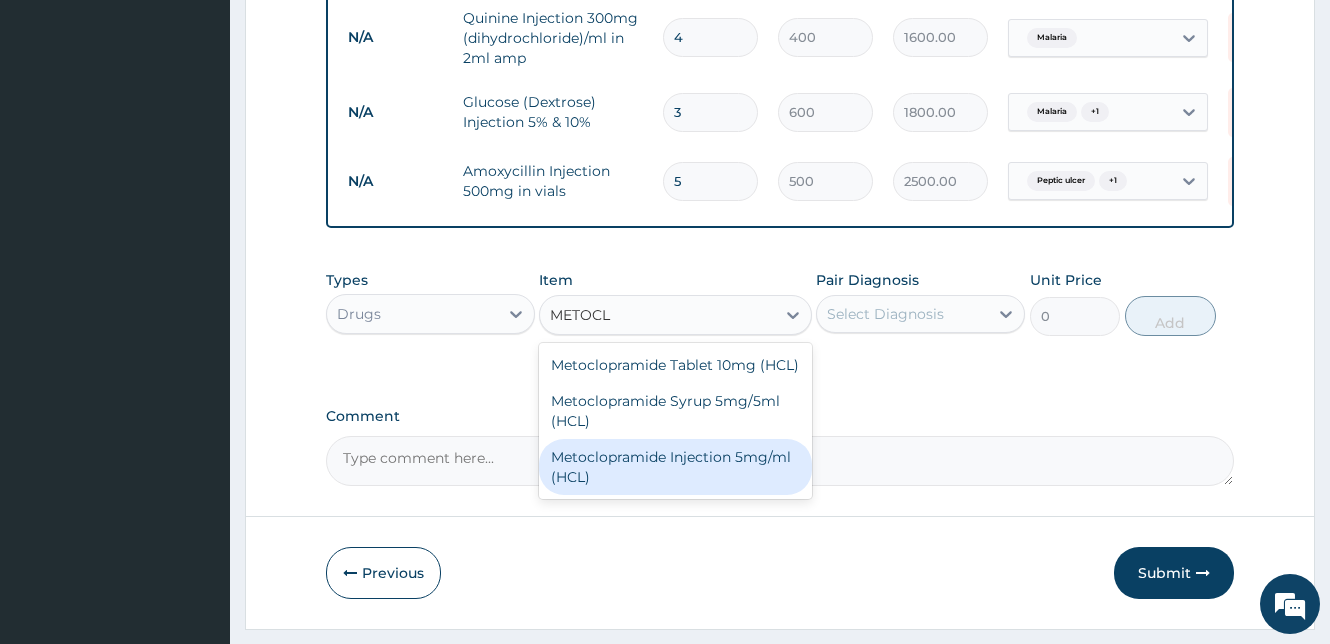 click on "Metoclopramide Injection 5mg/ml  (HCL)" at bounding box center (675, 467) 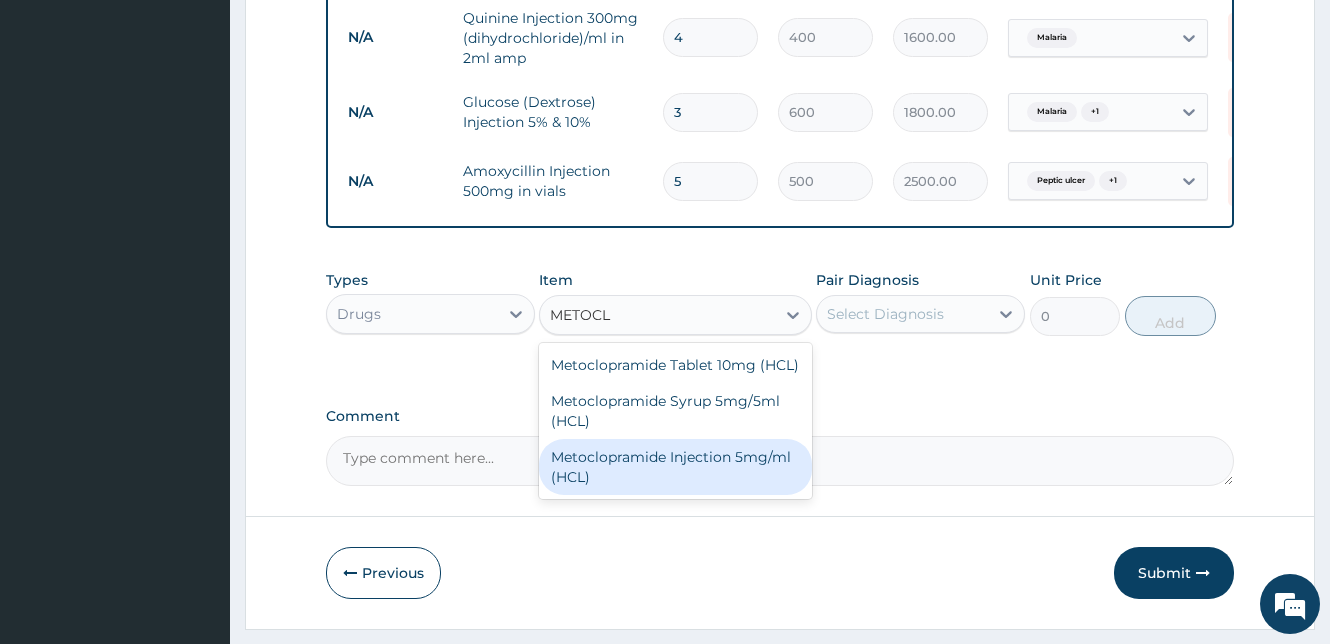 type 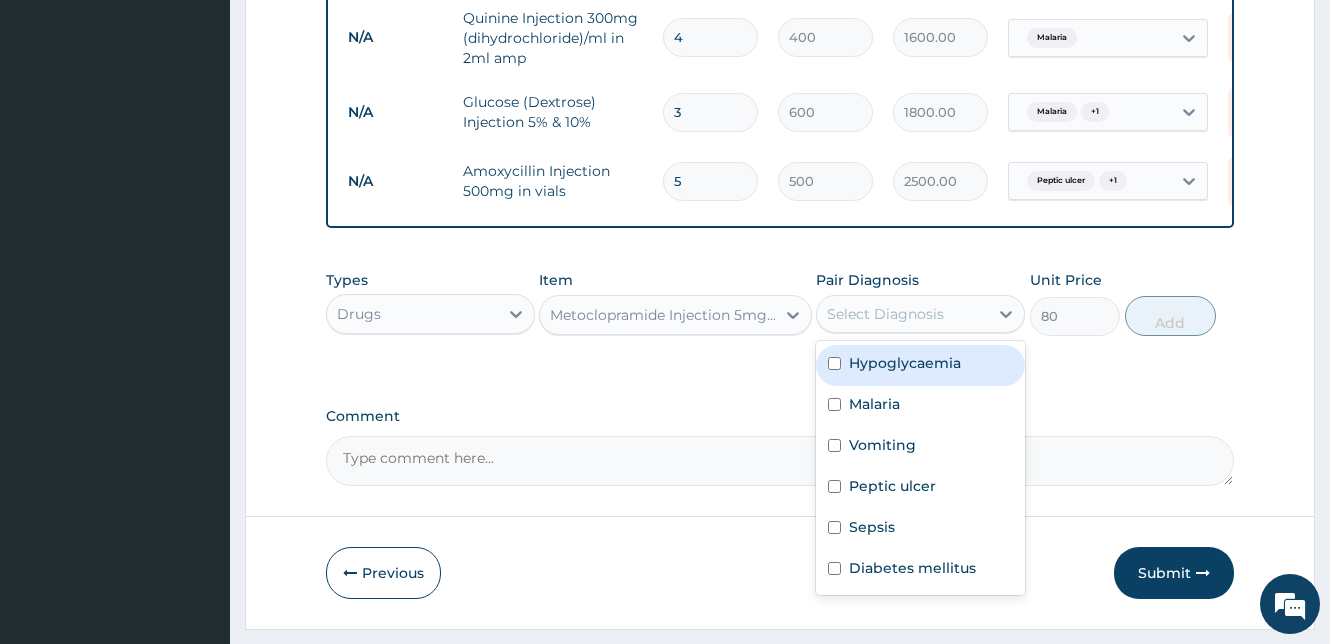 click on "Select Diagnosis" at bounding box center (885, 314) 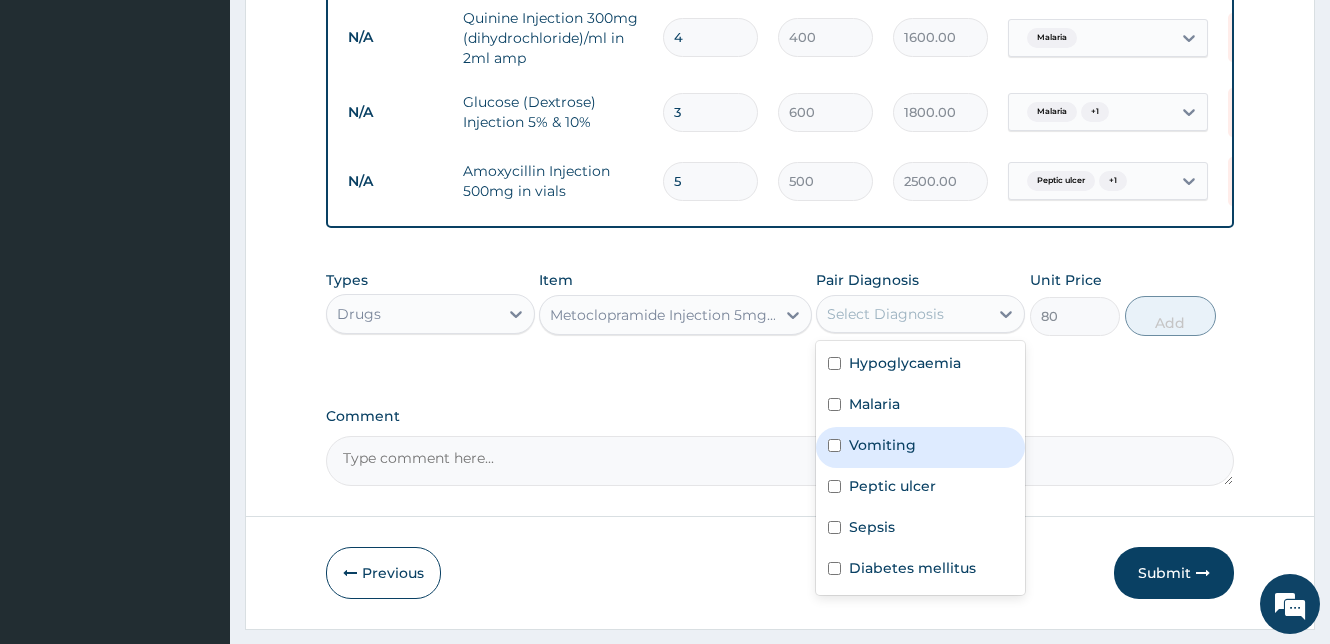 click at bounding box center (834, 445) 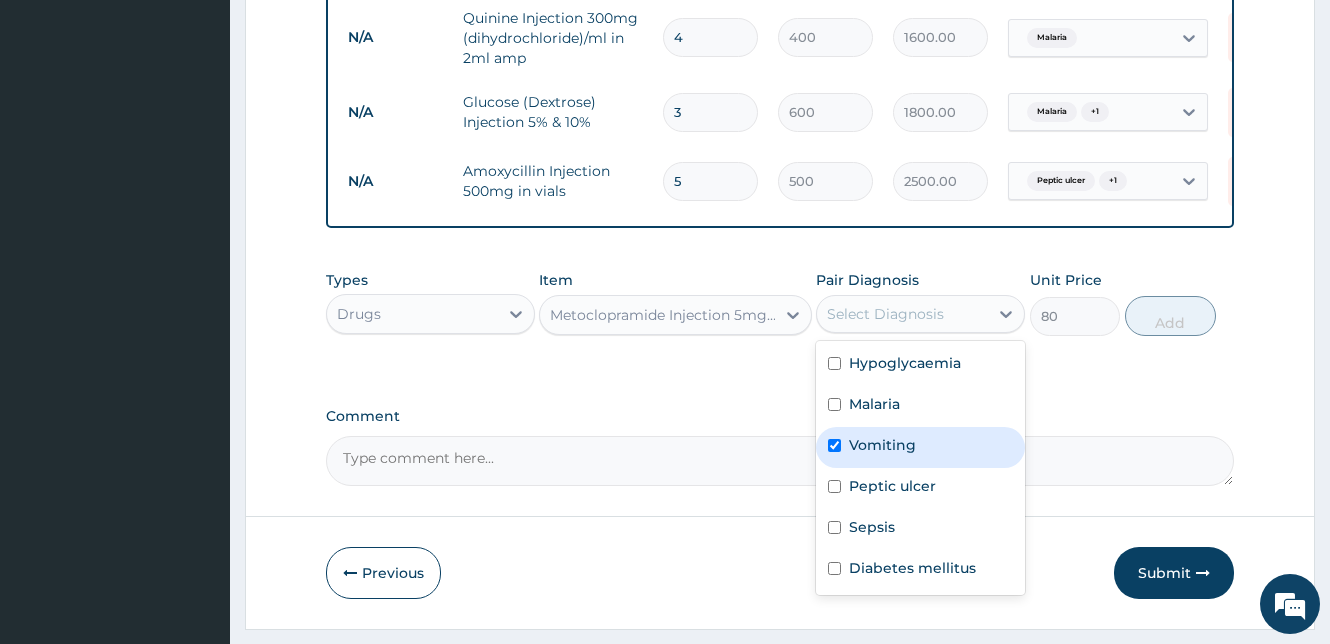 checkbox on "true" 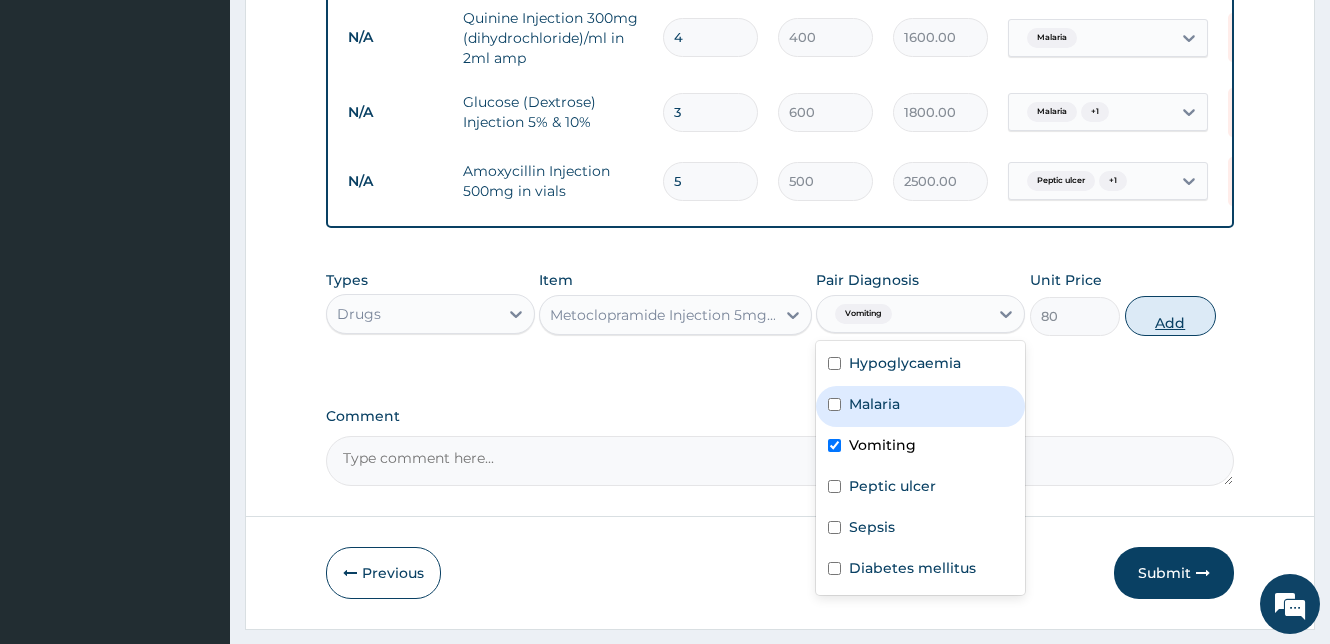 click on "Add" at bounding box center (1170, 316) 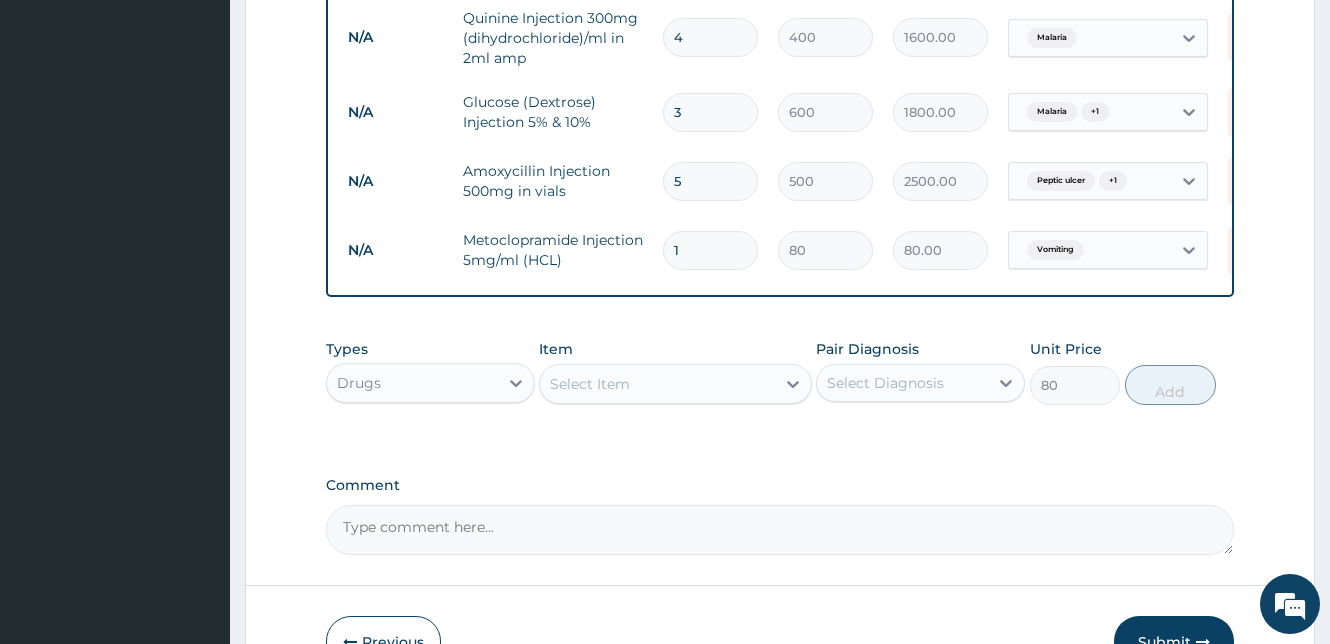 type on "0" 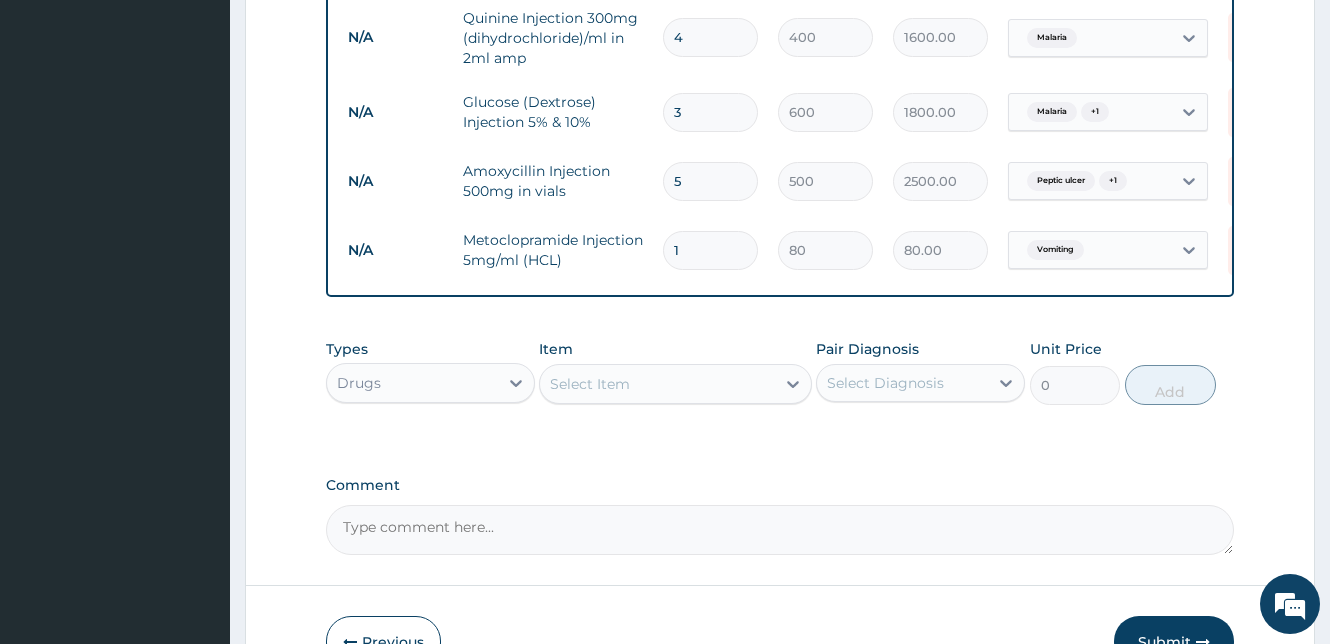 drag, startPoint x: 681, startPoint y: 252, endPoint x: 669, endPoint y: 254, distance: 12.165525 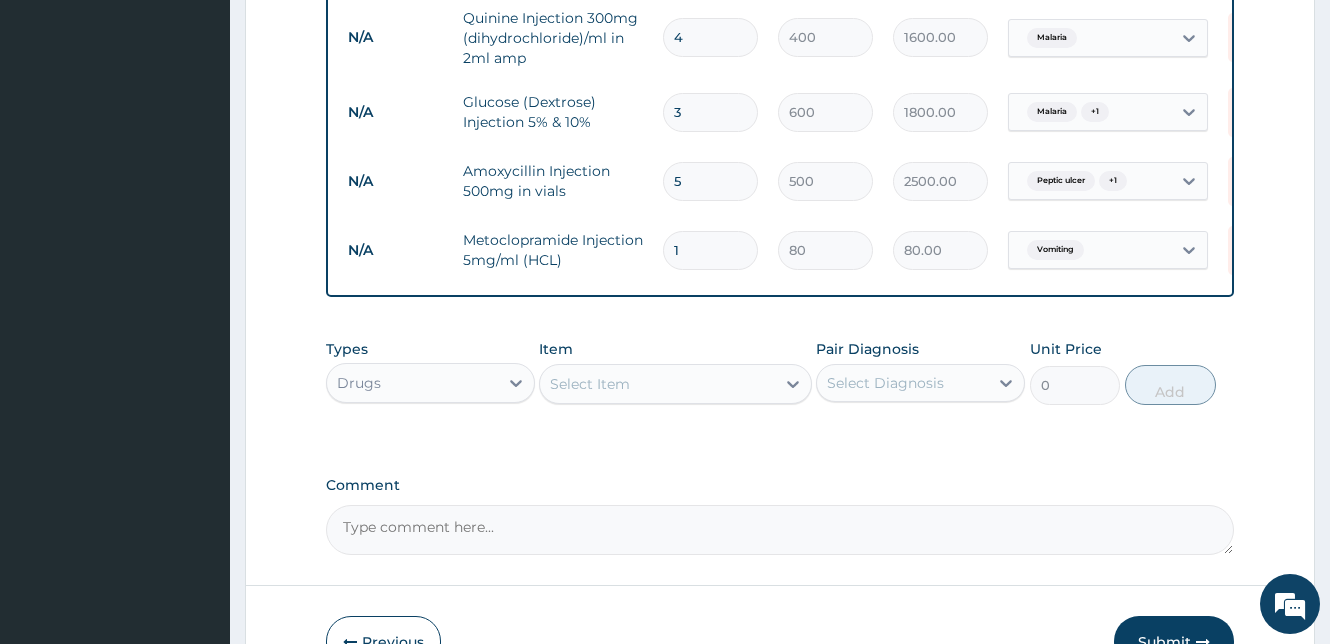 click on "1" at bounding box center (710, 250) 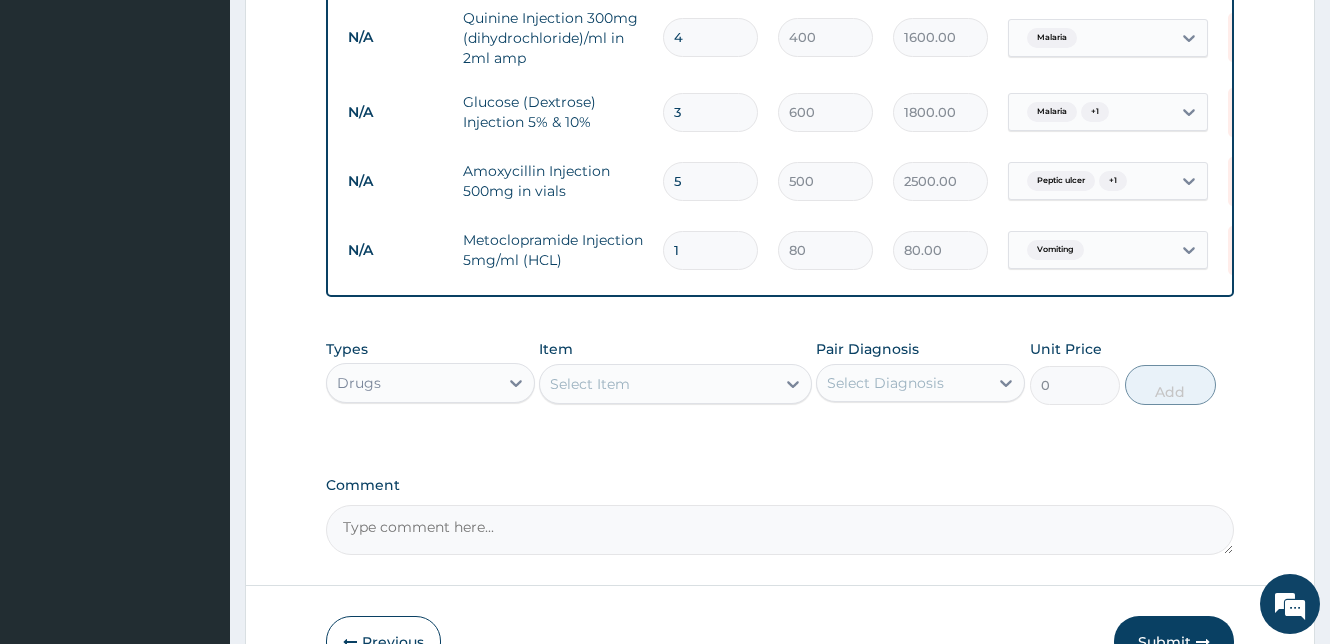 type on "2" 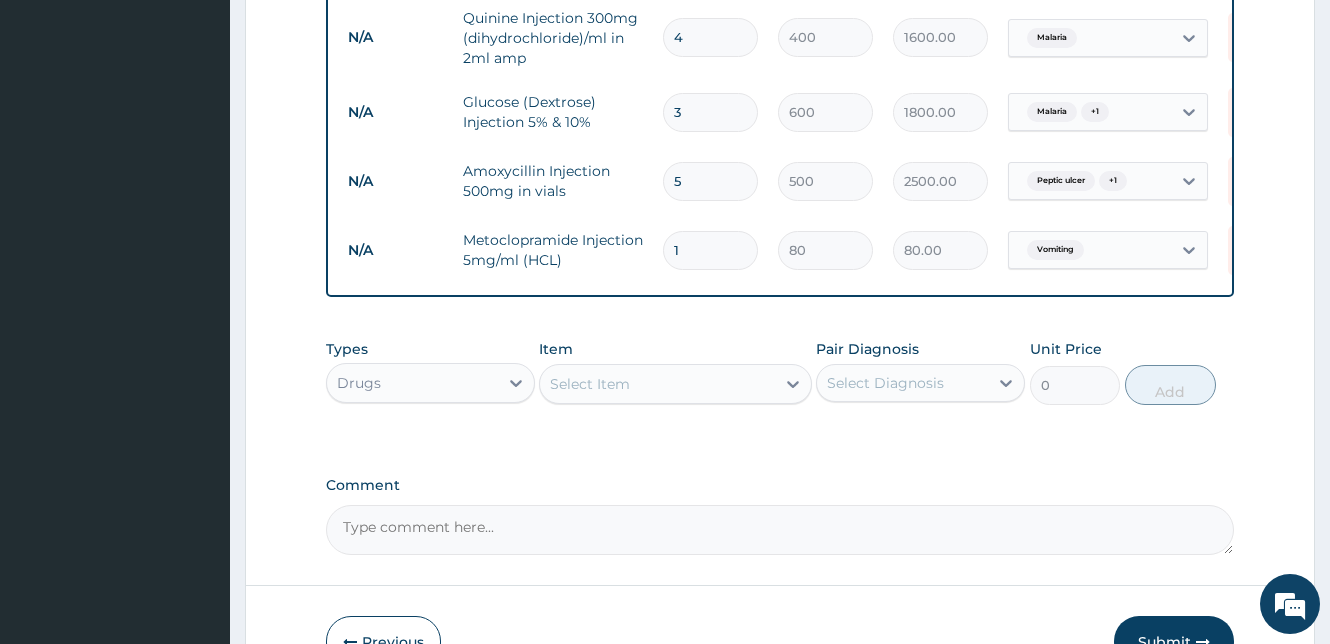 type on "160.00" 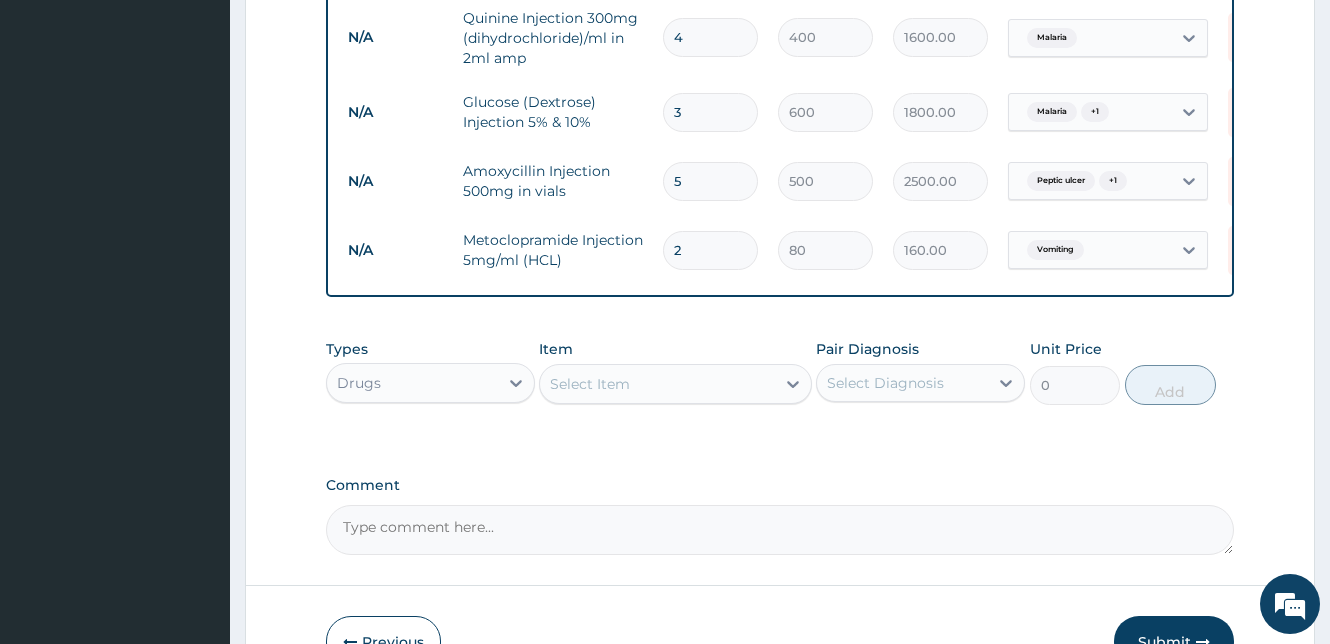 type on "2" 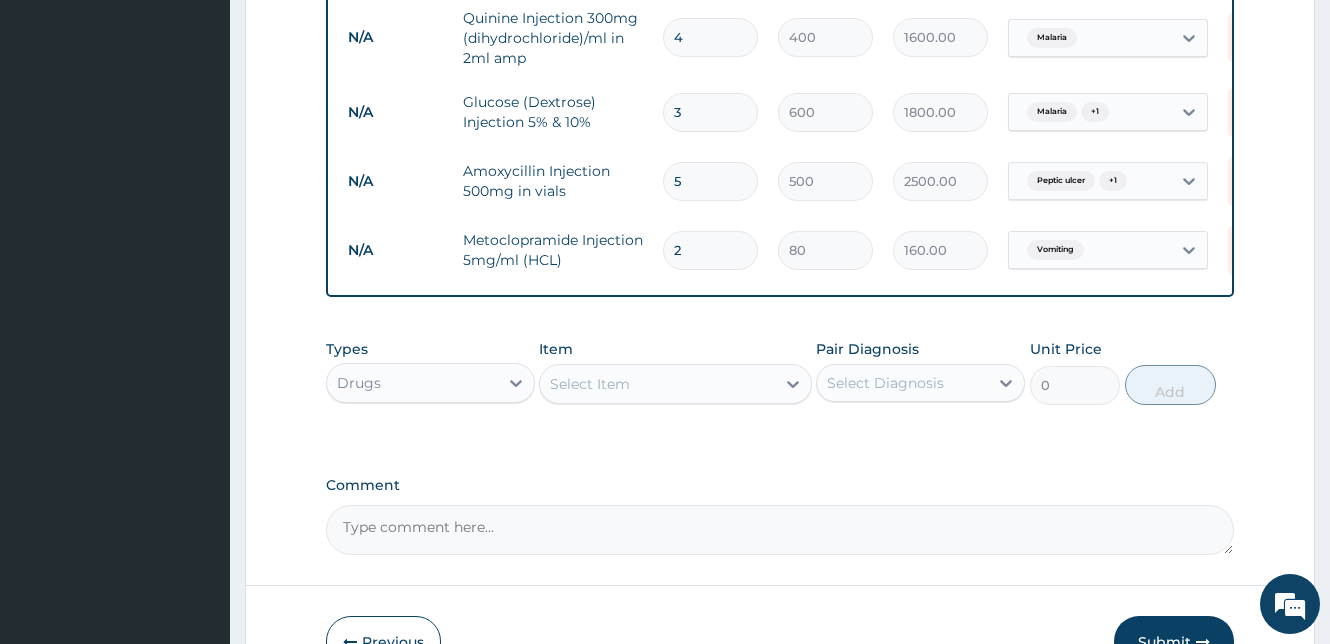 click on "Item Select Item" at bounding box center [675, 372] 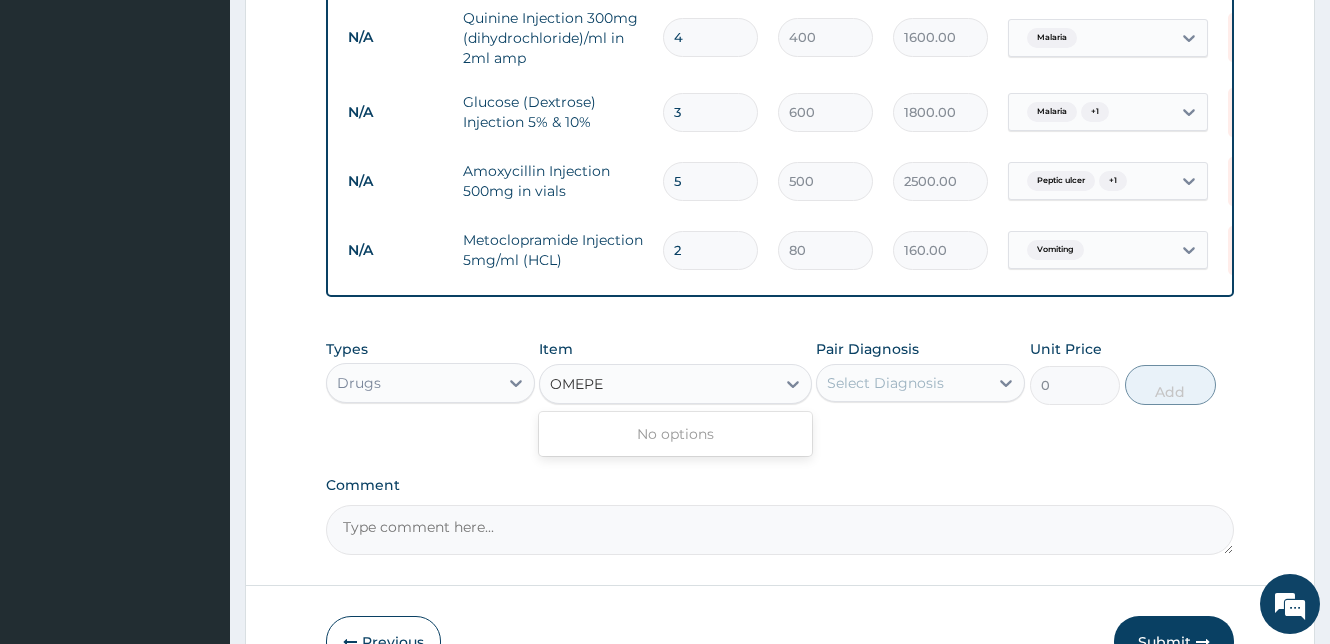 type on "OMEP" 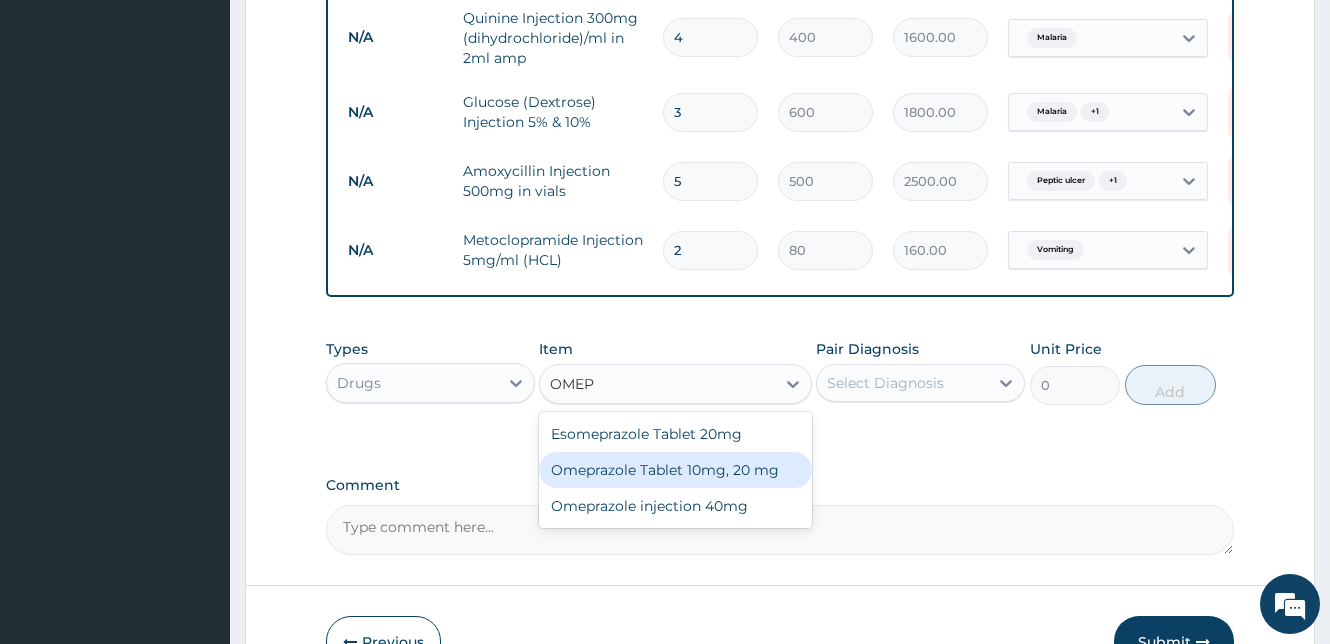 click on "Omeprazole Tablet 10mg, 20 mg" at bounding box center (675, 470) 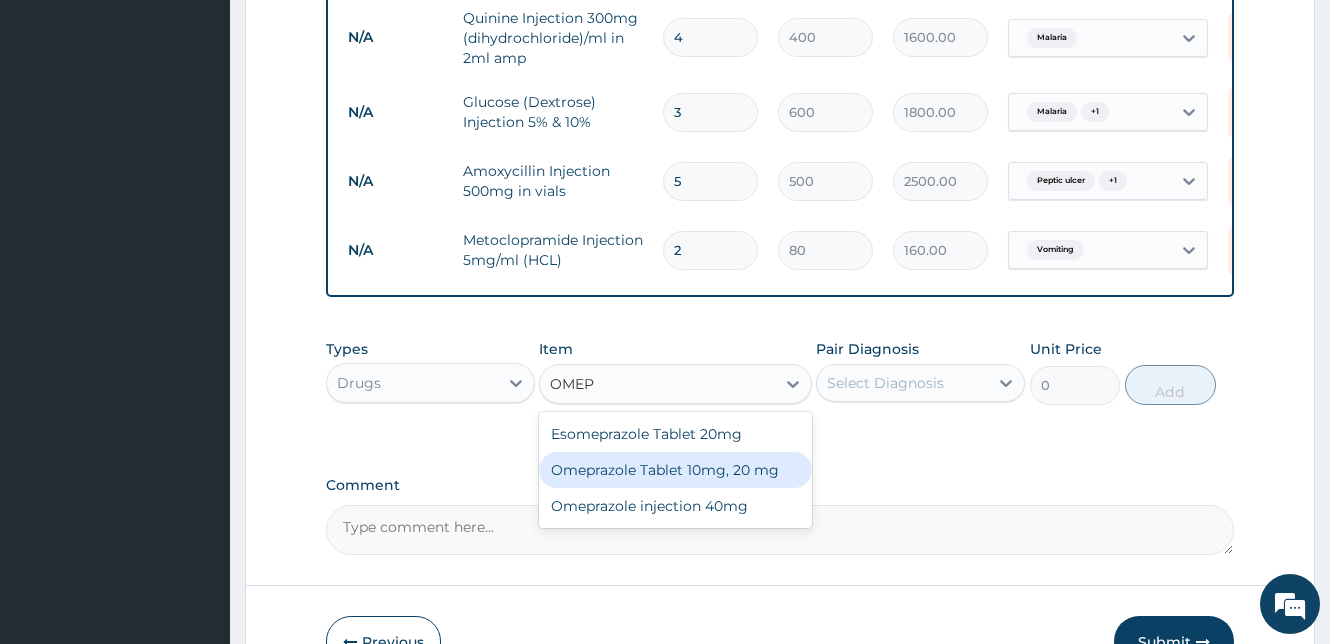 type 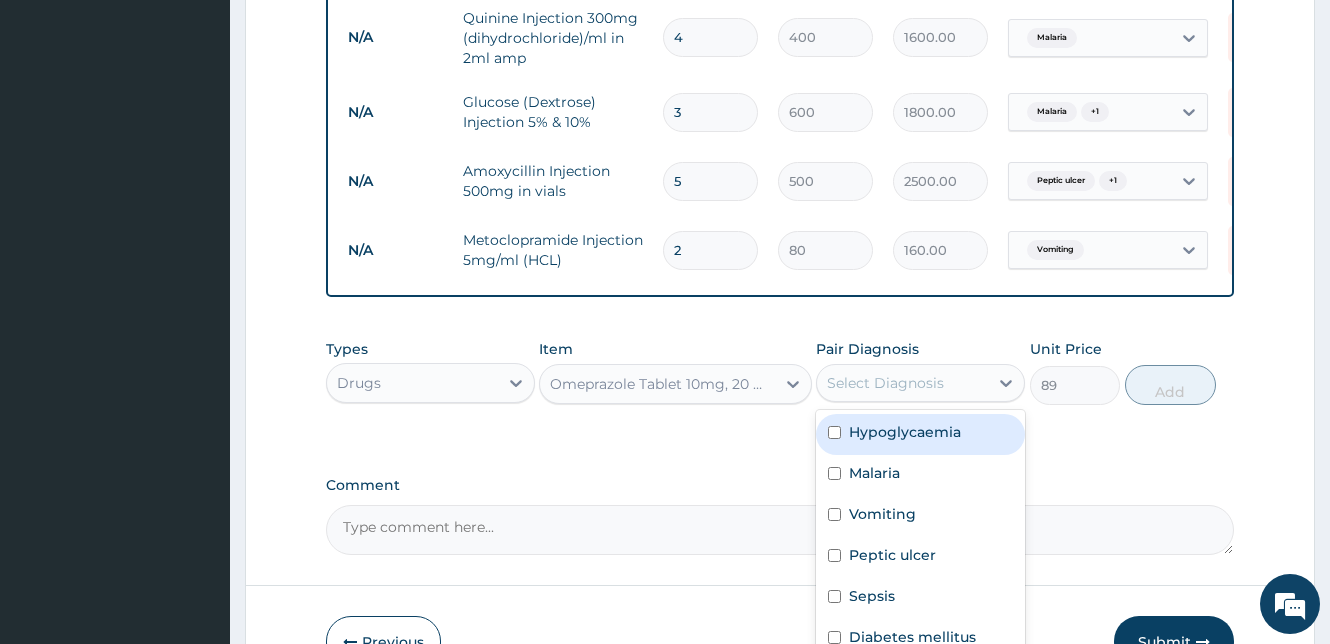 click on "Select Diagnosis" at bounding box center (902, 383) 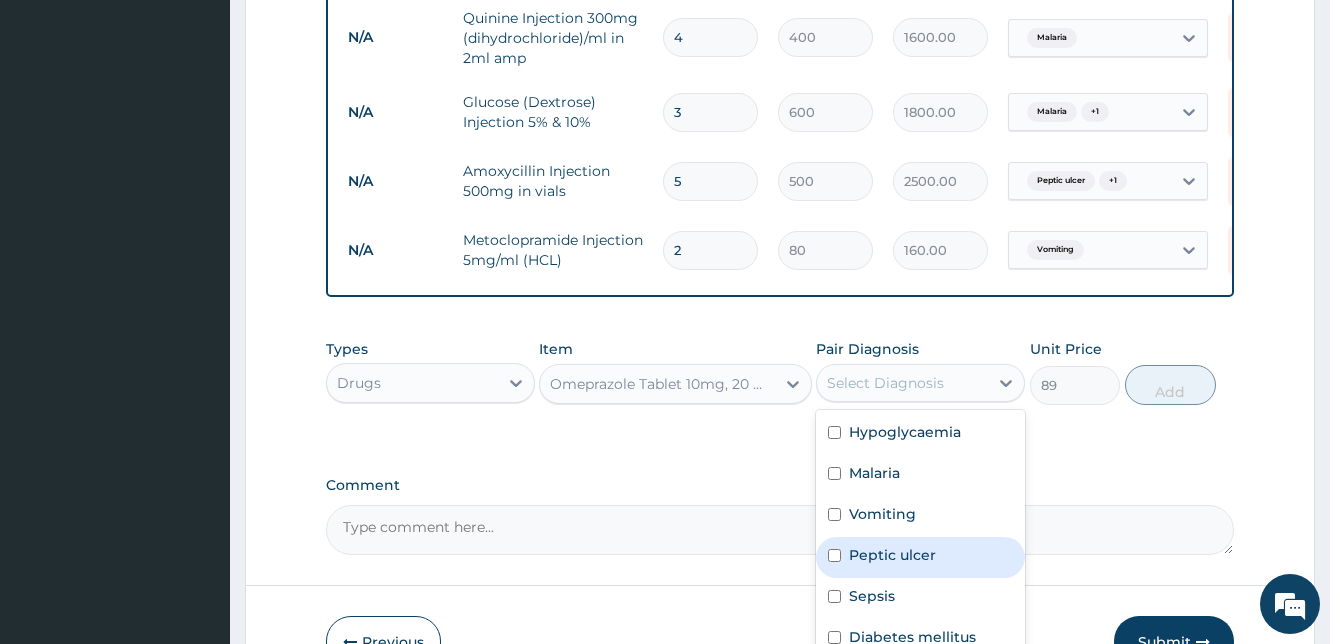 click at bounding box center [834, 555] 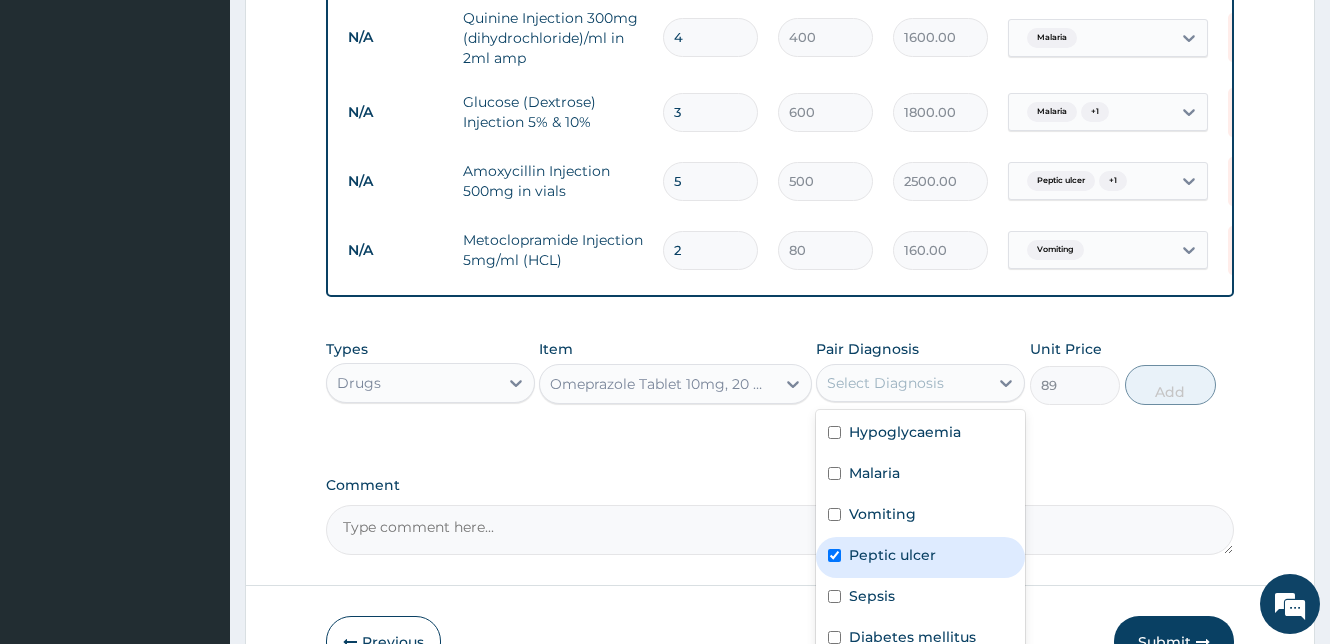 checkbox on "true" 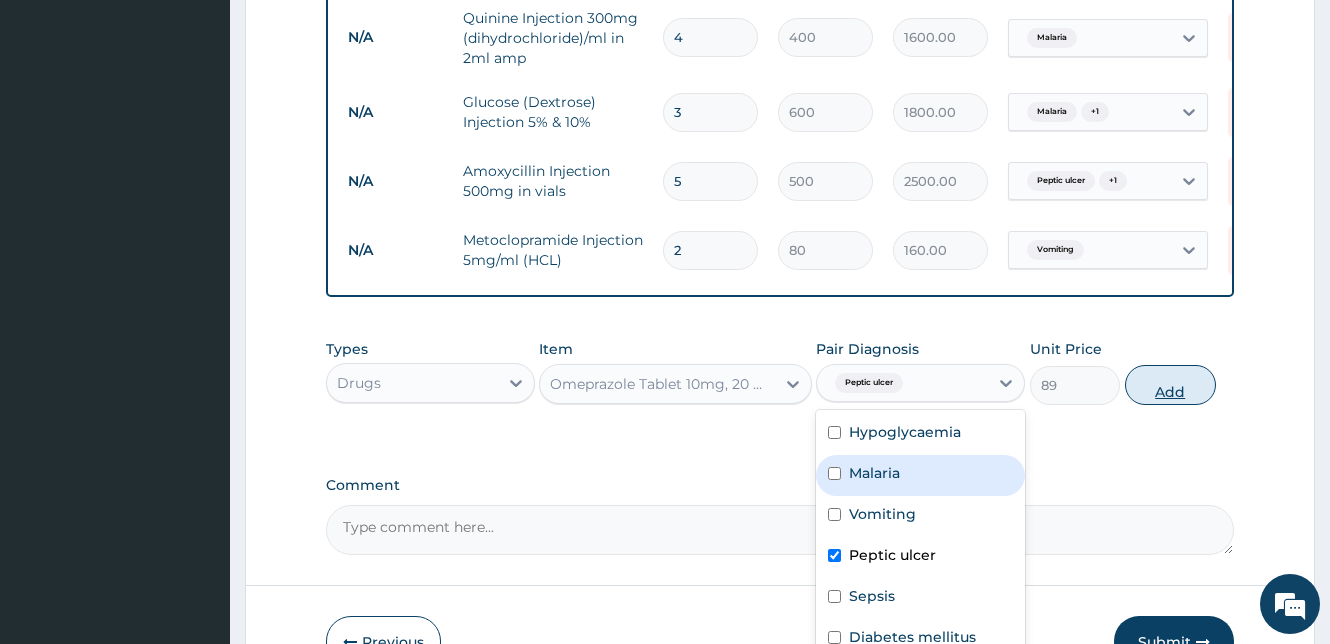 click on "Add" at bounding box center (1170, 385) 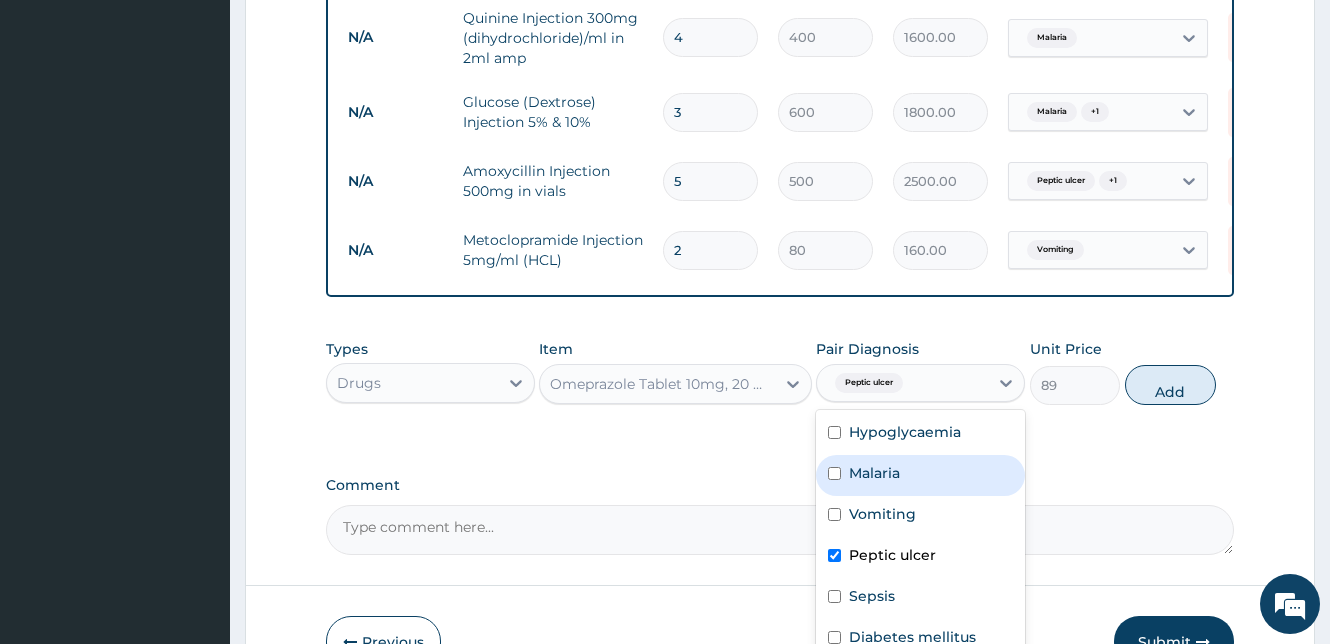 type on "0" 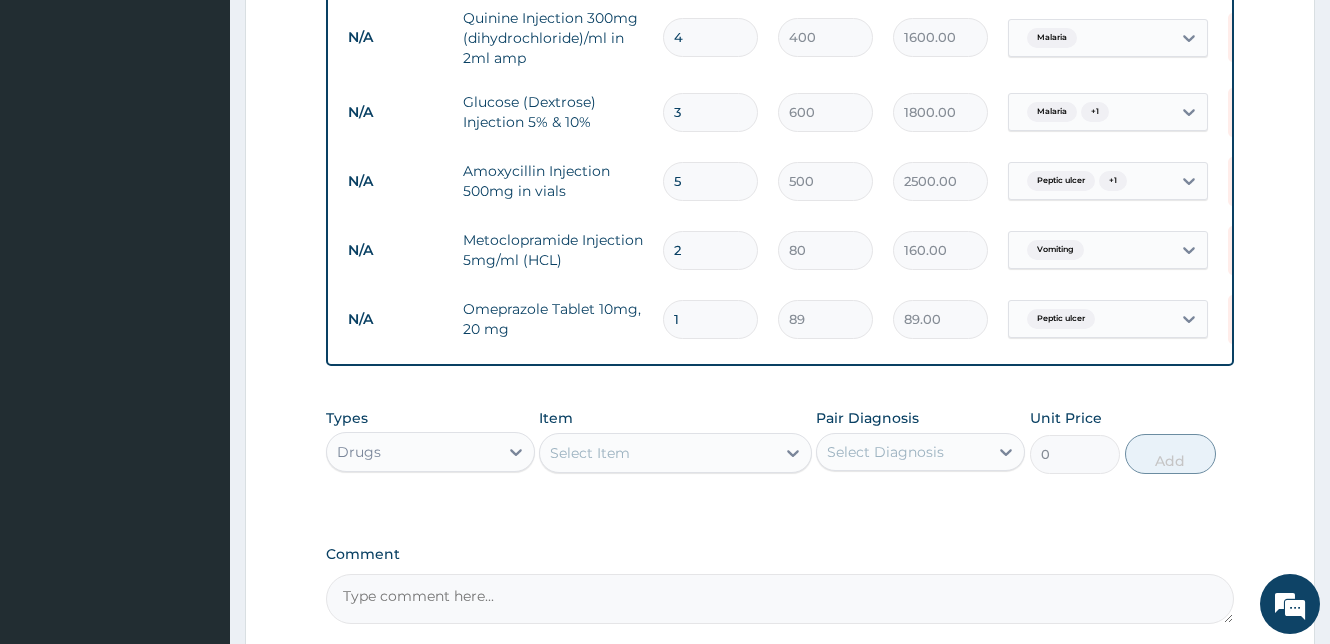 click on "1" at bounding box center [710, 319] 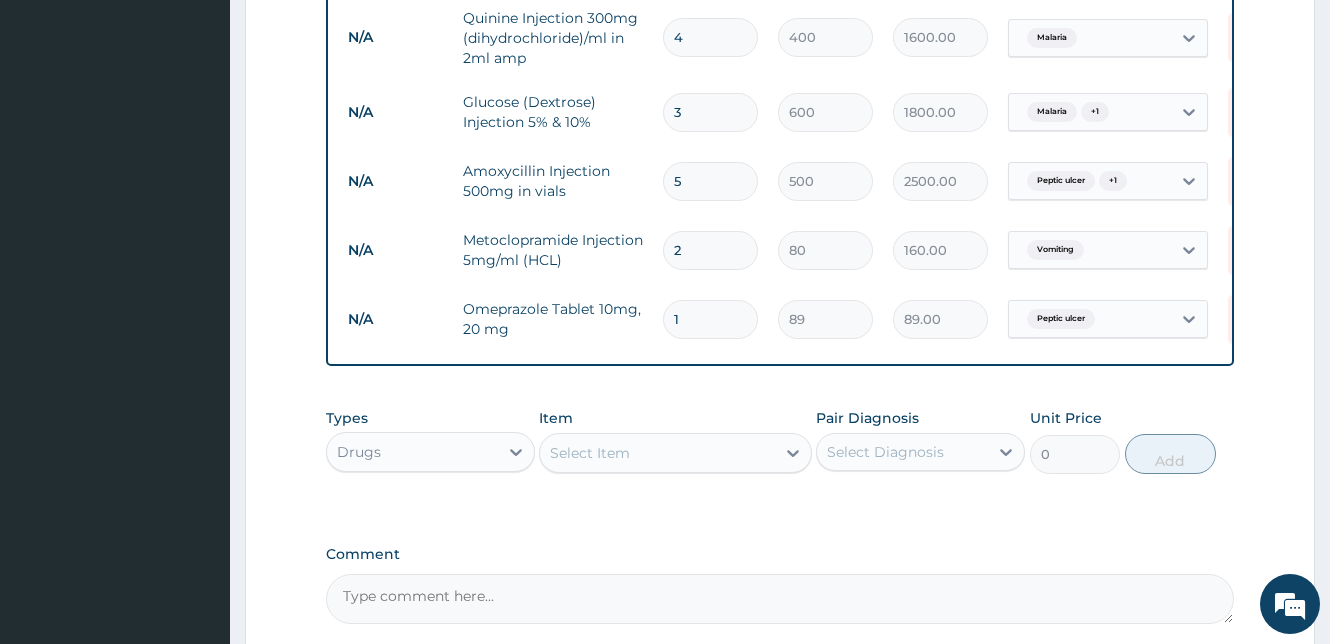 type on "14" 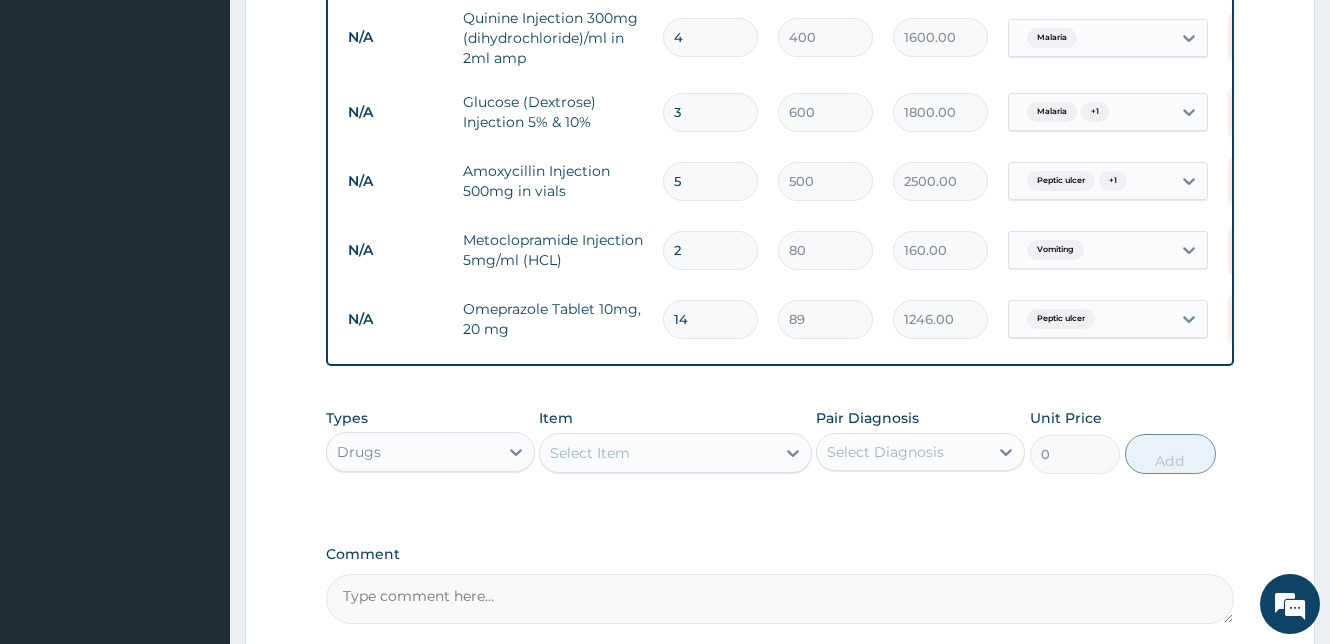 scroll, scrollTop: 1283, scrollLeft: 0, axis: vertical 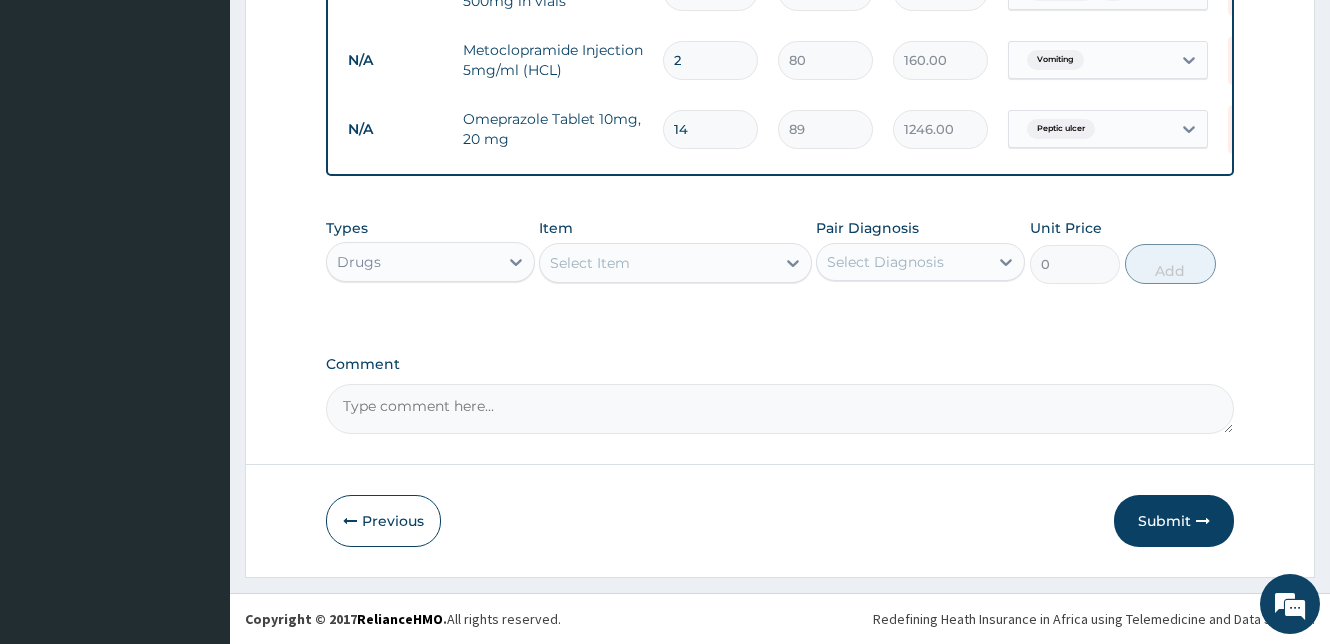 type on "14" 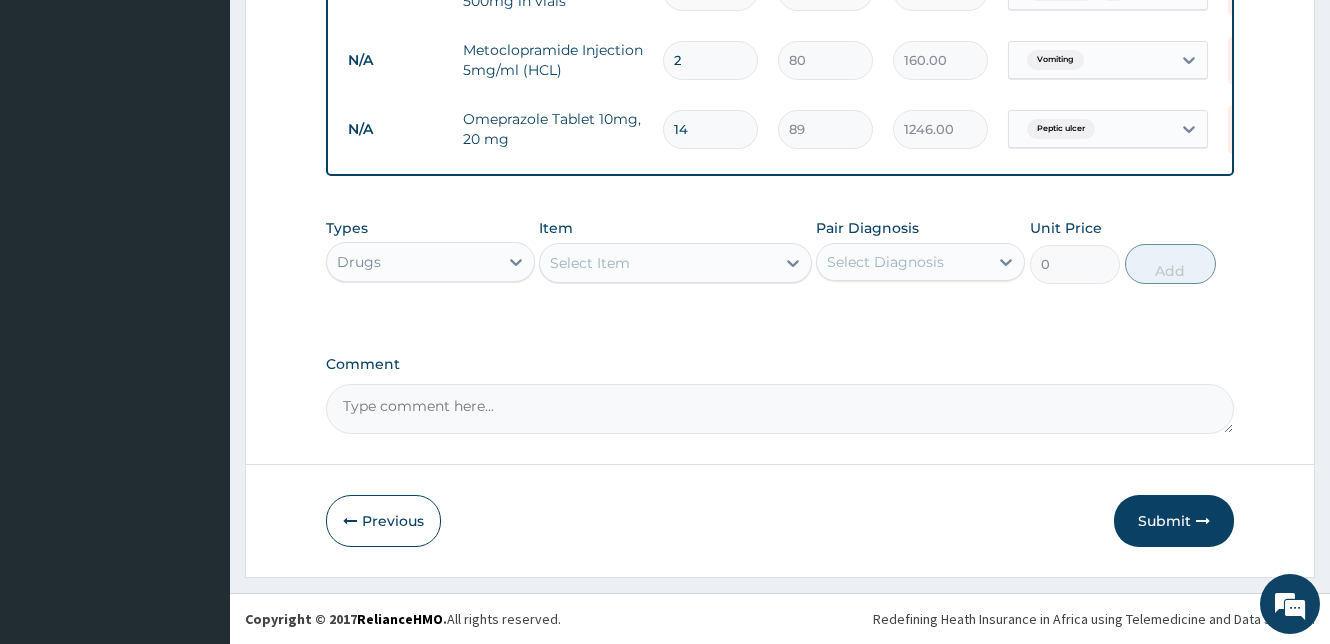click on "Select Item" at bounding box center [657, 263] 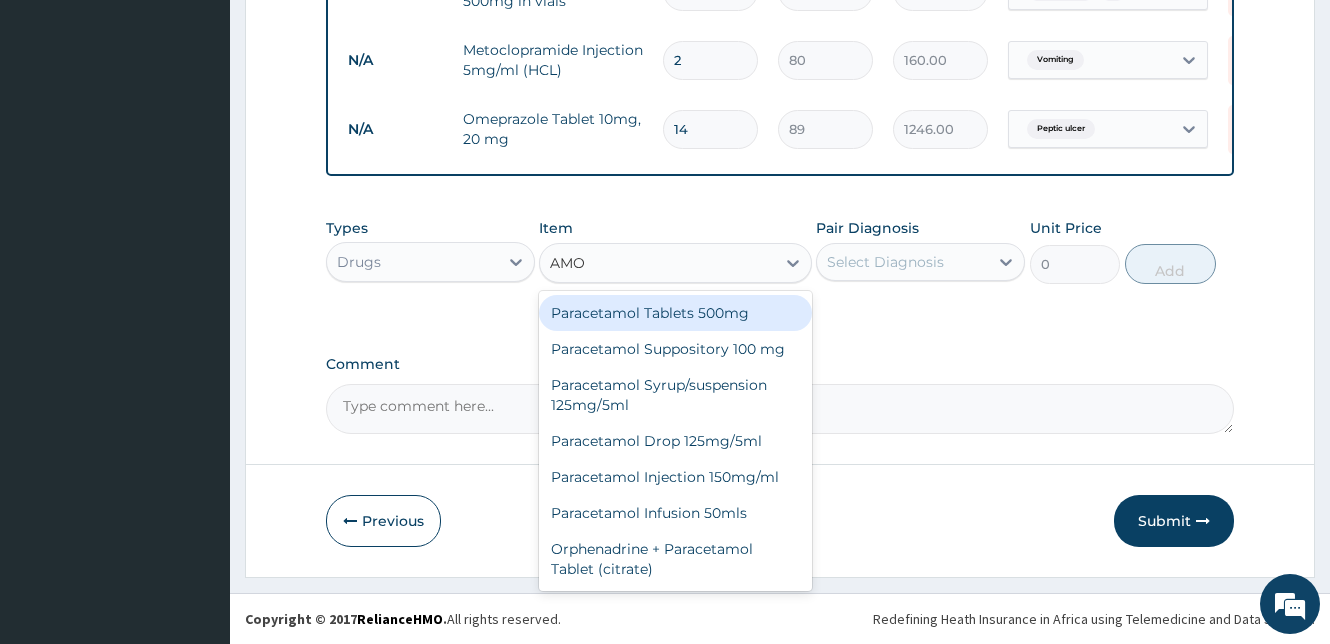 type on "AMOX" 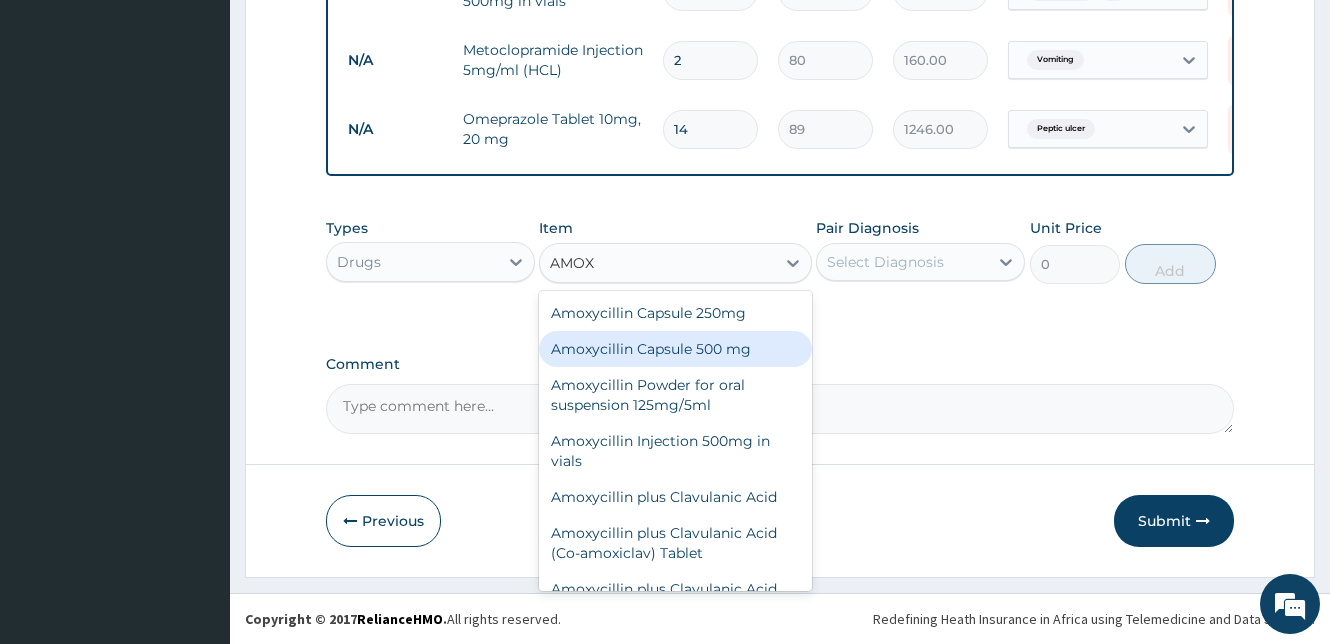 click on "Amoxycillin Capsule 500 mg" at bounding box center [675, 349] 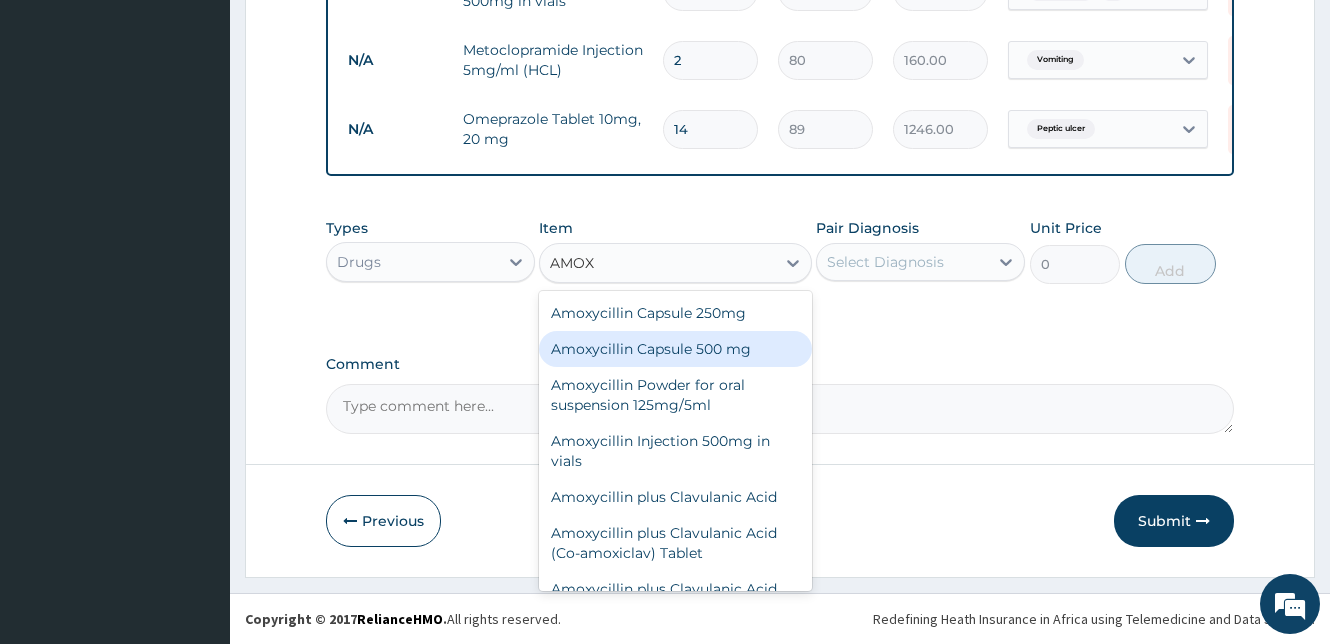 type 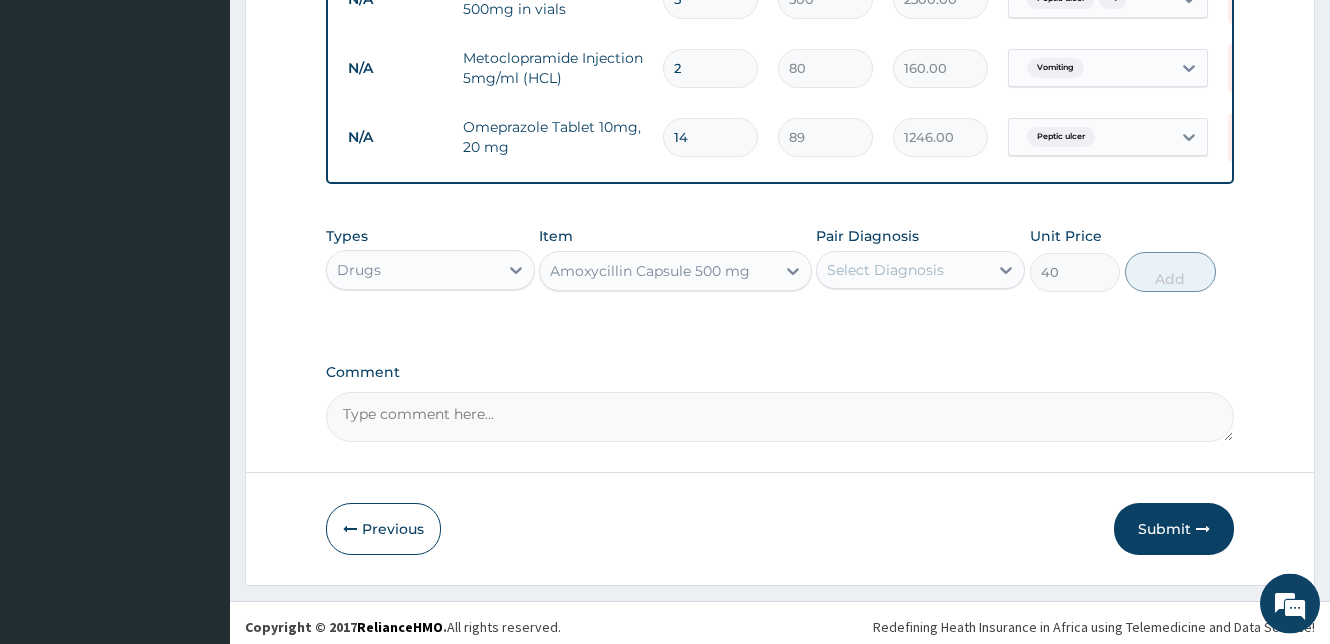 scroll, scrollTop: 1283, scrollLeft: 0, axis: vertical 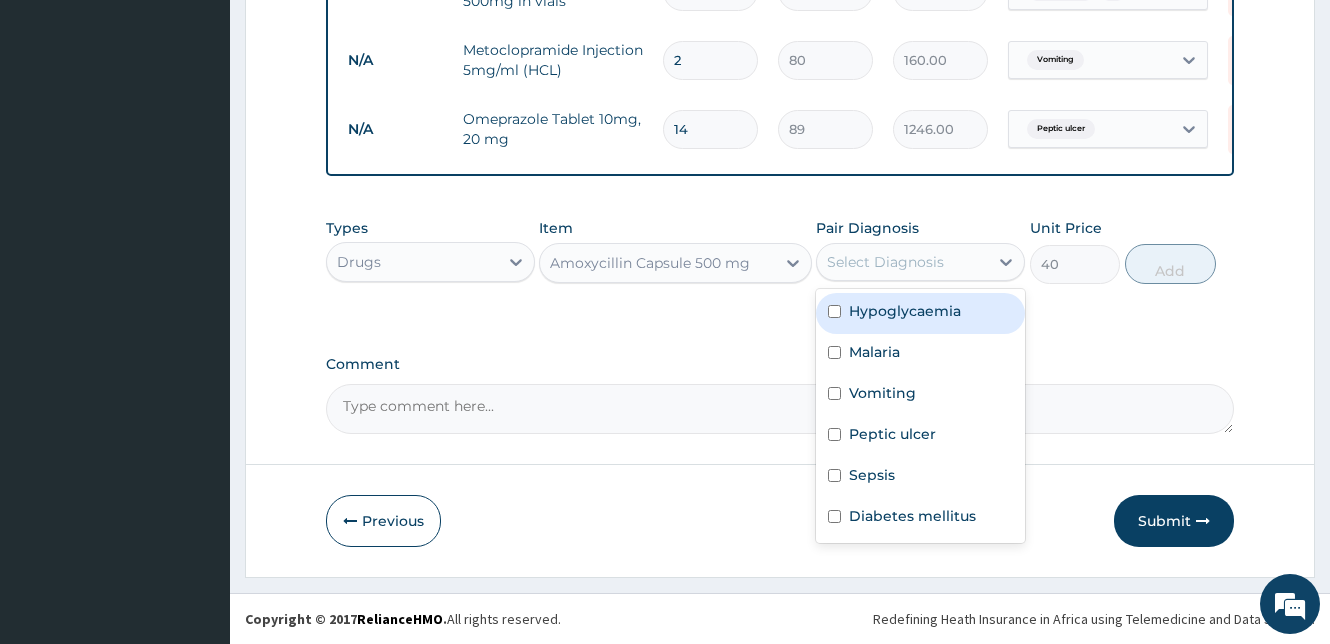 click on "Select Diagnosis" at bounding box center [885, 262] 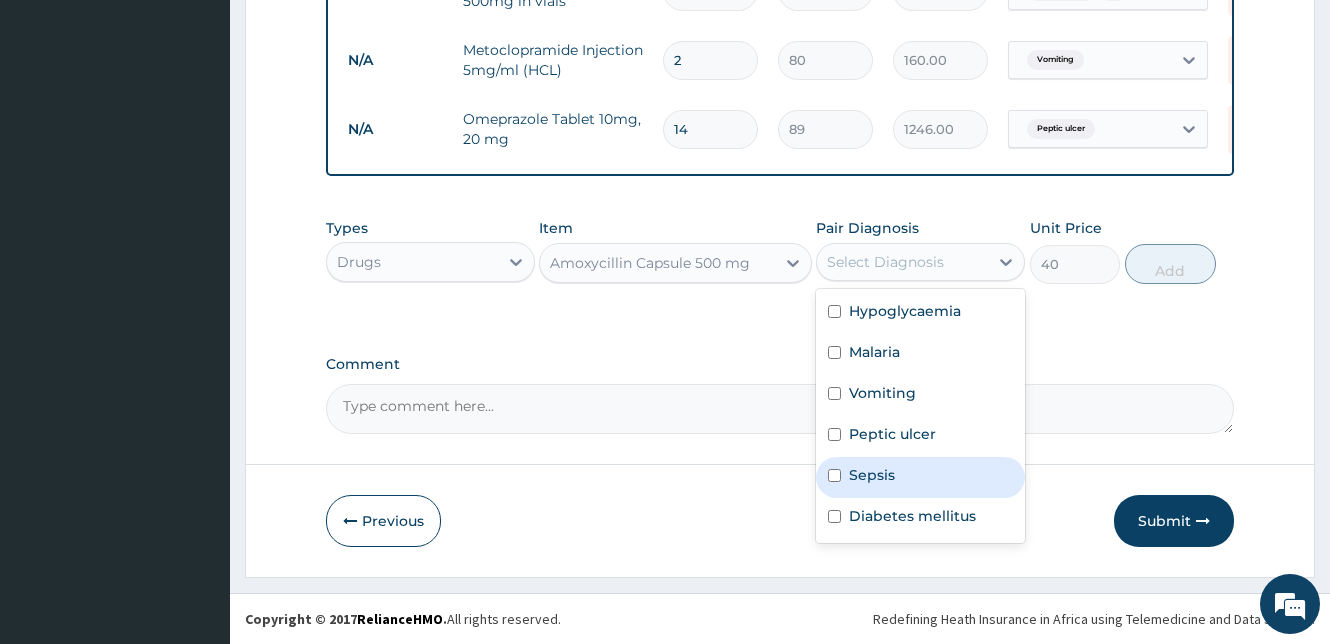 click at bounding box center (834, 475) 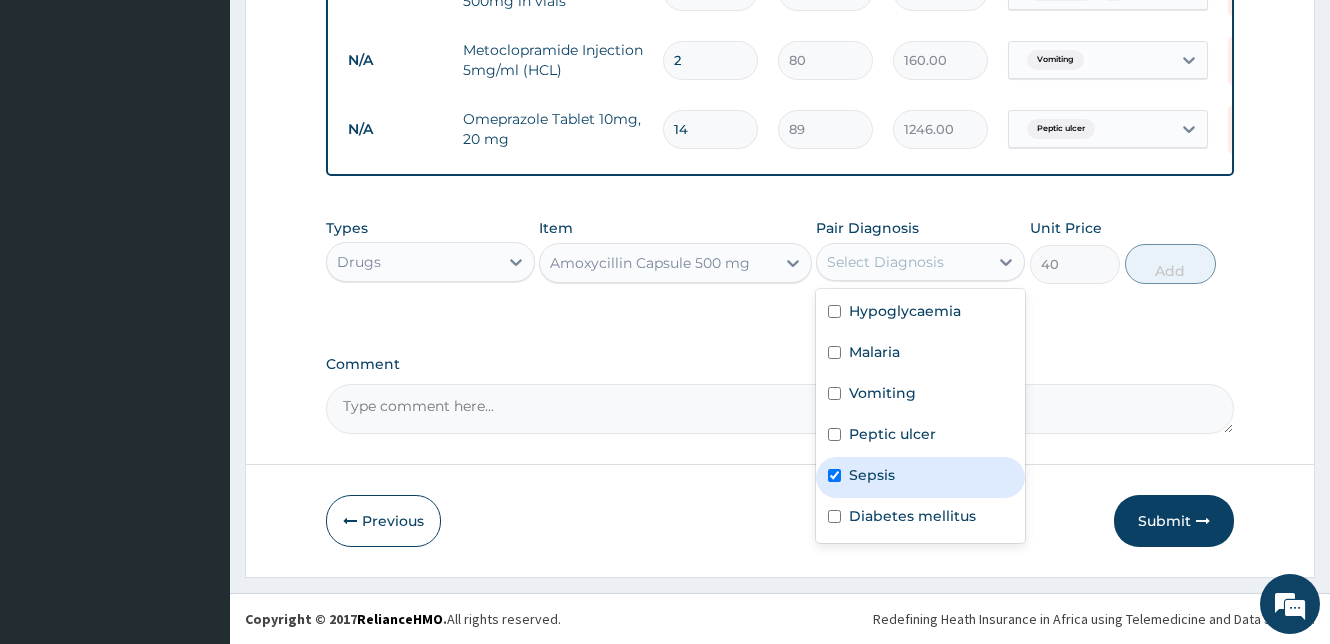 checkbox on "true" 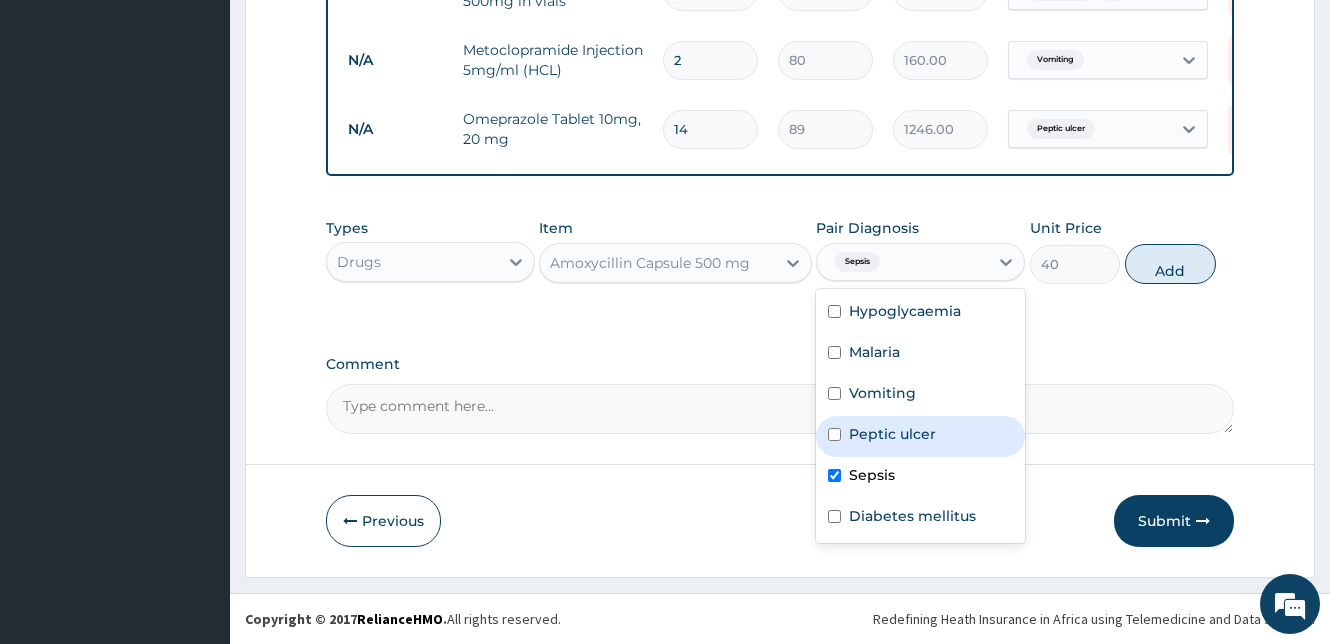 click at bounding box center [834, 434] 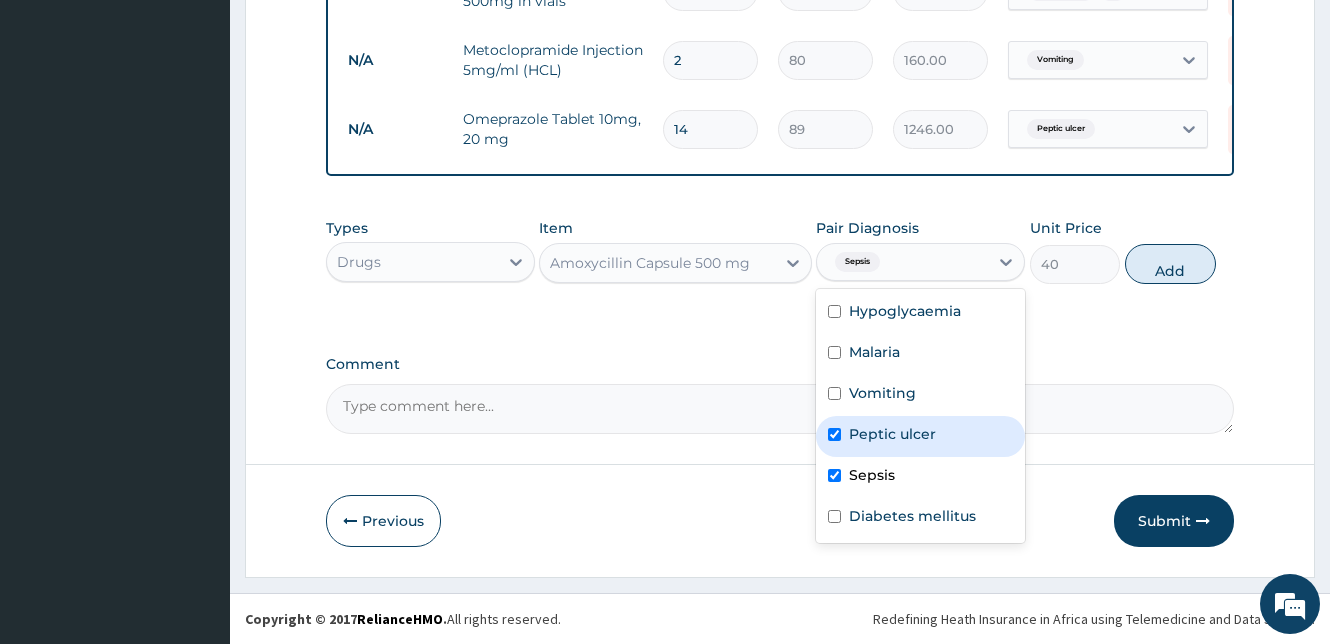checkbox on "true" 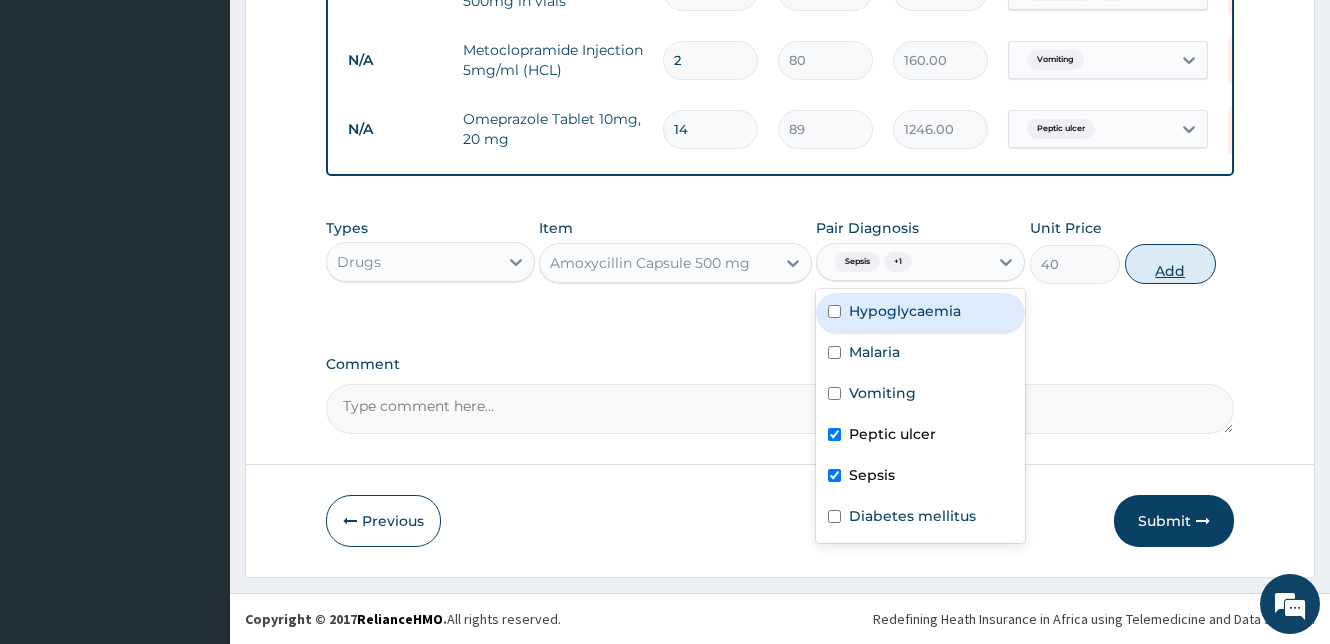 click on "Add" at bounding box center [1170, 264] 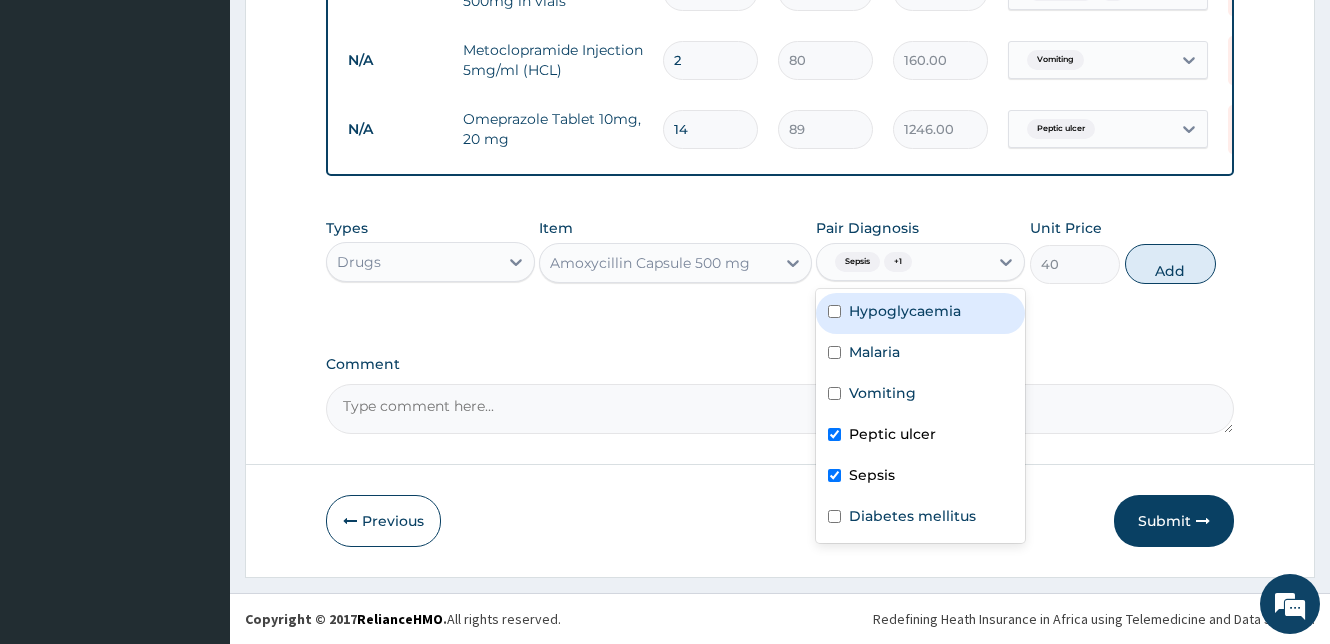 type on "0" 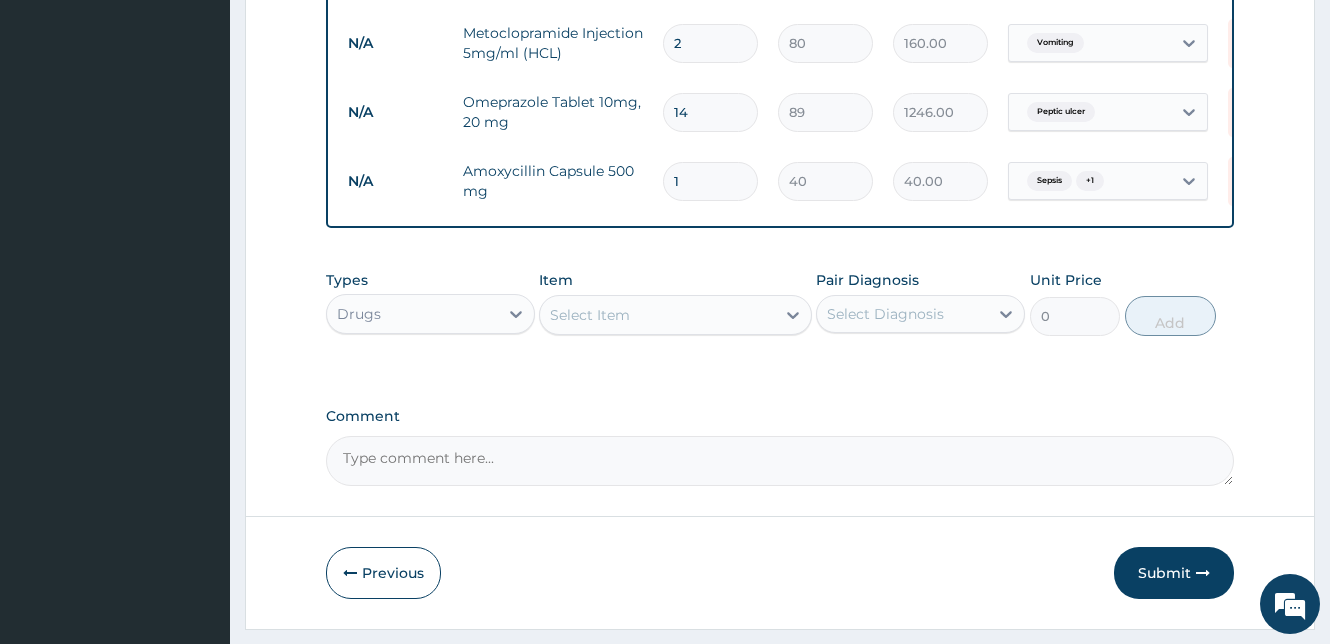 type on "15" 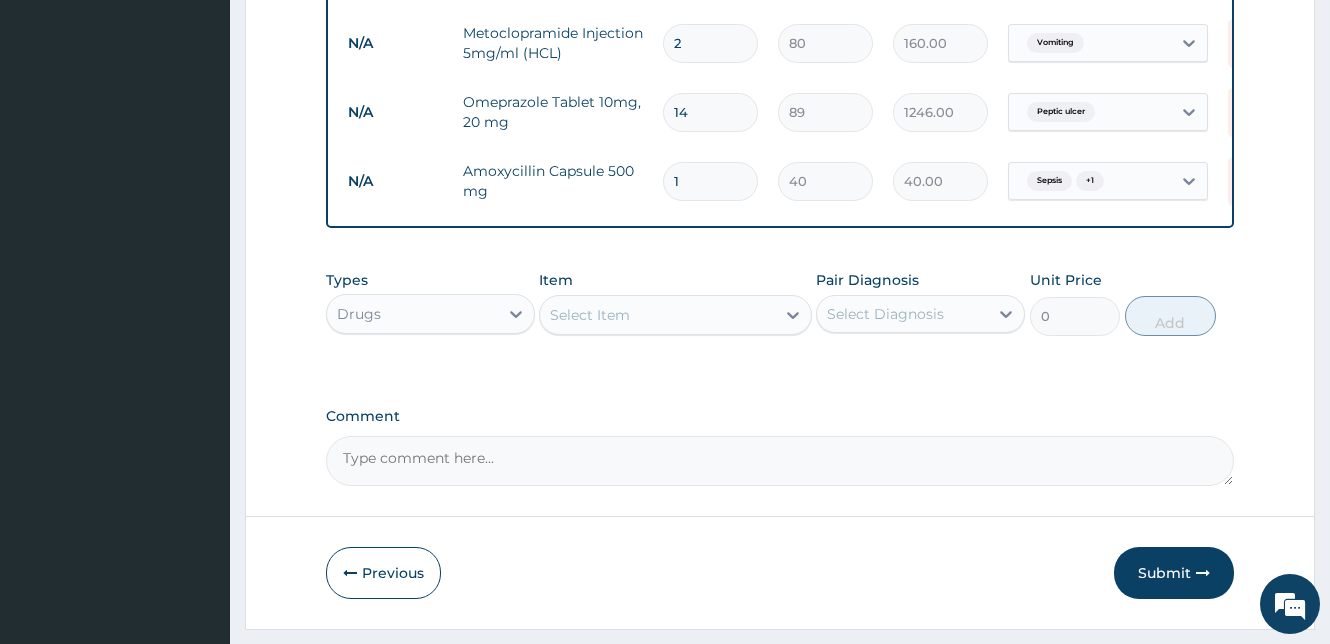 type on "600.00" 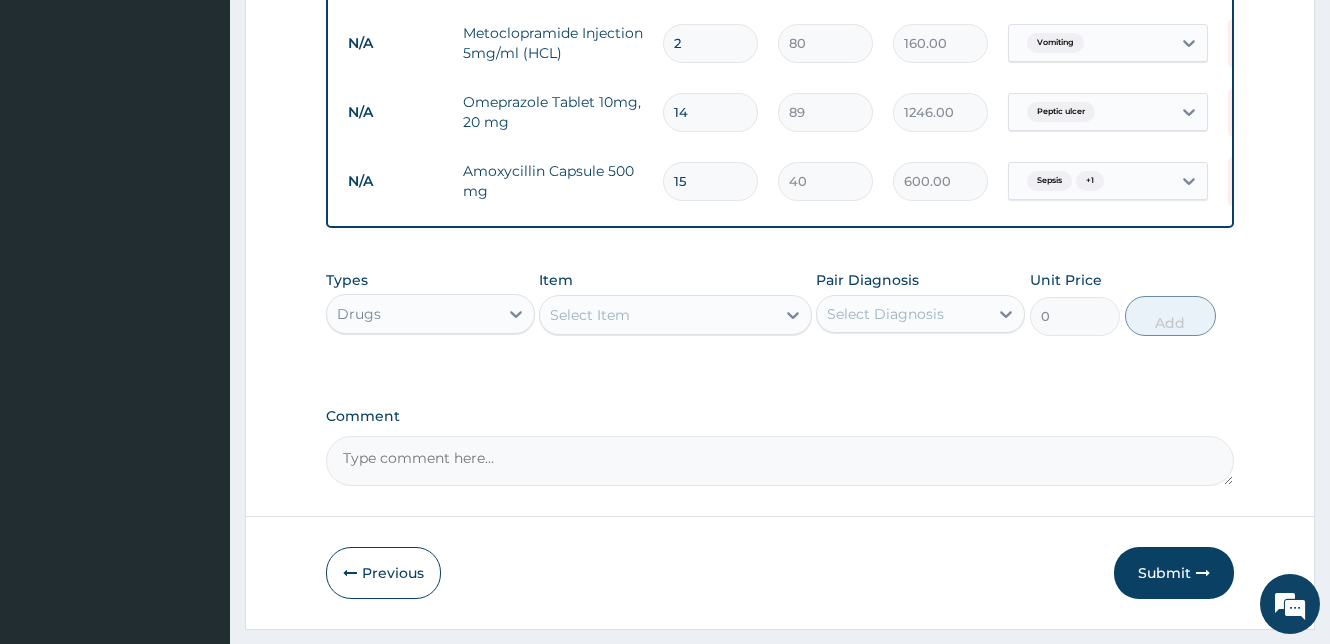 type on "15" 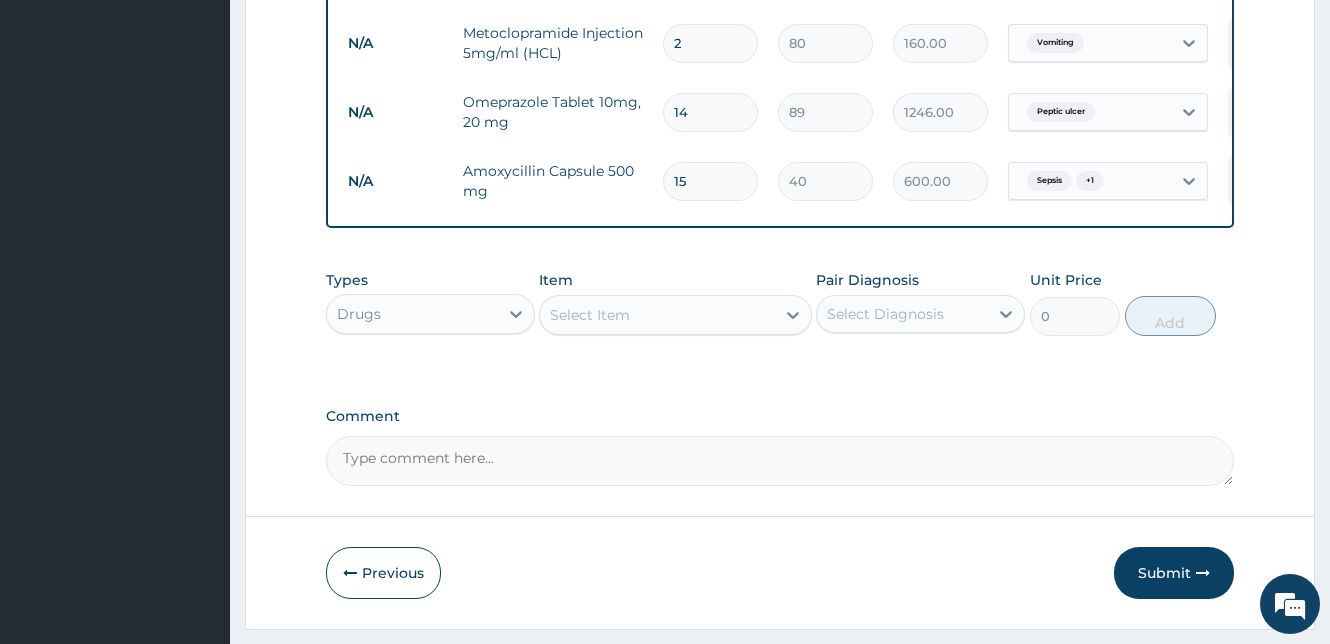 click on "Select Item" at bounding box center [590, 315] 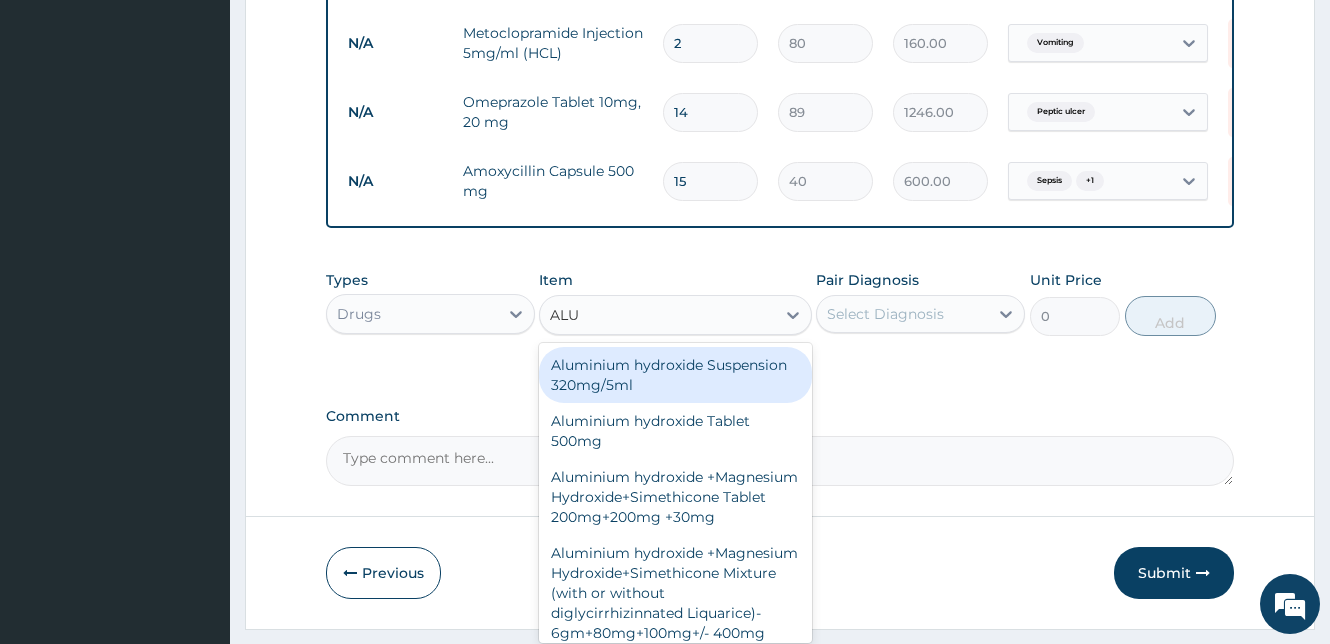 type on "ALUM" 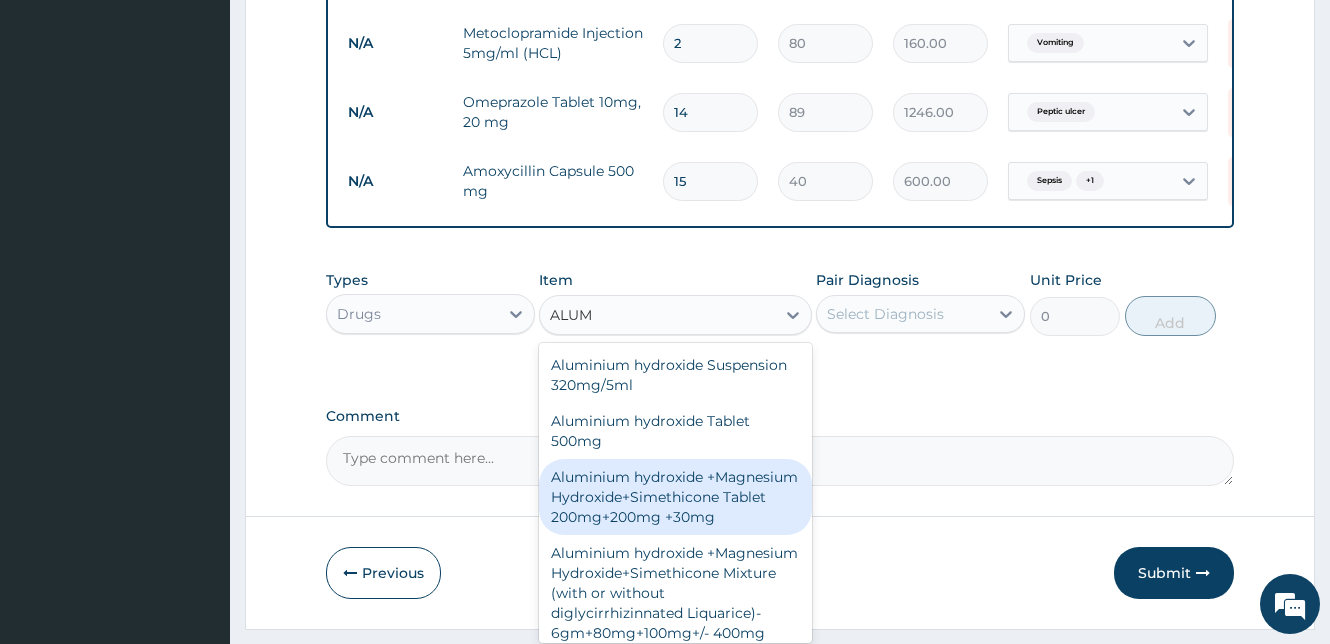 click on "Aluminium hydroxide +Magnesium Hydroxide+Simethicone Tablet 200mg+200mg +30mg" at bounding box center (675, 497) 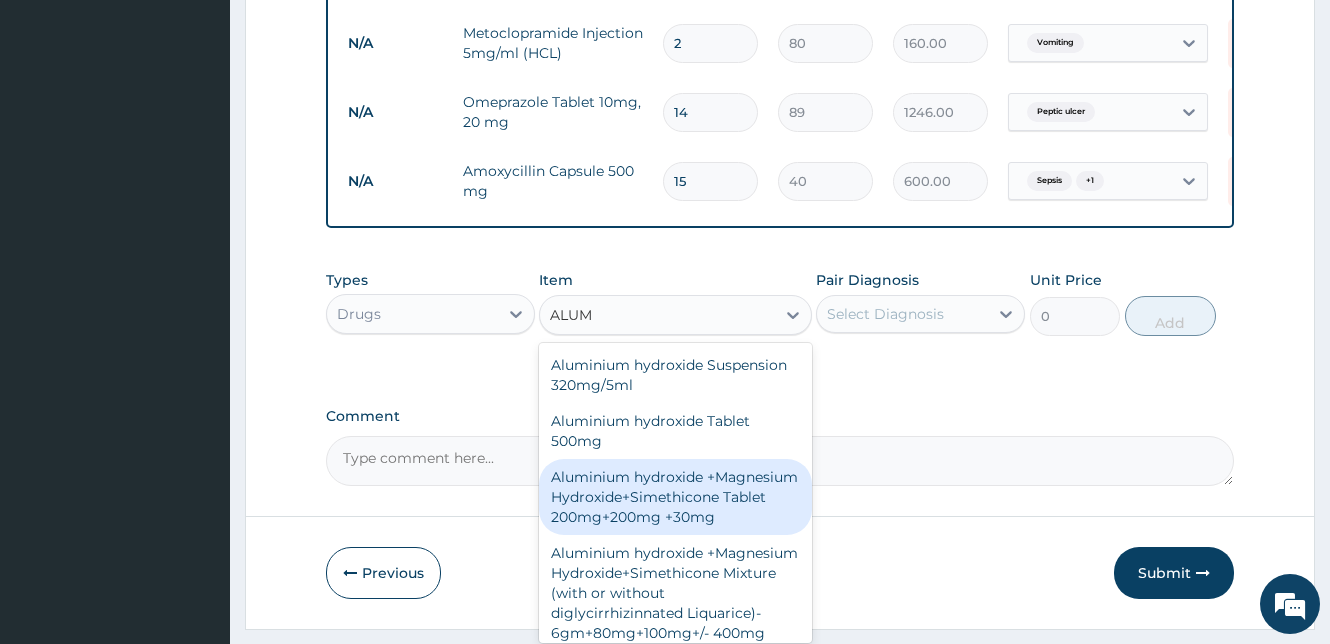 type 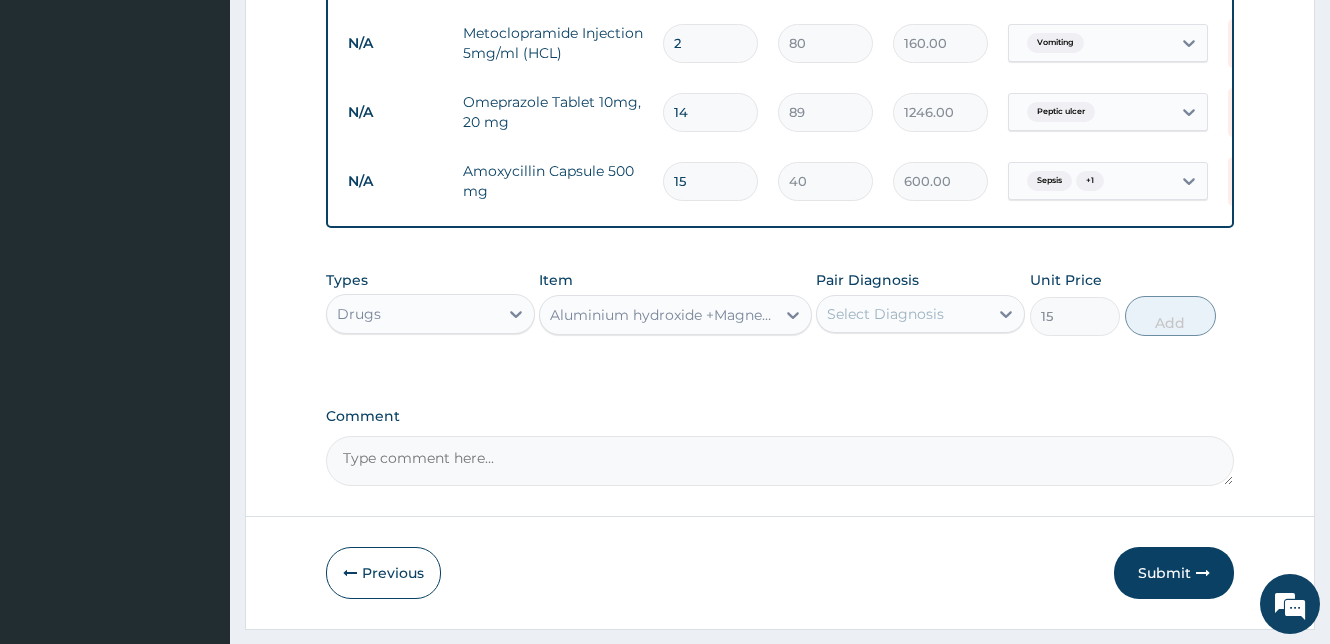 click on "Select Diagnosis" at bounding box center [885, 314] 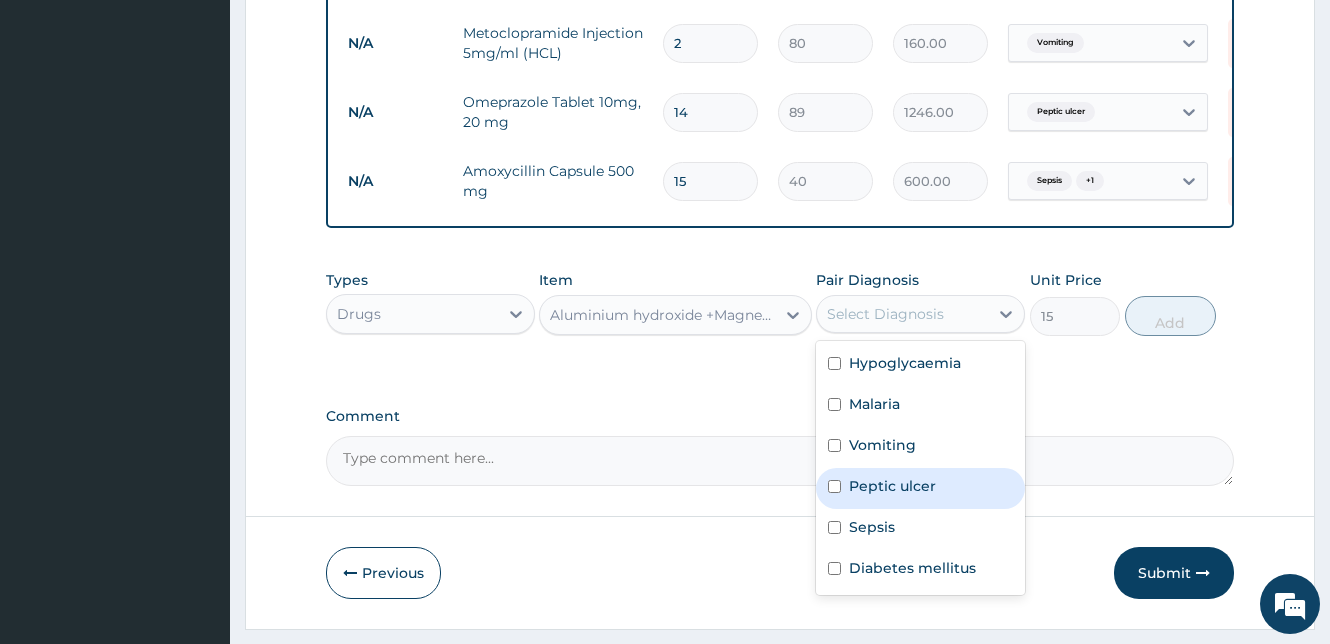 click at bounding box center [834, 486] 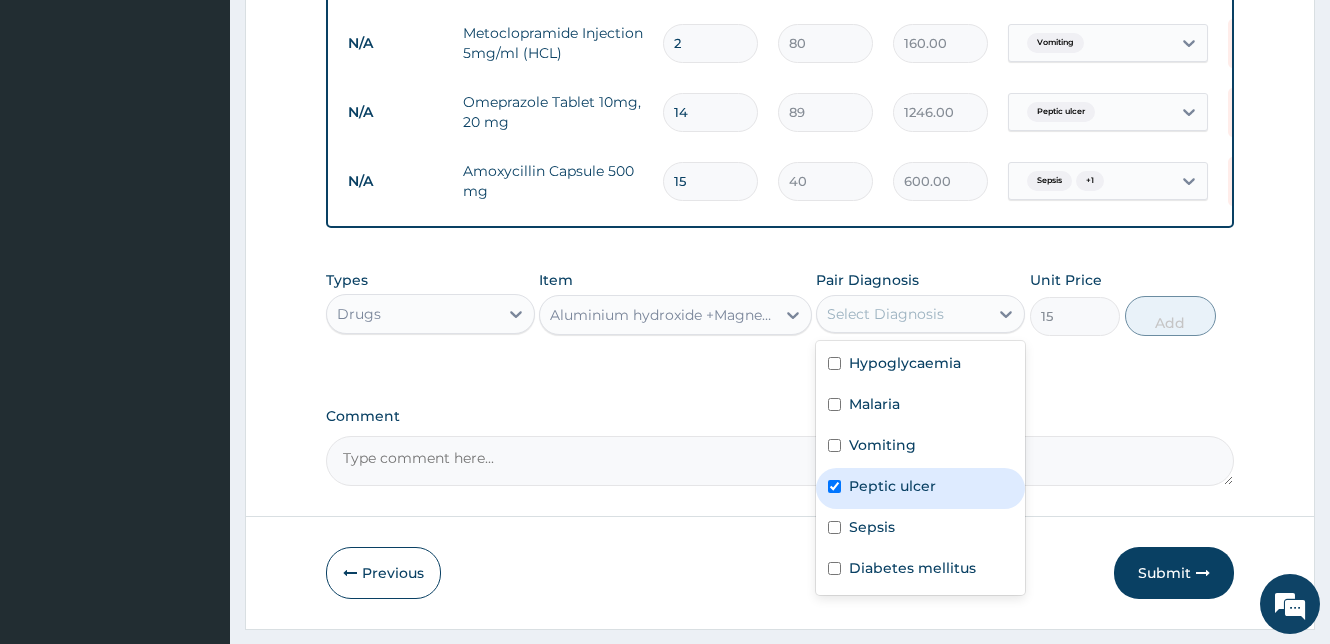 checkbox on "true" 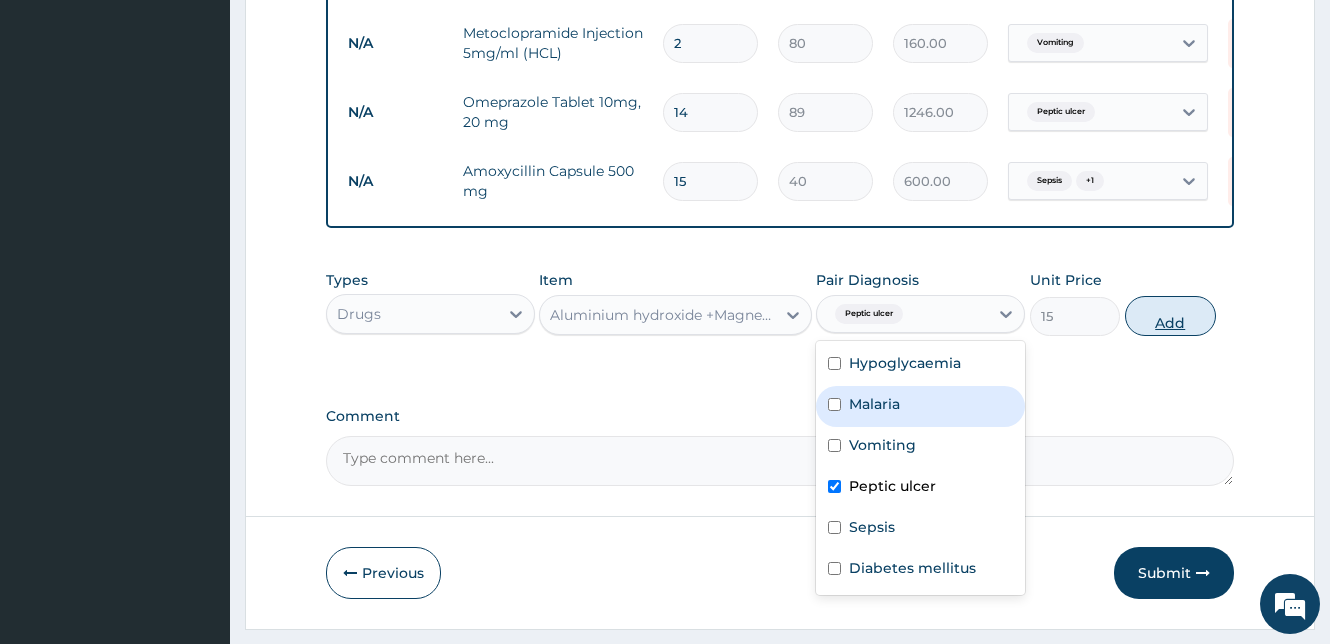 click on "Add" at bounding box center (1170, 316) 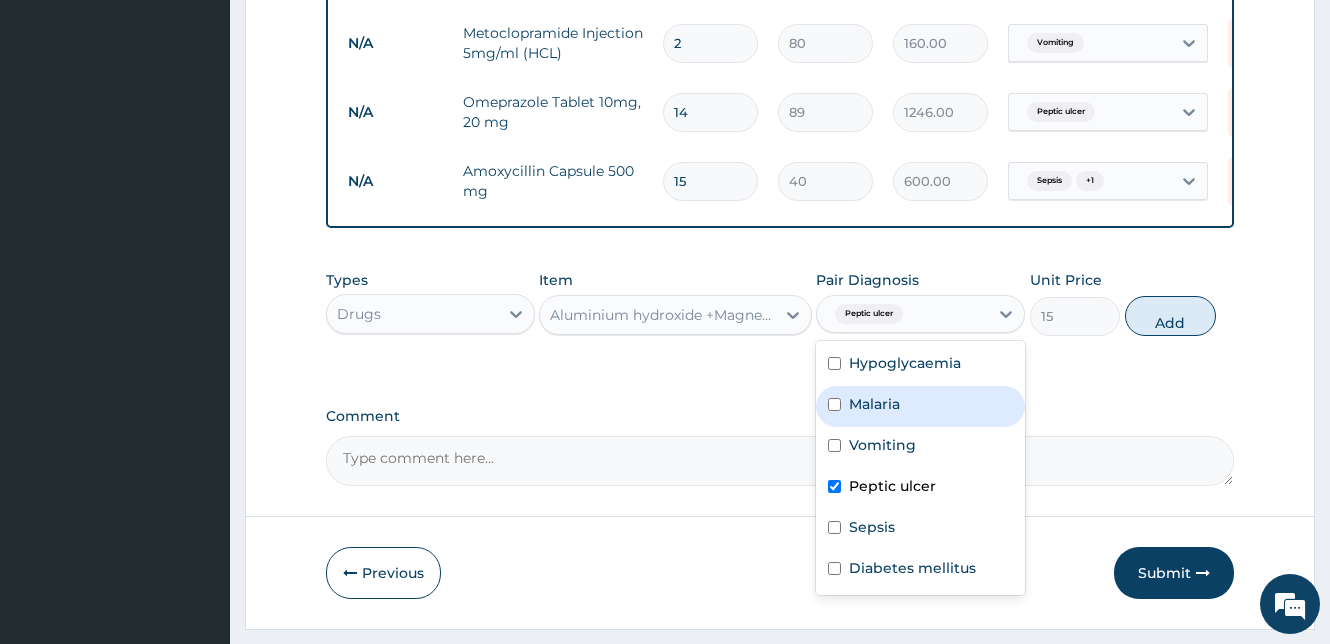 type on "0" 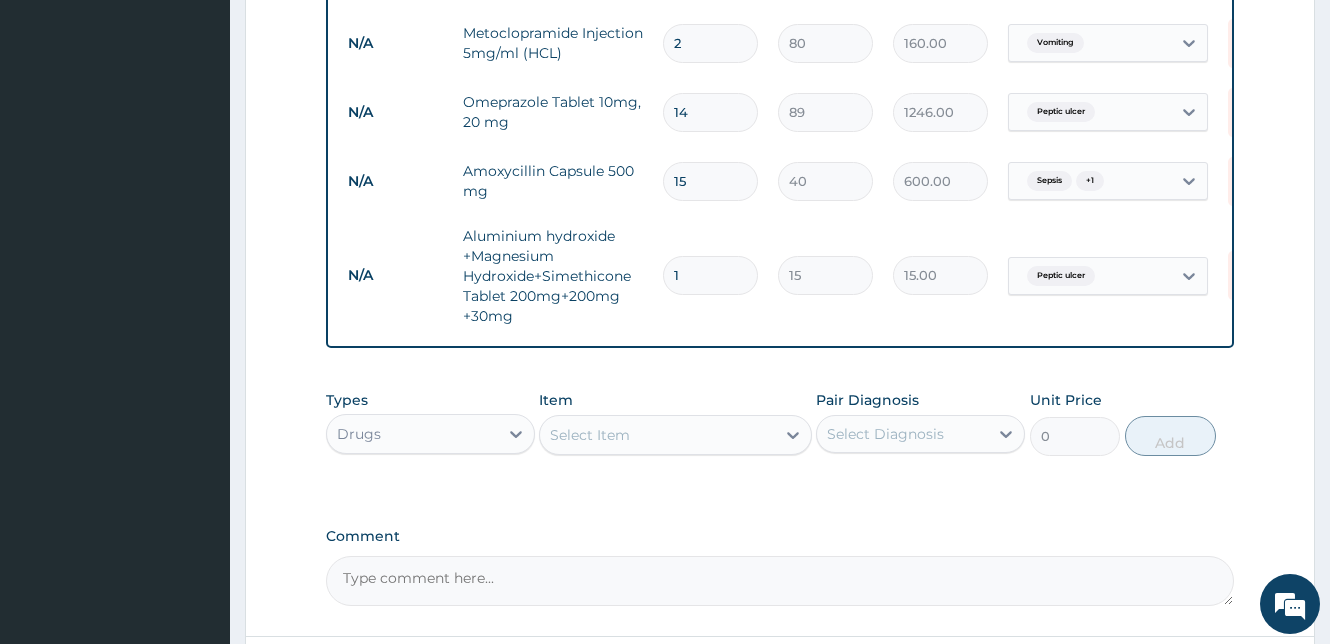 drag, startPoint x: 686, startPoint y: 278, endPoint x: 662, endPoint y: 282, distance: 24.33105 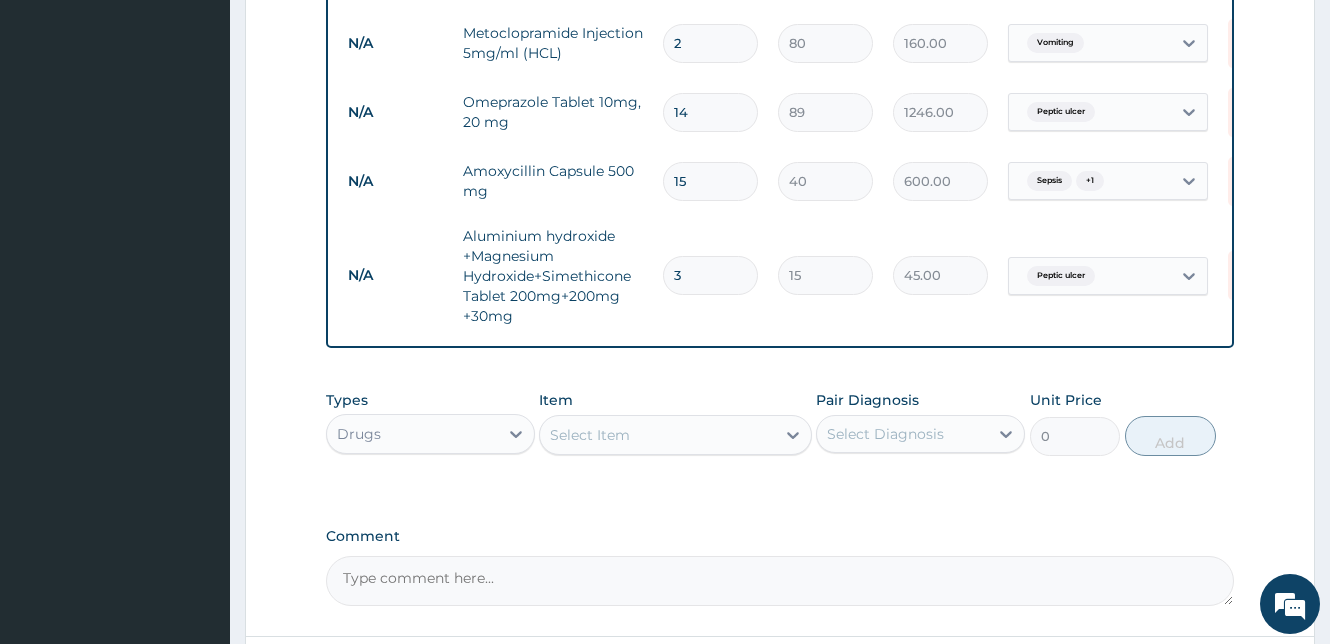 type on "30" 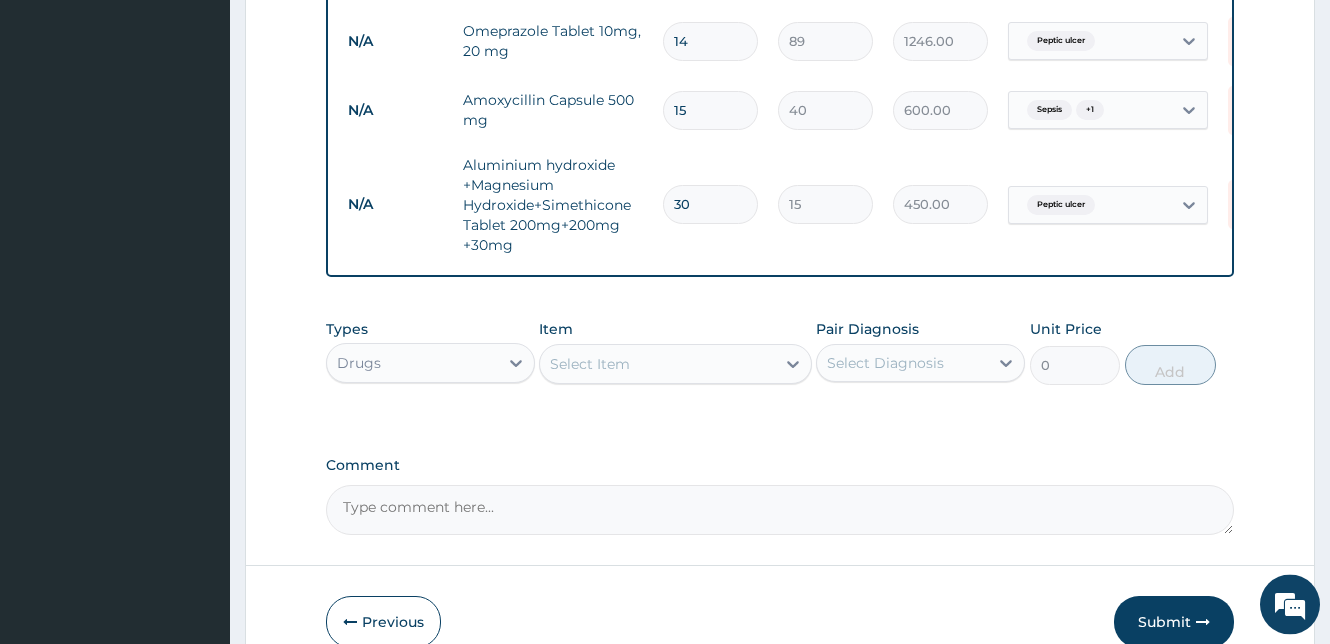 scroll, scrollTop: 1364, scrollLeft: 0, axis: vertical 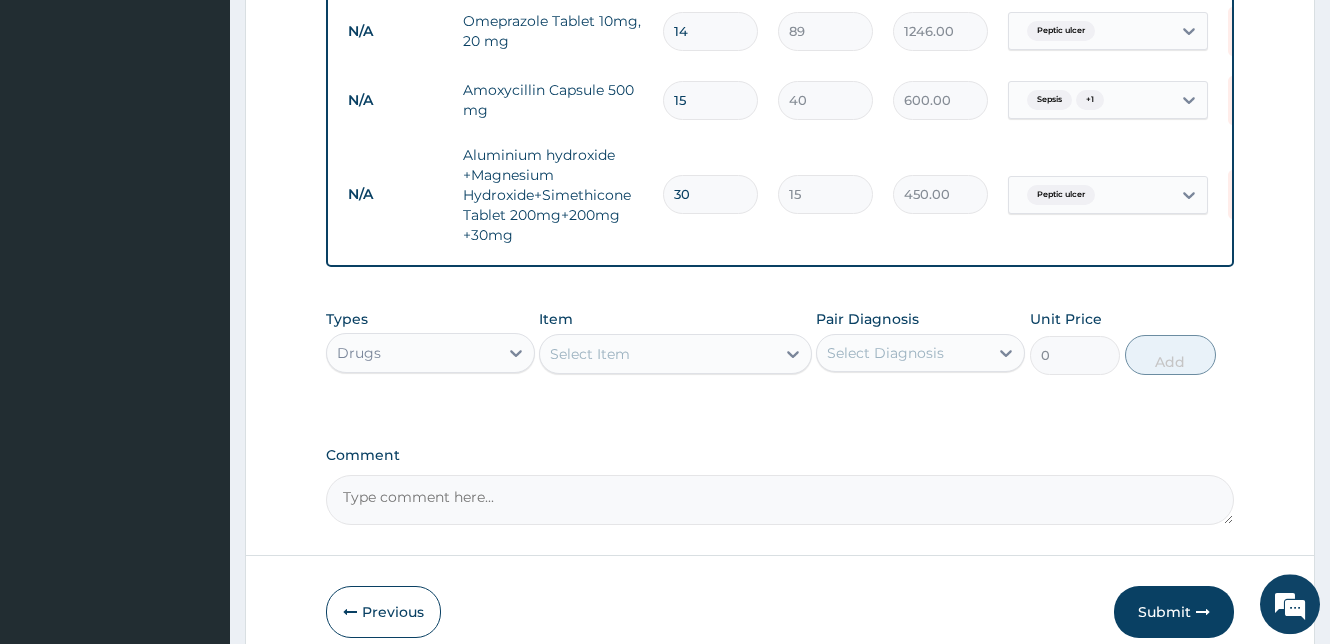 type on "30" 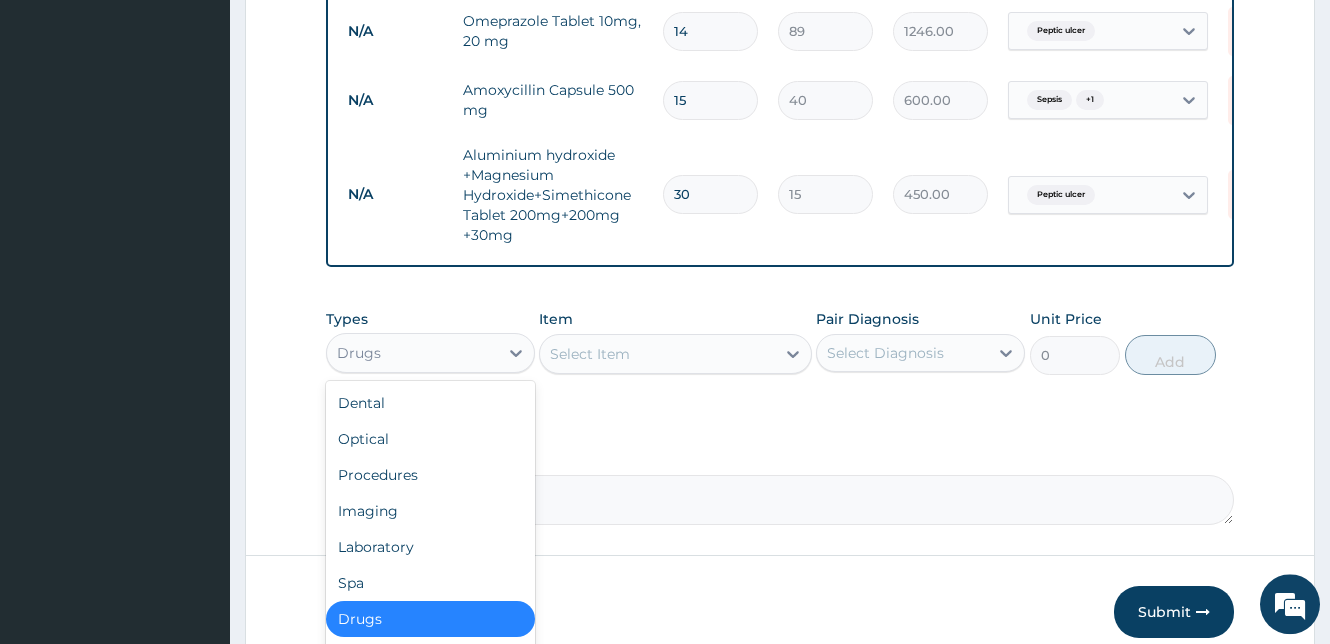click on "Drugs" at bounding box center (412, 353) 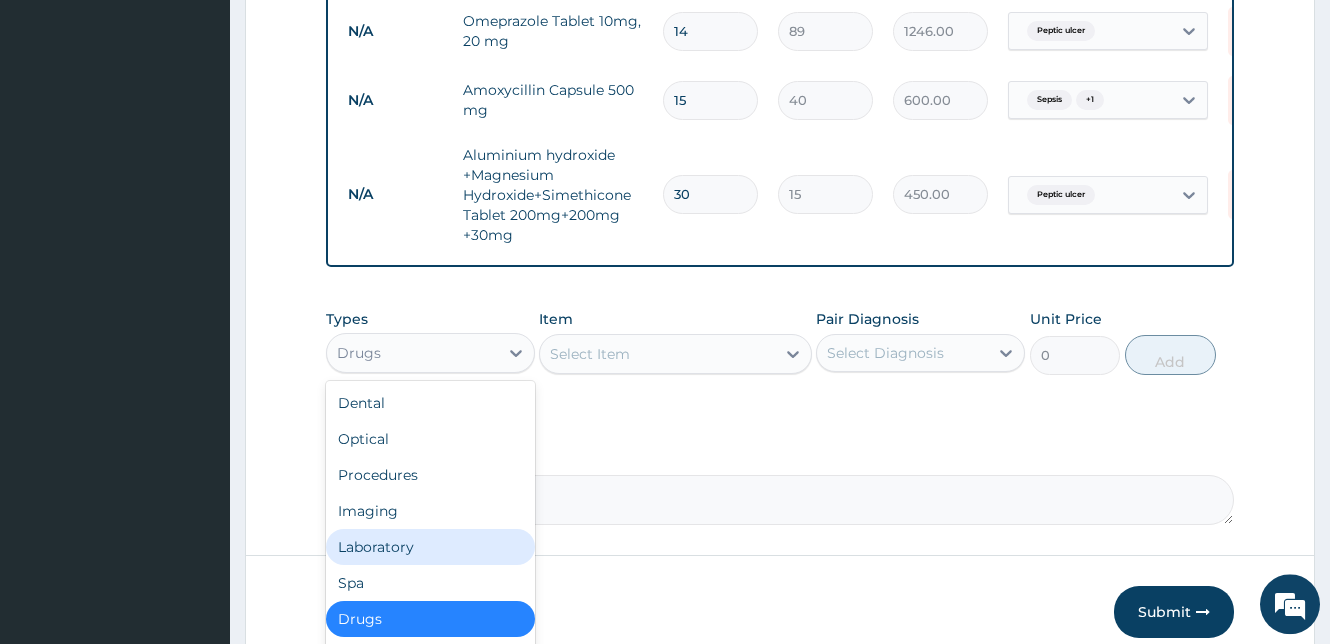 click on "Laboratory" at bounding box center (430, 547) 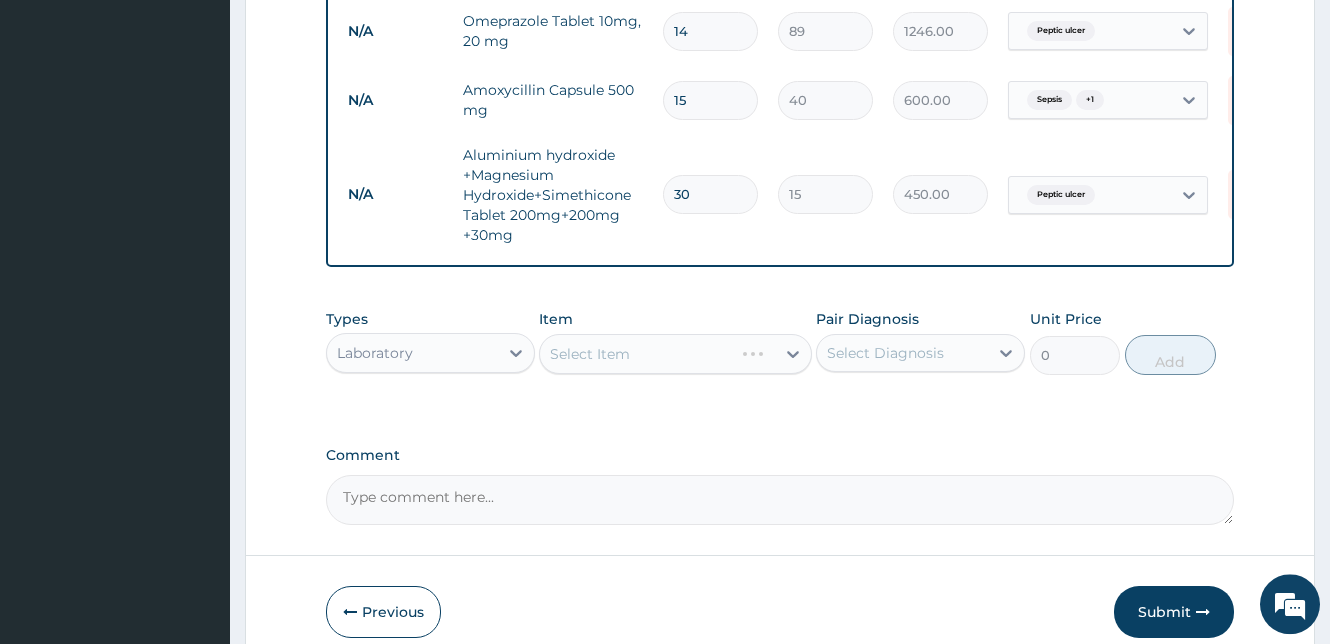 click on "Select Item" at bounding box center (675, 354) 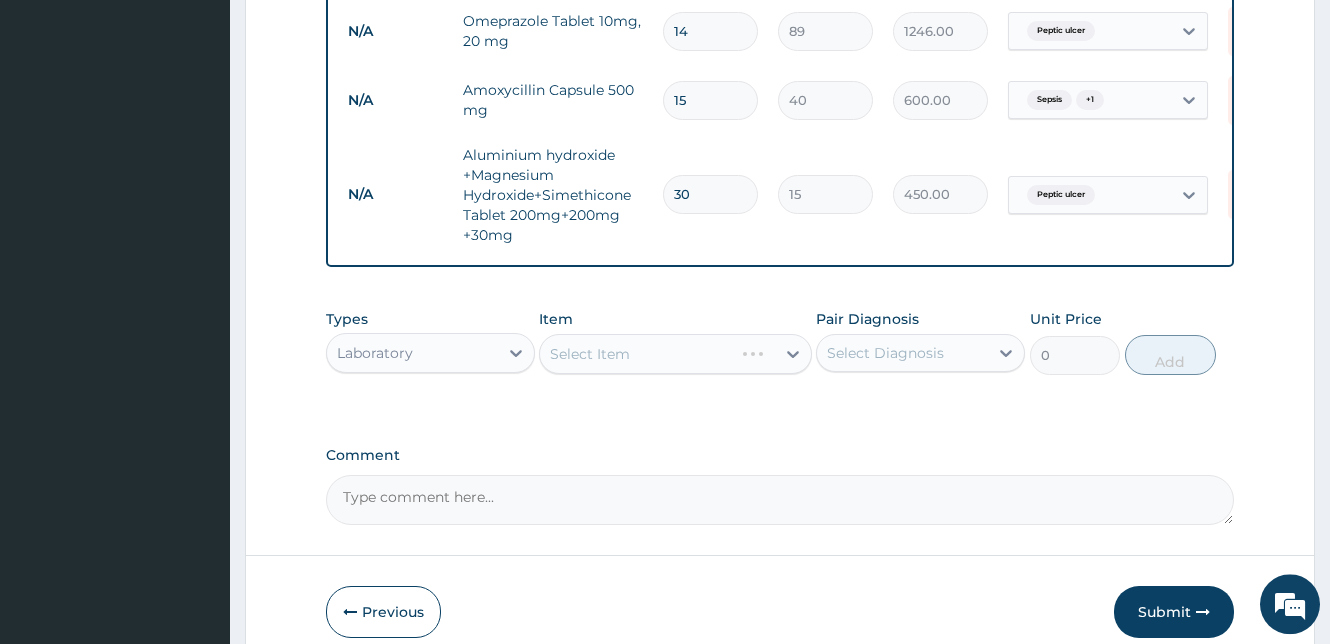 click on "Select Item" at bounding box center [636, 354] 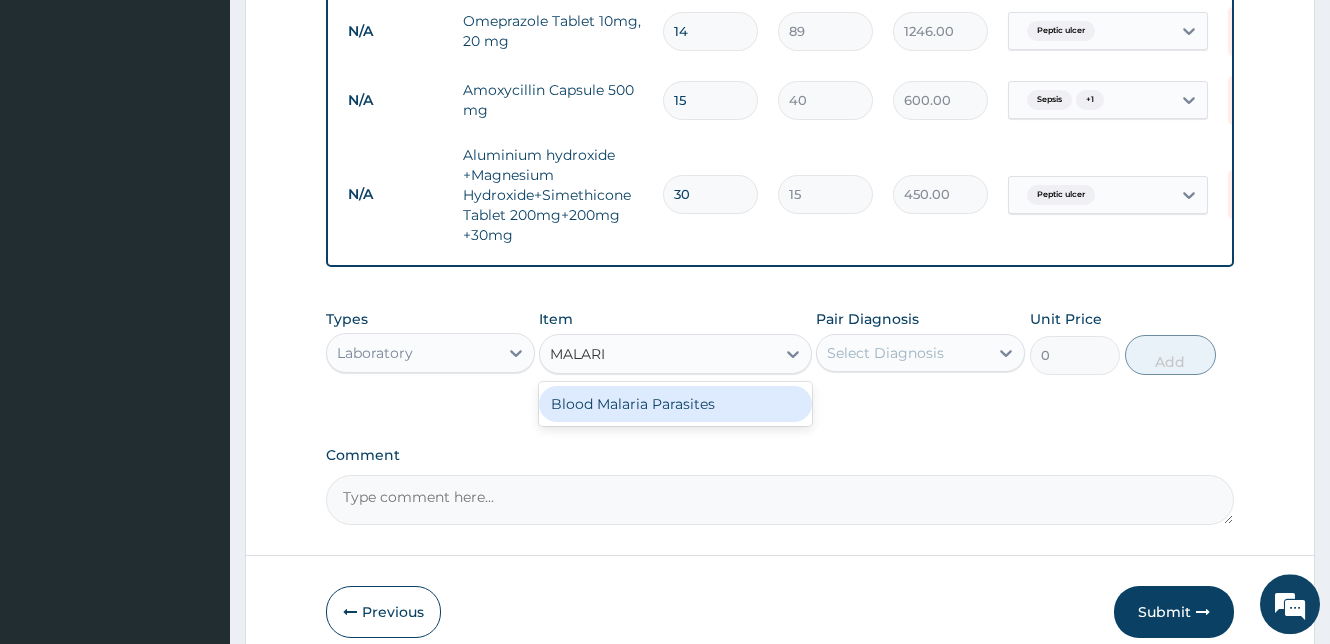 type on "MALARIA" 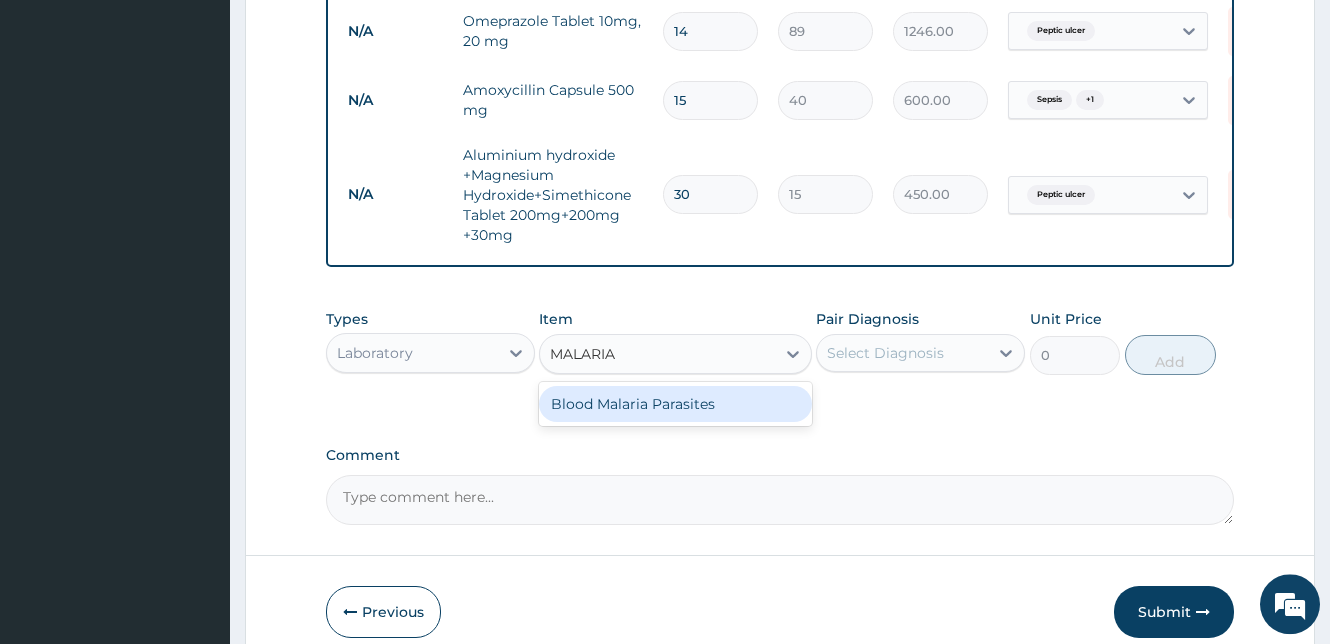 click on "Blood  Malaria Parasites" at bounding box center [675, 404] 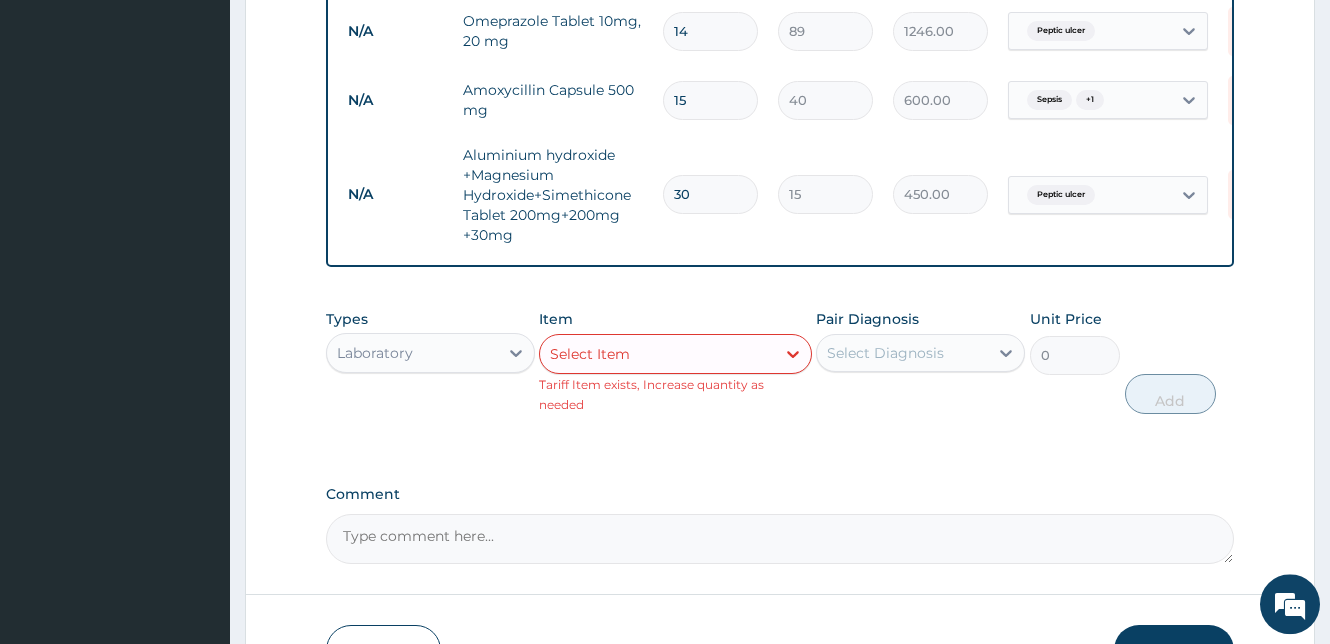 click on "Select Diagnosis" at bounding box center (885, 353) 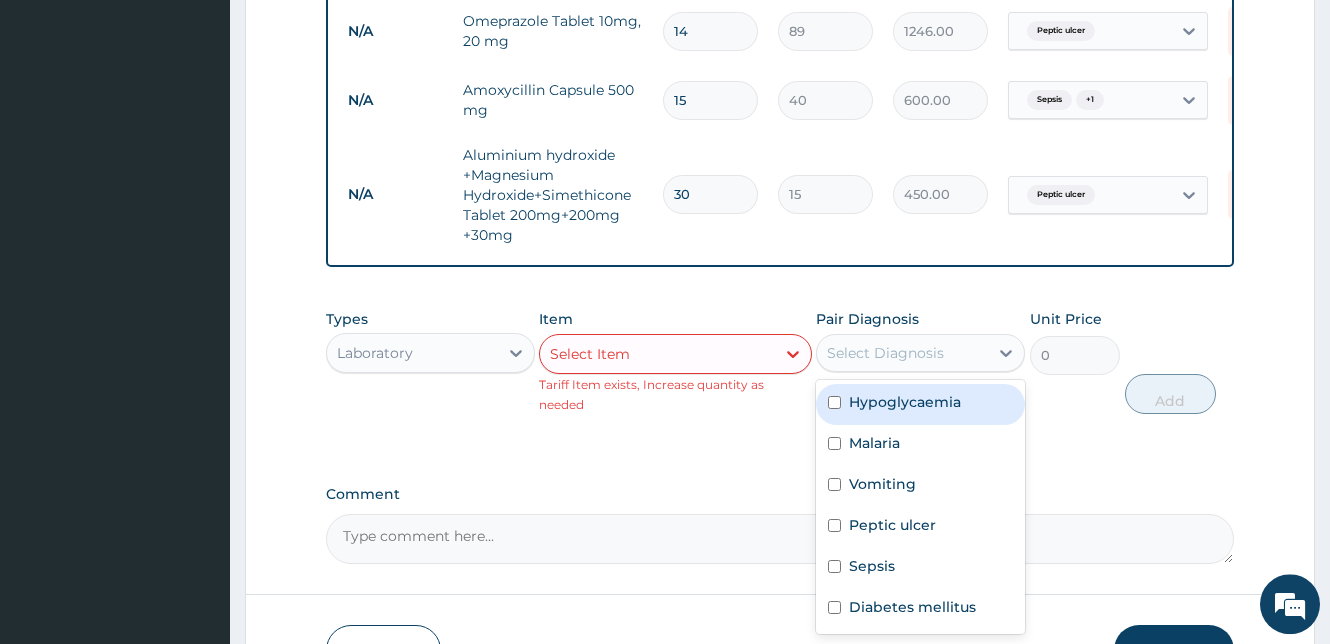click on "Select Item" at bounding box center [657, 354] 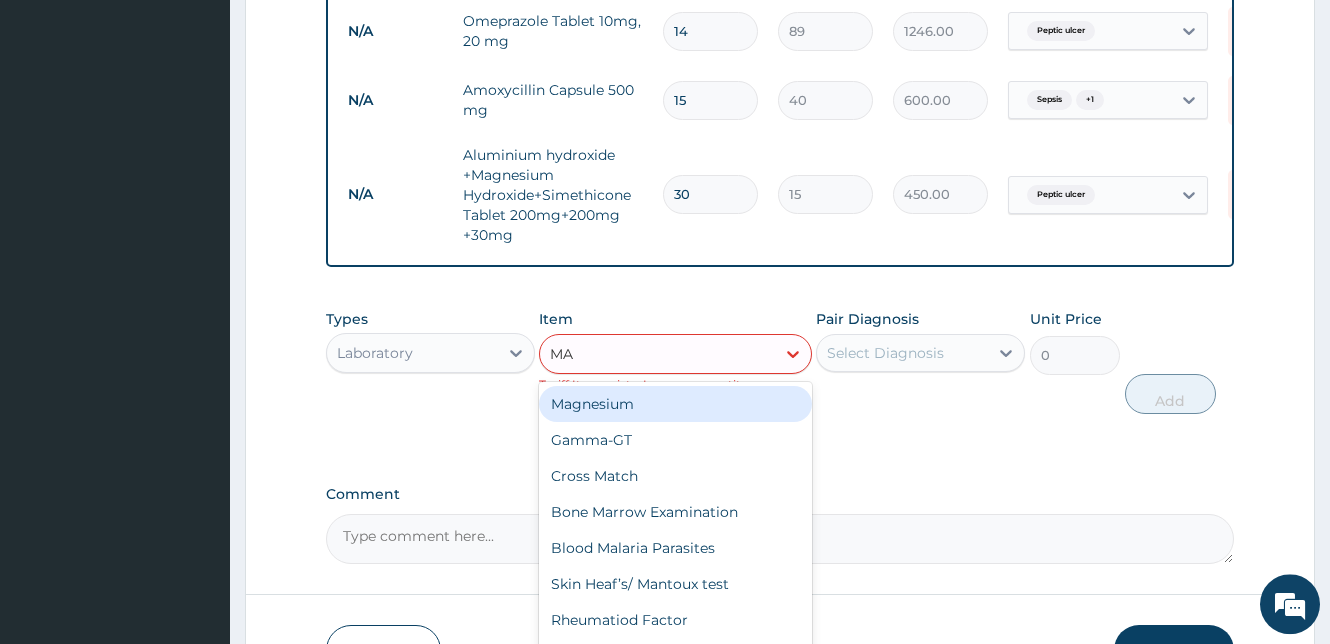 type on "MAL" 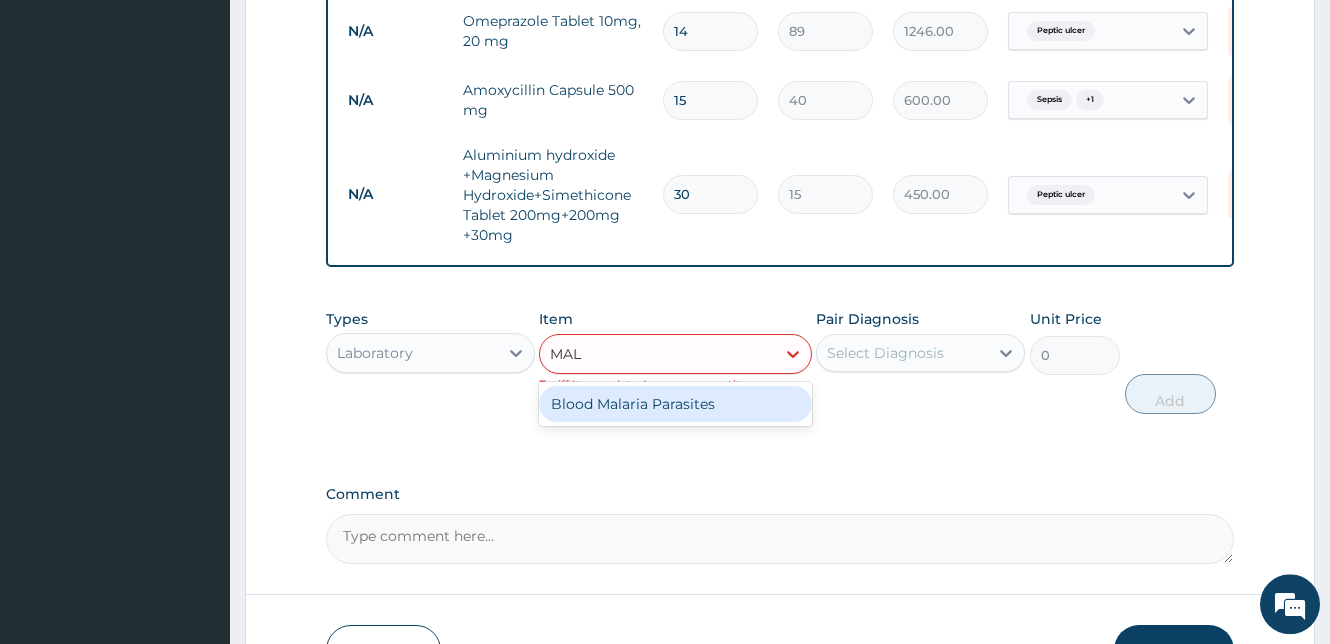 click on "Blood  Malaria Parasites" at bounding box center [675, 404] 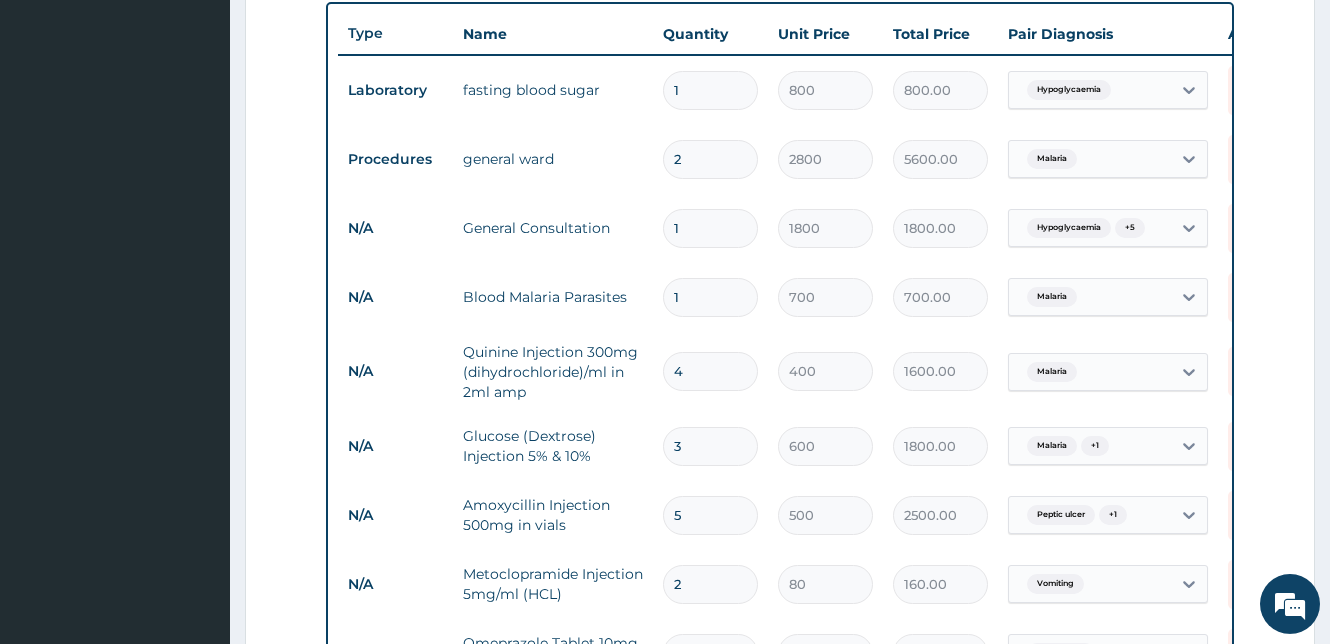 scroll, scrollTop: 735, scrollLeft: 0, axis: vertical 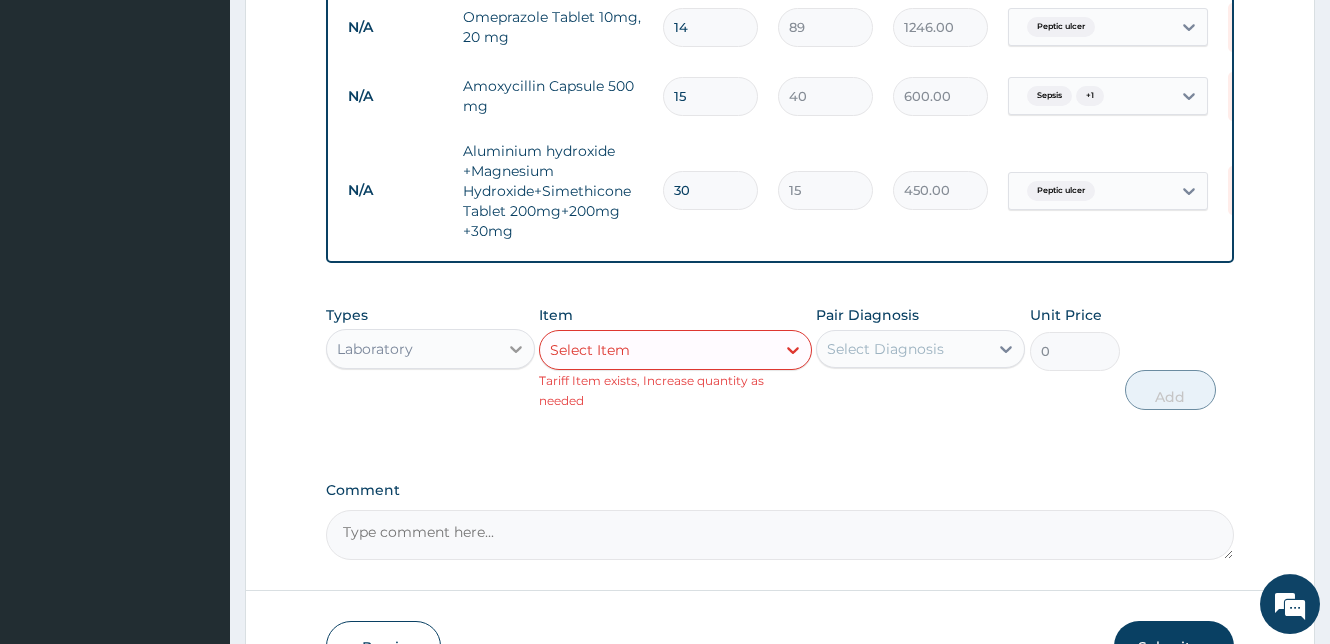 click 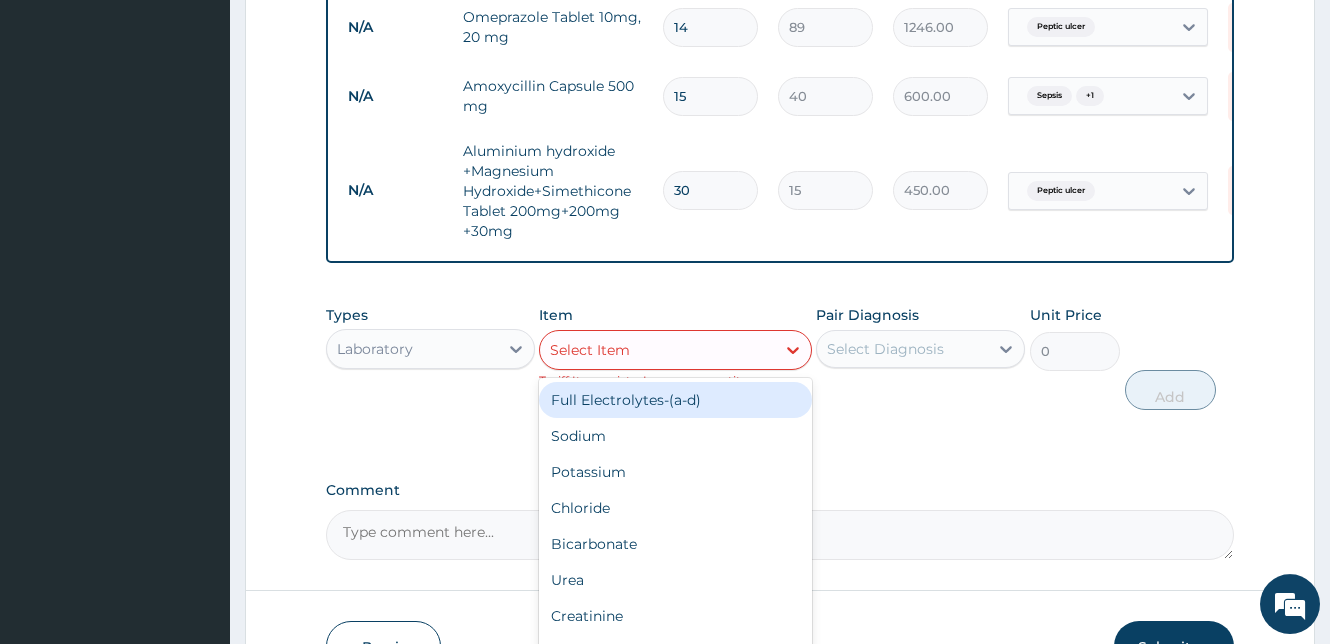 click on "Select Item" at bounding box center [657, 350] 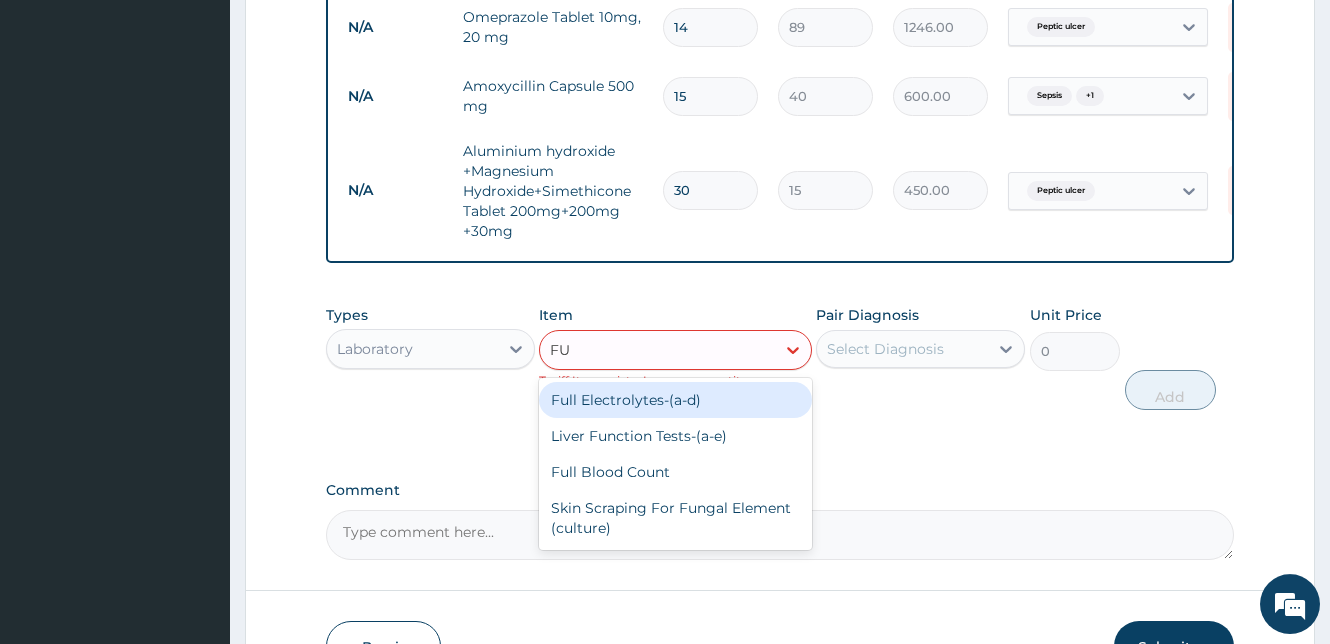 type on "FUL" 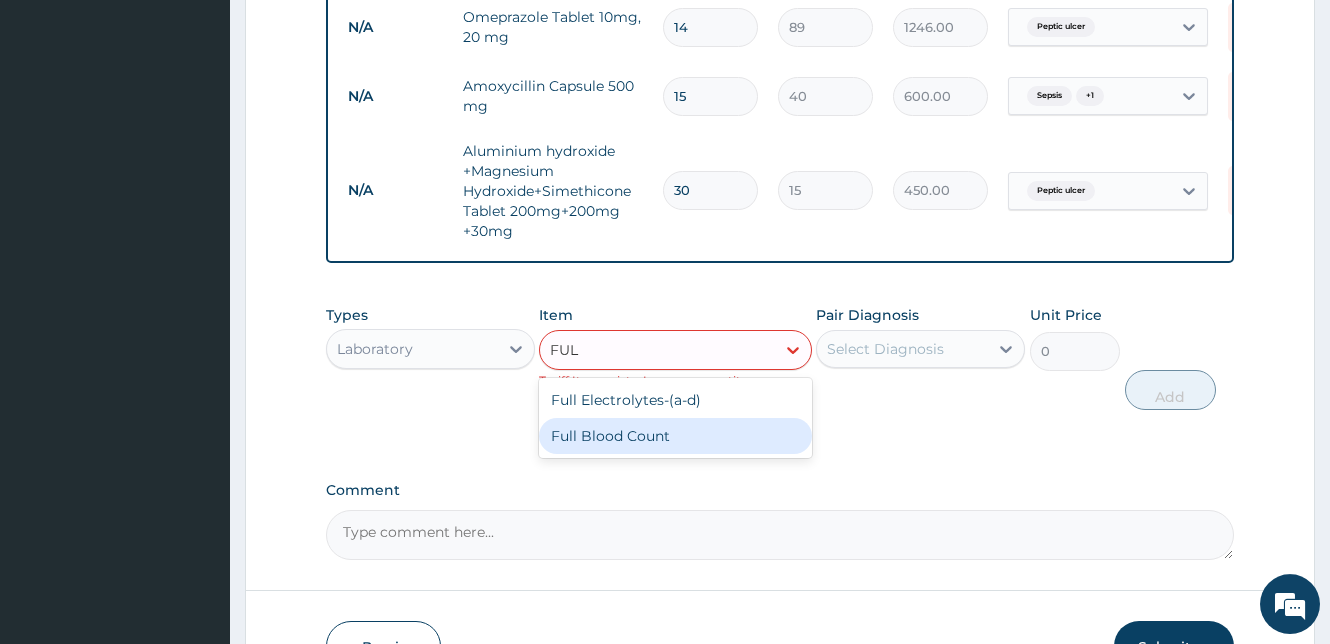 click on "Full Blood Count" at bounding box center [675, 436] 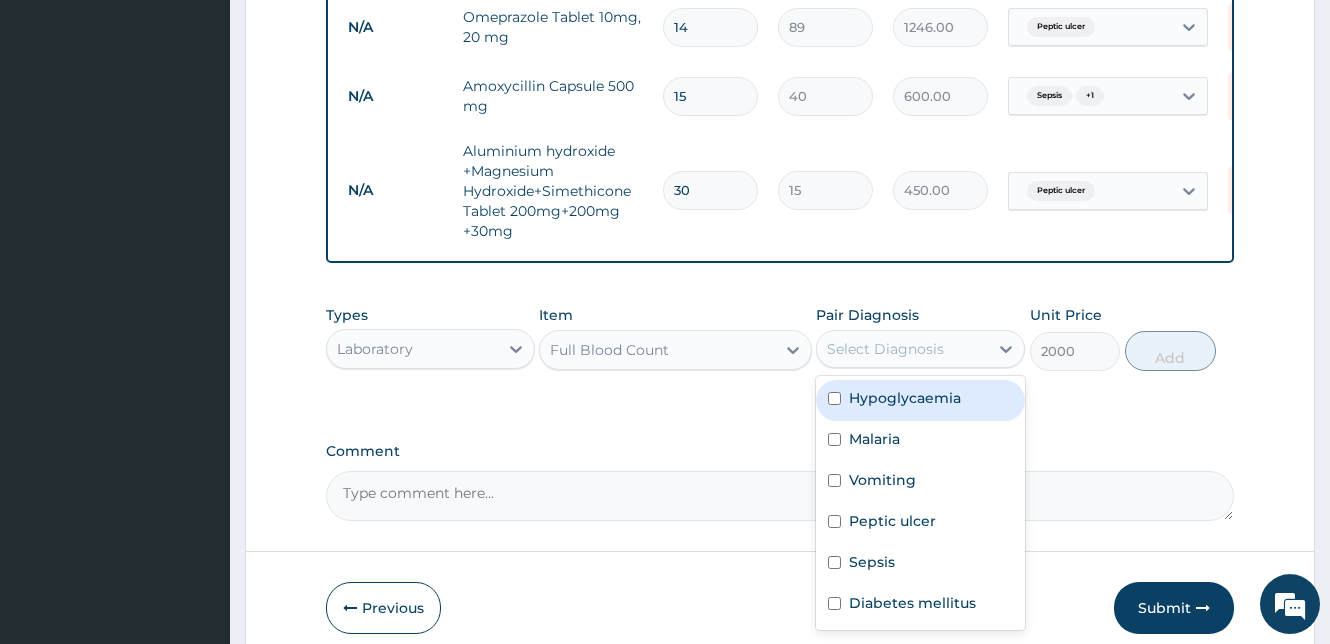 click on "Select Diagnosis" at bounding box center [885, 349] 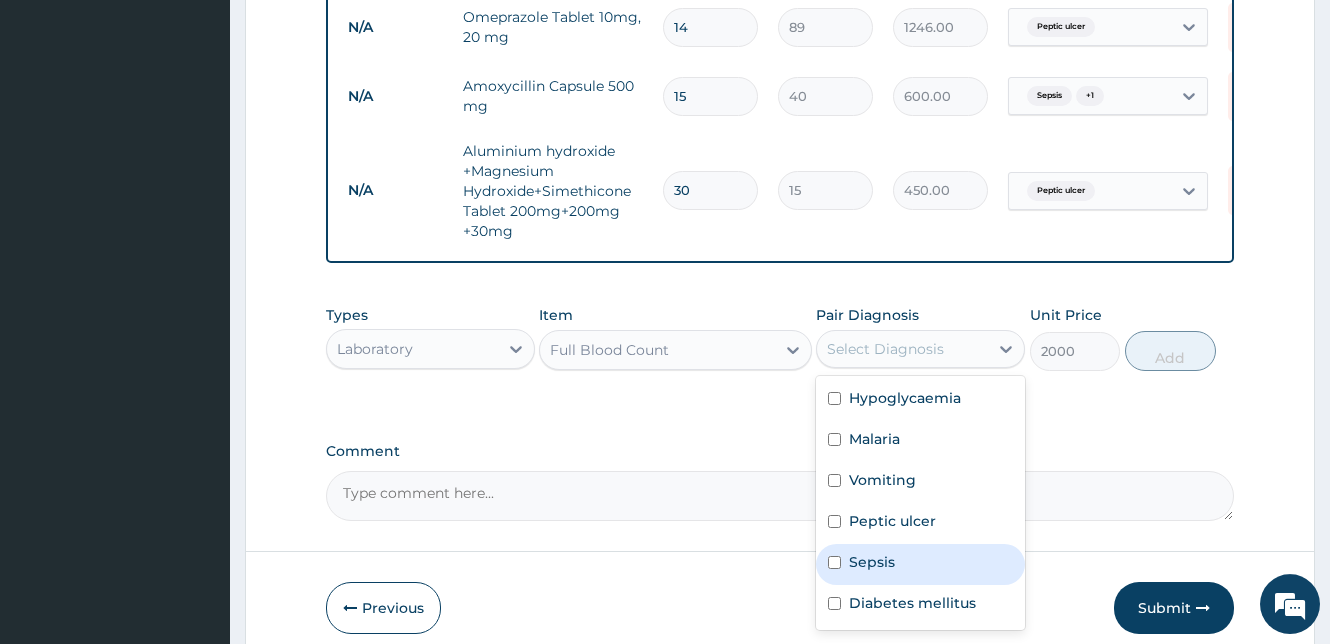 click at bounding box center (834, 562) 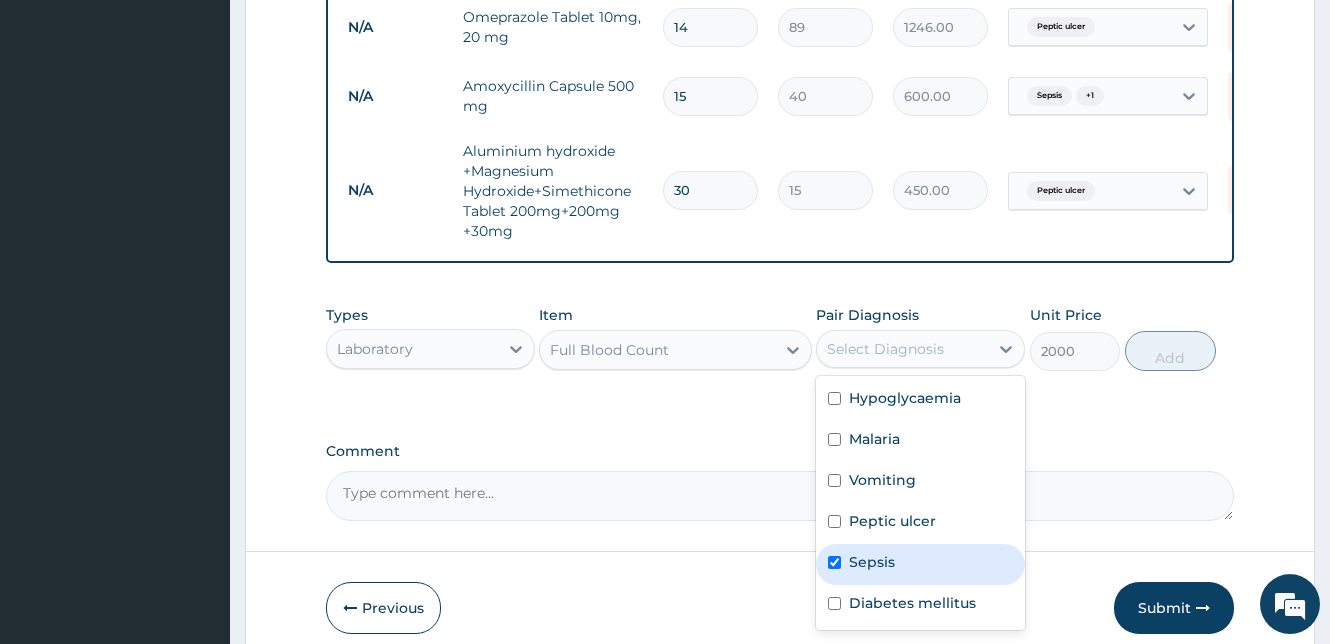 checkbox on "true" 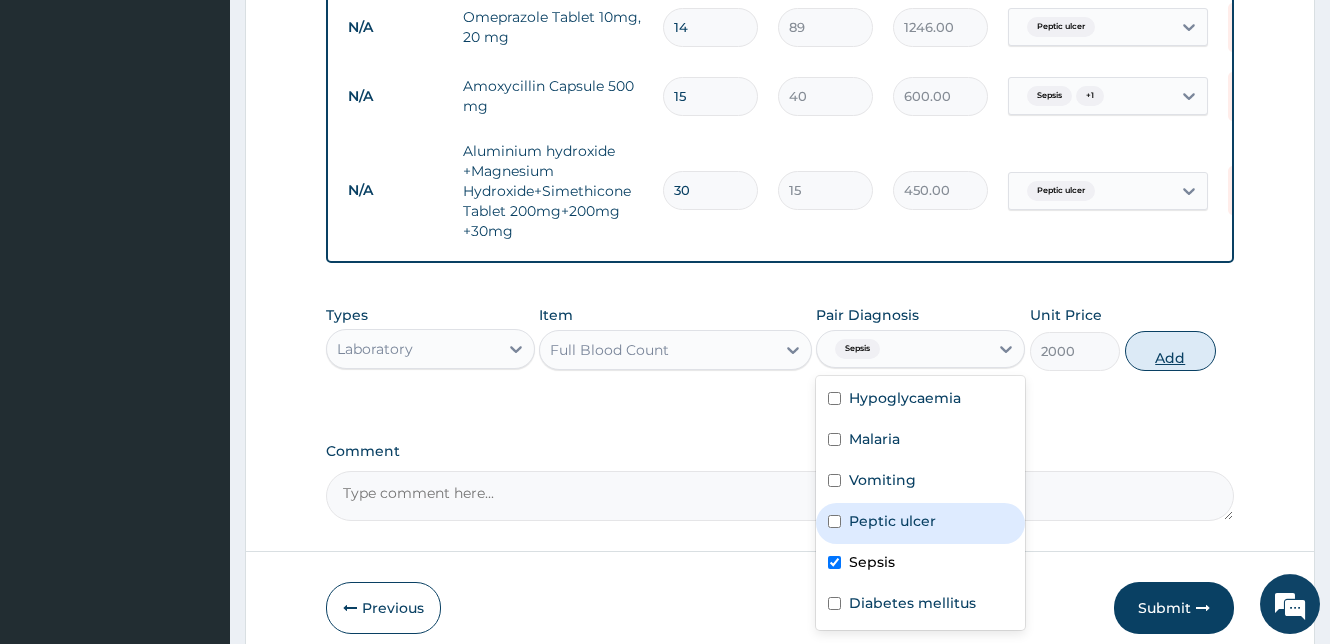 click on "Add" at bounding box center (1170, 351) 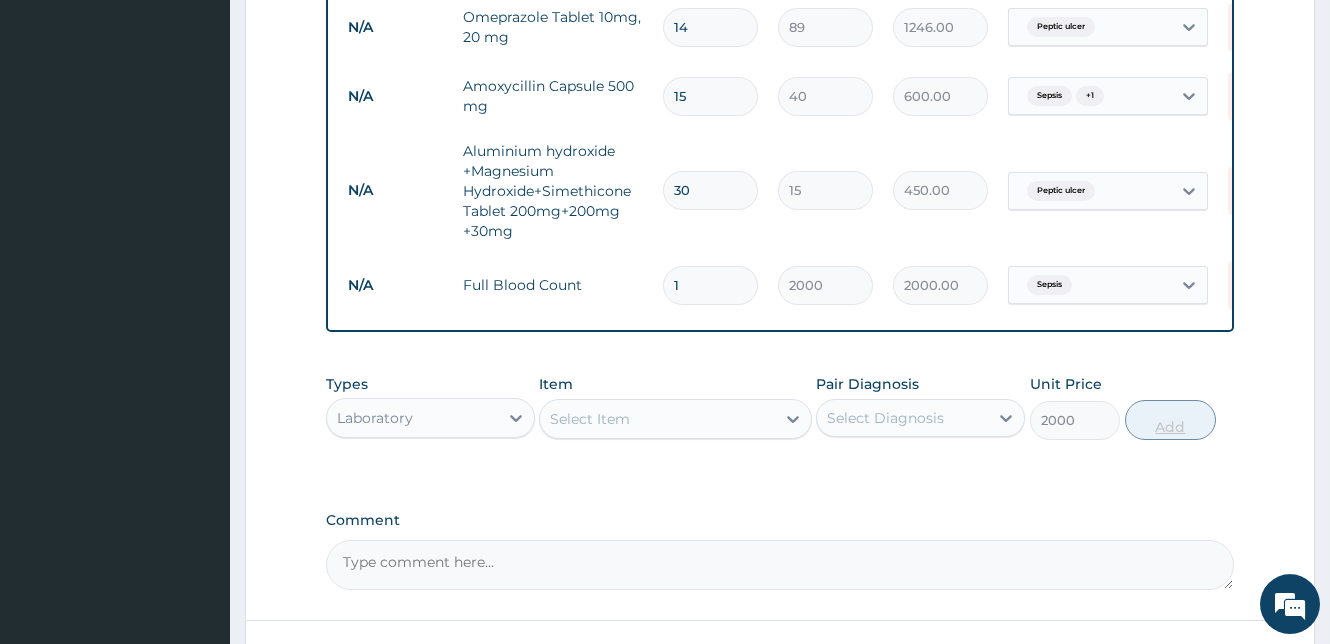 type on "0" 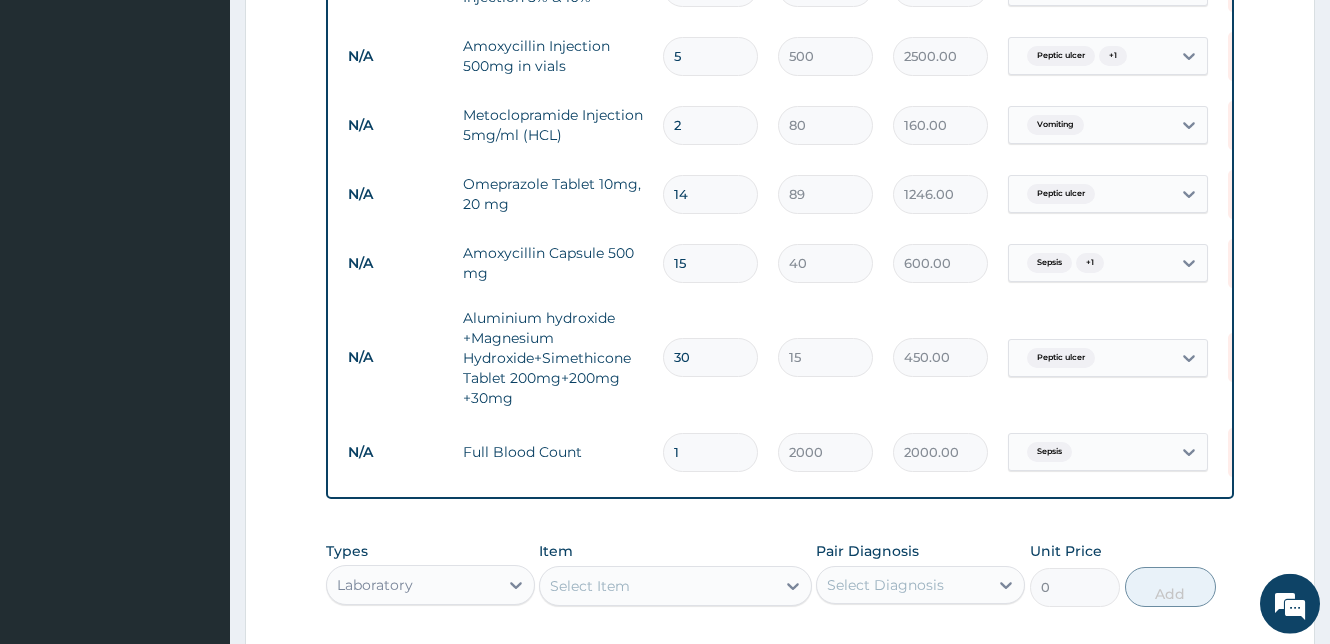scroll, scrollTop: 1250, scrollLeft: 0, axis: vertical 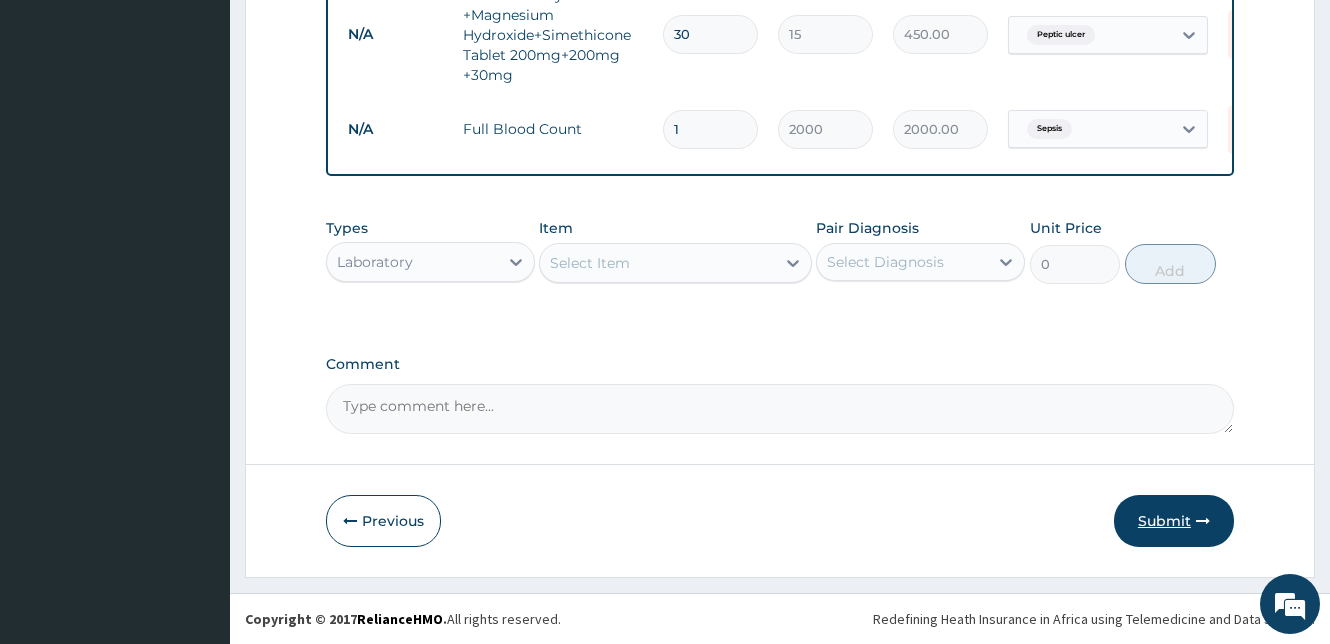 click on "Submit" at bounding box center [1174, 521] 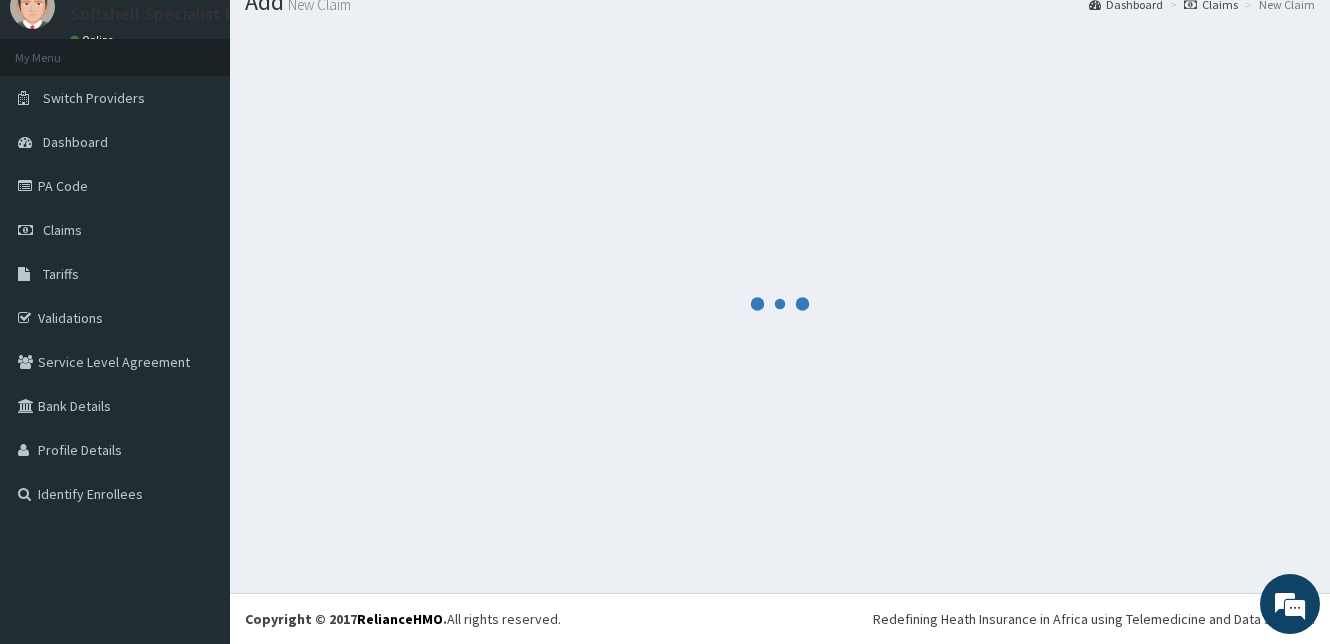 scroll, scrollTop: 76, scrollLeft: 0, axis: vertical 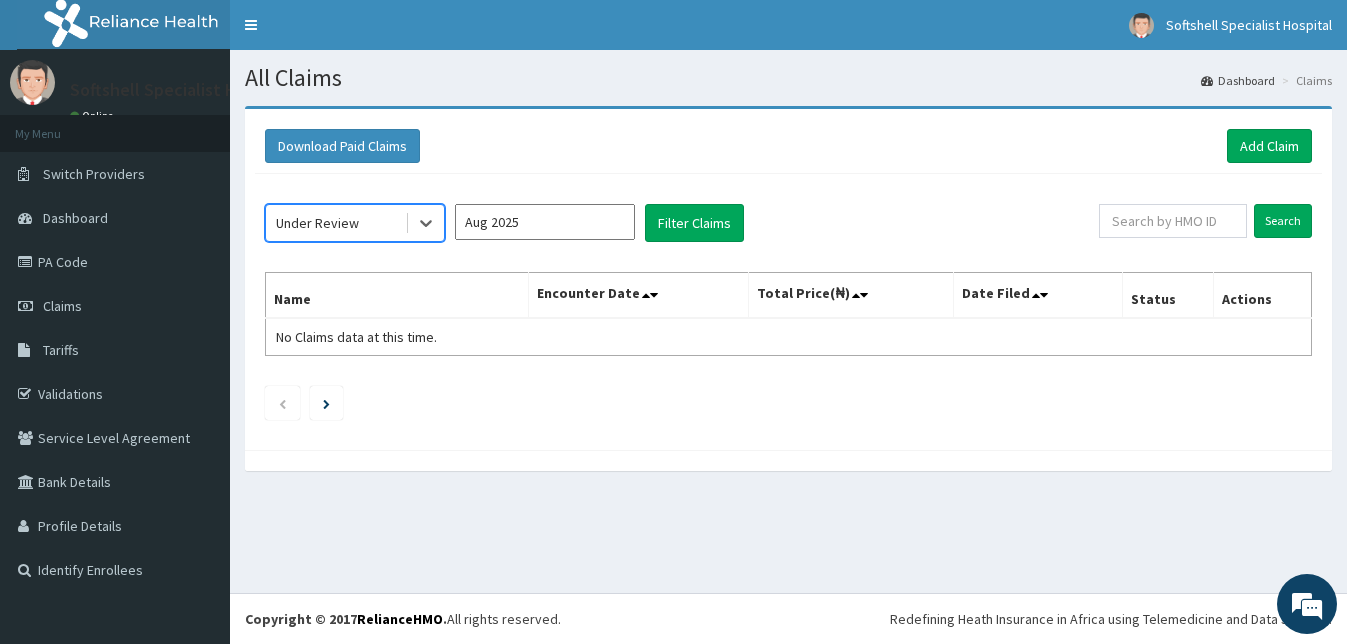 click on "Aug 2025" at bounding box center (545, 222) 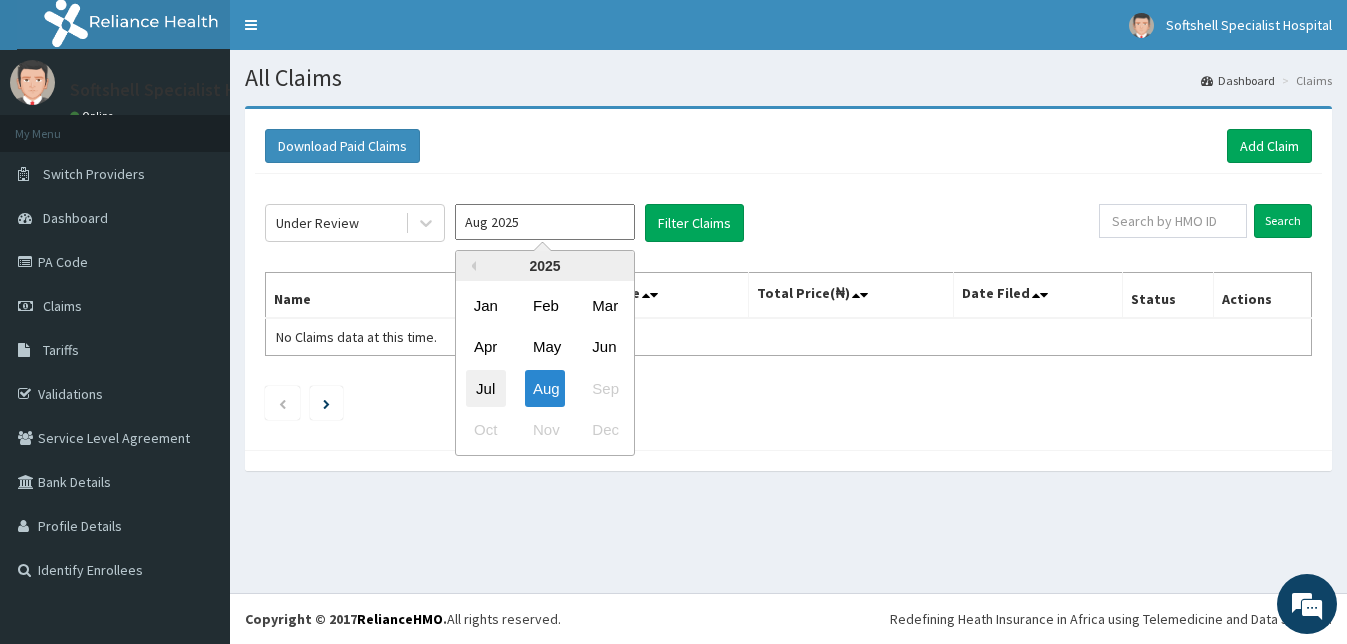 click on "Jul" at bounding box center [486, 388] 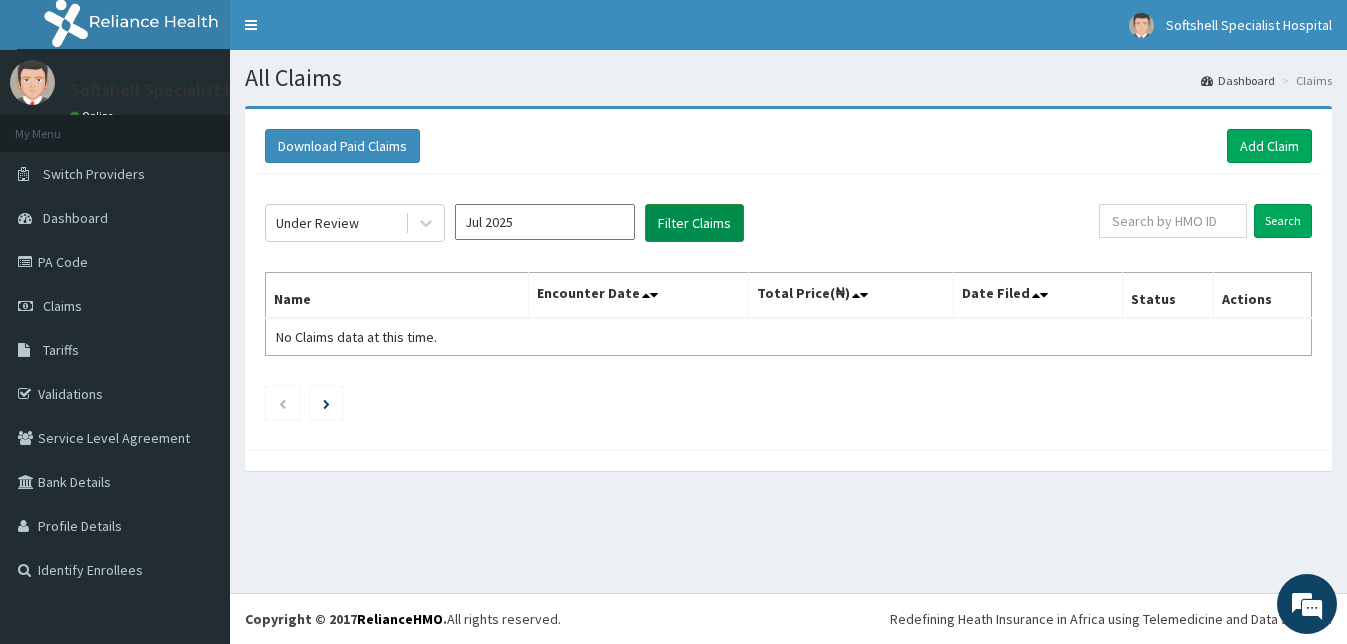 click on "Filter Claims" at bounding box center [694, 223] 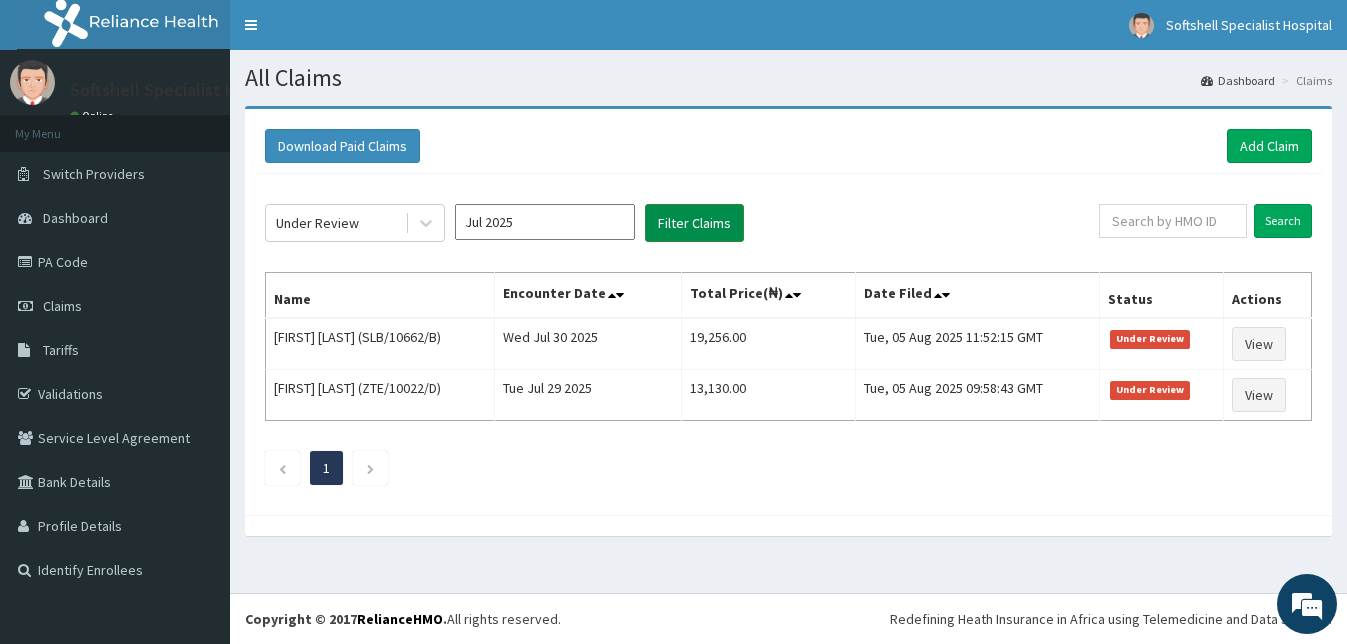 scroll, scrollTop: 0, scrollLeft: 0, axis: both 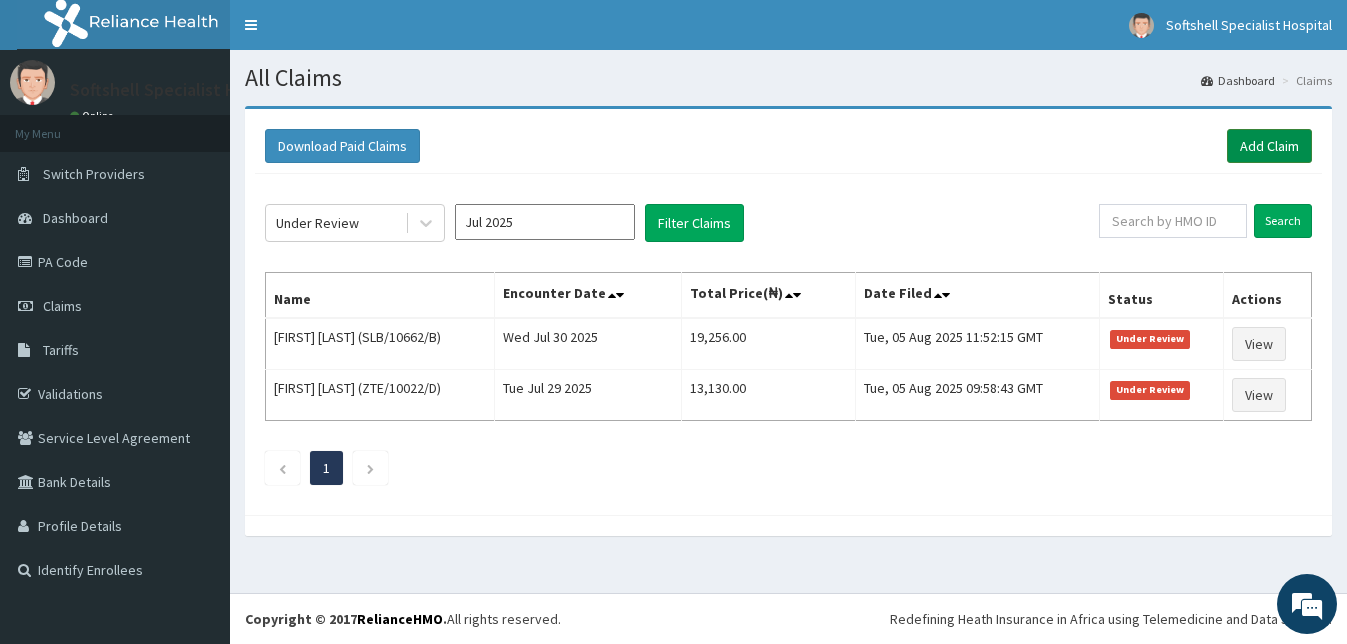 click on "Add Claim" at bounding box center [1269, 146] 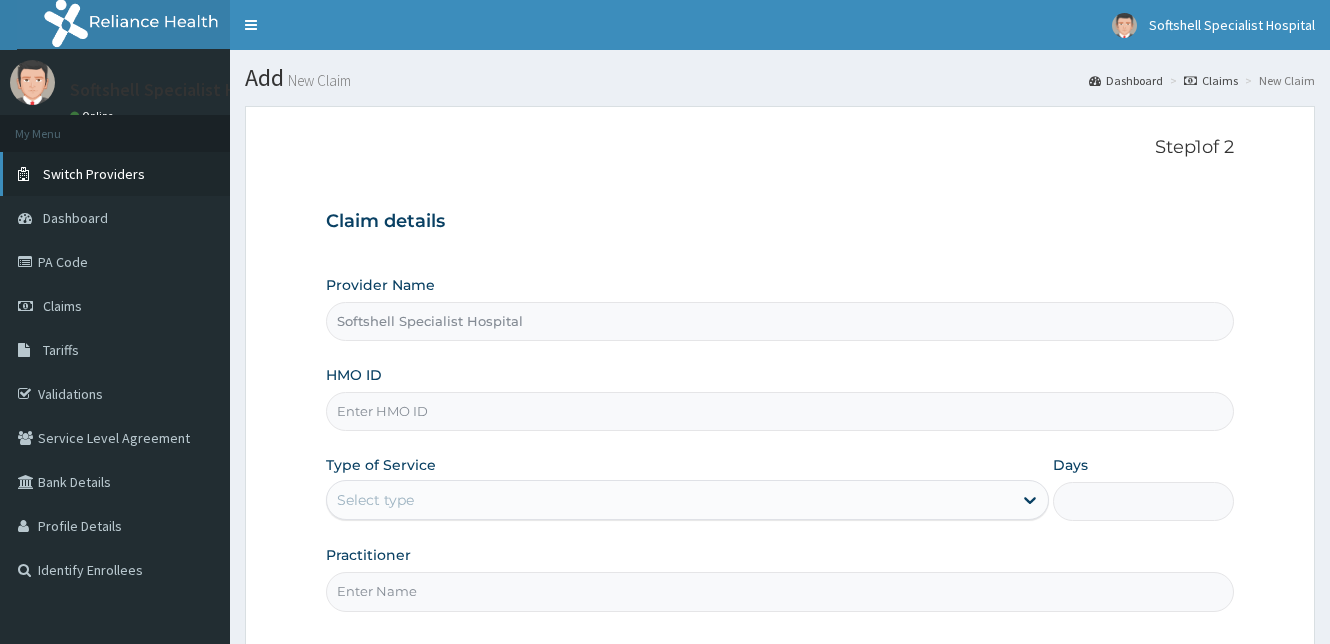 scroll, scrollTop: 0, scrollLeft: 0, axis: both 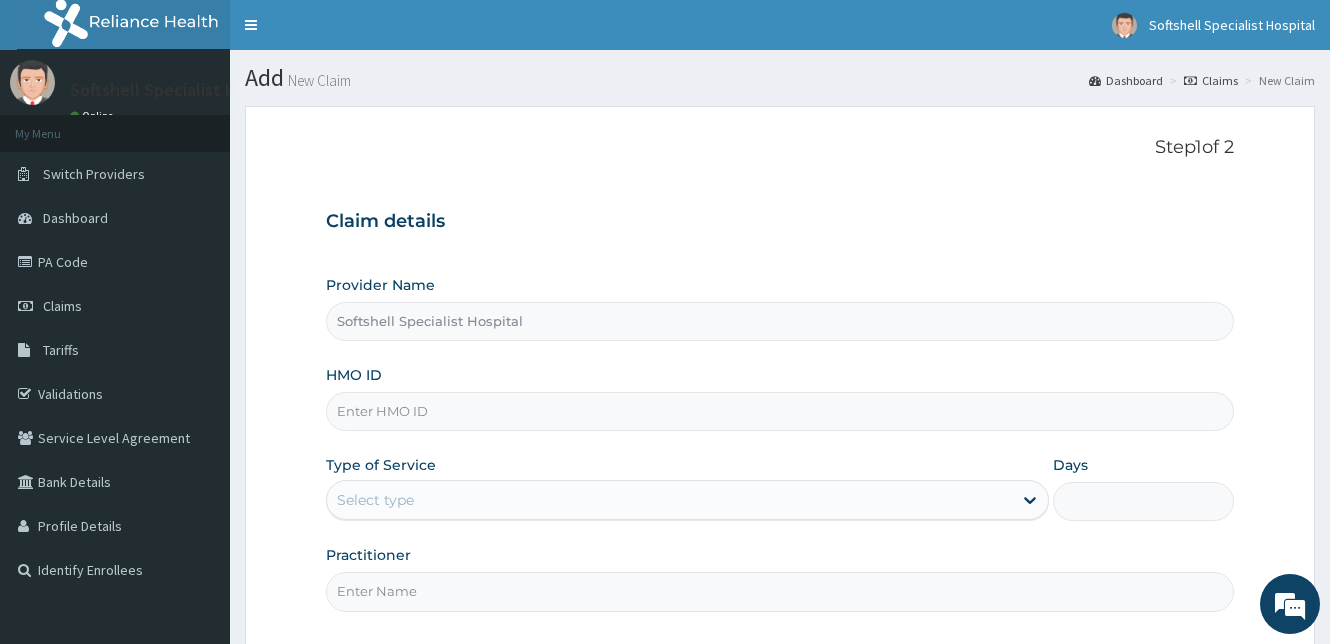 click on "HMO ID" at bounding box center (780, 411) 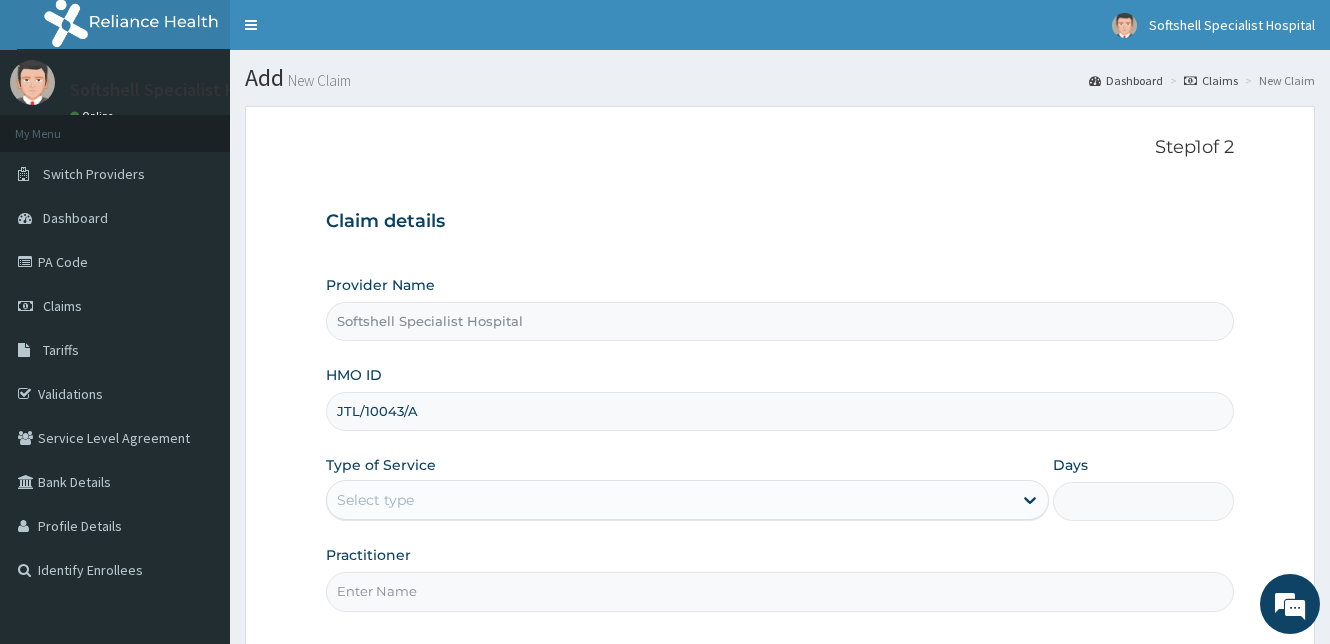 type on "JTL/10043/A" 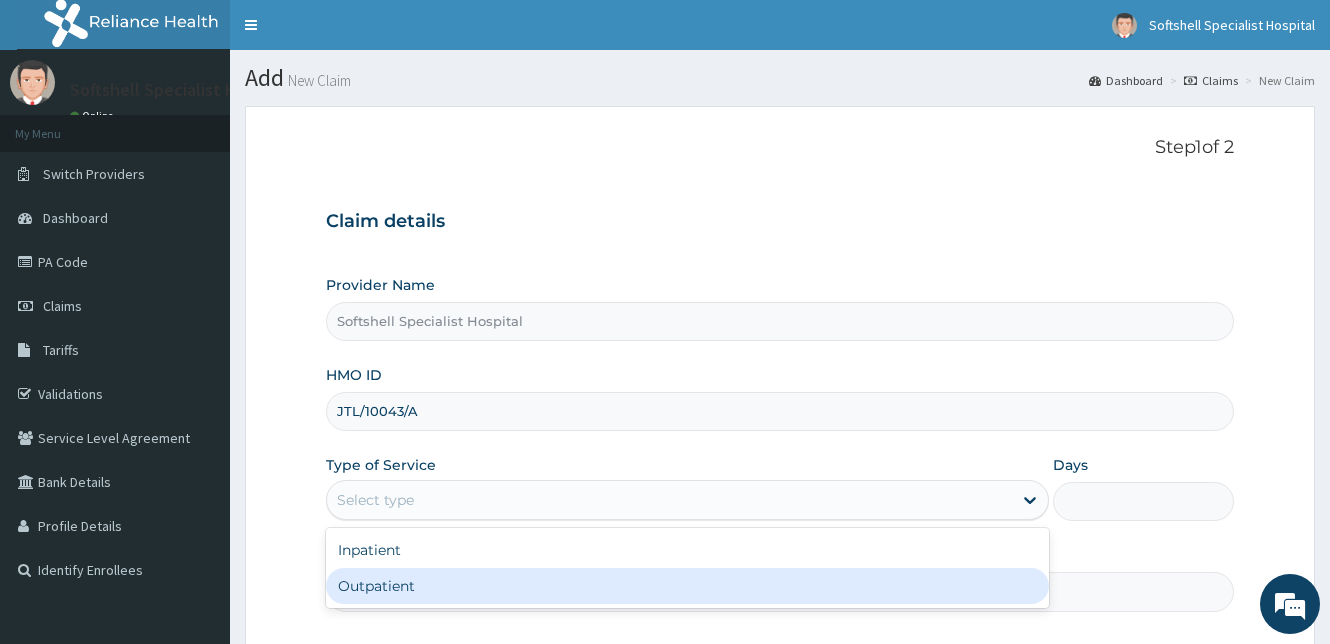 click on "Outpatient" at bounding box center [687, 586] 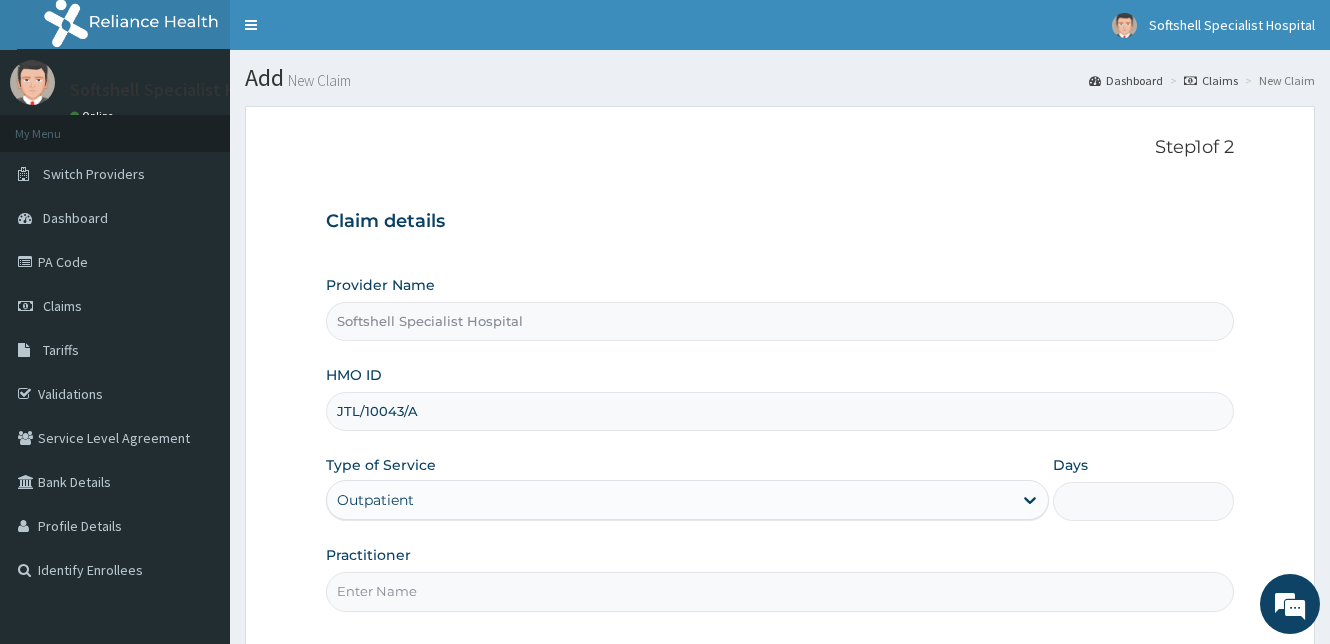 type on "1" 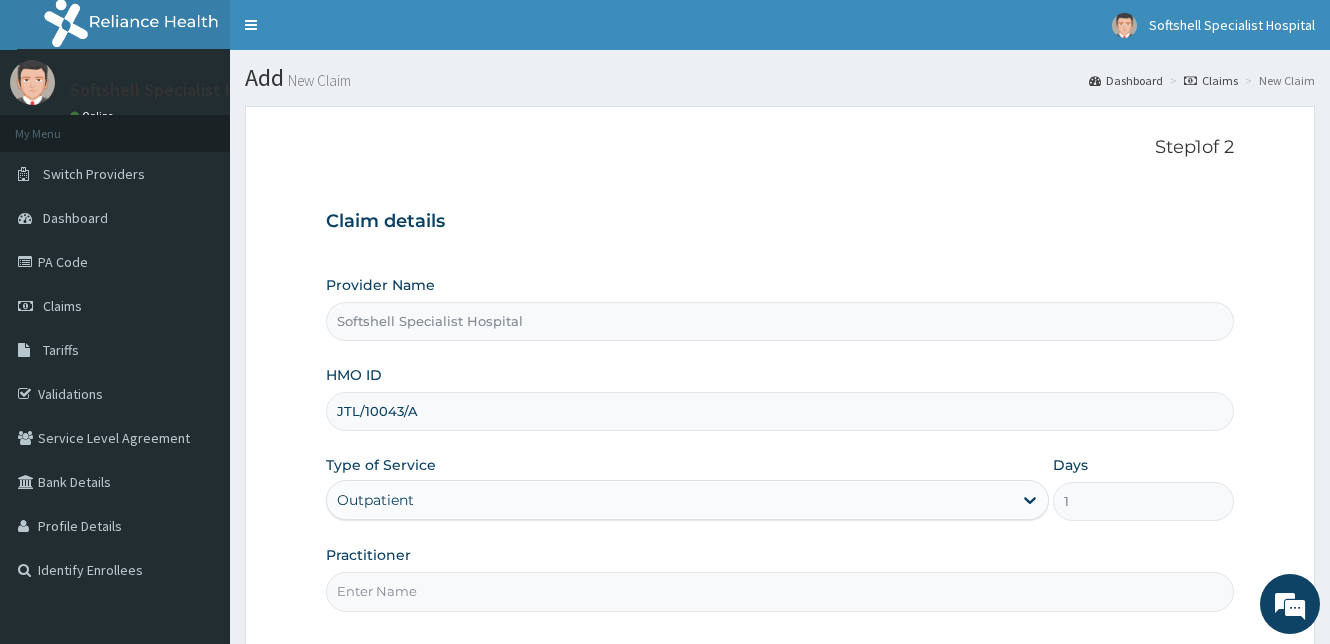 scroll, scrollTop: 183, scrollLeft: 0, axis: vertical 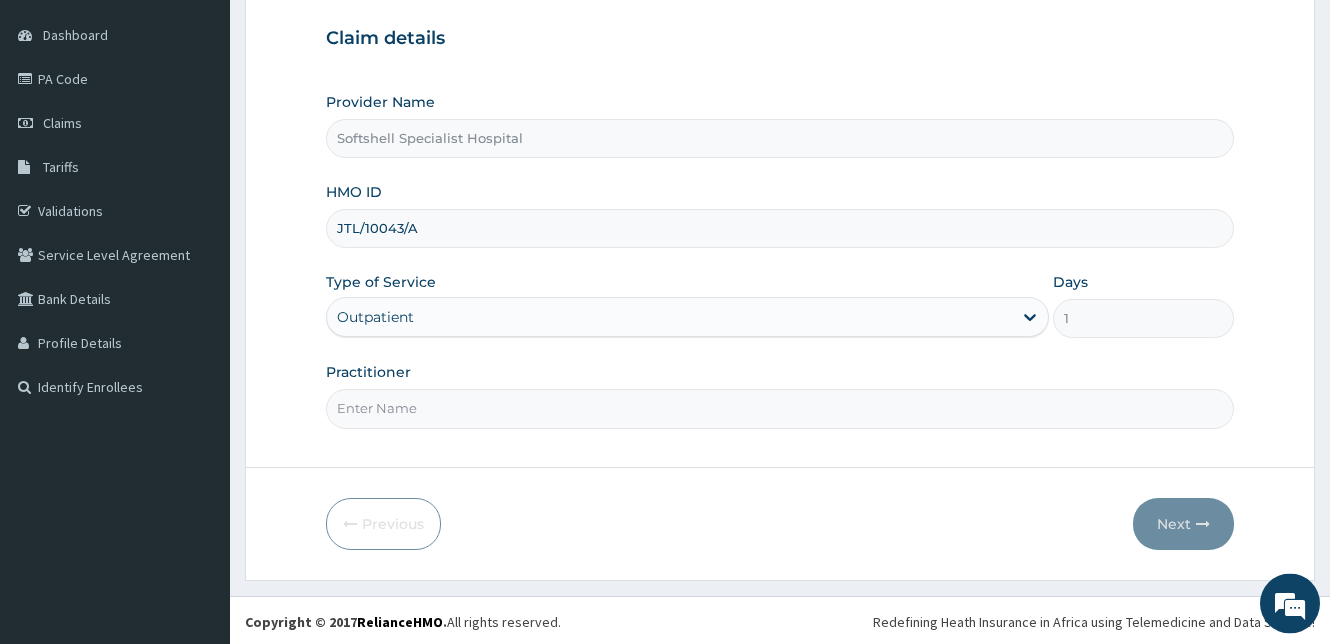 click on "Practitioner" at bounding box center [780, 408] 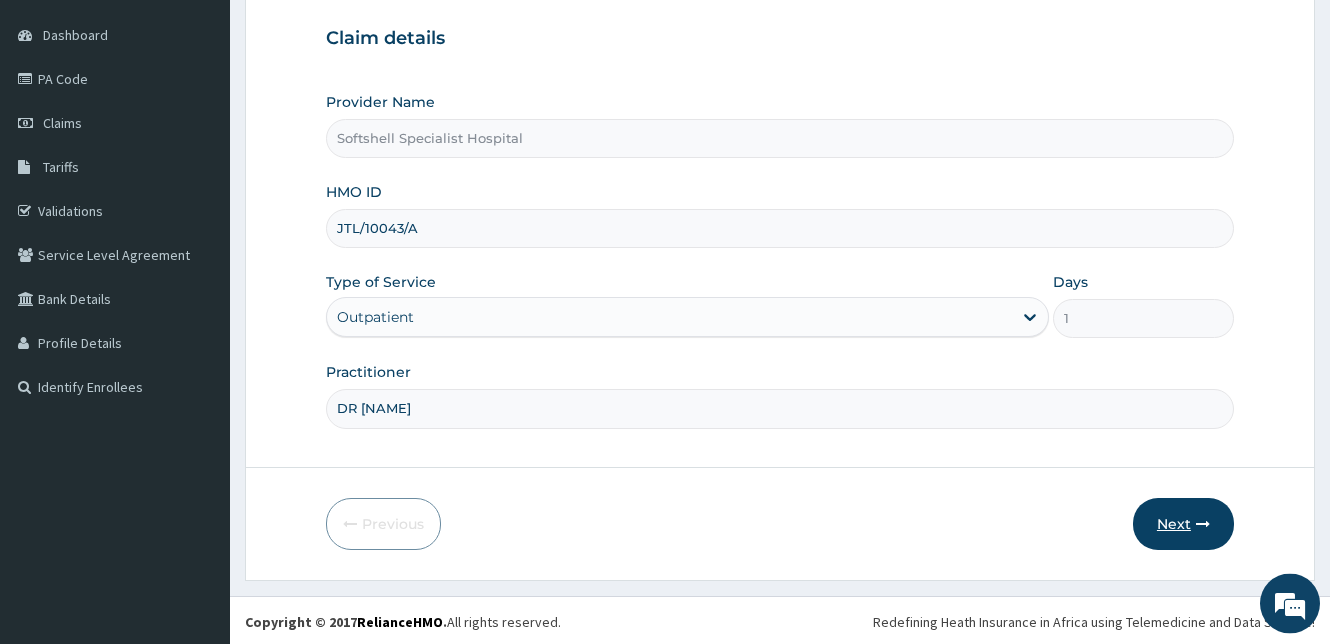 type on "DR [NAME]" 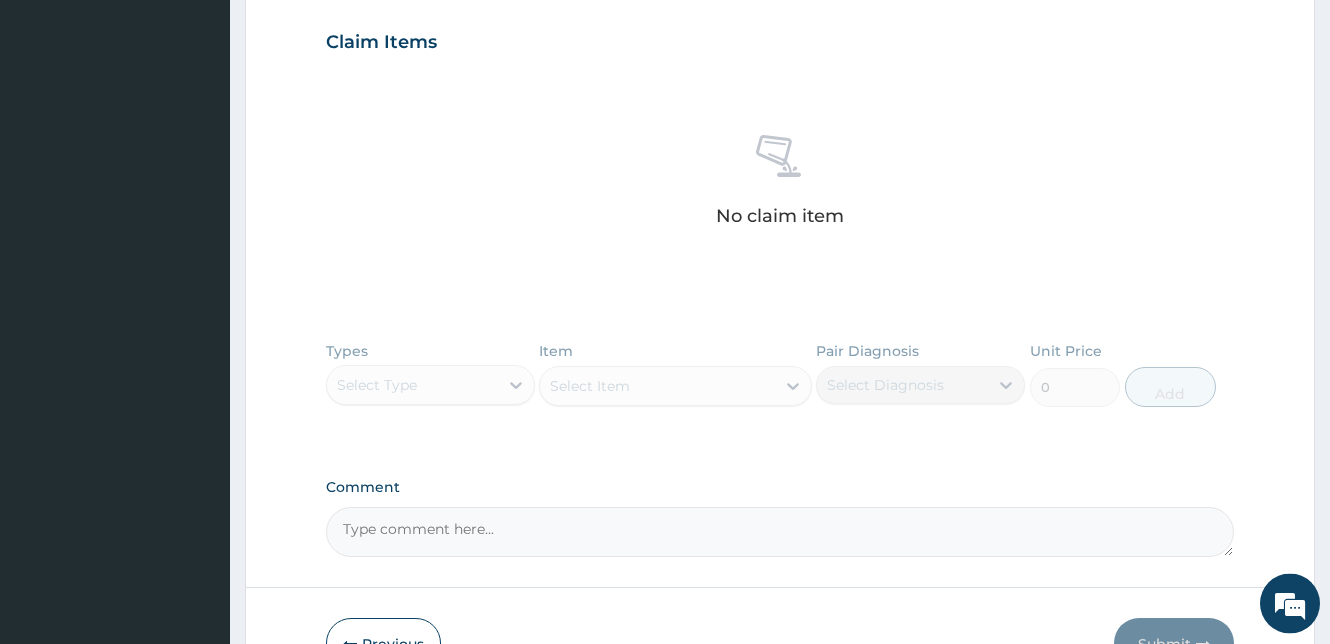 scroll, scrollTop: 792, scrollLeft: 0, axis: vertical 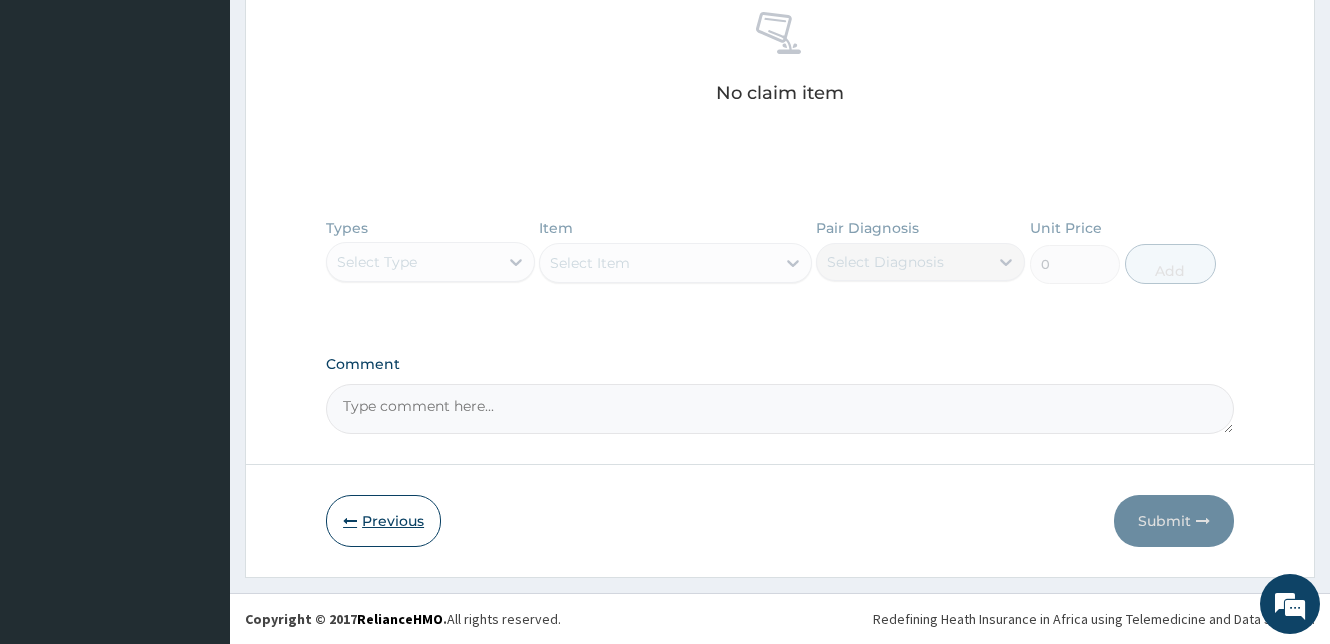 click on "Previous" at bounding box center (383, 521) 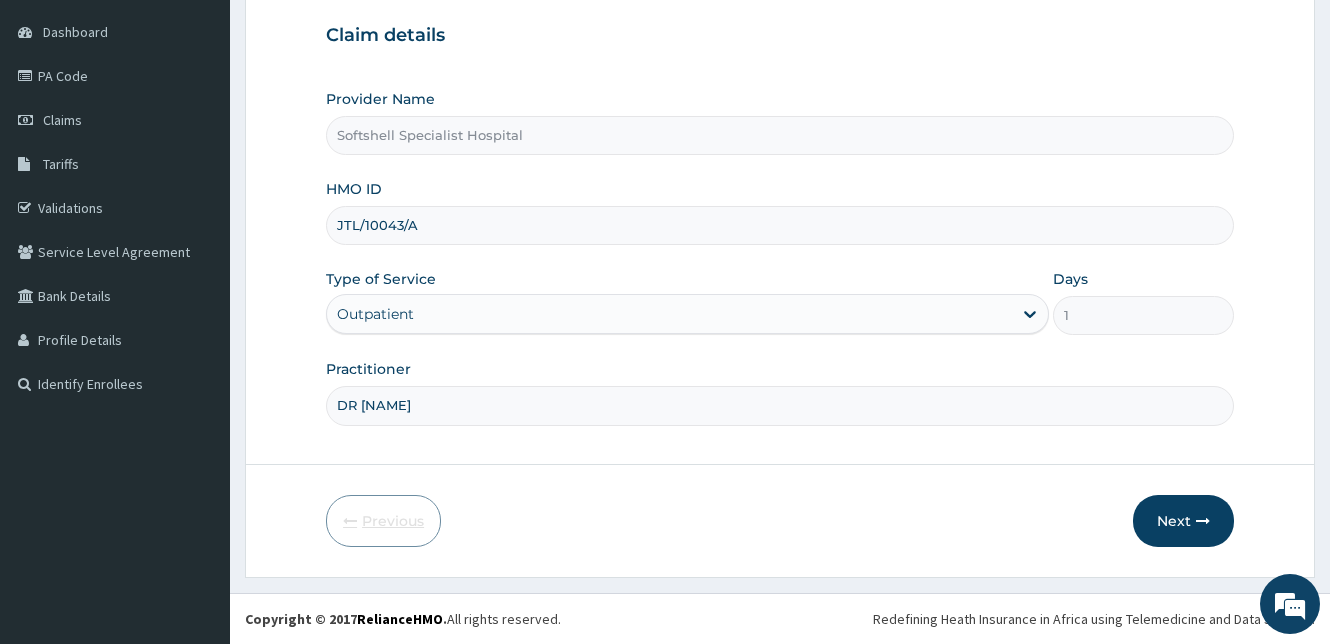 scroll, scrollTop: 186, scrollLeft: 0, axis: vertical 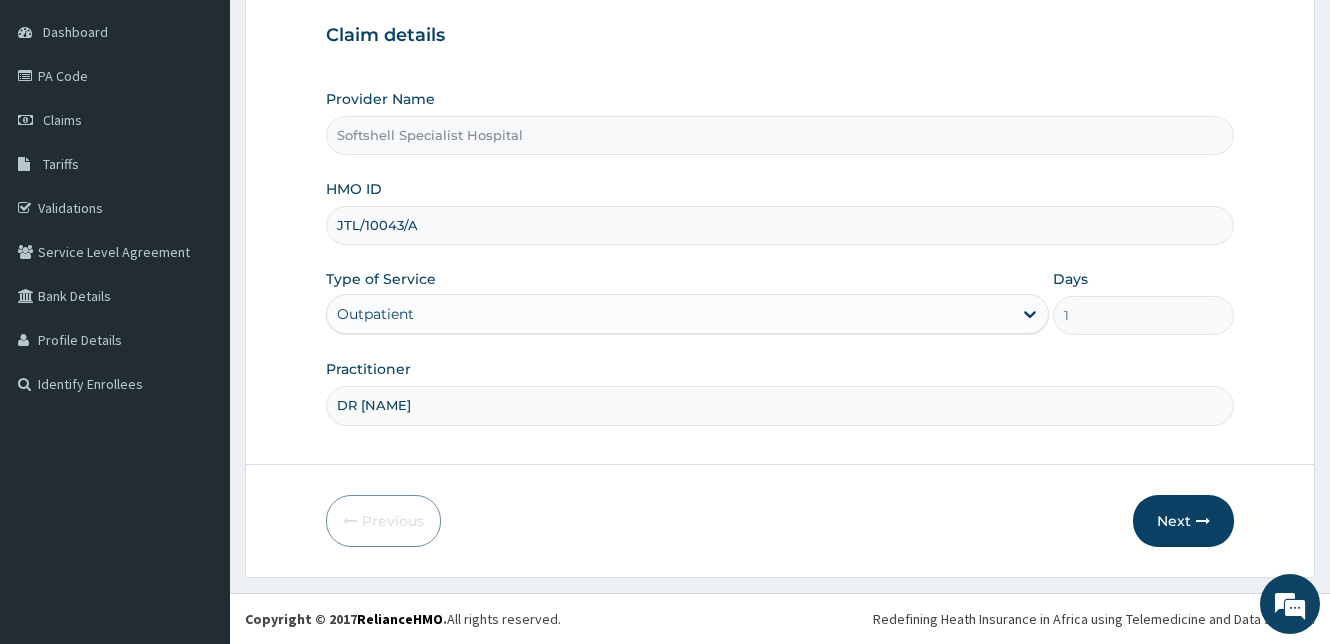 click on "JTL/10043/A" at bounding box center [780, 225] 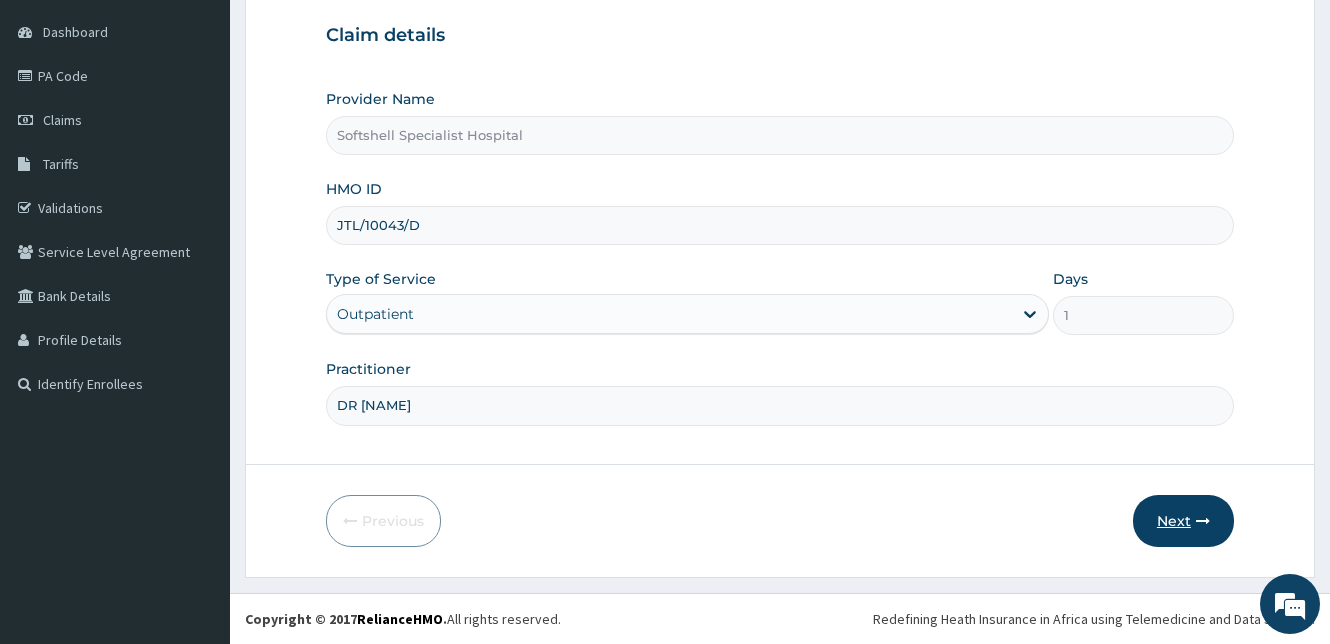 type on "JTL/10043/D" 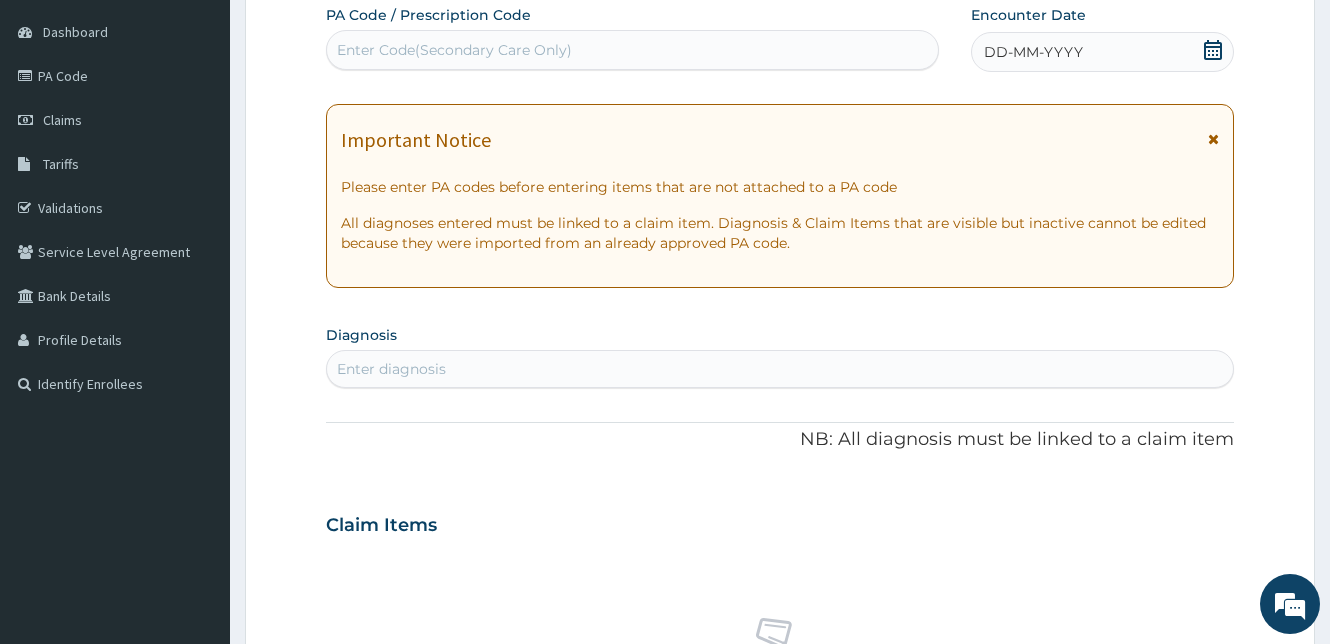 click 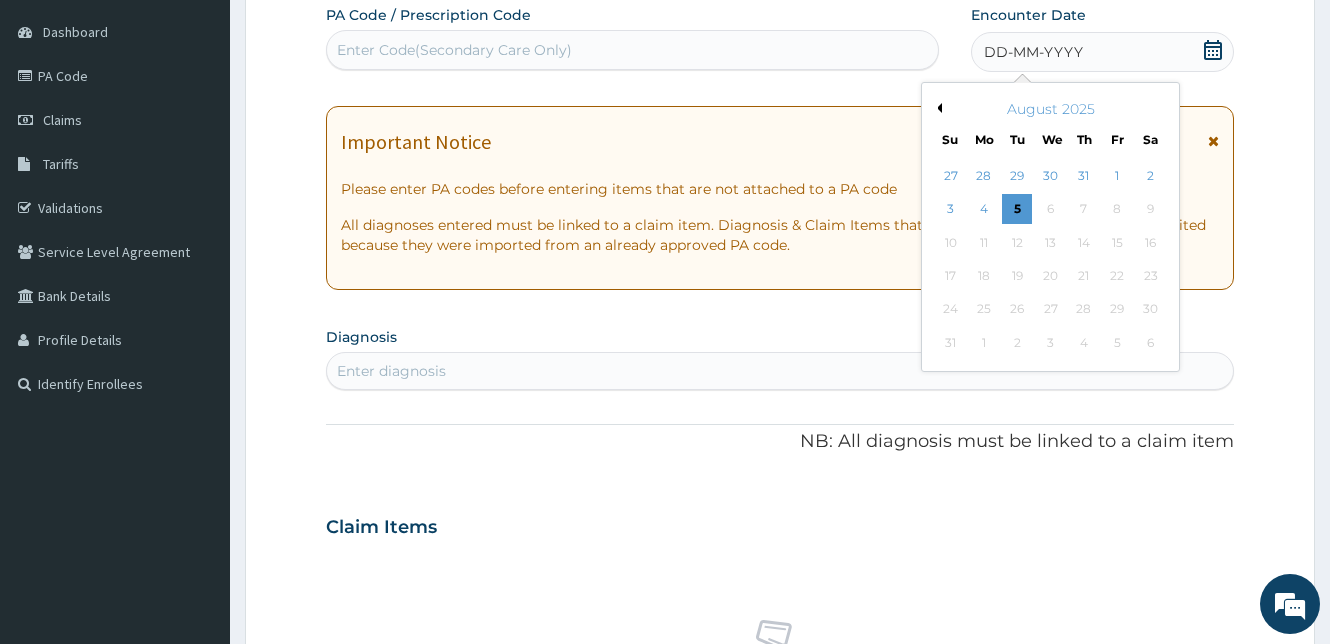 click on "Enter Code(Secondary Care Only)" at bounding box center [632, 50] 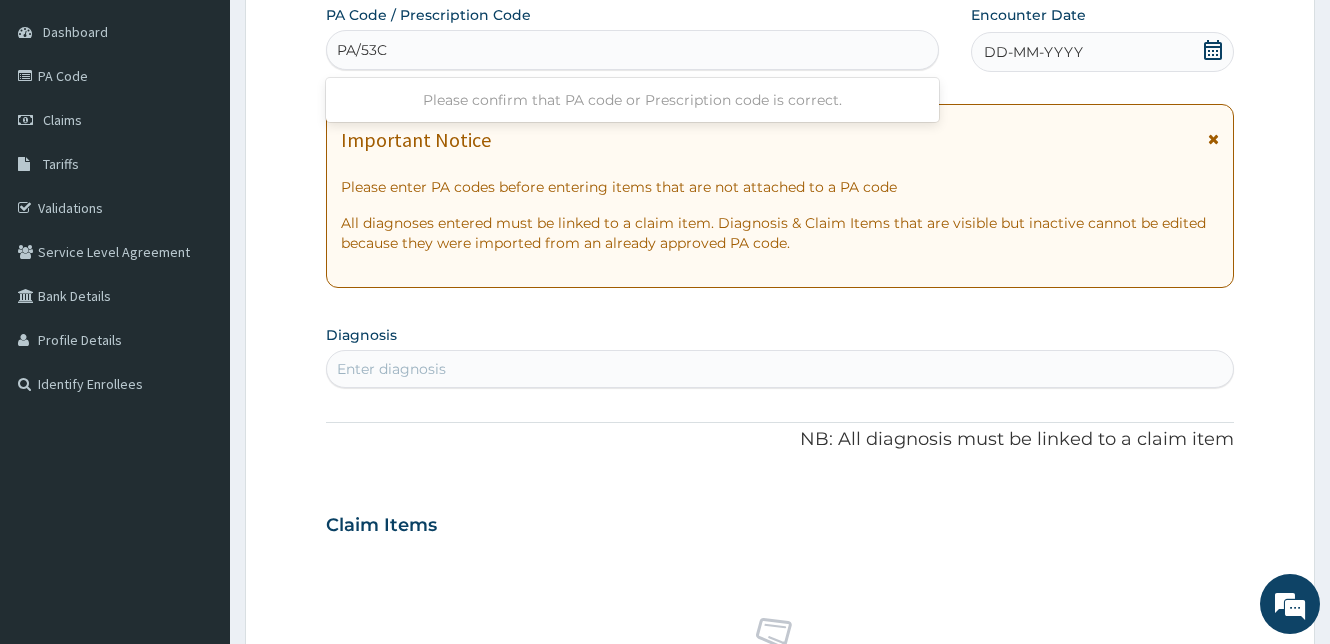 type on "PA/53C4" 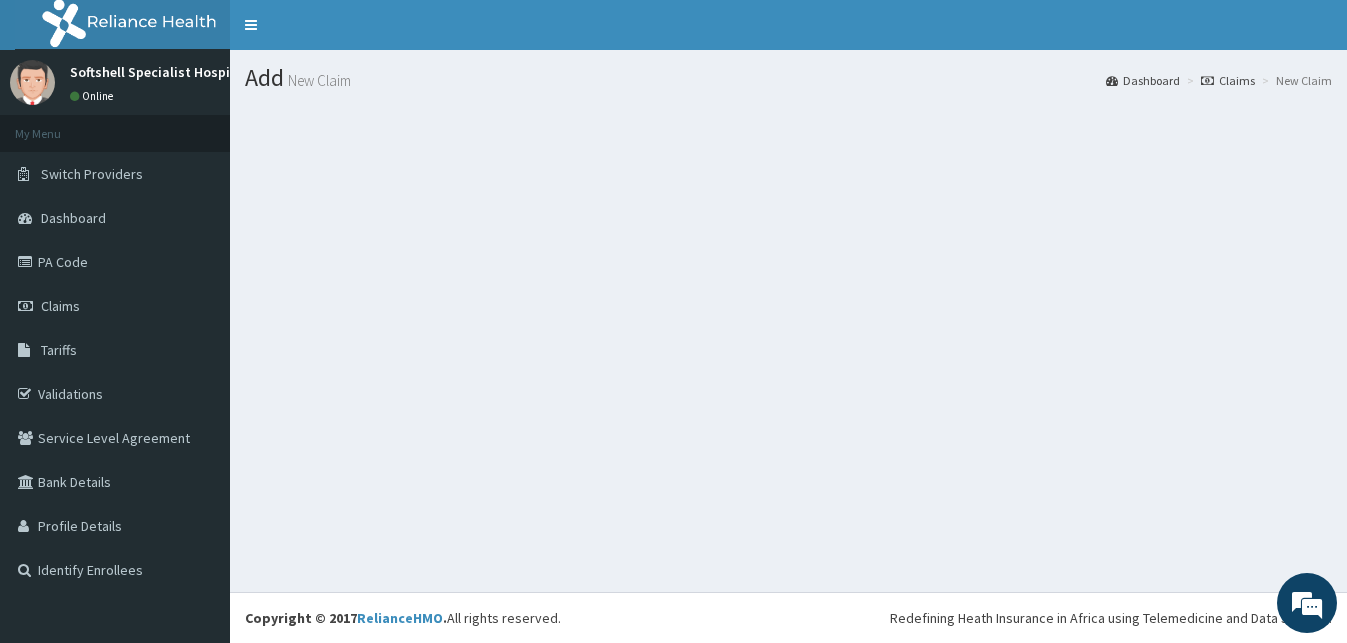 scroll, scrollTop: 0, scrollLeft: 0, axis: both 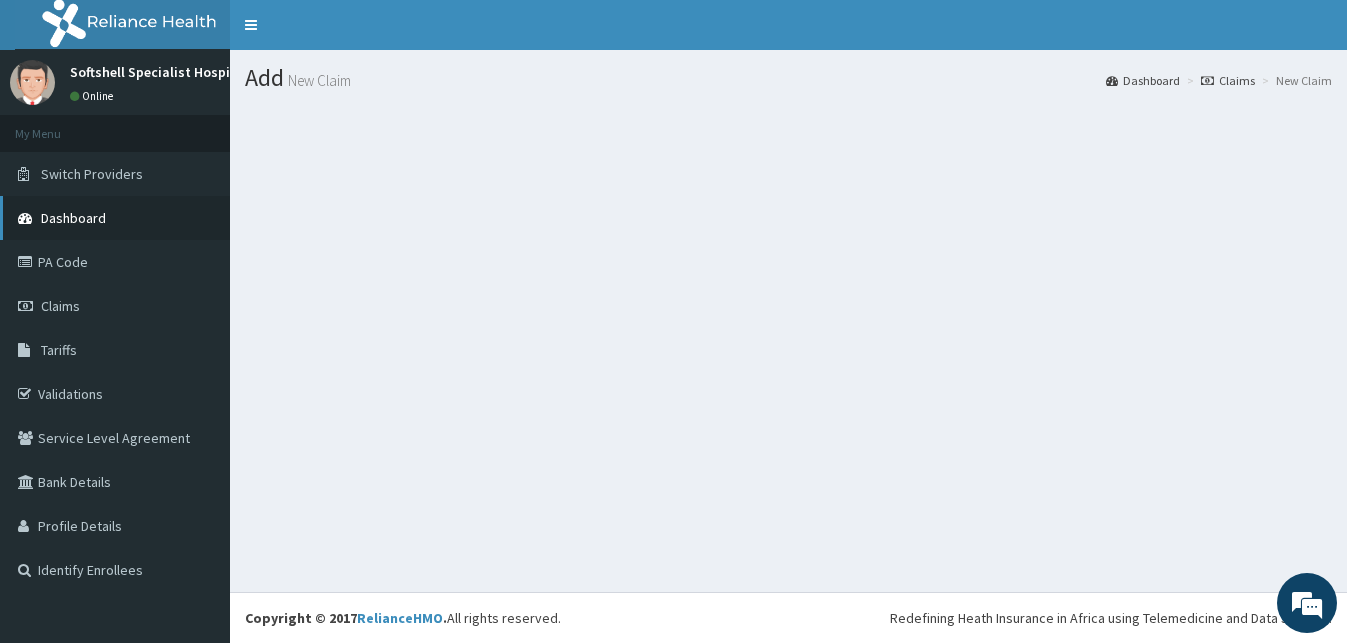 click on "Dashboard" at bounding box center [73, 218] 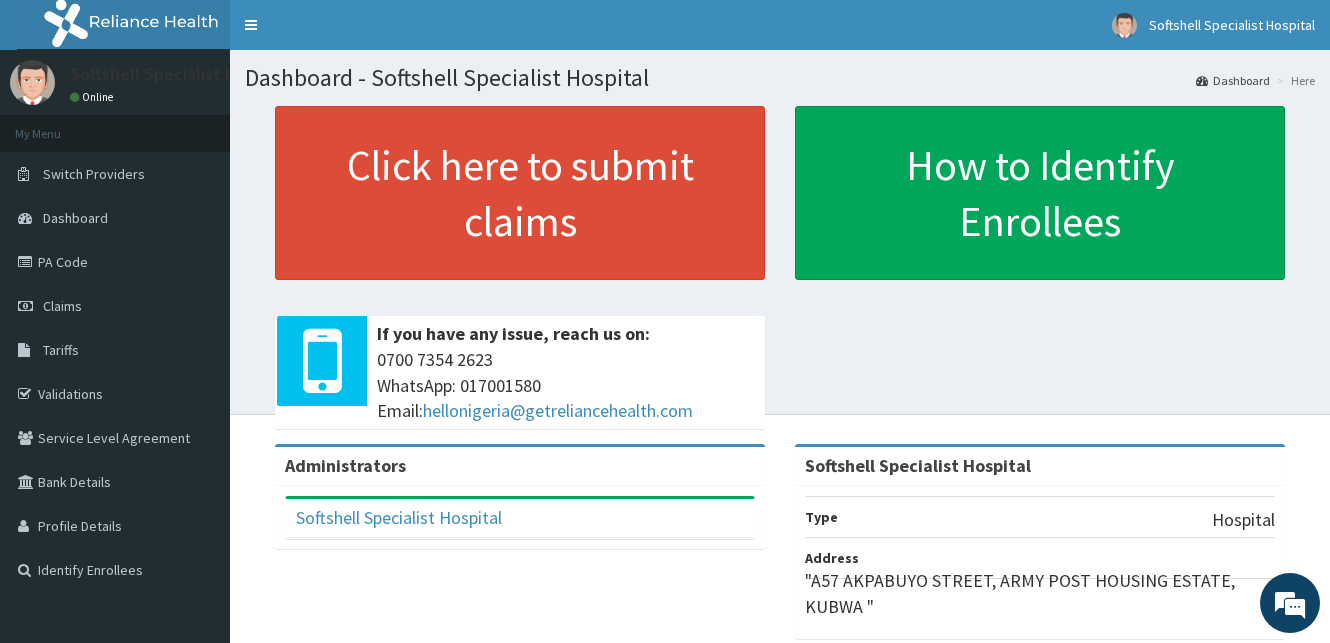 scroll, scrollTop: 0, scrollLeft: 0, axis: both 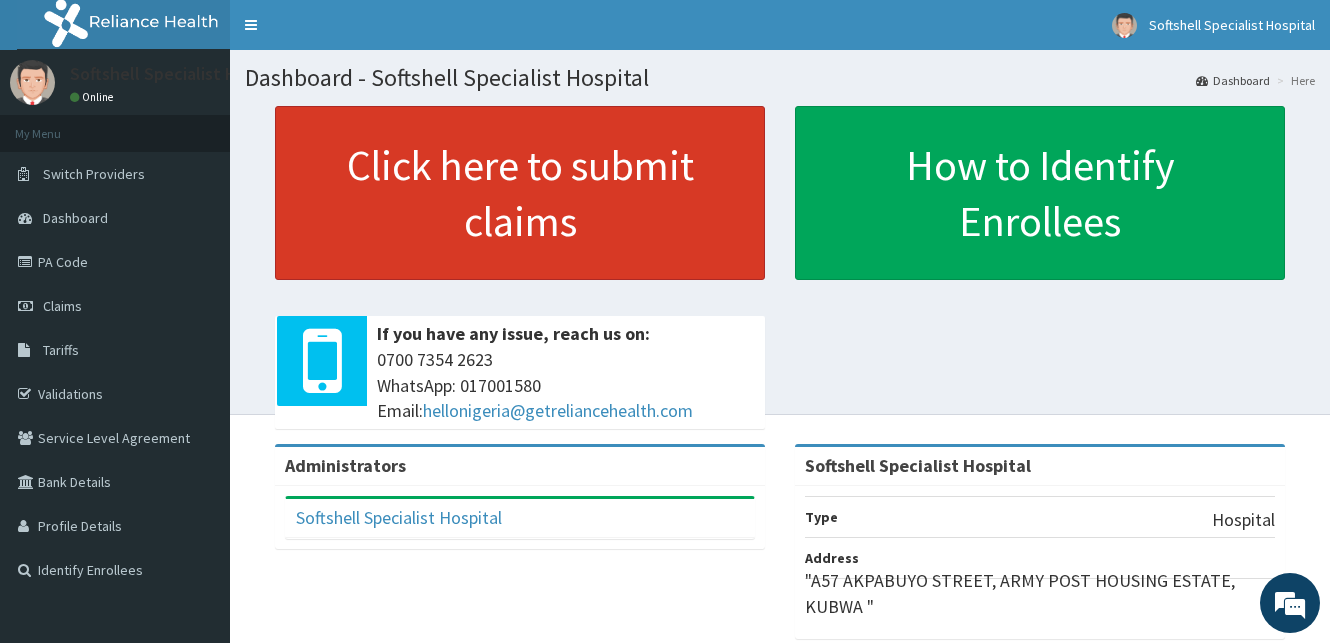 click on "Click here to submit claims" at bounding box center (520, 193) 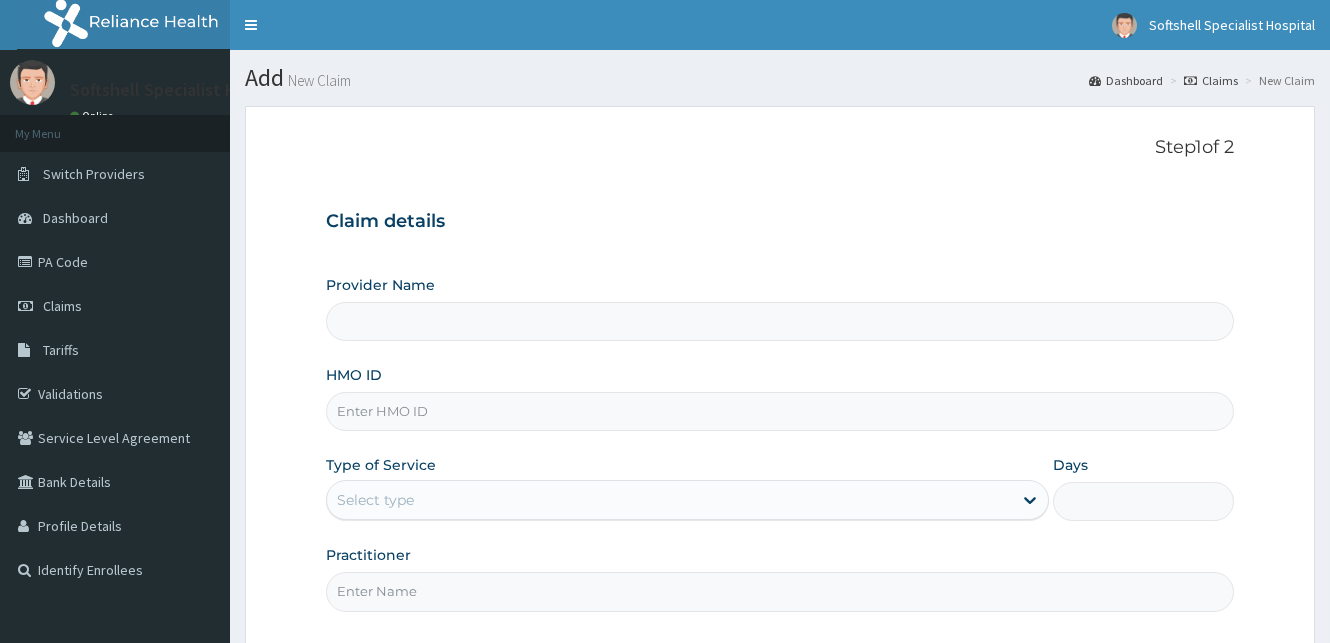 scroll, scrollTop: 0, scrollLeft: 0, axis: both 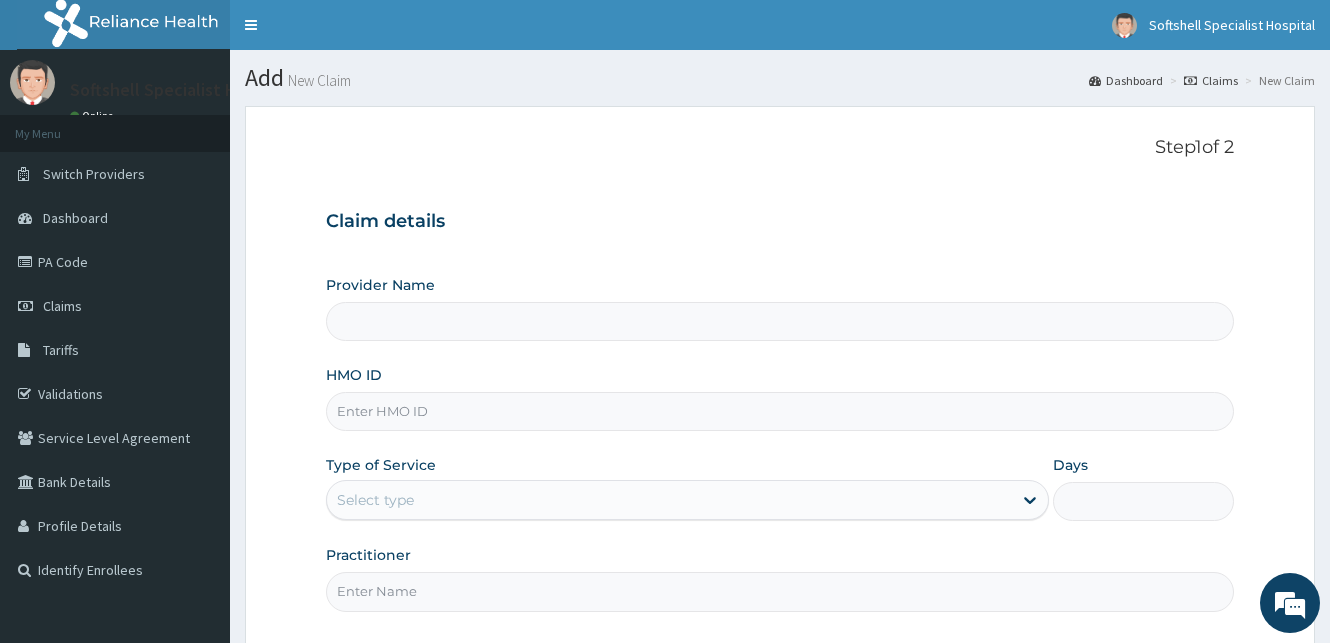 click on "HMO ID" at bounding box center [780, 411] 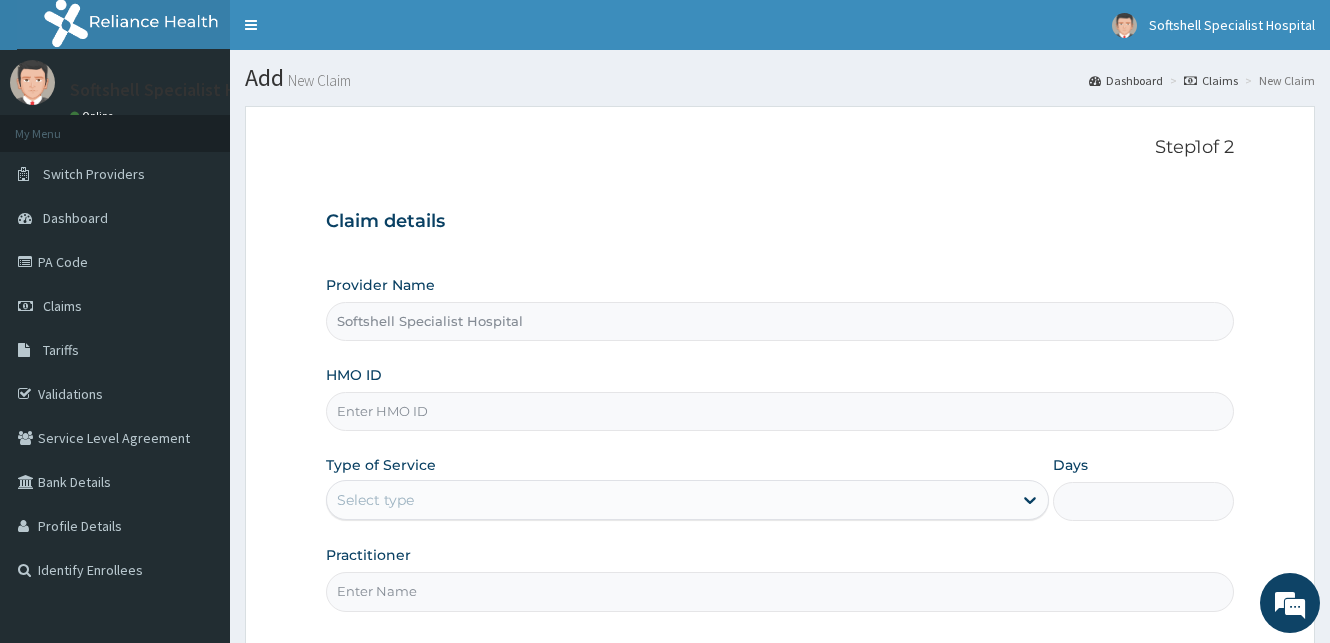 type on "Softshell Specialist Hospital" 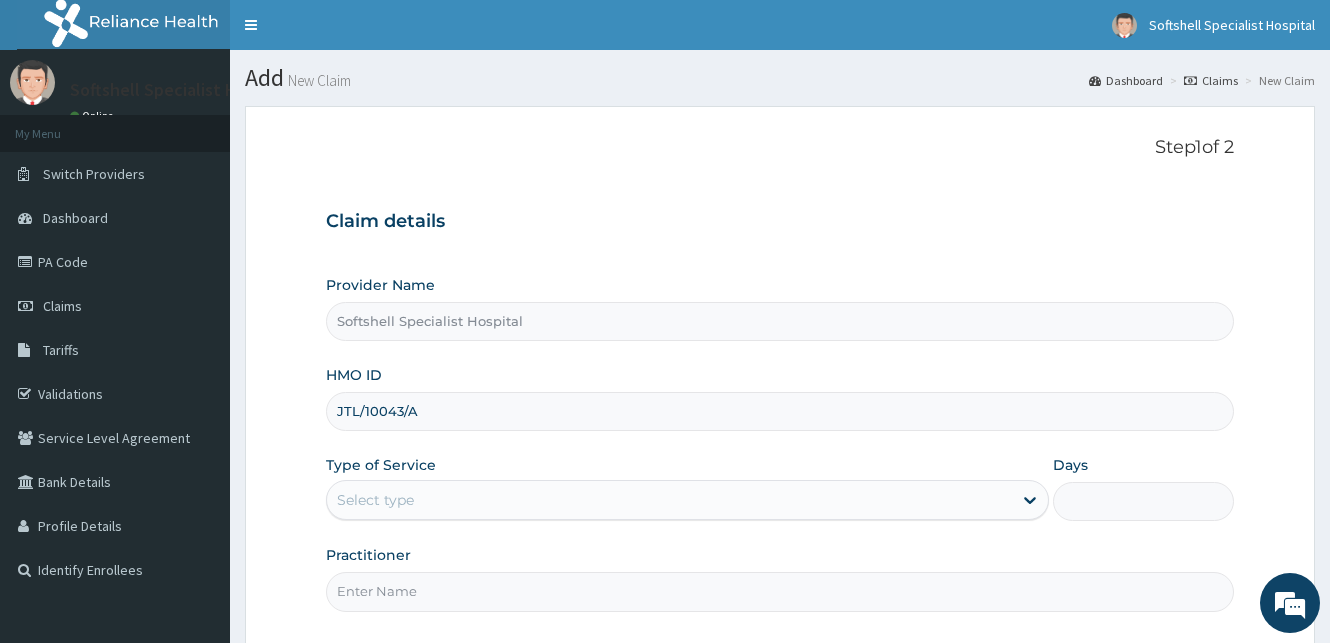drag, startPoint x: 403, startPoint y: 411, endPoint x: 417, endPoint y: 411, distance: 14 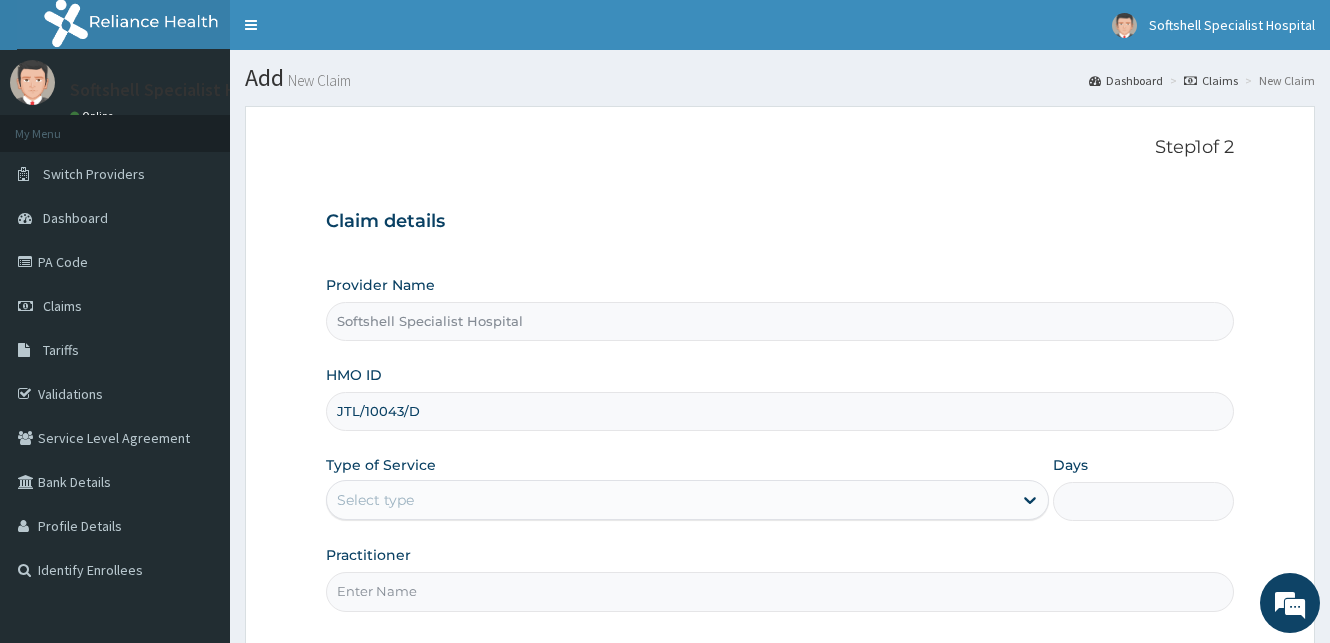 scroll, scrollTop: 0, scrollLeft: 0, axis: both 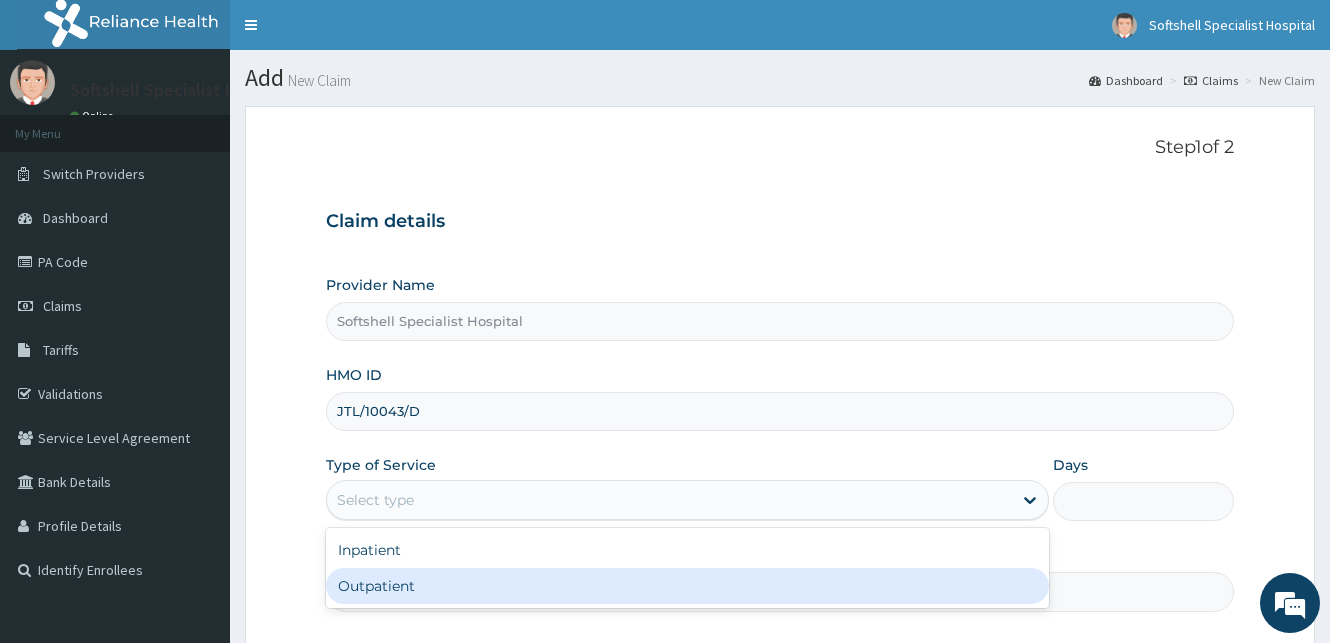 click on "Outpatient" at bounding box center [687, 586] 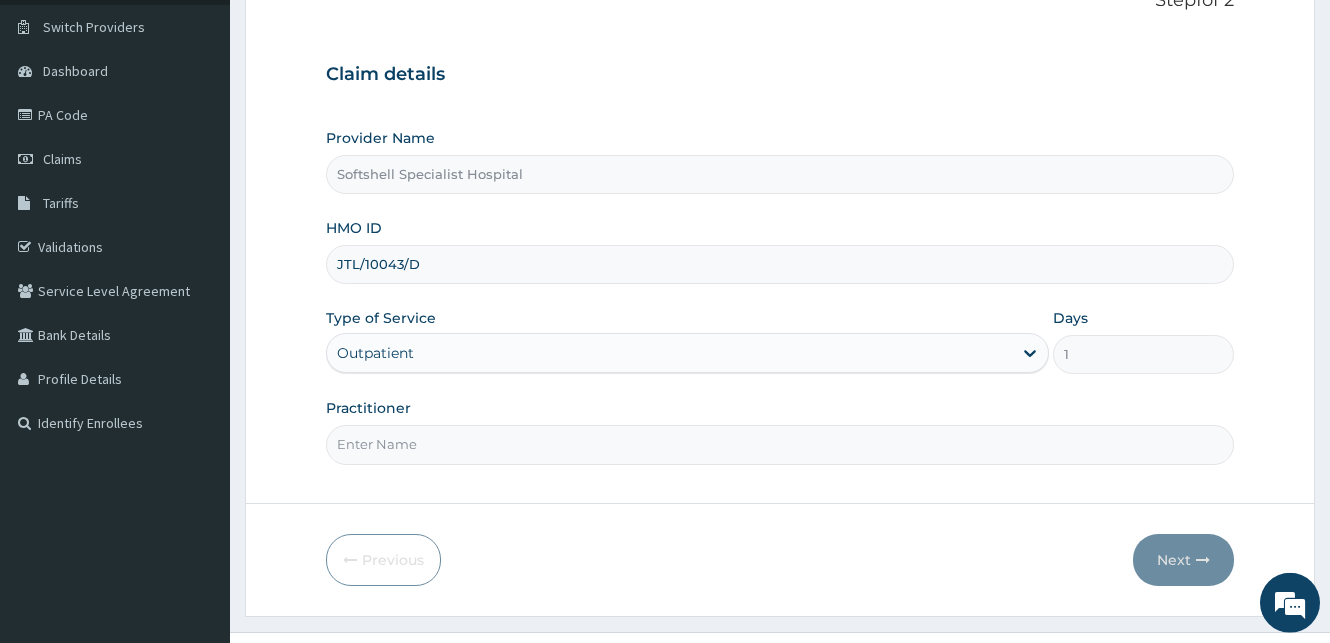 scroll, scrollTop: 187, scrollLeft: 0, axis: vertical 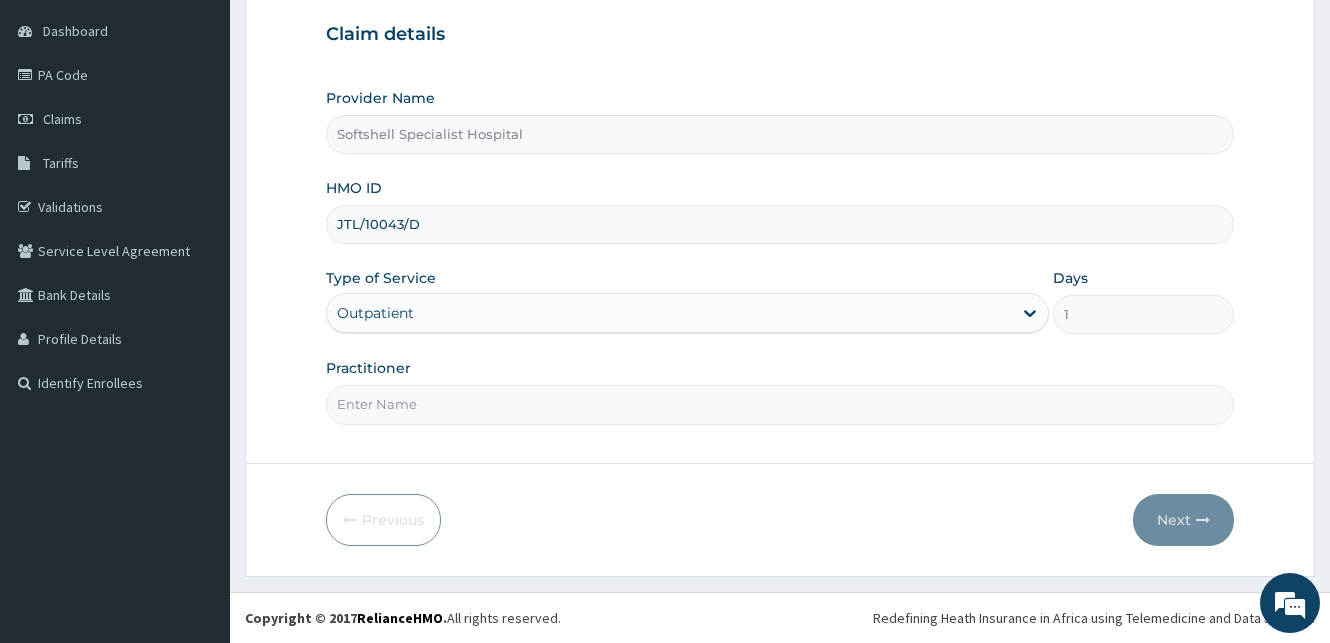 click on "Practitioner" at bounding box center (780, 404) 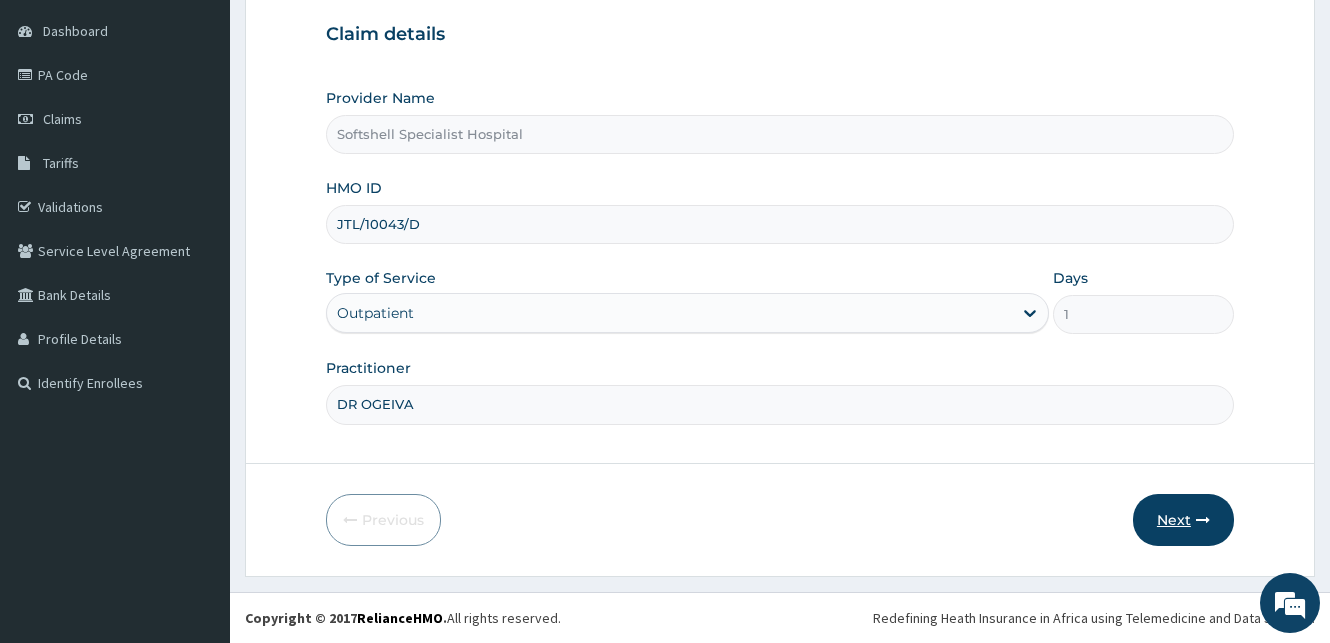 type on "DR OGEIVA" 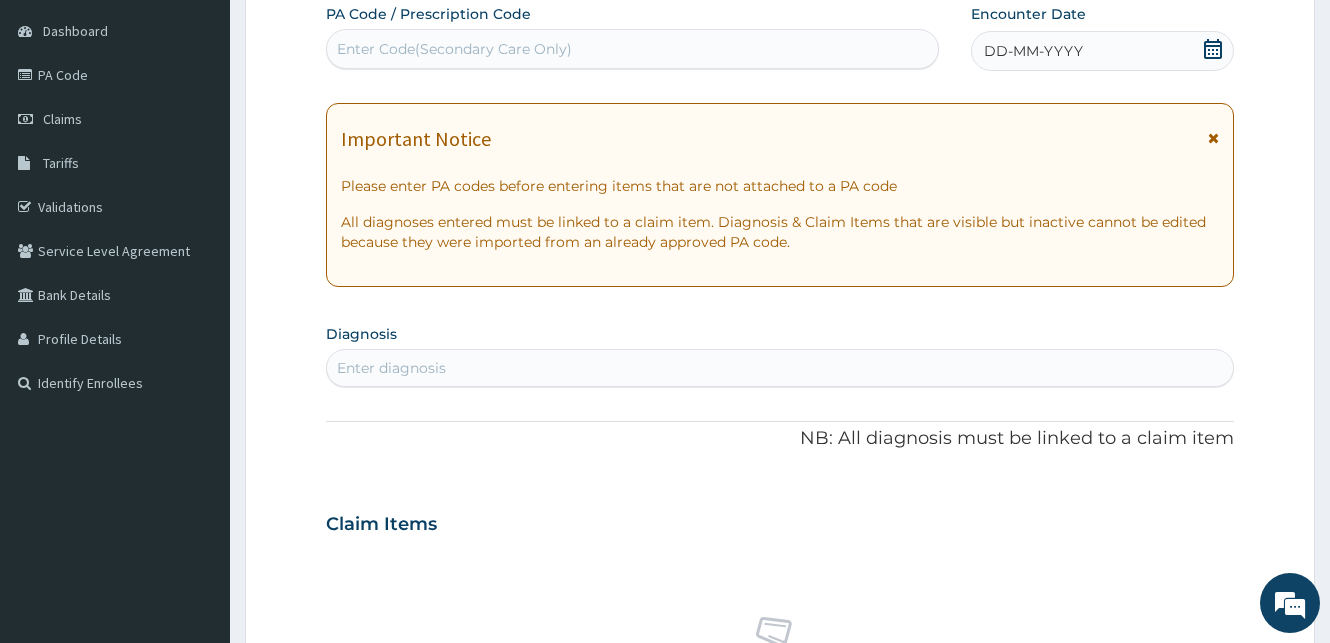 click on "Enter Code(Secondary Care Only)" at bounding box center [632, 49] 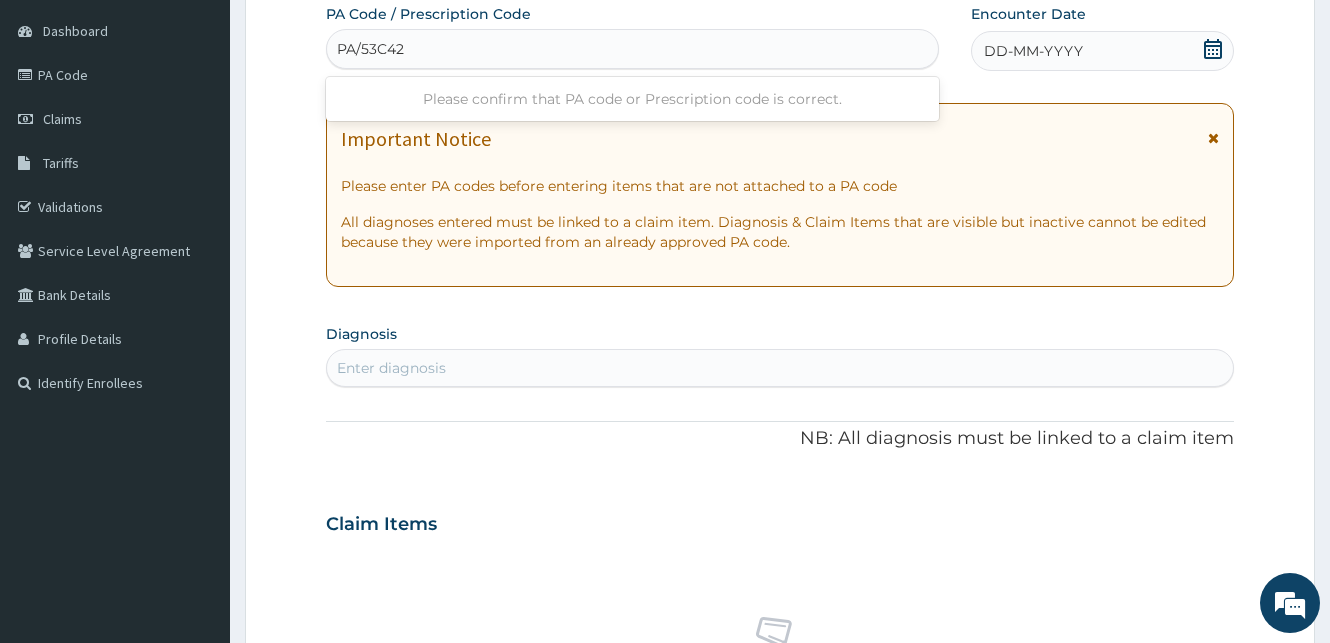 type on "PA/53C421" 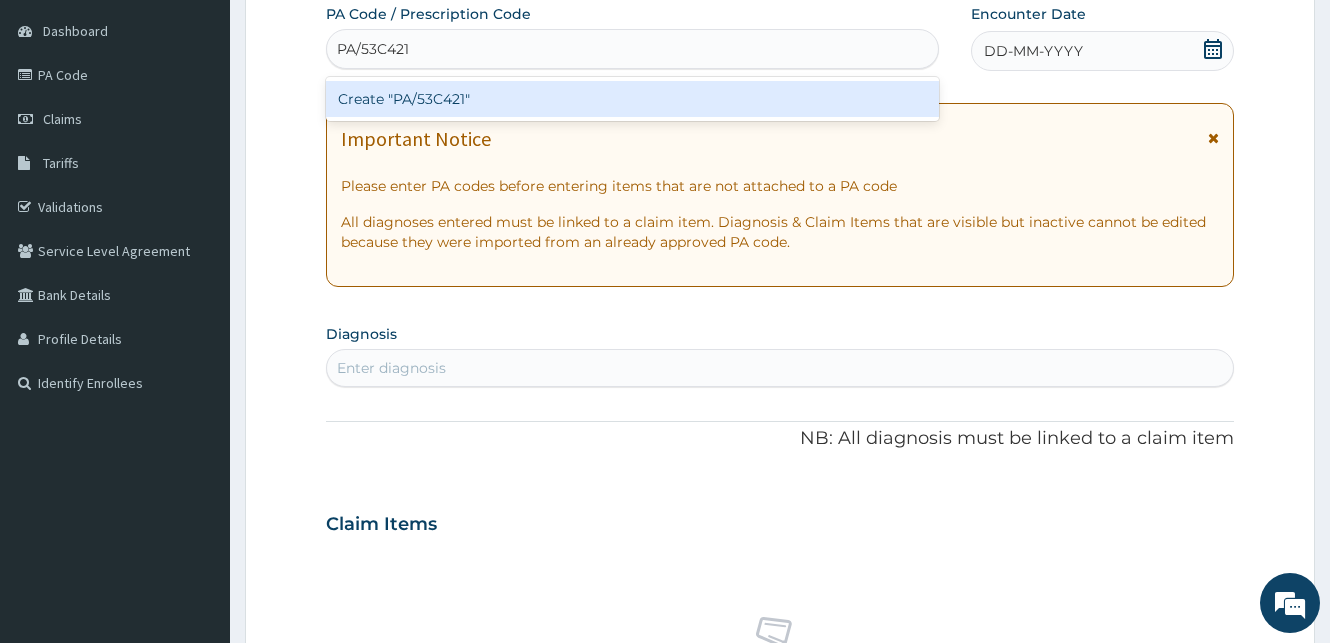 click on "Create "PA/53C421"" at bounding box center [632, 99] 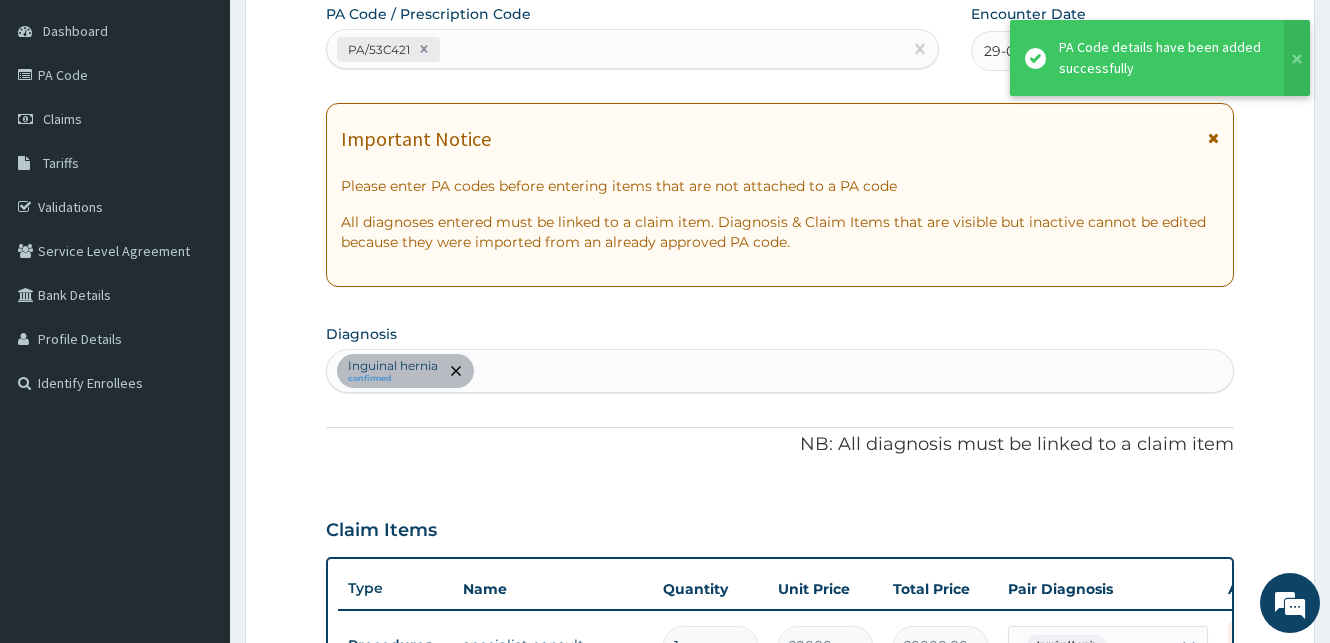 scroll, scrollTop: 197, scrollLeft: 0, axis: vertical 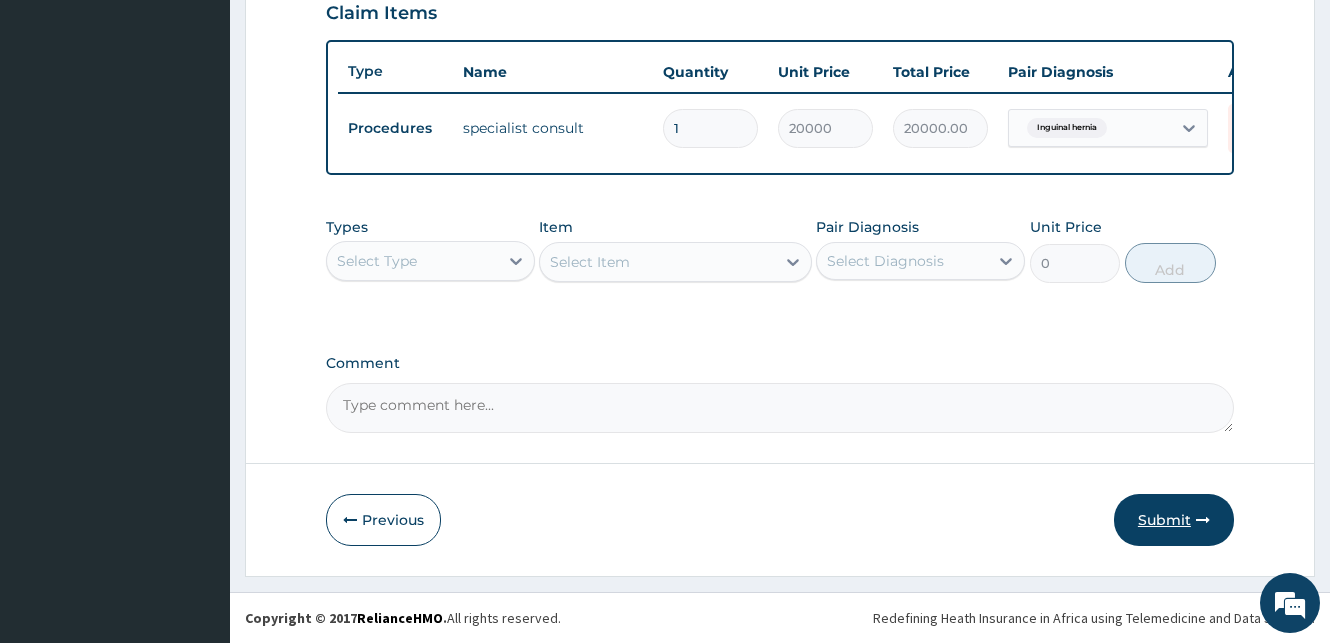click on "Submit" at bounding box center (1174, 520) 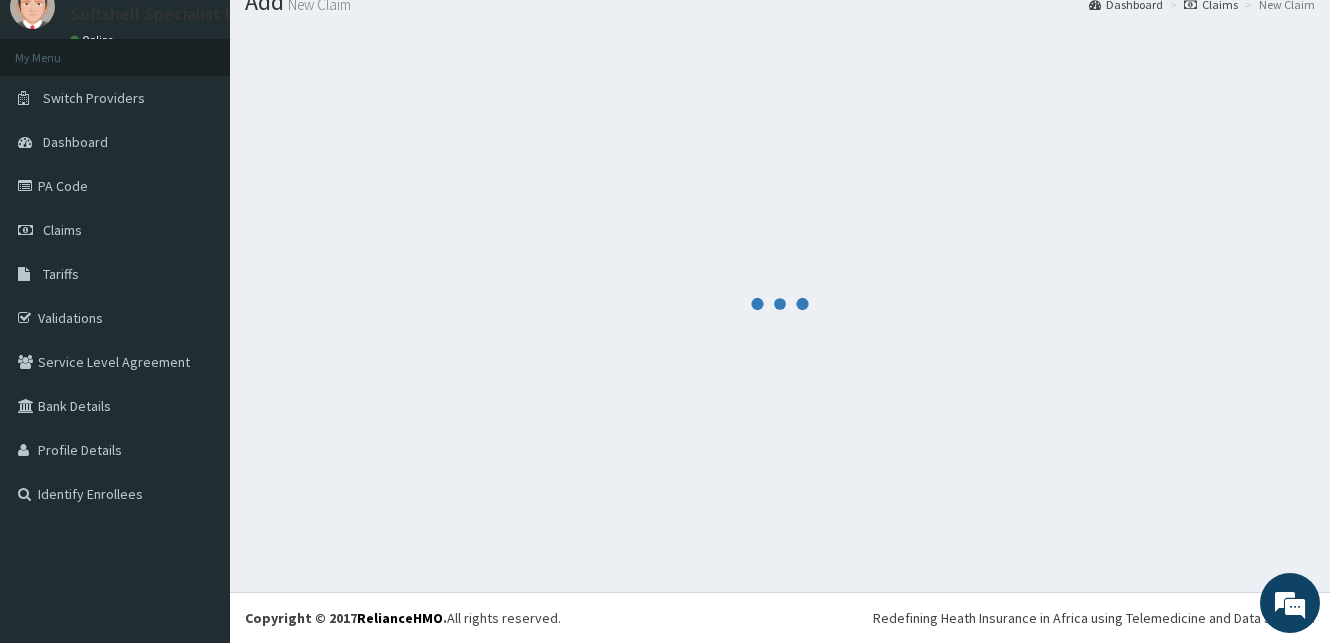 scroll, scrollTop: 76, scrollLeft: 0, axis: vertical 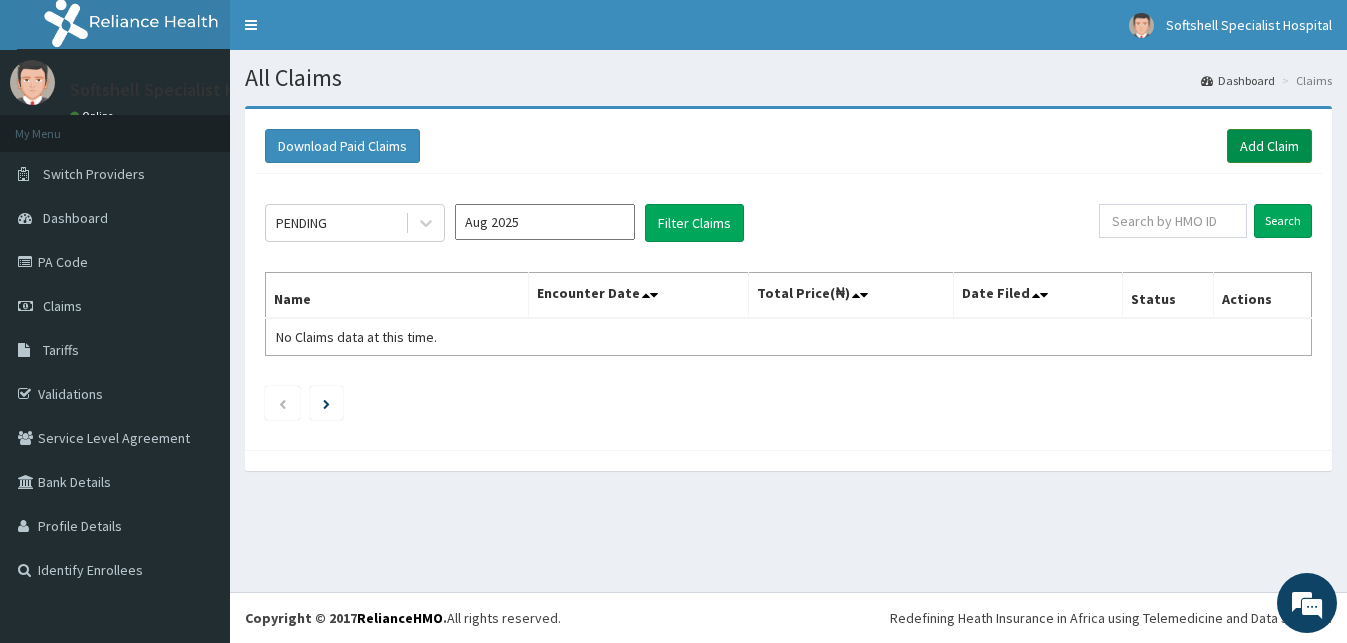 click on "Add Claim" at bounding box center (1269, 146) 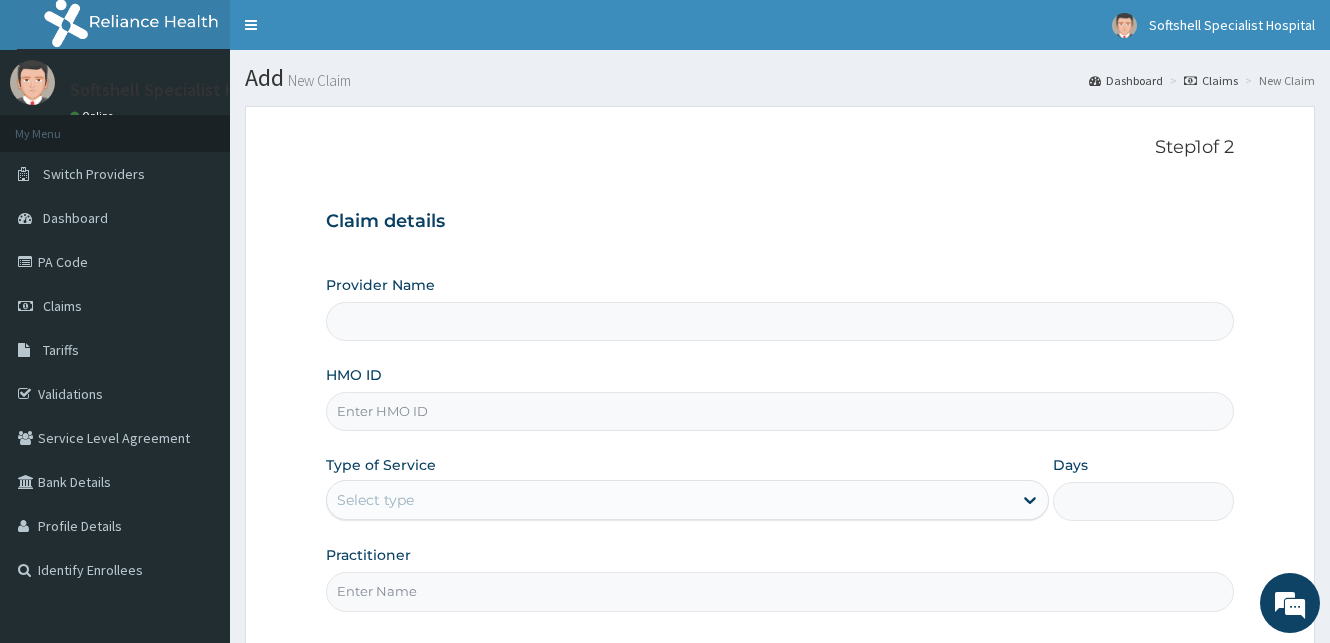 scroll, scrollTop: 0, scrollLeft: 0, axis: both 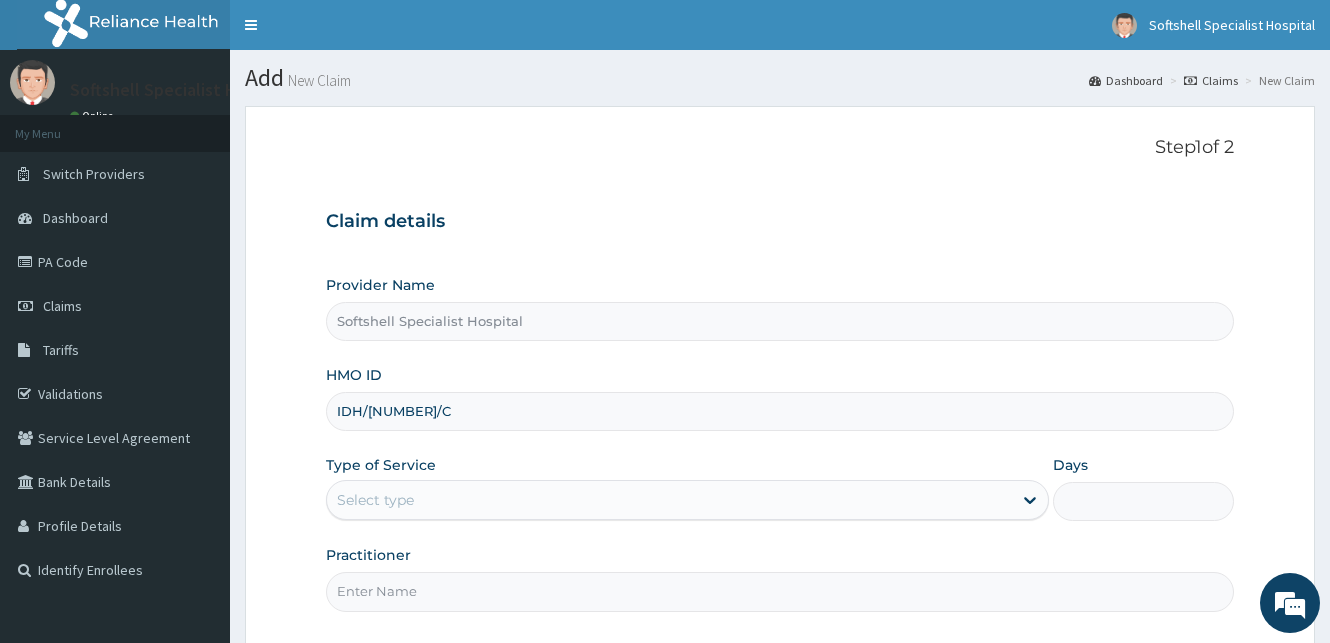 click on "IDH/[NUMBER]/C" at bounding box center [780, 411] 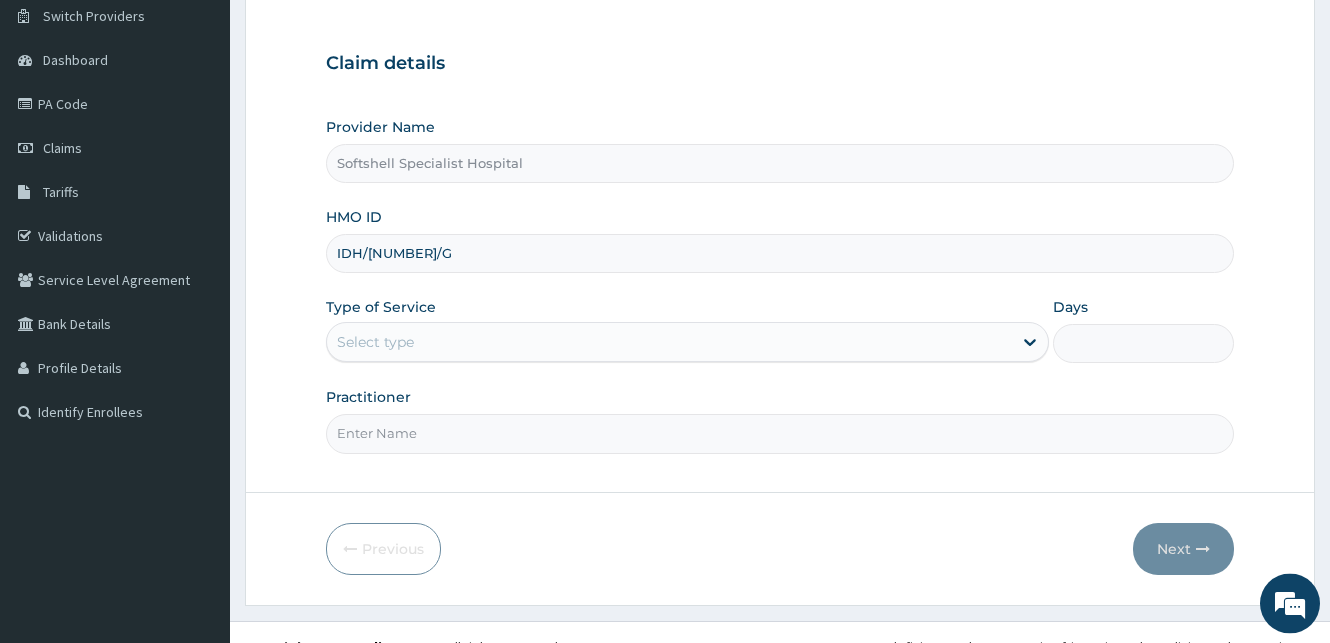 scroll, scrollTop: 187, scrollLeft: 0, axis: vertical 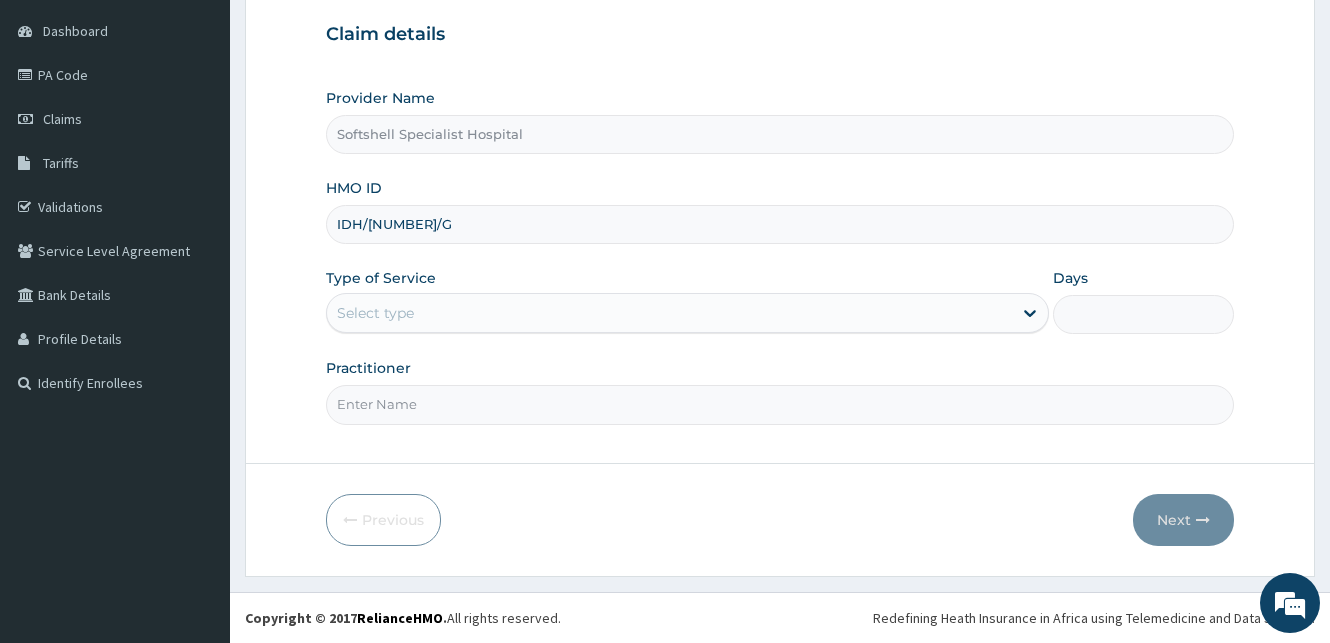 type on "IDH/[NUMBER]/G" 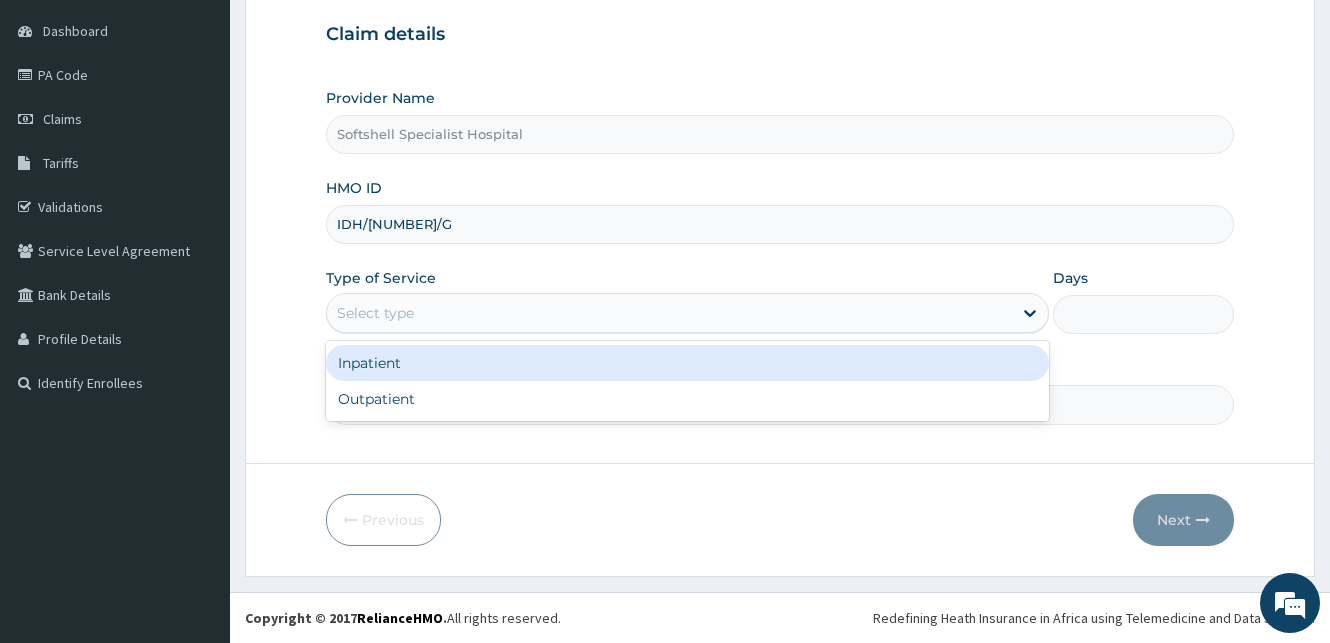 scroll, scrollTop: 0, scrollLeft: 0, axis: both 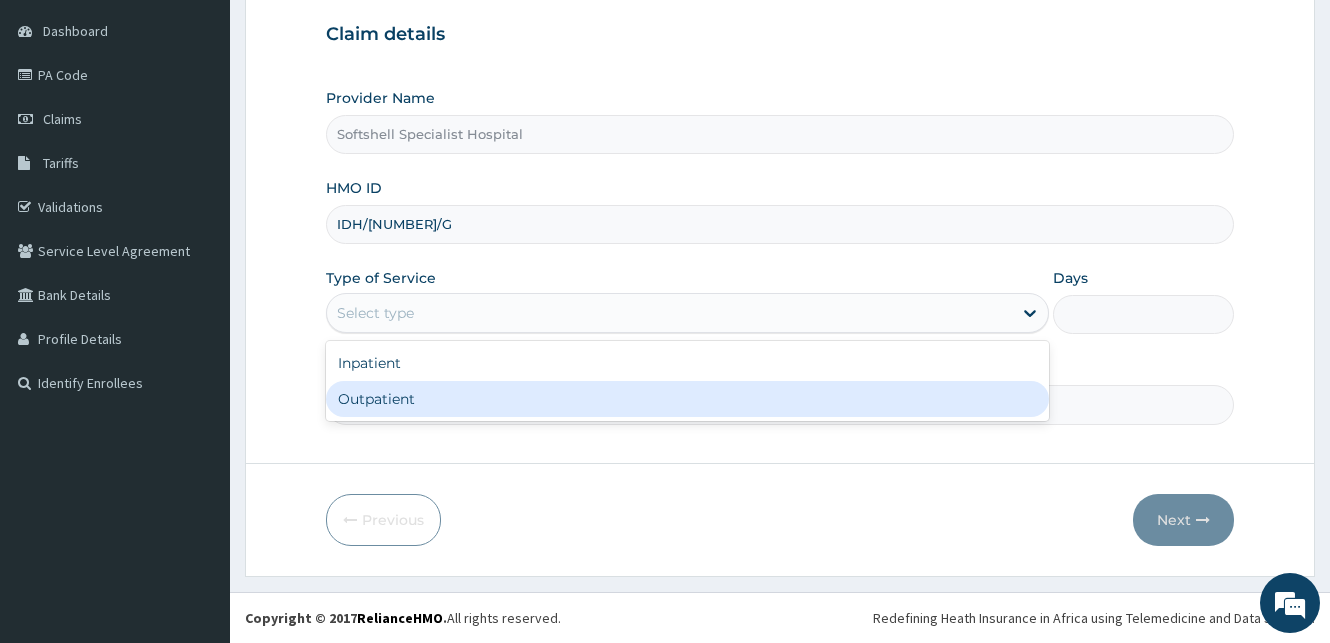 click on "Outpatient" at bounding box center (687, 399) 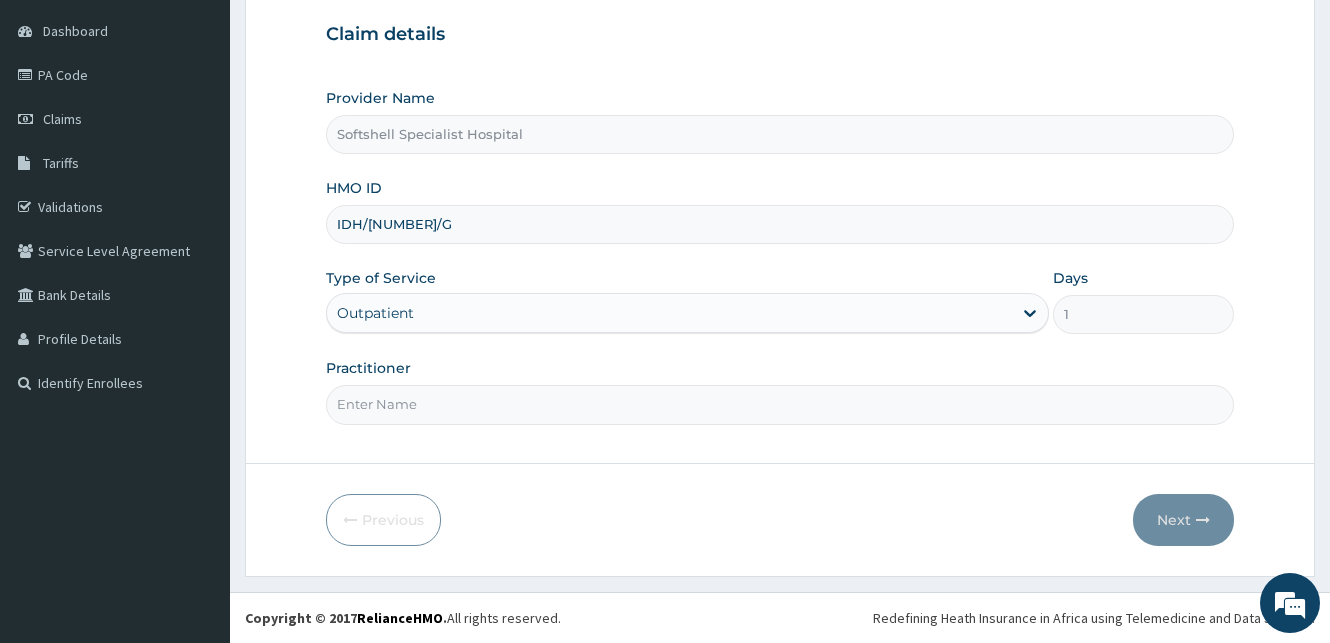 click on "Practitioner" at bounding box center (780, 404) 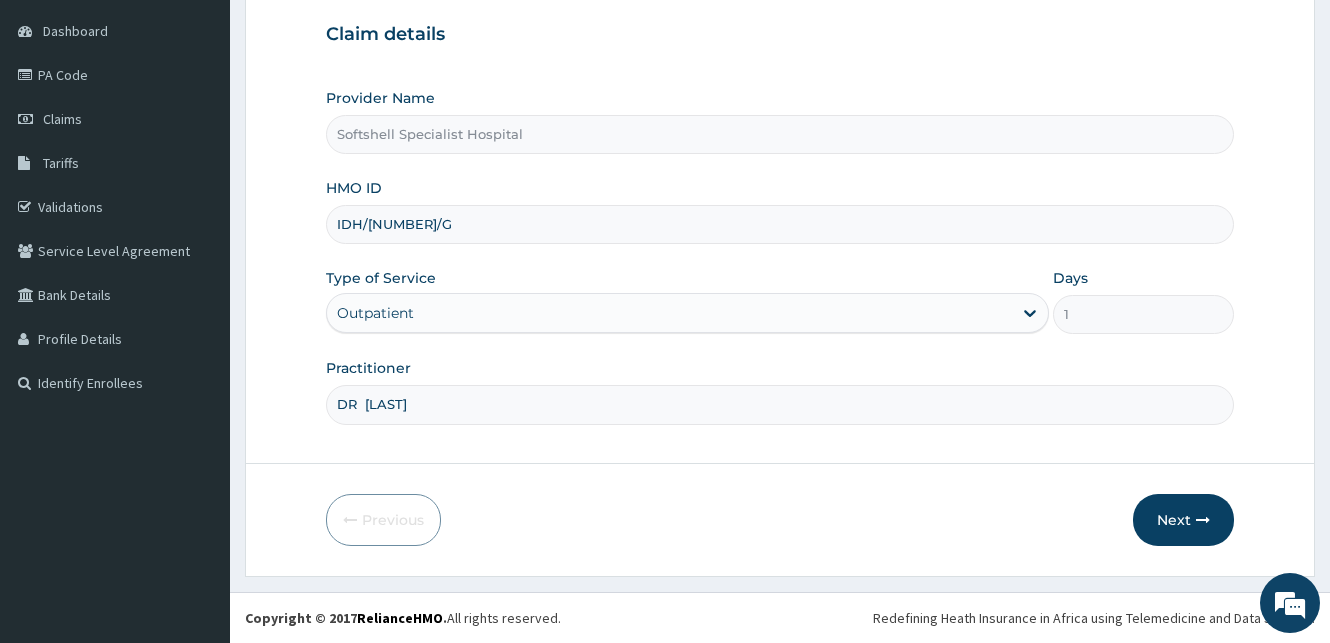 type on "DR  [LAST]" 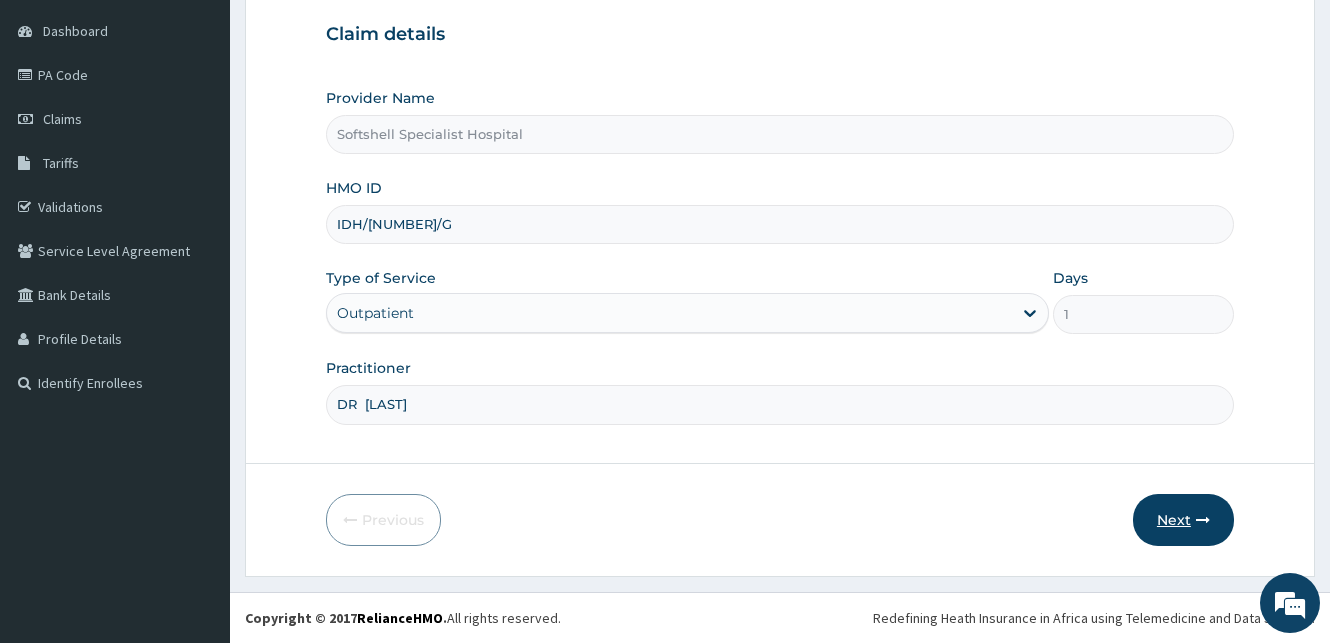 click on "Next" at bounding box center (1183, 520) 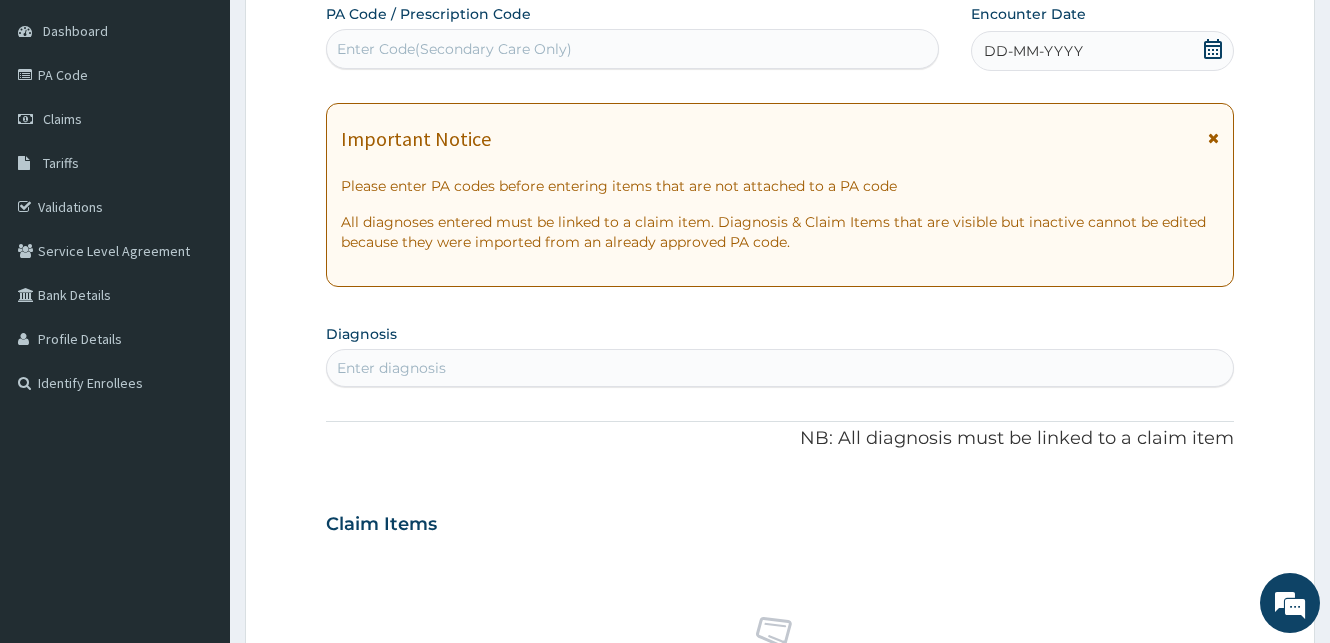 click on "Enter Code(Secondary Care Only)" at bounding box center (632, 49) 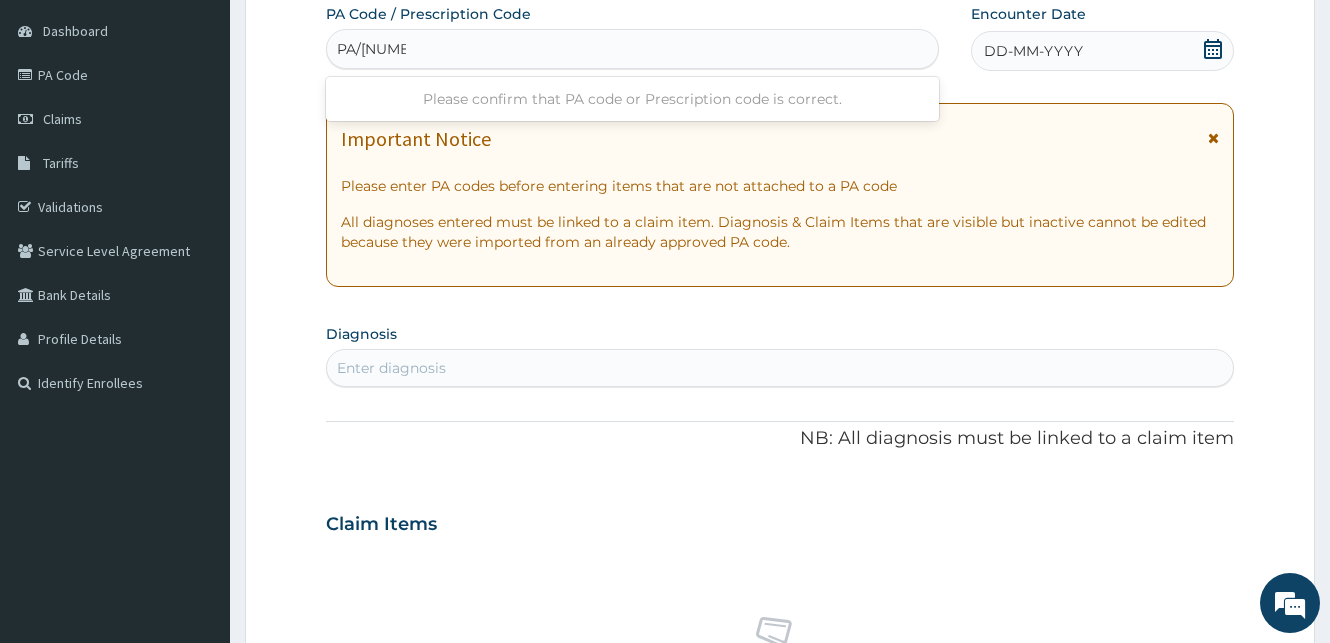 type on "PA/[NUMBER]" 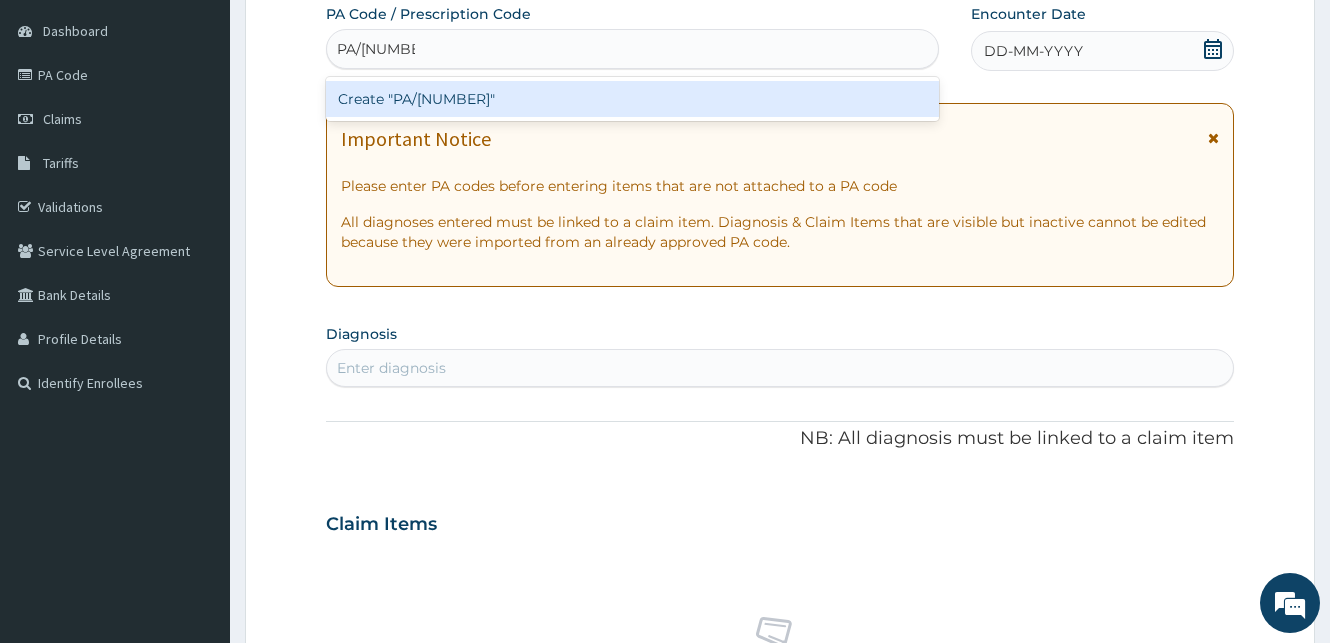 click on "Create "PA/[NUMBER]"" at bounding box center (632, 99) 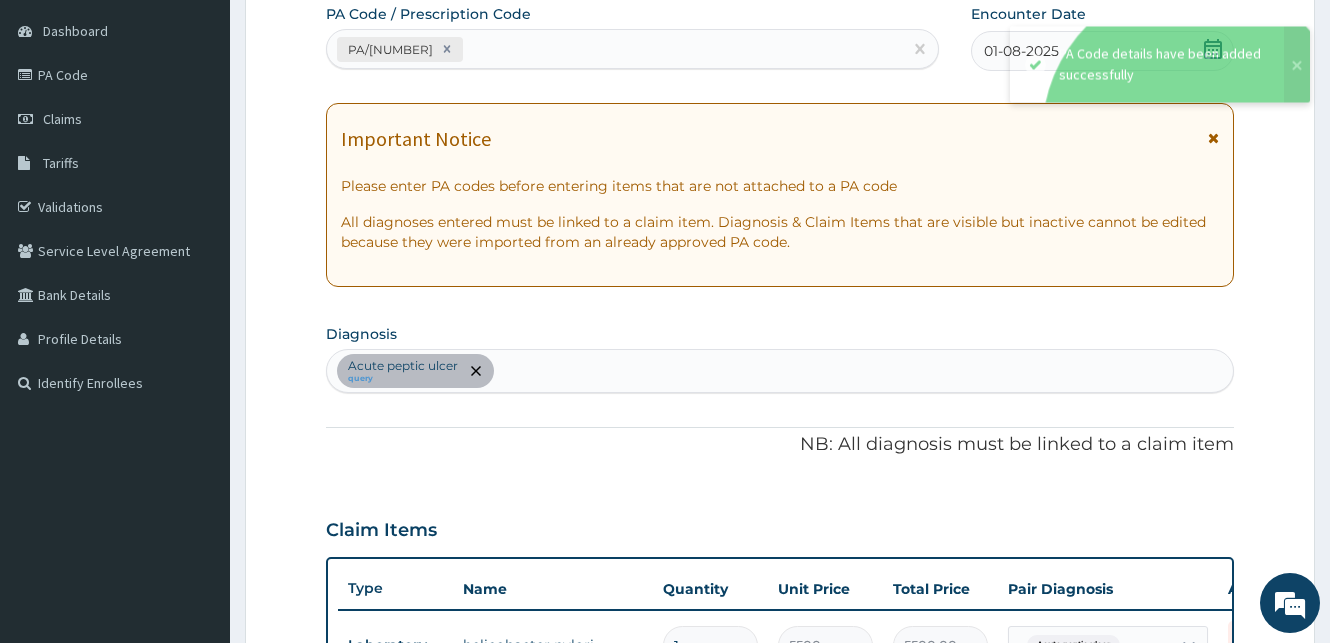 scroll, scrollTop: 197, scrollLeft: 0, axis: vertical 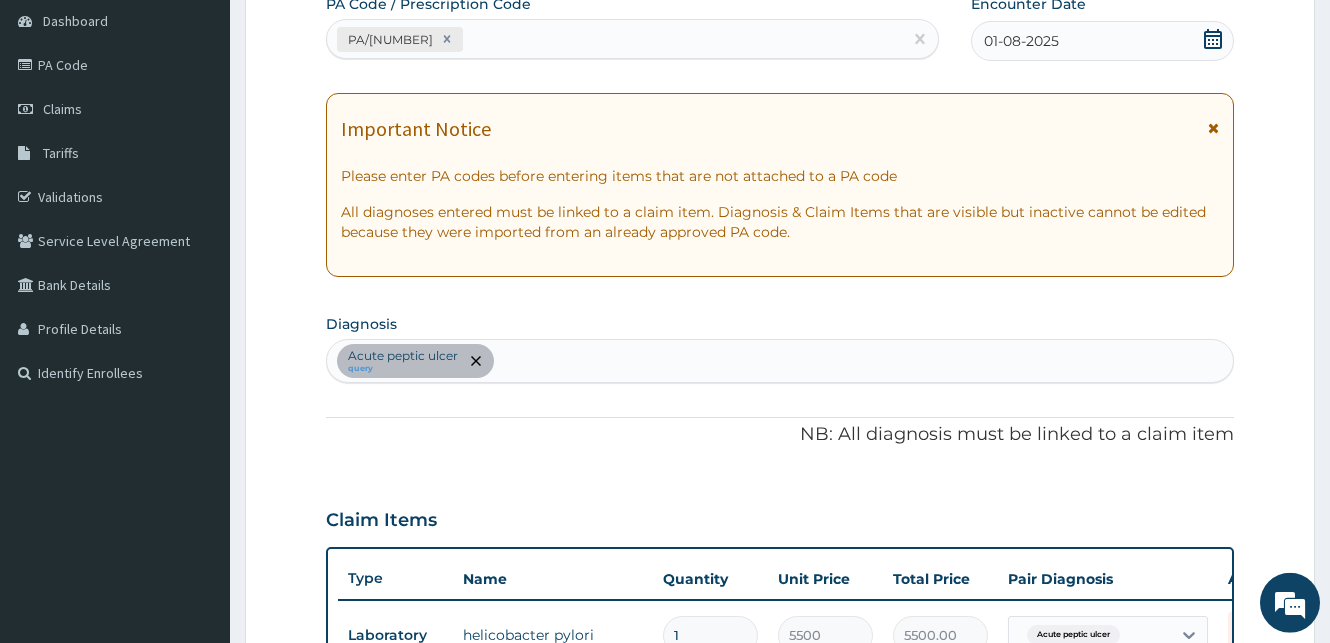 click 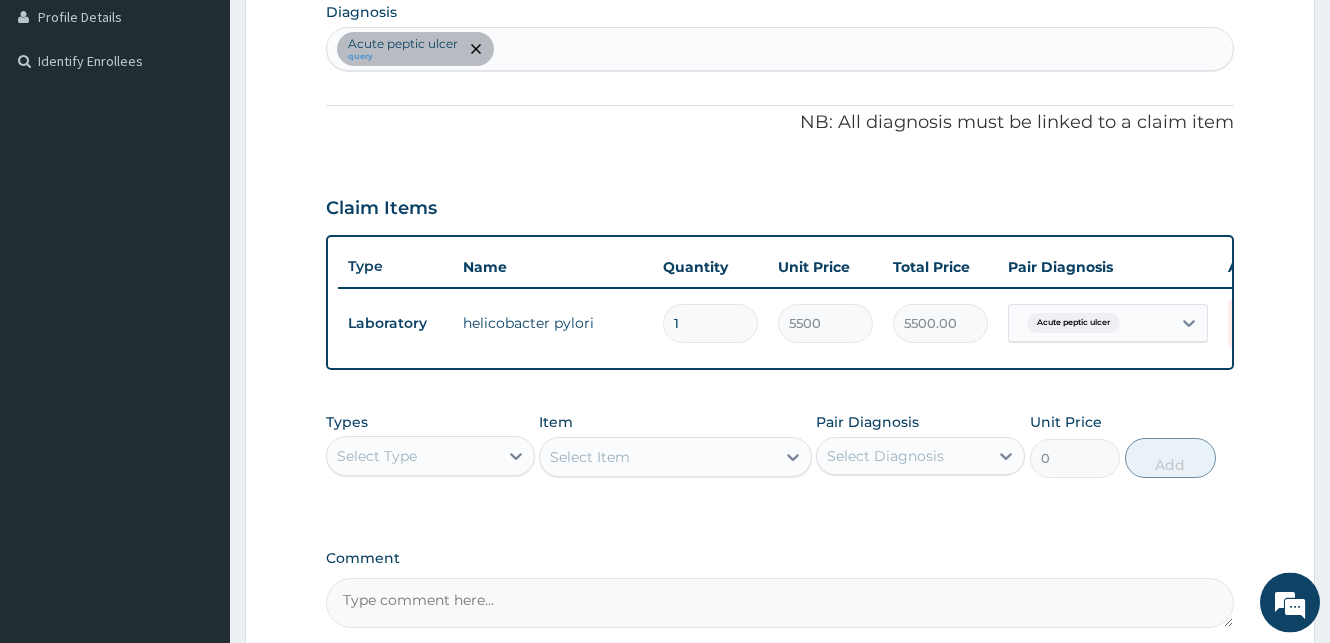 scroll, scrollTop: 609, scrollLeft: 0, axis: vertical 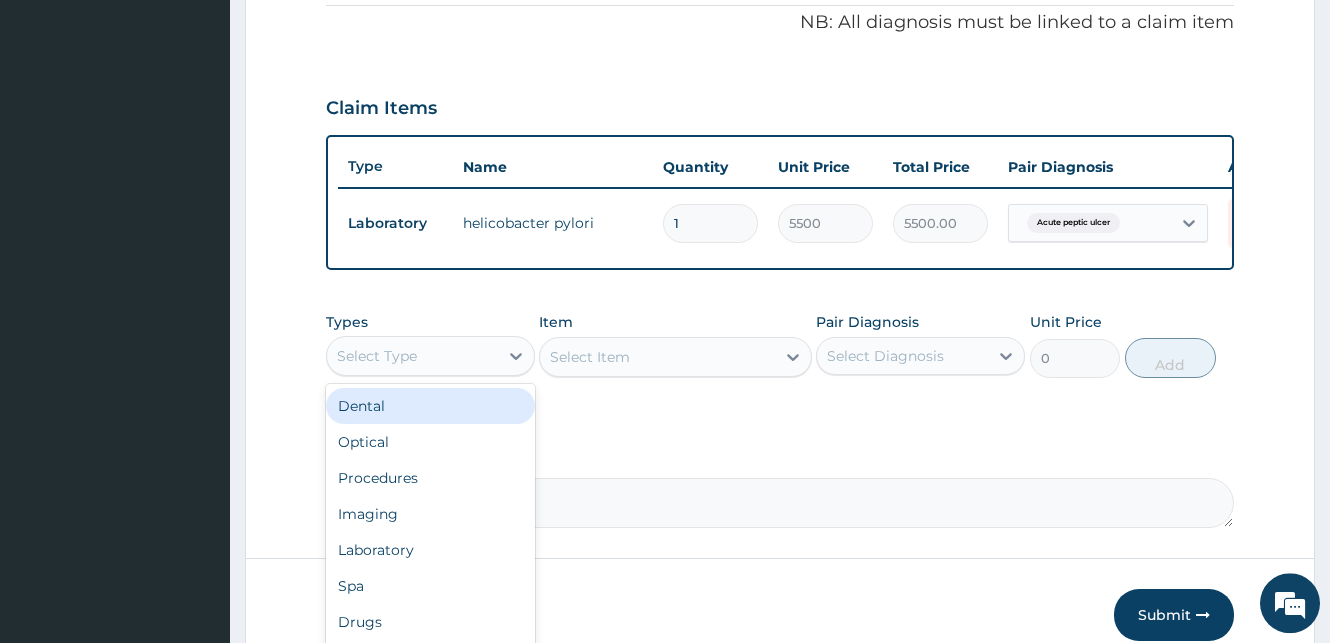 click on "Select Type" at bounding box center [412, 356] 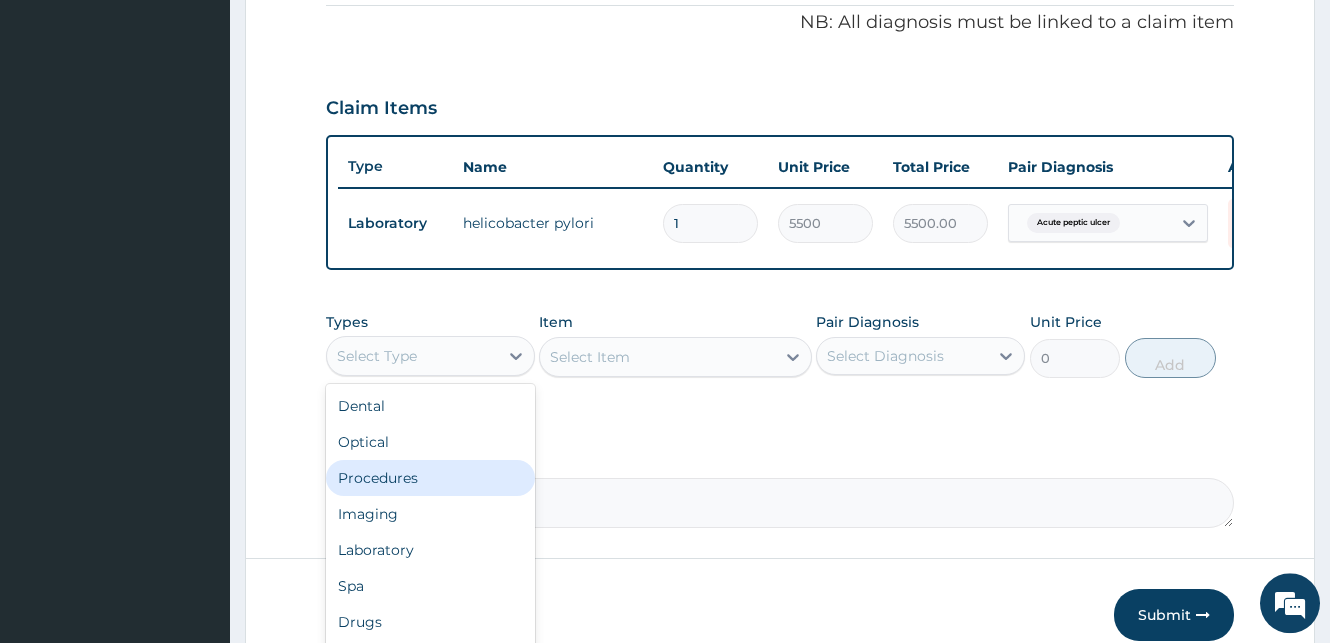 click on "Procedures" at bounding box center [430, 478] 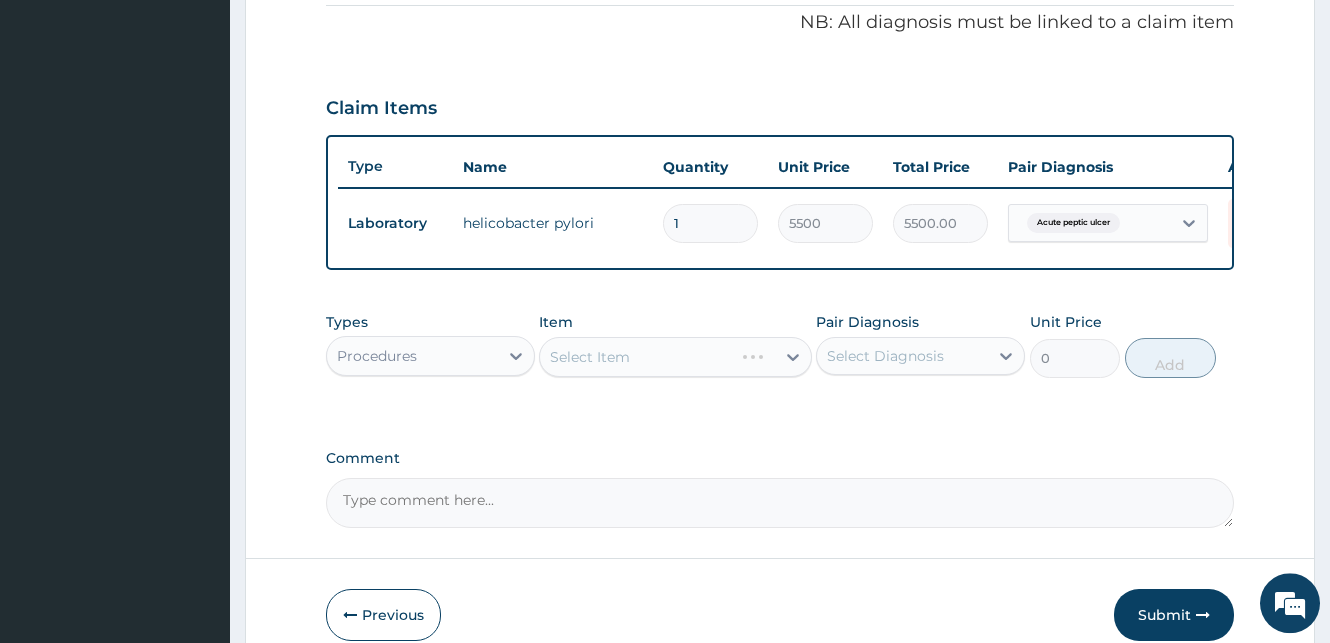 click on "Select Item" at bounding box center (675, 357) 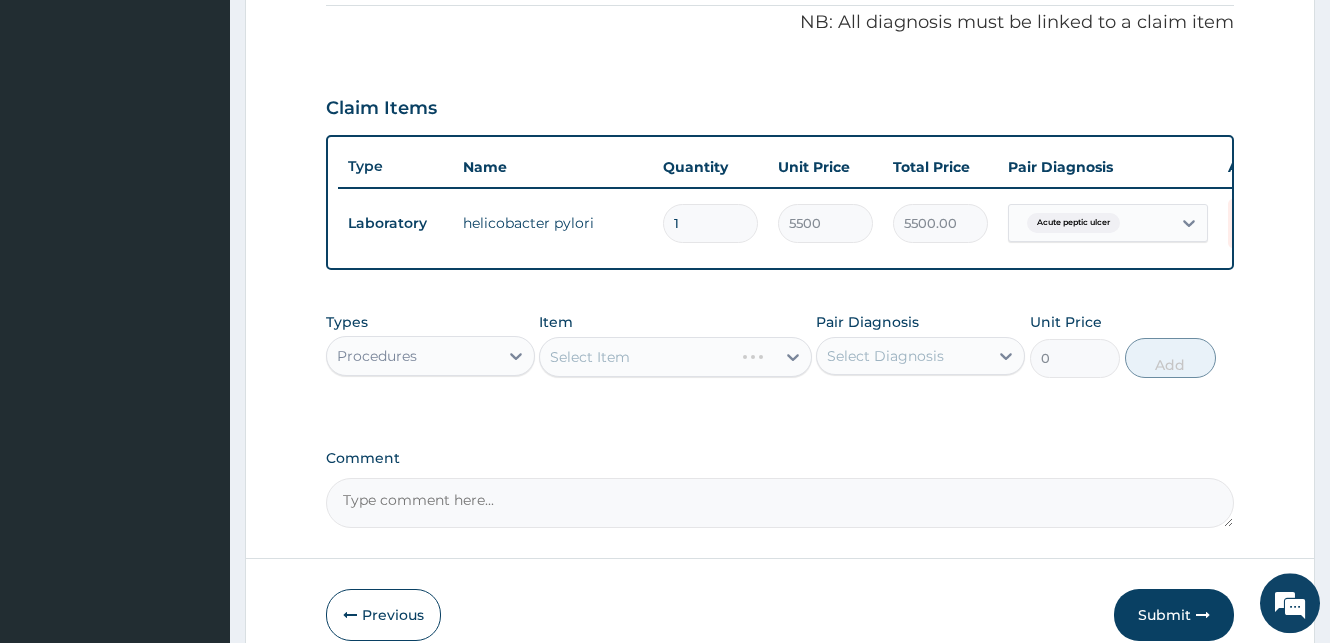 click on "Select Item" at bounding box center (675, 357) 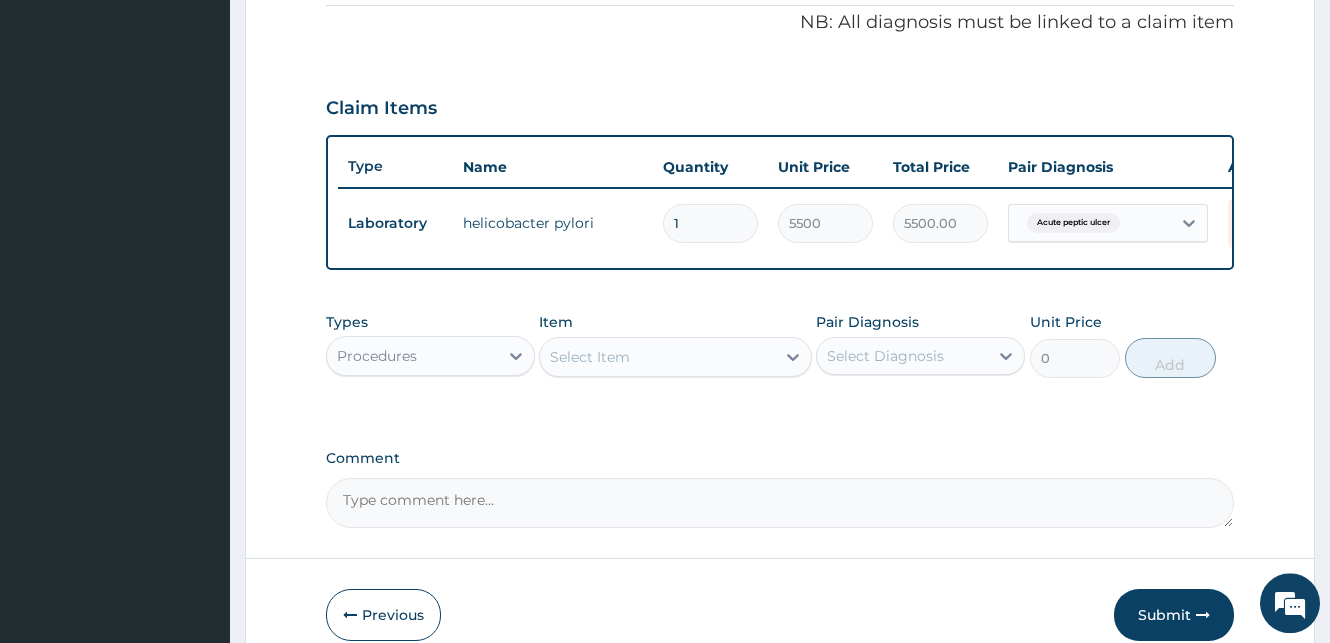 click on "Select Item" at bounding box center (657, 357) 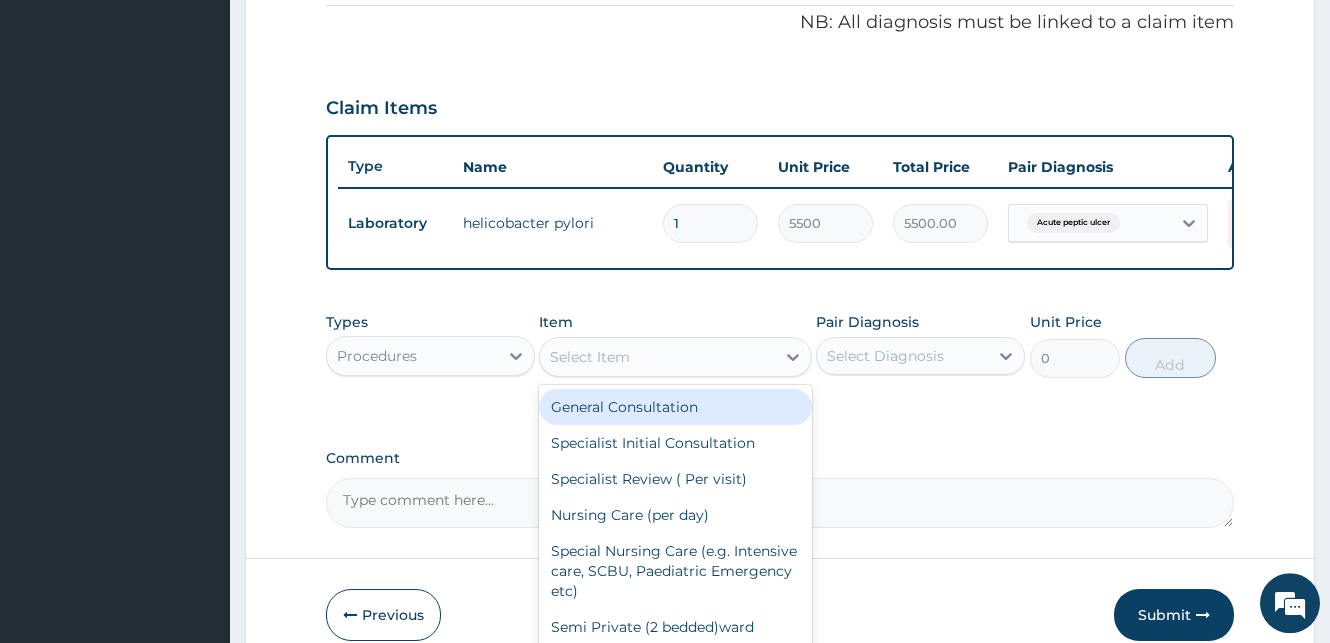 click on "General Consultation" at bounding box center (675, 407) 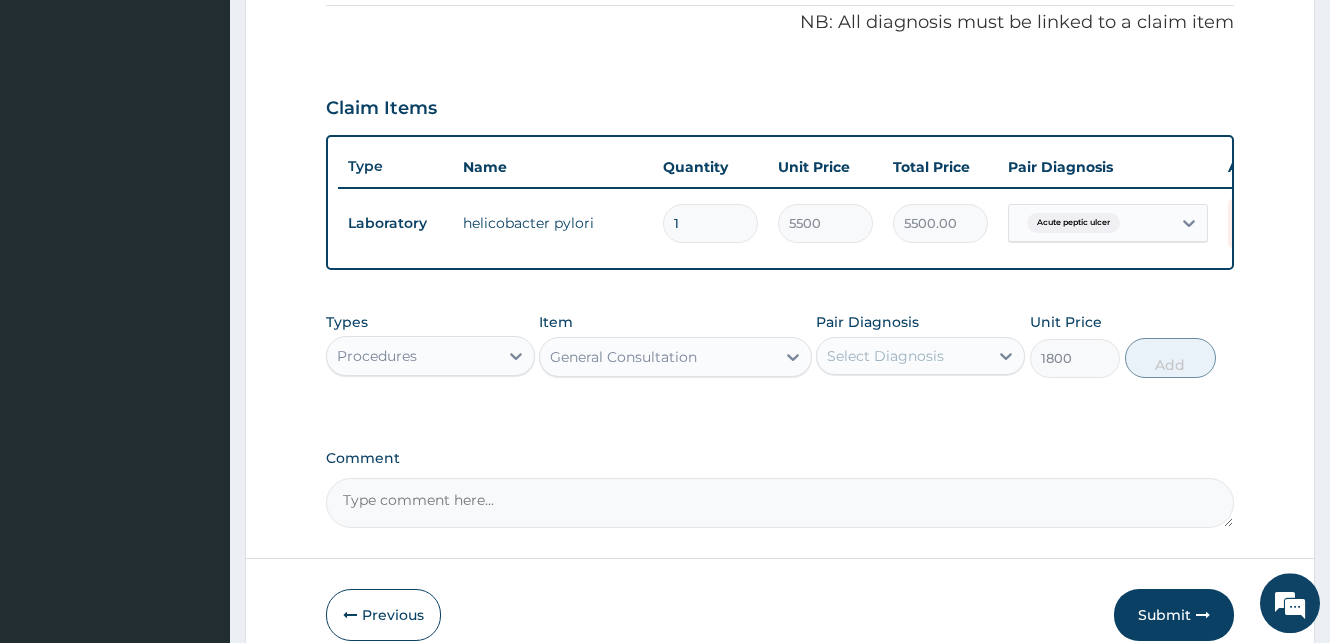 click on "Select Diagnosis" at bounding box center [885, 356] 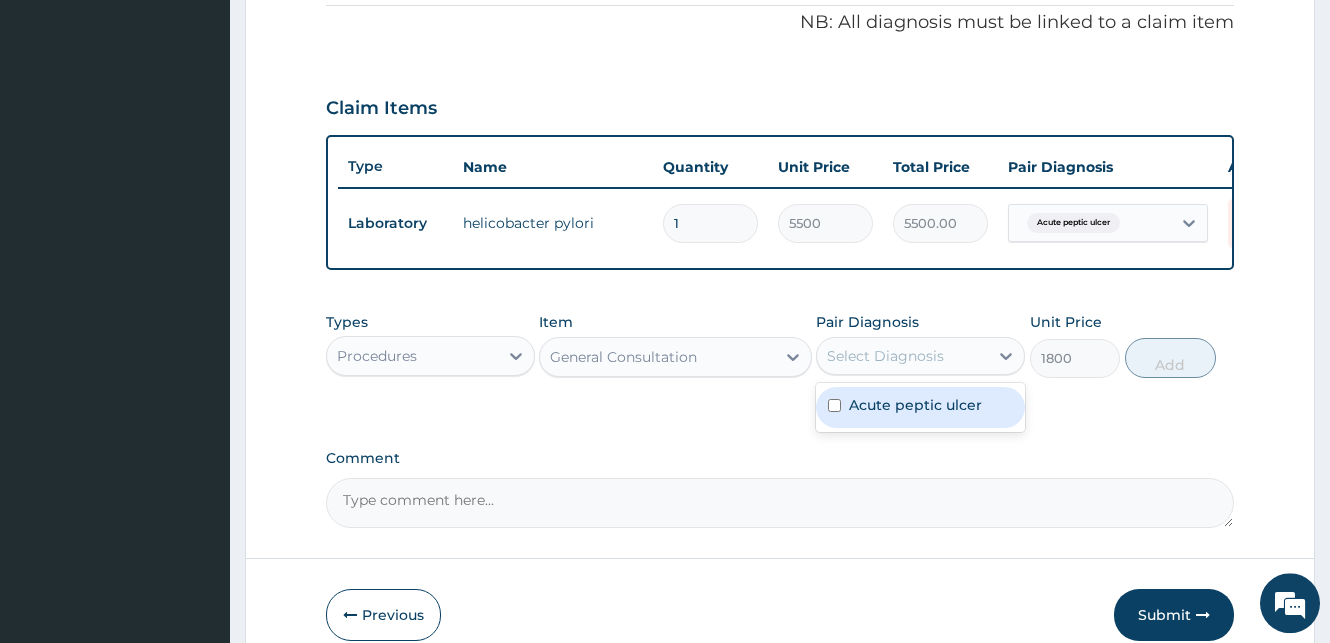 click at bounding box center (834, 405) 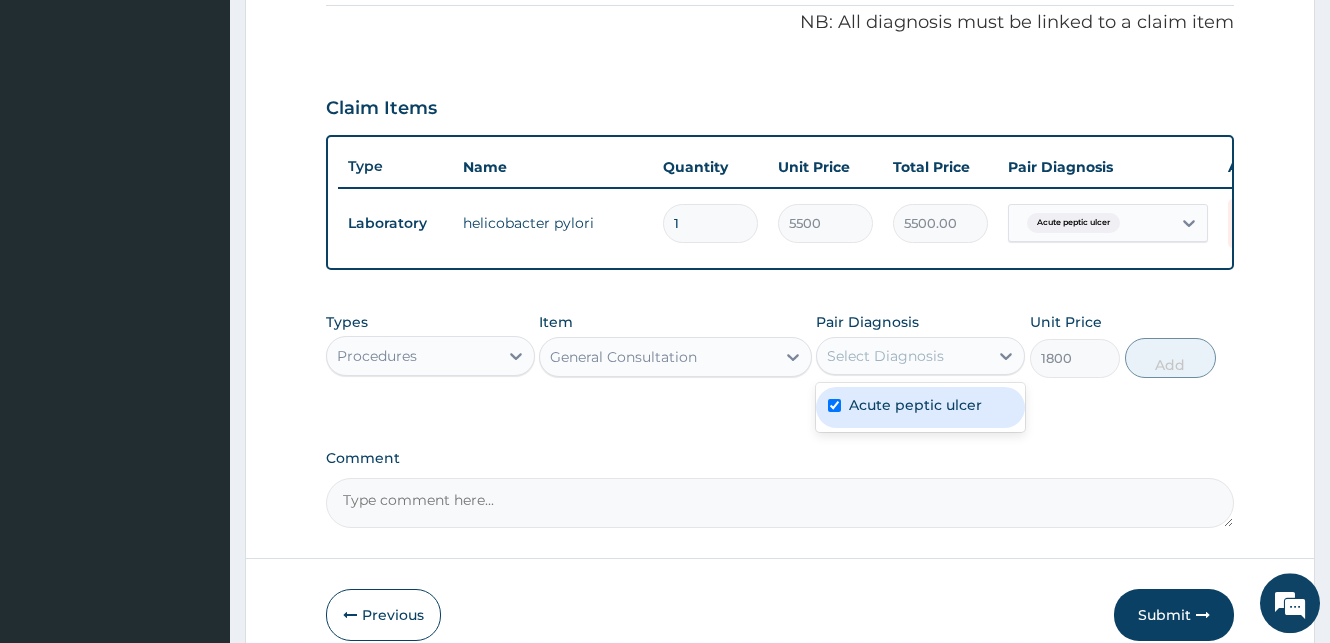 checkbox on "true" 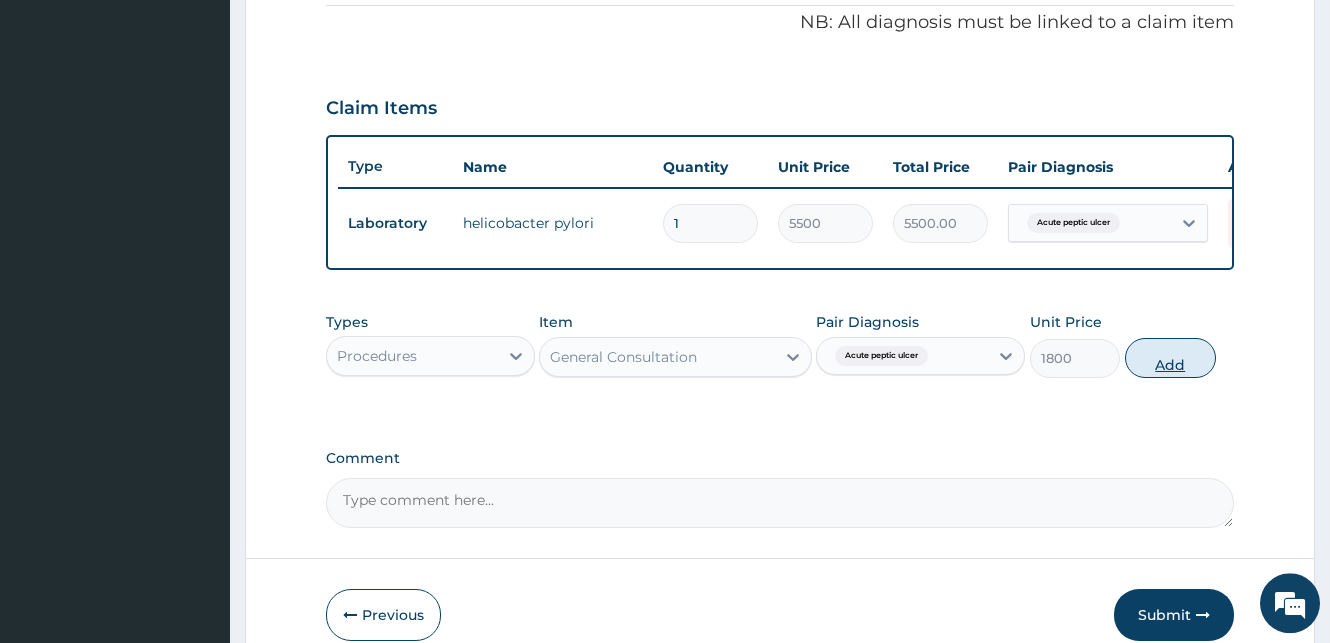 click on "Add" at bounding box center (1170, 358) 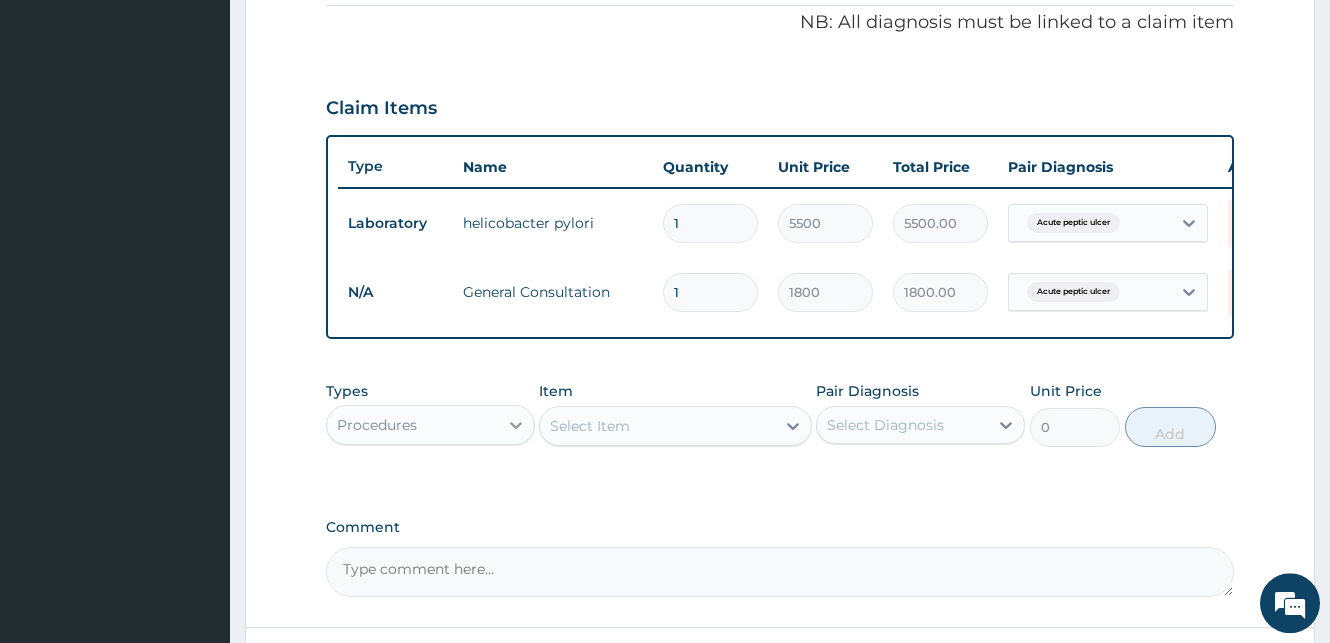 click 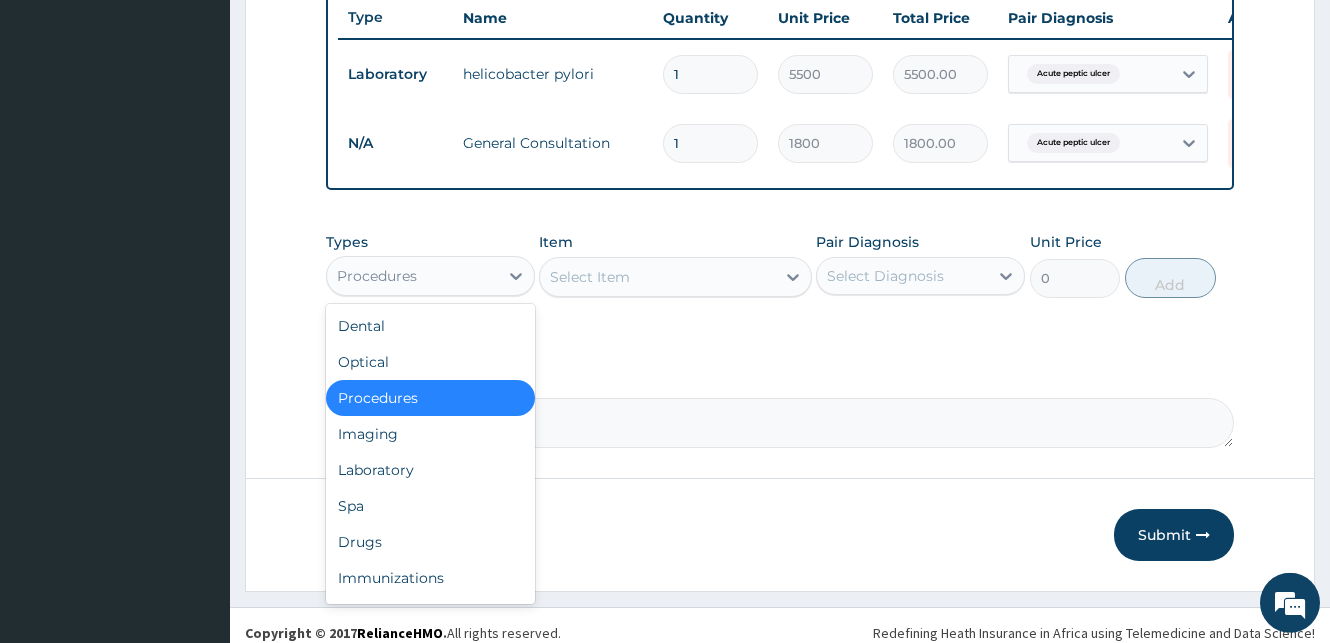 scroll, scrollTop: 763, scrollLeft: 0, axis: vertical 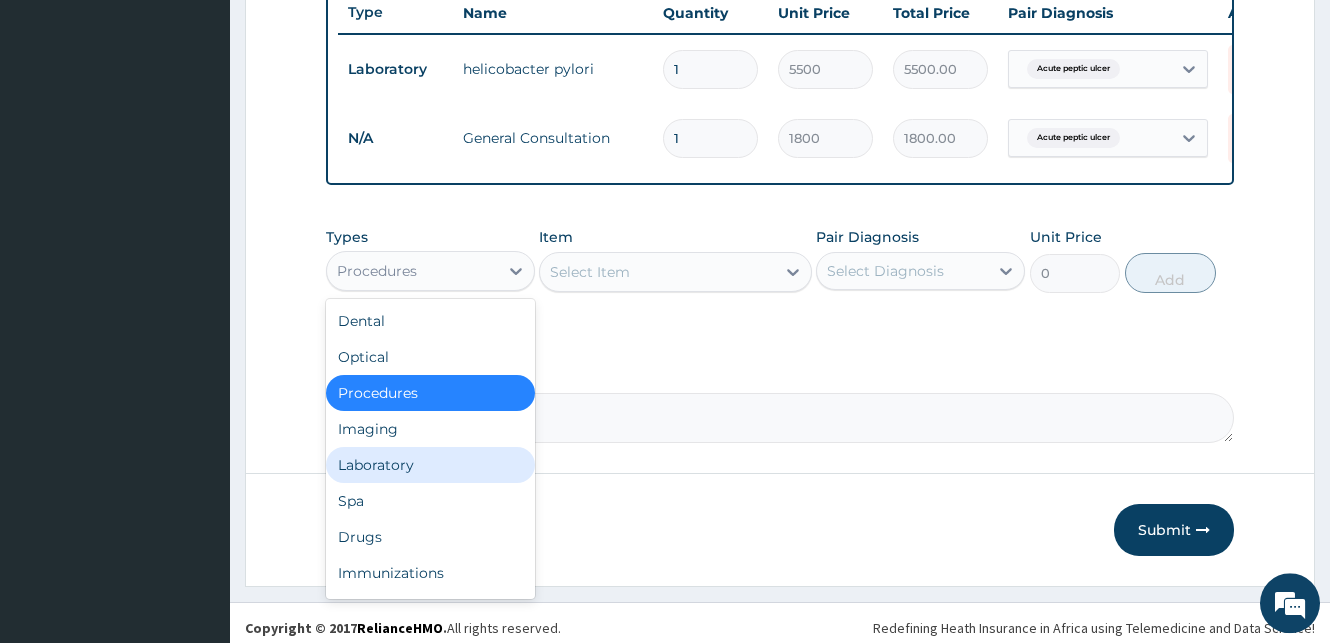 click on "Laboratory" at bounding box center (430, 465) 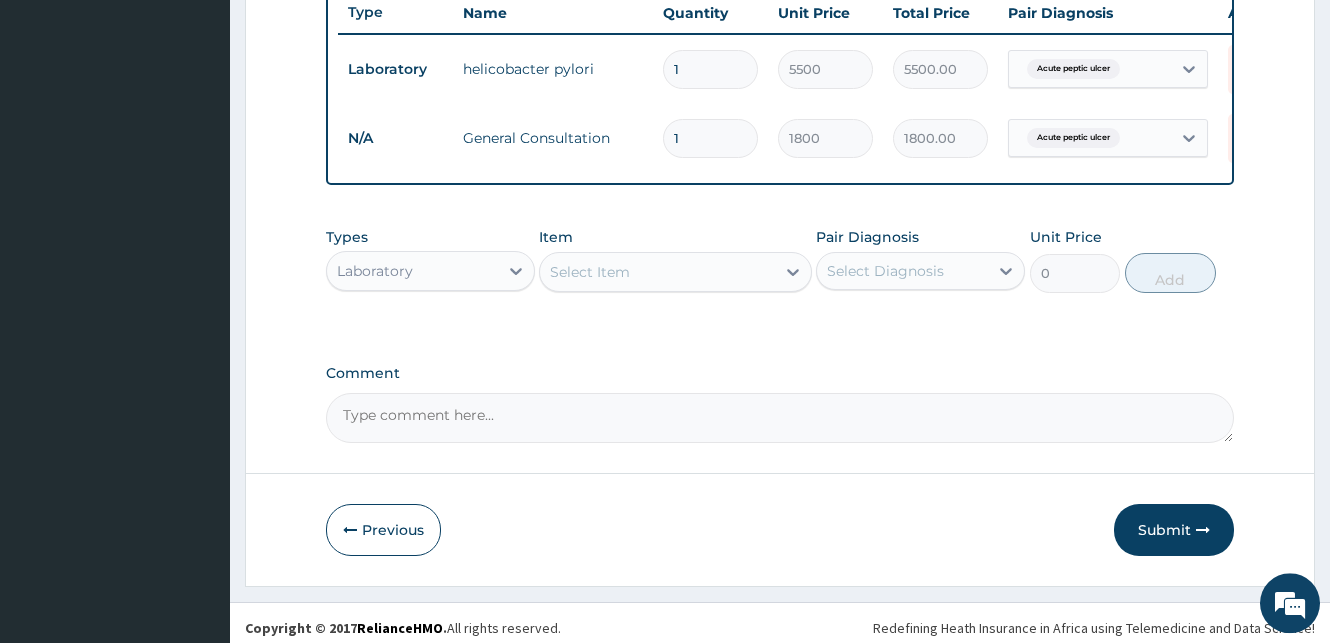 click on "Select Item" at bounding box center [657, 272] 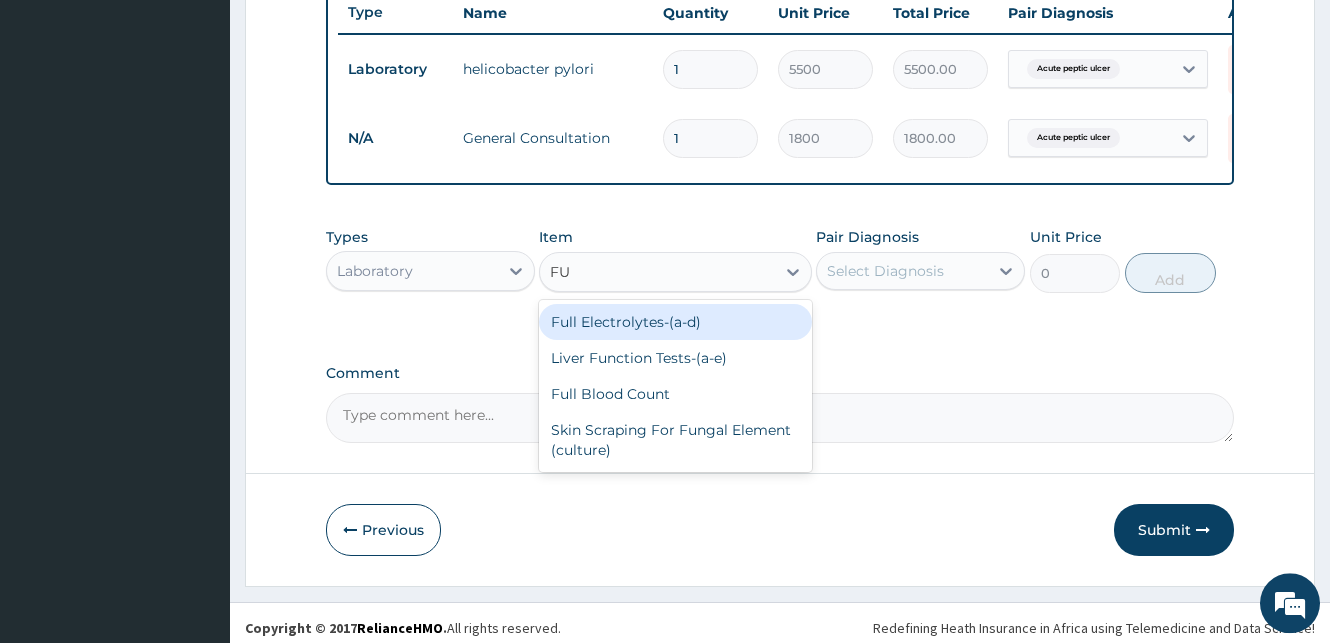 type on "FUL" 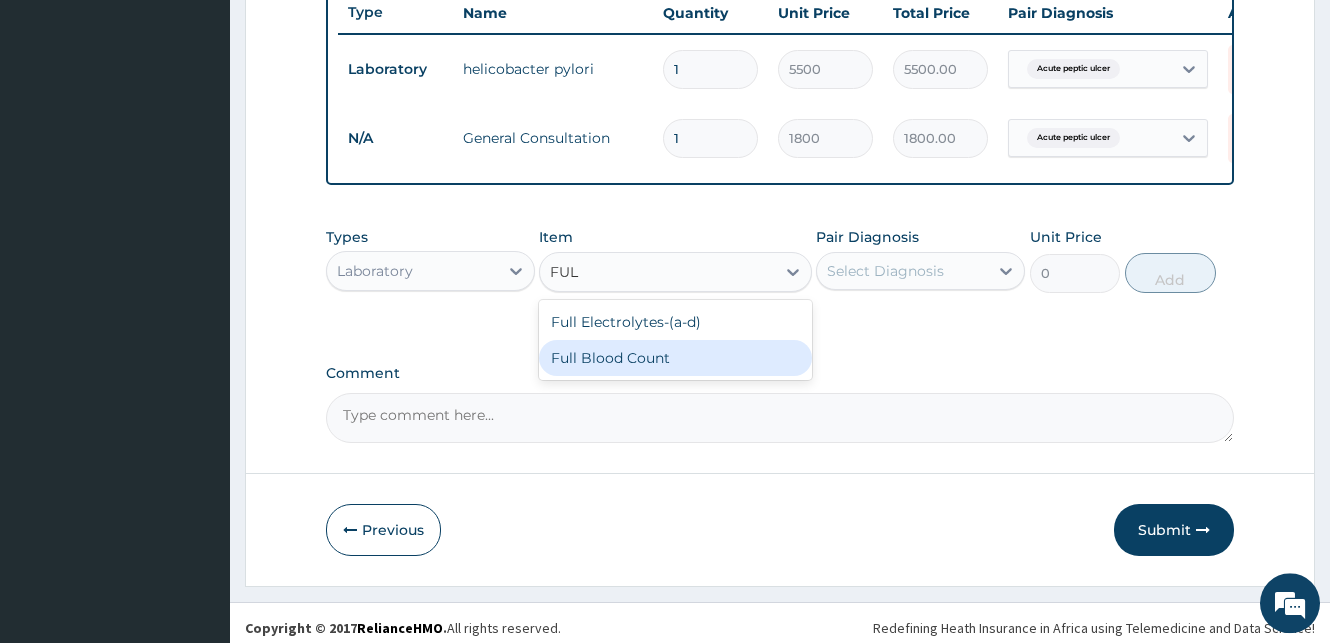 click on "Full Blood Count" at bounding box center [675, 358] 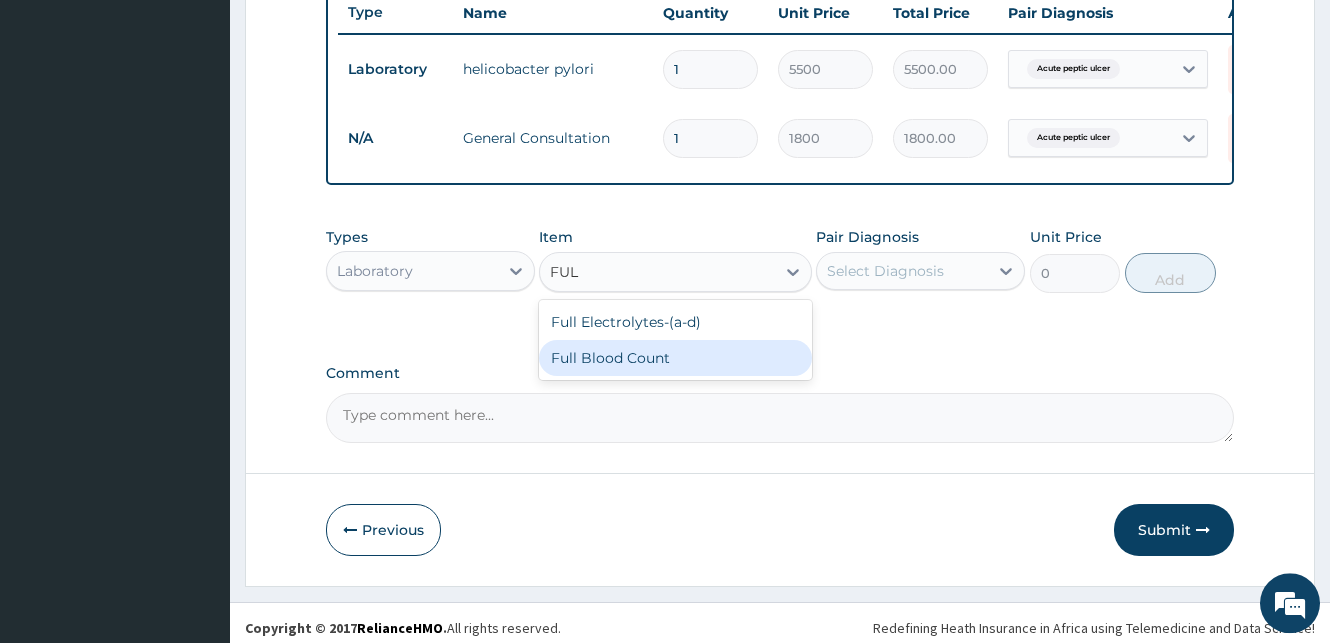 type 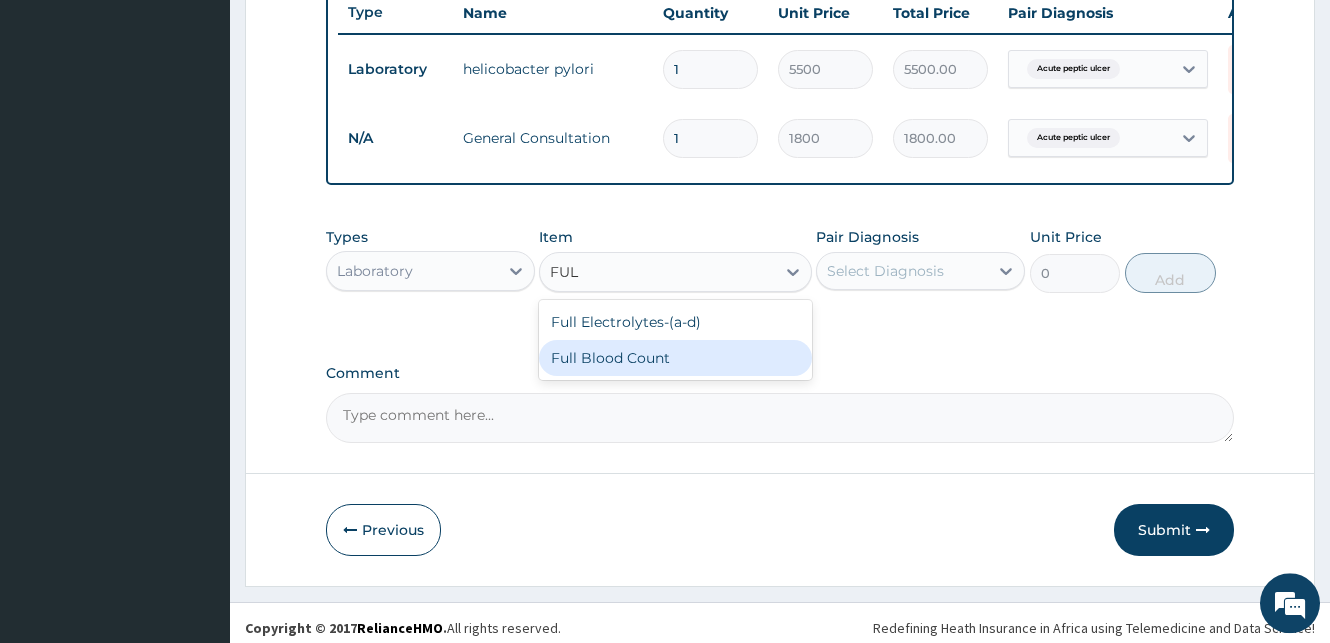 type on "2000" 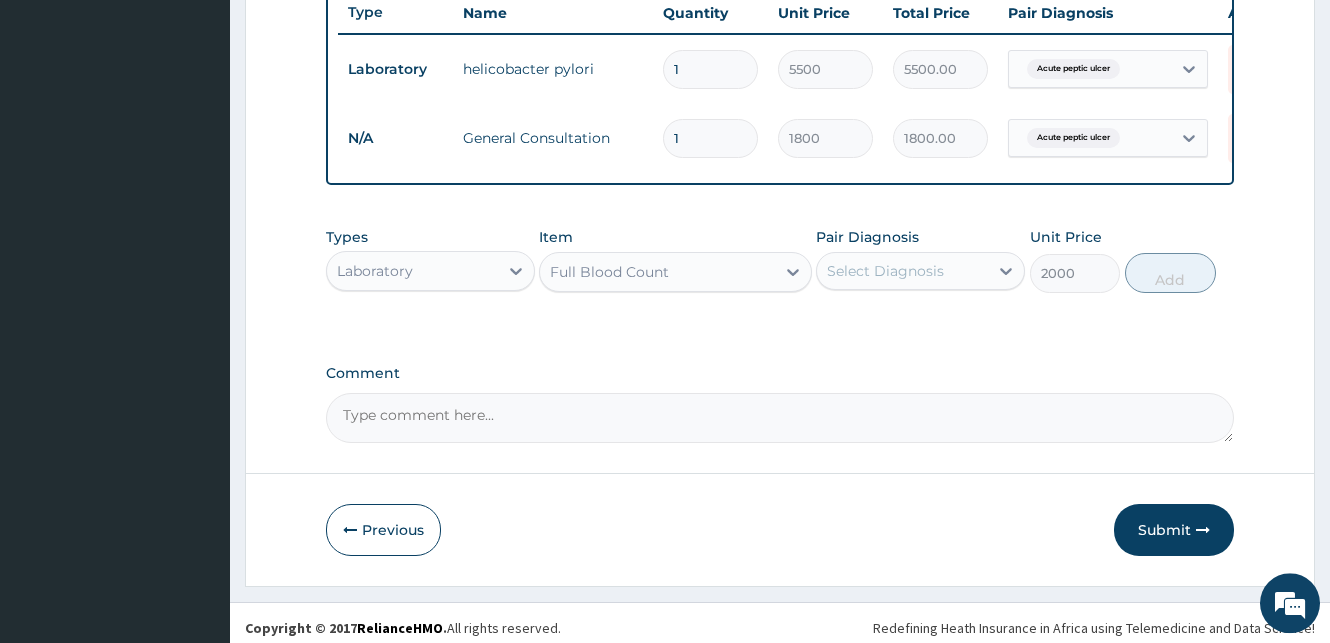 click on "Select Diagnosis" at bounding box center (885, 271) 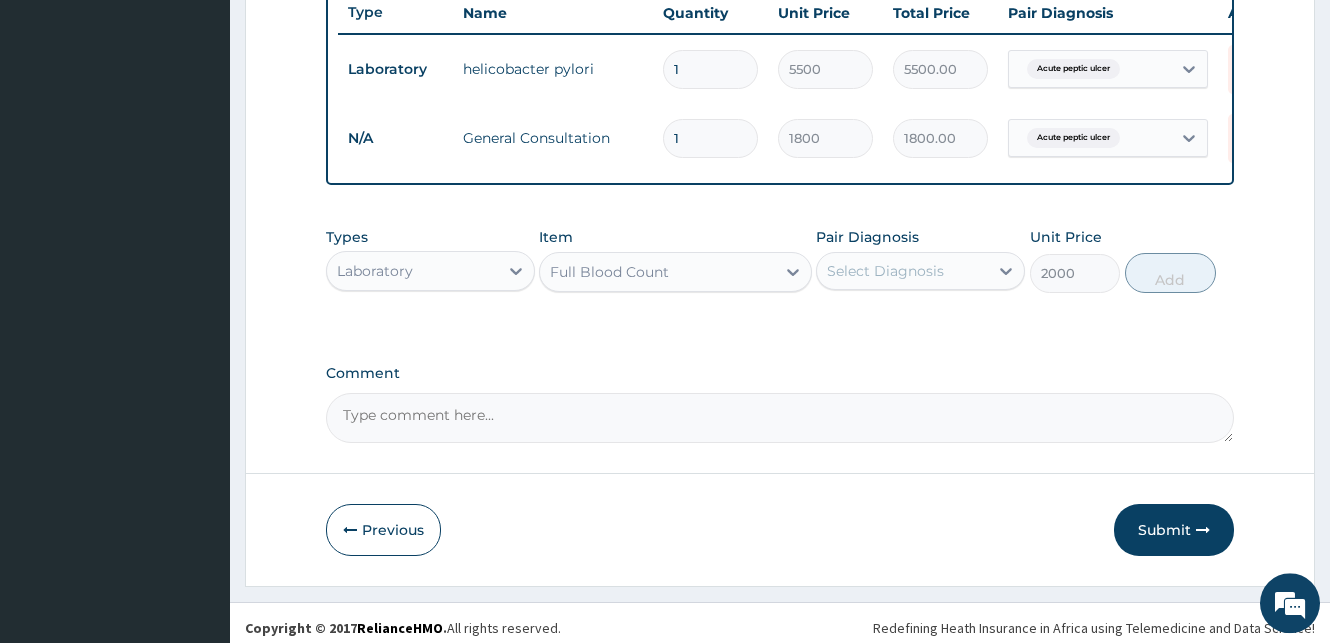 scroll, scrollTop: 397, scrollLeft: 0, axis: vertical 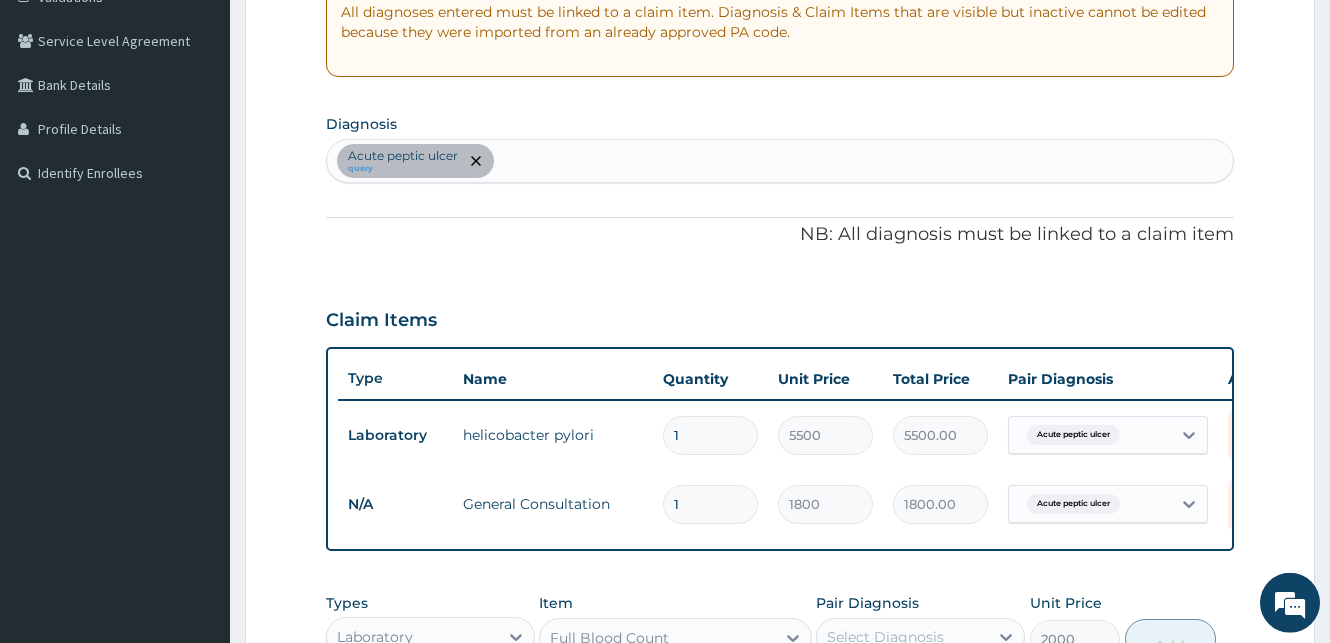 click on "Acute peptic ulcer query" at bounding box center (780, 161) 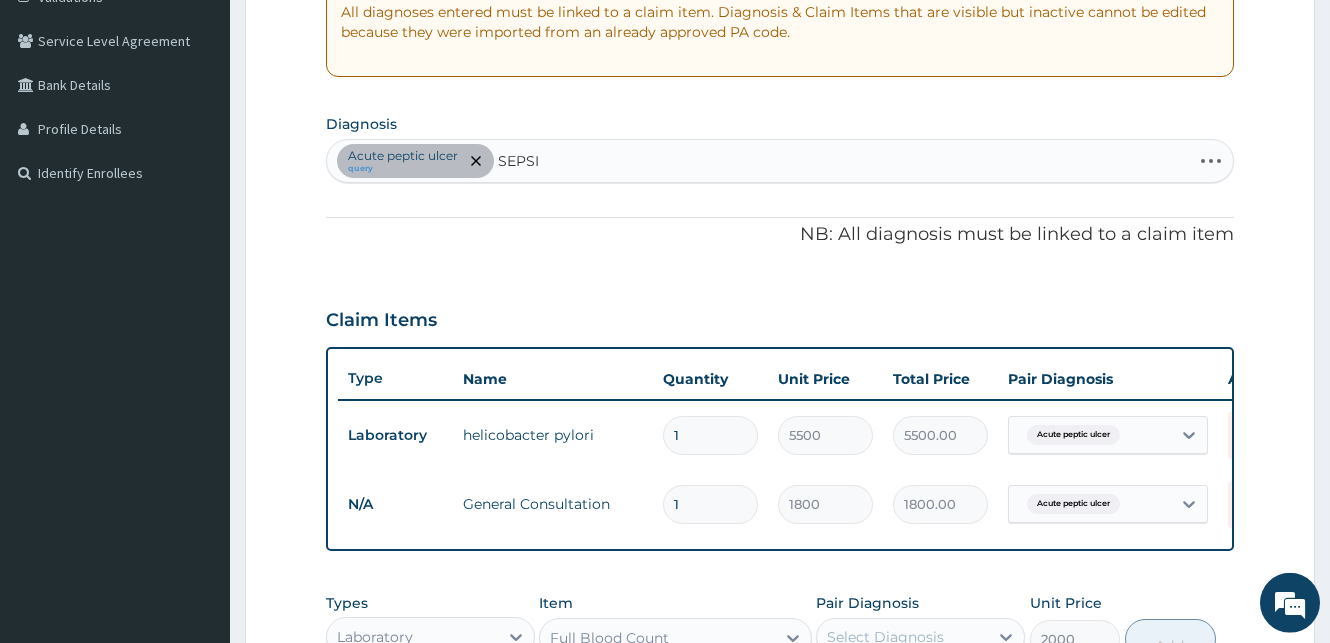 type on "SEPSIS" 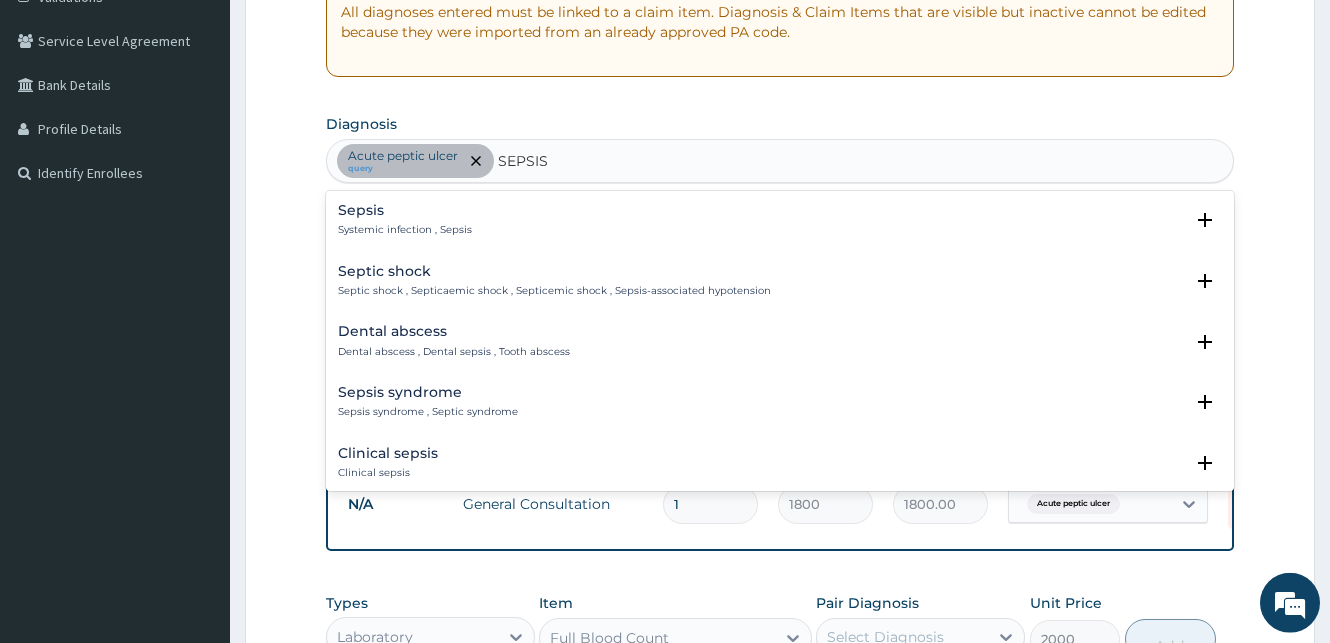 click on "Systemic infection , Sepsis" at bounding box center (405, 230) 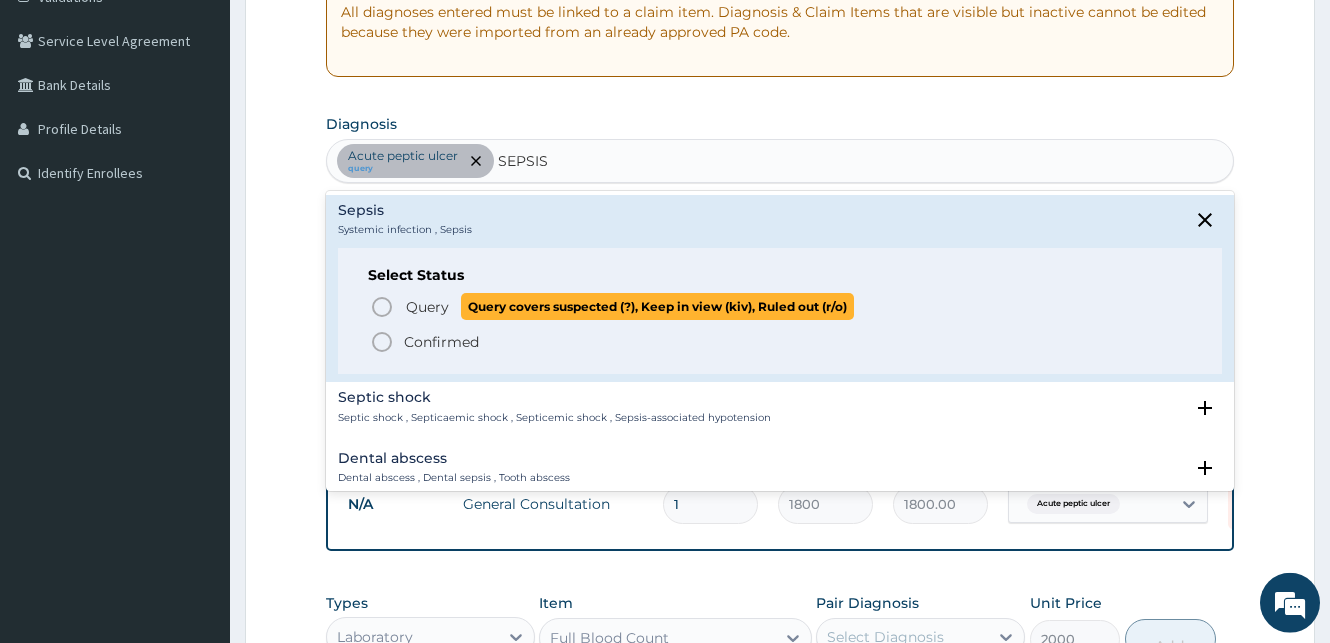 click 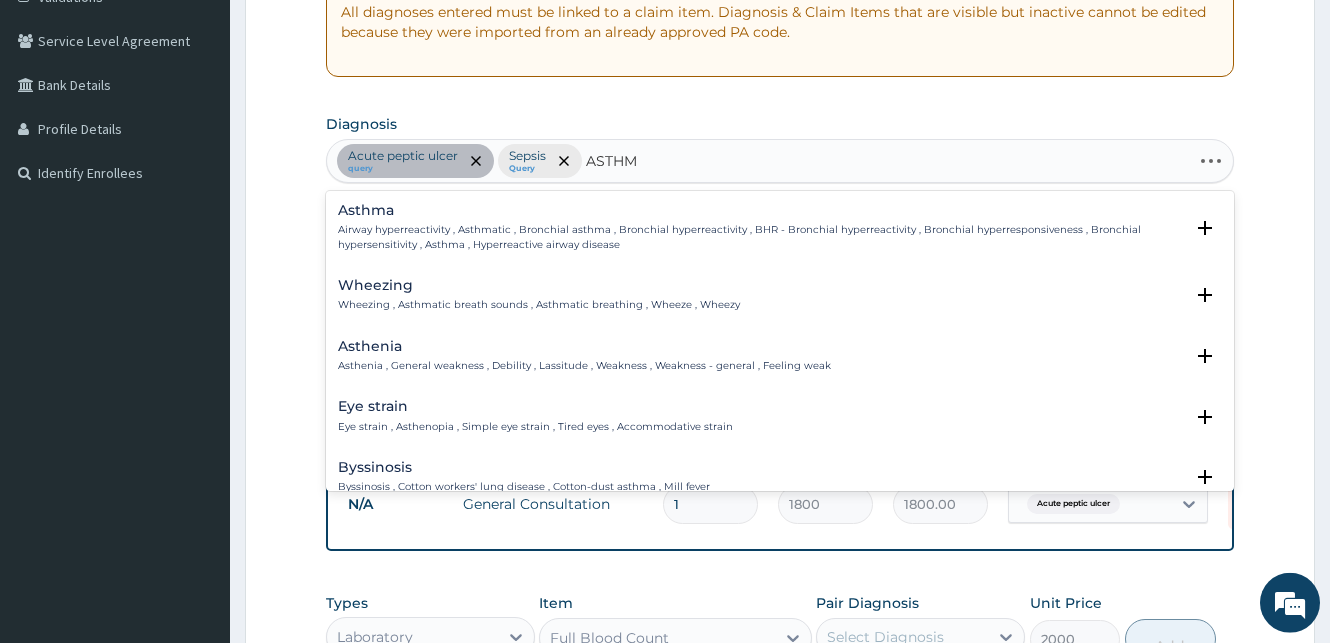 type on "ASTHMA" 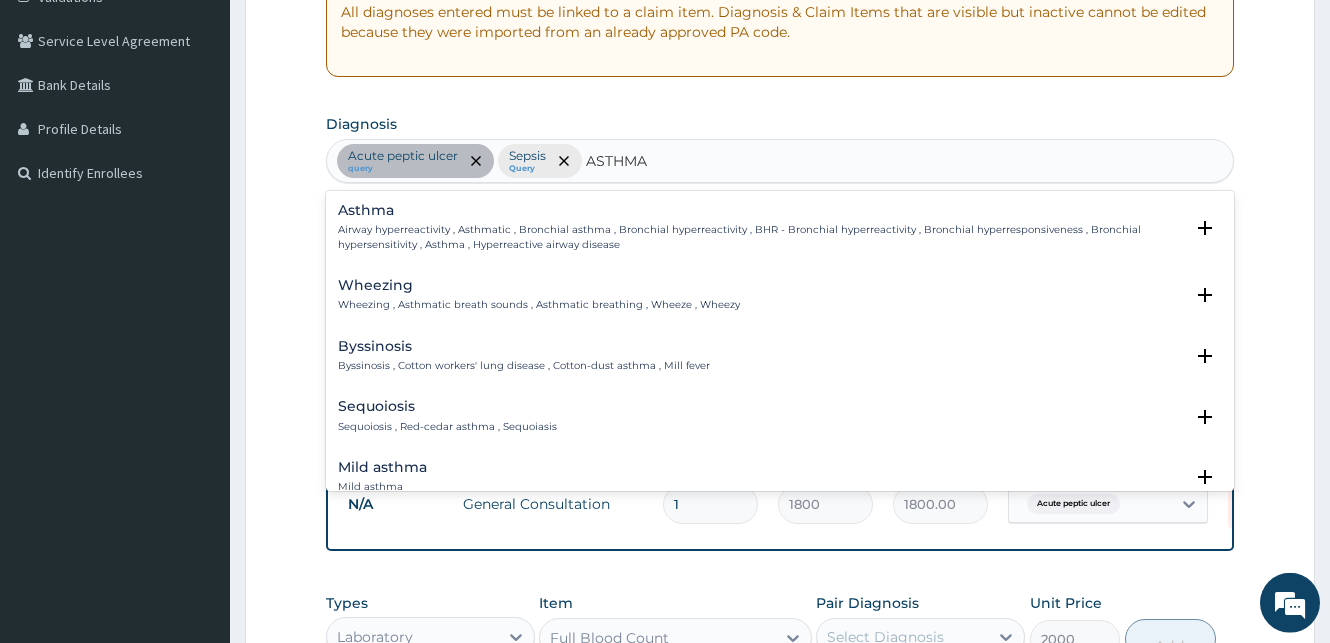 click on "Airway hyperreactivity , Asthmatic , Bronchial asthma , Bronchial hyperreactivity , BHR - Bronchial hyperreactivity , Bronchial hyperresponsiveness , Bronchial hypersensitivity , Asthma , Hyperreactive airway disease" at bounding box center [760, 237] 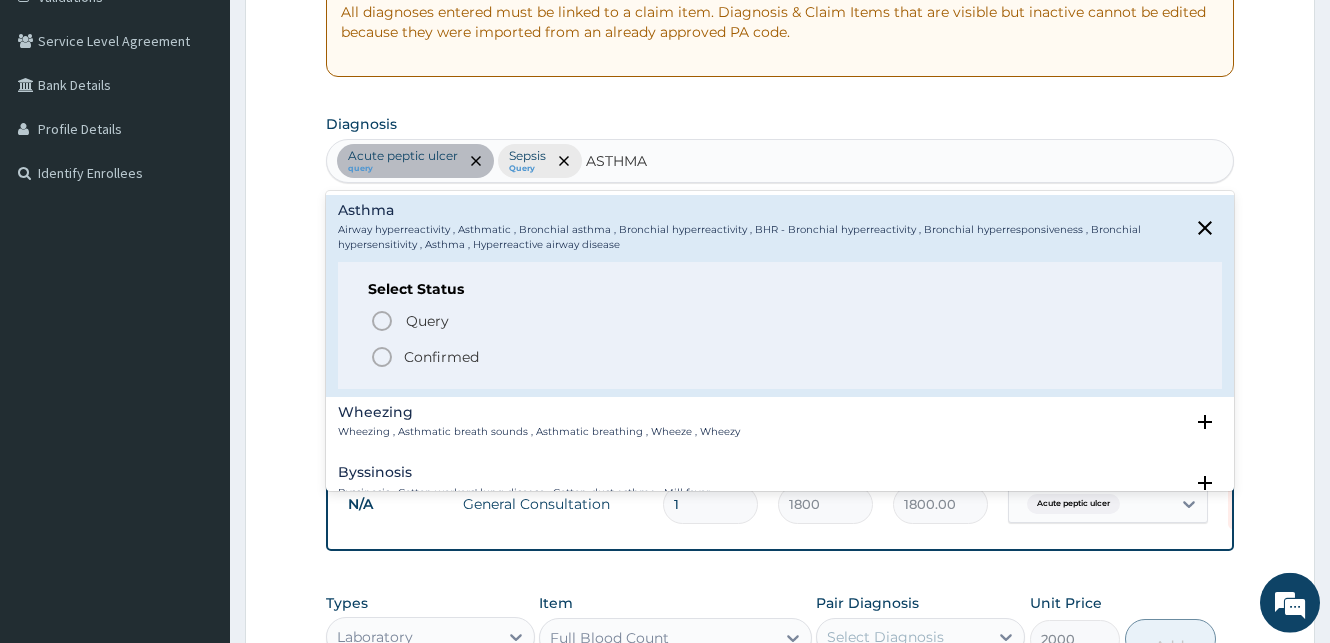 click 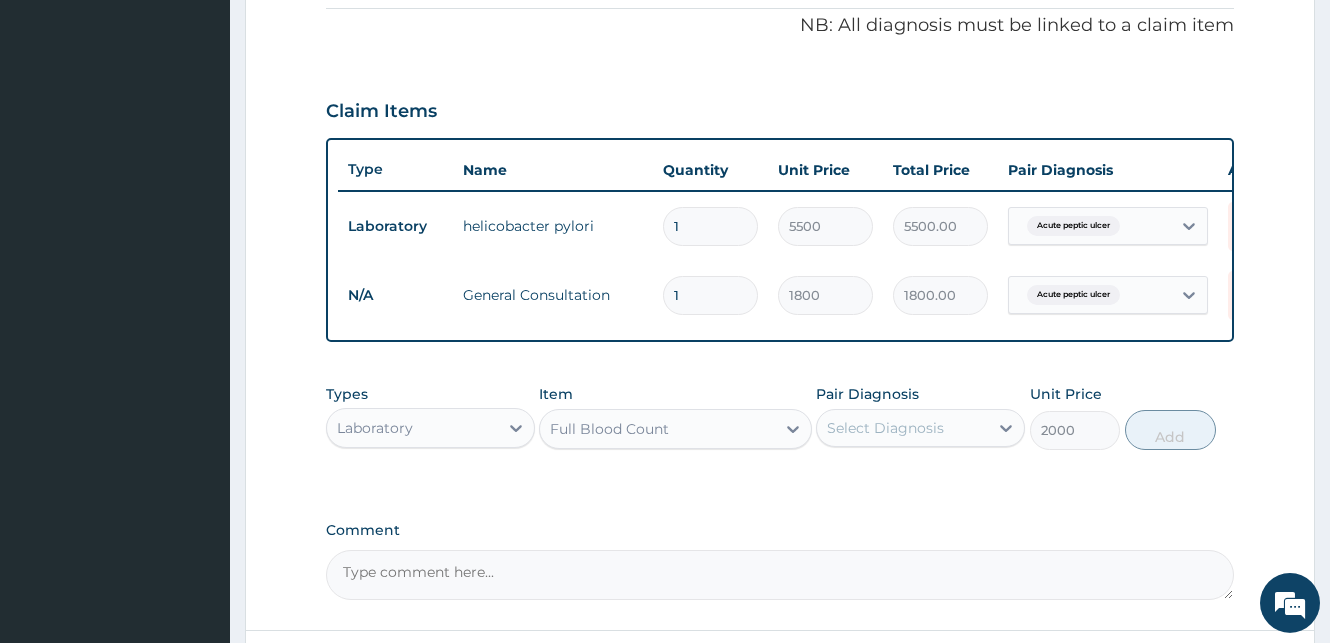 scroll, scrollTop: 611, scrollLeft: 0, axis: vertical 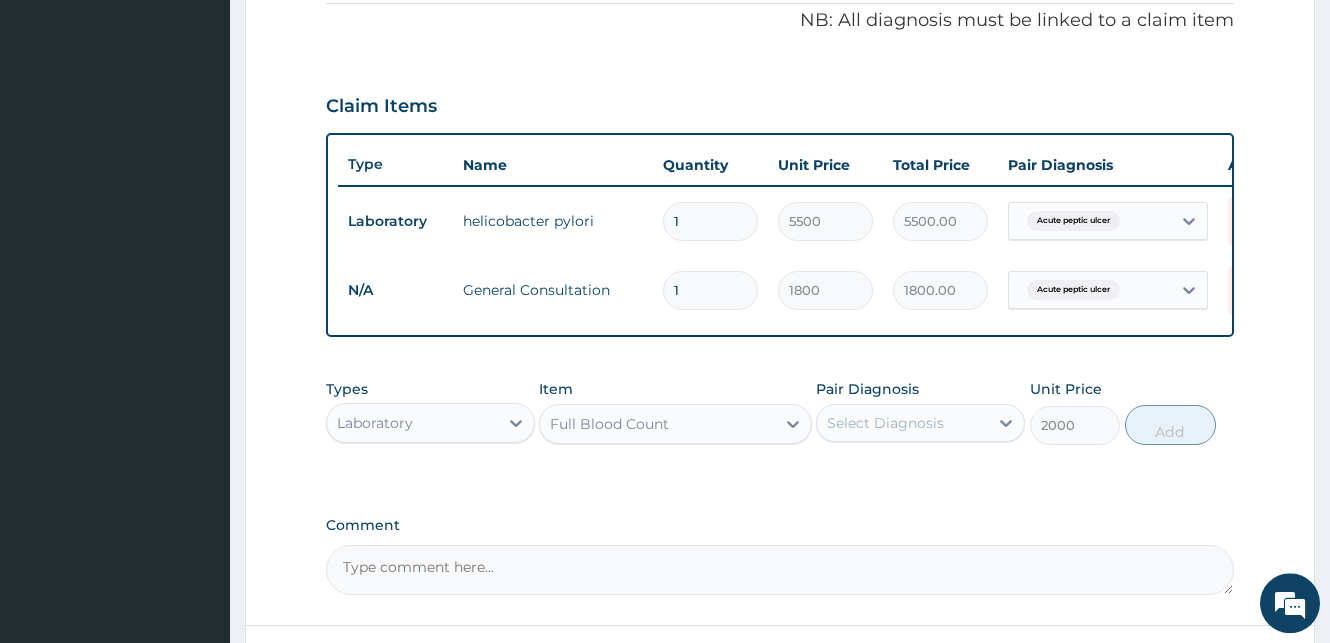 click on "Select Diagnosis" at bounding box center (885, 423) 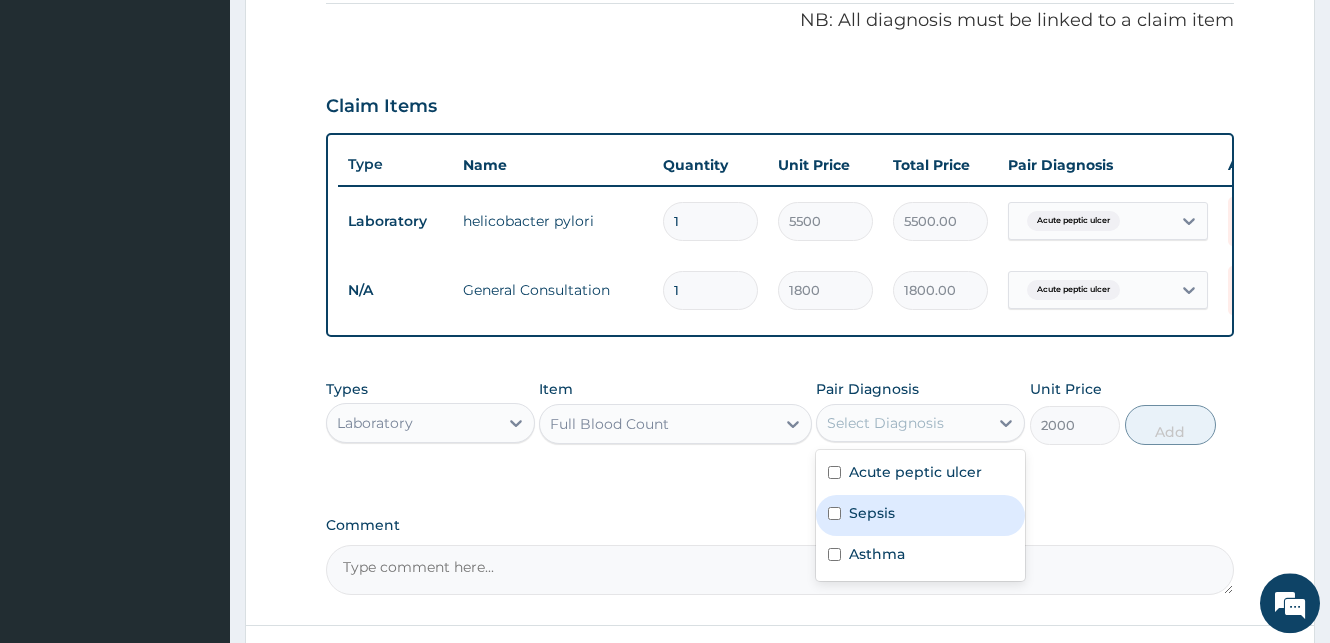 click at bounding box center [834, 513] 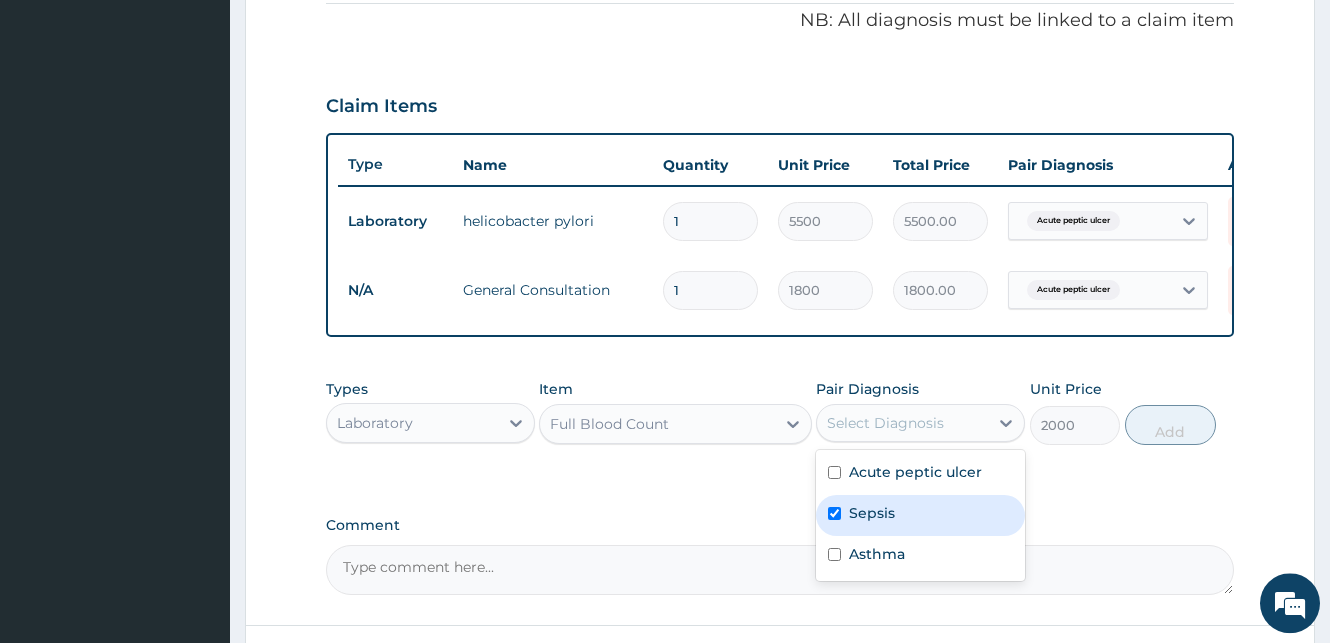 checkbox on "true" 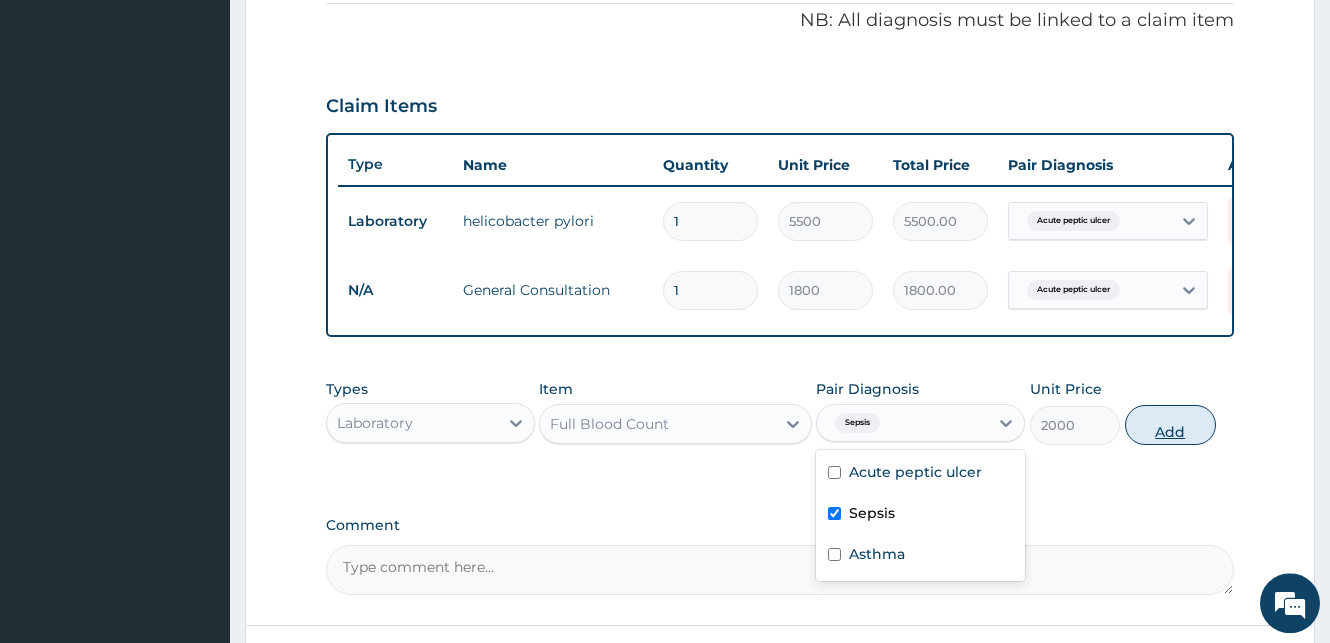 click on "Add" at bounding box center [1170, 425] 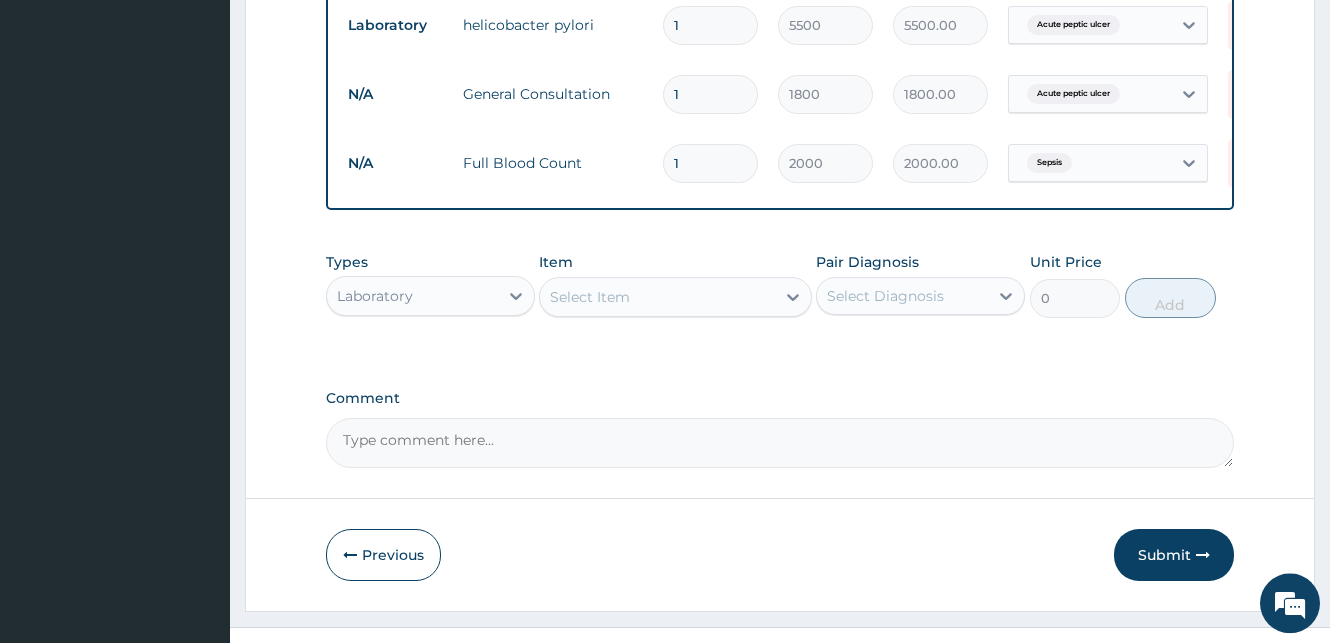 scroll, scrollTop: 814, scrollLeft: 0, axis: vertical 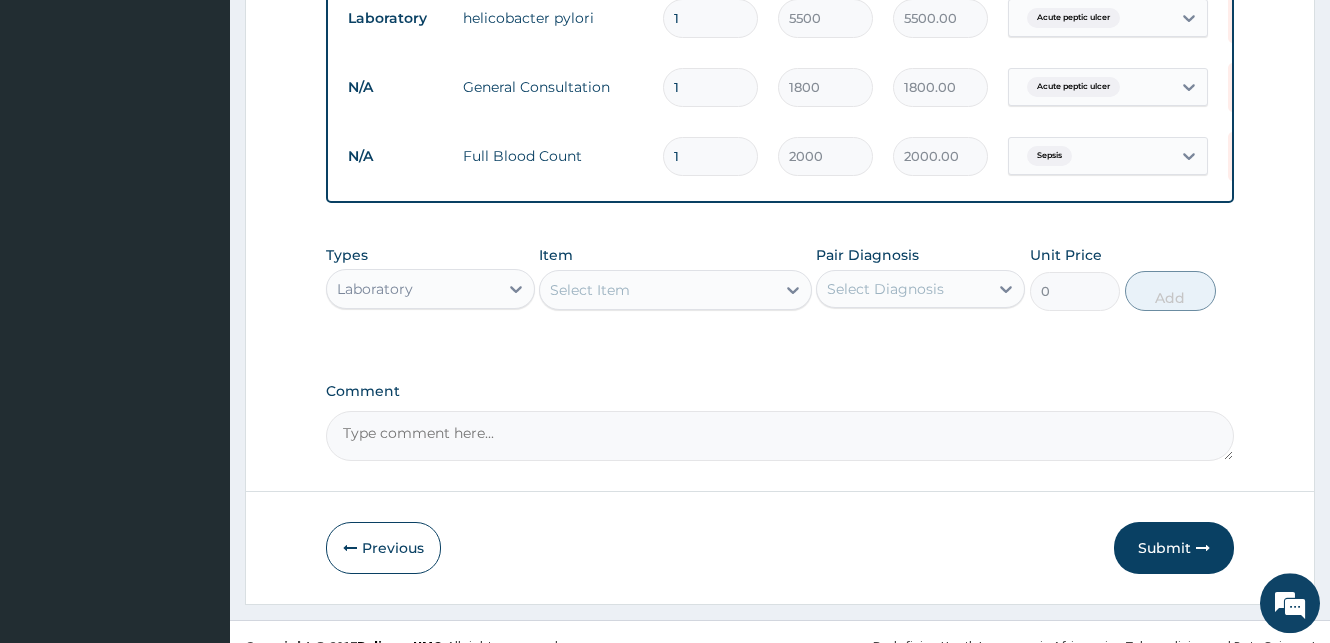 click on "Laboratory" at bounding box center [412, 289] 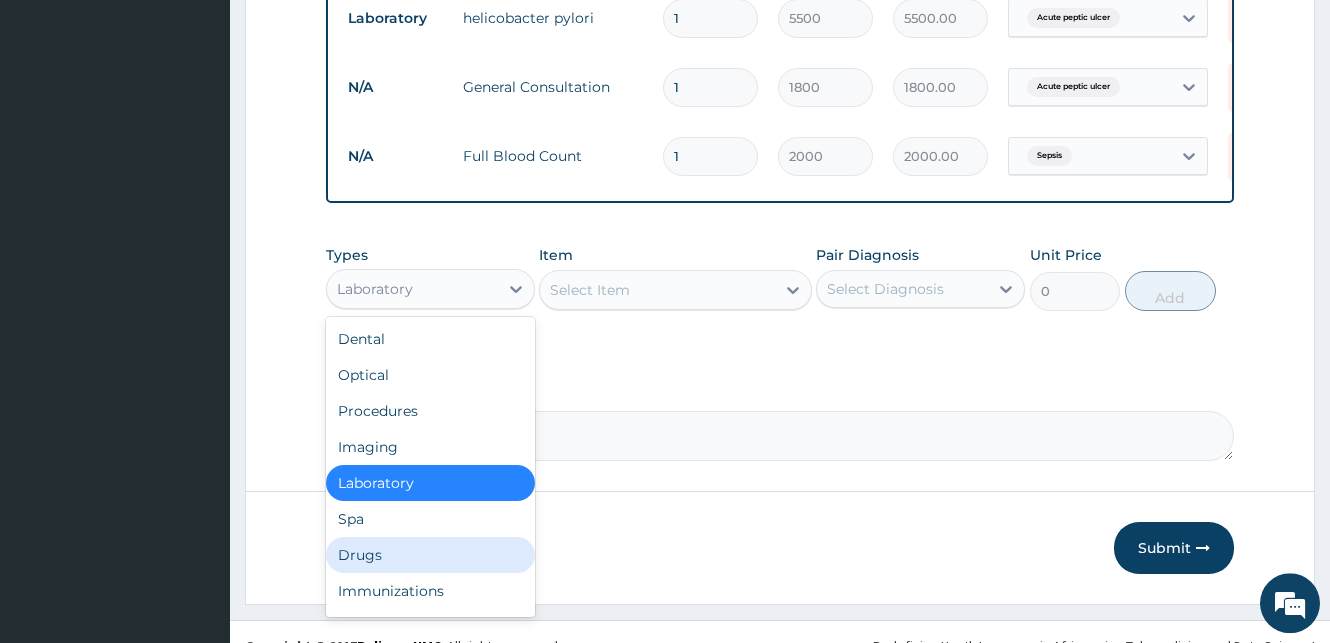 click on "Drugs" at bounding box center (430, 555) 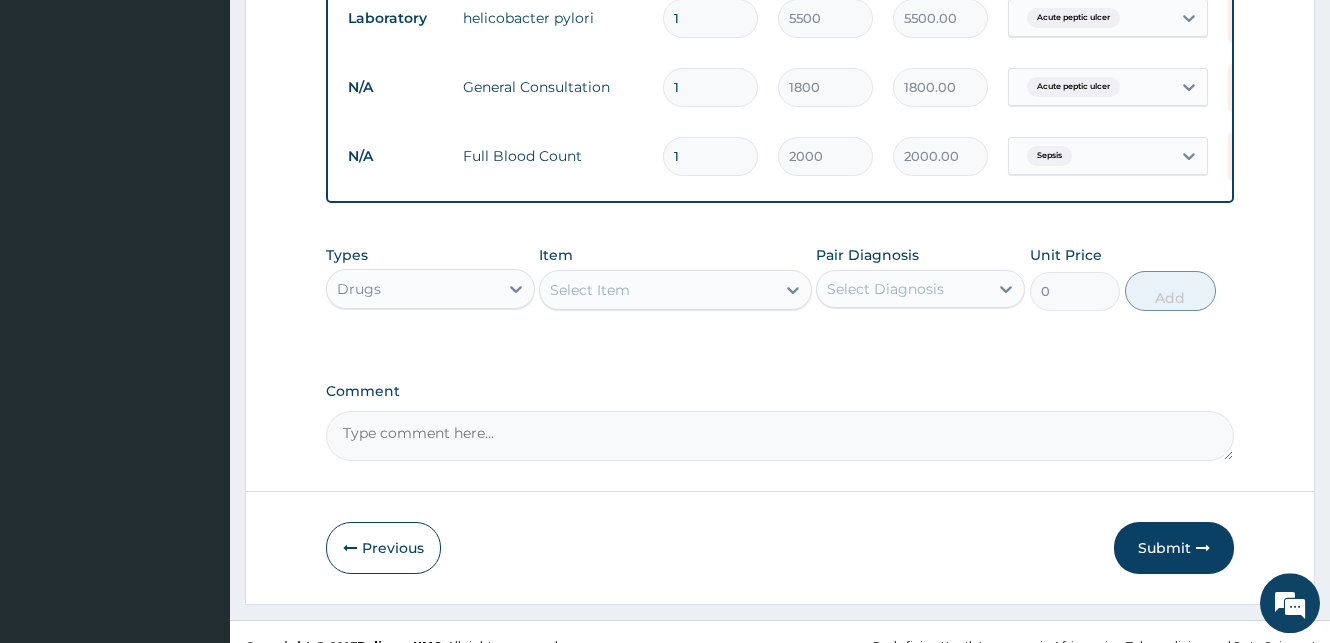 click on "Select Item" at bounding box center (657, 290) 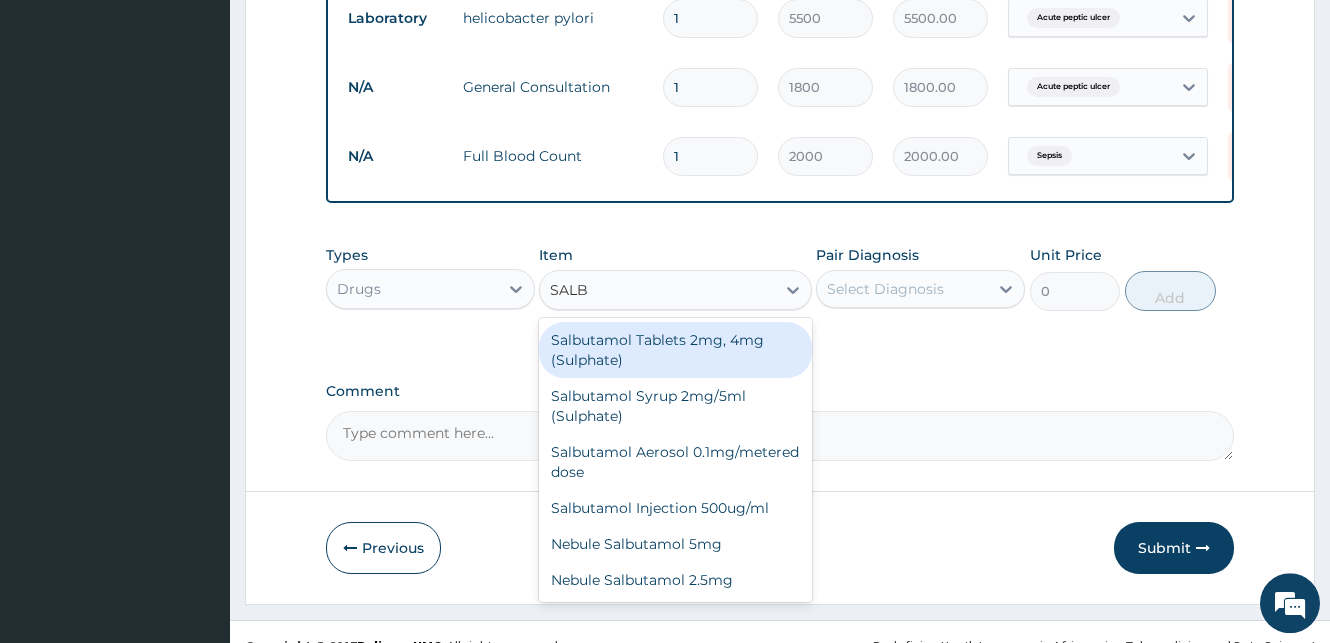 type on "SALBU" 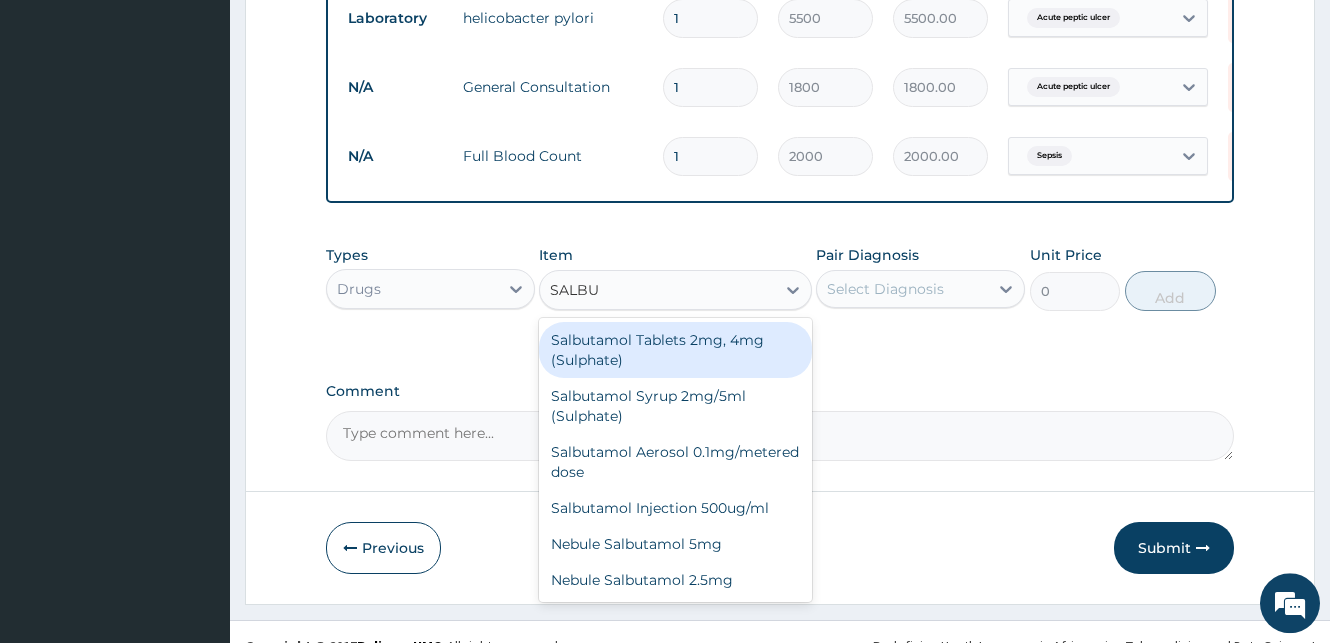 click on "Salbutamol Tablets 2mg, 4mg (Sulphate)" at bounding box center (675, 350) 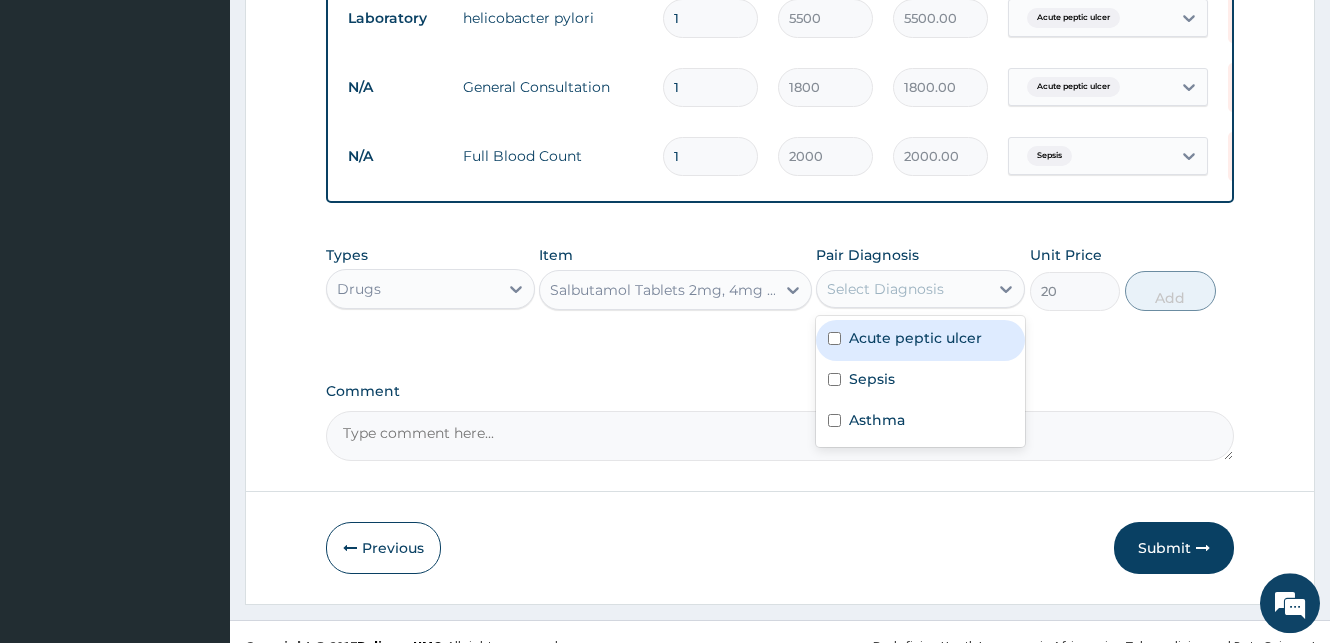 click on "Select Diagnosis" at bounding box center [902, 289] 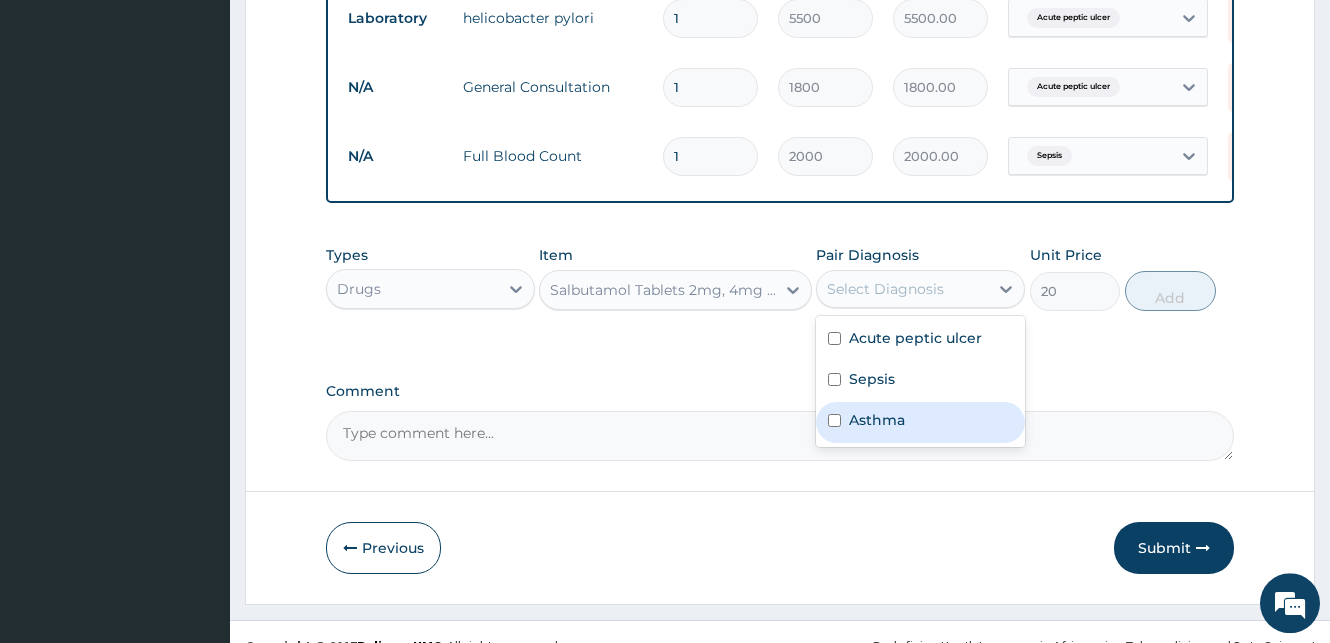 click at bounding box center [834, 420] 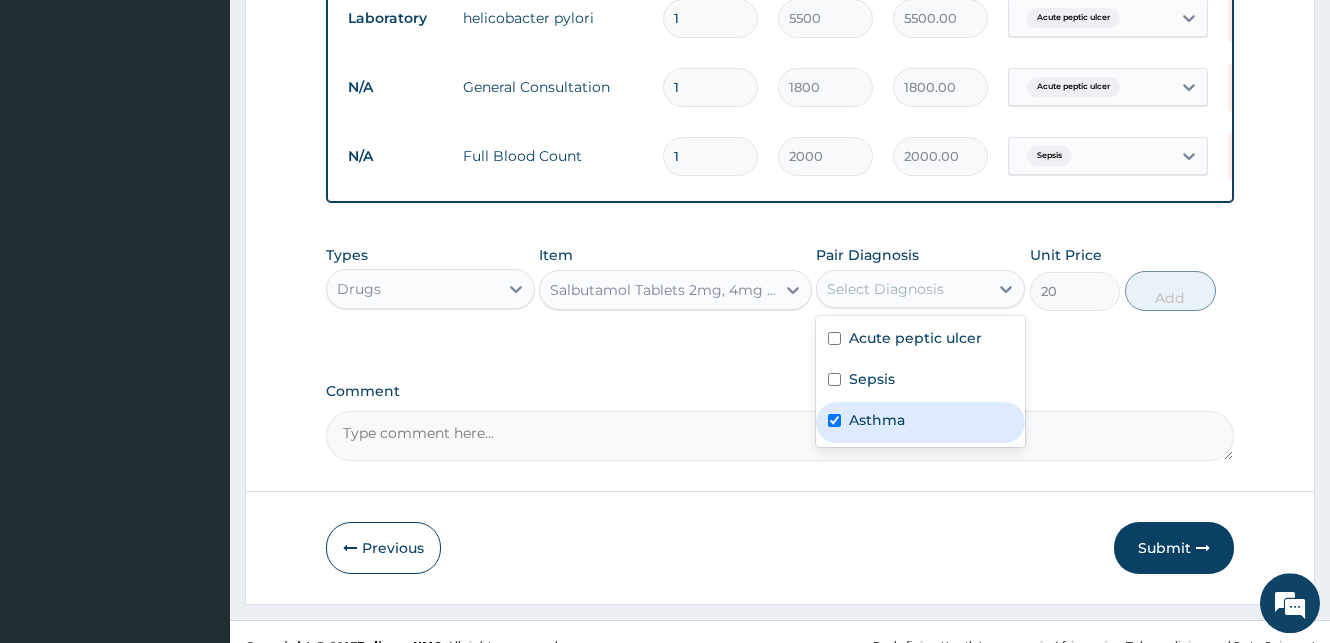 checkbox on "true" 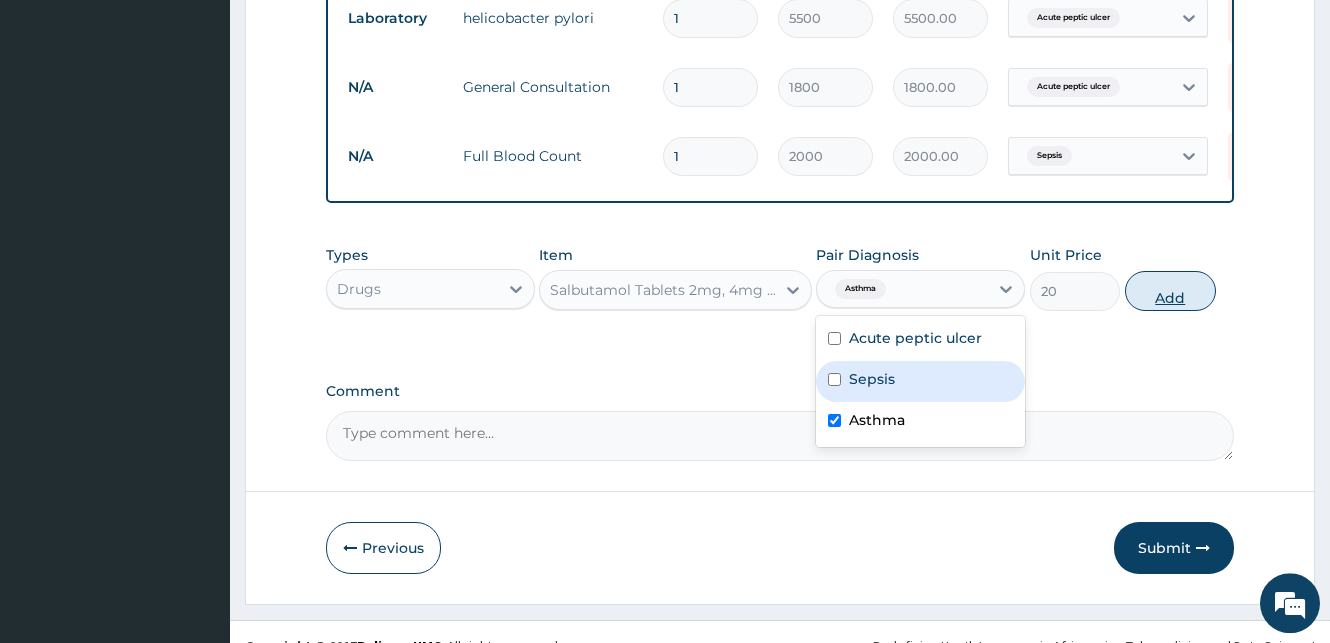 click on "Add" at bounding box center (1170, 291) 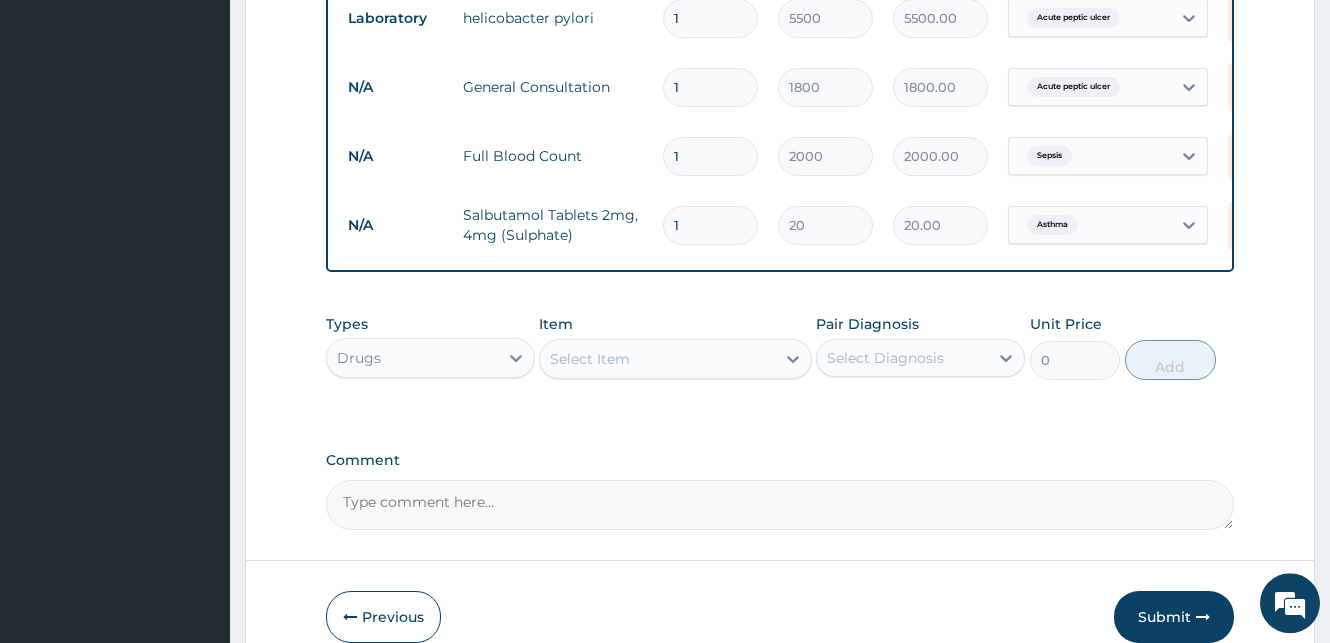 type on "15" 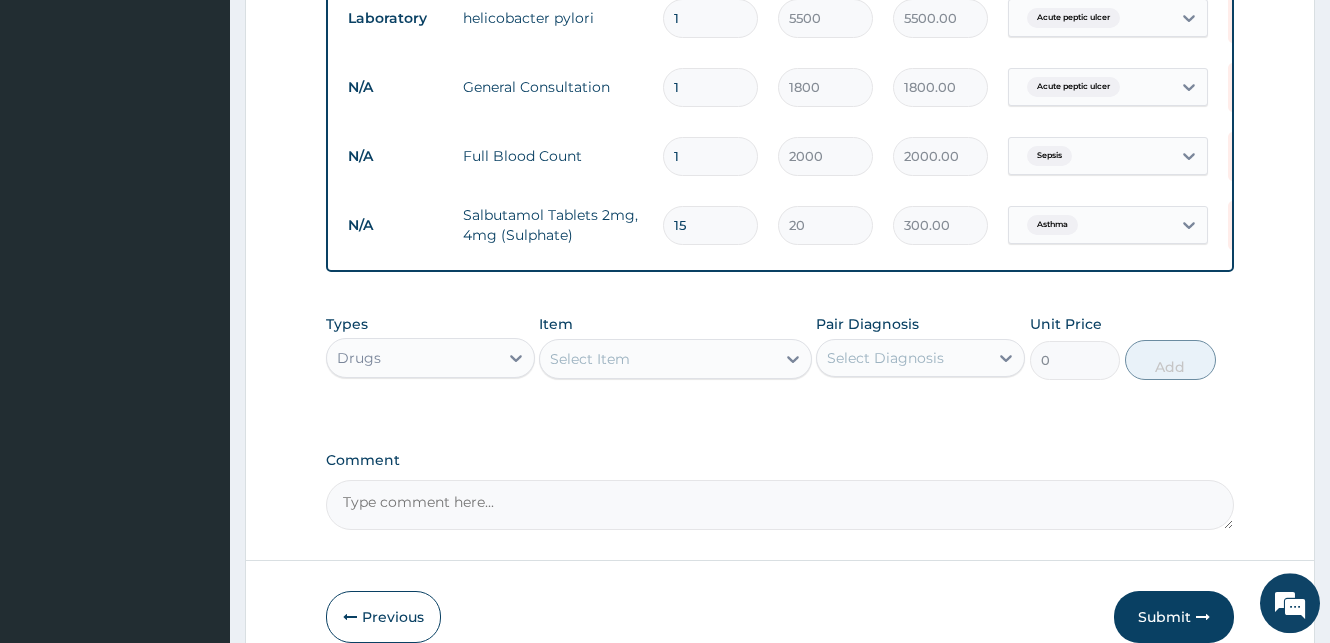 type on "300.00" 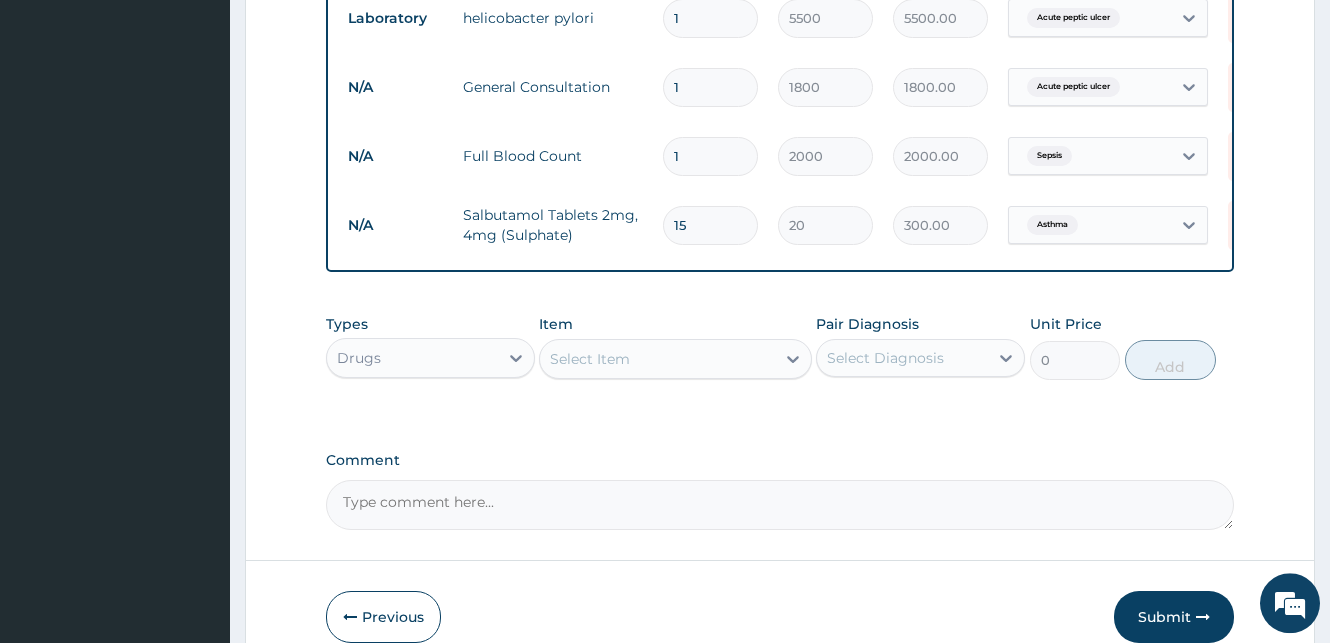 type on "15" 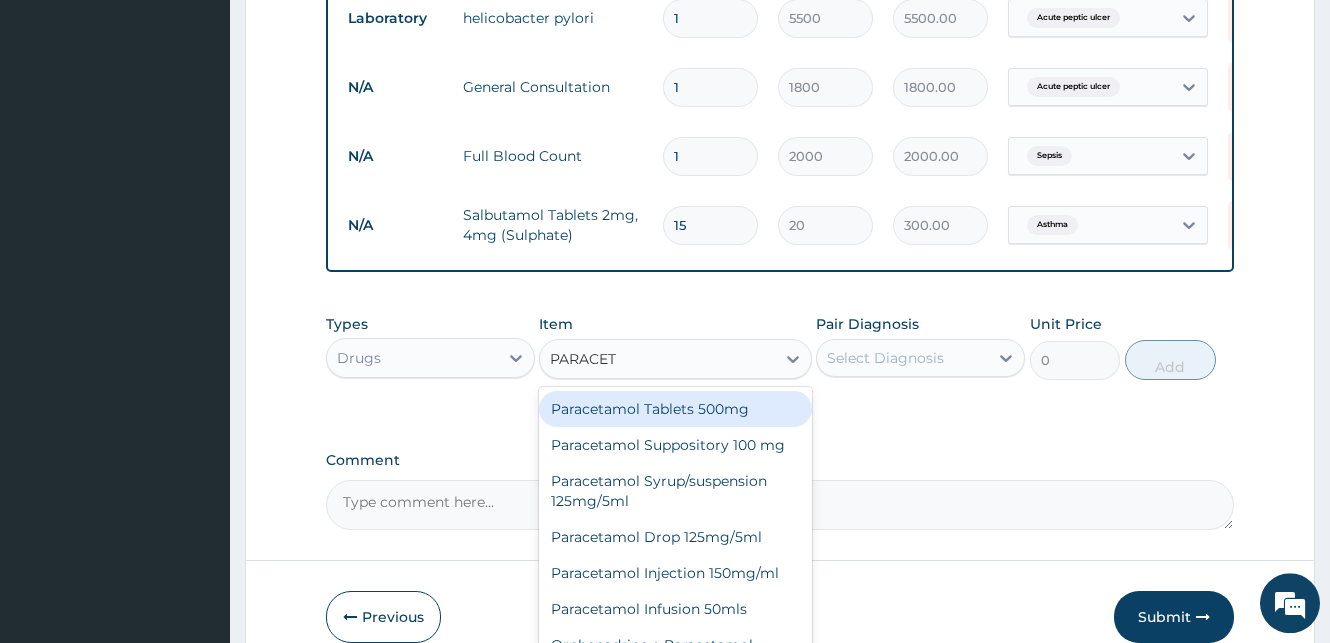 type on "PARACETA" 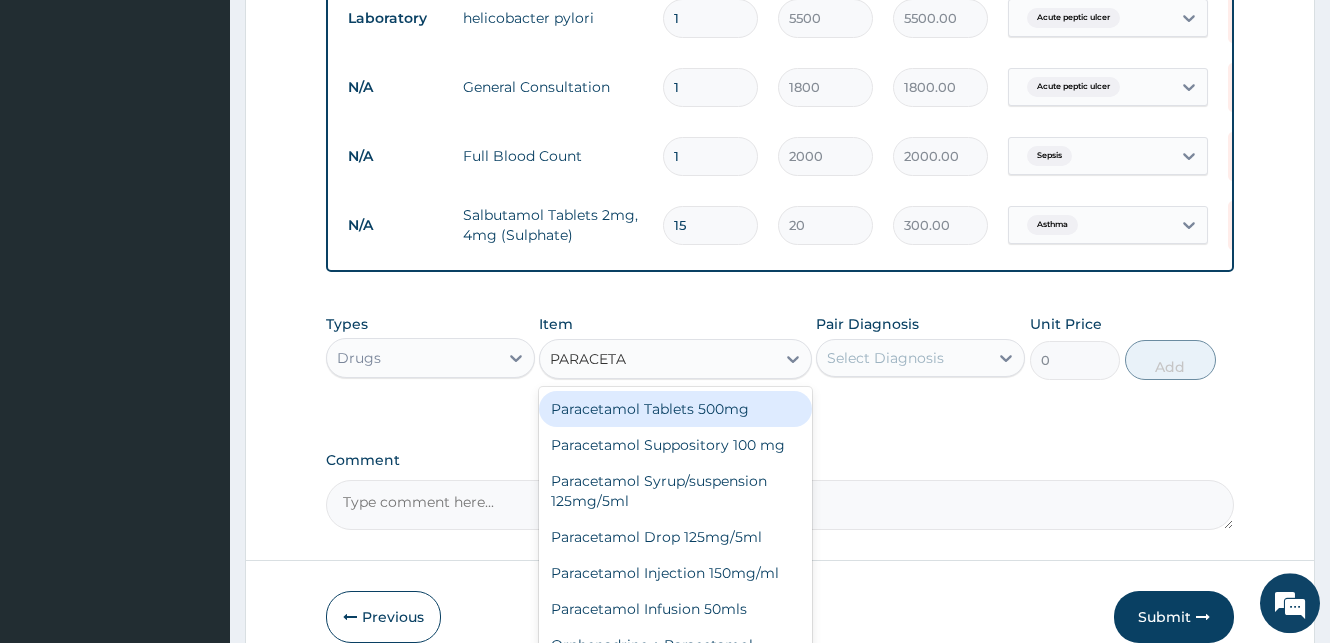 click on "Paracetamol Tablets 500mg" at bounding box center (675, 409) 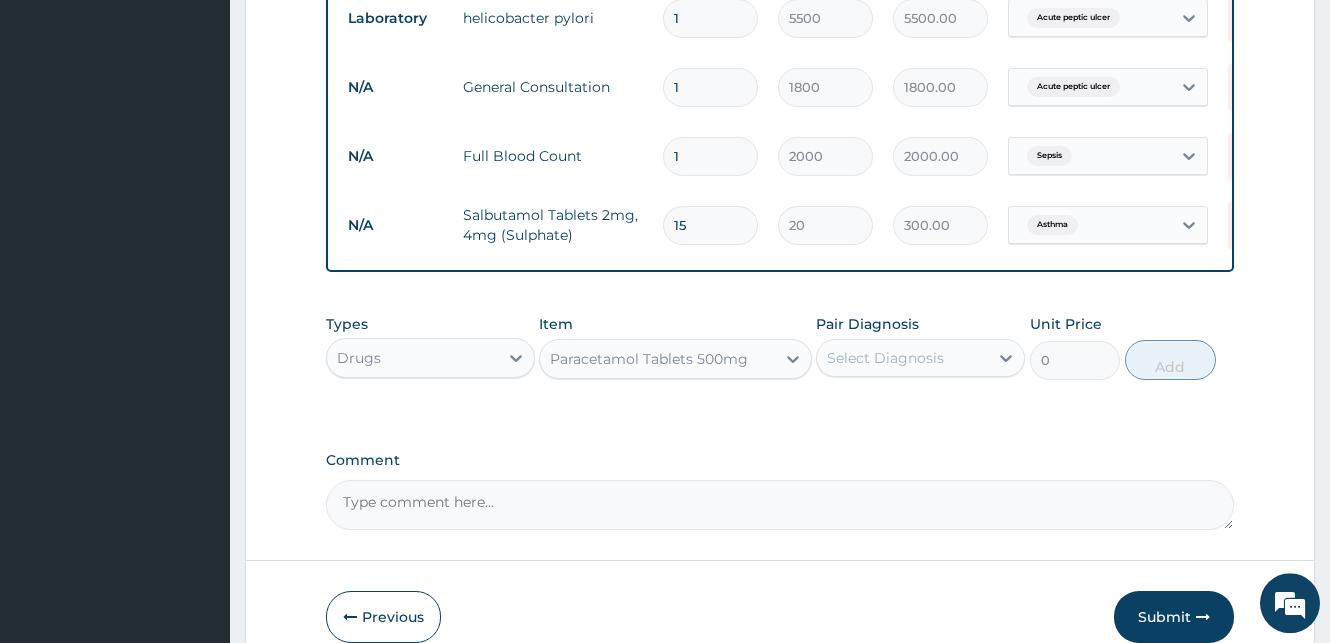 type 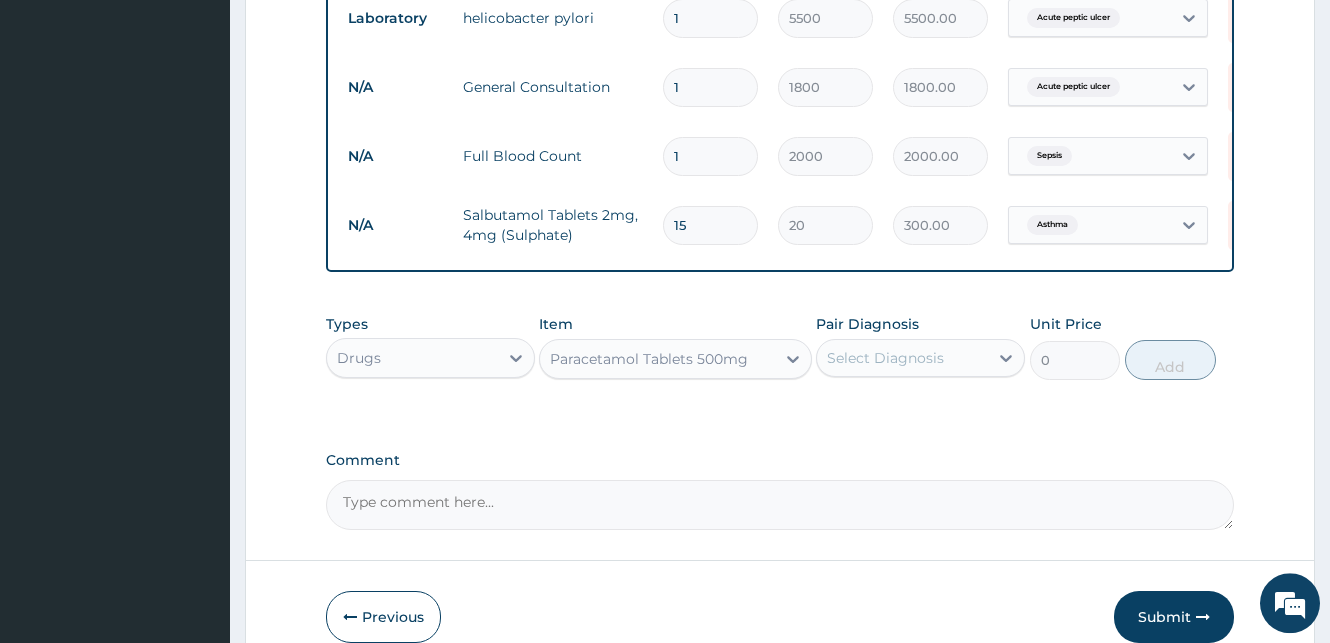 type on "10" 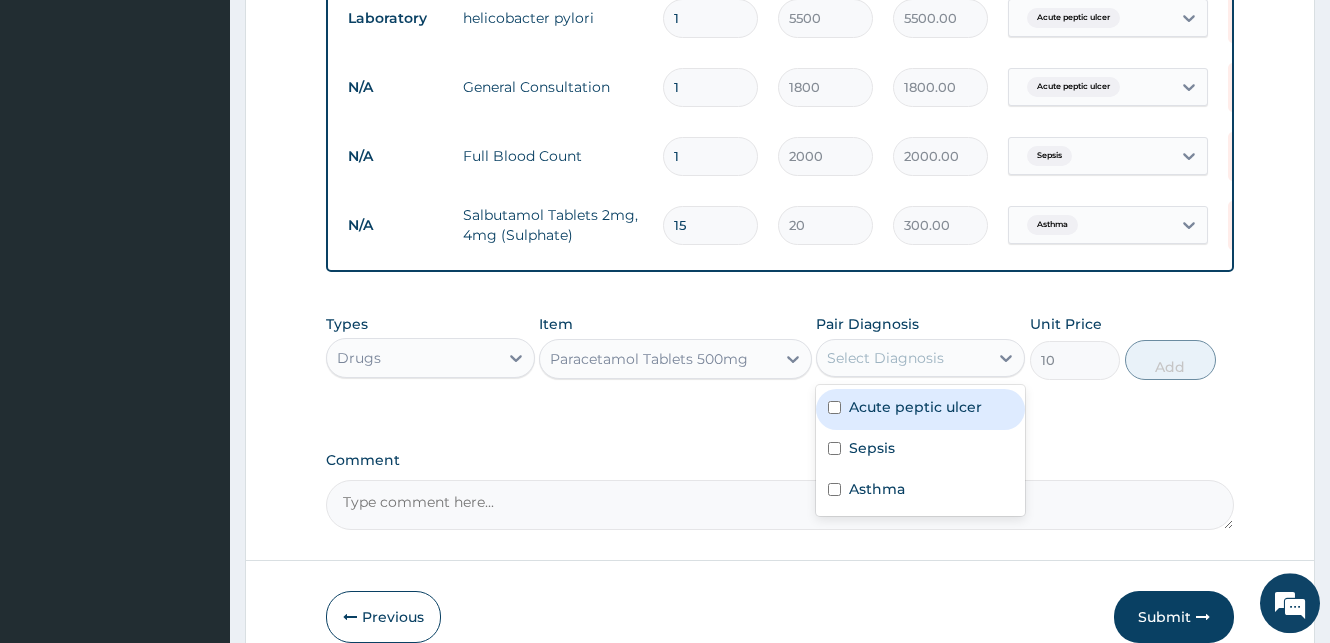click on "Select Diagnosis" at bounding box center (885, 358) 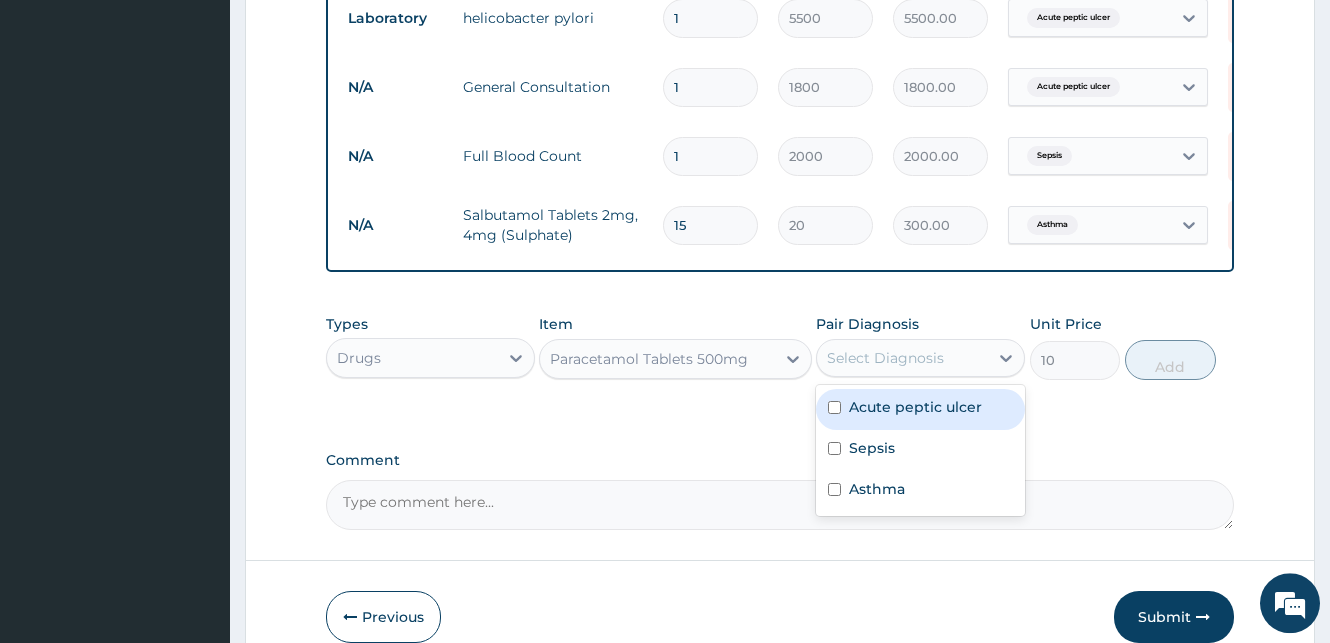click at bounding box center [834, 407] 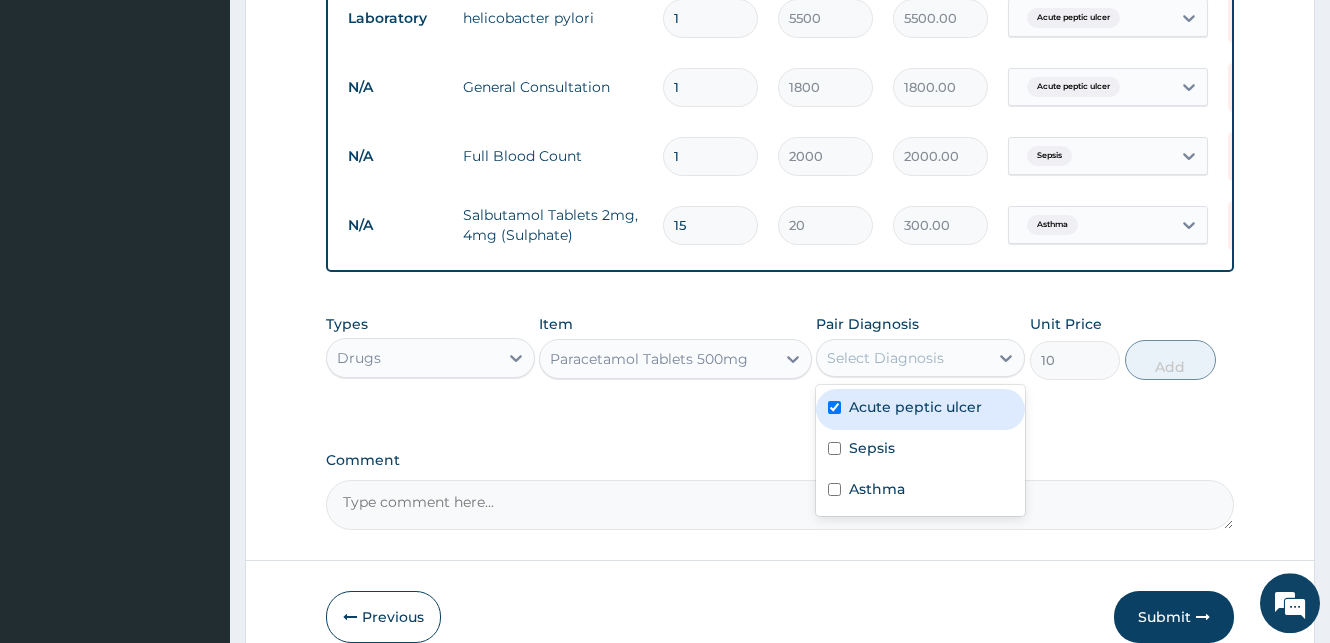 checkbox on "true" 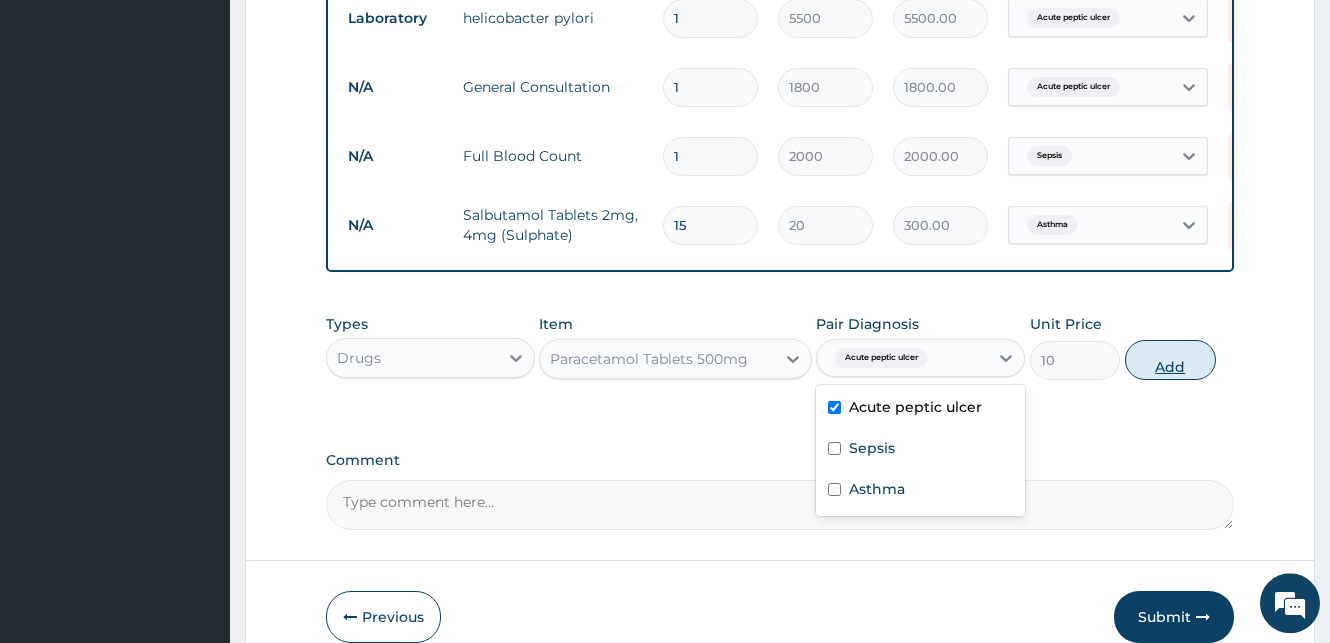 click on "Add" at bounding box center (1170, 360) 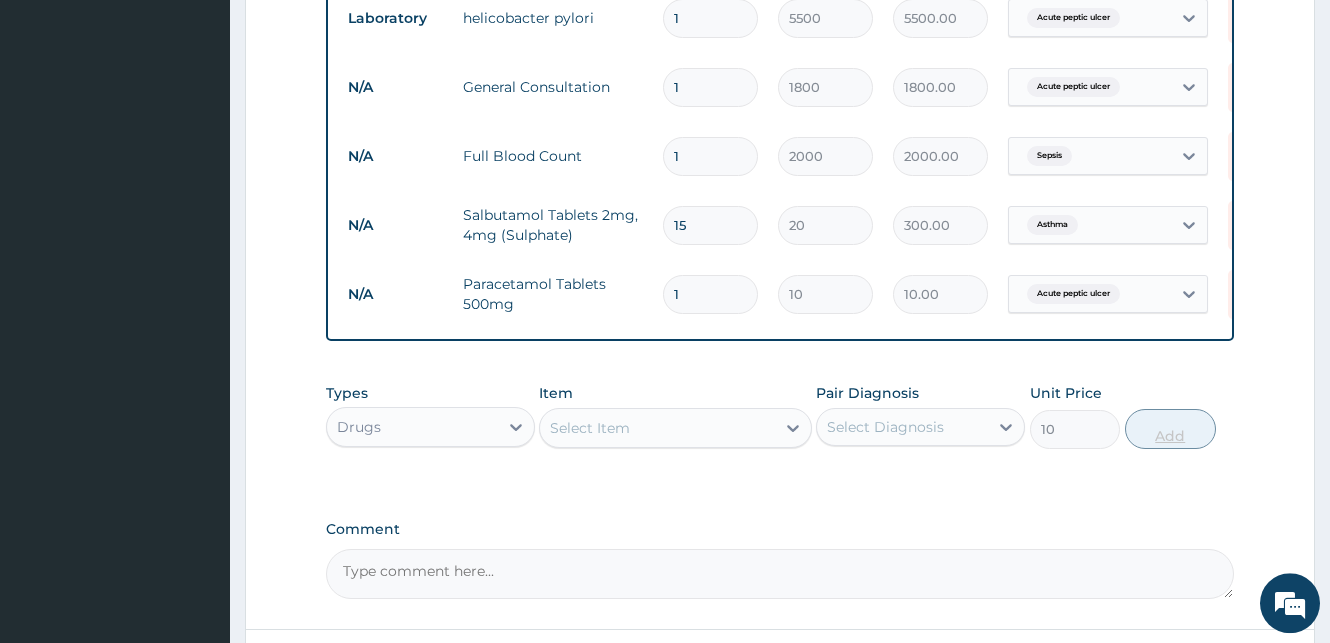 type on "0" 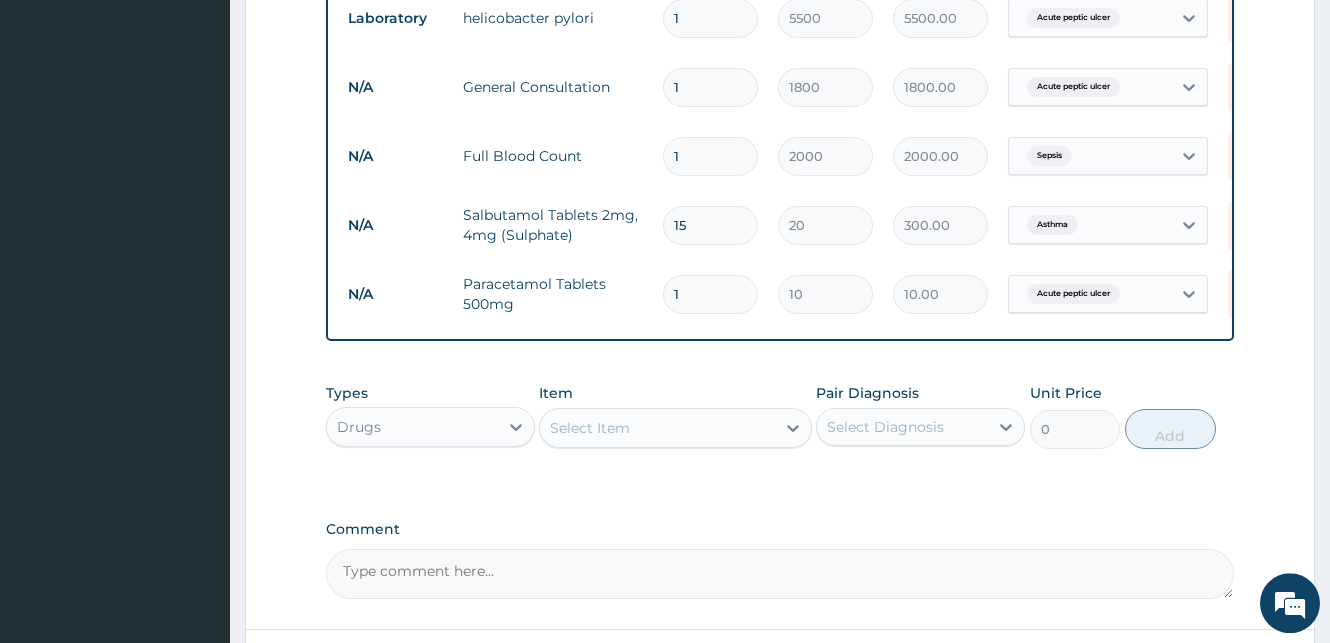 click on "1" at bounding box center [710, 294] 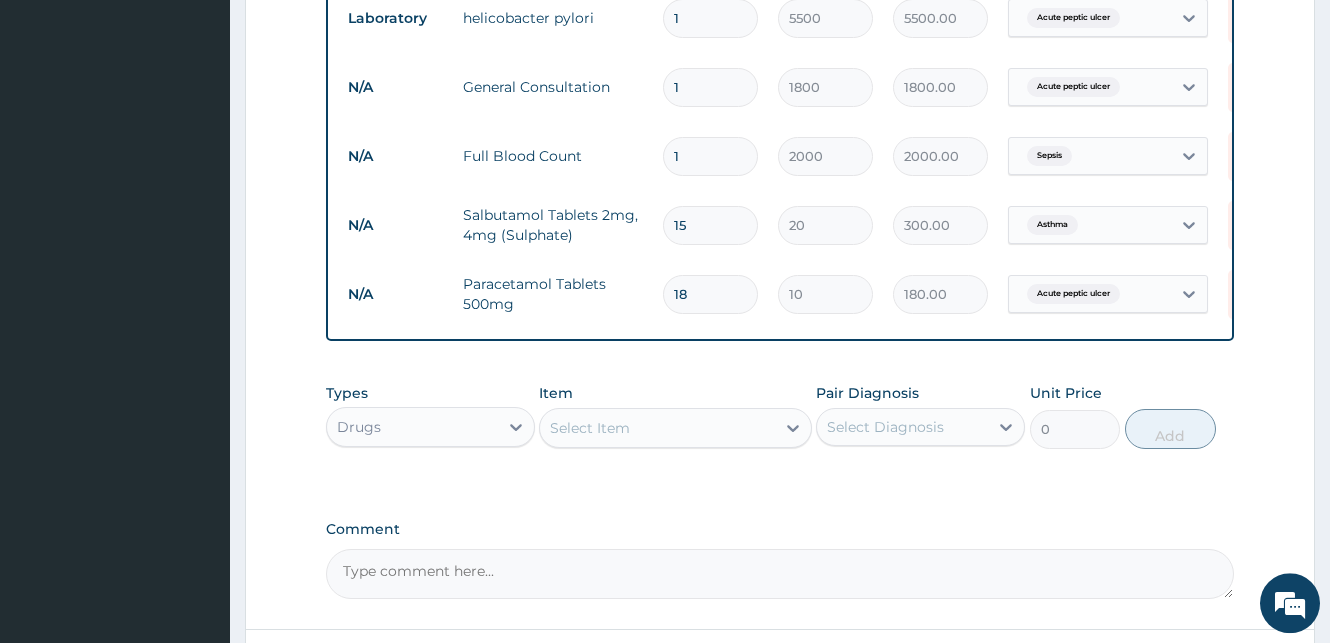 type on "18" 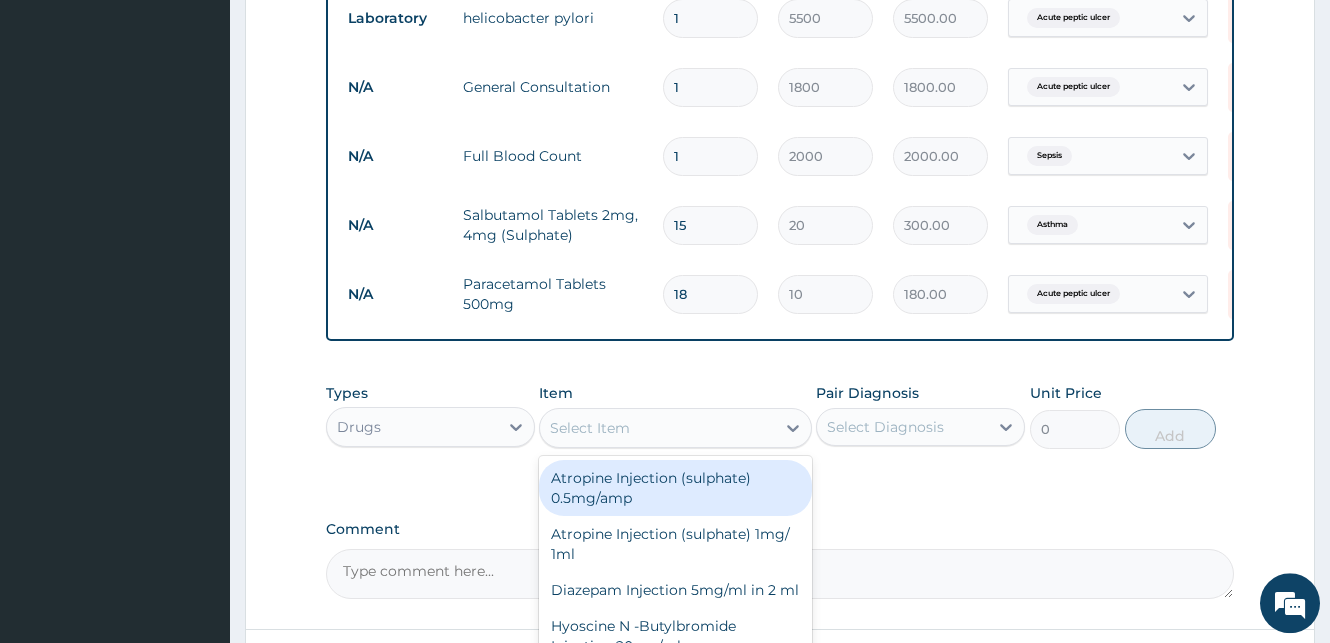 click on "Select Item" at bounding box center [657, 428] 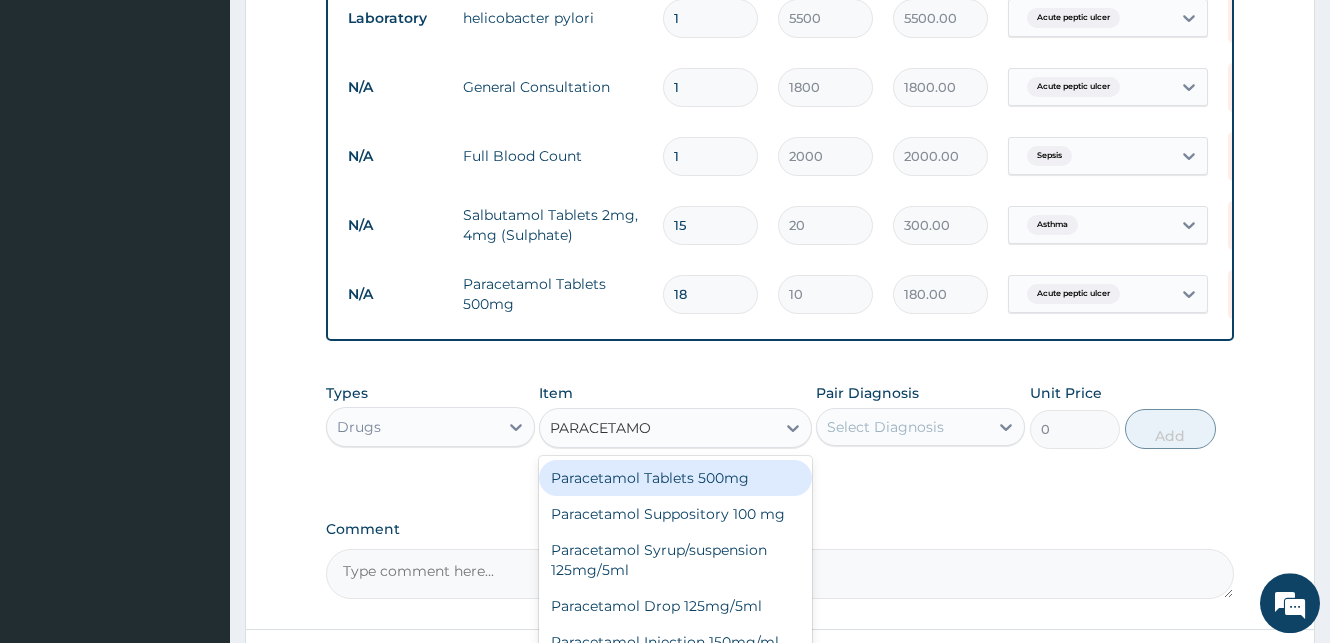 type on "PARACETAMOL" 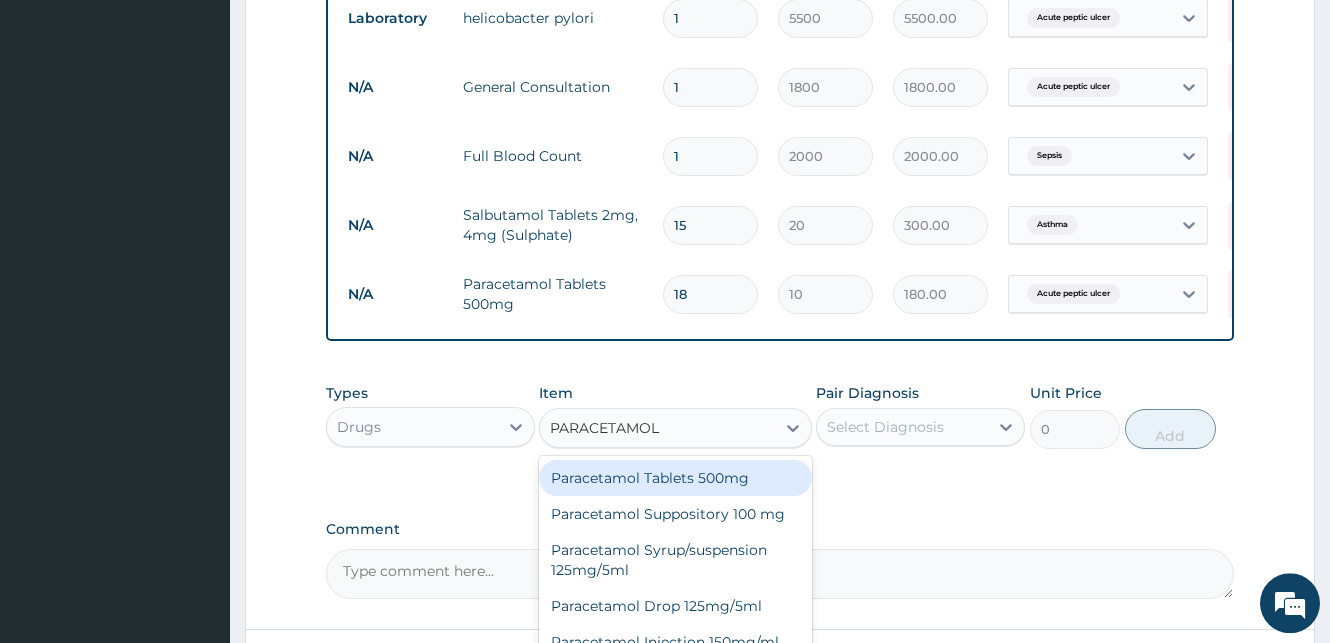 scroll, scrollTop: 997, scrollLeft: 0, axis: vertical 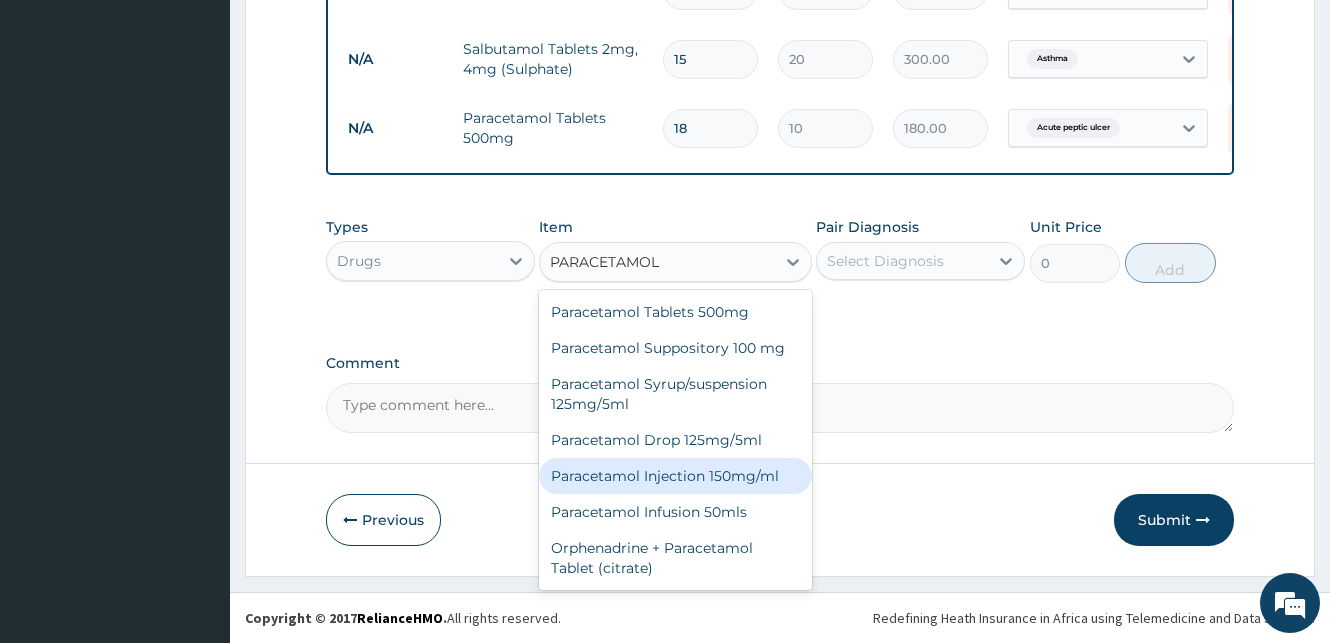 click on "Paracetamol Injection 150mg/ml" at bounding box center (675, 476) 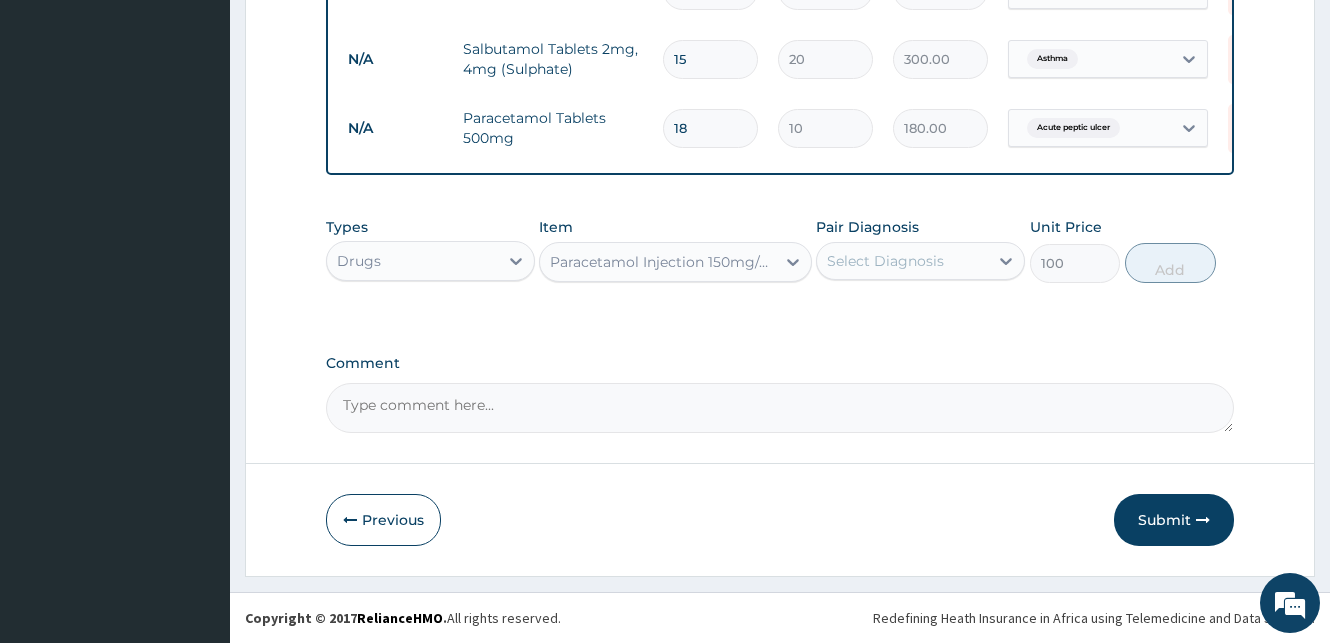 click on "Select Diagnosis" at bounding box center (885, 261) 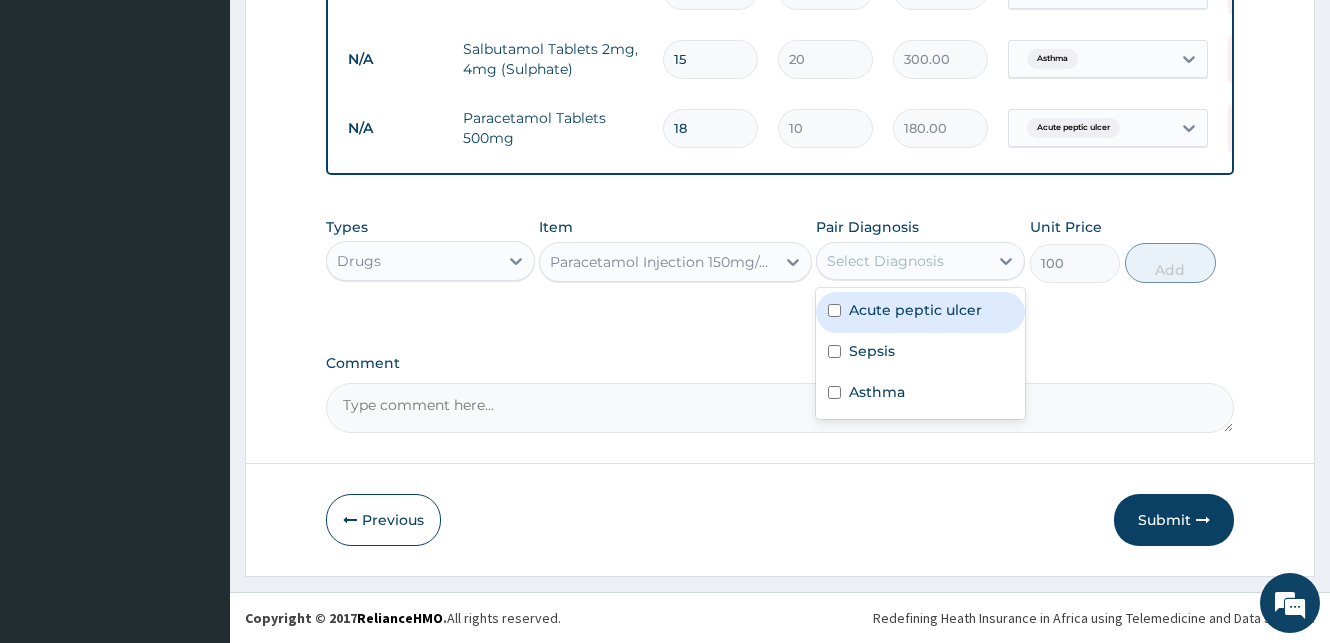 click at bounding box center (834, 310) 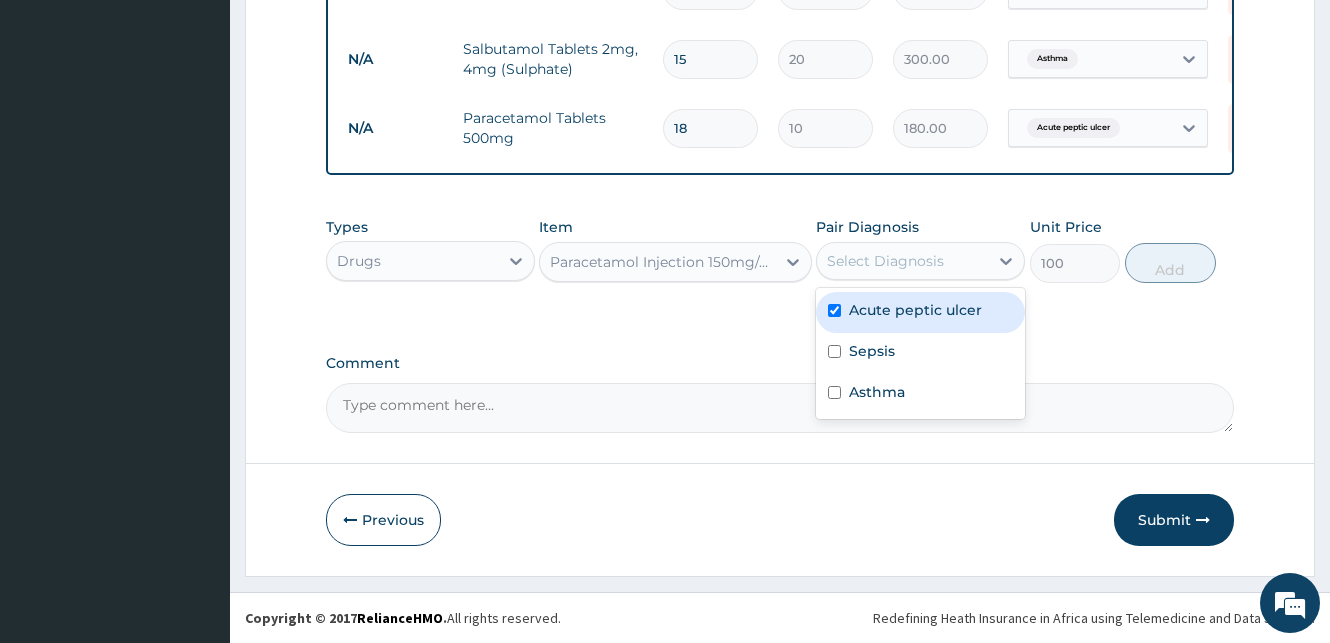 checkbox on "true" 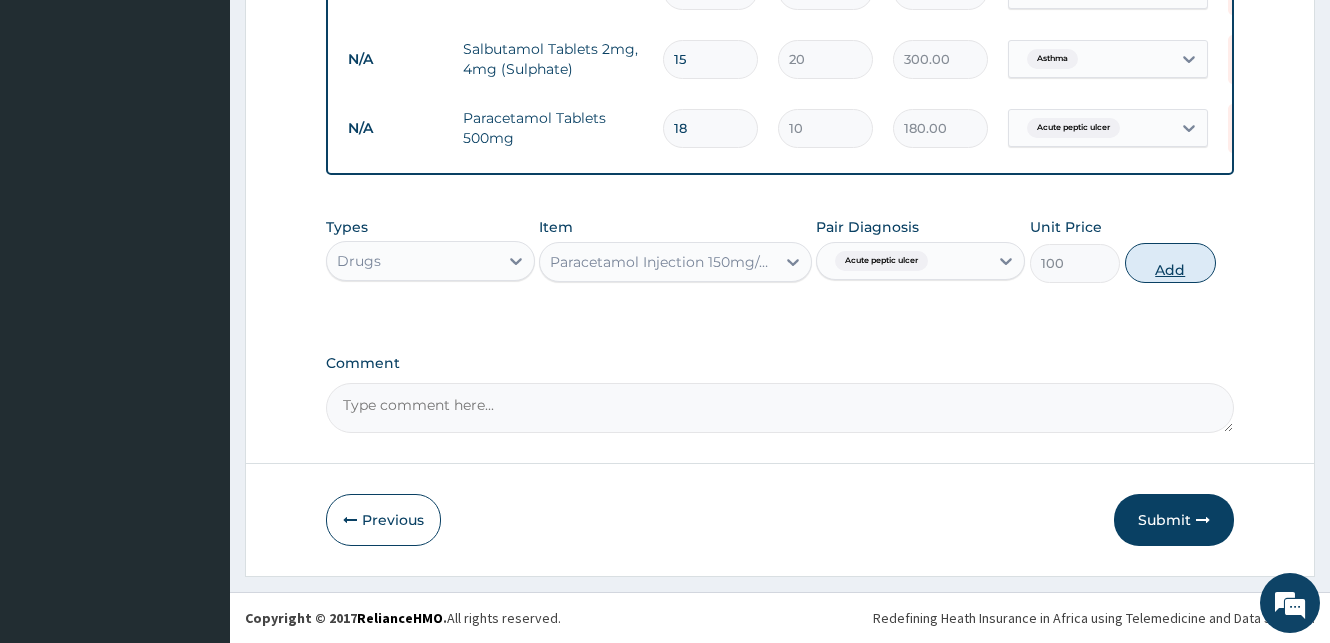 click on "Add" at bounding box center [1170, 263] 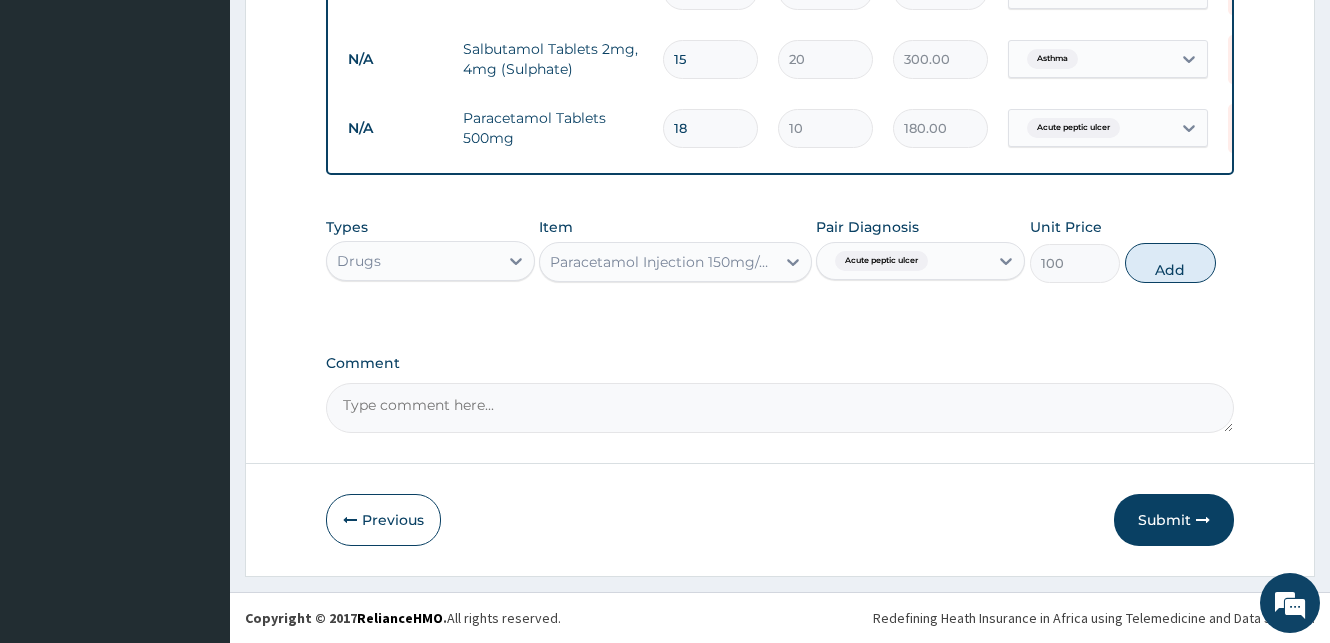 type on "0" 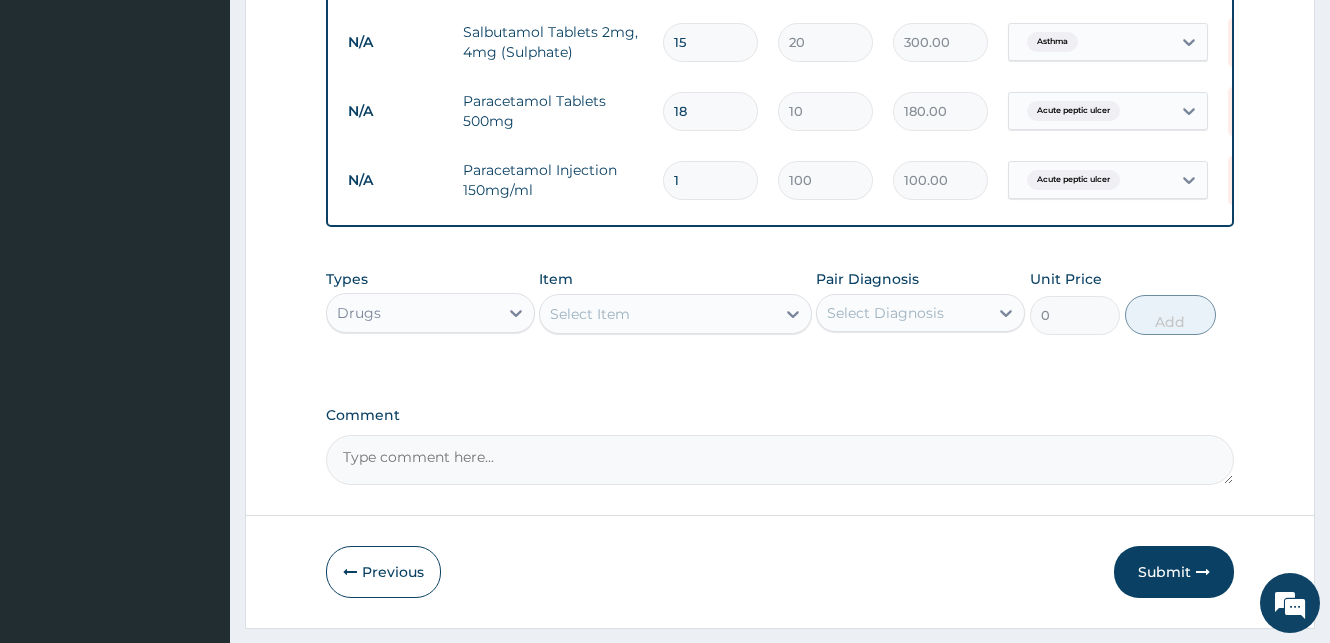 drag, startPoint x: 689, startPoint y: 182, endPoint x: 663, endPoint y: 183, distance: 26.019224 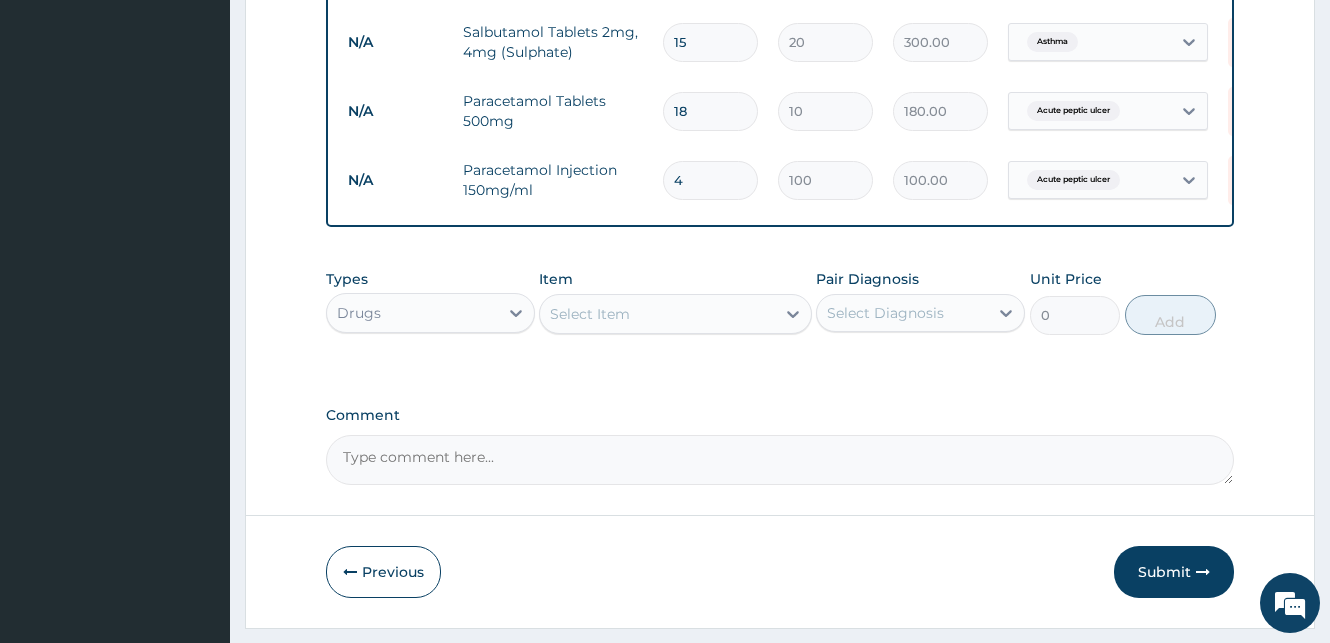 type on "400.00" 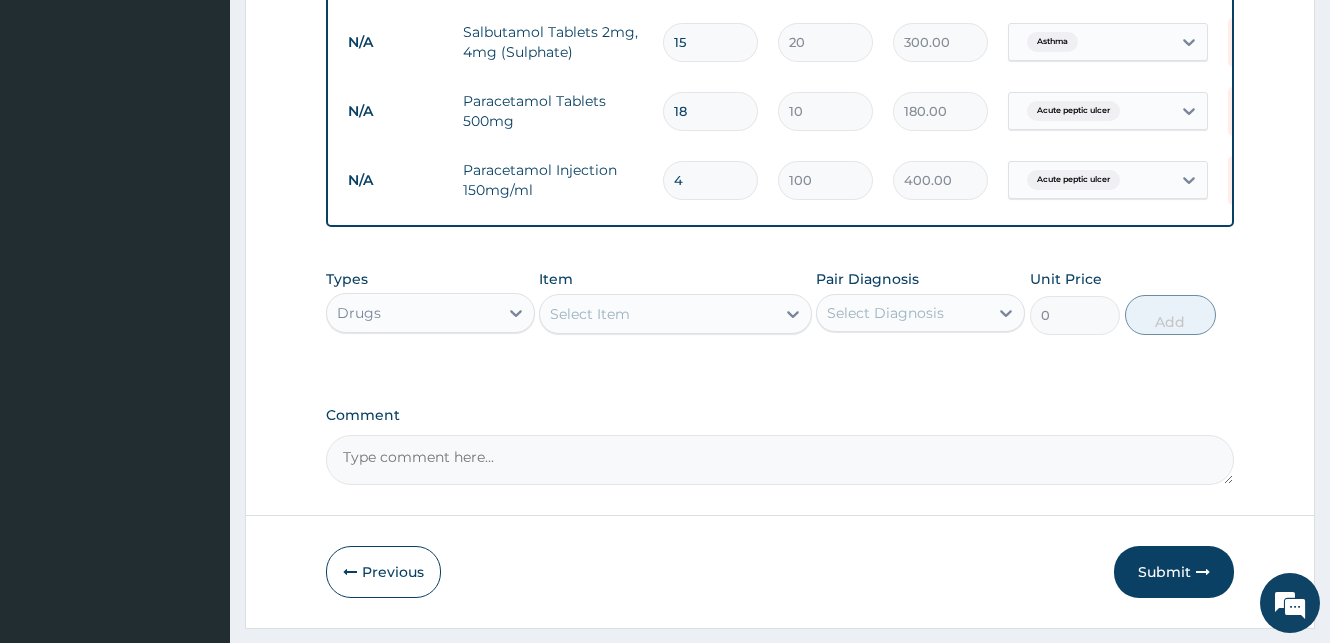 type on "4" 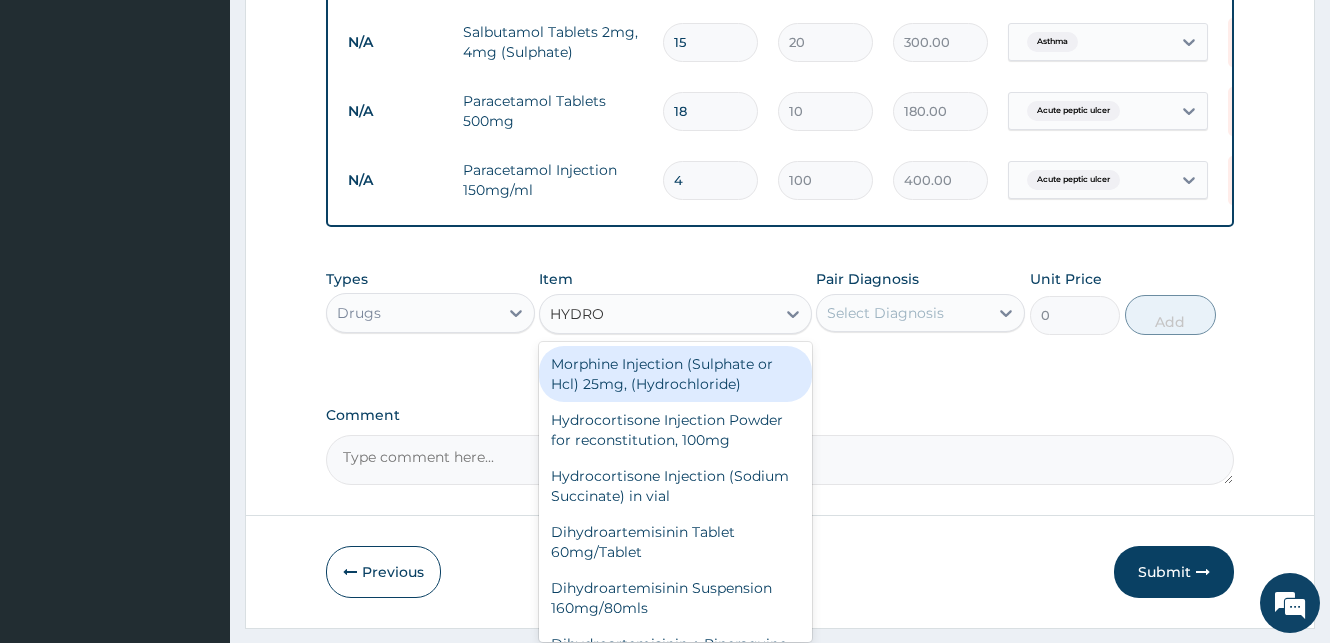 type on "HYDROC" 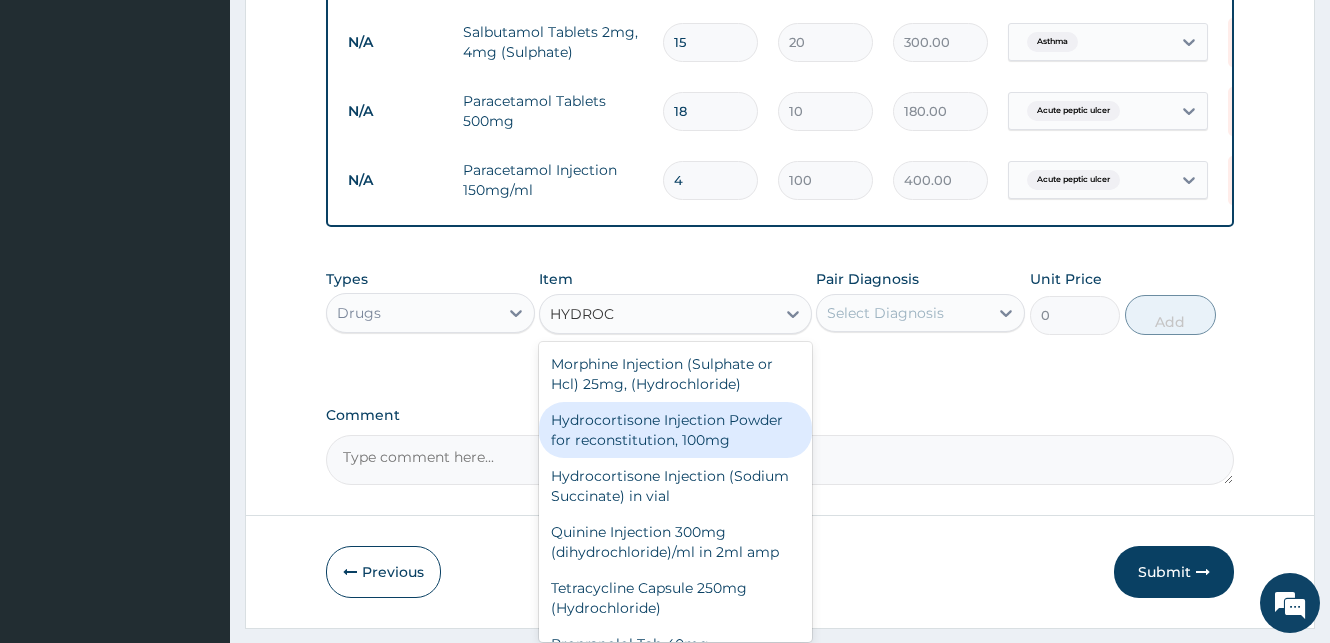 click on "Hydrocortisone Injection Powder for reconstitution, 100mg" at bounding box center [675, 430] 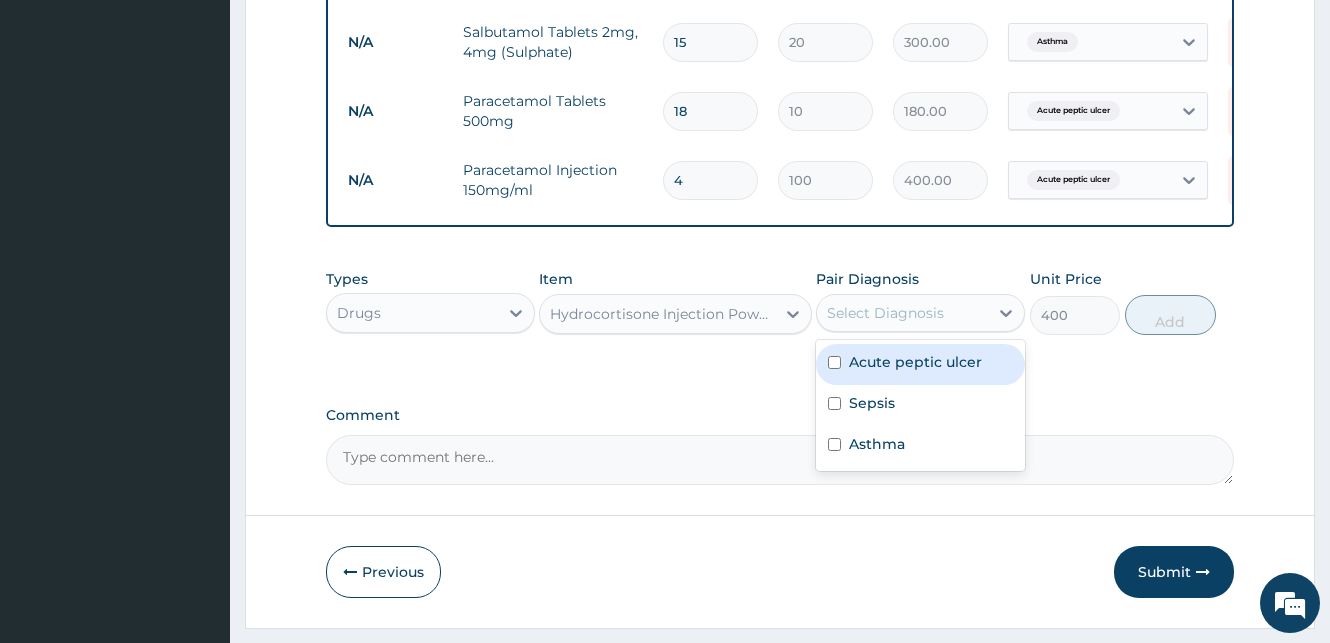 click on "Select Diagnosis" at bounding box center [885, 313] 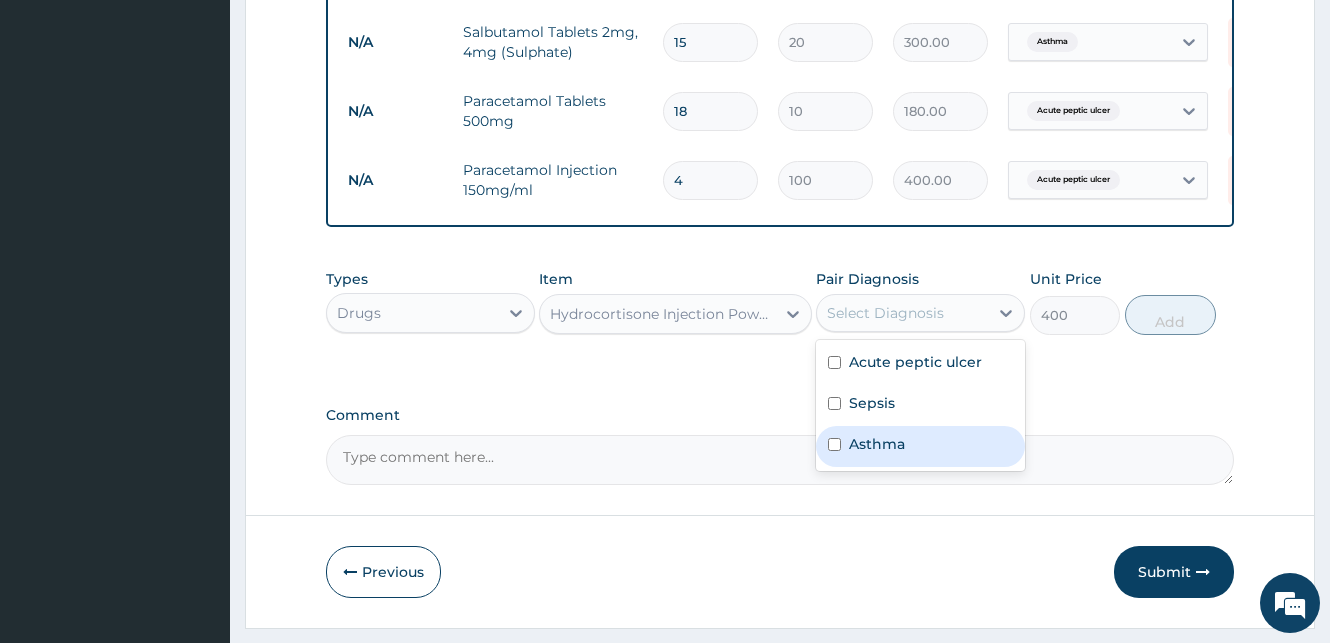 click at bounding box center (834, 444) 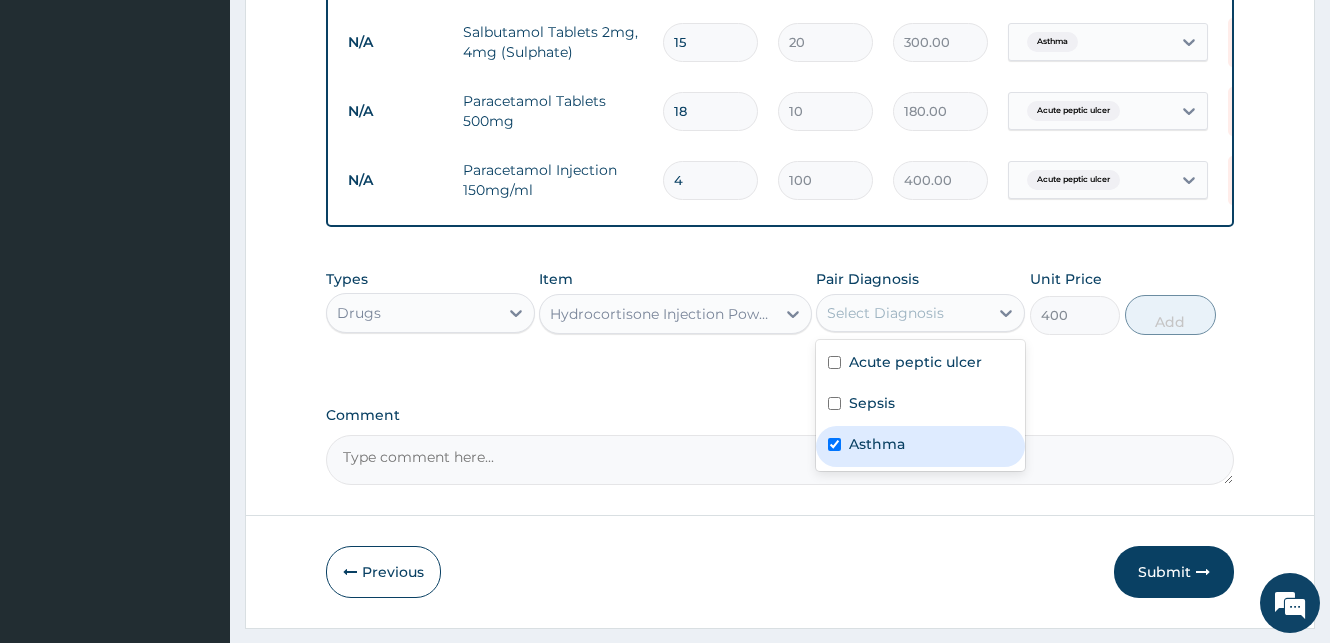 checkbox on "true" 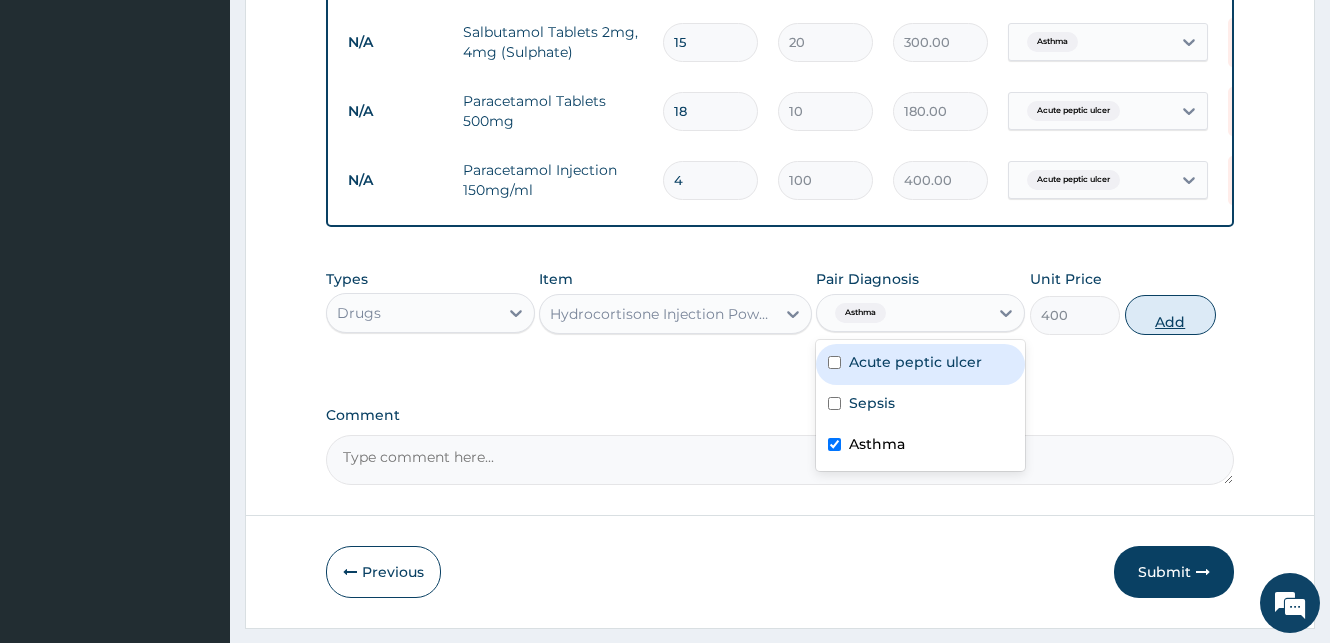 click on "Add" at bounding box center (1170, 315) 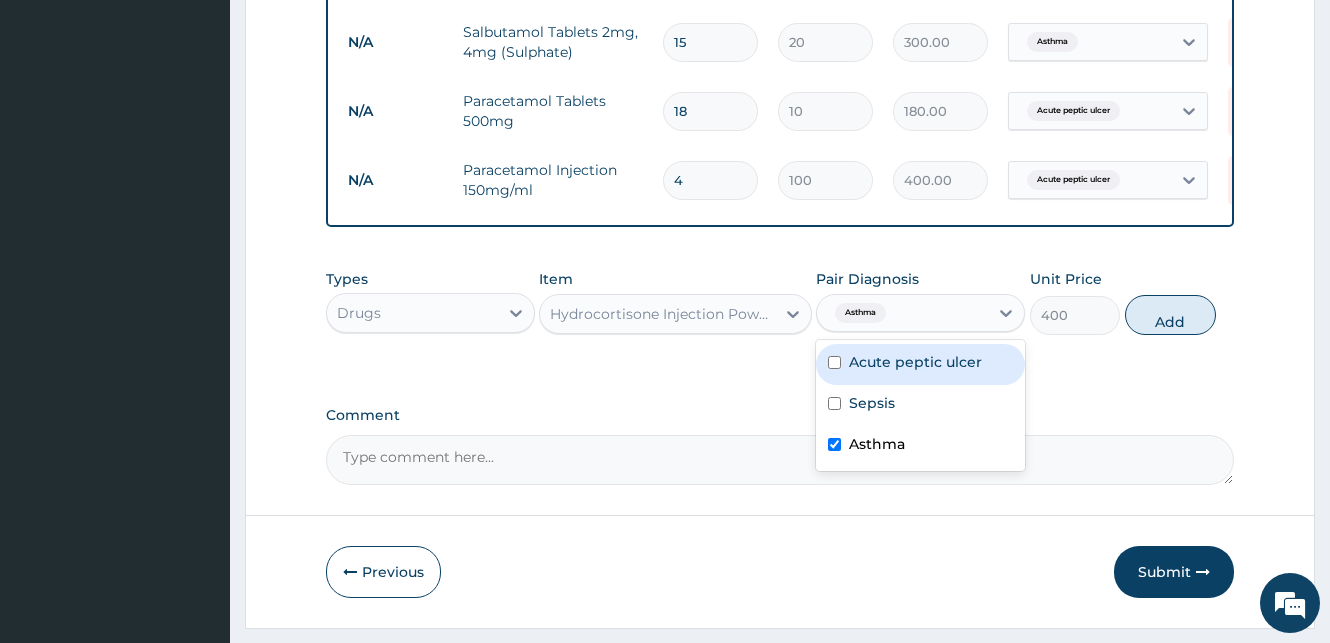type on "0" 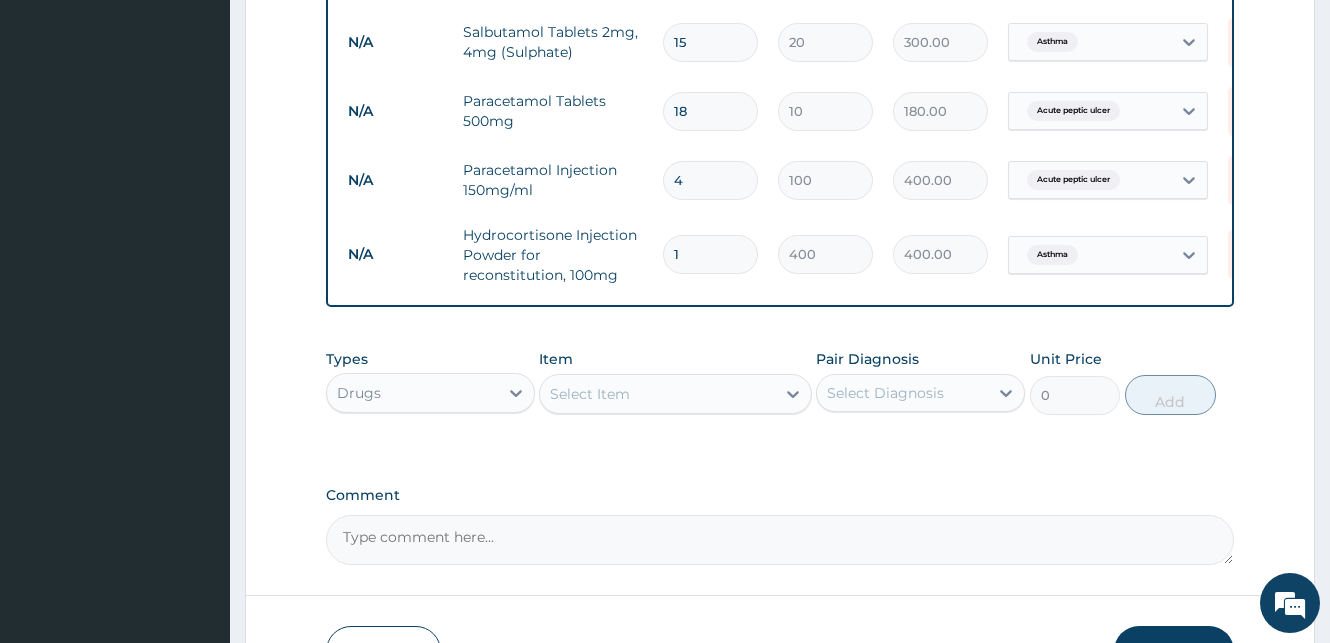 drag, startPoint x: 690, startPoint y: 263, endPoint x: 658, endPoint y: 265, distance: 32.06244 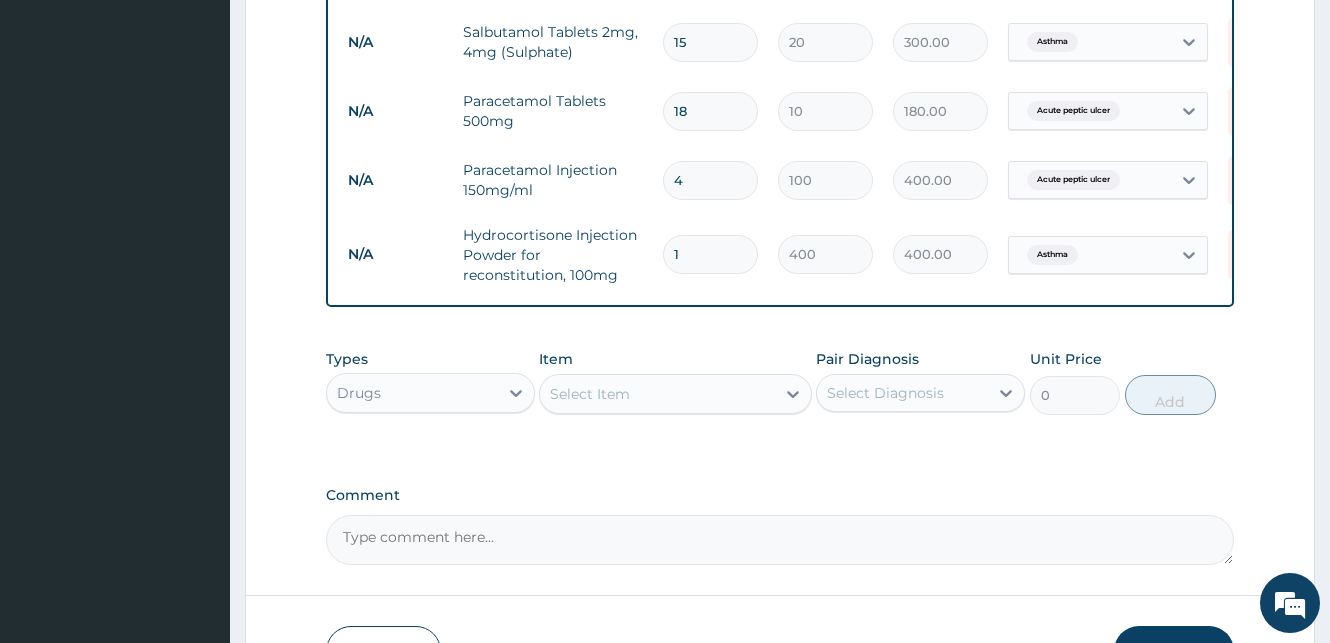 click on "1" at bounding box center (710, 254) 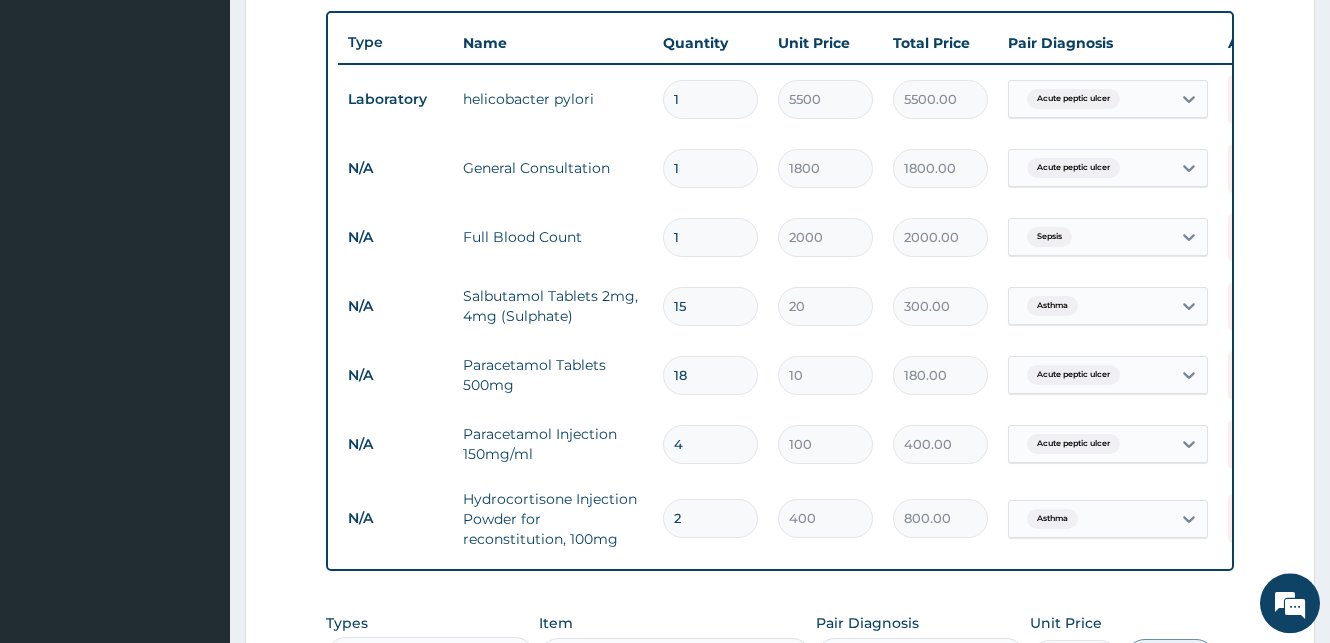 scroll, scrollTop: 730, scrollLeft: 0, axis: vertical 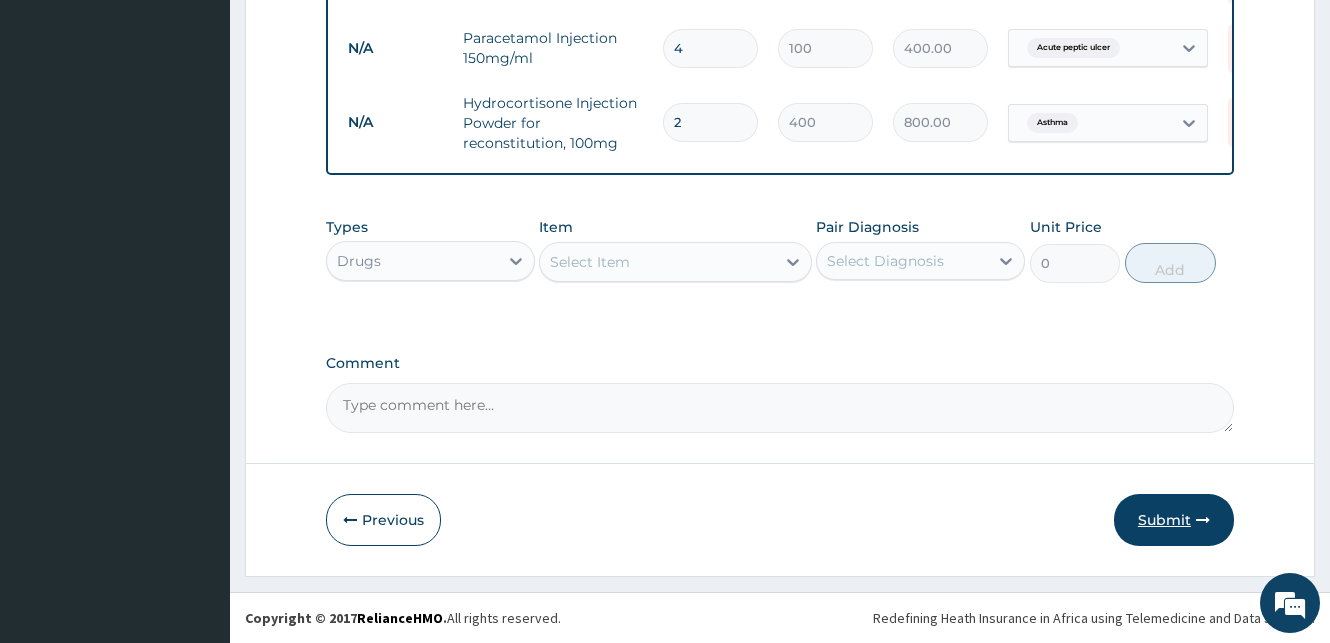 type on "2" 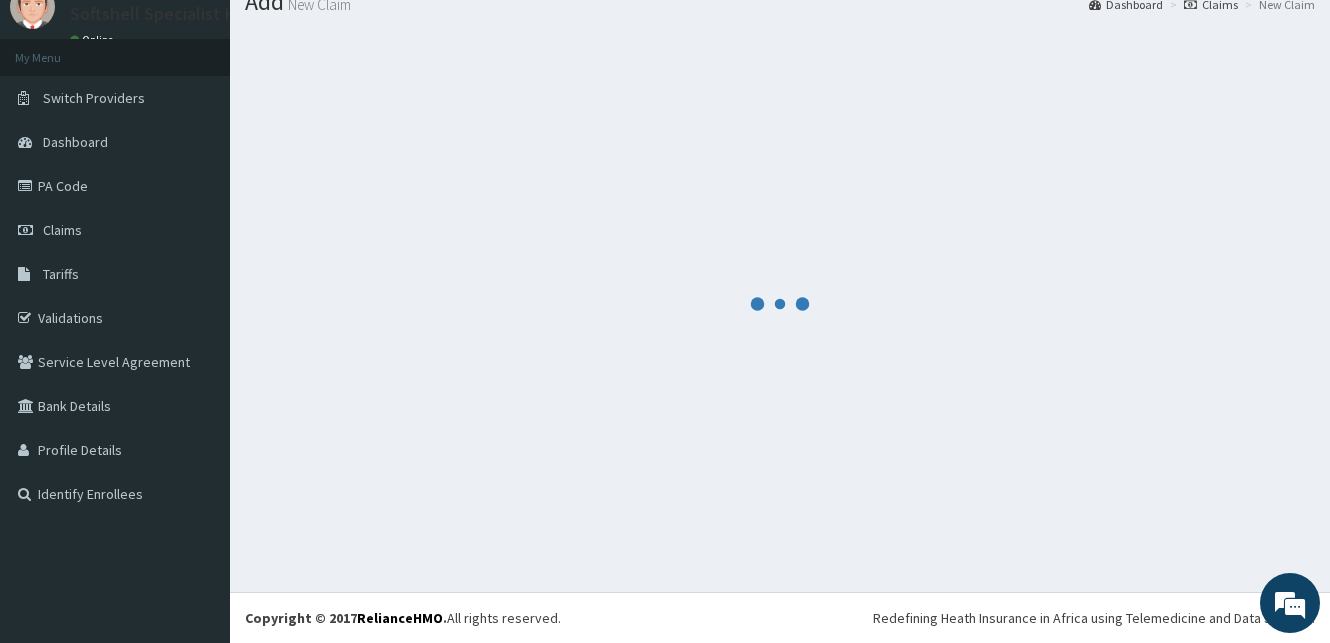 scroll, scrollTop: 76, scrollLeft: 0, axis: vertical 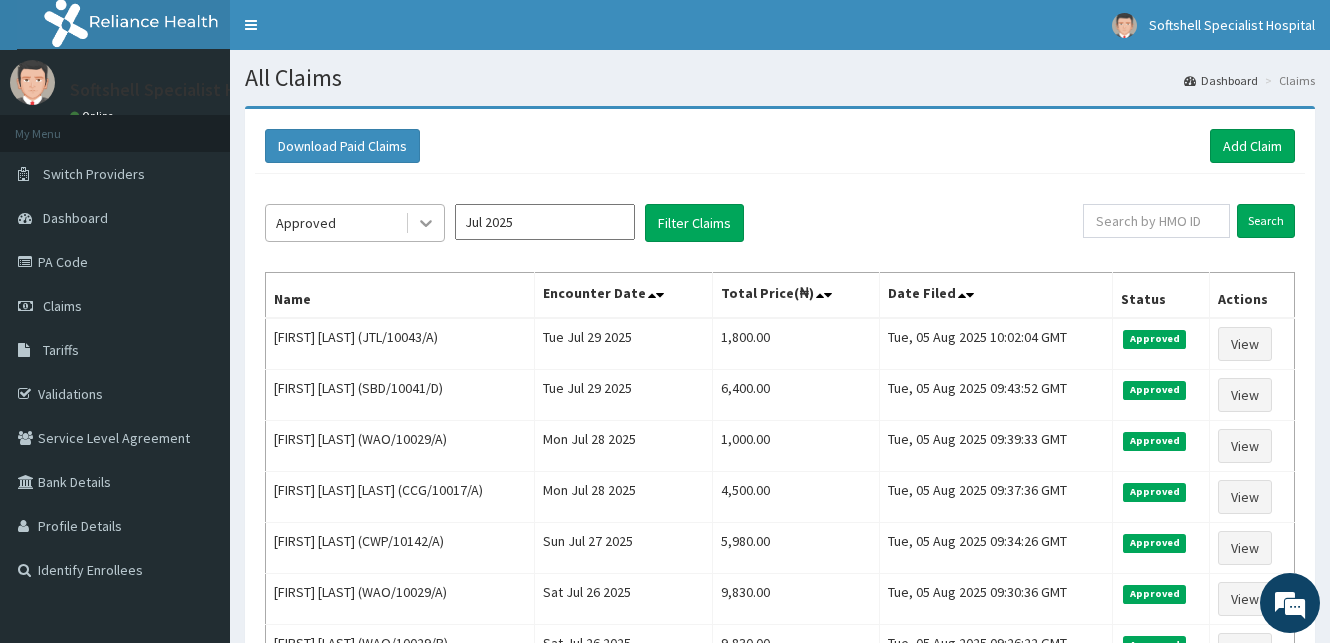 click 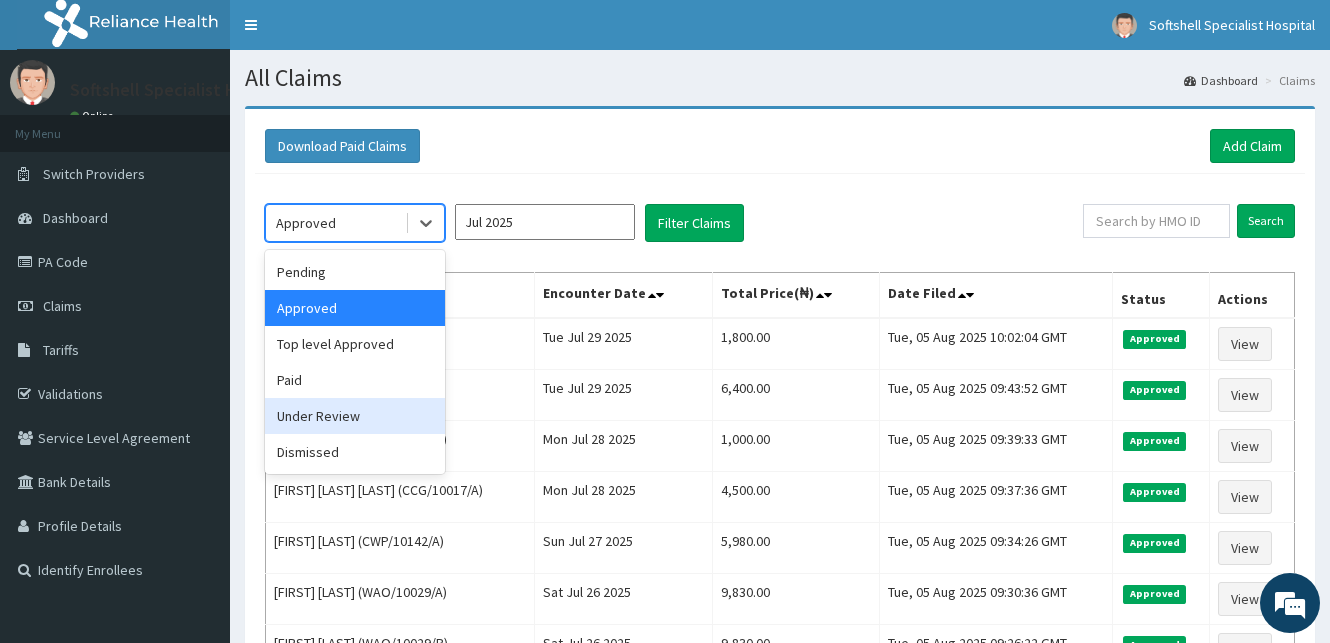 click on "Under Review" at bounding box center [355, 416] 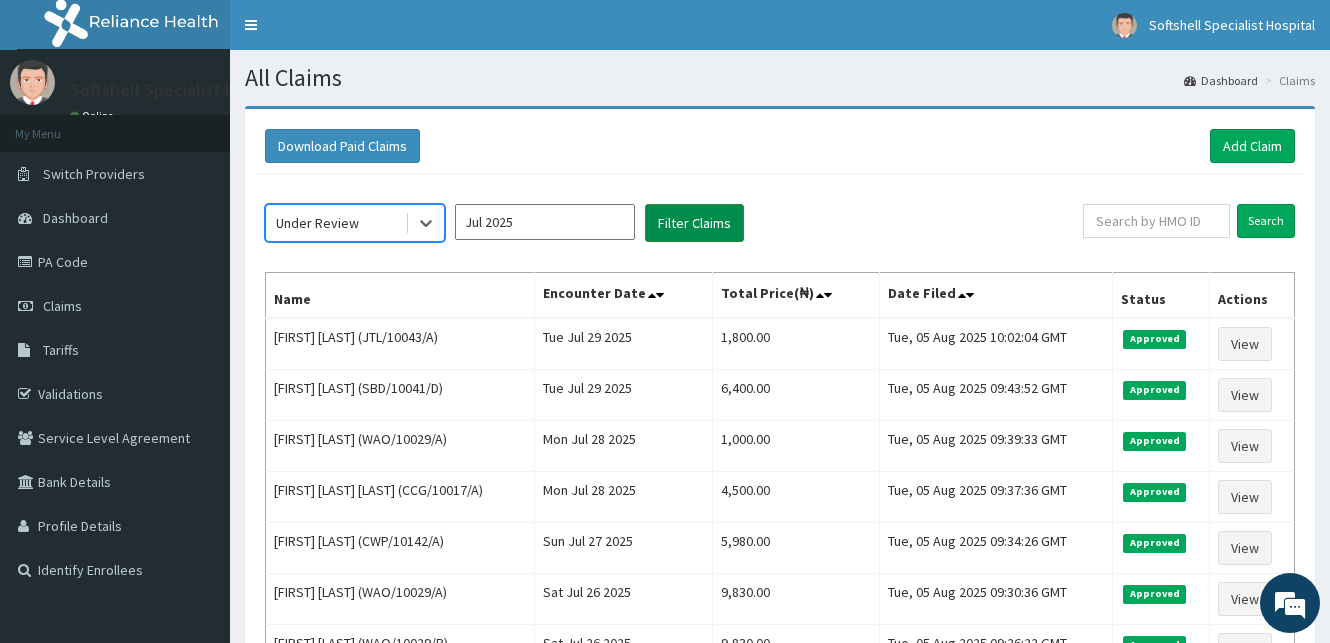 click on "Filter Claims" at bounding box center (694, 223) 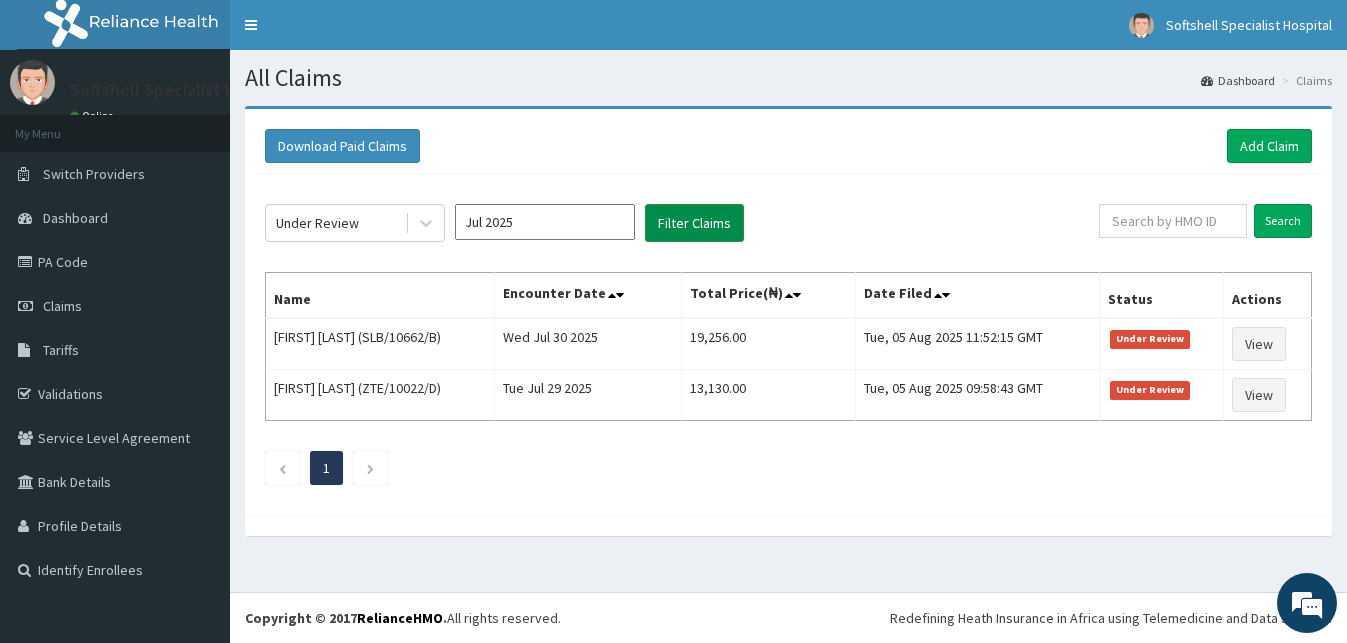 scroll, scrollTop: 0, scrollLeft: 0, axis: both 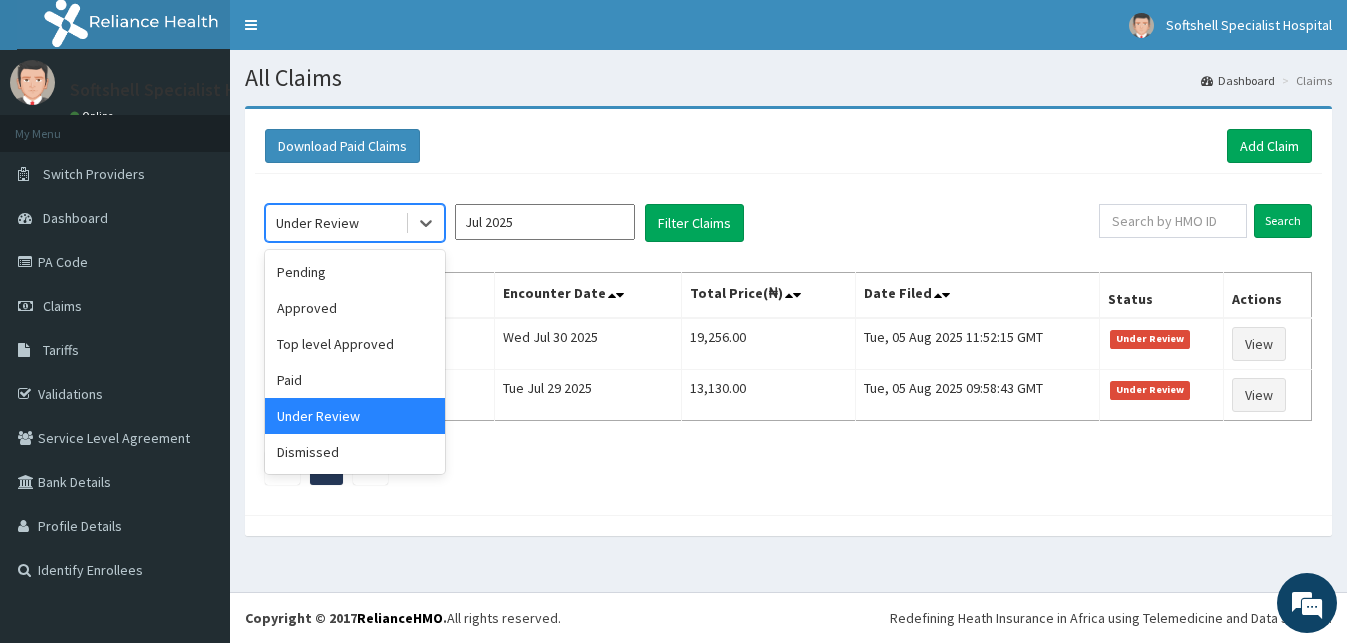 click on "Under Review" at bounding box center (335, 223) 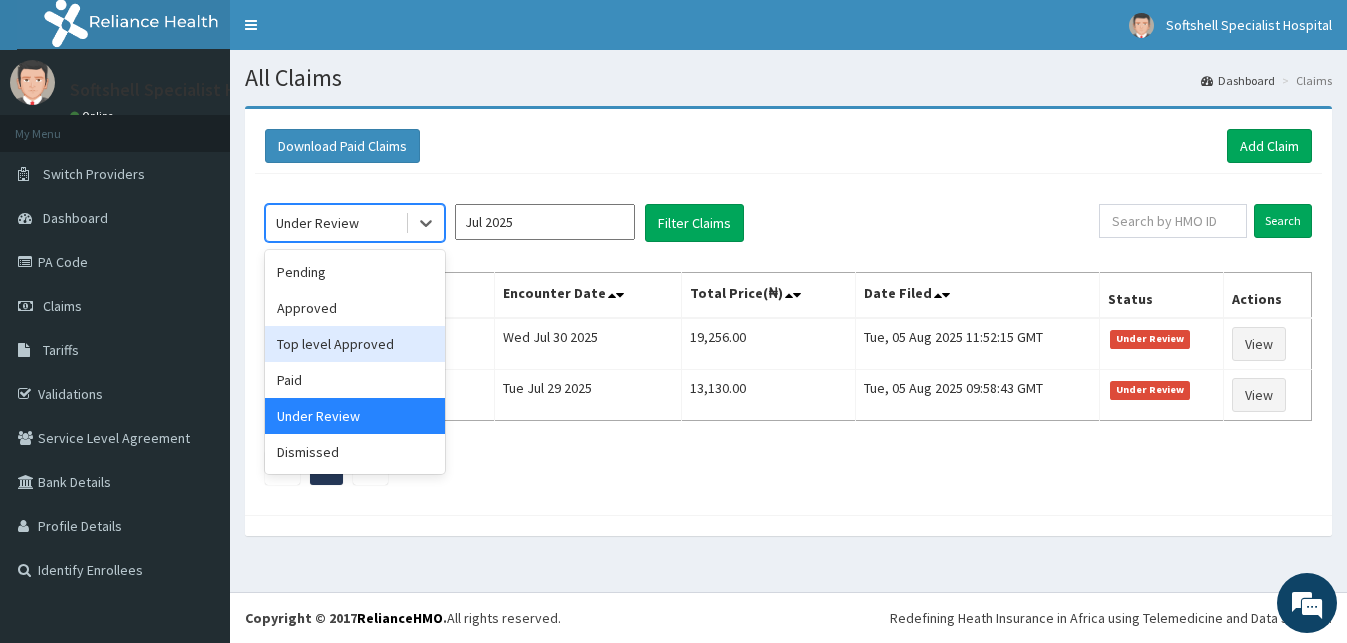 click on "Top level Approved" at bounding box center (355, 344) 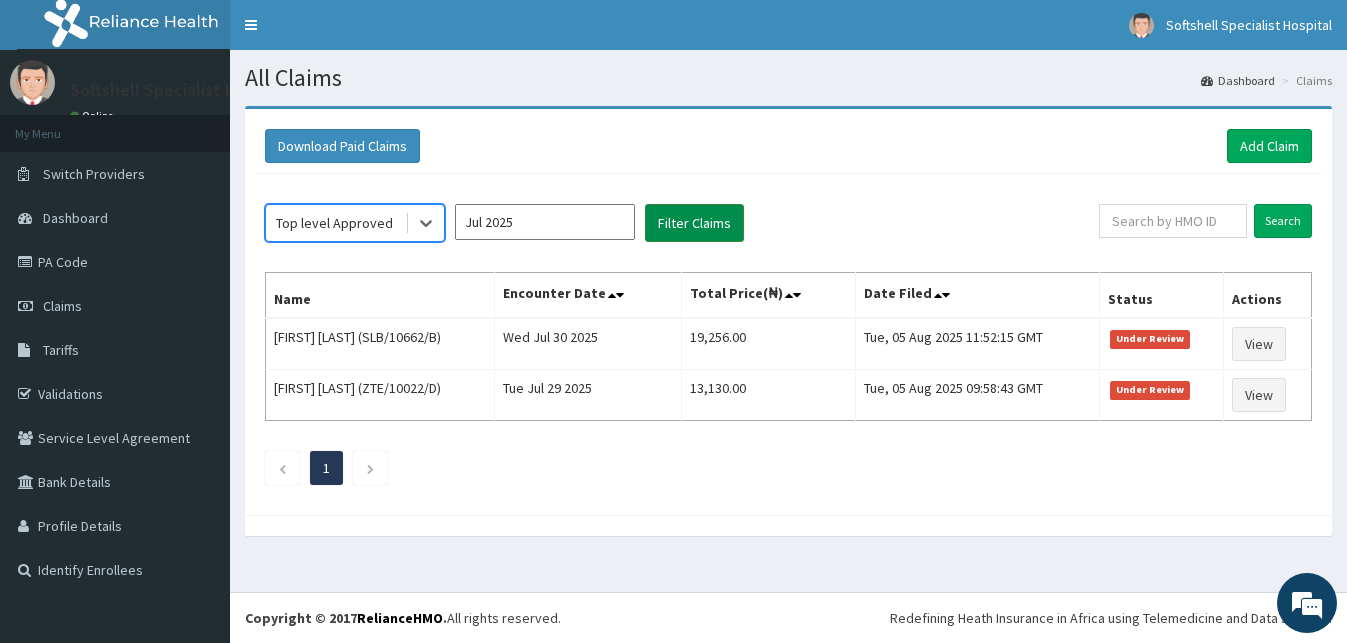 click on "Filter Claims" at bounding box center (694, 223) 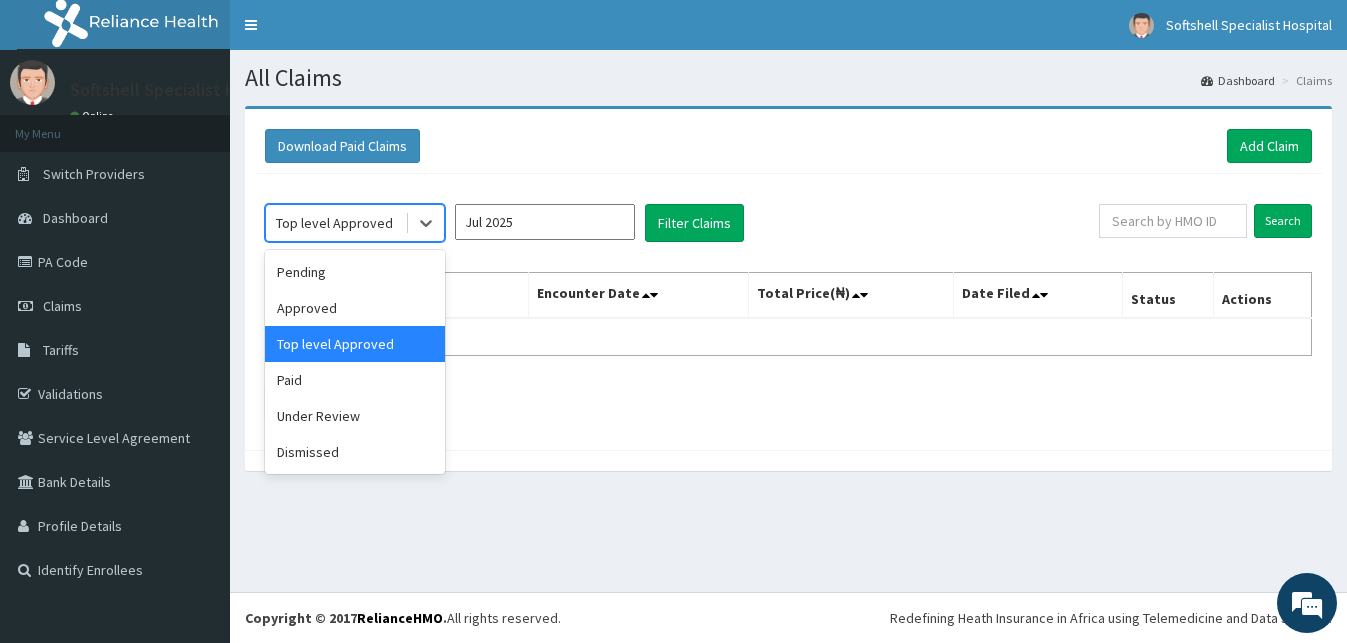 click on "Top level Approved" at bounding box center [335, 223] 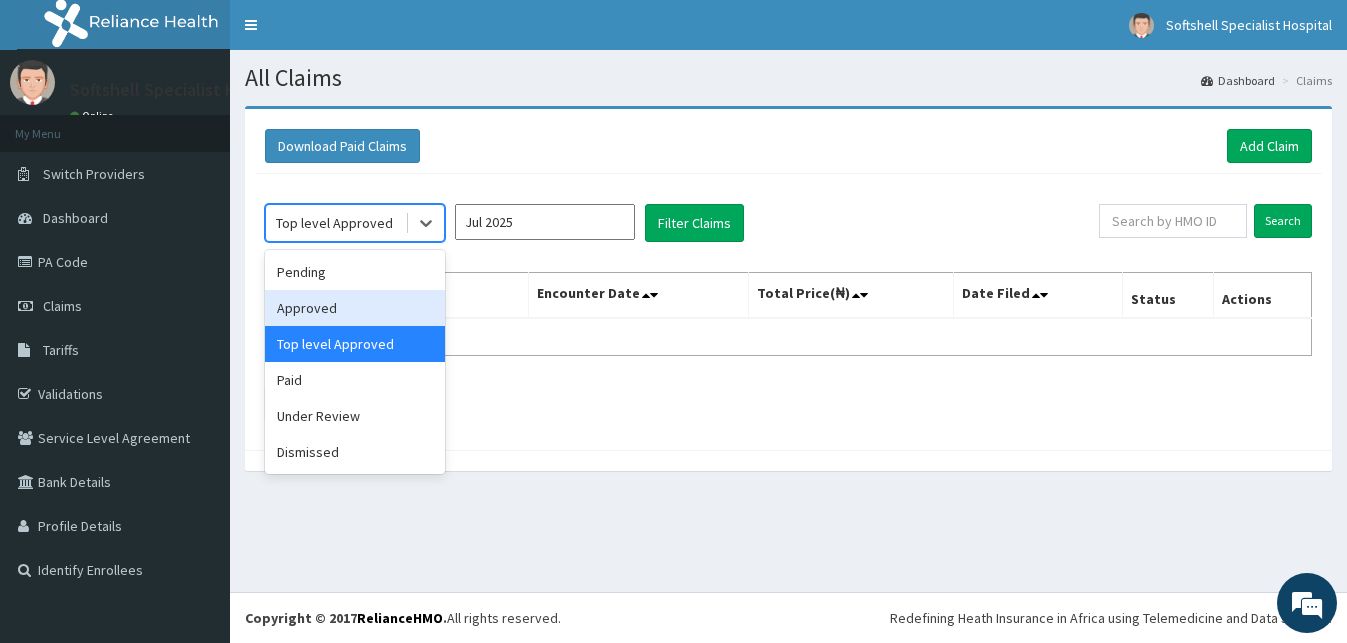 click on "Approved" at bounding box center [355, 308] 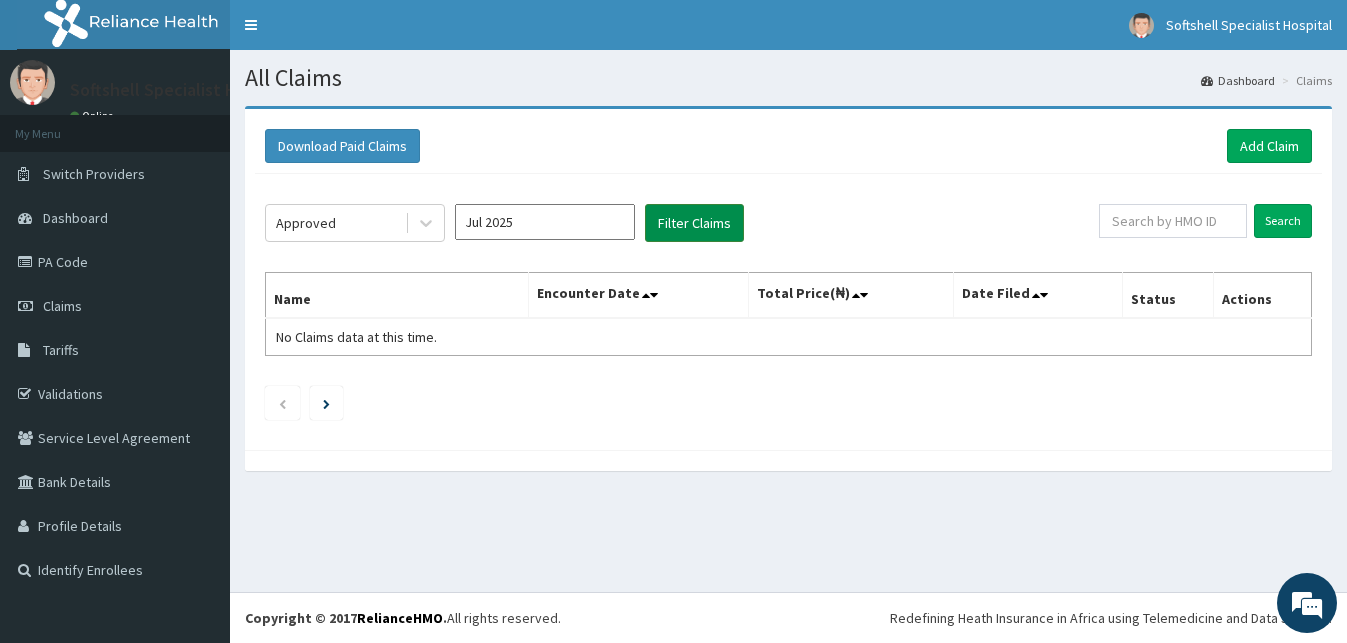 click on "Filter Claims" at bounding box center (694, 223) 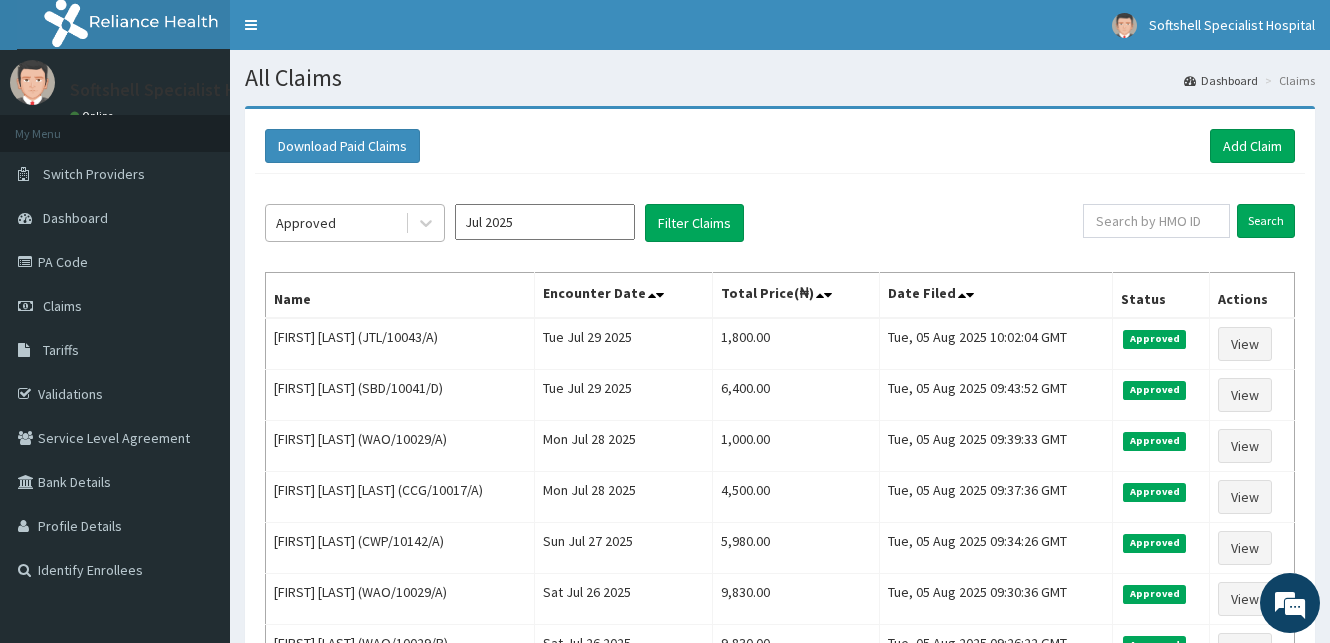 click on "Approved" at bounding box center [335, 223] 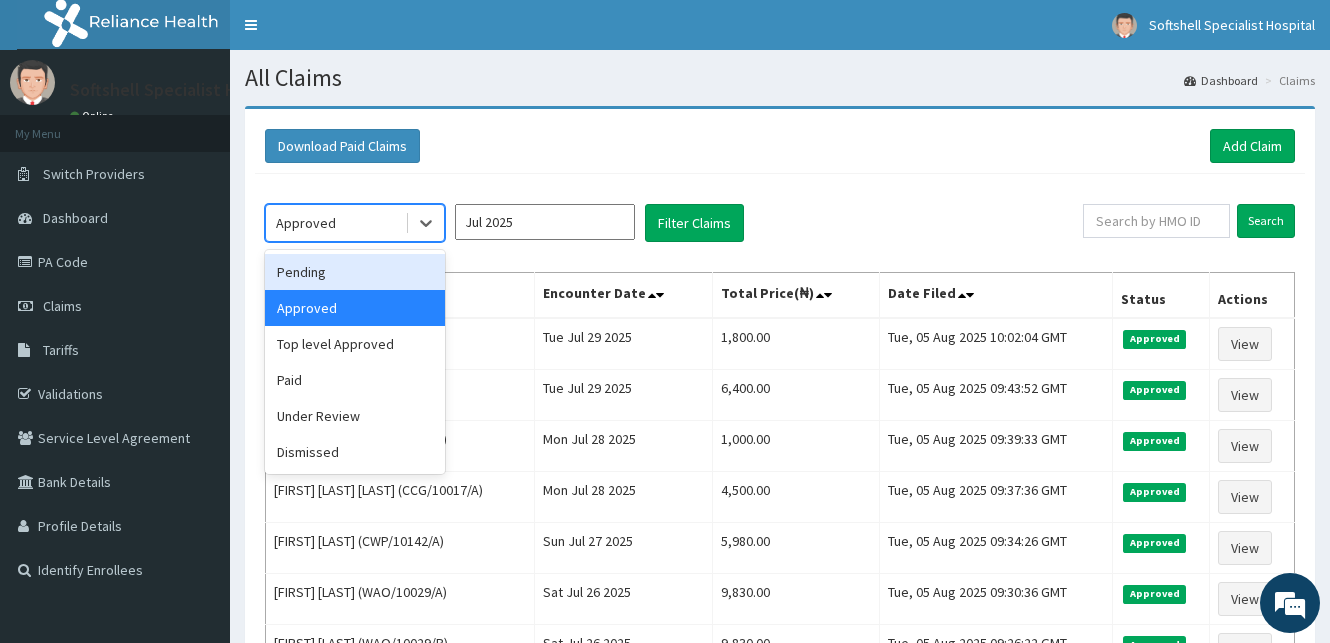 click on "Pending" at bounding box center (355, 272) 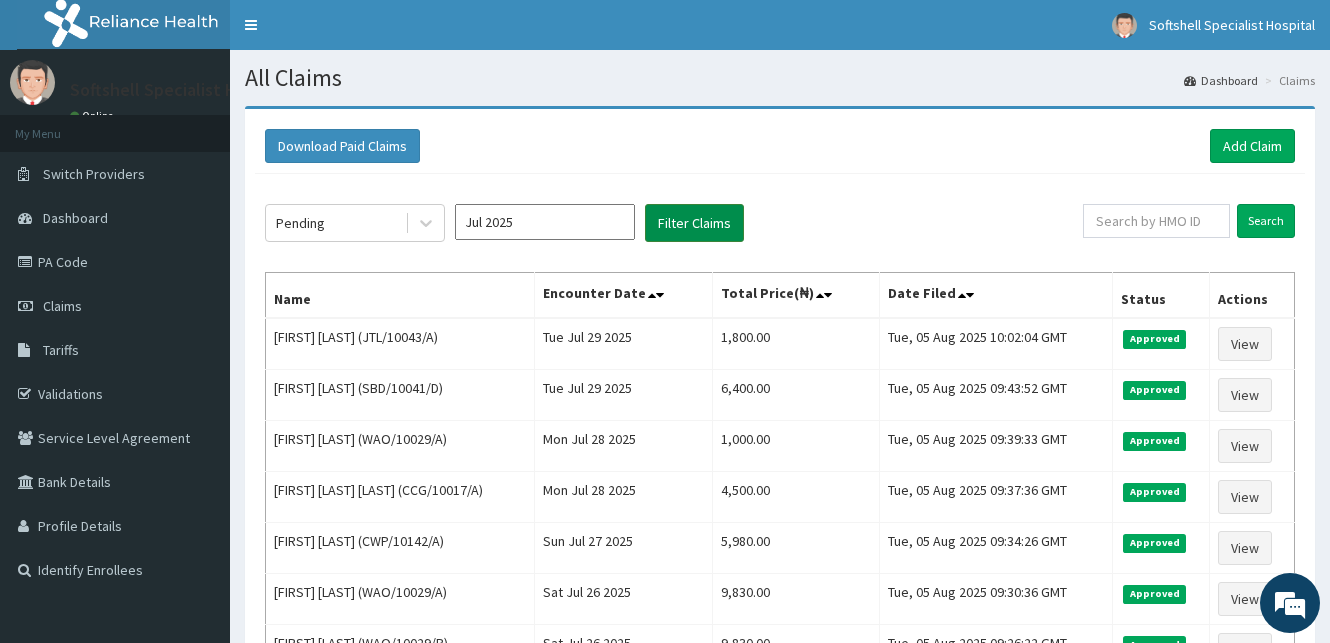 click on "Filter Claims" at bounding box center (694, 223) 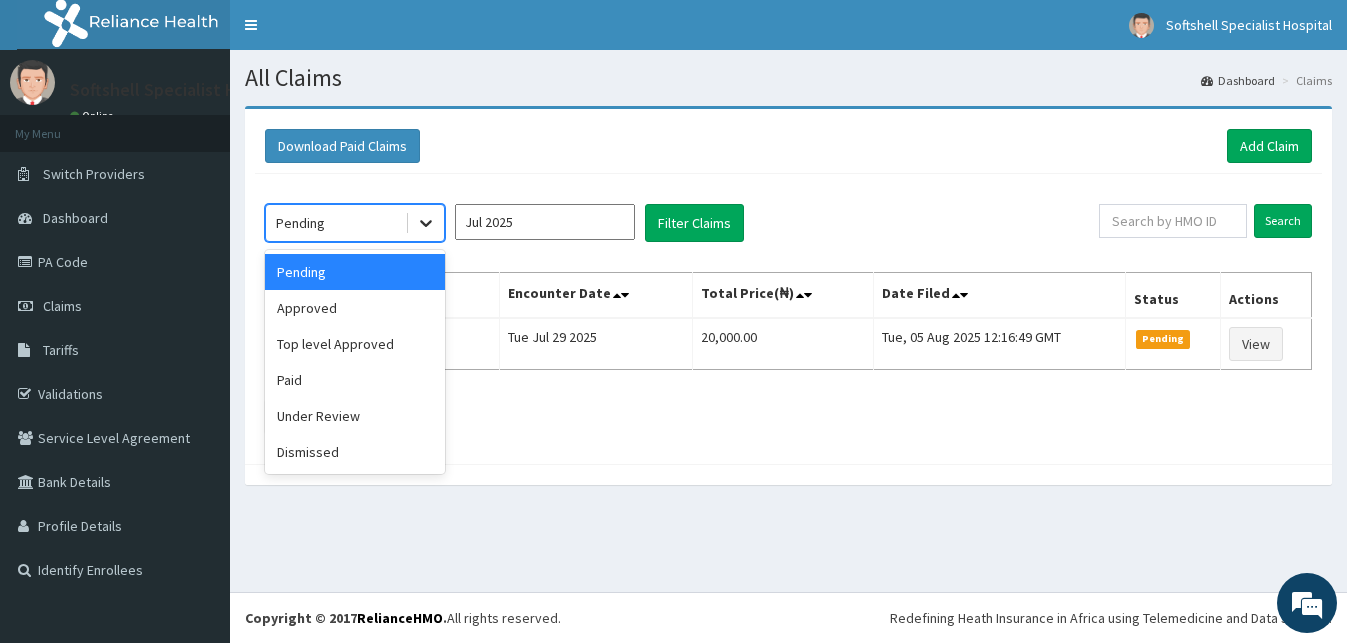 click at bounding box center [426, 223] 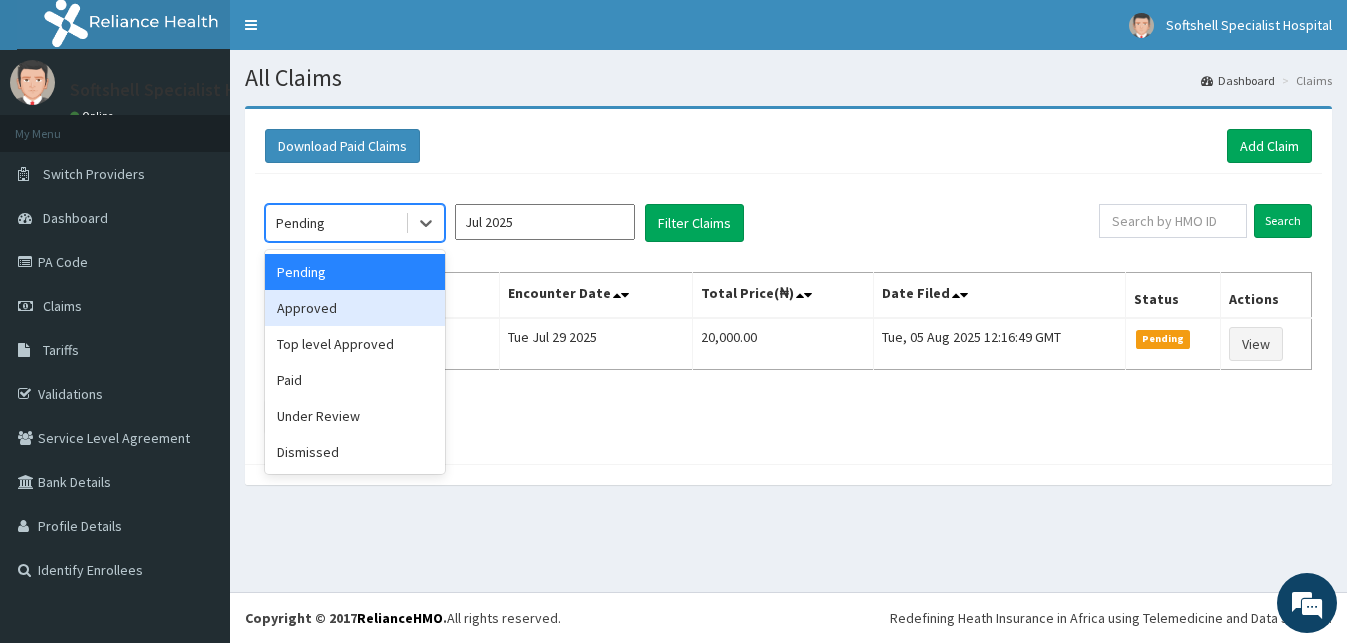 click on "Approved" at bounding box center [355, 308] 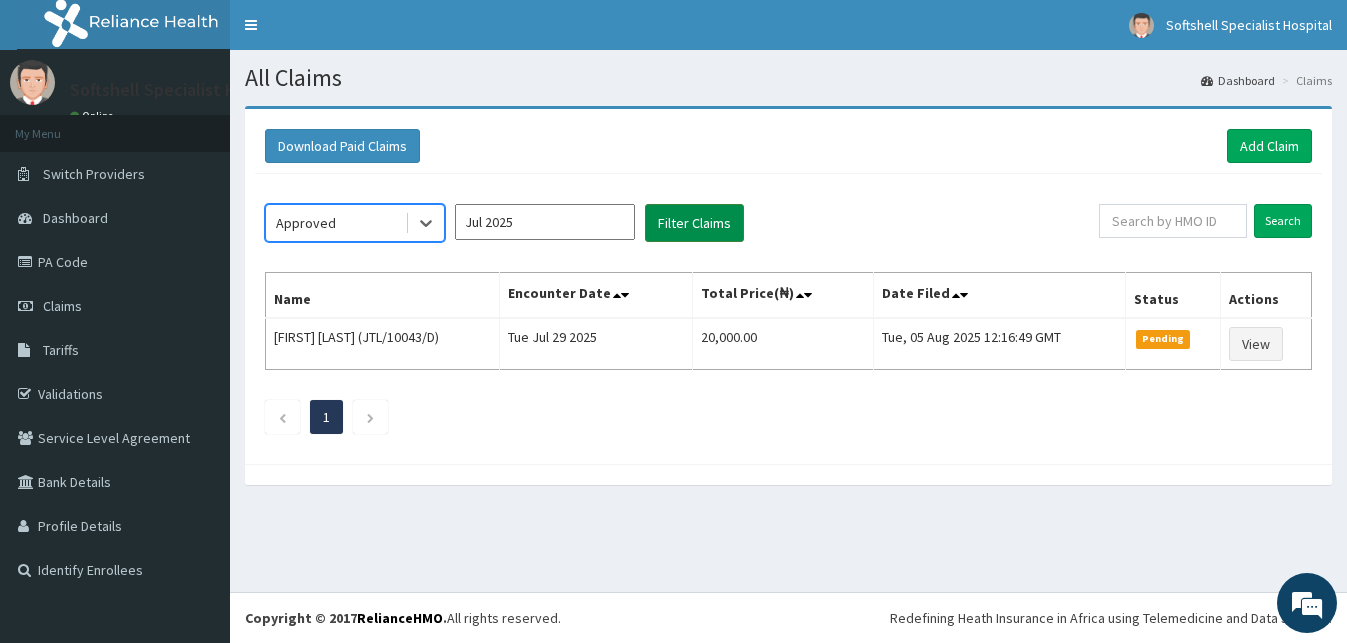 click on "Filter Claims" at bounding box center [694, 223] 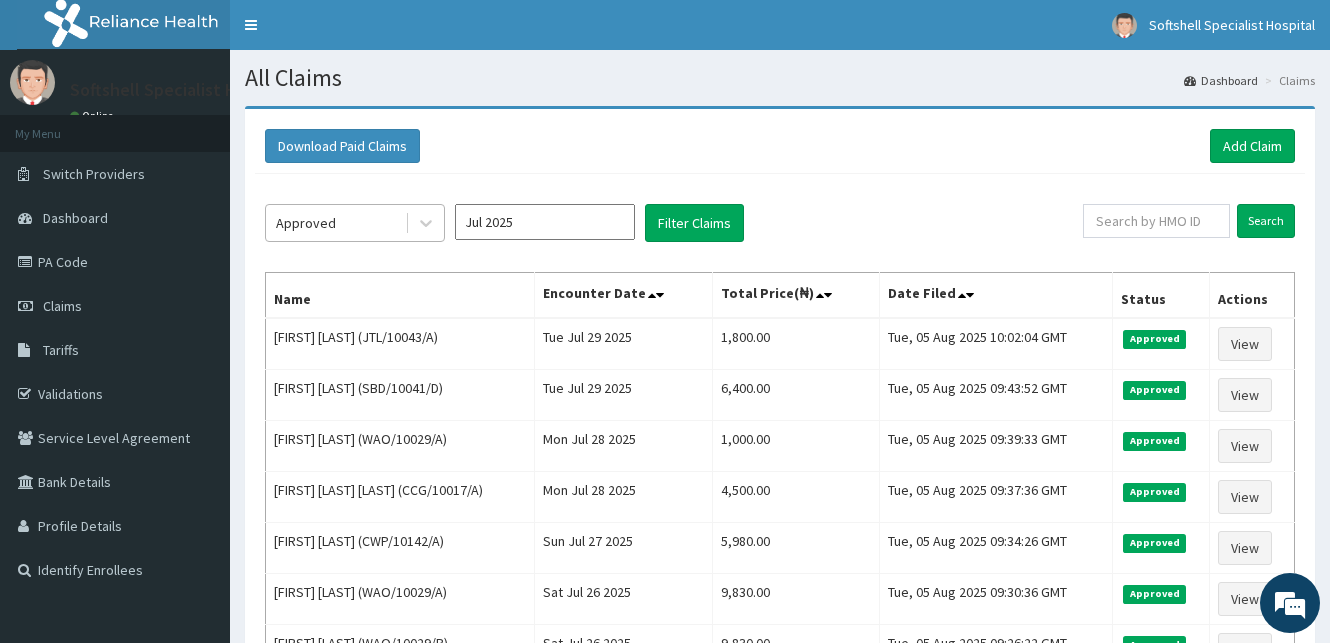 click on "Approved" at bounding box center [335, 223] 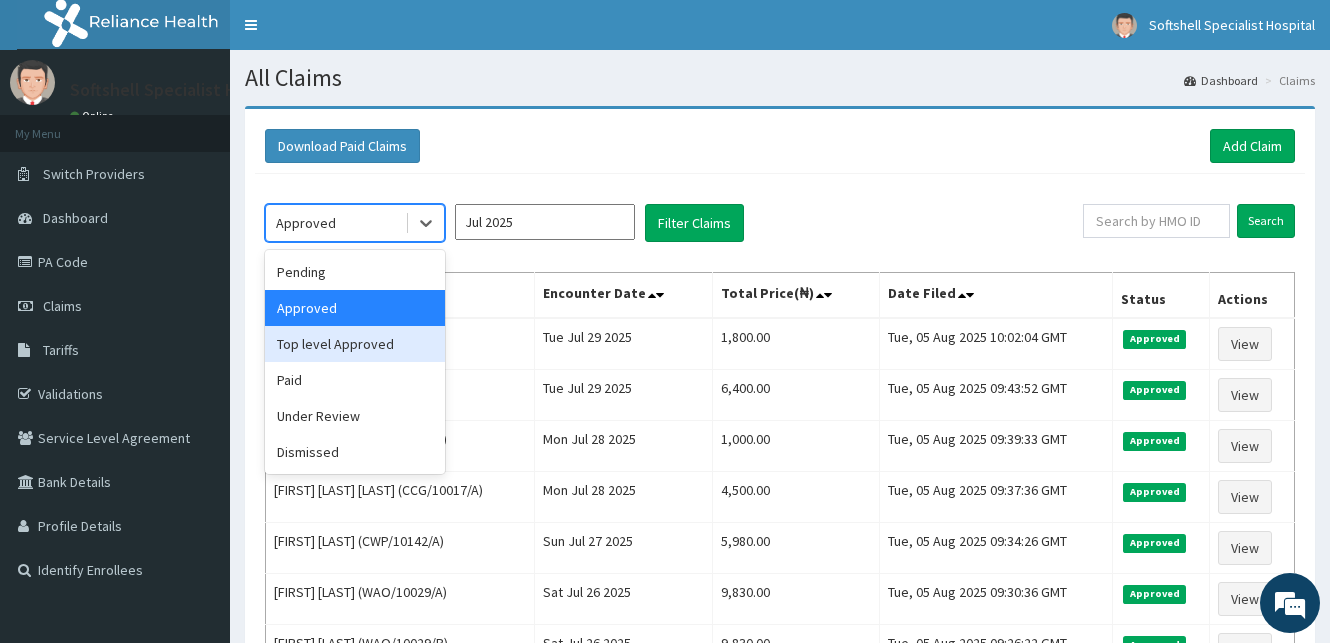 click on "Top level Approved" at bounding box center (355, 344) 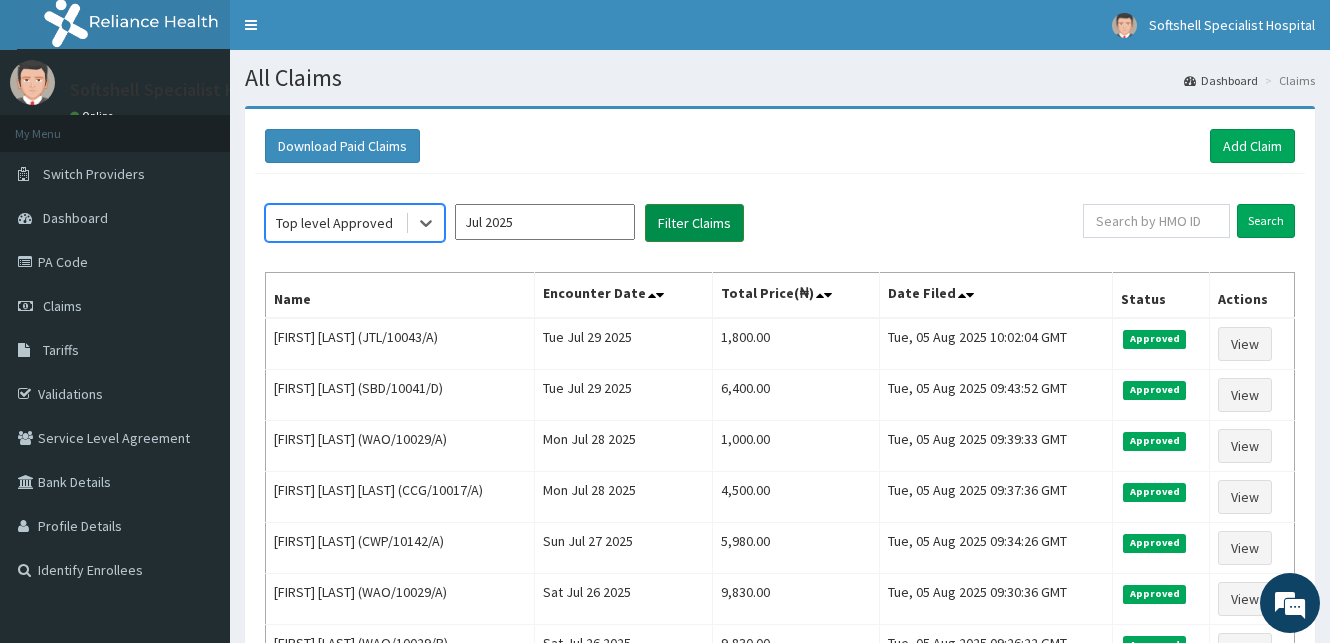 click on "Filter Claims" at bounding box center [694, 223] 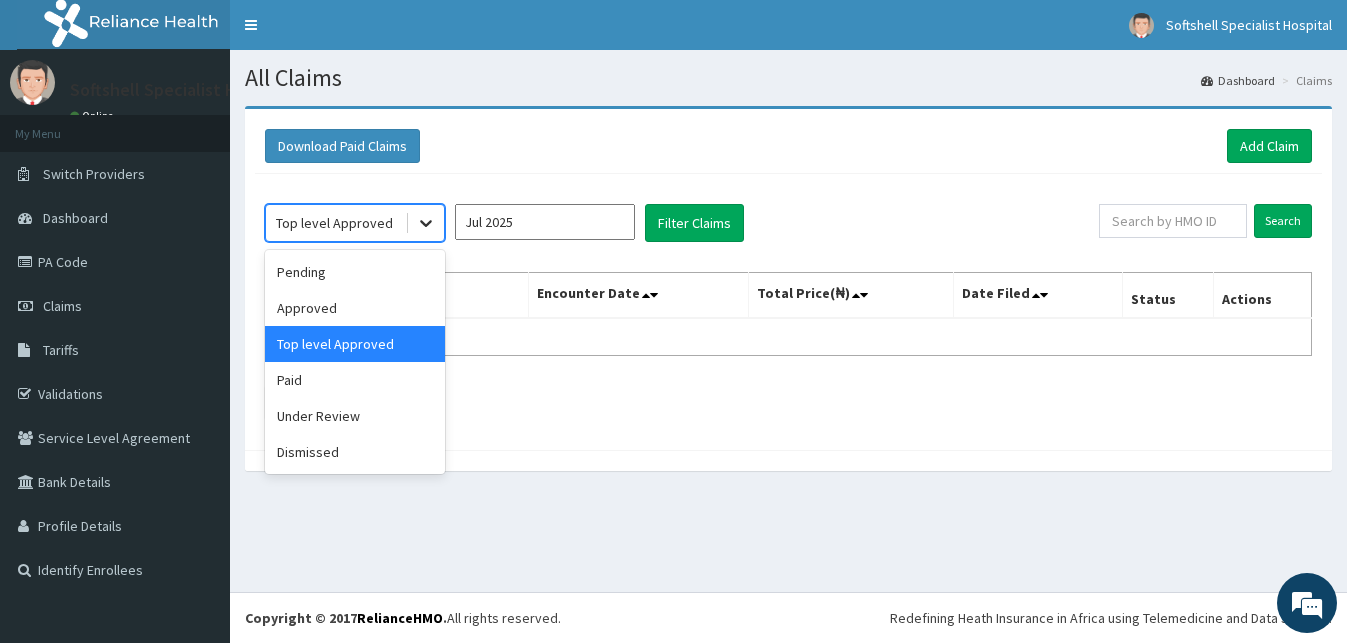 click at bounding box center [426, 223] 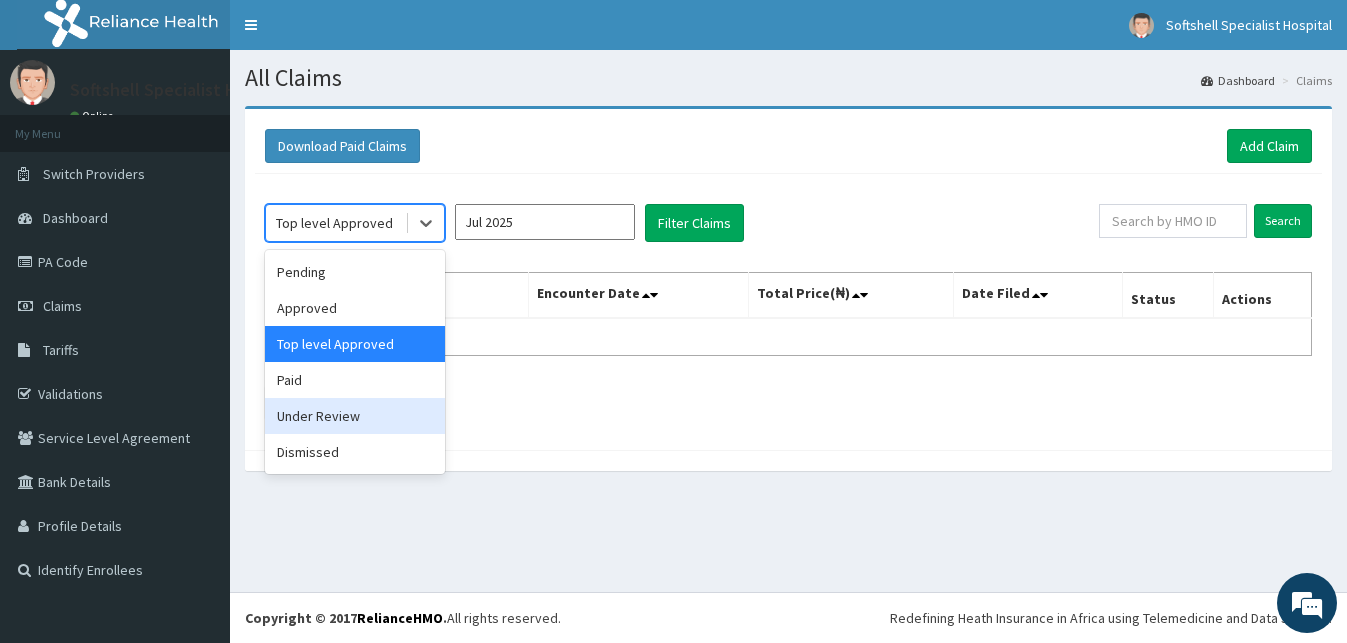 click on "Under Review" at bounding box center [355, 416] 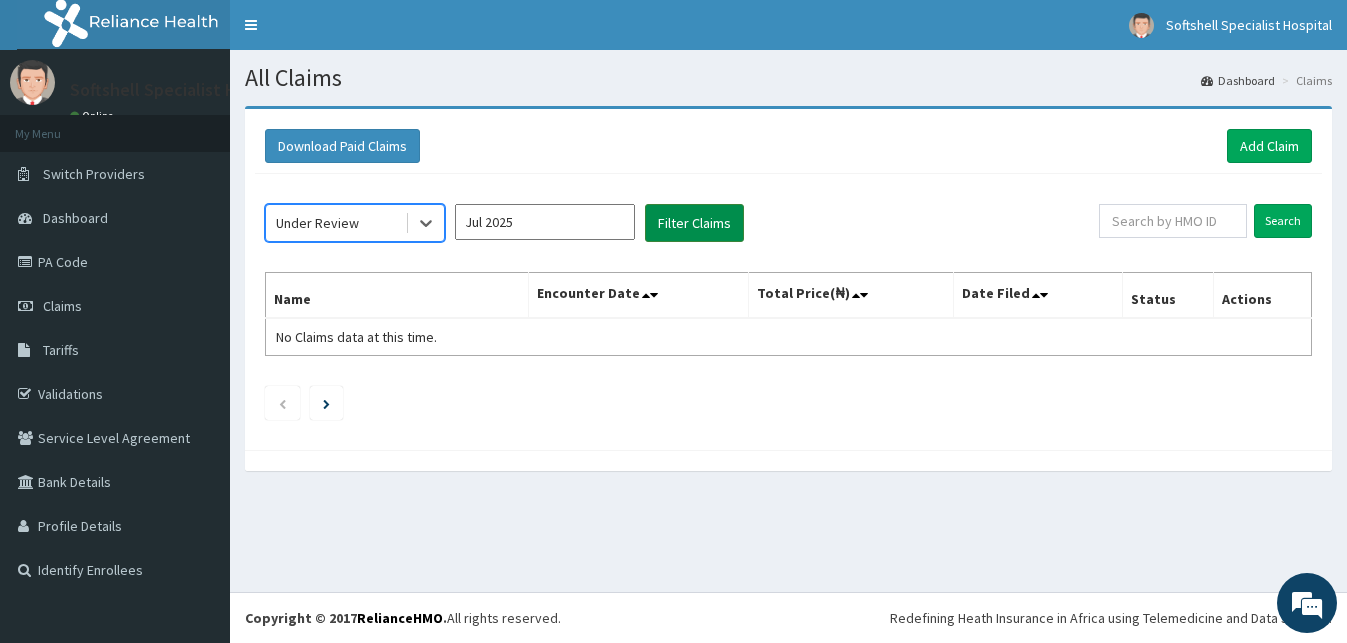 click on "Filter Claims" at bounding box center [694, 223] 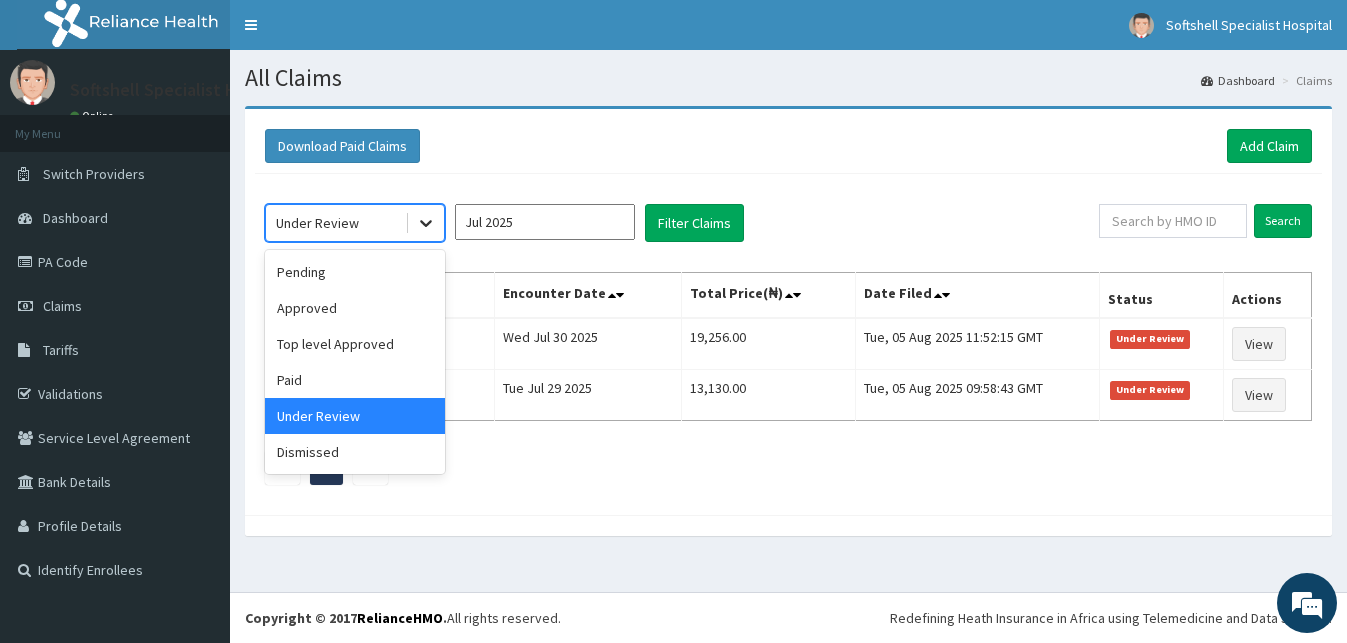 click 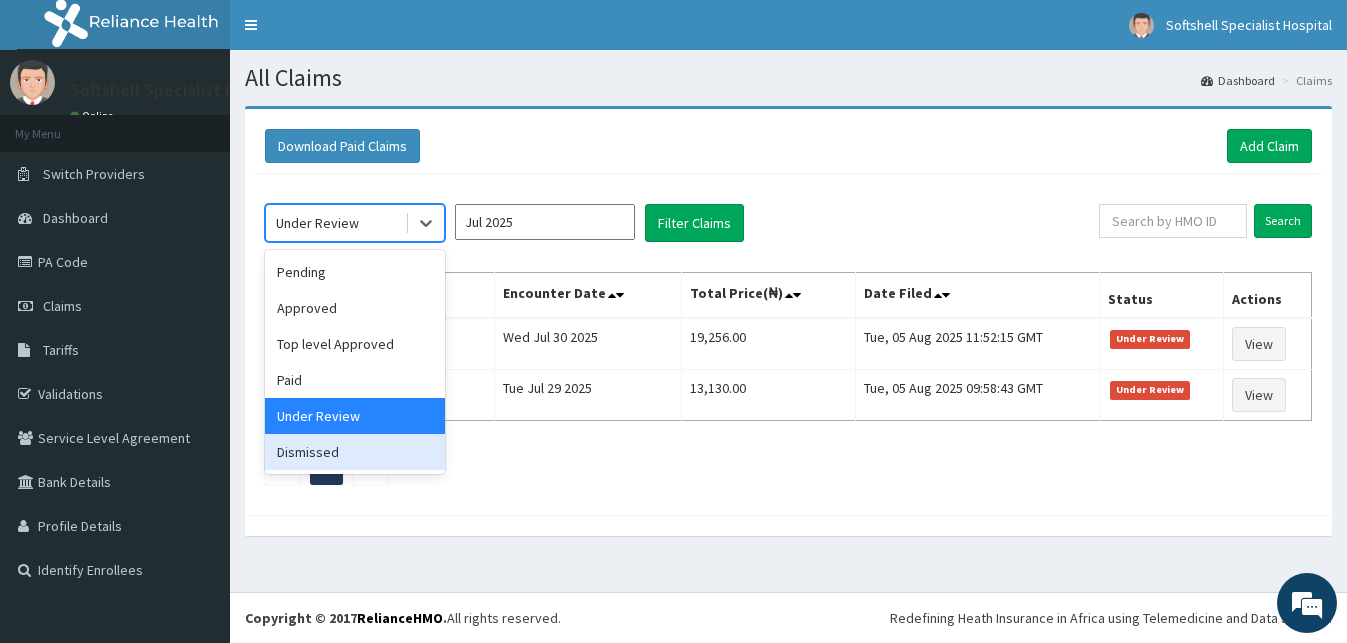 click on "Dismissed" at bounding box center [355, 452] 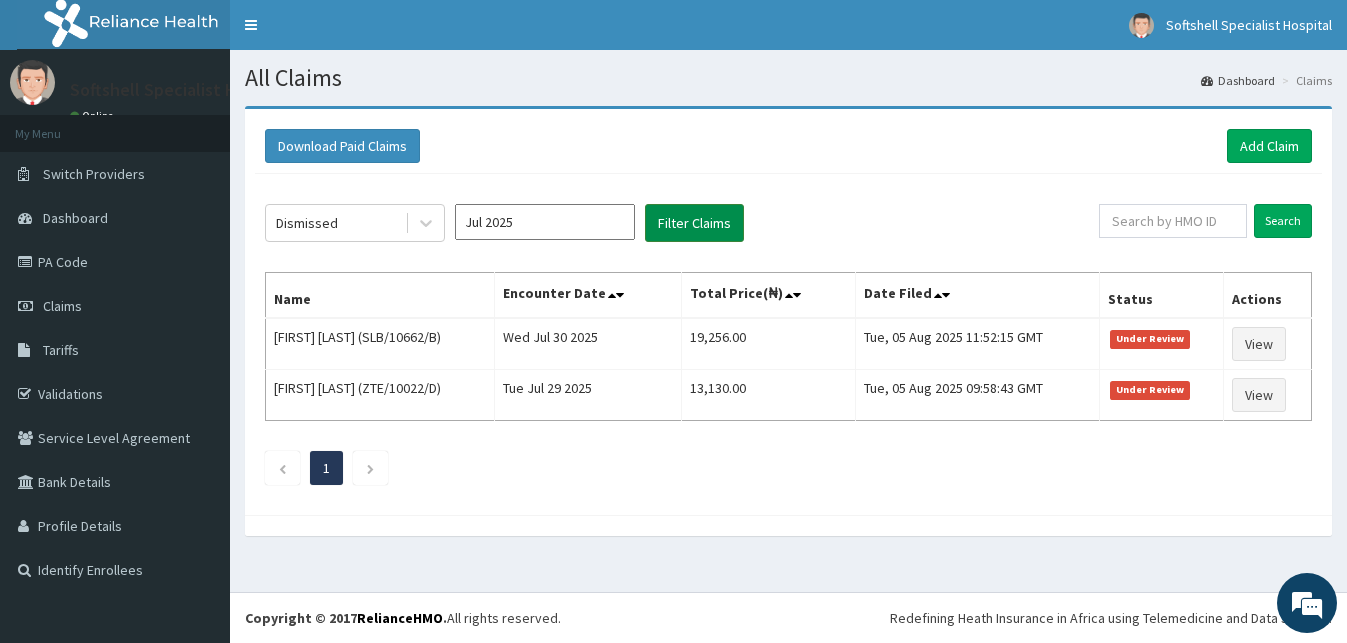 click on "Filter Claims" at bounding box center (694, 223) 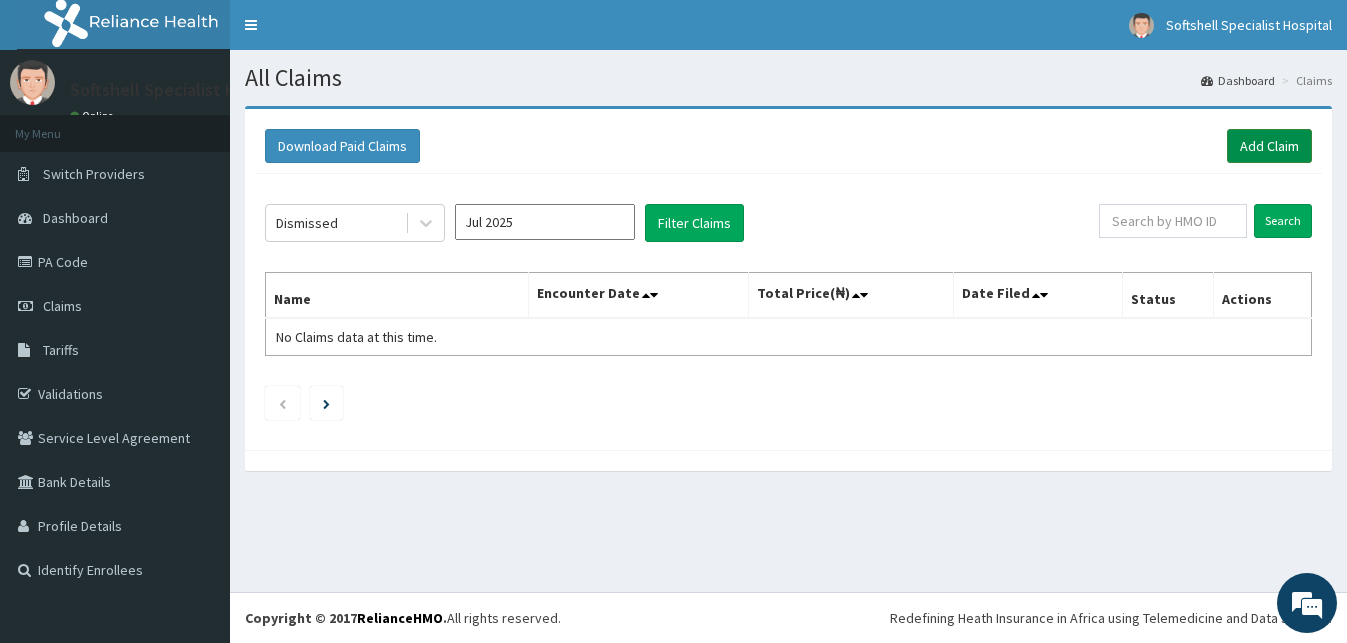 click on "Add Claim" at bounding box center [1269, 146] 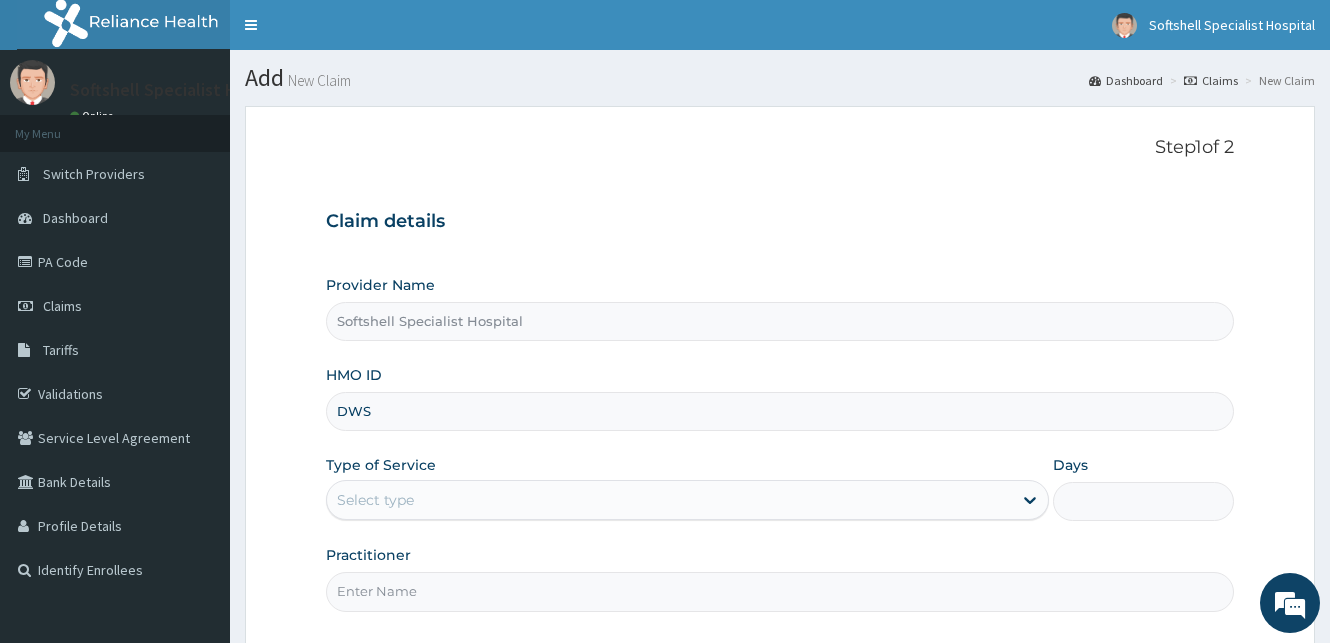 scroll, scrollTop: 0, scrollLeft: 0, axis: both 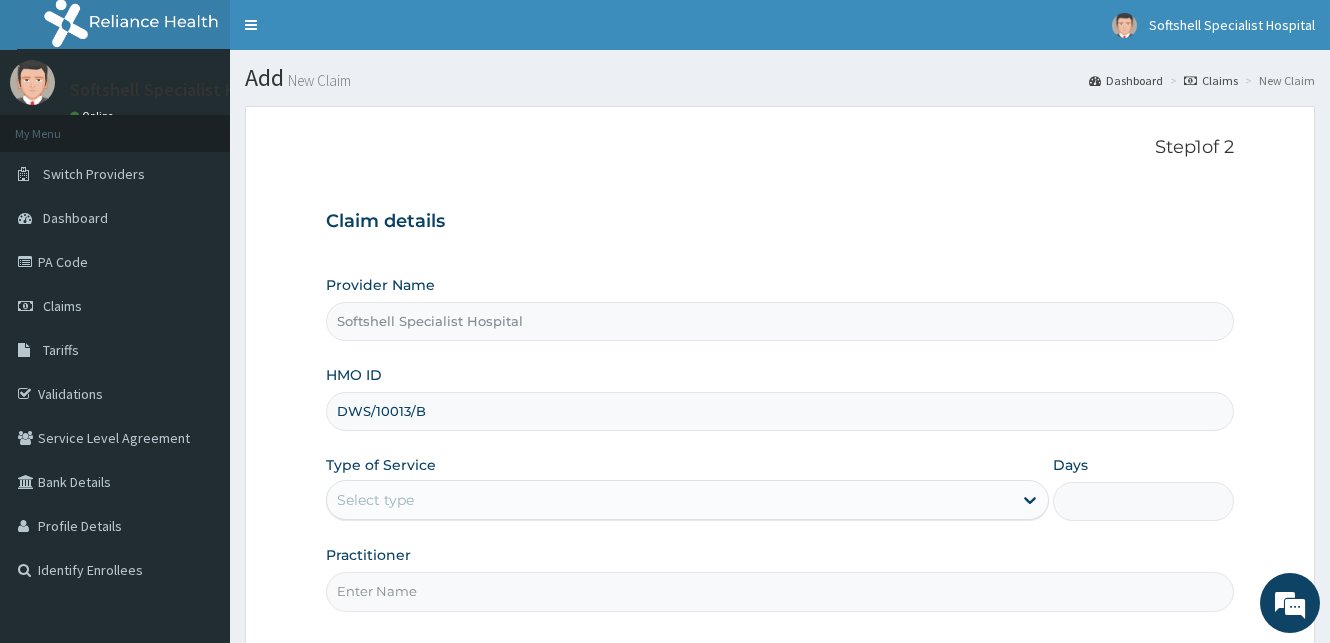 type on "DWS/10013/B" 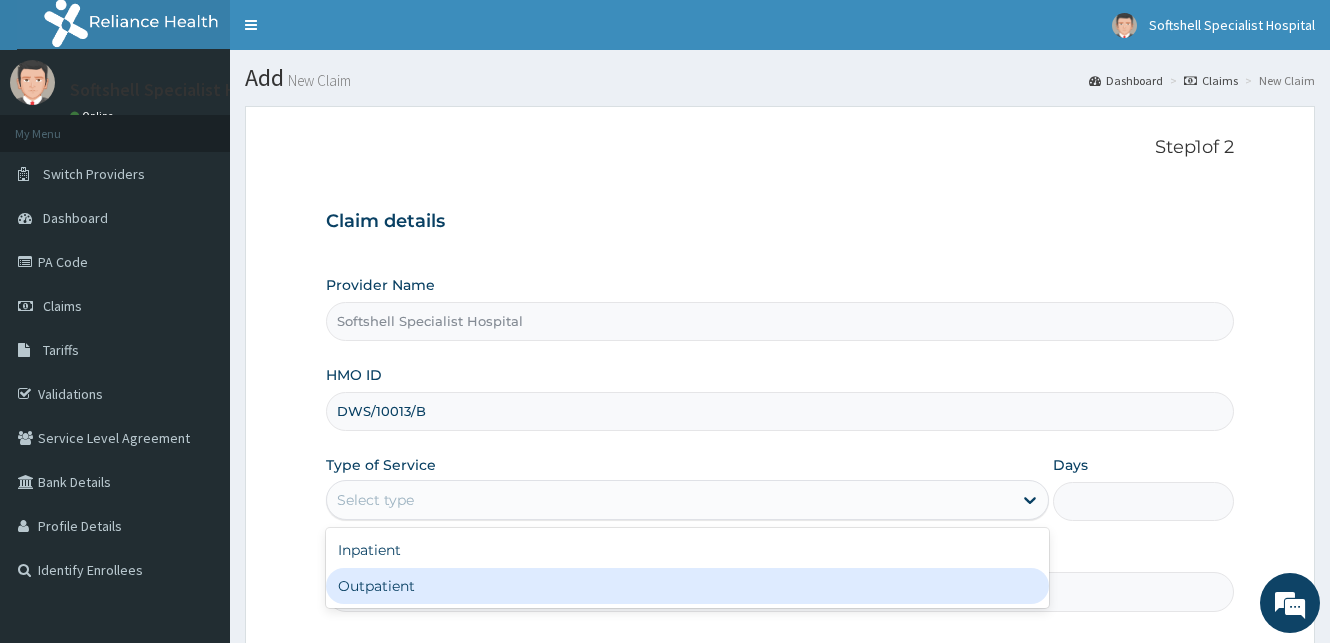 click on "Outpatient" at bounding box center (687, 586) 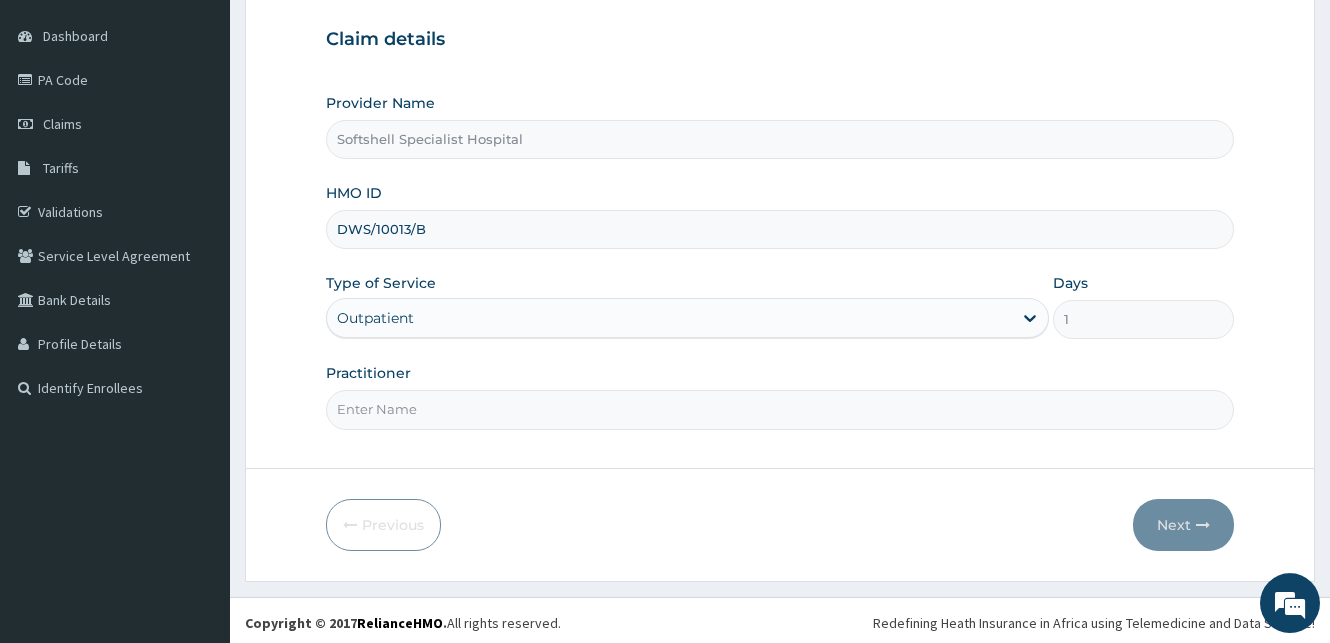 scroll, scrollTop: 184, scrollLeft: 0, axis: vertical 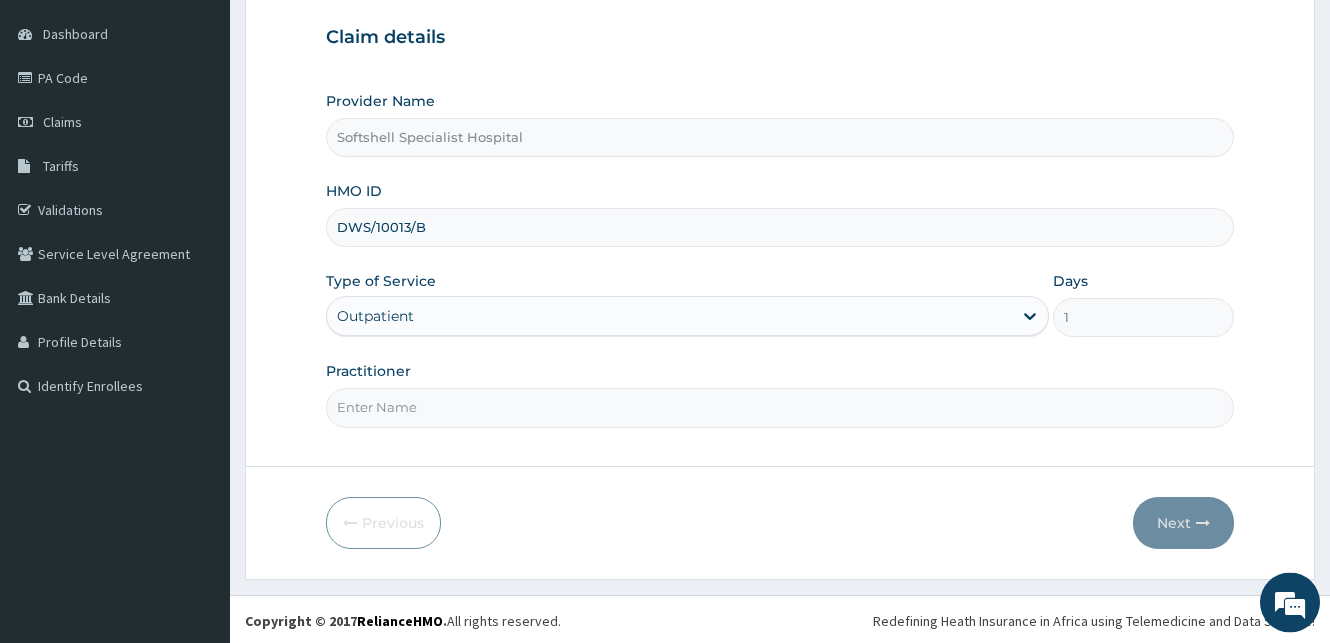 click on "Practitioner" at bounding box center [780, 407] 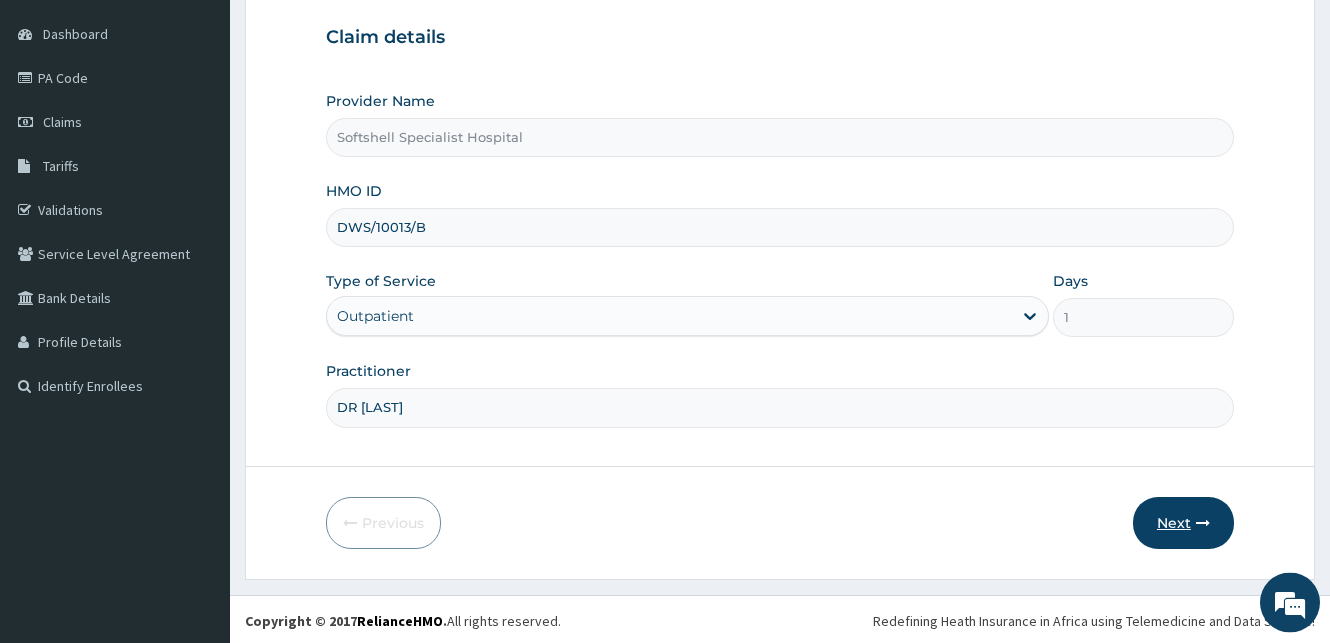 type on "DR [LAST]" 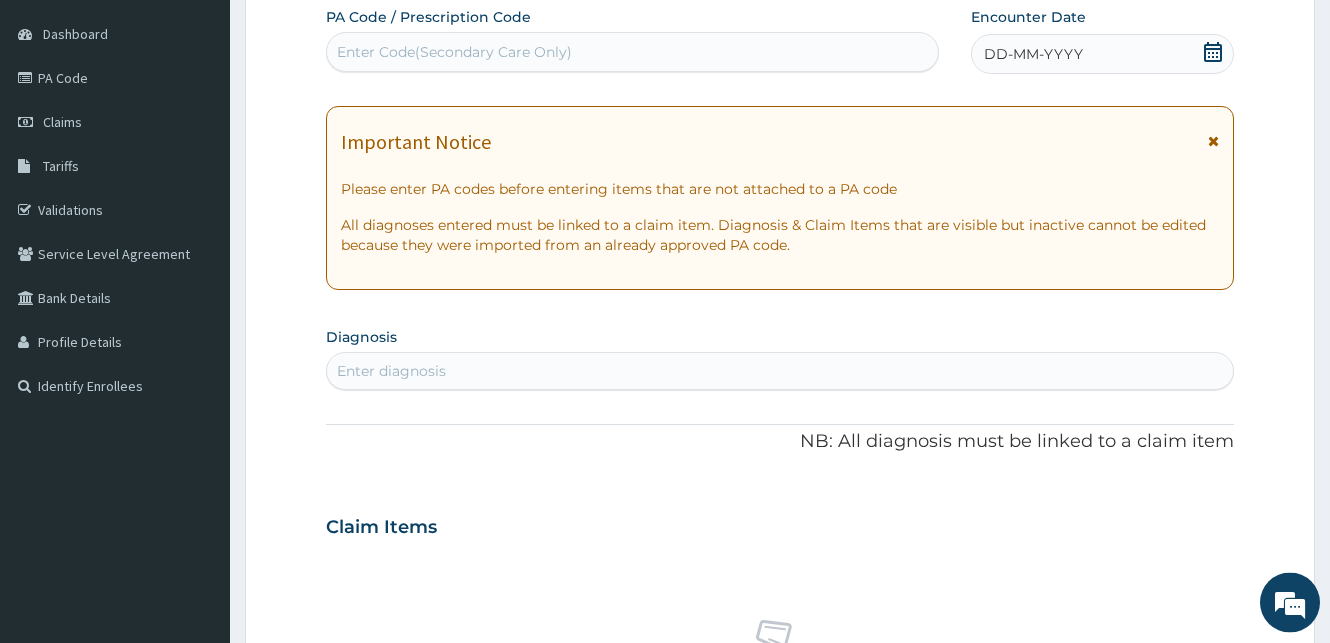 click 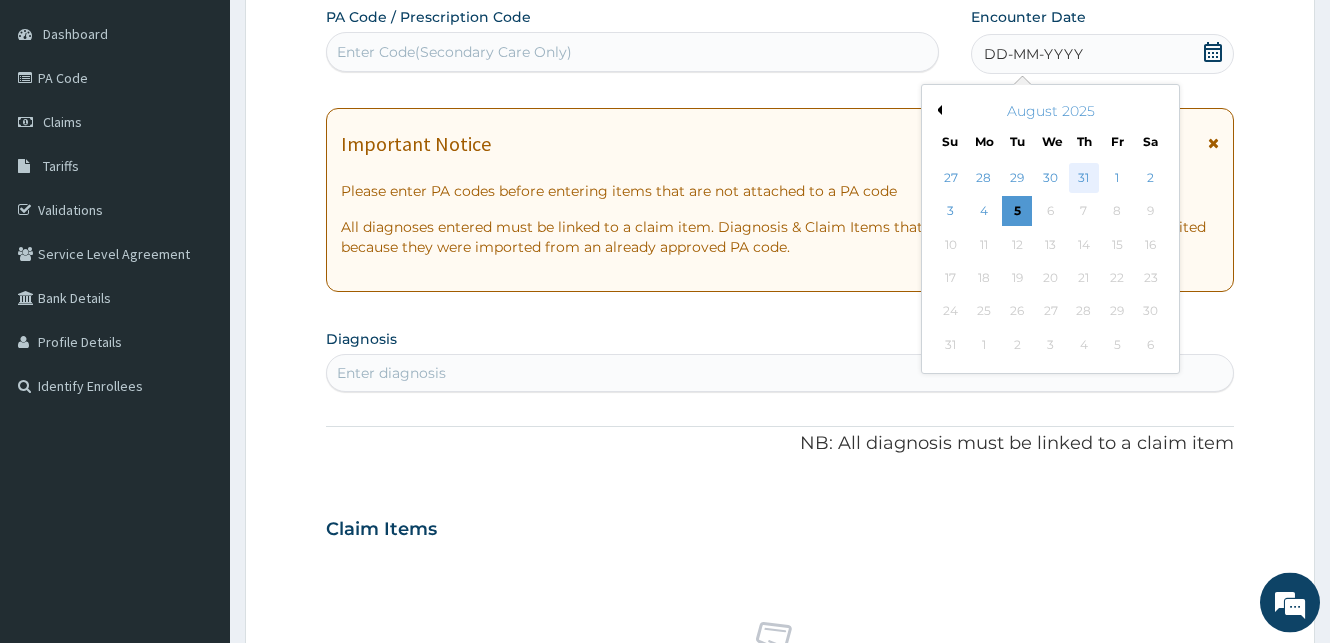 click on "31" at bounding box center [1084, 178] 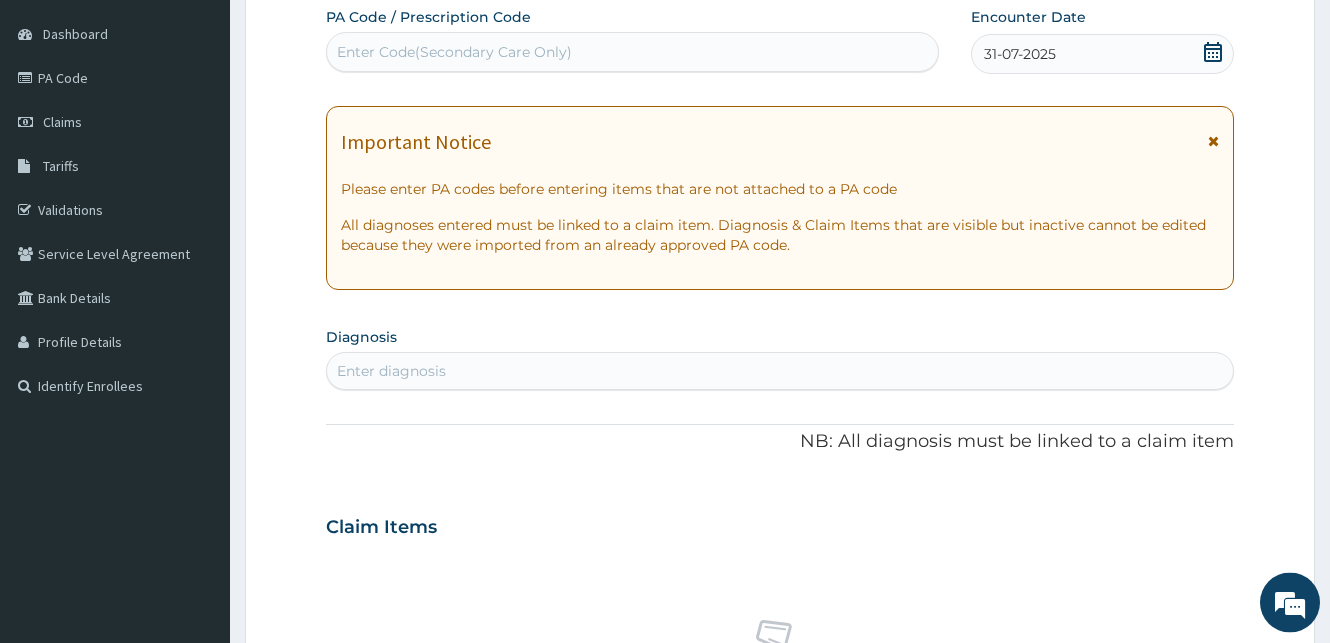click on "Enter diagnosis" at bounding box center [780, 371] 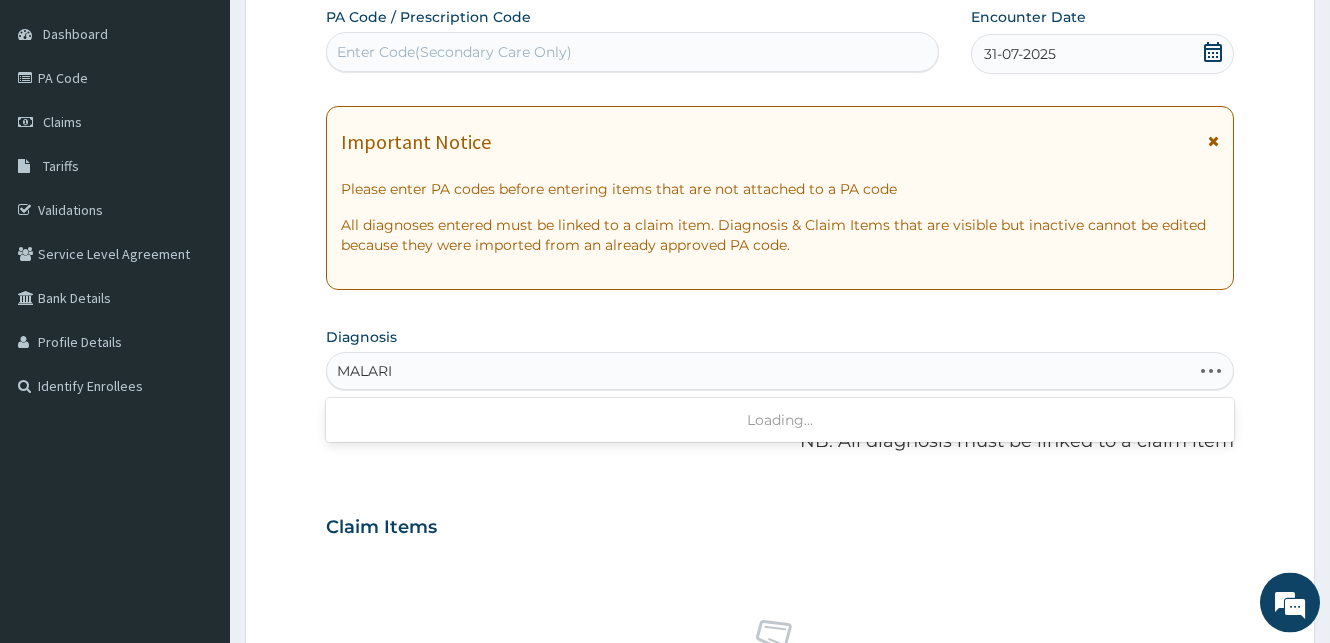type on "MALARIA" 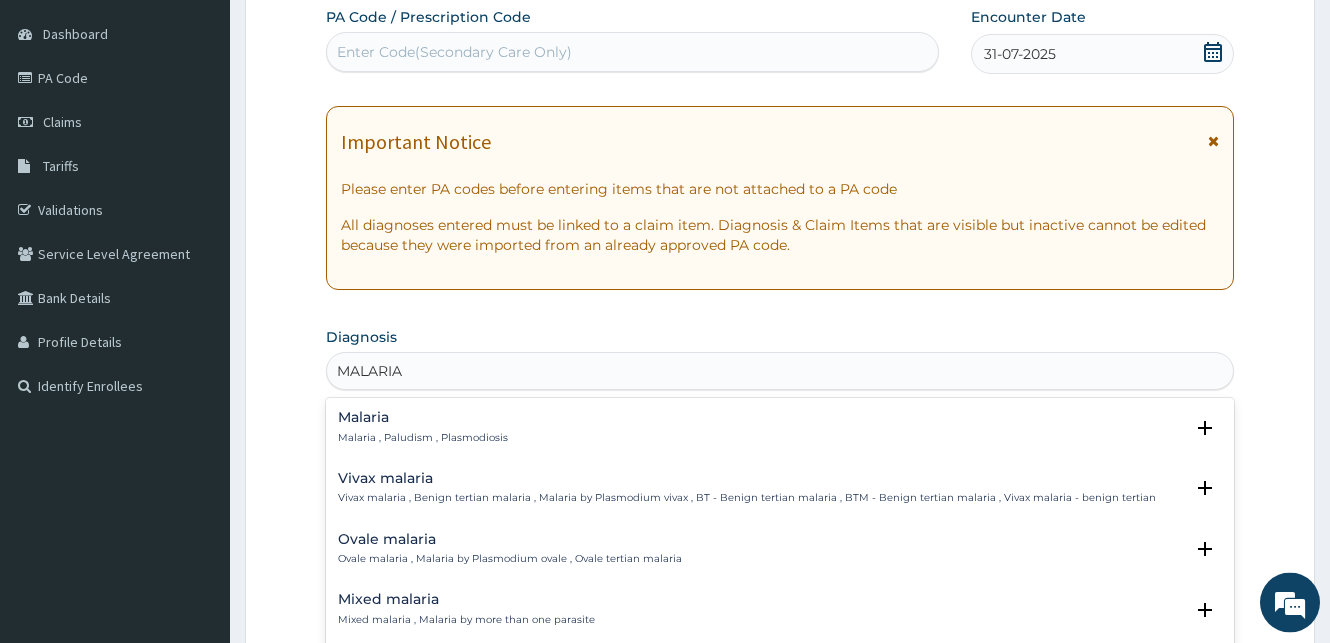 click on "Malaria , Paludism , Plasmodiosis" at bounding box center [423, 438] 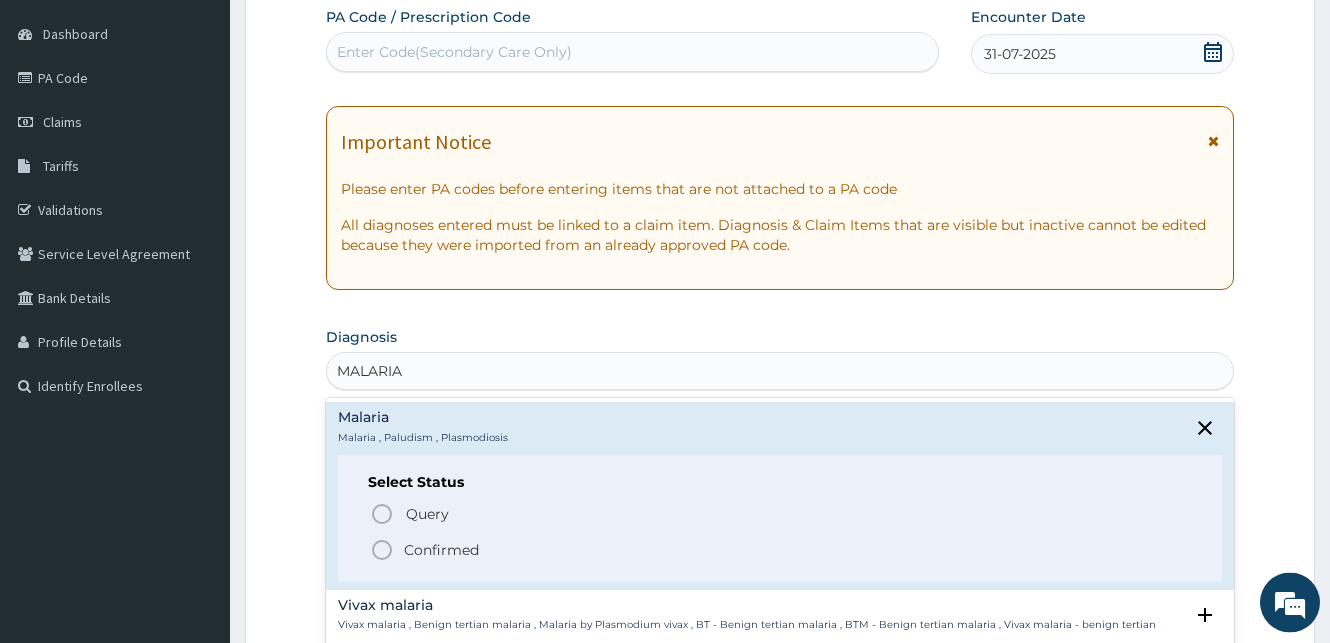 click 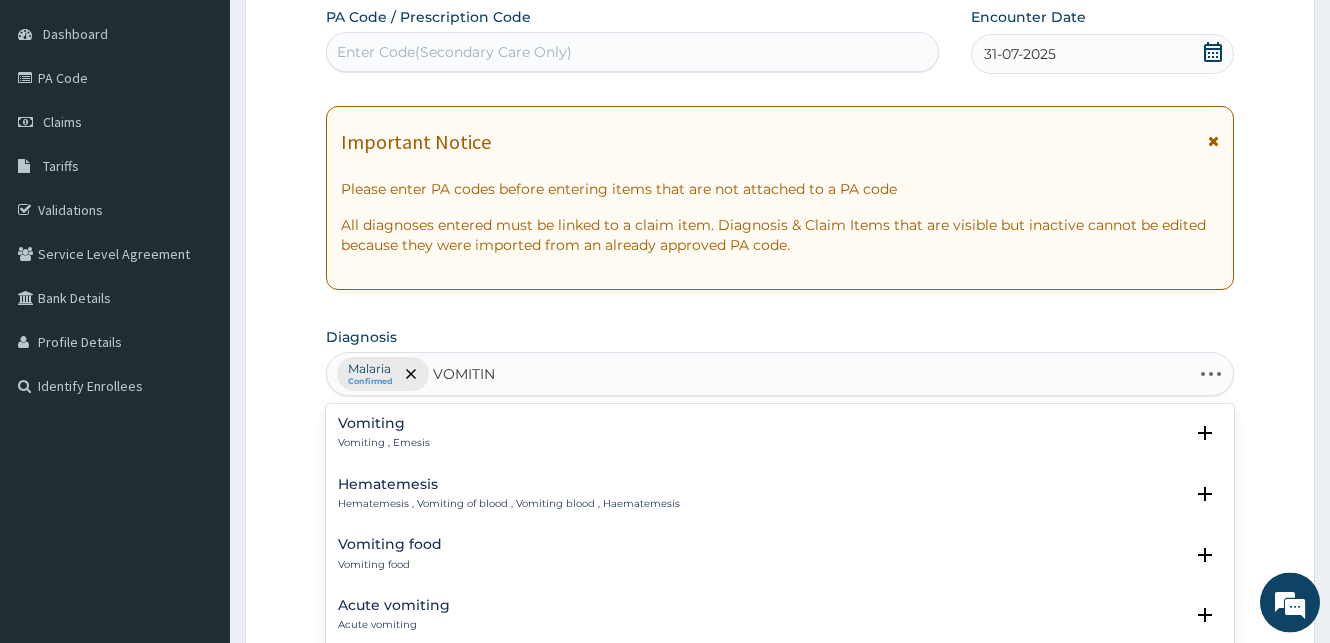 type on "VOMITING" 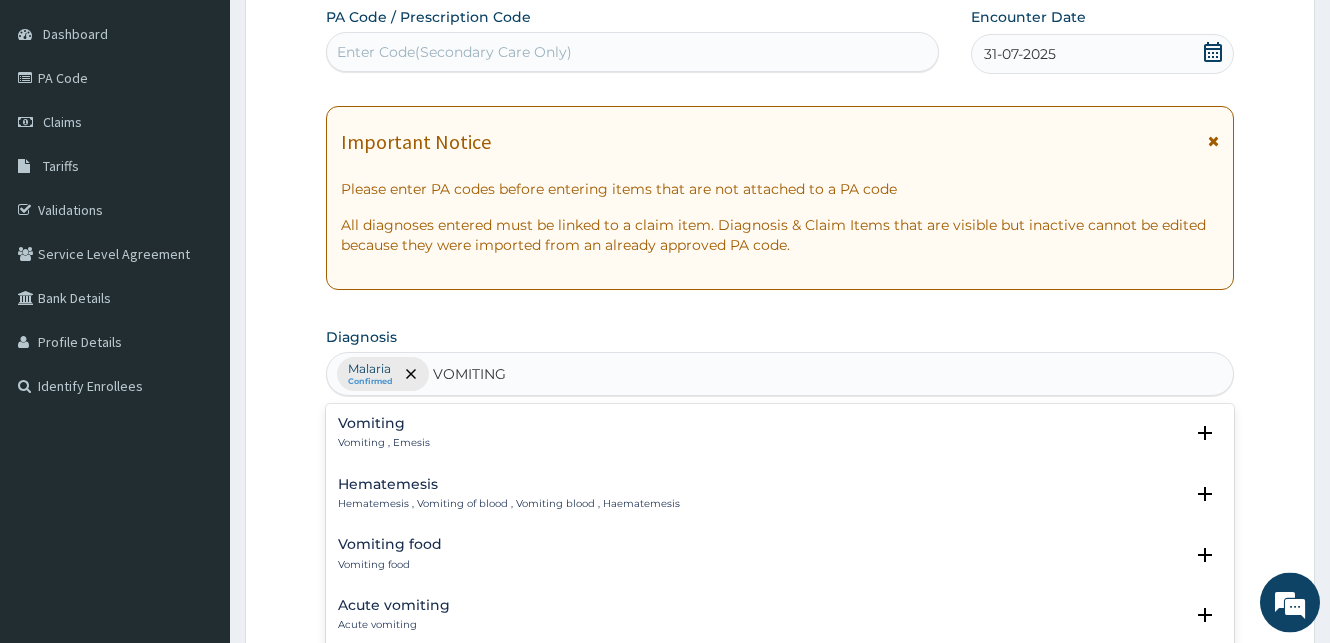 click on "Vomiting" at bounding box center [384, 423] 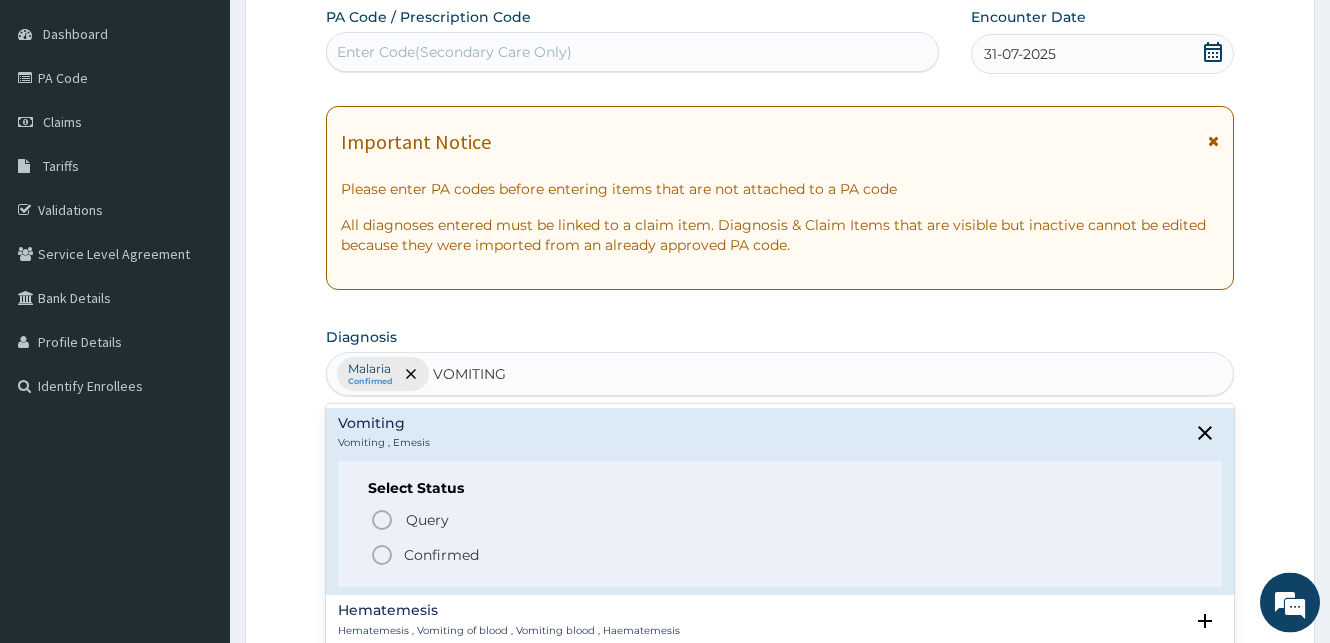 click 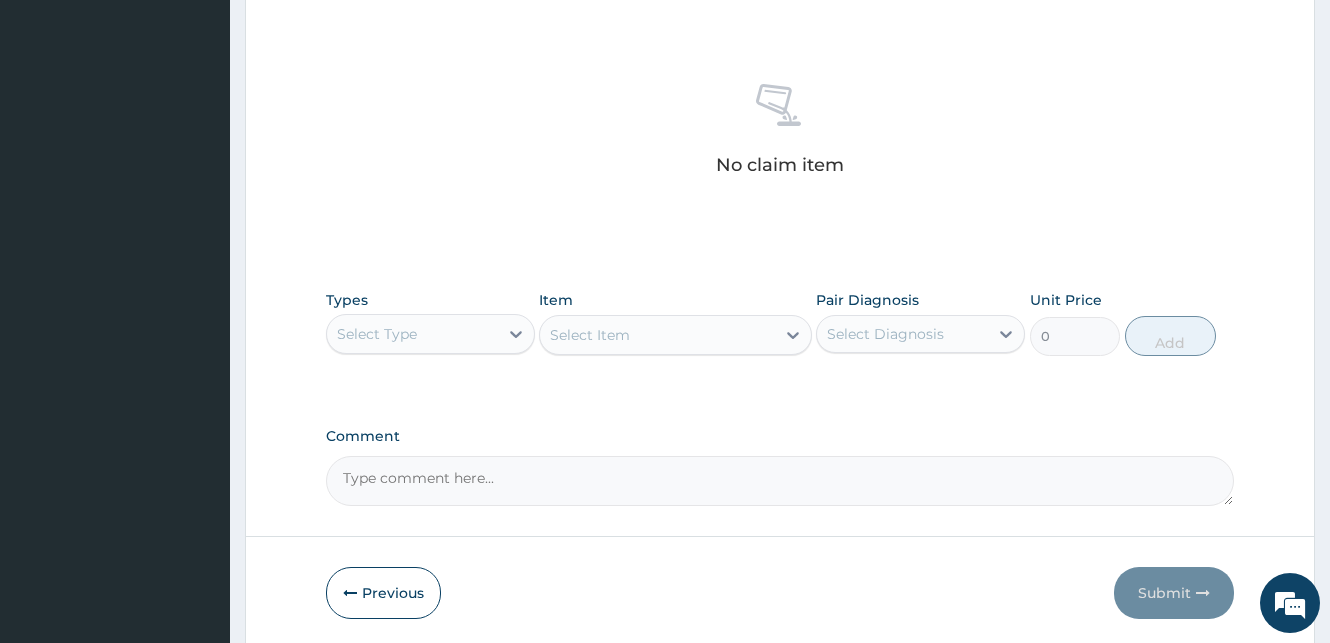 scroll, scrollTop: 733, scrollLeft: 0, axis: vertical 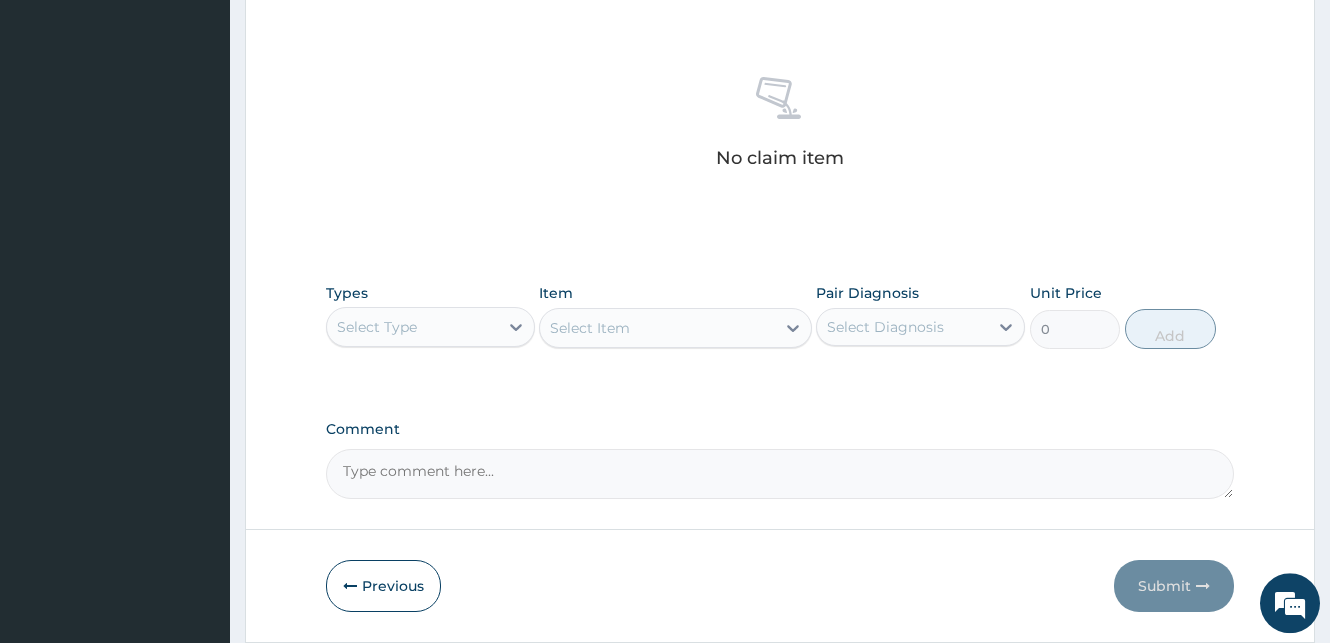 click on "Select Type" at bounding box center [412, 327] 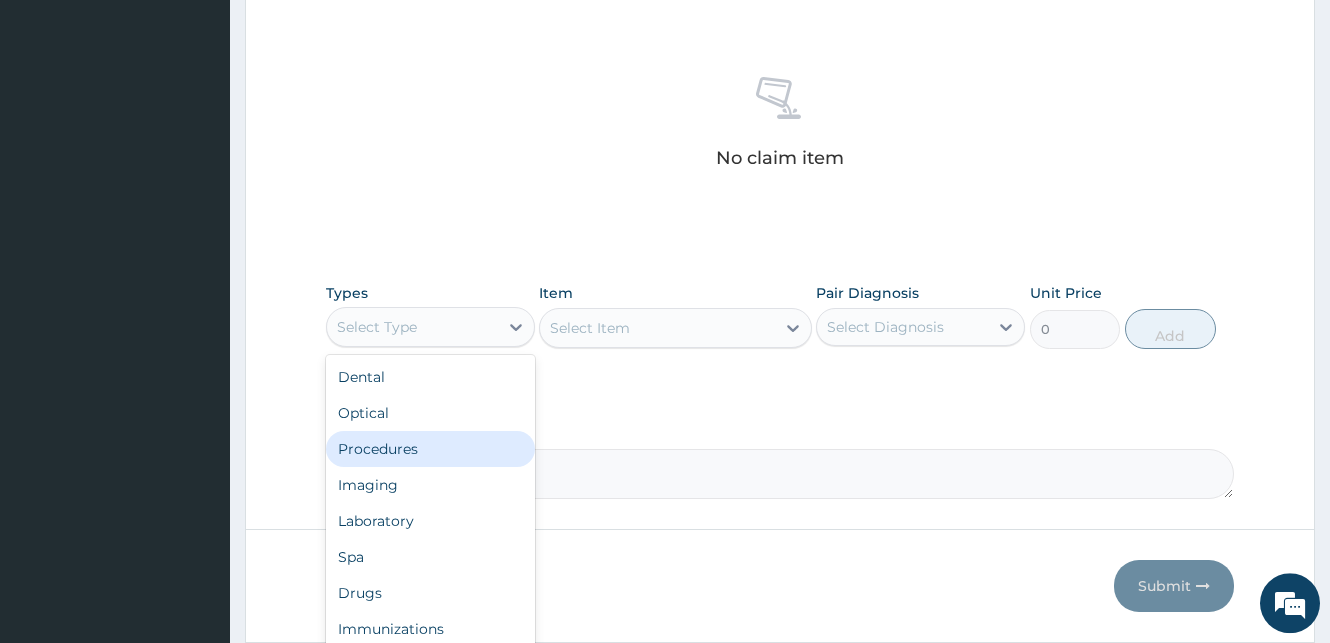 click on "Procedures" at bounding box center (430, 449) 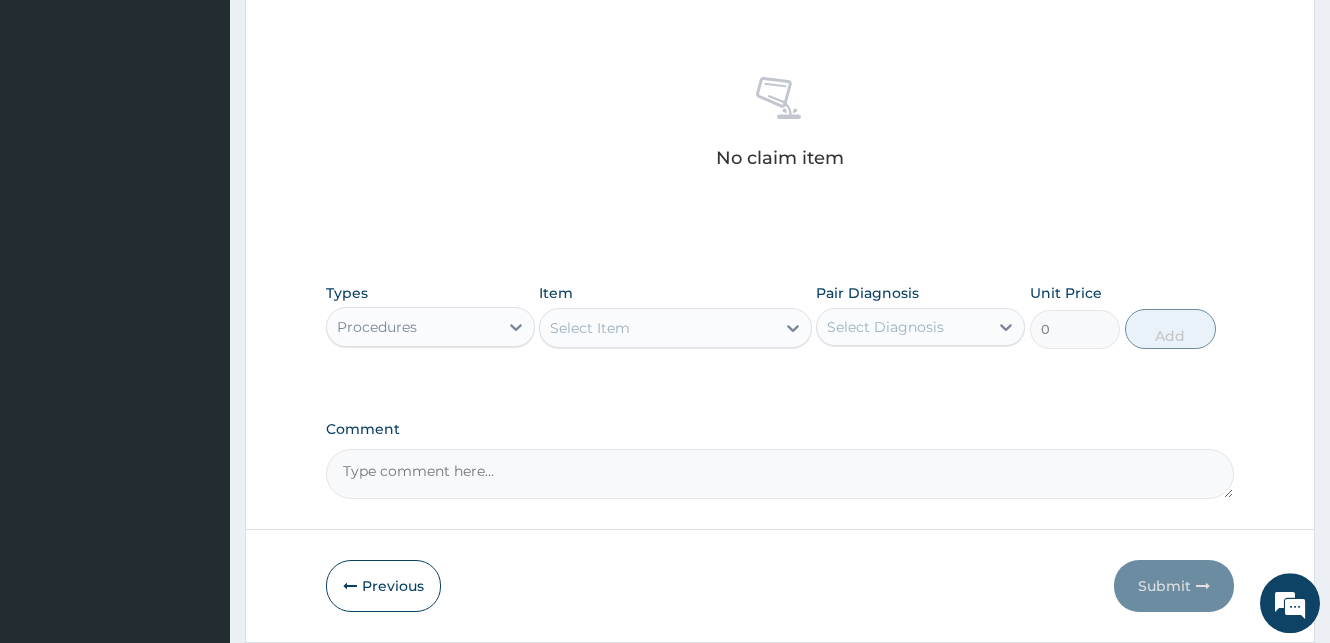 click on "Select Item" at bounding box center [657, 328] 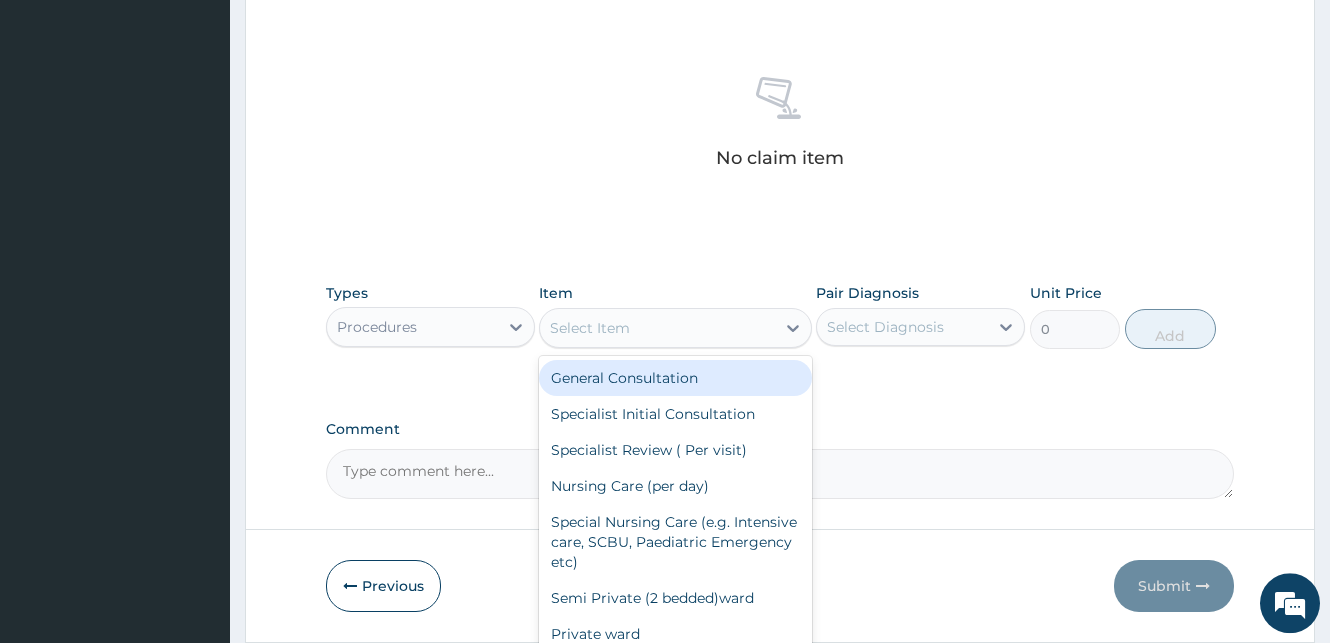 click on "General Consultation" at bounding box center (675, 378) 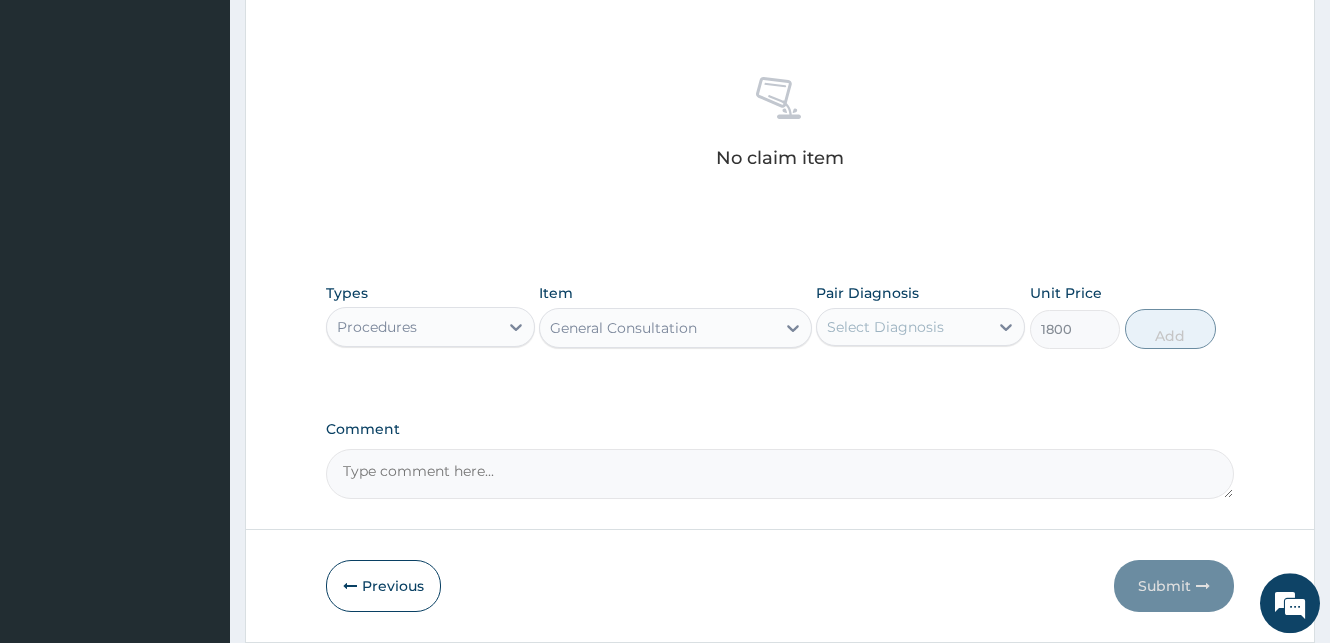 click on "Select Diagnosis" at bounding box center [885, 327] 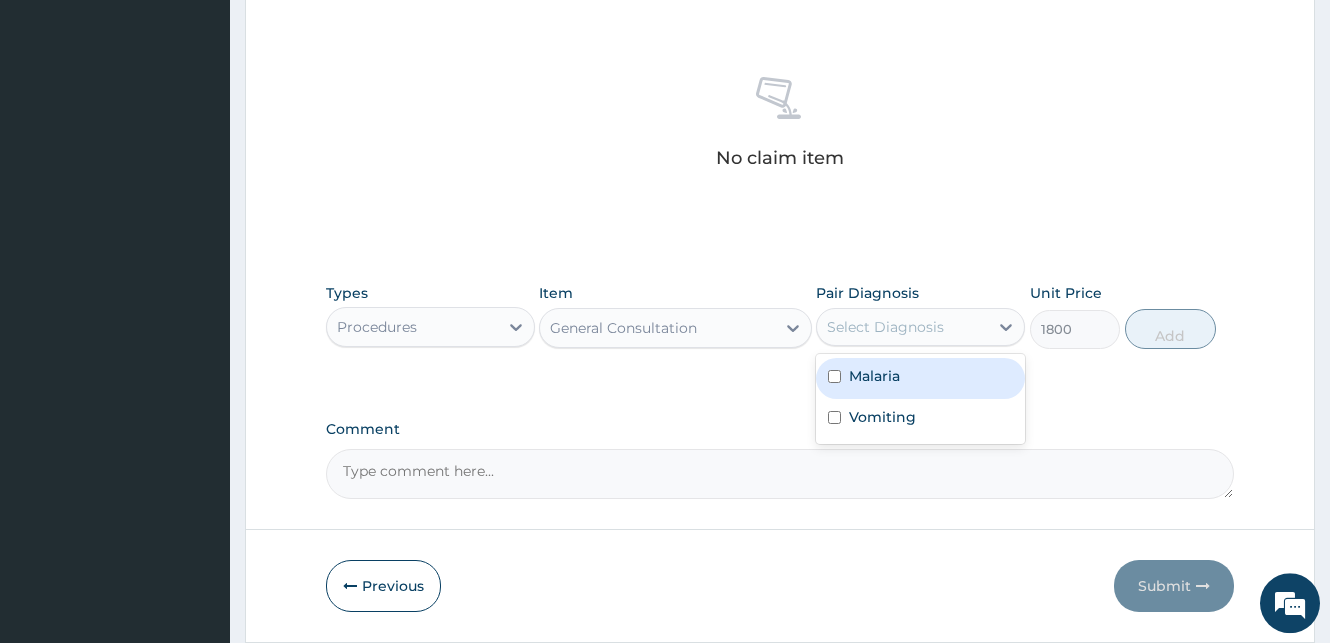 click at bounding box center (834, 376) 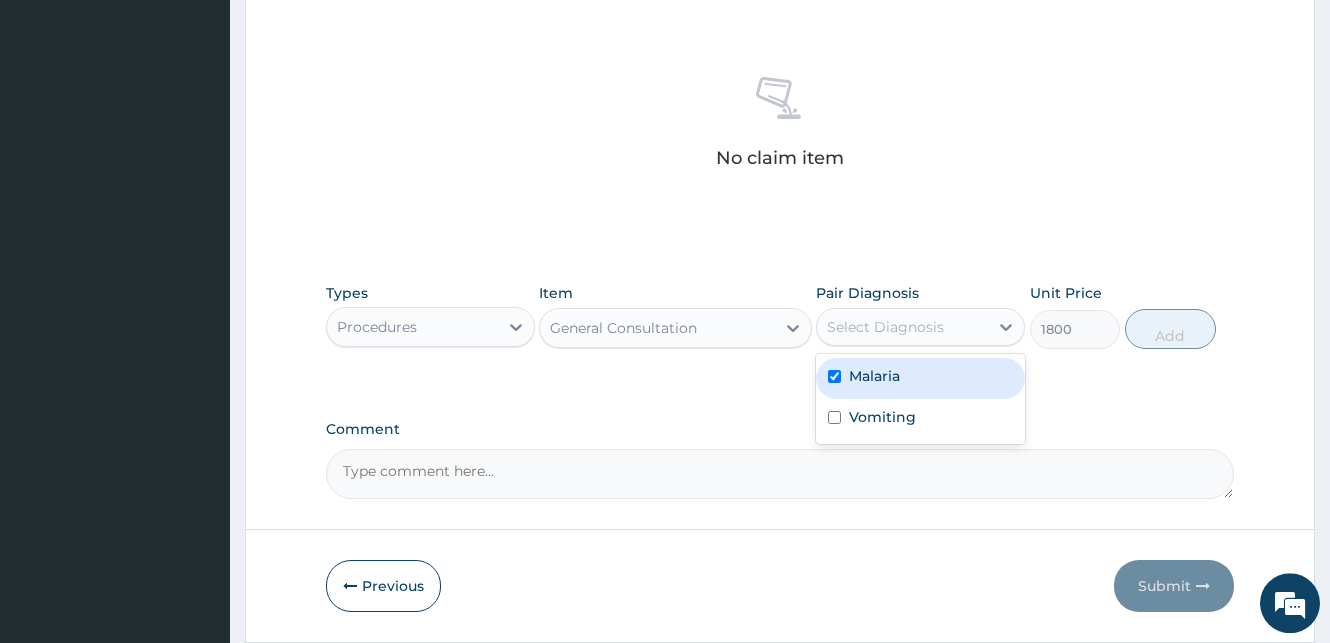 checkbox on "true" 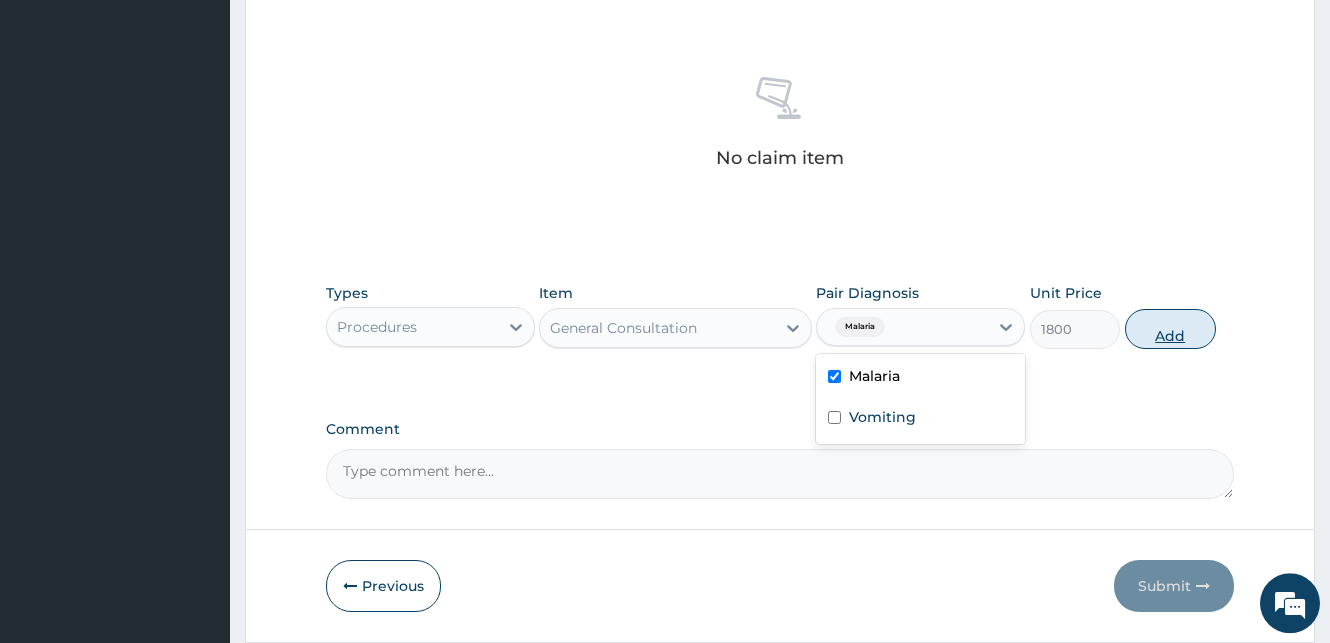 click on "Add" at bounding box center (1170, 329) 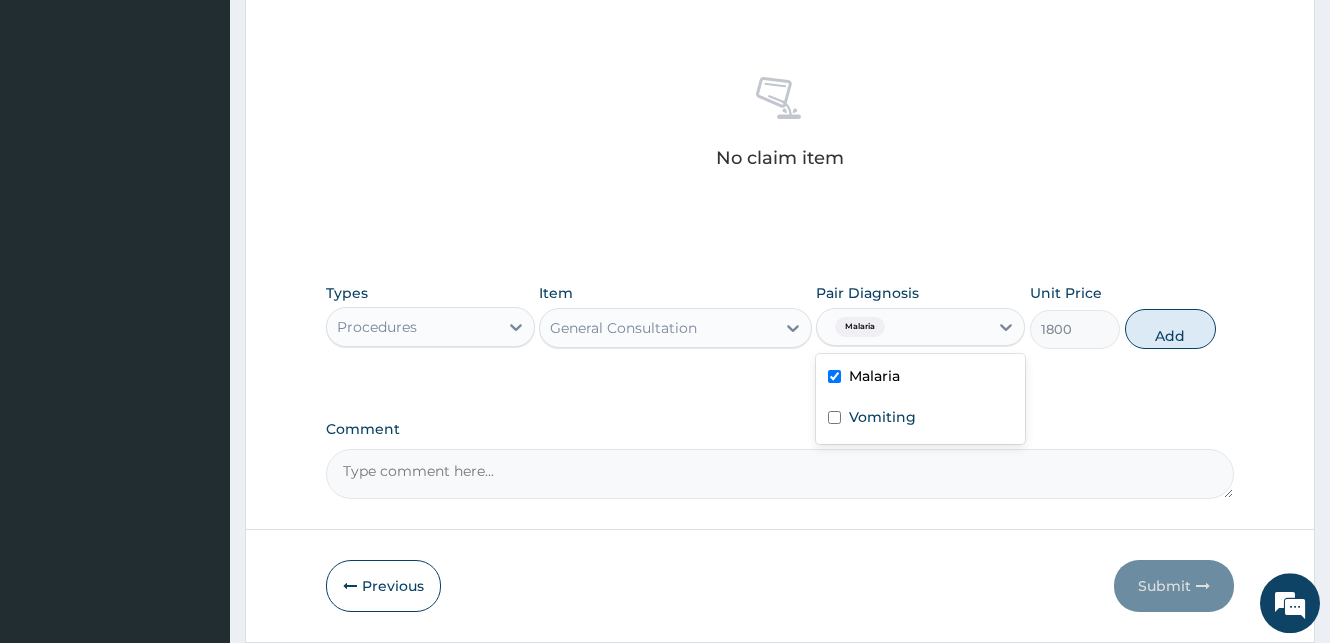 type on "0" 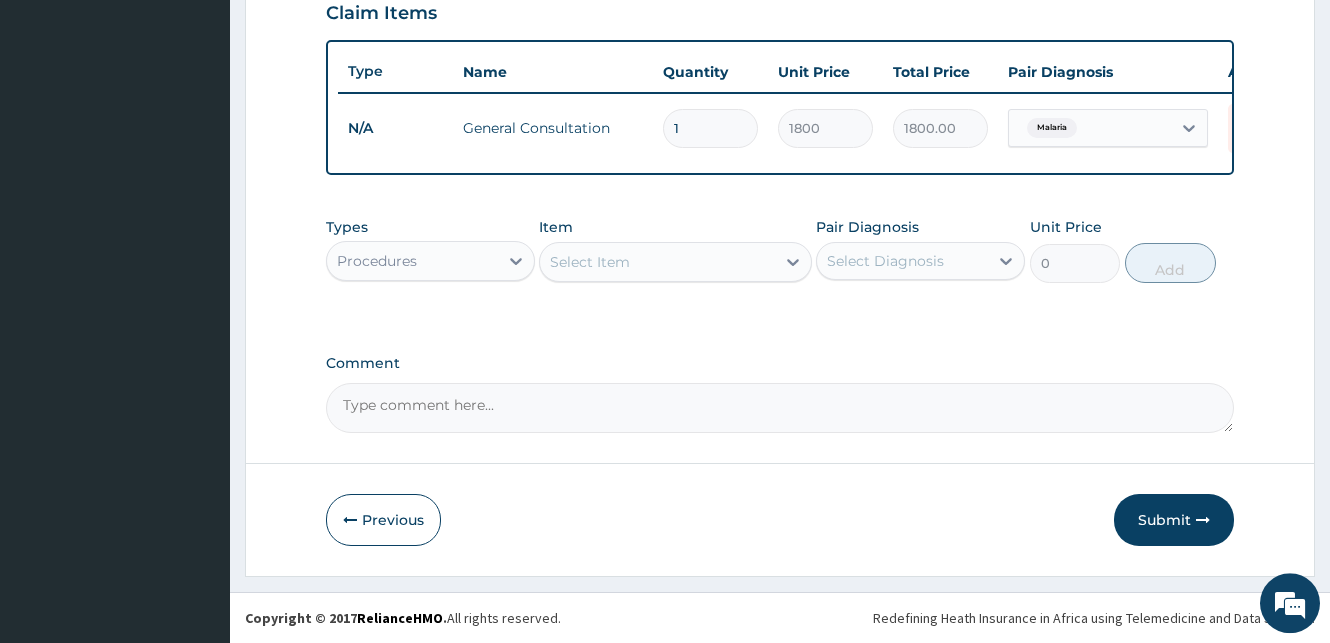 scroll, scrollTop: 721, scrollLeft: 0, axis: vertical 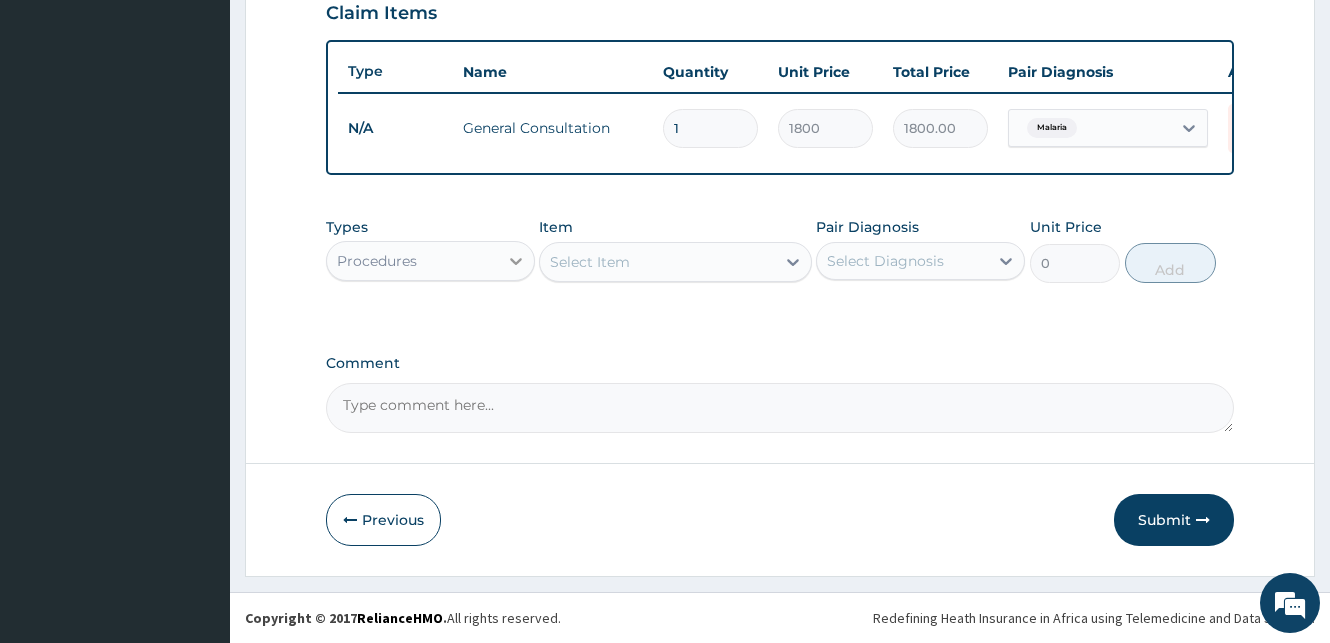 click 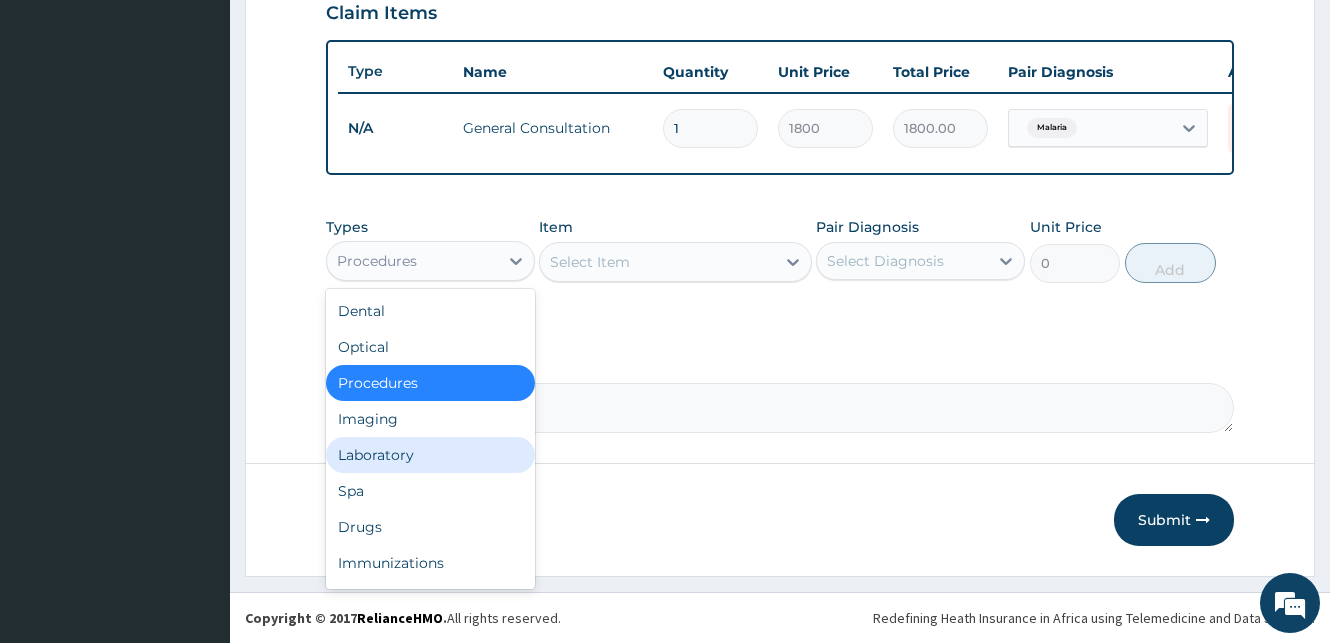 click on "Laboratory" at bounding box center (430, 455) 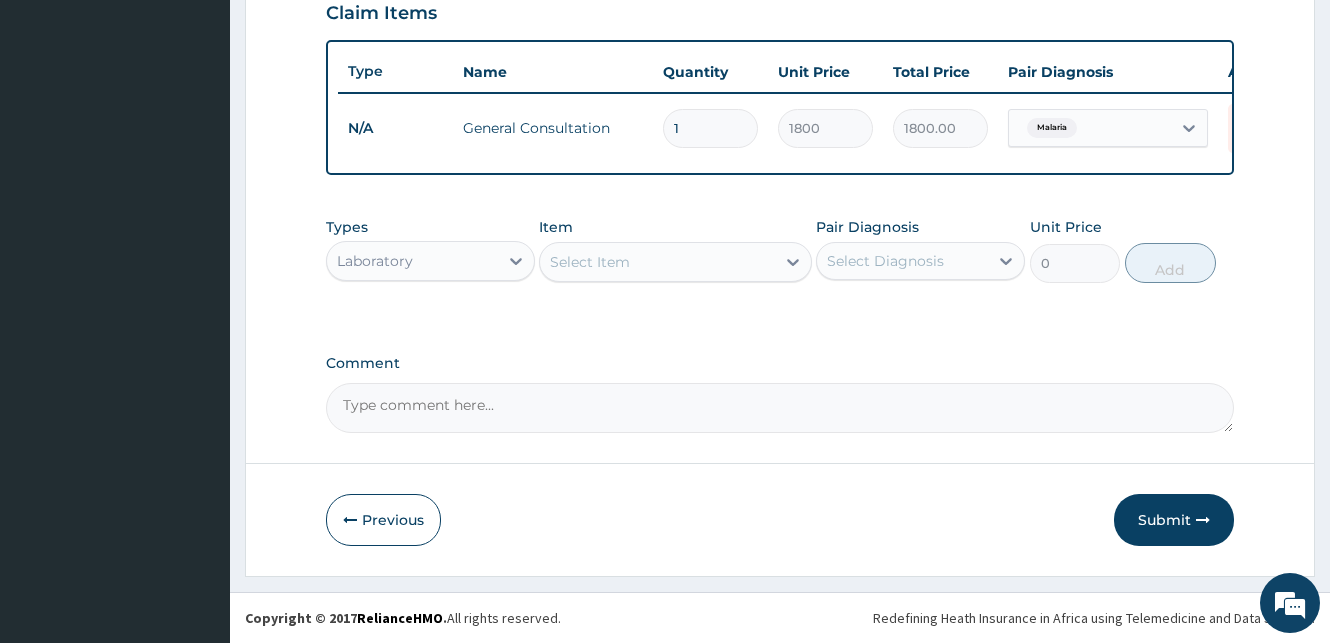 click on "Select Item" at bounding box center [657, 262] 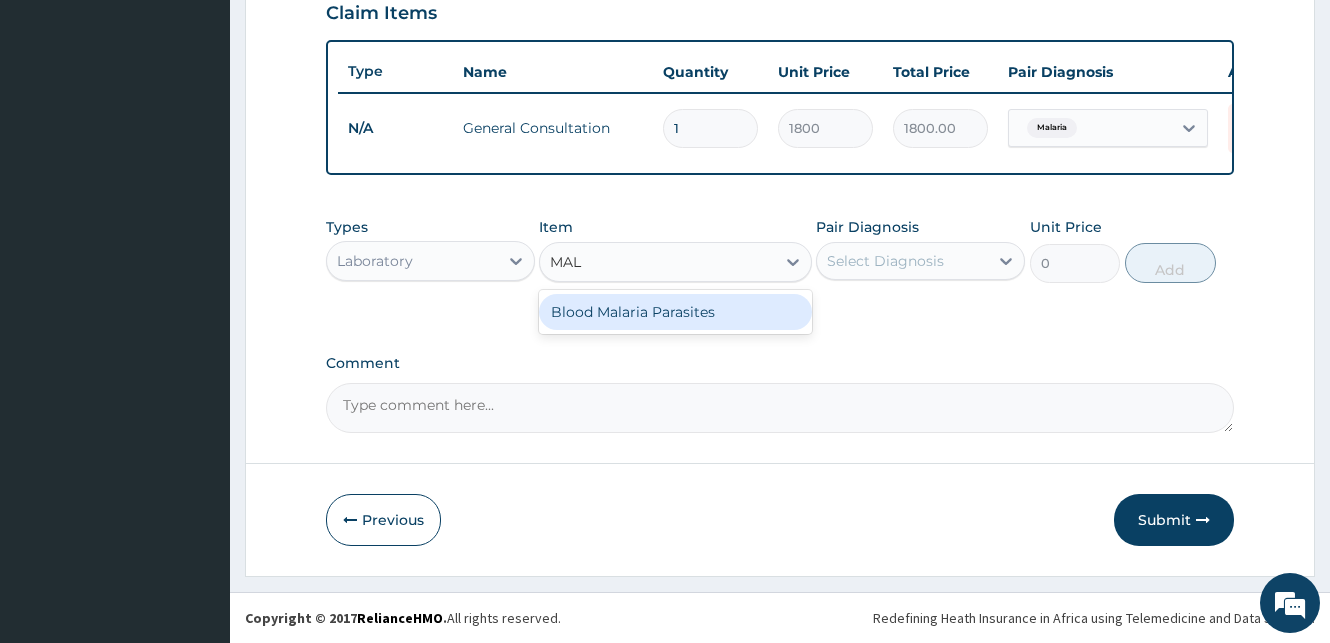 type on "MALA" 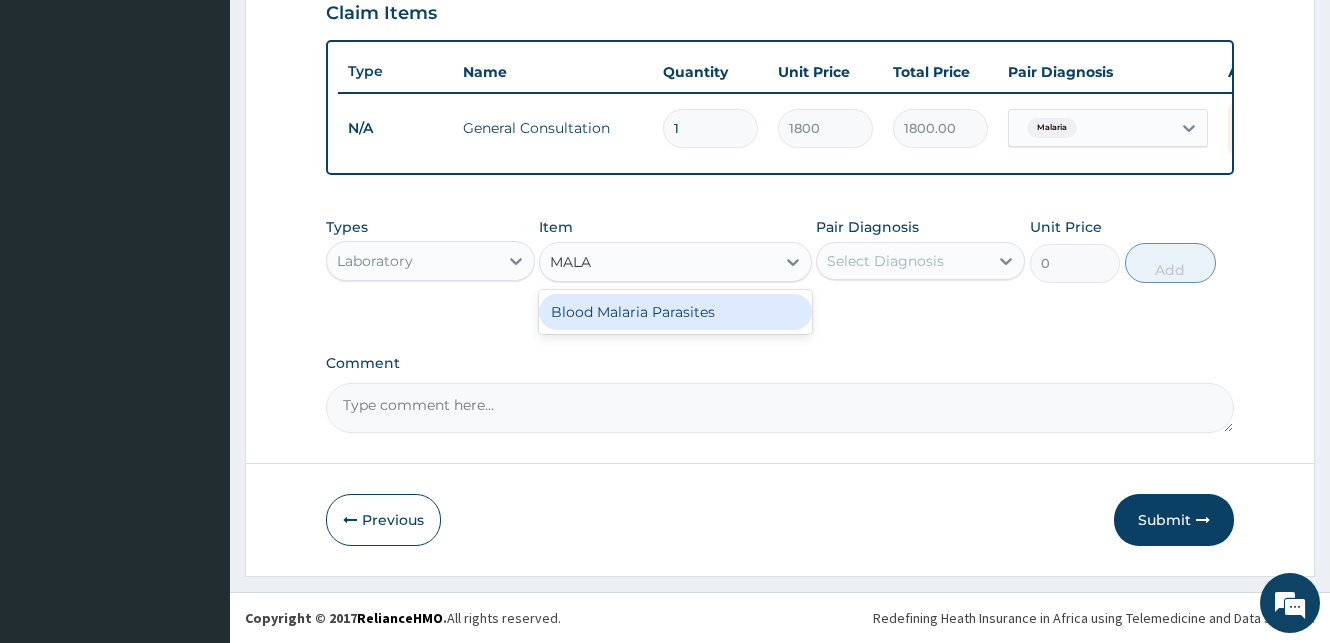 click on "Blood  Malaria Parasites" at bounding box center (675, 312) 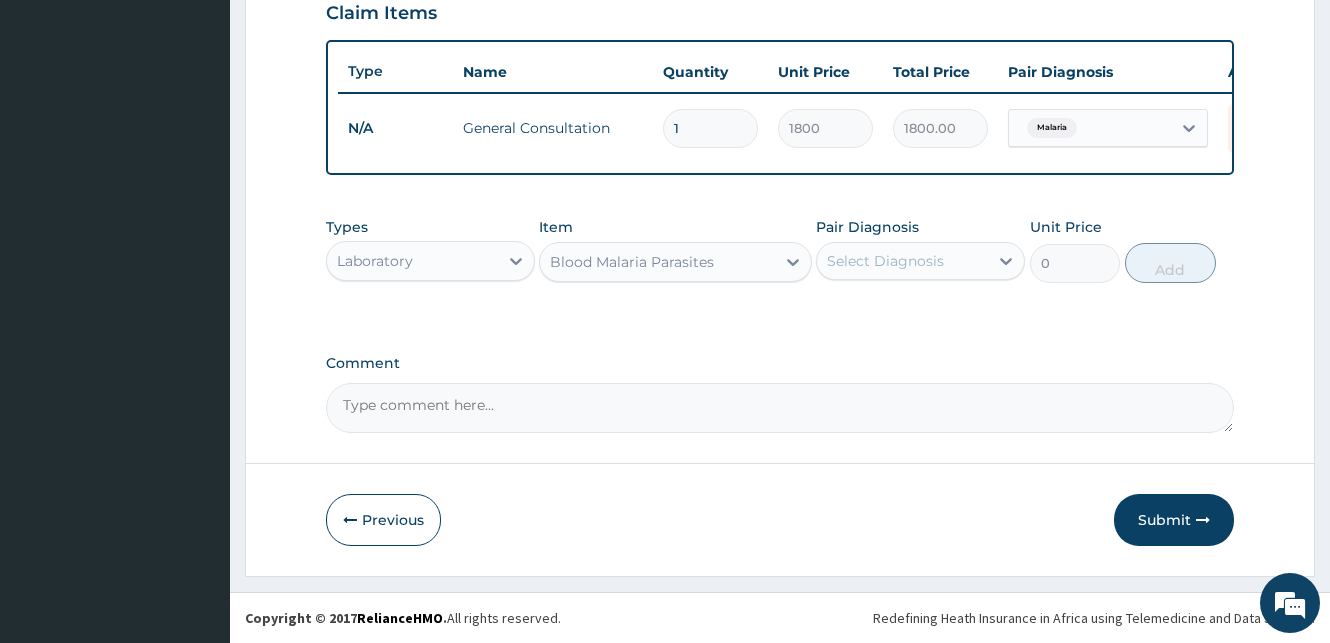 type 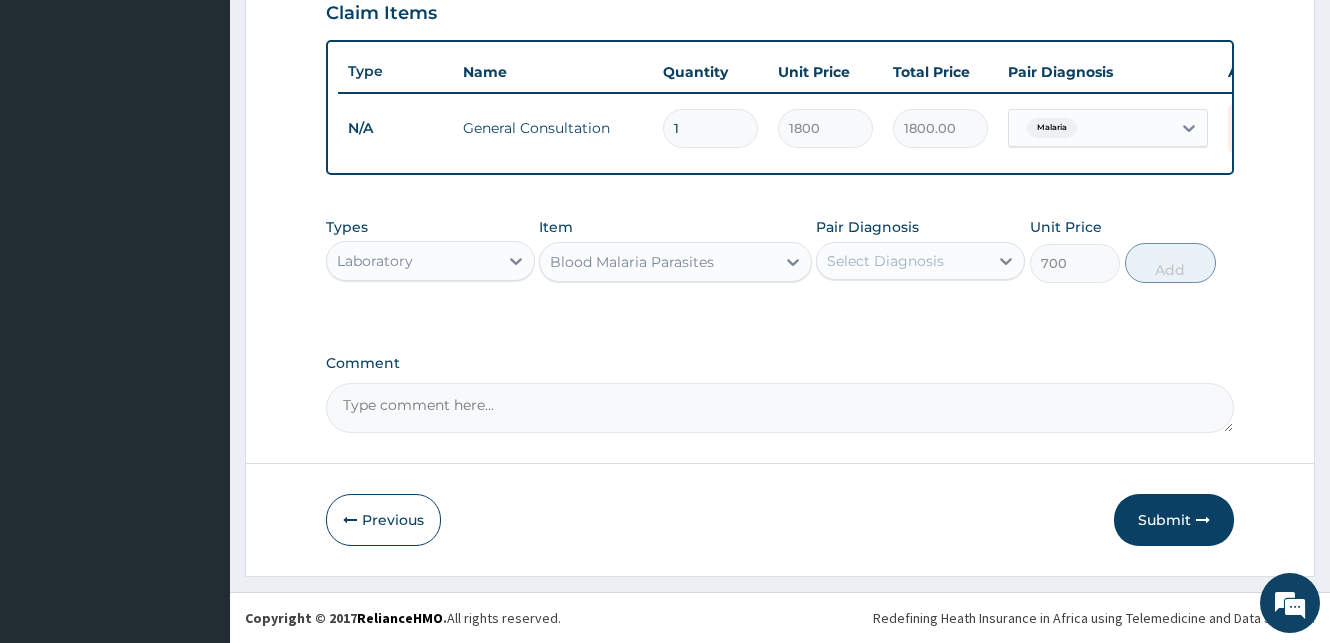 click on "Select Diagnosis" at bounding box center (902, 261) 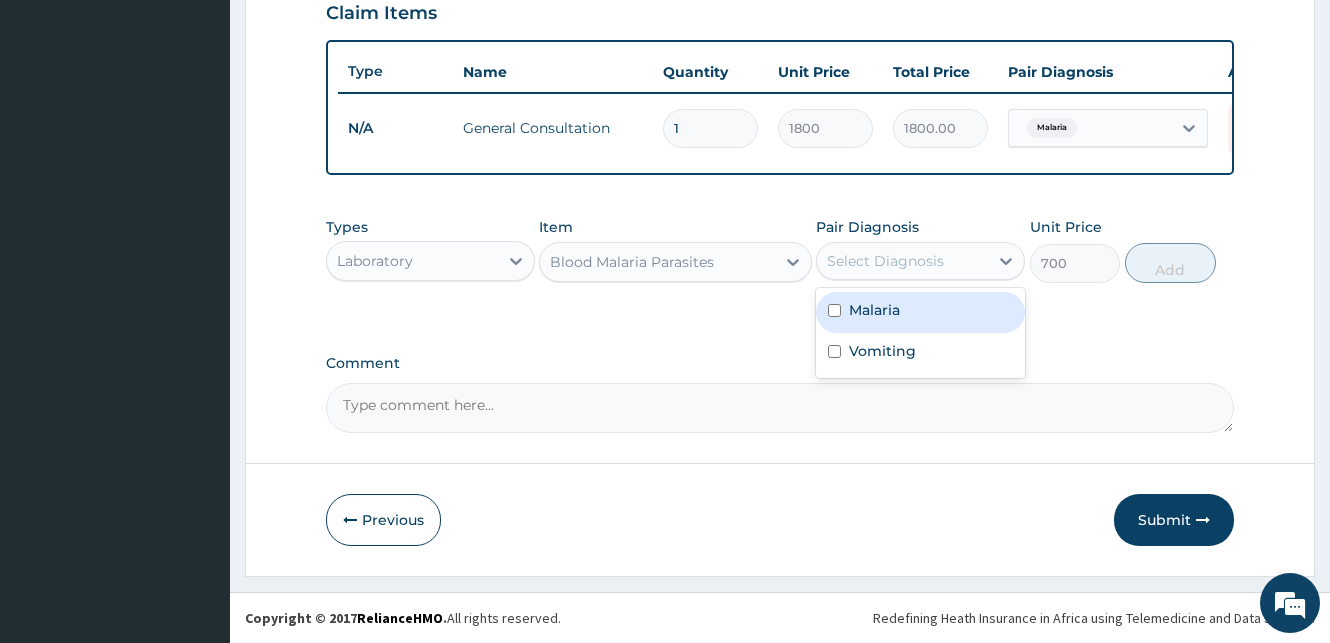 click at bounding box center (834, 310) 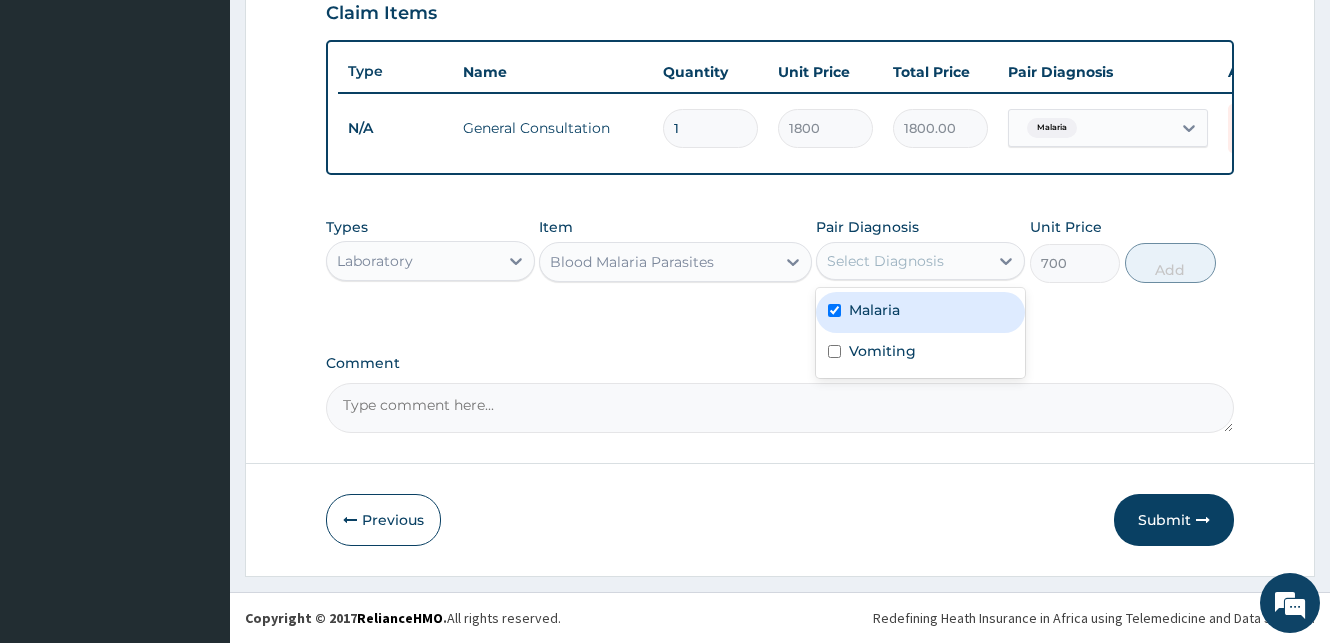 checkbox on "true" 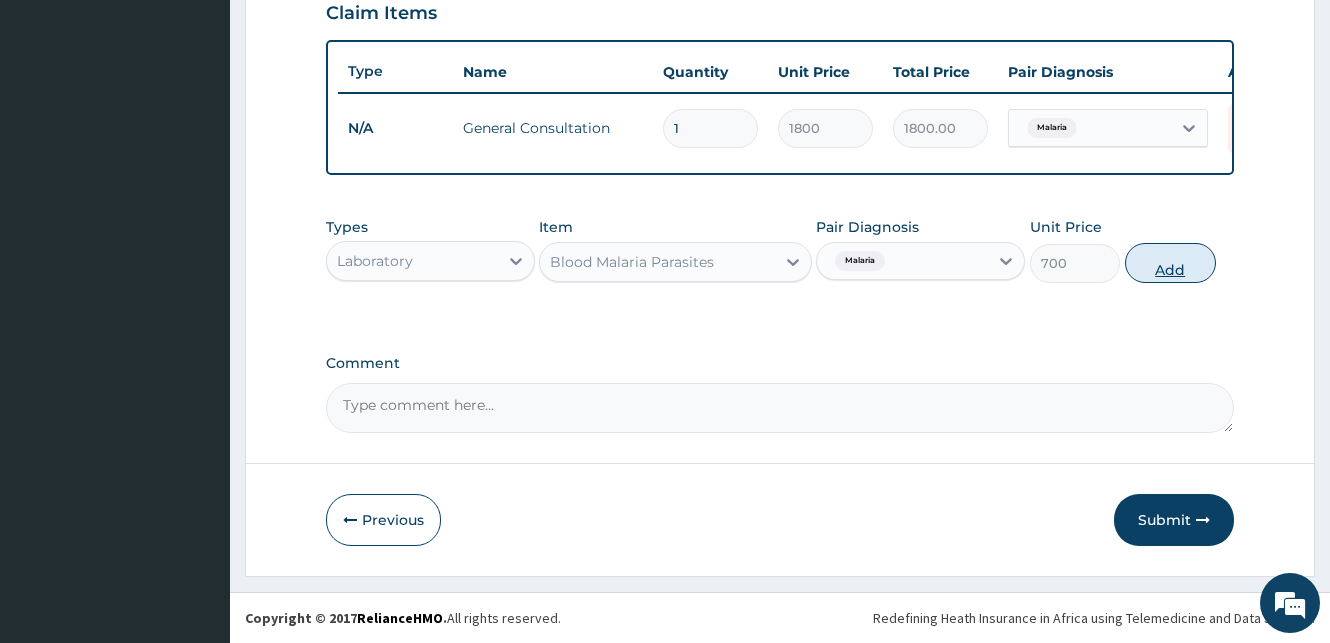 click on "Add" at bounding box center [1170, 263] 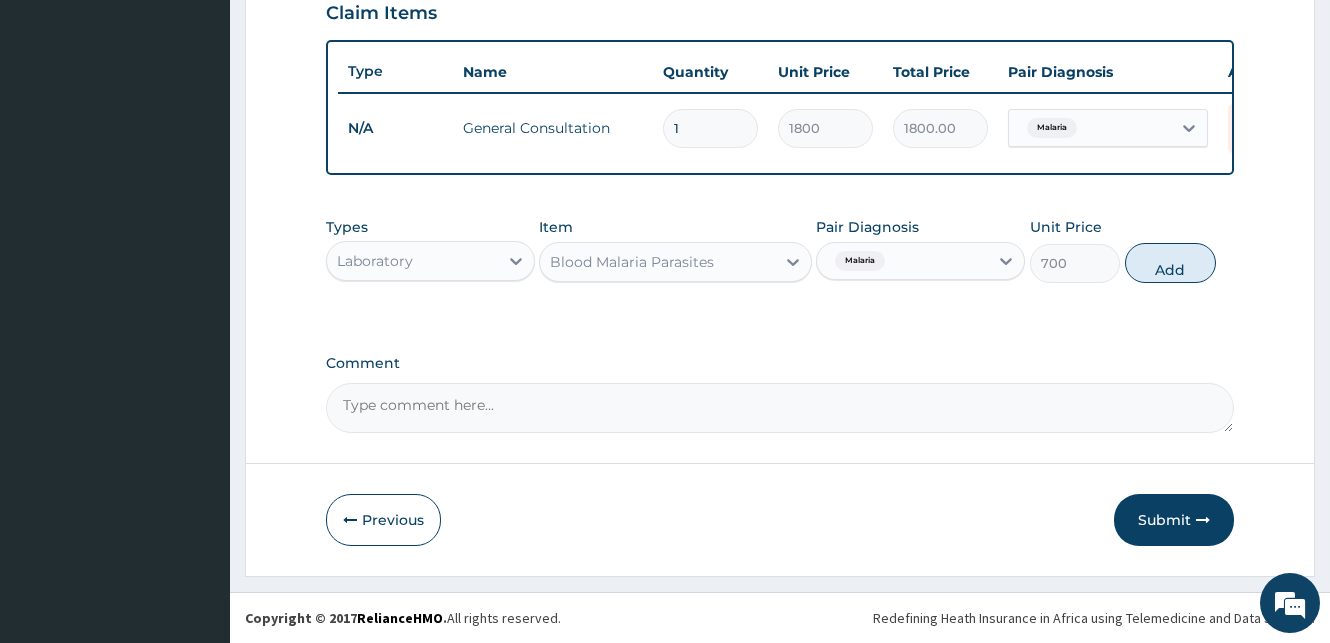 type on "0" 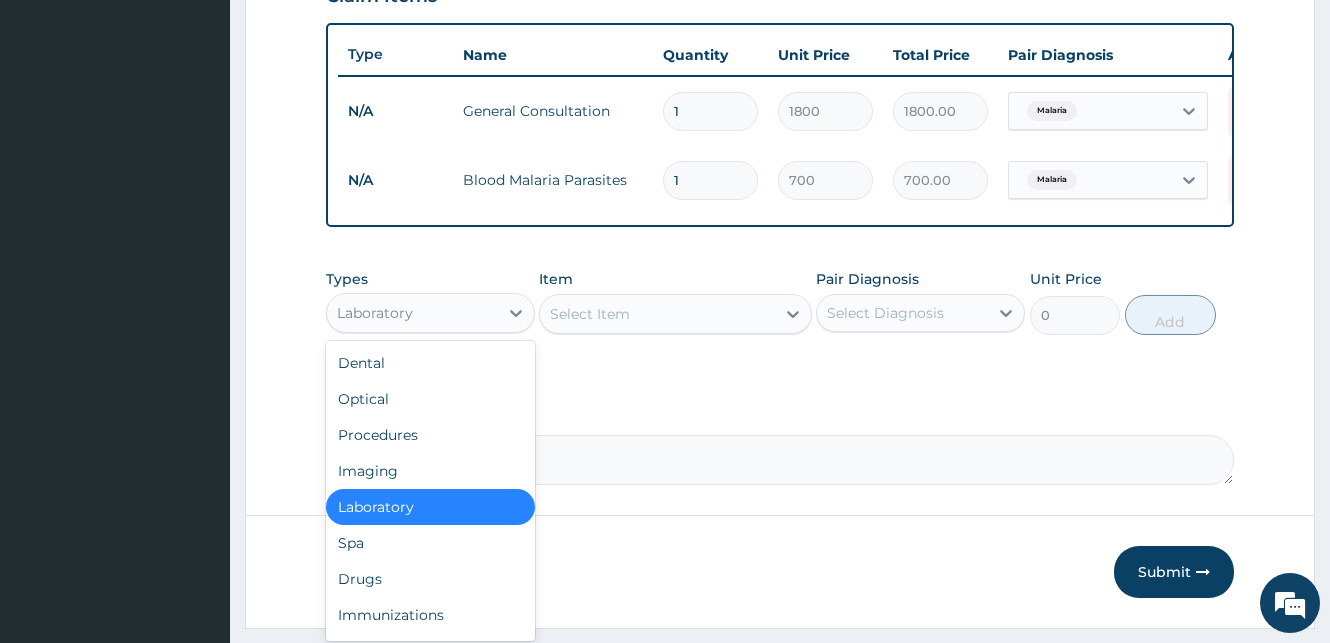 click on "Laboratory" at bounding box center [412, 313] 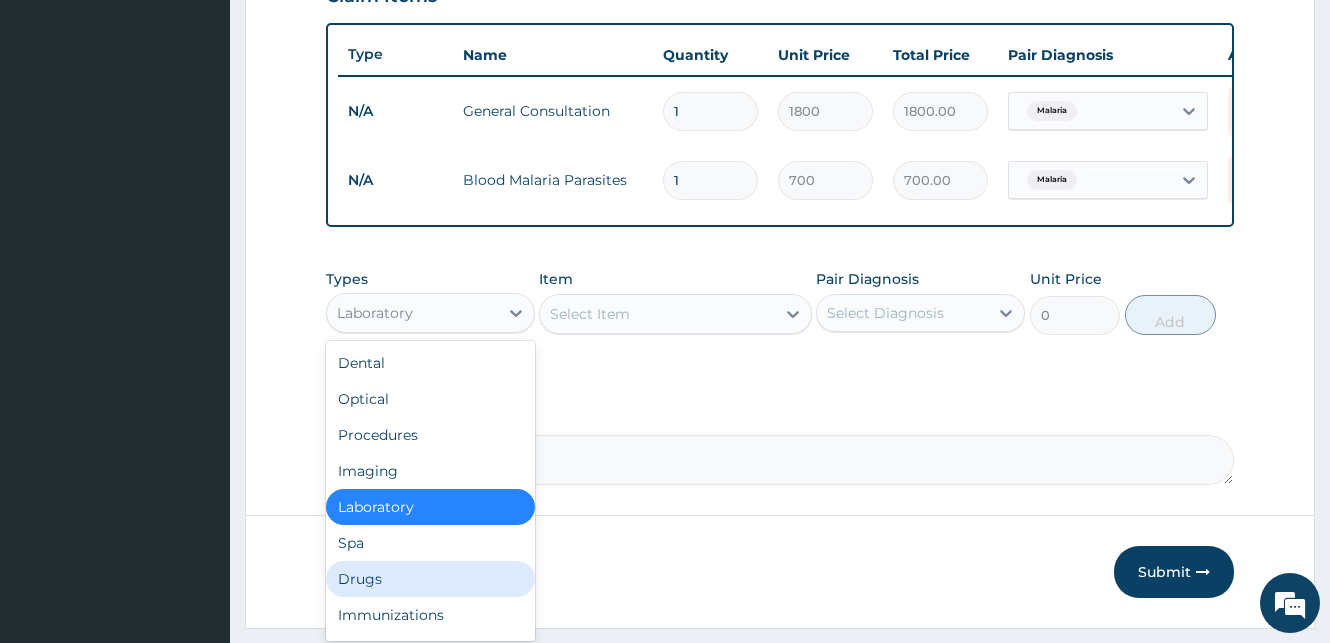click on "Drugs" at bounding box center (430, 579) 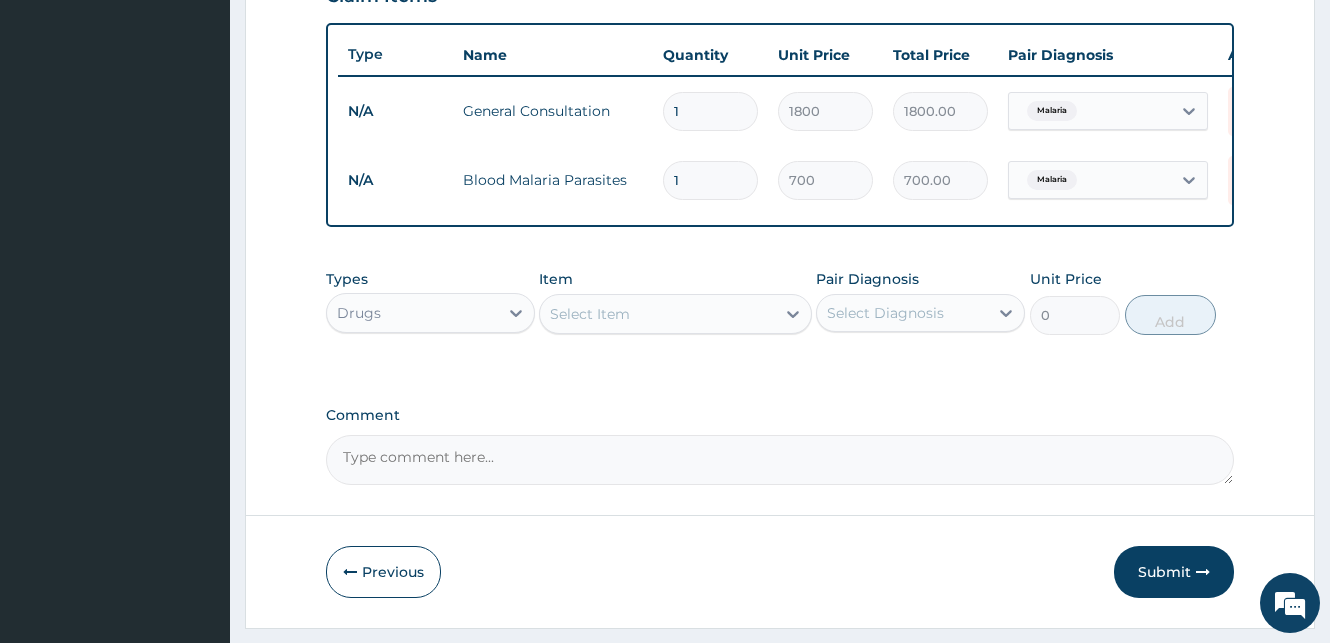 click on "Select Item" at bounding box center (657, 314) 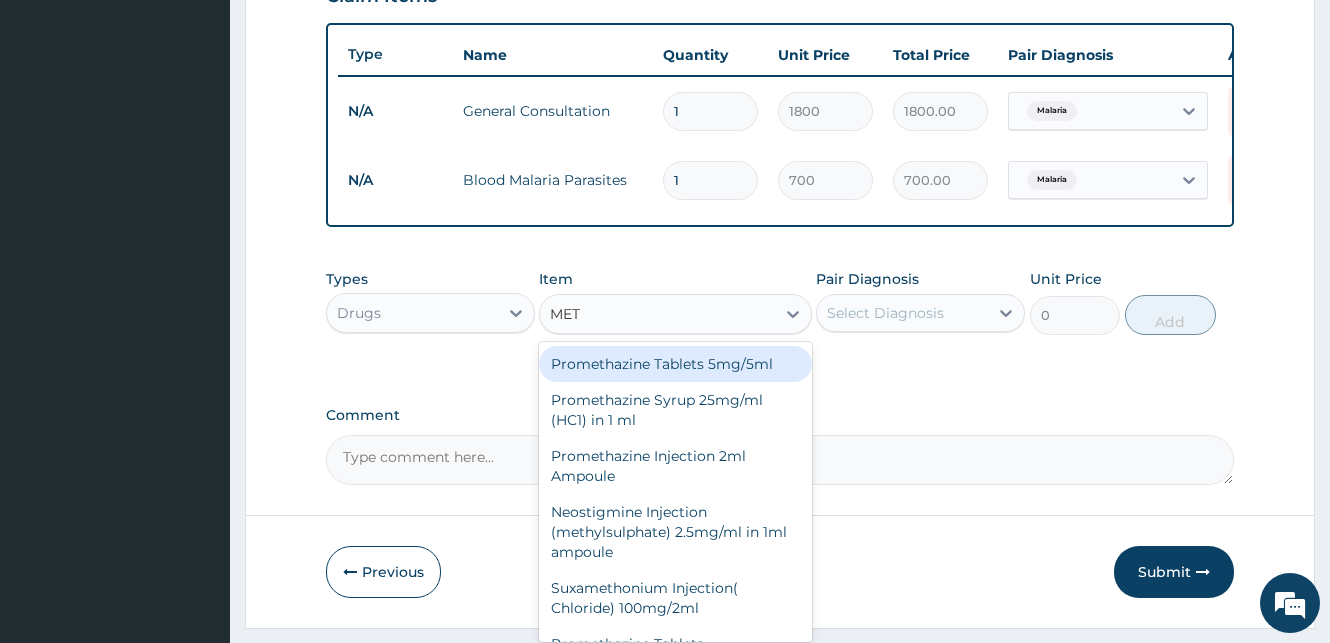 type on "METO" 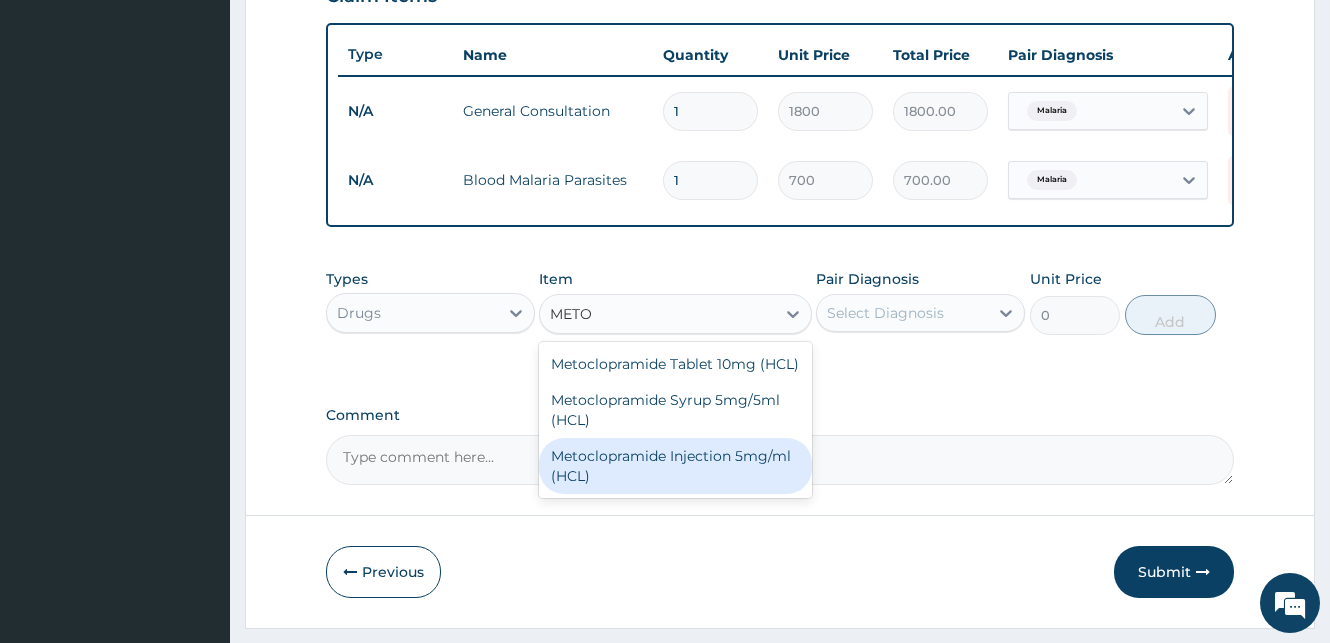 click on "Metoclopramide Injection 5mg/ml  (HCL)" at bounding box center (675, 466) 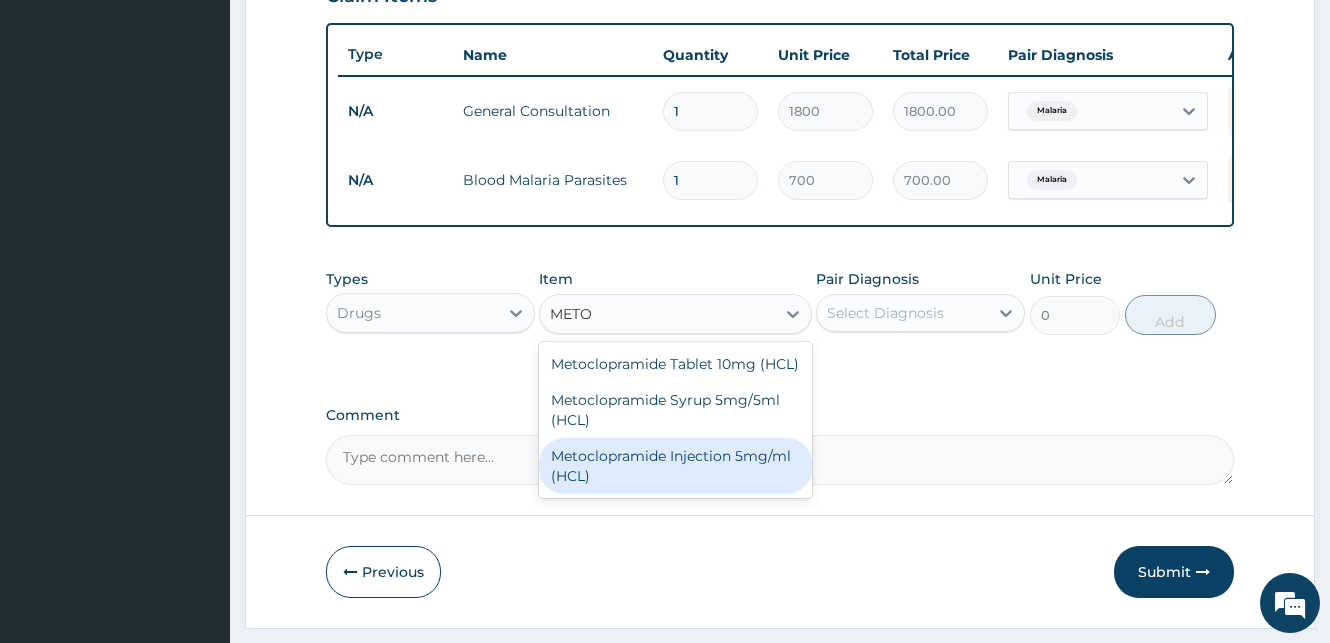 type 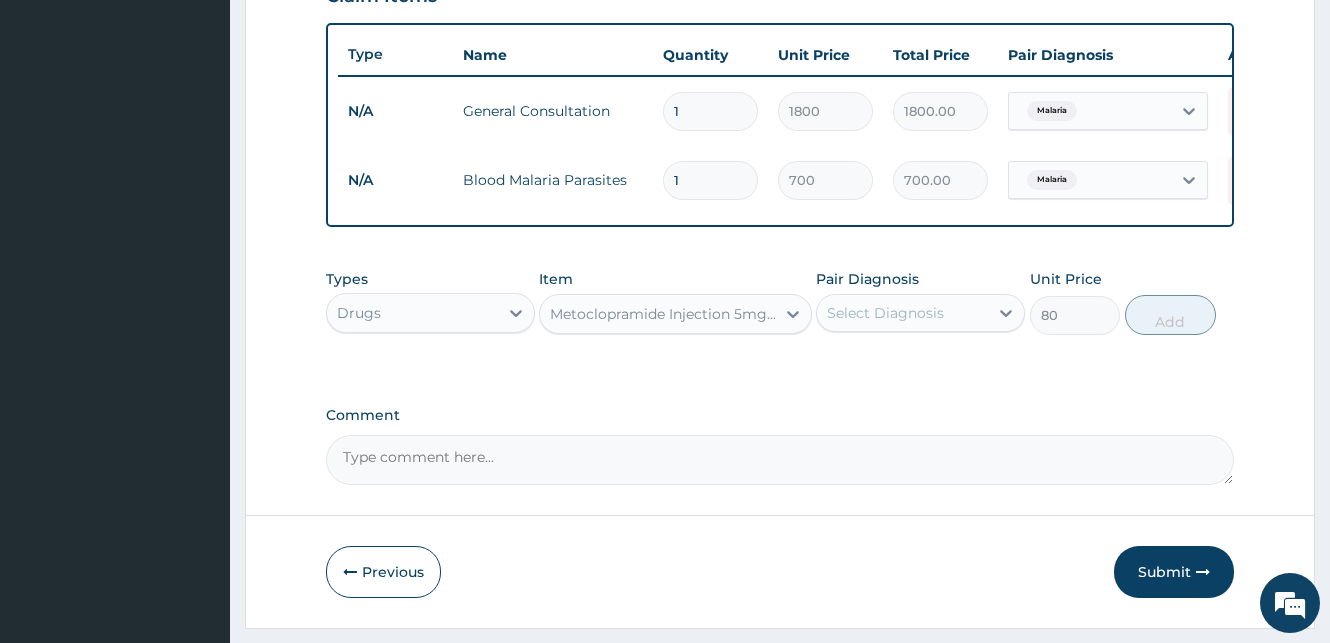 click on "Select Diagnosis" at bounding box center [885, 313] 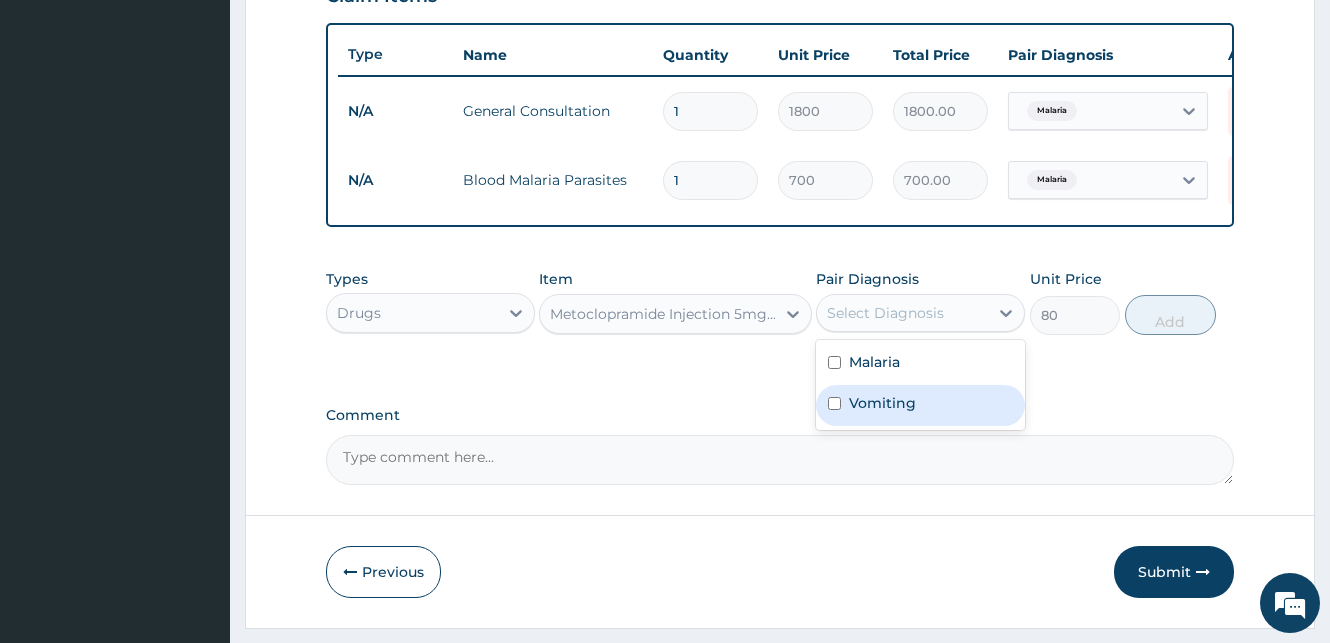 click at bounding box center [834, 403] 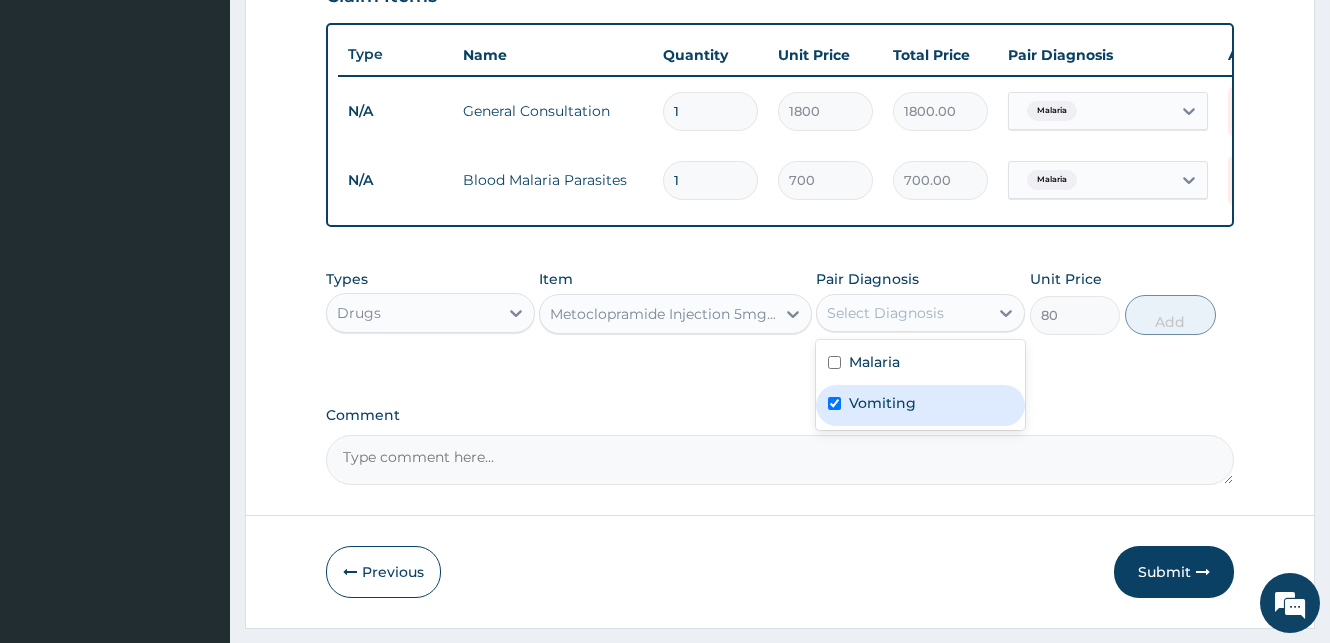 checkbox on "true" 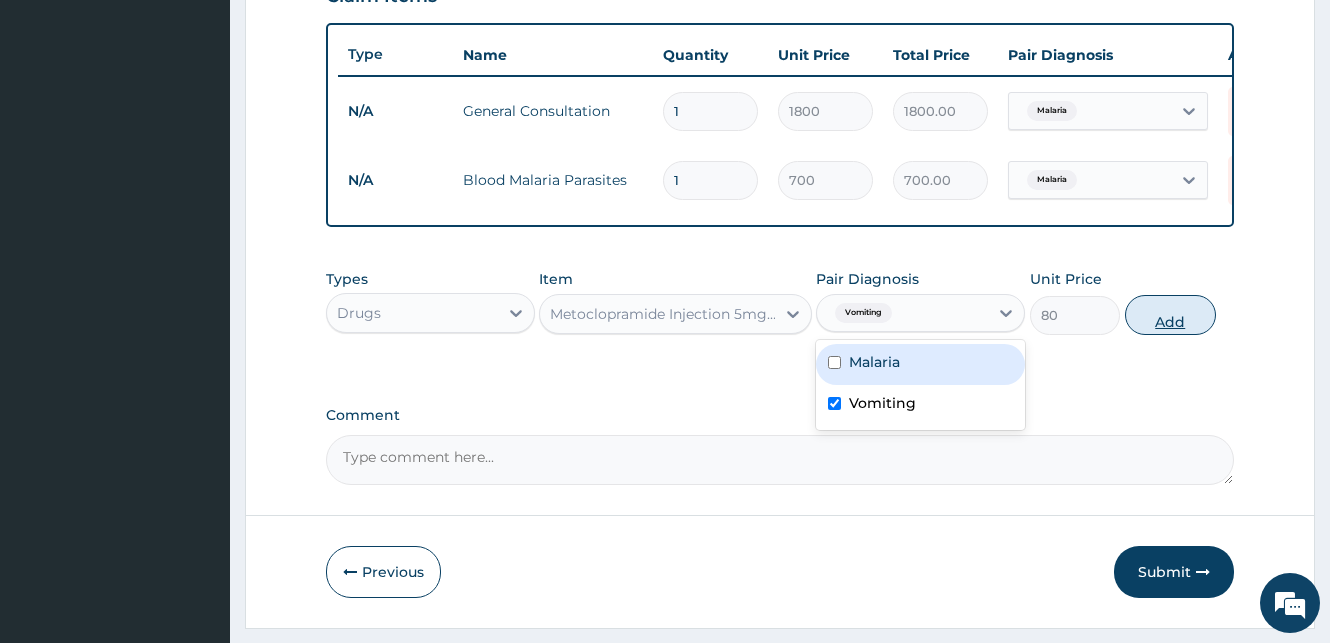 click on "Add" at bounding box center (1170, 315) 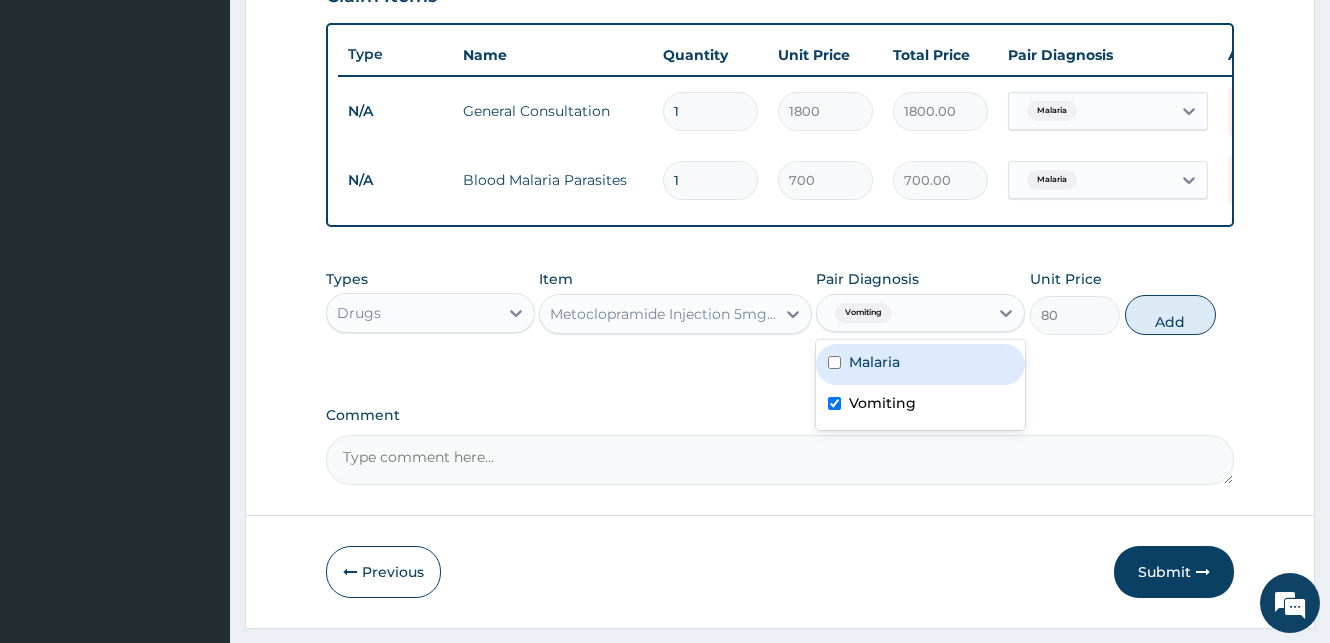 type on "0" 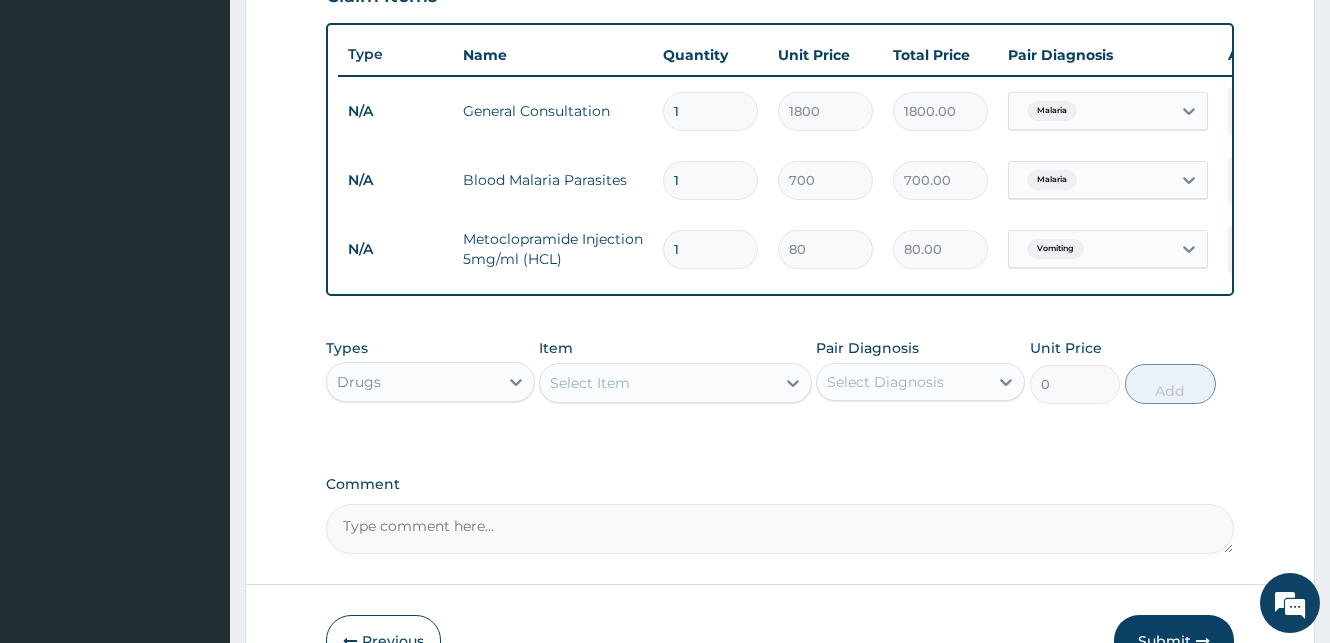 drag, startPoint x: 687, startPoint y: 248, endPoint x: 661, endPoint y: 252, distance: 26.305893 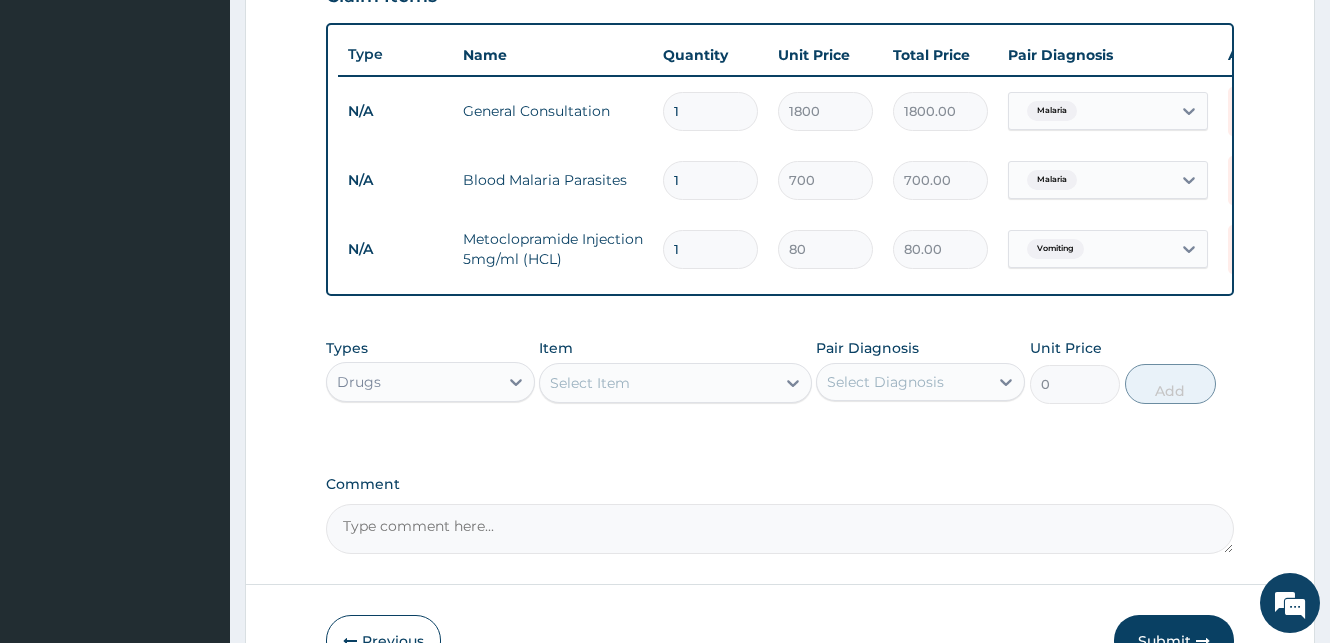 click on "1" at bounding box center [710, 249] 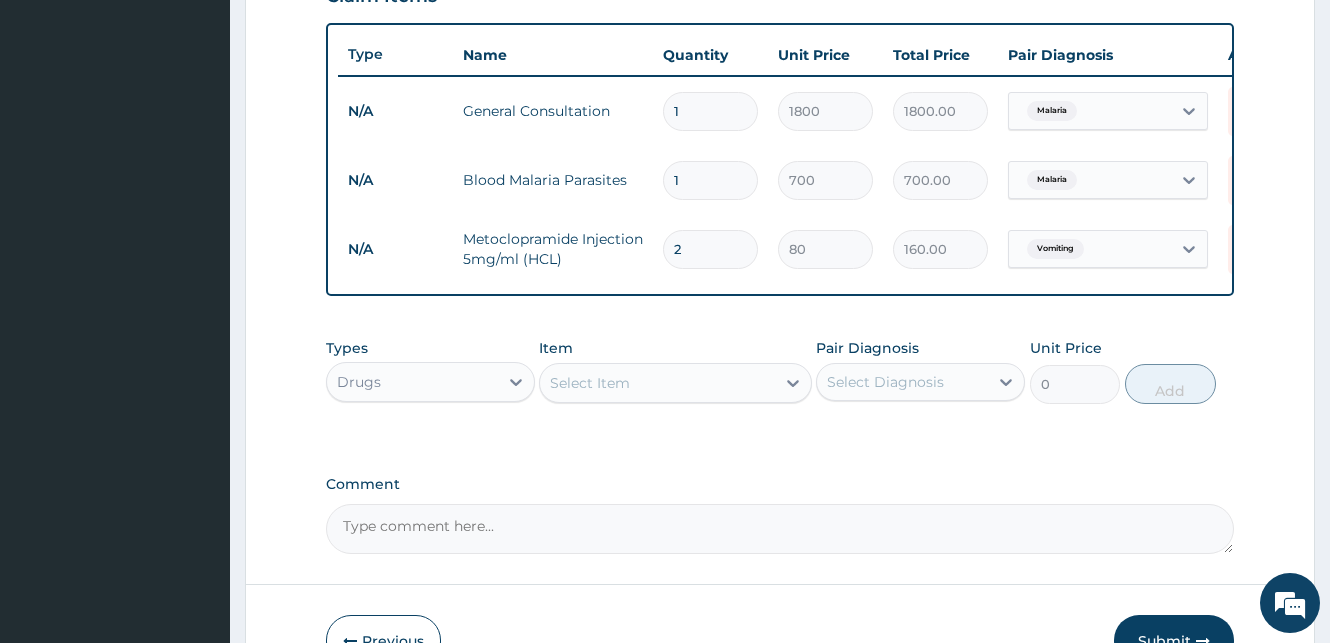 type on "2" 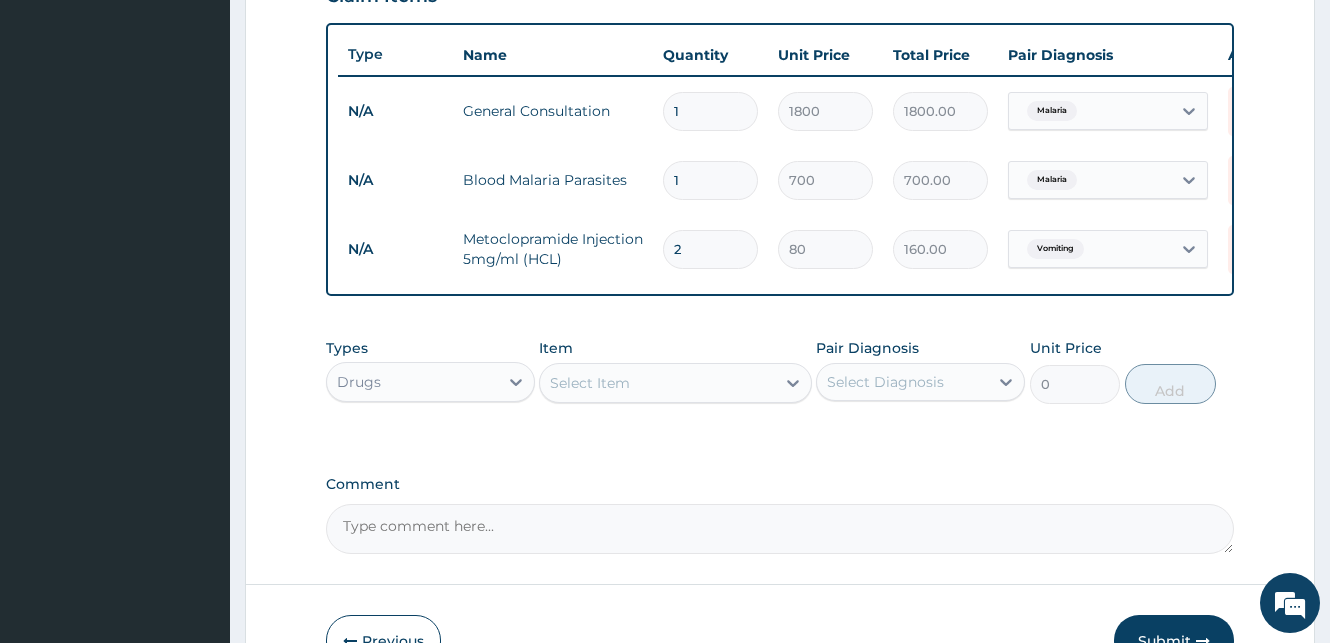 click on "Select Item" at bounding box center (590, 383) 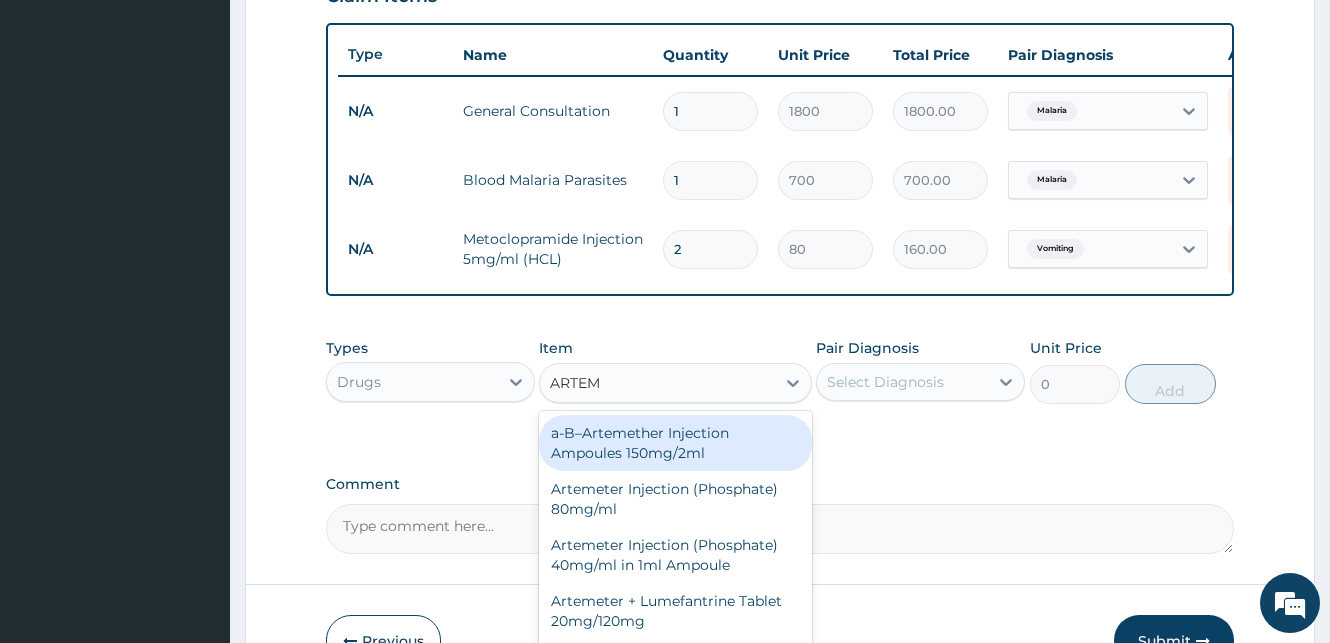 type on "ARTEME" 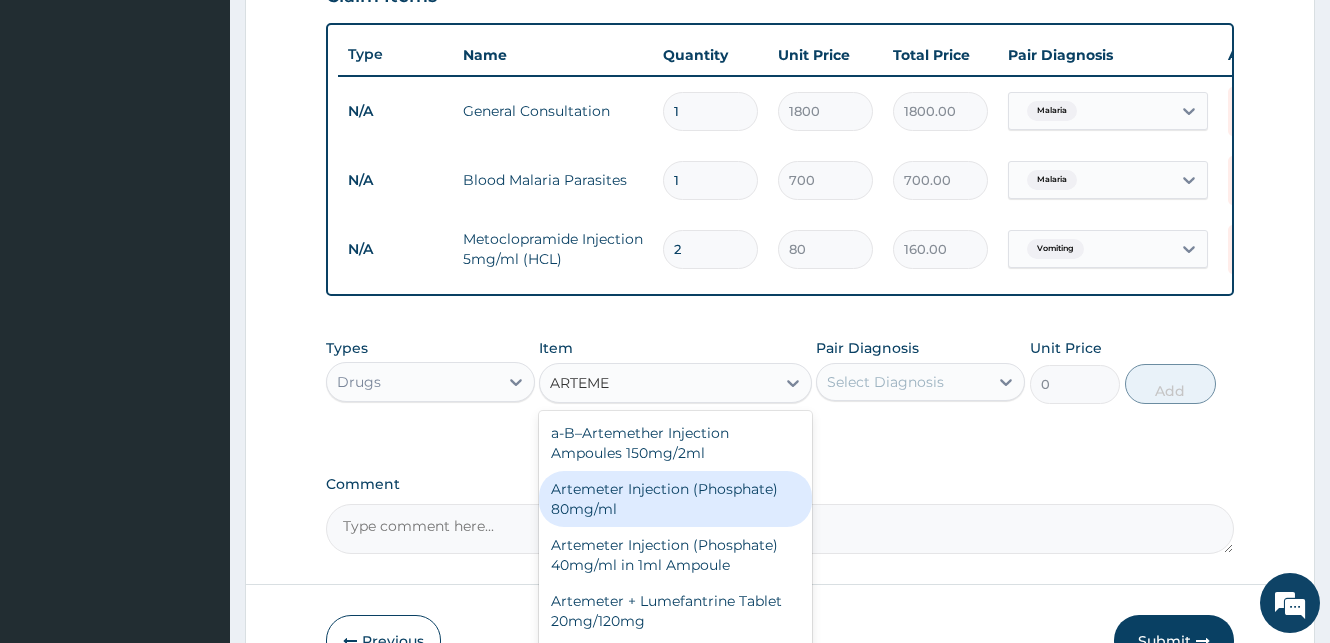 click on "Artemeter Injection (Phosphate) 80mg/ml" at bounding box center (675, 499) 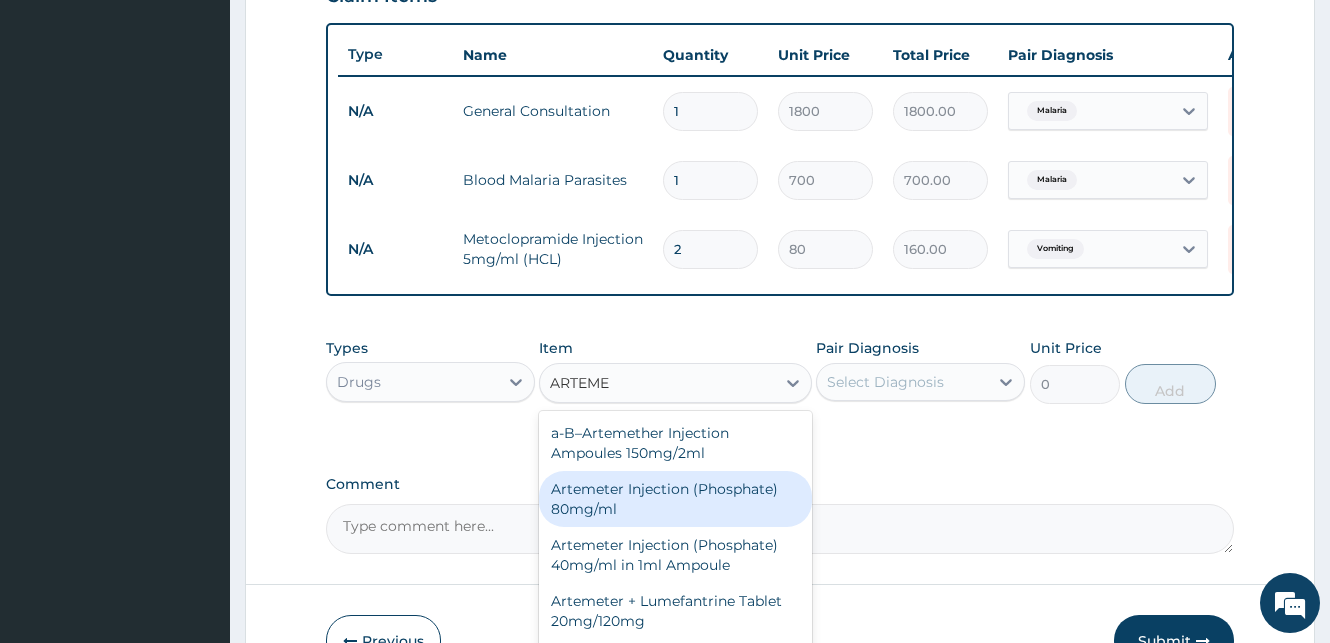 type 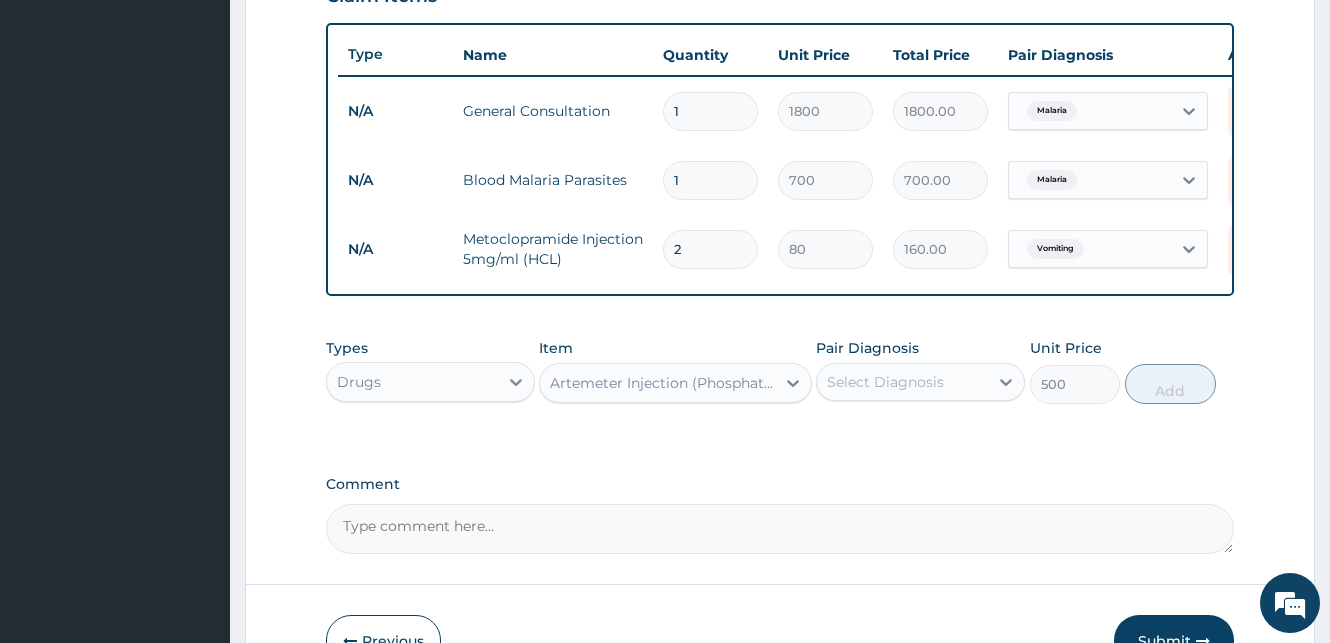 click on "Select Diagnosis" at bounding box center (885, 382) 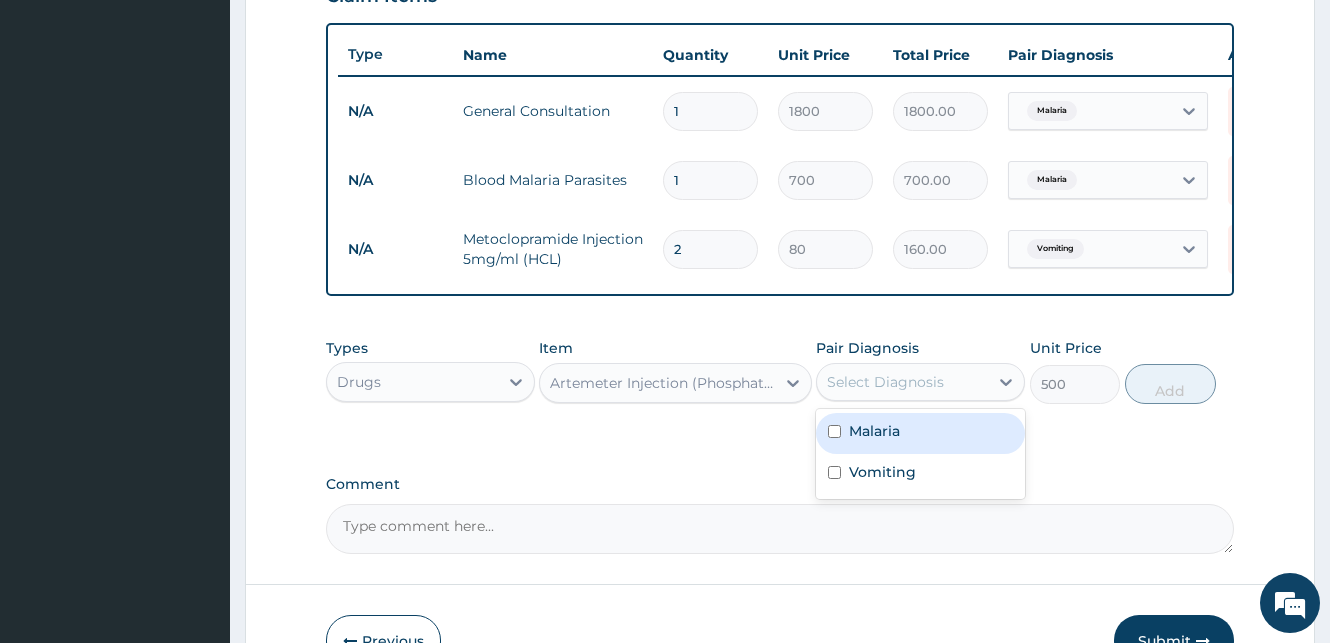 click at bounding box center [834, 431] 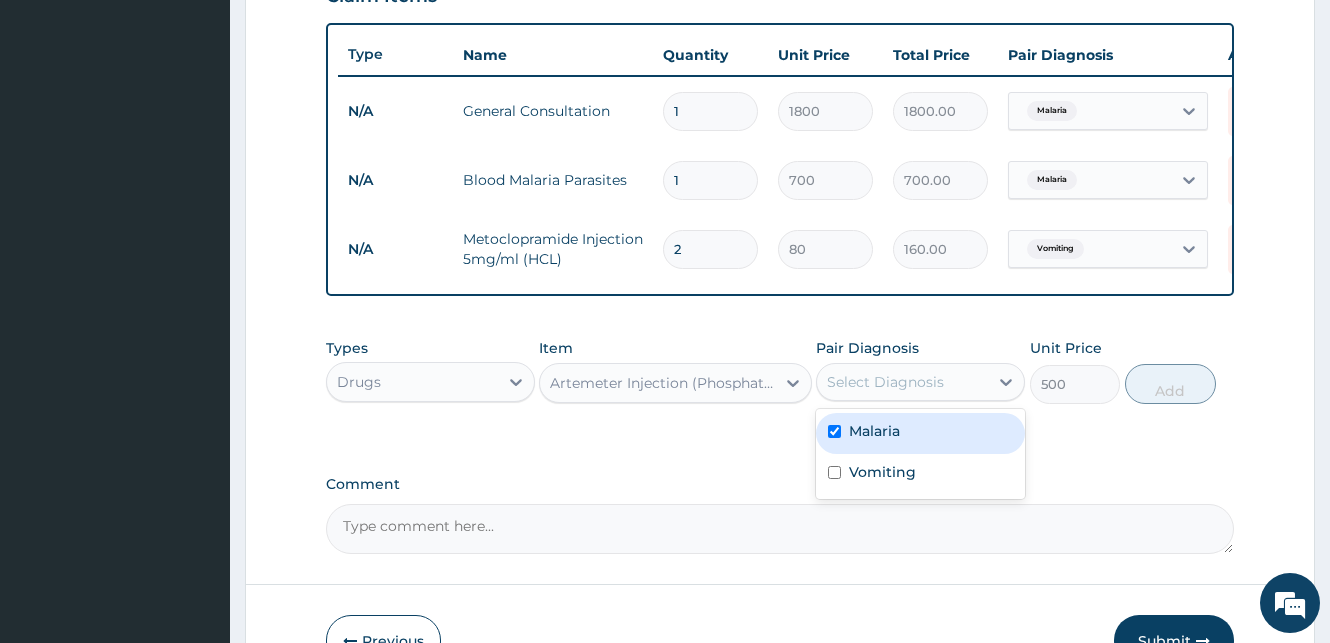 checkbox on "true" 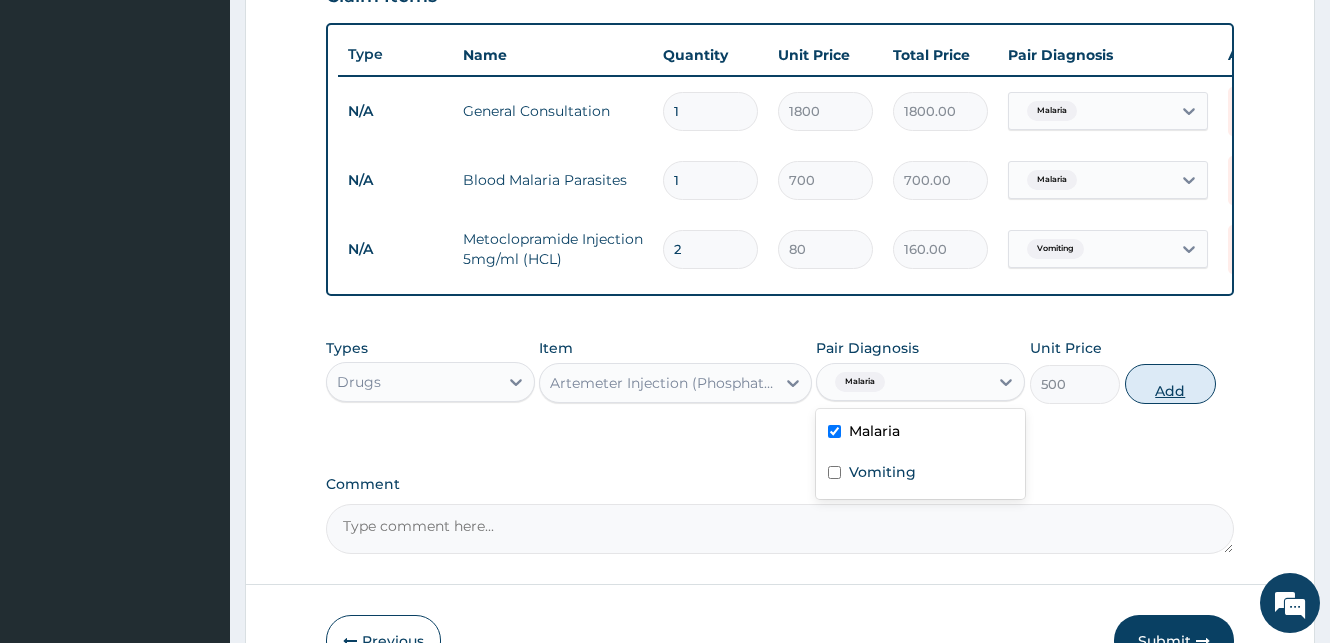 click on "Add" at bounding box center [1170, 384] 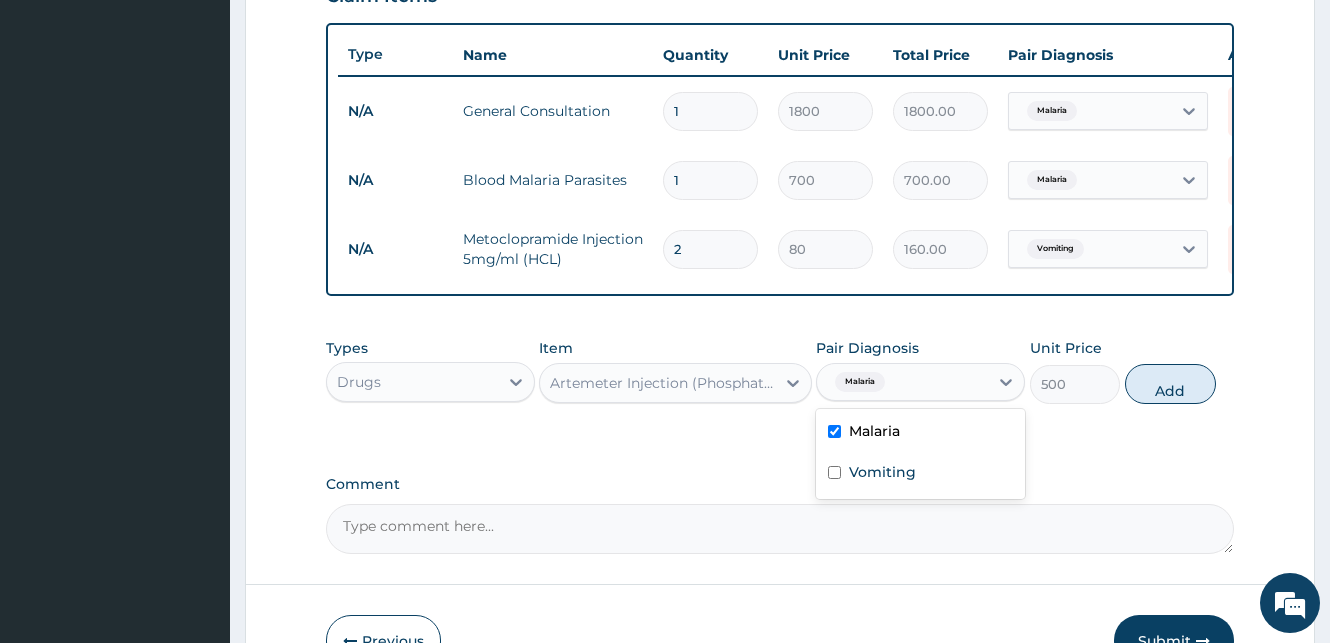 type on "0" 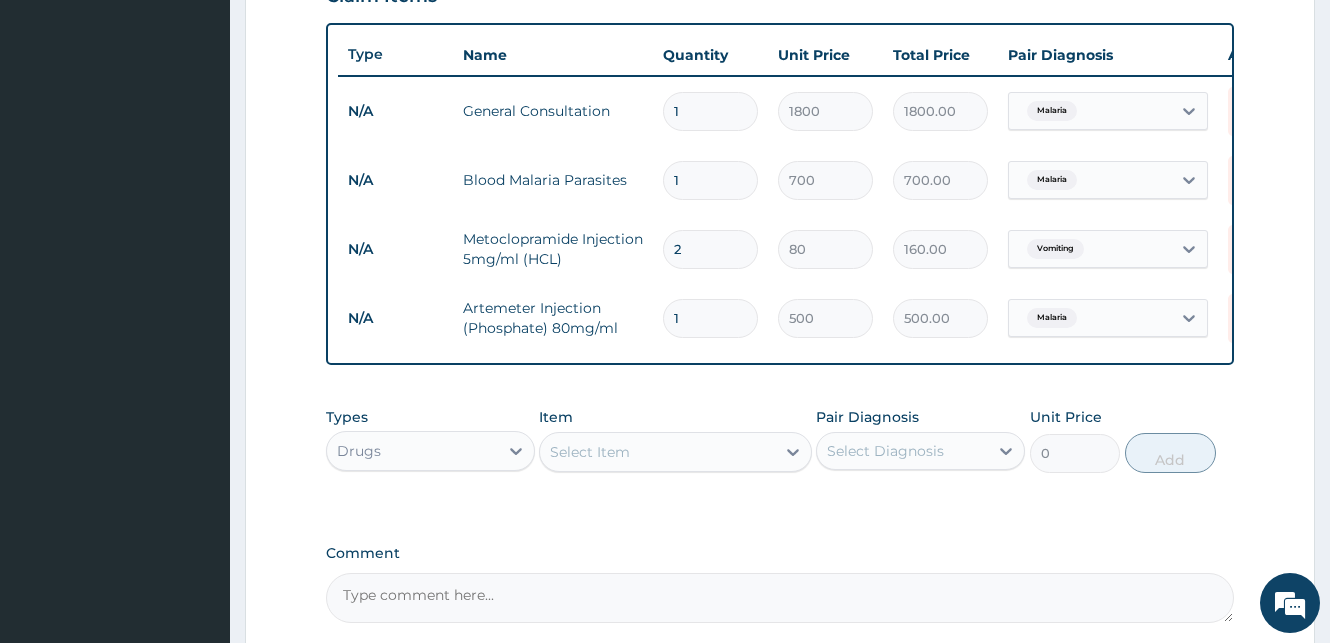drag, startPoint x: 689, startPoint y: 317, endPoint x: 647, endPoint y: 324, distance: 42.579338 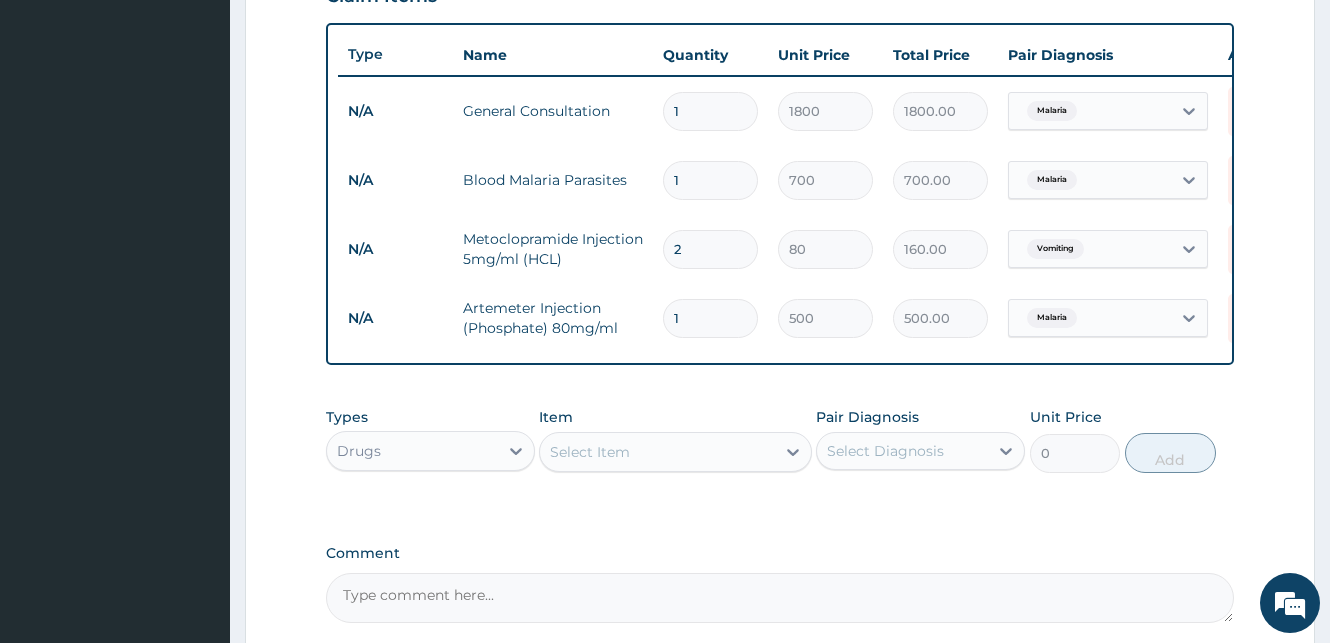 click on "1" at bounding box center [710, 318] 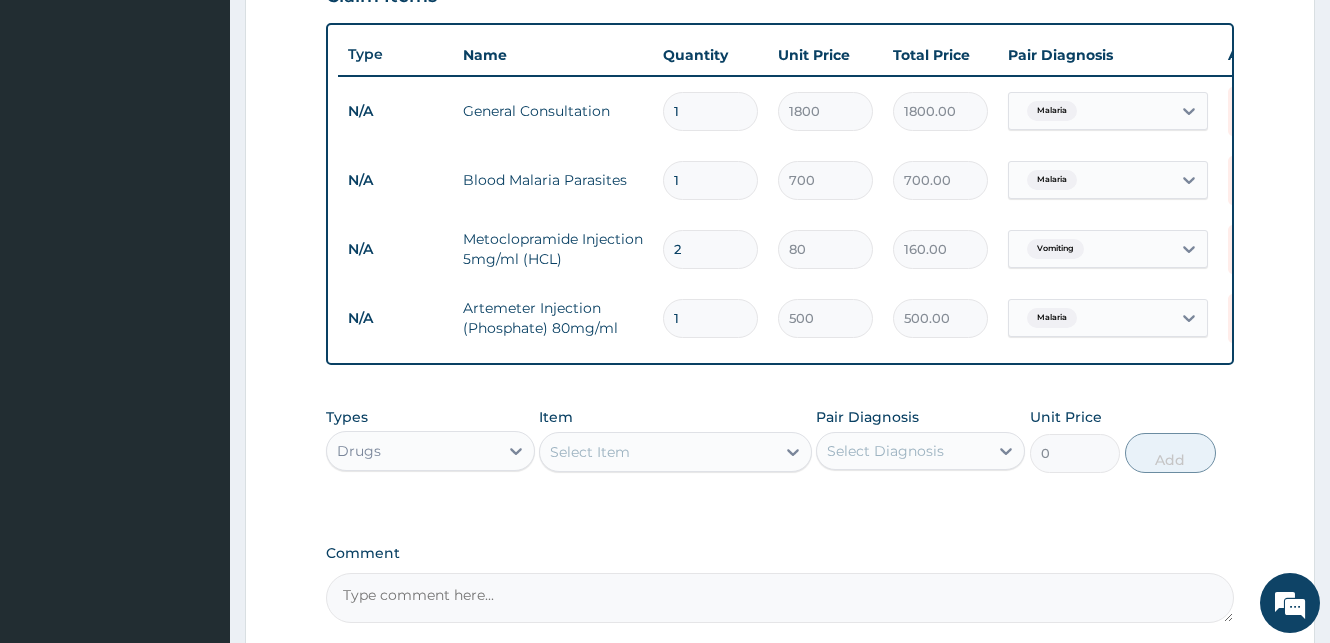 type on "6" 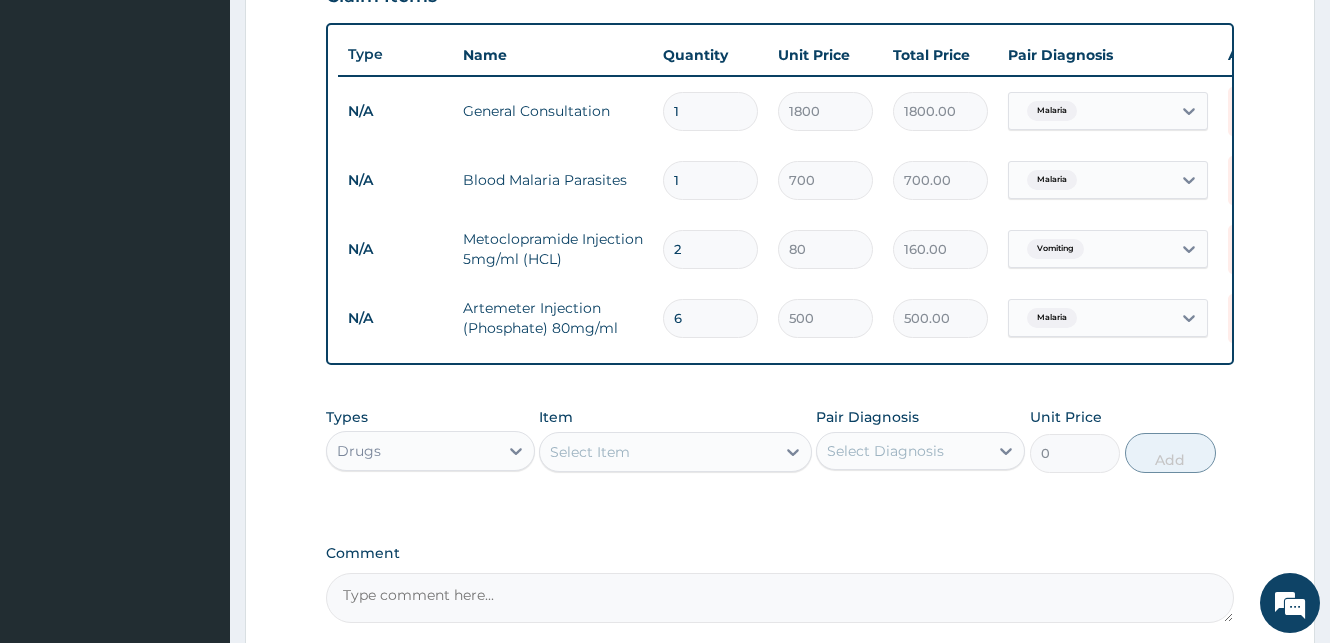type on "3000.00" 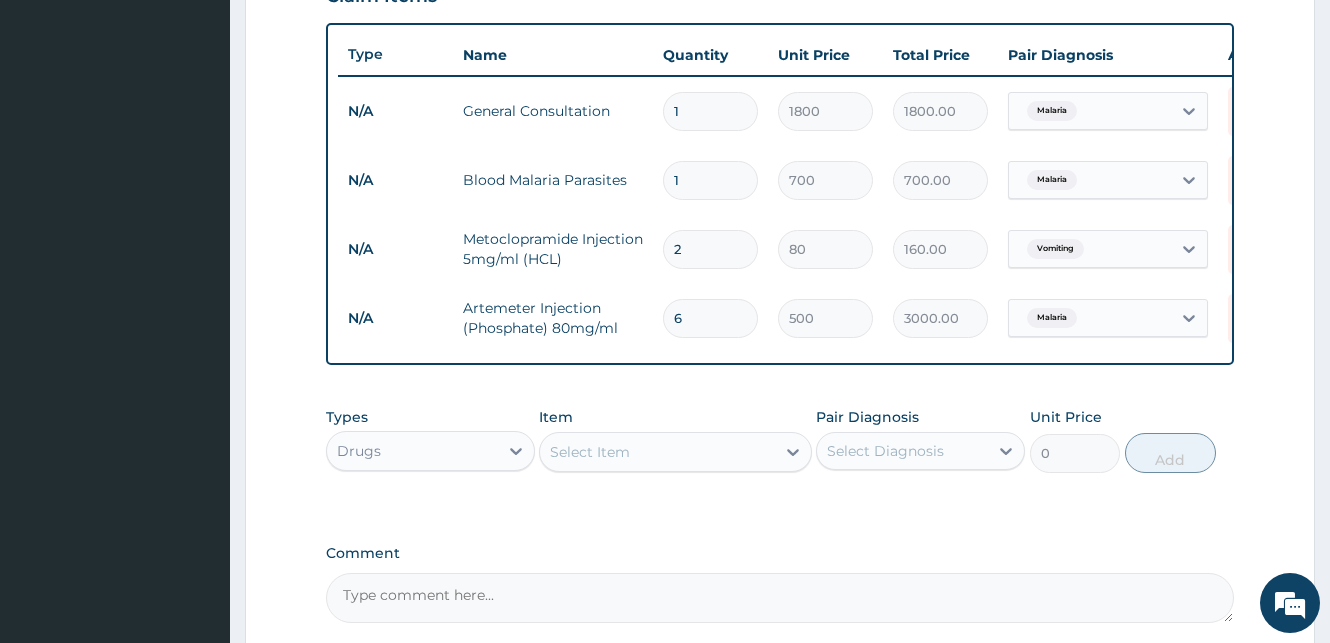 type on "6" 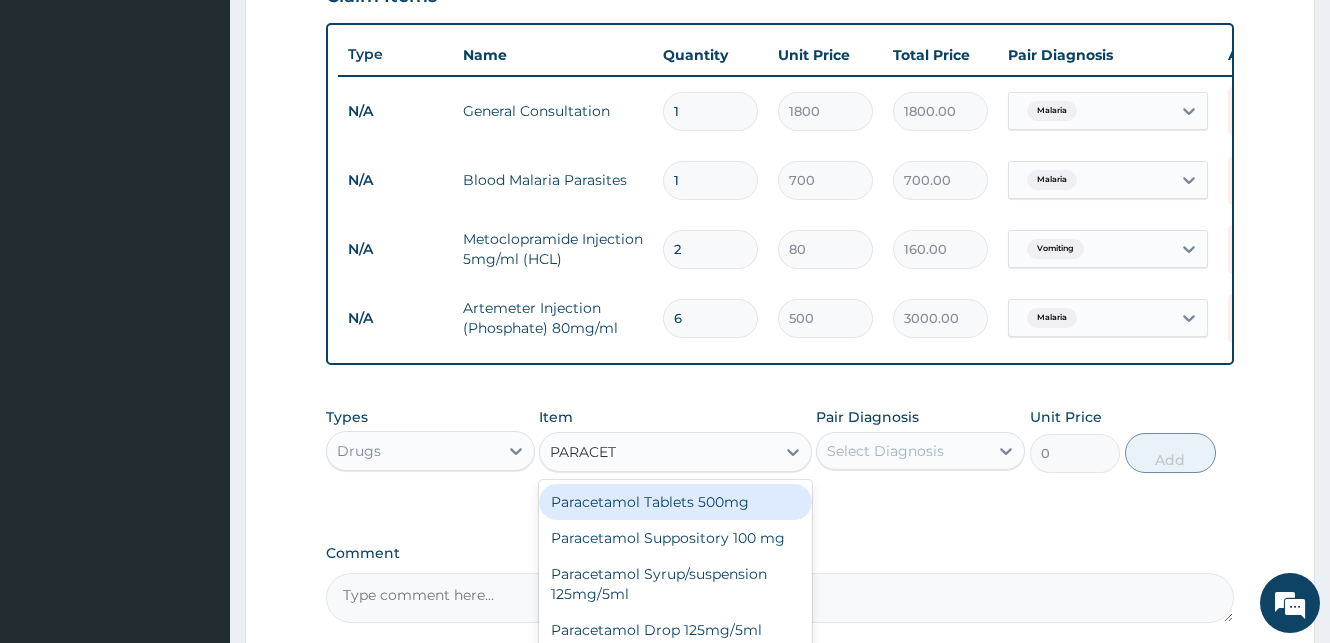 type on "PARACETA" 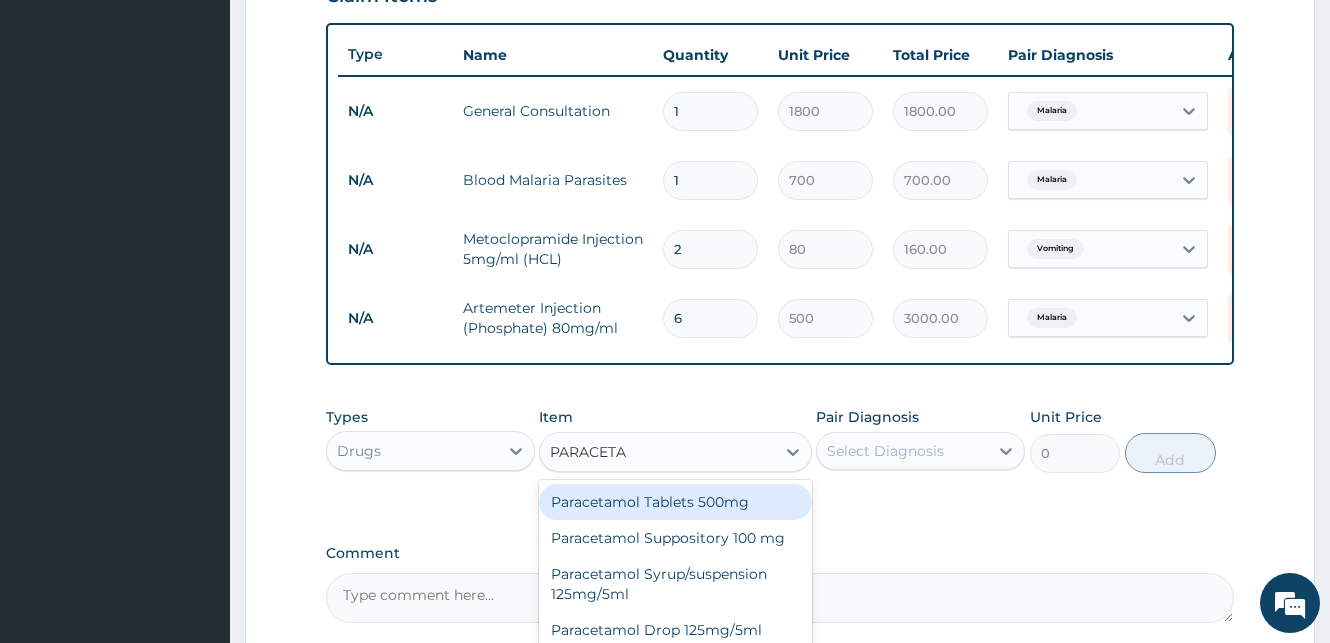 click on "Paracetamol Tablets 500mg" at bounding box center (675, 502) 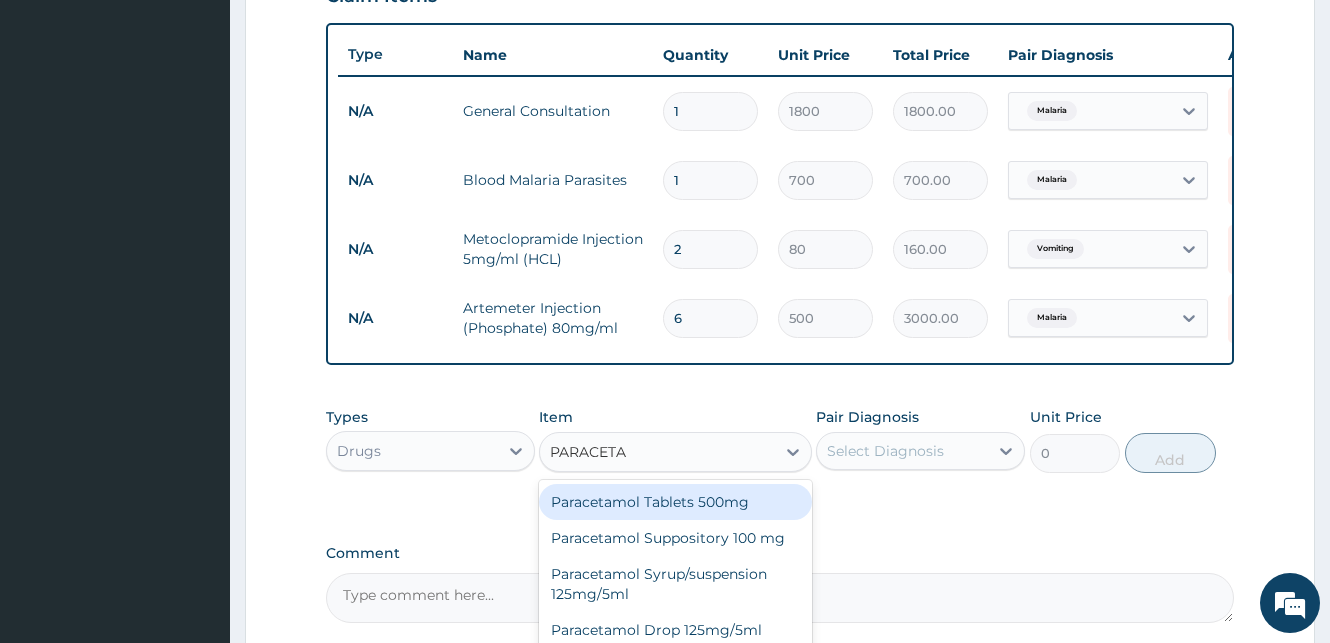 type 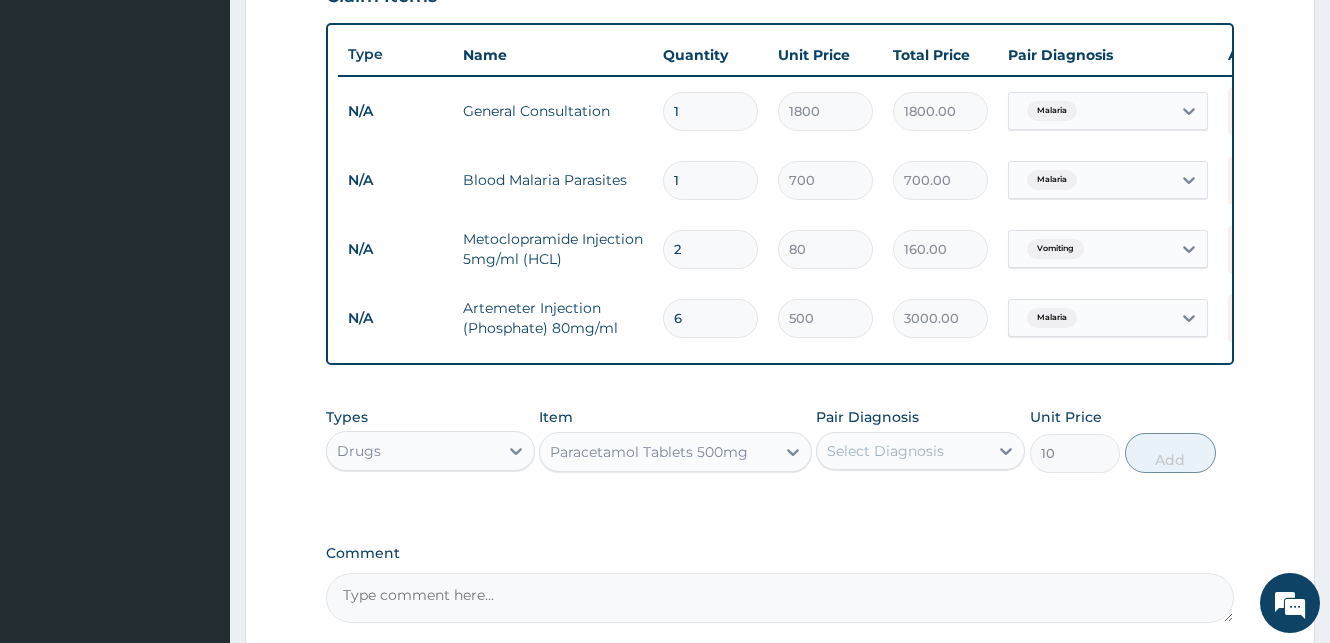 click on "Select Diagnosis" at bounding box center (902, 451) 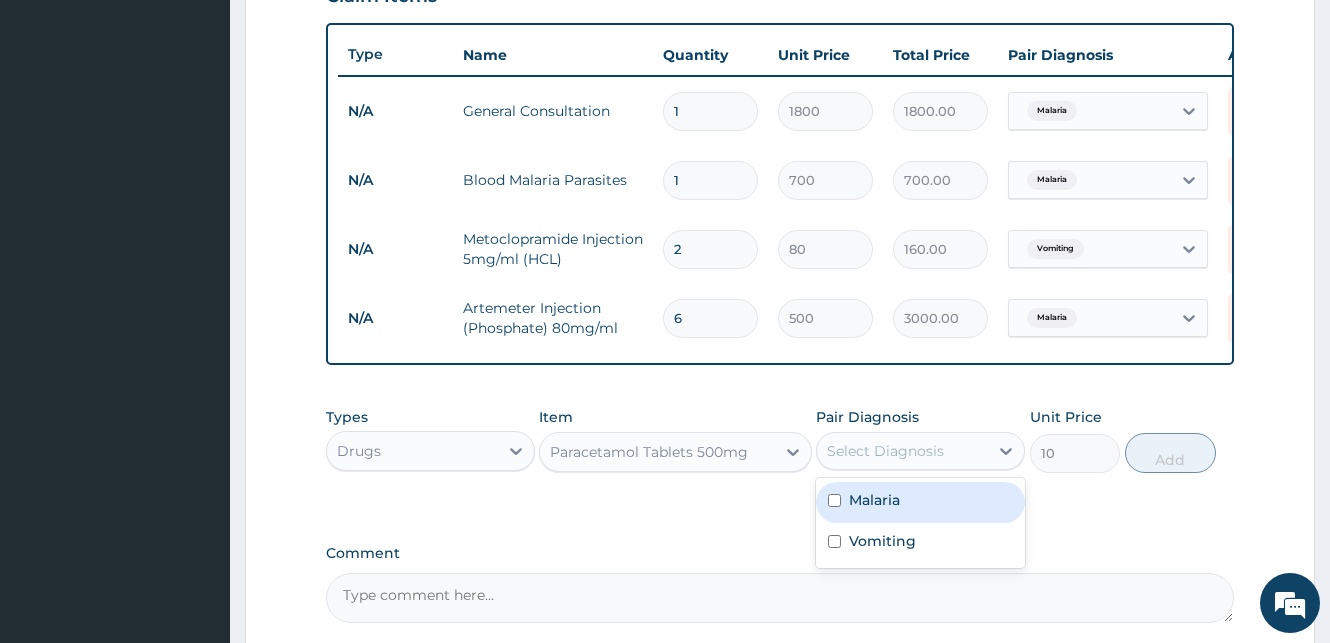 click at bounding box center [834, 500] 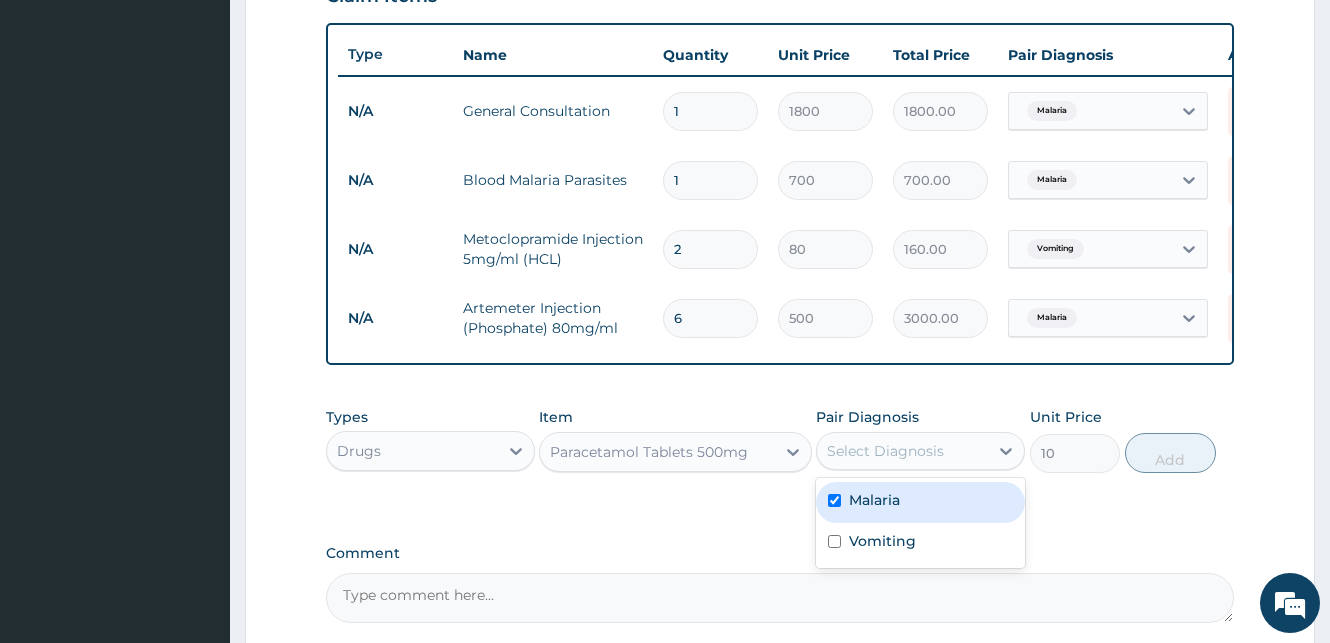 checkbox on "true" 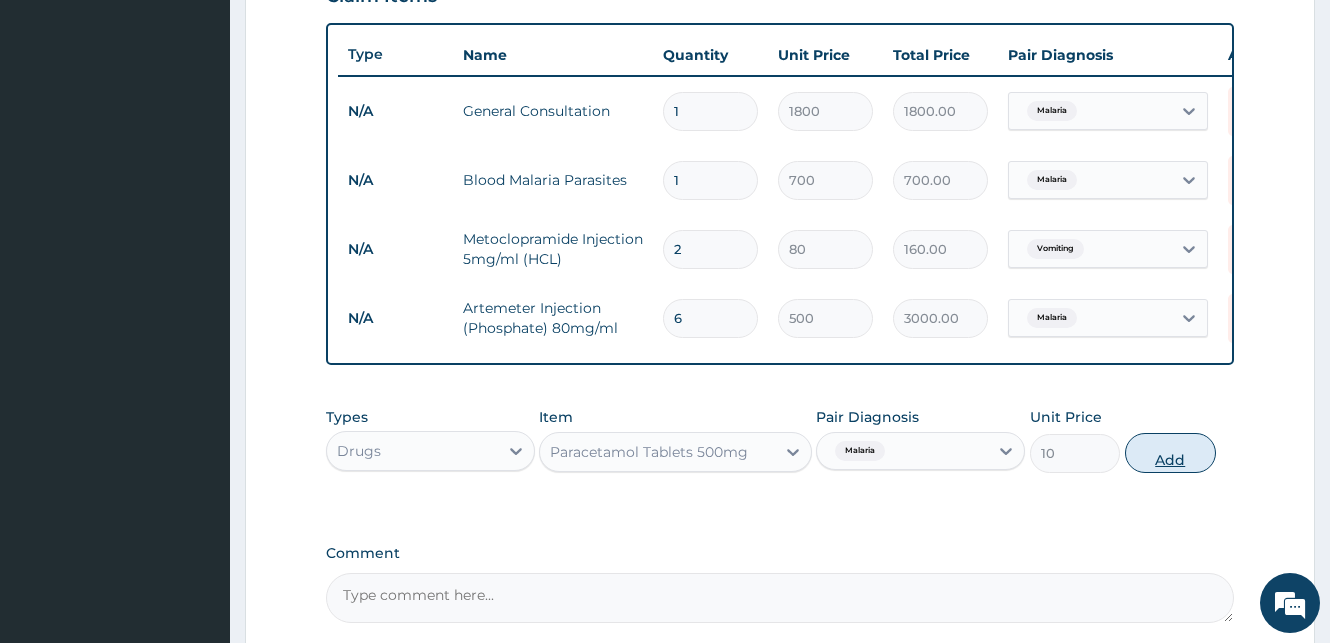click on "Add" at bounding box center (1170, 453) 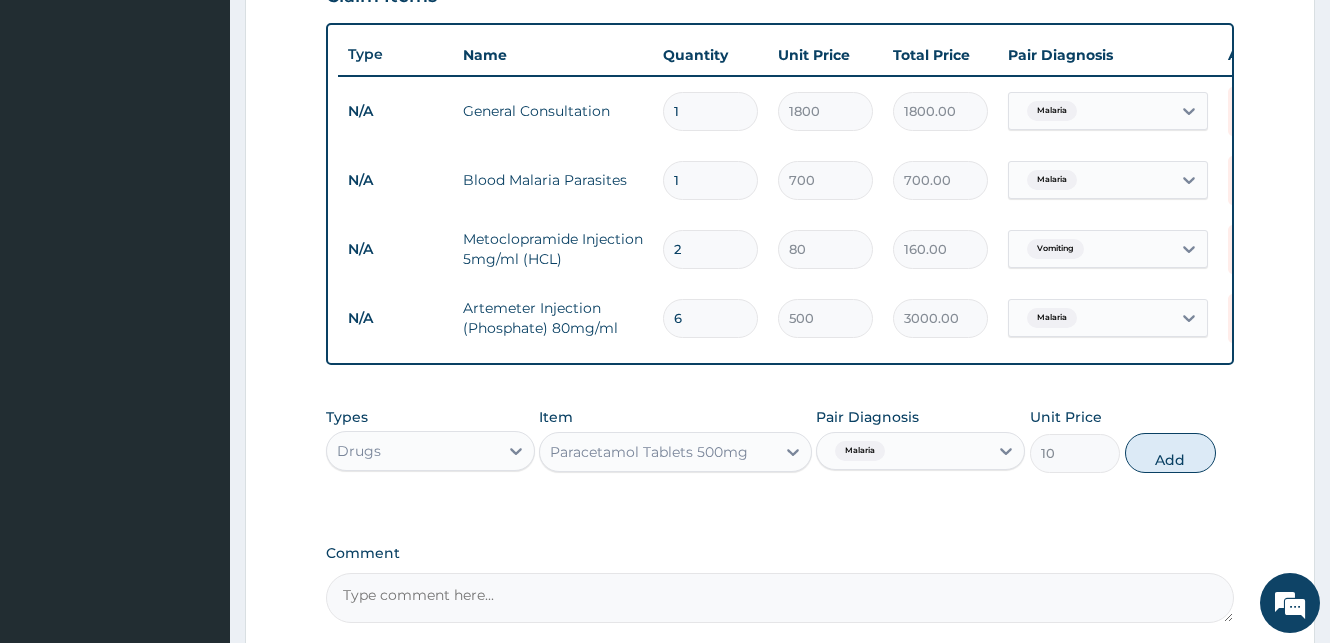 type on "0" 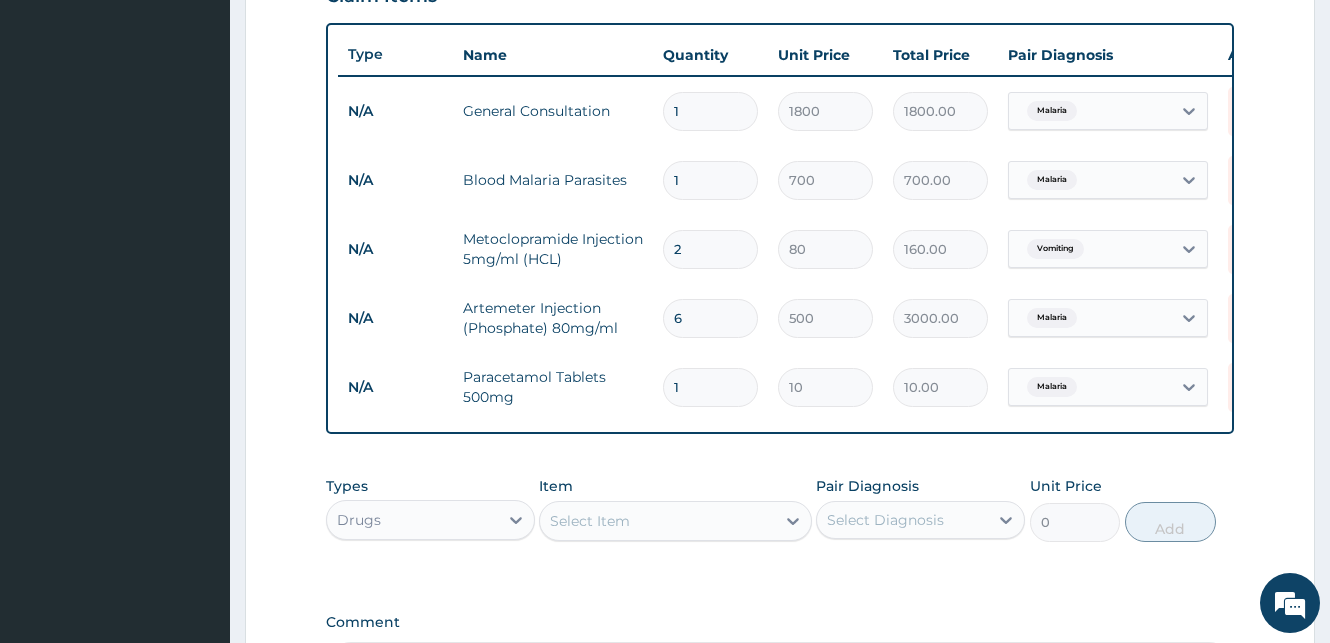 click on "1" at bounding box center (710, 387) 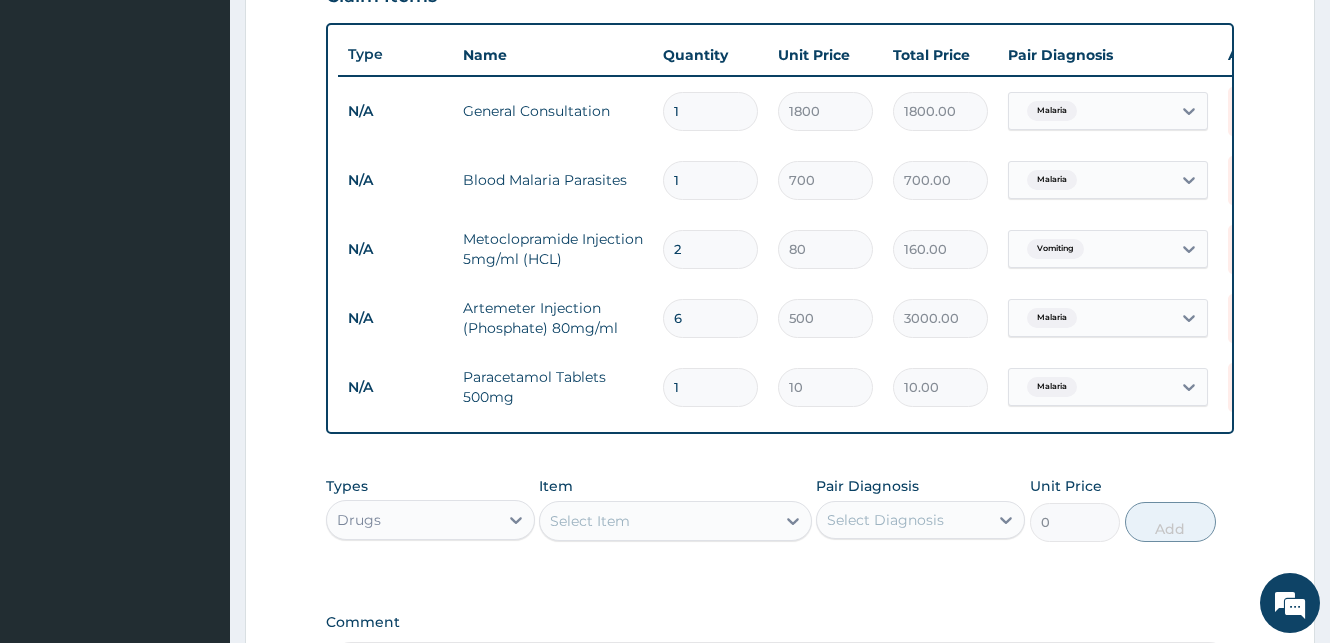 type on "18" 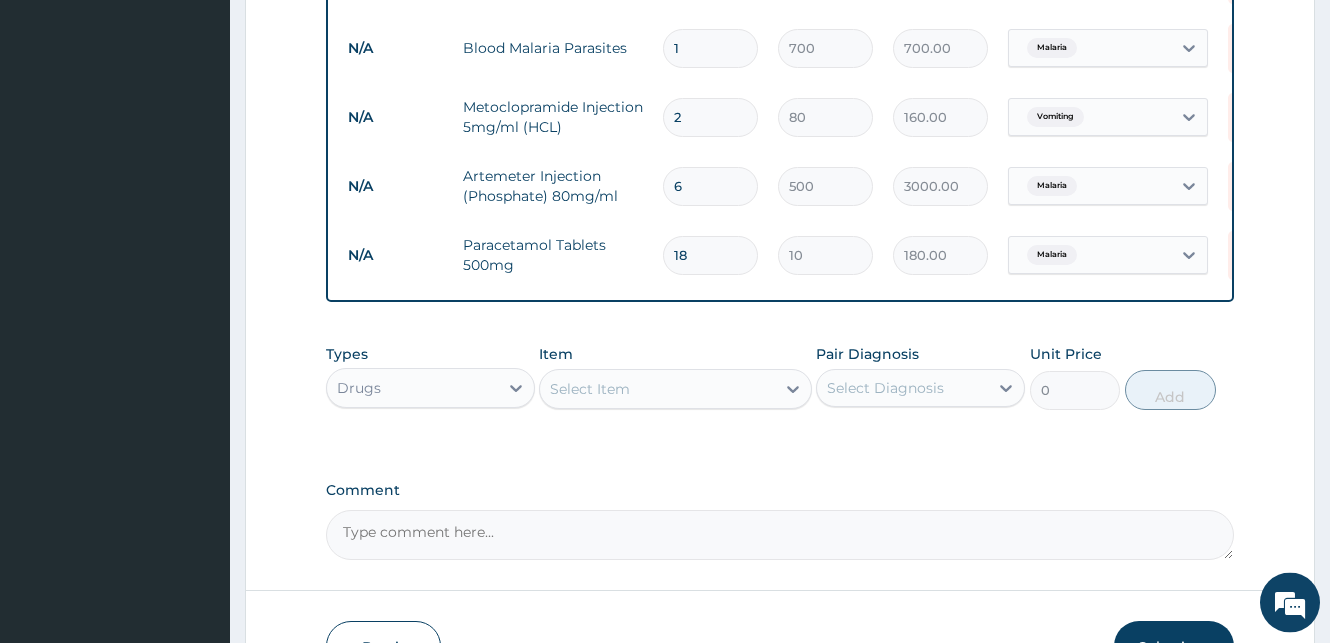 scroll, scrollTop: 882, scrollLeft: 0, axis: vertical 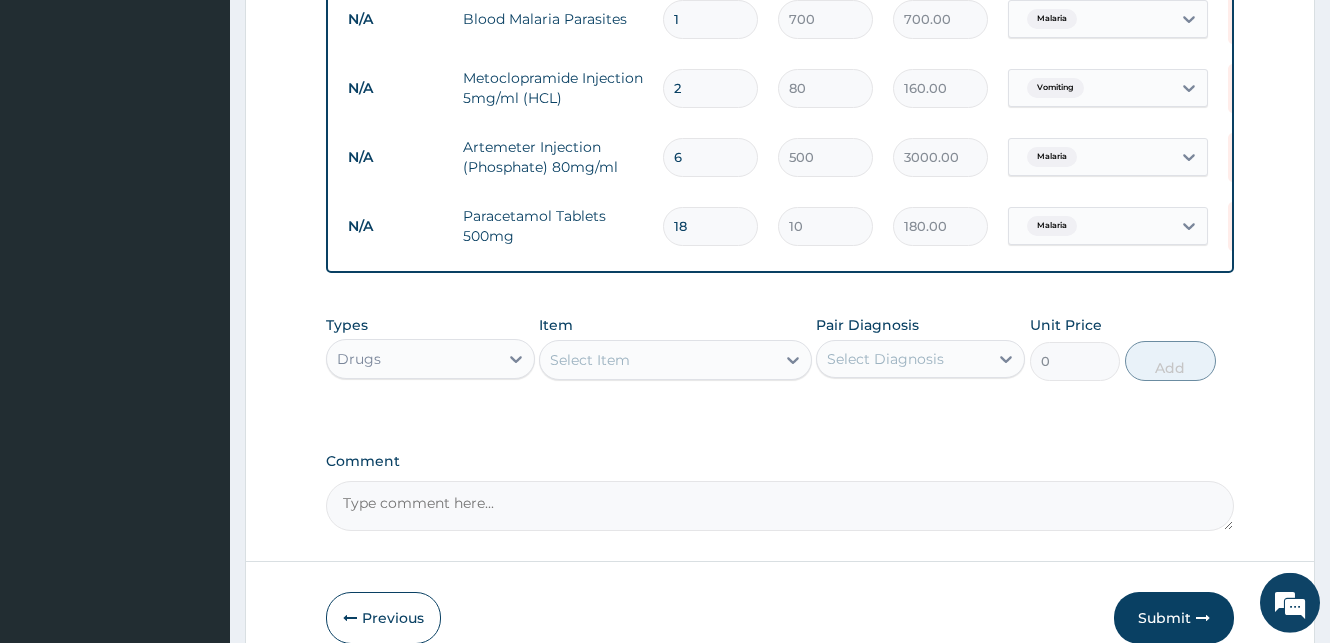 type on "18" 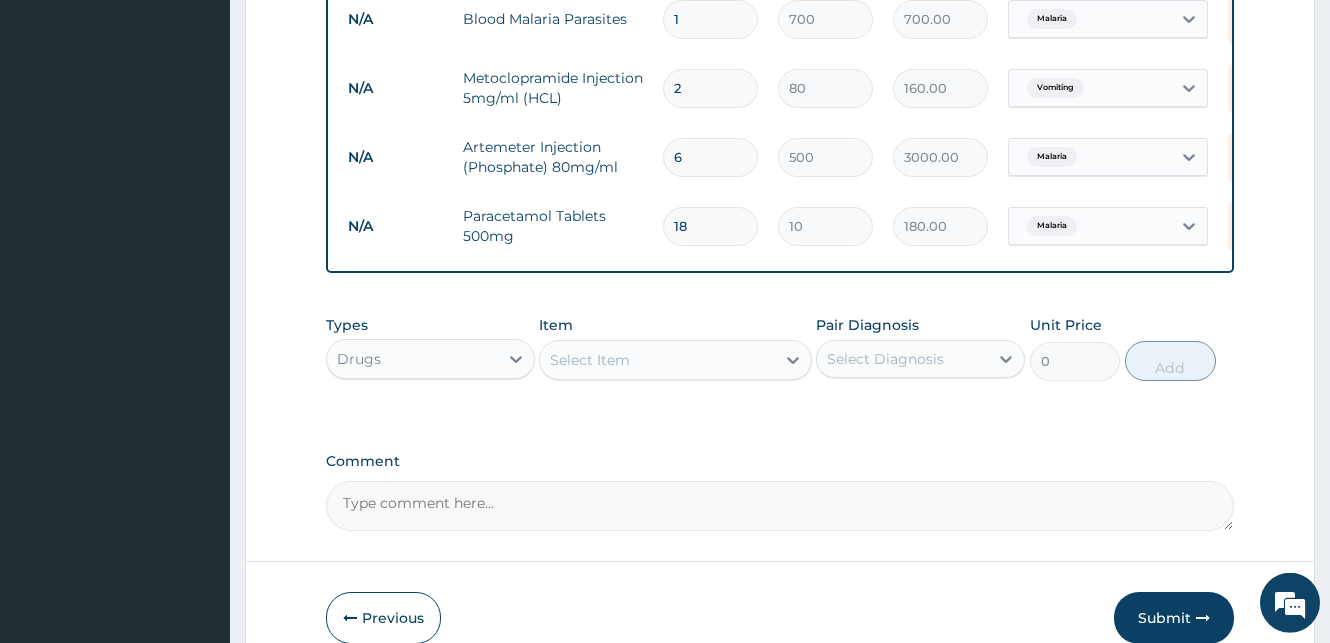 click on "Select Item" at bounding box center [657, 360] 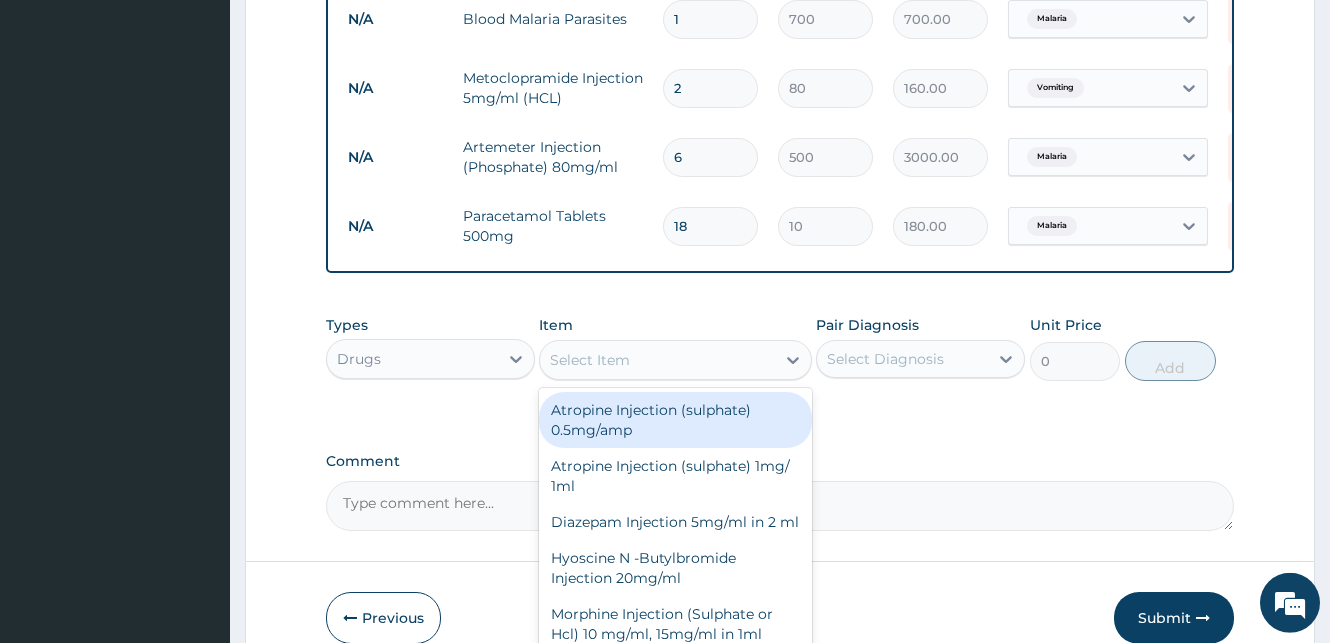 click on "PA Code / Prescription Code Enter Code(Secondary Care Only) Encounter Date 31-07-2025 Important Notice Please enter PA codes before entering items that are not attached to a PA code   All diagnoses entered must be linked to a claim item. Diagnosis & Claim Items that are visible but inactive cannot be edited because they were imported from an already approved PA code. Diagnosis Malaria Confirmed Vomiting Confirmed NB: All diagnosis must be linked to a claim item Claim Items Type Name Quantity Unit Price Total Price Pair Diagnosis Actions N/A General Consultation 1 1800 1800.00 Malaria Delete N/A Blood  Malaria Parasites 1 700 700.00 Malaria Delete N/A Metoclopramide Injection 5mg/ml  (HCL) 2 80 160.00 Vomiting Delete N/A Artemeter Injection (Phosphate) 80mg/ml 6 500 3000.00 Malaria Delete N/A Paracetamol Tablets 500mg 18 10 180.00 Malaria Delete Types Drugs Item option Paracetamol Tablets 500mg, selected. Select Item Atropine Injection (sulphate) 0.5mg/amp Atropine Injection (sulphate) 1mg/ 1ml Lidocaine  0.1" at bounding box center [780, -80] 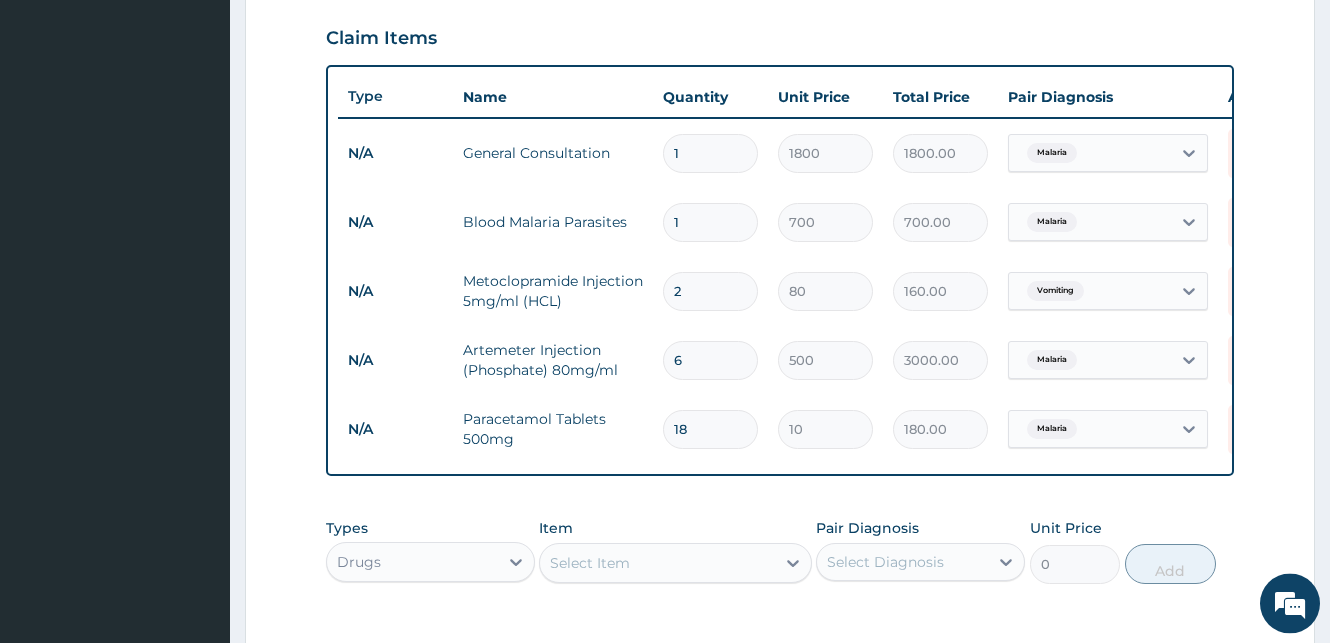 scroll, scrollTop: 663, scrollLeft: 0, axis: vertical 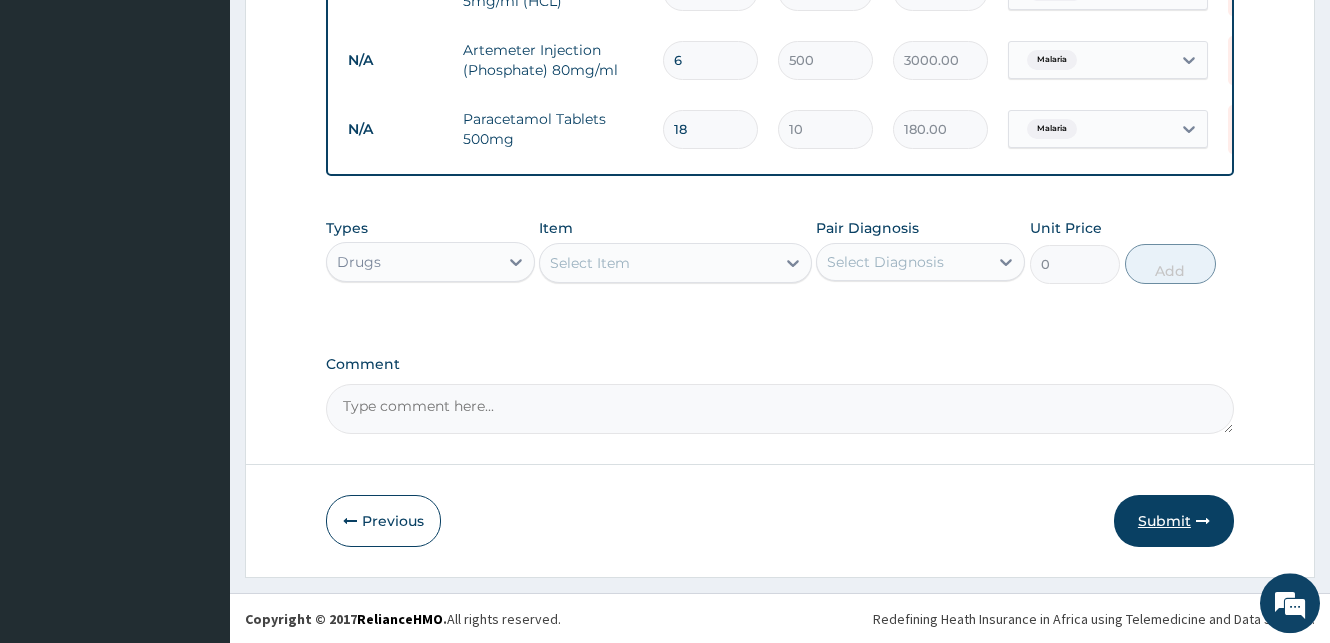 click on "Submit" at bounding box center (1174, 521) 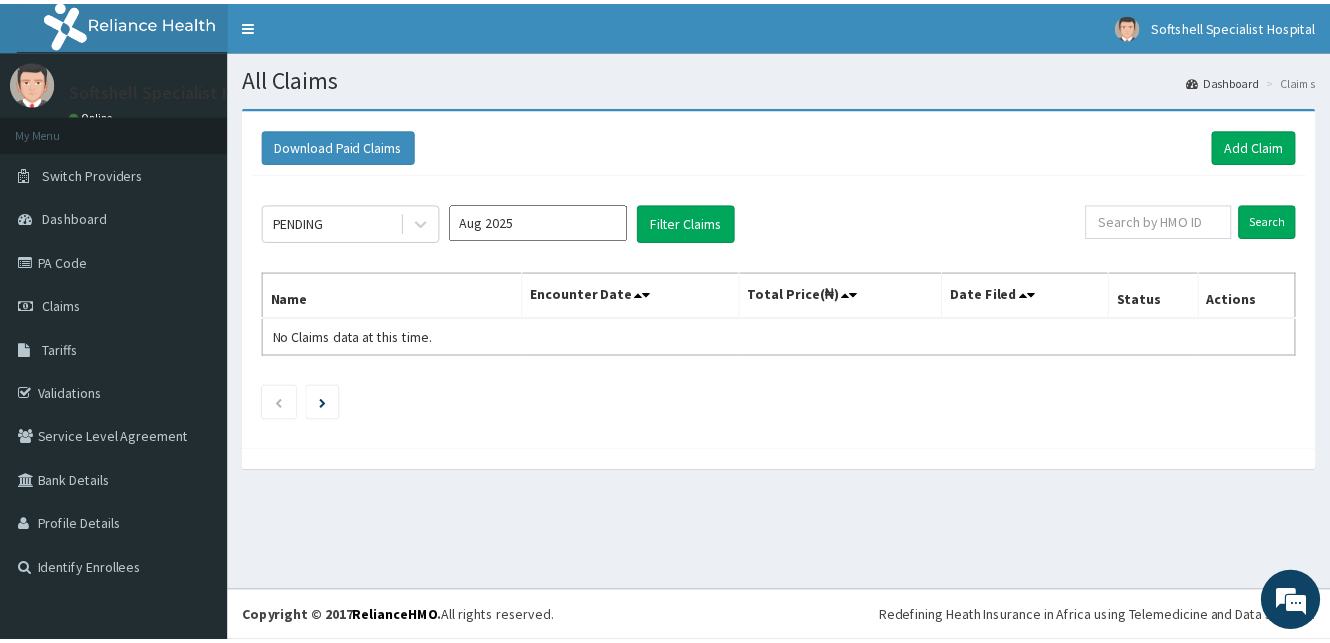 scroll, scrollTop: 0, scrollLeft: 0, axis: both 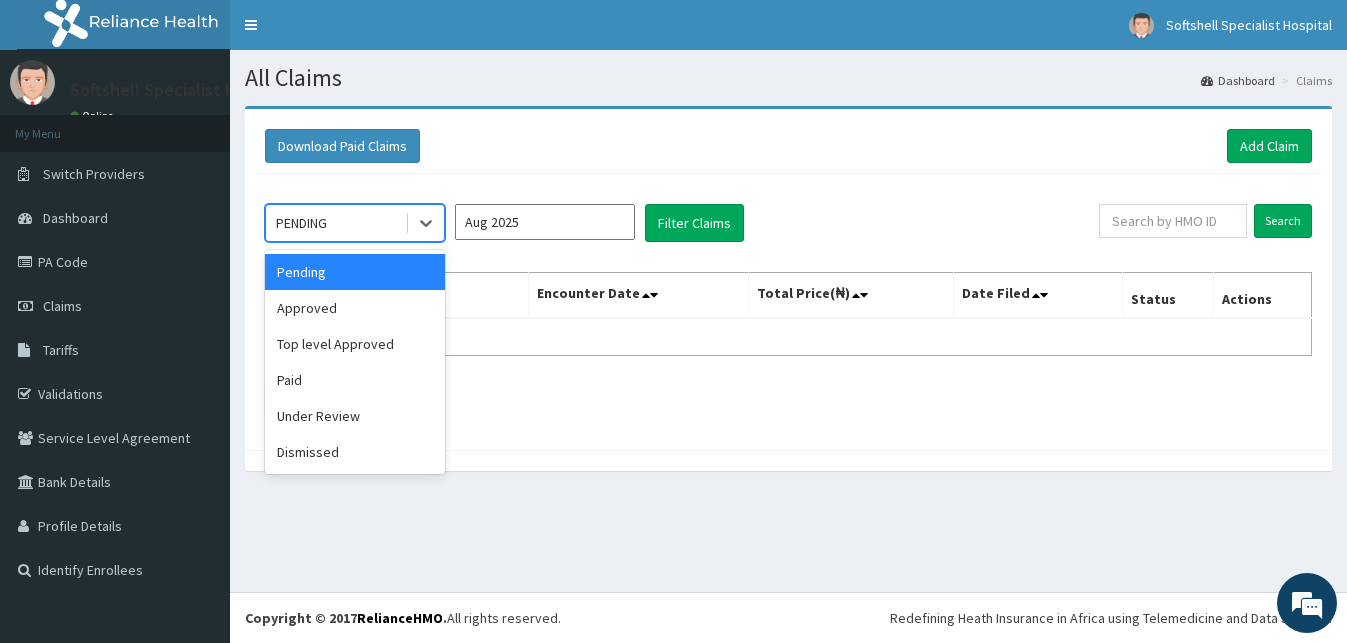 click on "PENDING" at bounding box center [335, 223] 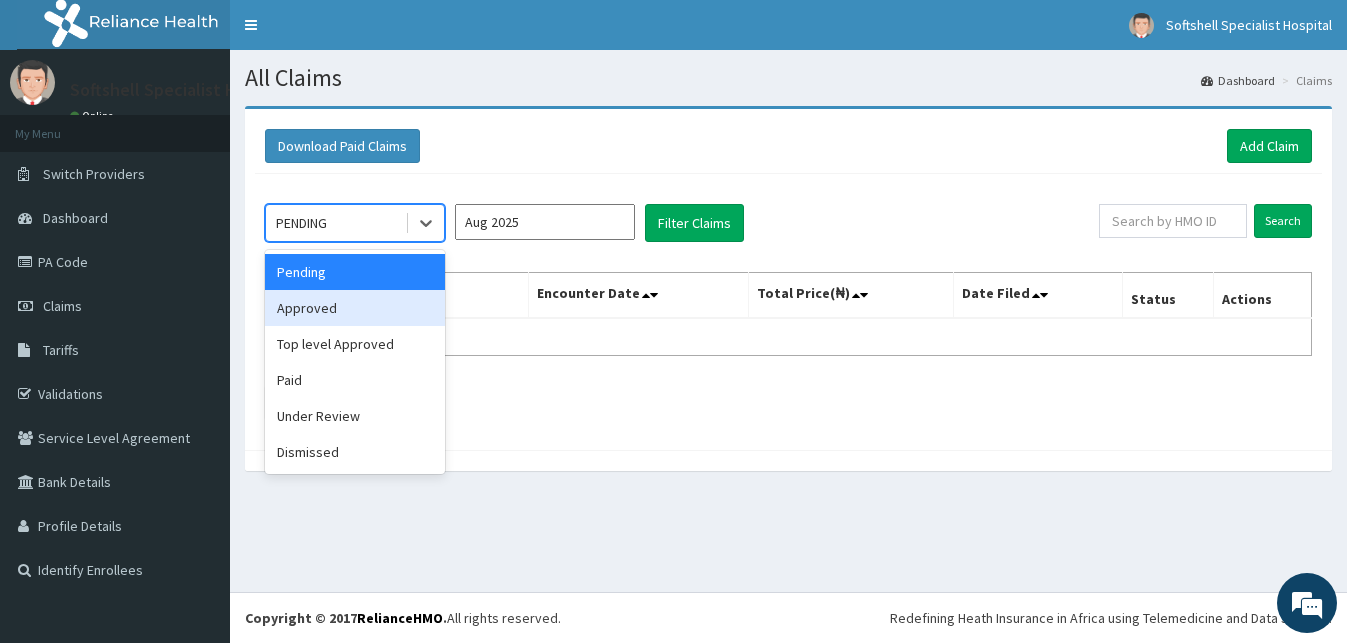 click on "Approved" at bounding box center (355, 308) 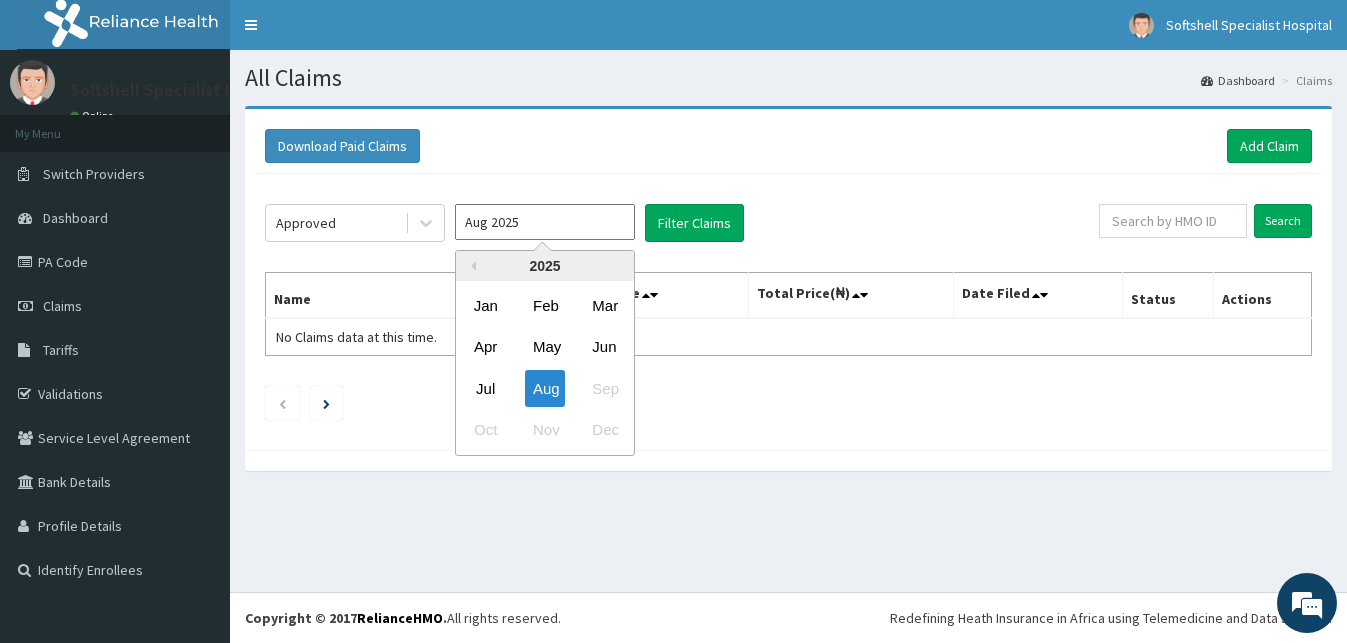 click on "Aug 2025" at bounding box center (545, 222) 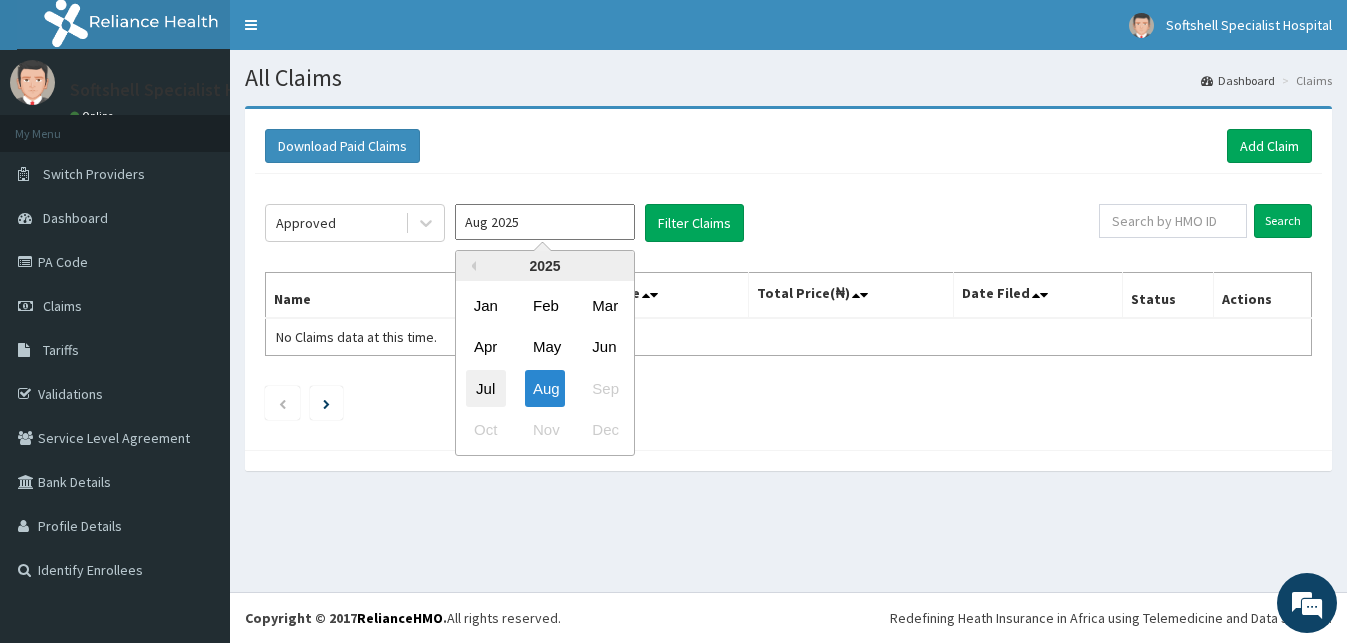 click on "Jul" at bounding box center (486, 388) 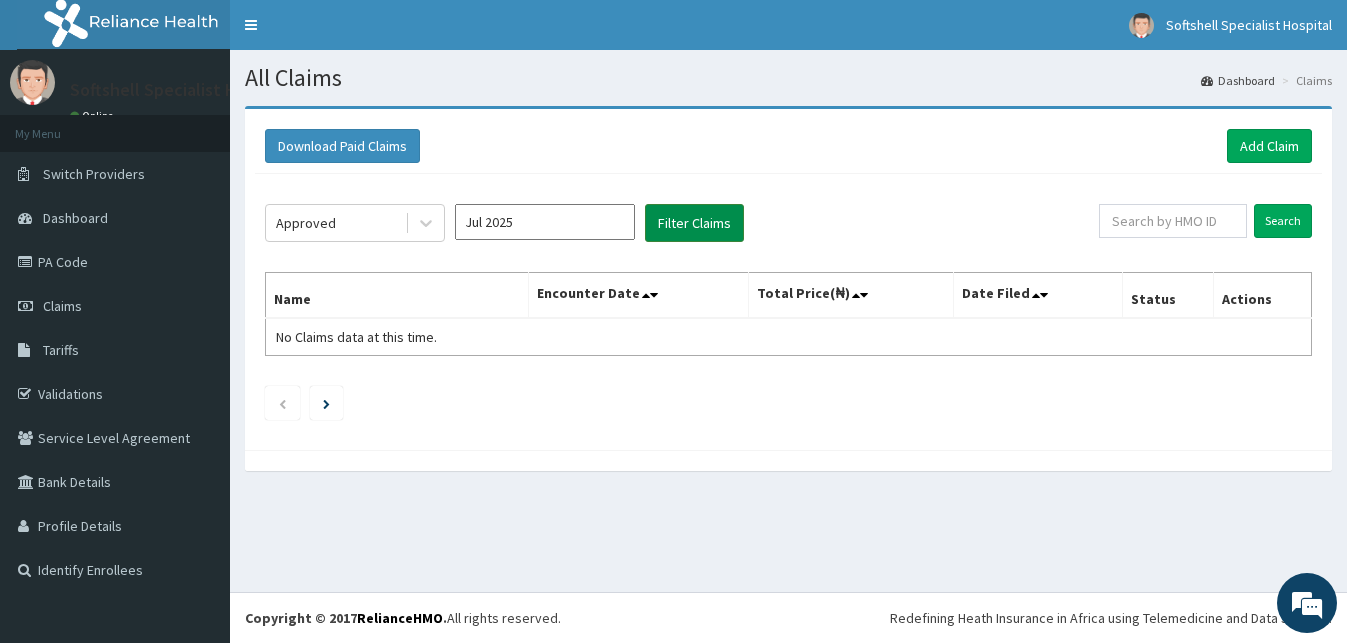 click on "Filter Claims" at bounding box center (694, 223) 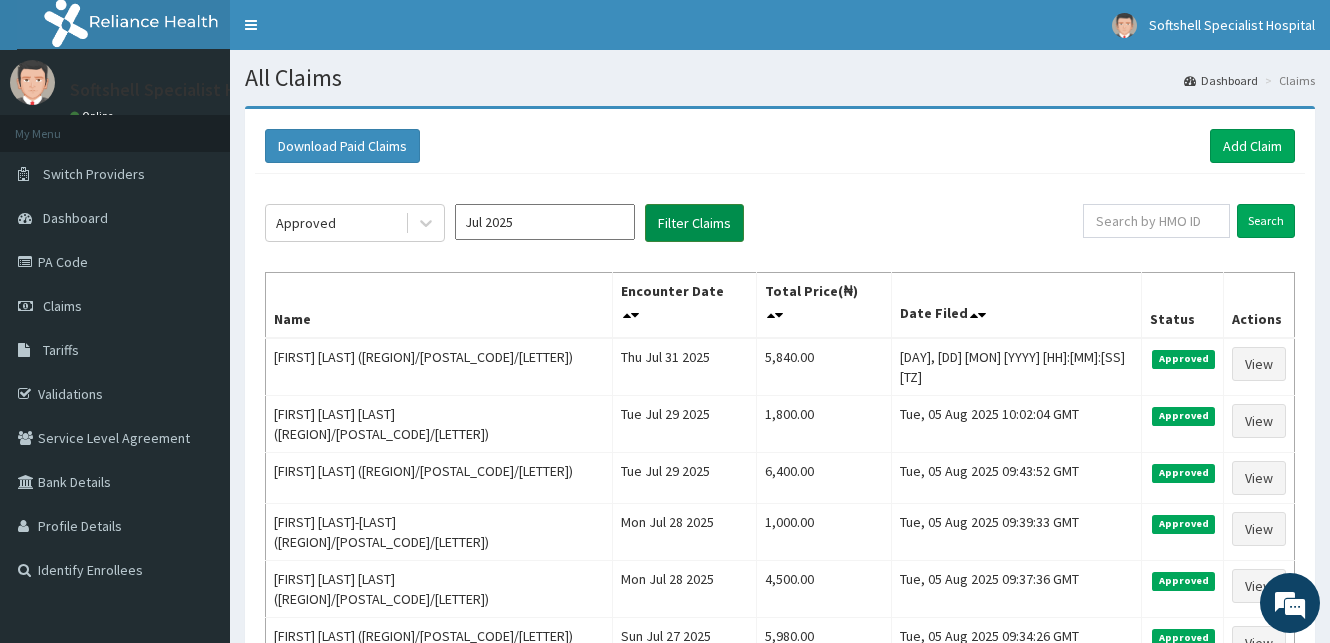 scroll, scrollTop: 0, scrollLeft: 0, axis: both 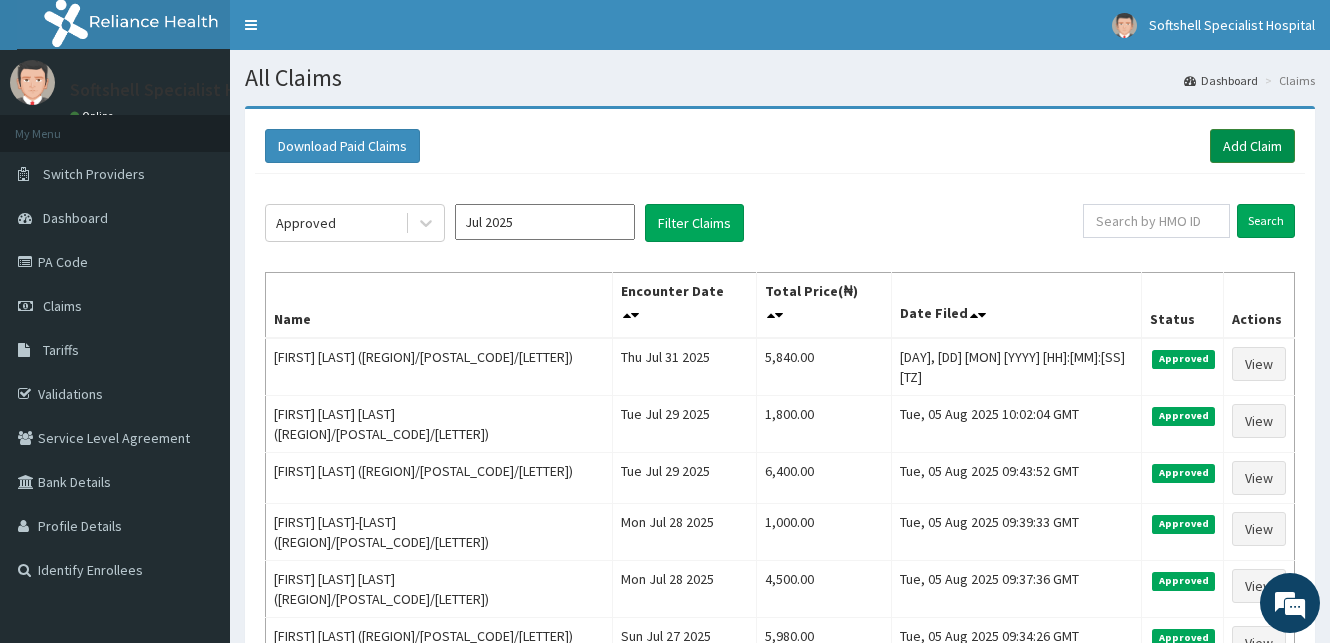 click on "Add Claim" at bounding box center [1252, 146] 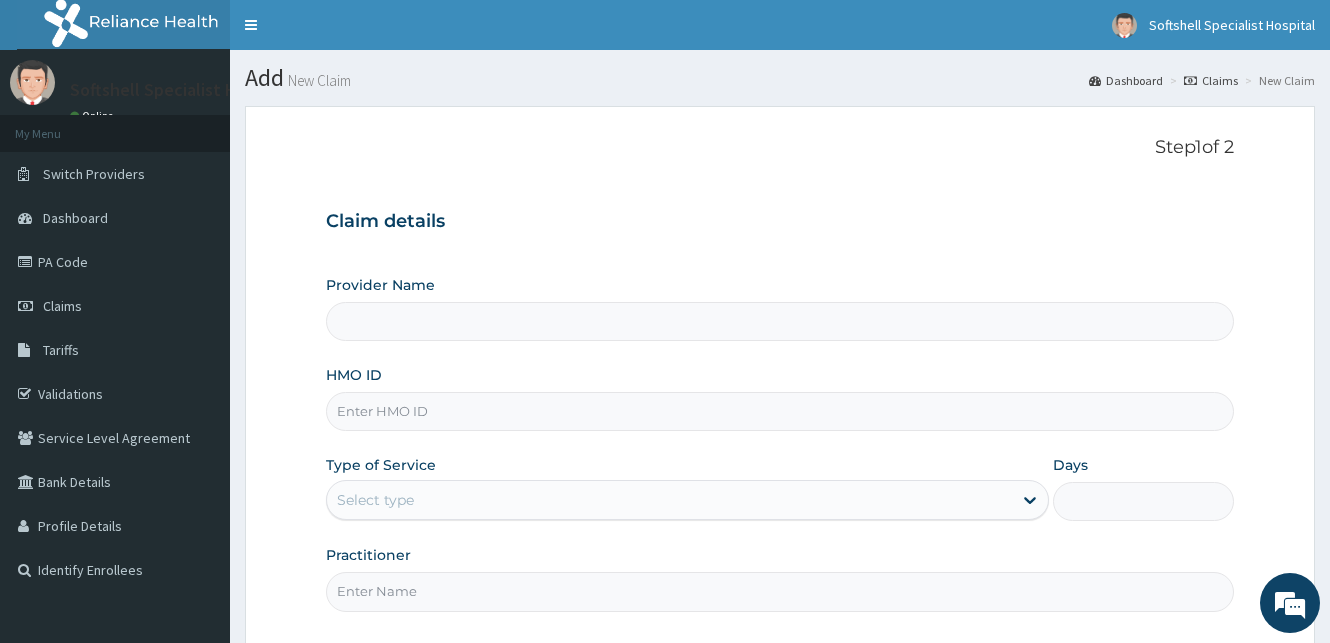 scroll, scrollTop: 0, scrollLeft: 0, axis: both 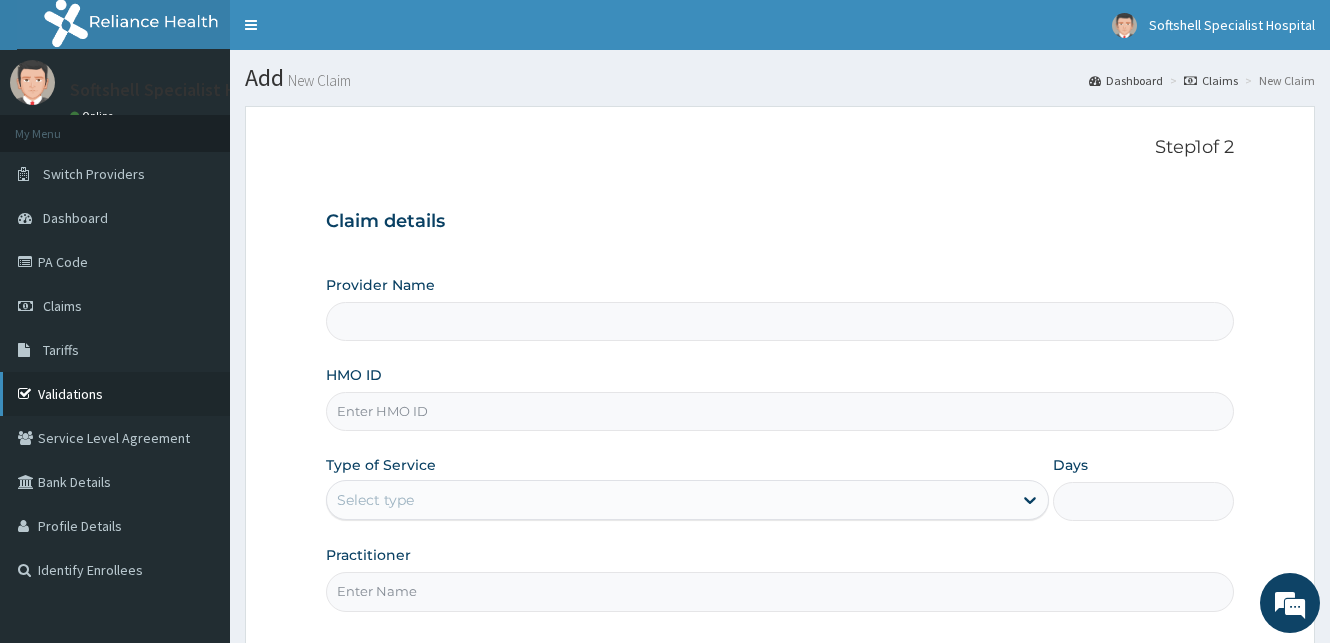 type on "Softshell Specialist Hospital" 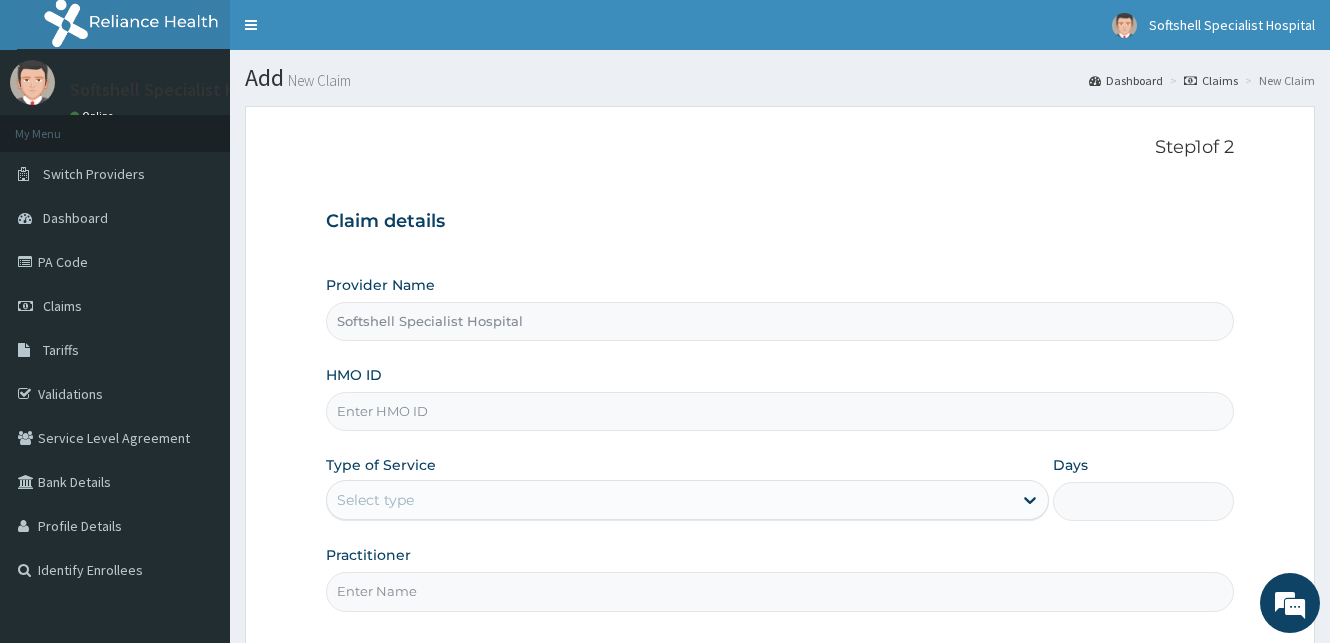 click on "HMO ID" at bounding box center (780, 411) 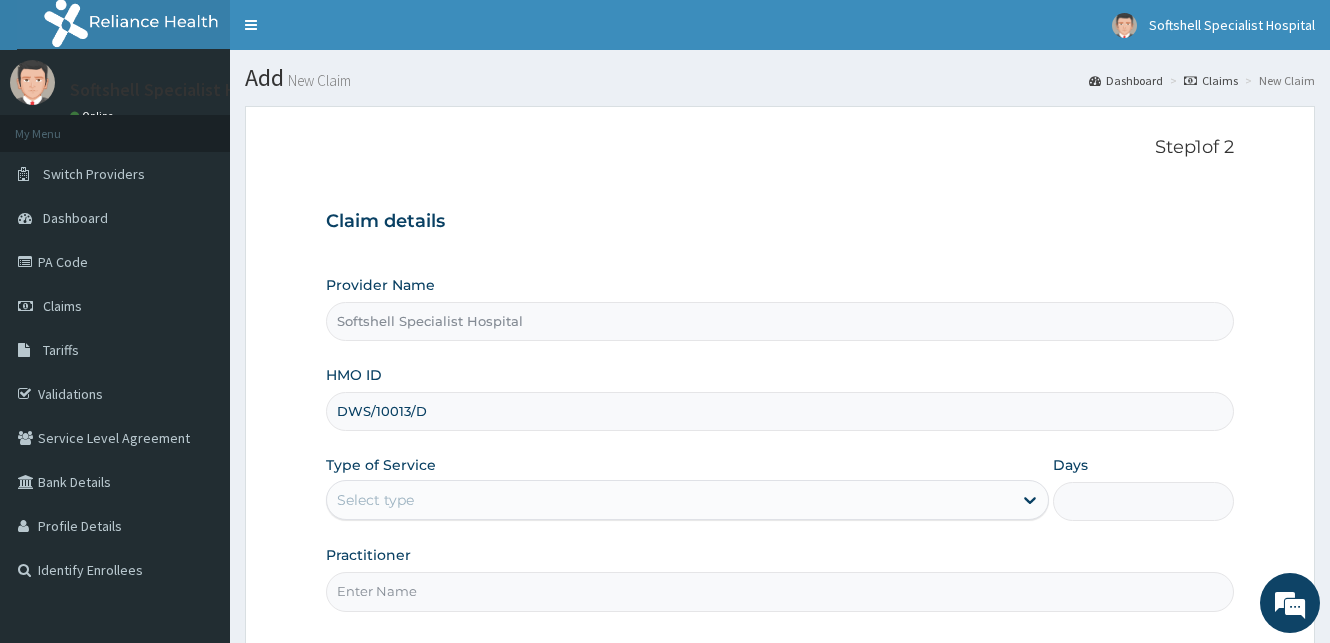 type on "DWS/10013/D" 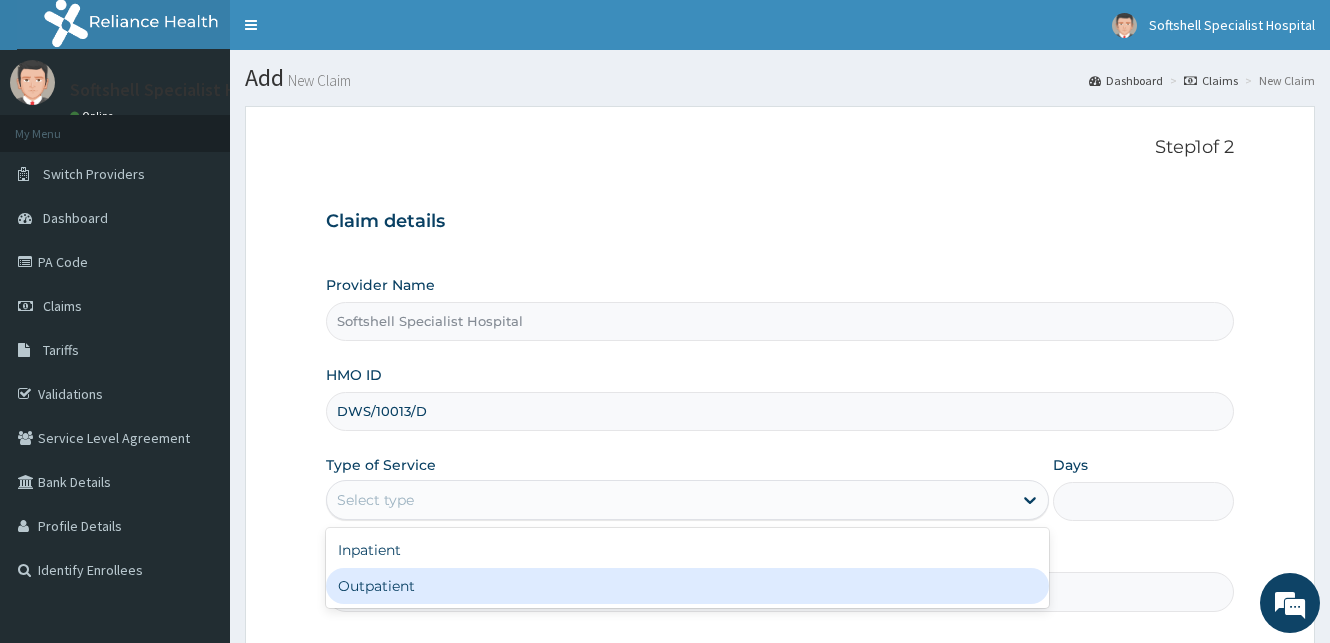 click on "Outpatient" at bounding box center [687, 586] 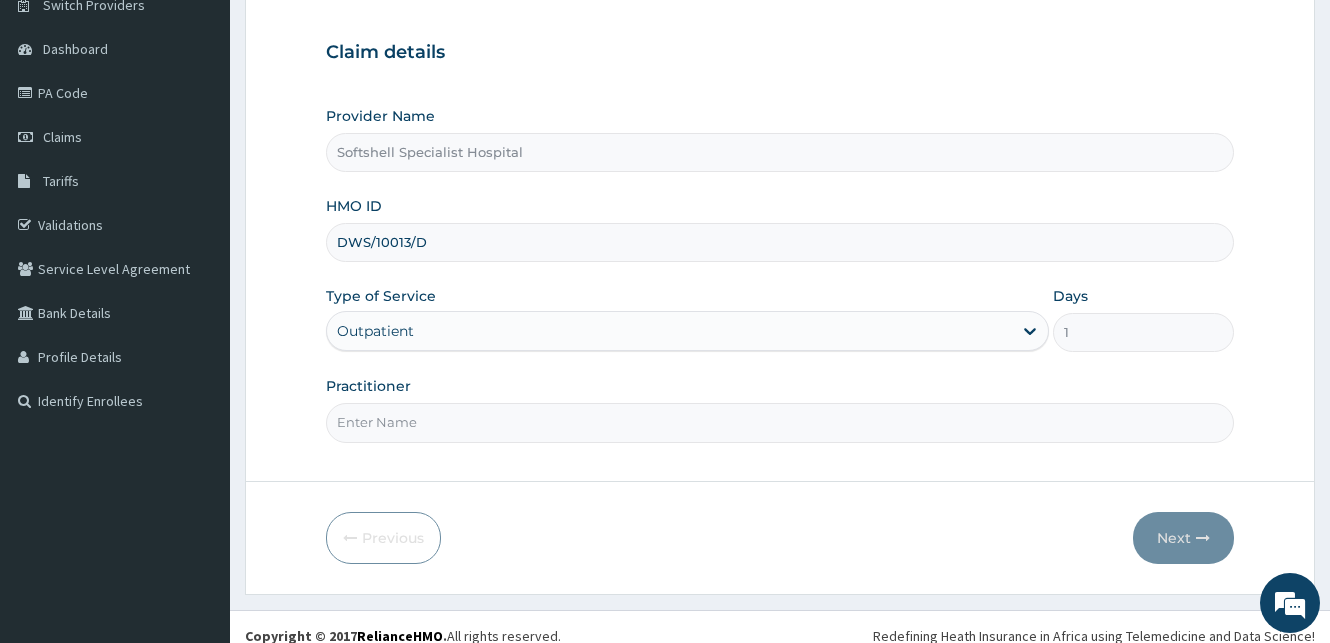 scroll, scrollTop: 187, scrollLeft: 0, axis: vertical 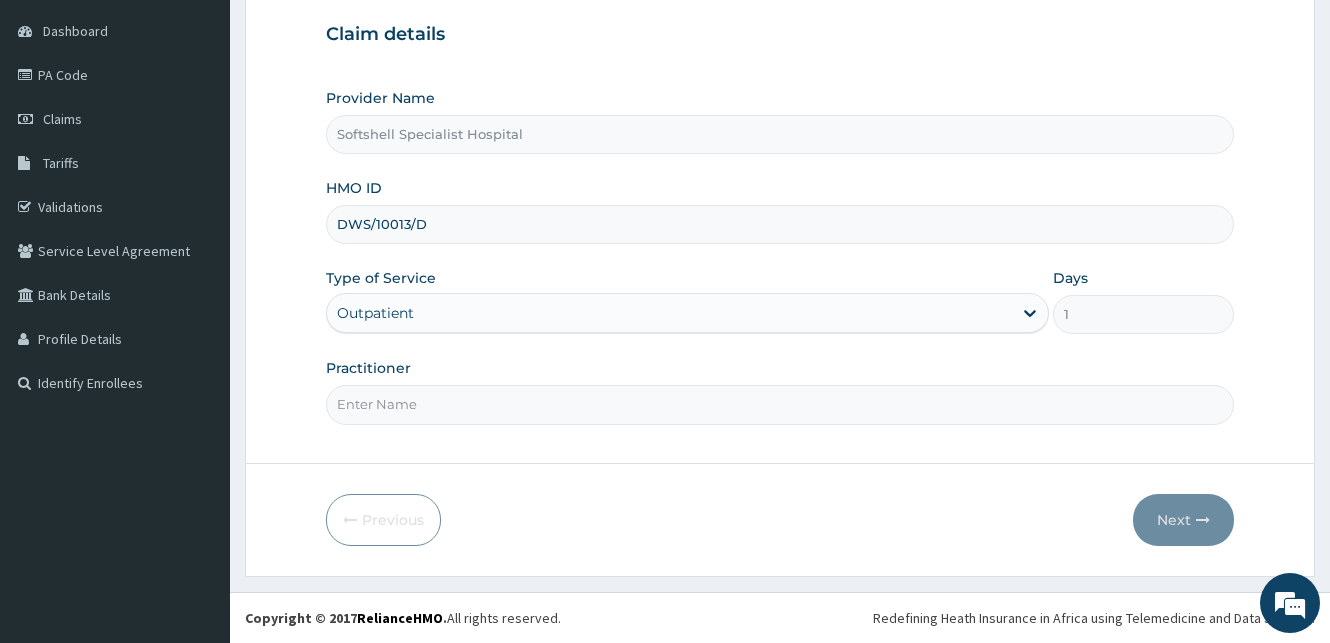 click on "Practitioner" at bounding box center [780, 404] 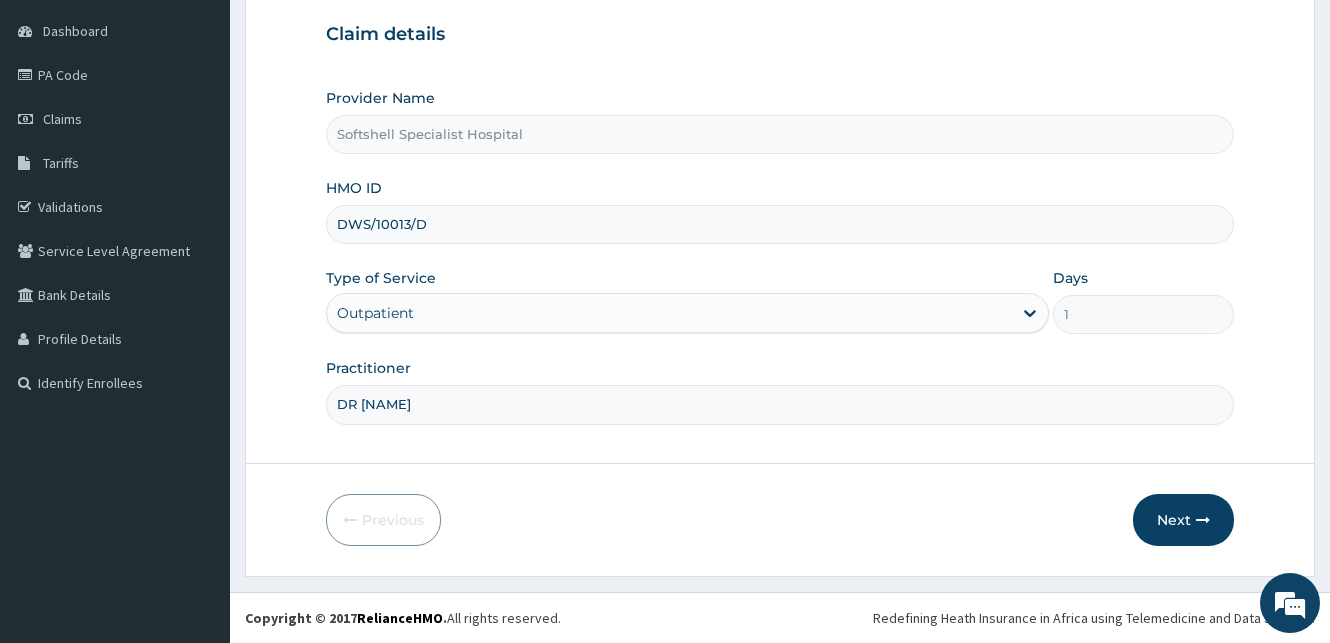 scroll, scrollTop: 0, scrollLeft: 0, axis: both 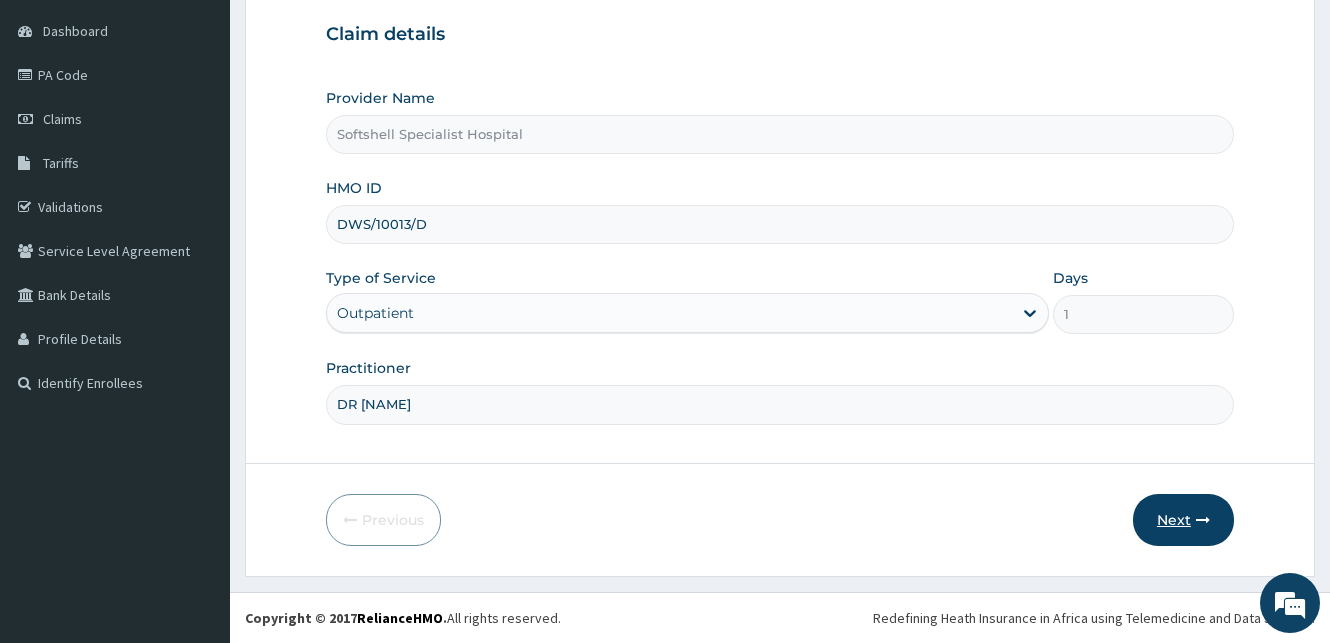 type on "DR [NAME]" 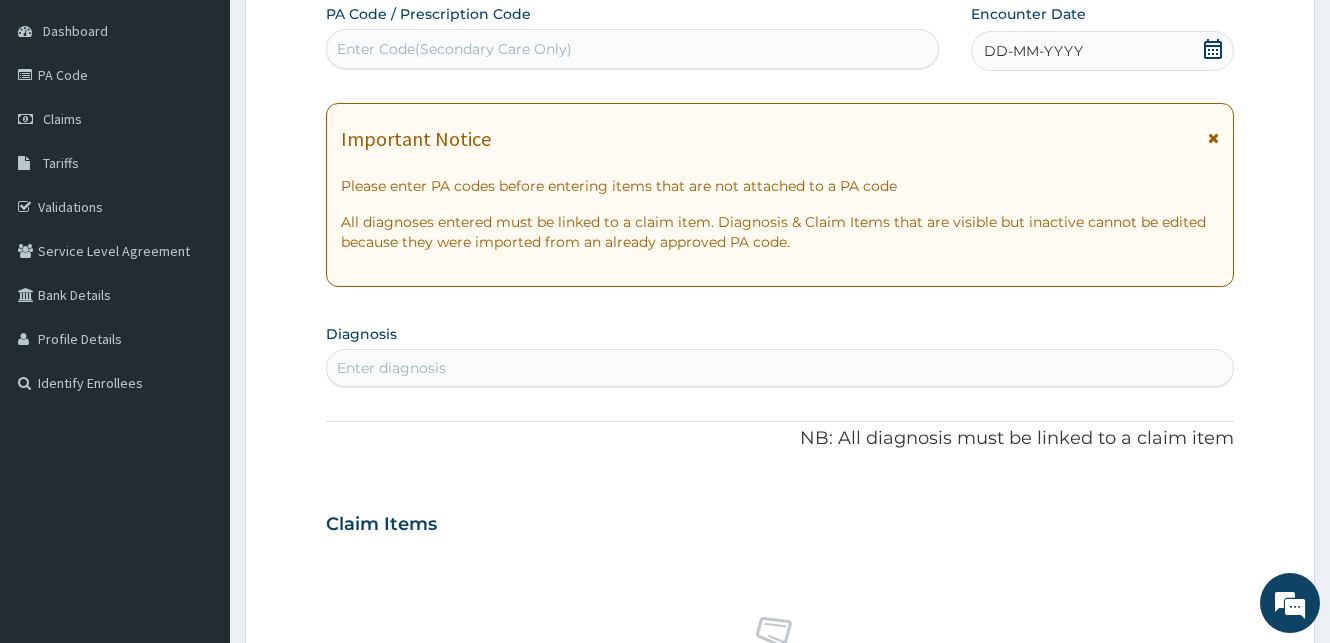 click 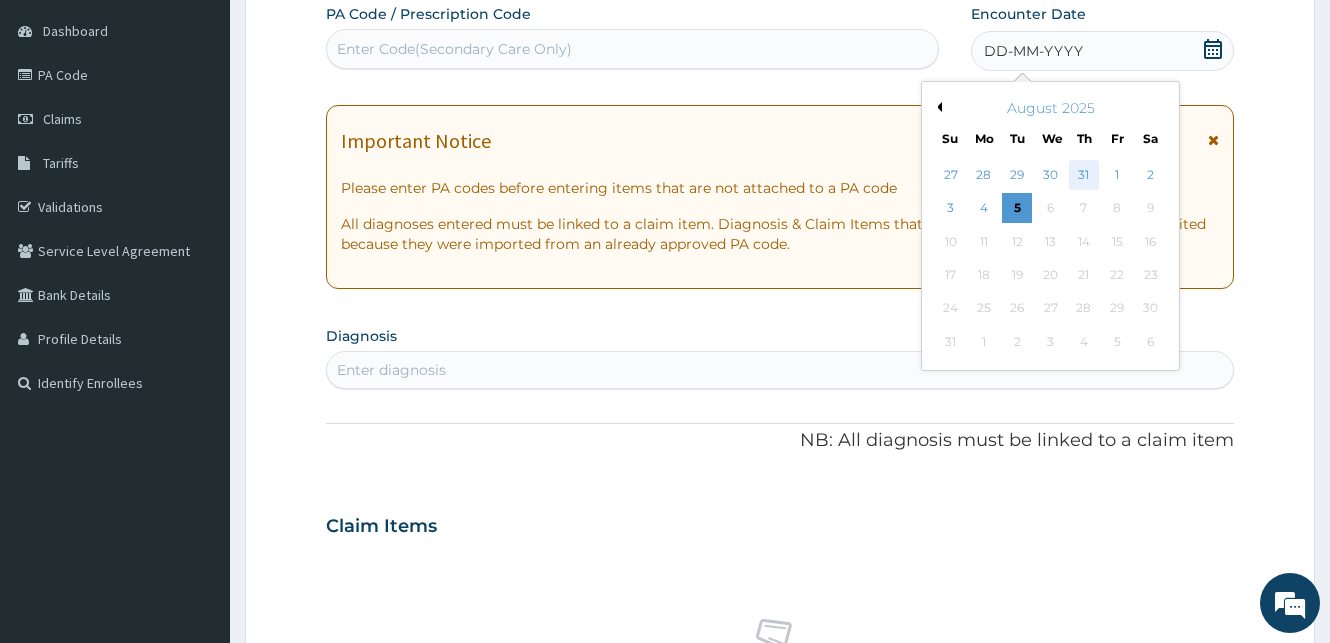click on "31" at bounding box center [1084, 175] 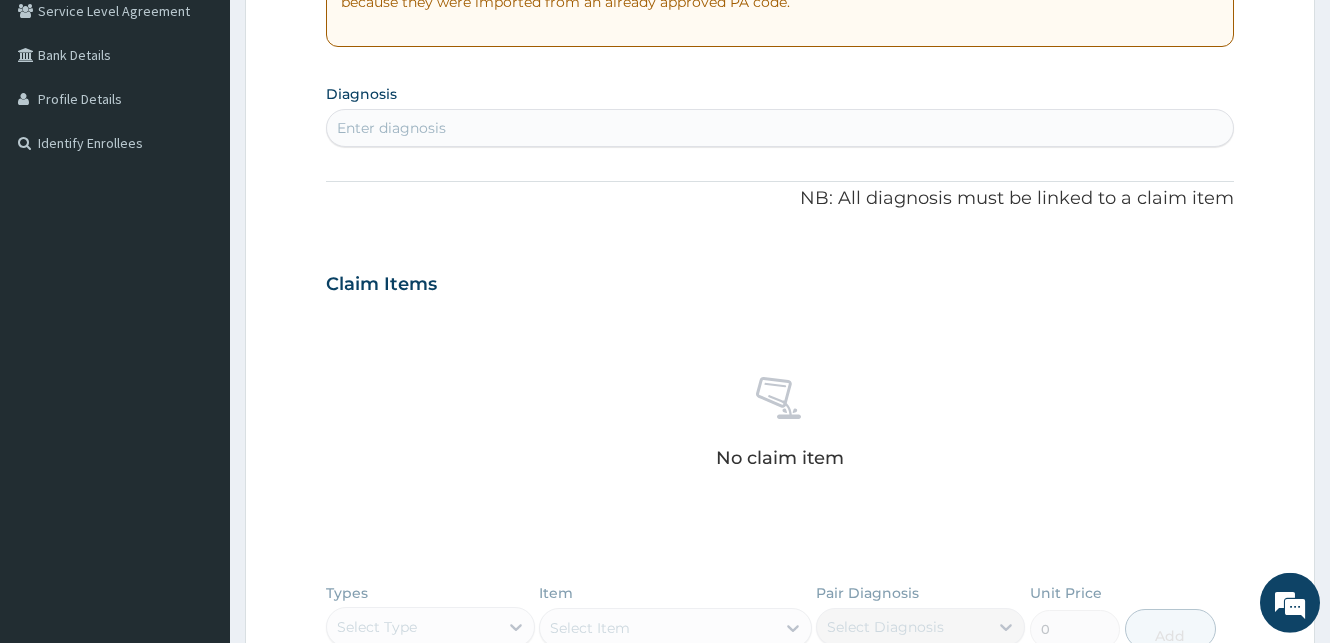 scroll, scrollTop: 429, scrollLeft: 0, axis: vertical 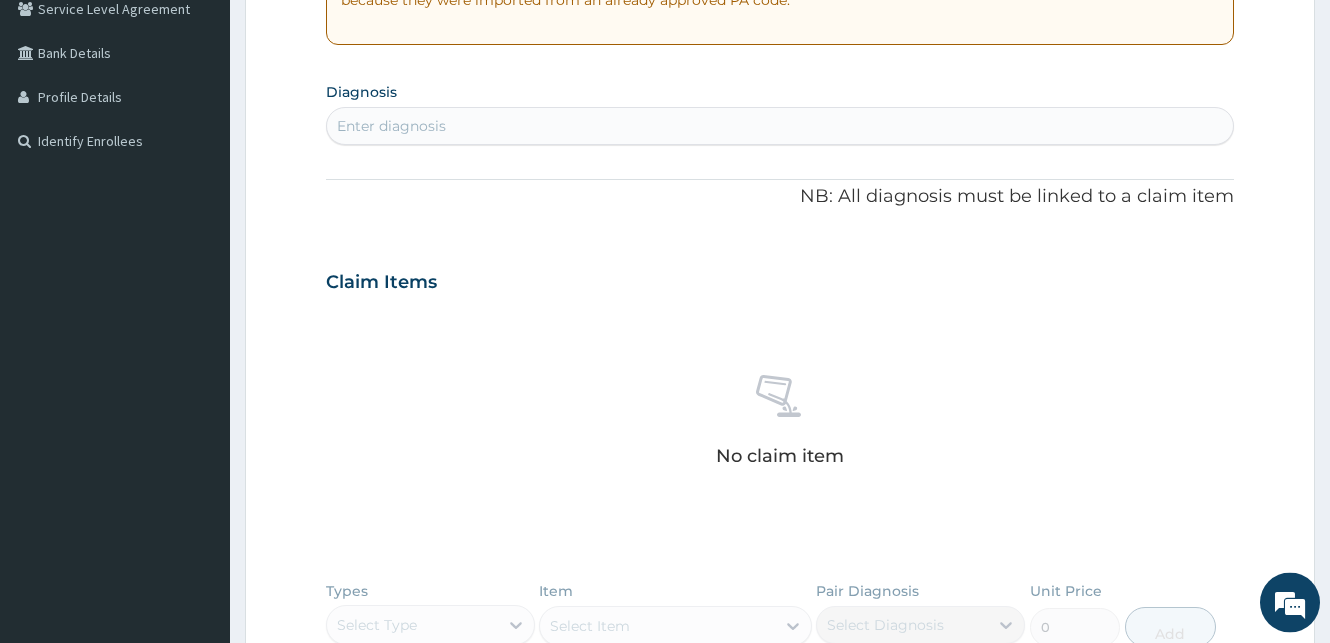 click on "Enter diagnosis" at bounding box center [780, 126] 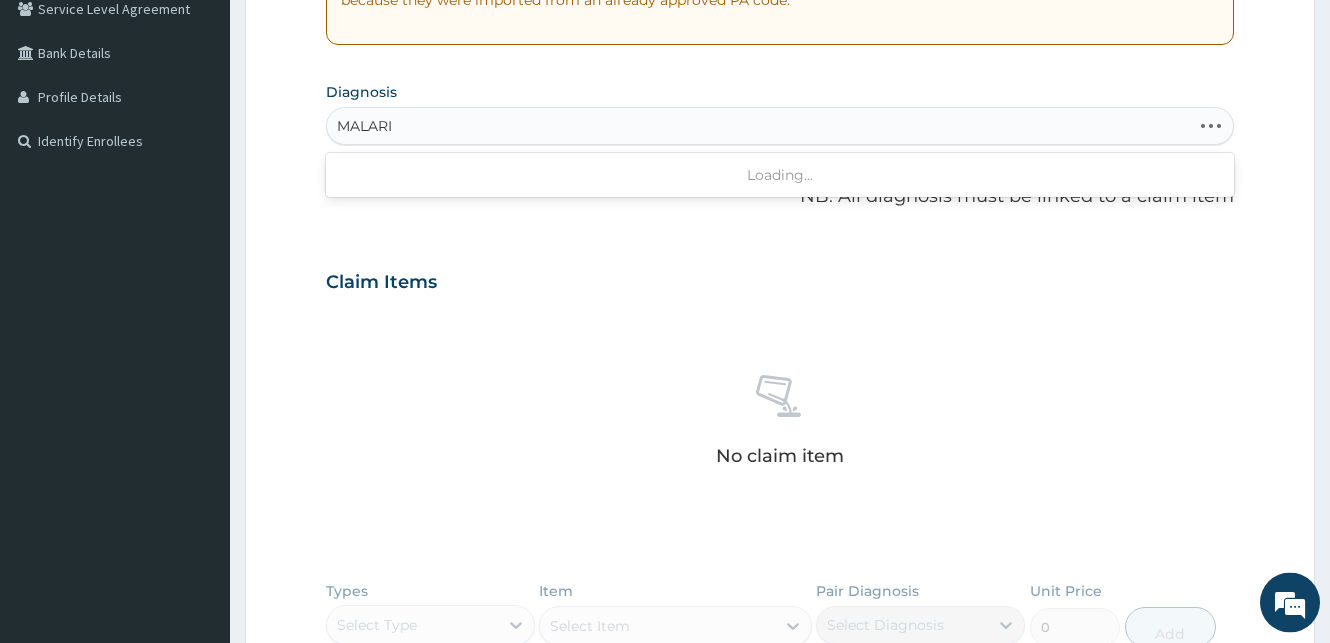 type on "MALARIA" 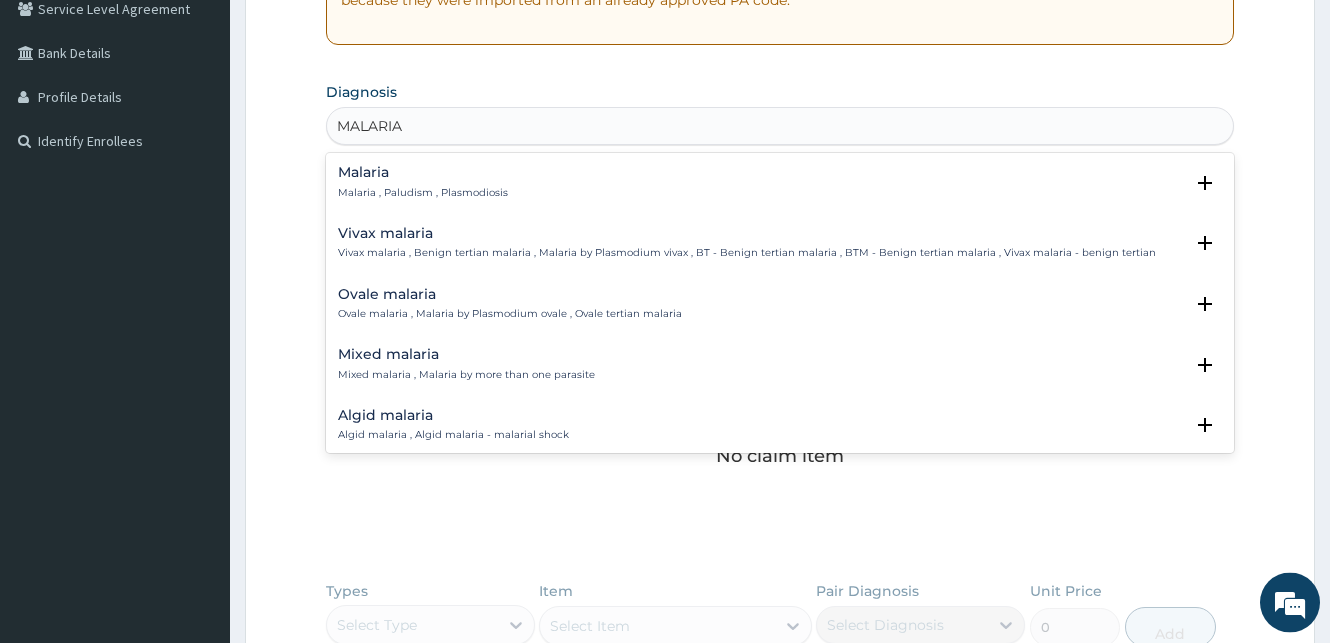 click on "Malaria" at bounding box center (423, 172) 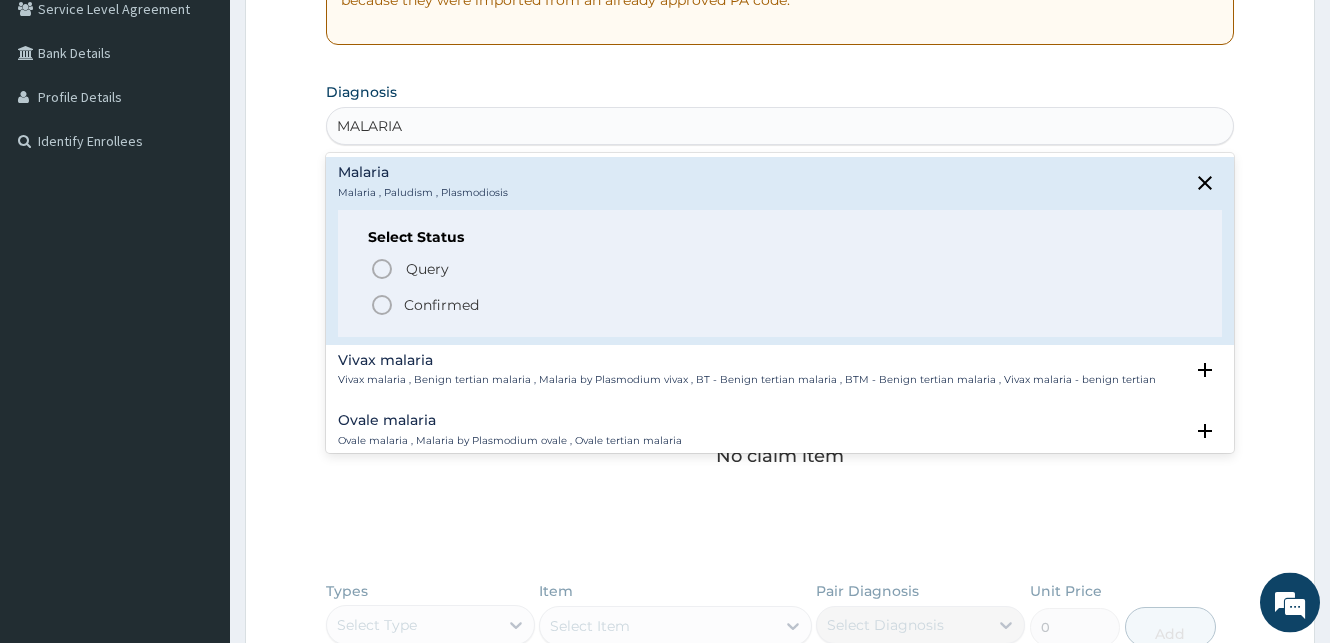 click 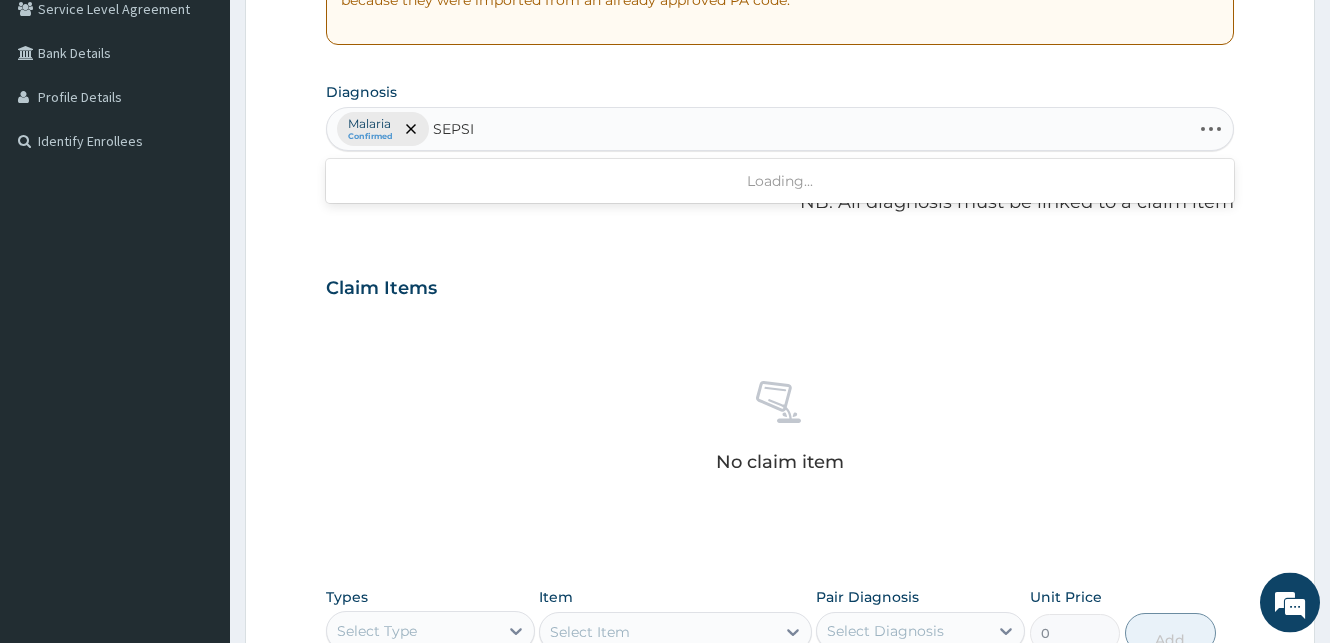 type on "SEPSIS" 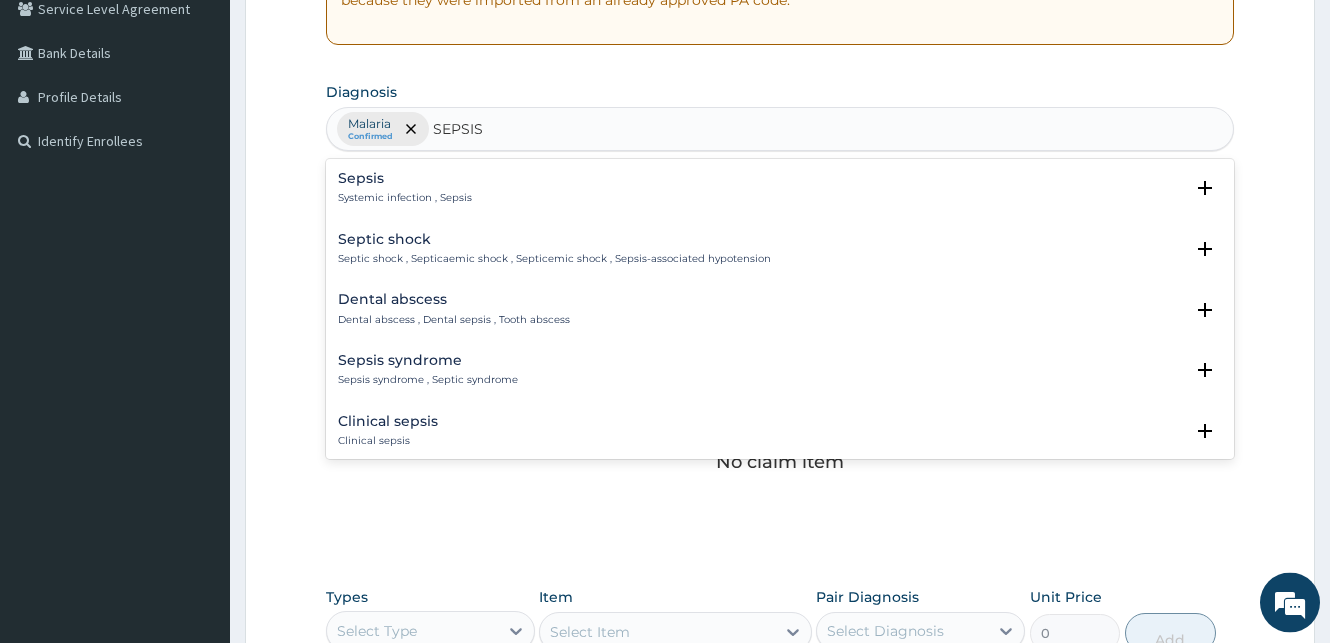 click on "Systemic infection , Sepsis" at bounding box center [405, 198] 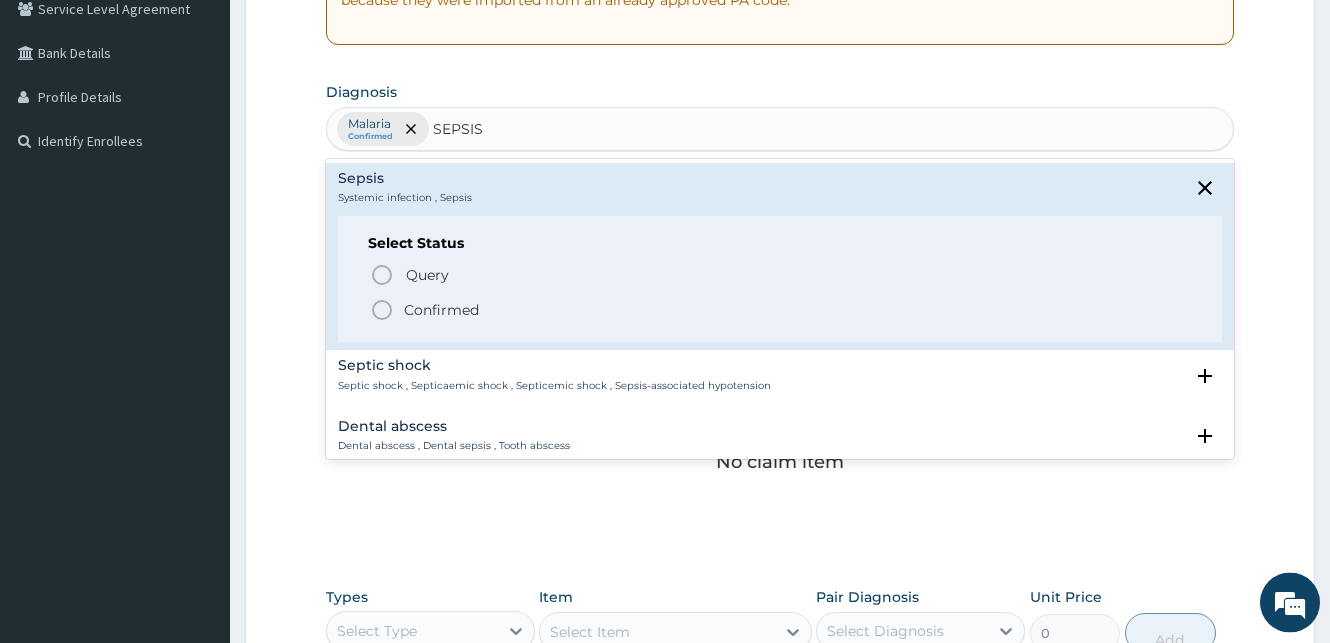 click 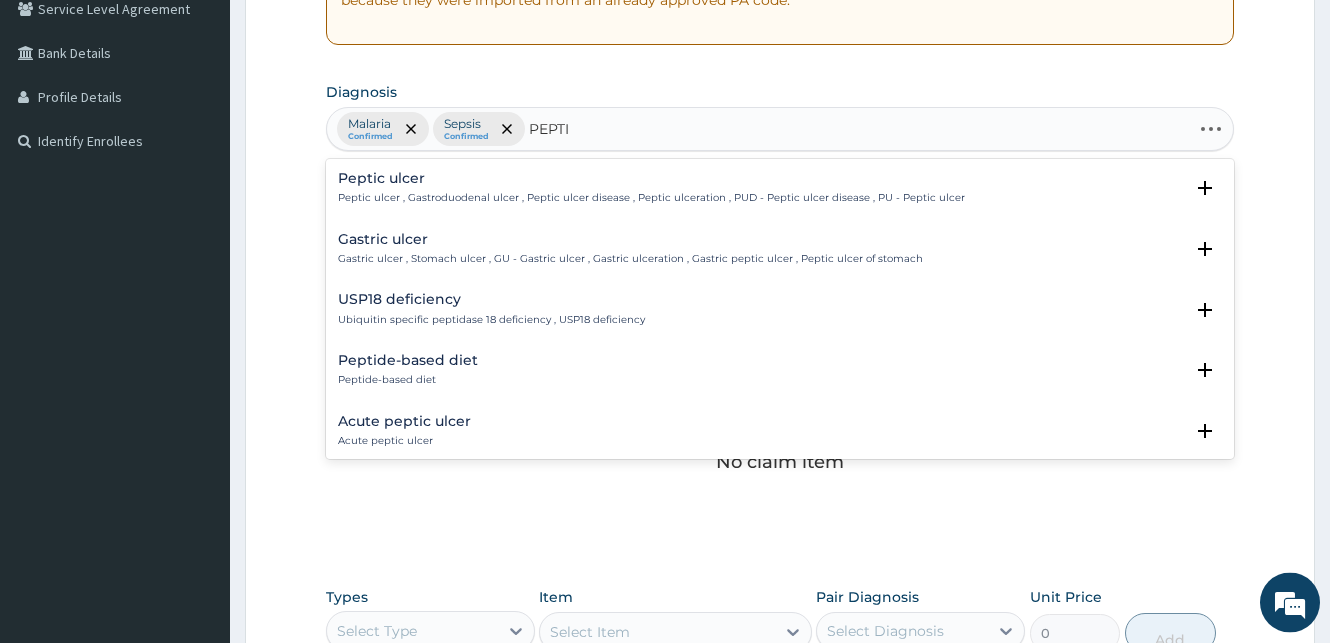 type on "PEPTIC" 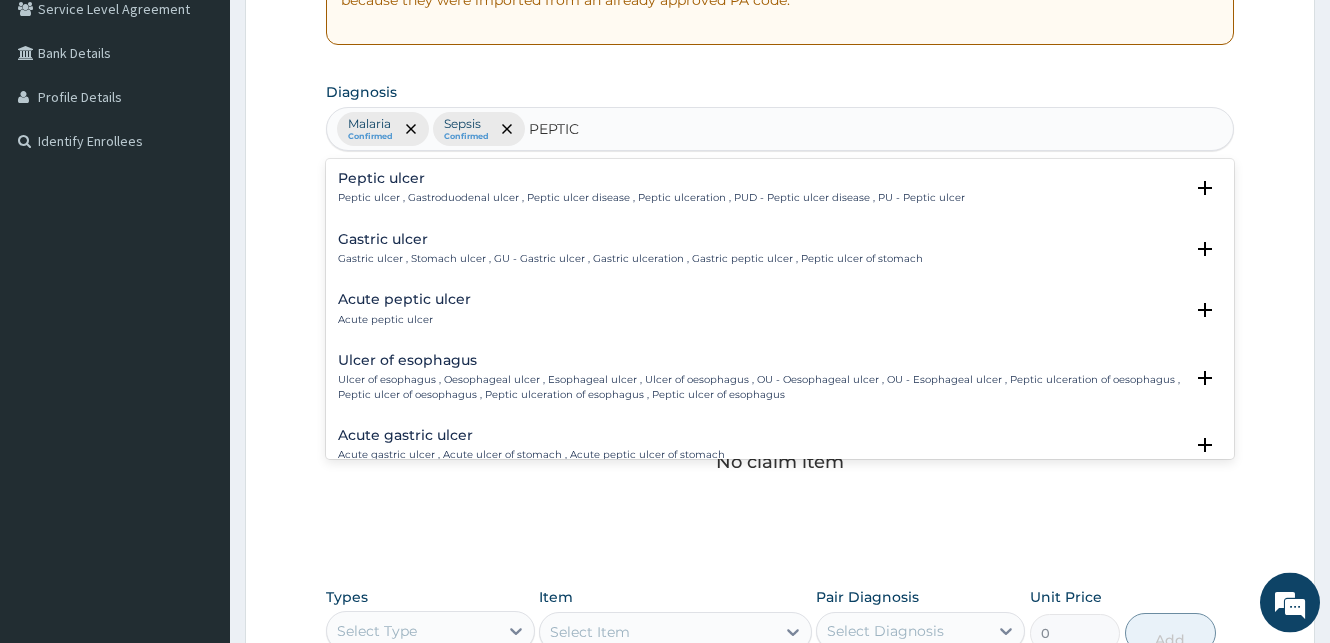 click on "Peptic ulcer" at bounding box center [651, 178] 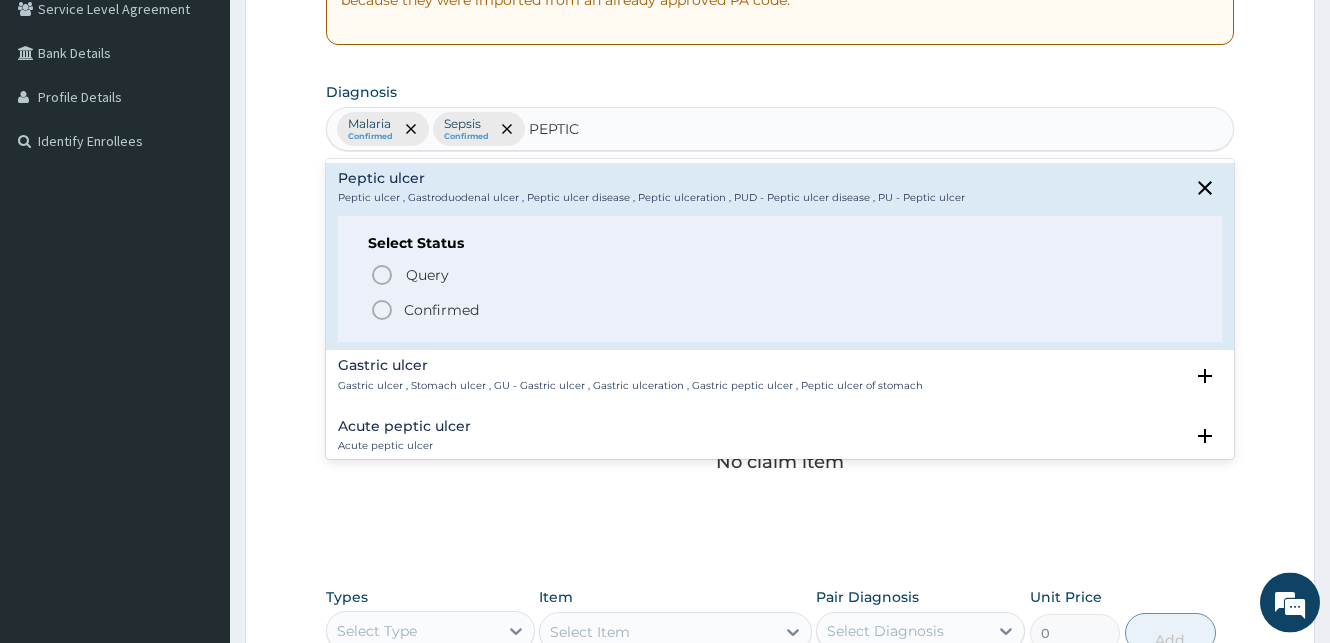 click 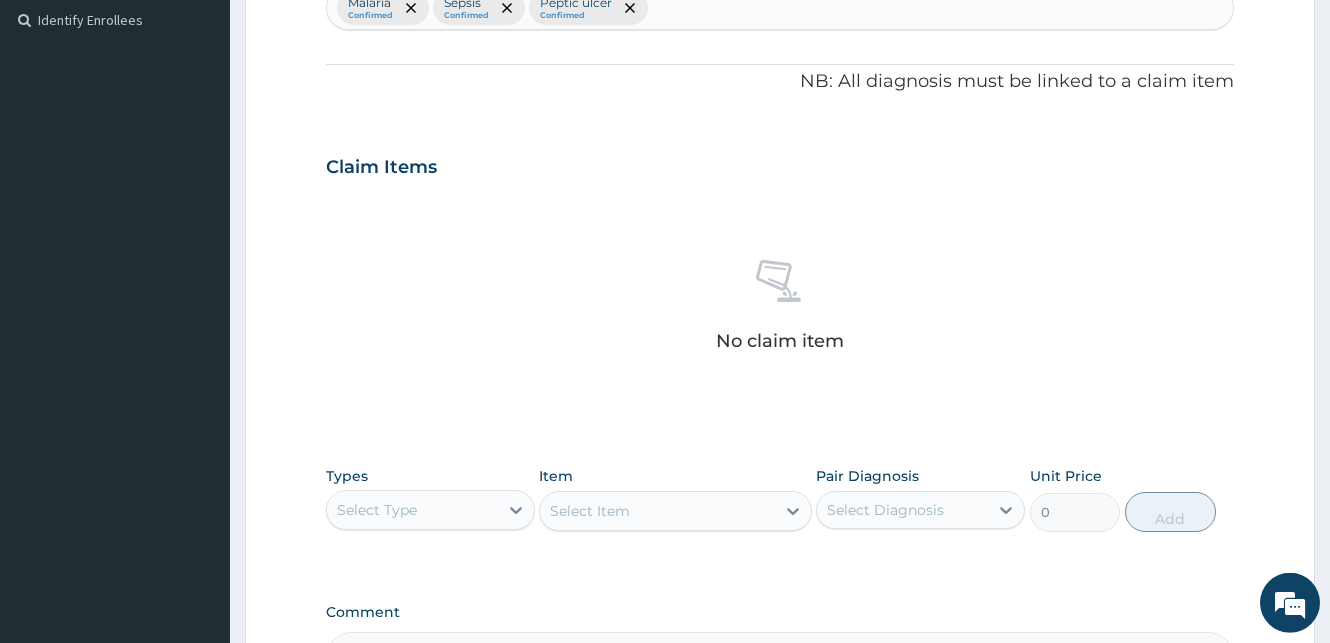 scroll, scrollTop: 799, scrollLeft: 0, axis: vertical 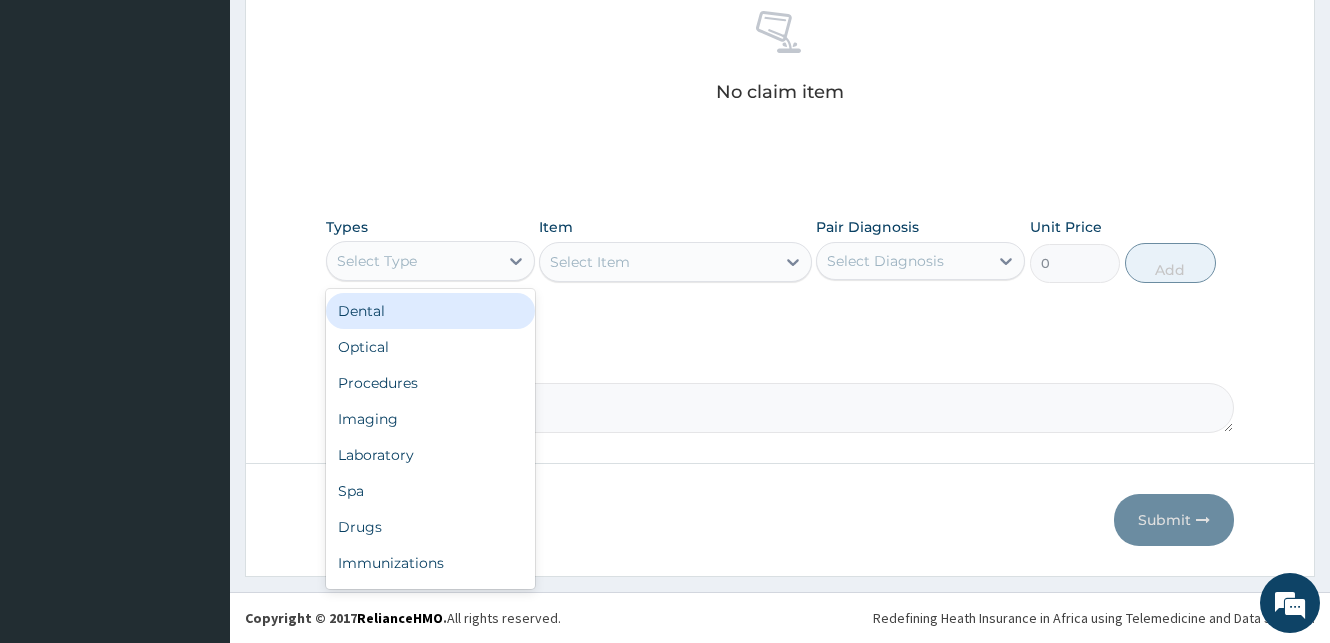 click on "Select Type" at bounding box center [412, 261] 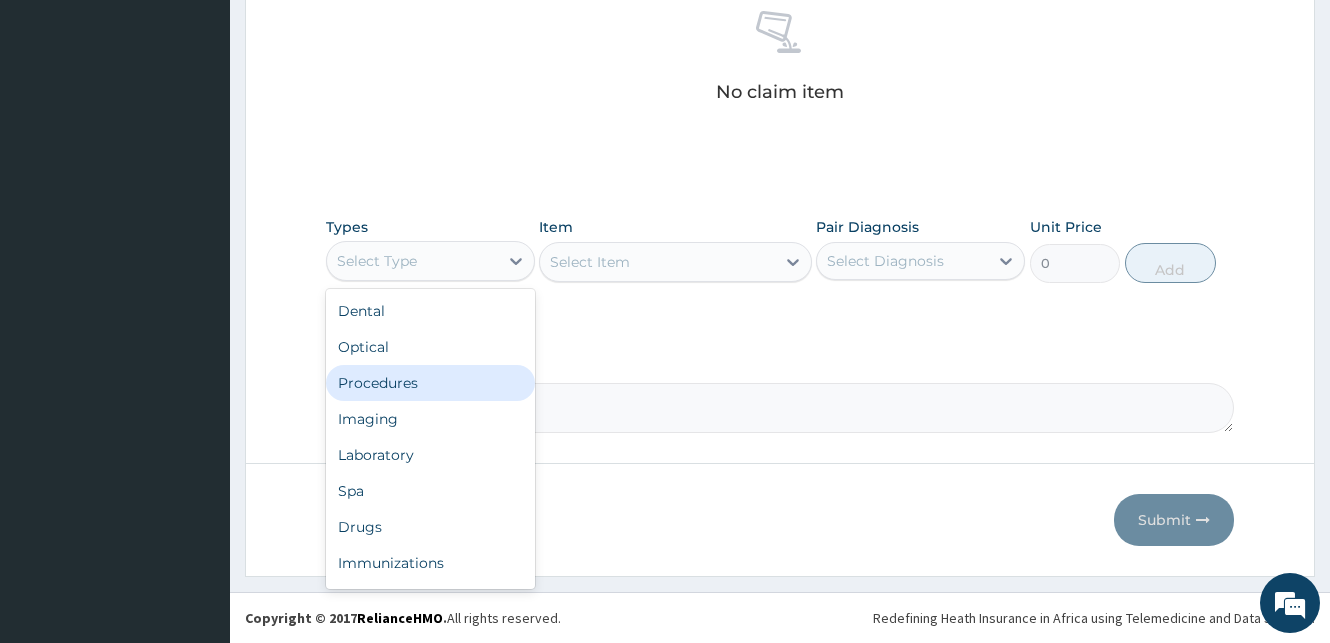 click on "Procedures" at bounding box center [430, 383] 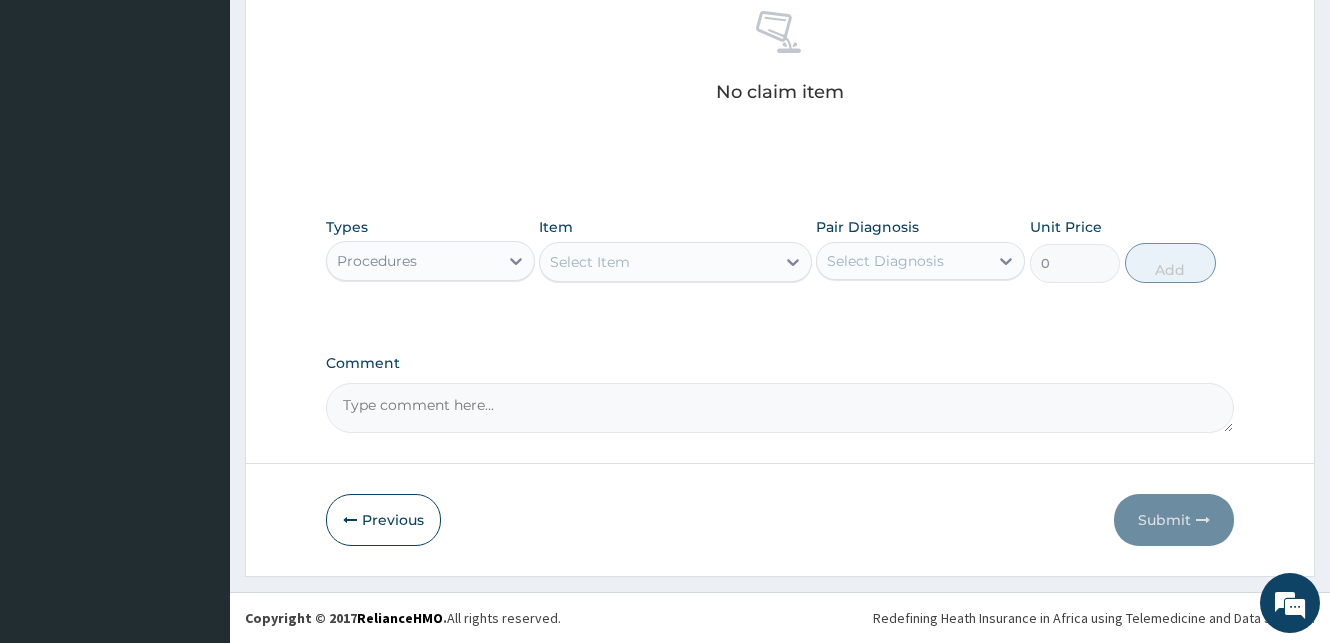 click on "Select Item" at bounding box center (657, 262) 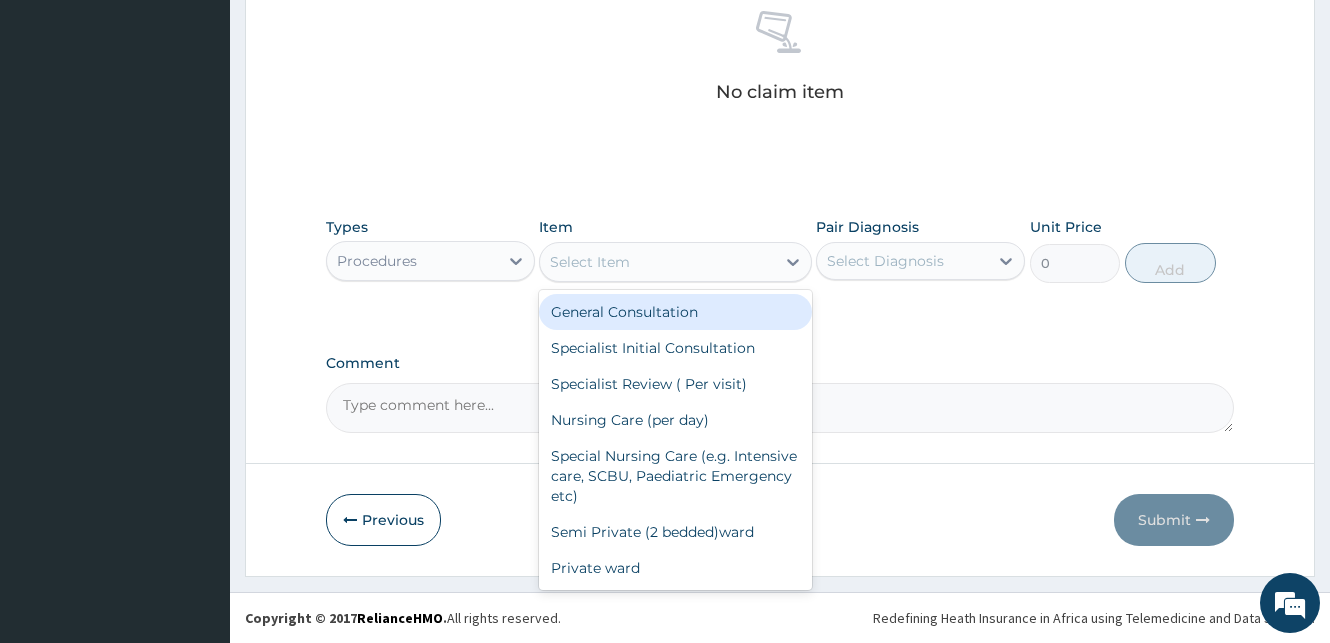 click on "General Consultation" at bounding box center (675, 312) 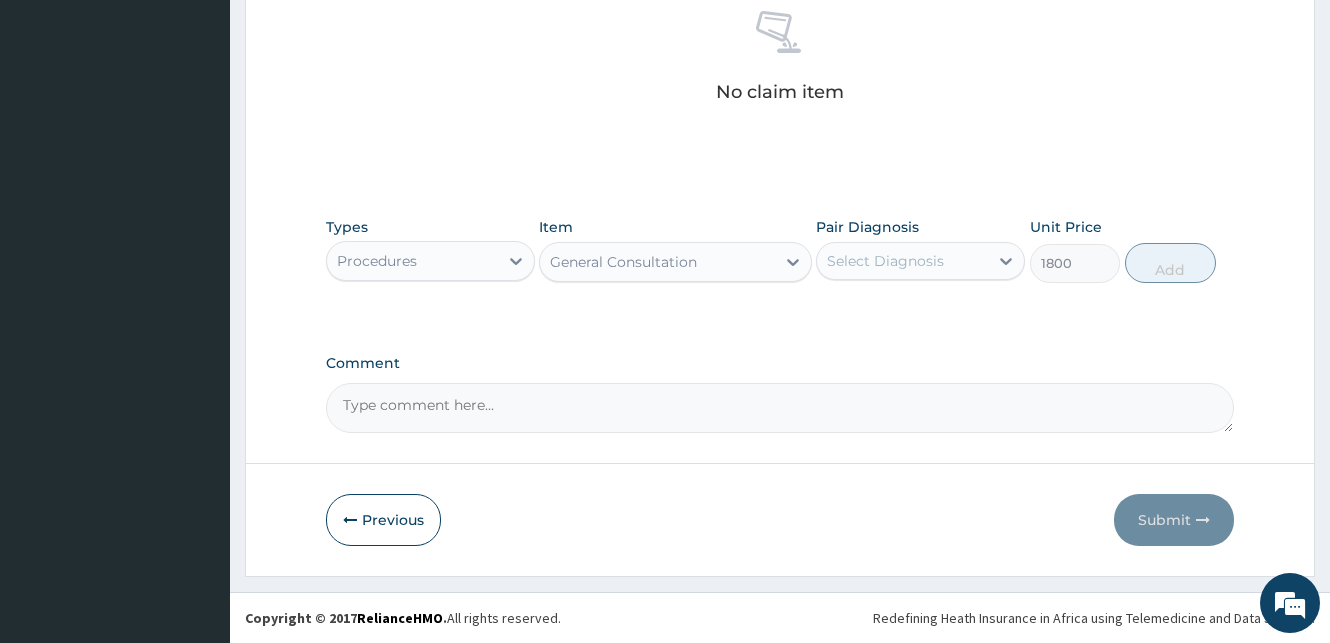click on "Select Diagnosis" at bounding box center [885, 261] 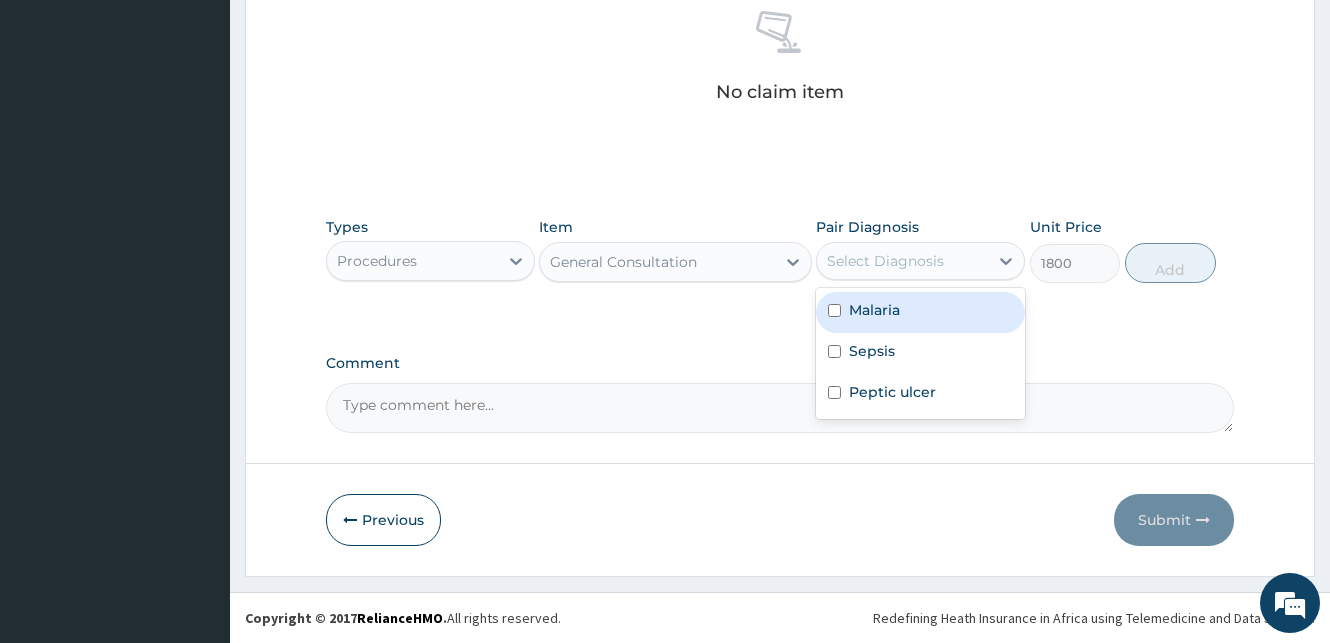 click at bounding box center (834, 310) 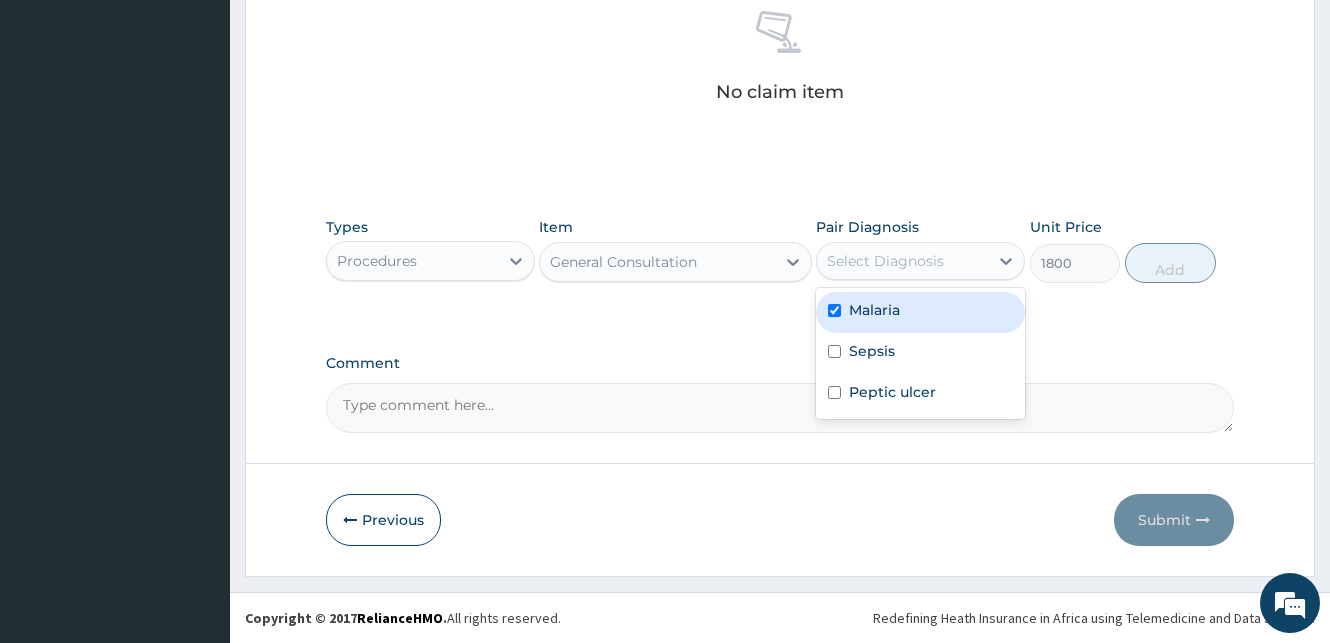 checkbox on "true" 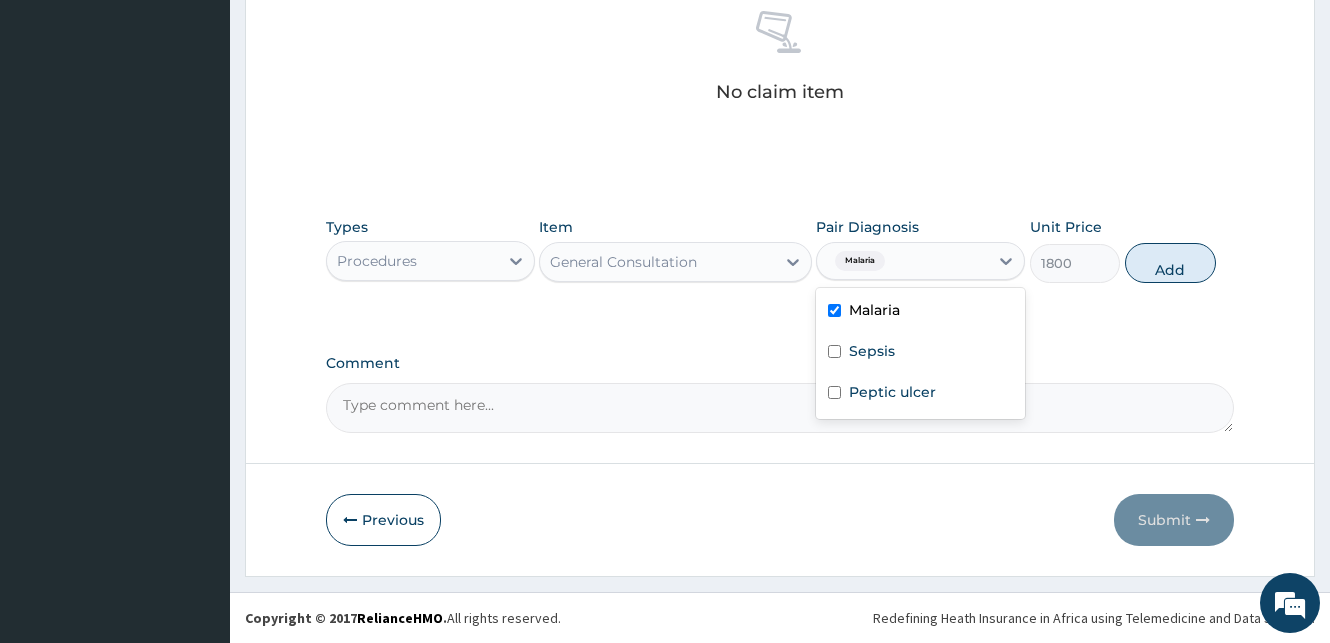drag, startPoint x: 1172, startPoint y: 265, endPoint x: 660, endPoint y: 332, distance: 516.3652 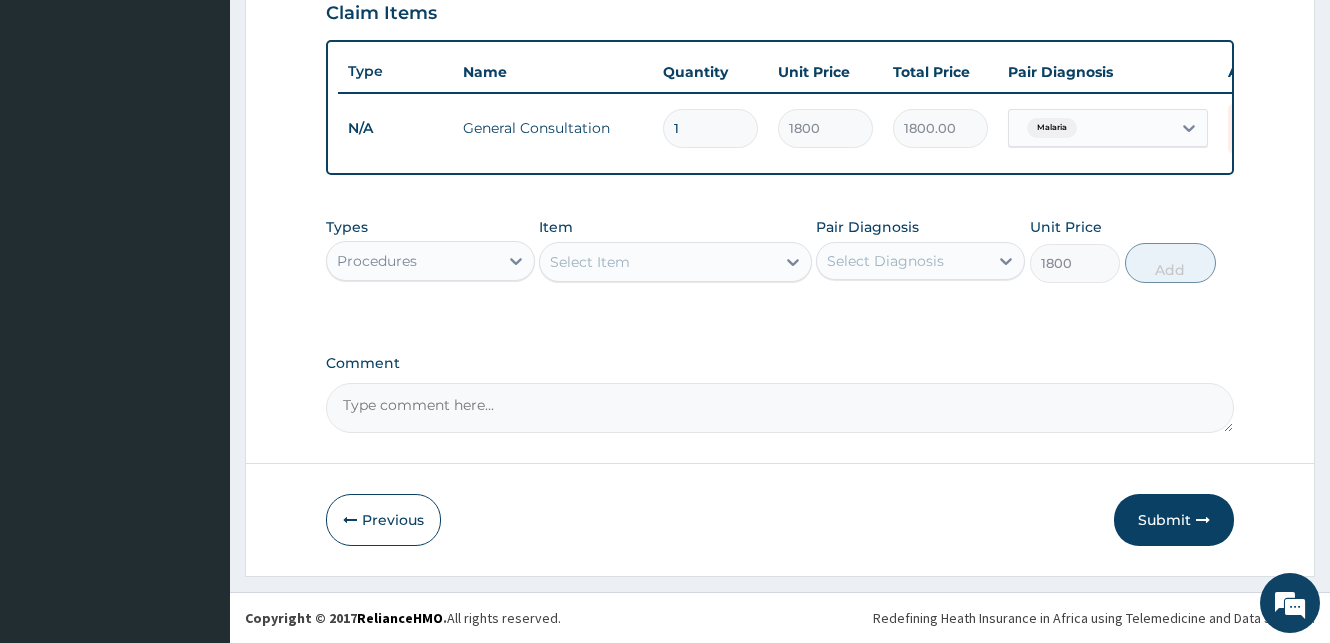 type on "0" 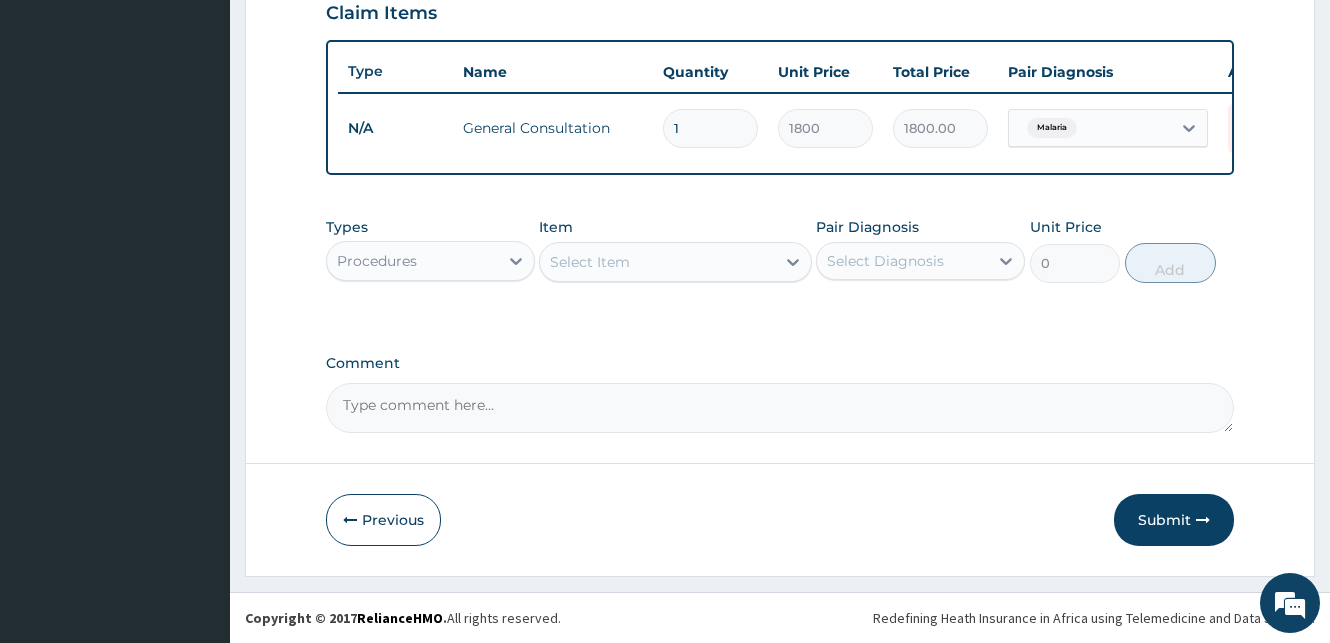 scroll, scrollTop: 721, scrollLeft: 0, axis: vertical 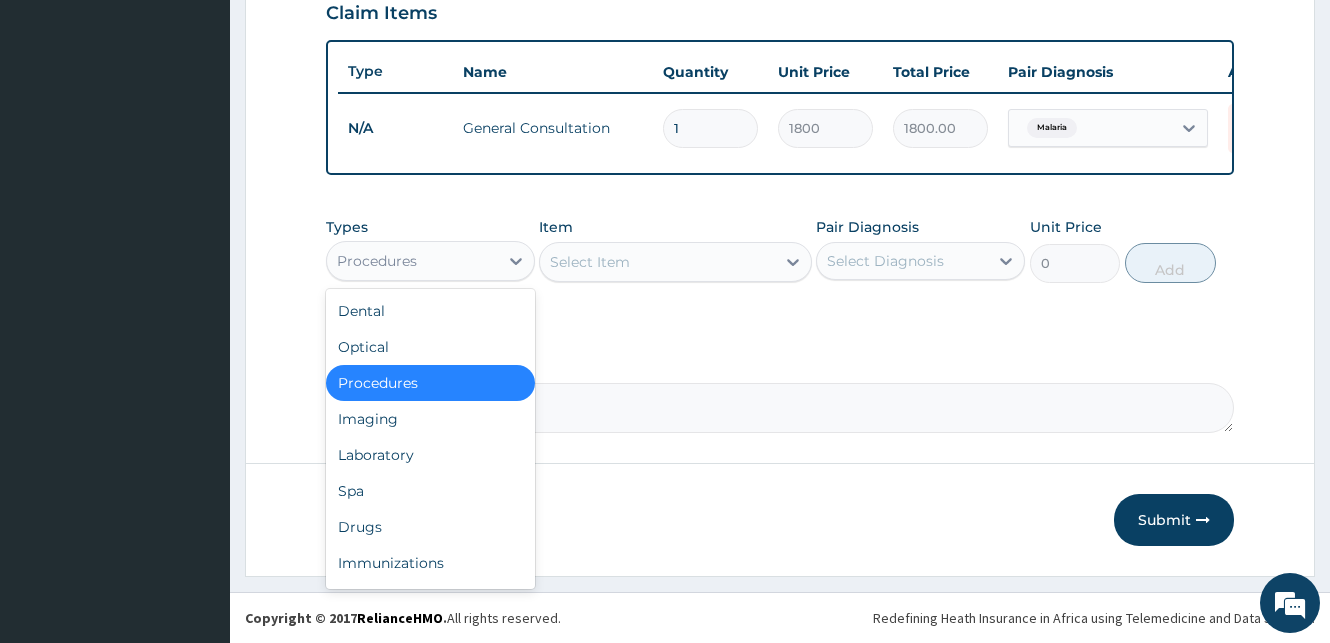 click on "Procedures" at bounding box center (412, 261) 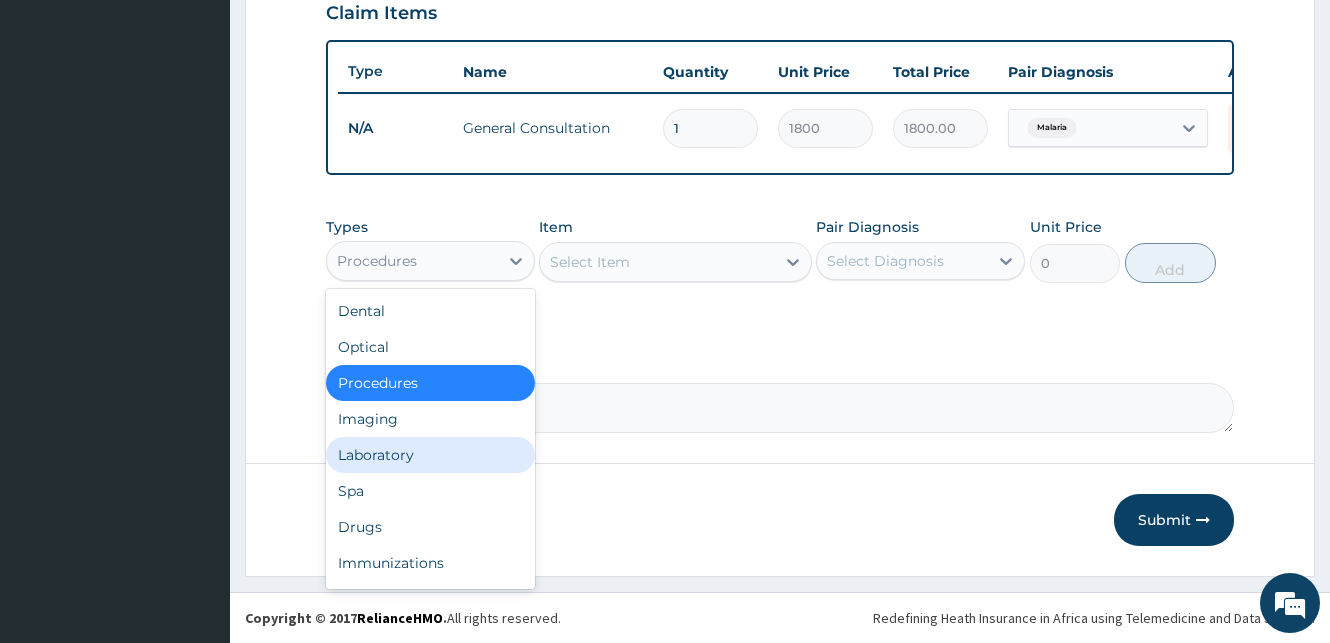 click on "Laboratory" at bounding box center (430, 455) 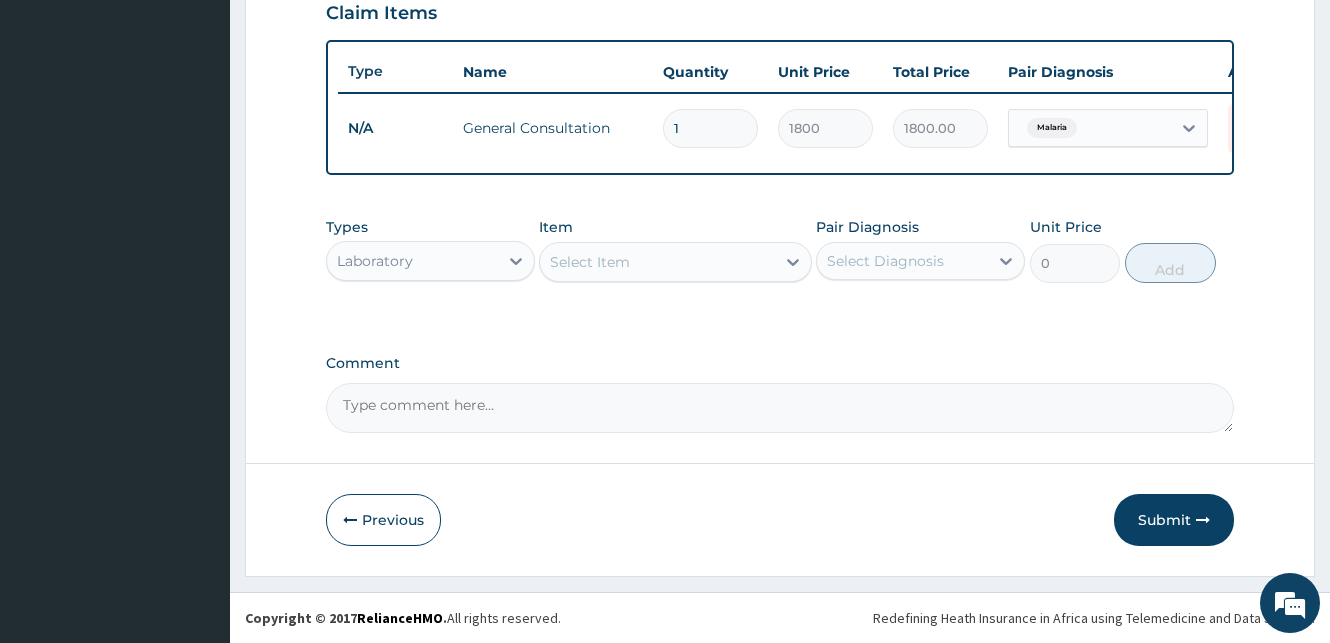 click on "Select Item" at bounding box center (657, 262) 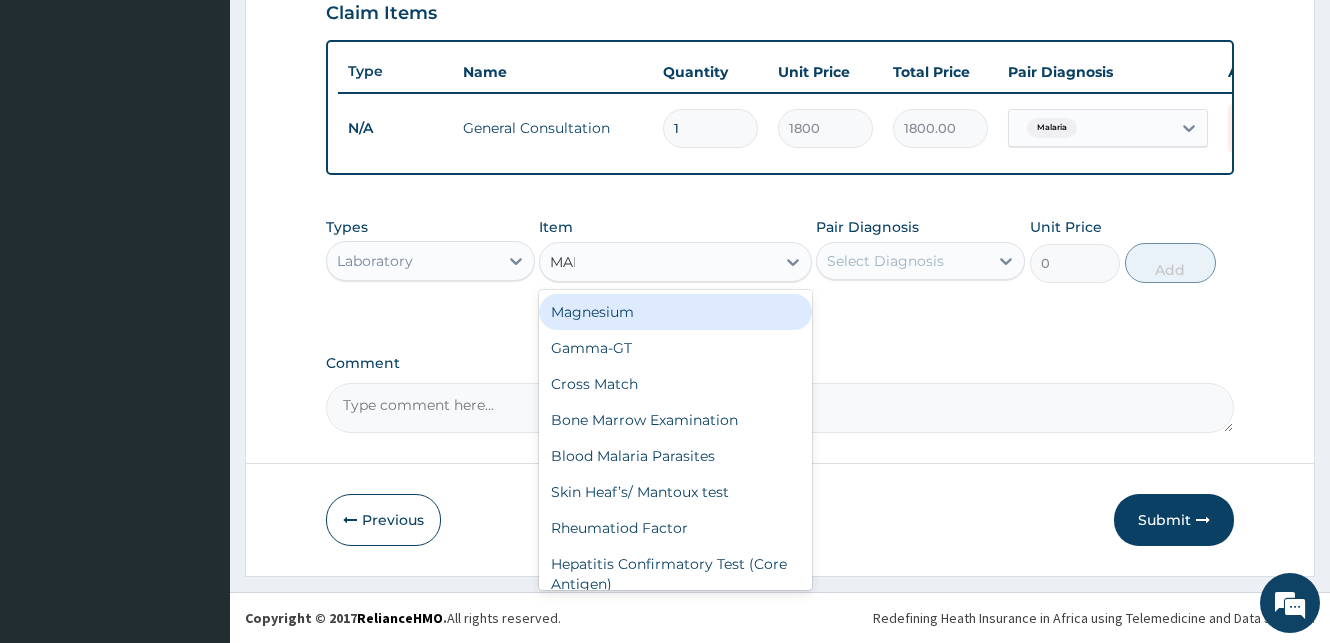type on "MALA" 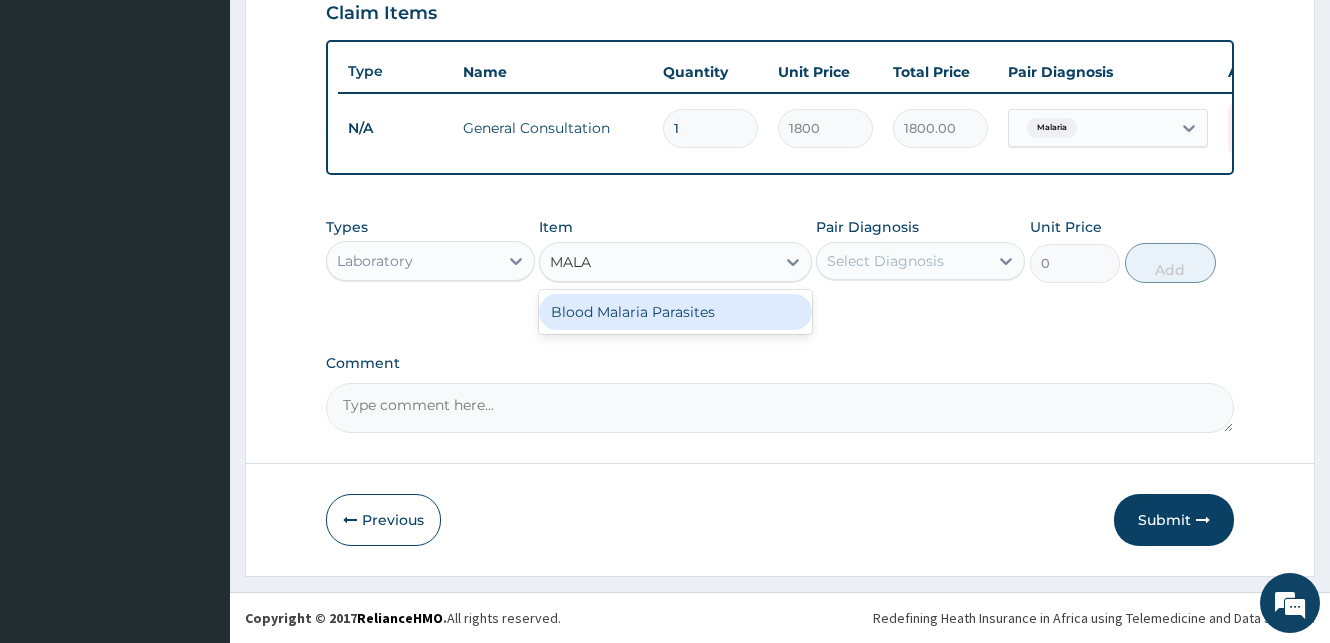 click on "Blood  Malaria Parasites" at bounding box center [675, 312] 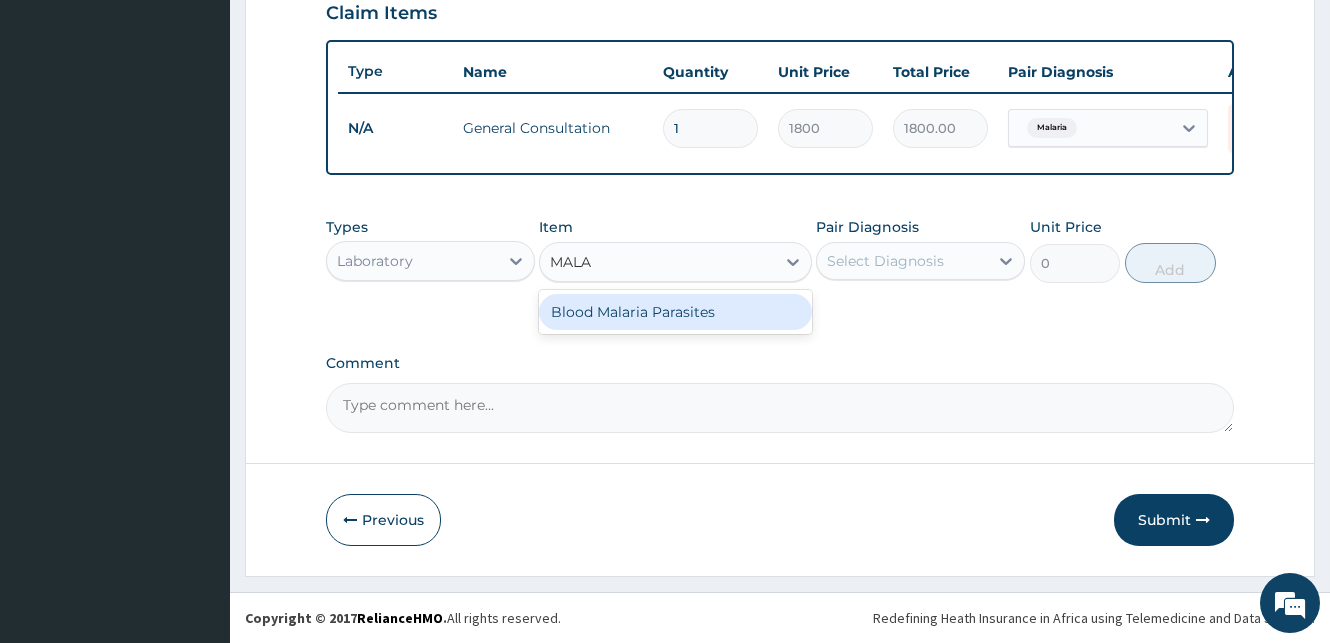 type 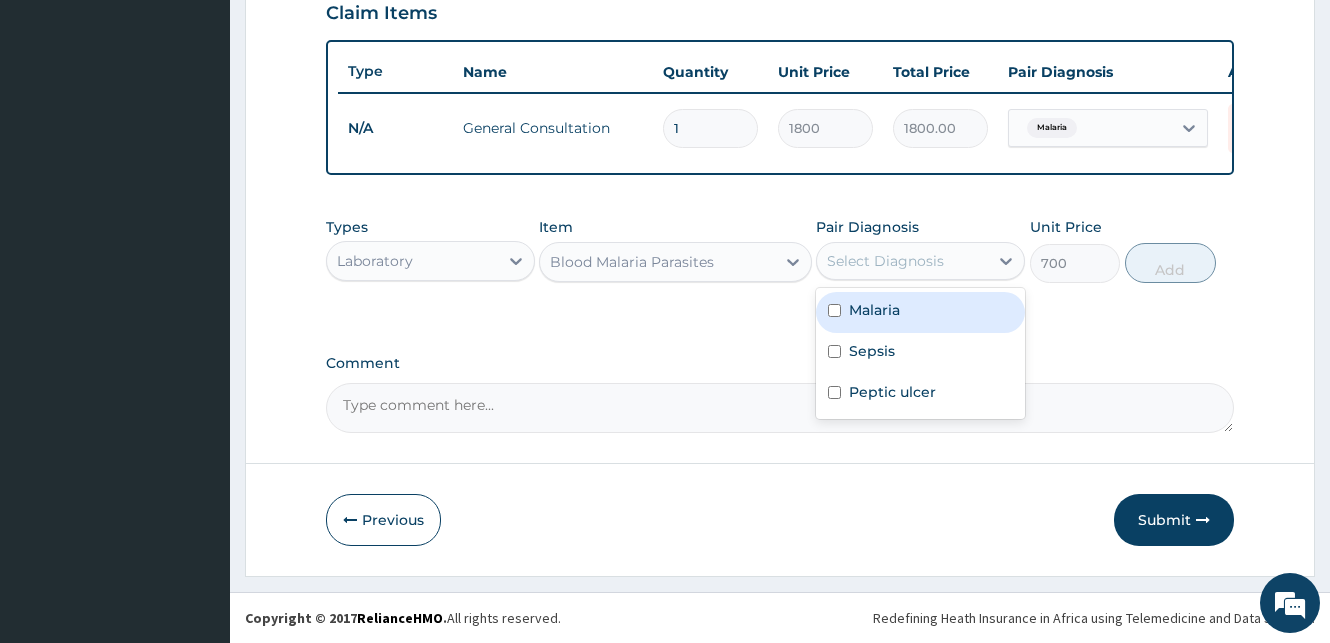 click on "Select Diagnosis" at bounding box center (885, 261) 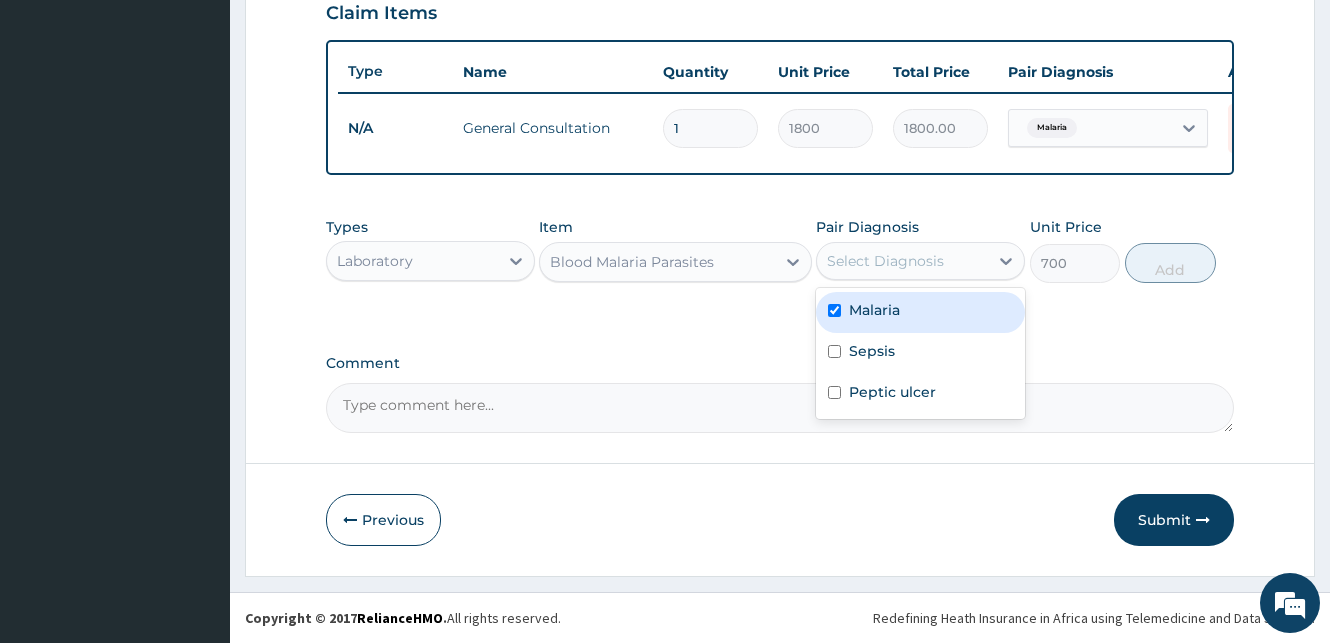 checkbox on "true" 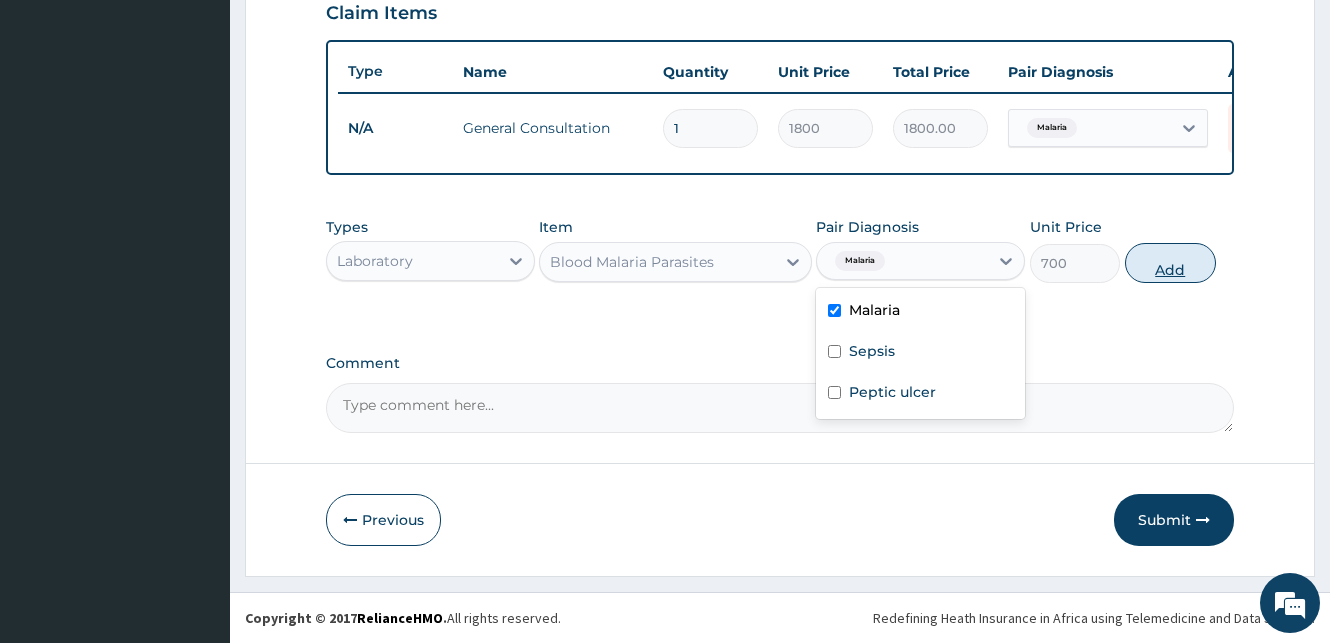 click on "Add" at bounding box center (1170, 263) 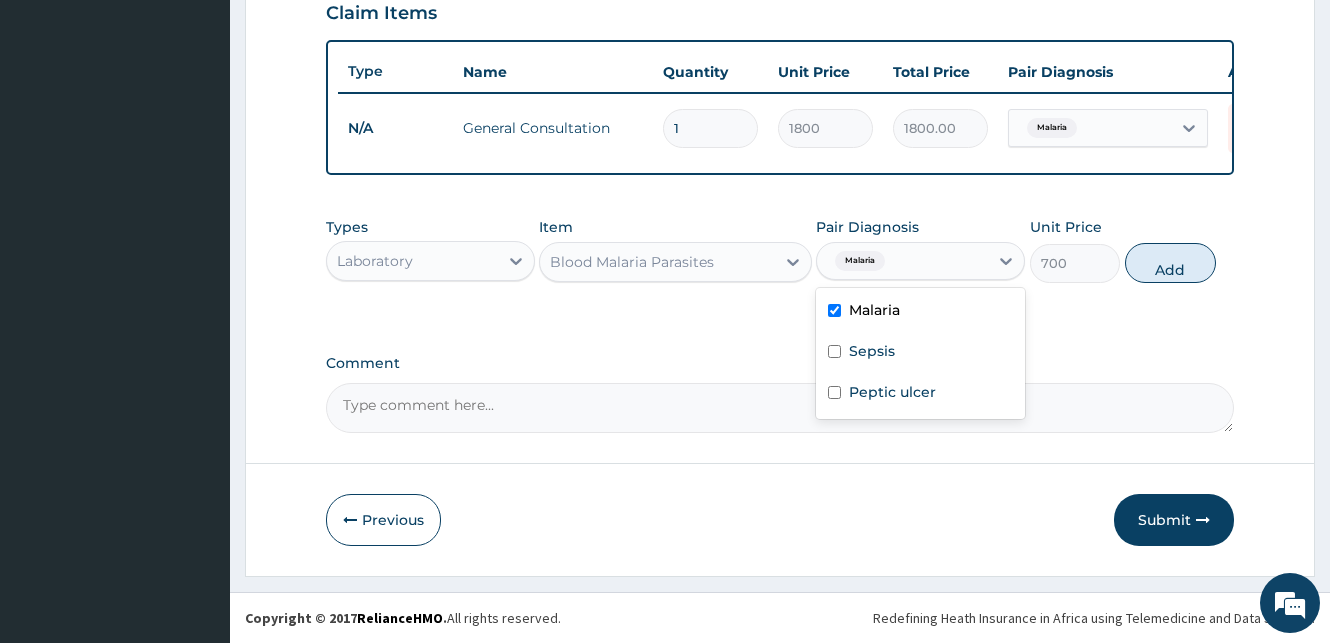 type on "0" 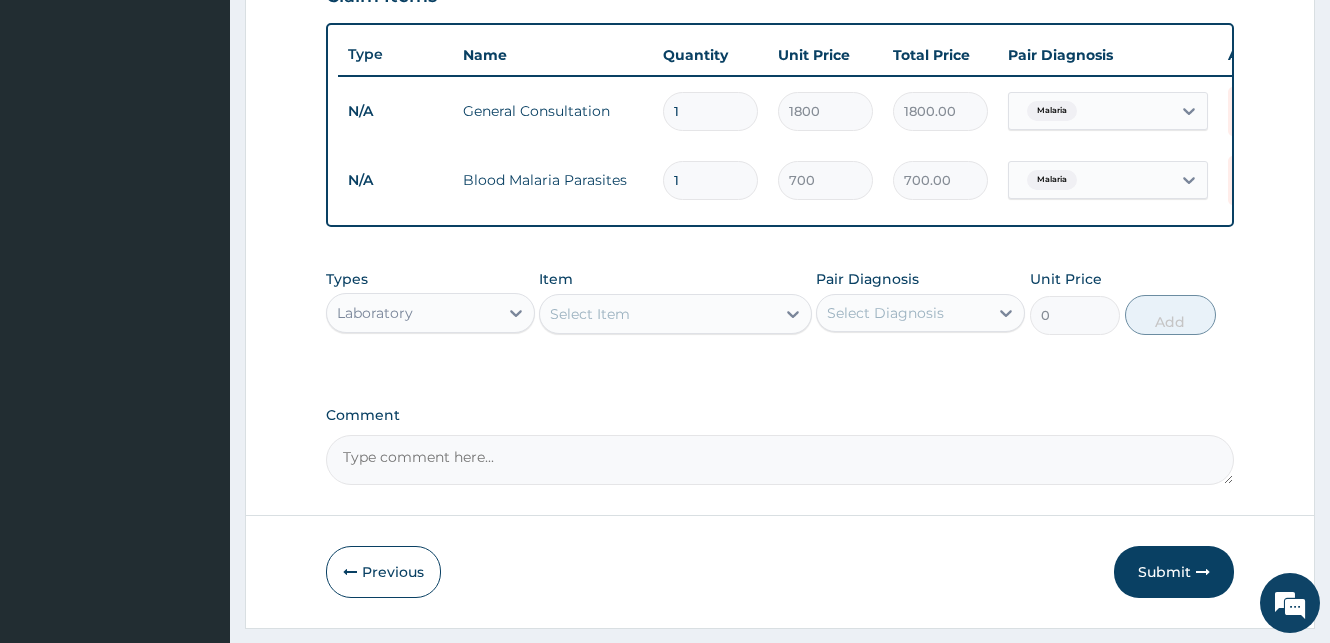 click on "Select Item" at bounding box center (590, 314) 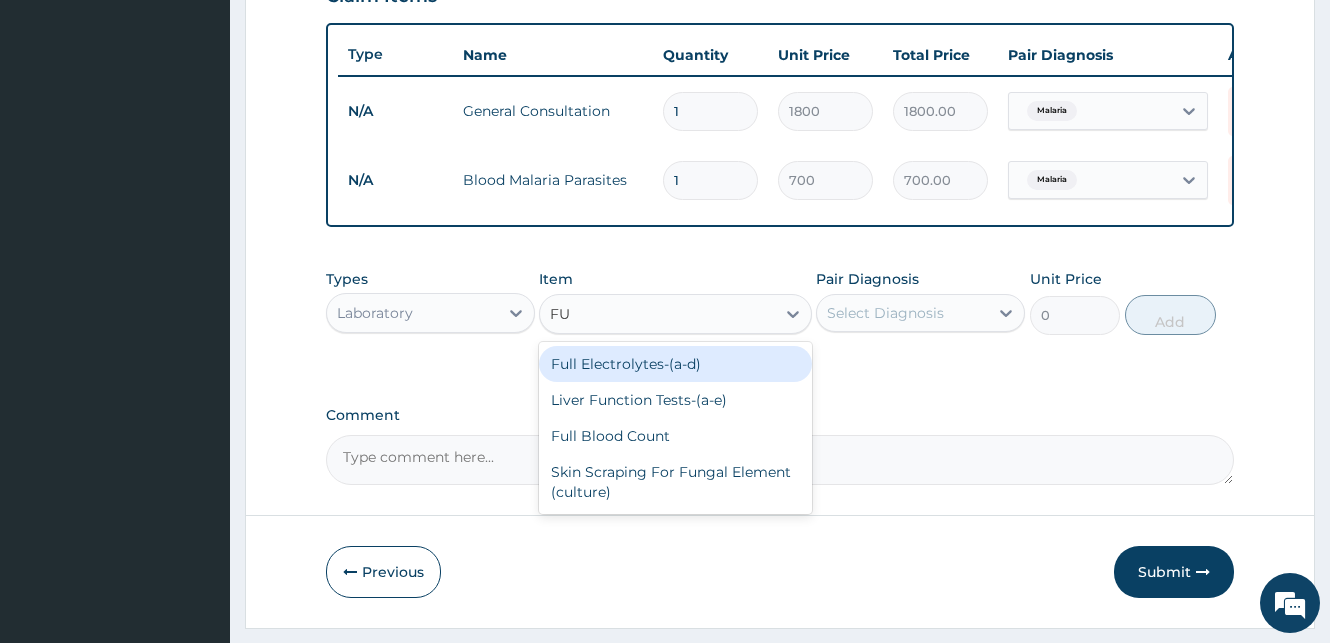 type on "FUL" 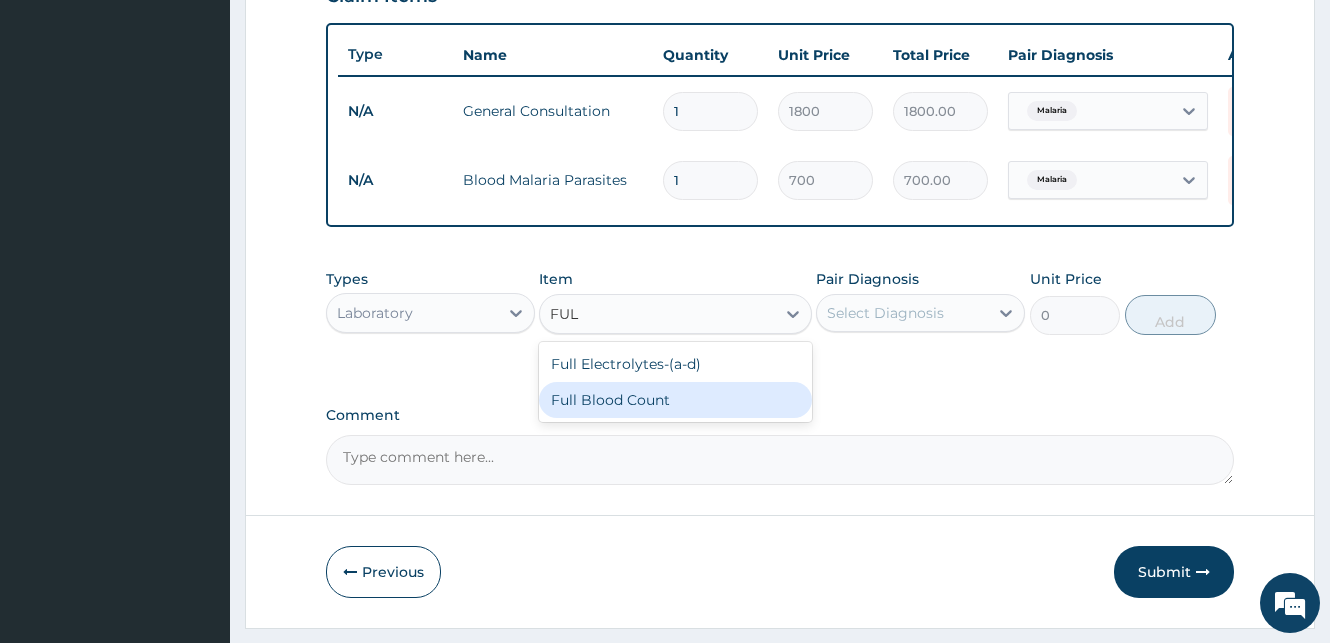 click on "Full Blood Count" at bounding box center [675, 400] 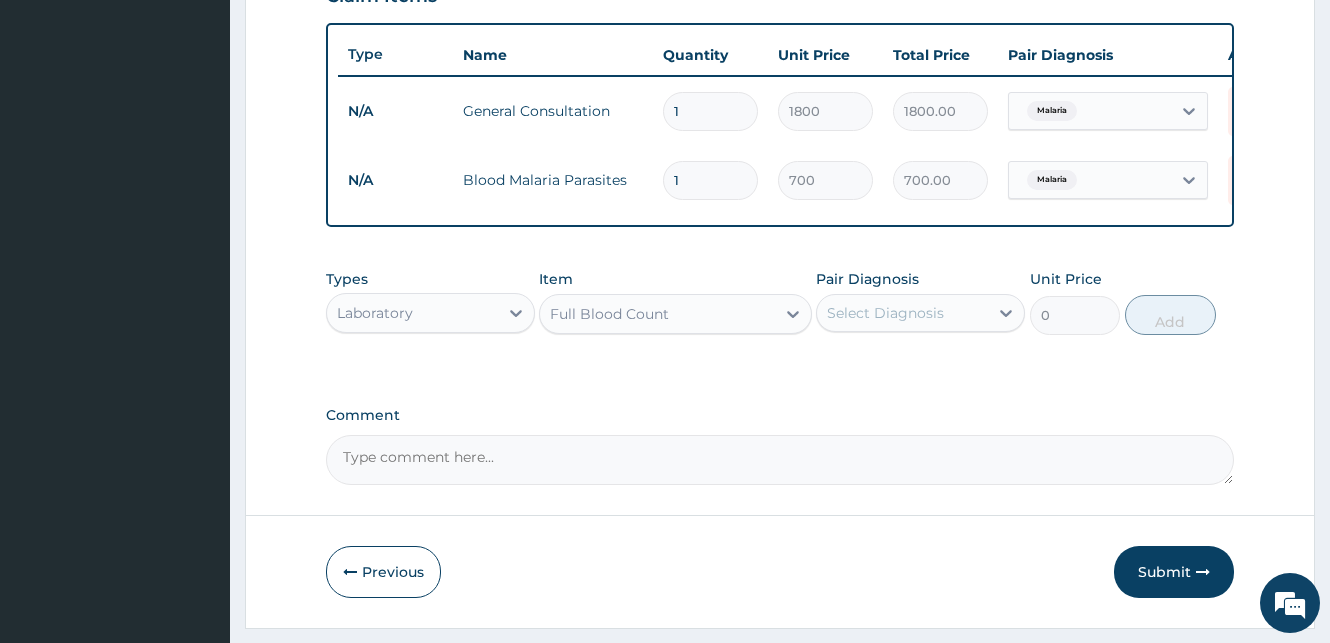 type 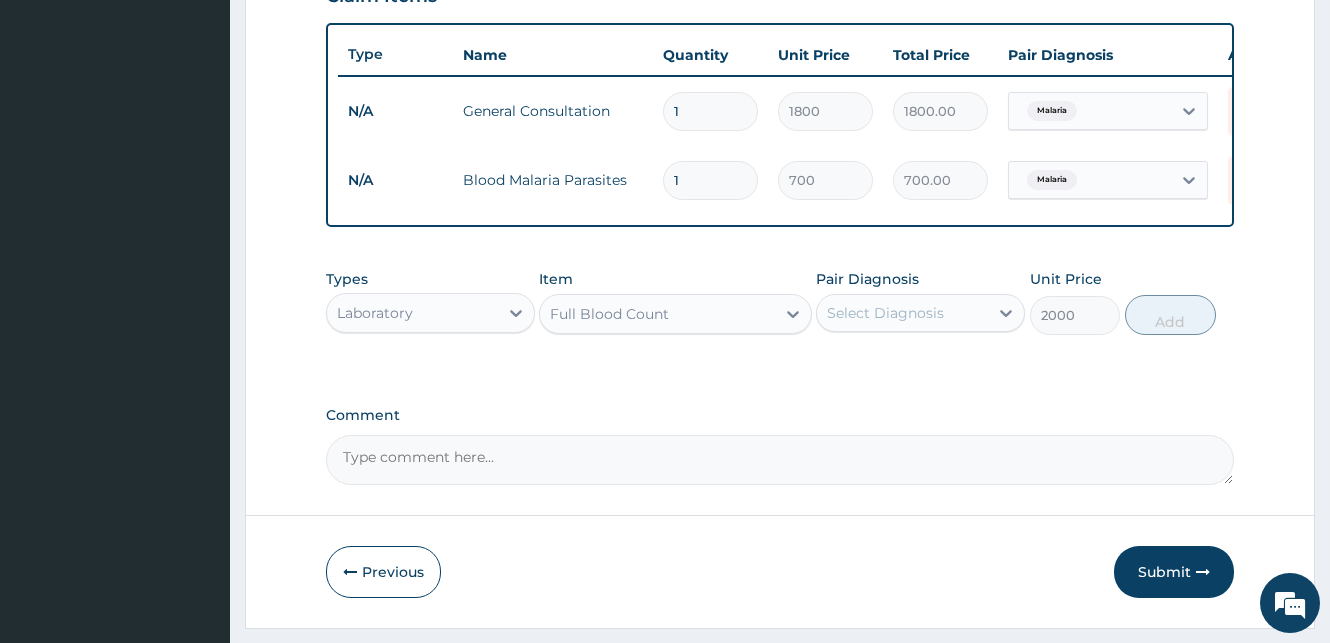 click on "Select Diagnosis" at bounding box center (902, 313) 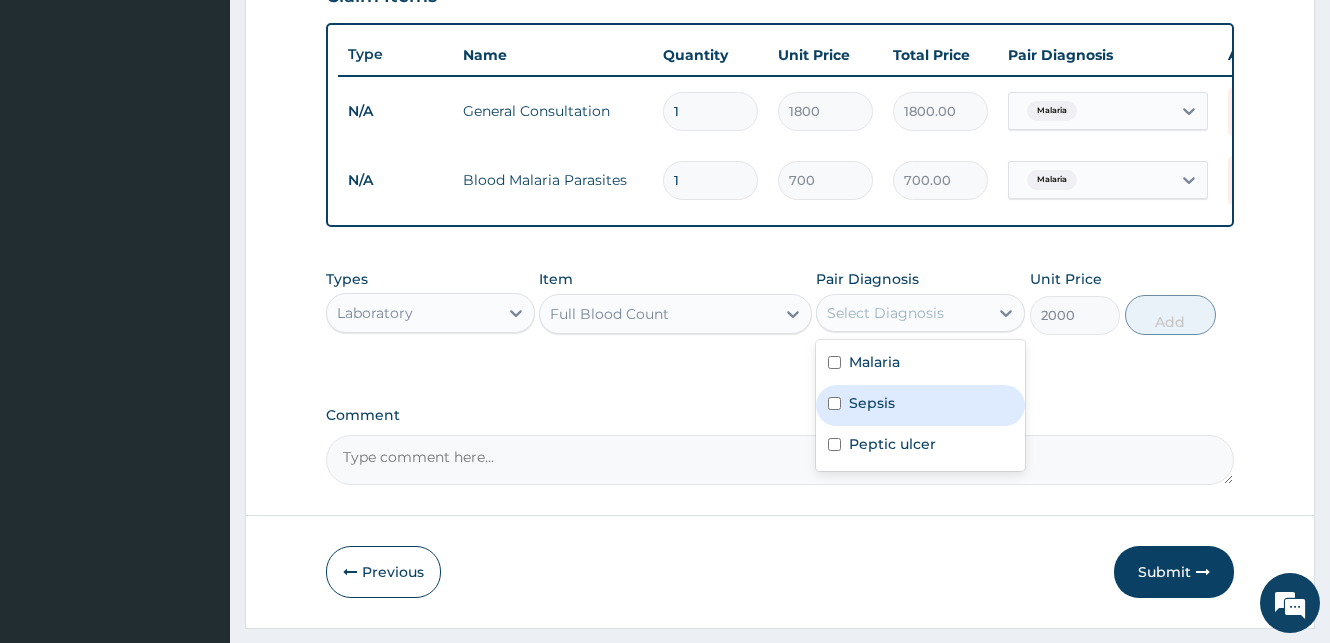 click at bounding box center [834, 403] 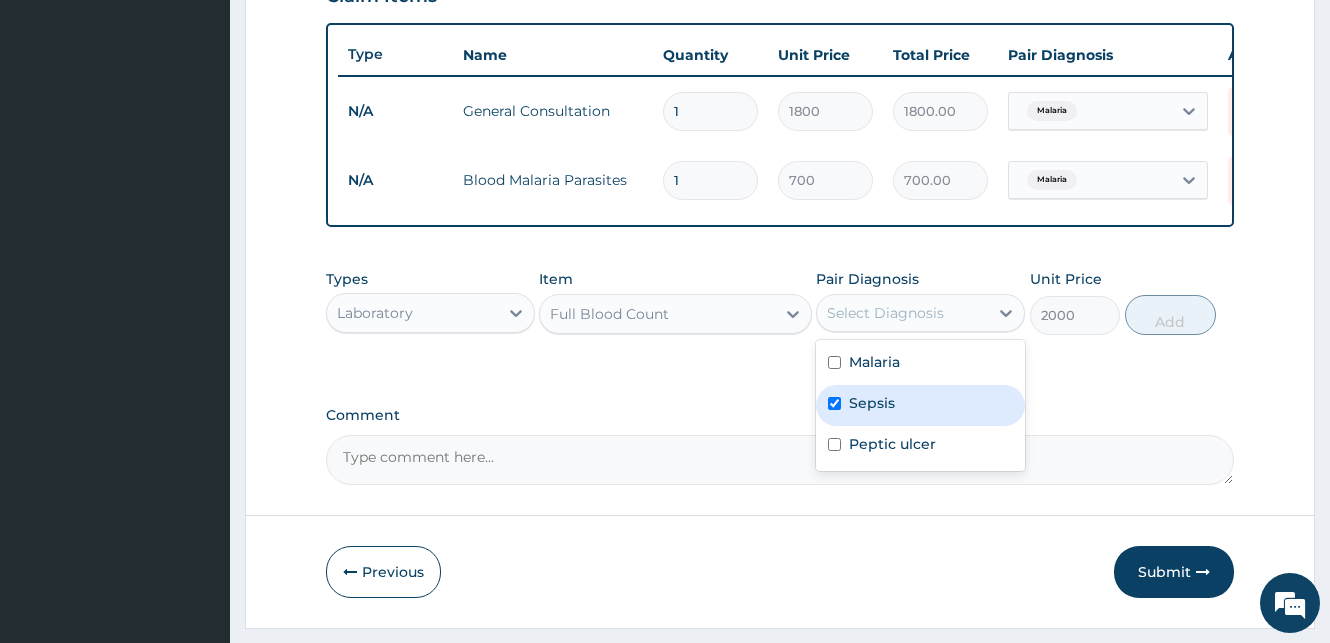 checkbox on "true" 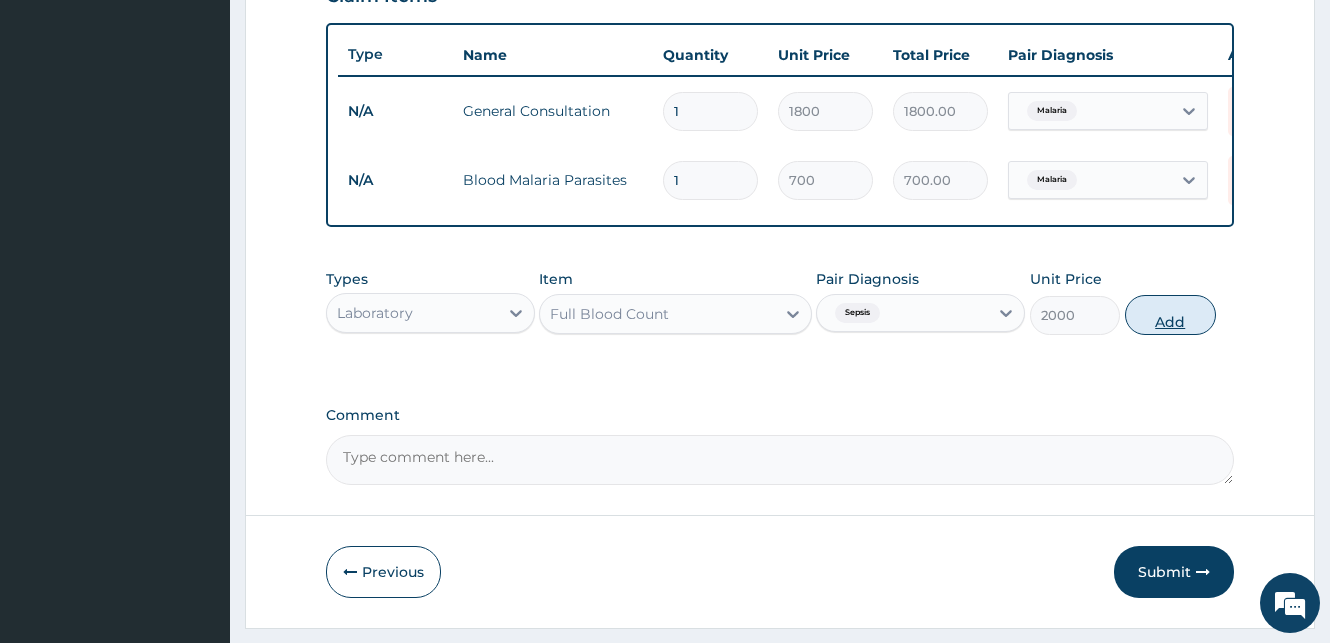 click on "Add" at bounding box center [1170, 315] 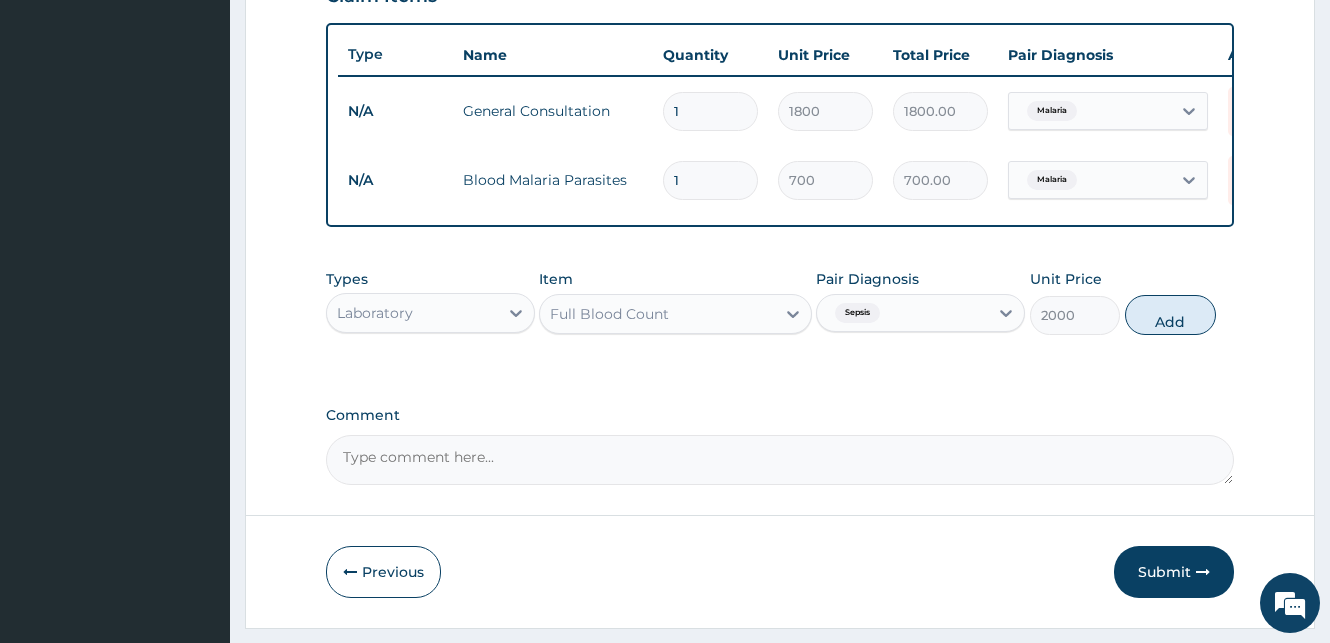 type on "0" 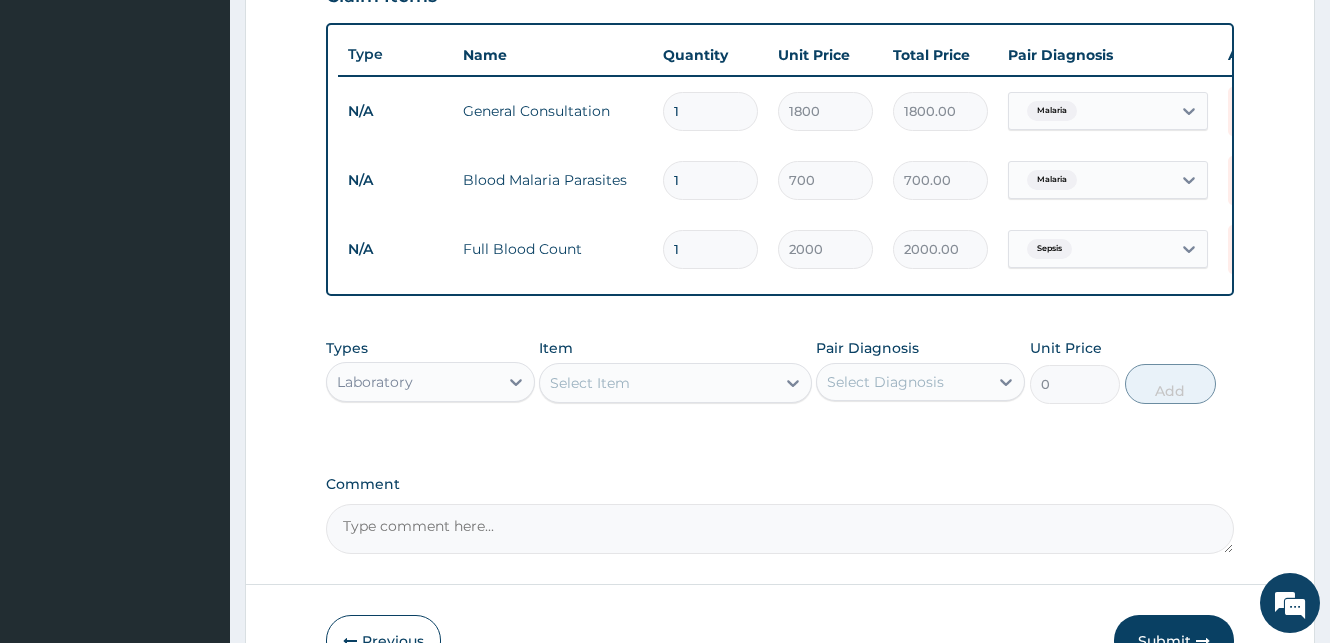 click on "Laboratory" at bounding box center (412, 382) 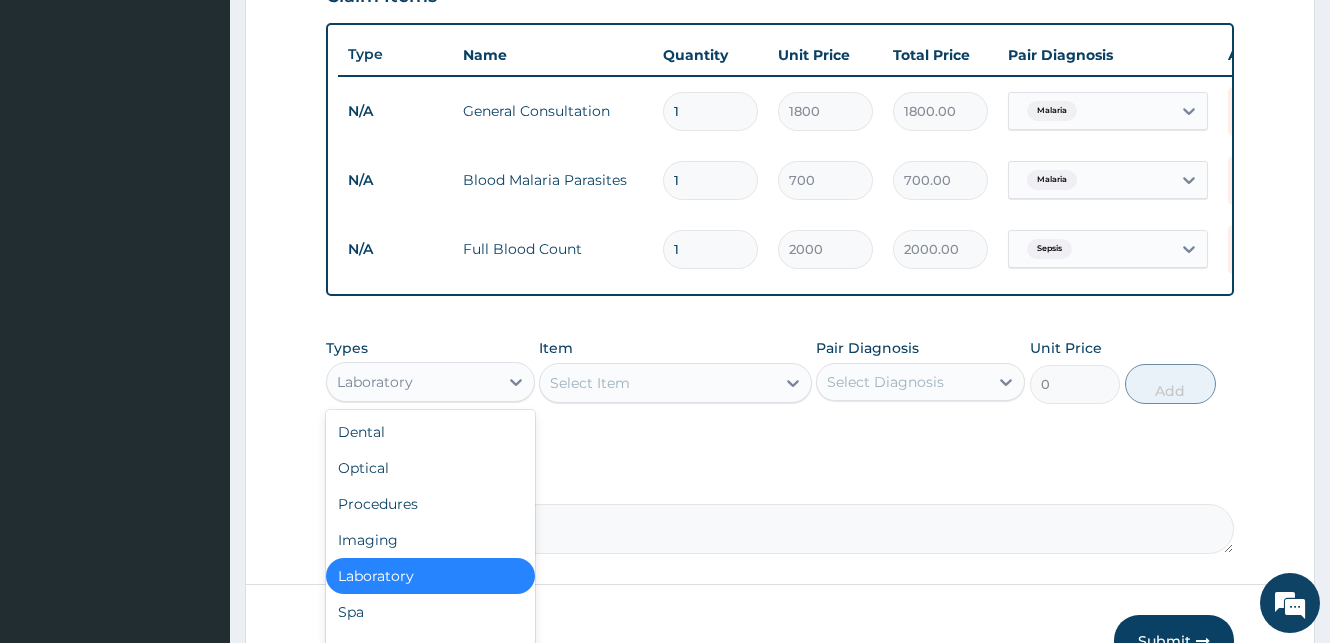 scroll, scrollTop: 859, scrollLeft: 0, axis: vertical 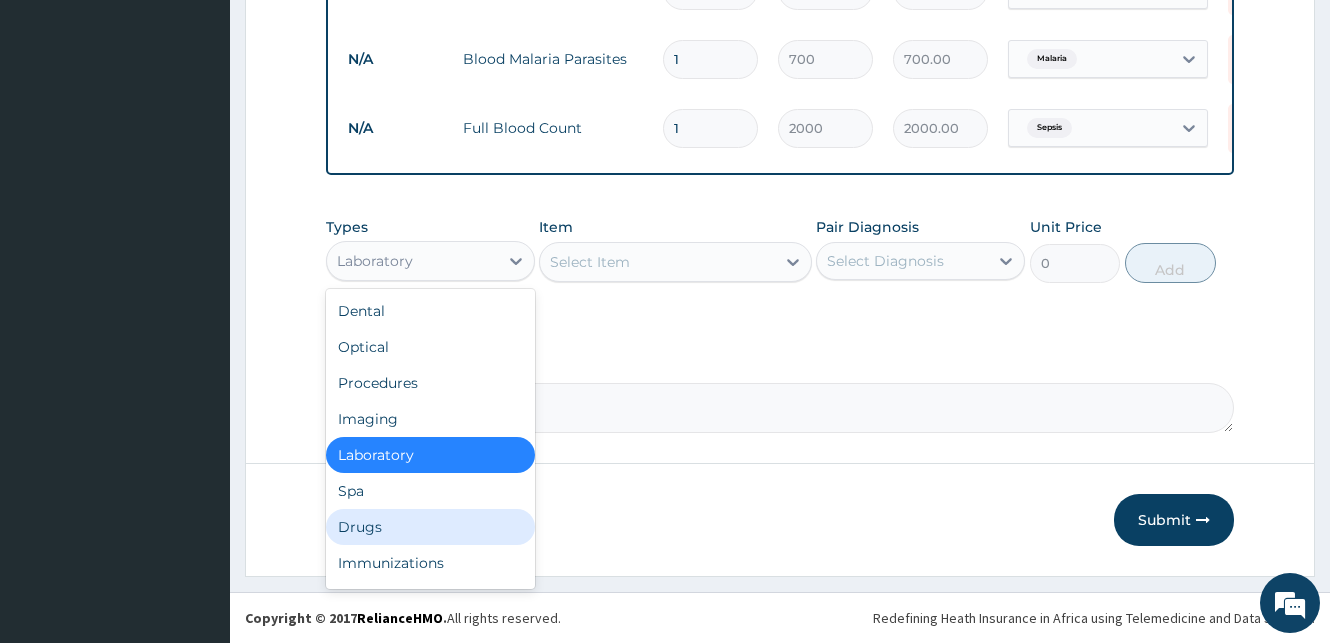 click on "Drugs" at bounding box center [430, 527] 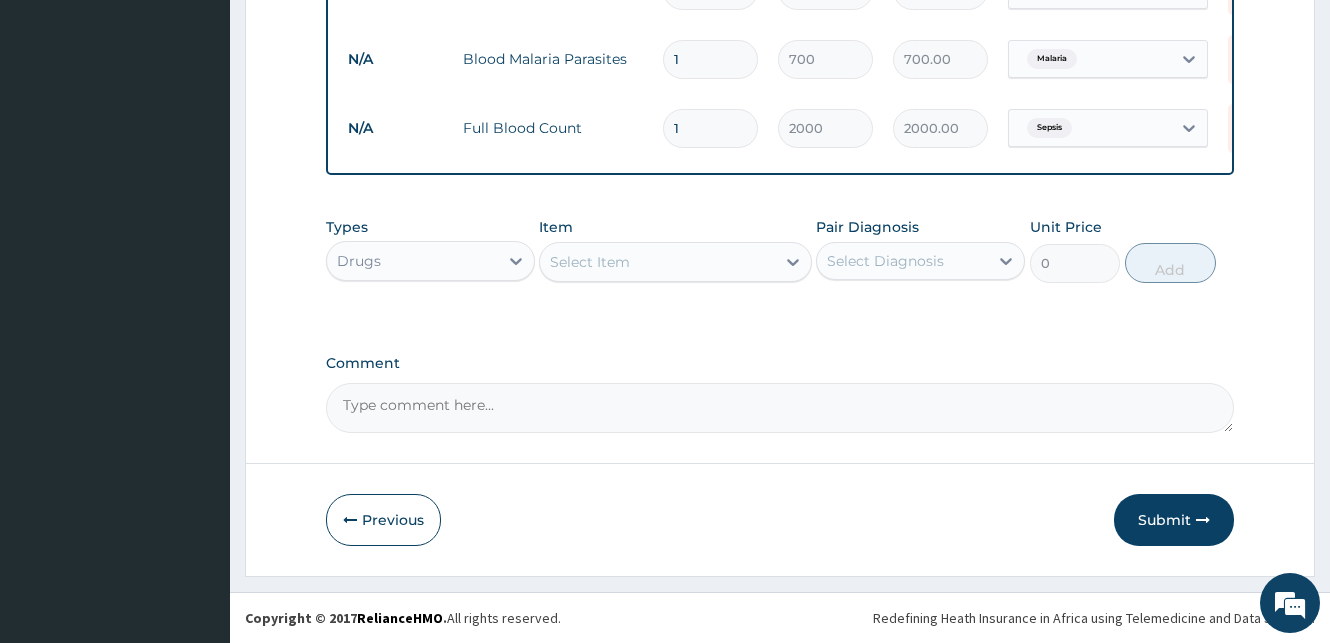 click on "Select Item" at bounding box center [657, 262] 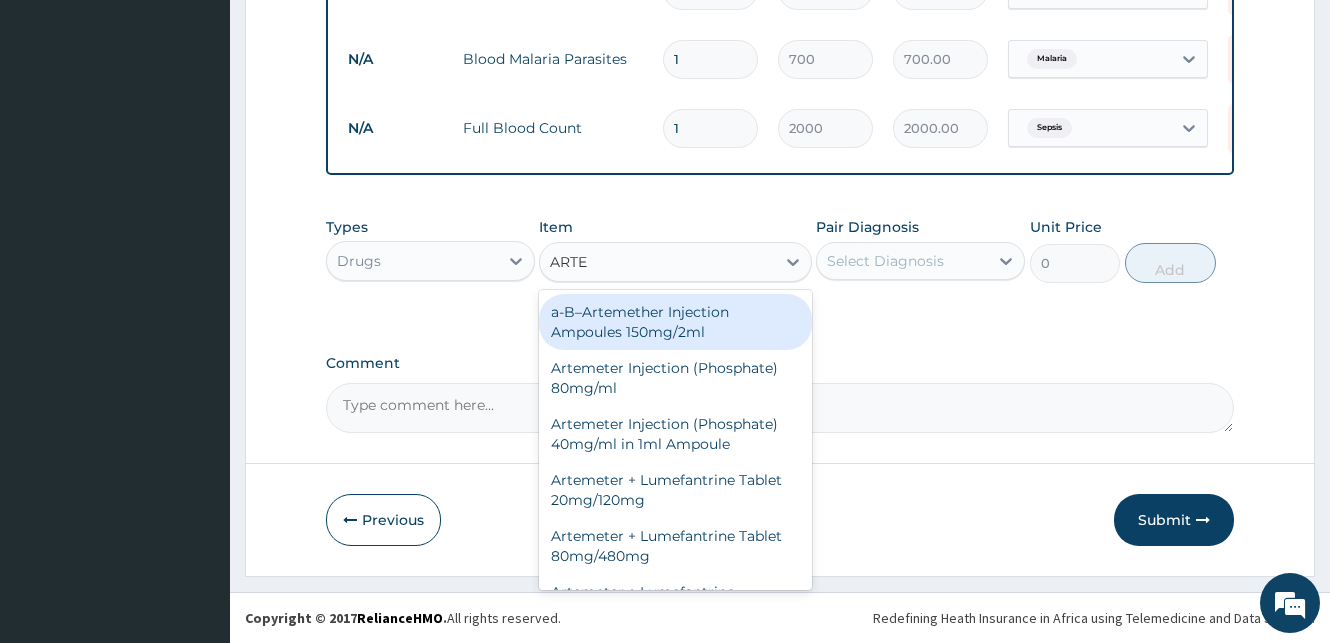 type on "ARTEM" 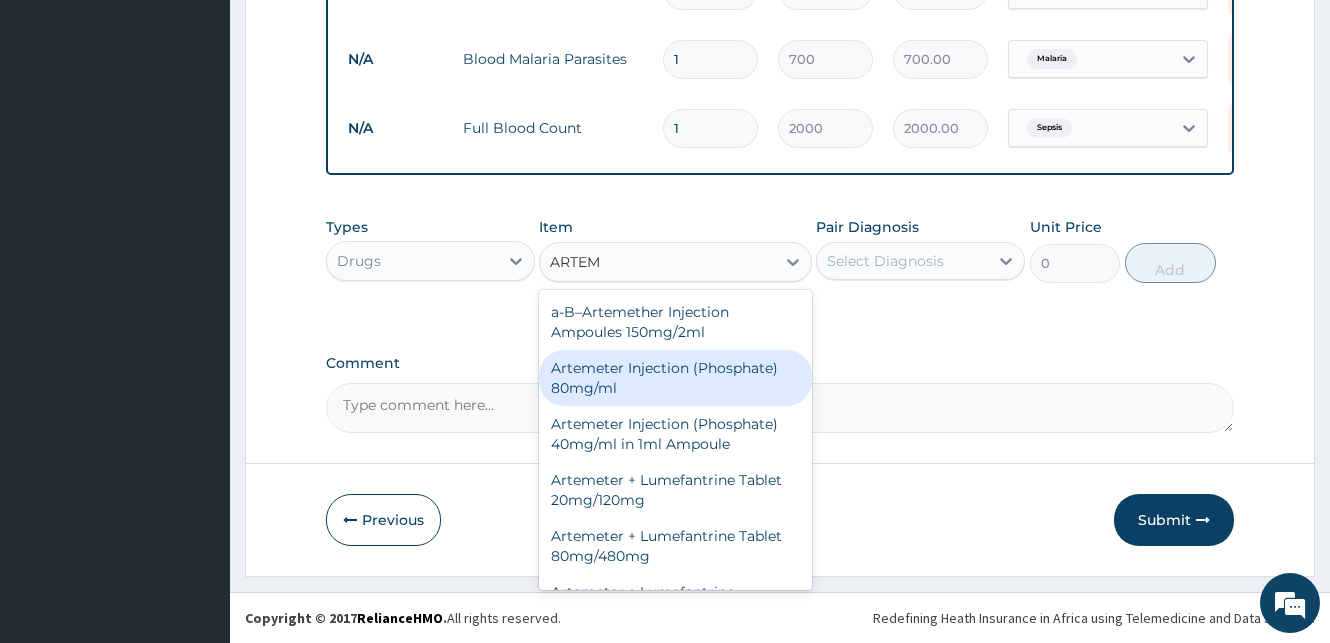 drag, startPoint x: 639, startPoint y: 373, endPoint x: 658, endPoint y: 369, distance: 19.416489 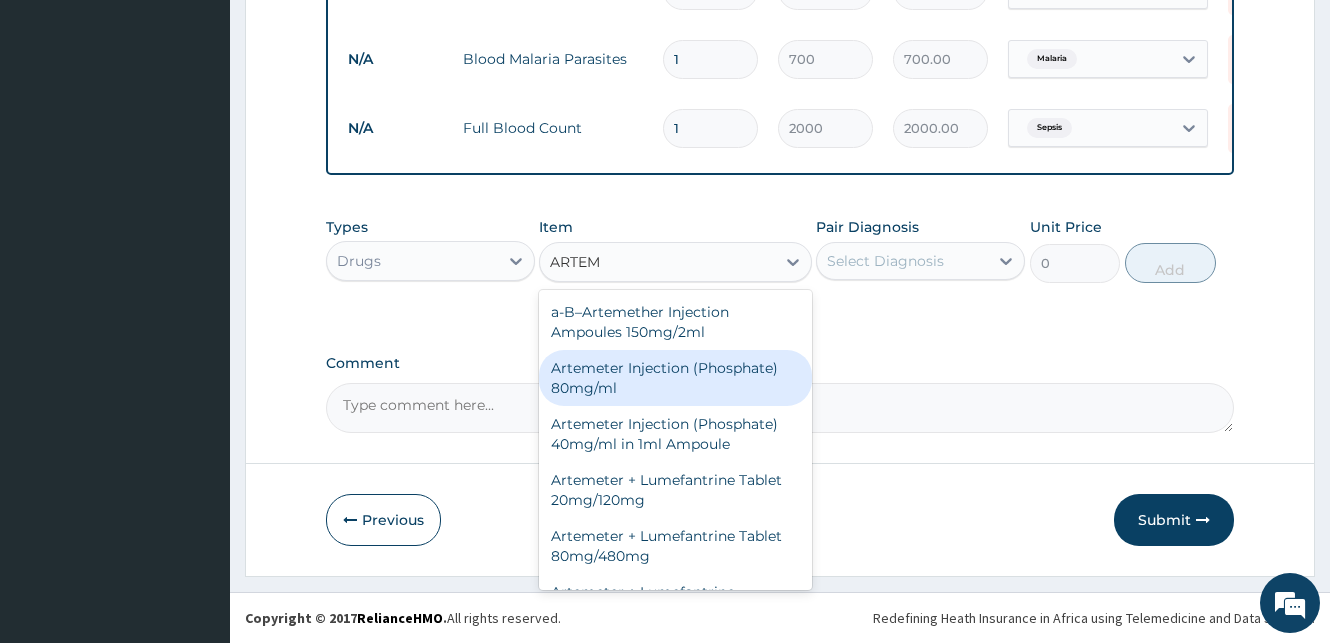 click on "Artemeter Injection (Phosphate) 80mg/ml" at bounding box center [675, 378] 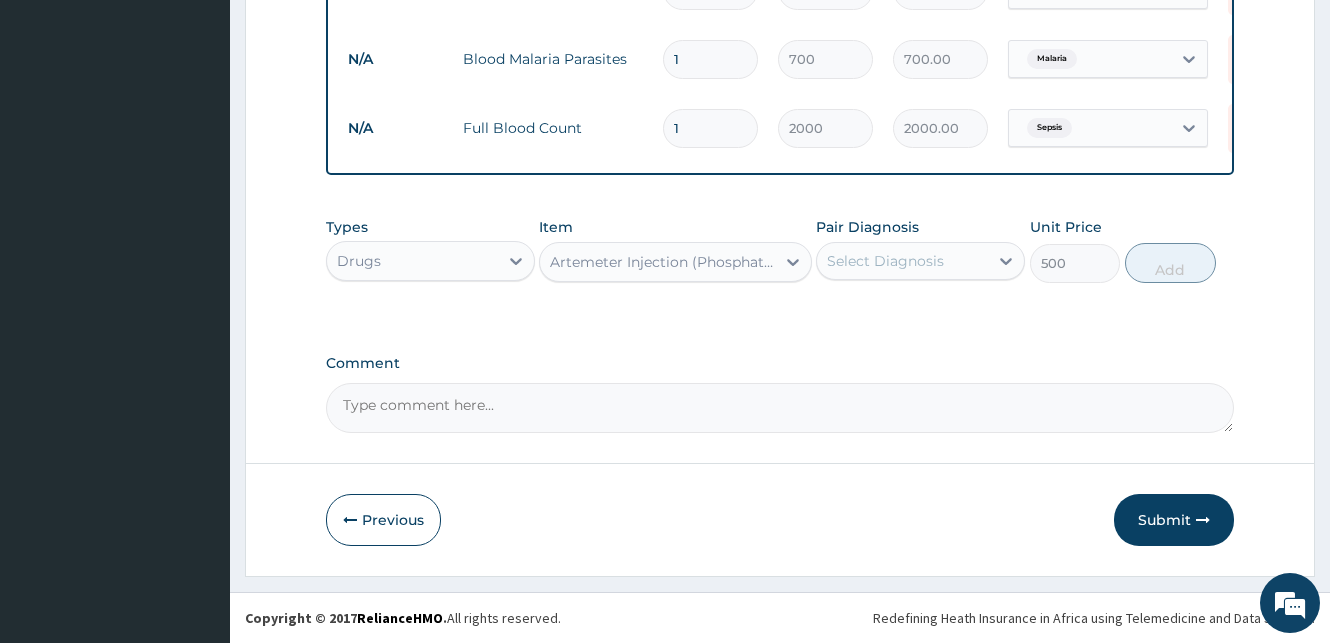 click on "Select Diagnosis" at bounding box center [885, 261] 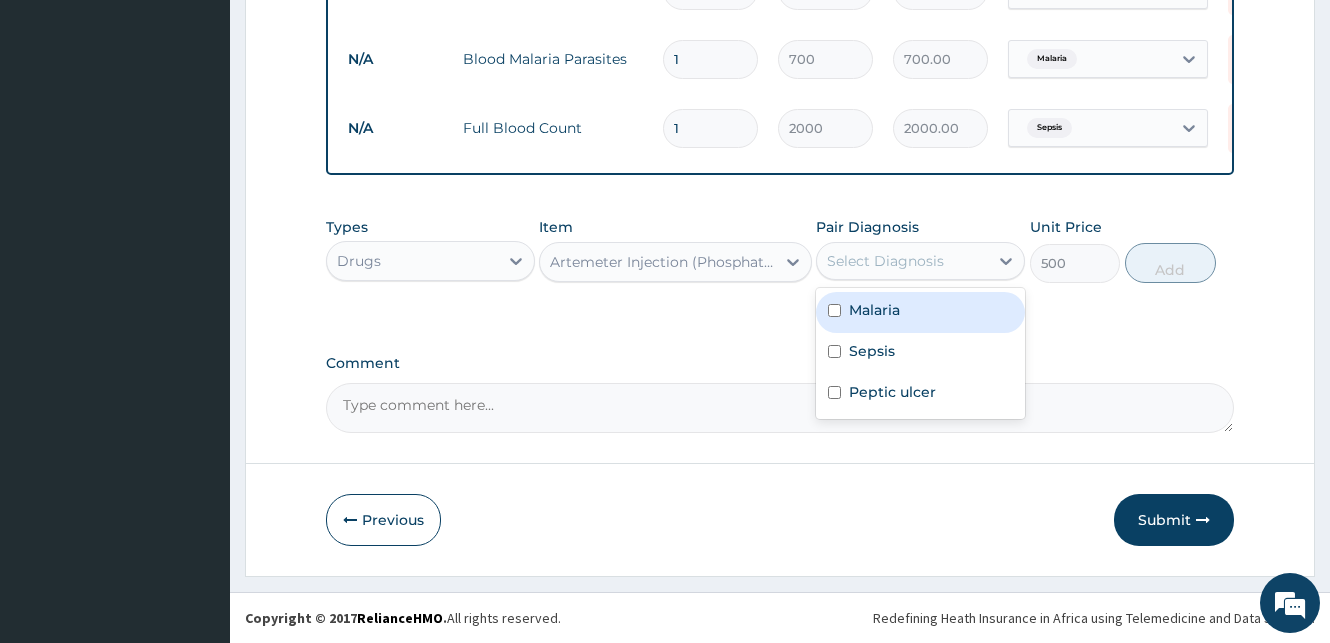 click at bounding box center [834, 310] 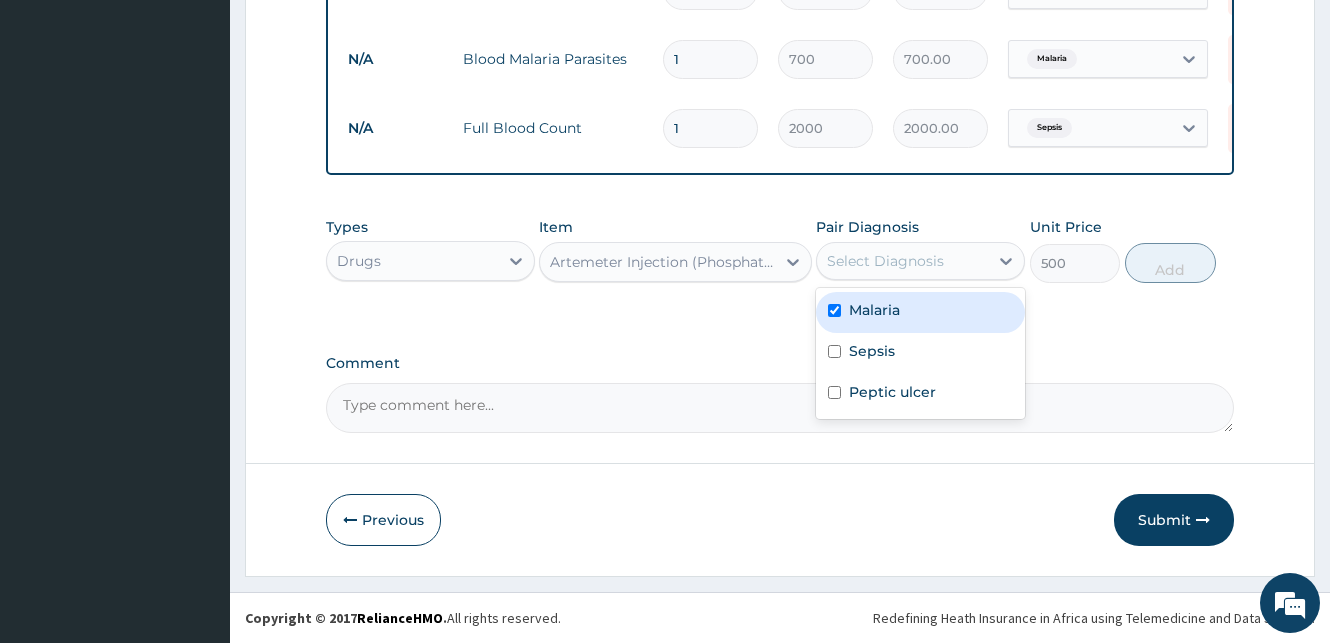 checkbox on "true" 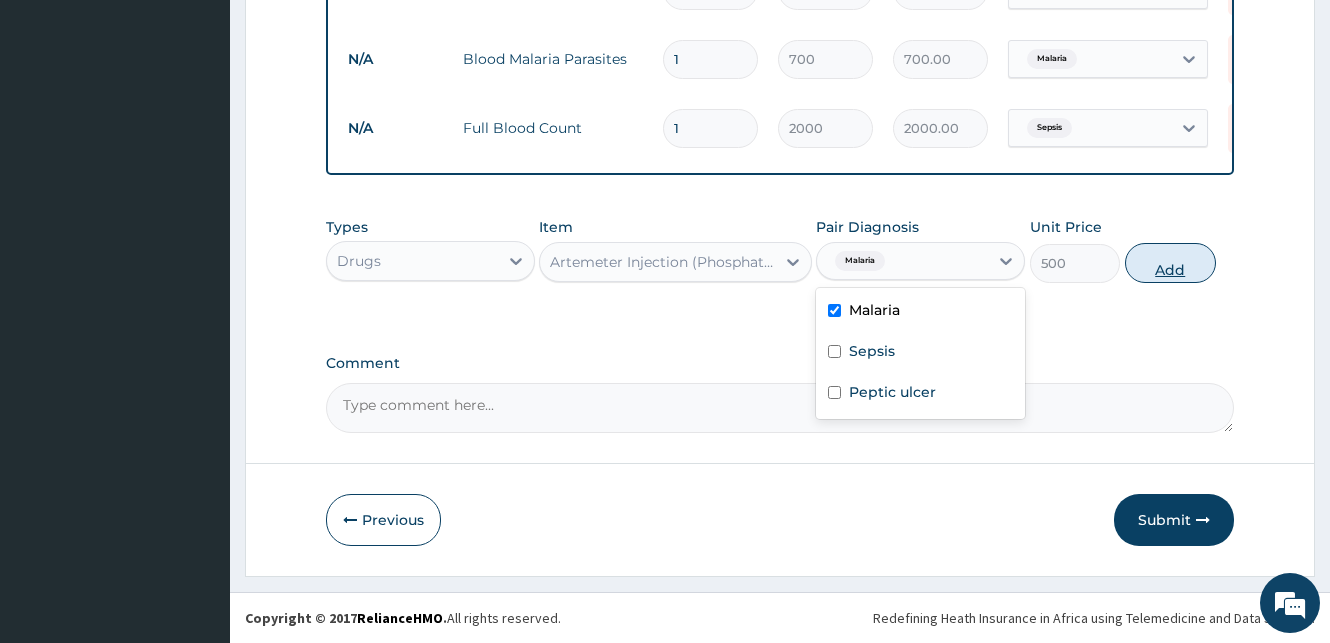 click on "Add" at bounding box center [1170, 263] 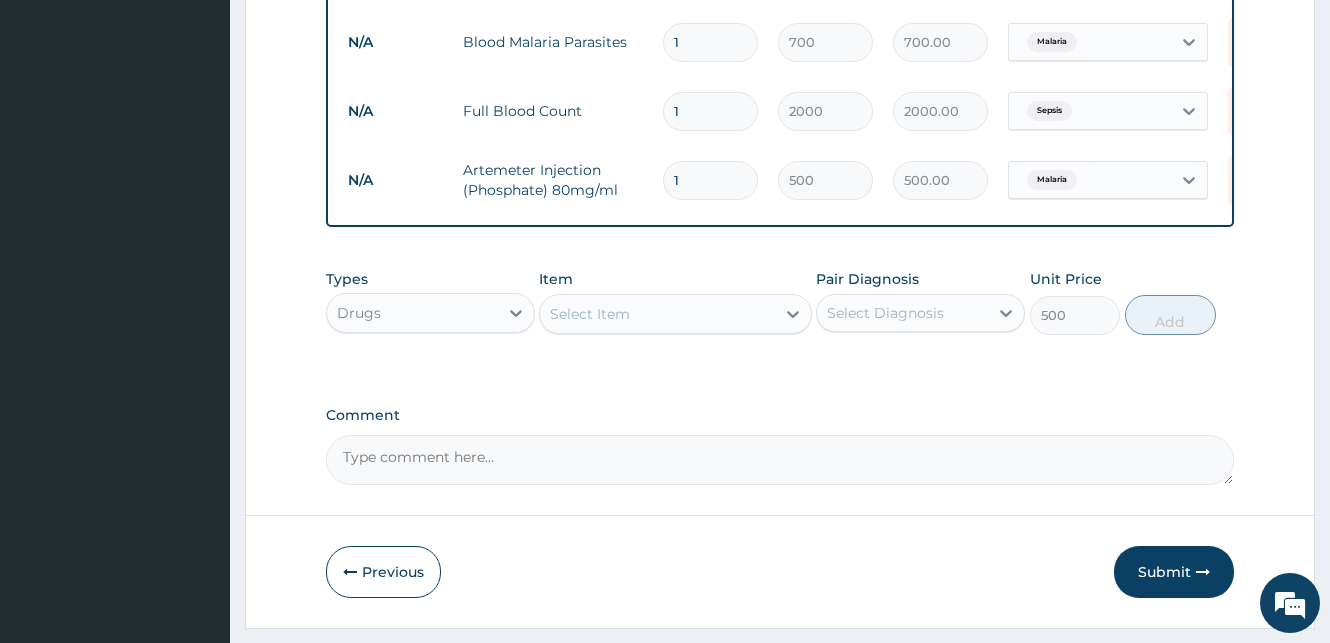 type on "0" 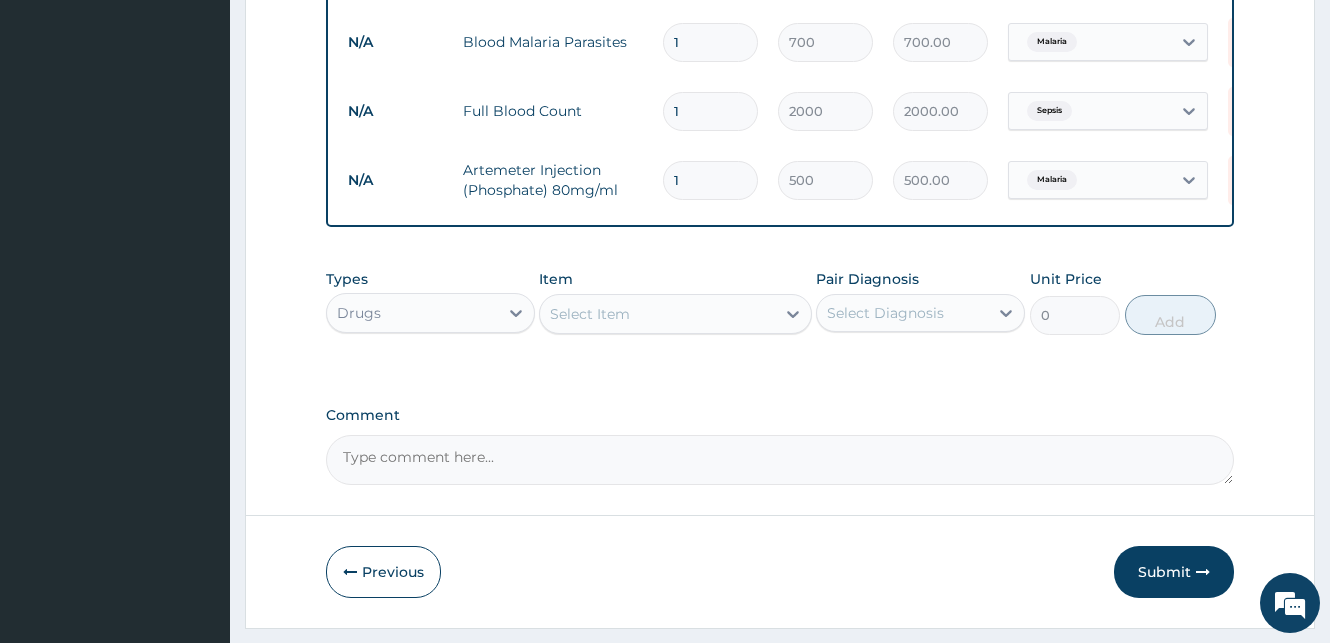 drag, startPoint x: 688, startPoint y: 184, endPoint x: 653, endPoint y: 186, distance: 35.057095 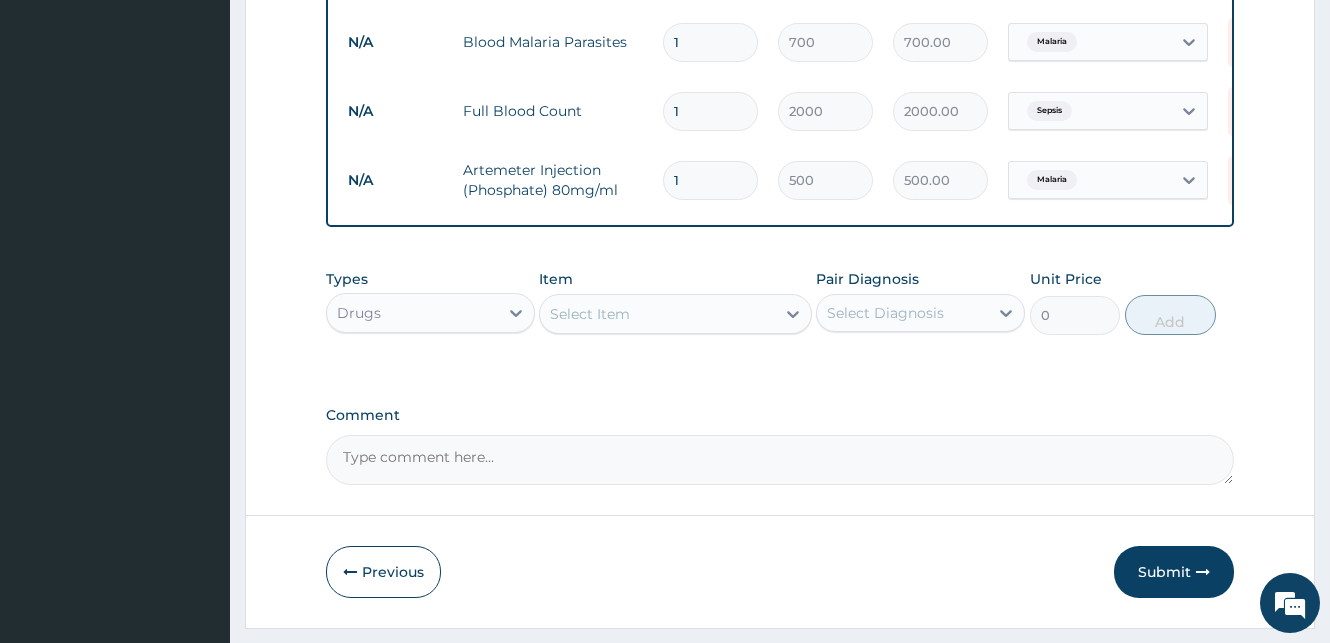 click on "1" at bounding box center (710, 180) 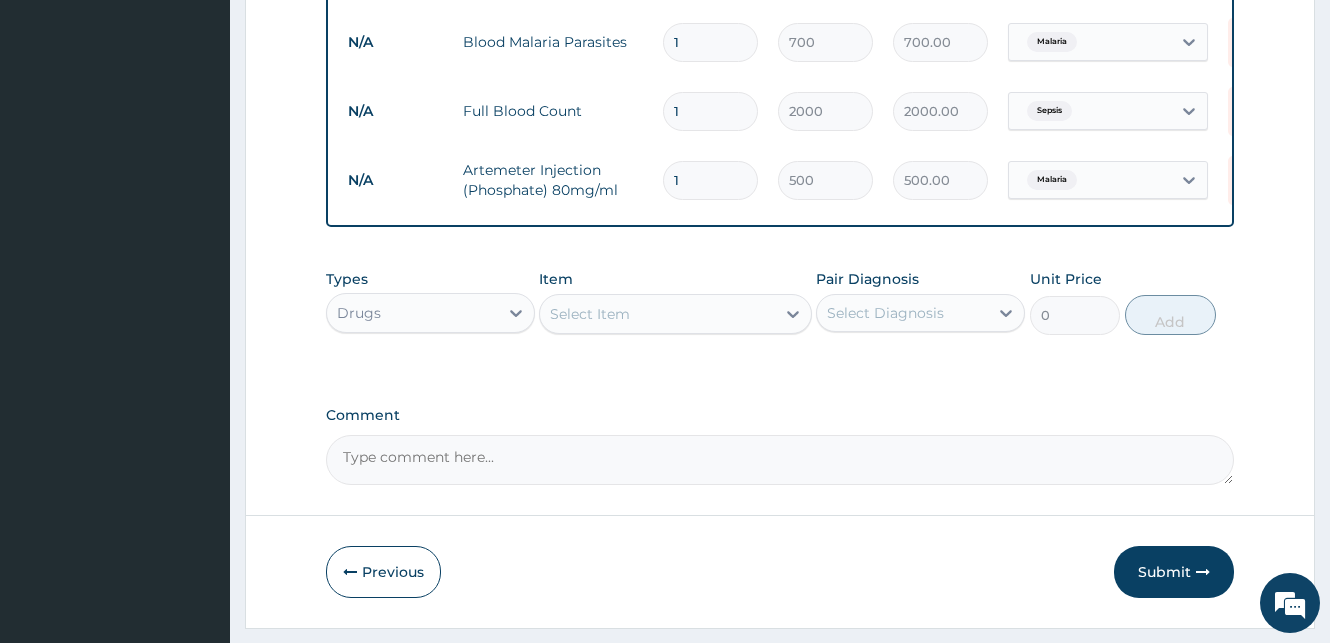 type on "3" 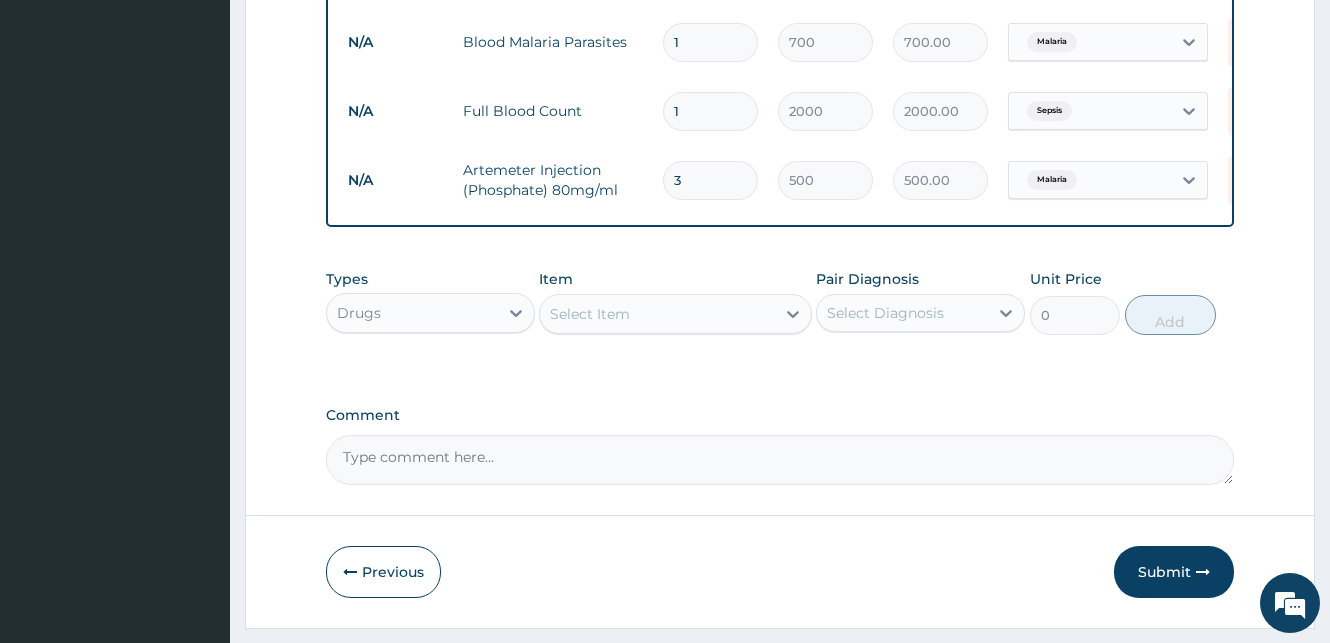 type on "1500.00" 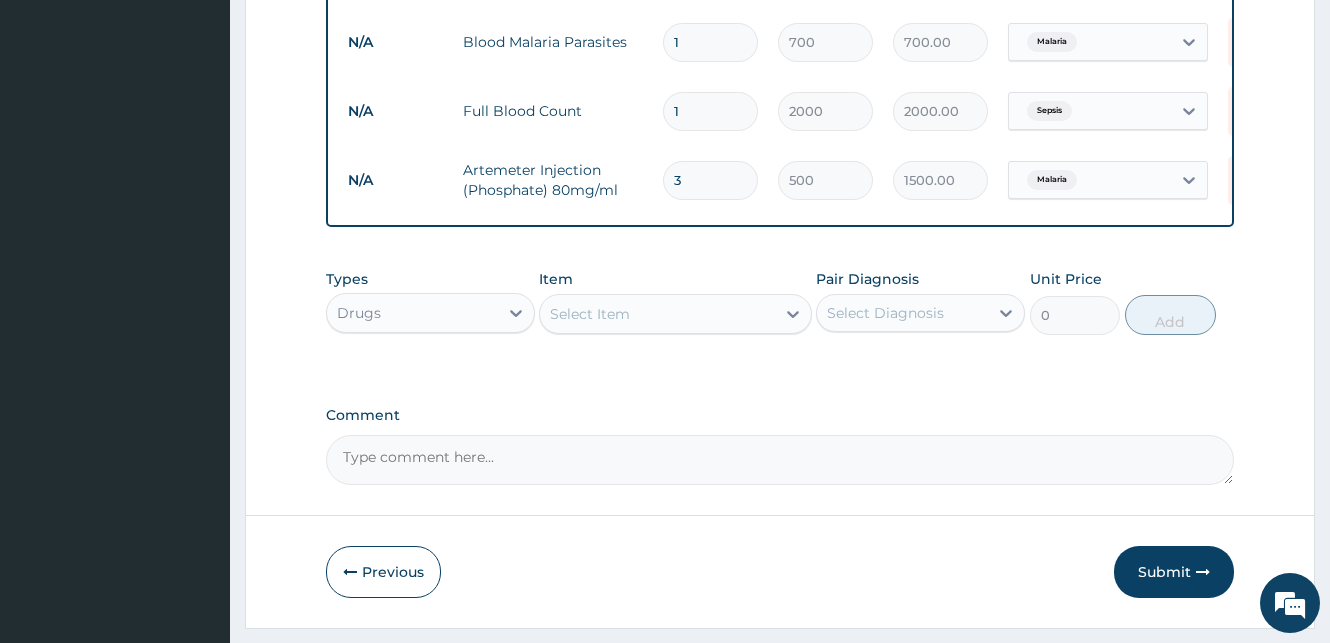scroll, scrollTop: 928, scrollLeft: 0, axis: vertical 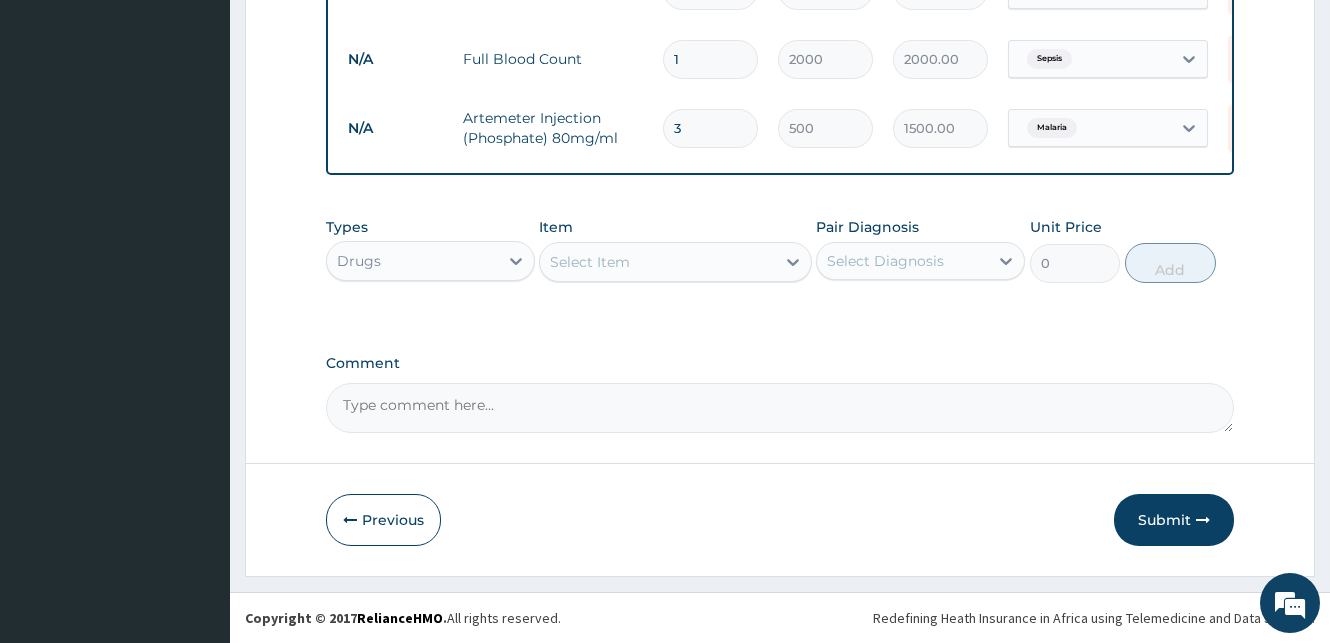 type on "3" 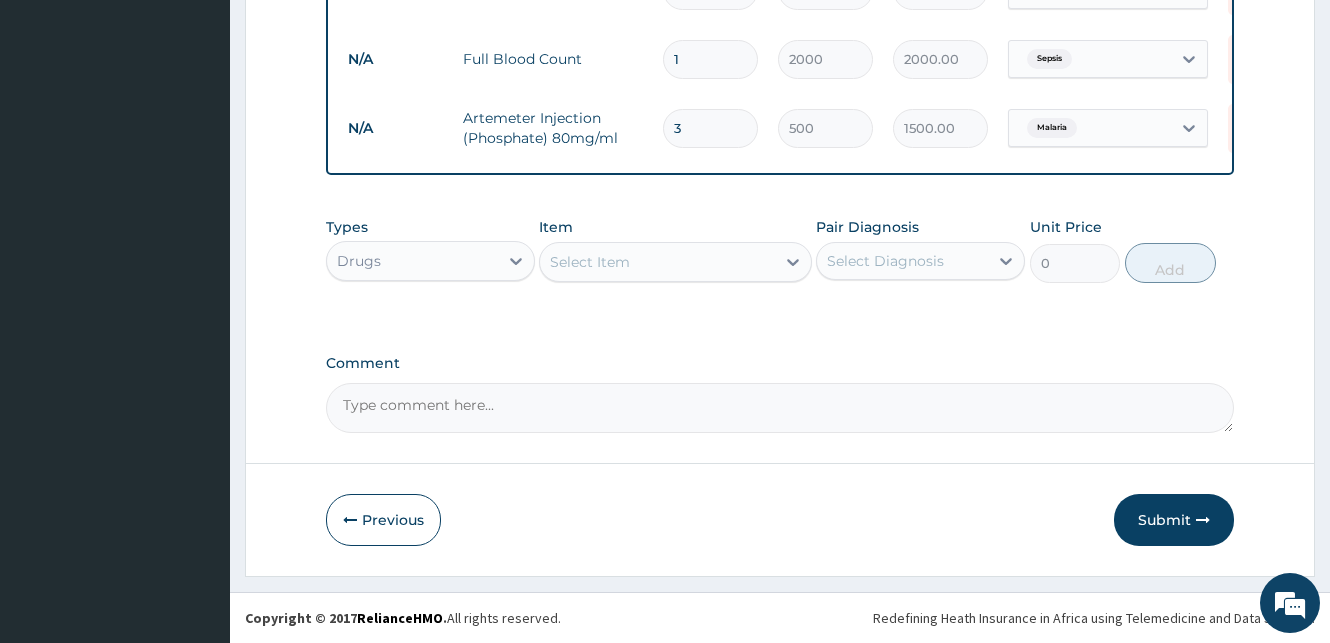 click on "Select Item" at bounding box center [590, 262] 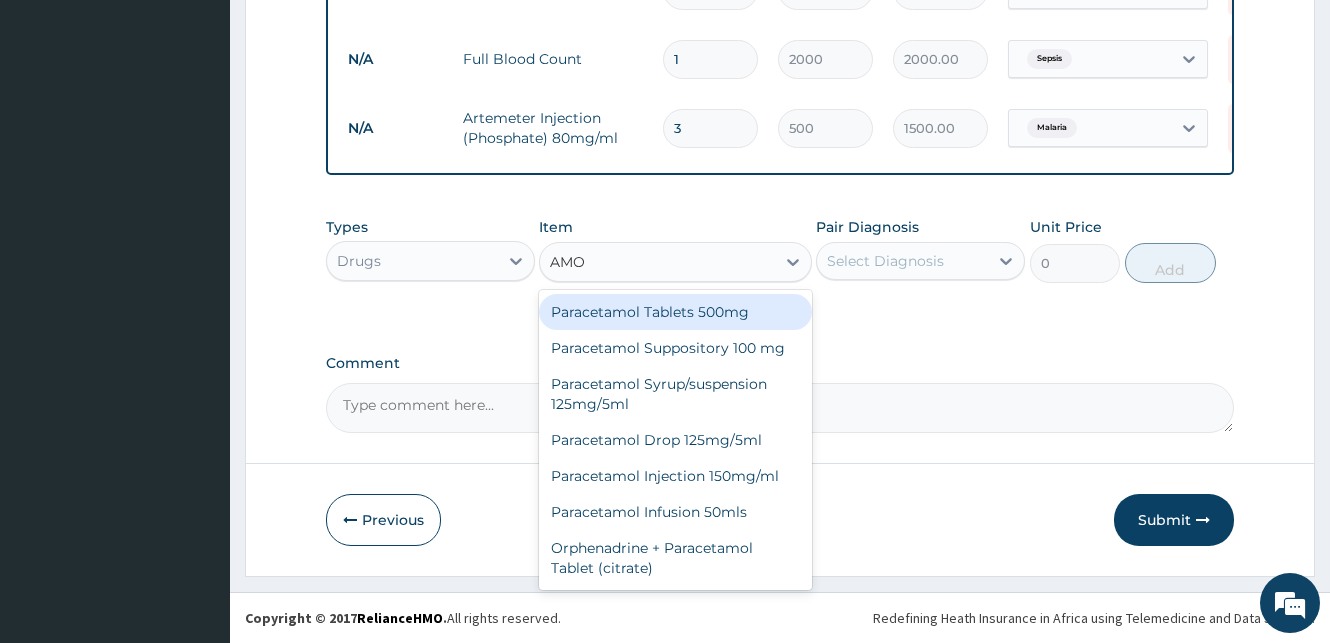 type on "AMOX" 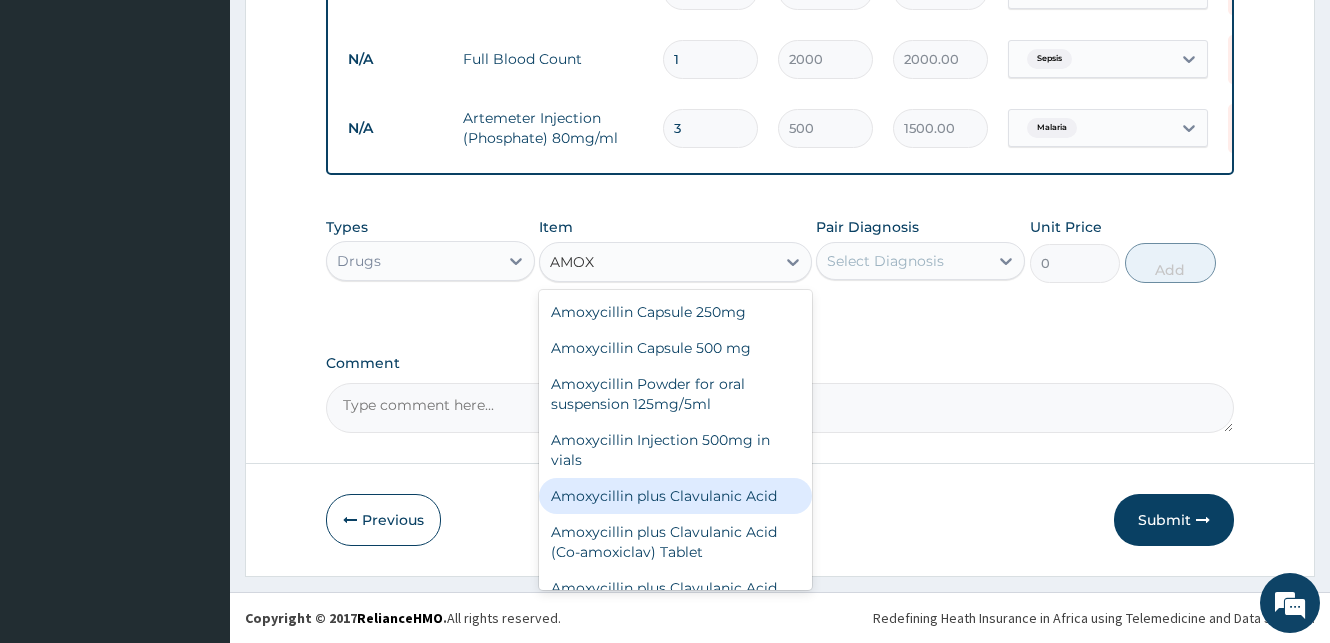 click on "Amoxycillin plus Clavulanic Acid" at bounding box center [675, 496] 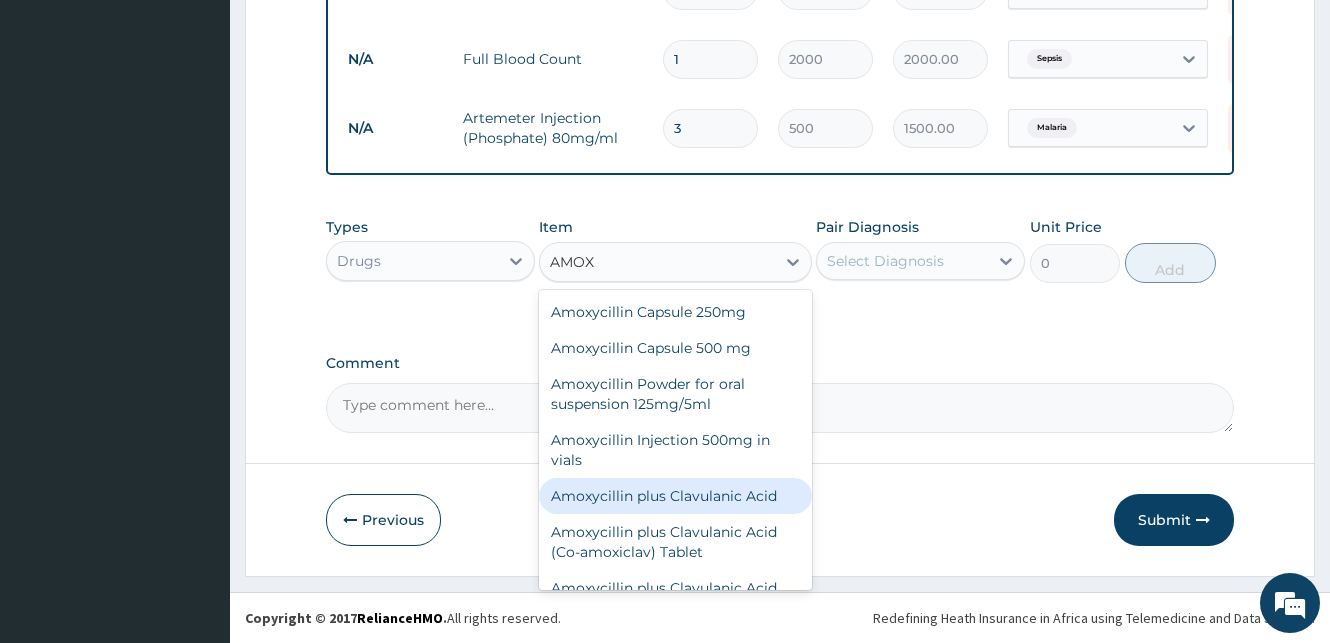 type 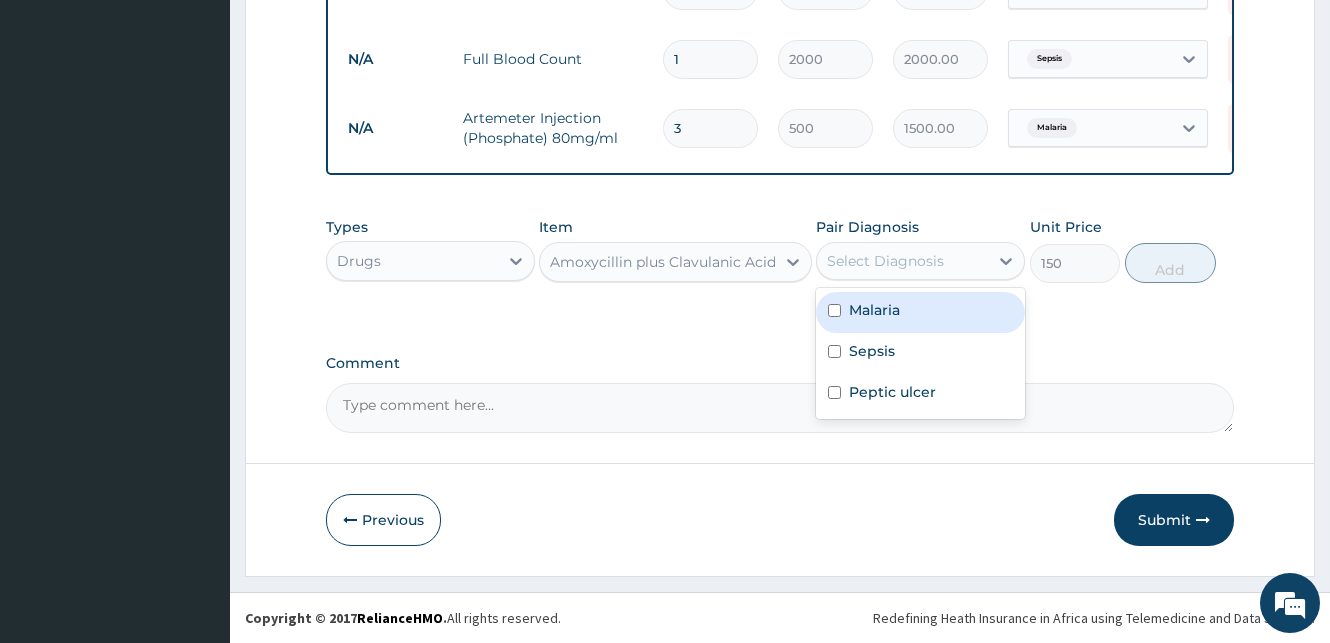 click on "Select Diagnosis" at bounding box center (885, 261) 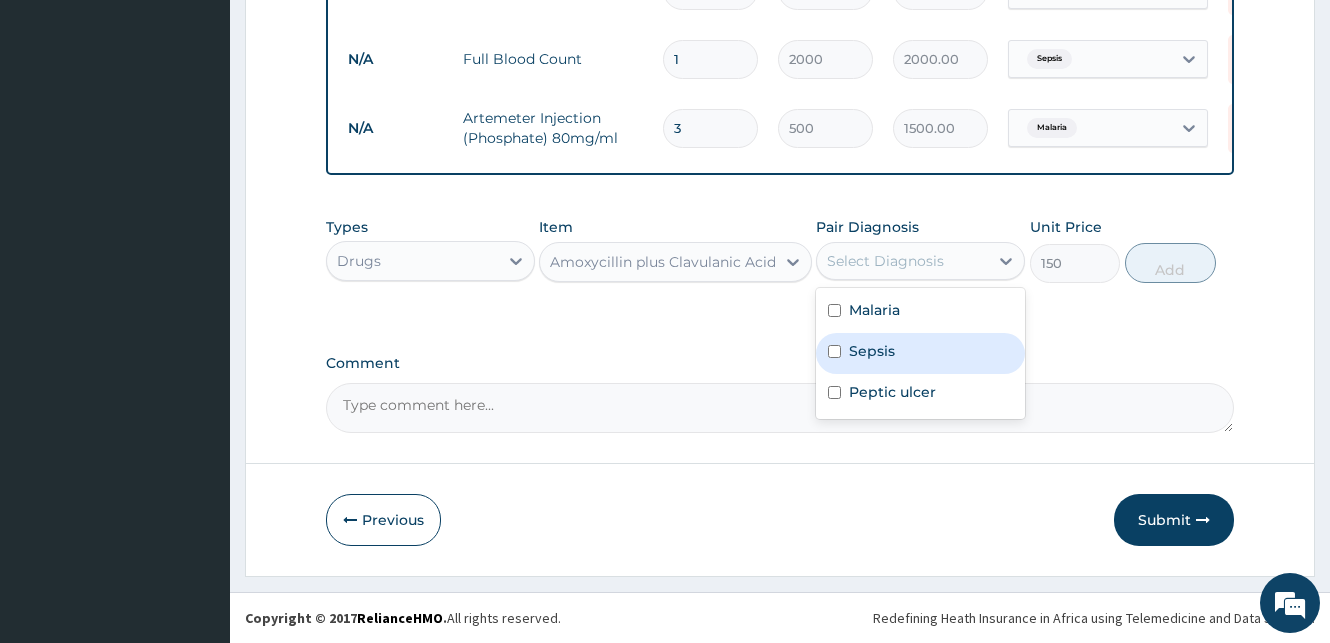 click at bounding box center (834, 351) 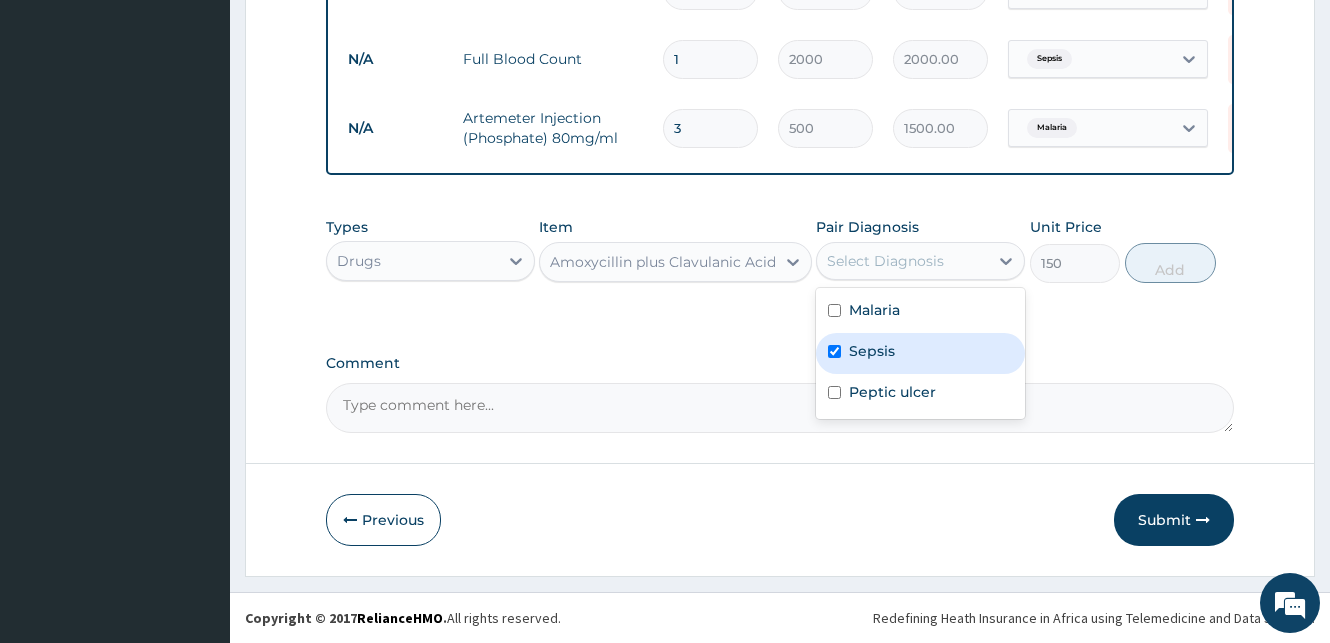 checkbox on "true" 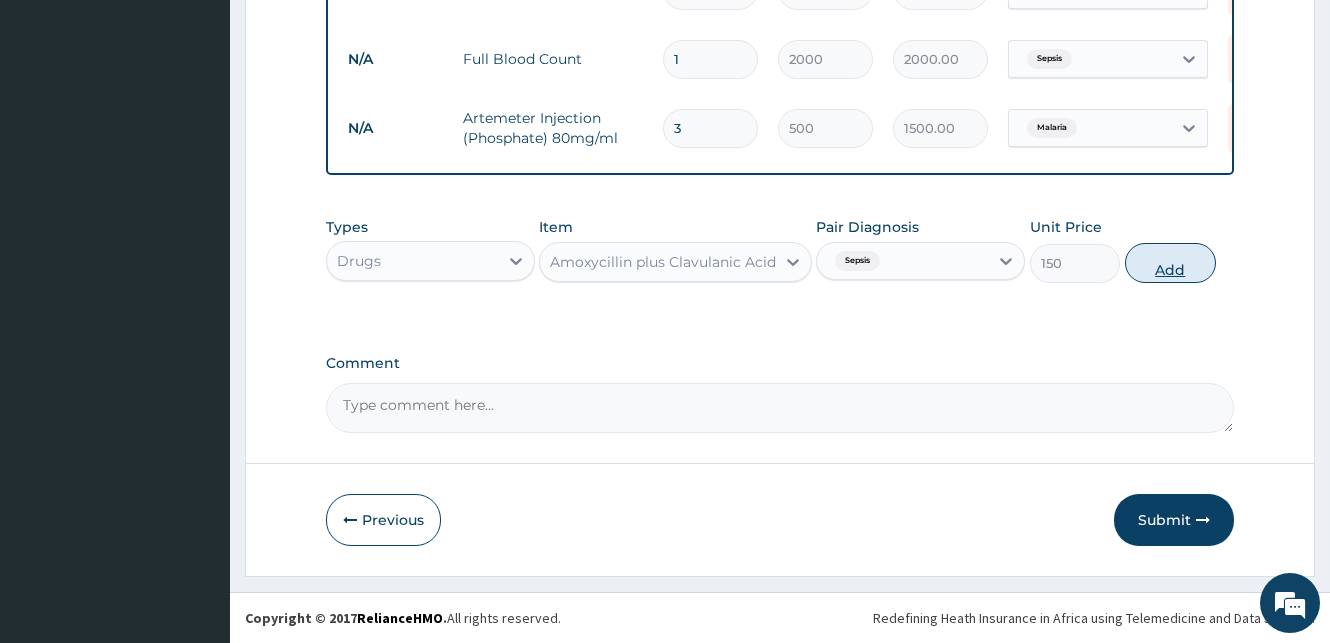 click on "Add" at bounding box center [1170, 263] 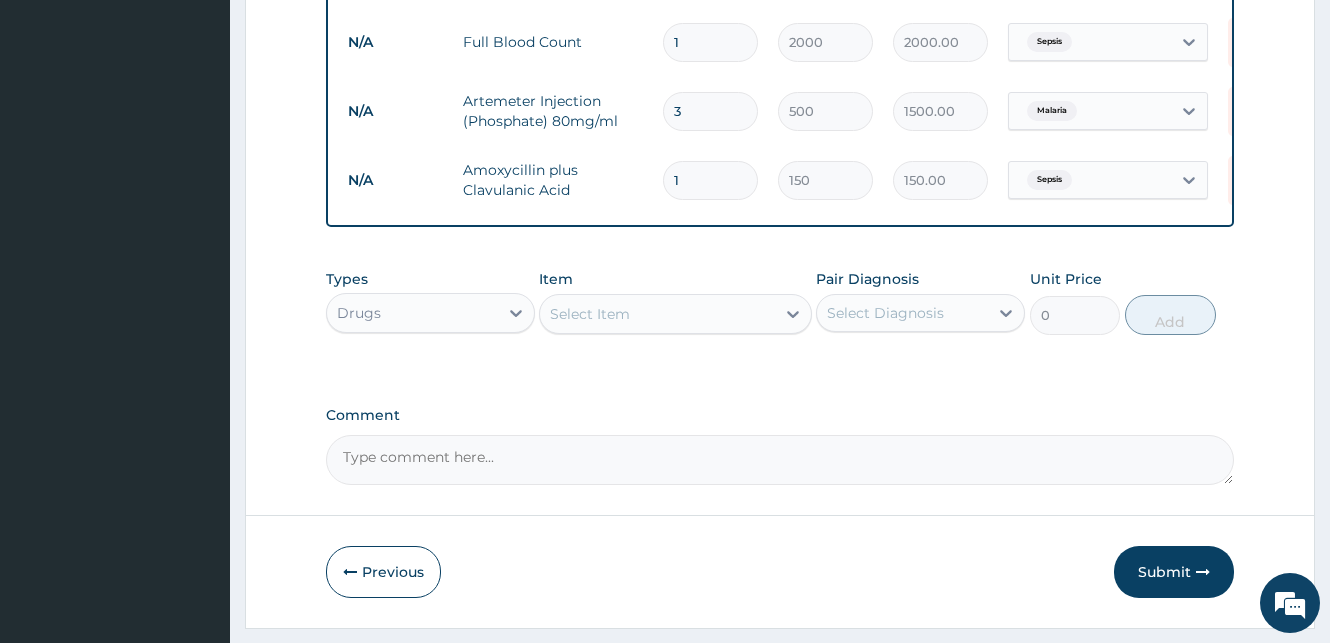 click on "1" at bounding box center [710, 180] 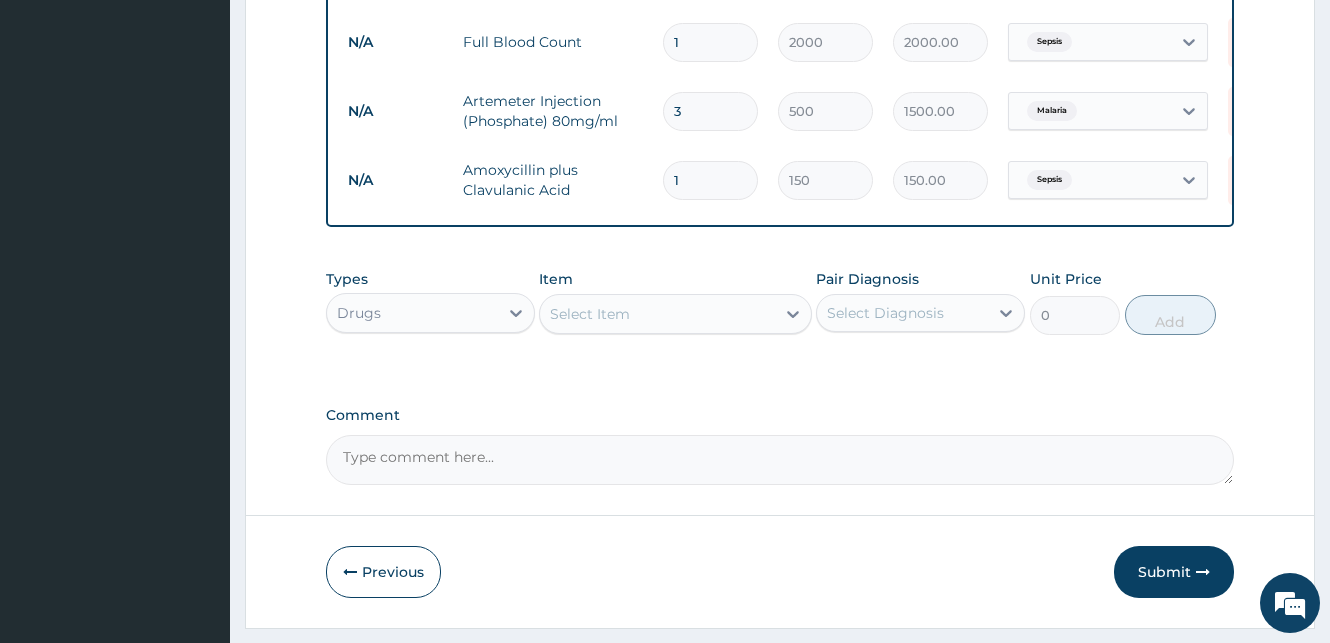 type on "14" 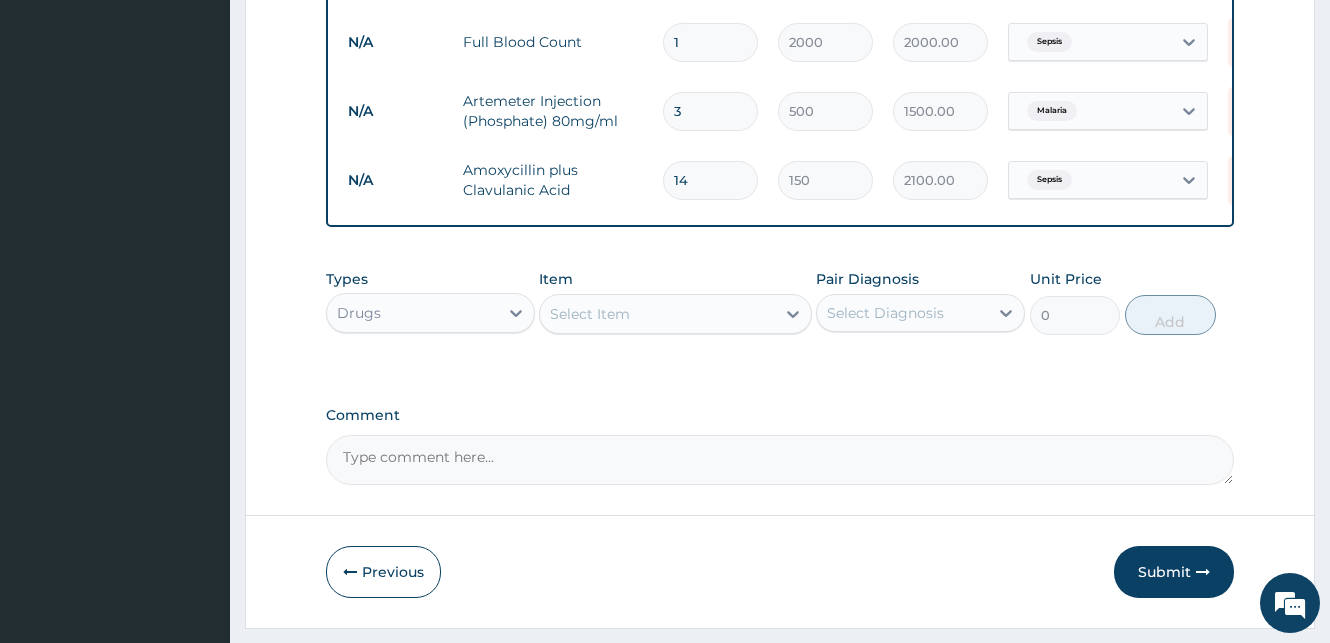 type on "14" 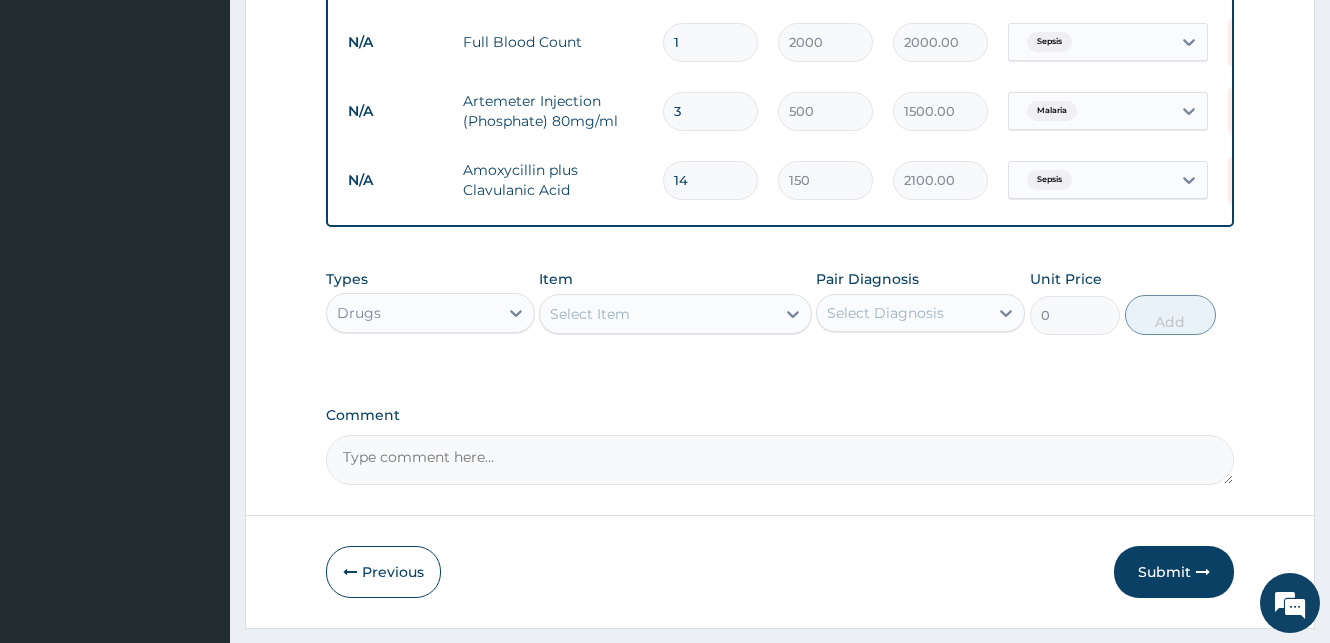 click on "Select Item" at bounding box center [590, 314] 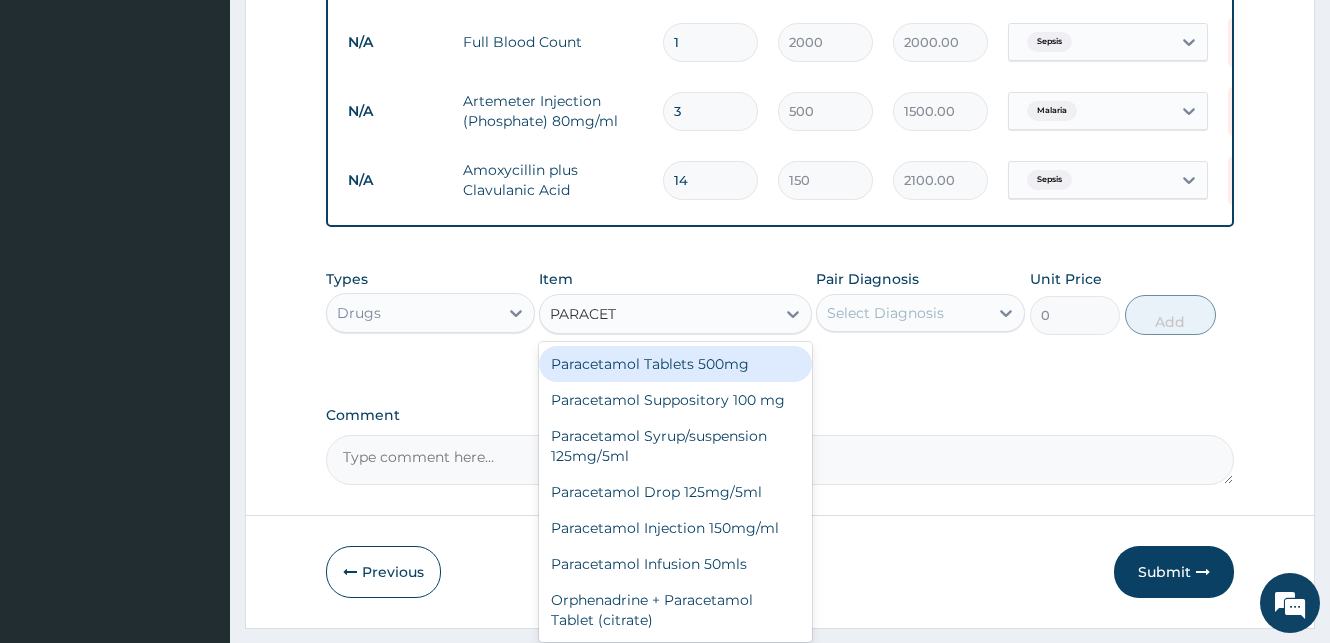 type on "PARACETA" 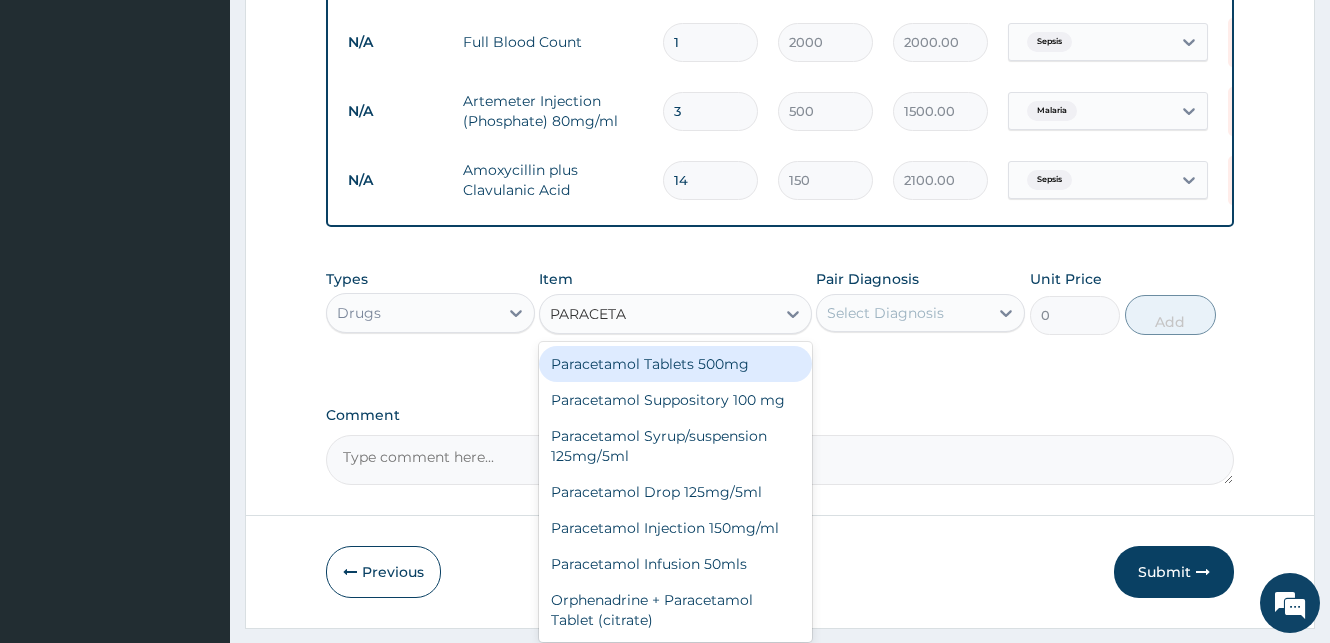 click on "Paracetamol Tablets 500mg" at bounding box center [675, 364] 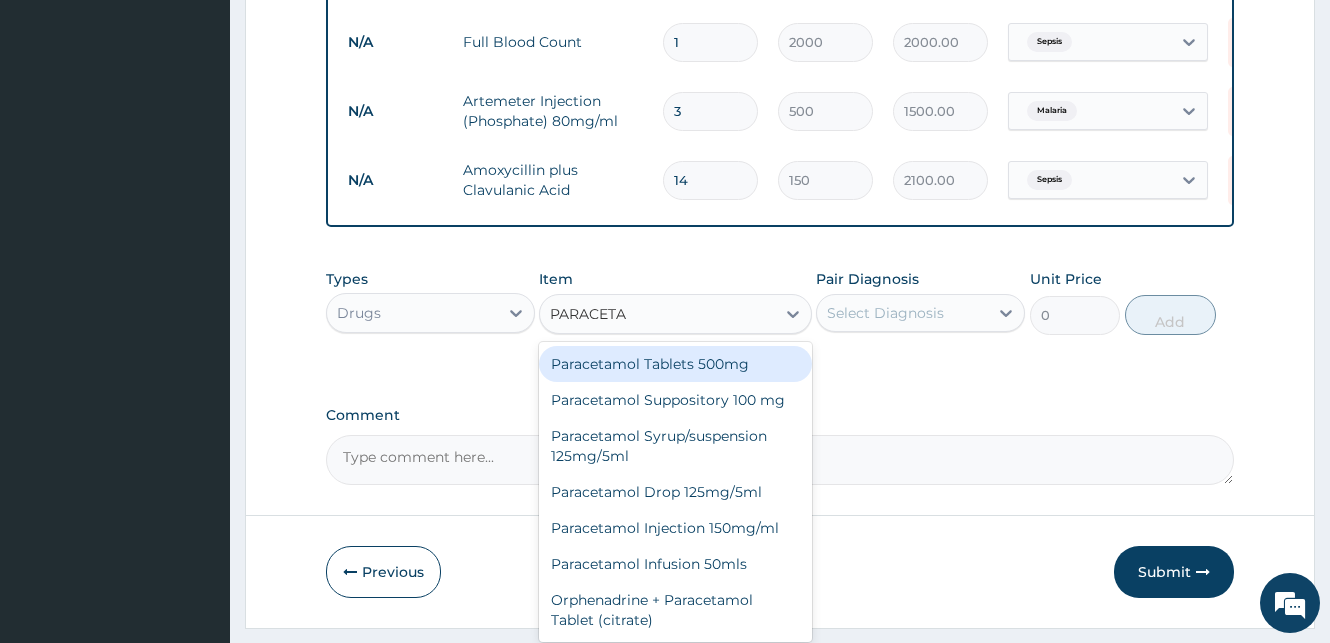 type 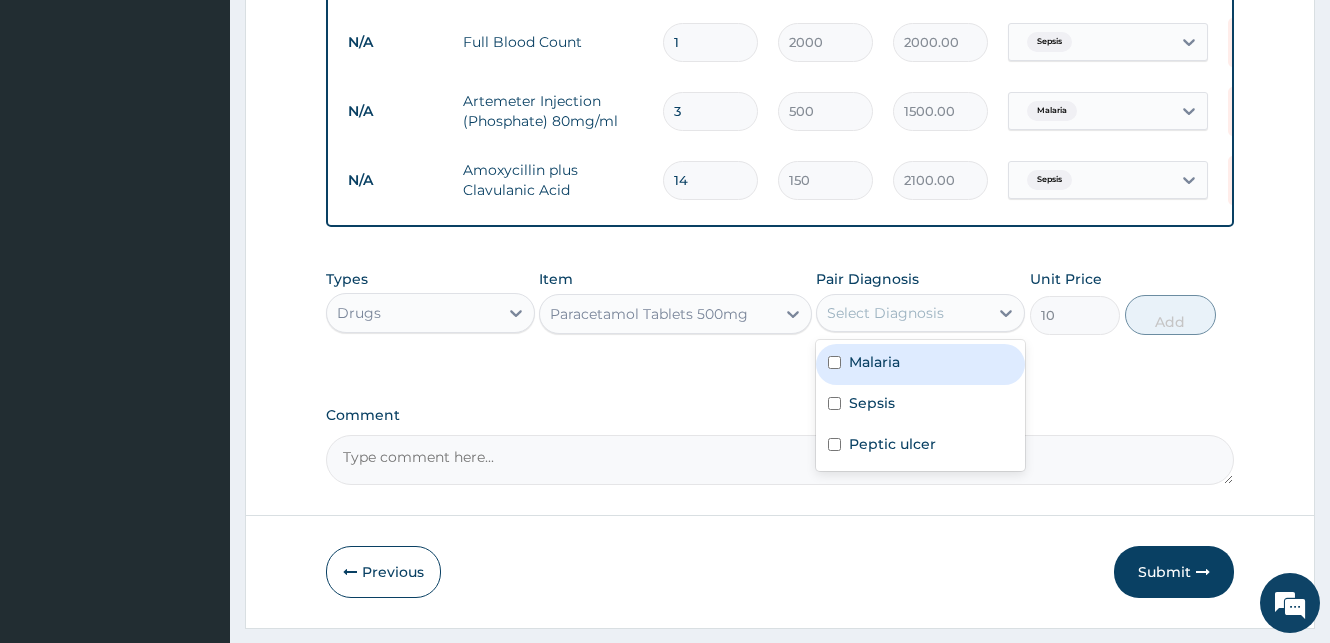 click on "Select Diagnosis" at bounding box center (885, 313) 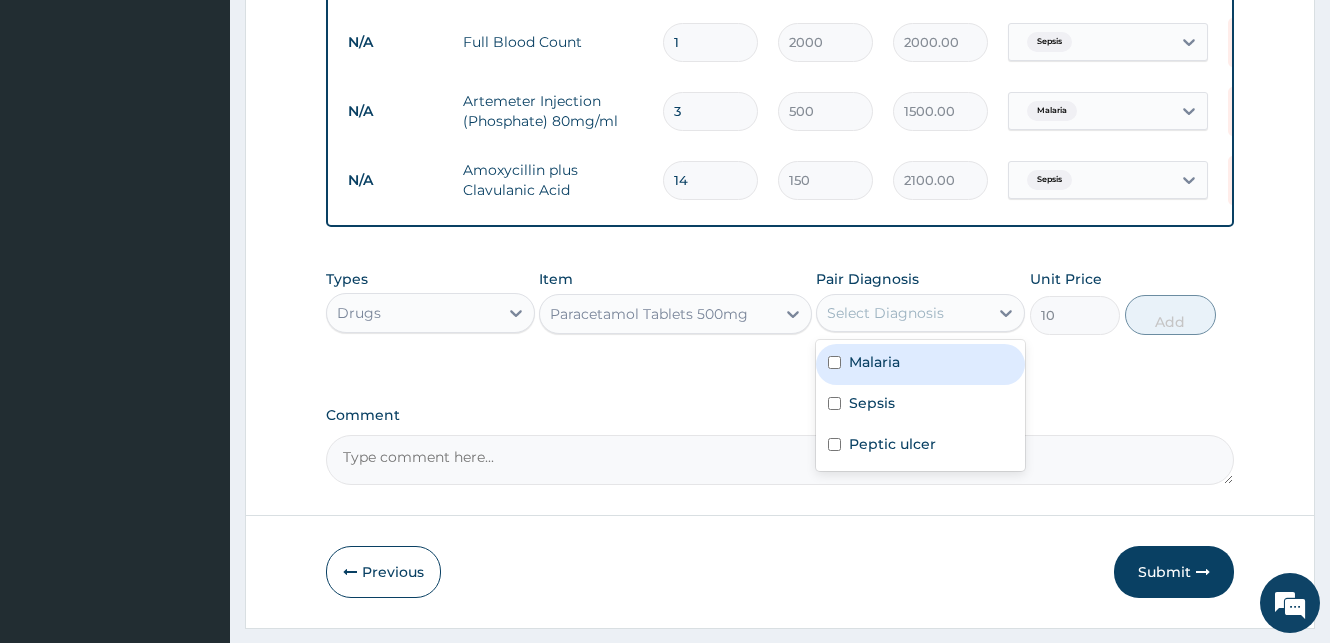 click at bounding box center (834, 362) 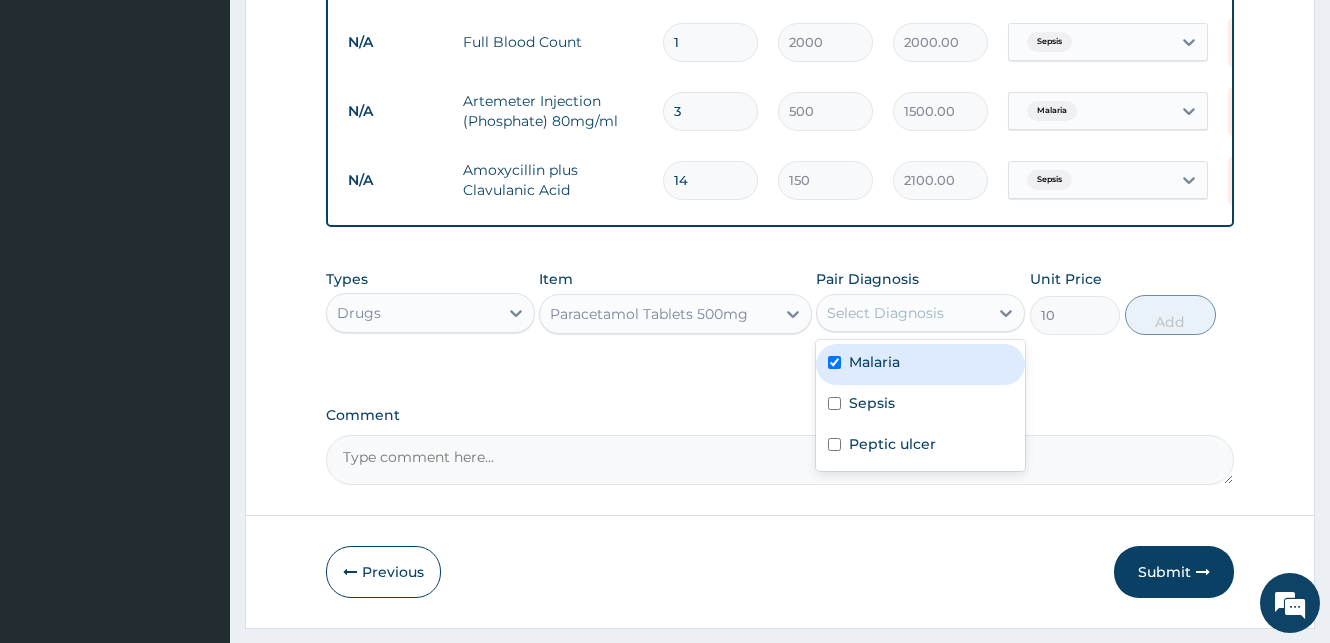 checkbox on "true" 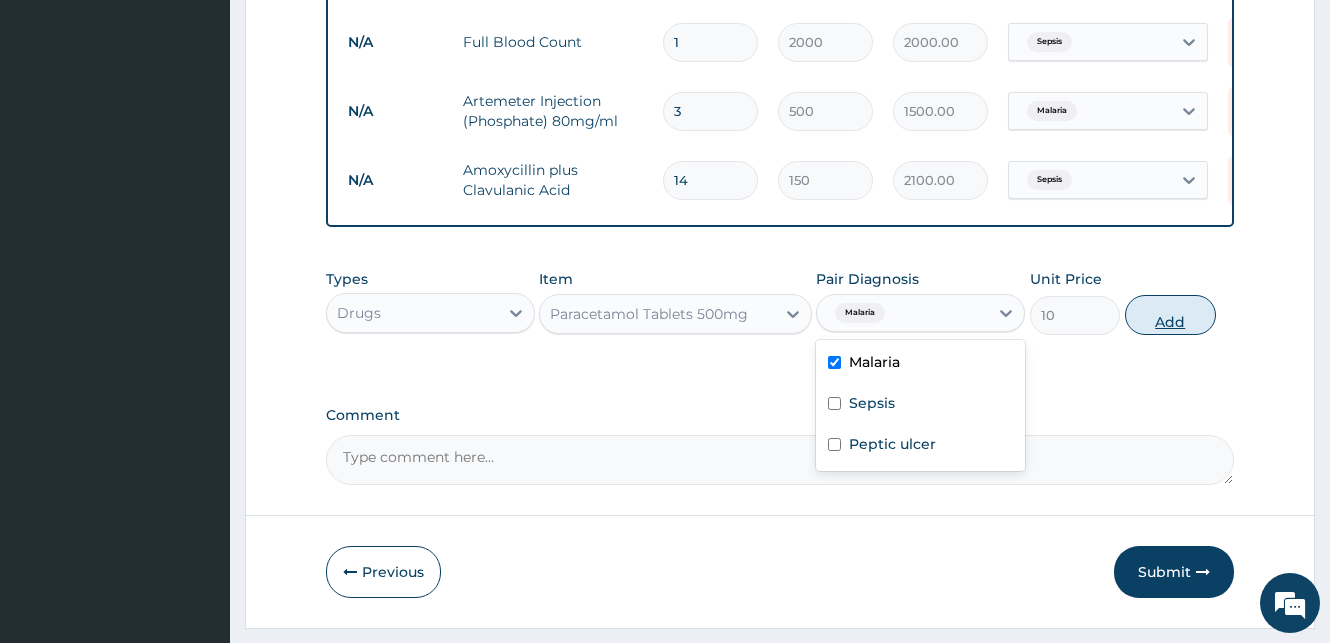 click on "Add" at bounding box center (1170, 315) 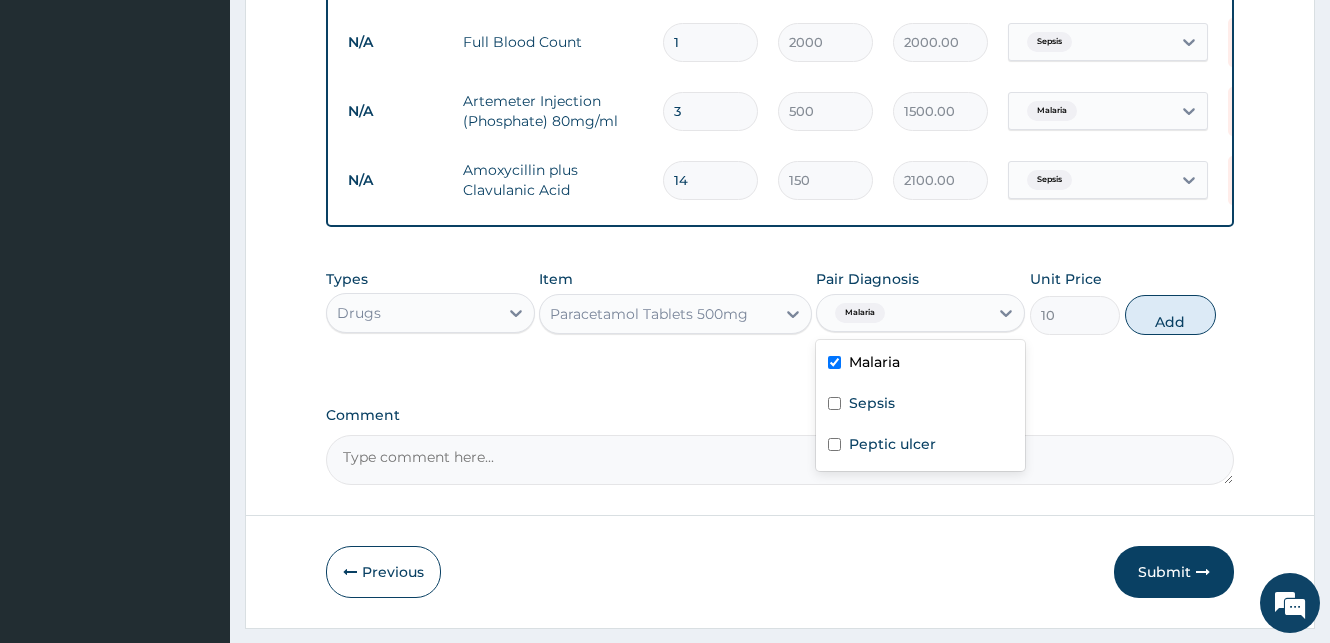 type on "0" 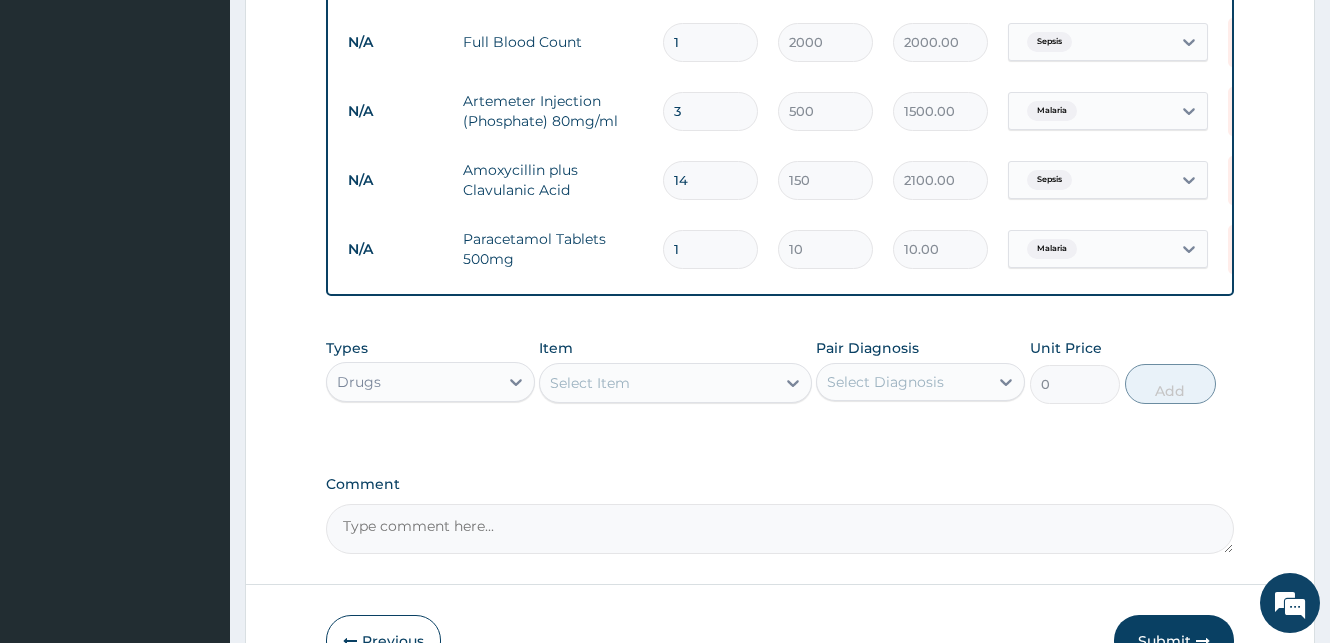 drag, startPoint x: 683, startPoint y: 254, endPoint x: 661, endPoint y: 249, distance: 22.561028 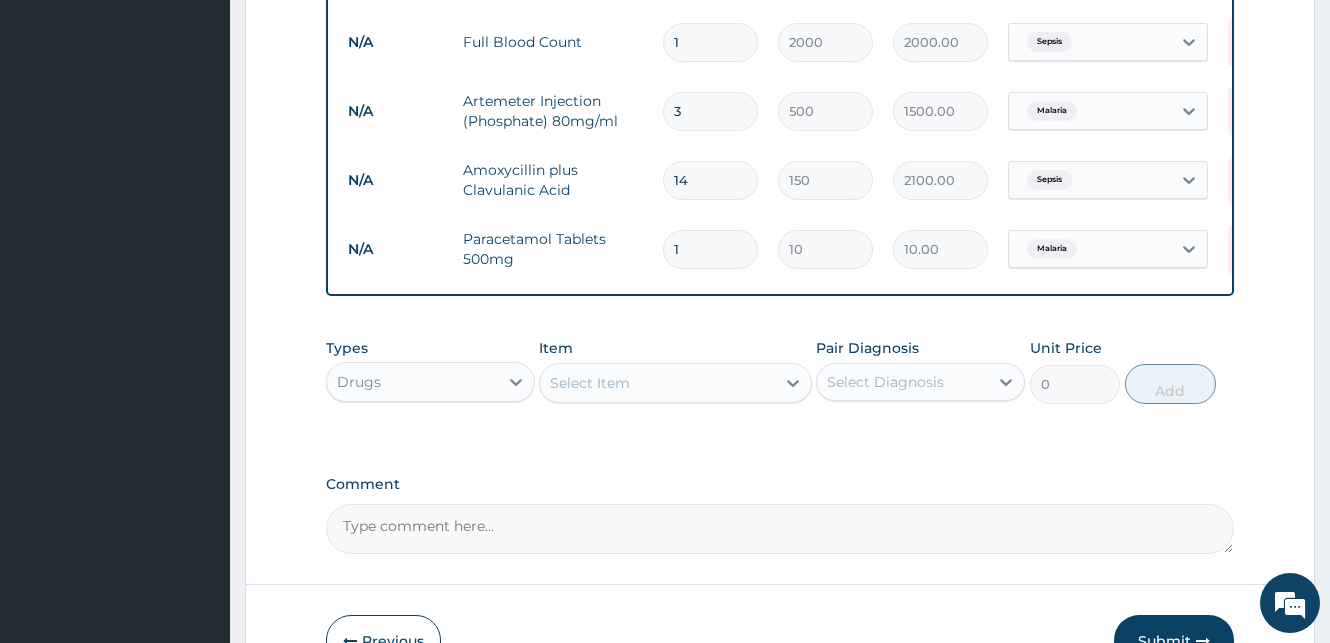 click on "1" at bounding box center [710, 249] 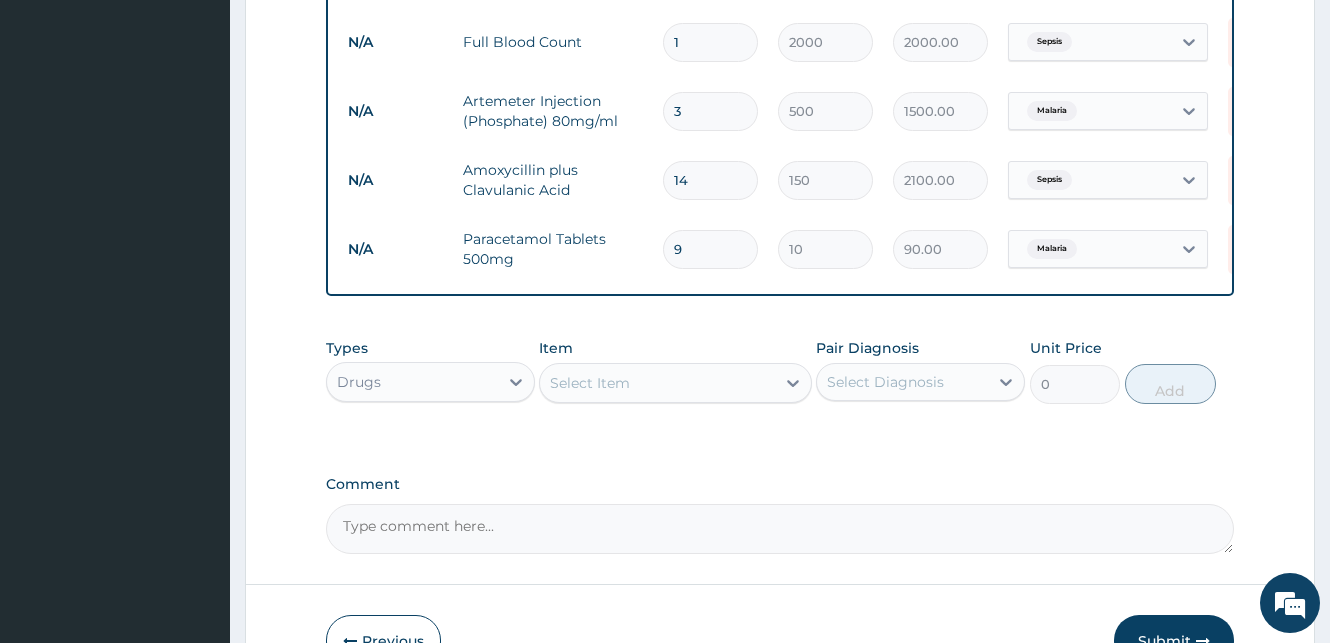 type on "9" 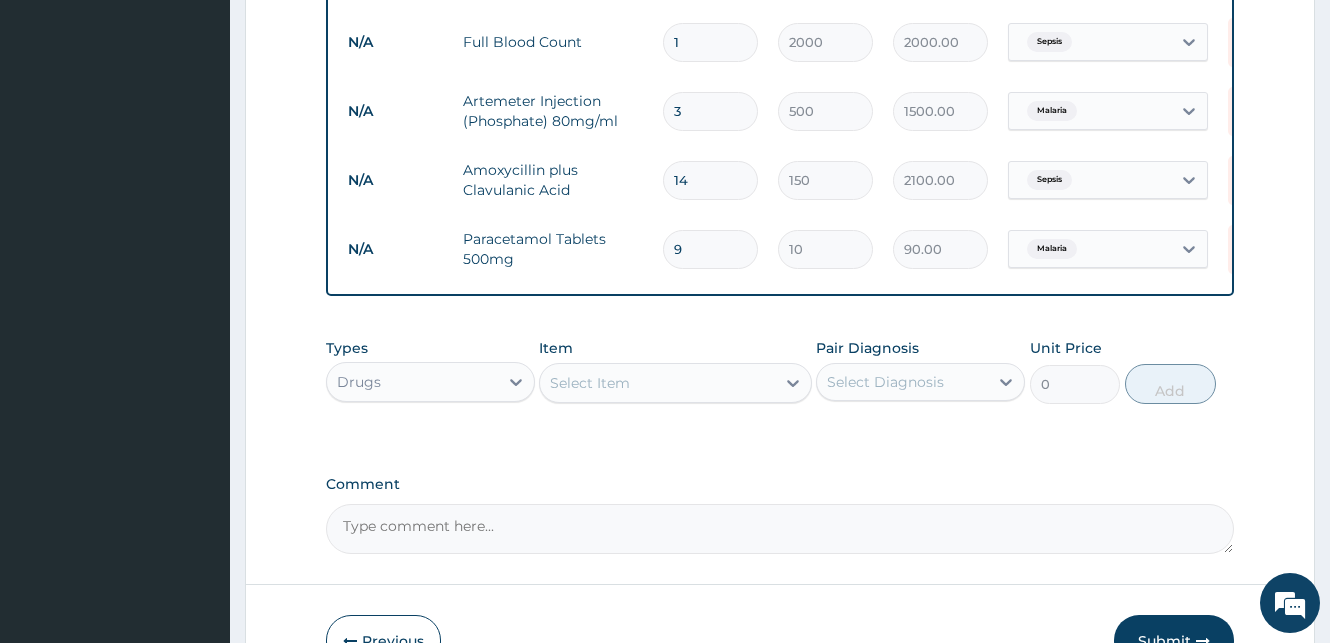 click on "Select Item" at bounding box center (590, 383) 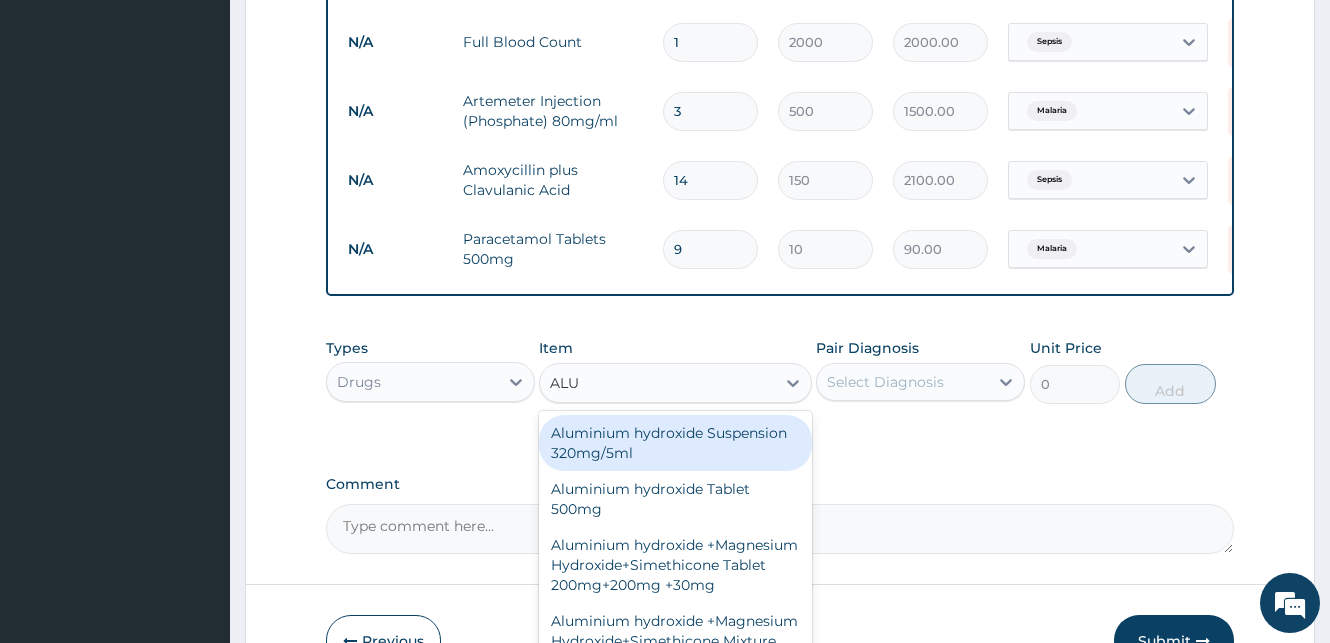 type on "ALUM" 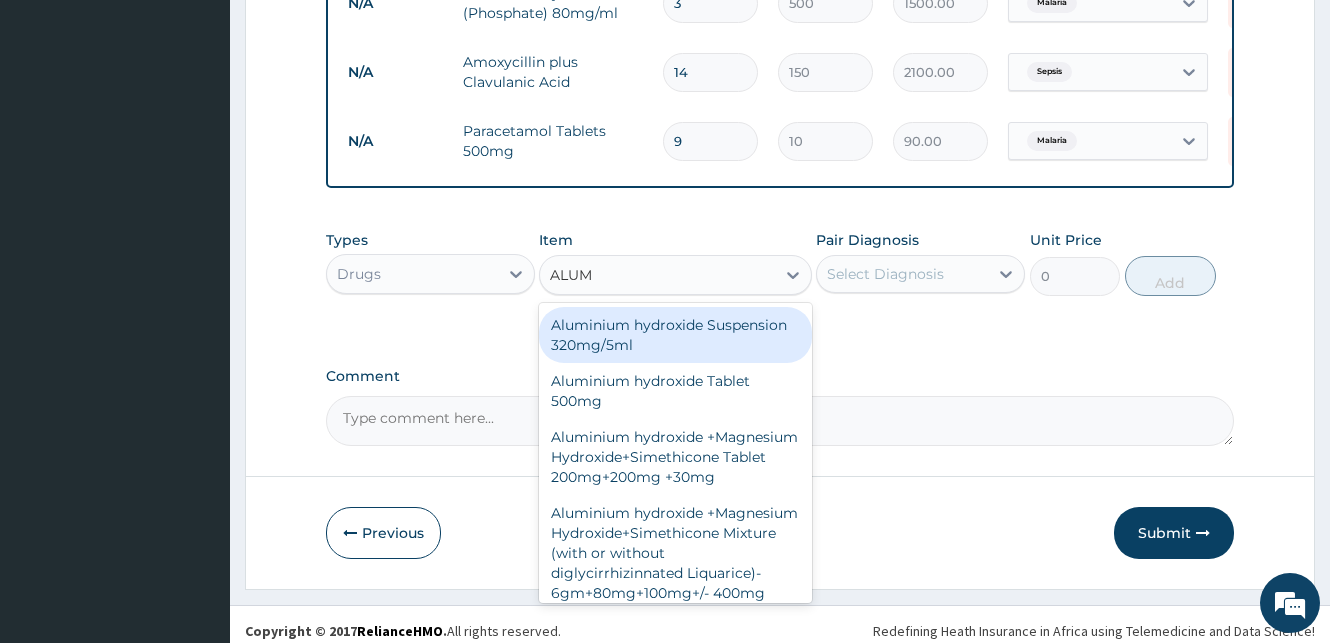 scroll, scrollTop: 1066, scrollLeft: 0, axis: vertical 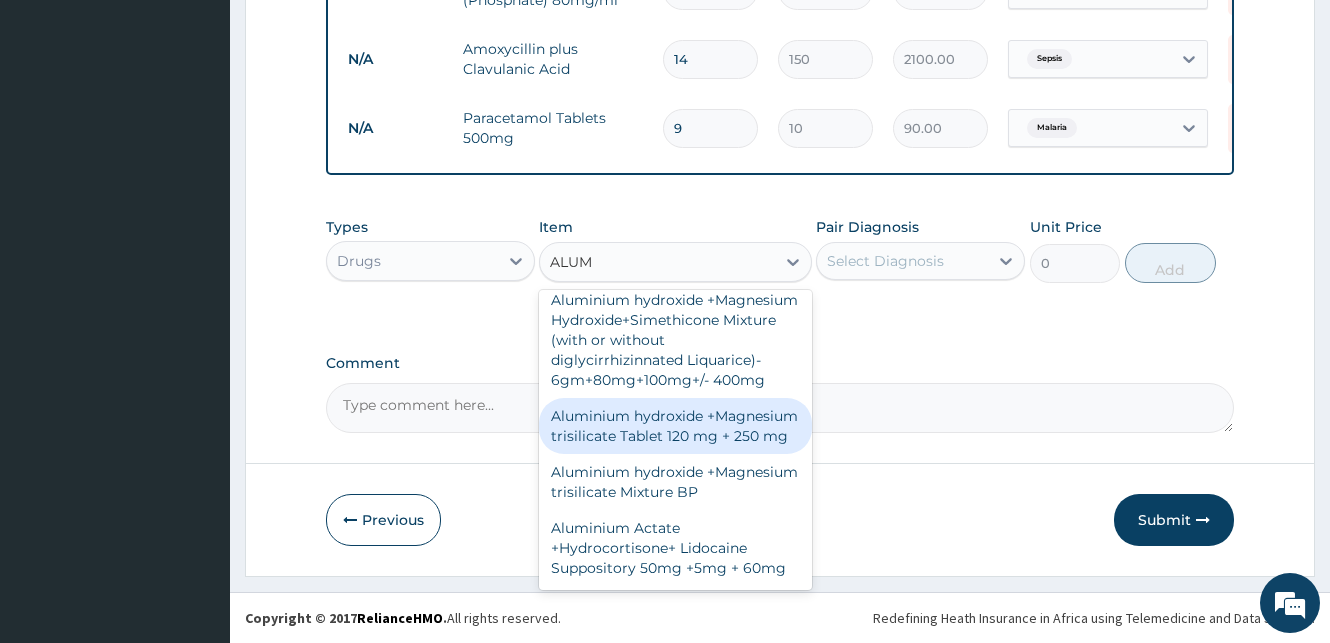 click on "Aluminium hydroxide +Magnesium trisilicate Tablet 120 mg + 250 mg" at bounding box center [675, 426] 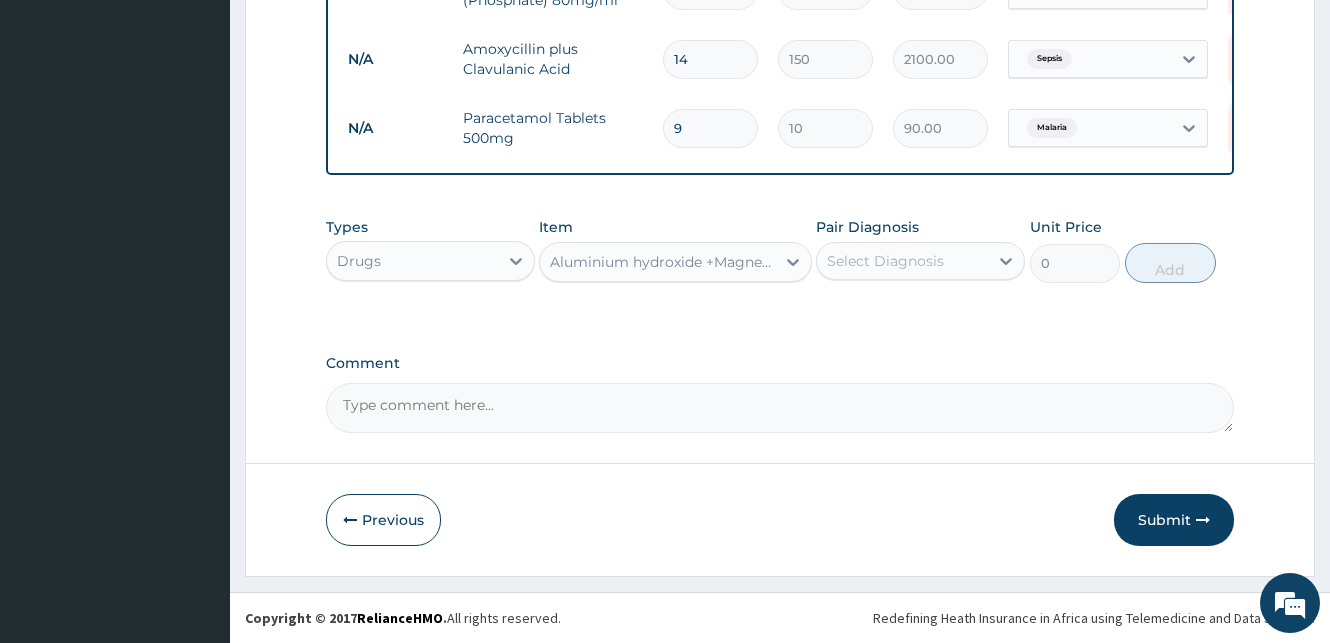 type 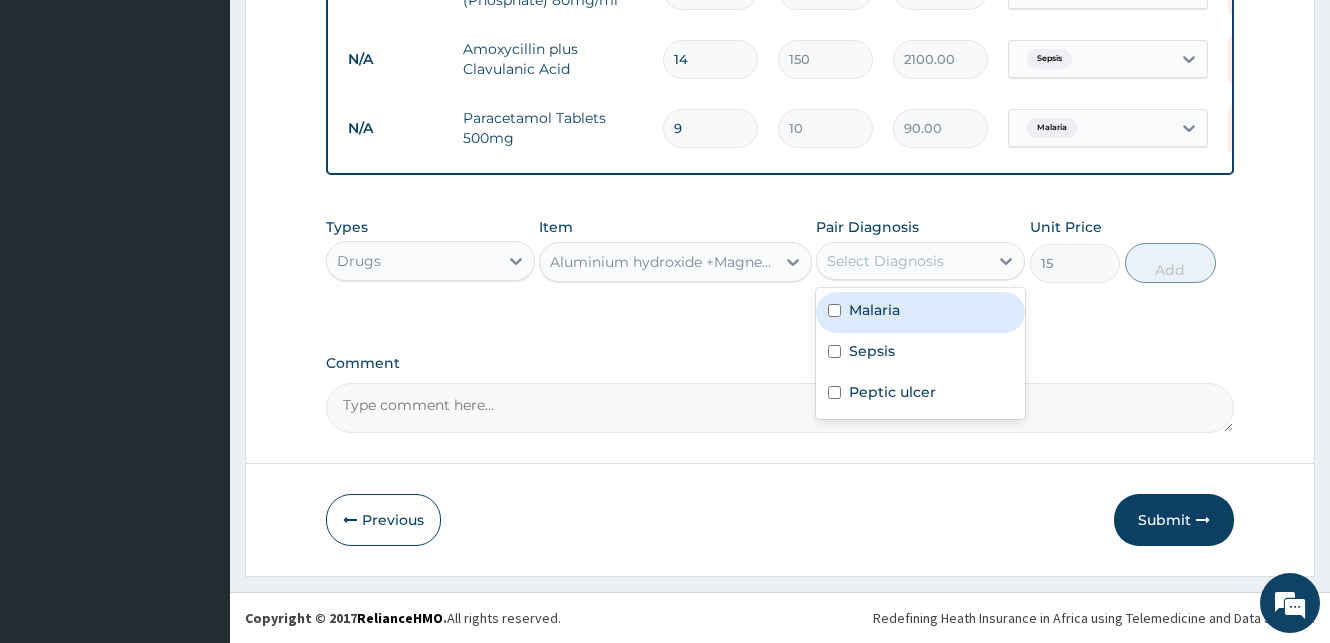 click on "Select Diagnosis" at bounding box center (885, 261) 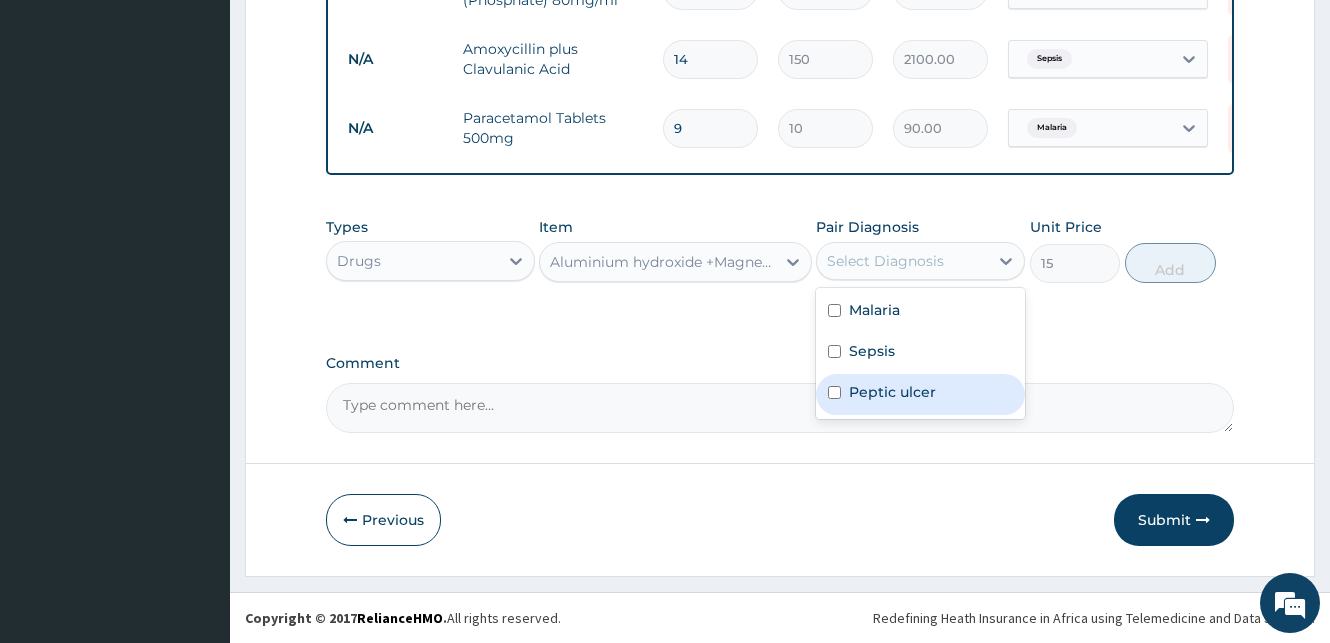 click at bounding box center (834, 392) 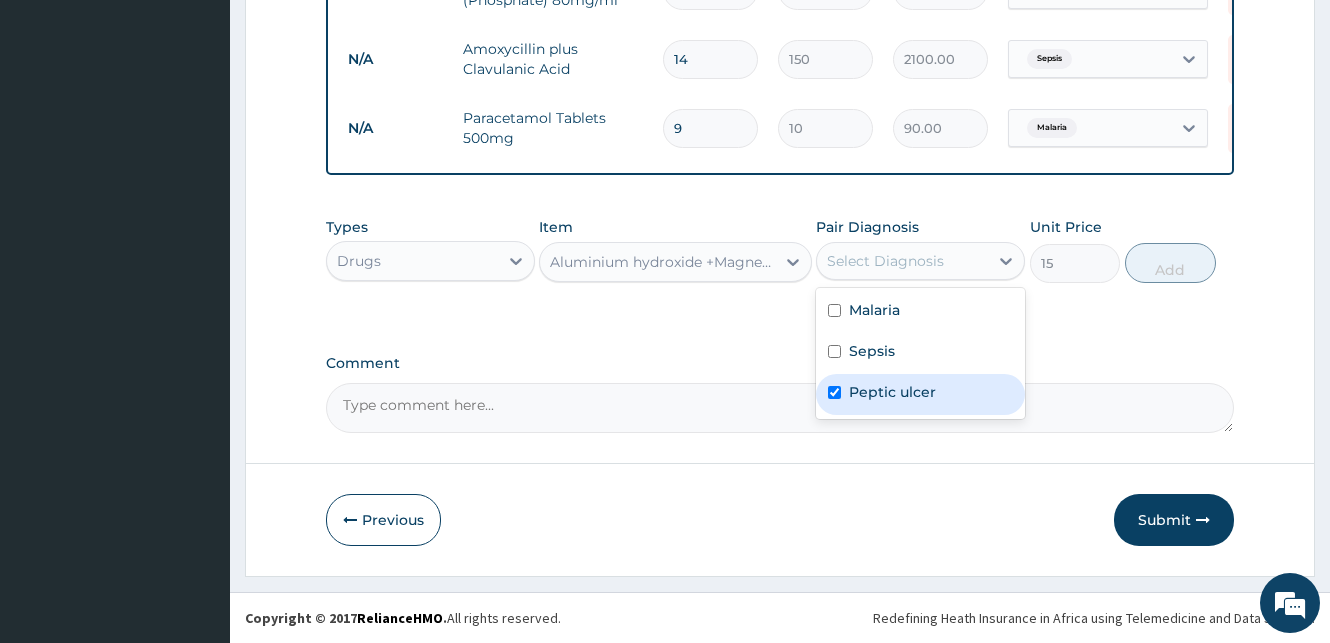 checkbox on "true" 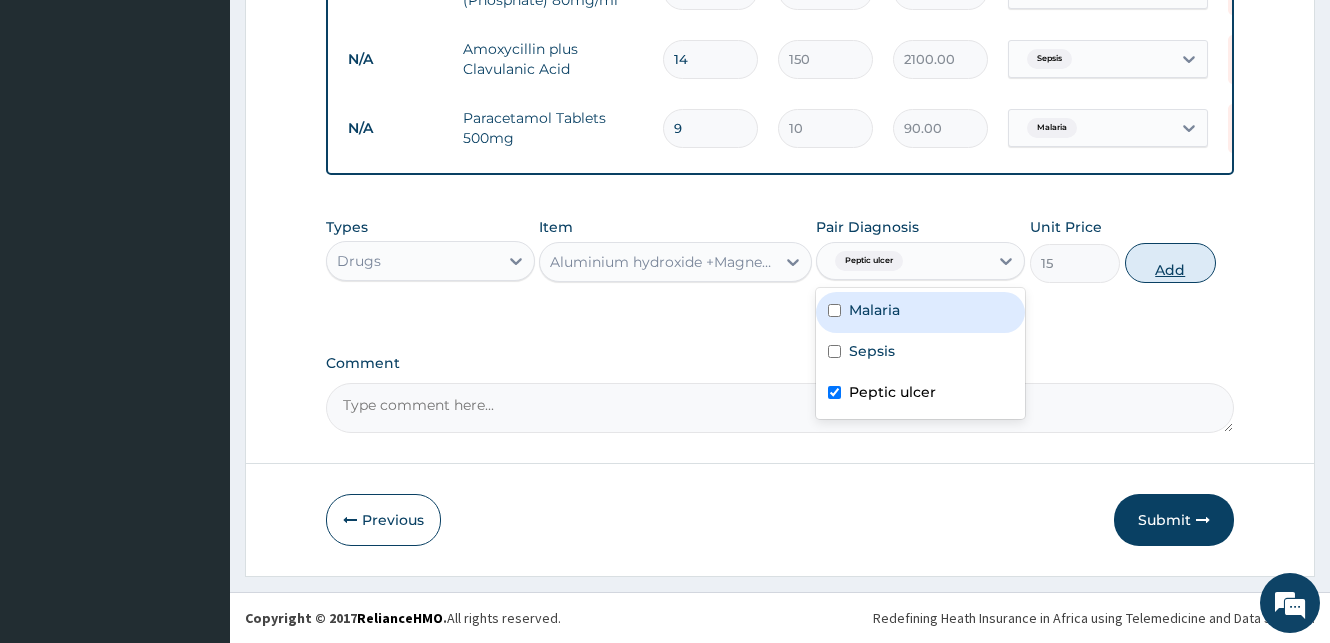 click on "Add" at bounding box center (1170, 263) 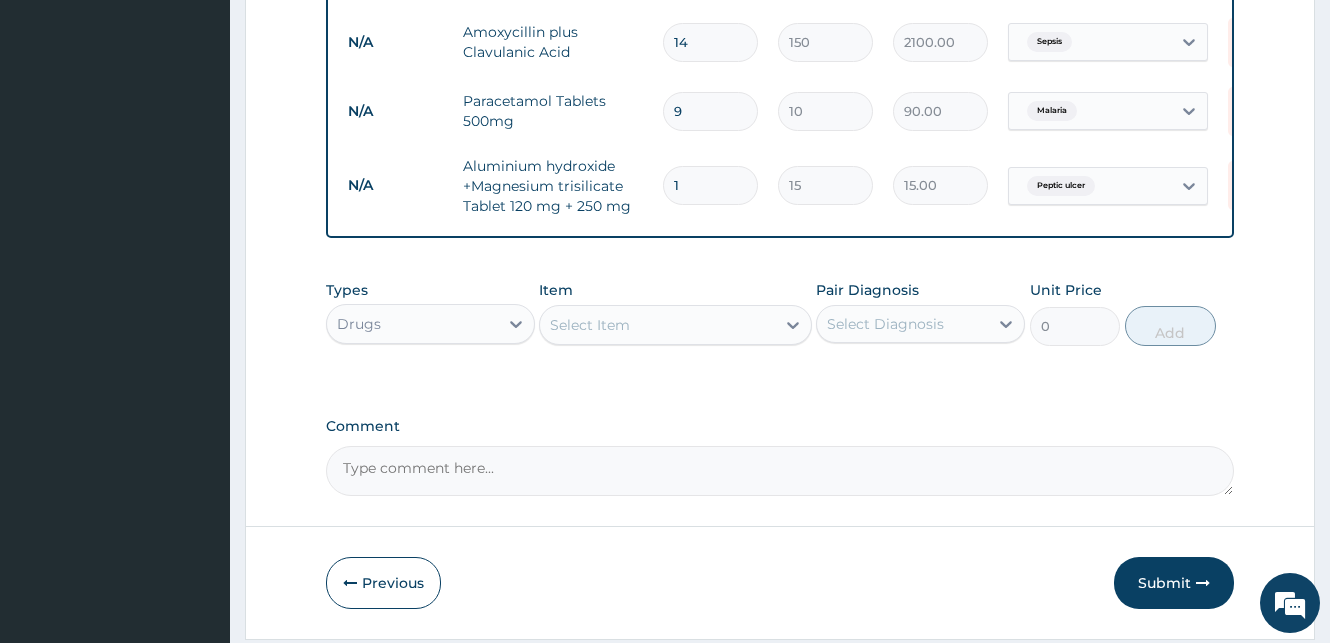 type on "15" 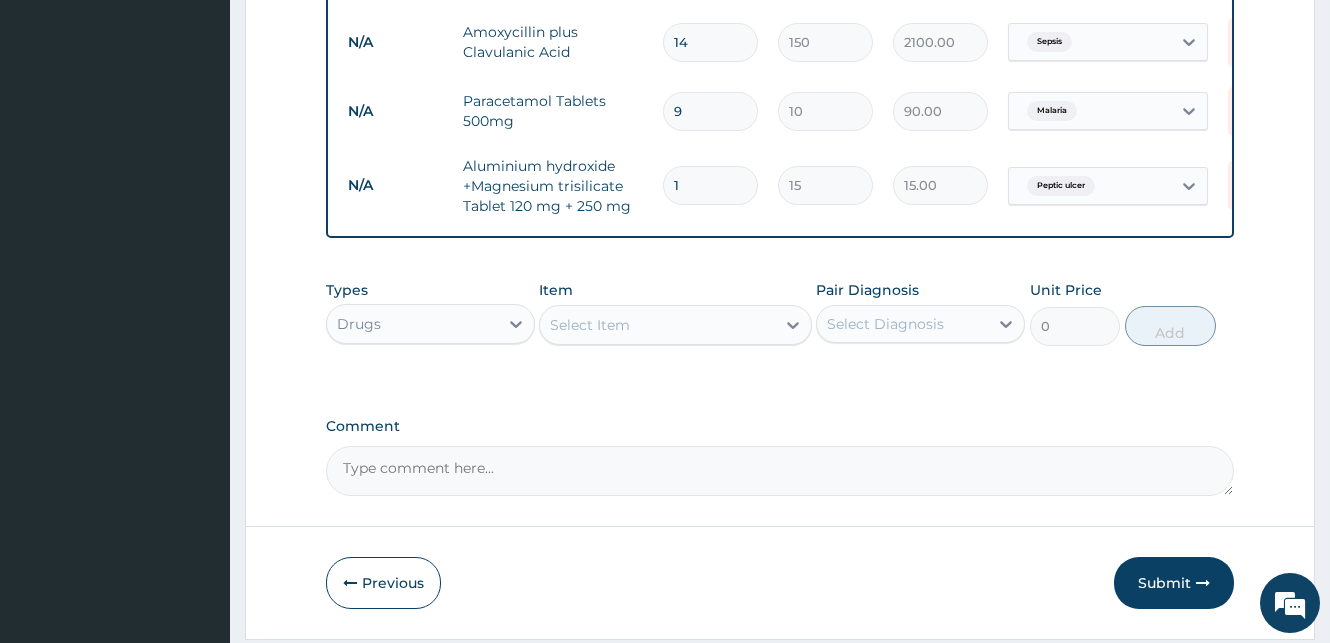 type on "225.00" 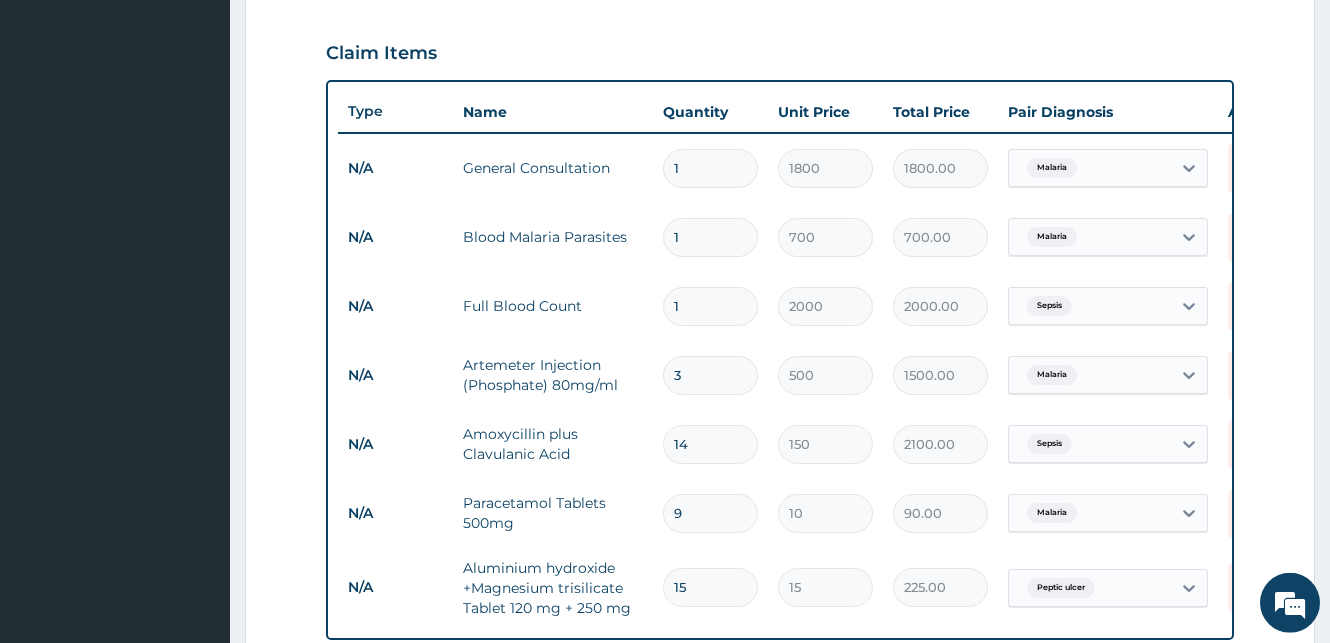 scroll, scrollTop: 718, scrollLeft: 0, axis: vertical 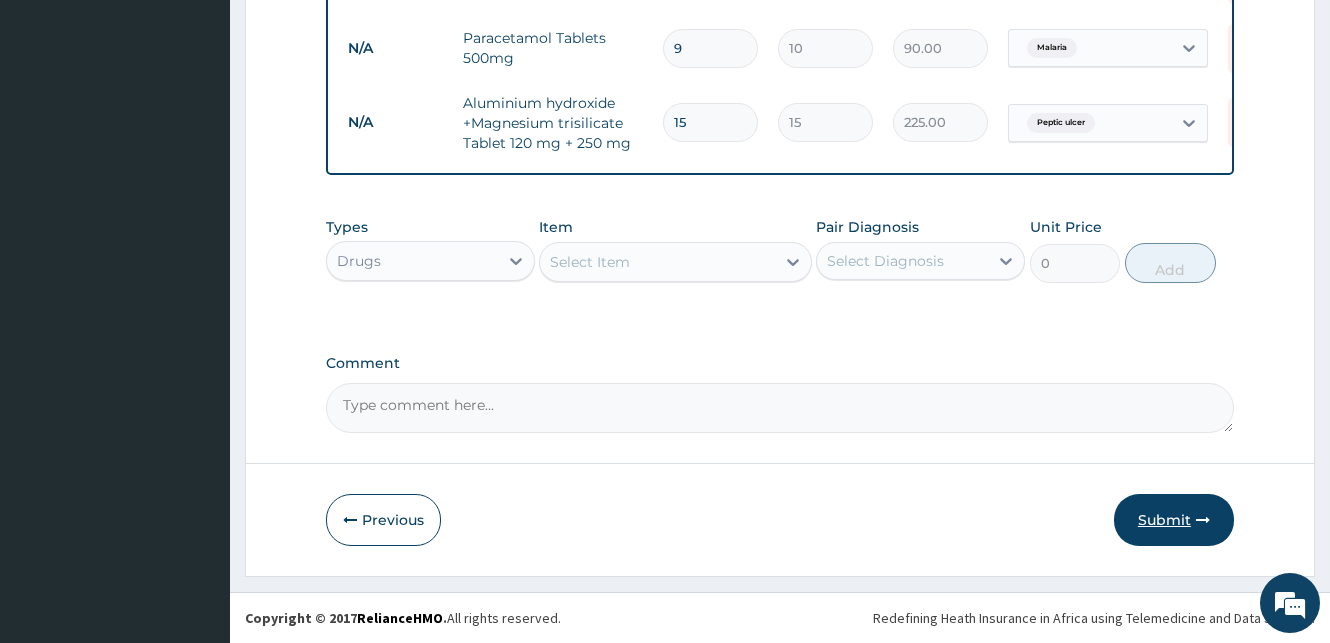 type on "15" 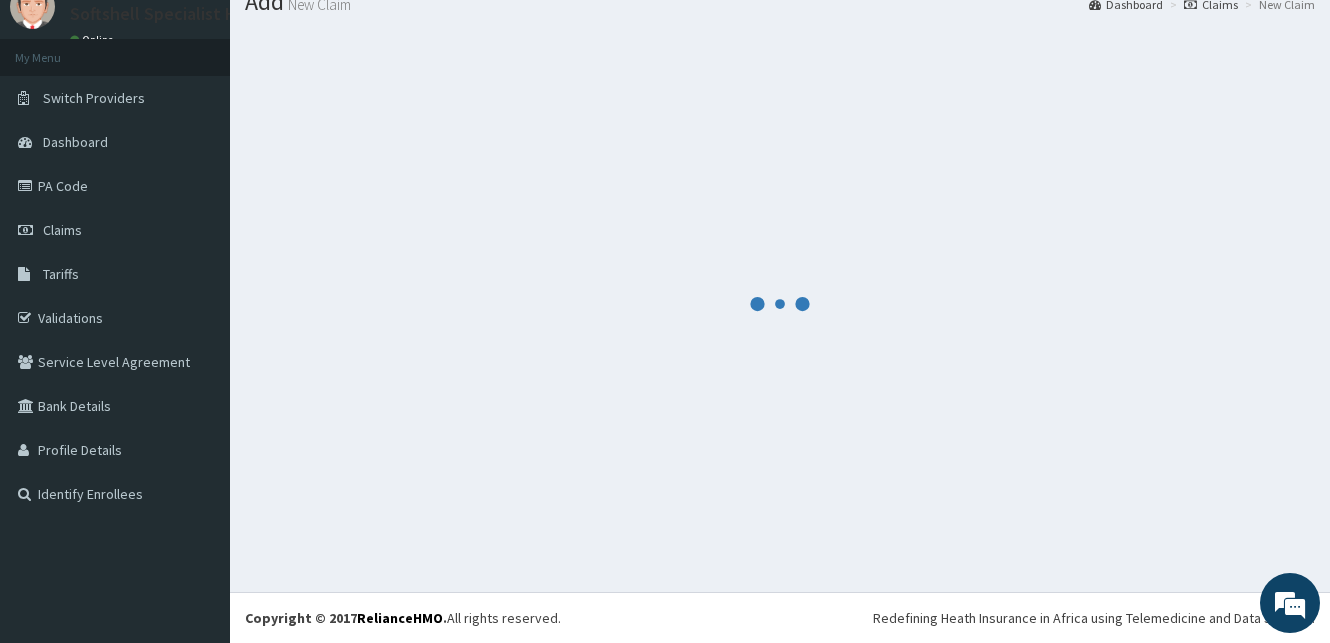 scroll, scrollTop: 76, scrollLeft: 0, axis: vertical 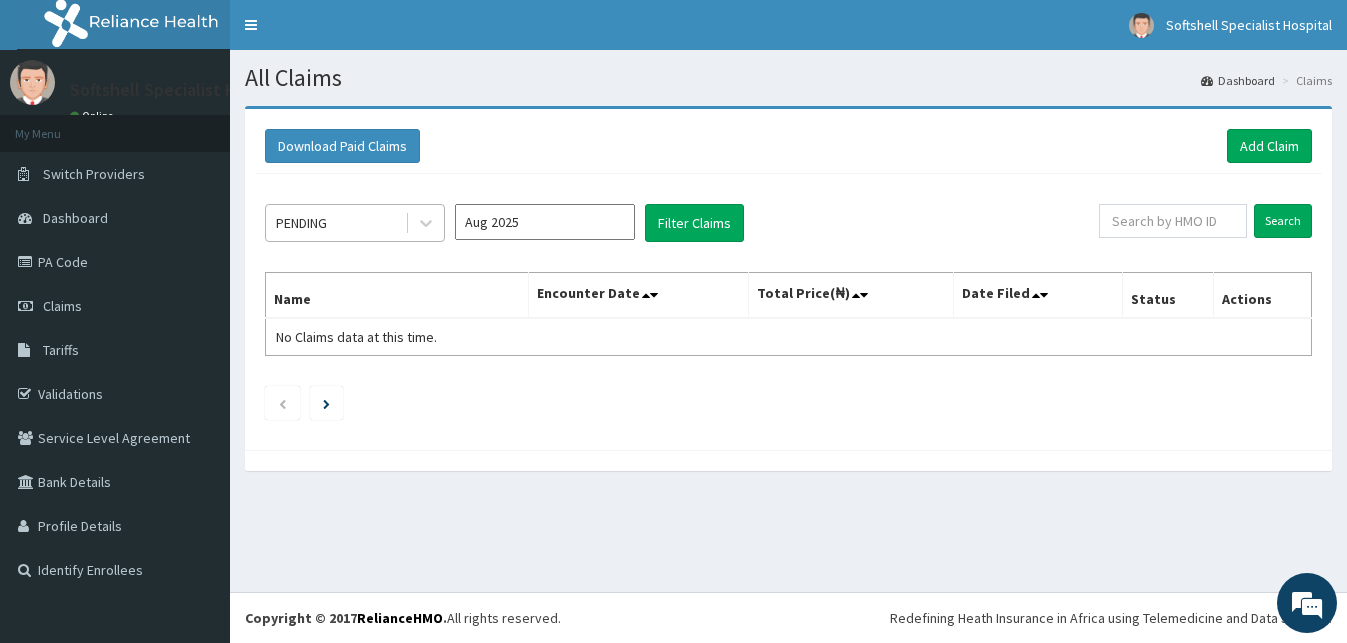 click on "PENDING" at bounding box center [335, 223] 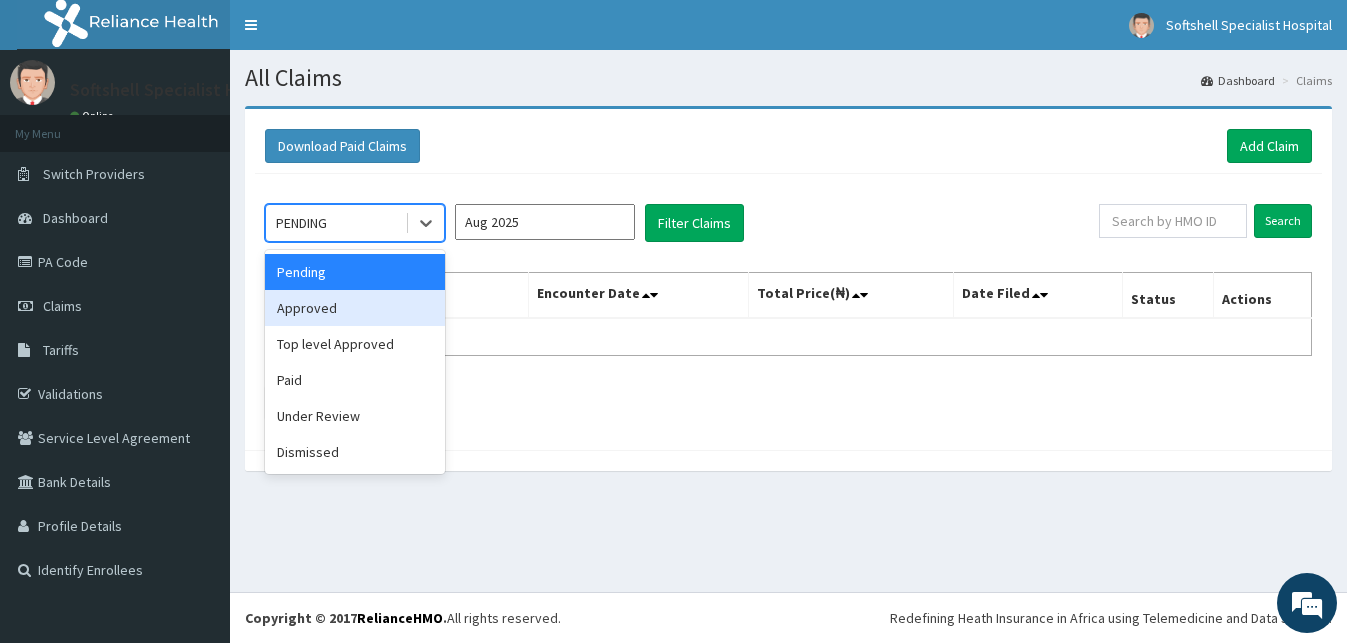 click on "Approved" at bounding box center [355, 308] 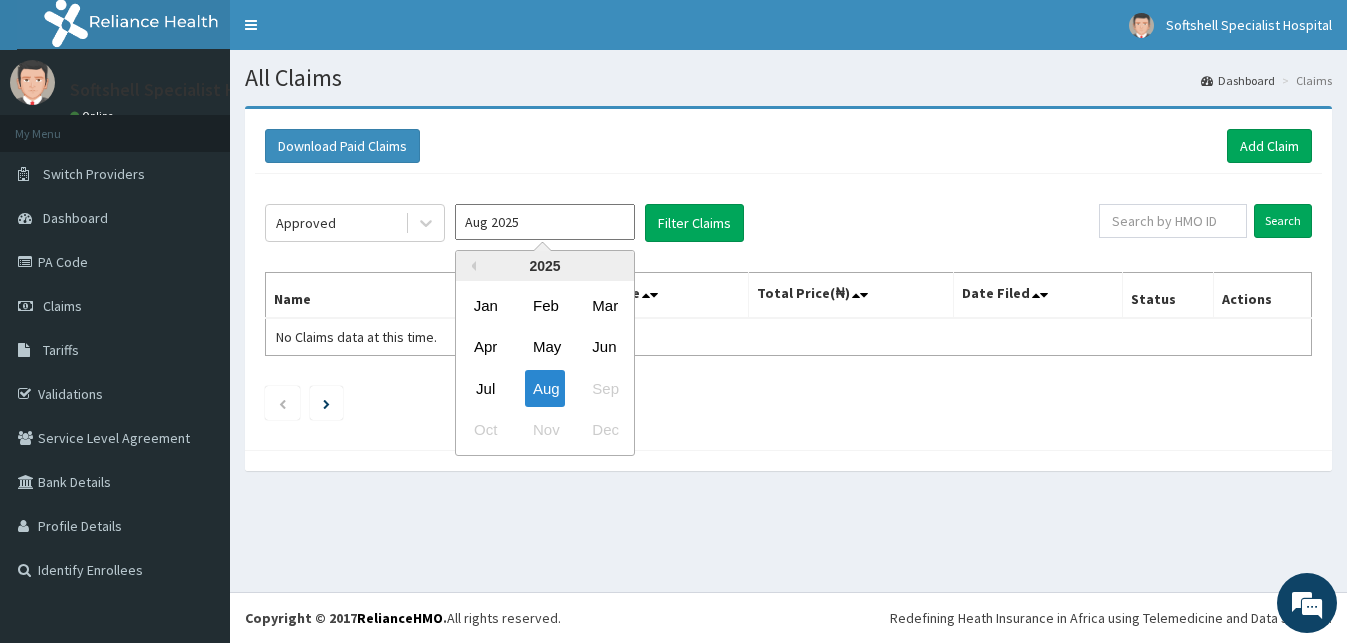 click on "Aug 2025" at bounding box center [545, 222] 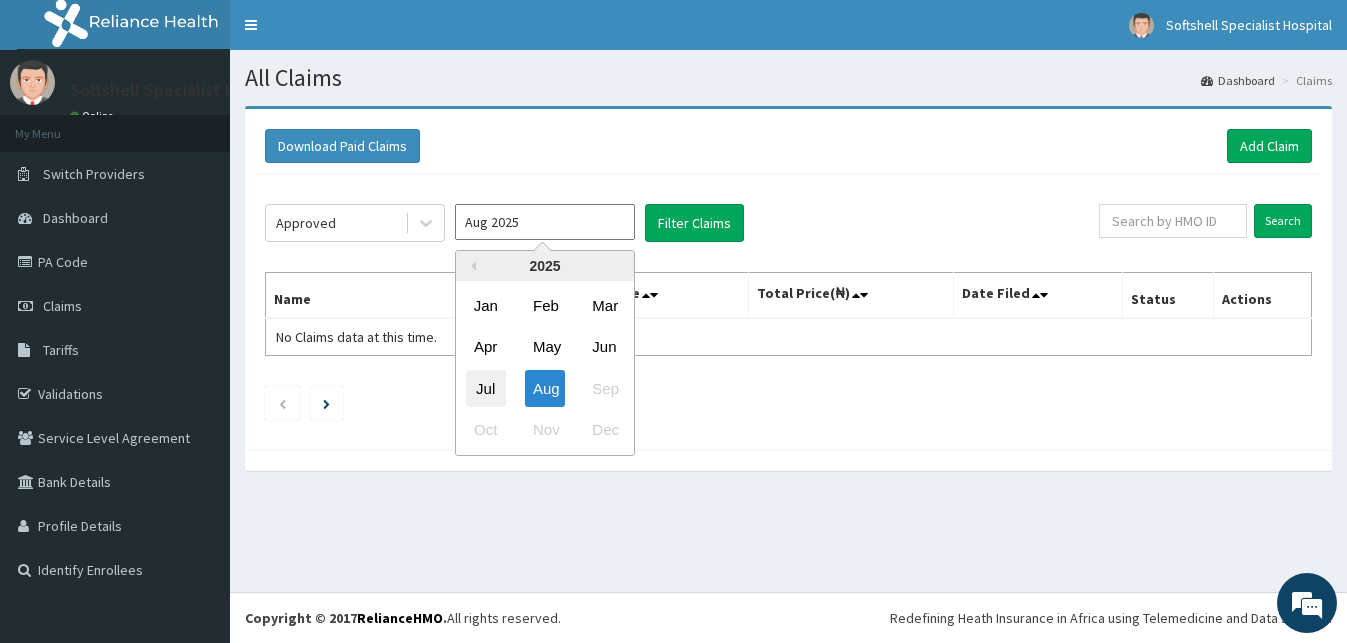 click on "Jul" at bounding box center [486, 388] 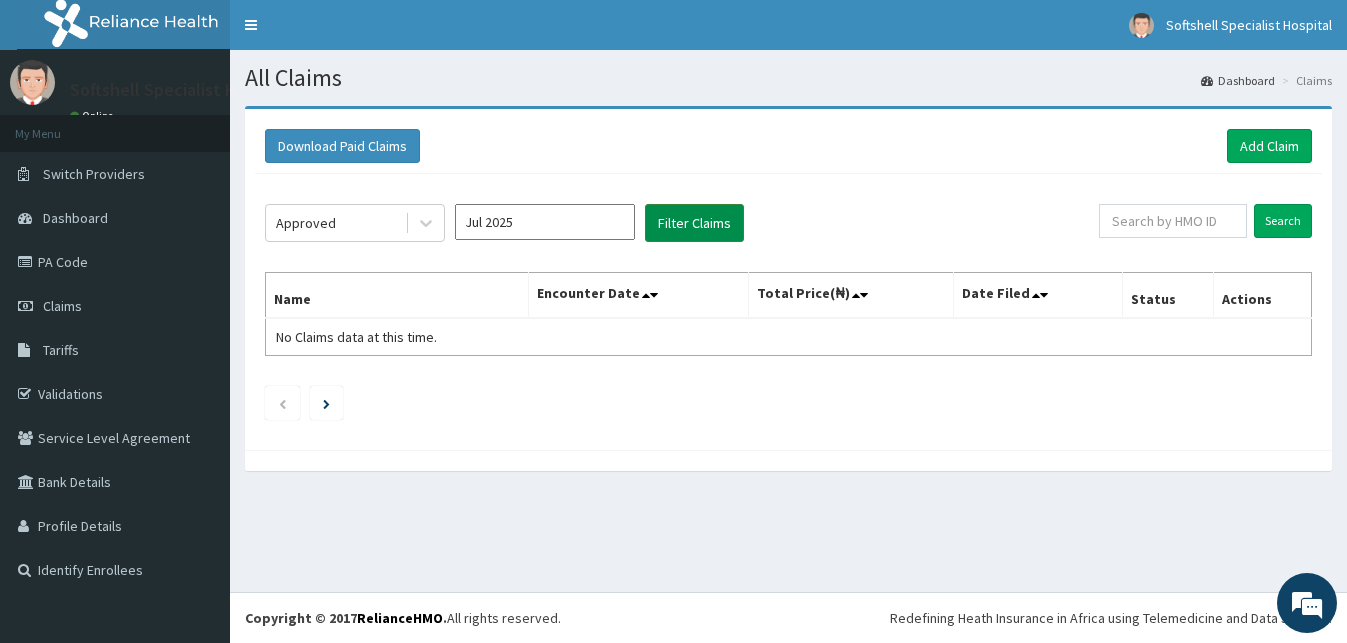 click on "Filter Claims" at bounding box center [694, 223] 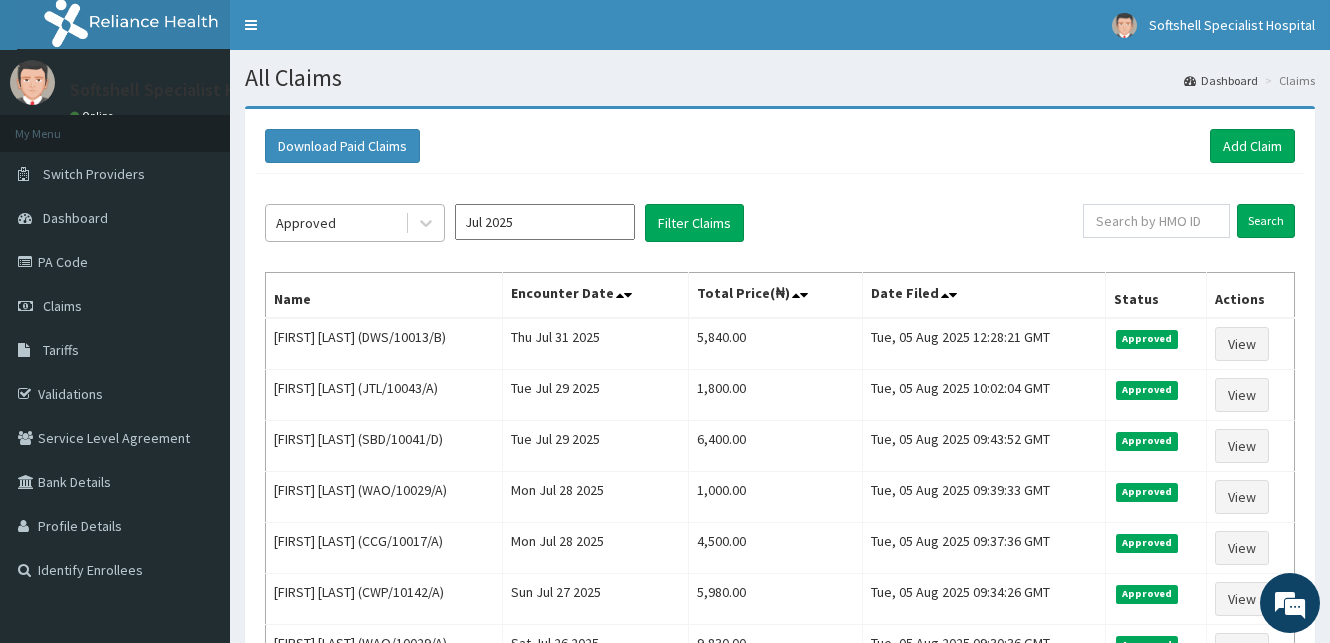 click on "Approved" at bounding box center [335, 223] 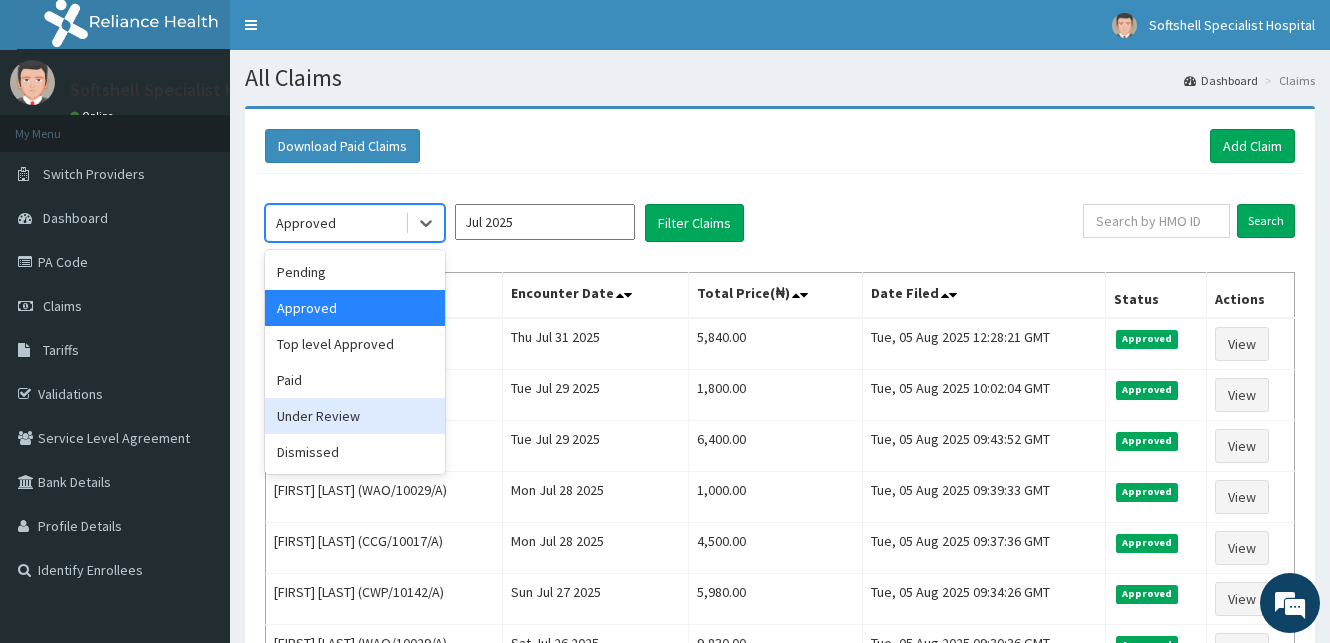 click on "Under Review" at bounding box center (355, 416) 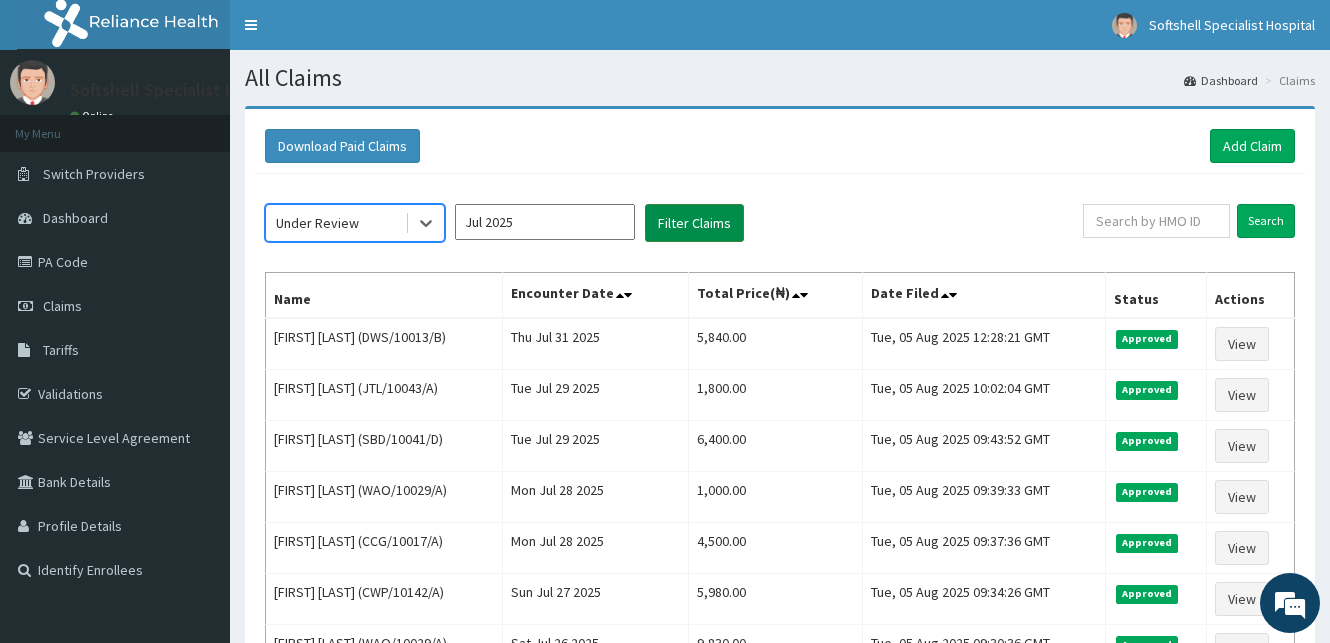 click on "Filter Claims" at bounding box center [694, 223] 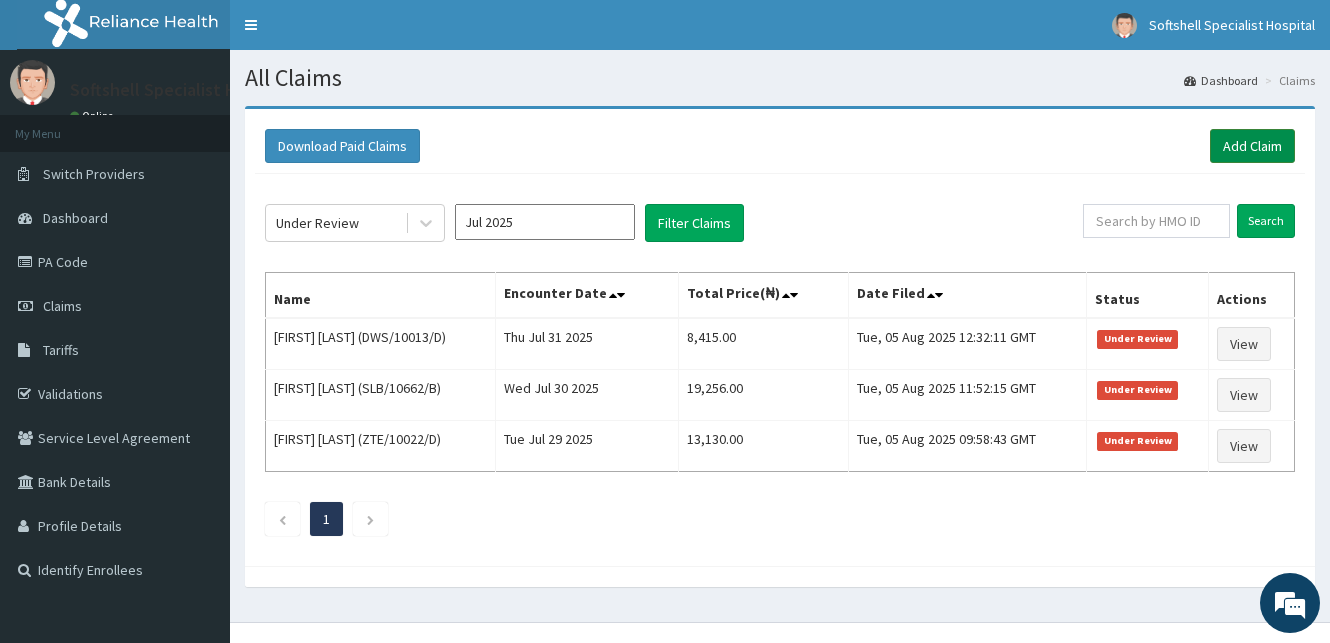 click on "Add Claim" at bounding box center (1252, 146) 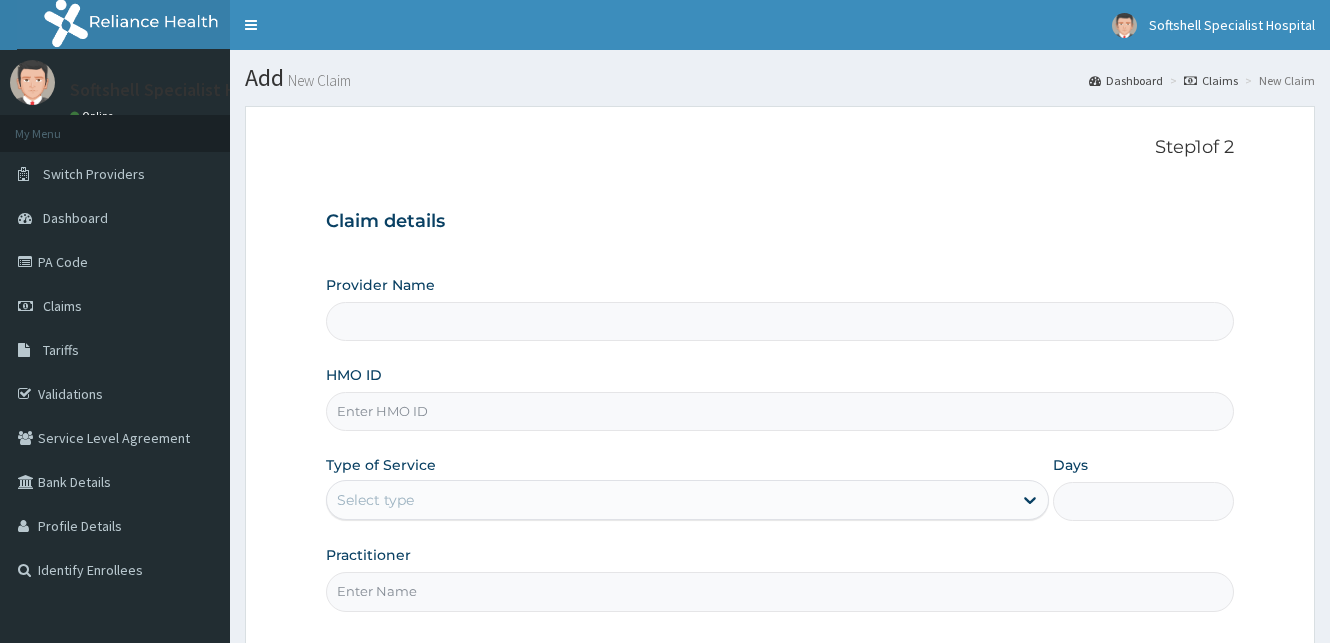 scroll, scrollTop: 0, scrollLeft: 0, axis: both 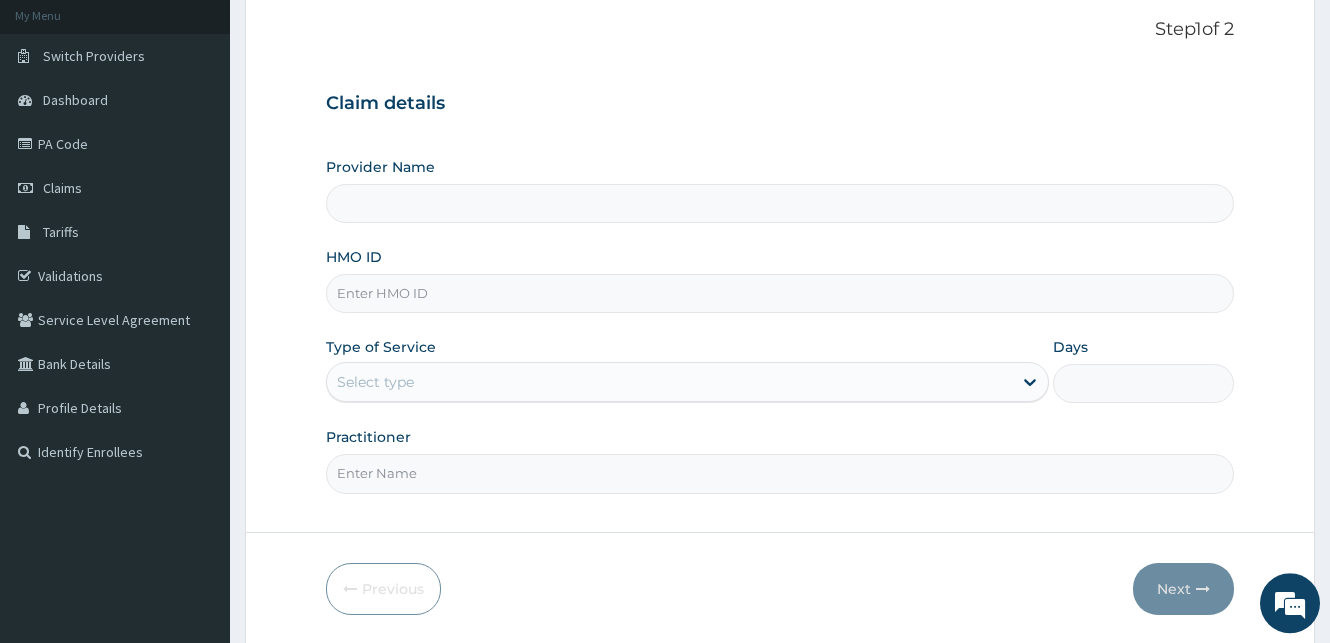 click on "HMO ID" at bounding box center [780, 293] 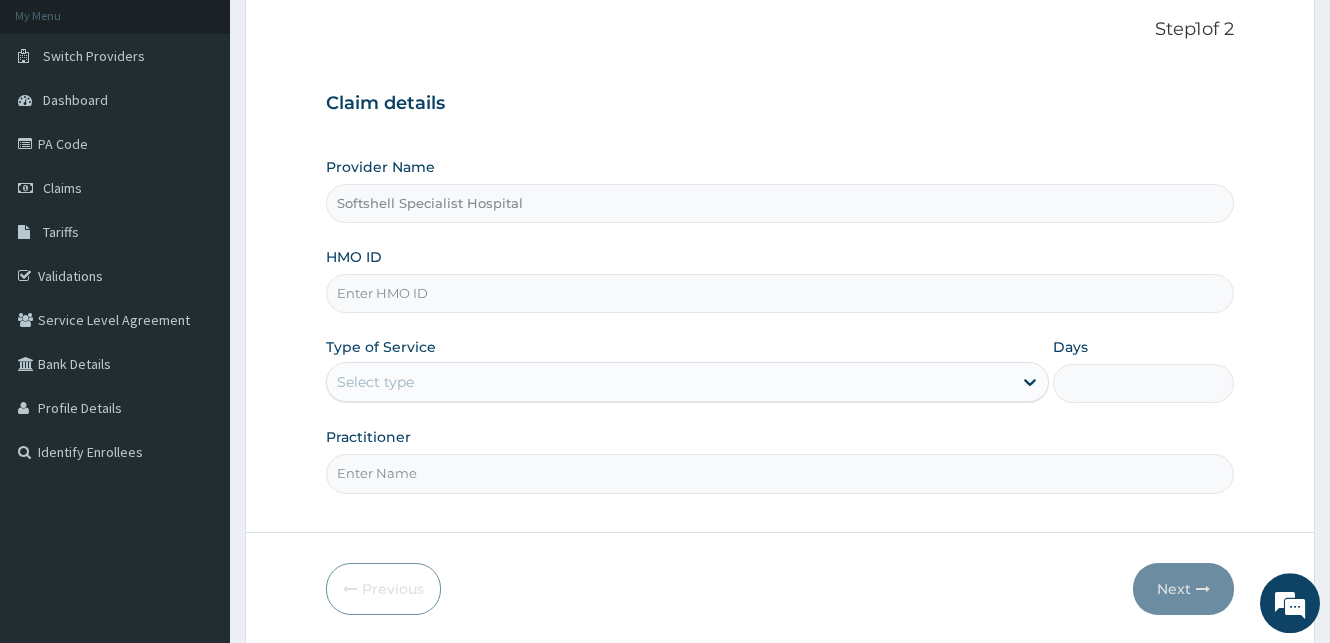 scroll, scrollTop: 0, scrollLeft: 0, axis: both 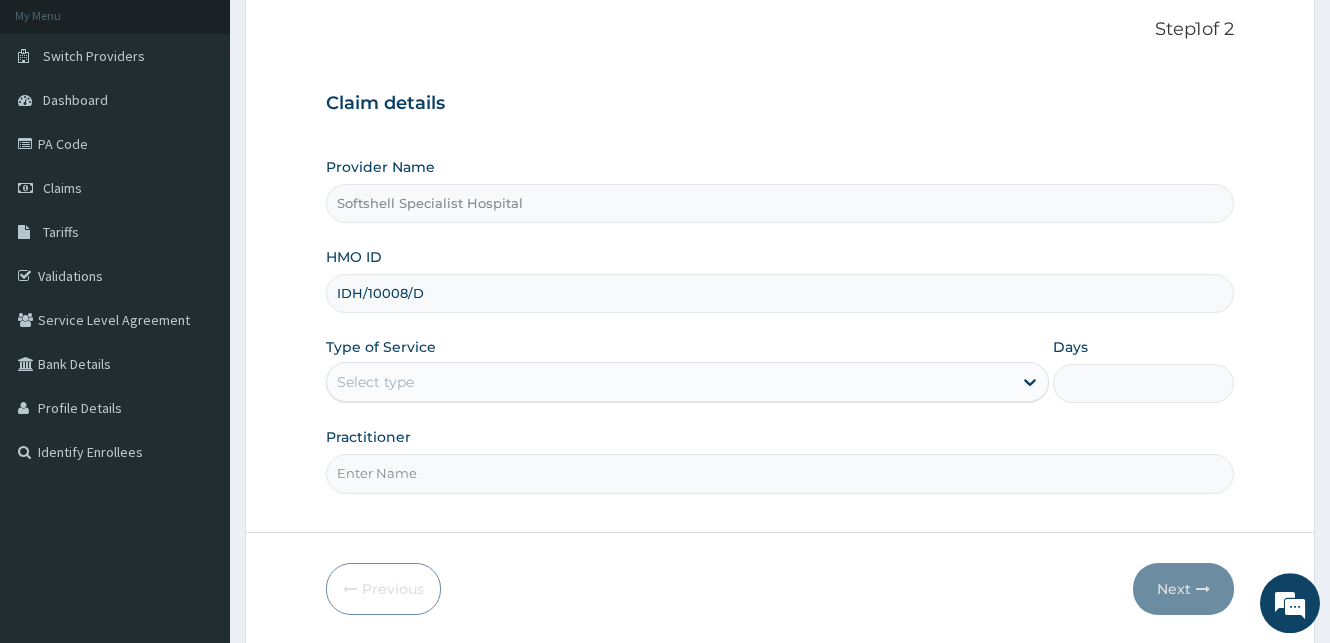 drag, startPoint x: 409, startPoint y: 297, endPoint x: 426, endPoint y: 293, distance: 17.464249 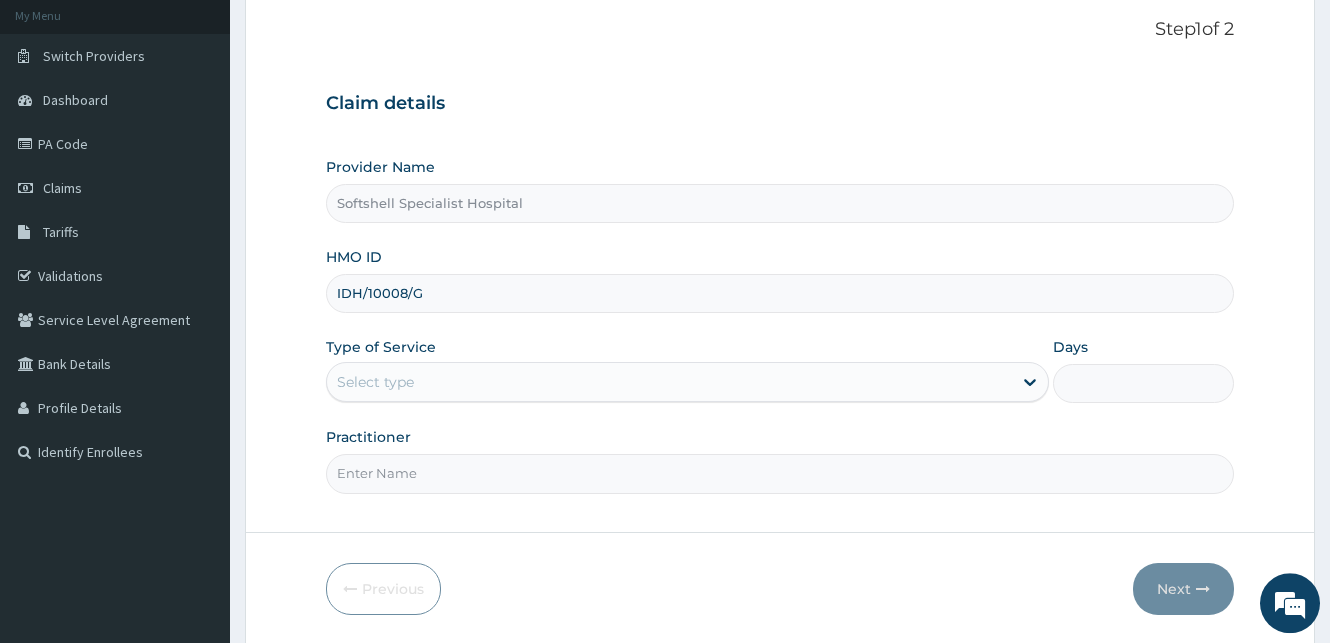 type on "IDH/10008/G" 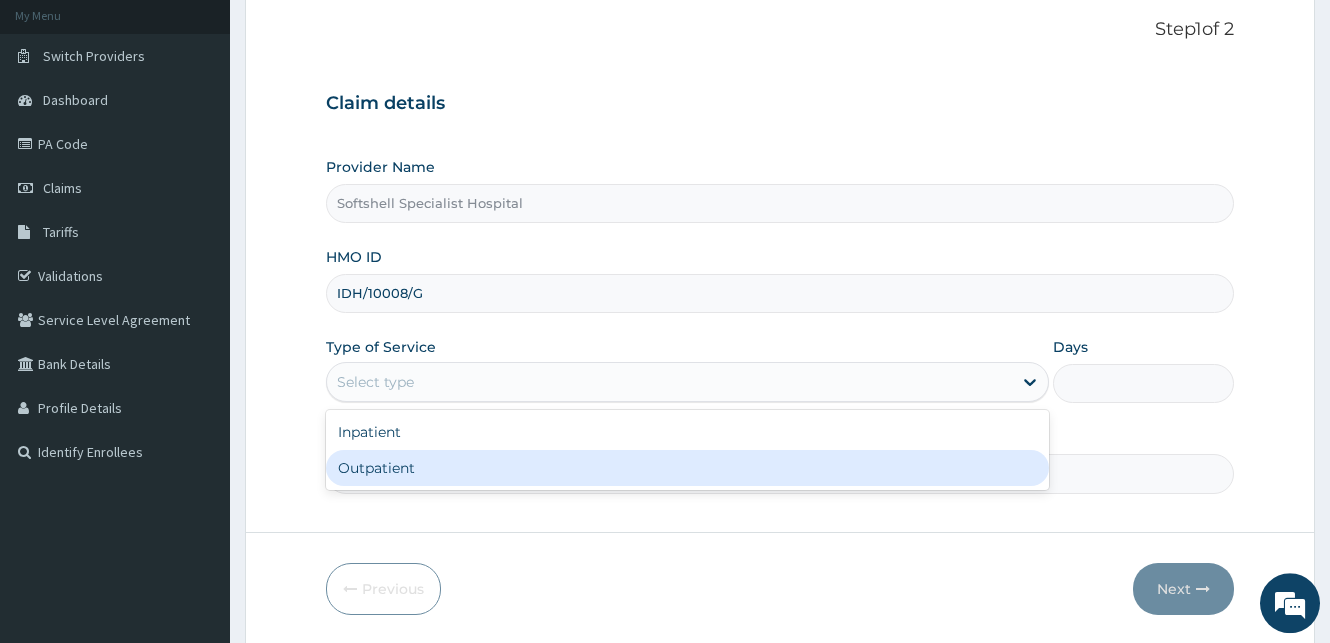 click on "Outpatient" at bounding box center [687, 468] 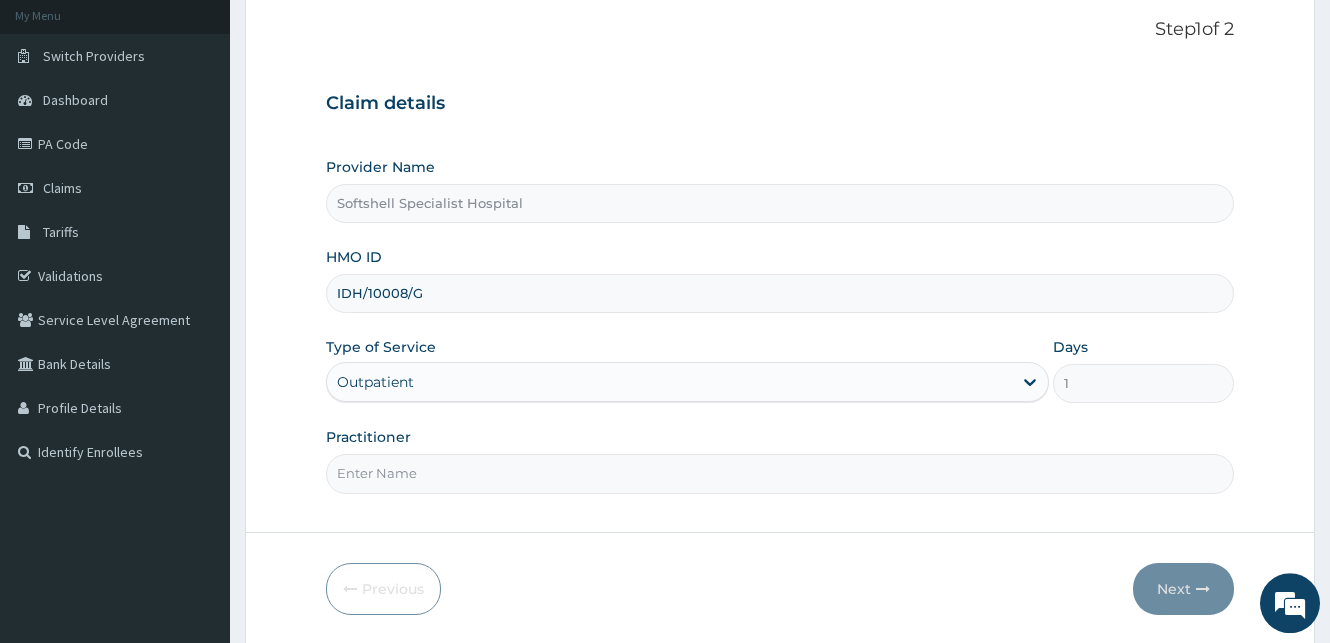 click on "Practitioner" at bounding box center [780, 473] 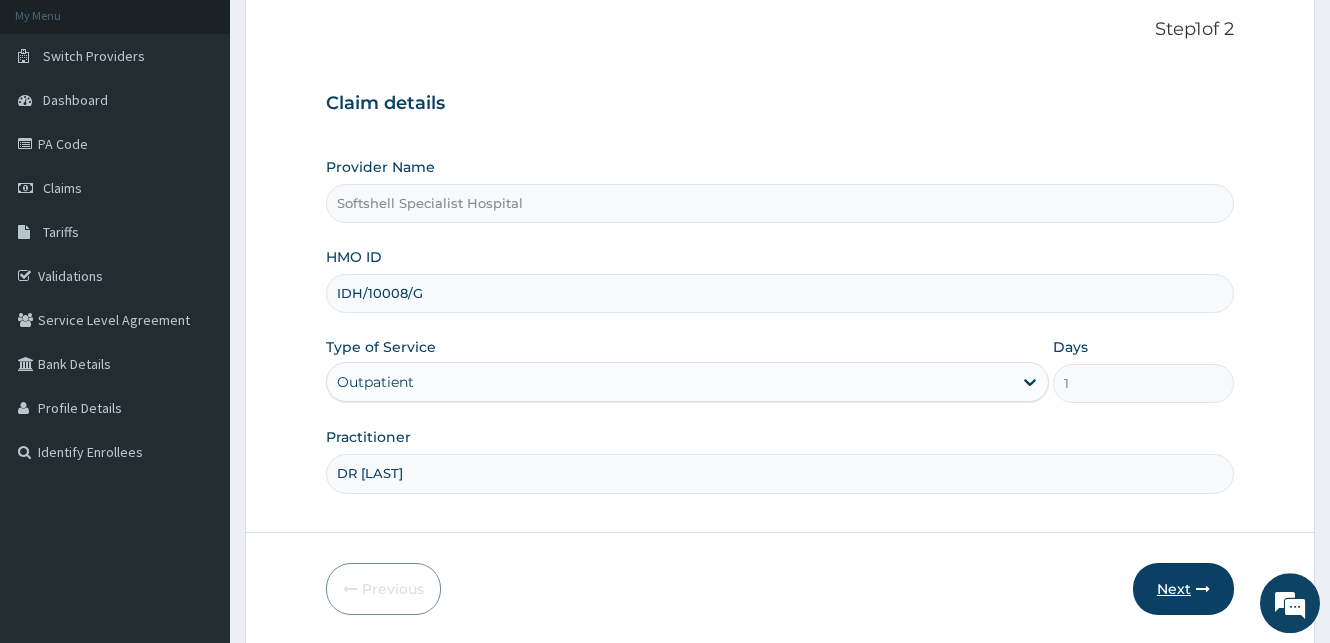 type on "DR [LAST]" 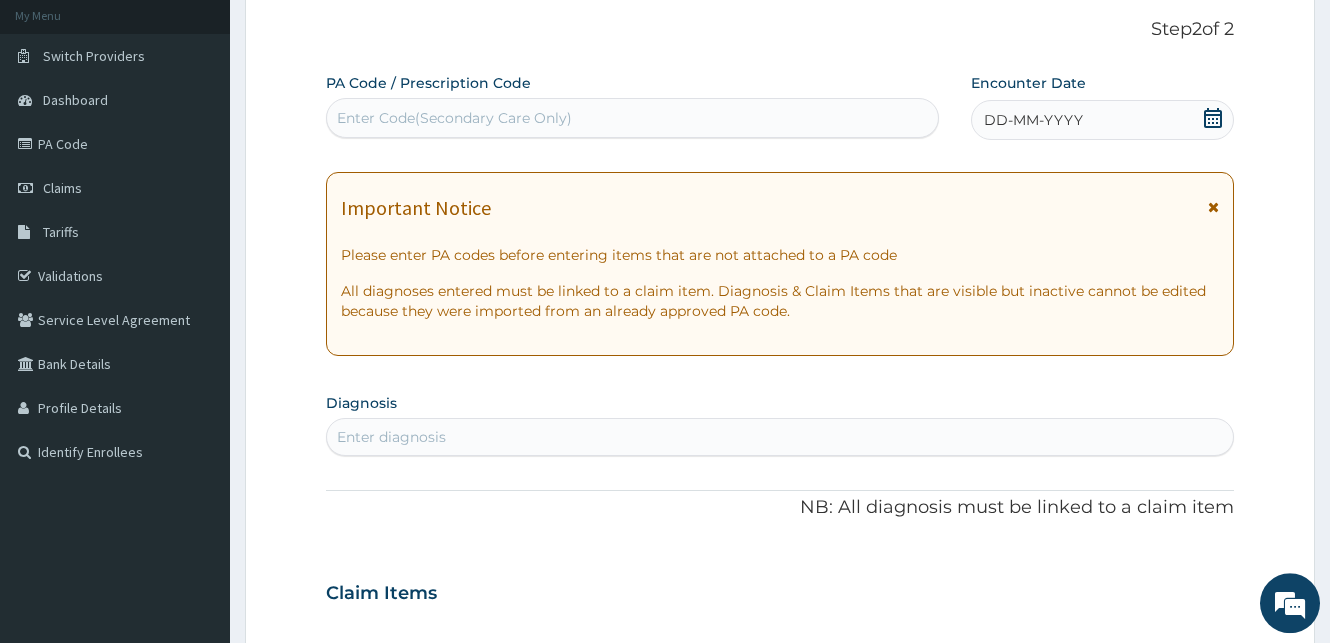 click on "Enter Code(Secondary Care Only)" at bounding box center [632, 118] 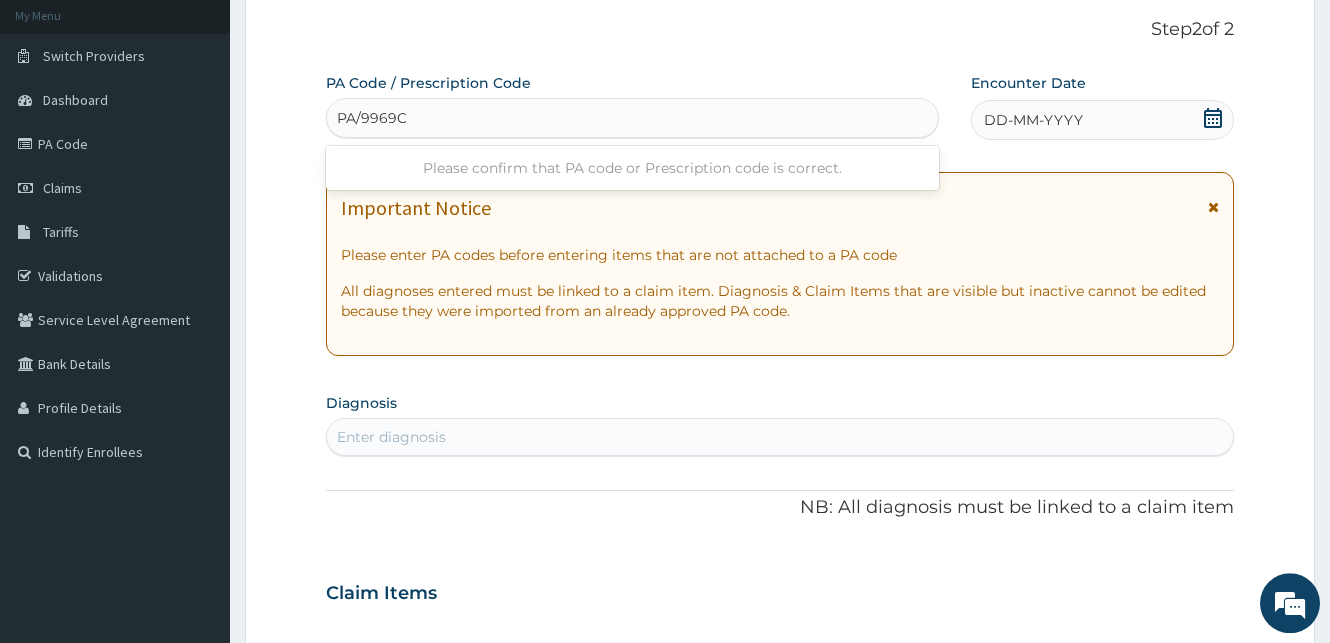 type on "PA/9969CE" 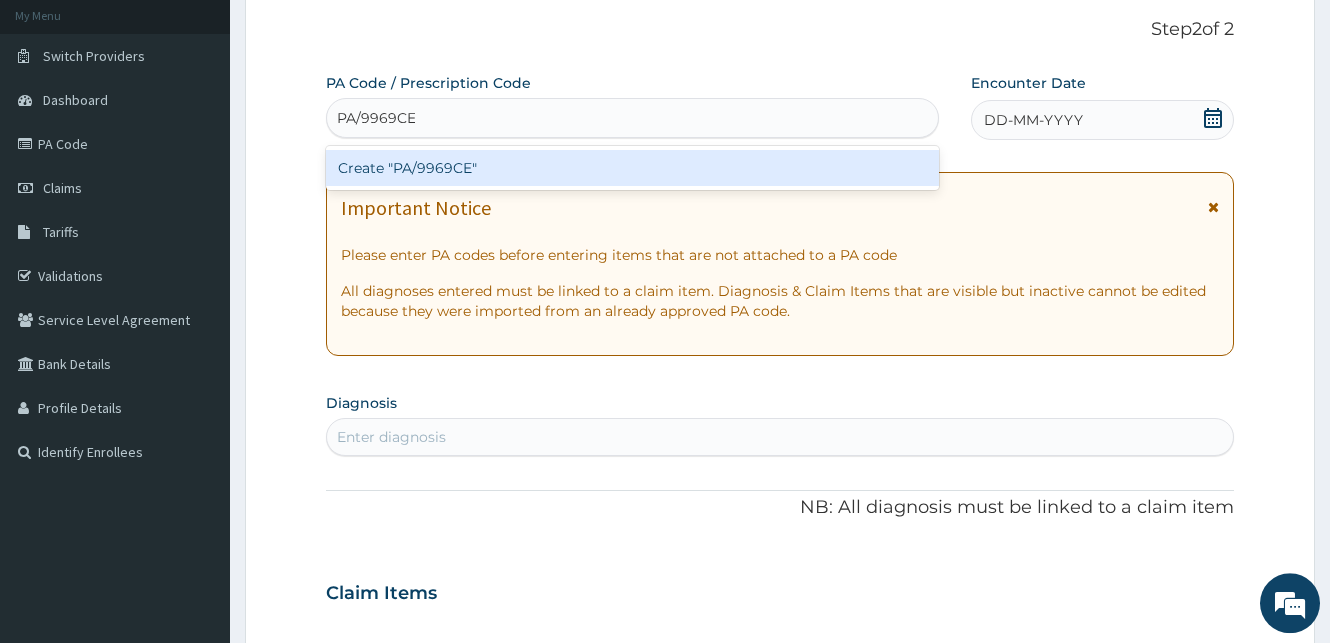 click on "Create "PA/9969CE"" at bounding box center (632, 168) 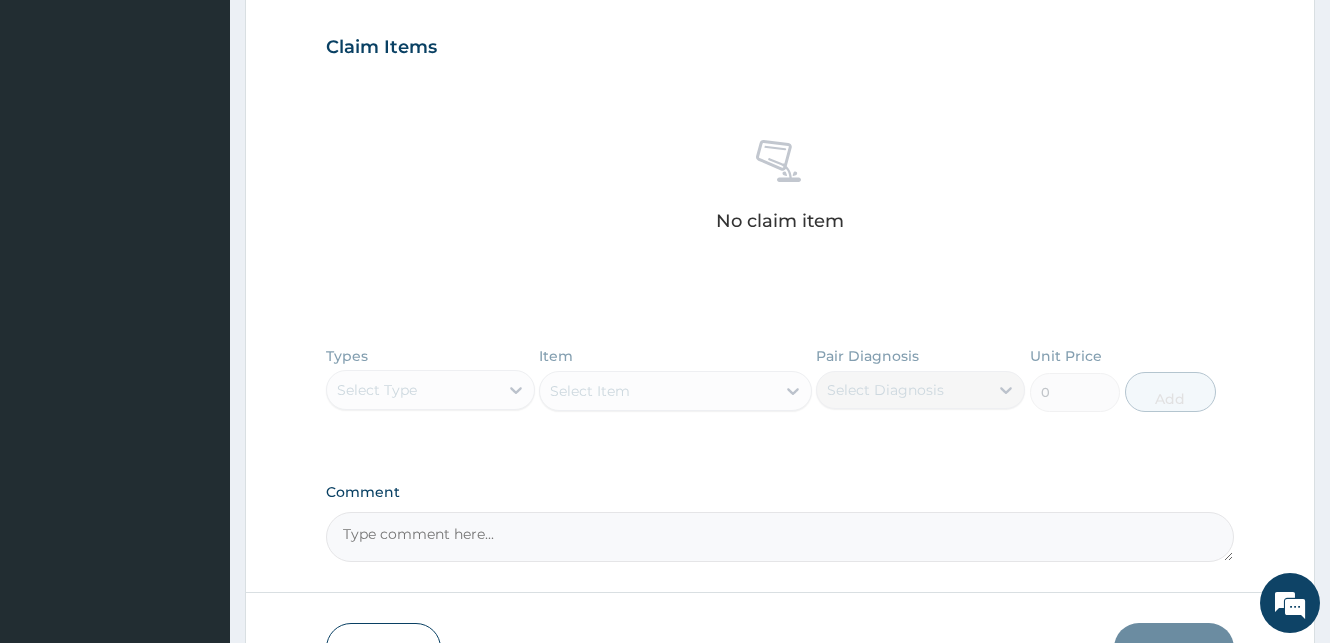 scroll, scrollTop: 811, scrollLeft: 0, axis: vertical 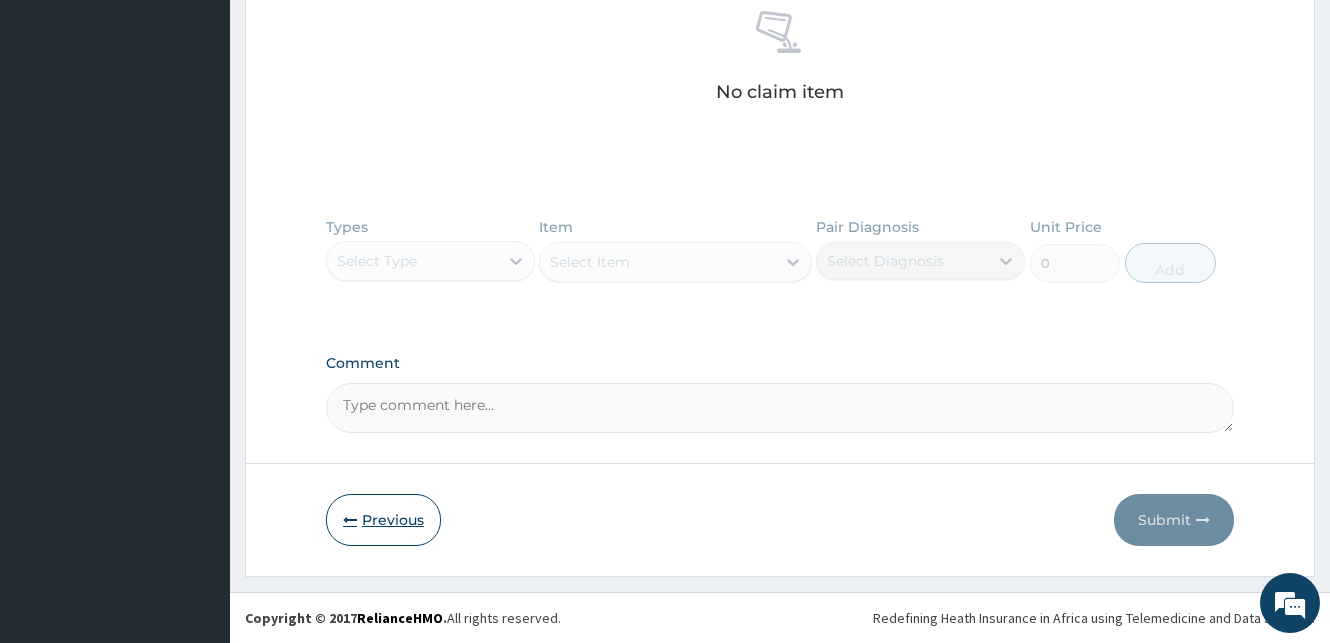click on "Previous" at bounding box center [383, 520] 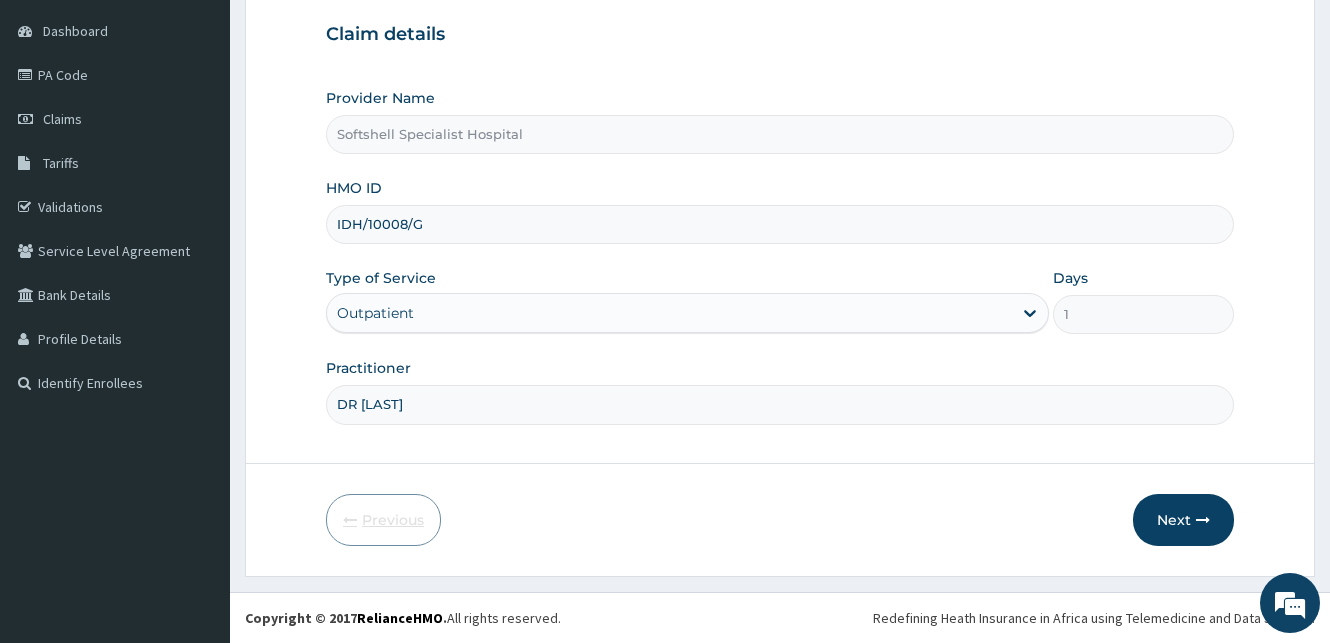 scroll, scrollTop: 187, scrollLeft: 0, axis: vertical 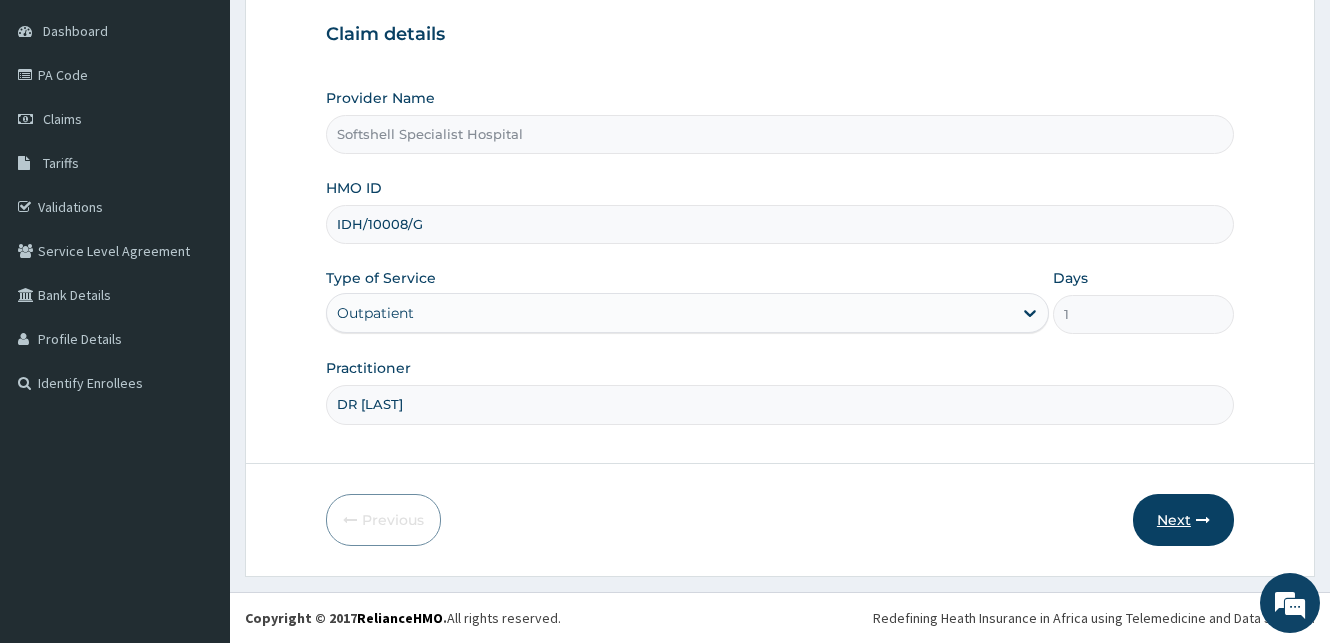 click on "Next" at bounding box center (1183, 520) 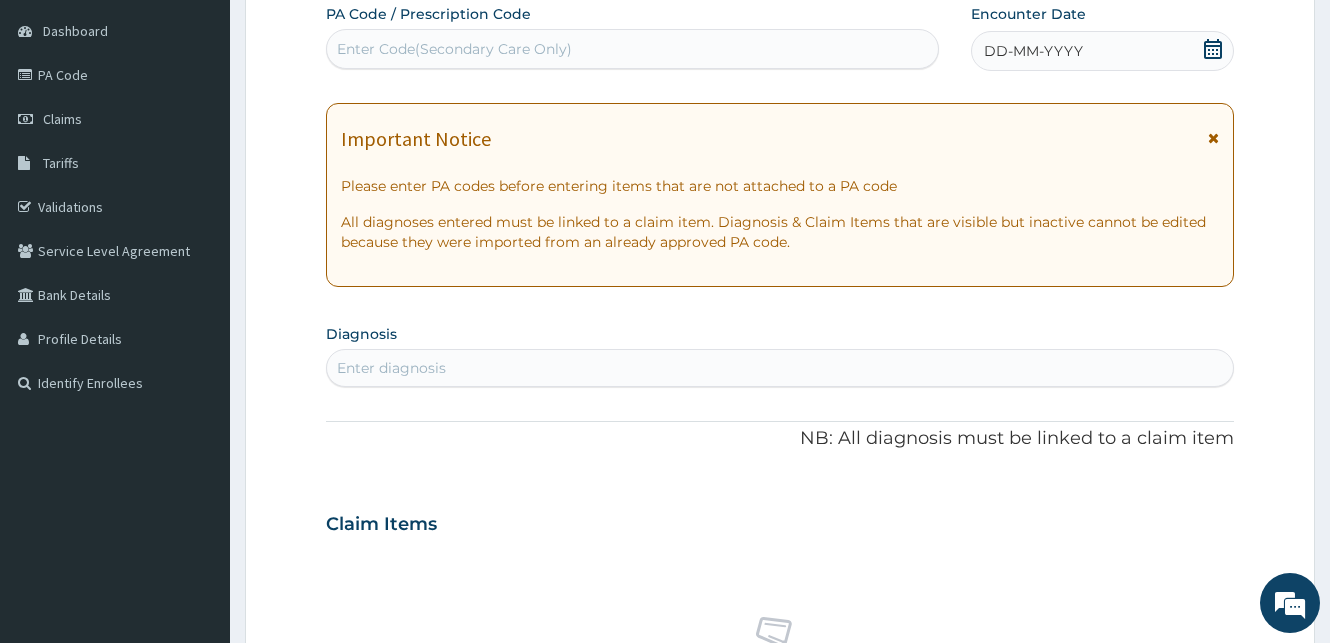 click on "Enter Code(Secondary Care Only)" at bounding box center [632, 49] 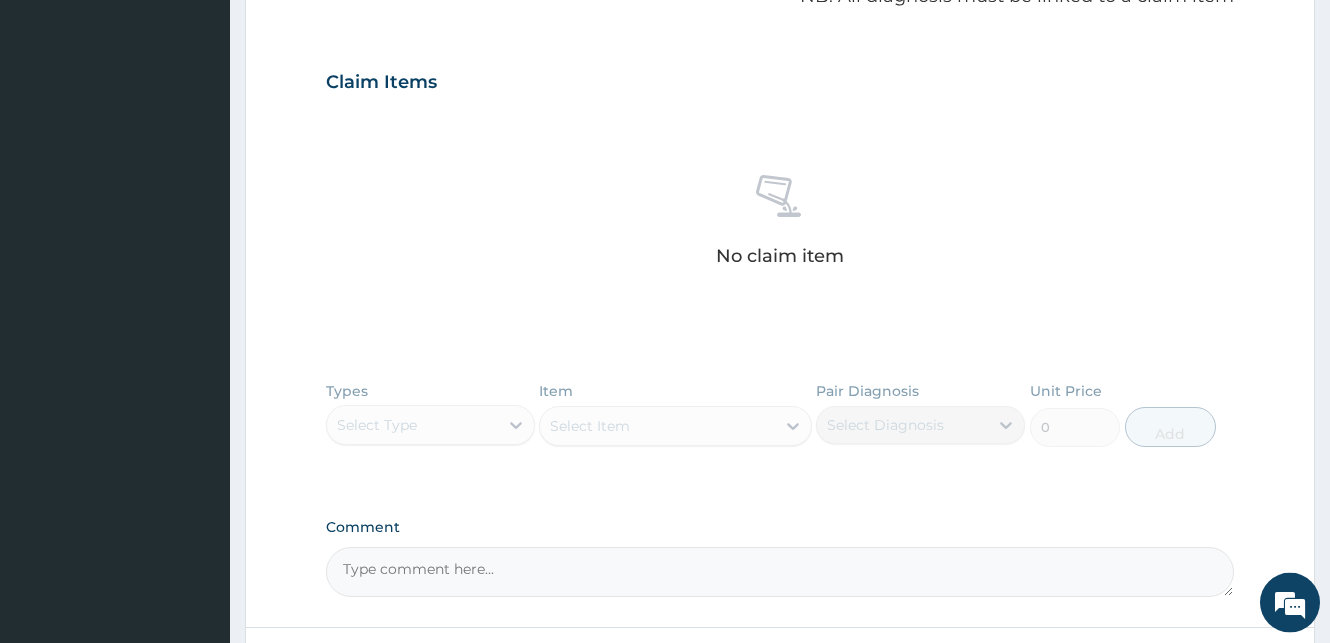 scroll, scrollTop: 641, scrollLeft: 0, axis: vertical 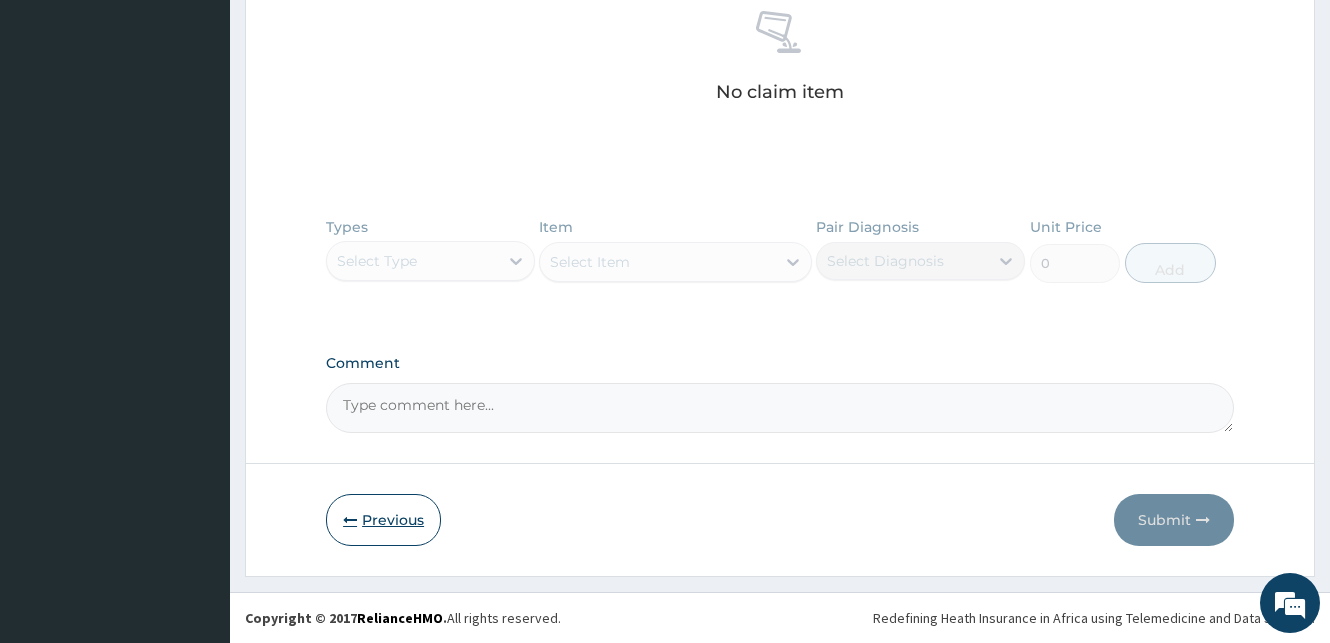 click on "Previous" at bounding box center (383, 520) 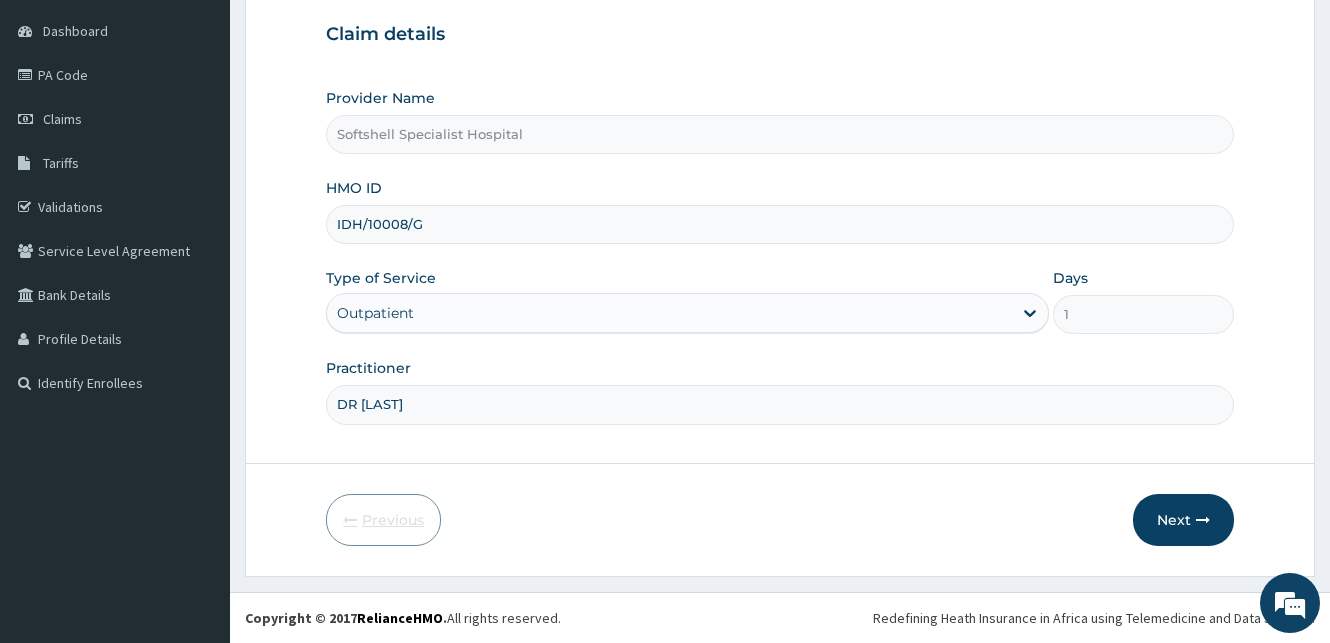 scroll, scrollTop: 187, scrollLeft: 0, axis: vertical 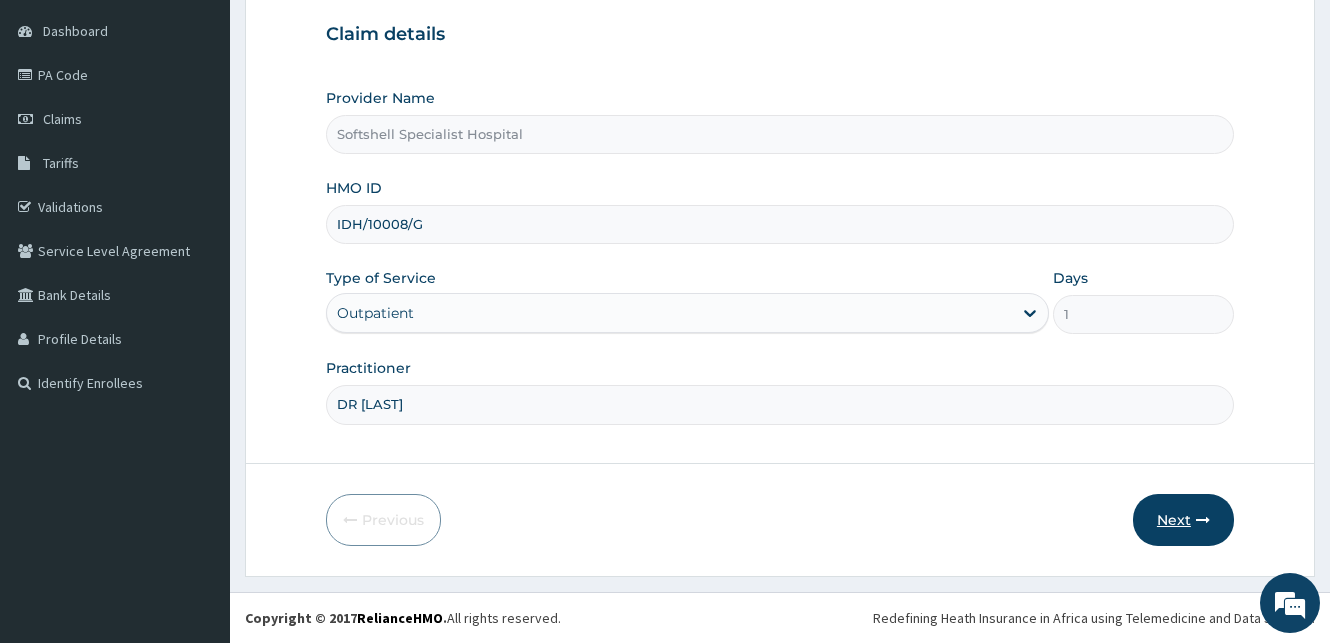 click on "Next" at bounding box center (1183, 520) 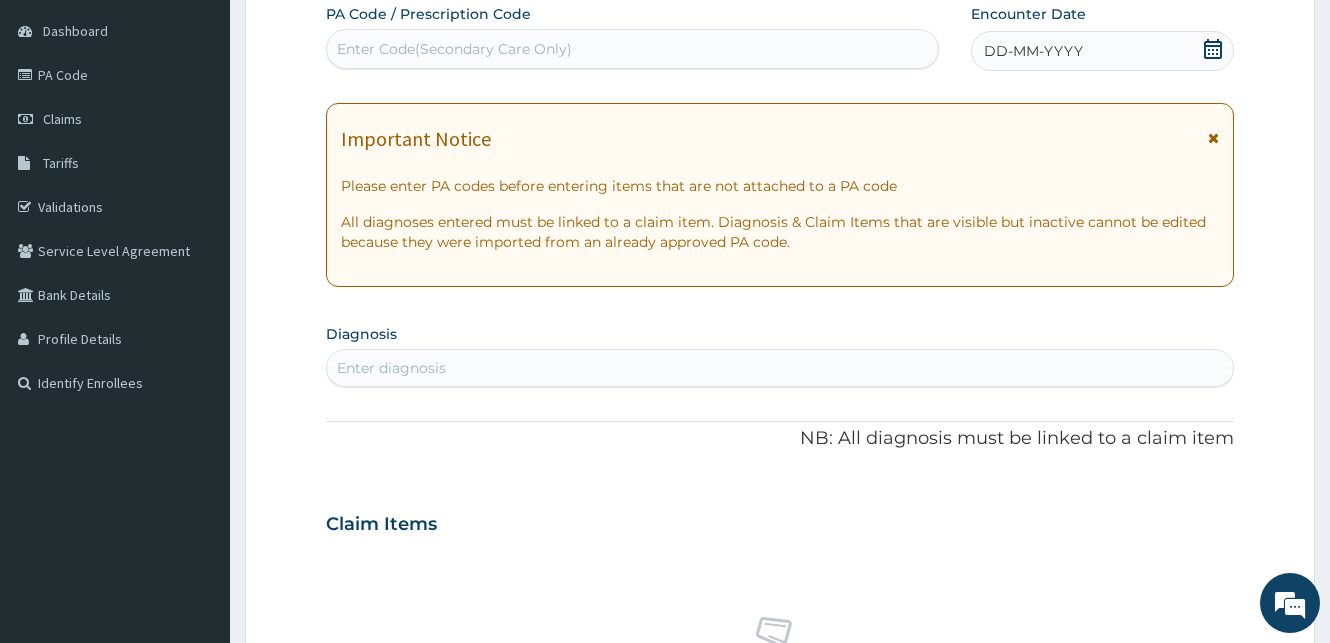 click on "Enter Code(Secondary Care Only)" at bounding box center [632, 49] 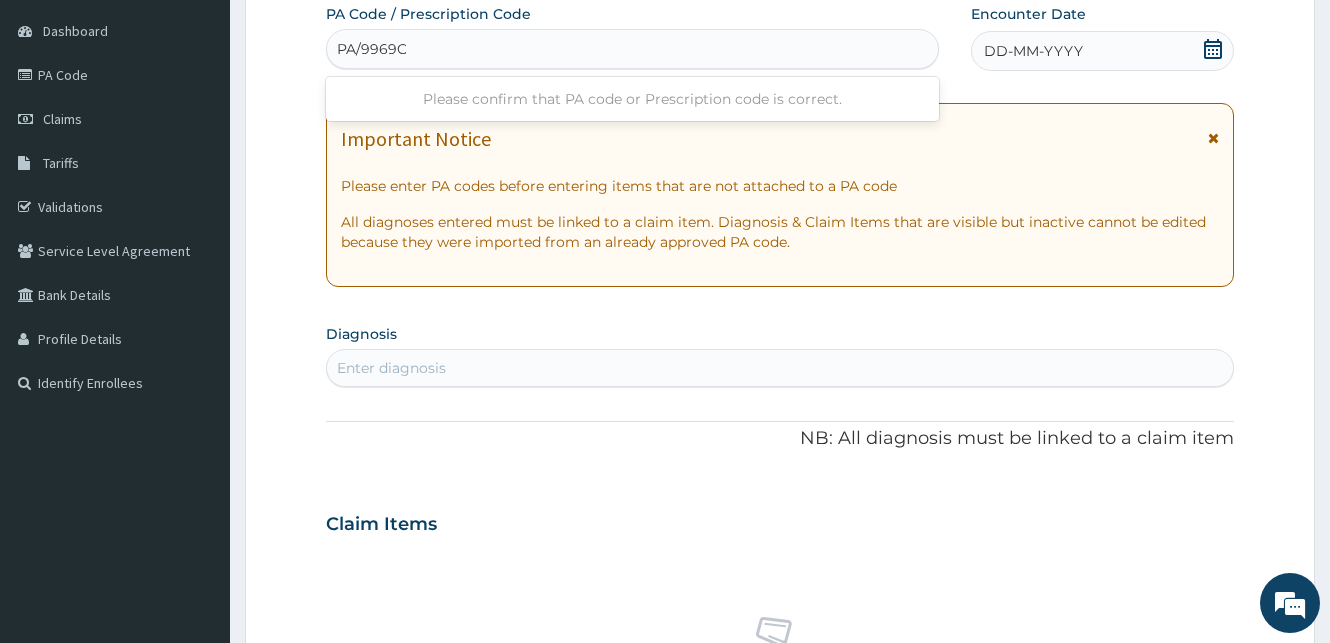type on "PA/9969CE" 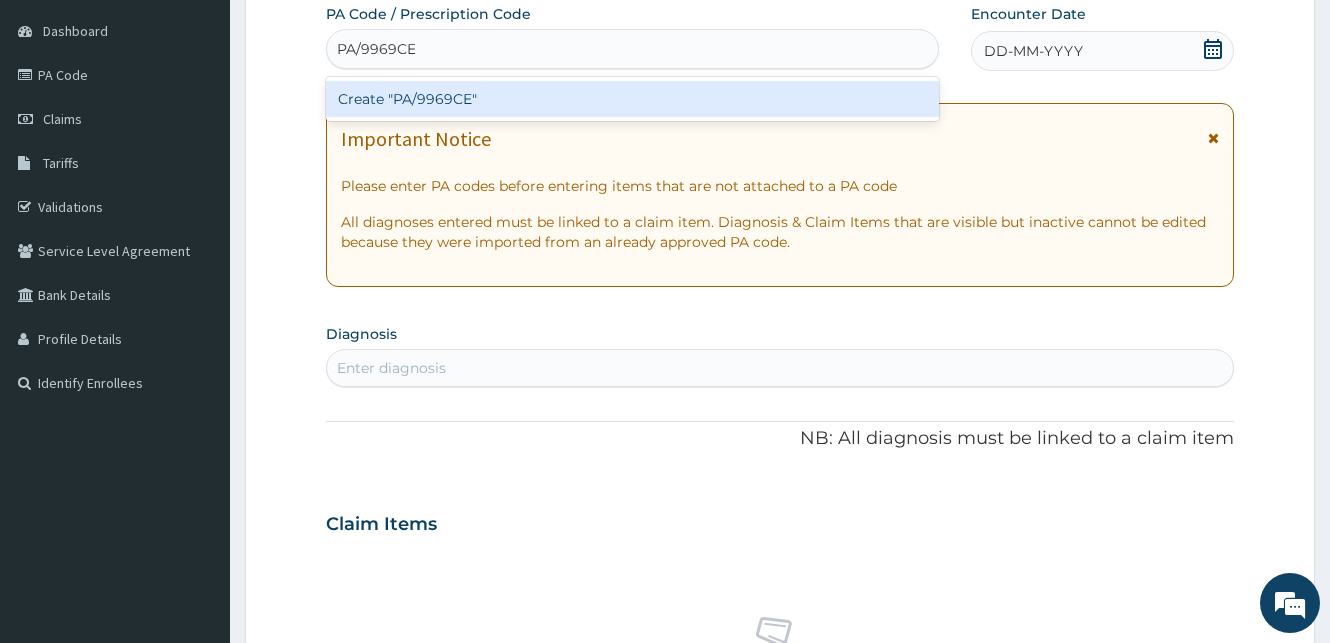 click on "Create "PA/9969CE"" at bounding box center (632, 99) 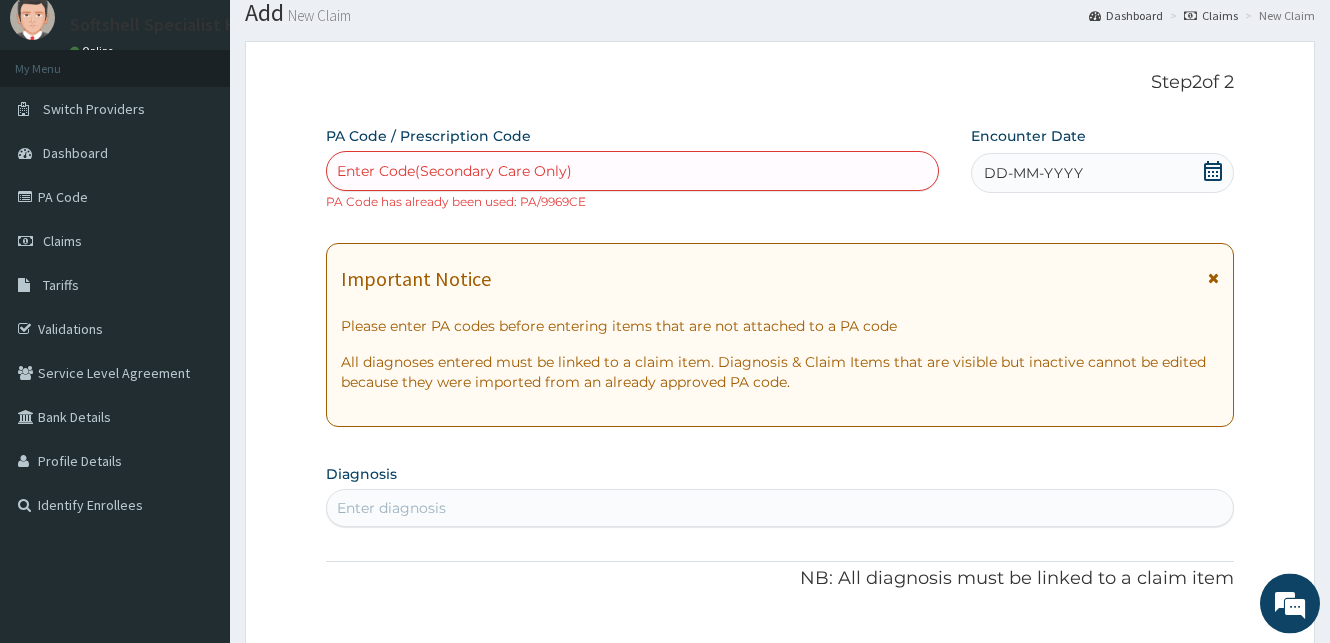 scroll, scrollTop: 48, scrollLeft: 0, axis: vertical 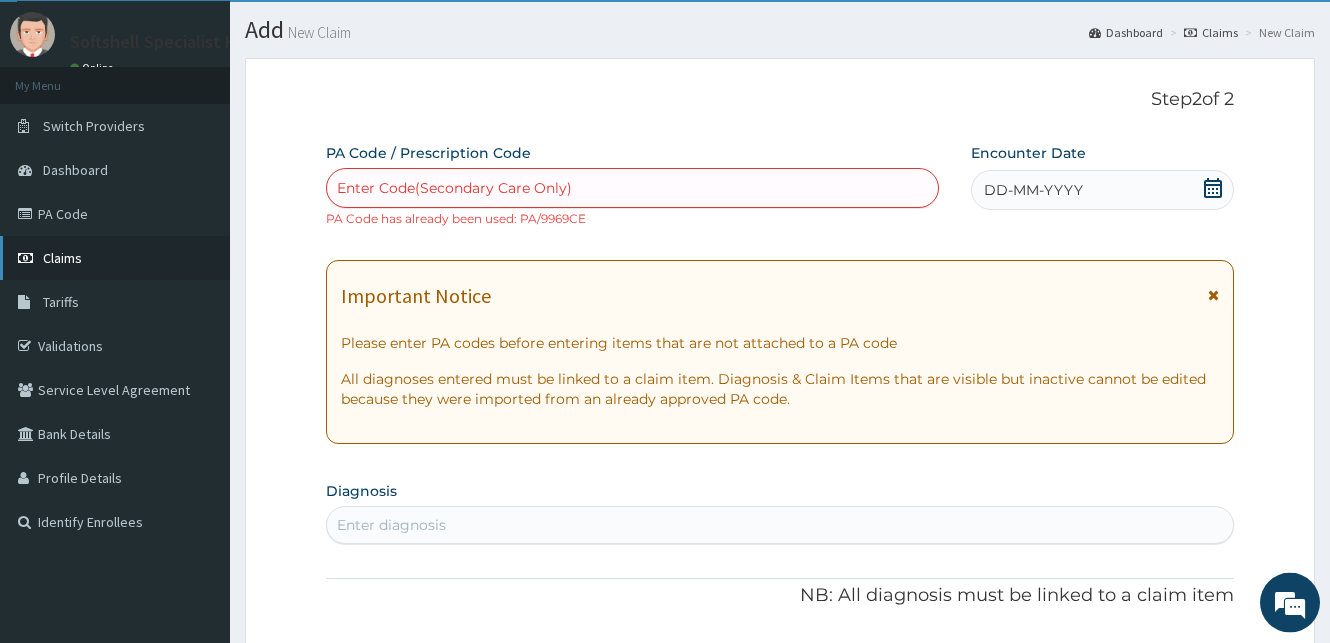 click on "Claims" at bounding box center (62, 258) 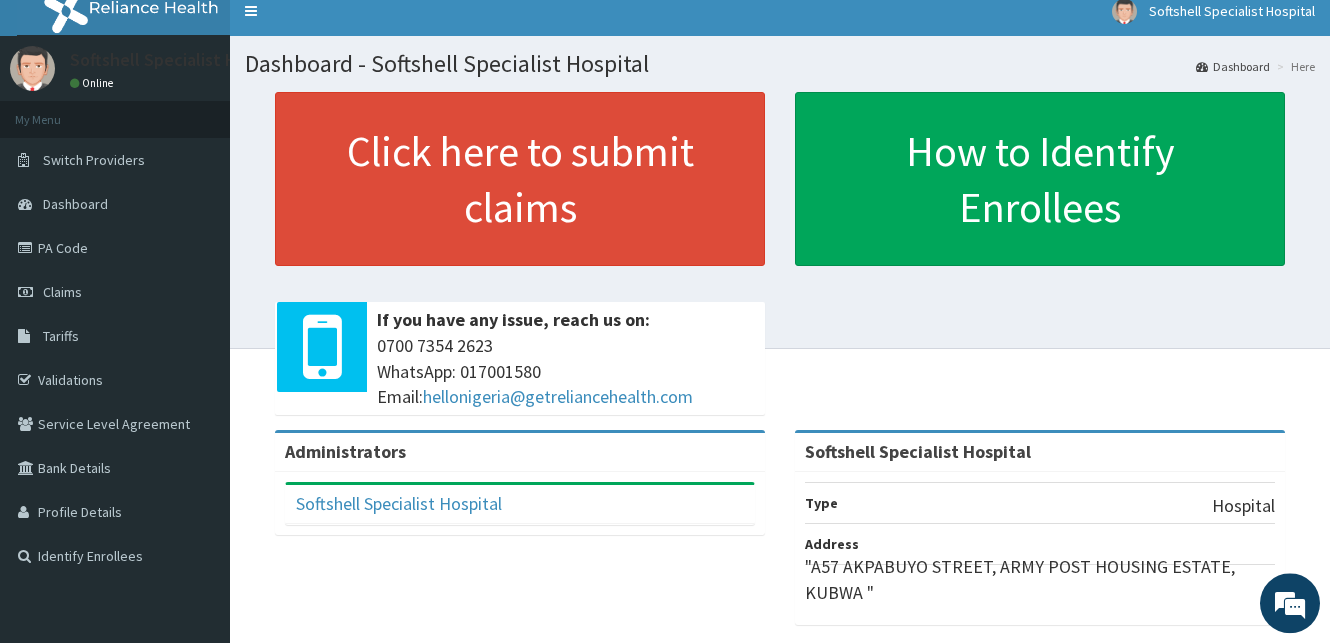 scroll, scrollTop: 0, scrollLeft: 0, axis: both 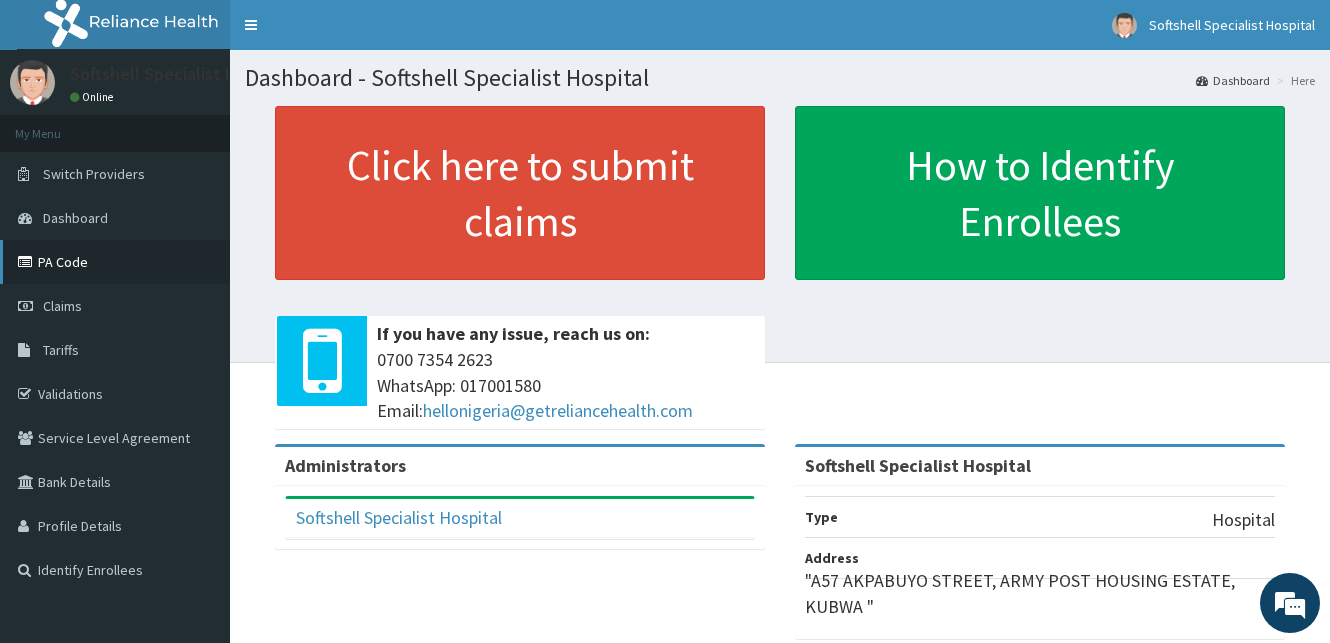 click on "PA Code" at bounding box center [115, 262] 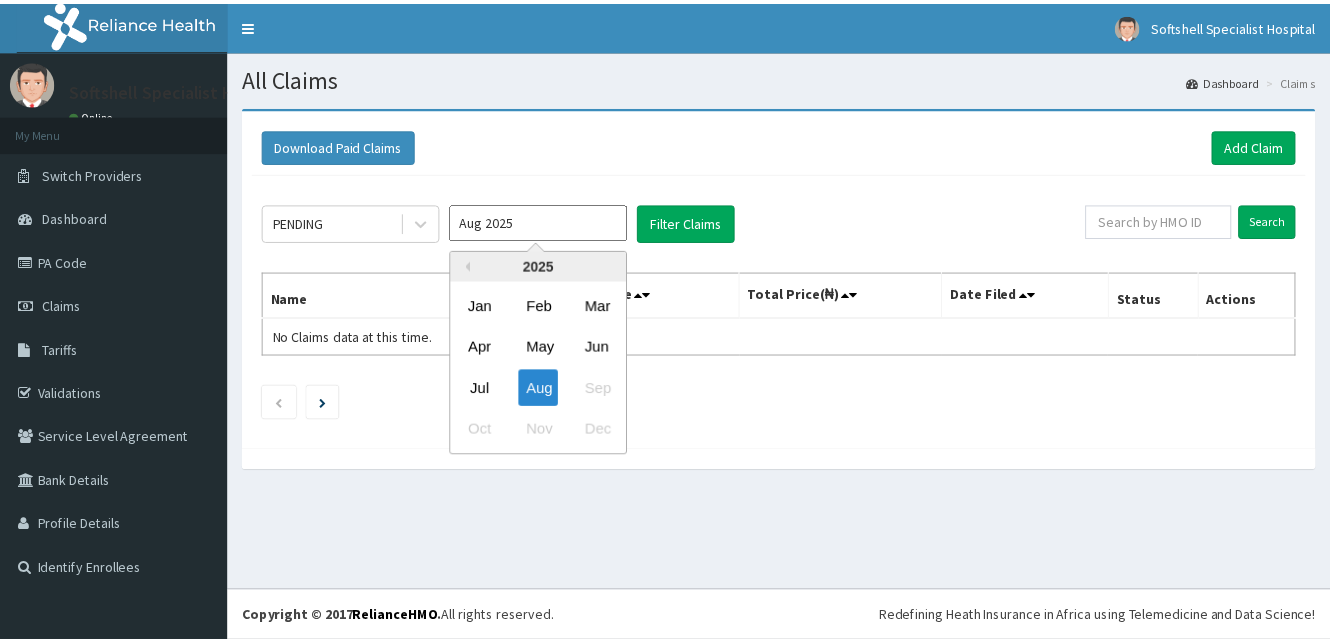 scroll, scrollTop: 0, scrollLeft: 0, axis: both 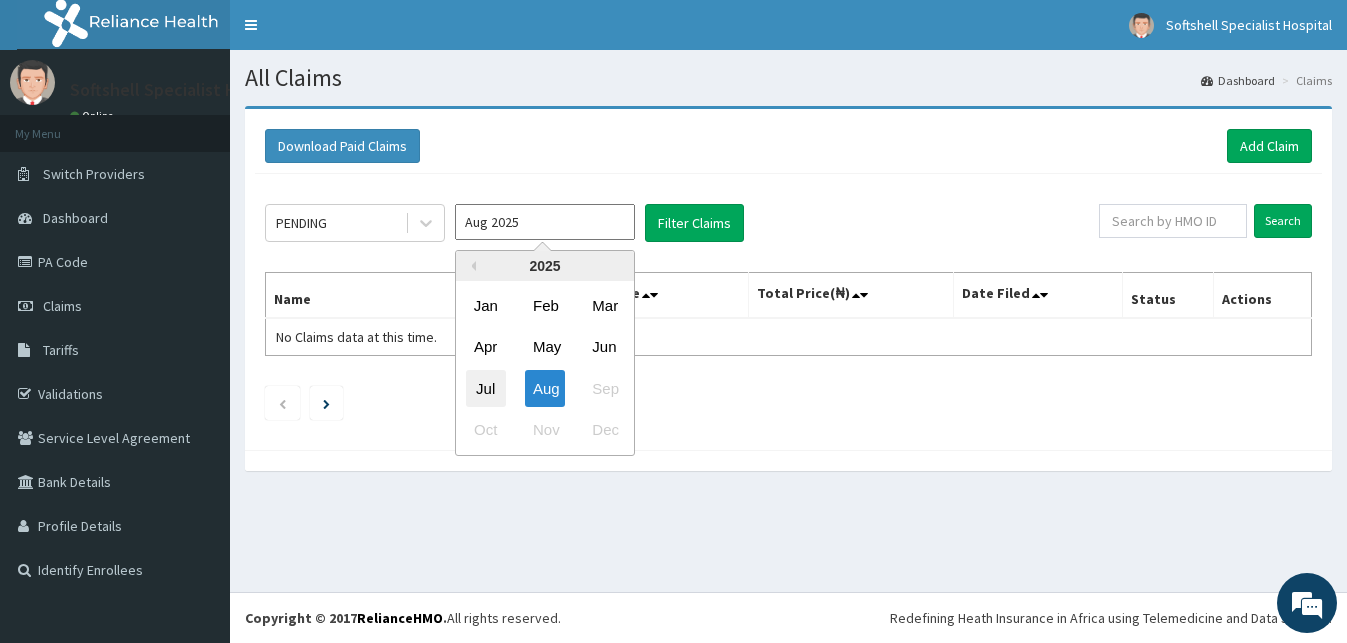 click on "Jul" at bounding box center (486, 388) 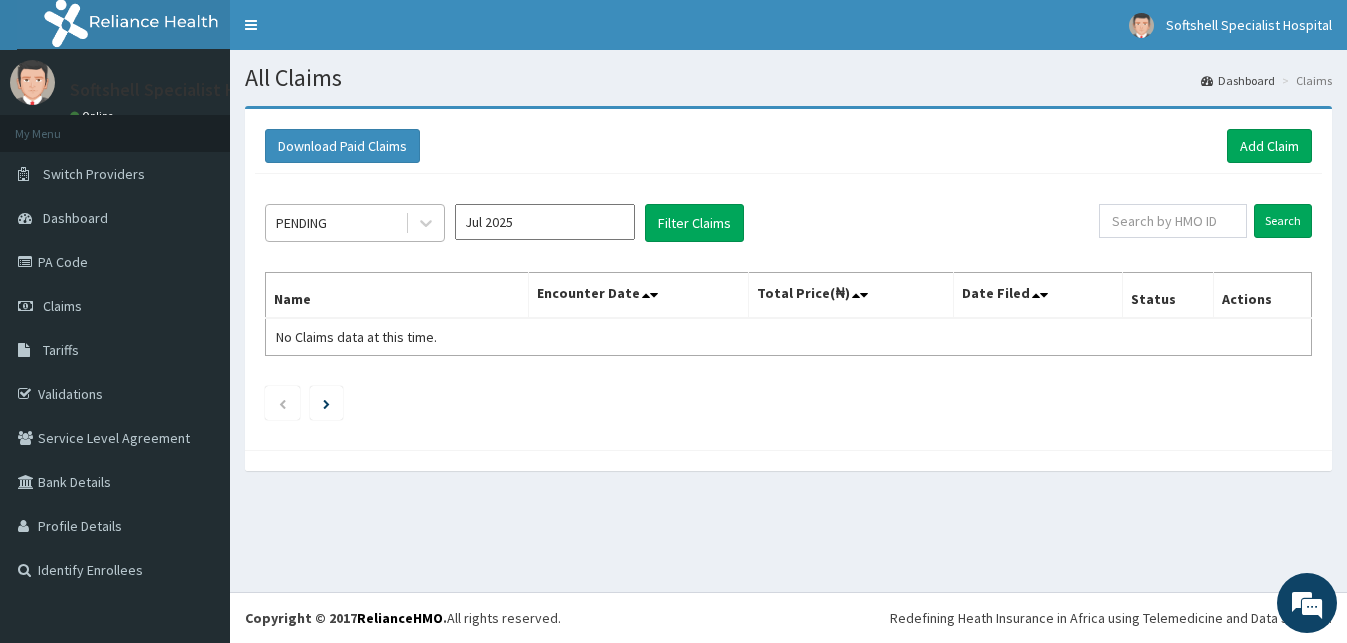 click on "PENDING" at bounding box center (335, 223) 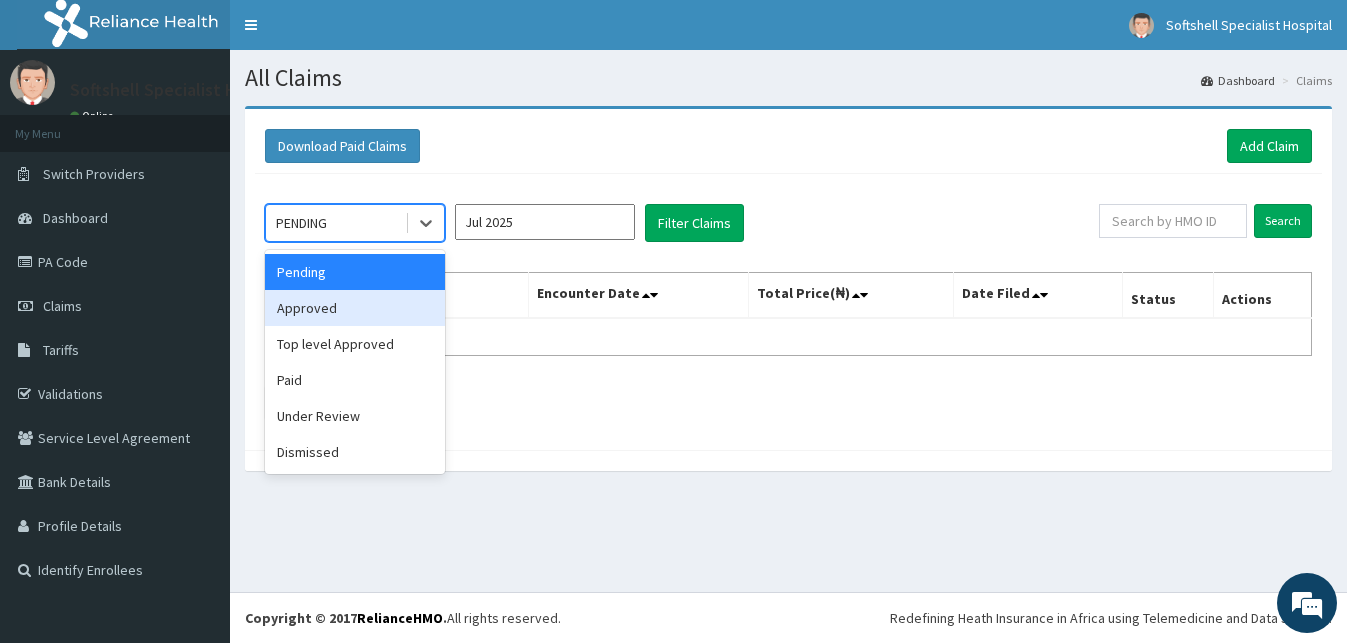 click on "Approved" at bounding box center [355, 308] 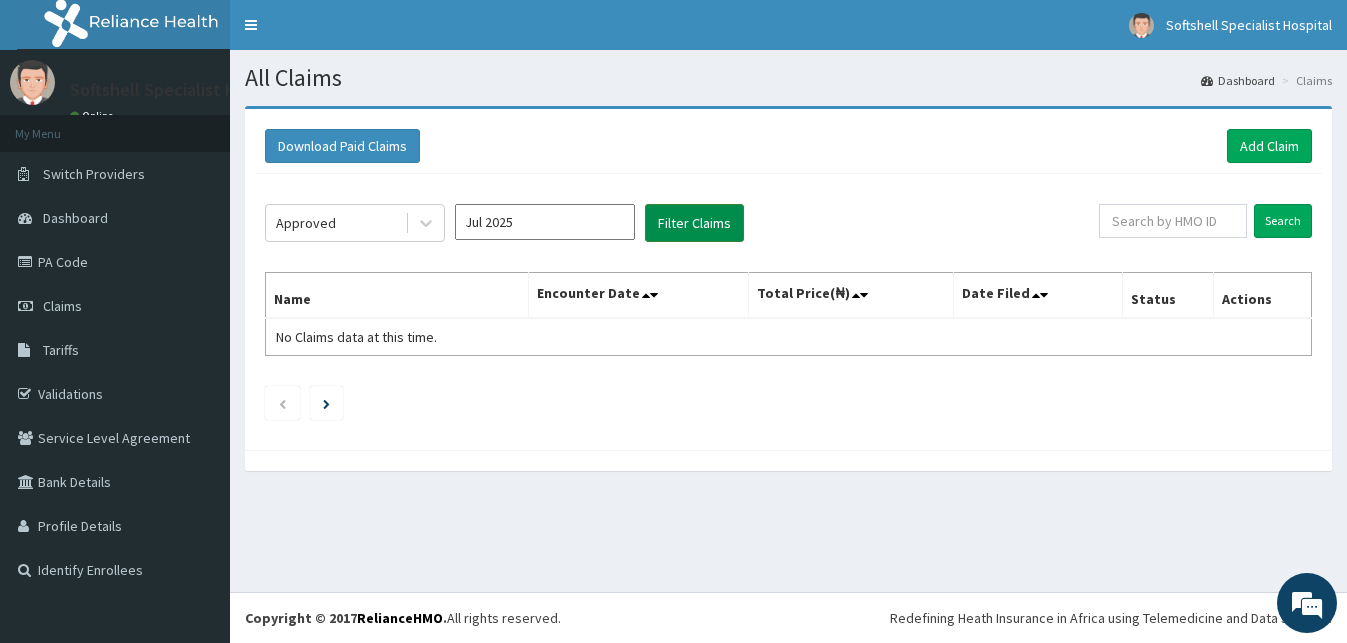 click on "Filter Claims" at bounding box center (694, 223) 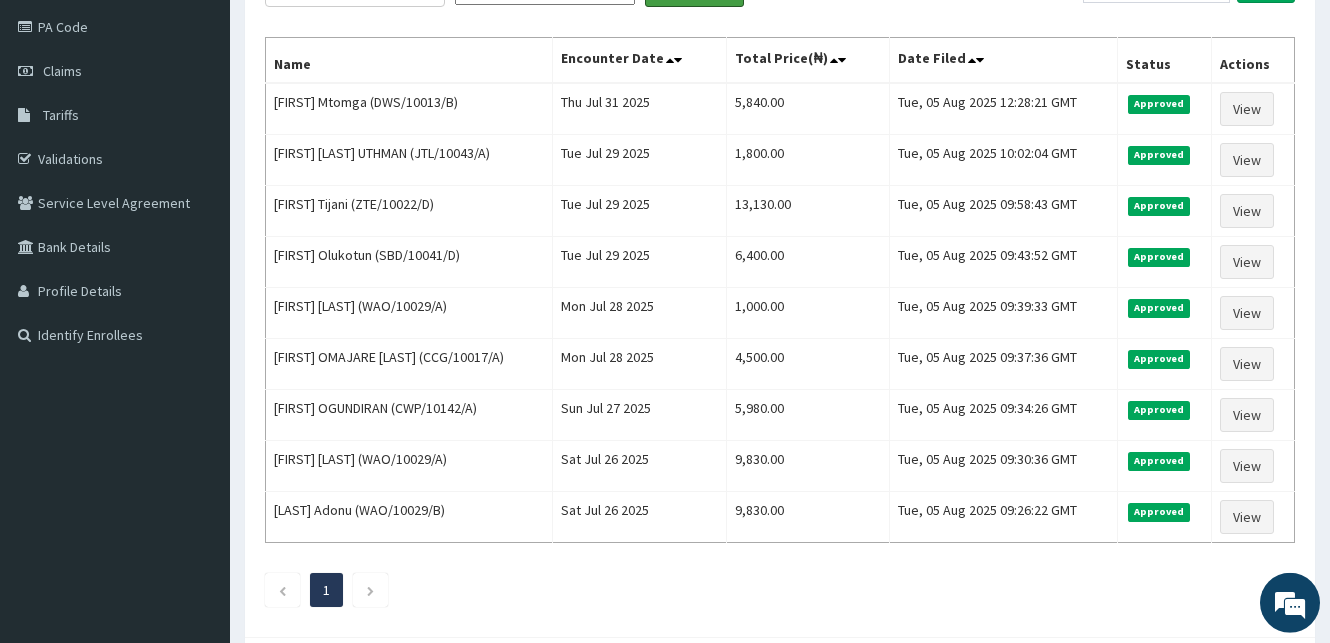 scroll, scrollTop: 0, scrollLeft: 0, axis: both 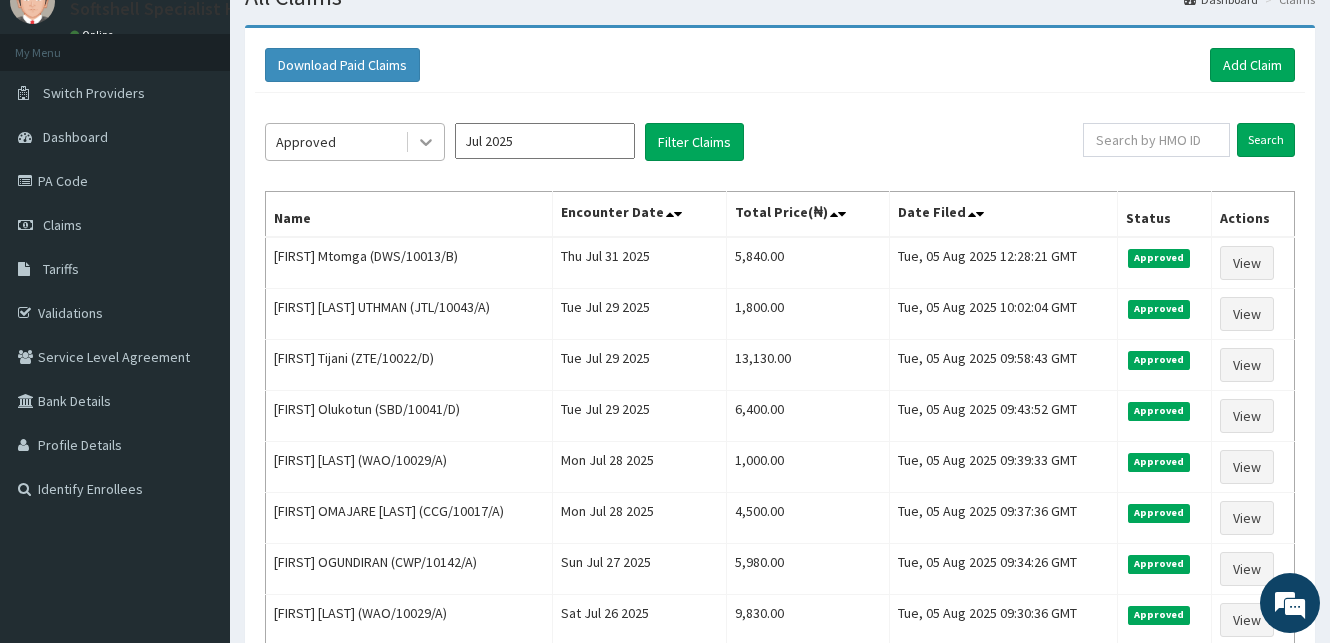 click 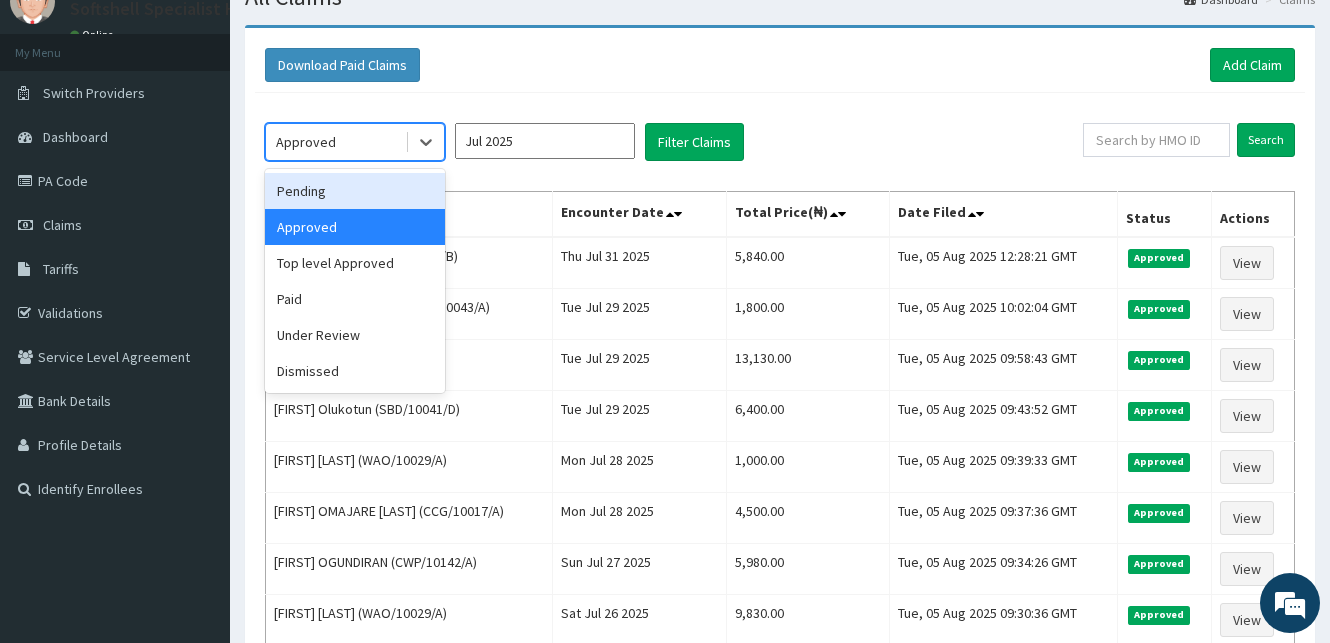 click on "Pending" at bounding box center (355, 191) 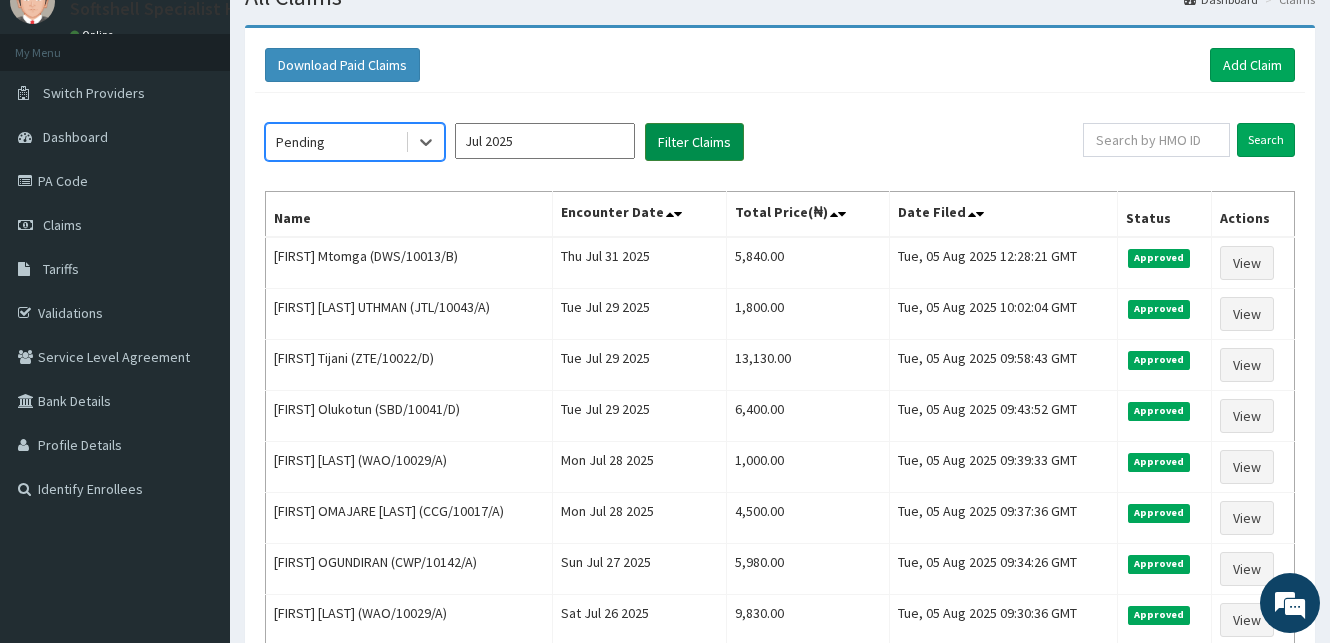 click on "Filter Claims" at bounding box center [694, 142] 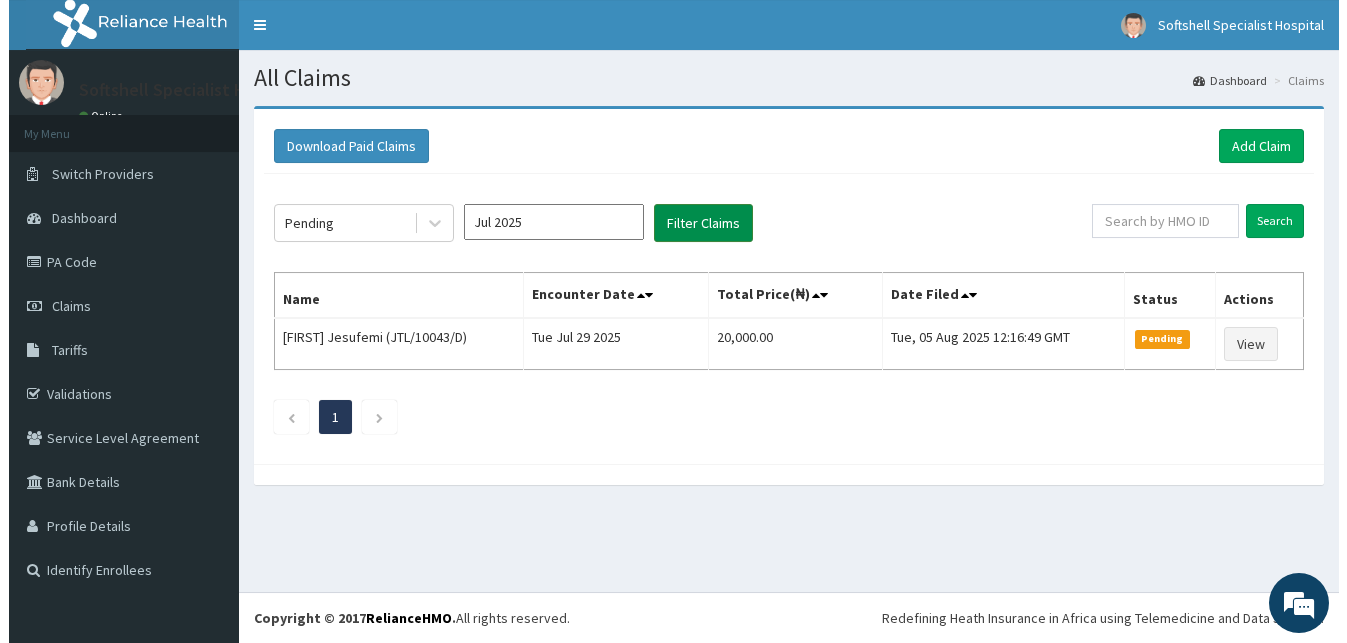 scroll, scrollTop: 0, scrollLeft: 0, axis: both 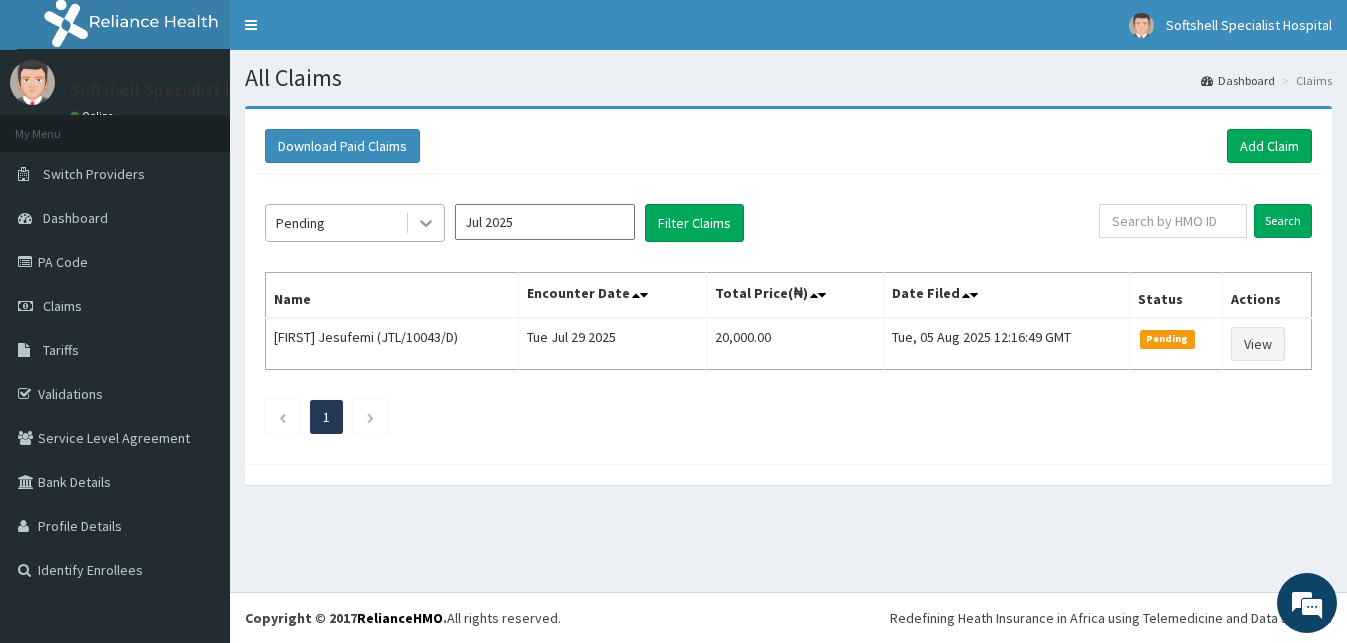 click at bounding box center (426, 223) 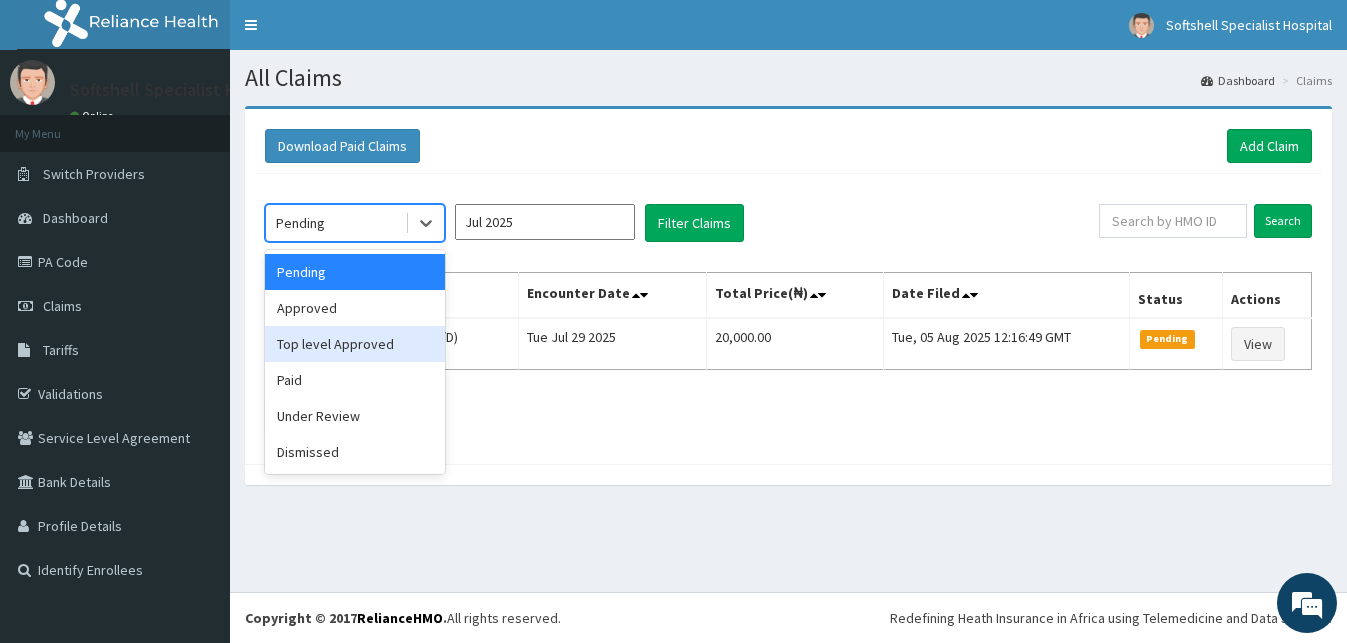 click on "Top level Approved" at bounding box center [355, 344] 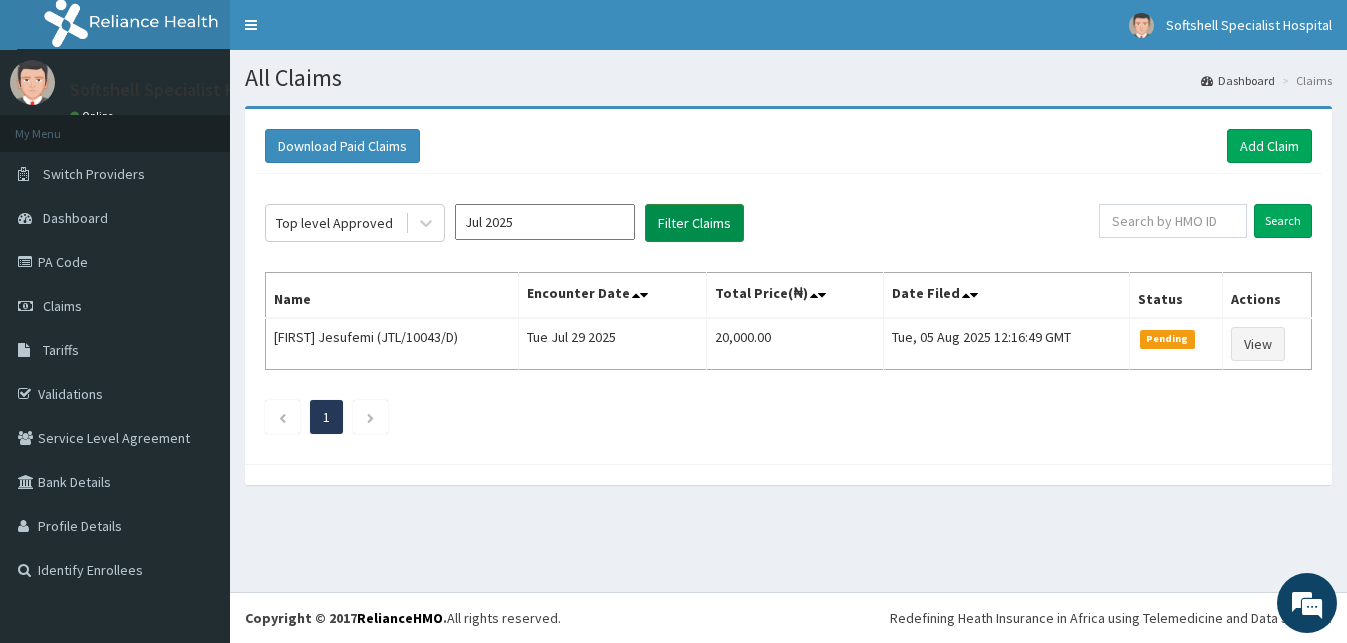 click on "Filter Claims" at bounding box center [694, 223] 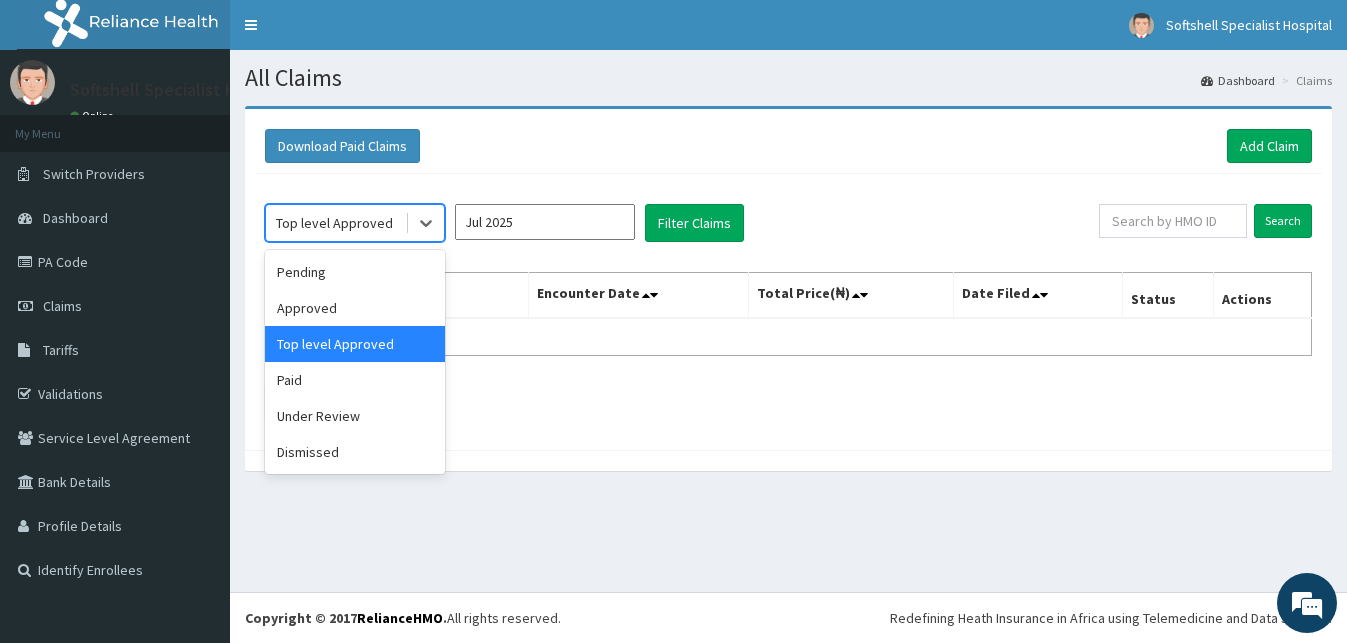 click on "Top level Approved" at bounding box center (335, 223) 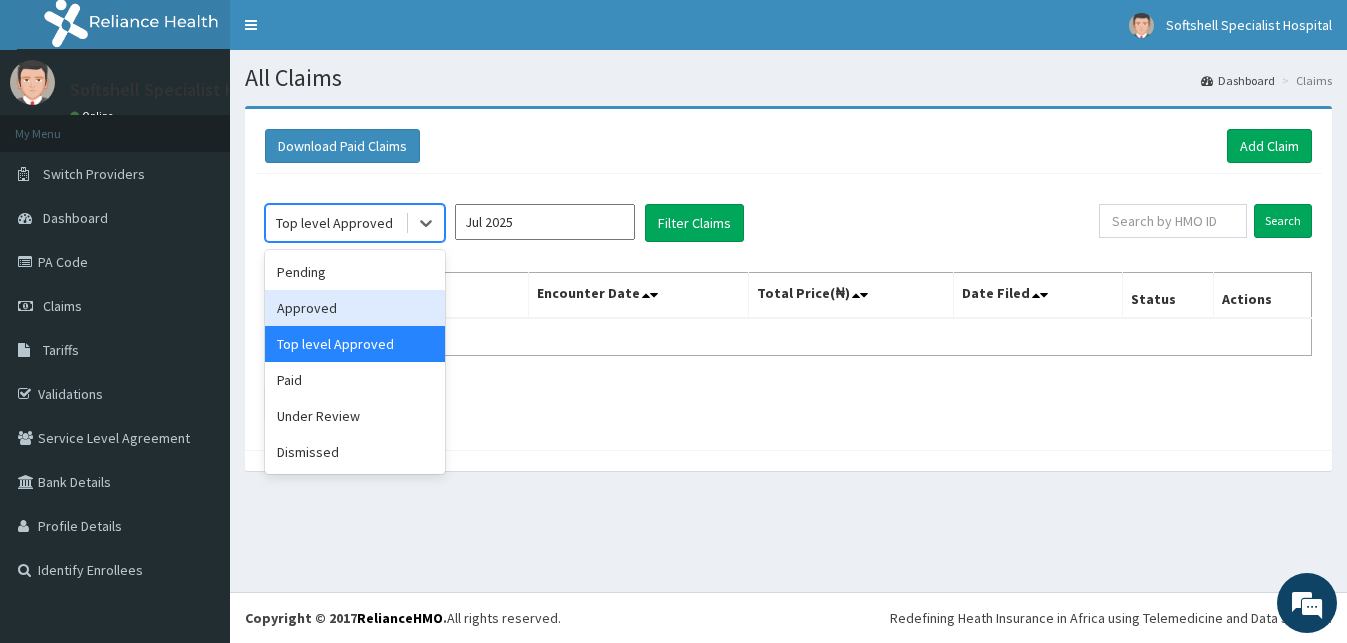 click on "Approved" at bounding box center (355, 308) 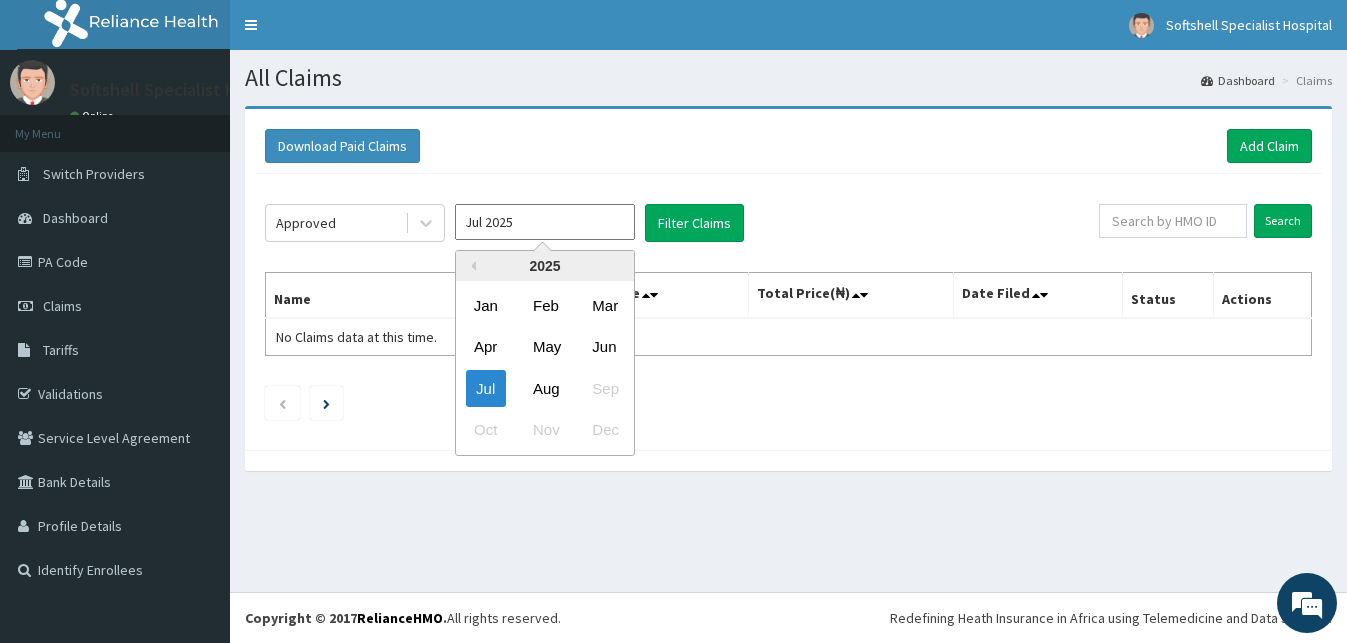click on "Jul 2025" at bounding box center [545, 222] 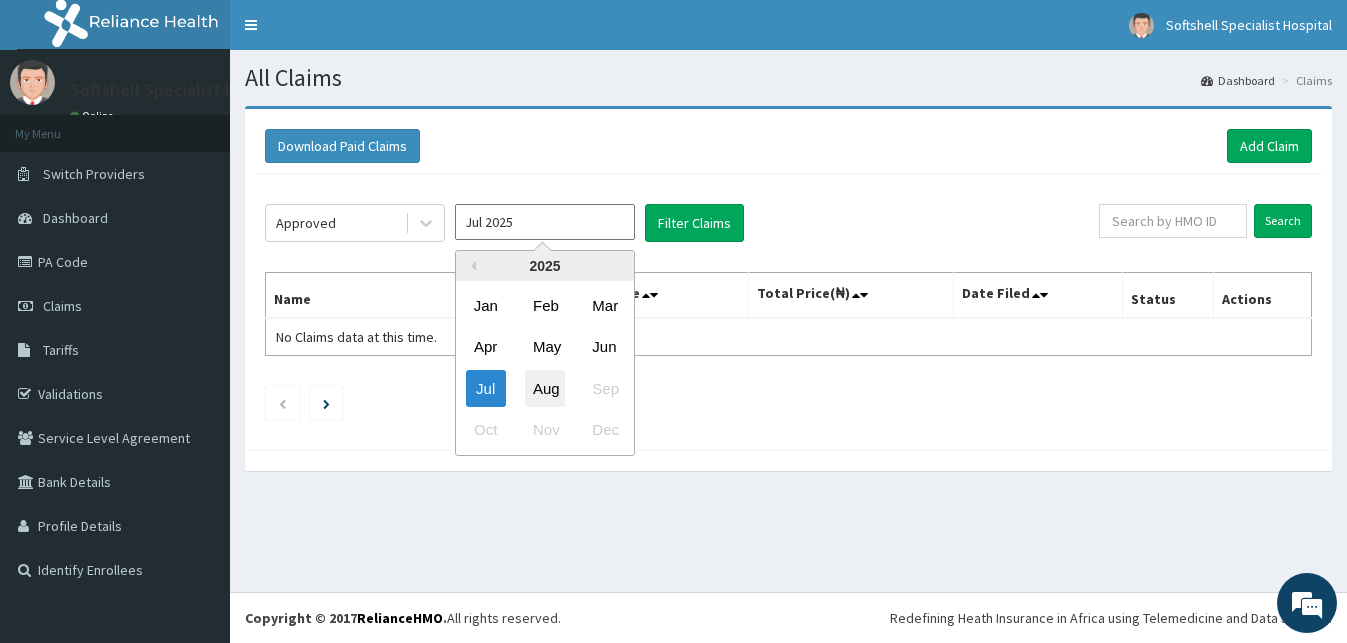 click on "Aug" at bounding box center (545, 388) 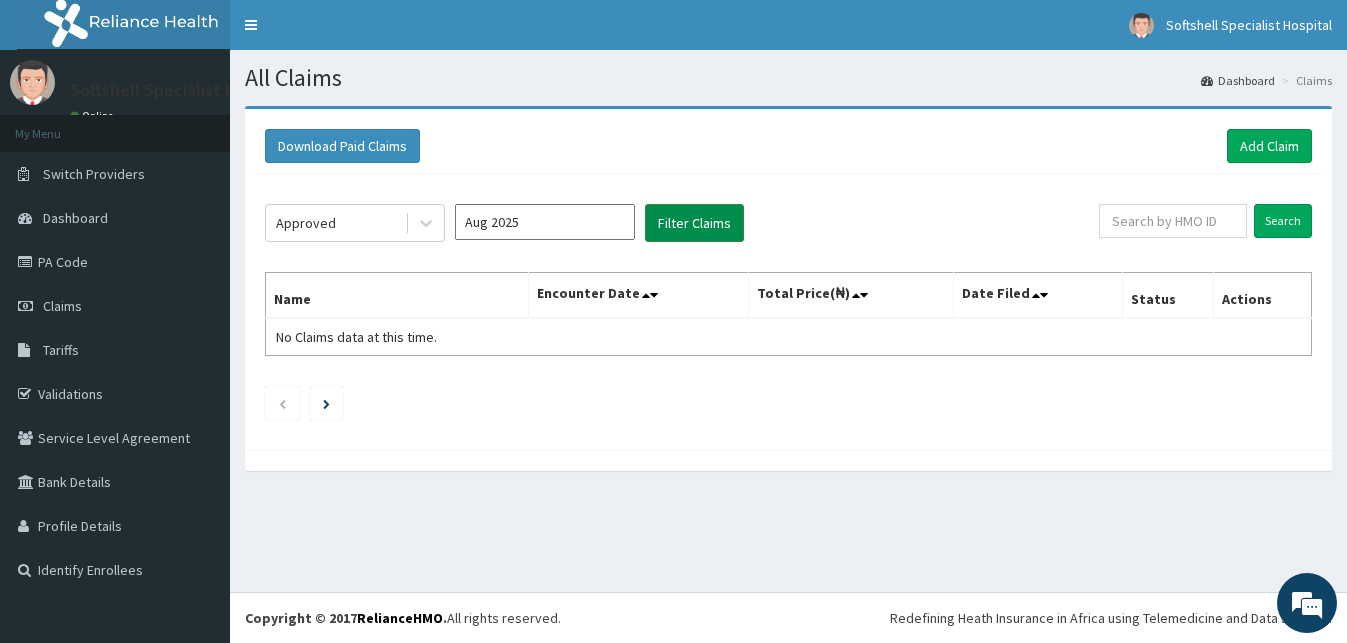 click on "Filter Claims" at bounding box center (694, 223) 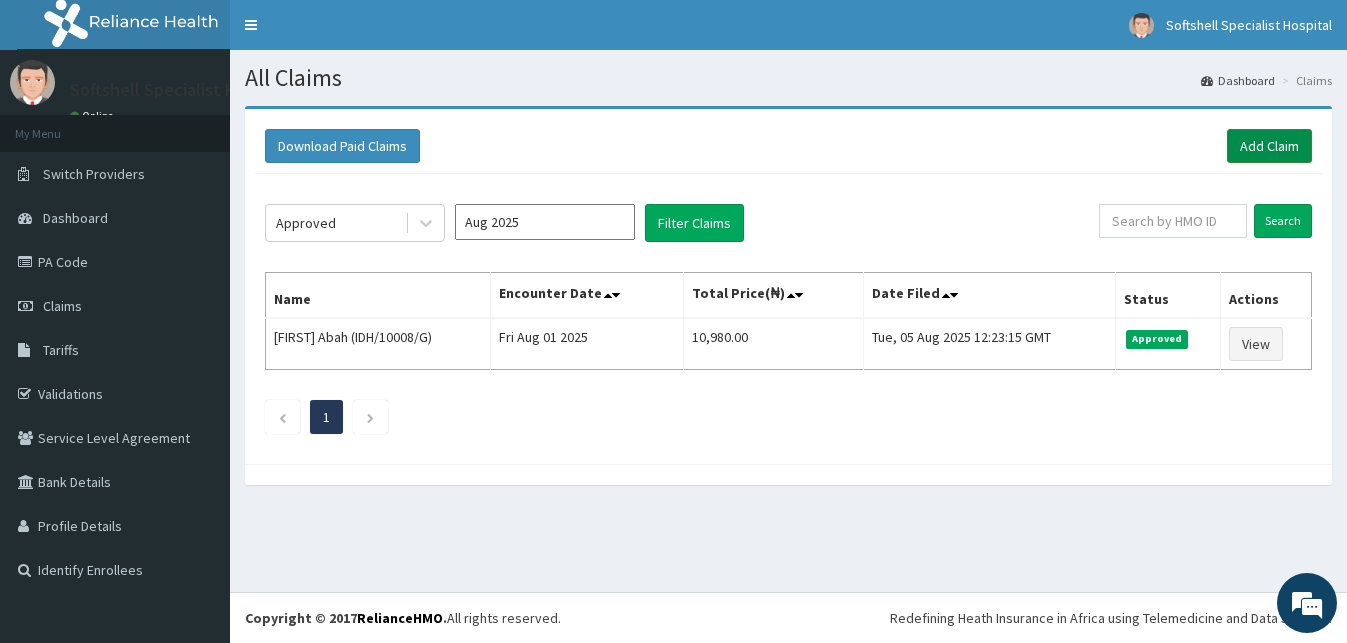click on "Add Claim" at bounding box center [1269, 146] 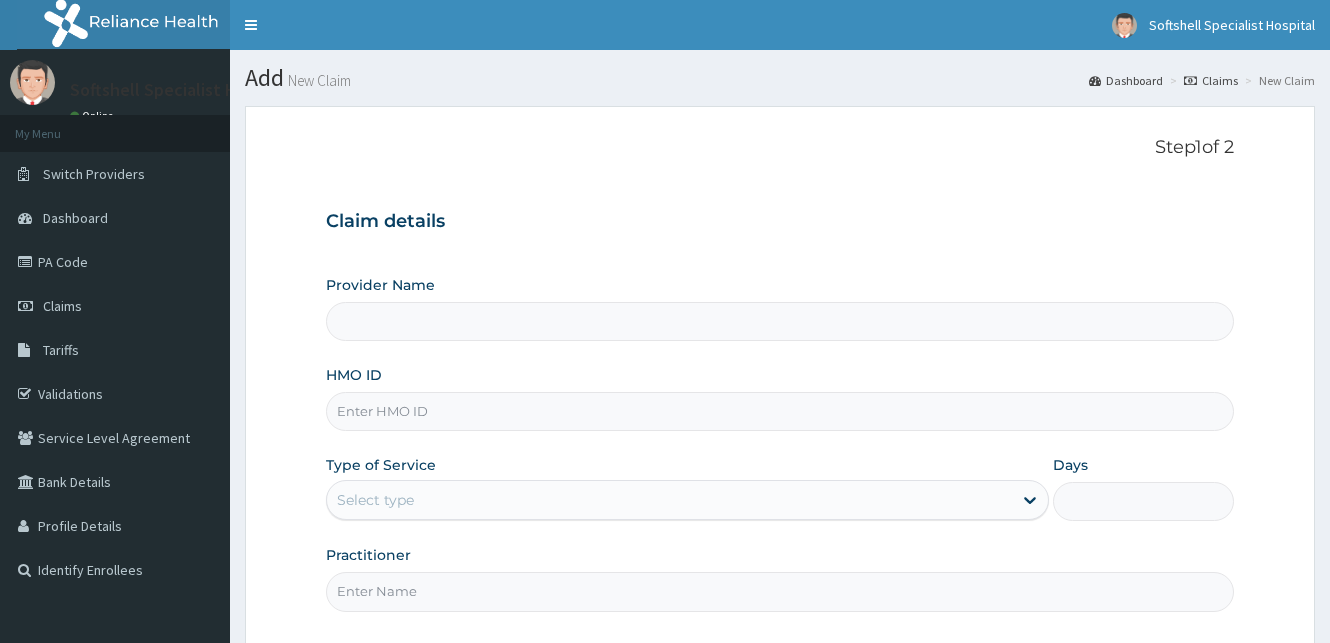 scroll, scrollTop: 0, scrollLeft: 0, axis: both 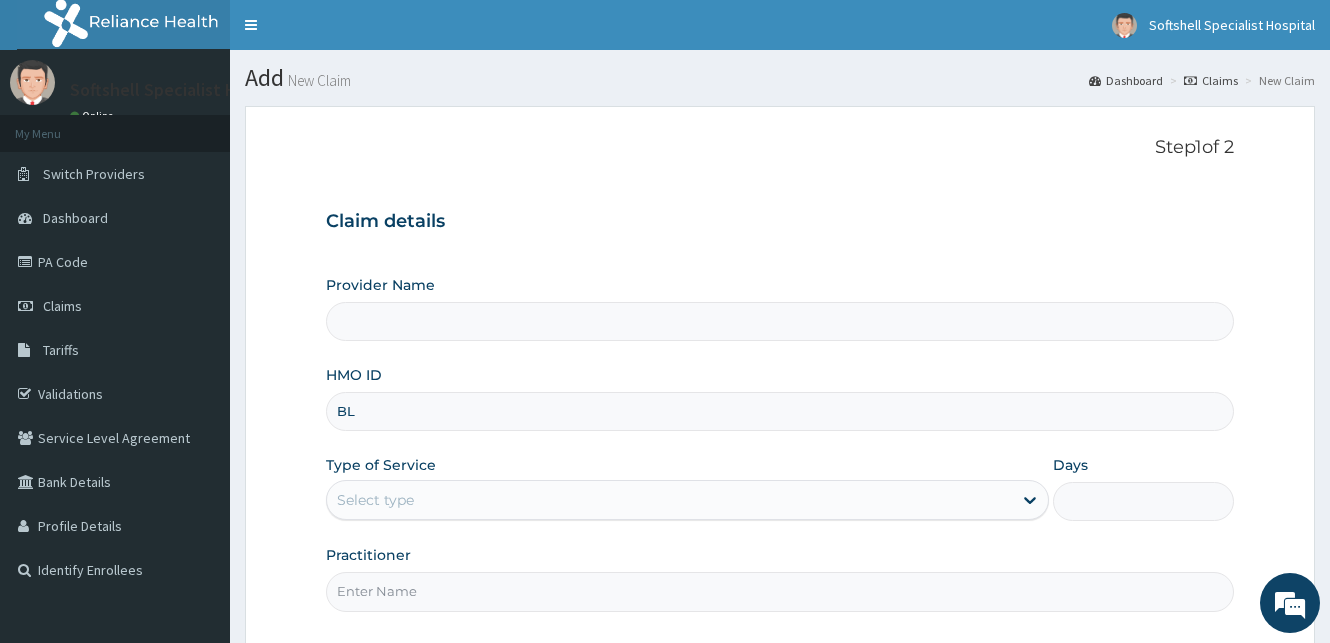 type on "BLD" 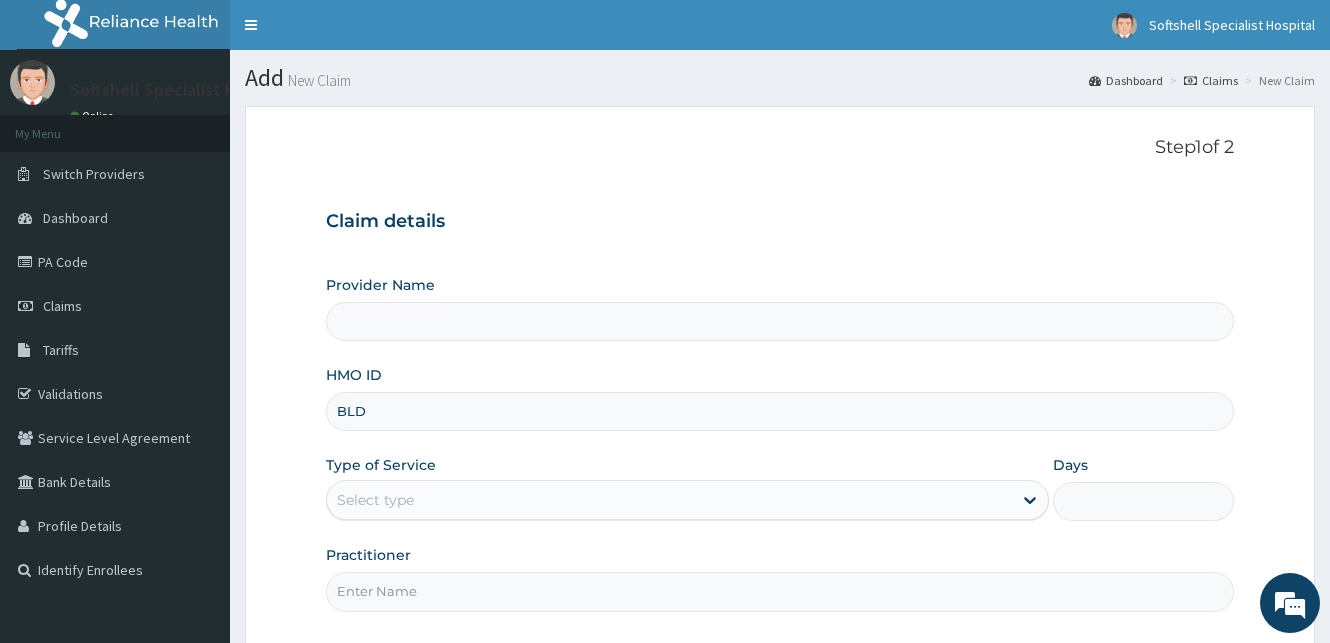 type on "Softshell Specialist Hospital" 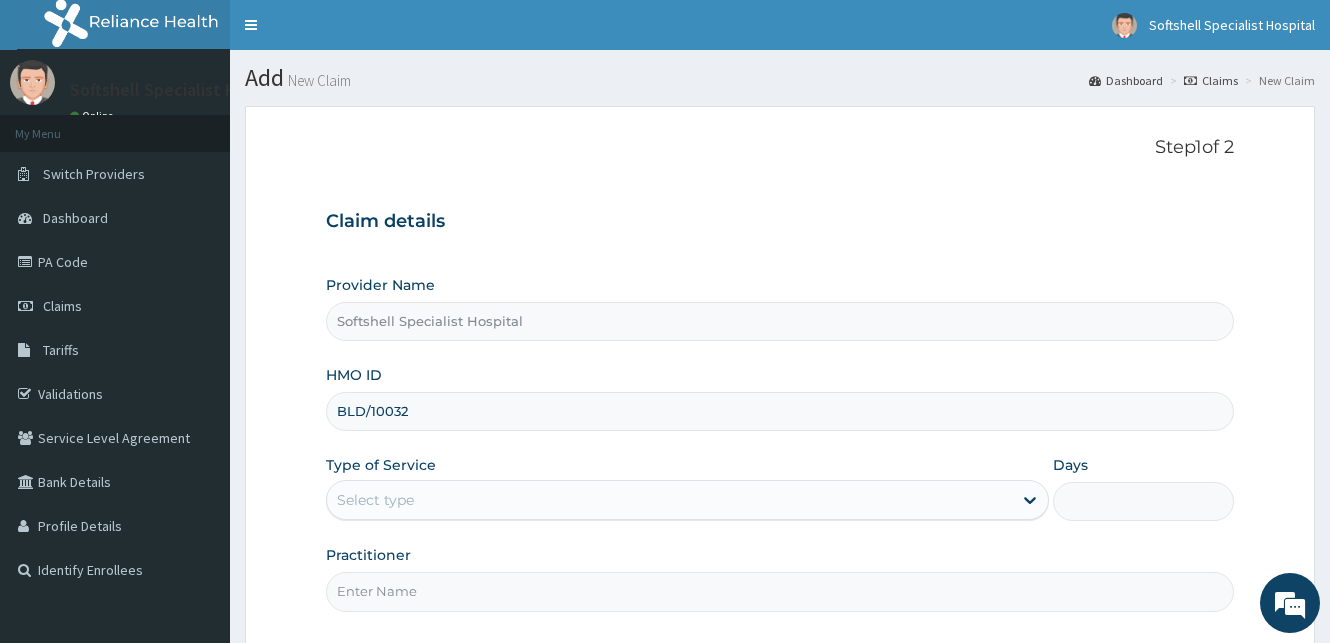 scroll, scrollTop: 0, scrollLeft: 0, axis: both 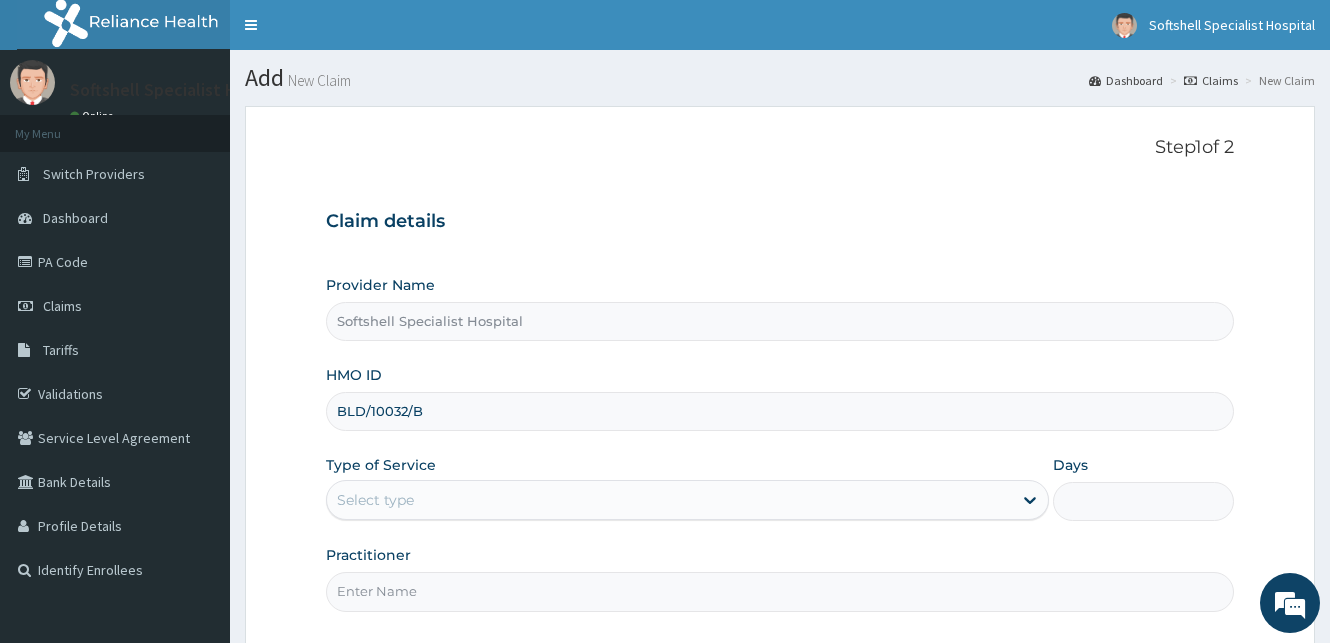 type on "BLD/10032/B" 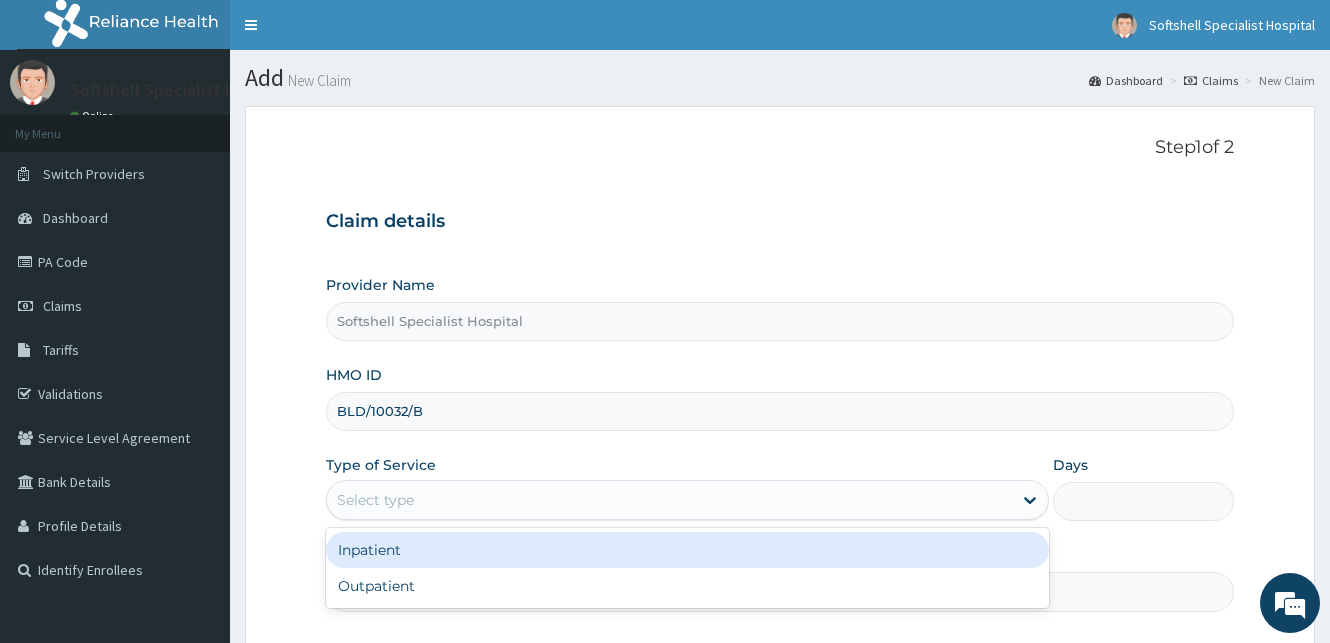 click on "Select type" at bounding box center [669, 500] 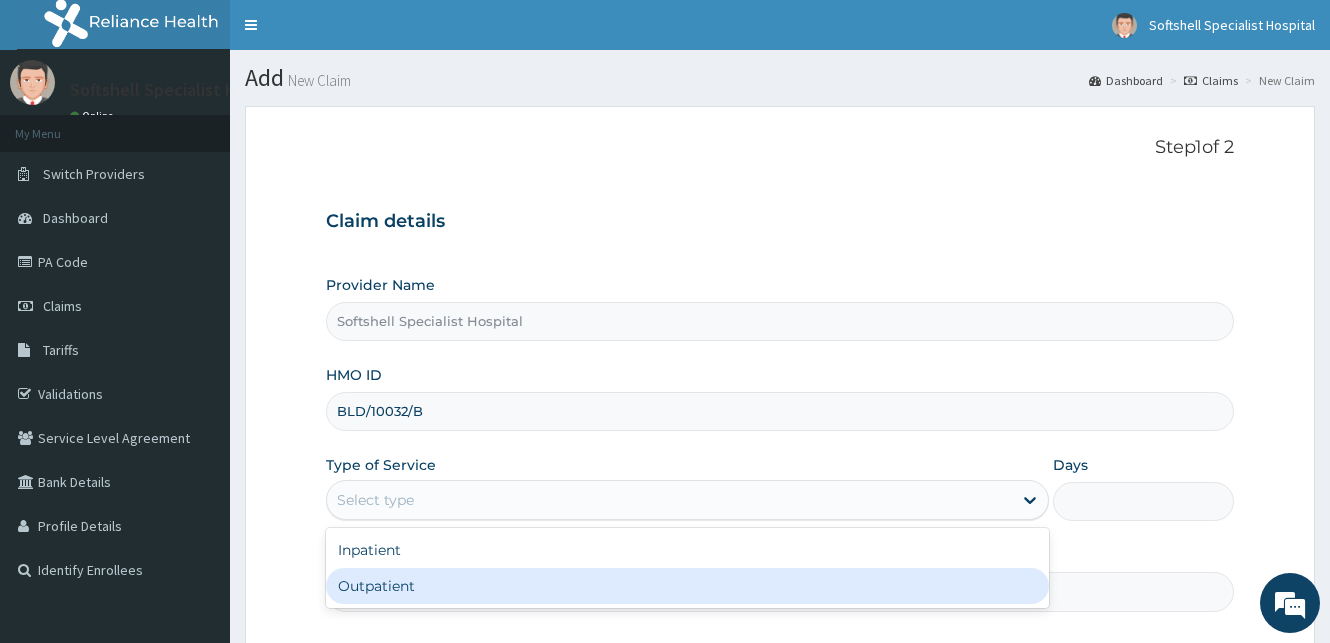 click on "Outpatient" at bounding box center [687, 586] 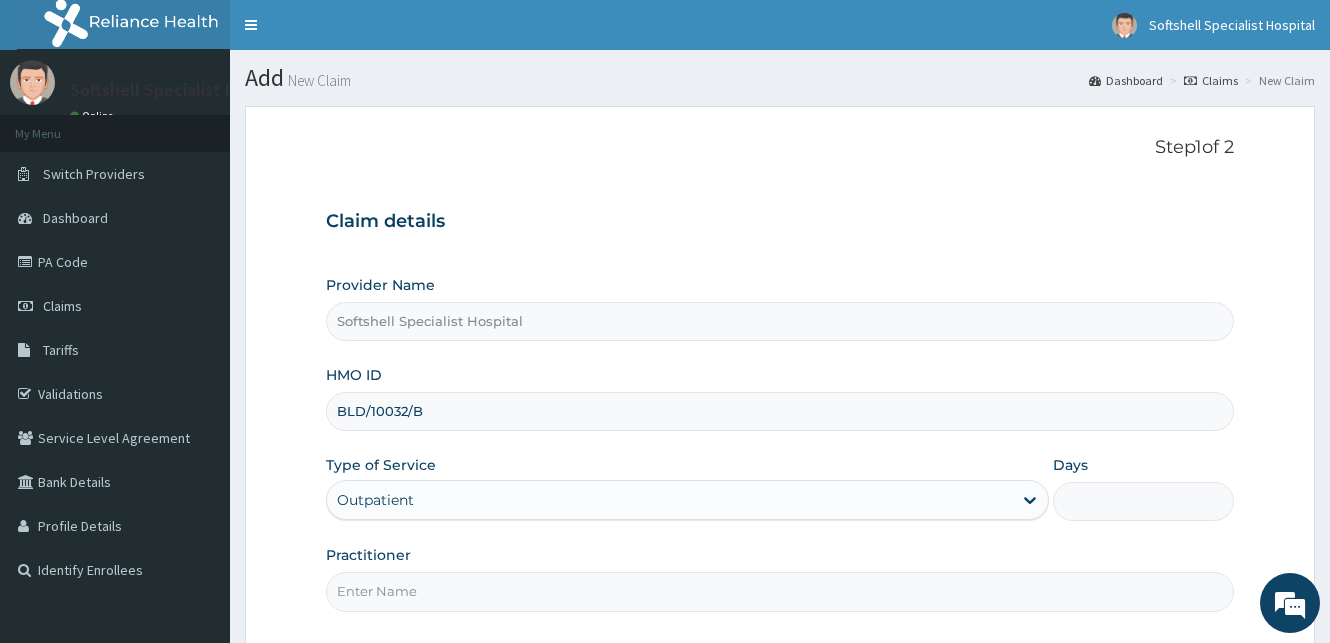 type on "1" 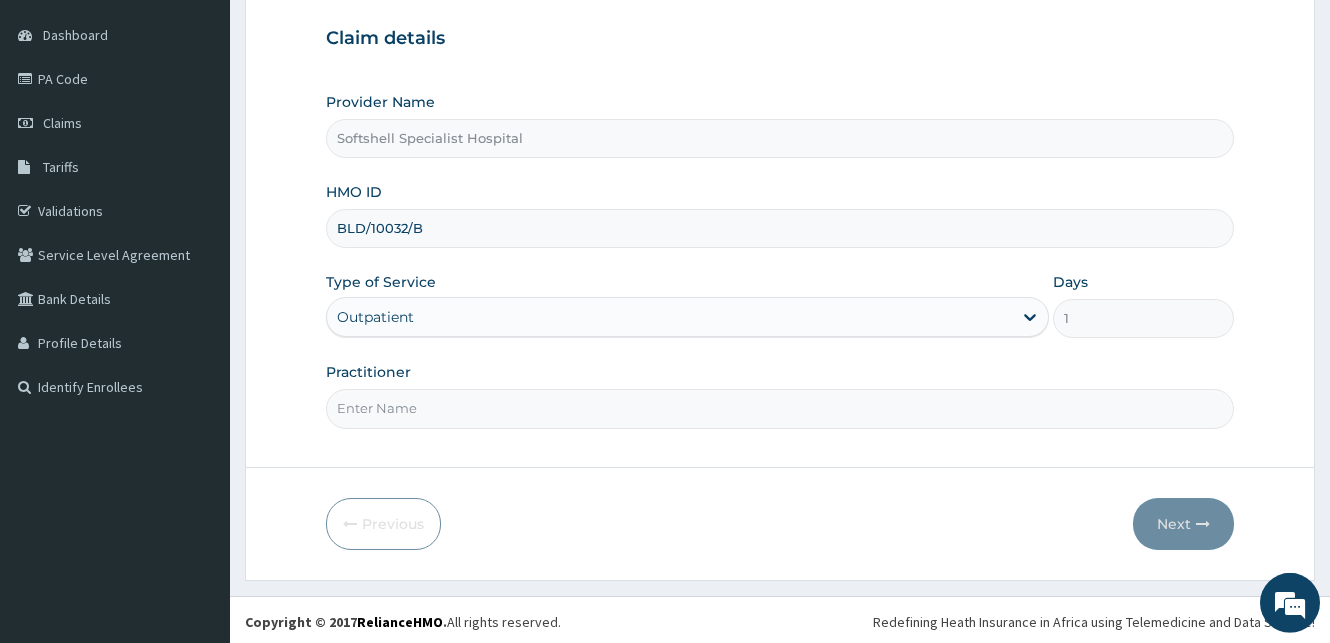 scroll, scrollTop: 187, scrollLeft: 0, axis: vertical 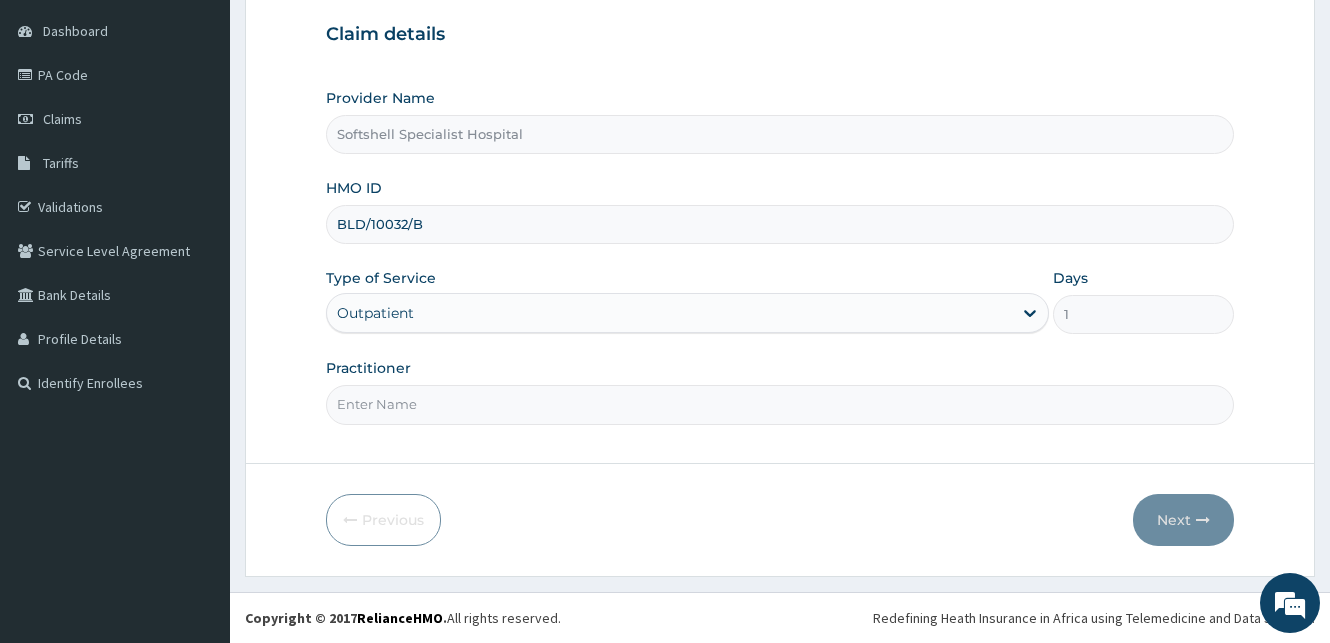 click on "Practitioner" at bounding box center [780, 404] 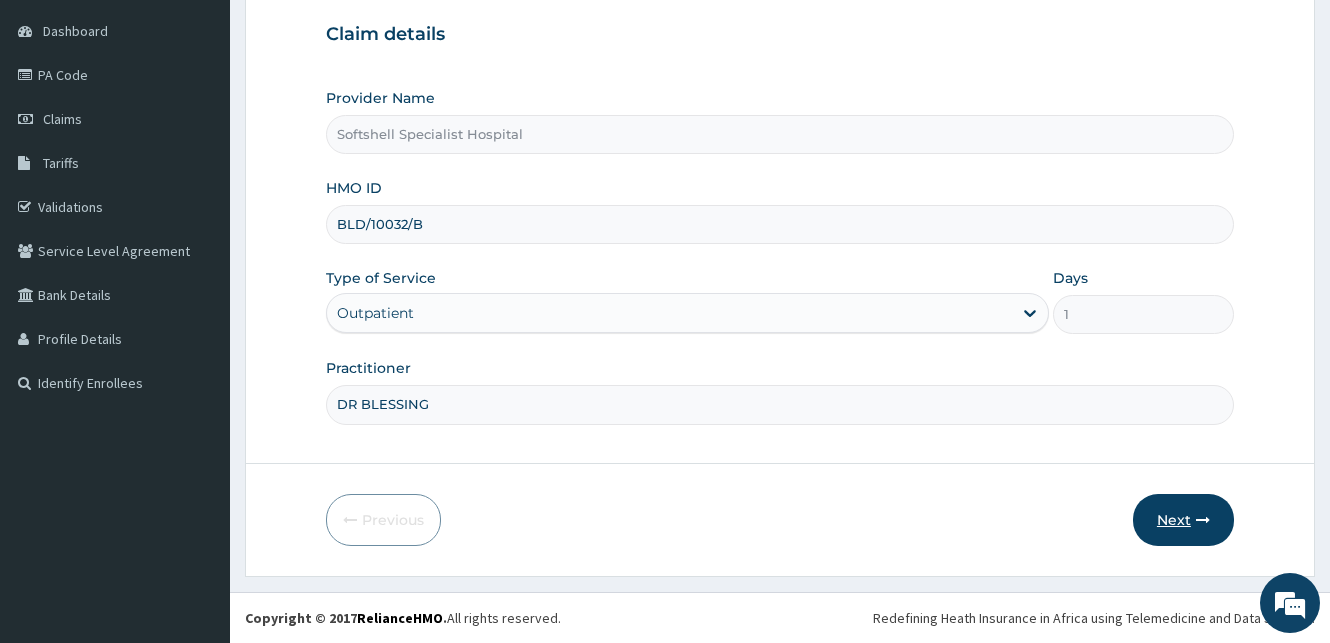 type on "DR BLESSING" 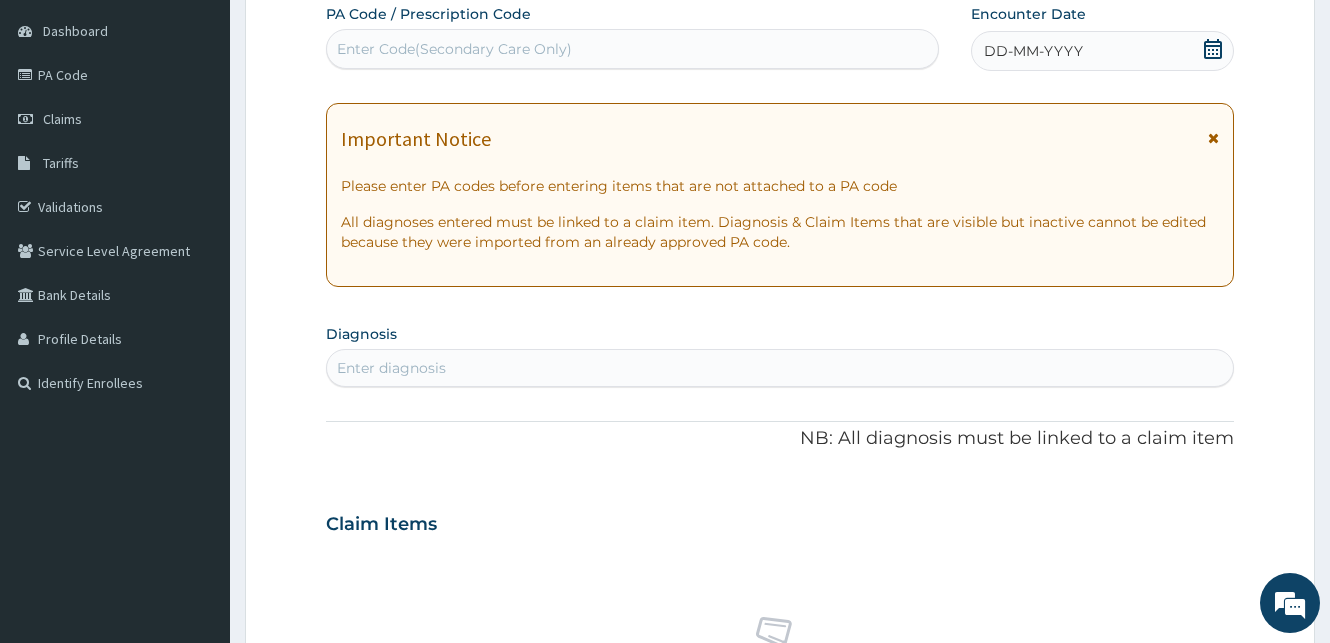 click on "Enter Code(Secondary Care Only)" at bounding box center (632, 49) 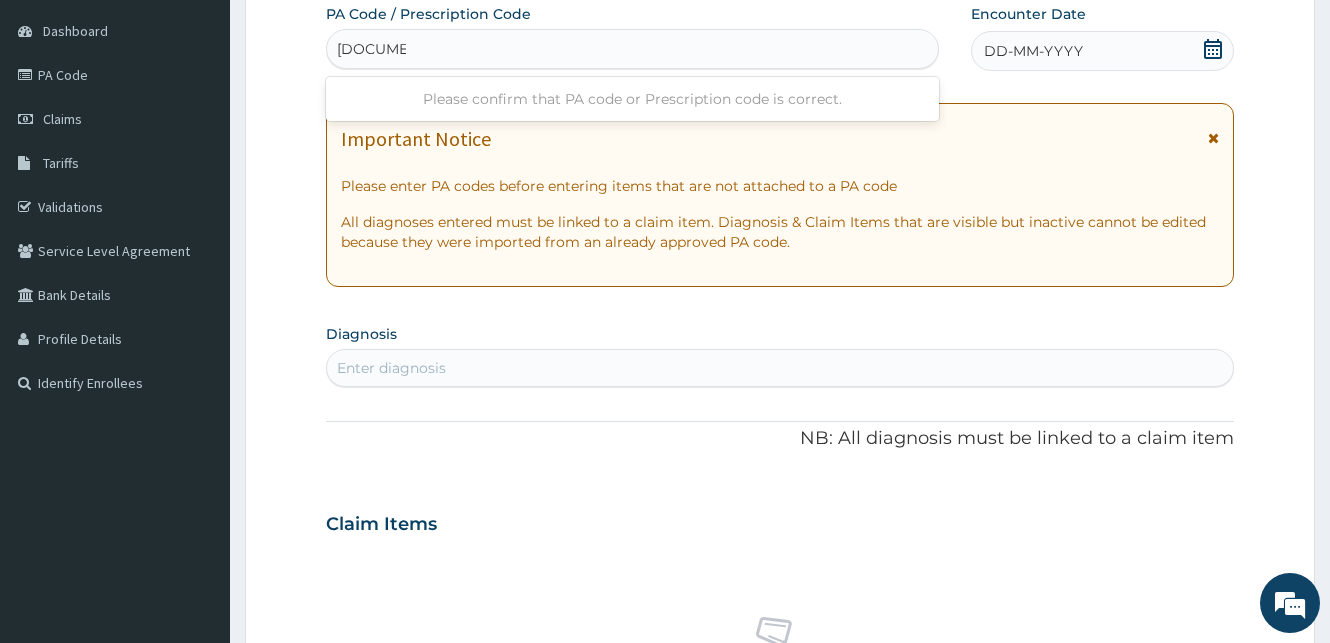 type on "[DOCUMENT_ID]" 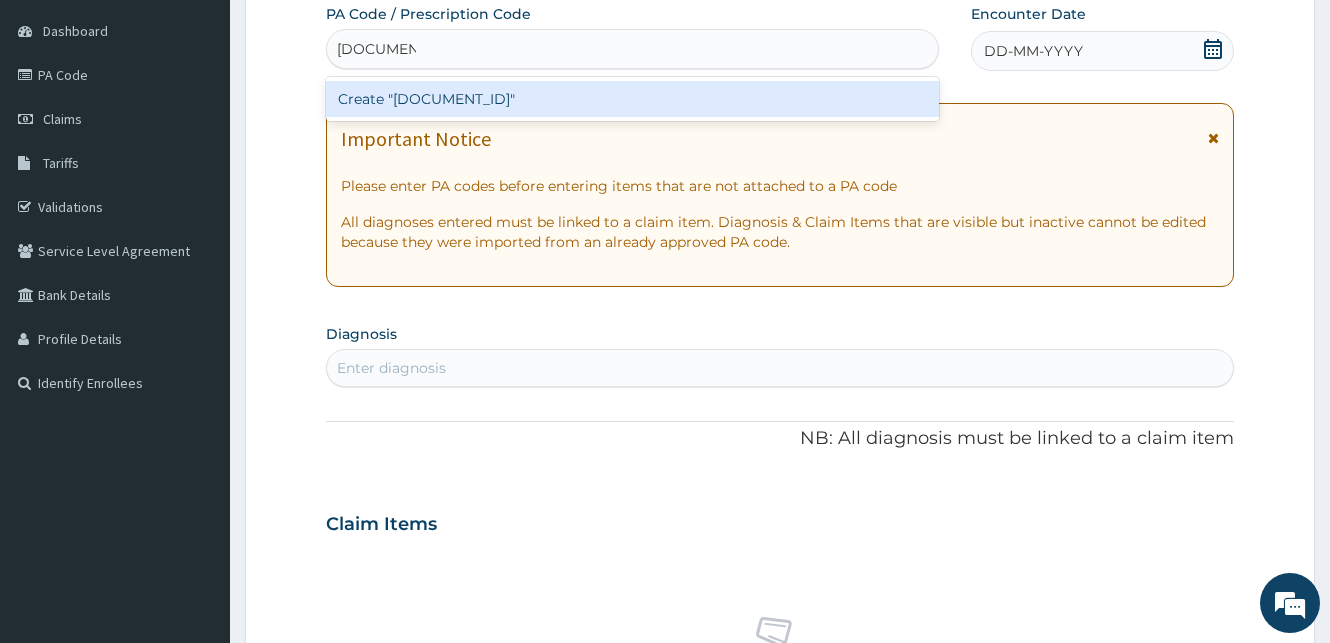 click on "Create "[DOCUMENT_ID]"" at bounding box center (632, 99) 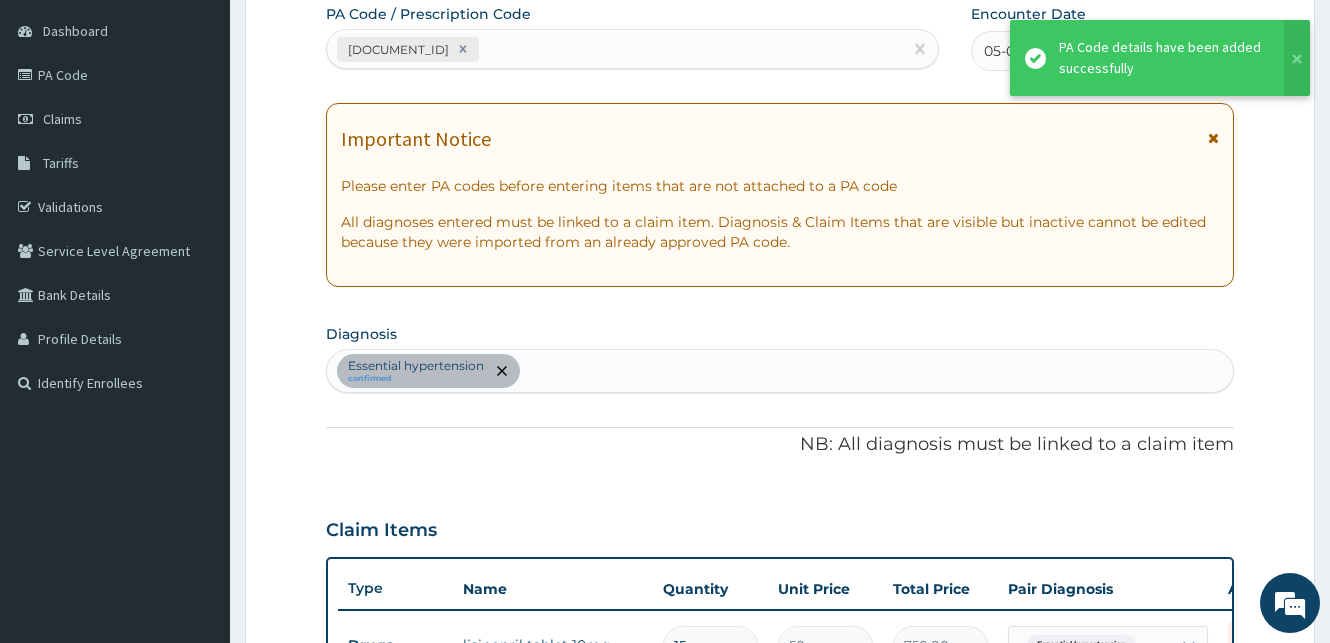 scroll, scrollTop: 580, scrollLeft: 0, axis: vertical 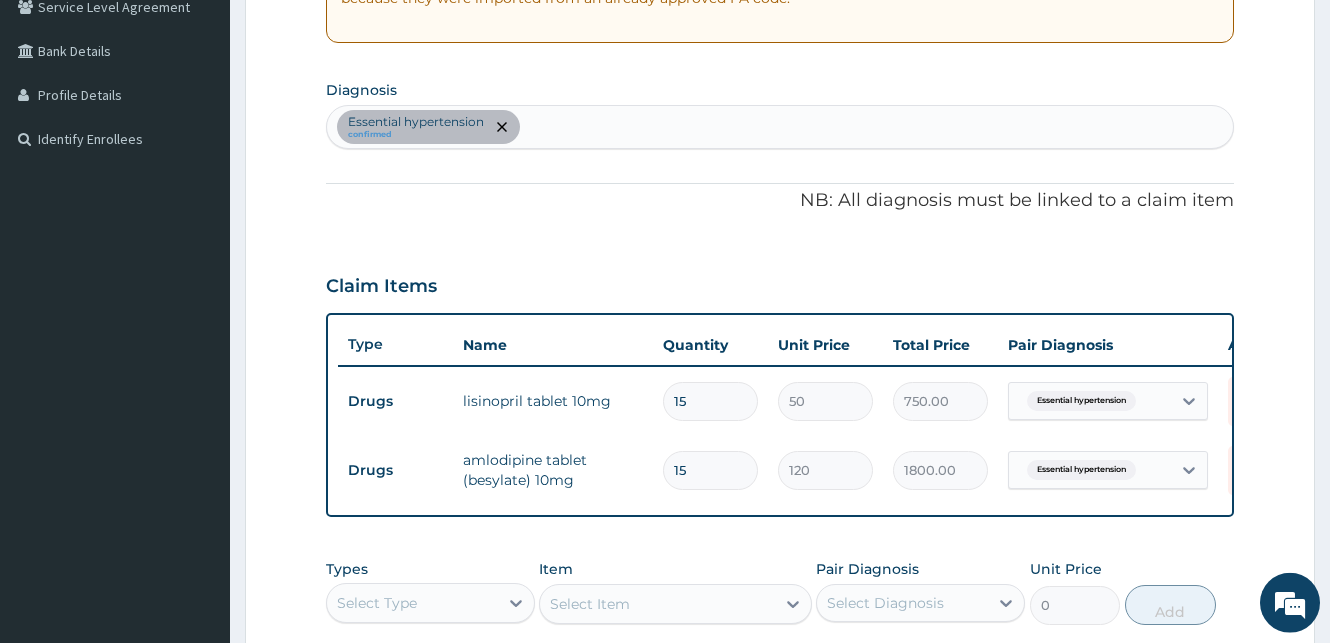 click on "Essential hypertension confirmed" at bounding box center (780, 127) 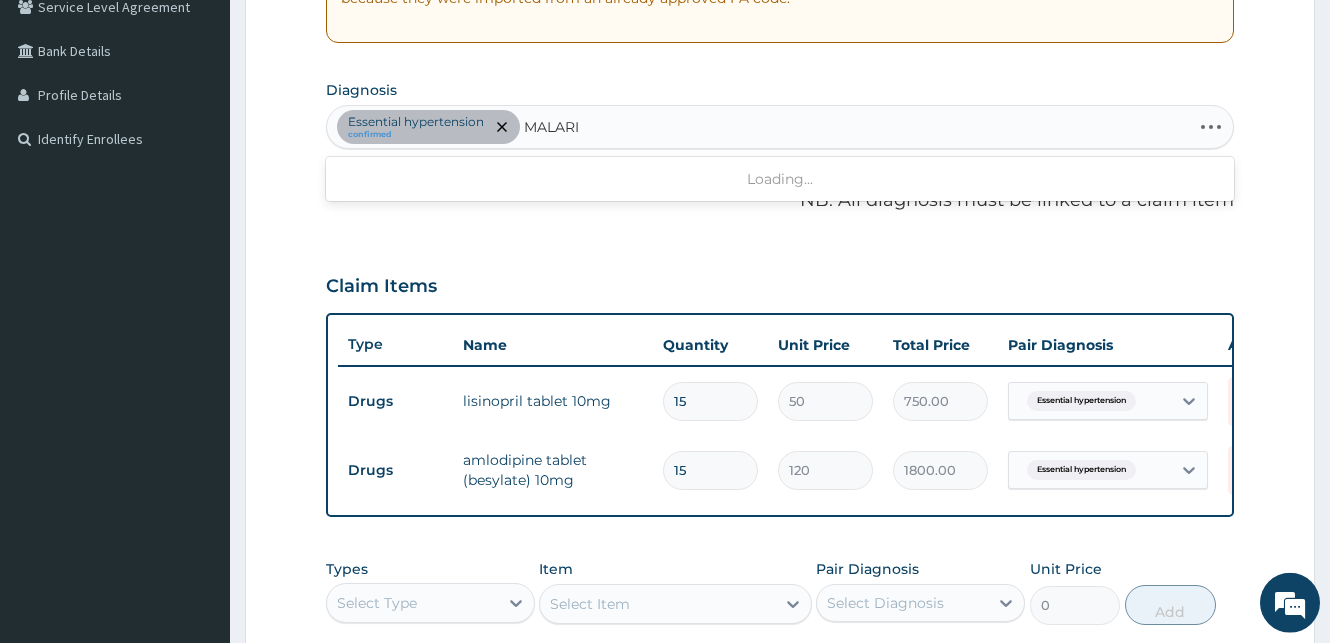 type on "MALARIA" 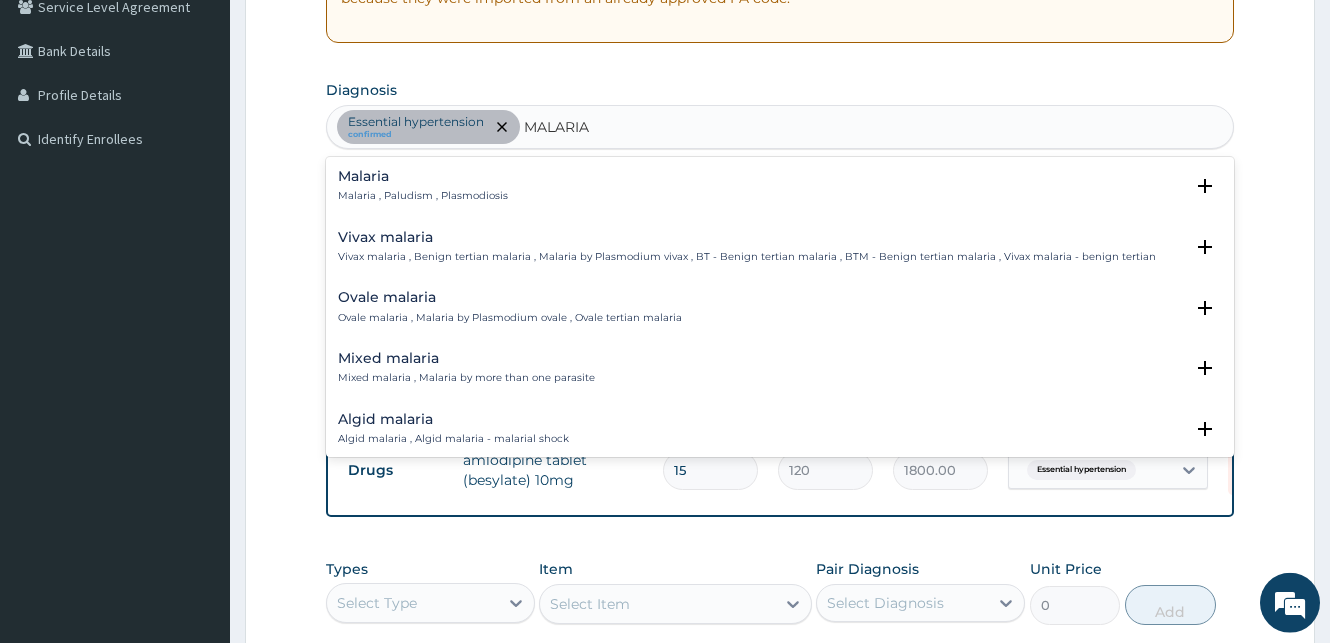click on "Malaria" at bounding box center (423, 176) 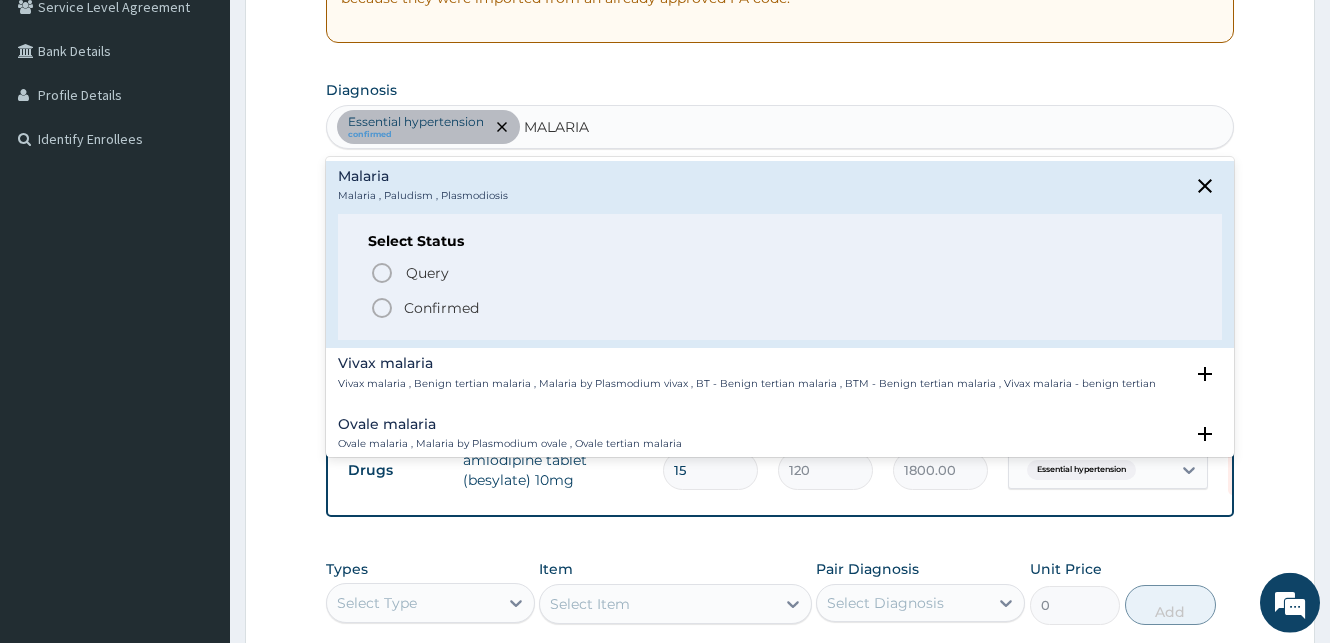 click 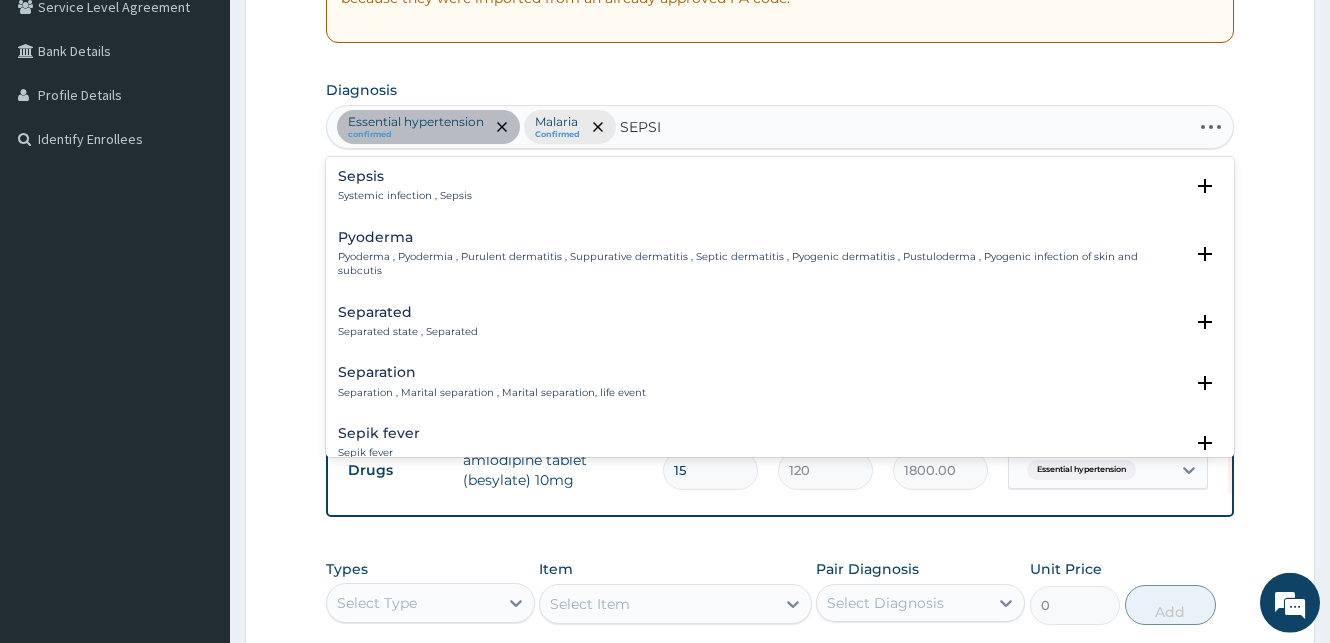type on "SEPSIS" 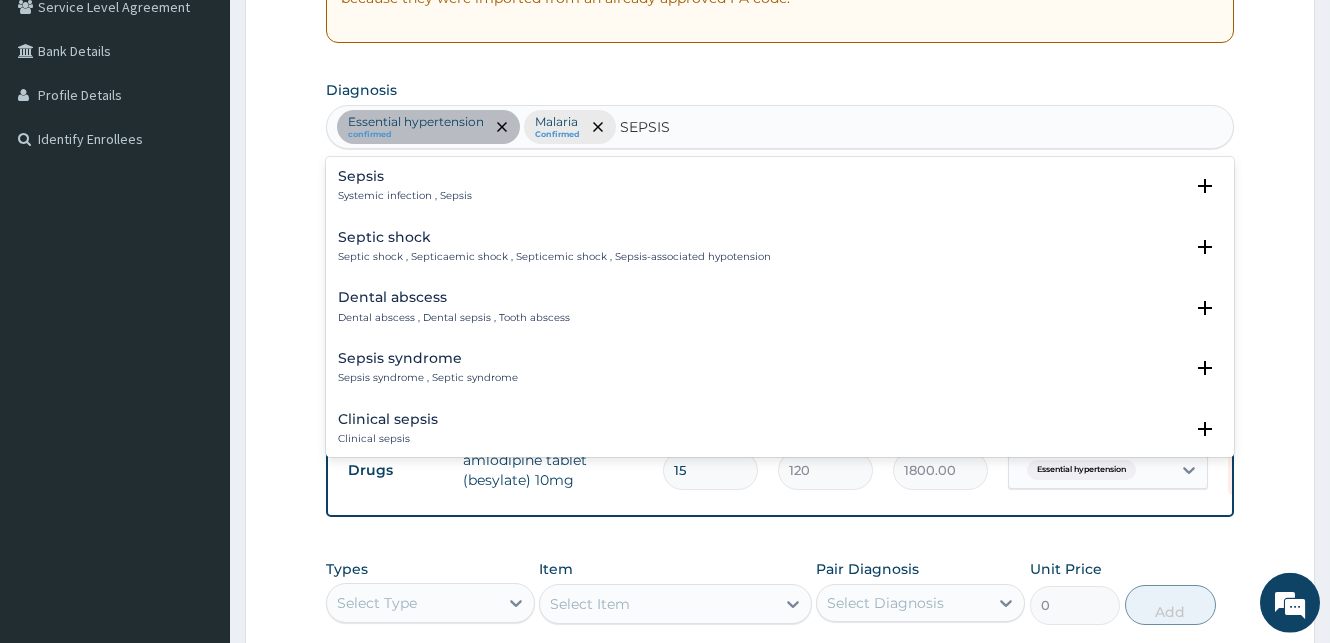 click on "Systemic infection , Sepsis" at bounding box center [405, 196] 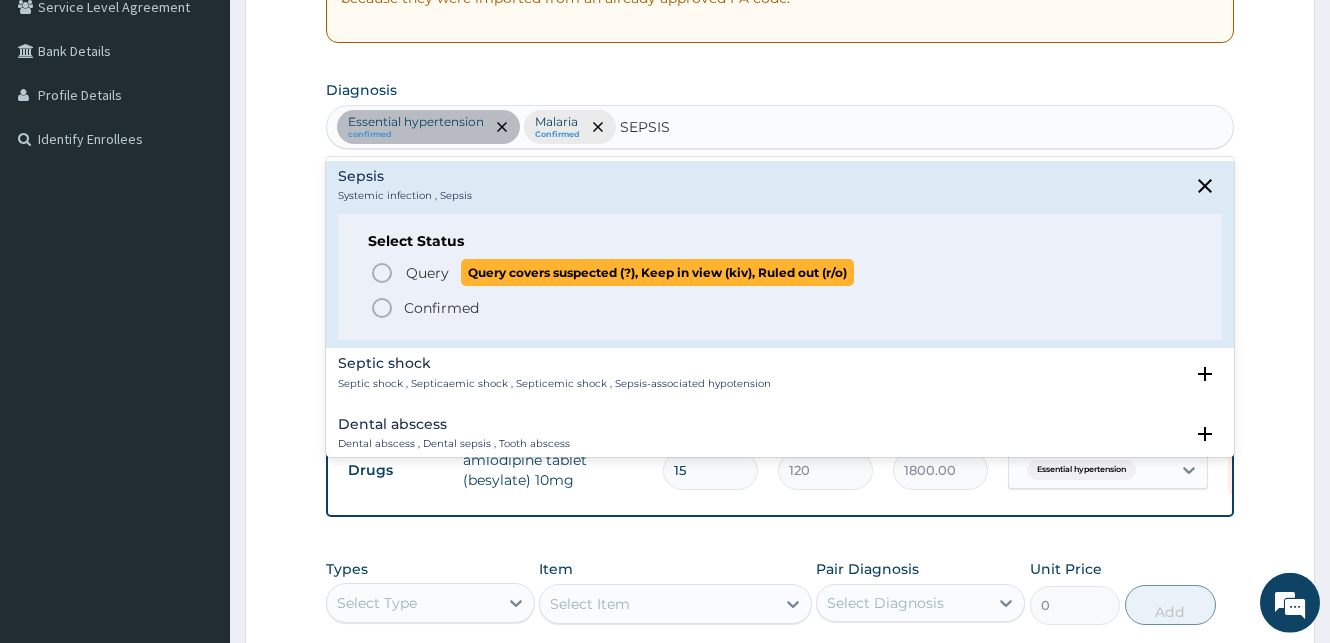 click 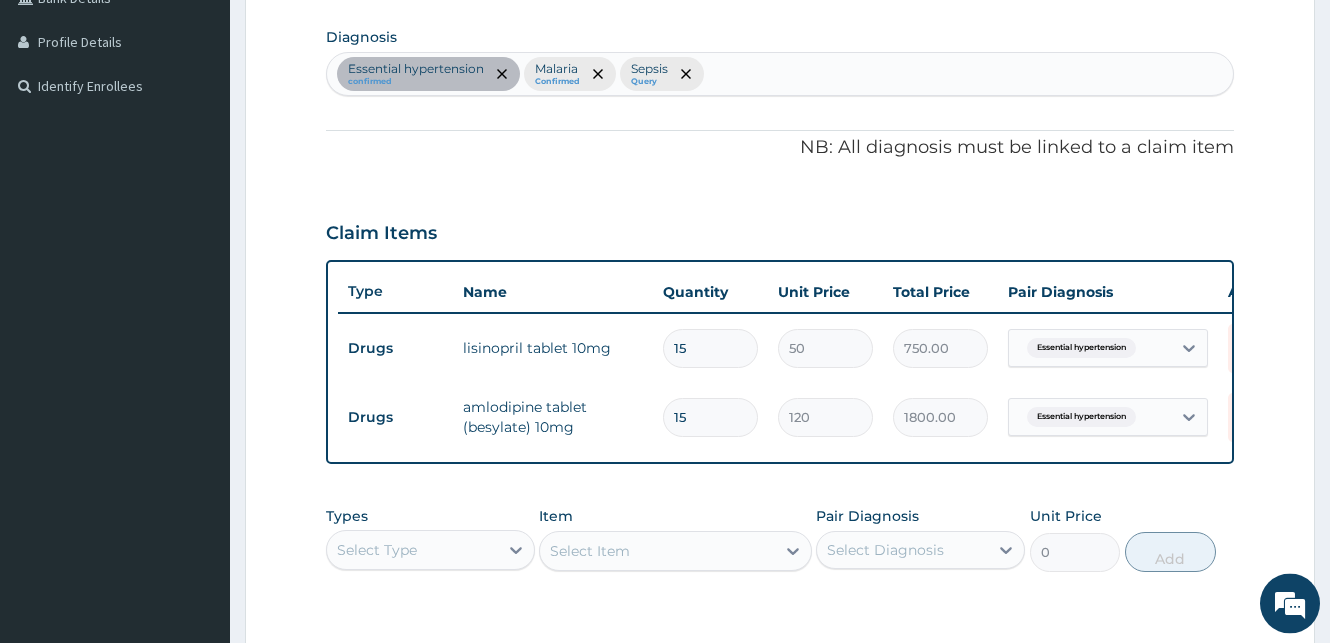 scroll, scrollTop: 520, scrollLeft: 0, axis: vertical 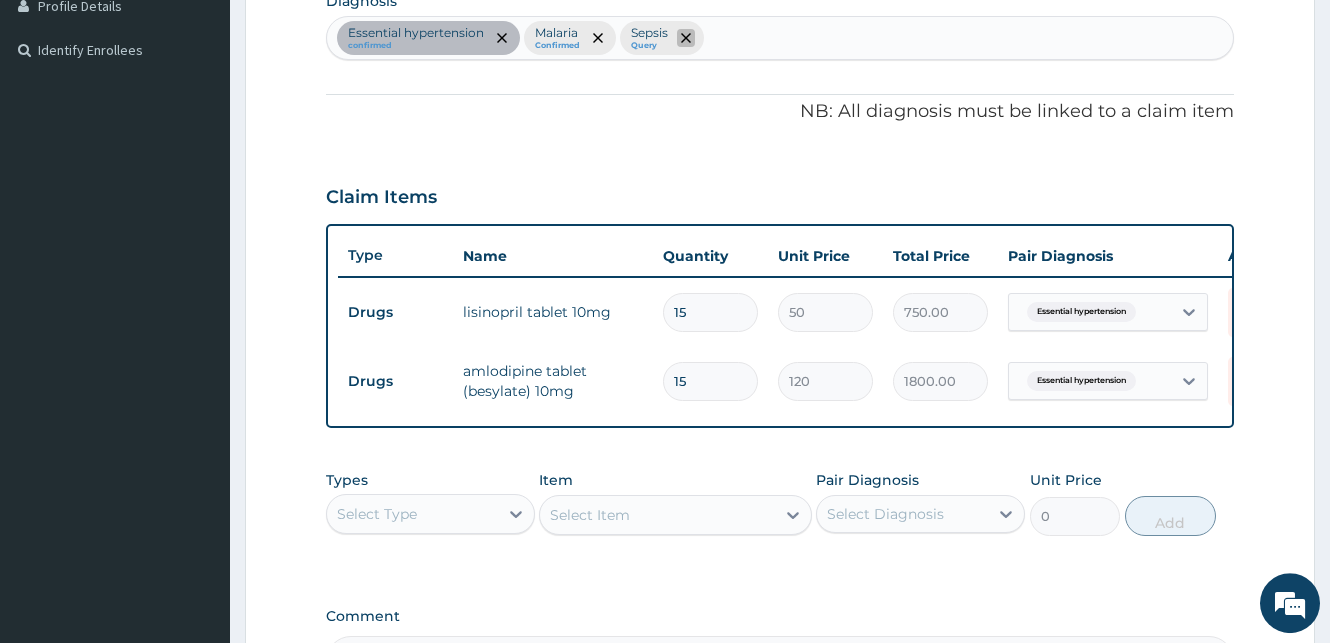 click 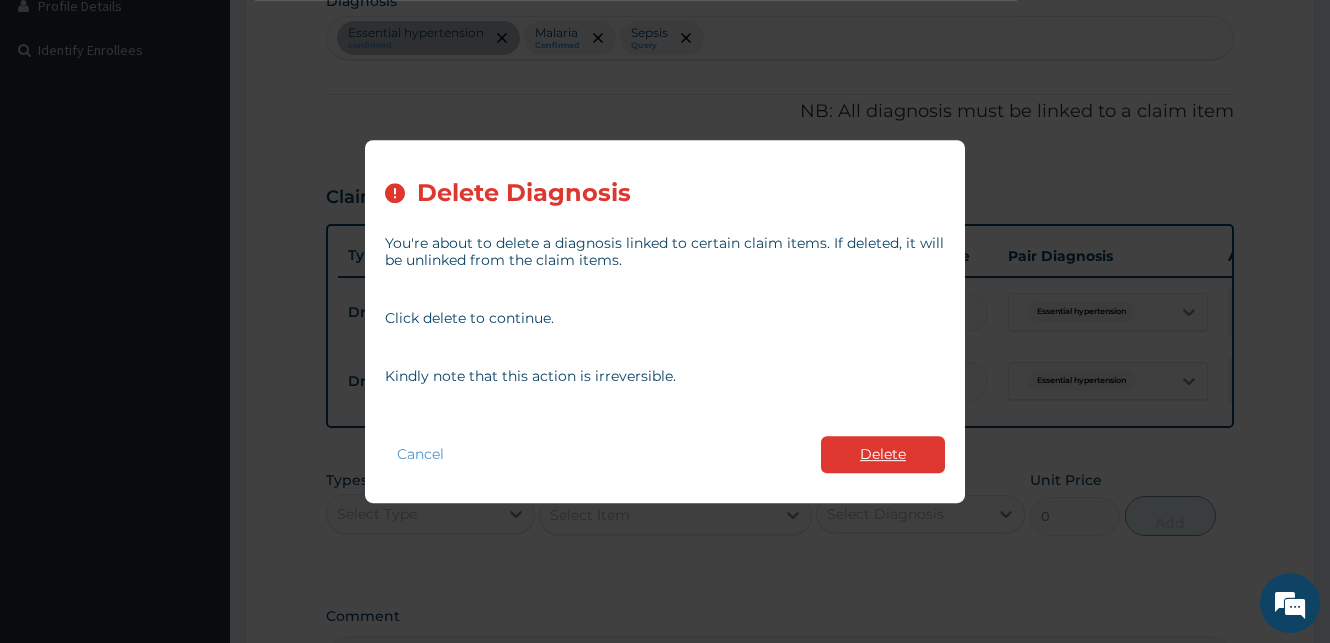 click on "Delete" at bounding box center (883, 454) 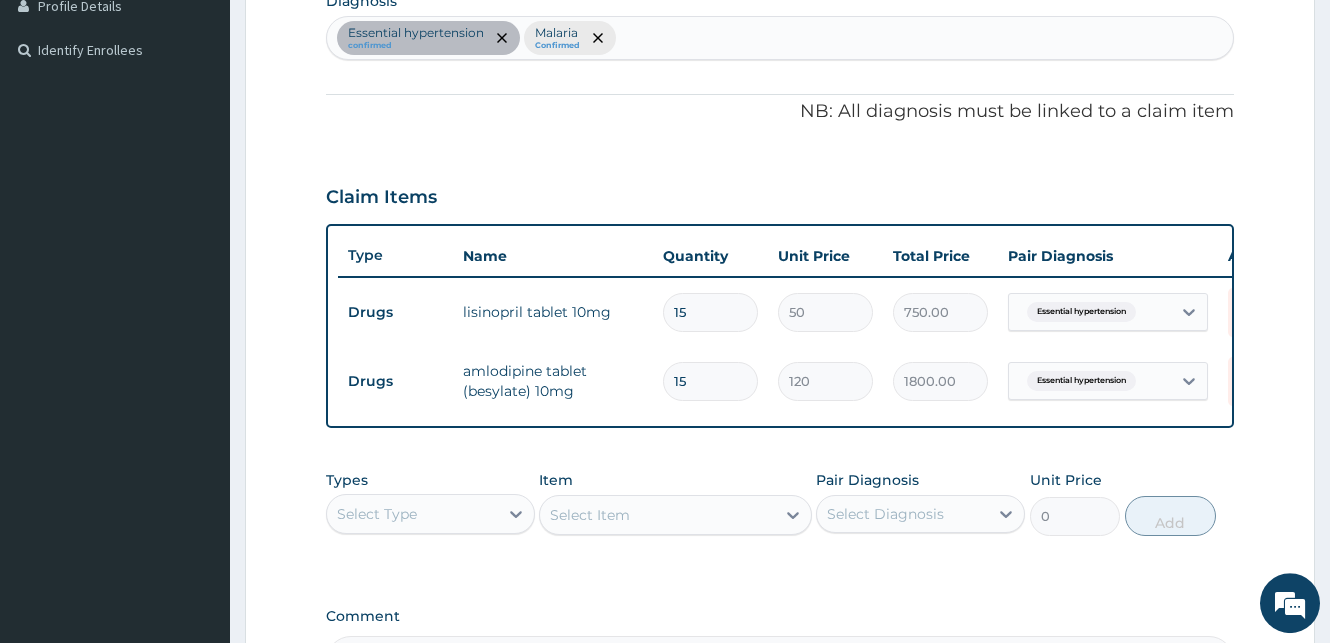 click on "Essential hypertension confirmed Malaria Confirmed" at bounding box center (780, 38) 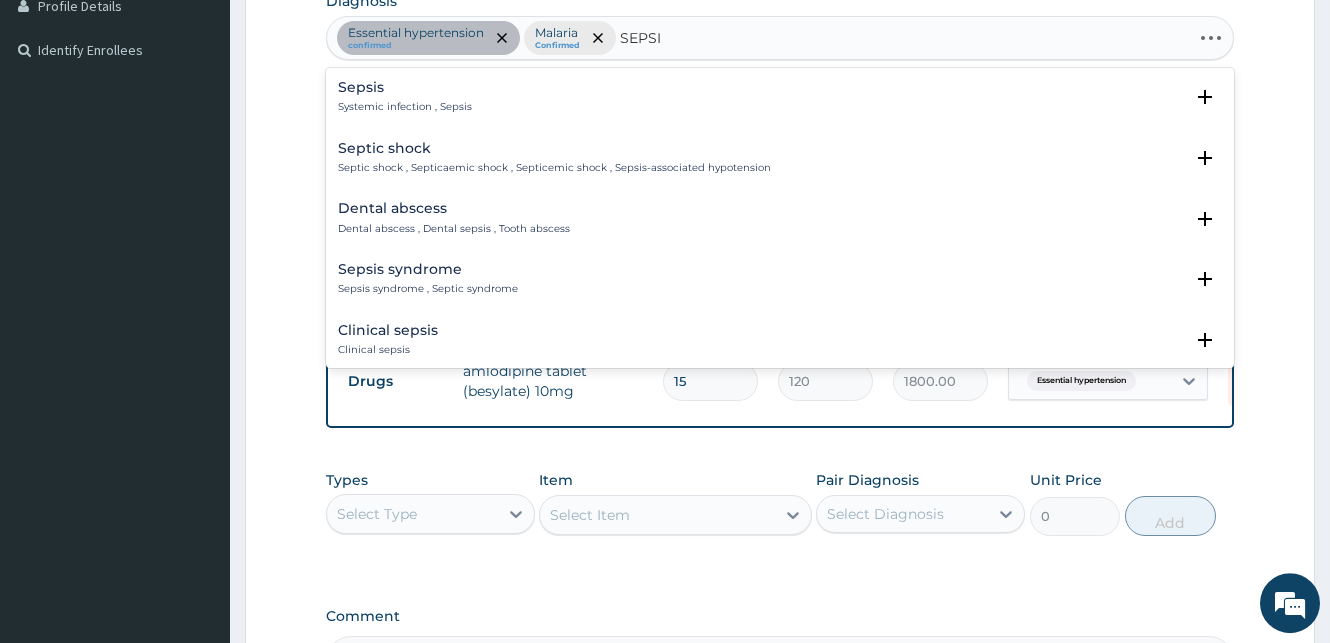 type on "SEPSIS" 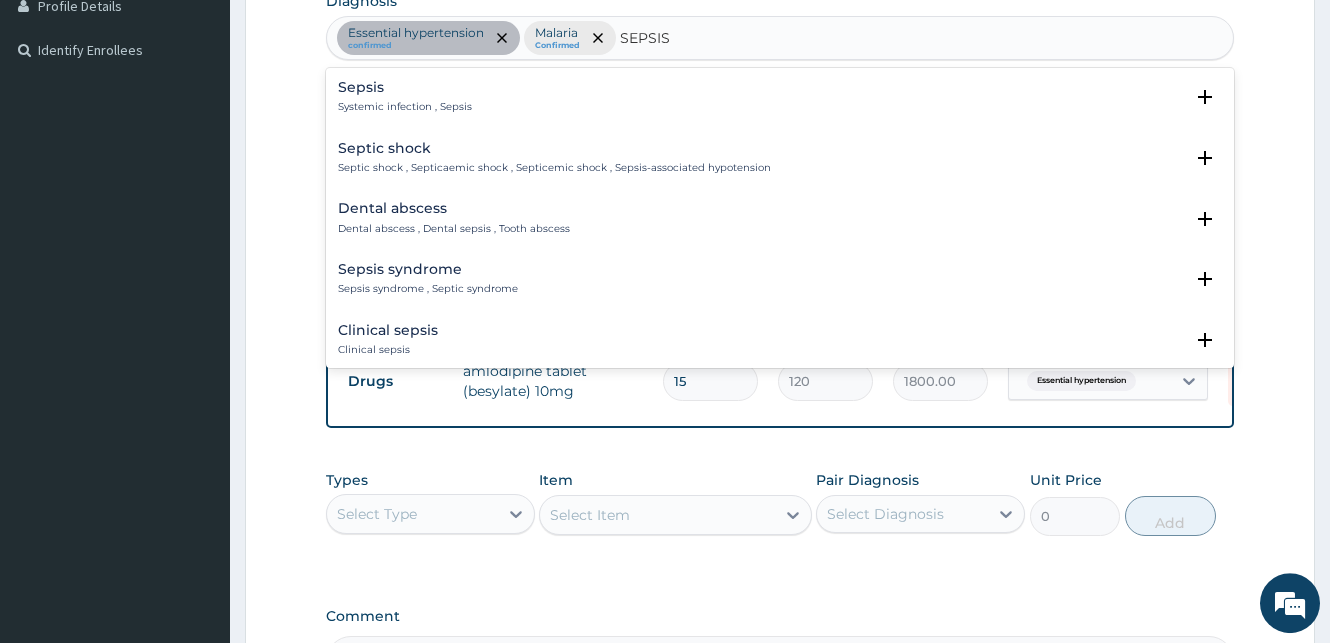 click on "Systemic infection , Sepsis" at bounding box center [405, 107] 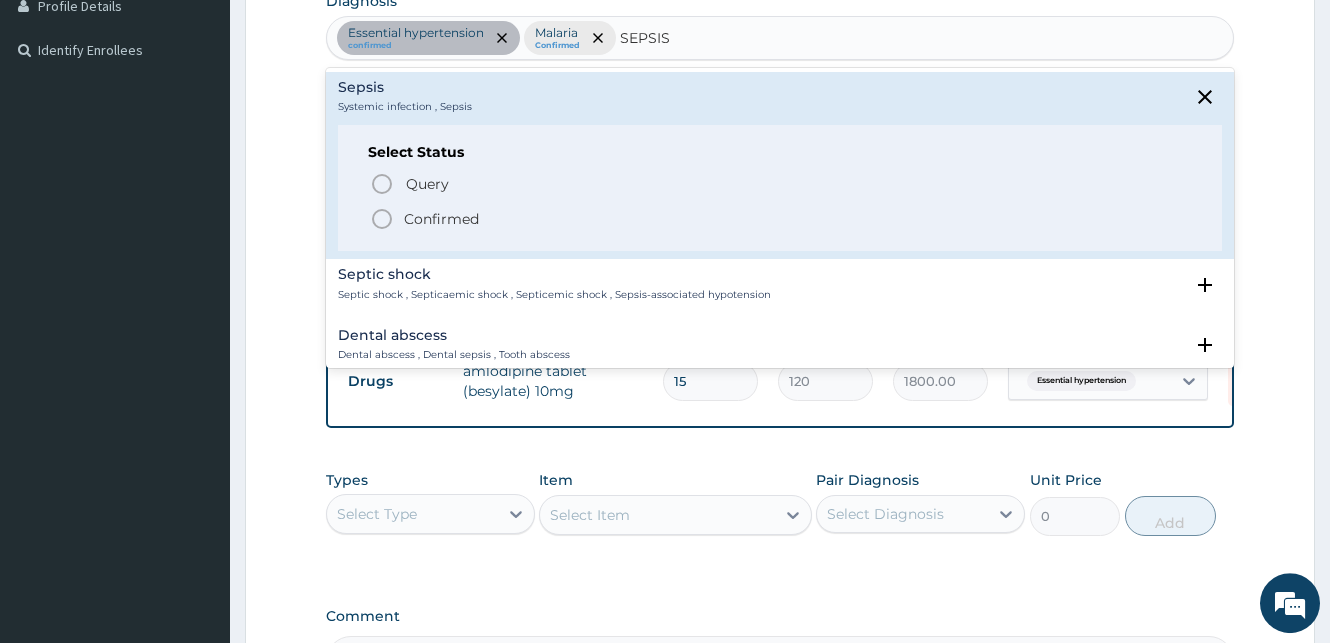 click 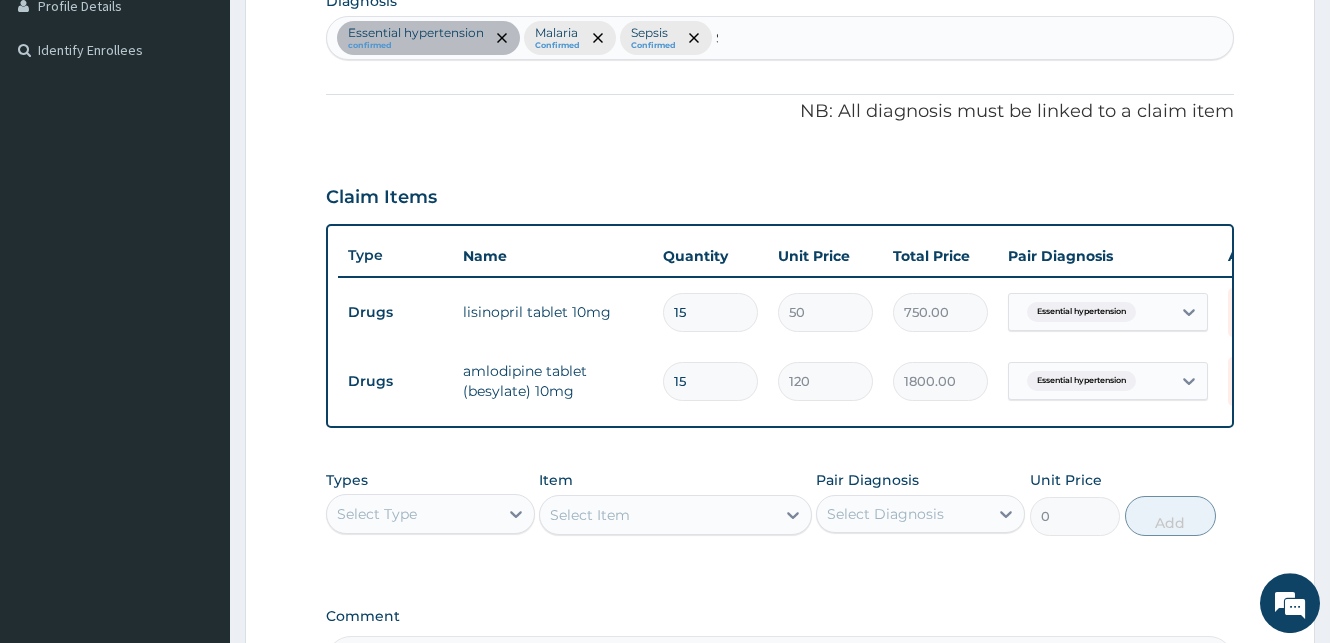type 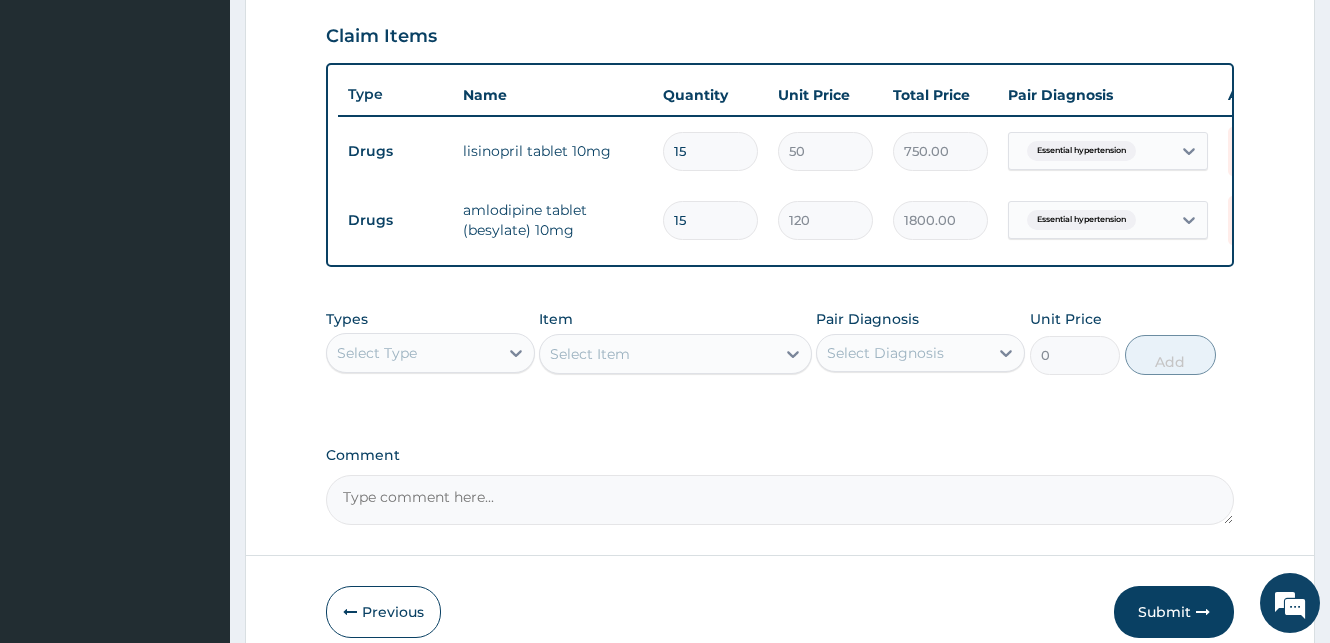 scroll, scrollTop: 731, scrollLeft: 0, axis: vertical 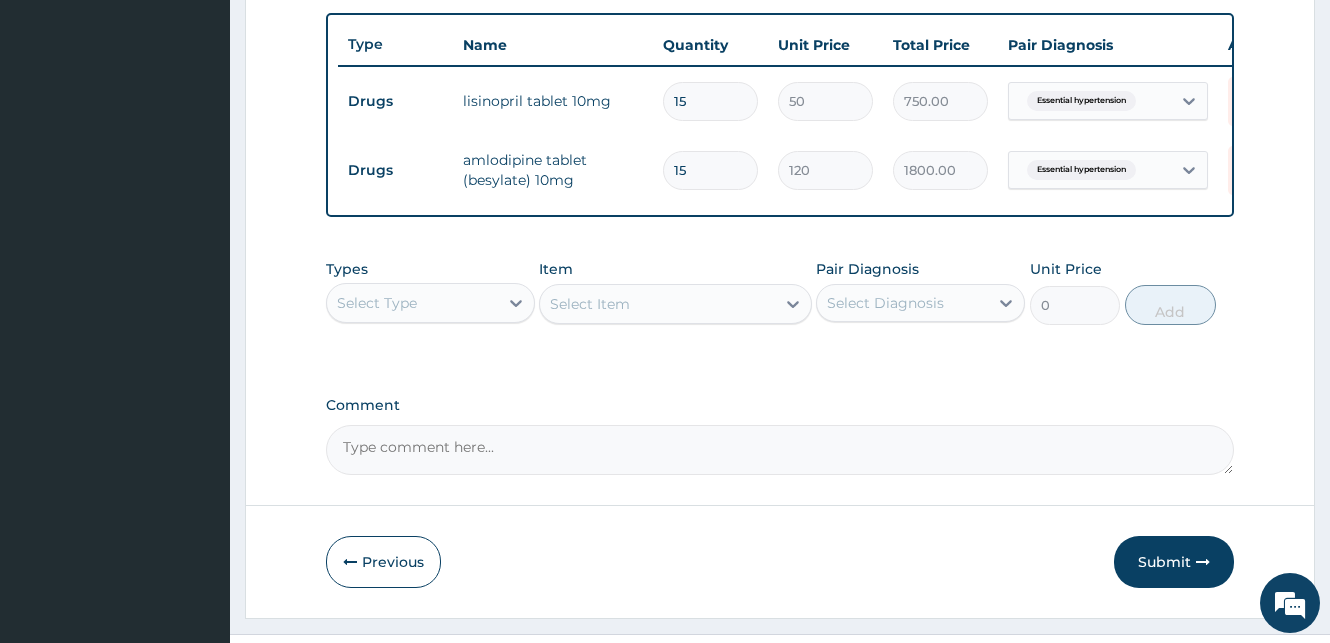 click on "Select Type" at bounding box center (412, 303) 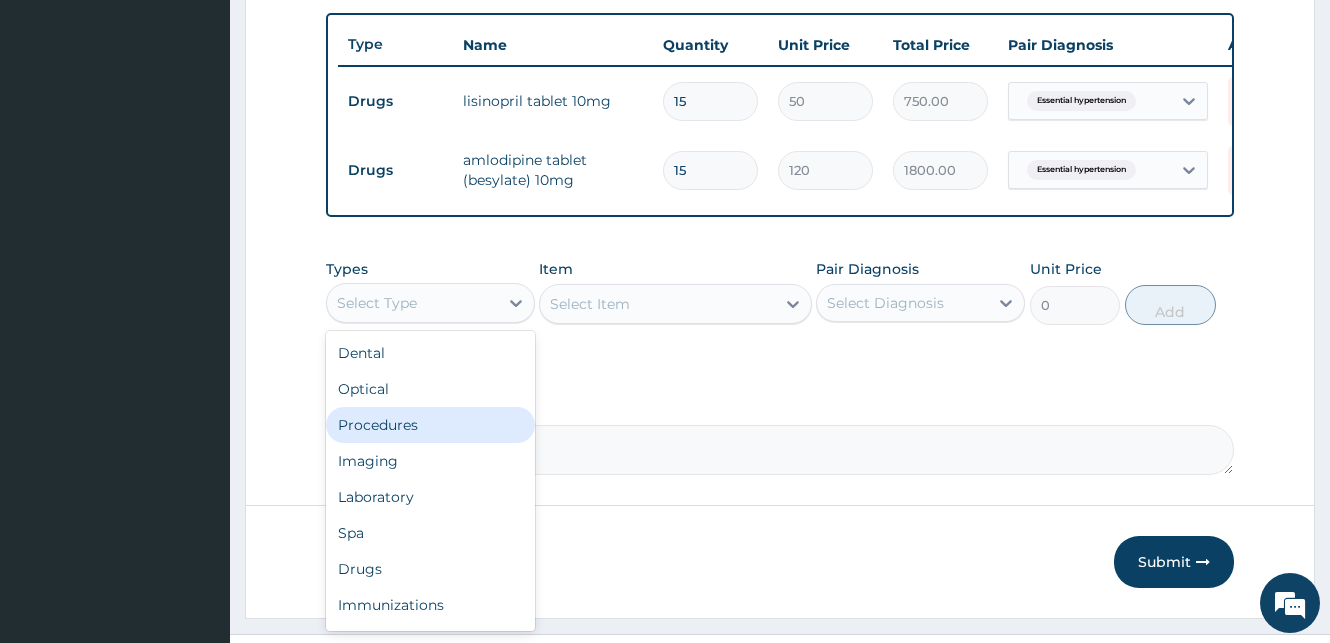 click on "Procedures" at bounding box center (430, 425) 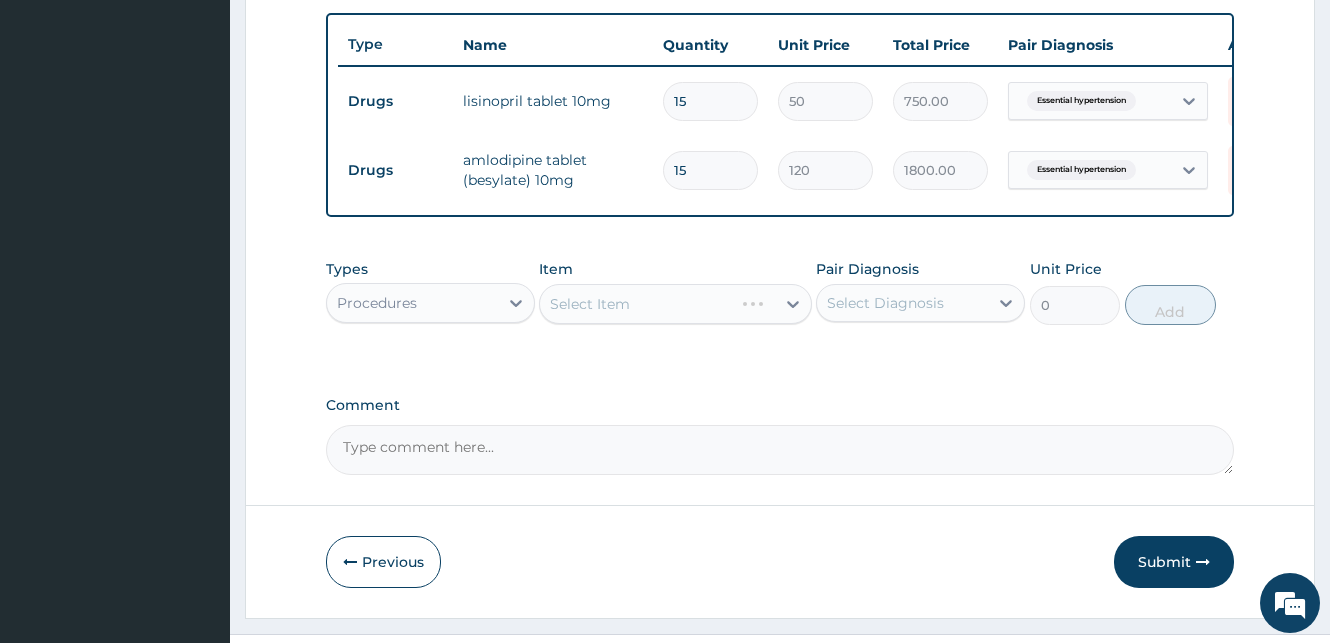 click on "Select Item" at bounding box center [675, 304] 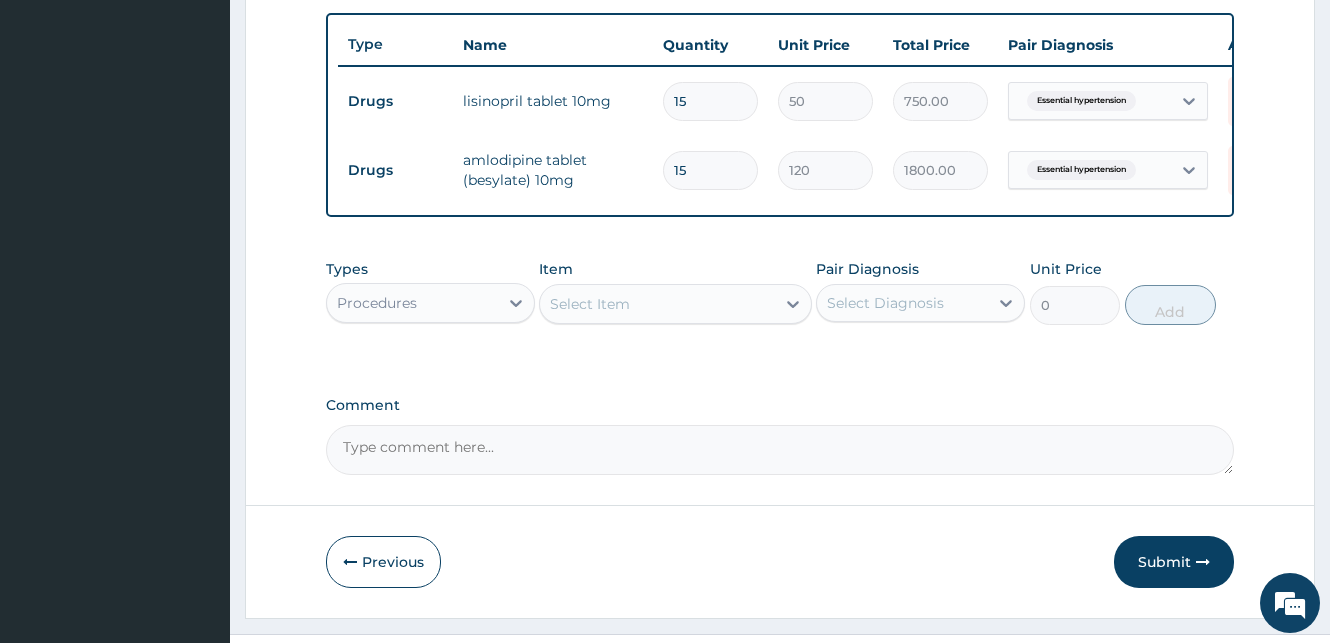 click on "Select Item" at bounding box center [657, 304] 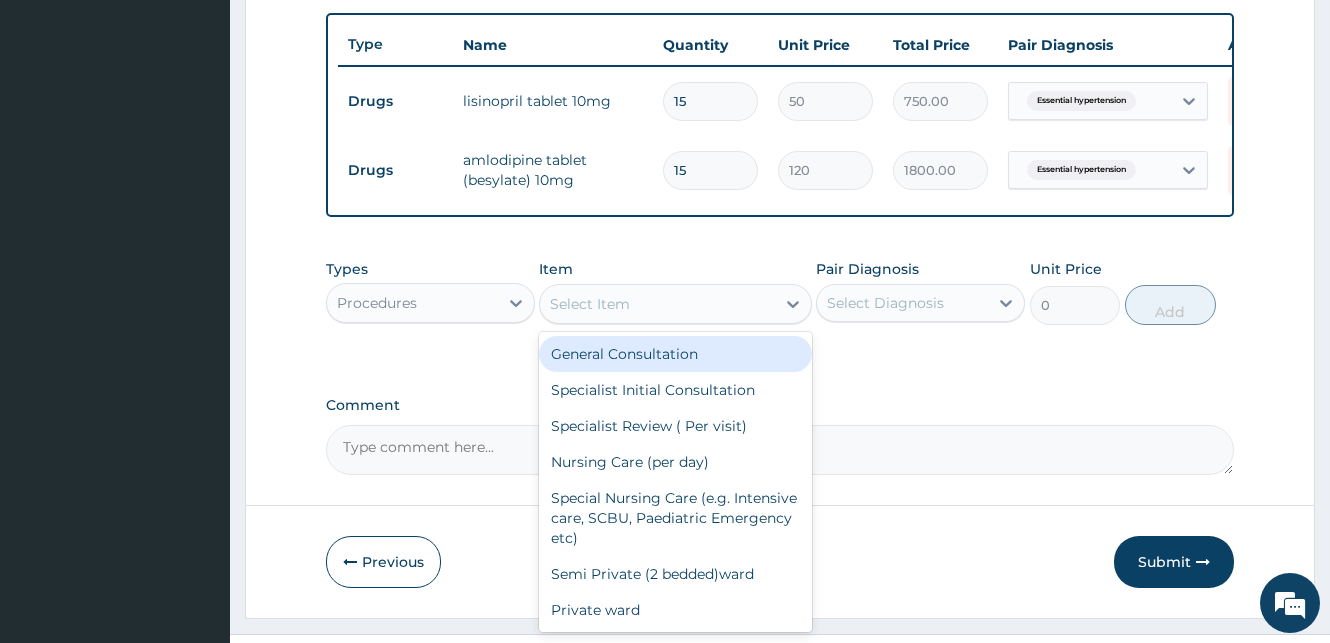 click on "General Consultation" at bounding box center (675, 354) 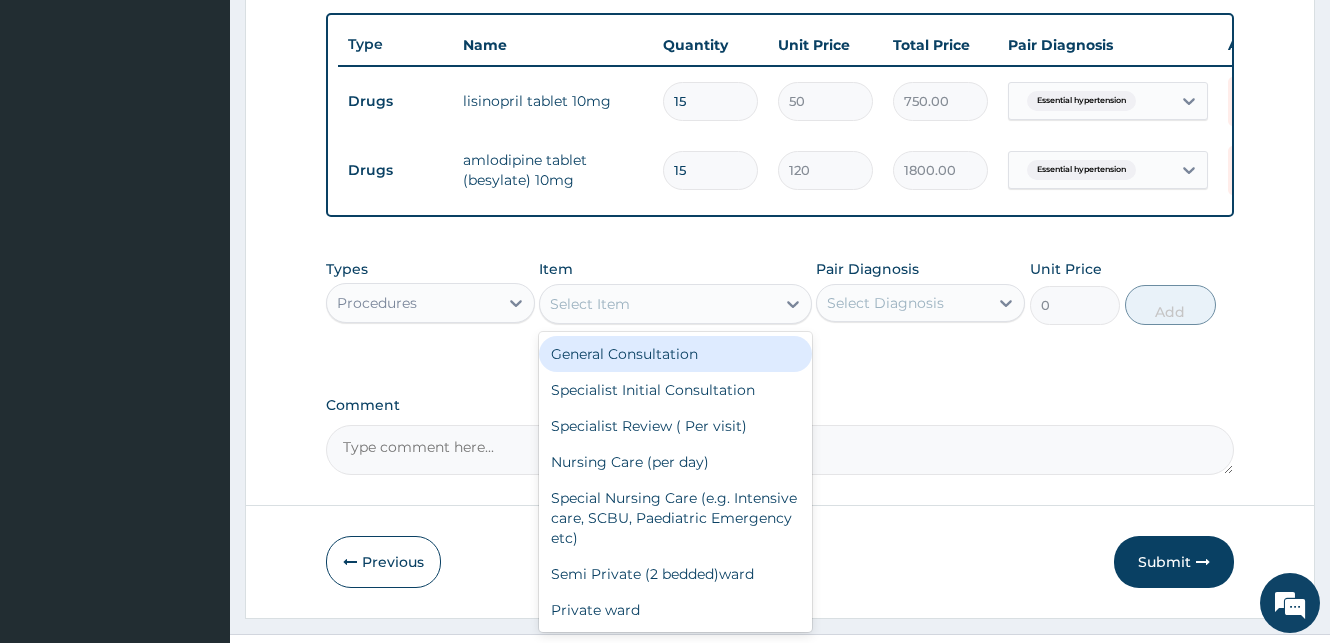 type on "1800" 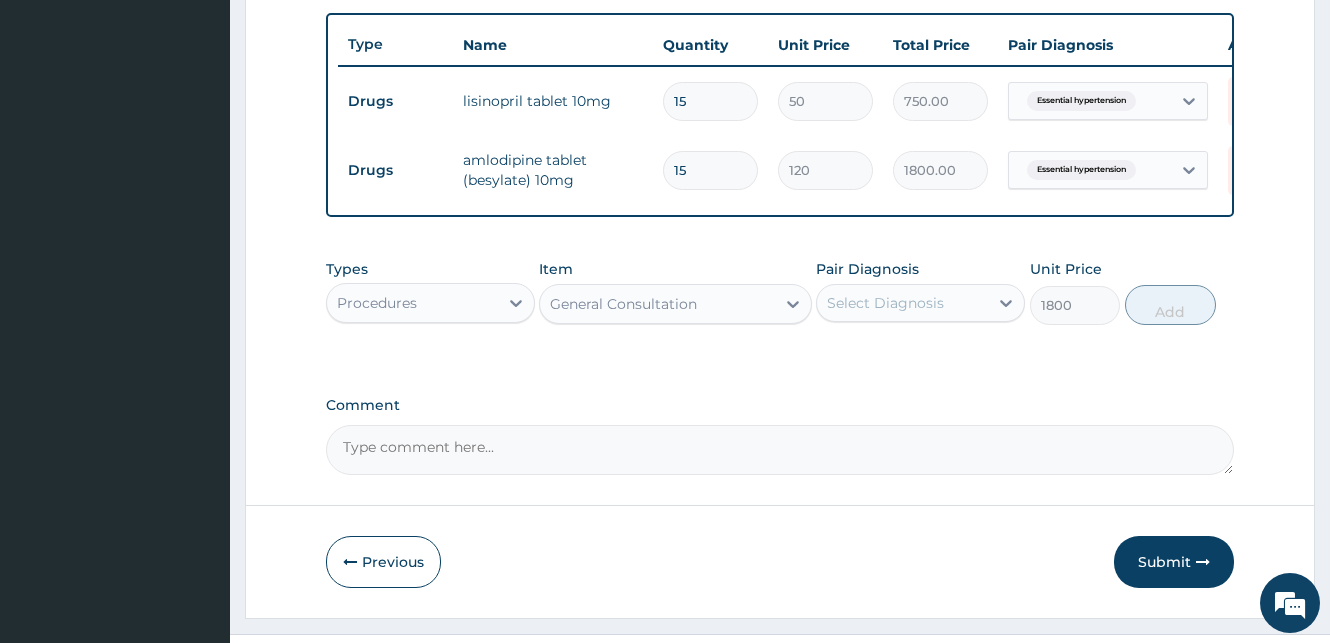 click on "Select Diagnosis" at bounding box center (902, 303) 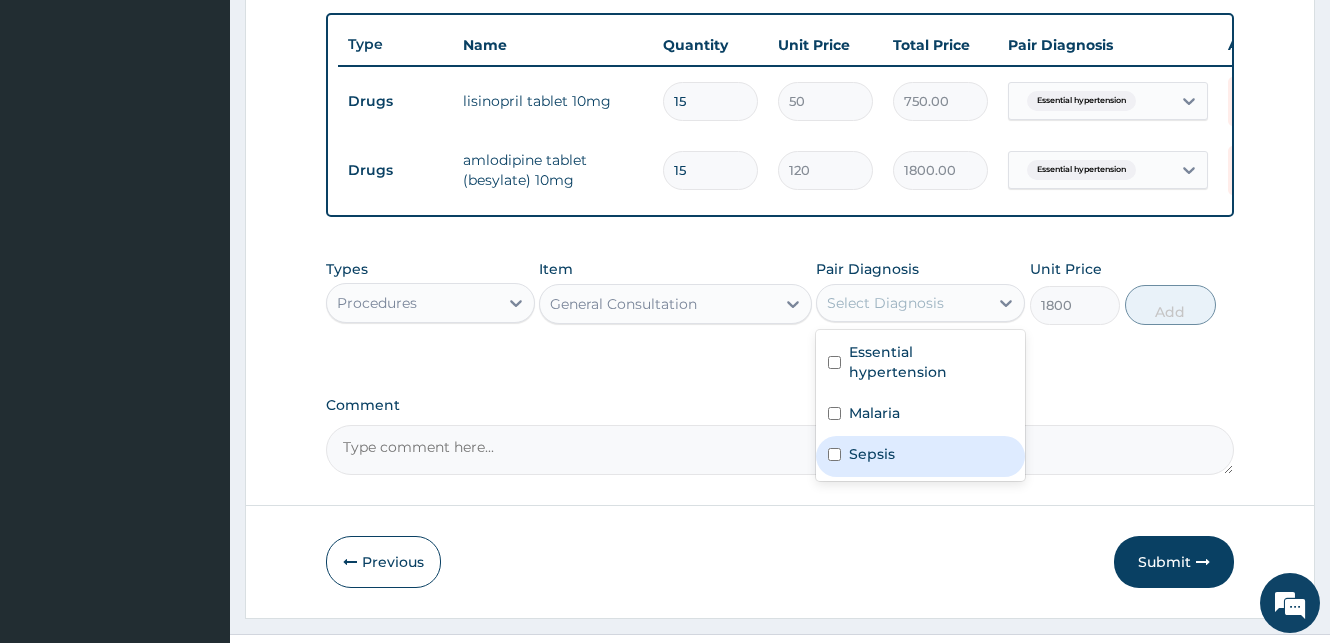 click at bounding box center (834, 454) 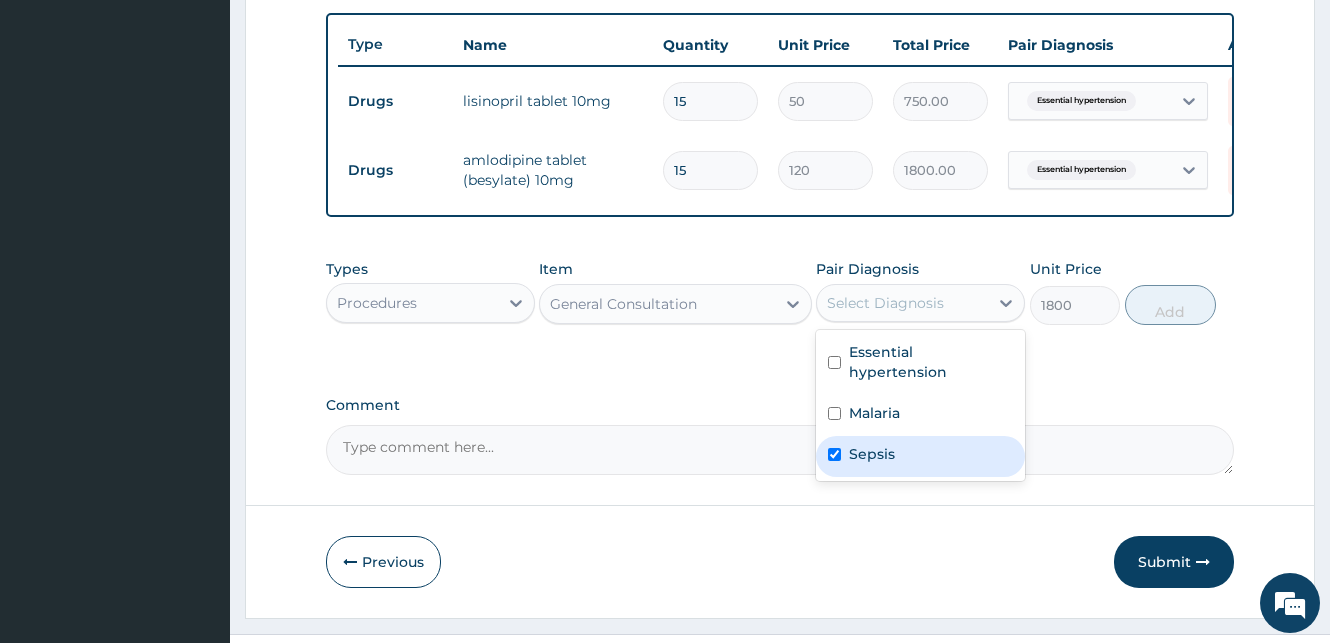checkbox on "true" 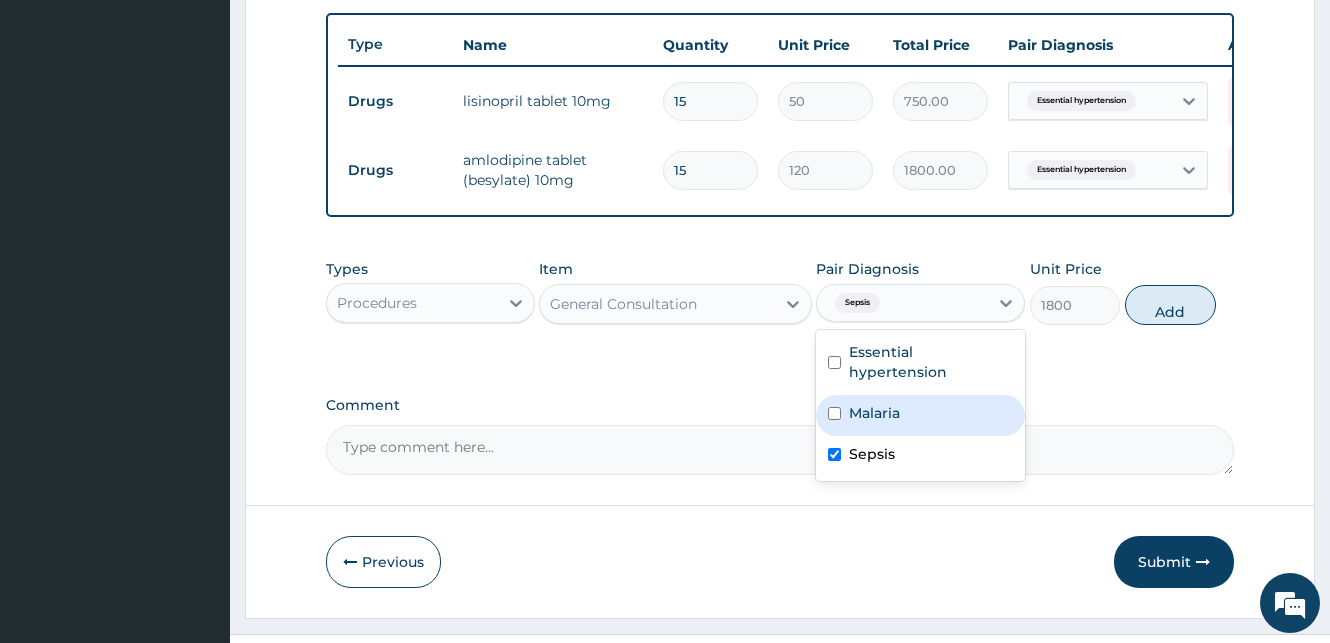 click at bounding box center (834, 413) 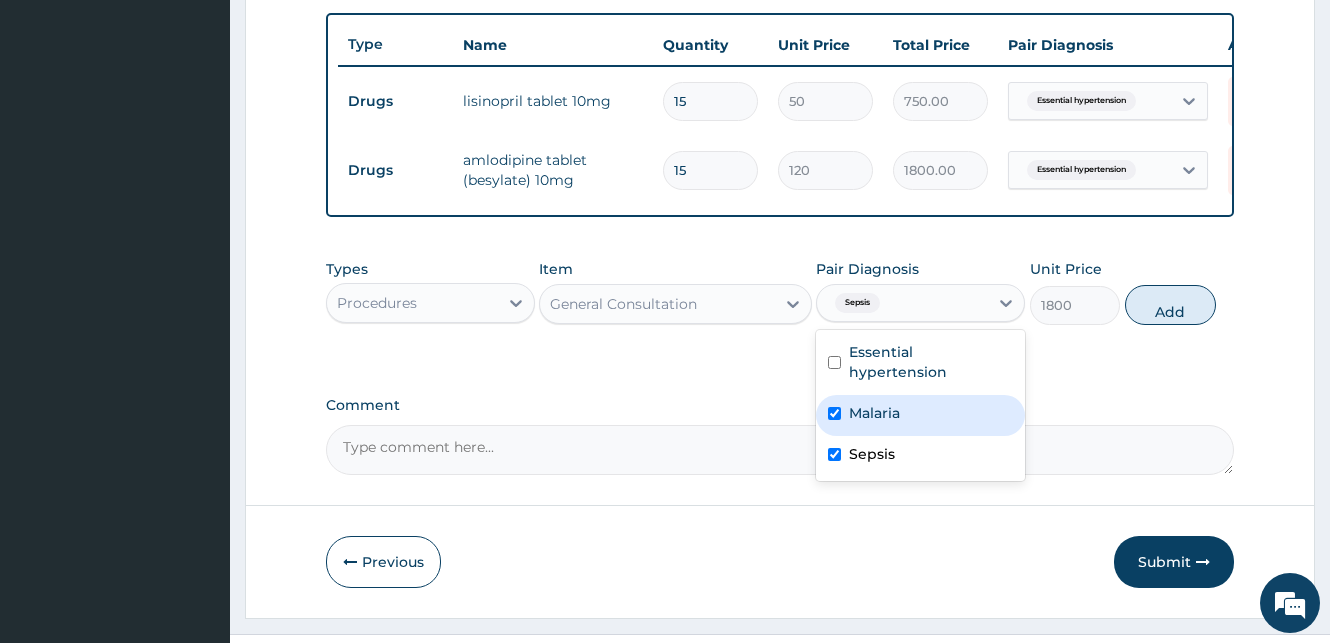 checkbox on "true" 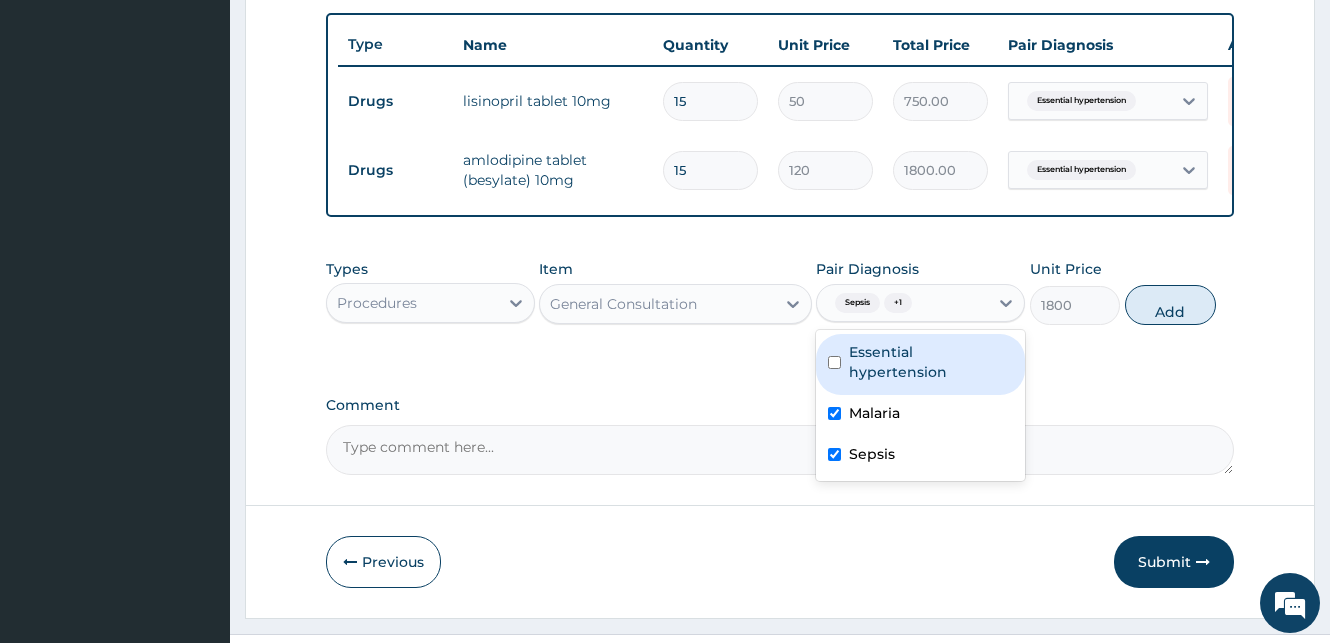 click at bounding box center [834, 362] 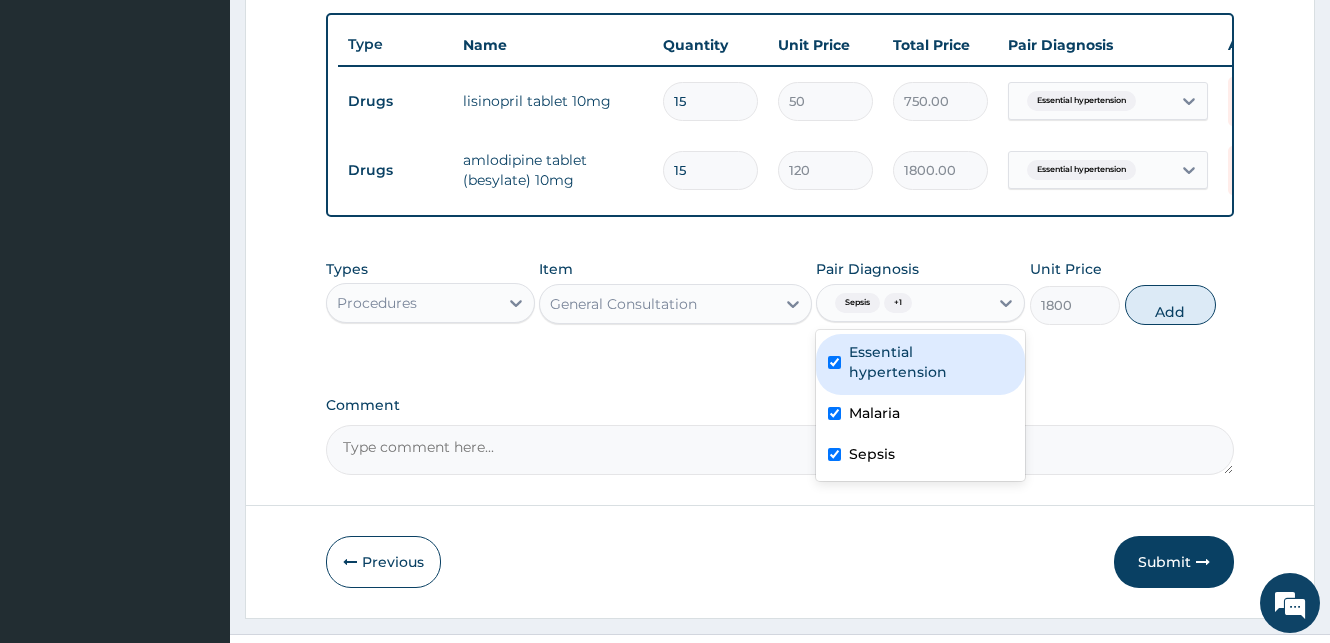 checkbox on "true" 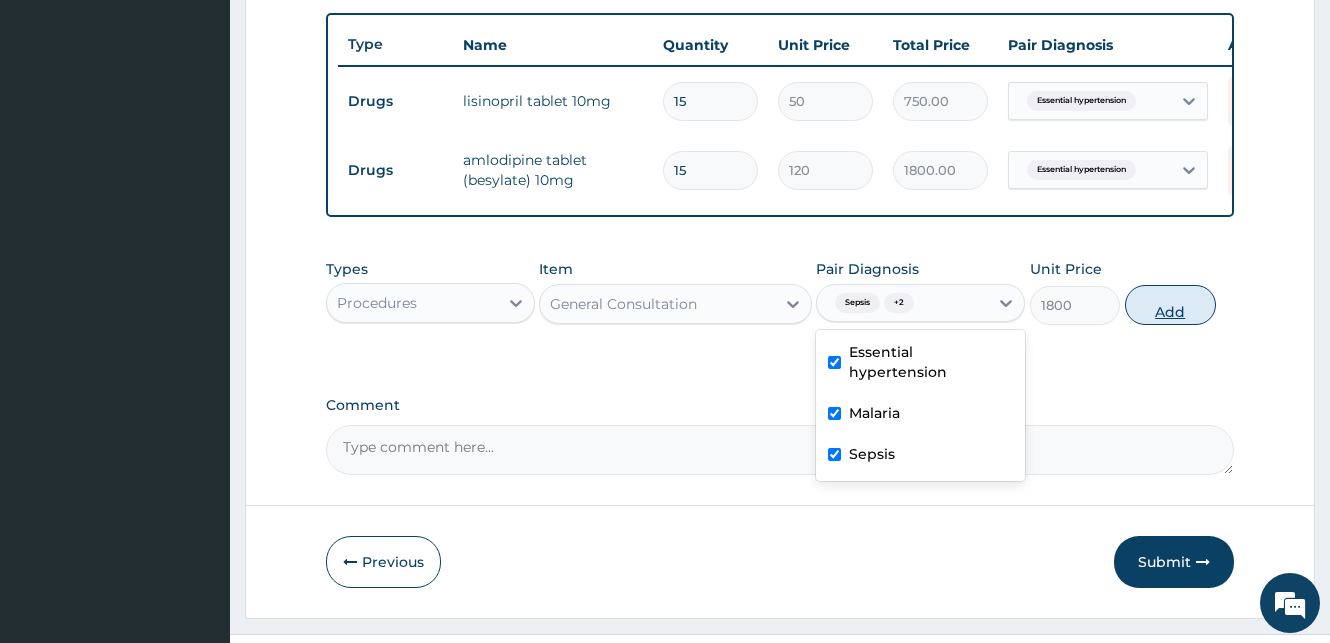 click on "Add" at bounding box center [1170, 305] 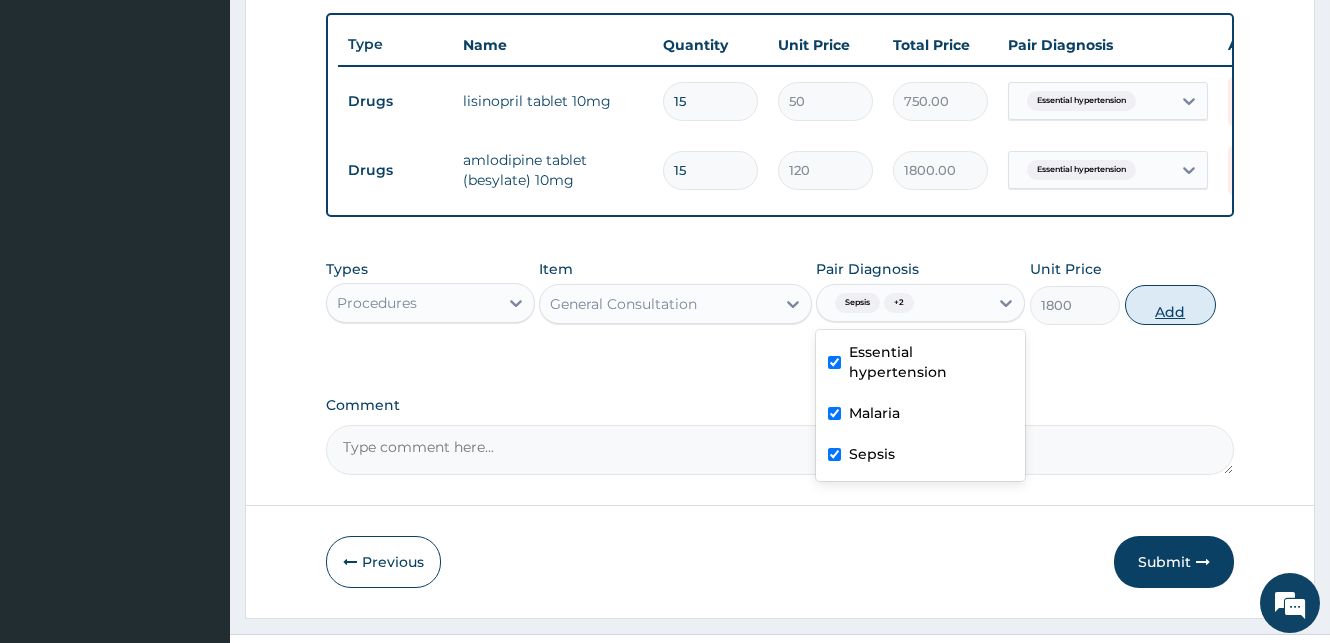 type on "0" 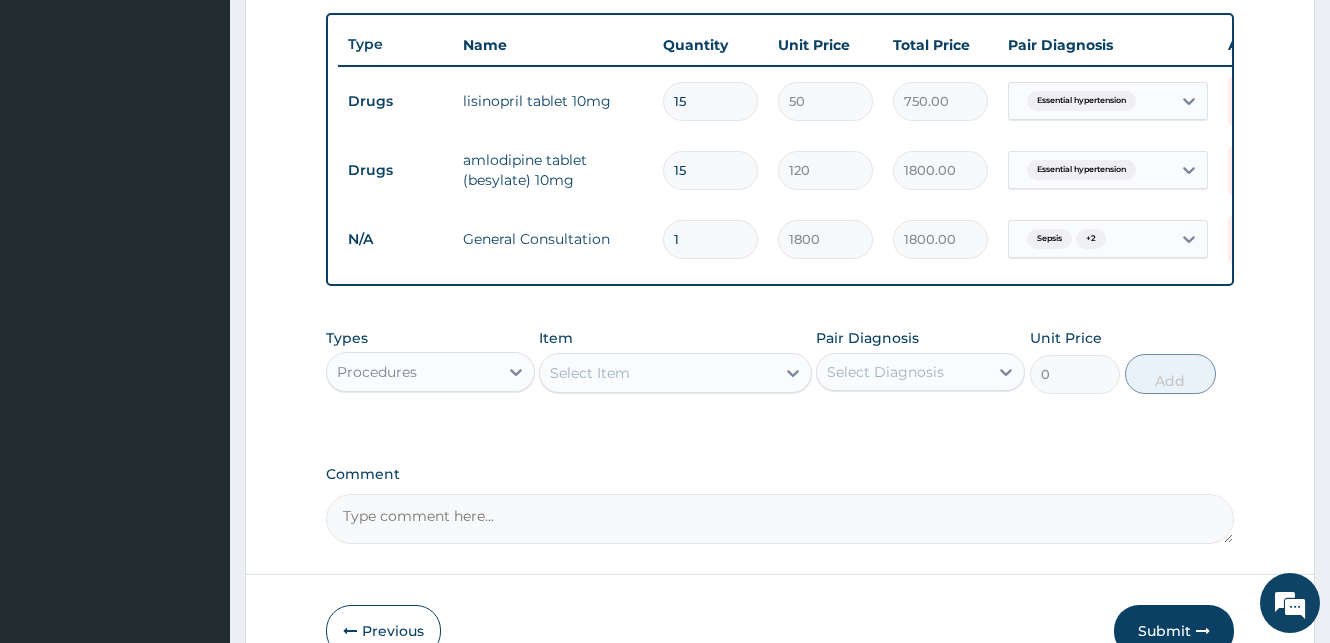 click on "Select Item" at bounding box center [657, 373] 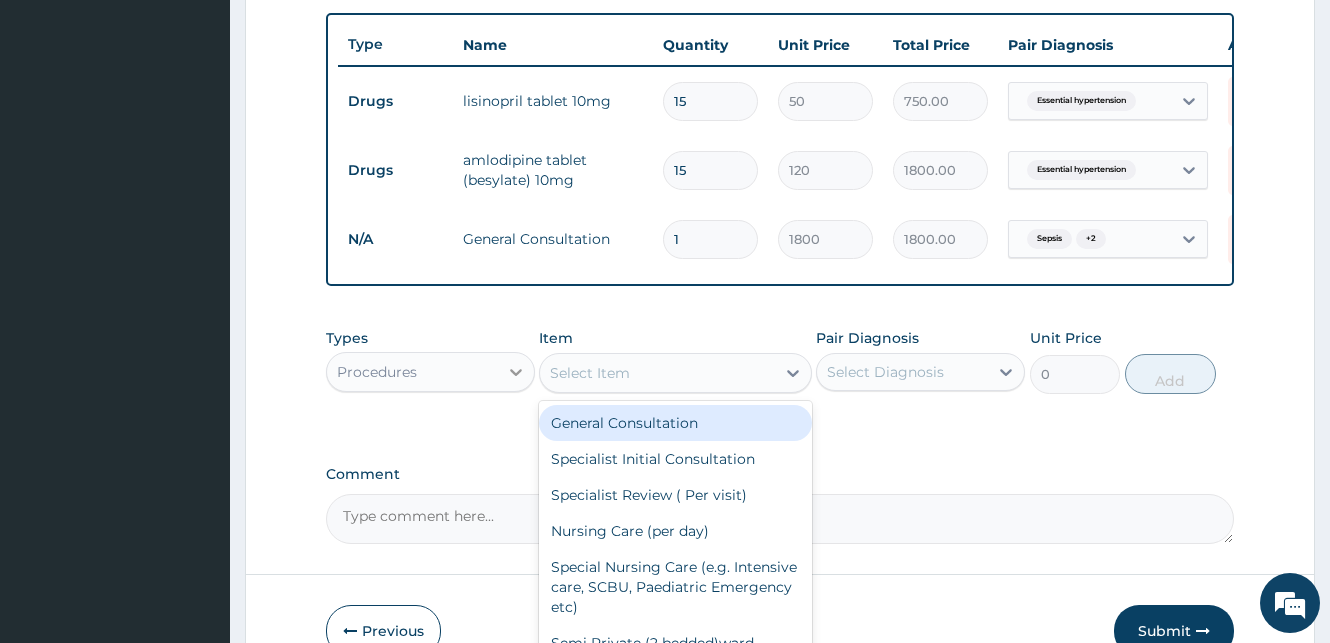 click at bounding box center [516, 372] 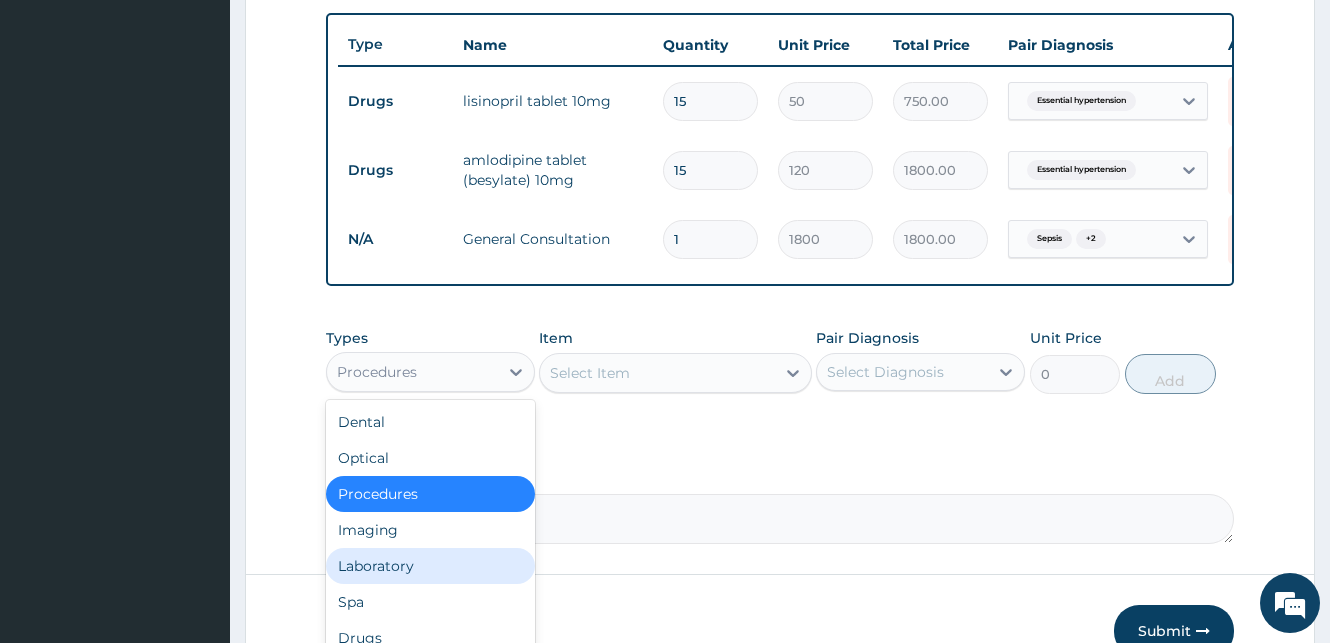 click on "Laboratory" at bounding box center (430, 566) 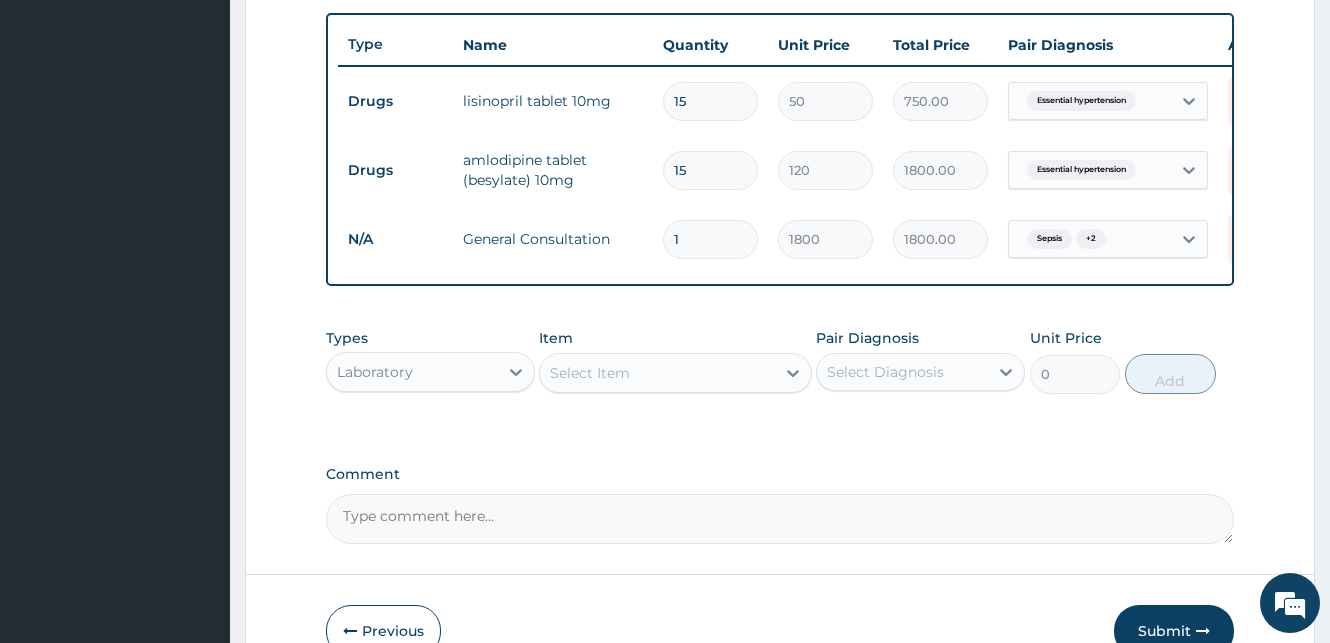 scroll, scrollTop: 859, scrollLeft: 0, axis: vertical 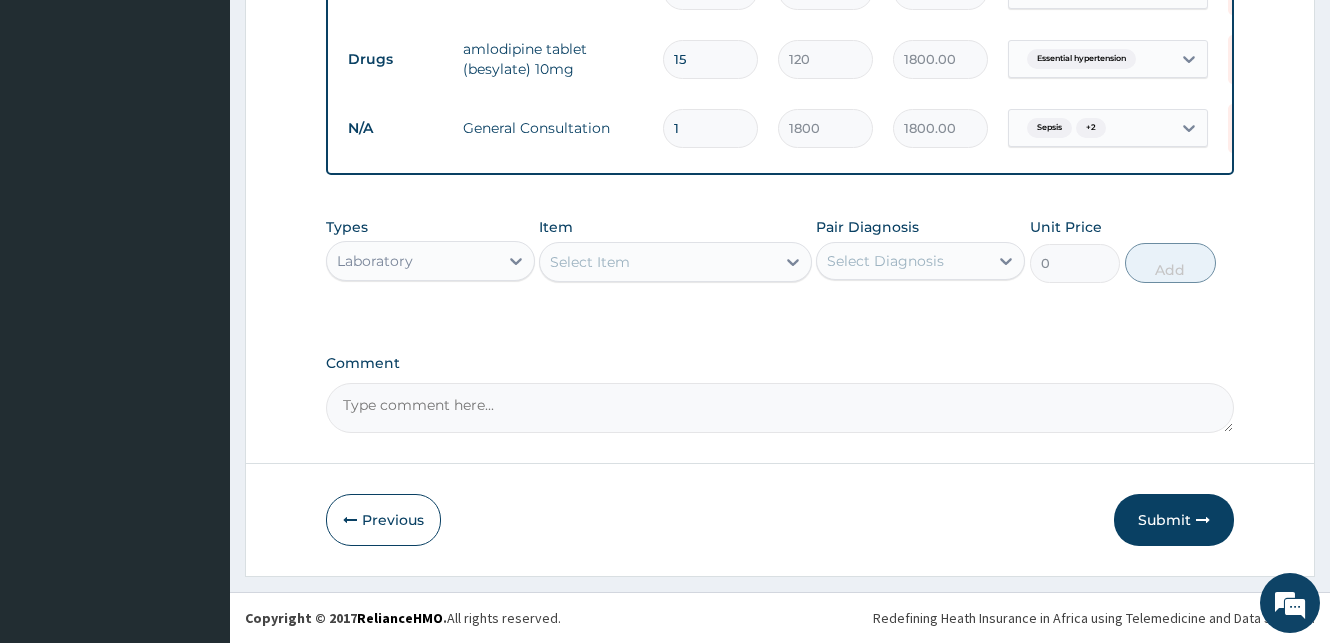 click on "Select Item" at bounding box center (657, 262) 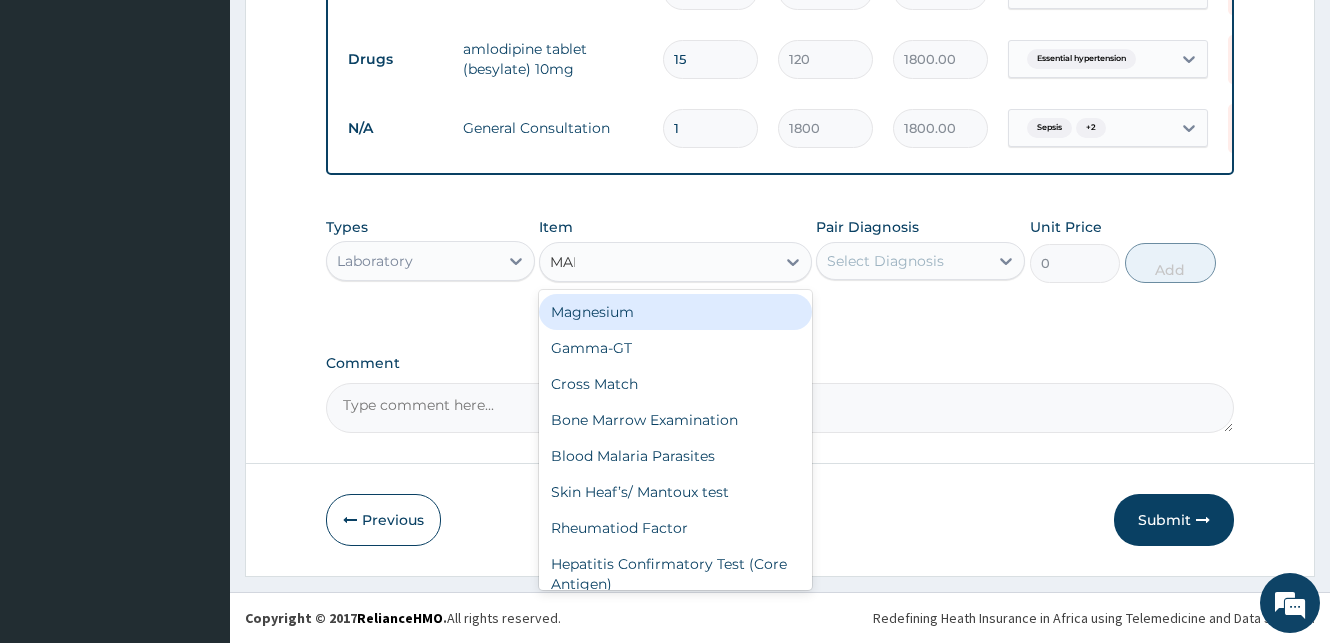 type on "MALA" 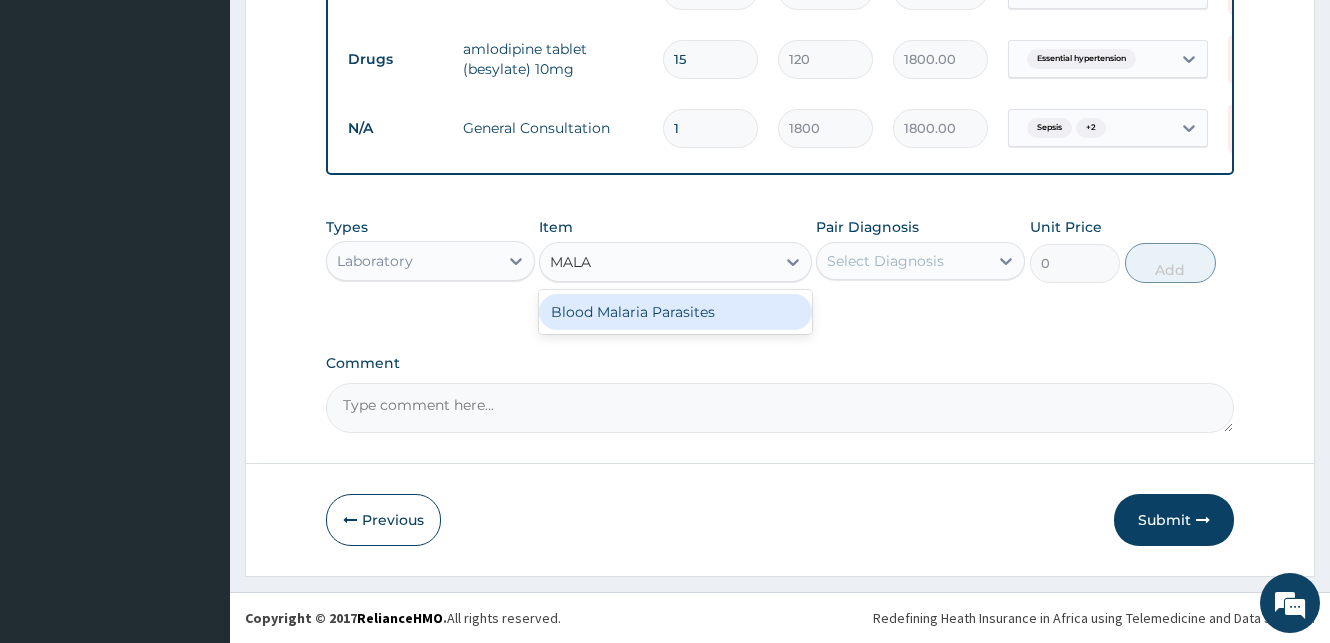 click on "Blood  Malaria Parasites" at bounding box center (675, 312) 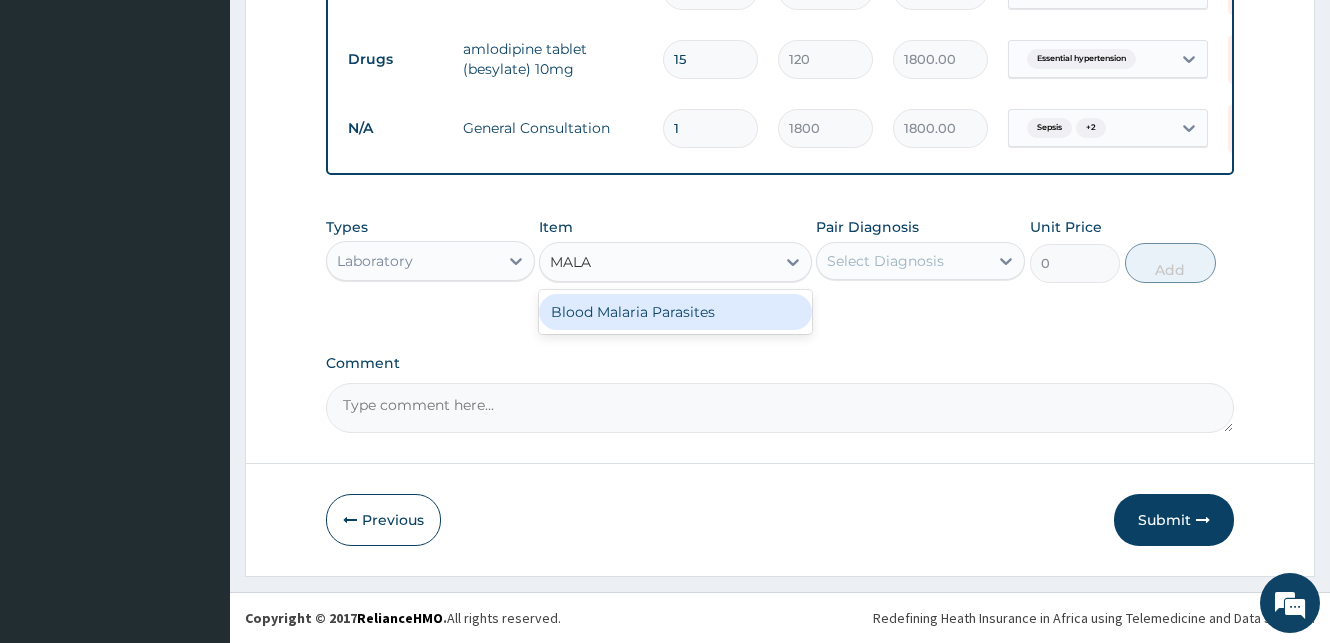 type 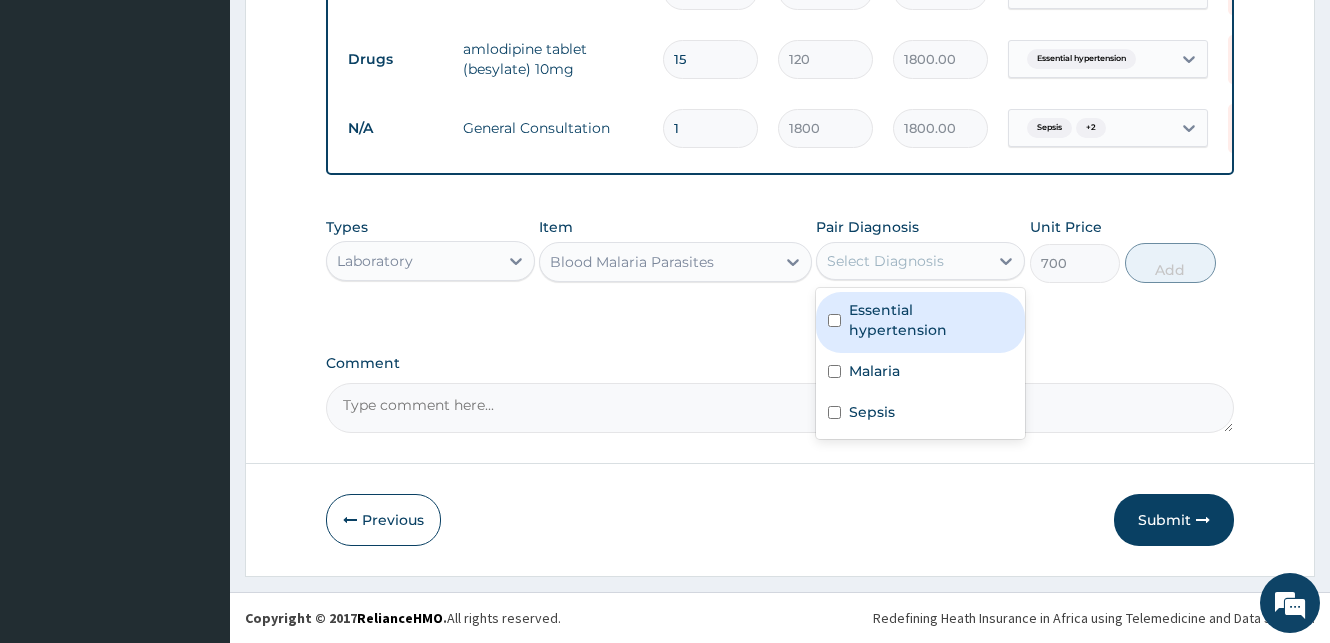 click on "Select Diagnosis" at bounding box center (885, 261) 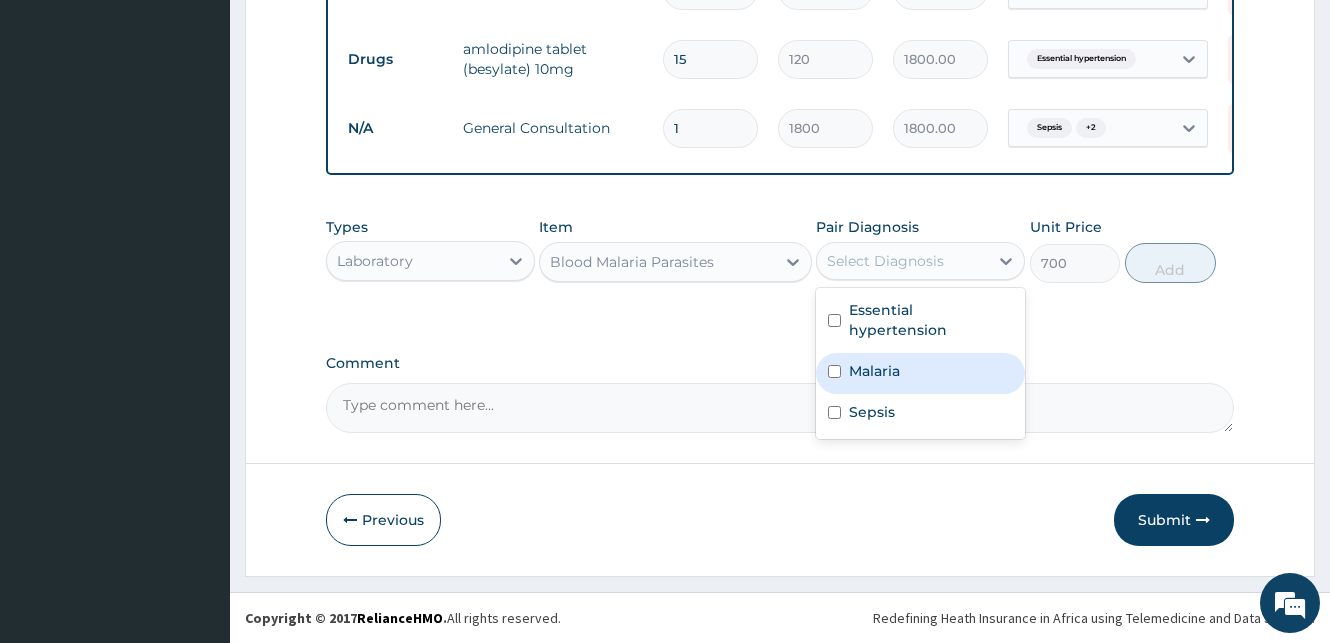 click at bounding box center (834, 371) 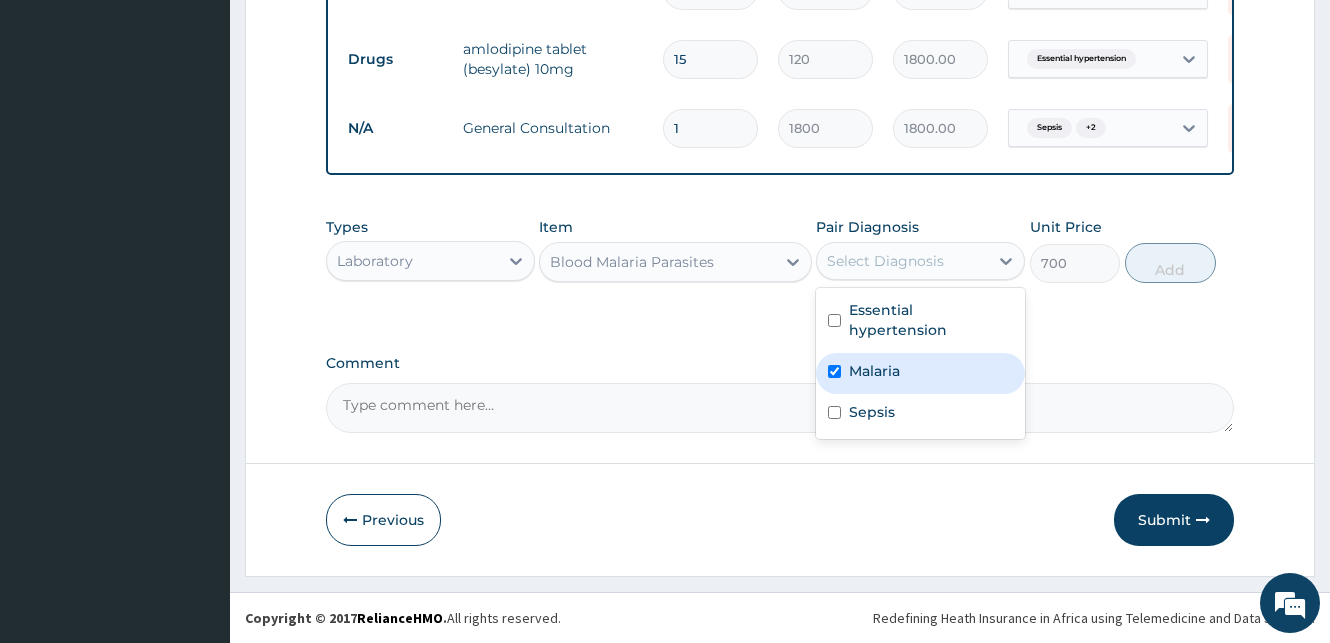 checkbox on "true" 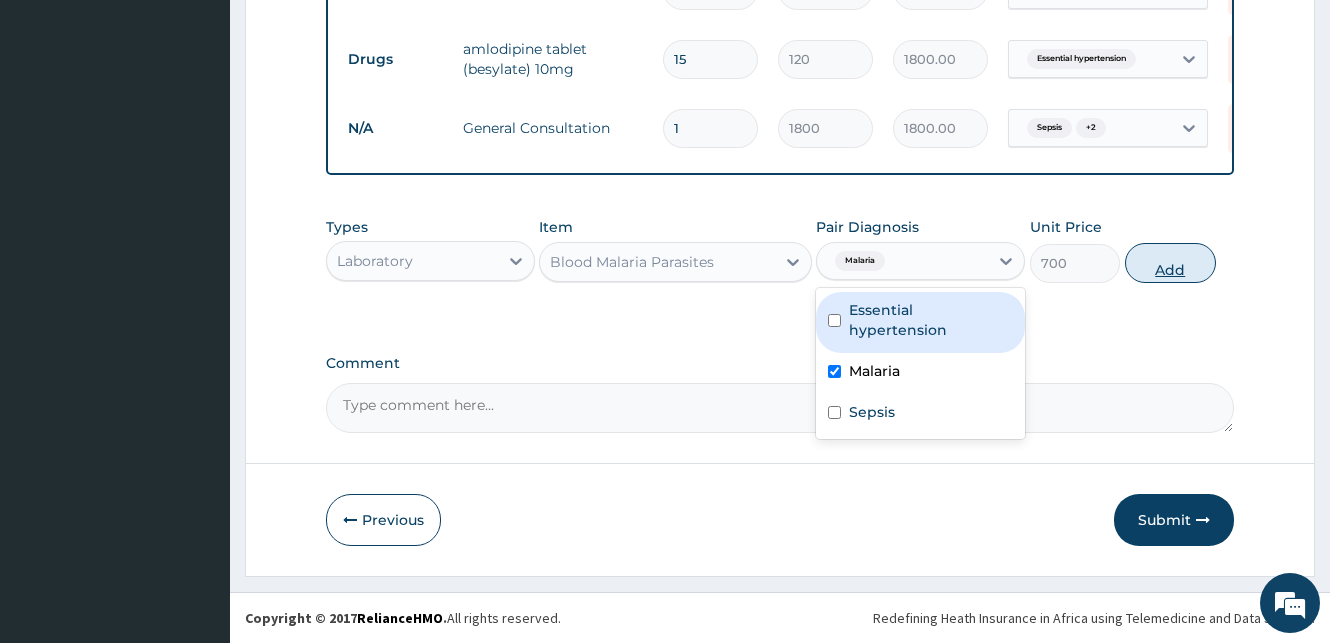 click on "Add" at bounding box center [1170, 263] 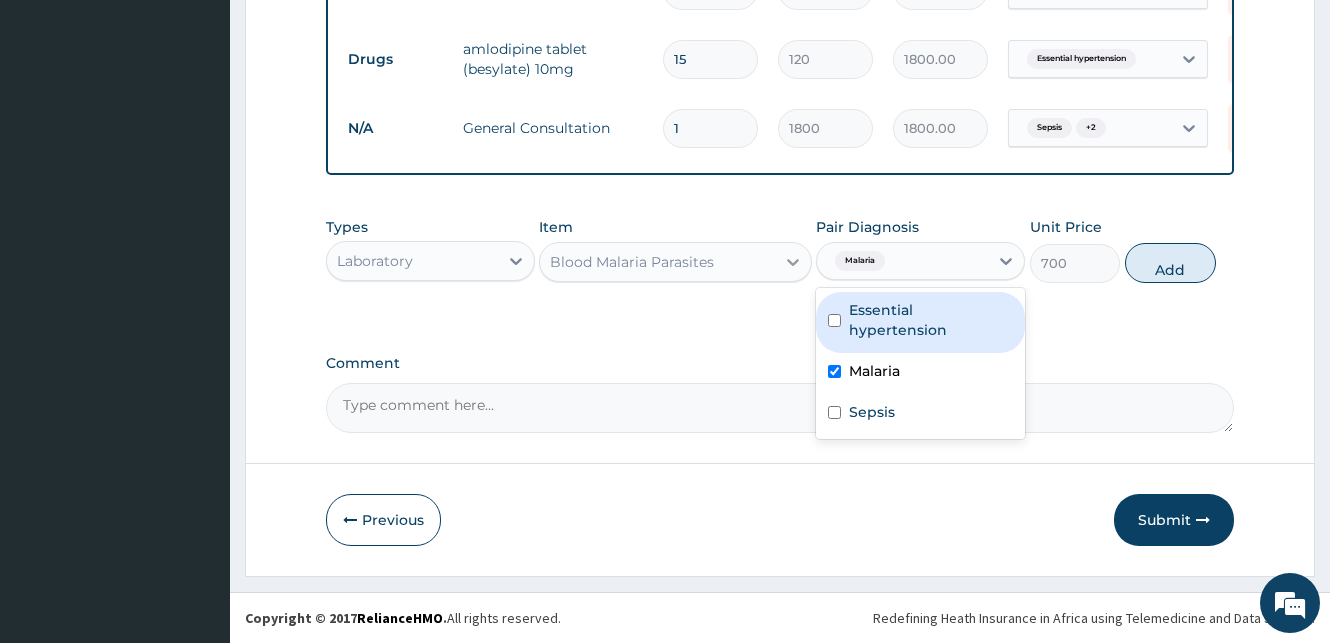 type on "0" 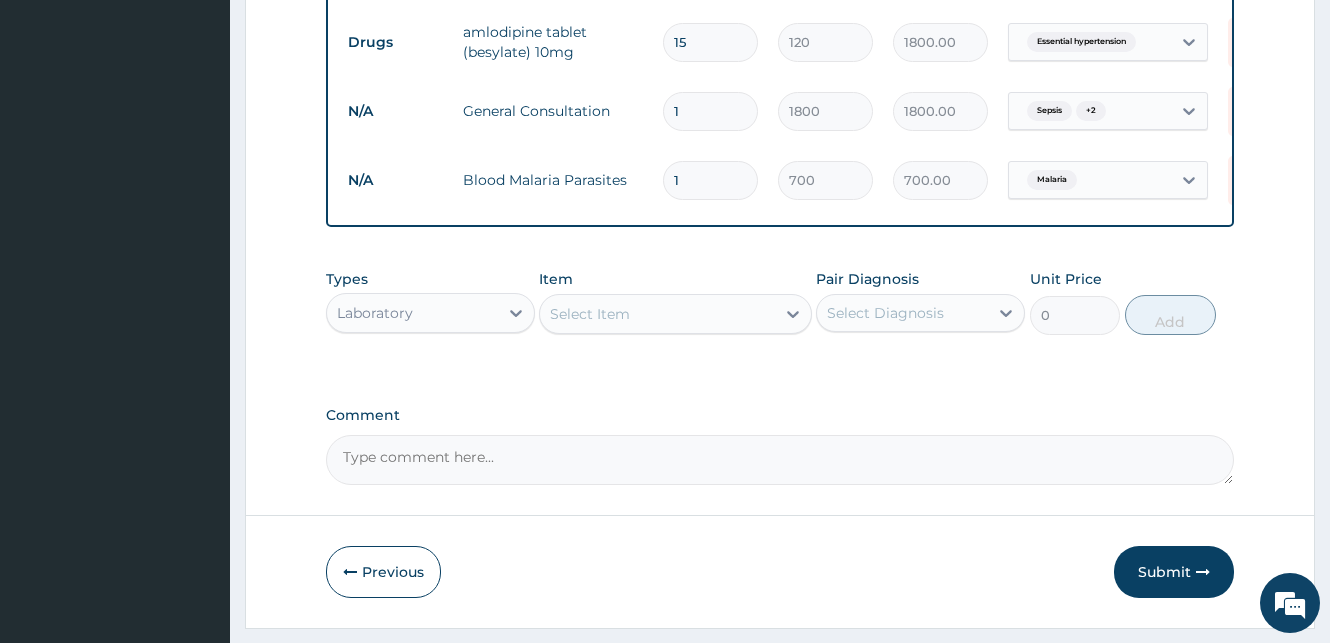 click on "Select Item" at bounding box center (590, 314) 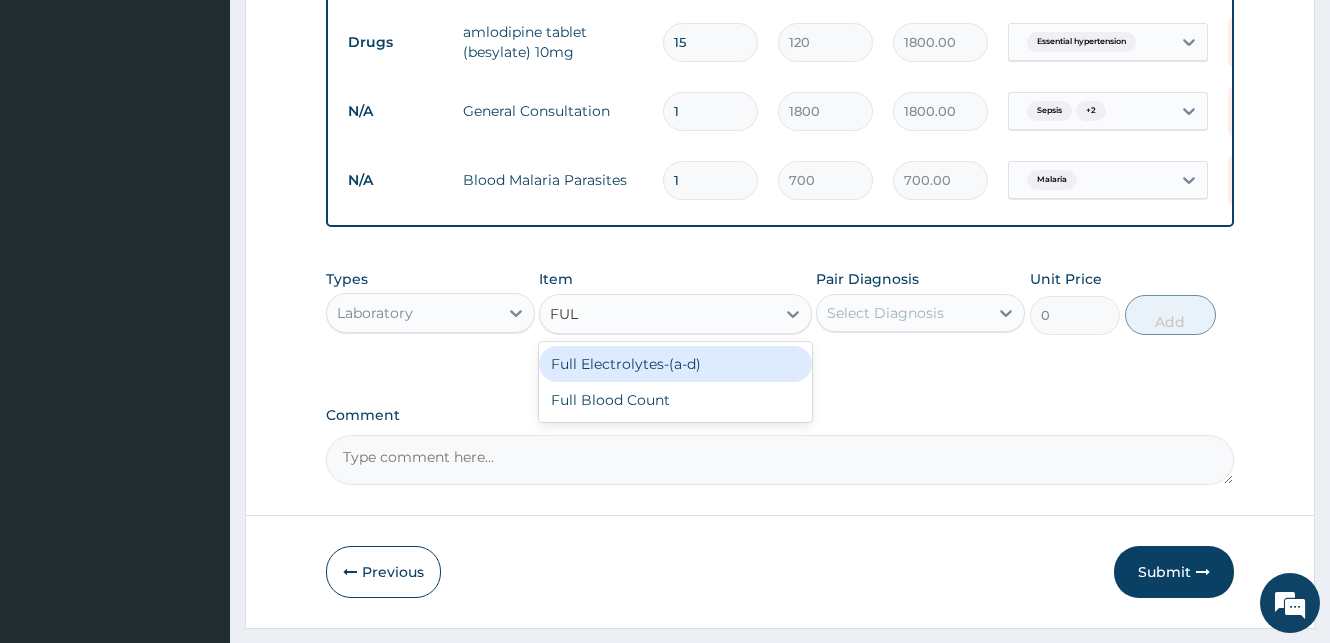 type on "FULL" 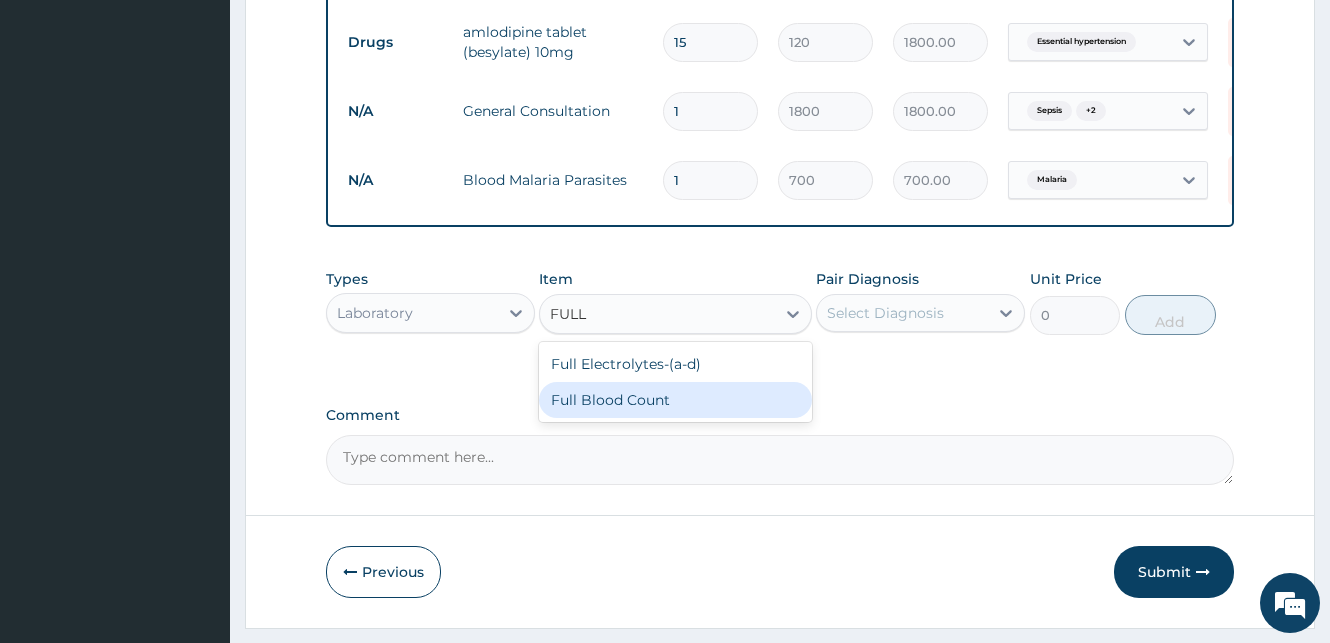 click on "Full Blood Count" at bounding box center (675, 400) 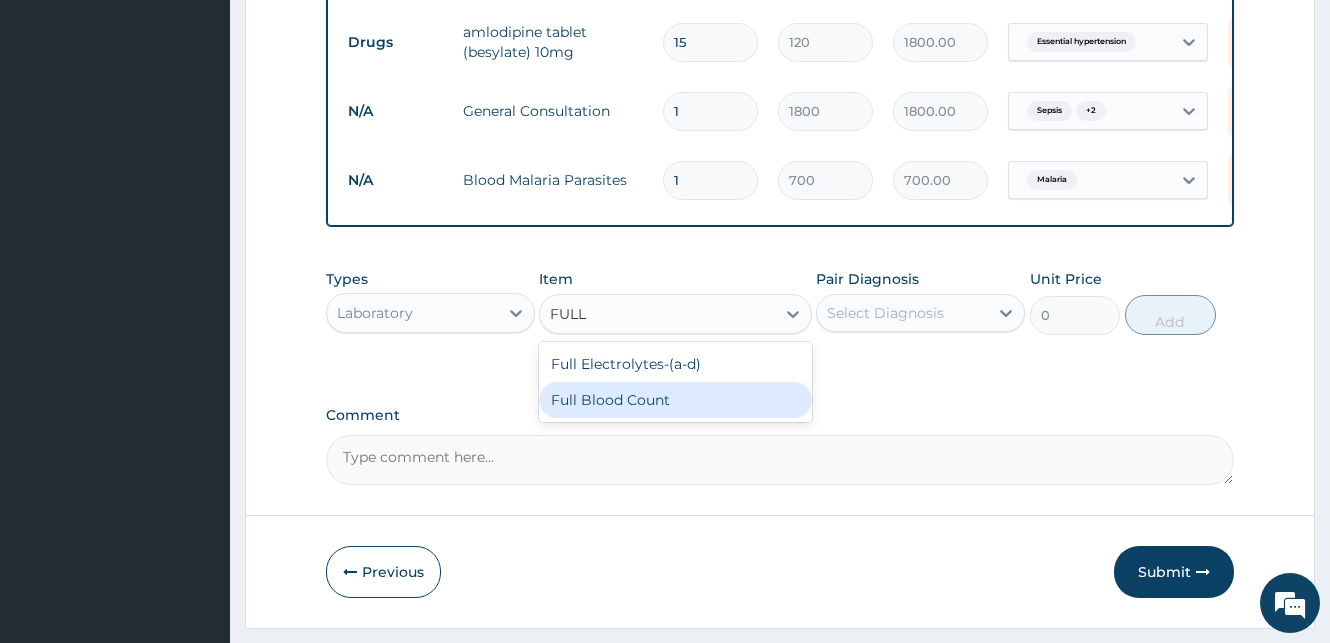type 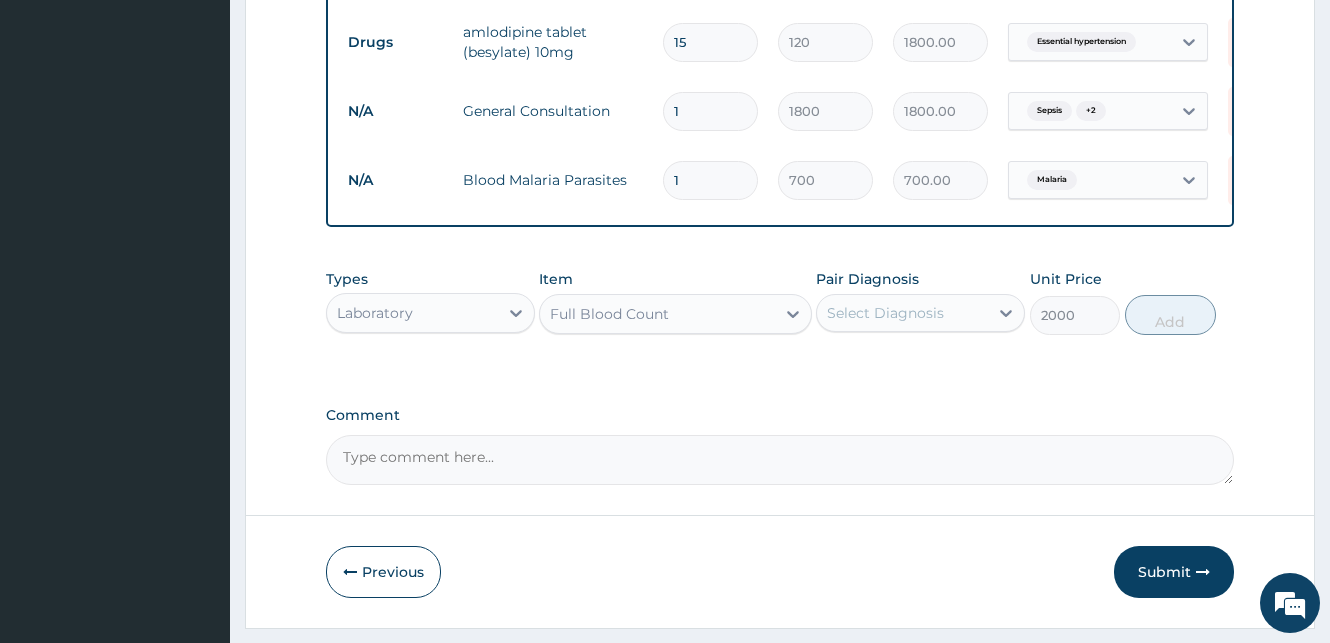 click on "Select Diagnosis" at bounding box center (902, 313) 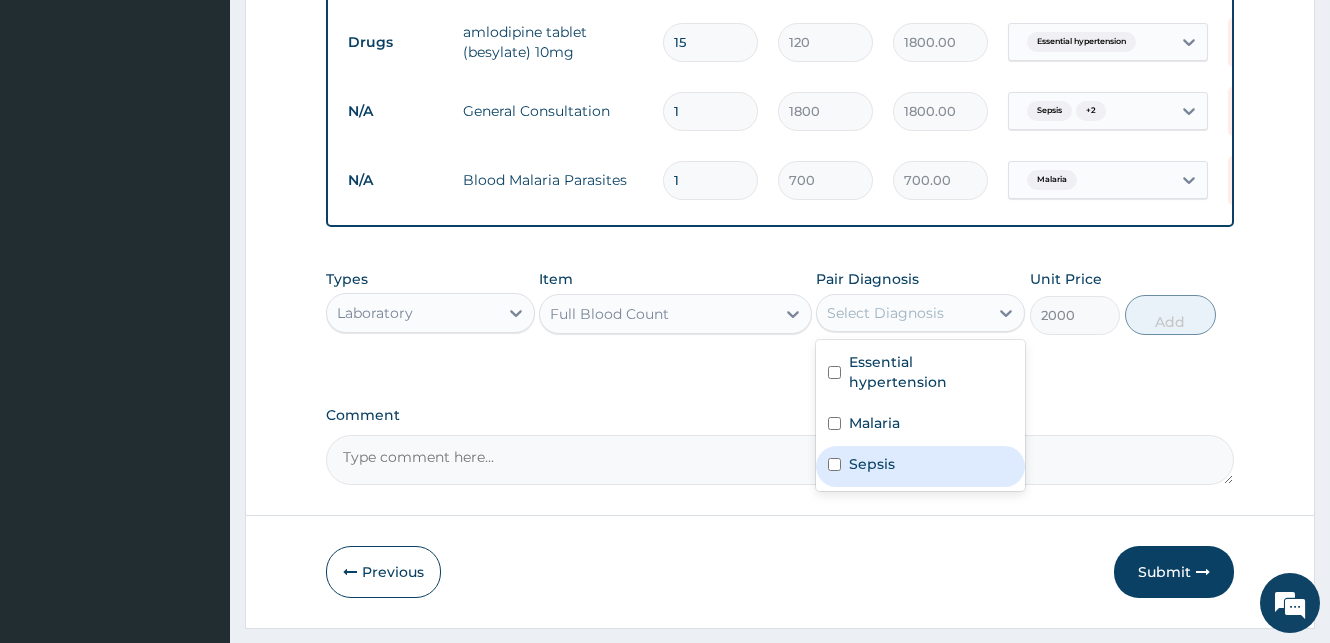 click at bounding box center [834, 464] 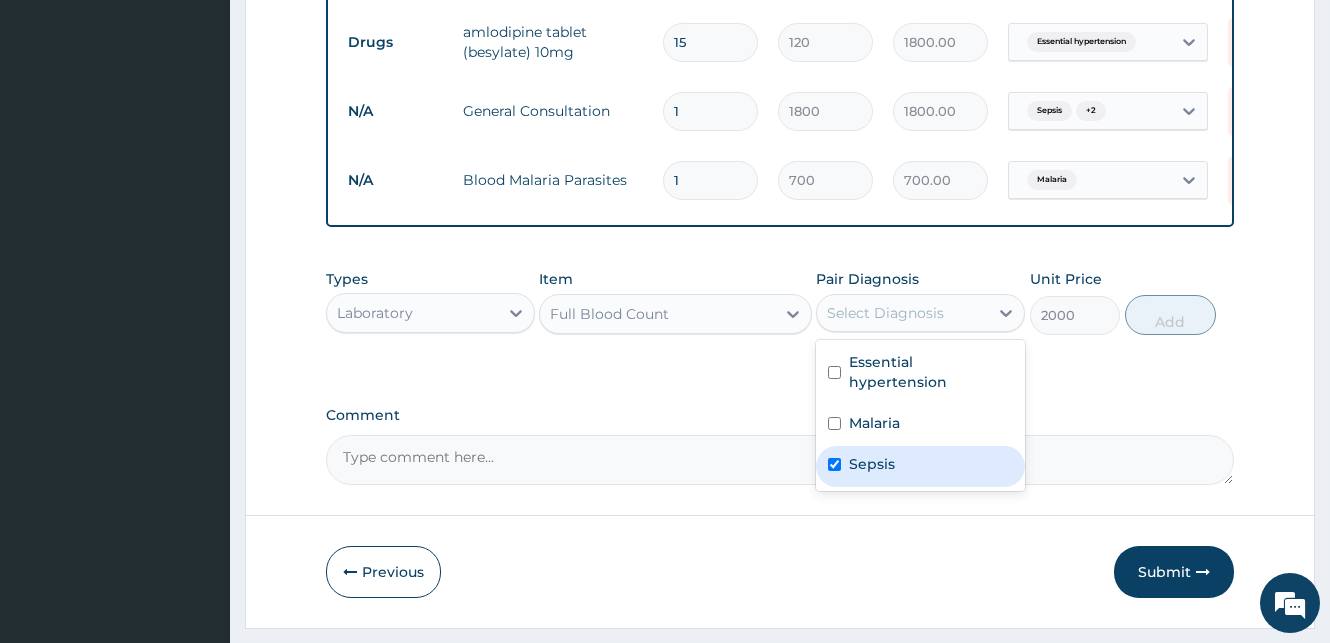 checkbox on "true" 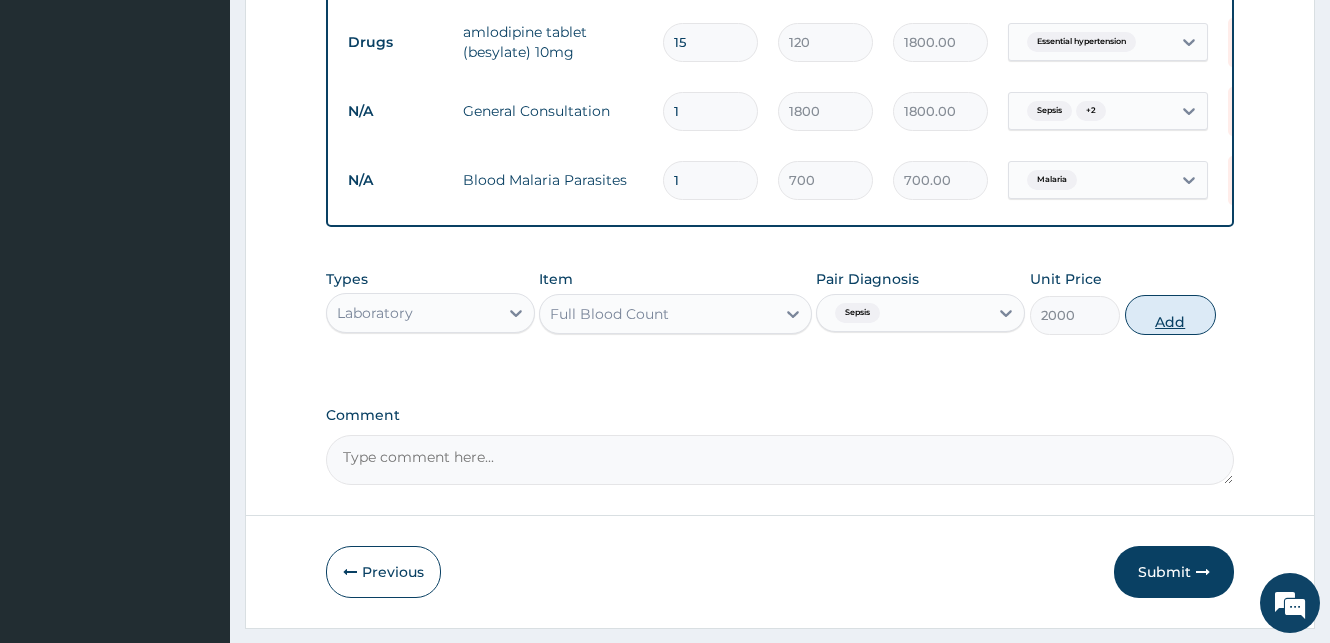 click on "Add" at bounding box center [1170, 315] 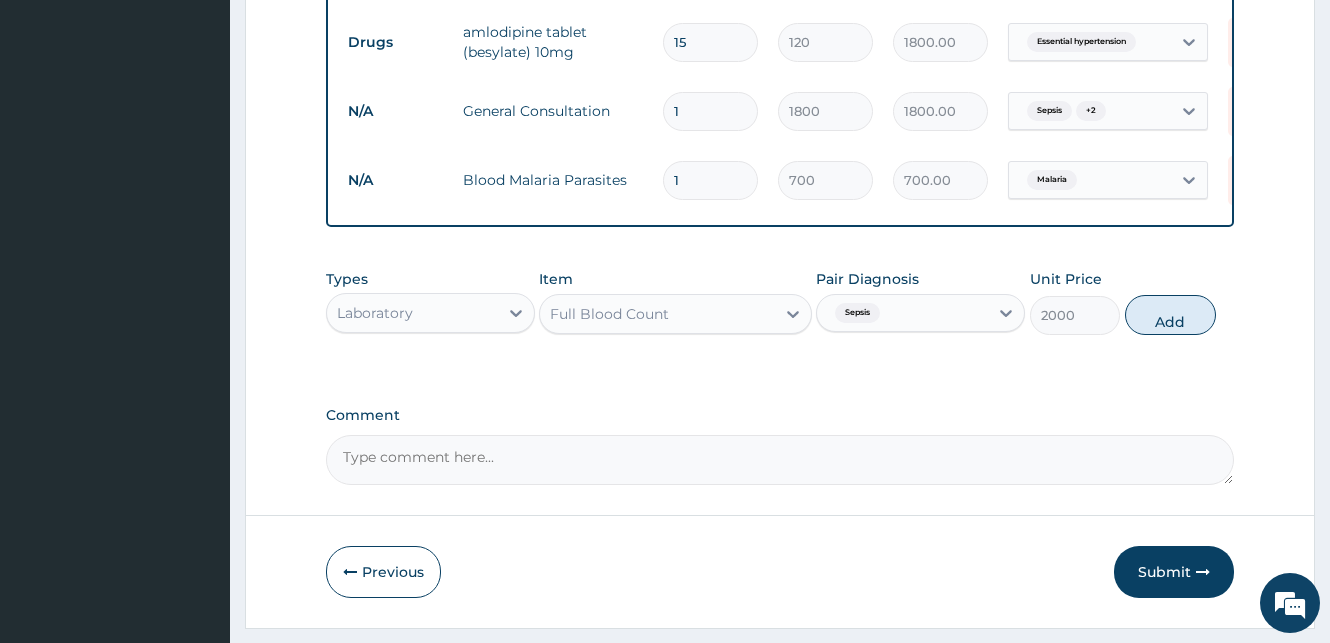 type on "0" 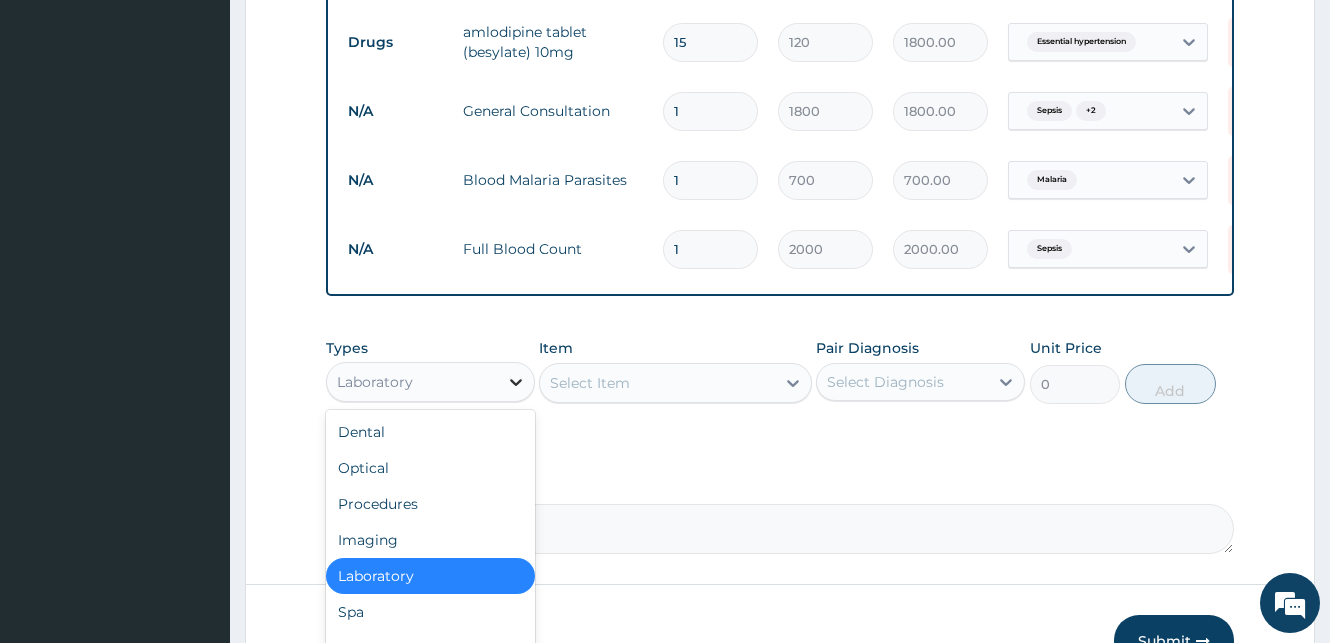 click at bounding box center [516, 382] 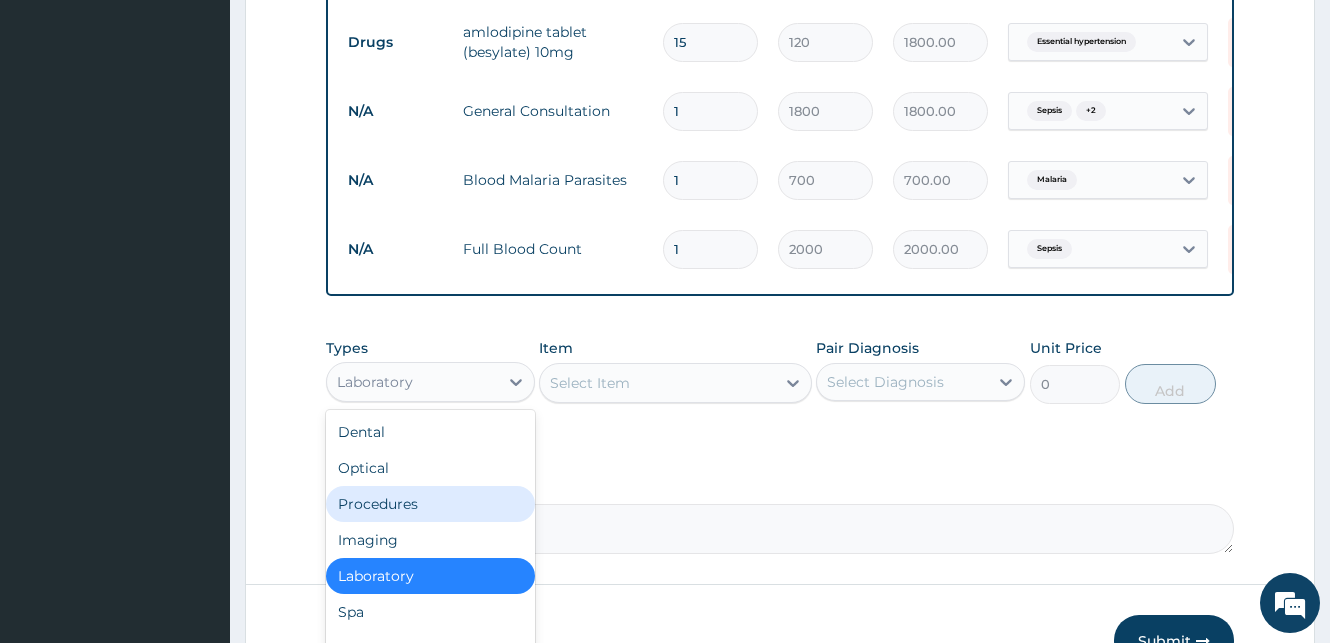 scroll, scrollTop: 997, scrollLeft: 0, axis: vertical 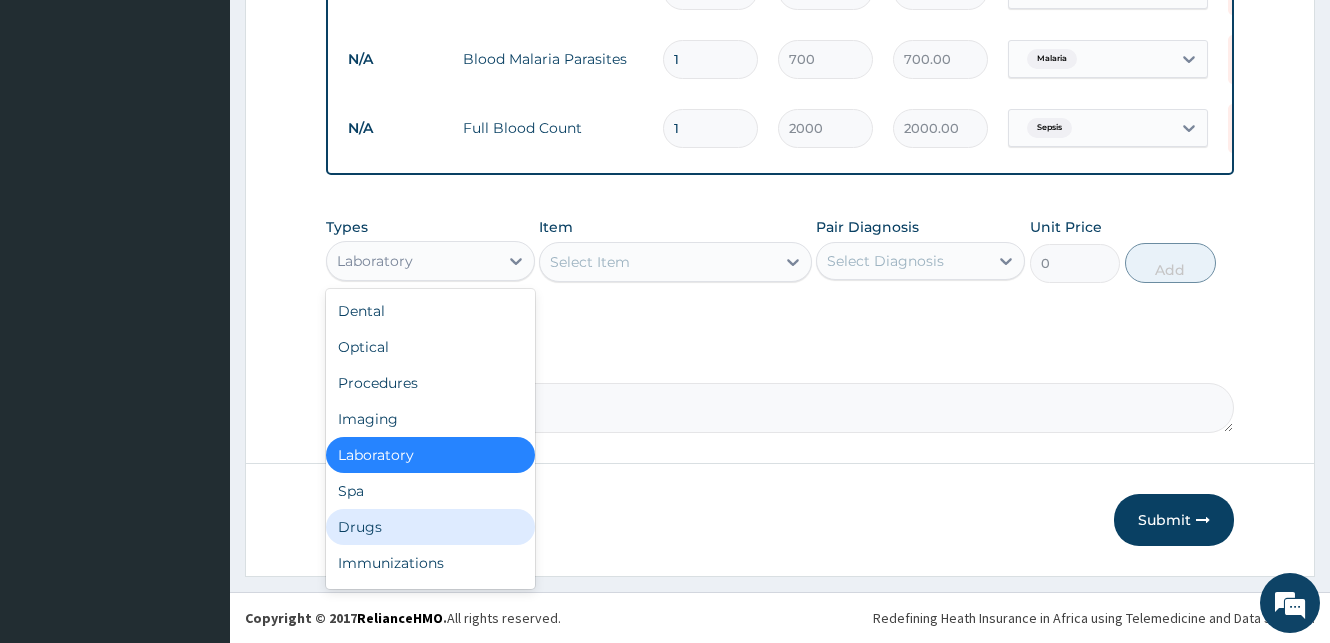 click on "Drugs" at bounding box center (430, 527) 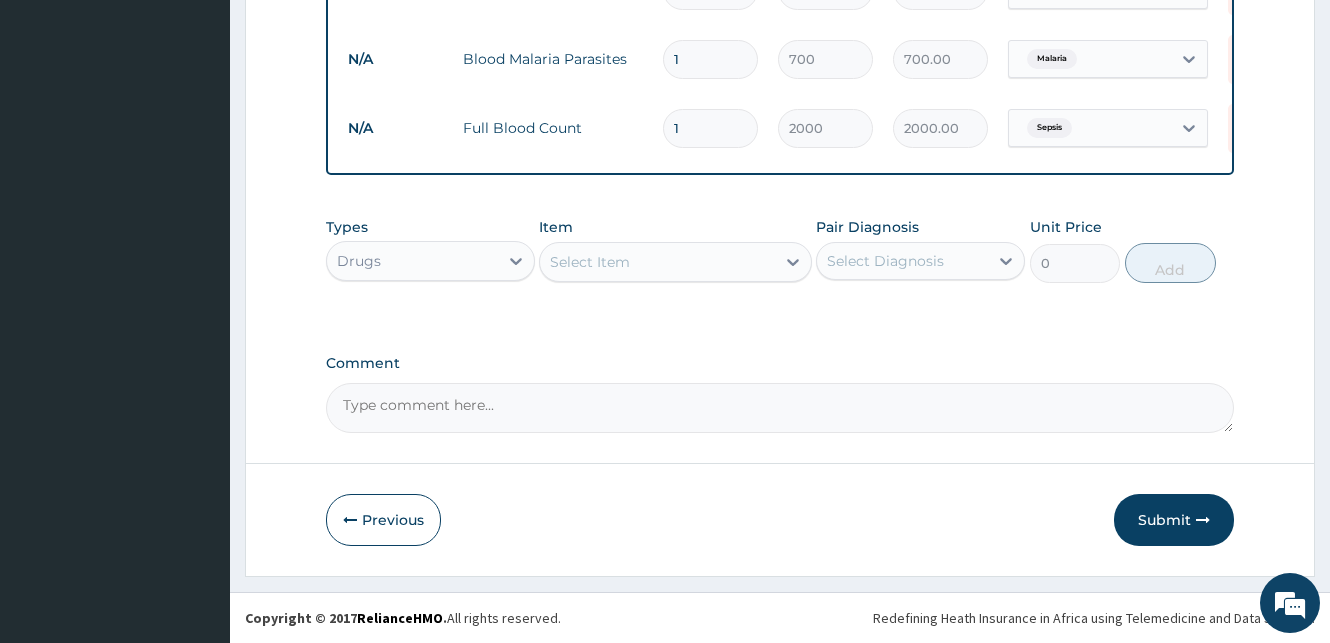 click on "Select Item" at bounding box center [657, 262] 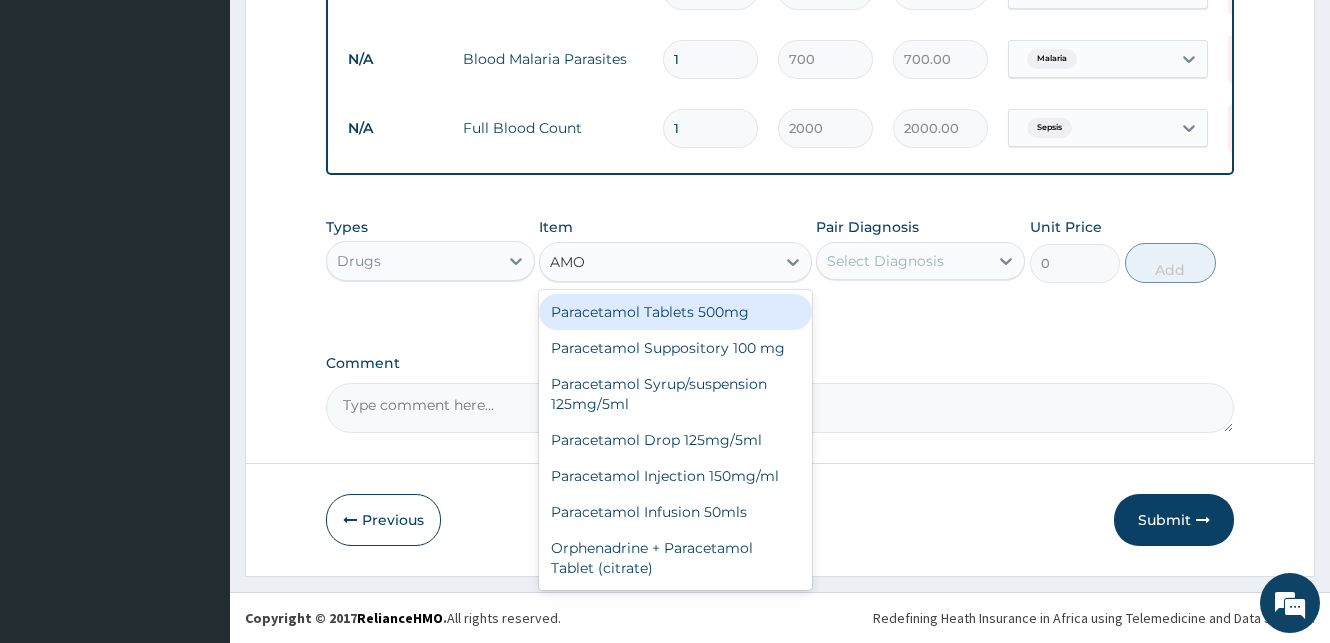 type on "AMOX" 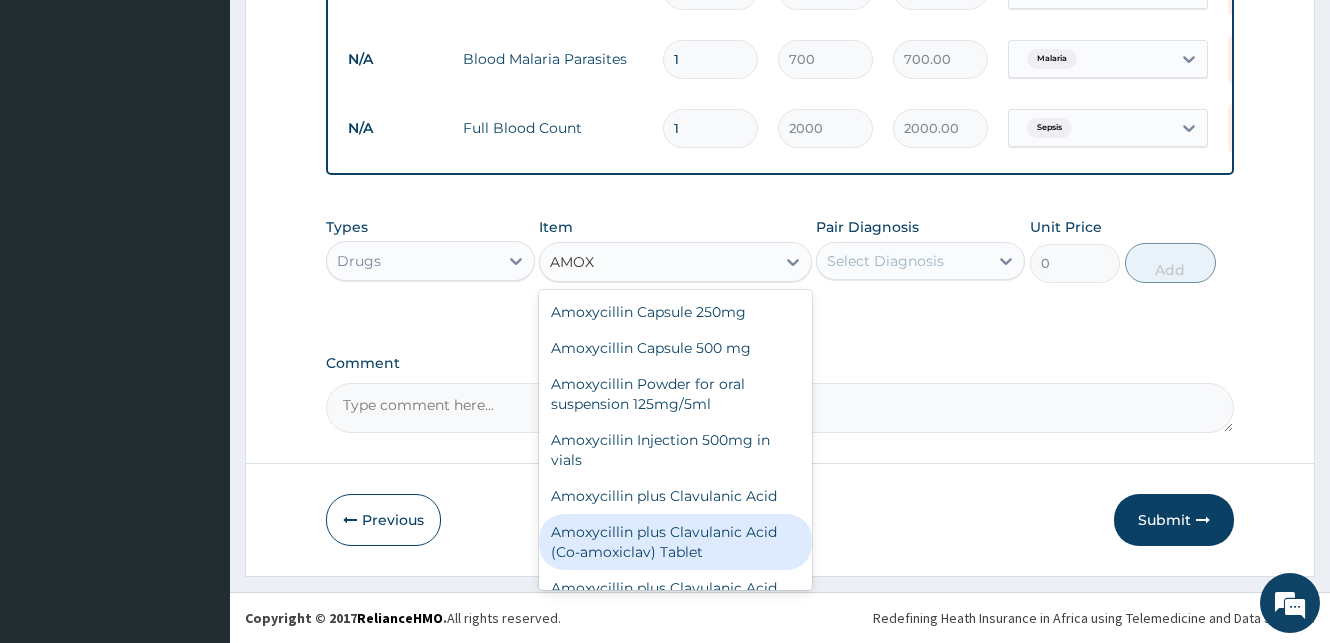 click on "Amoxycillin plus Clavulanic Acid (Co-amoxiclav) Tablet" at bounding box center (675, 542) 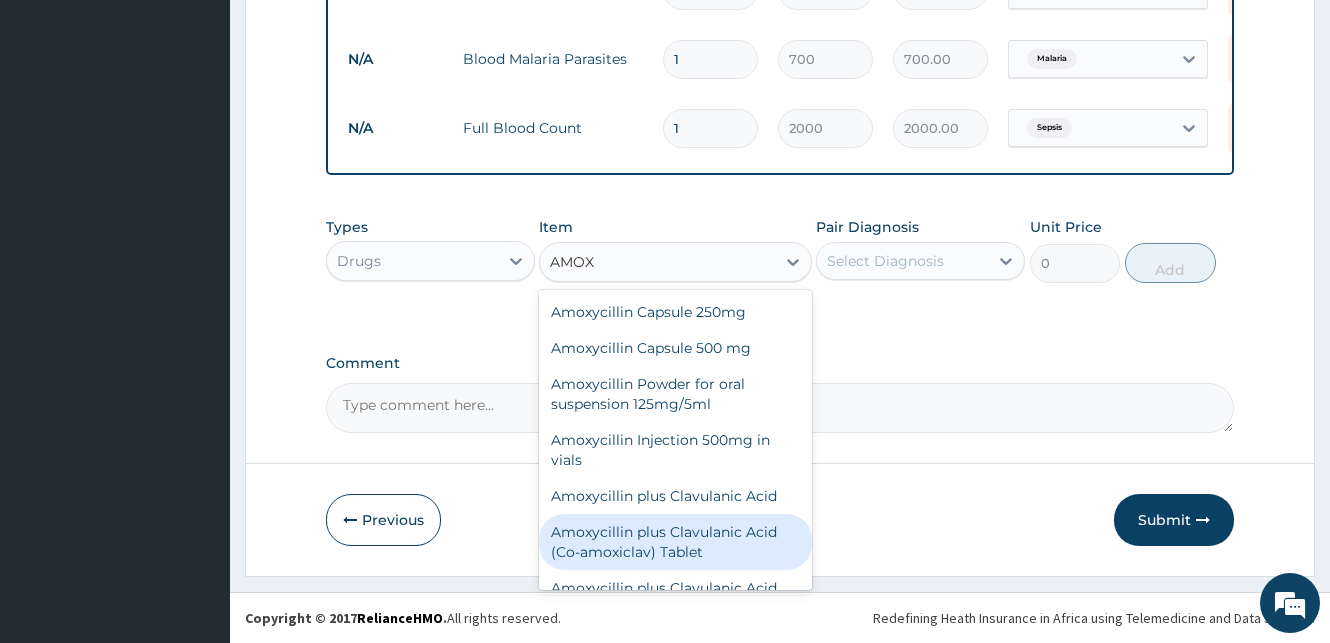 type 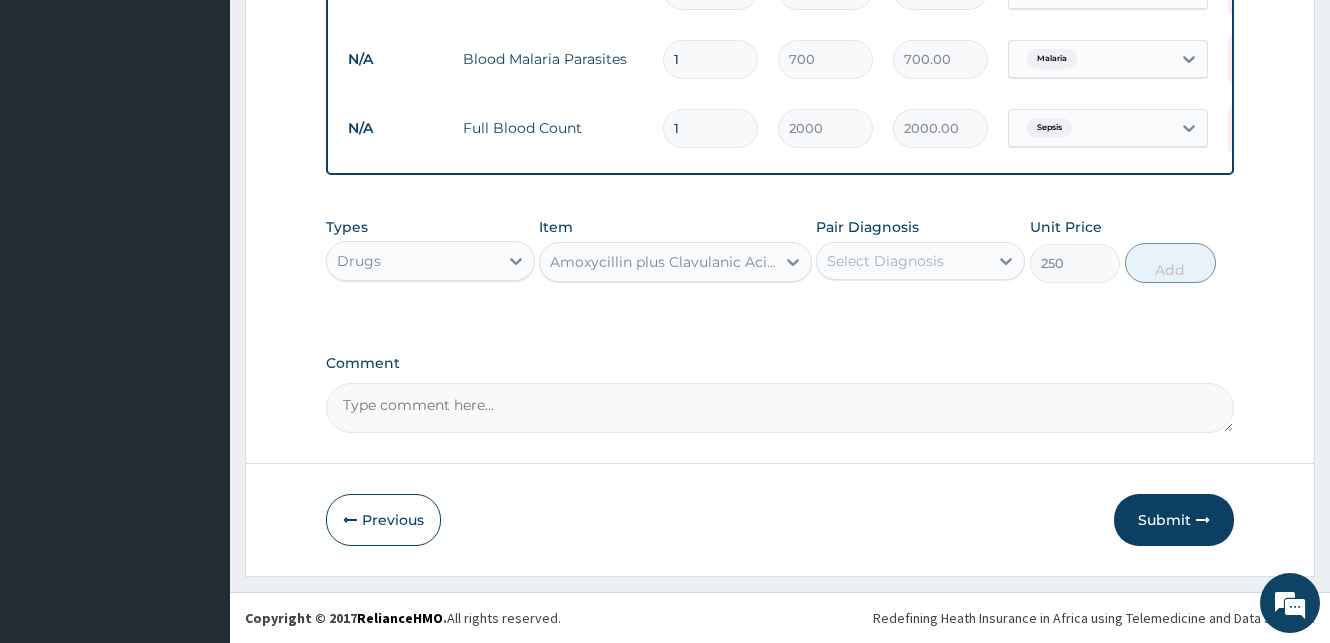 click on "Select Diagnosis" at bounding box center [885, 261] 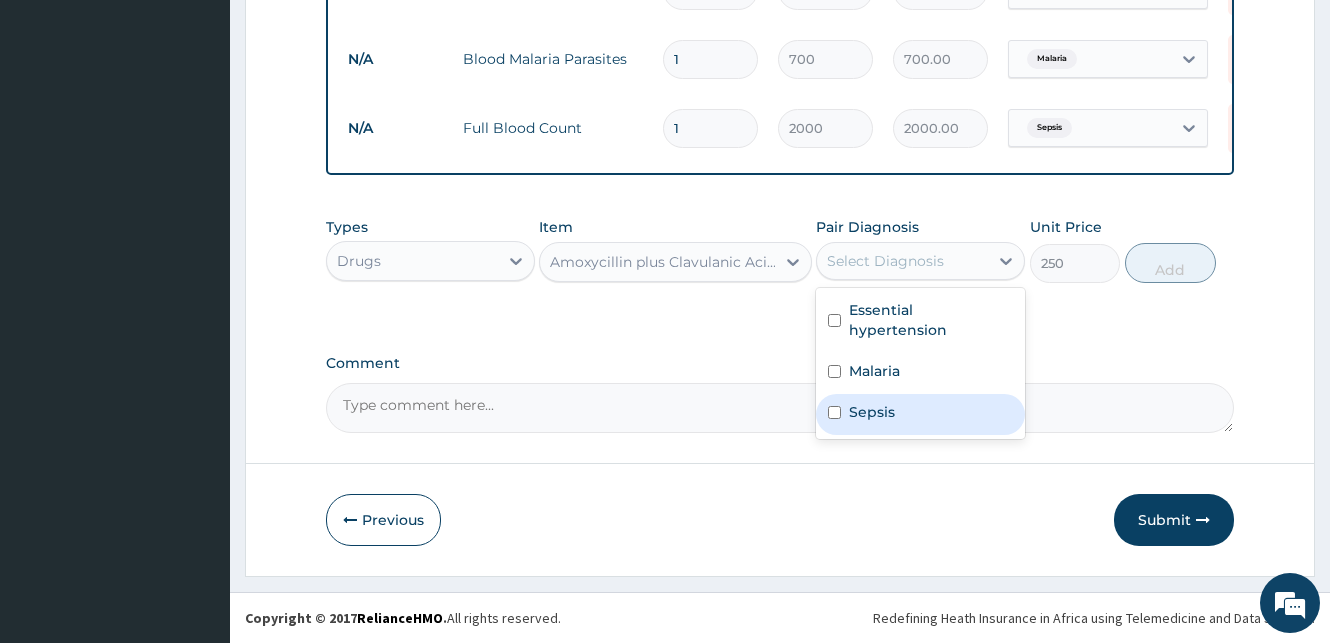 click at bounding box center [834, 412] 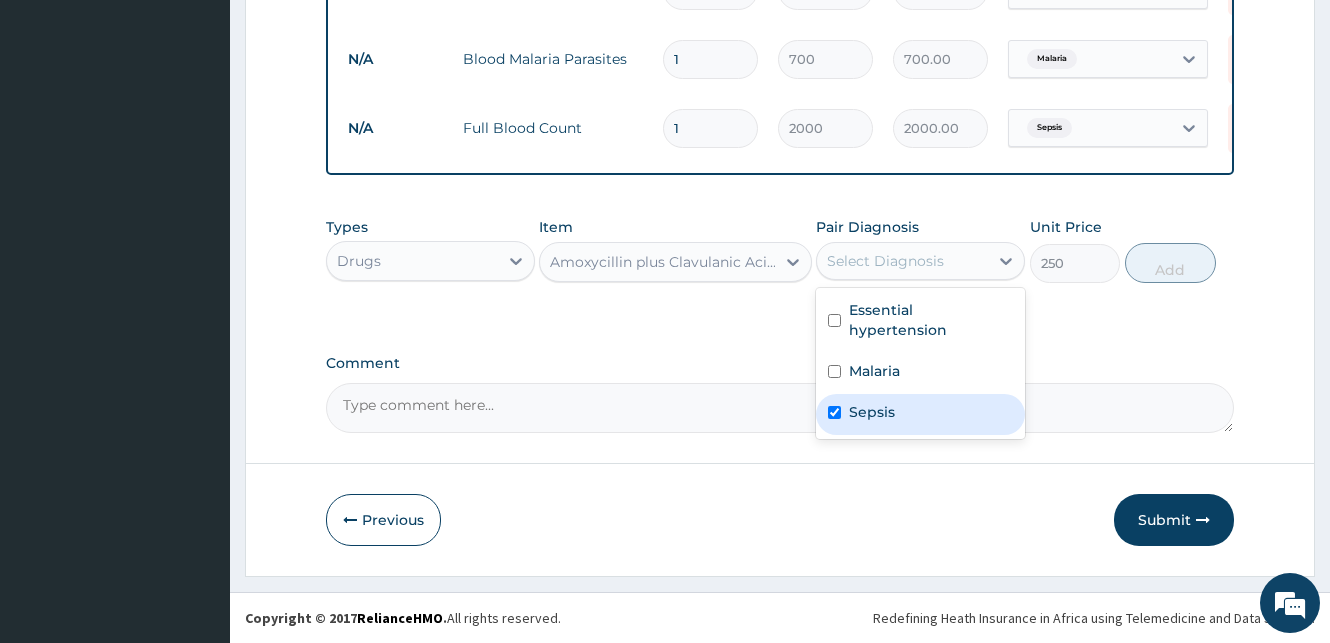 checkbox on "true" 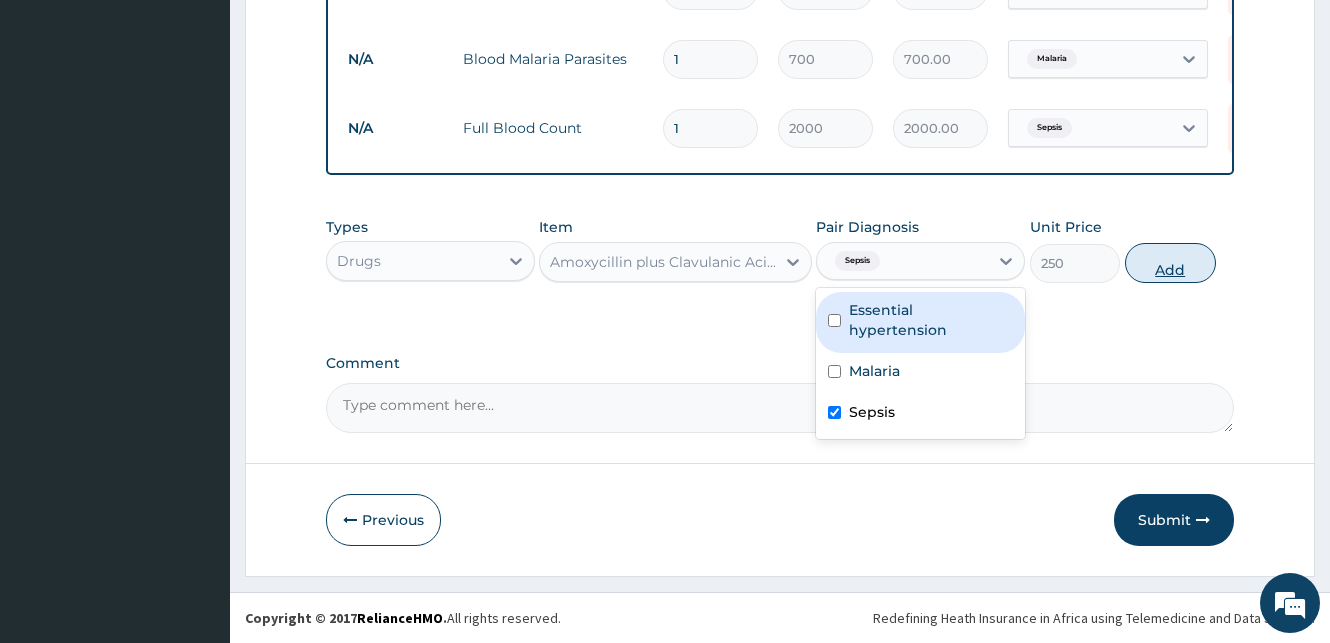 click on "Add" at bounding box center (1170, 263) 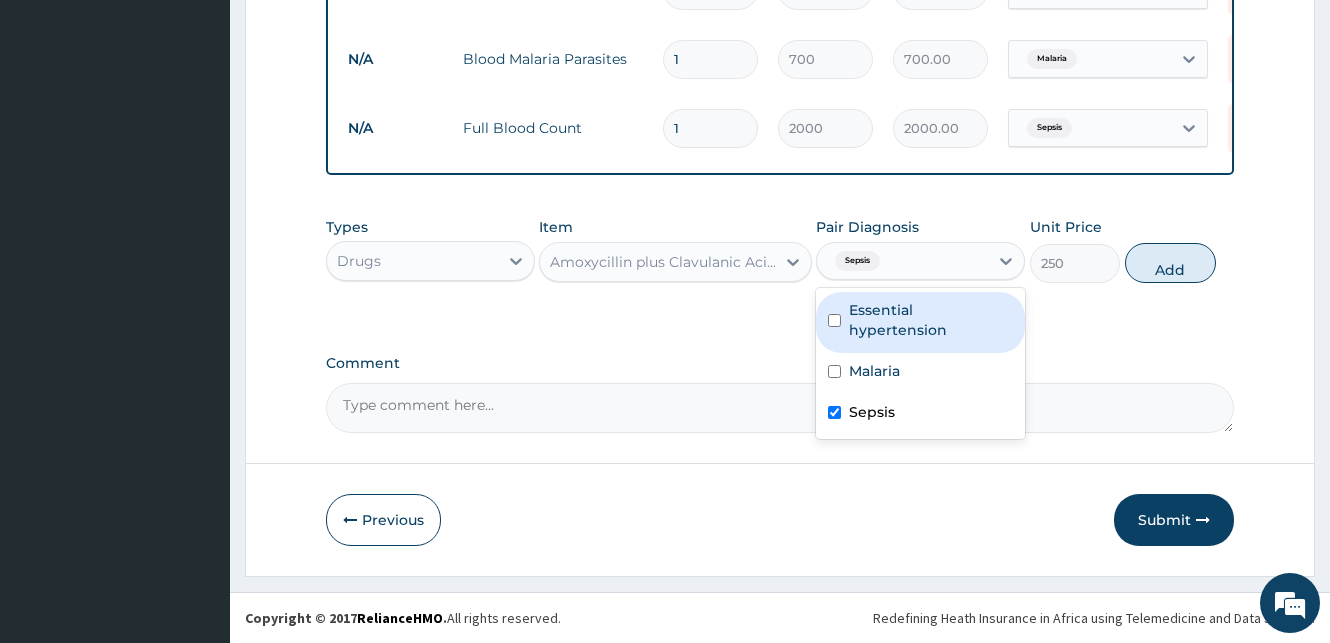 type on "0" 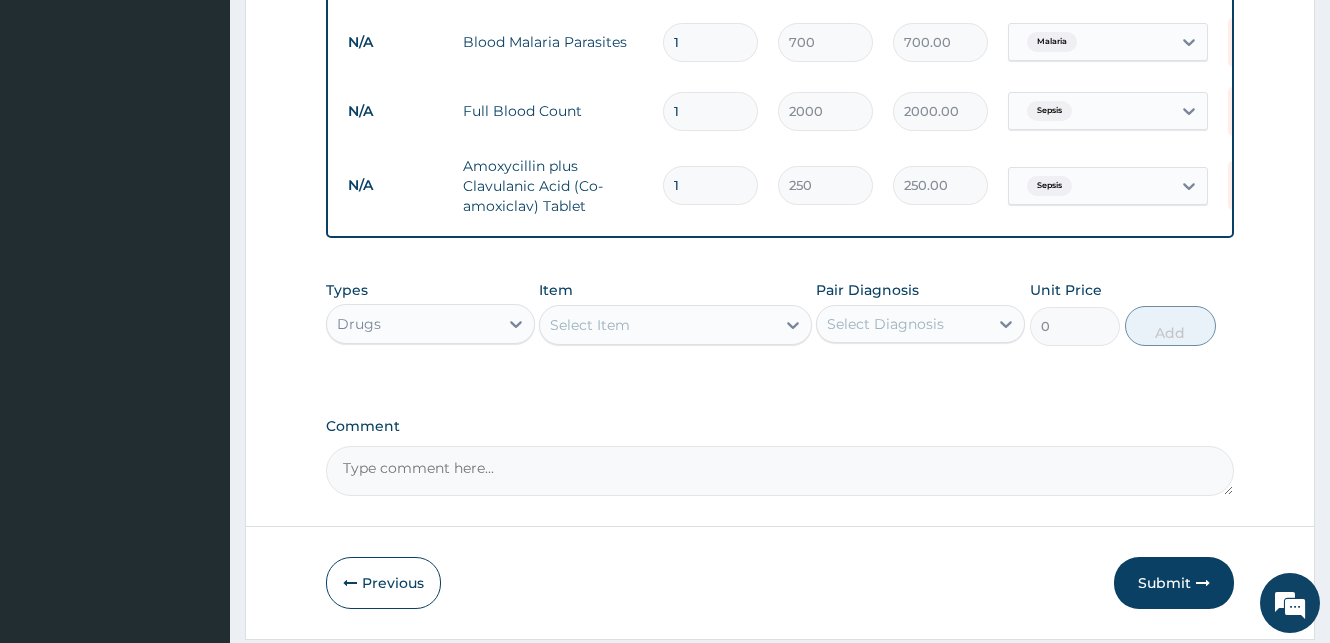 click on "1" at bounding box center (710, 185) 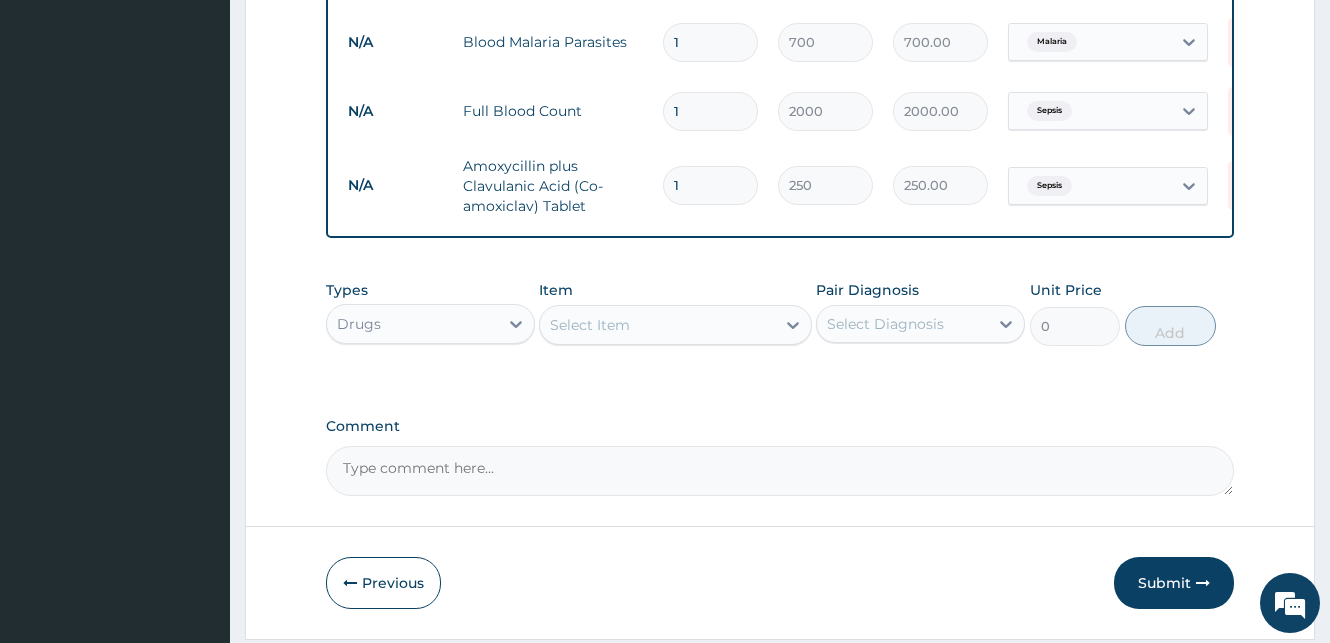 type on "3500.00" 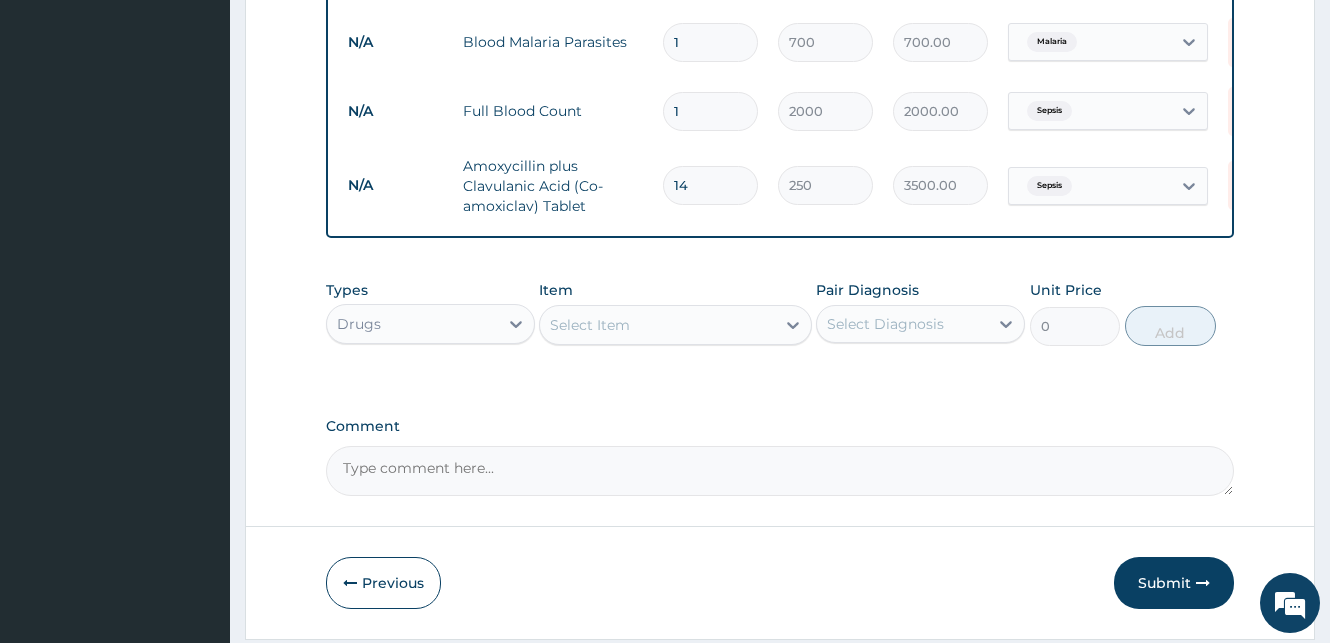 type on "14" 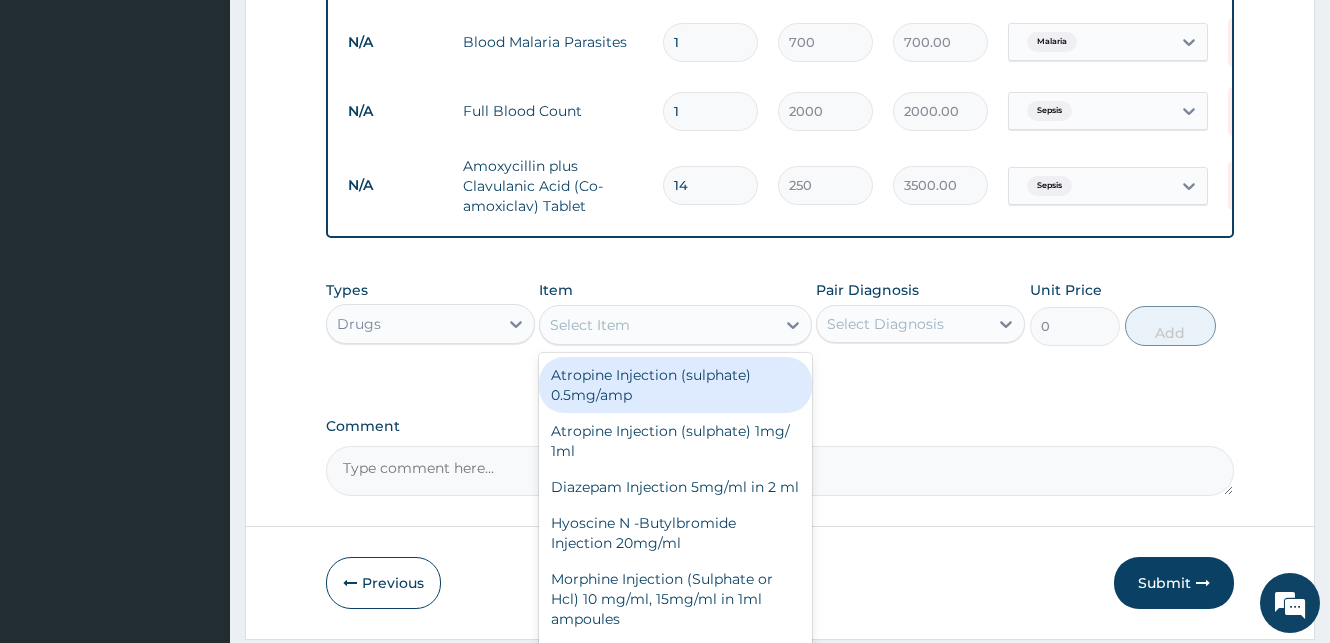 click on "Select Item" at bounding box center (657, 325) 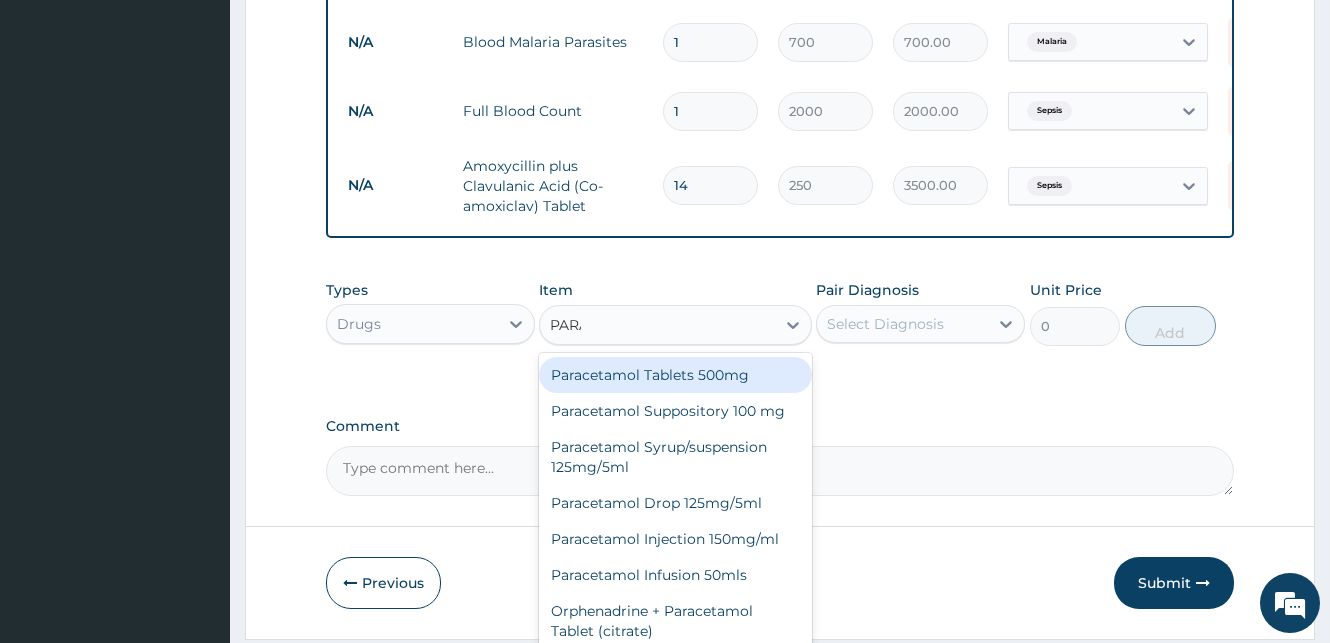 type on "PARAC" 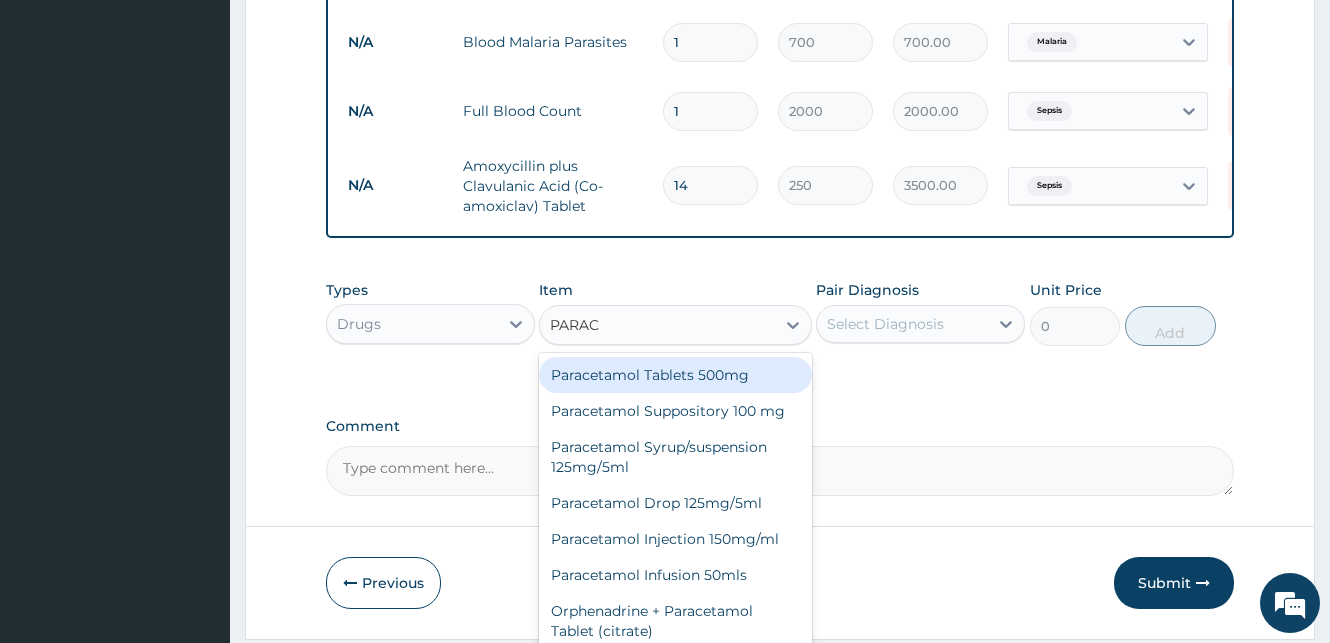 click on "Paracetamol Tablets 500mg" at bounding box center (675, 375) 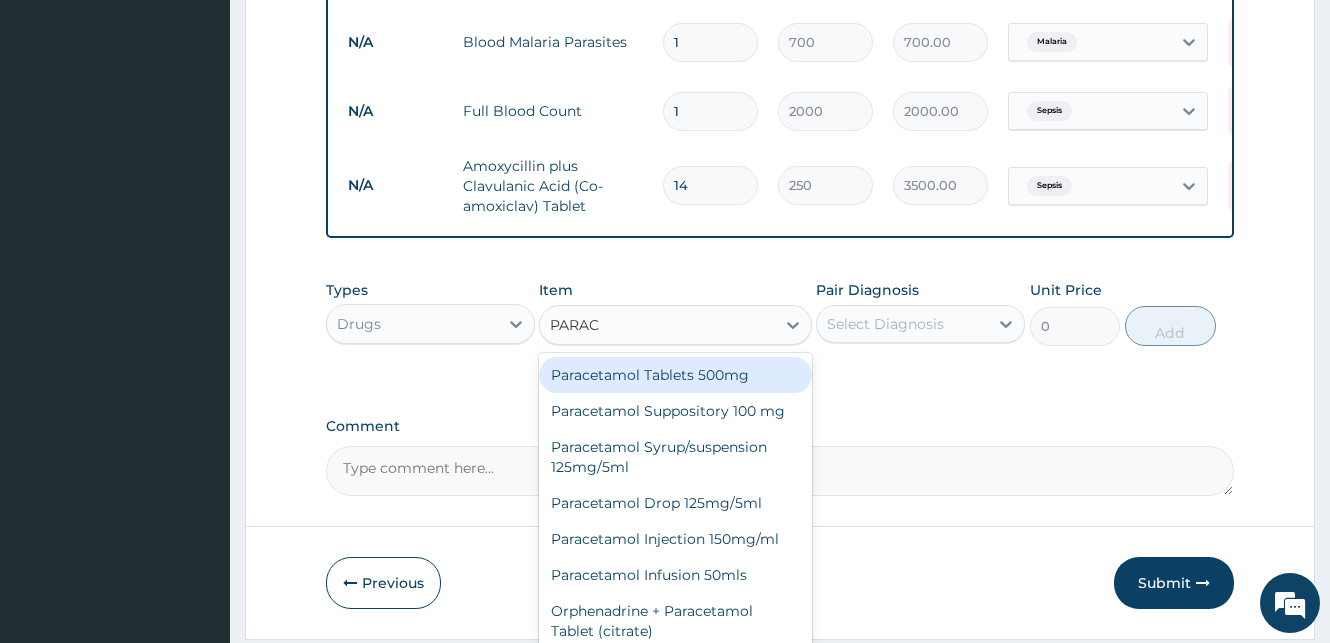 type 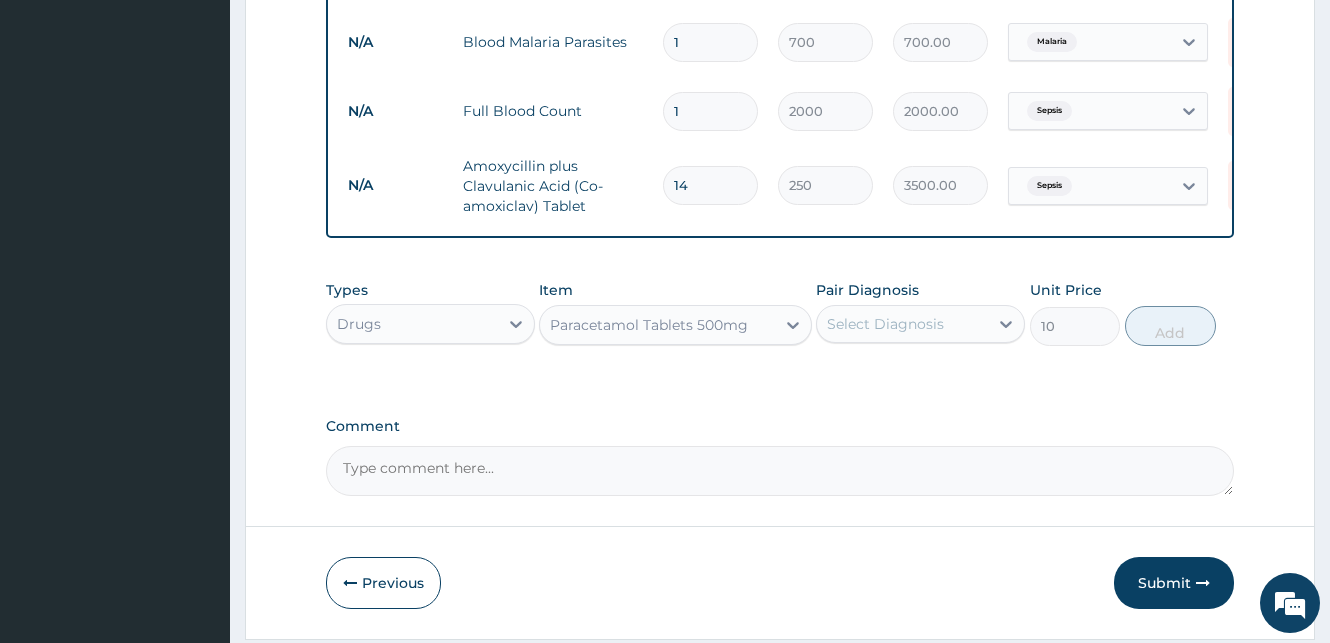 click on "Select Diagnosis" at bounding box center [885, 324] 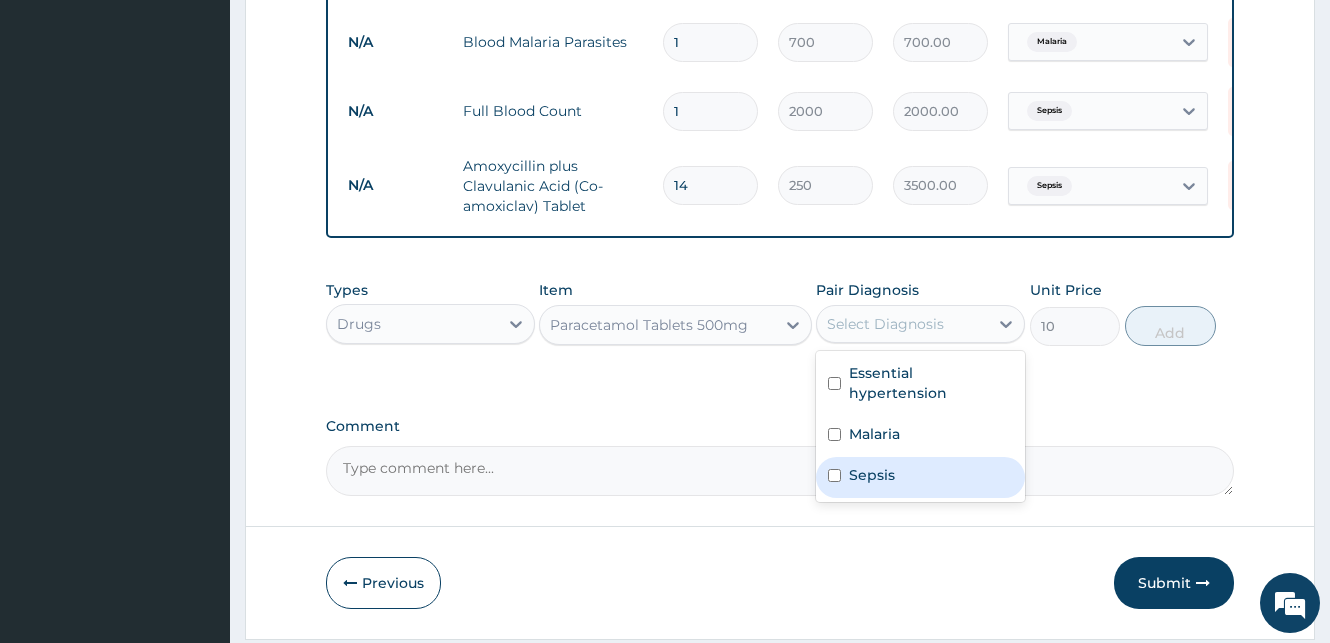 click at bounding box center [834, 475] 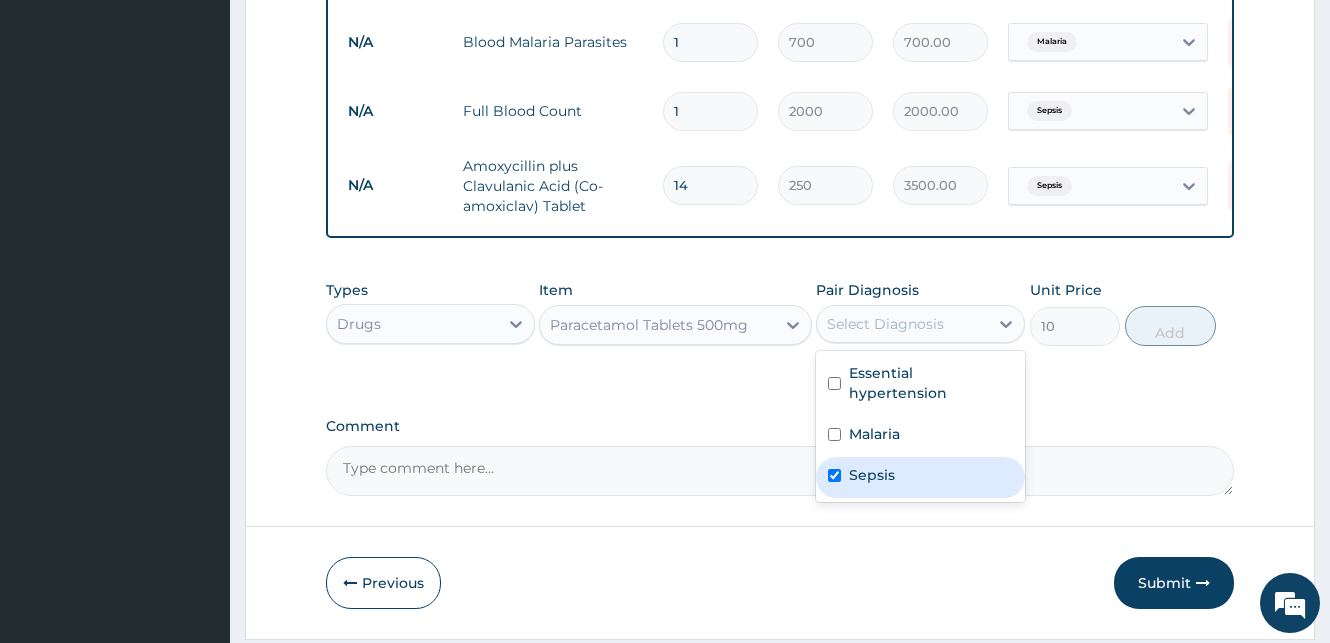 checkbox on "true" 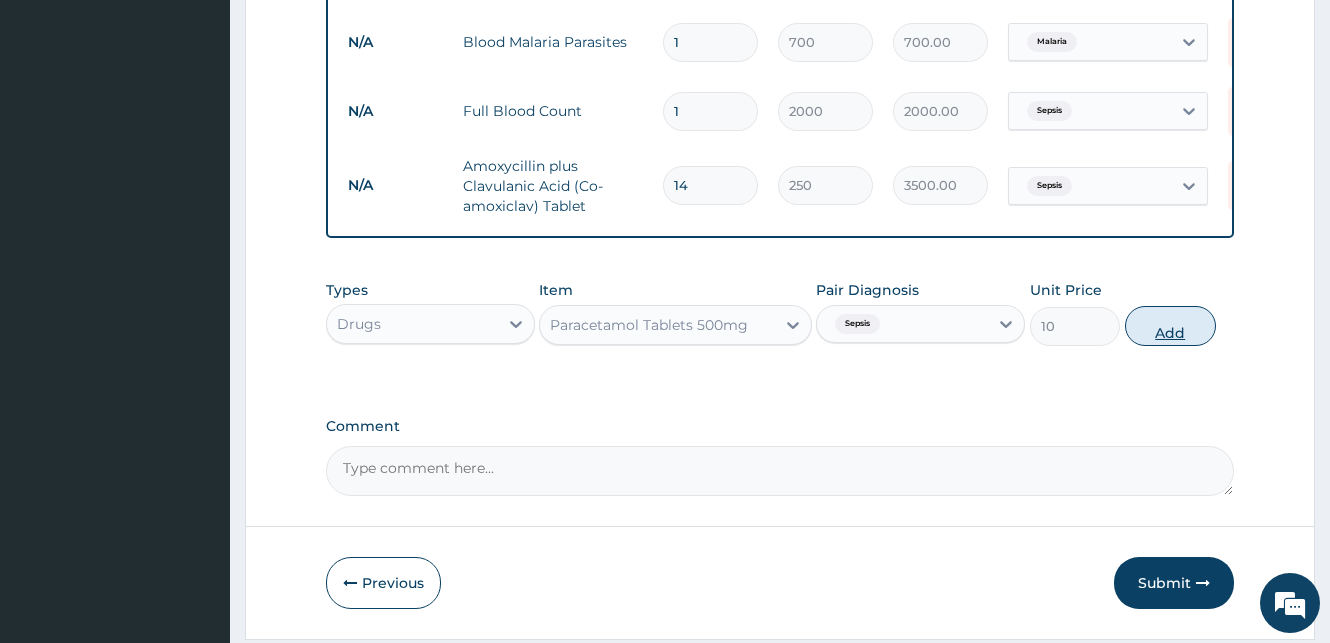 click on "Add" at bounding box center [1170, 326] 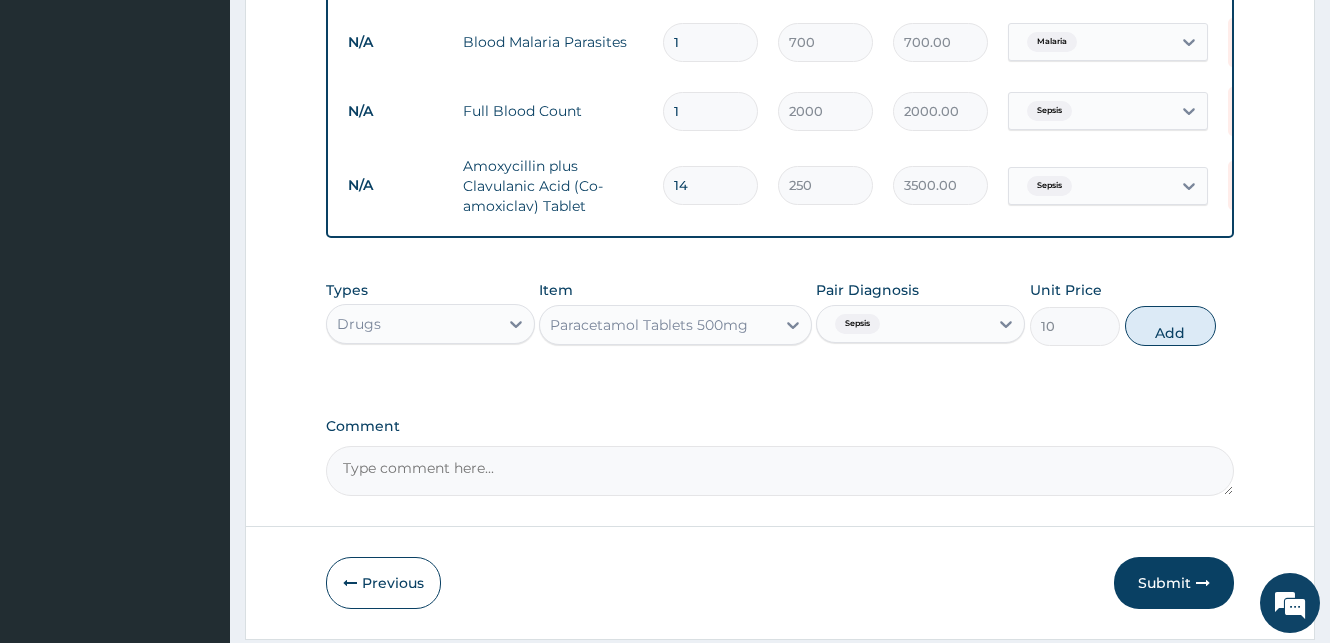 type on "0" 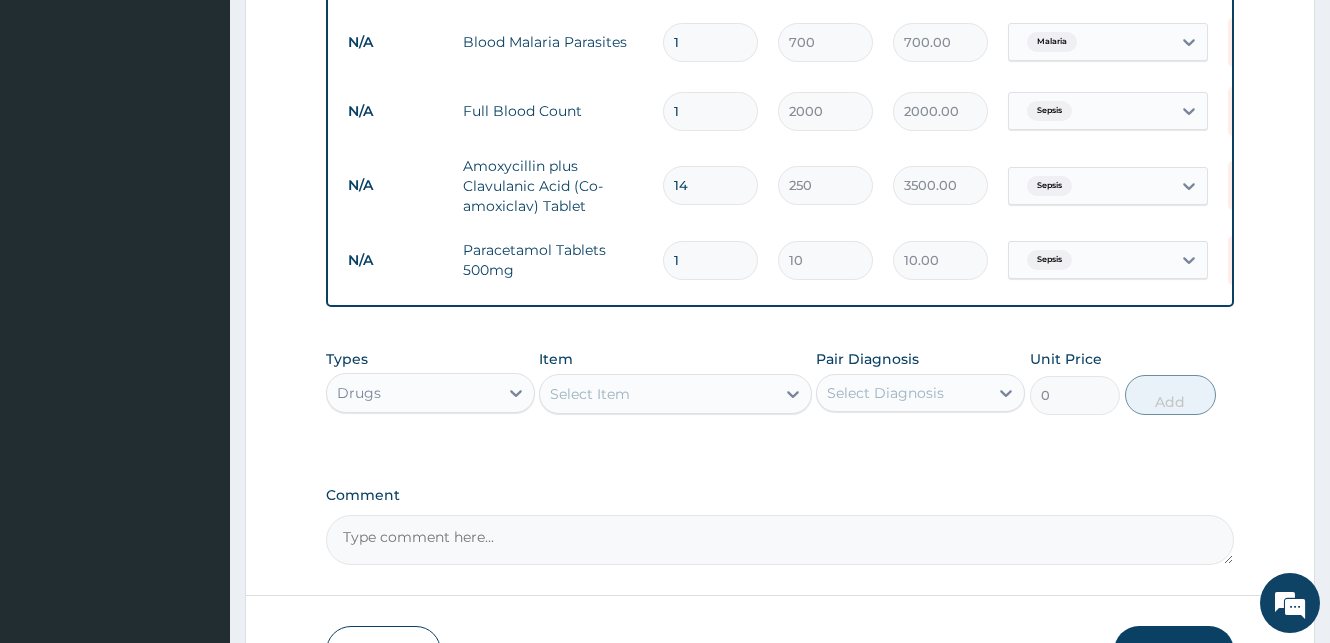 click on "1" at bounding box center (710, 260) 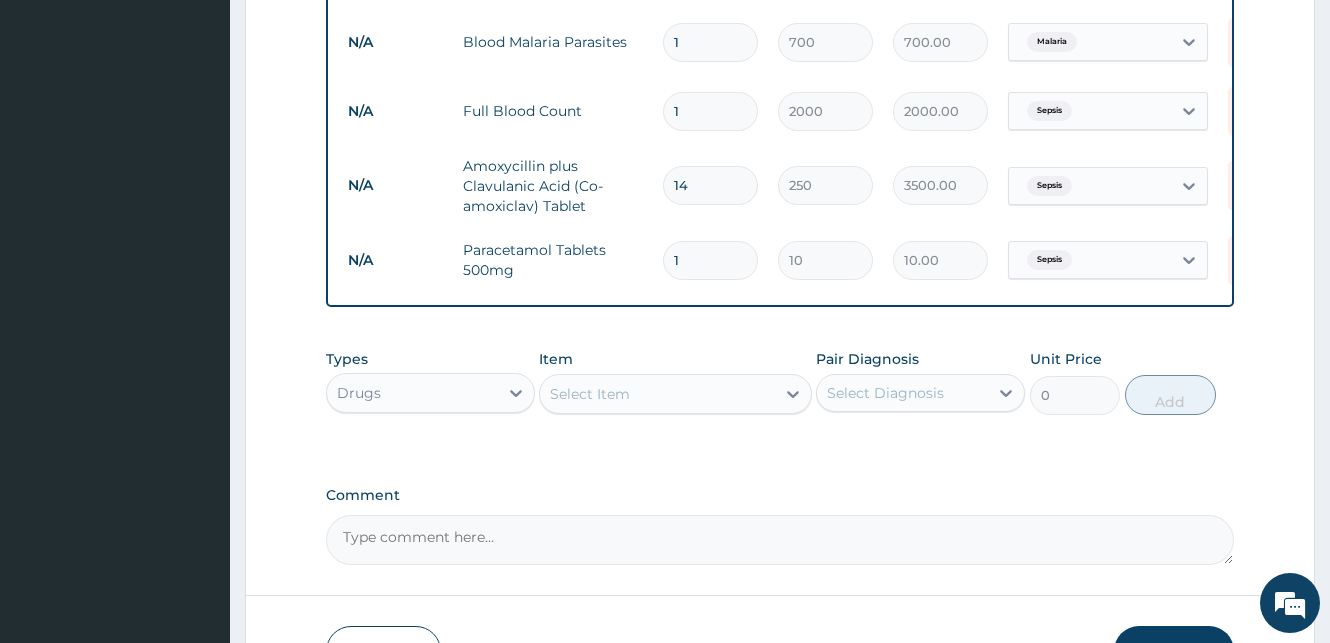 type on "18" 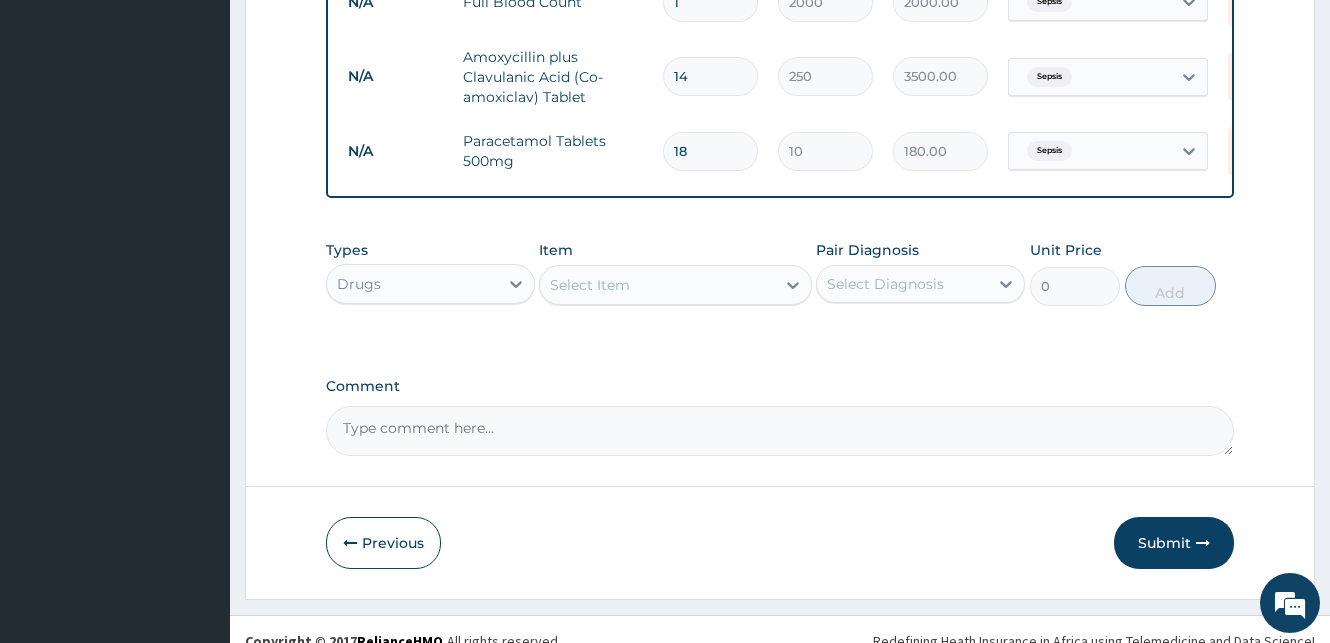 scroll, scrollTop: 1146, scrollLeft: 0, axis: vertical 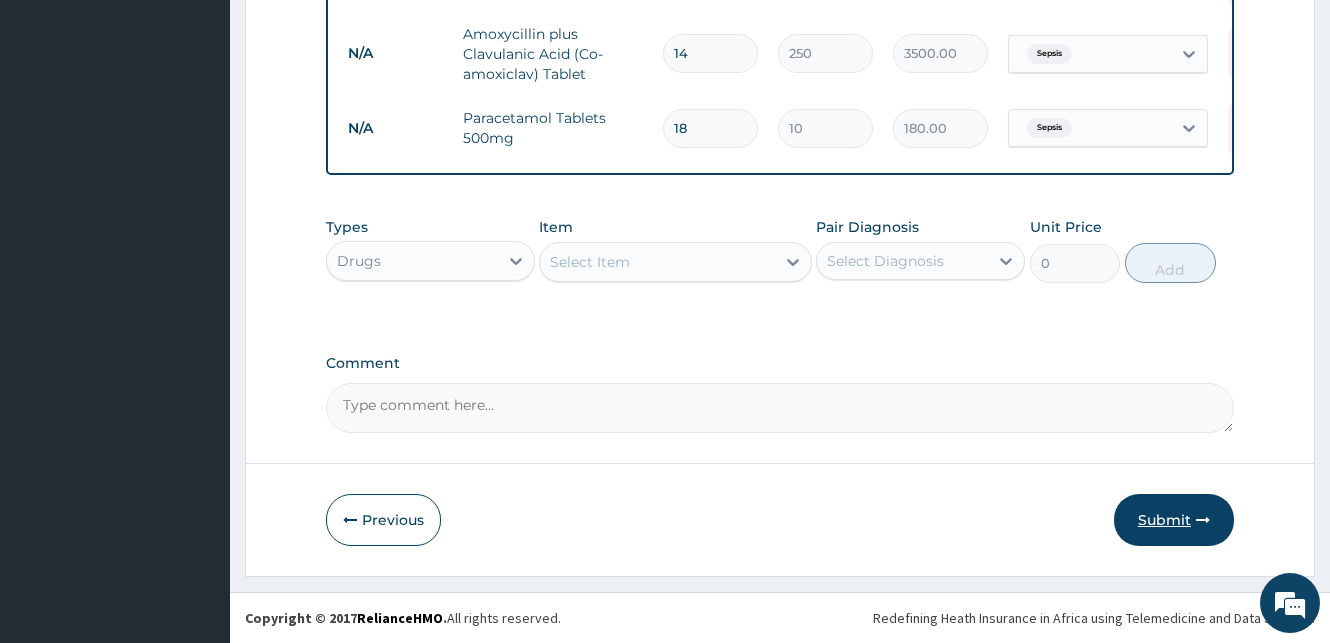 type on "18" 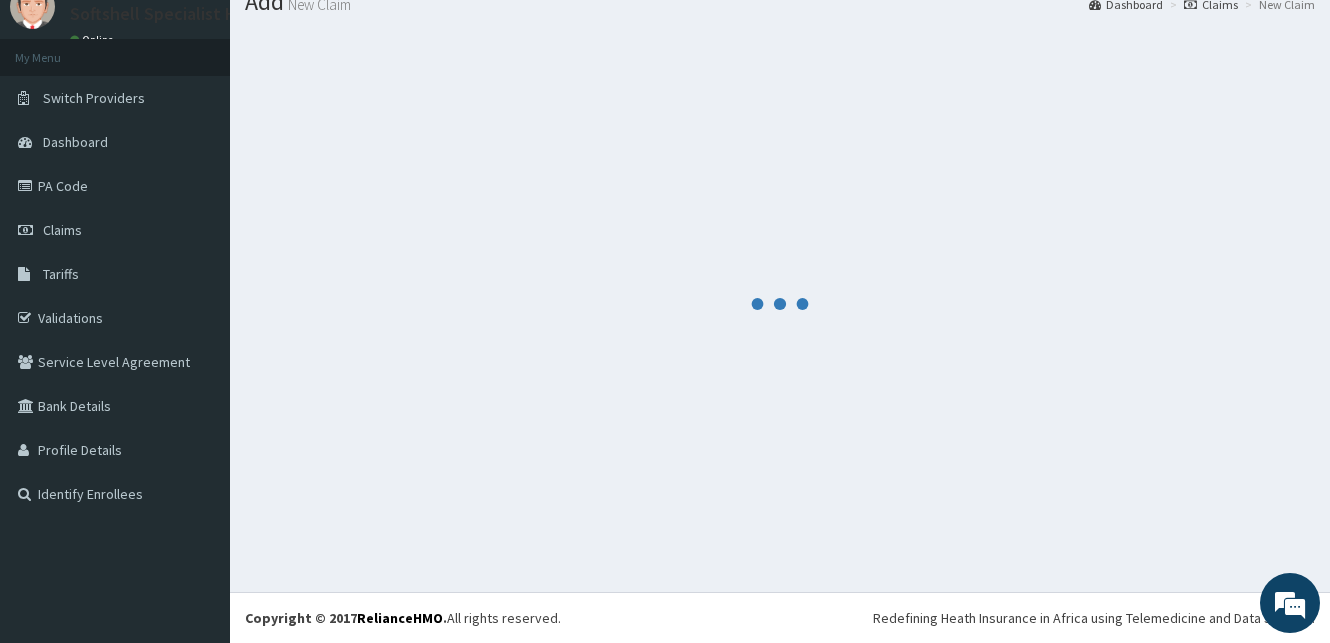 scroll, scrollTop: 76, scrollLeft: 0, axis: vertical 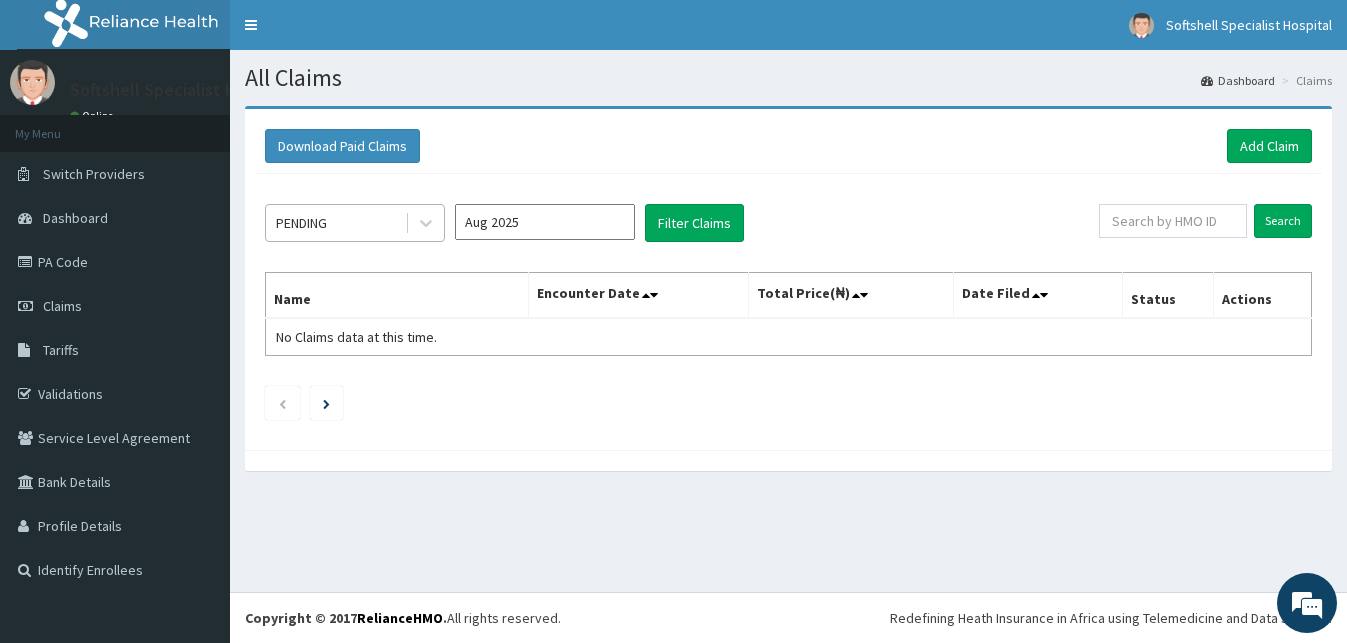 click on "PENDING" at bounding box center [335, 223] 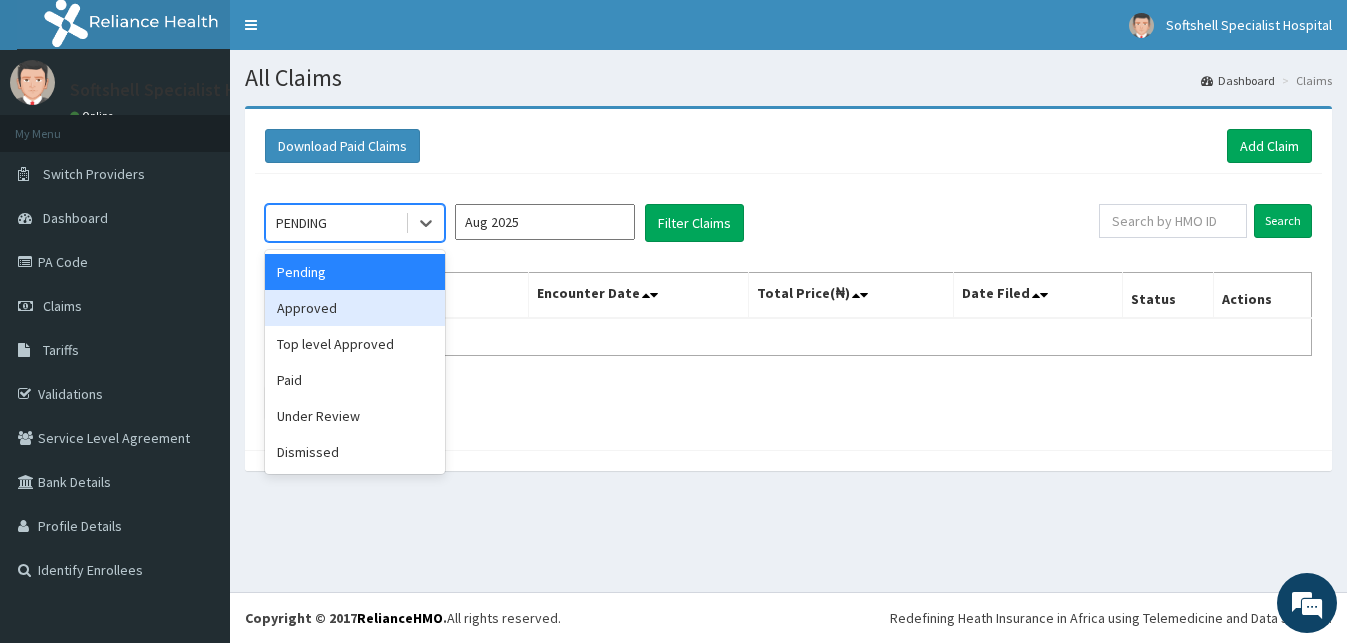 click on "Approved" at bounding box center [355, 308] 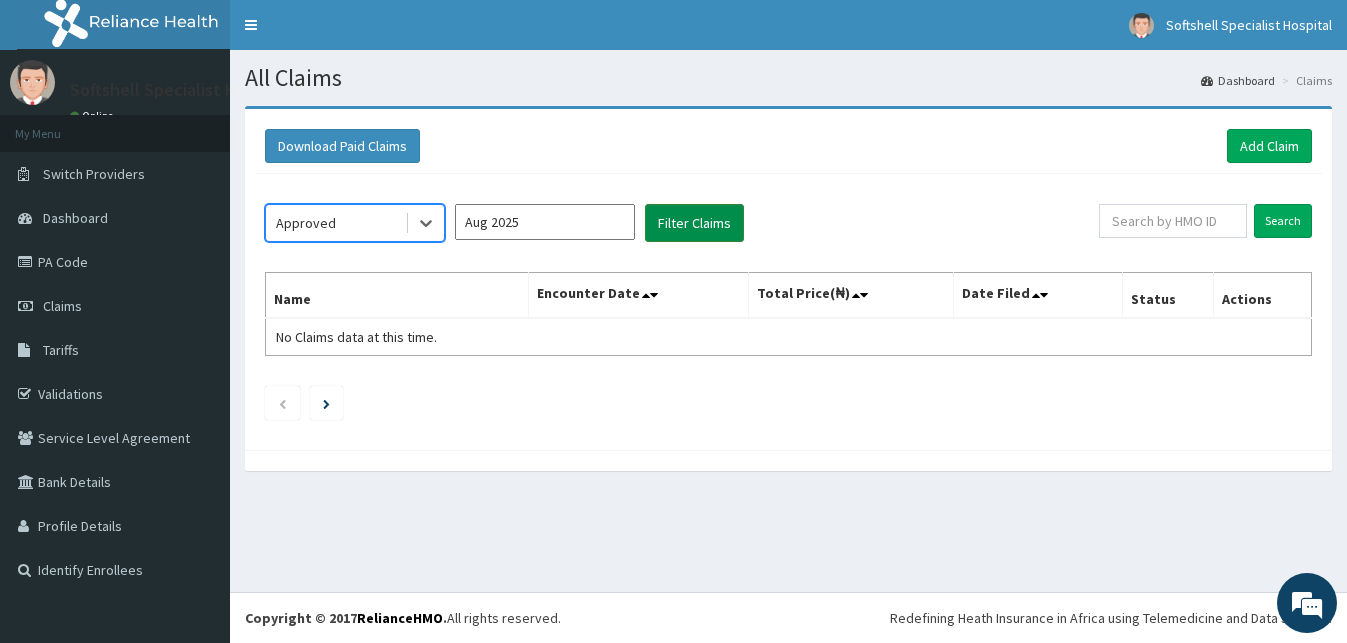 click on "Filter Claims" at bounding box center [694, 223] 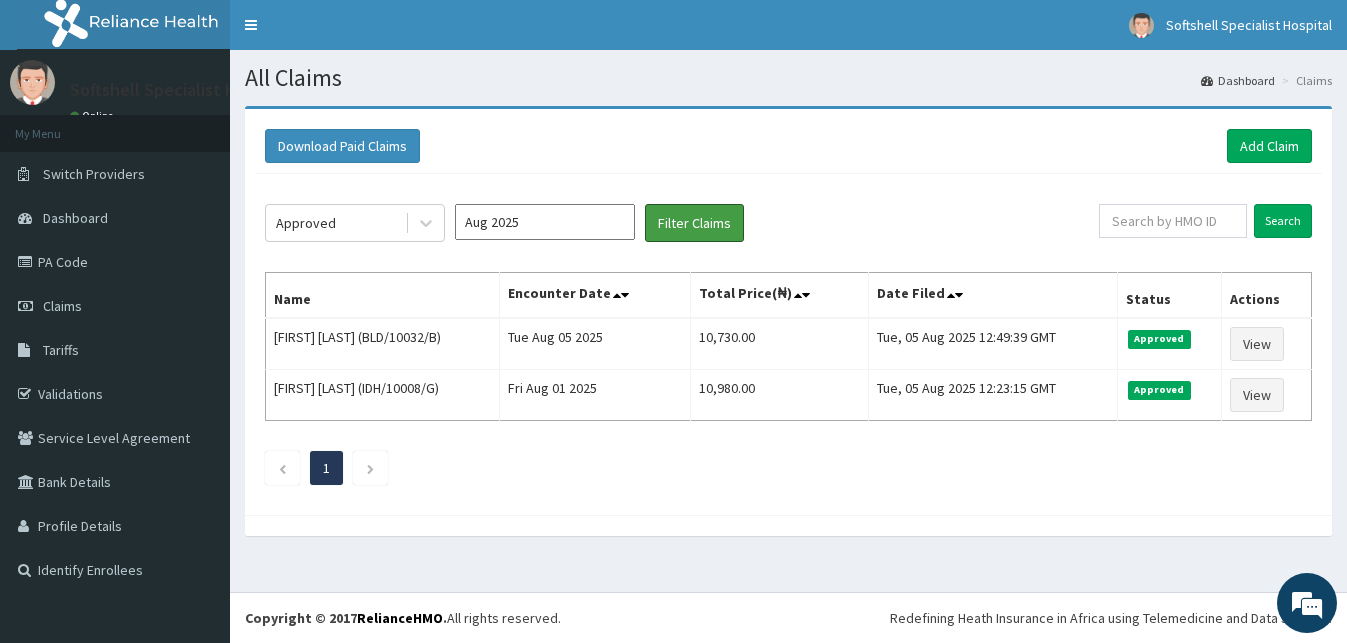 scroll, scrollTop: 0, scrollLeft: 0, axis: both 